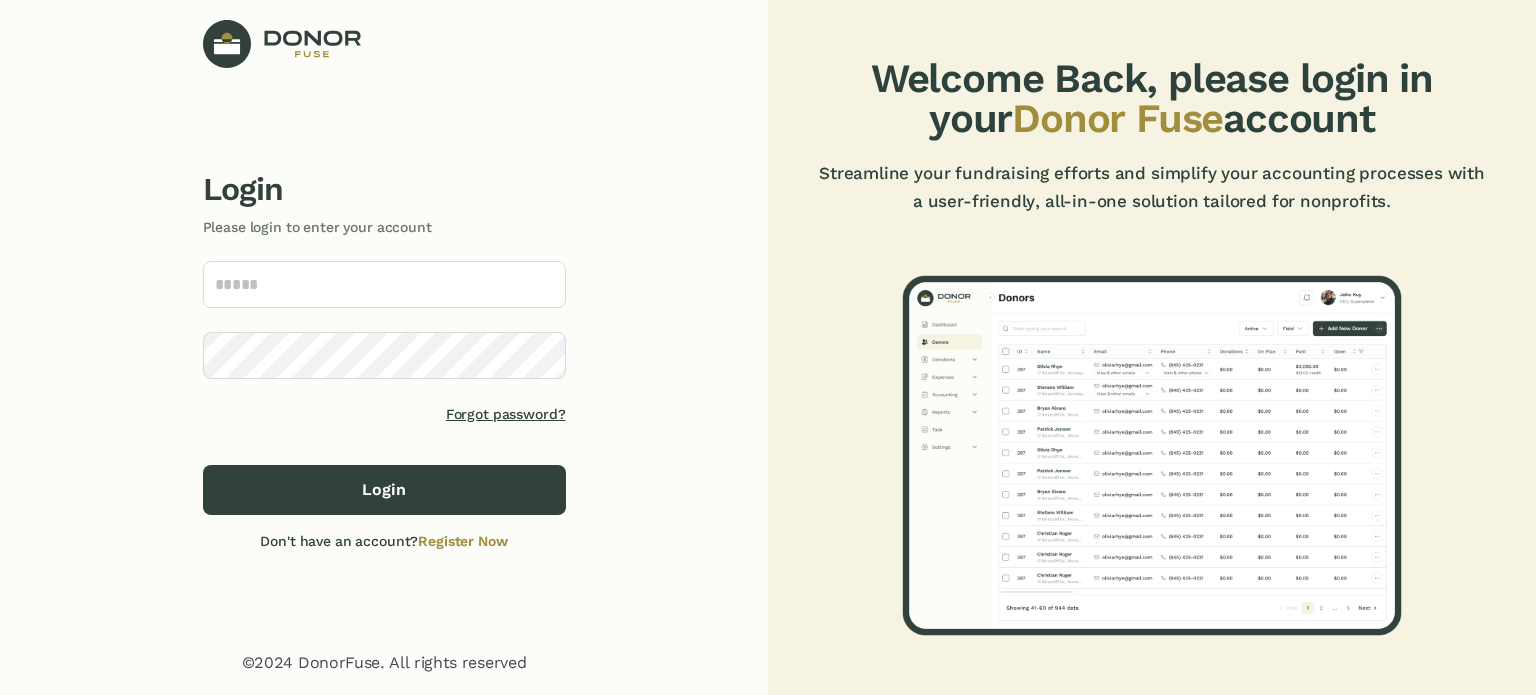 scroll, scrollTop: 0, scrollLeft: 0, axis: both 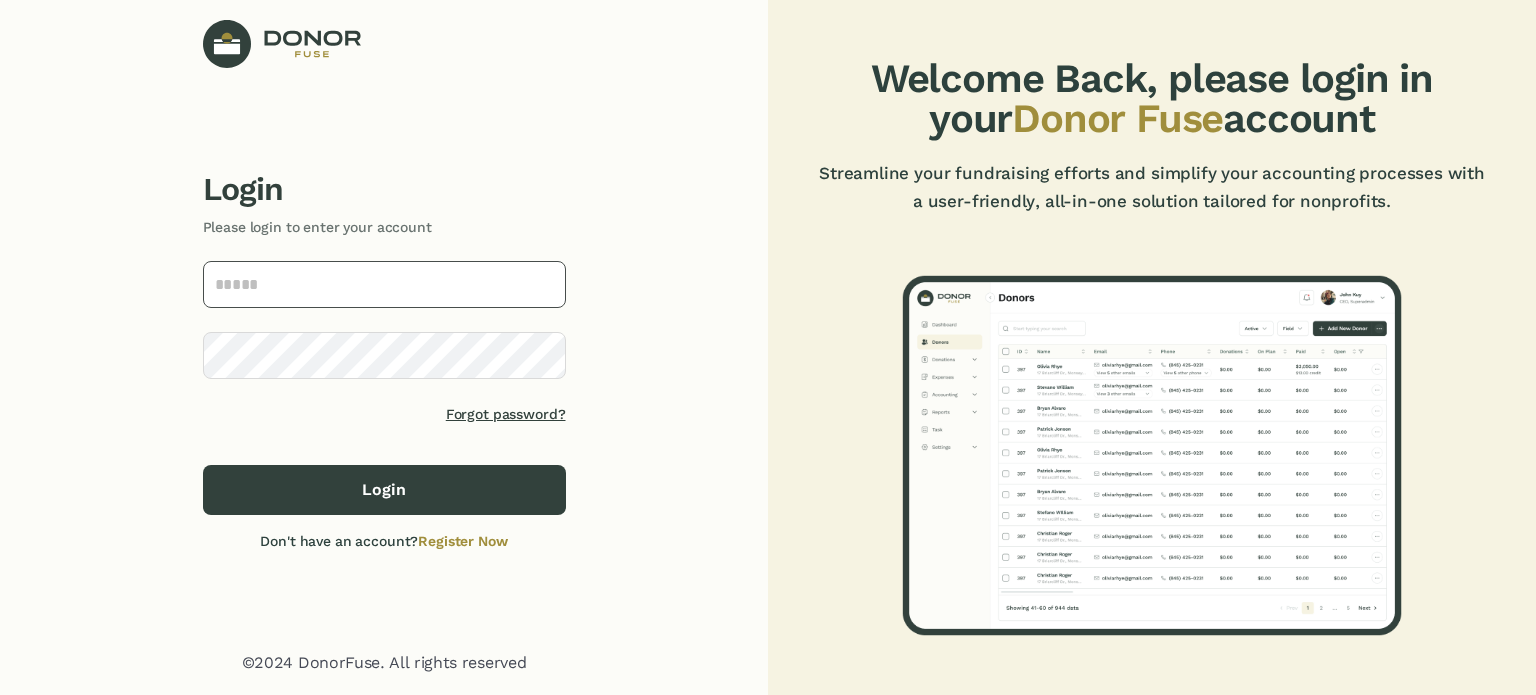 drag, startPoint x: 0, startPoint y: 0, endPoint x: 464, endPoint y: 287, distance: 545.58685 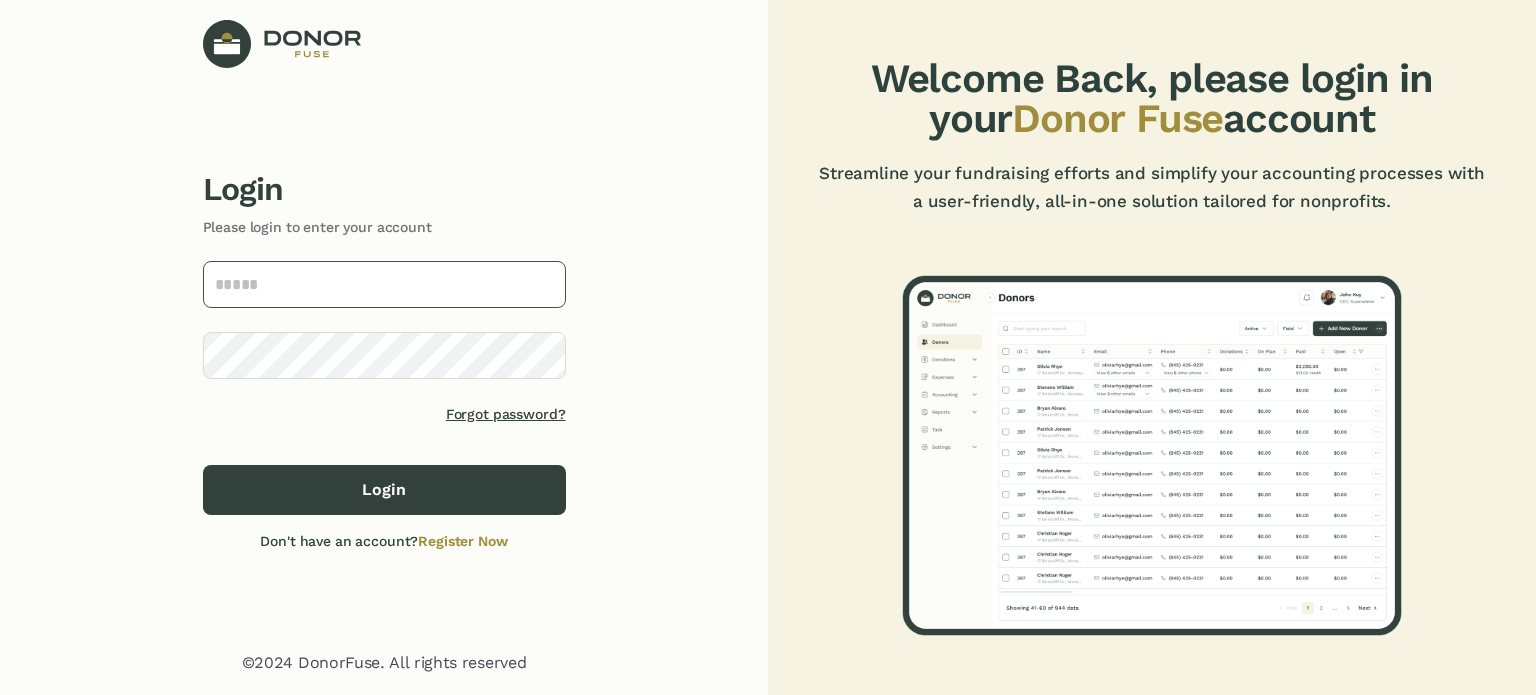 type on "**********" 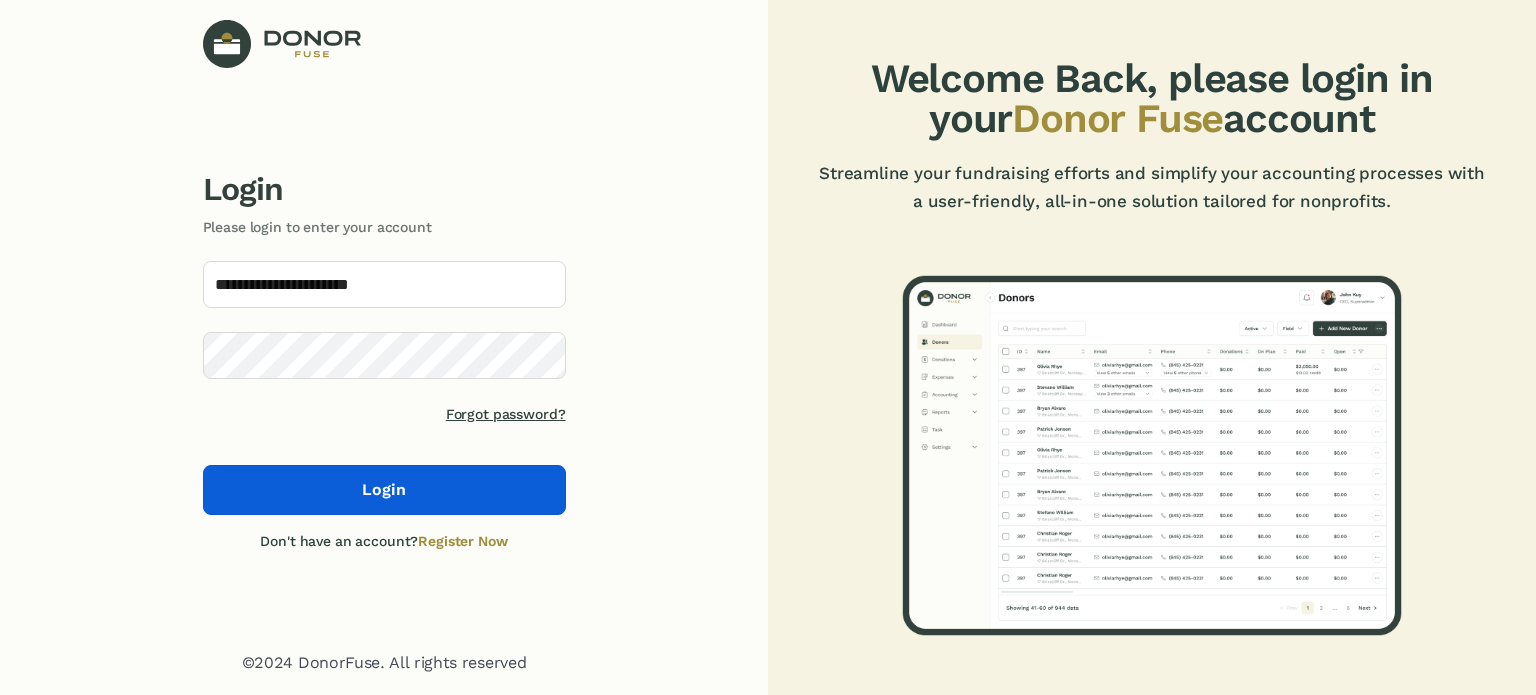 click on "Login" 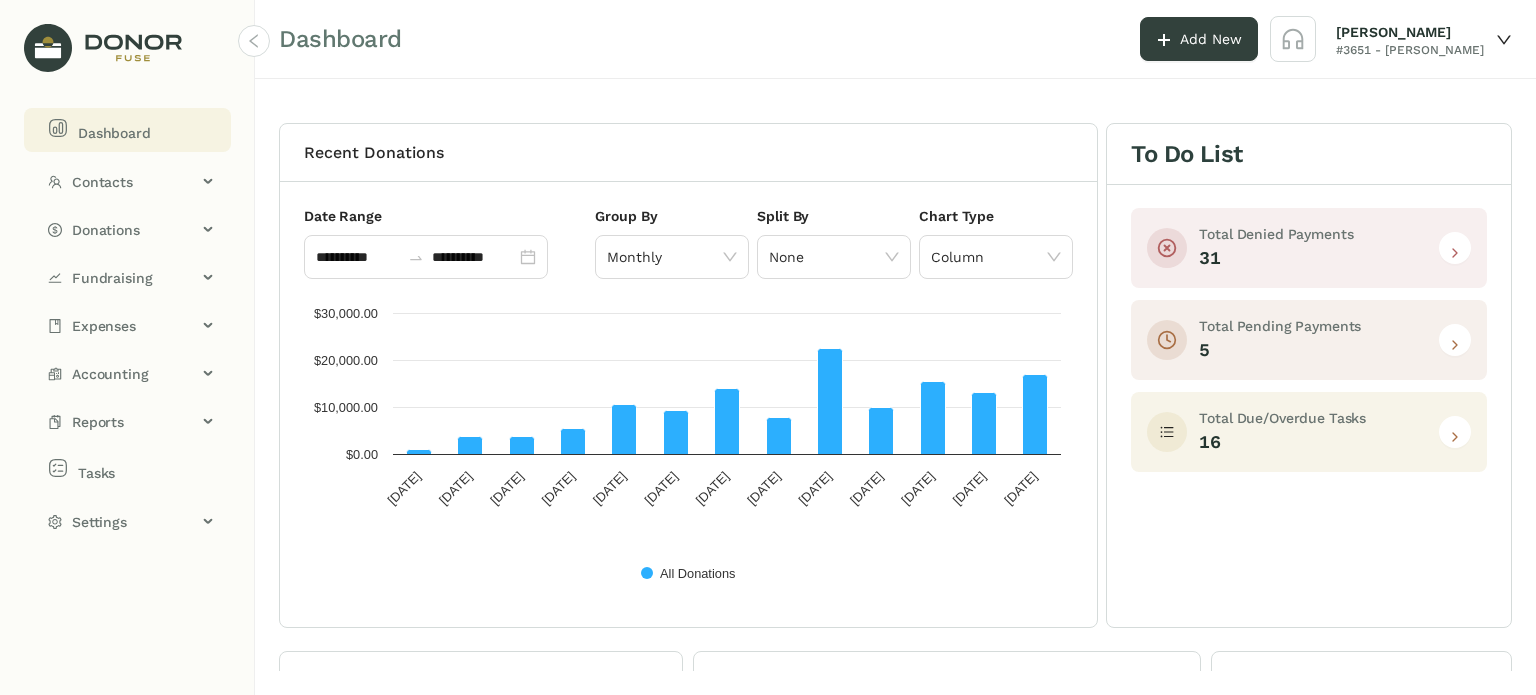 click on "Dashboard" 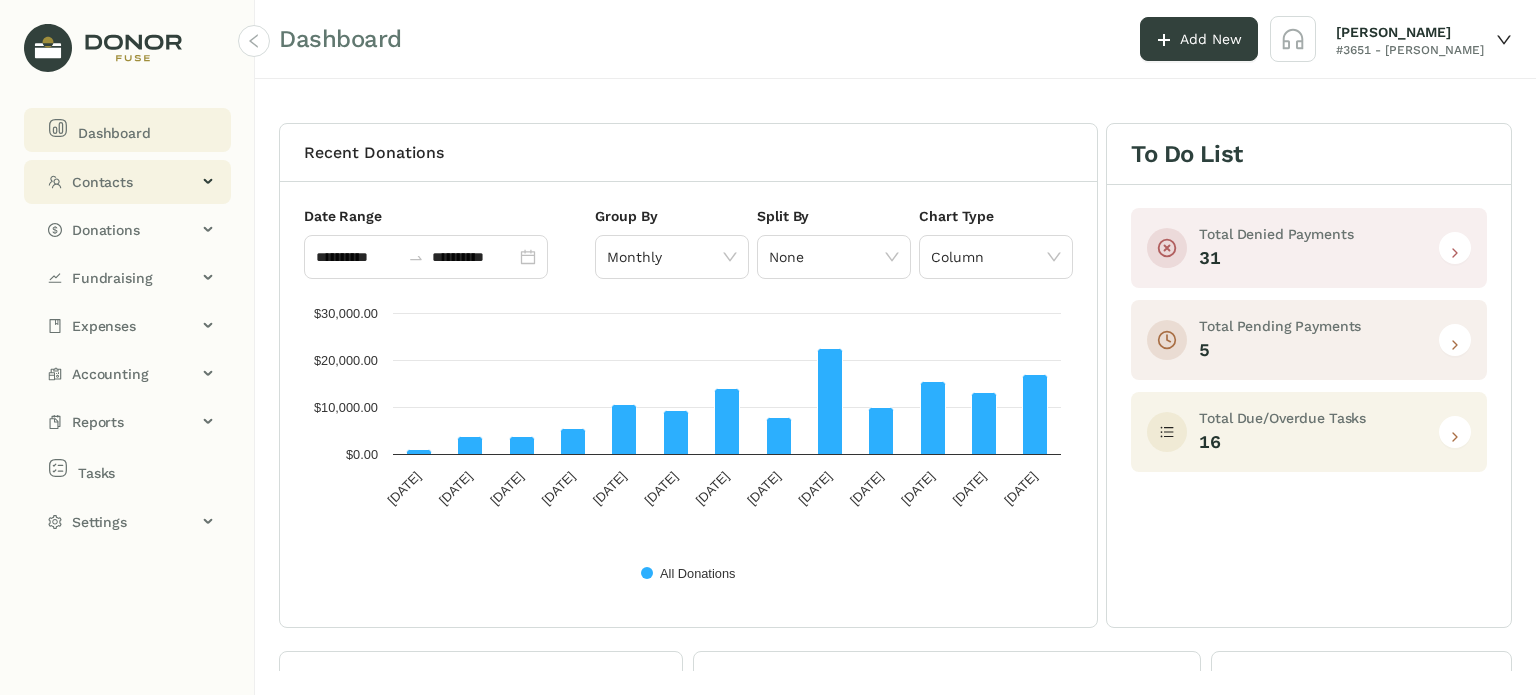 click on "Contacts" 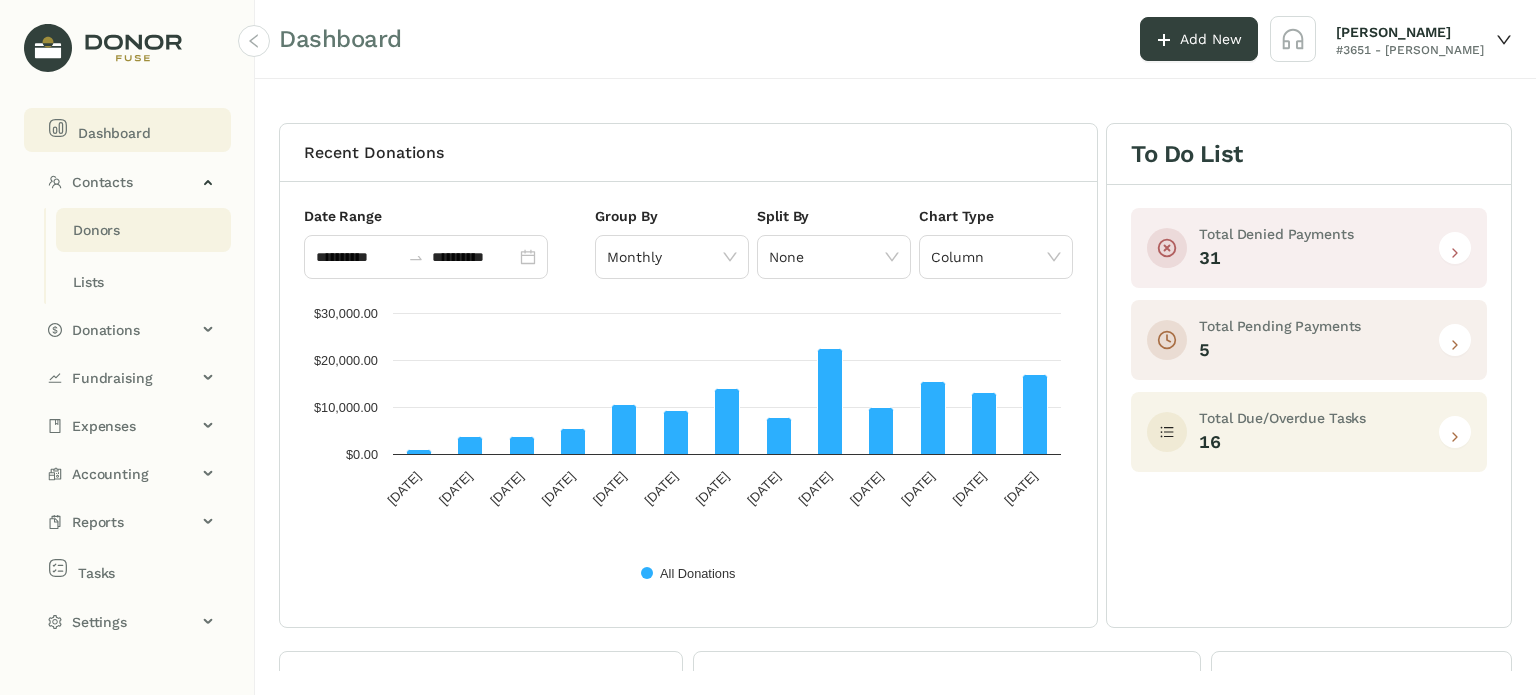 click on "Donors" 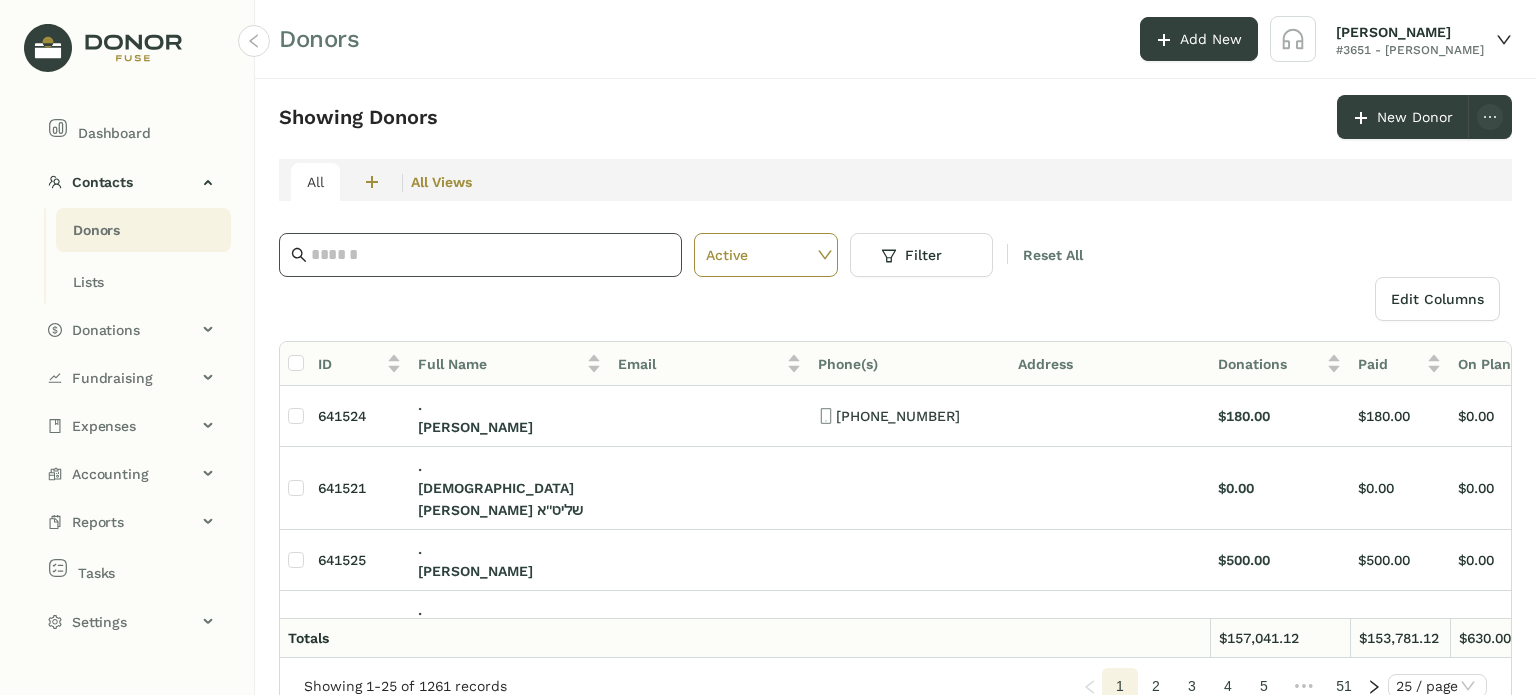click 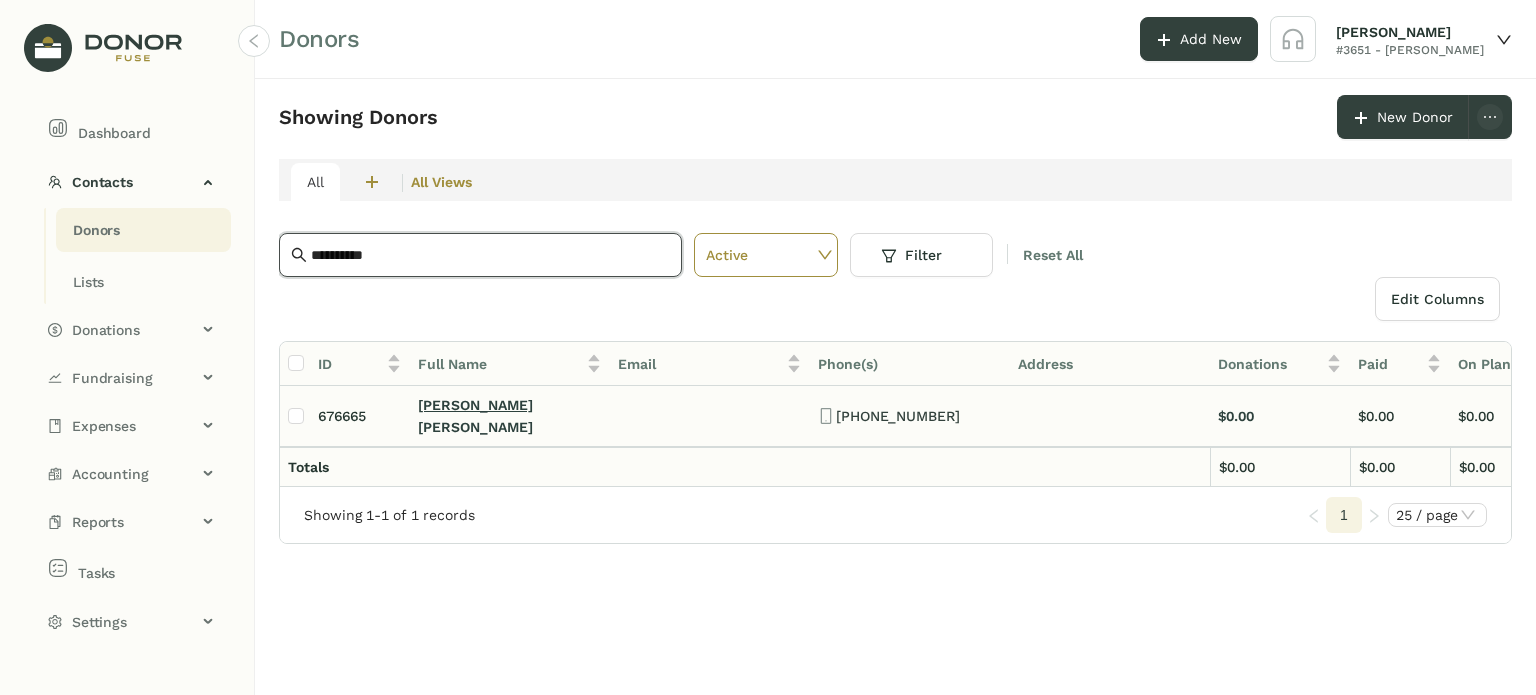 type on "**********" 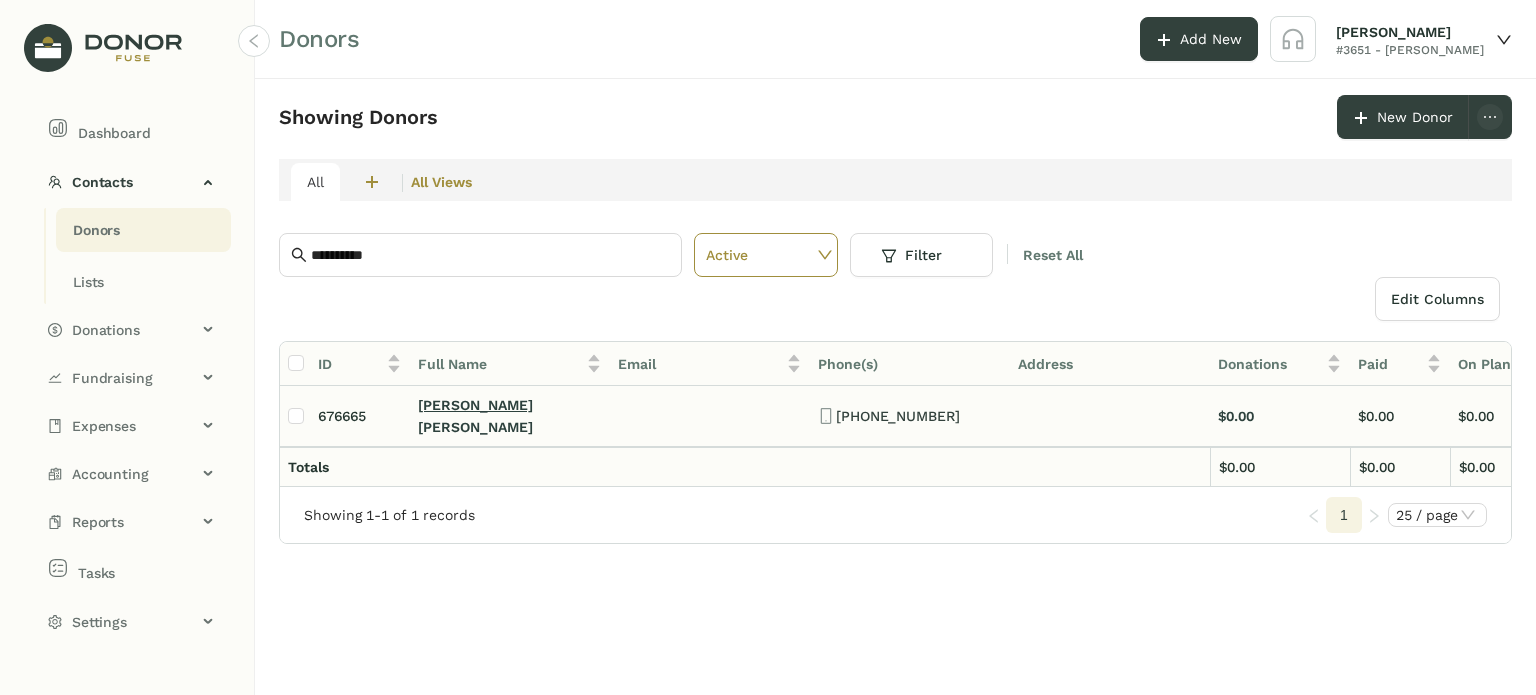 click on "[PERSON_NAME]" 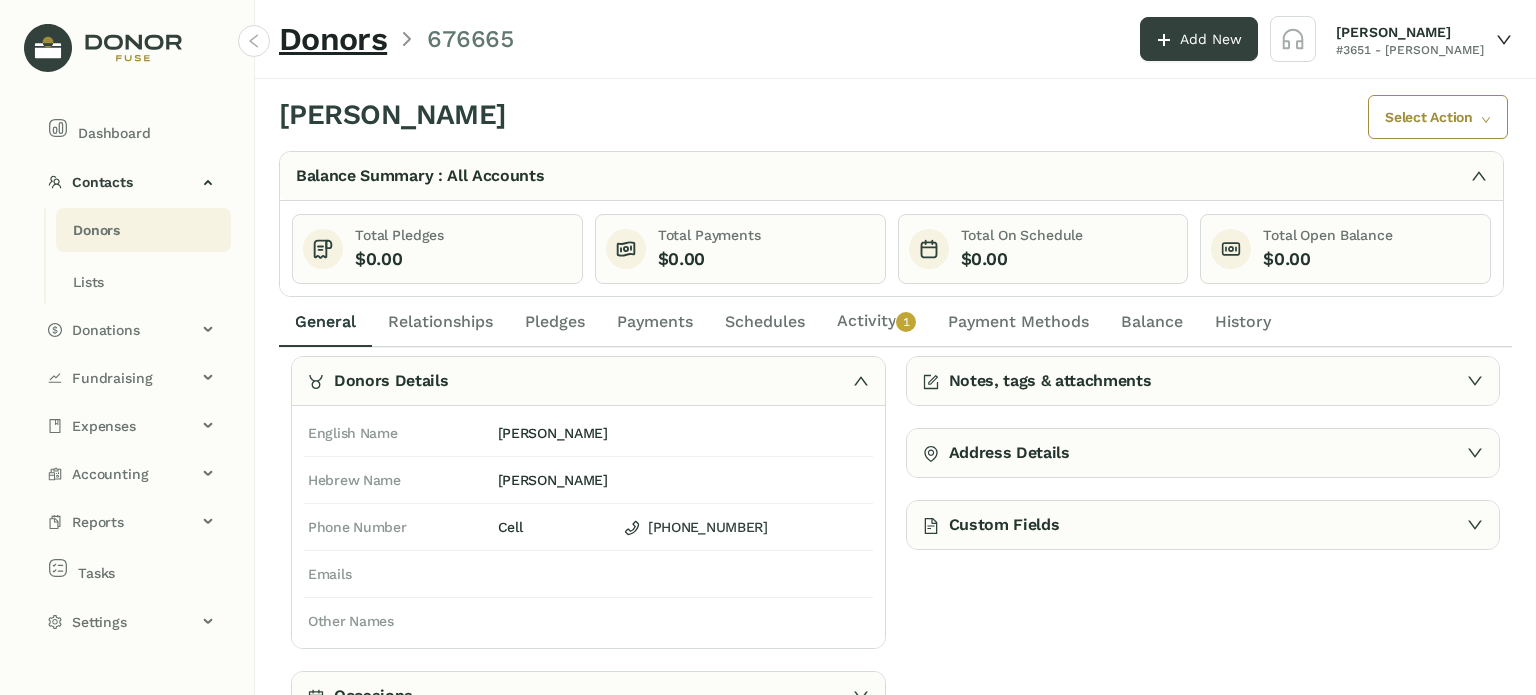 scroll, scrollTop: 0, scrollLeft: 0, axis: both 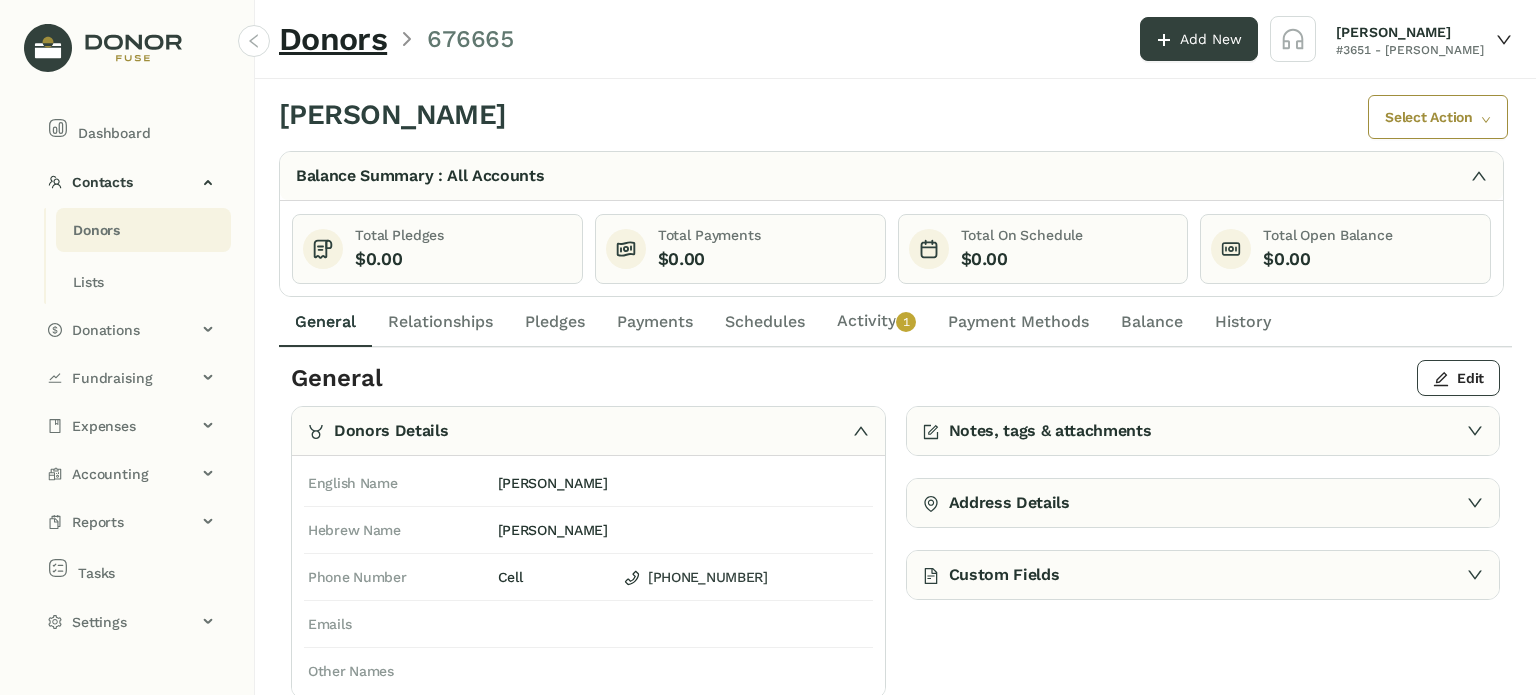 click on "Pledges" 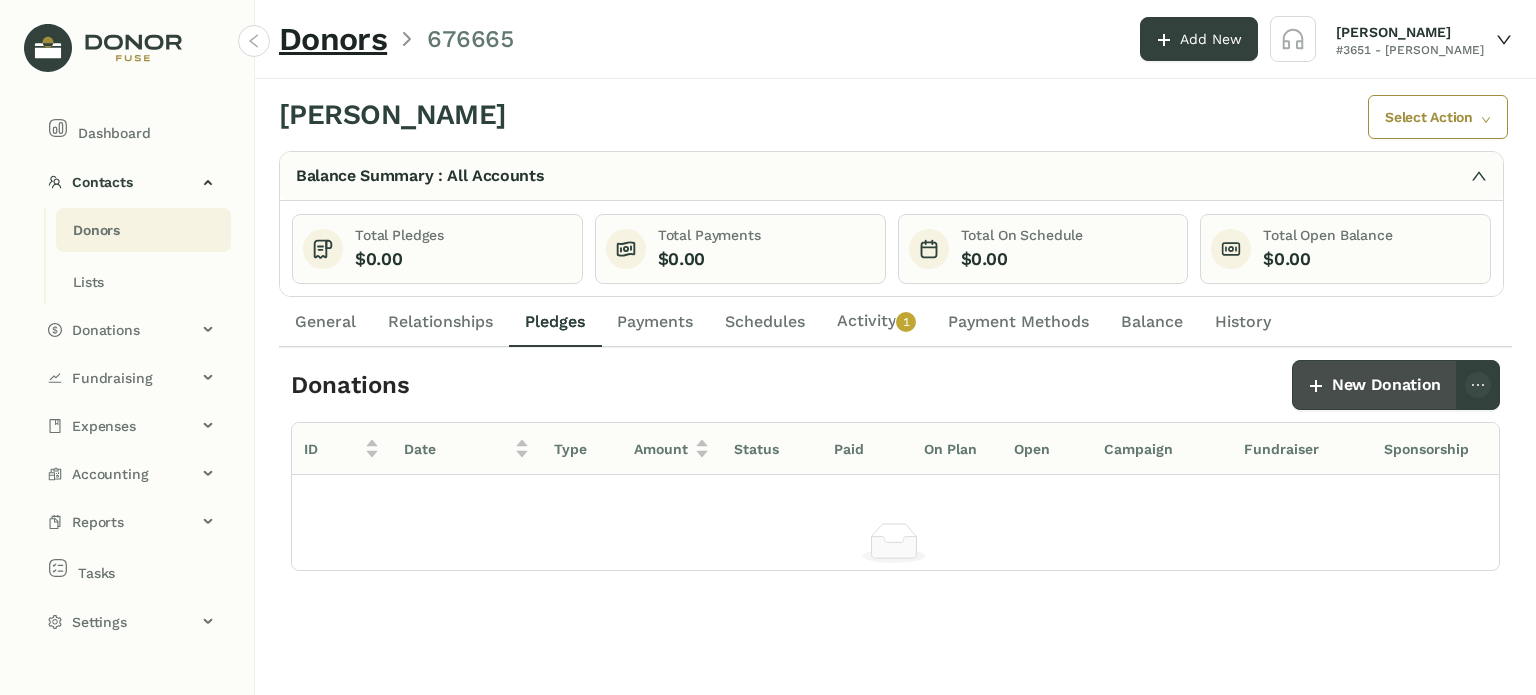 click on "New Donation" 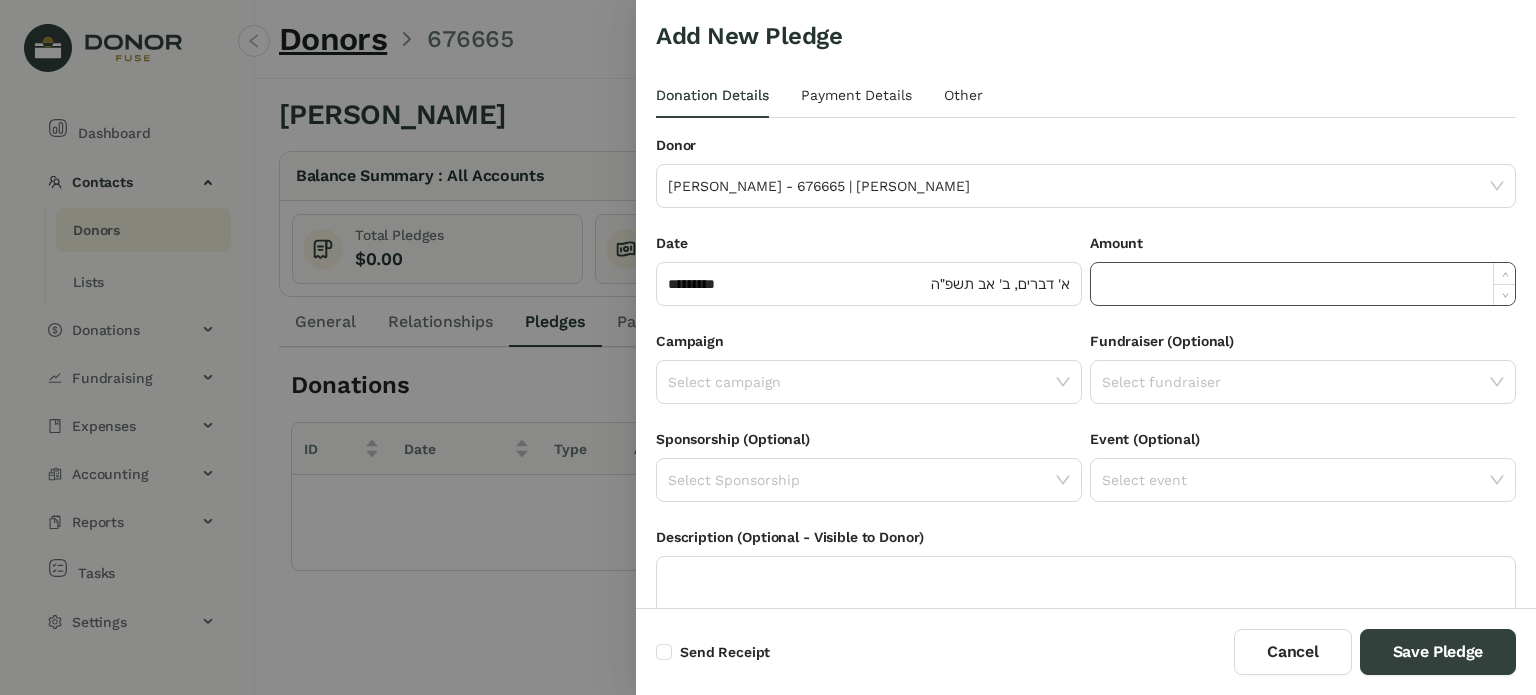 click 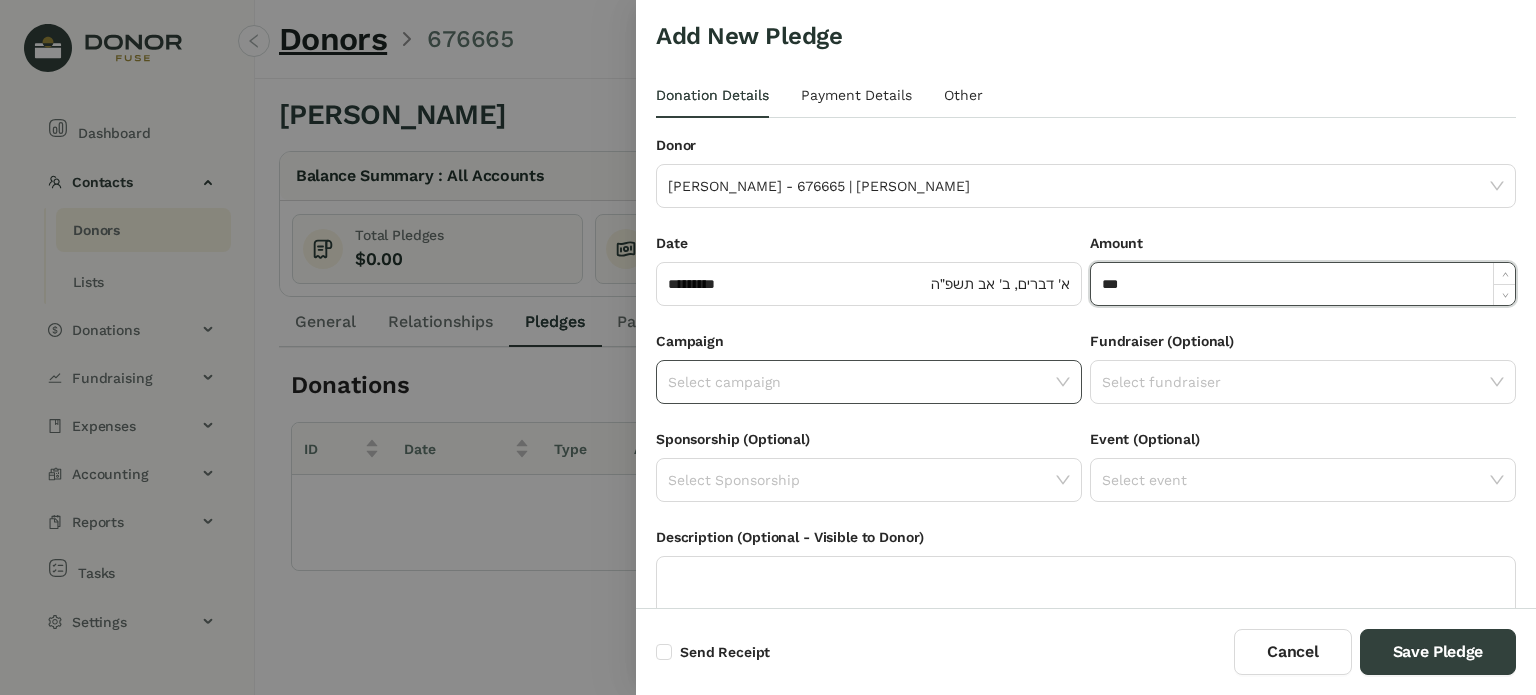 type on "*******" 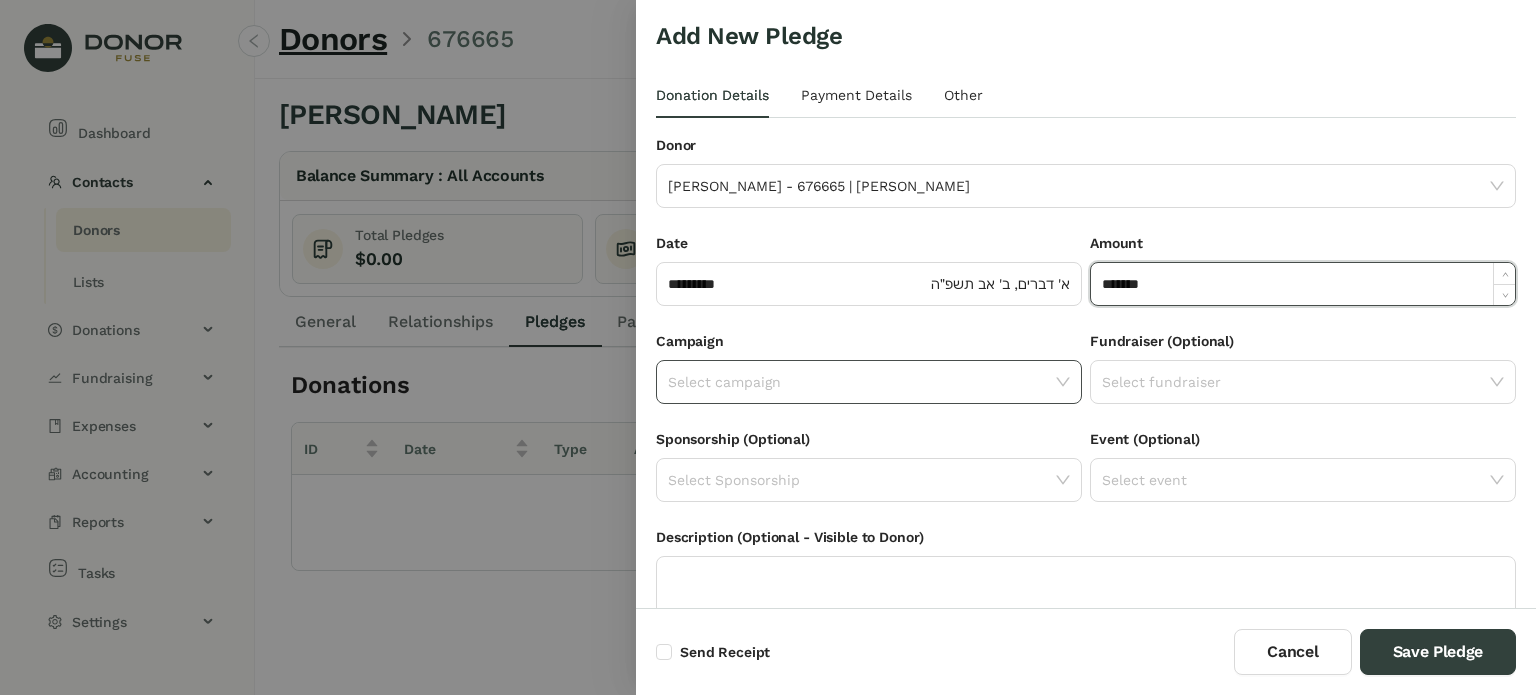 click 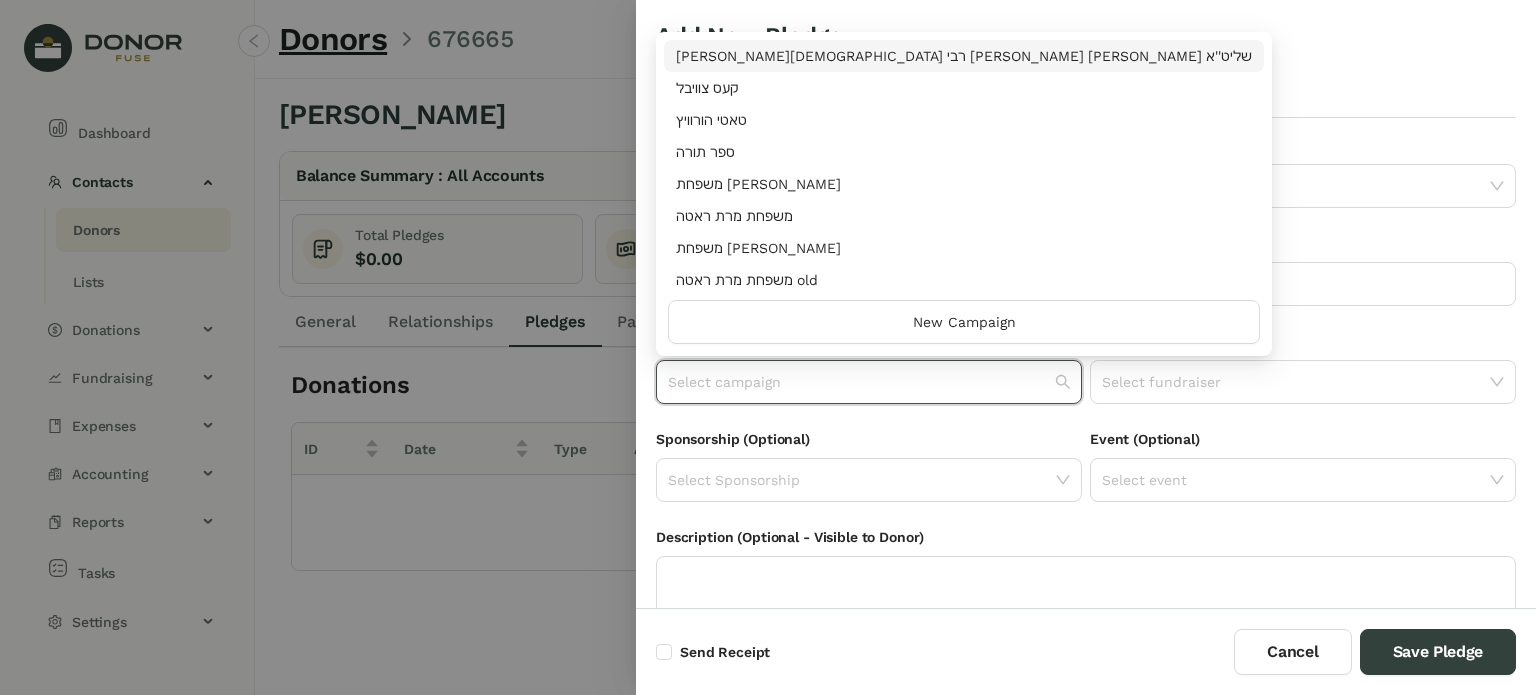 drag, startPoint x: 865, startPoint y: 58, endPoint x: 876, endPoint y: 74, distance: 19.416489 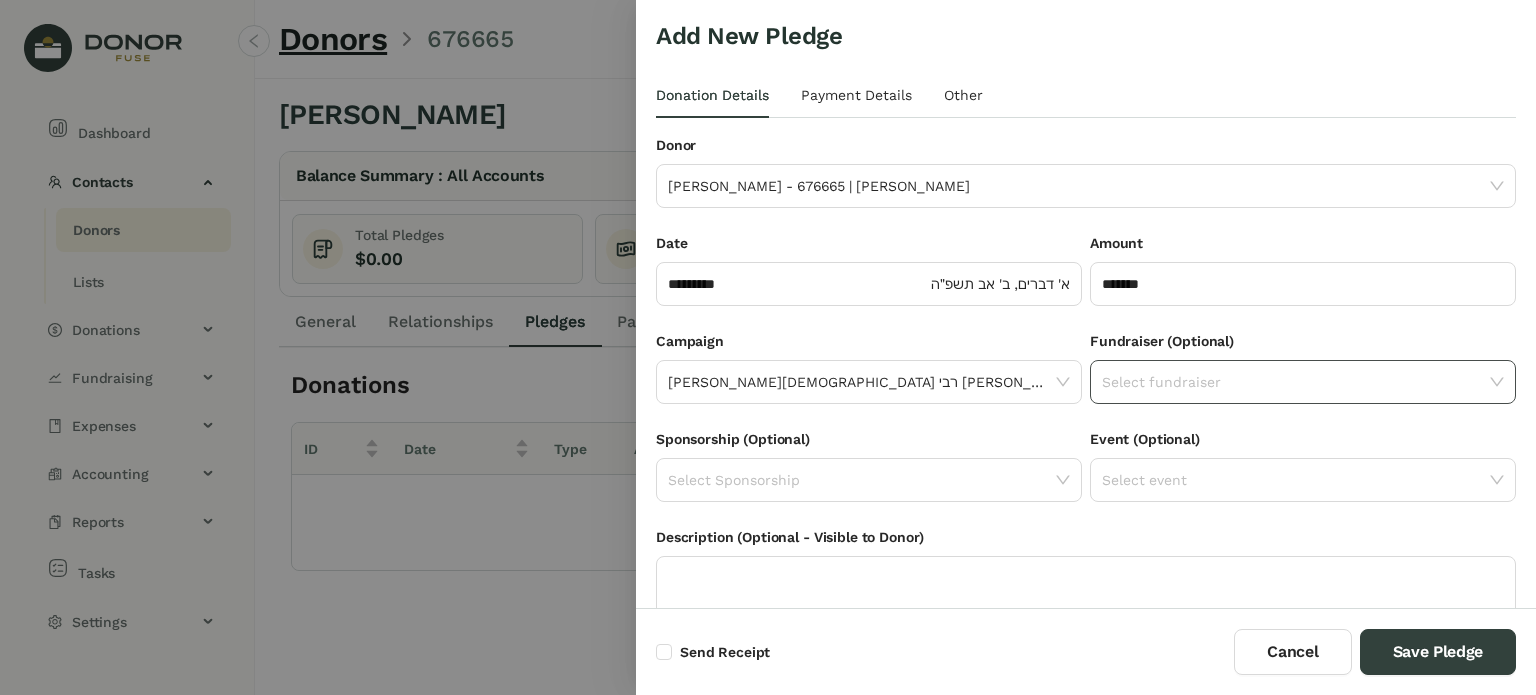 click 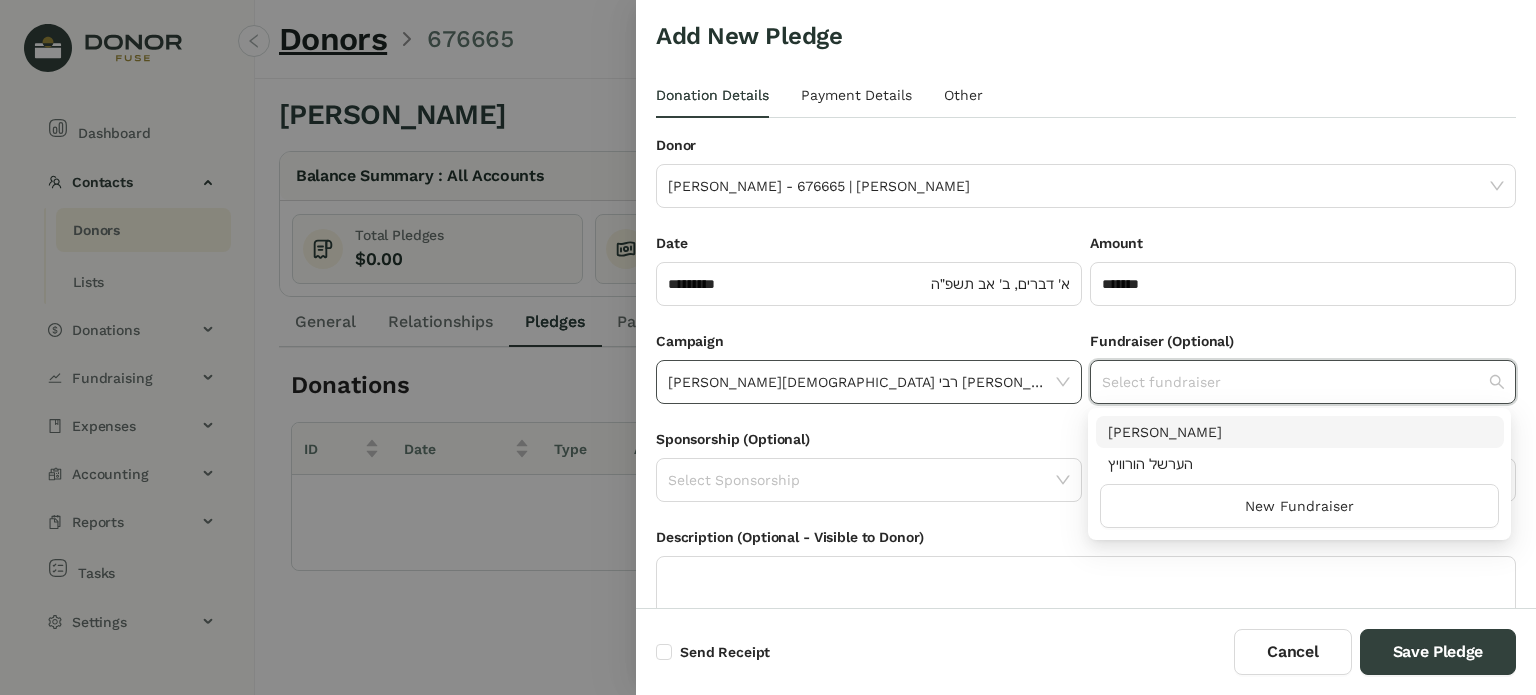 drag, startPoint x: 1146, startPoint y: 427, endPoint x: 970, endPoint y: 399, distance: 178.21335 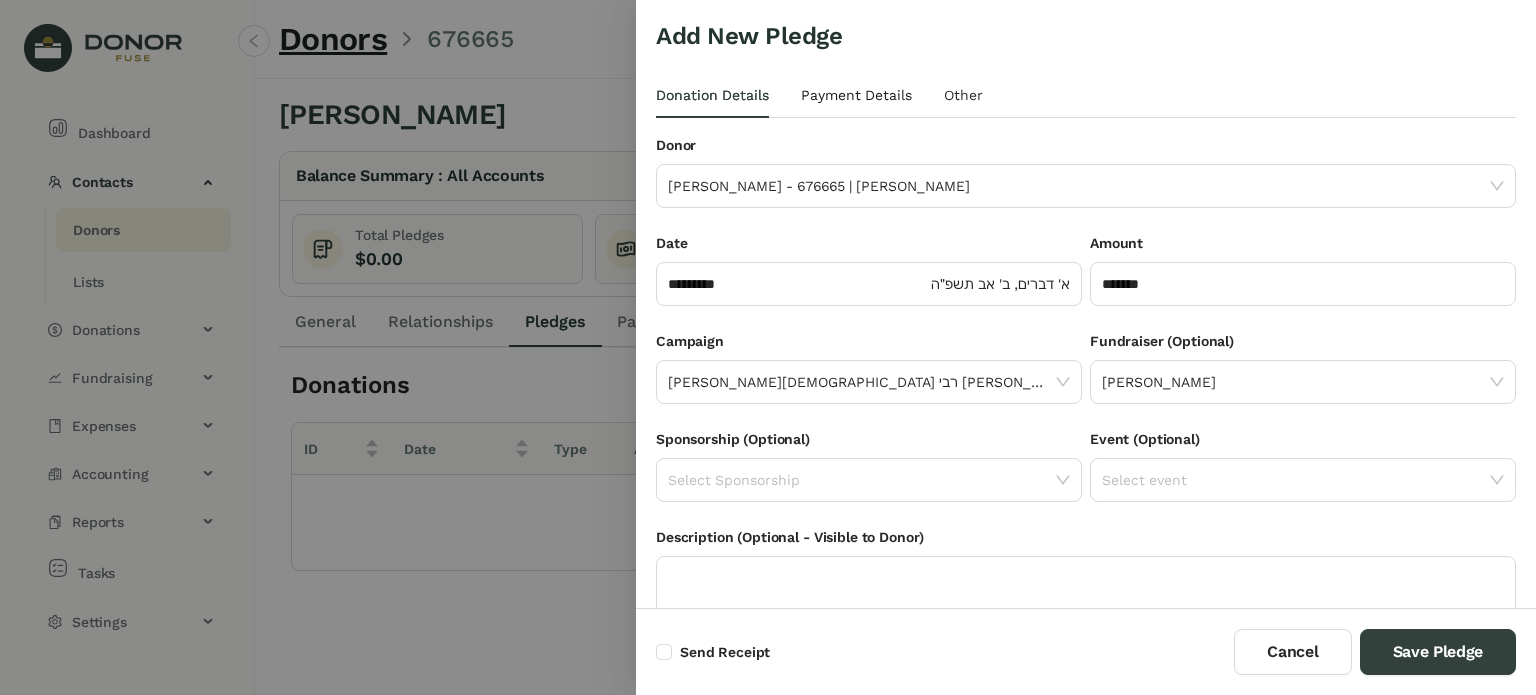 drag, startPoint x: 880, startPoint y: 99, endPoint x: 884, endPoint y: 111, distance: 12.649111 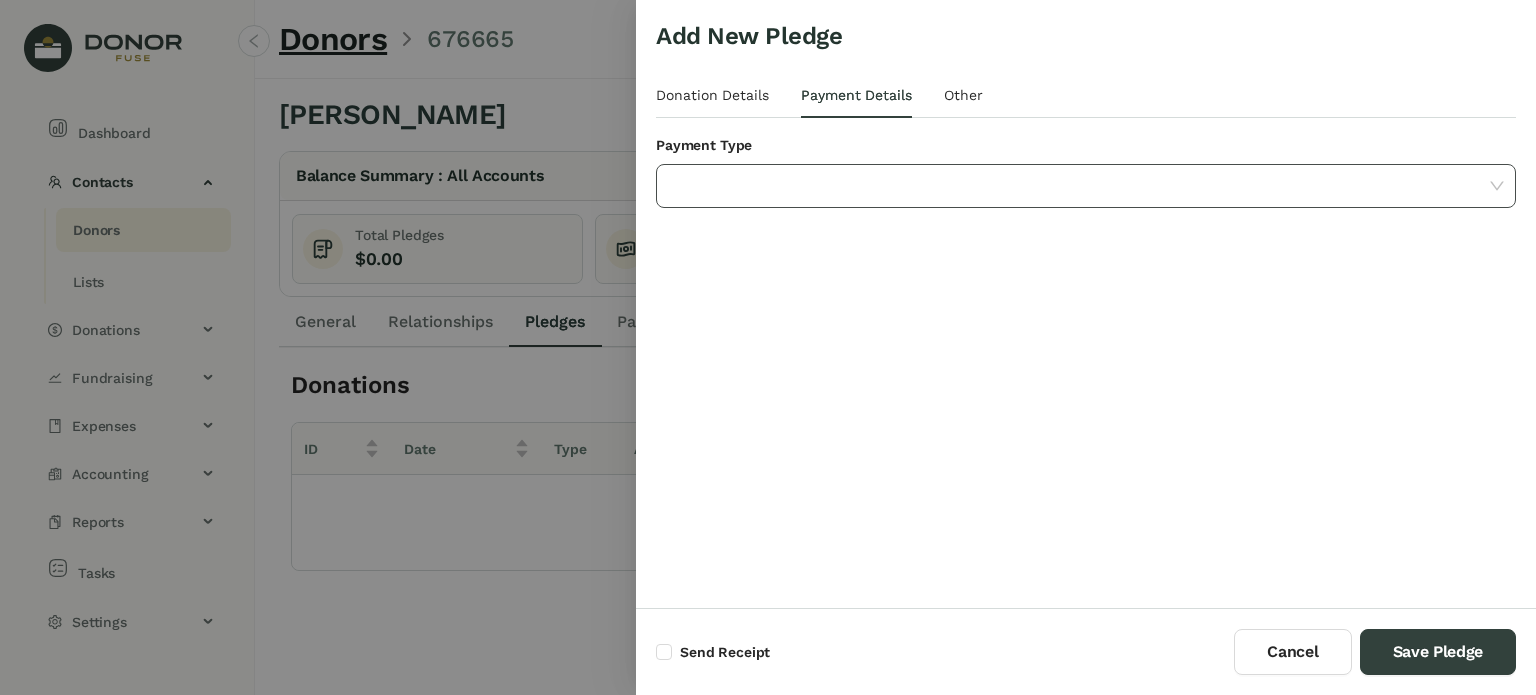 click 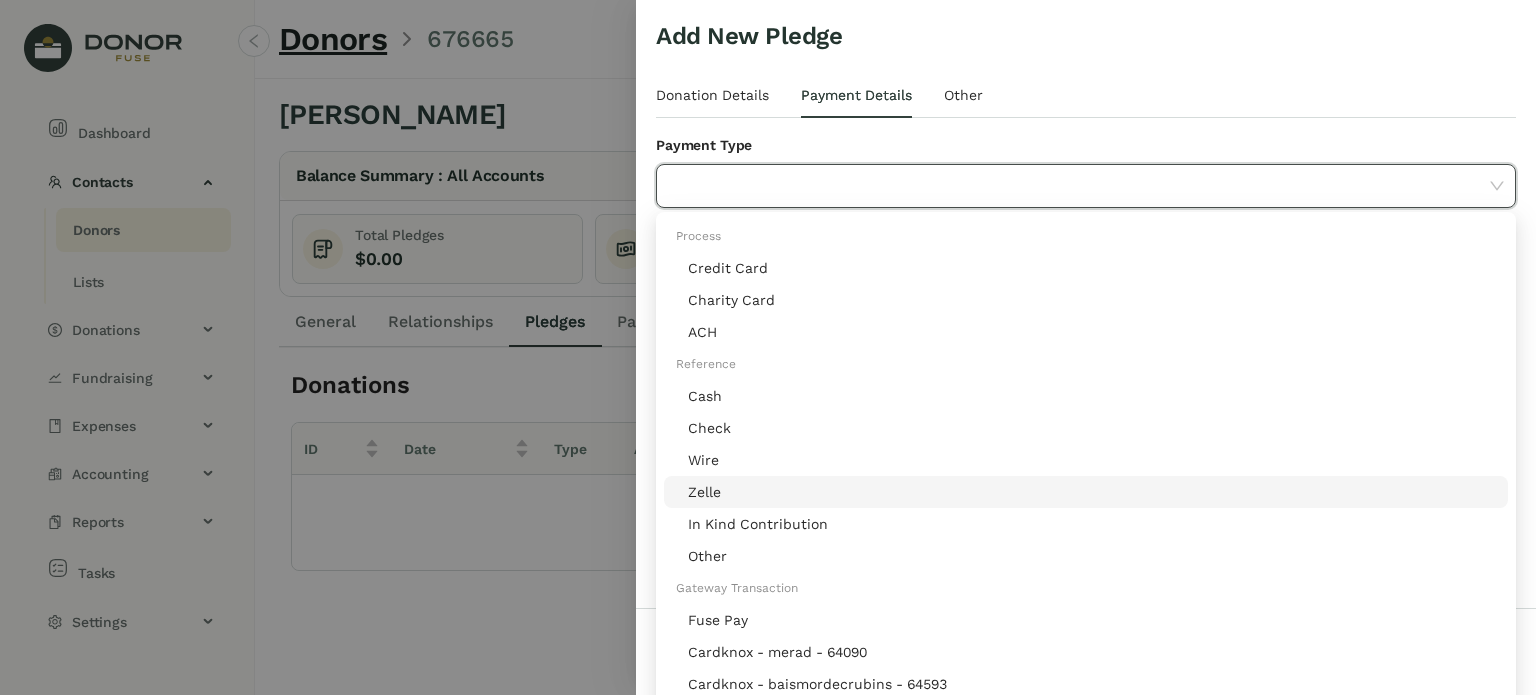 click on "Zelle" 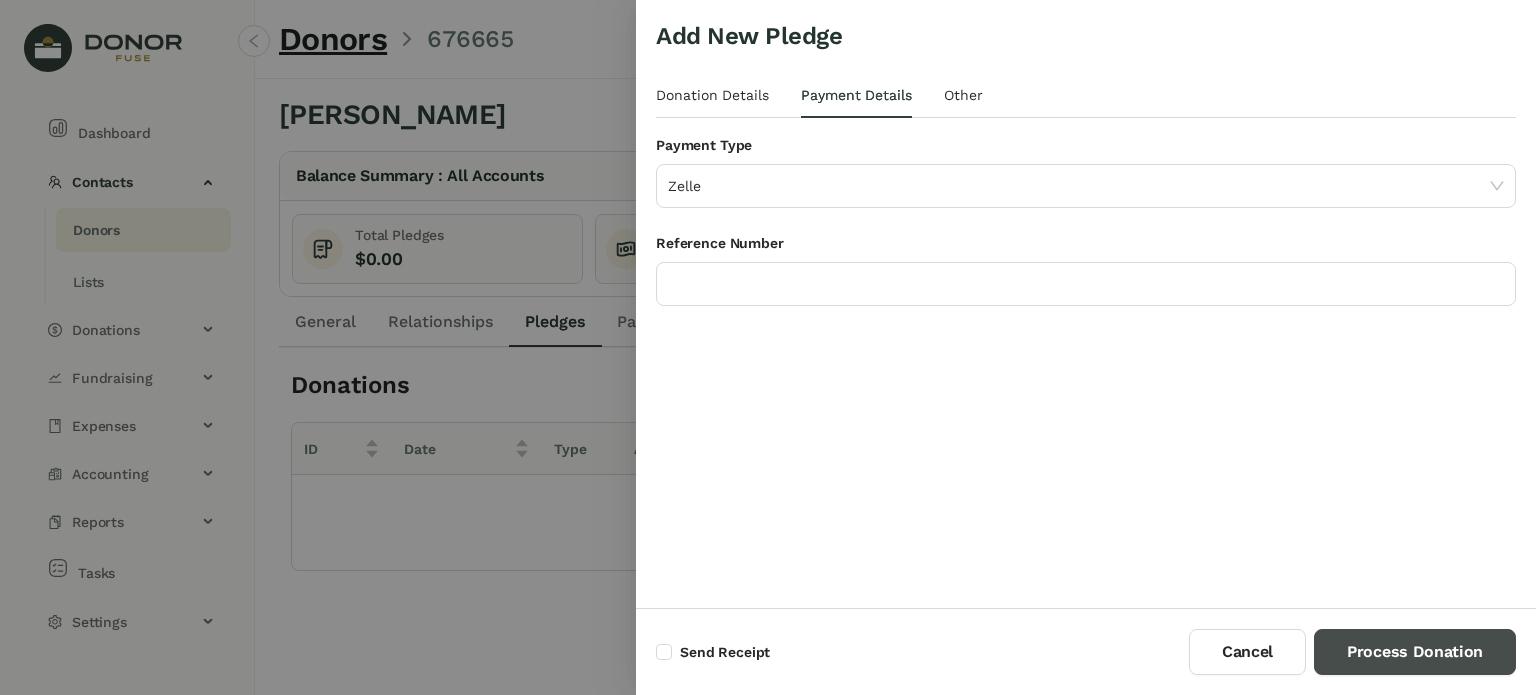 click on "Process Donation" at bounding box center [1415, 652] 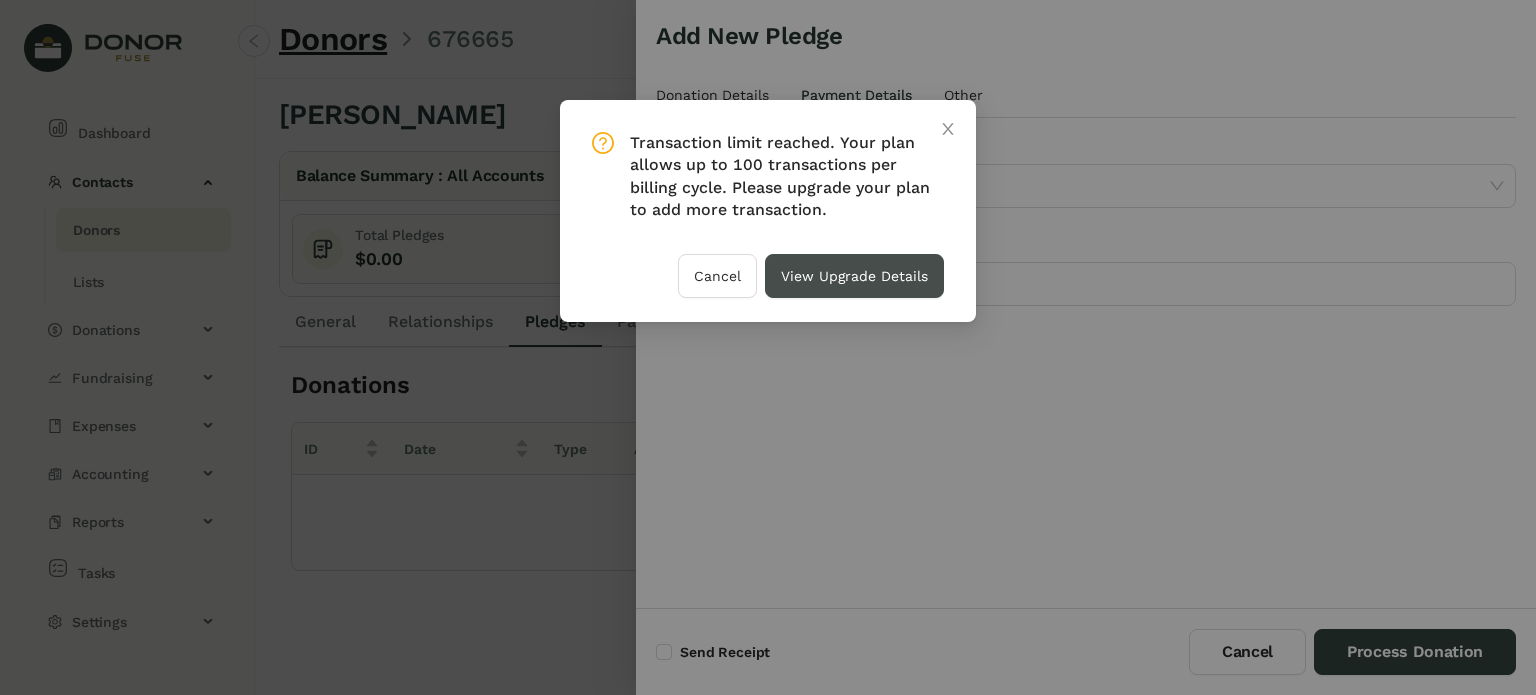 click on "View Upgrade Details" at bounding box center [854, 276] 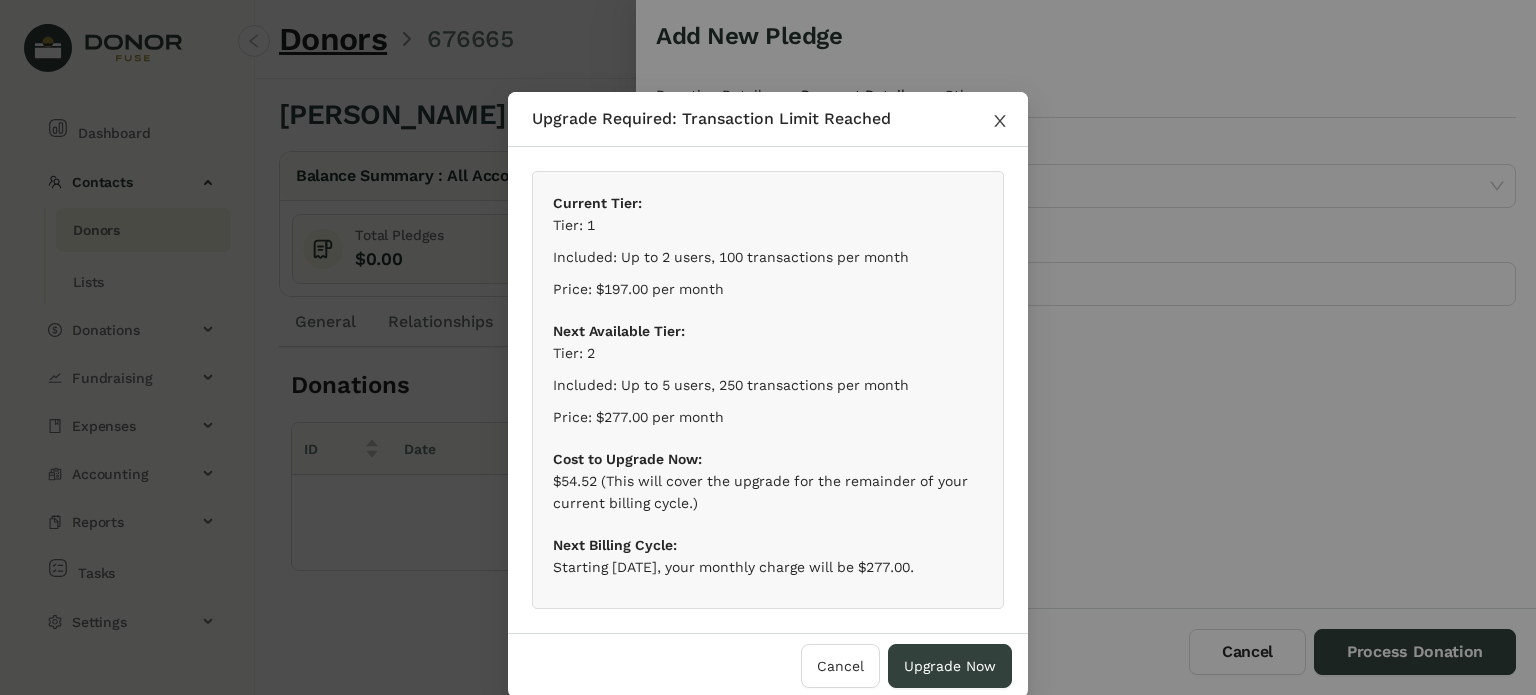 scroll, scrollTop: 34, scrollLeft: 0, axis: vertical 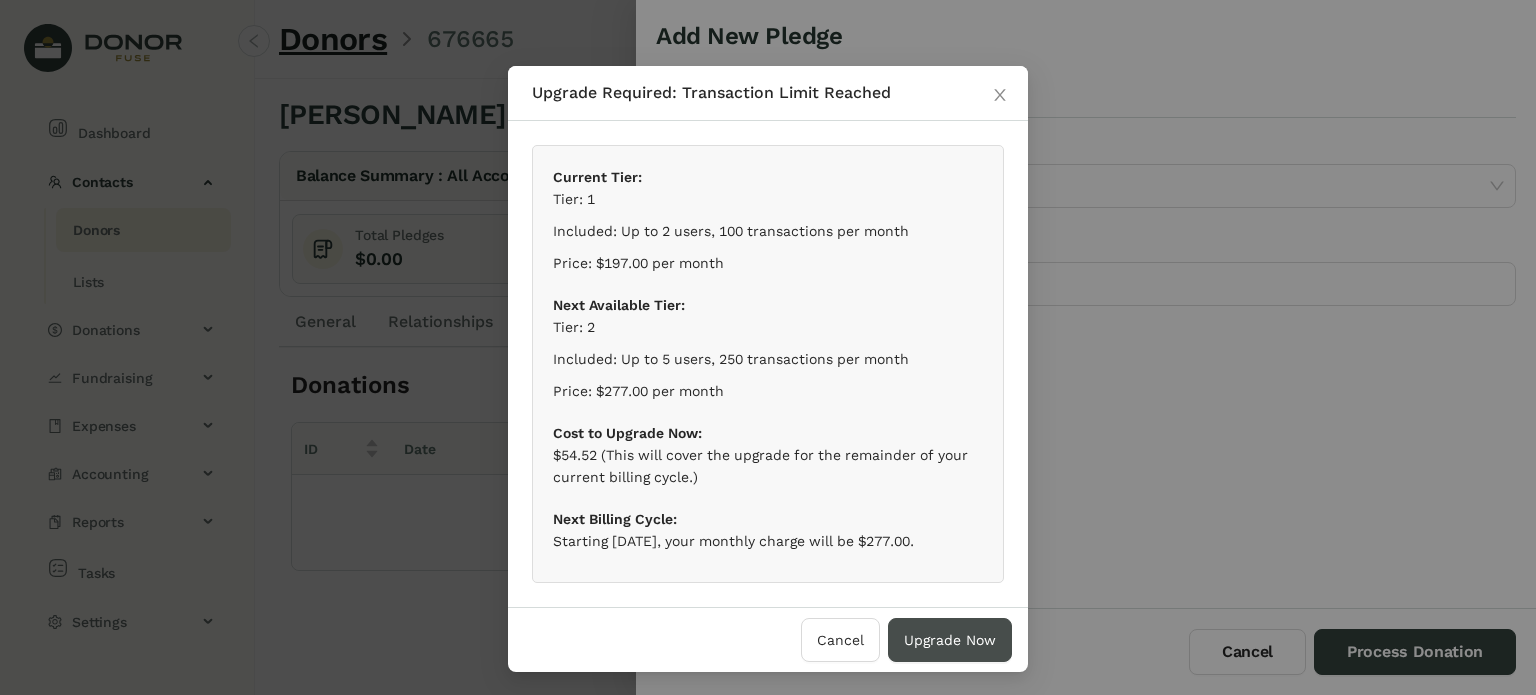 click on "Upgrade Now" at bounding box center [950, 640] 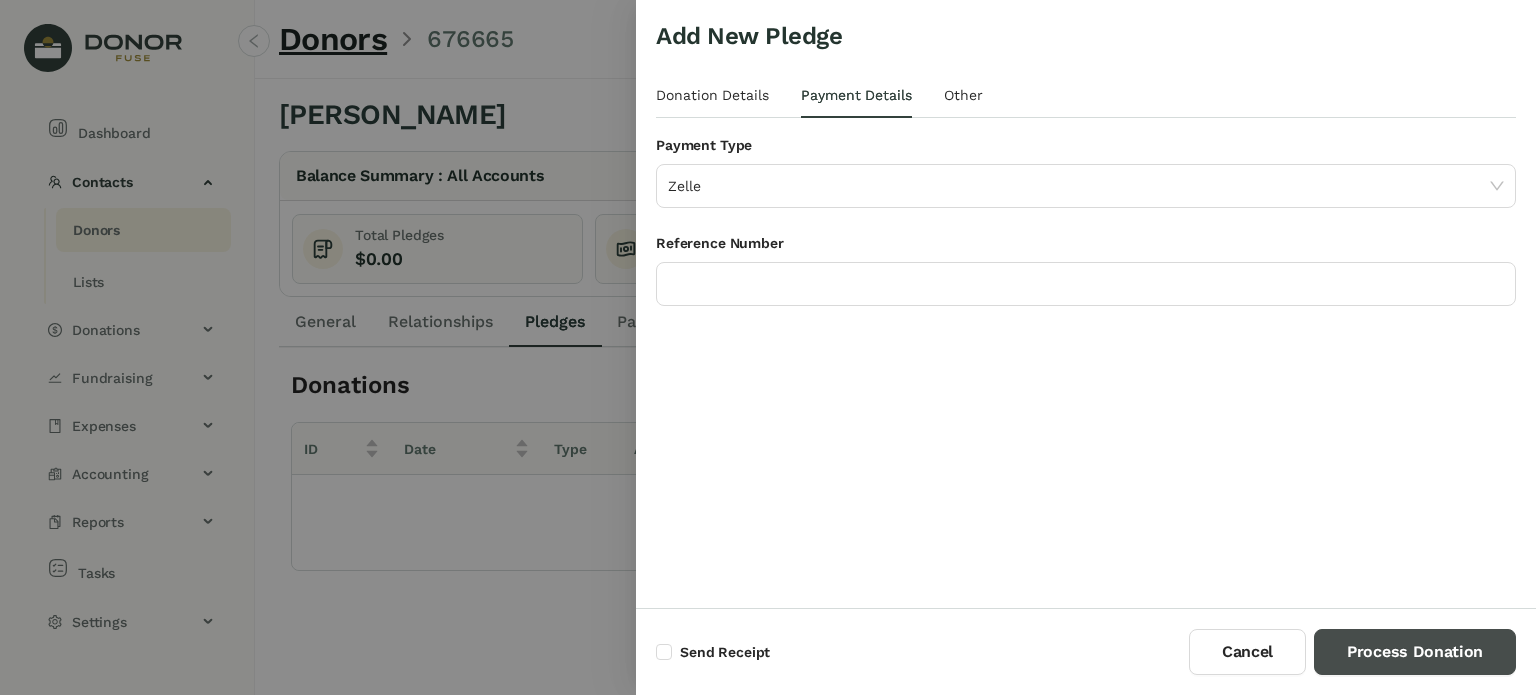 click on "Process Donation" at bounding box center [1415, 652] 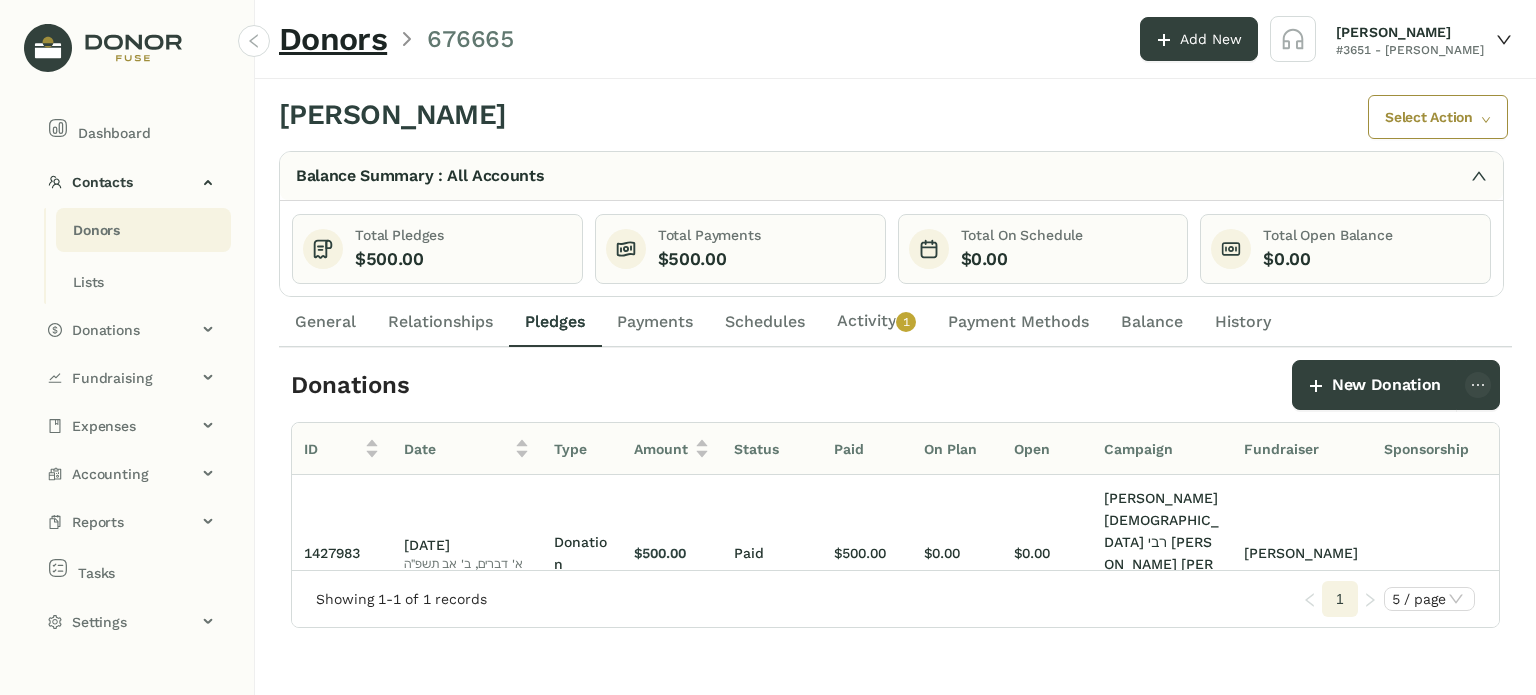 click on "Payments" 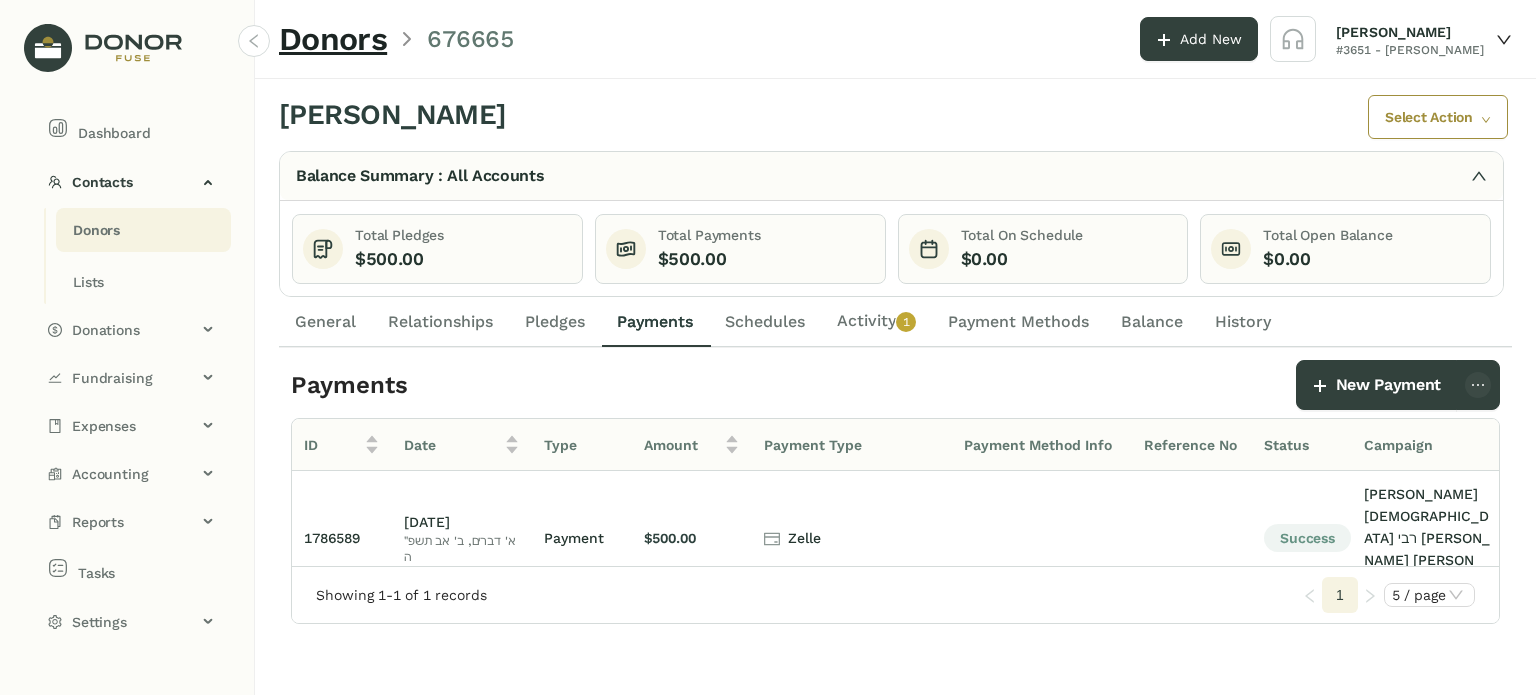 click on "Pledges" 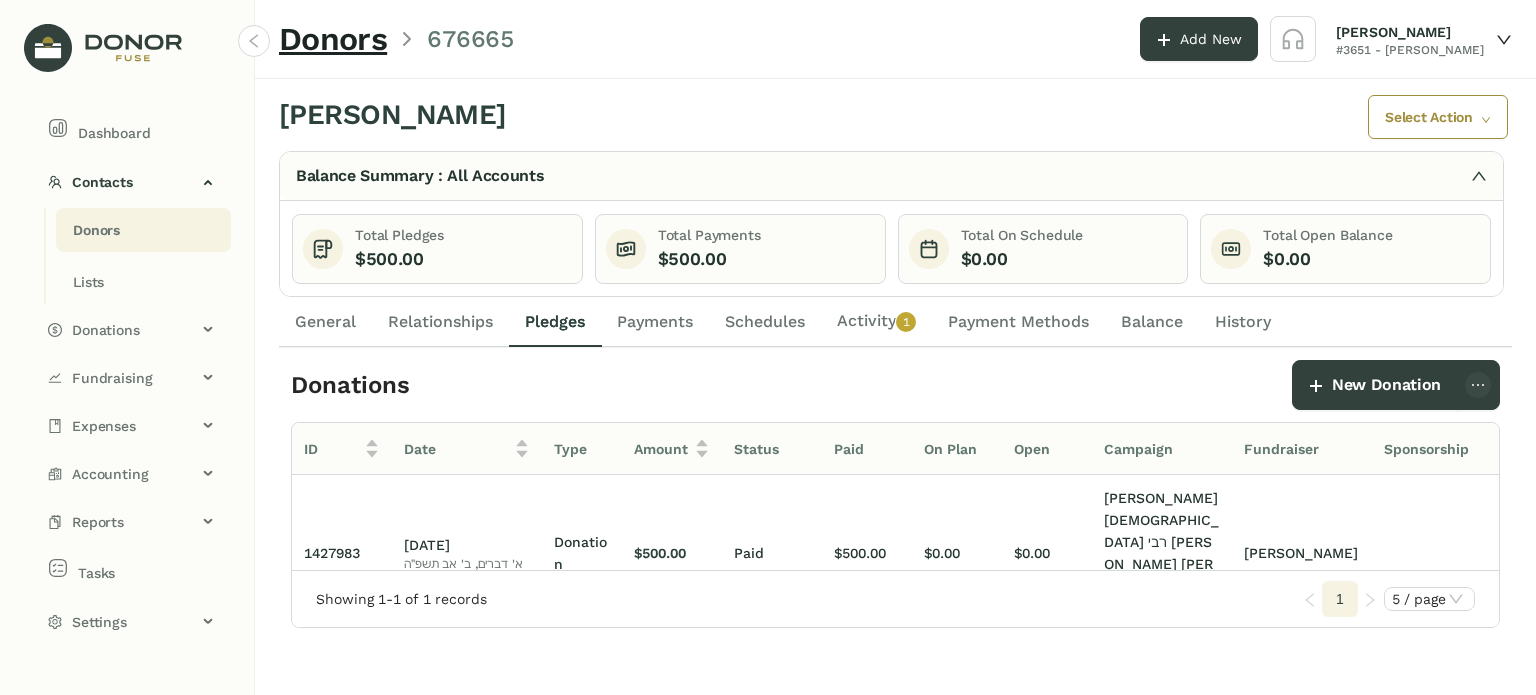 click on "Donors" 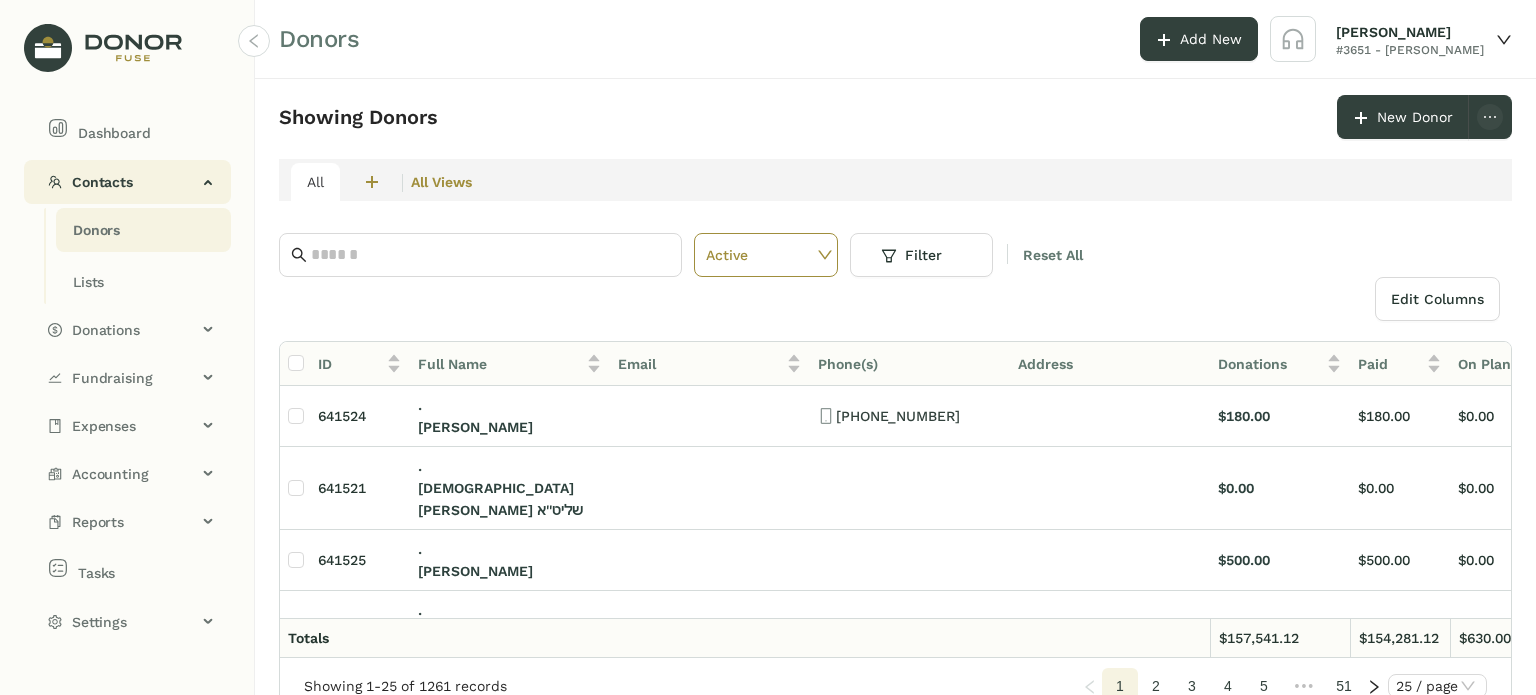 click on "Contacts" 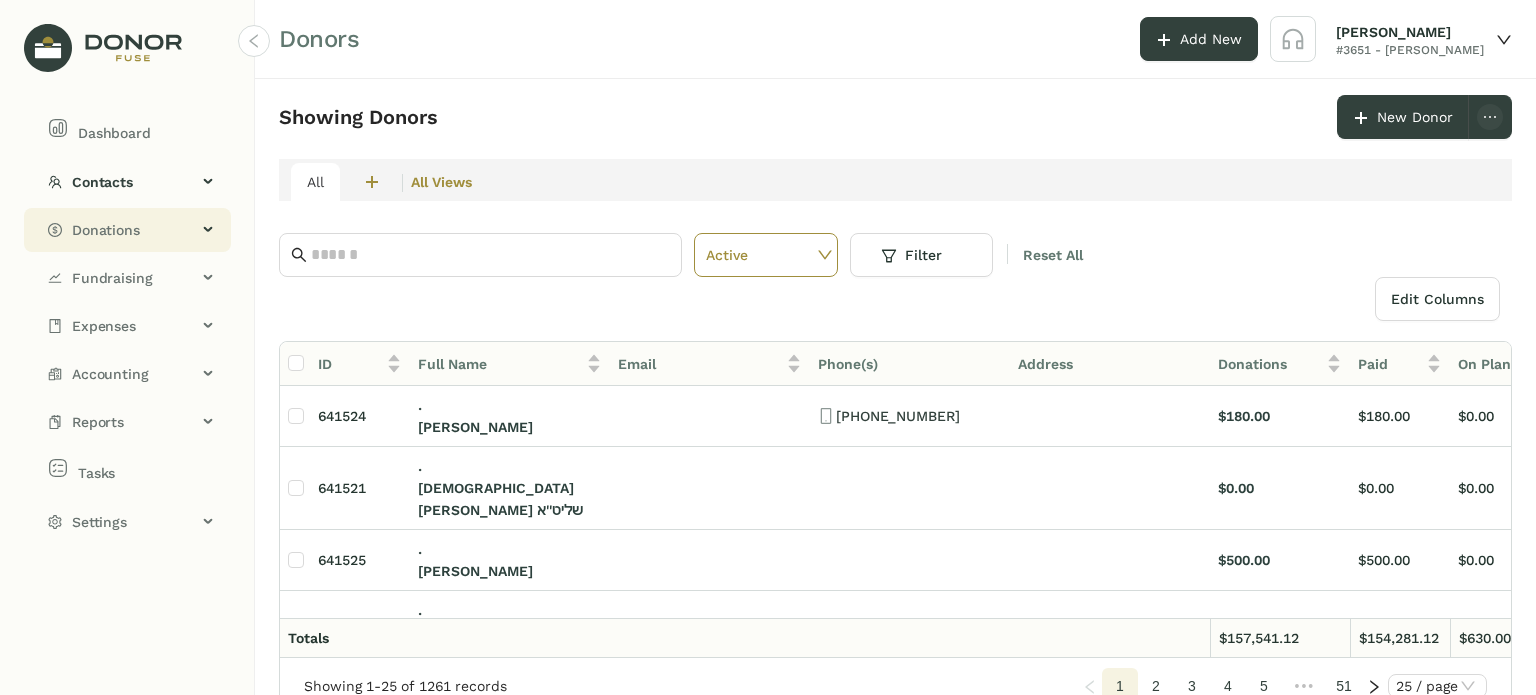 click on "Donations" 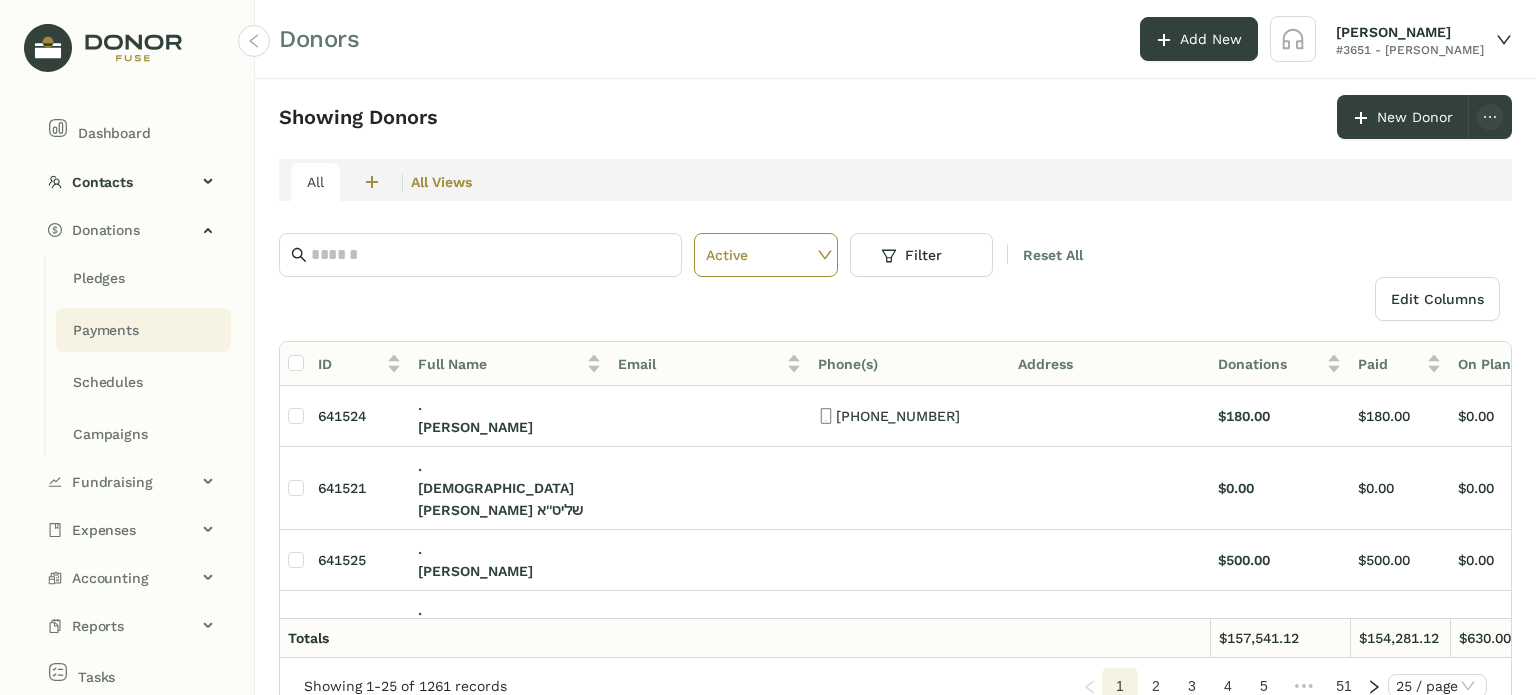 click on "Payments" 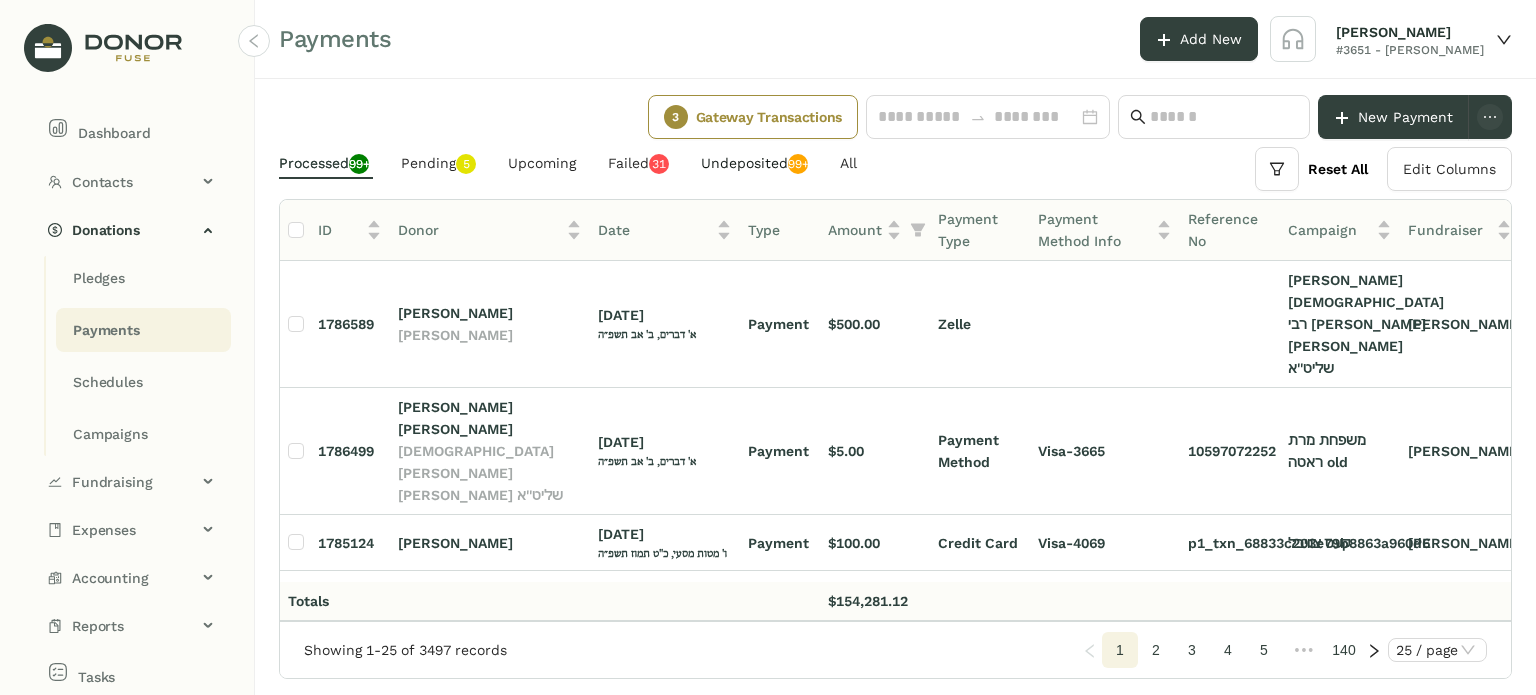 drag, startPoint x: 778, startPoint y: 165, endPoint x: 768, endPoint y: 173, distance: 12.806249 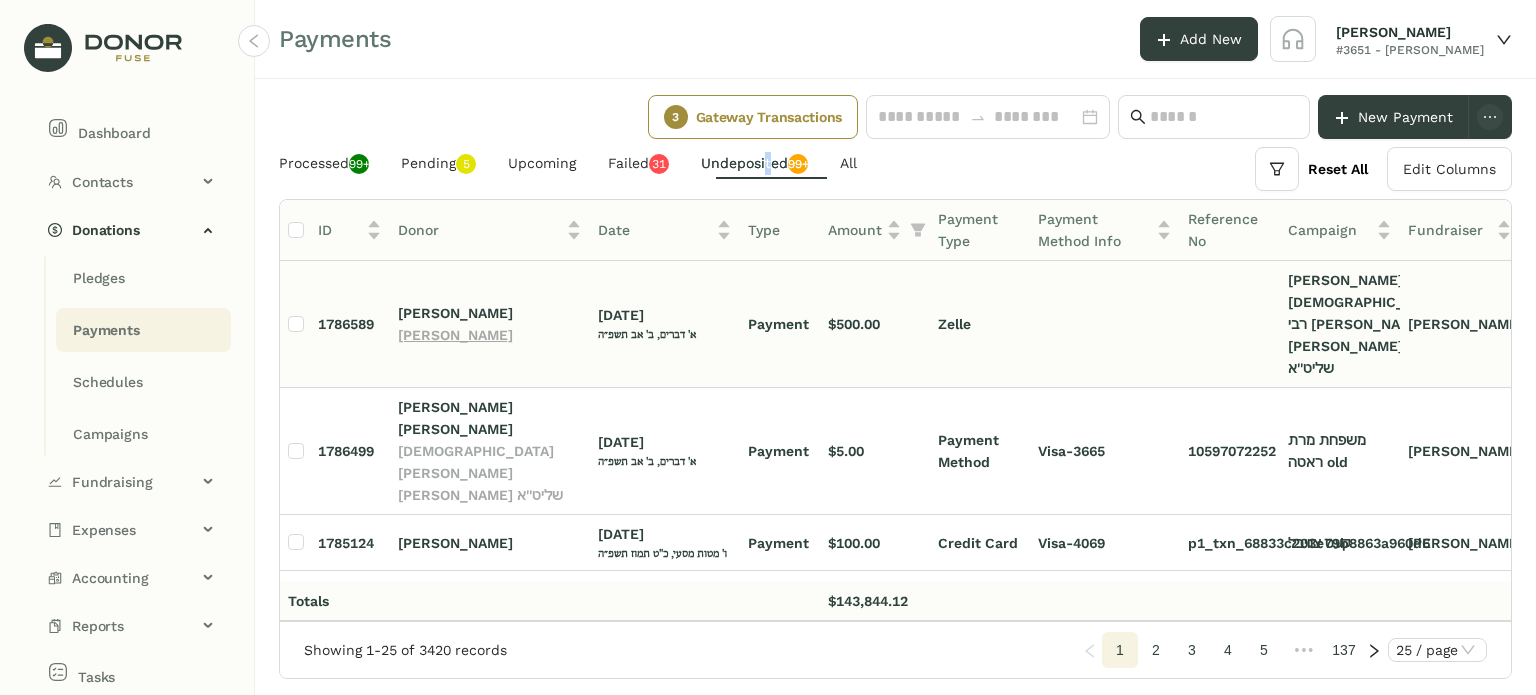 click on "[PERSON_NAME]" 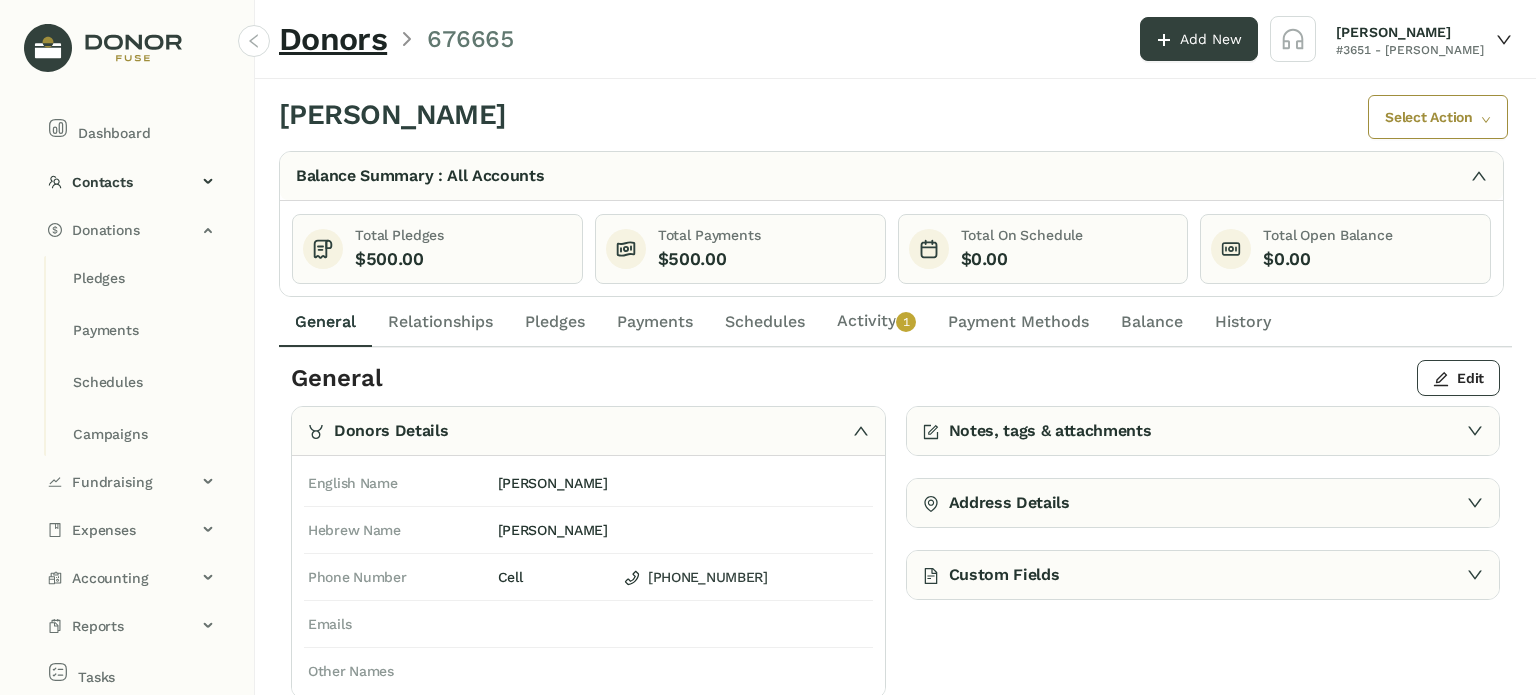 click on "Activity   0   1   2   3   4   5   6   7   8   9" 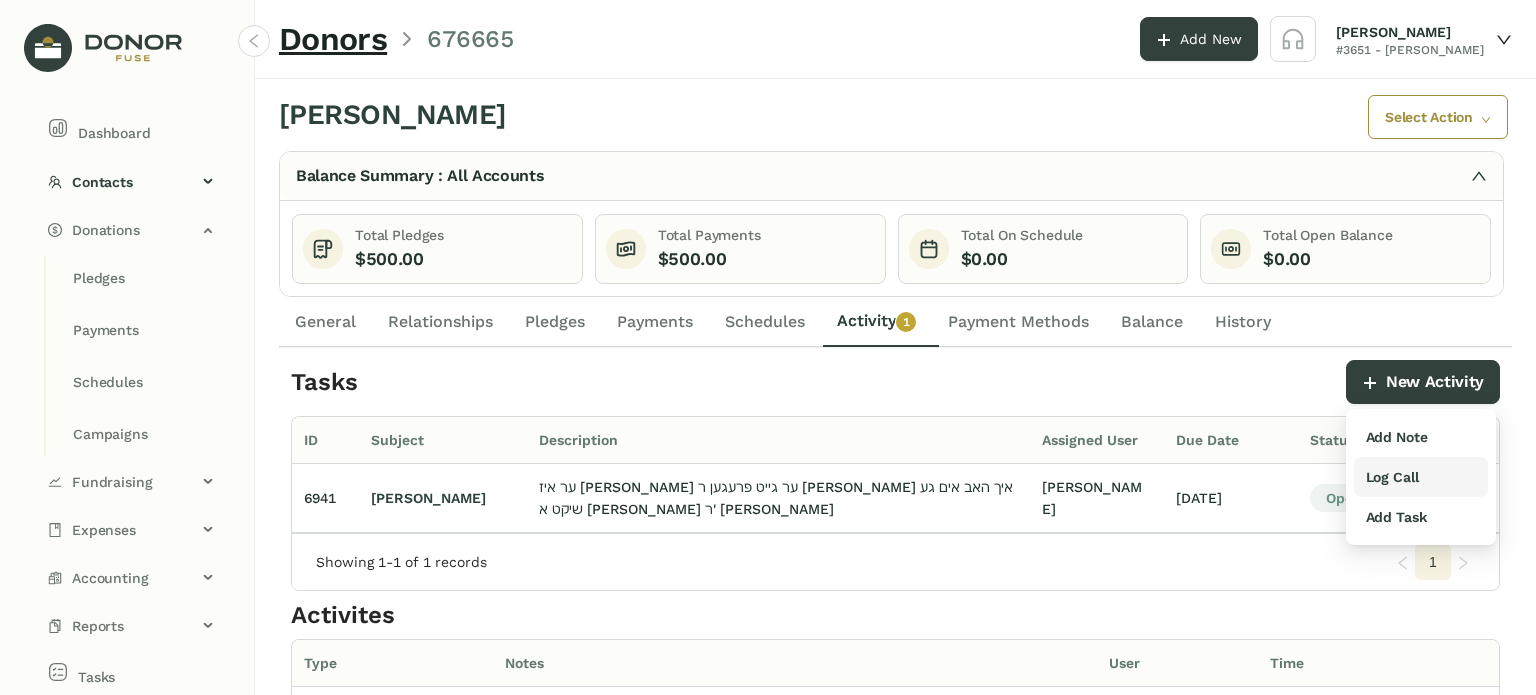 click on "Log Call" at bounding box center [1392, 477] 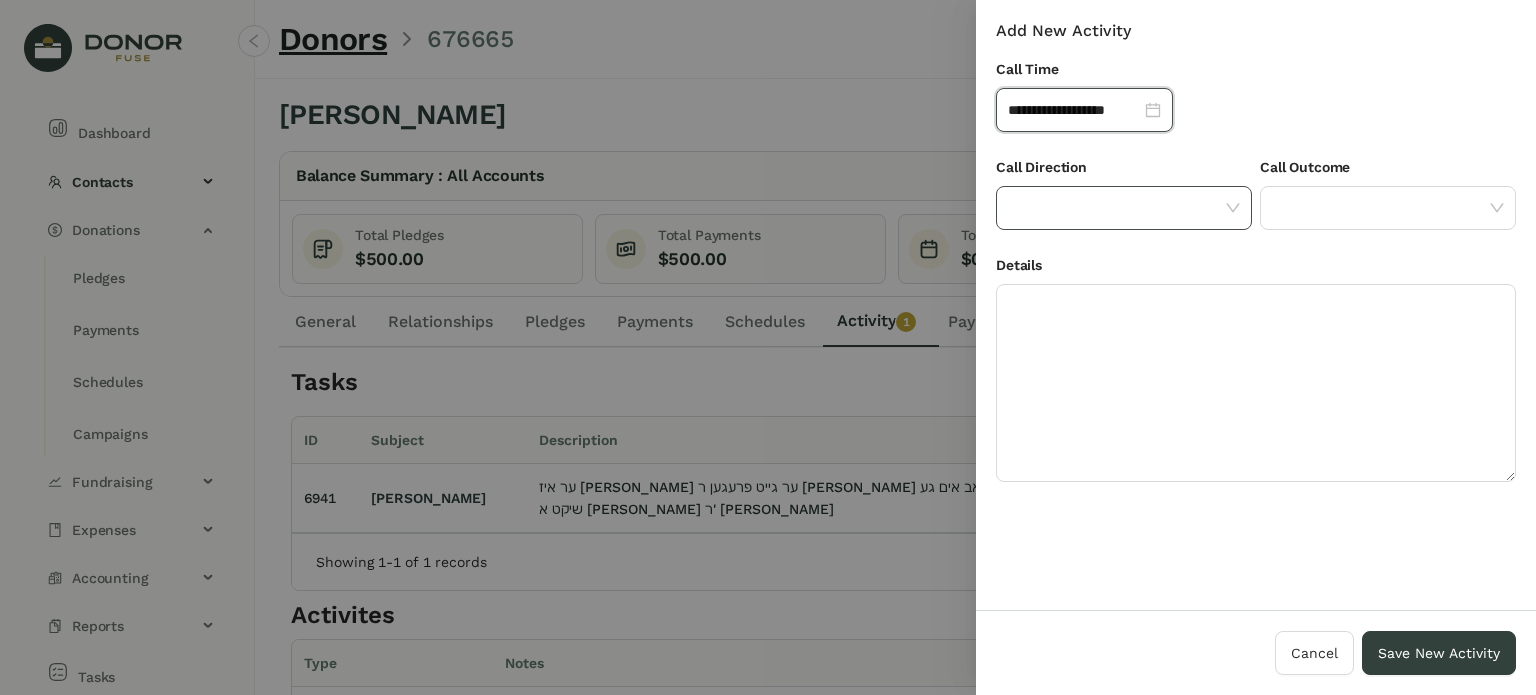 drag, startPoint x: 1156, startPoint y: 215, endPoint x: 1160, endPoint y: 227, distance: 12.649111 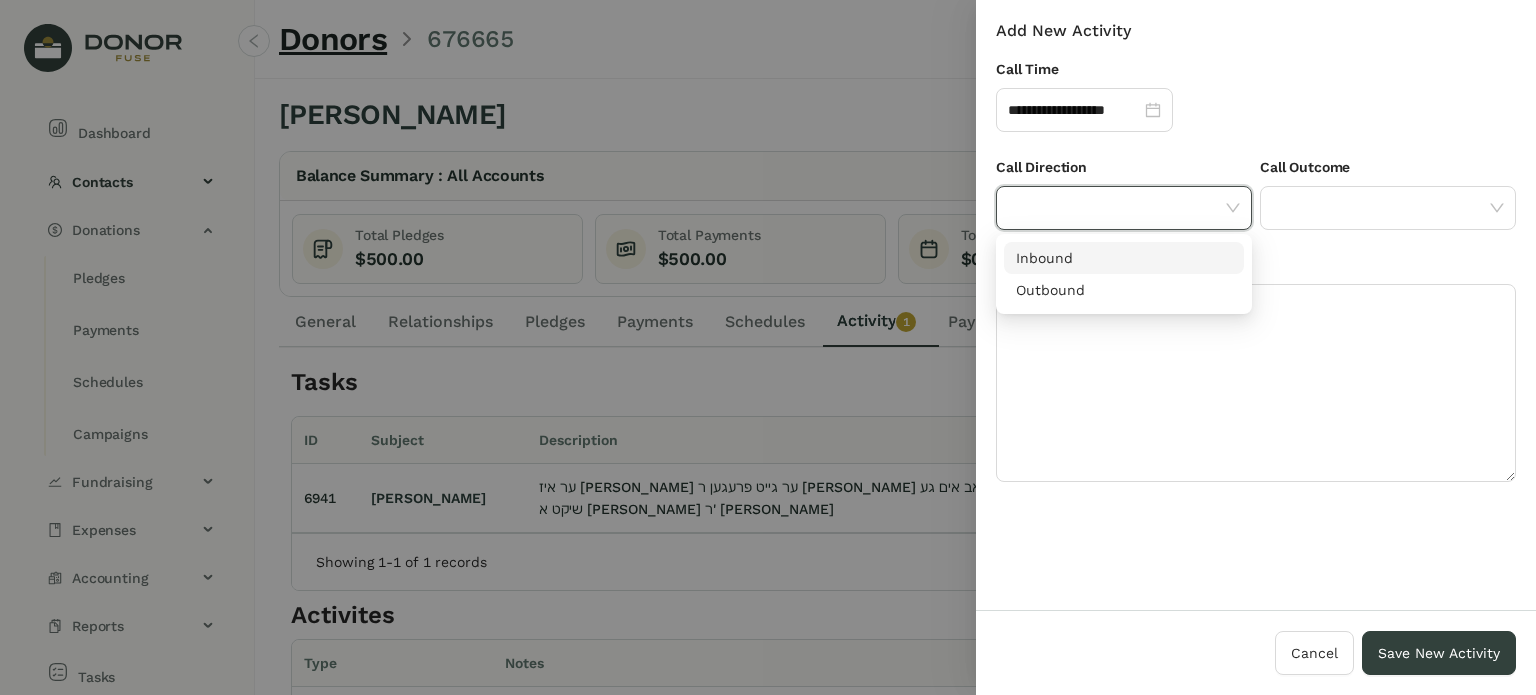 click on "Inbound" at bounding box center (1124, 258) 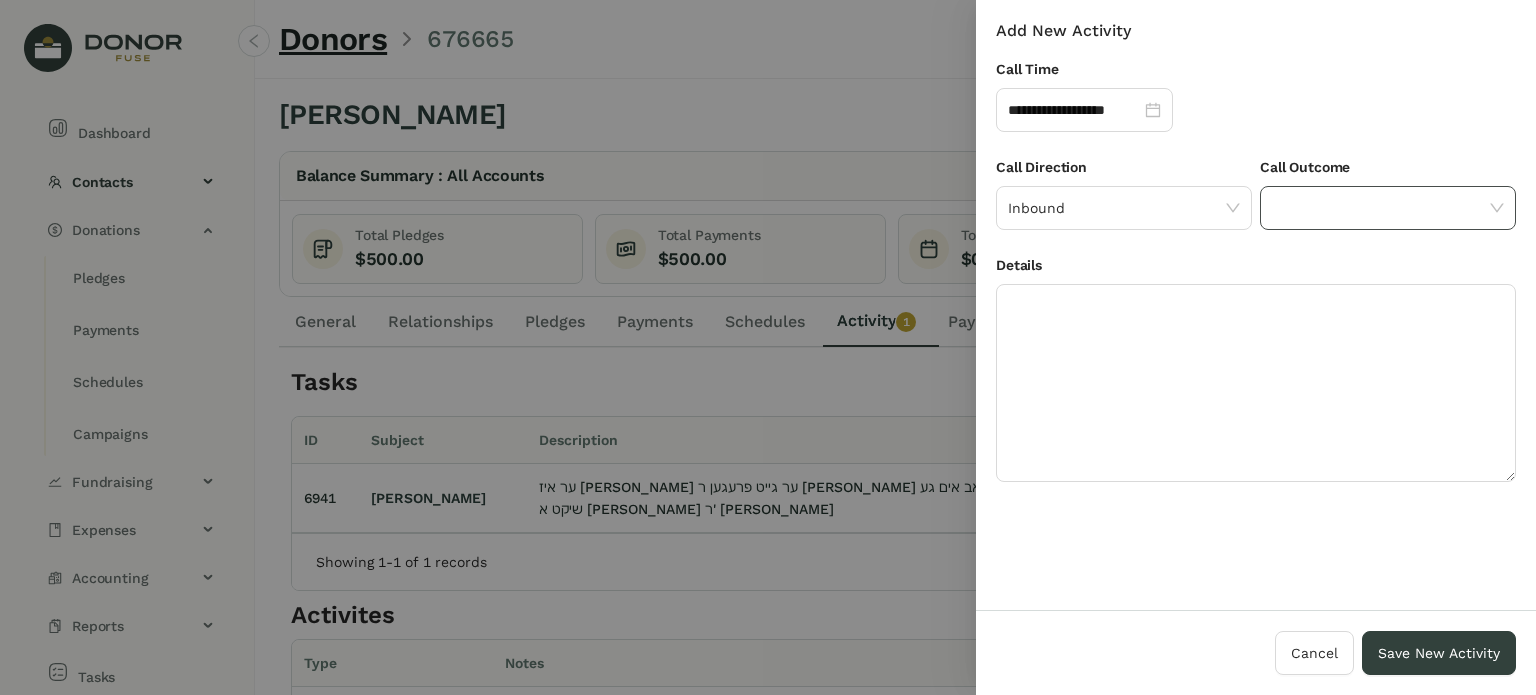 click 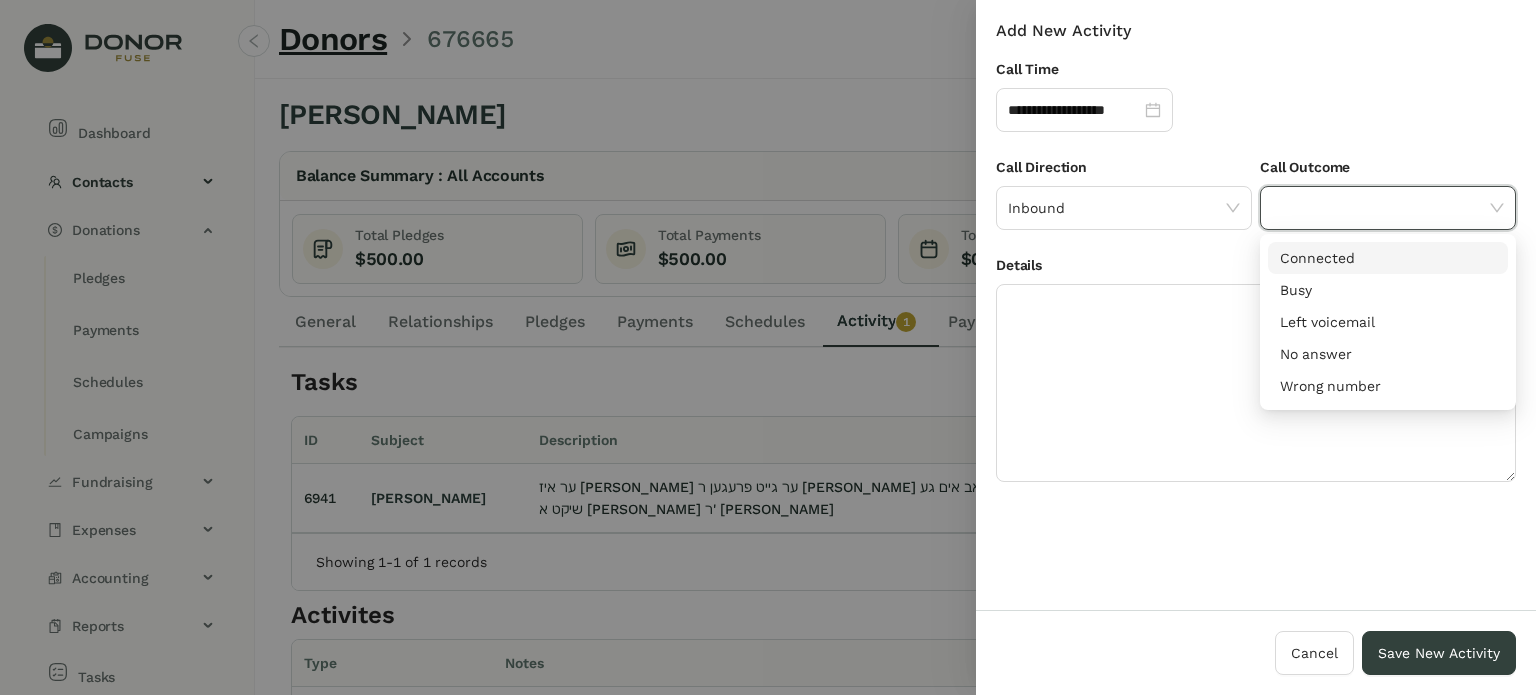 click on "Connected" at bounding box center (1388, 258) 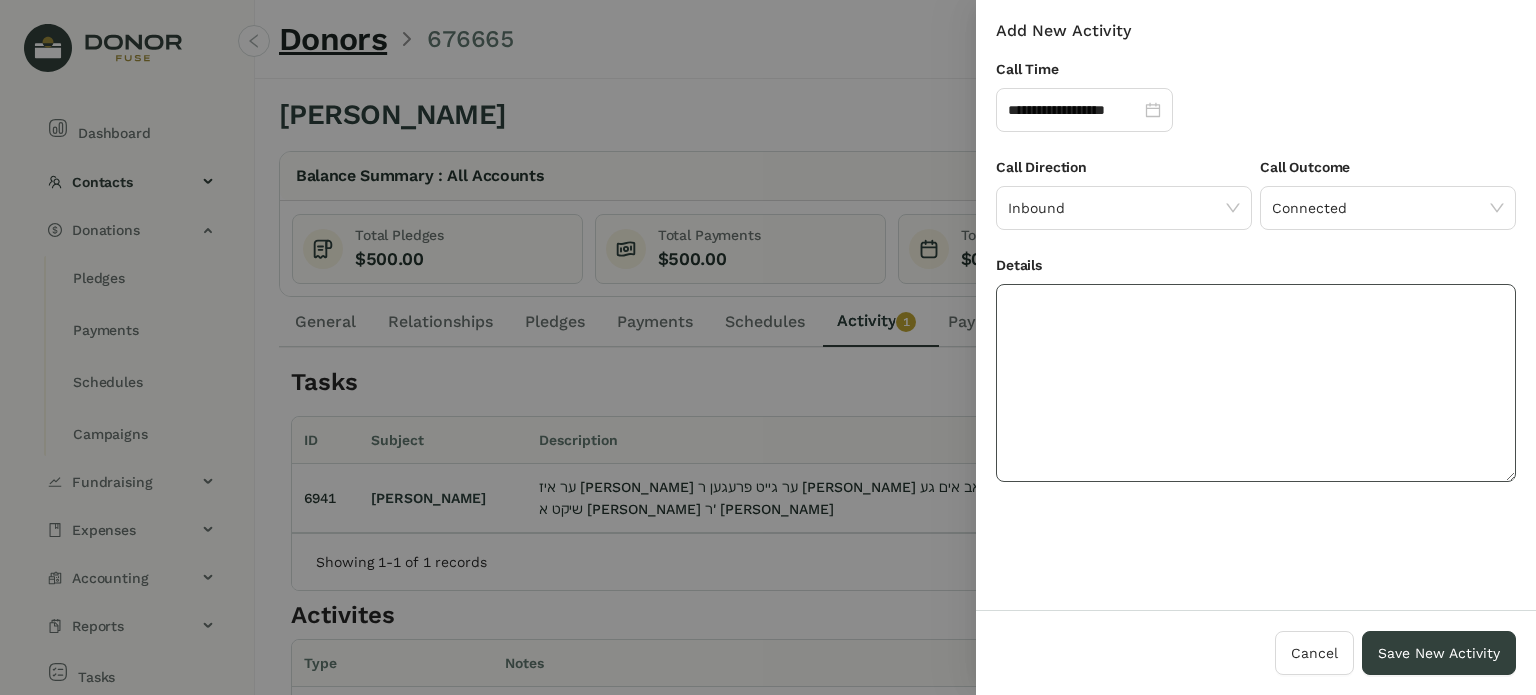 drag, startPoint x: 1220, startPoint y: 332, endPoint x: 1213, endPoint y: 307, distance: 25.96151 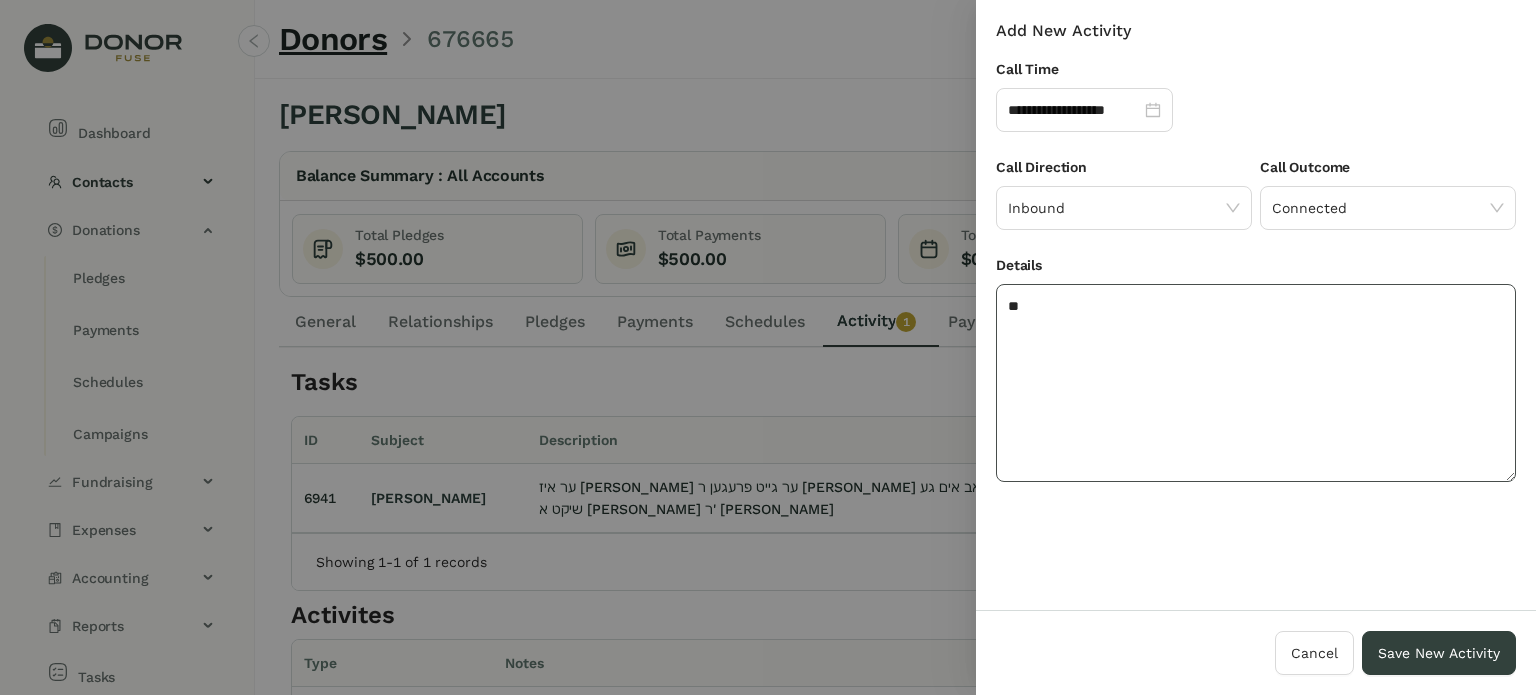 type on "*" 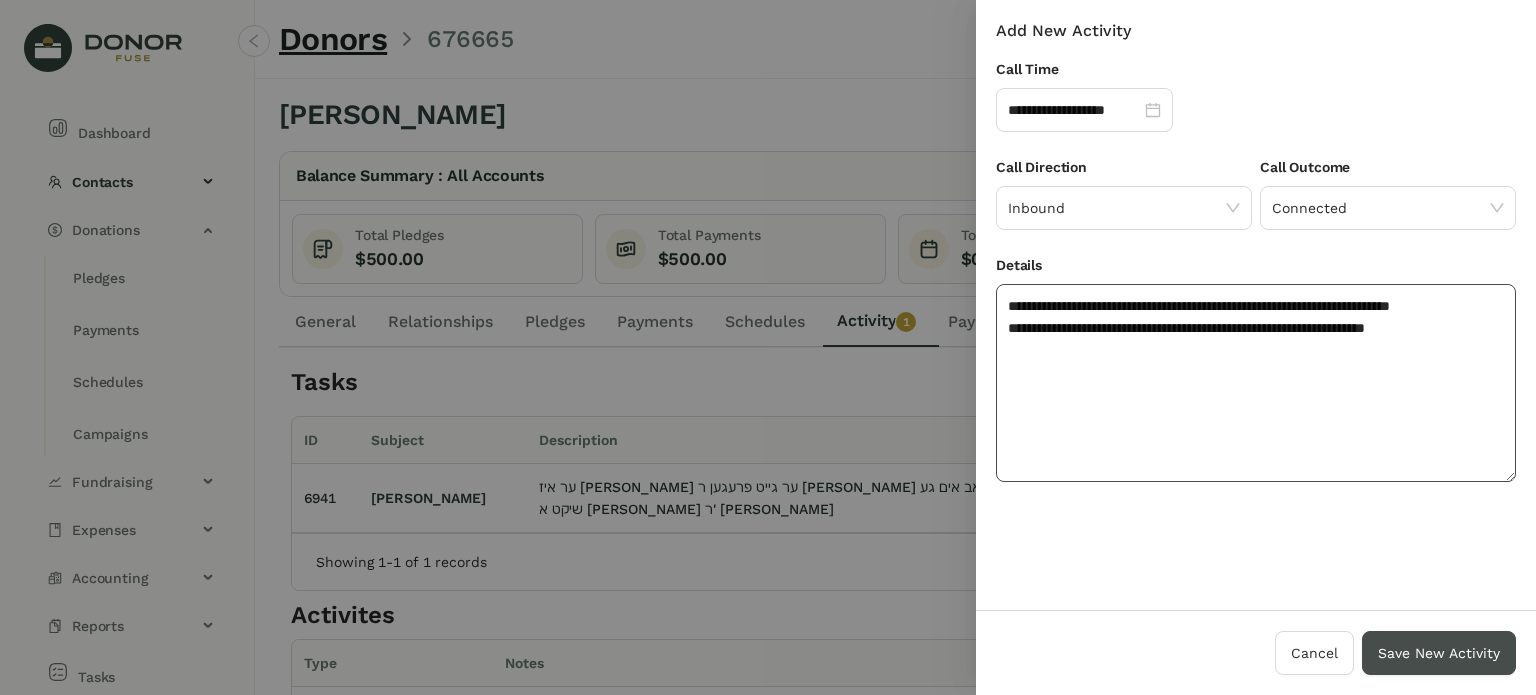 type on "**********" 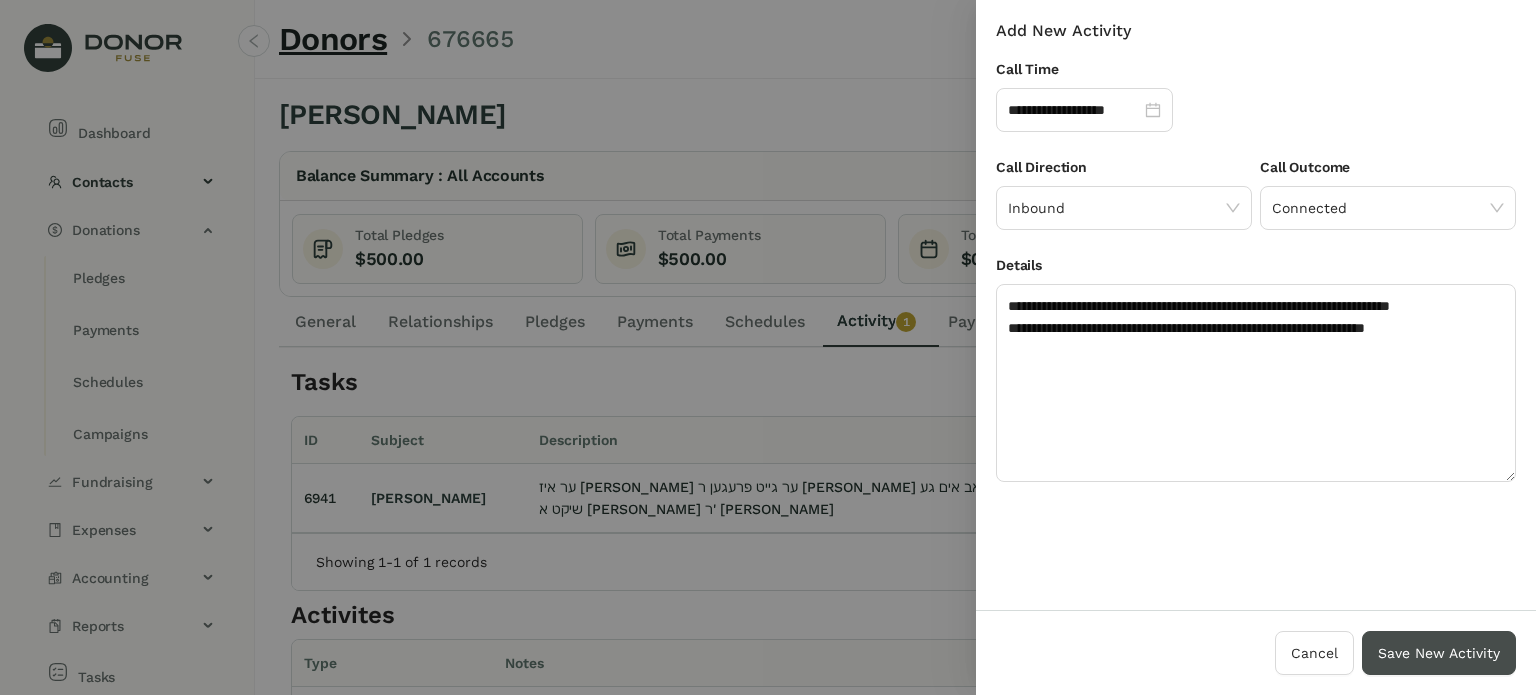 click on "Save New Activity" at bounding box center [1439, 653] 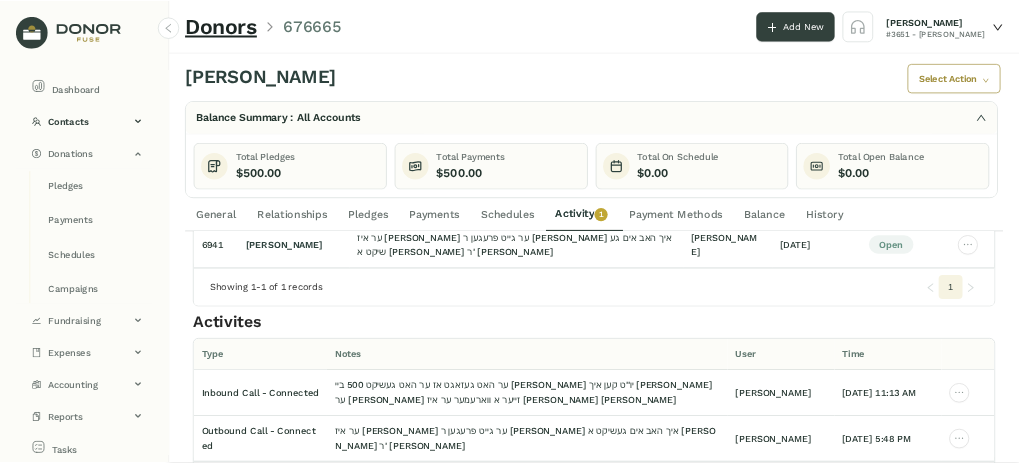 scroll, scrollTop: 162, scrollLeft: 0, axis: vertical 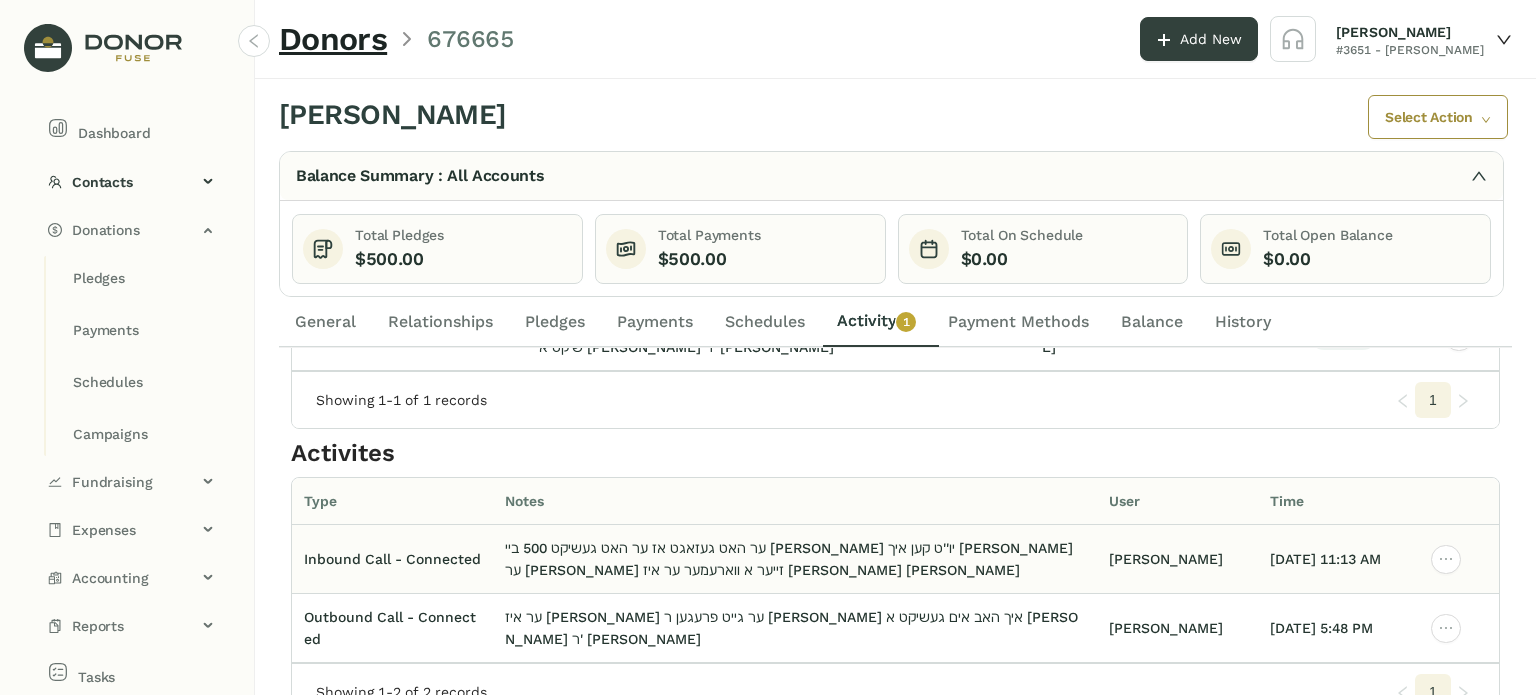 click on "ער האט געזאגט אז ער האט געשיקט 500 ביי [PERSON_NAME] יו''ט קען איך [PERSON_NAME]
ער [PERSON_NAME] זייער א ווארעמער ער איז [PERSON_NAME] [PERSON_NAME]" 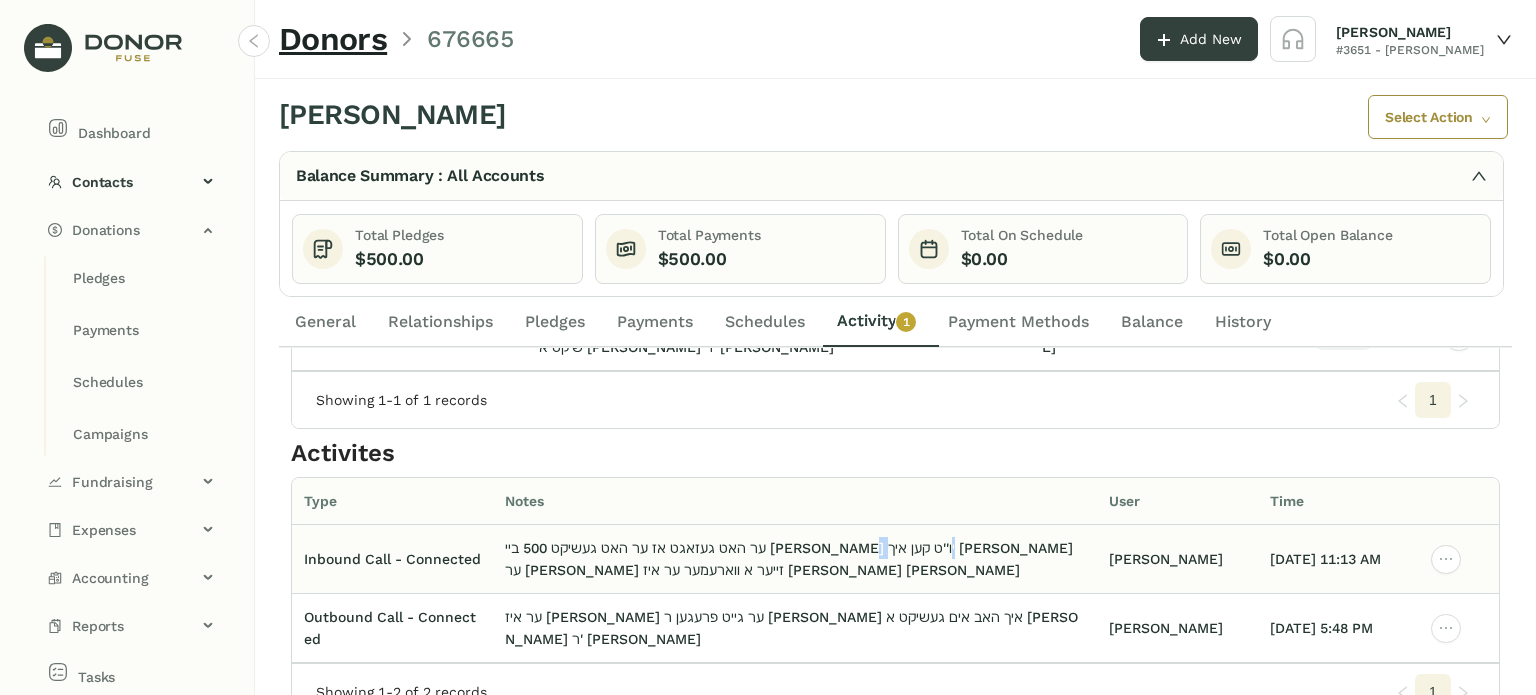 click on "ער האט געזאגט אז ער האט געשיקט 500 ביי [PERSON_NAME] יו''ט קען איך [PERSON_NAME]
ער [PERSON_NAME] זייער א ווארעמער ער איז [PERSON_NAME] [PERSON_NAME]" 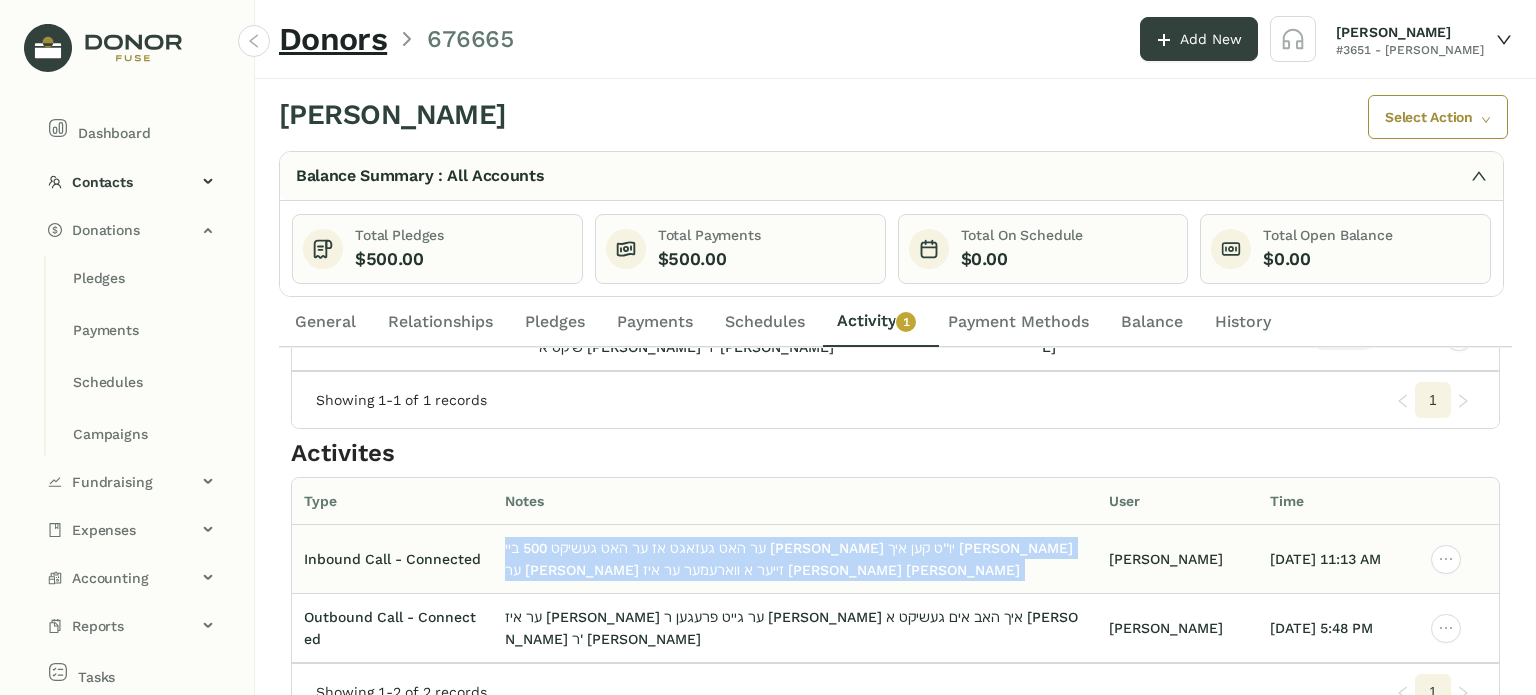 click on "ער האט געזאגט אז ער האט געשיקט 500 ביי [PERSON_NAME] יו''ט קען איך [PERSON_NAME]
ער [PERSON_NAME] זייער א ווארעמער ער איז [PERSON_NAME] [PERSON_NAME]" 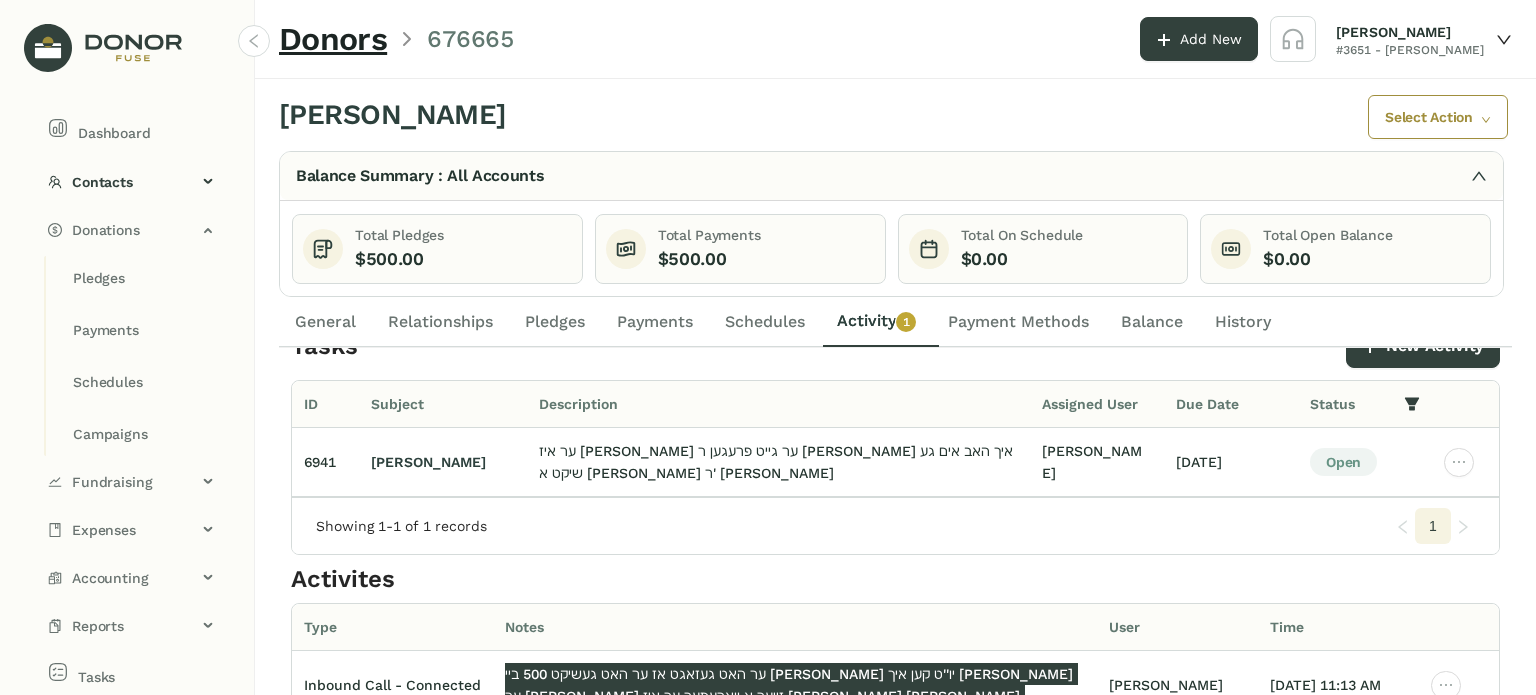 scroll, scrollTop: 0, scrollLeft: 0, axis: both 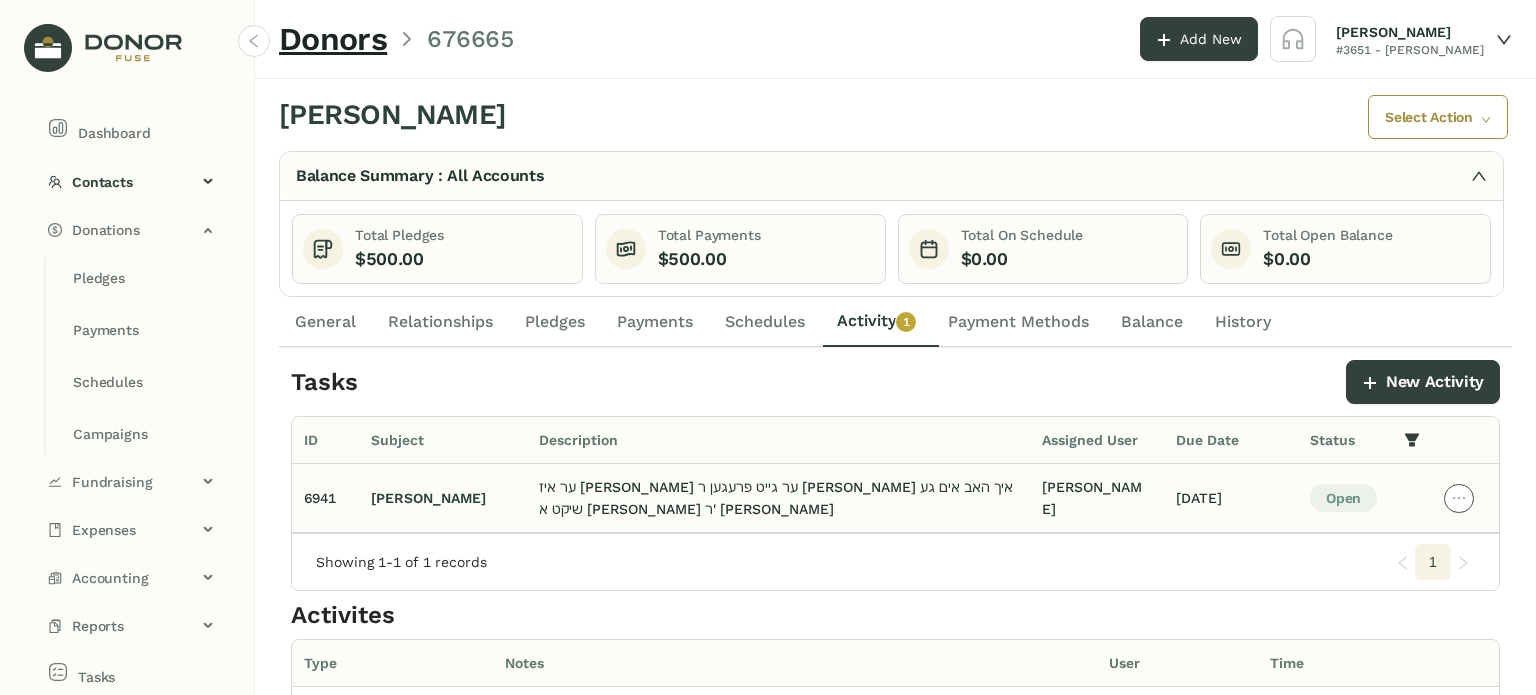 click 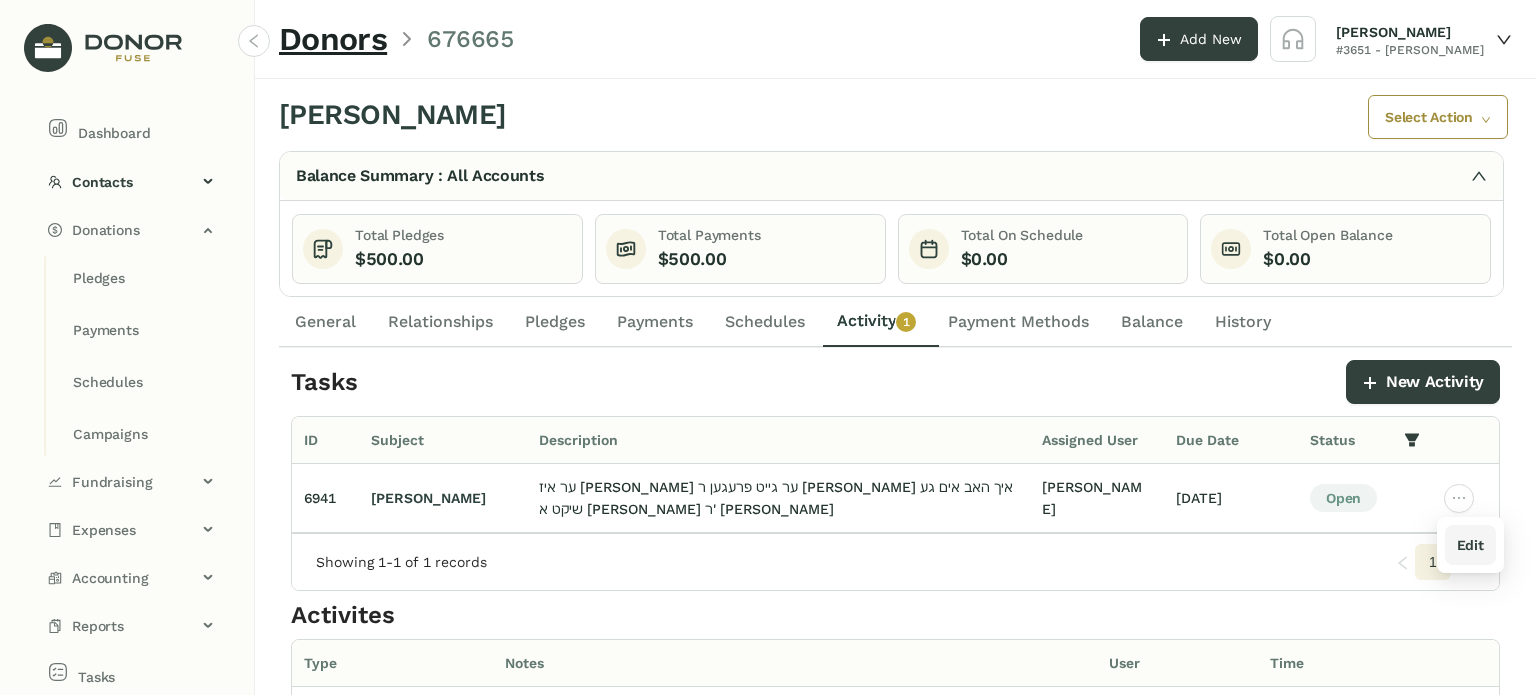 click on "Edit" at bounding box center (1470, 545) 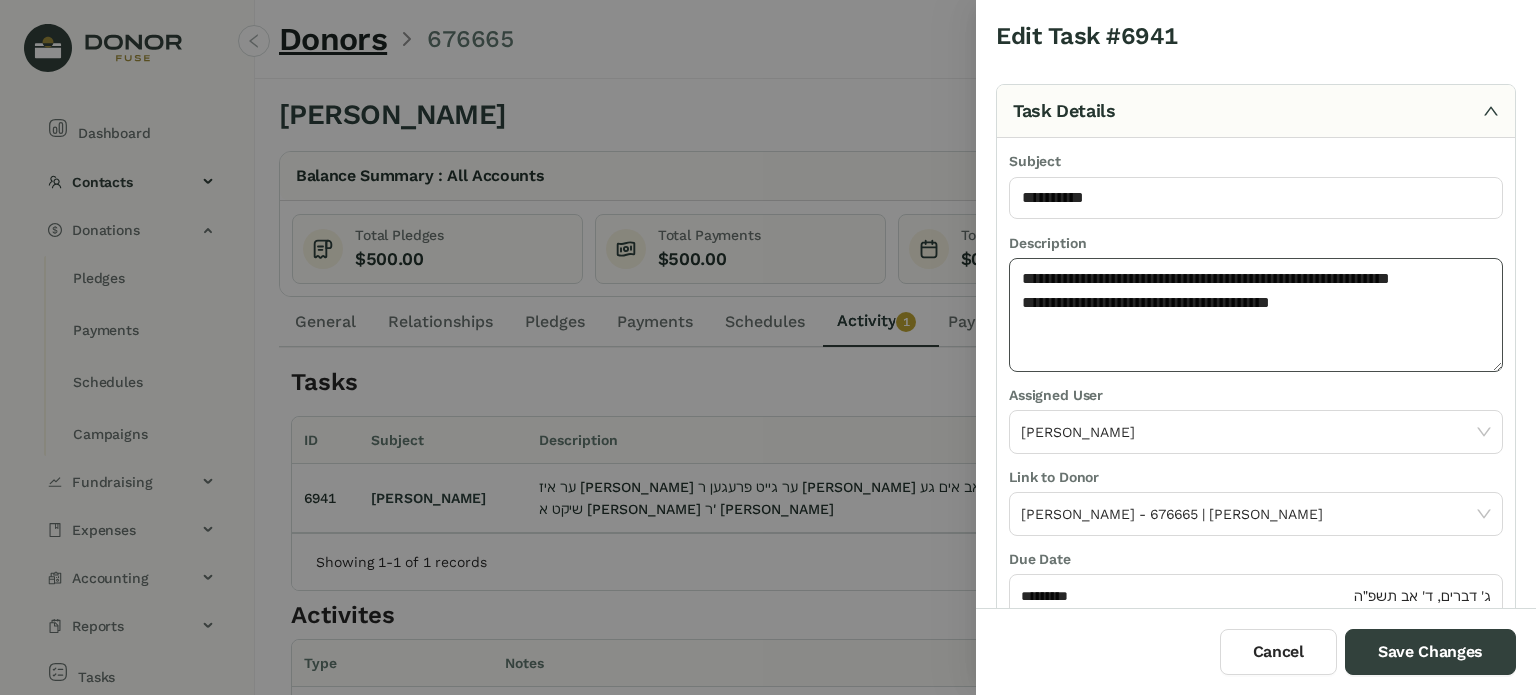 click on "**********" 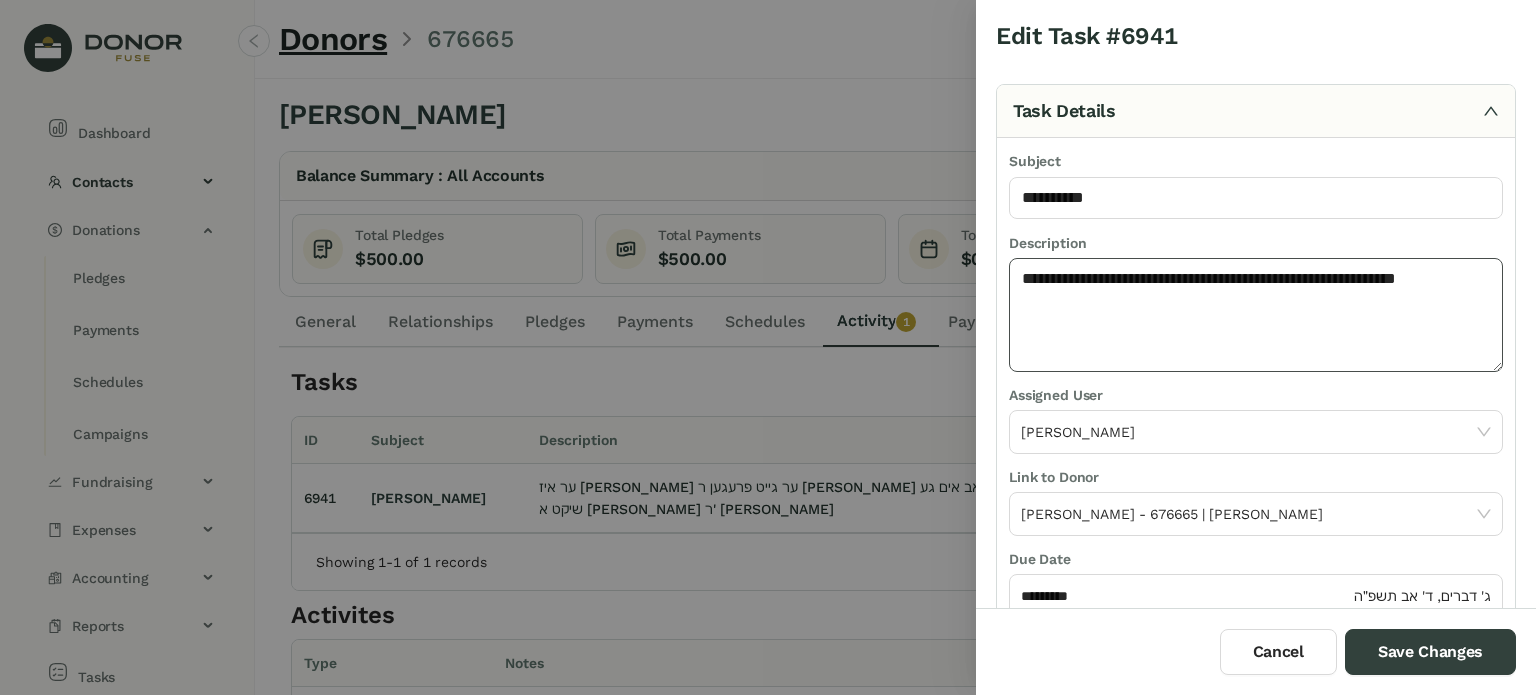 click on "**********" 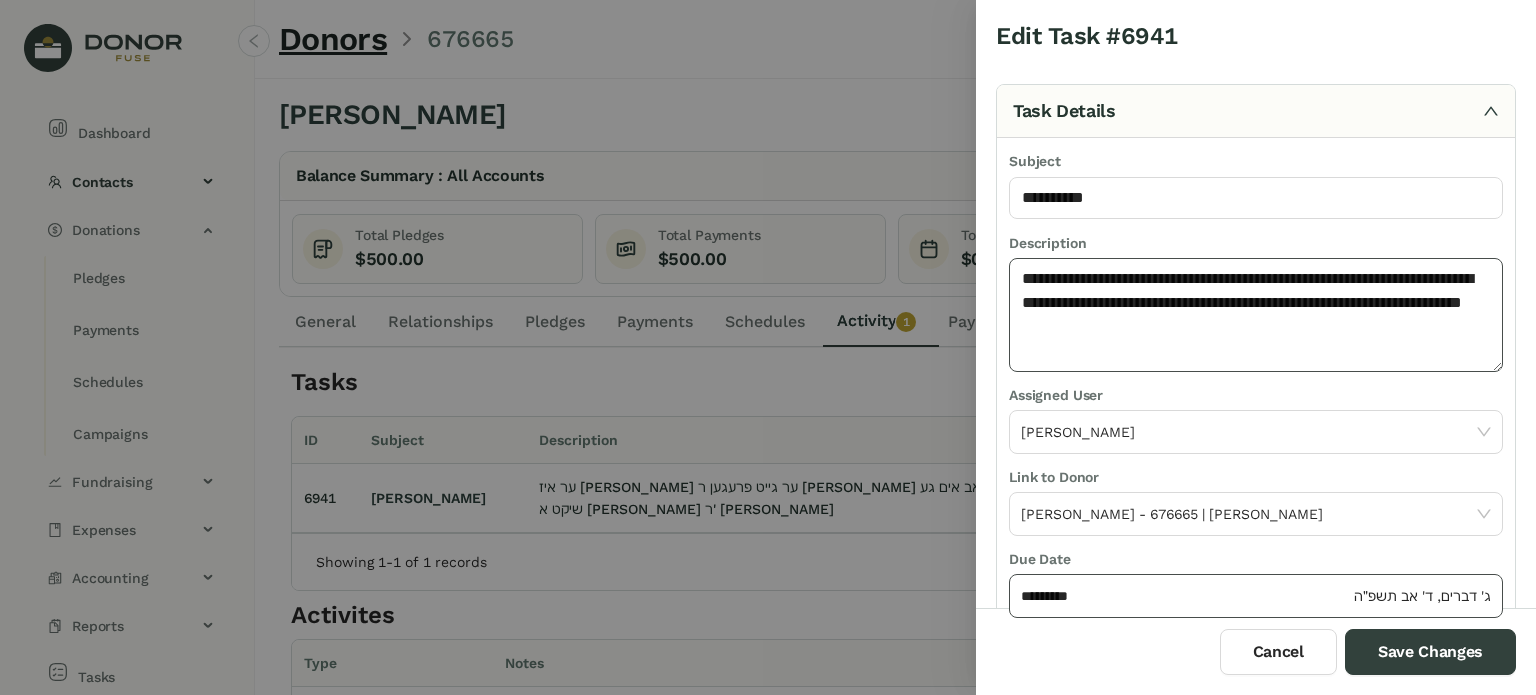 type on "**********" 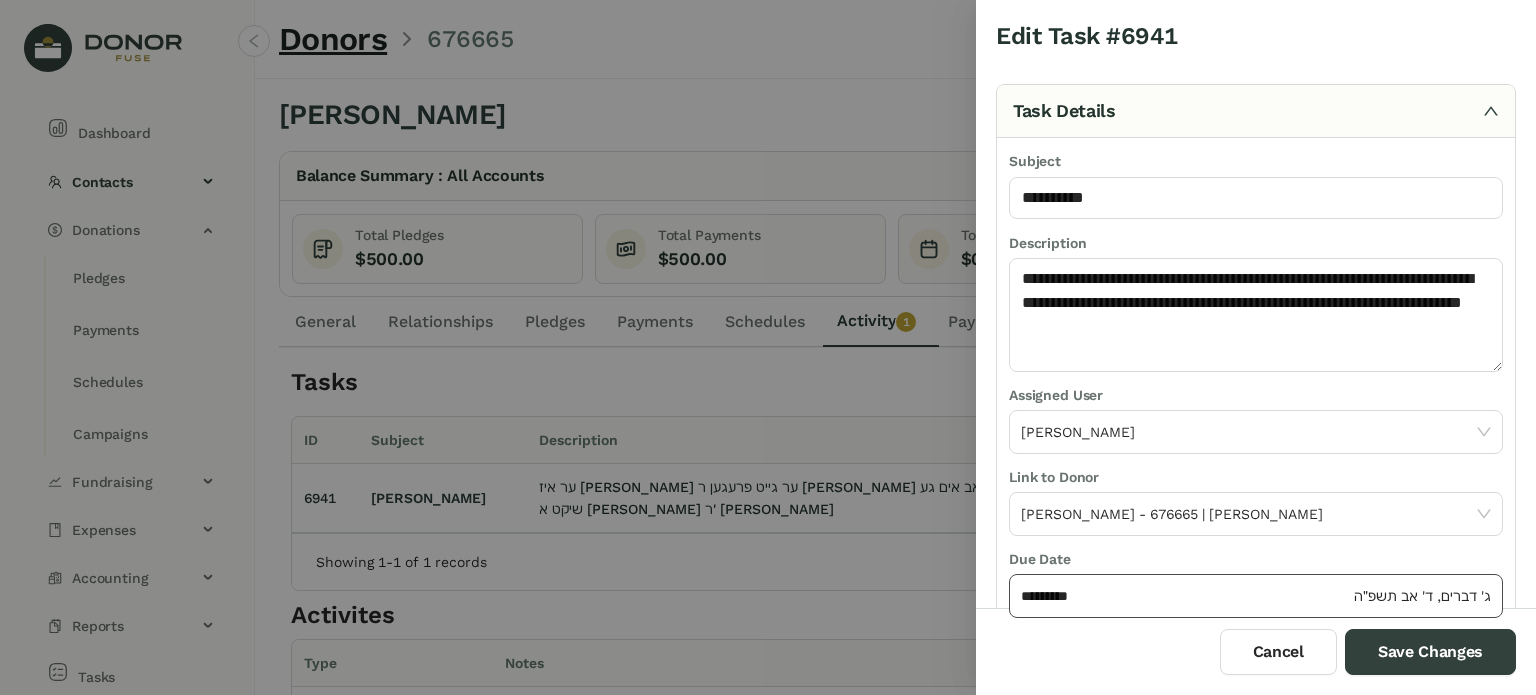 click on "*********" 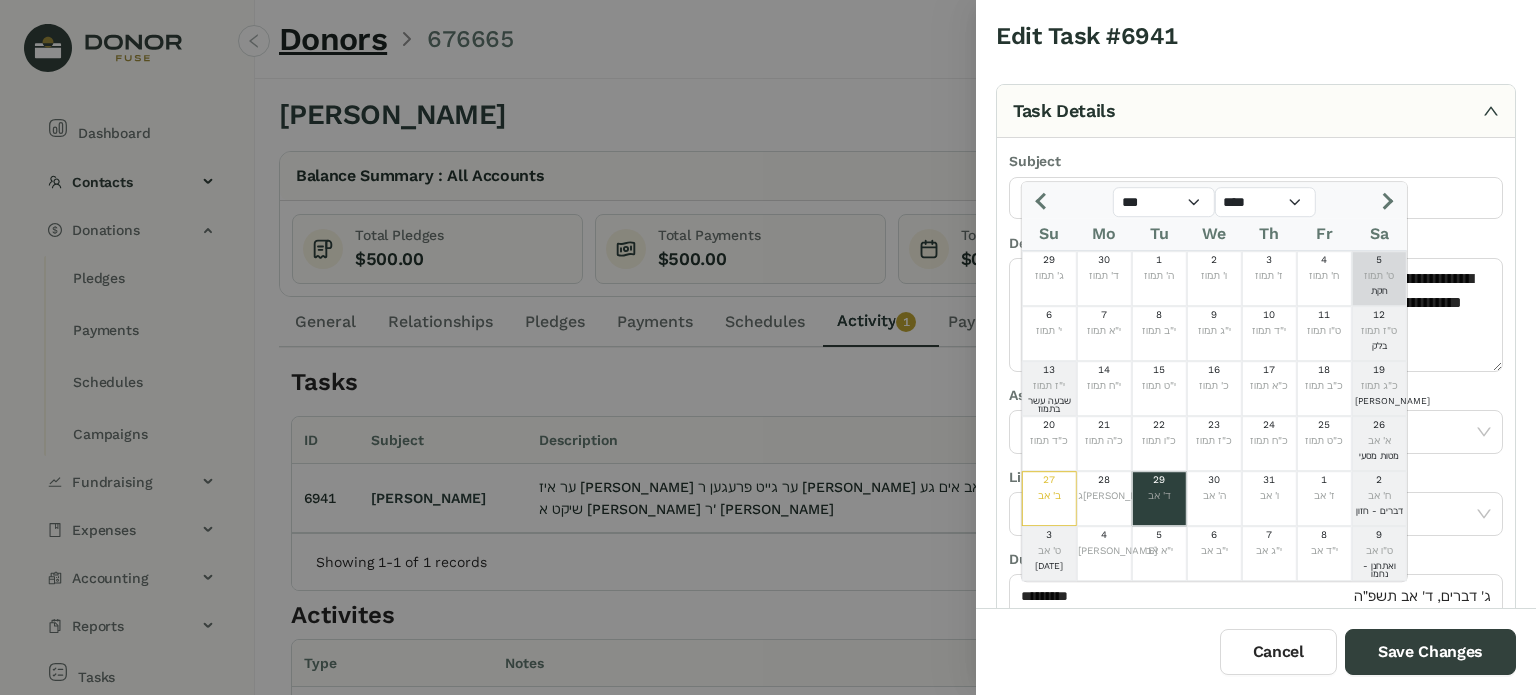 click 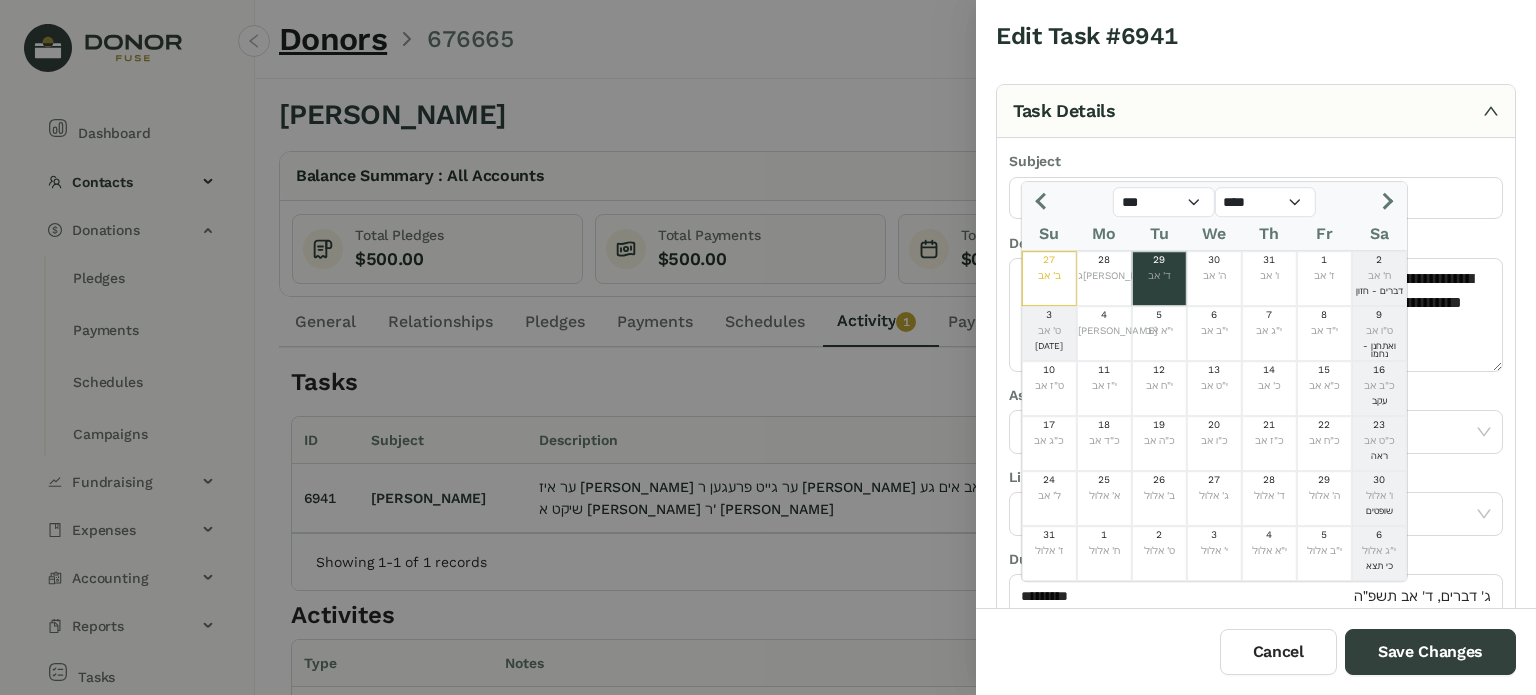 click 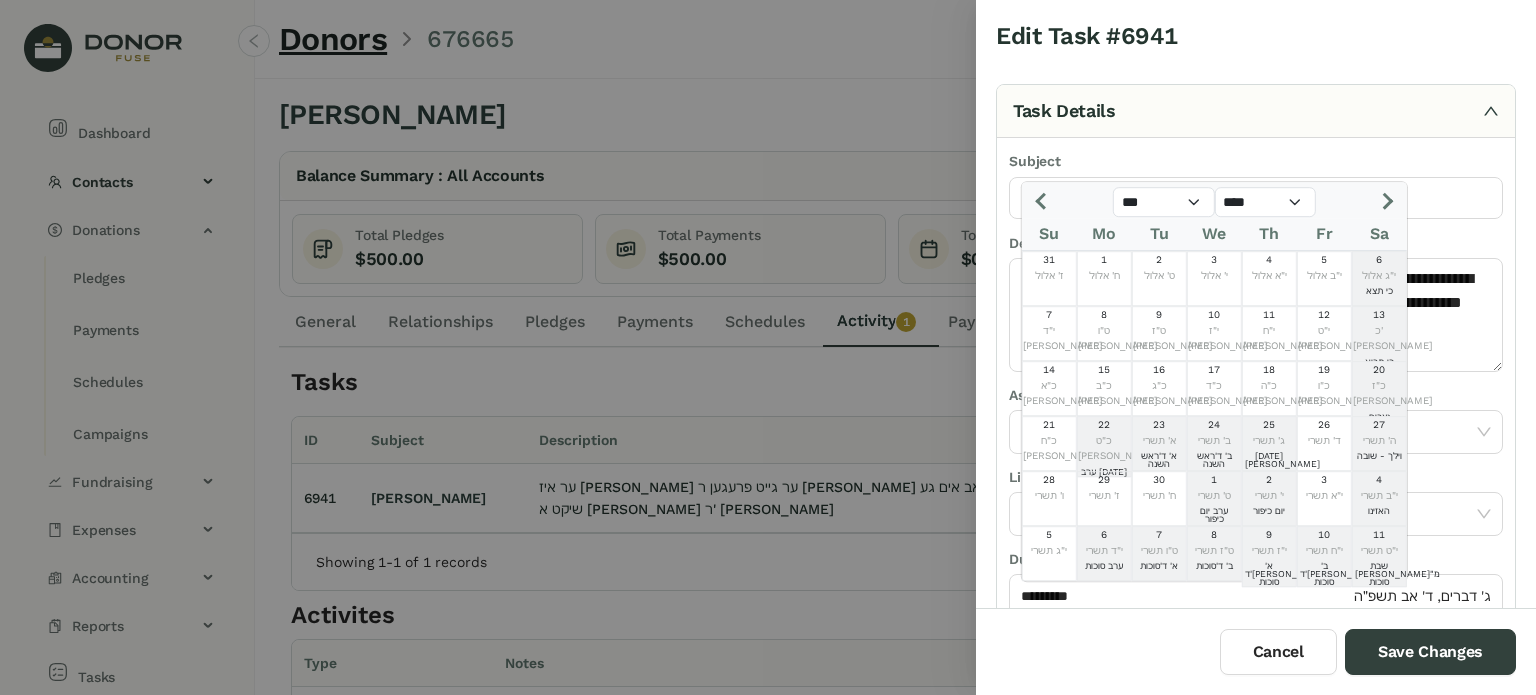 select on "*" 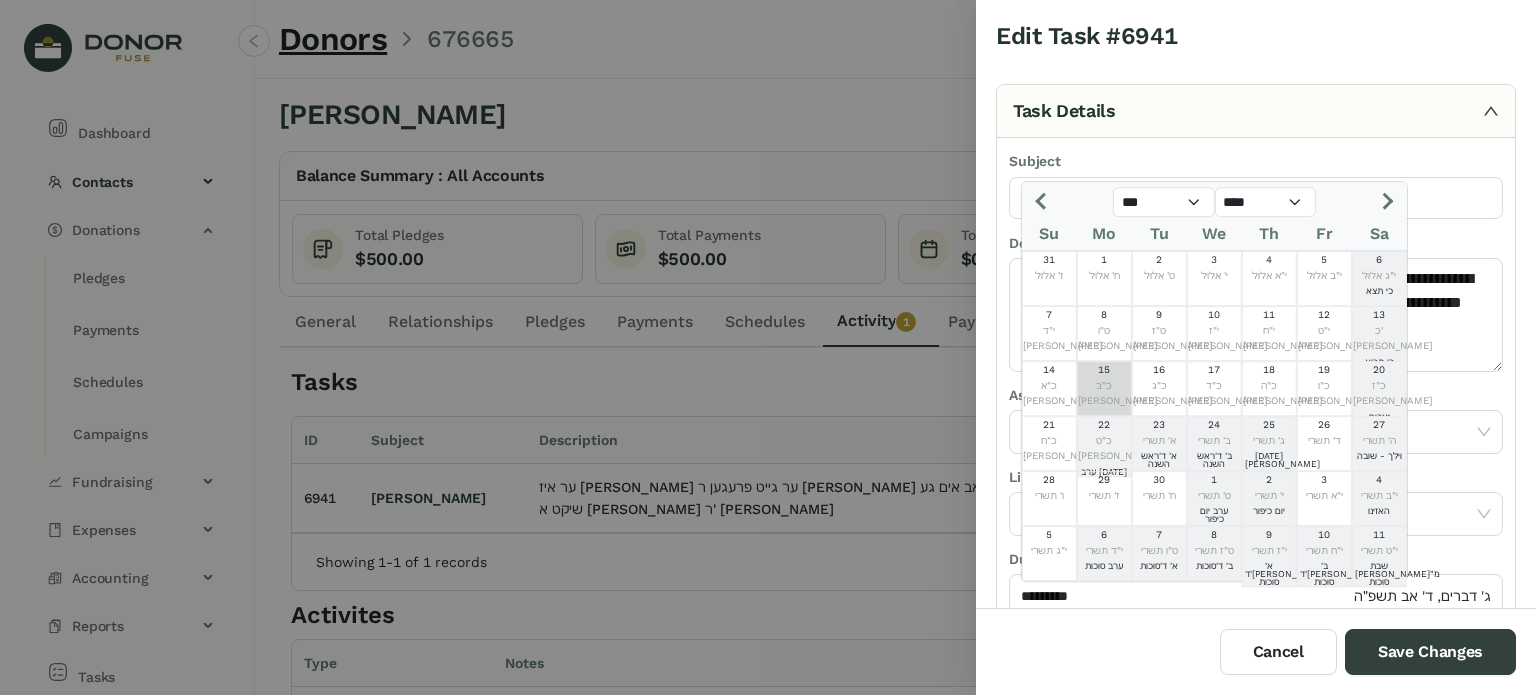 click on "כ"ב [PERSON_NAME]" 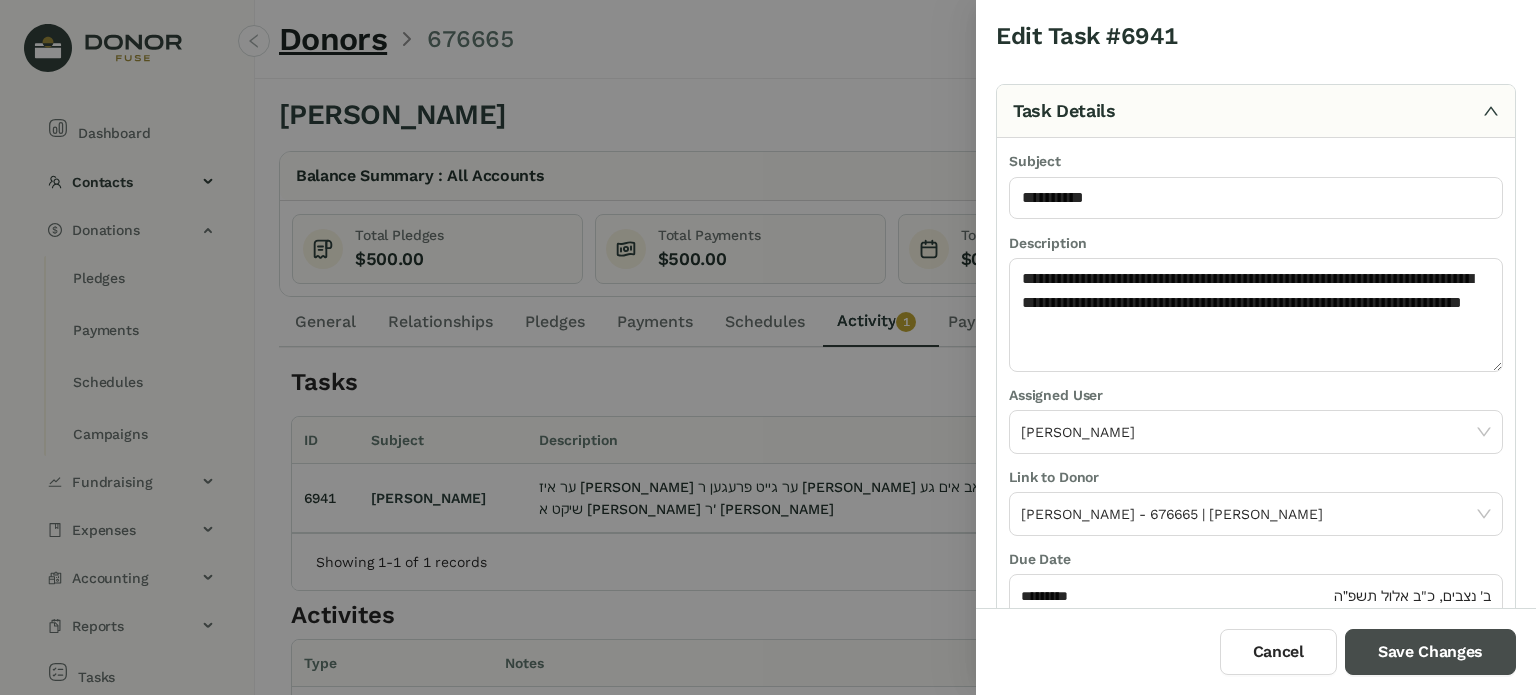 click on "Save Changes" at bounding box center (1430, 652) 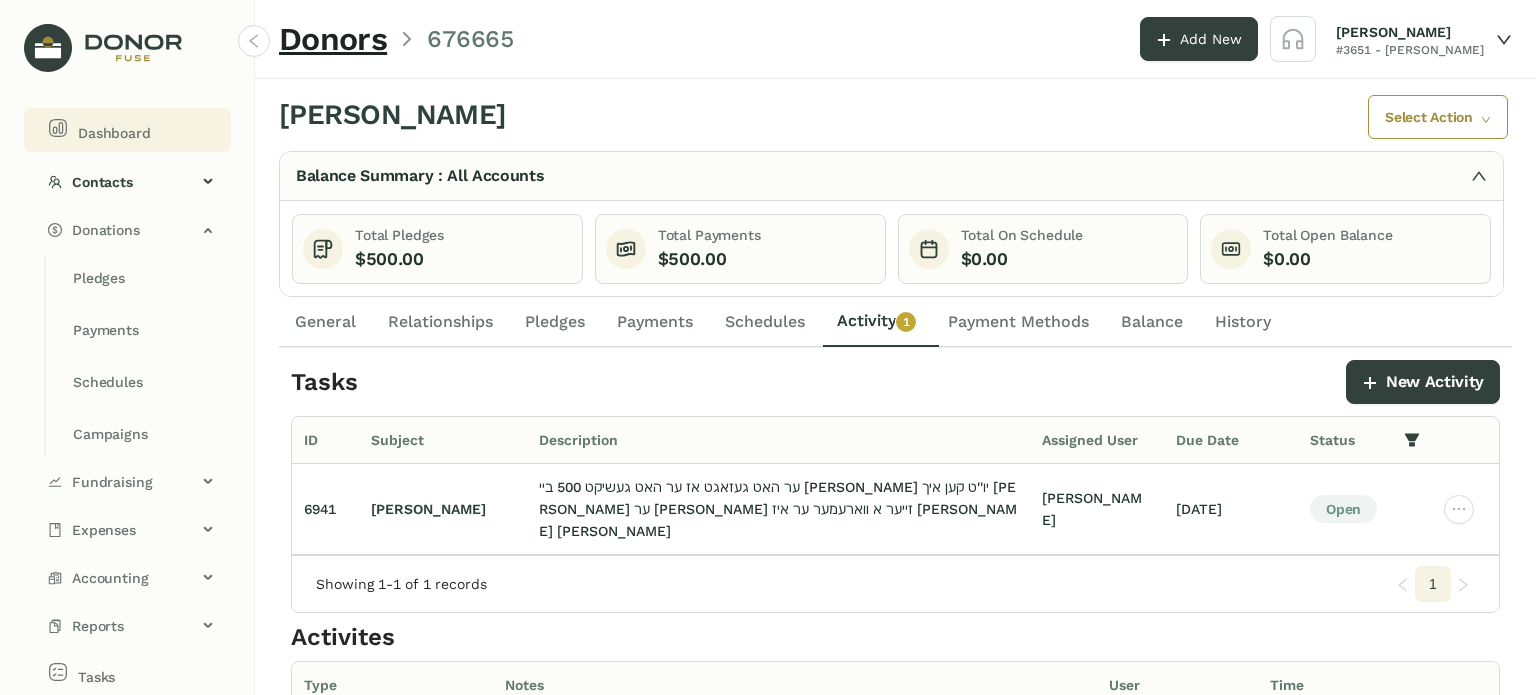 click on "Dashboard" 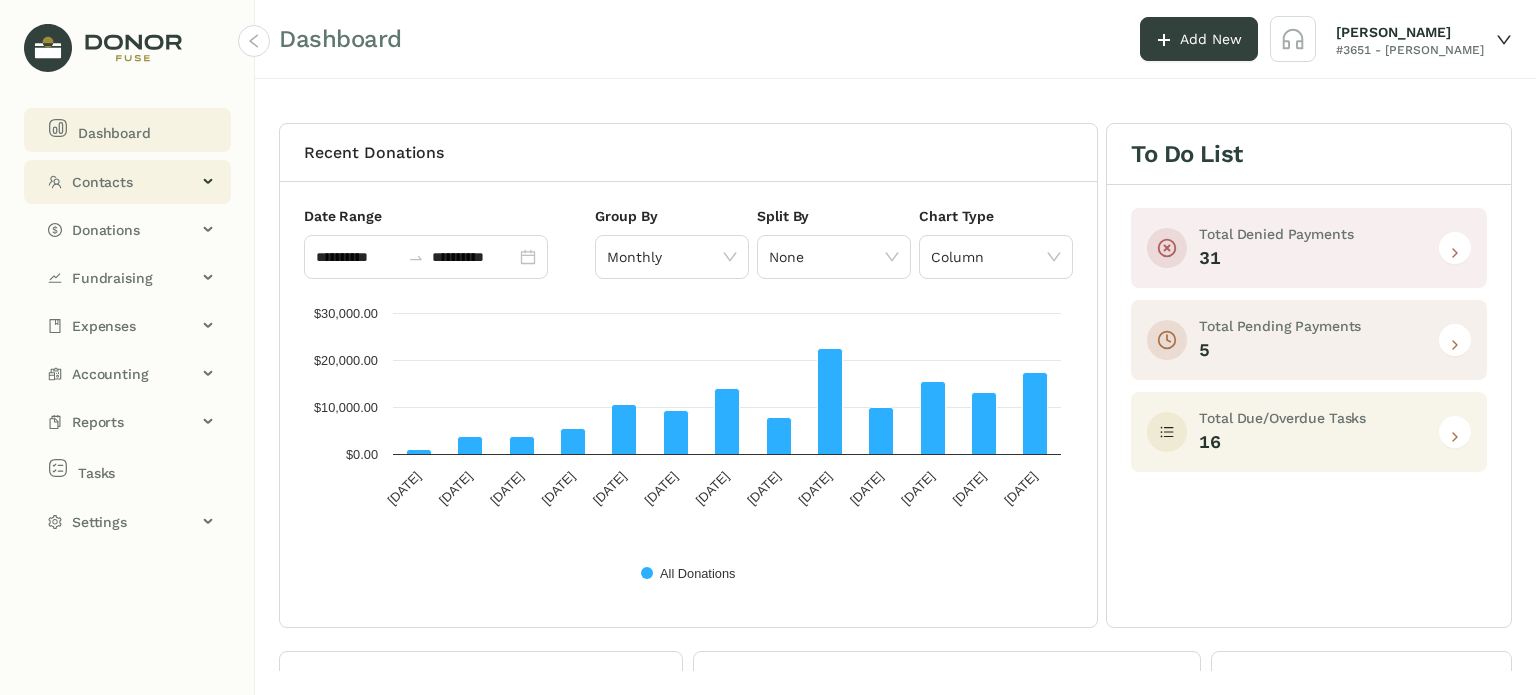 click on "Contacts" 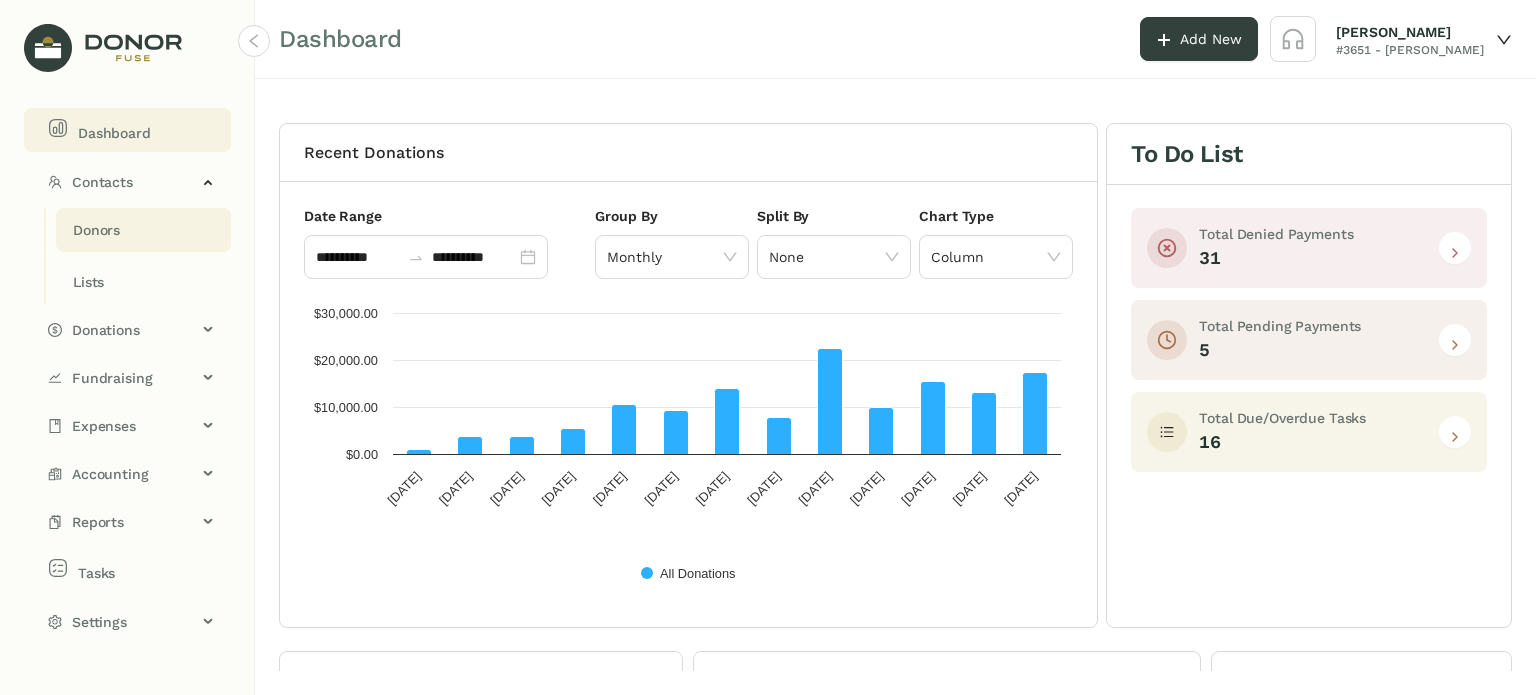 click on "Donors" 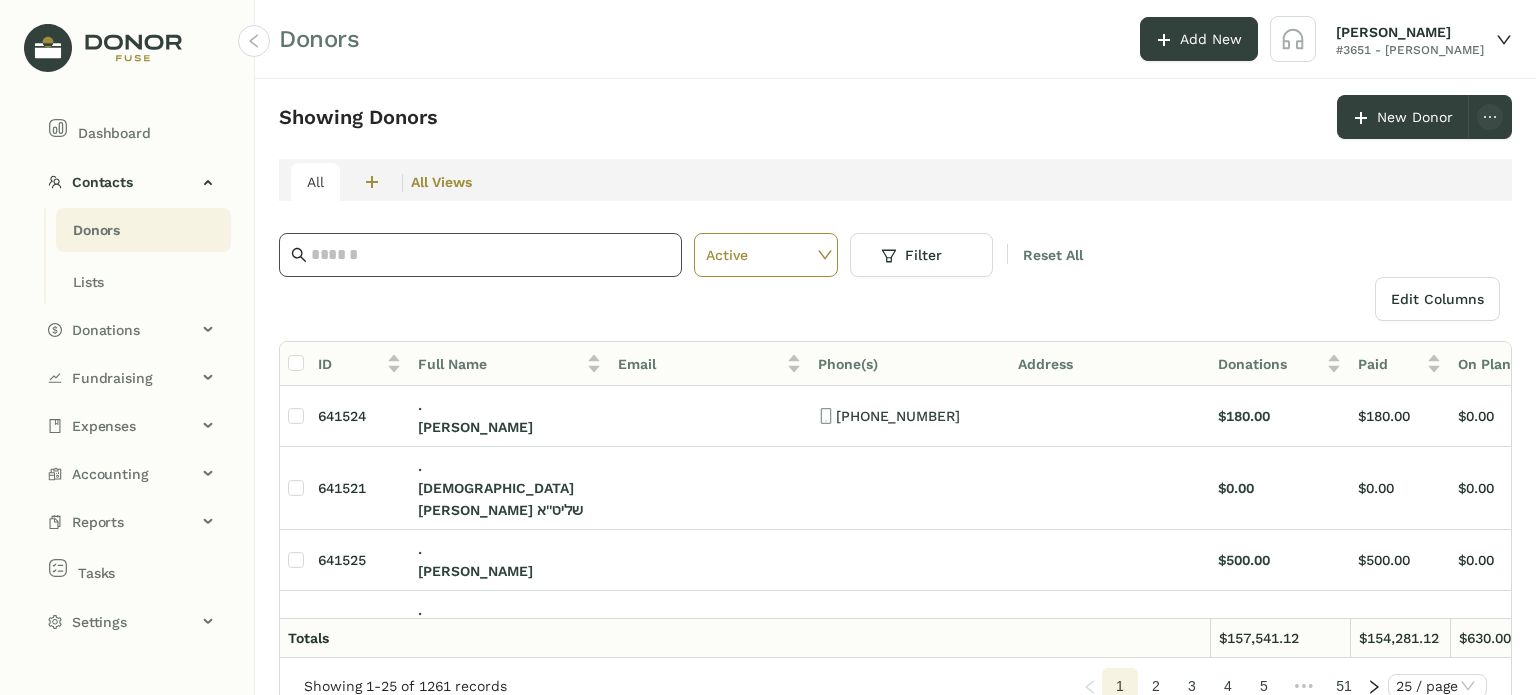 click 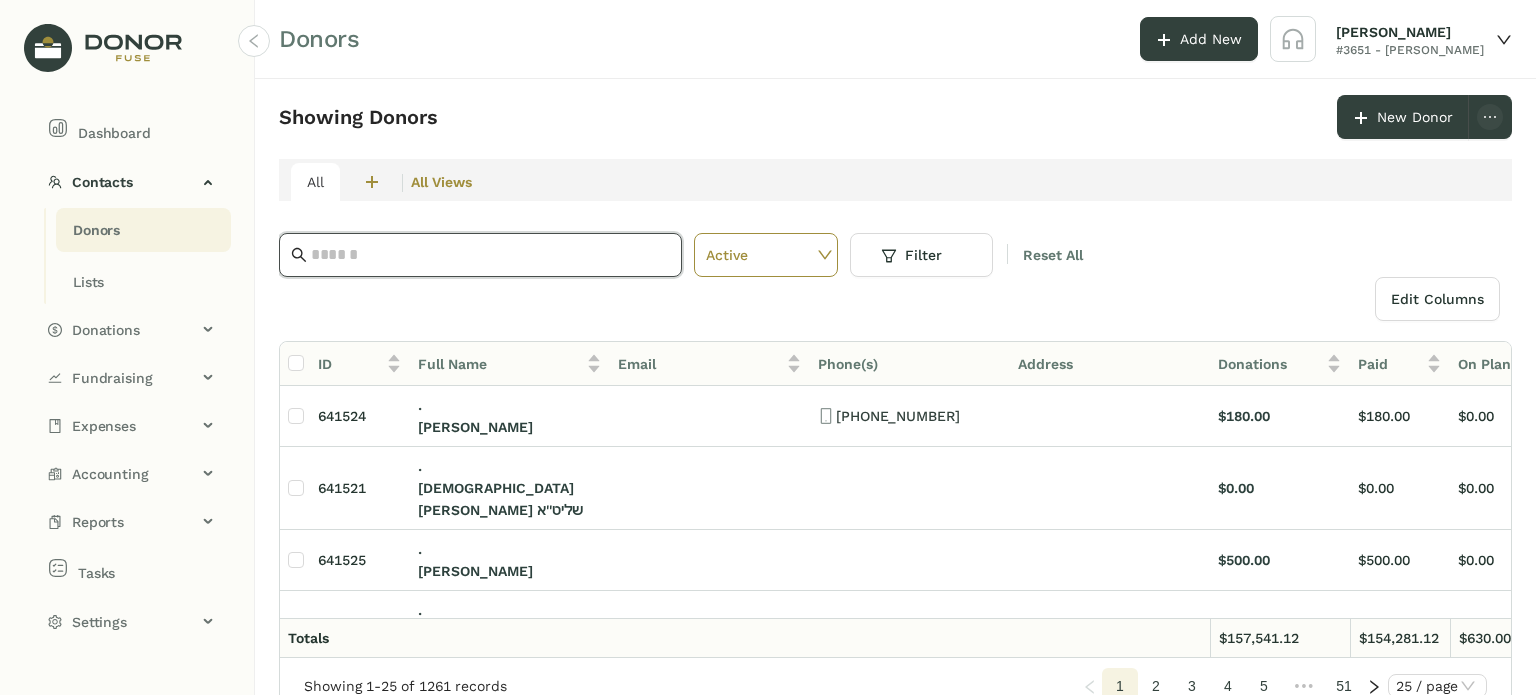 paste on "**********" 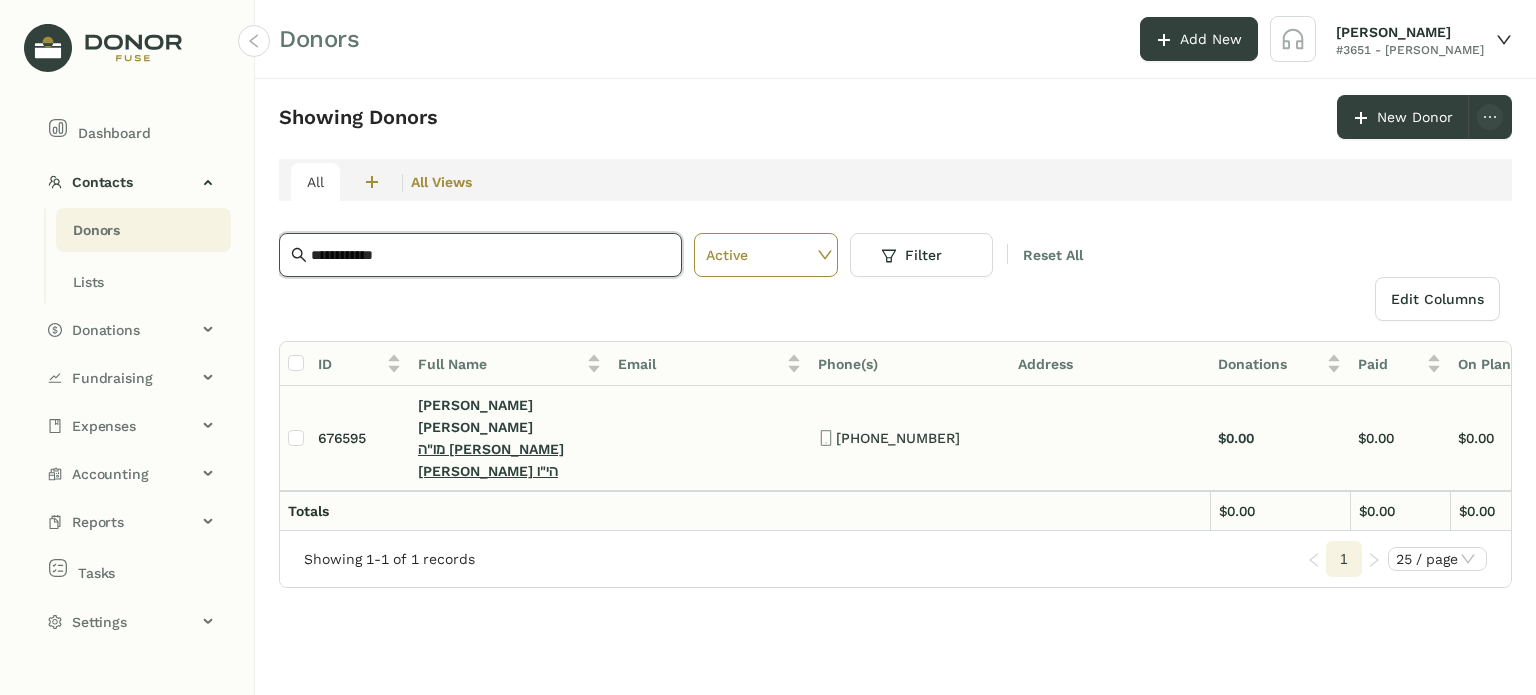 type on "**********" 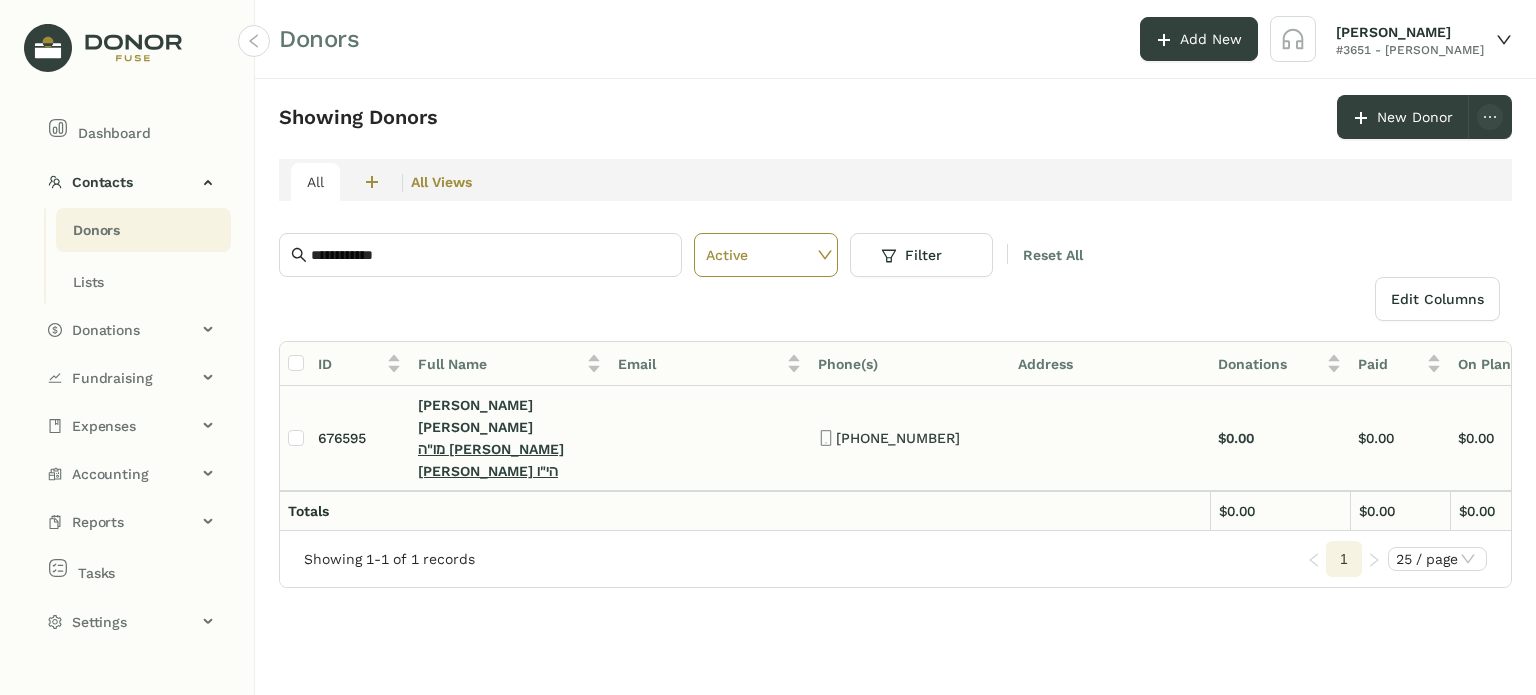 click on "מו"ה [PERSON_NAME] [PERSON_NAME] הי"ו" 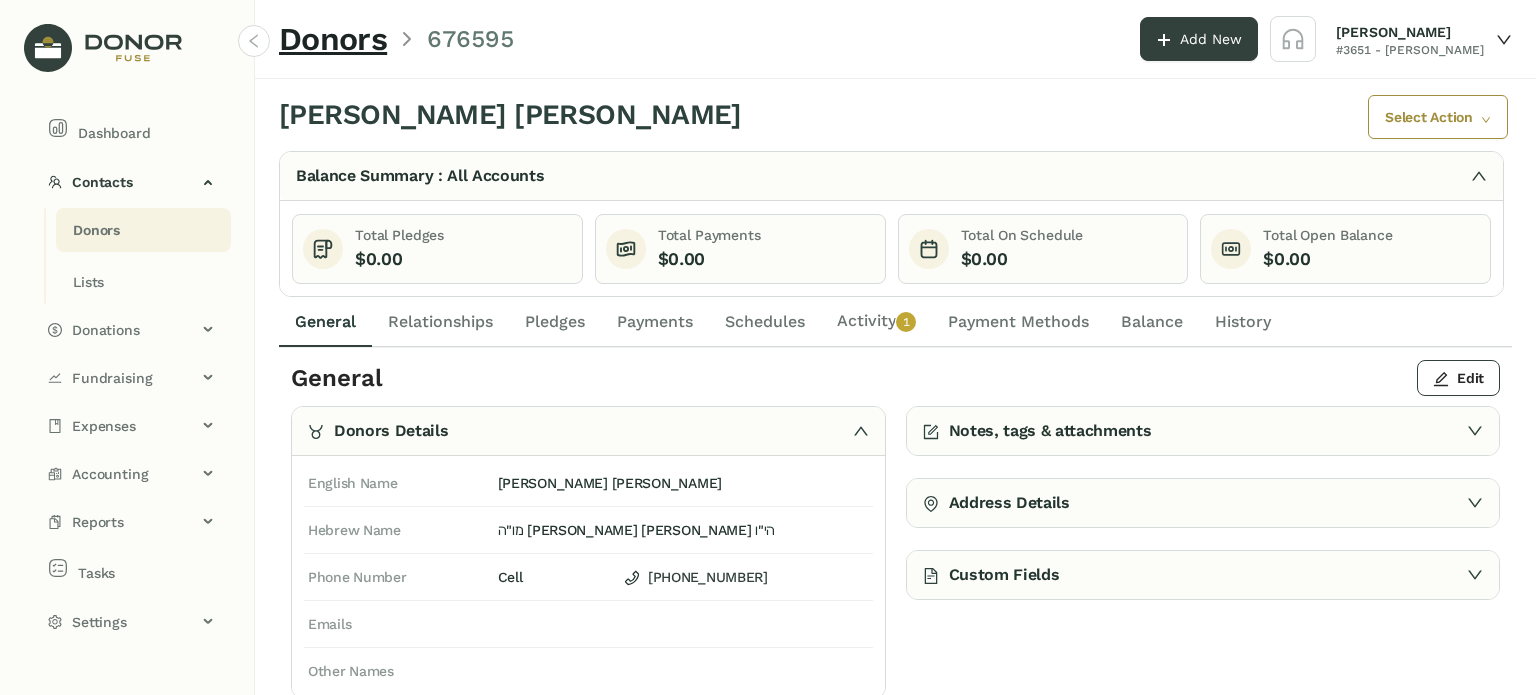 click on "Activity   0   1   2   3   4   5   6   7   8   9" 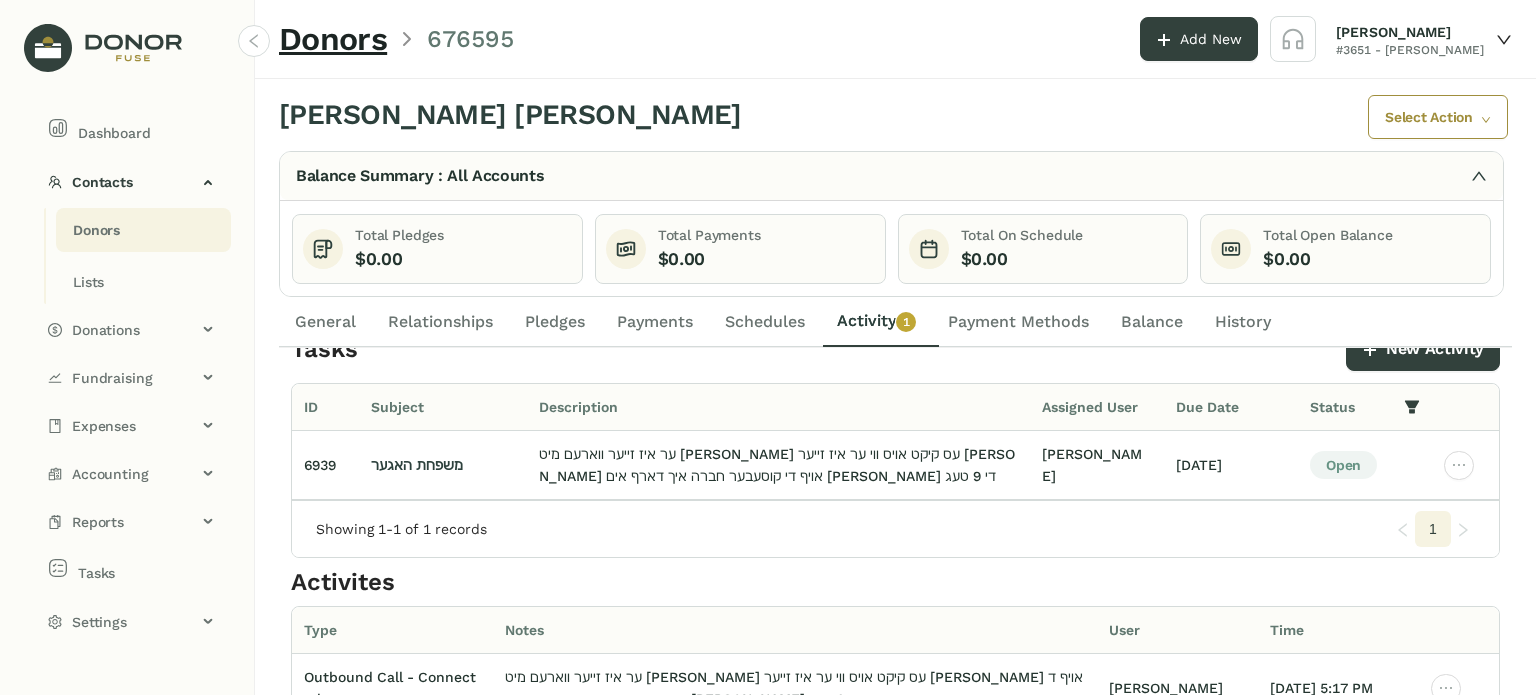 scroll, scrollTop: 0, scrollLeft: 0, axis: both 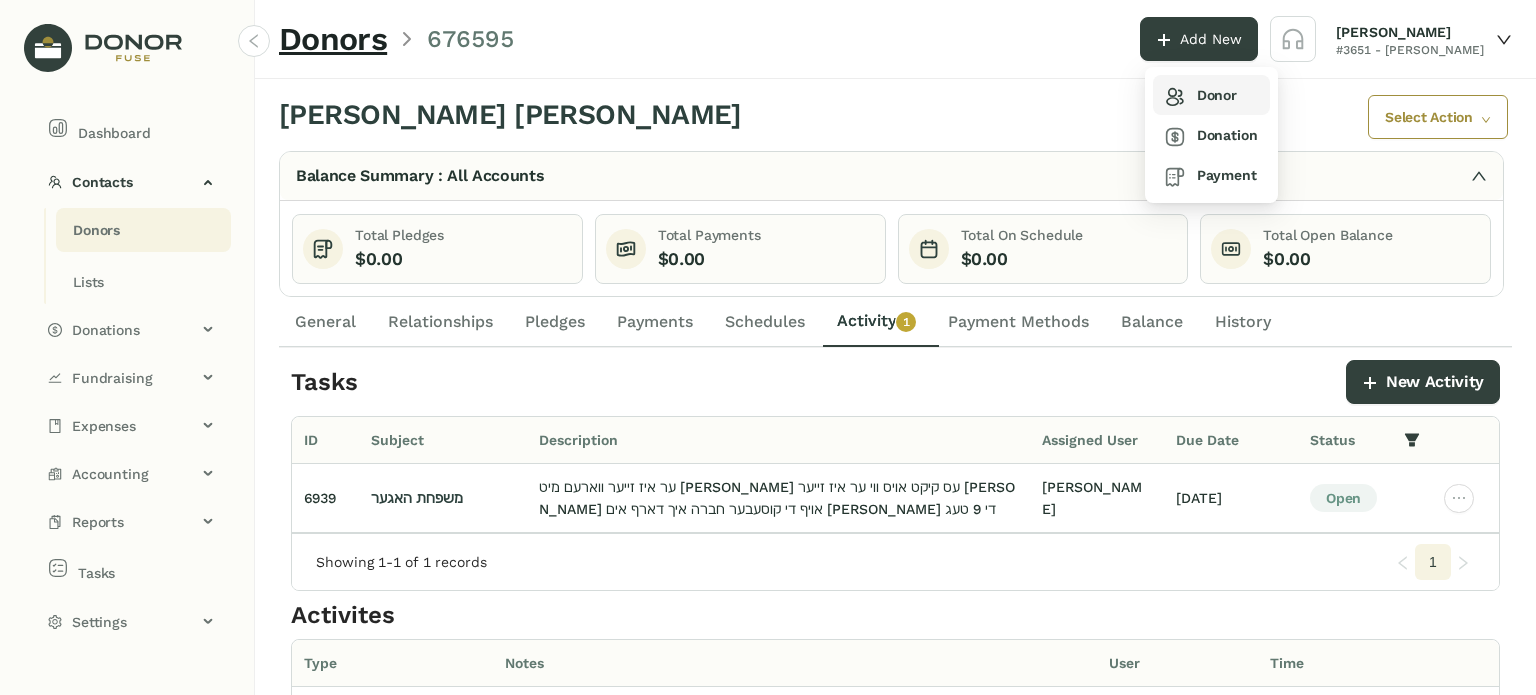 click on "Donor" at bounding box center (1201, 95) 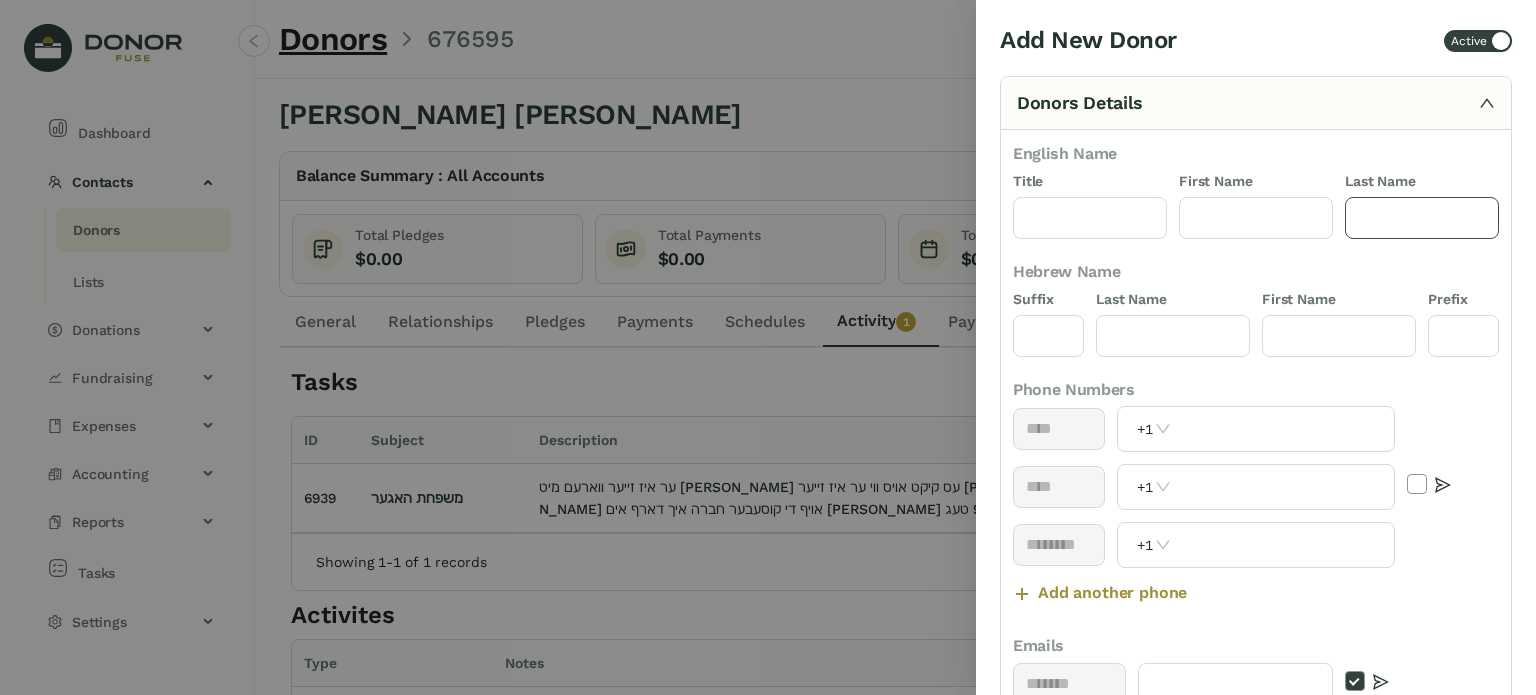 click 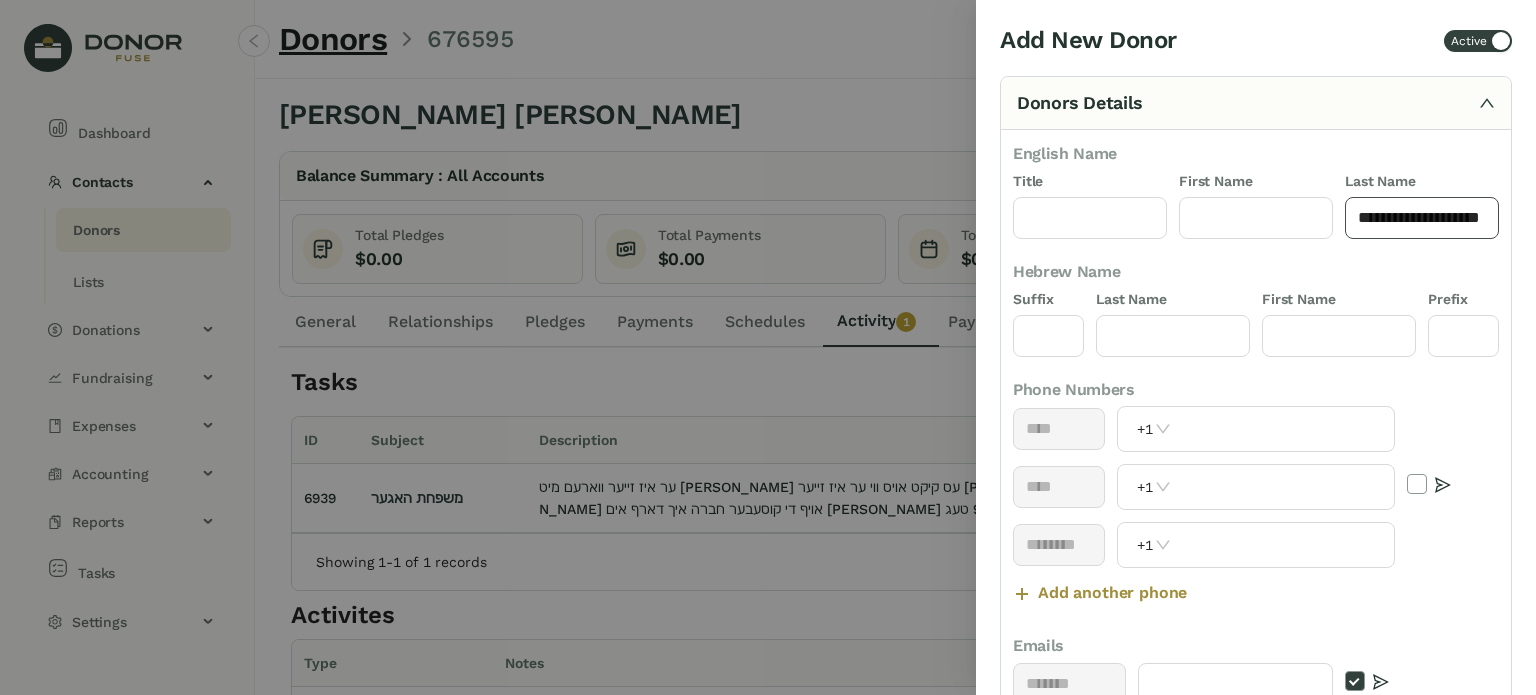 scroll, scrollTop: 0, scrollLeft: 14, axis: horizontal 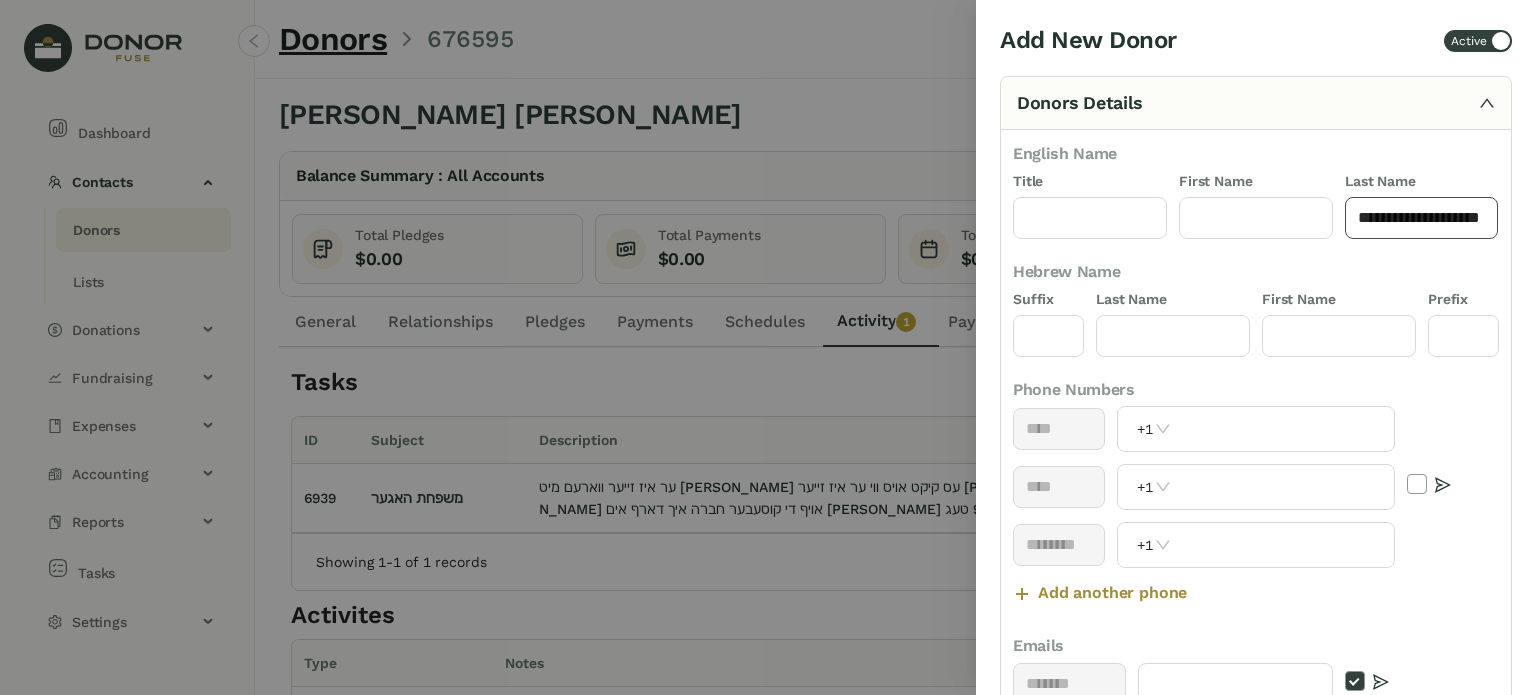 drag, startPoint x: 1500, startPoint y: 229, endPoint x: 1518, endPoint y: 235, distance: 18.973665 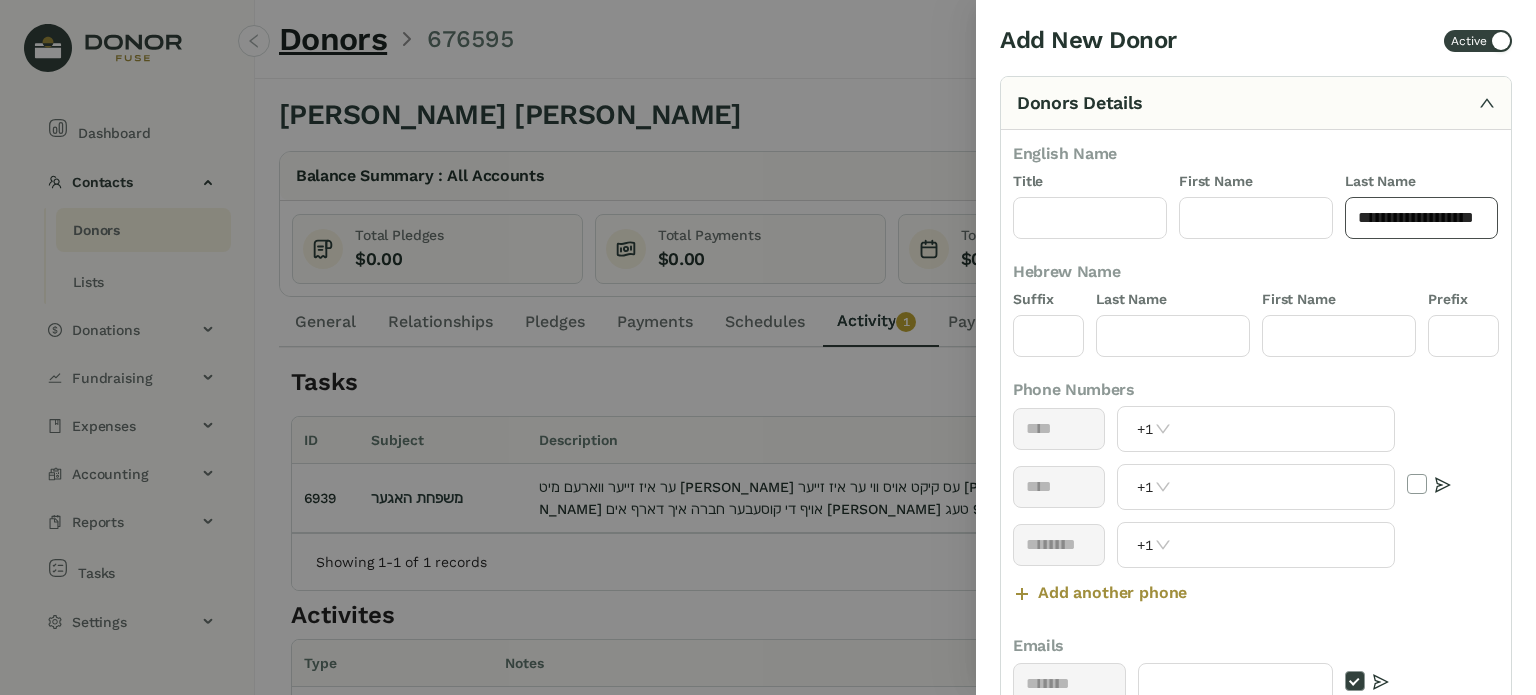 scroll, scrollTop: 0, scrollLeft: 7, axis: horizontal 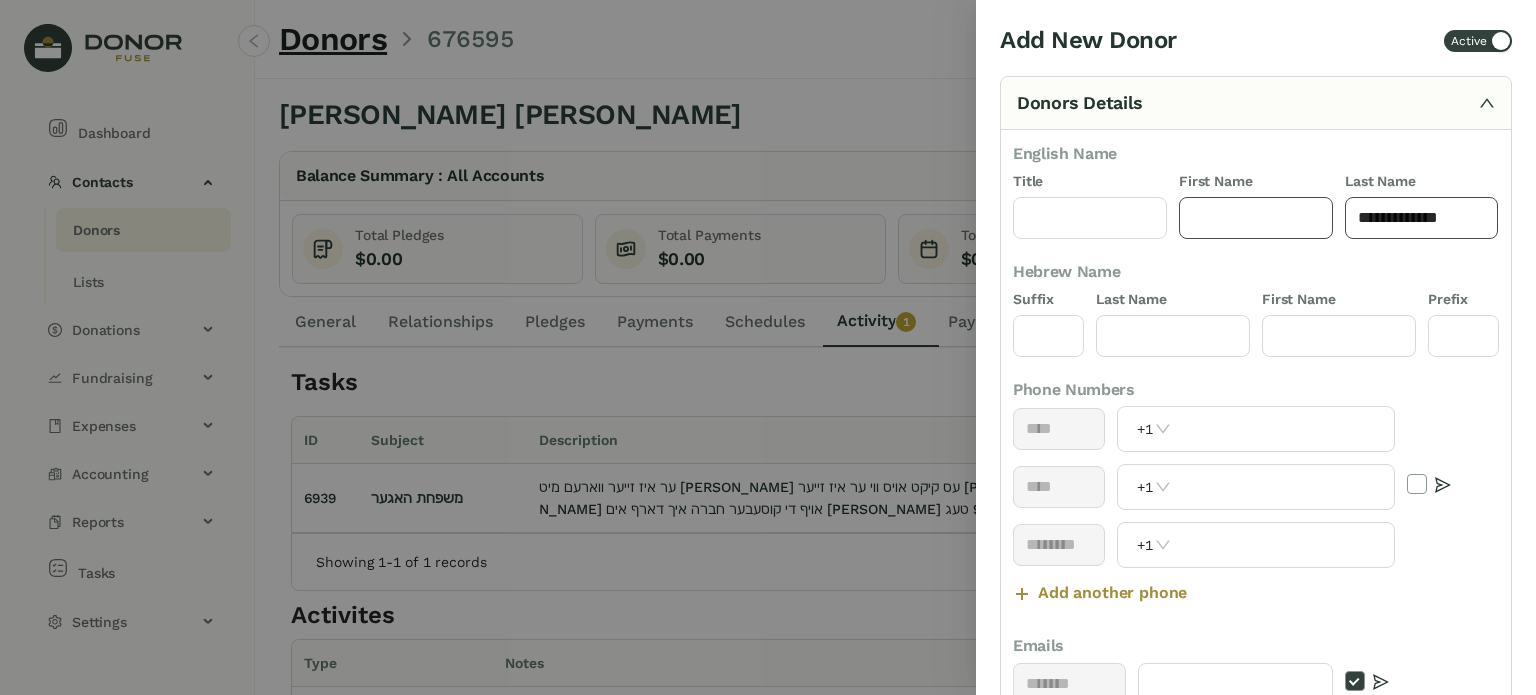 type on "**********" 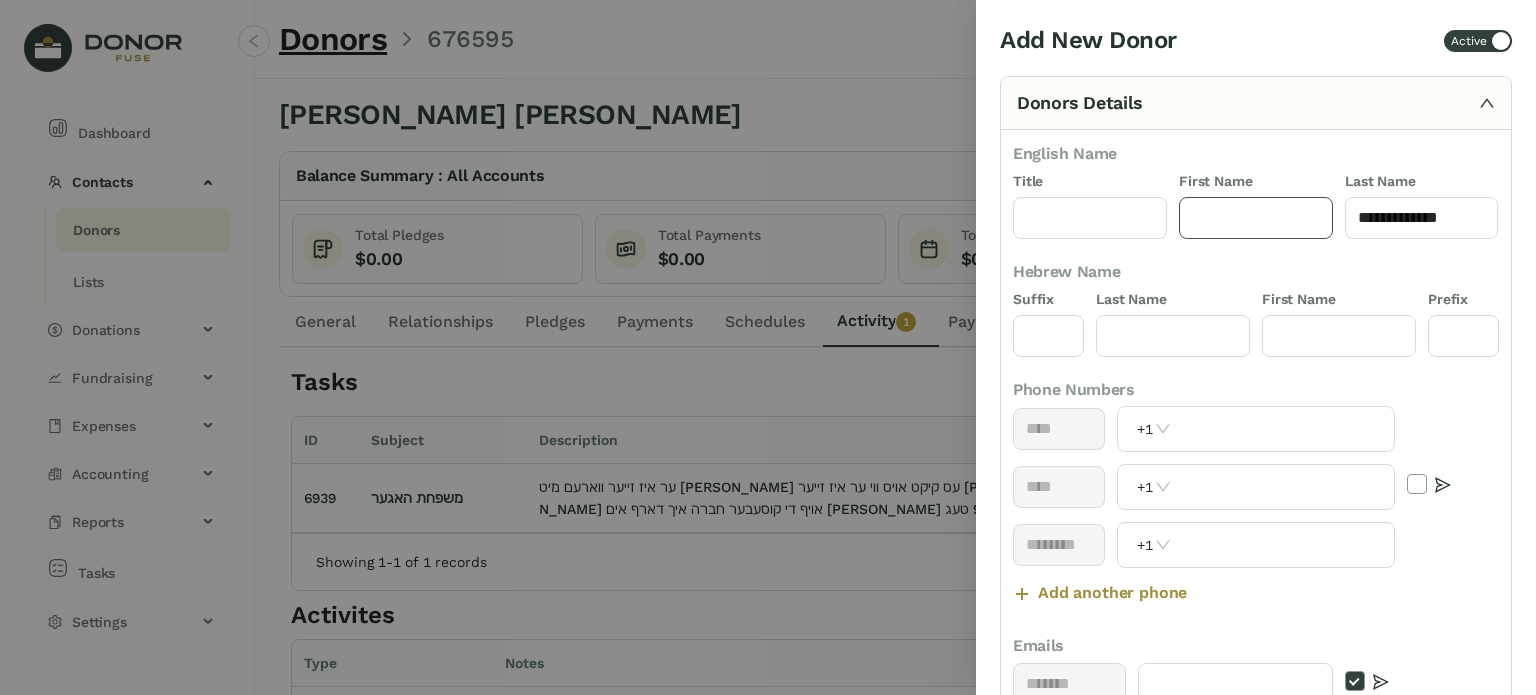 click 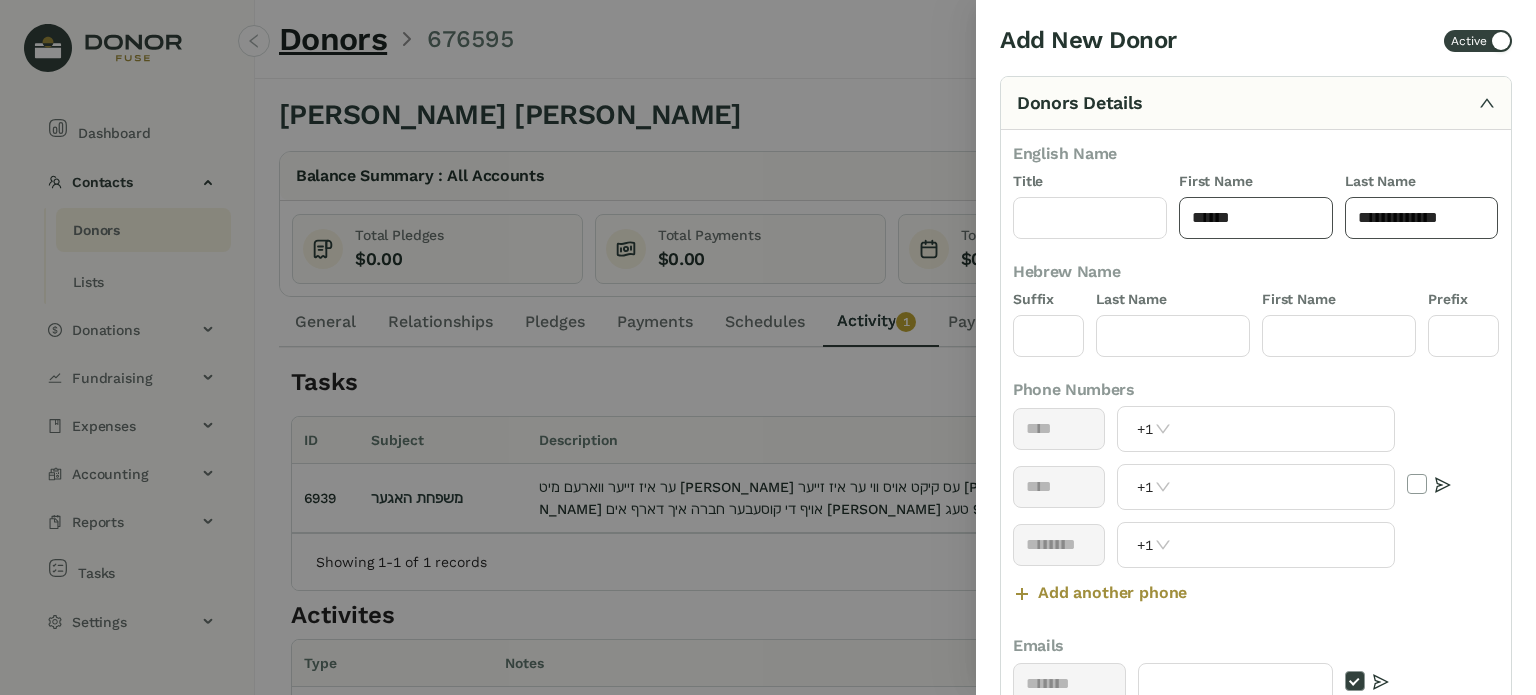type on "*****" 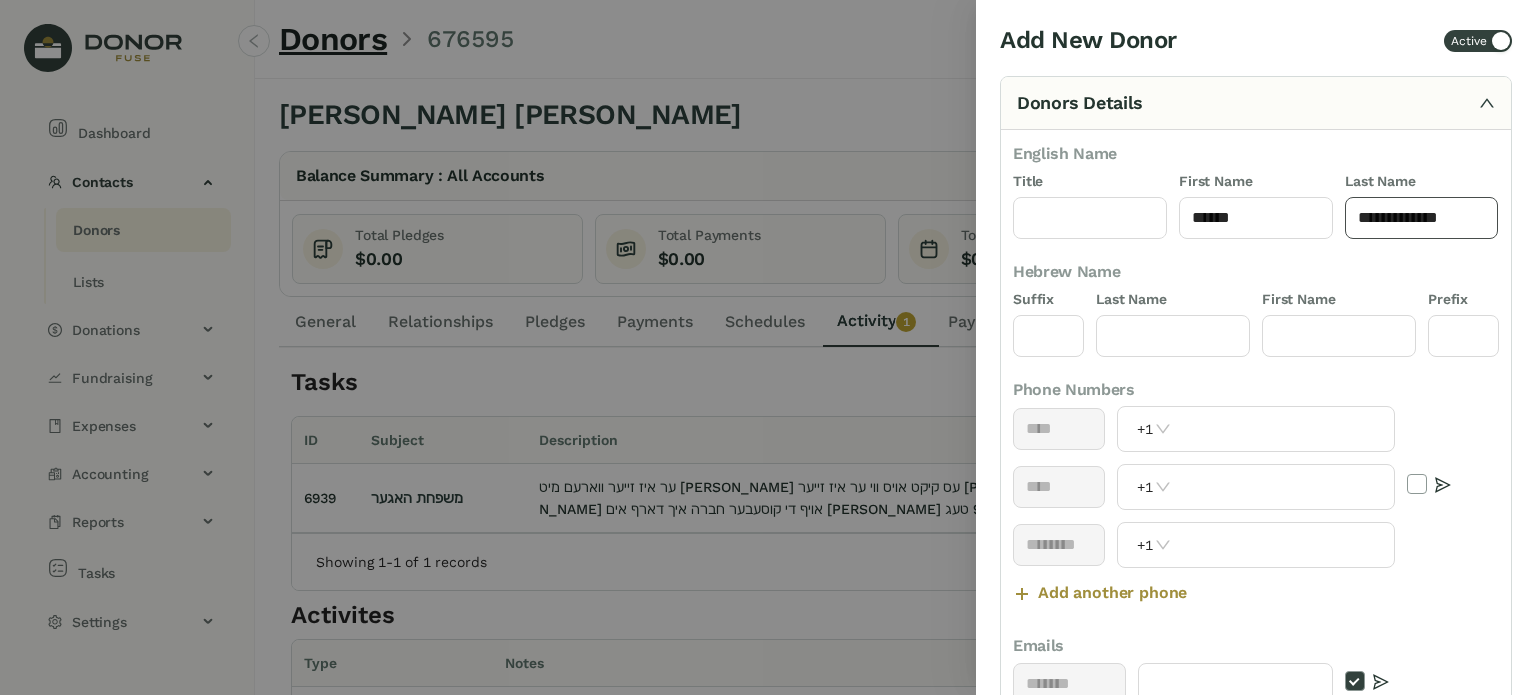 click on "**********" 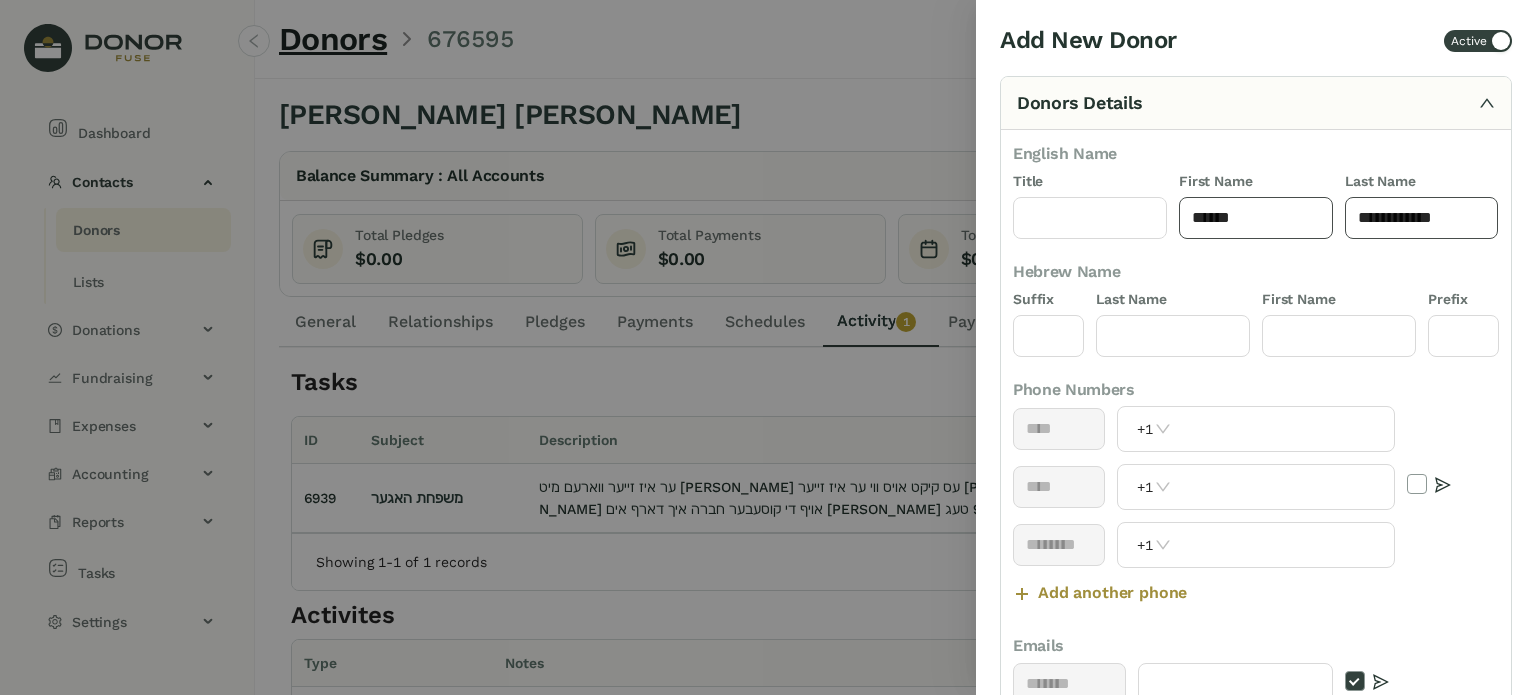 type on "**********" 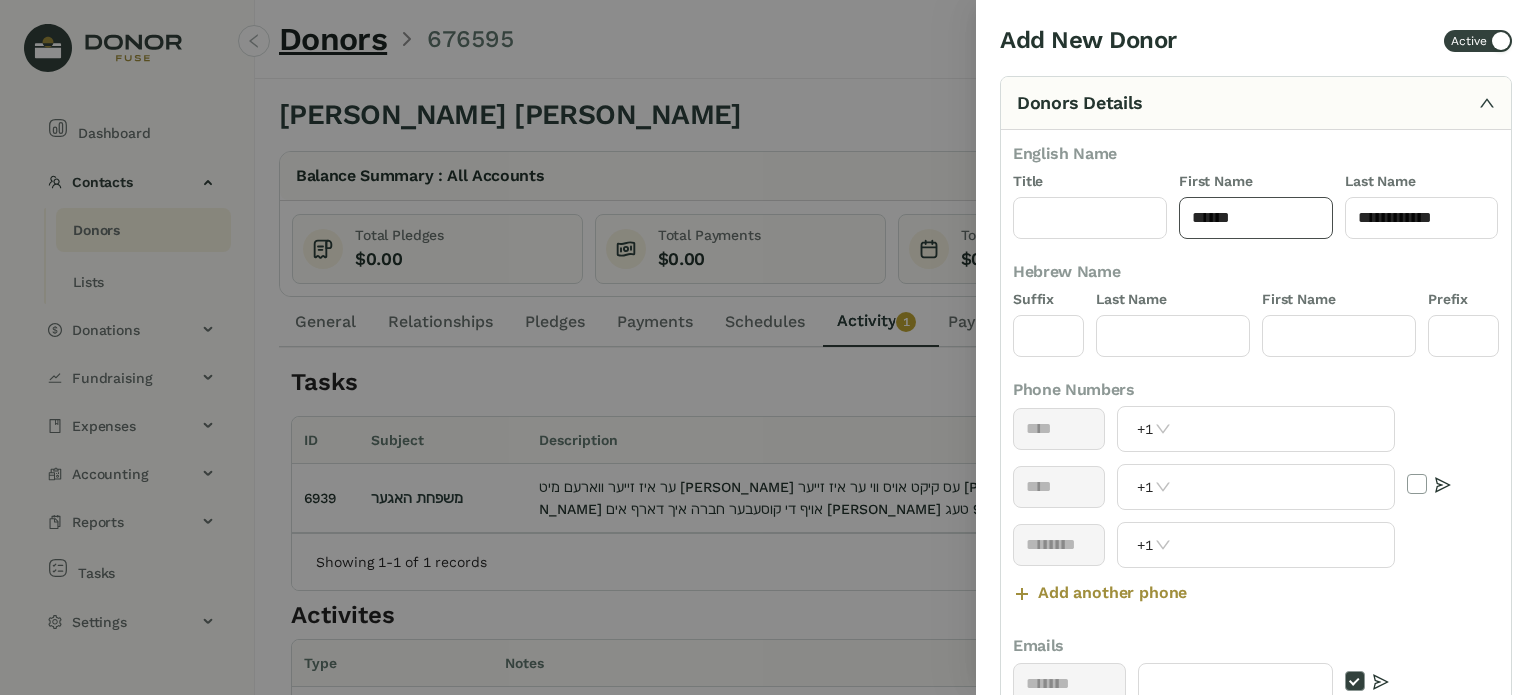click on "*****" 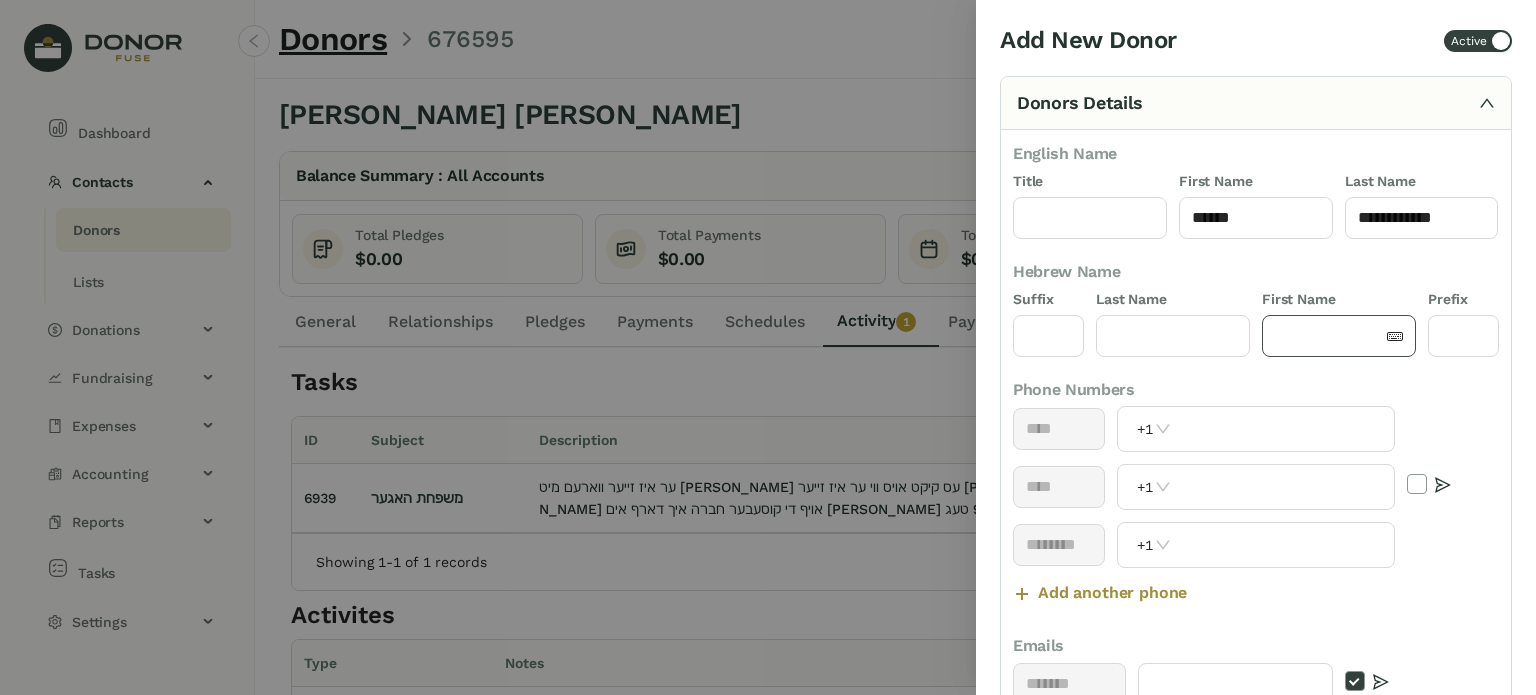 click 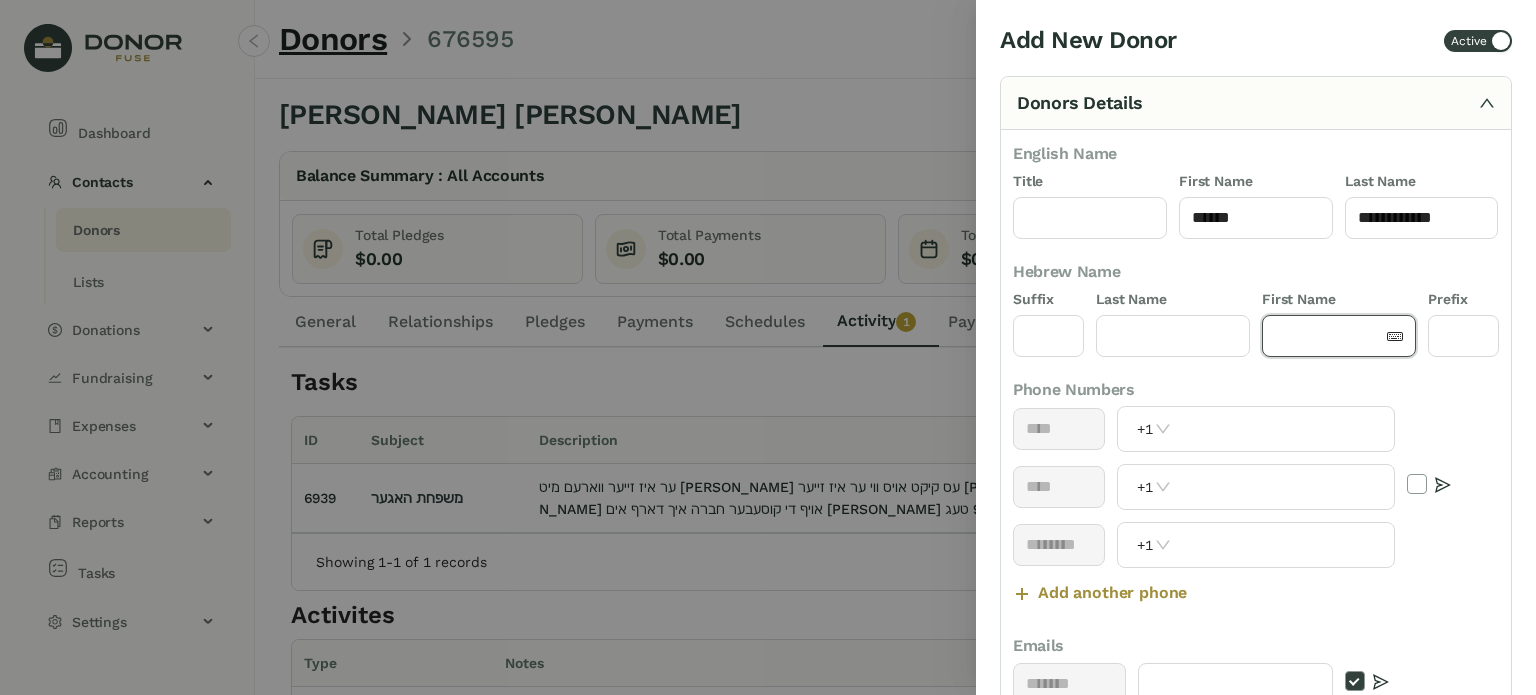 paste on "*****" 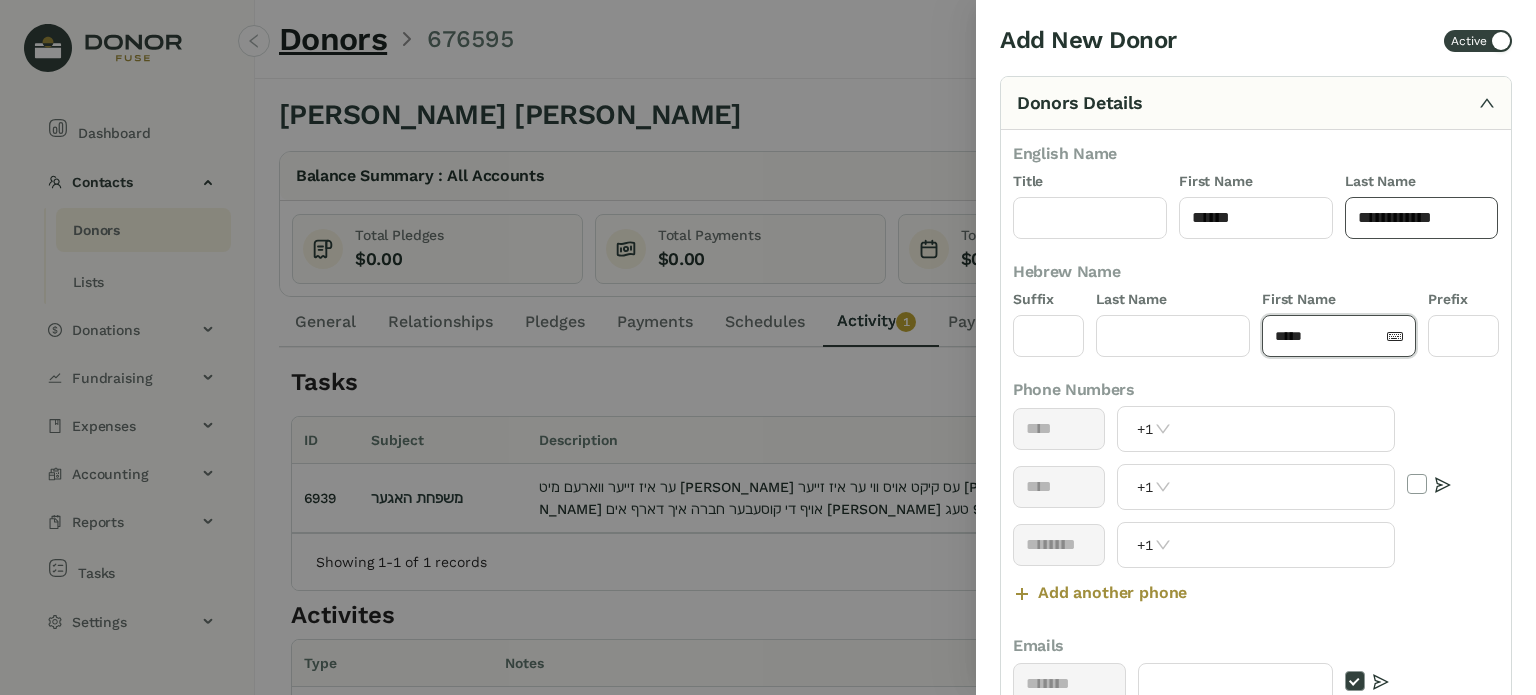 type on "*****" 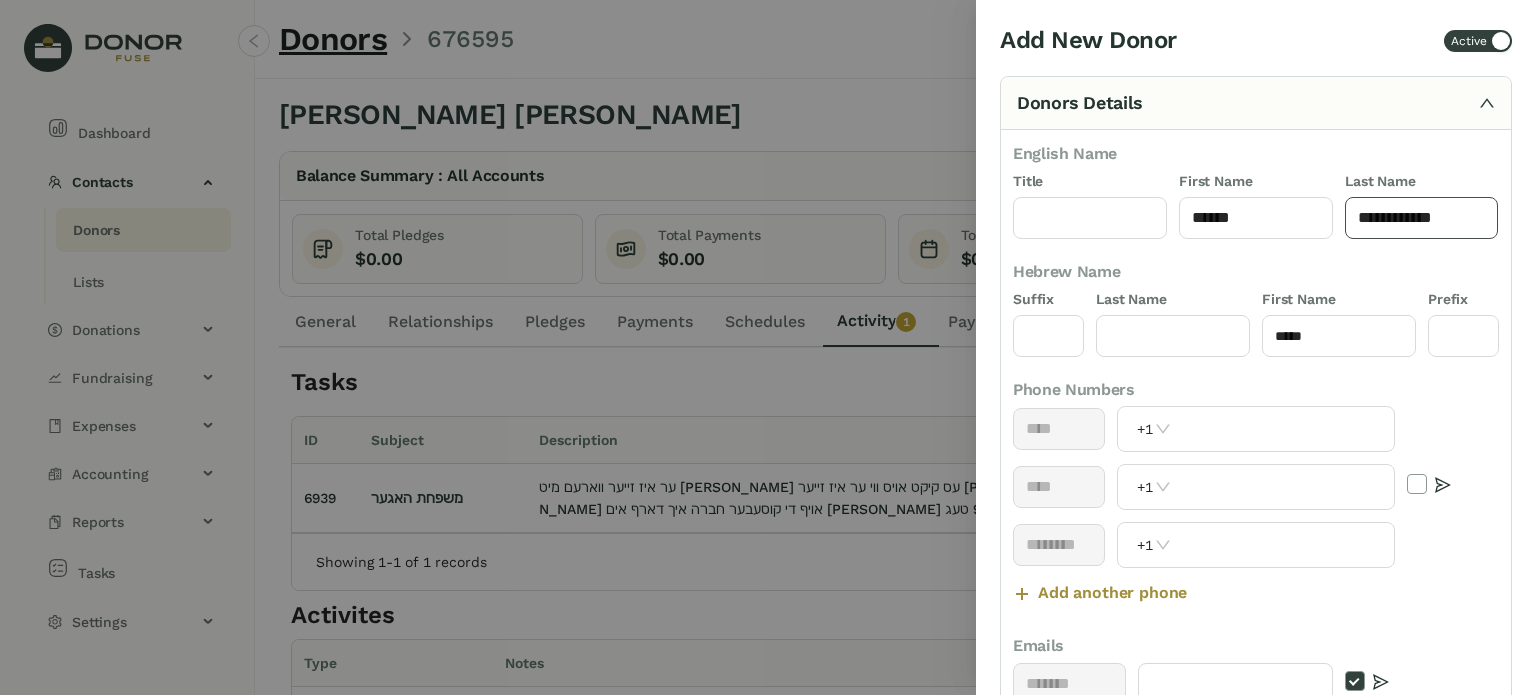 click on "**********" 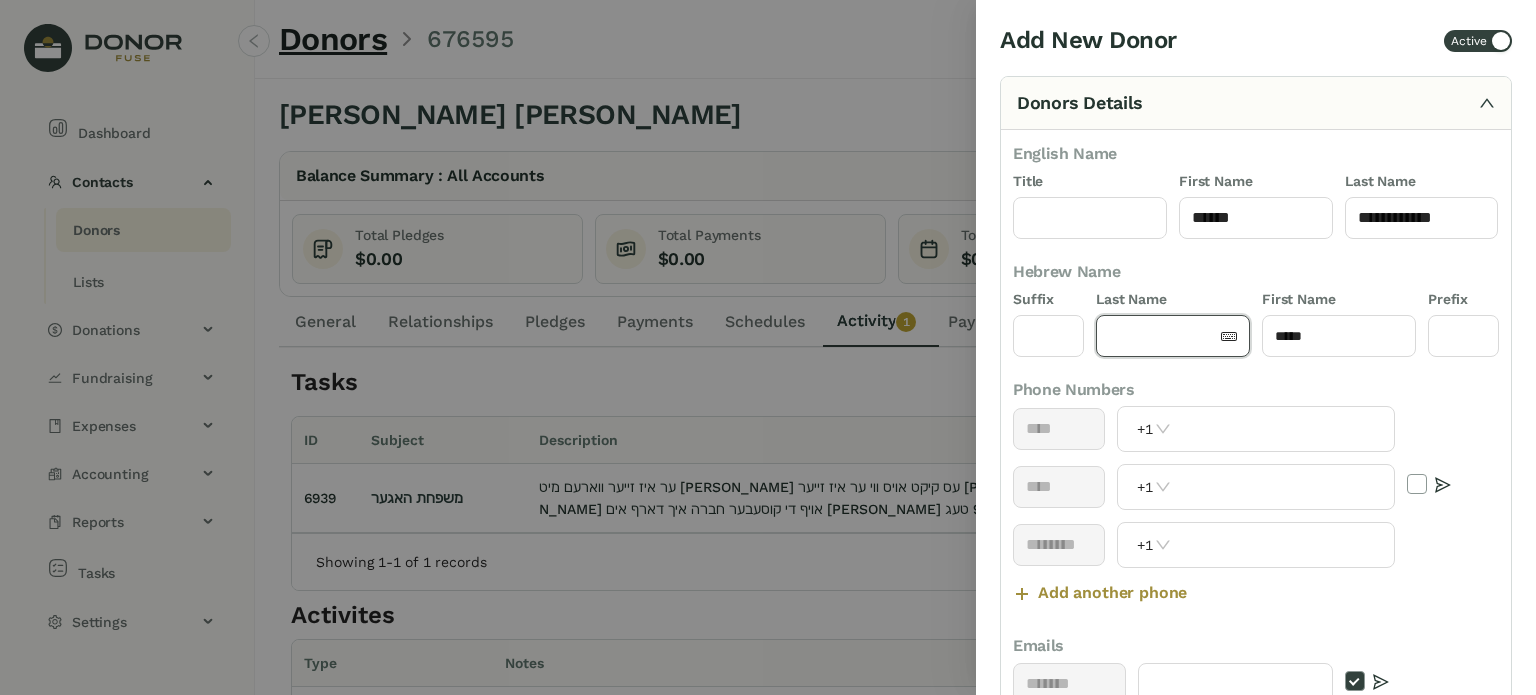 click 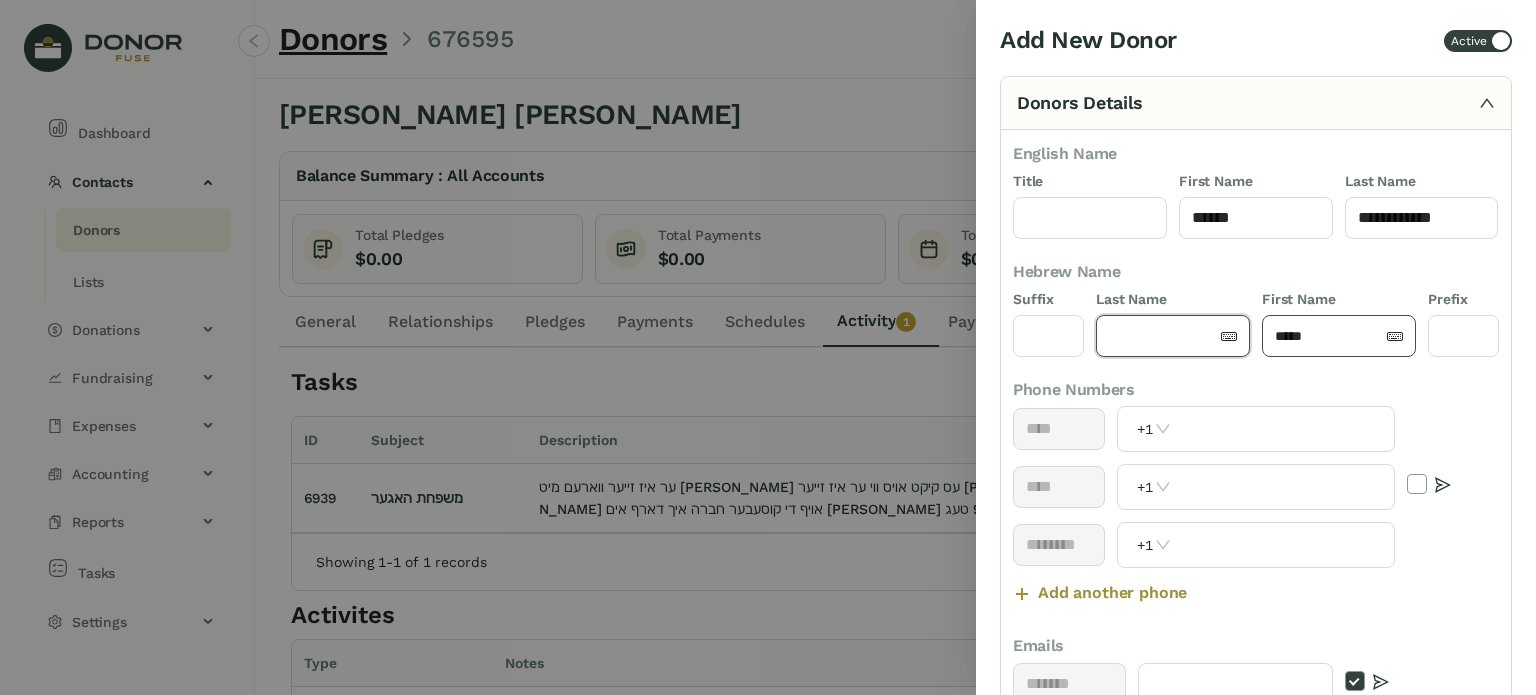 paste on "**********" 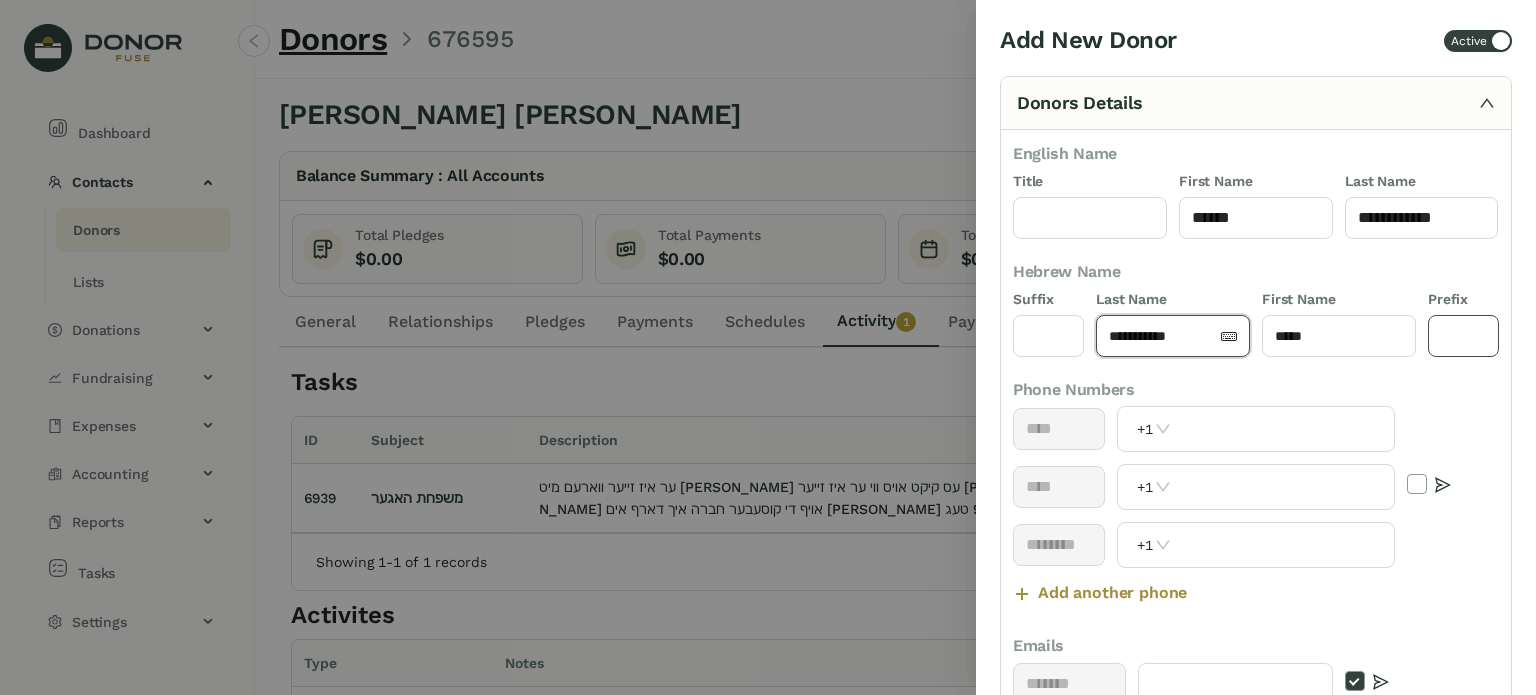 type on "**********" 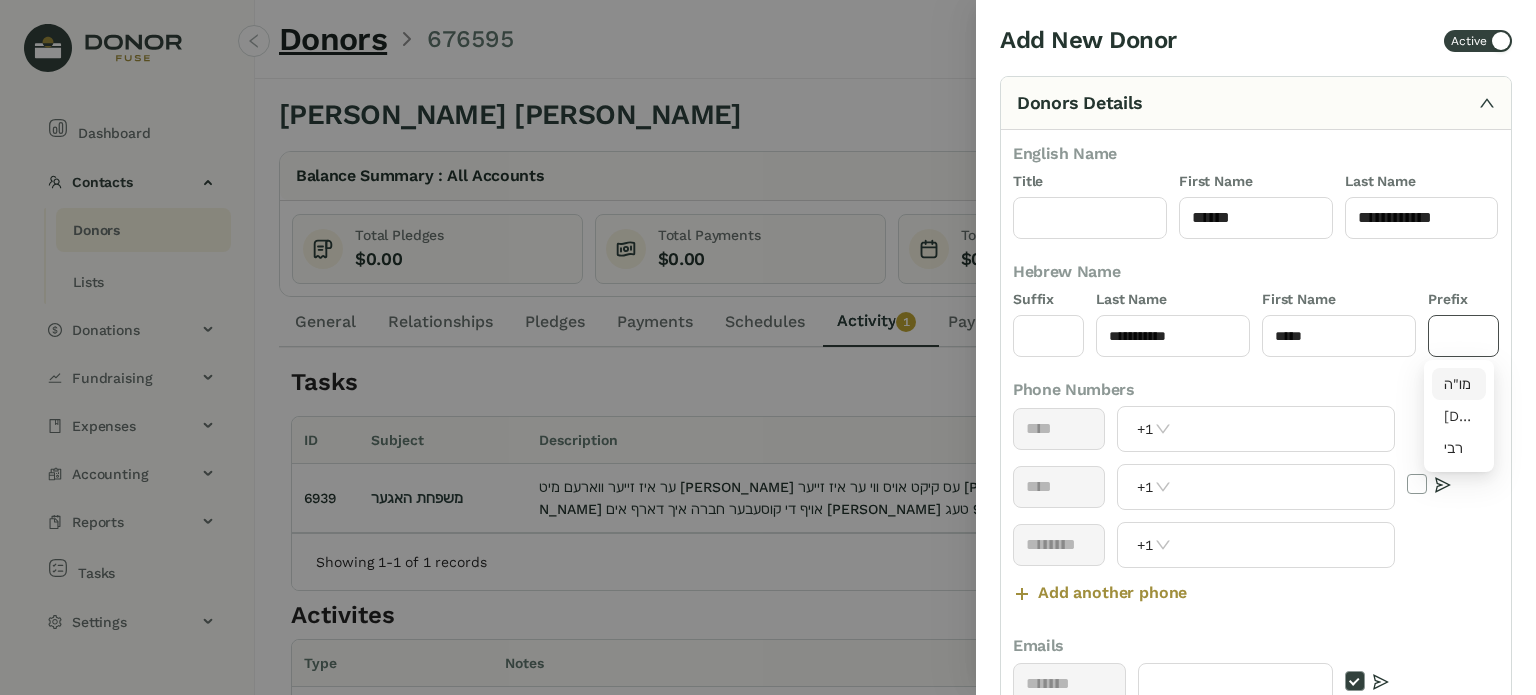 click 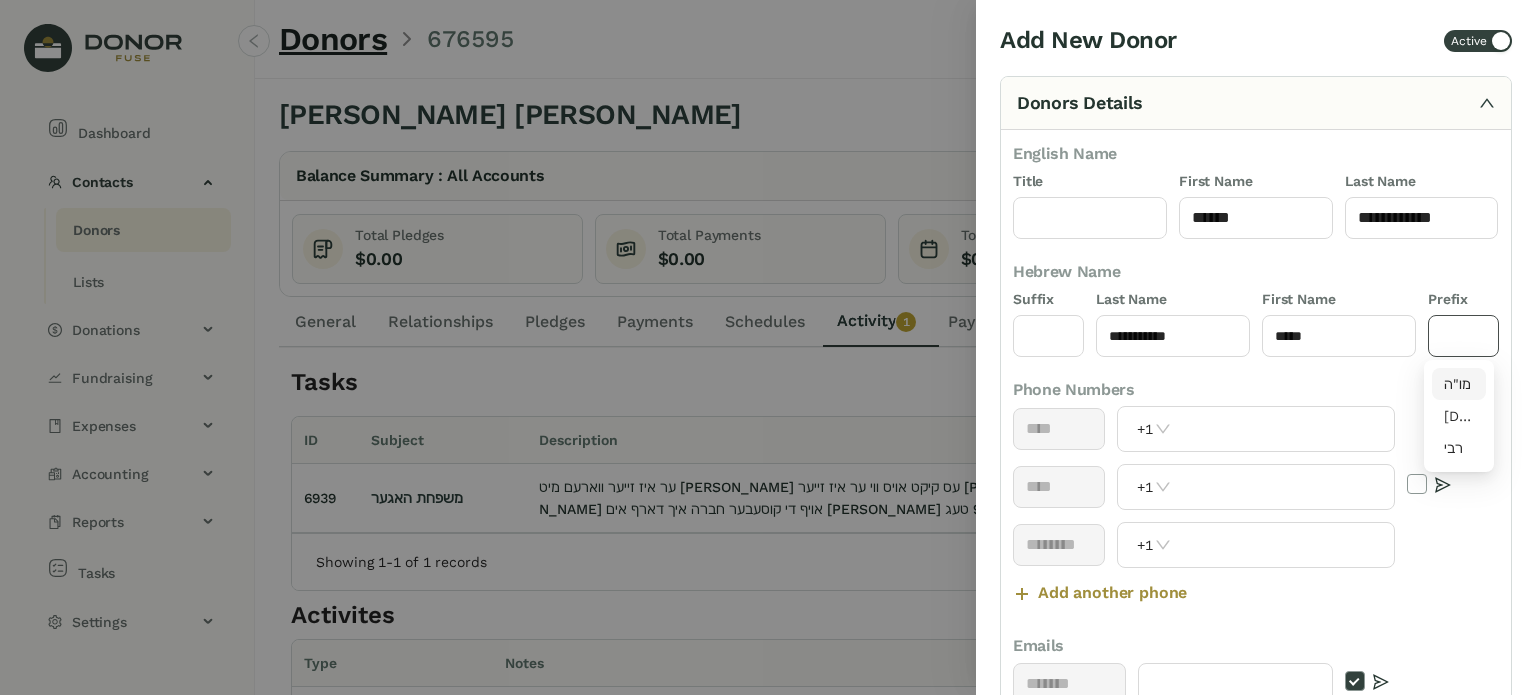 drag, startPoint x: 1448, startPoint y: 391, endPoint x: 1408, endPoint y: 378, distance: 42.059483 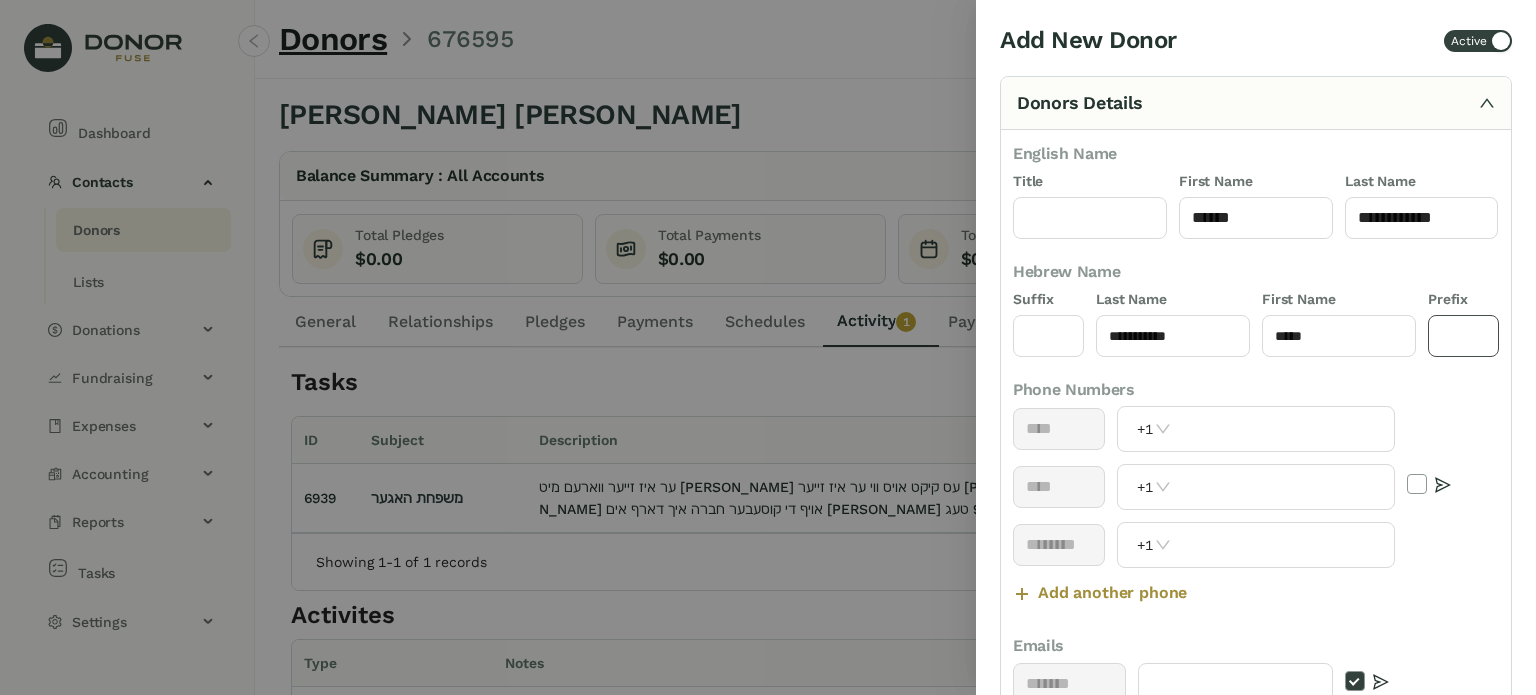 type on "****" 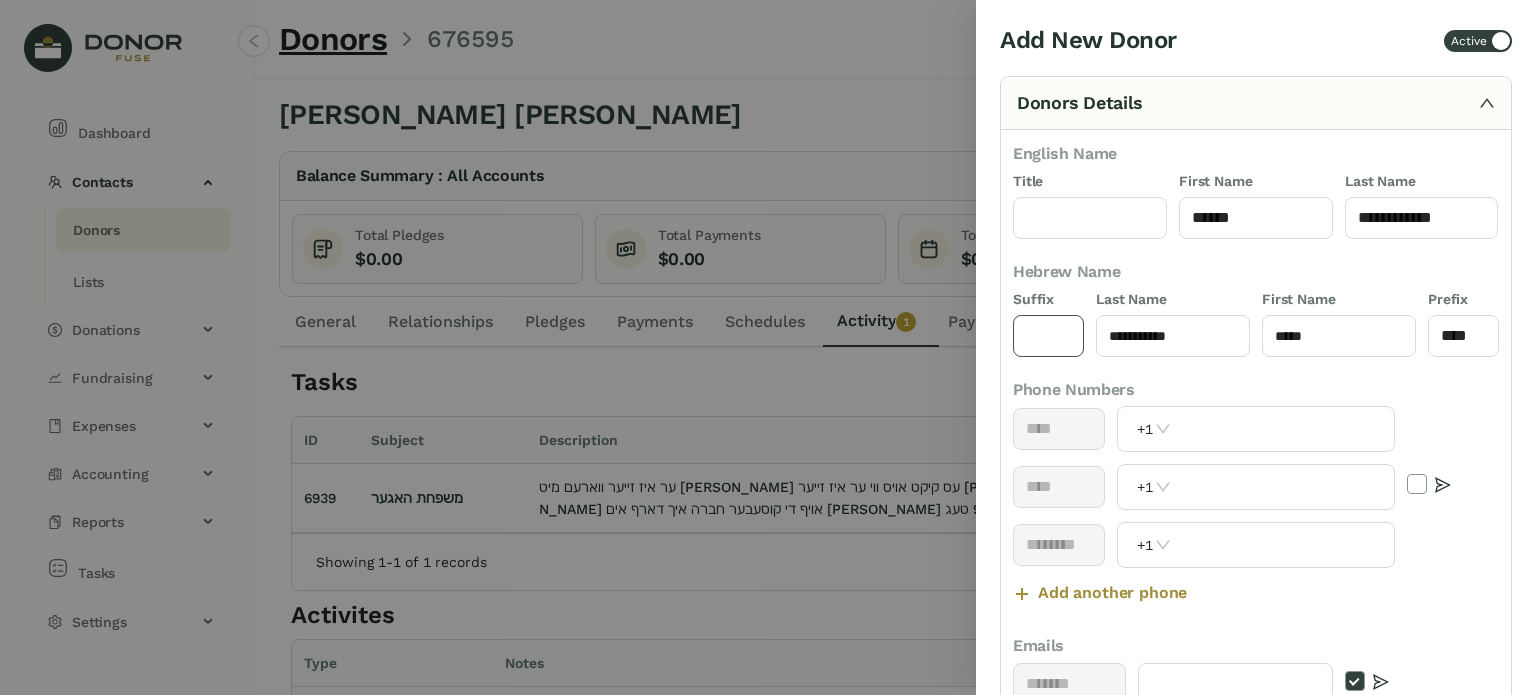 click 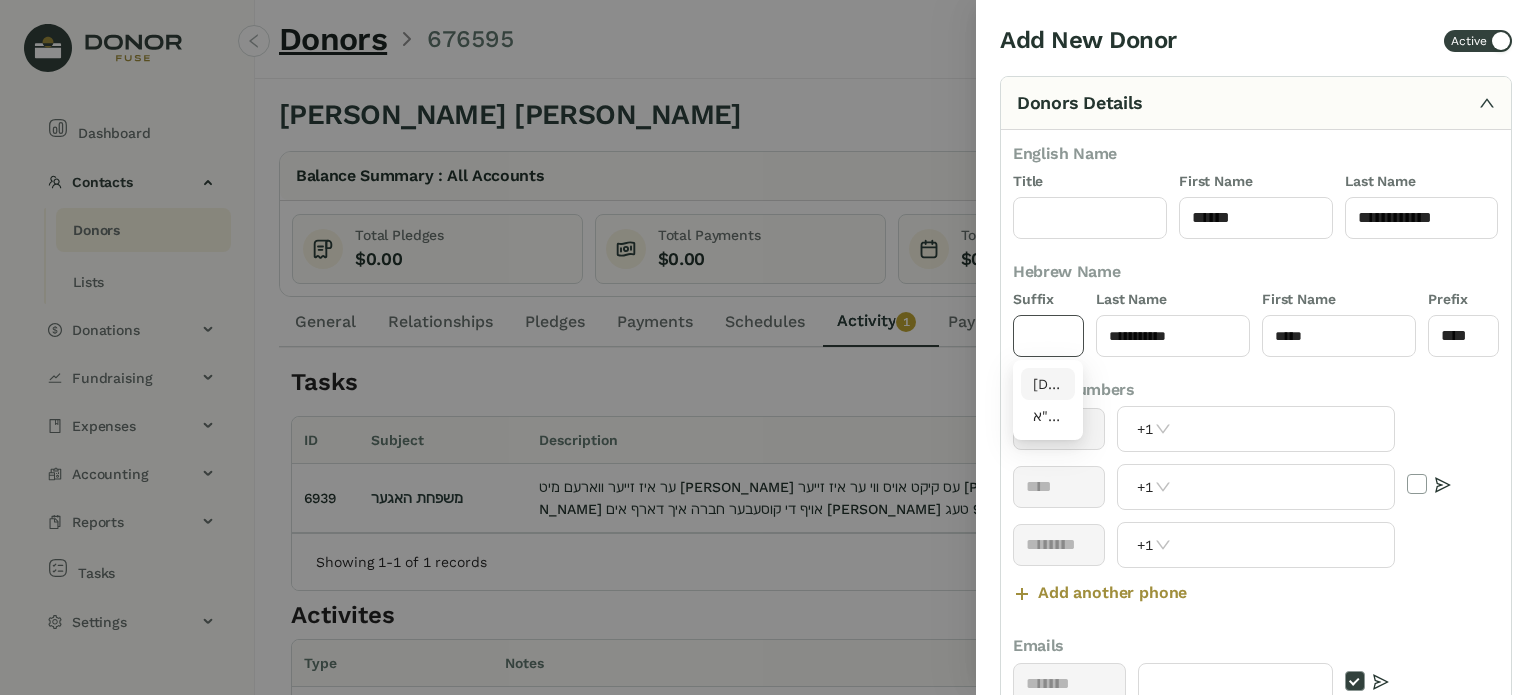click on "[DEMOGRAPHIC_DATA]"ו" at bounding box center [1048, 384] 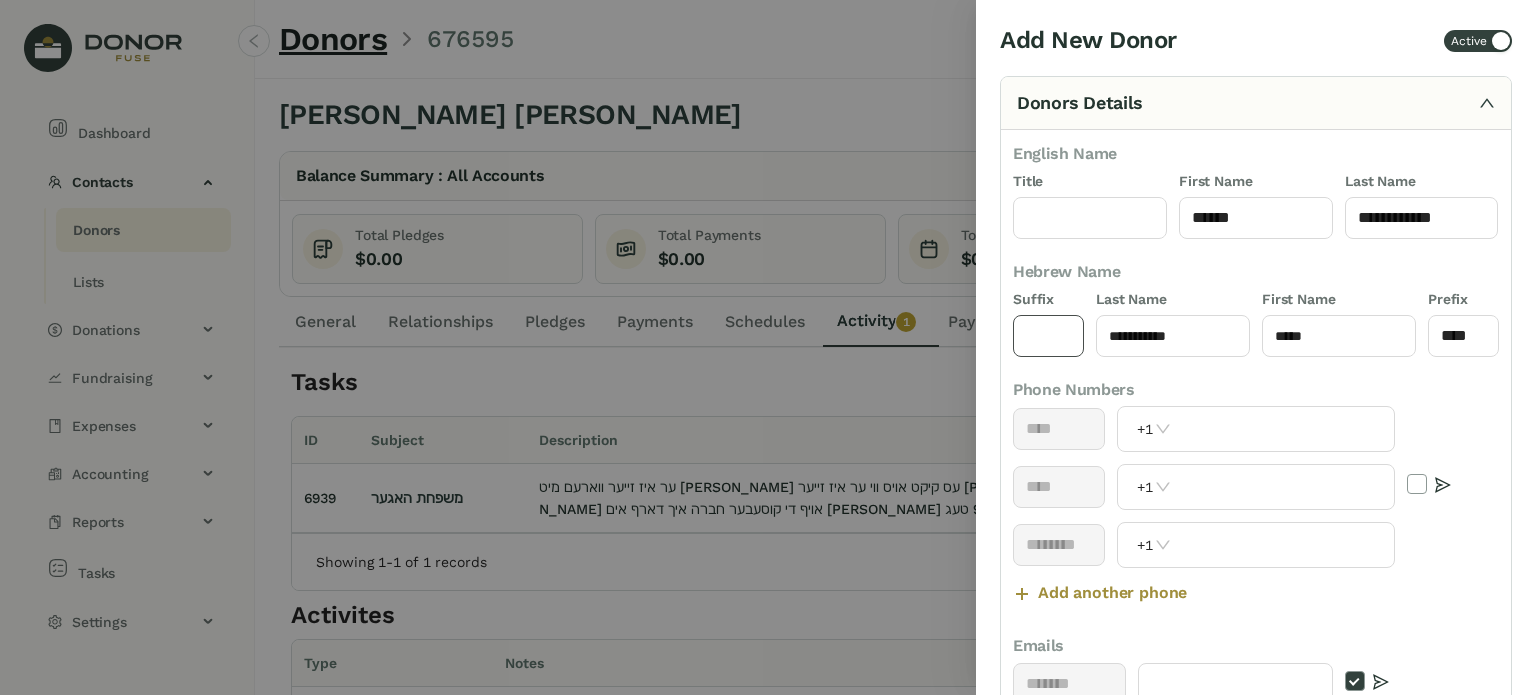 type on "****" 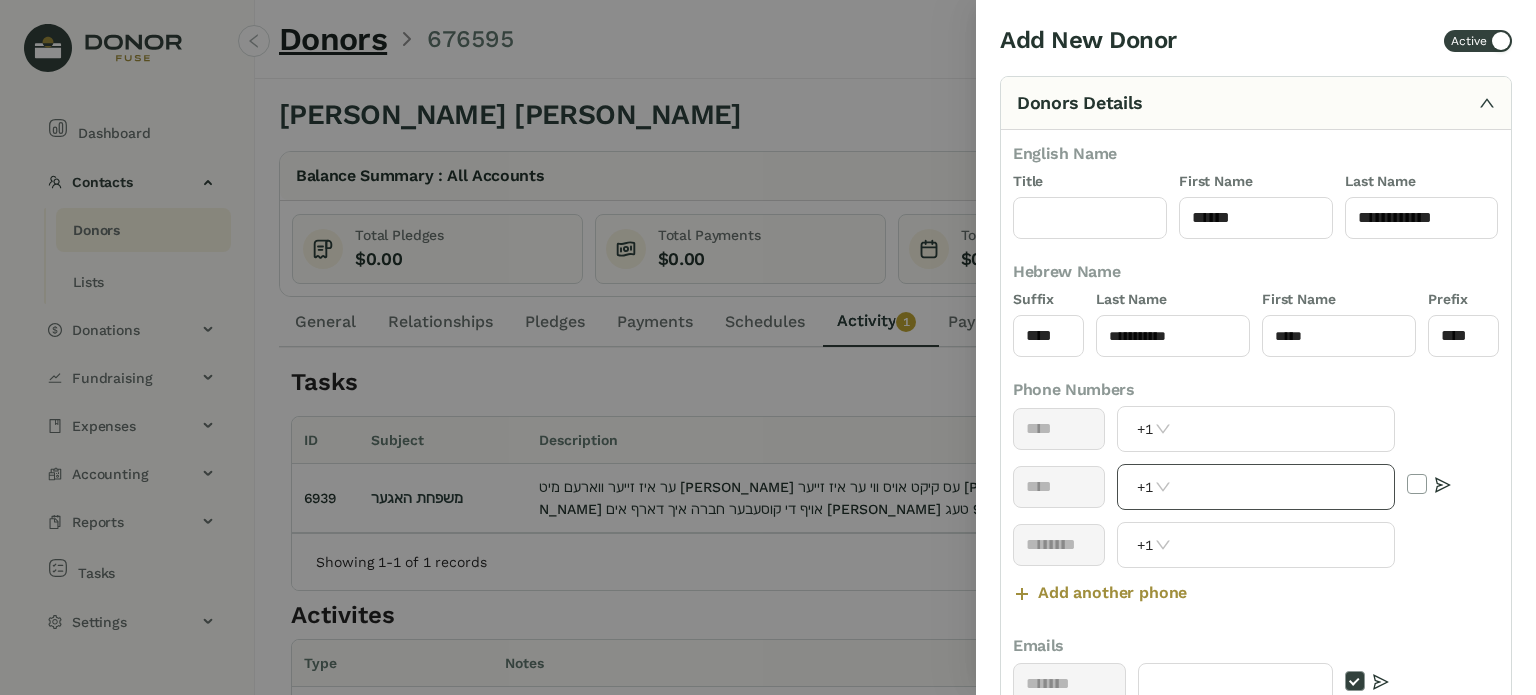 click at bounding box center (1285, 487) 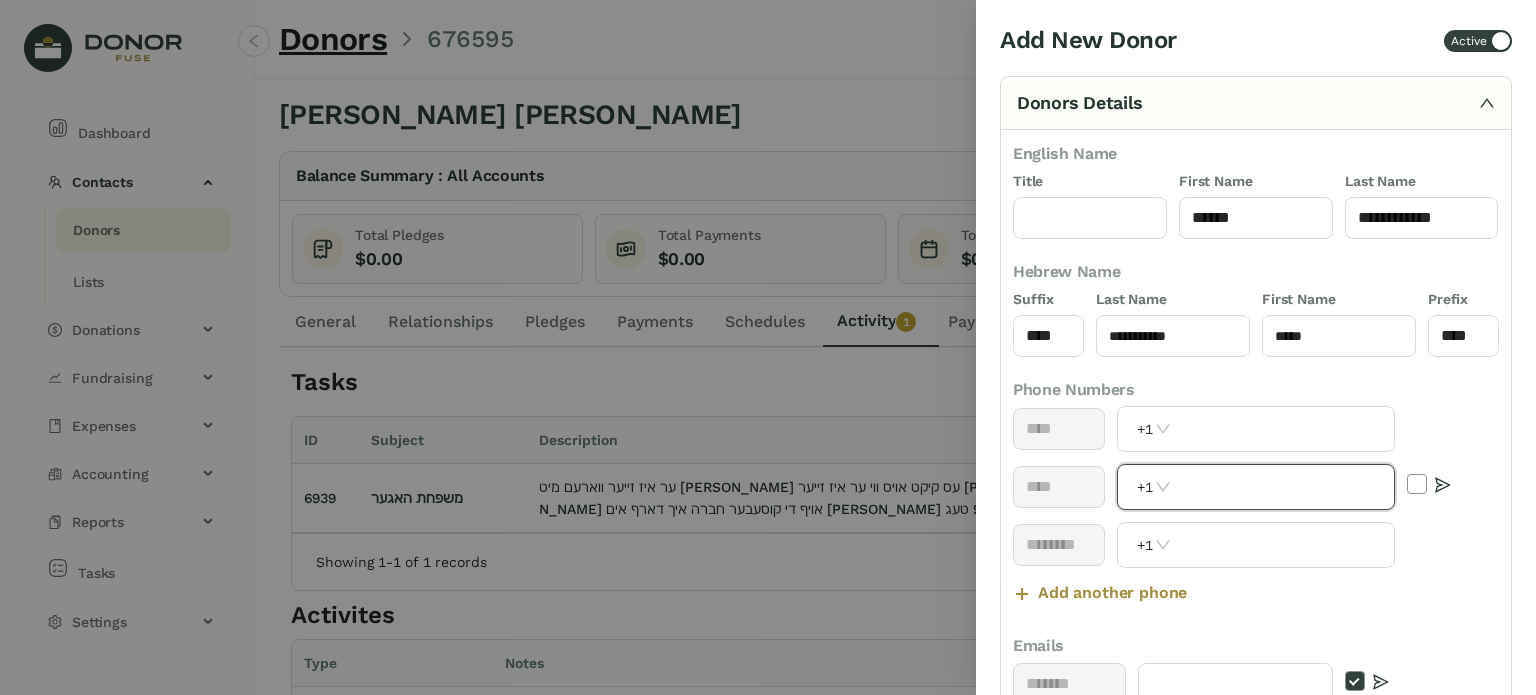 paste on "**********" 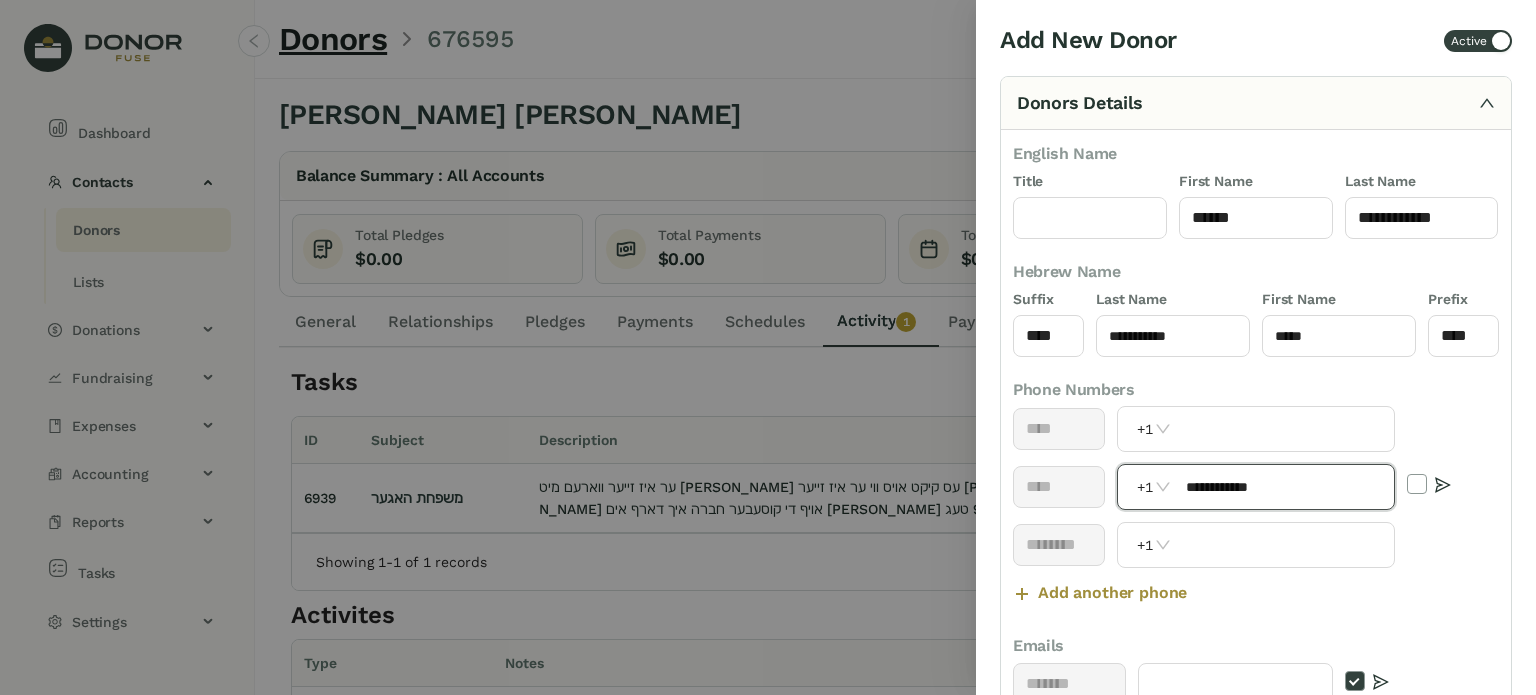scroll, scrollTop: 400, scrollLeft: 0, axis: vertical 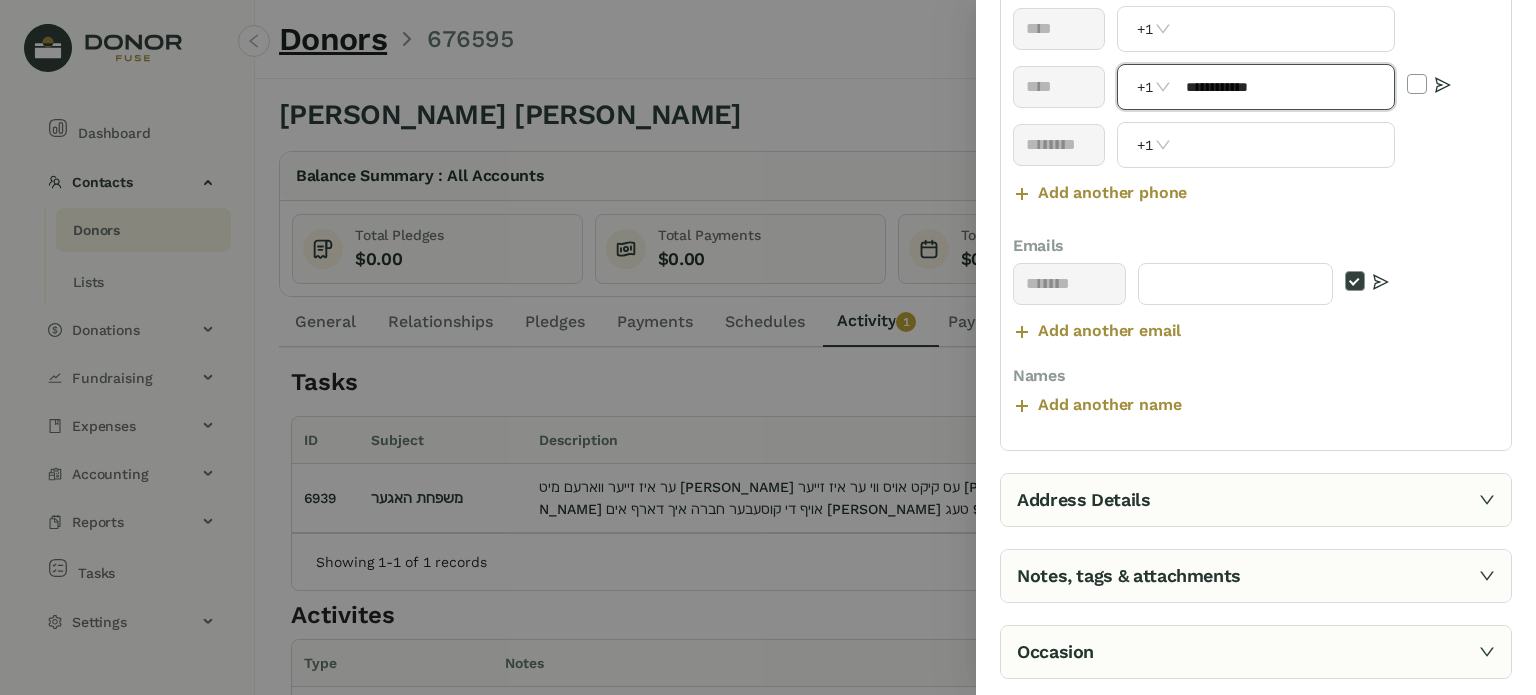 type on "**********" 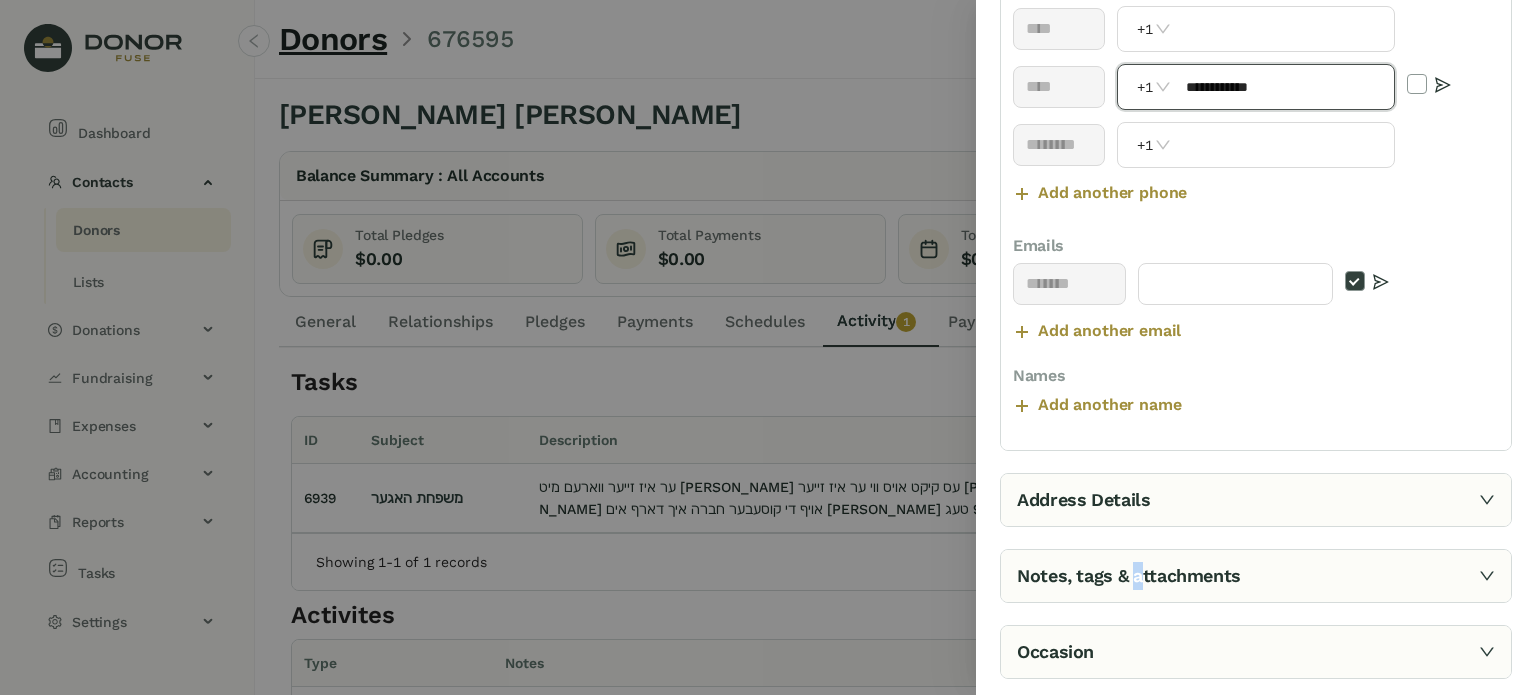 drag, startPoint x: 1134, startPoint y: 585, endPoint x: 1112, endPoint y: 559, distance: 34.058773 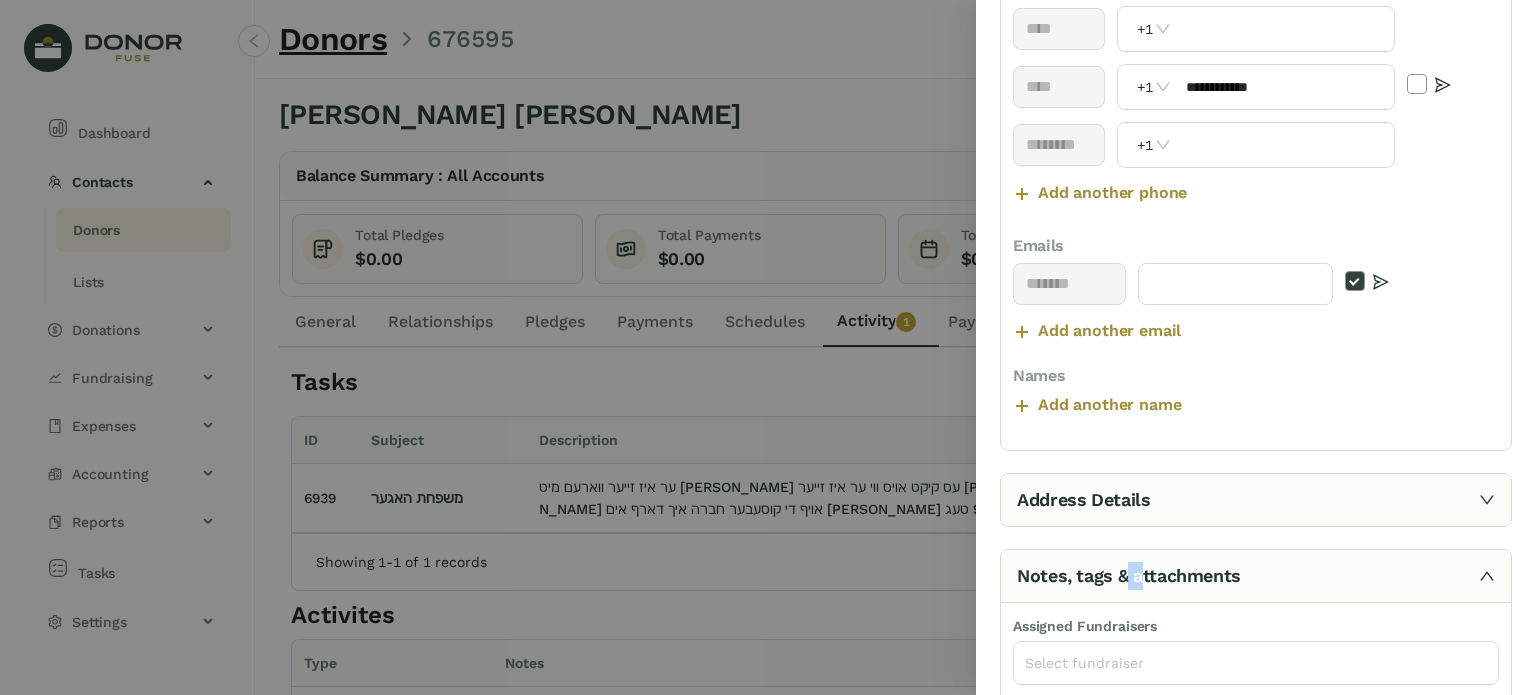 scroll, scrollTop: 270, scrollLeft: 0, axis: vertical 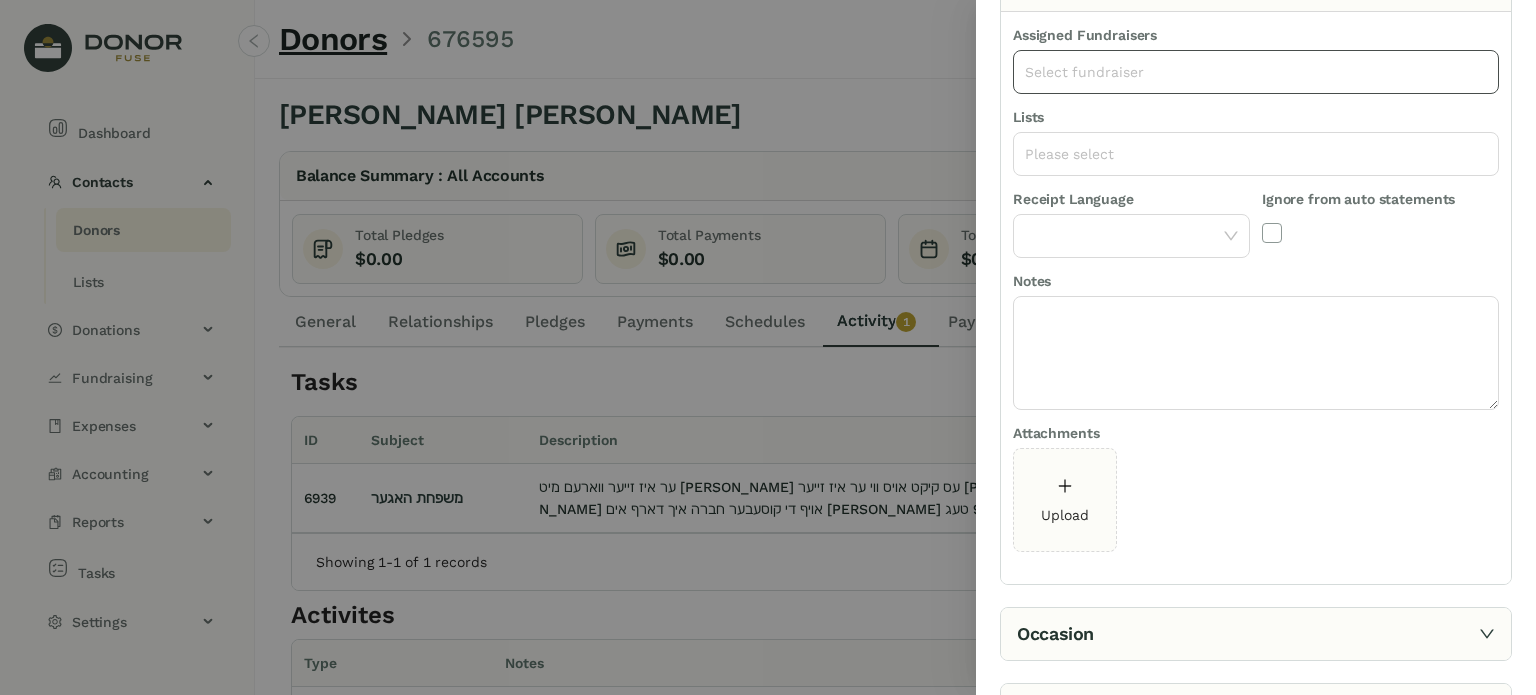 click on "Select fundraiser" 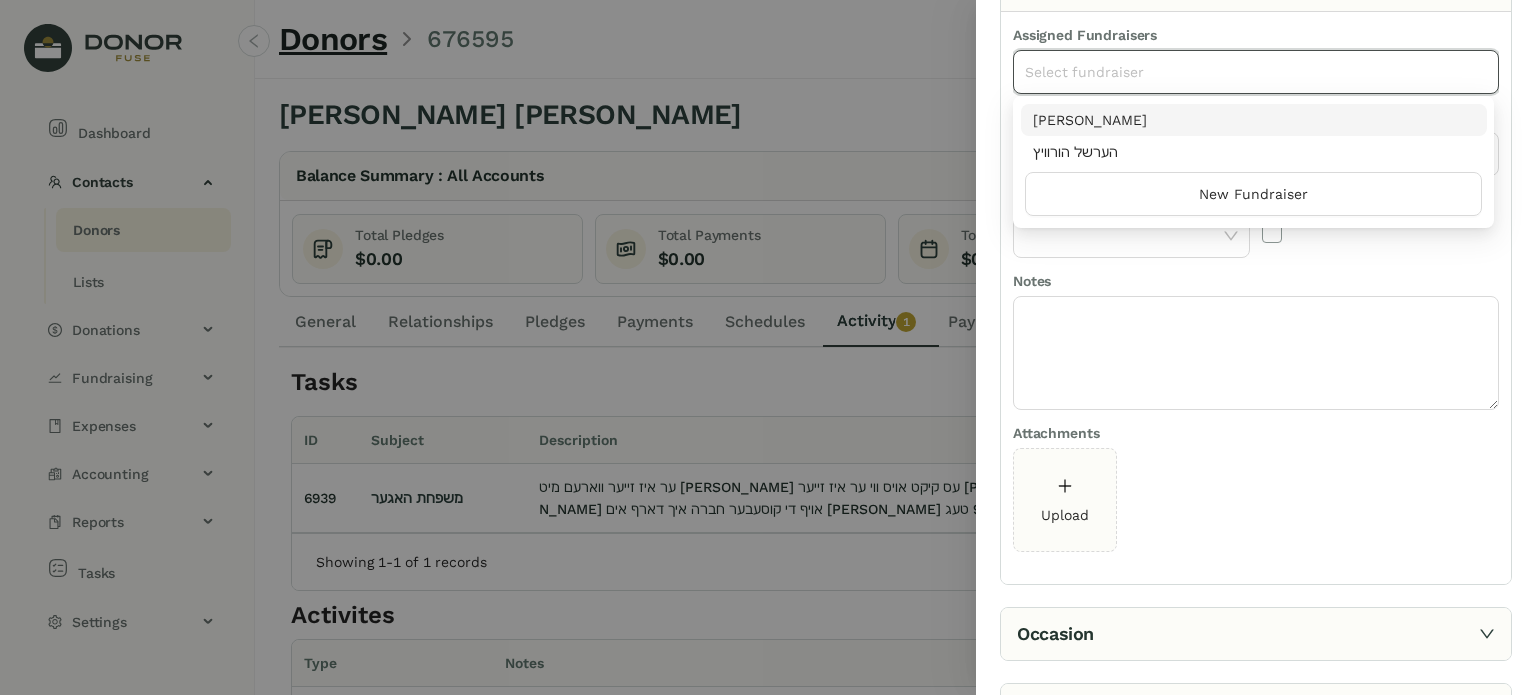 click on "[PERSON_NAME]" at bounding box center [1254, 120] 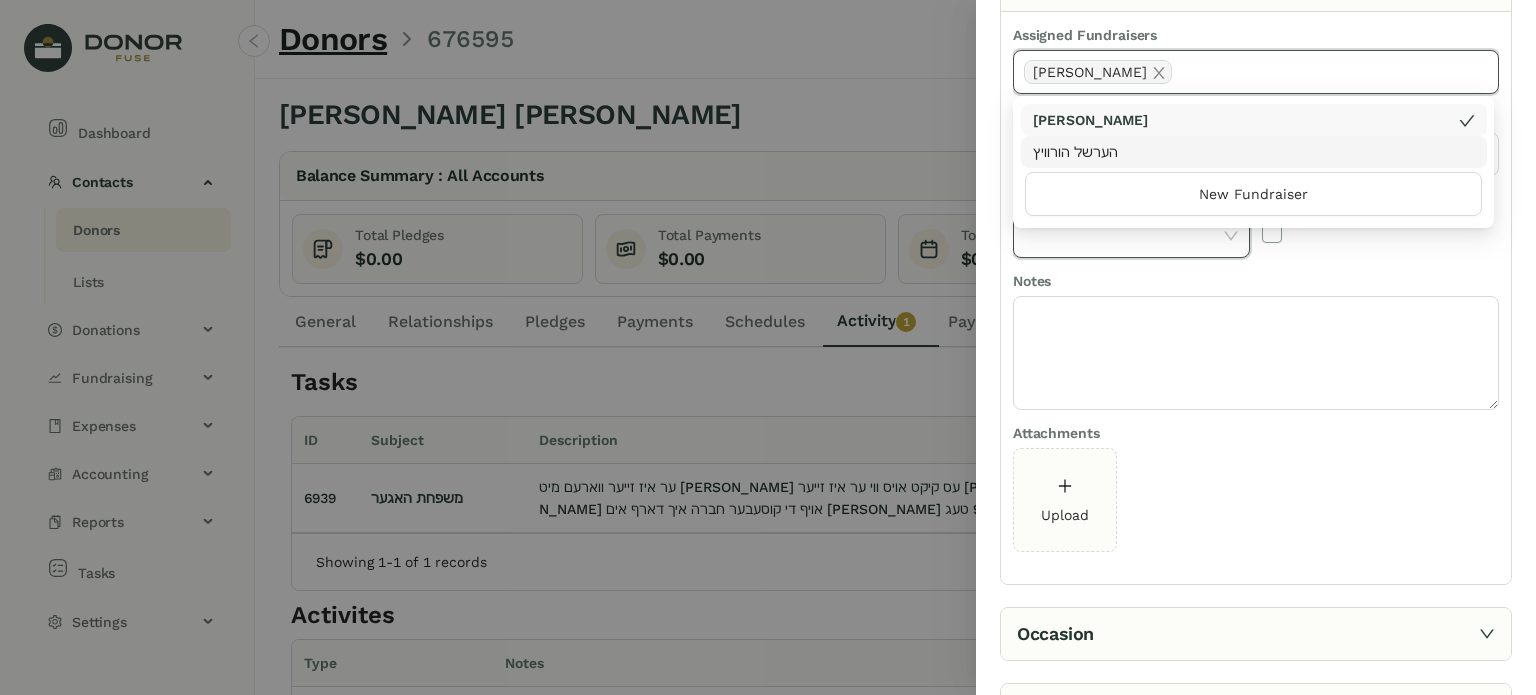click 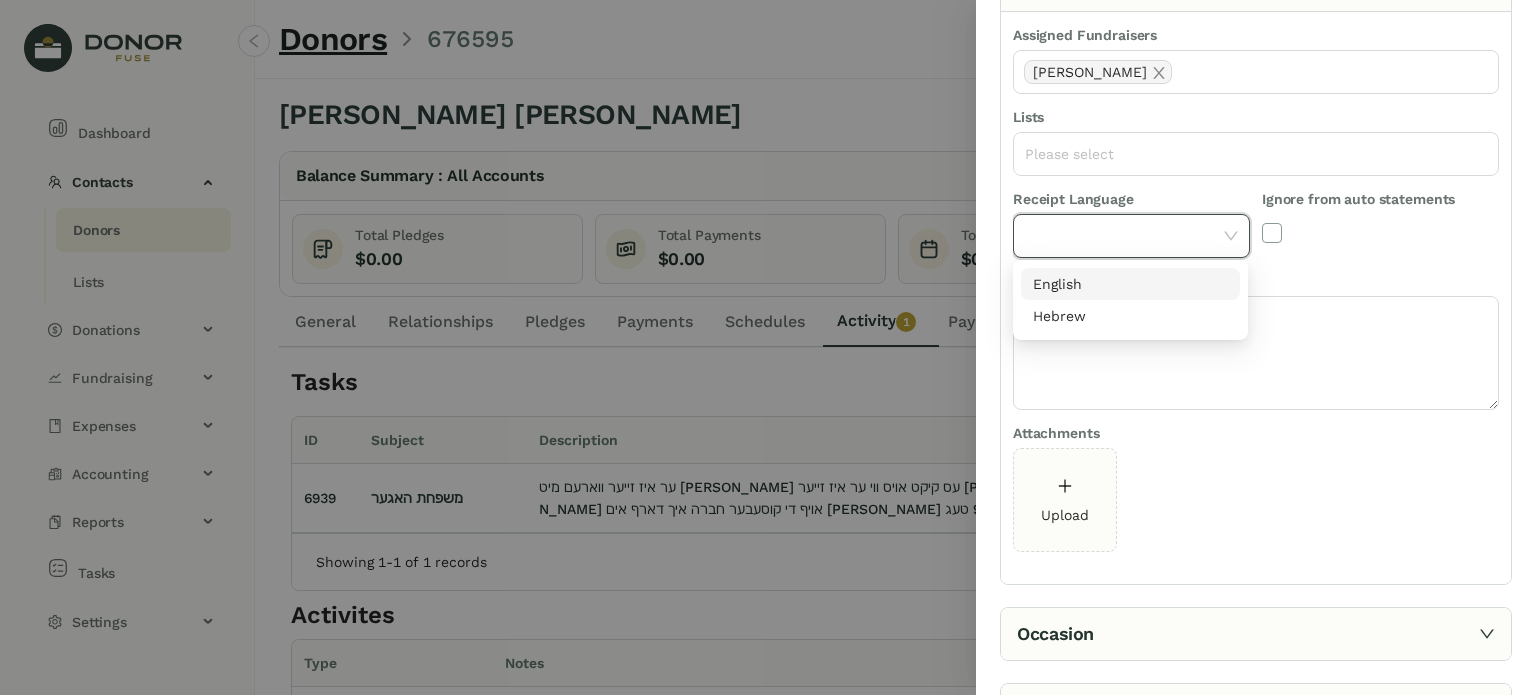 click on "Notes" at bounding box center [1256, 283] 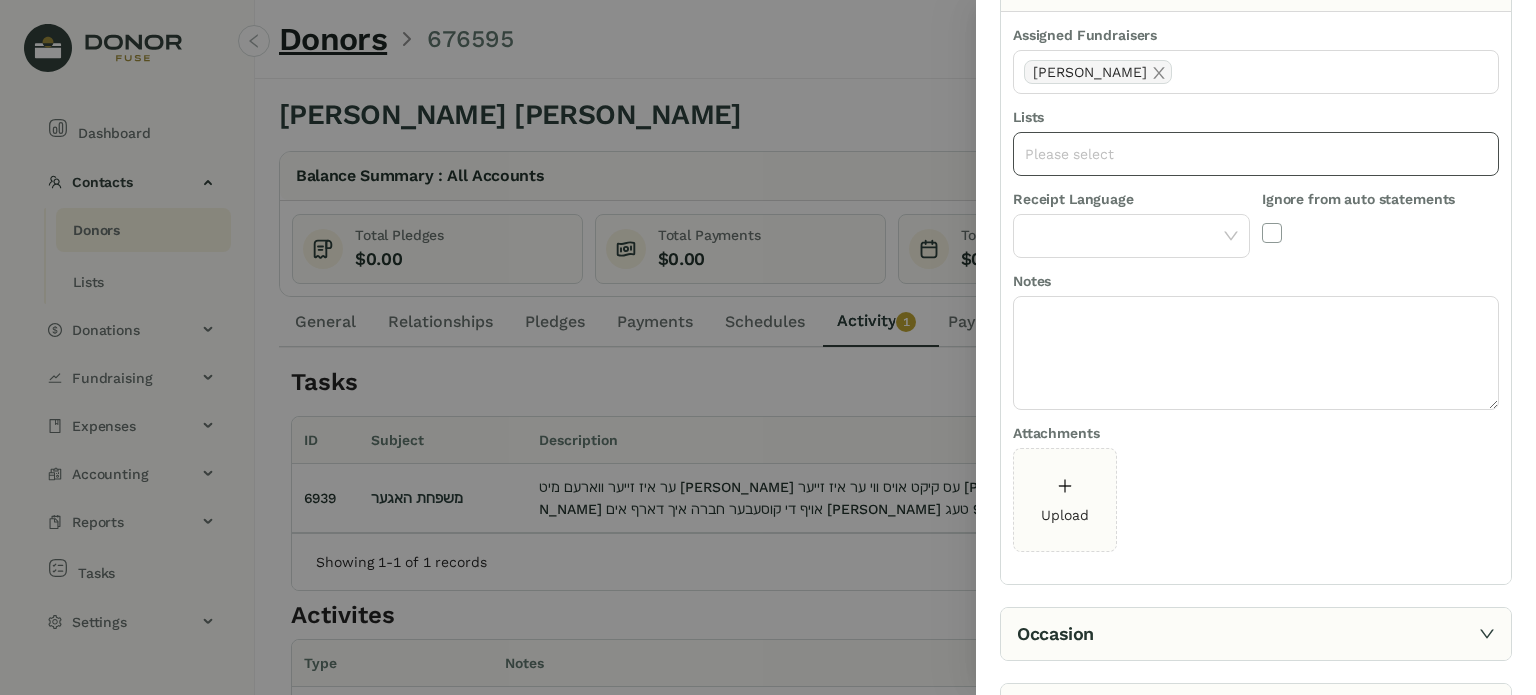 click on "Please select" 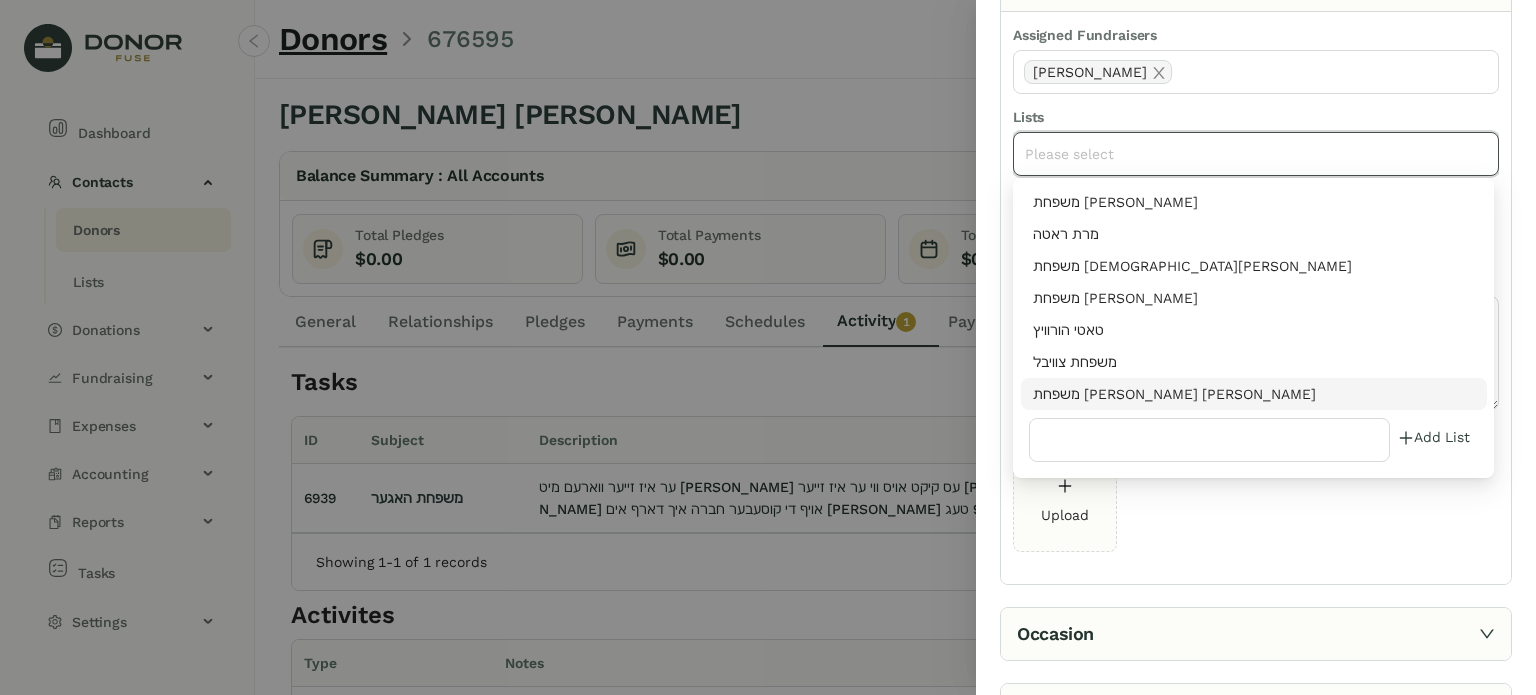click on "משפחת [PERSON_NAME] [PERSON_NAME]" at bounding box center (1254, 394) 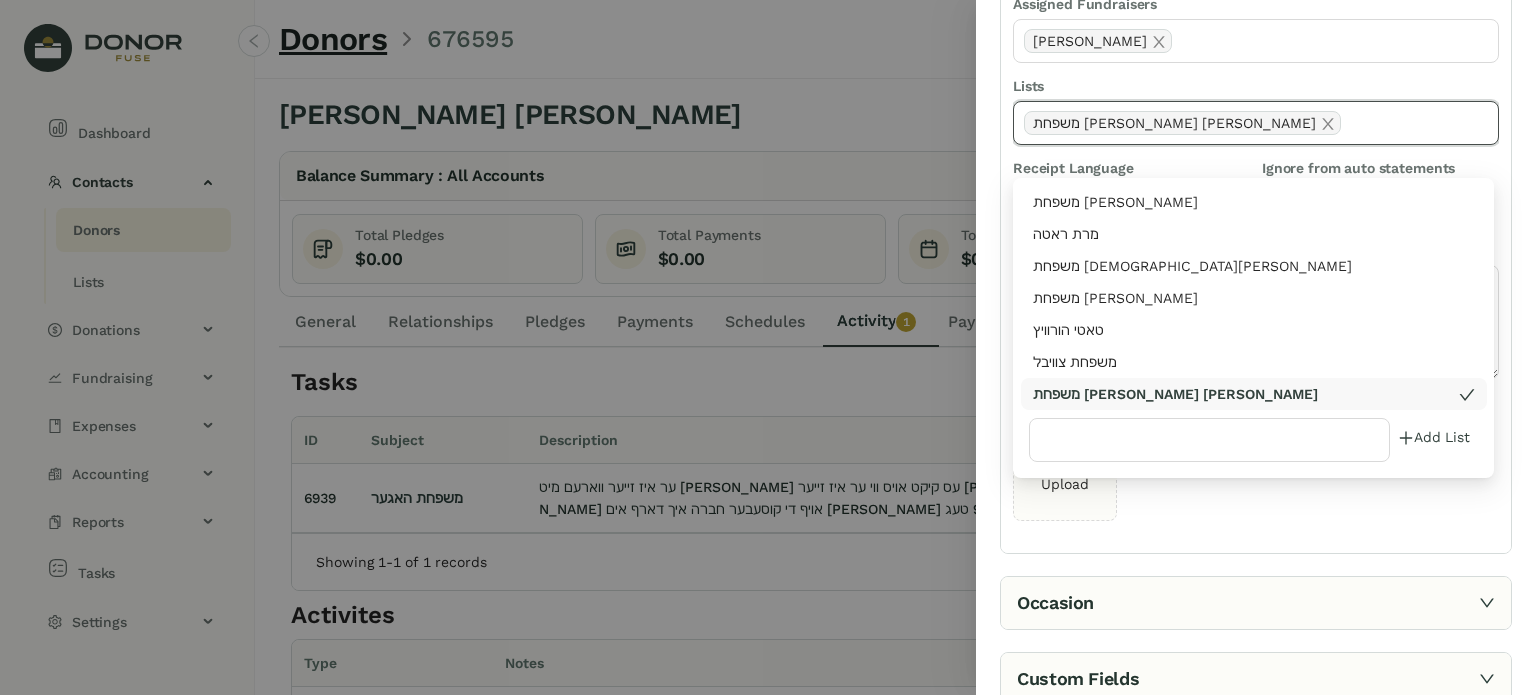 scroll, scrollTop: 355, scrollLeft: 0, axis: vertical 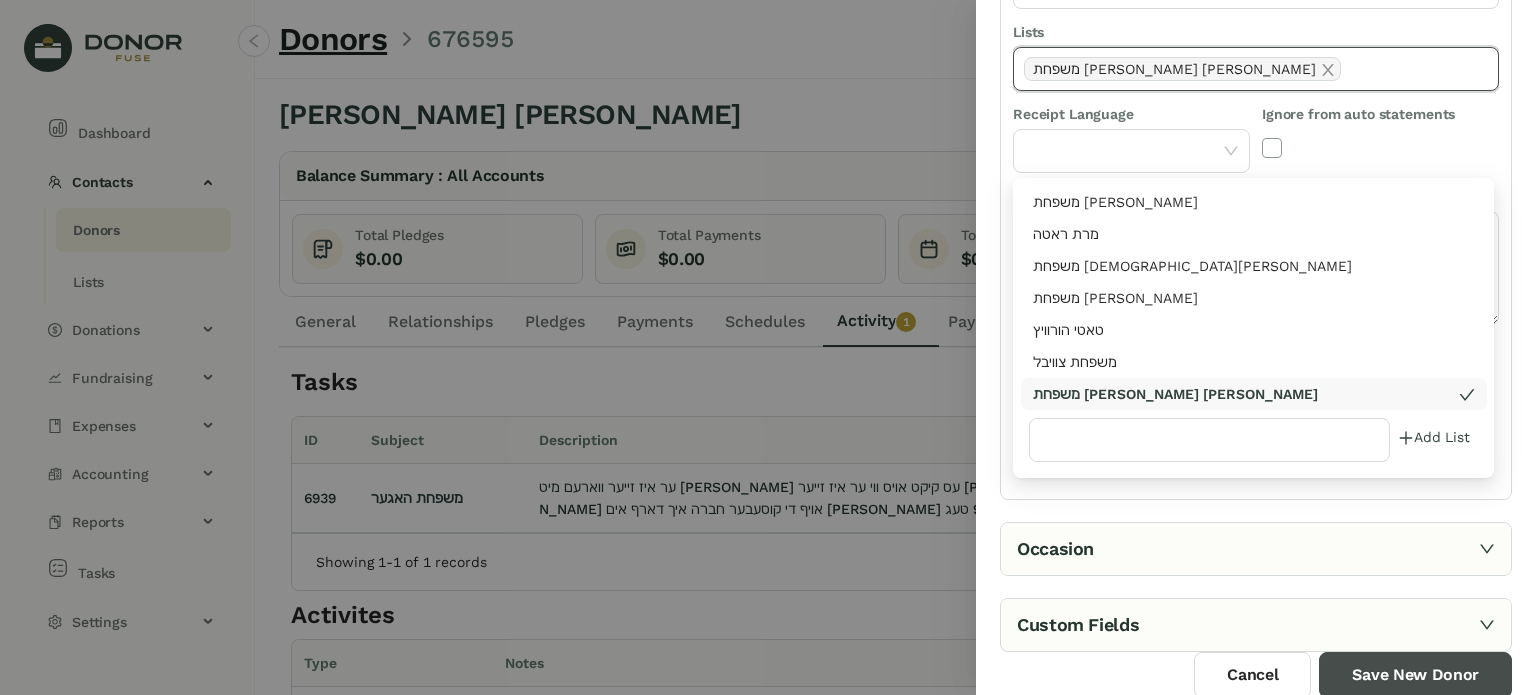 drag, startPoint x: 1387, startPoint y: 665, endPoint x: 1227, endPoint y: 640, distance: 161.94135 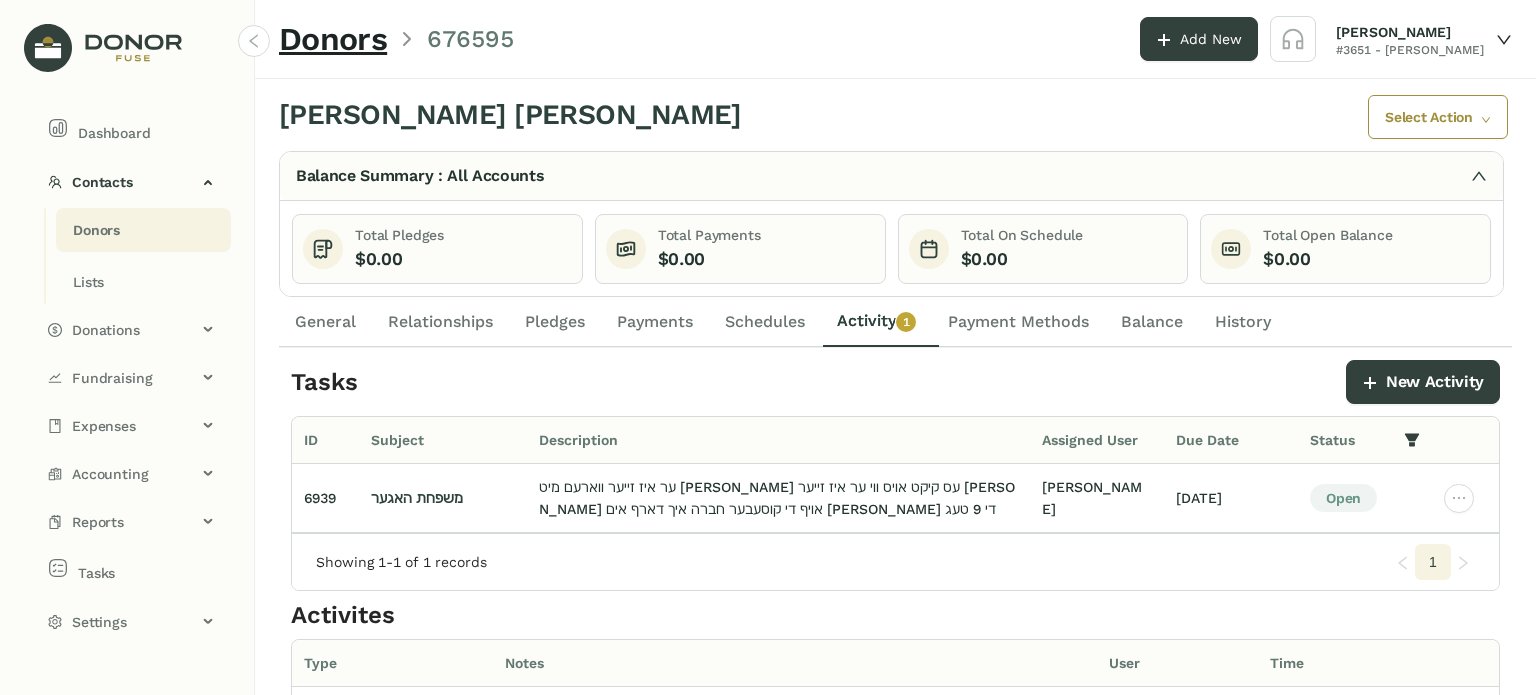 click on "Donors" 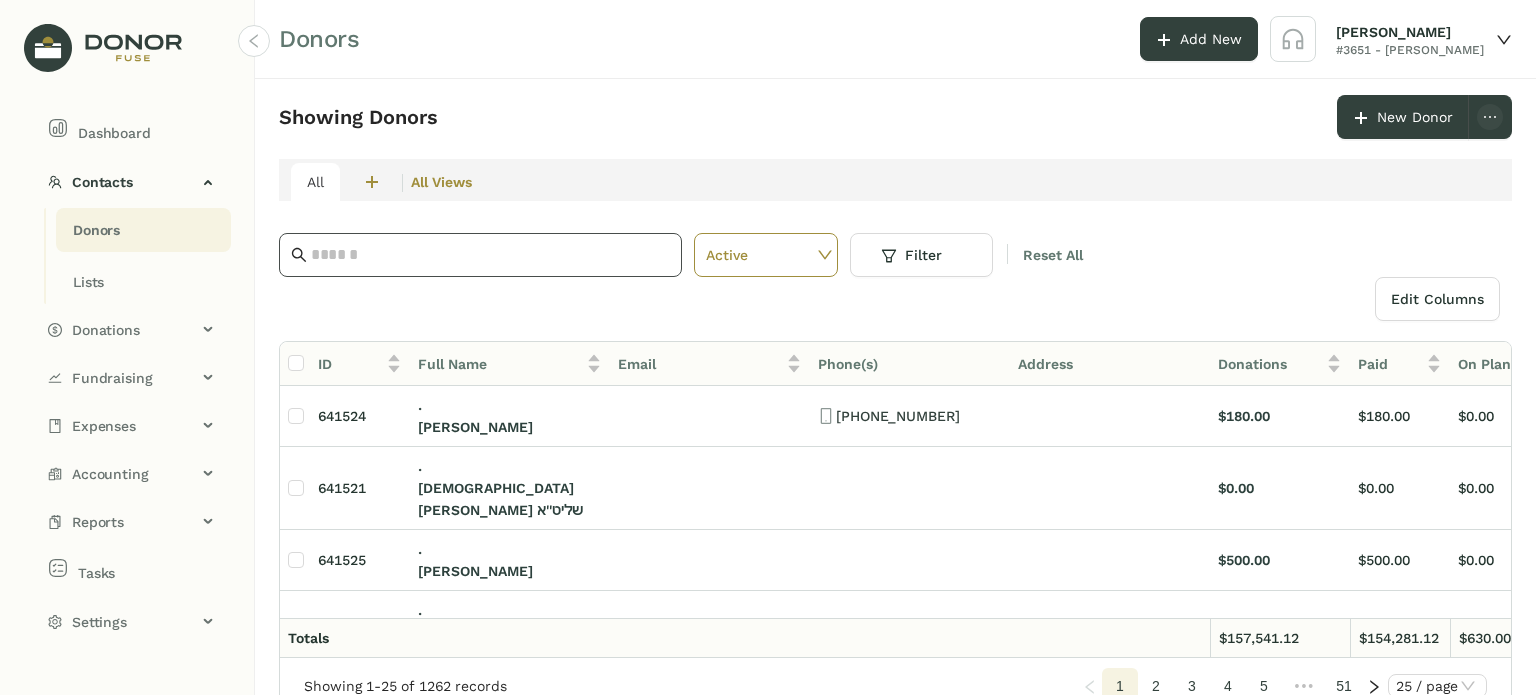 click 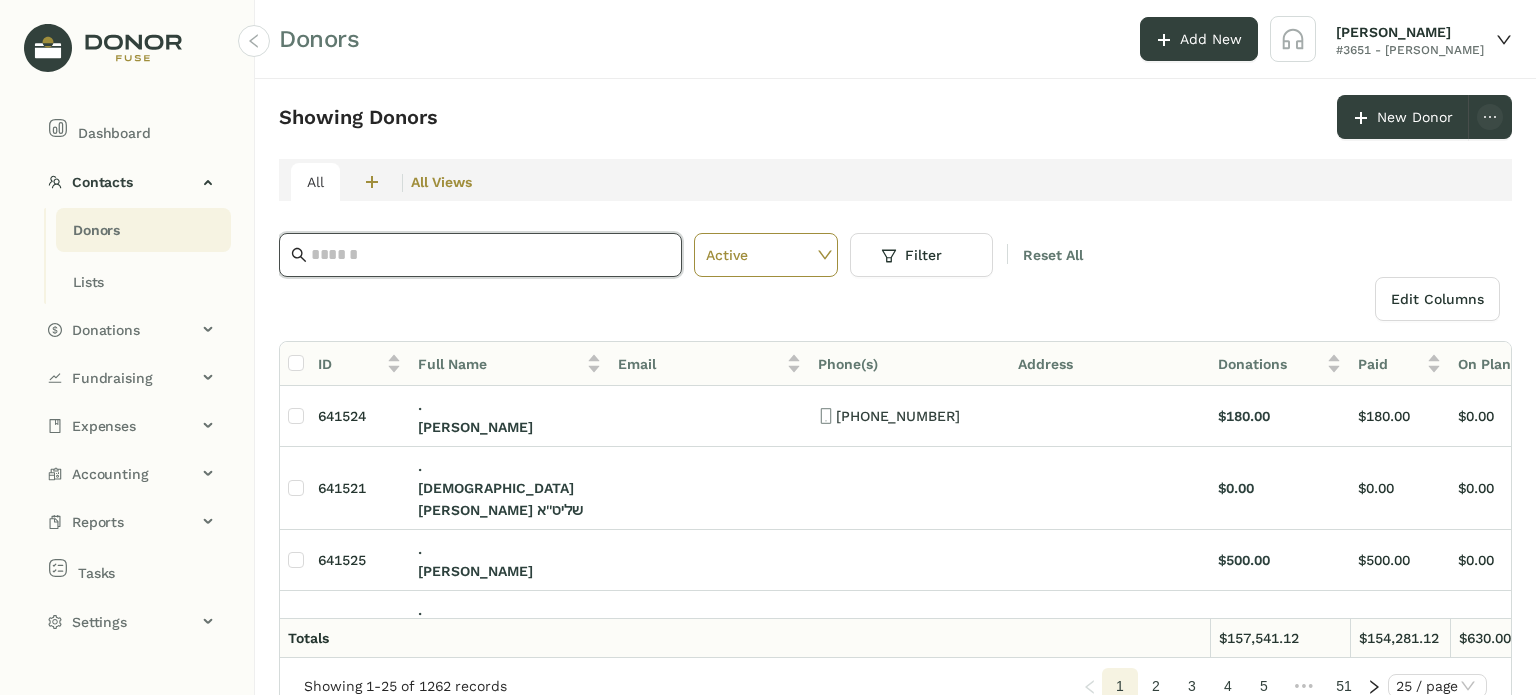 paste on "**********" 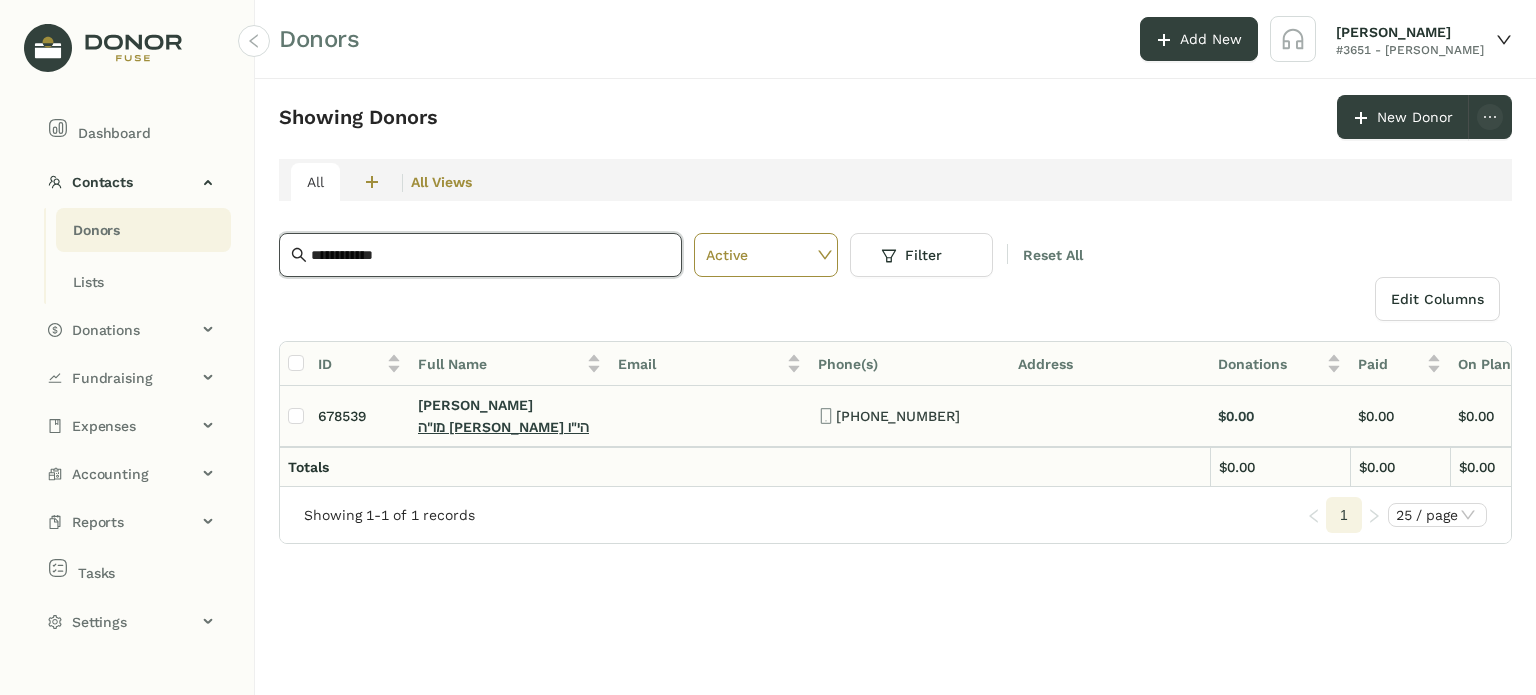 type on "**********" 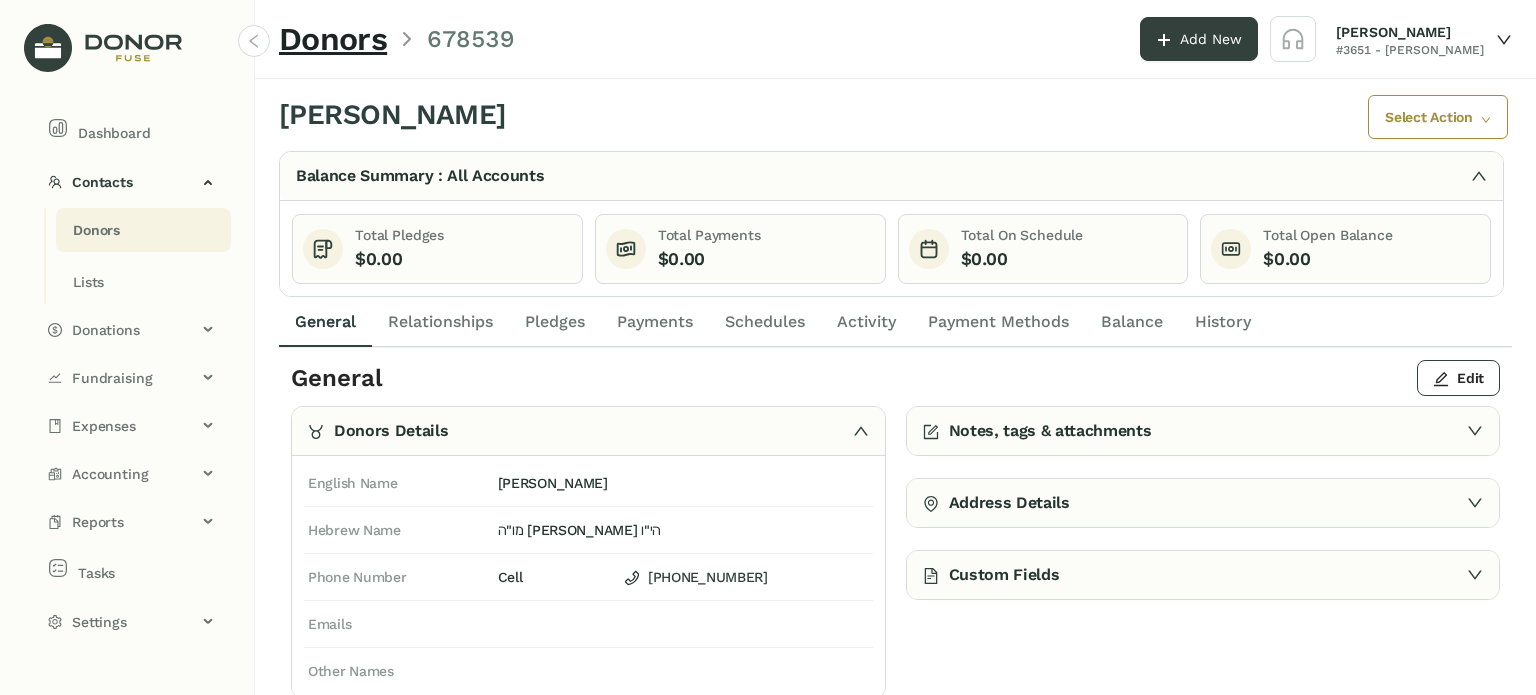 click on "Activity" 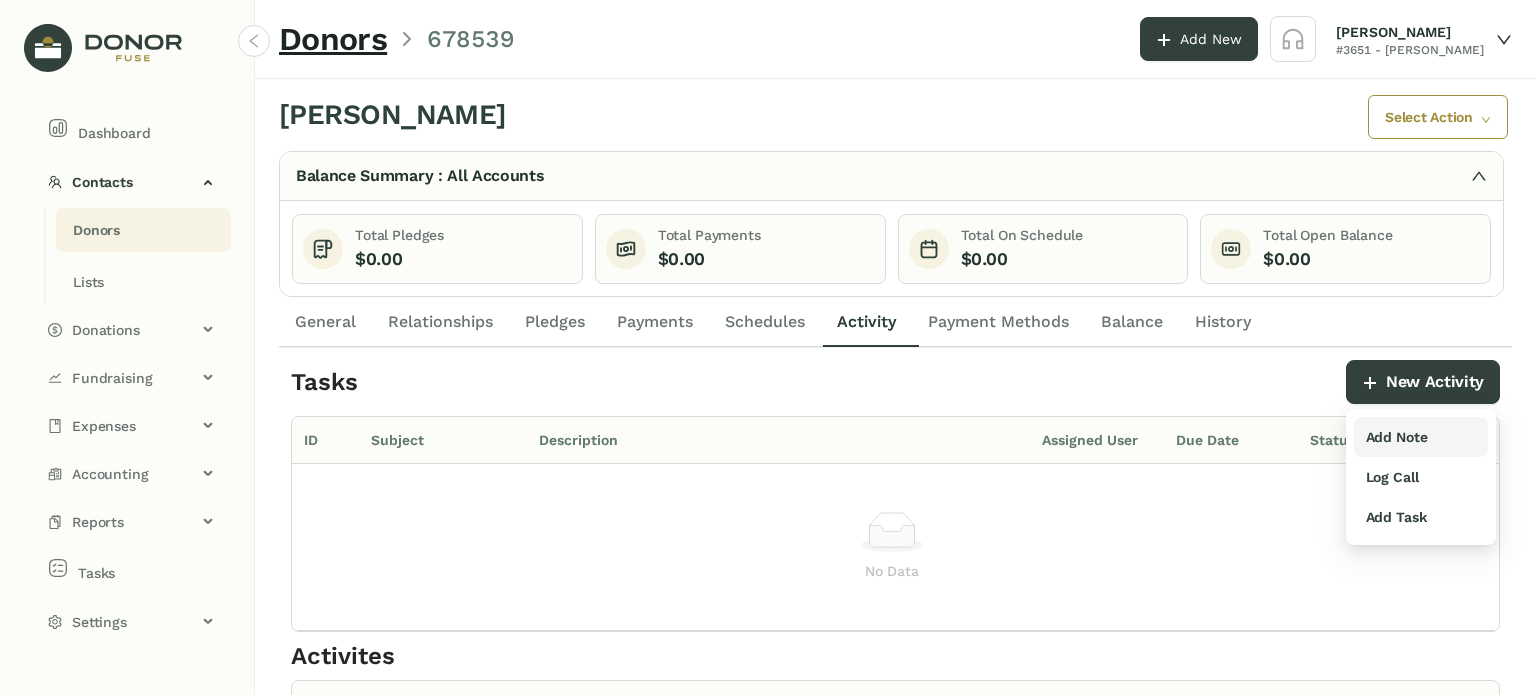 drag, startPoint x: 1389, startPoint y: 467, endPoint x: 1368, endPoint y: 442, distance: 32.649654 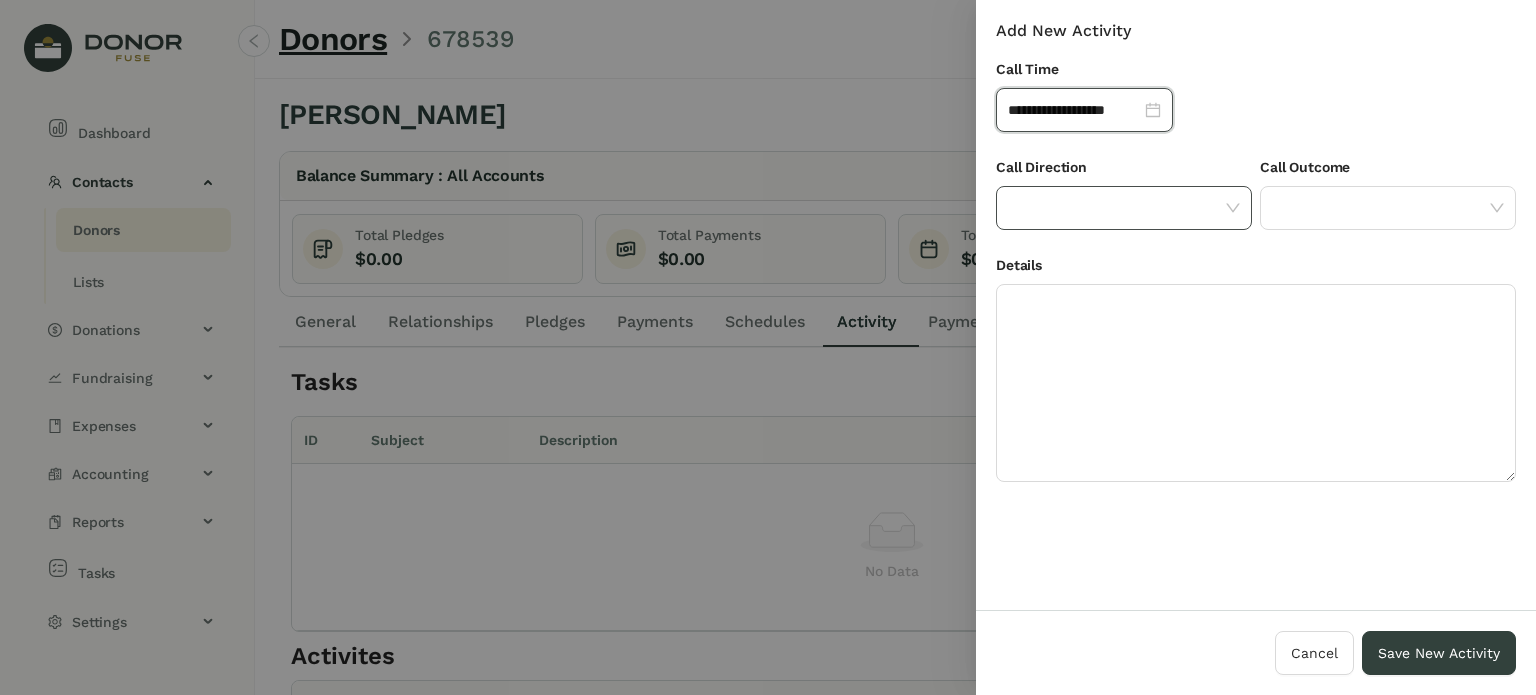 click 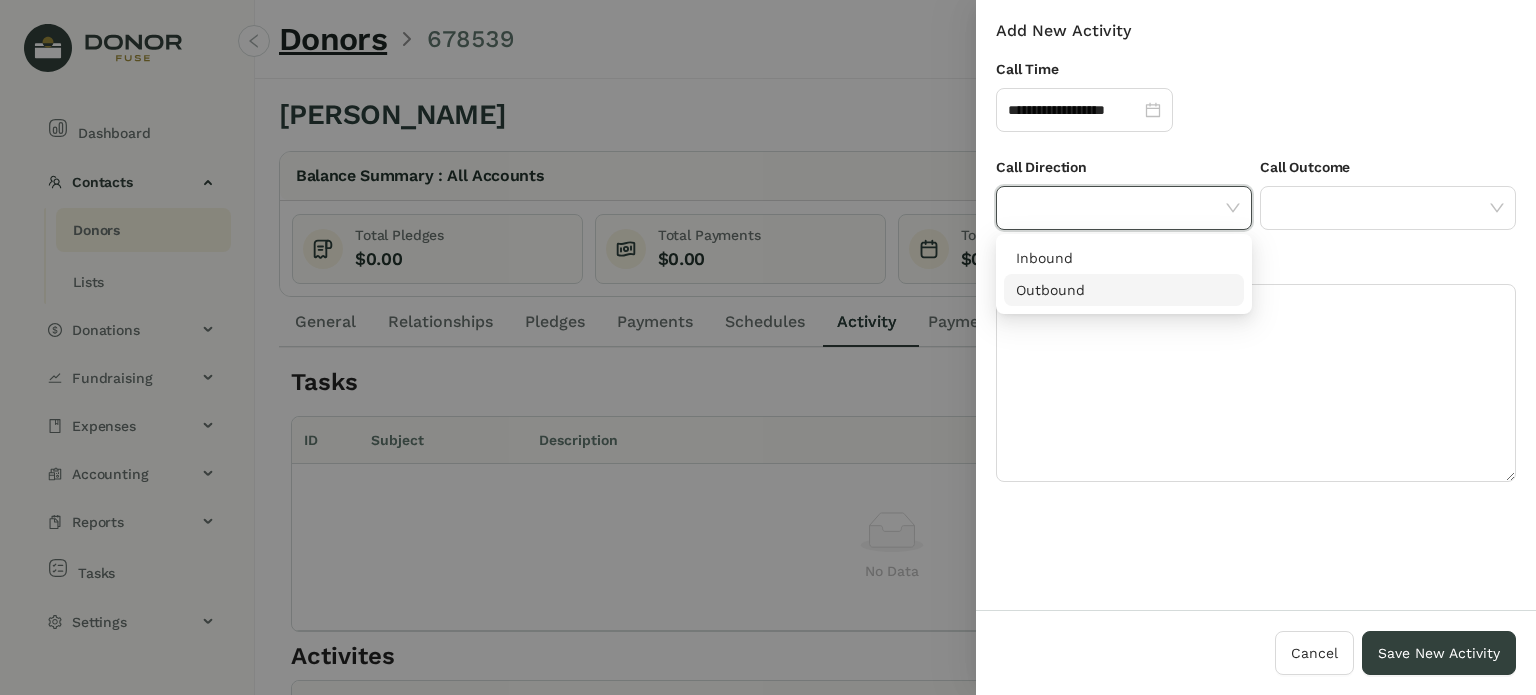 click on "Outbound" at bounding box center (1124, 290) 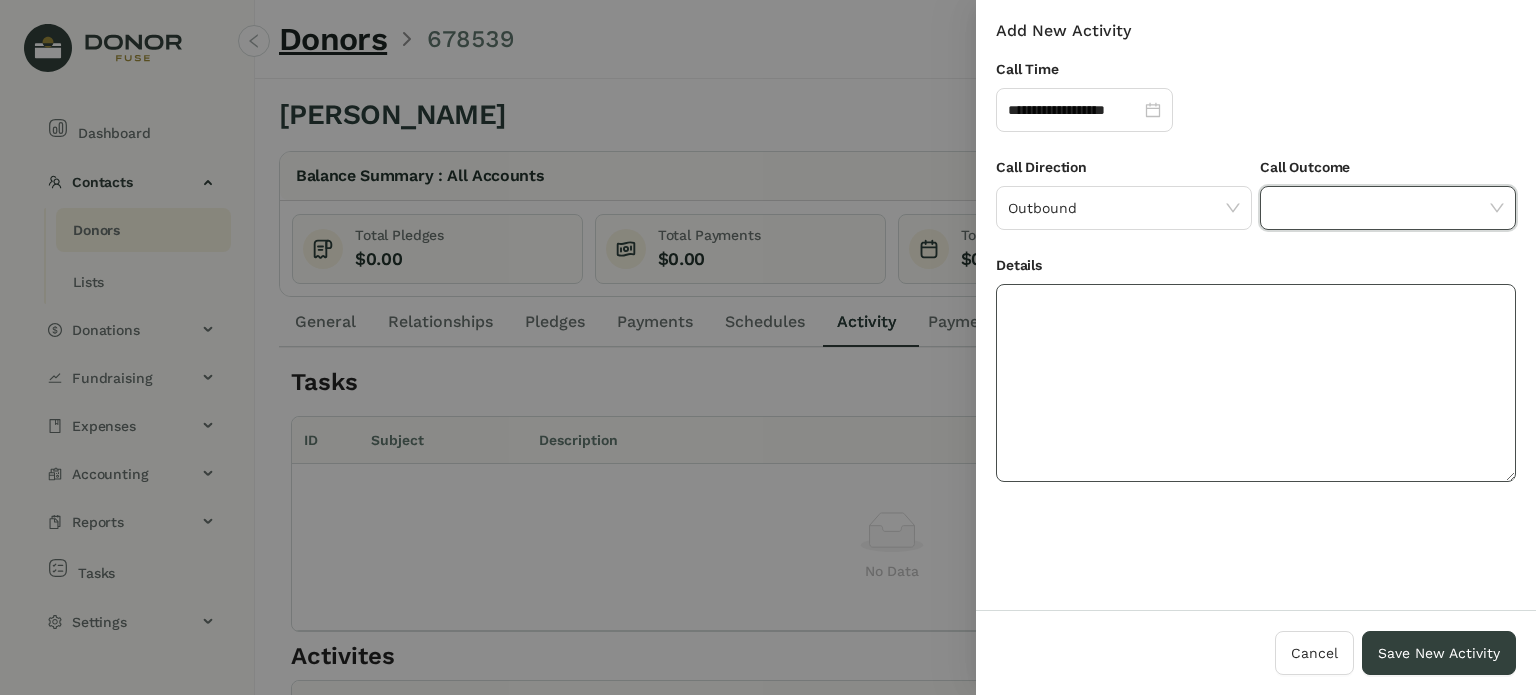 drag, startPoint x: 1274, startPoint y: 217, endPoint x: 1251, endPoint y: 284, distance: 70.837845 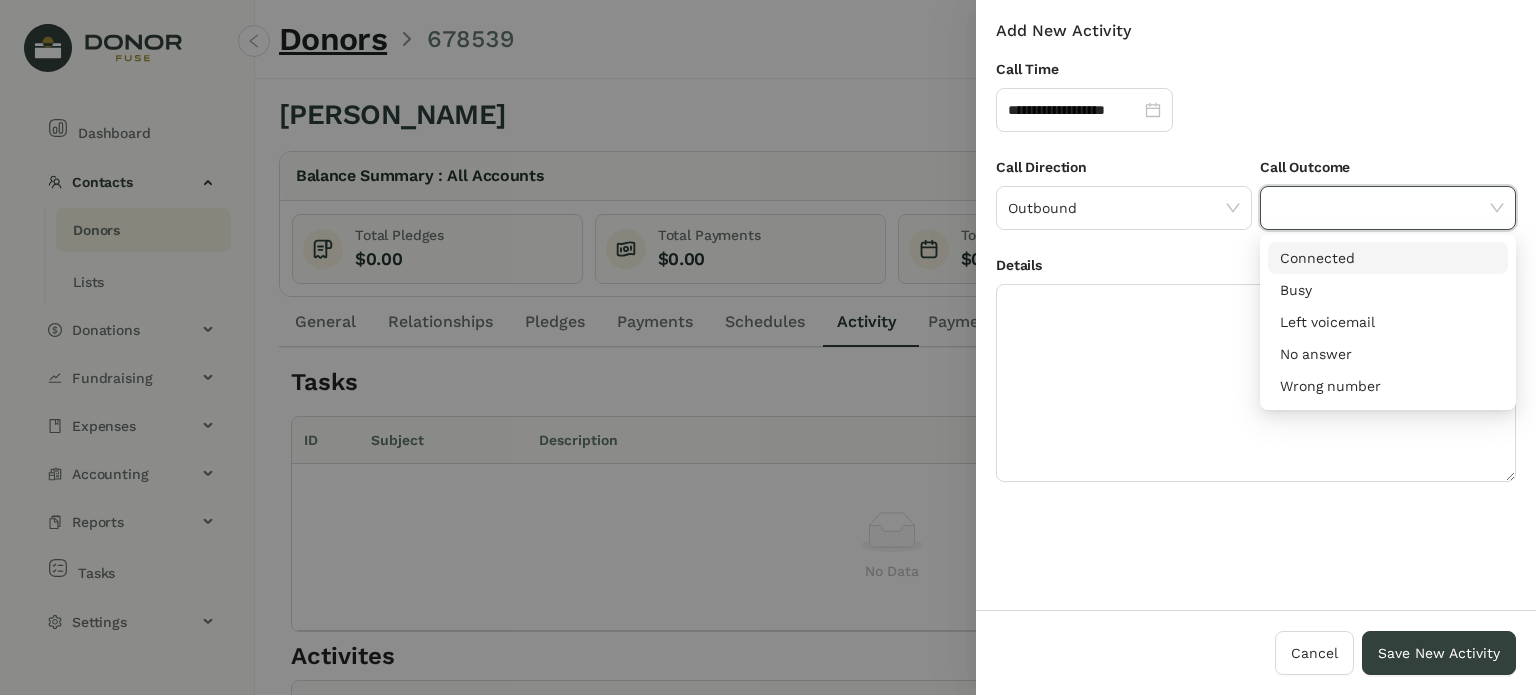 click on "Connected" at bounding box center [1388, 258] 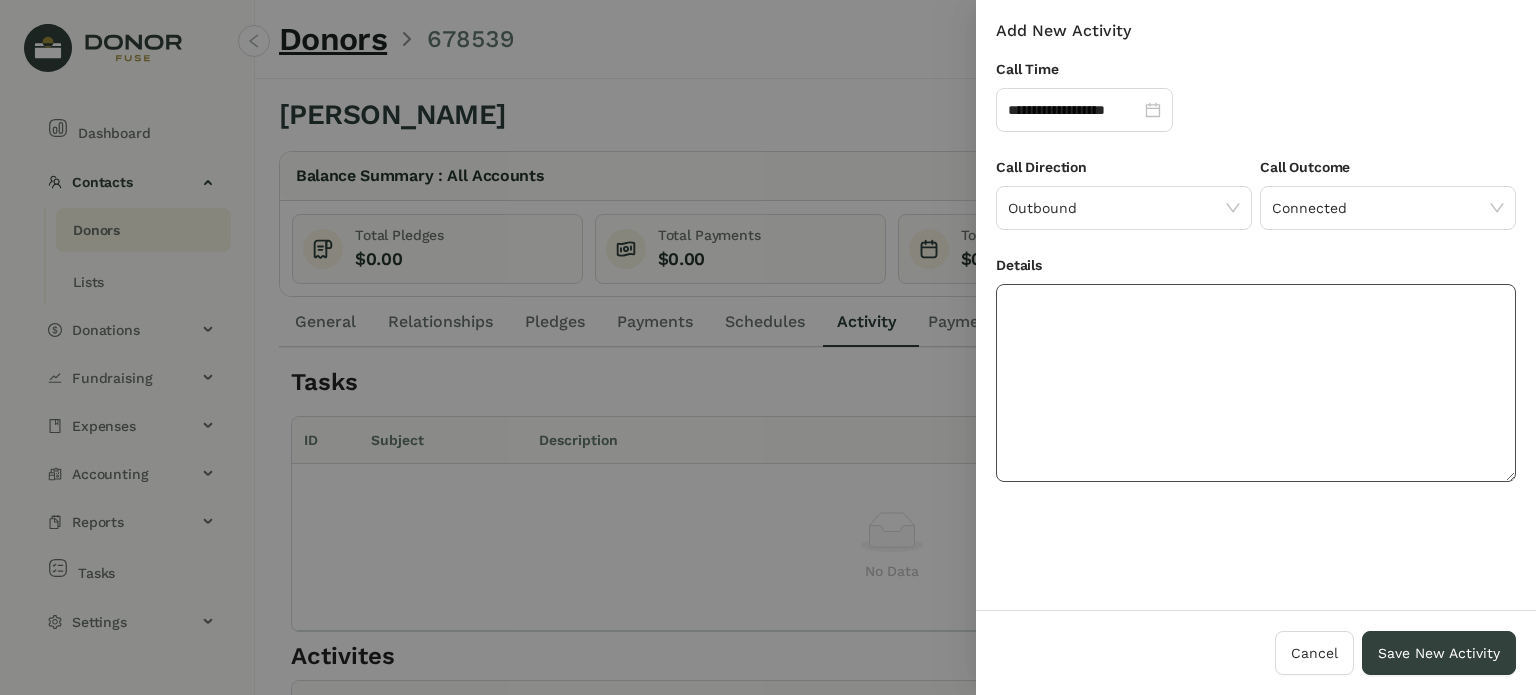drag, startPoint x: 1251, startPoint y: 357, endPoint x: 1222, endPoint y: 327, distance: 41.725292 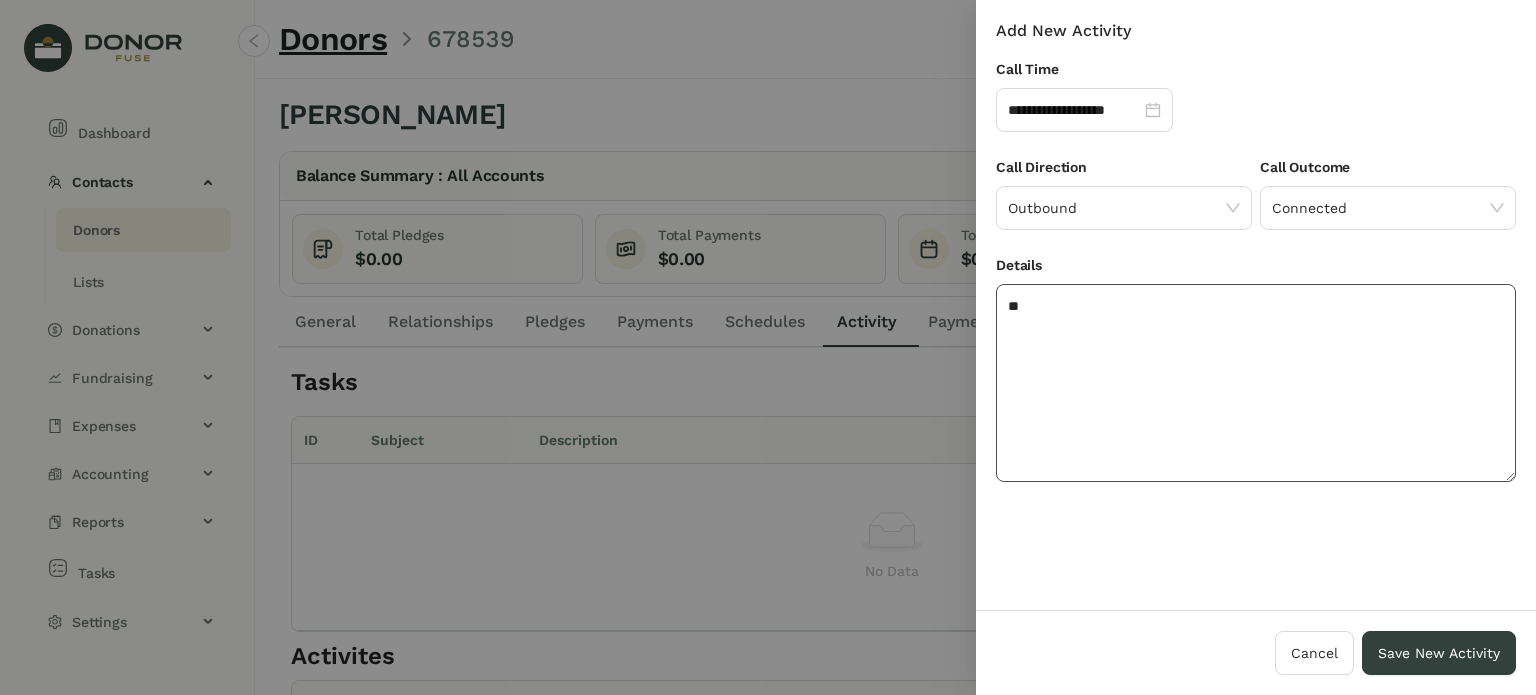 type on "*" 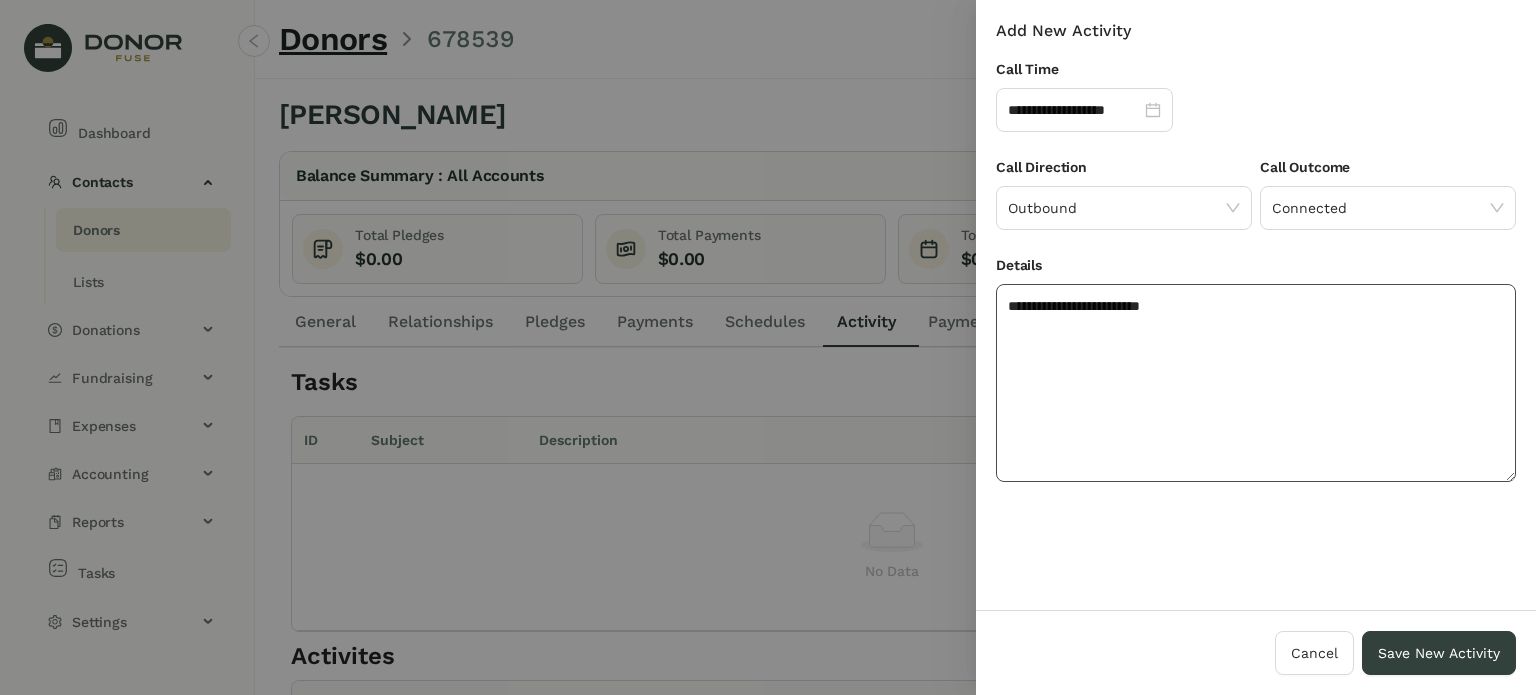 type on "**********" 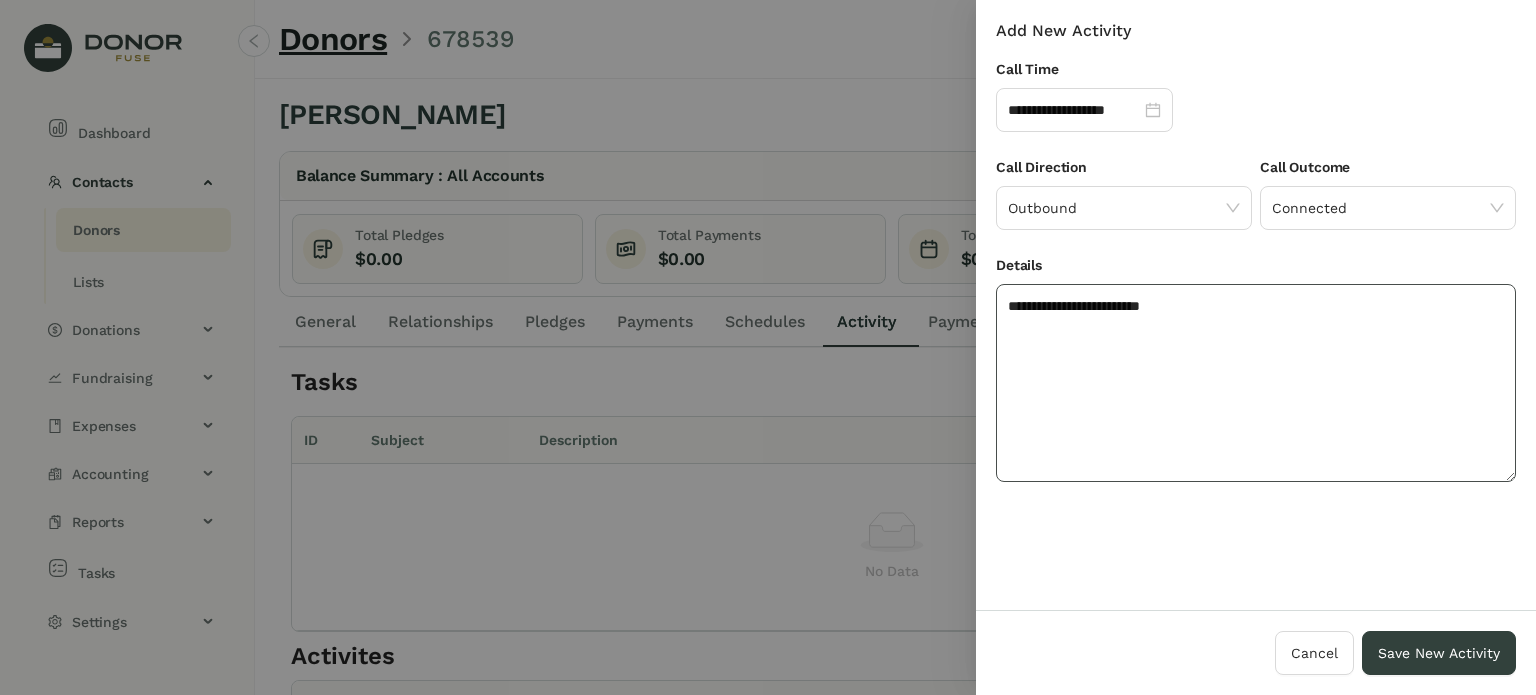 click on "**********" 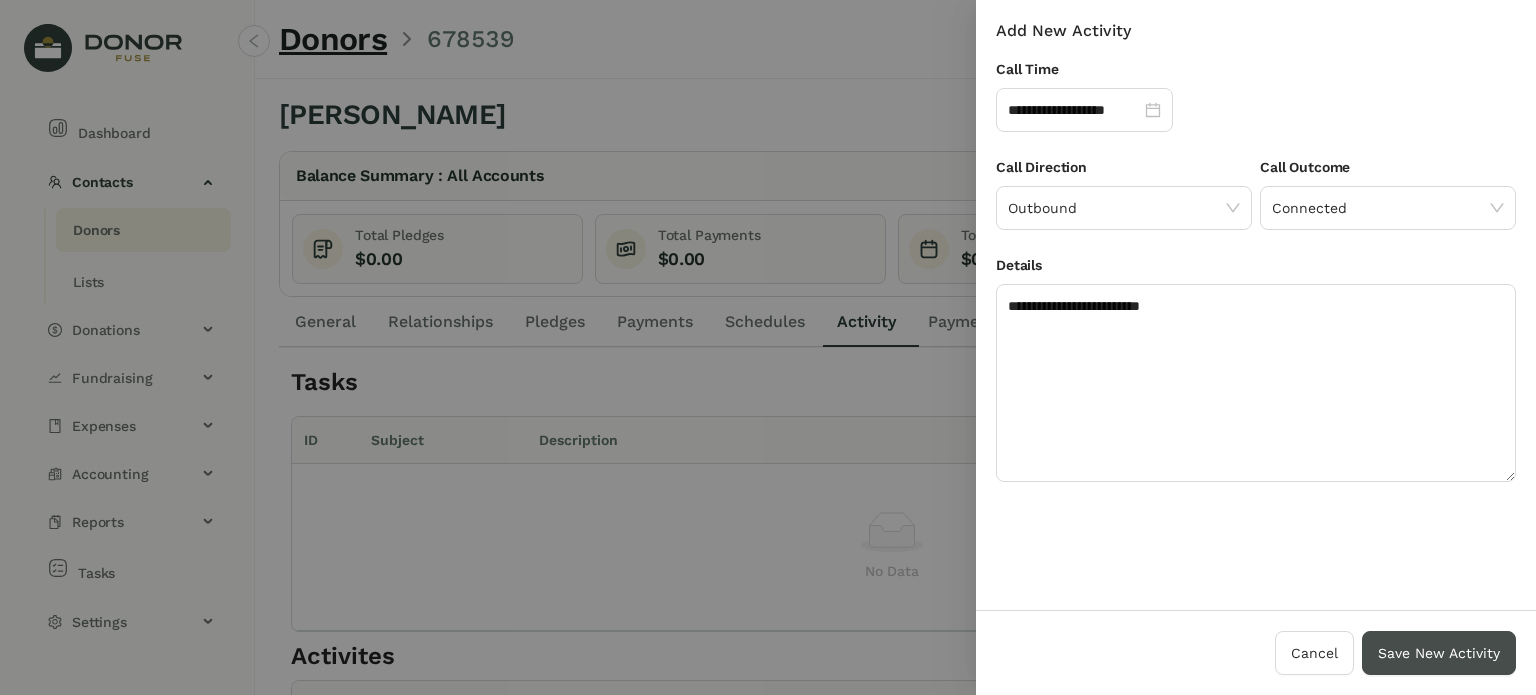click on "Save New Activity" at bounding box center (1439, 653) 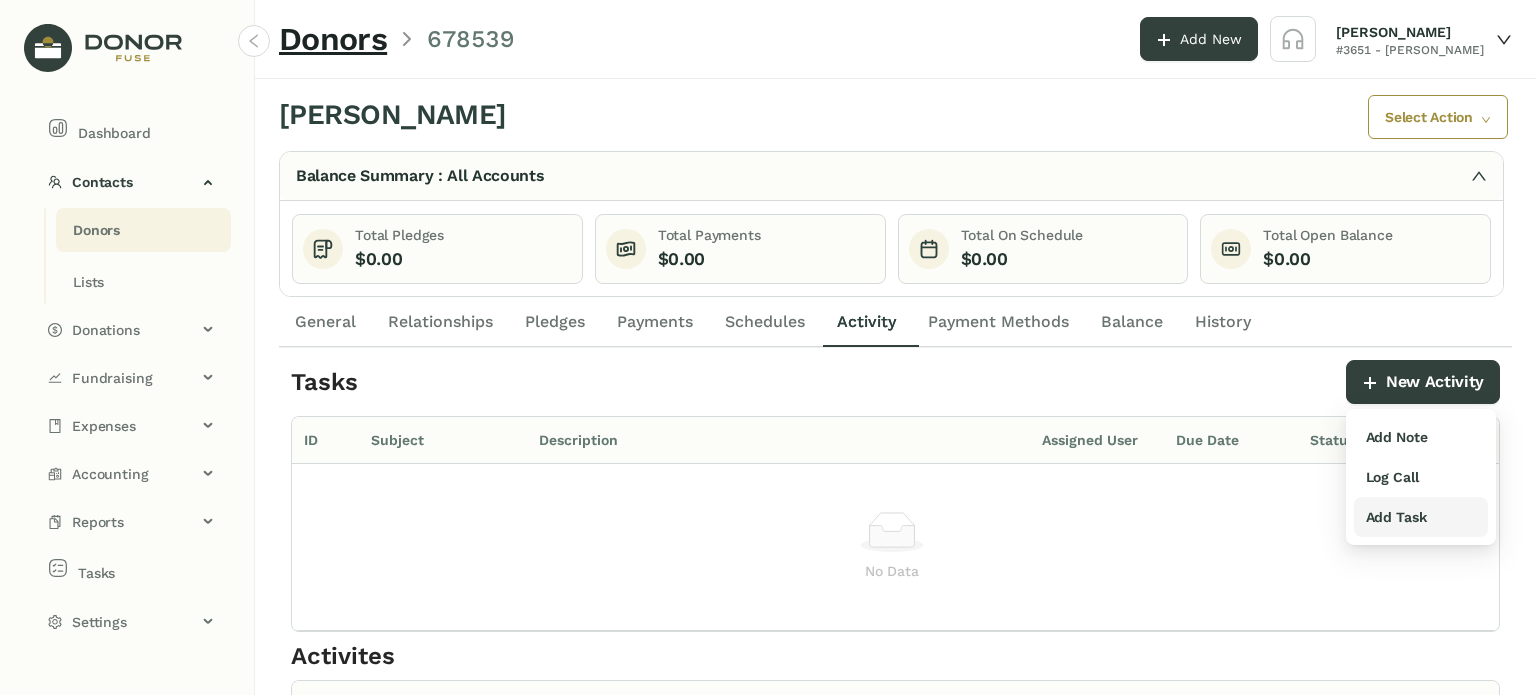 click on "Add Task" at bounding box center [1396, 517] 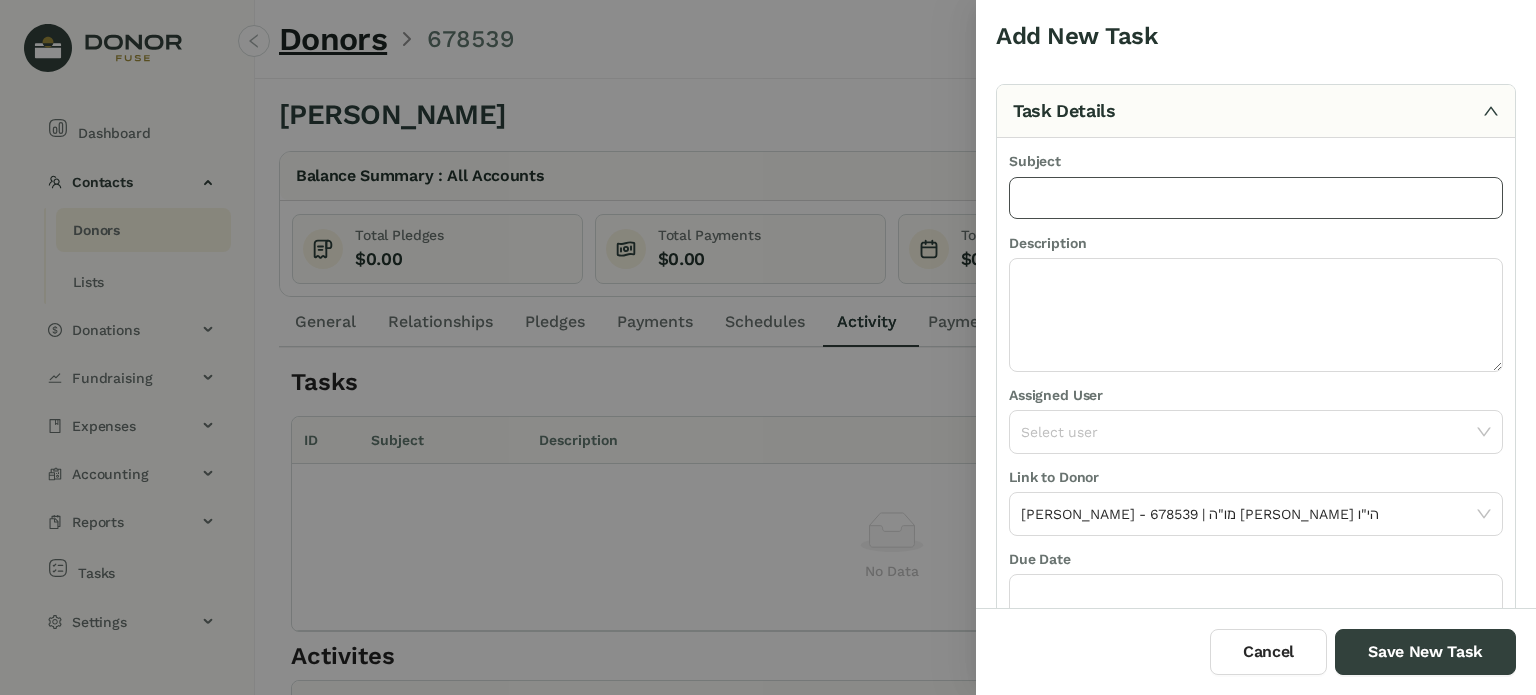 click 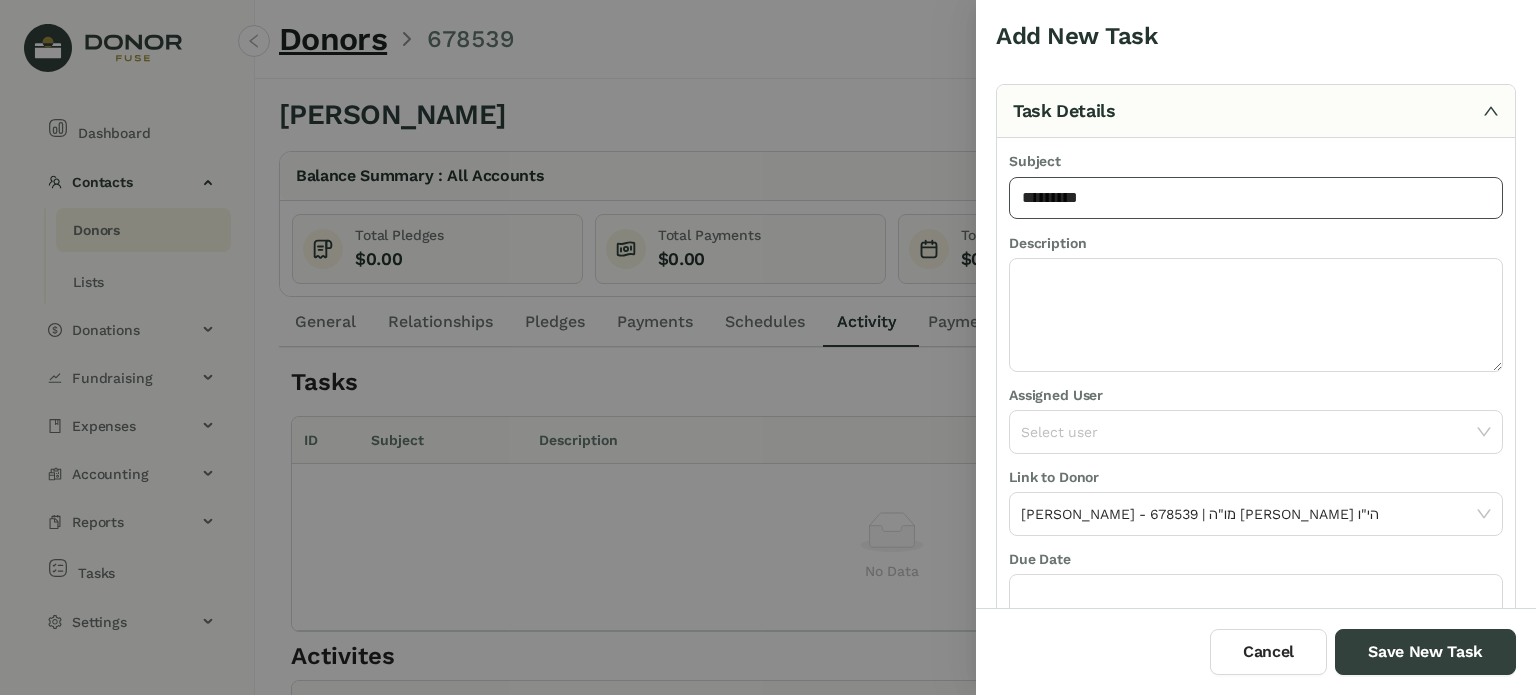 type on "**********" 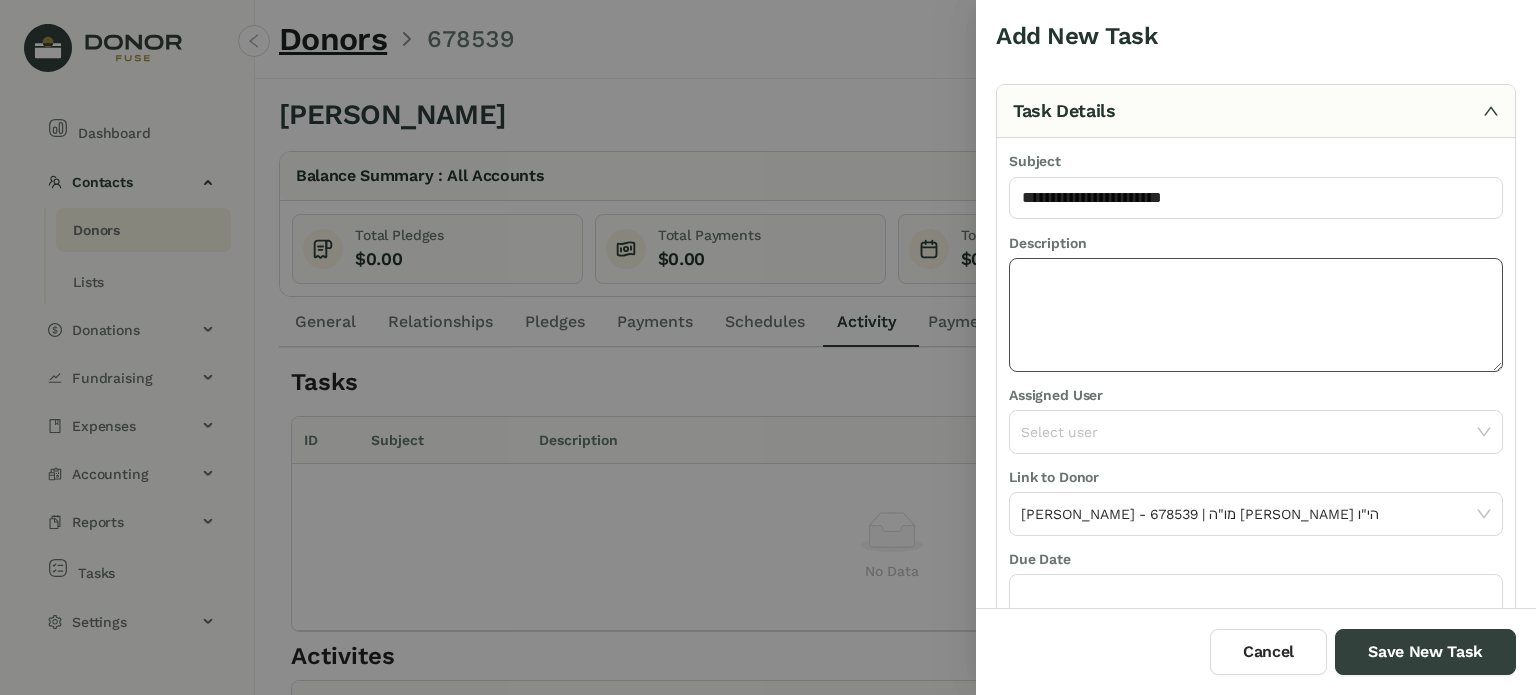 click 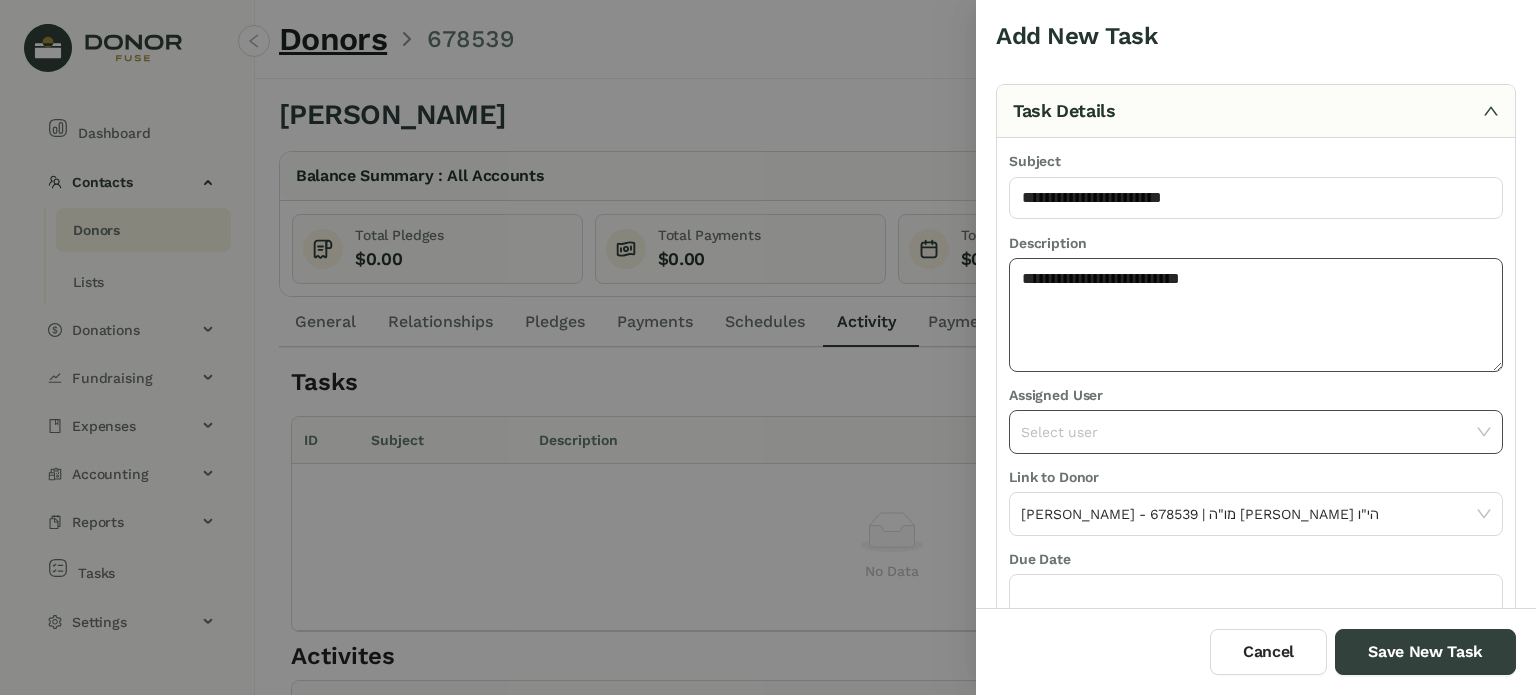 type on "**********" 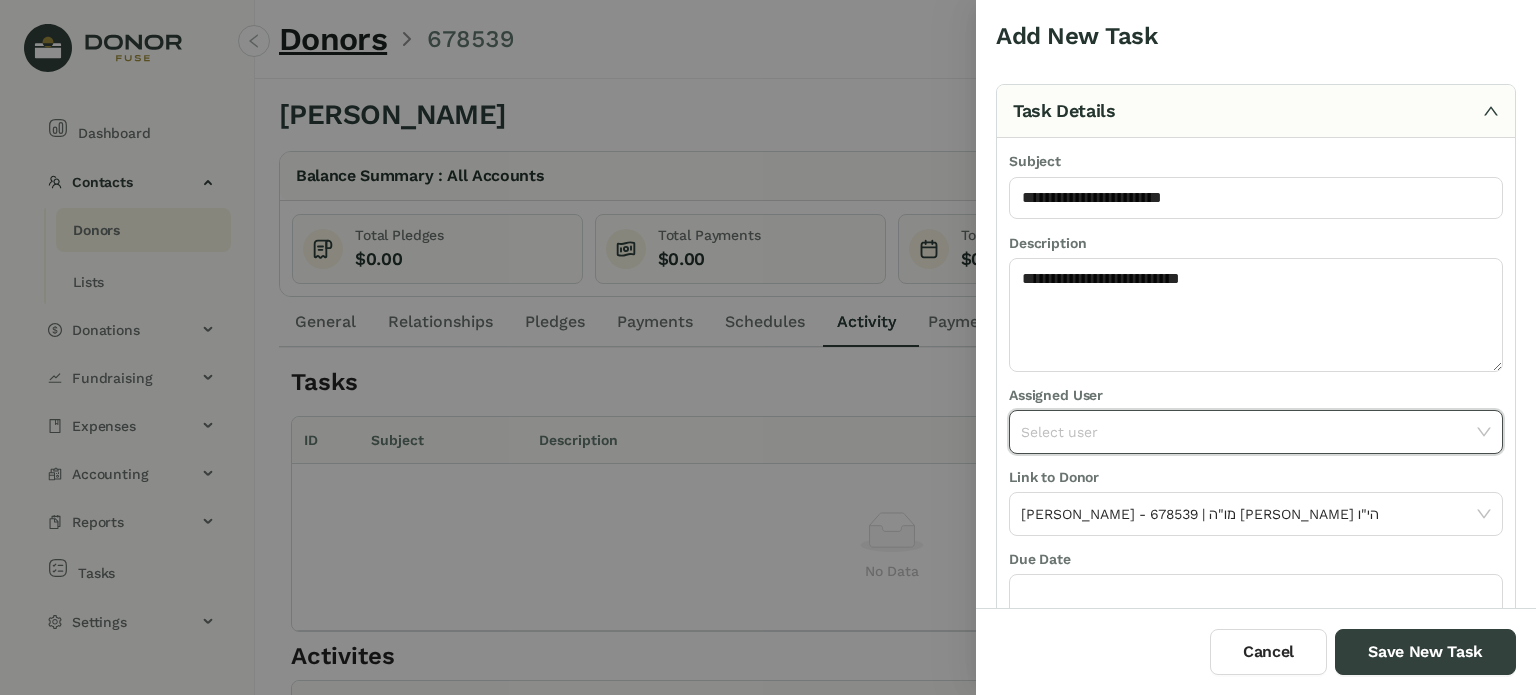 click 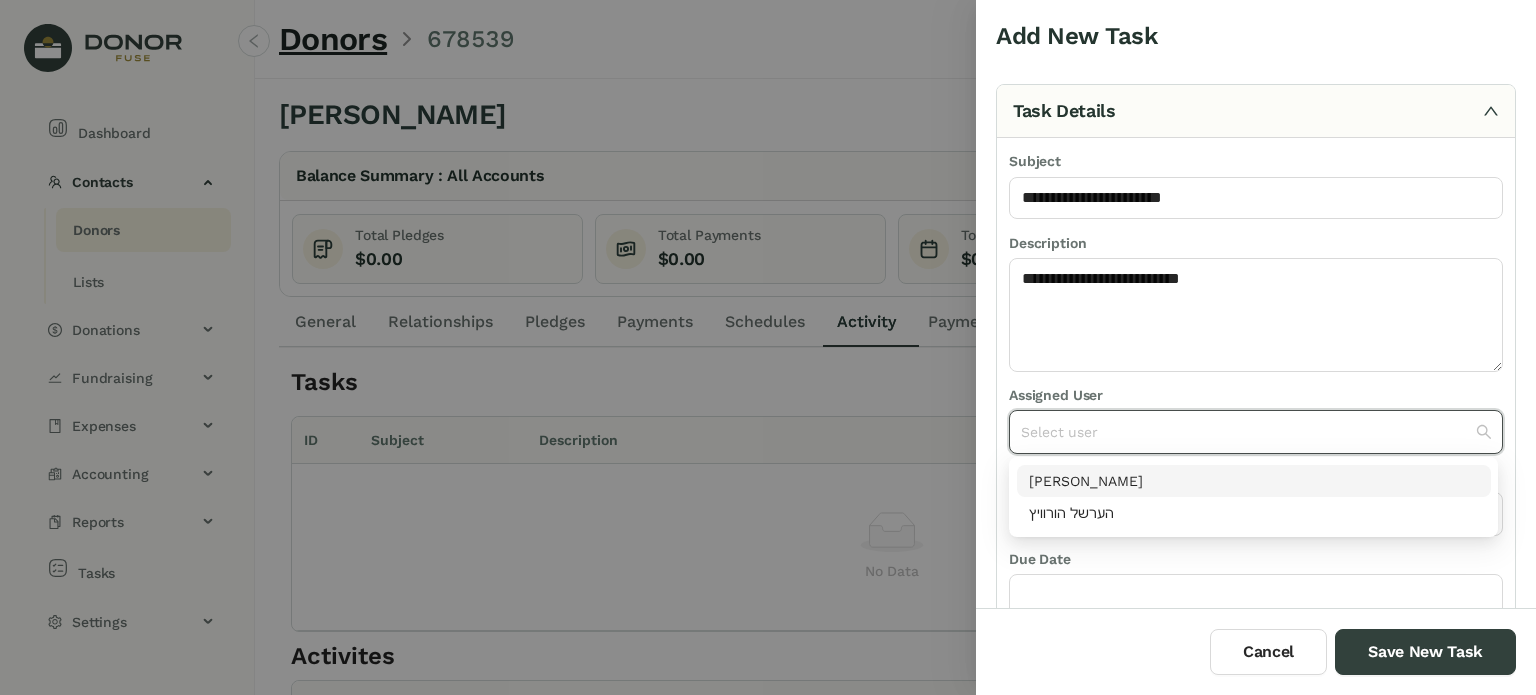 click on "[PERSON_NAME]" at bounding box center [1254, 481] 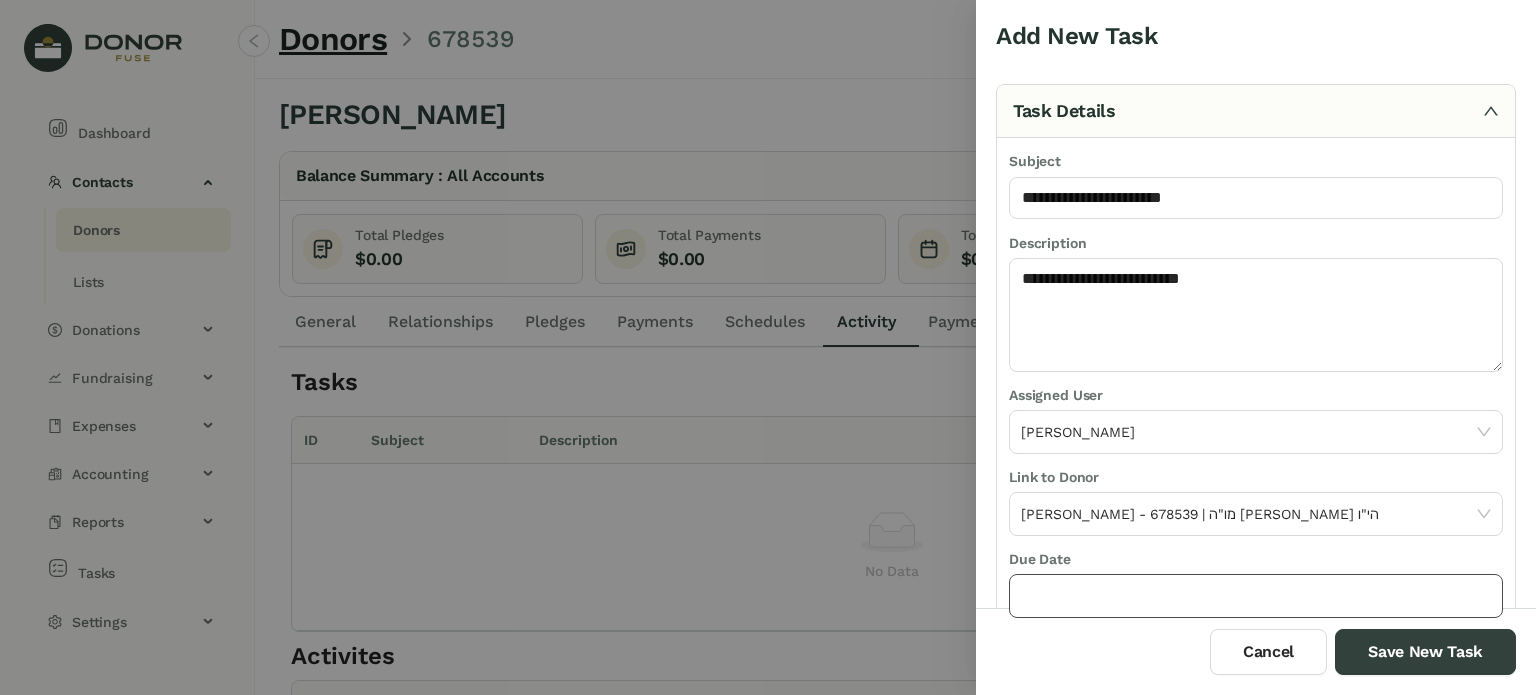 click 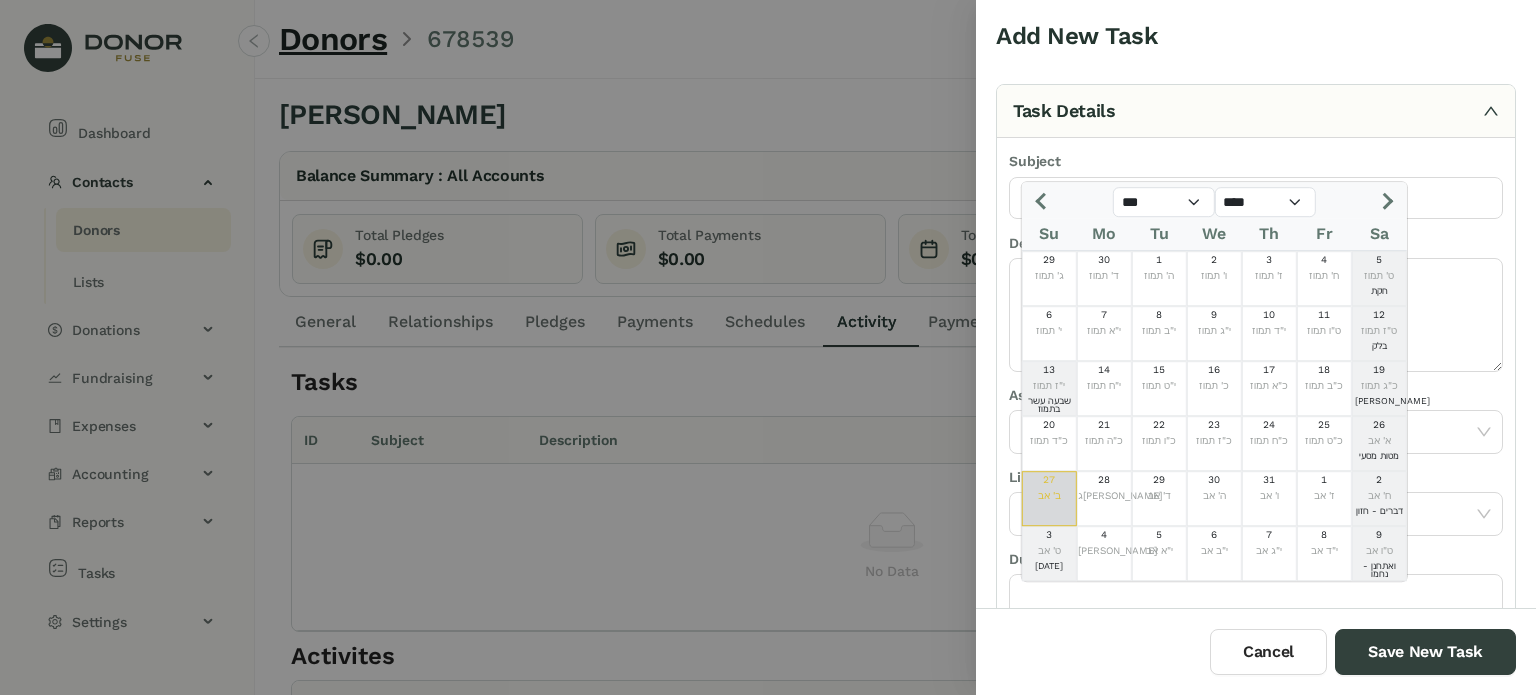 click on "ב' אב" 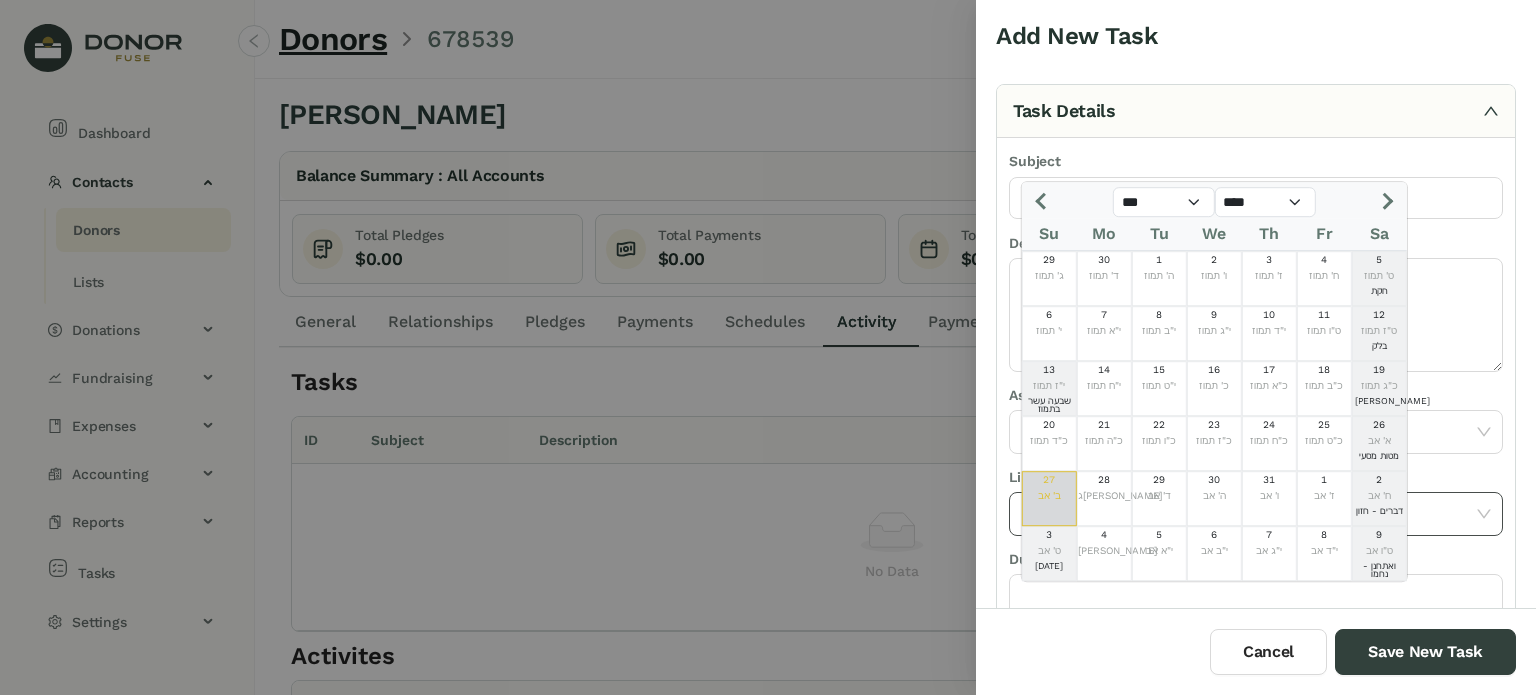 type on "*********" 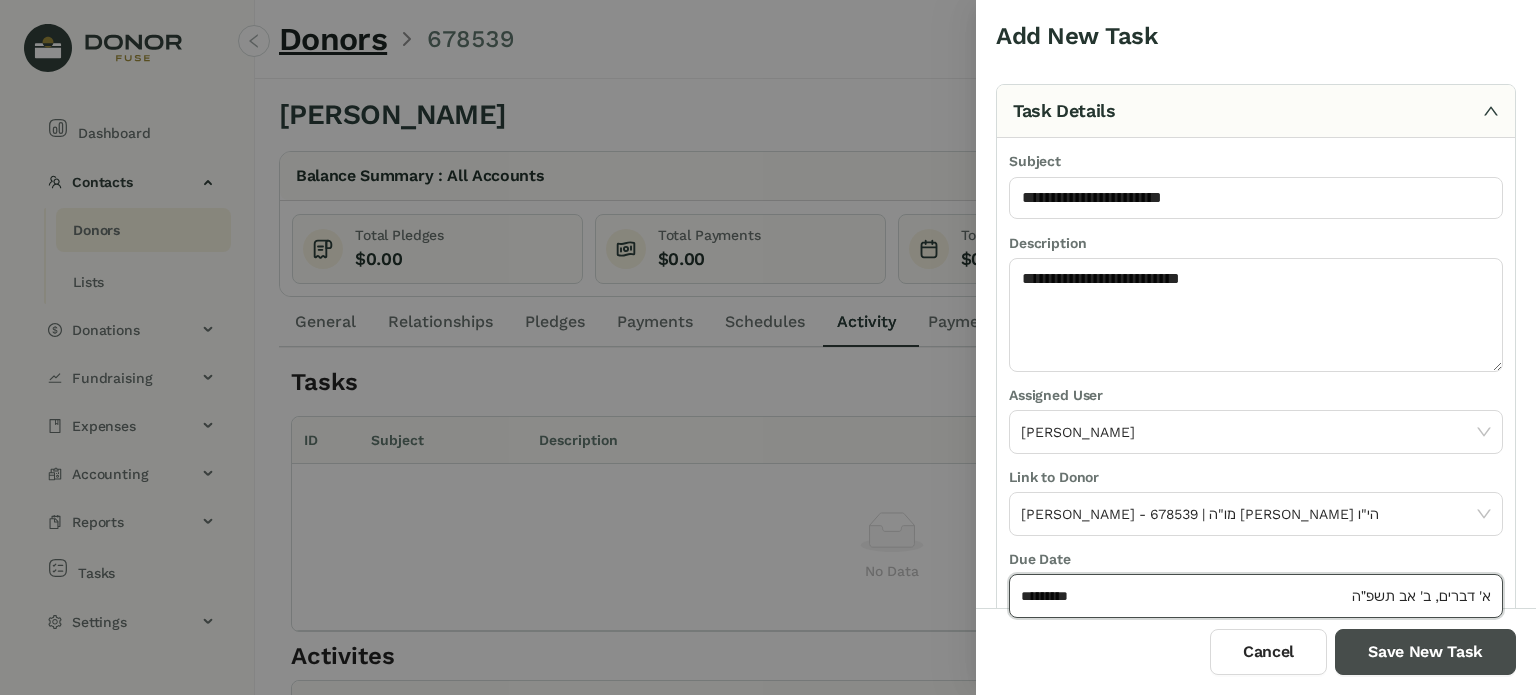 click on "Save New Task" at bounding box center [1425, 652] 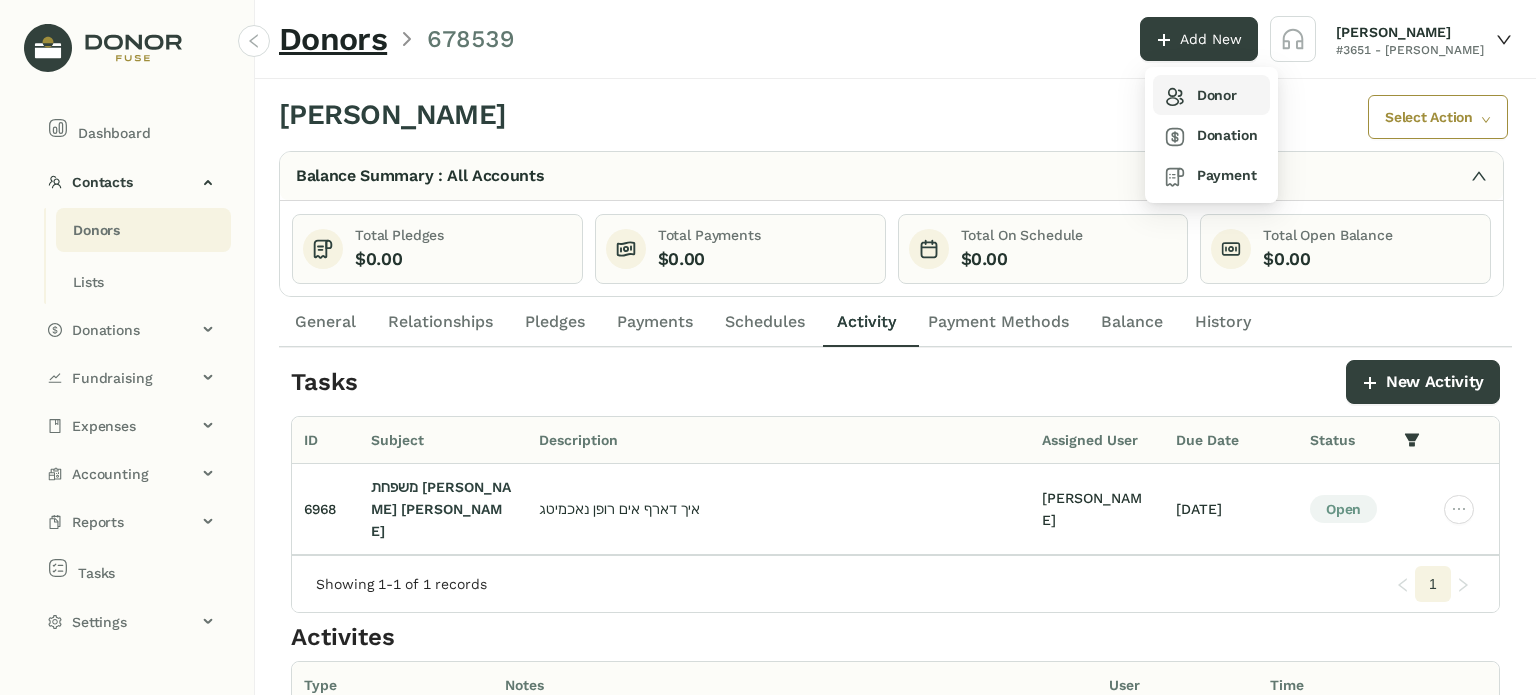 click on "Donor" at bounding box center [1211, 95] 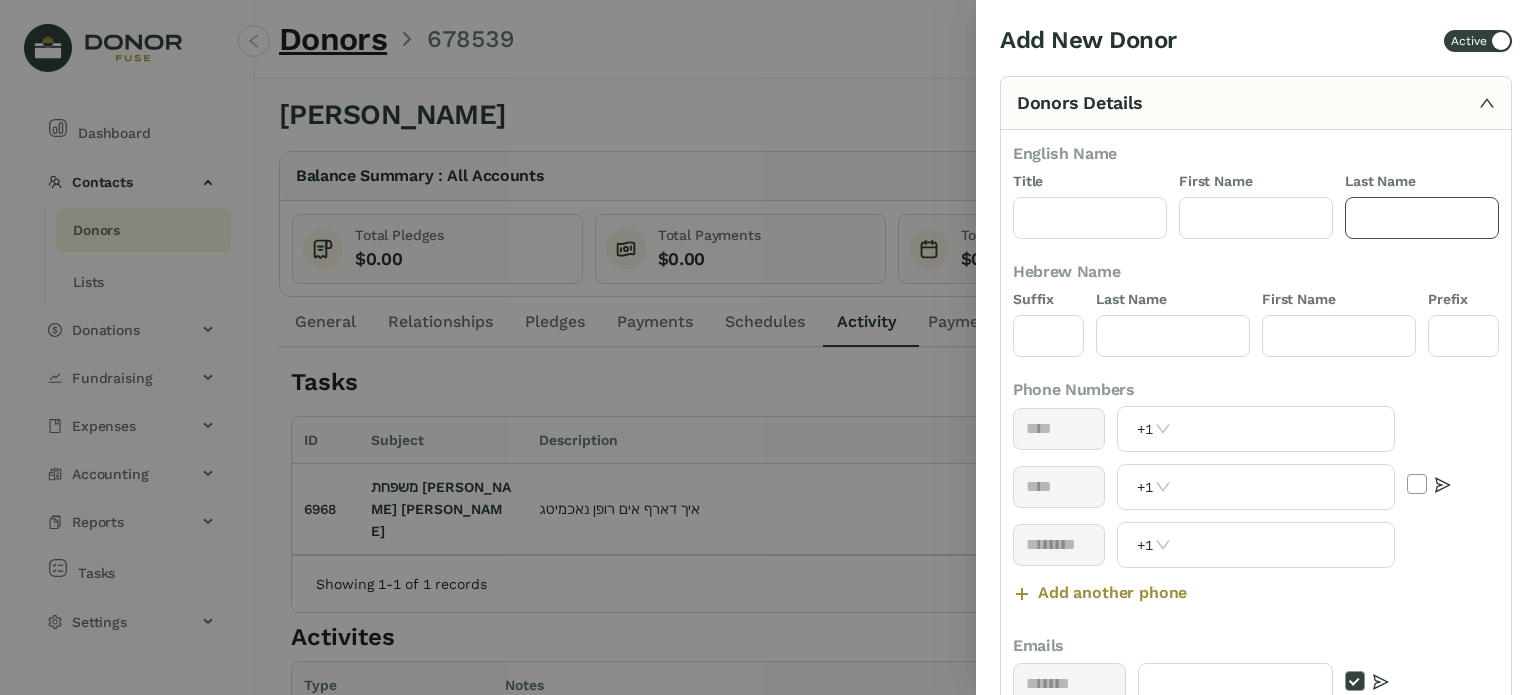 click 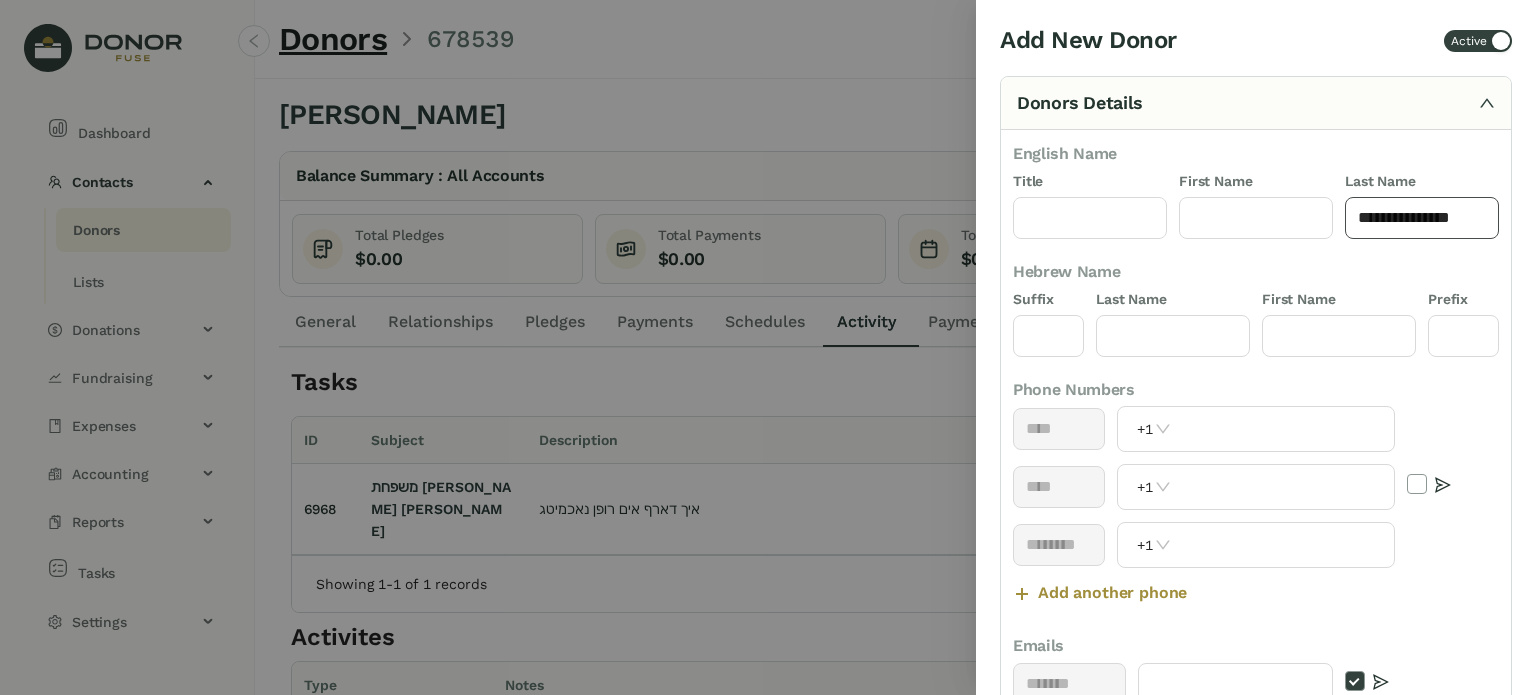 drag, startPoint x: 1431, startPoint y: 215, endPoint x: 1456, endPoint y: 216, distance: 25.019993 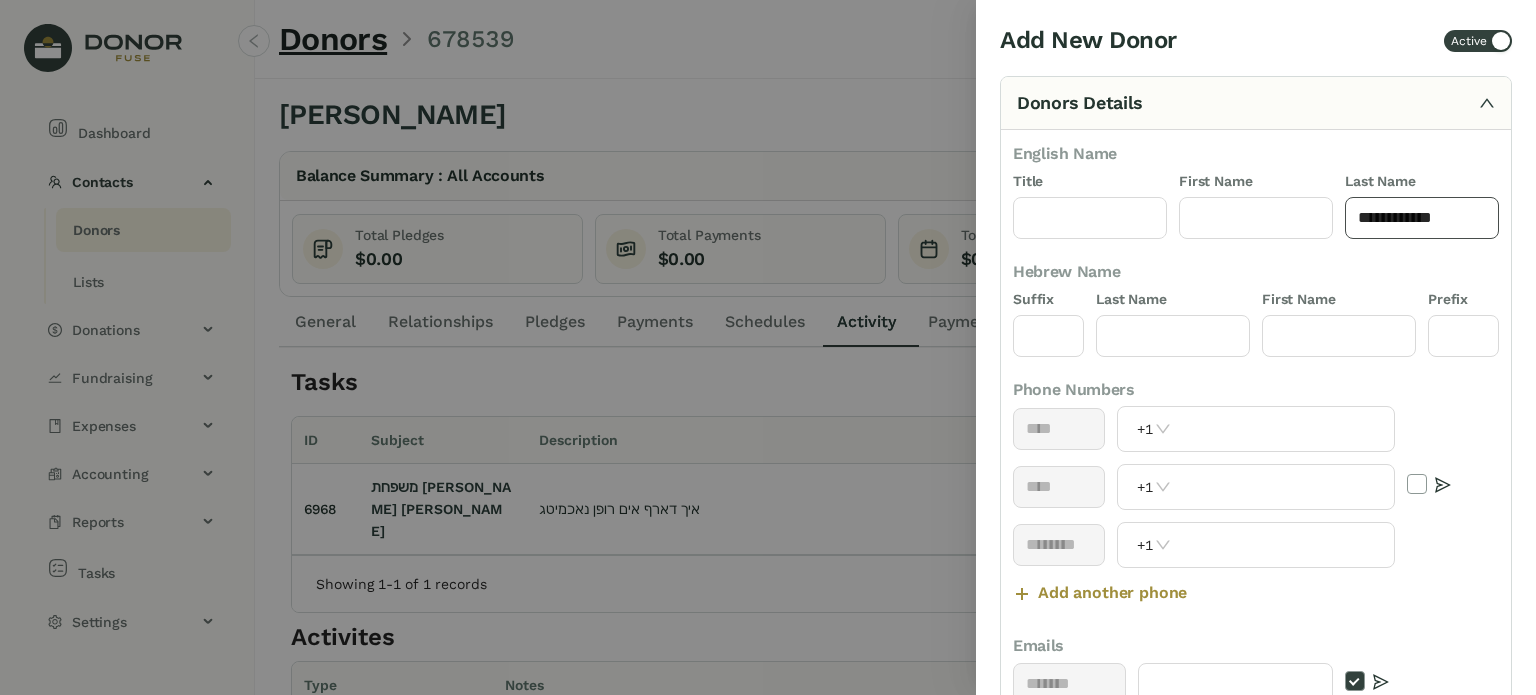 click on "**********" 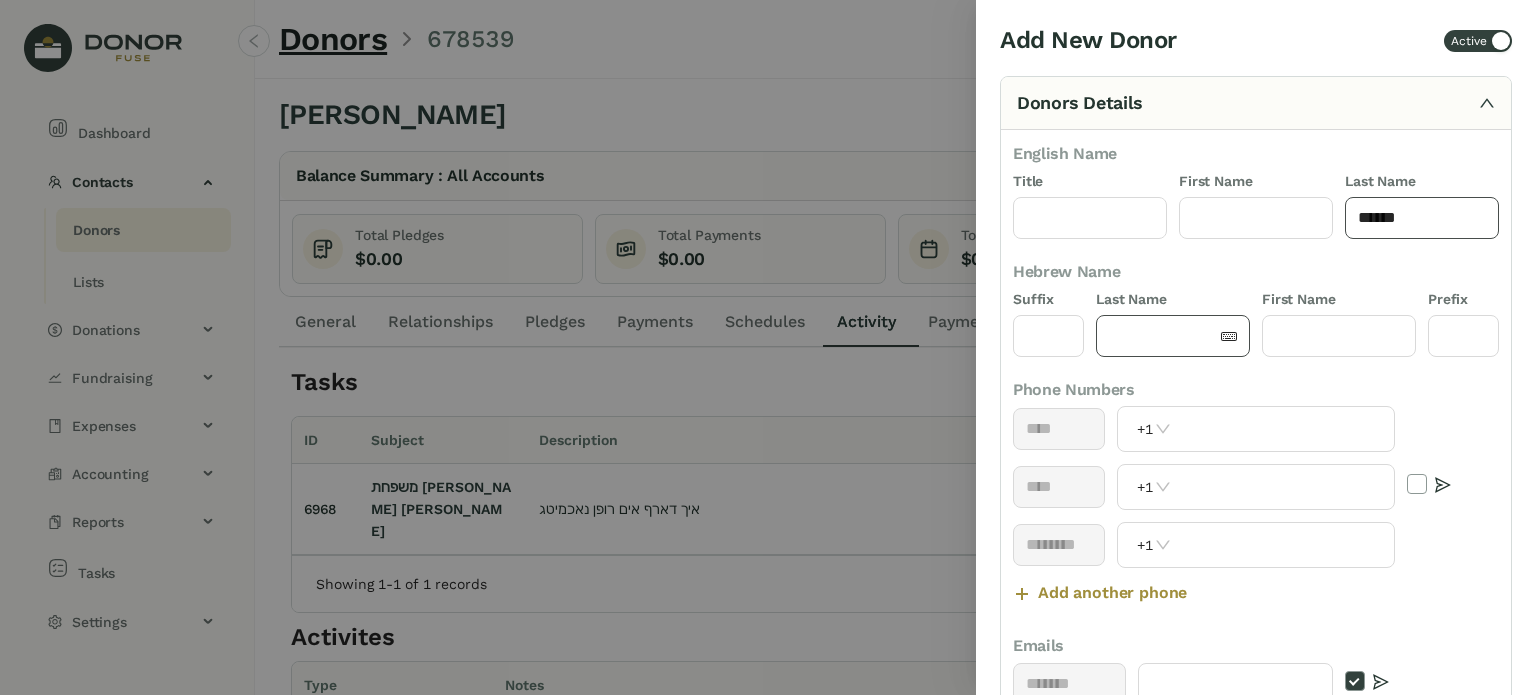 type on "*****" 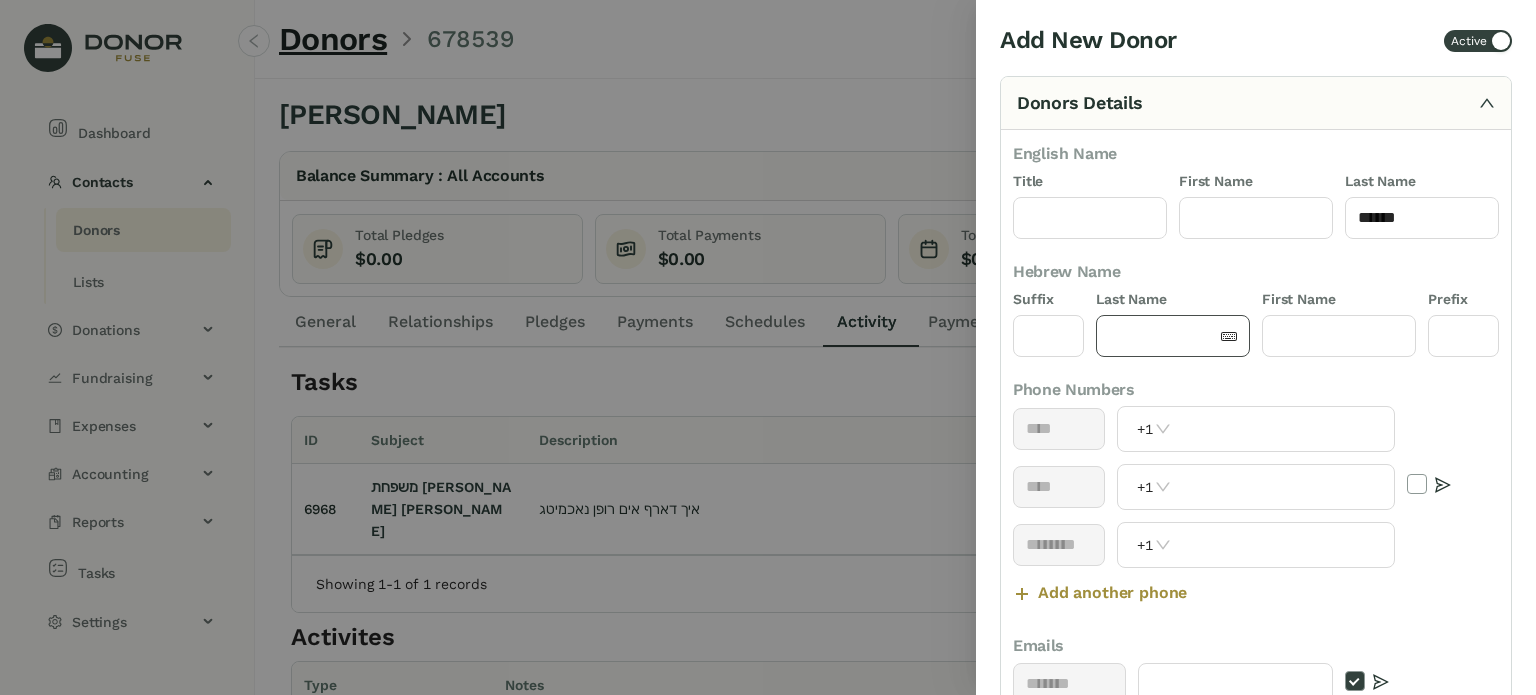 click 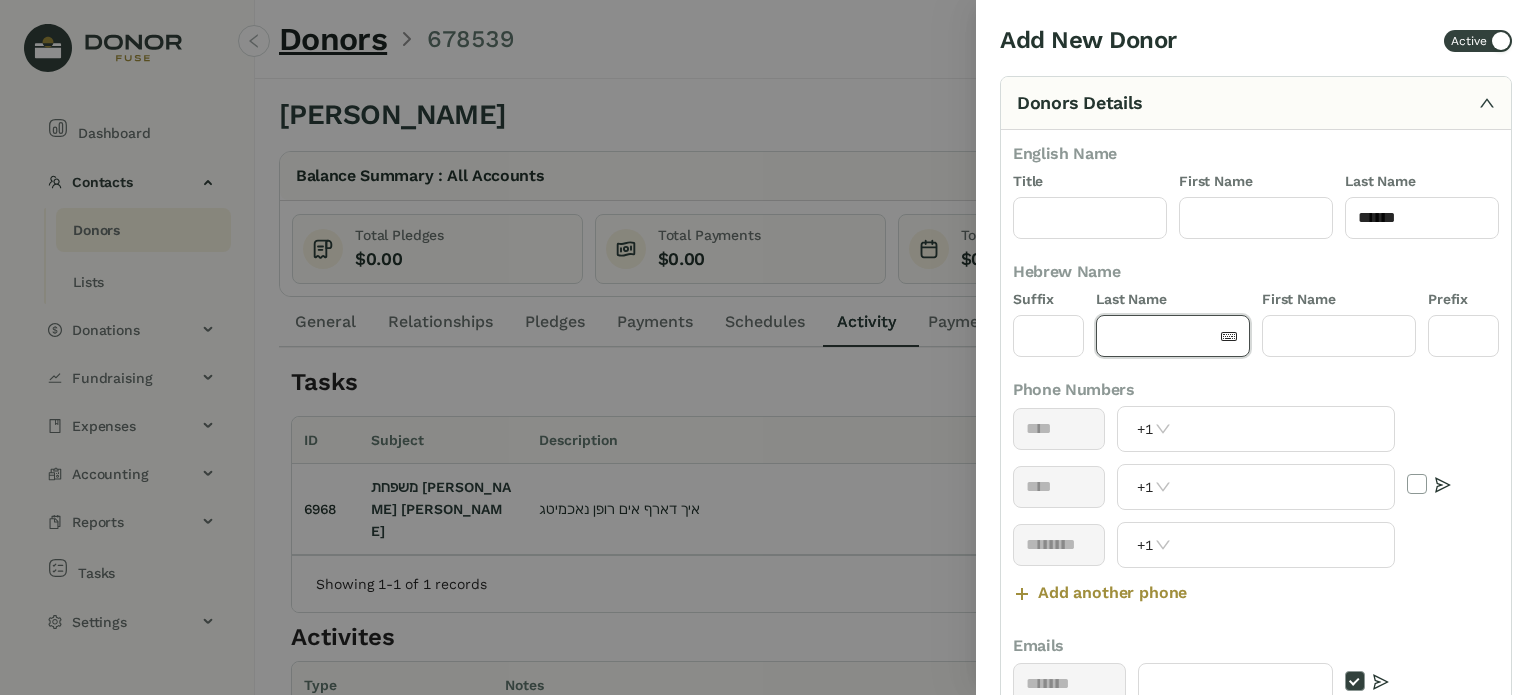paste on "******" 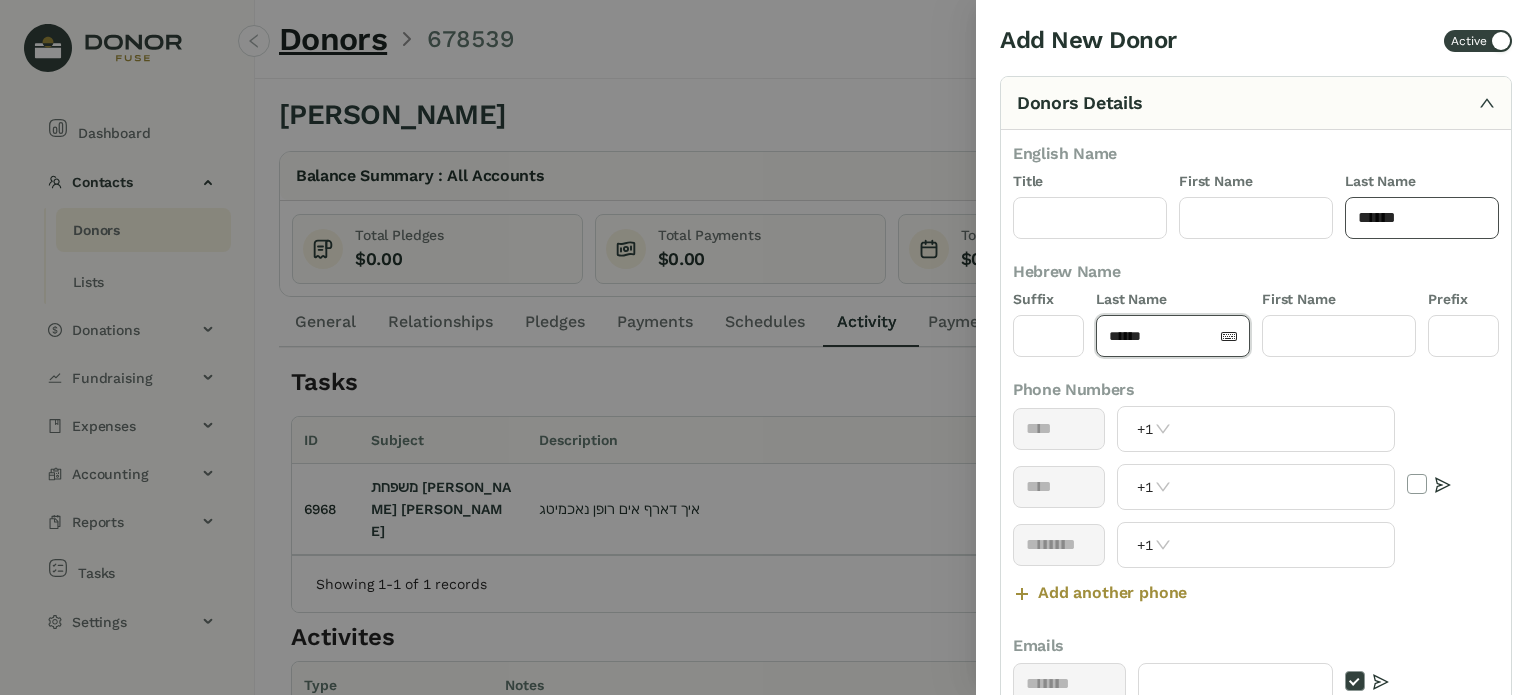 type on "******" 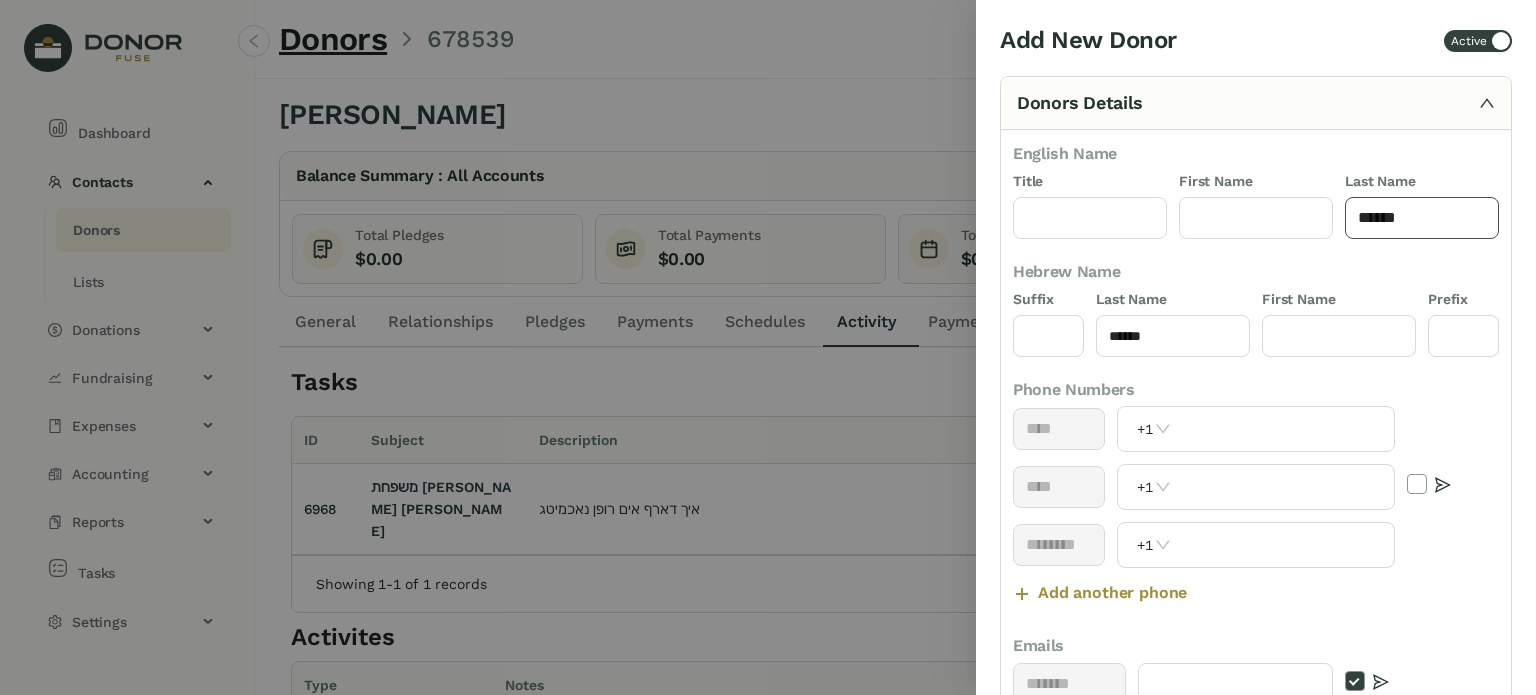 paste on "*******" 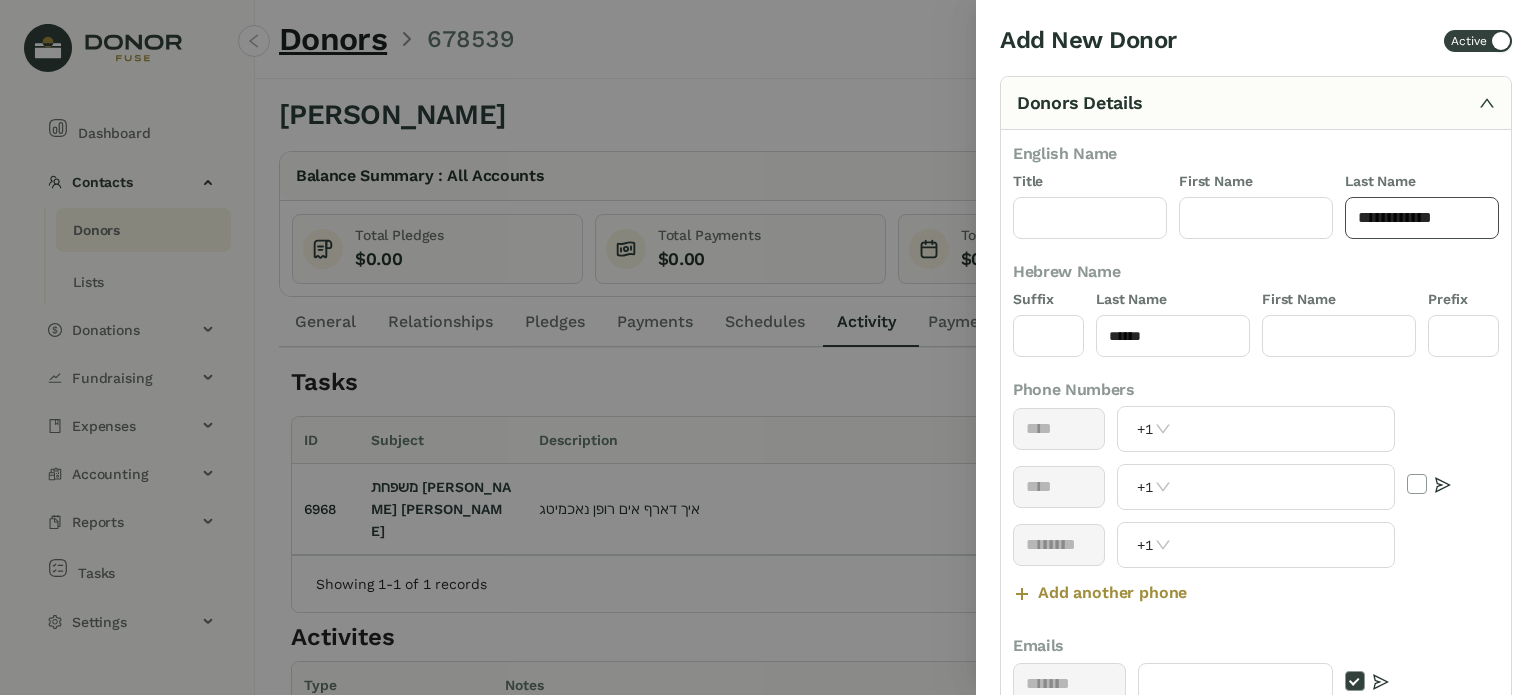 click on "**********" 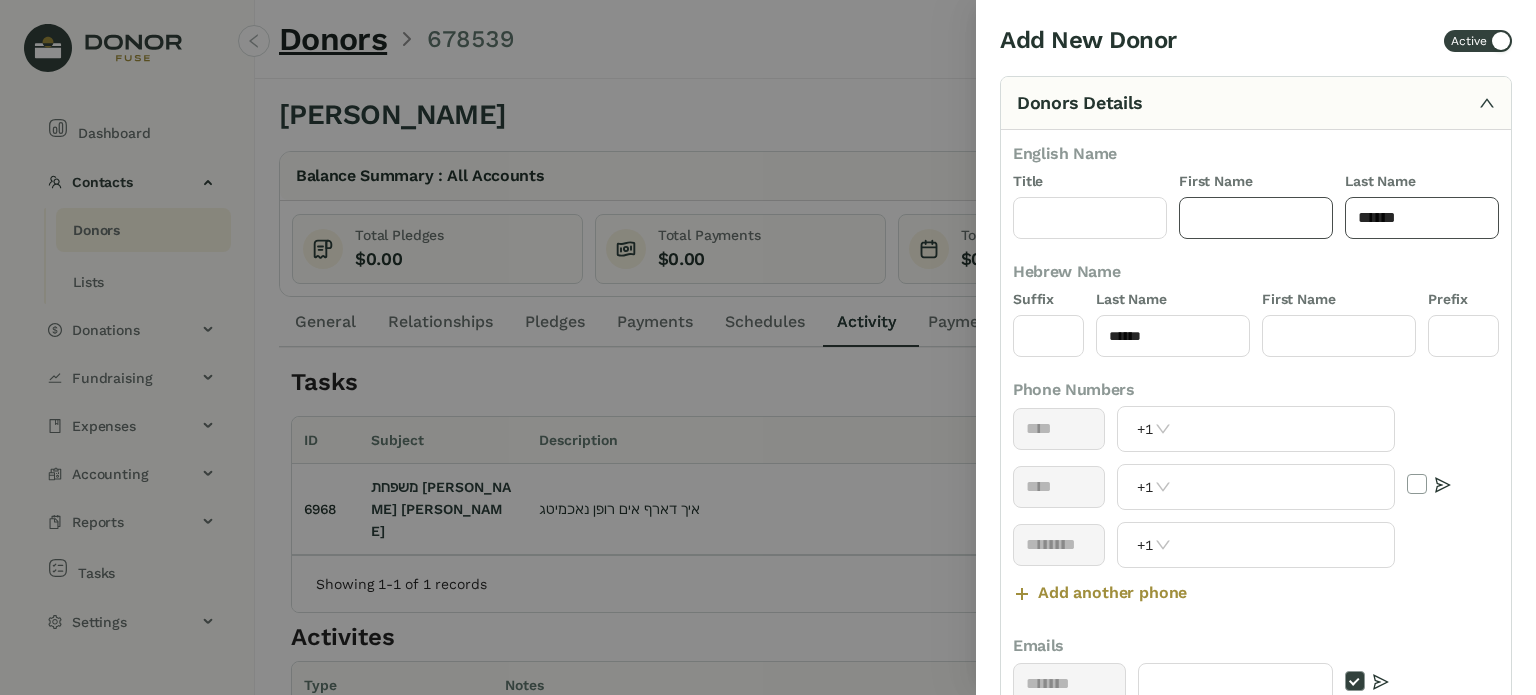 type on "******" 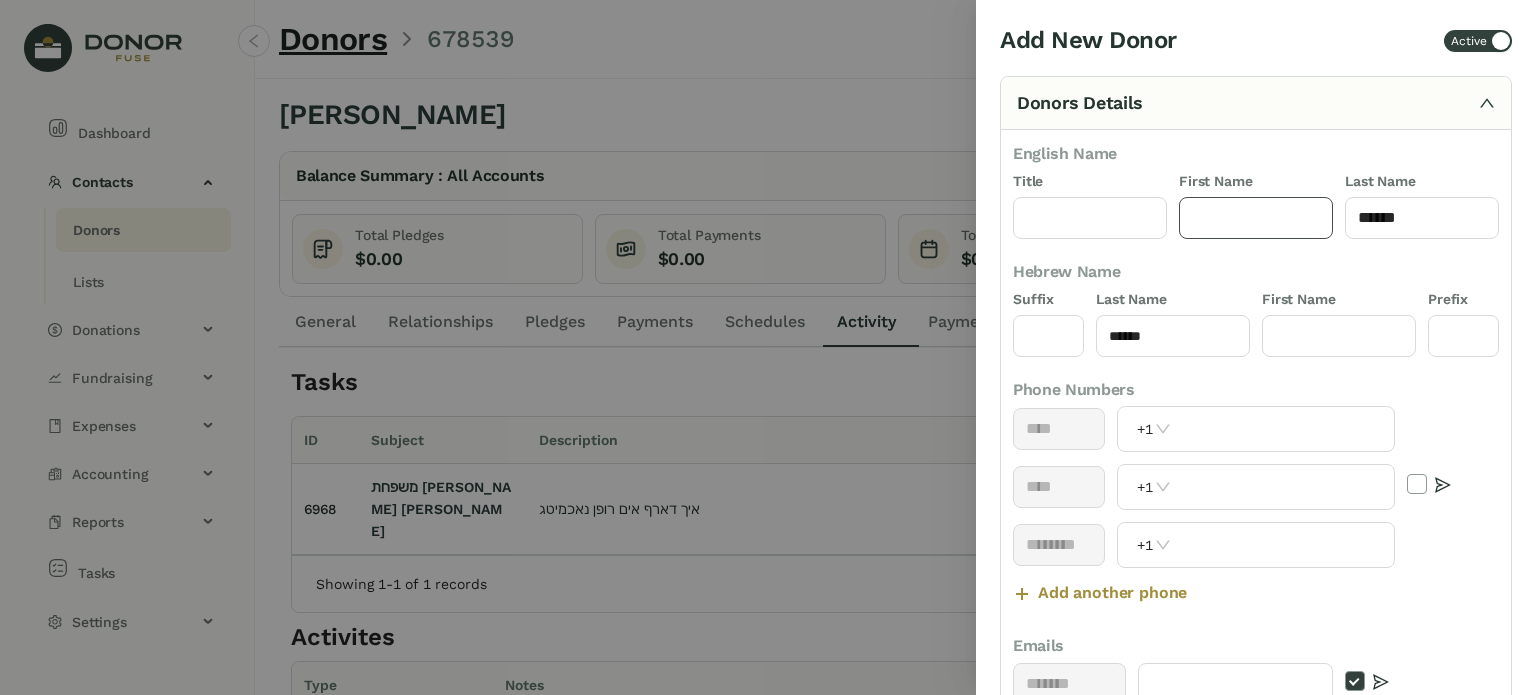 click 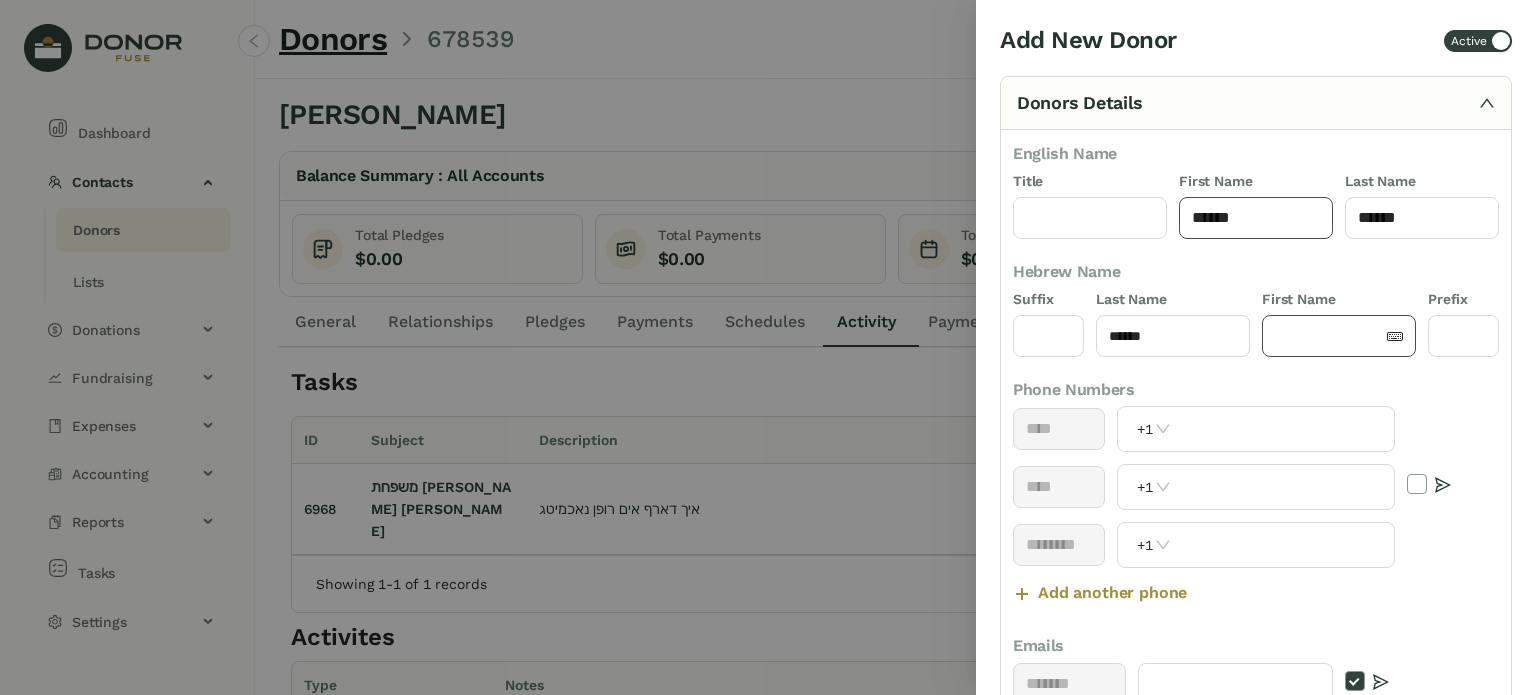 type on "*****" 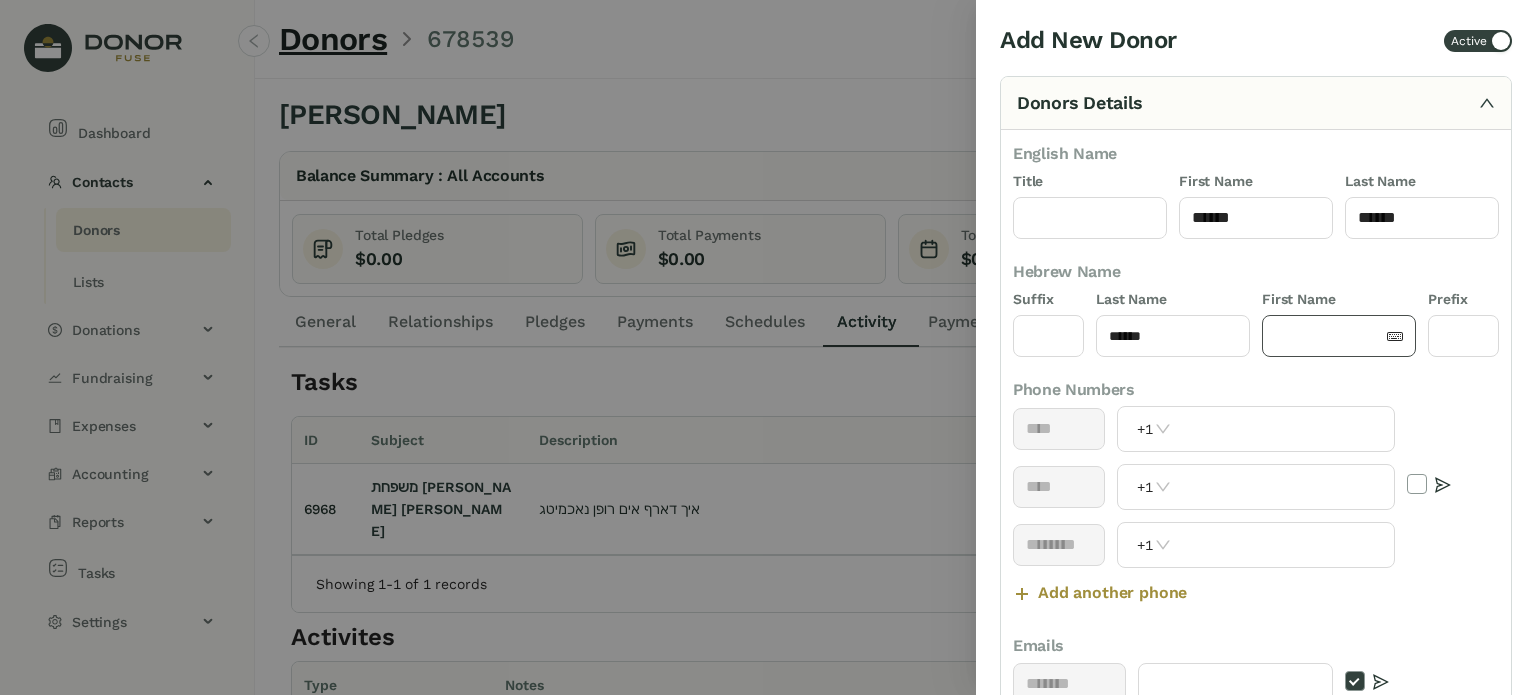 click 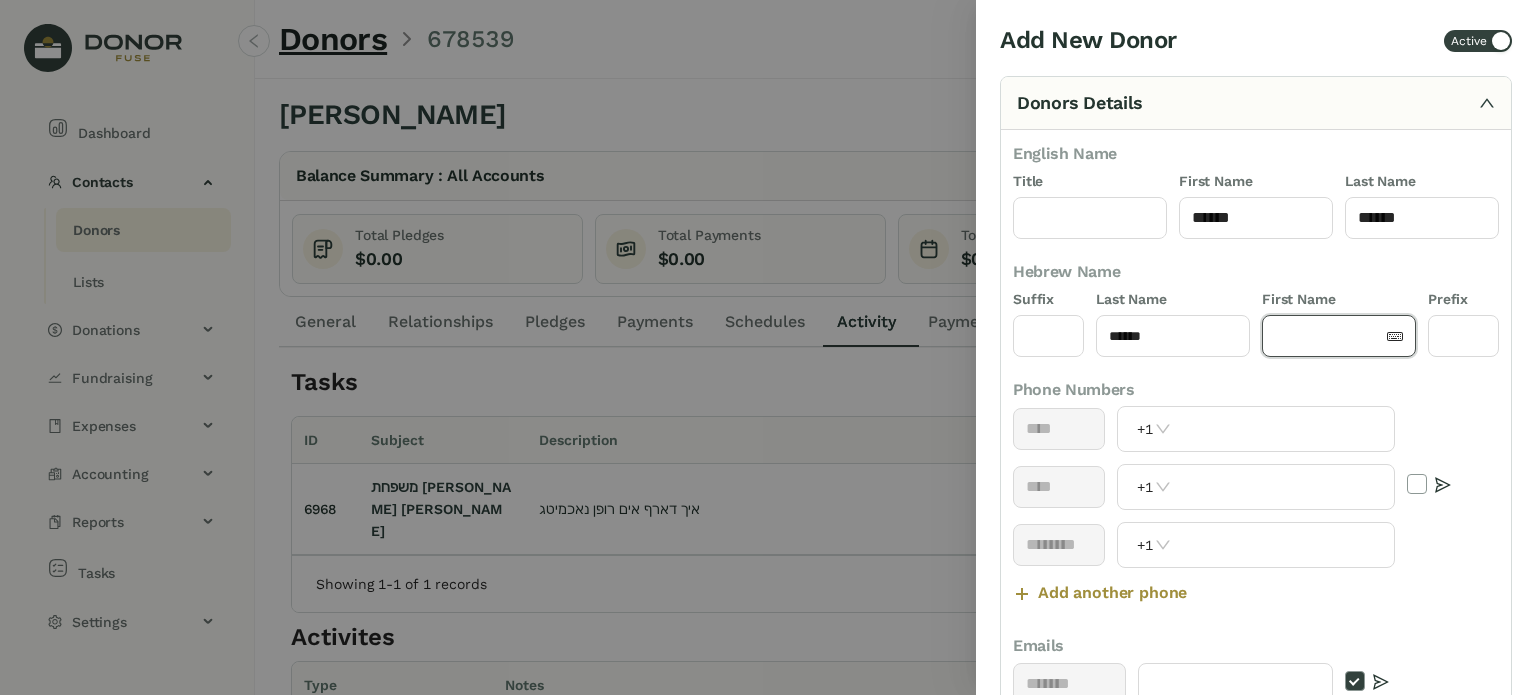 paste on "*****" 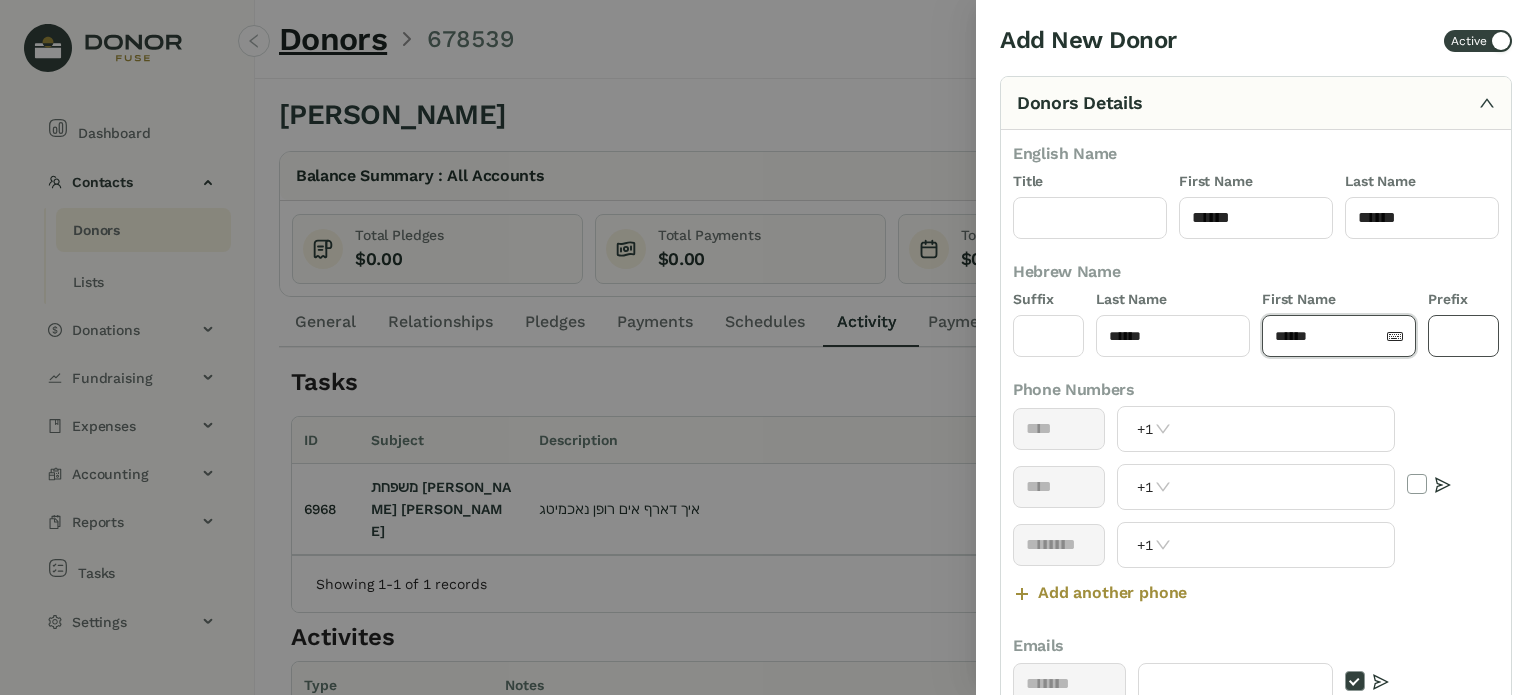 type on "*****" 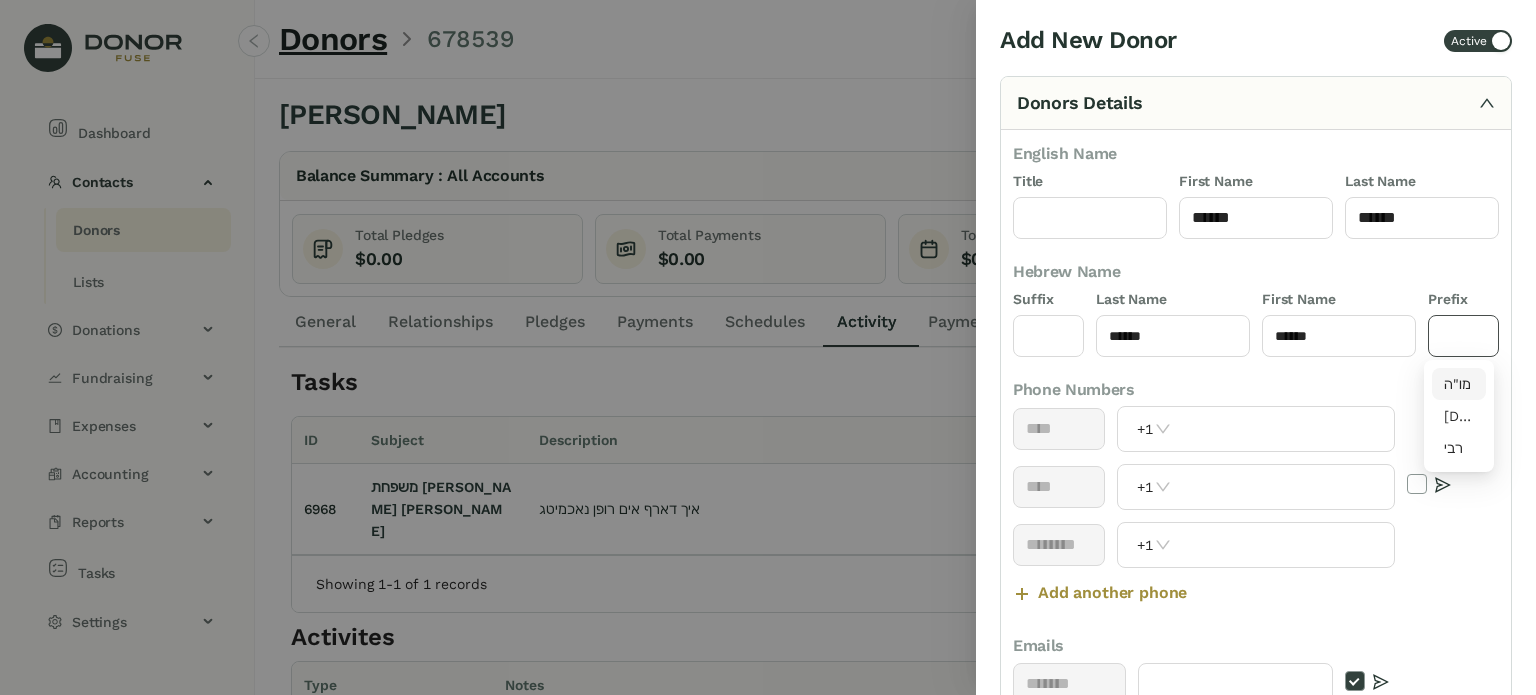 click on "מו"ה" at bounding box center (1459, 384) 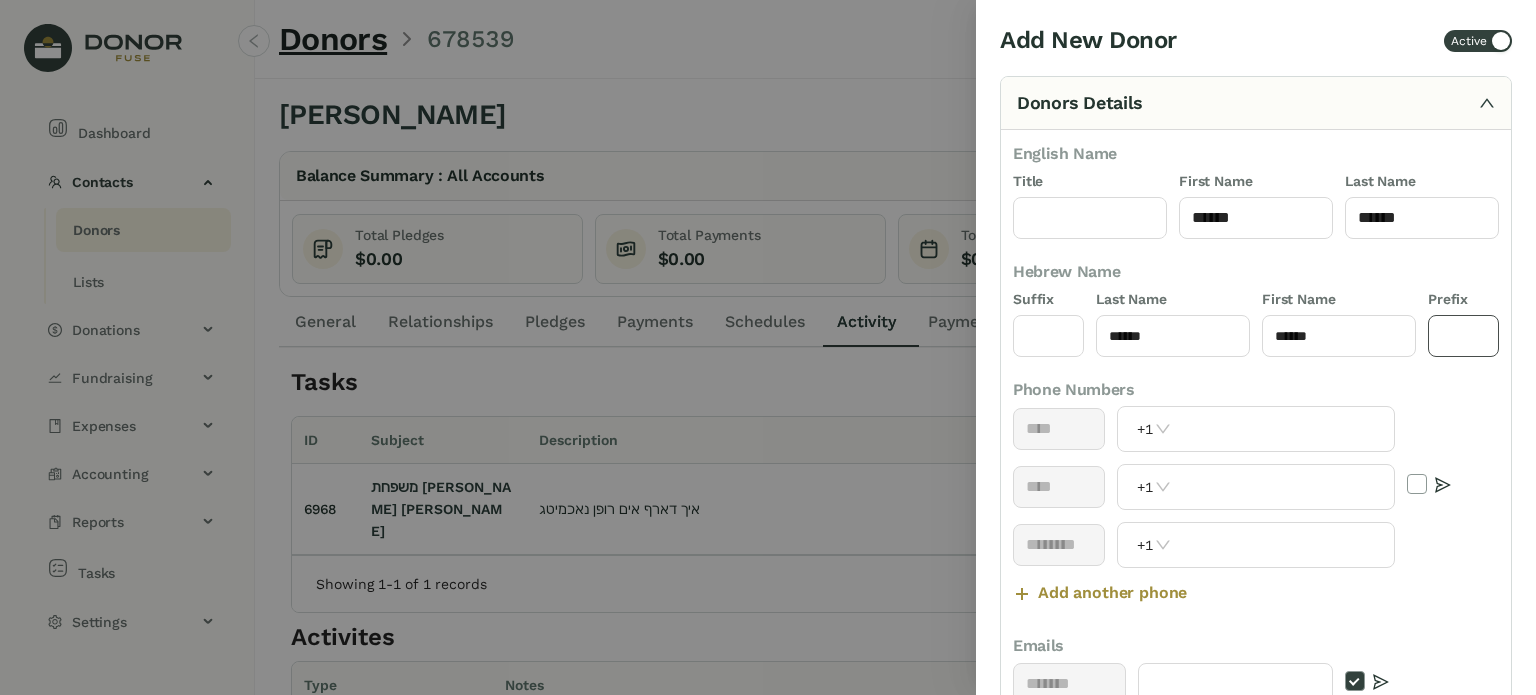 type on "****" 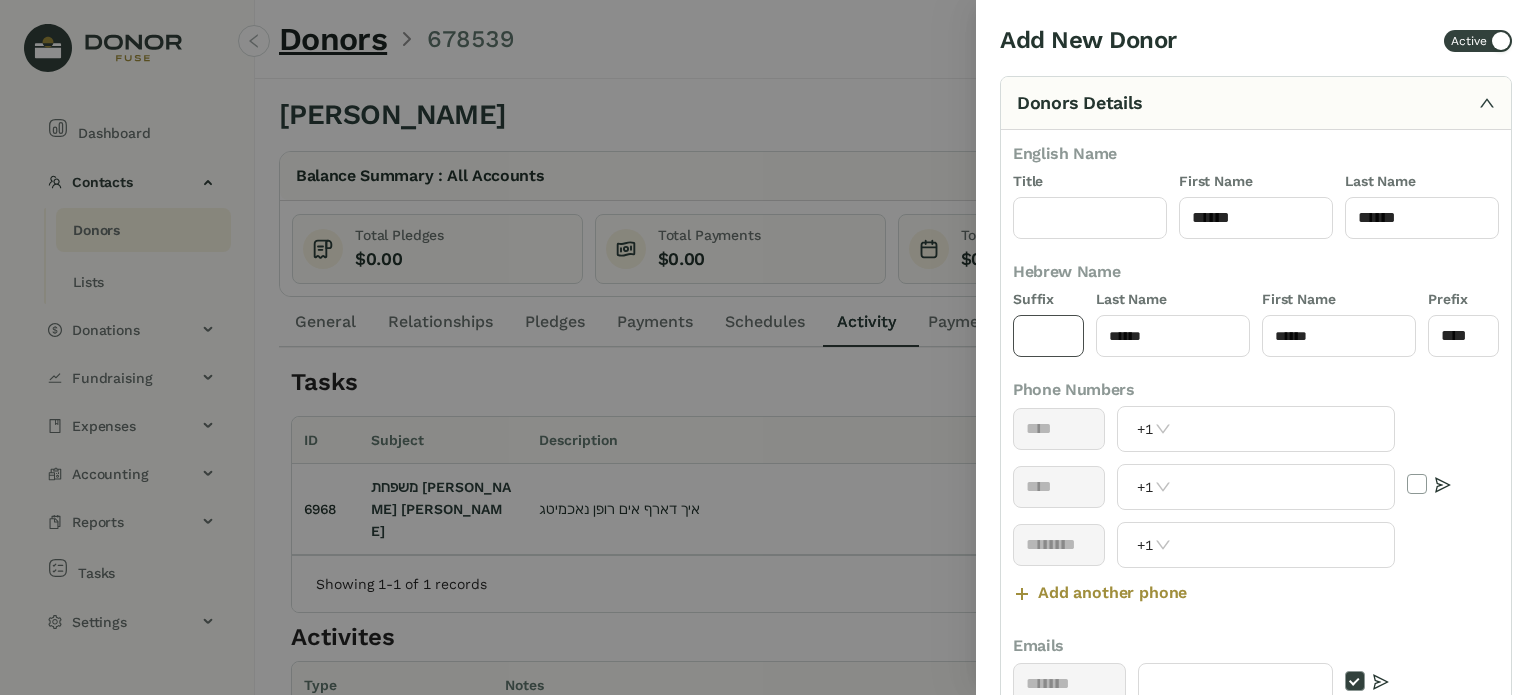 drag, startPoint x: 1064, startPoint y: 338, endPoint x: 1071, endPoint y: 354, distance: 17.464249 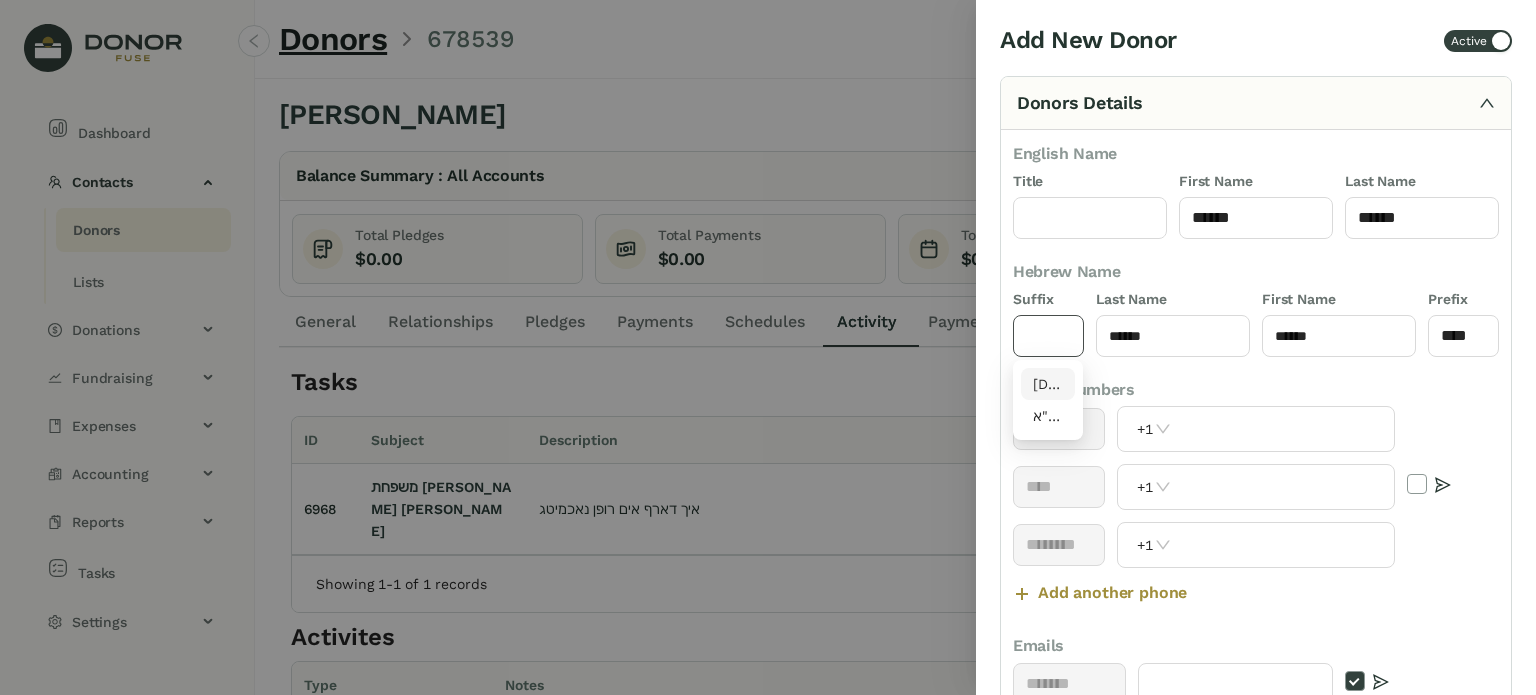 click on "[DEMOGRAPHIC_DATA]"ו" at bounding box center [1048, 384] 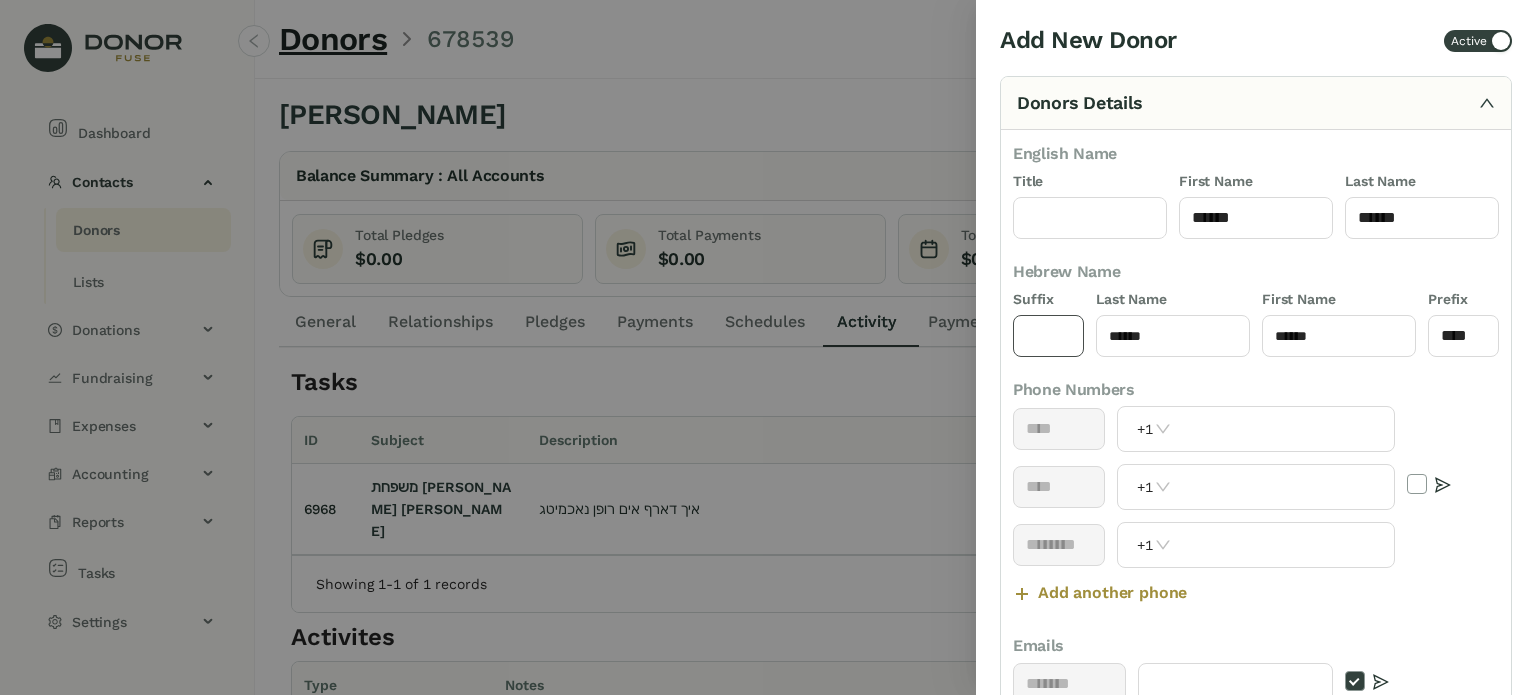type on "****" 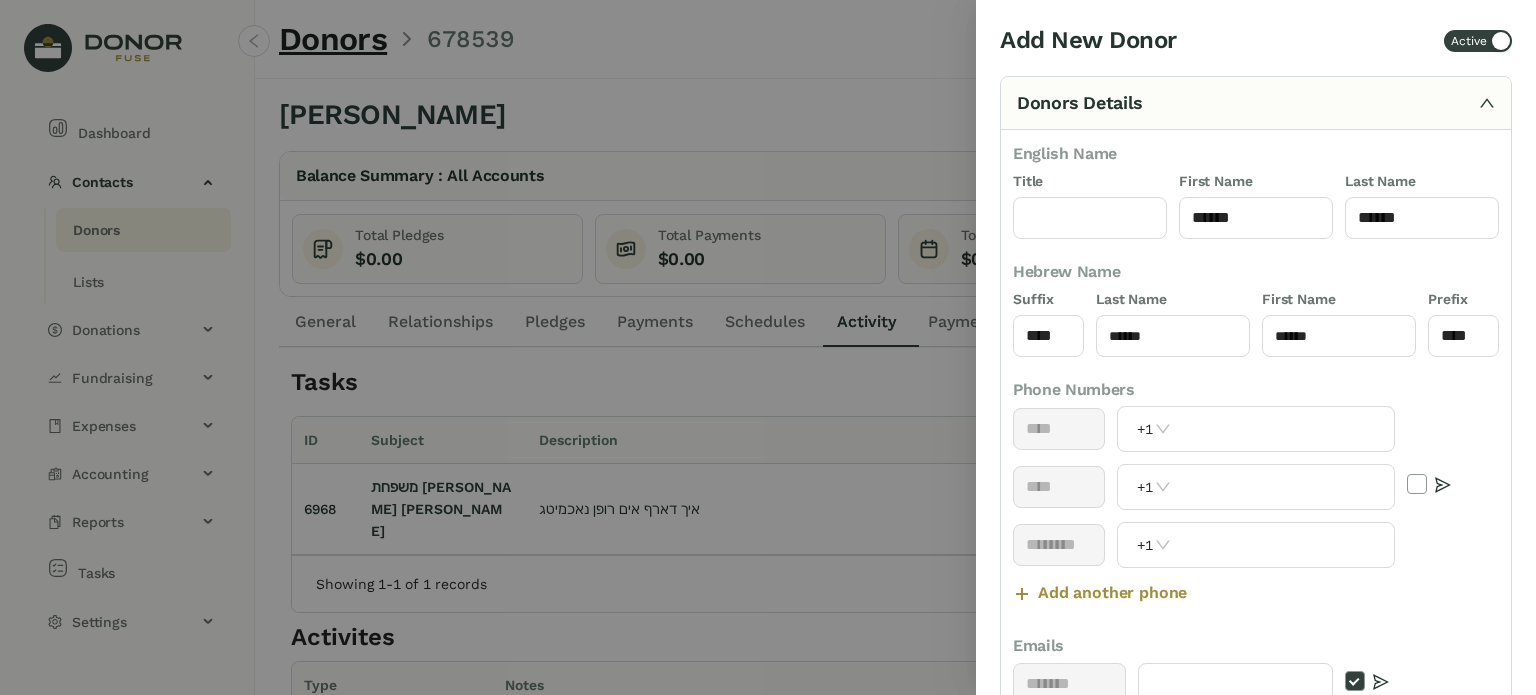 drag, startPoint x: 1202, startPoint y: 485, endPoint x: 1165, endPoint y: 454, distance: 48.270073 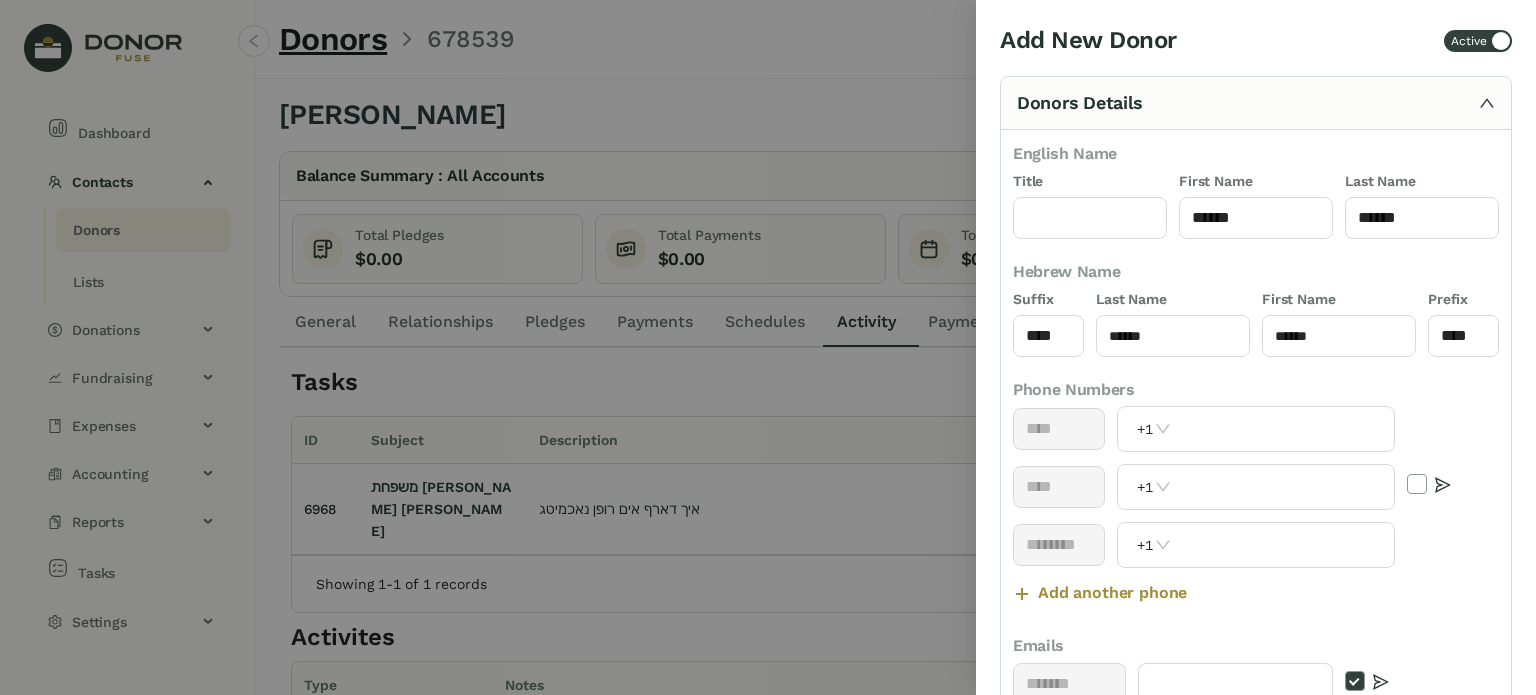 click at bounding box center [1285, 487] 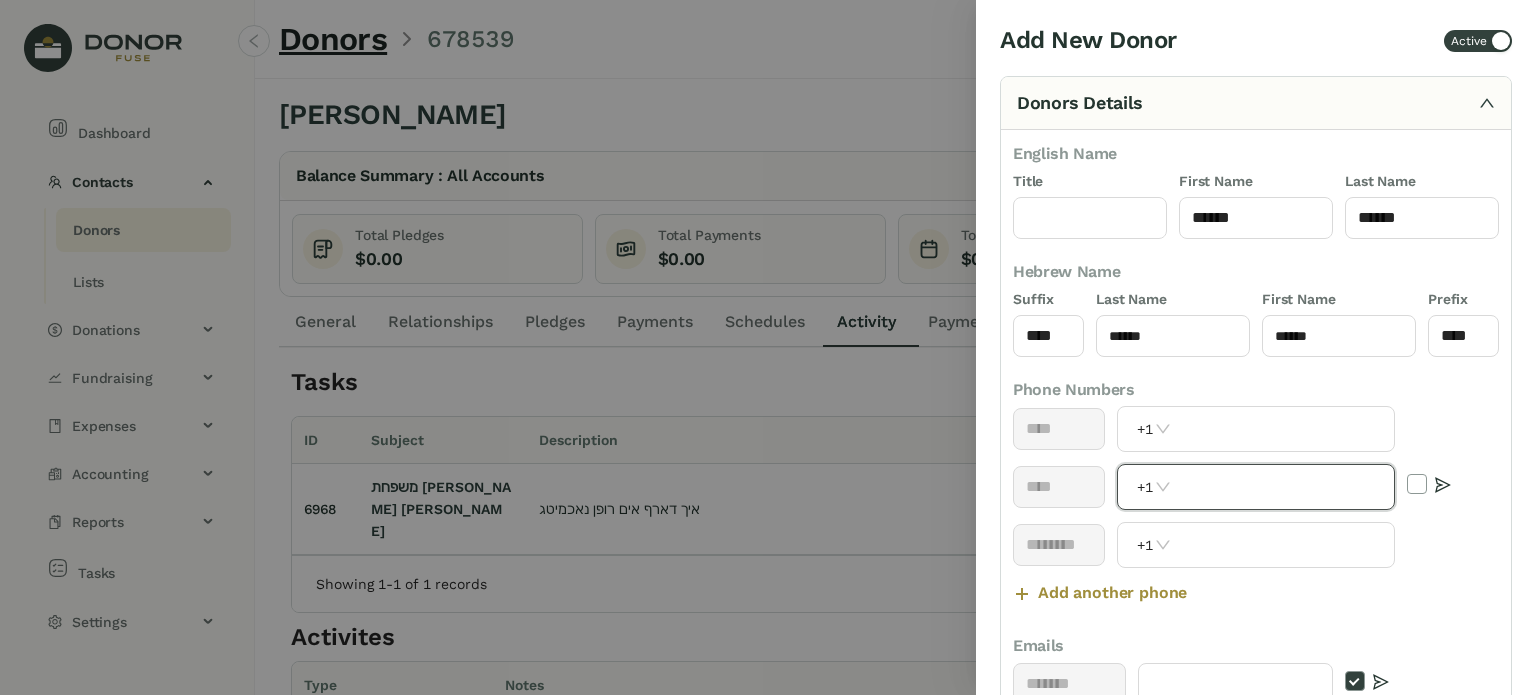 paste on "**********" 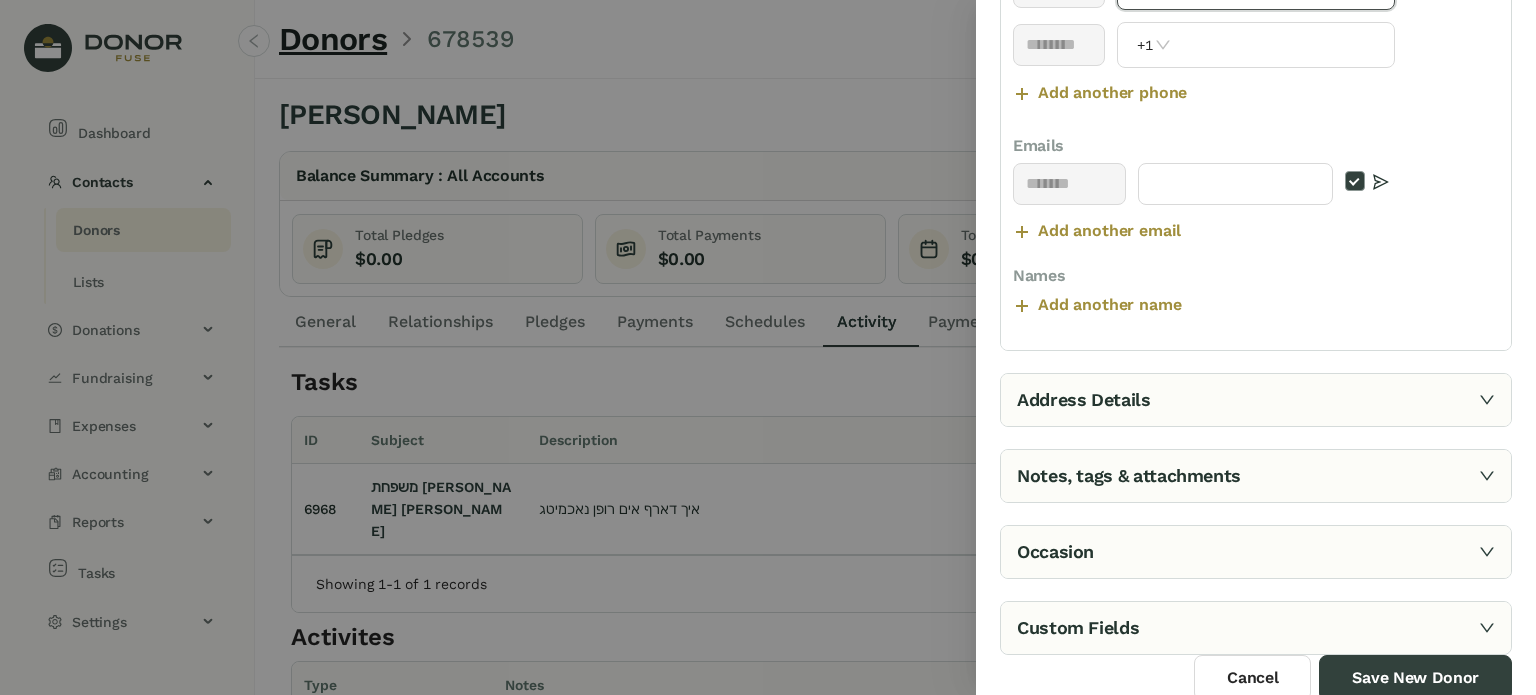 type on "**********" 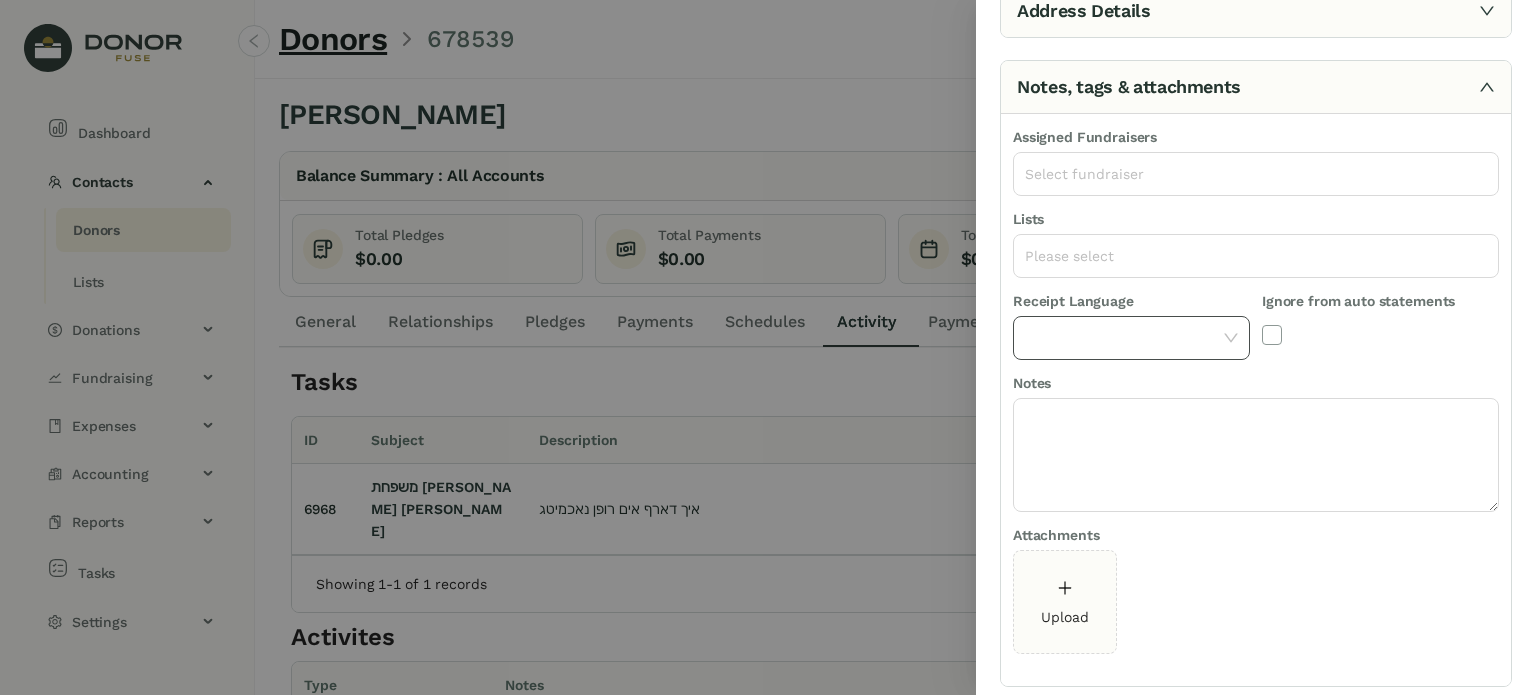 scroll, scrollTop: 161, scrollLeft: 0, axis: vertical 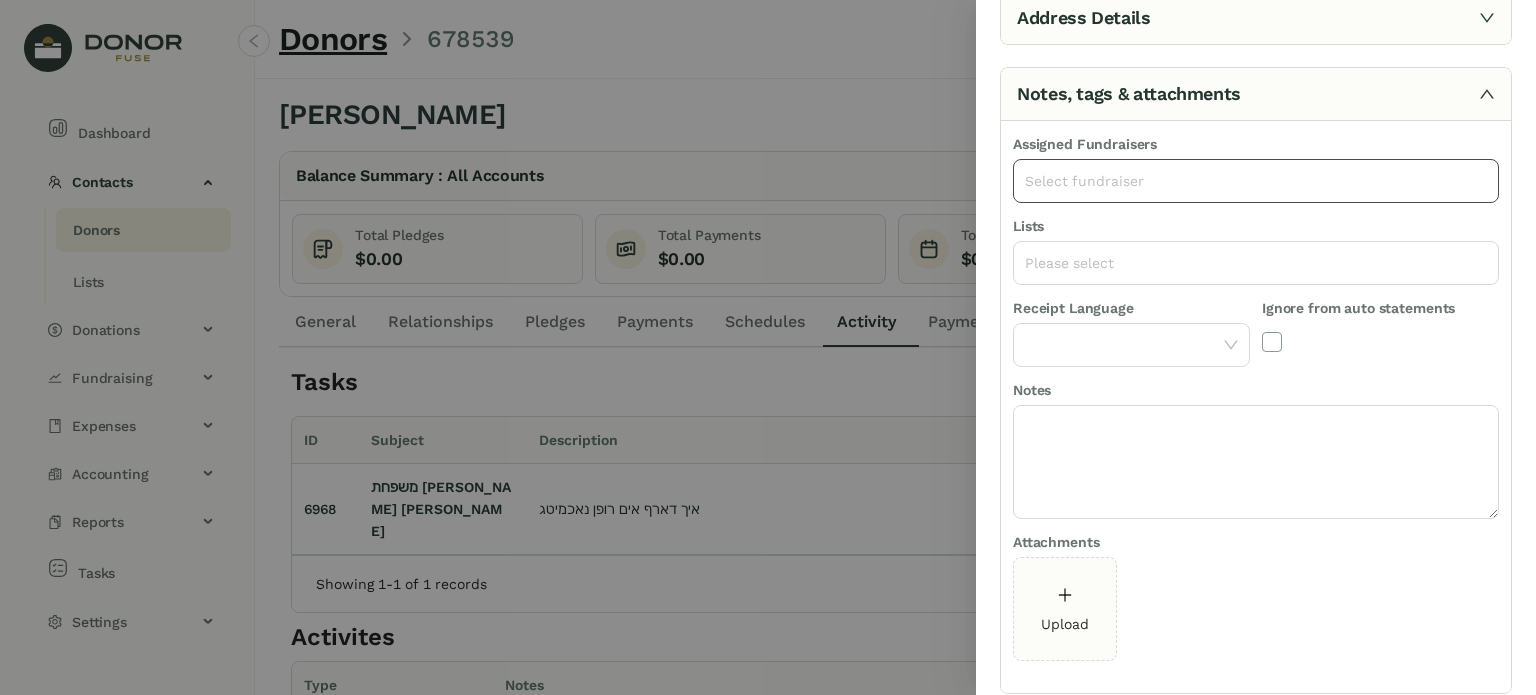 drag, startPoint x: 1132, startPoint y: 172, endPoint x: 1106, endPoint y: 199, distance: 37.48333 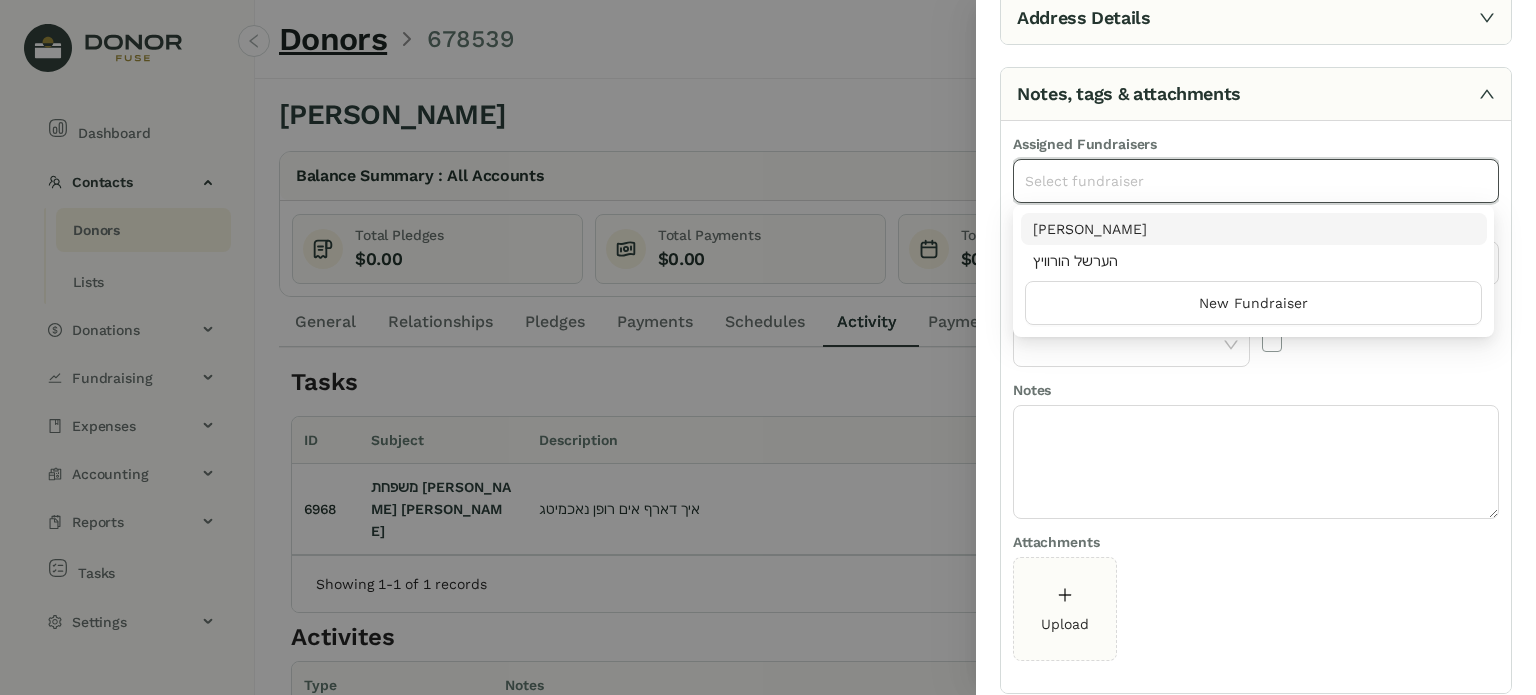 click on "[PERSON_NAME]" at bounding box center (1254, 229) 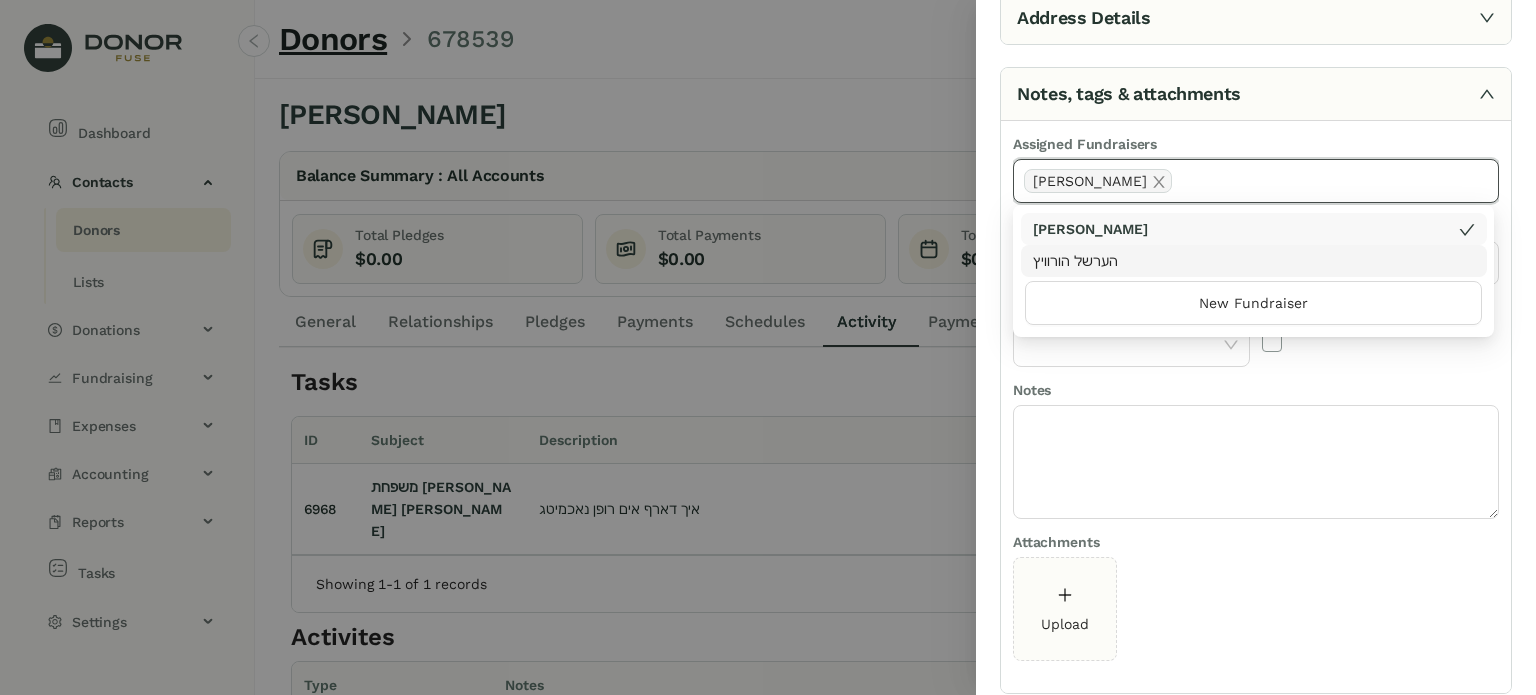 click on "Ignore from auto statements" at bounding box center [1380, 338] 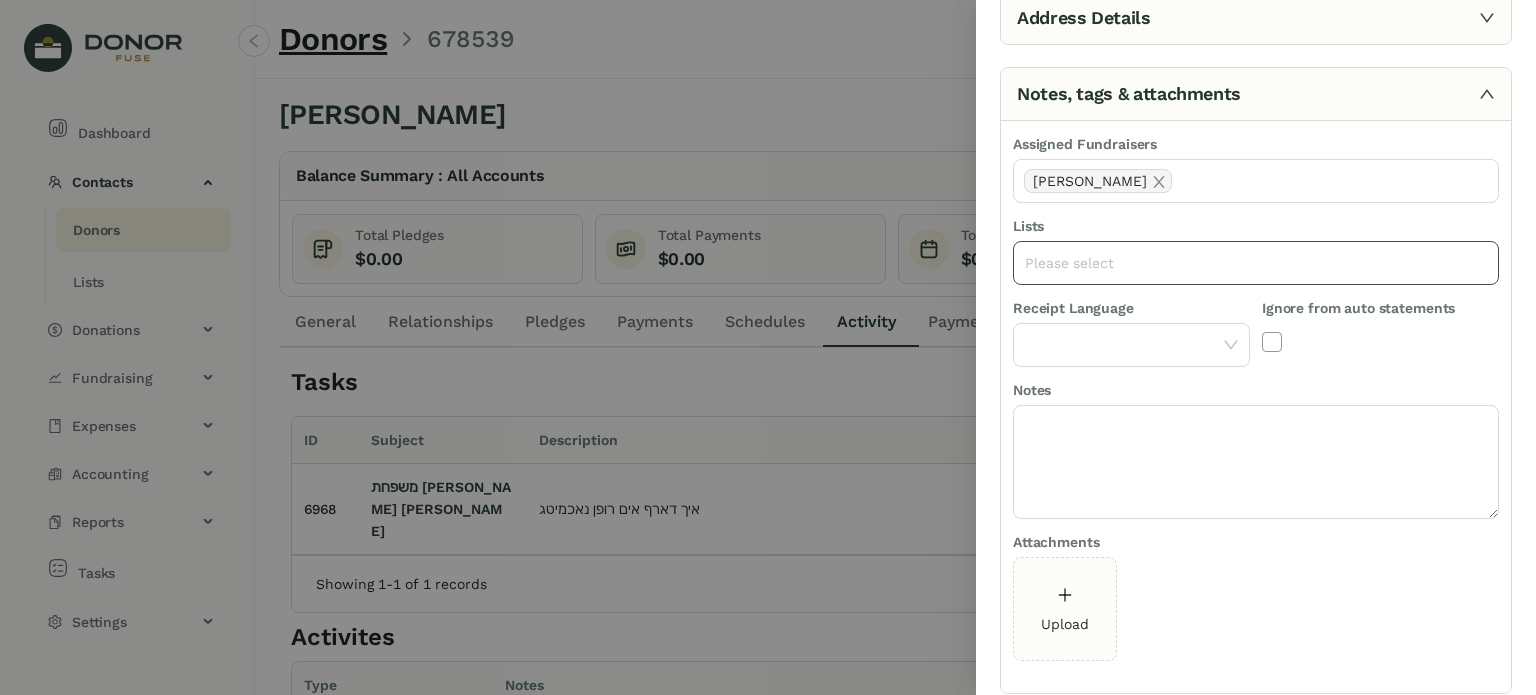 click on "Please select" 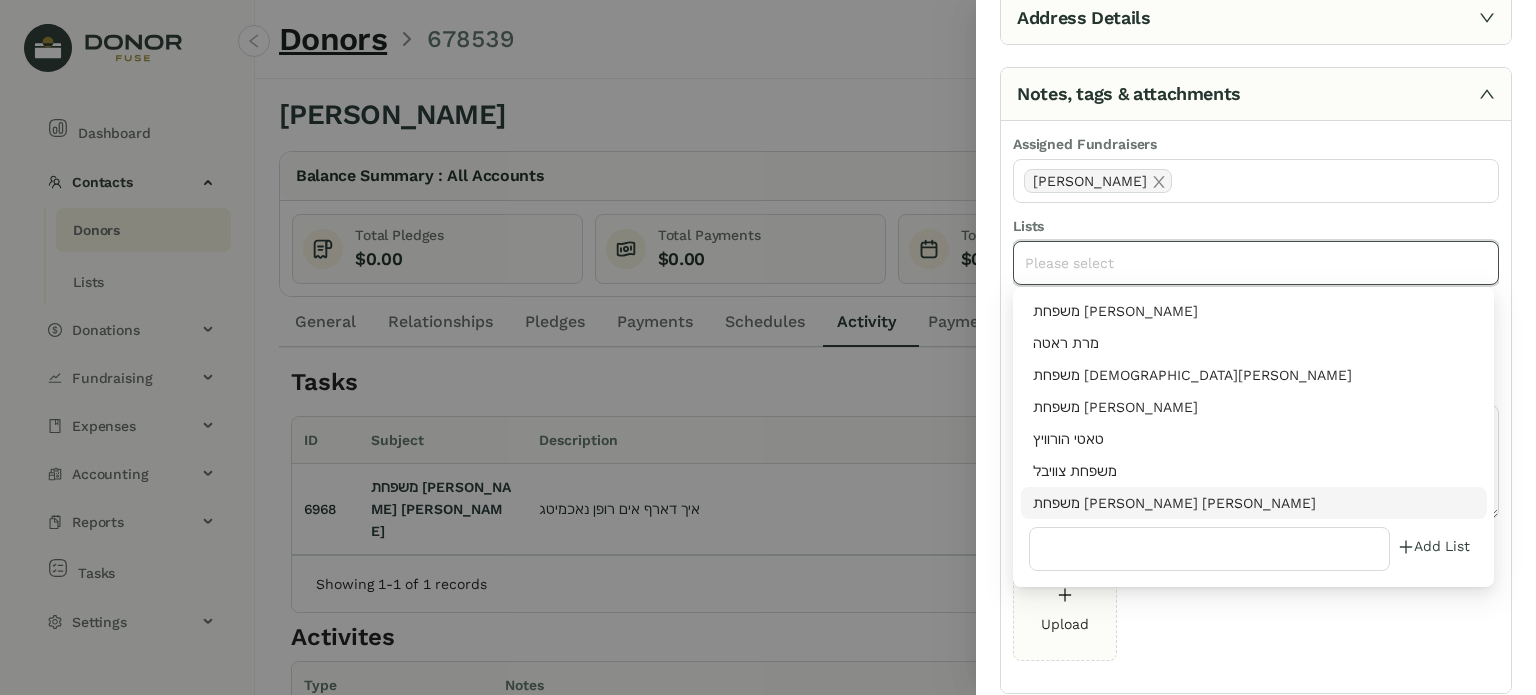 drag, startPoint x: 1114, startPoint y: 499, endPoint x: 1113, endPoint y: 488, distance: 11.045361 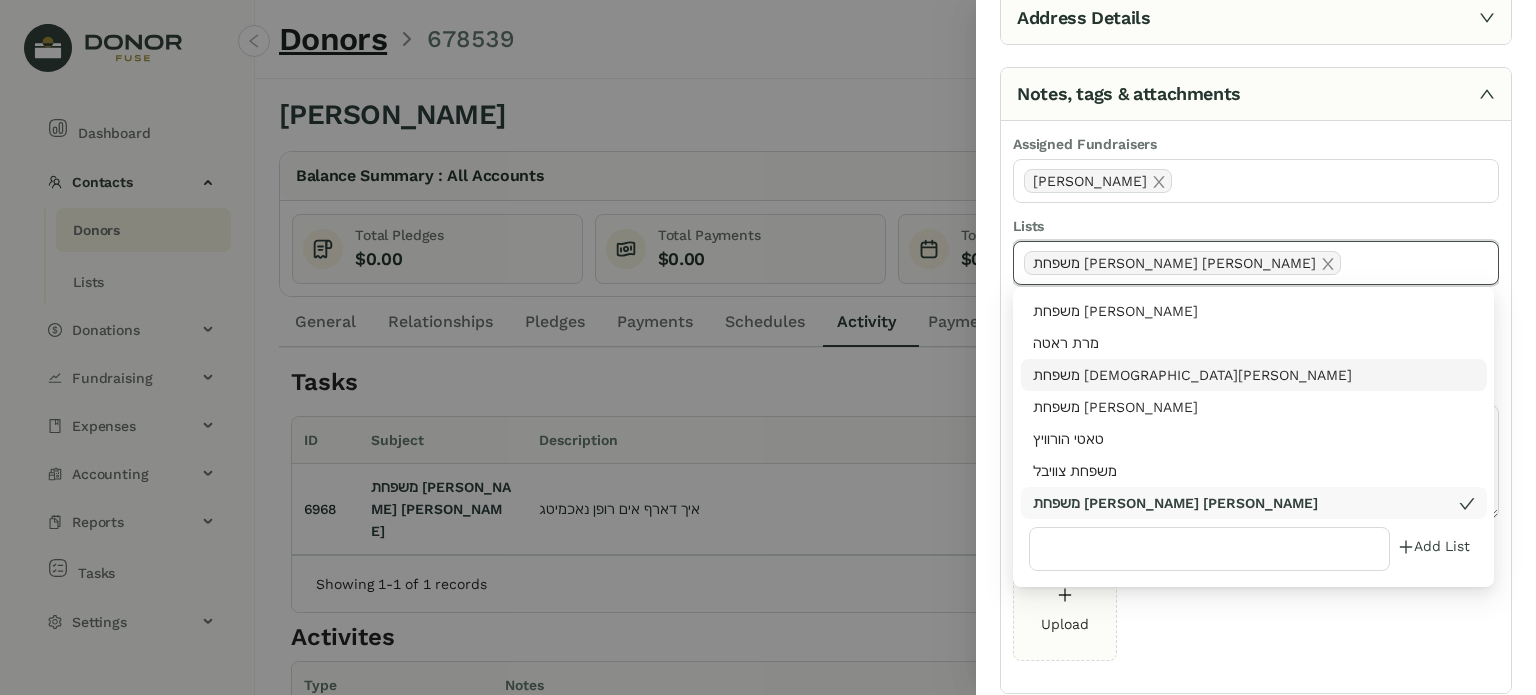 click at bounding box center (768, 347) 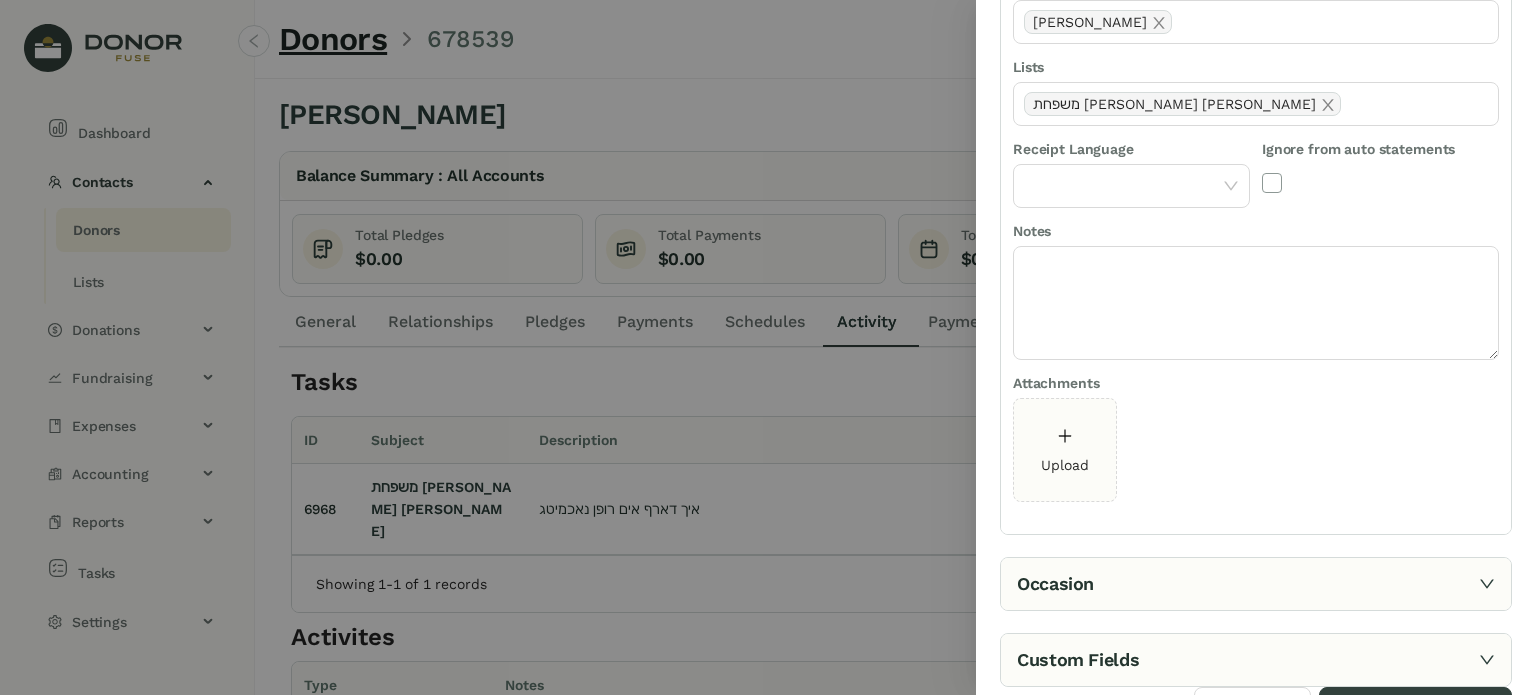 scroll, scrollTop: 355, scrollLeft: 0, axis: vertical 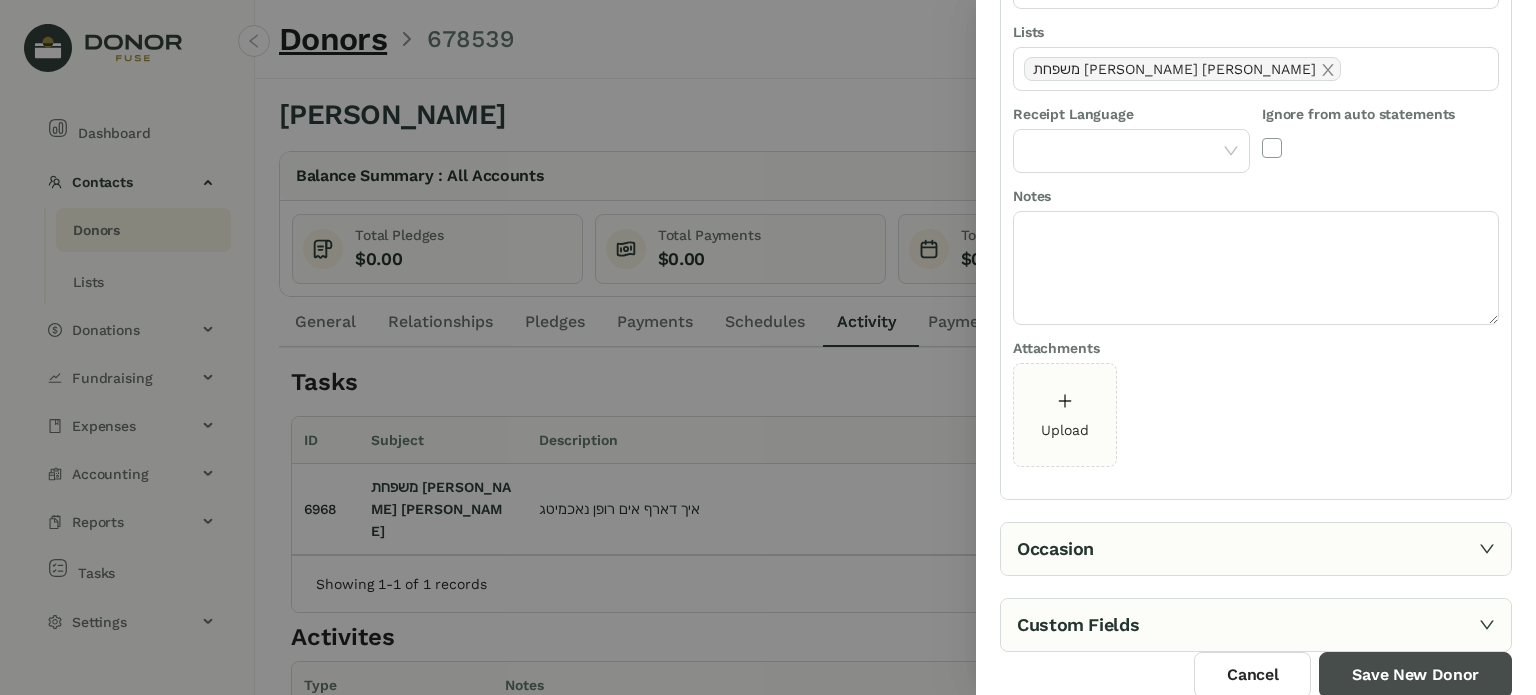 click on "Save New Donor" at bounding box center (1415, 675) 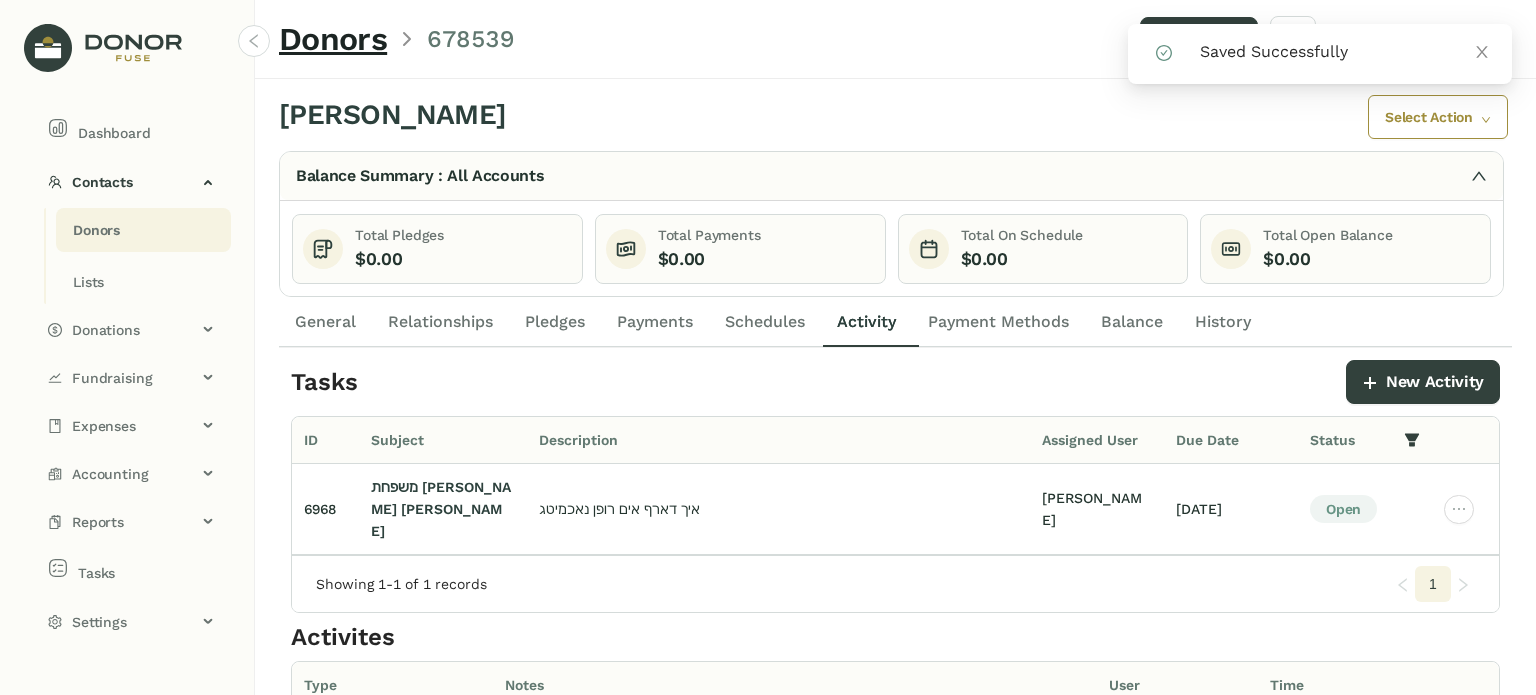 click on "Donors" 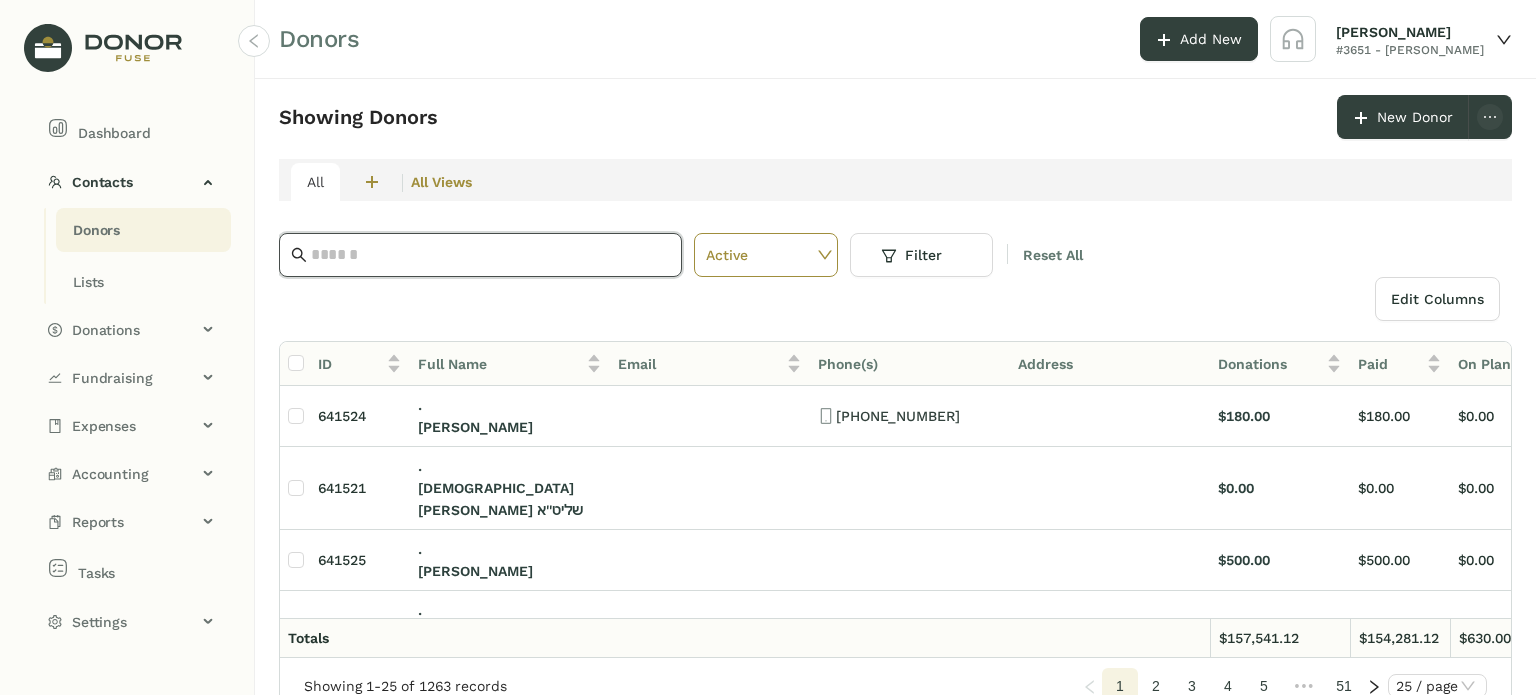click 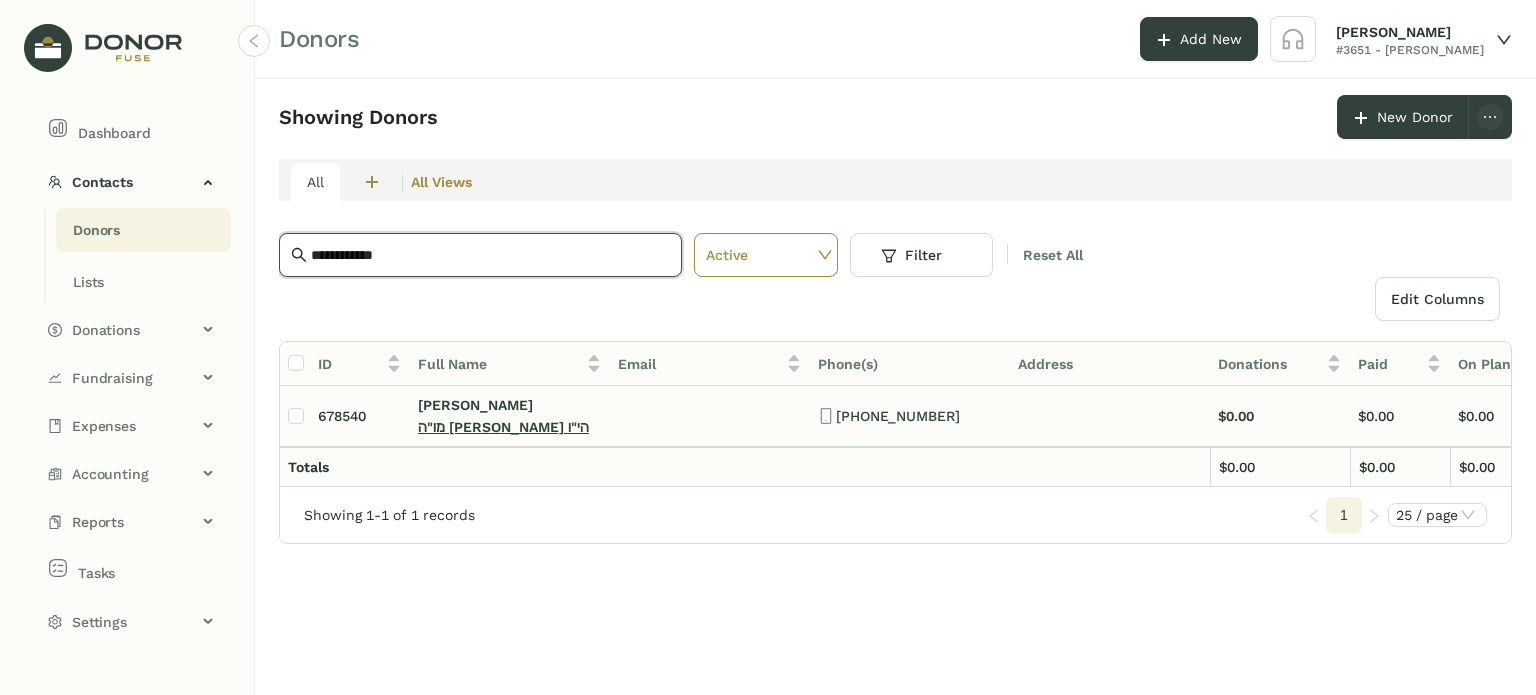 type on "**********" 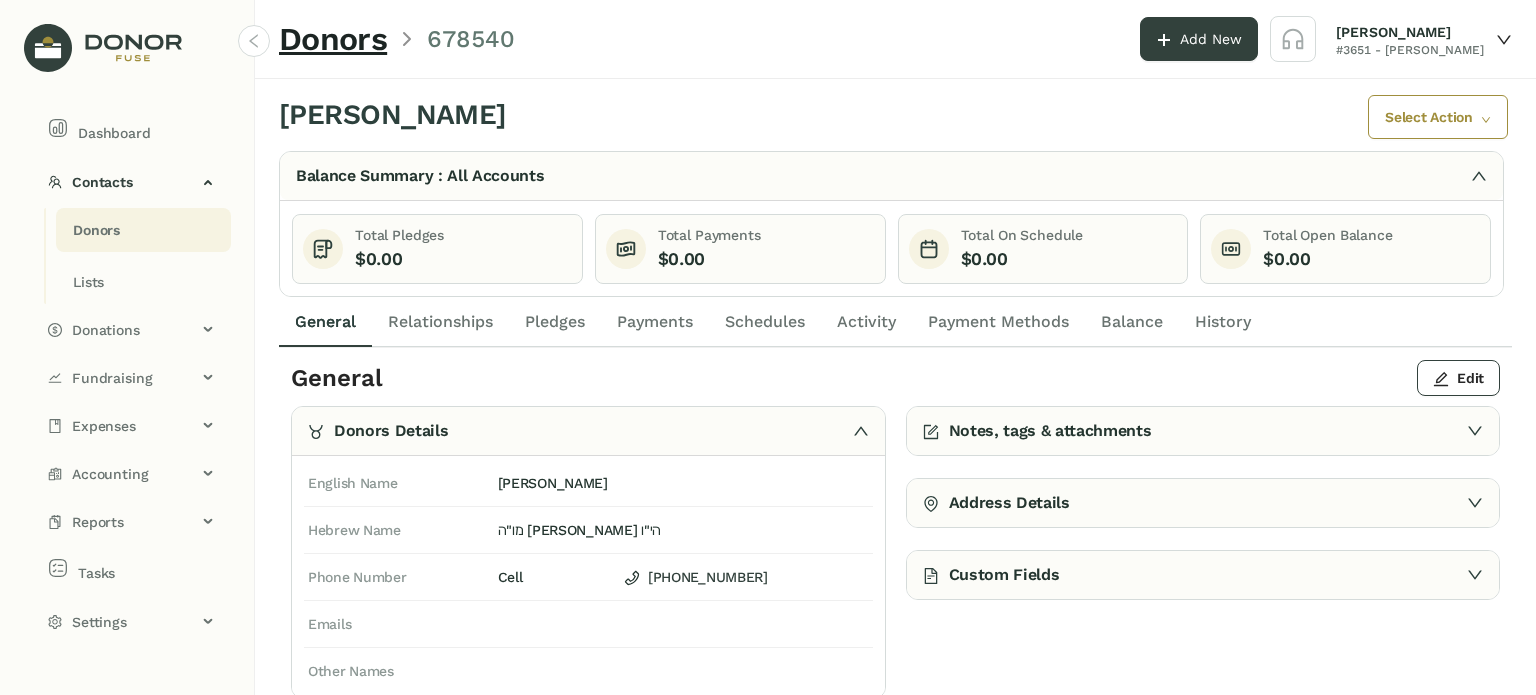 click on "Activity" 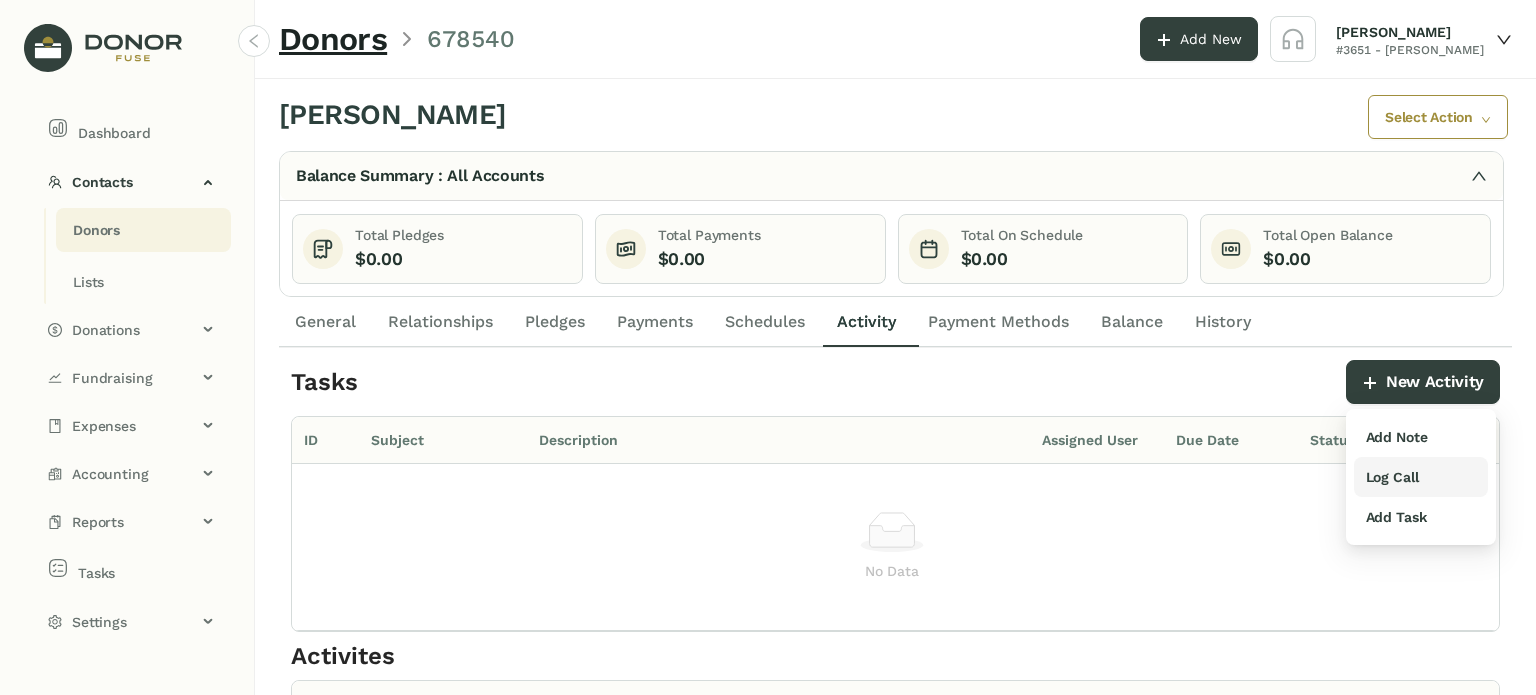 click on "Log Call" at bounding box center [1392, 477] 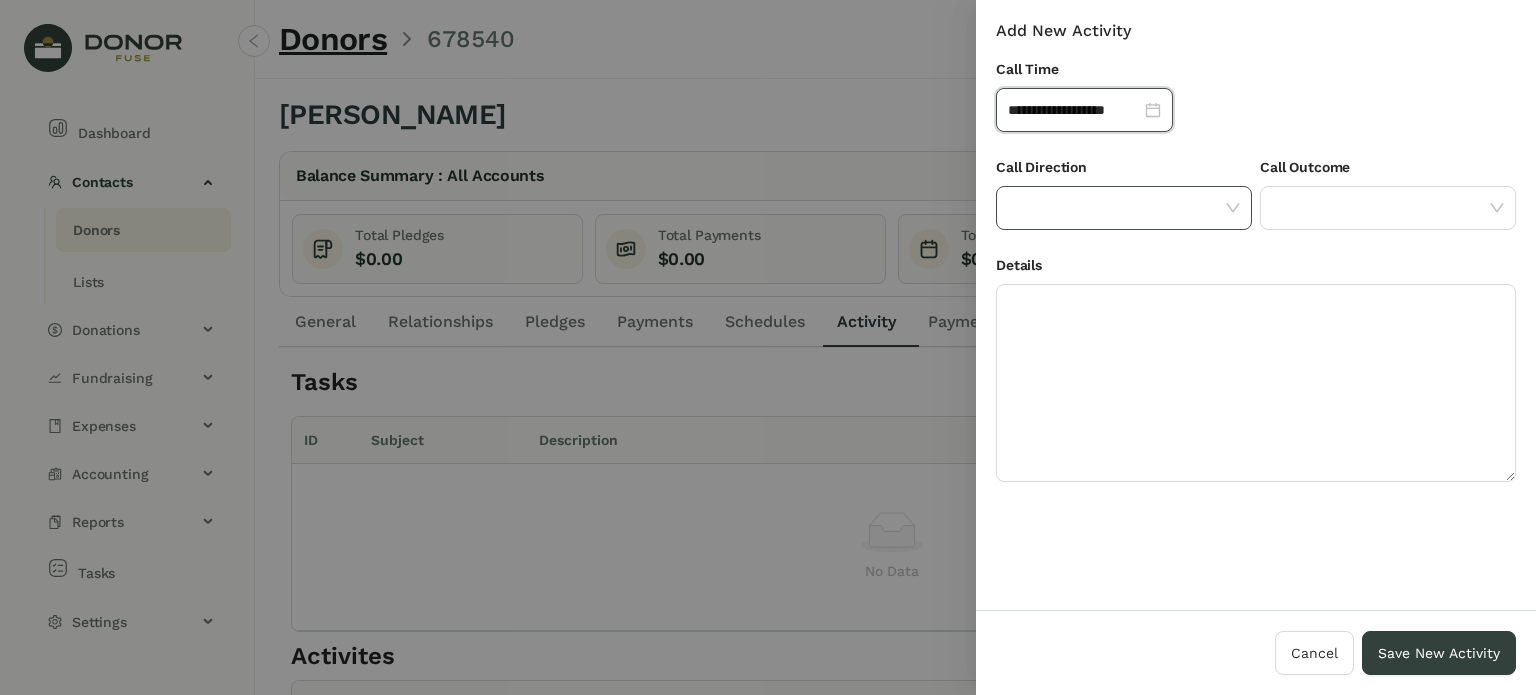 click 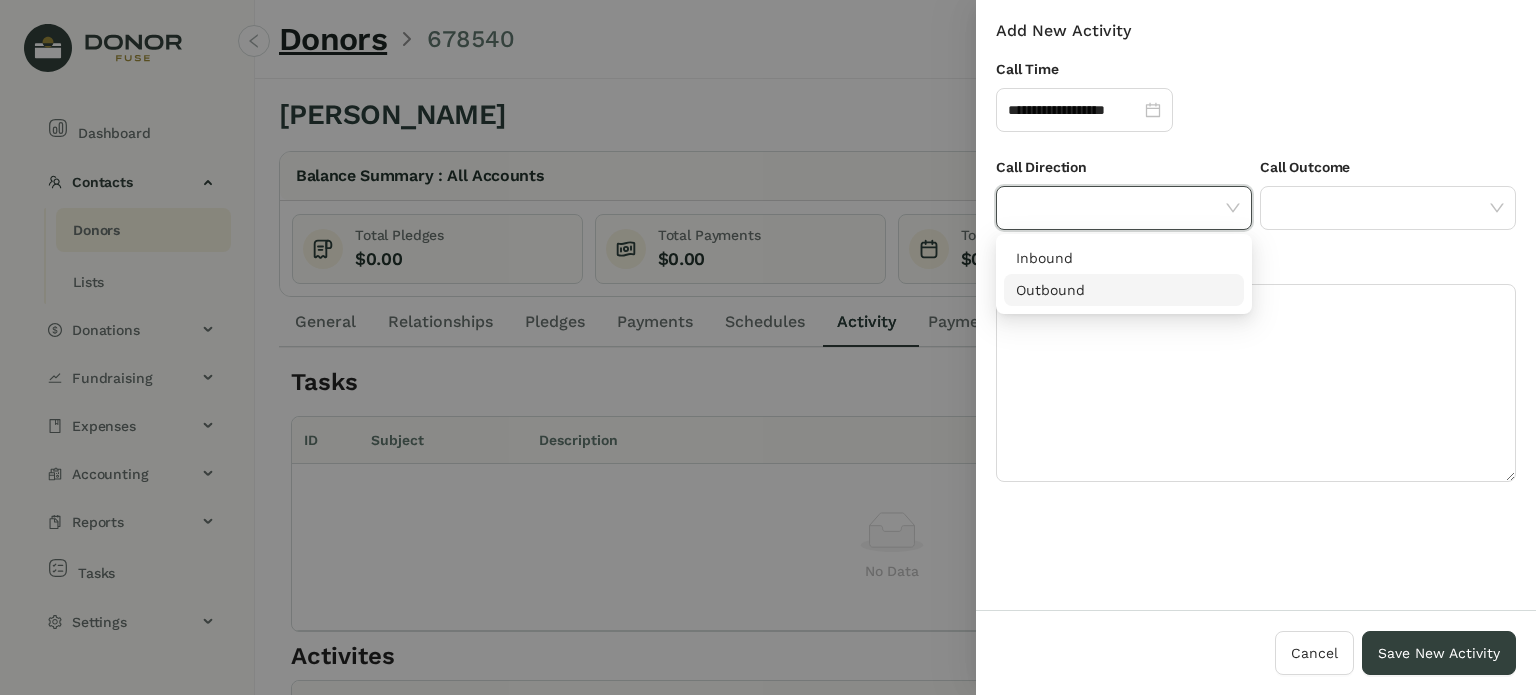 drag, startPoint x: 1162, startPoint y: 295, endPoint x: 1241, endPoint y: 256, distance: 88.10221 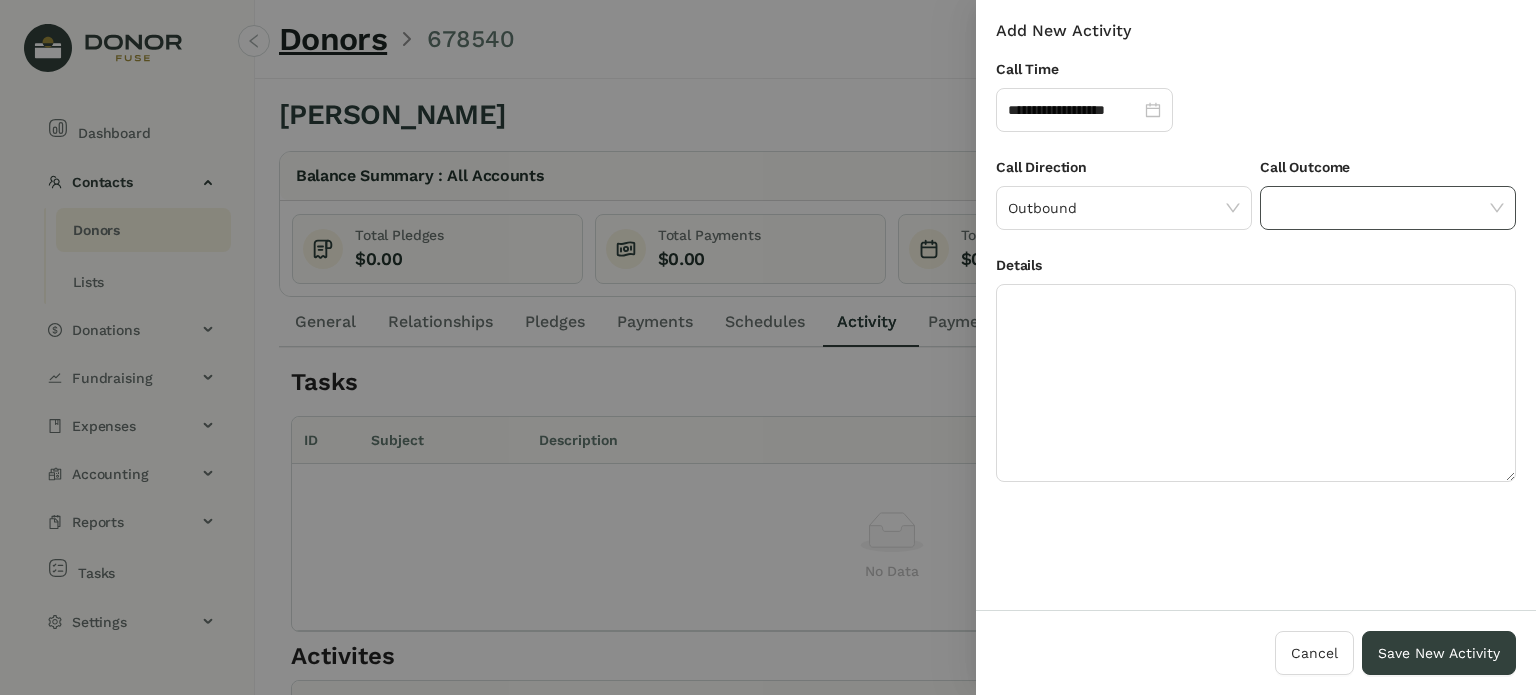 click 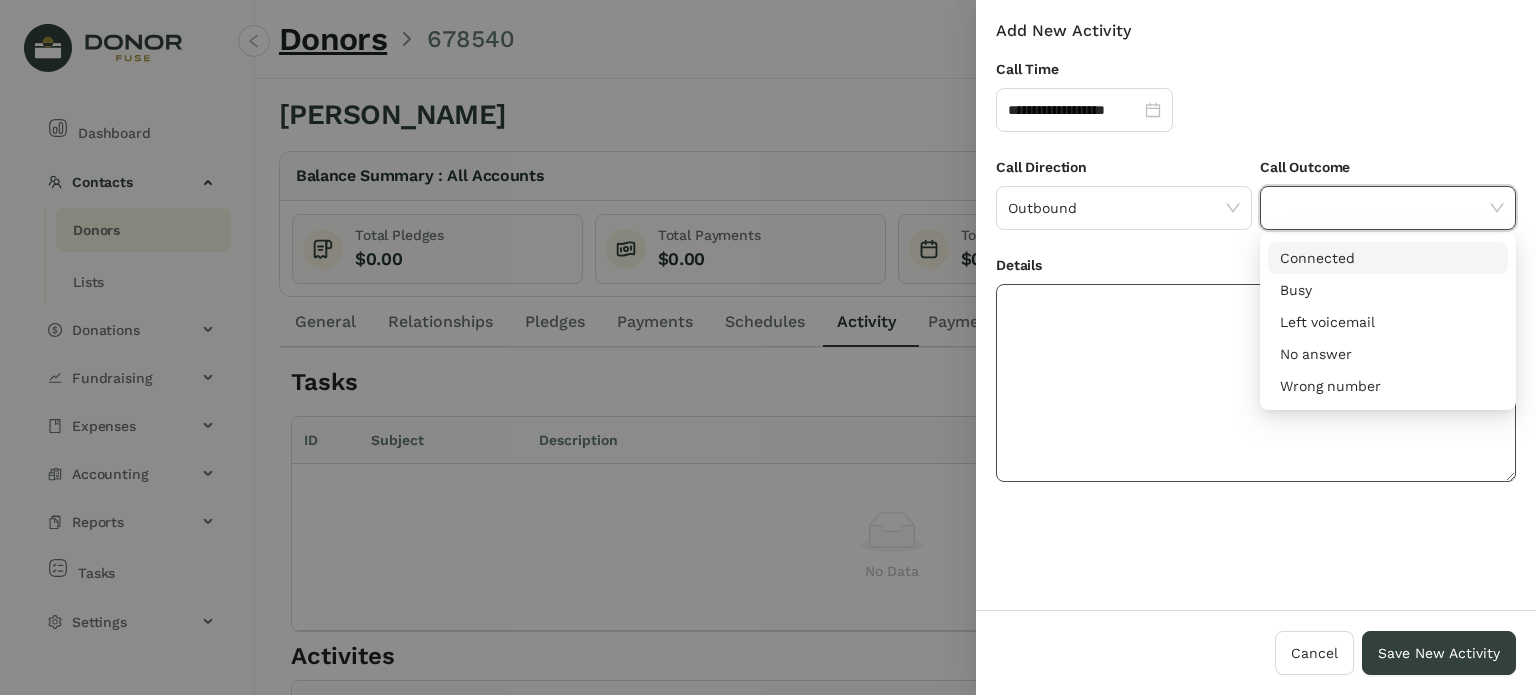 click on "Connected" at bounding box center (1388, 258) 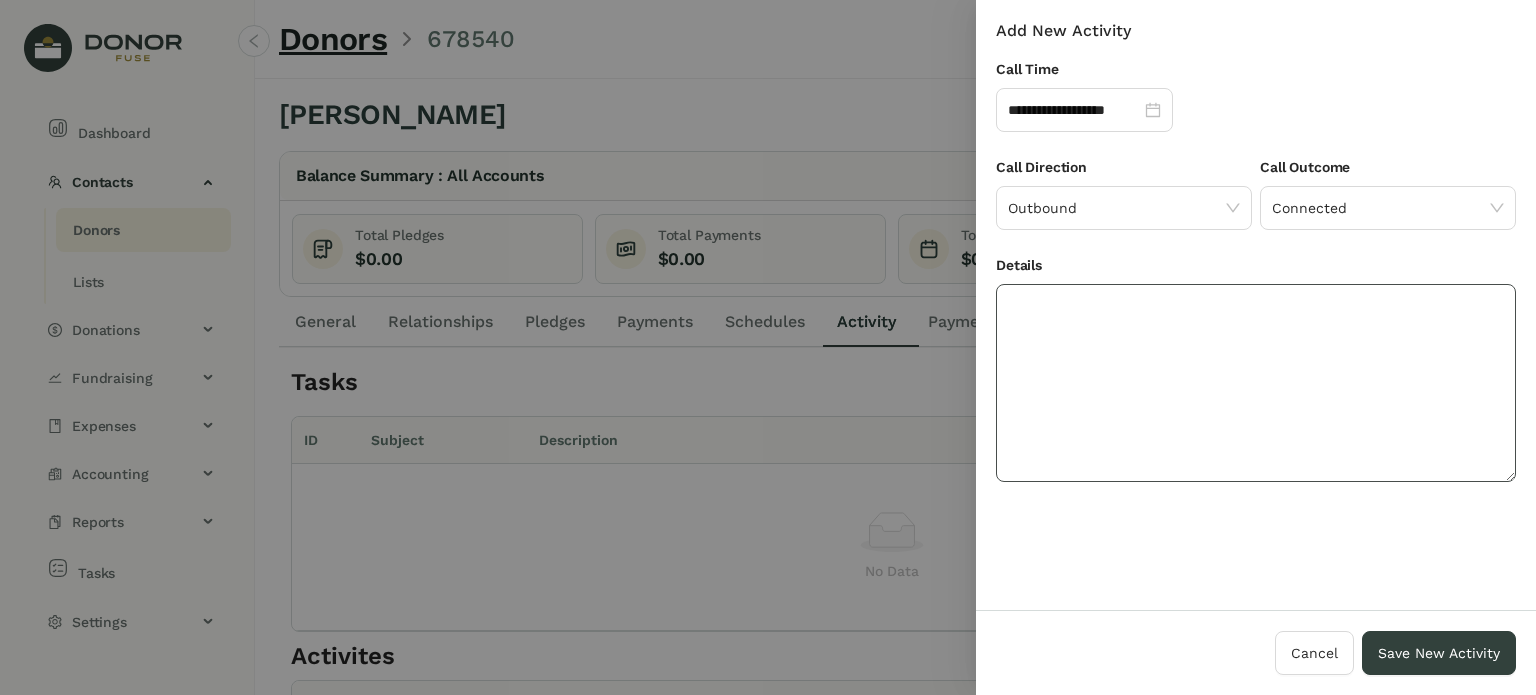 click 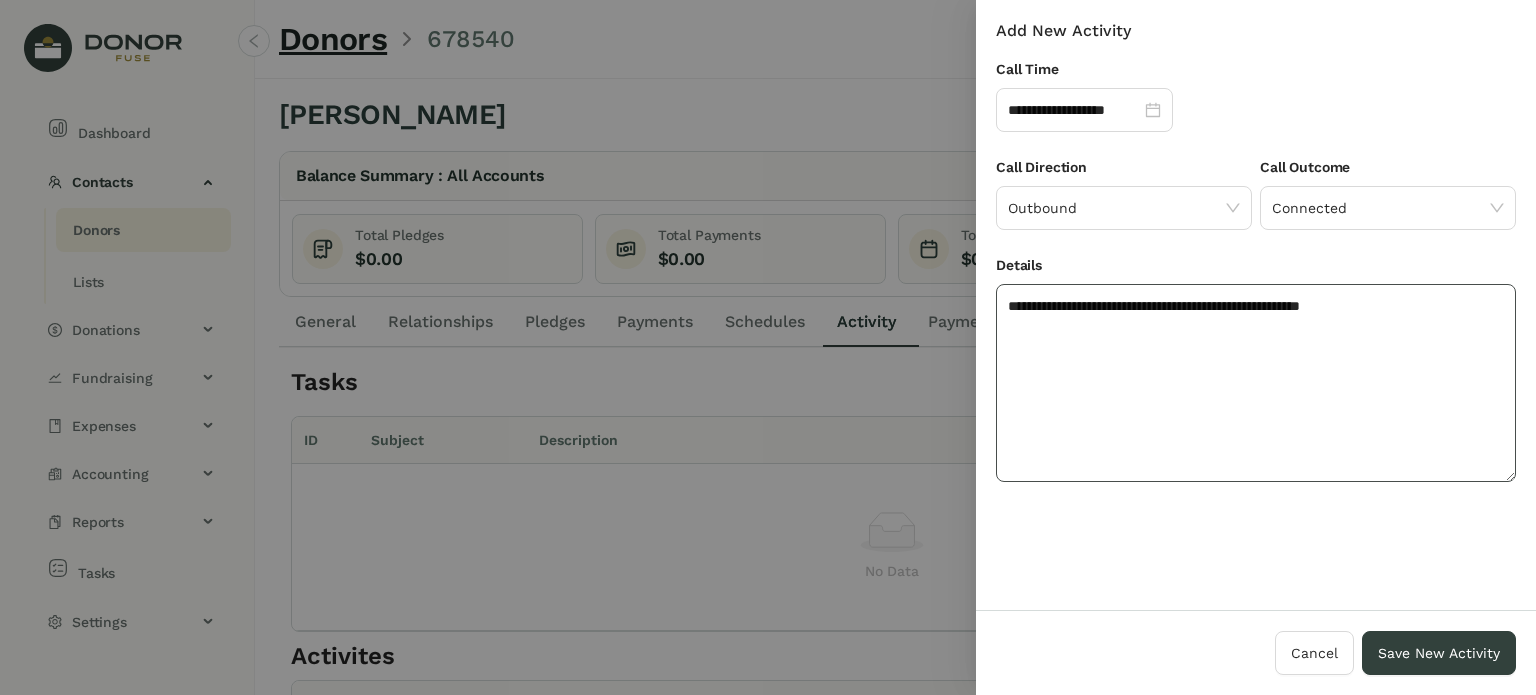 click on "**********" 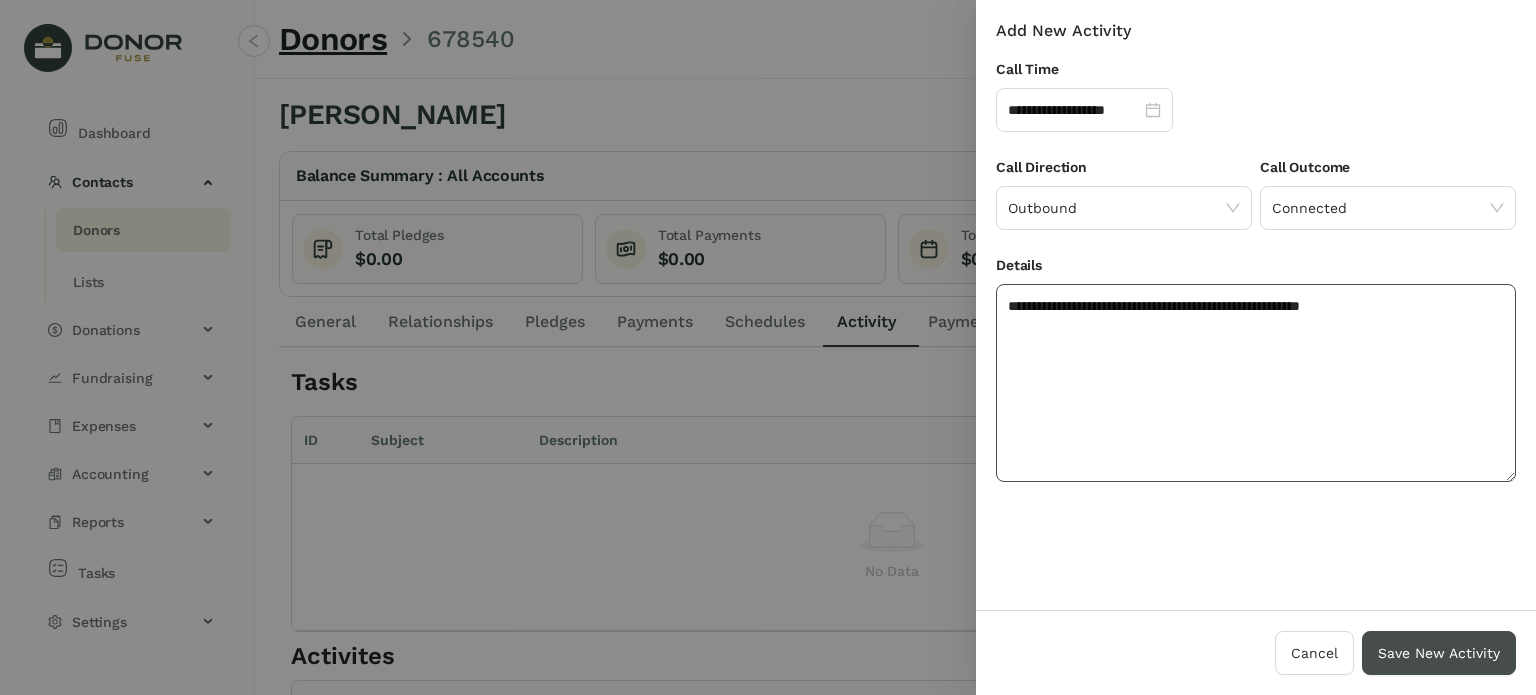 type on "**********" 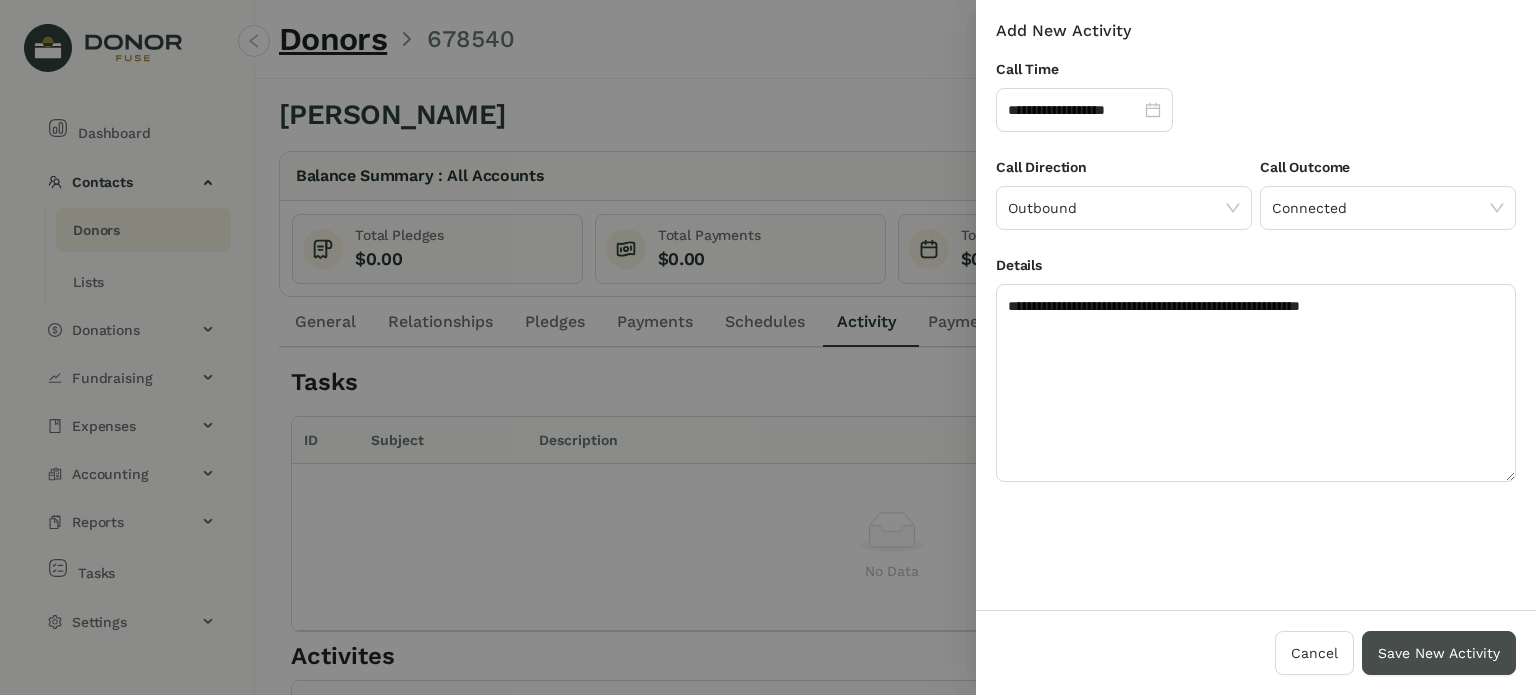 drag, startPoint x: 1404, startPoint y: 663, endPoint x: 1406, endPoint y: 650, distance: 13.152946 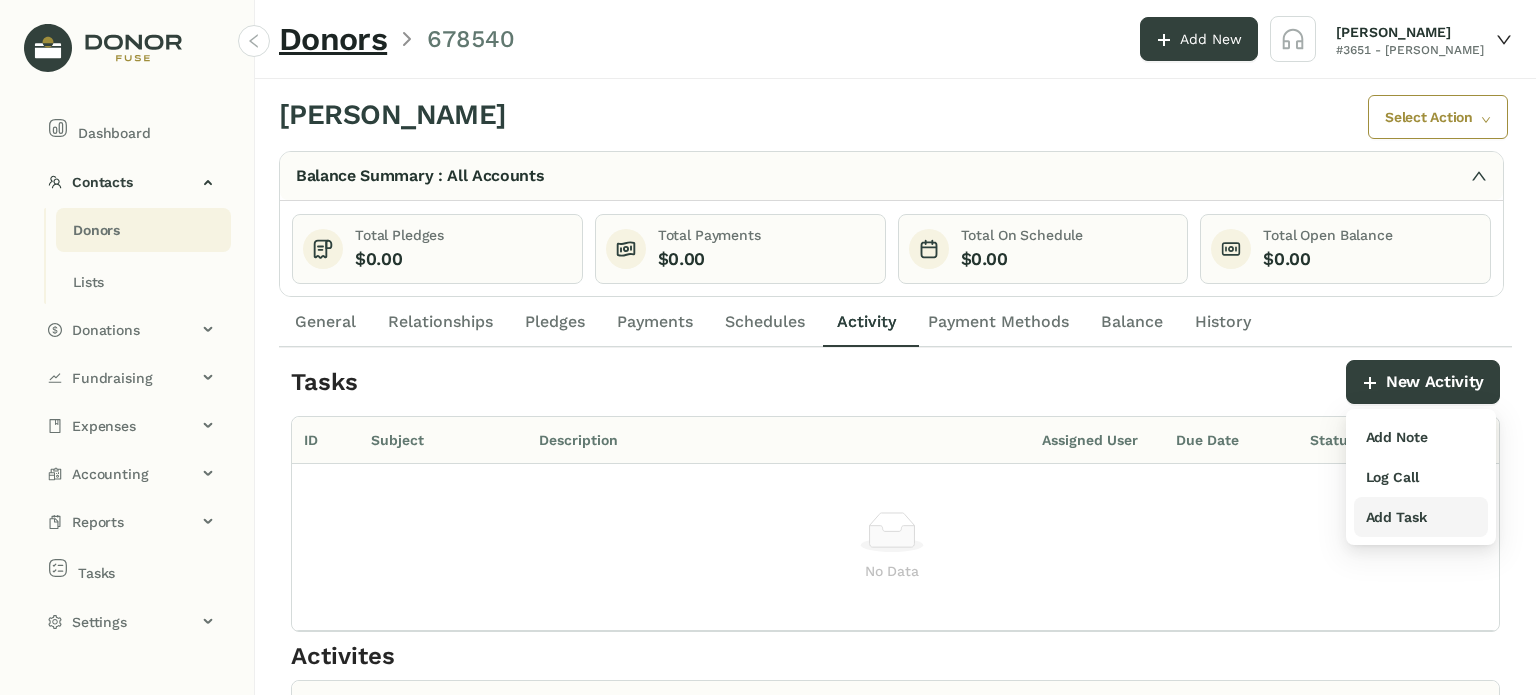 click on "Add Task" at bounding box center [1396, 517] 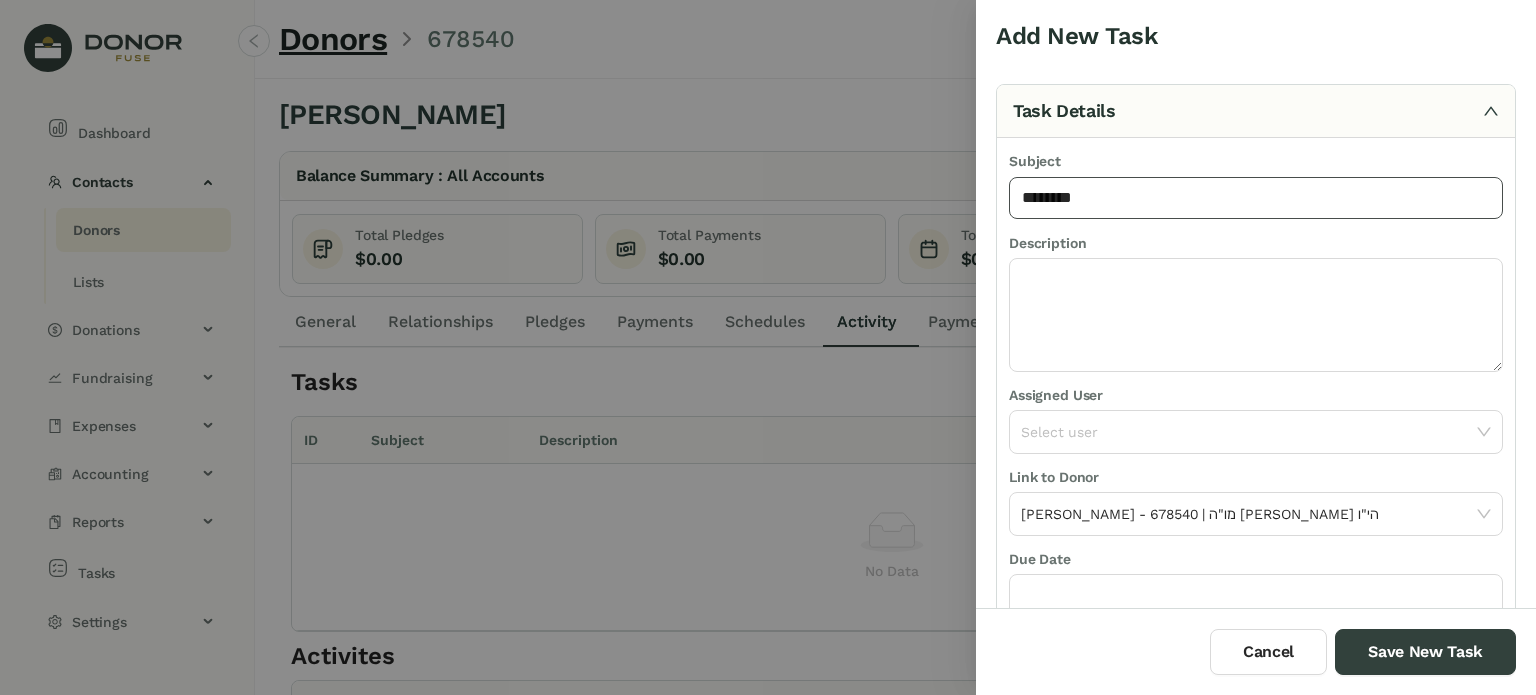 type on "**********" 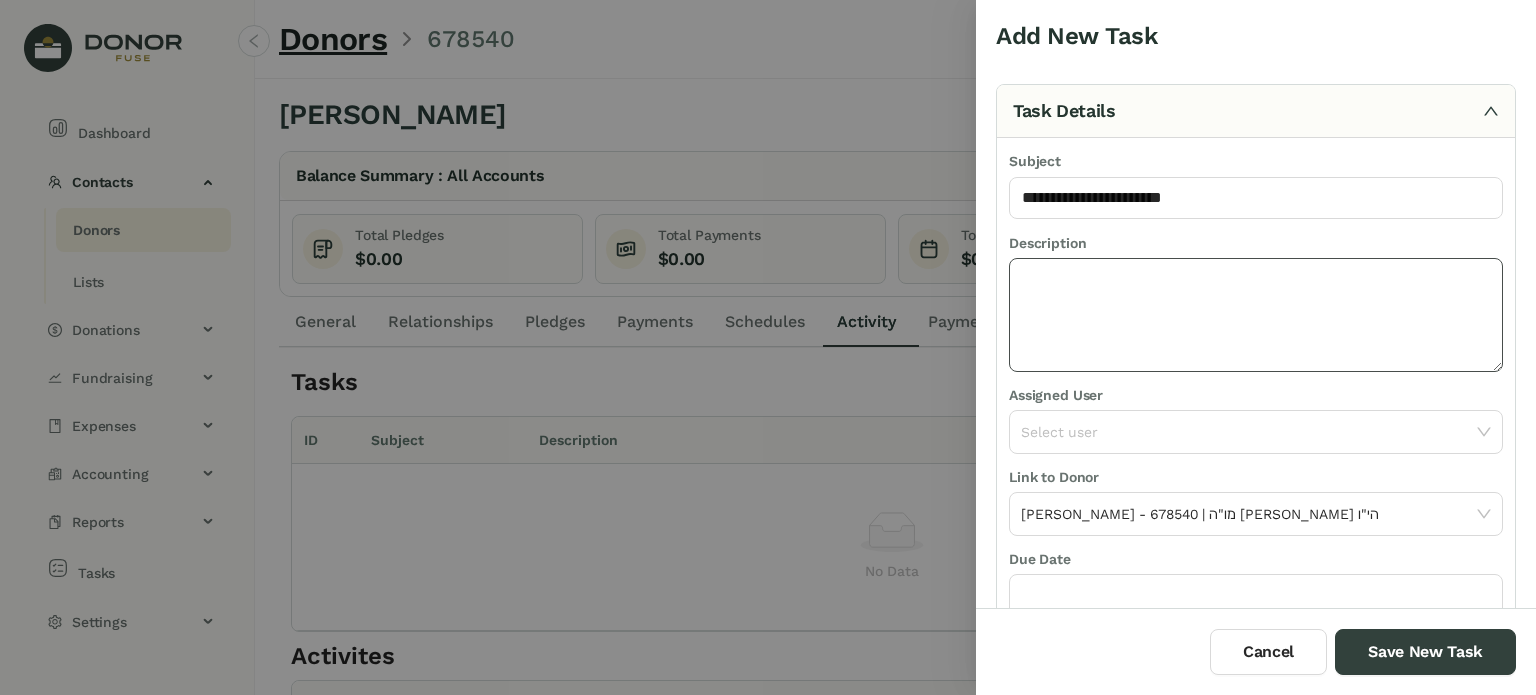 click 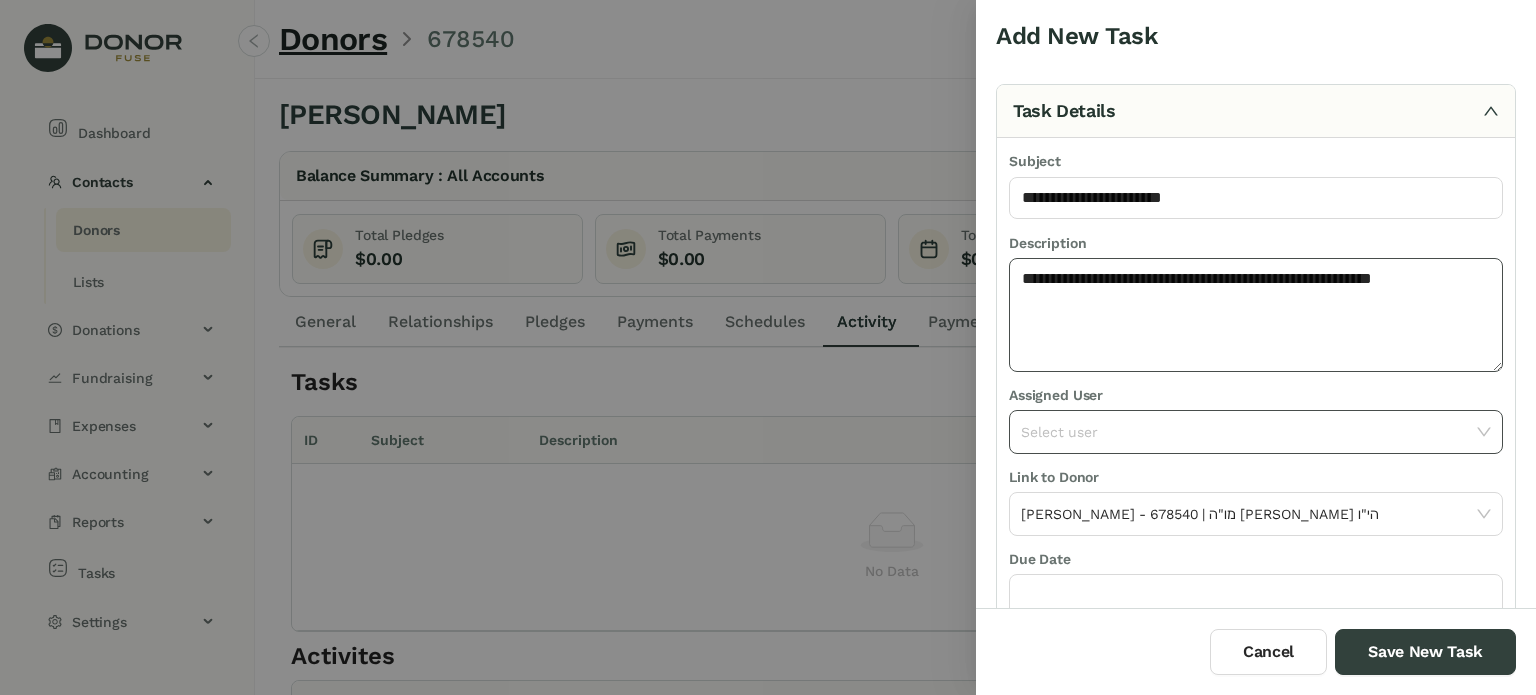 type on "**********" 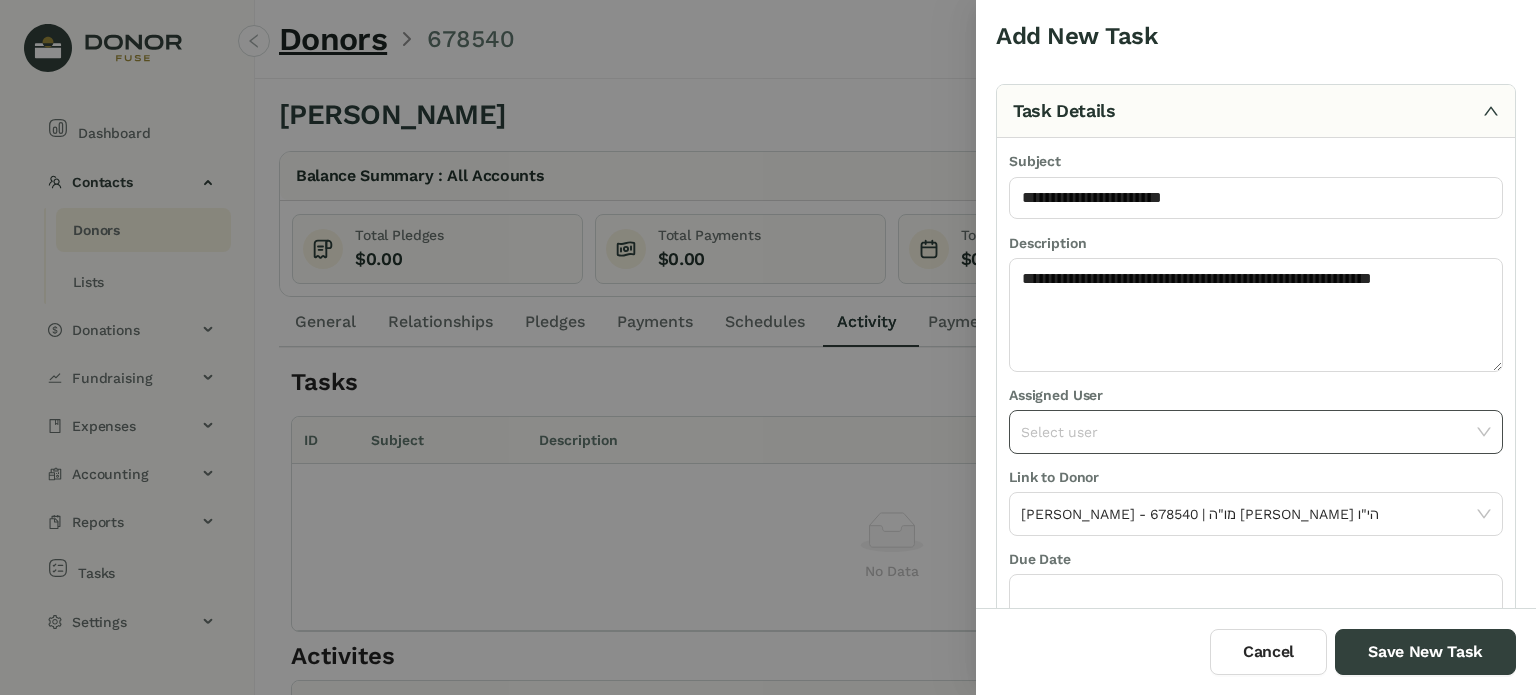 click 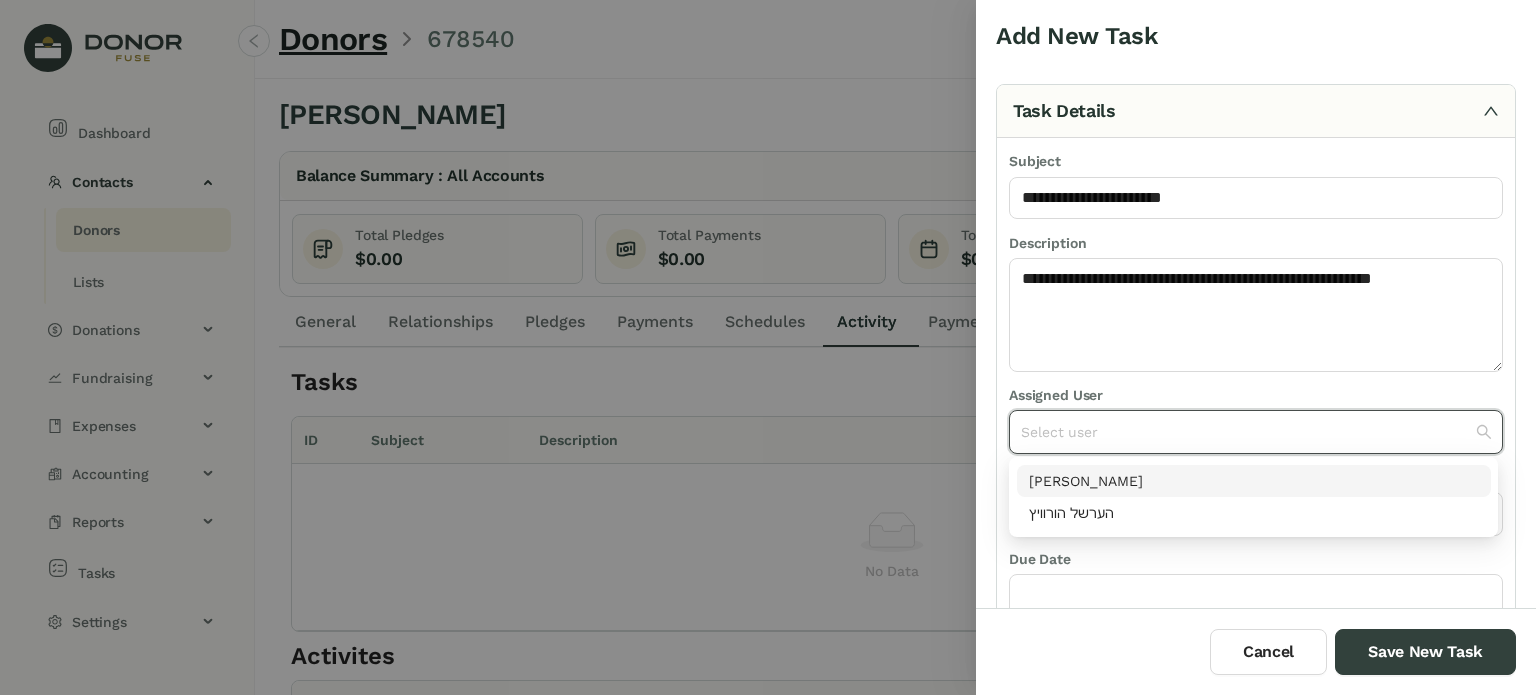click on "[PERSON_NAME]" at bounding box center [1254, 481] 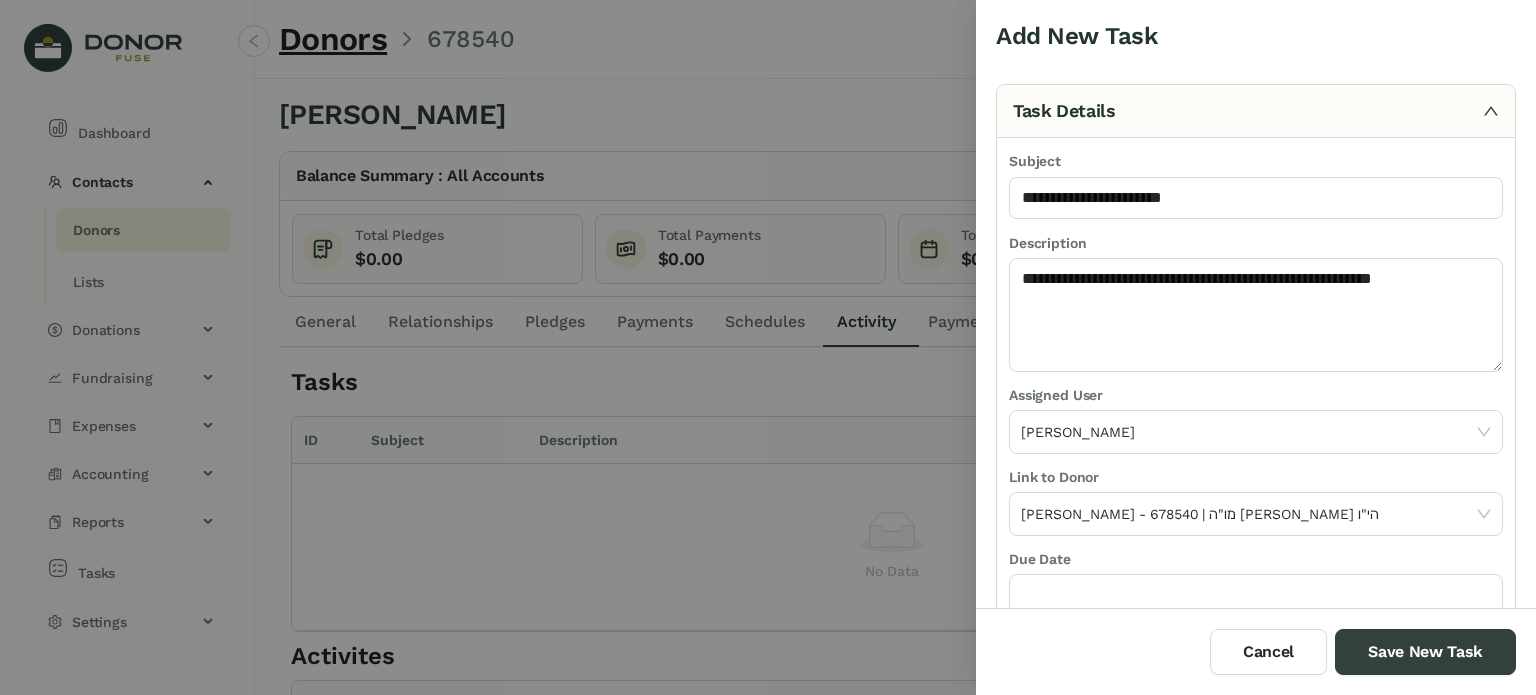 click on "Due Date" at bounding box center [1256, 561] 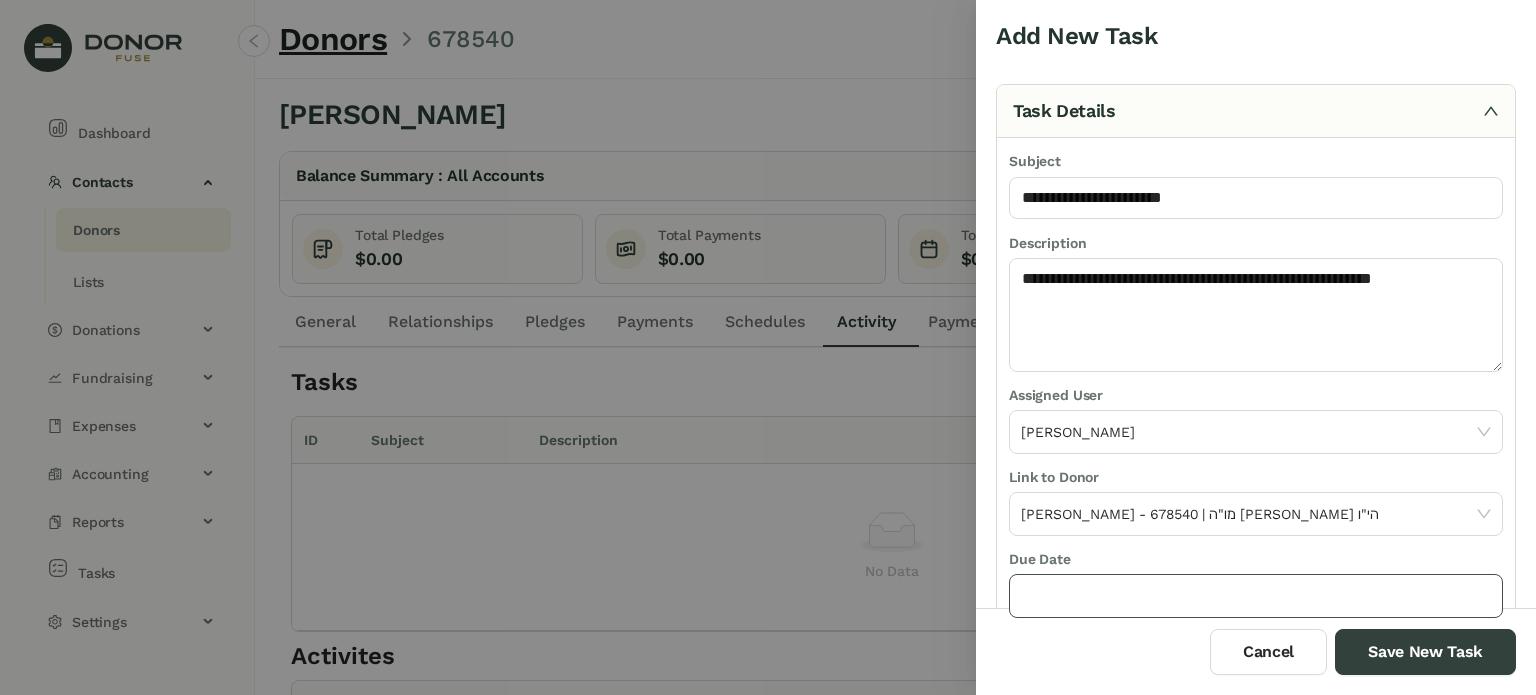 click 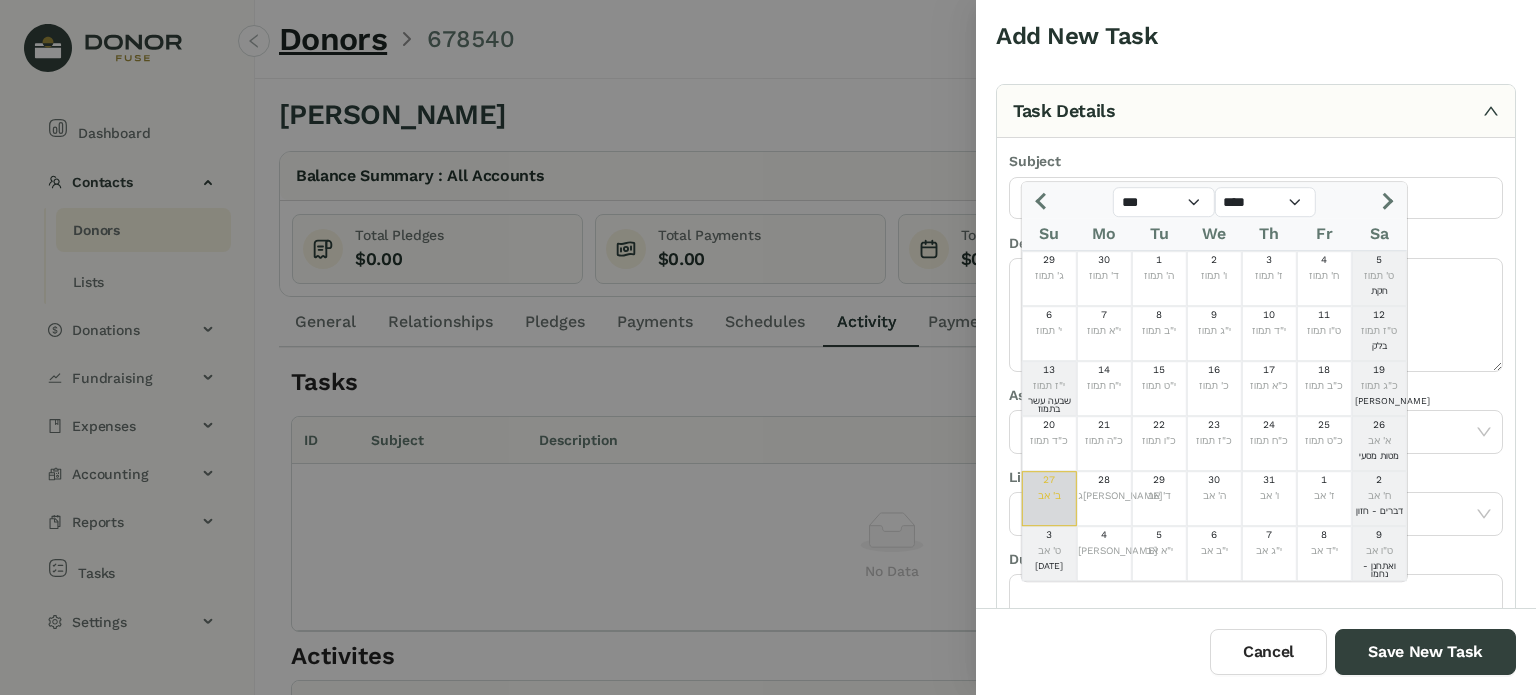 click on "27  ב' אב" 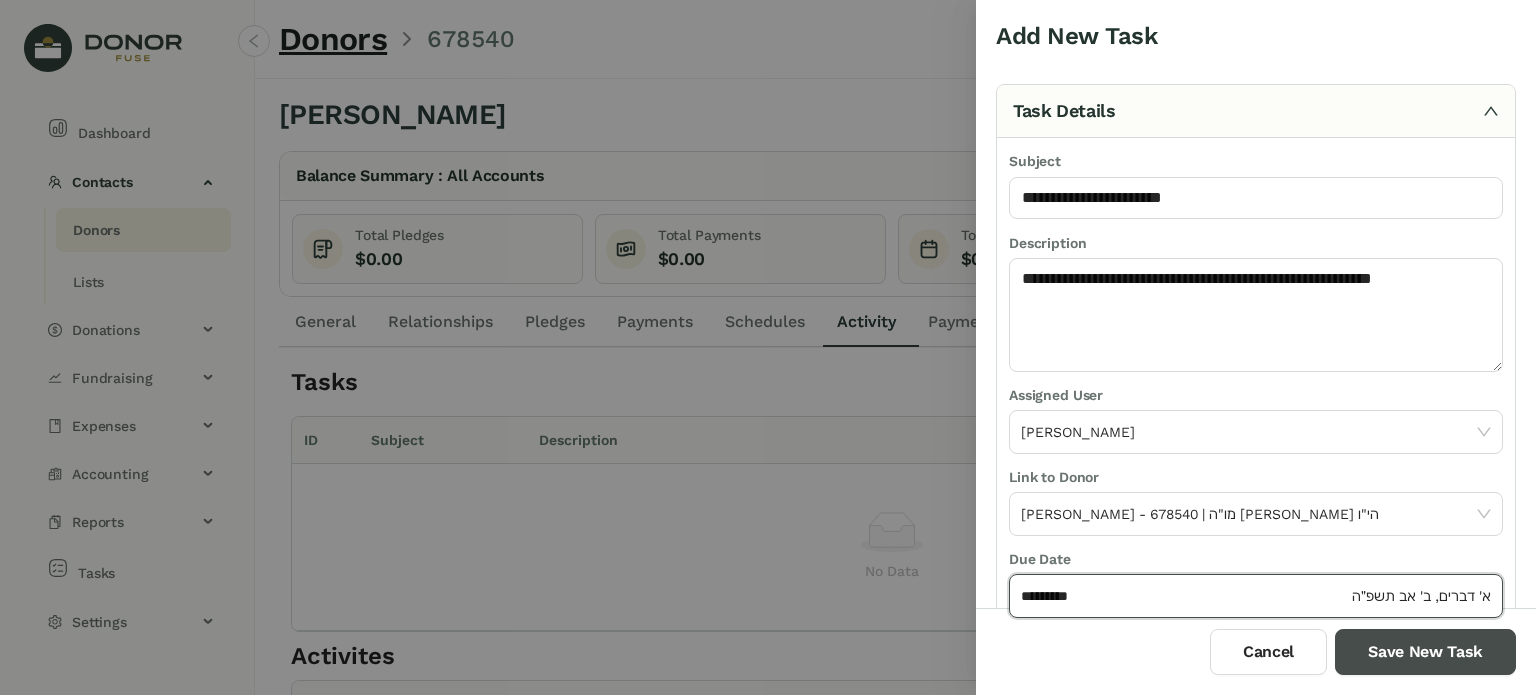 click on "Save New Task" at bounding box center (1425, 652) 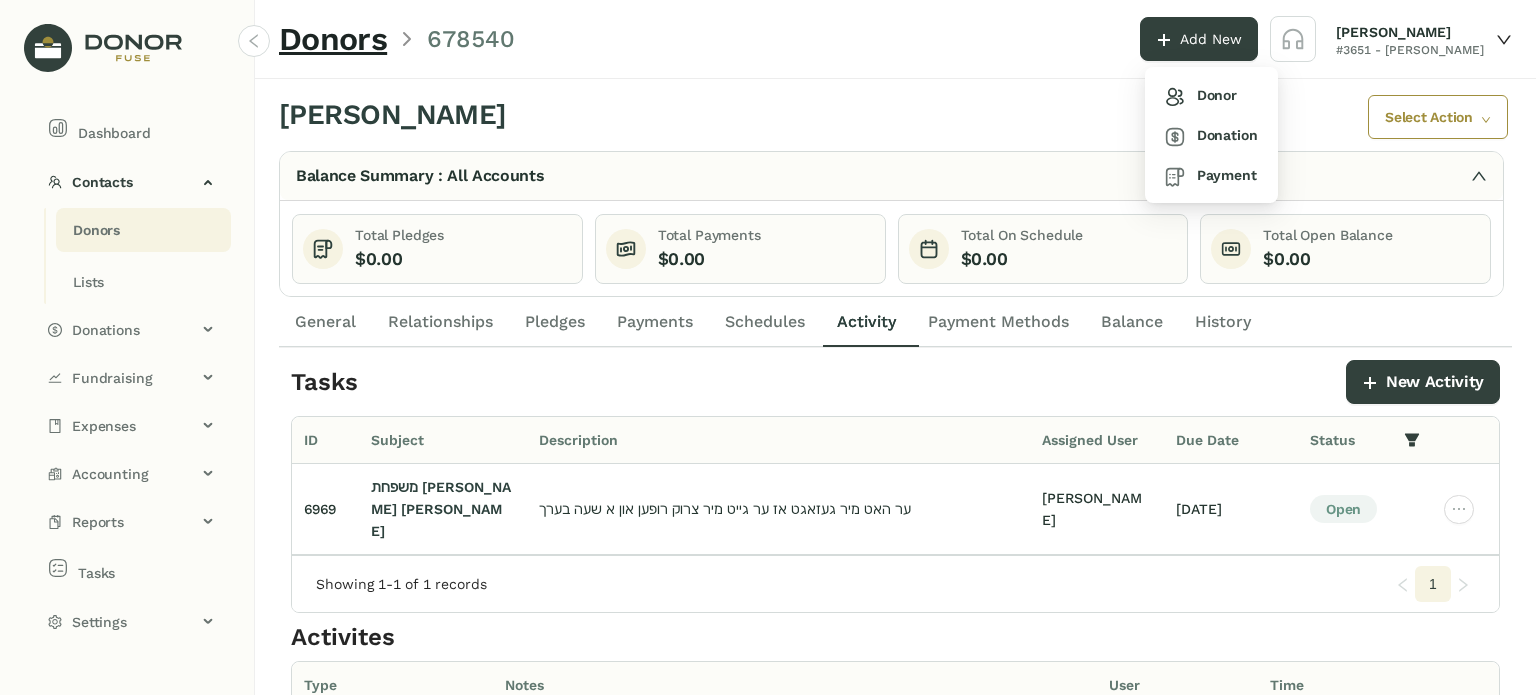 drag, startPoint x: 1218, startPoint y: 87, endPoint x: 1124, endPoint y: 104, distance: 95.524864 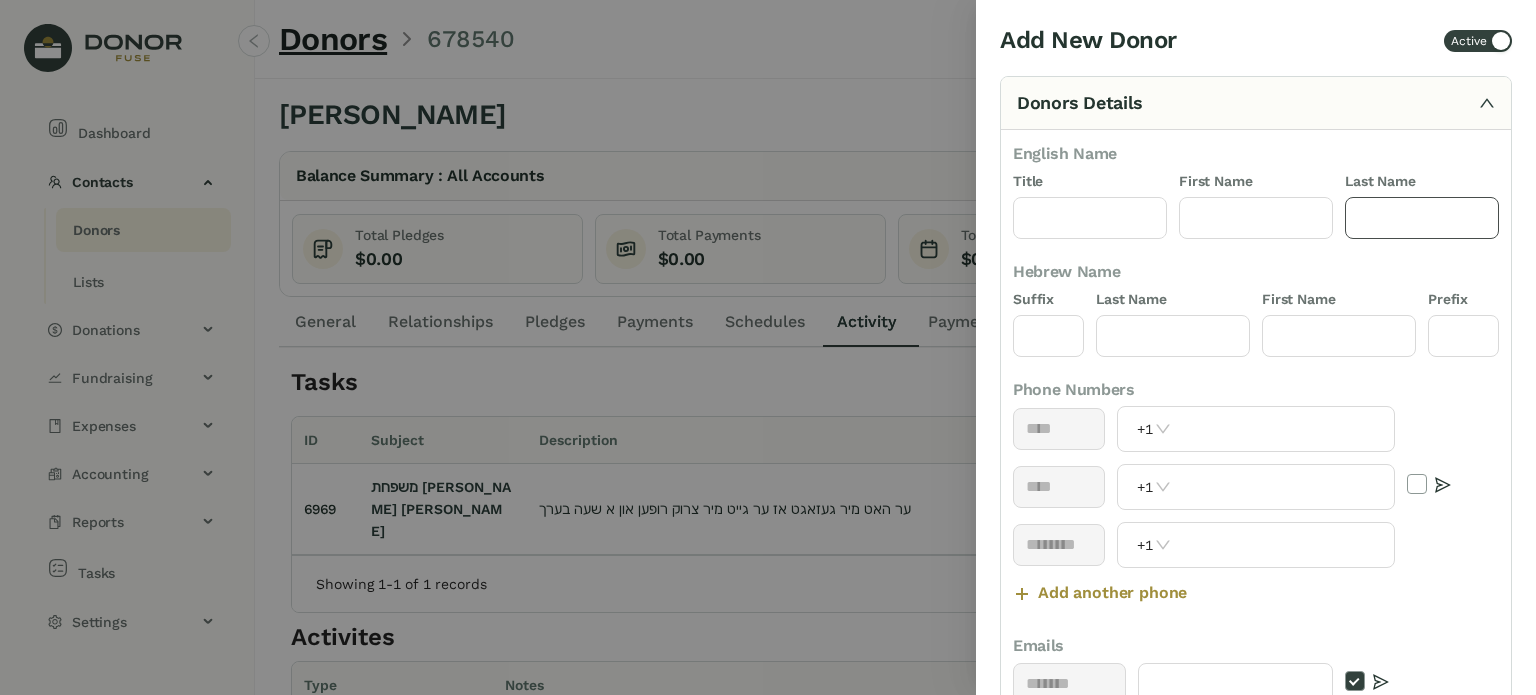 click 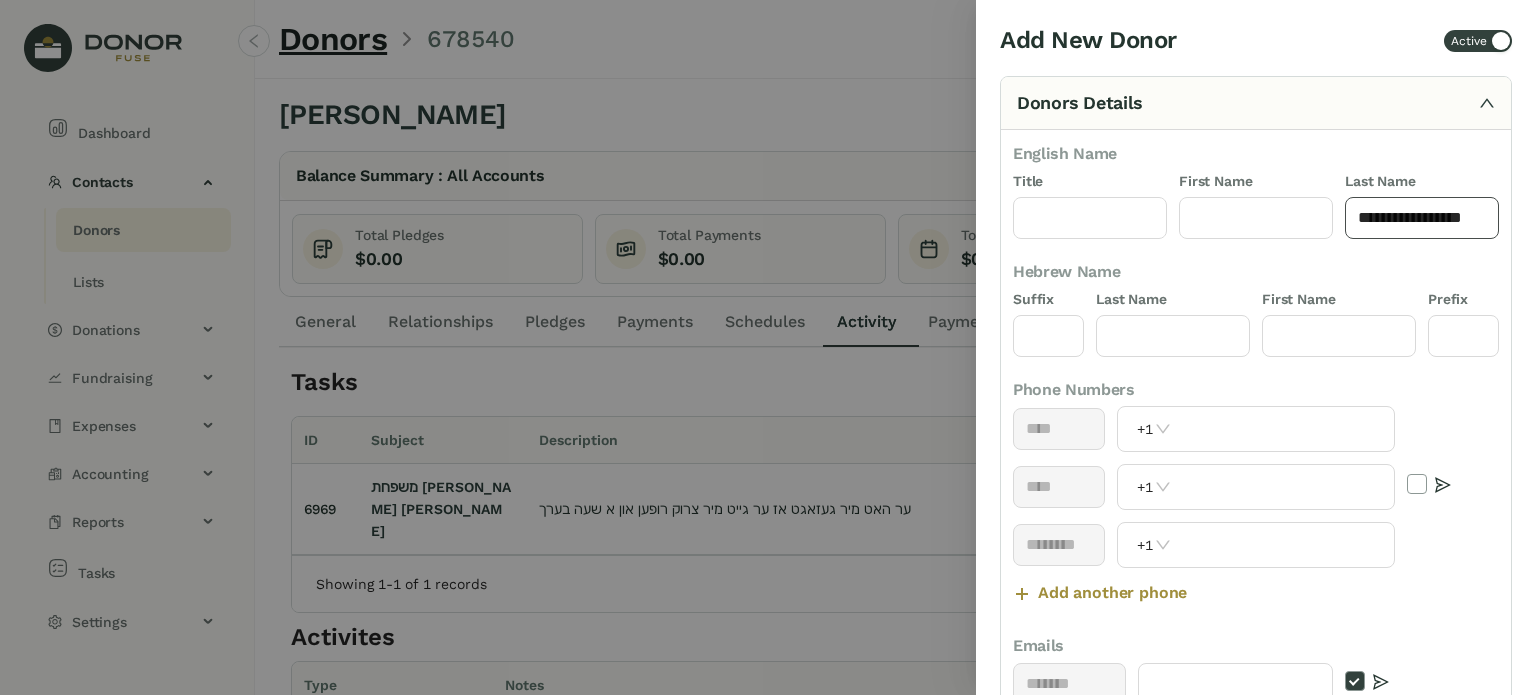 drag, startPoint x: 1459, startPoint y: 216, endPoint x: 1509, endPoint y: 202, distance: 51.92302 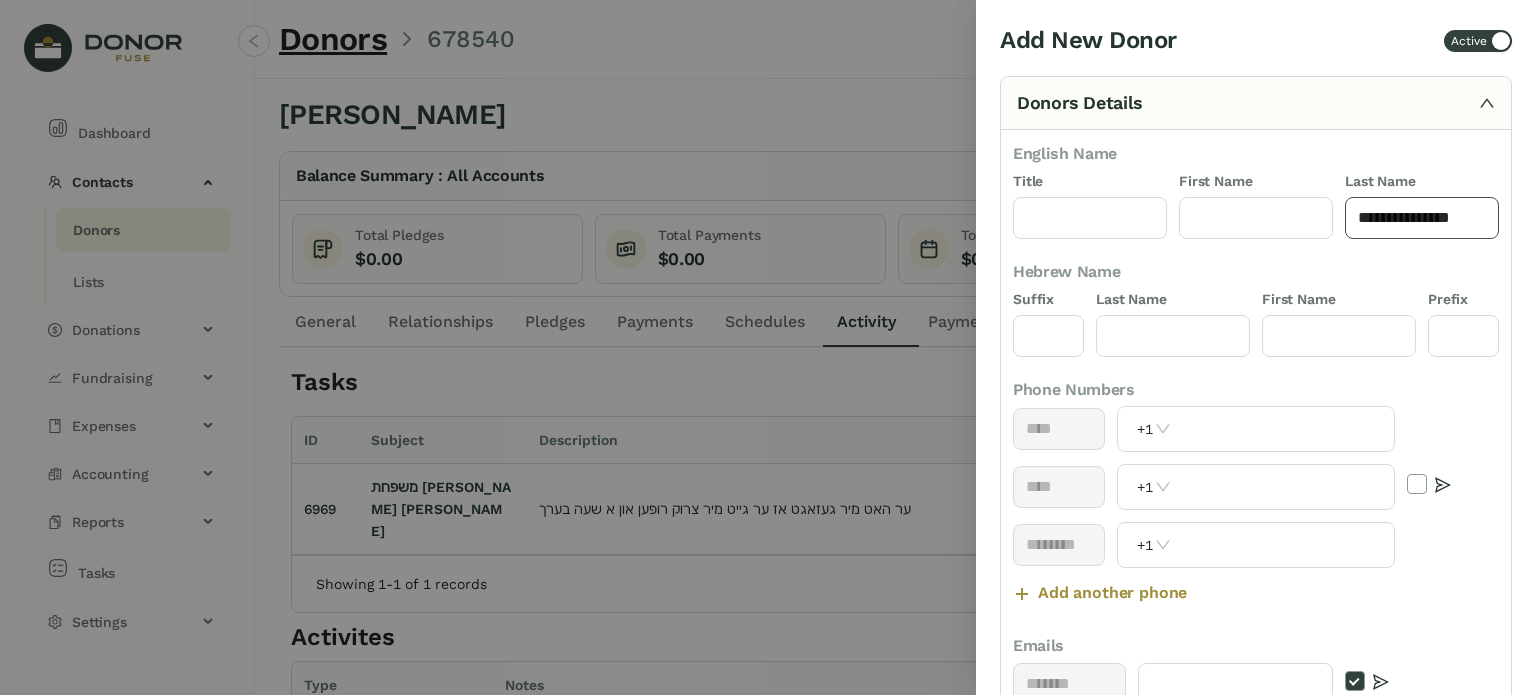 drag, startPoint x: 1394, startPoint y: 223, endPoint x: 1465, endPoint y: 223, distance: 71 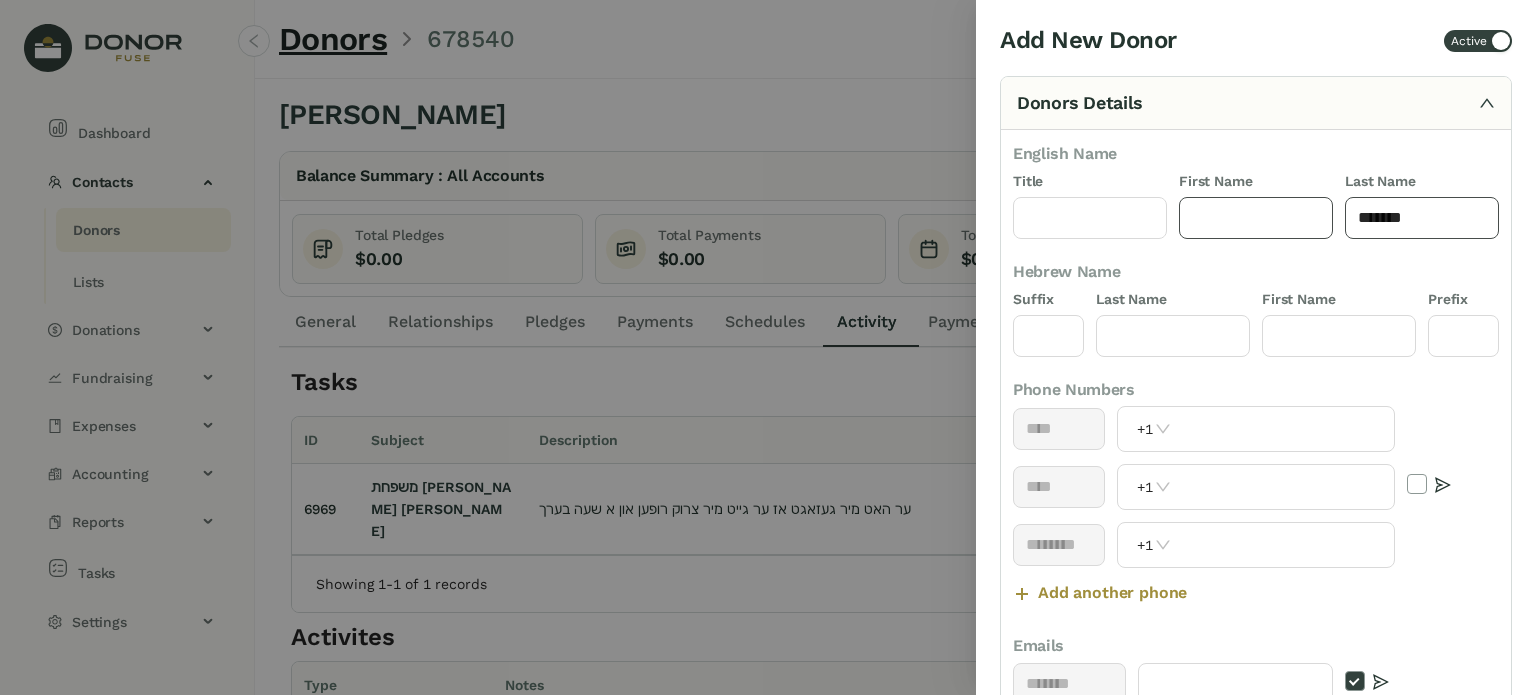 type on "*****" 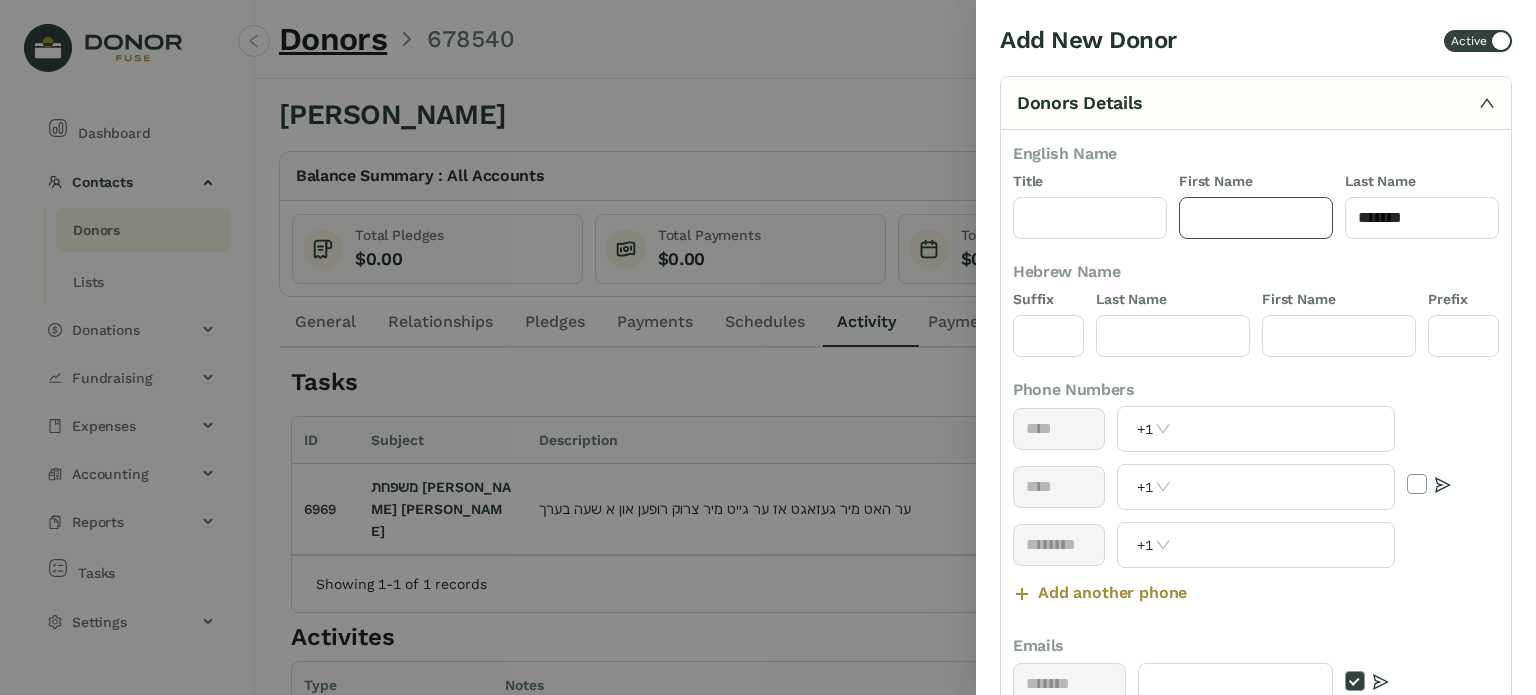 click 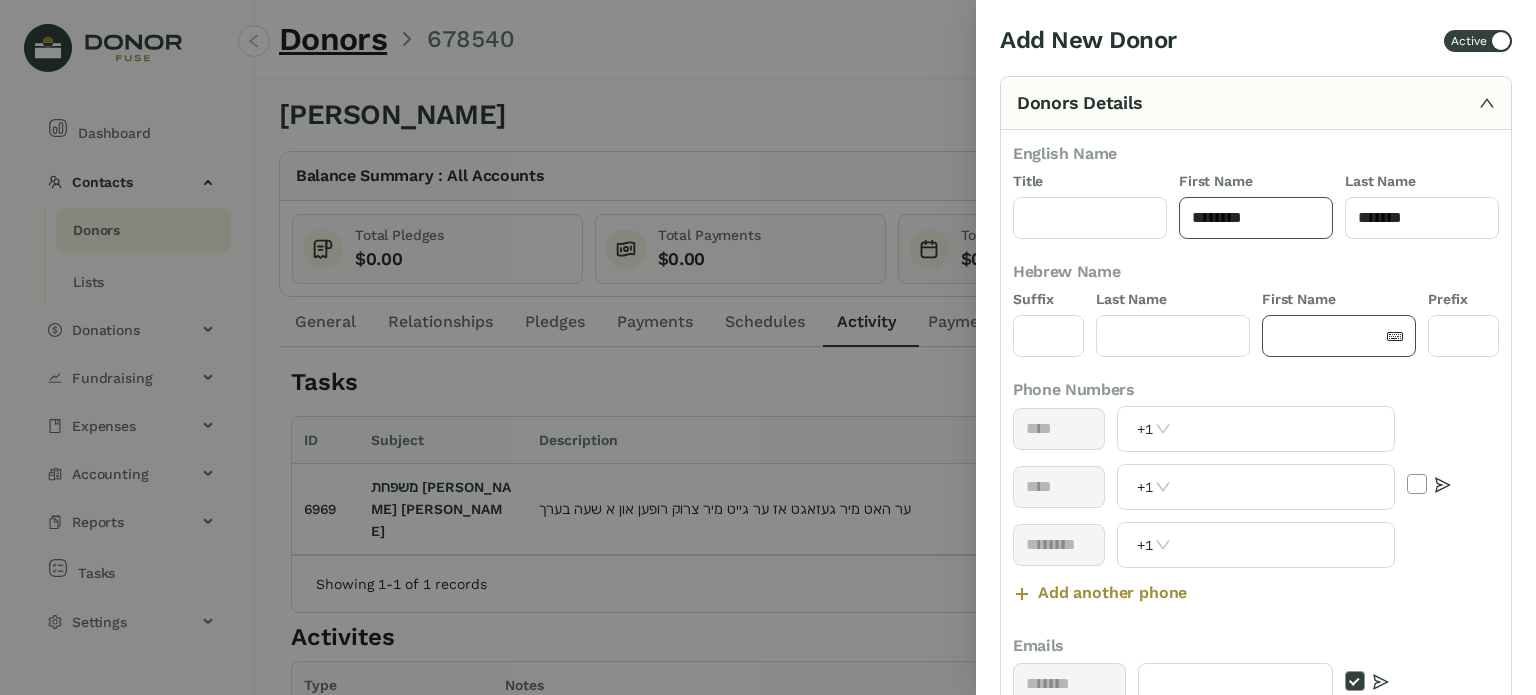type on "********" 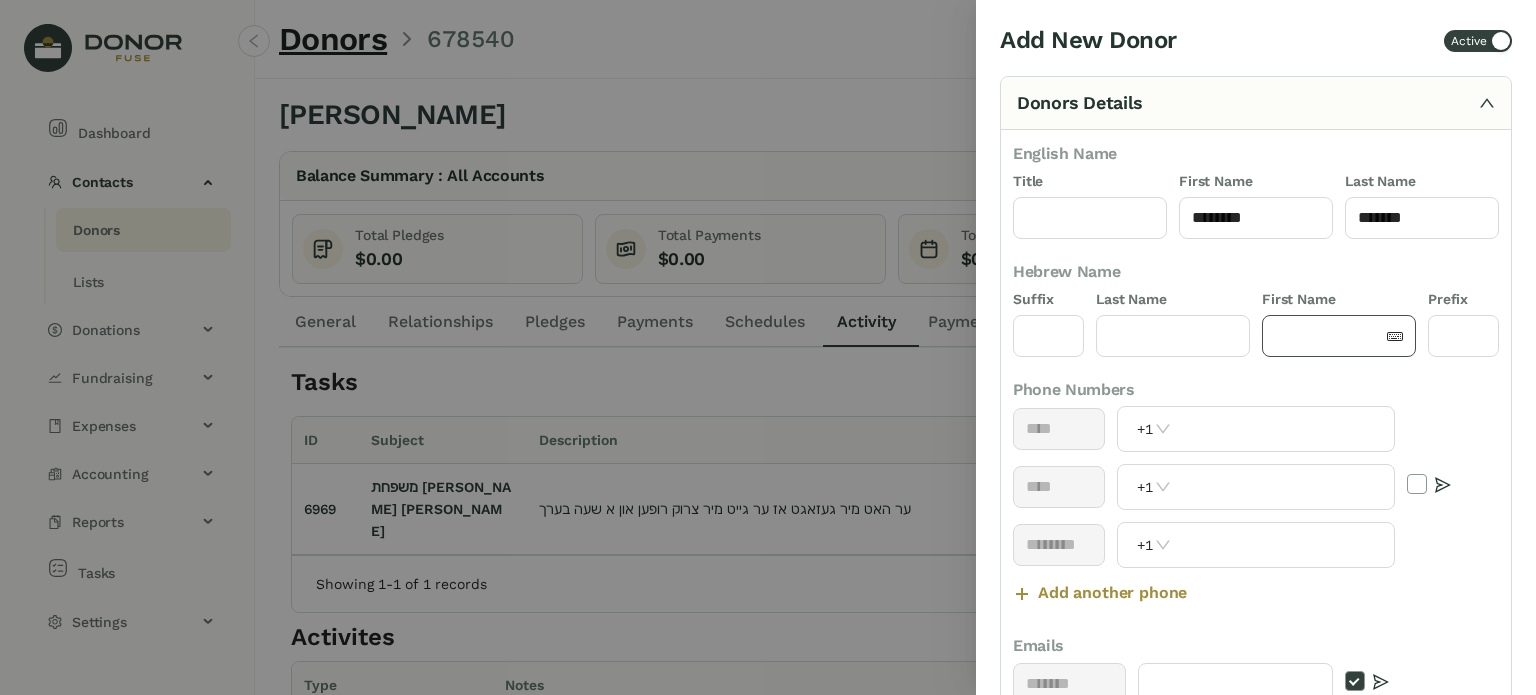 click 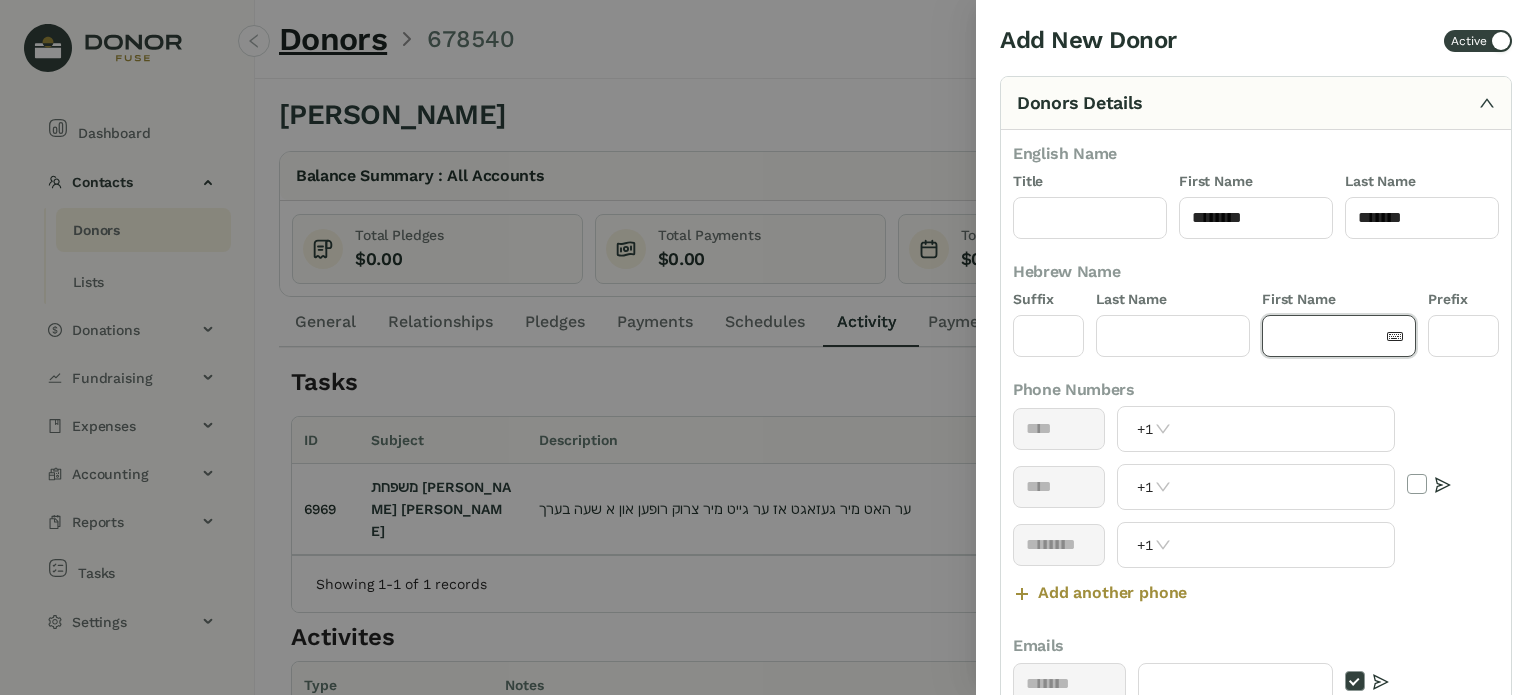 paste on "********" 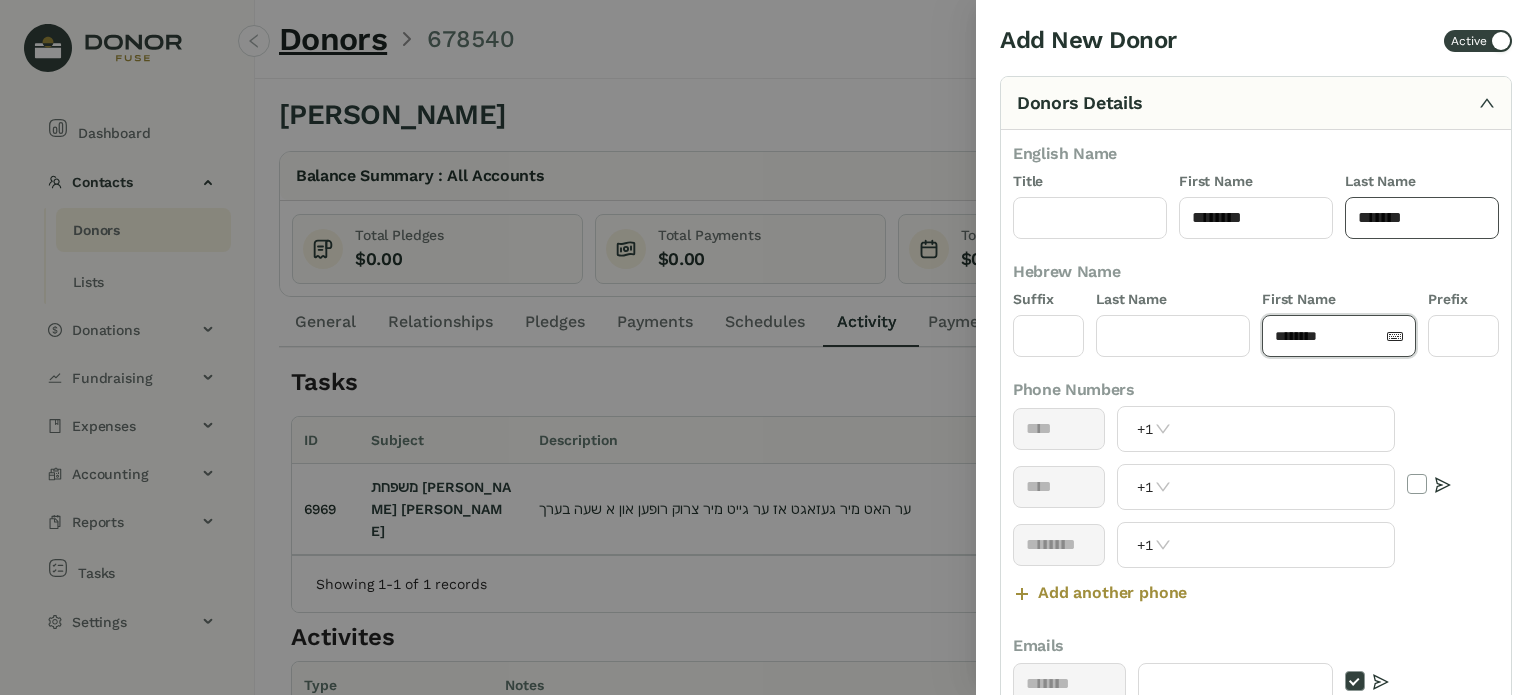 type on "********" 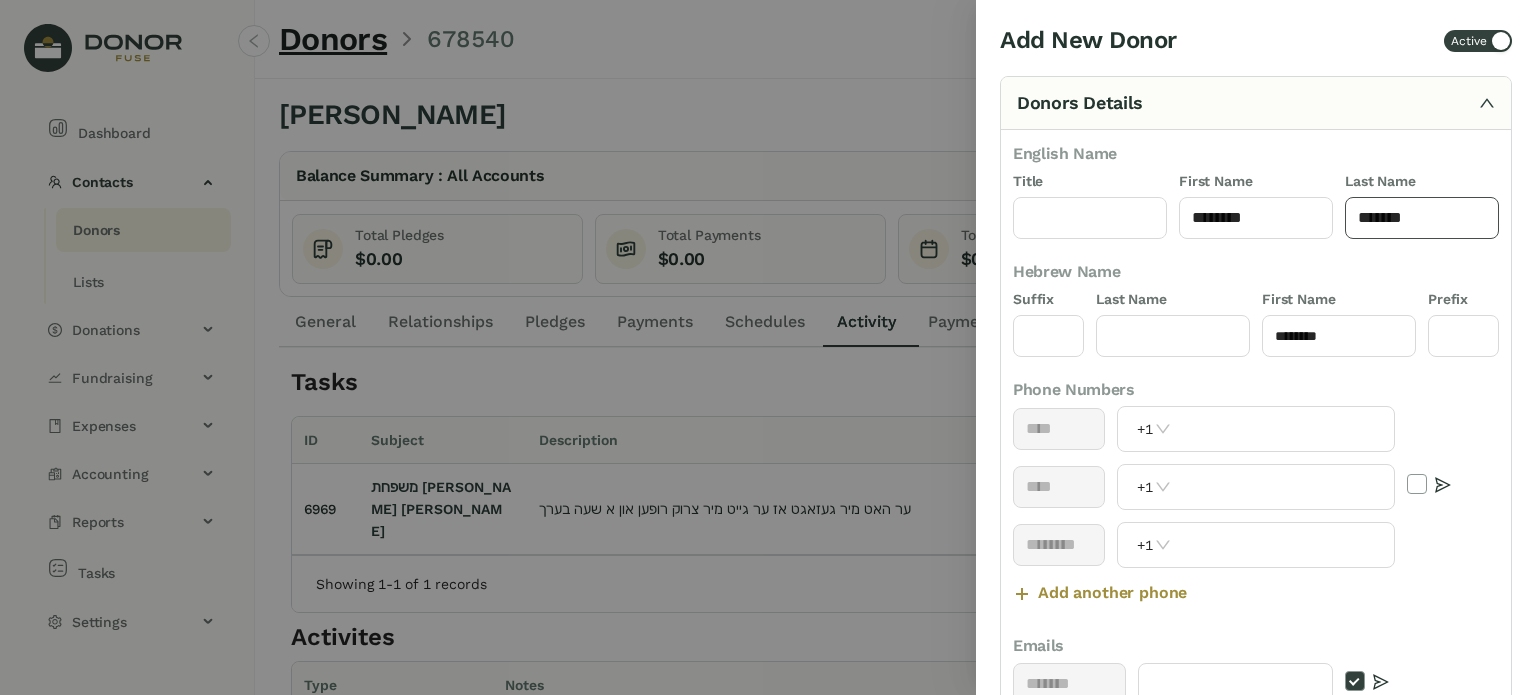 click on "*****" 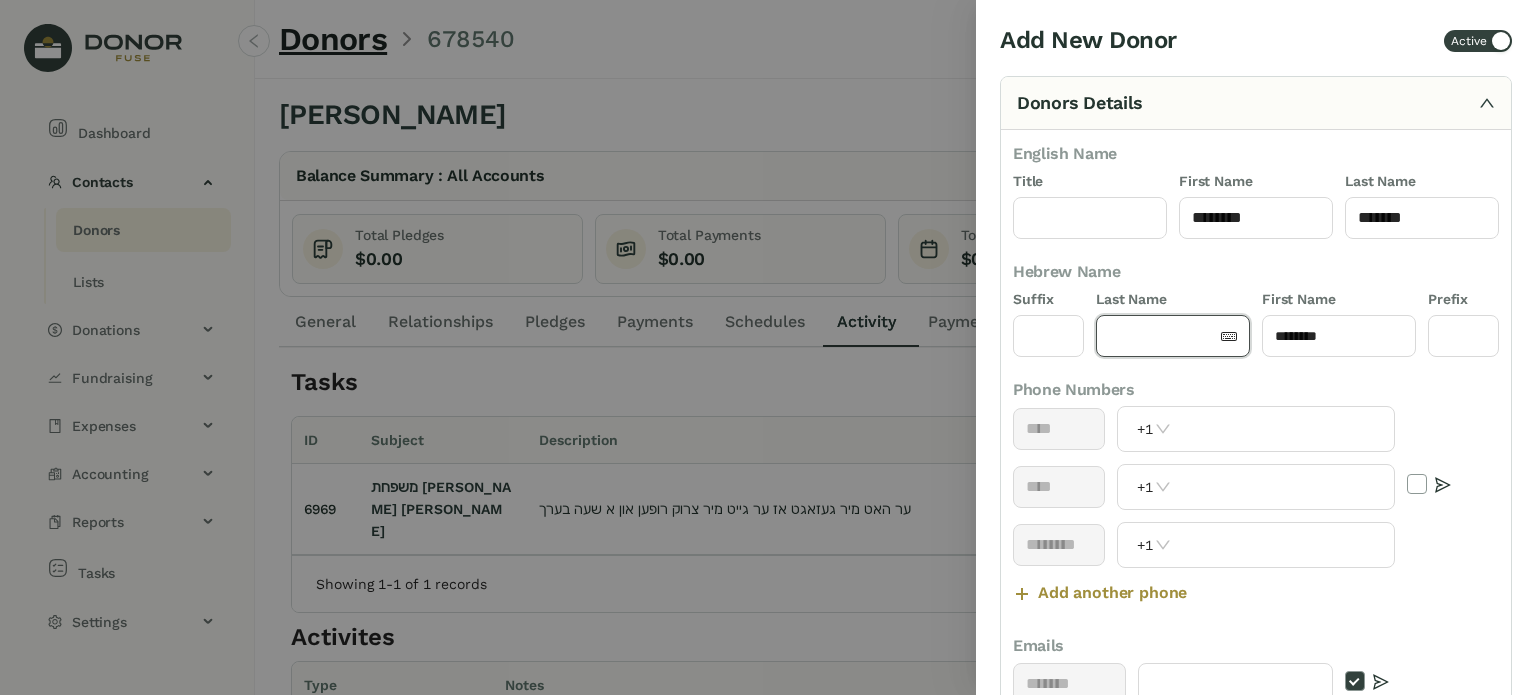 click 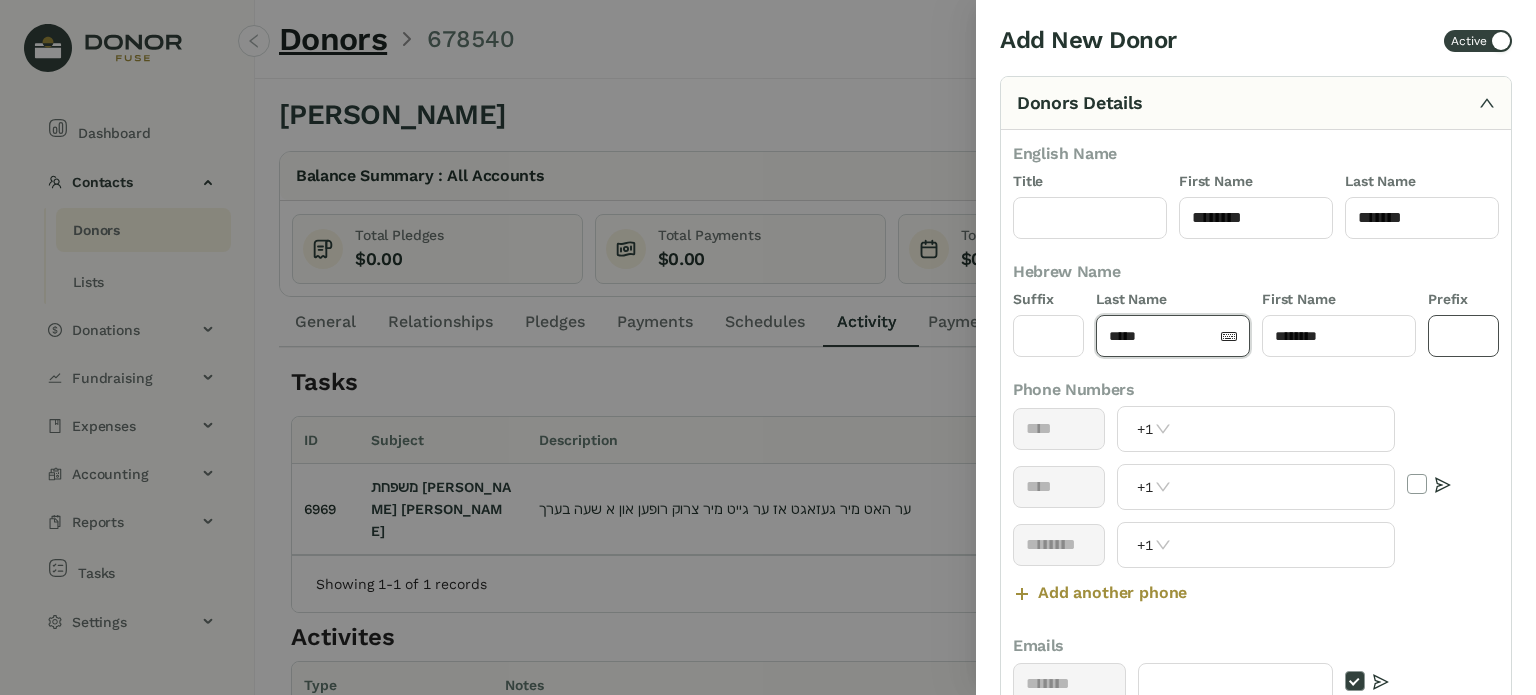 type on "*****" 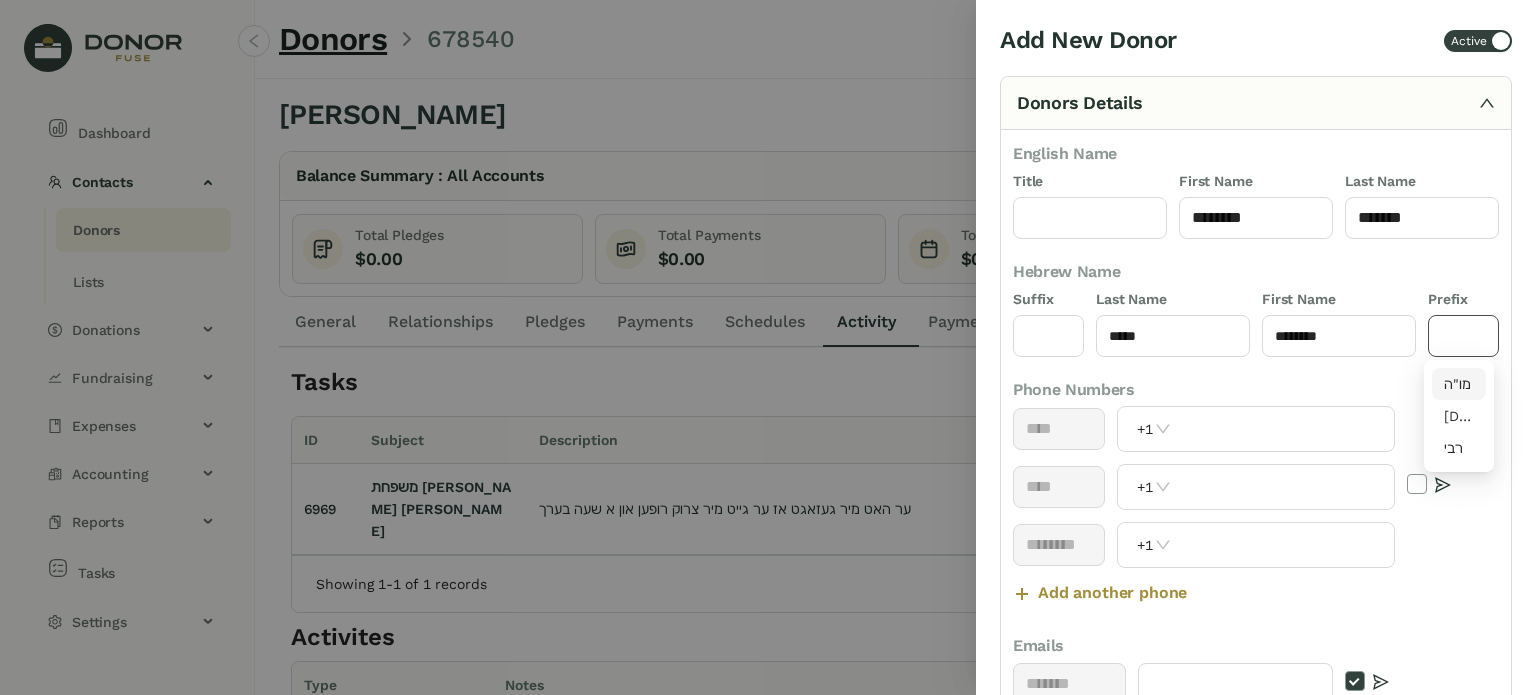 click on "מו"ה" at bounding box center (1459, 384) 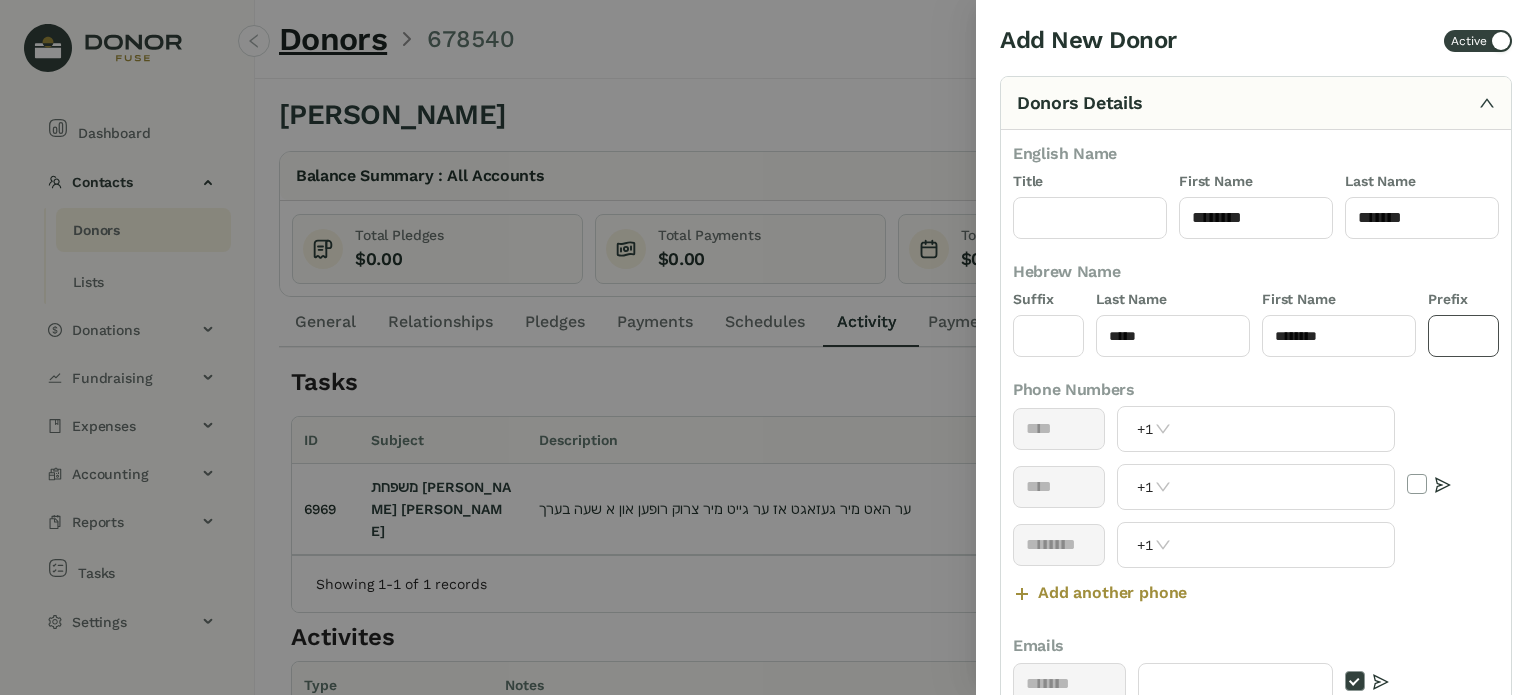 type on "****" 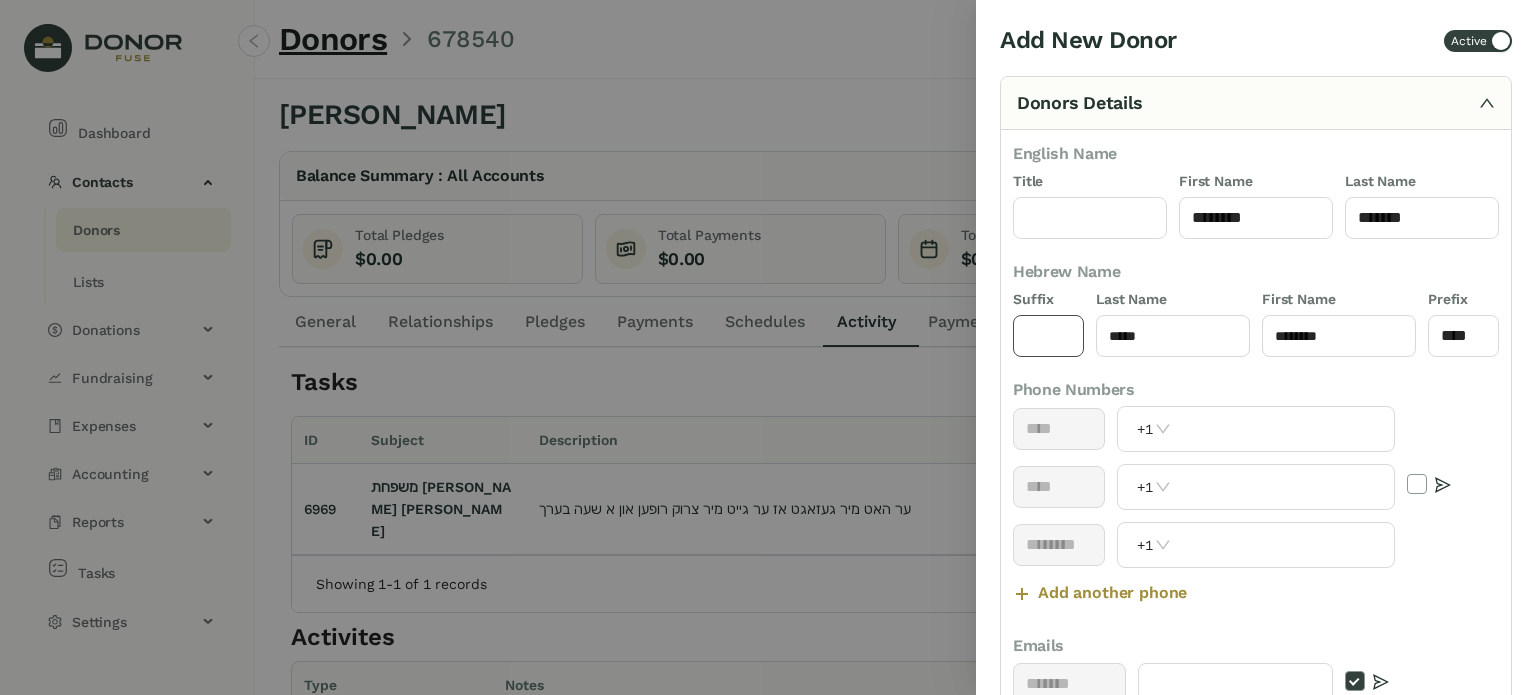 click 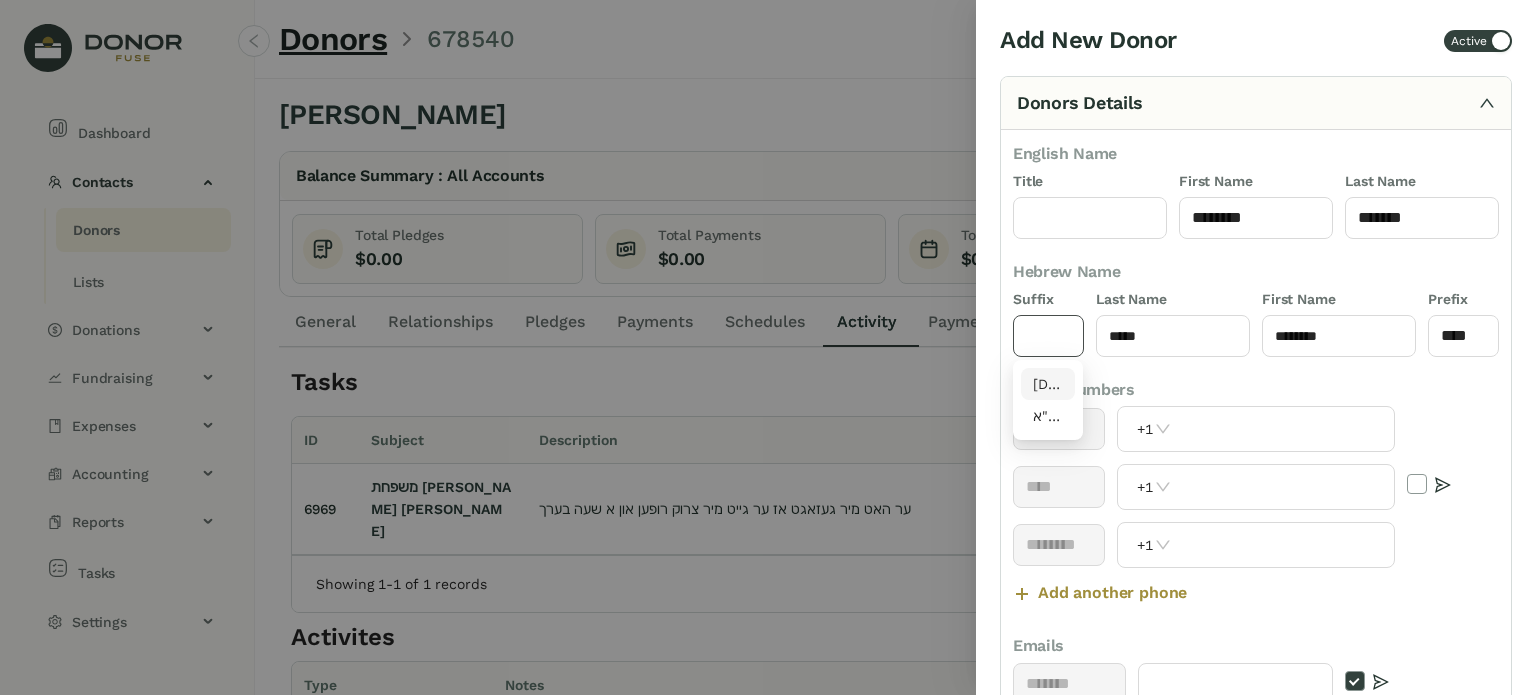 click on "[DEMOGRAPHIC_DATA]"ו" at bounding box center [1048, 384] 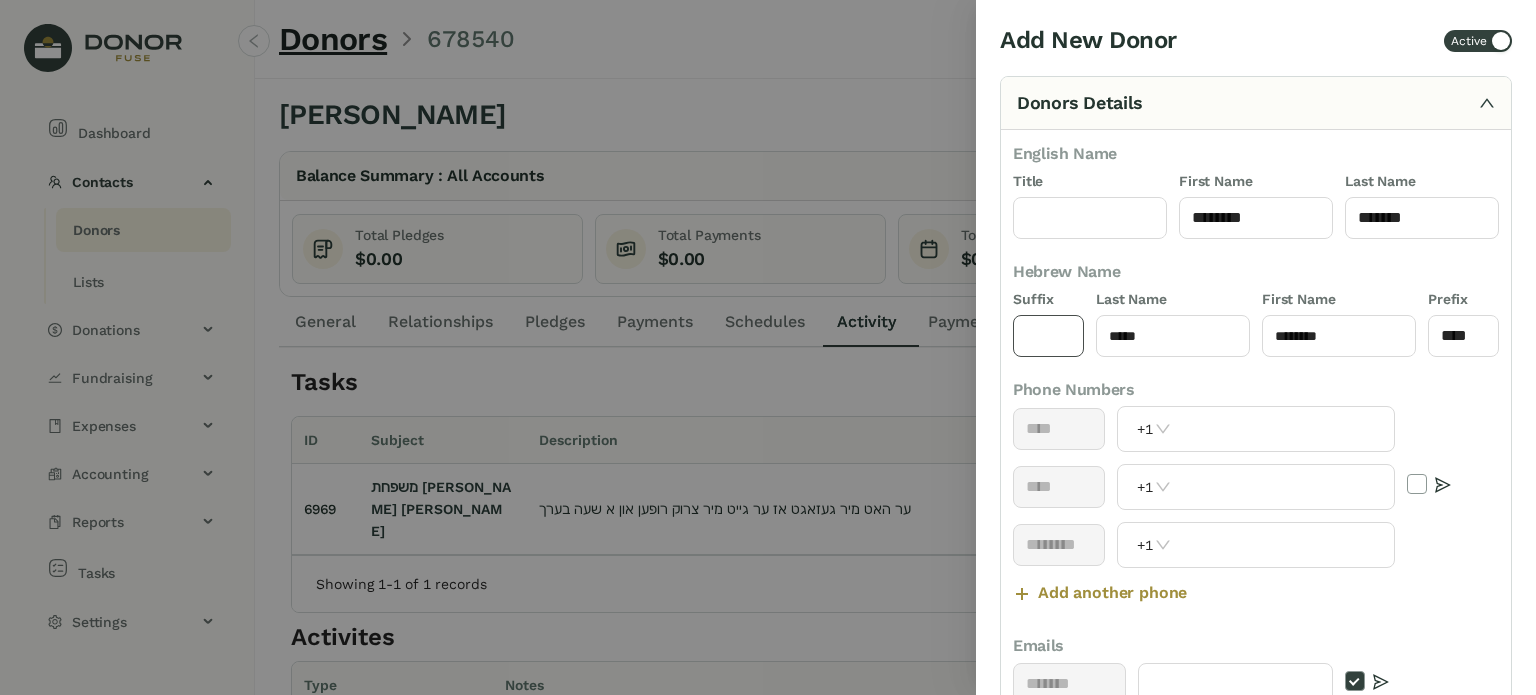 type on "****" 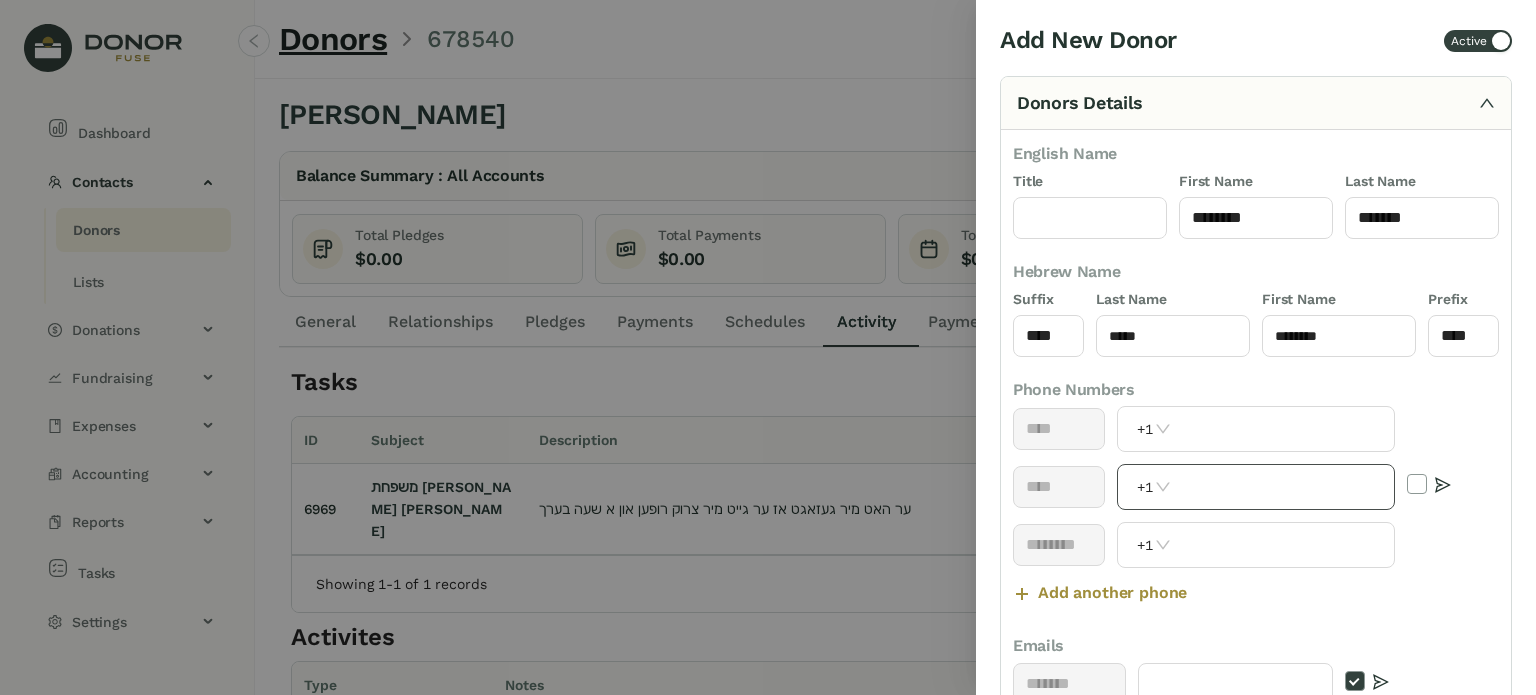 click at bounding box center [1285, 487] 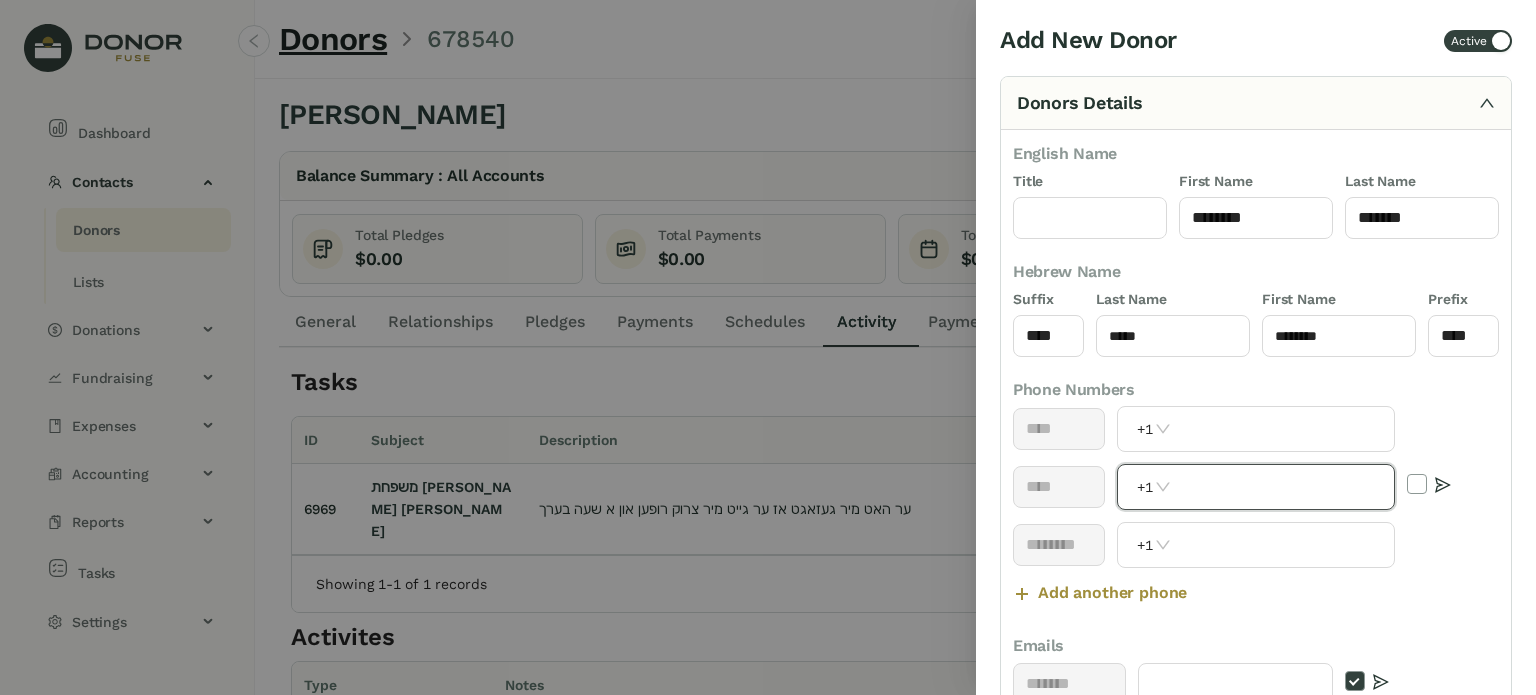 paste on "**********" 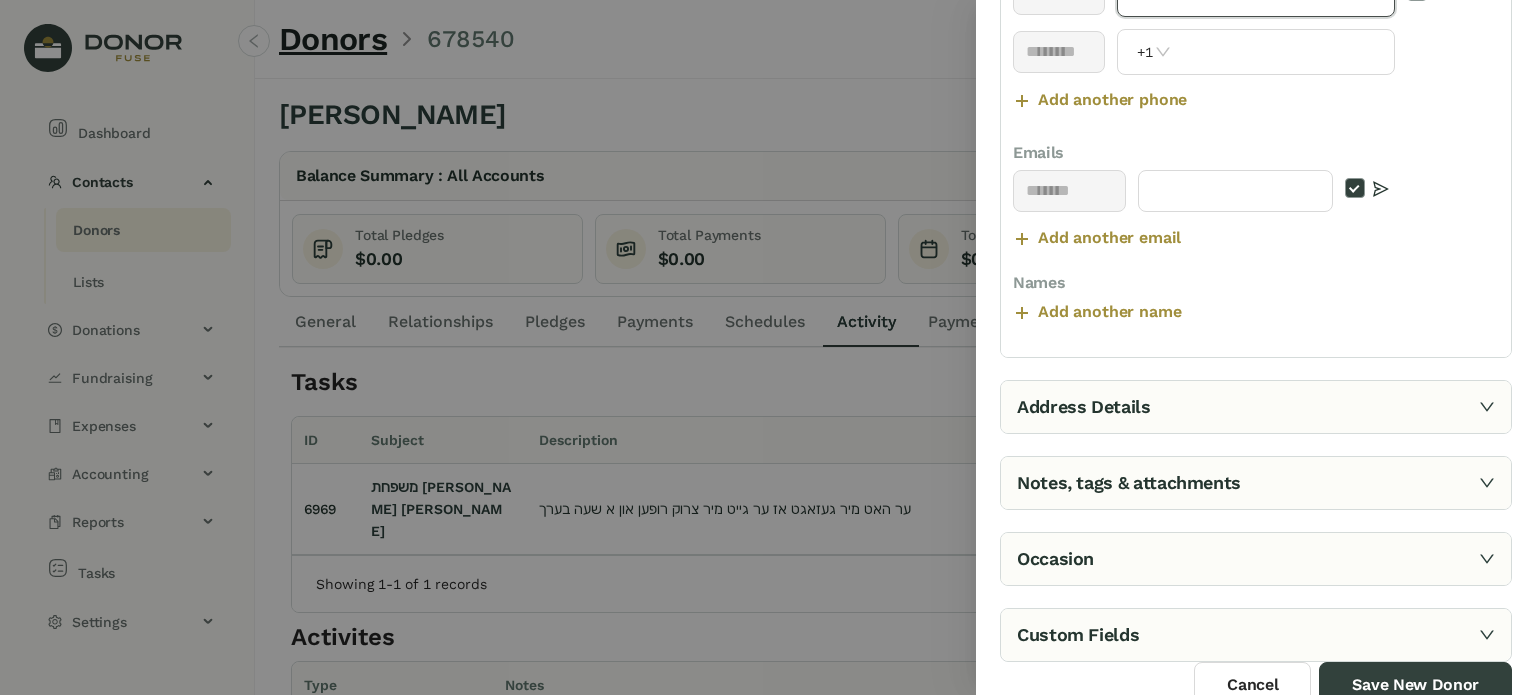 scroll, scrollTop: 500, scrollLeft: 0, axis: vertical 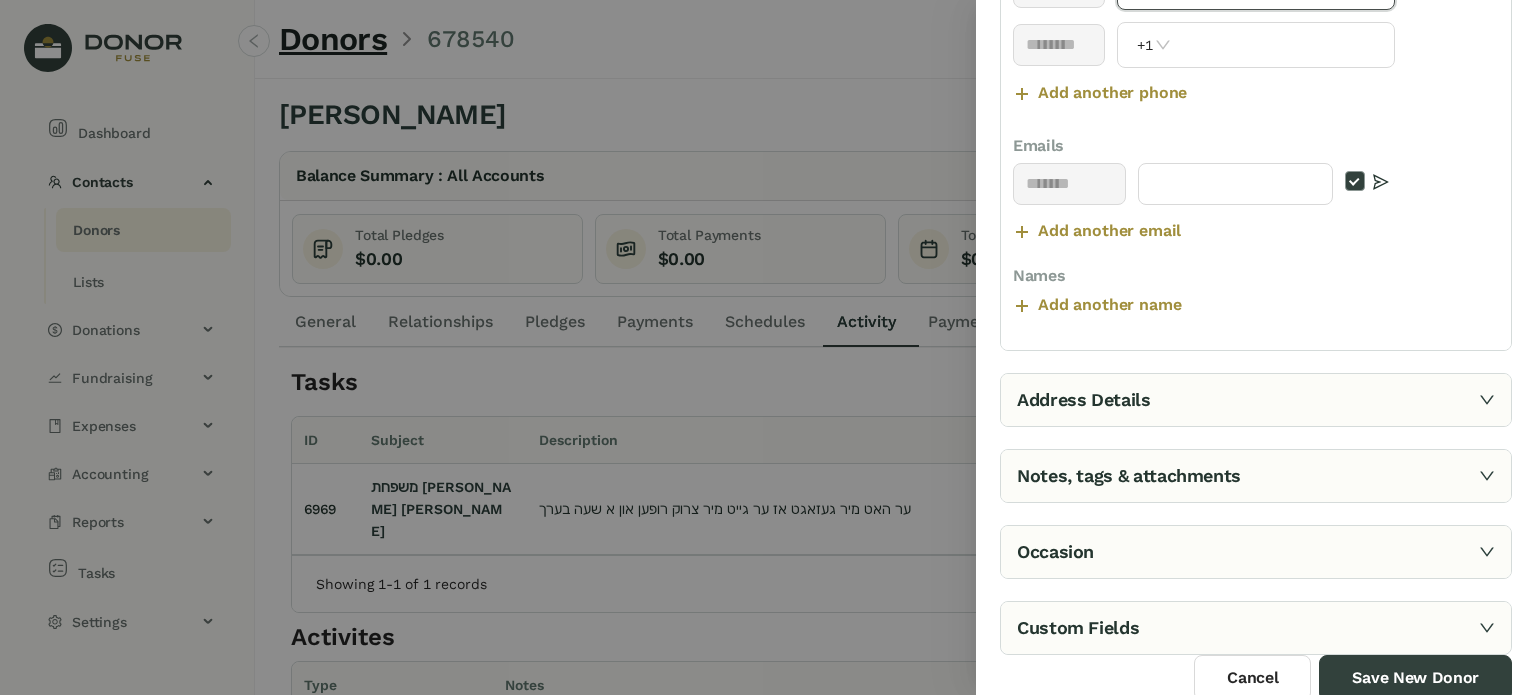 type on "**********" 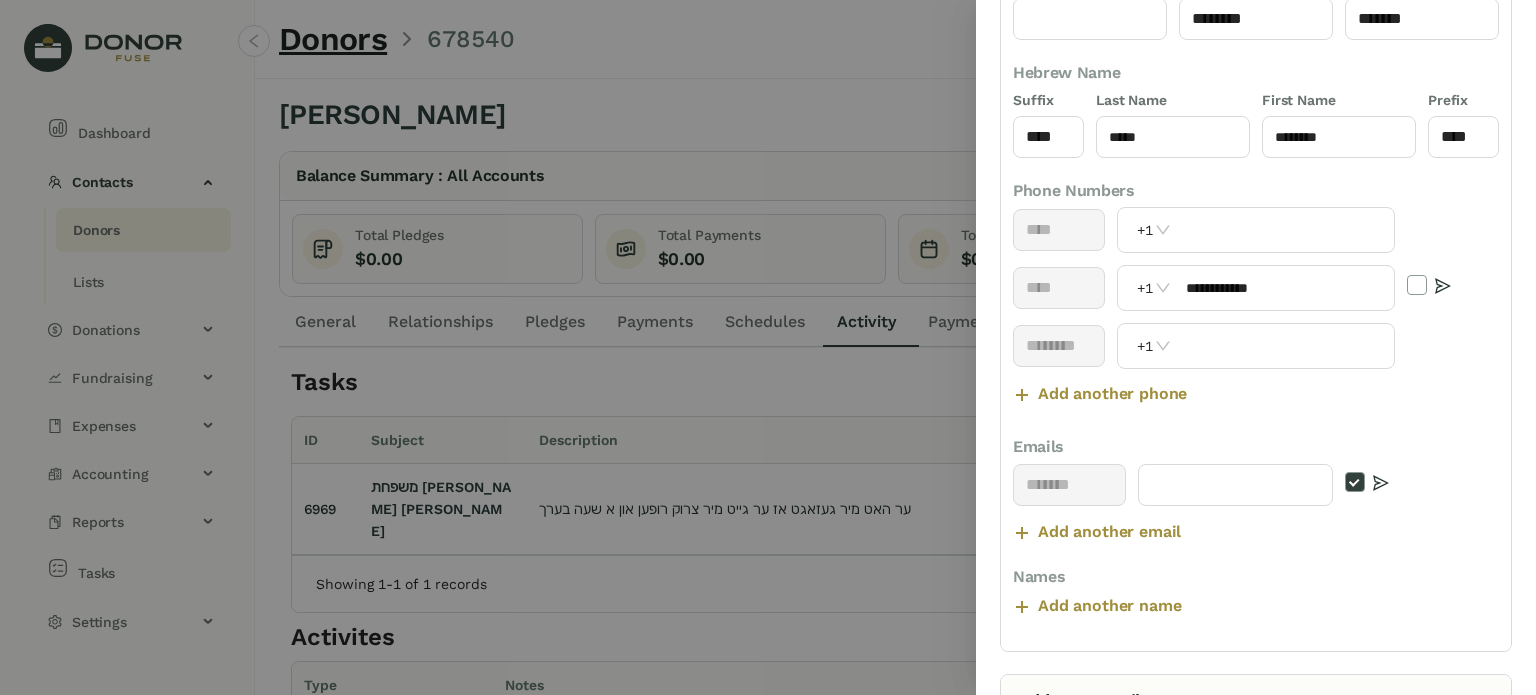 scroll, scrollTop: 162, scrollLeft: 0, axis: vertical 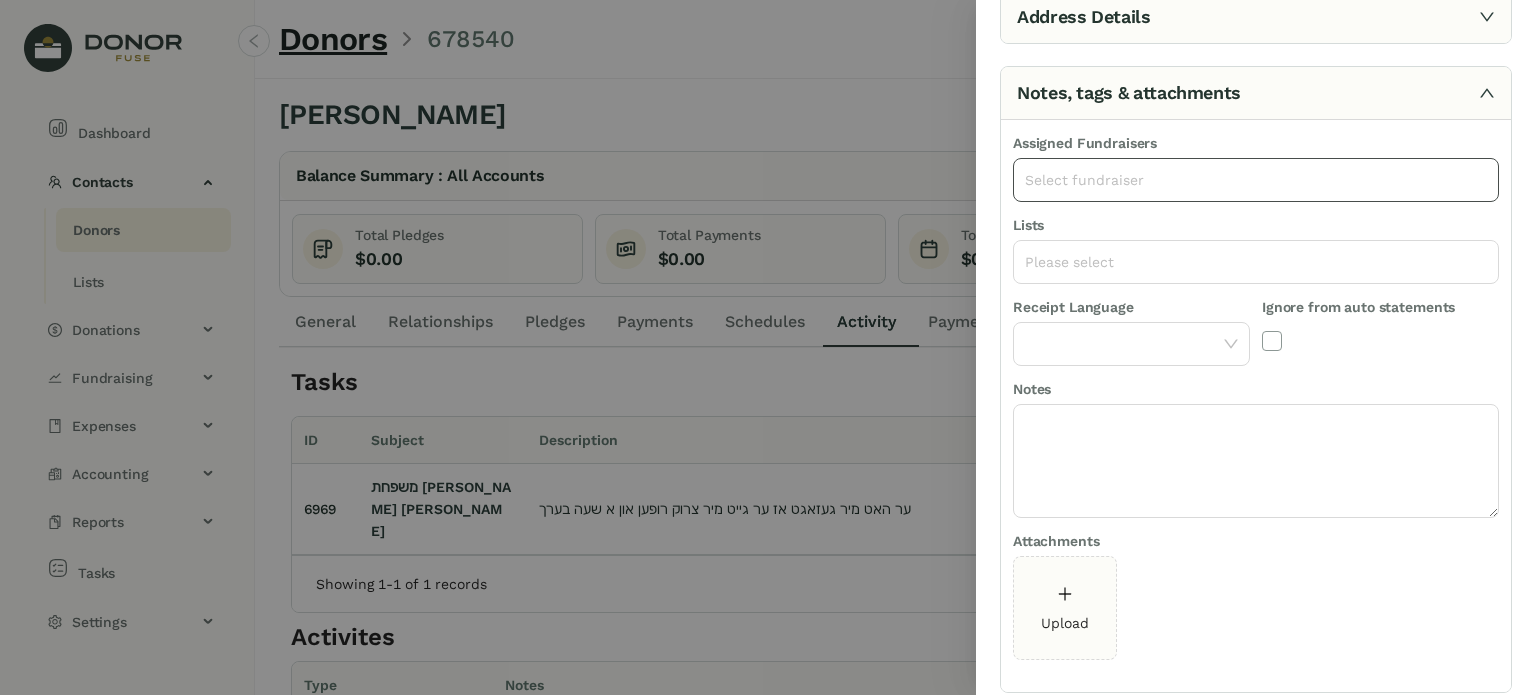 click on "Select fundraiser" 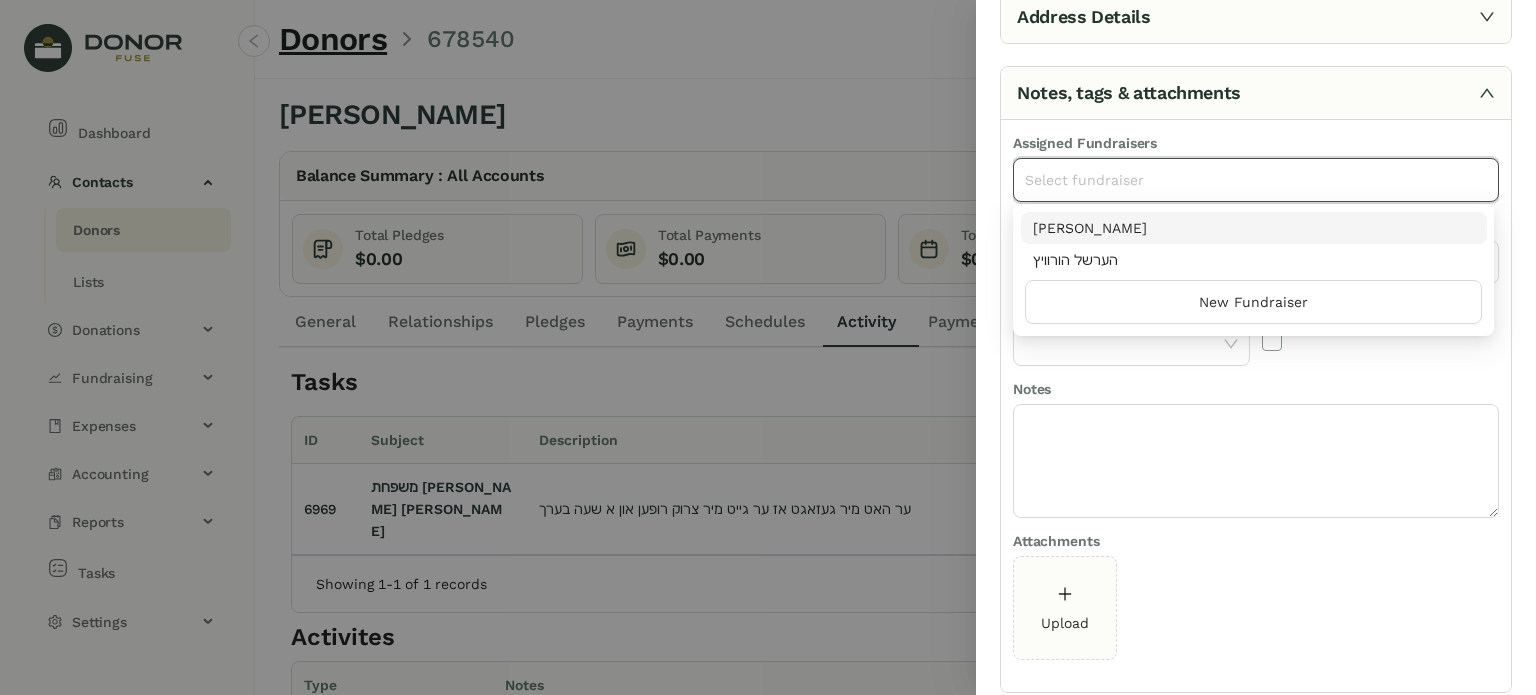 click on "[PERSON_NAME]" at bounding box center (1254, 228) 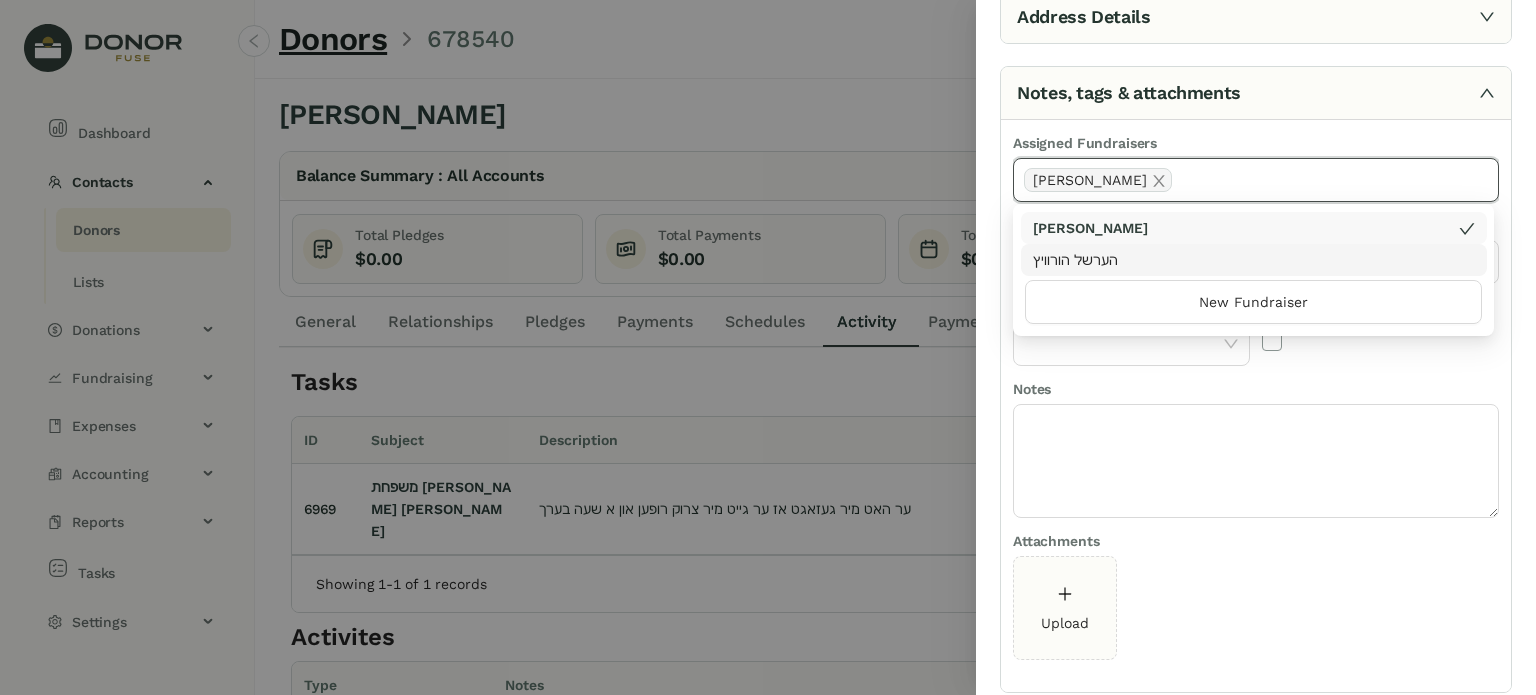 click 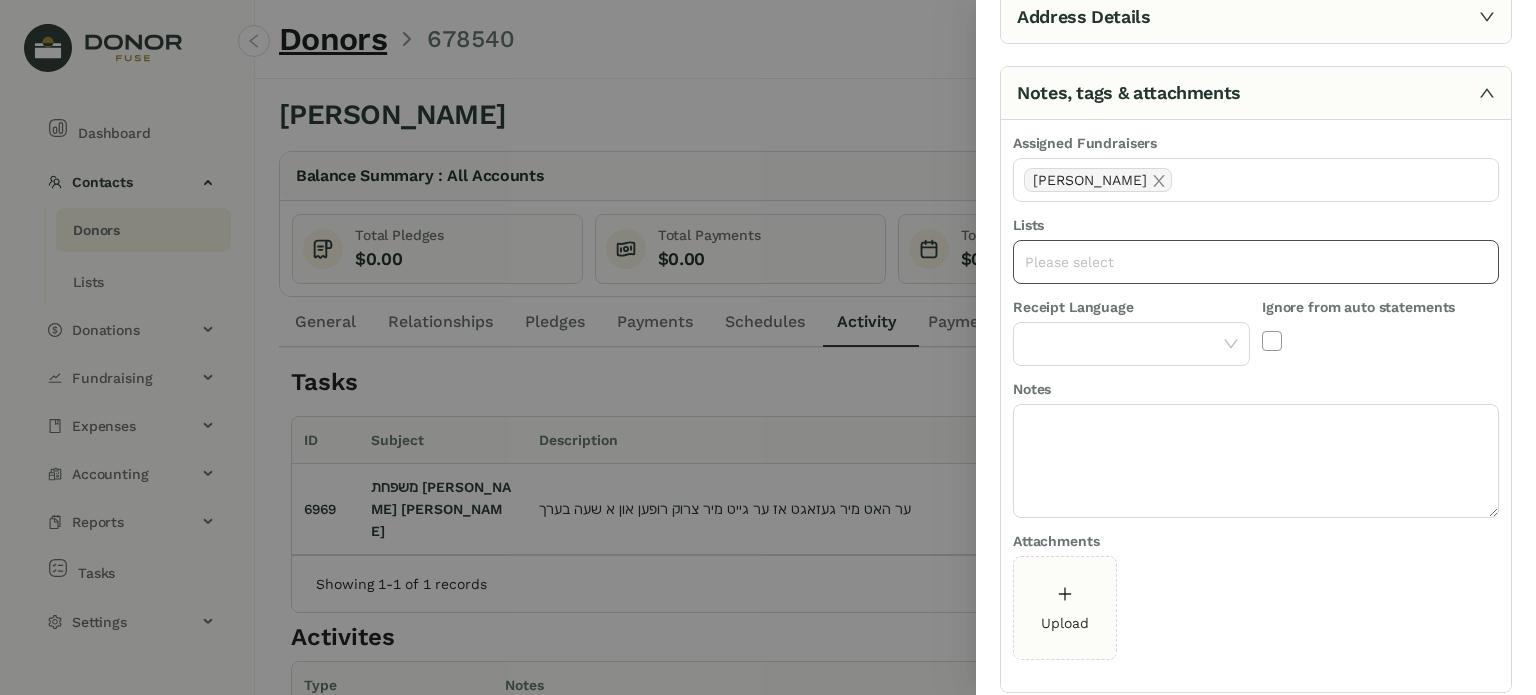 click on "Please select" 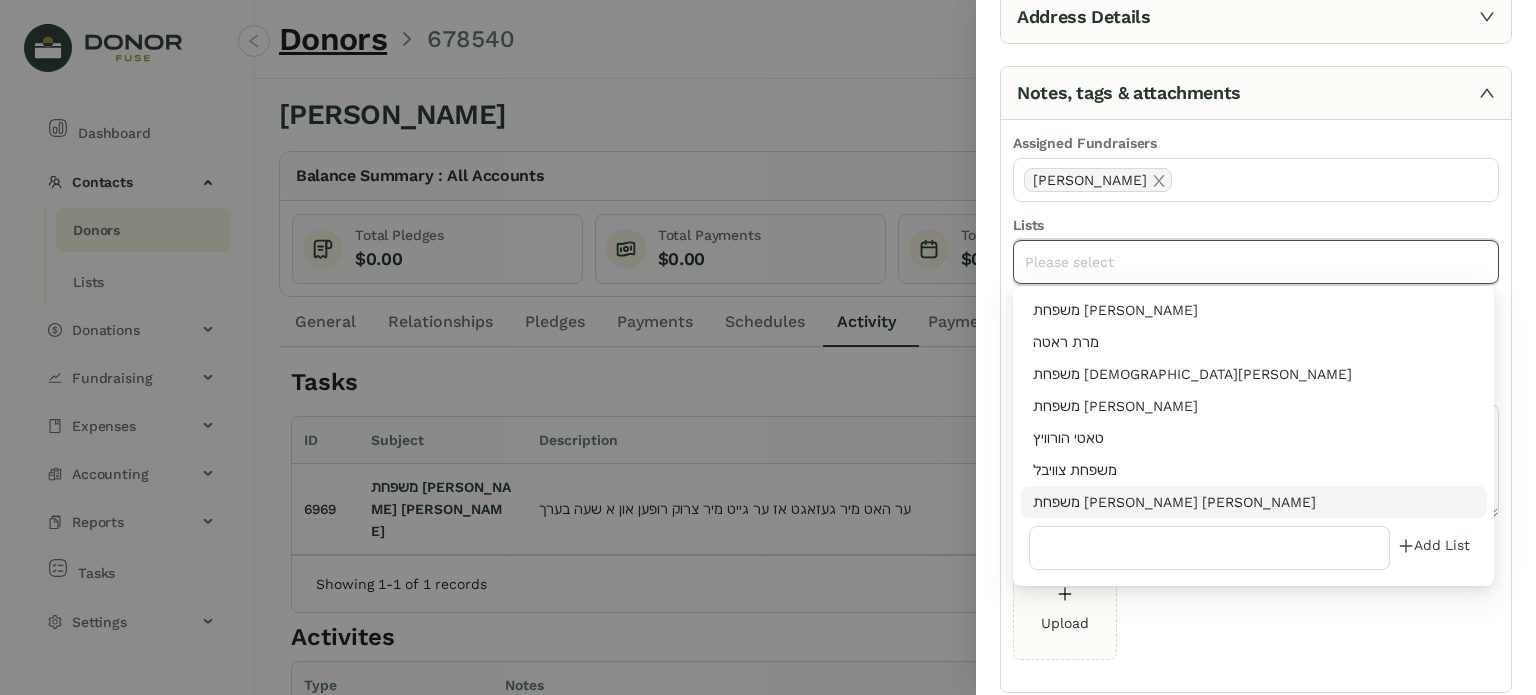 click on "משפחת [PERSON_NAME] [PERSON_NAME]" at bounding box center (1254, 502) 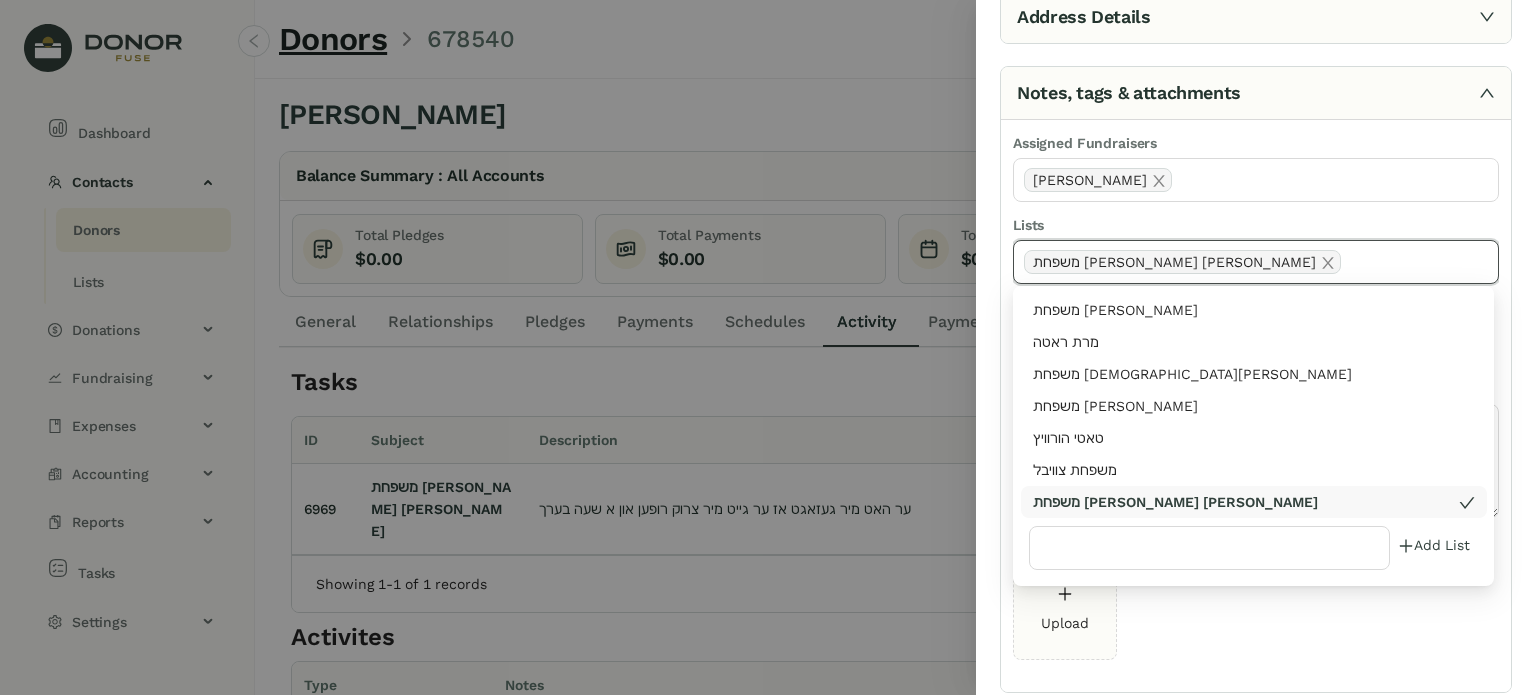 click on "Upload" 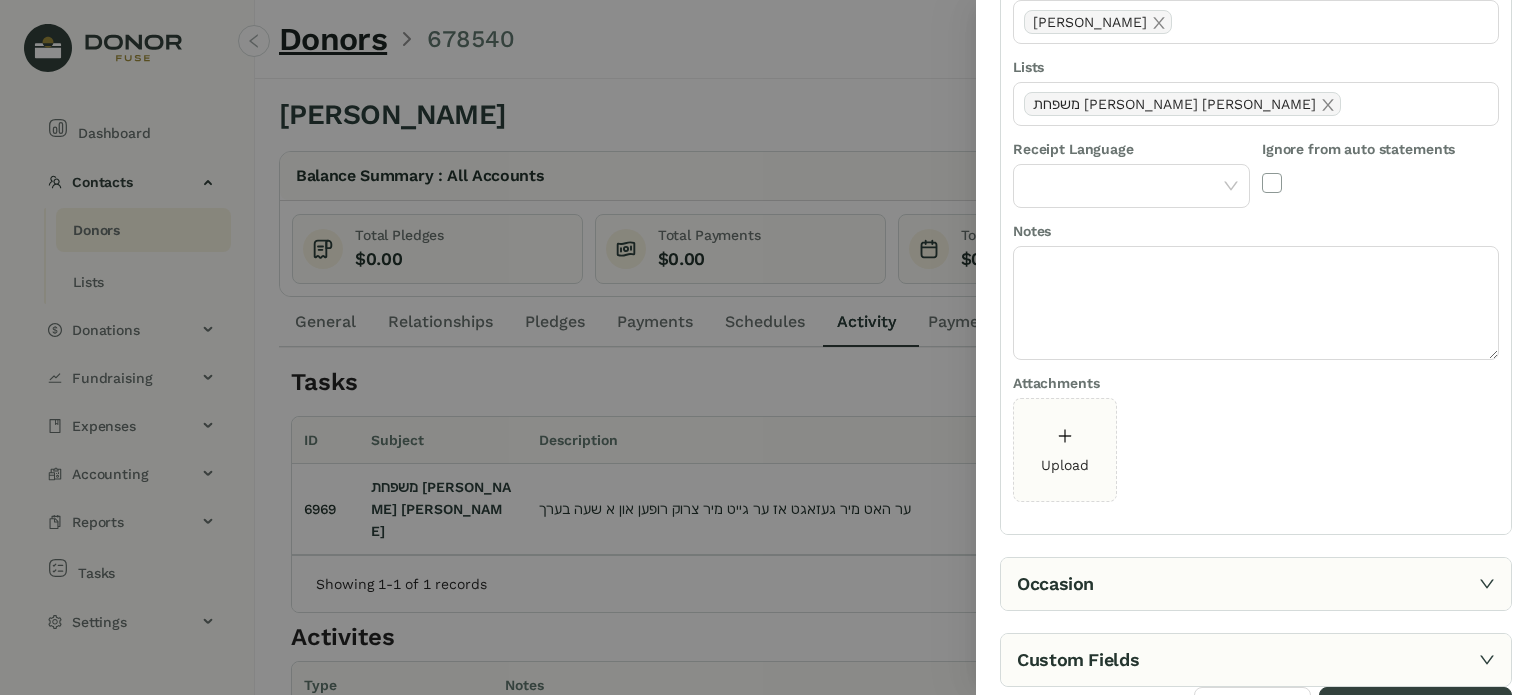 scroll, scrollTop: 355, scrollLeft: 0, axis: vertical 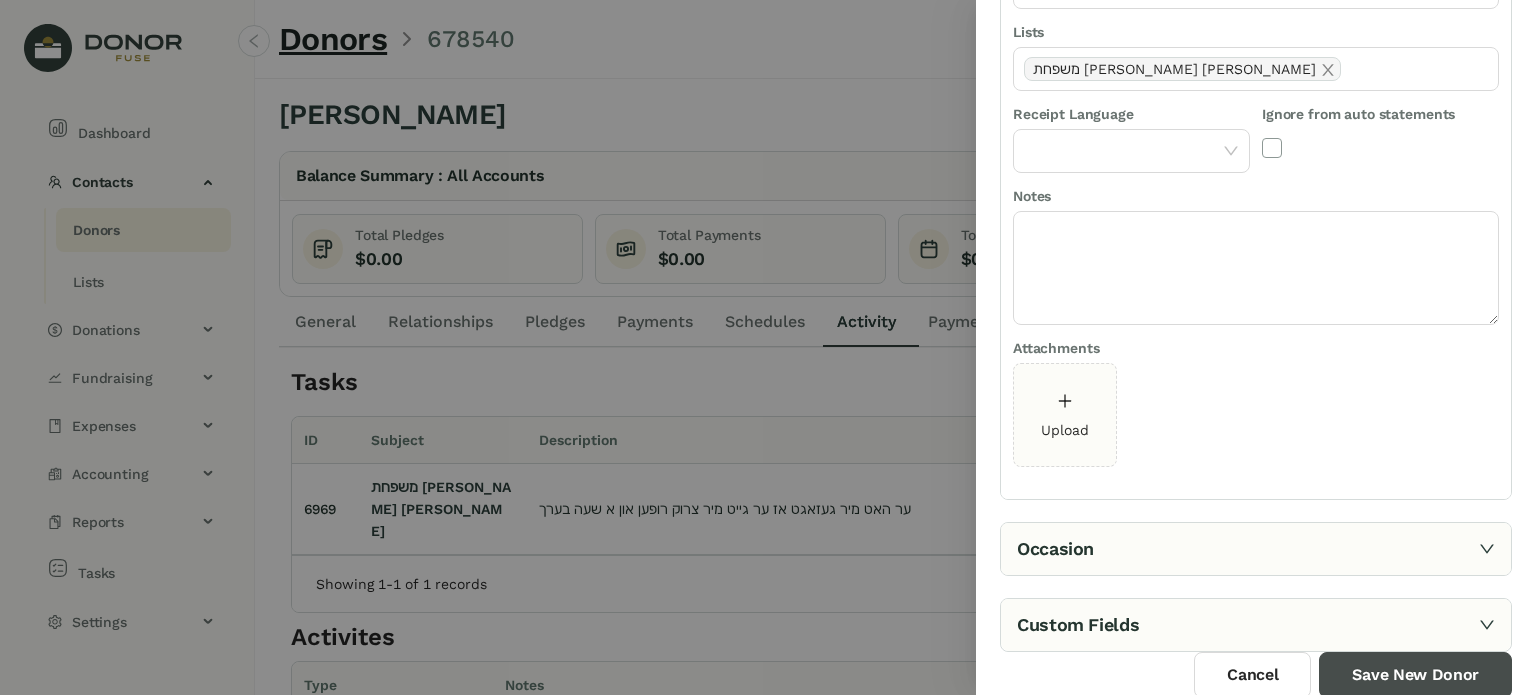 click on "Save New Donor" at bounding box center (1415, 675) 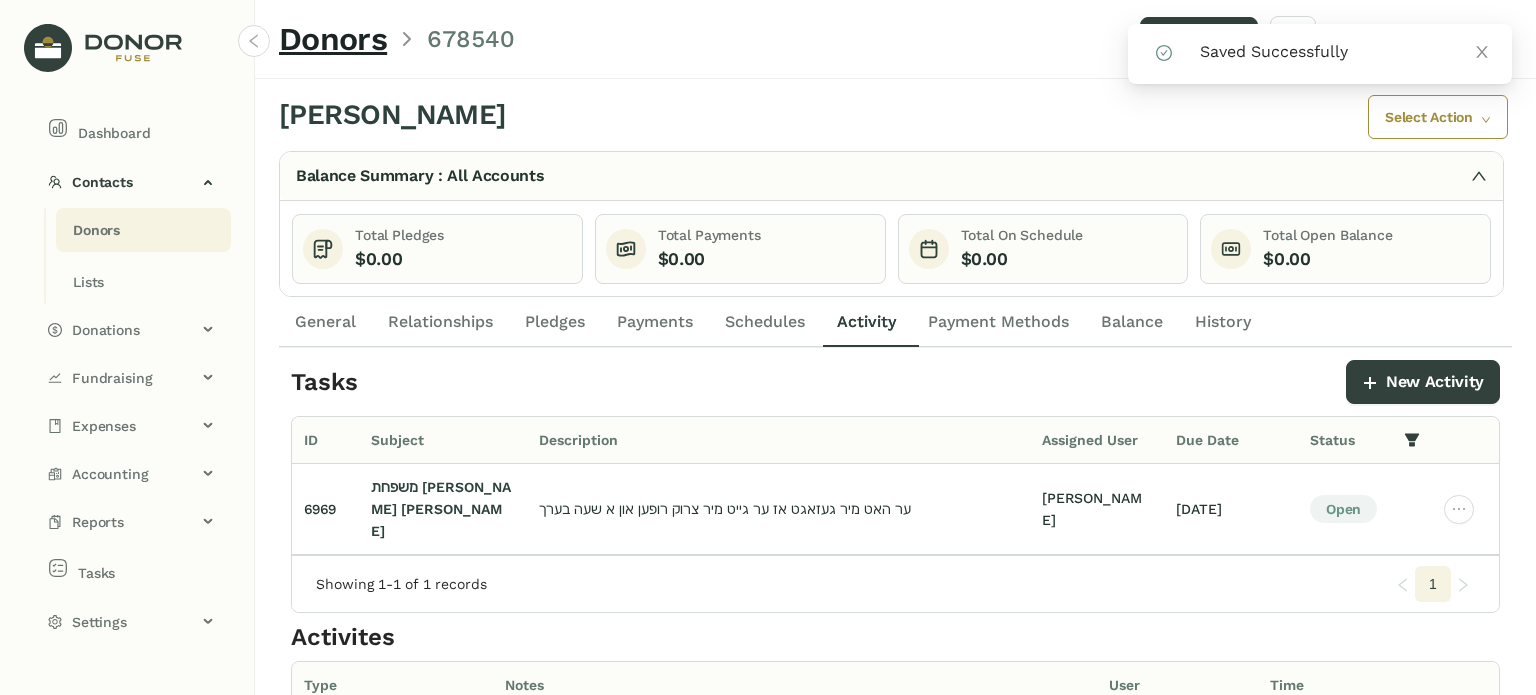 drag, startPoint x: 141, startPoint y: 239, endPoint x: 158, endPoint y: 223, distance: 23.345236 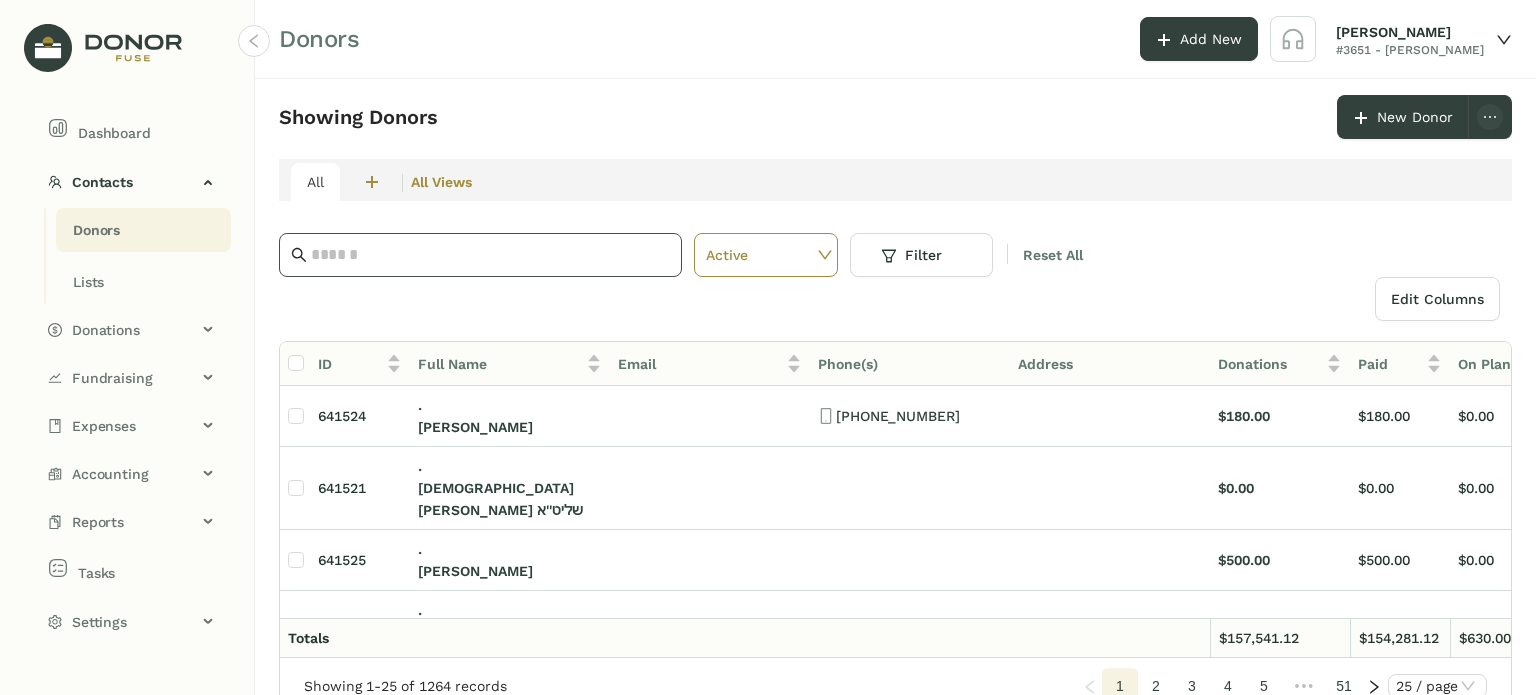 click 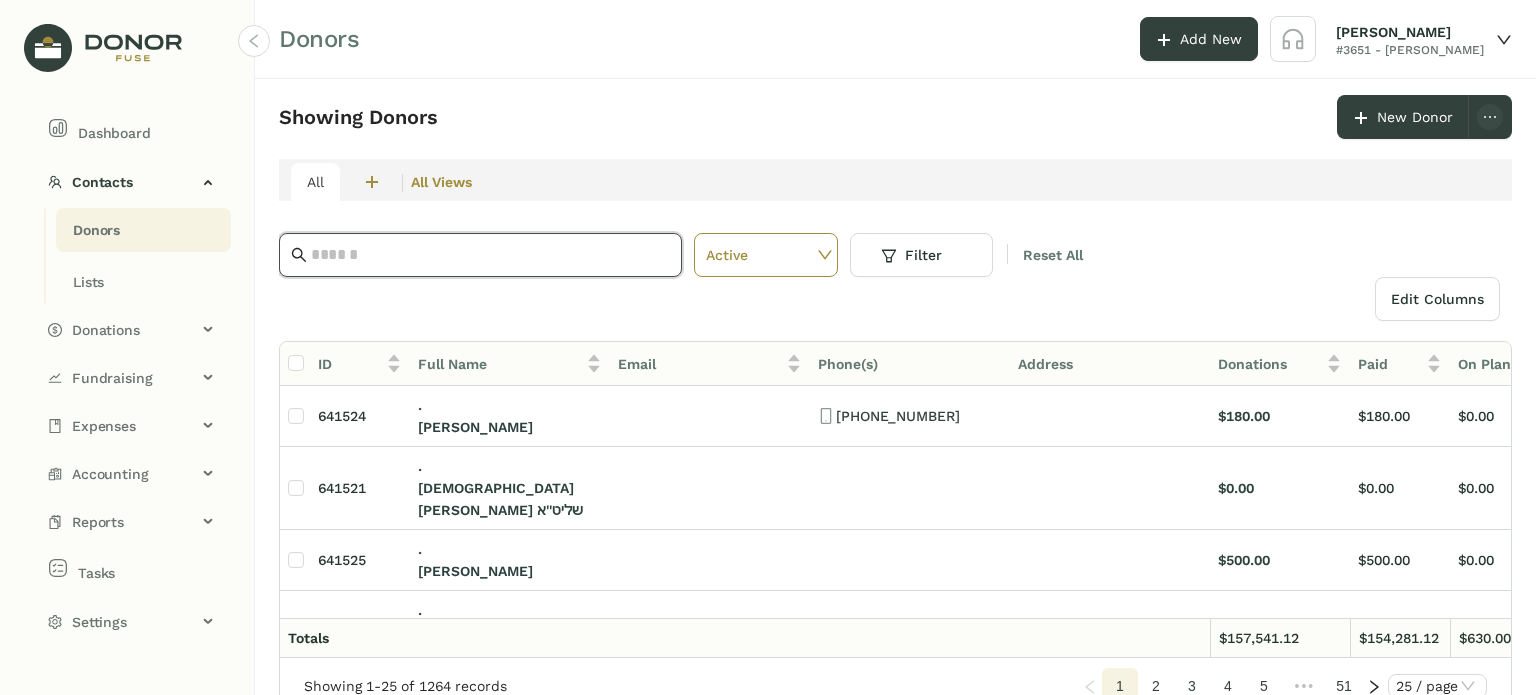 paste on "**********" 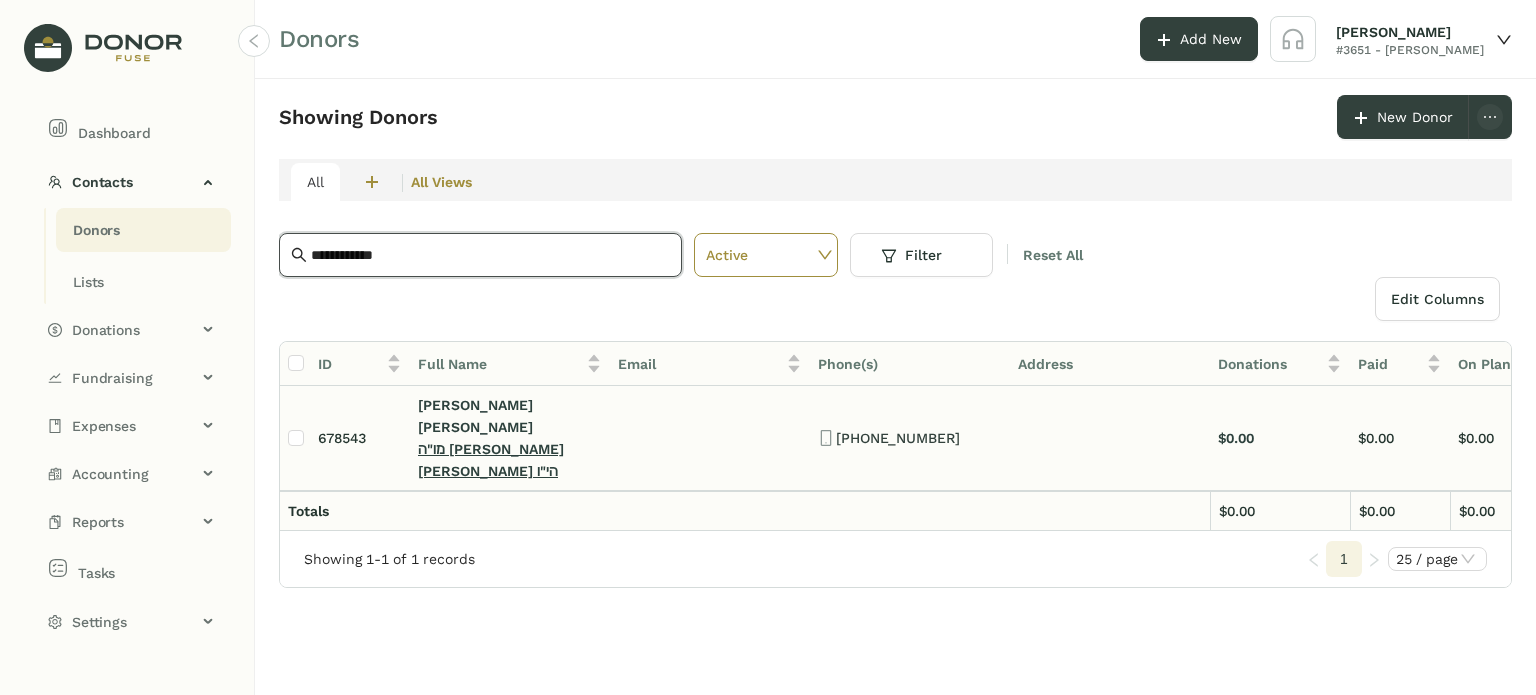 type on "**********" 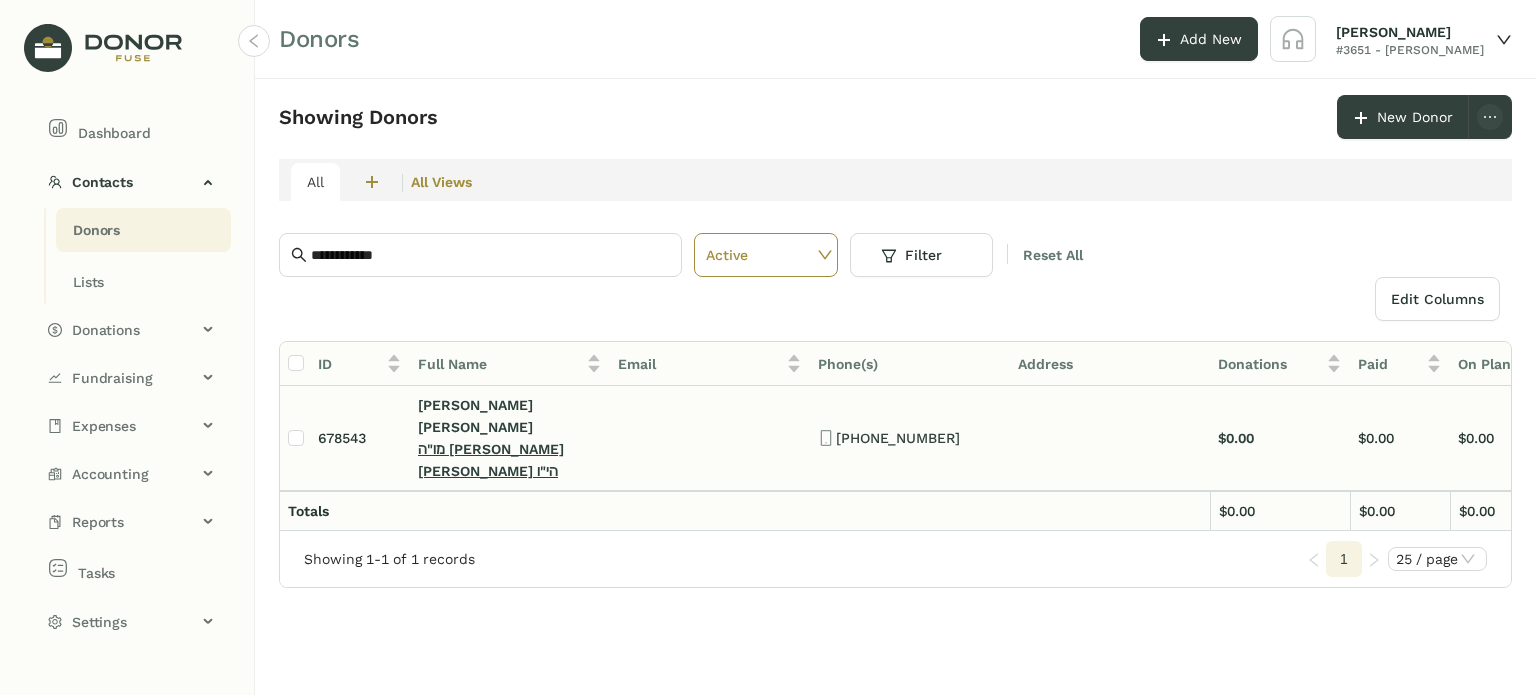 click on "מו"ה [PERSON_NAME] [PERSON_NAME] הי"ו" 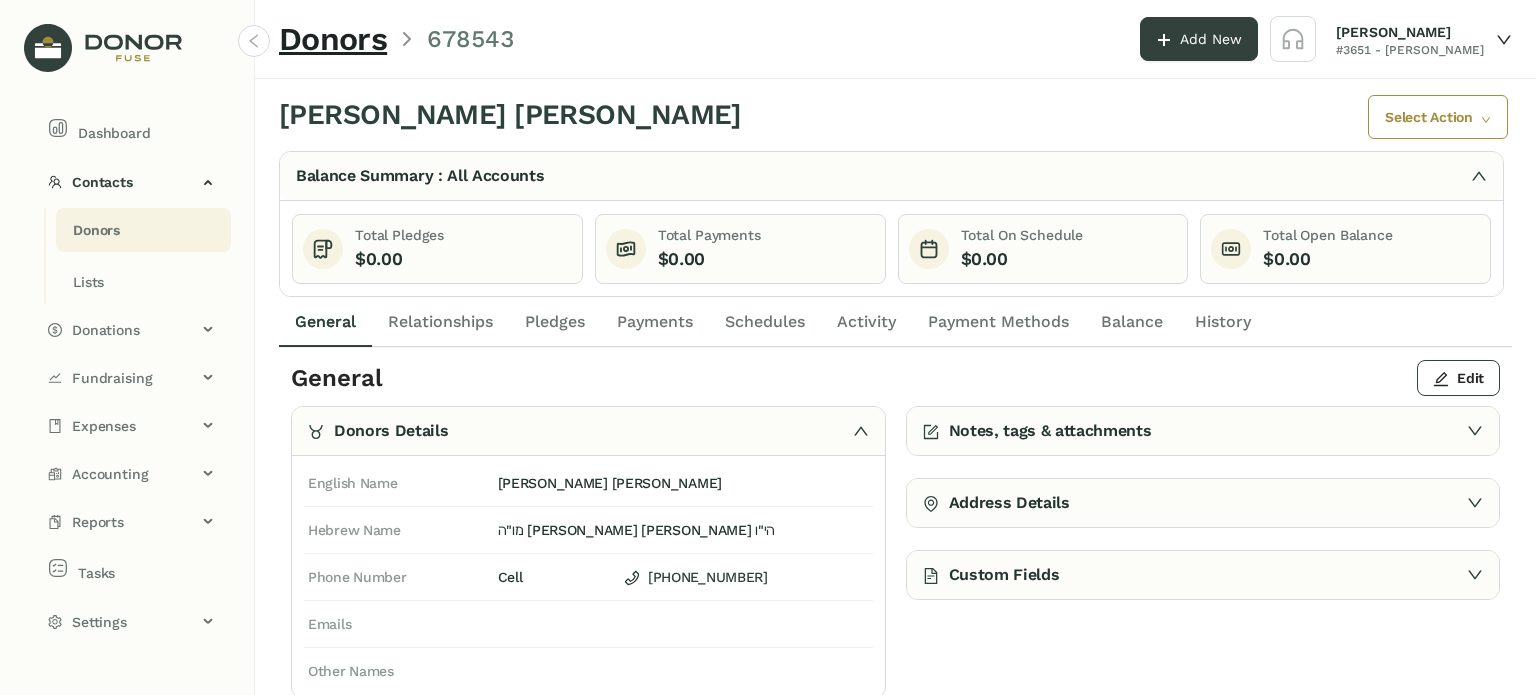 click on "Payment Methods" 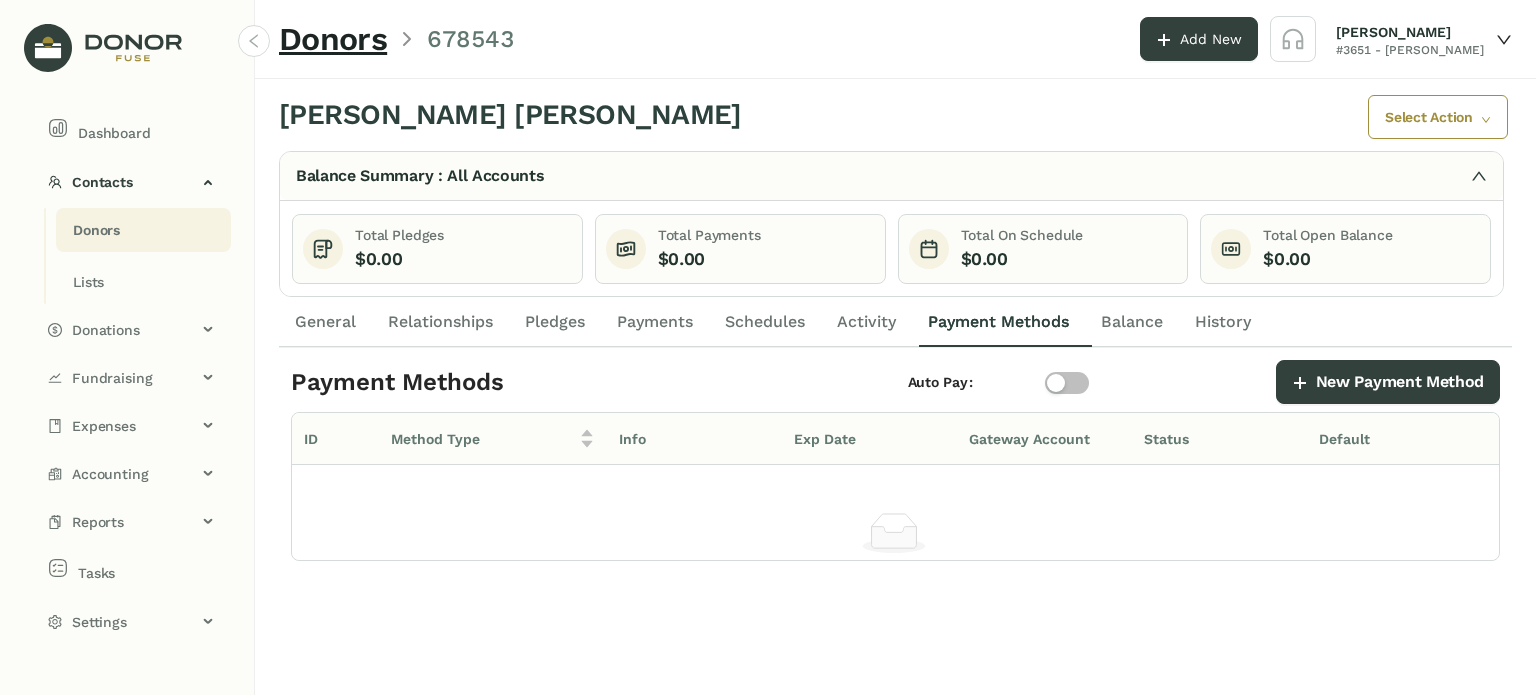 click on "Activity" 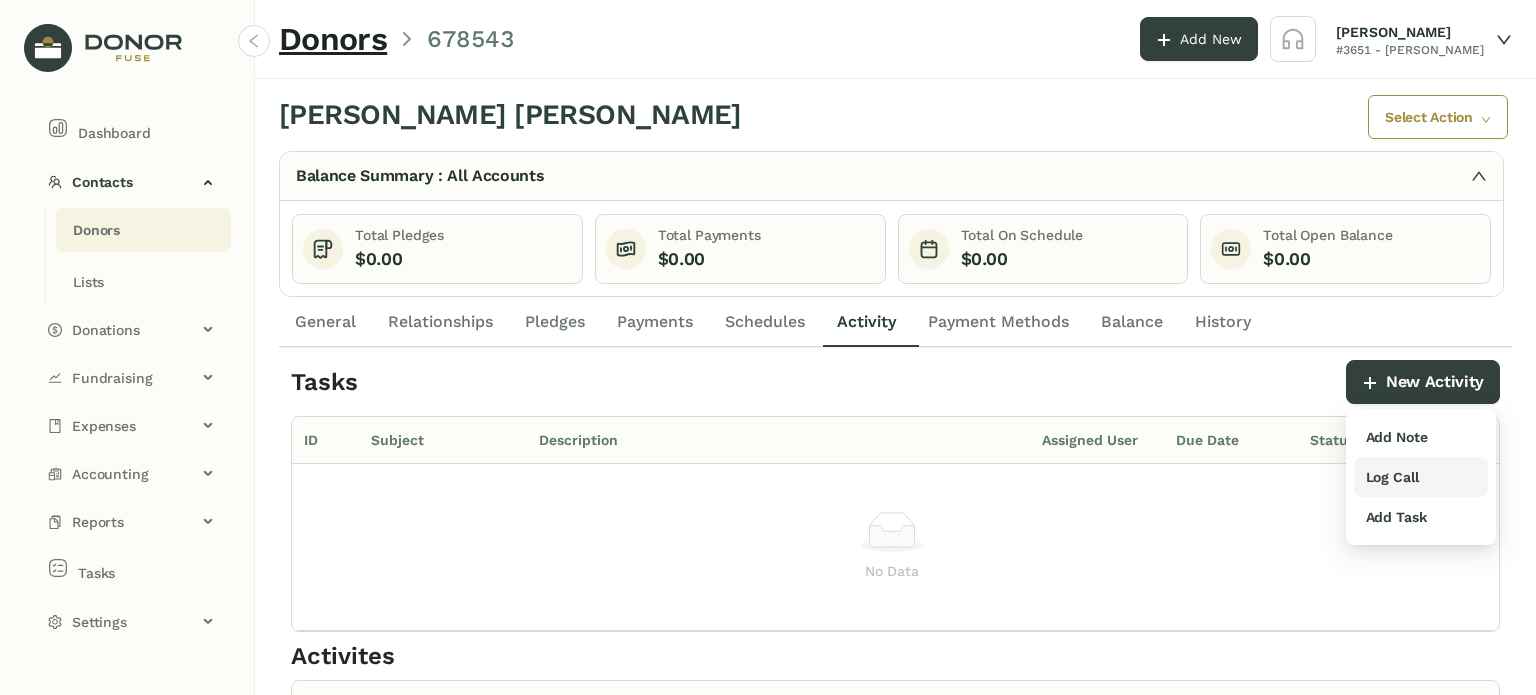 click on "Log Call" at bounding box center (1392, 477) 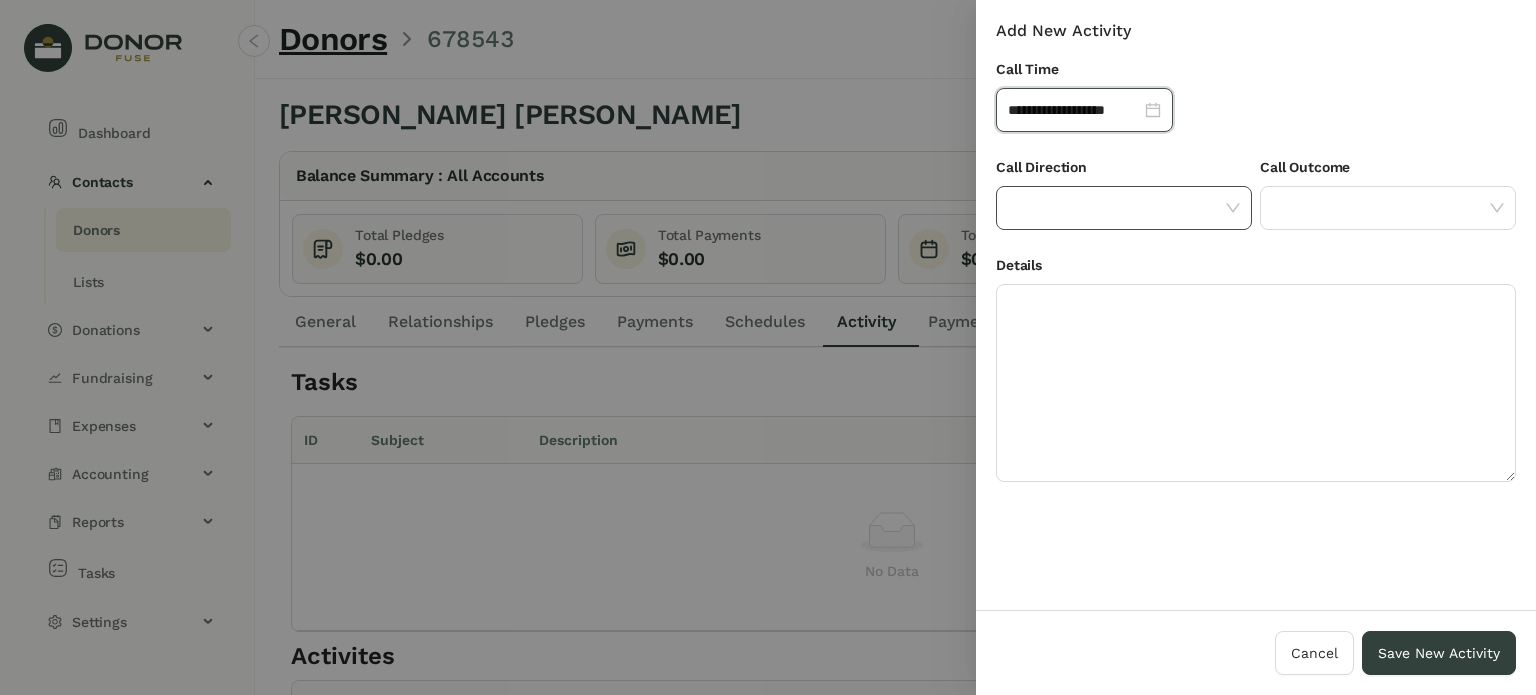click 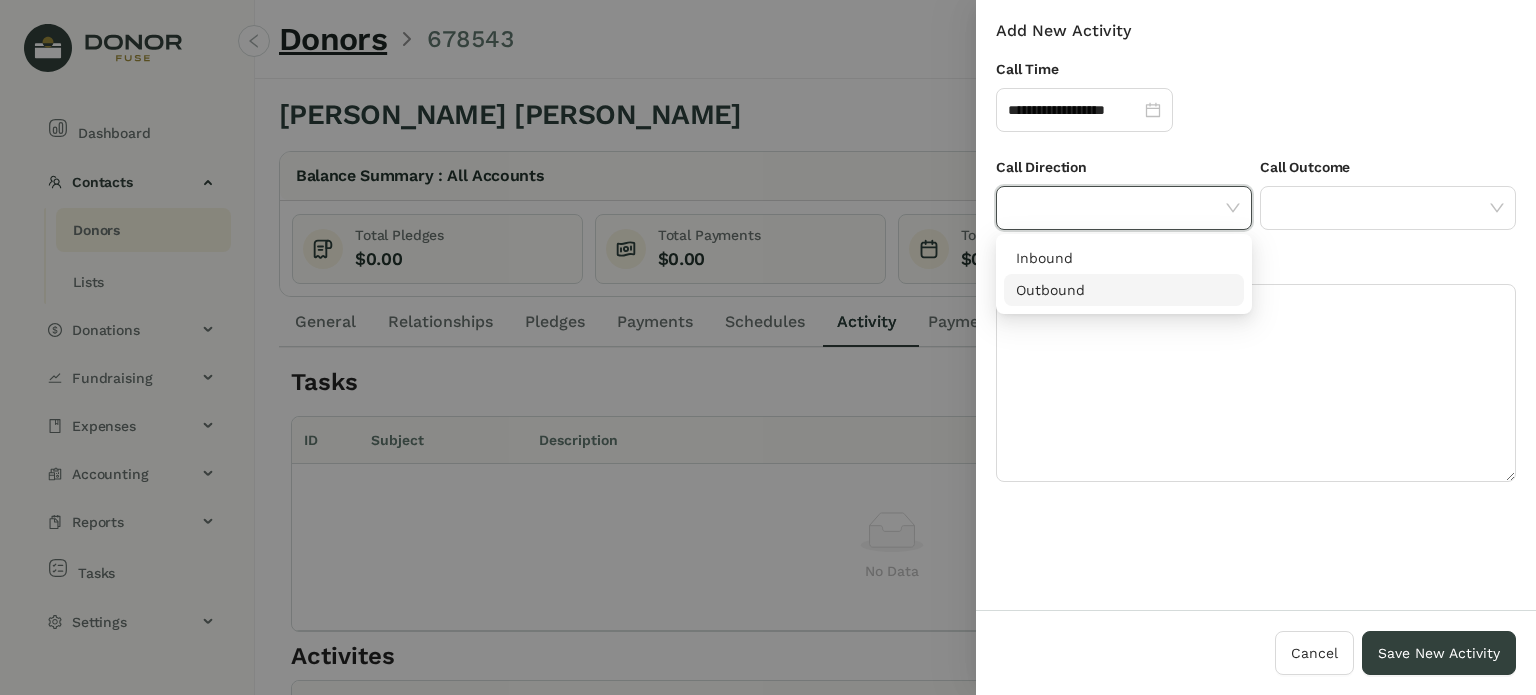 drag, startPoint x: 1169, startPoint y: 295, endPoint x: 1308, endPoint y: 257, distance: 144.10066 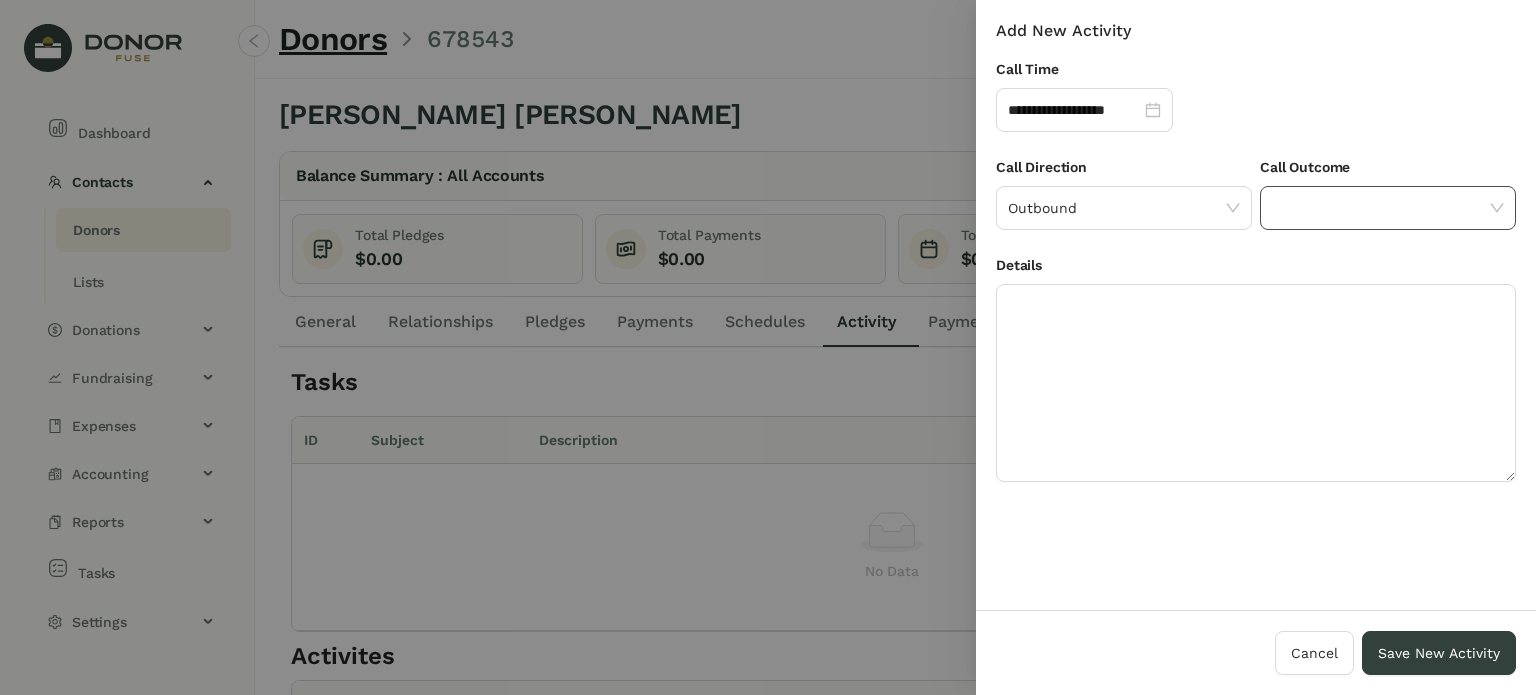 click 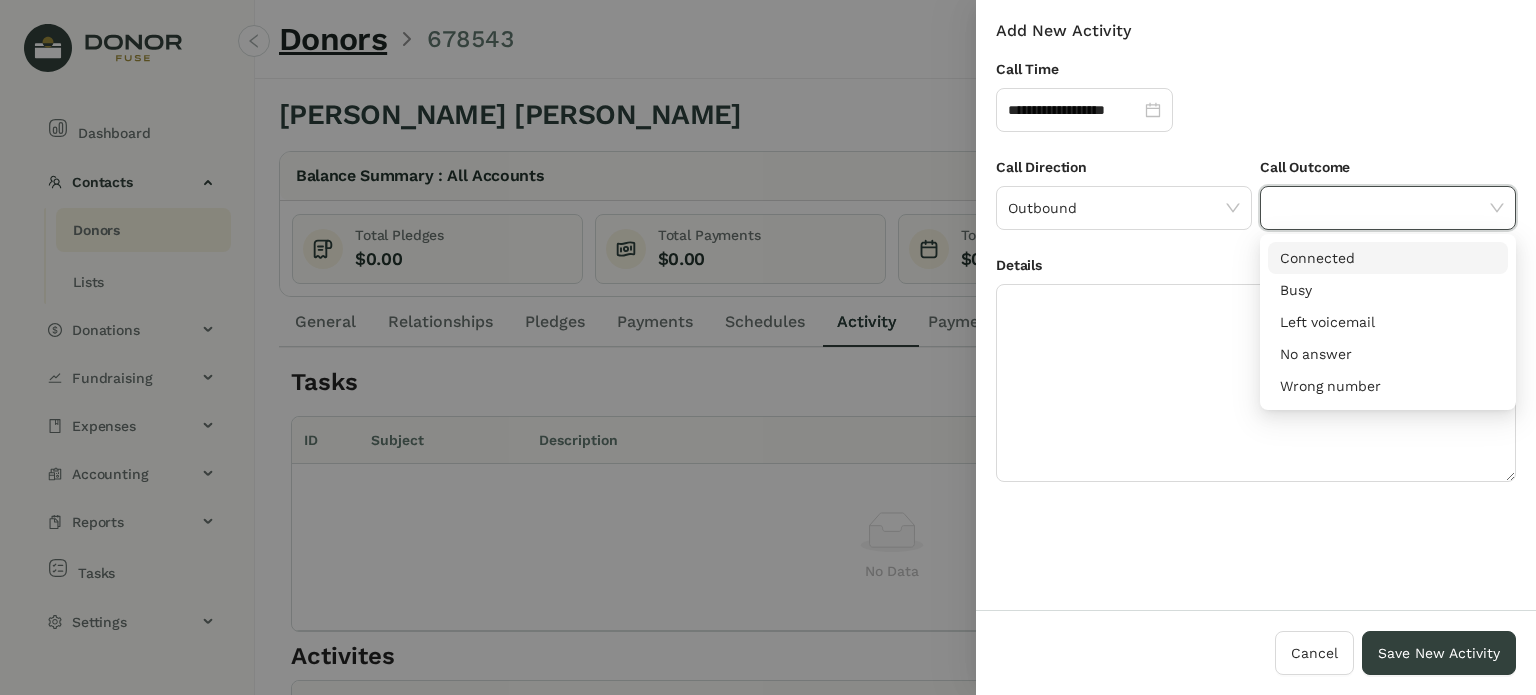 click on "Connected" at bounding box center [1388, 258] 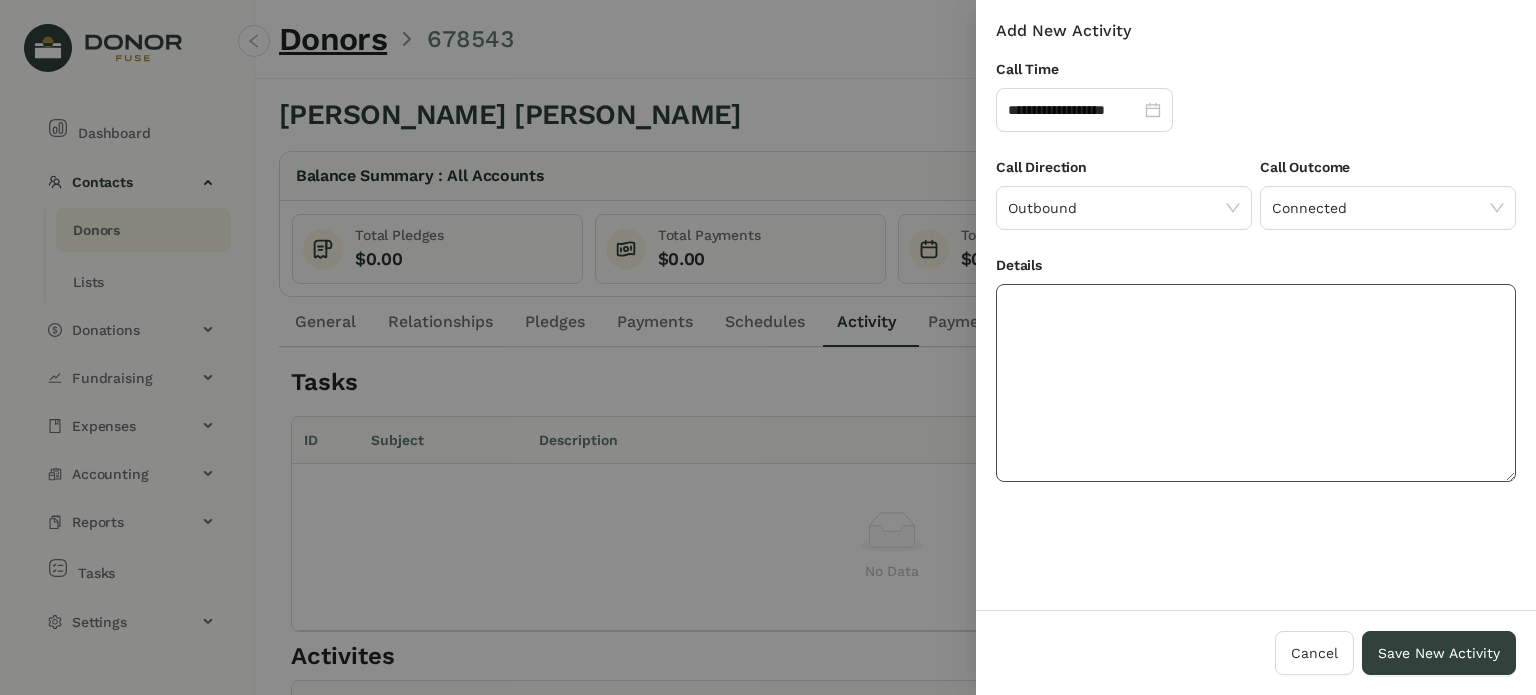 drag, startPoint x: 1256, startPoint y: 356, endPoint x: 1228, endPoint y: 349, distance: 28.86174 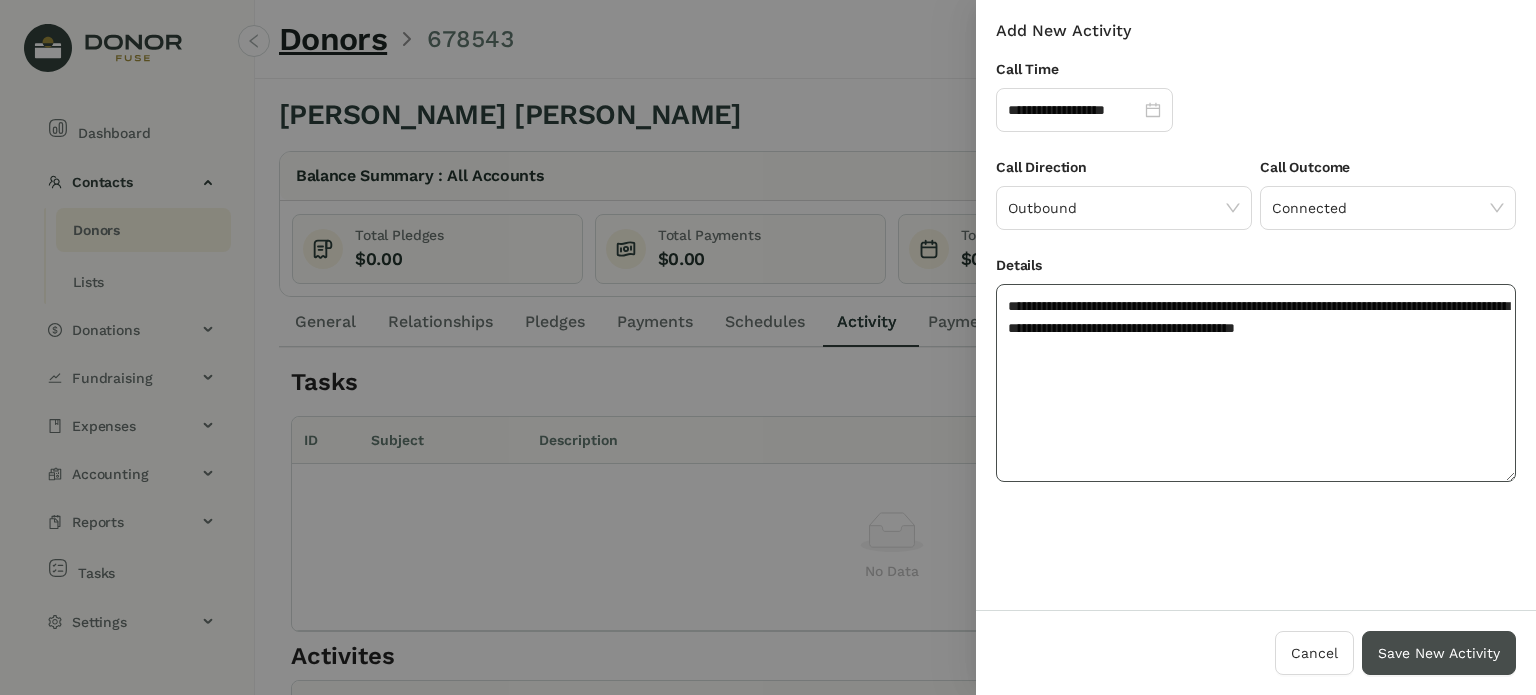 type on "**********" 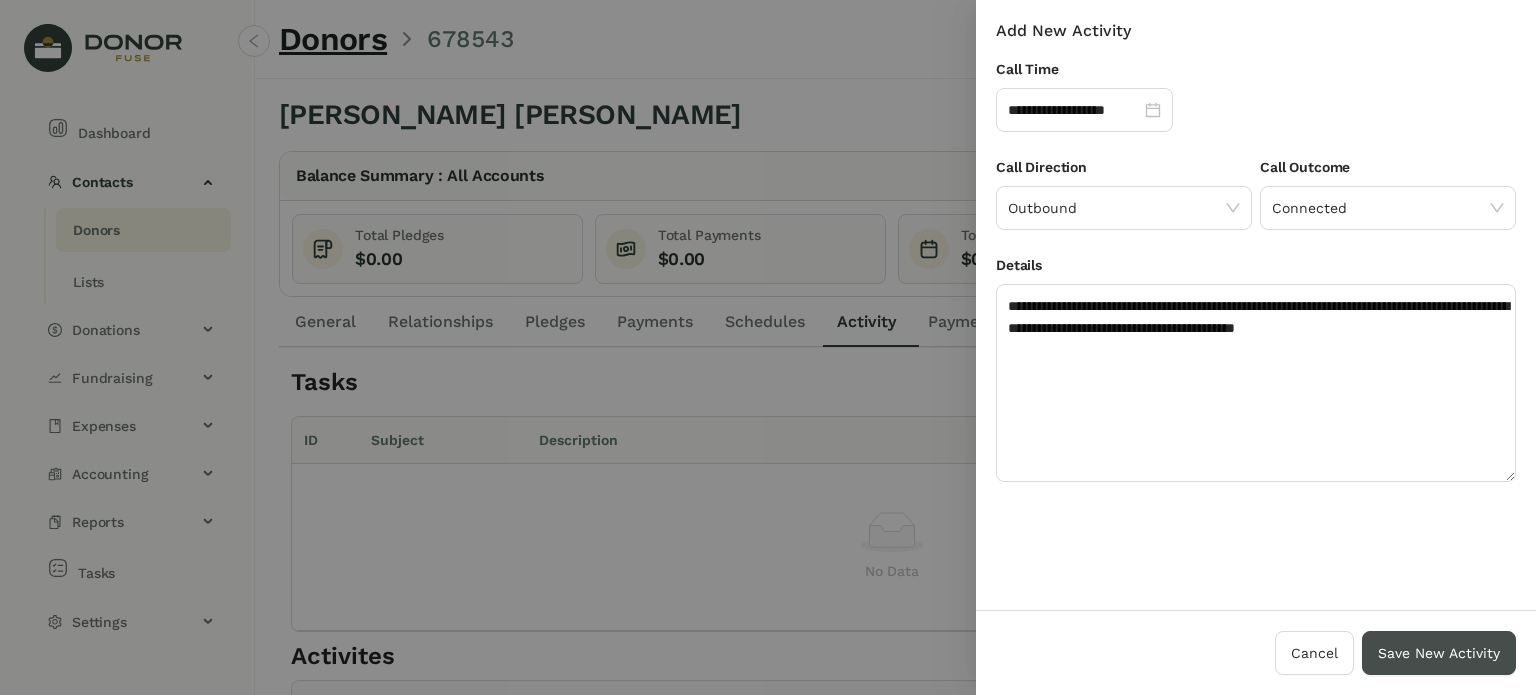 click on "Save New Activity" at bounding box center (1439, 653) 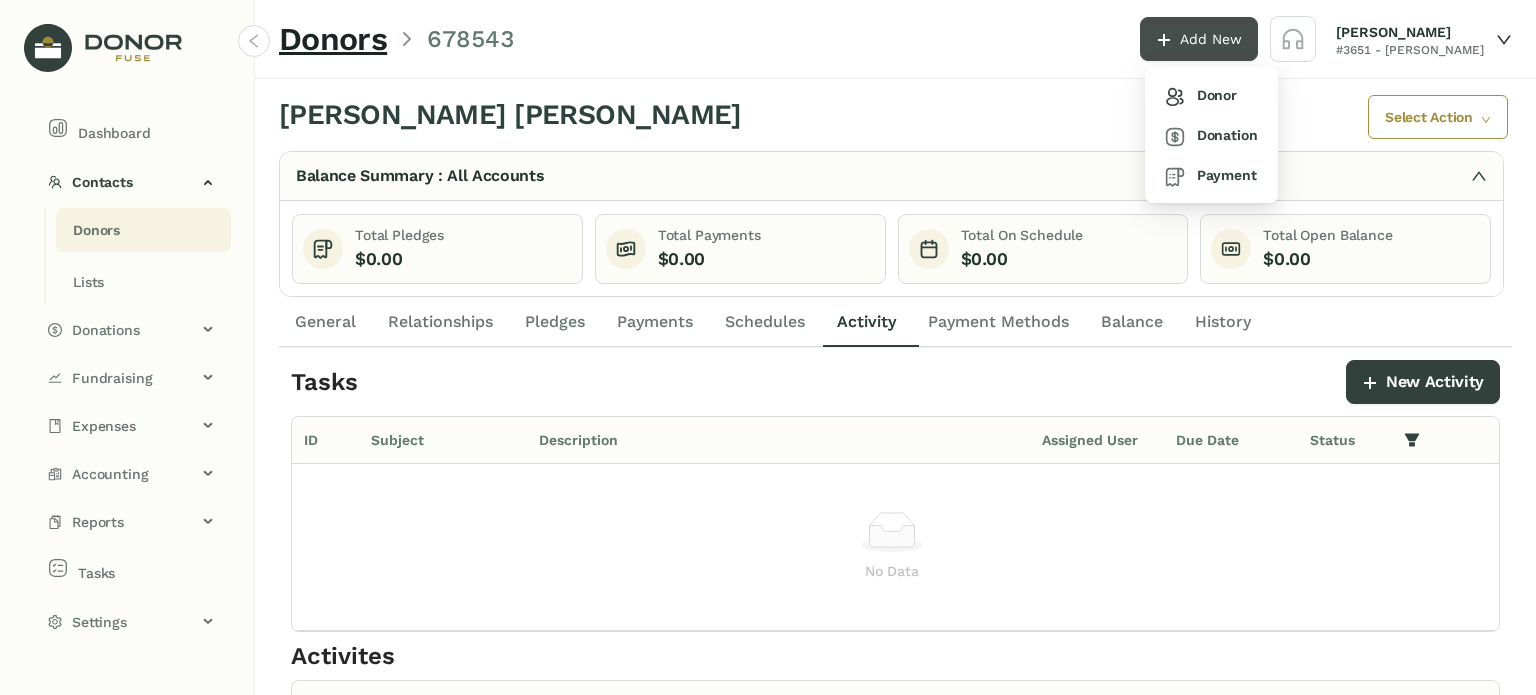 drag, startPoint x: 1224, startPoint y: 31, endPoint x: 1213, endPoint y: 56, distance: 27.313 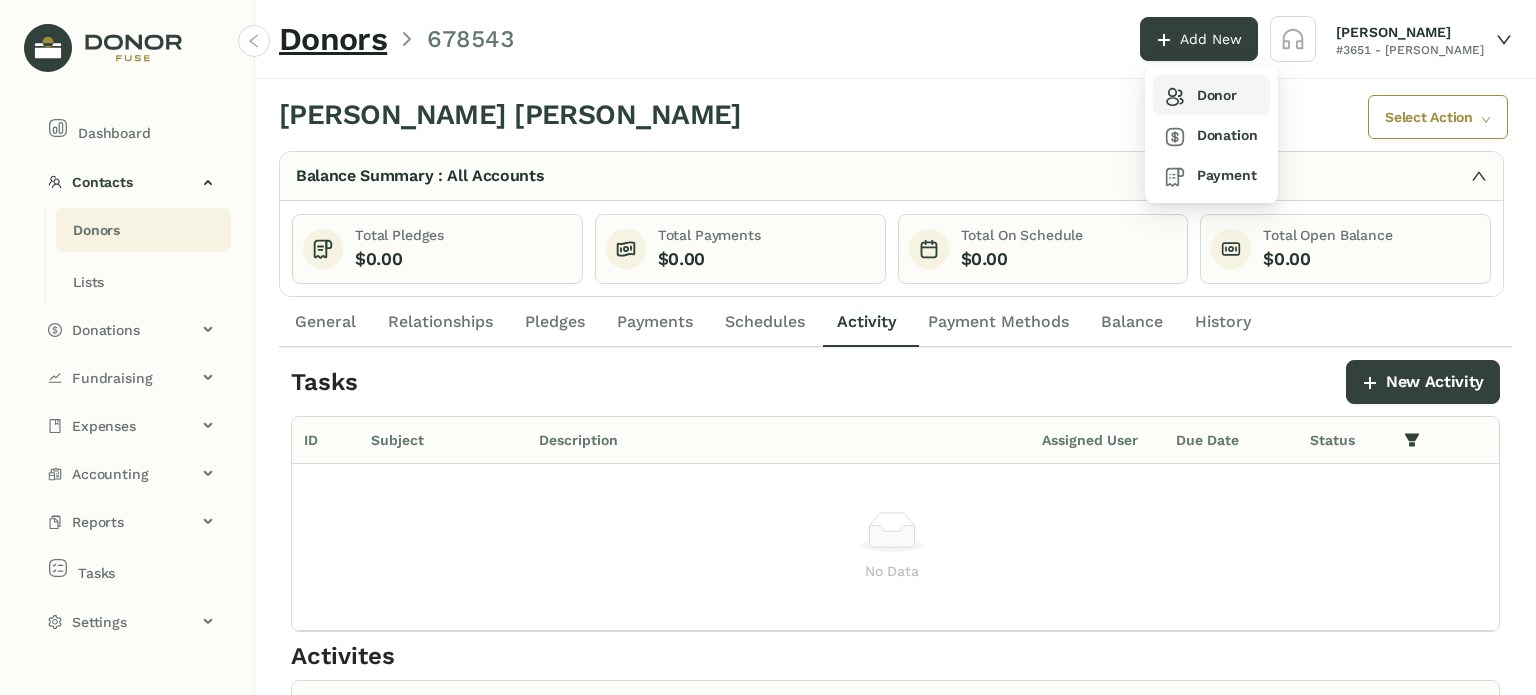 click on "Donor" at bounding box center (1211, 95) 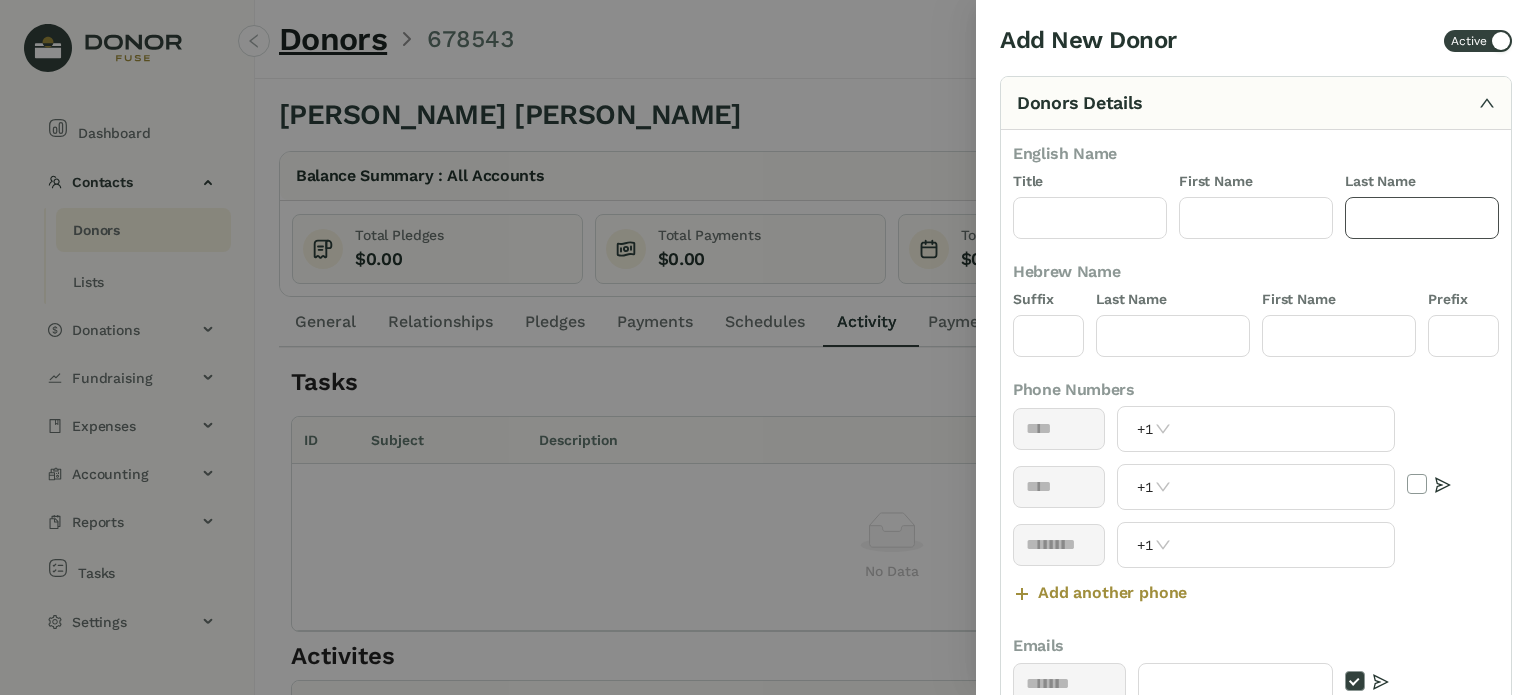 click 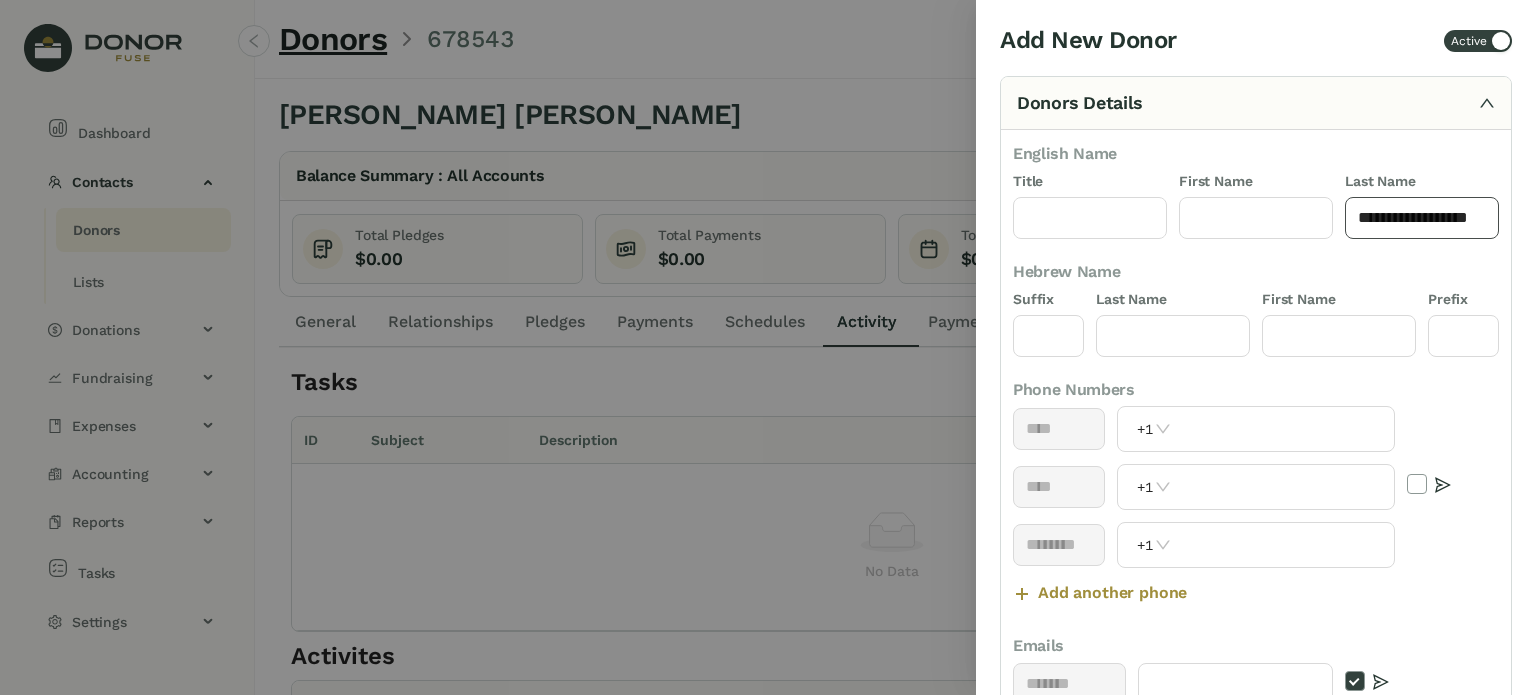 drag, startPoint x: 1468, startPoint y: 215, endPoint x: 1529, endPoint y: 214, distance: 61.008198 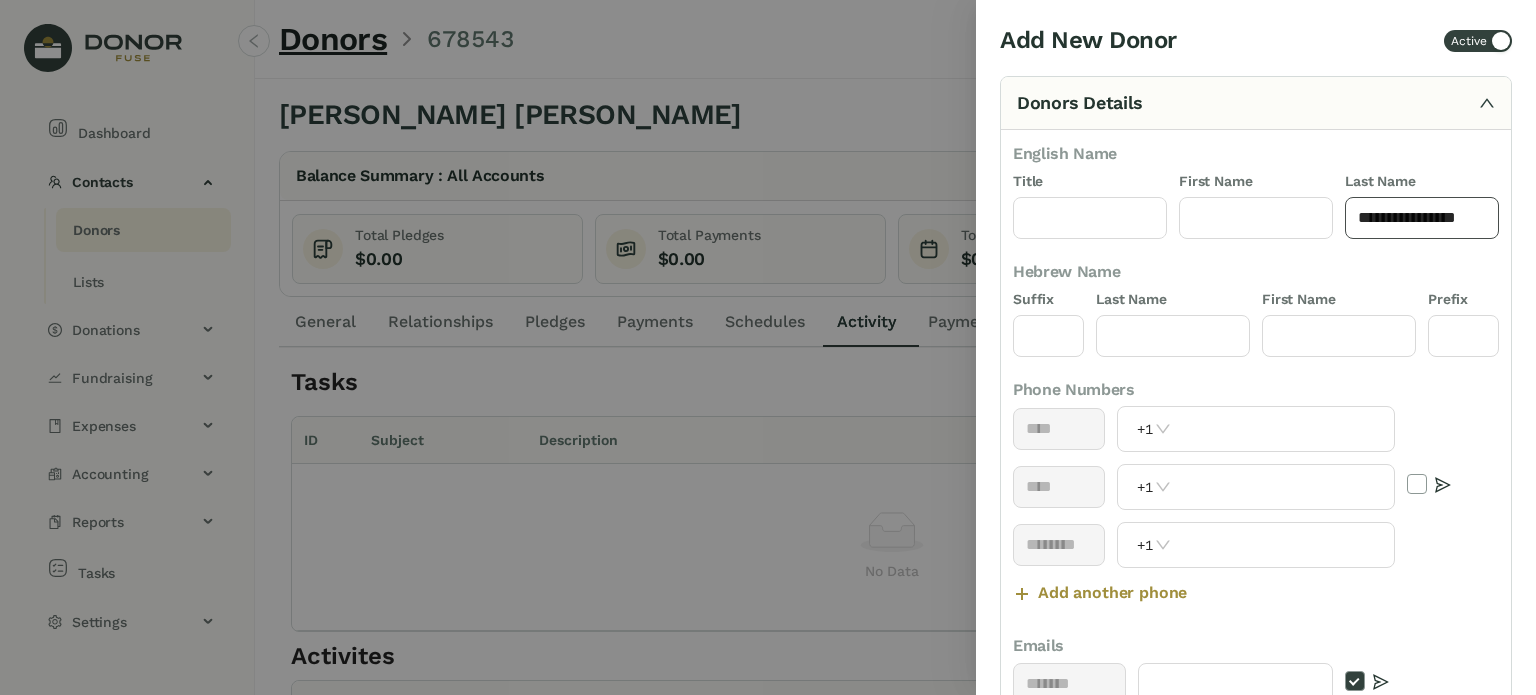 click on "**********" 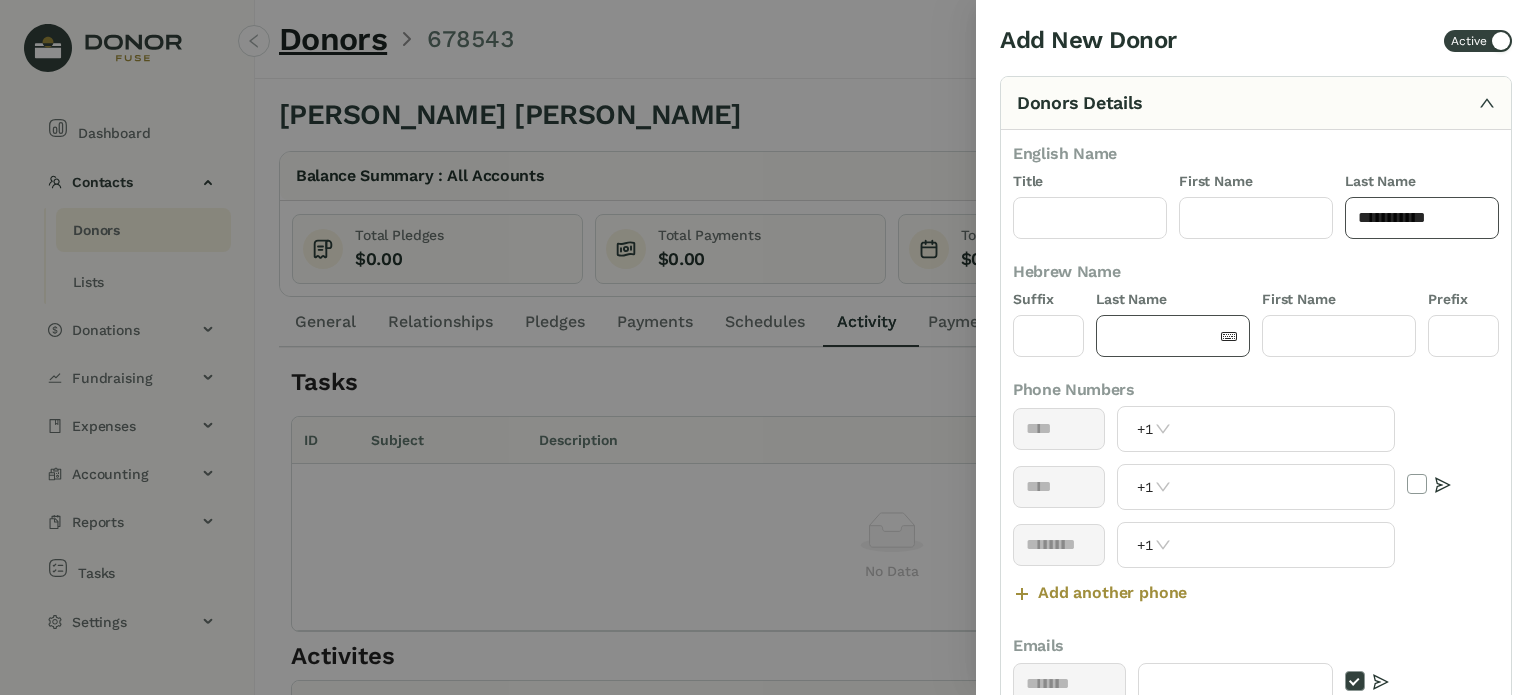 type on "*********" 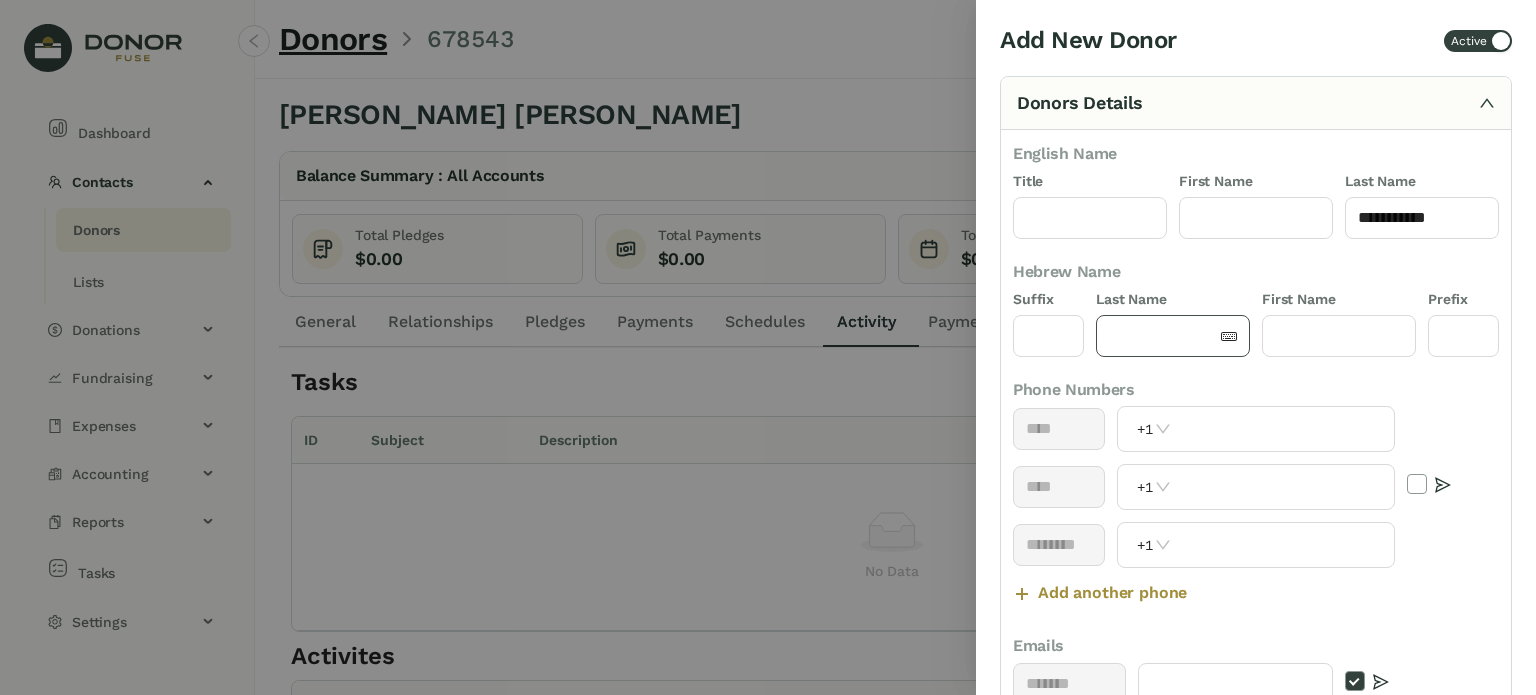click 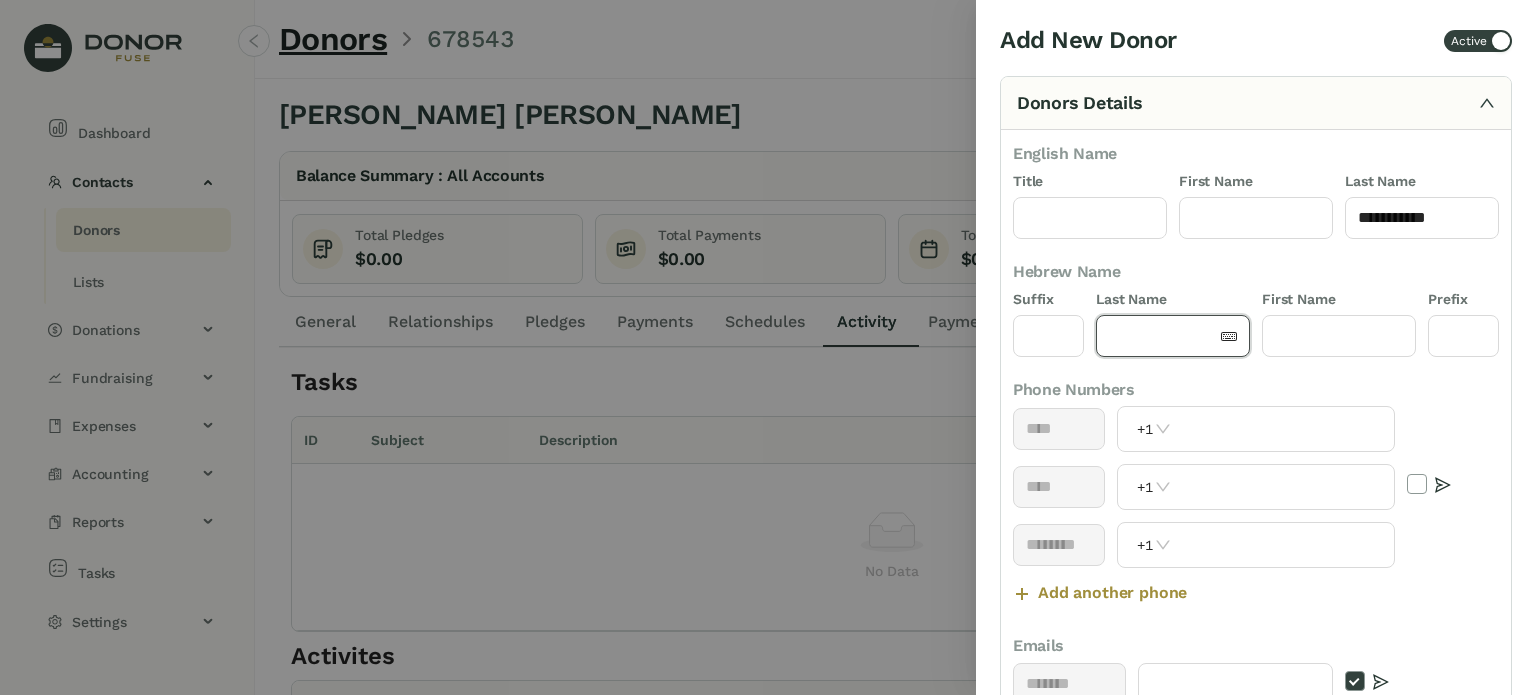 paste on "*****" 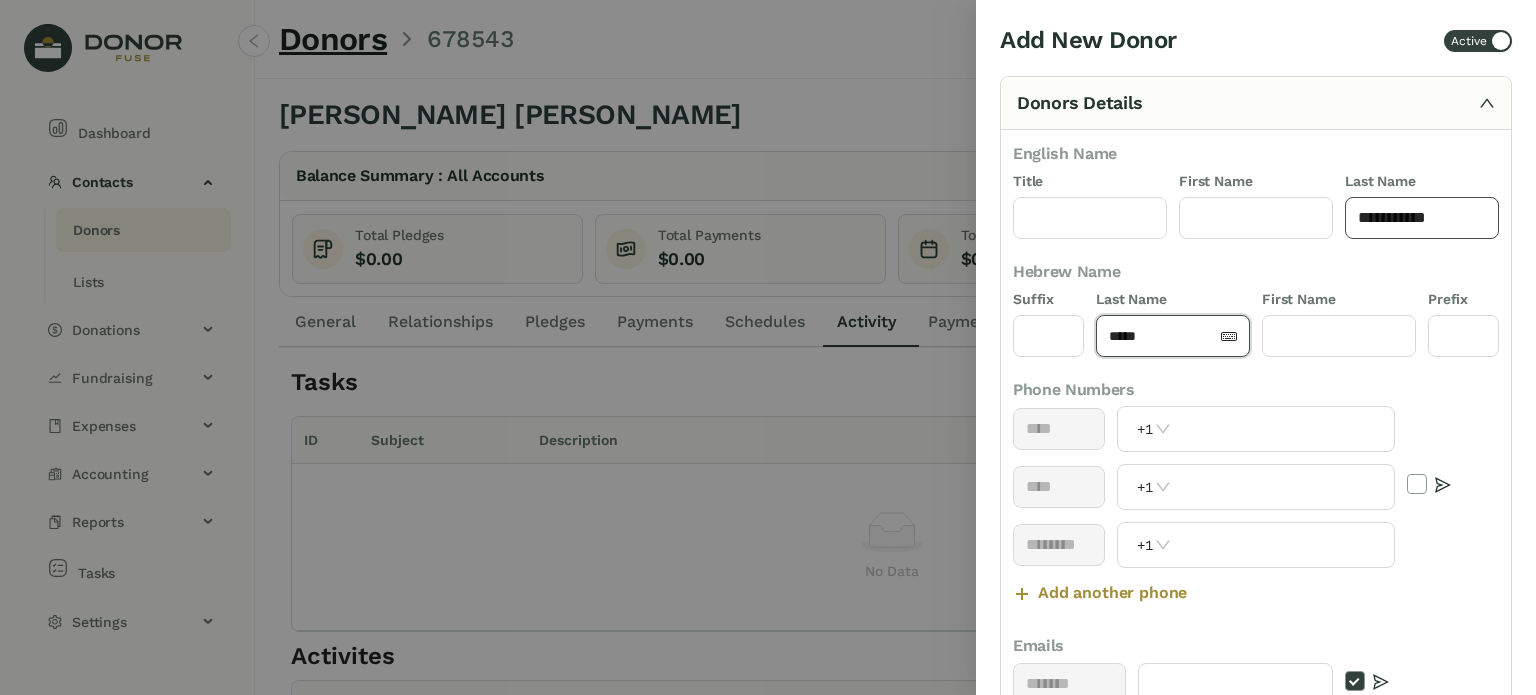 type on "*****" 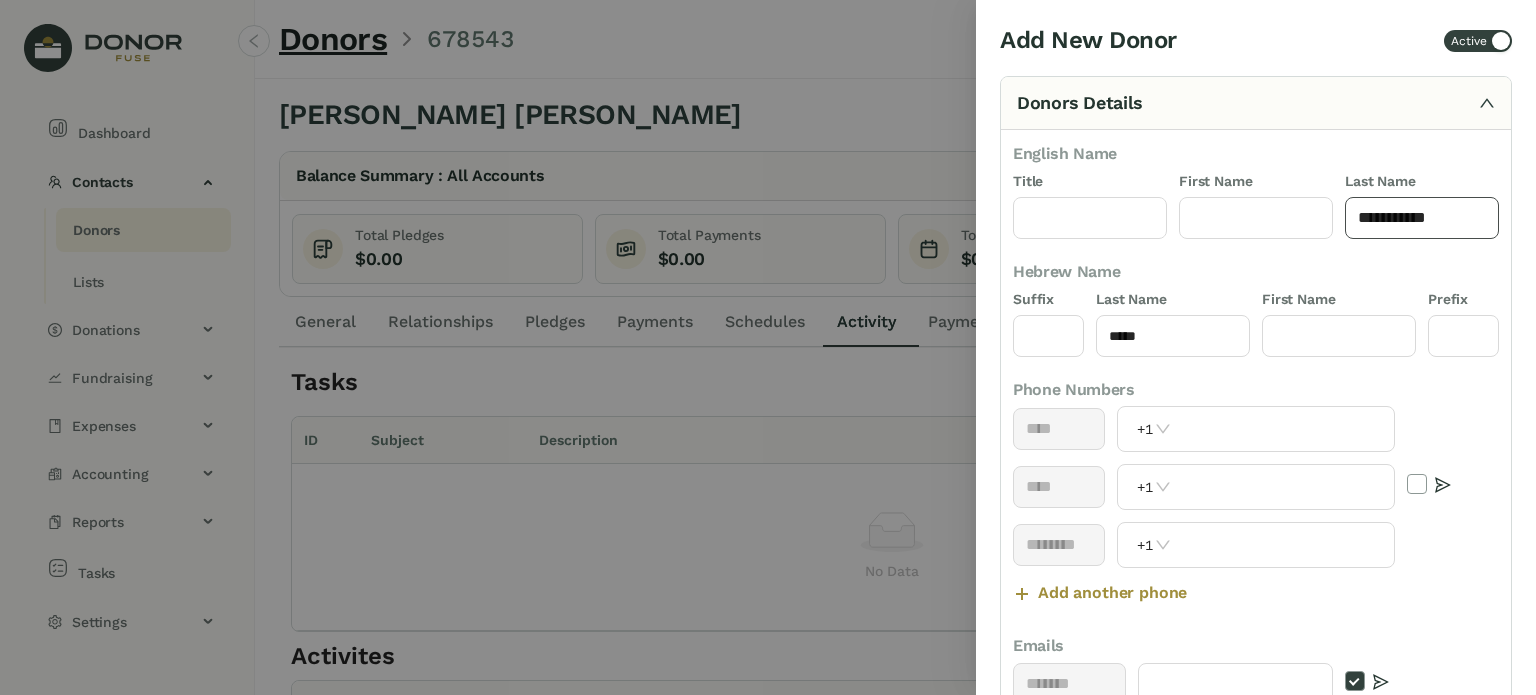 paste on "******" 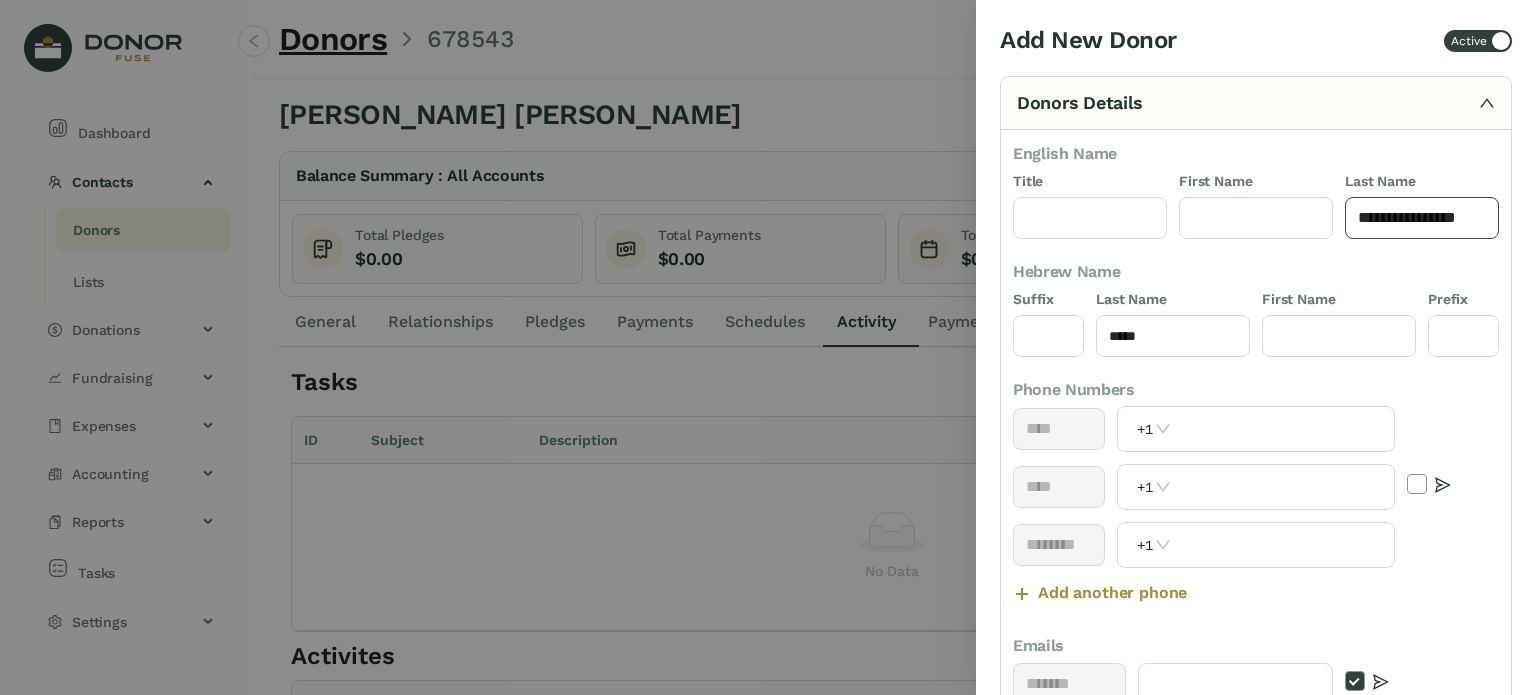 click on "**********" 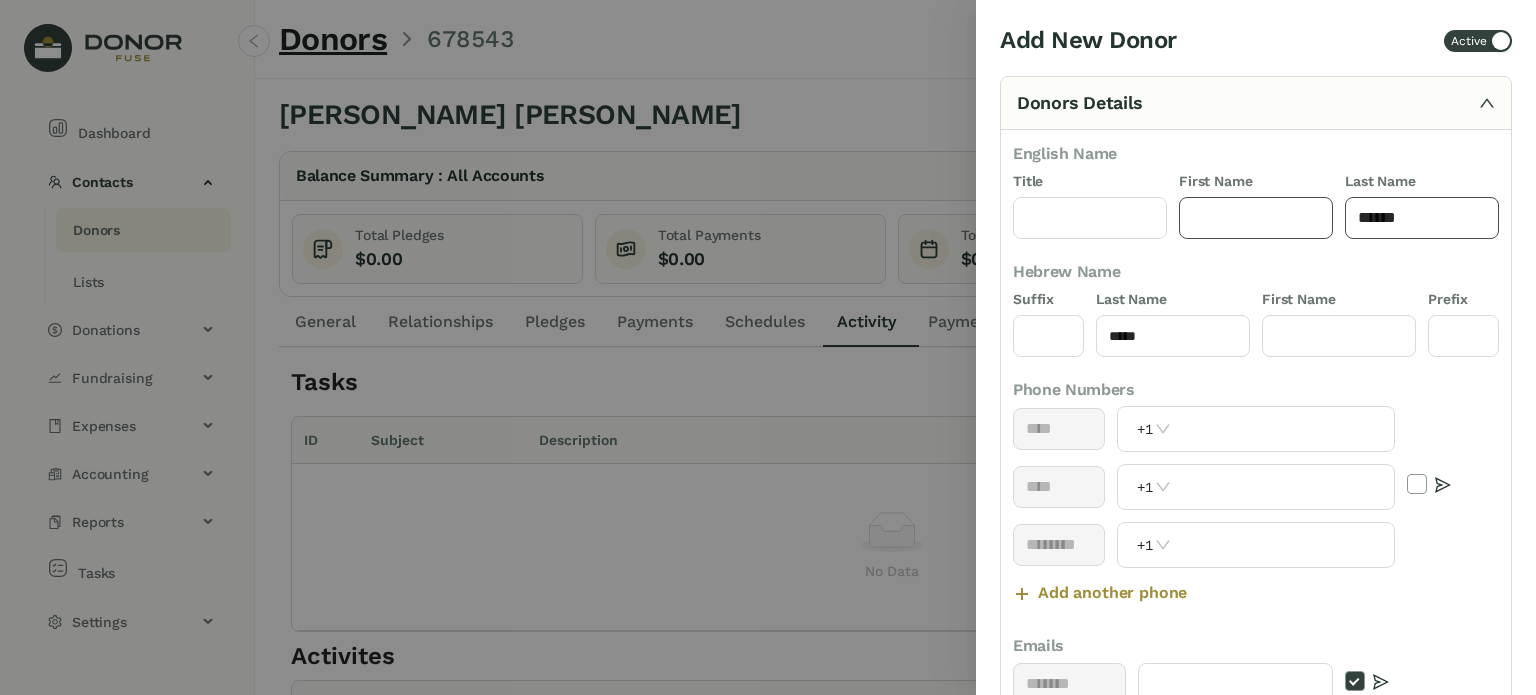 type on "*****" 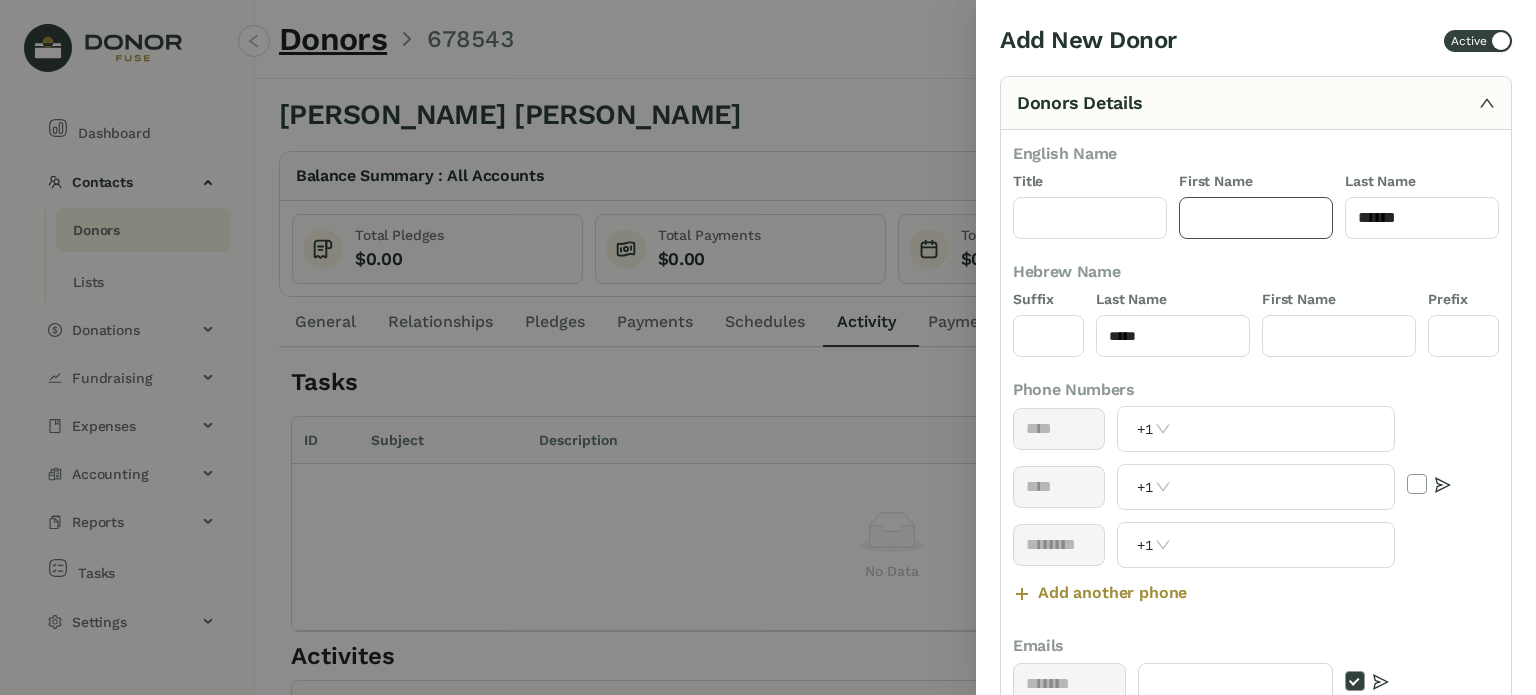 click 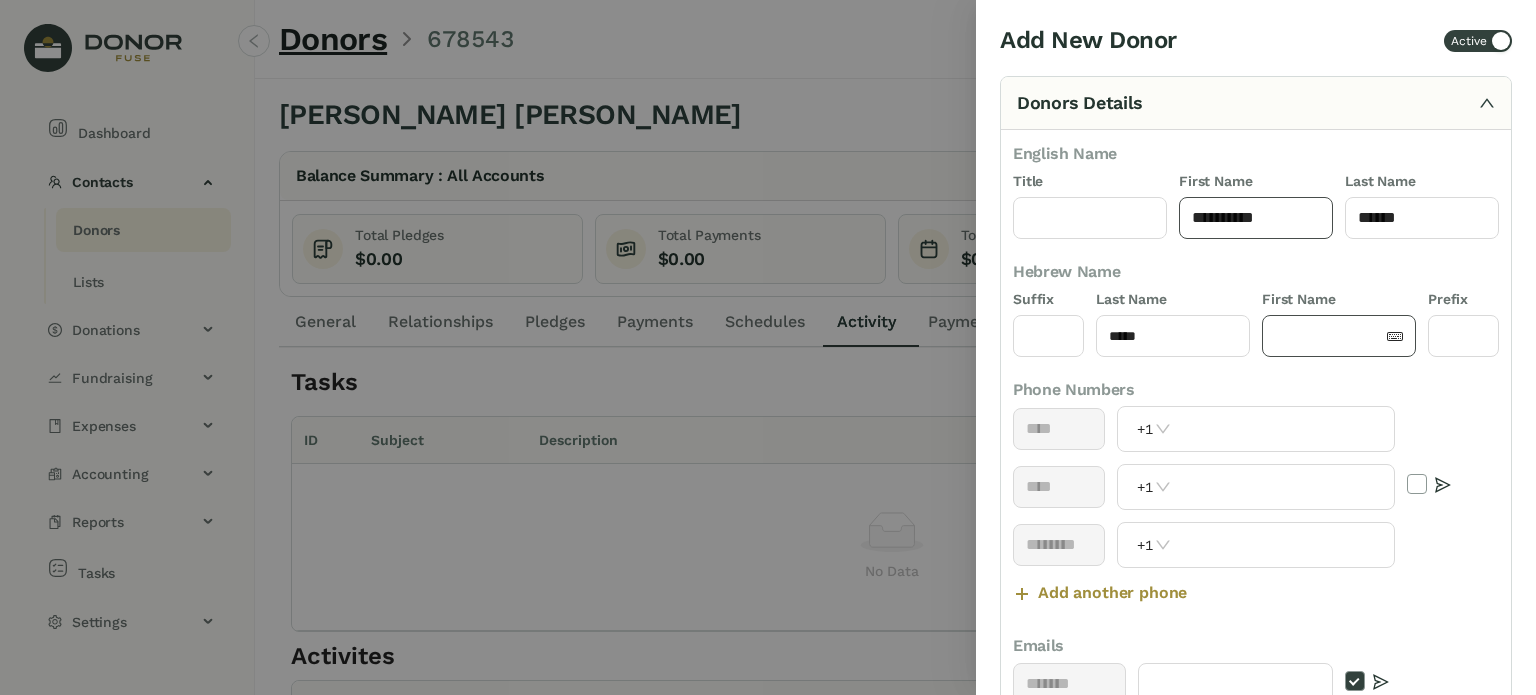 type on "*********" 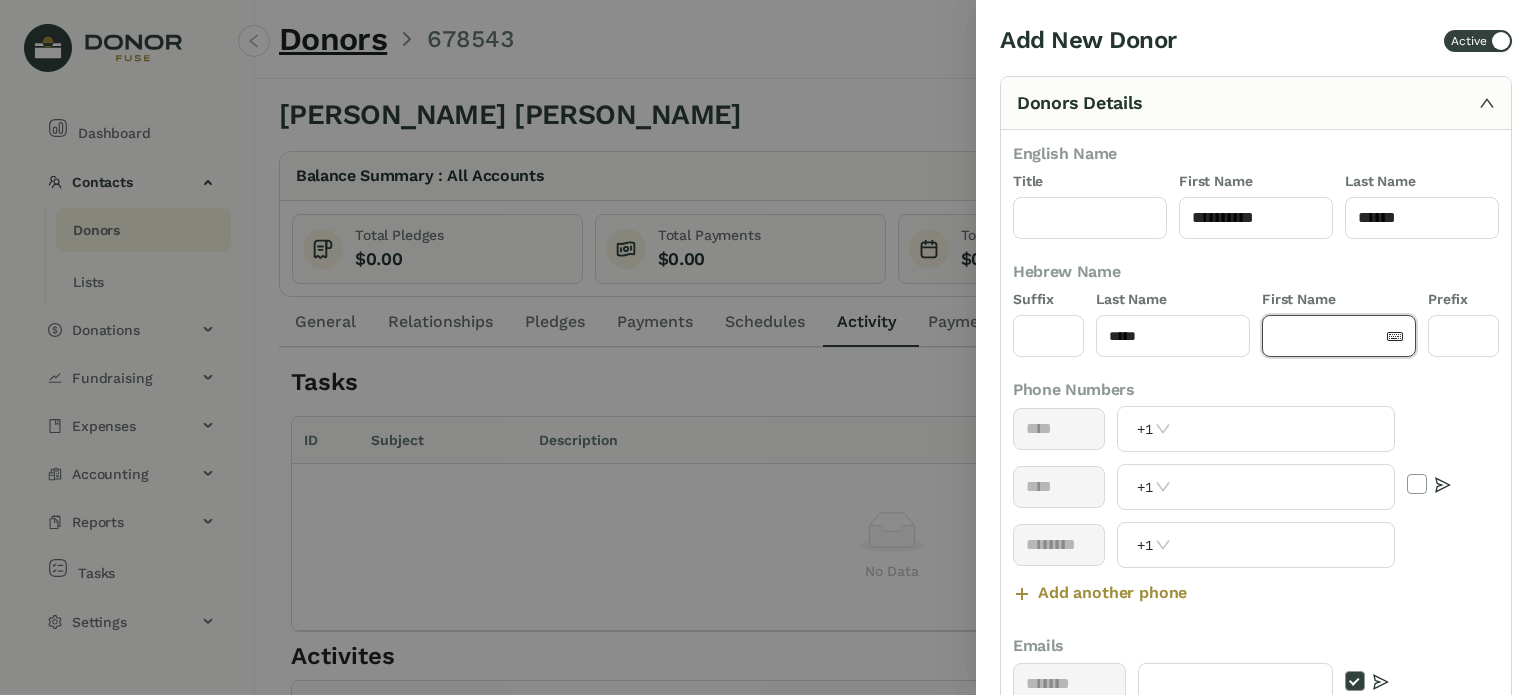 click 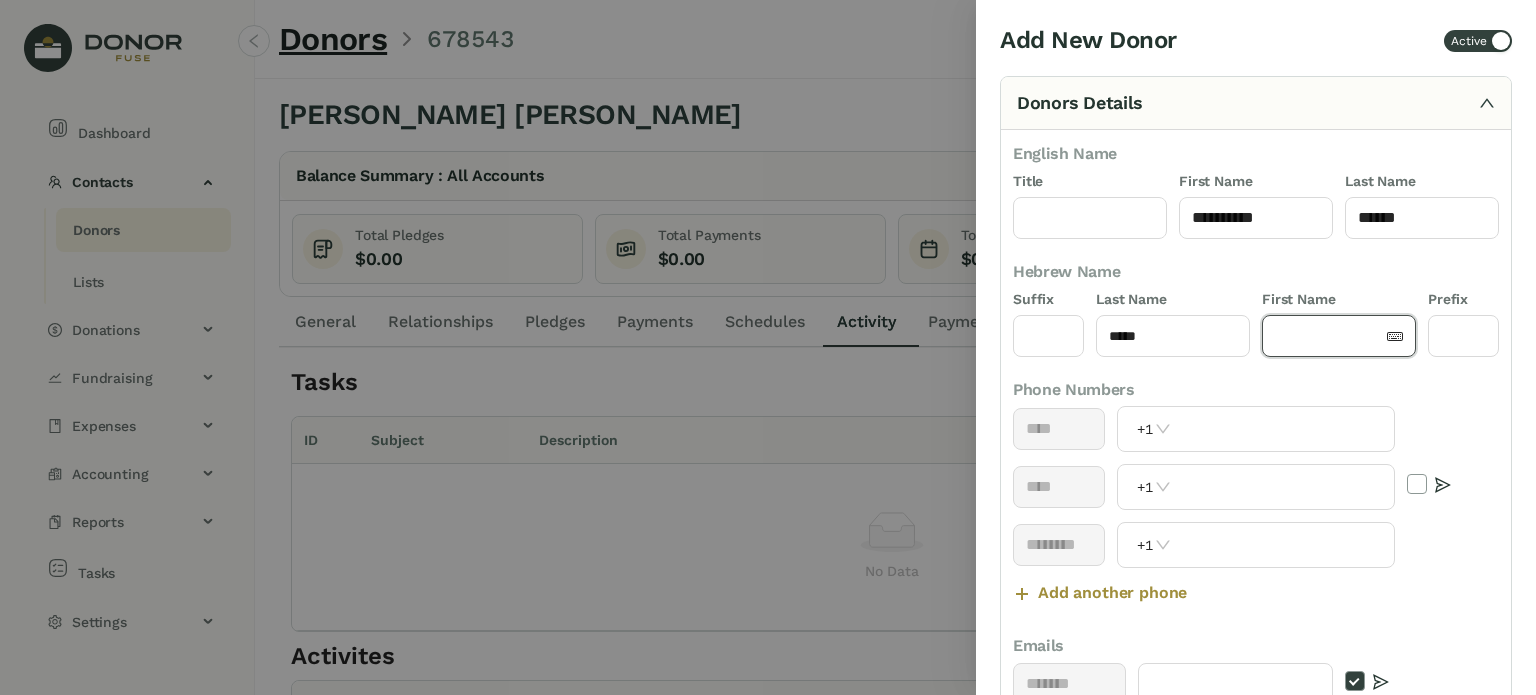 paste on "*********" 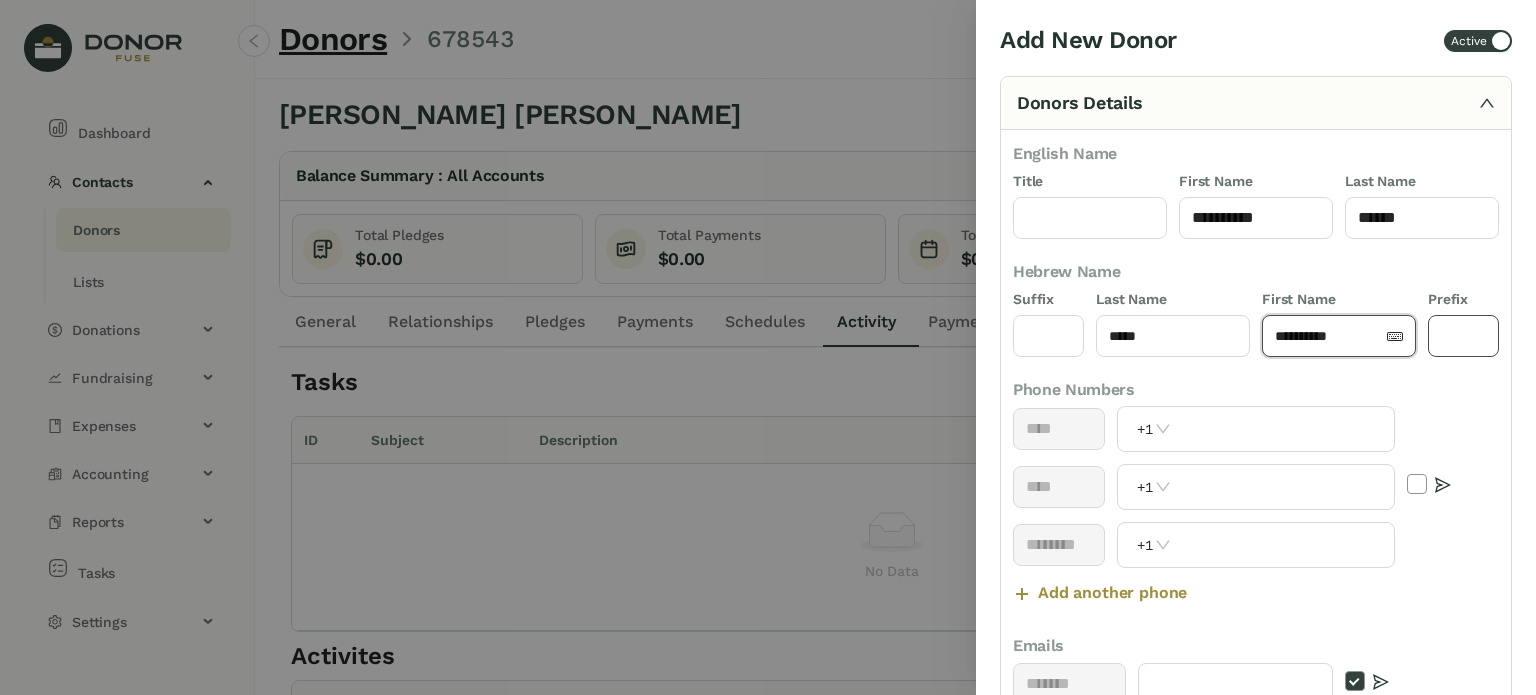 type on "*********" 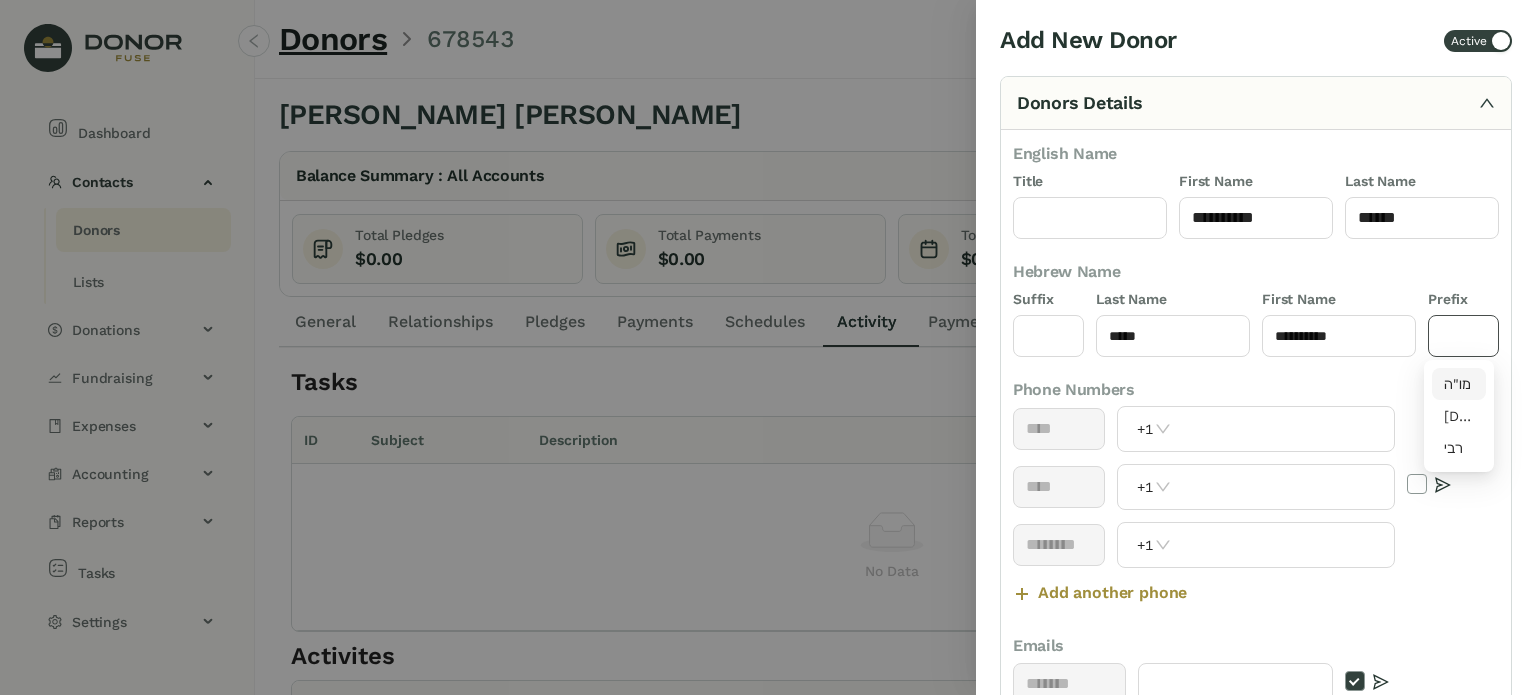 drag, startPoint x: 1474, startPoint y: 327, endPoint x: 1457, endPoint y: 363, distance: 39.812057 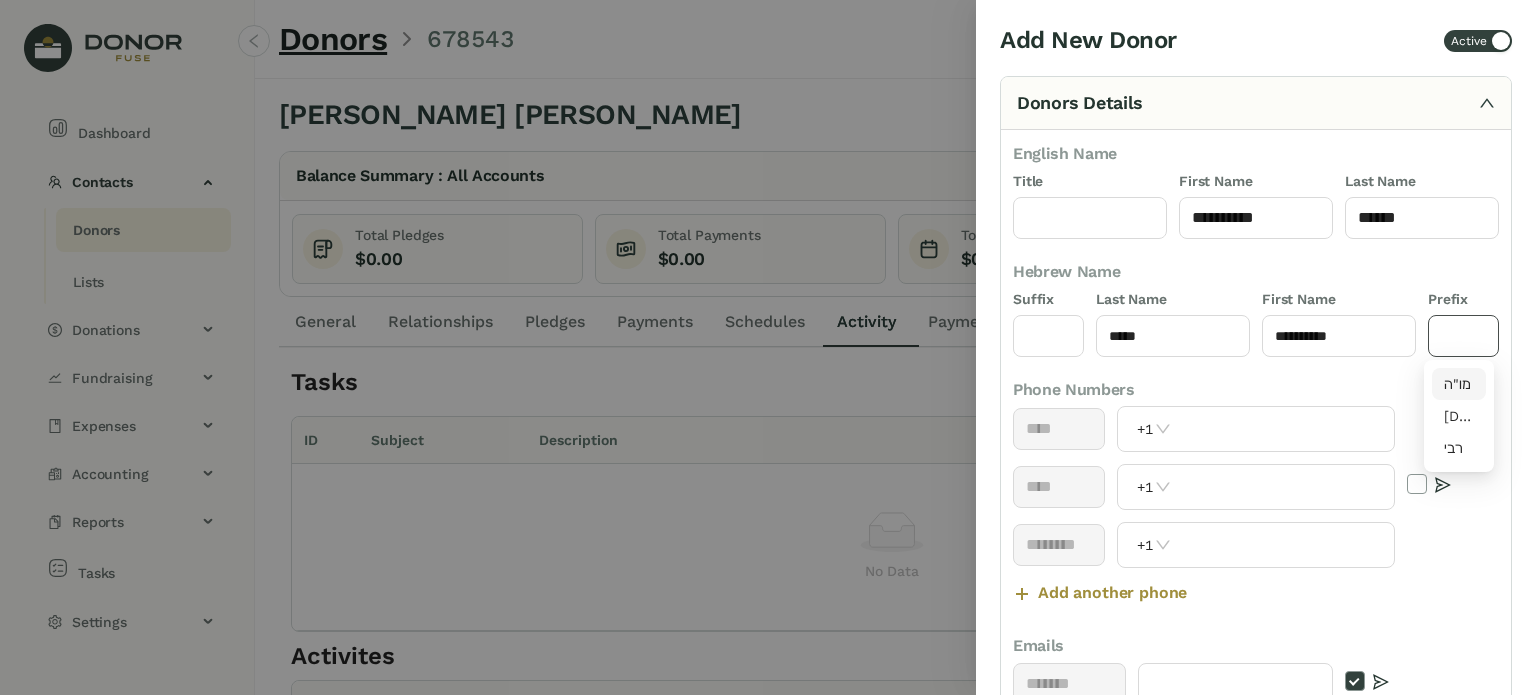 click 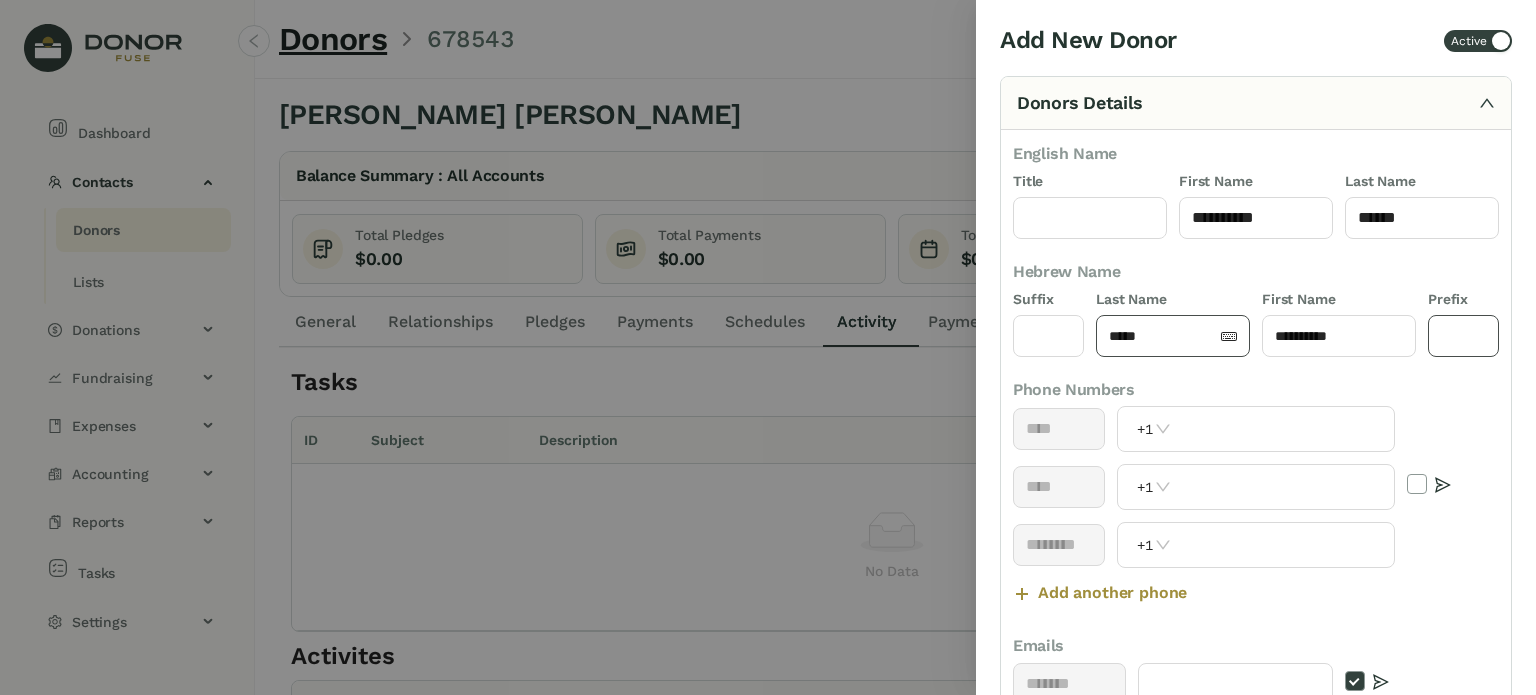 type on "****" 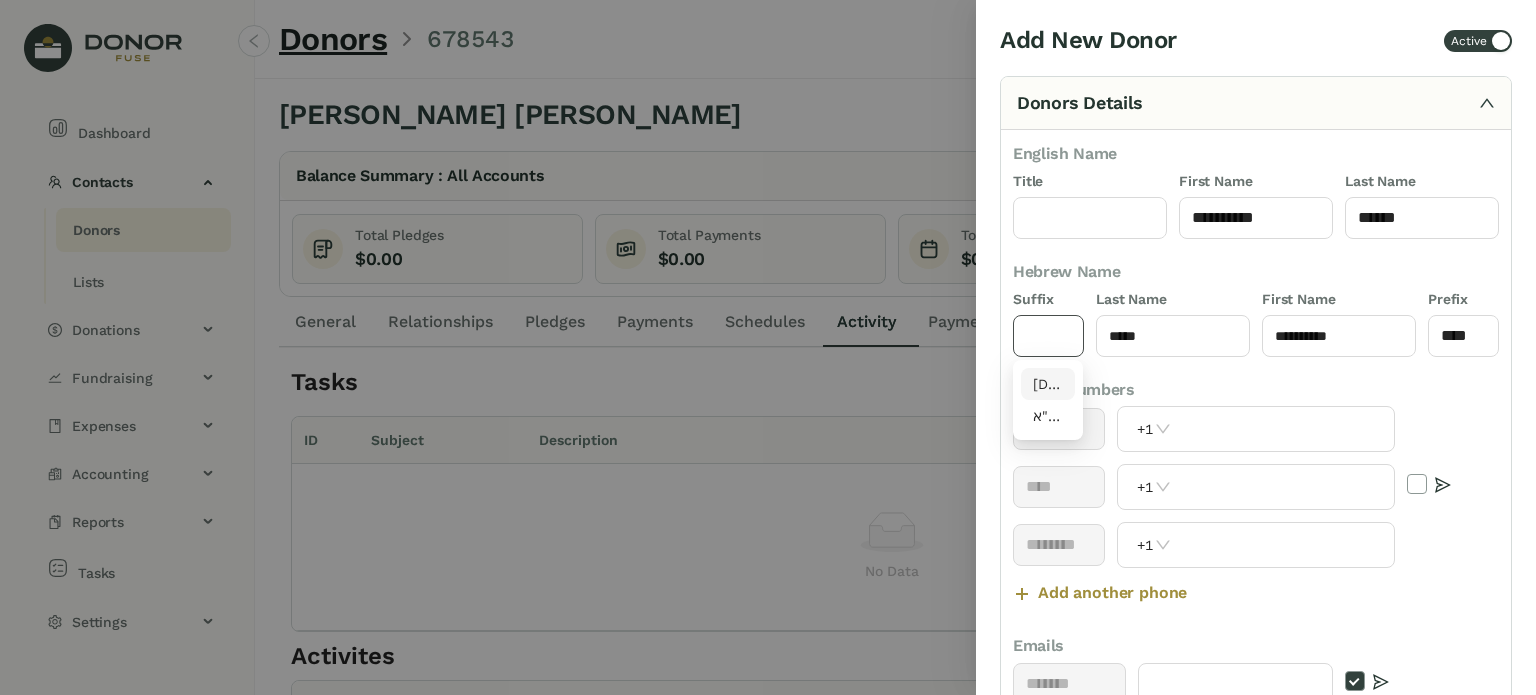 click 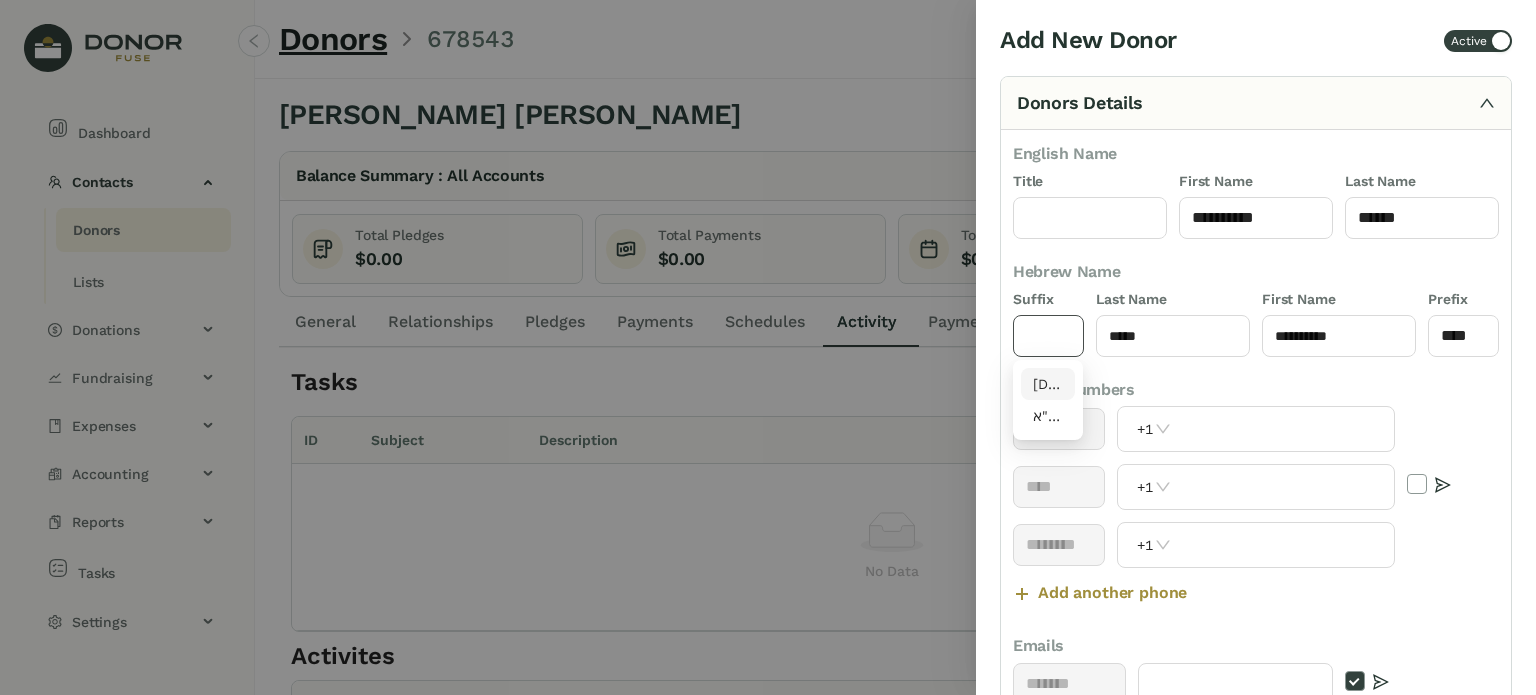 click on "[DEMOGRAPHIC_DATA]"ו" at bounding box center (1048, 384) 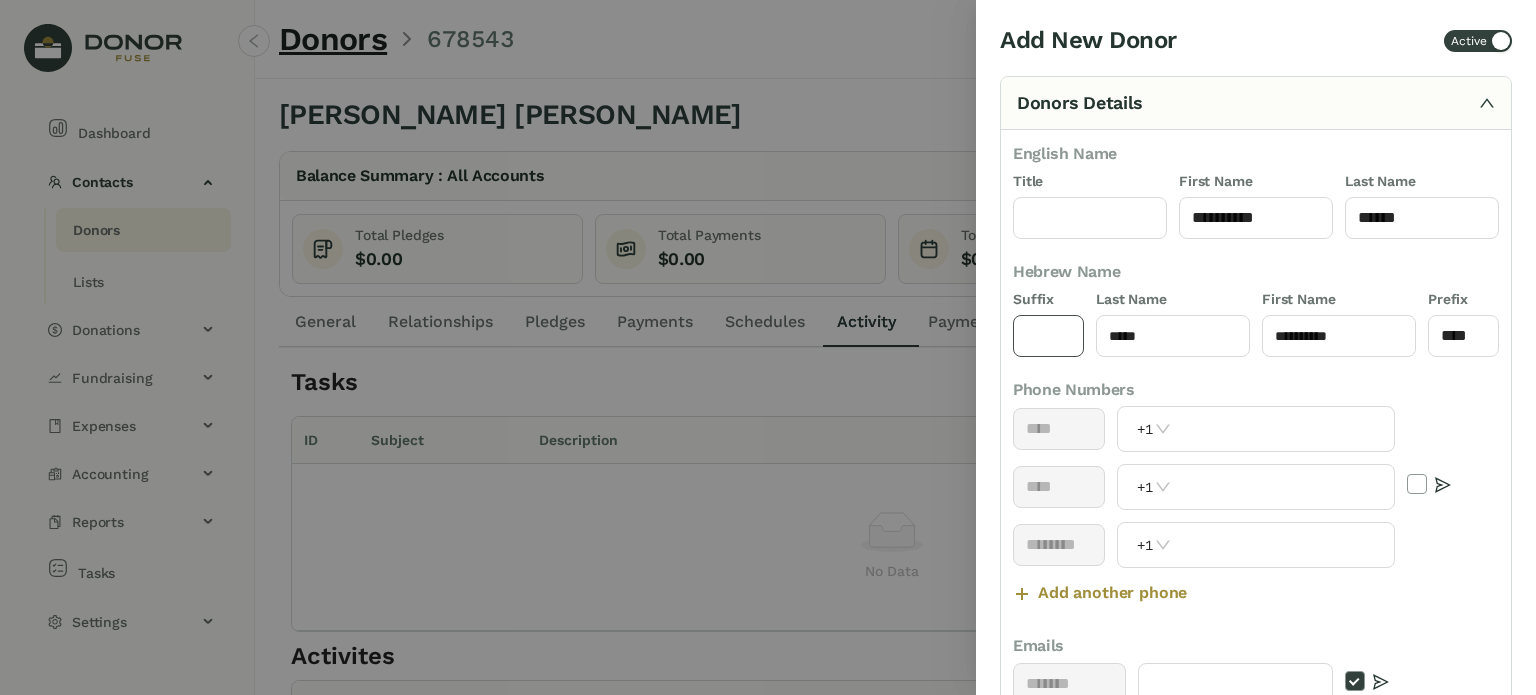 type on "****" 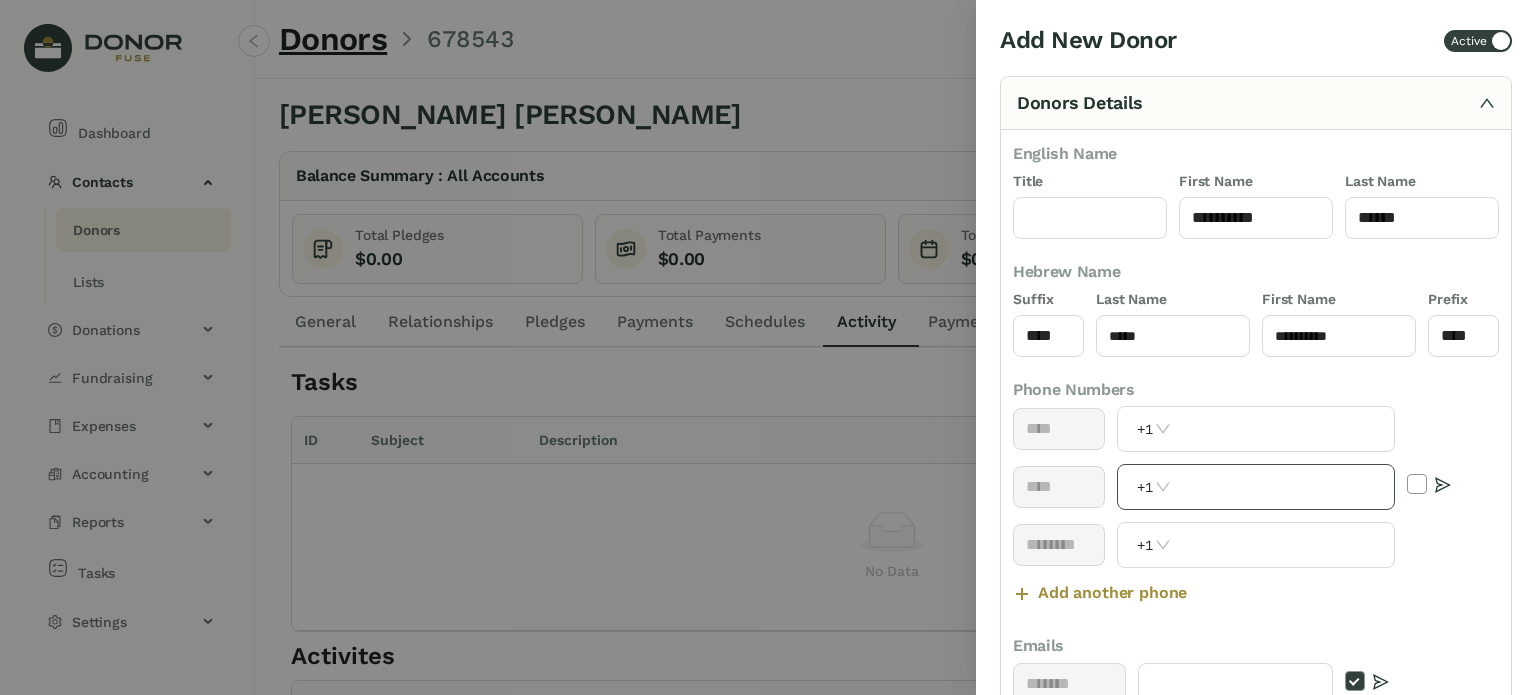 click at bounding box center (1285, 487) 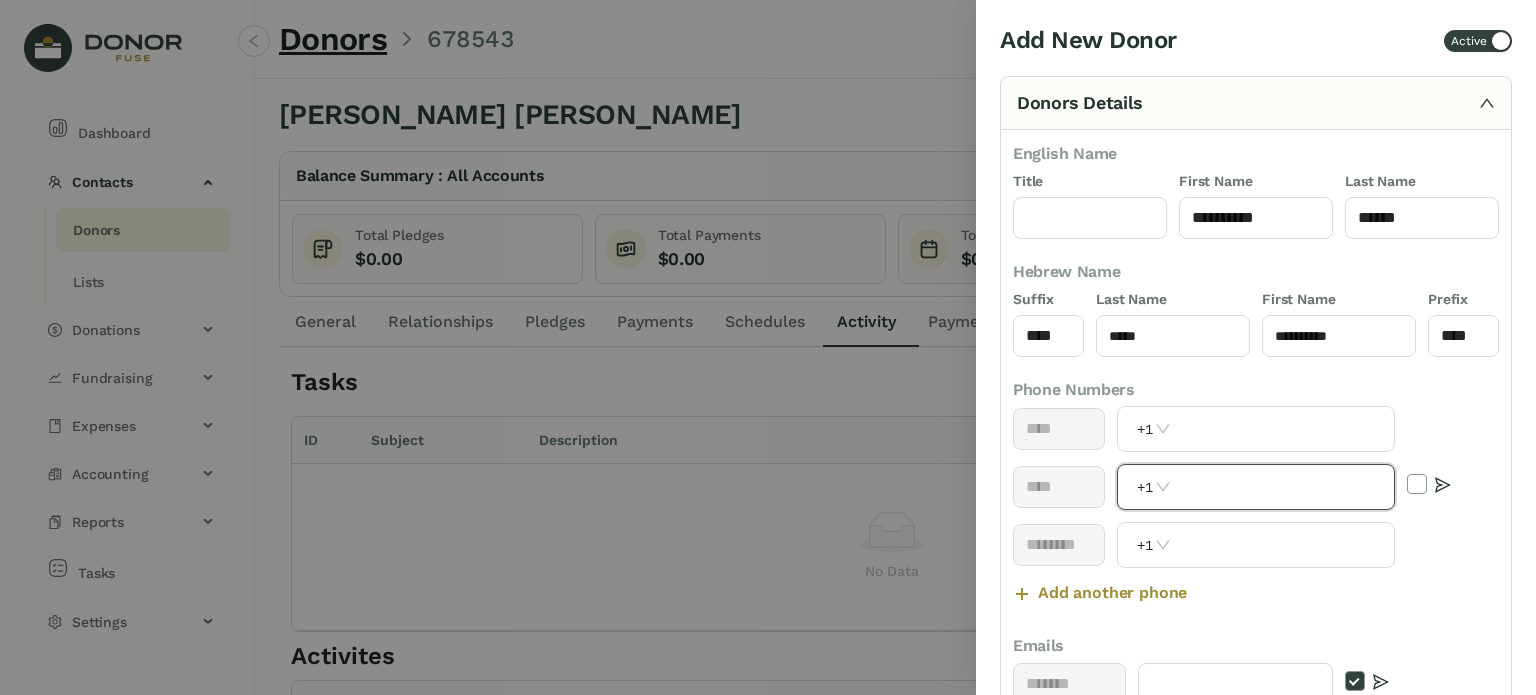 paste on "**********" 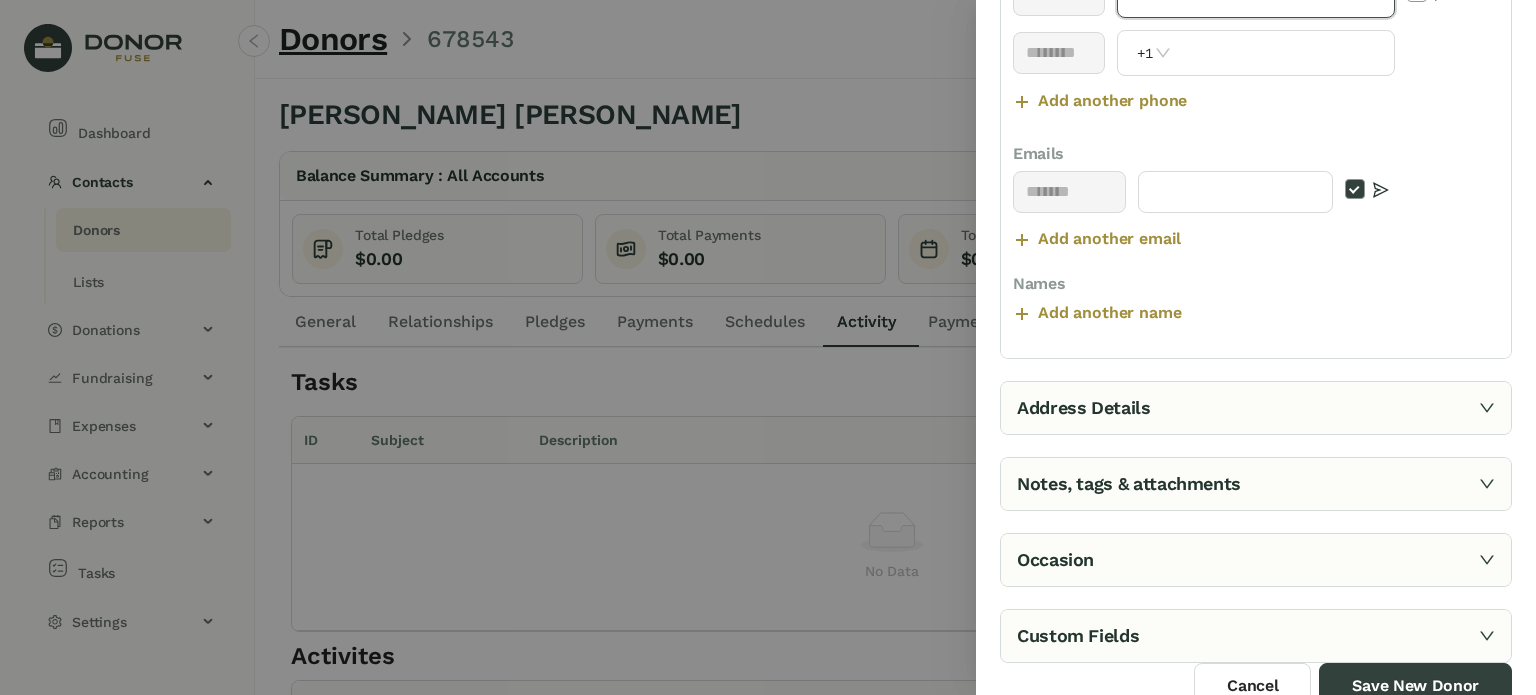 scroll, scrollTop: 500, scrollLeft: 0, axis: vertical 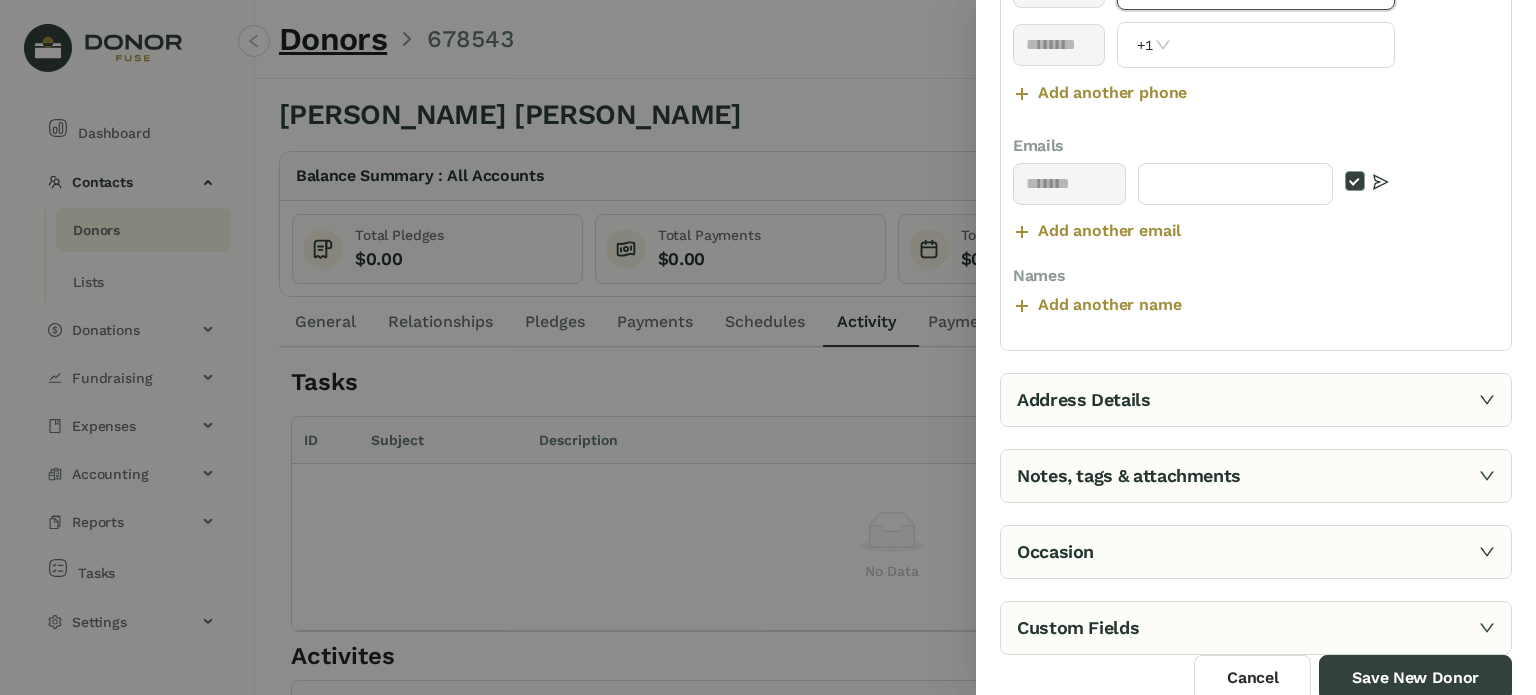 type on "**********" 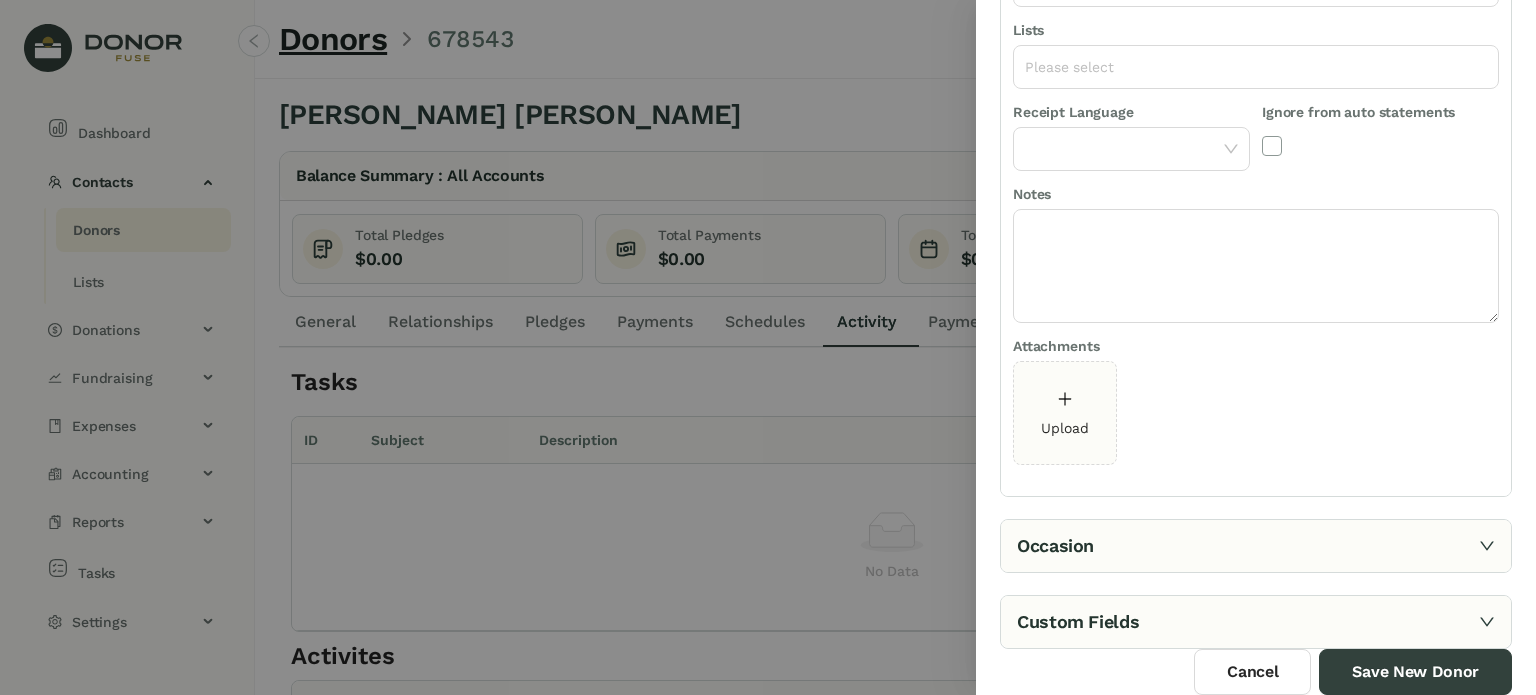scroll, scrollTop: 161, scrollLeft: 0, axis: vertical 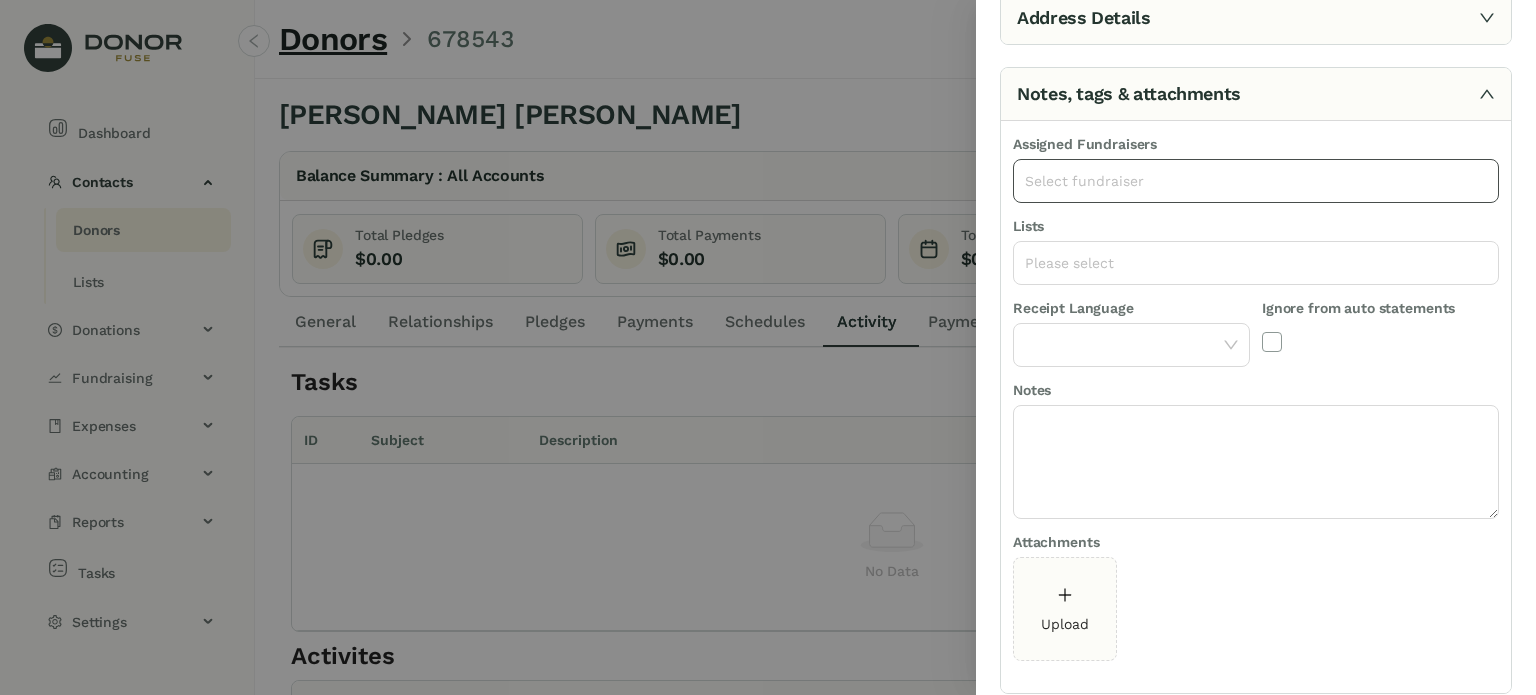 click on "Select fundraiser" 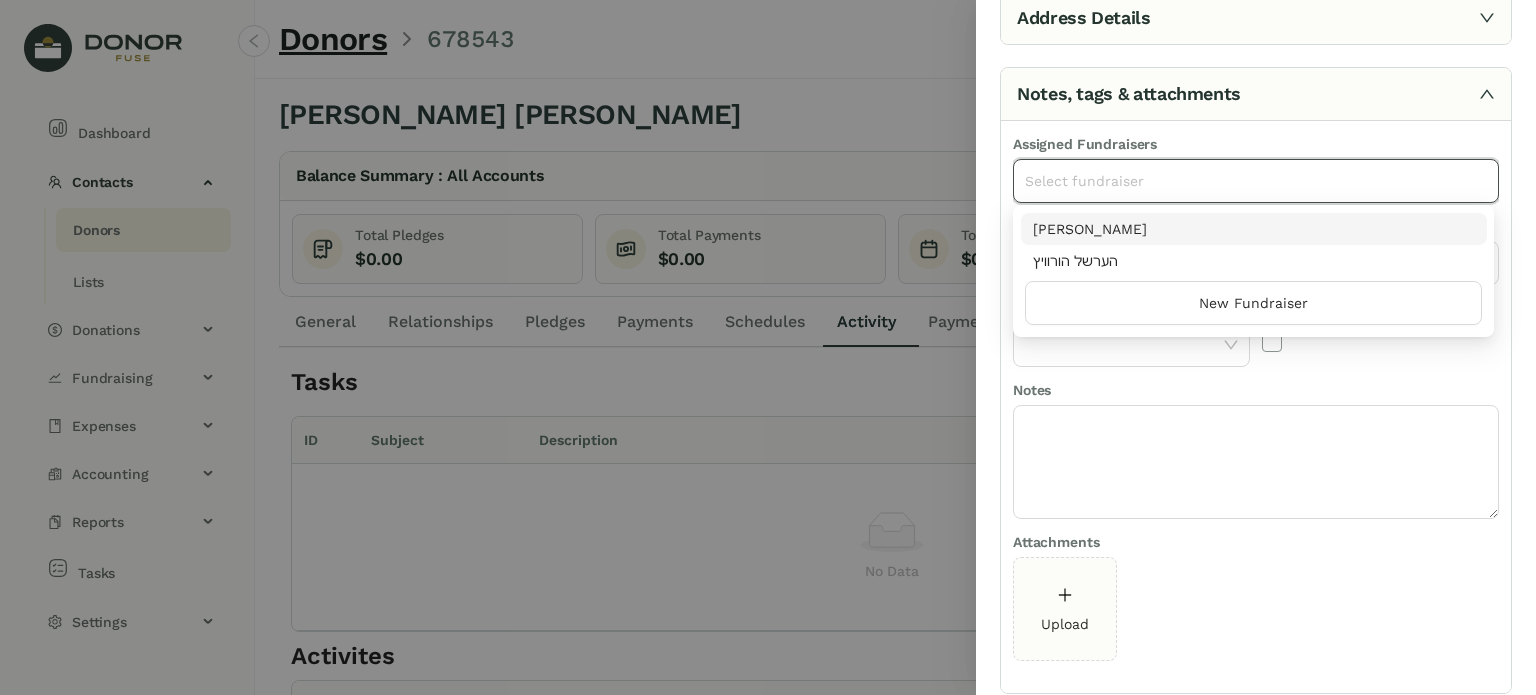 click on "[PERSON_NAME]" at bounding box center [1254, 229] 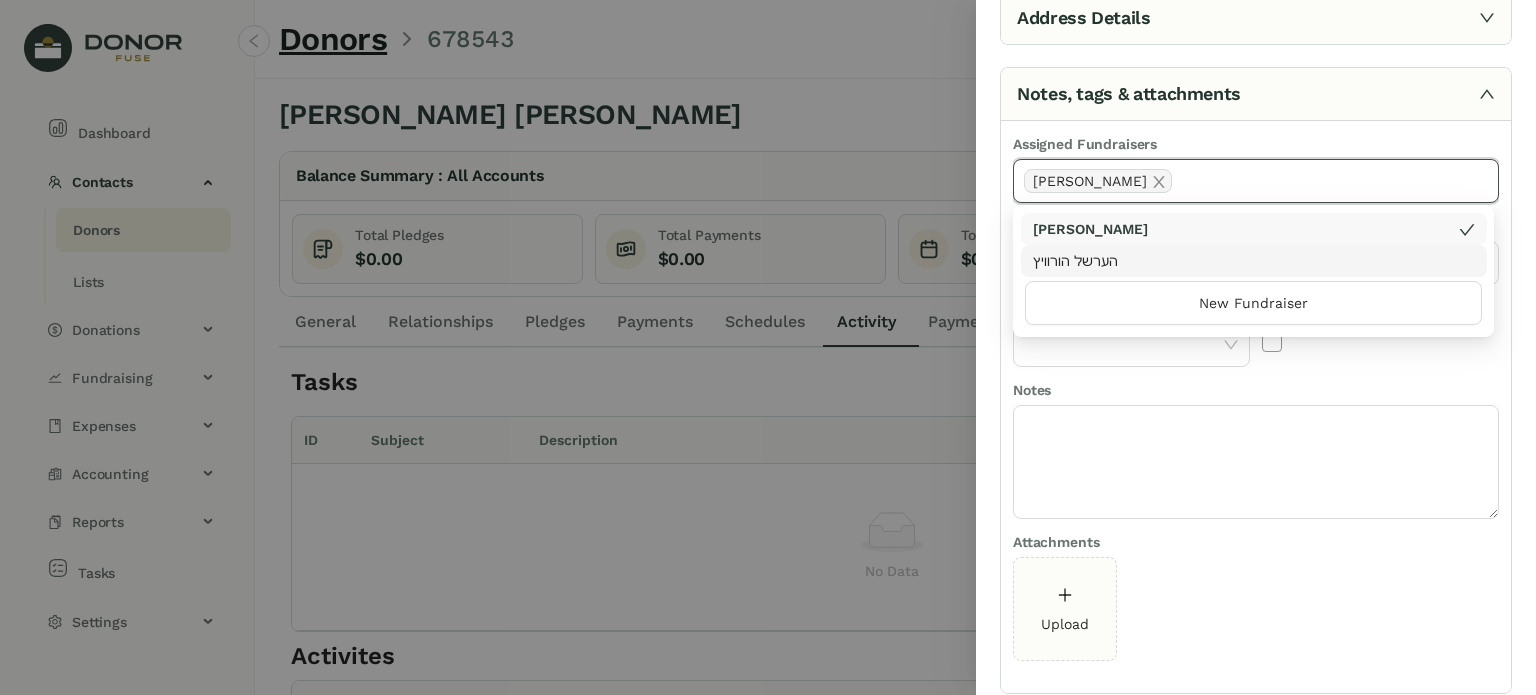 drag, startPoint x: 1304, startPoint y: 374, endPoint x: 1255, endPoint y: 353, distance: 53.310413 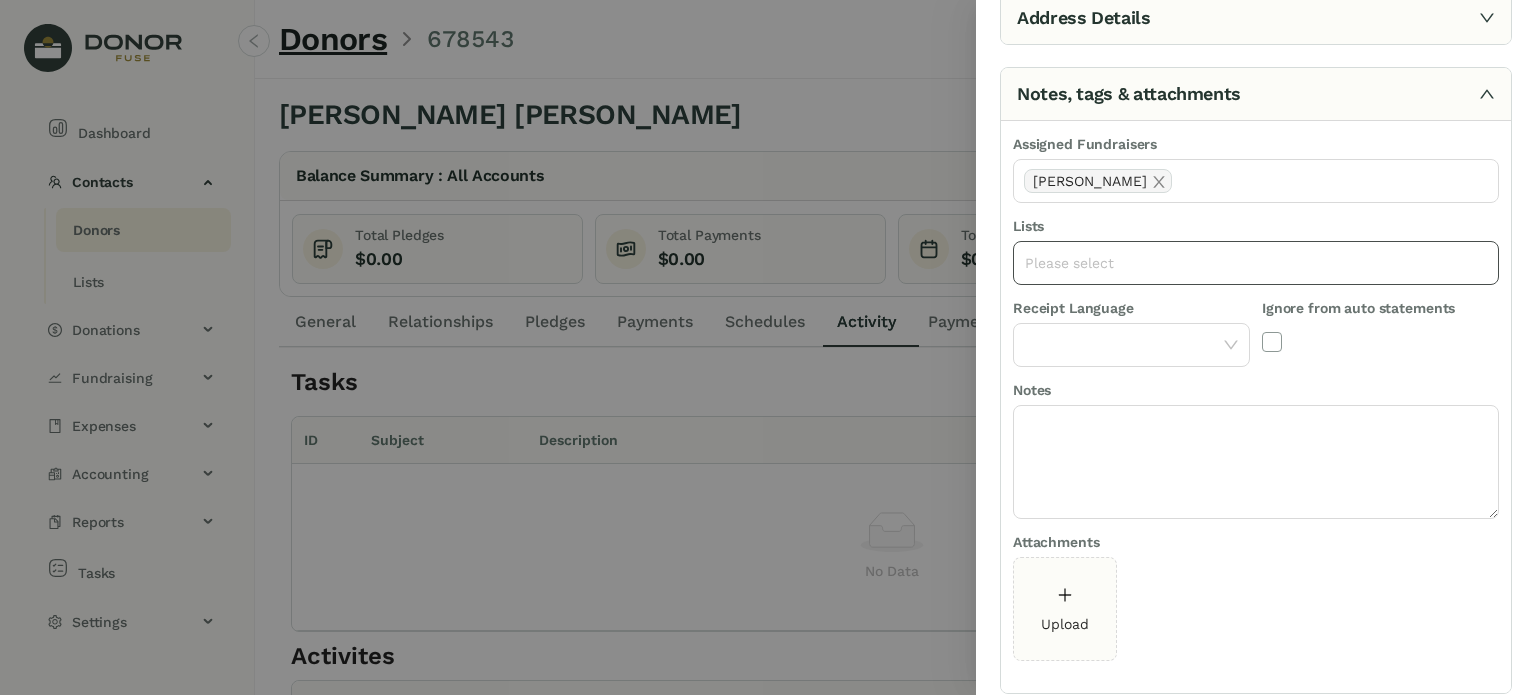click on "Please select" 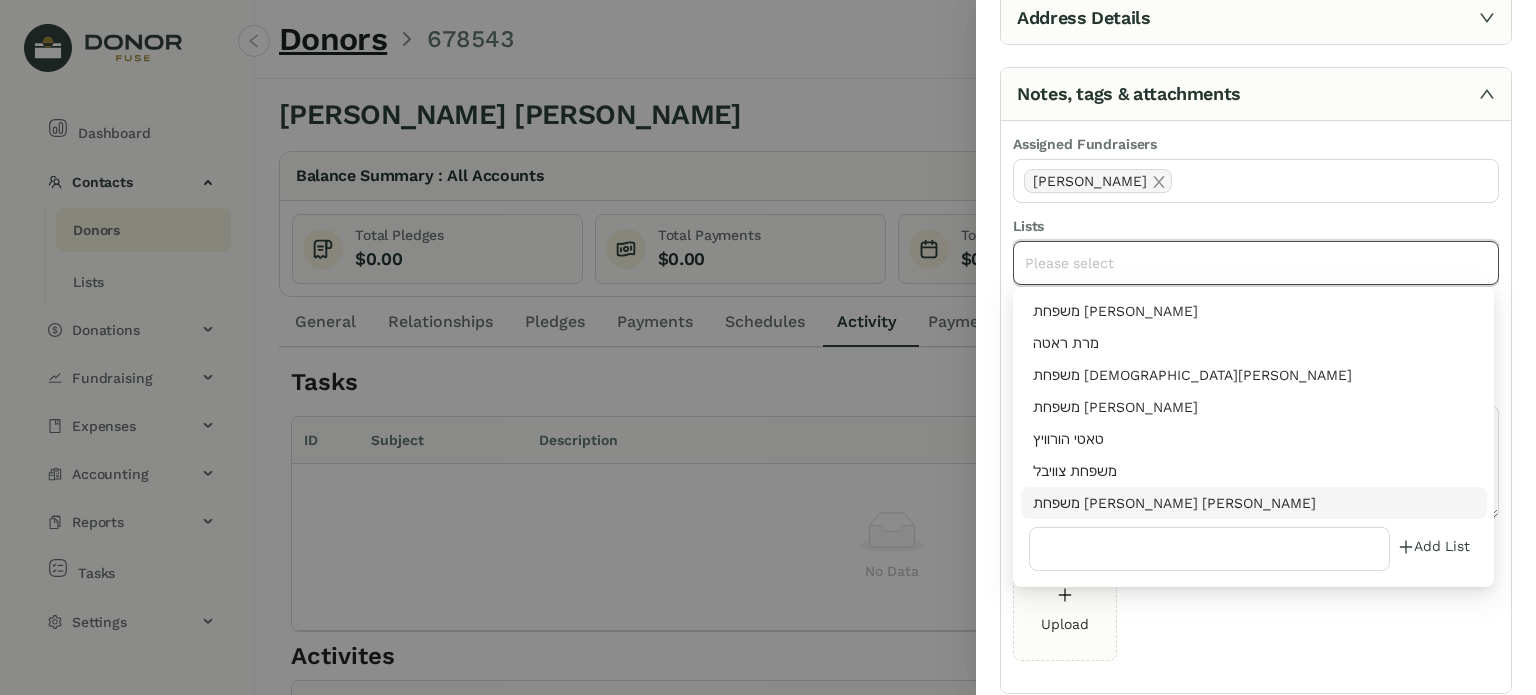 click on "משפחת [PERSON_NAME] [PERSON_NAME]" at bounding box center (1254, 503) 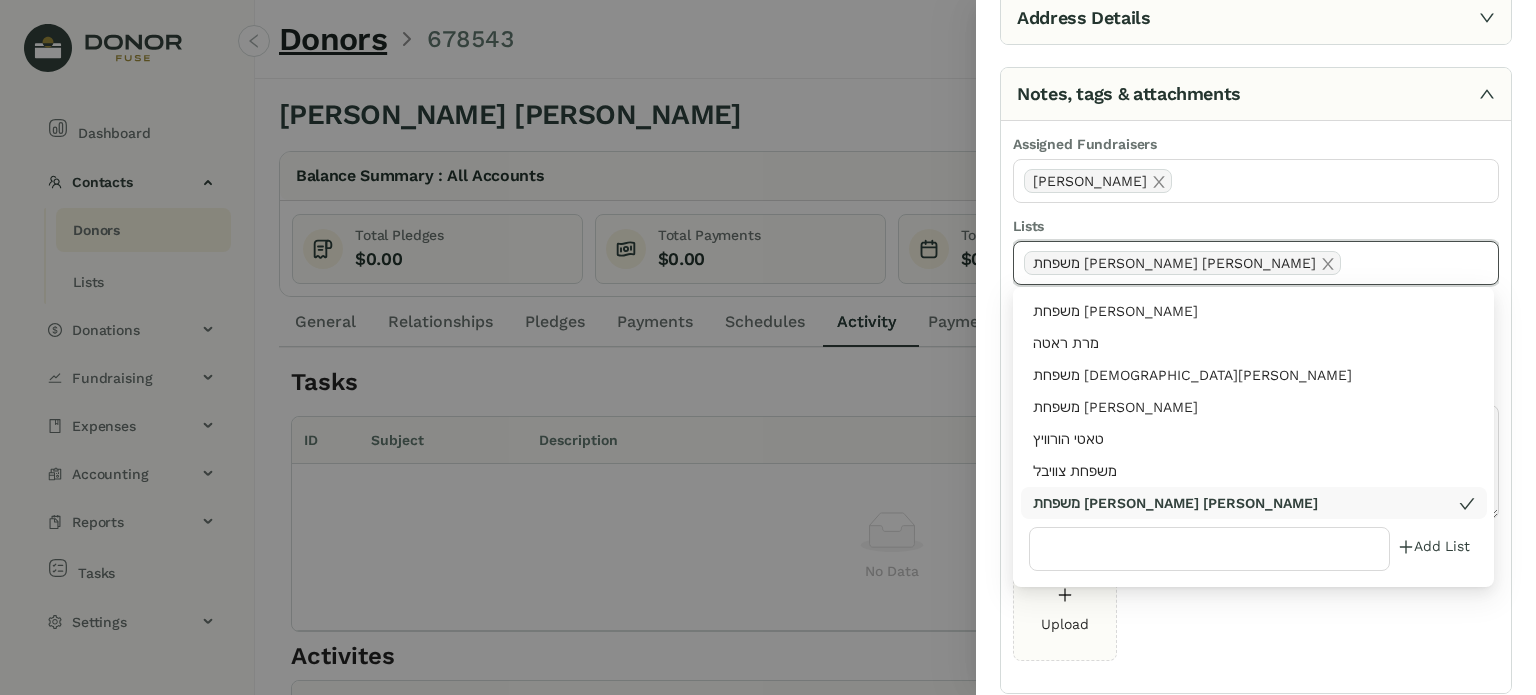 click on "Upload" 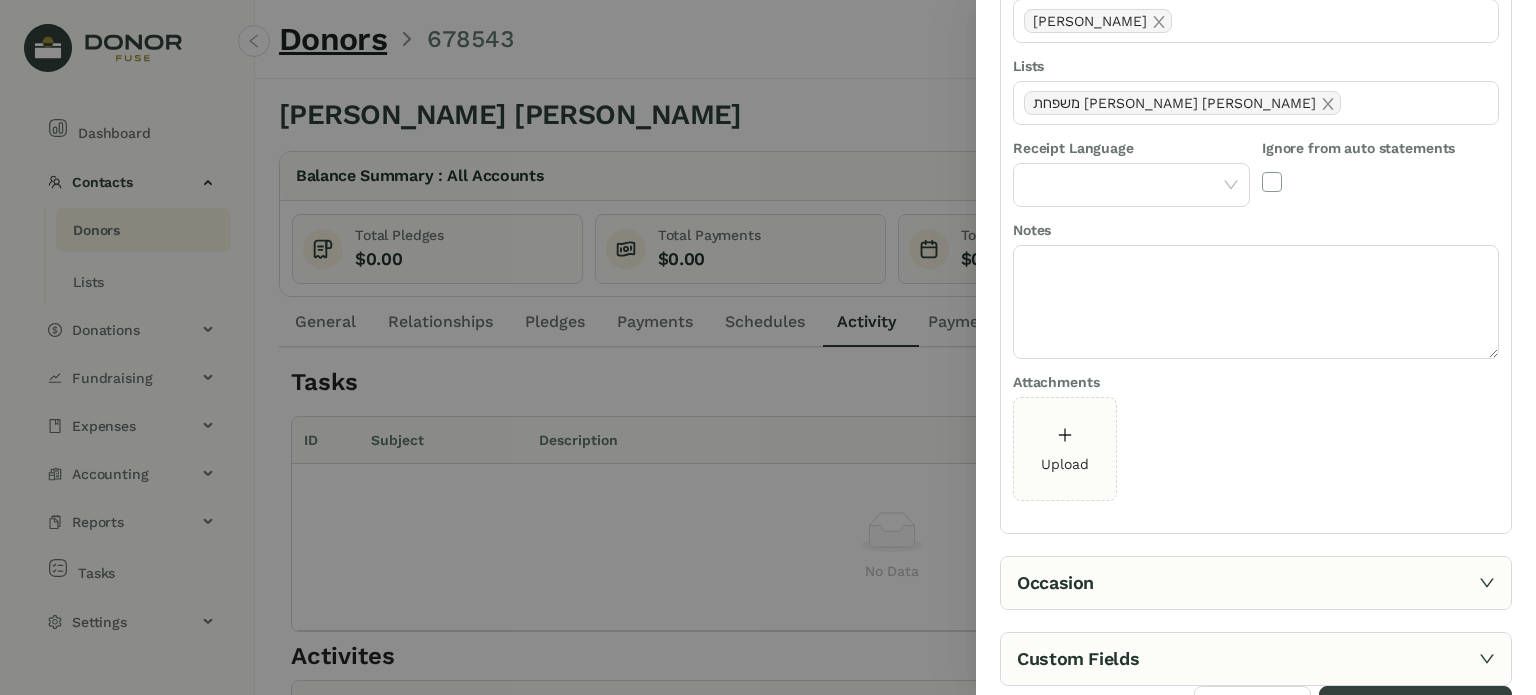 scroll, scrollTop: 355, scrollLeft: 0, axis: vertical 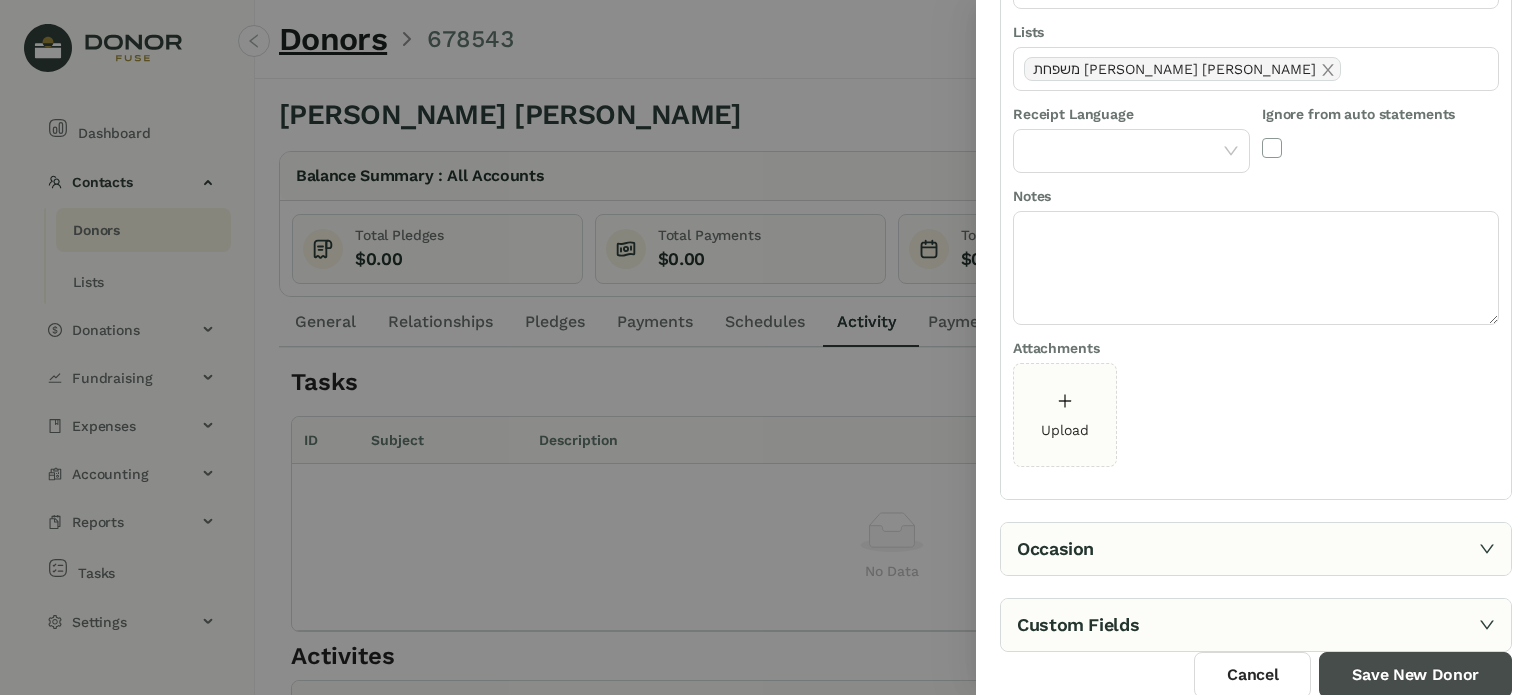 click on "Save New Donor" at bounding box center [1415, 675] 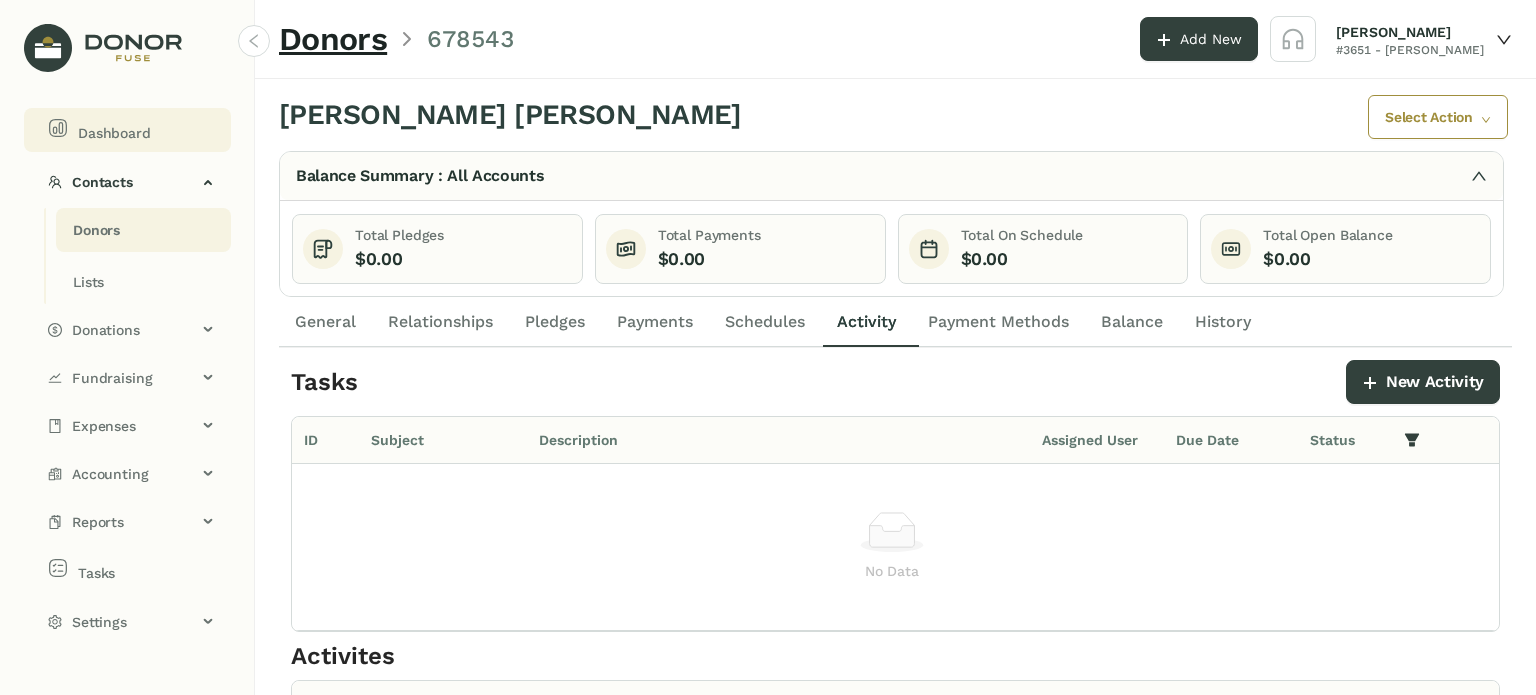 click on "Dashboard" 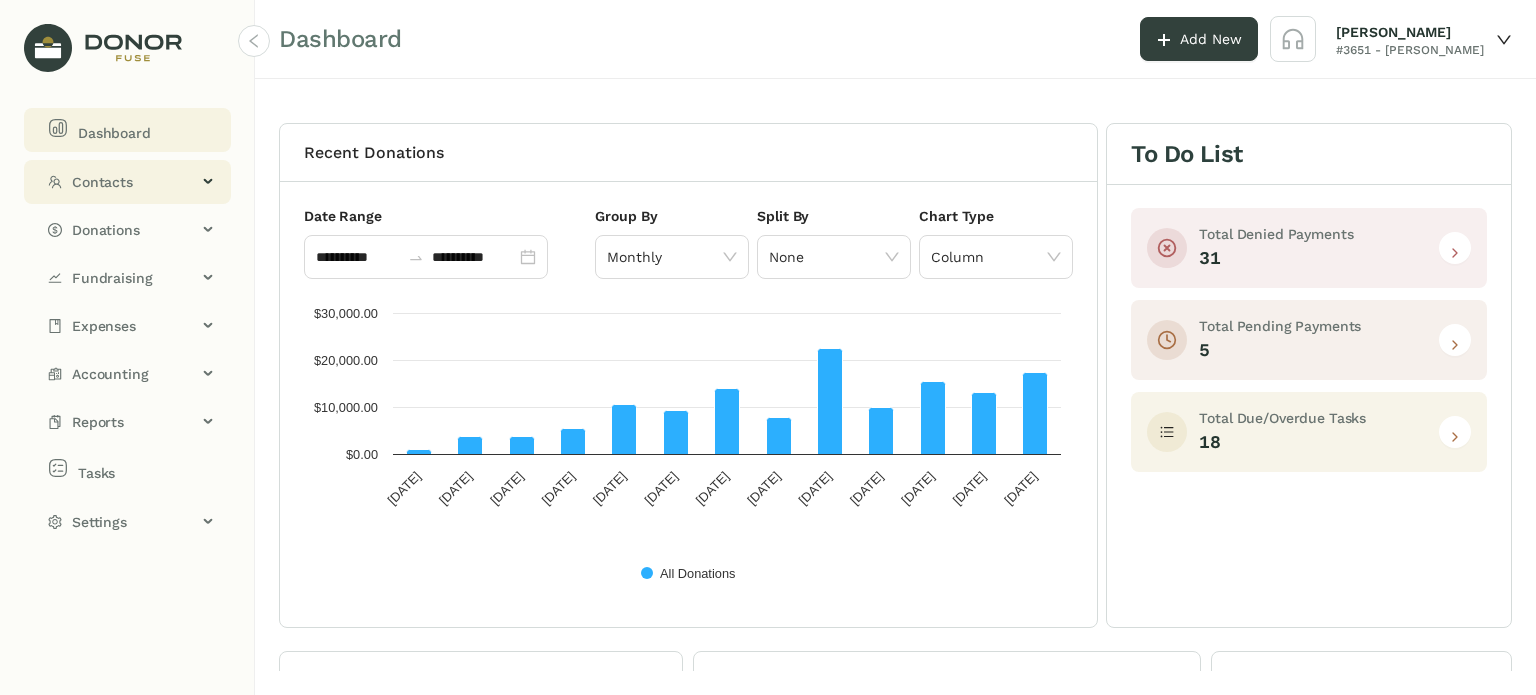 click on "Contacts" 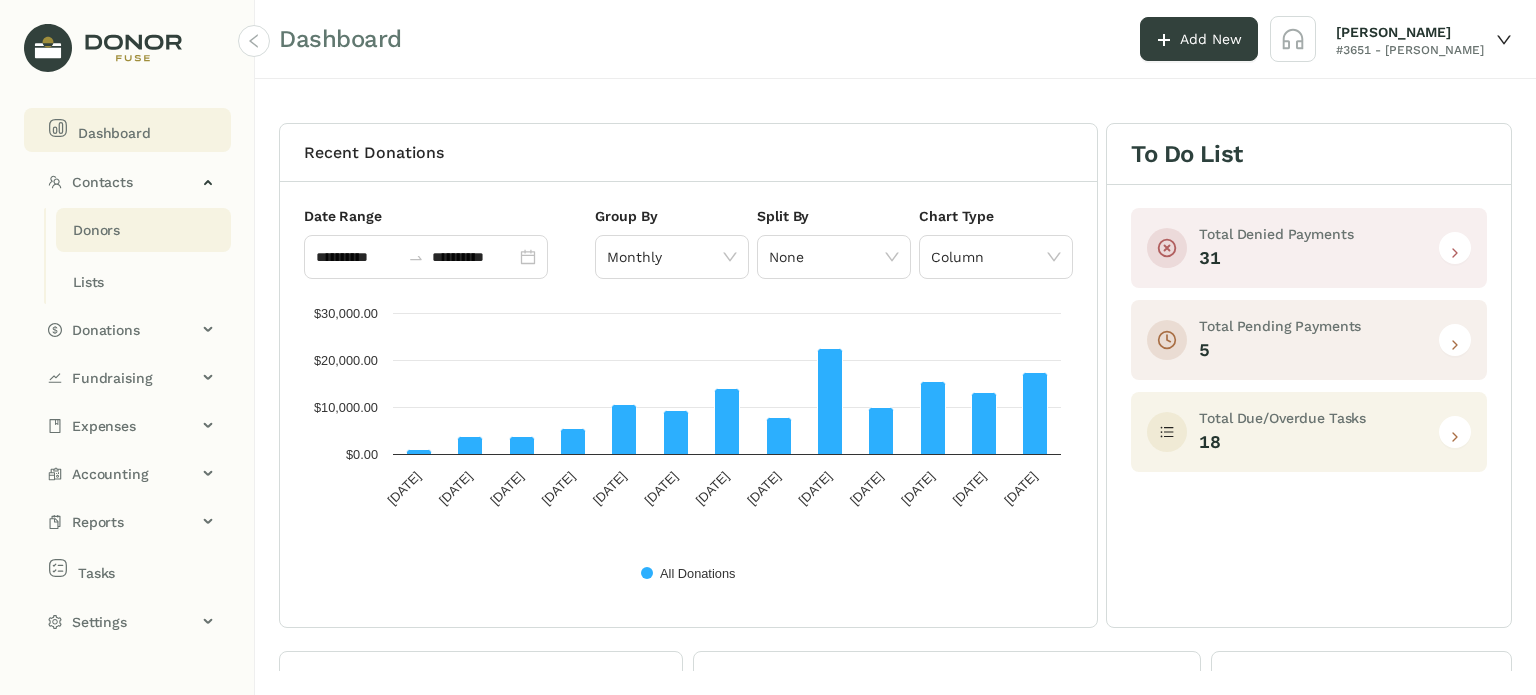 click on "Donors" 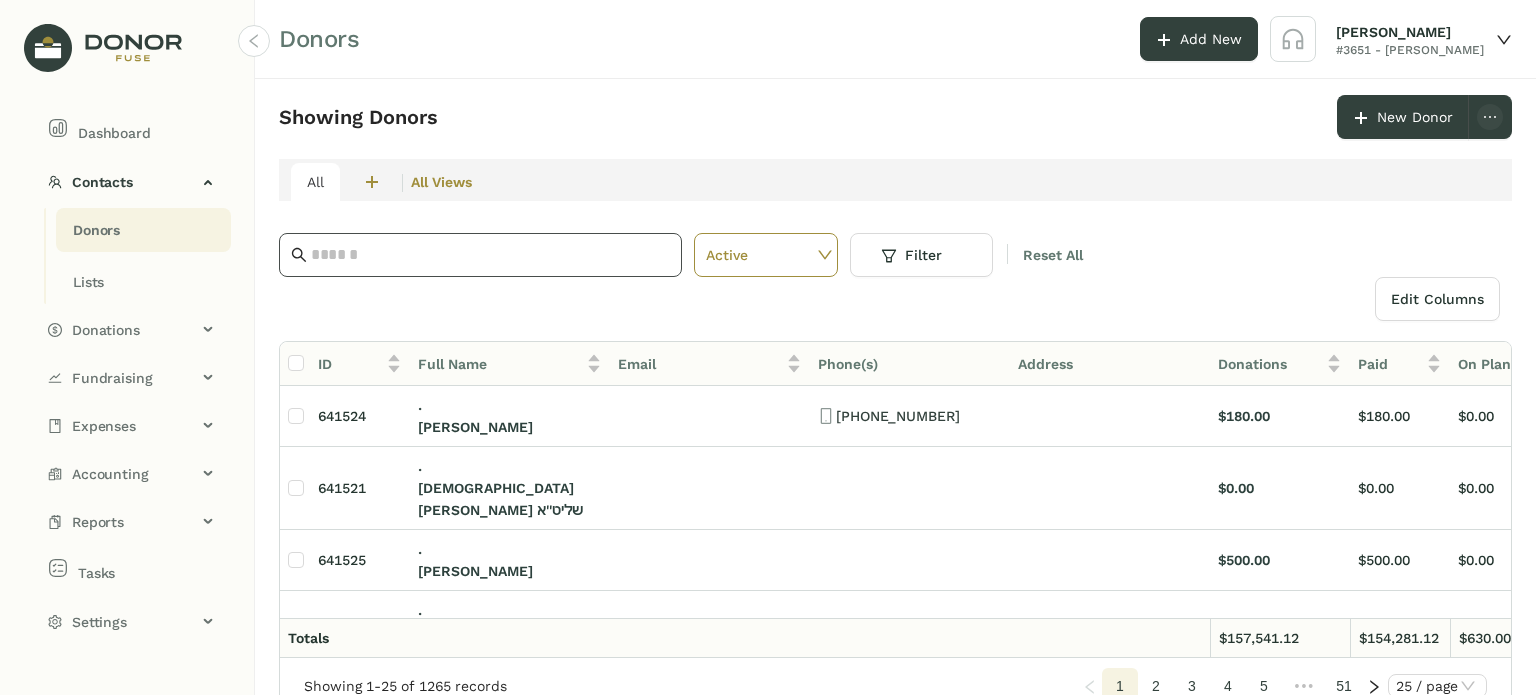 click 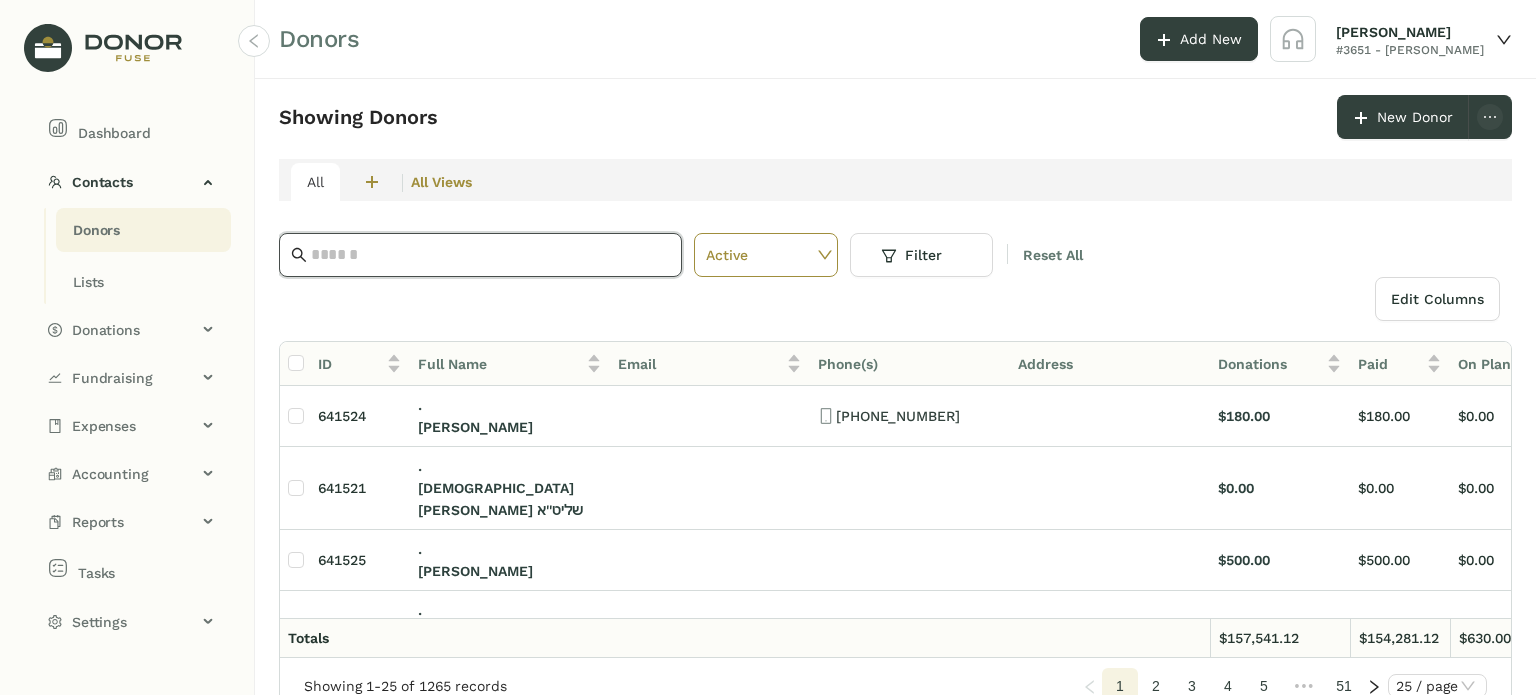 paste on "**********" 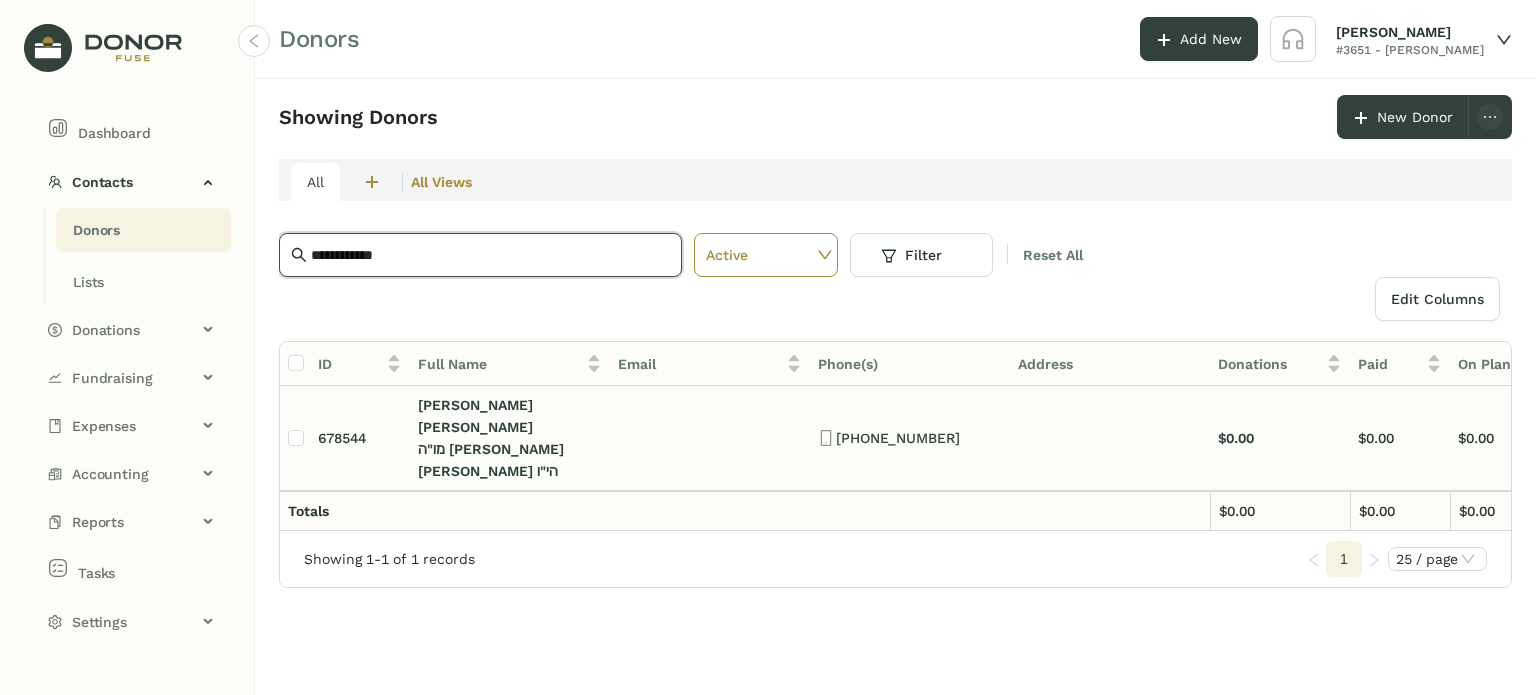 type on "**********" 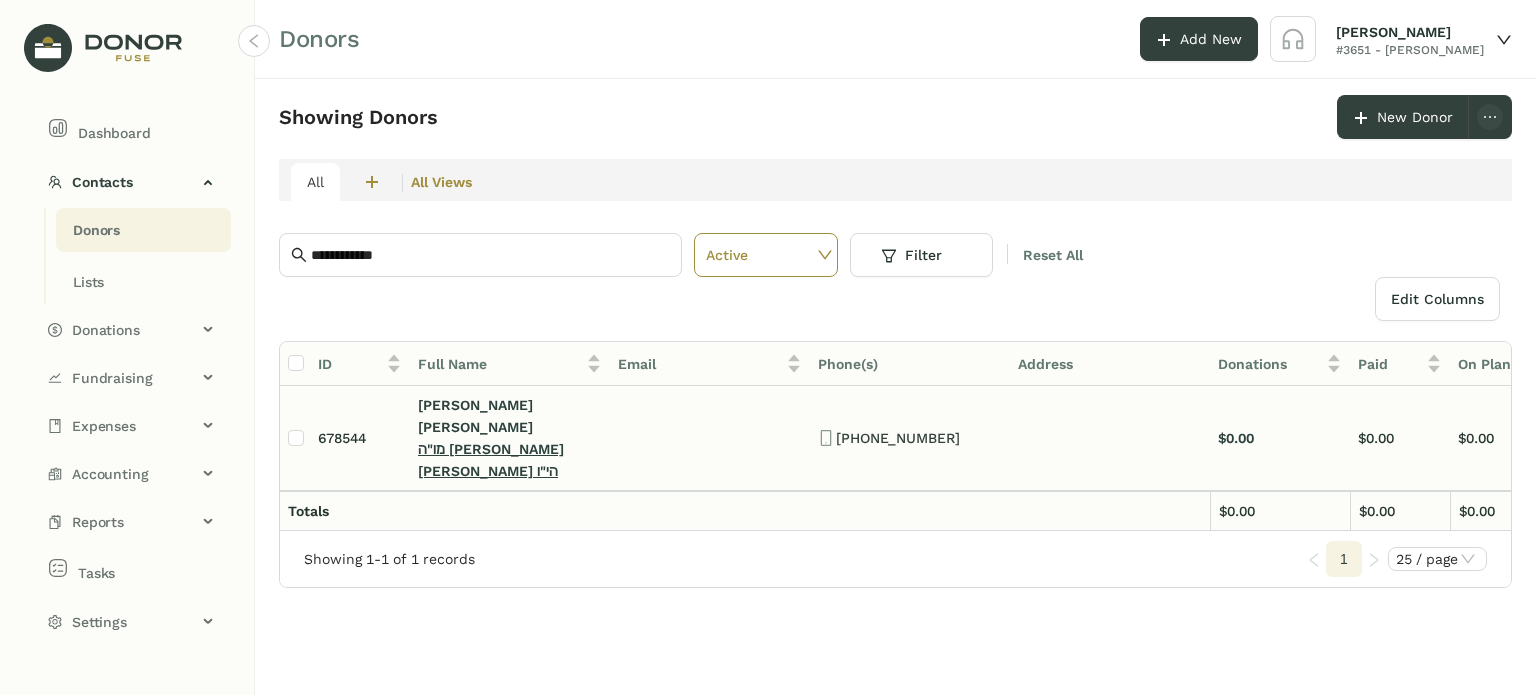 click on "מו"ה [PERSON_NAME] [PERSON_NAME] הי"ו" 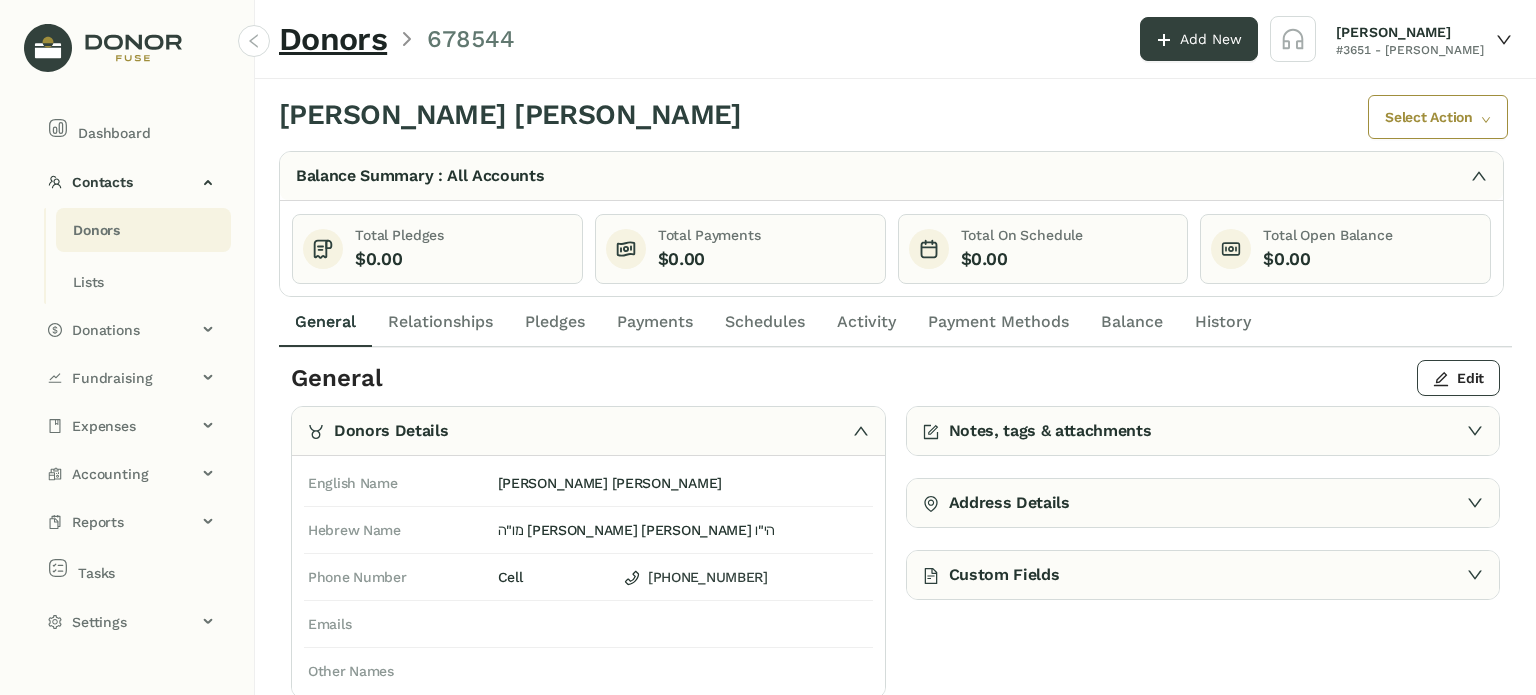 click on "Activity" 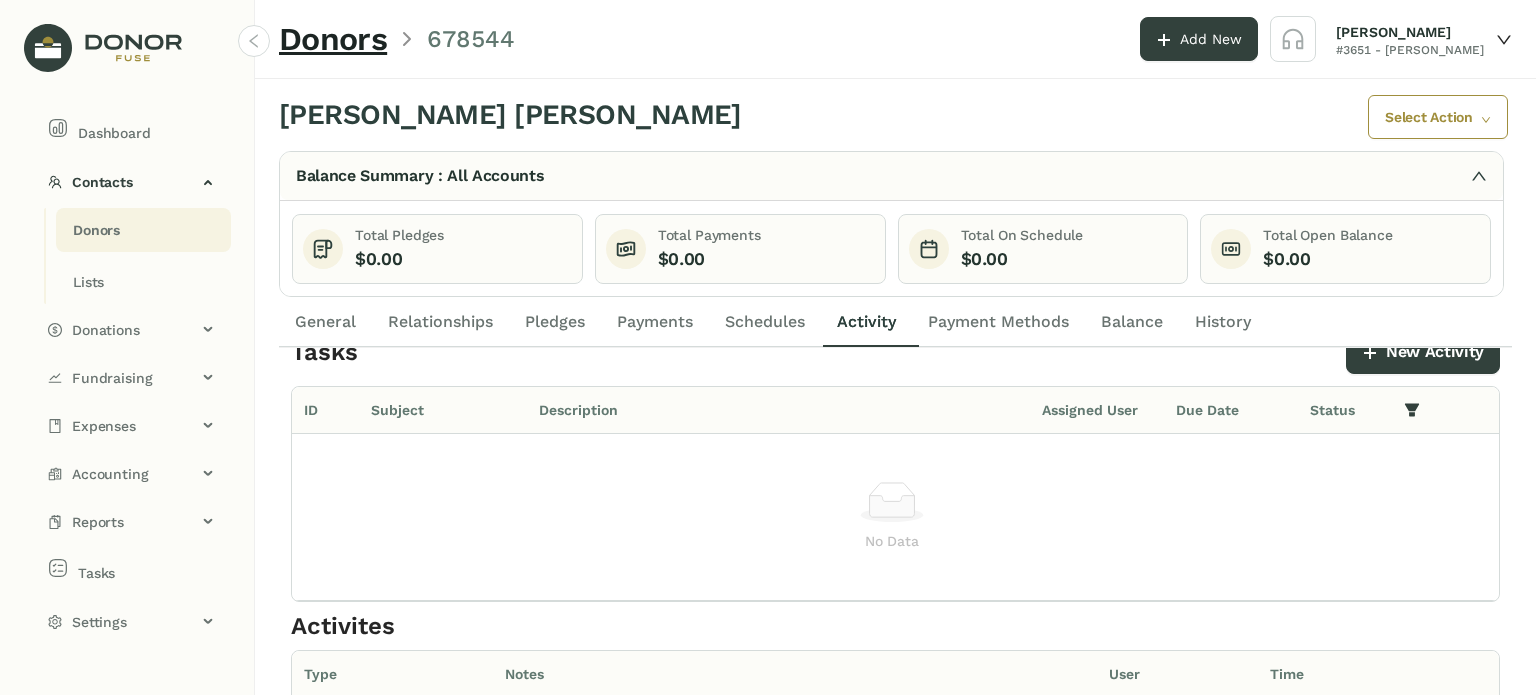 scroll, scrollTop: 0, scrollLeft: 0, axis: both 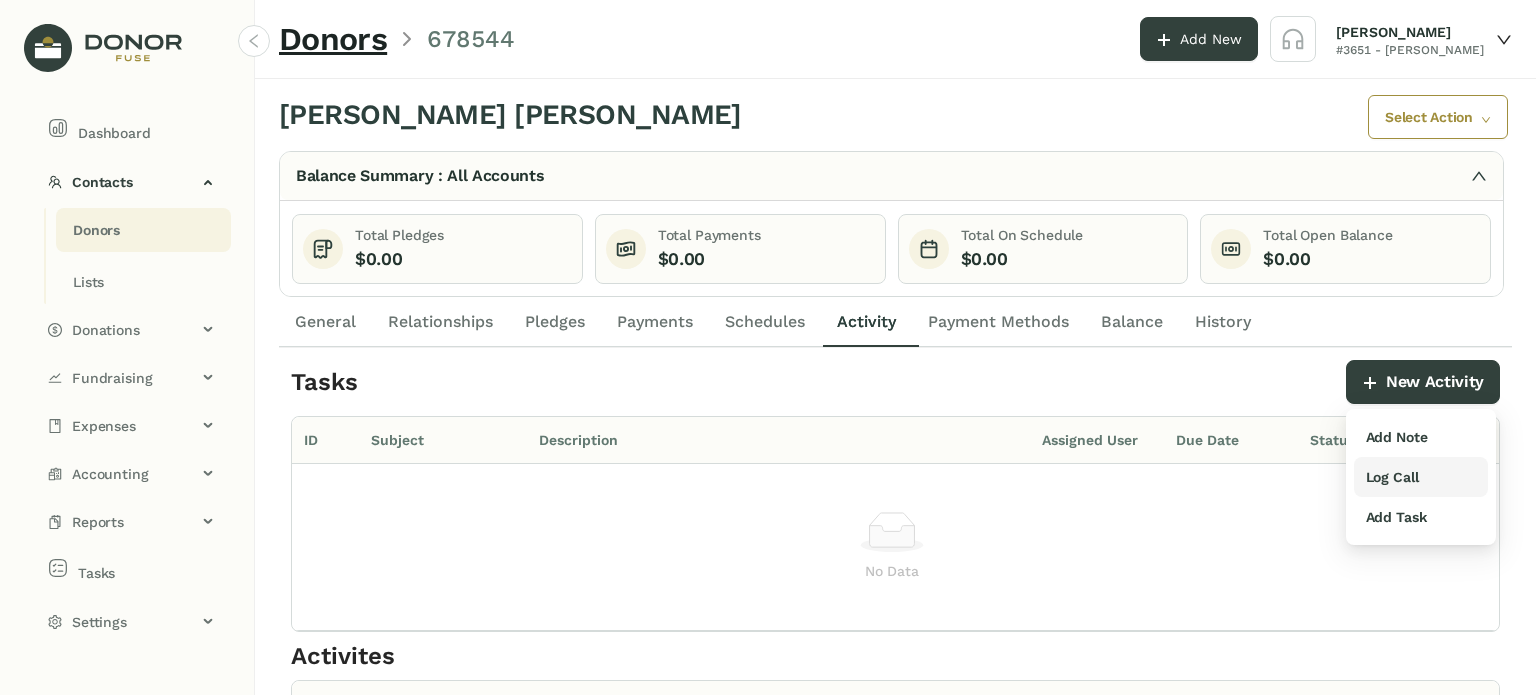 click on "Log Call" at bounding box center (1392, 477) 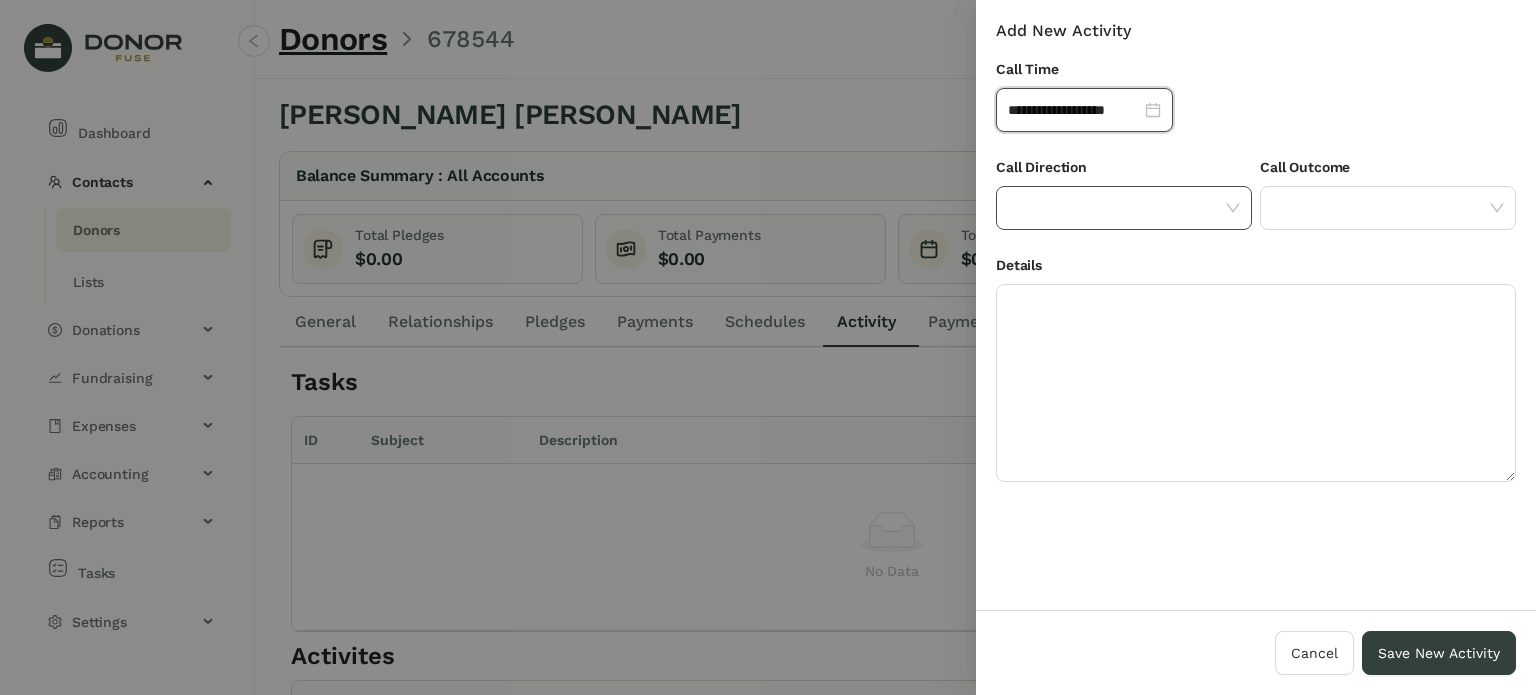 click 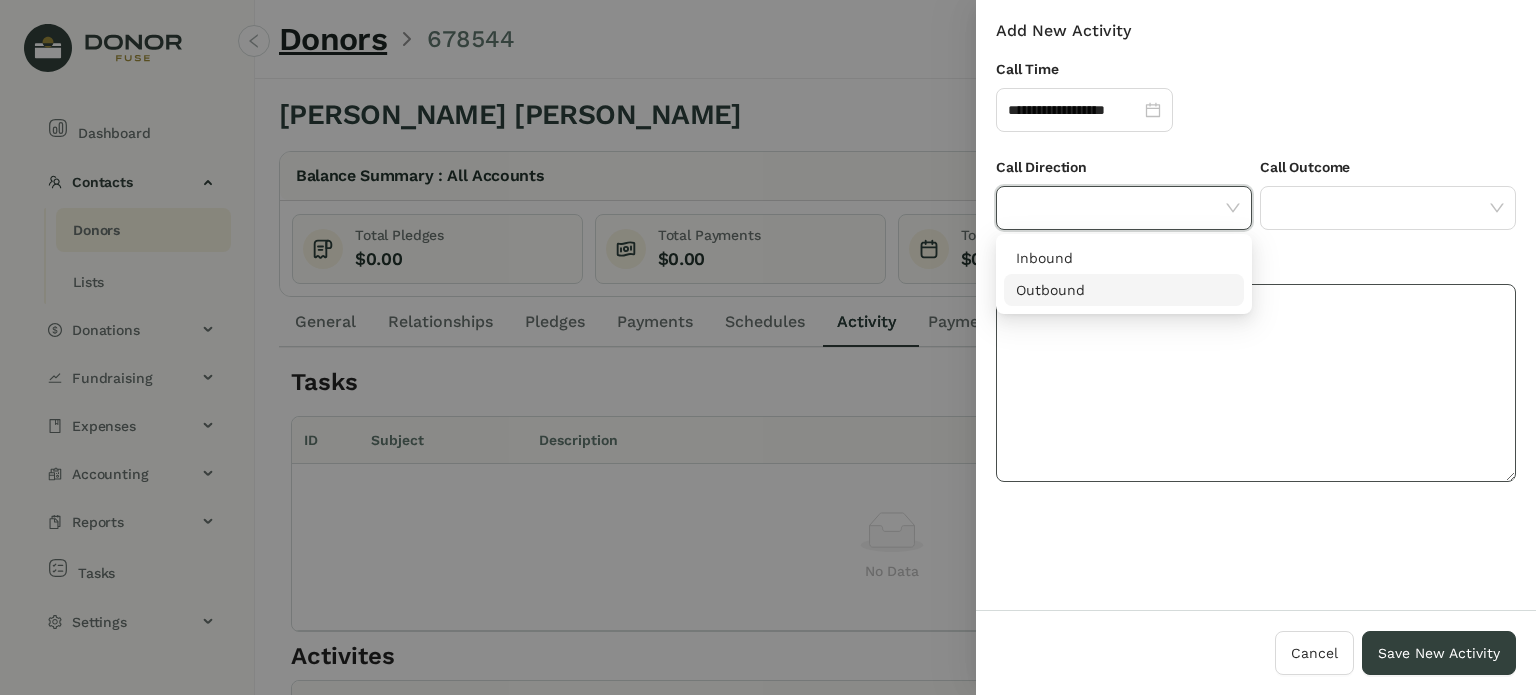 drag, startPoint x: 1152, startPoint y: 301, endPoint x: 1162, endPoint y: 297, distance: 10.770329 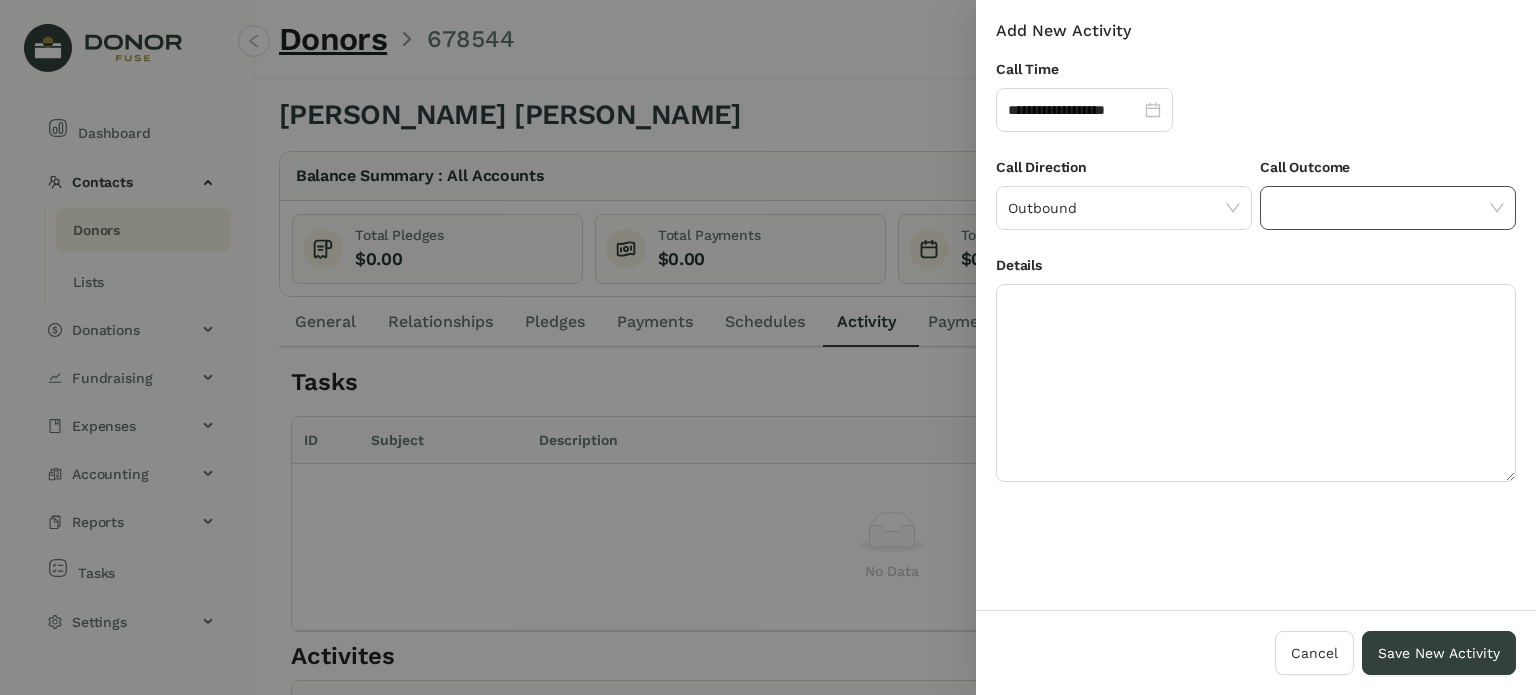 drag, startPoint x: 1333, startPoint y: 190, endPoint x: 1328, endPoint y: 219, distance: 29.427877 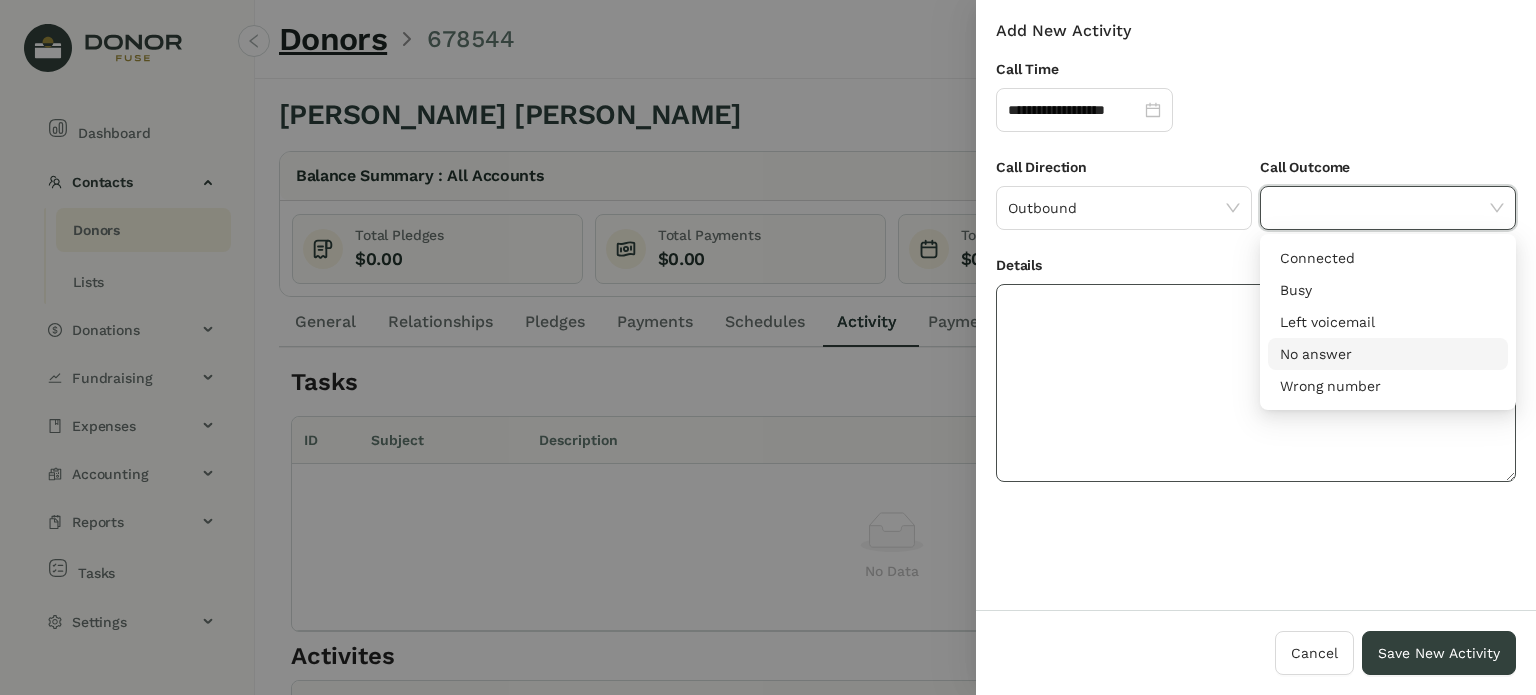 drag, startPoint x: 1321, startPoint y: 355, endPoint x: 1122, endPoint y: 390, distance: 202.05444 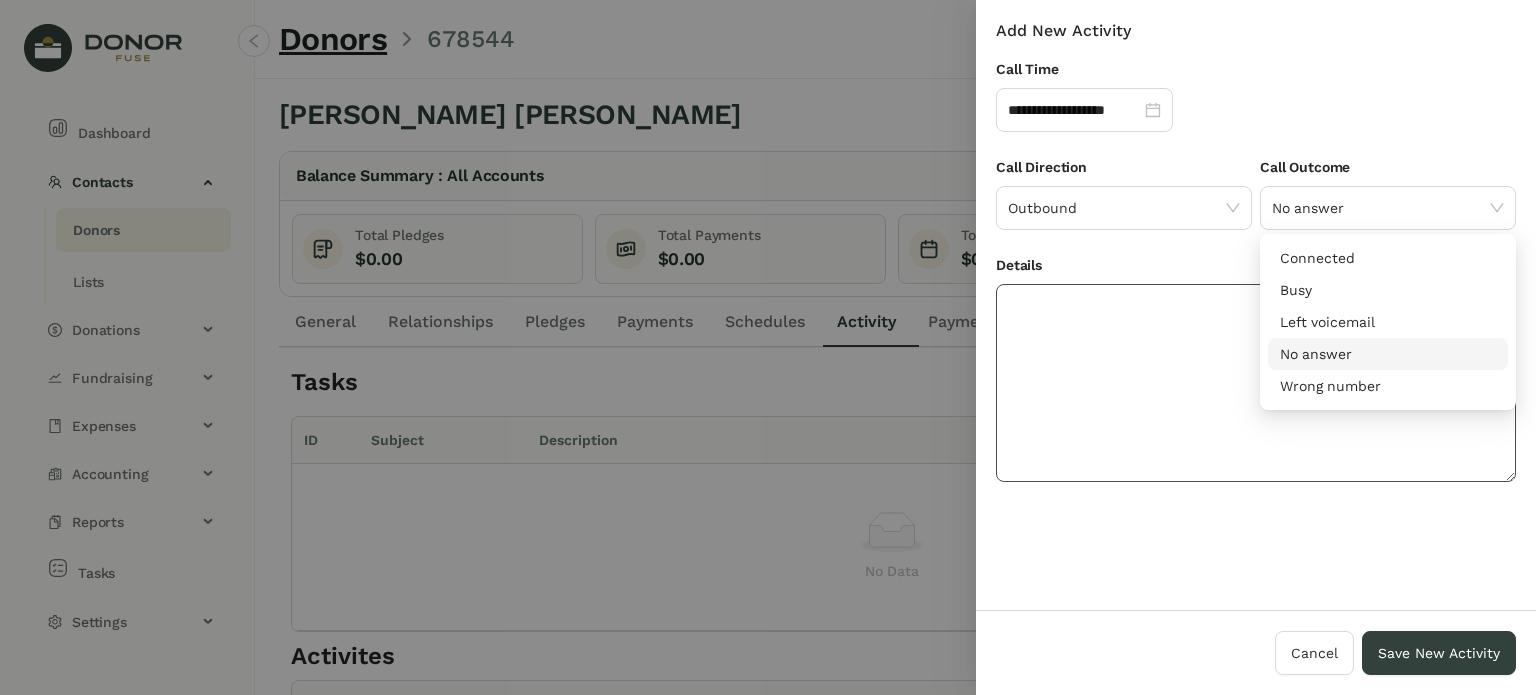 click 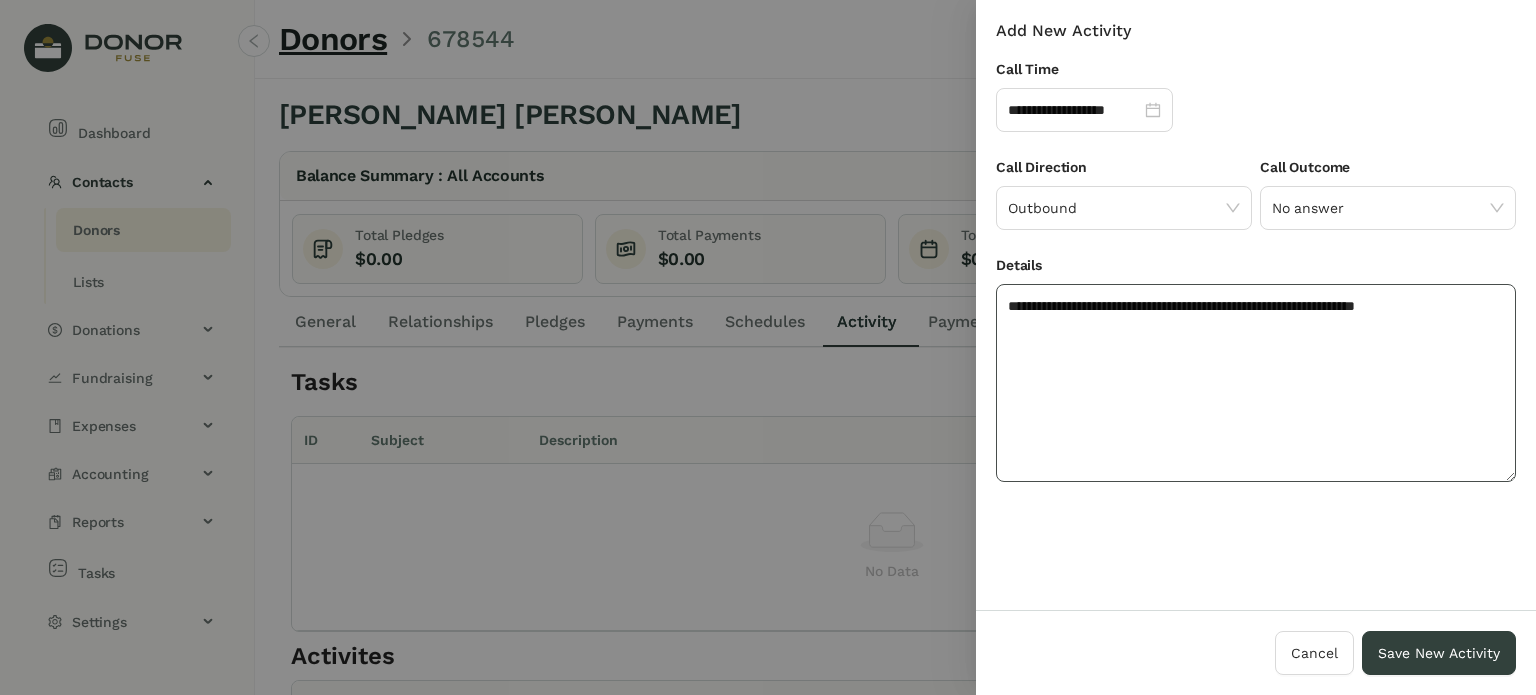 click on "**********" 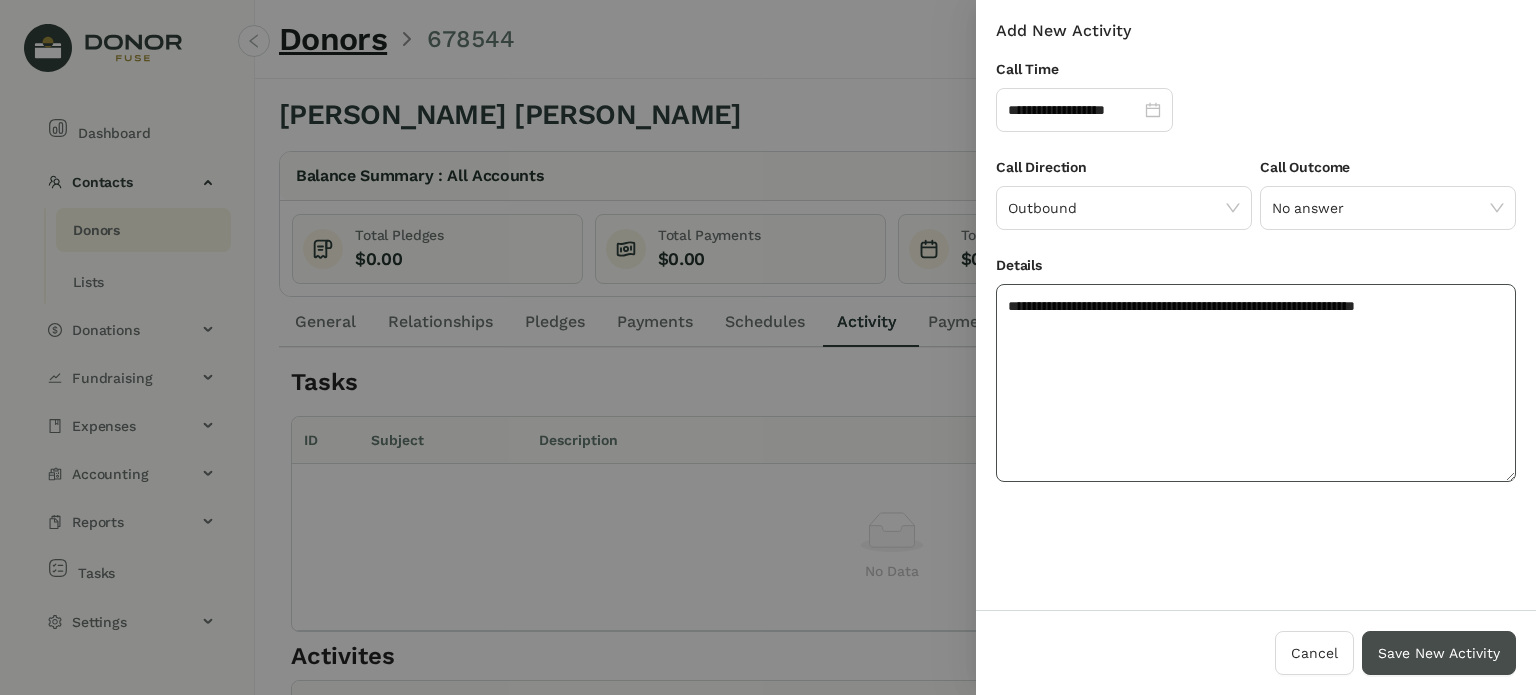 type on "**********" 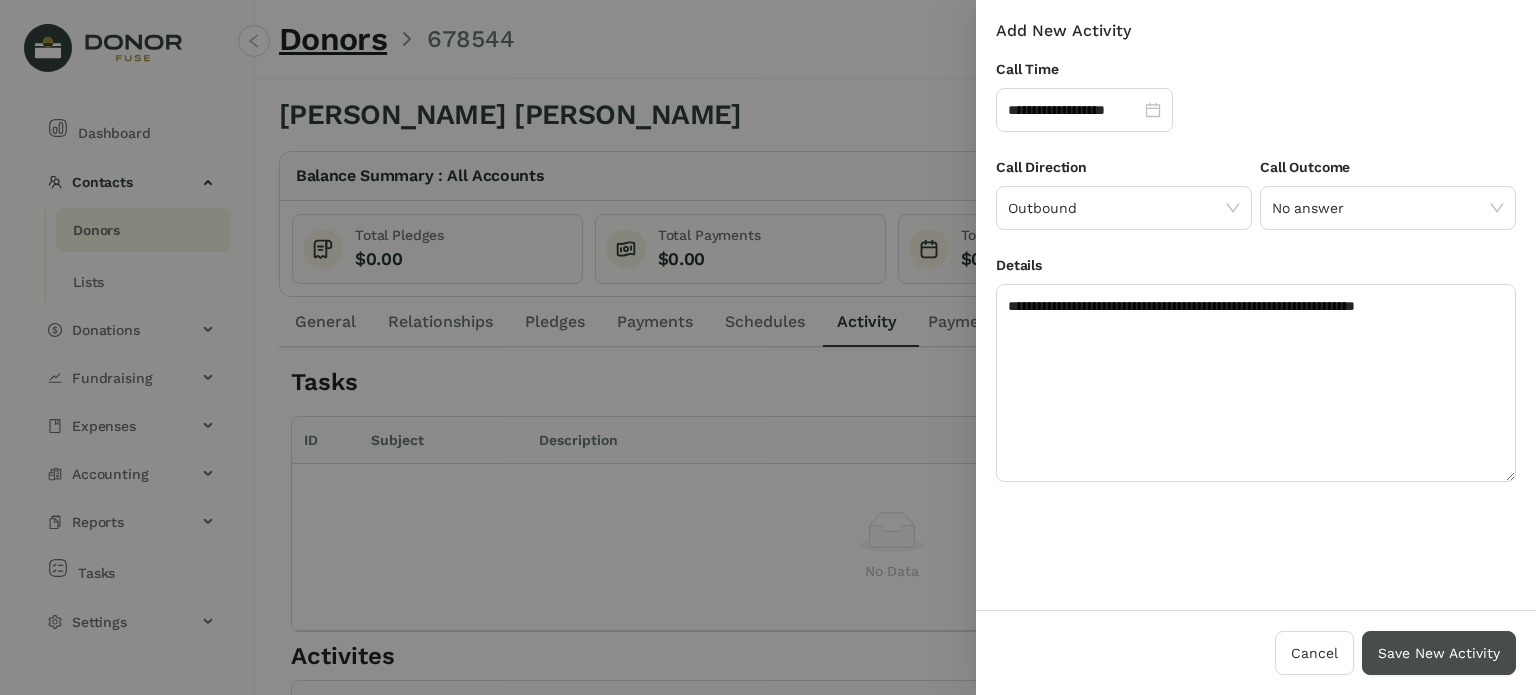 click on "Save New Activity" at bounding box center (1439, 653) 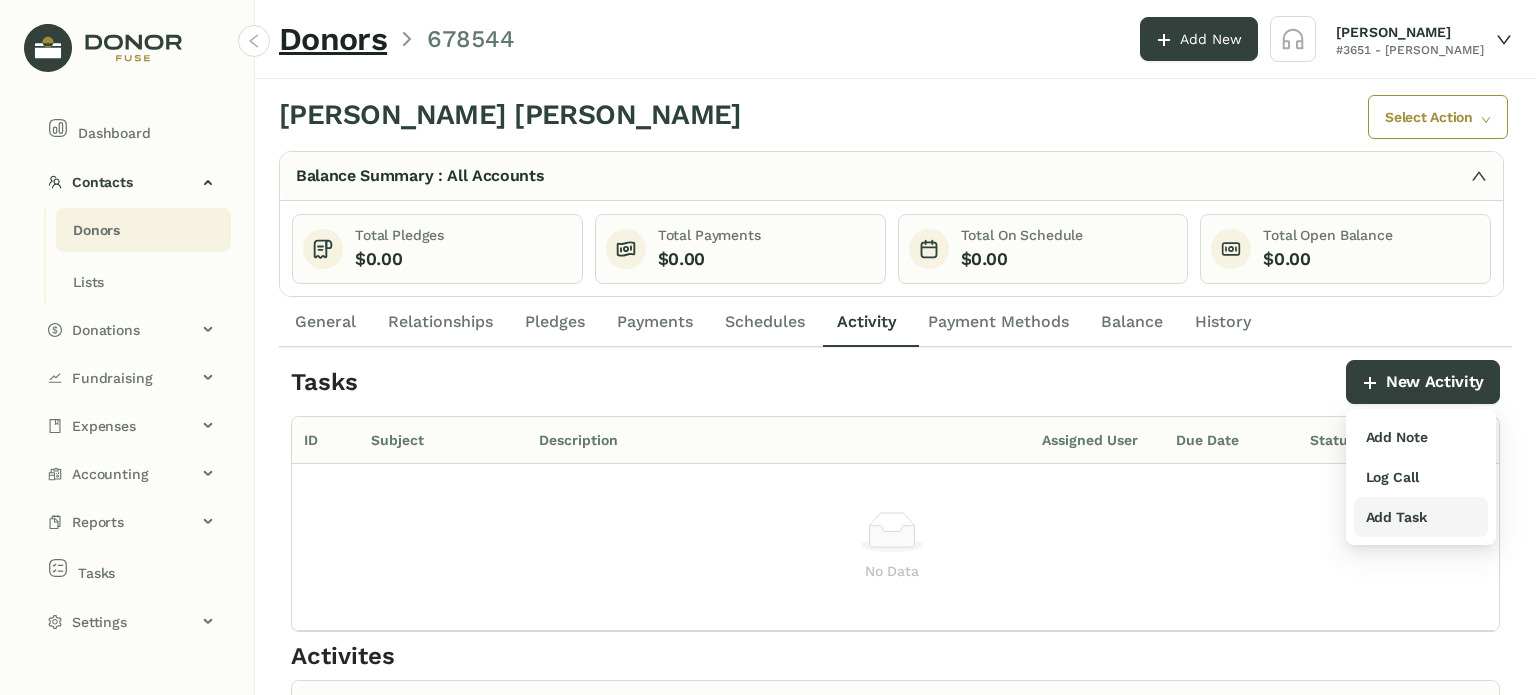 click on "Add Task" at bounding box center (1396, 517) 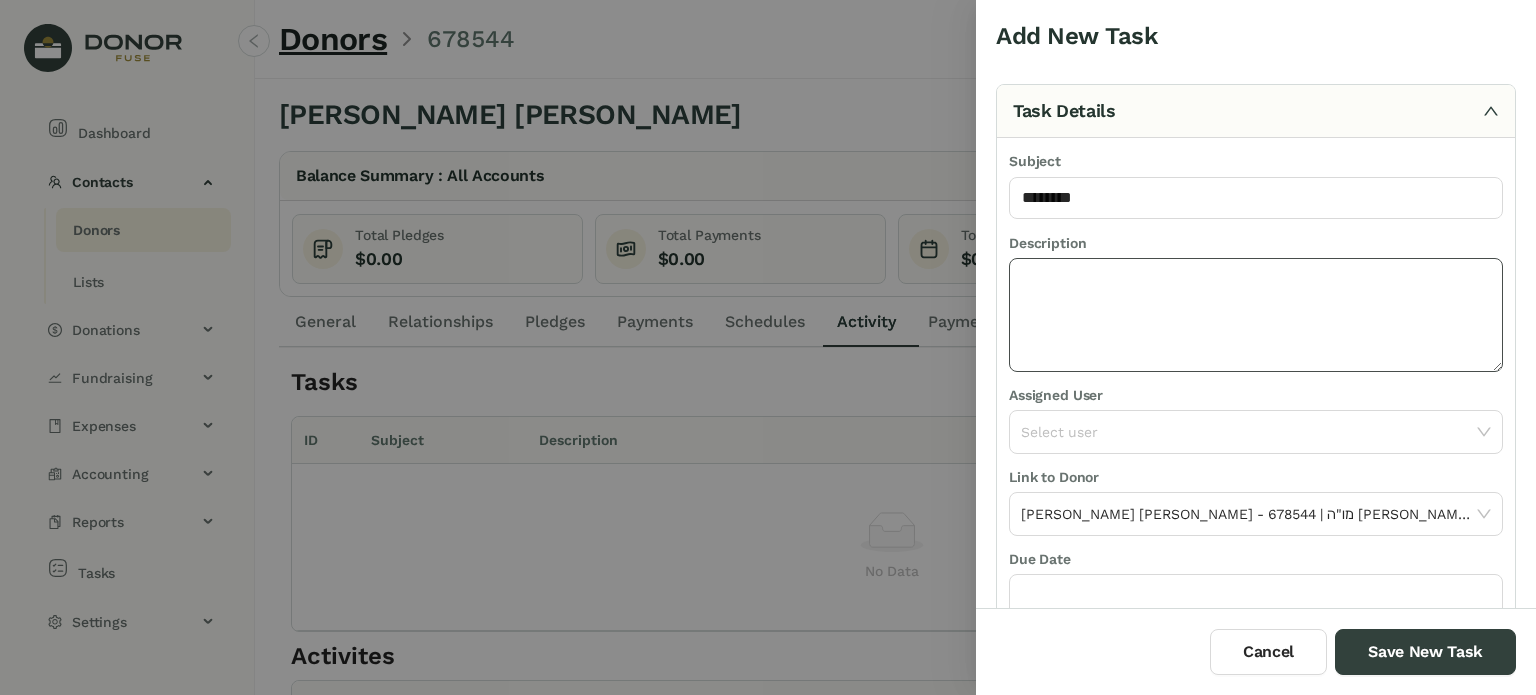type on "**********" 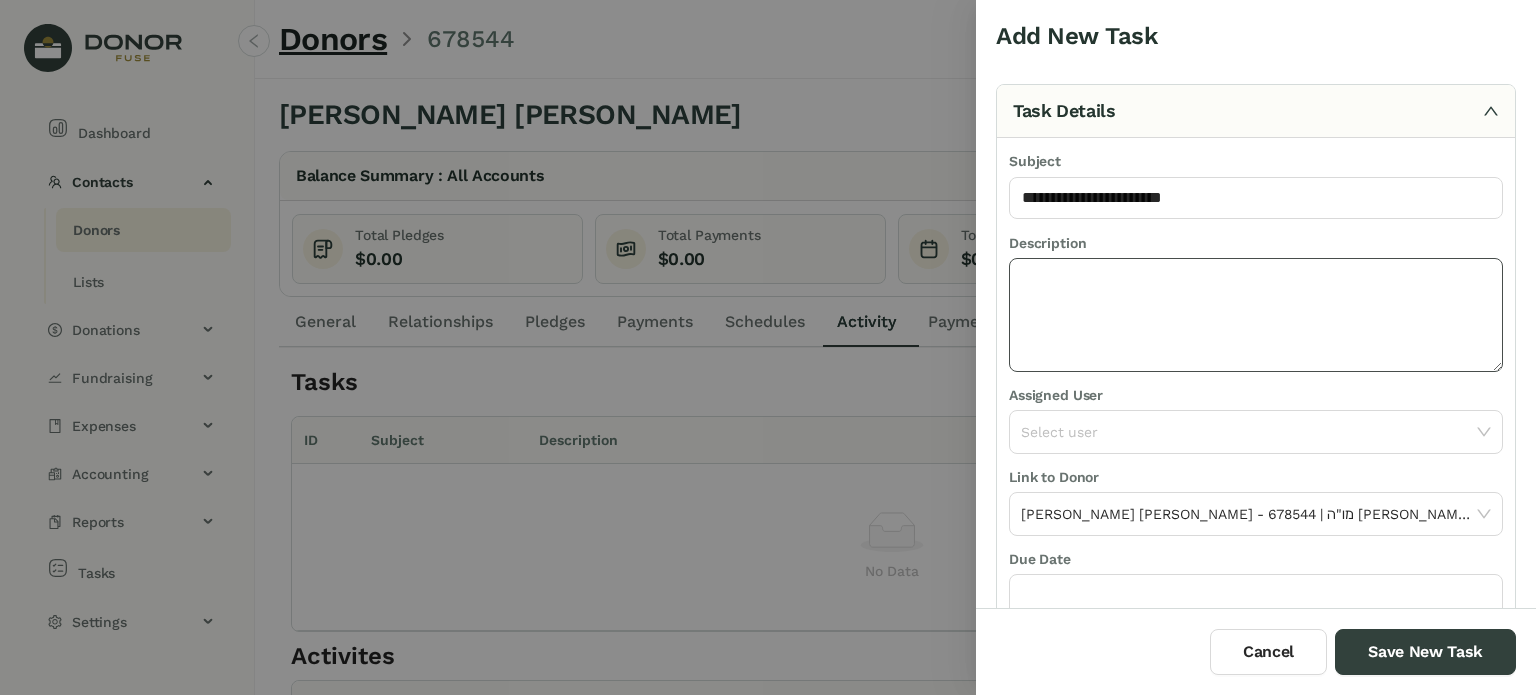 click 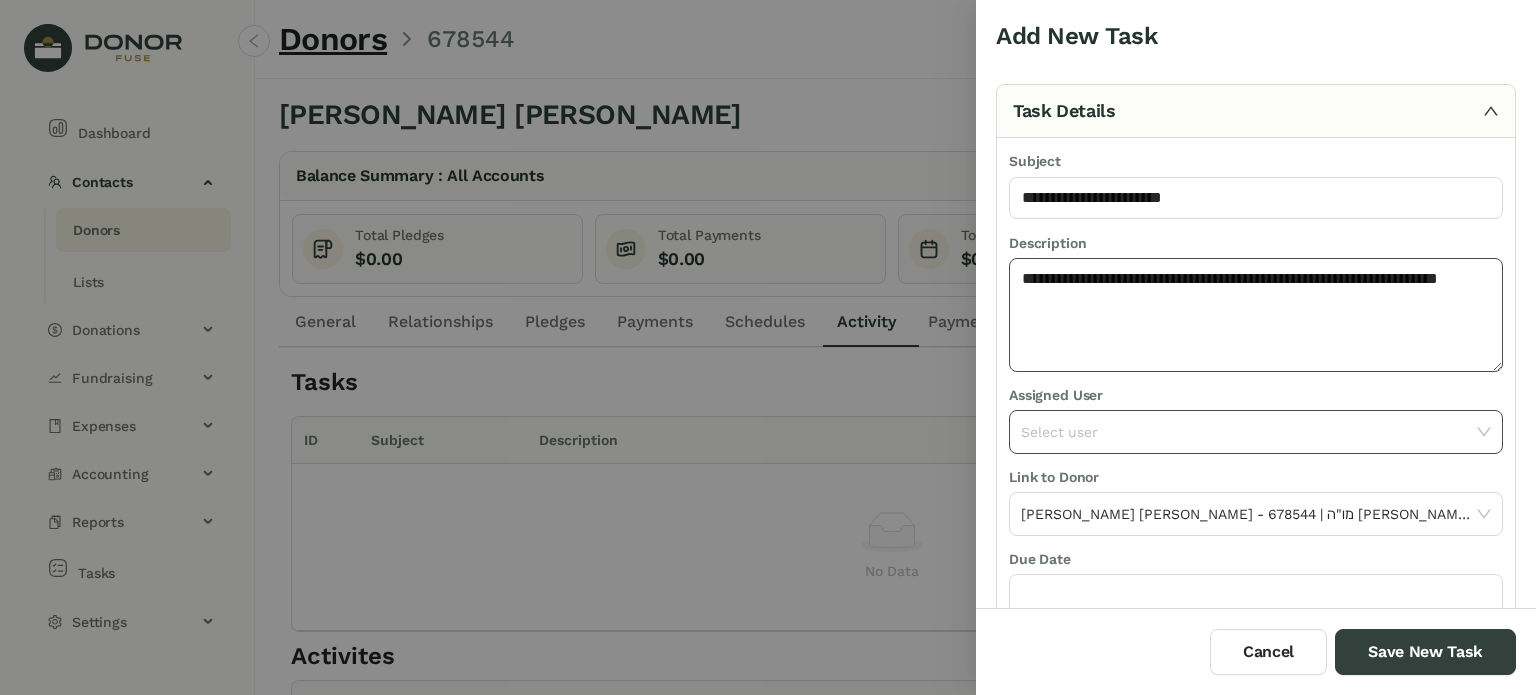 type on "**********" 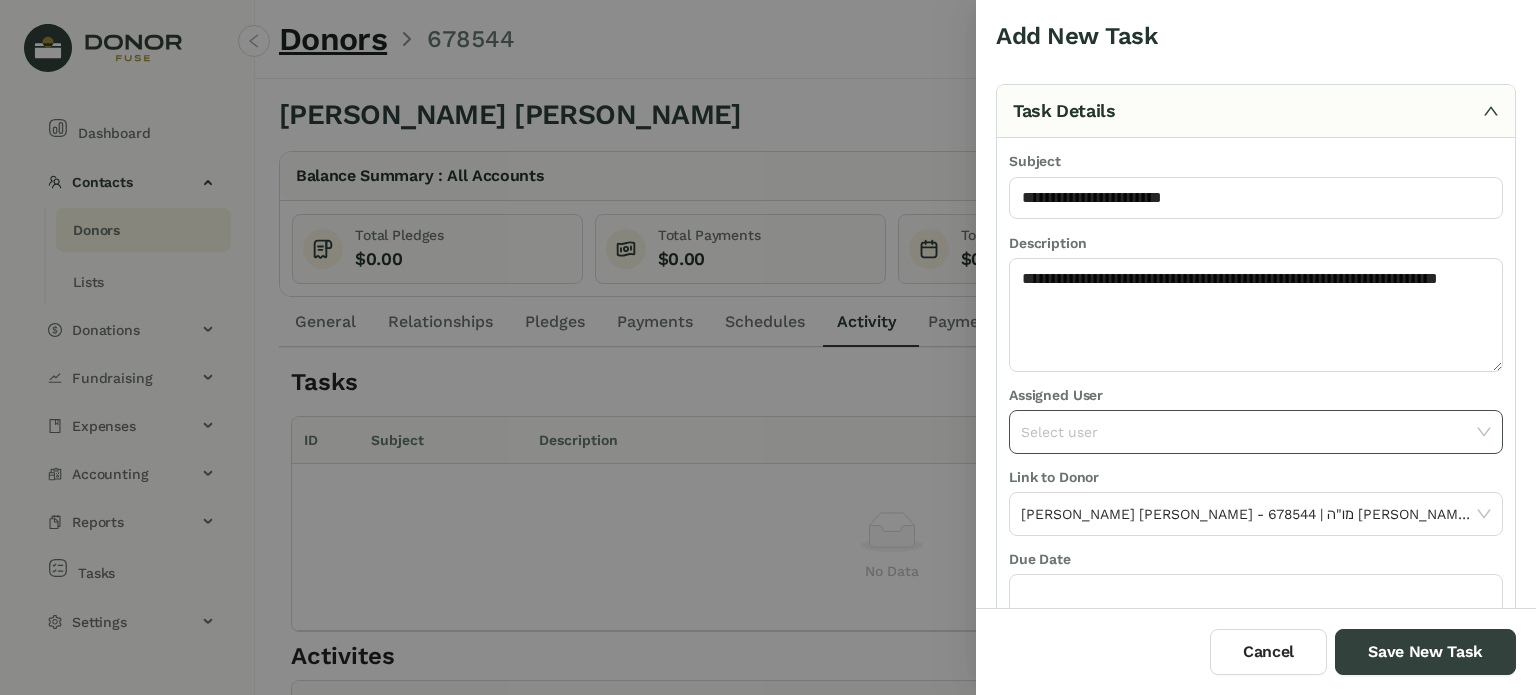 click 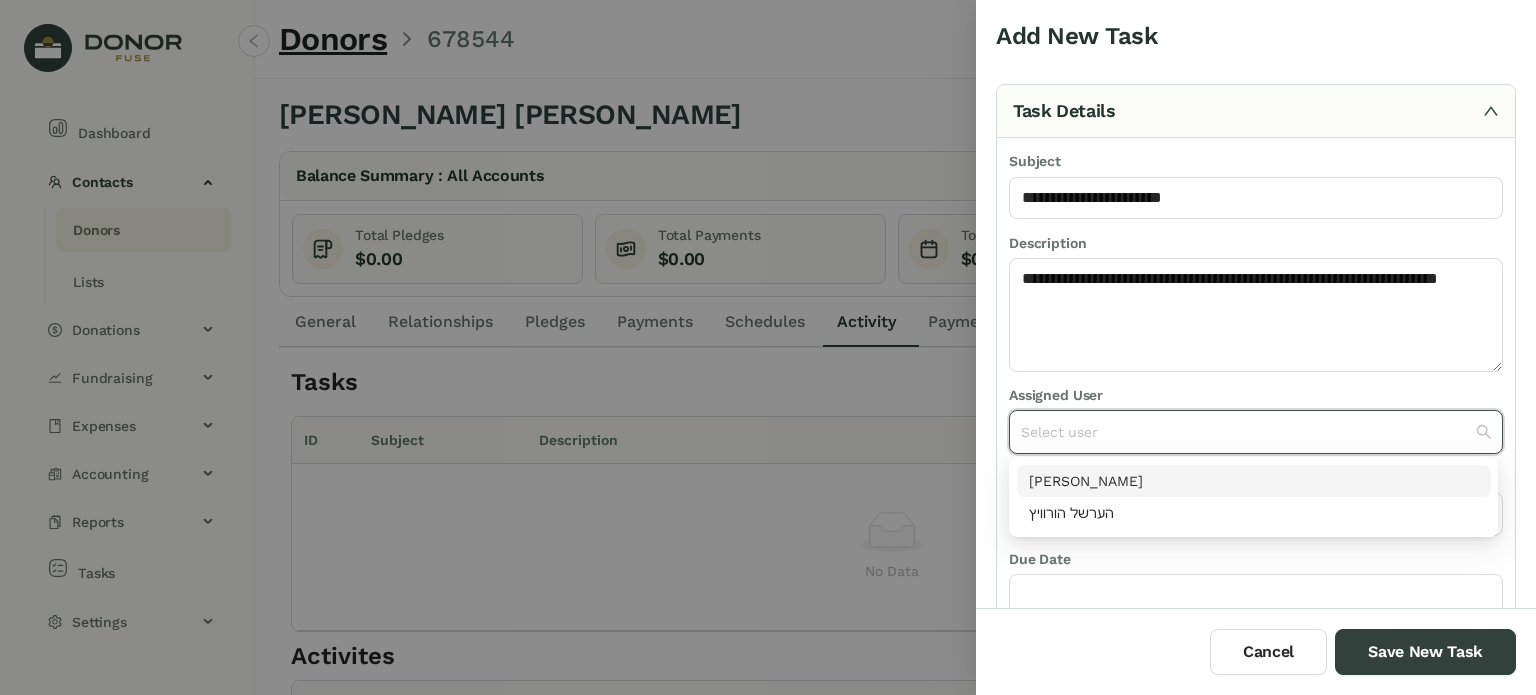 click on "[PERSON_NAME]" at bounding box center (1254, 481) 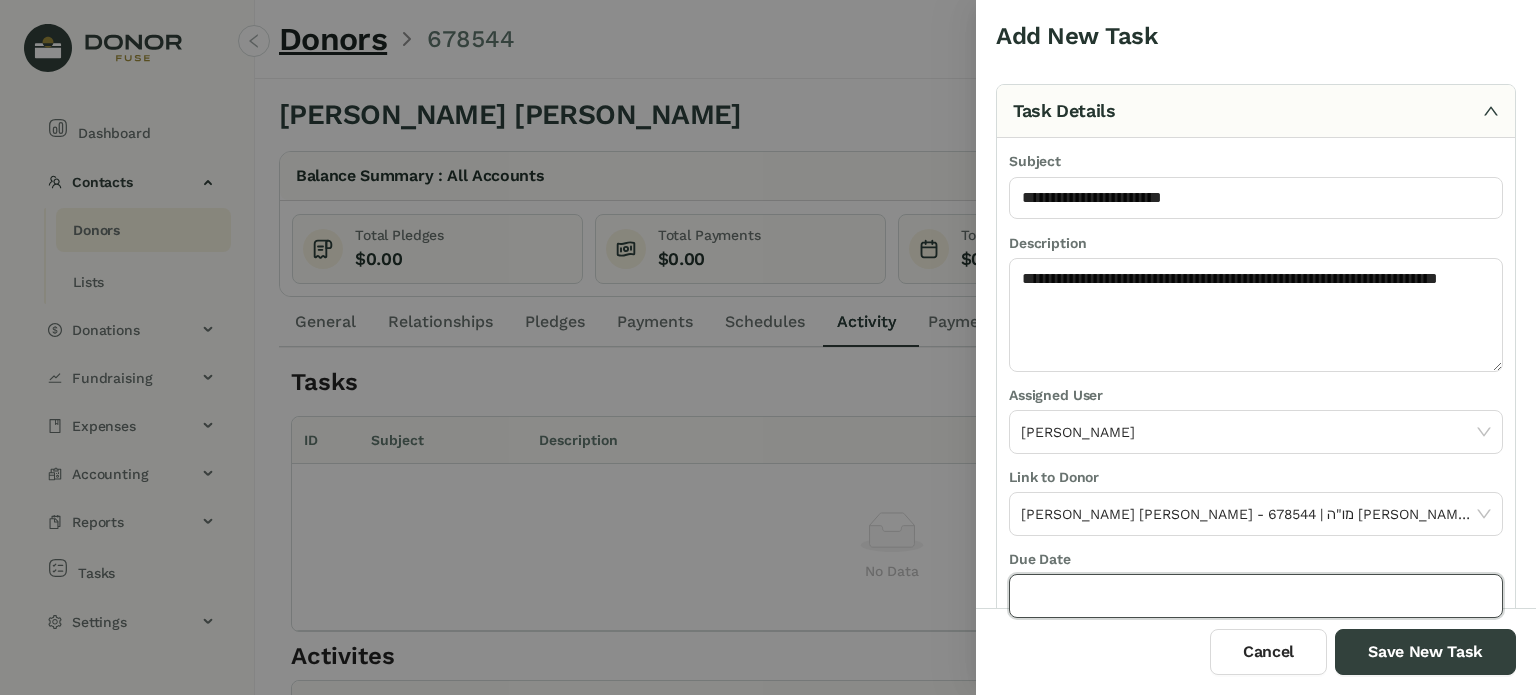 click 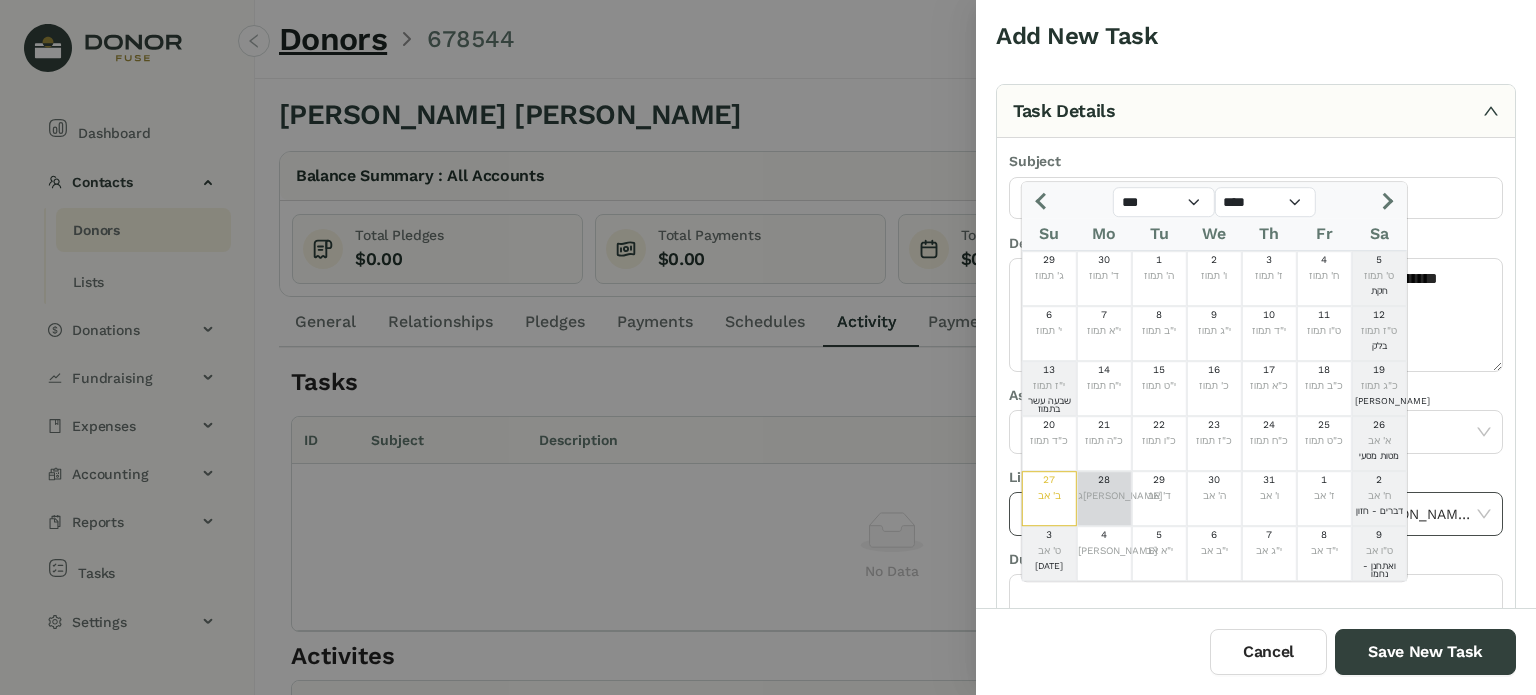 drag, startPoint x: 1101, startPoint y: 494, endPoint x: 1131, endPoint y: 523, distance: 41.725292 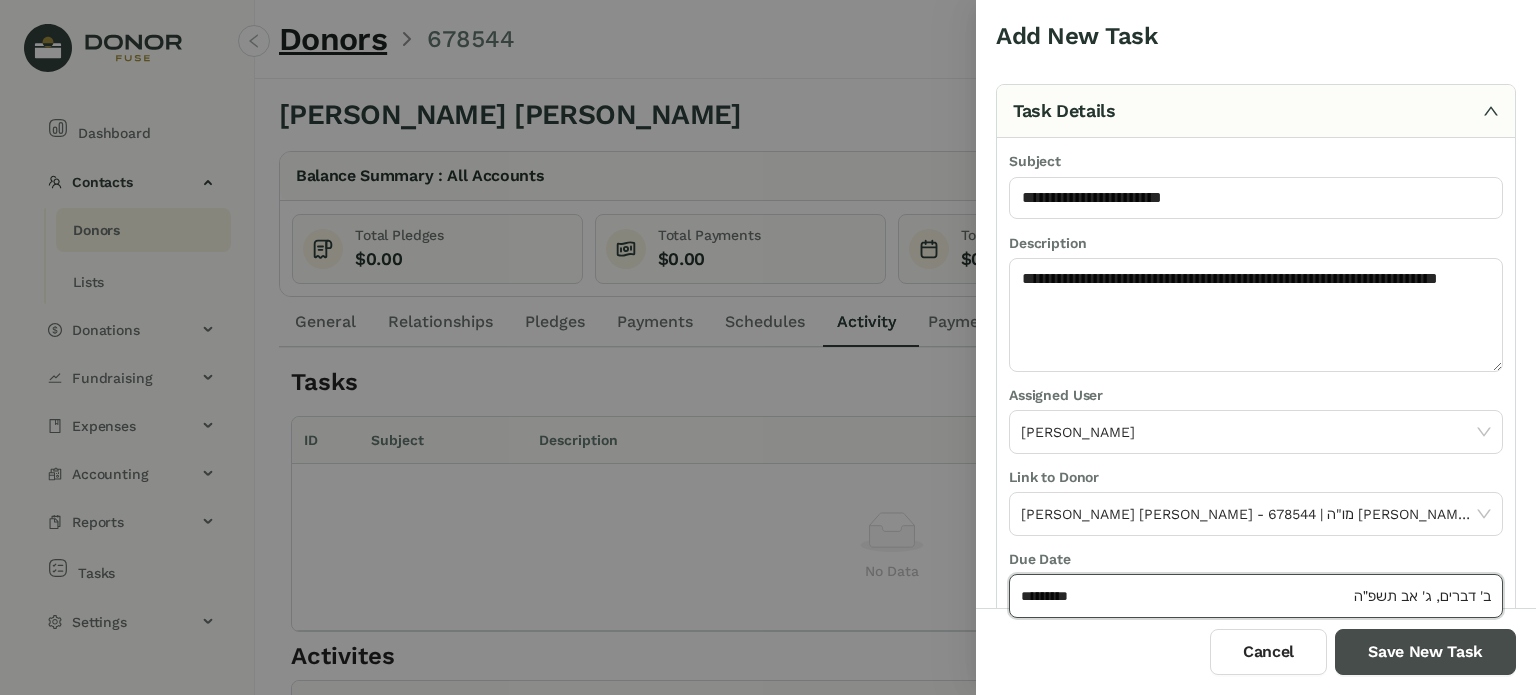 click on "Save New Task" at bounding box center (1425, 652) 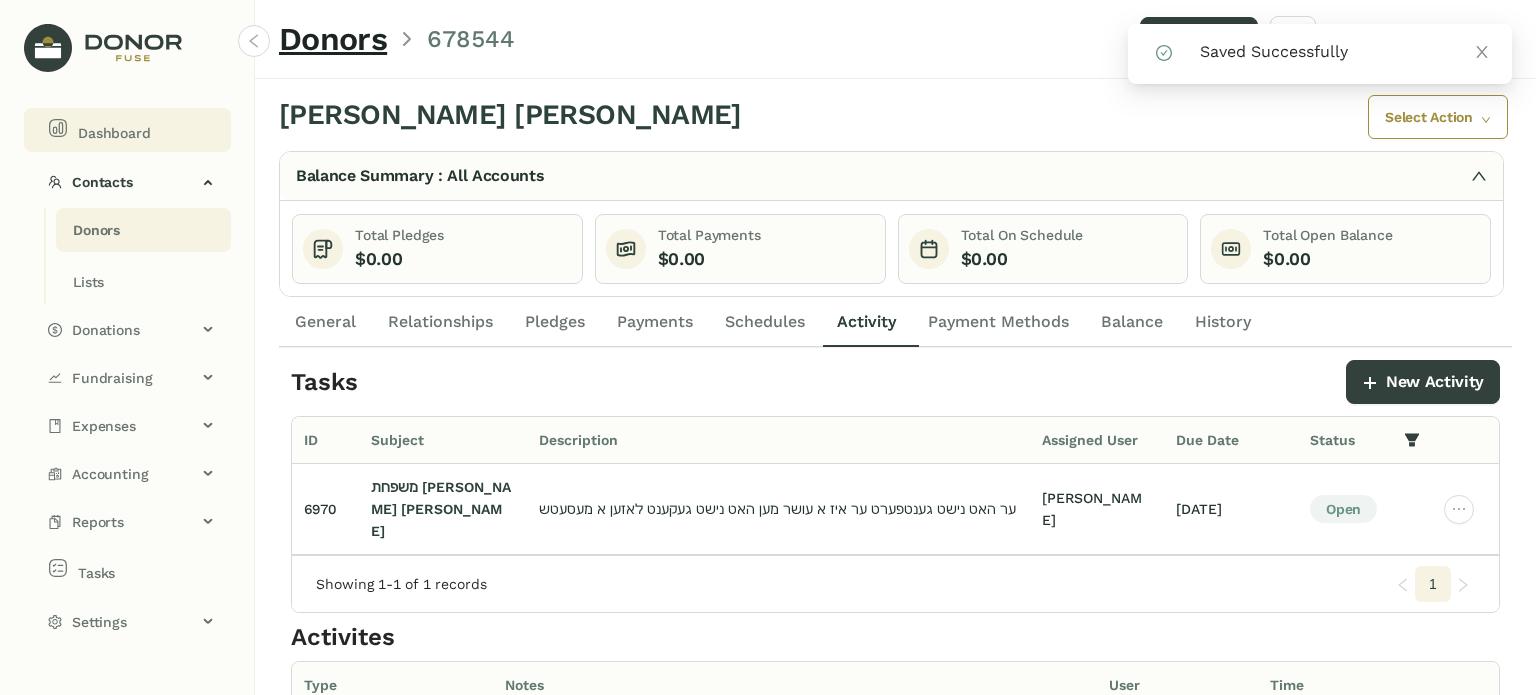 click on "Dashboard" 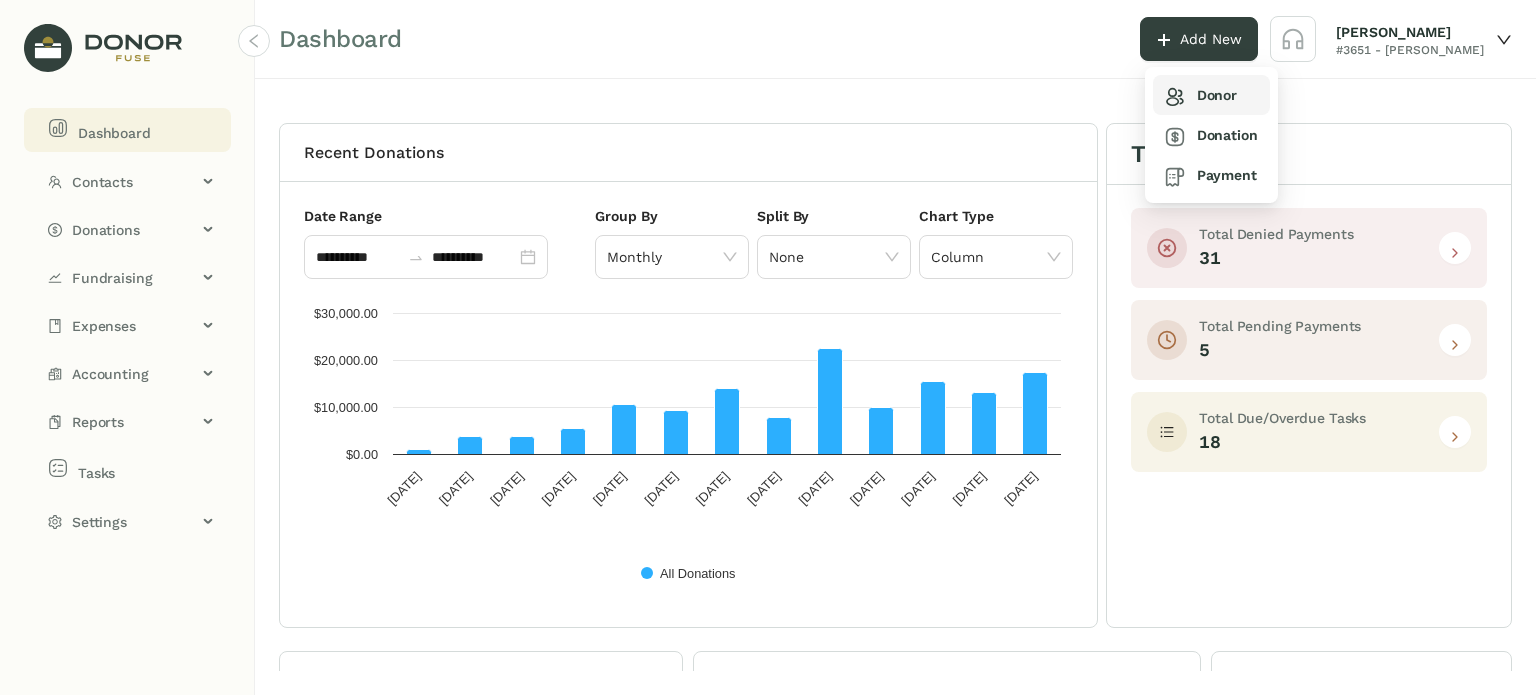 click on "Donor" at bounding box center (1201, 95) 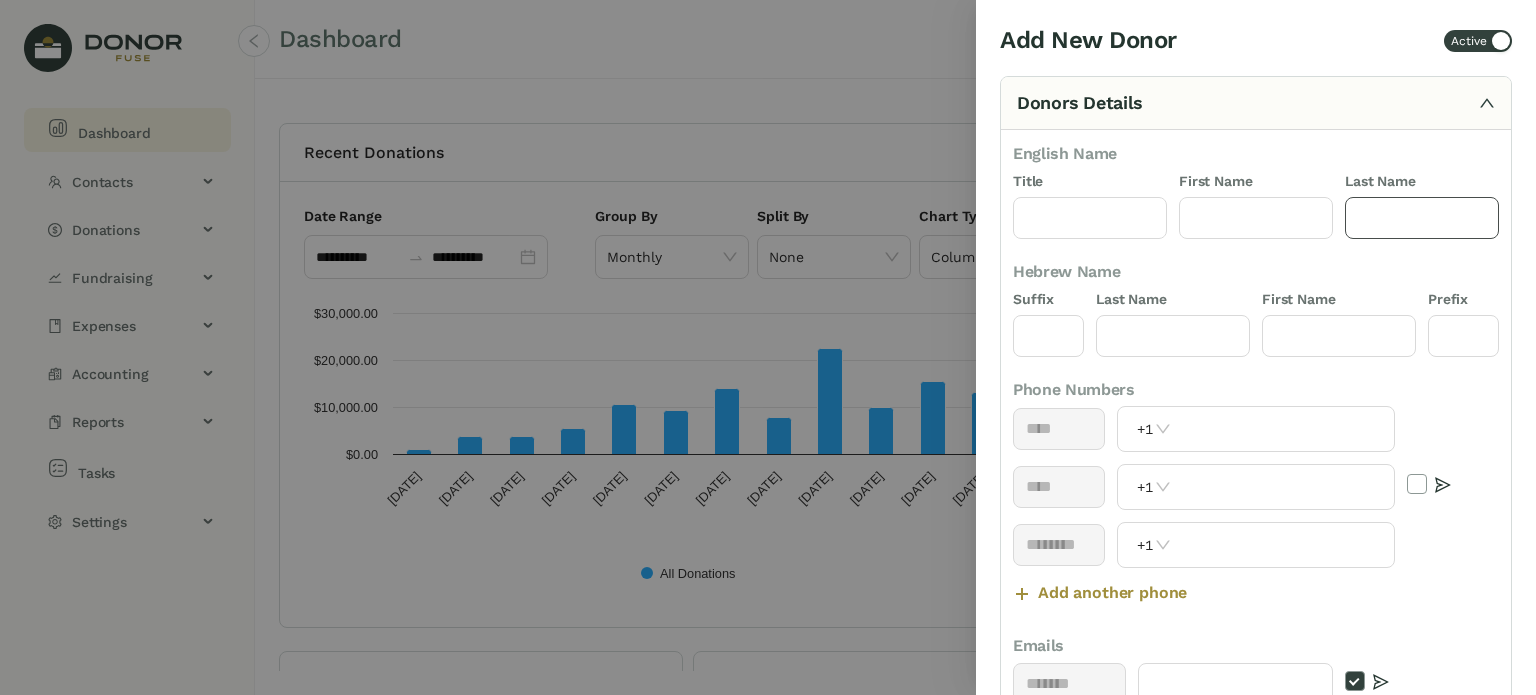 click 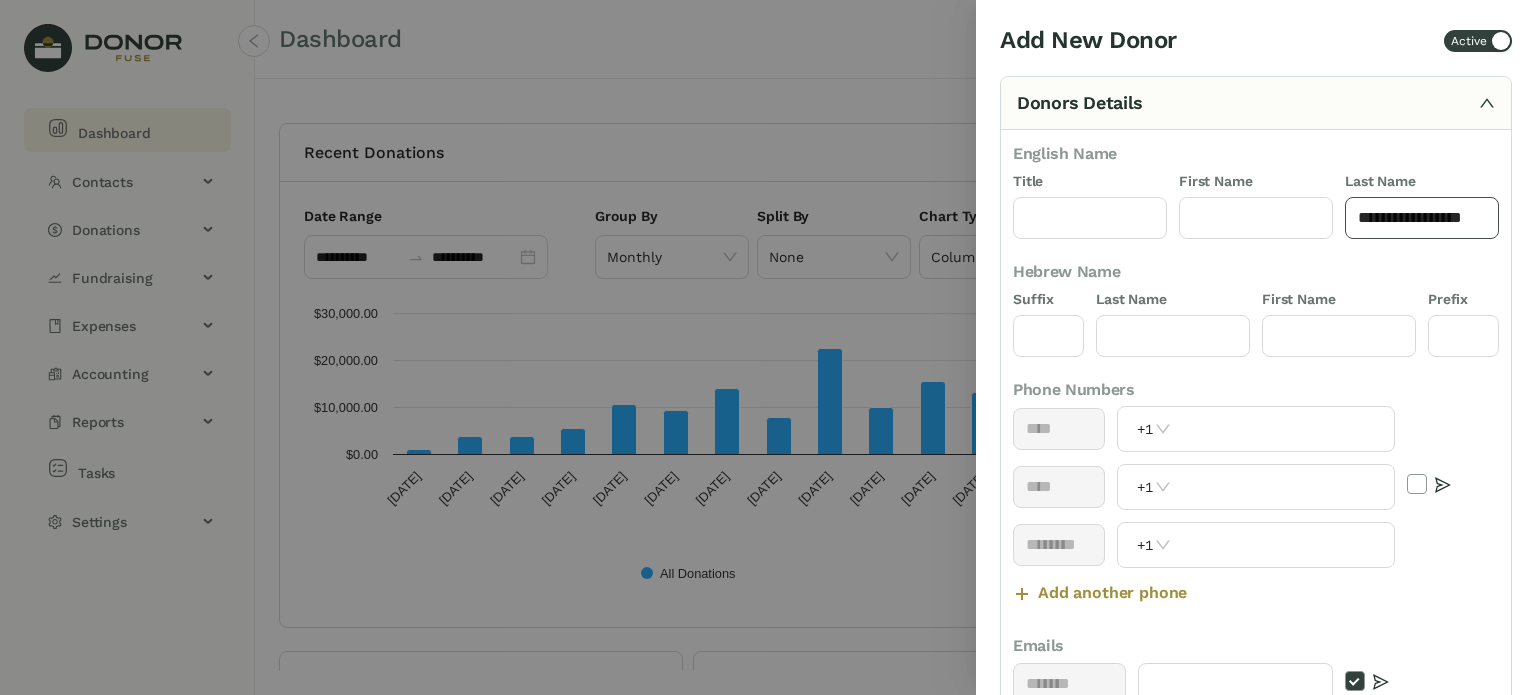 drag, startPoint x: 1446, startPoint y: 220, endPoint x: 1470, endPoint y: 220, distance: 24 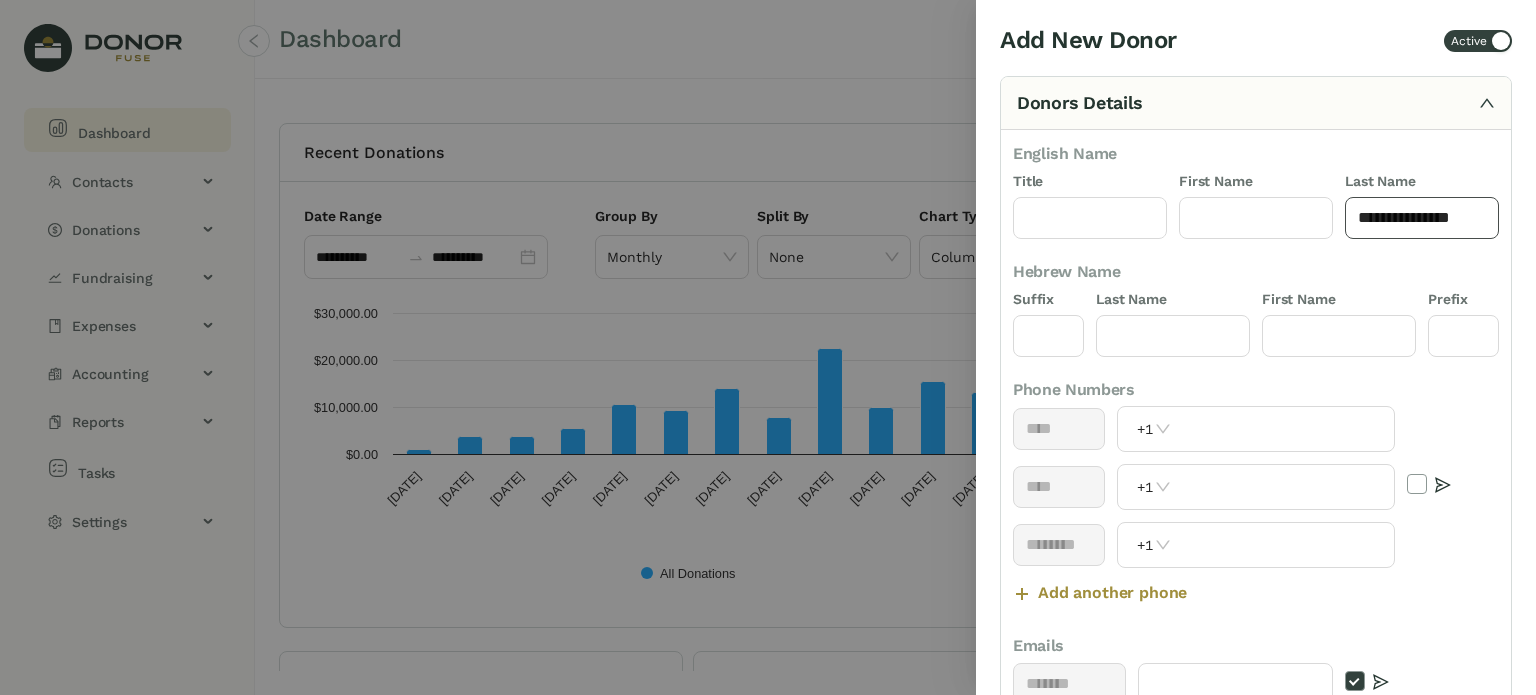 click on "**********" 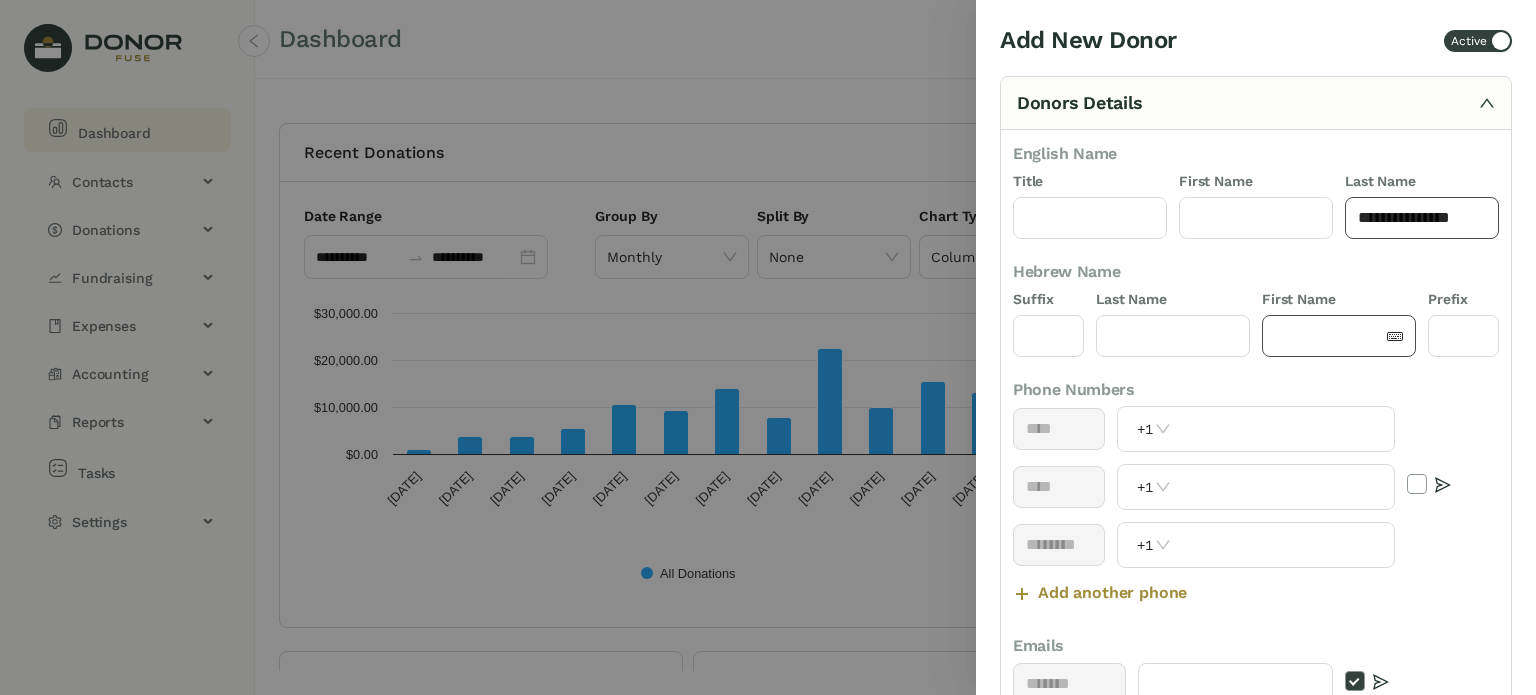 type on "**********" 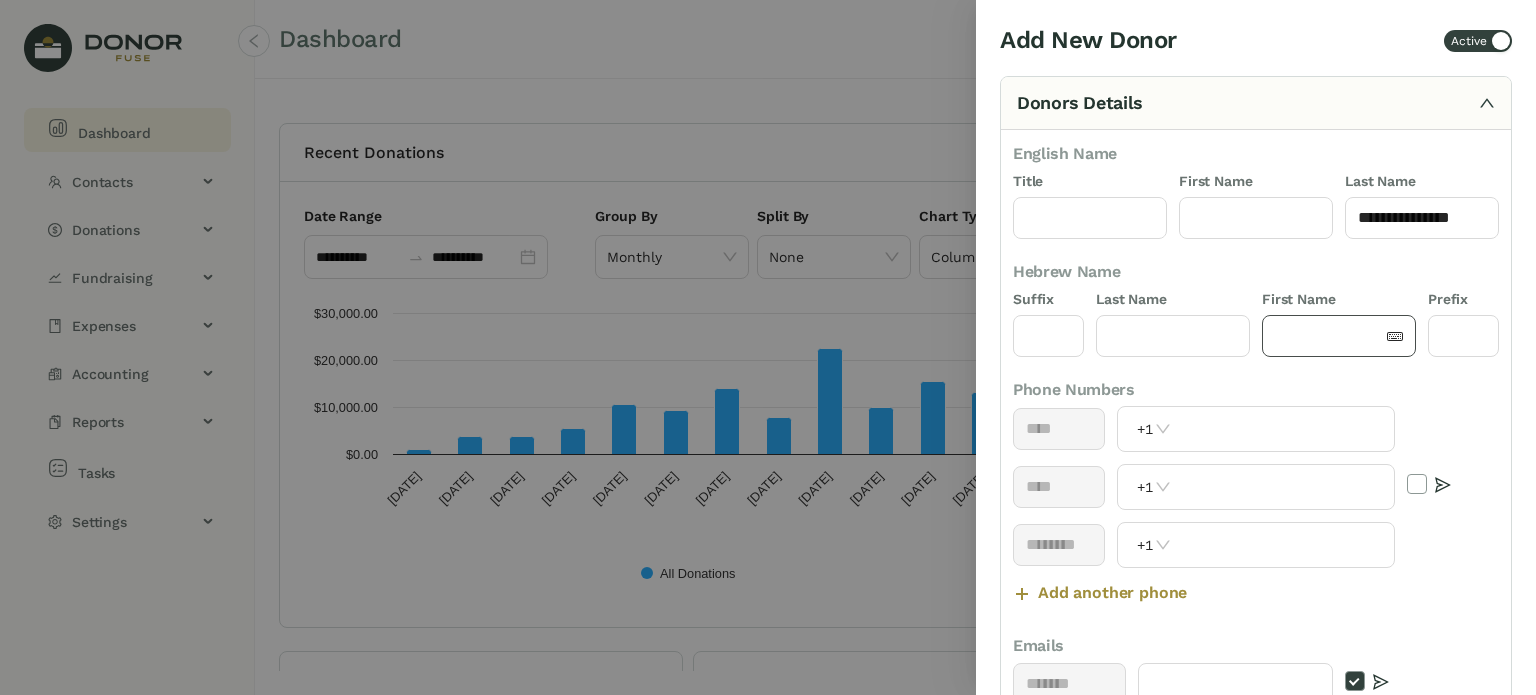 click 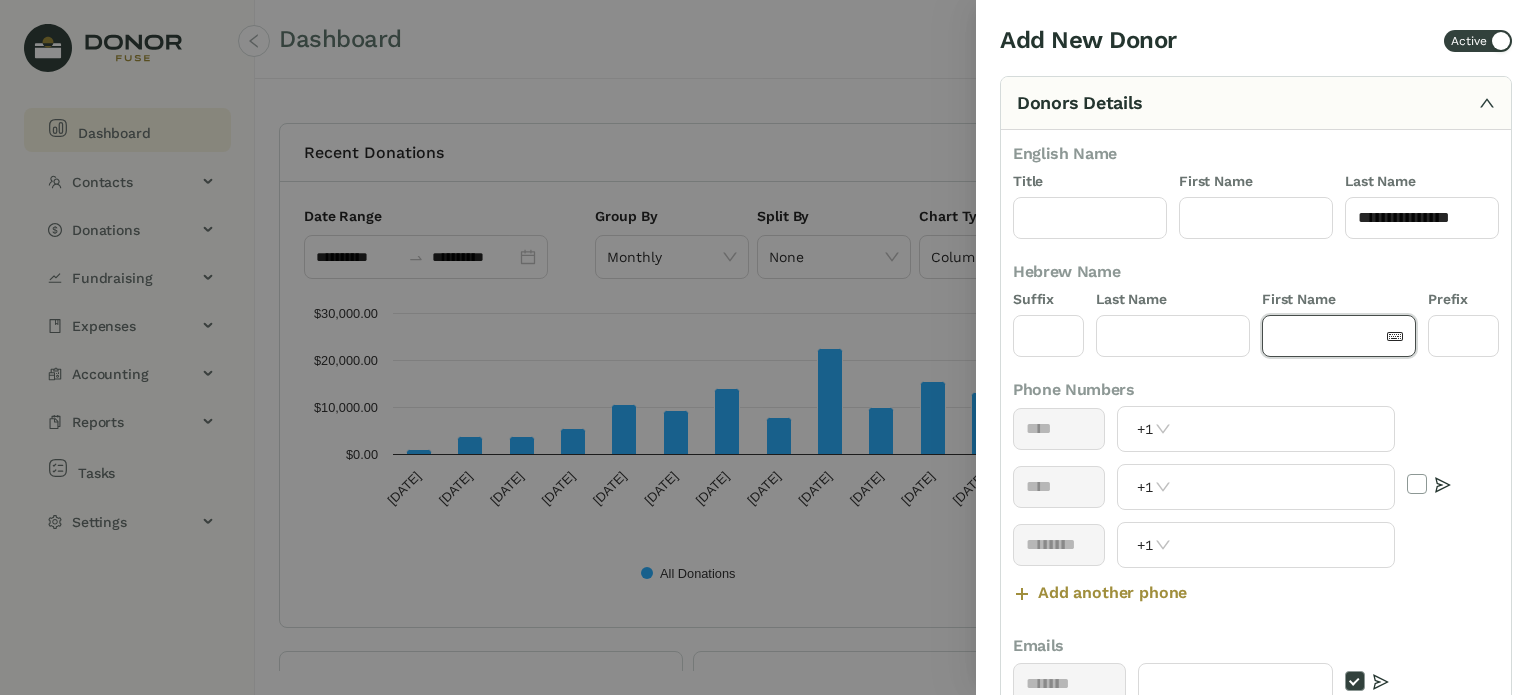 paste on "*********" 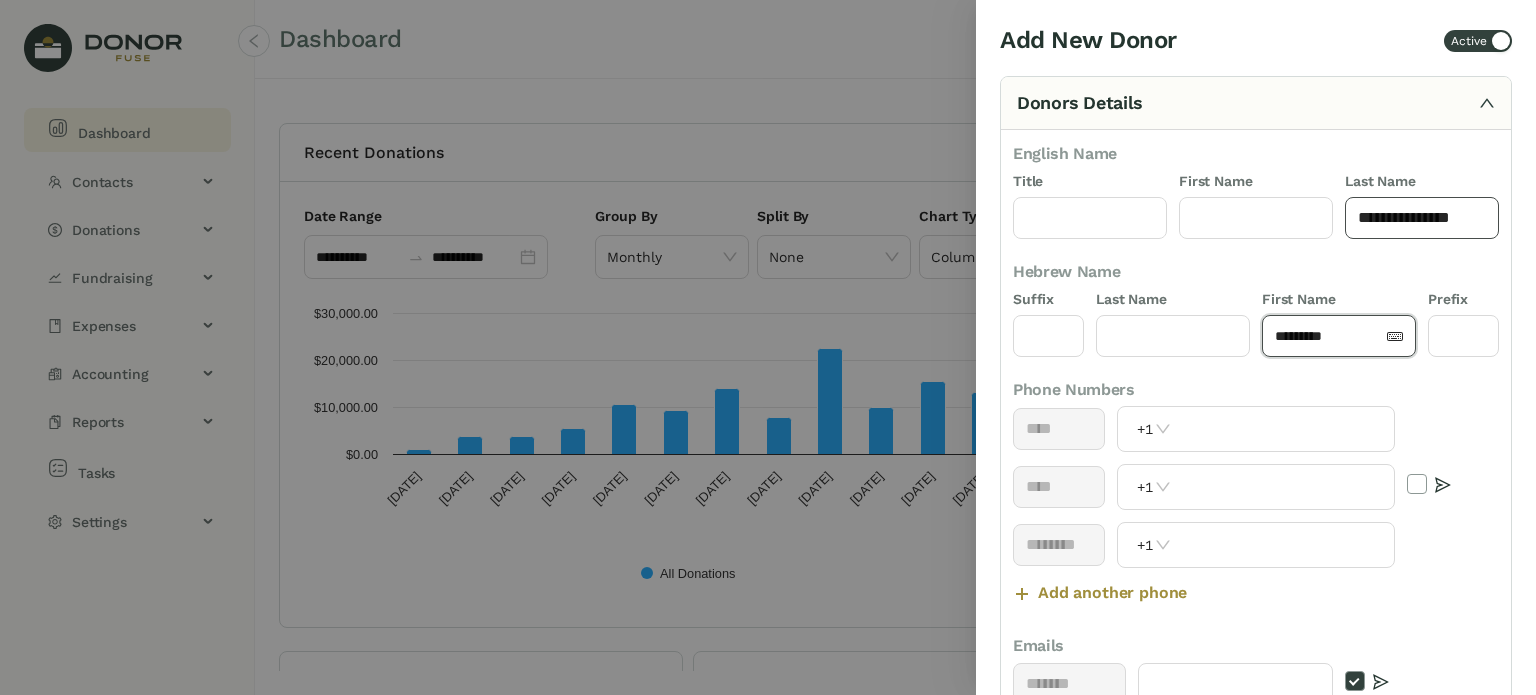 type on "*********" 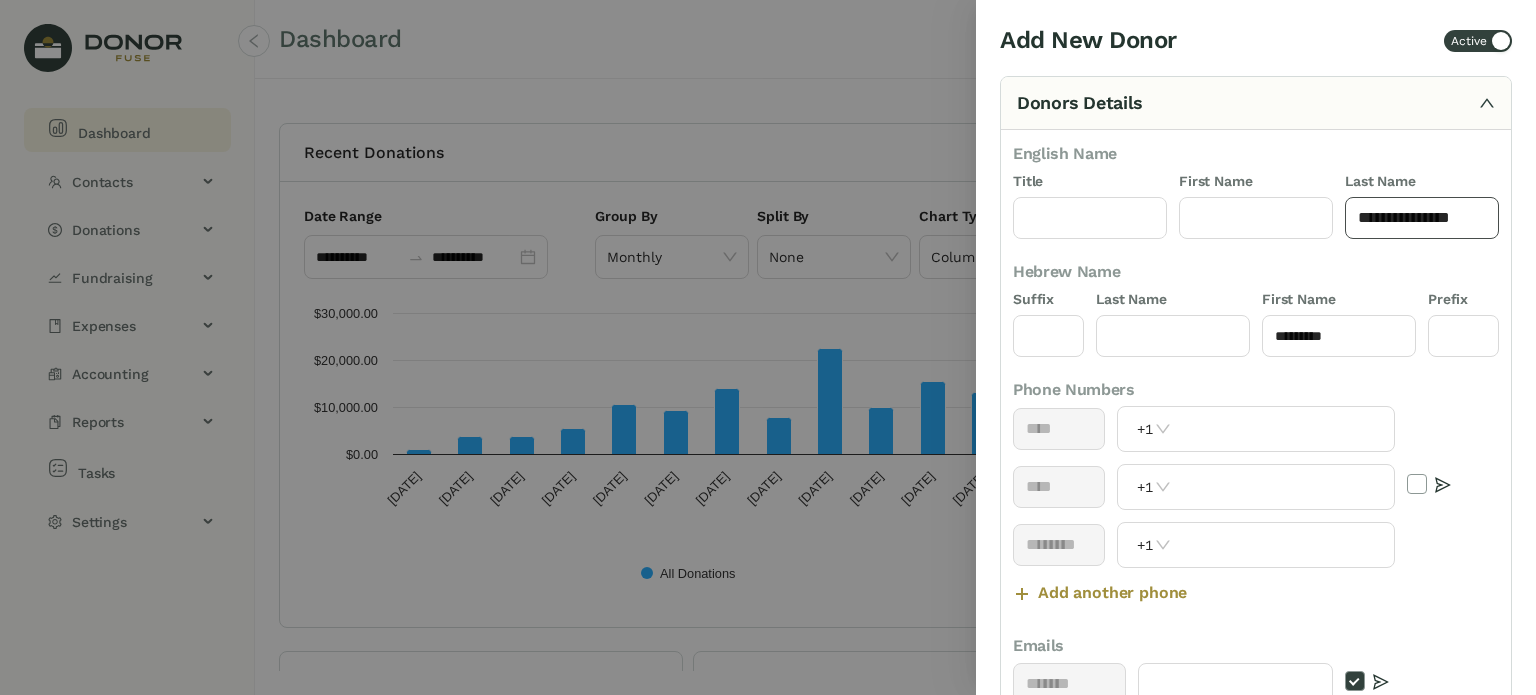 click on "**********" 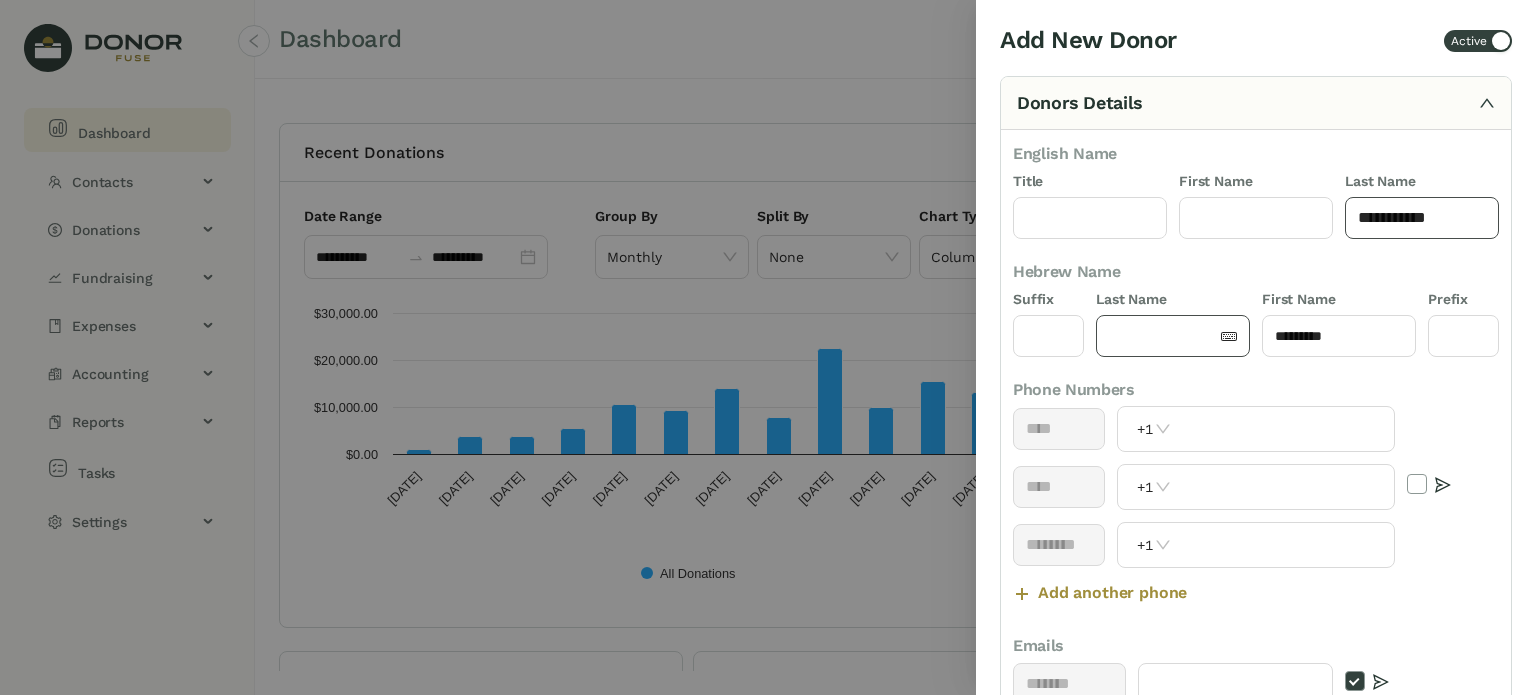type on "*********" 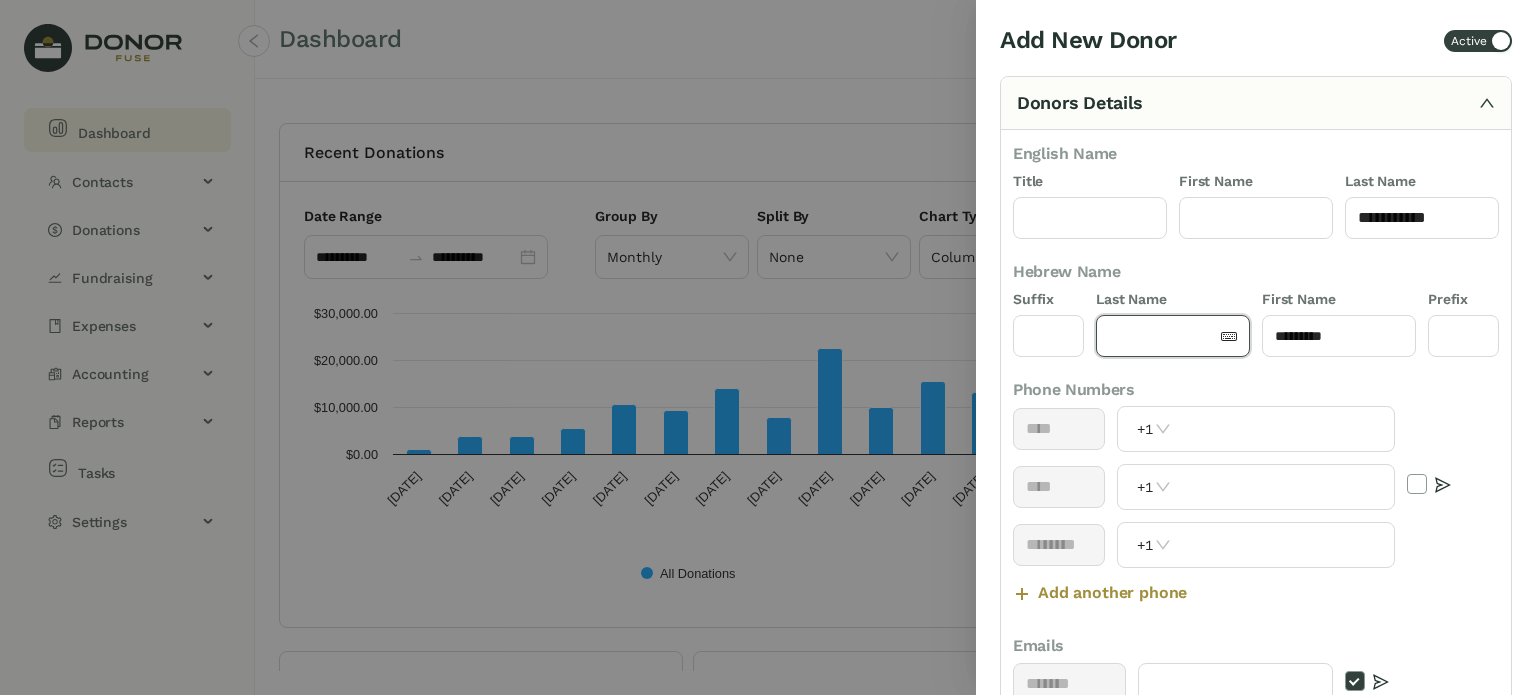 click 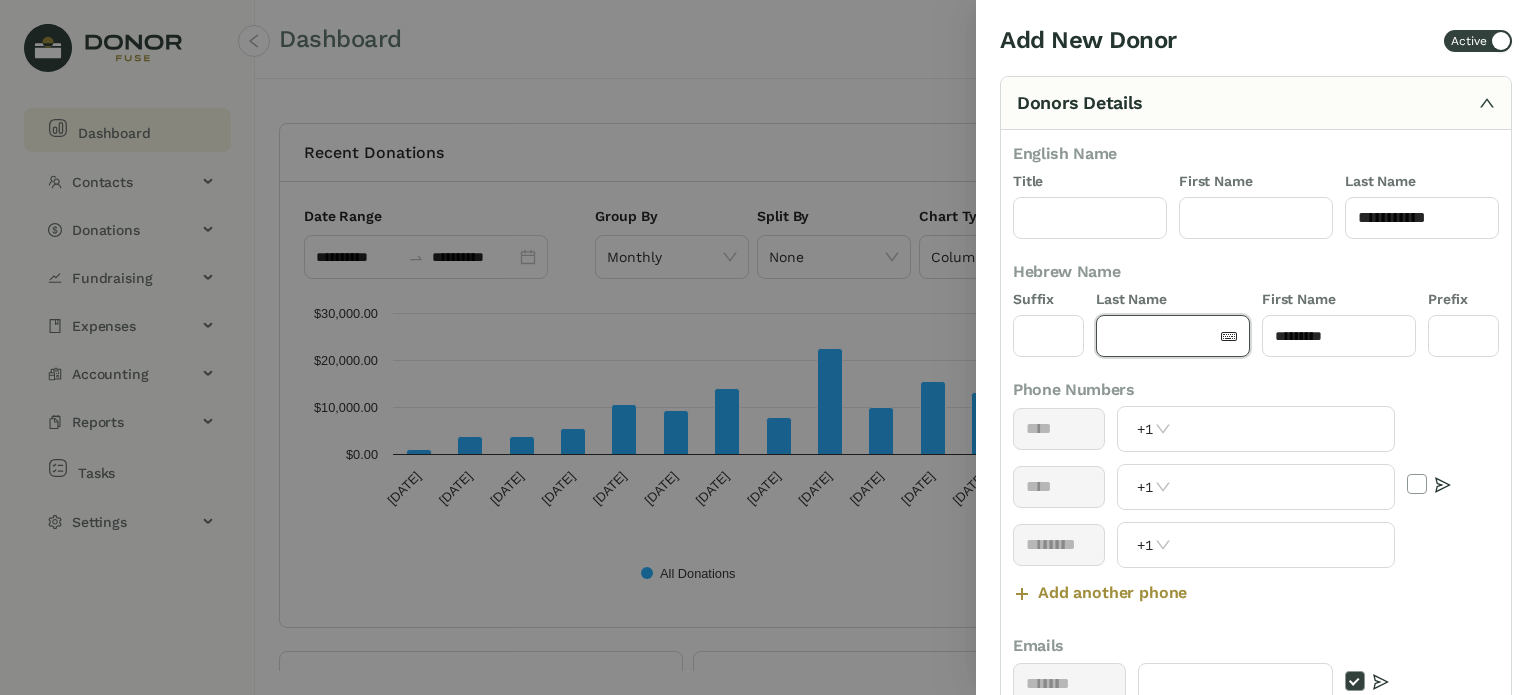 paste on "****" 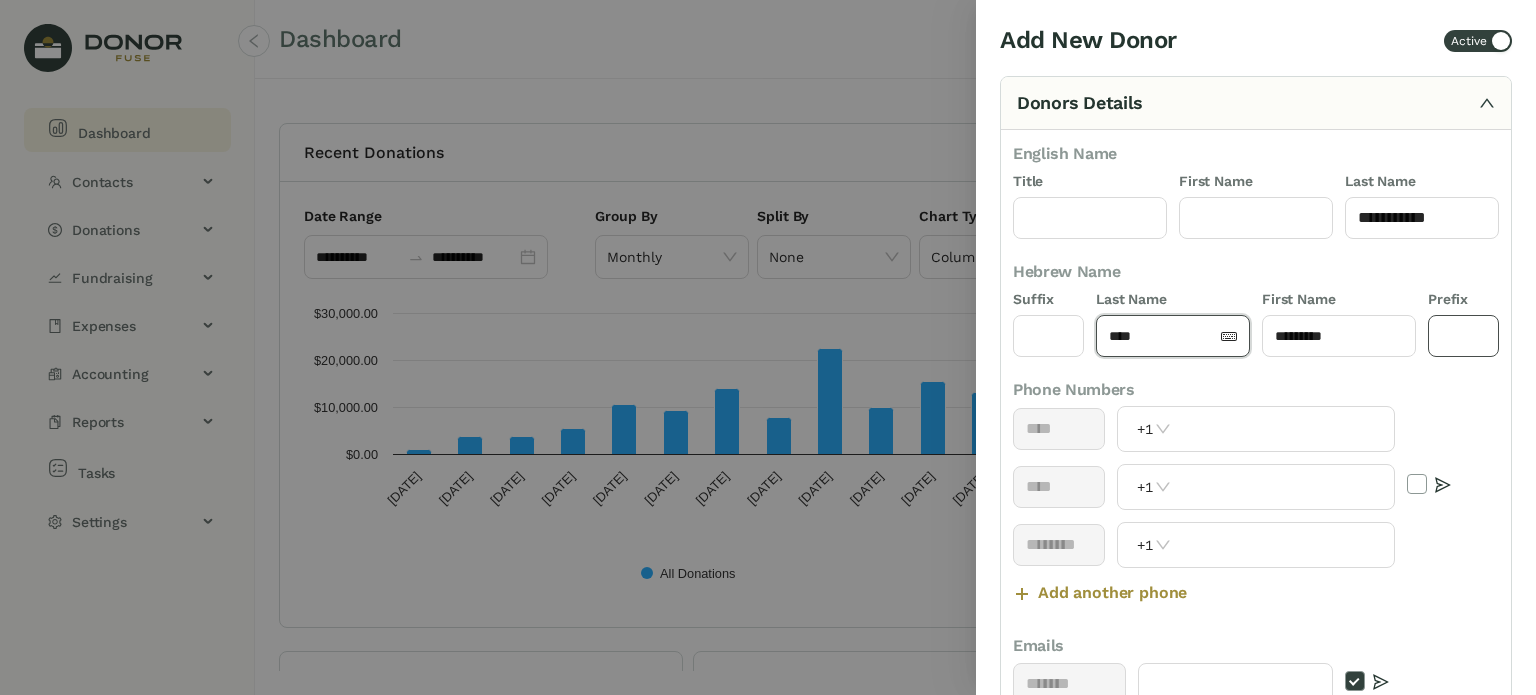 type on "****" 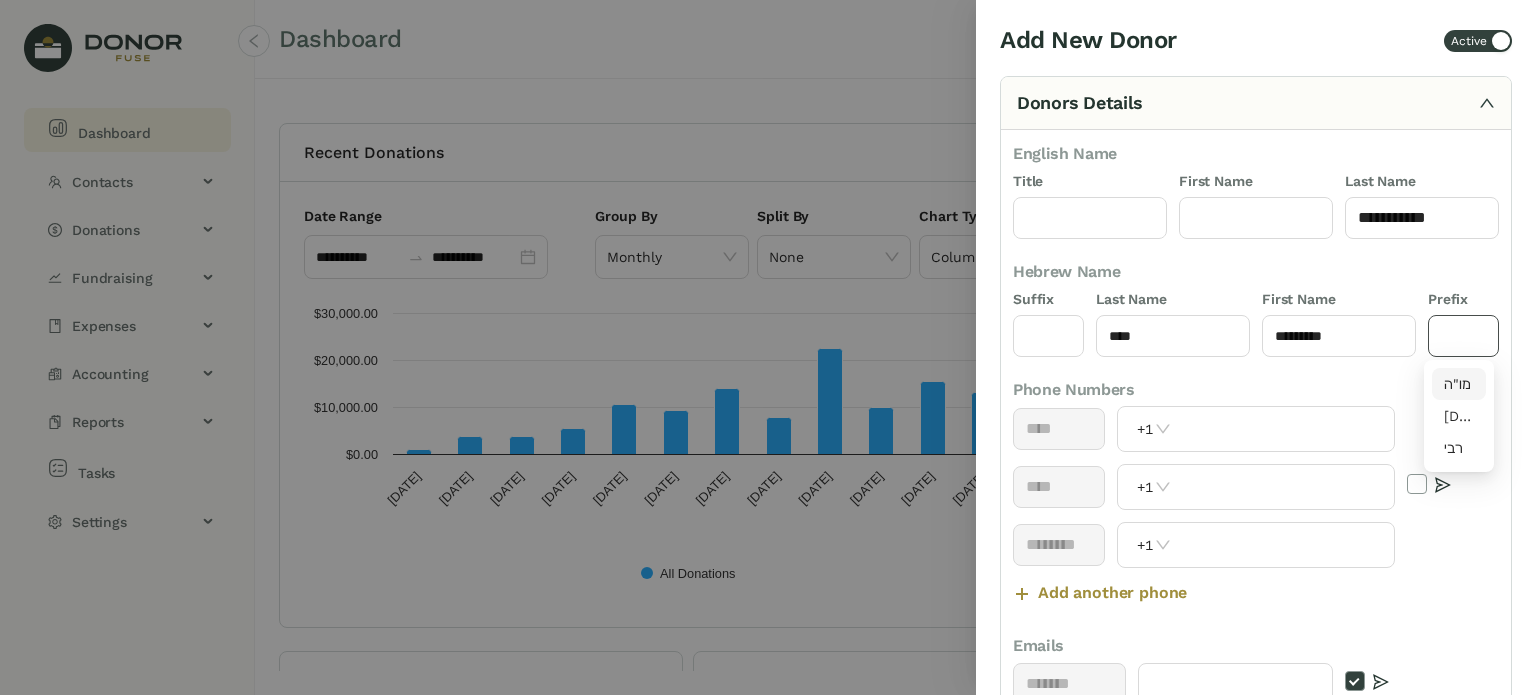 click 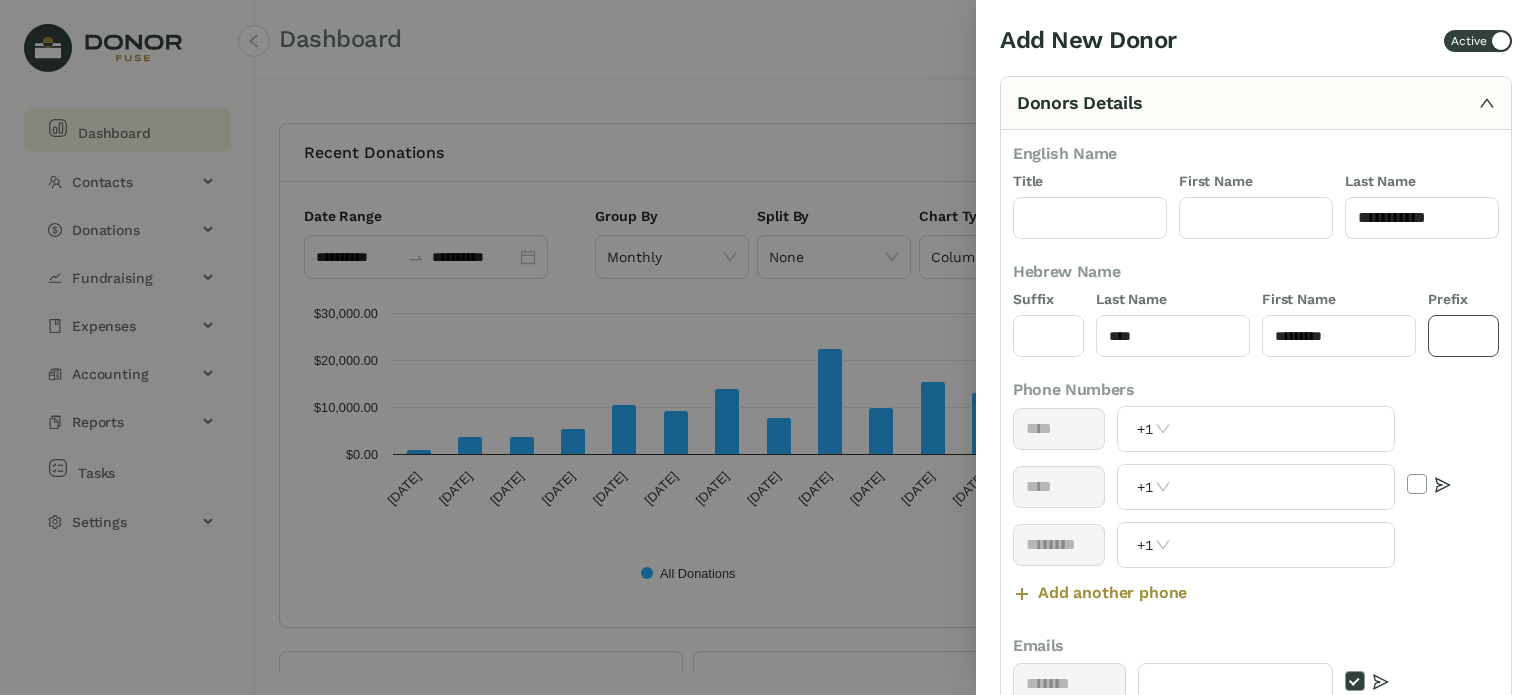 type on "****" 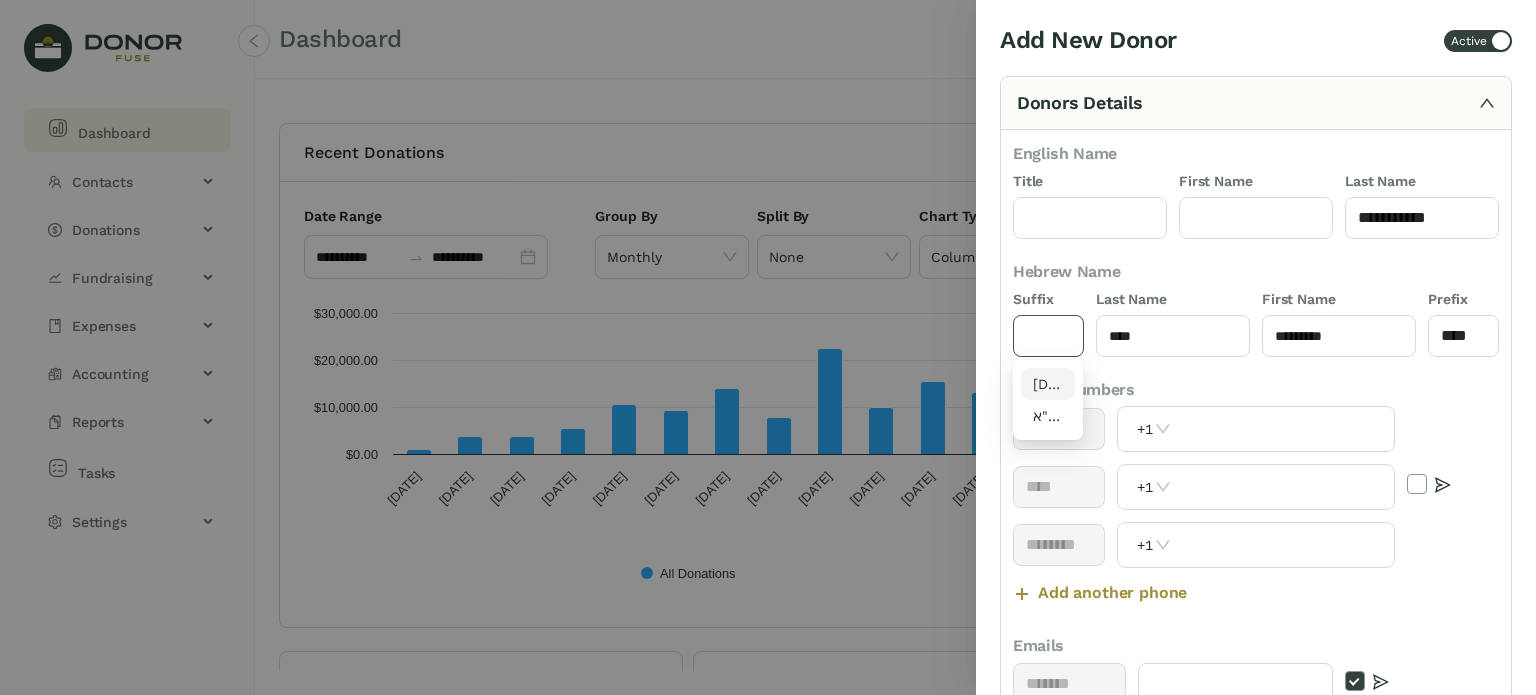 click 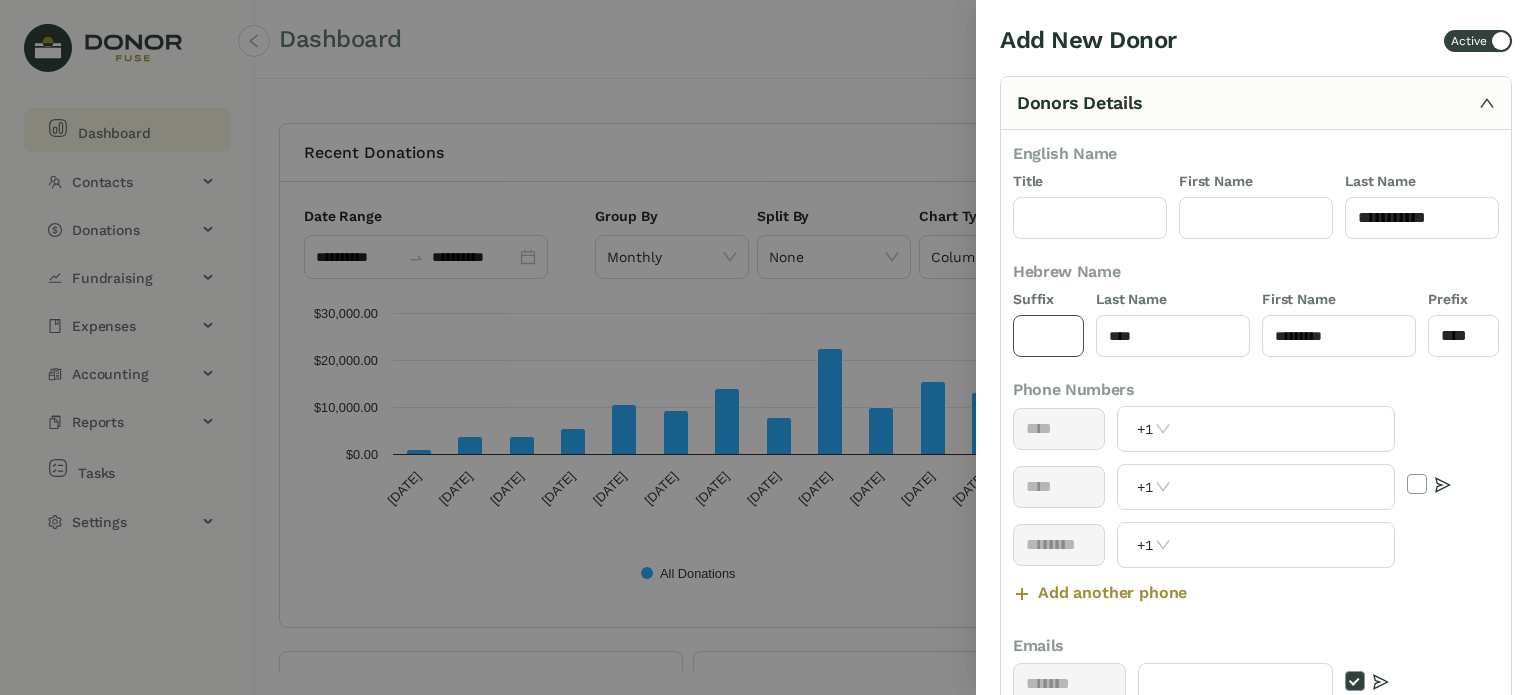 type on "****" 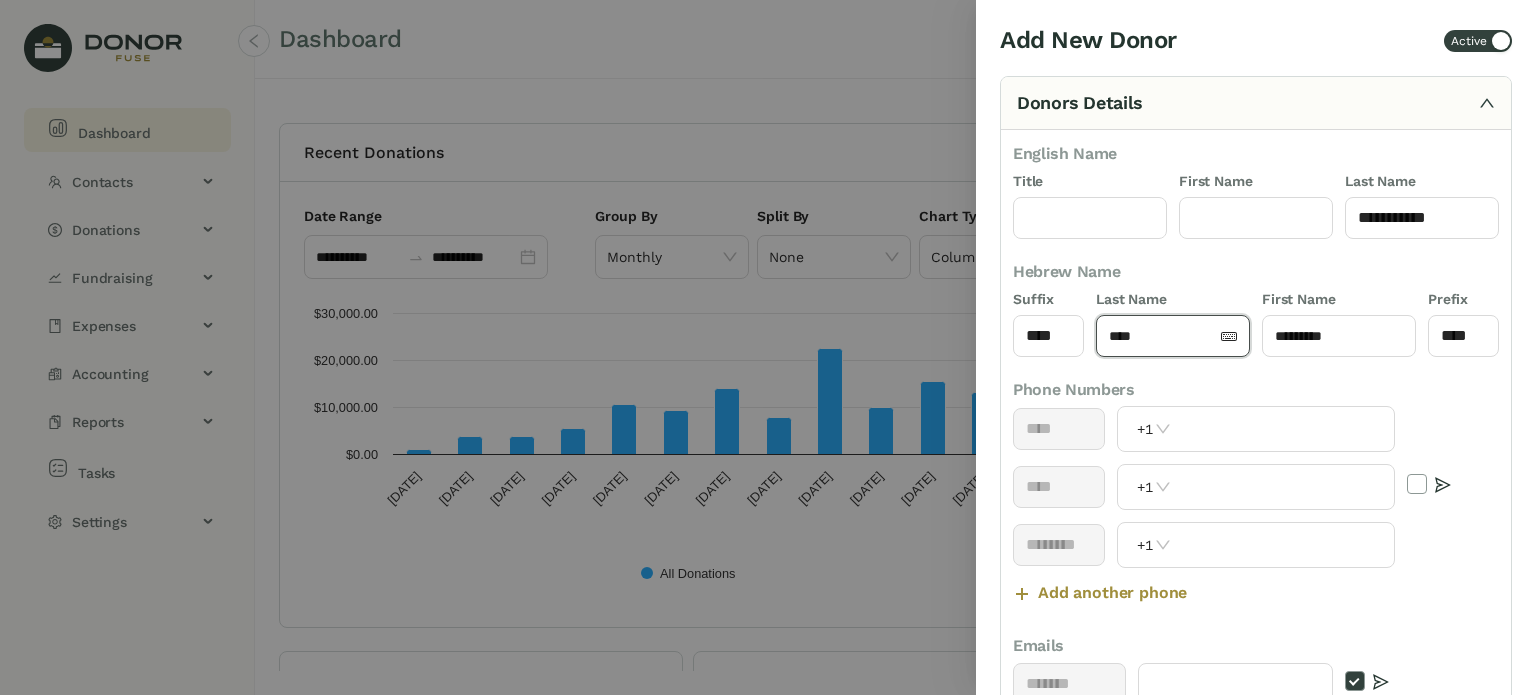 click on "****" 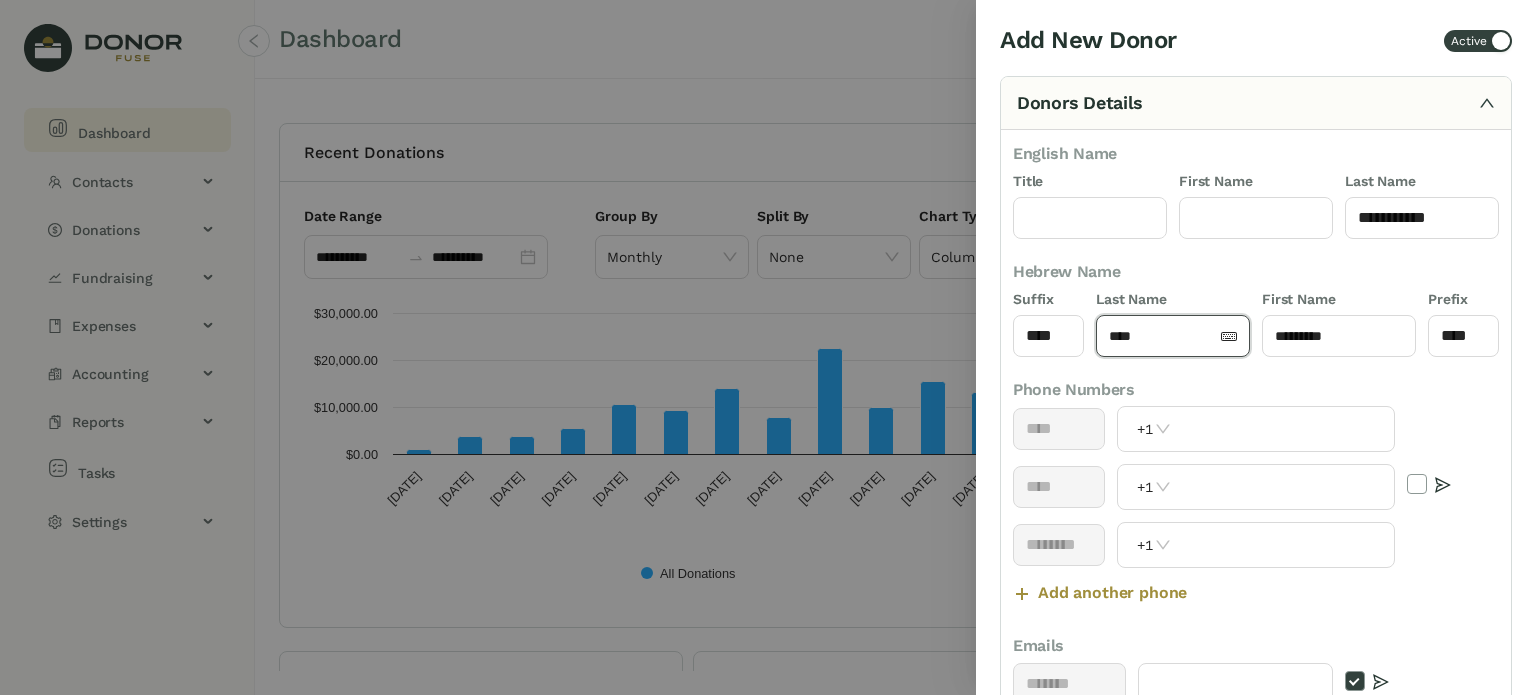 click on "****" 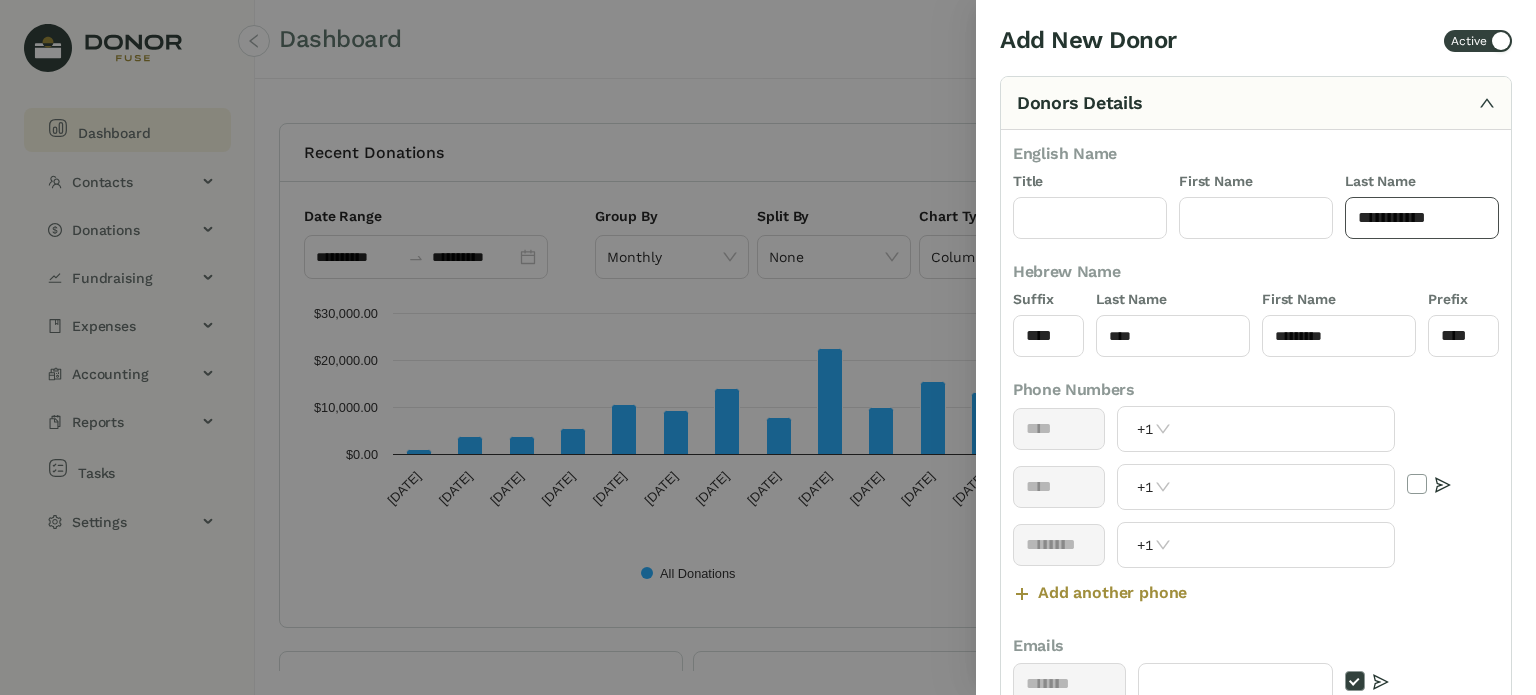 drag, startPoint x: 1360, startPoint y: 218, endPoint x: 1443, endPoint y: 206, distance: 83.86298 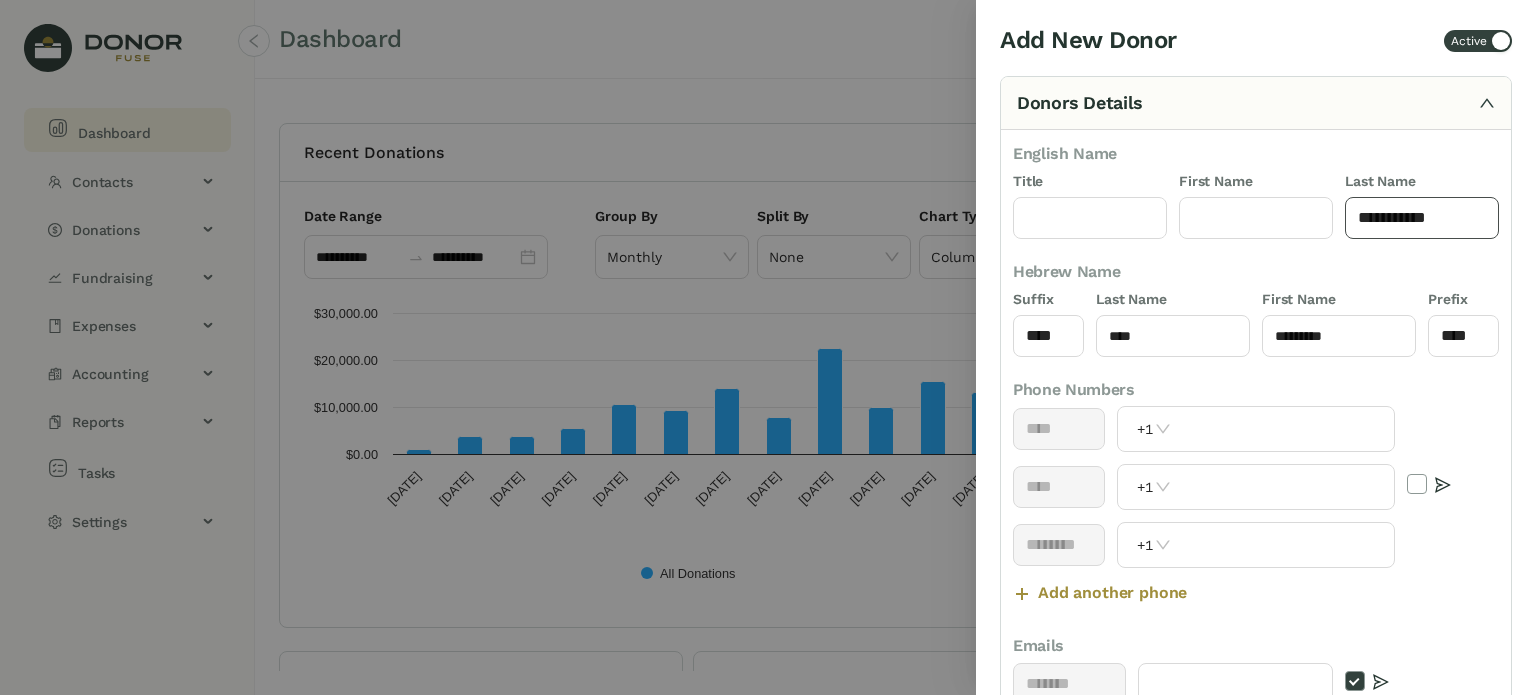 click on "*********" 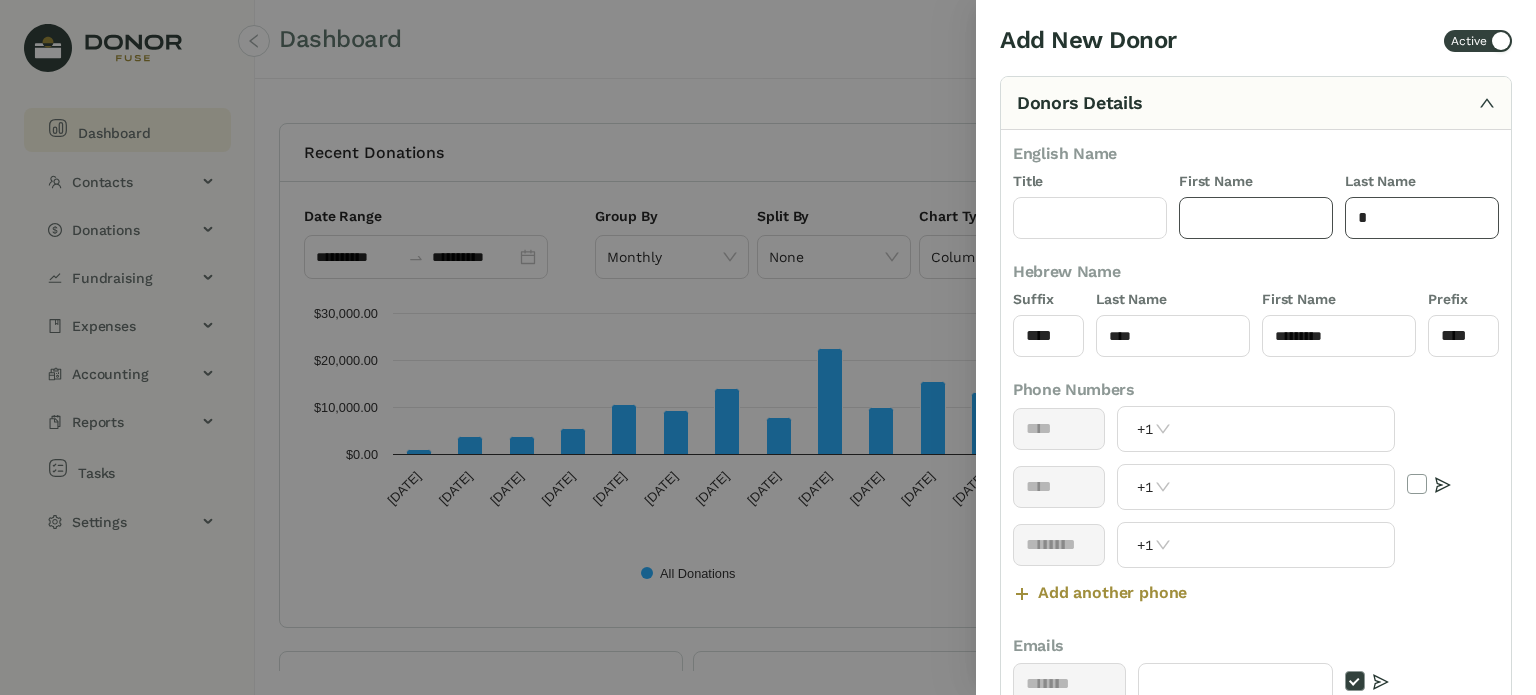 type 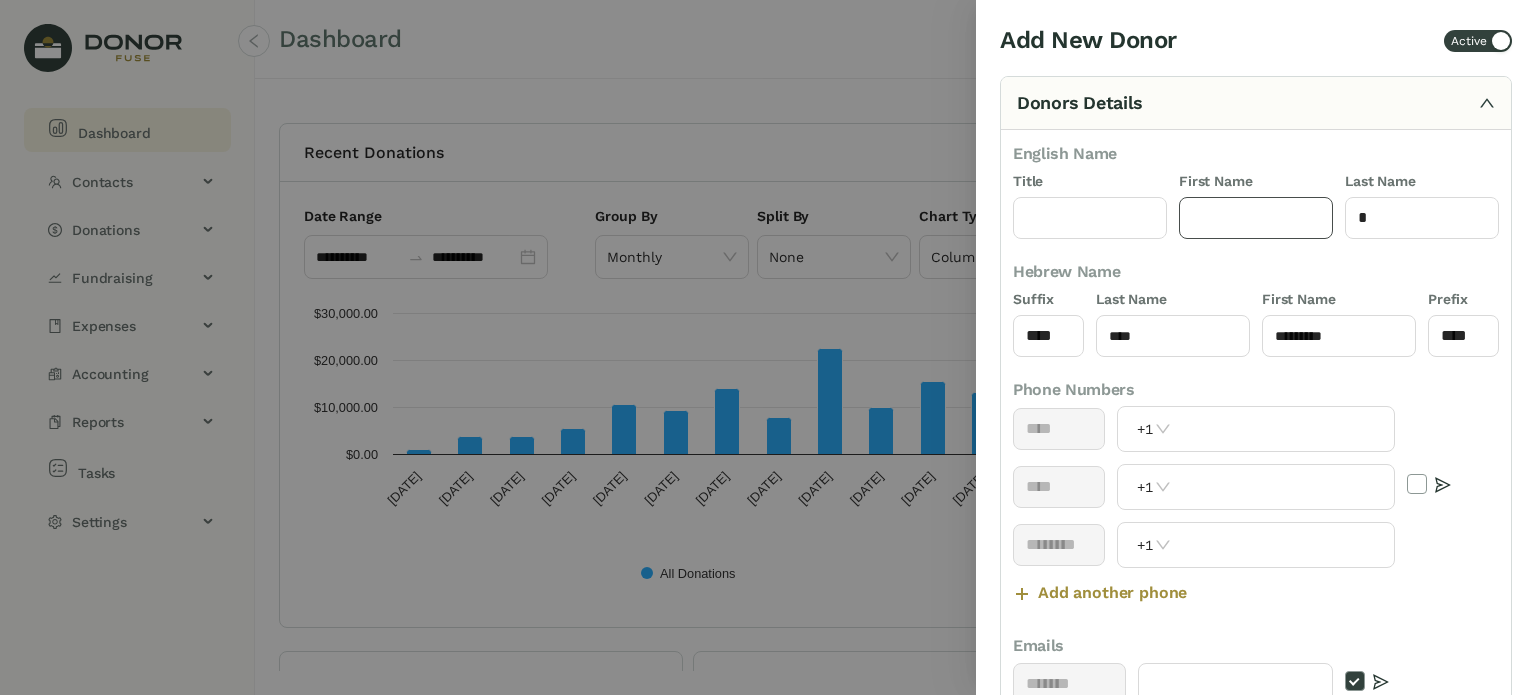 click 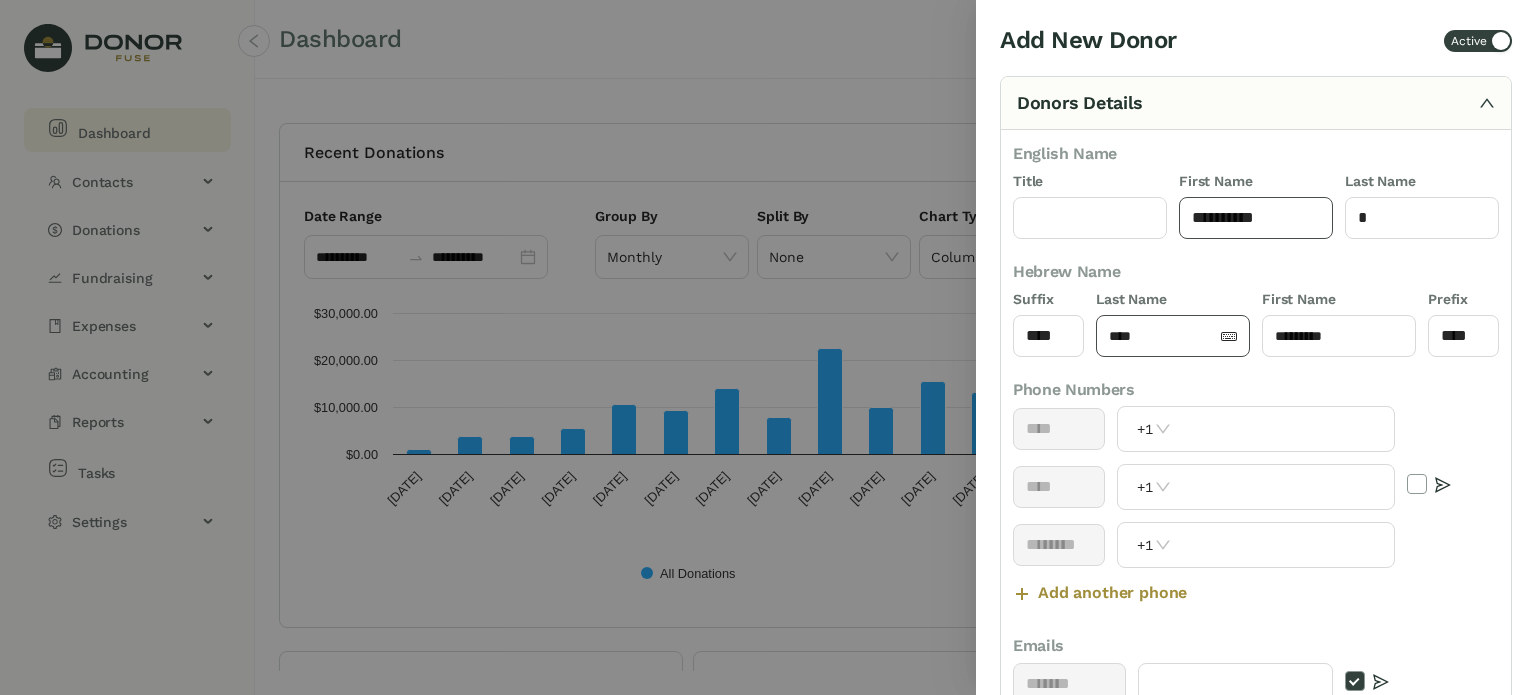 type on "*********" 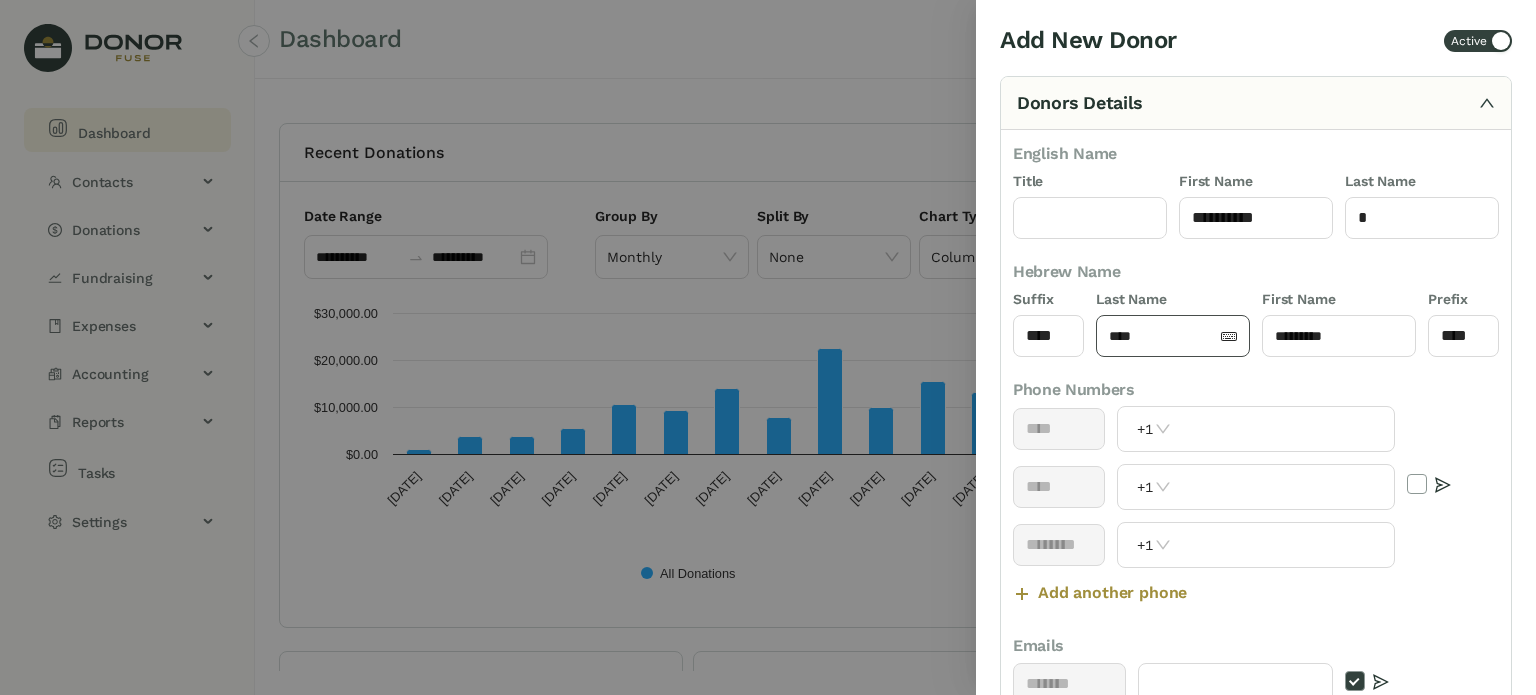 click on "****" 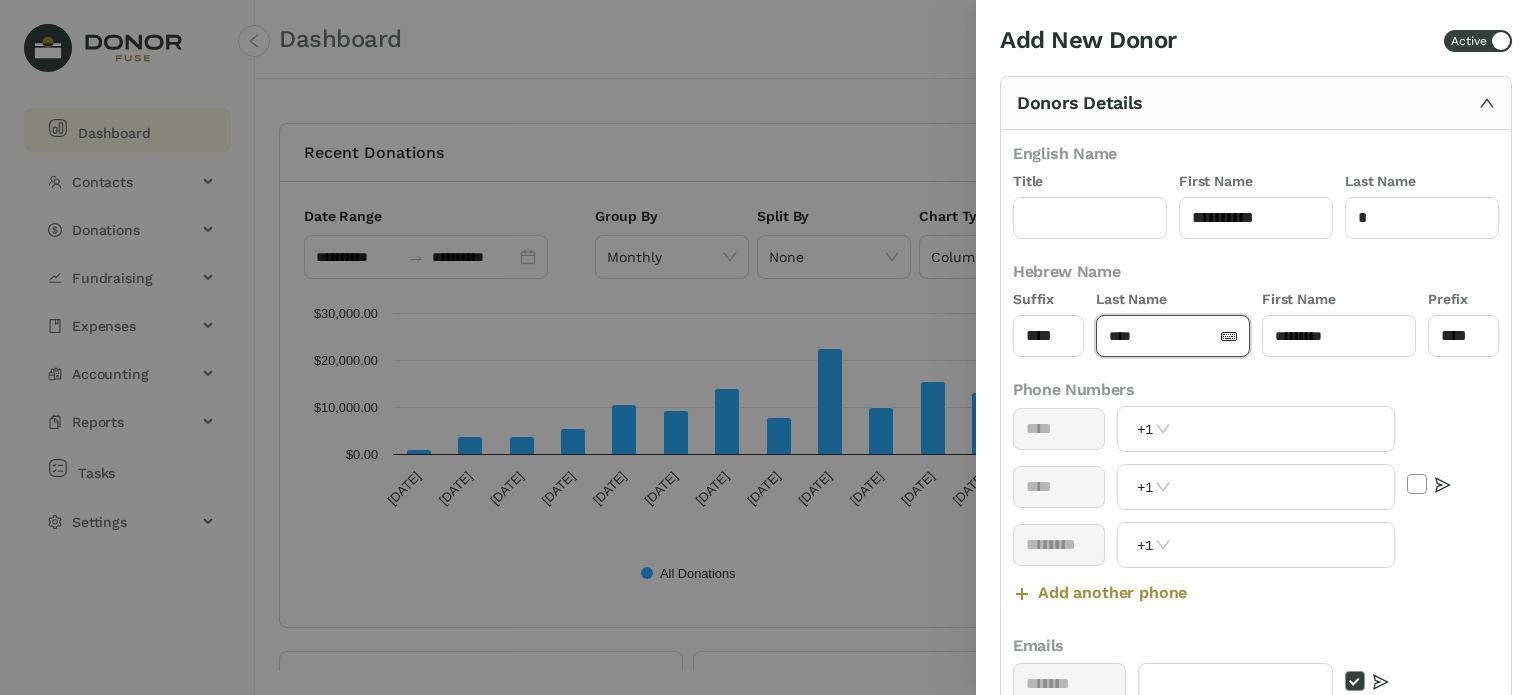 click on "****" 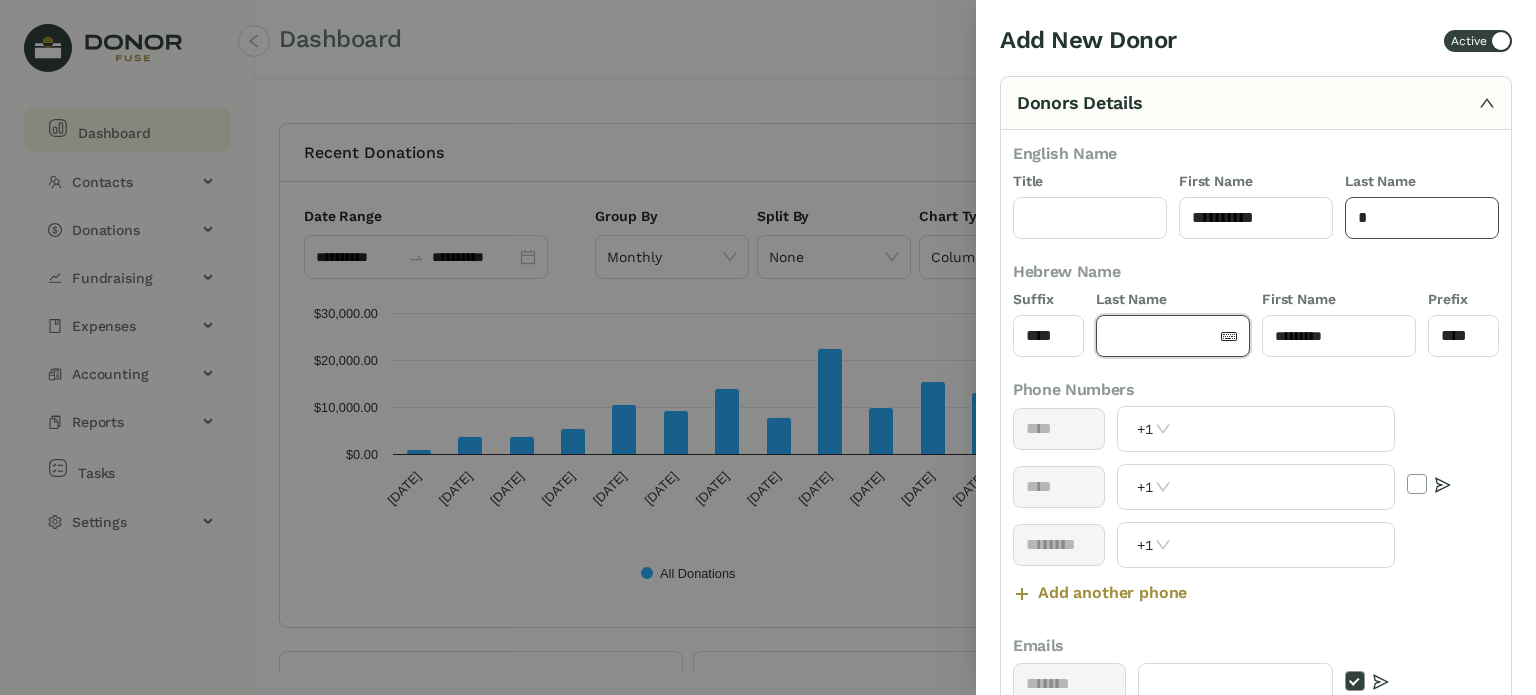 type 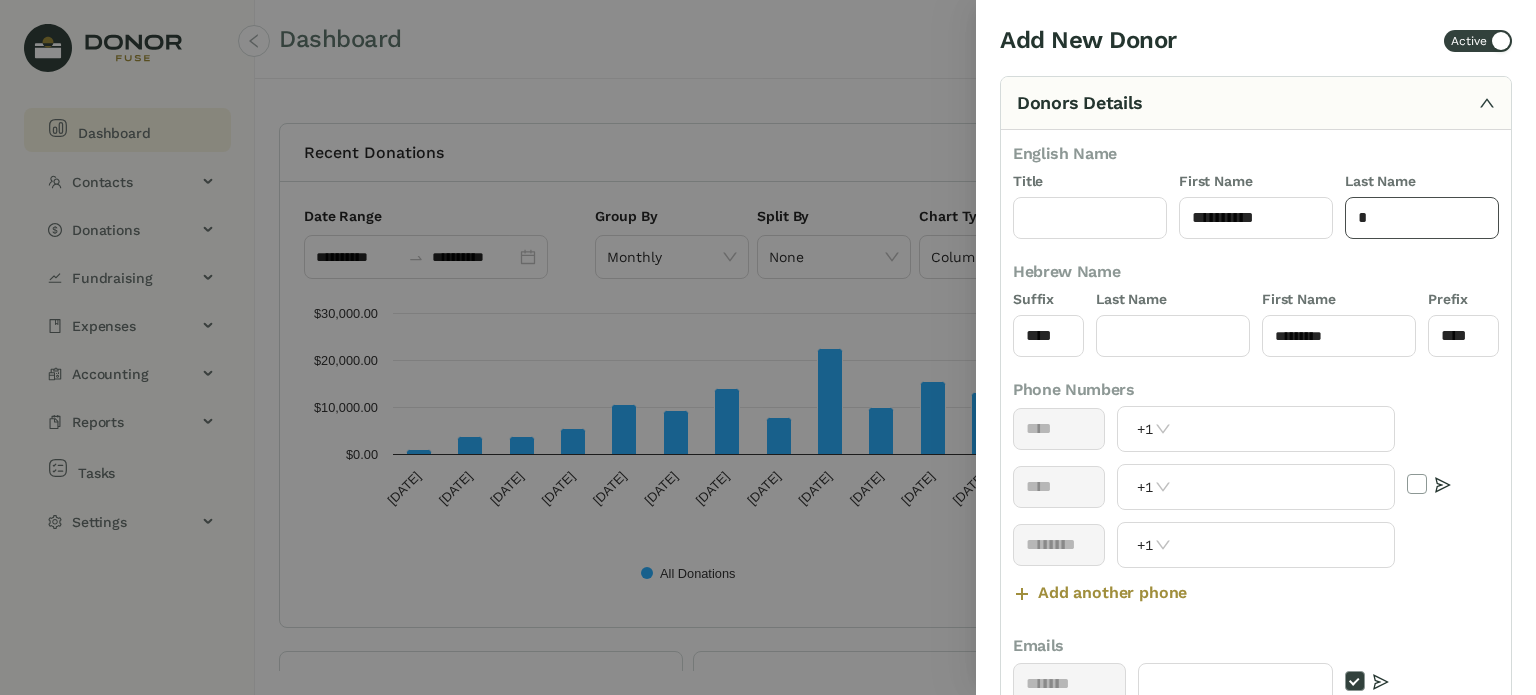 click 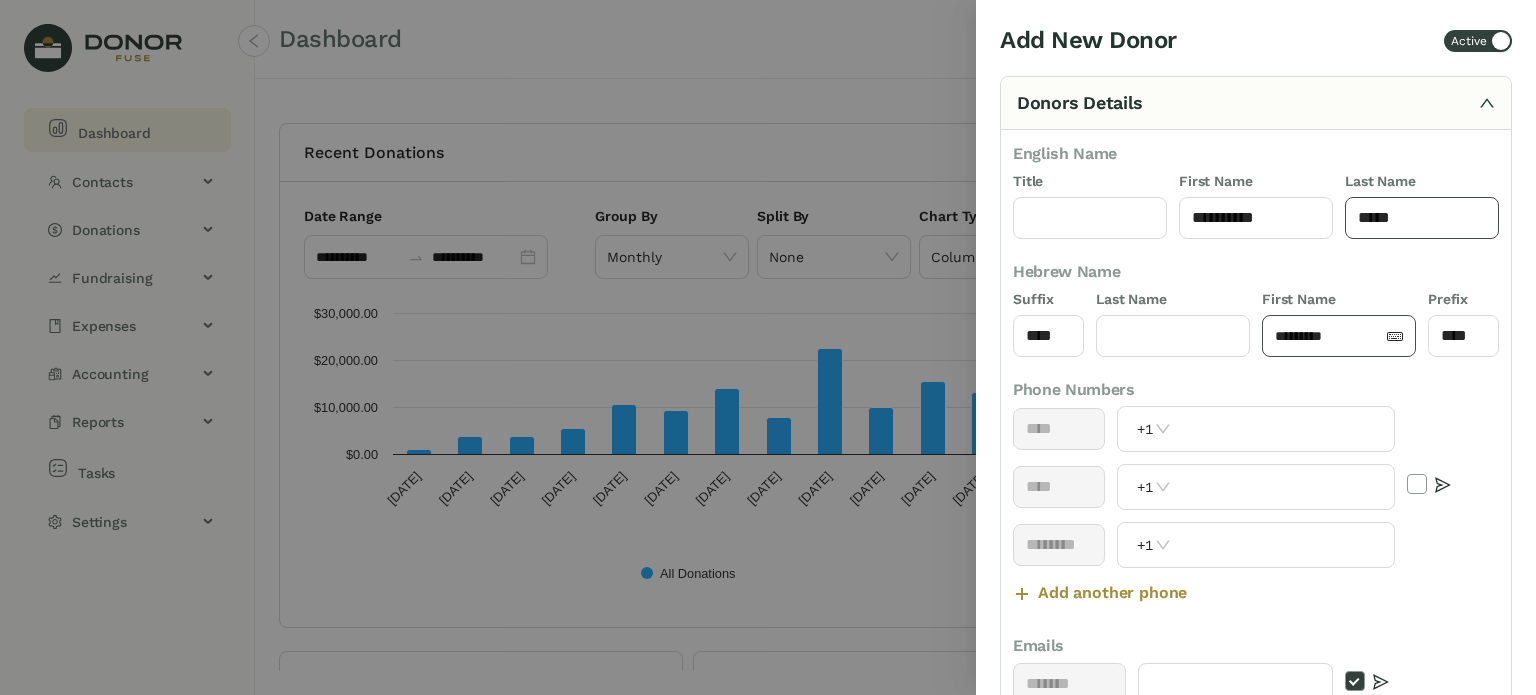 type on "****" 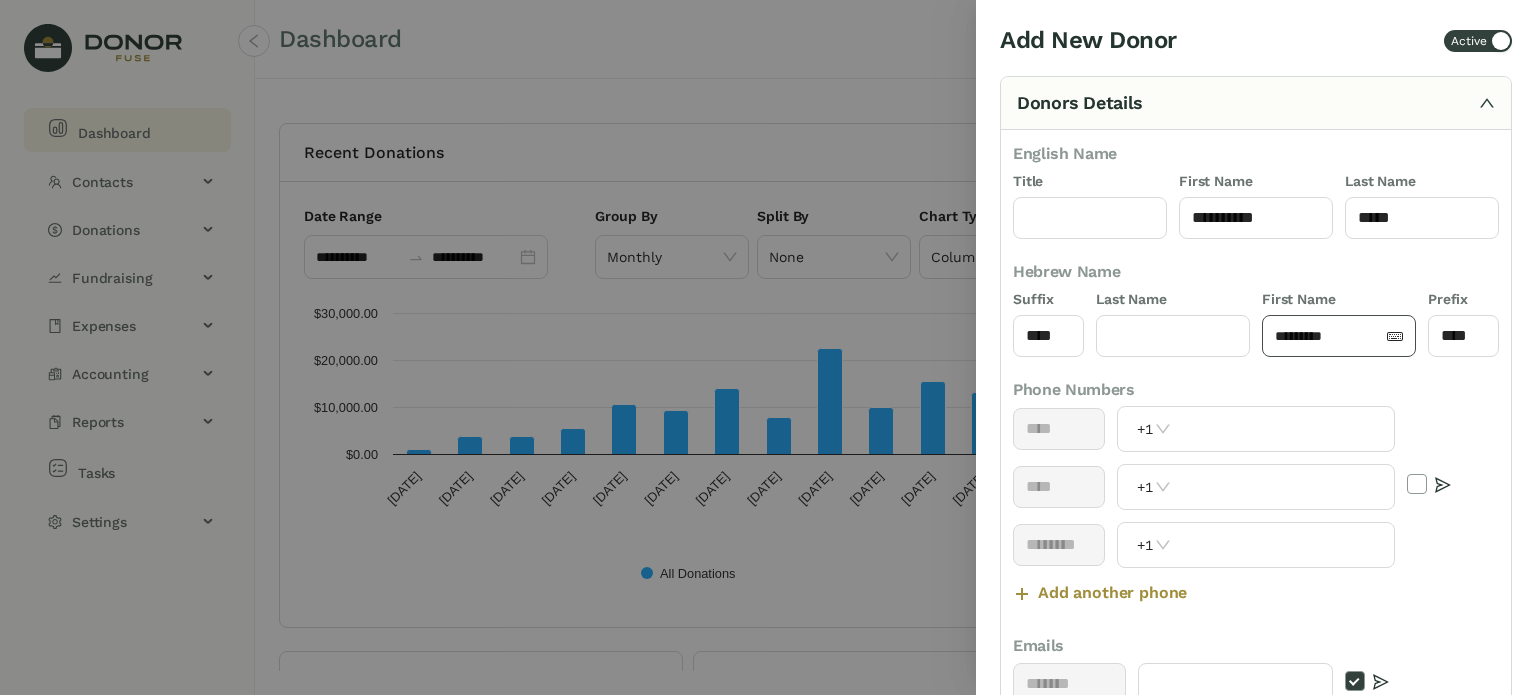 click on "*********" 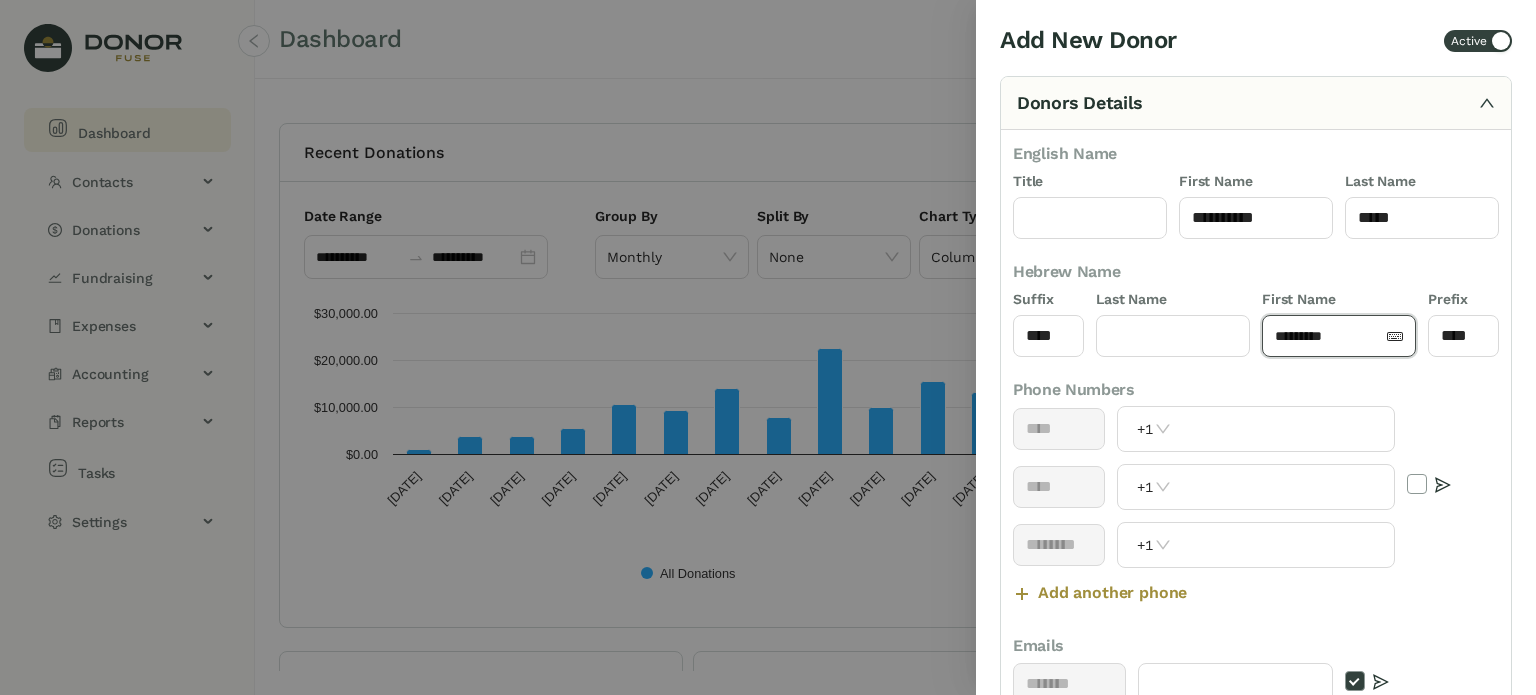 click on "*********" 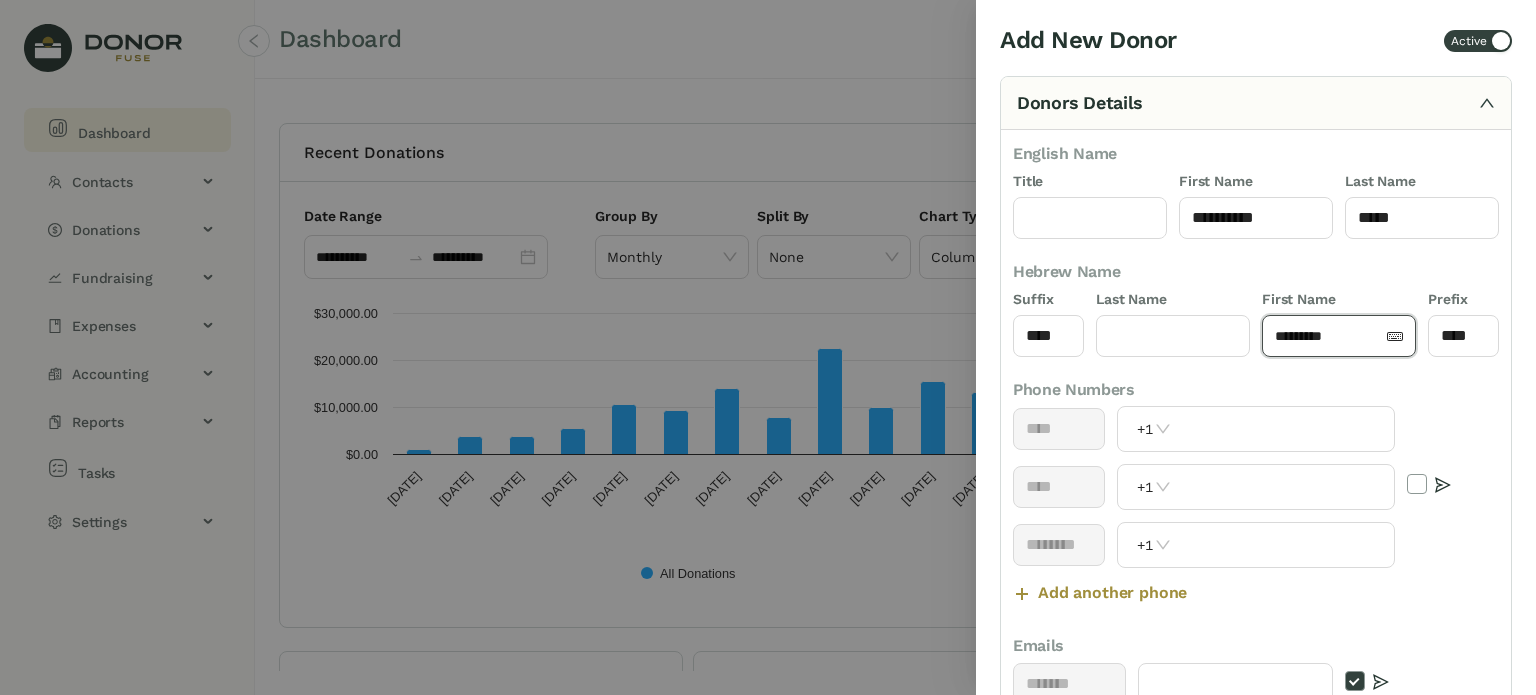 click on "*********" 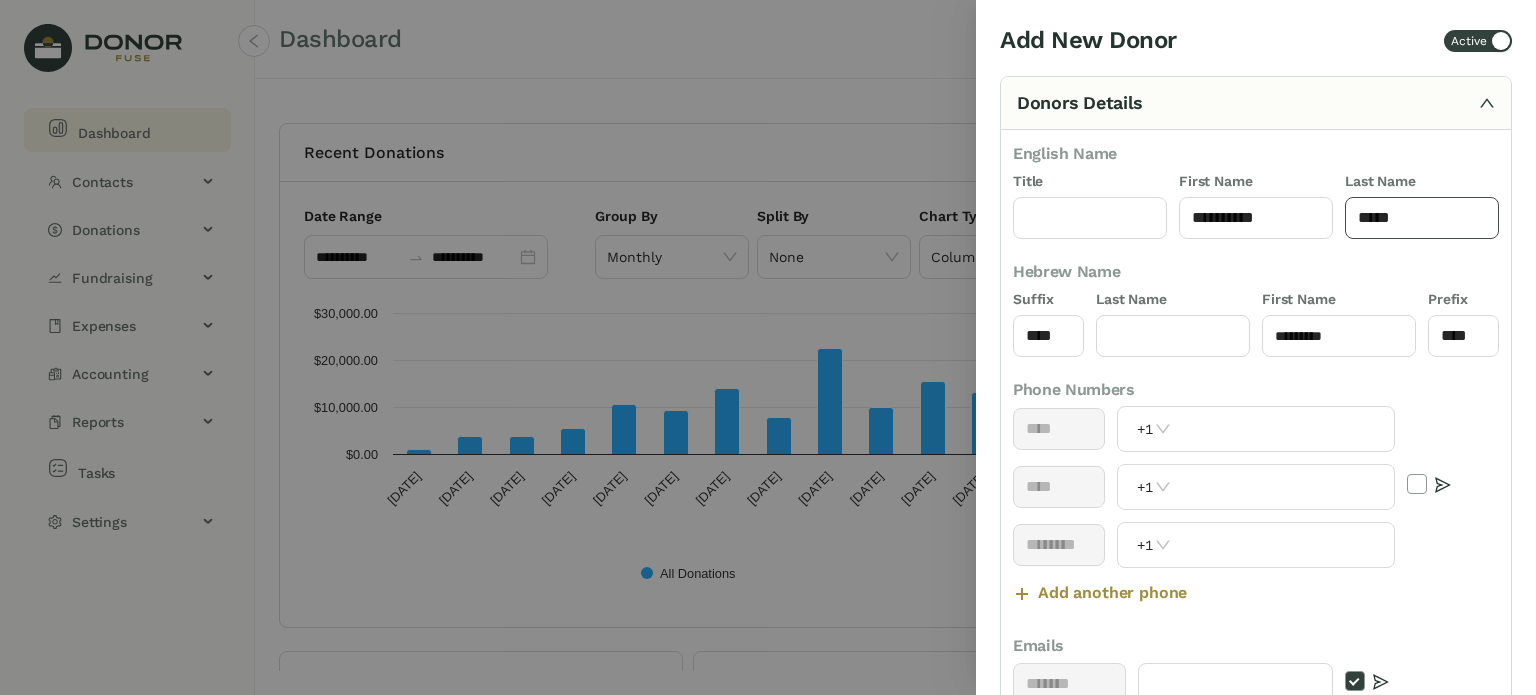 click on "****" 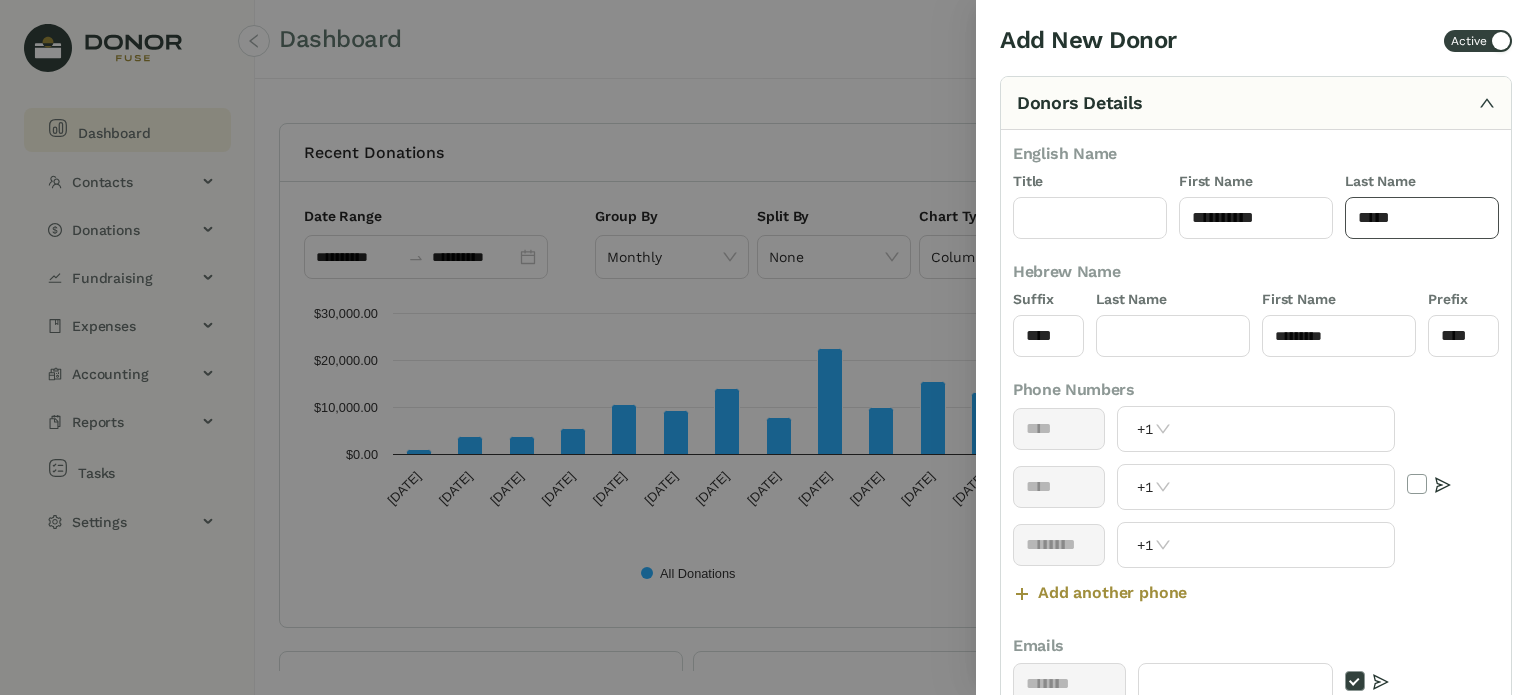 click on "****" 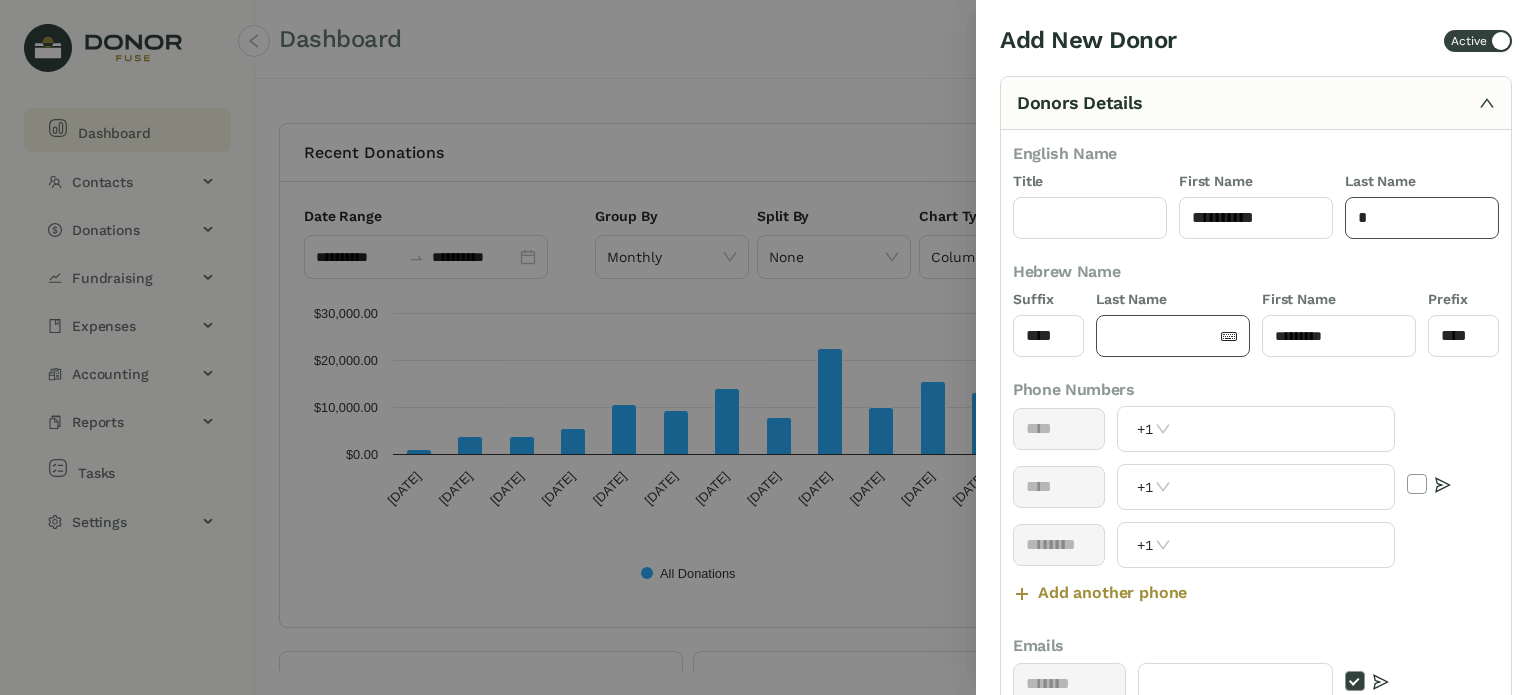 type 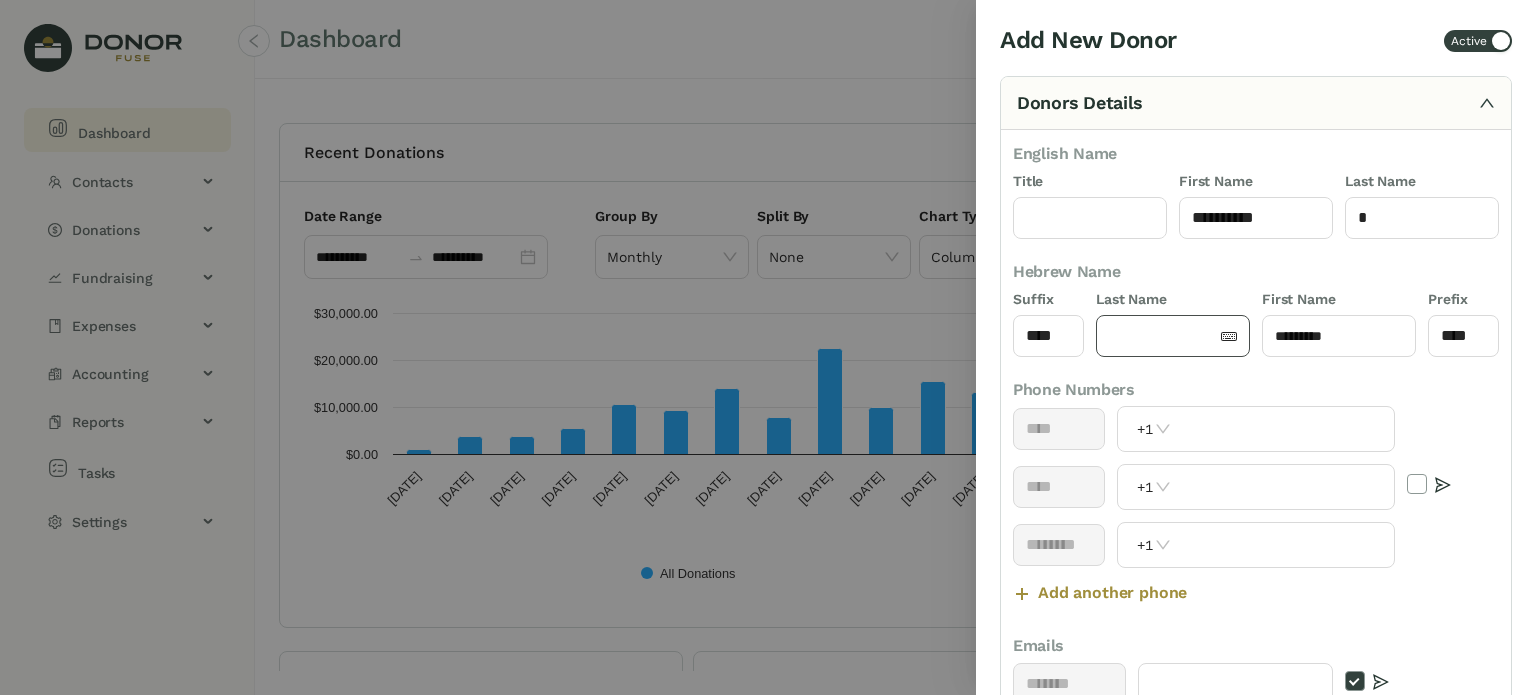 click 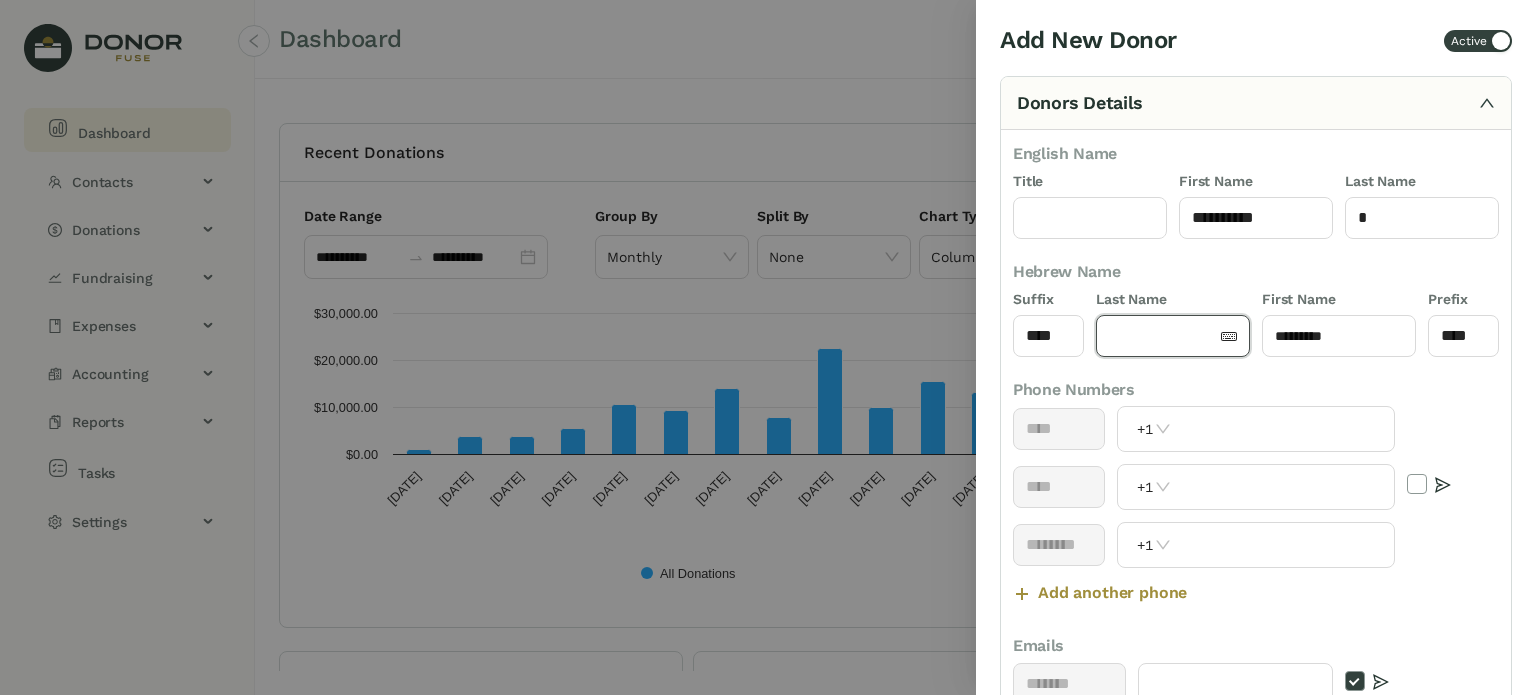 paste on "****" 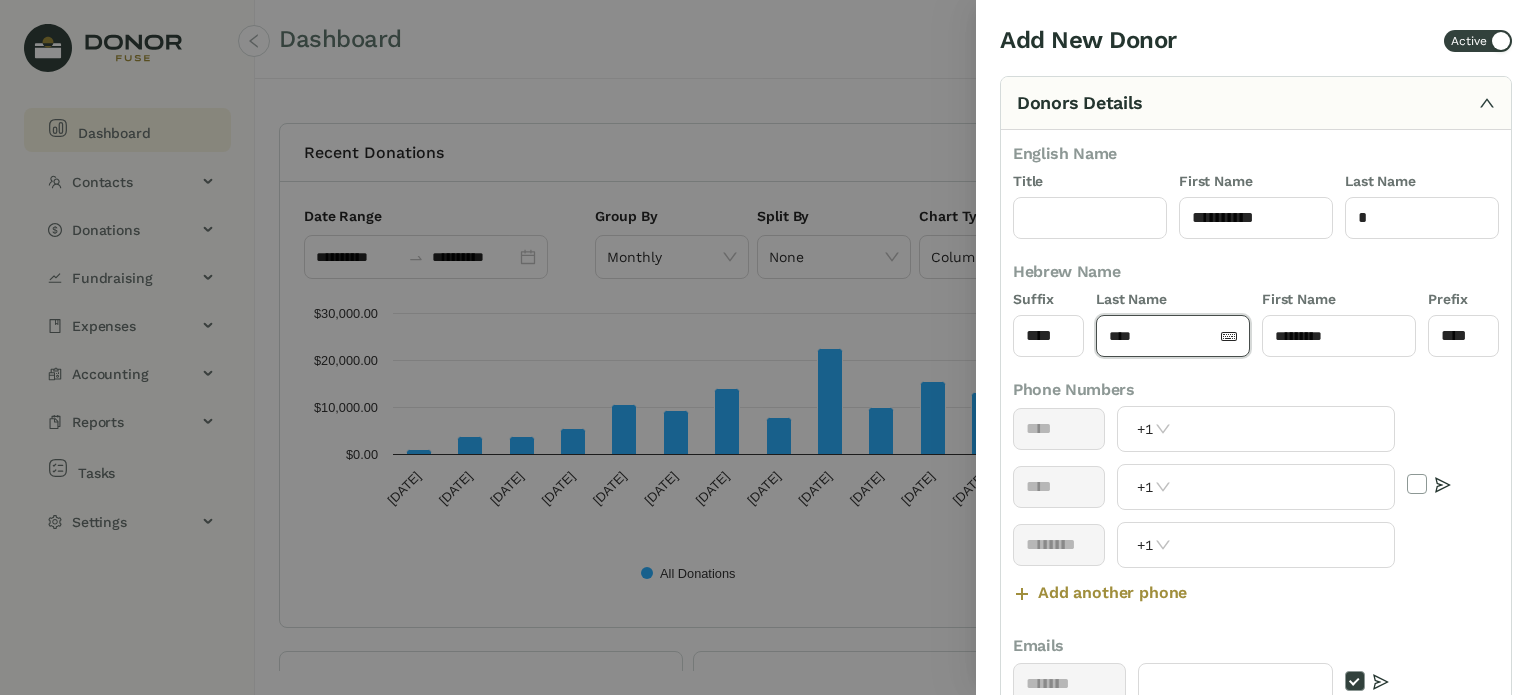 click on "****" 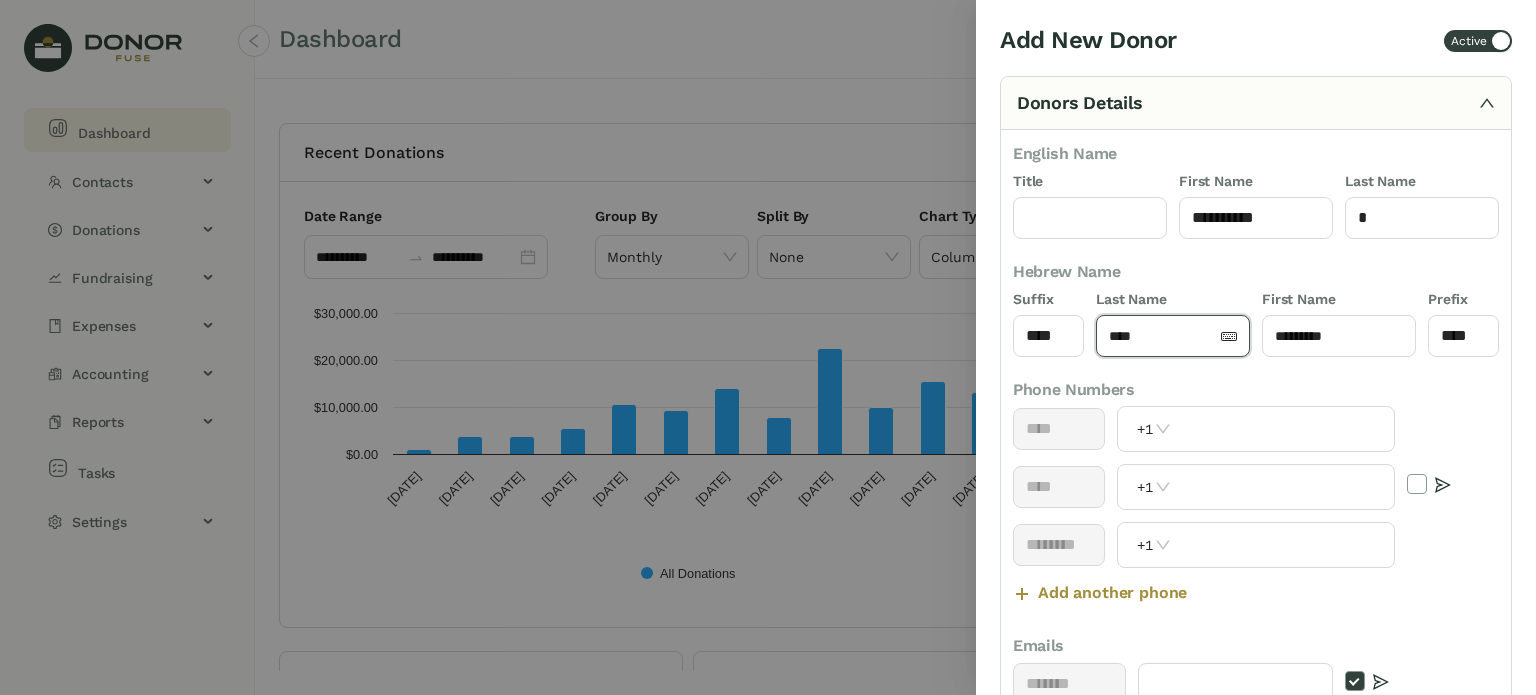 click on "****" 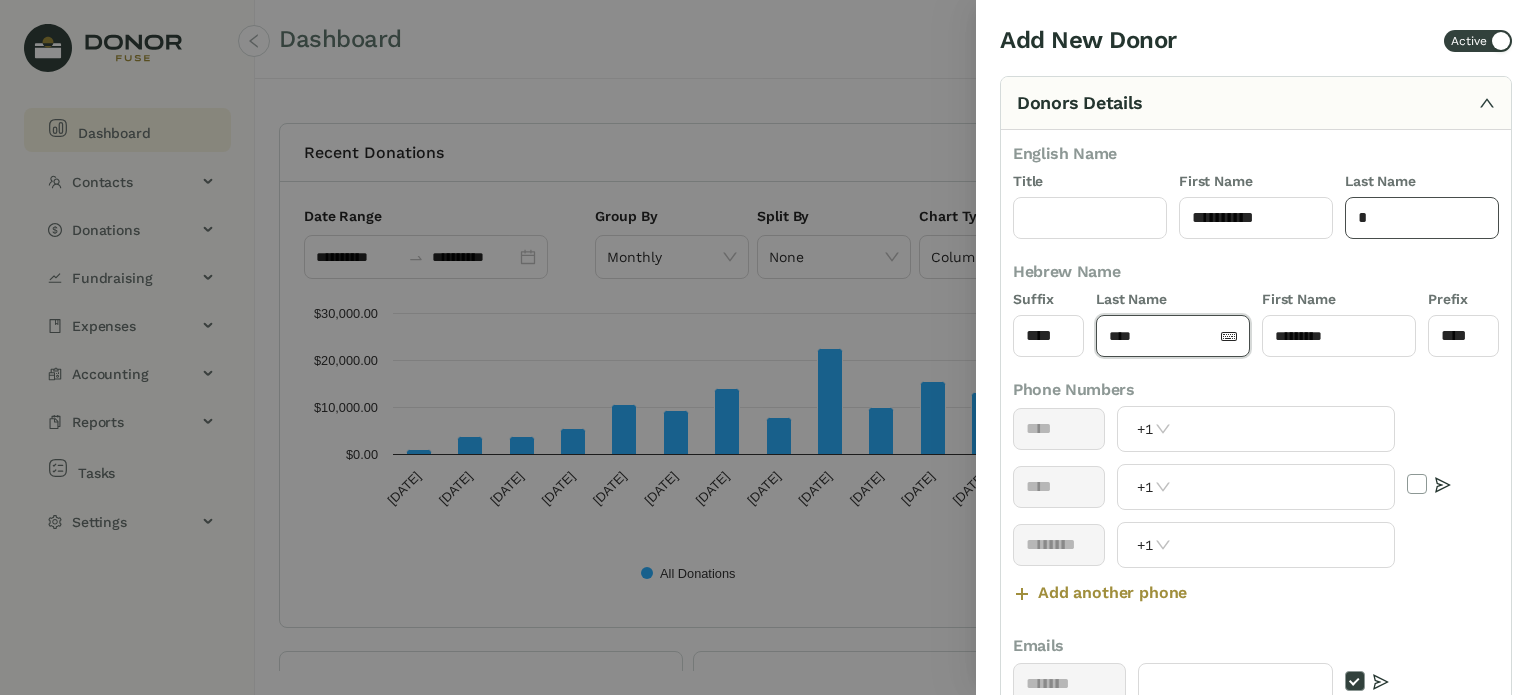 type on "****" 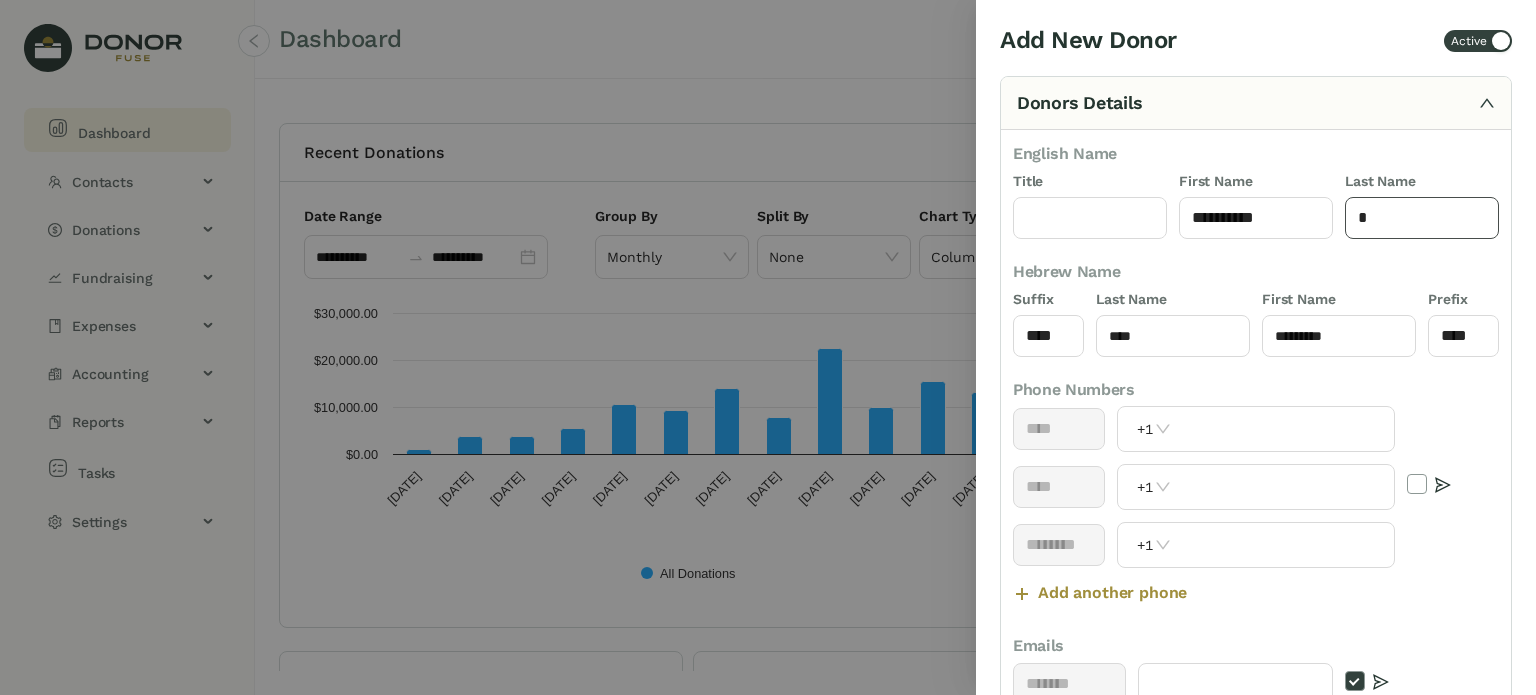 click 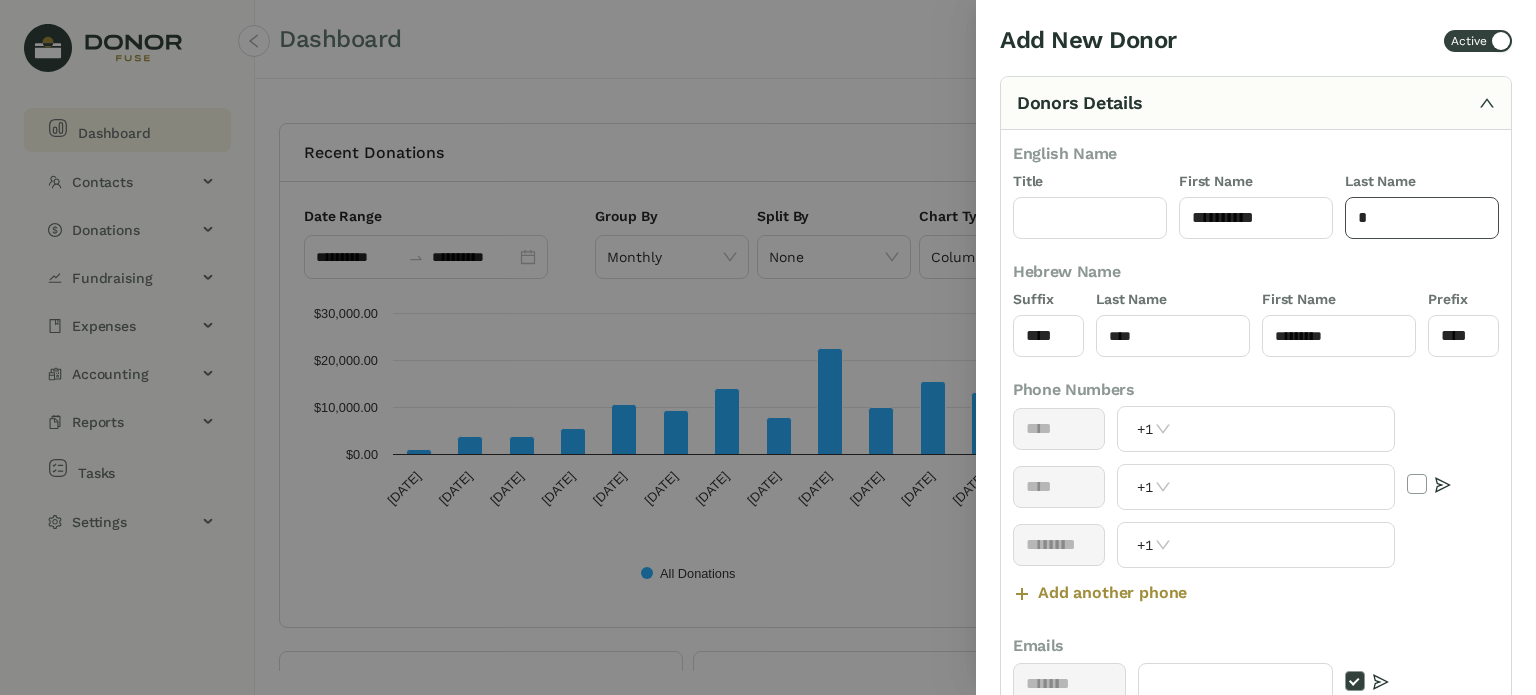 paste on "****" 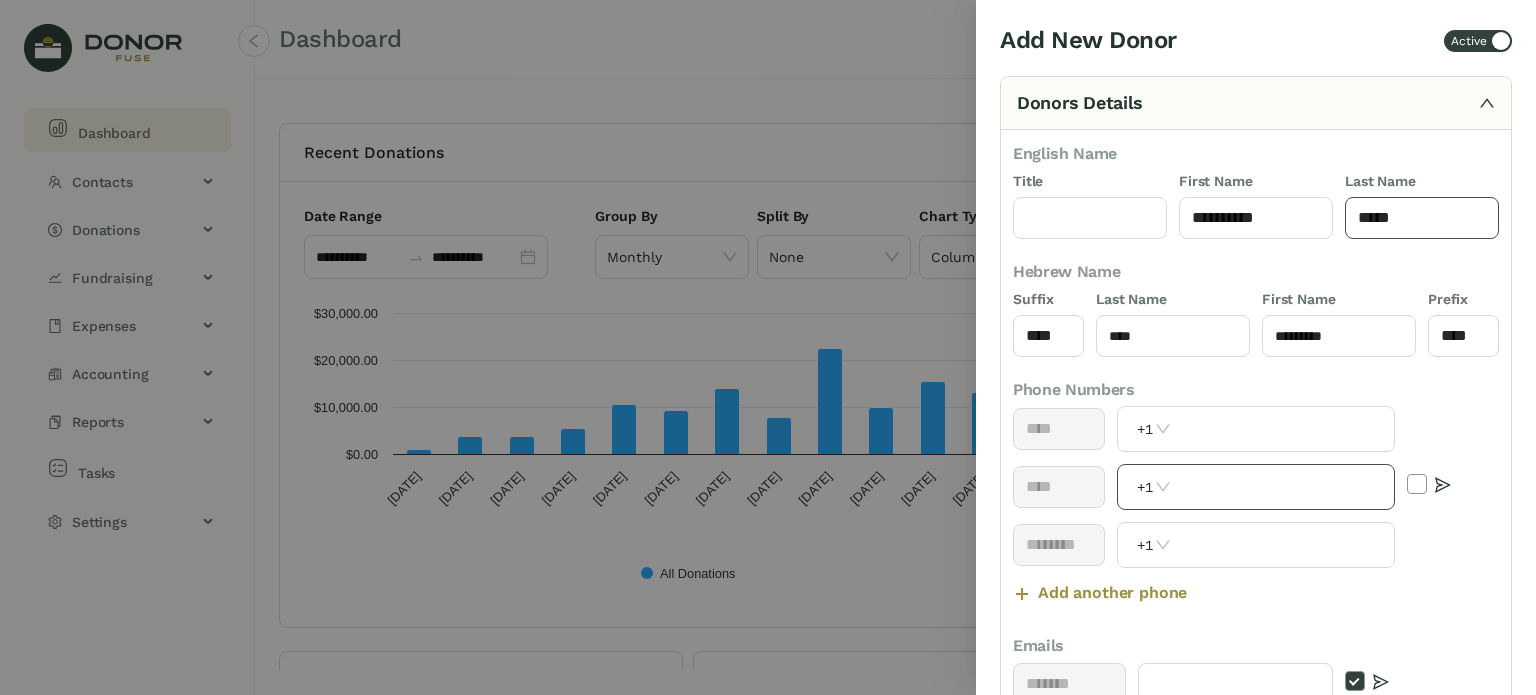 type on "****" 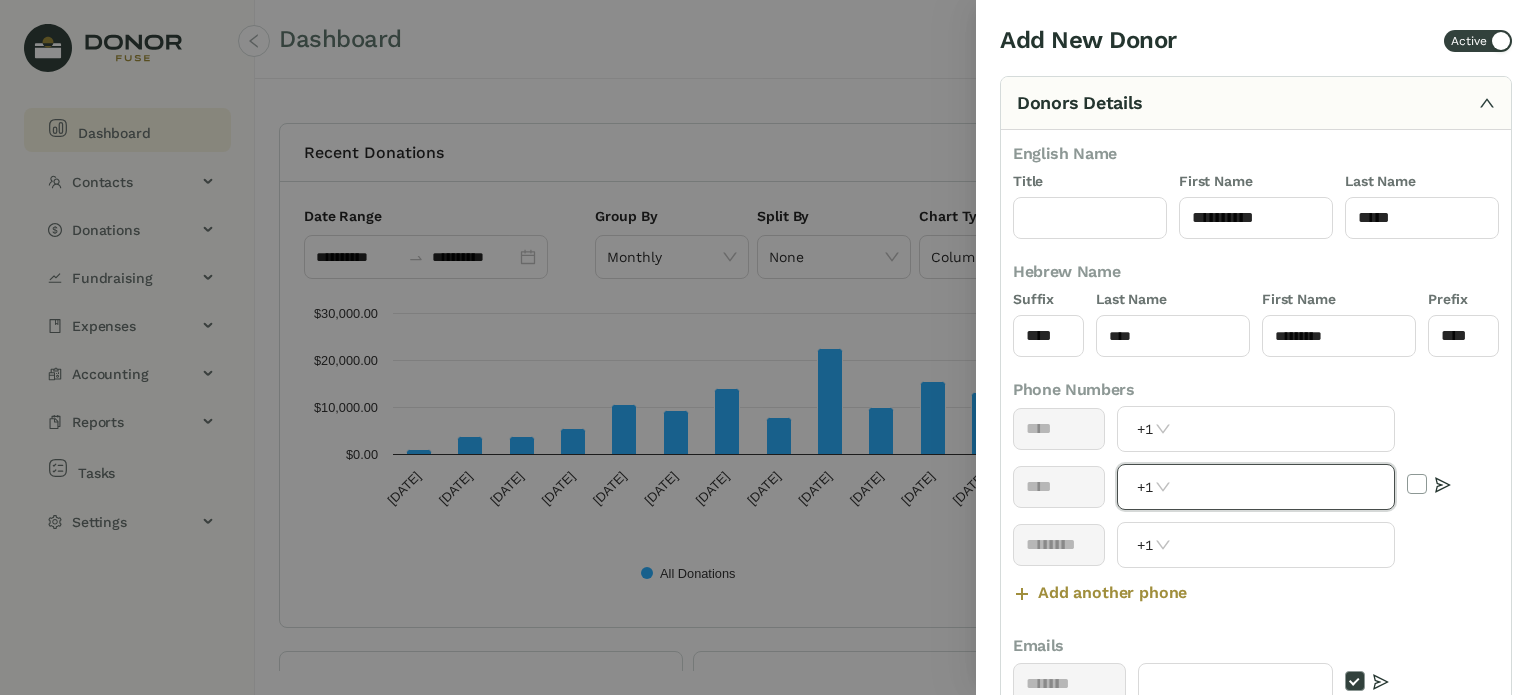 click at bounding box center (1285, 487) 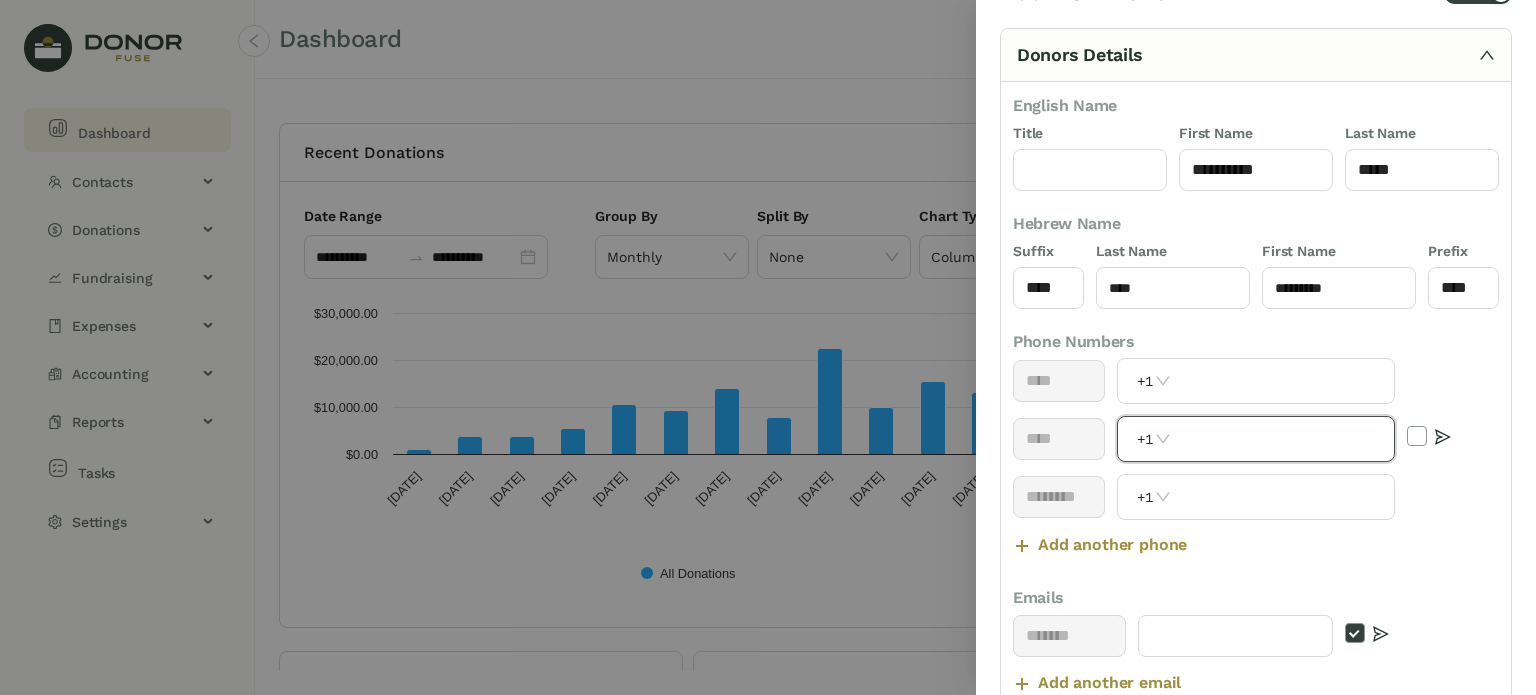 scroll, scrollTop: 0, scrollLeft: 0, axis: both 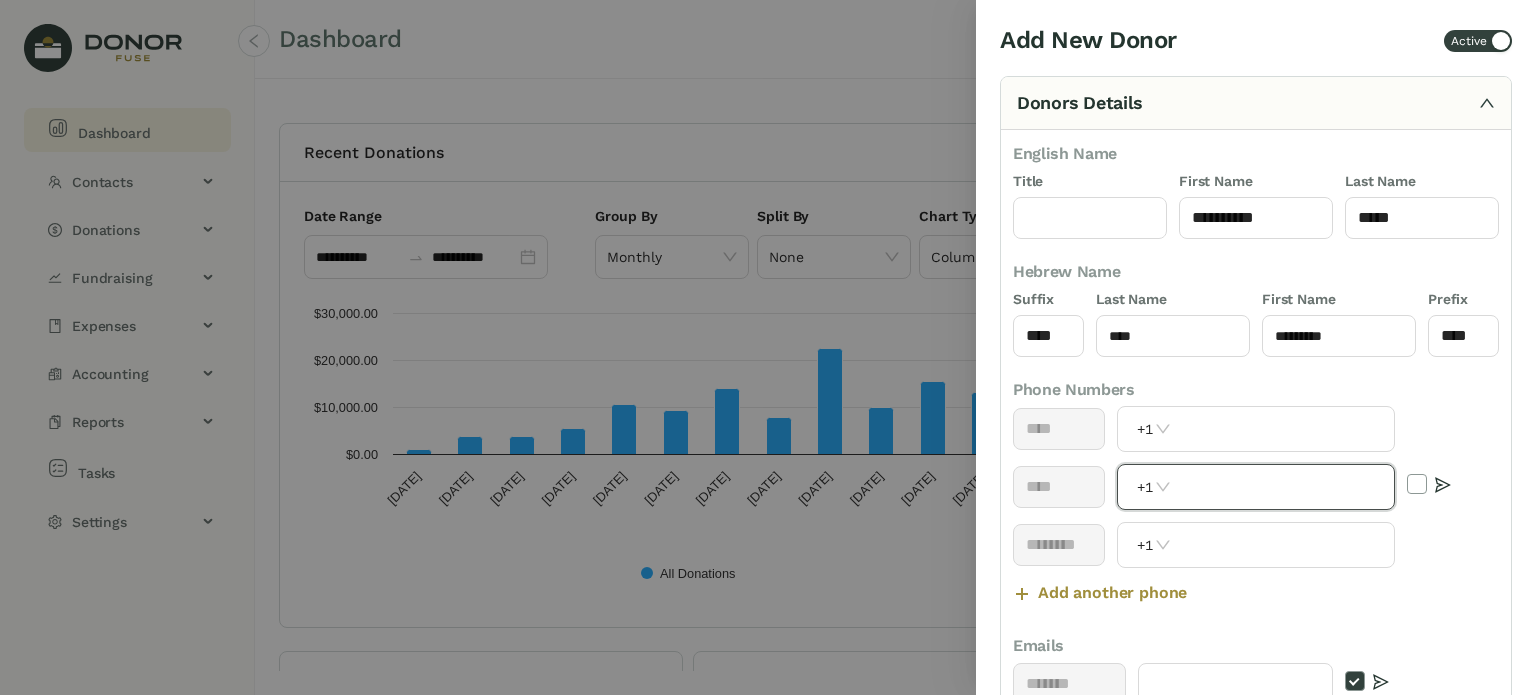 paste on "**********" 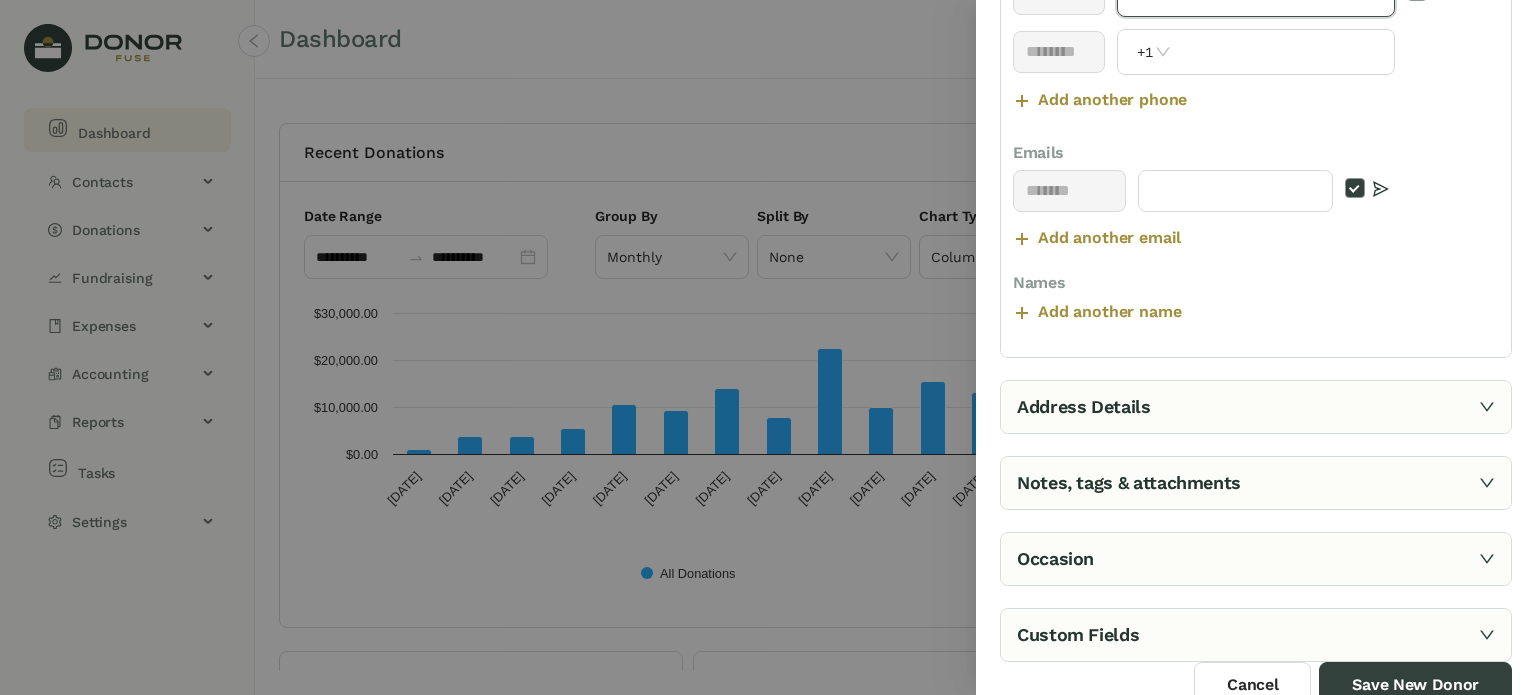 scroll, scrollTop: 500, scrollLeft: 0, axis: vertical 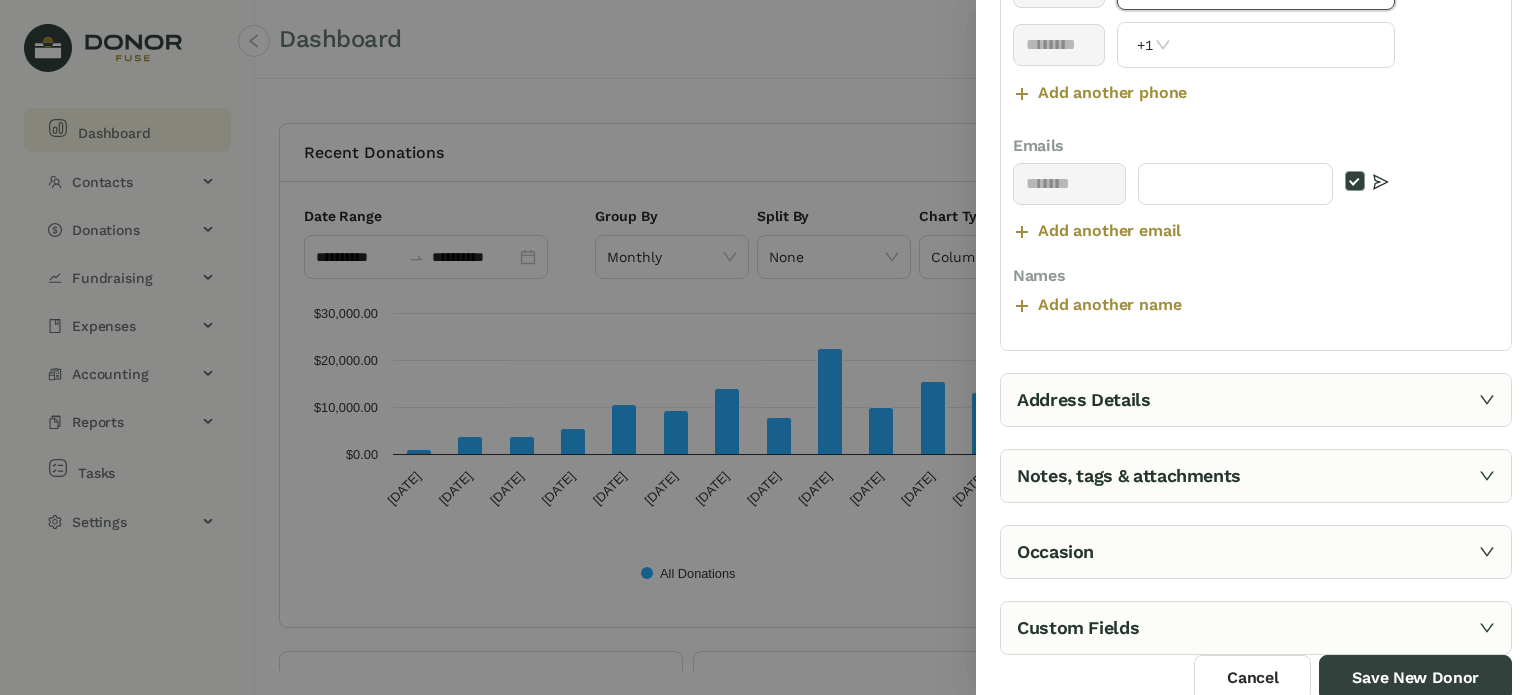 type on "**********" 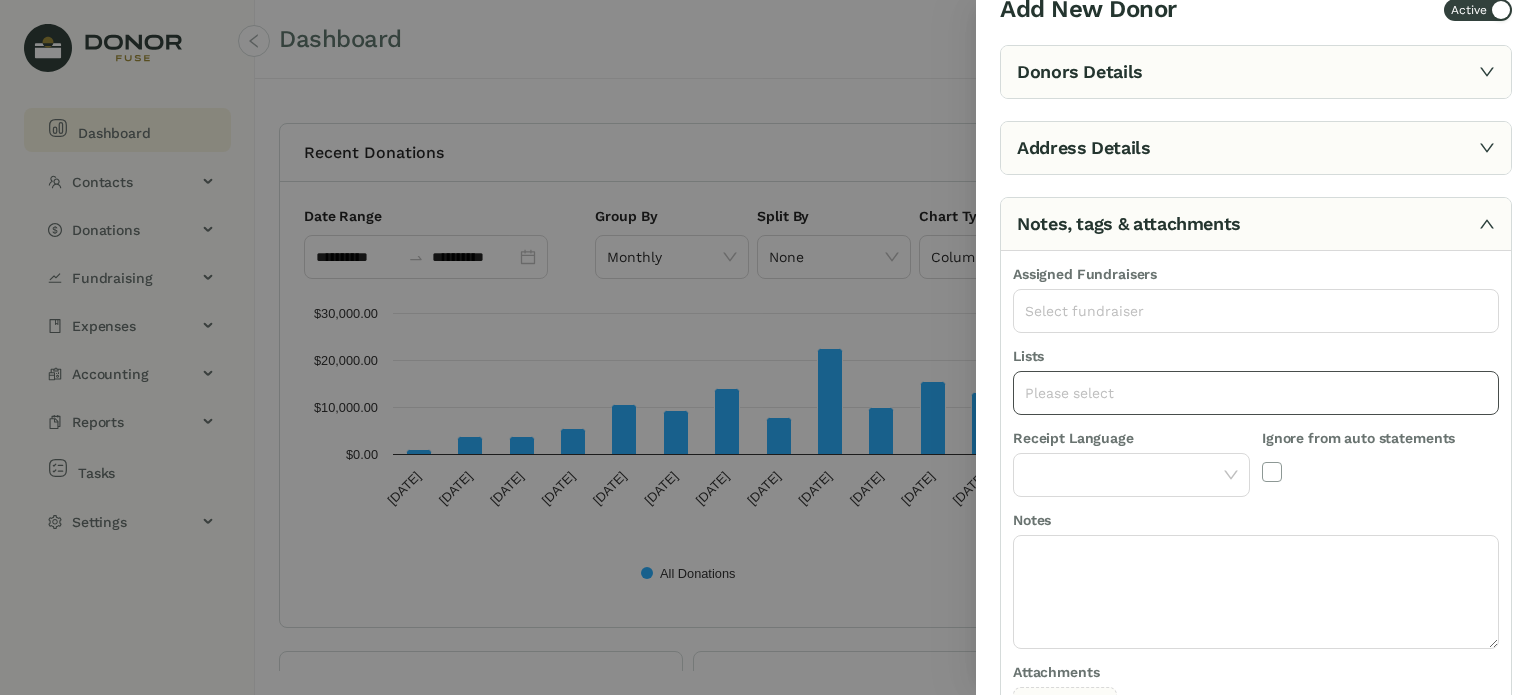 scroll, scrollTop: 0, scrollLeft: 0, axis: both 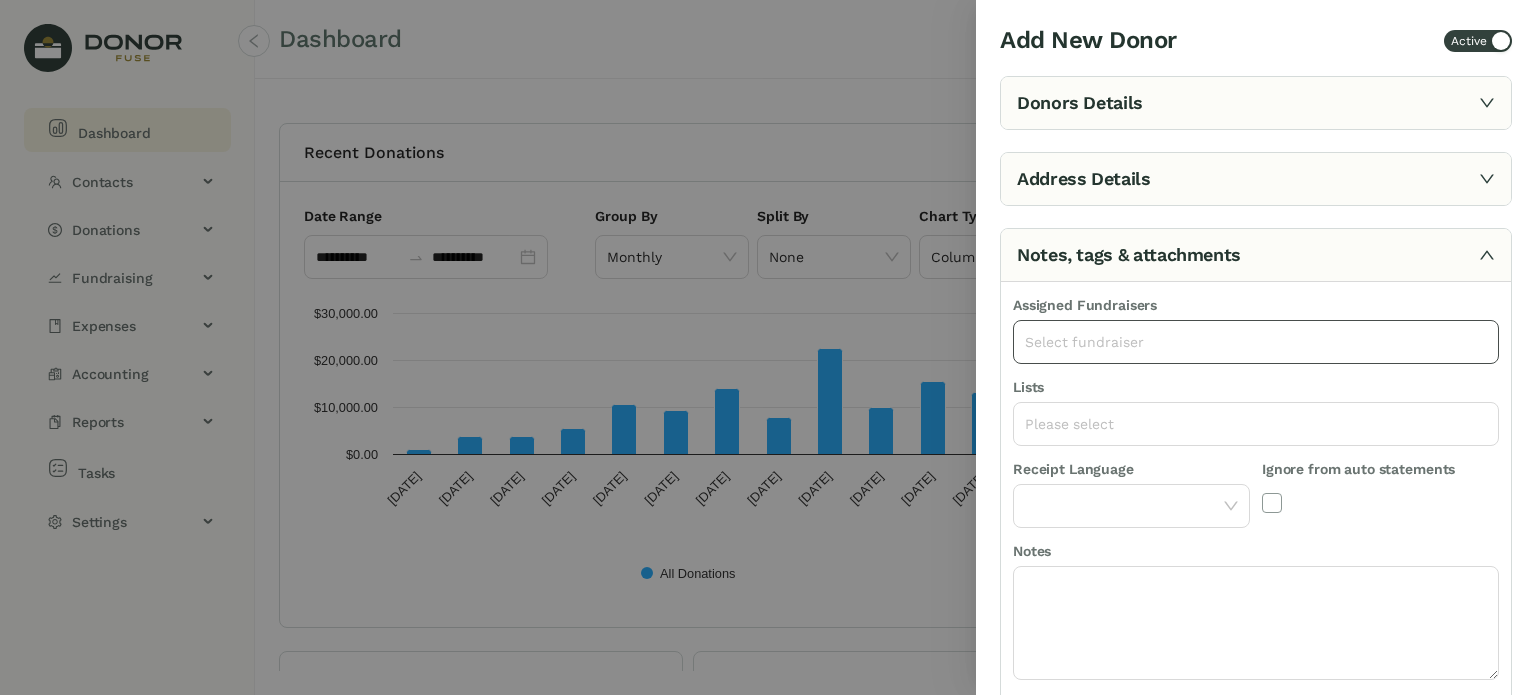 click on "Select fundraiser" 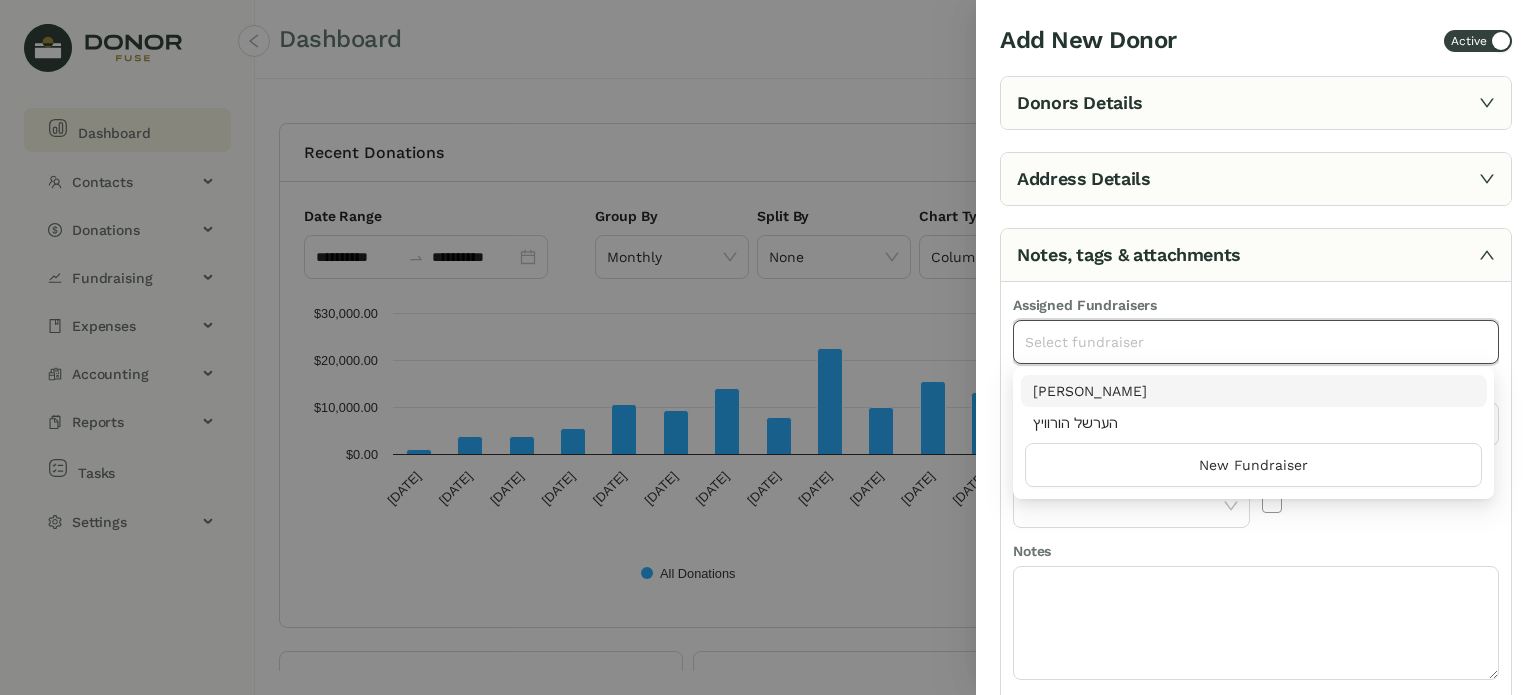 click on "[PERSON_NAME]" at bounding box center [1254, 391] 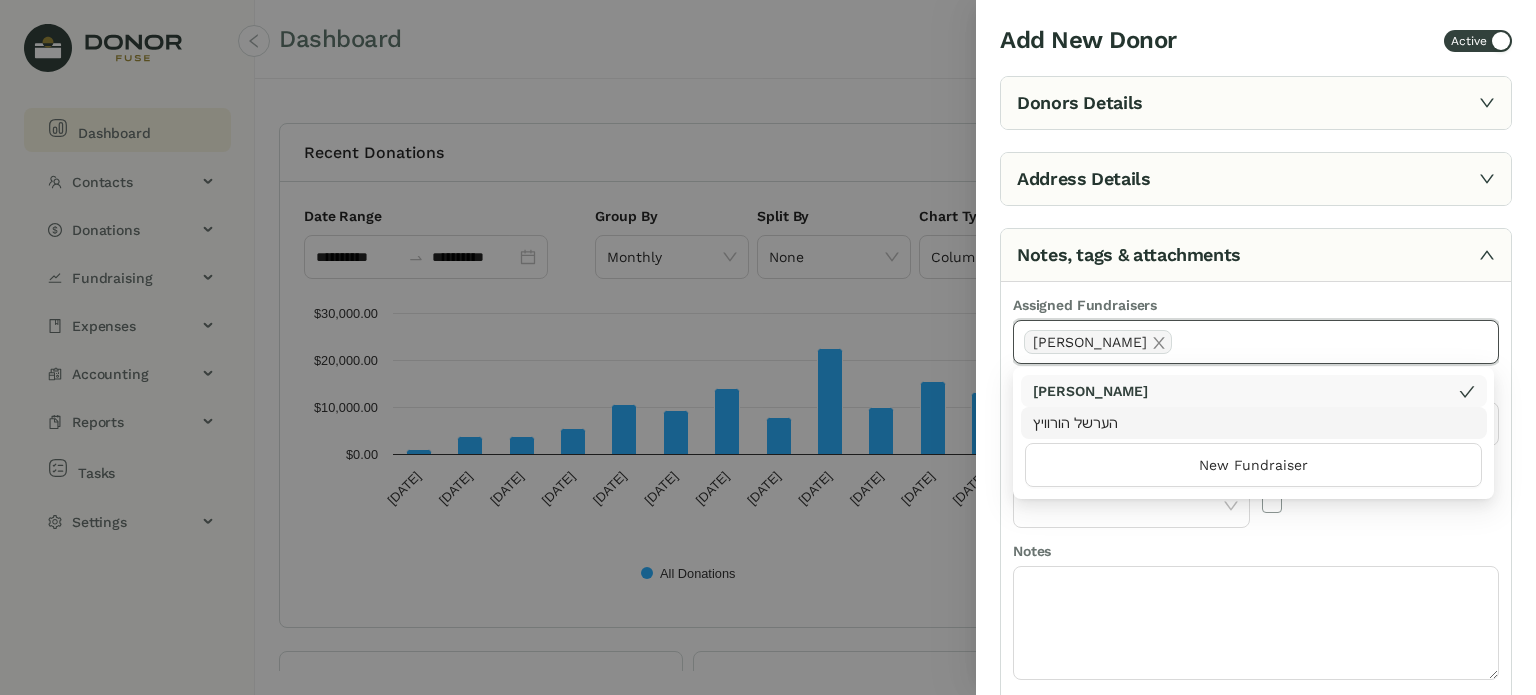 click on "Notes" at bounding box center (1256, 553) 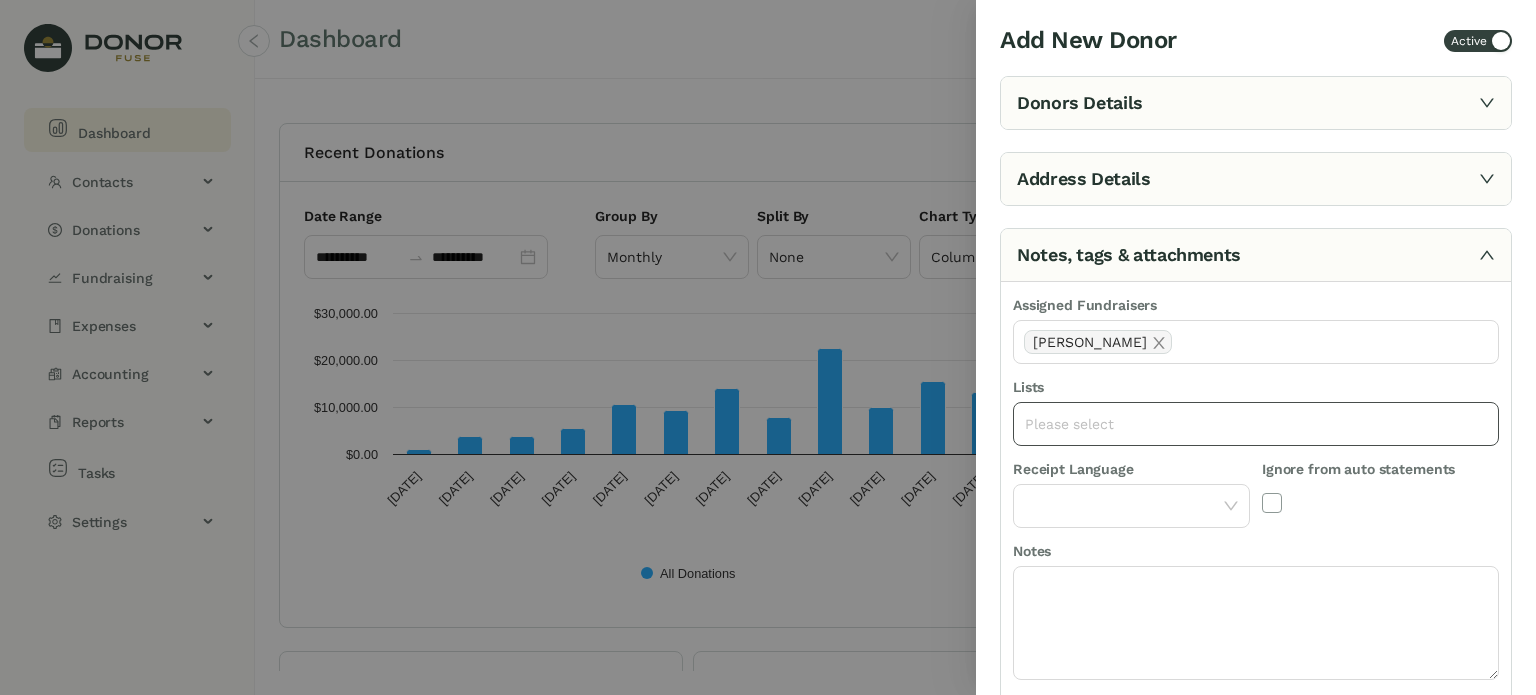 click on "Please select" 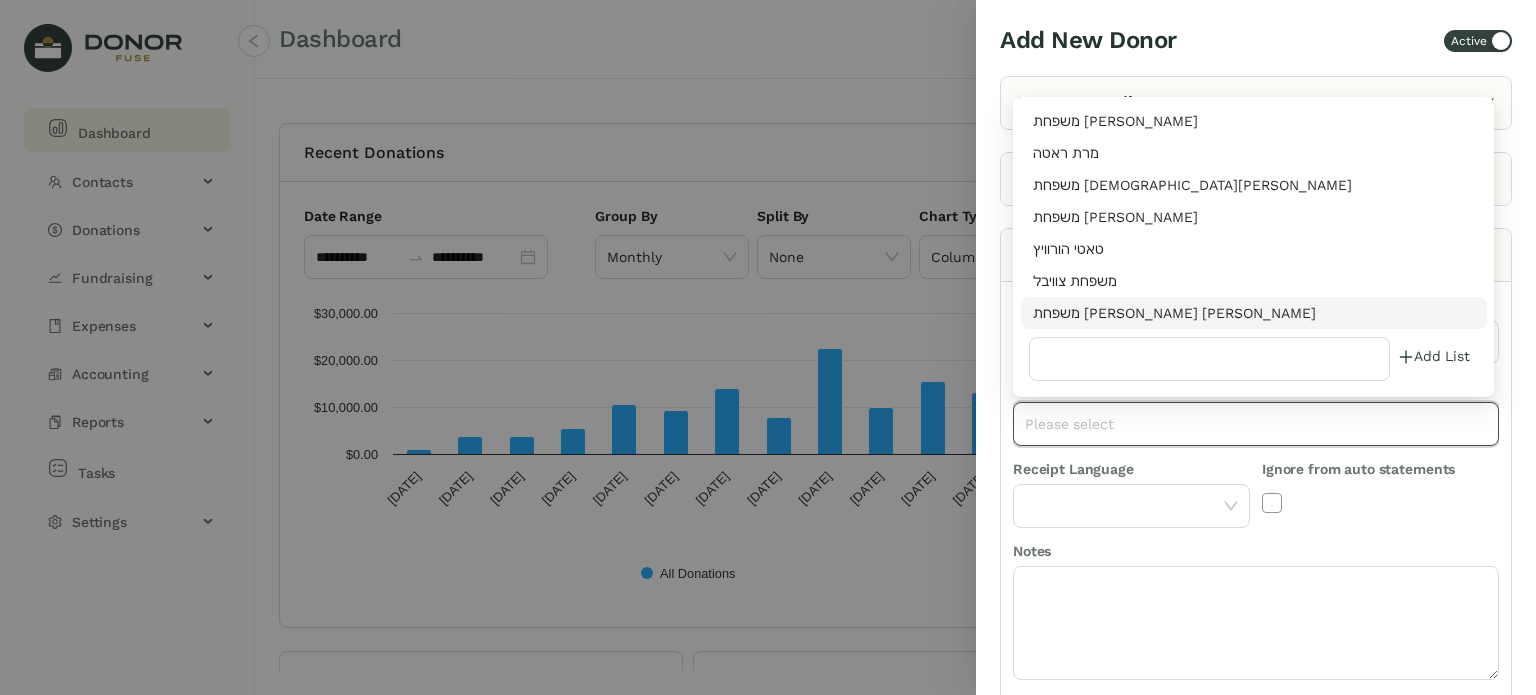 click on "משפחת [PERSON_NAME] [PERSON_NAME]" at bounding box center (1254, 313) 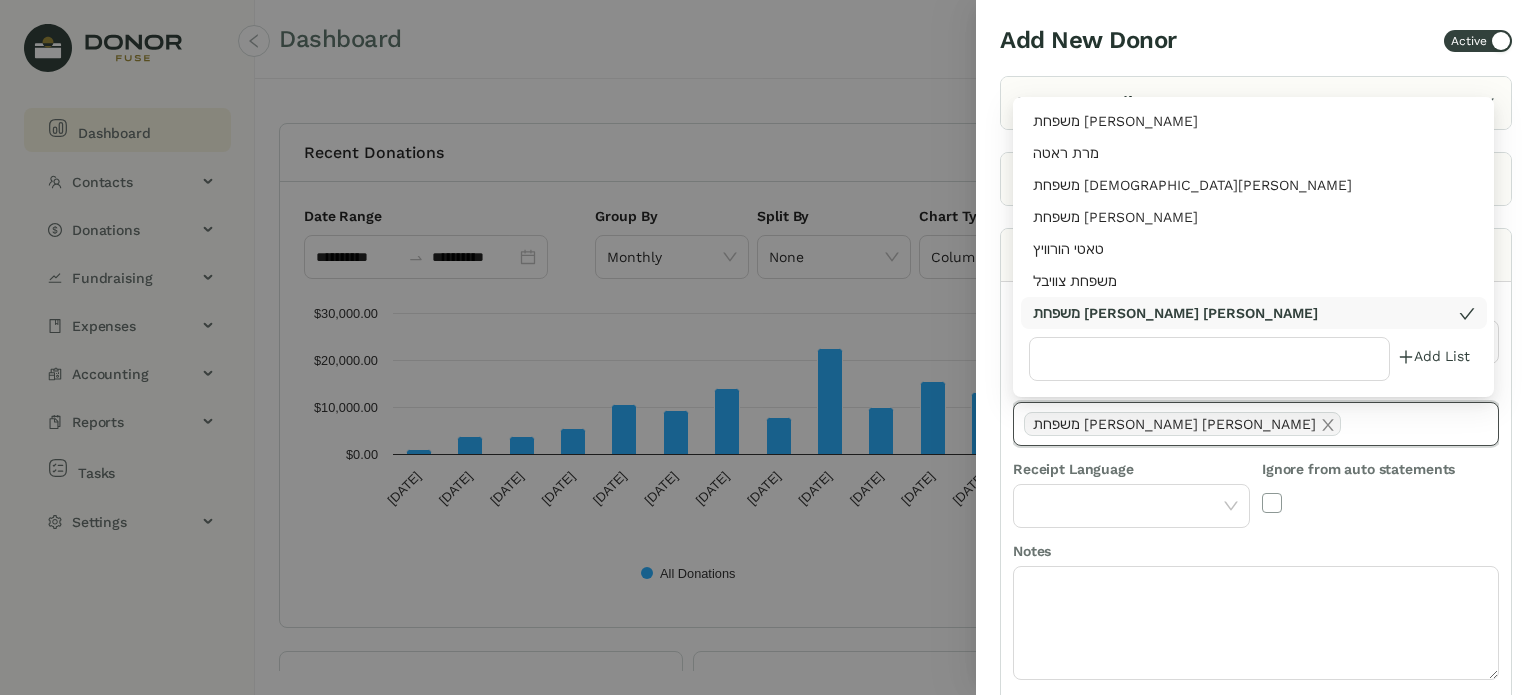scroll, scrollTop: 355, scrollLeft: 0, axis: vertical 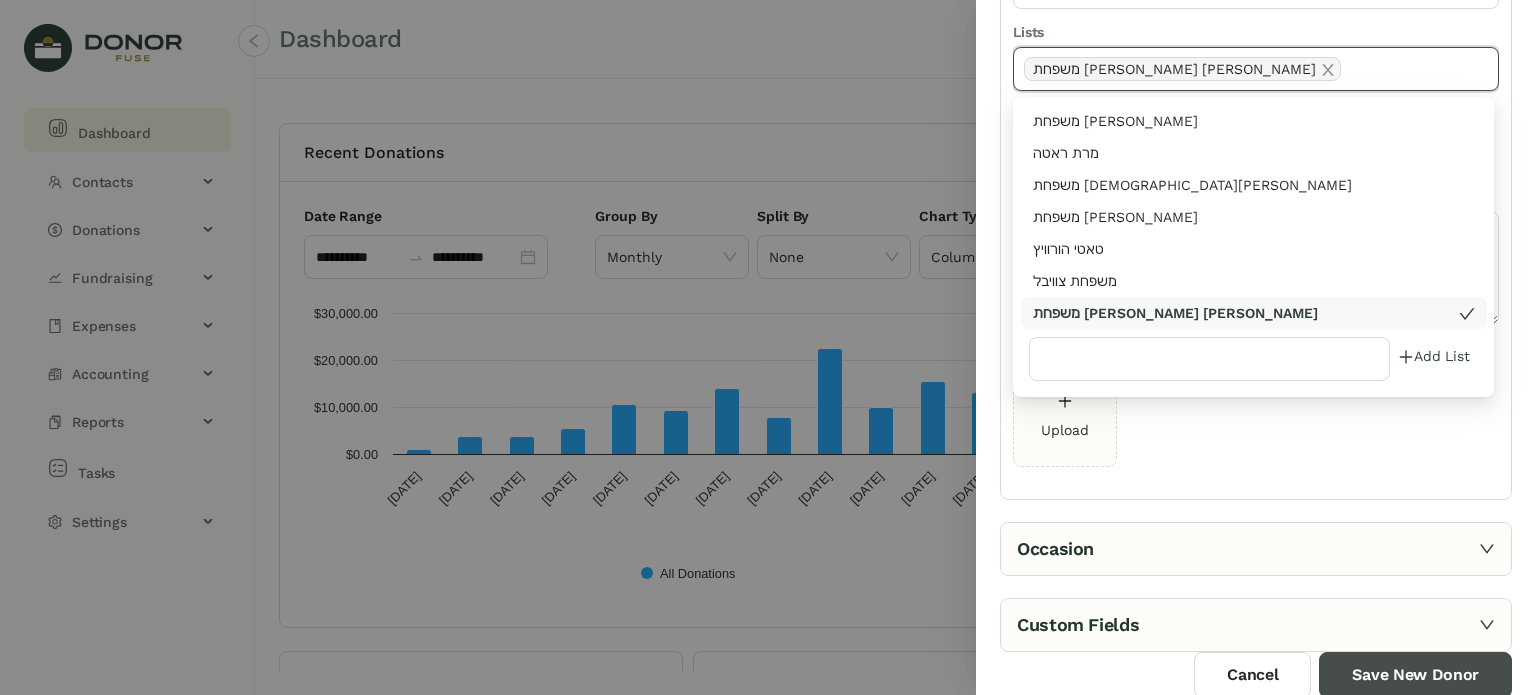 click on "Save New Donor" at bounding box center (1415, 675) 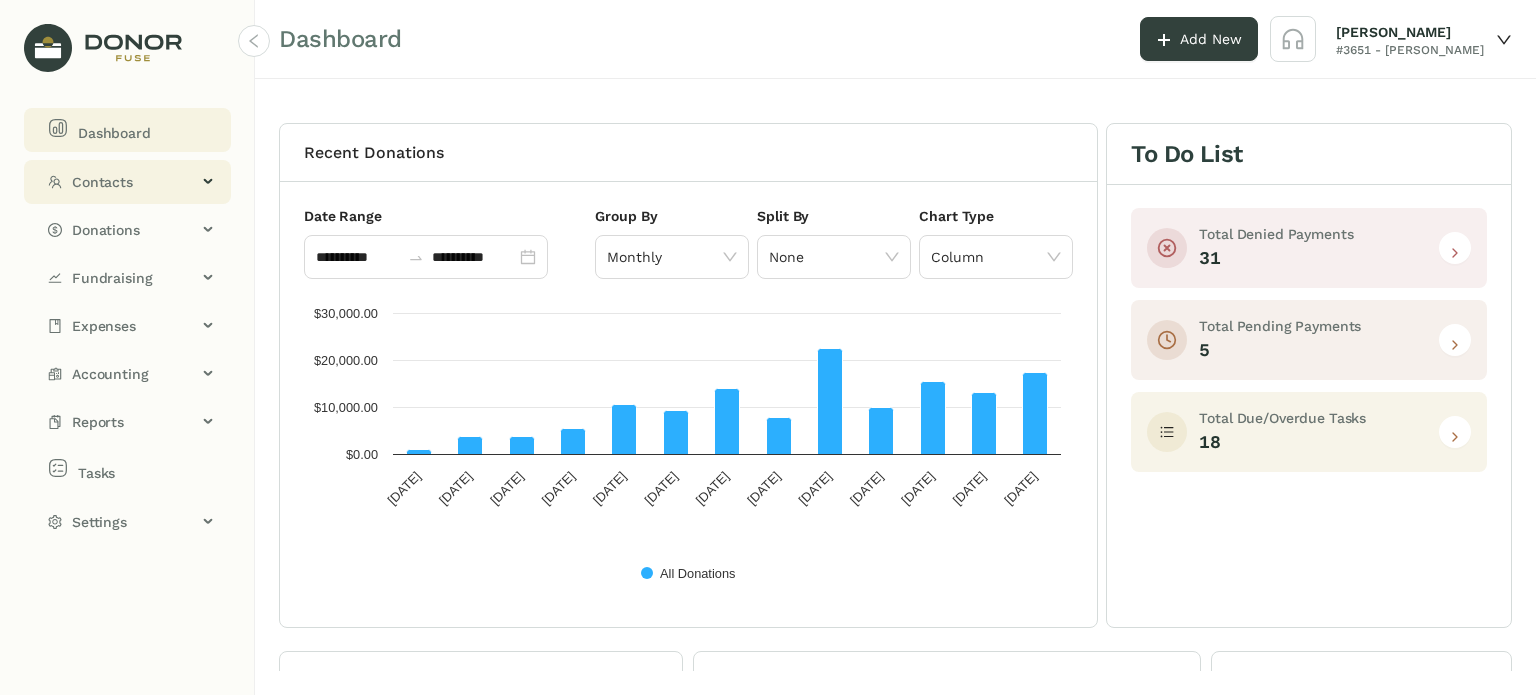 click on "Contacts" 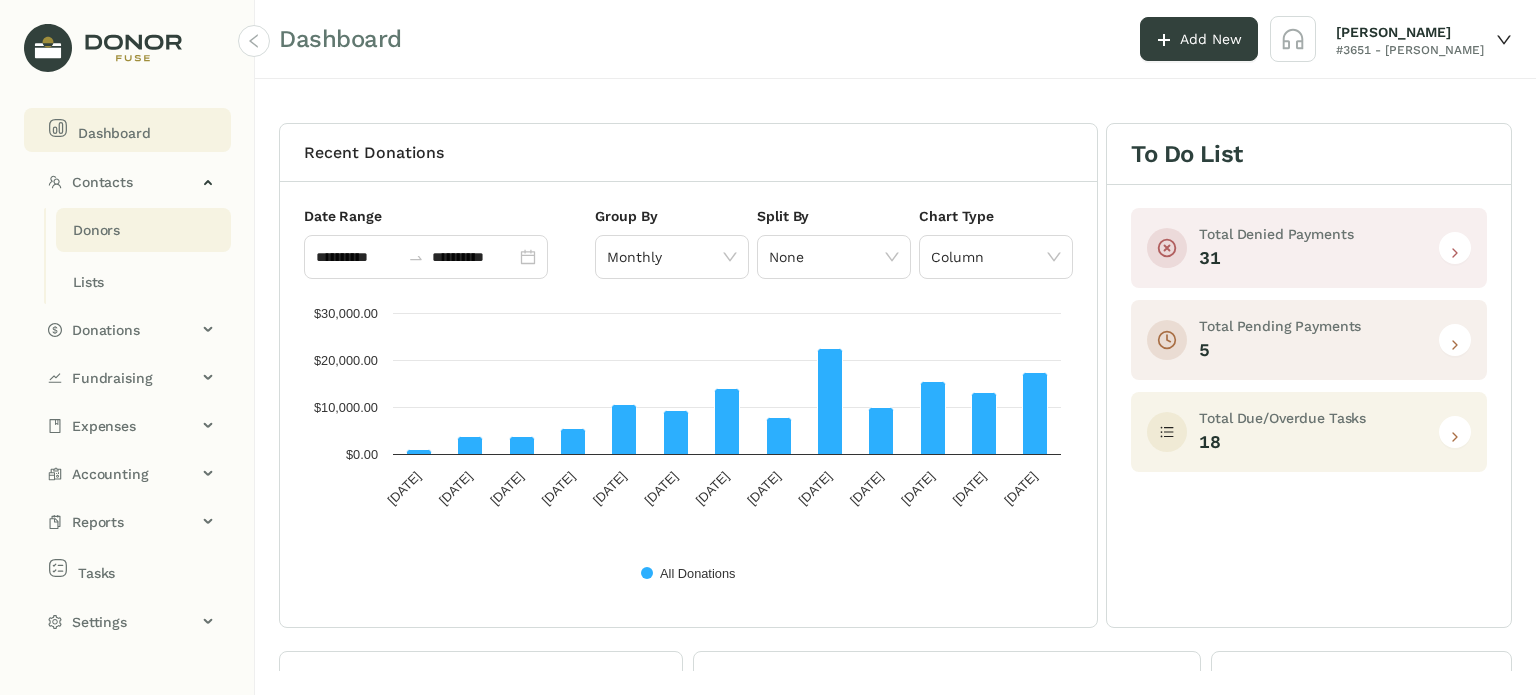 click on "Donors" 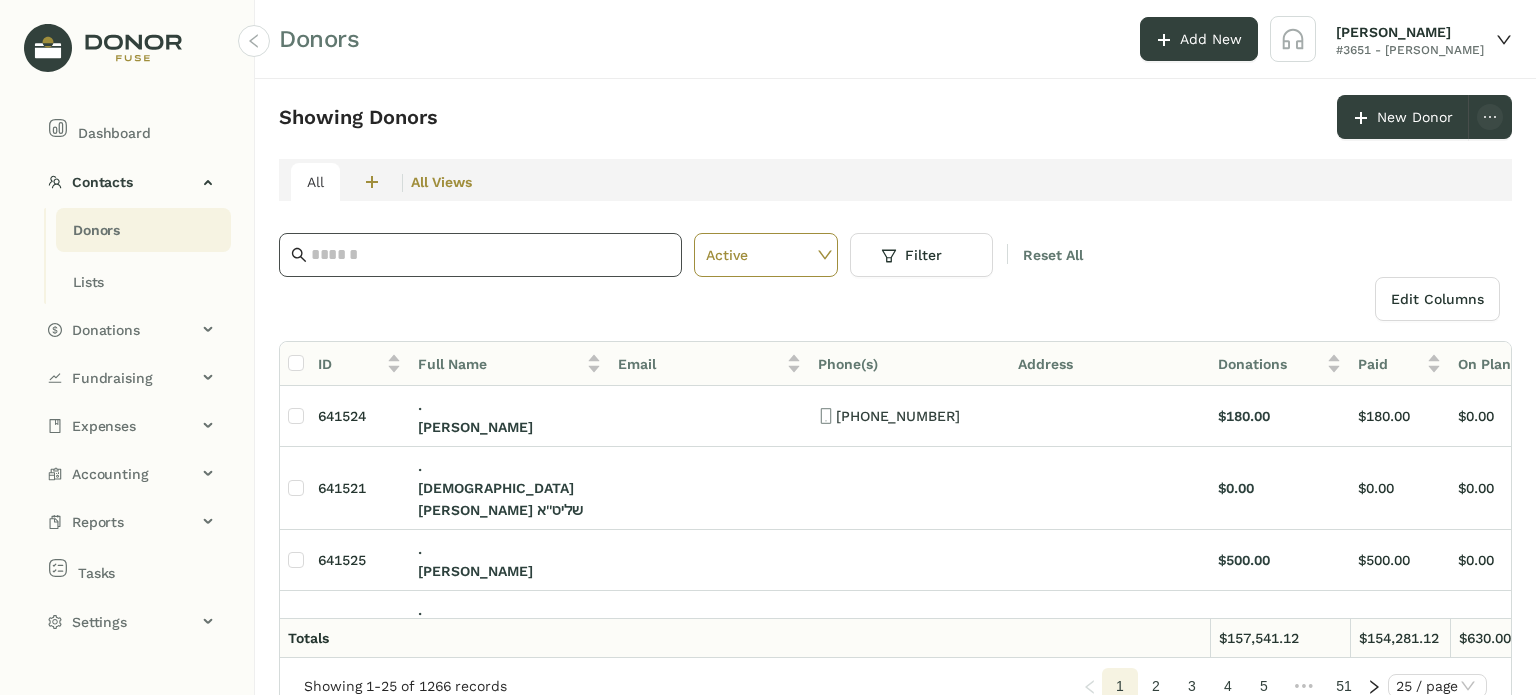 click 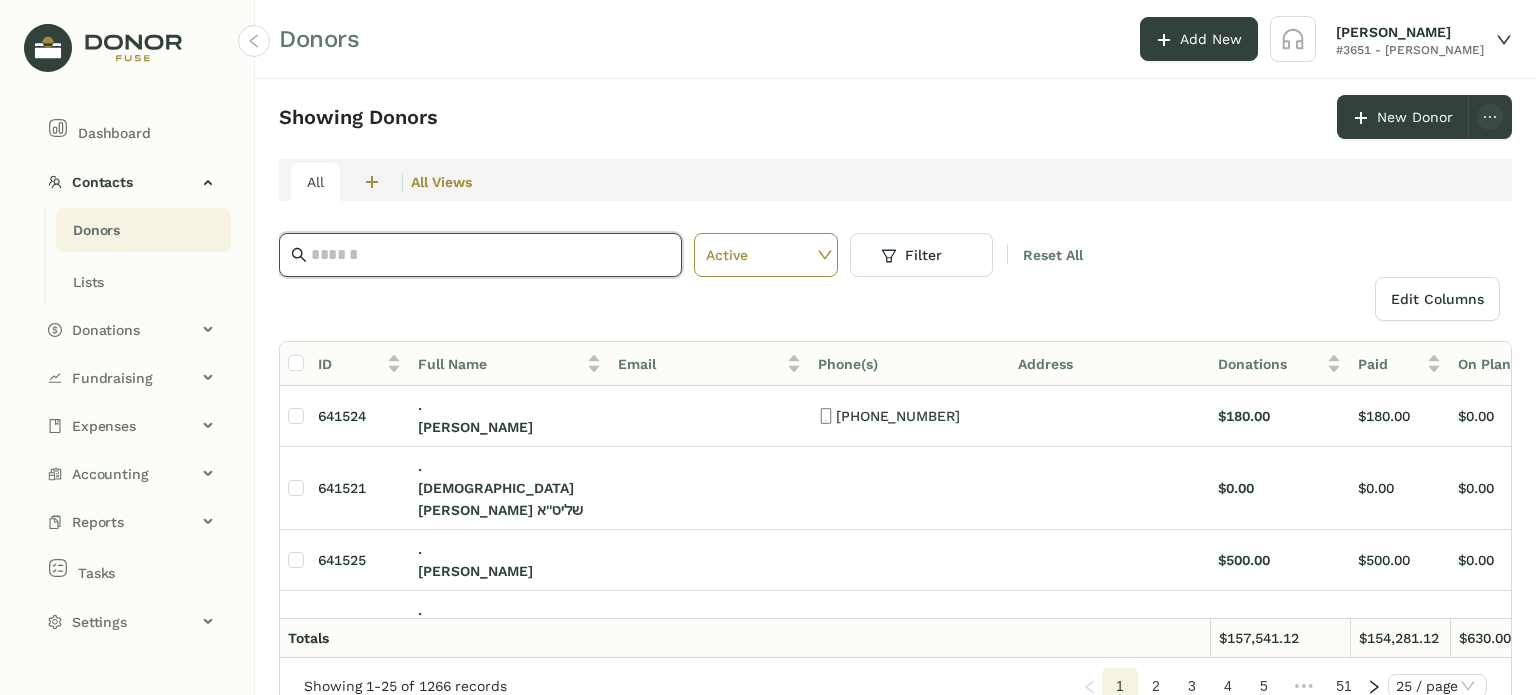 paste on "**********" 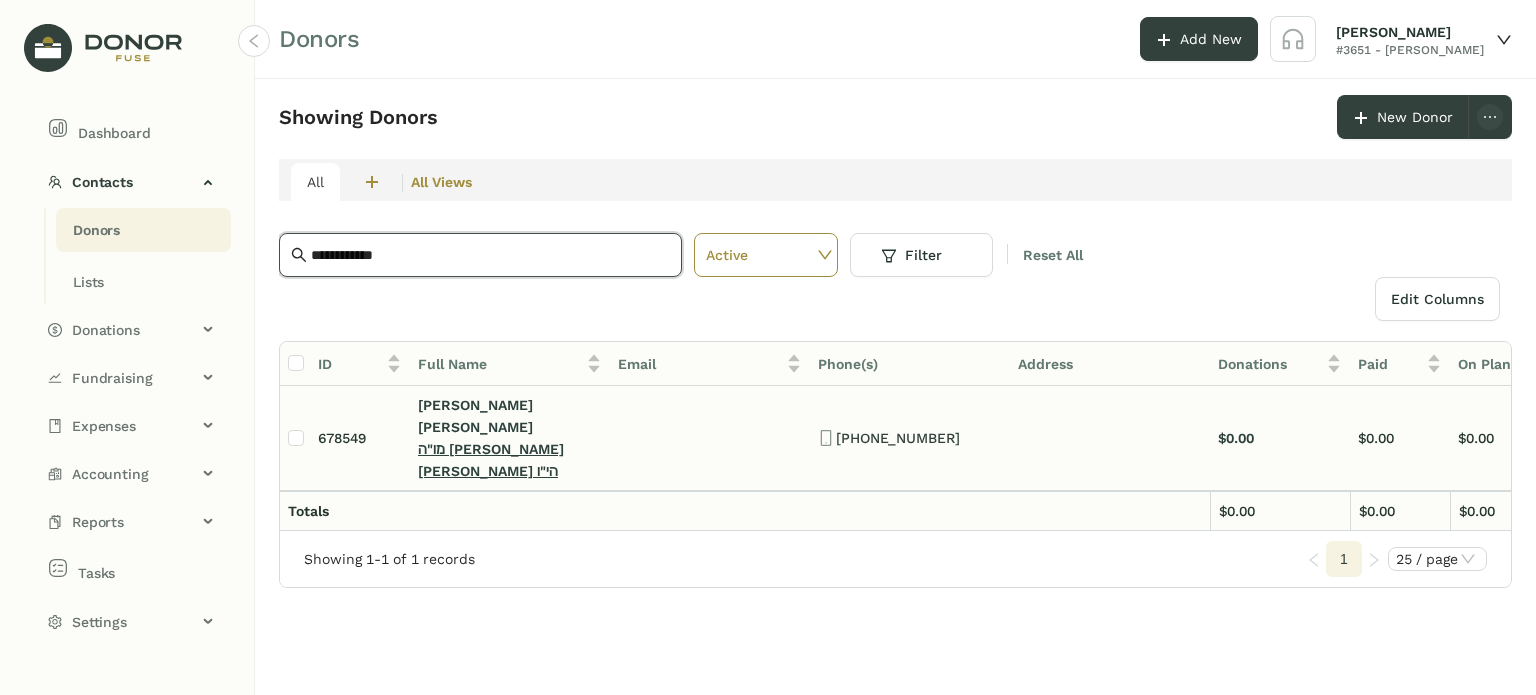 type on "**********" 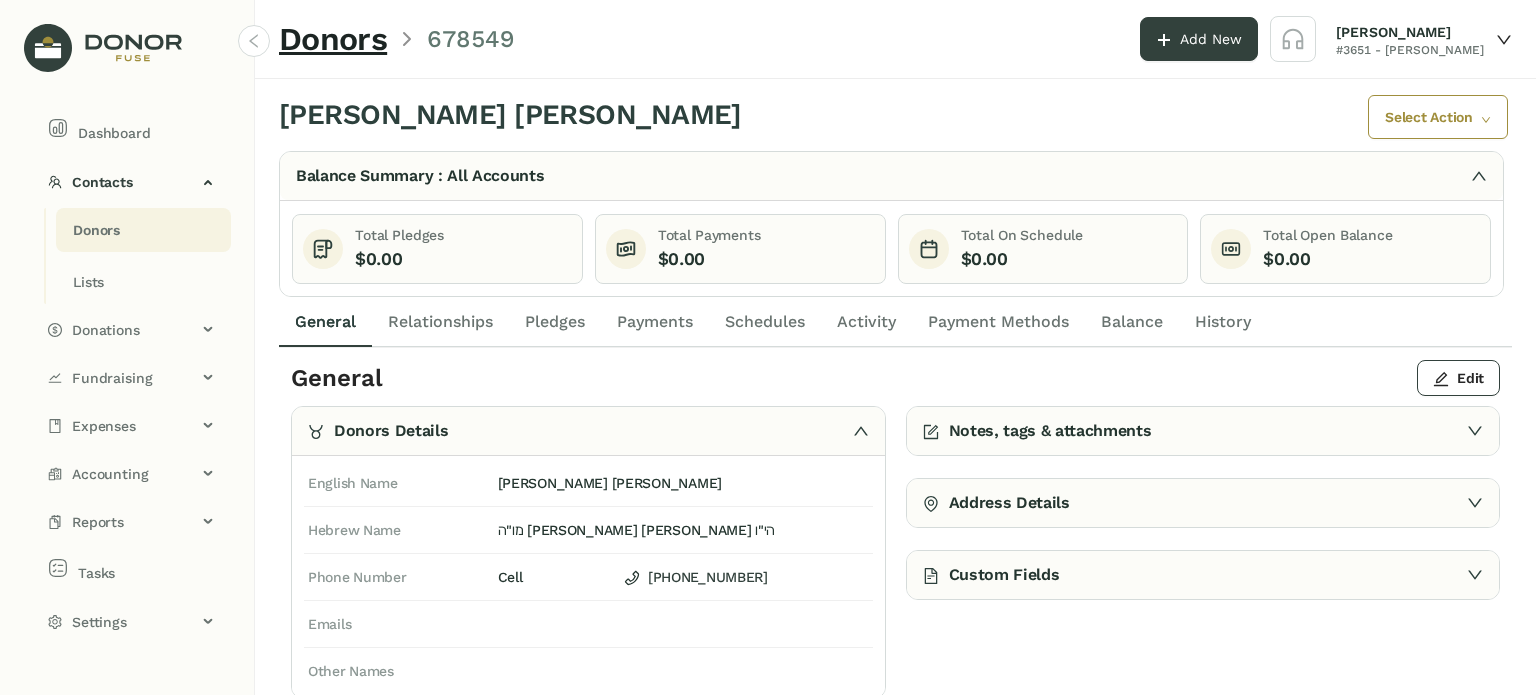 click on "Payment Methods" 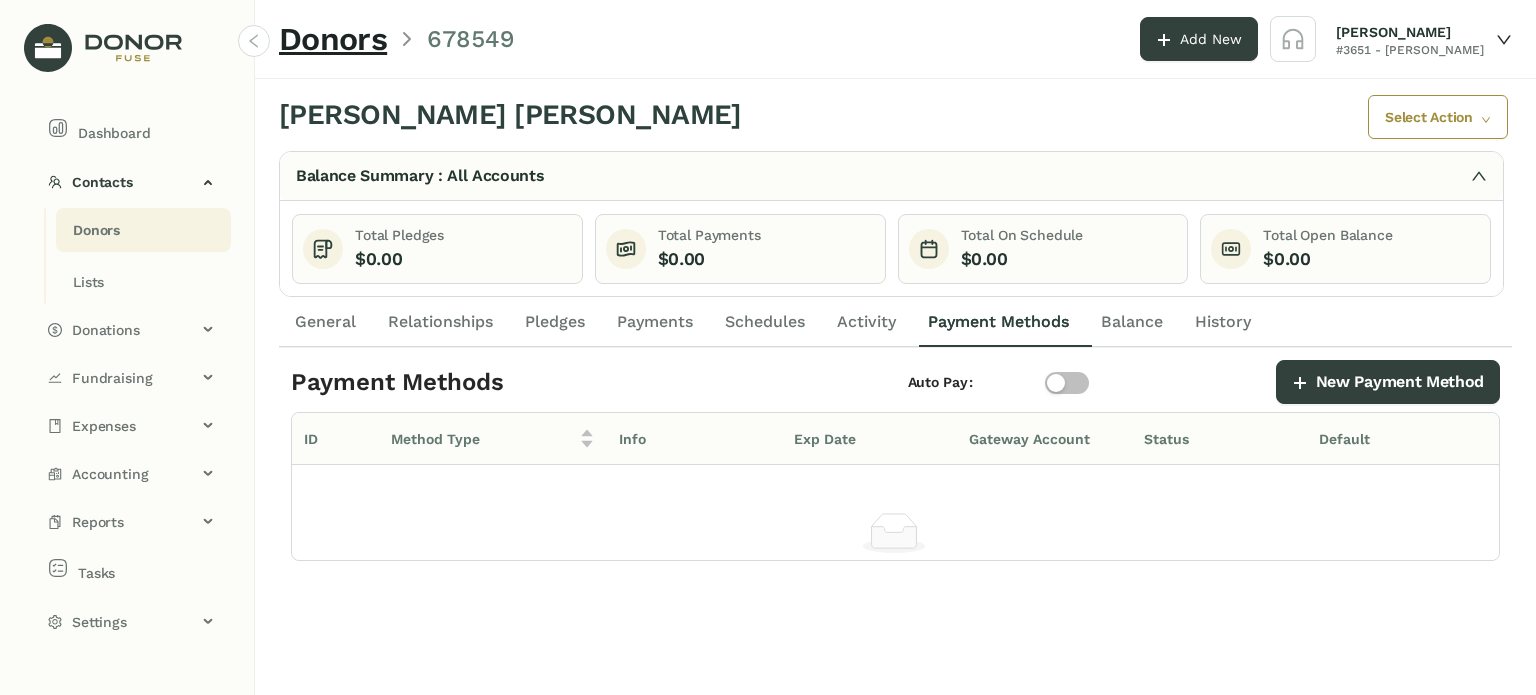 click on "Activity" 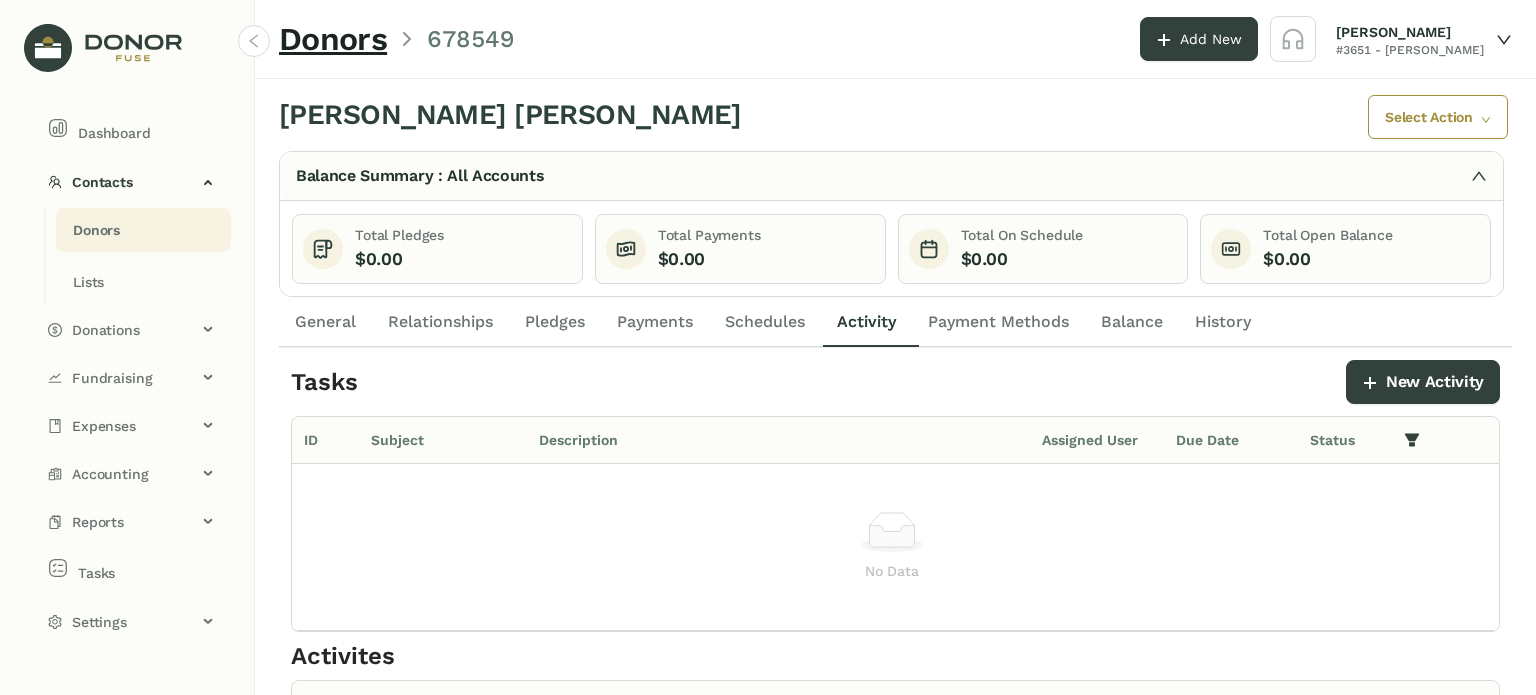 drag, startPoint x: 760, startPoint y: 323, endPoint x: 581, endPoint y: 328, distance: 179.06982 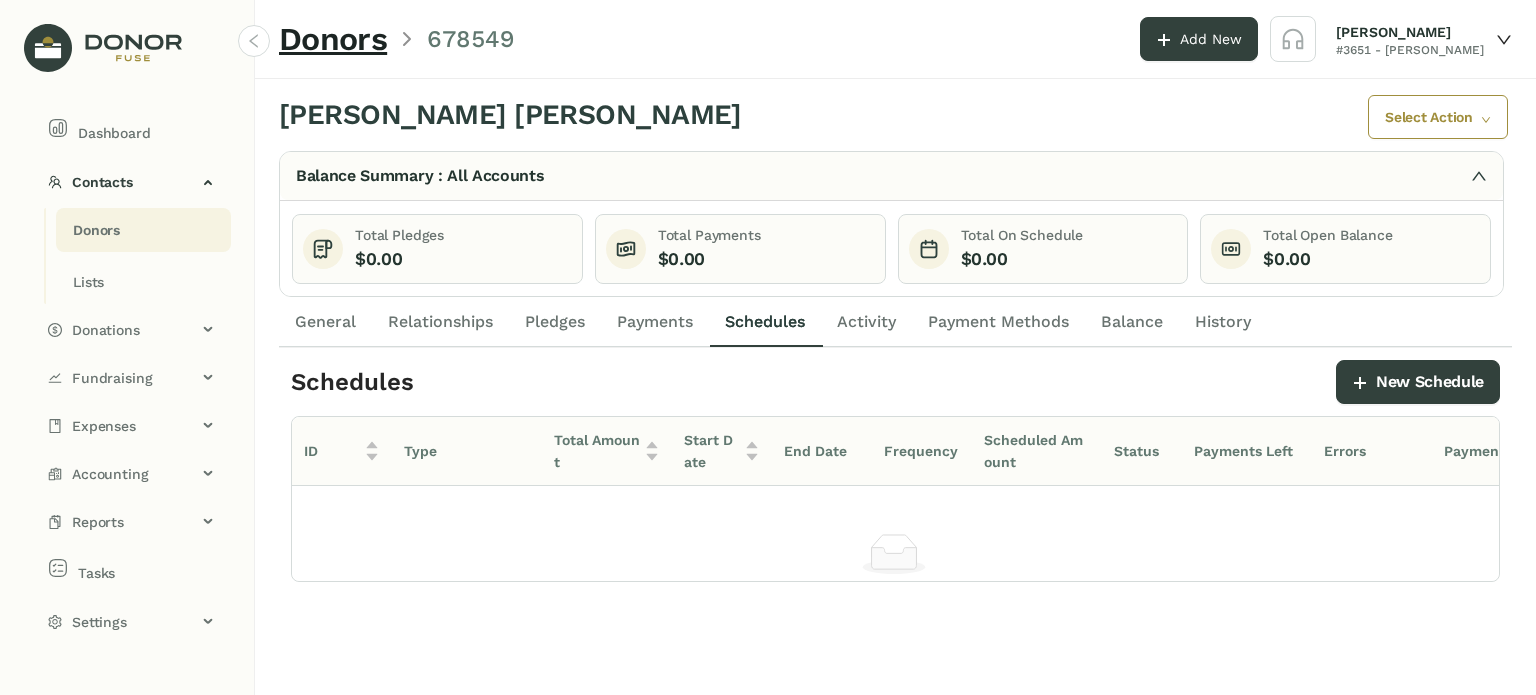 click on "Payments" 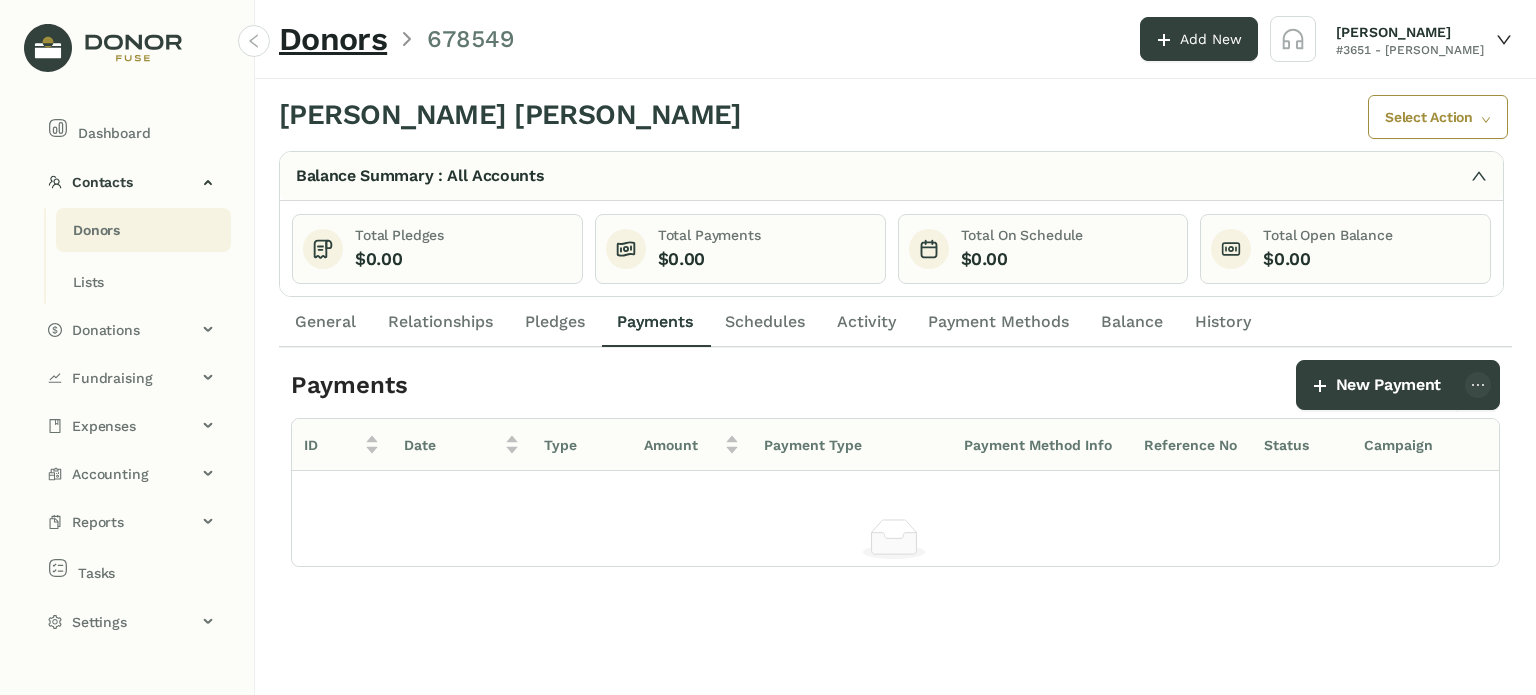 click on "Schedules" 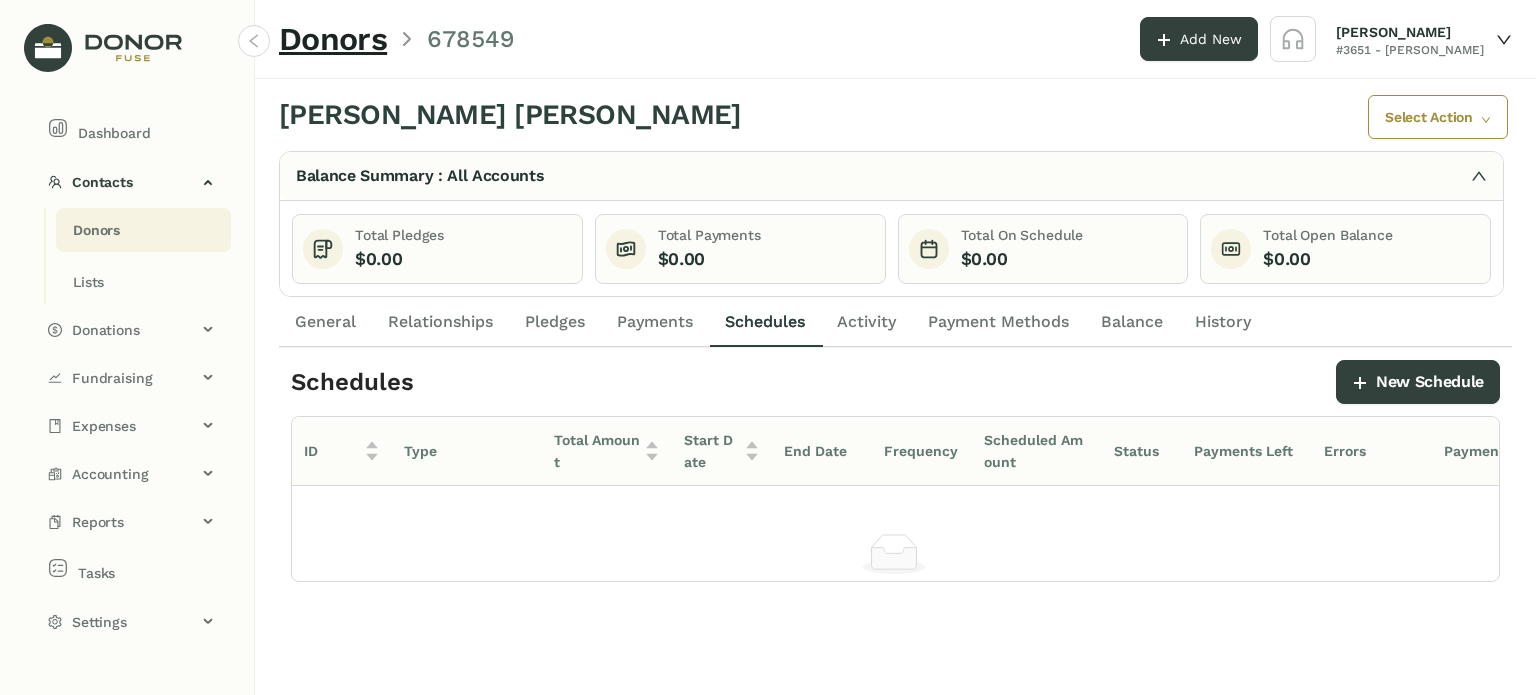 click on "Activity" 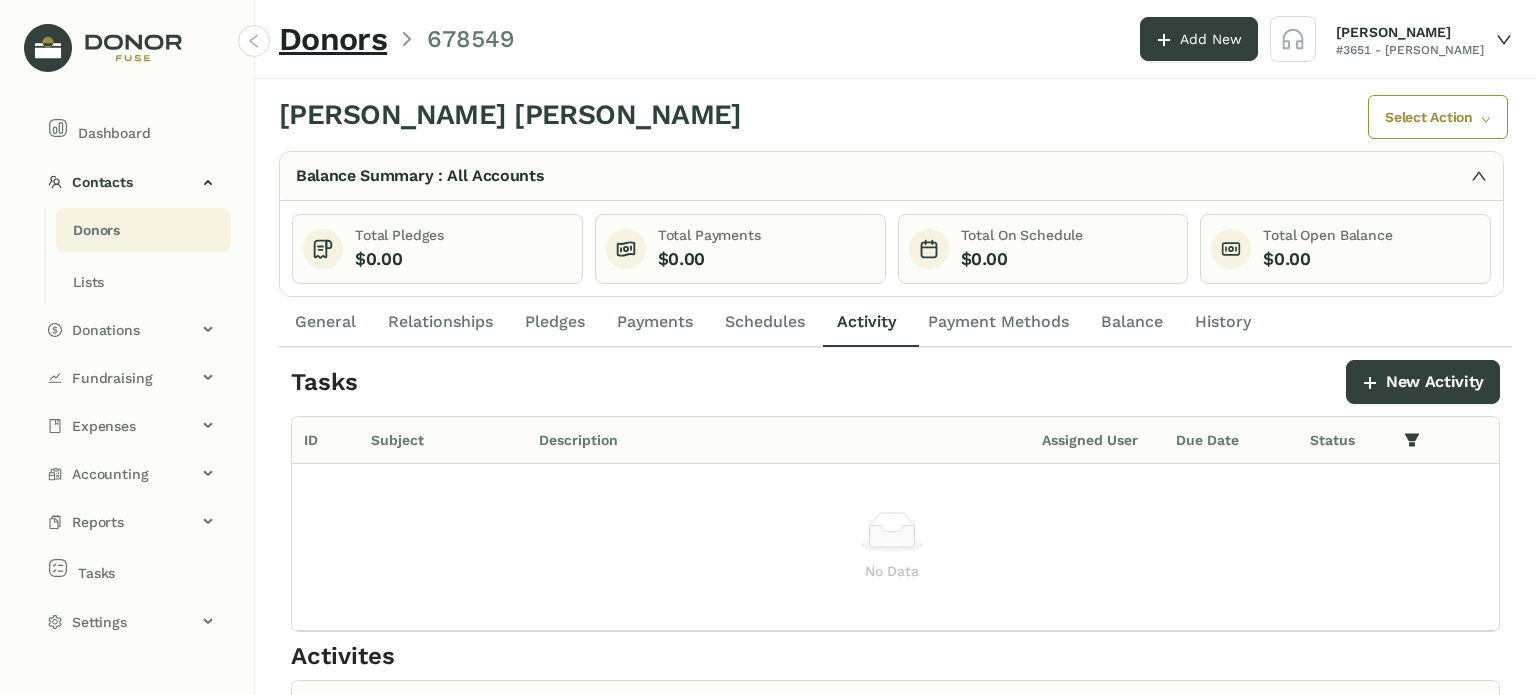 click on "Payment Methods" 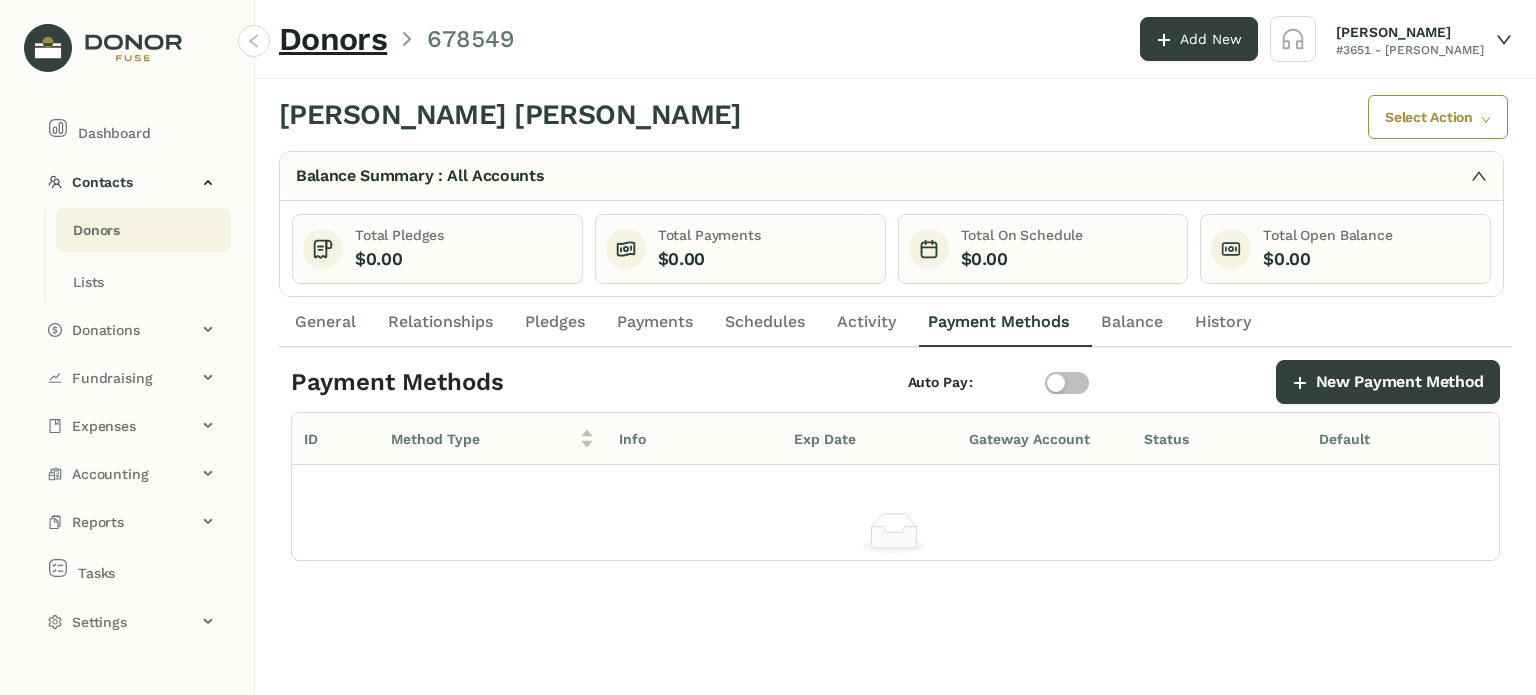 click on "Activity" 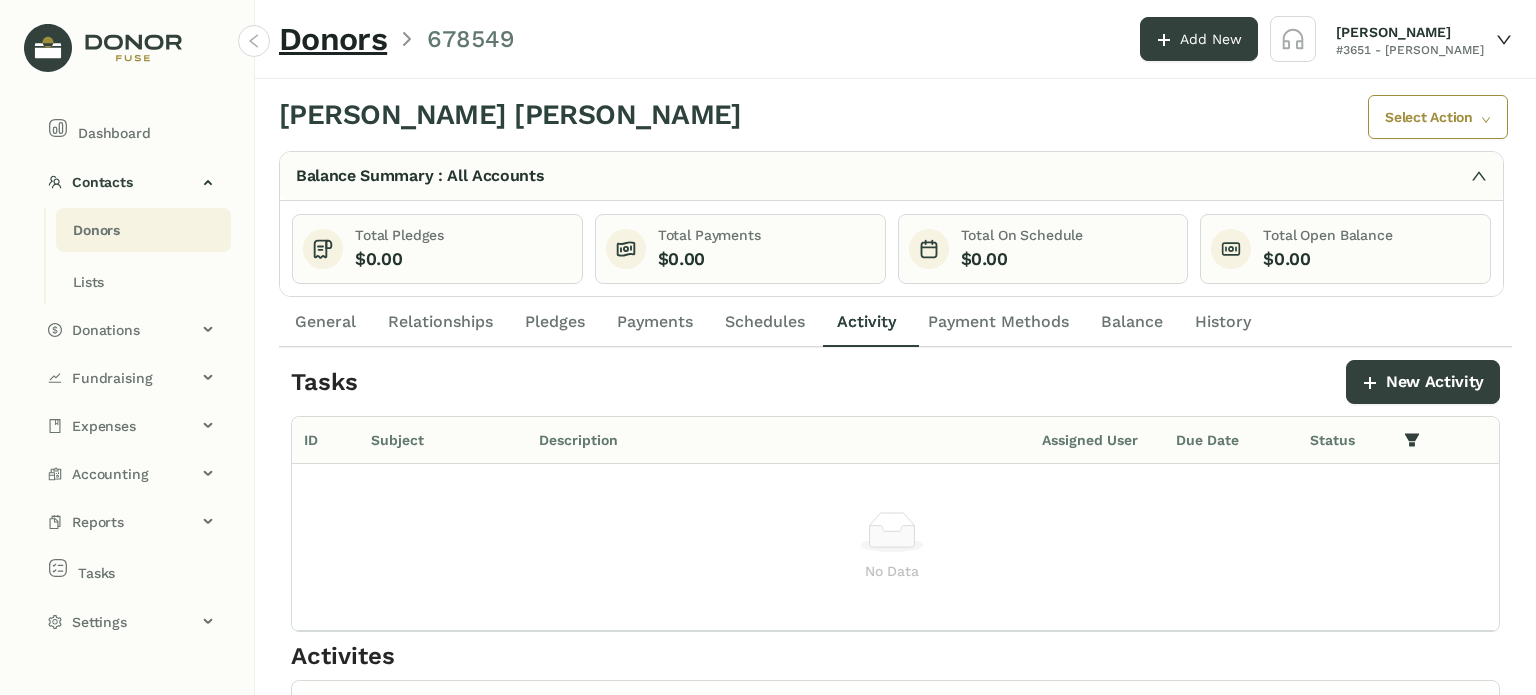 click on "Schedules" 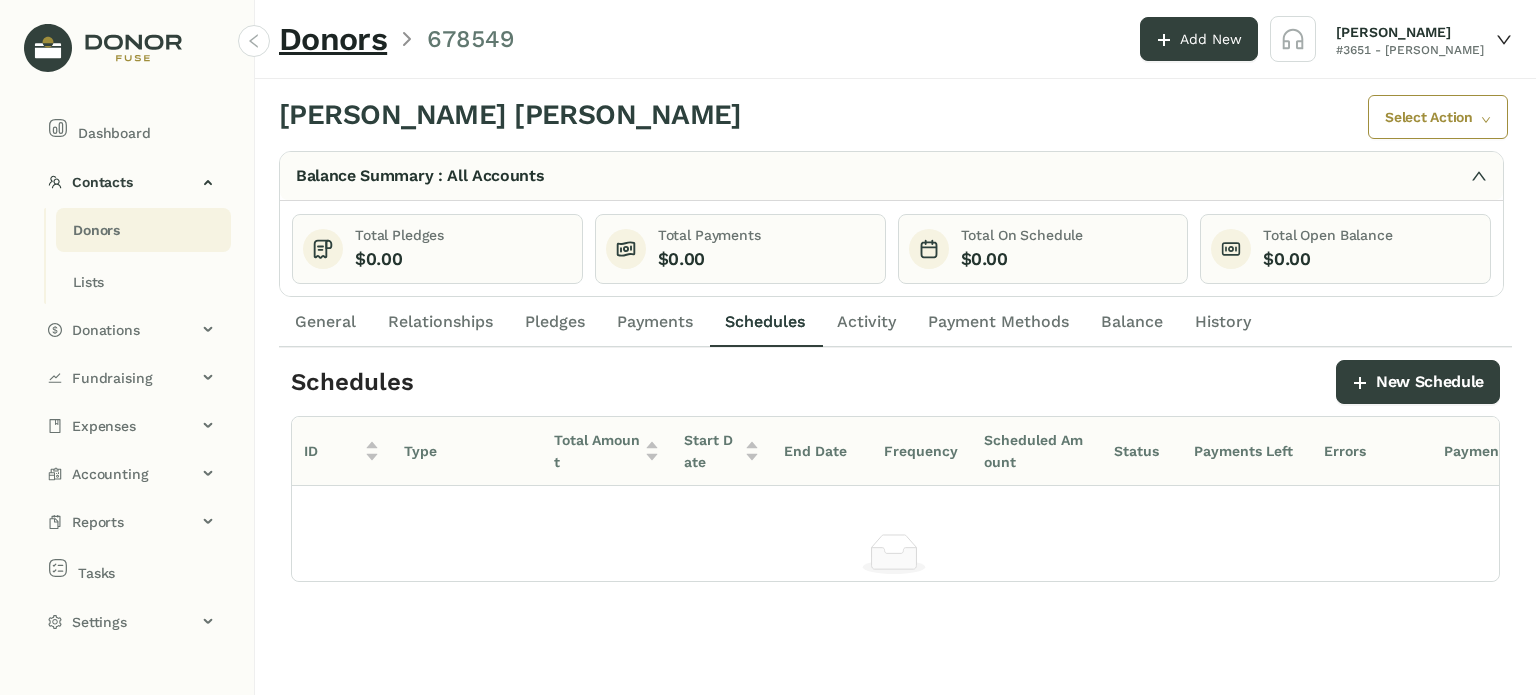 click on "Payments" 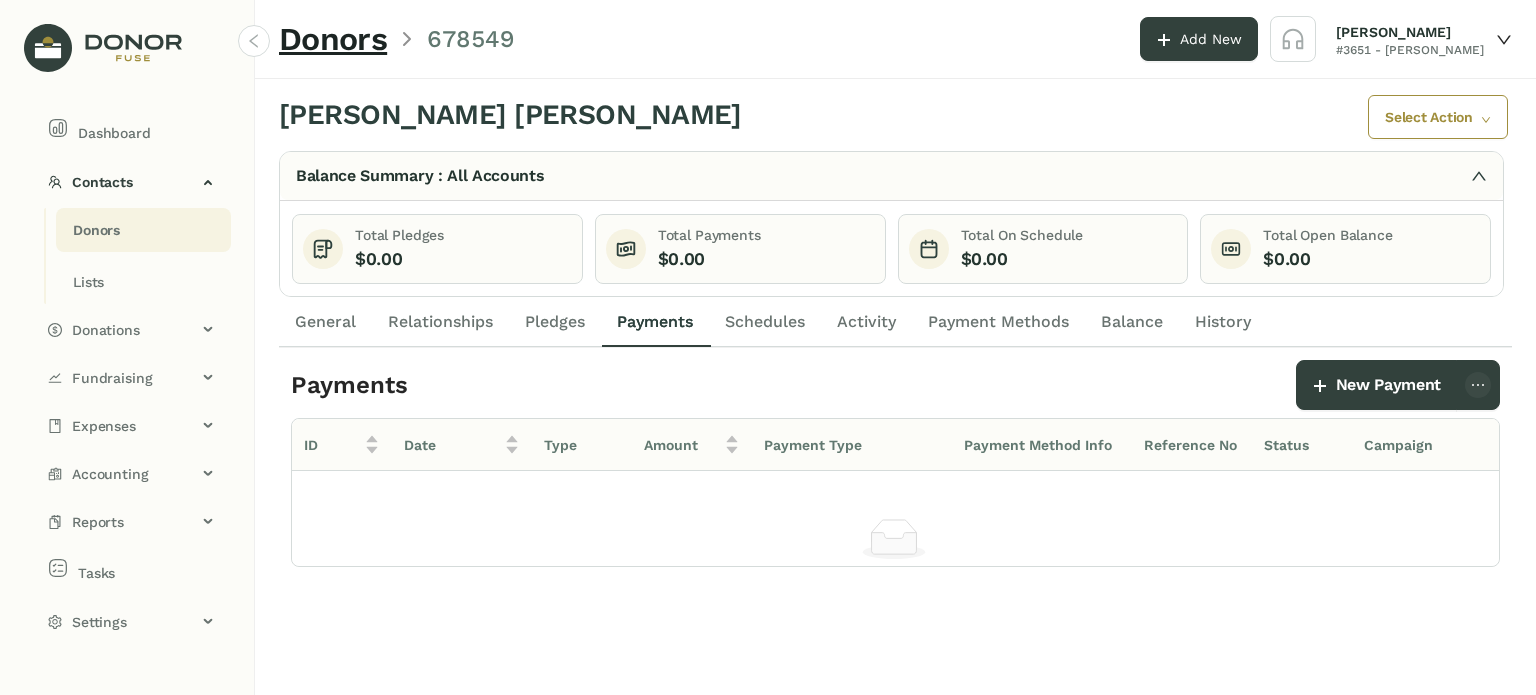 click on "Relationships" 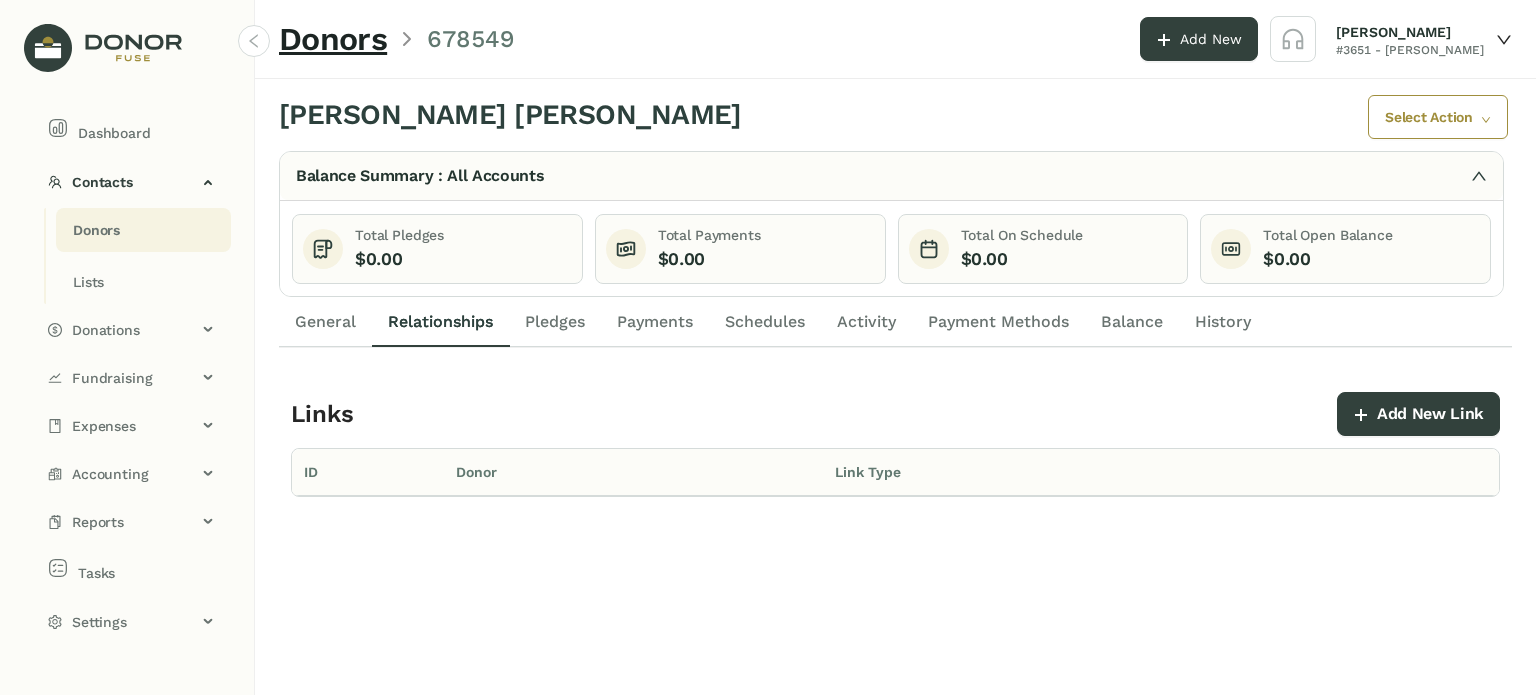 click on "General" 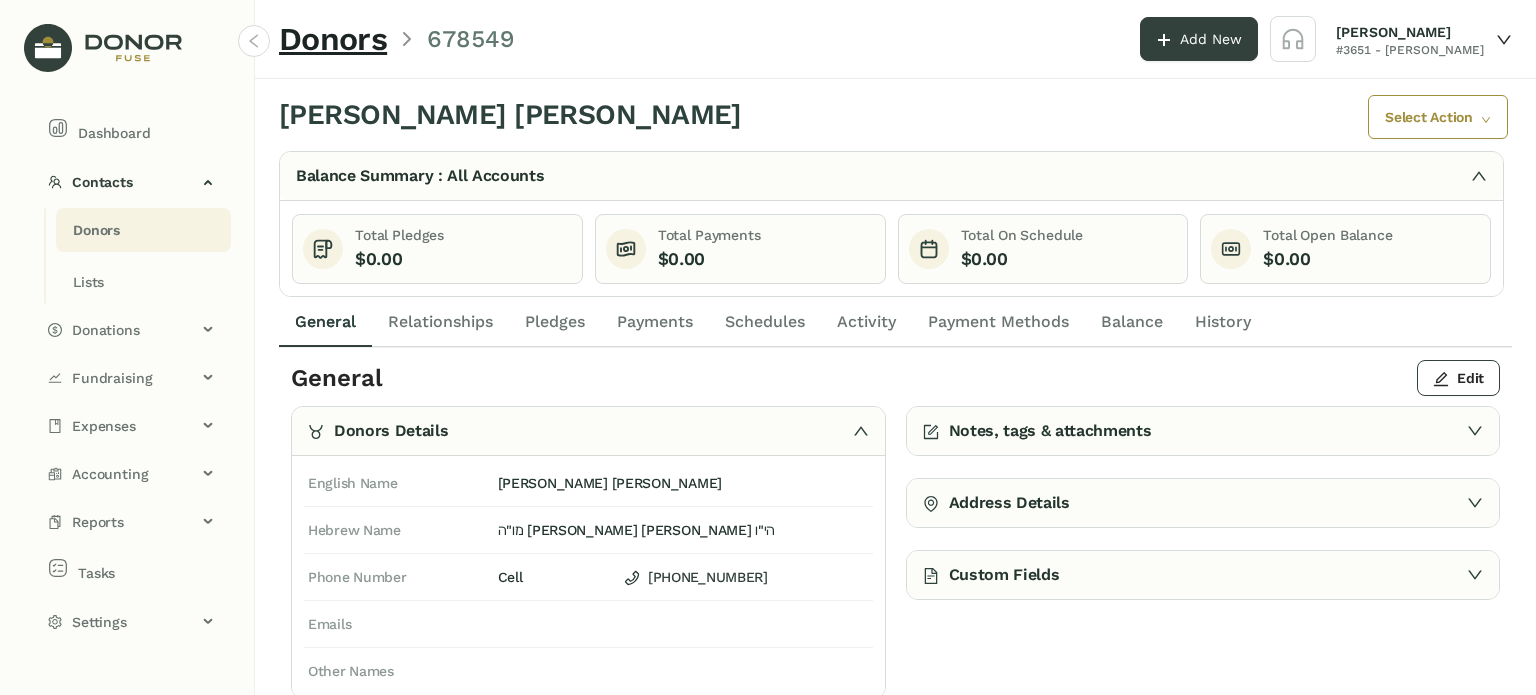 click on "Payments" 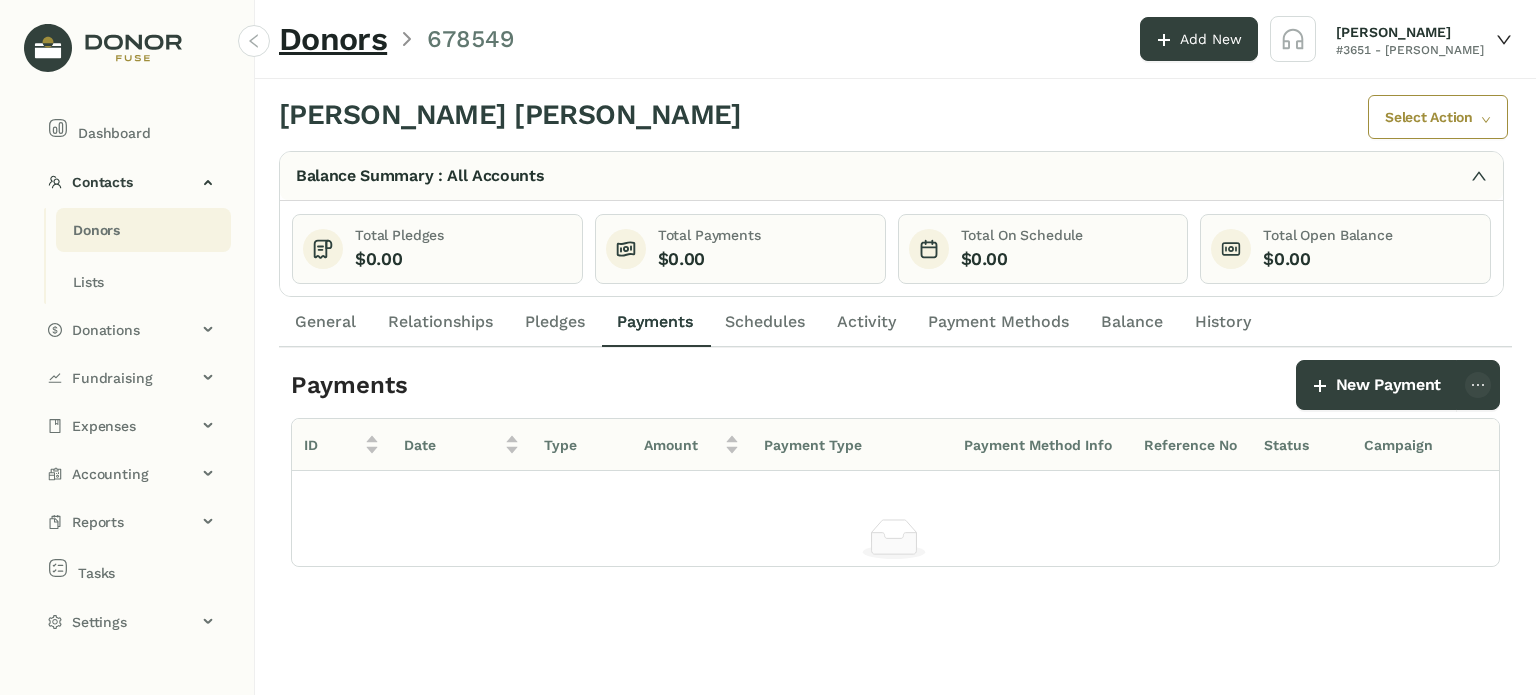drag, startPoint x: 780, startPoint y: 324, endPoint x: 828, endPoint y: 329, distance: 48.259712 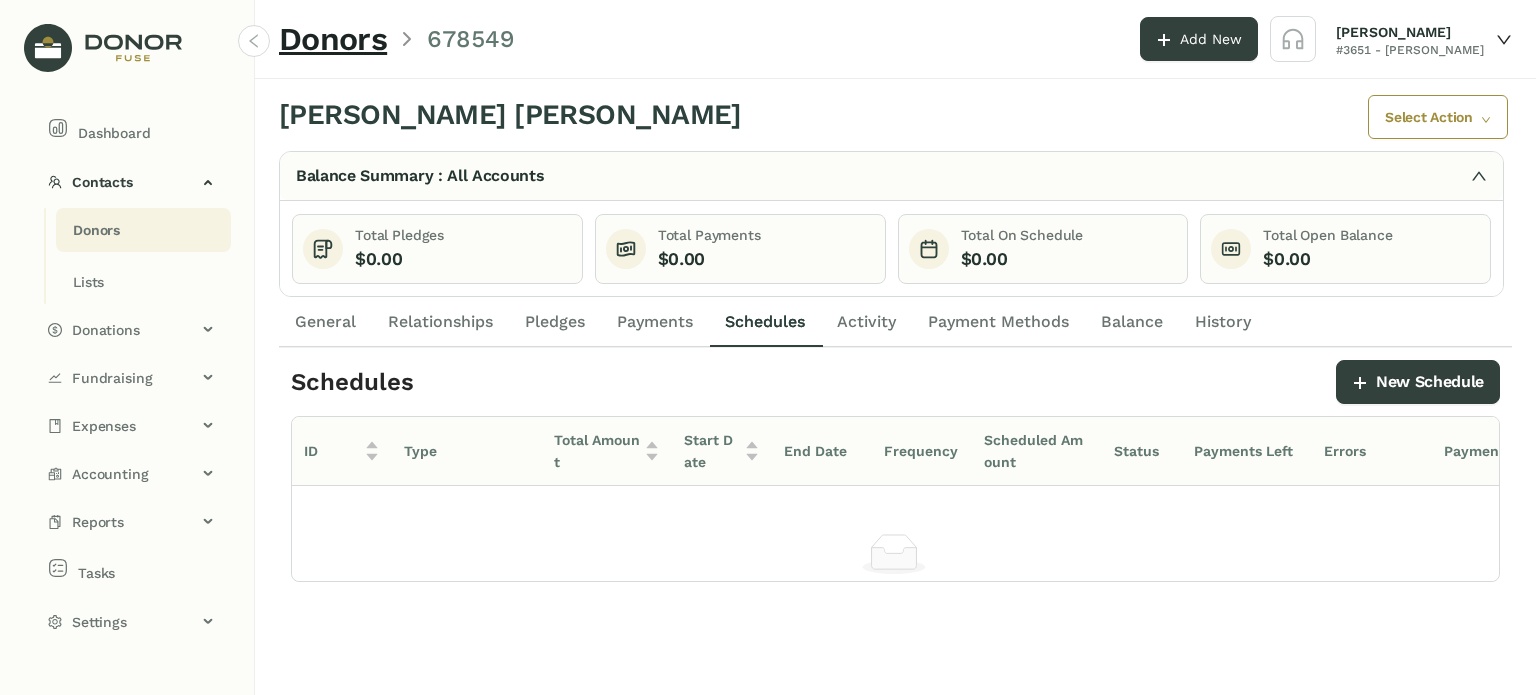 click on "Payment Methods" 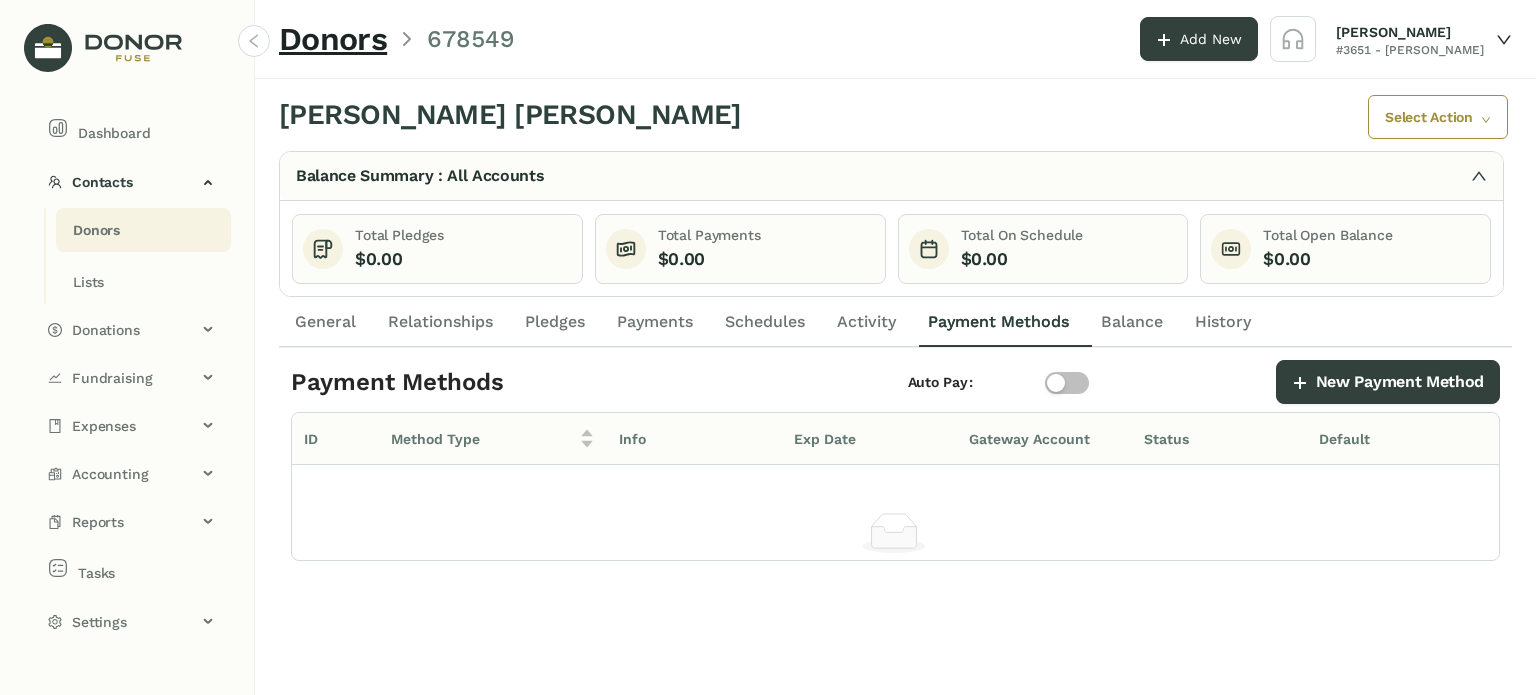 drag, startPoint x: 858, startPoint y: 311, endPoint x: 548, endPoint y: 311, distance: 310 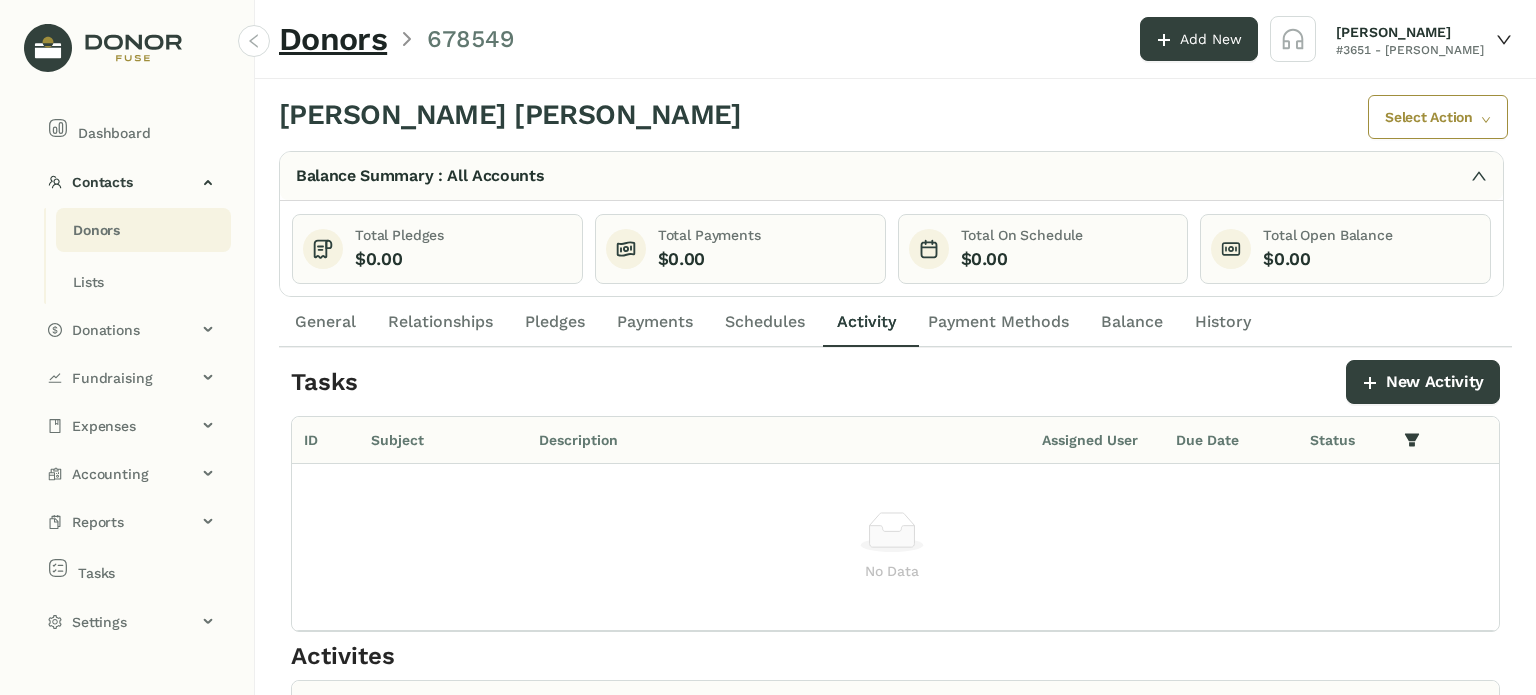click on "Pledges" 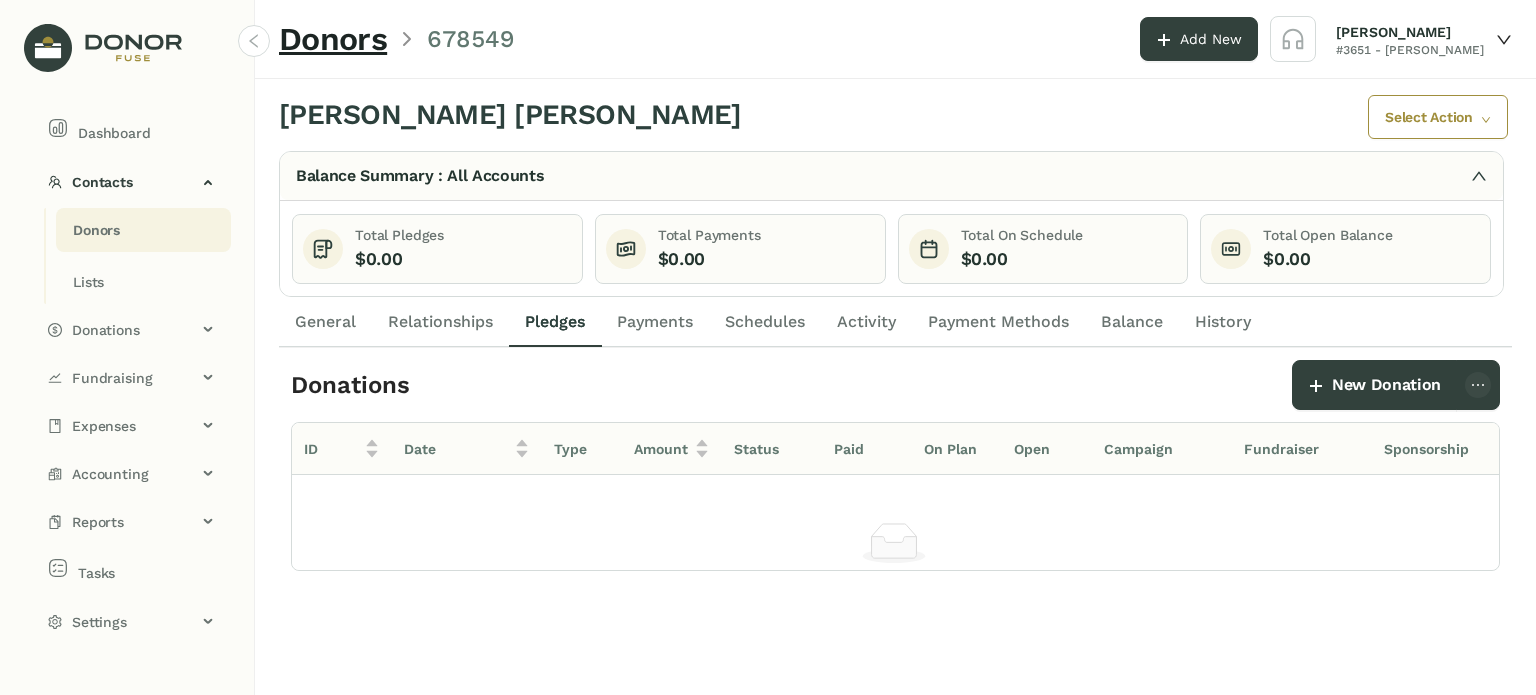 click on "Relationships" 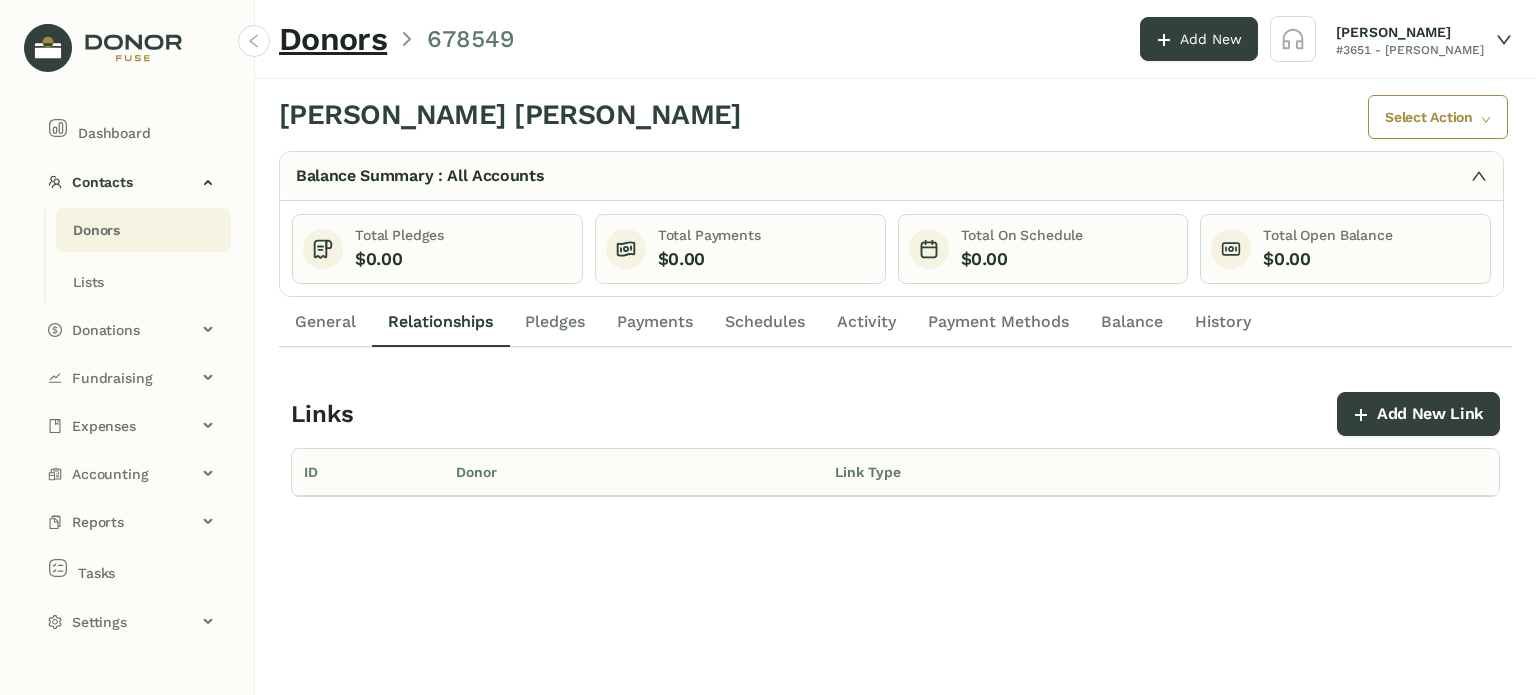 click on "General" 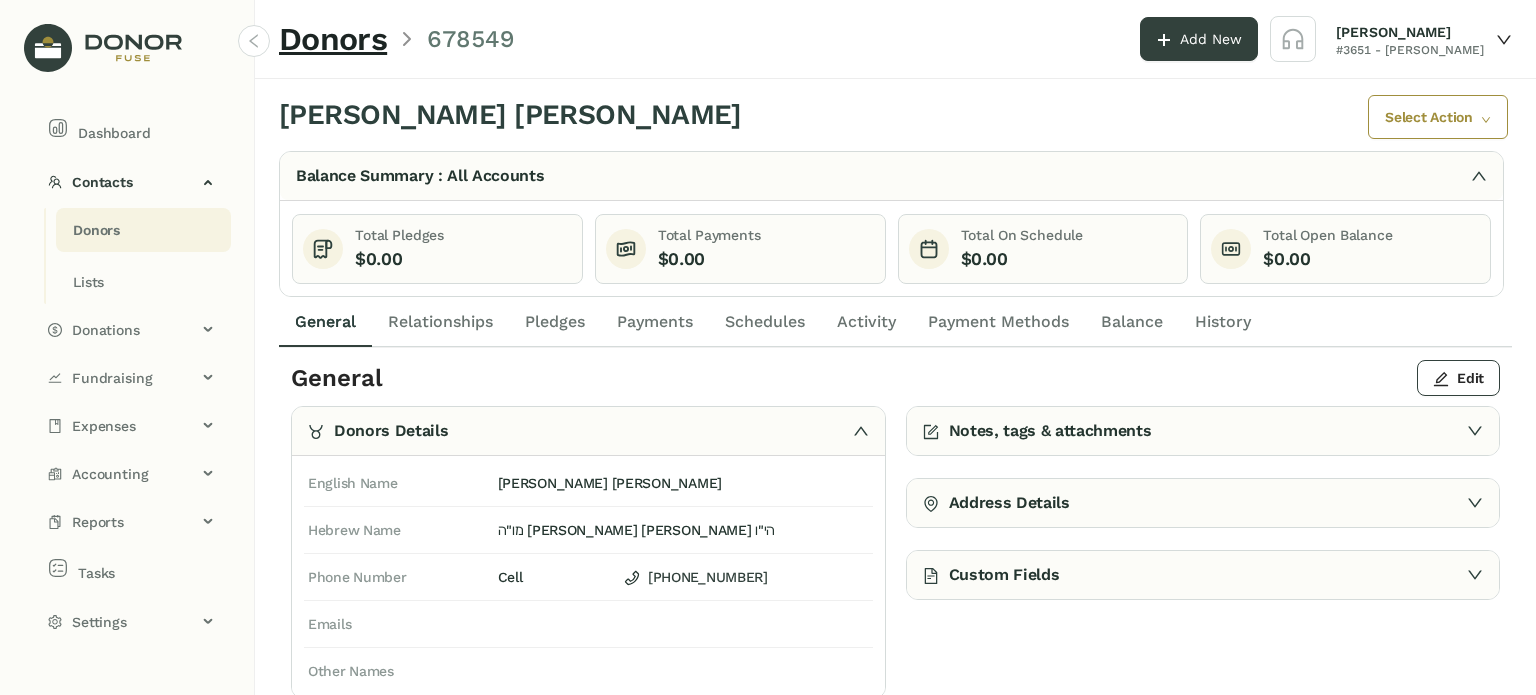 click on "Relationships" 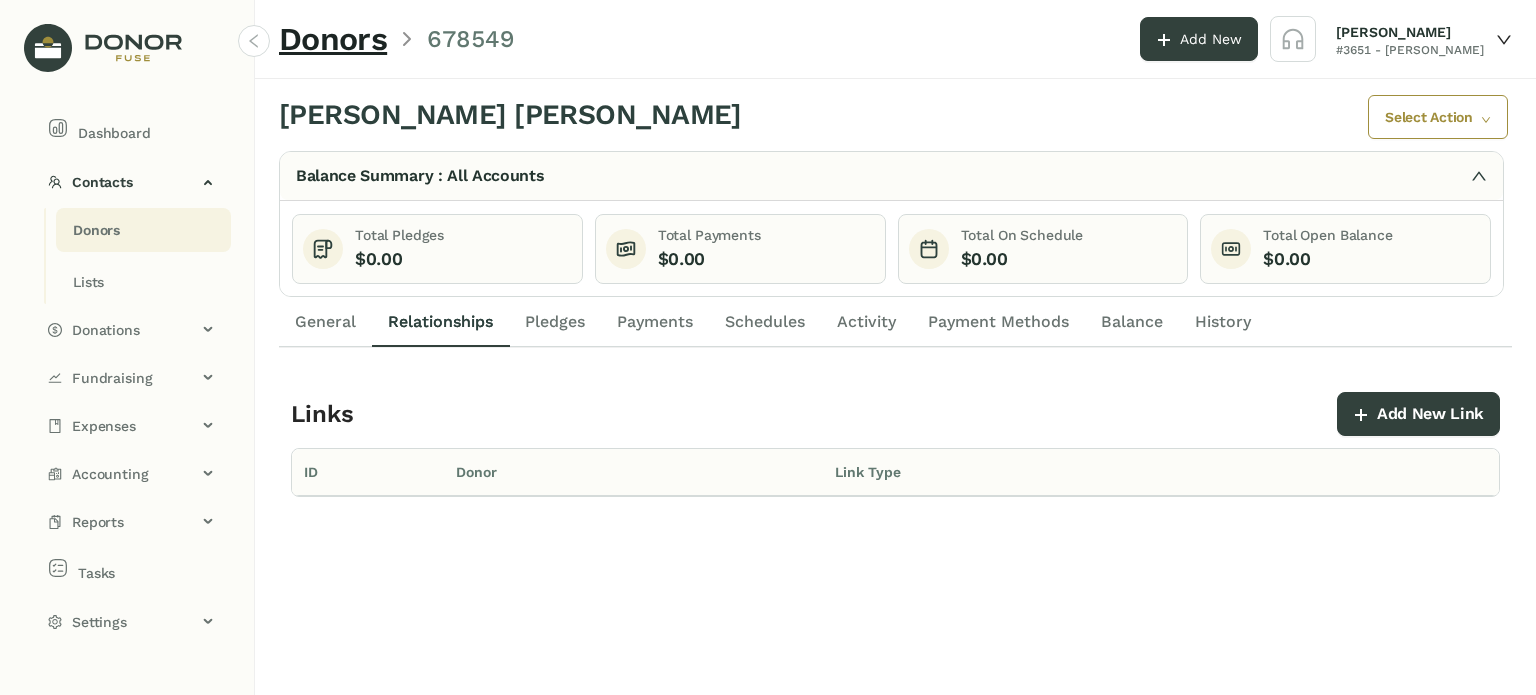 click on "Pledges" 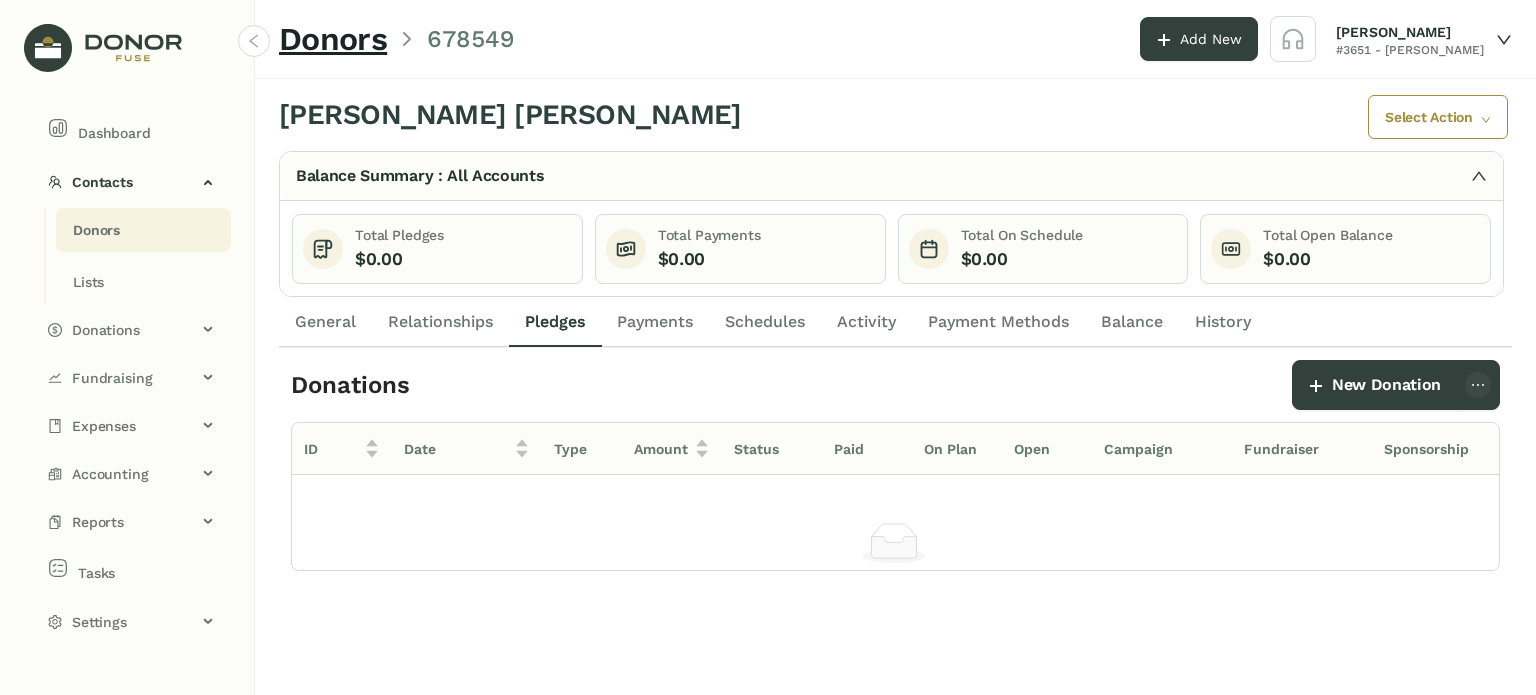drag, startPoint x: 657, startPoint y: 322, endPoint x: 810, endPoint y: 322, distance: 153 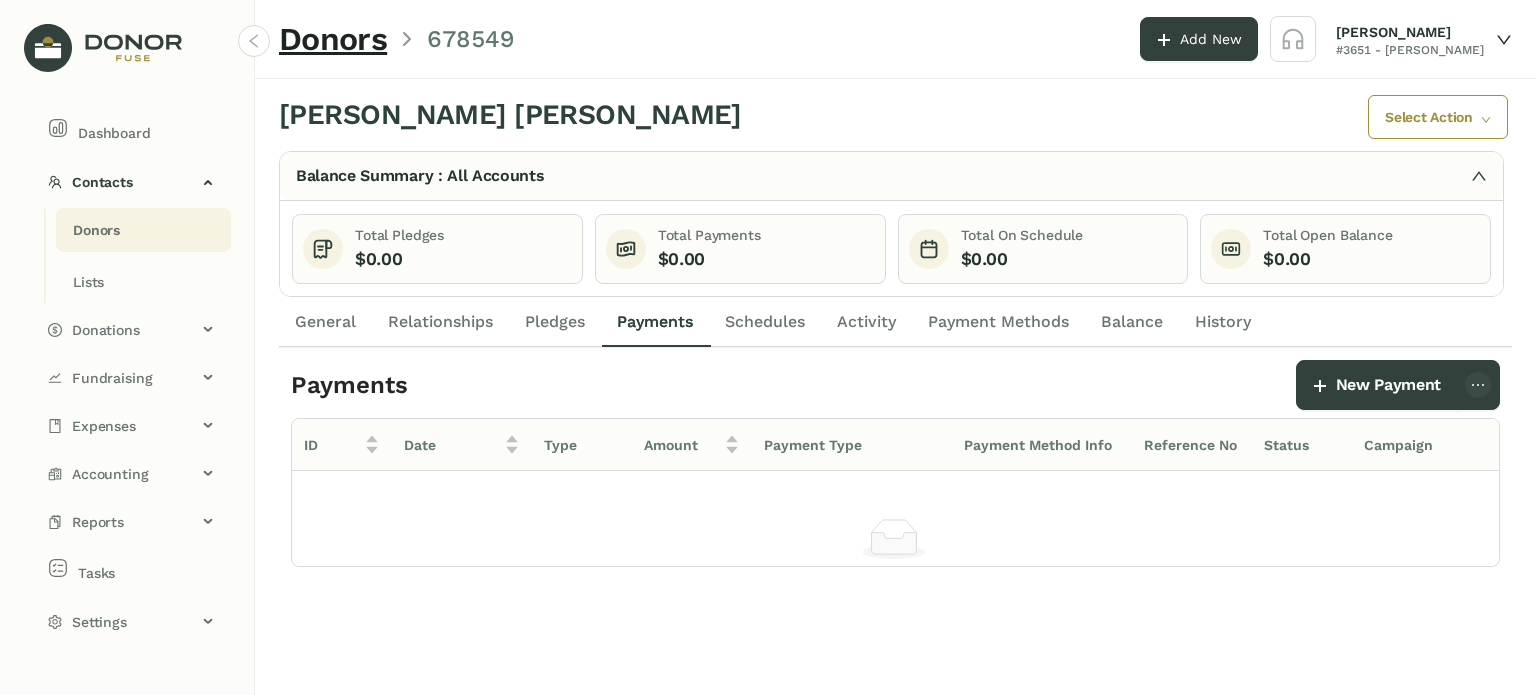 click on "Schedules" 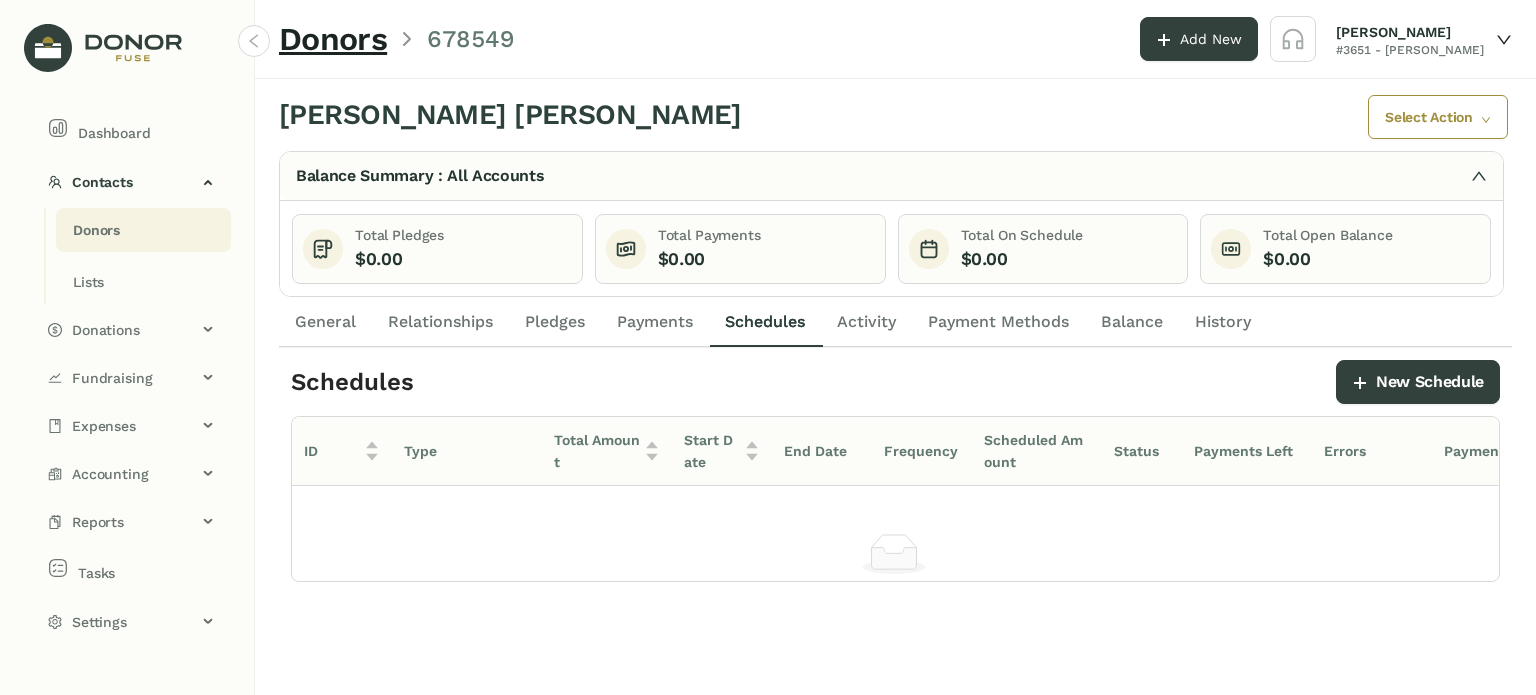 drag, startPoint x: 903, startPoint y: 331, endPoint x: 991, endPoint y: 332, distance: 88.005684 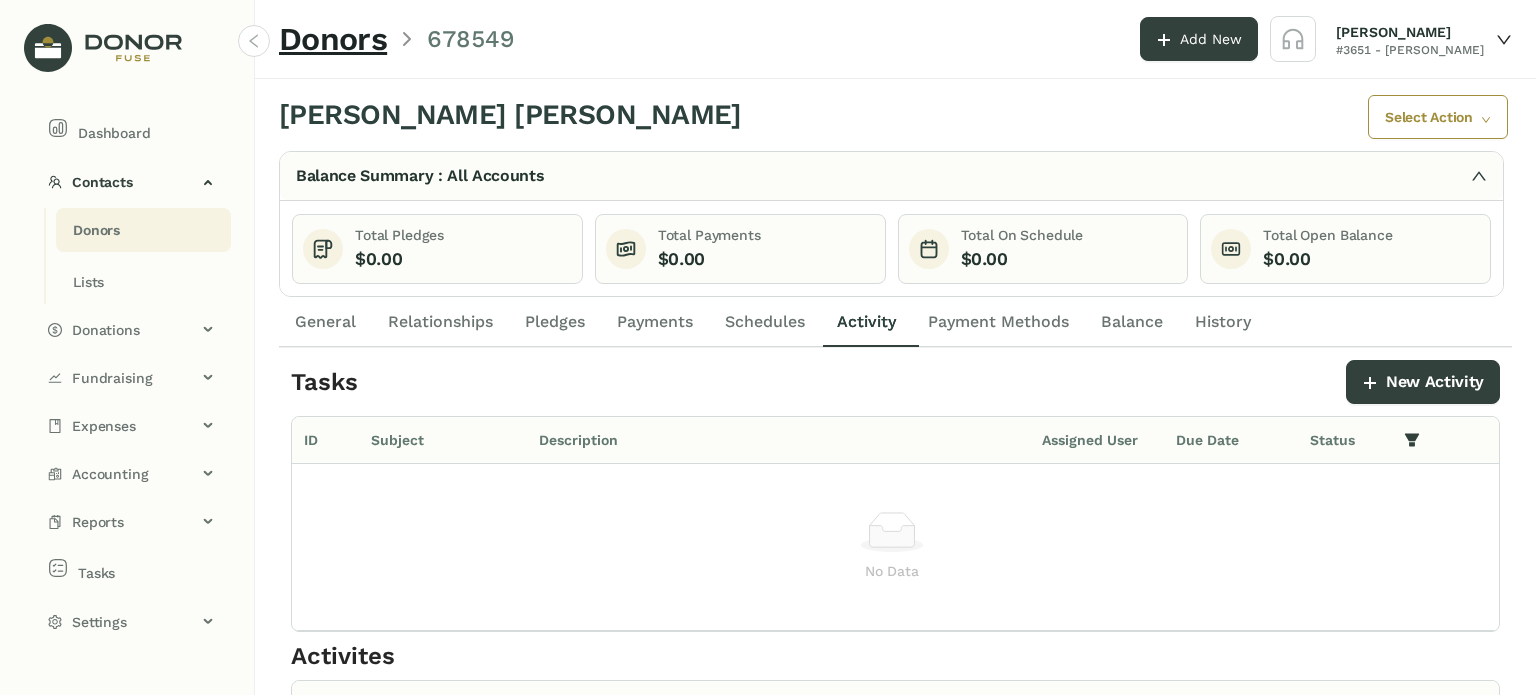 click on "Payment Methods" 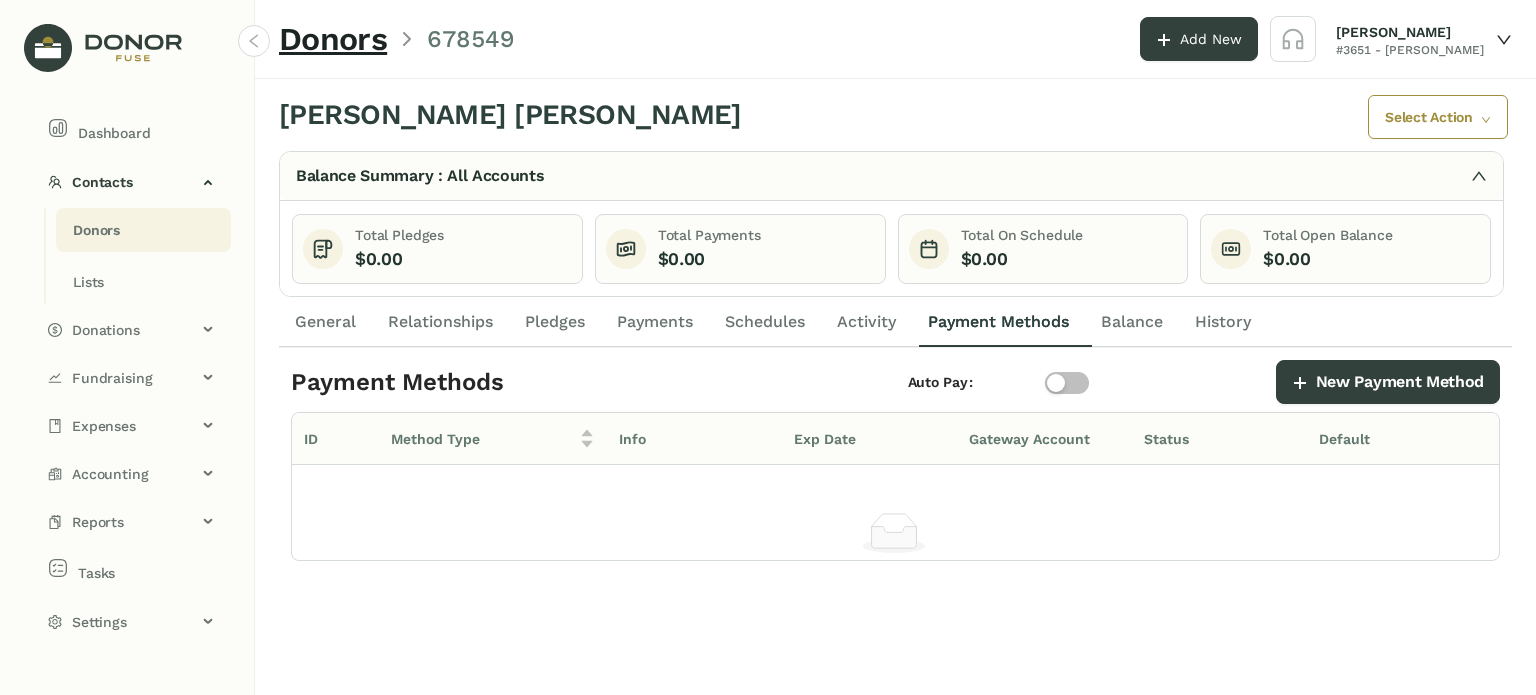 drag, startPoint x: 870, startPoint y: 319, endPoint x: 764, endPoint y: 316, distance: 106.04244 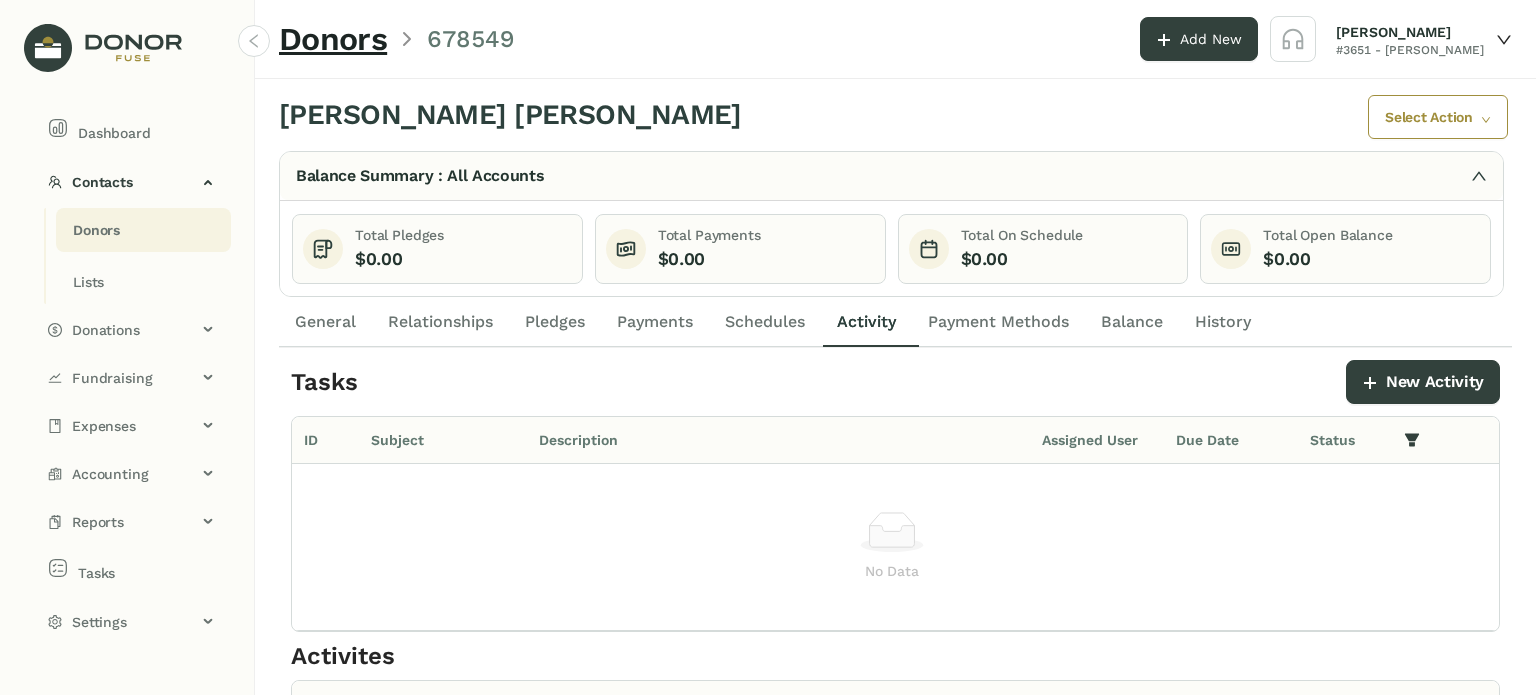 click on "Schedules" 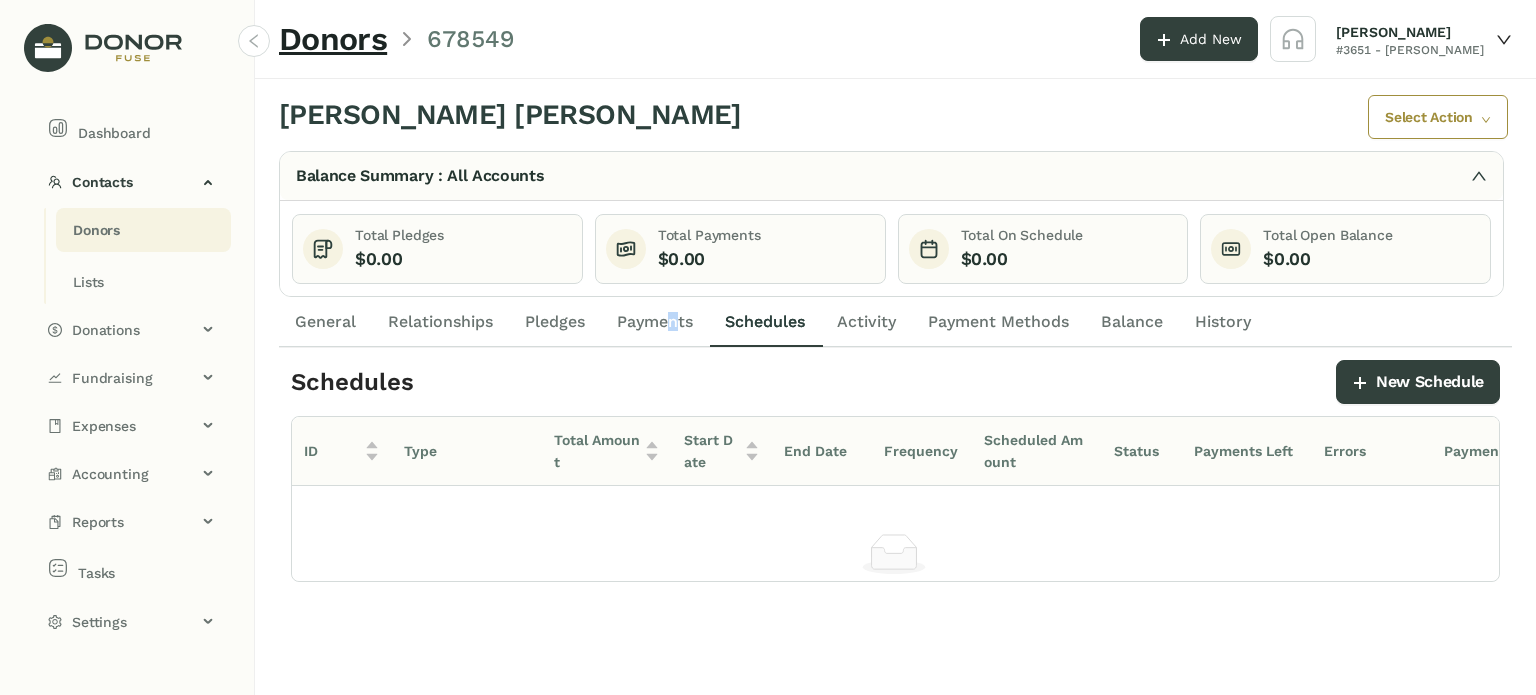 drag, startPoint x: 675, startPoint y: 311, endPoint x: 663, endPoint y: 314, distance: 12.369317 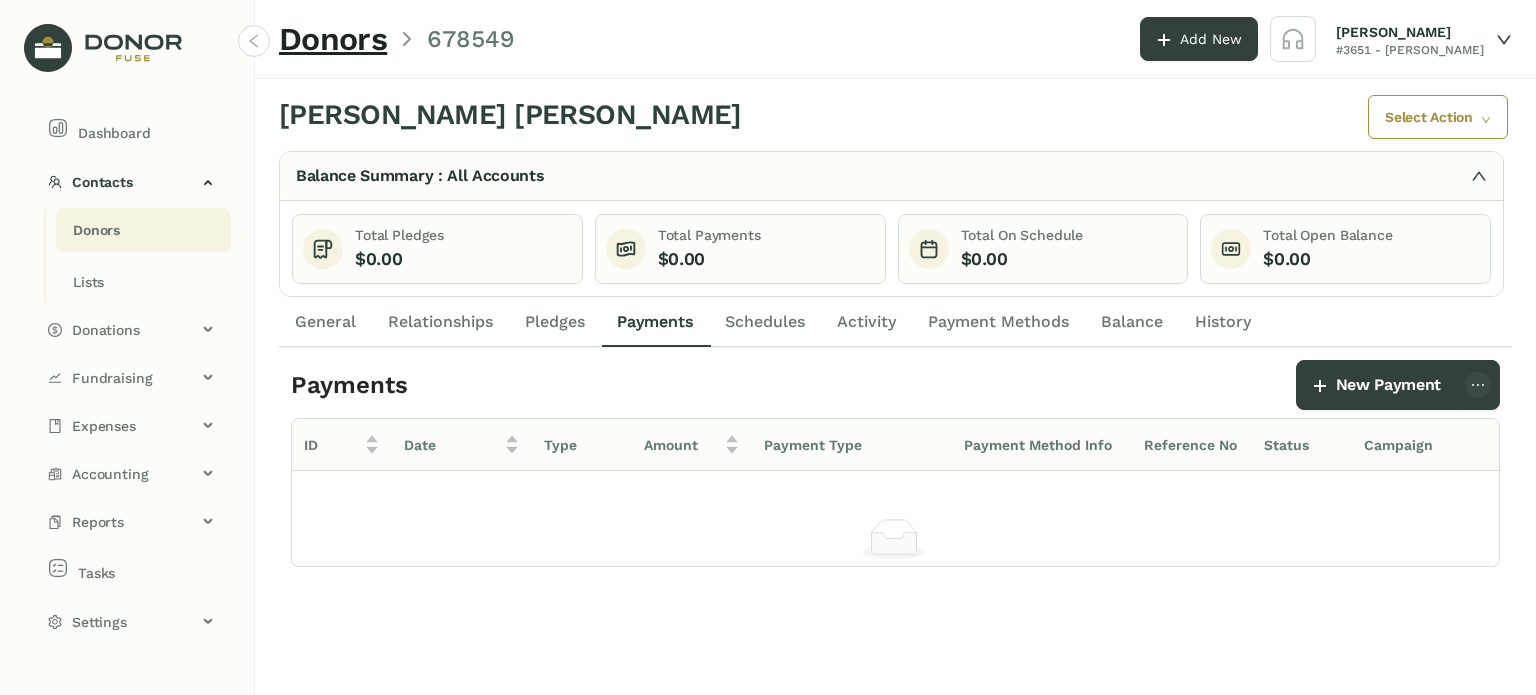 click on "Pledges" 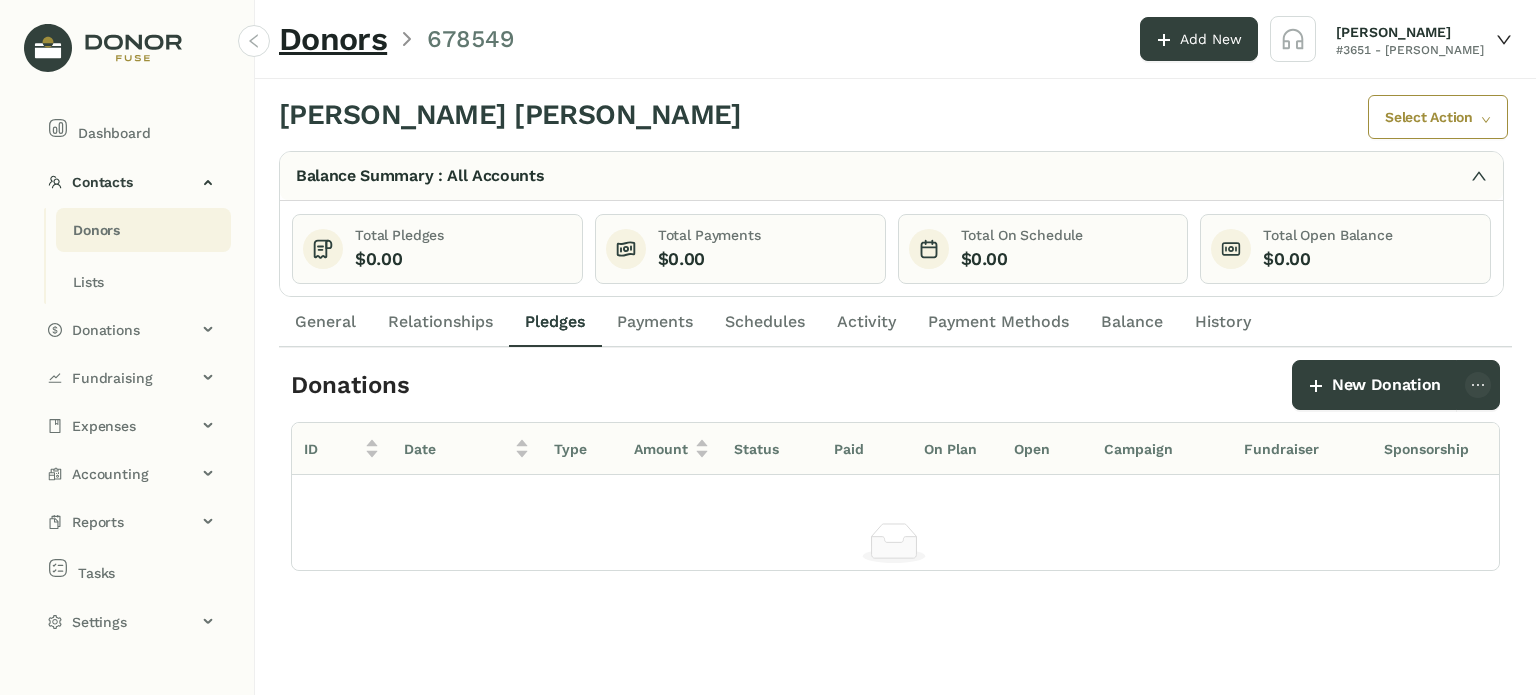 click on "Payments" 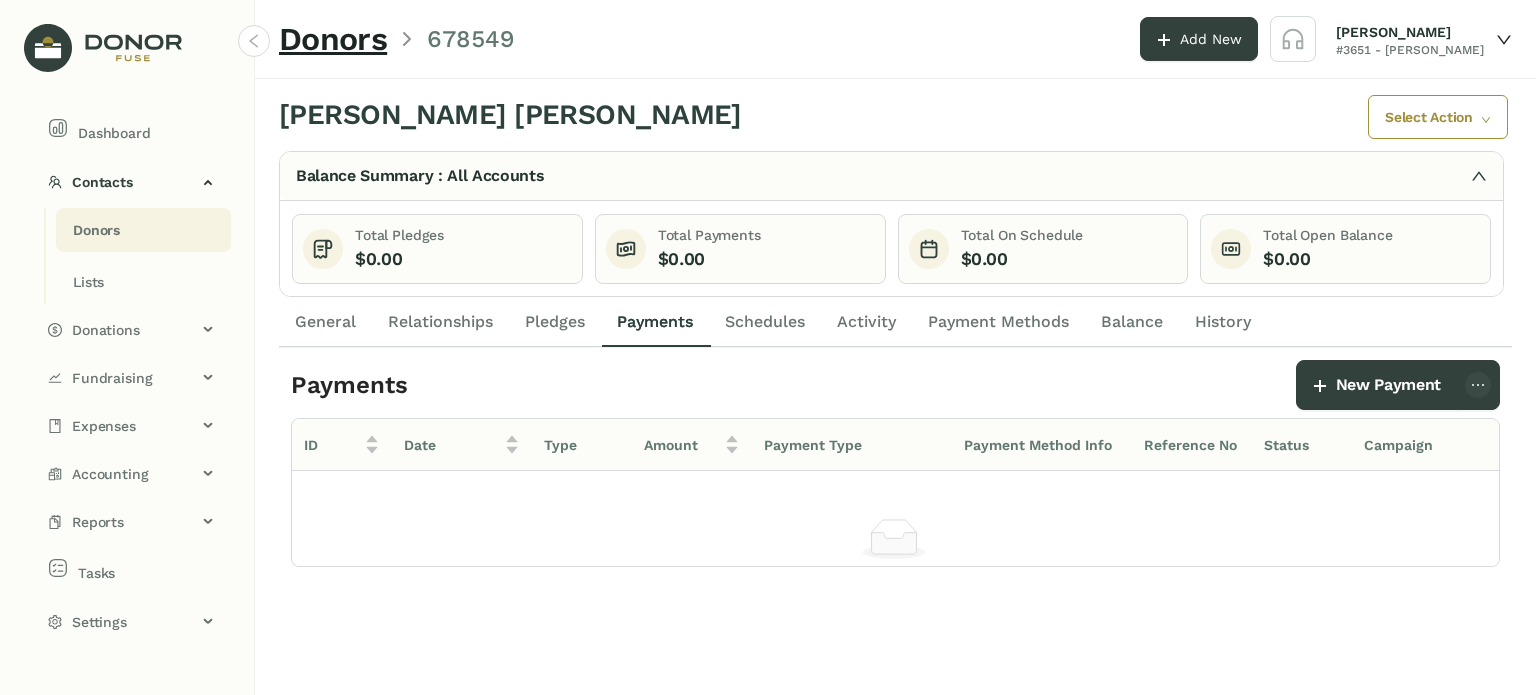 drag, startPoint x: 746, startPoint y: 319, endPoint x: 730, endPoint y: 320, distance: 16.03122 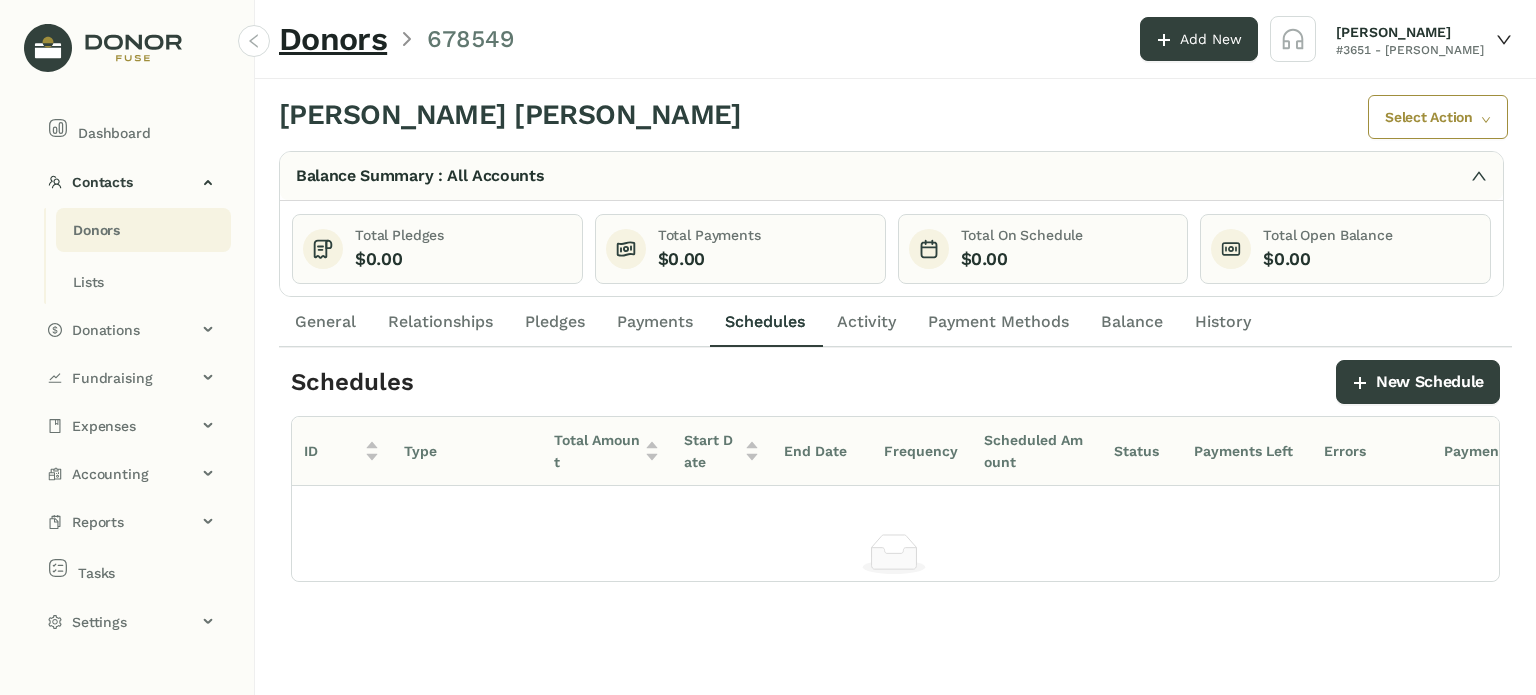 click on "Payments" 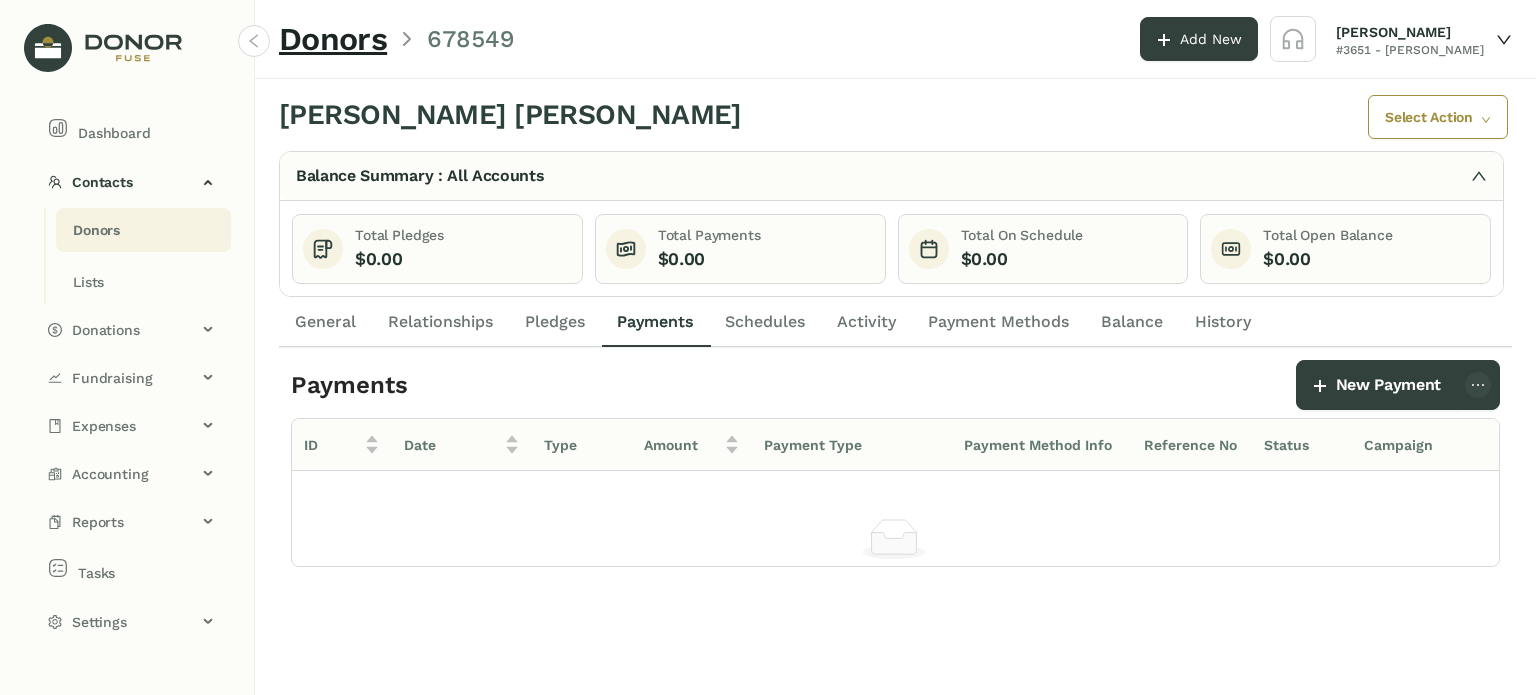 click on "Payment Methods" 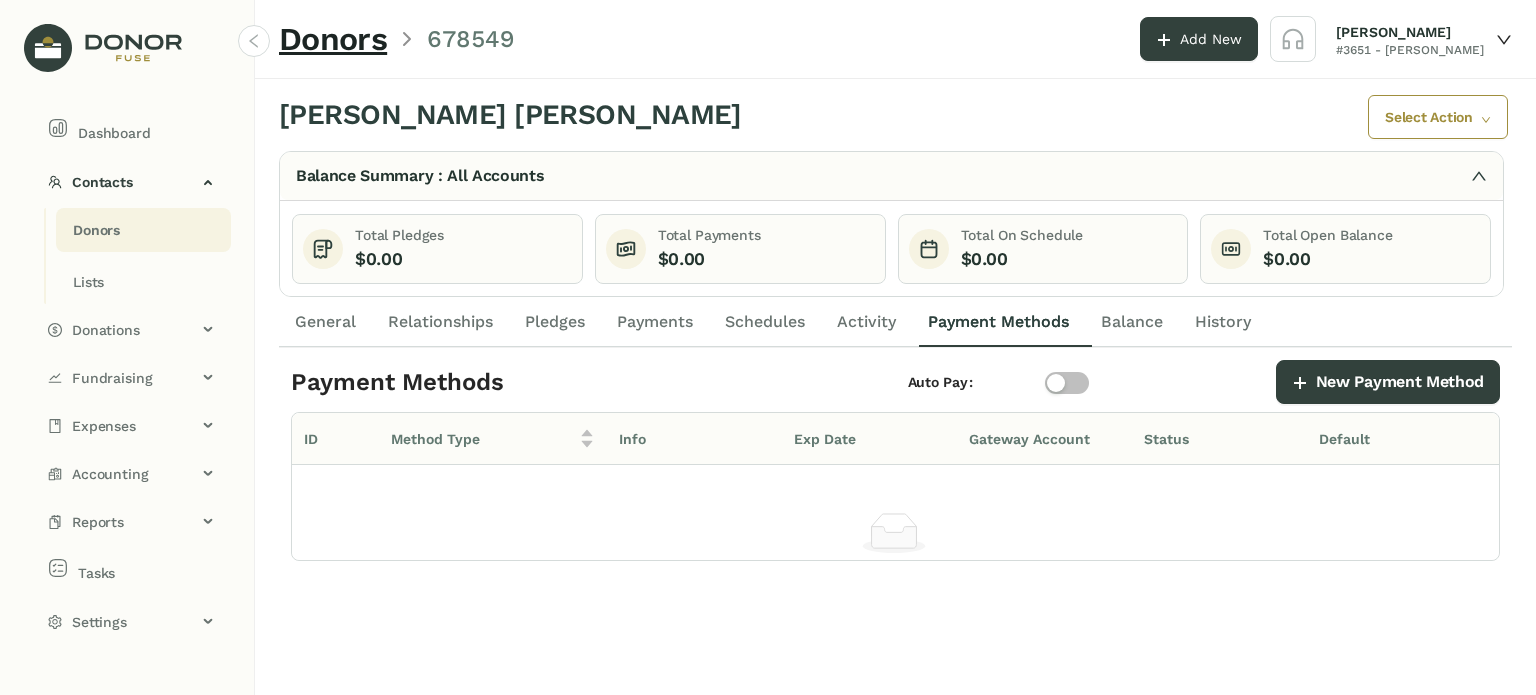 click on "Activity" 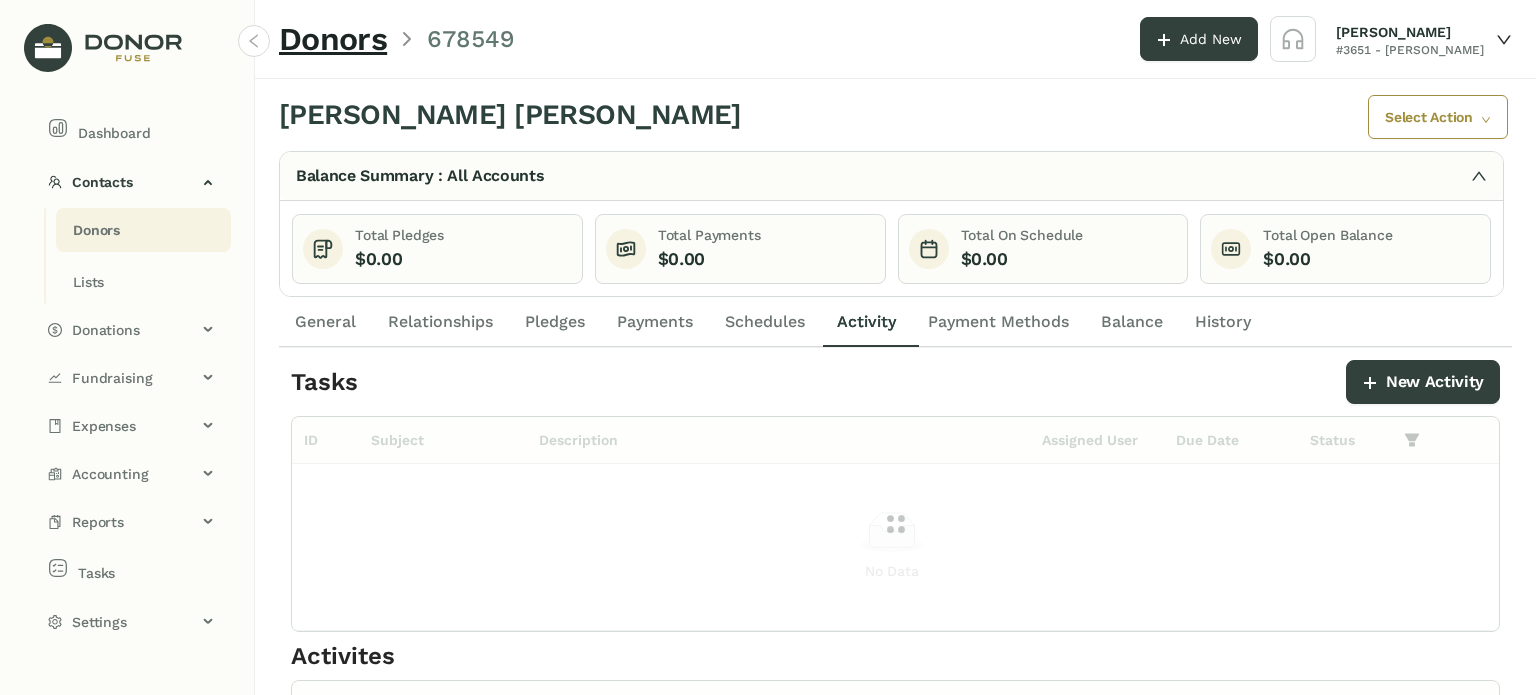 click on "Schedules" 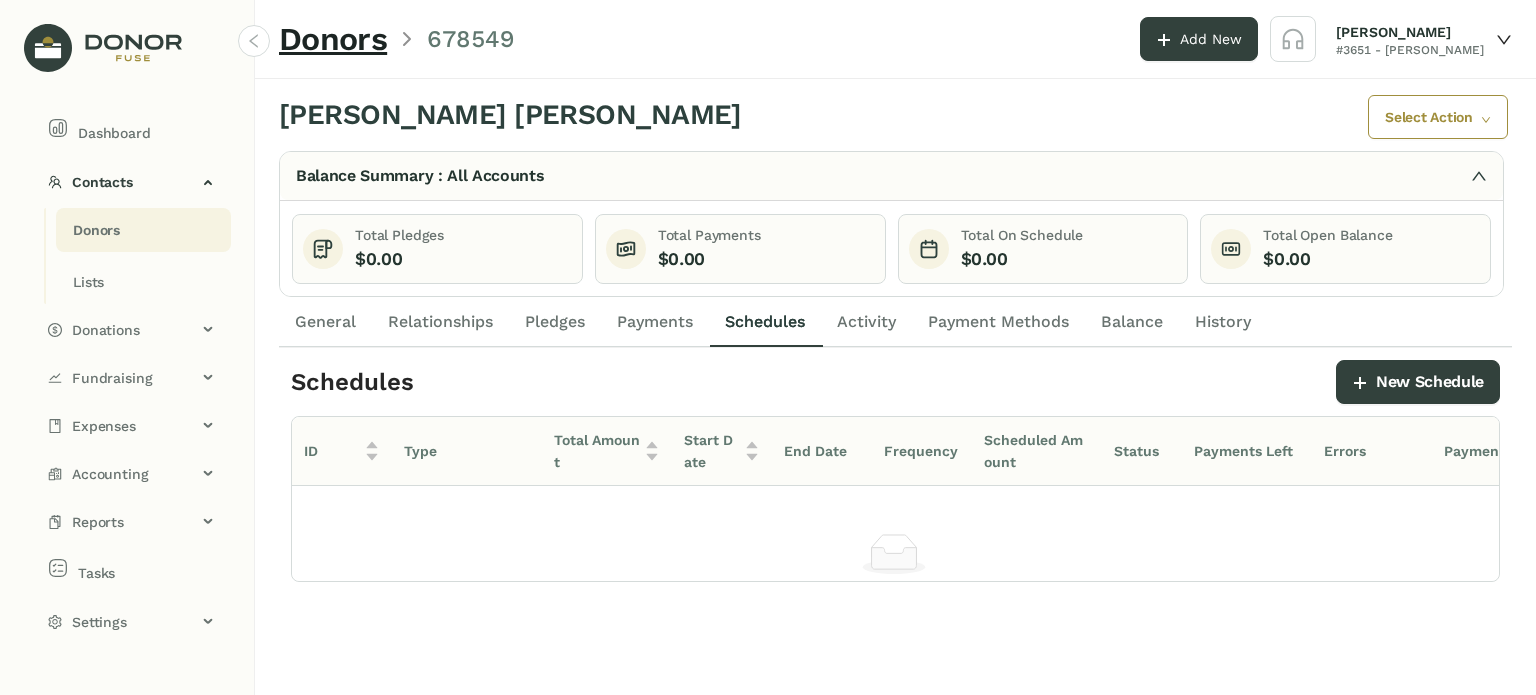 click on "Relationships" 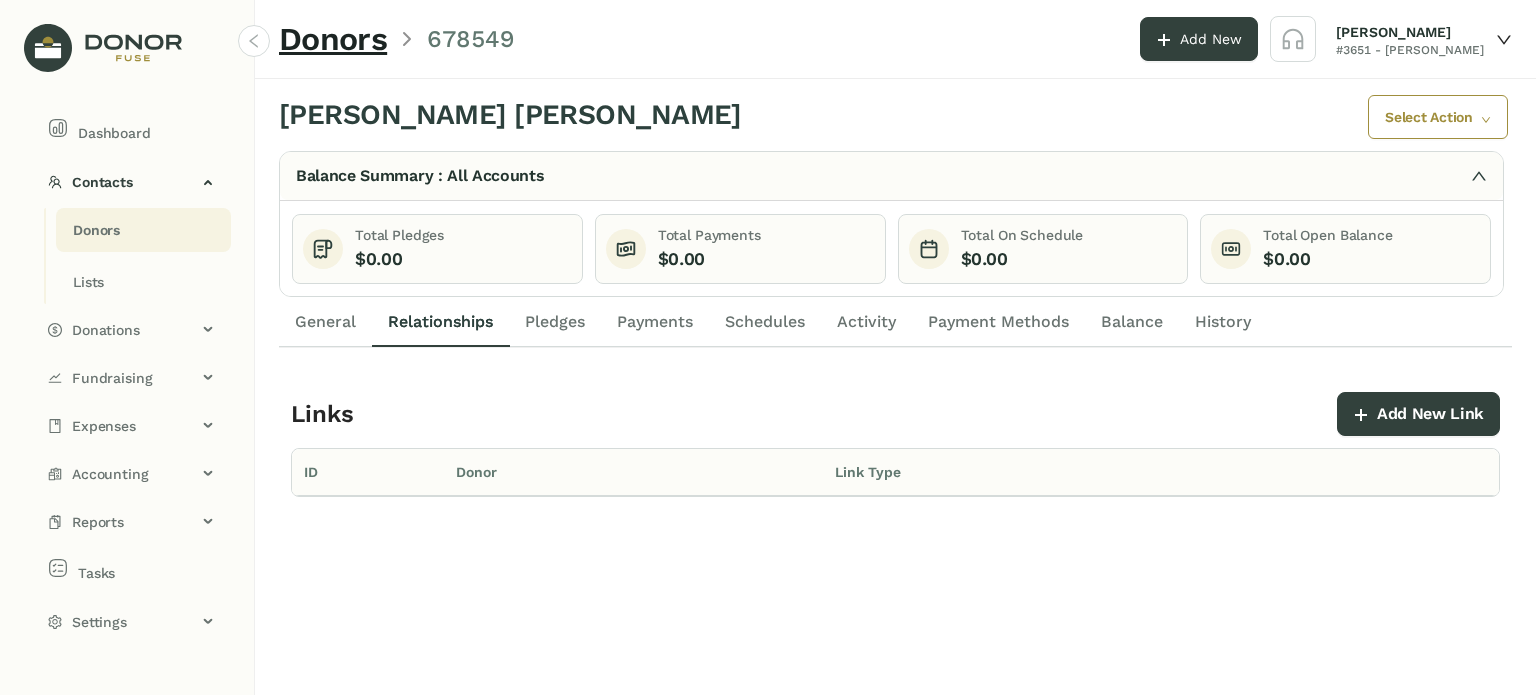 click on "Pledges" 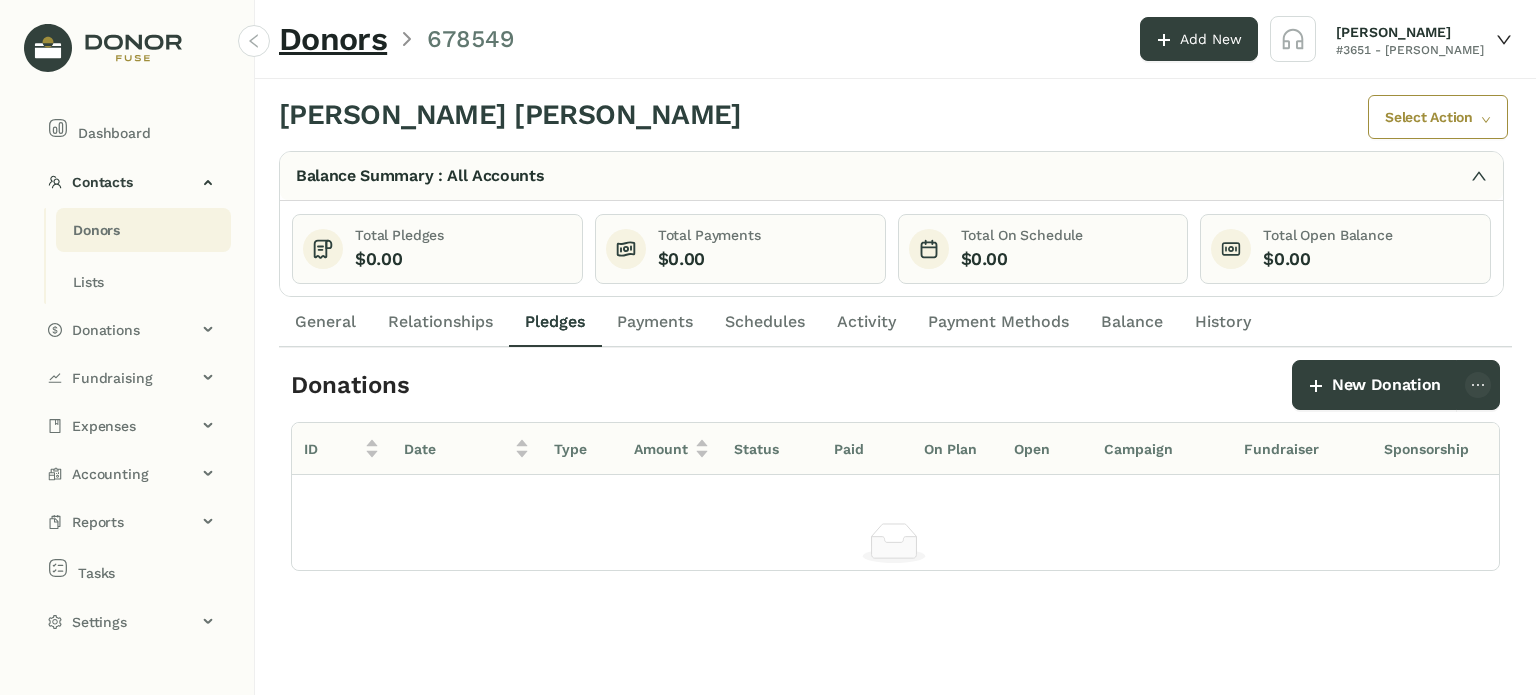 click on "Payments" 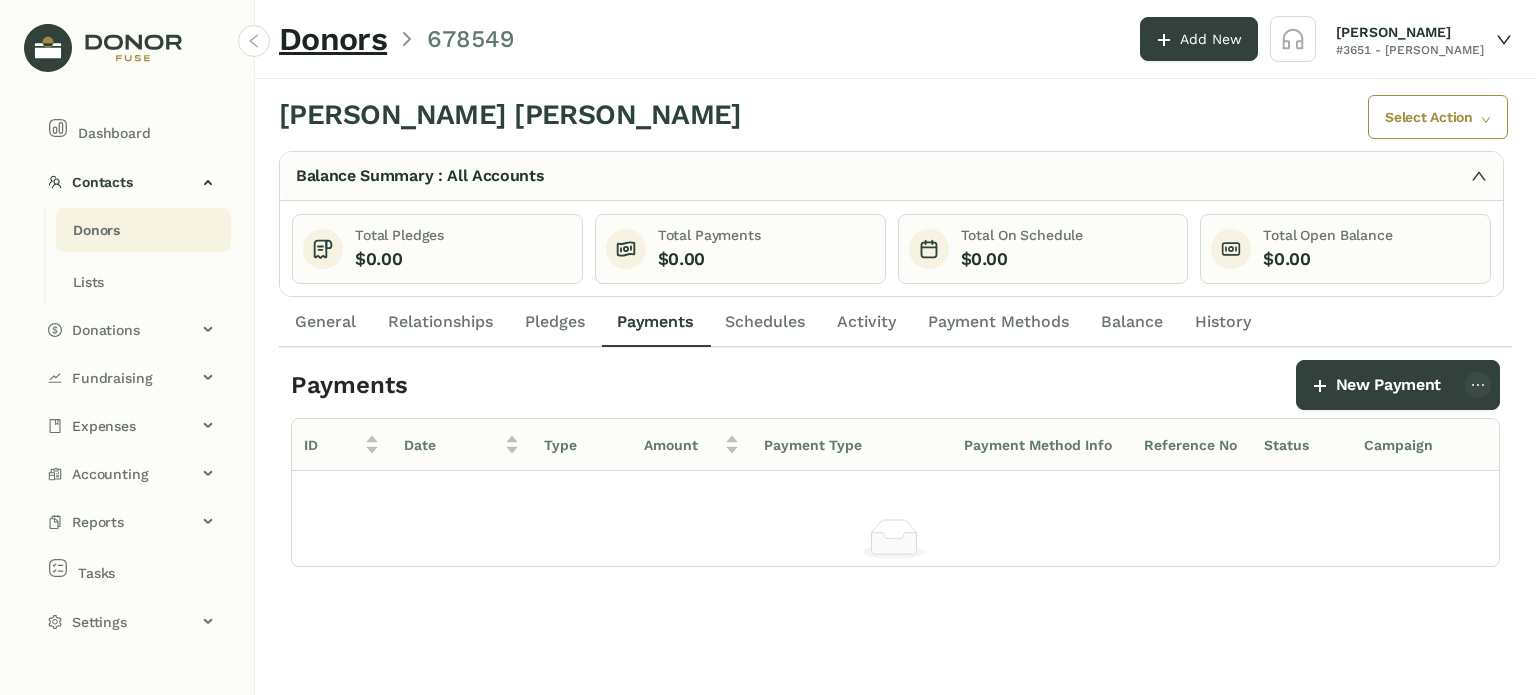 click on "Schedules" 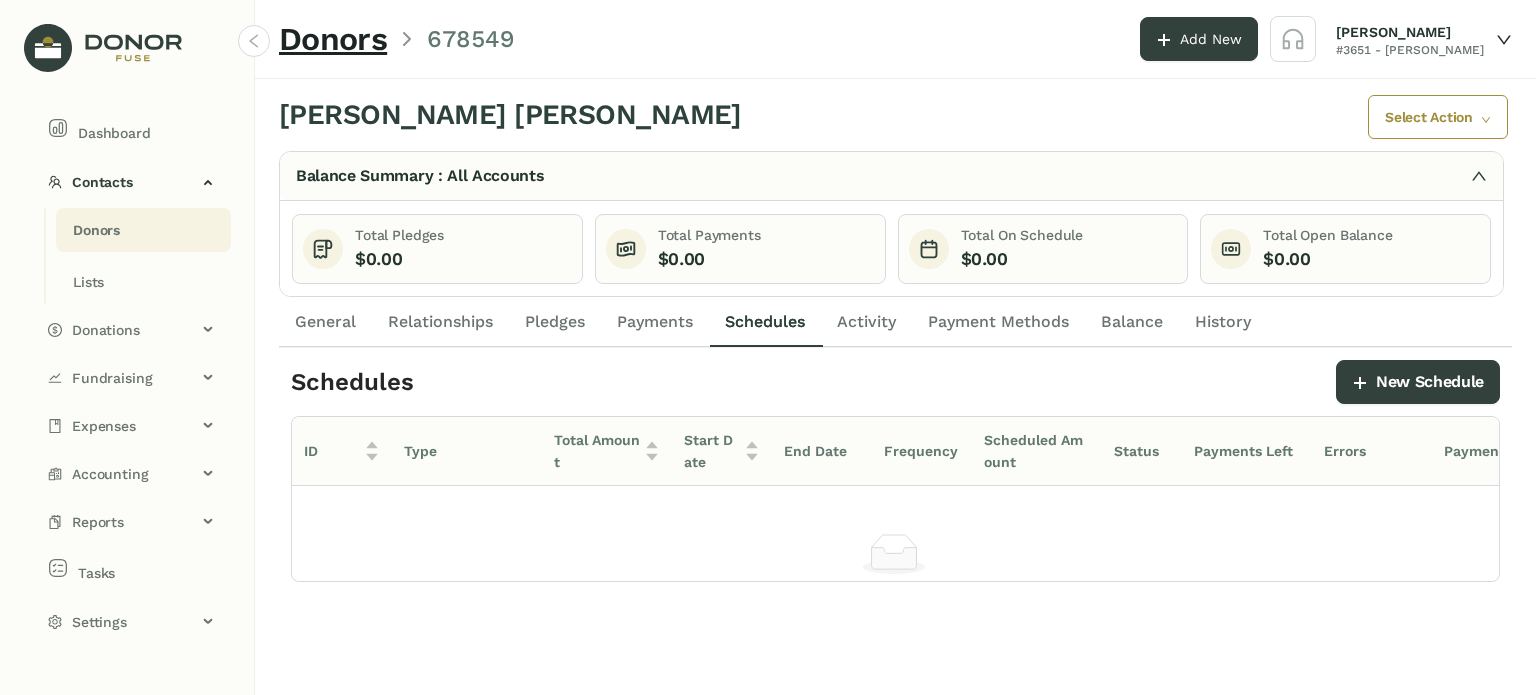 click on "Activity" 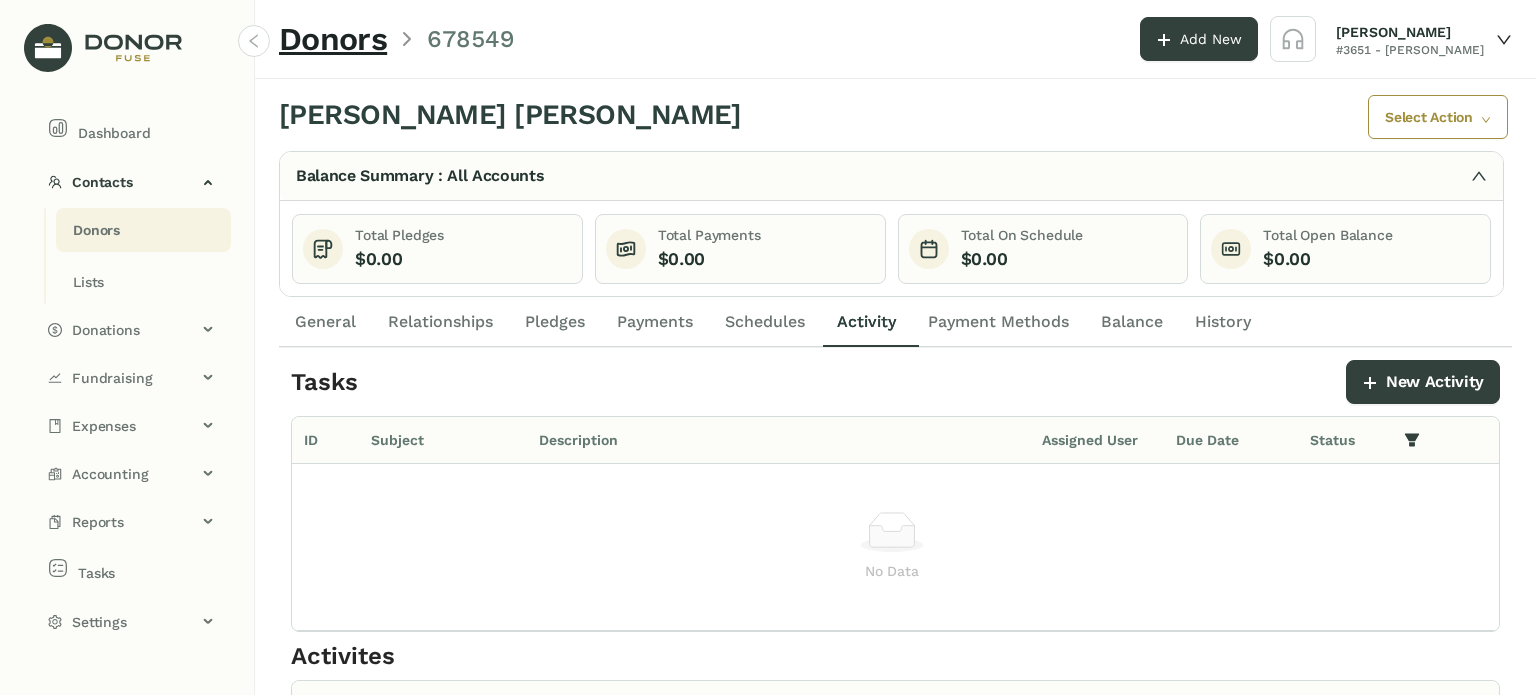 click on "Payment Methods" 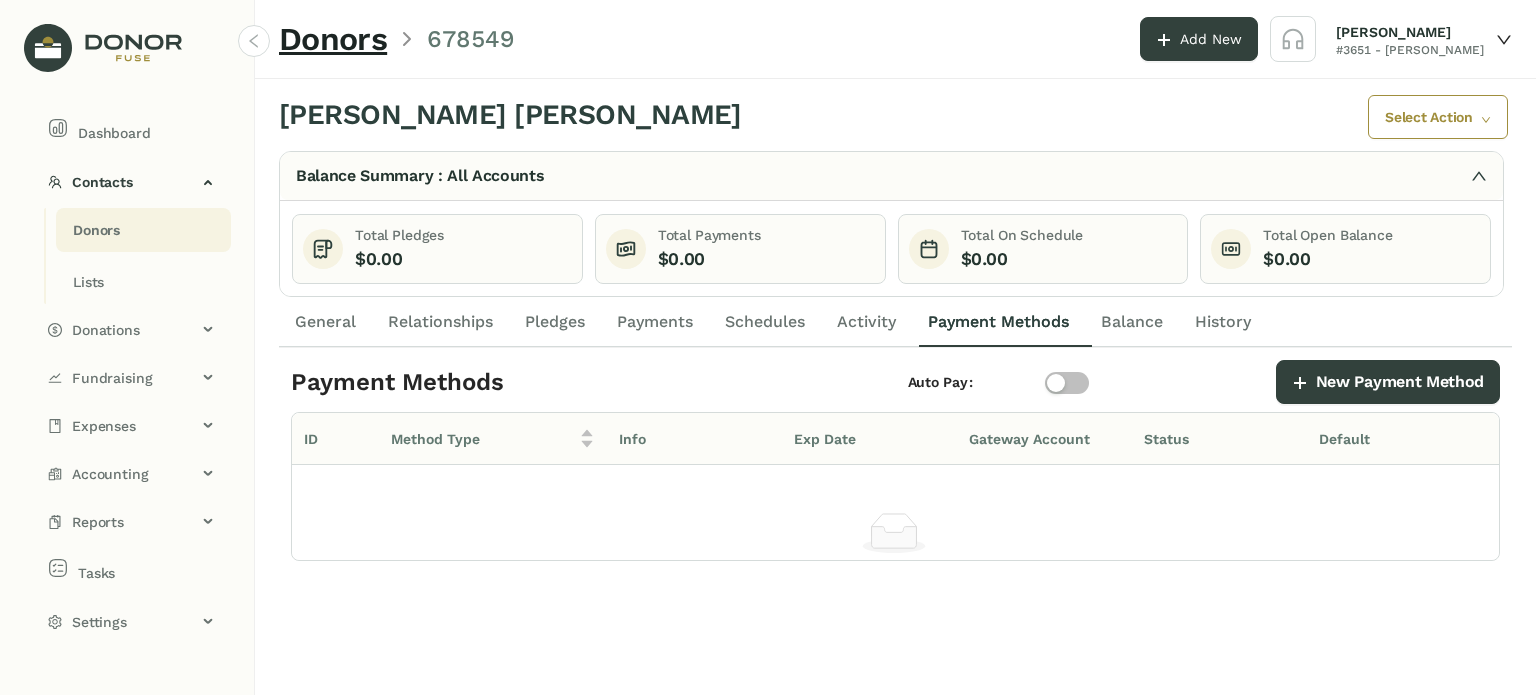 click on "Activity" 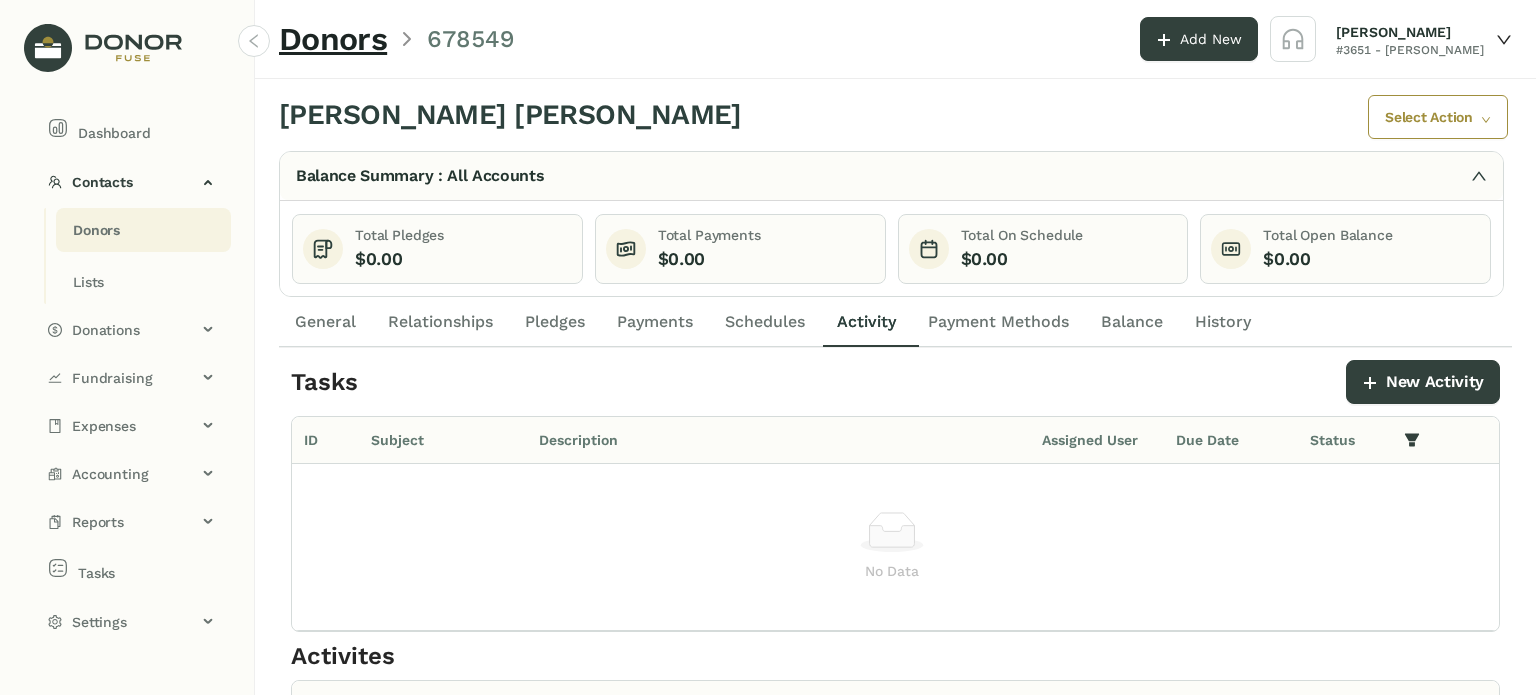 click on "Payment Methods" 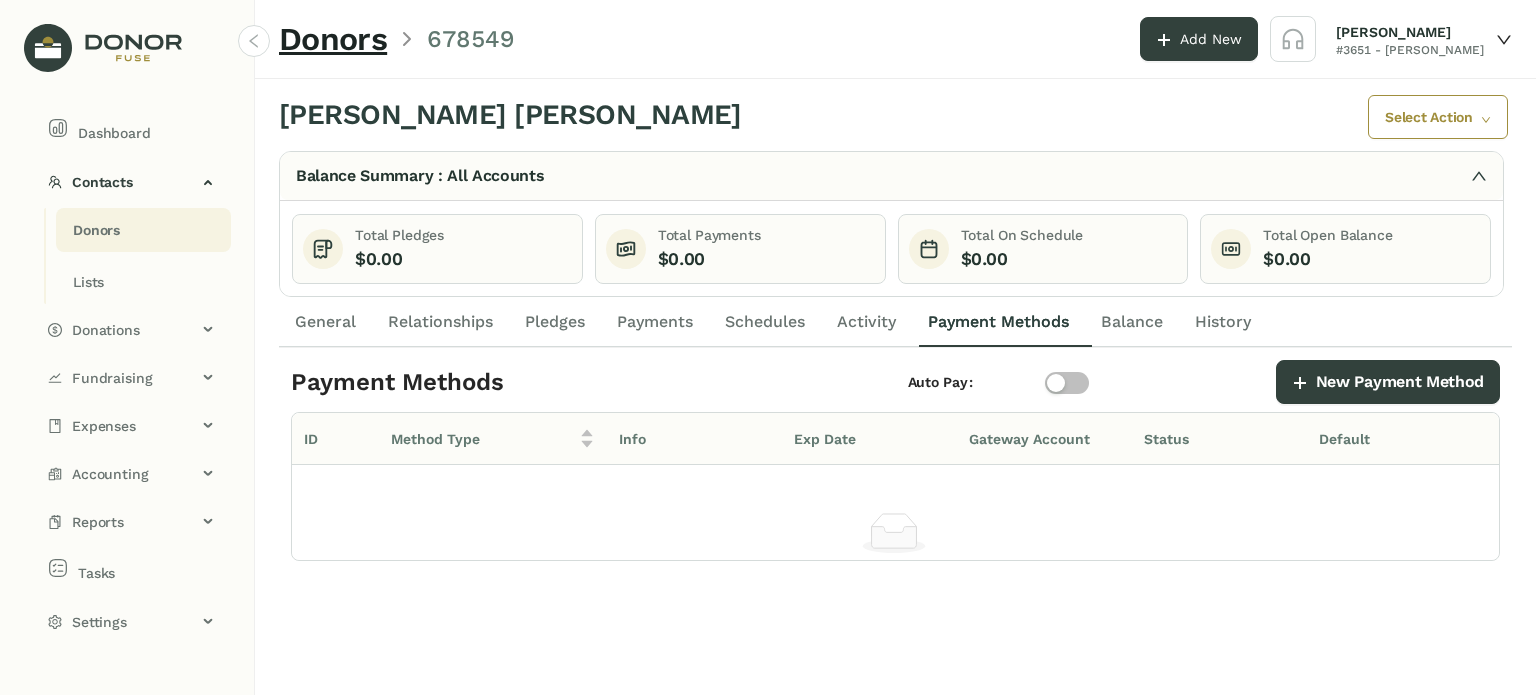 click on "Activity" 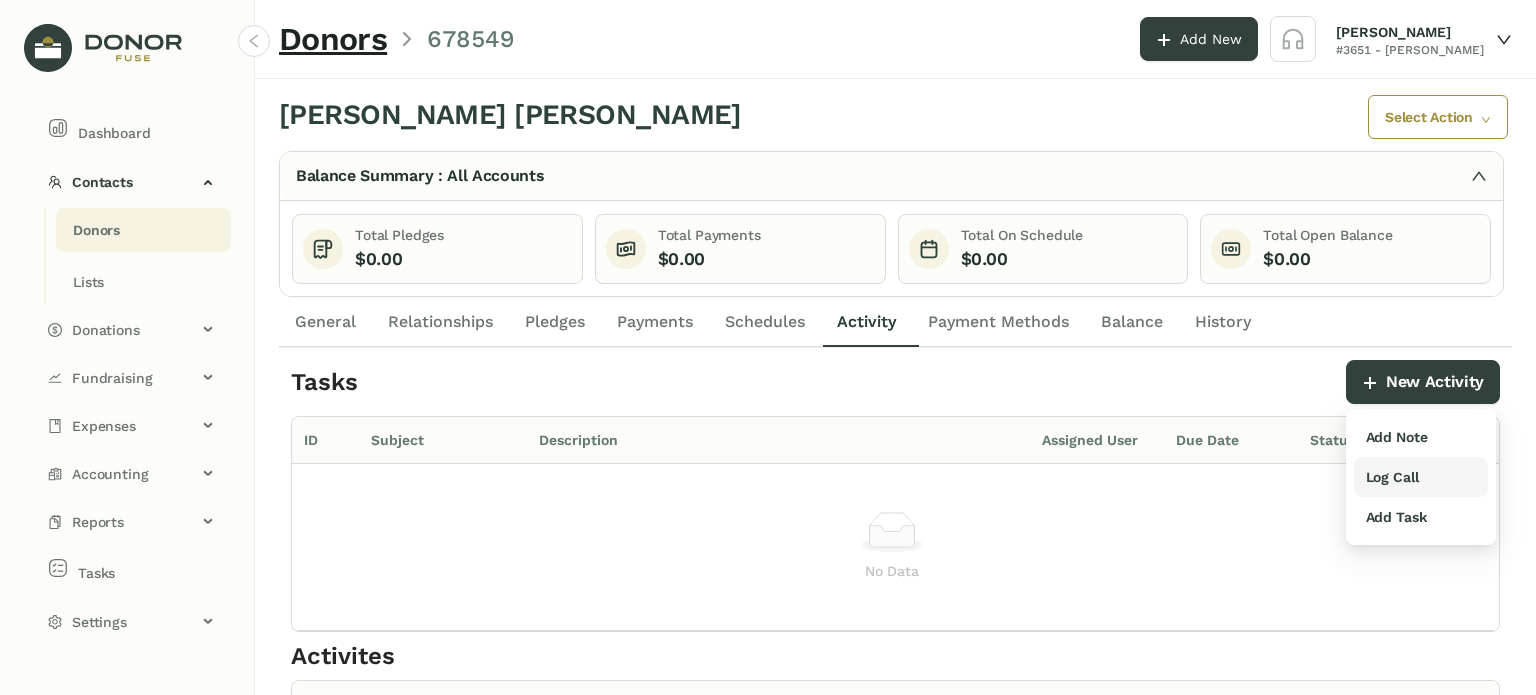 click on "Log Call" at bounding box center (1392, 477) 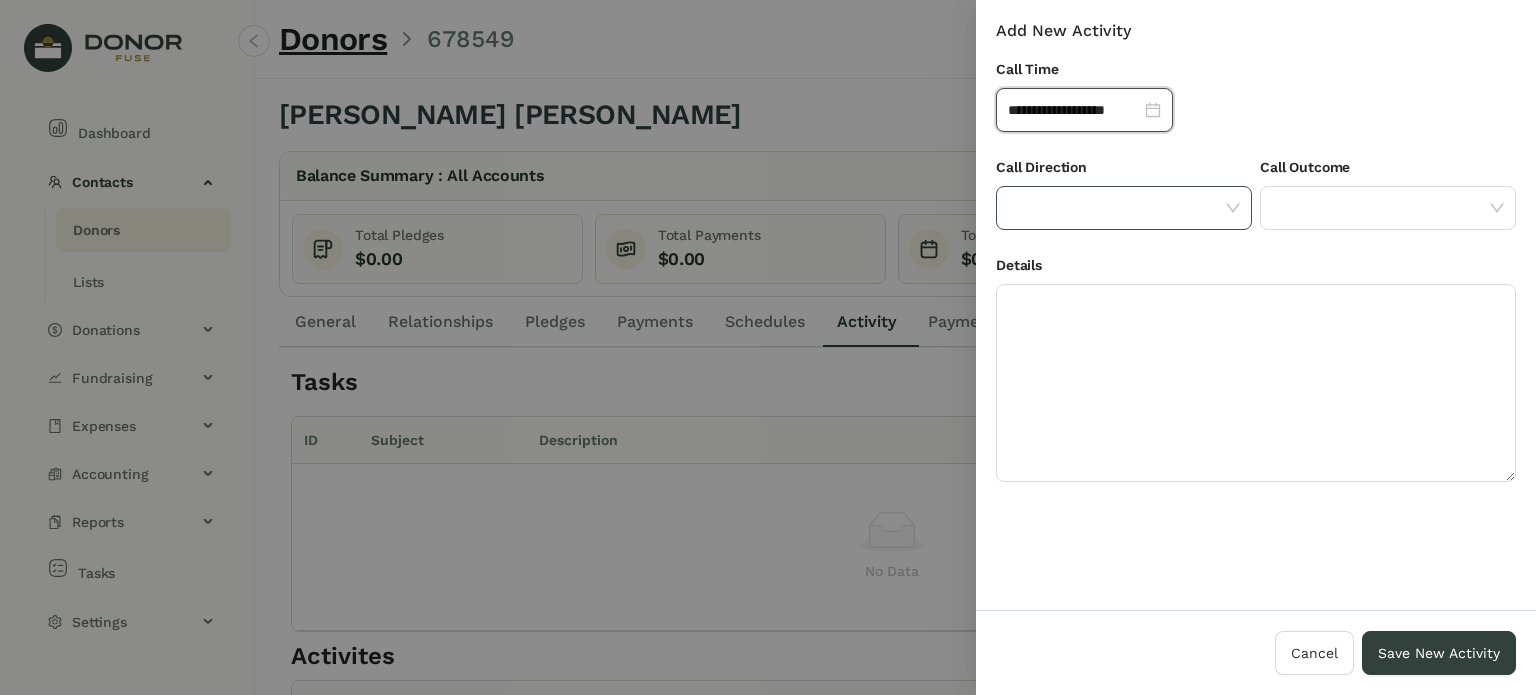 click 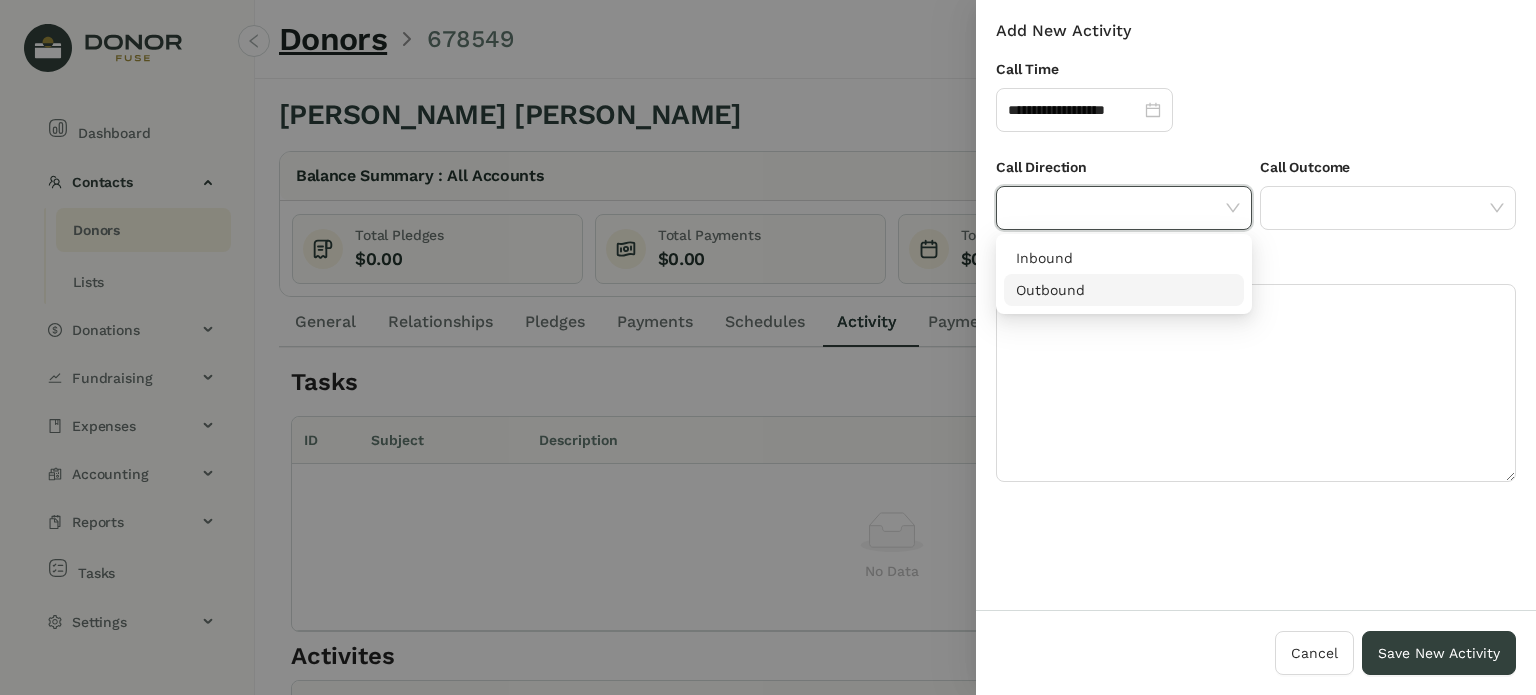 click on "Outbound" at bounding box center (1124, 290) 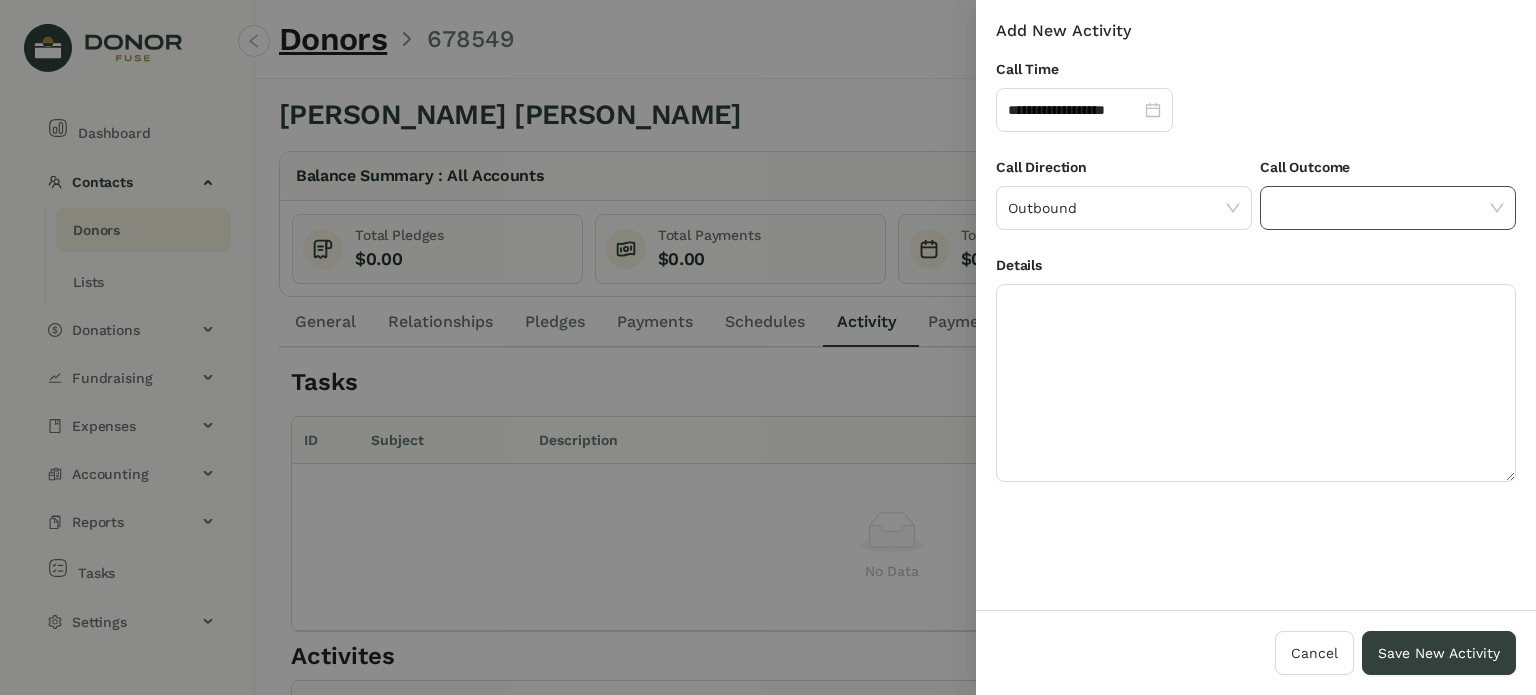 click 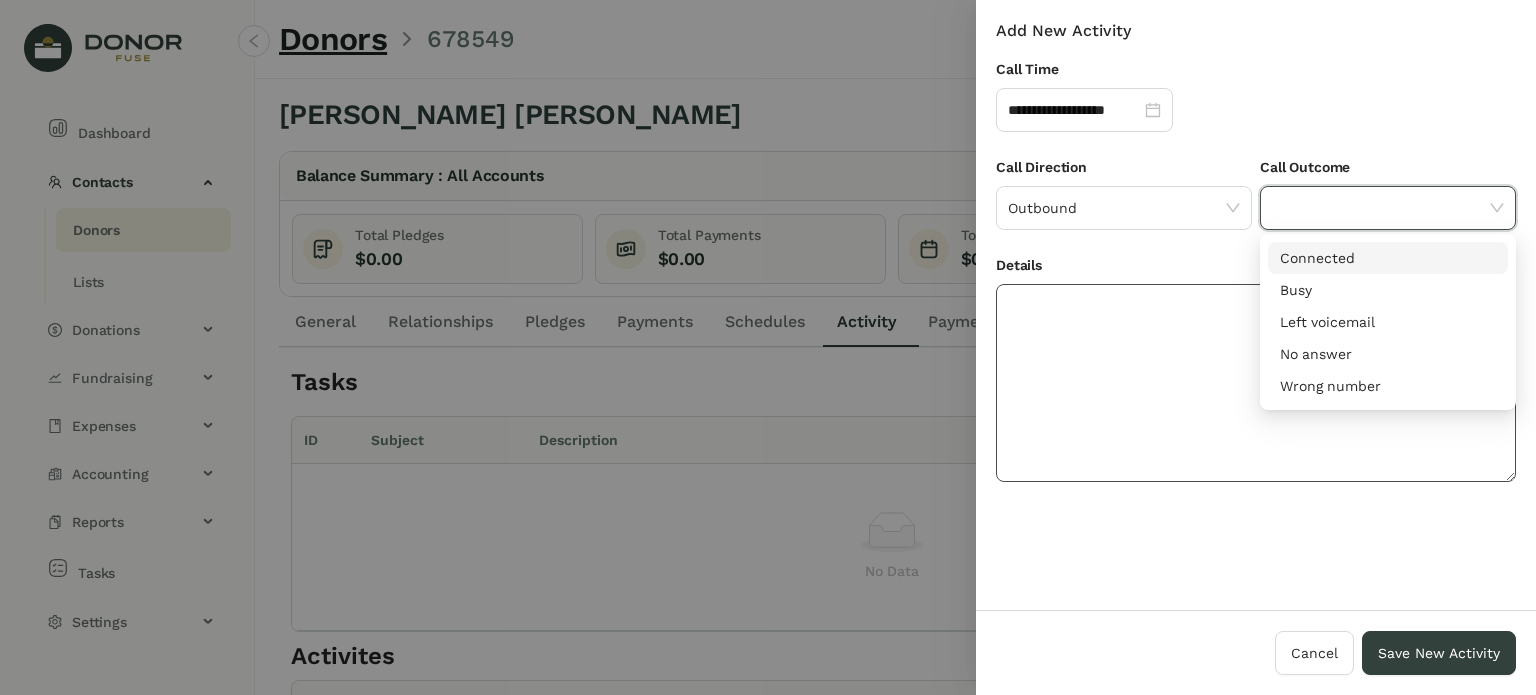 drag, startPoint x: 1350, startPoint y: 254, endPoint x: 1004, endPoint y: 475, distance: 410.55695 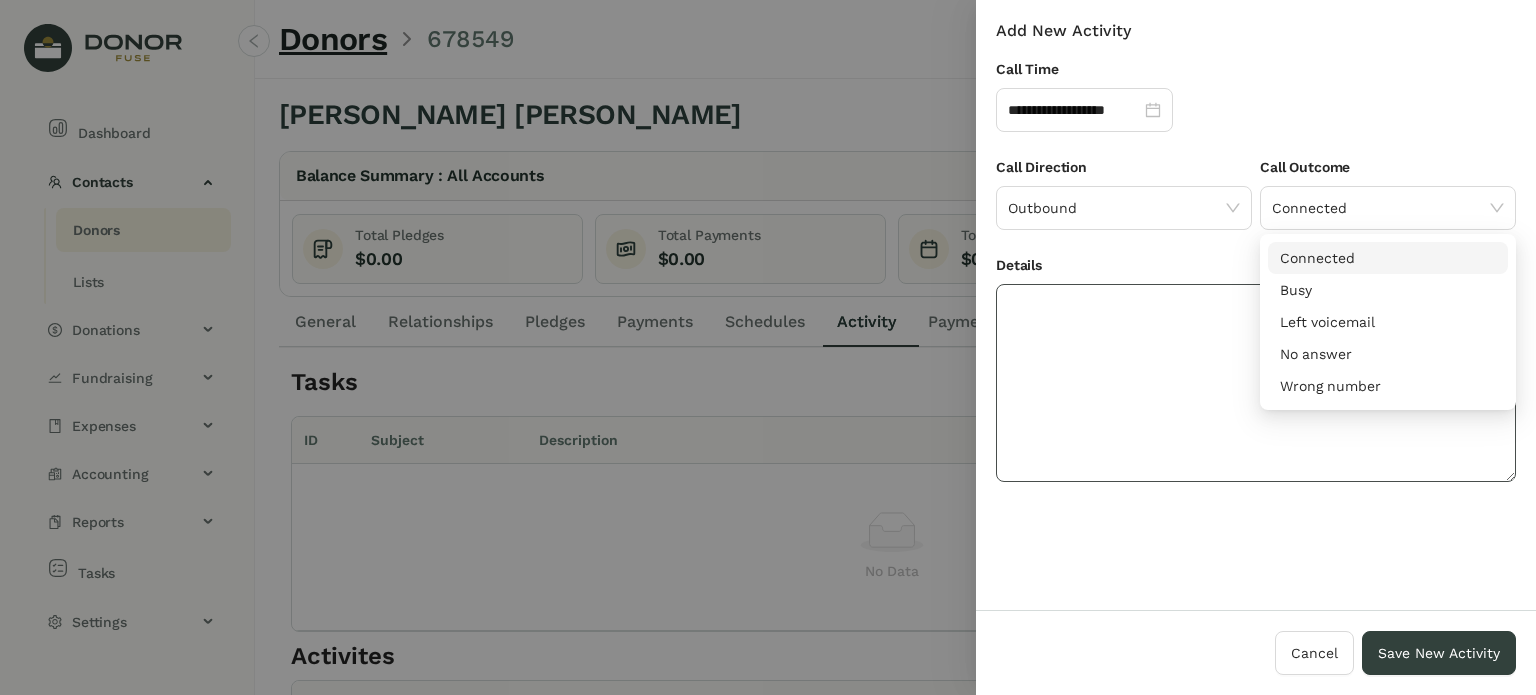 click 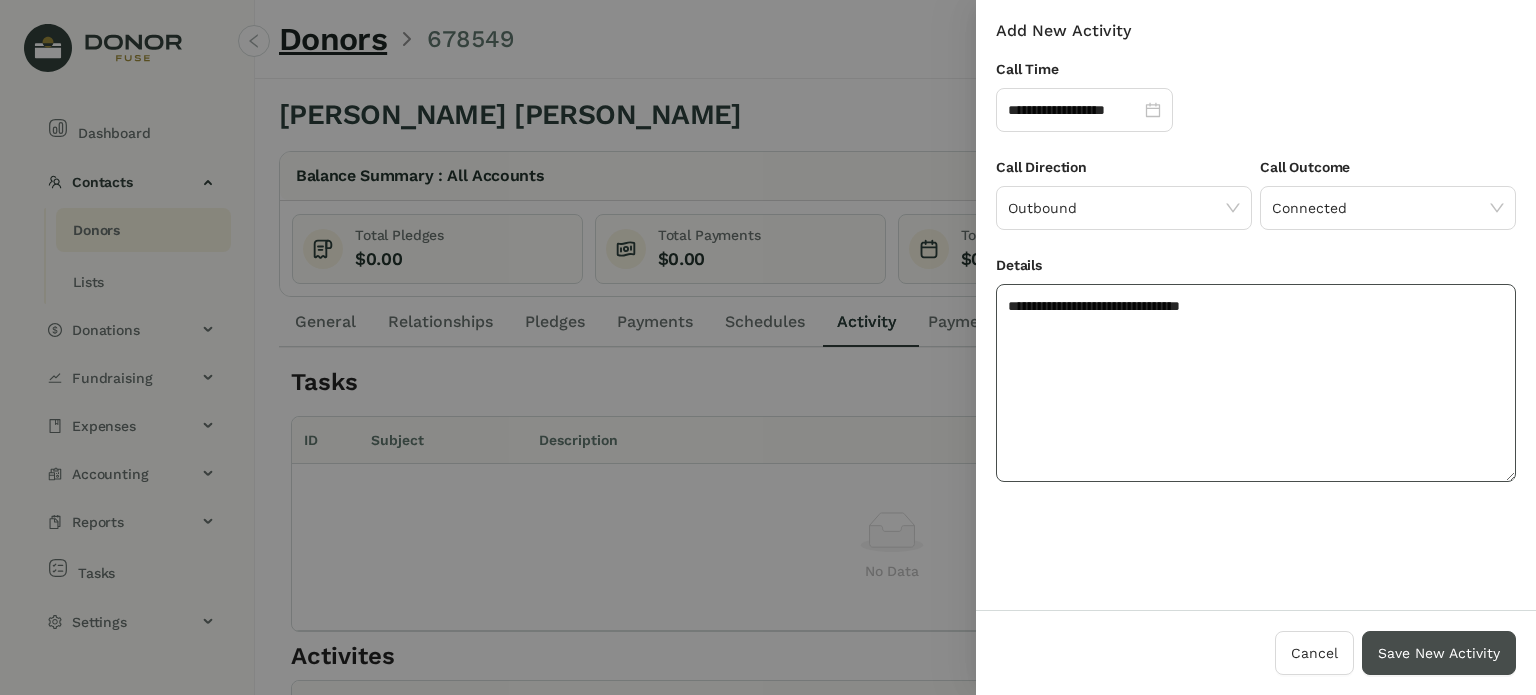 type on "**********" 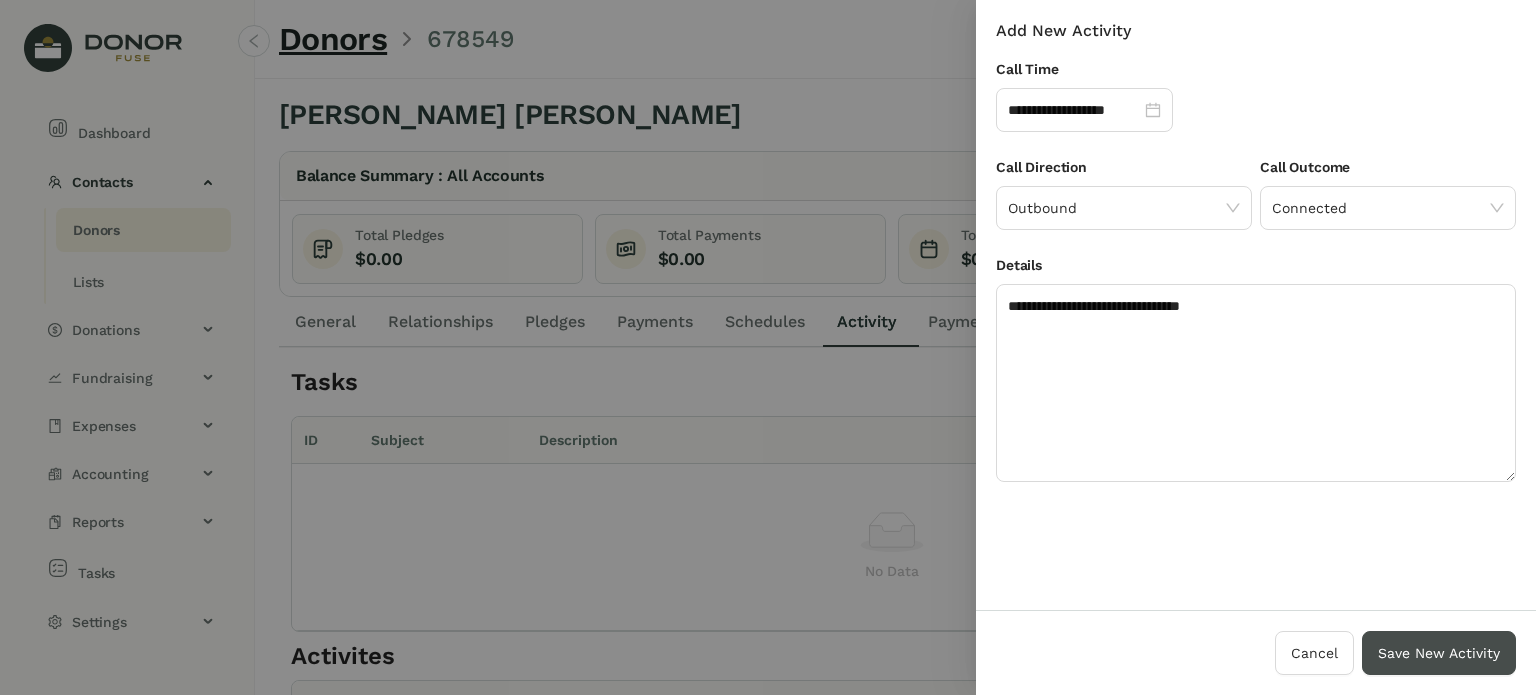 click on "Save New Activity" at bounding box center [1439, 653] 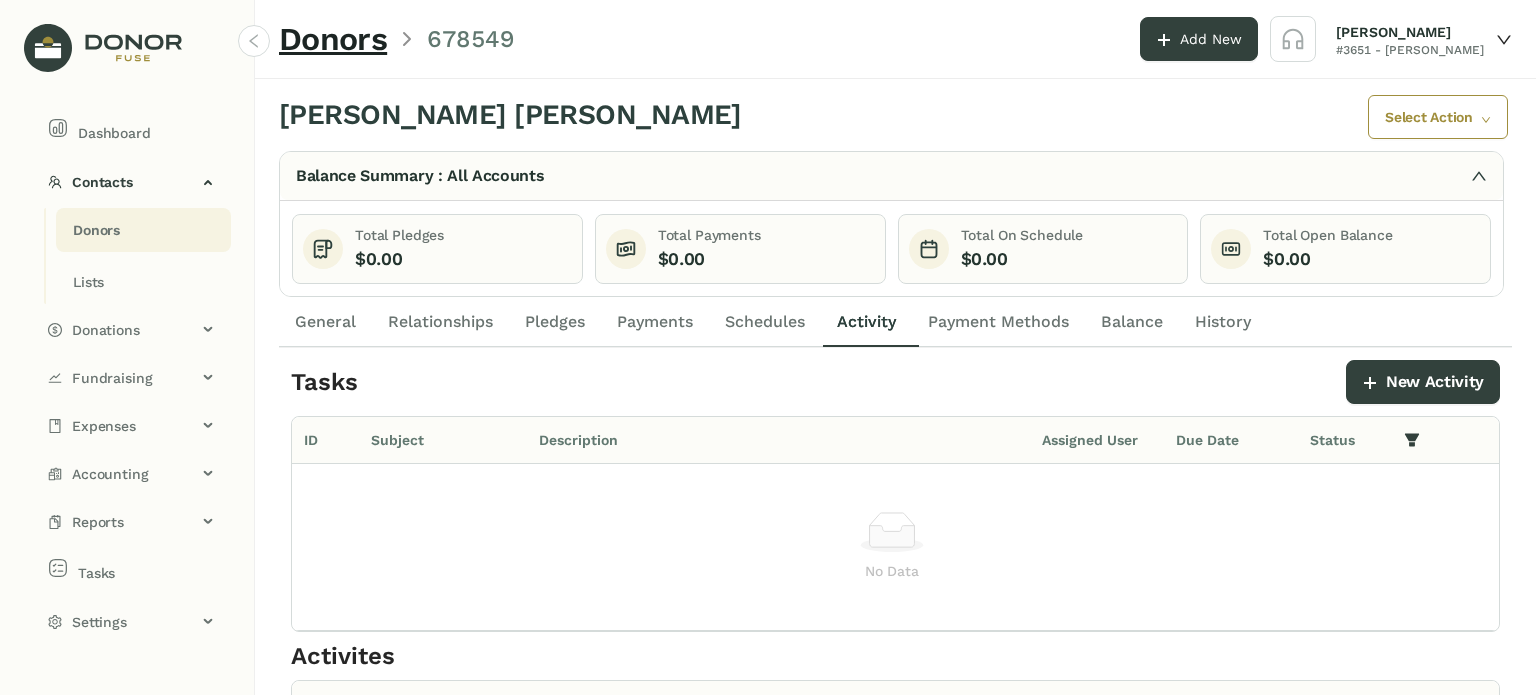 click on "Activity" 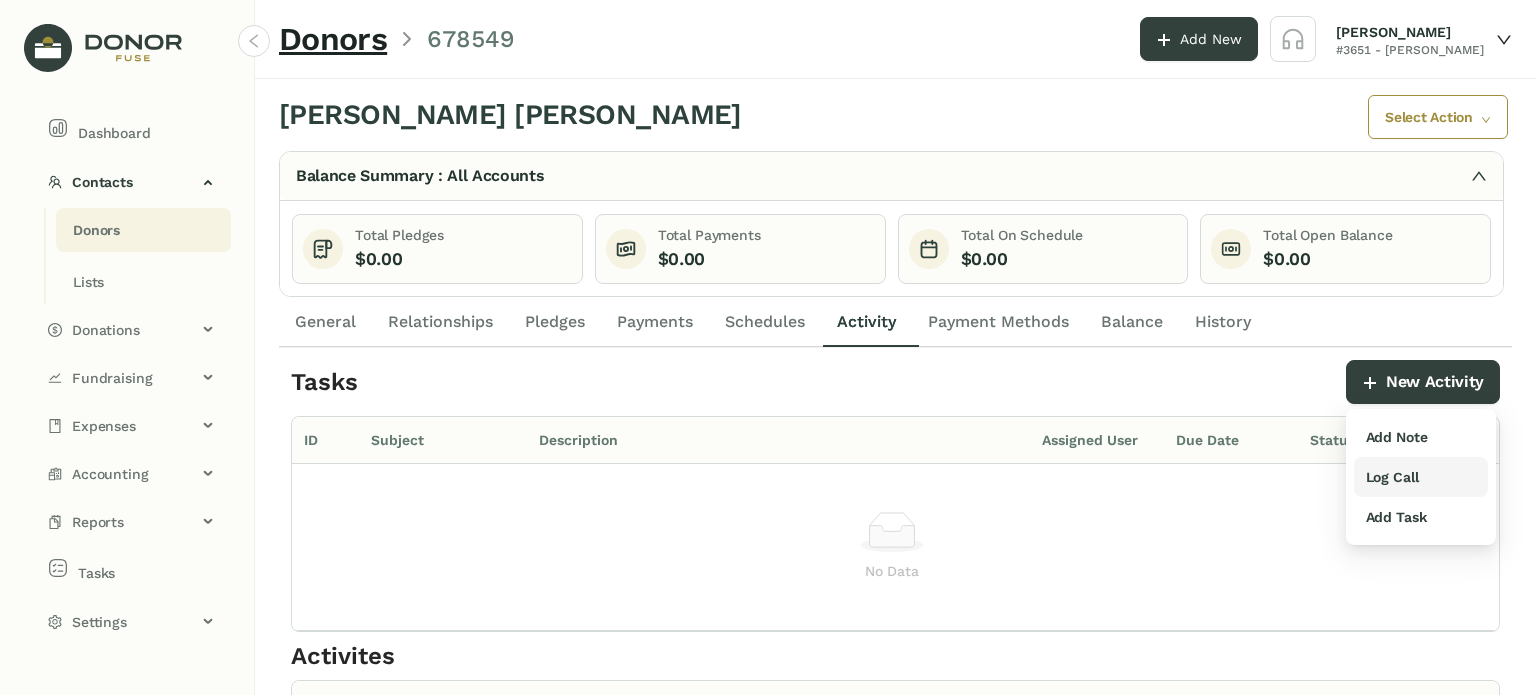 click on "Log Call" at bounding box center [1392, 477] 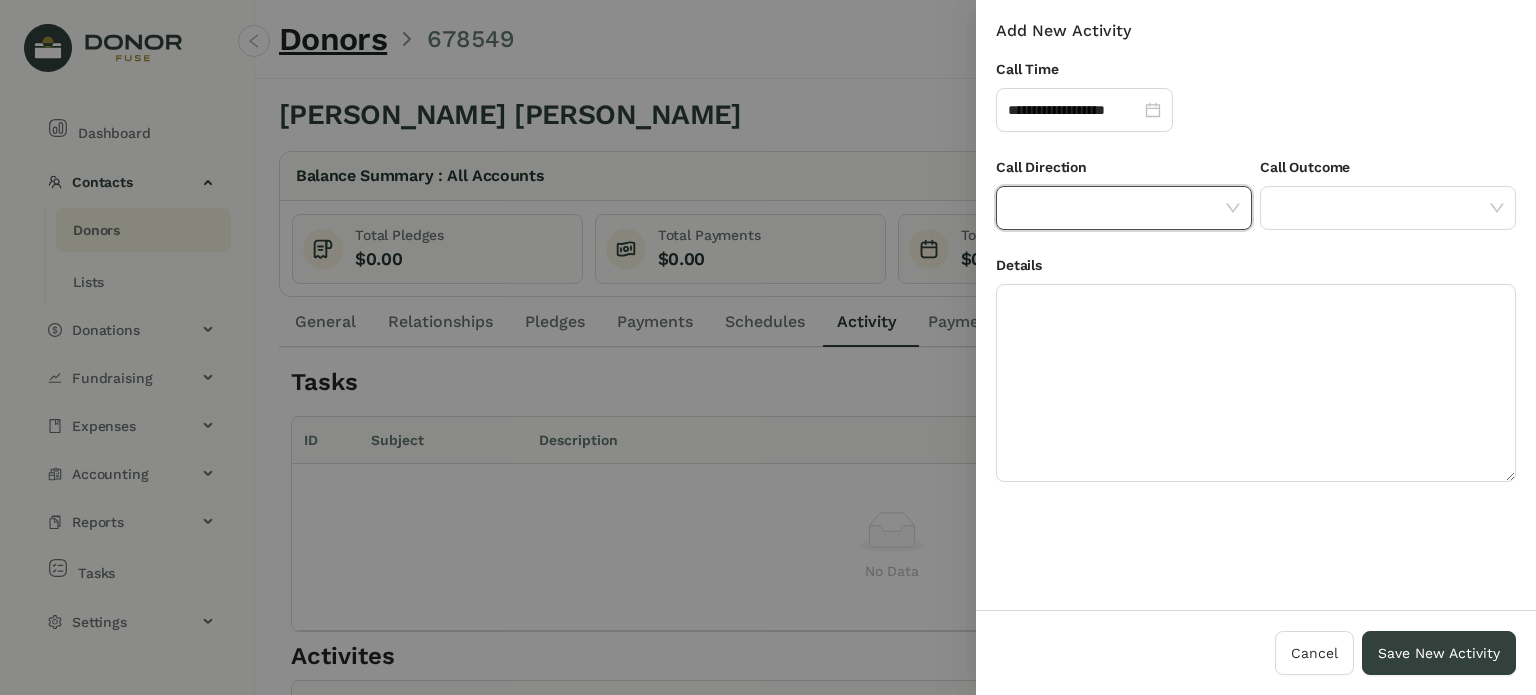 click 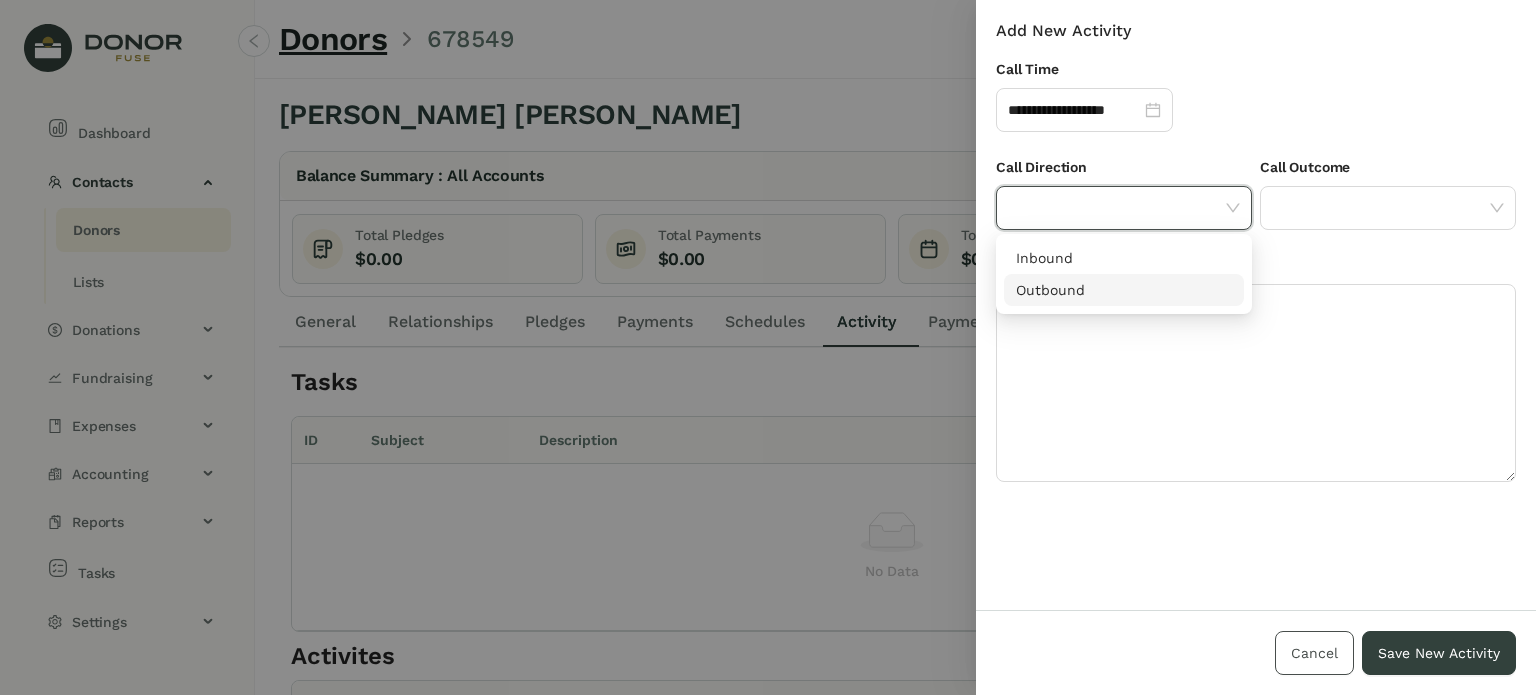 click on "Cancel" at bounding box center (1314, 653) 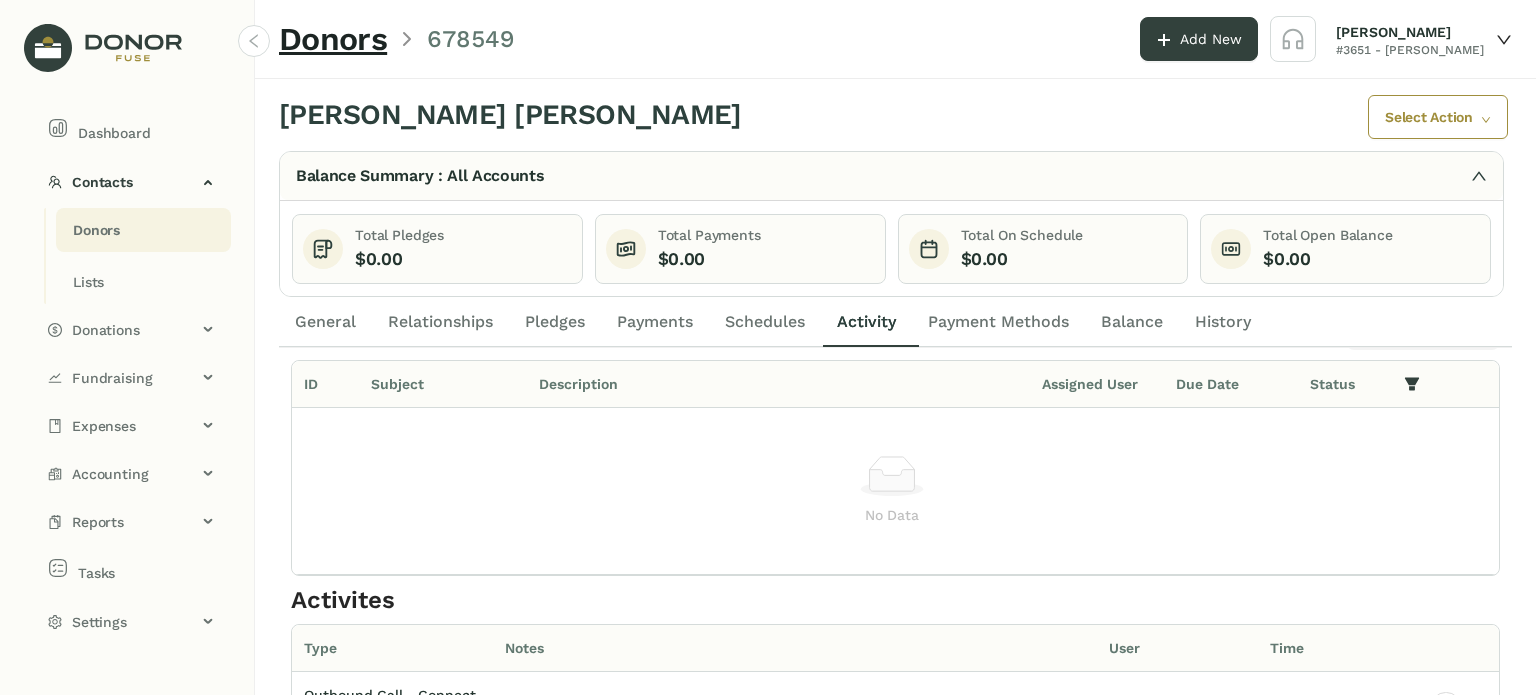 scroll, scrollTop: 0, scrollLeft: 0, axis: both 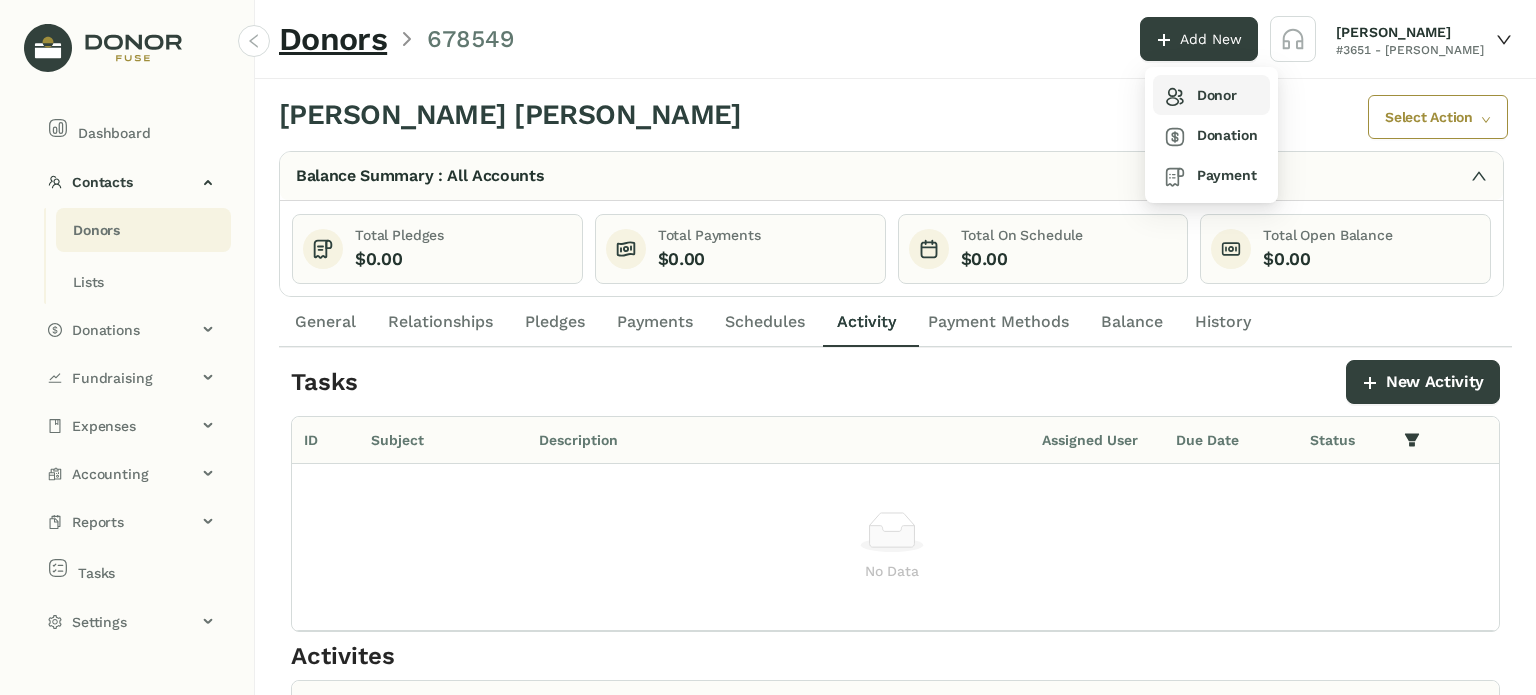 click on "Donor" at bounding box center (1201, 95) 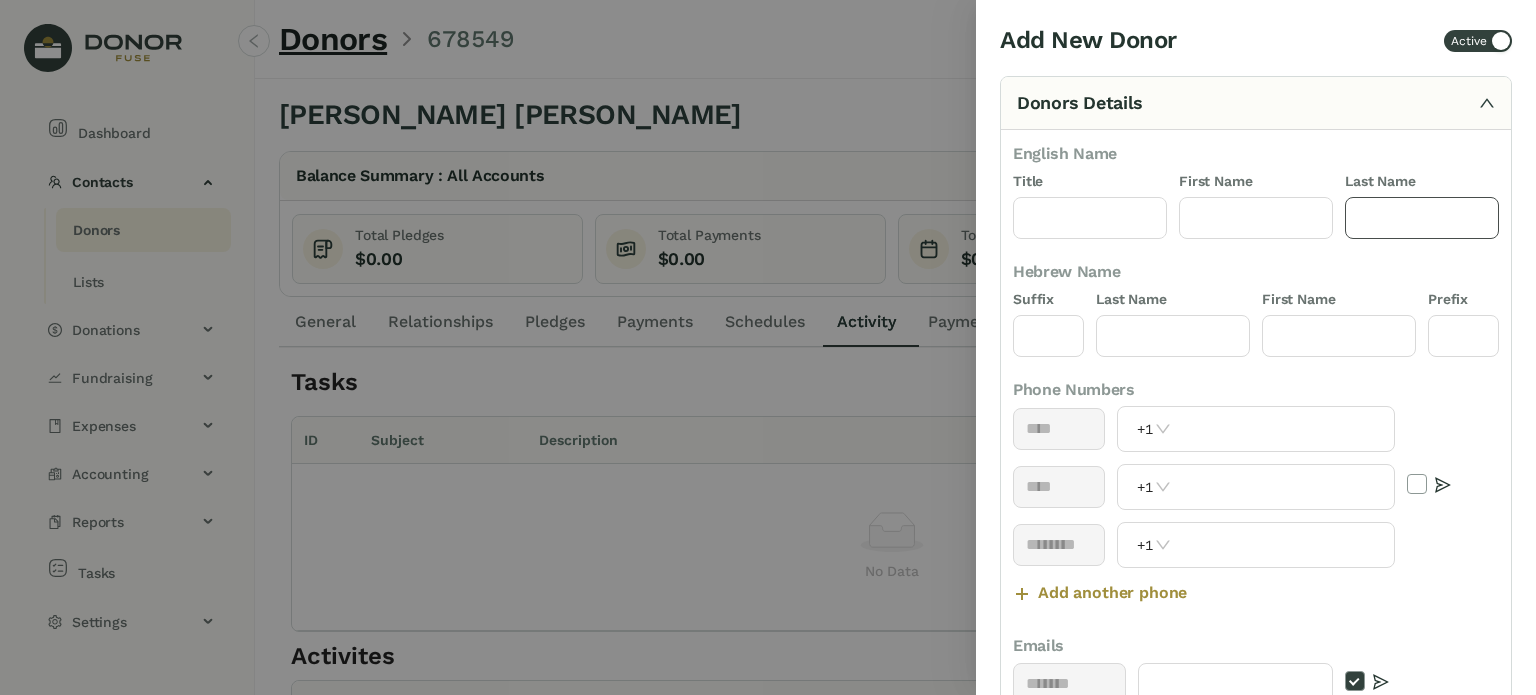 click 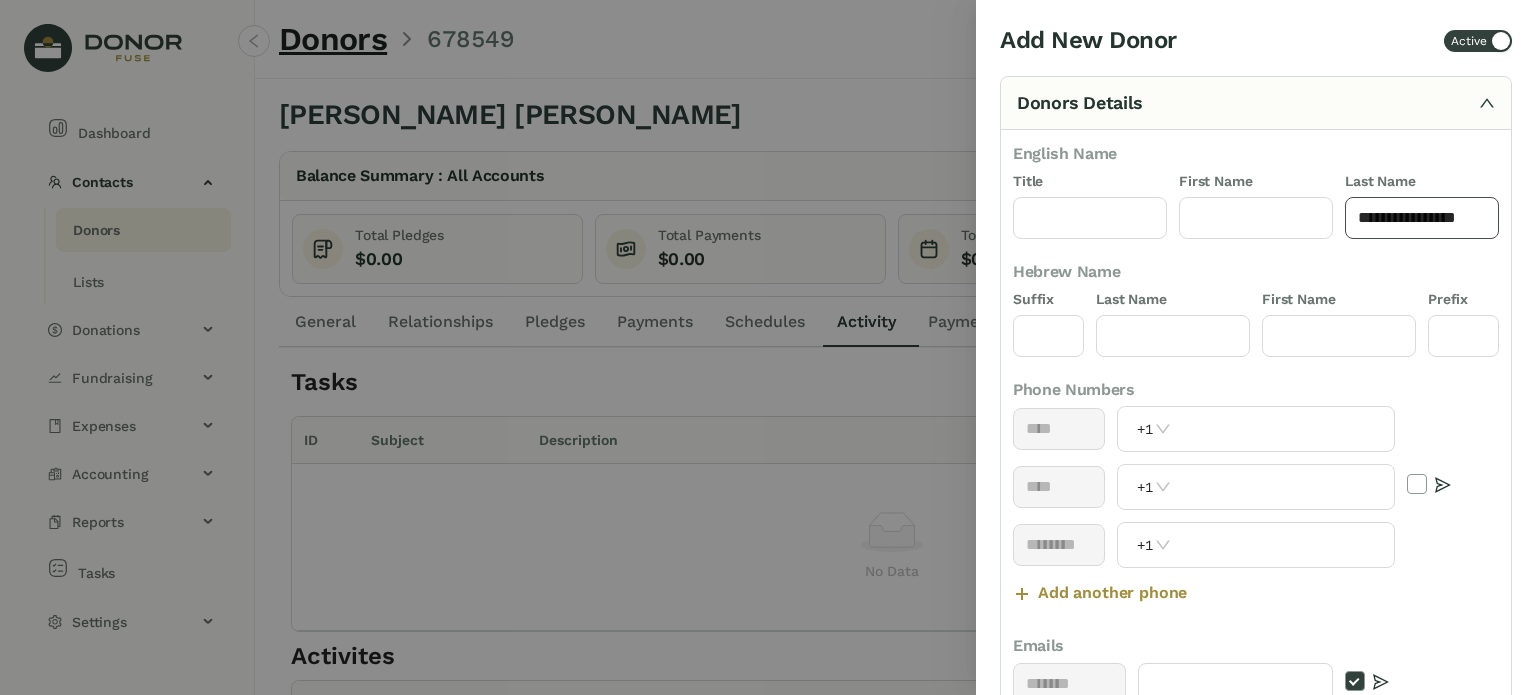 drag, startPoint x: 1449, startPoint y: 215, endPoint x: 1472, endPoint y: 215, distance: 23 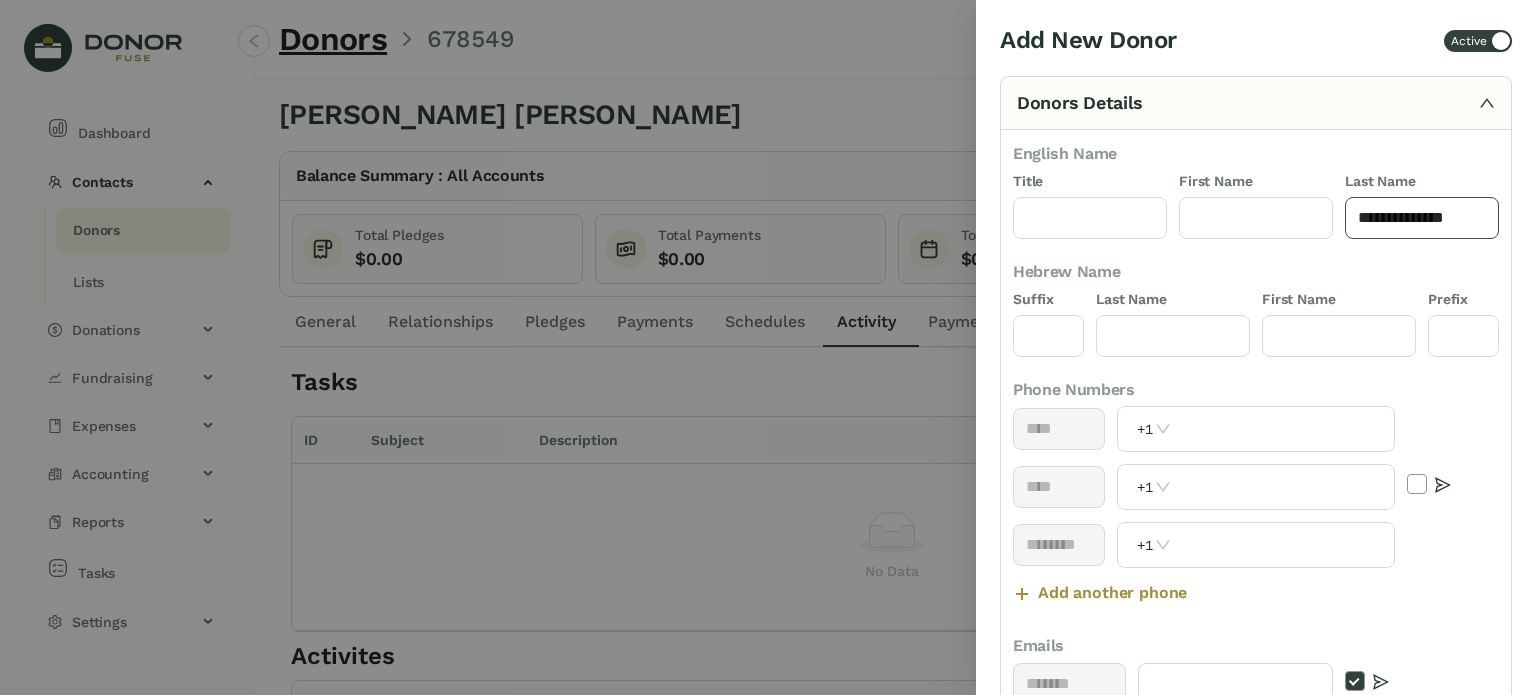 click on "**********" 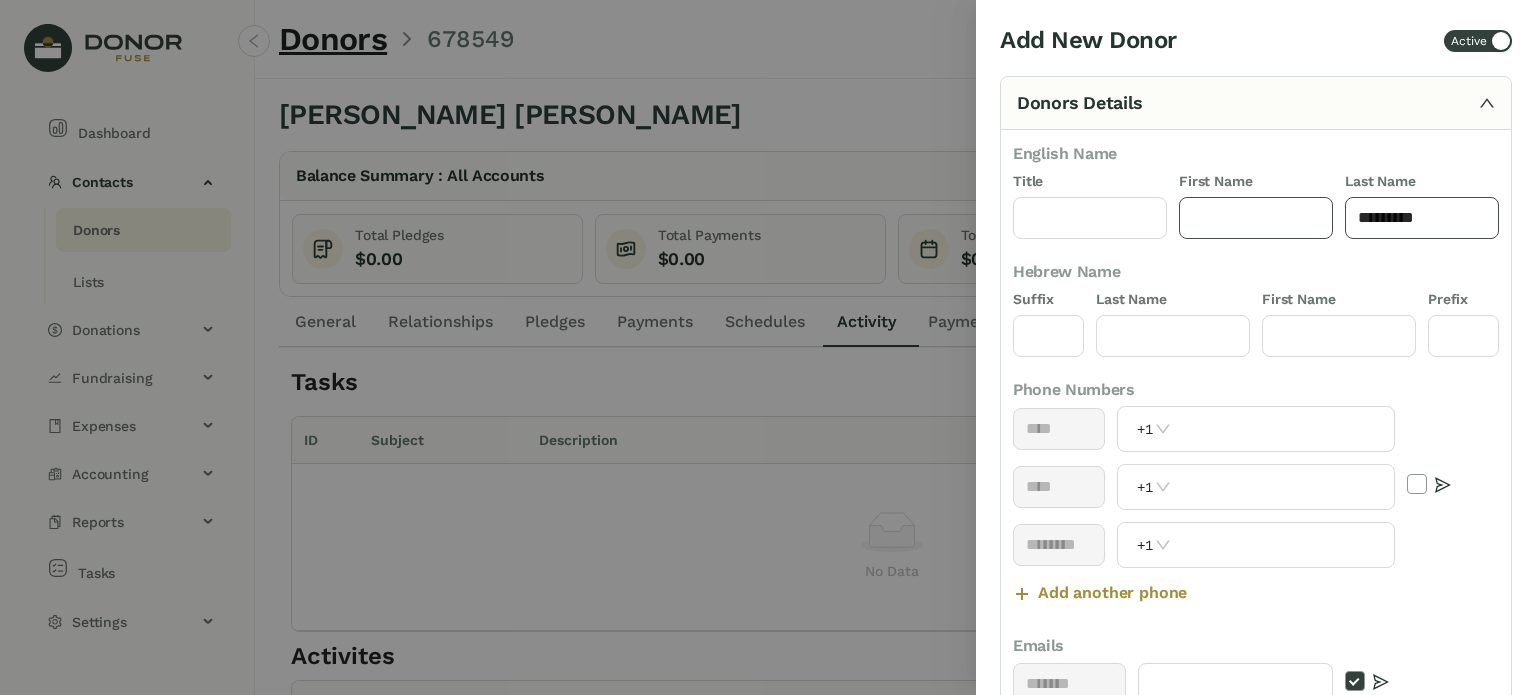 type on "********" 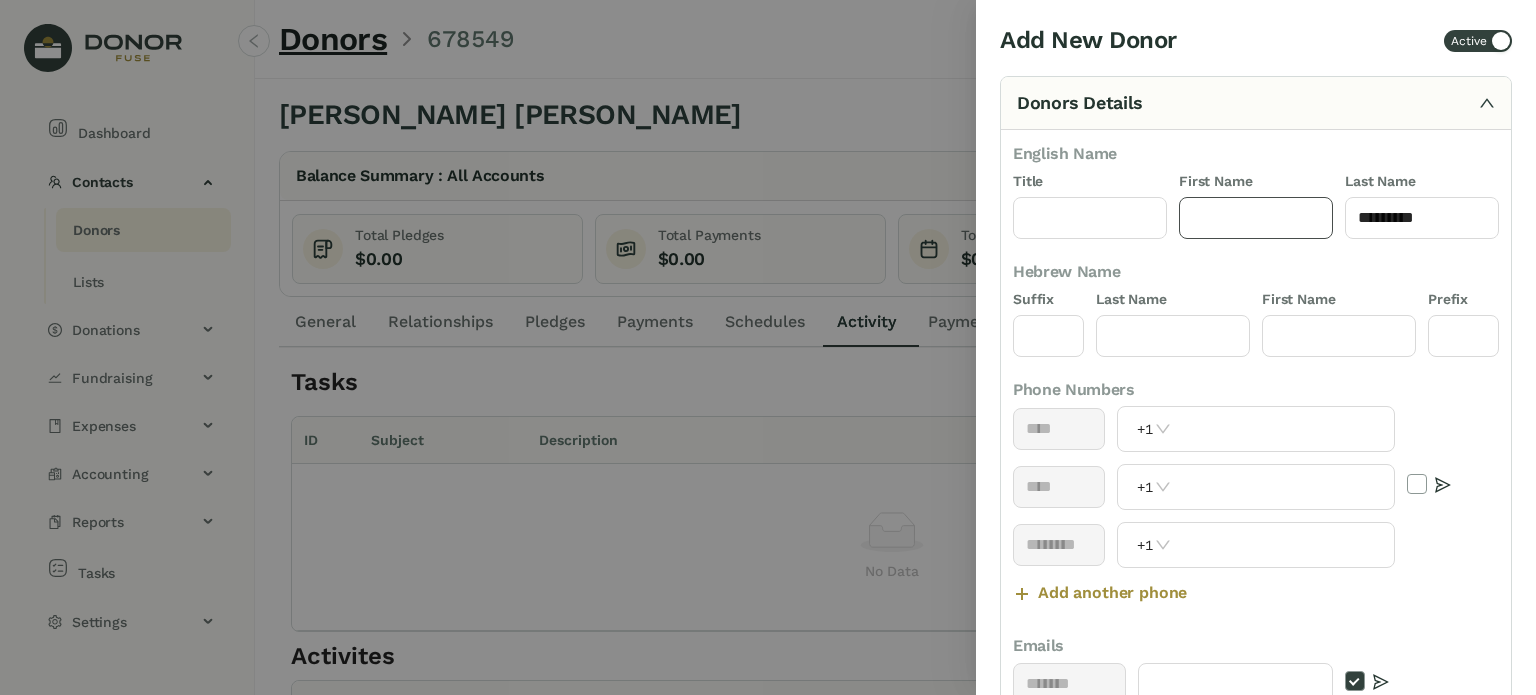 click 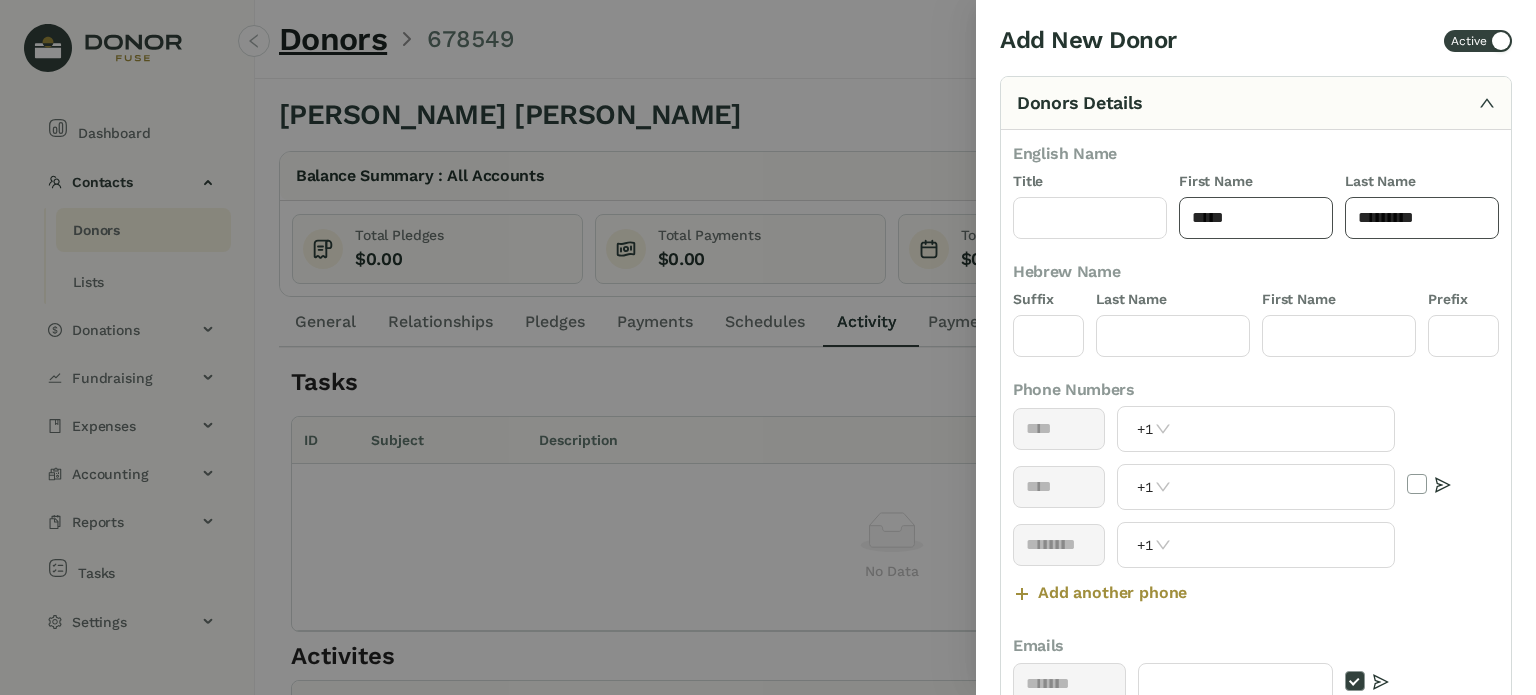 type on "****" 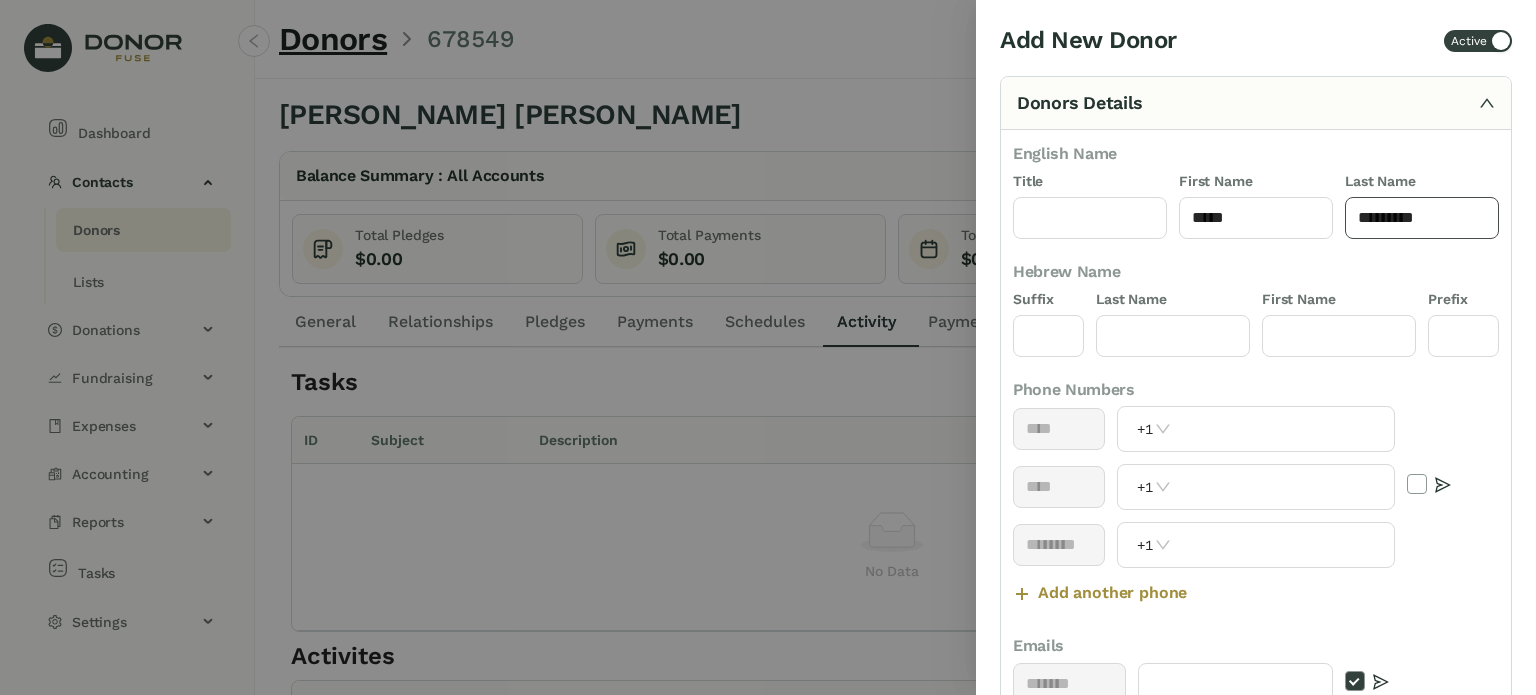 click on "********" 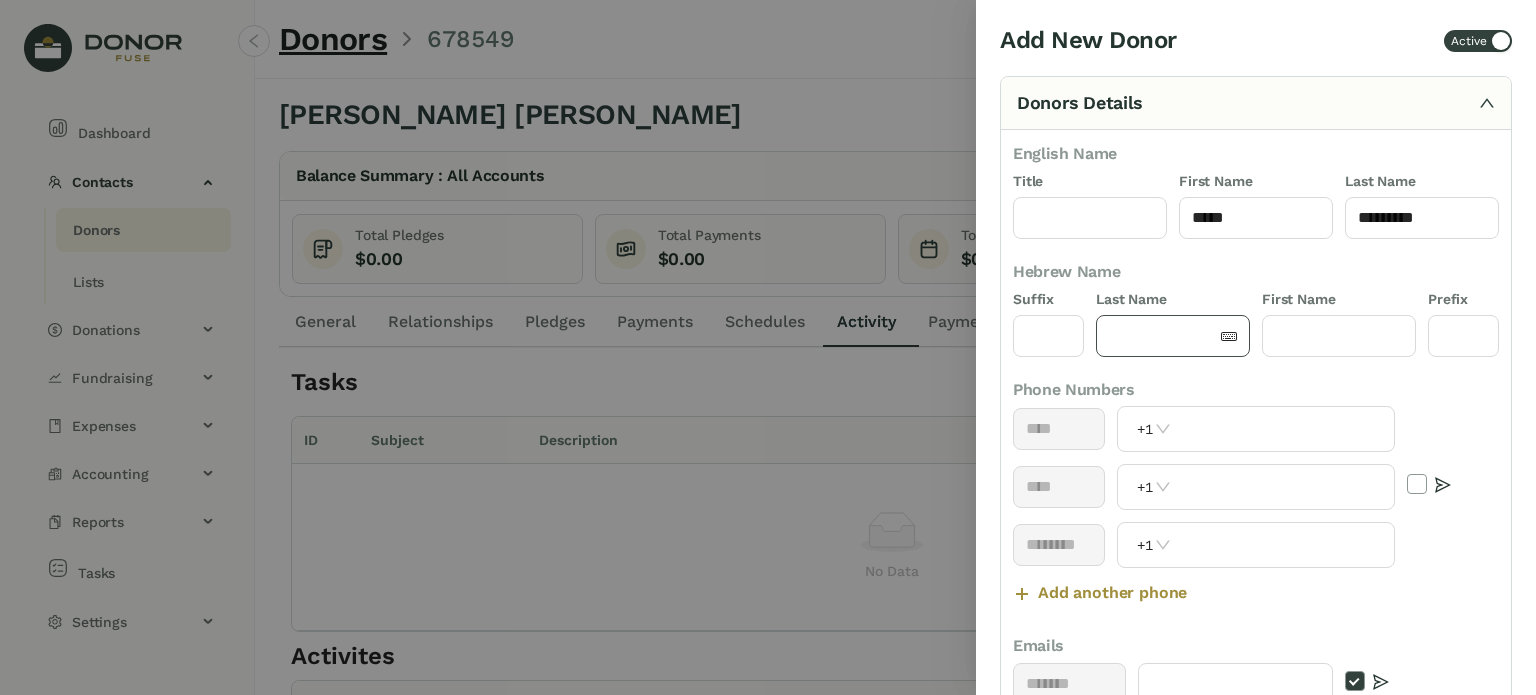 click 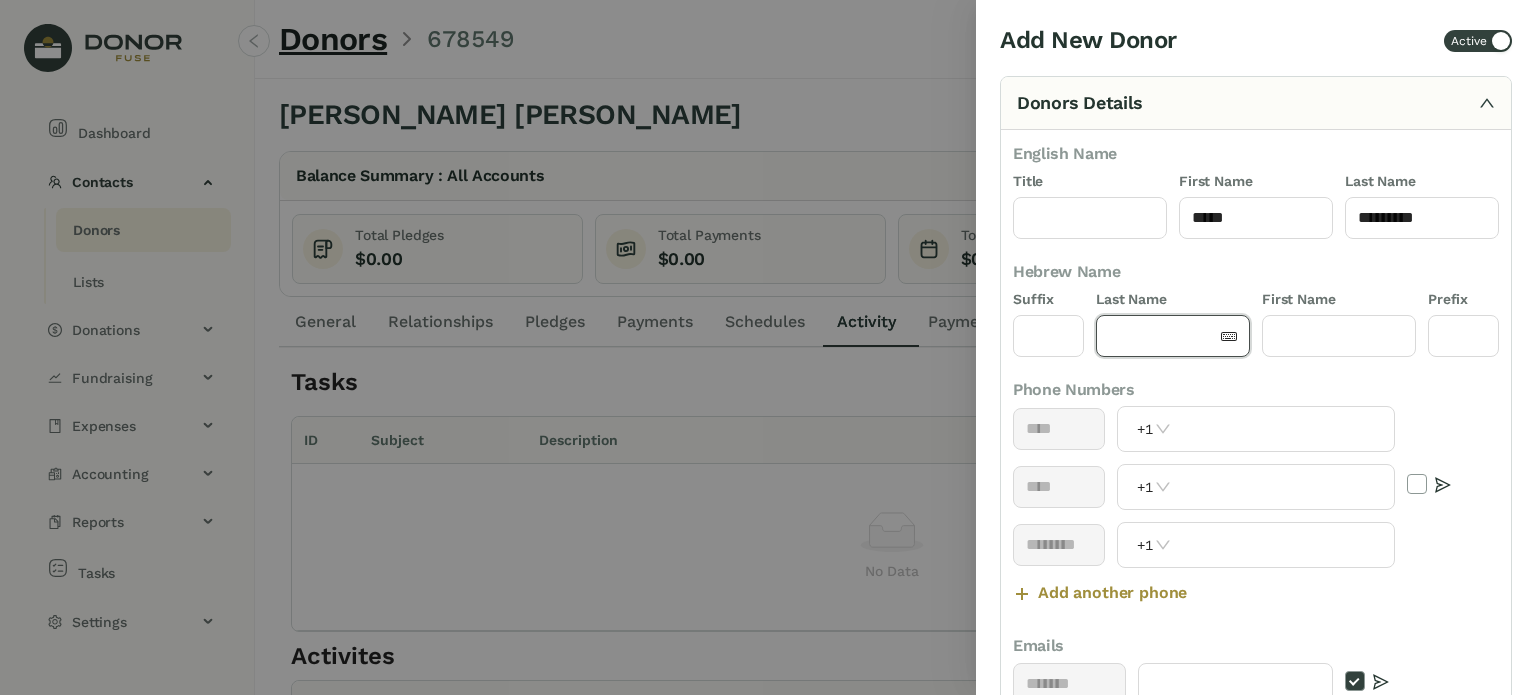 click 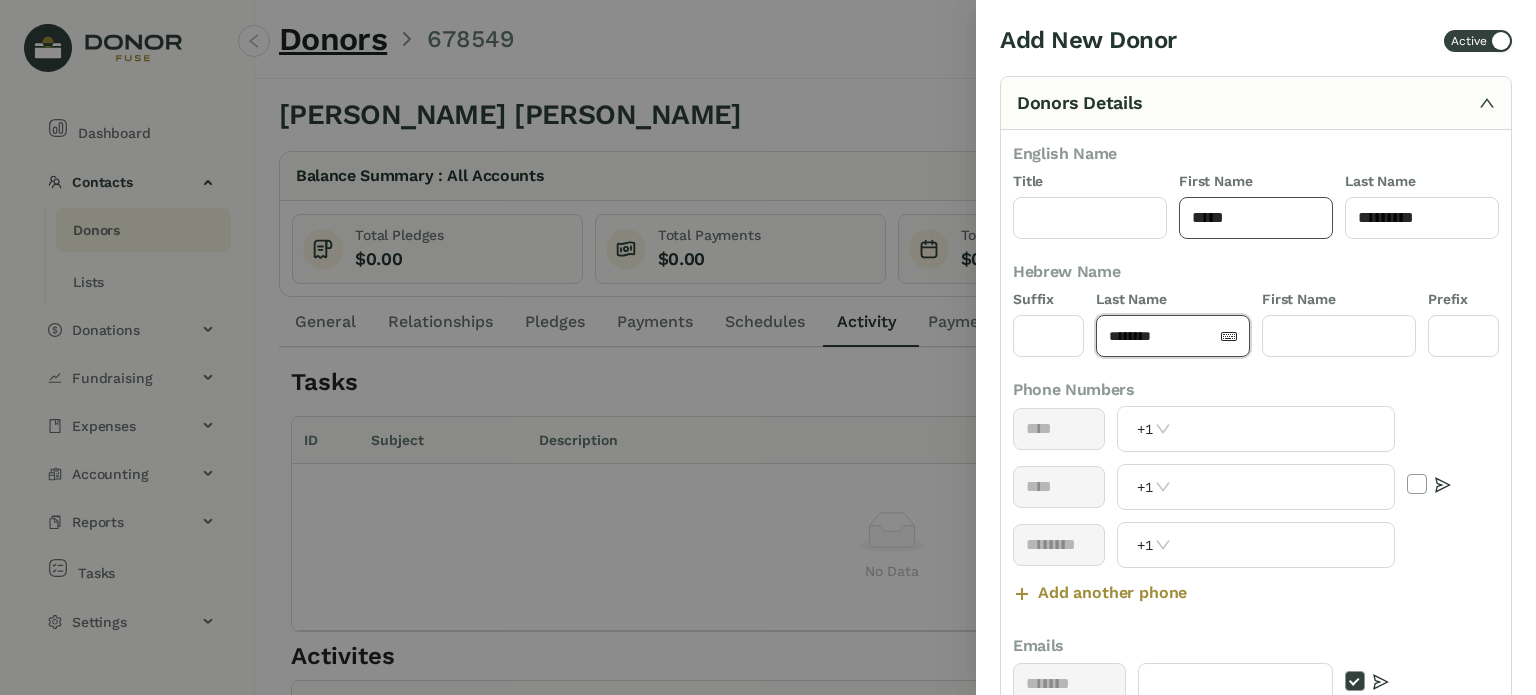 type on "********" 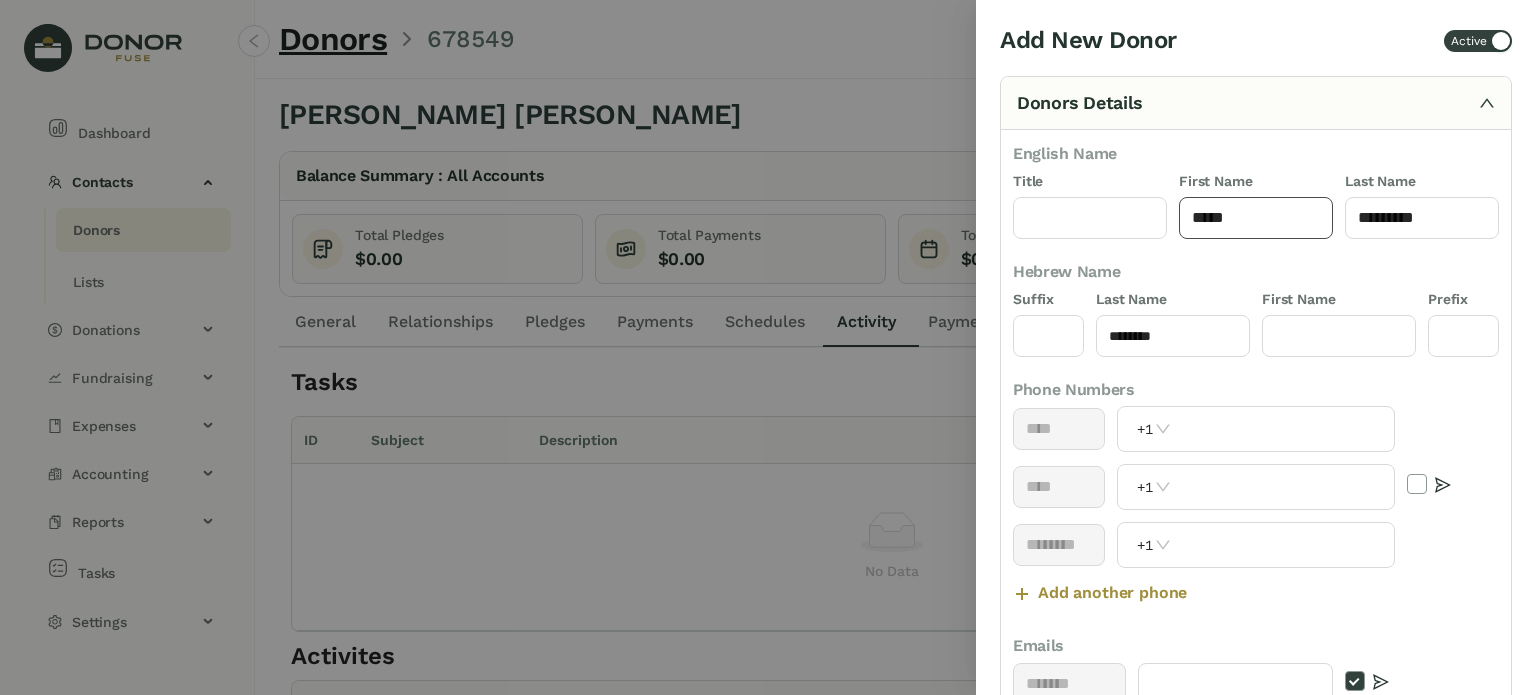 click on "****" 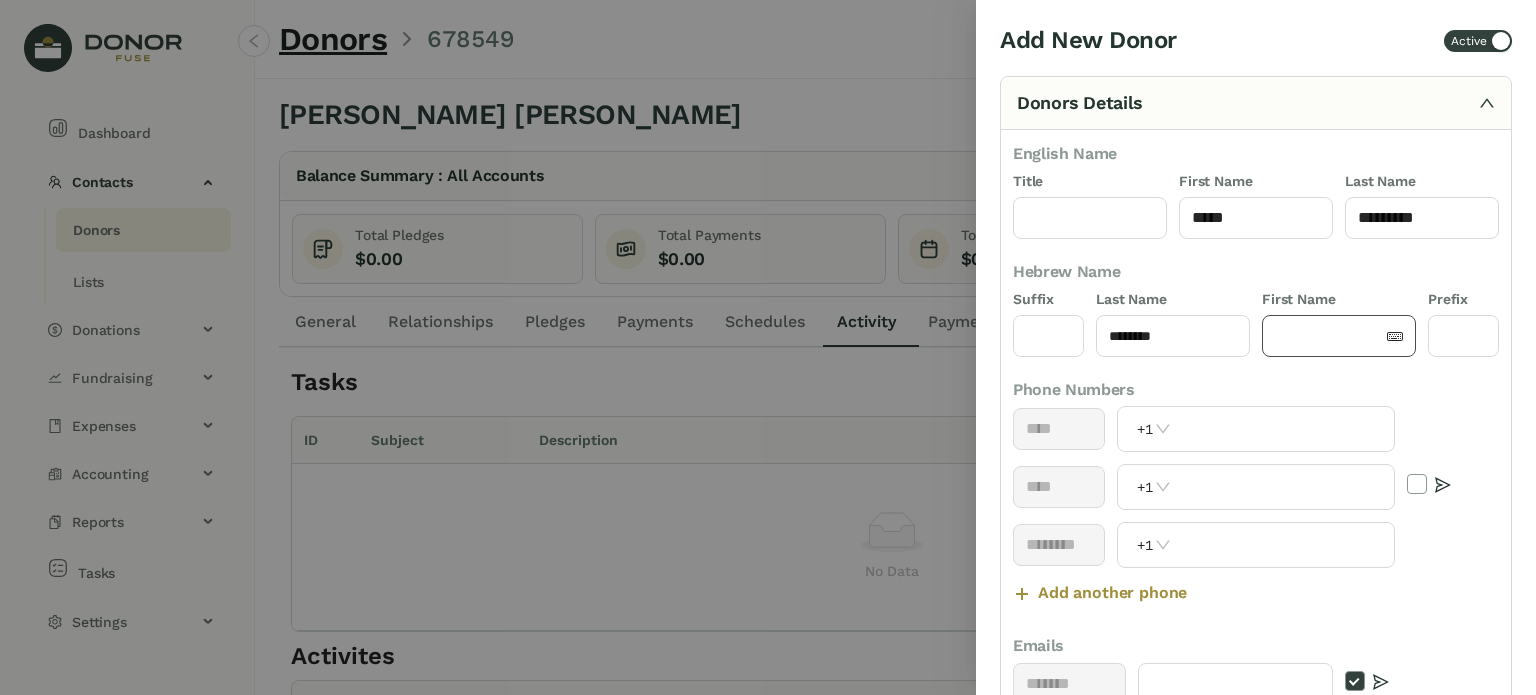 click 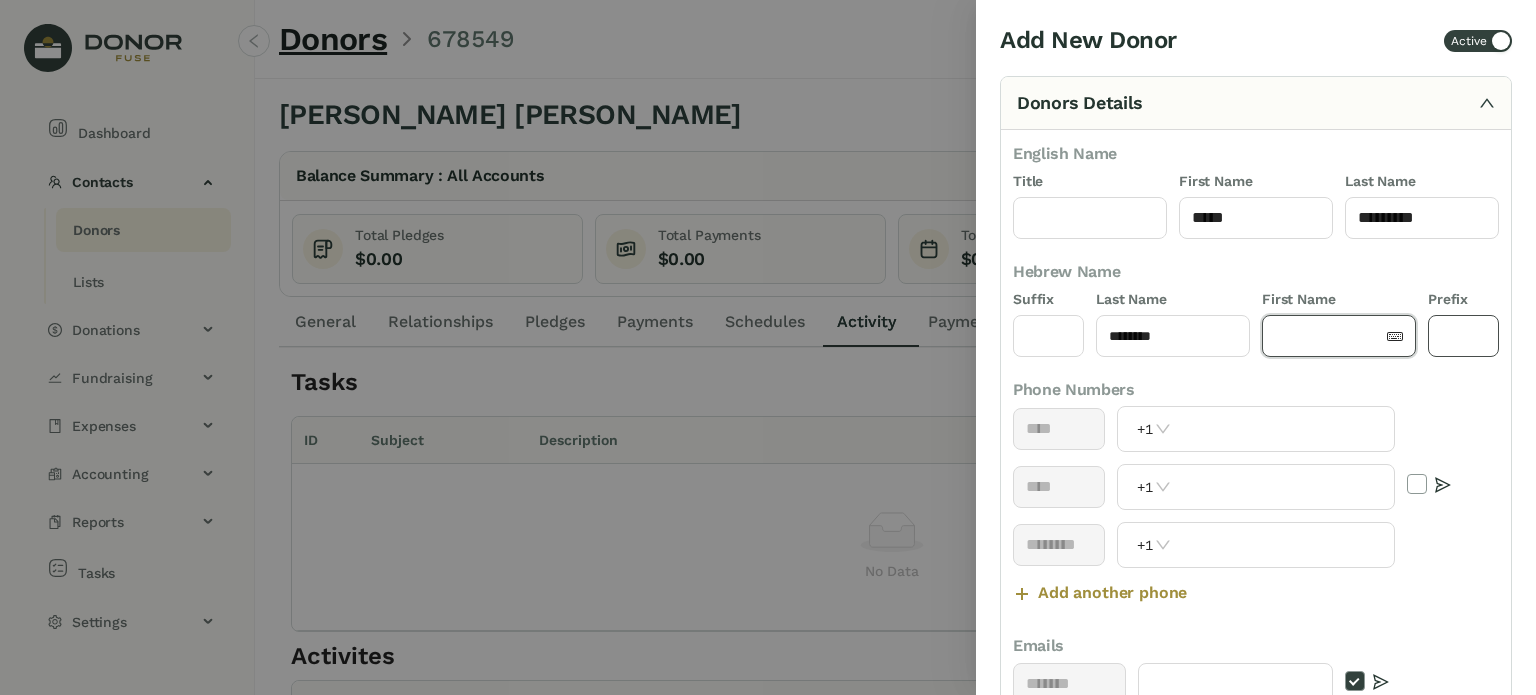 paste on "****" 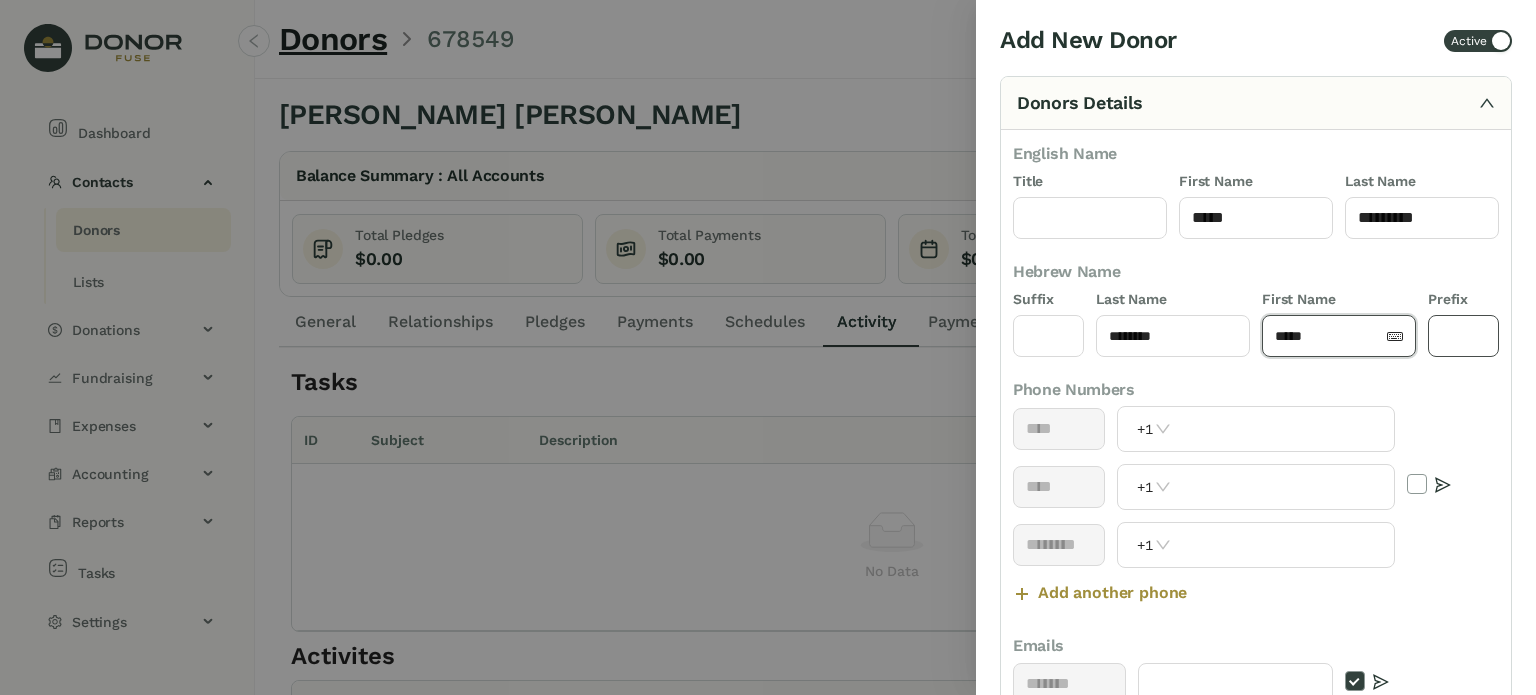 type on "****" 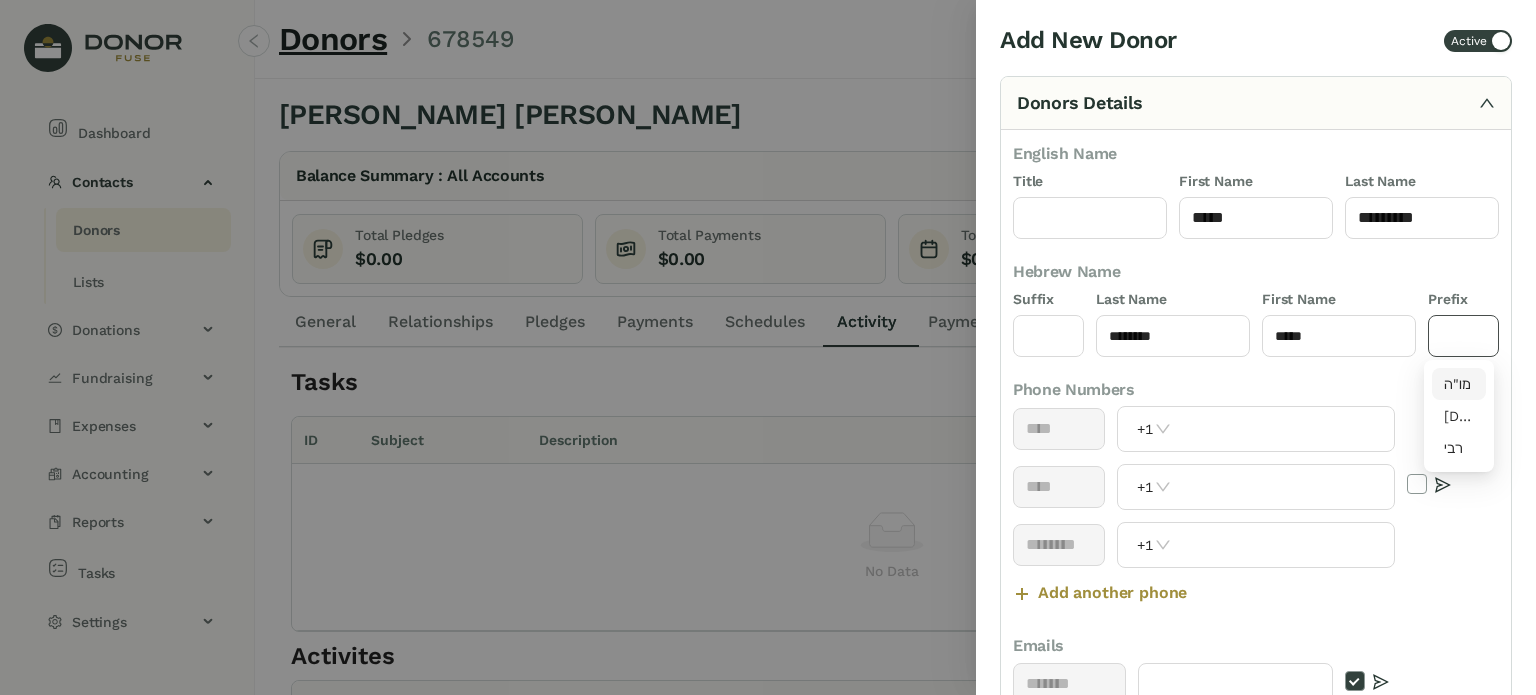 click 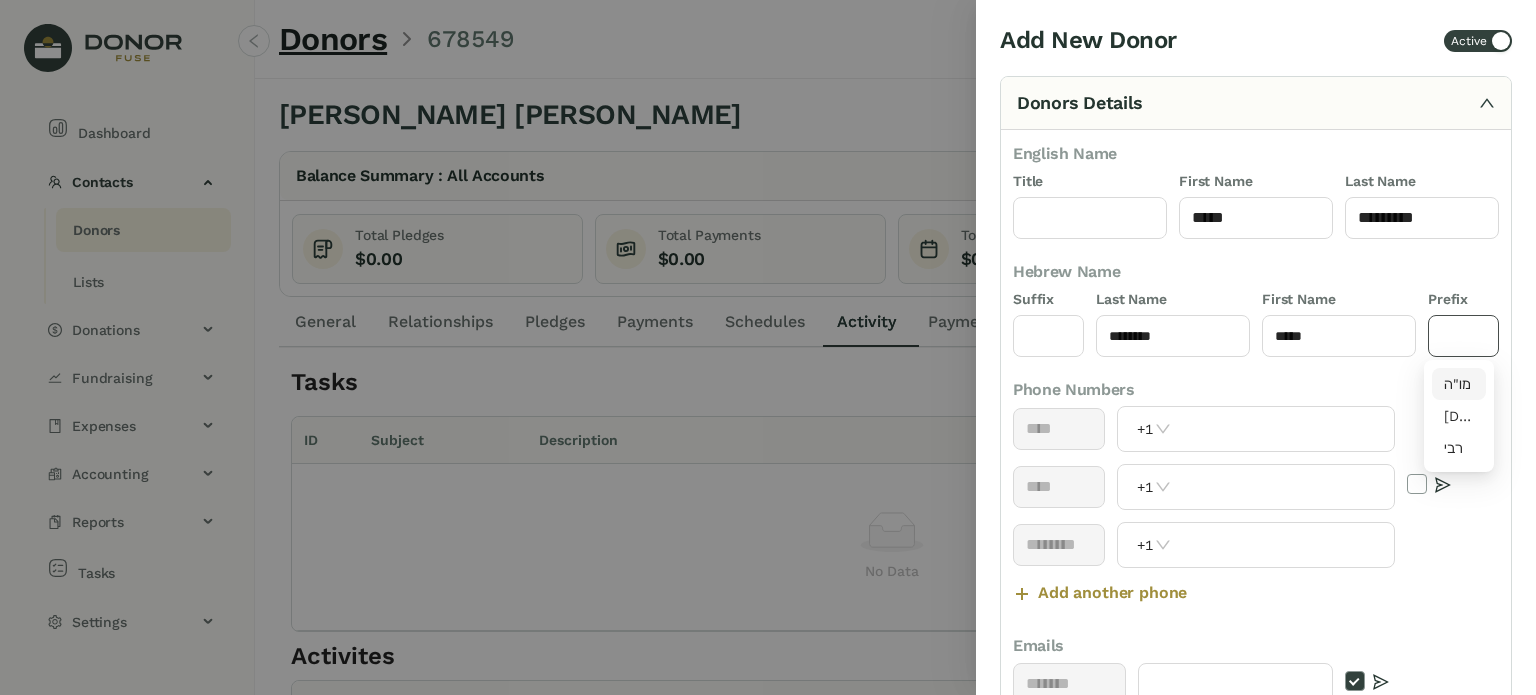 click on "מו"ה" at bounding box center [1459, 384] 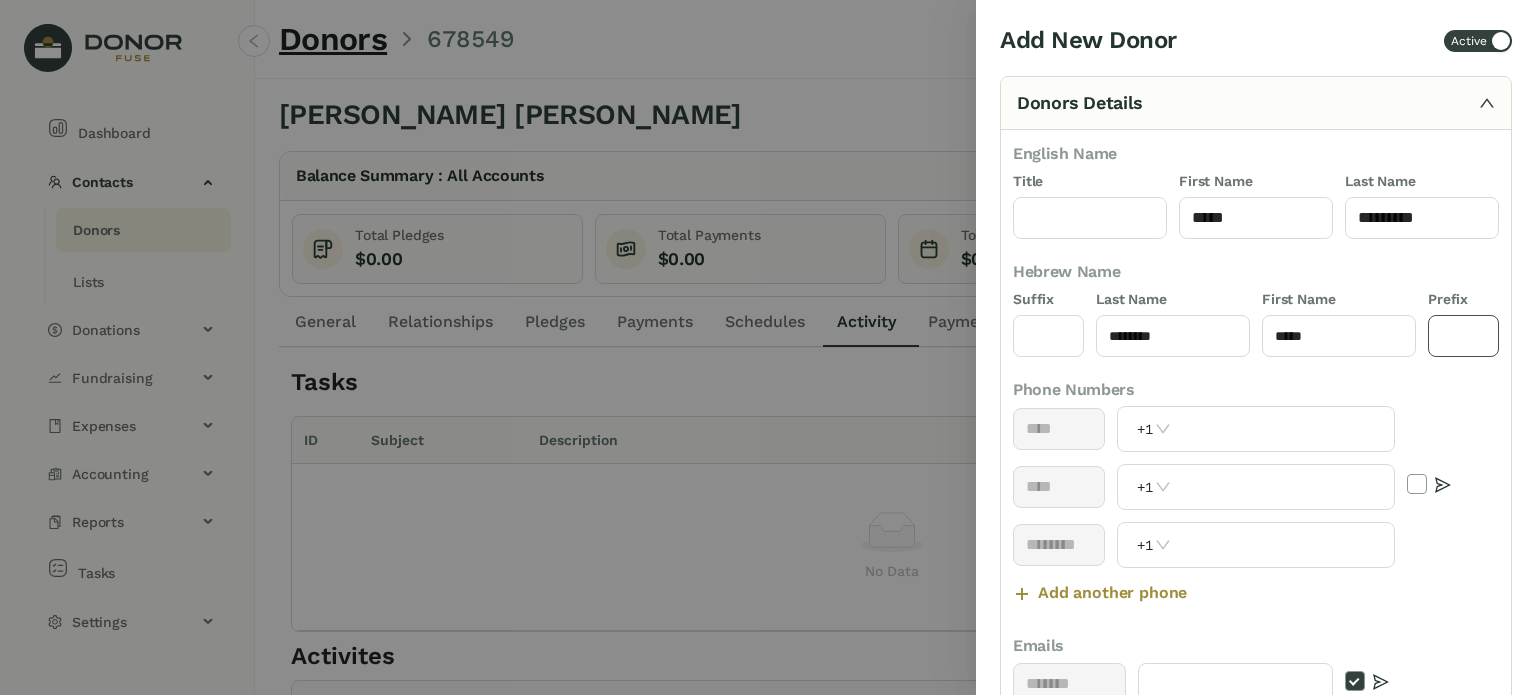 type on "****" 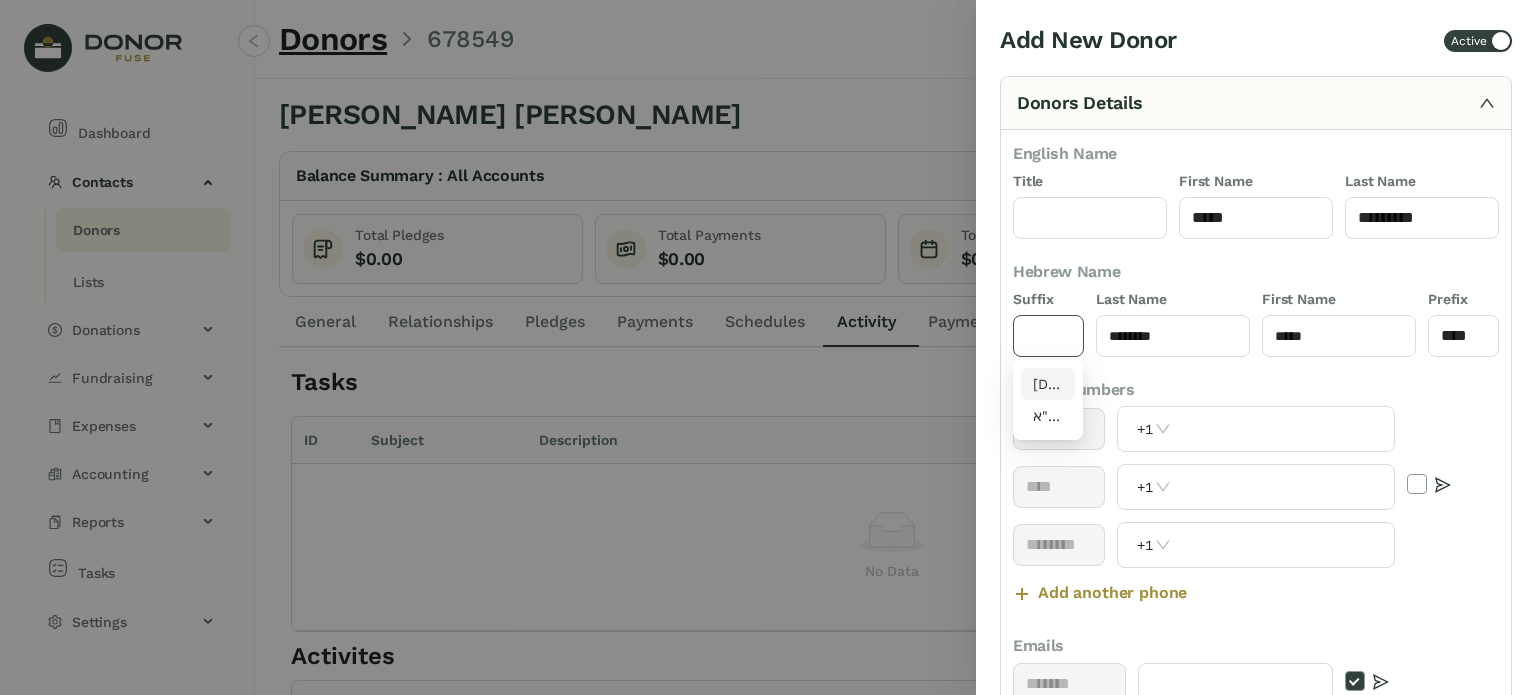drag, startPoint x: 1056, startPoint y: 327, endPoint x: 1046, endPoint y: 354, distance: 28.79236 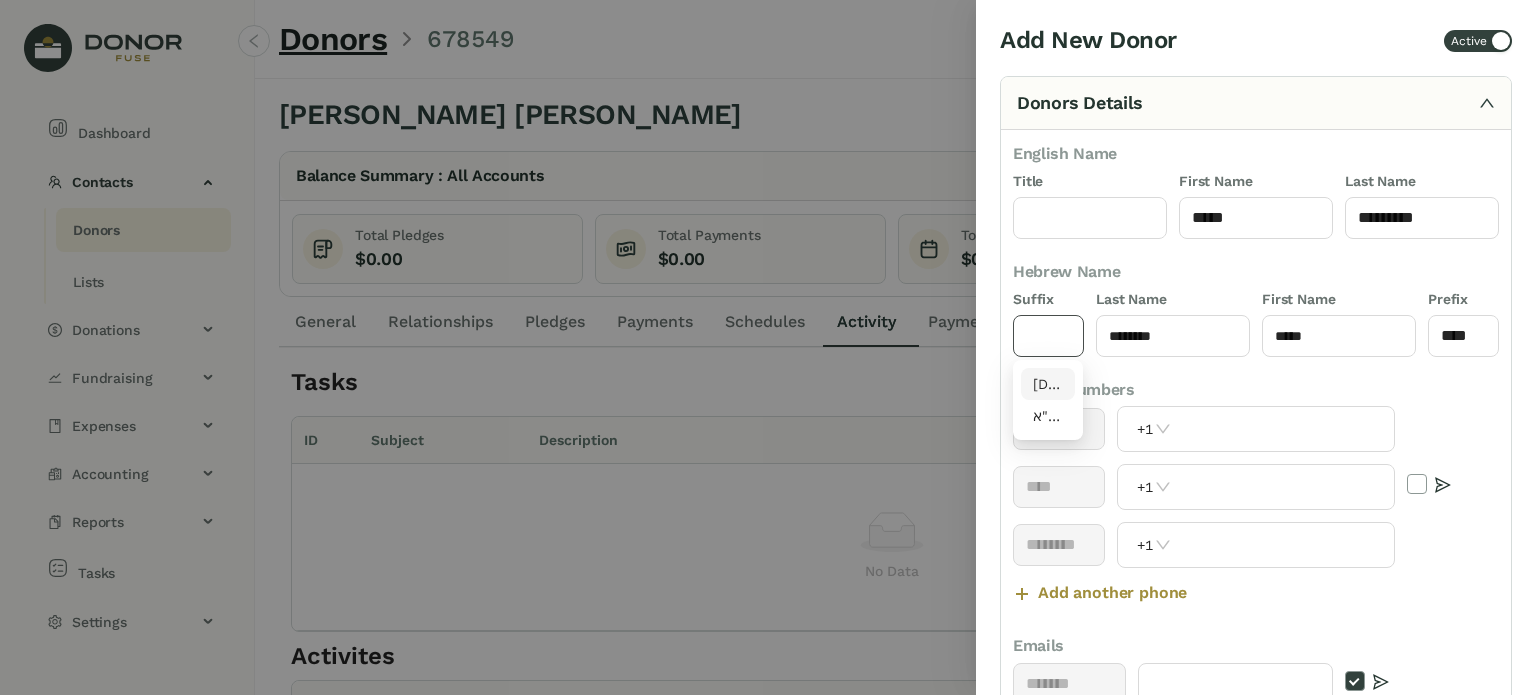 click 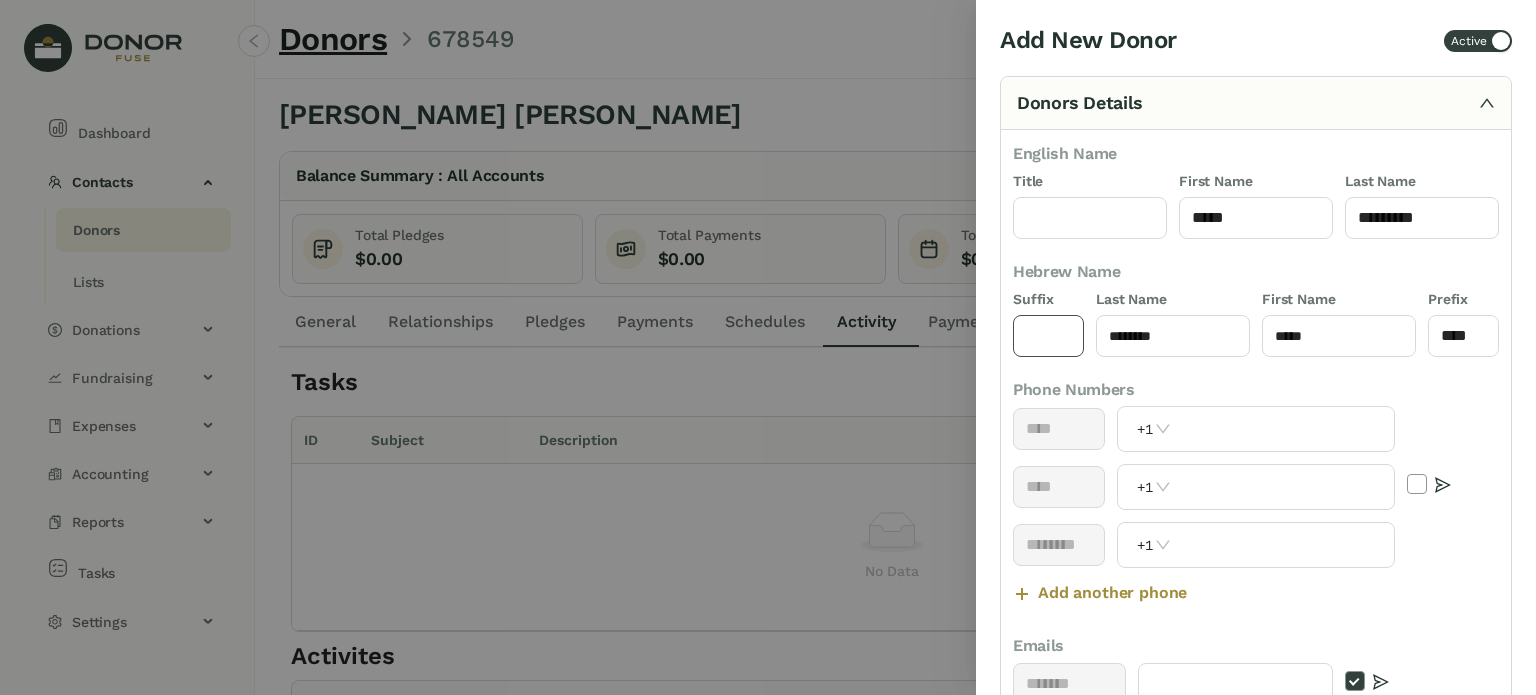 type on "****" 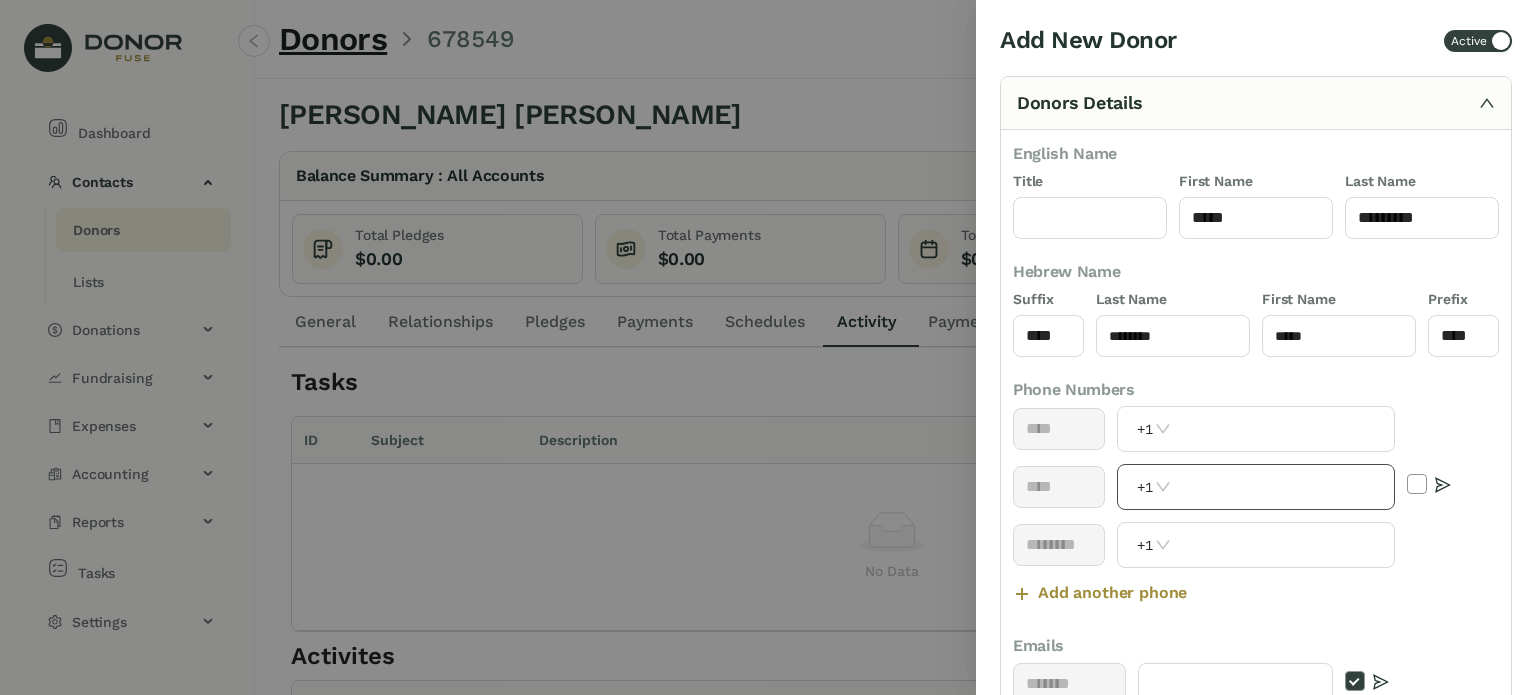 click at bounding box center [1285, 487] 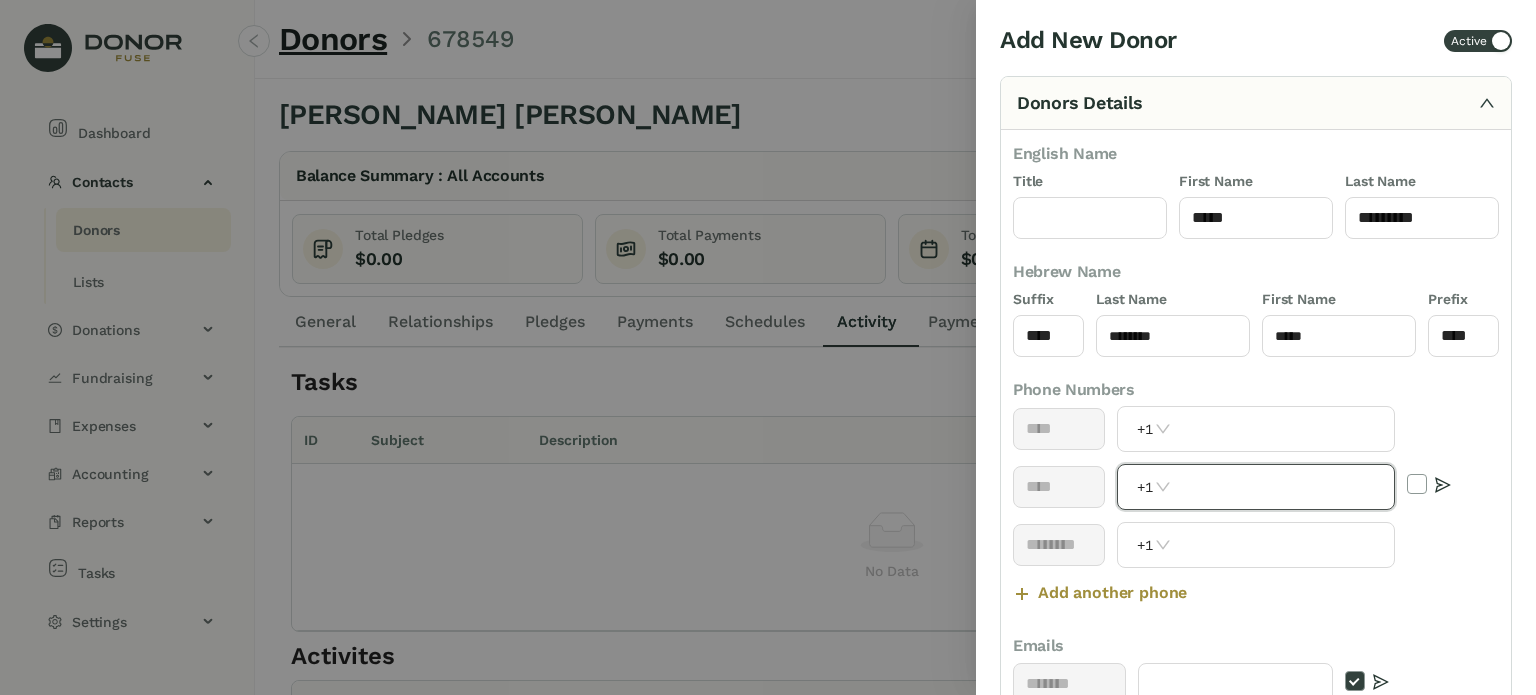 paste on "**********" 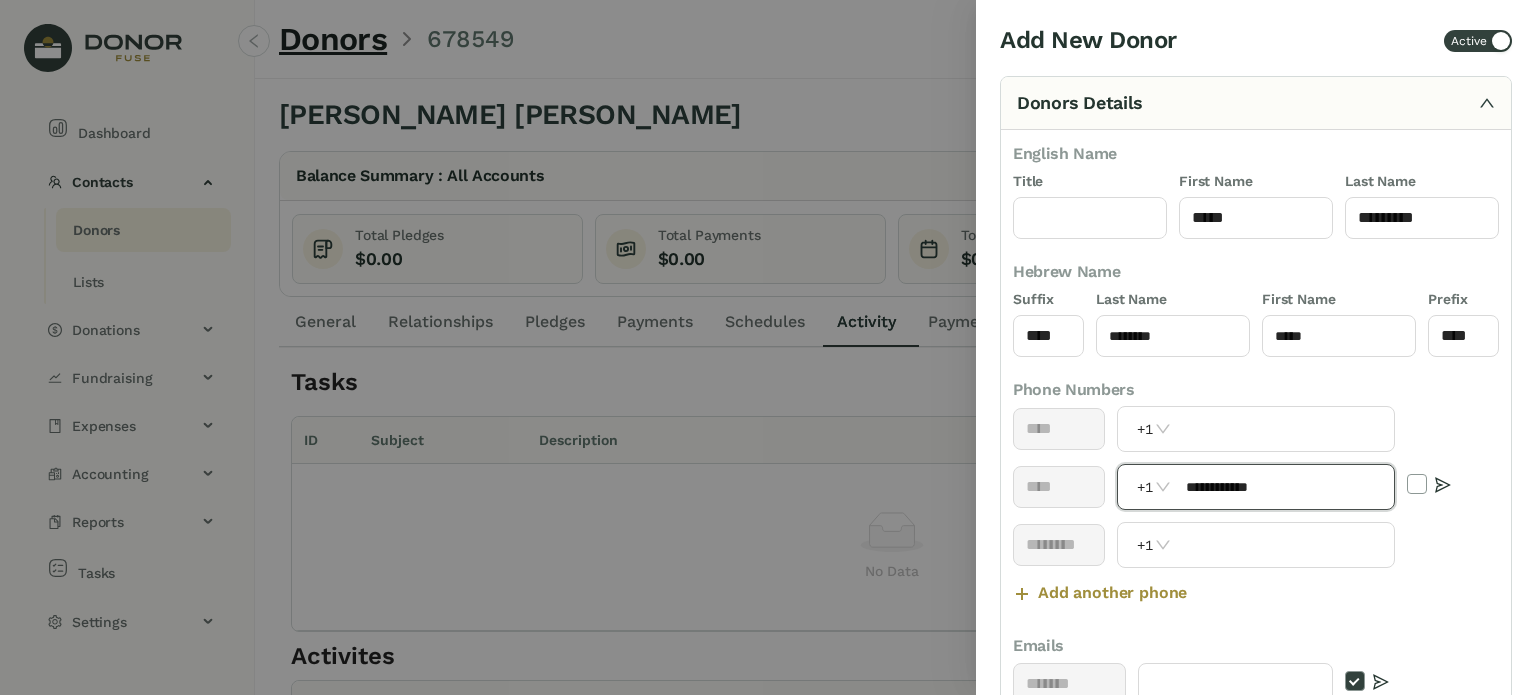 scroll, scrollTop: 500, scrollLeft: 0, axis: vertical 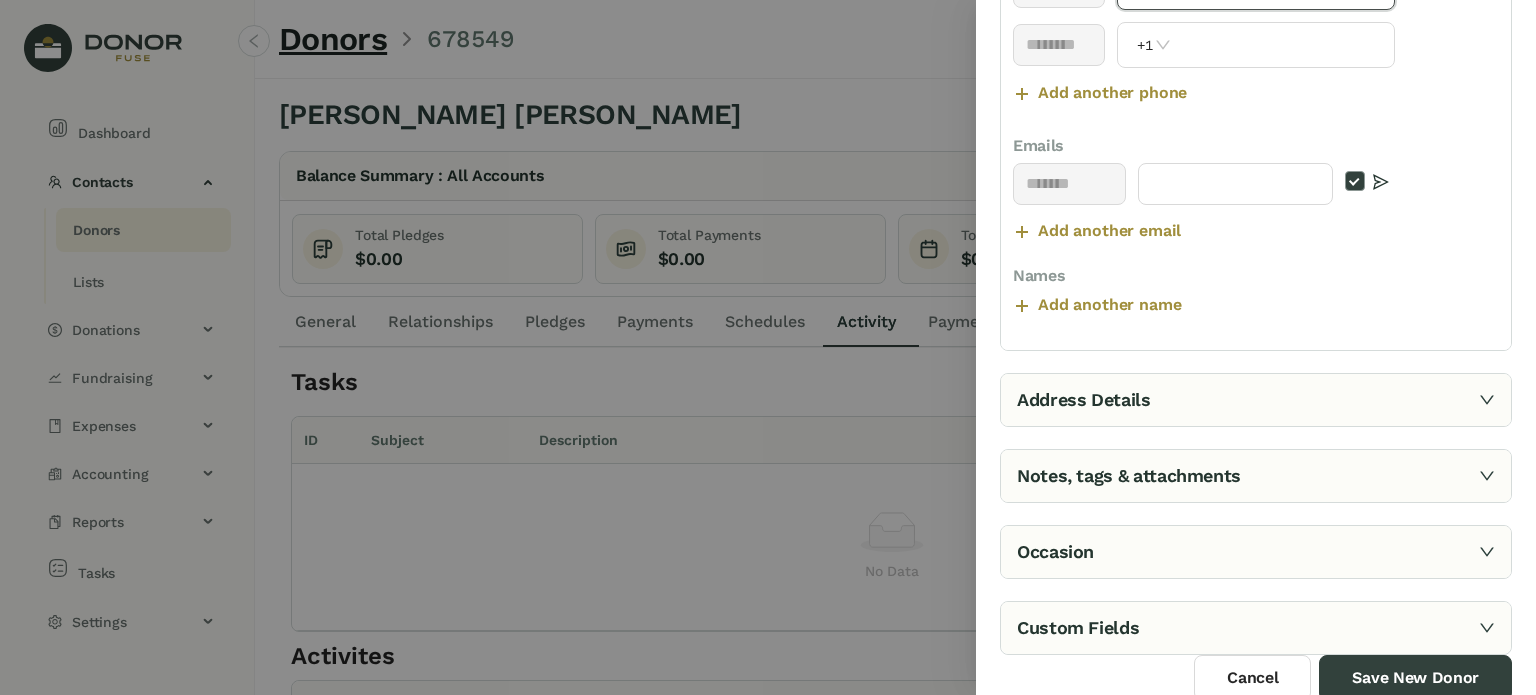 type on "**********" 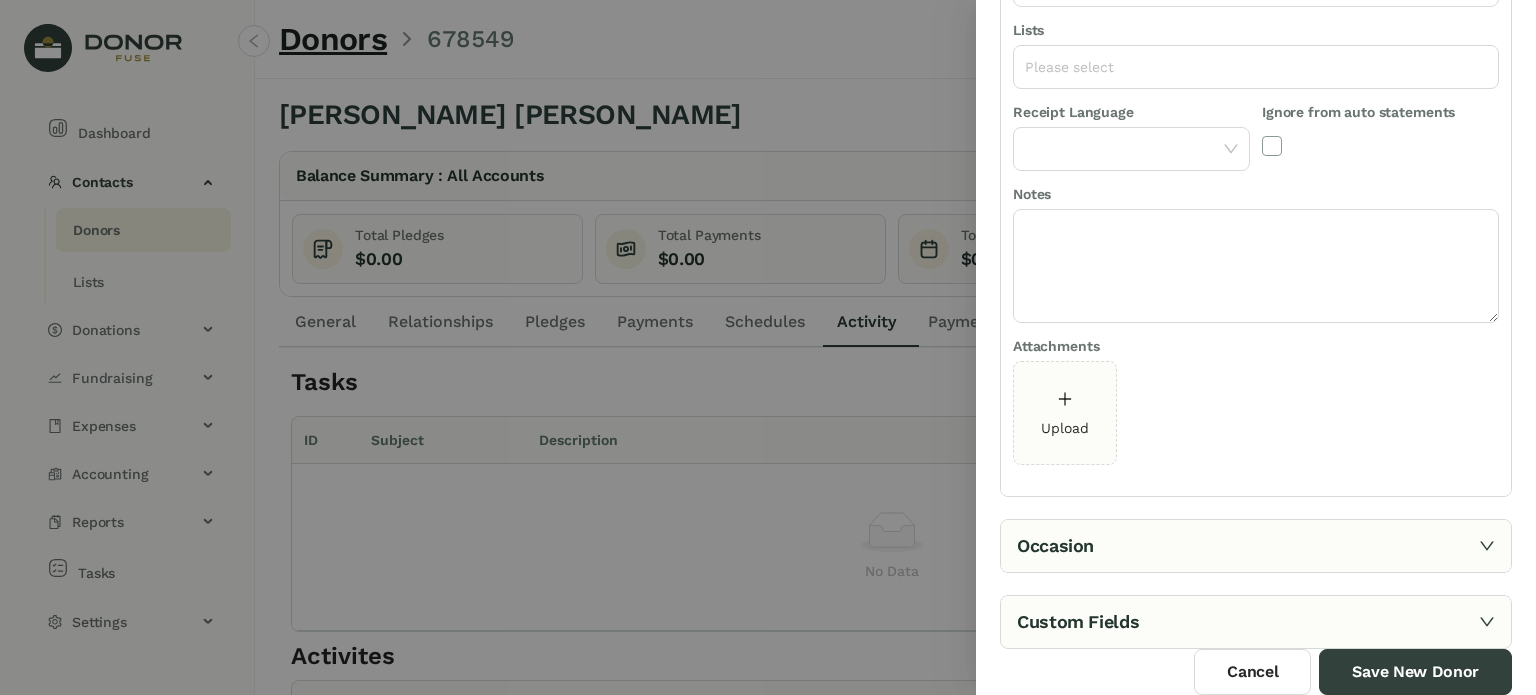 scroll, scrollTop: 161, scrollLeft: 0, axis: vertical 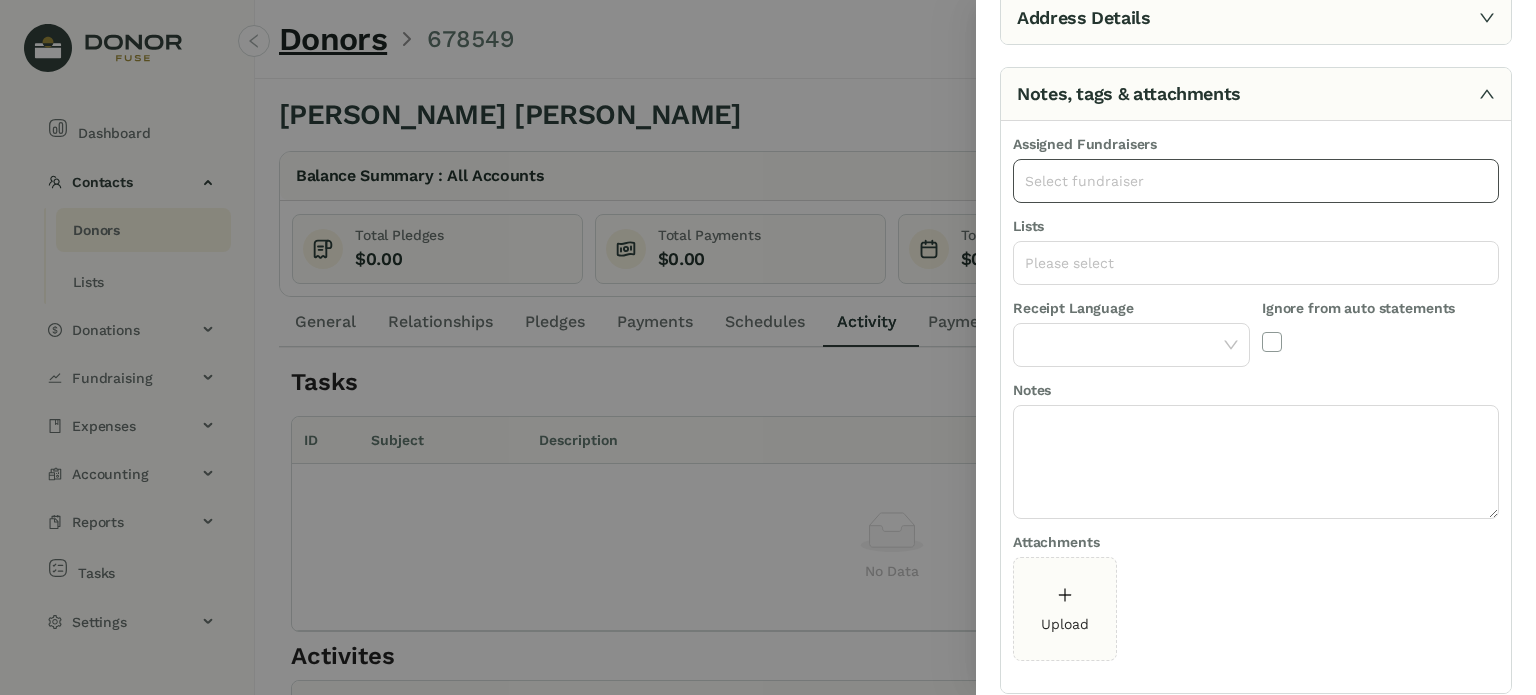 click on "Select fundraiser" 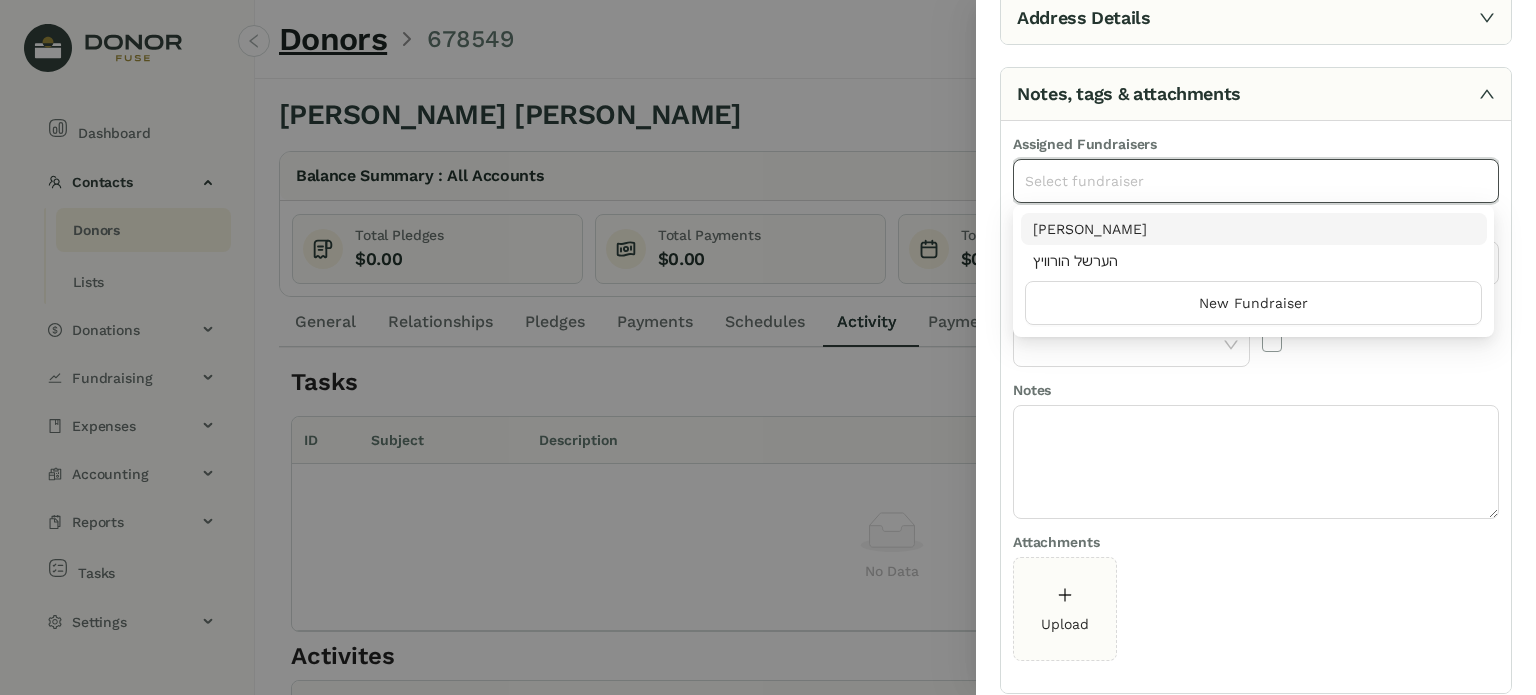 click on "[PERSON_NAME]" at bounding box center (1254, 229) 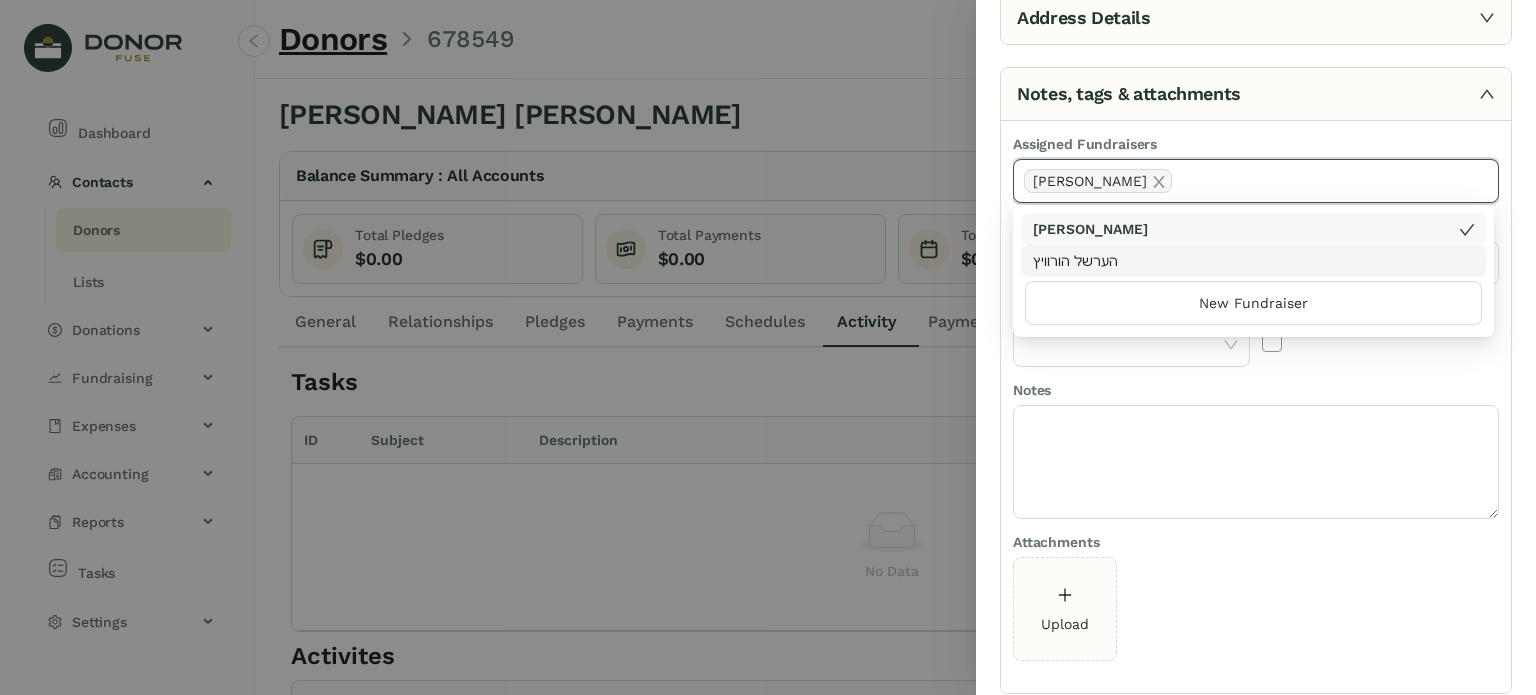click on "Ignore from auto statements" at bounding box center [1380, 338] 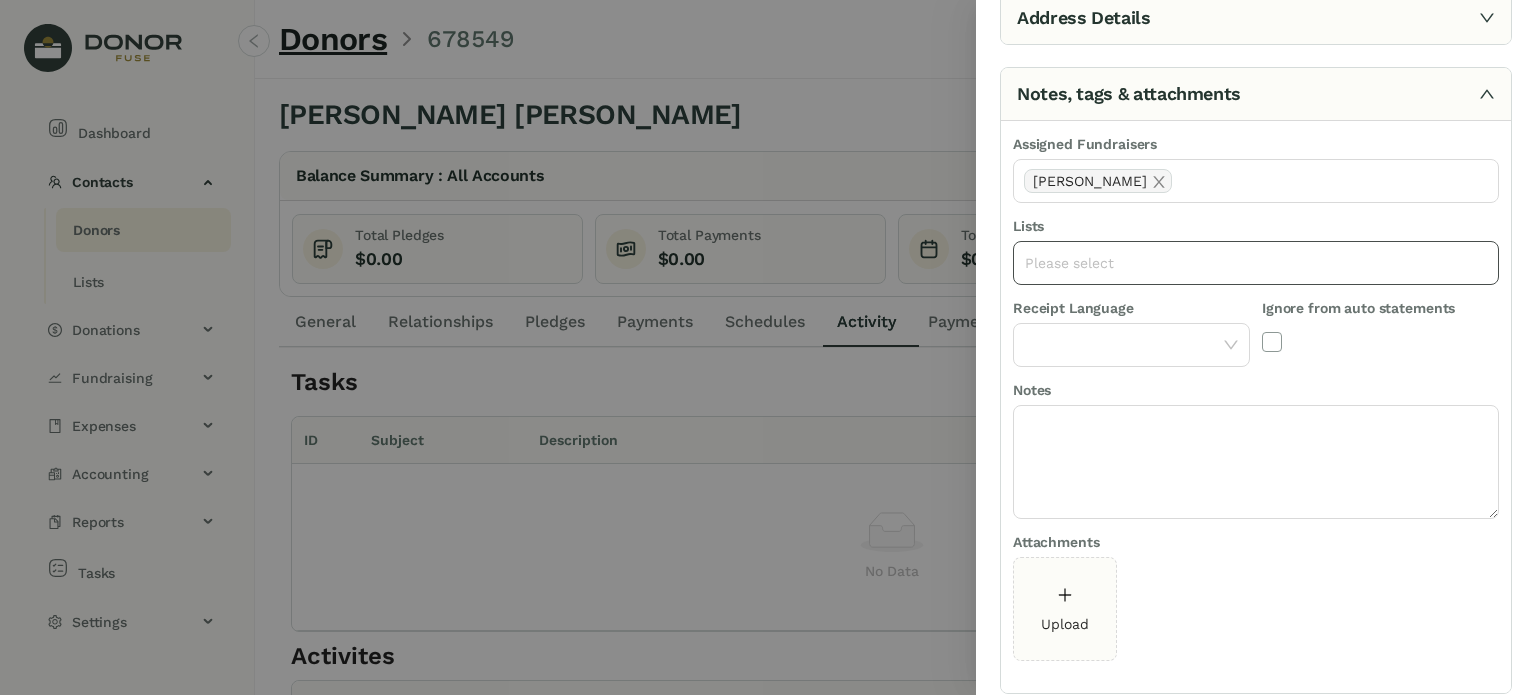 click on "Please select" 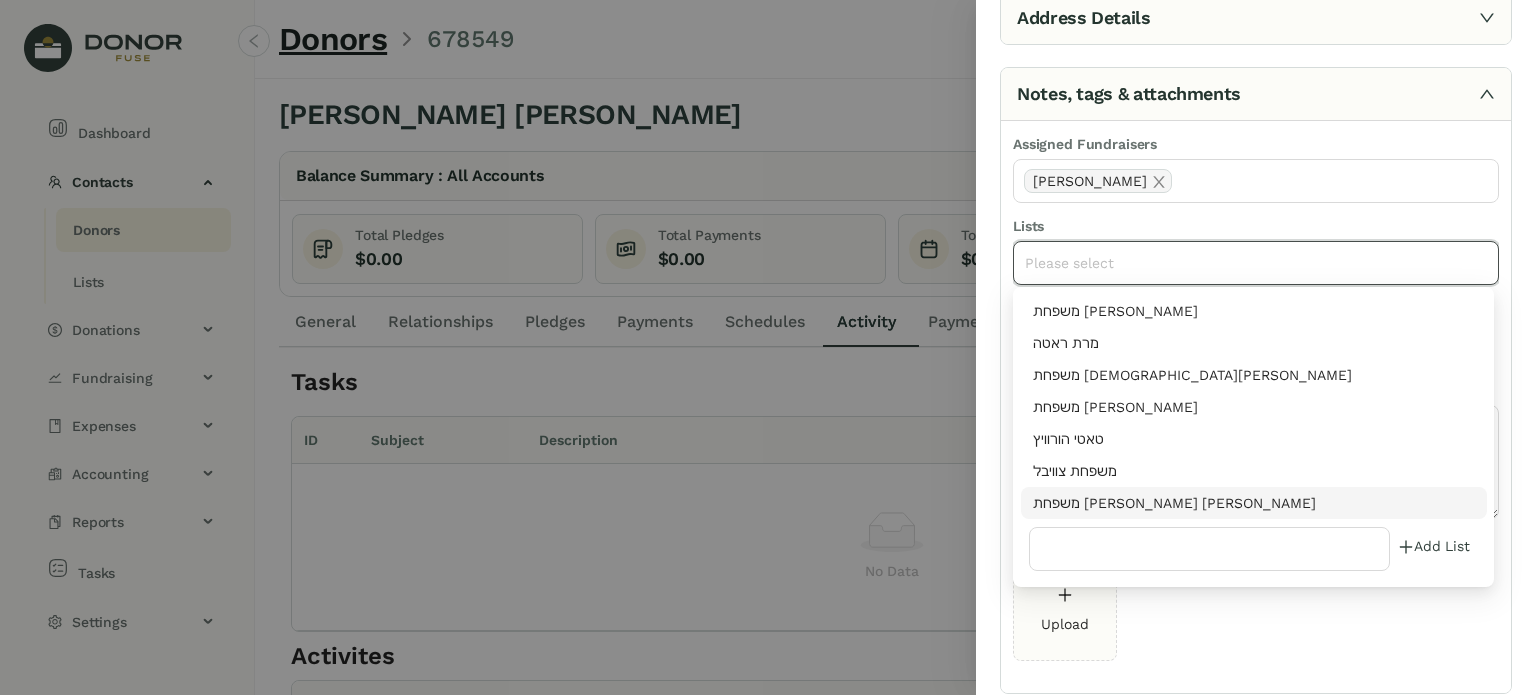 click on "משפחת [PERSON_NAME] [PERSON_NAME]" at bounding box center (1254, 503) 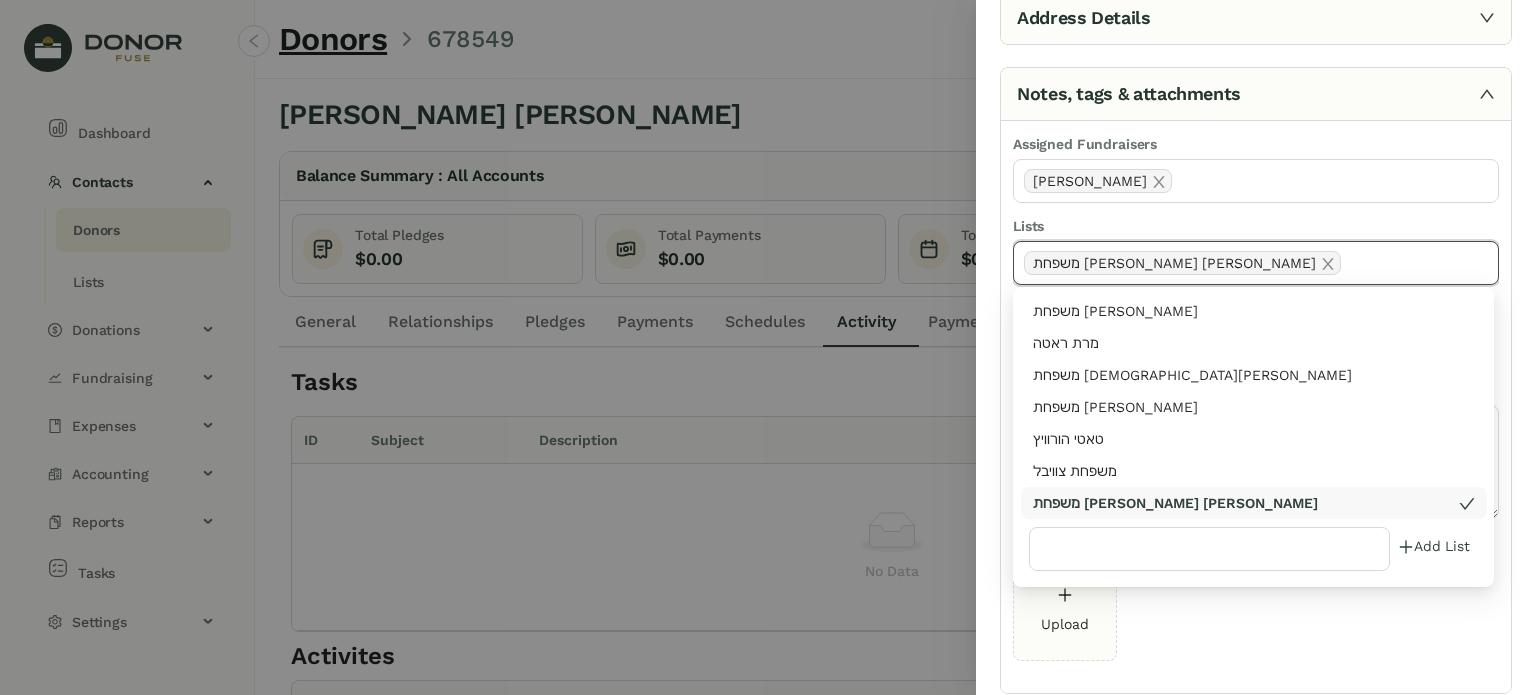 click on "Upload" 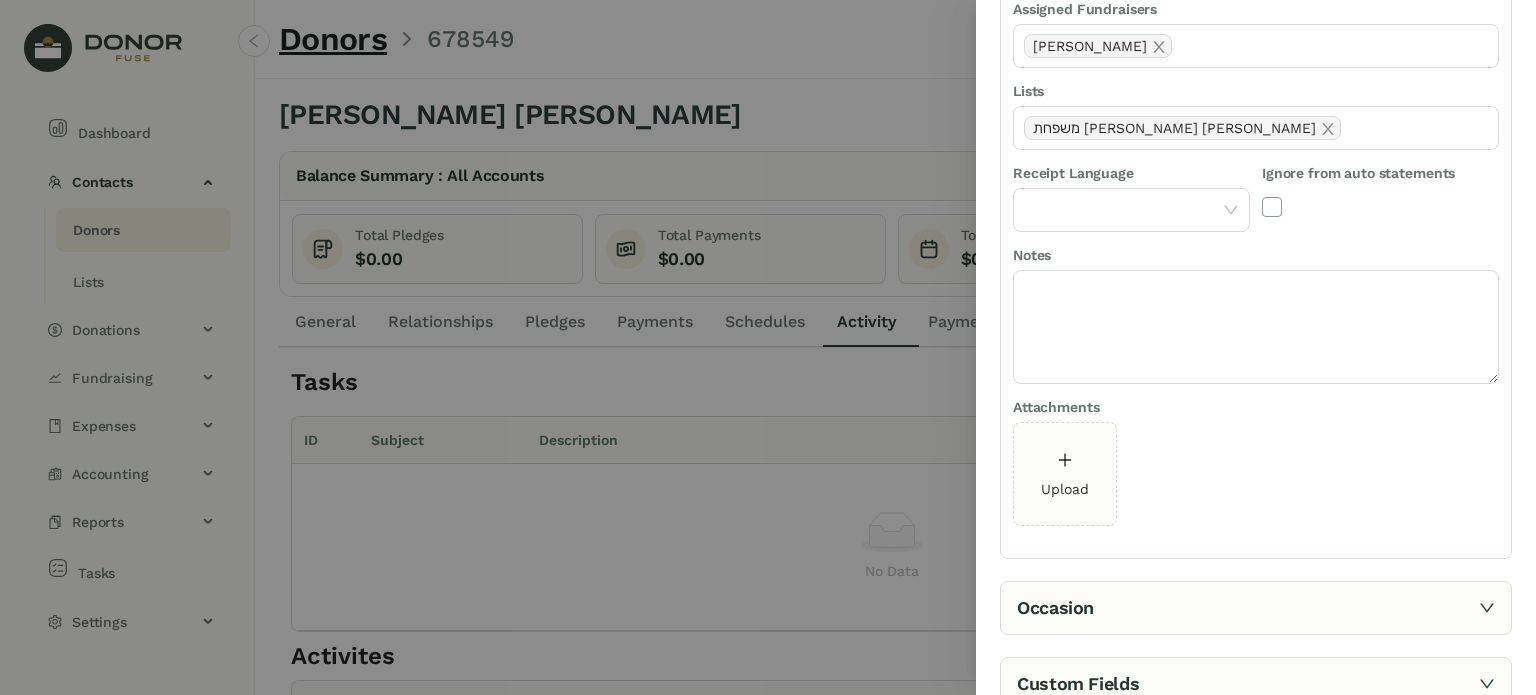scroll, scrollTop: 355, scrollLeft: 0, axis: vertical 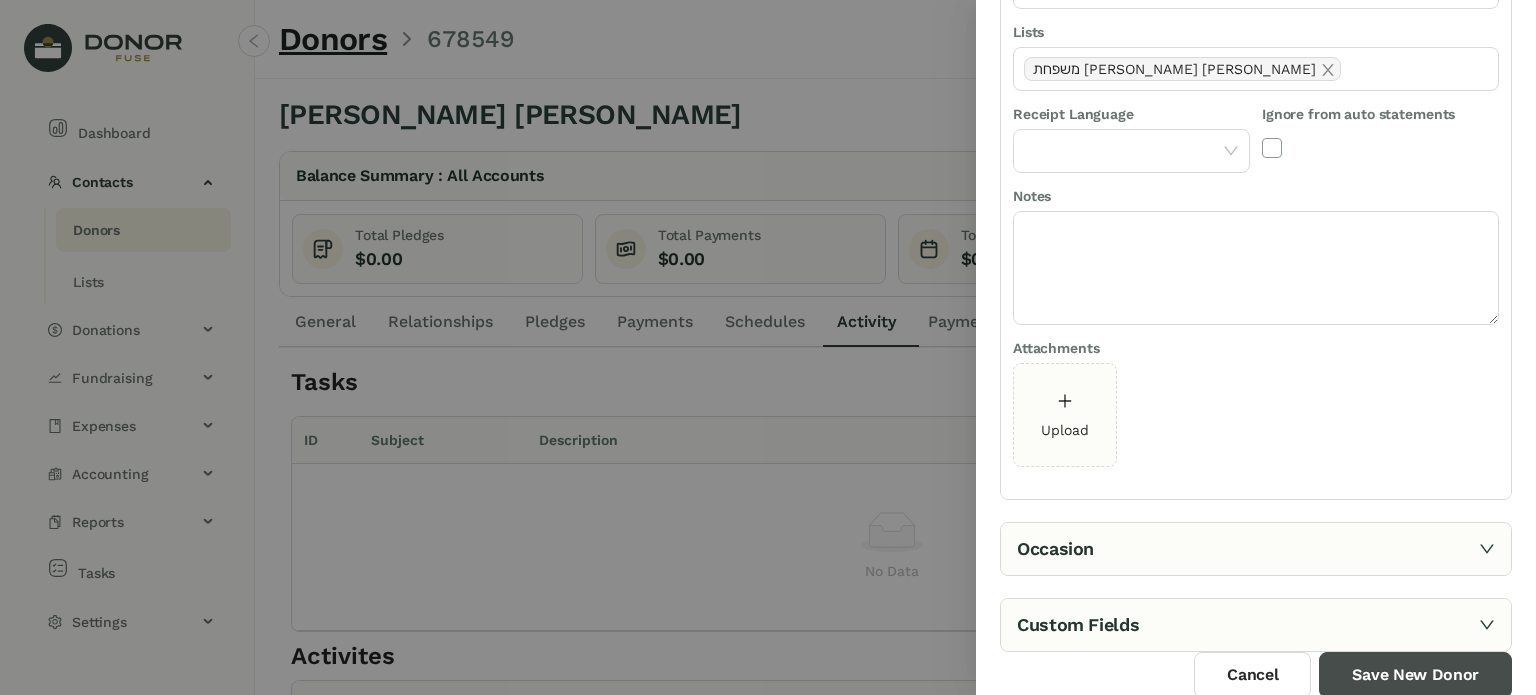 drag, startPoint x: 1396, startPoint y: 676, endPoint x: 1022, endPoint y: 563, distance: 390.6981 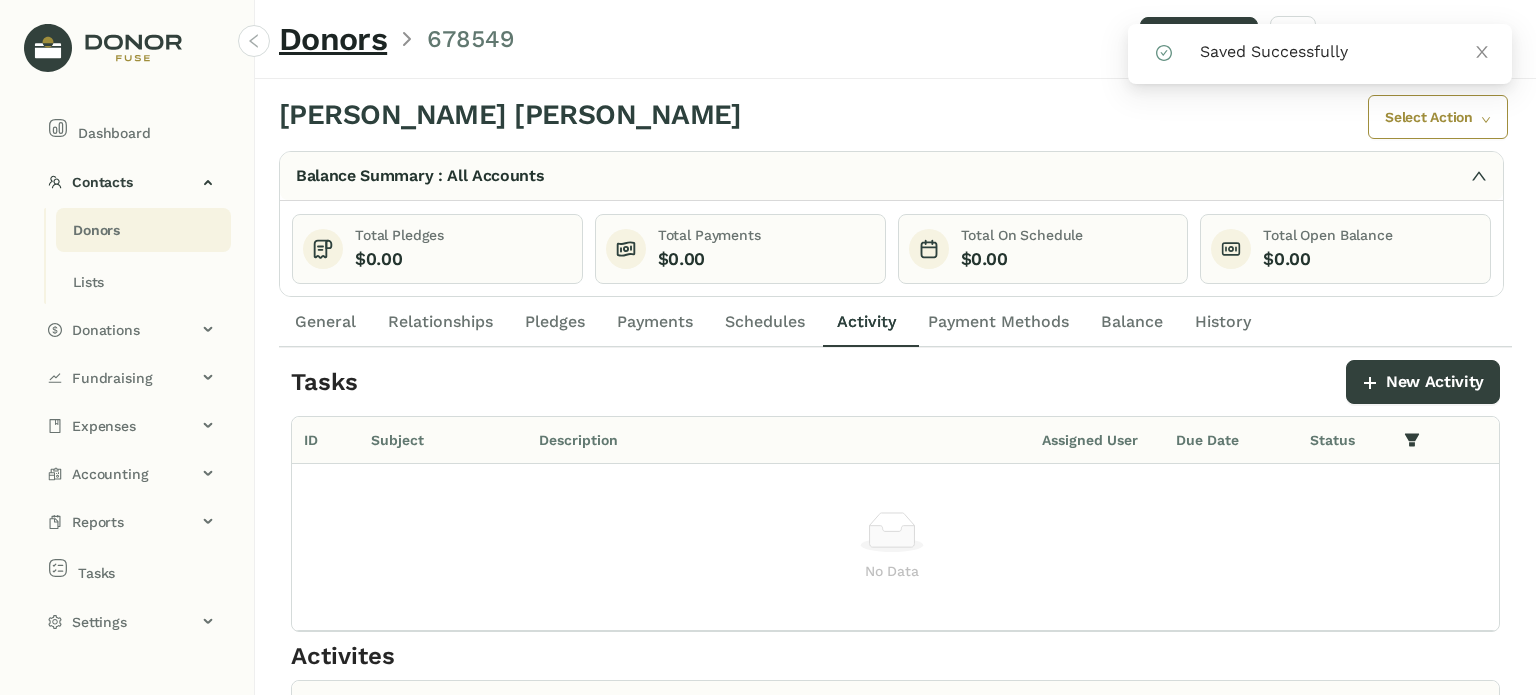 click on "Donors" 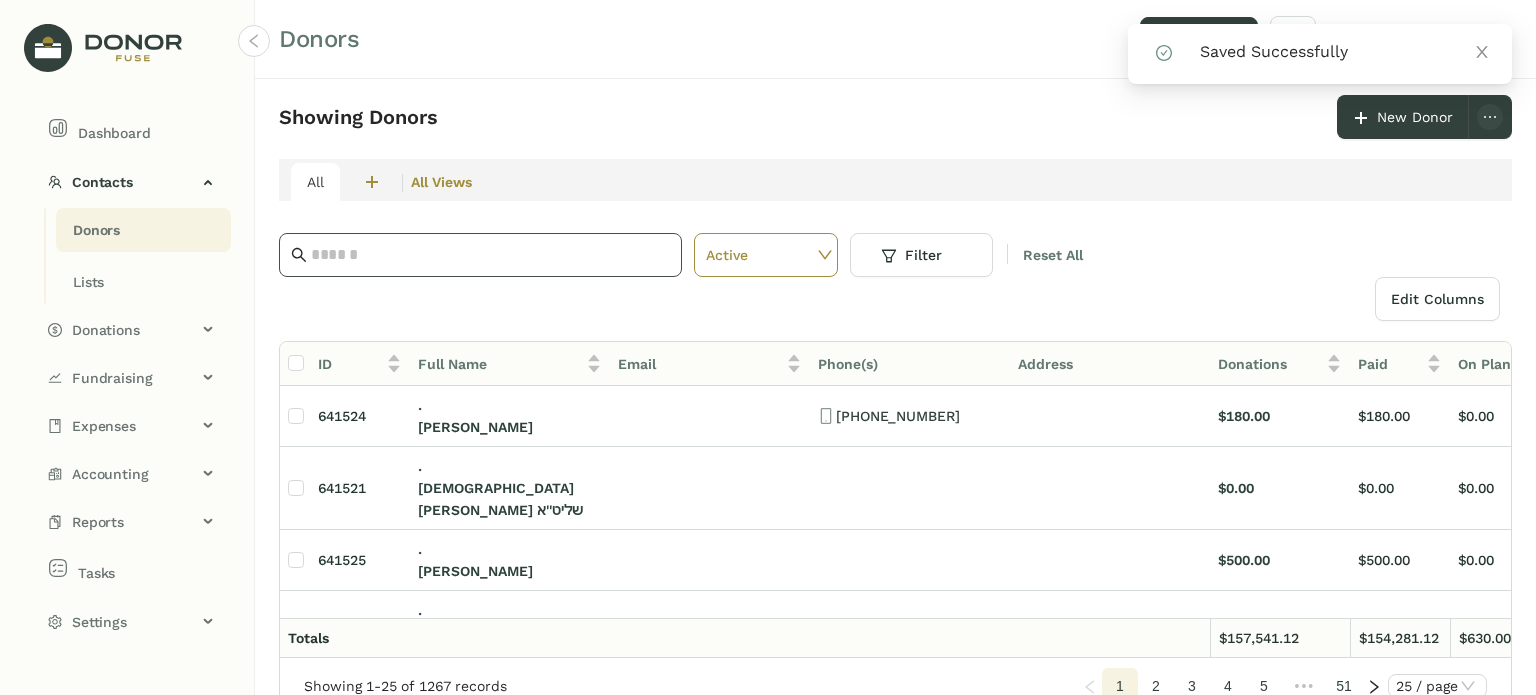 click 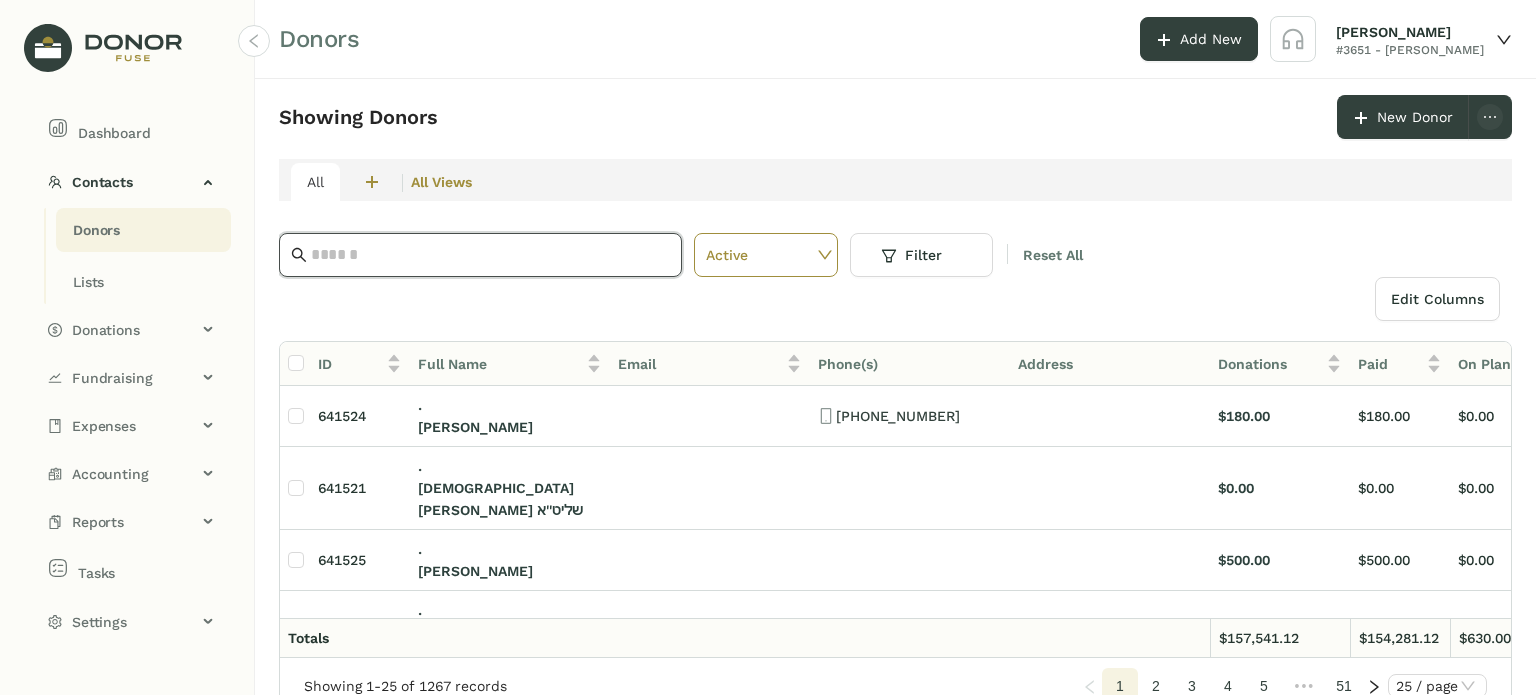 paste on "**********" 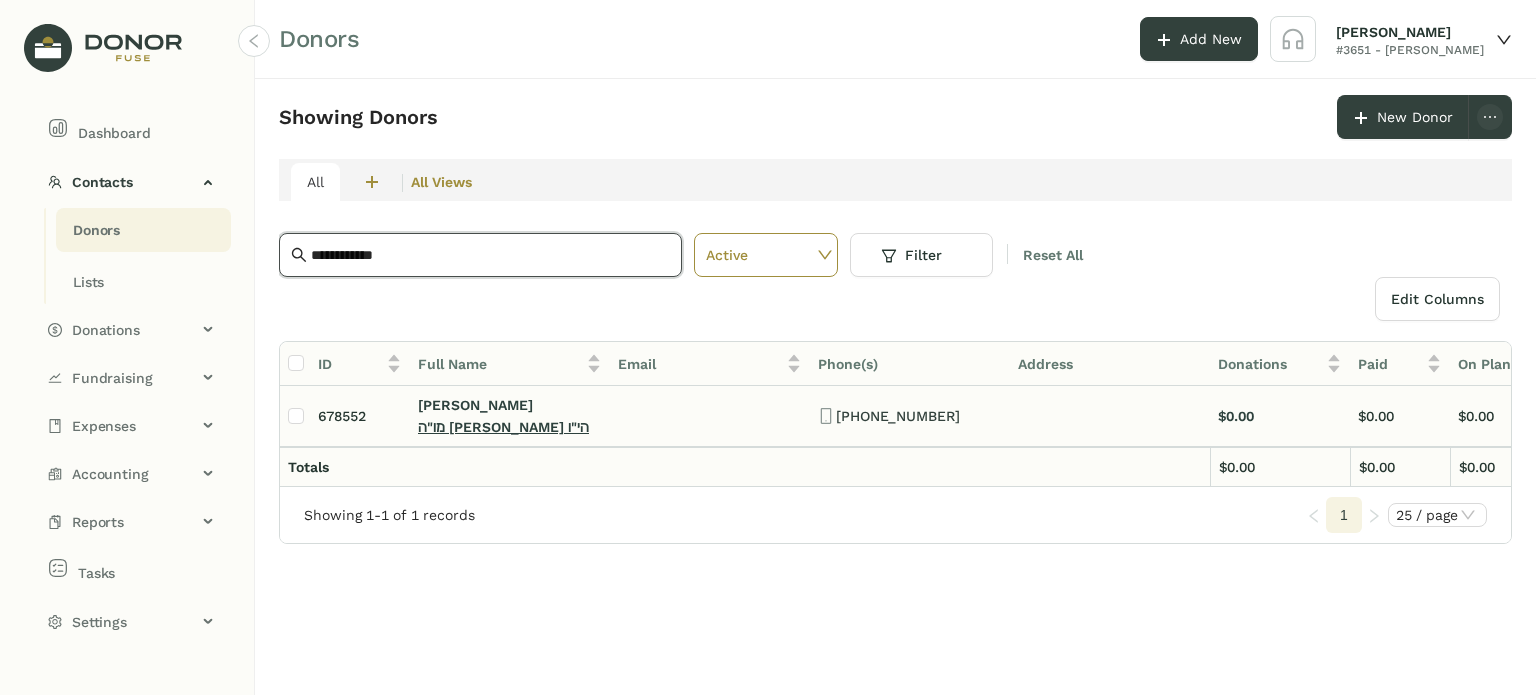 type on "**********" 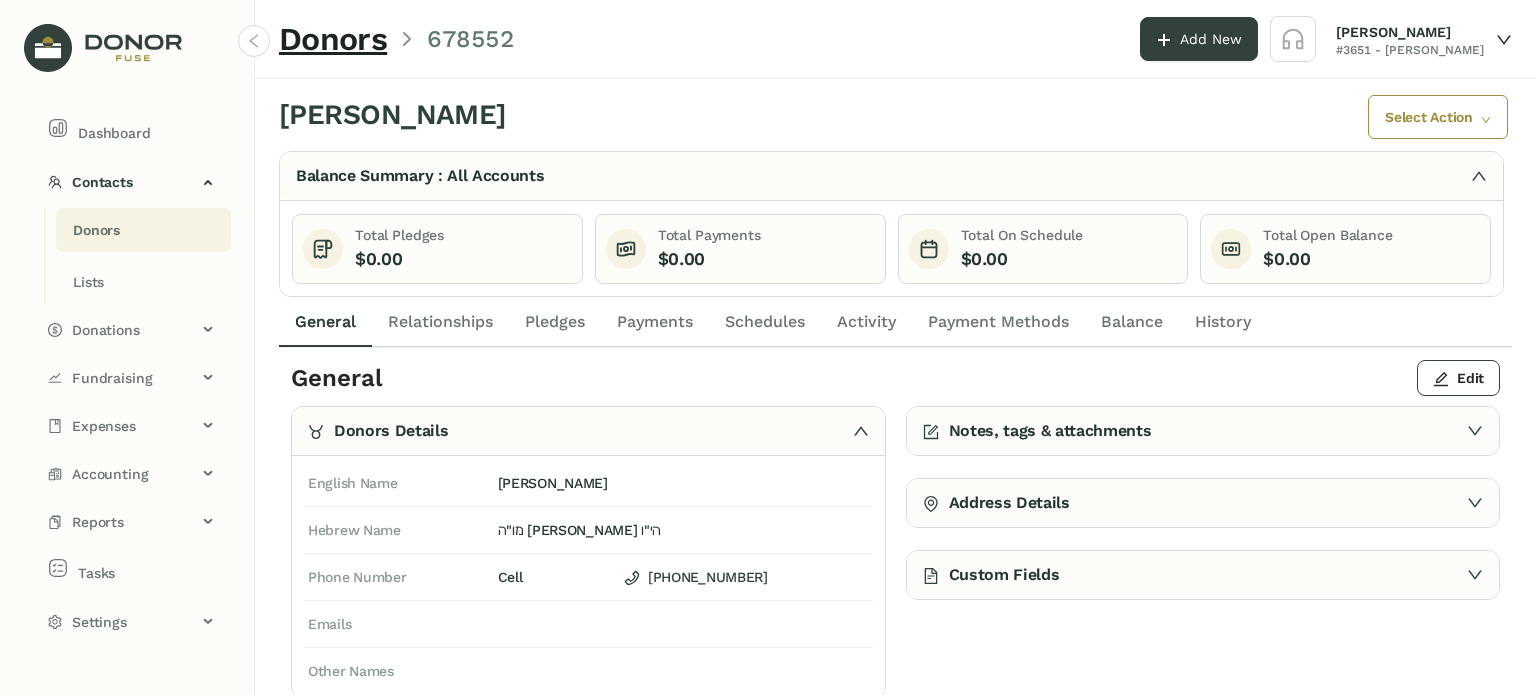 click on "Schedules" 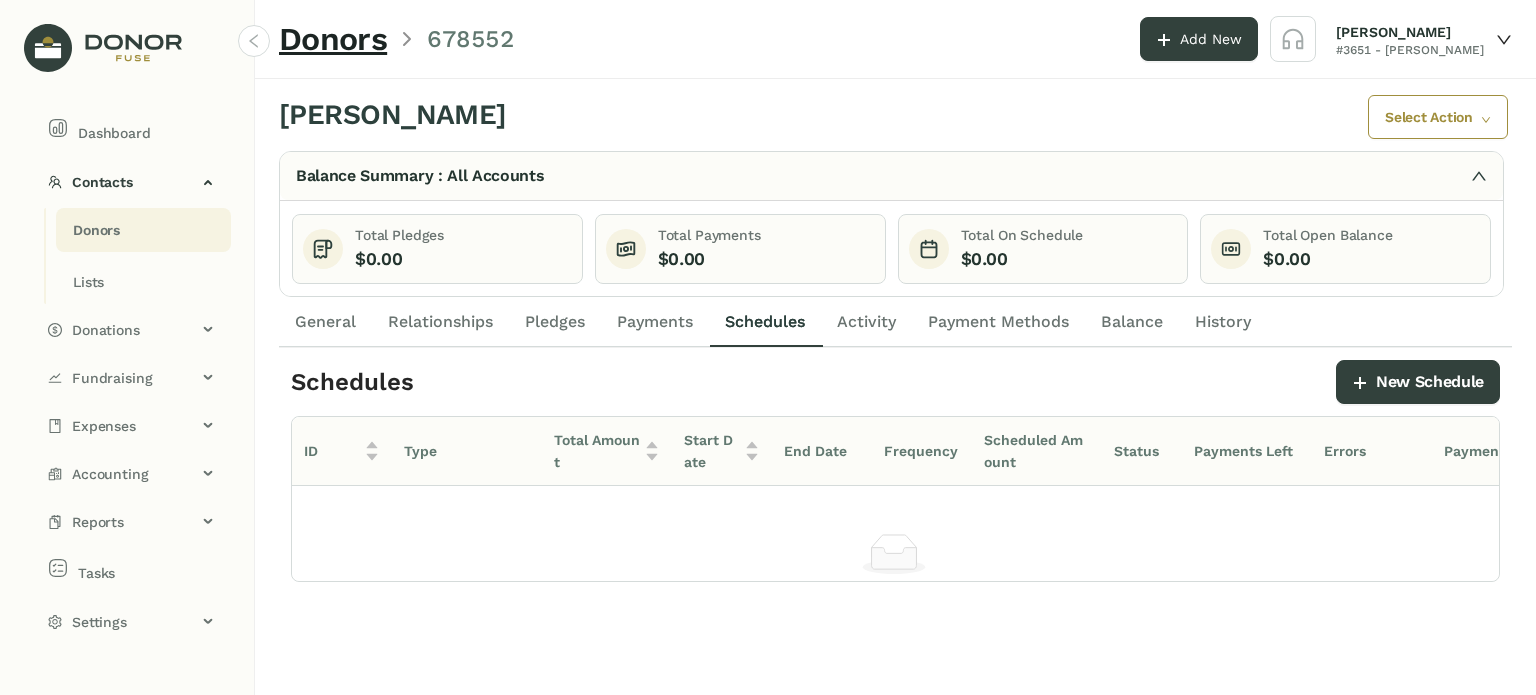 click on "Activity" 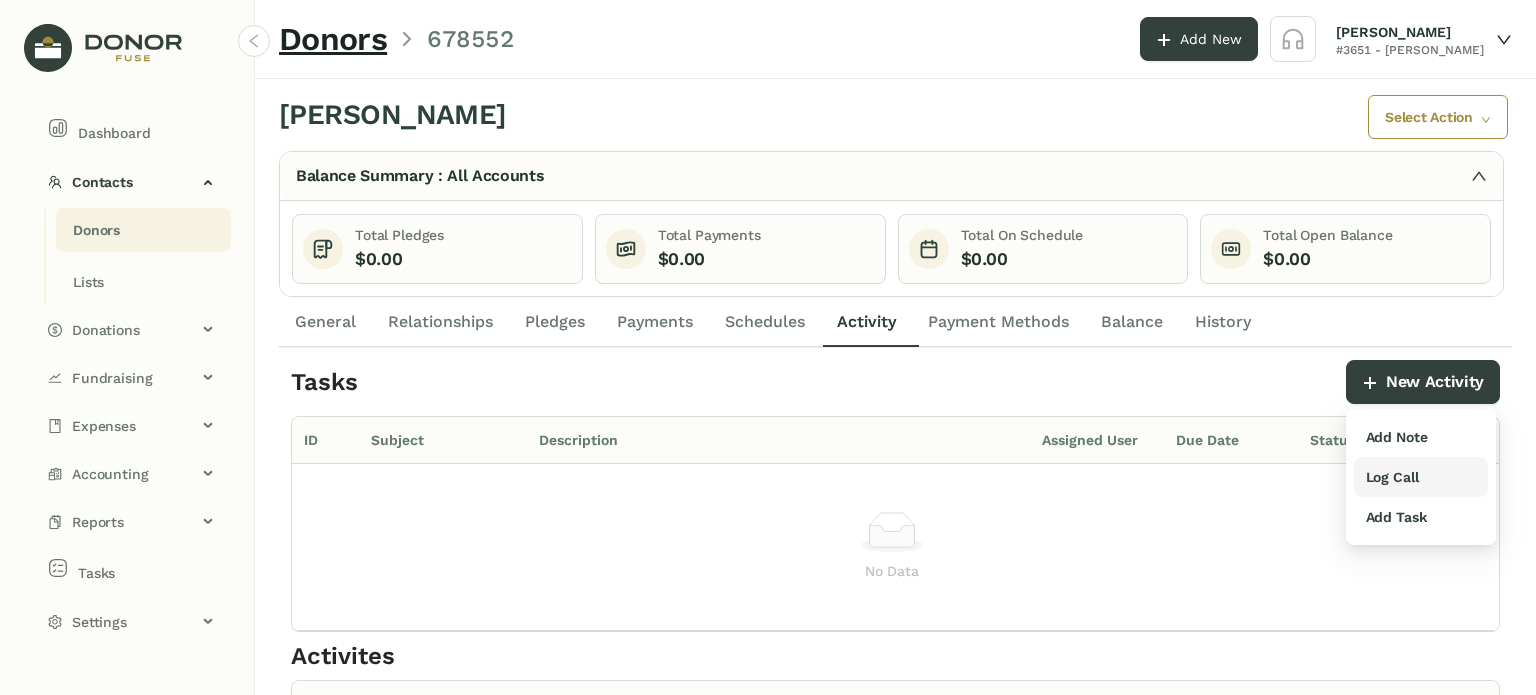 click on "Log Call" at bounding box center [1392, 477] 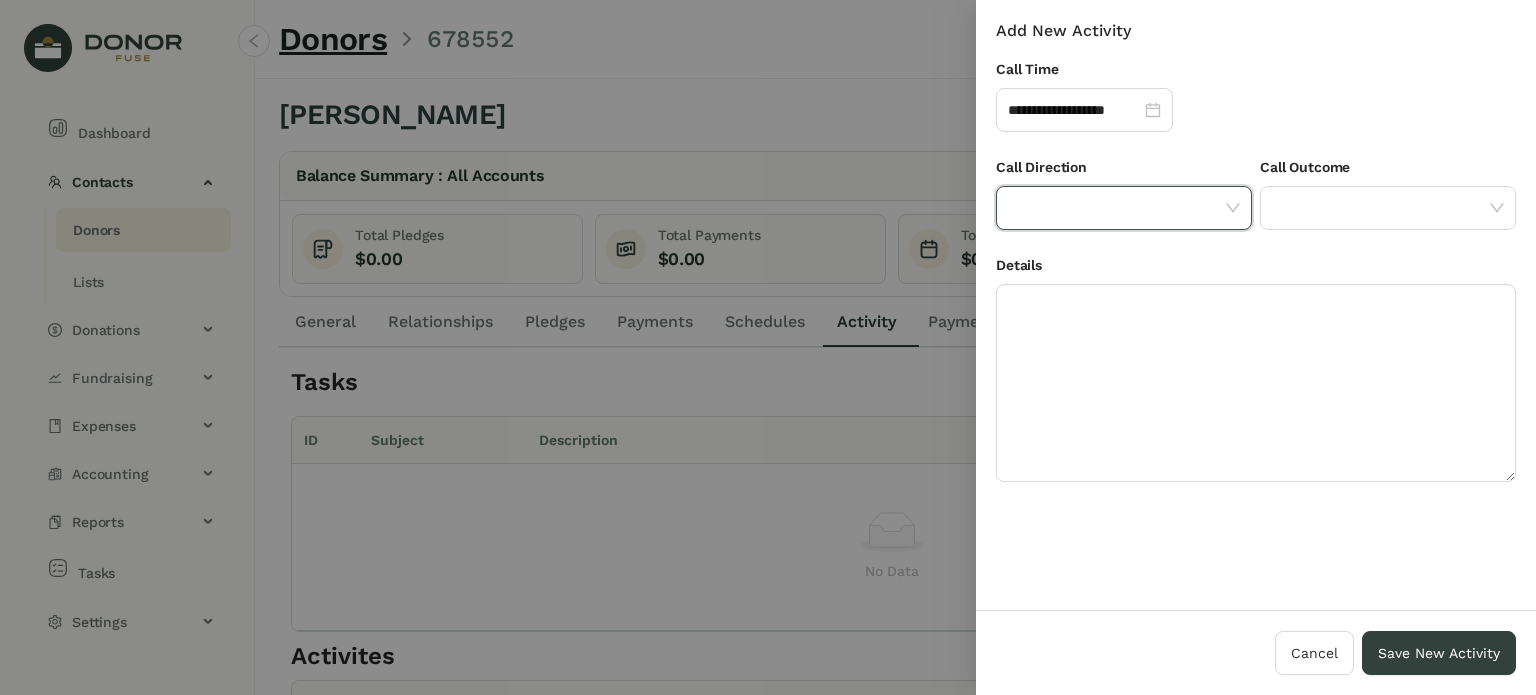 click 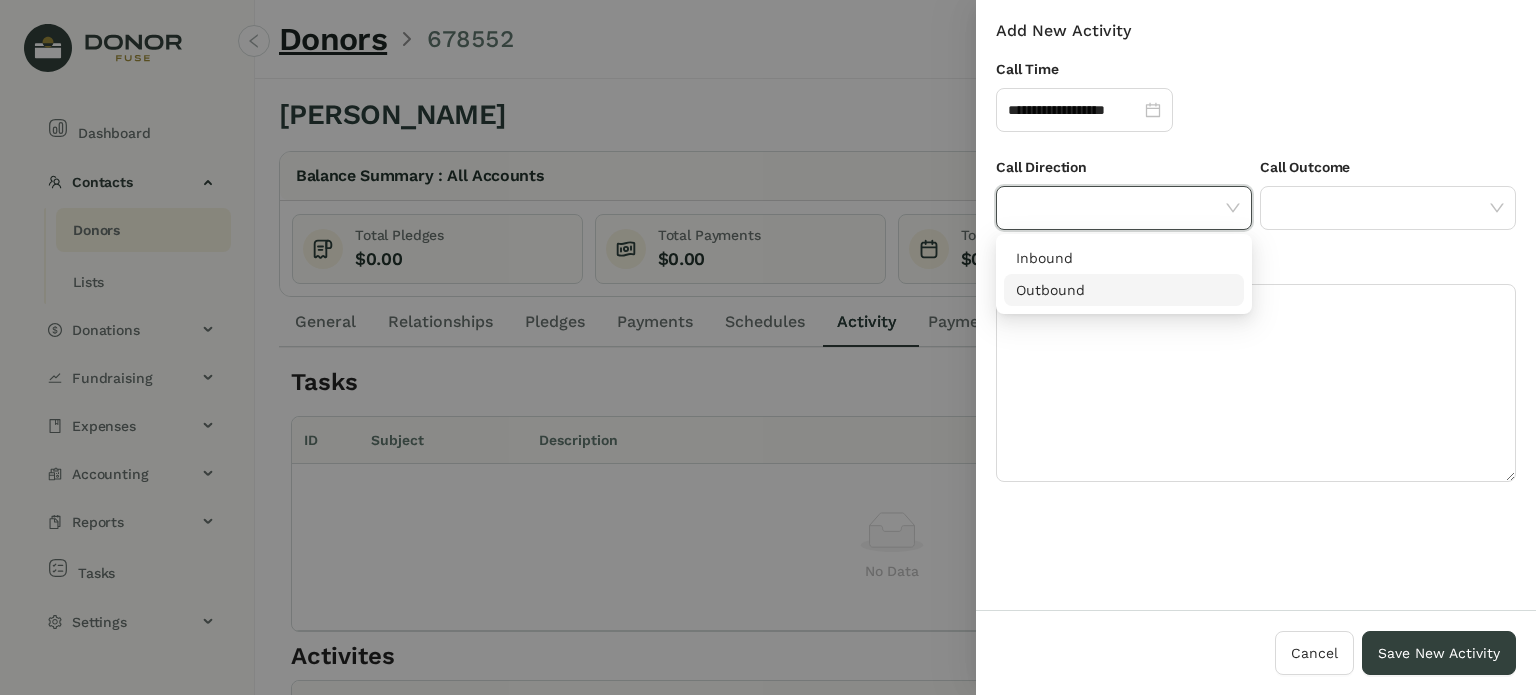 click on "Outbound" at bounding box center (1124, 290) 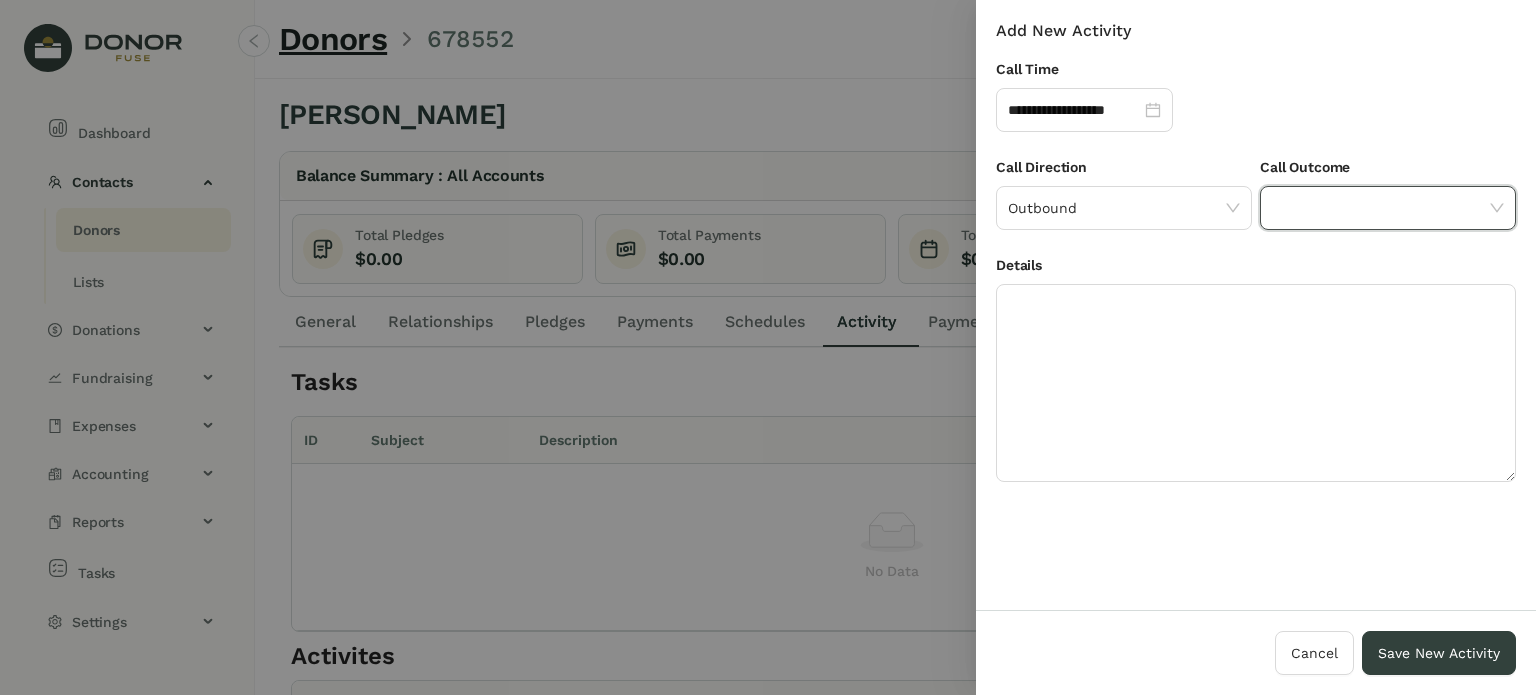 click 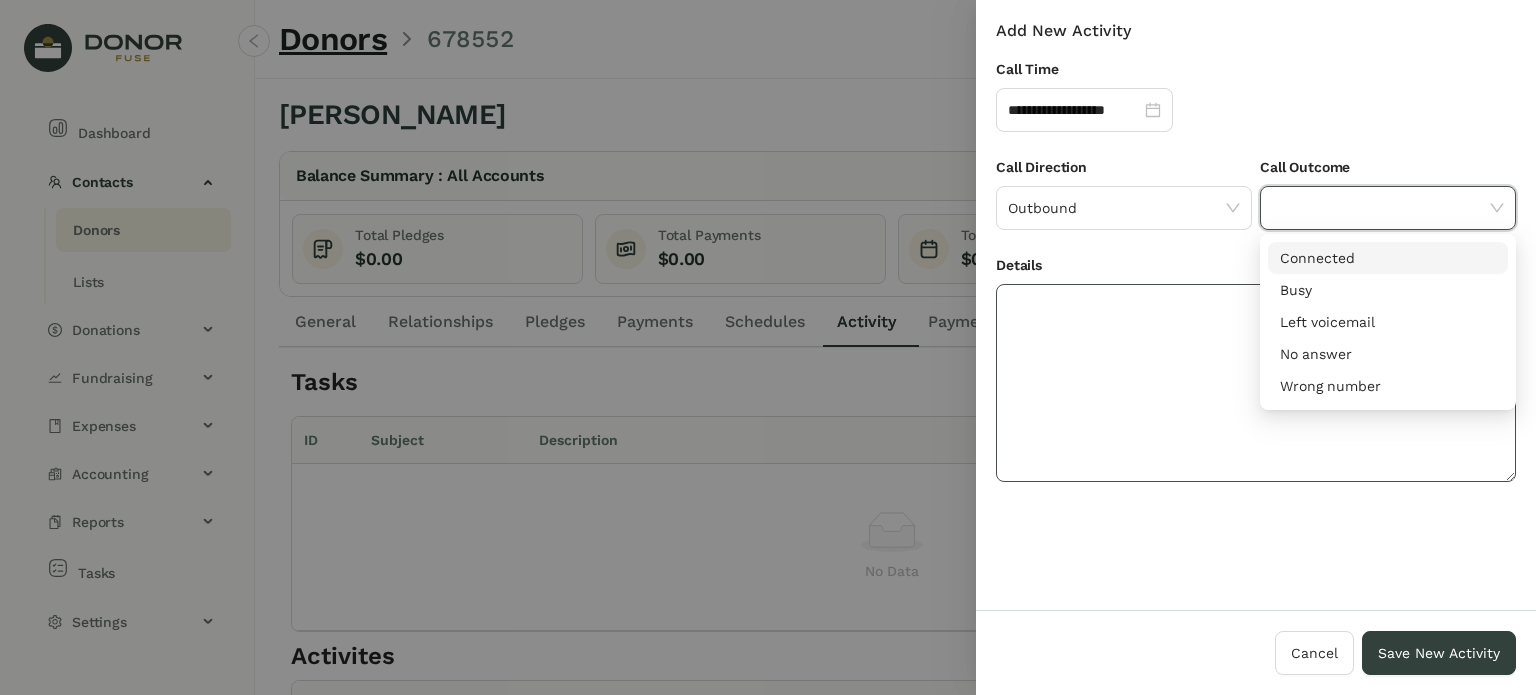 drag, startPoint x: 1344, startPoint y: 255, endPoint x: 1260, endPoint y: 346, distance: 123.84264 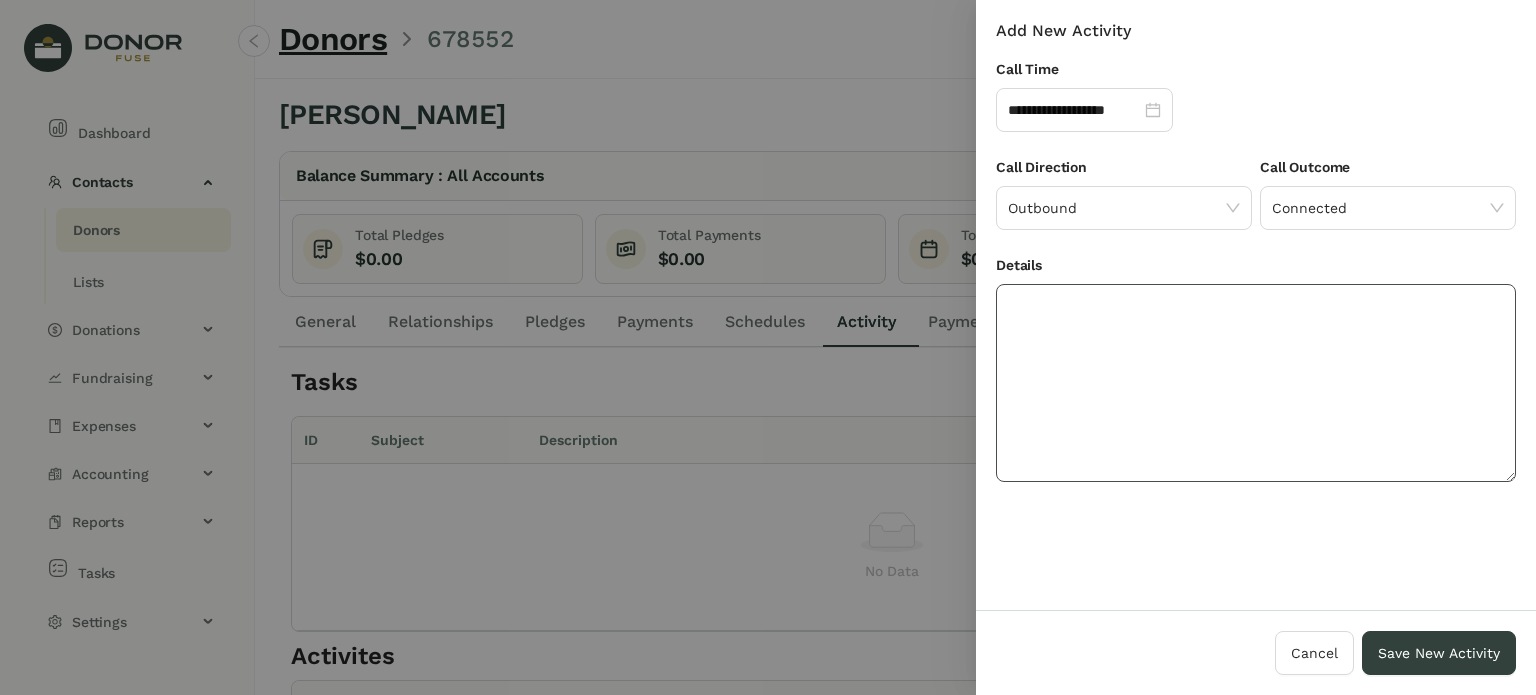 click 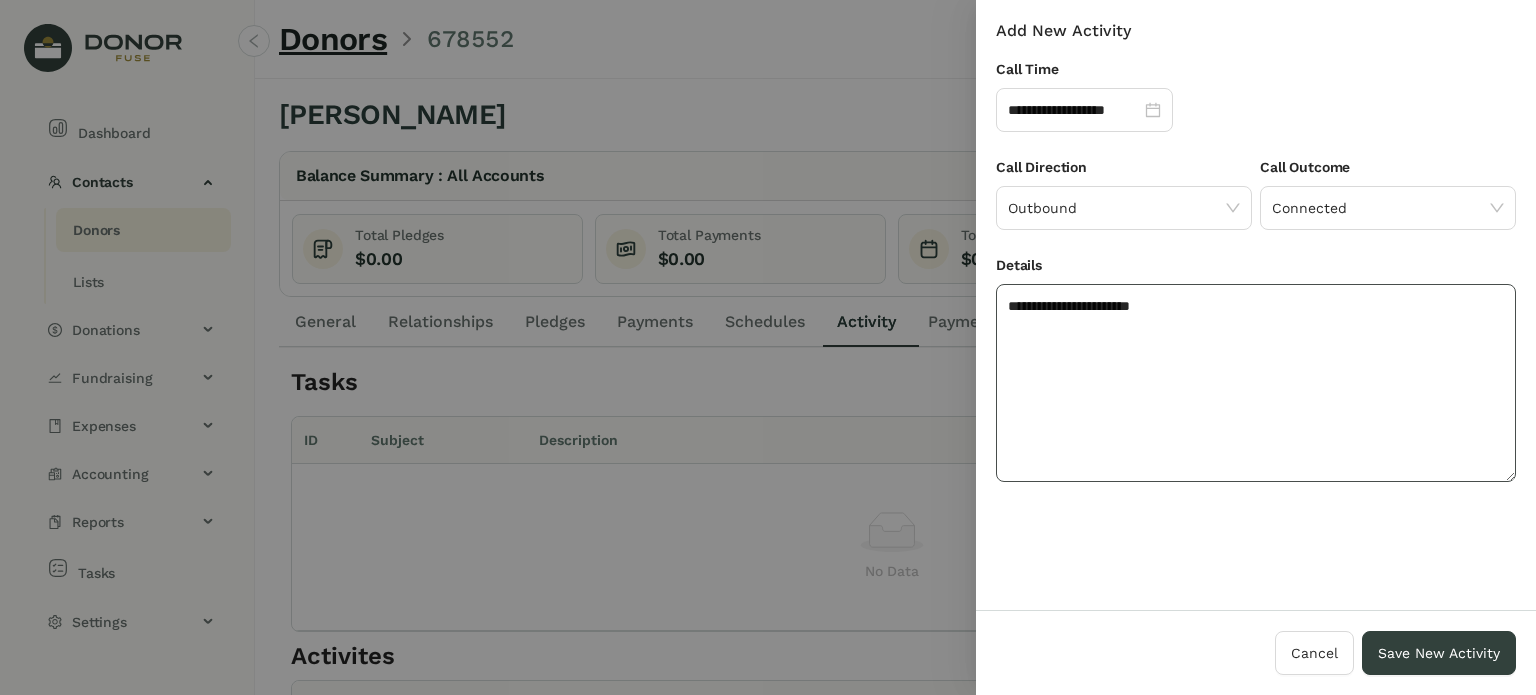 click on "**********" 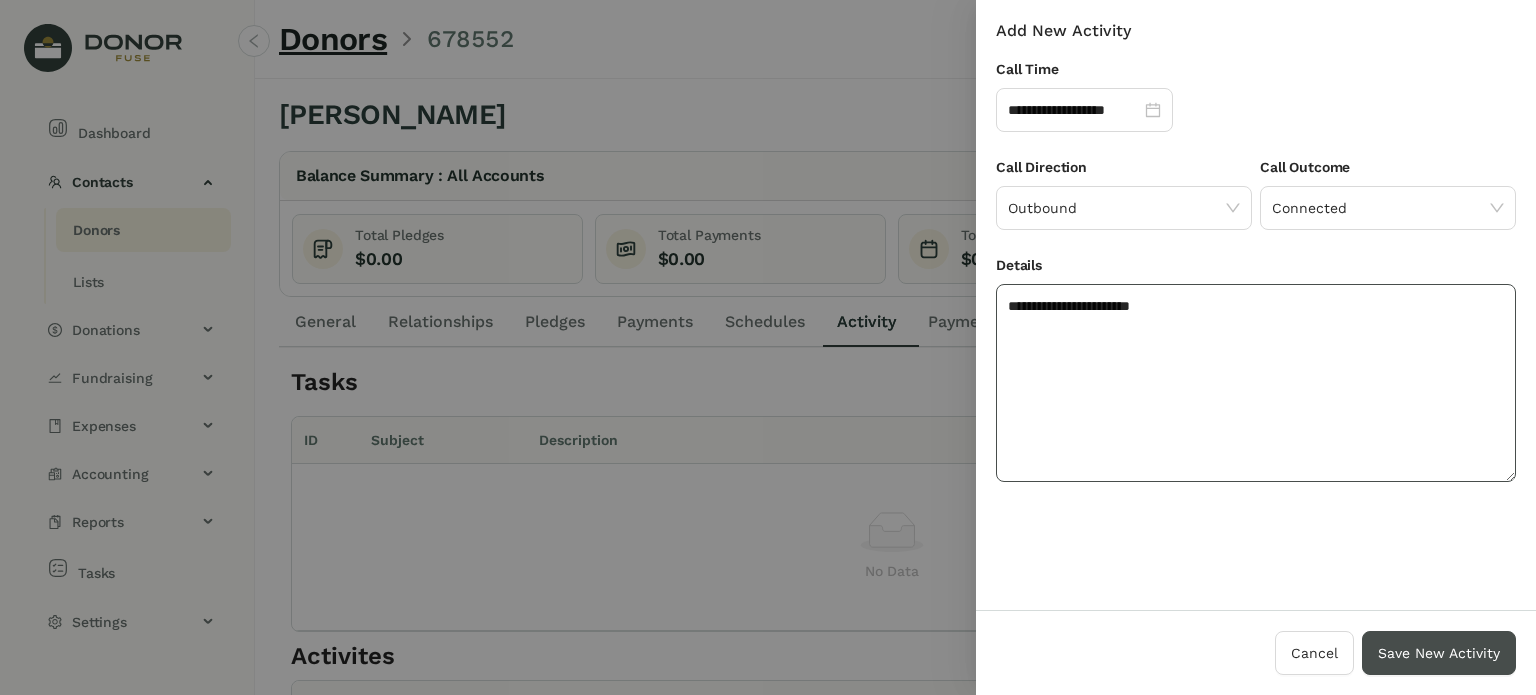 type on "**********" 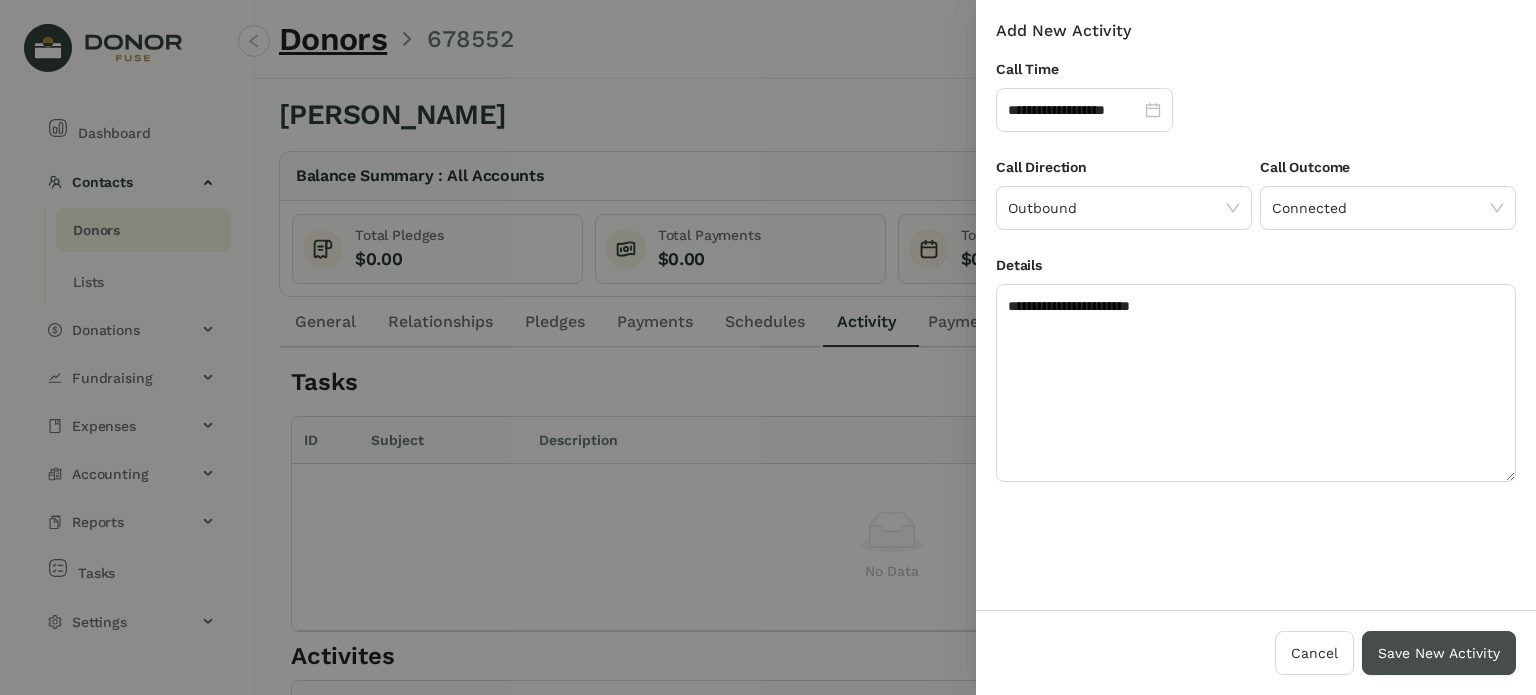 click on "Save New Activity" at bounding box center (1439, 653) 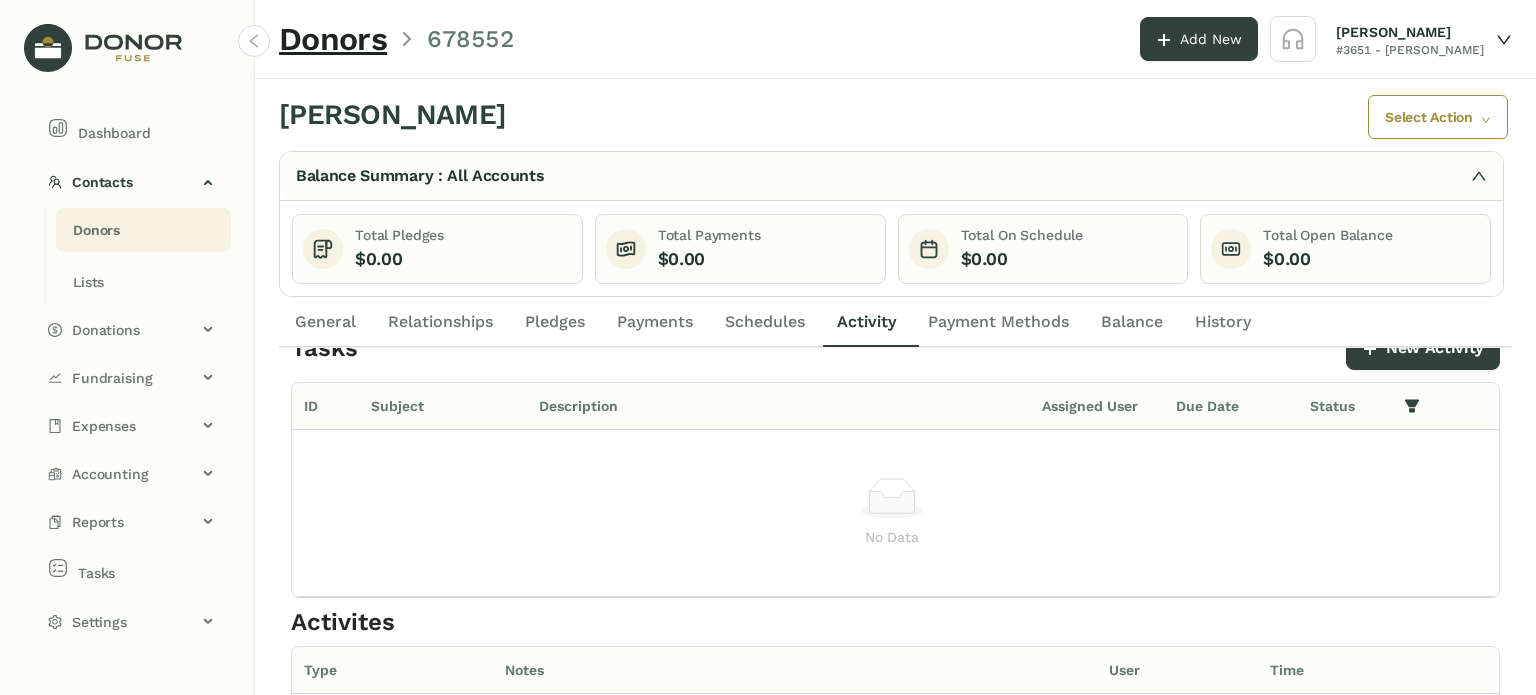 scroll, scrollTop: 0, scrollLeft: 0, axis: both 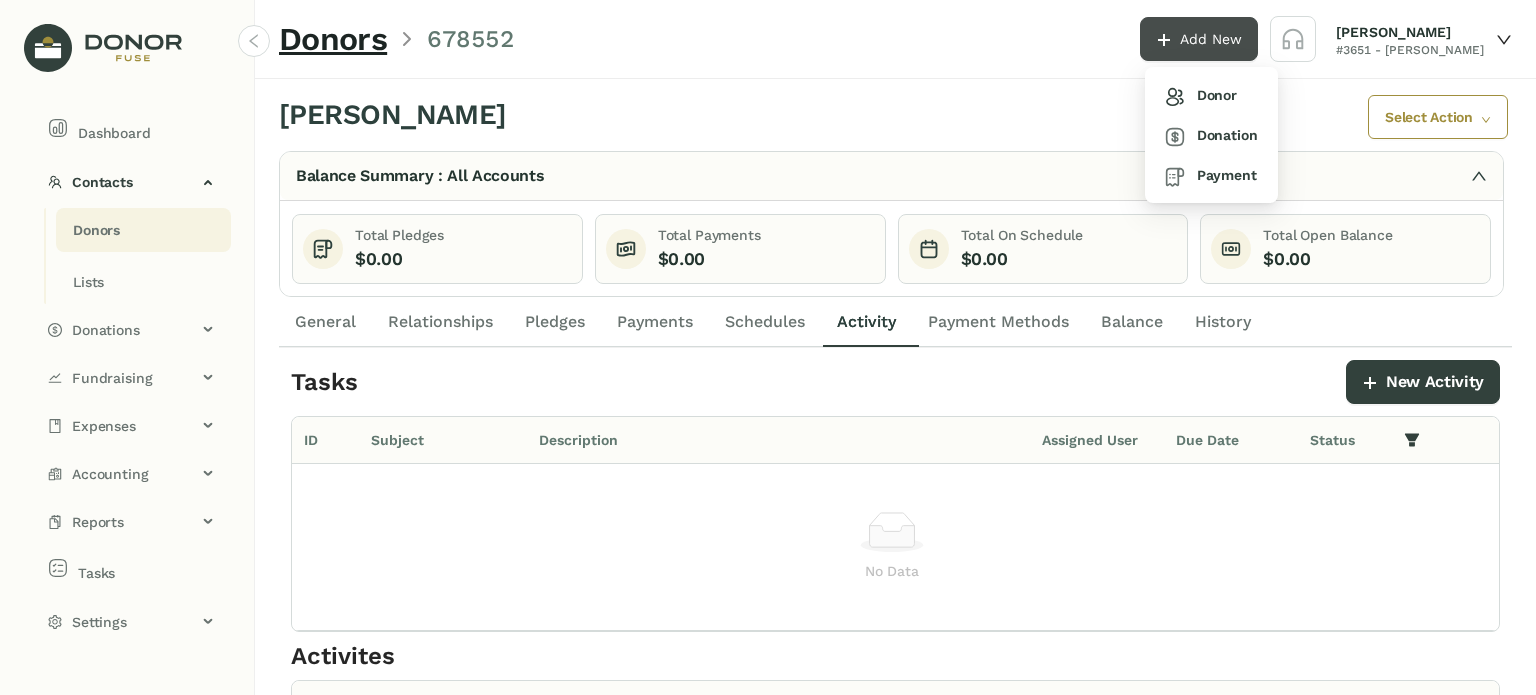 click on "Add New" 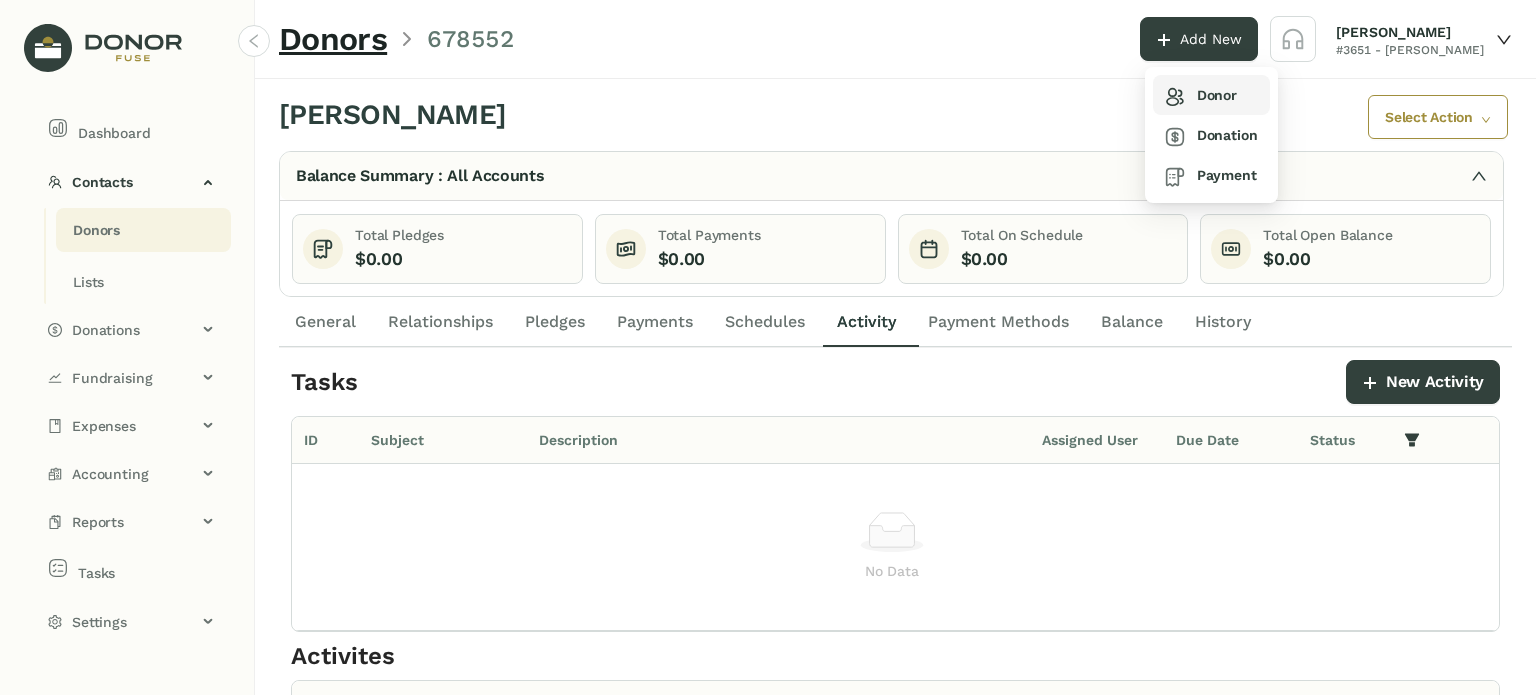 click on "Donor" at bounding box center [1211, 95] 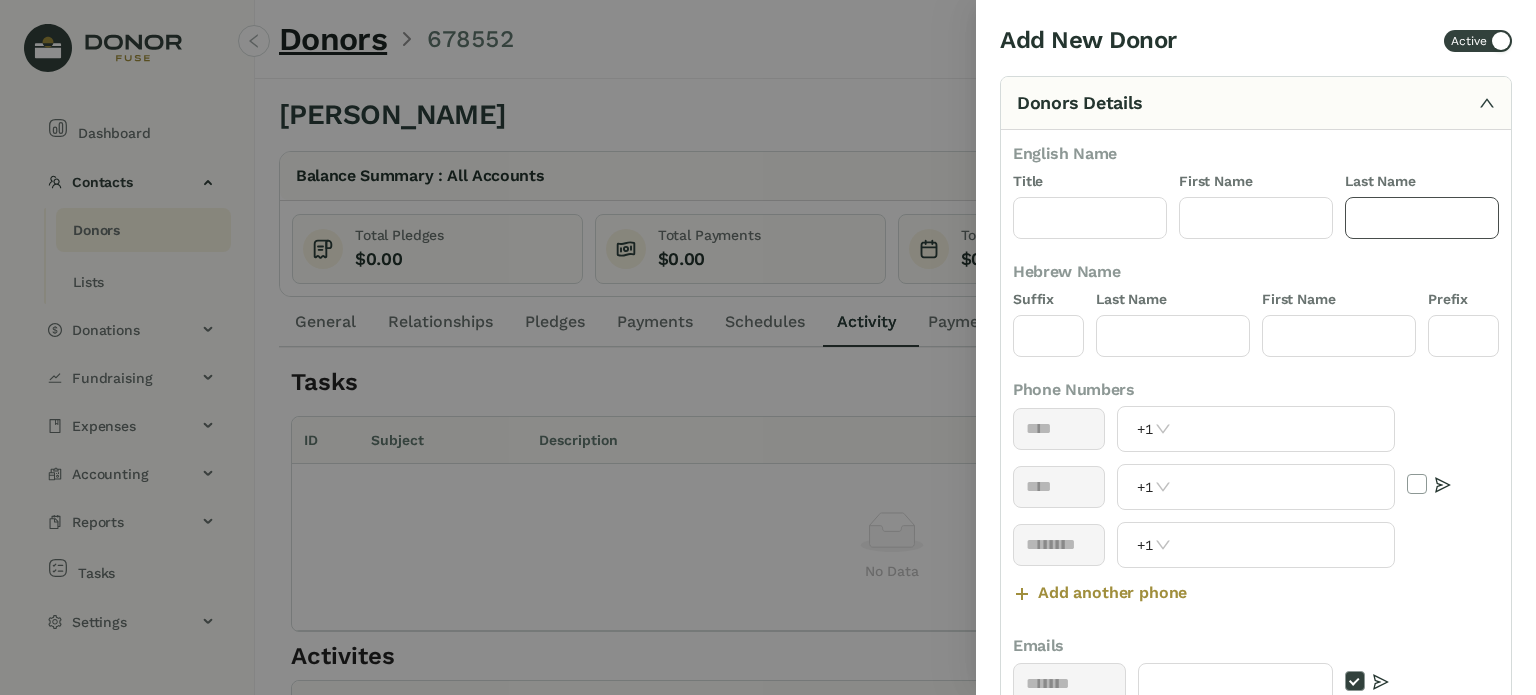 click 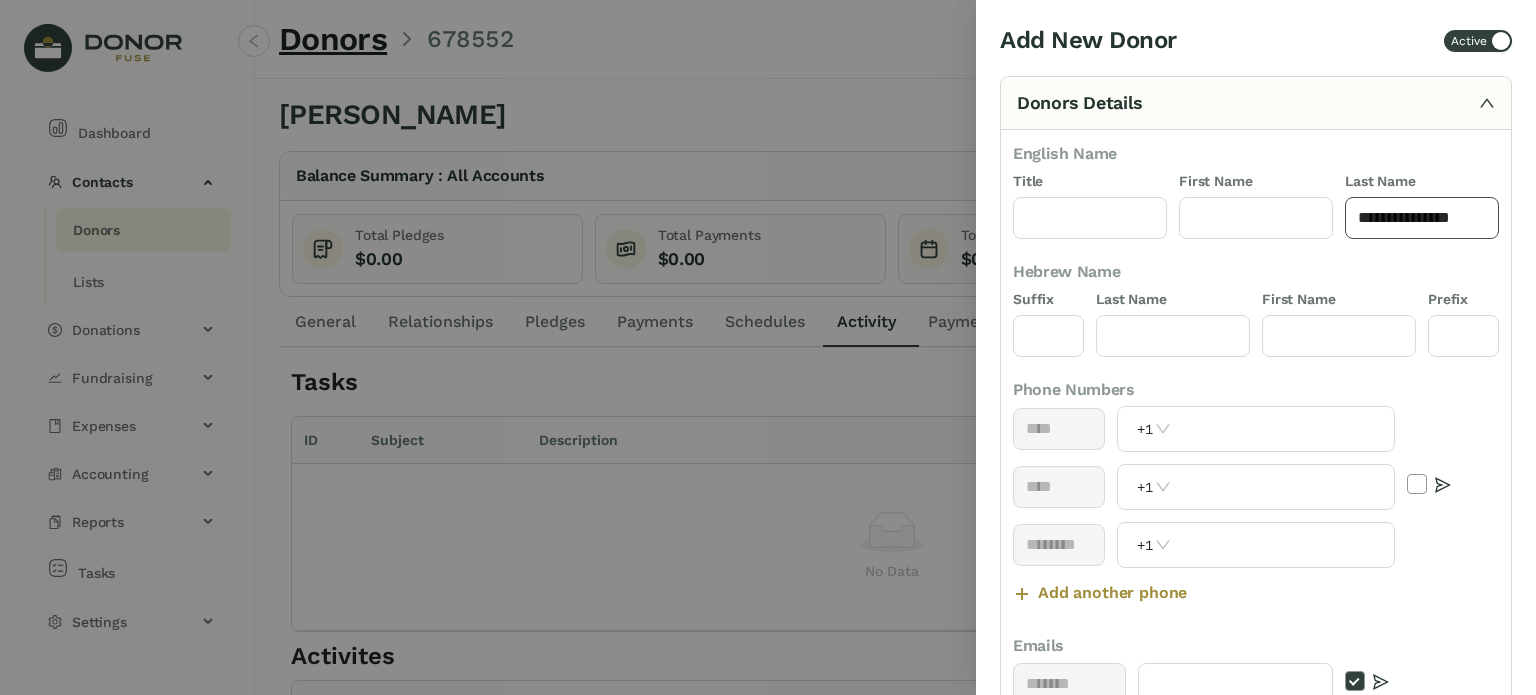 drag, startPoint x: 1441, startPoint y: 216, endPoint x: 1473, endPoint y: 223, distance: 32.75668 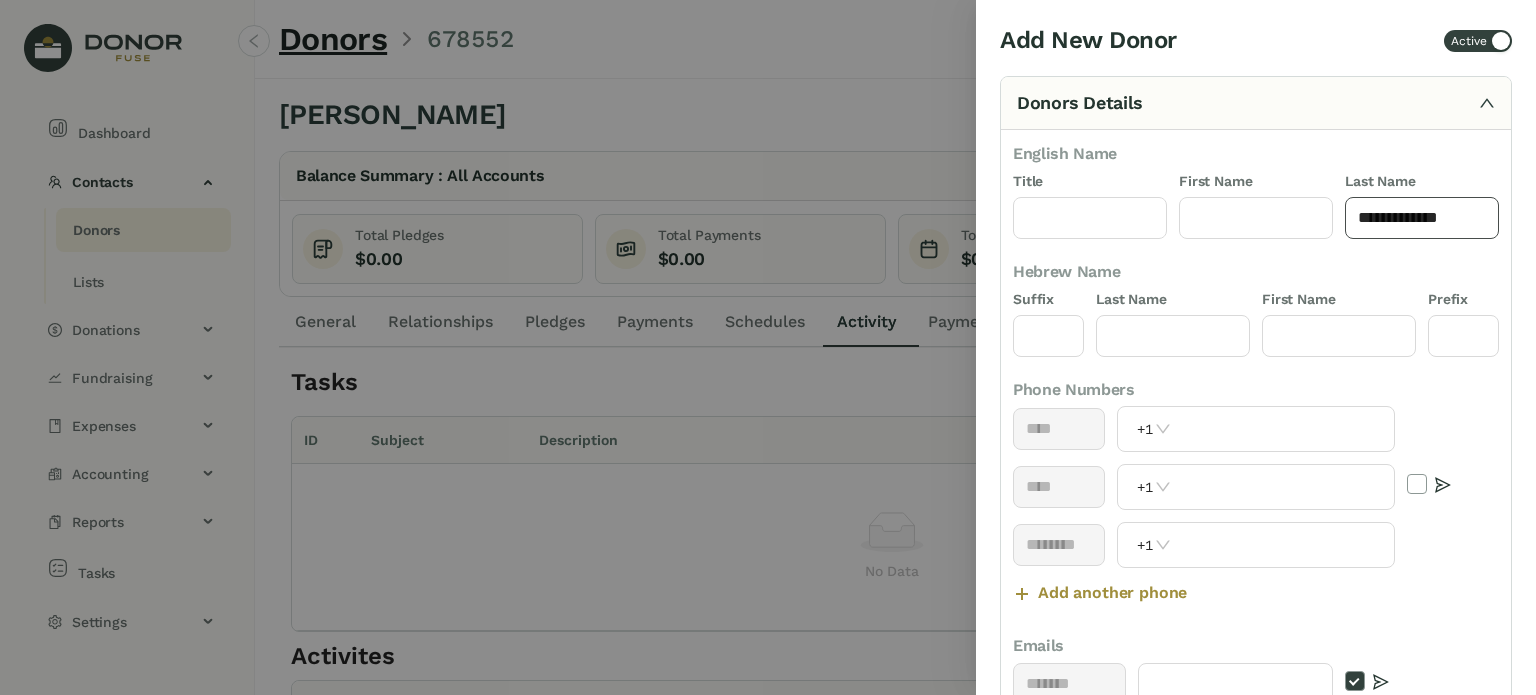 click on "**********" 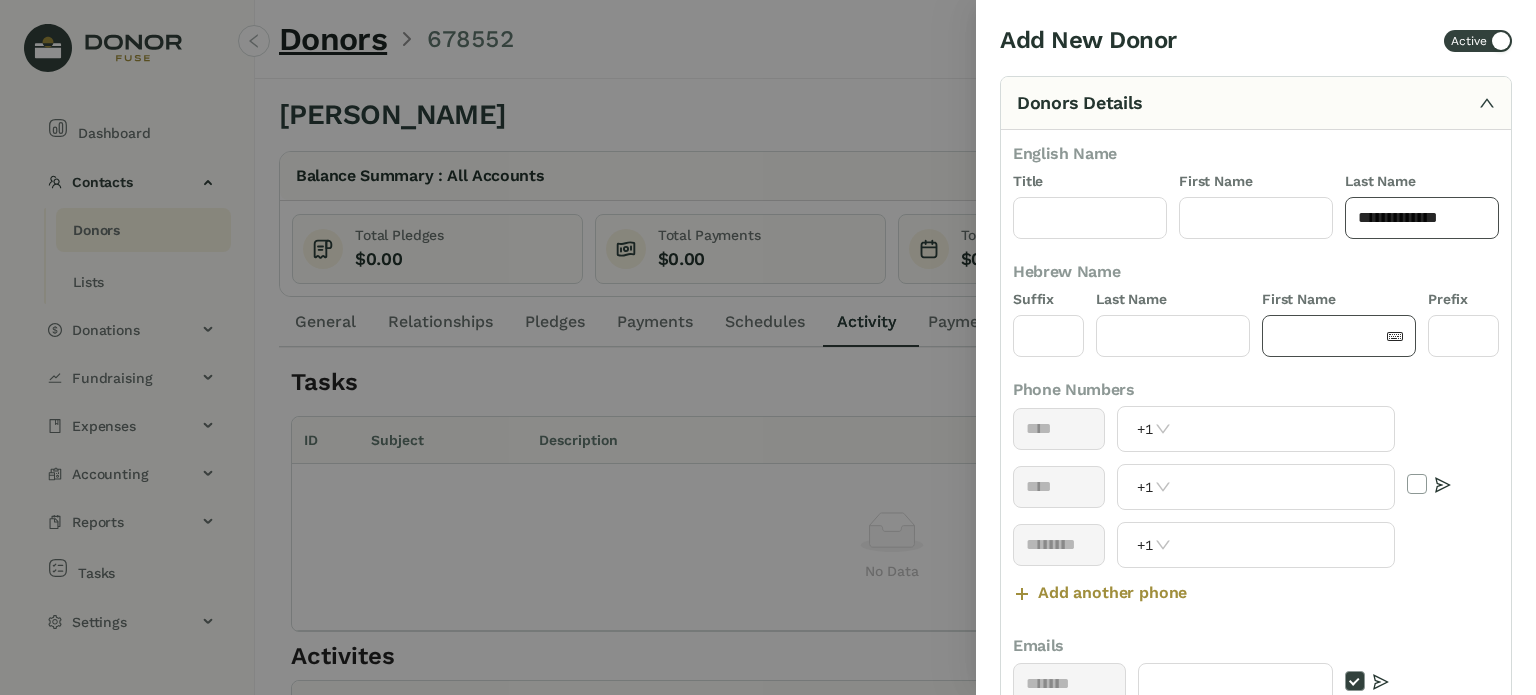 type on "**********" 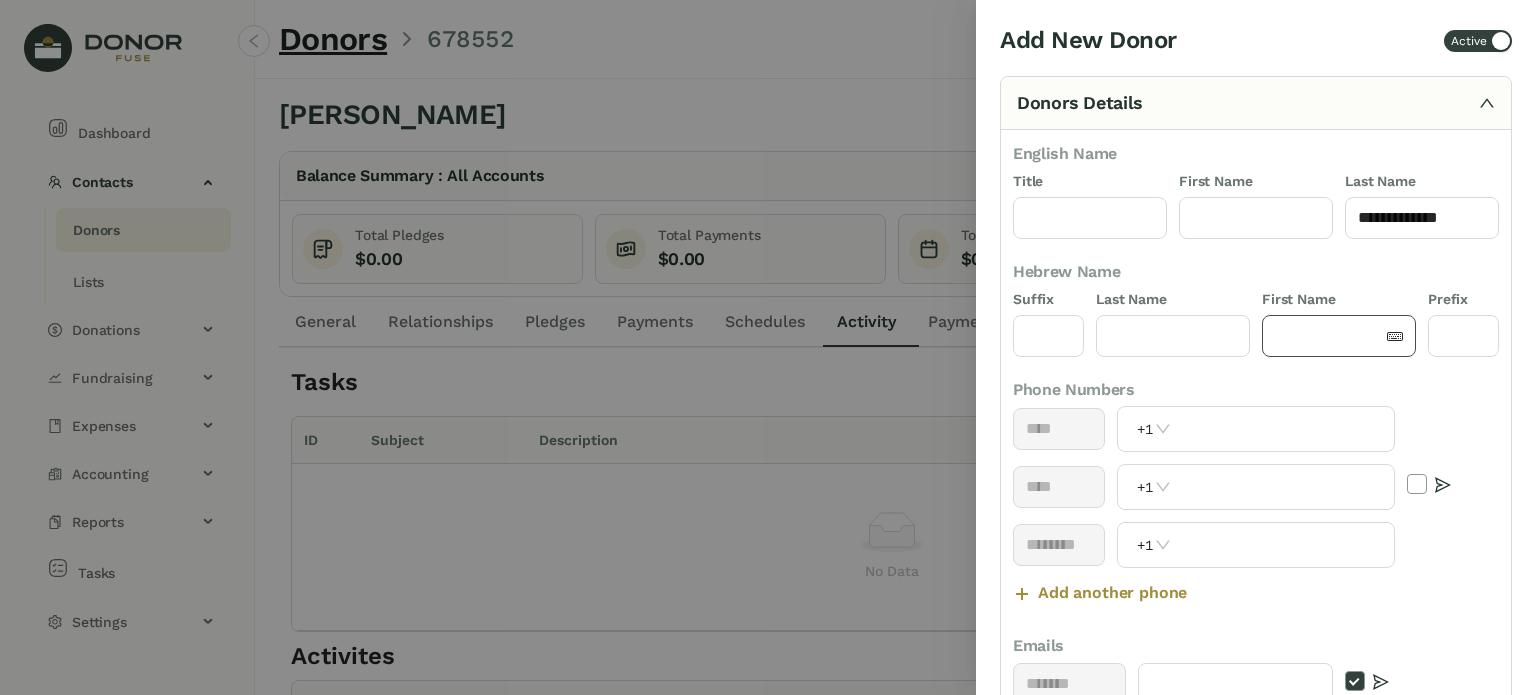 click 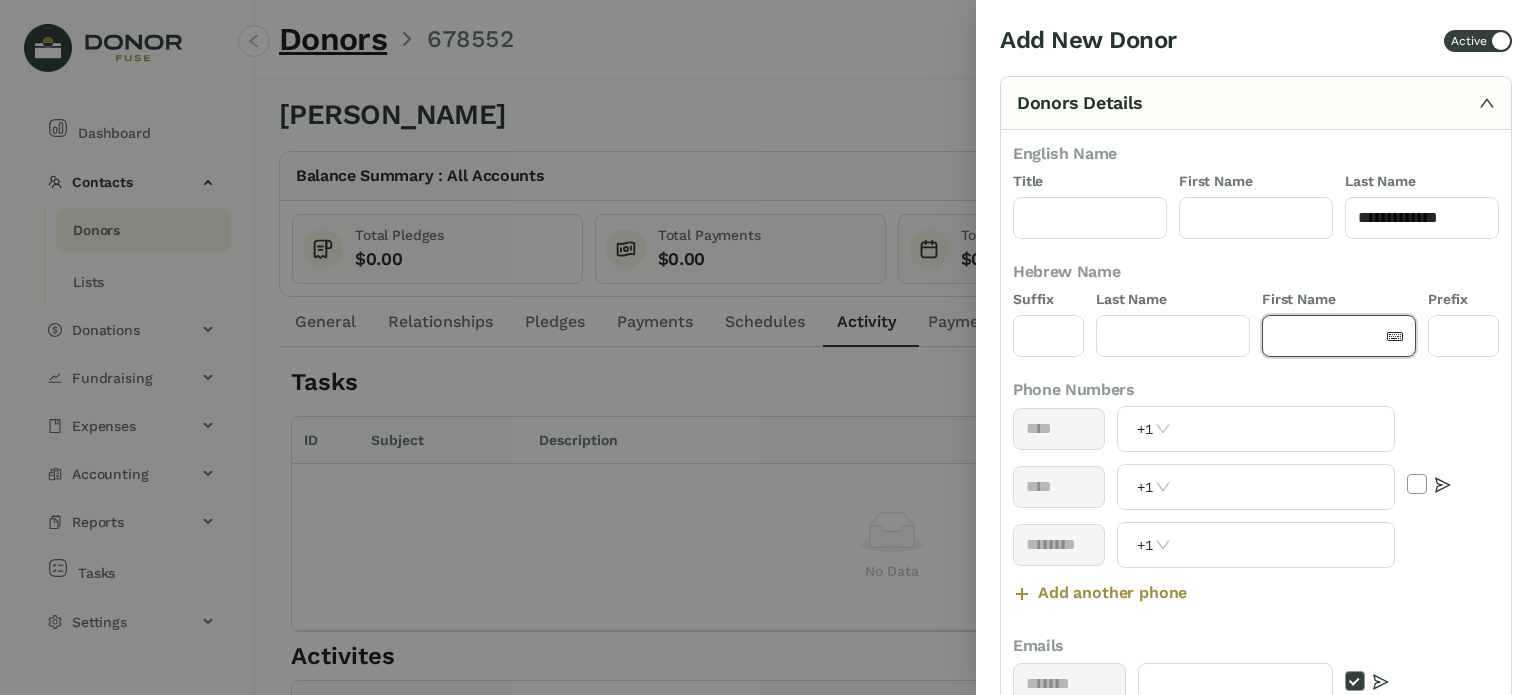 paste on "**********" 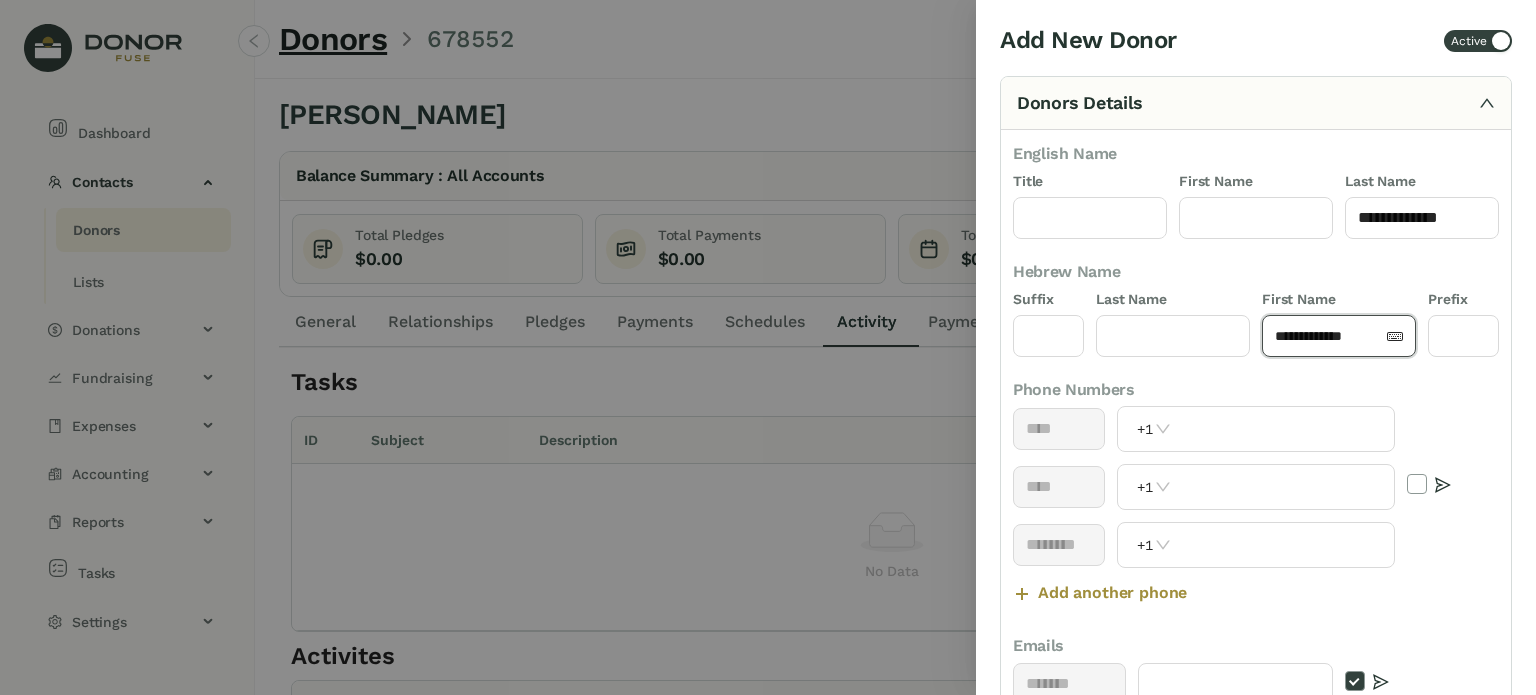 click on "**********" 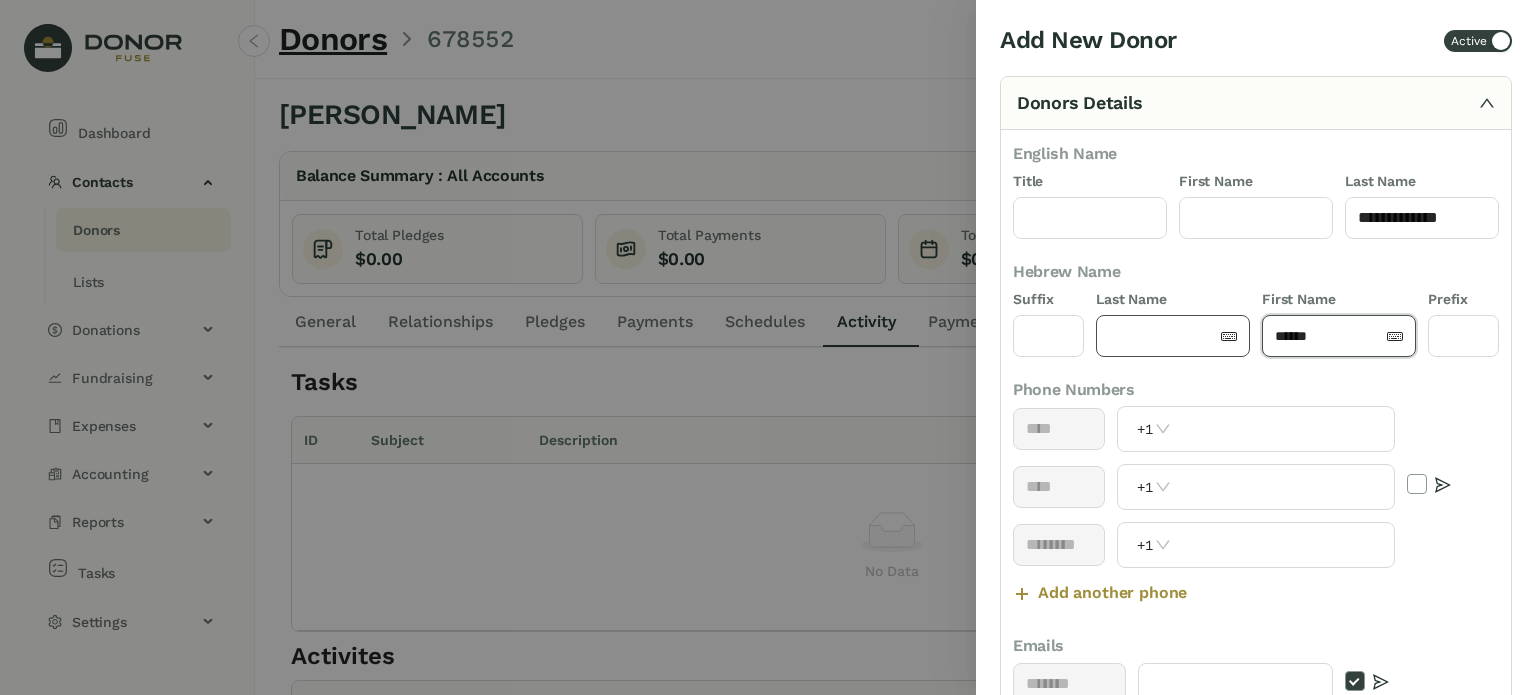 type on "****" 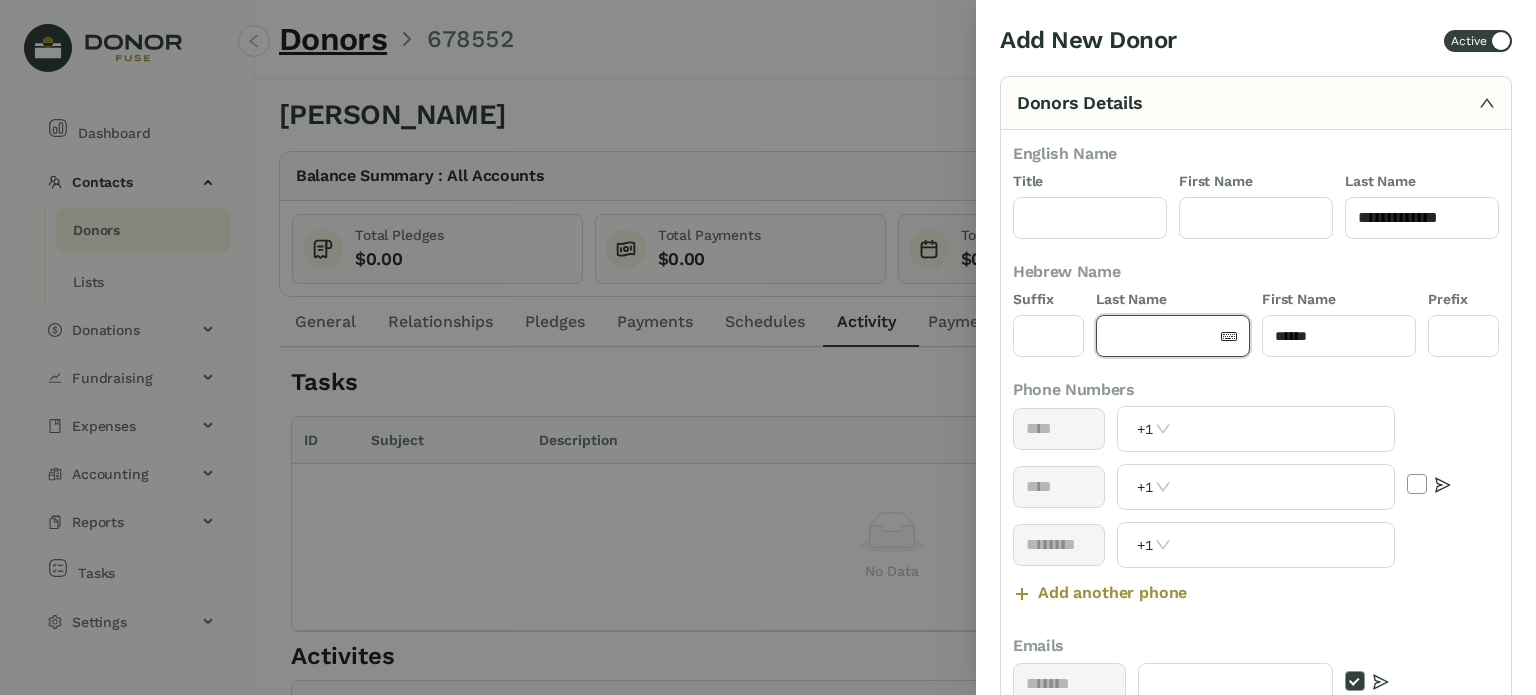 click 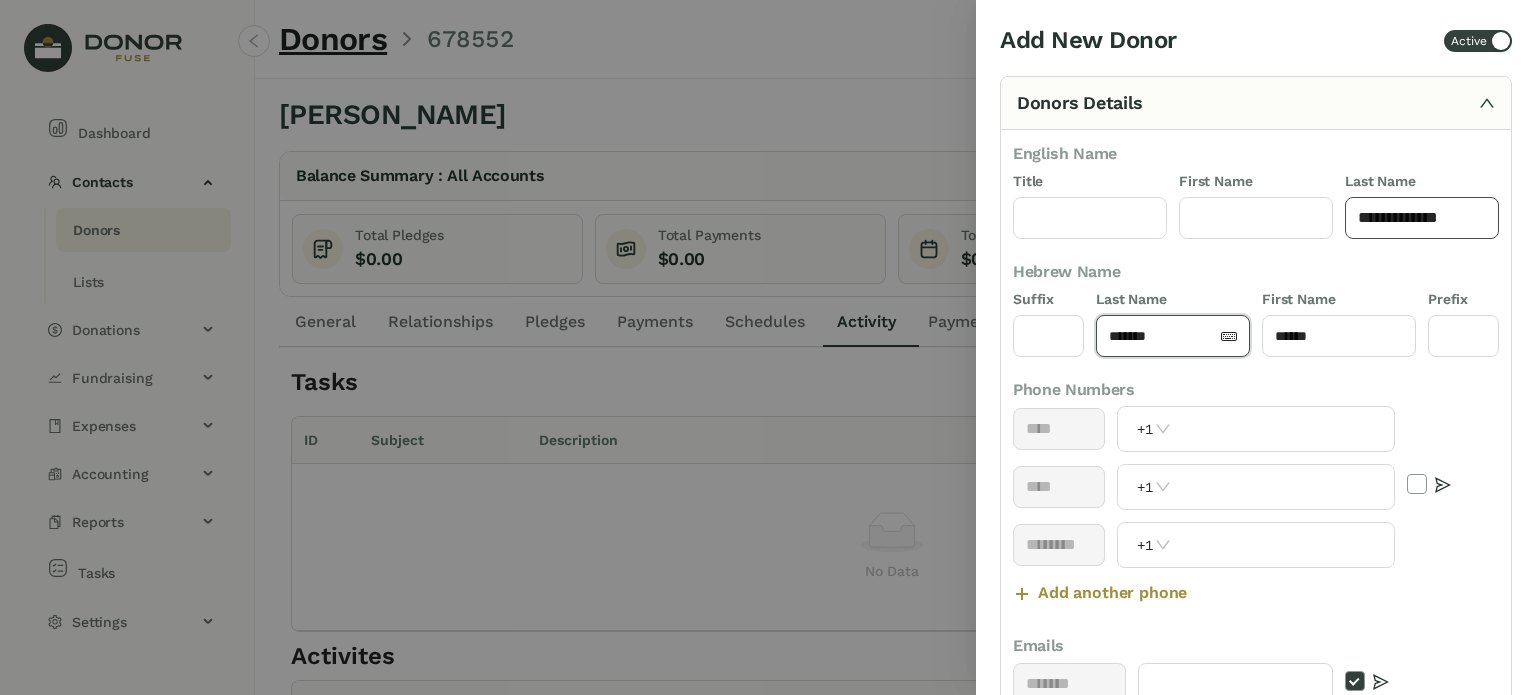 type on "*******" 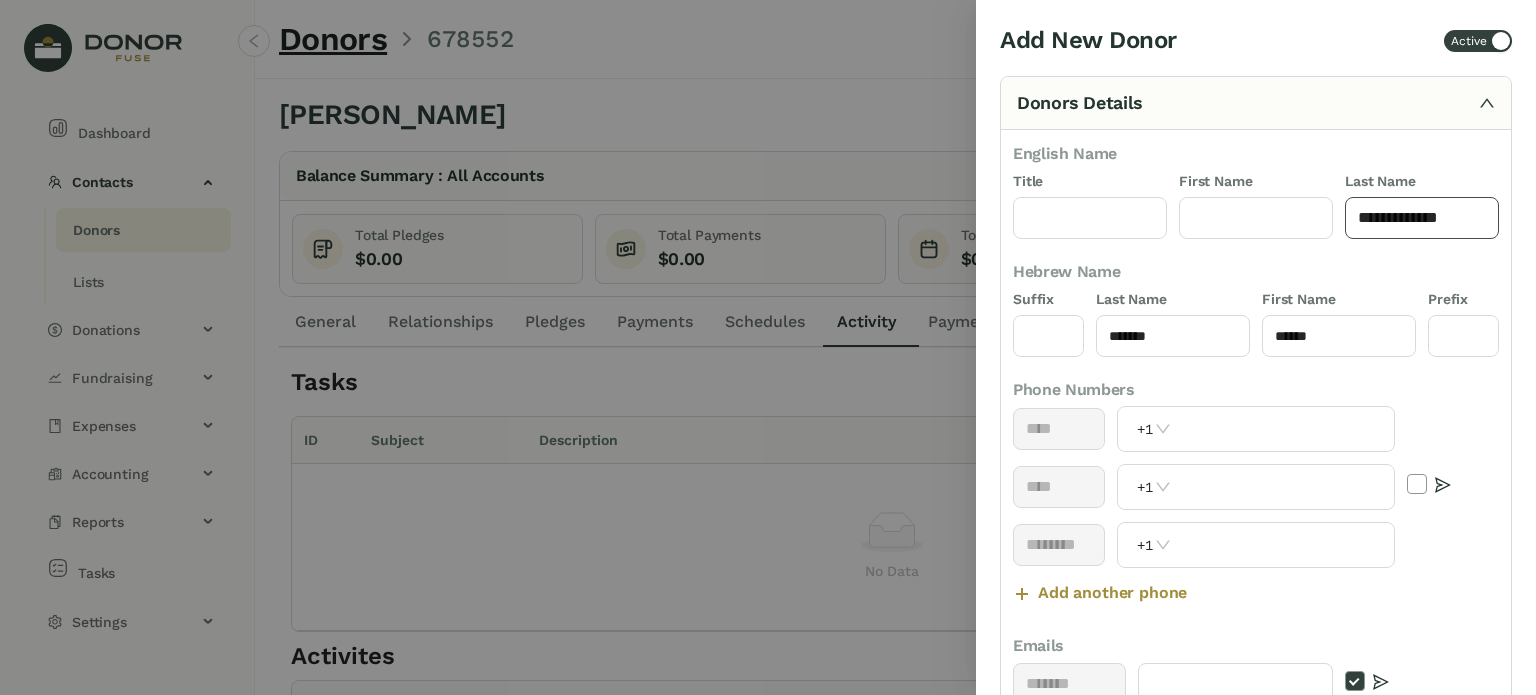 click on "**********" 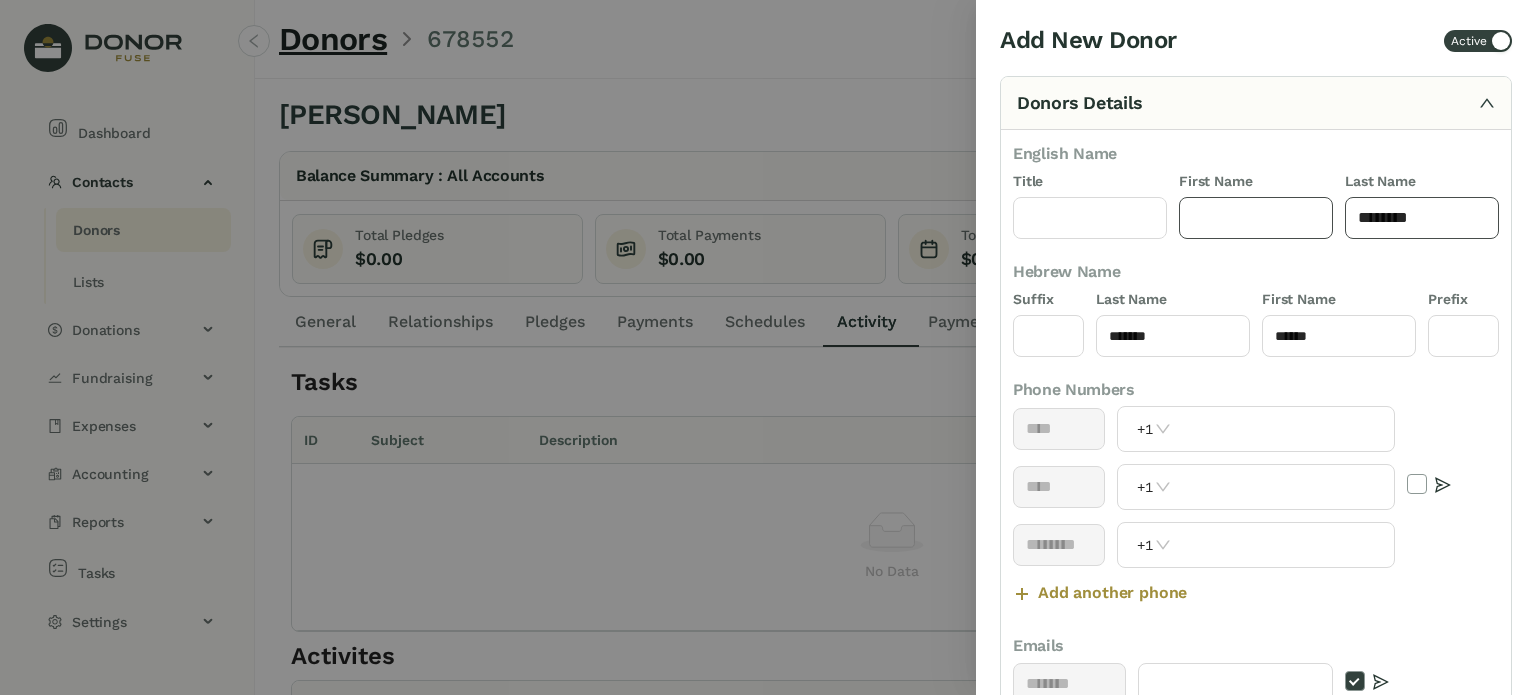 type on "*******" 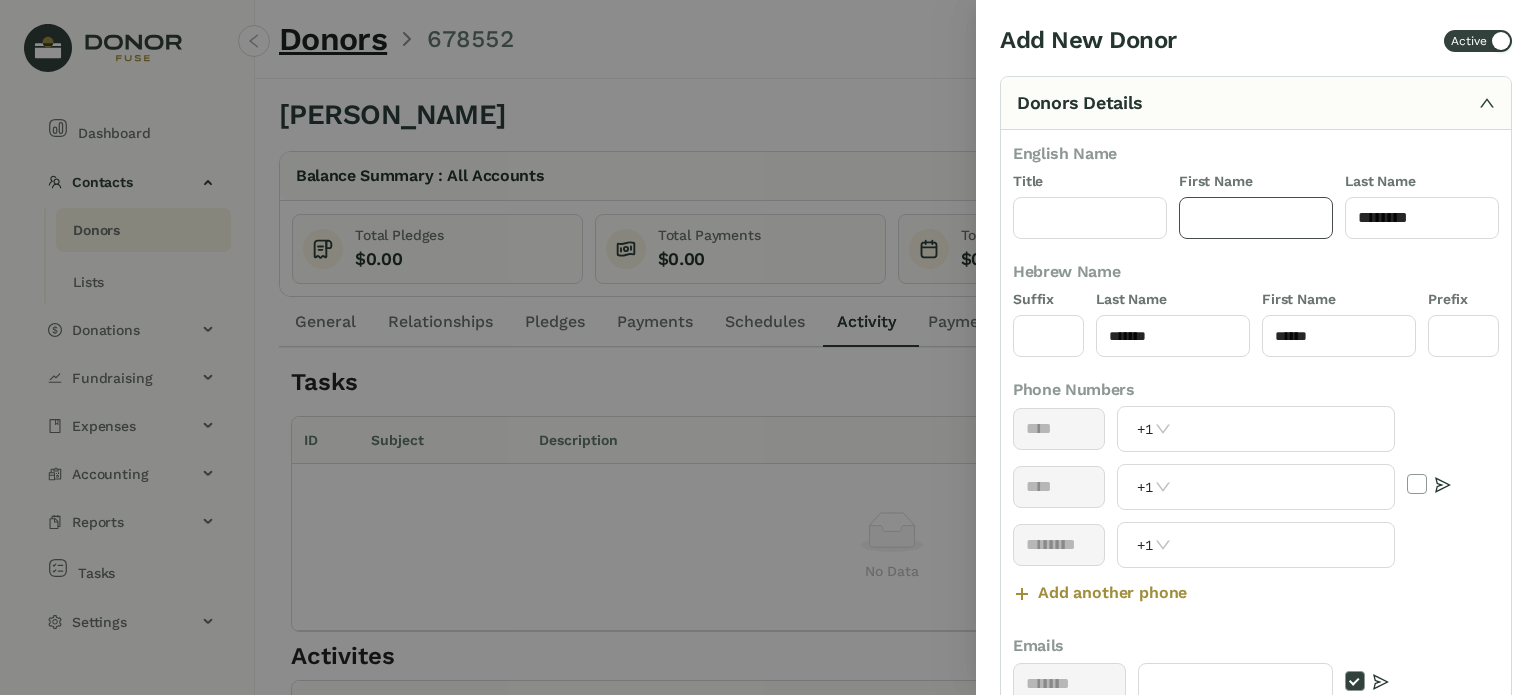 click 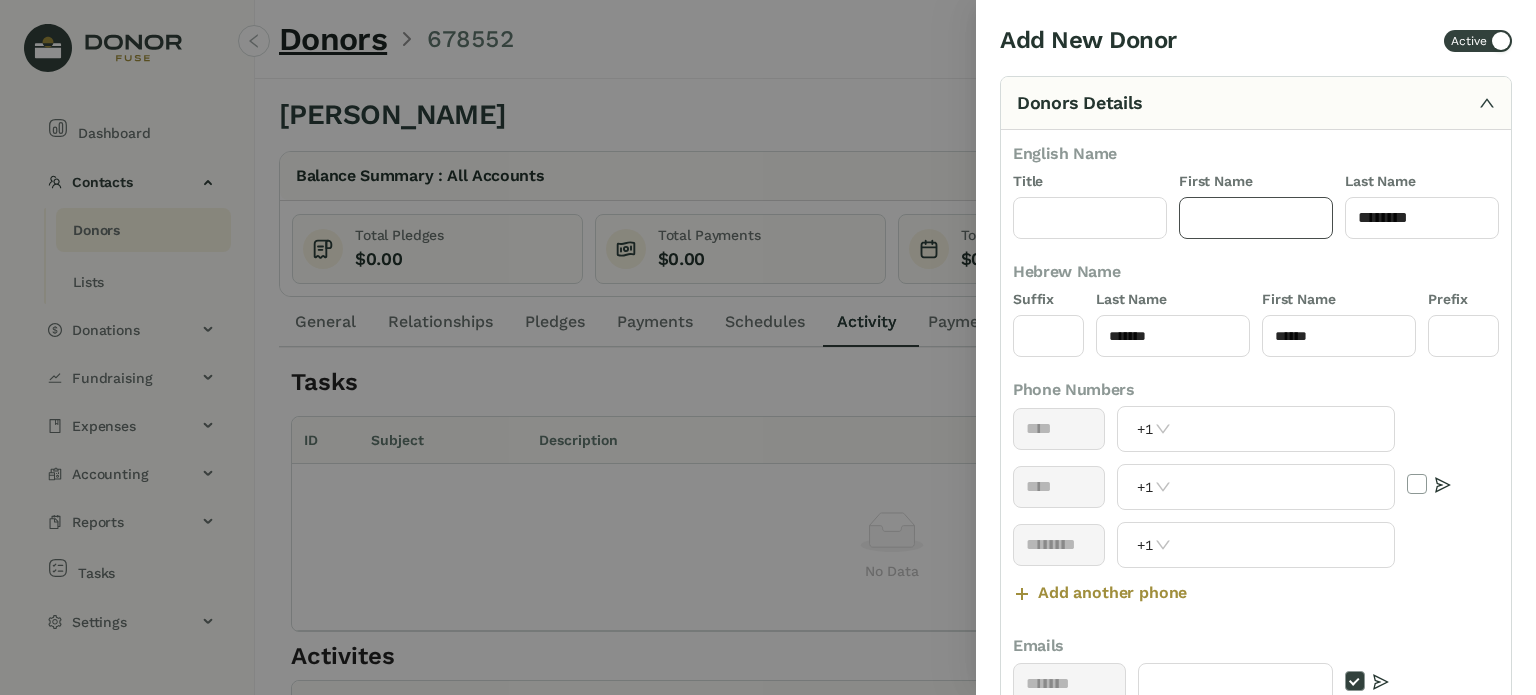 paste on "****" 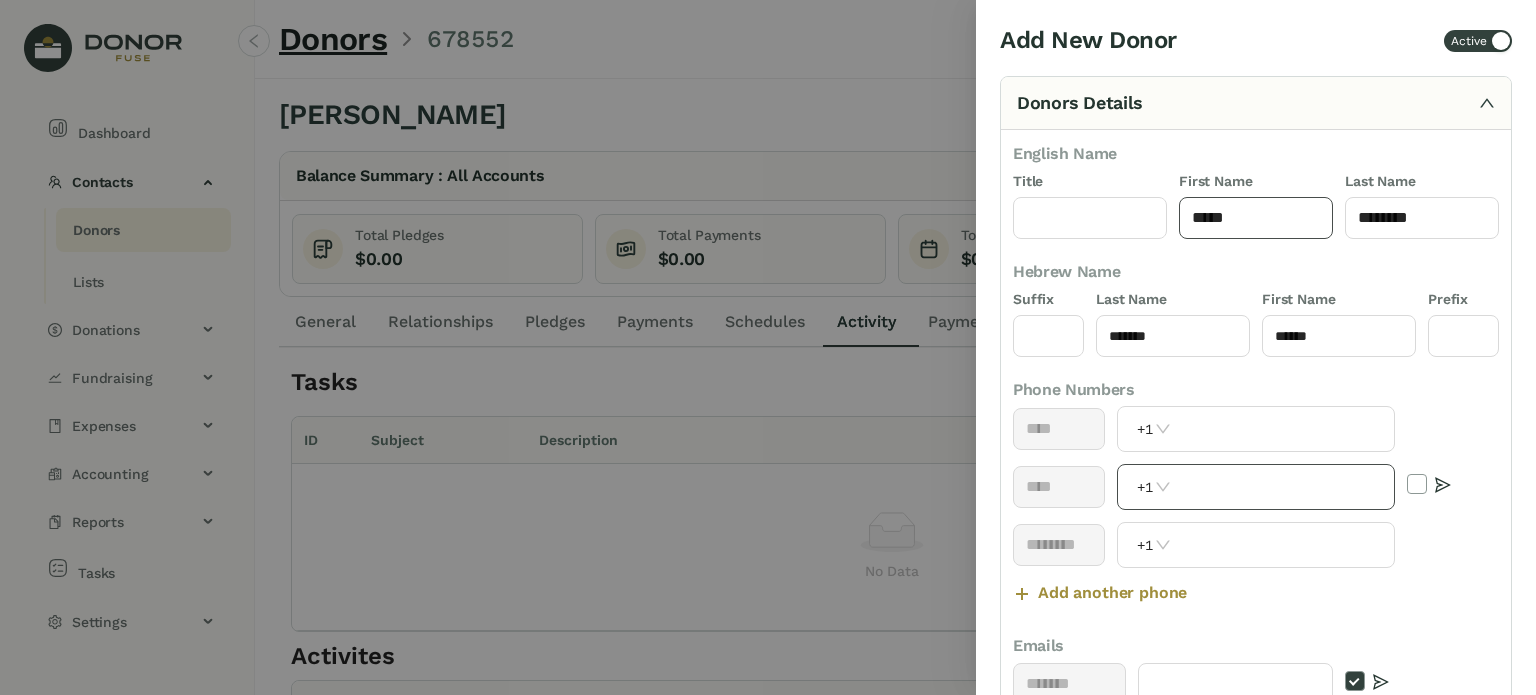 type on "****" 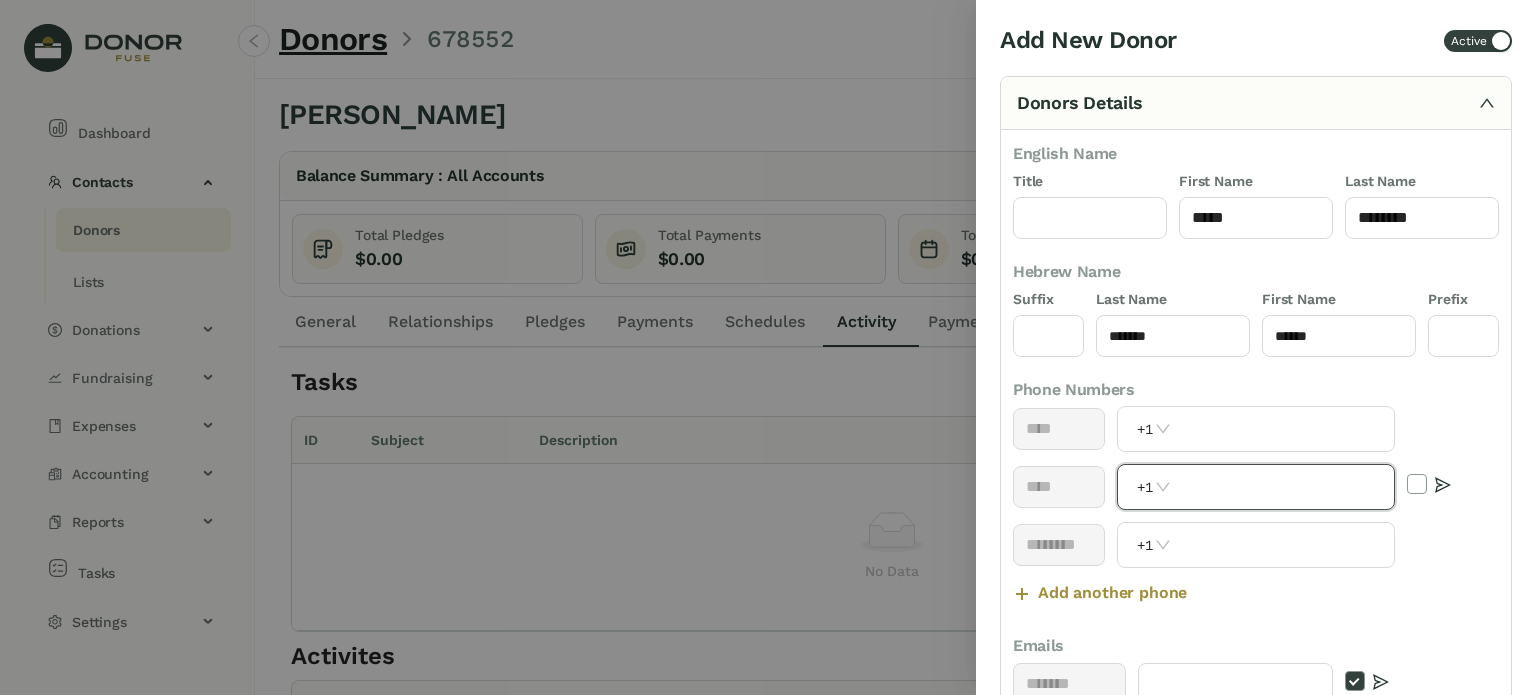 click at bounding box center (1285, 487) 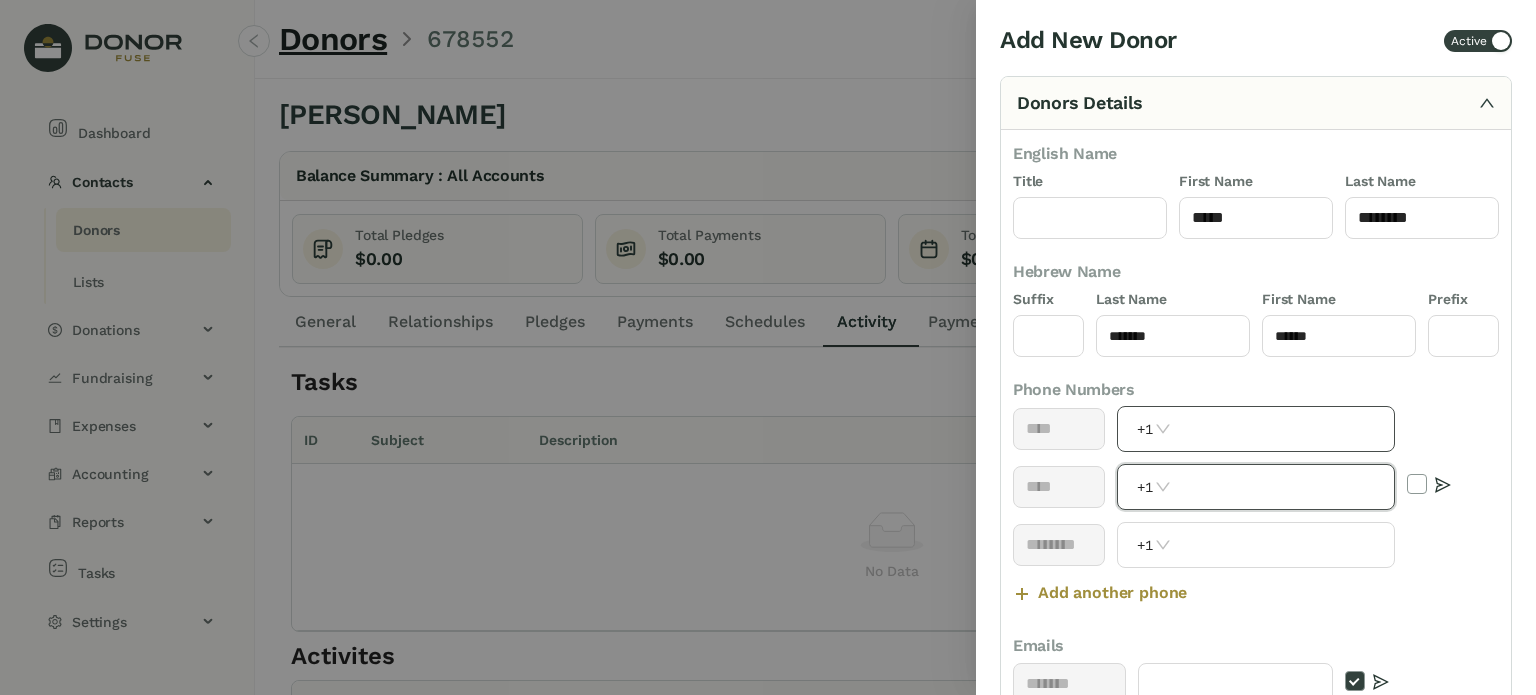 click at bounding box center [1285, 429] 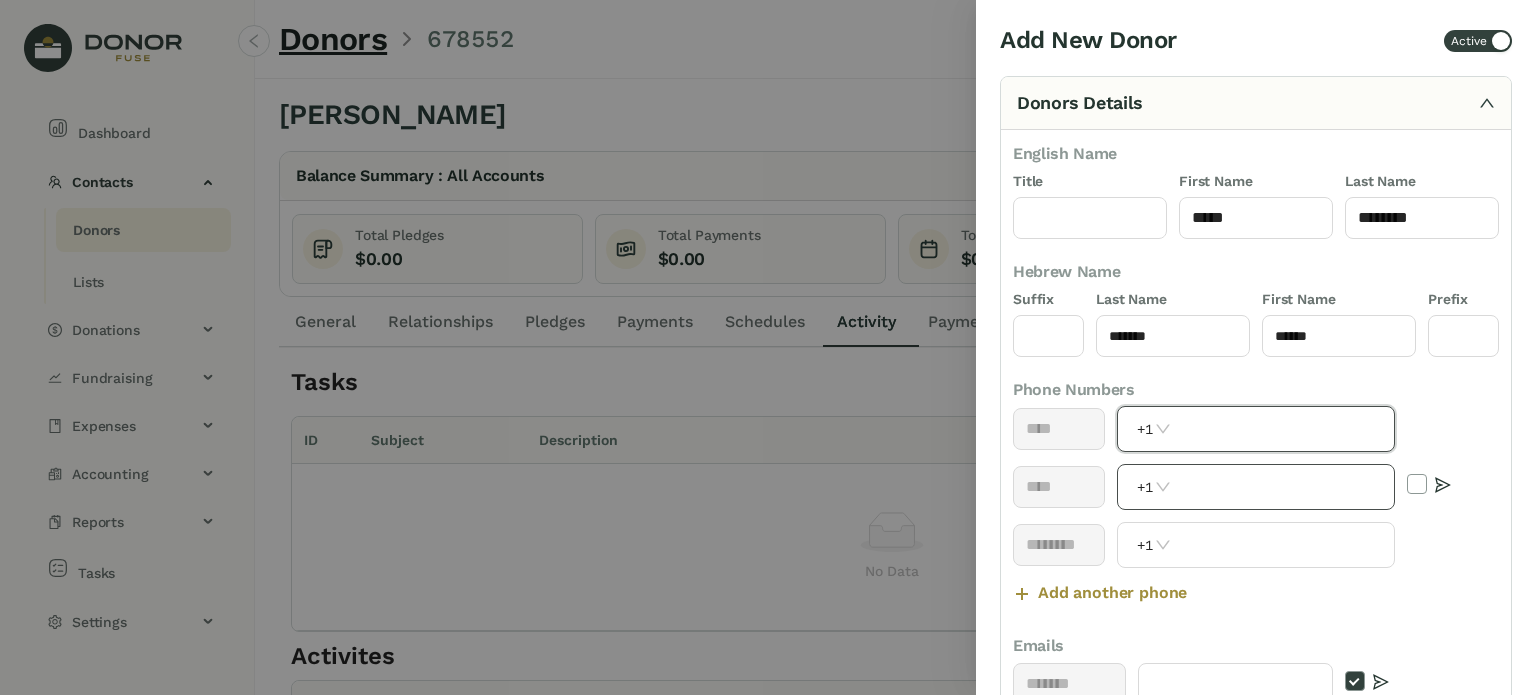 click at bounding box center (1285, 487) 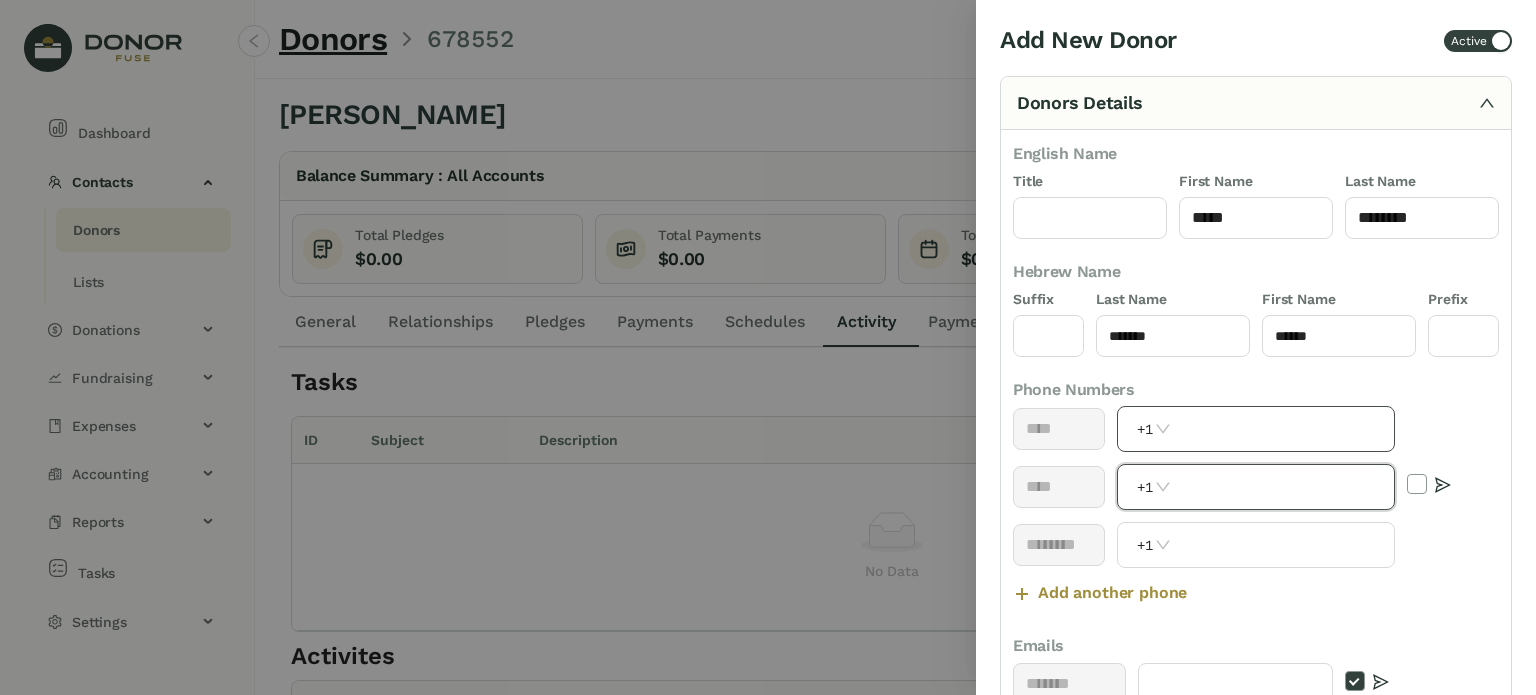 click on "+1" at bounding box center (1256, 429) 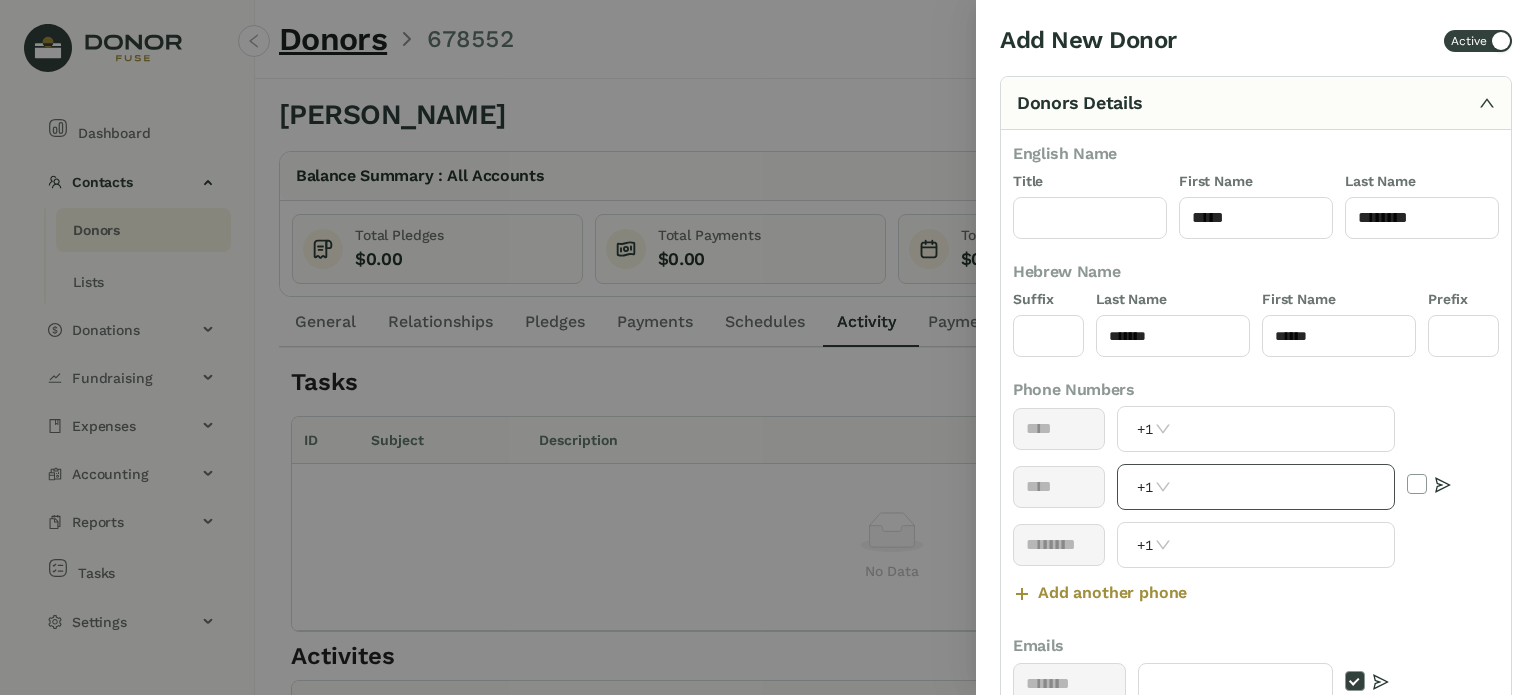 click at bounding box center (1285, 487) 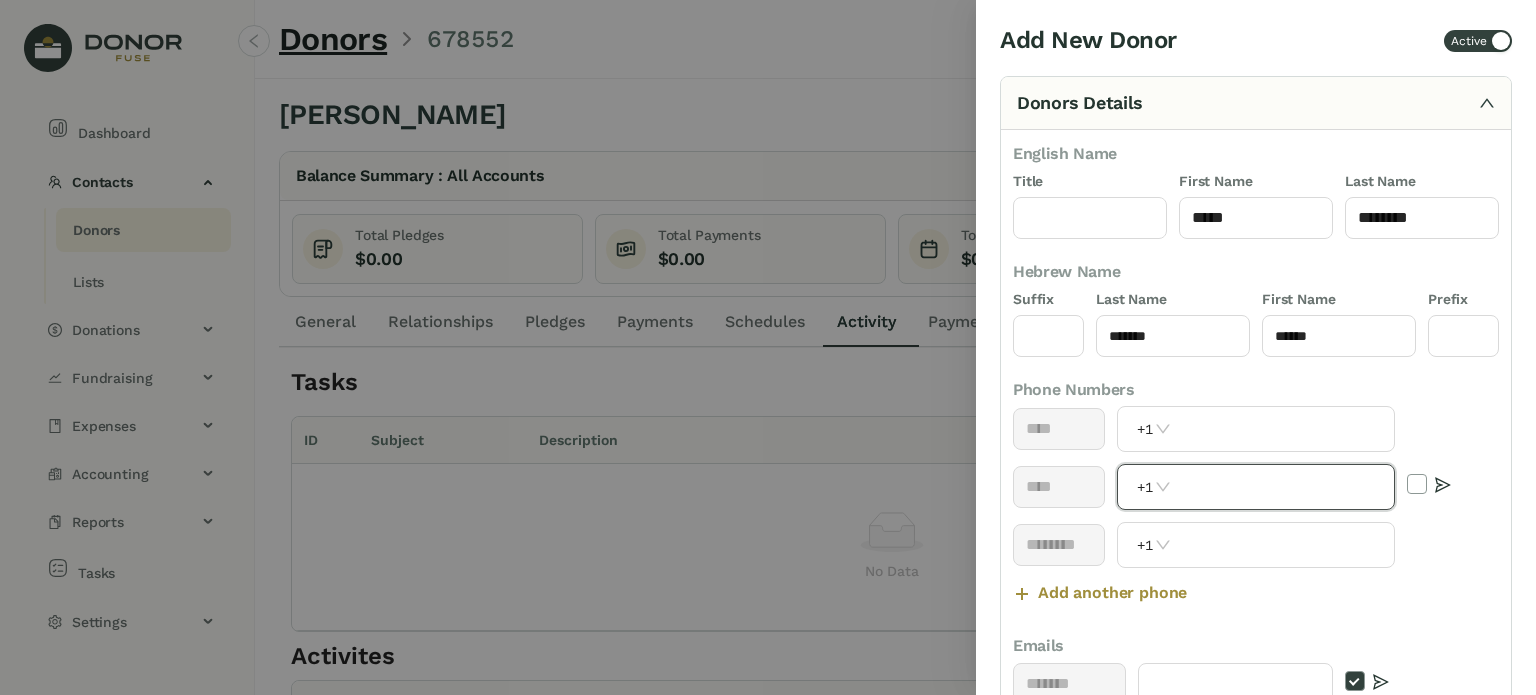 paste on "**********" 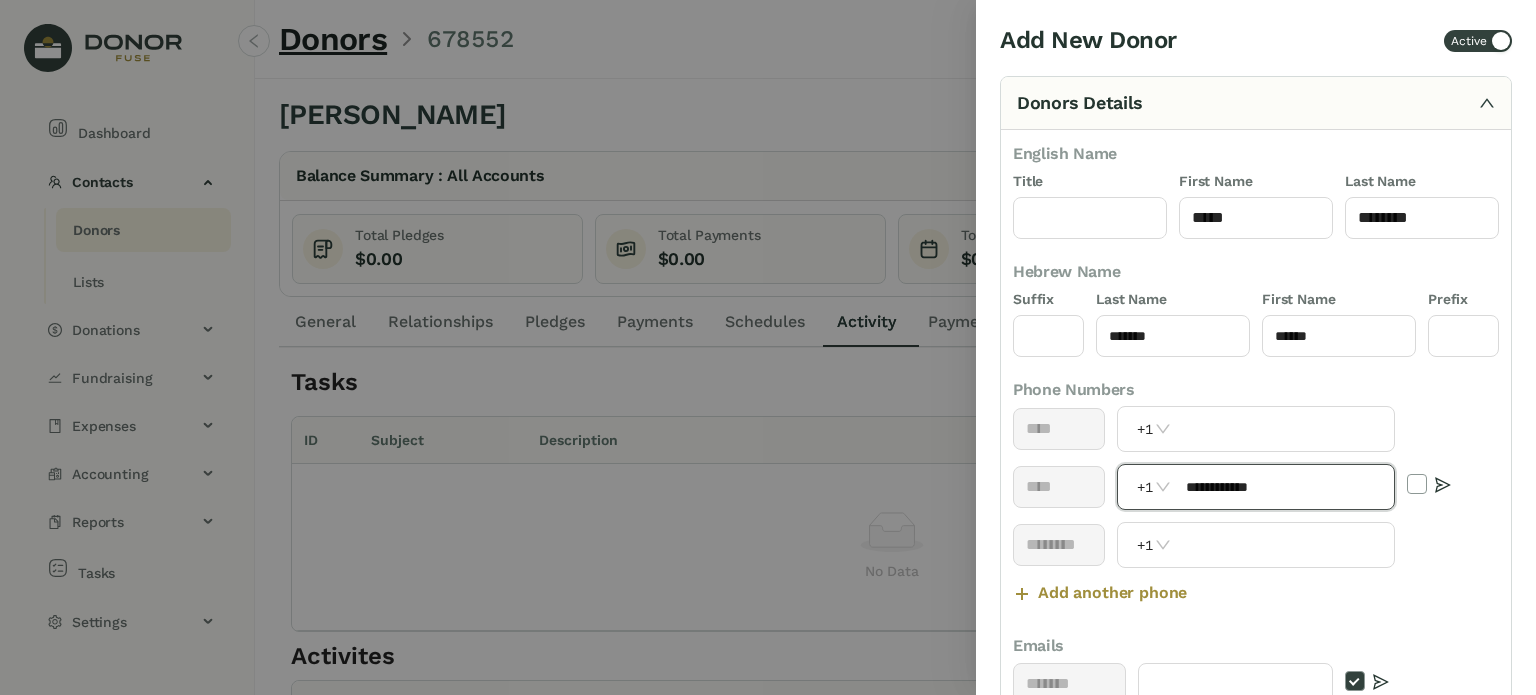 scroll, scrollTop: 500, scrollLeft: 0, axis: vertical 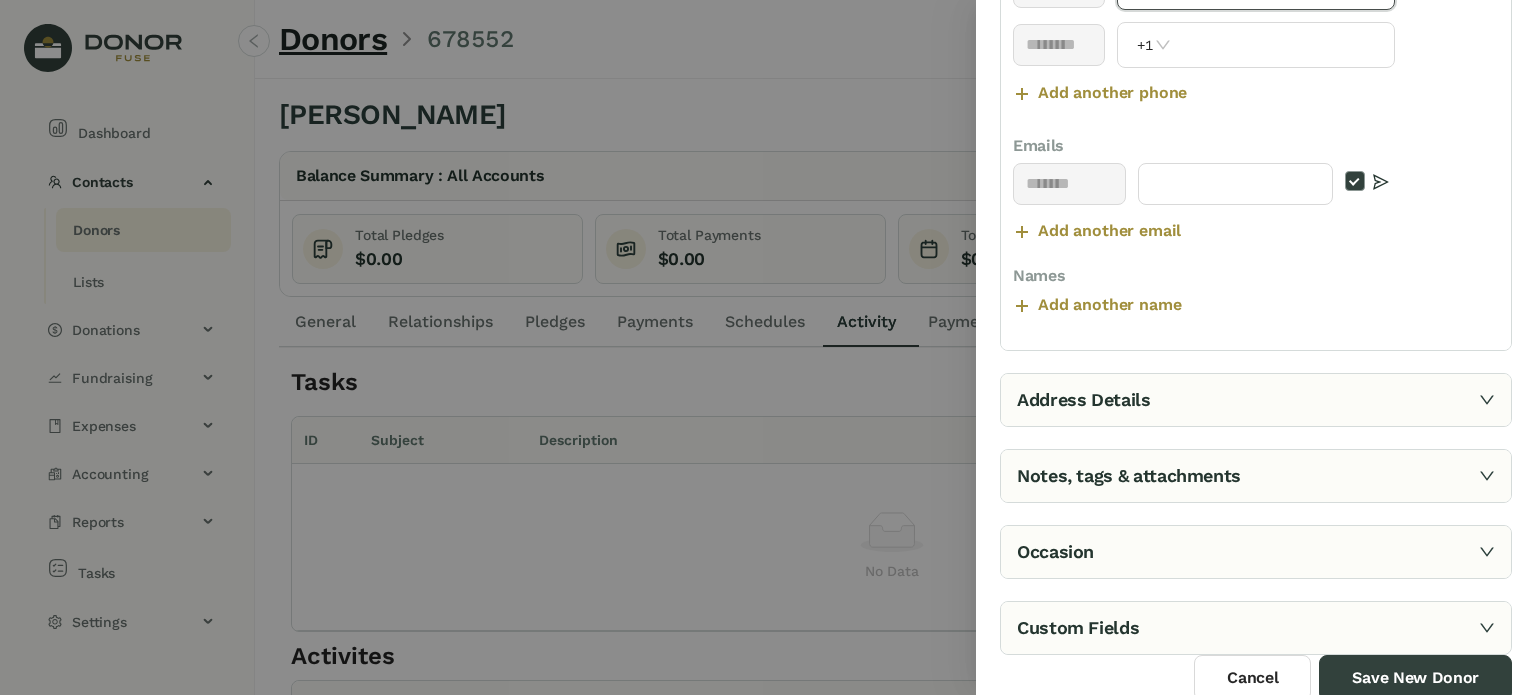 type on "**********" 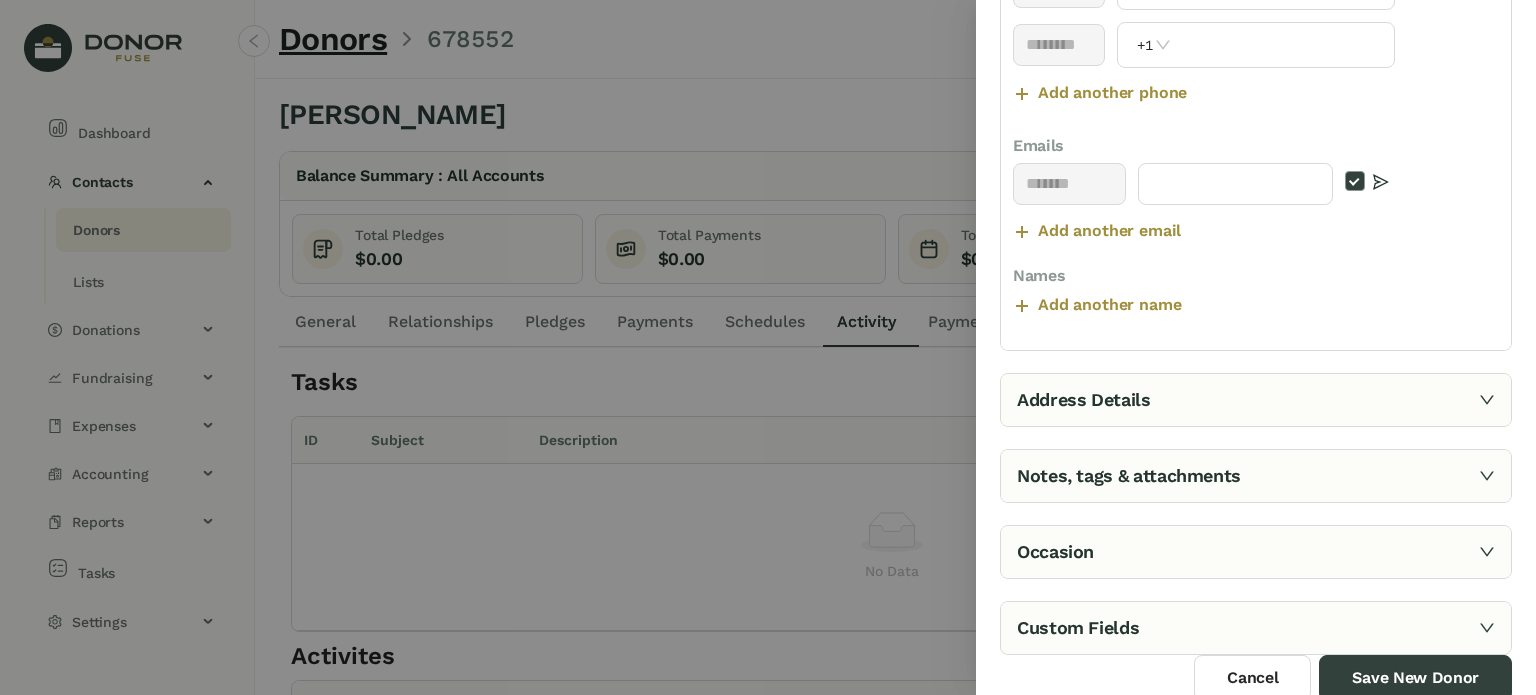 click on "Notes, tags & attachments" at bounding box center [1256, 476] 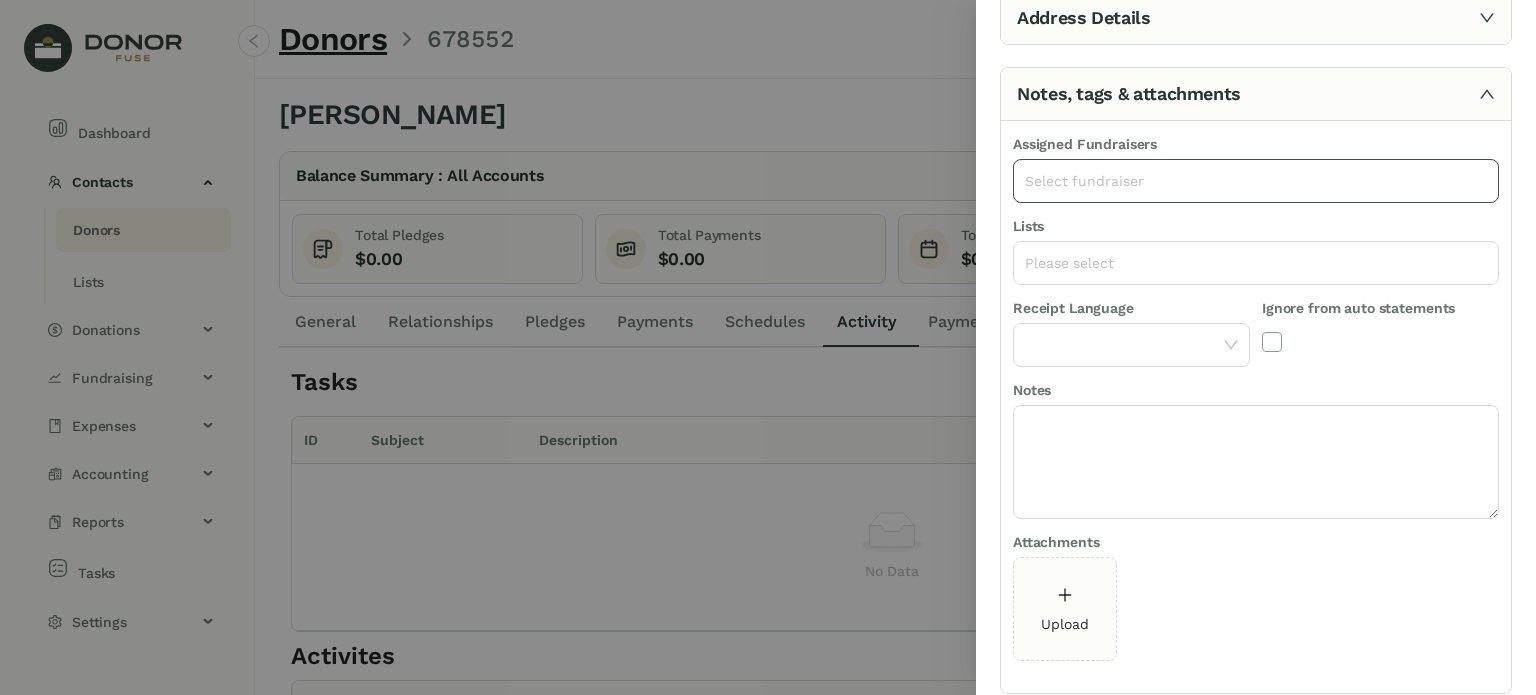 click on "Select fundraiser" 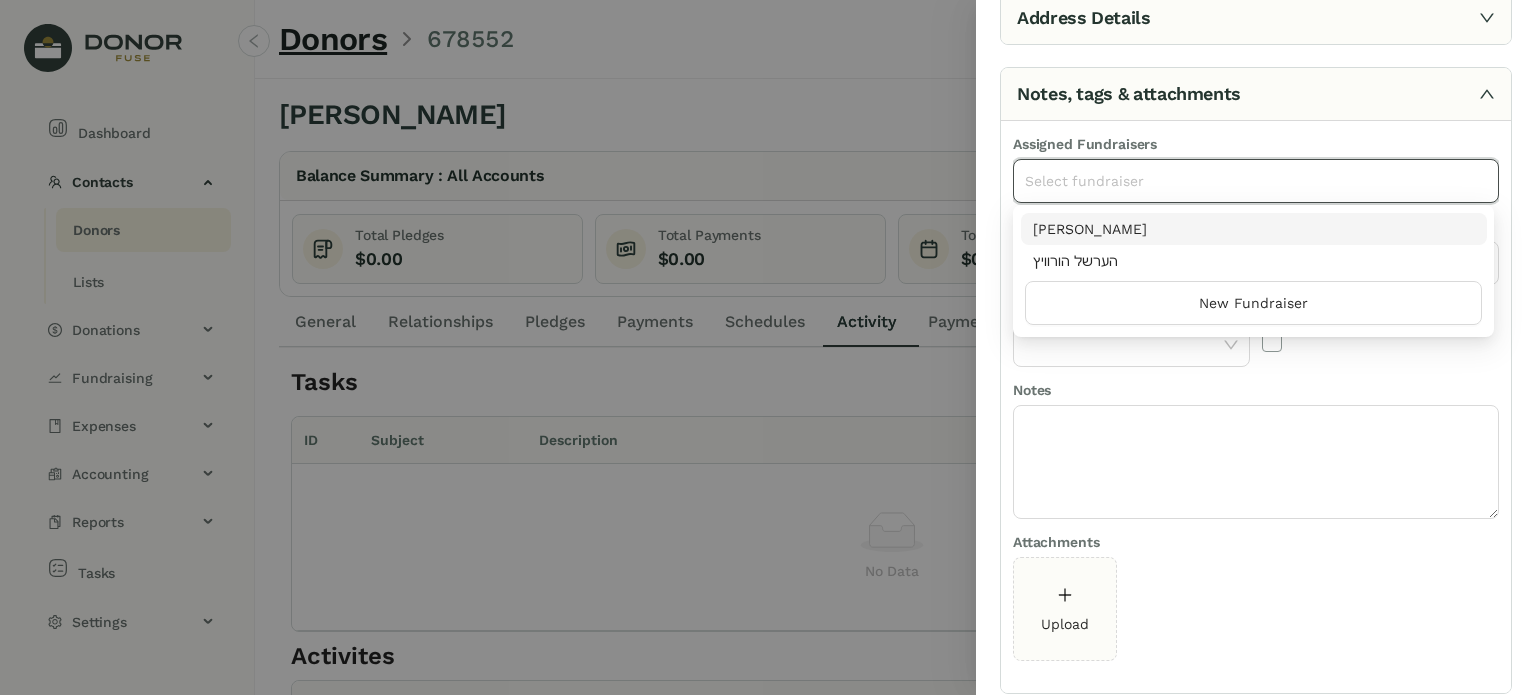 click on "[PERSON_NAME]" at bounding box center [1254, 229] 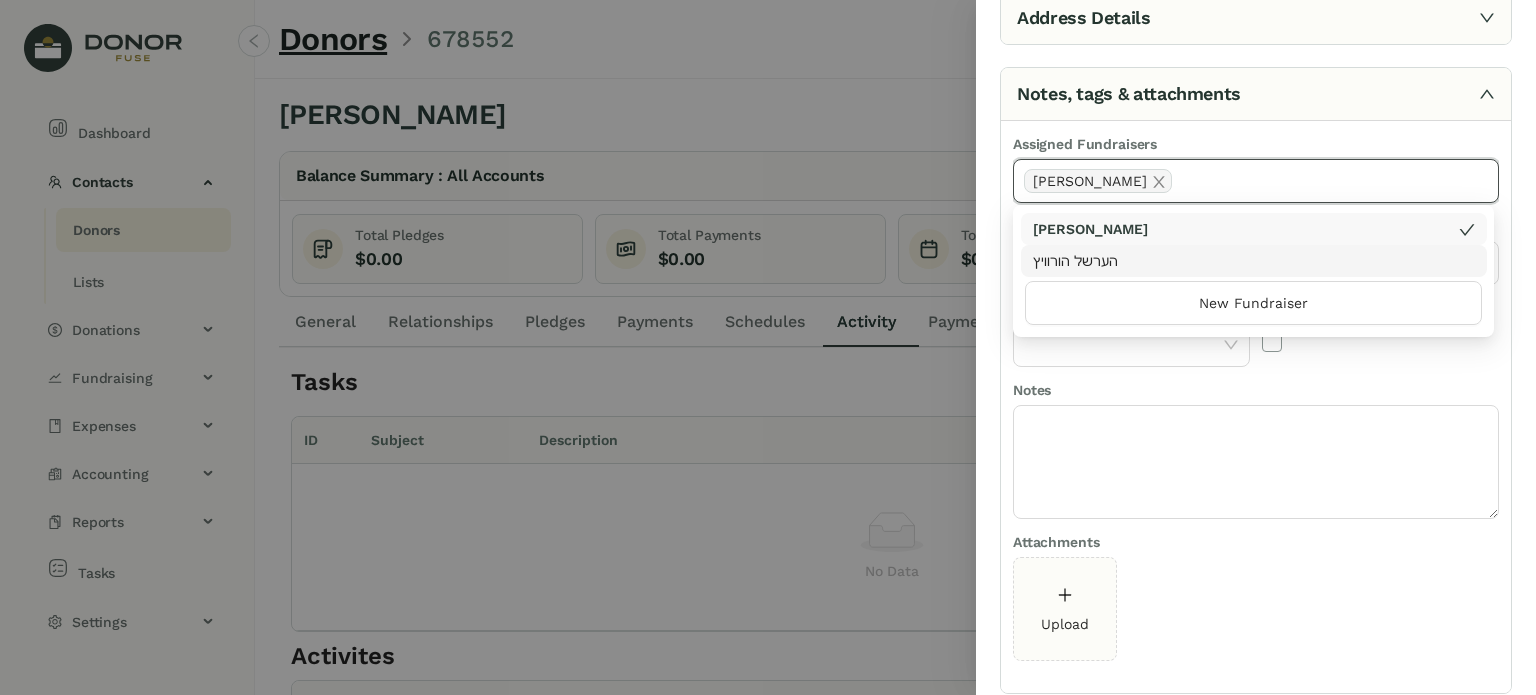 click on "Ignore from auto statements" at bounding box center (1380, 338) 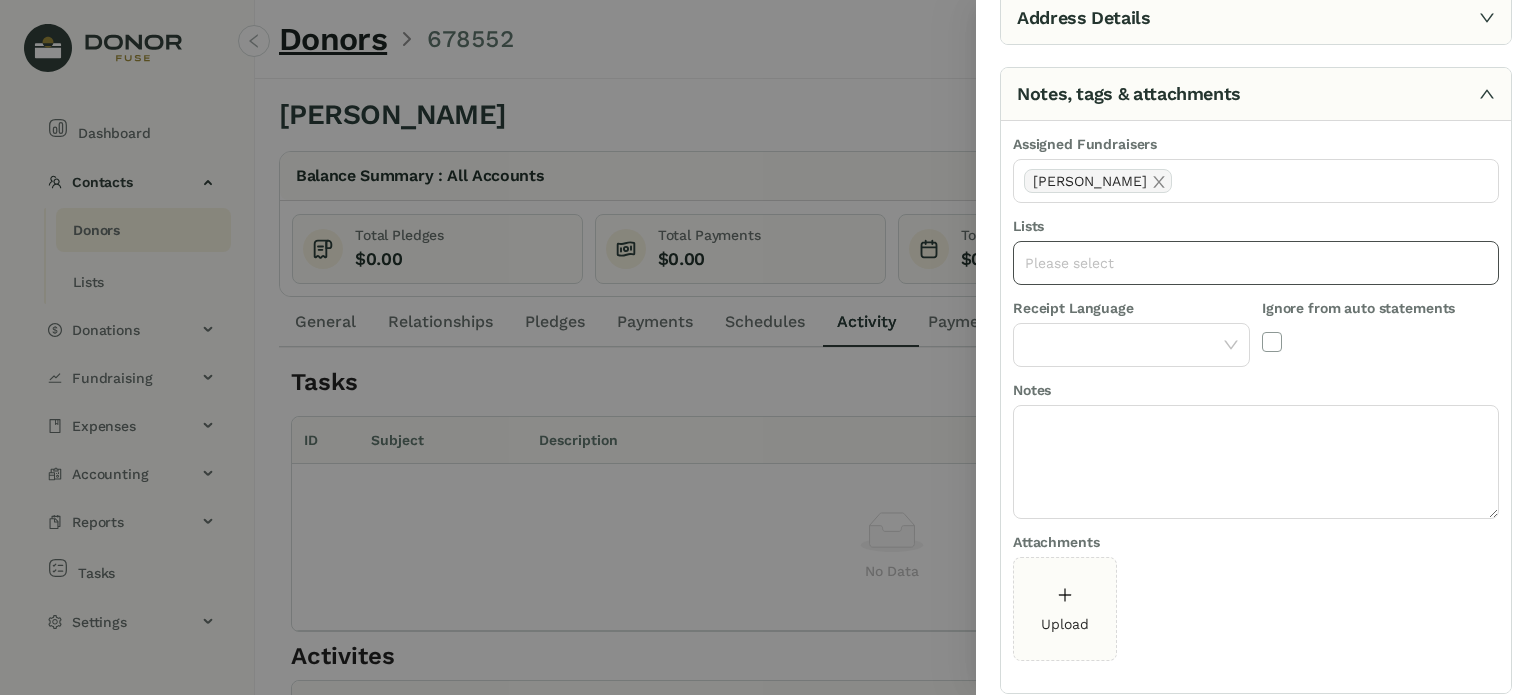 click on "Please select" 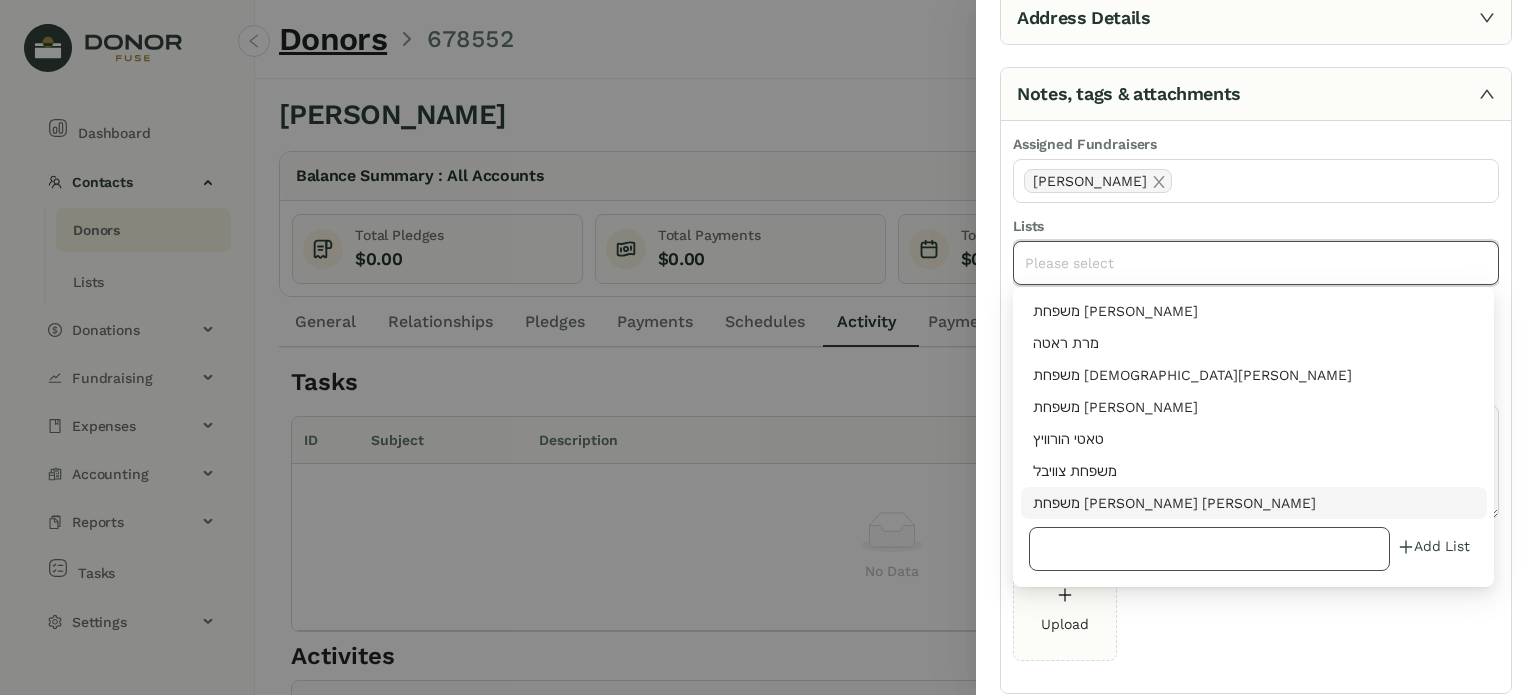 drag, startPoint x: 1145, startPoint y: 500, endPoint x: 1163, endPoint y: 568, distance: 70.34202 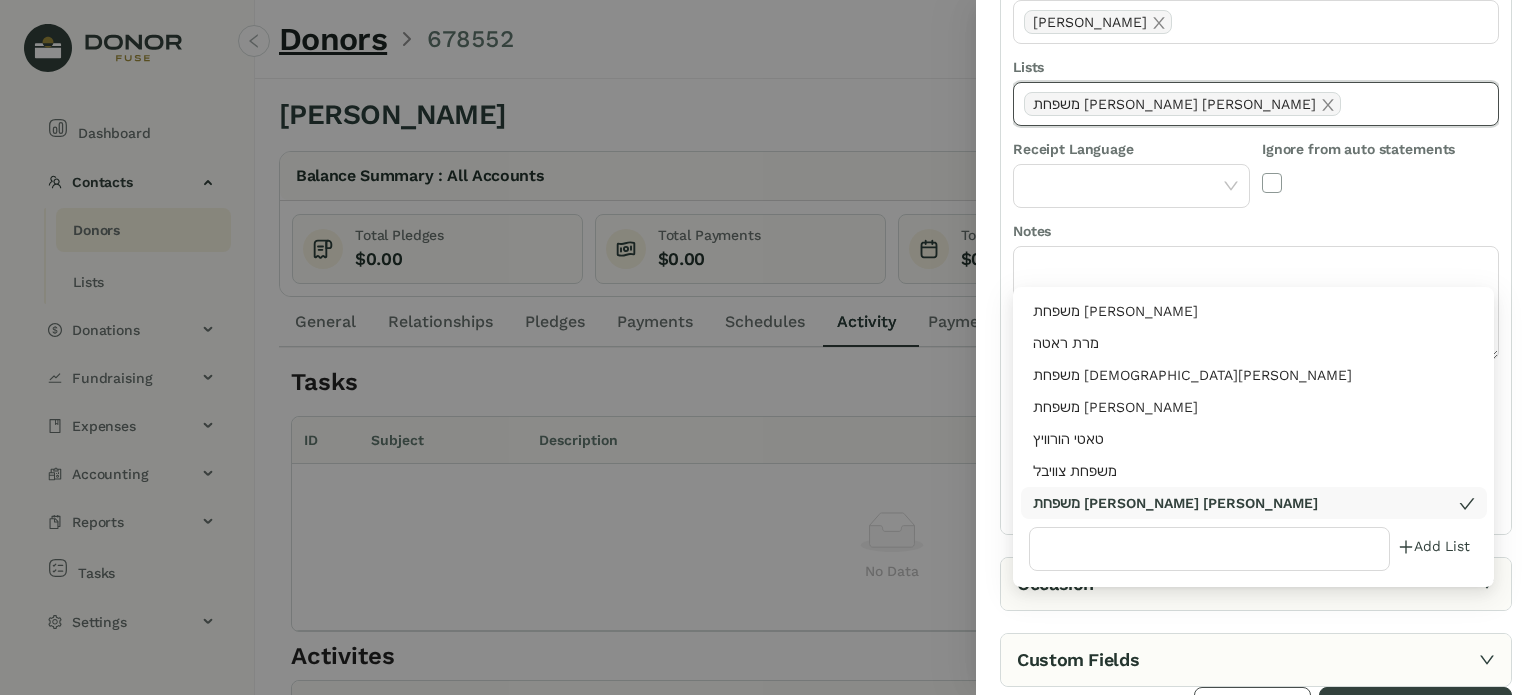 scroll, scrollTop: 355, scrollLeft: 0, axis: vertical 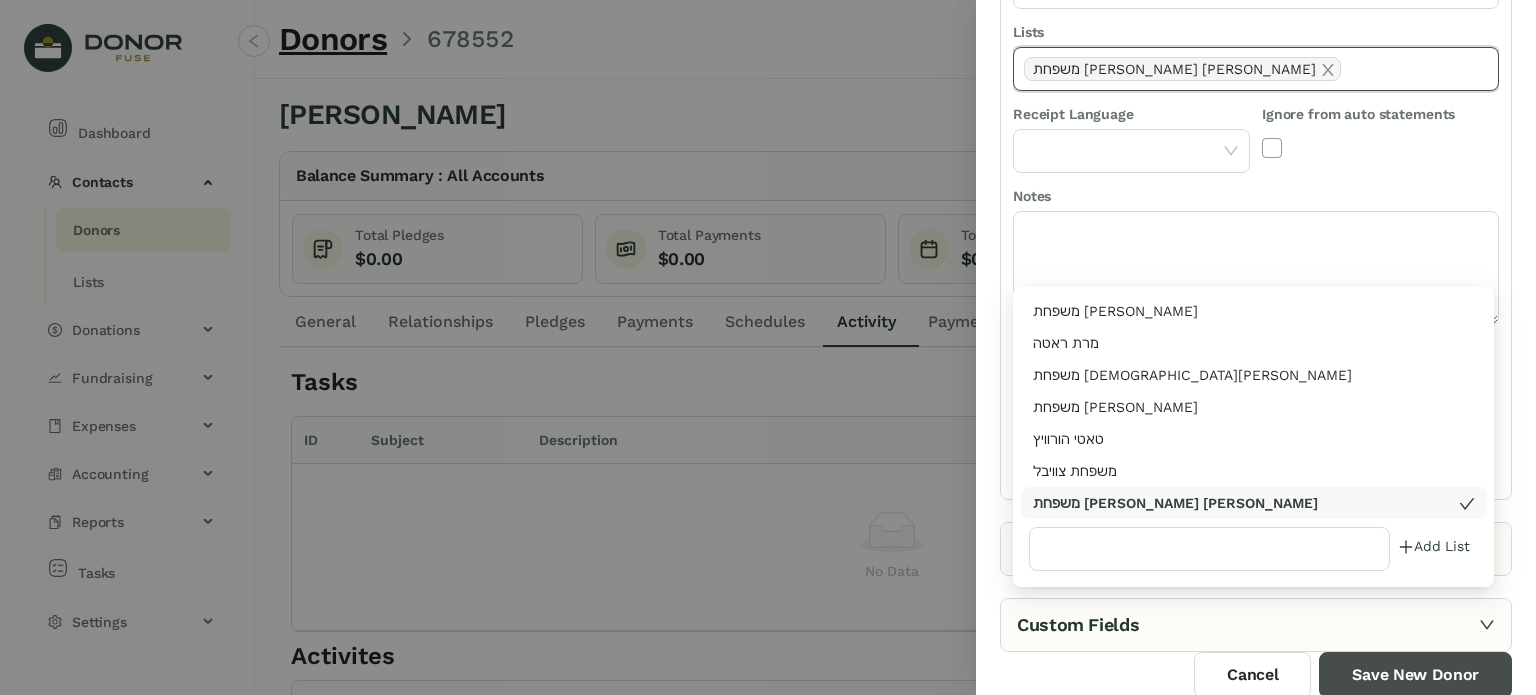 drag, startPoint x: 1349, startPoint y: 677, endPoint x: 1200, endPoint y: 637, distance: 154.27573 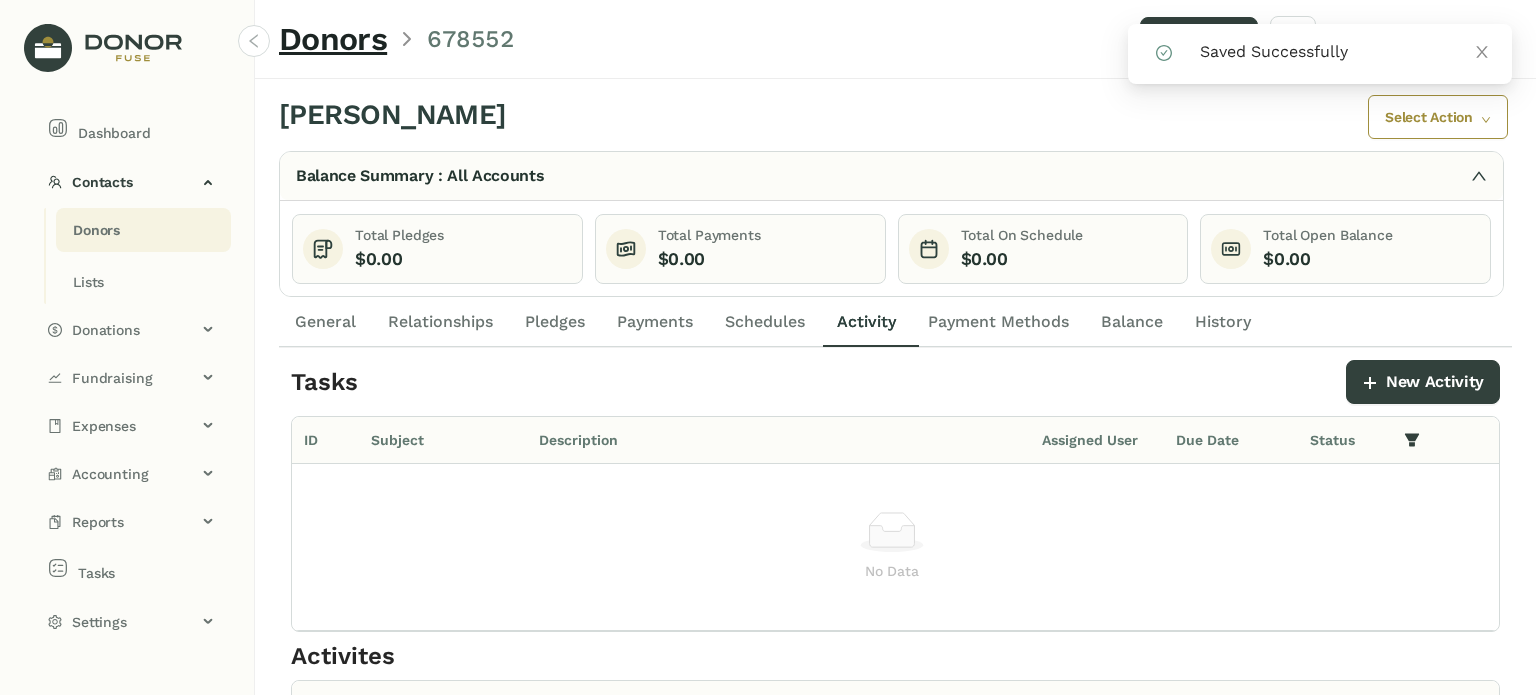 click on "Donors" 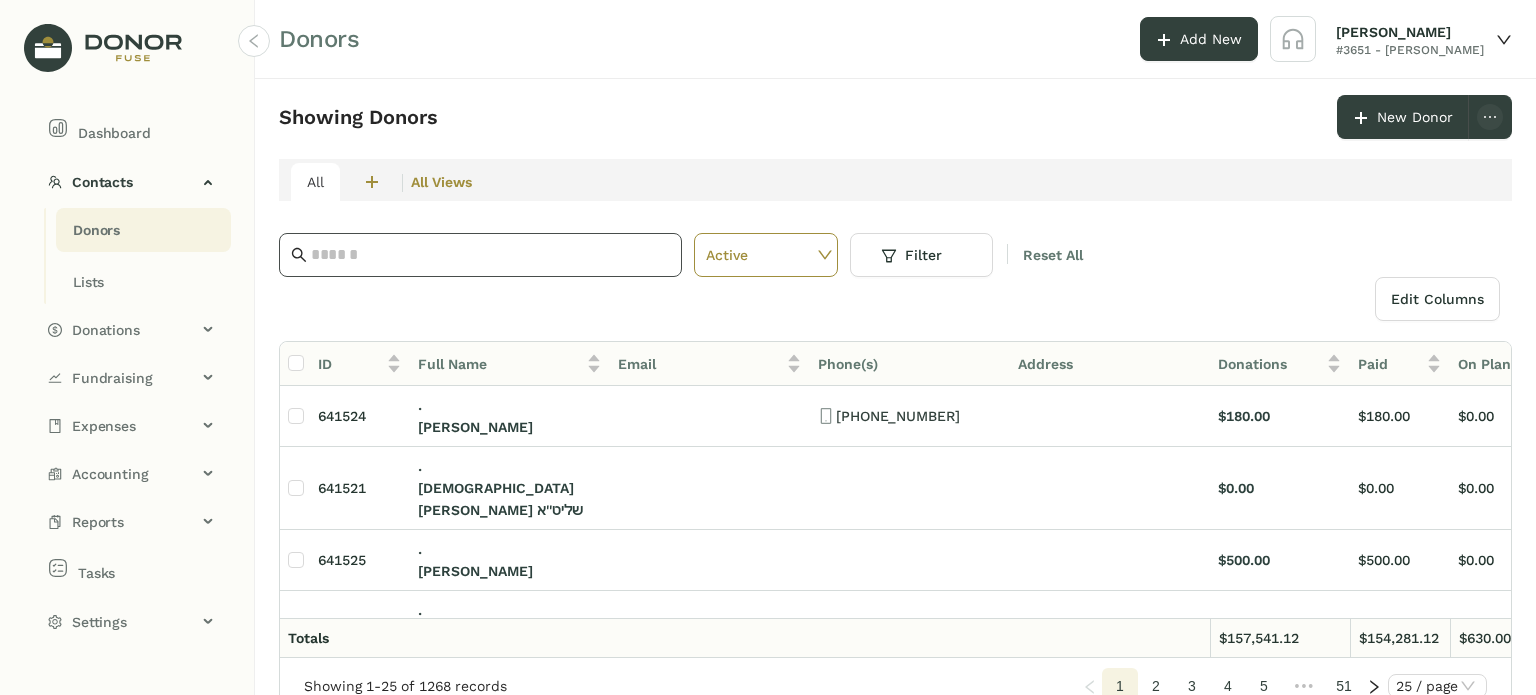 click 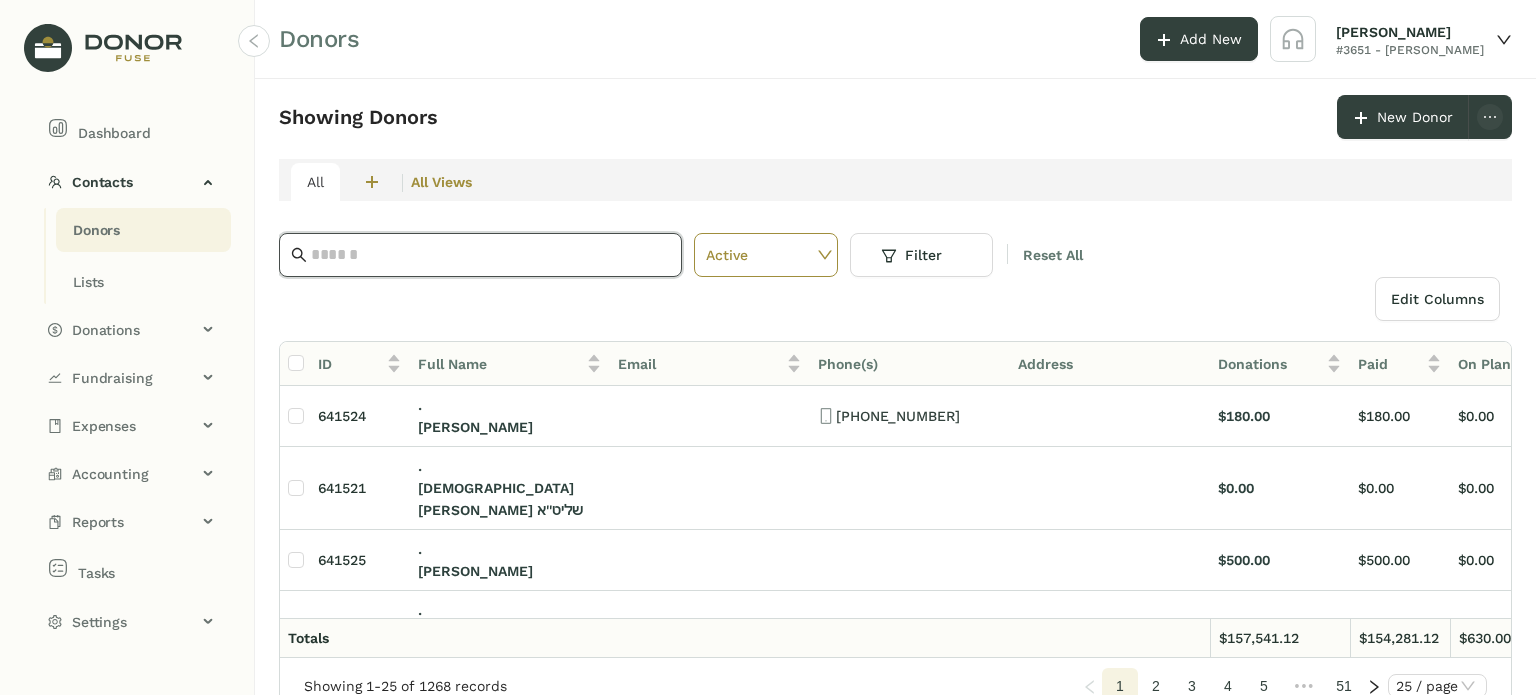 paste on "**********" 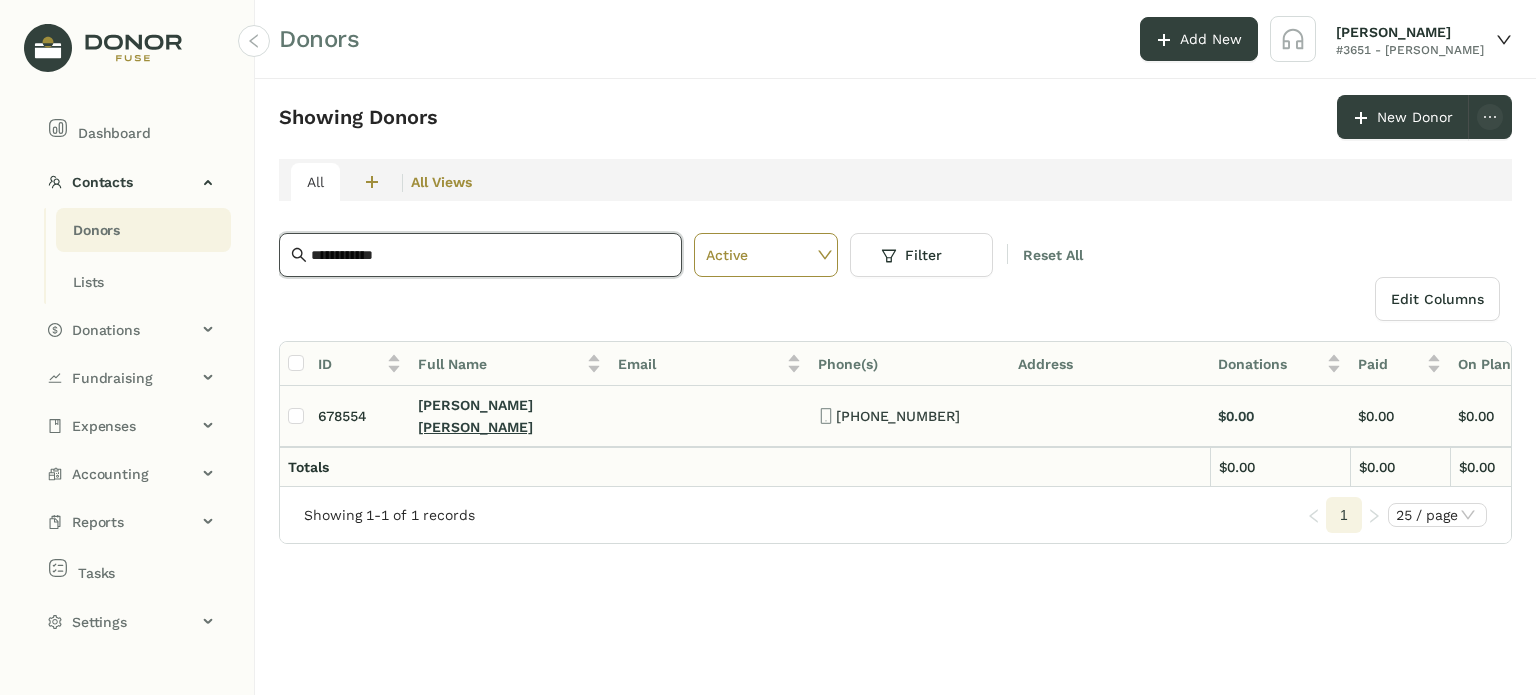 type on "**********" 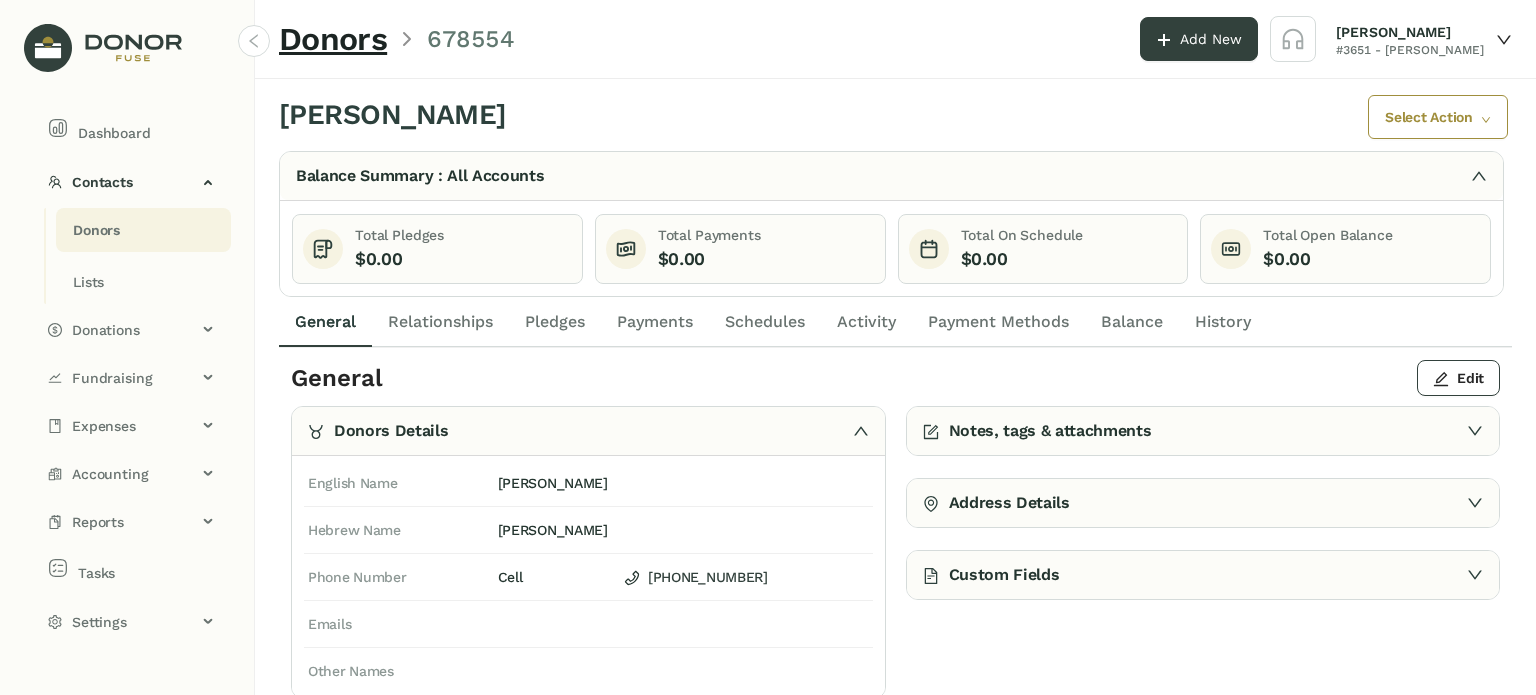 click on "Activity" 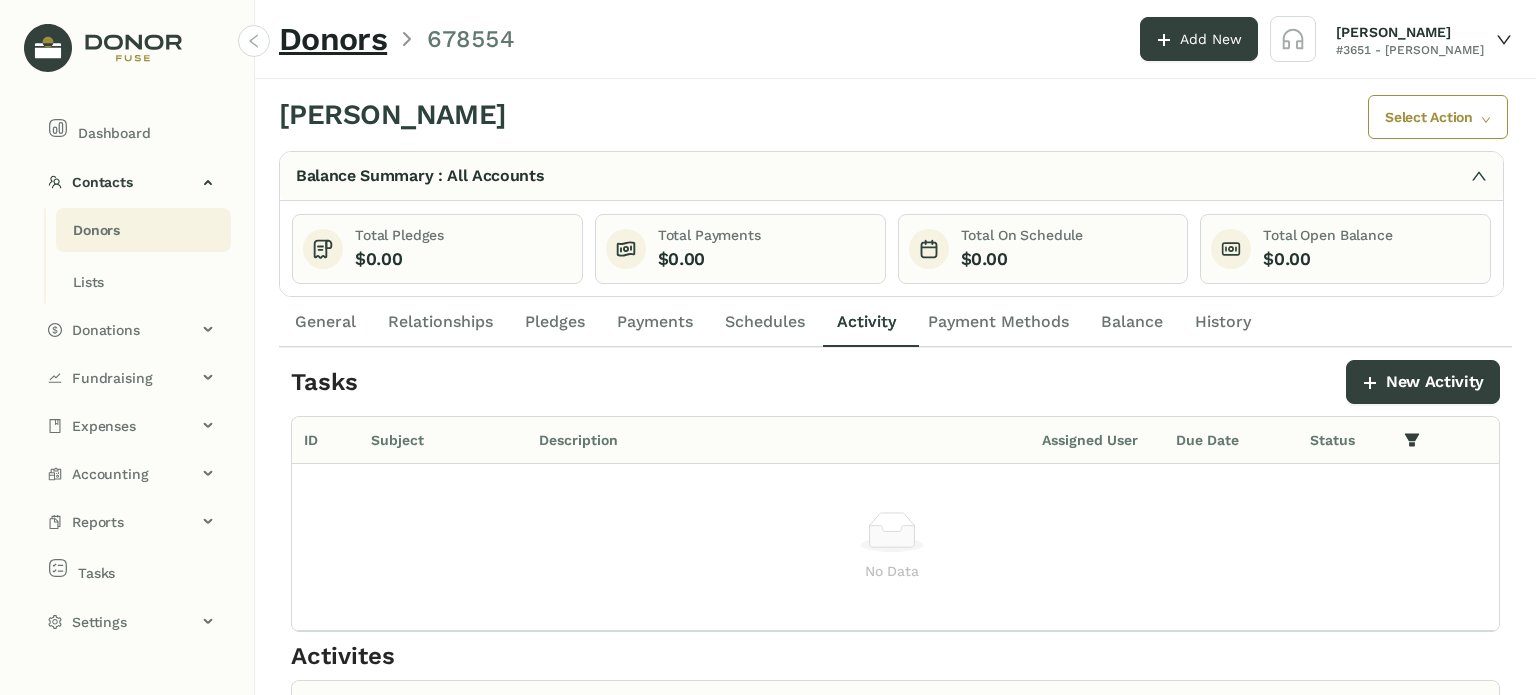 click on "Payment Methods" 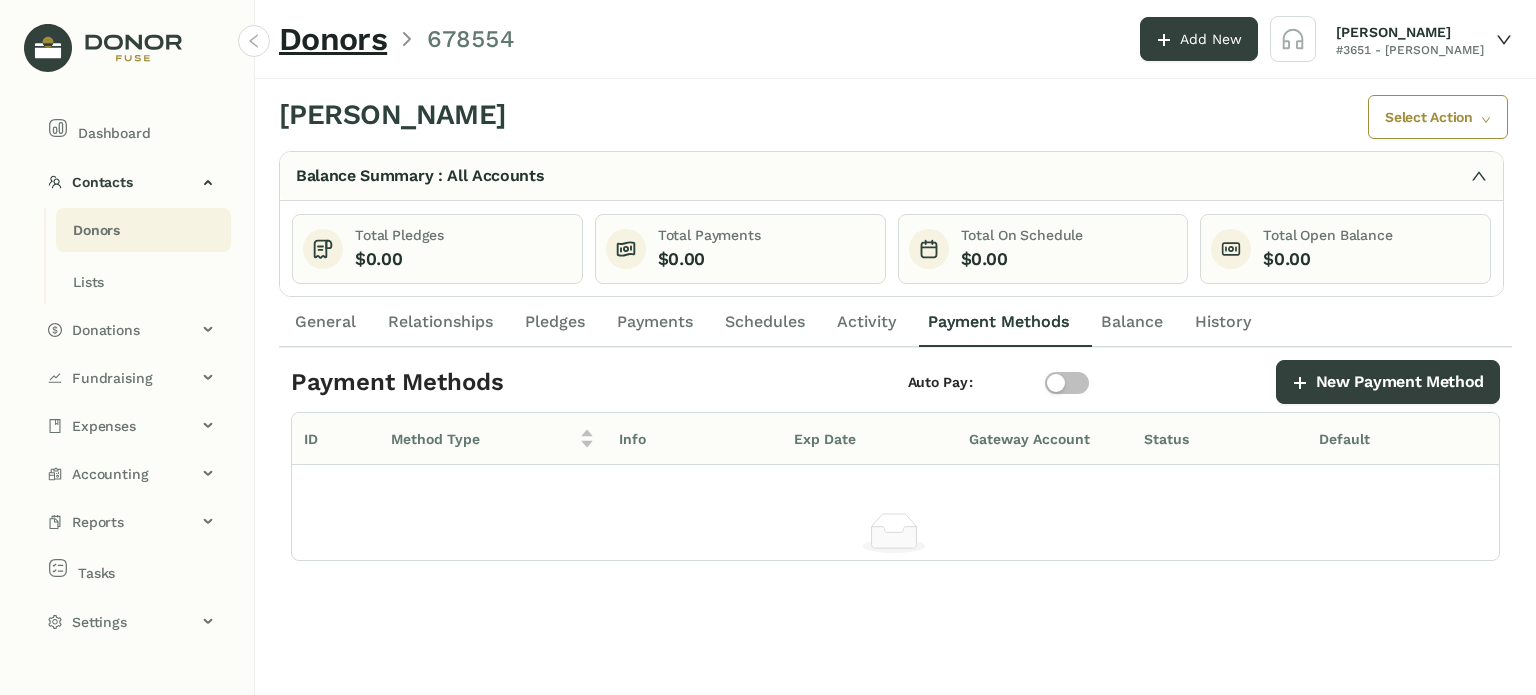 click on "Activity" 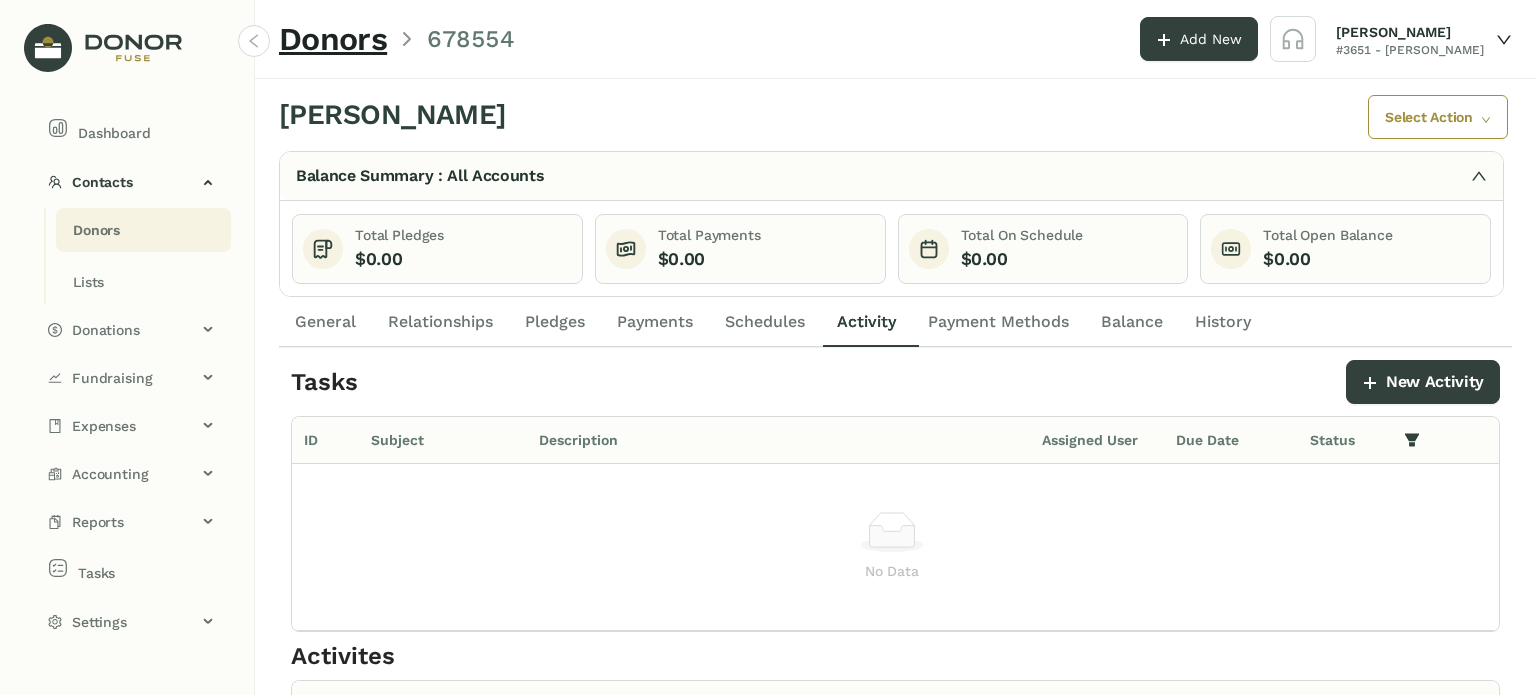 click on "Relationships" 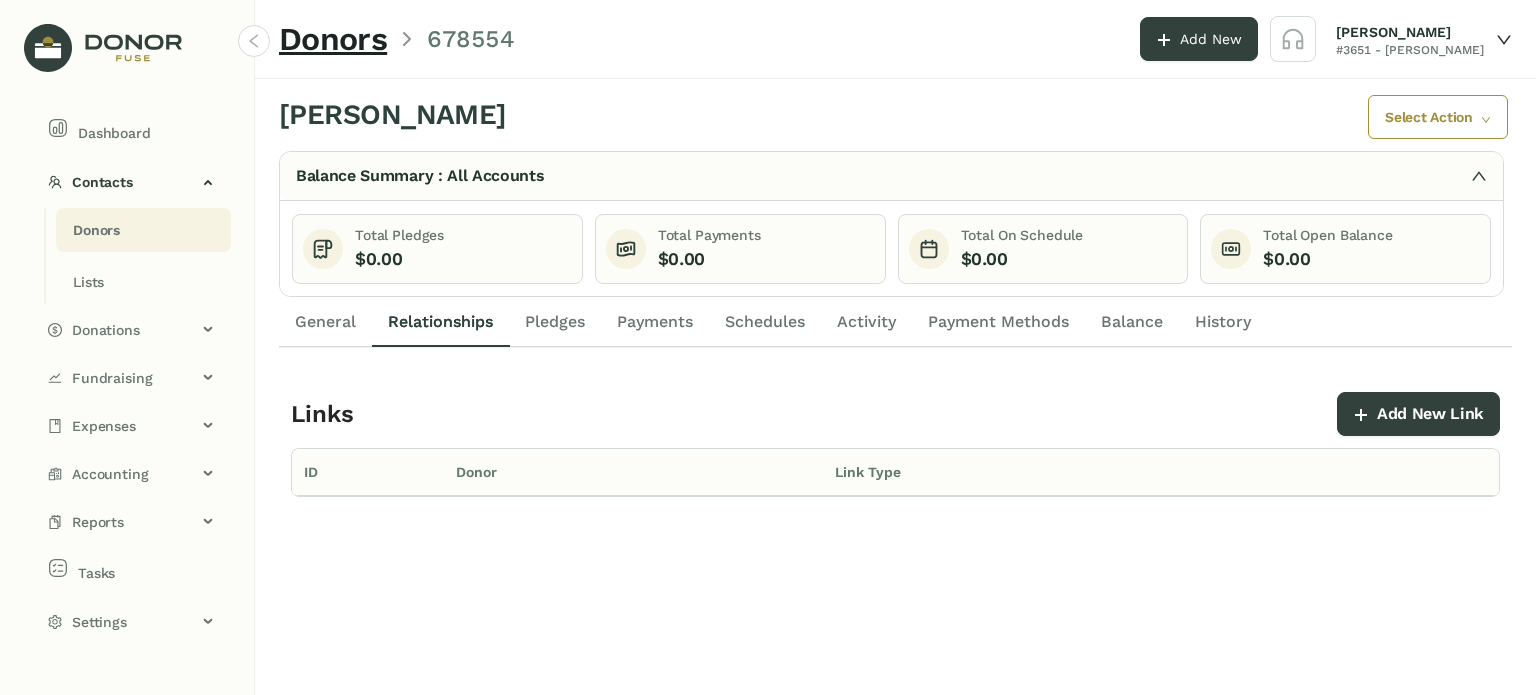 click on "General" 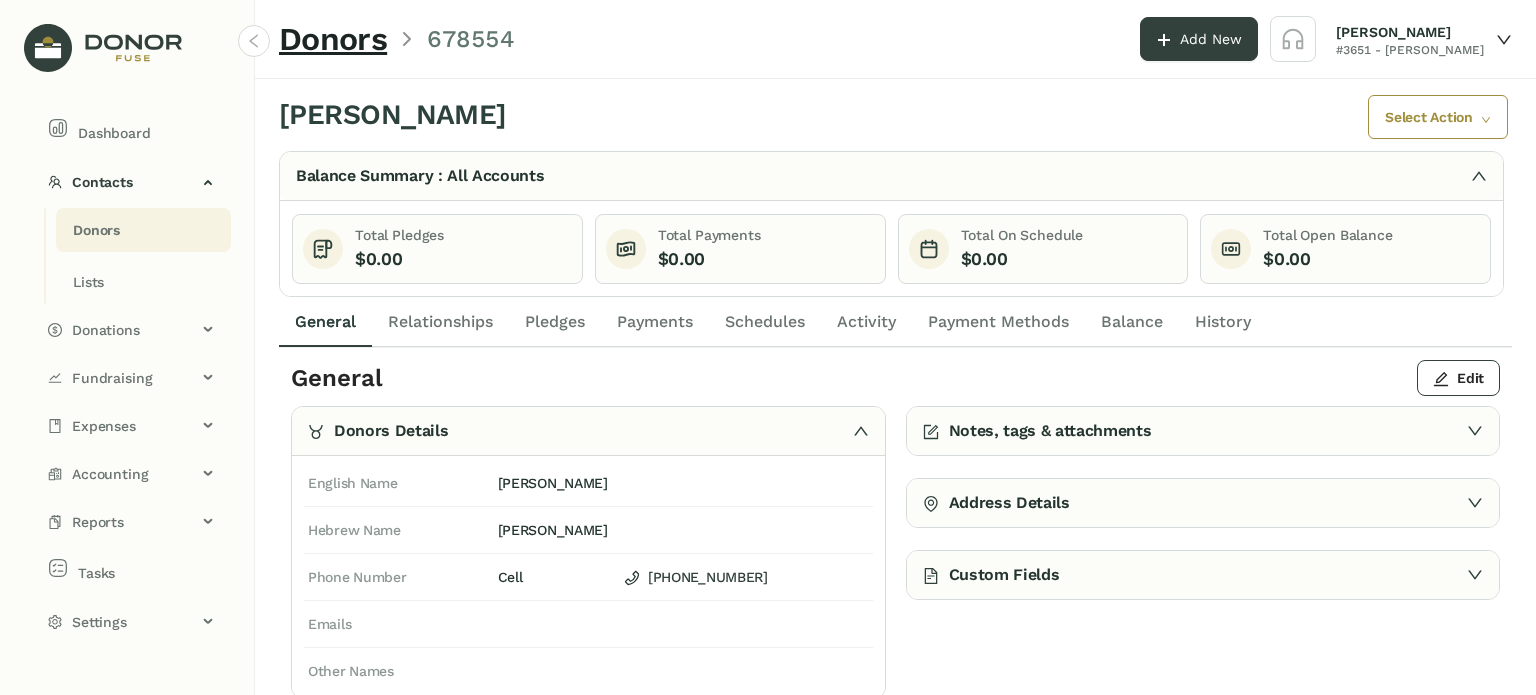 click on "Activity" 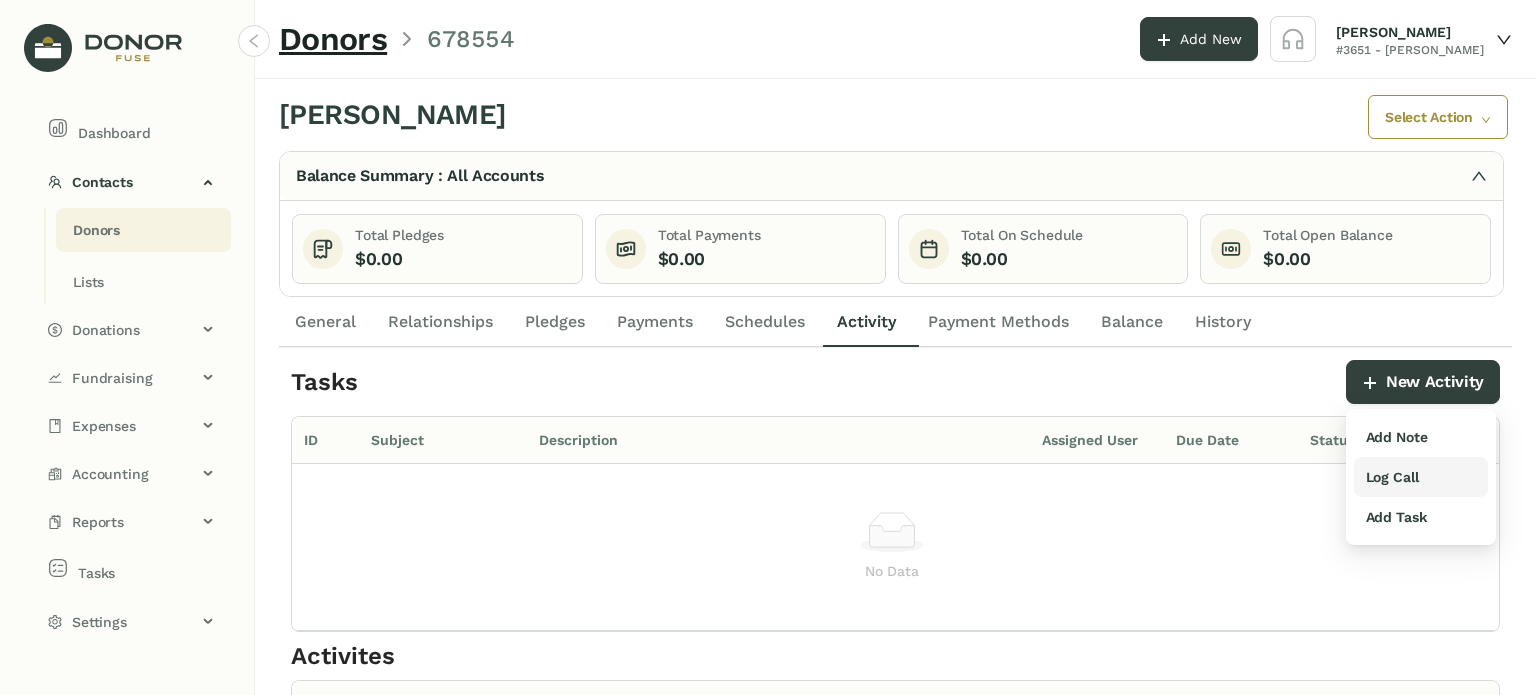 click on "Log Call" at bounding box center [1392, 477] 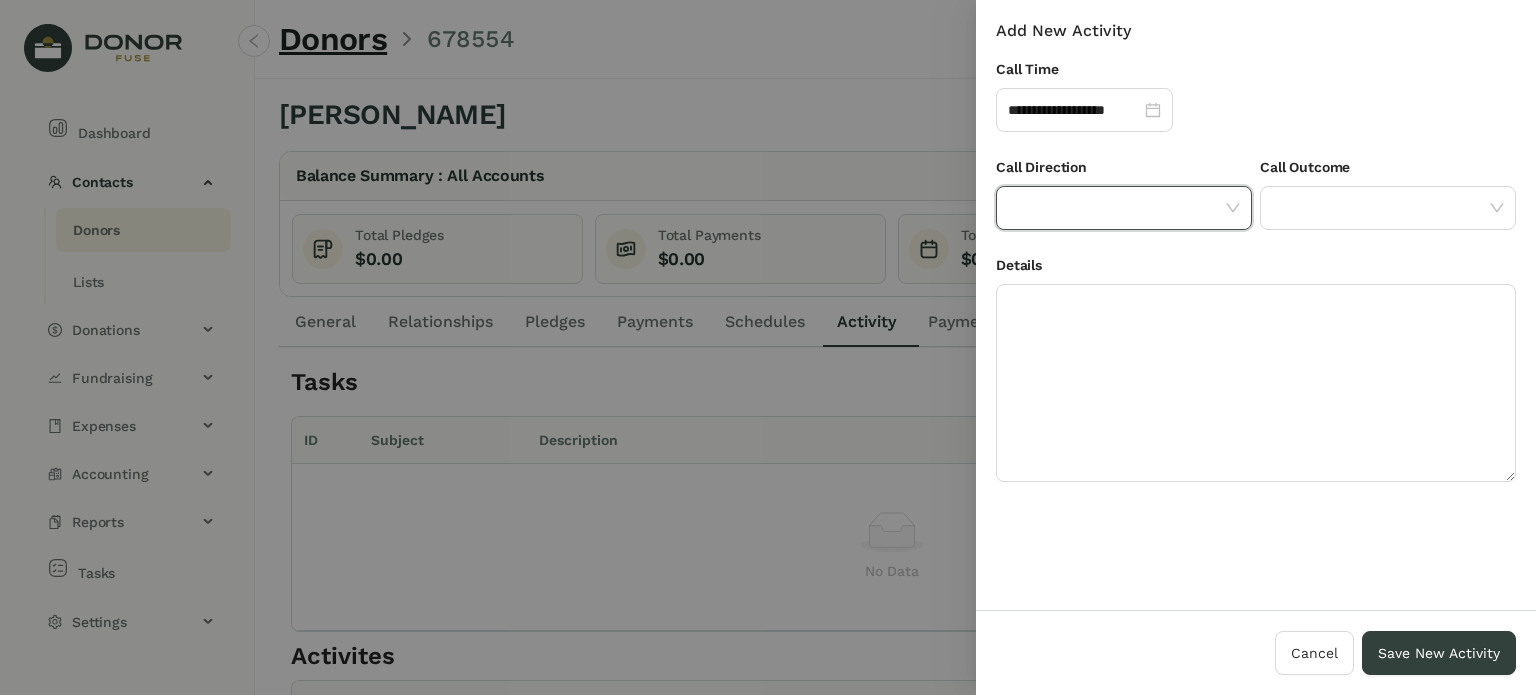 click 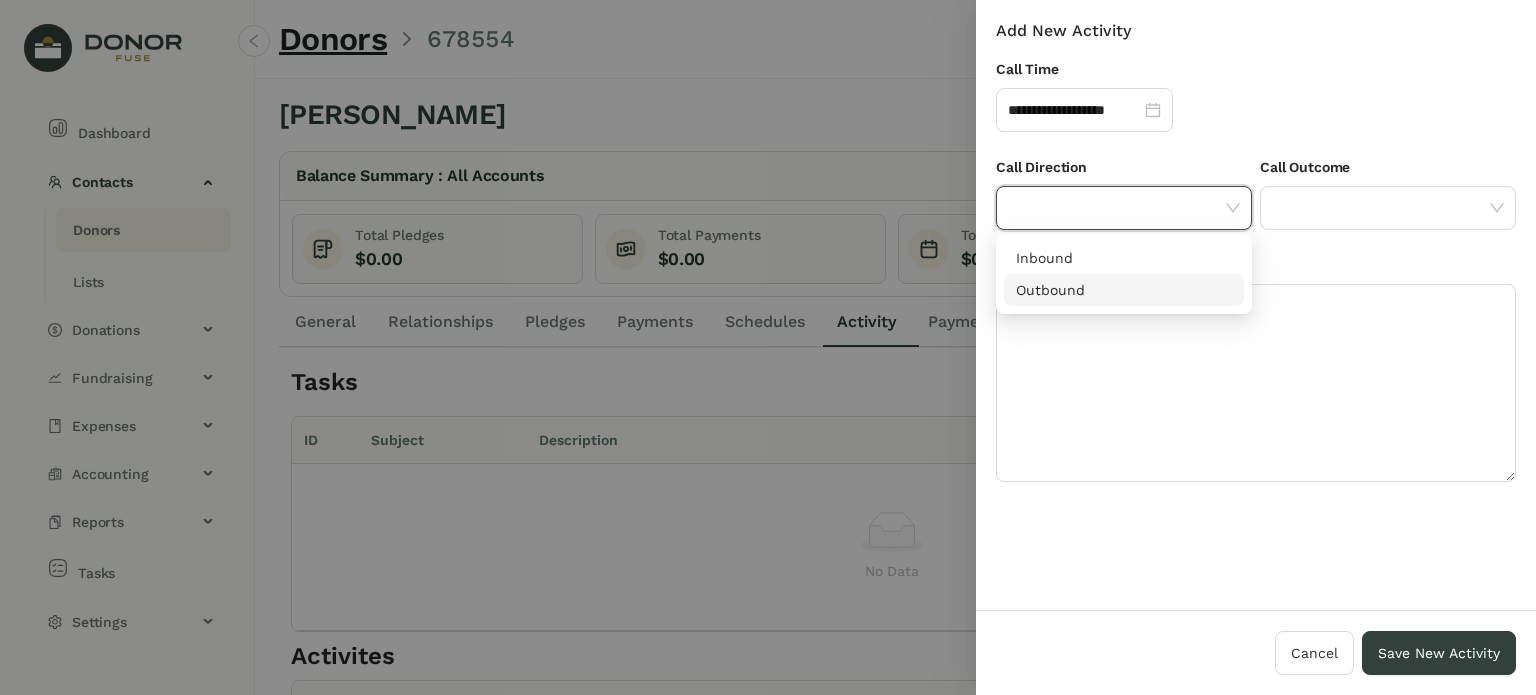 click on "Outbound" at bounding box center (1124, 290) 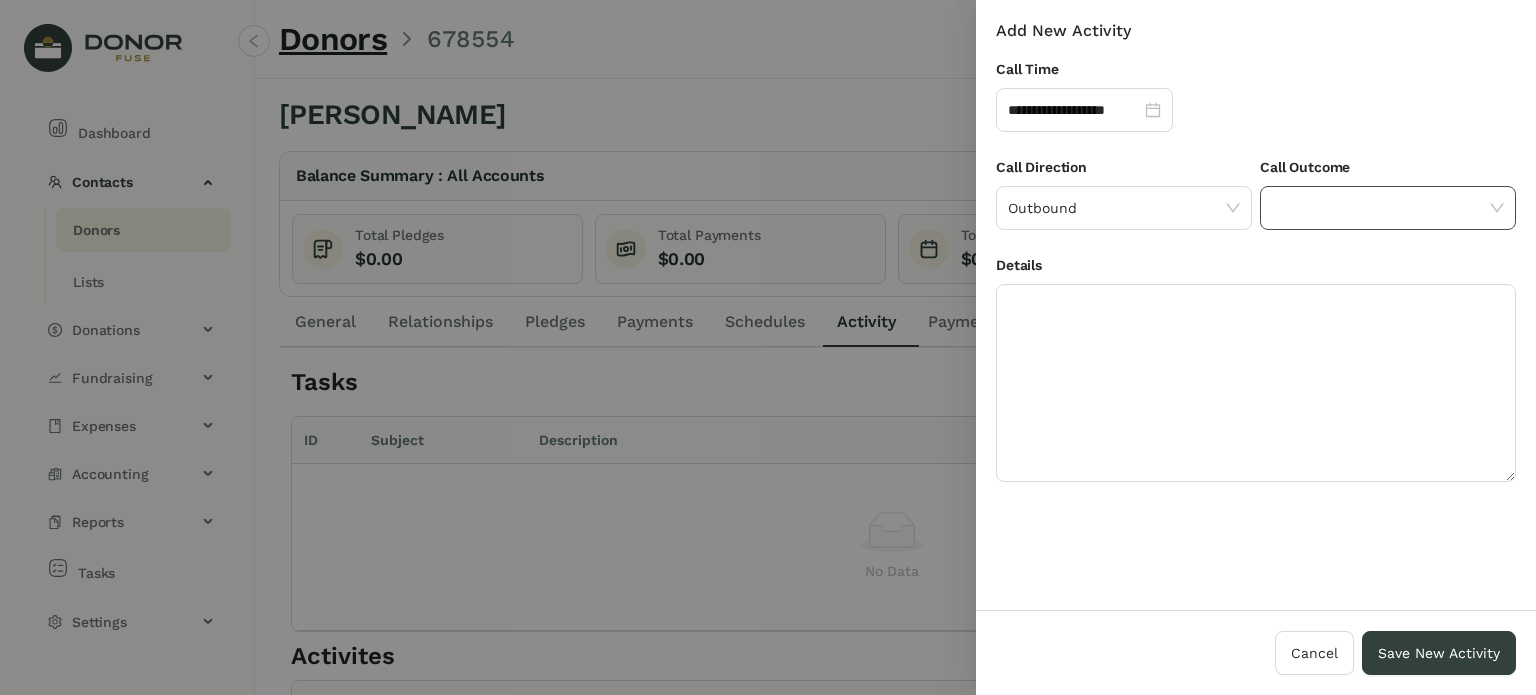 click 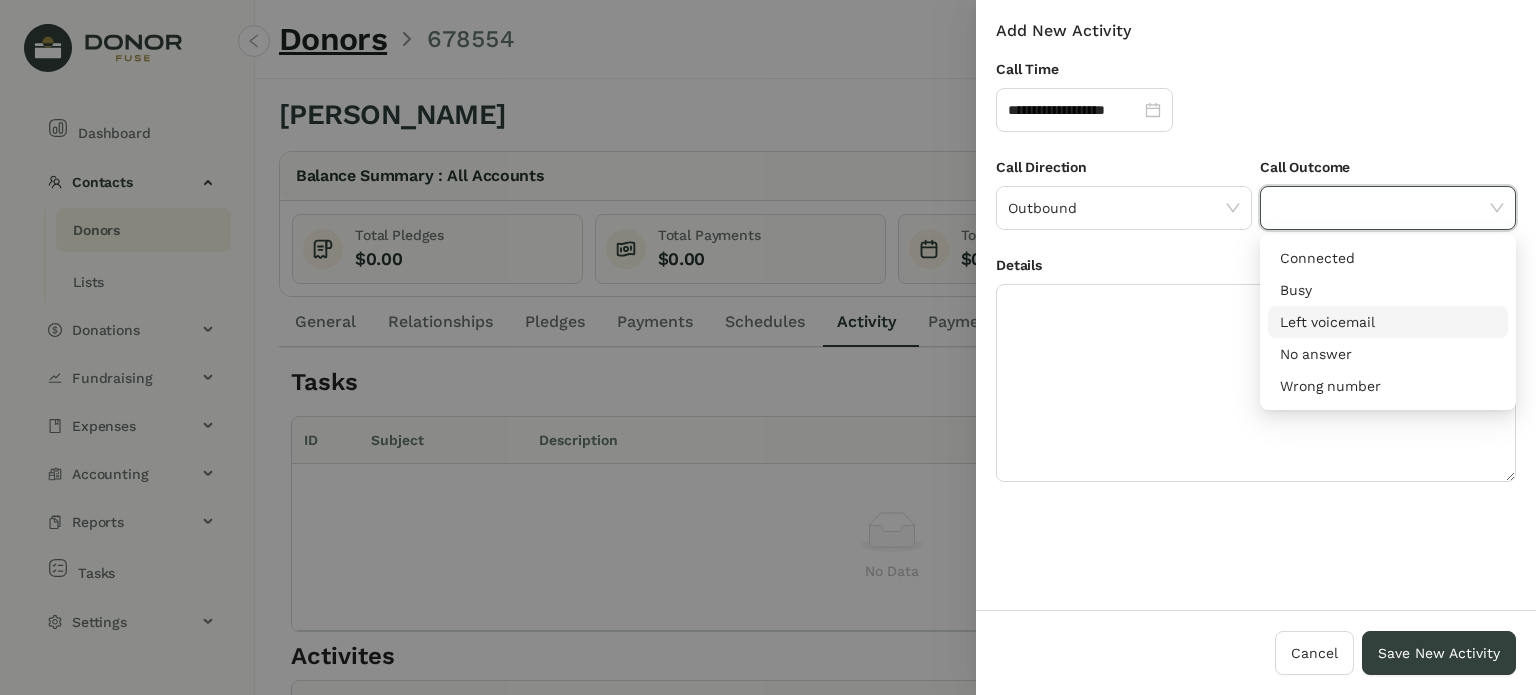 click on "Left voicemail" at bounding box center (1388, 322) 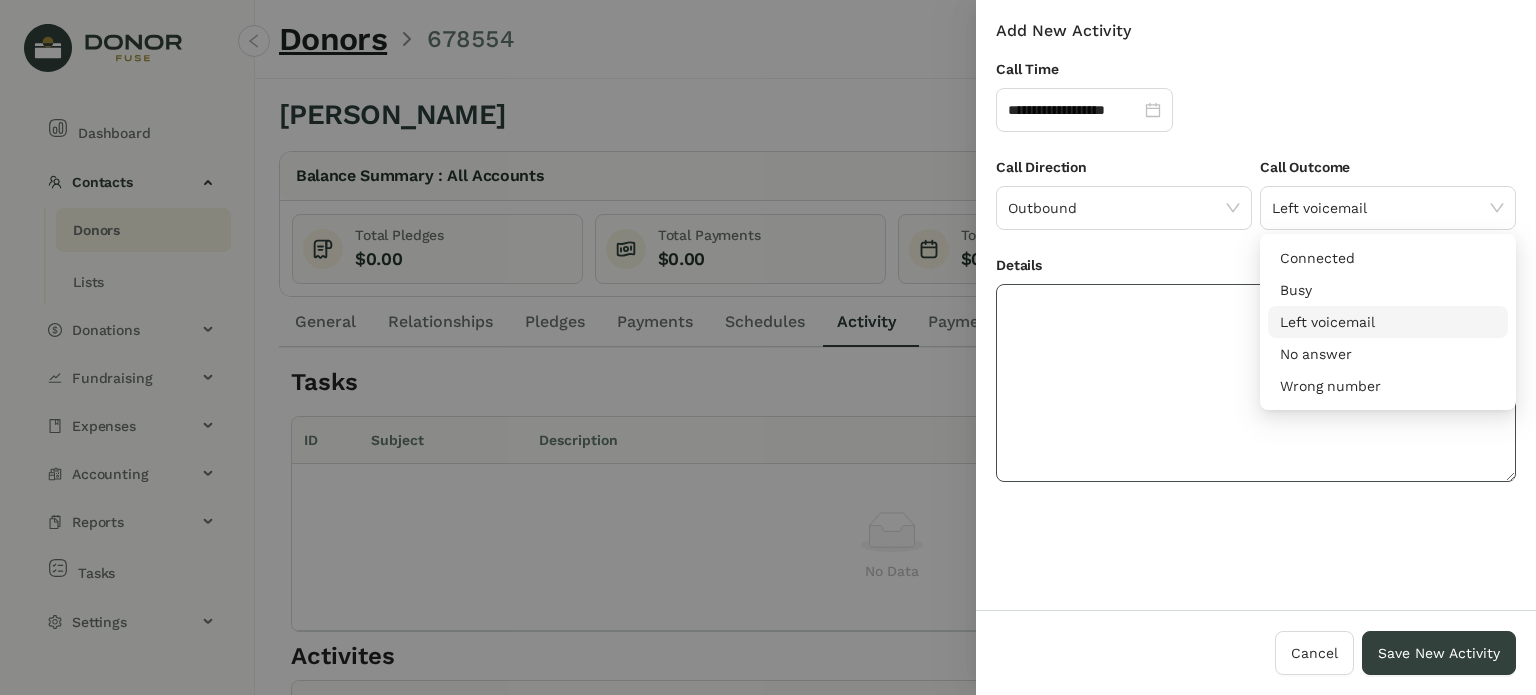 click 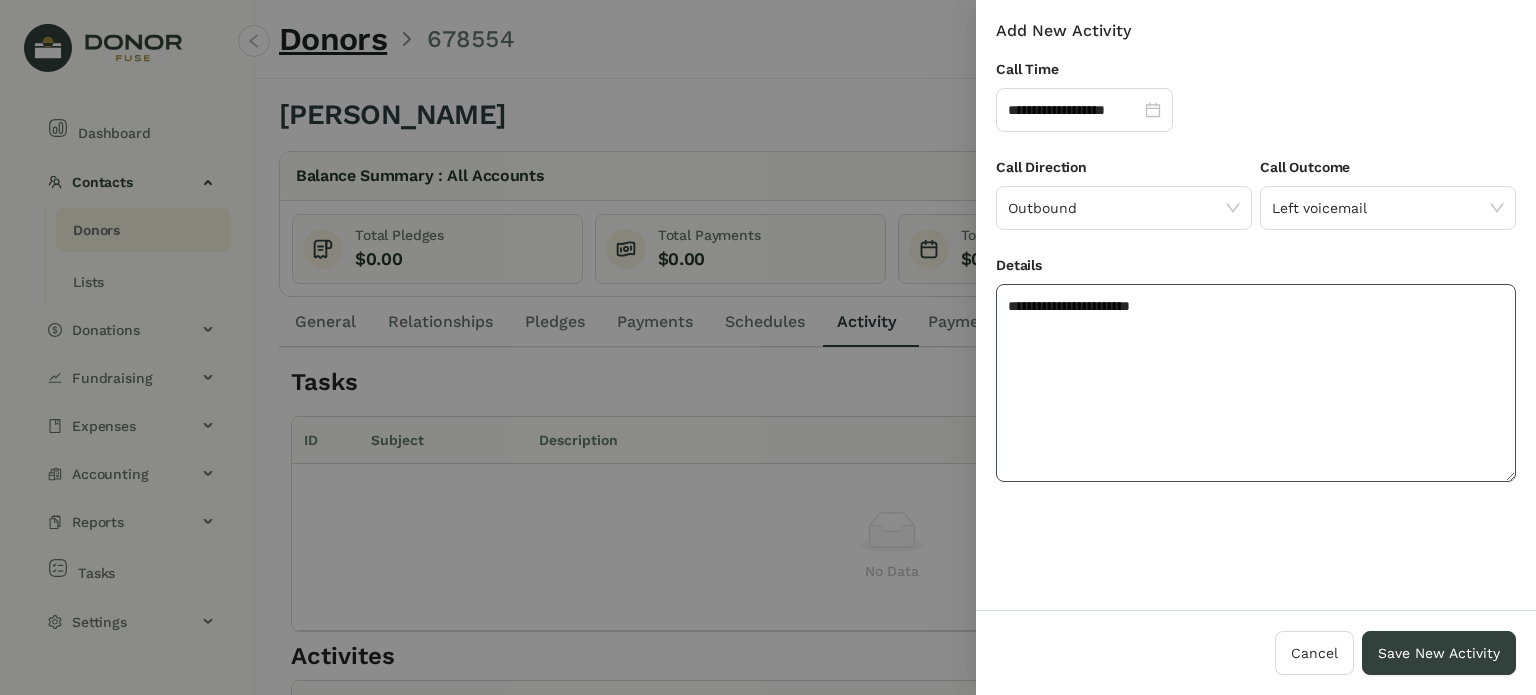 click on "**********" 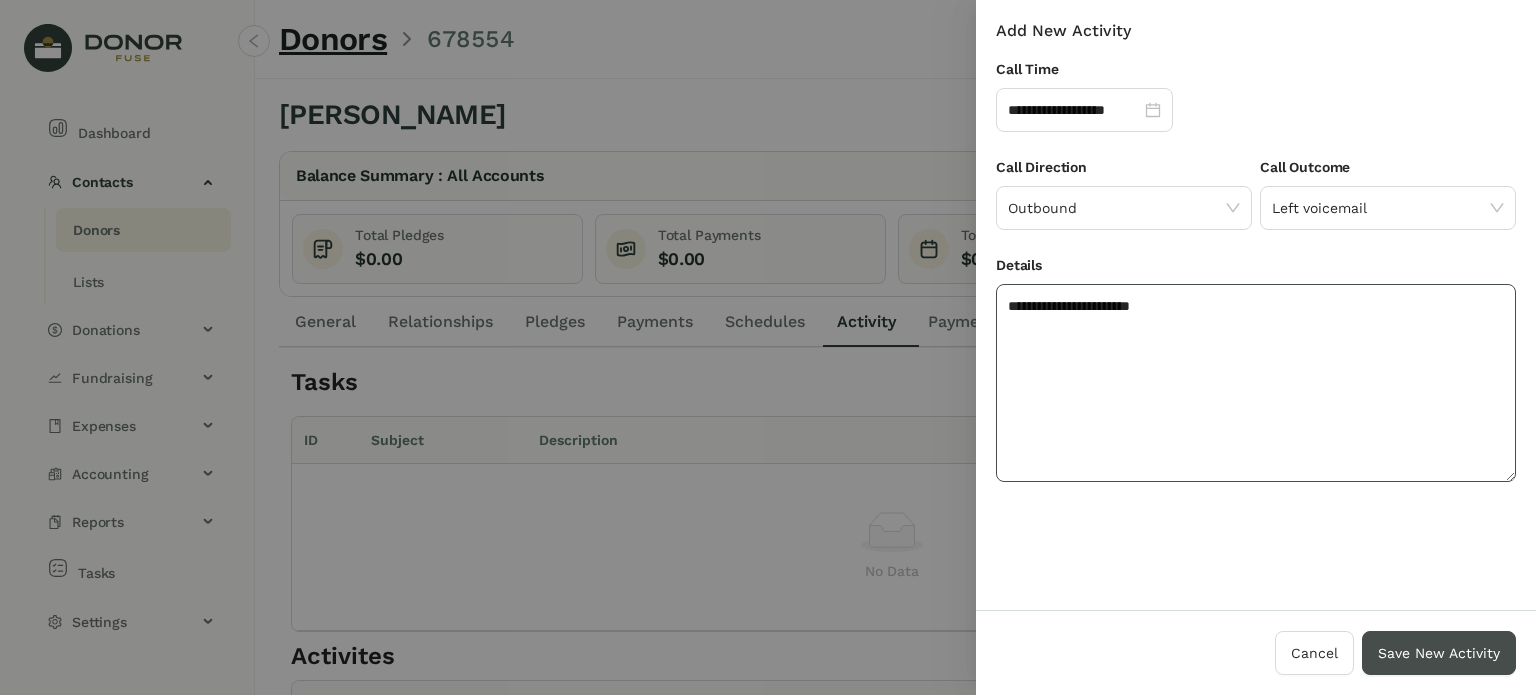 type on "**********" 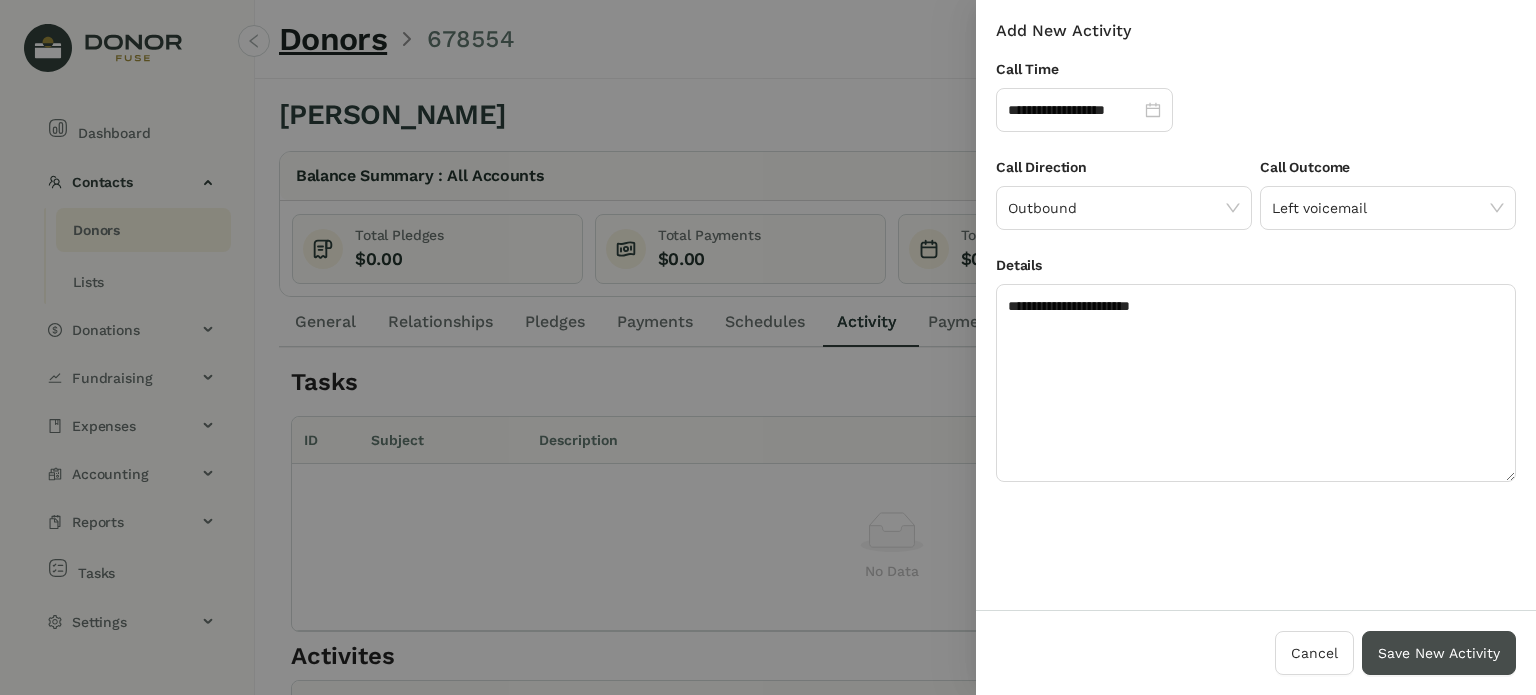 click on "Save New Activity" at bounding box center (1439, 653) 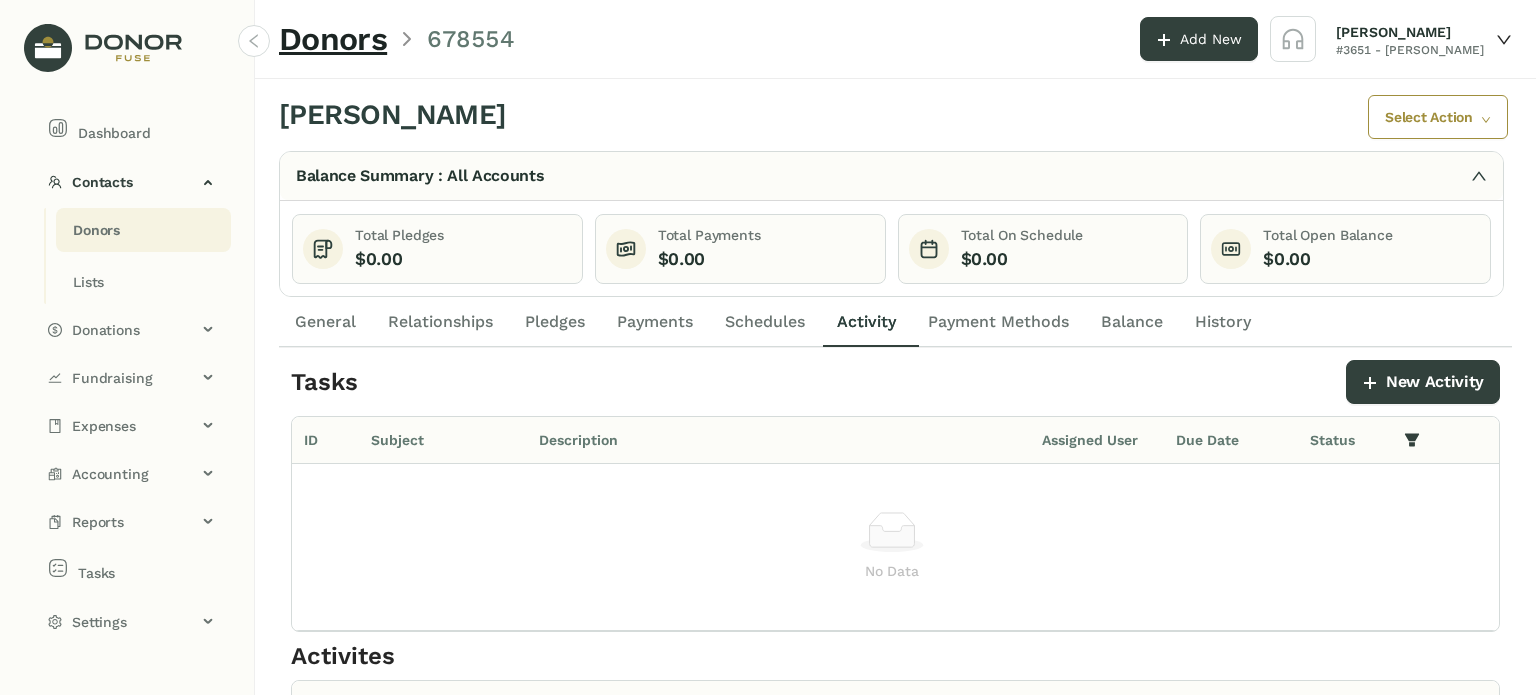 drag, startPoint x: 453, startPoint y: 312, endPoint x: 412, endPoint y: 312, distance: 41 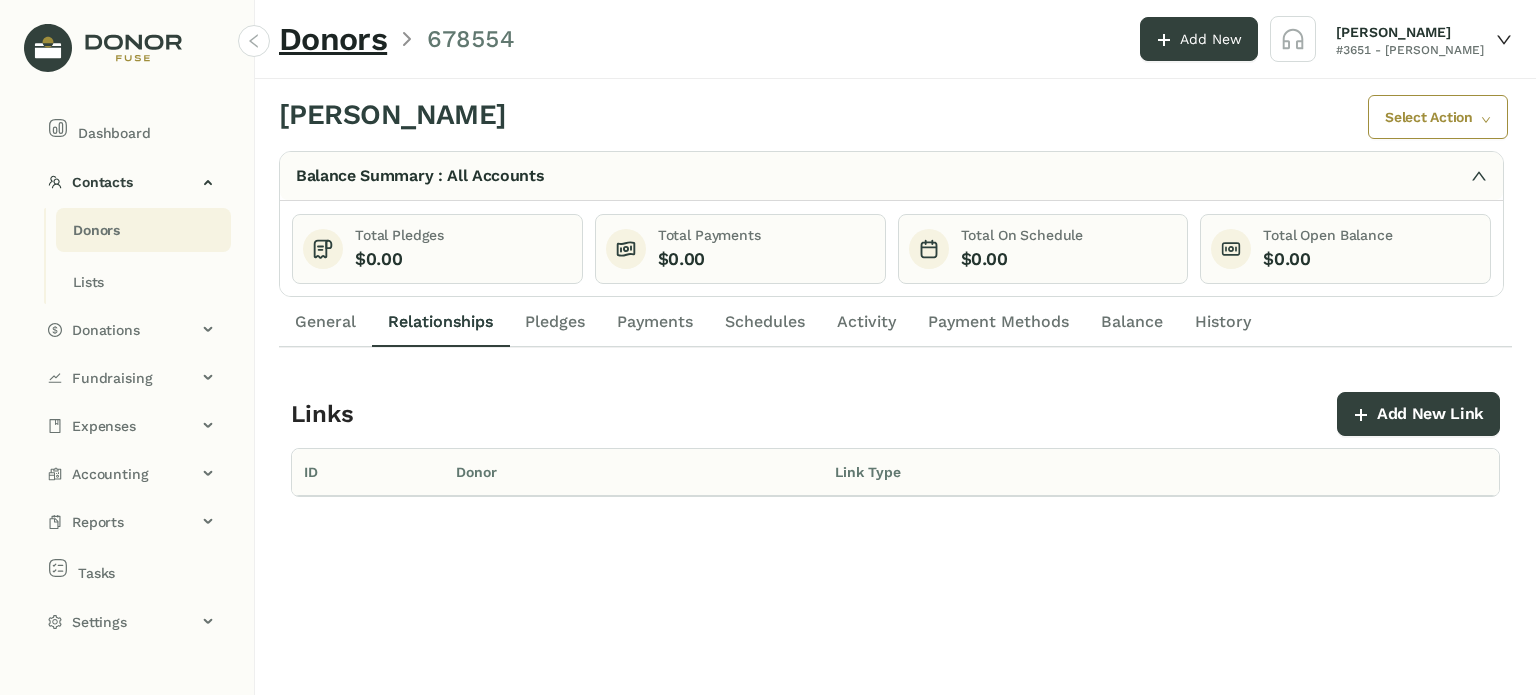 click on "General" 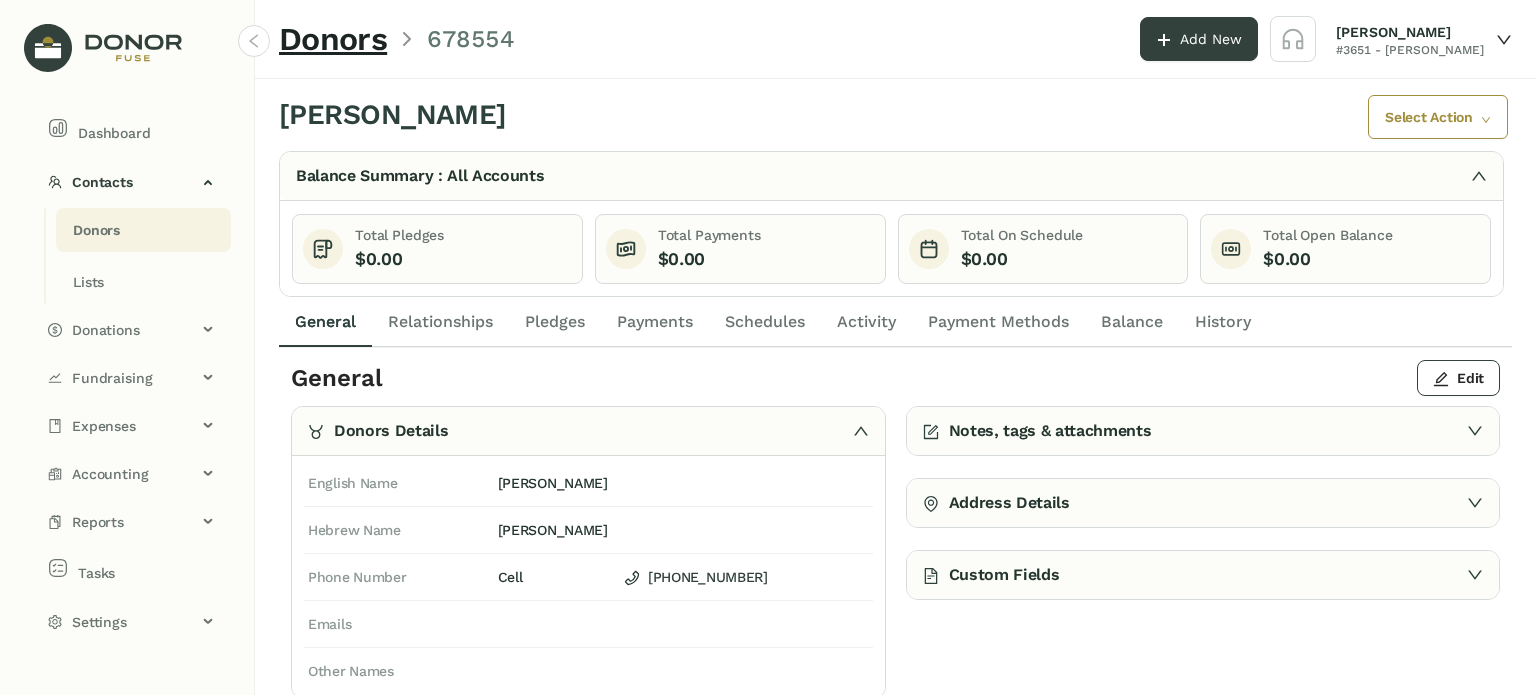 click on "Payments" 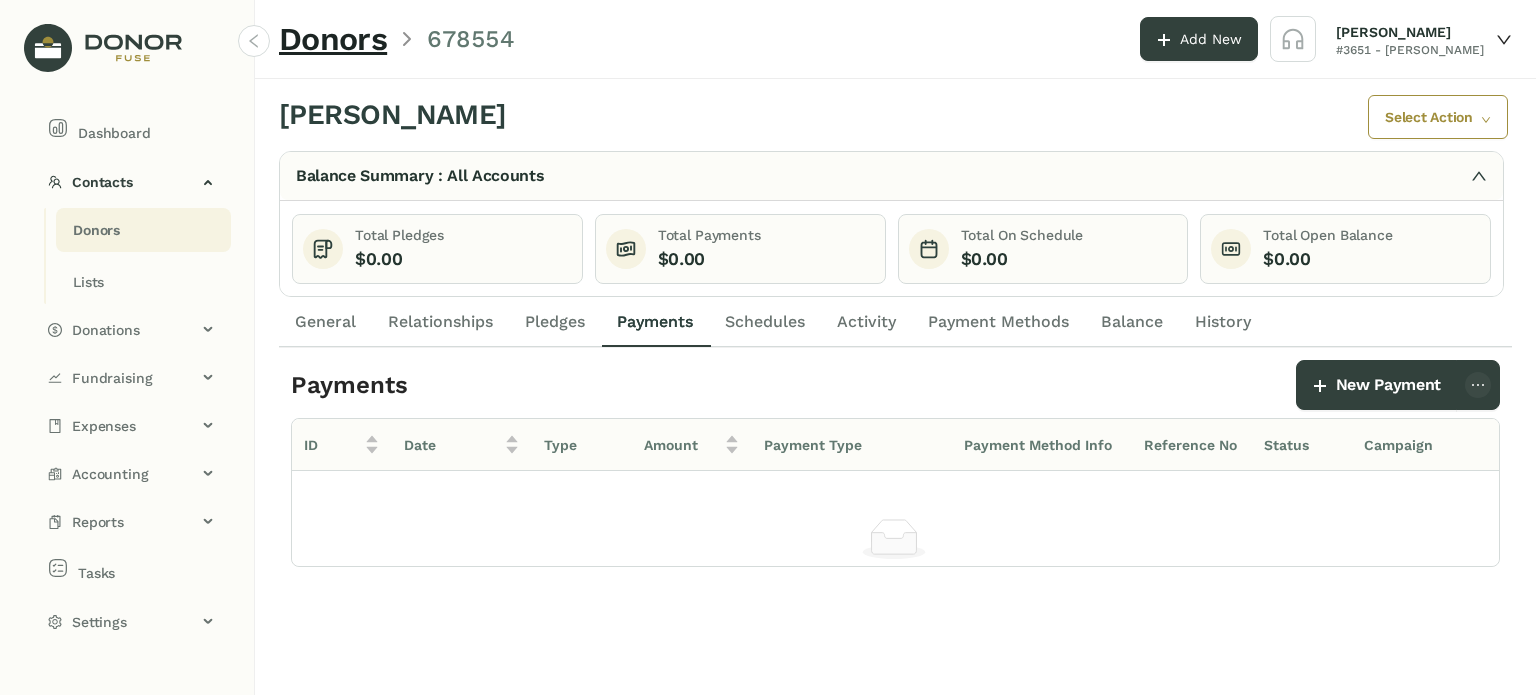 click on "Activity" 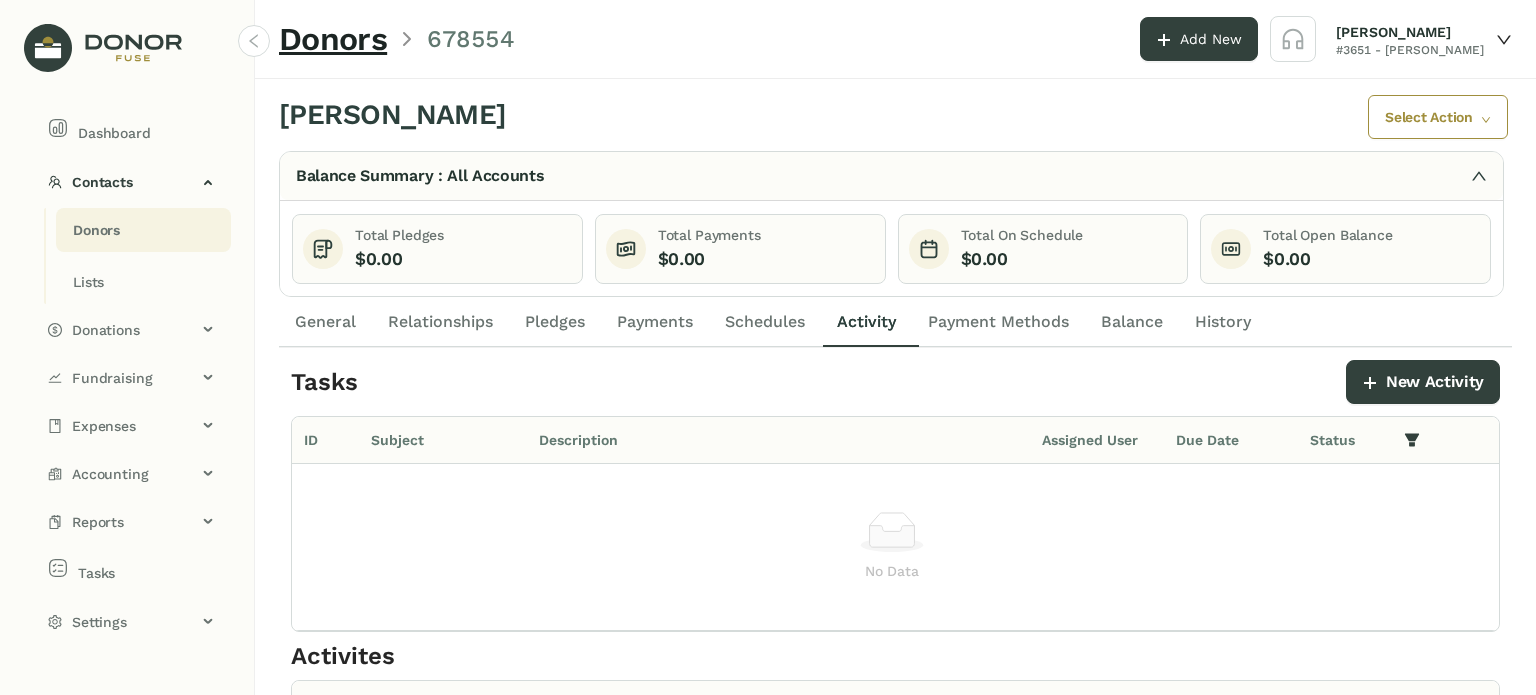 drag, startPoint x: 798, startPoint y: 315, endPoint x: 747, endPoint y: 315, distance: 51 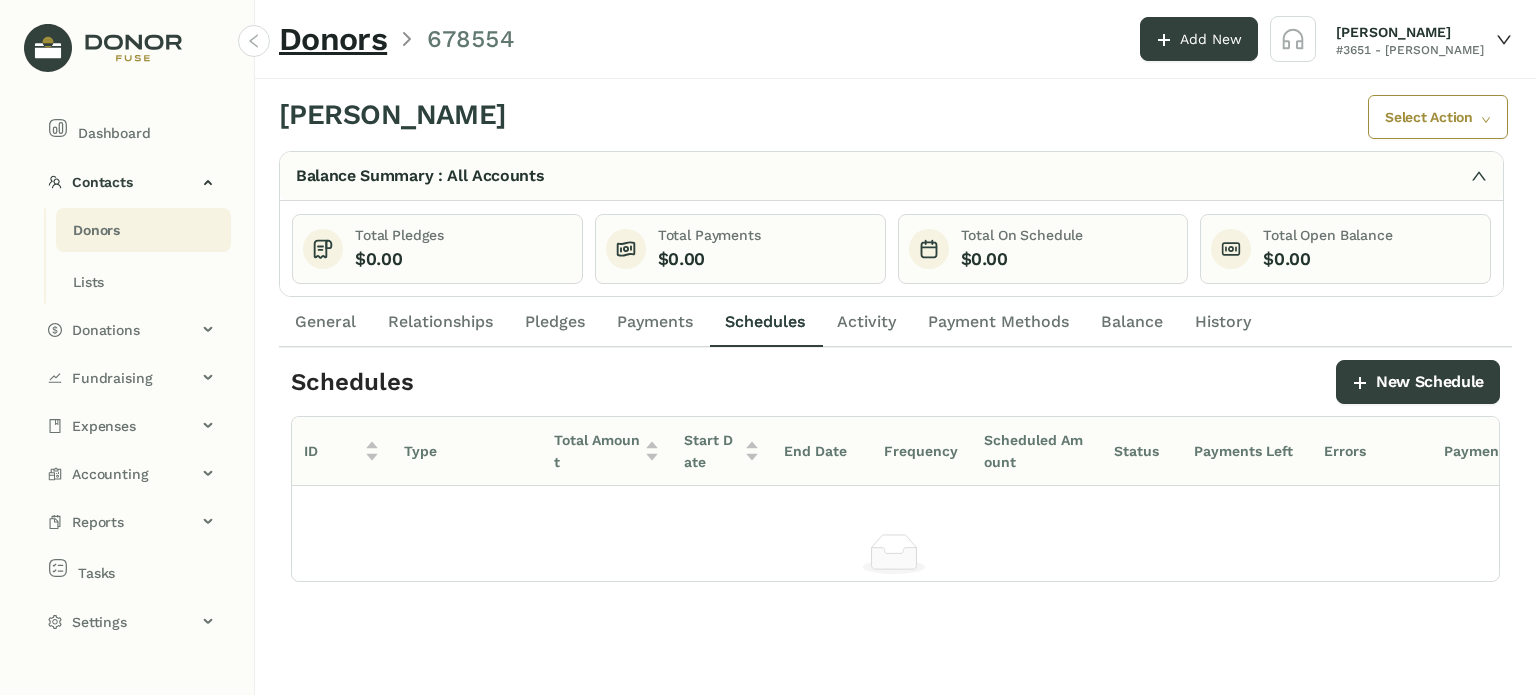 click on "Activity" 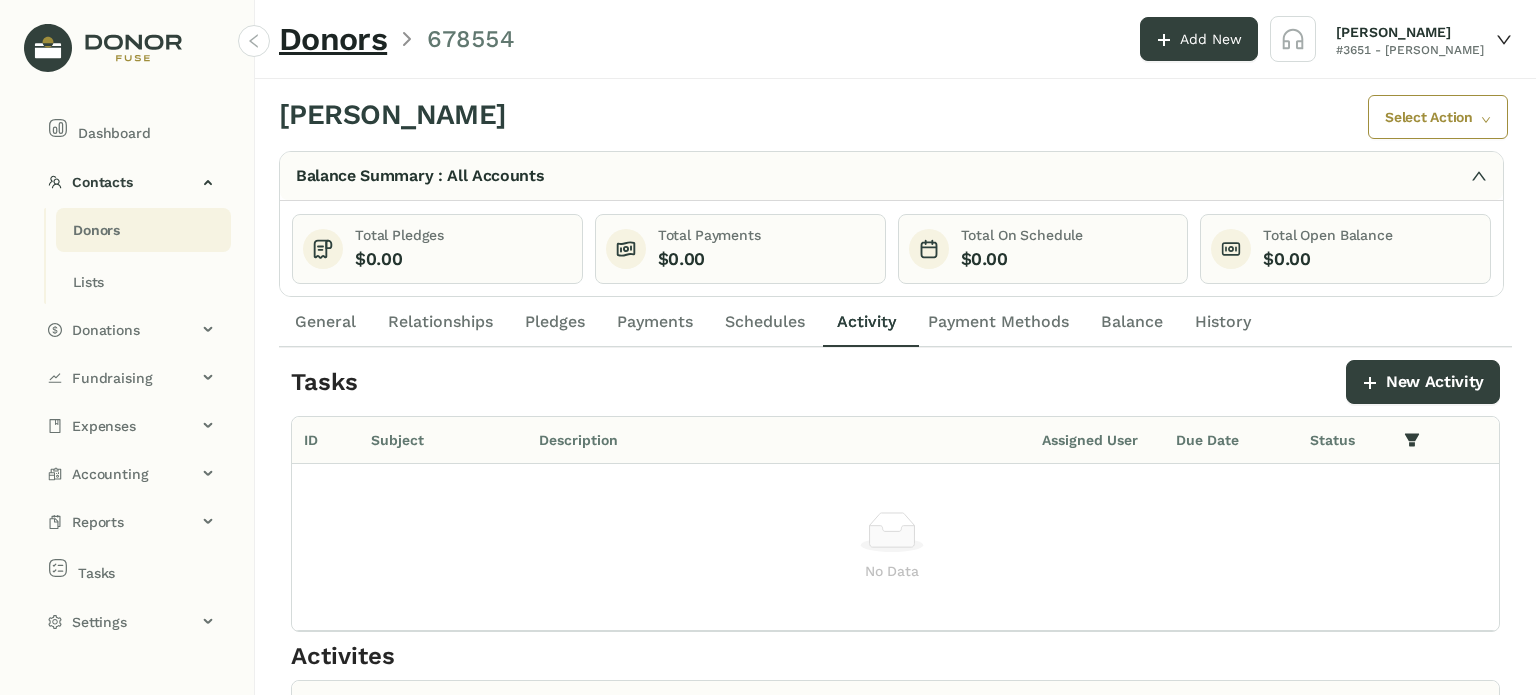 click on "Schedules" 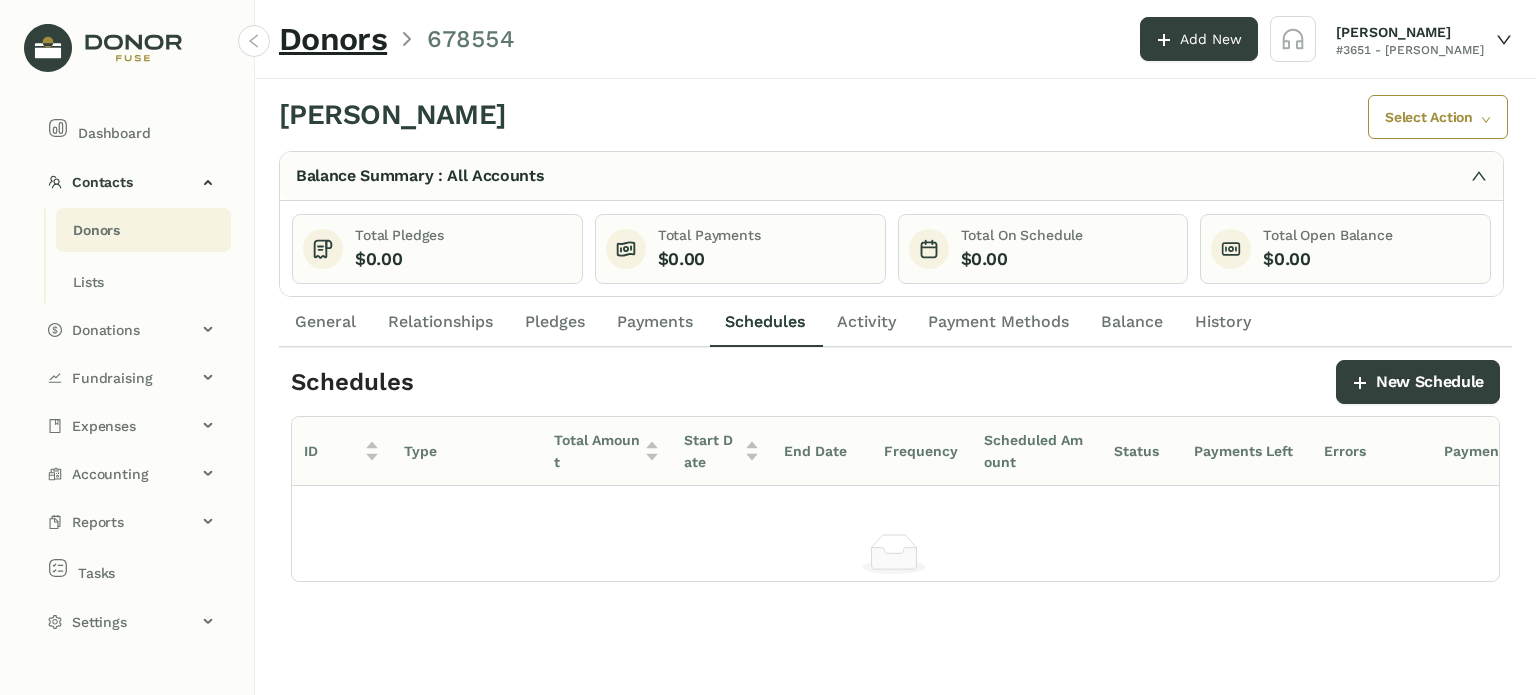 drag, startPoint x: 648, startPoint y: 326, endPoint x: 561, endPoint y: 326, distance: 87 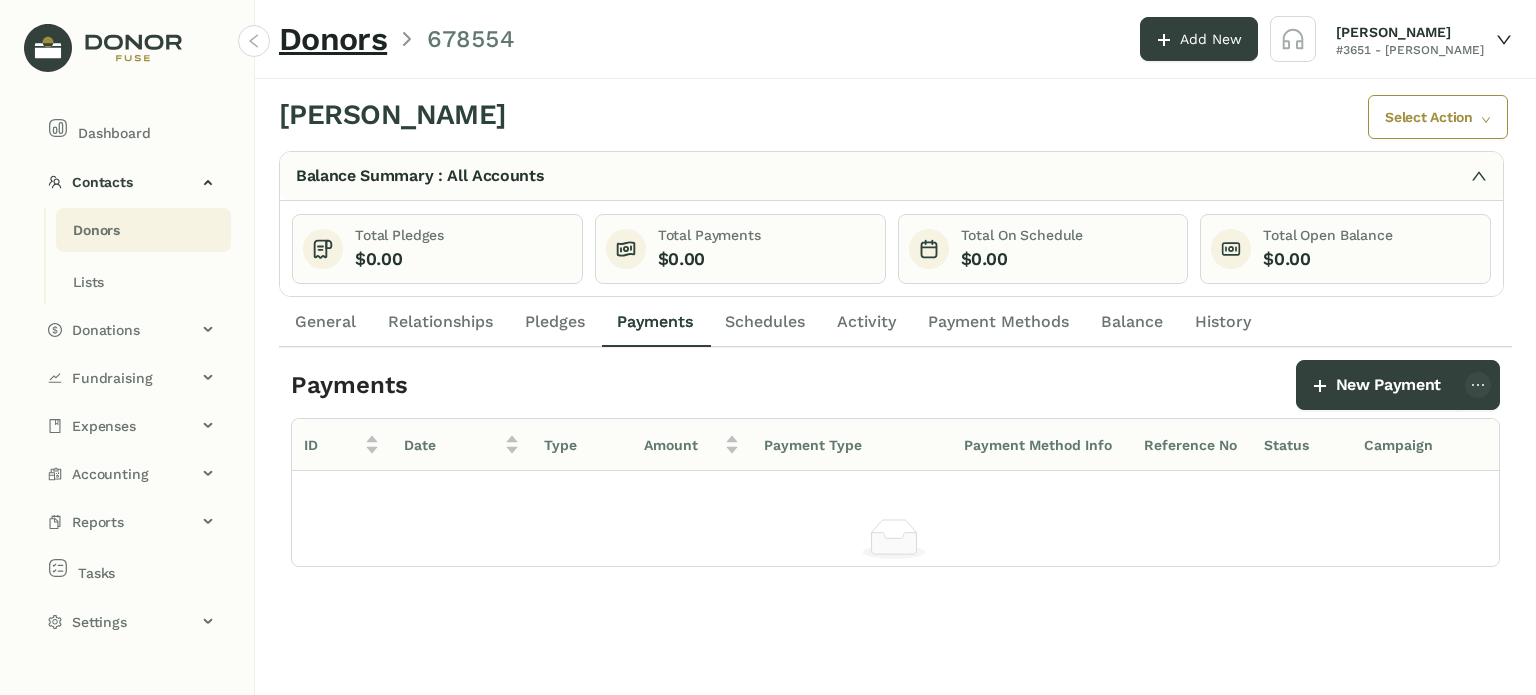 click on "Pledges" 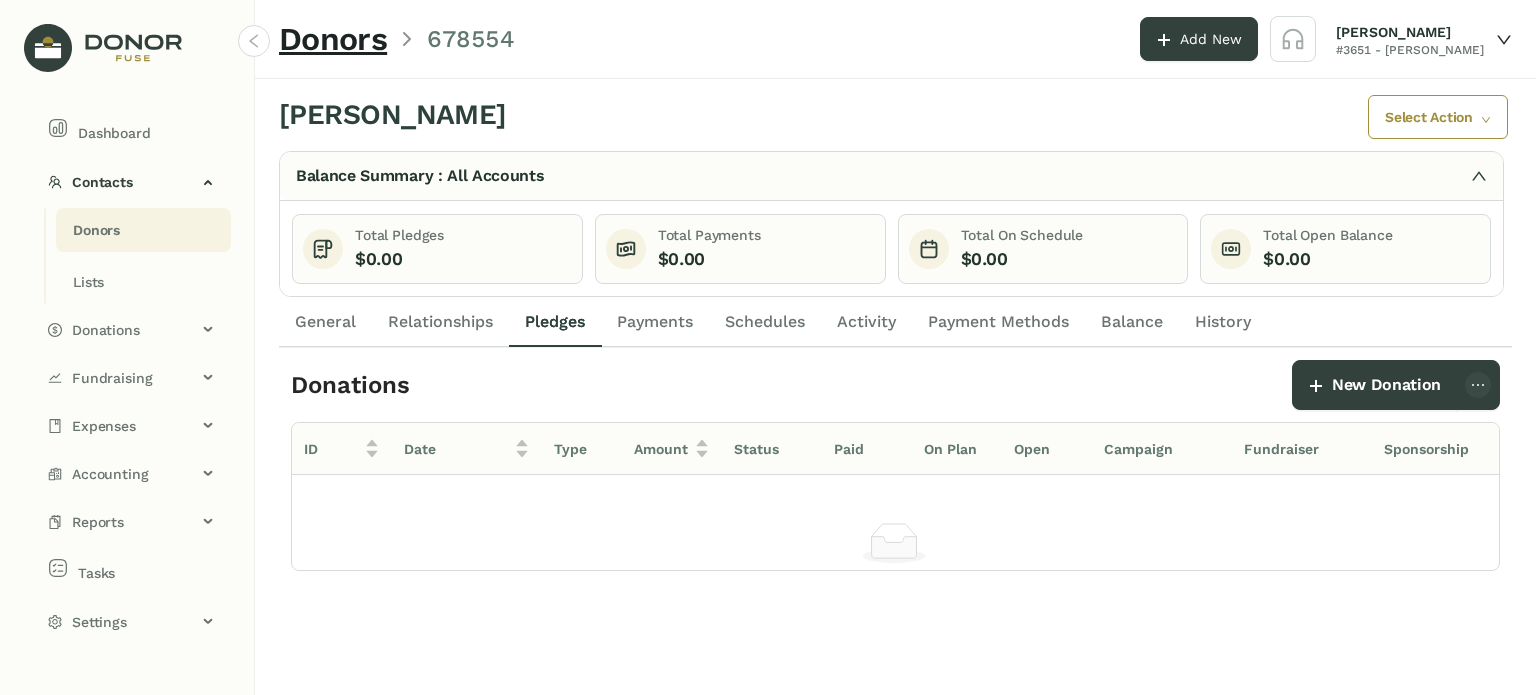drag, startPoint x: 468, startPoint y: 320, endPoint x: 447, endPoint y: 319, distance: 21.023796 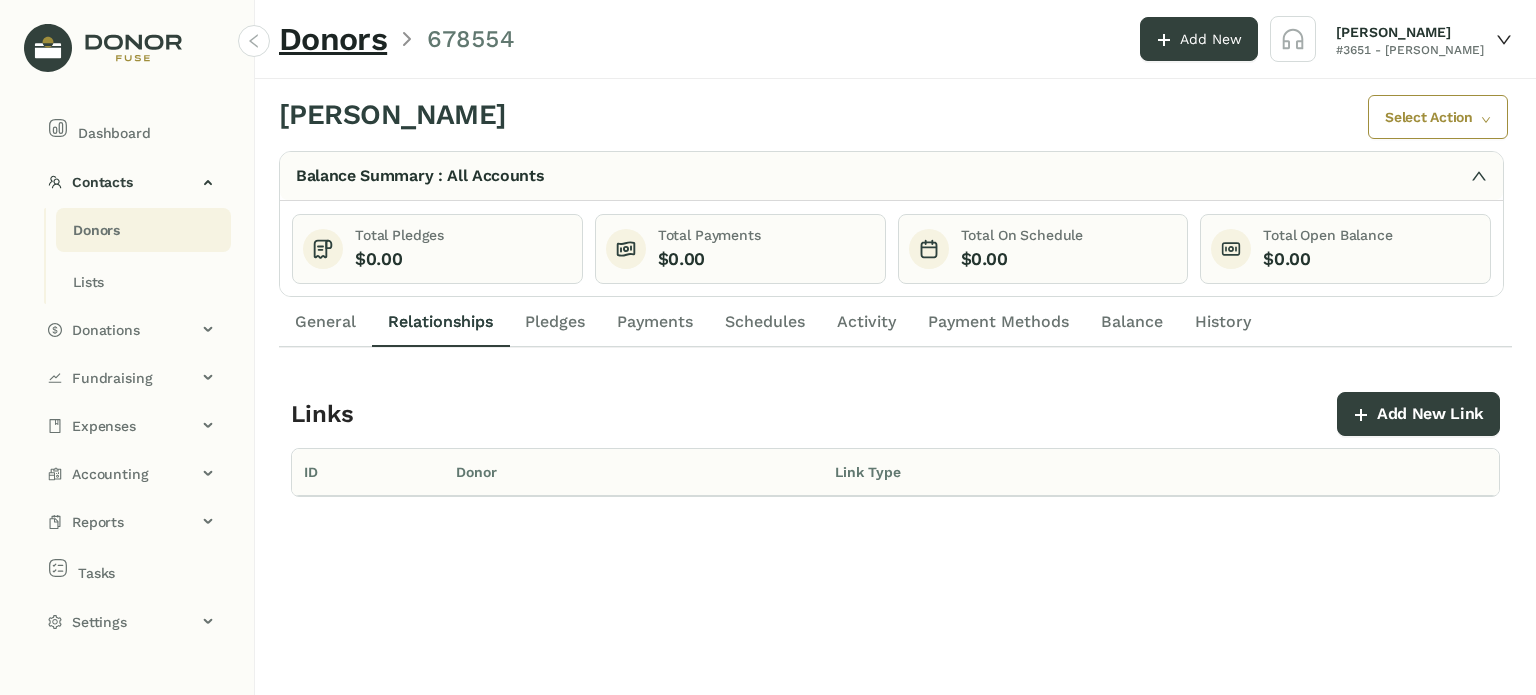 drag, startPoint x: 267, startPoint y: 319, endPoint x: 440, endPoint y: 319, distance: 173 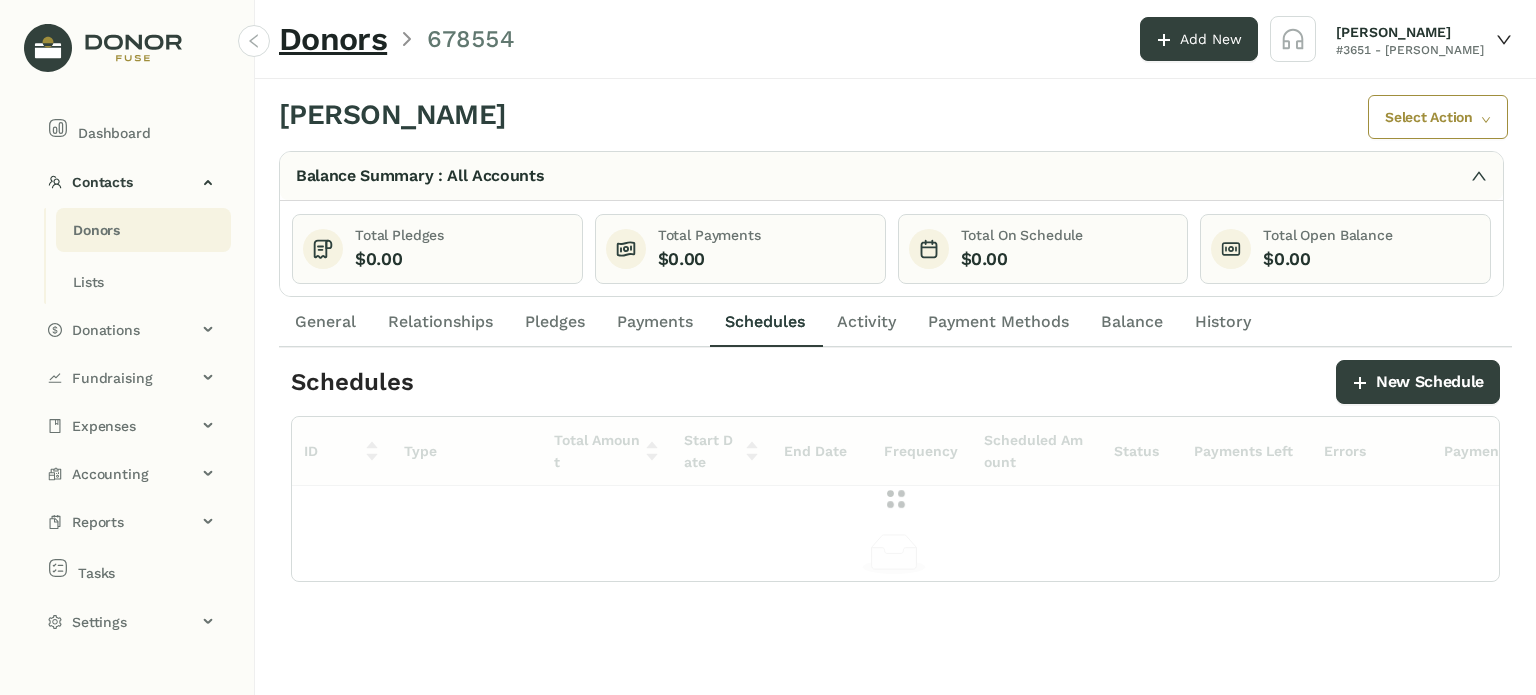 click on "Activity" 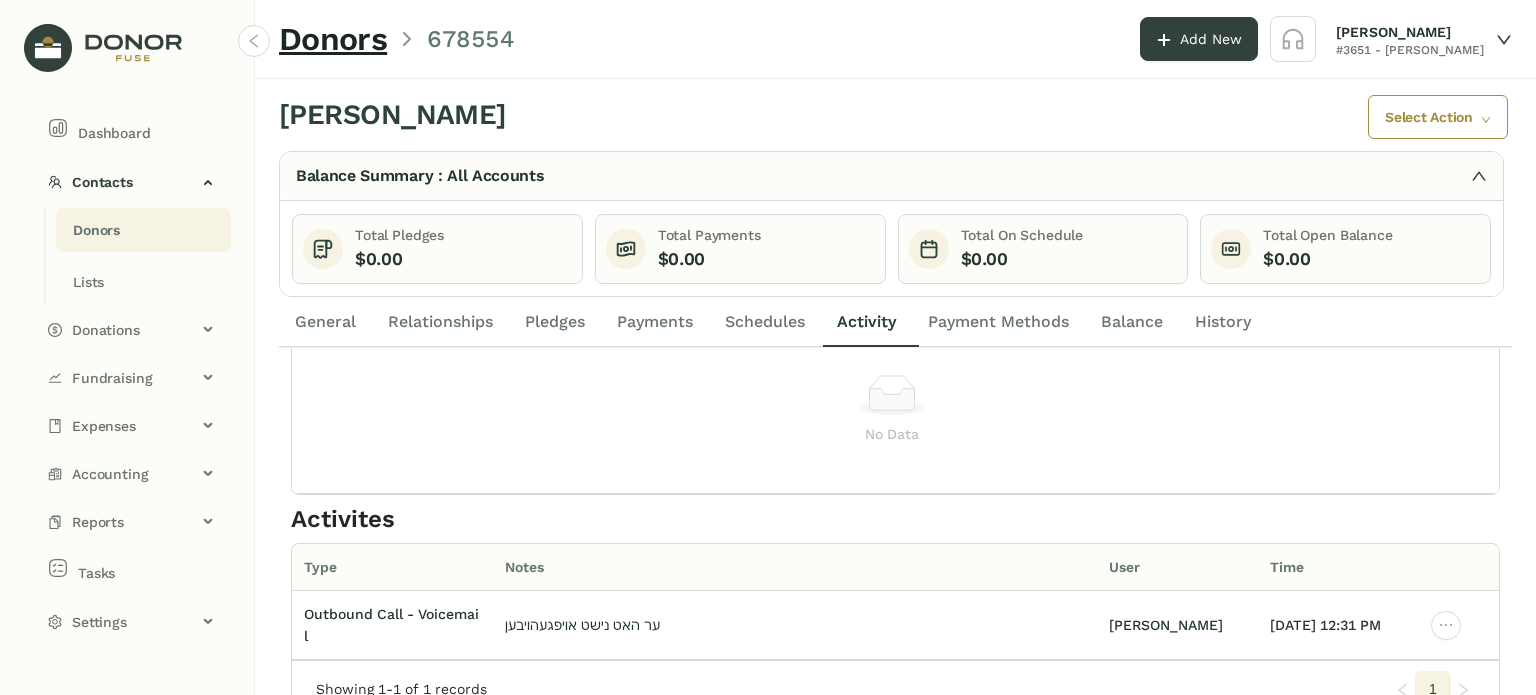 scroll, scrollTop: 0, scrollLeft: 0, axis: both 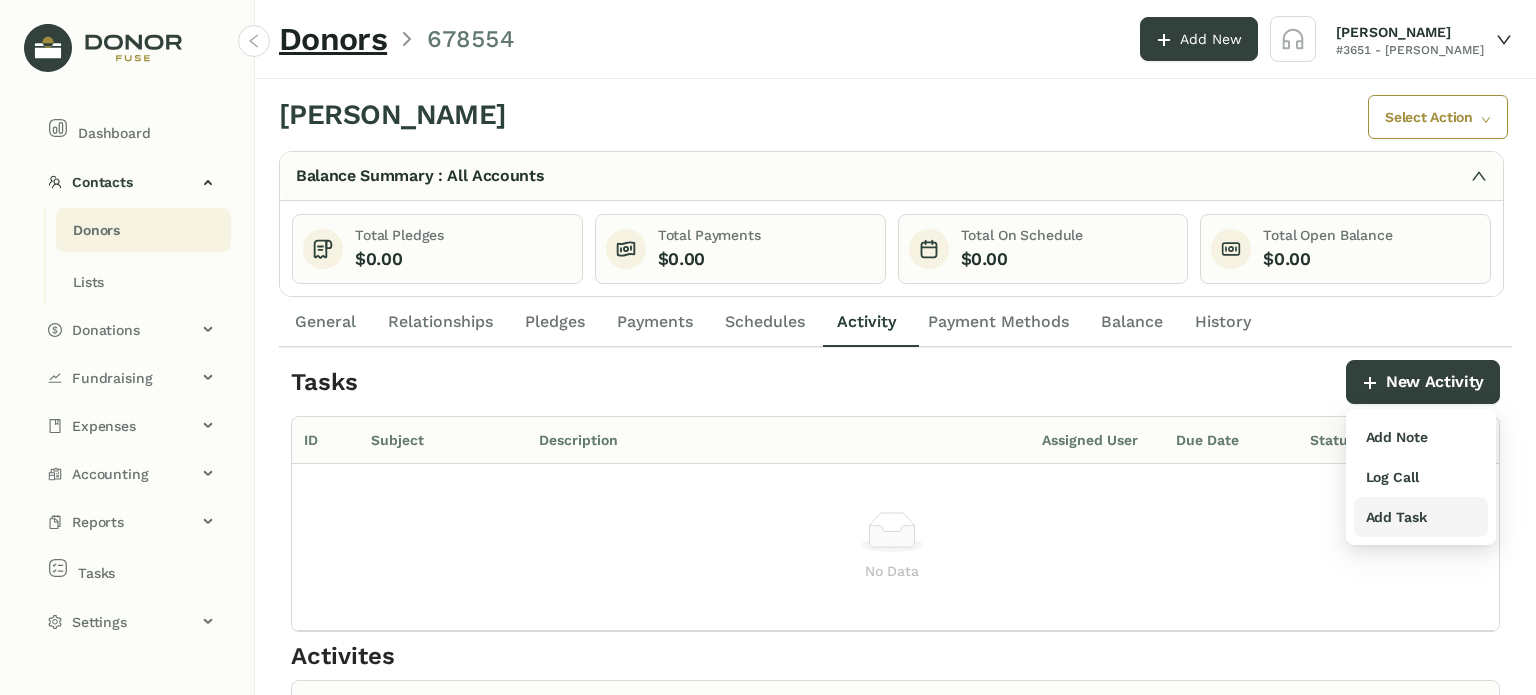 click on "Add Task" at bounding box center [1421, 517] 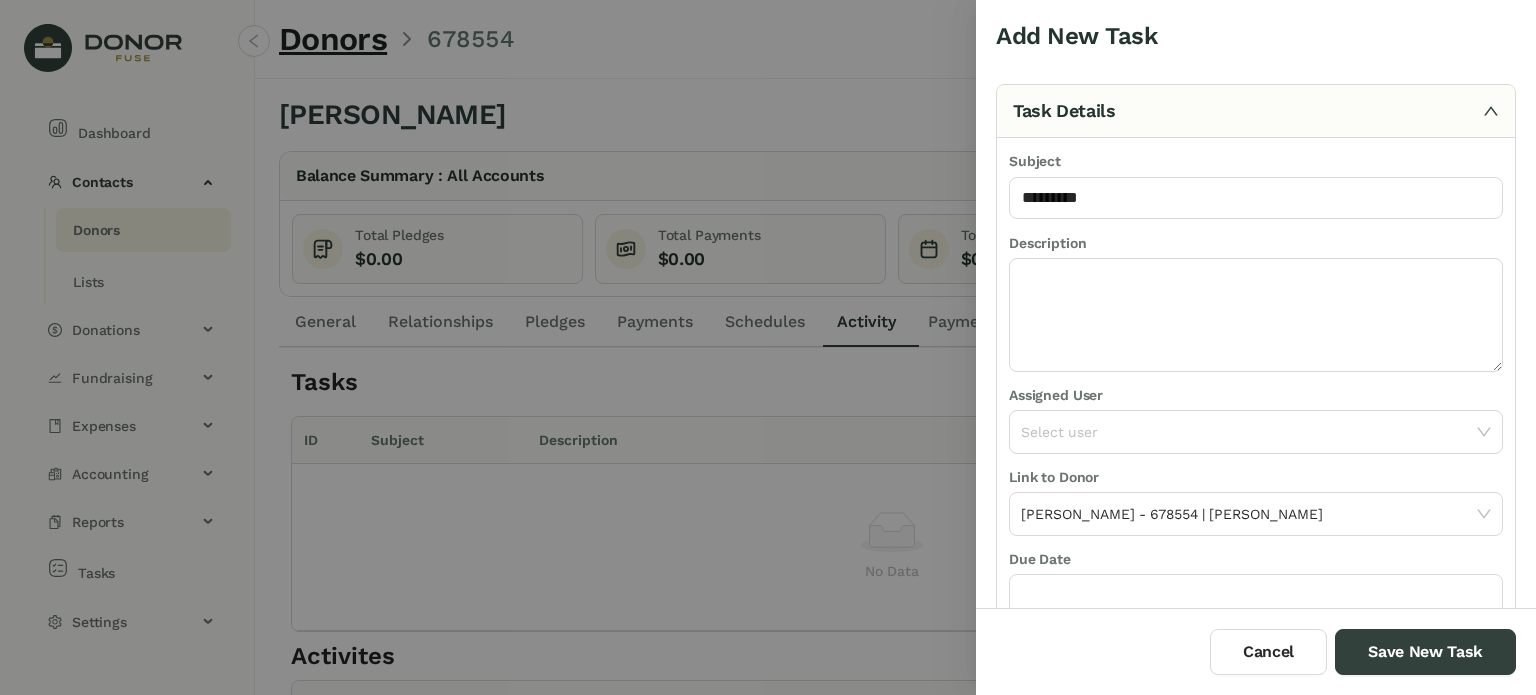 type on "**********" 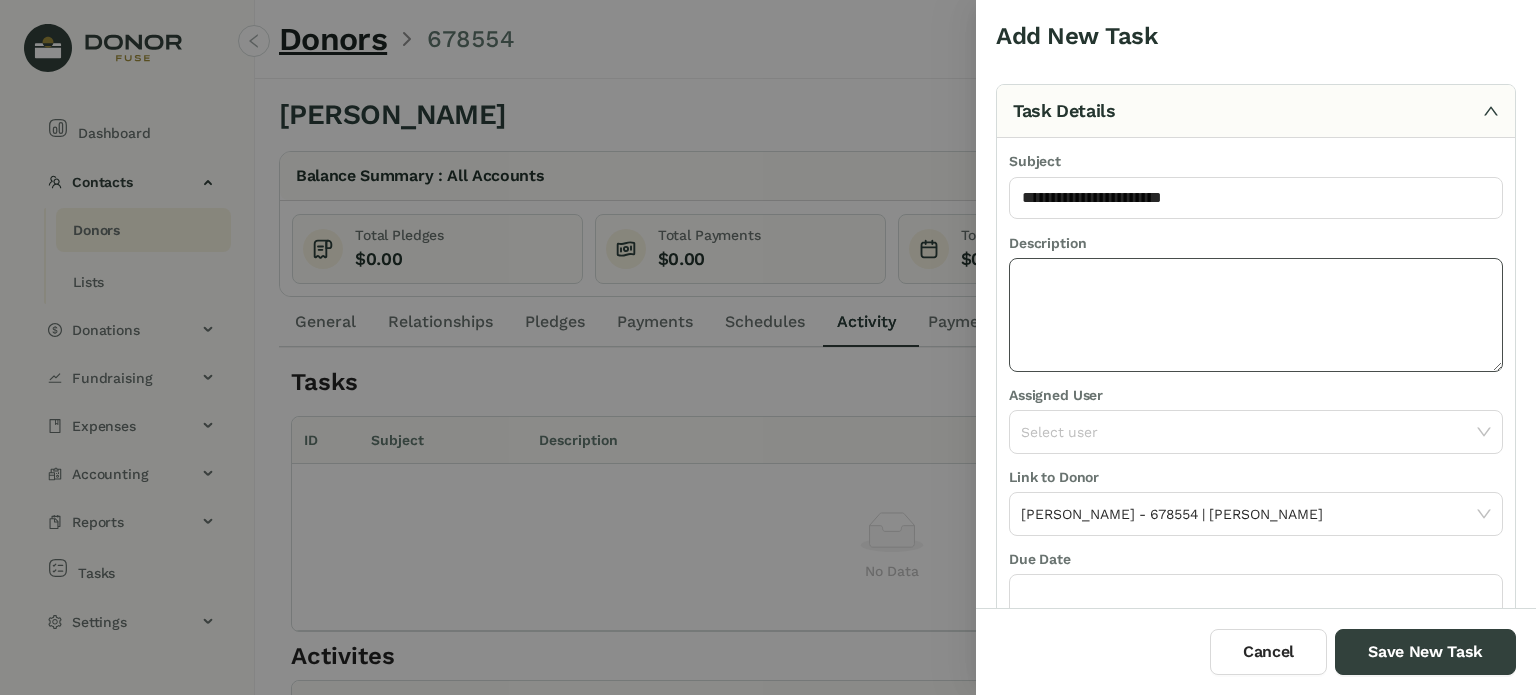 click 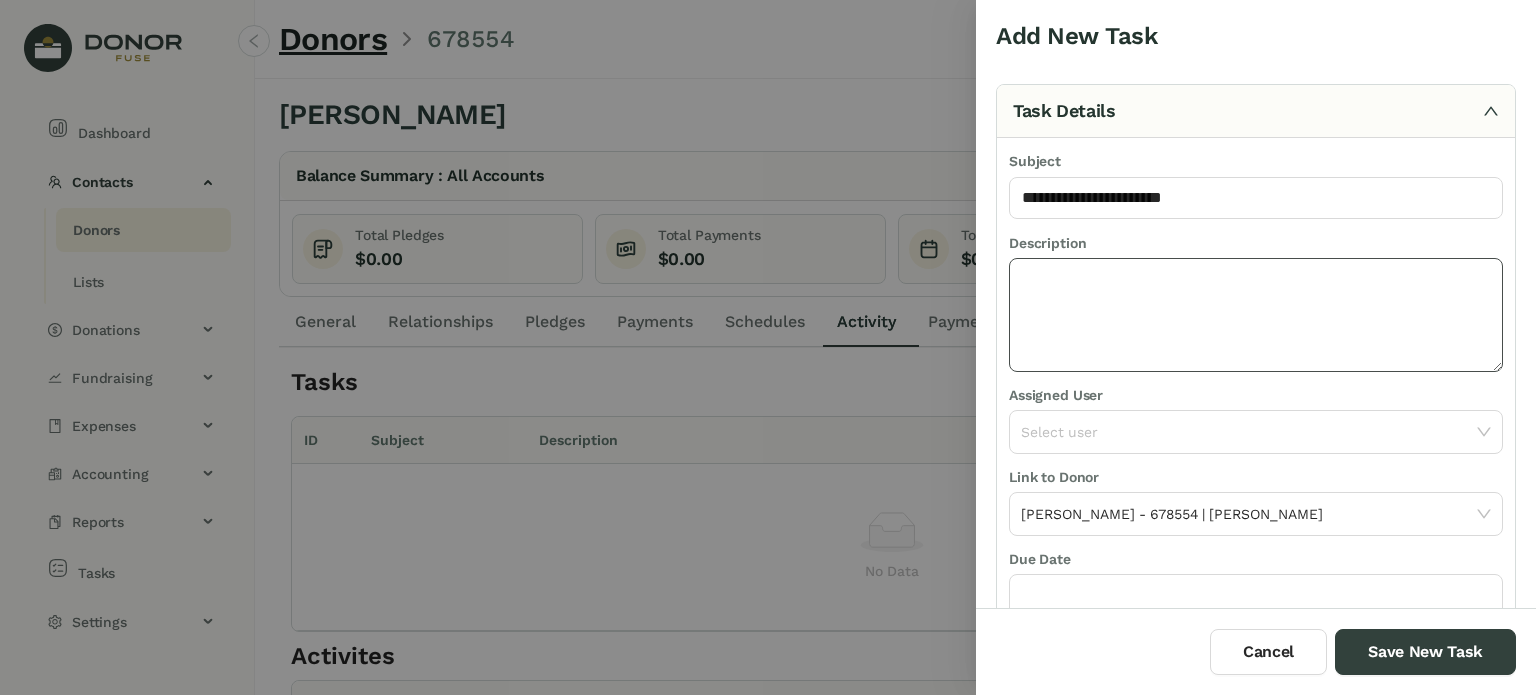 paste on "**********" 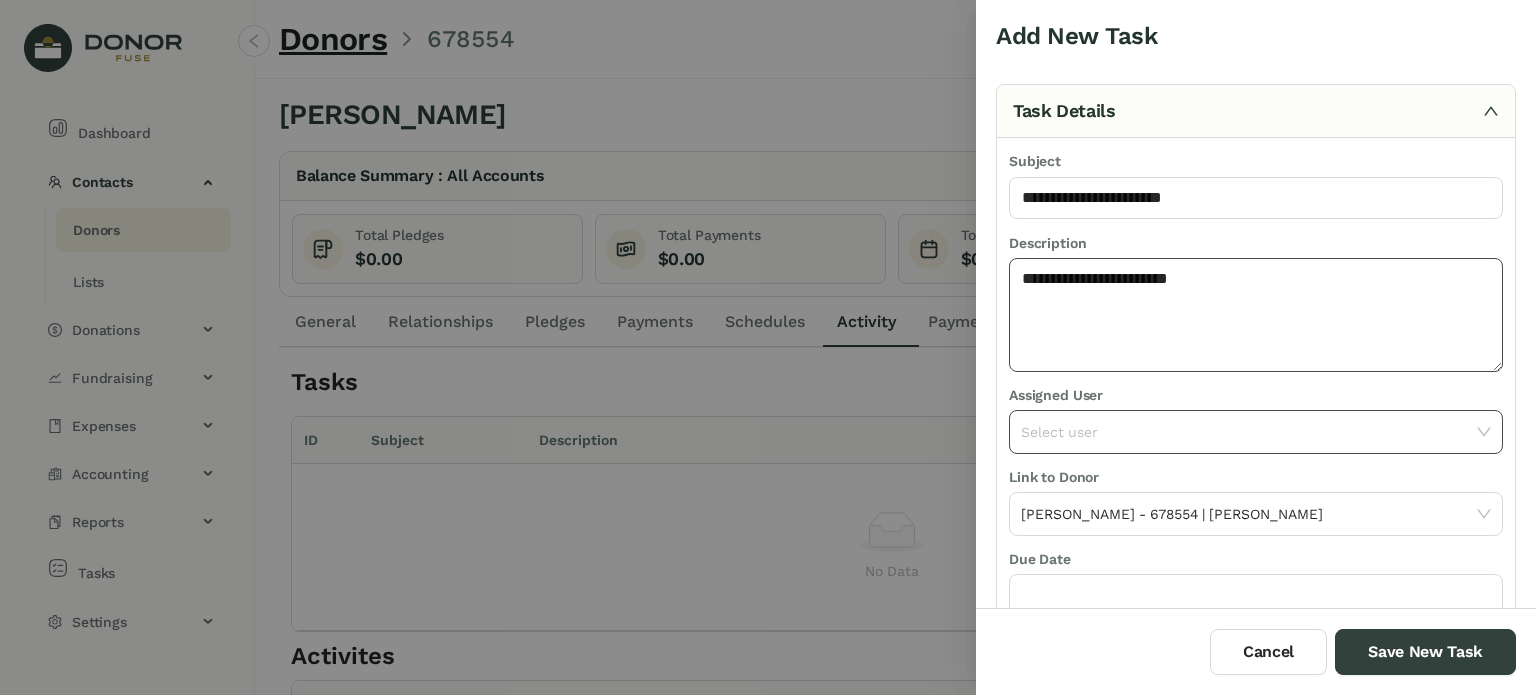 type on "**********" 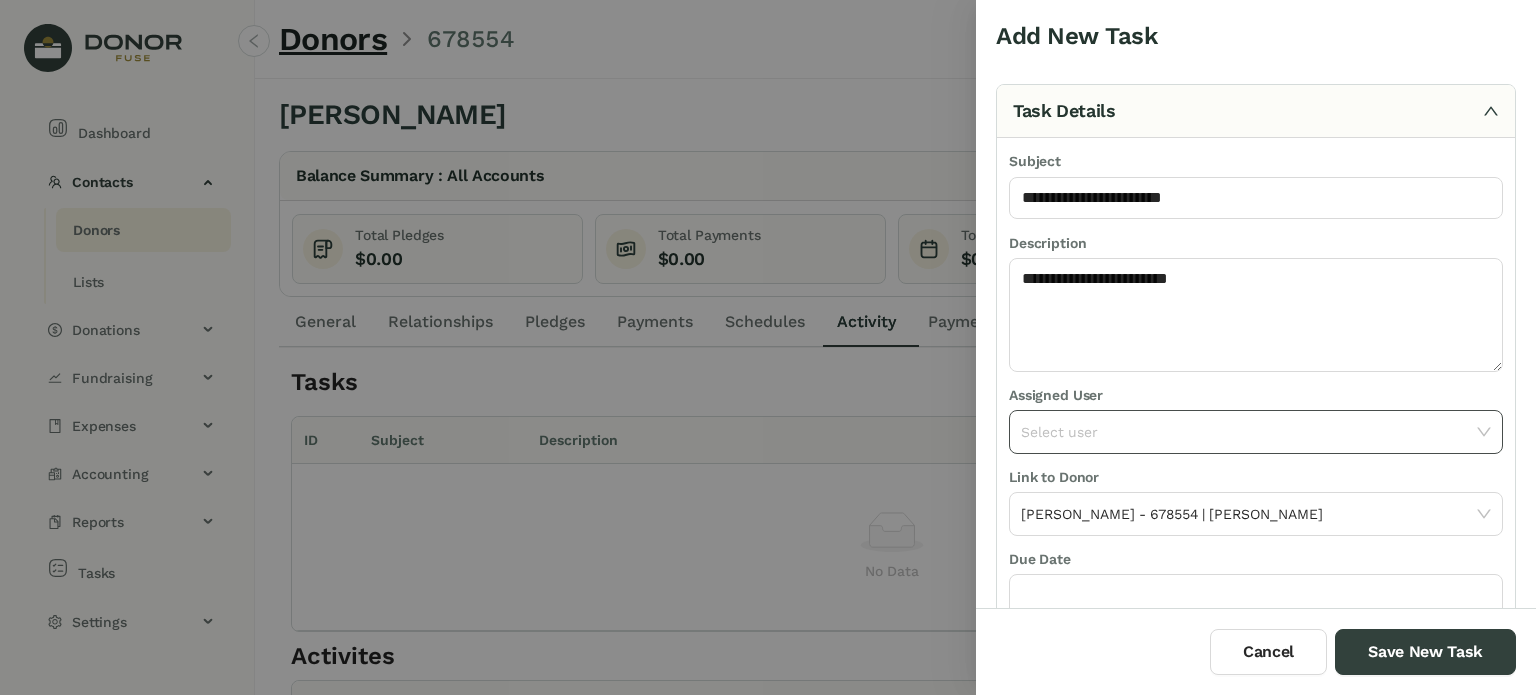 click 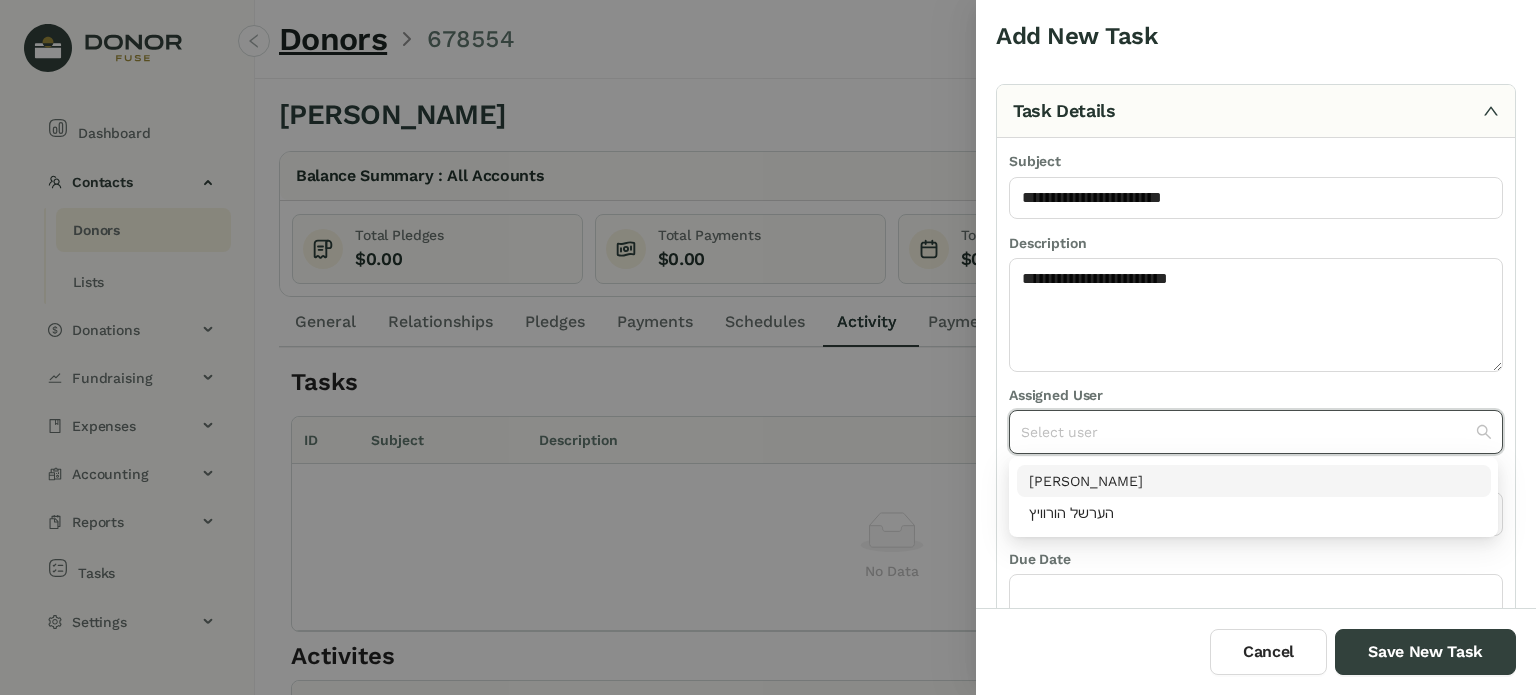 click on "[PERSON_NAME]" at bounding box center (1254, 481) 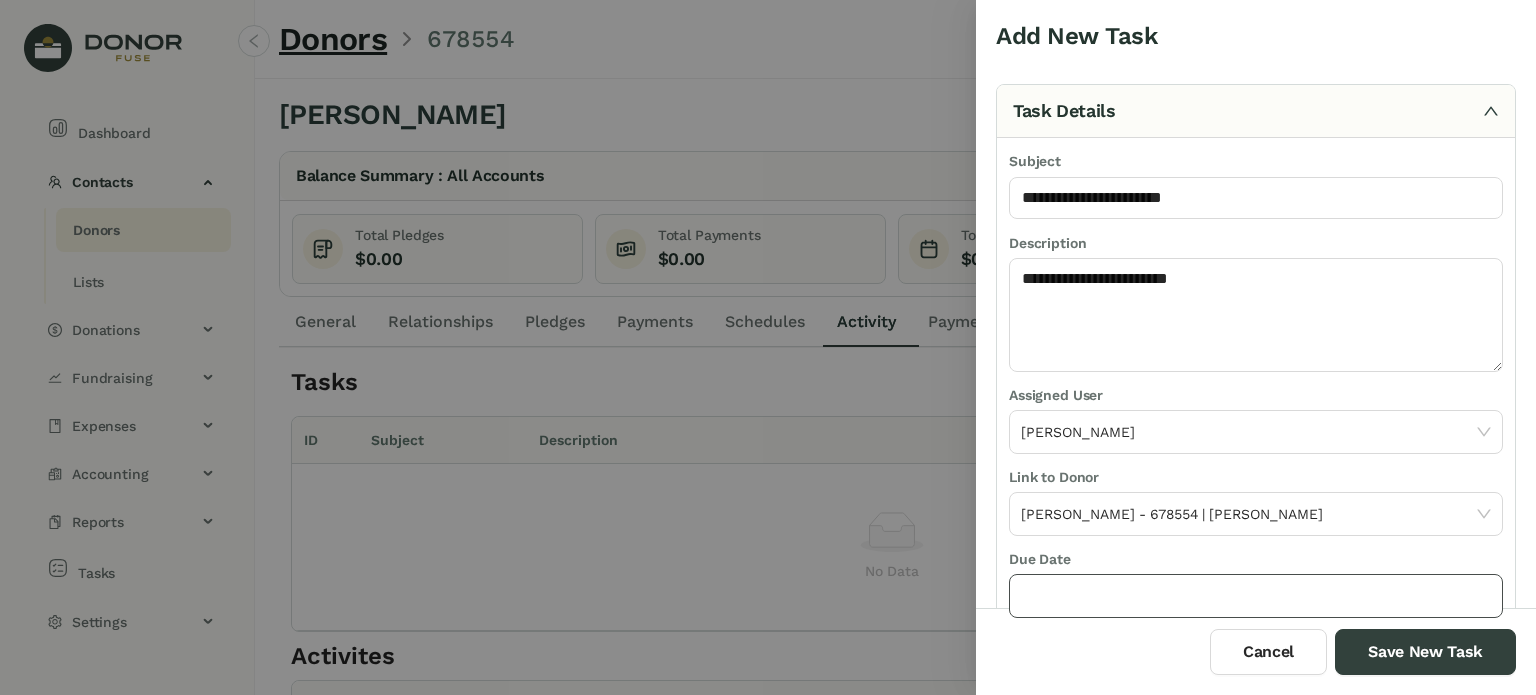 click 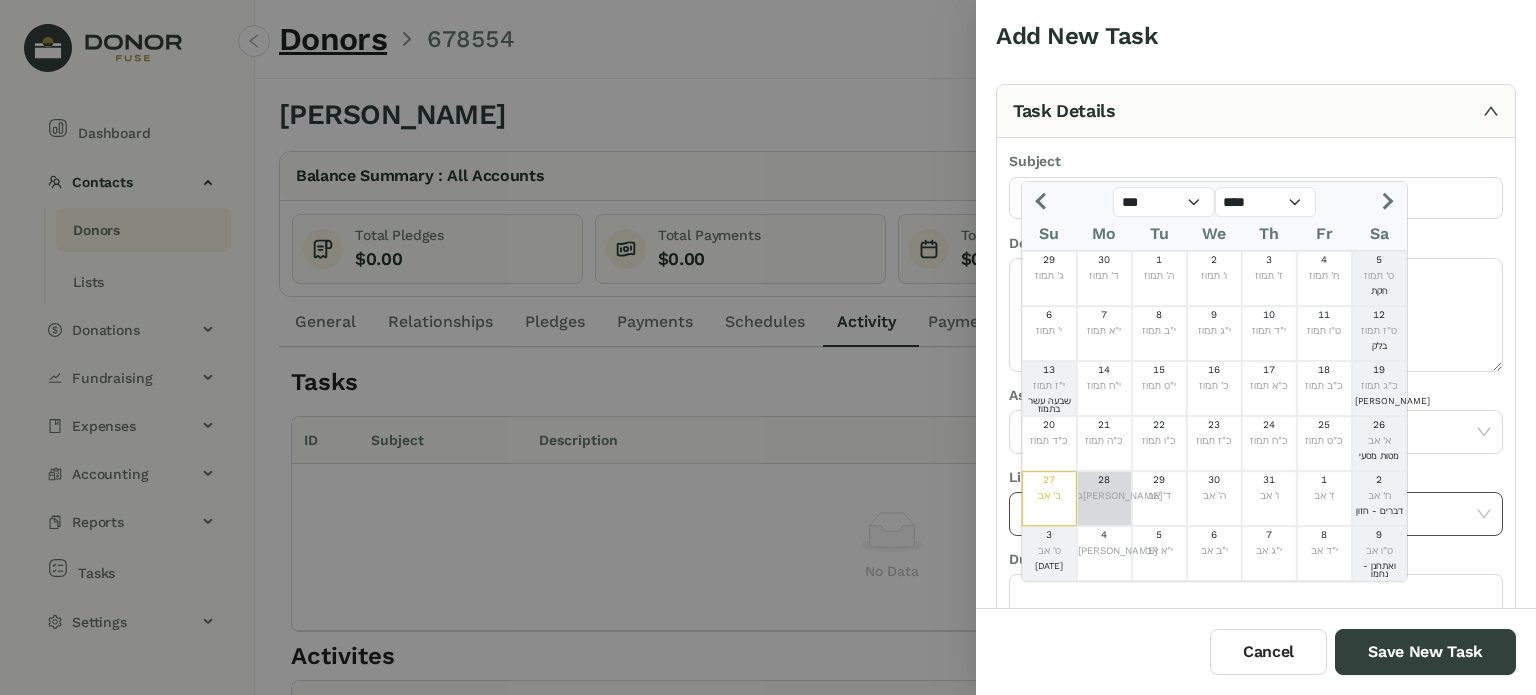 drag, startPoint x: 1112, startPoint y: 511, endPoint x: 1128, endPoint y: 519, distance: 17.888544 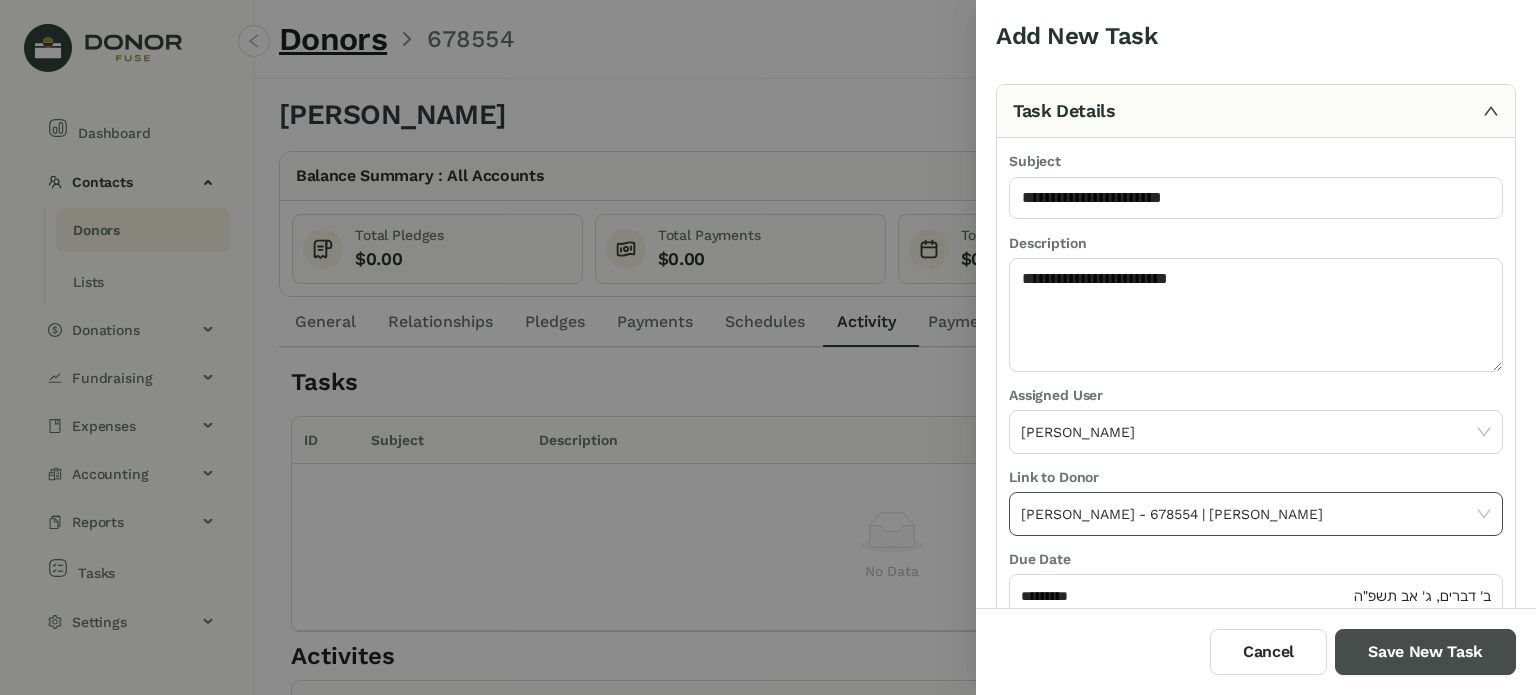 drag, startPoint x: 1378, startPoint y: 648, endPoint x: 1164, endPoint y: 531, distance: 243.89546 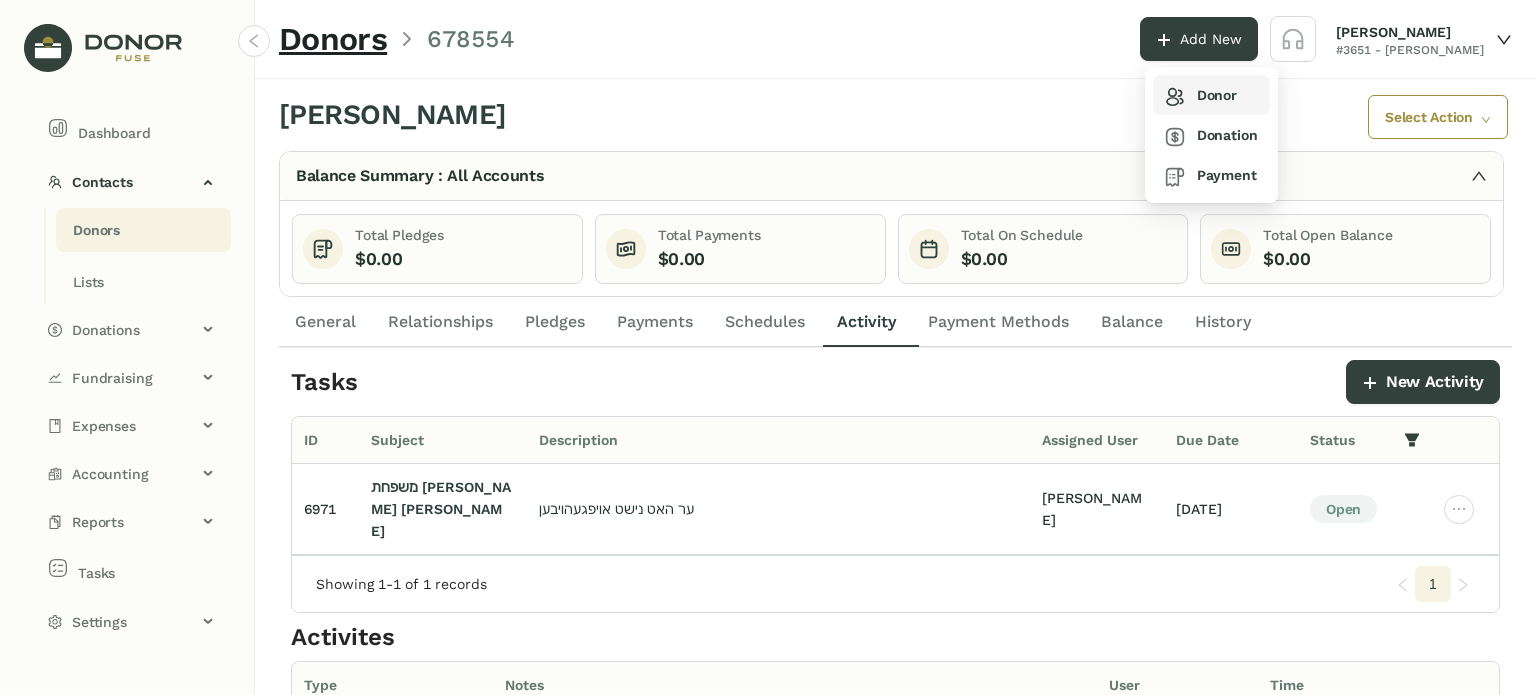 click on "Donor" at bounding box center [1201, 95] 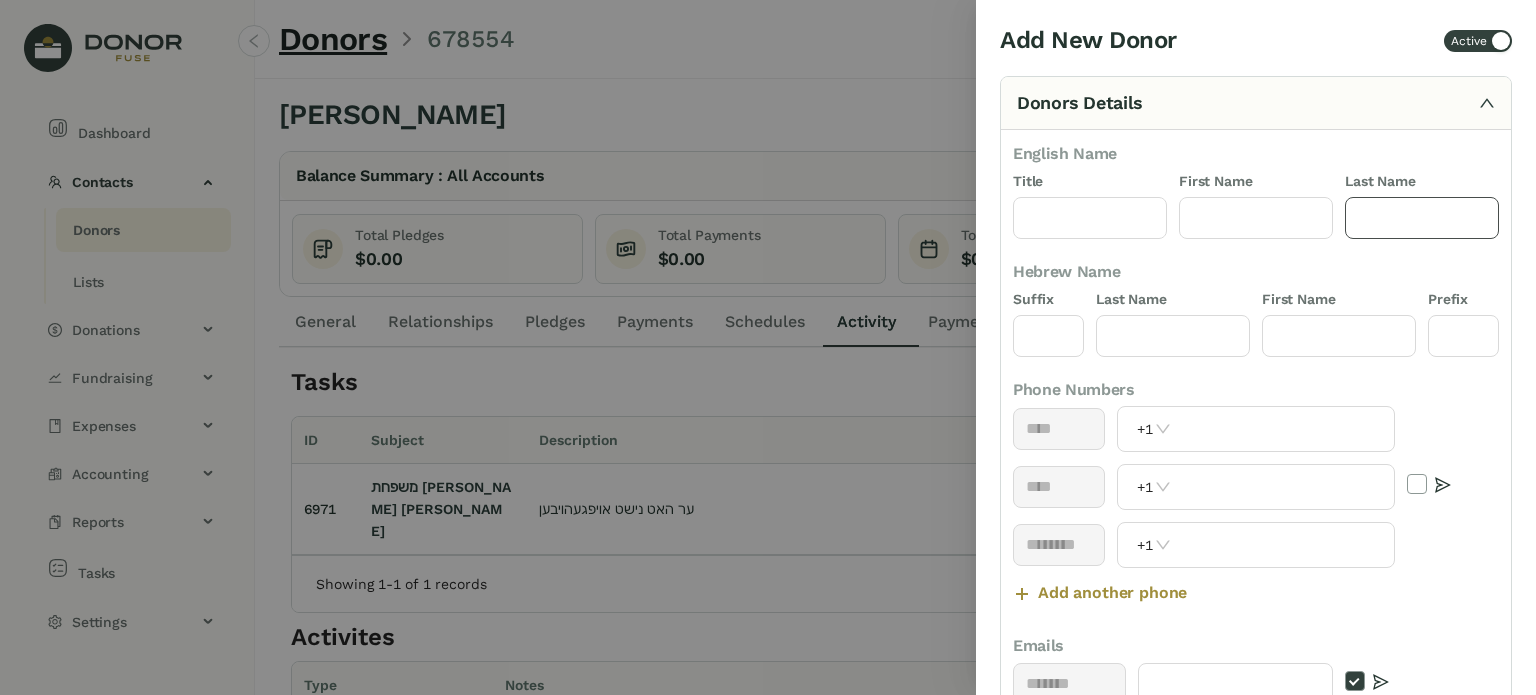 click 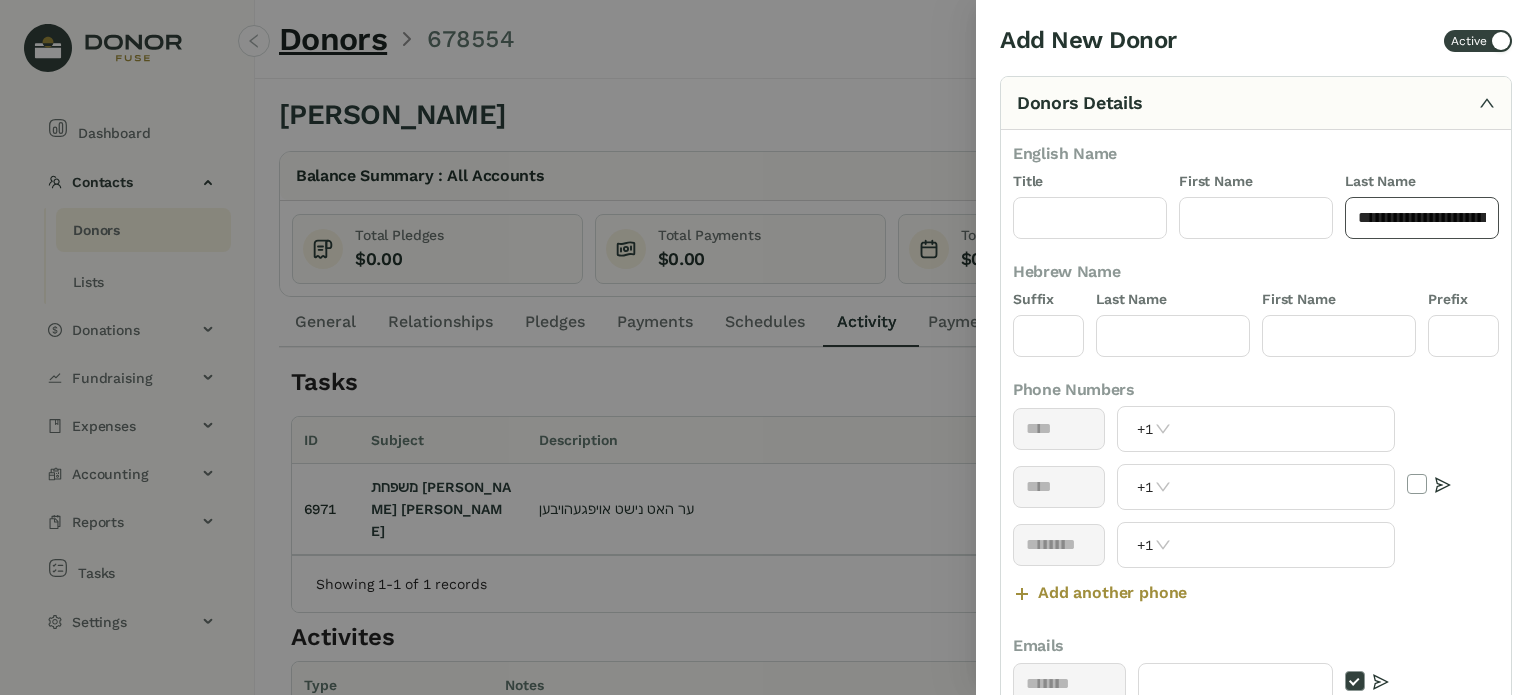 scroll, scrollTop: 0, scrollLeft: 12, axis: horizontal 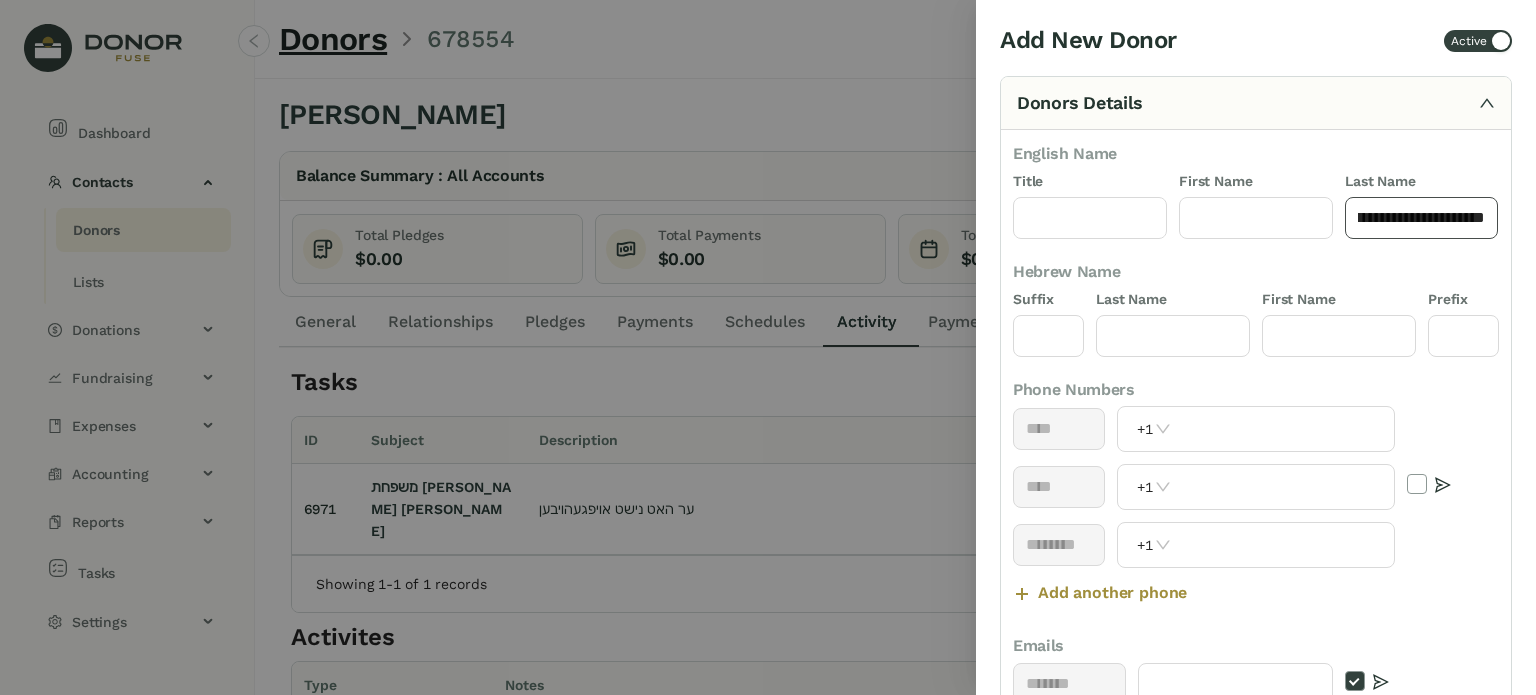 drag, startPoint x: 1466, startPoint y: 221, endPoint x: 1500, endPoint y: 220, distance: 34.0147 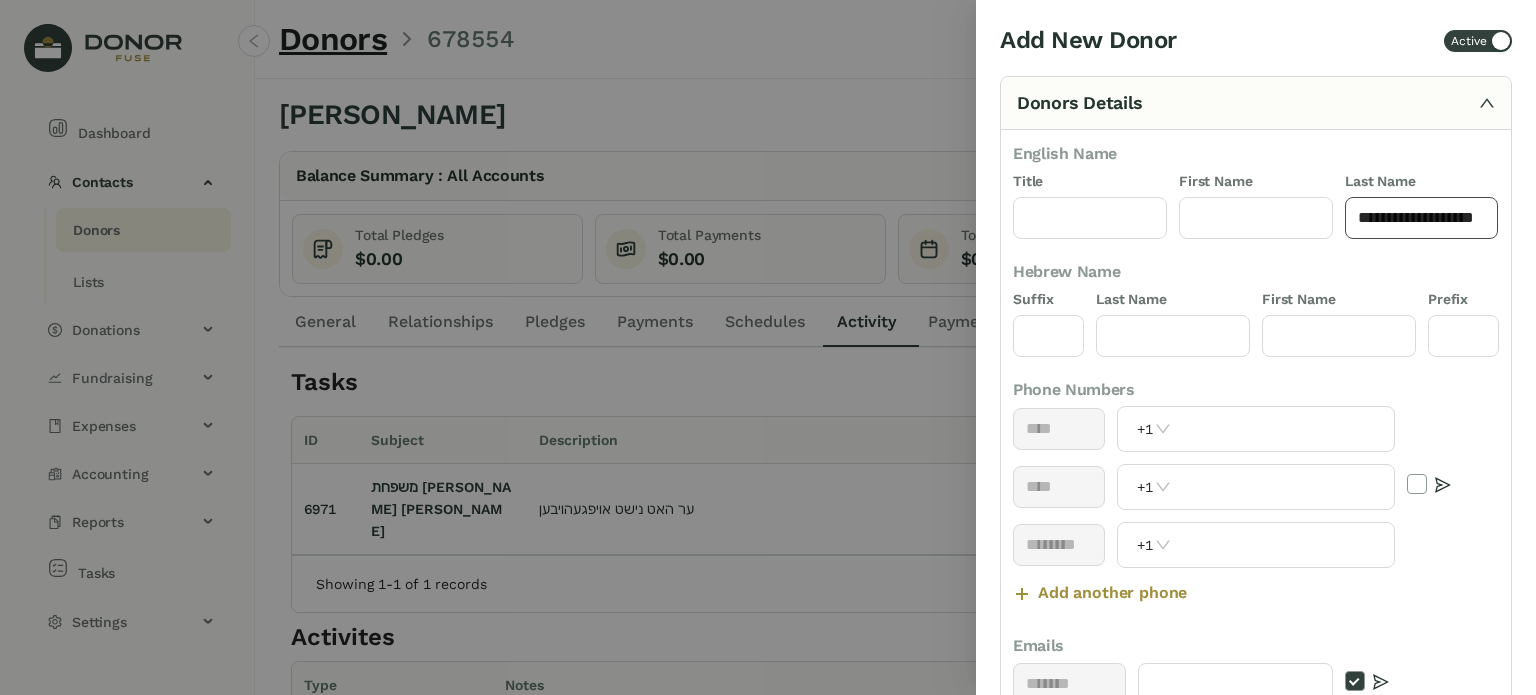 scroll, scrollTop: 0, scrollLeft: 0, axis: both 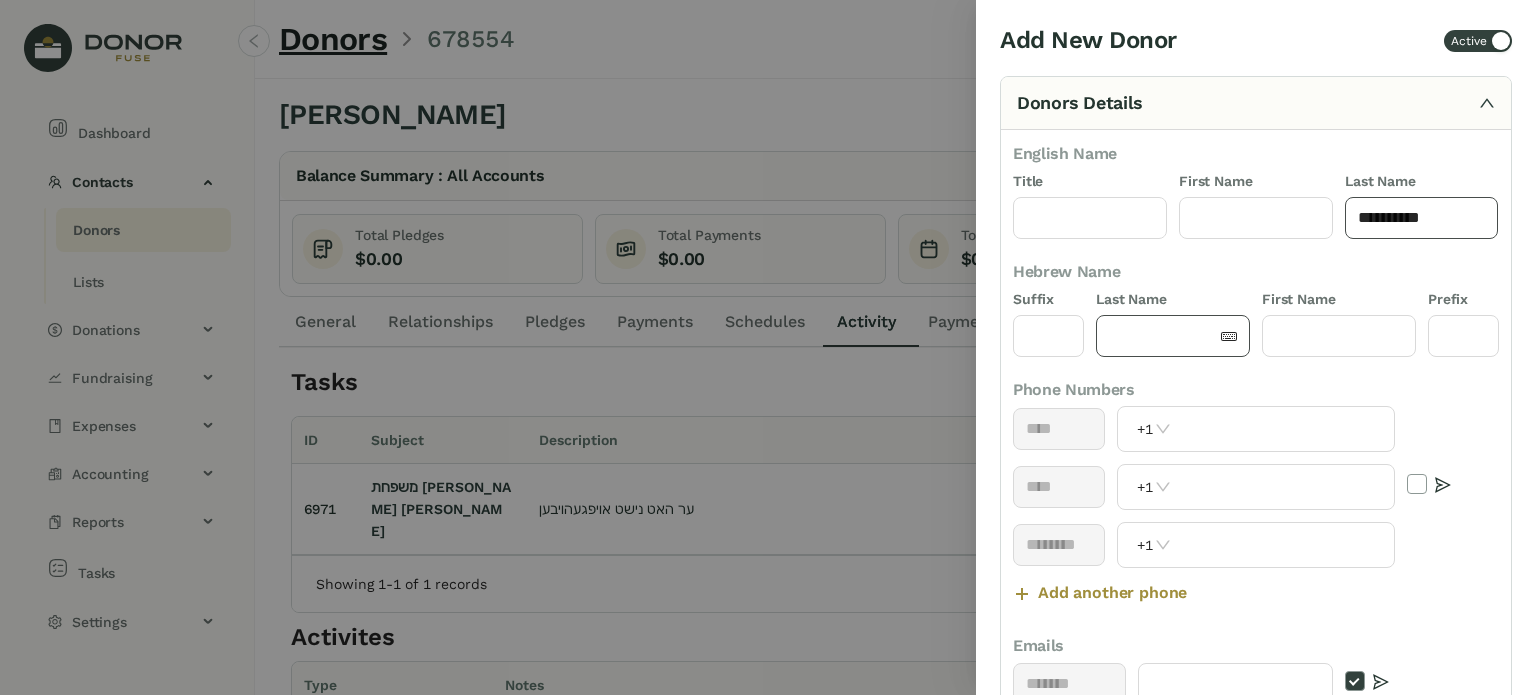 type on "*********" 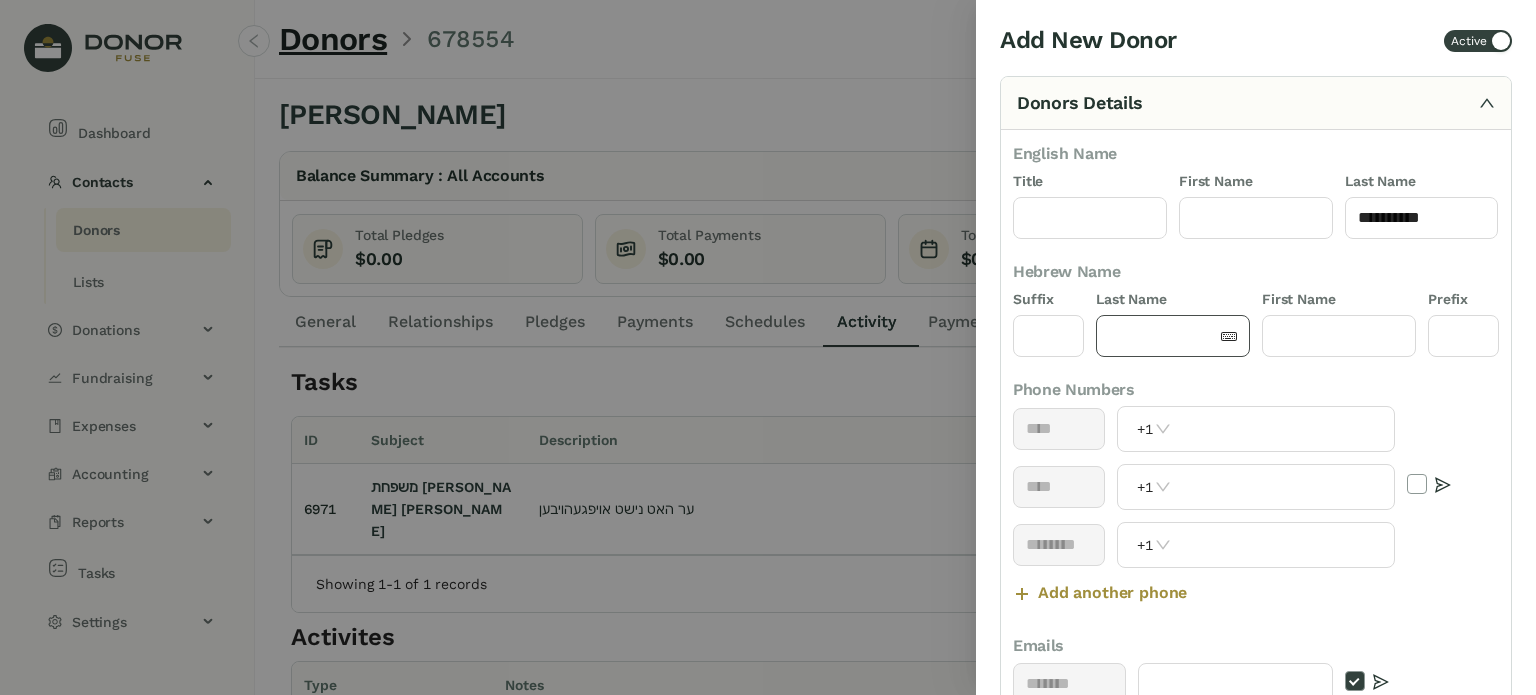 click 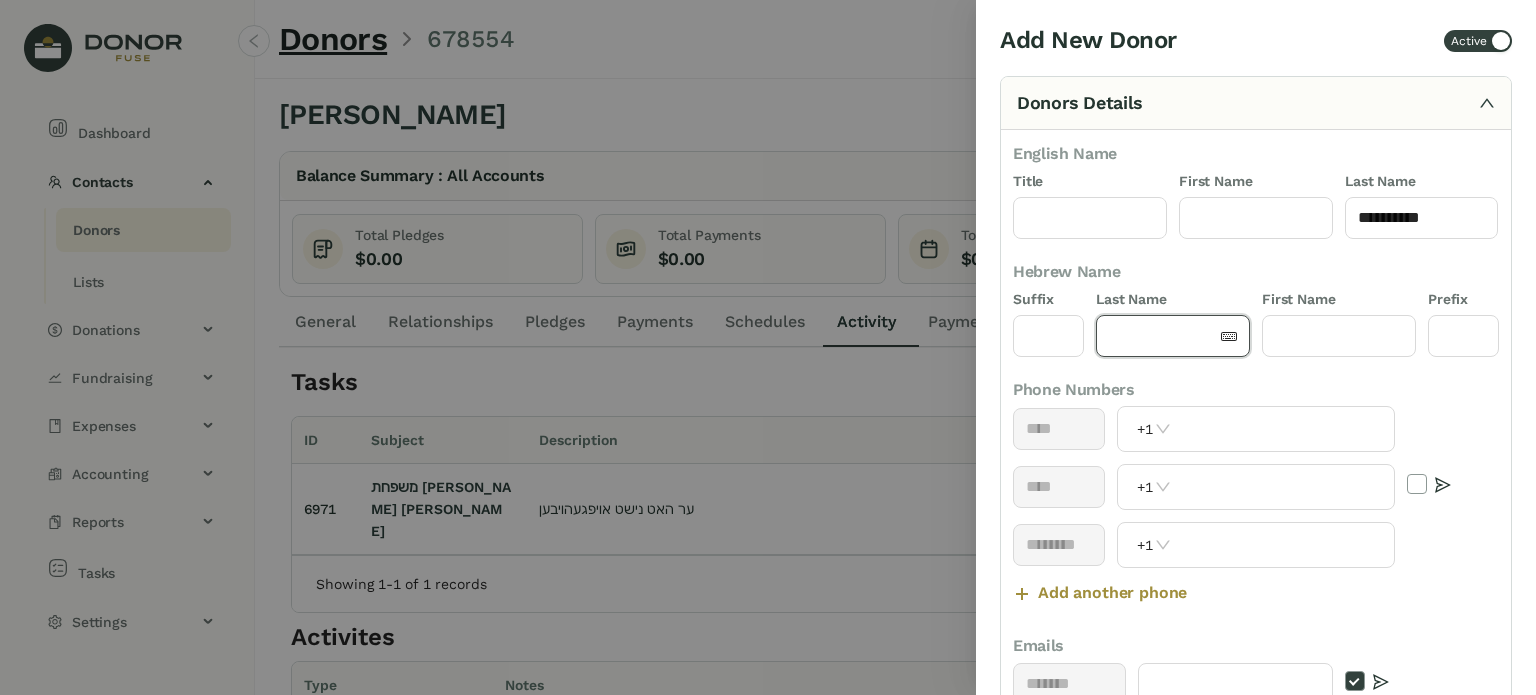 paste on "*********" 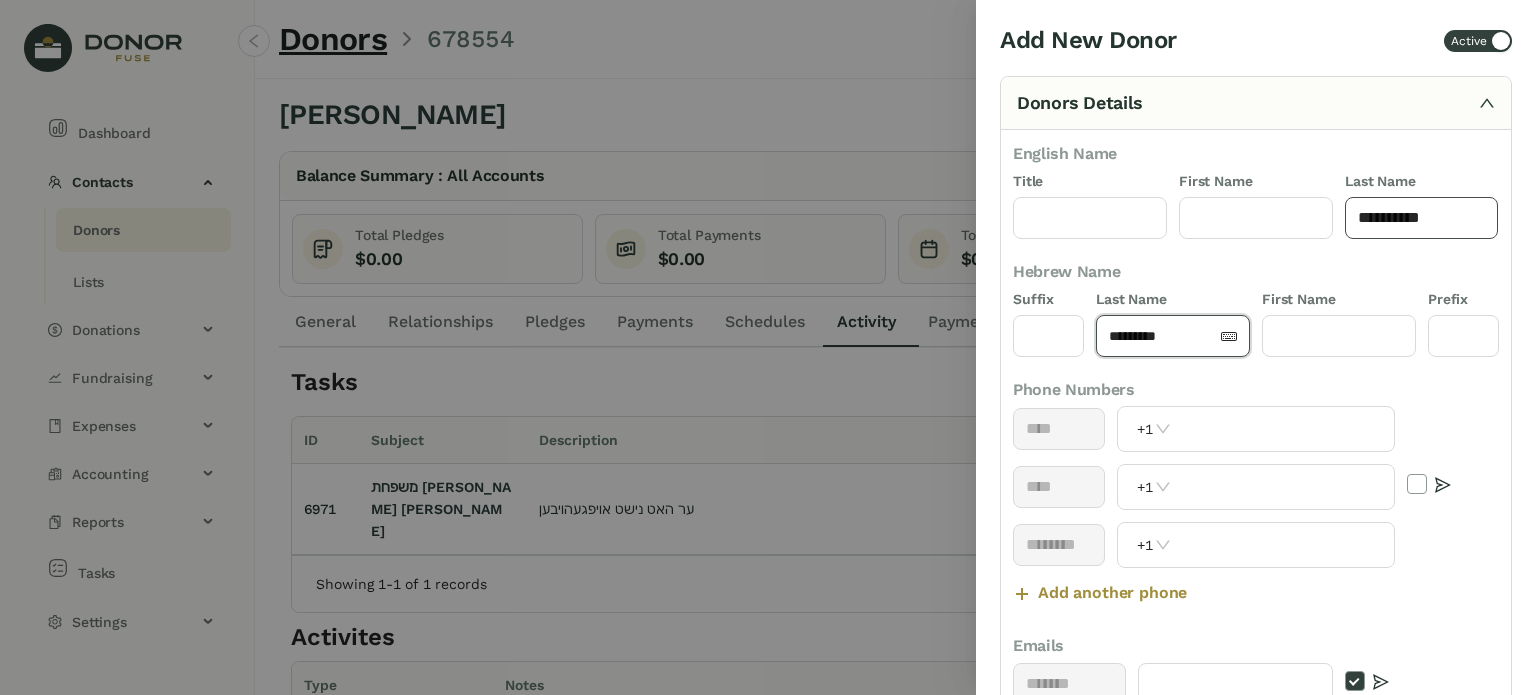 type on "*********" 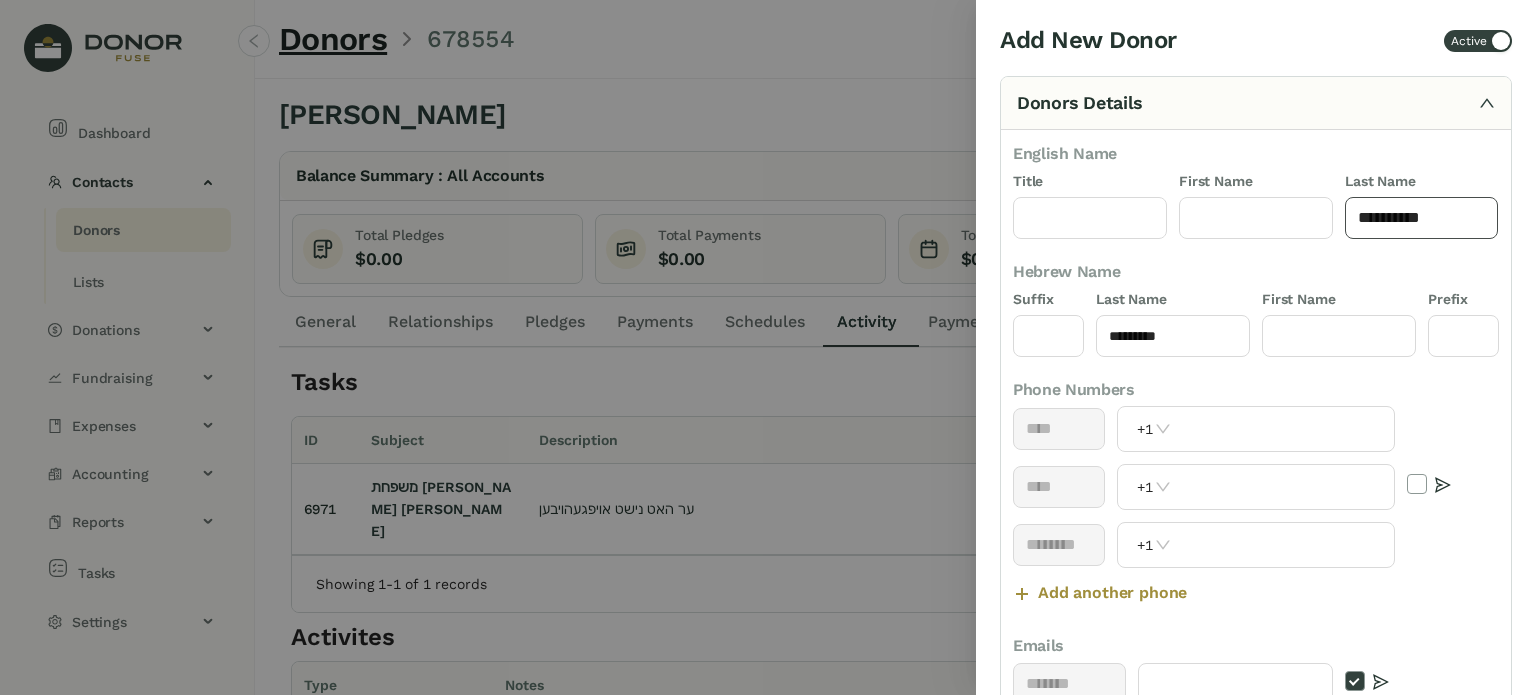click on "*********" 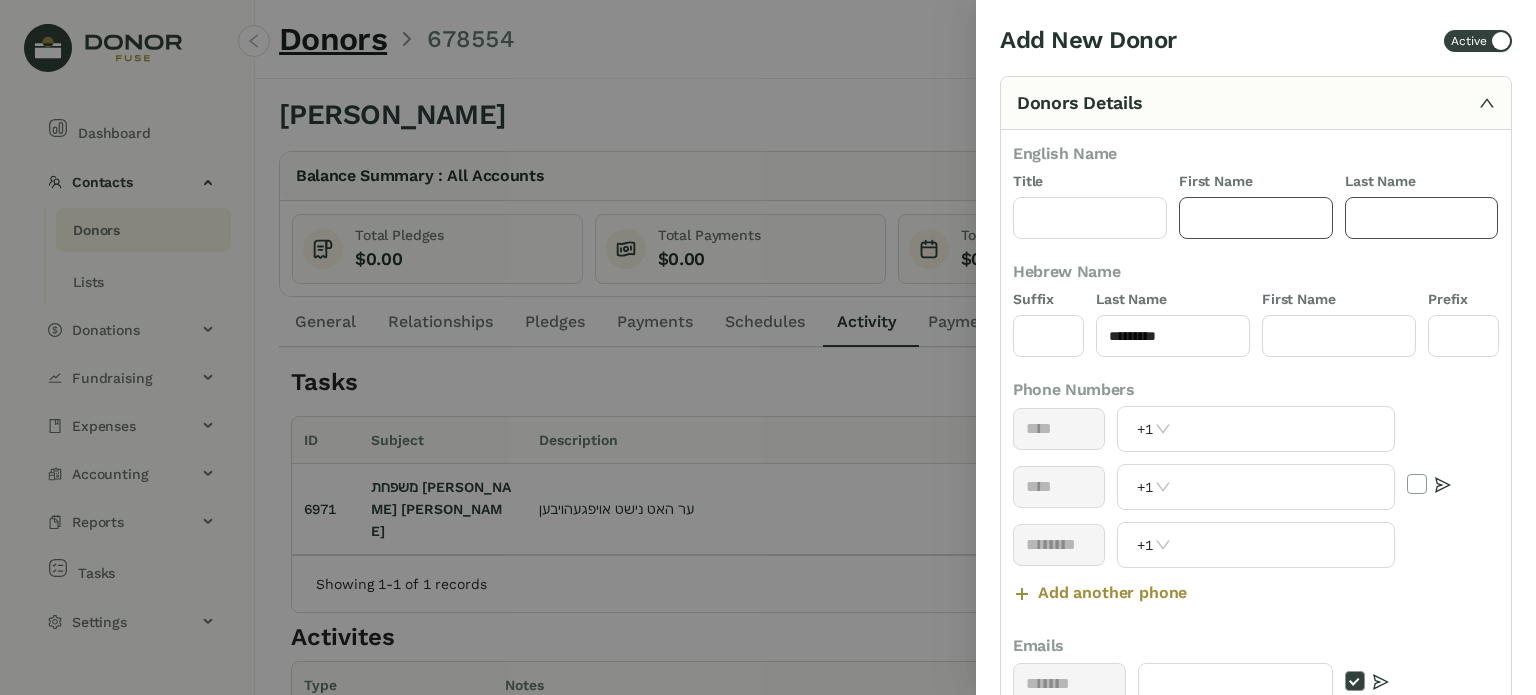 type 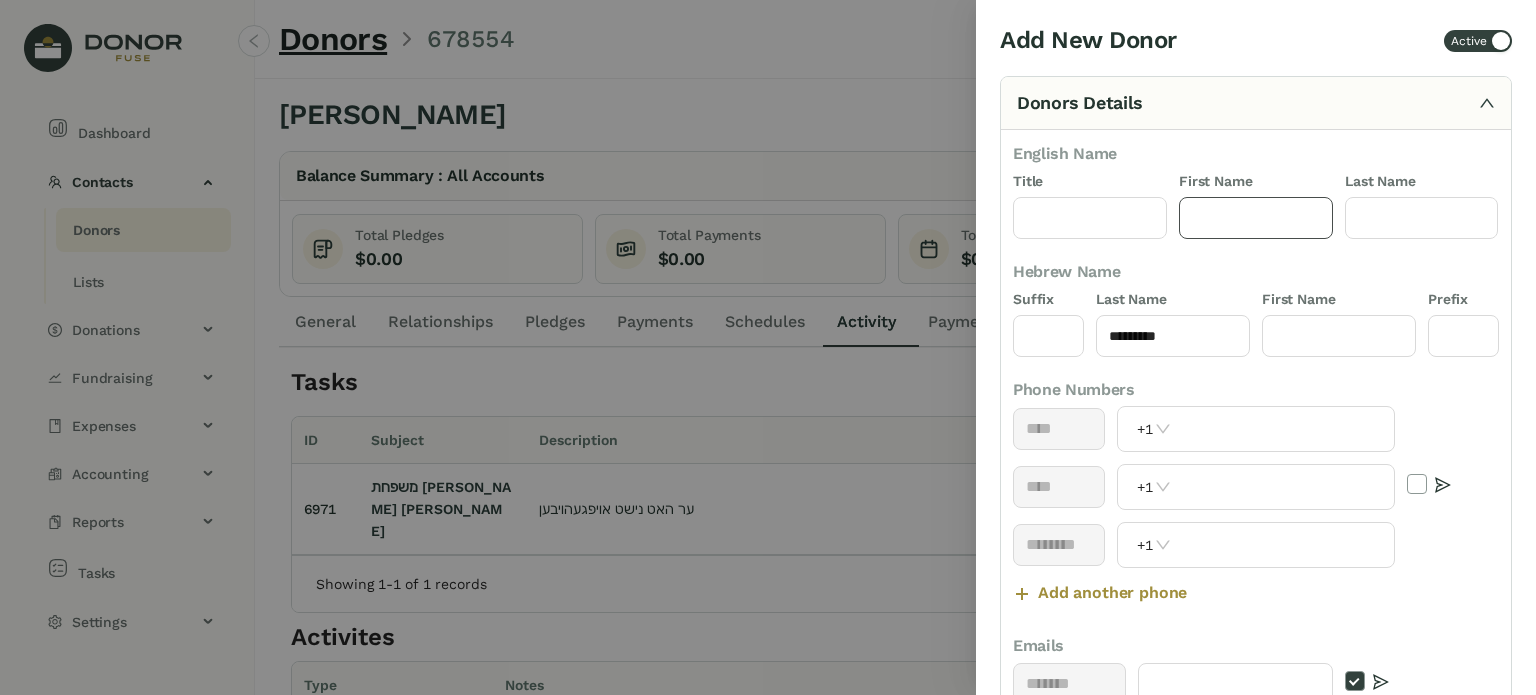 click 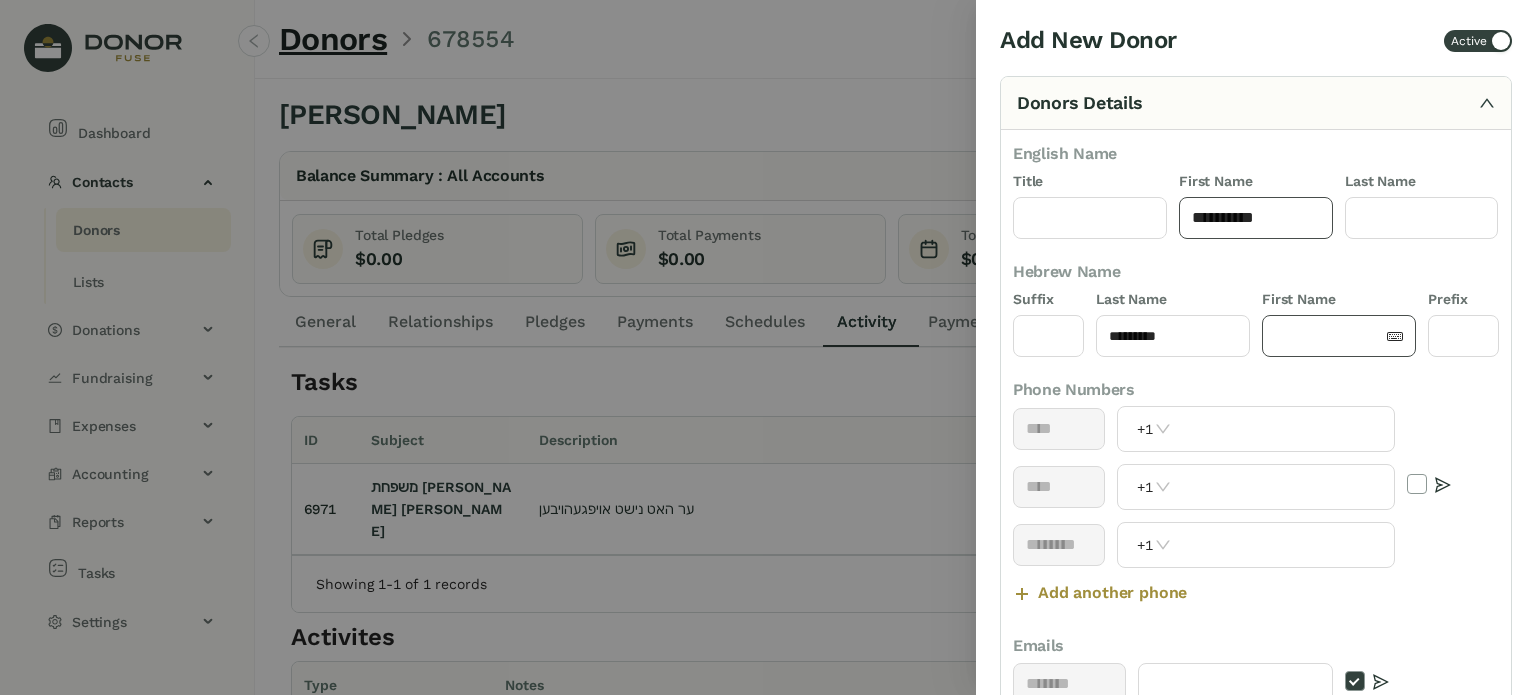 type on "*********" 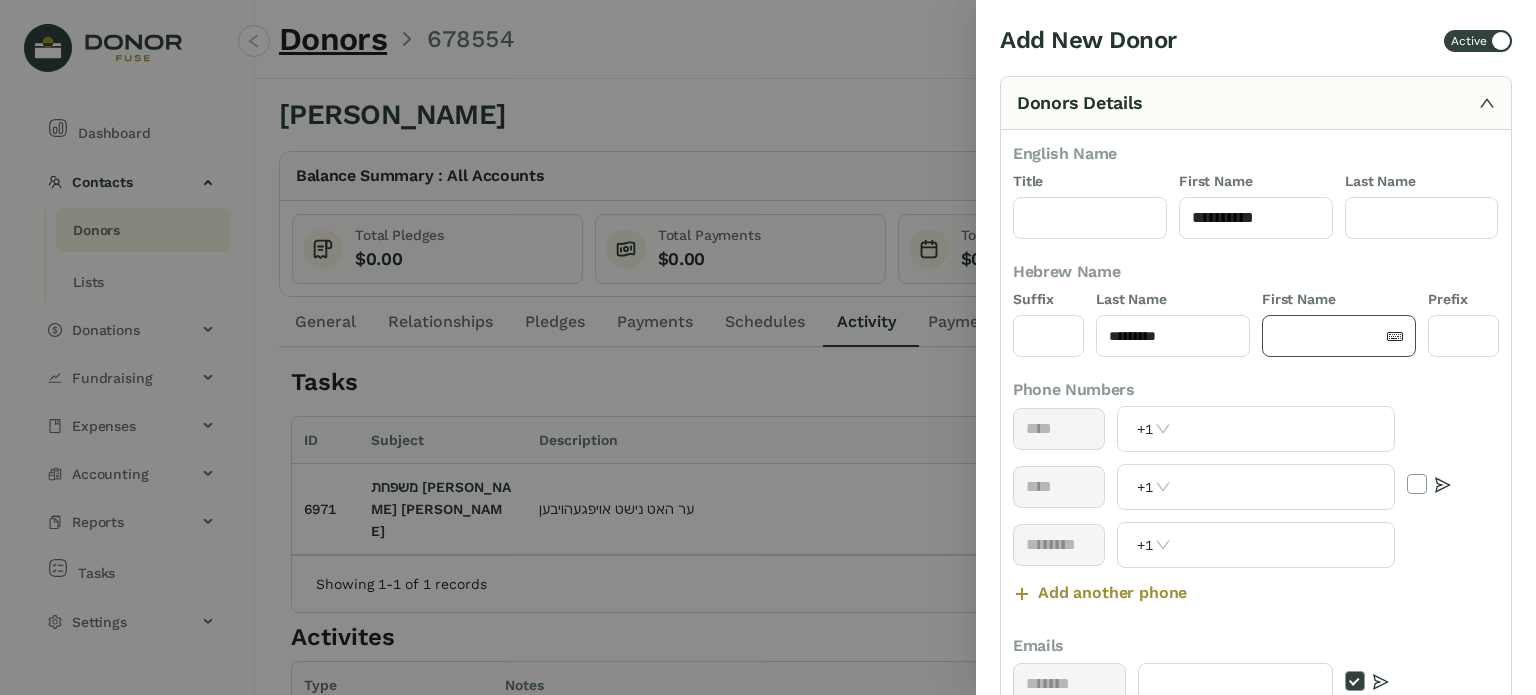 click 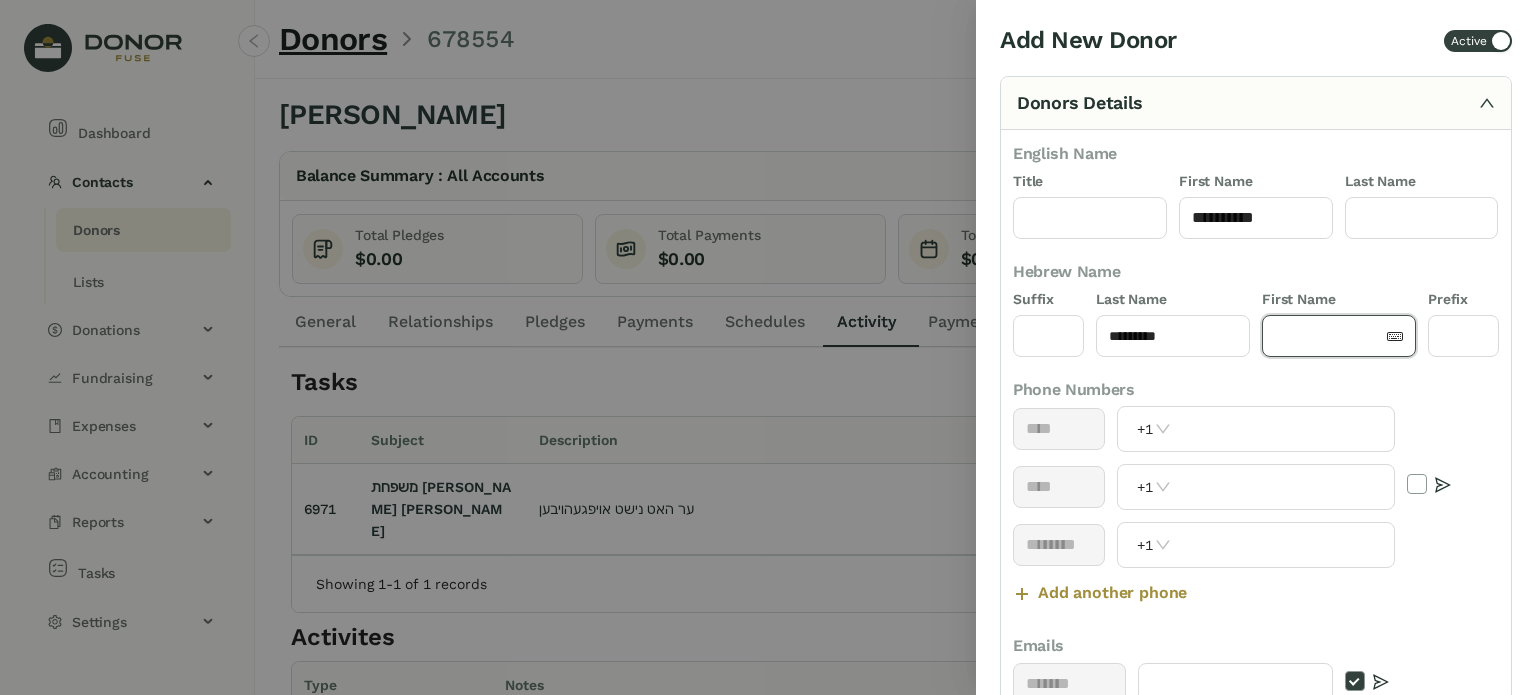 paste on "*********" 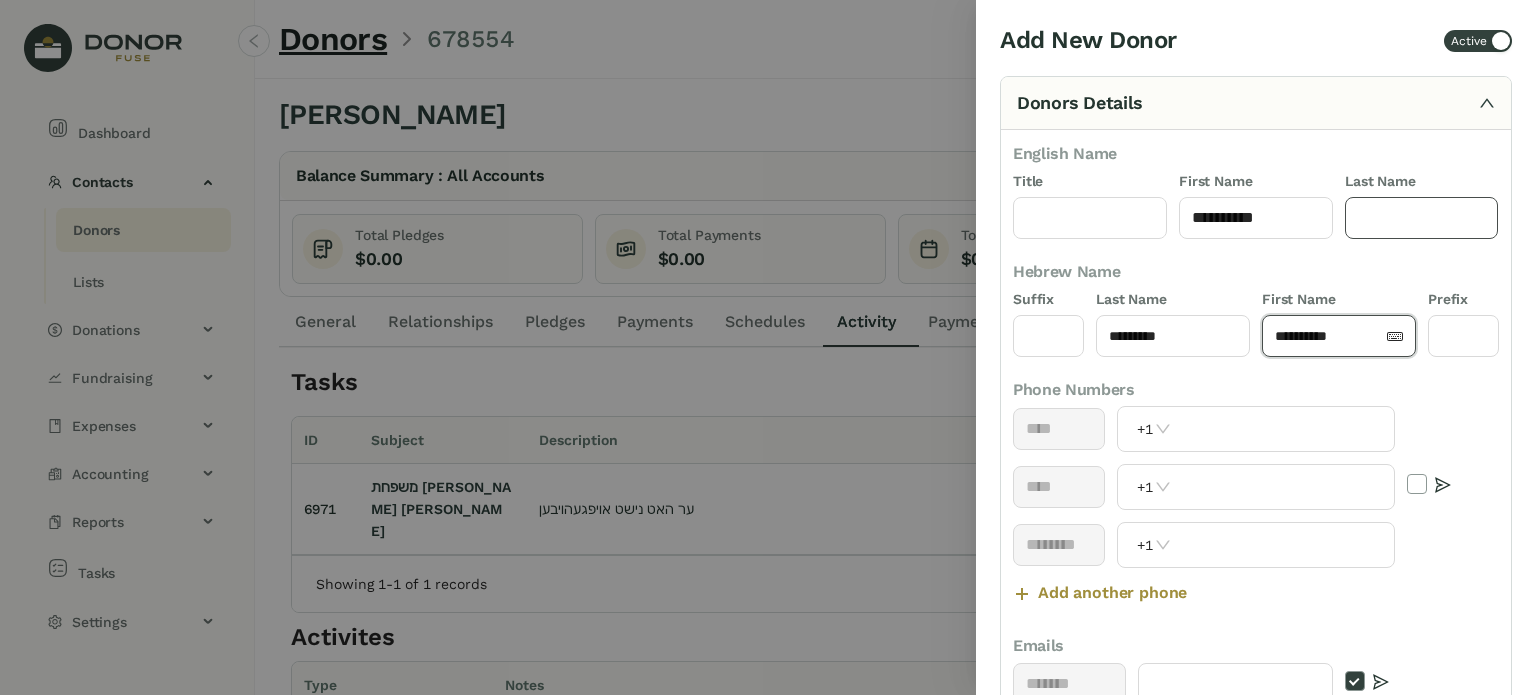type on "*********" 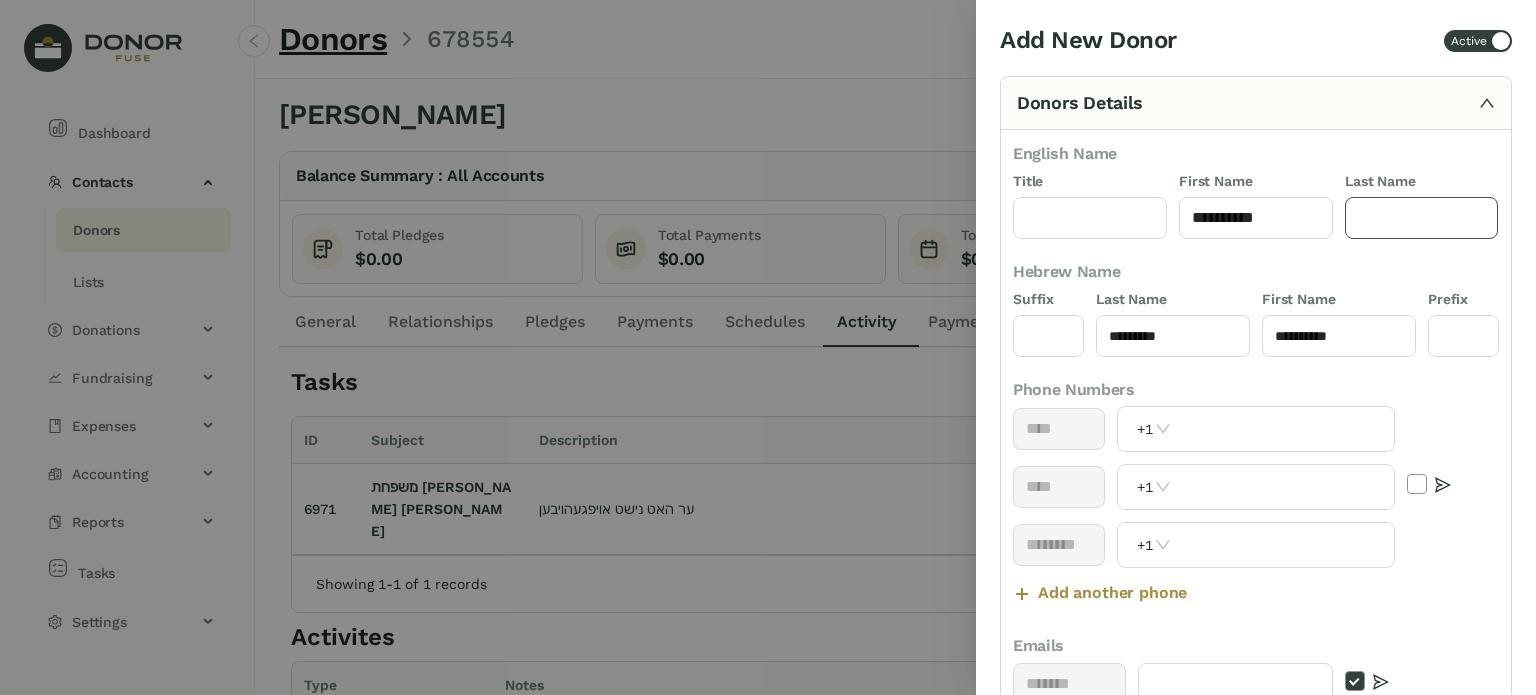 click 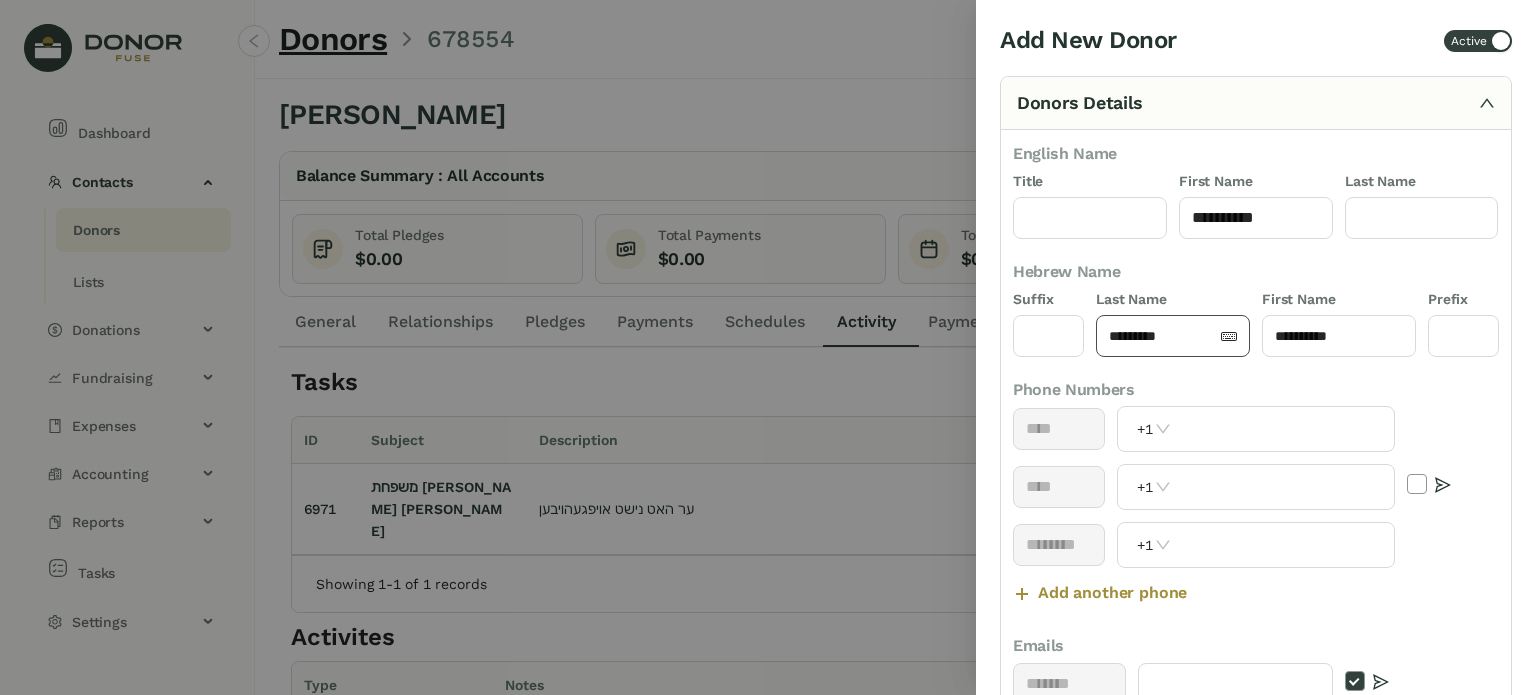 click on "*********" 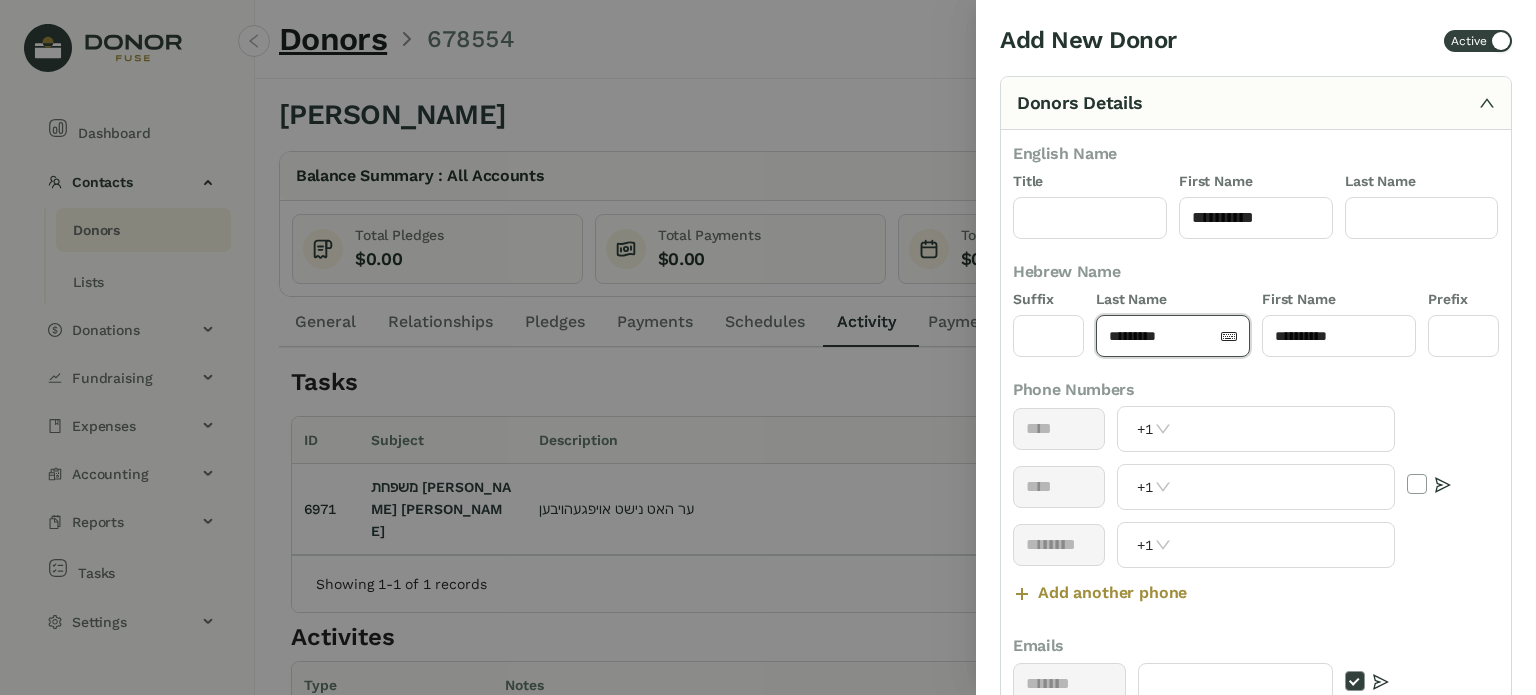 click on "*********" 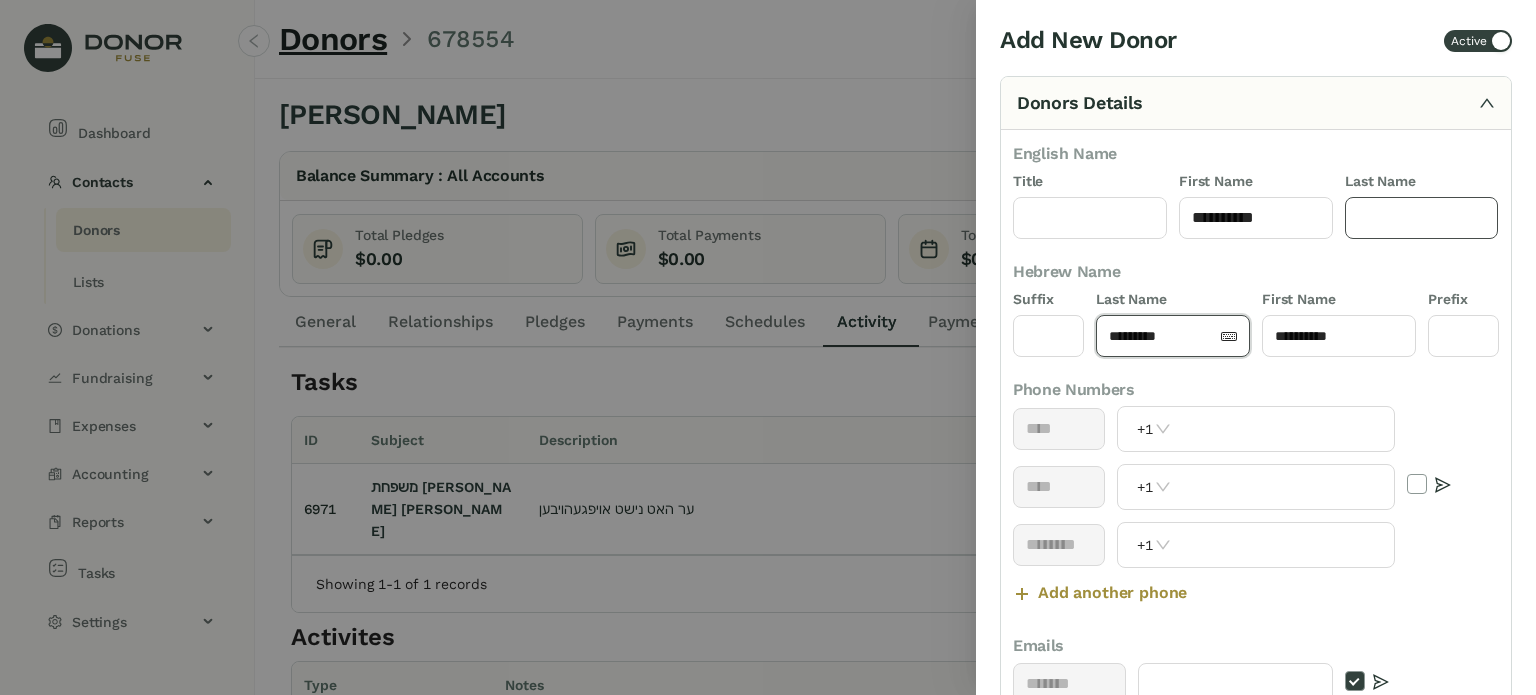 click 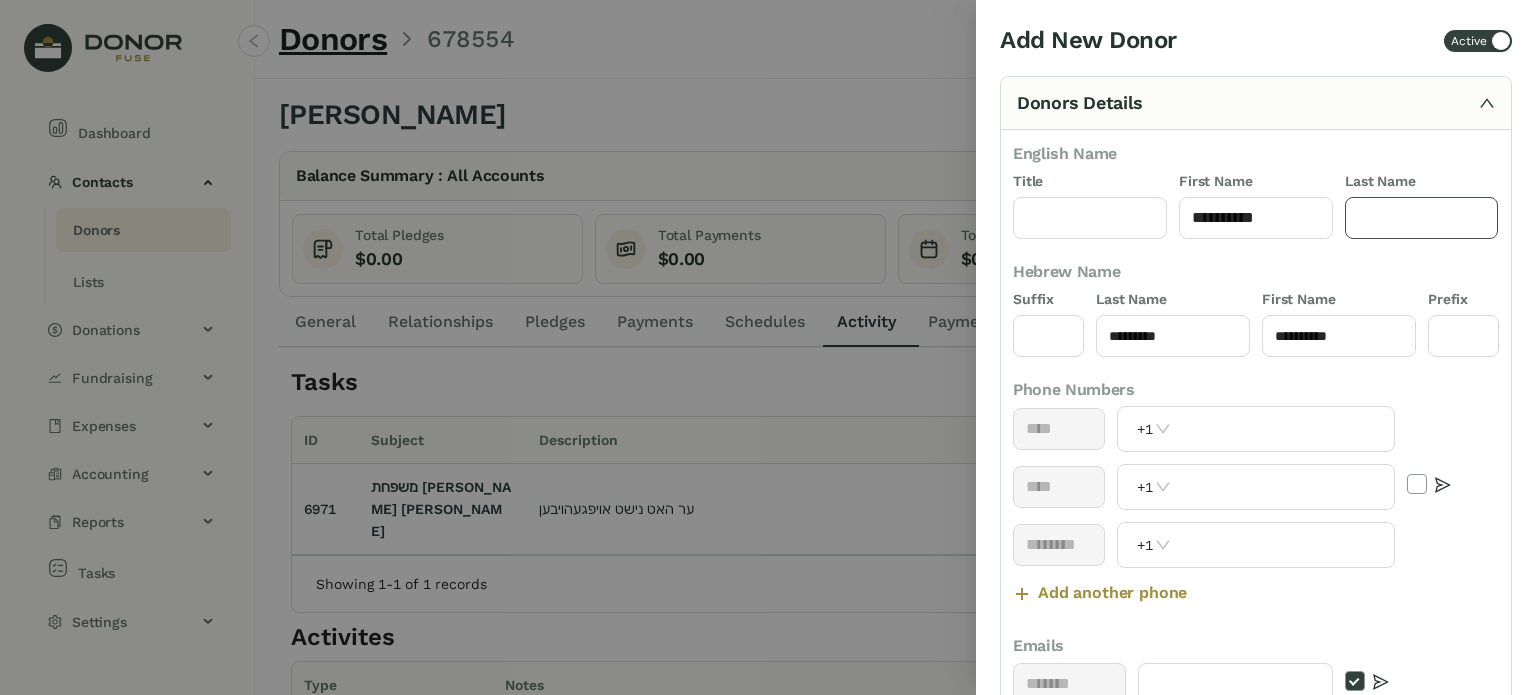paste on "*********" 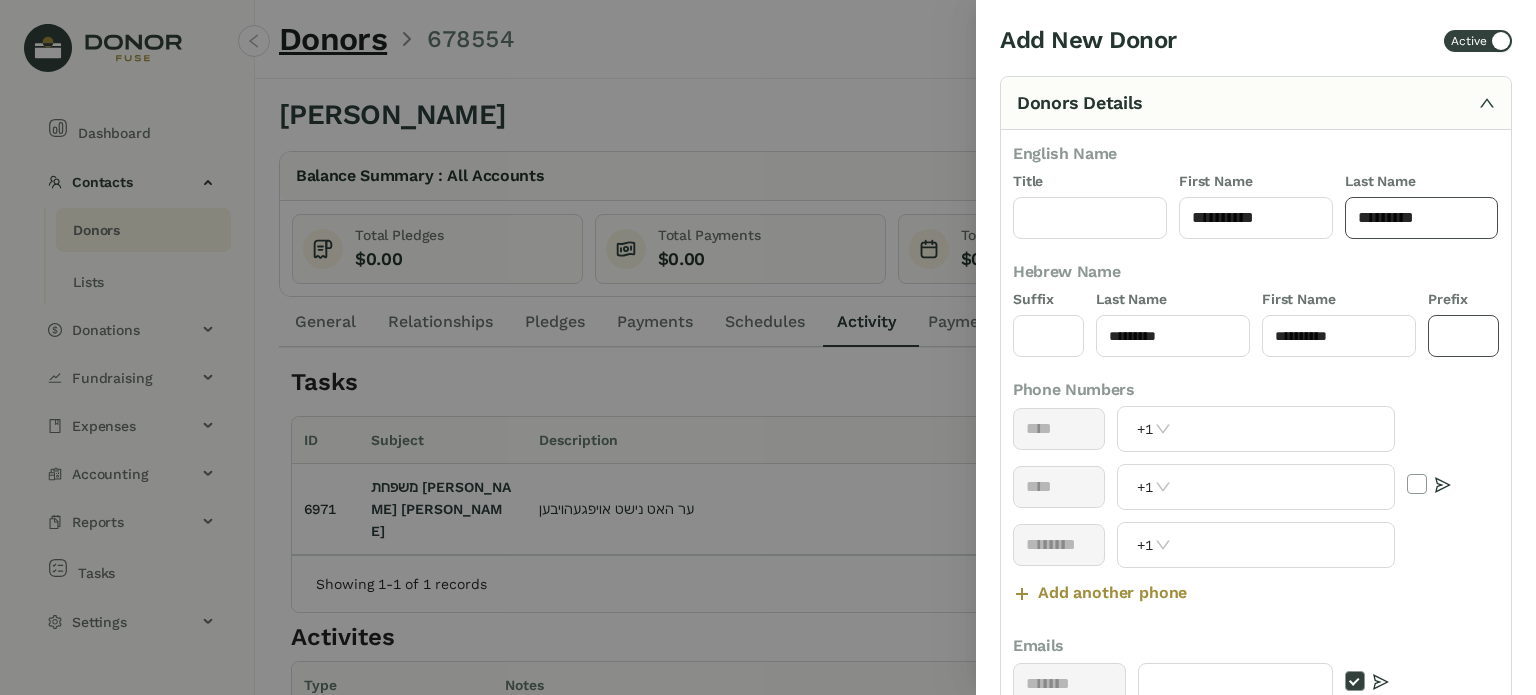 type on "*********" 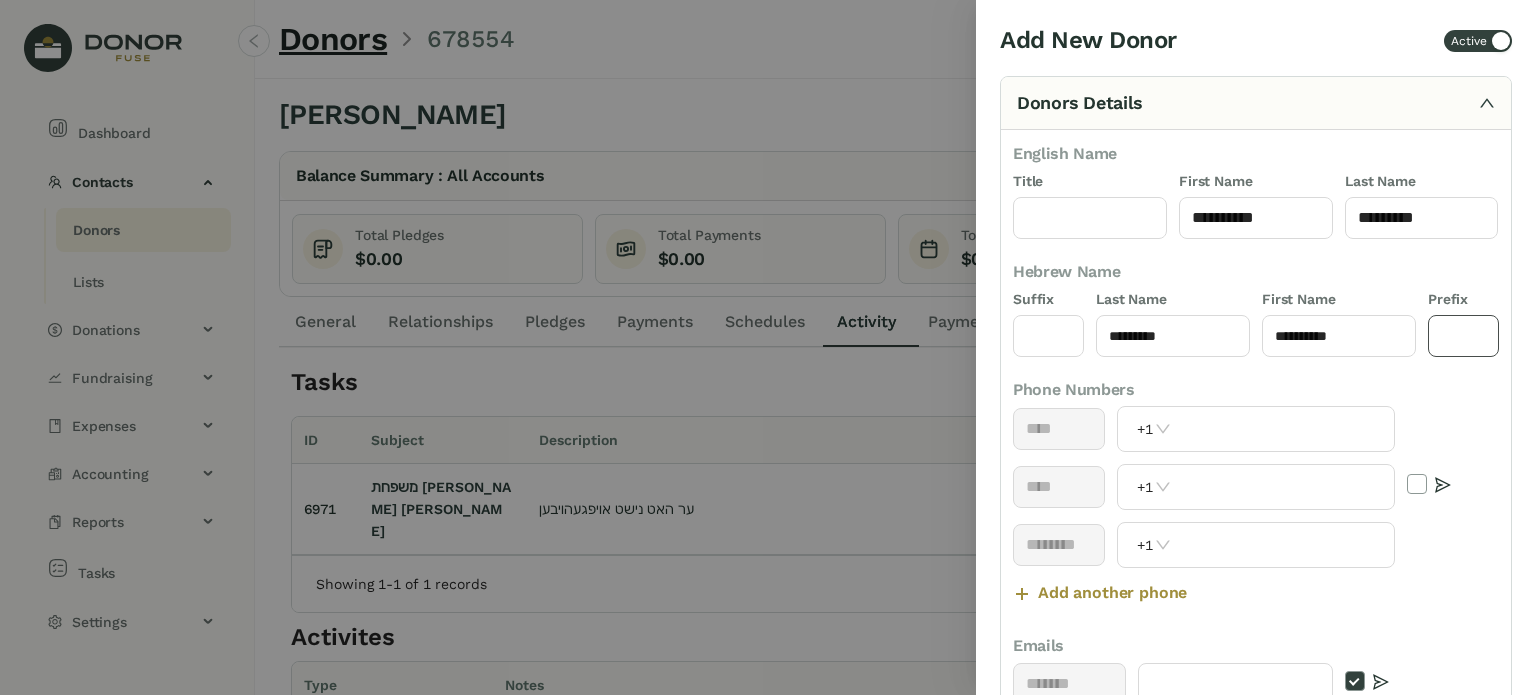 click 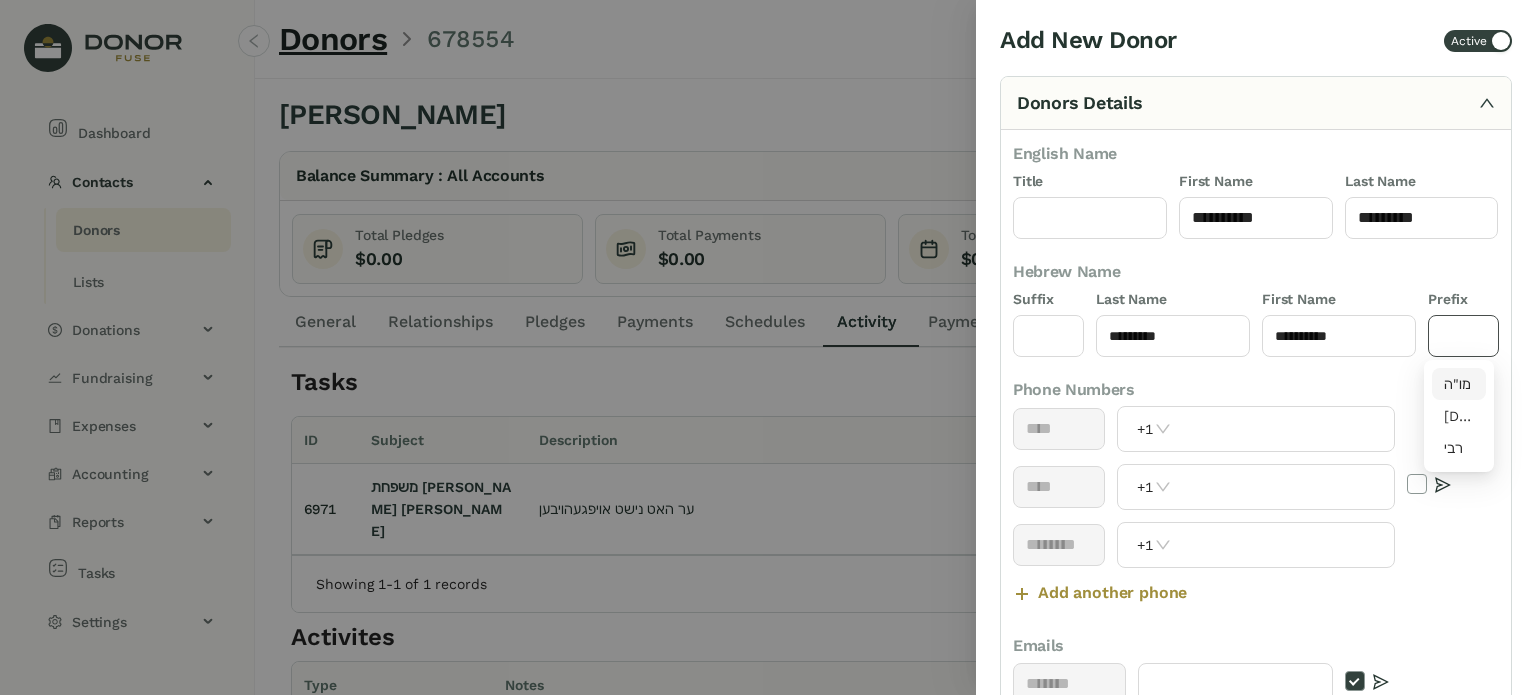 drag, startPoint x: 1444, startPoint y: 385, endPoint x: 1225, endPoint y: 371, distance: 219.44704 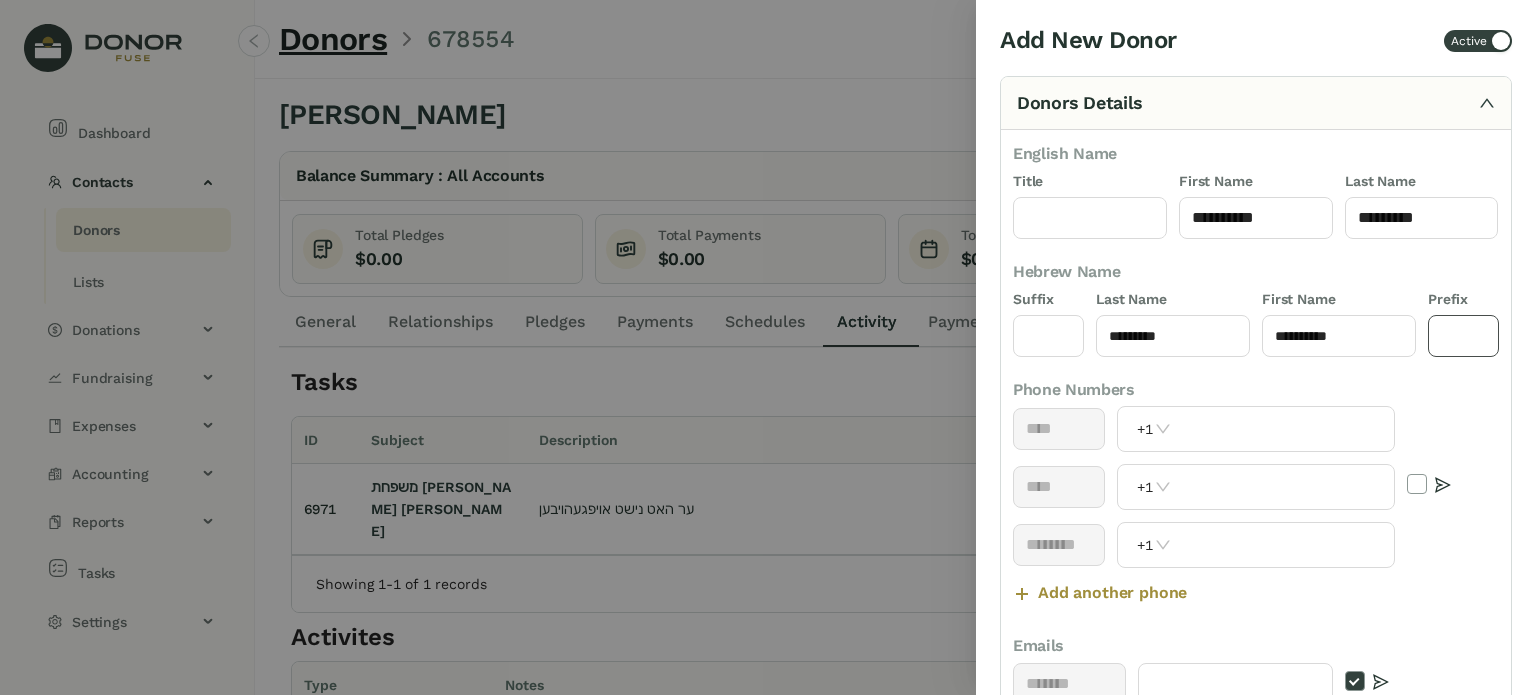 type on "****" 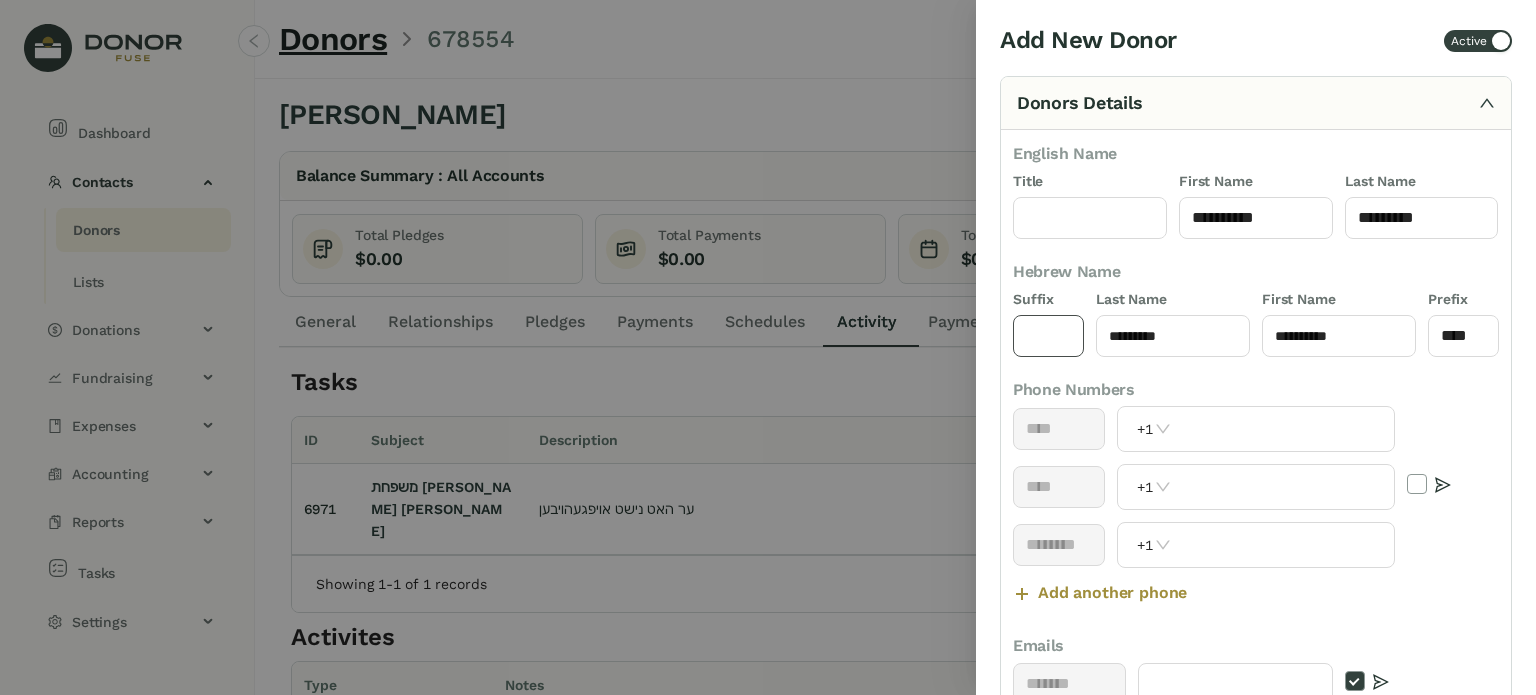 click 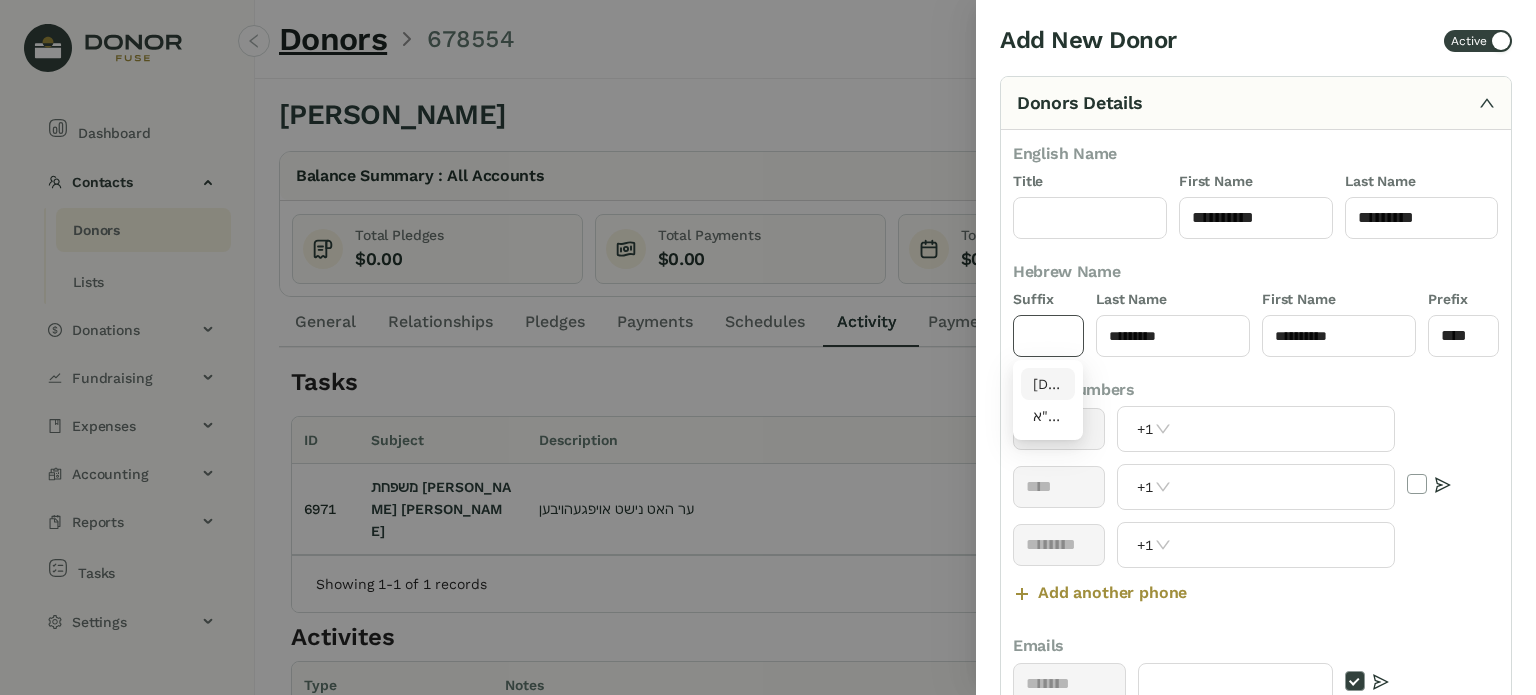 click on "[DEMOGRAPHIC_DATA]"ו" at bounding box center (1048, 384) 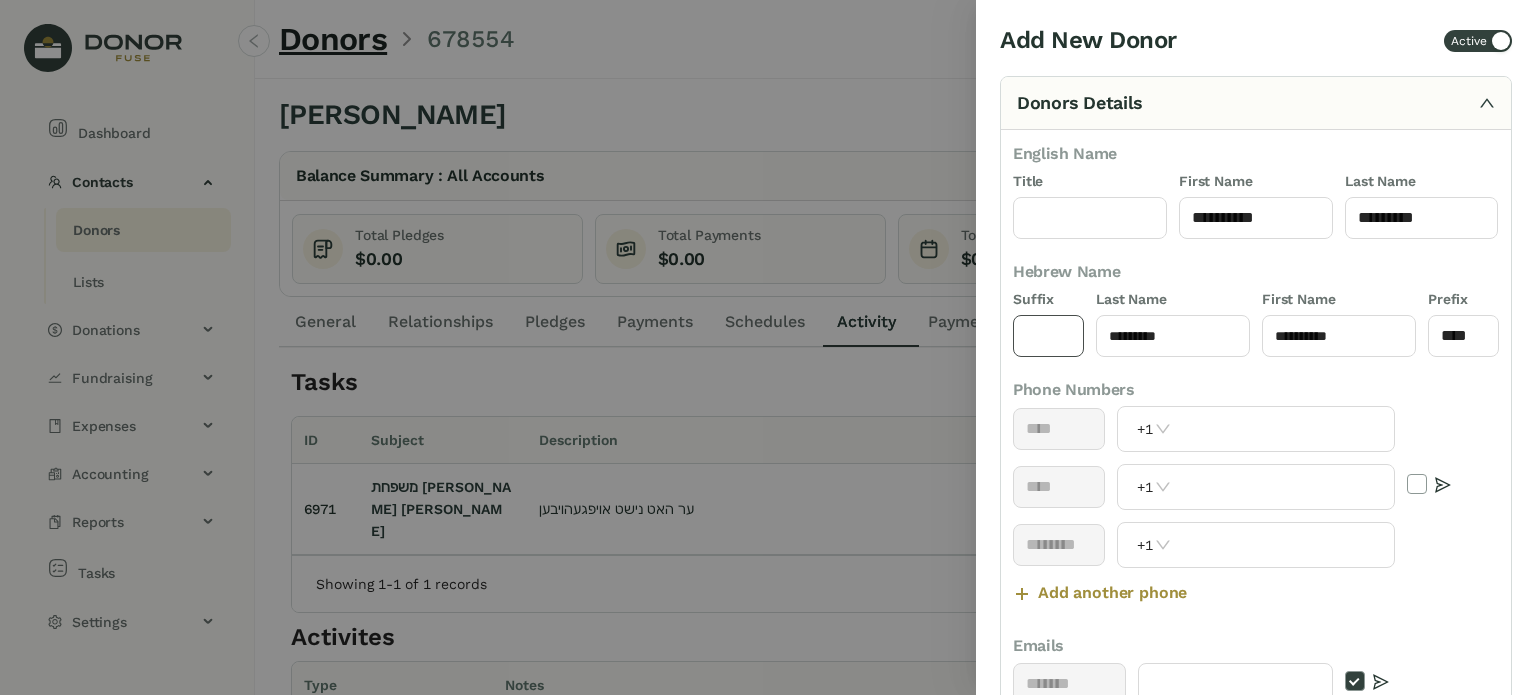 type on "****" 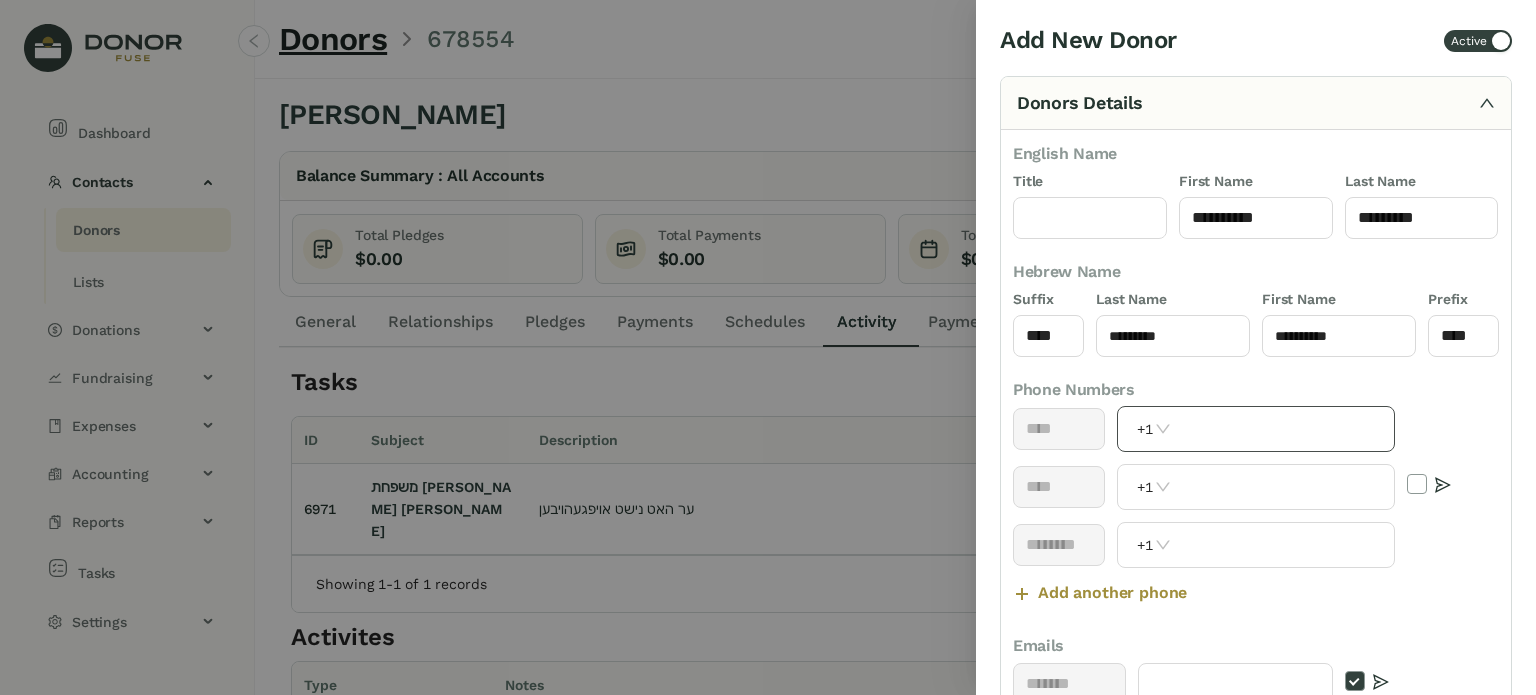drag, startPoint x: 1201, startPoint y: 483, endPoint x: 1120, endPoint y: 429, distance: 97.349884 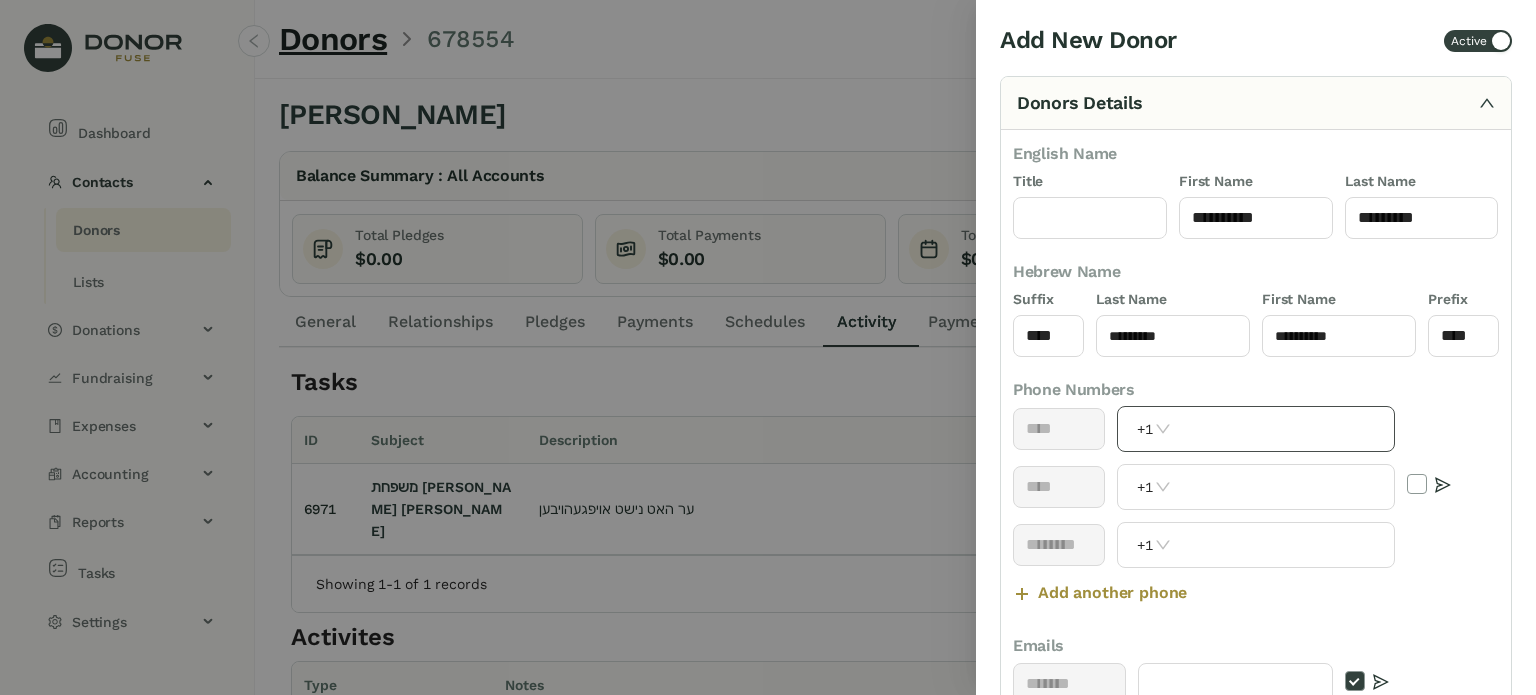 click at bounding box center [1285, 487] 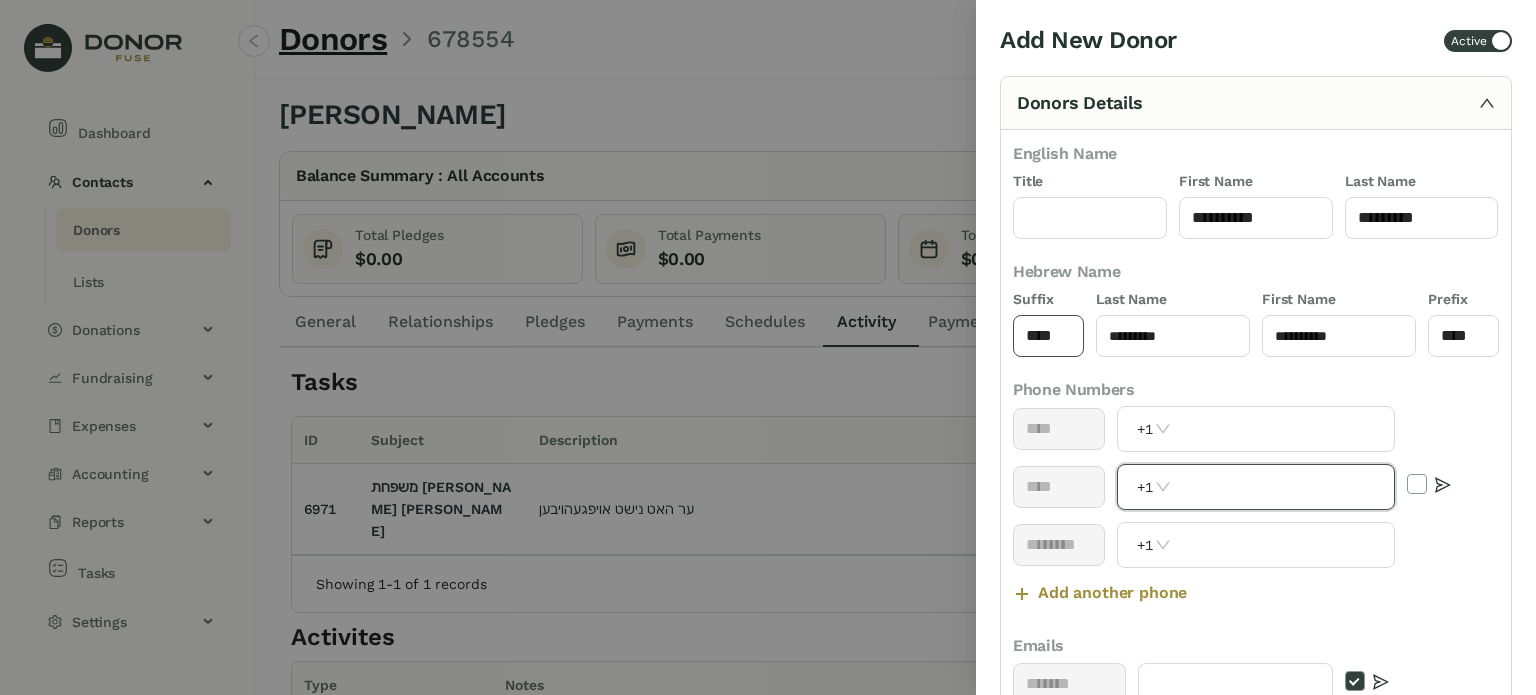 paste on "**********" 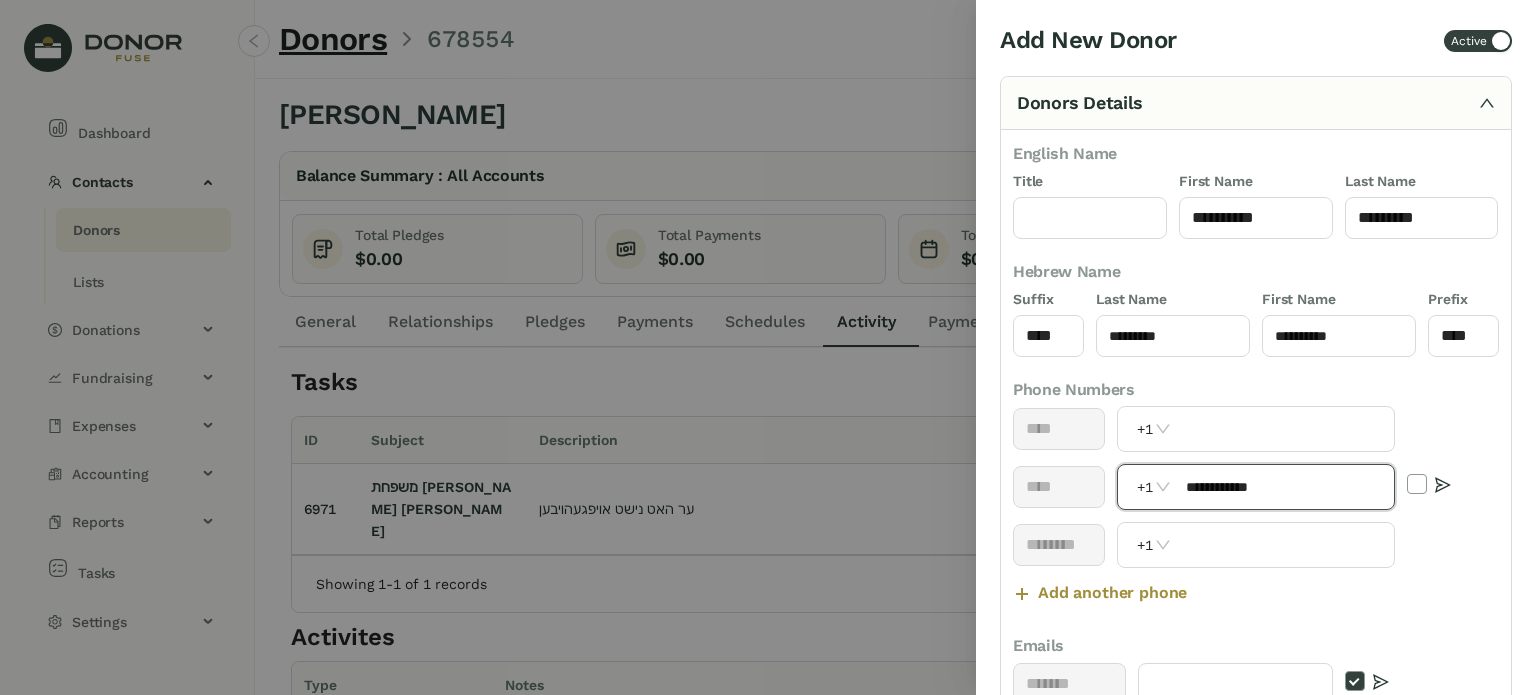 scroll, scrollTop: 500, scrollLeft: 0, axis: vertical 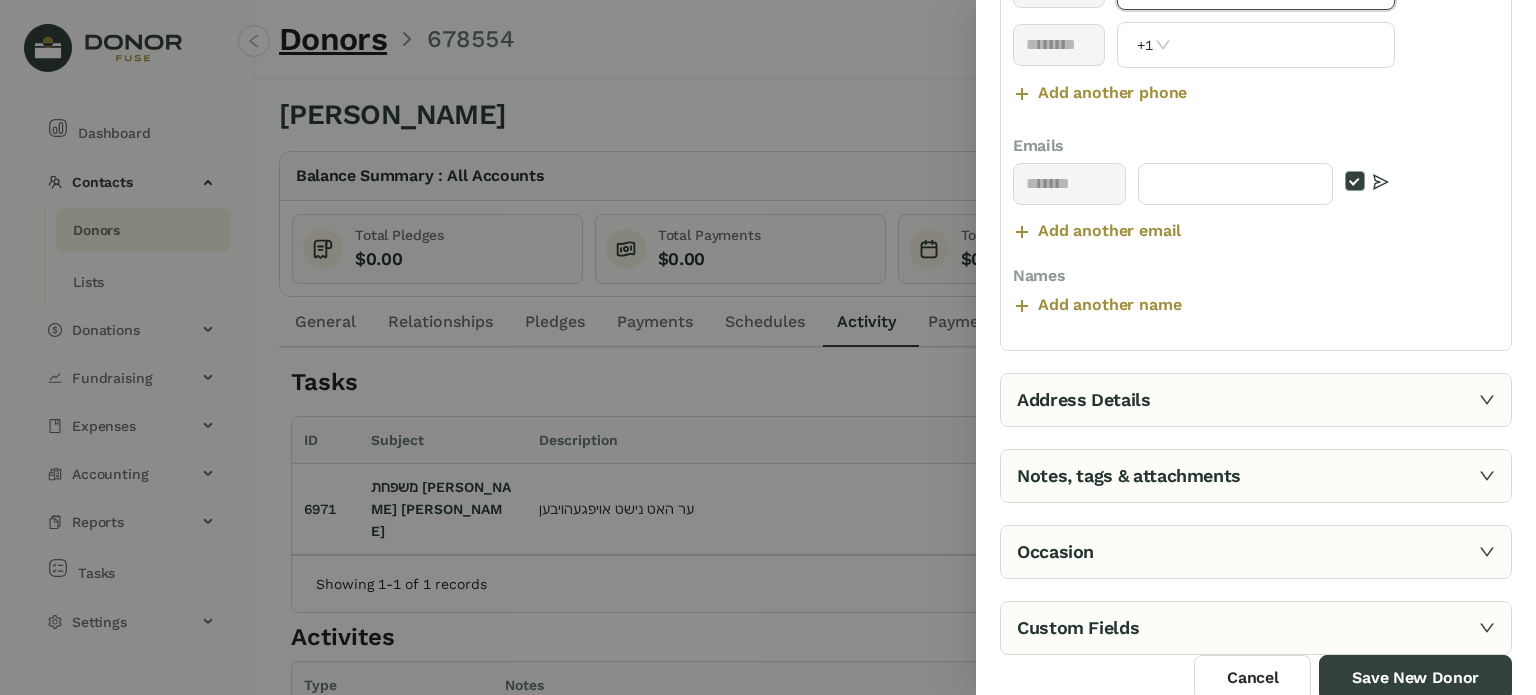 type on "**********" 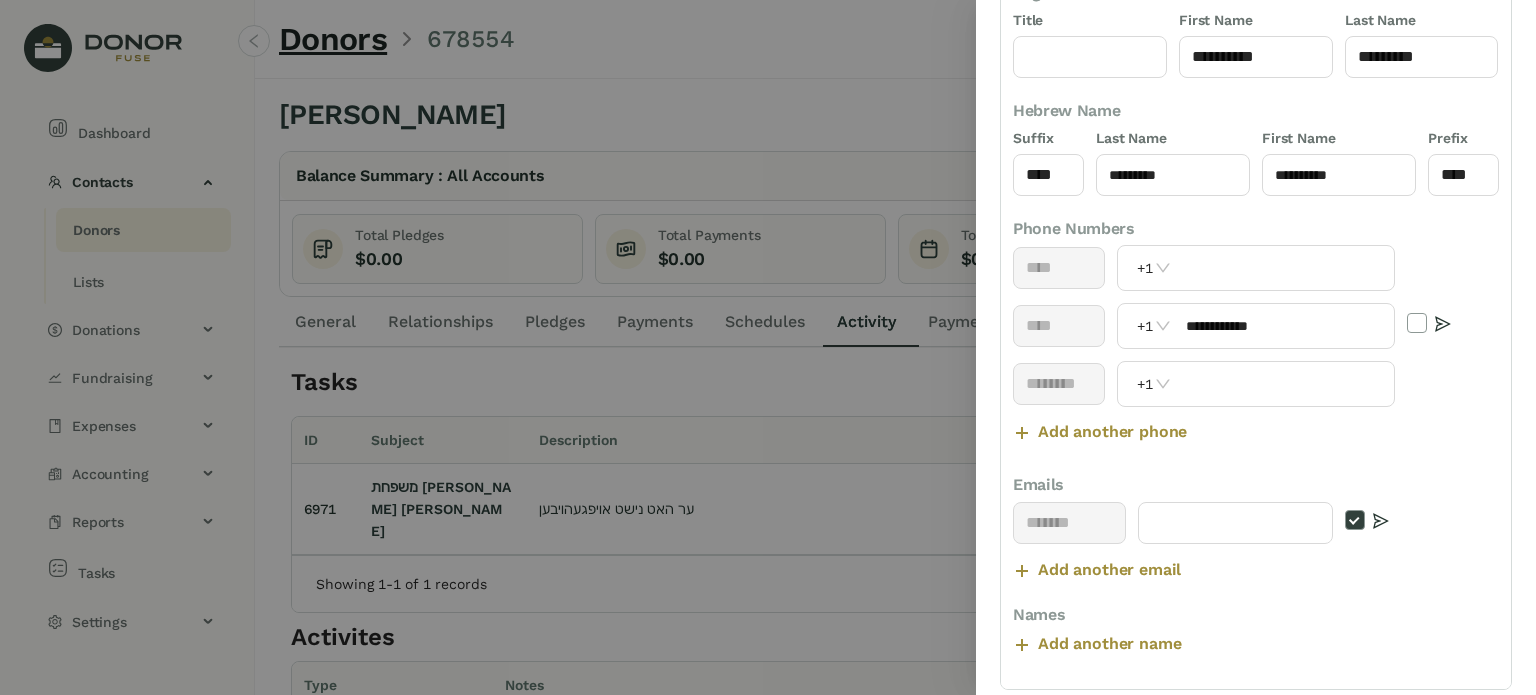 scroll, scrollTop: 161, scrollLeft: 0, axis: vertical 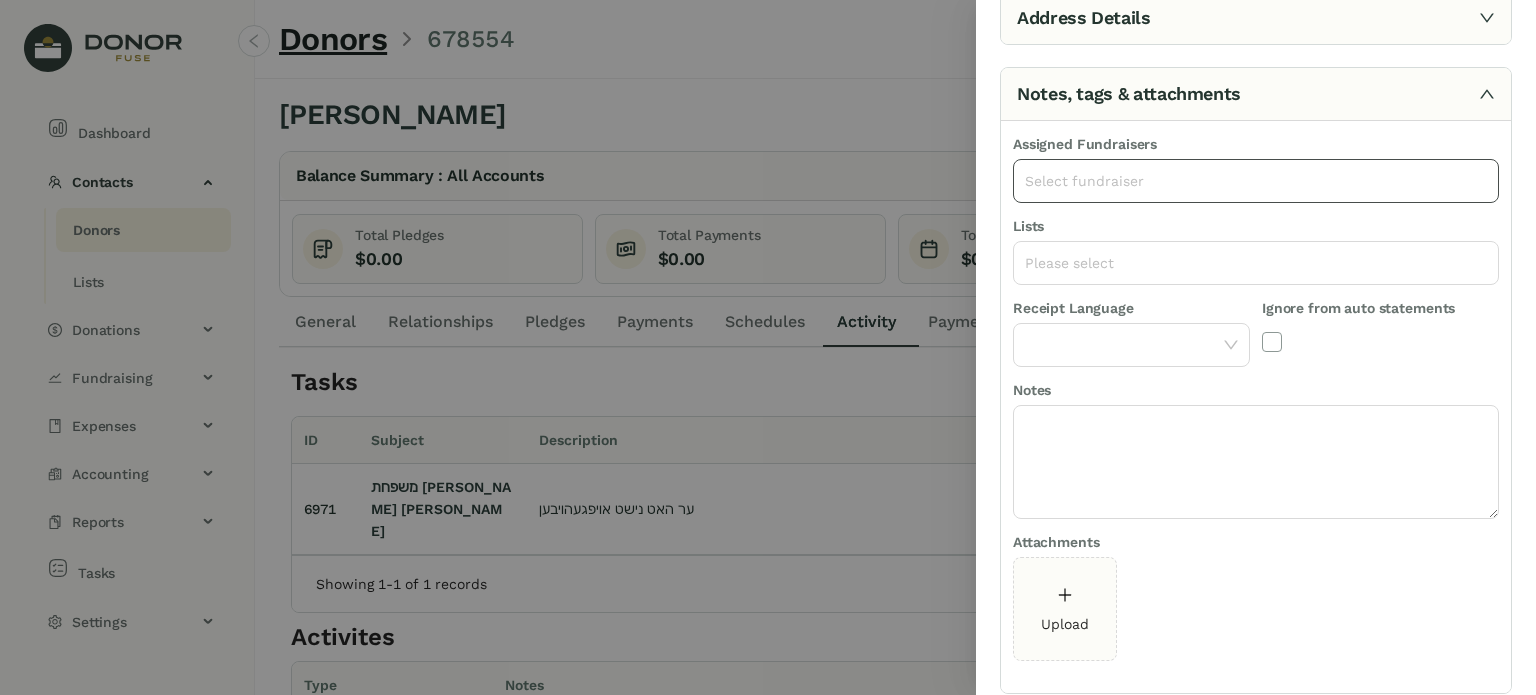click on "Select fundraiser" 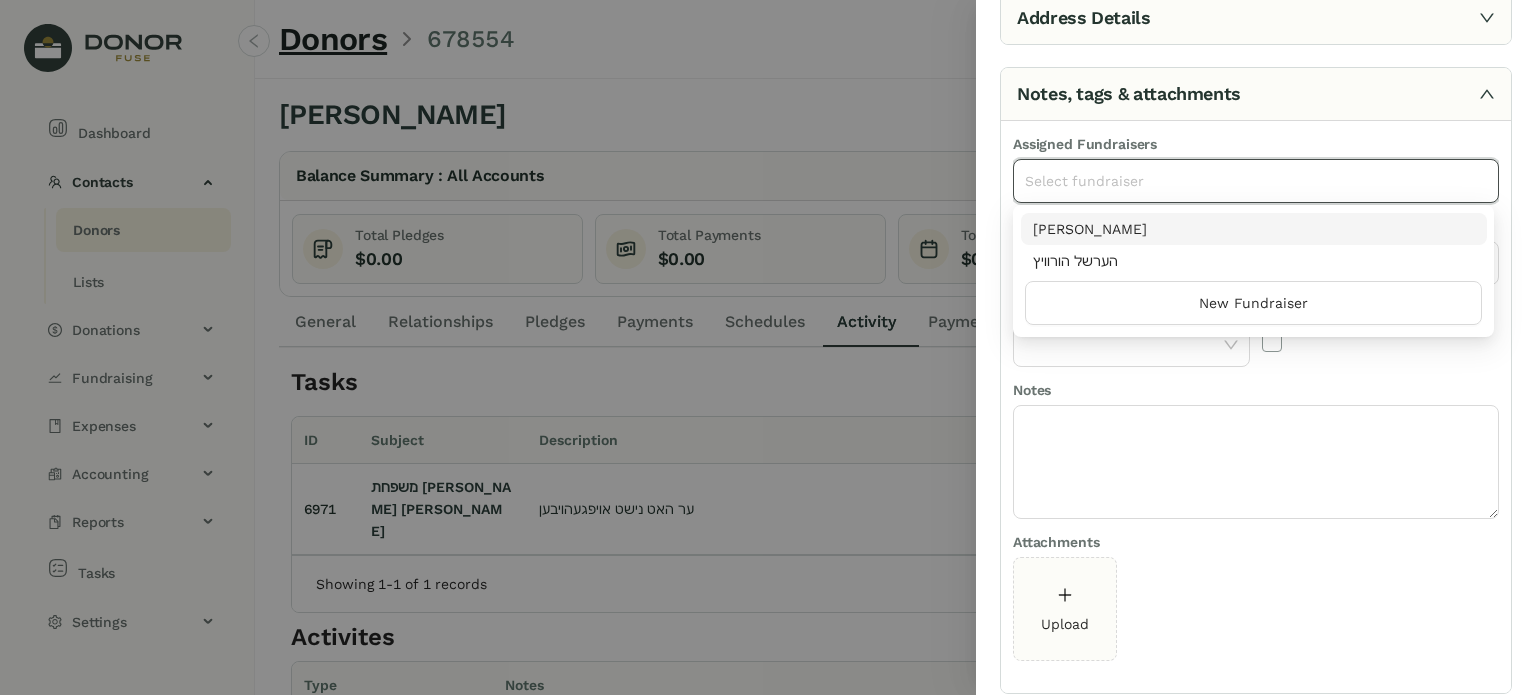 click on "[PERSON_NAME]" at bounding box center (1254, 229) 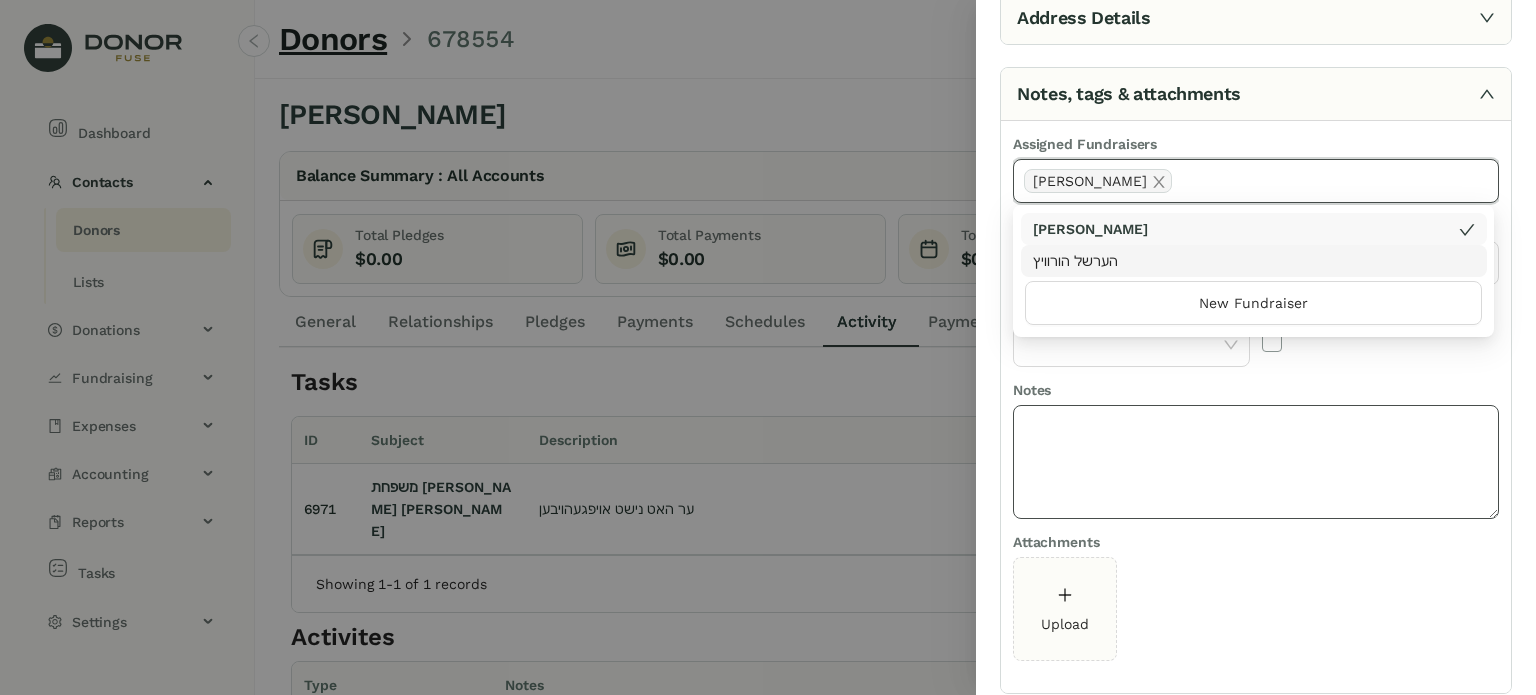 click 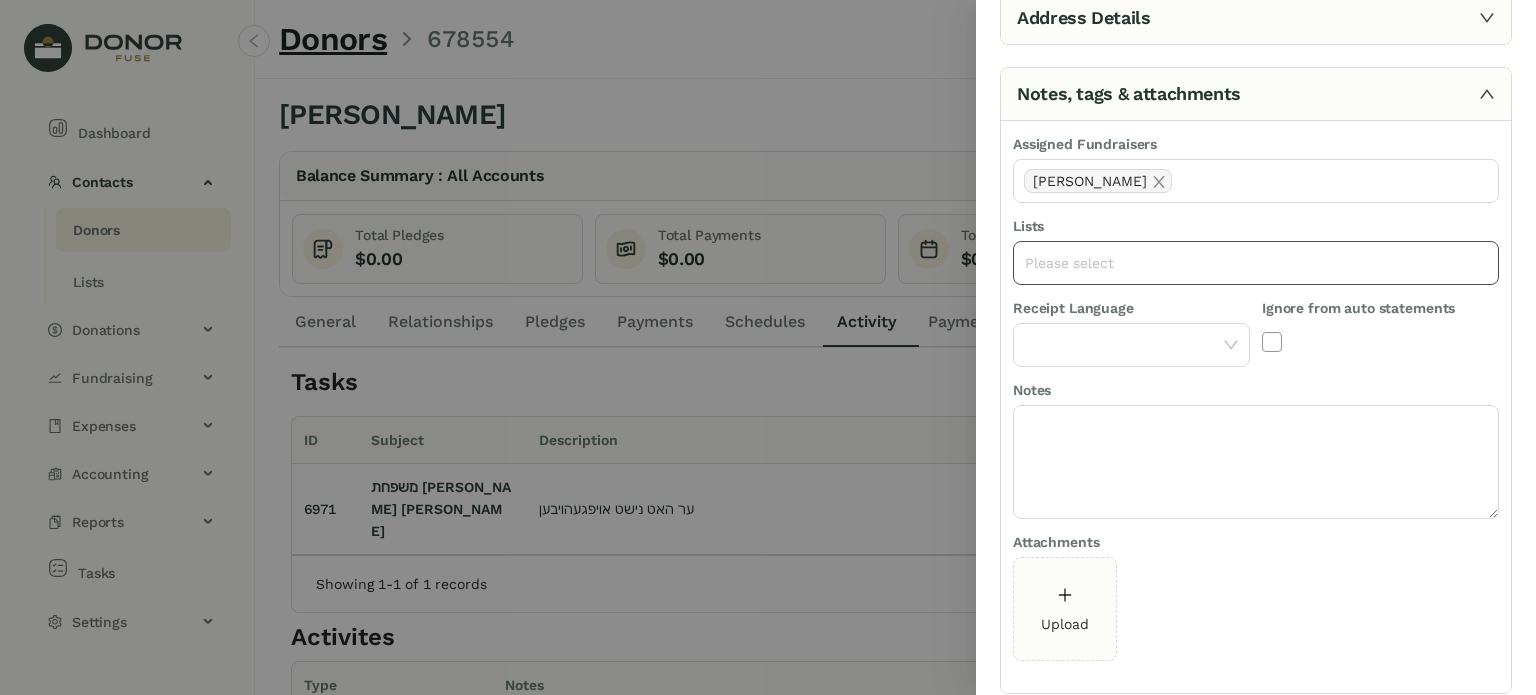 click on "Please select" 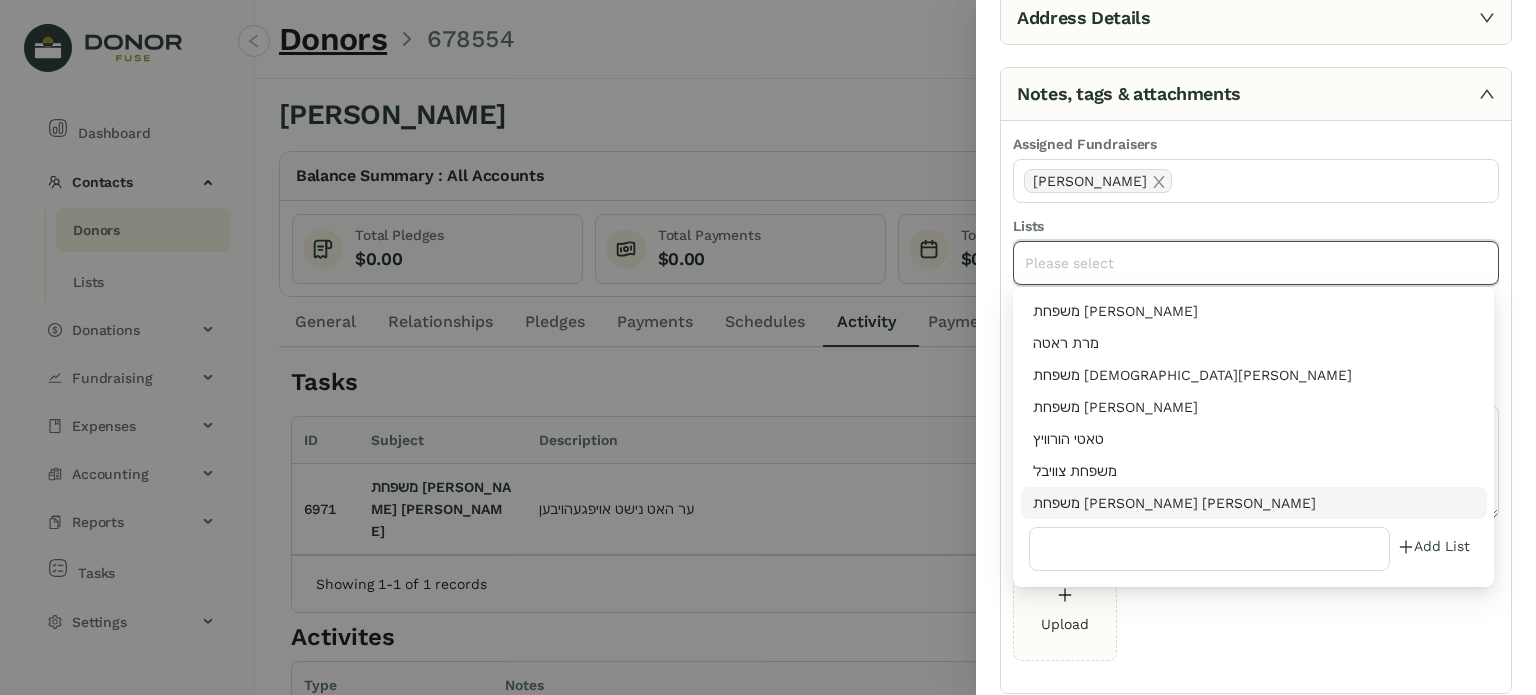 click on "משפחת [PERSON_NAME] [PERSON_NAME]" at bounding box center [1254, 503] 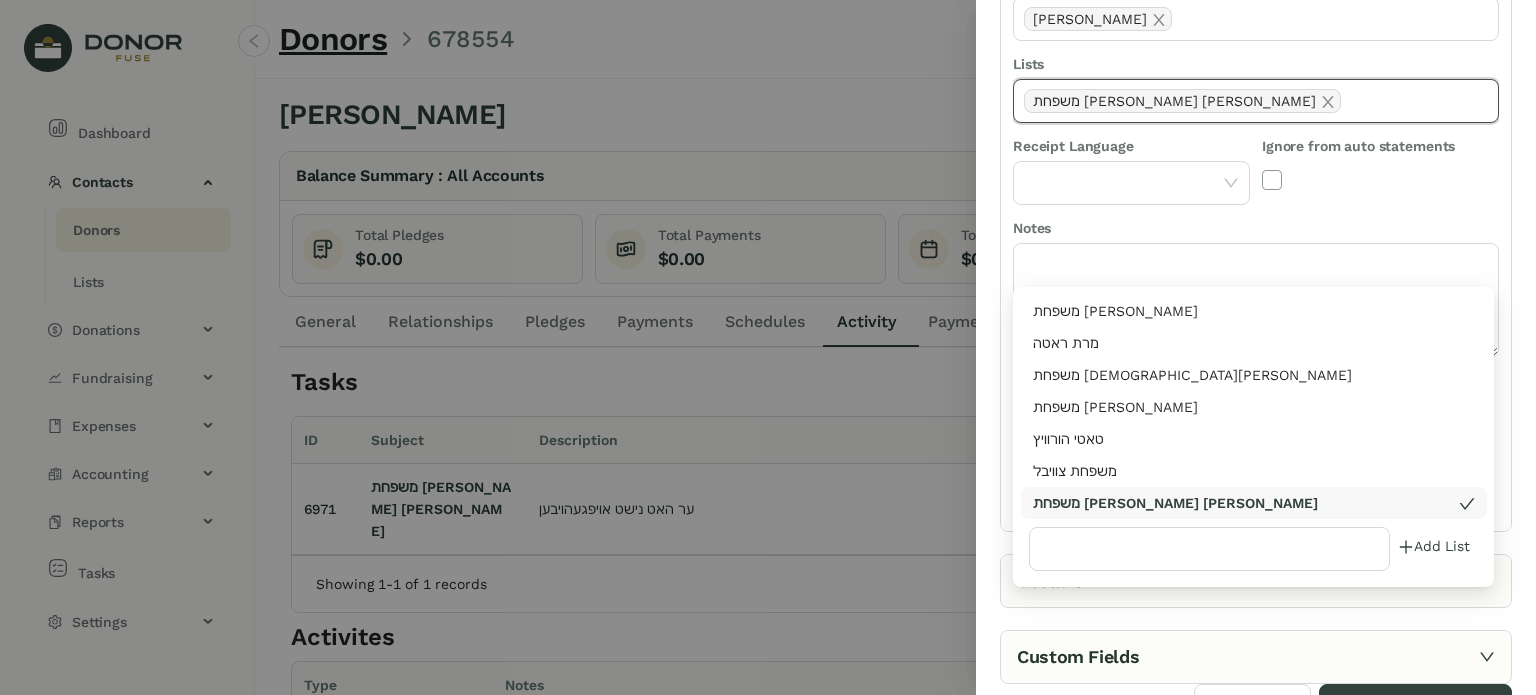 scroll, scrollTop: 355, scrollLeft: 0, axis: vertical 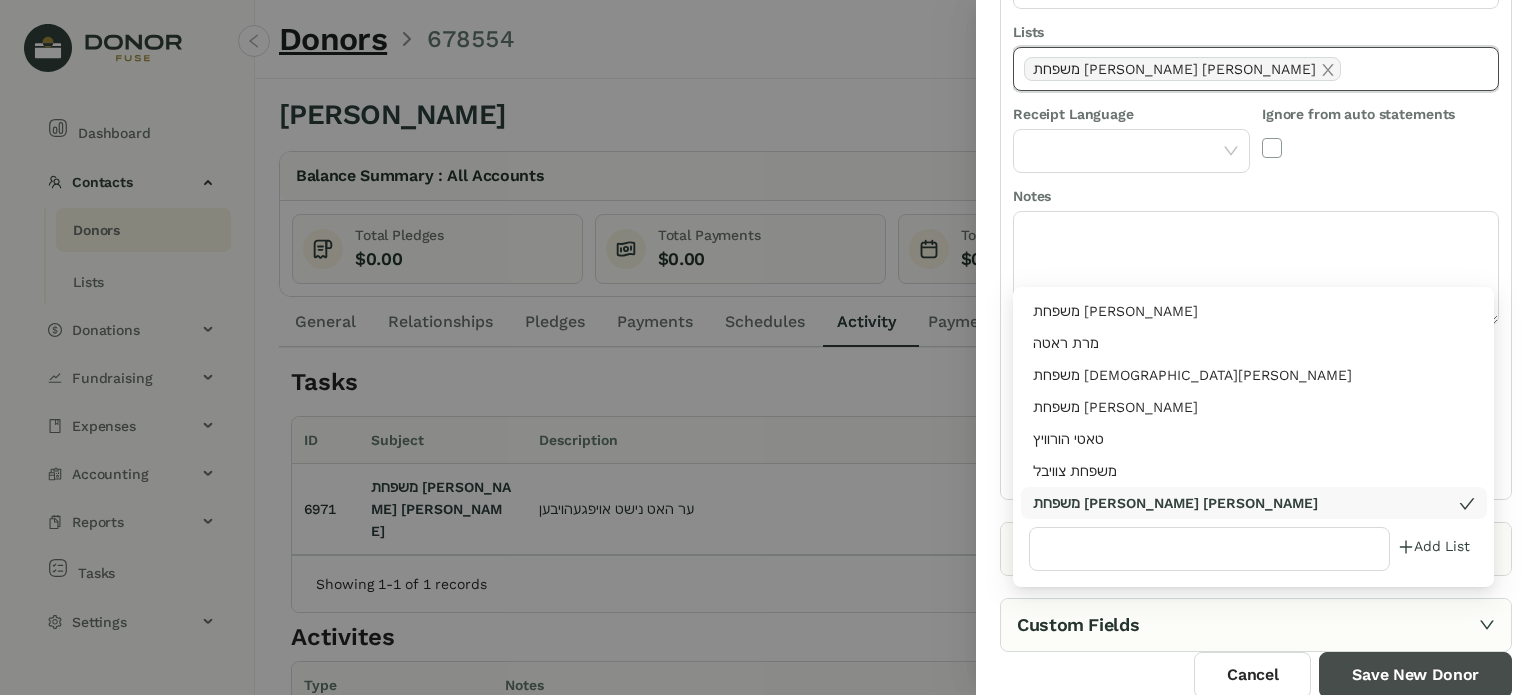 click on "Save New Donor" at bounding box center (1415, 675) 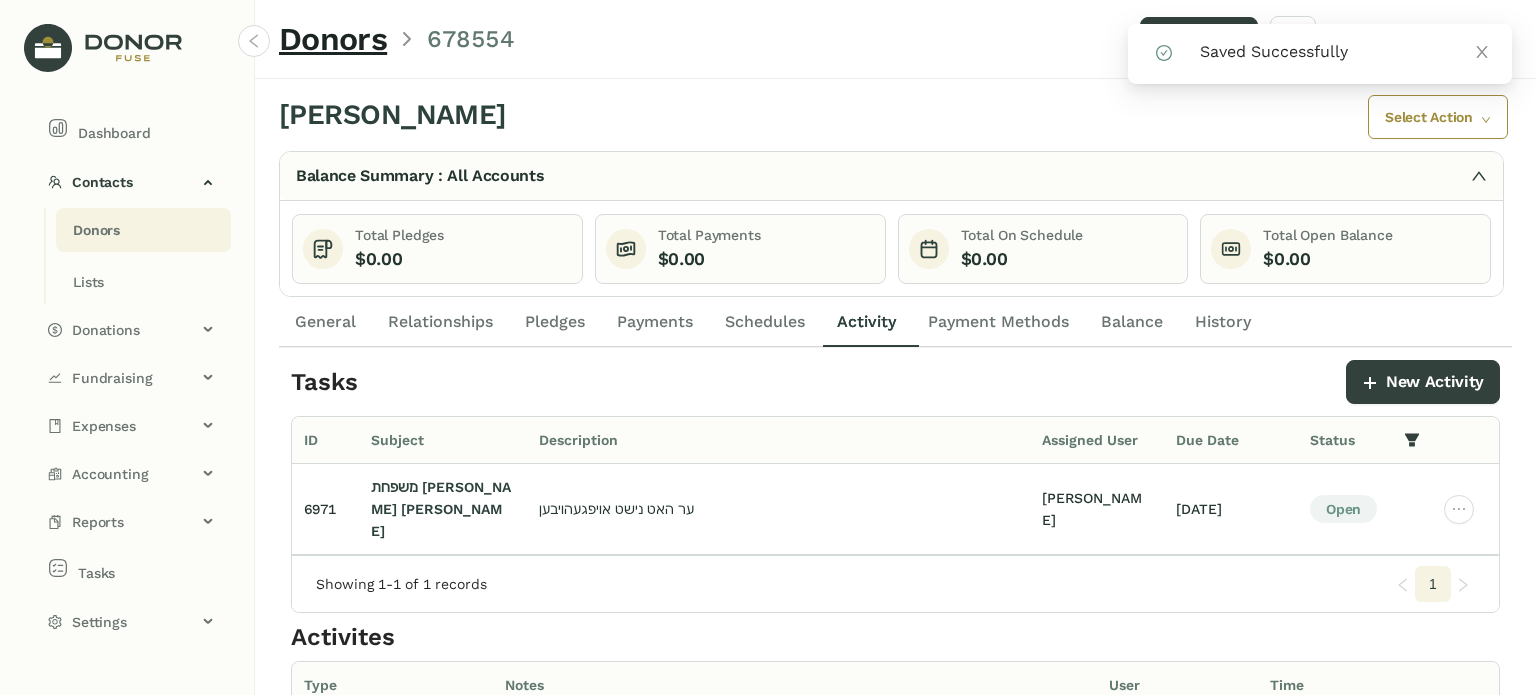 click on "Donors" 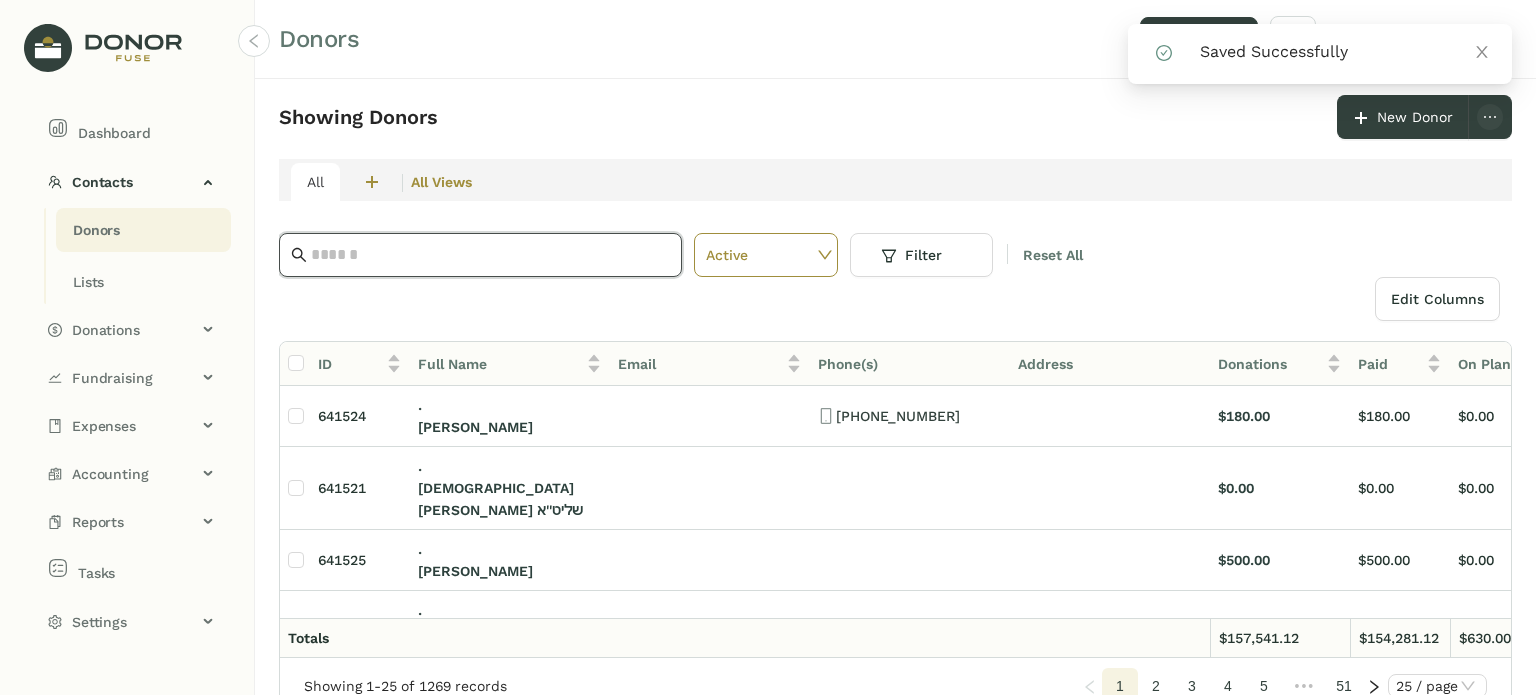 click 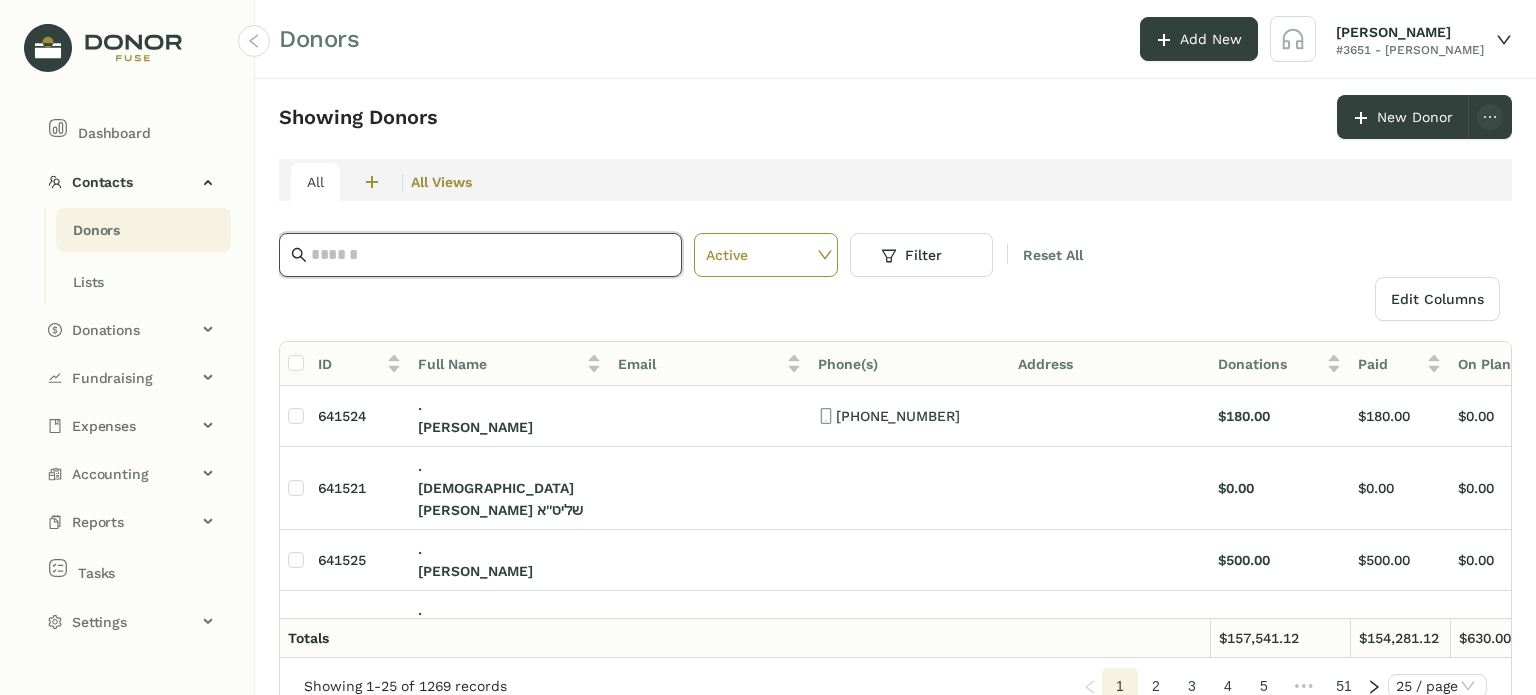 paste on "**********" 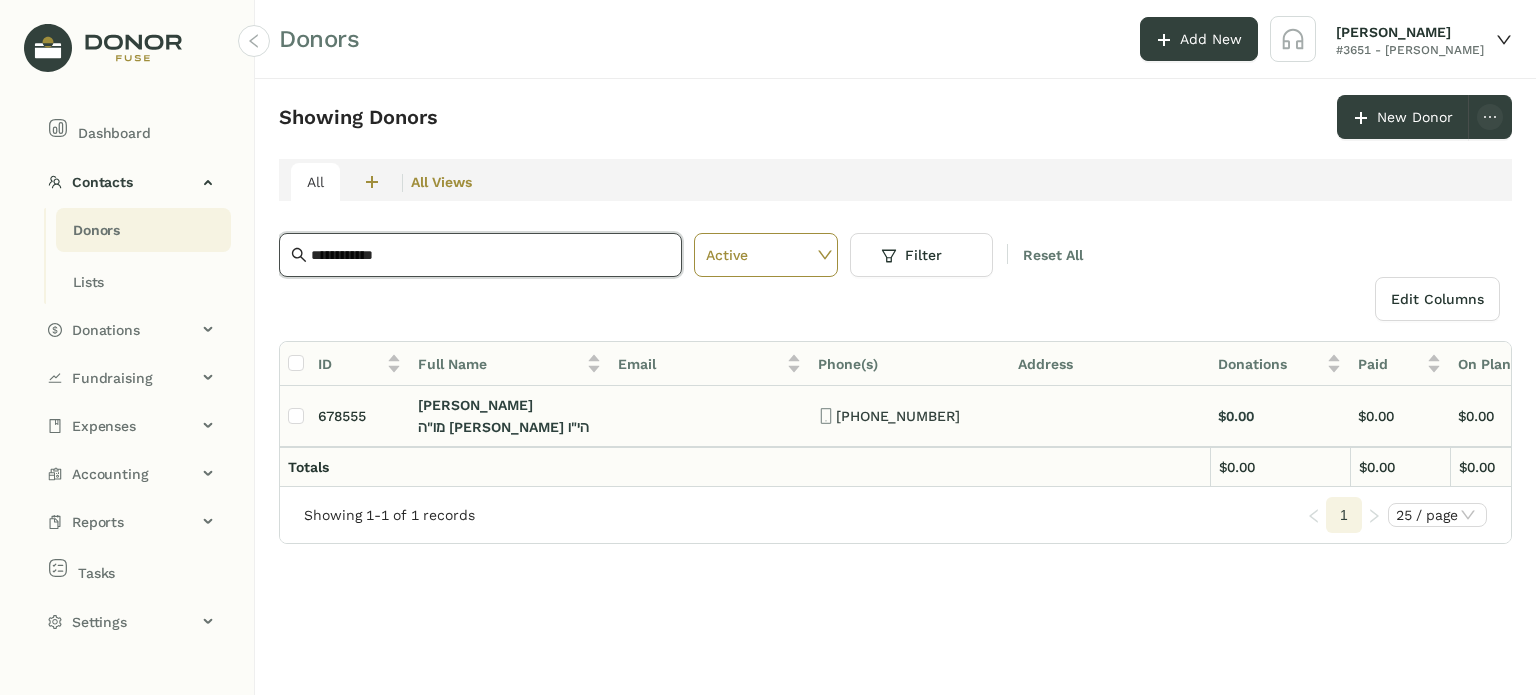 type on "**********" 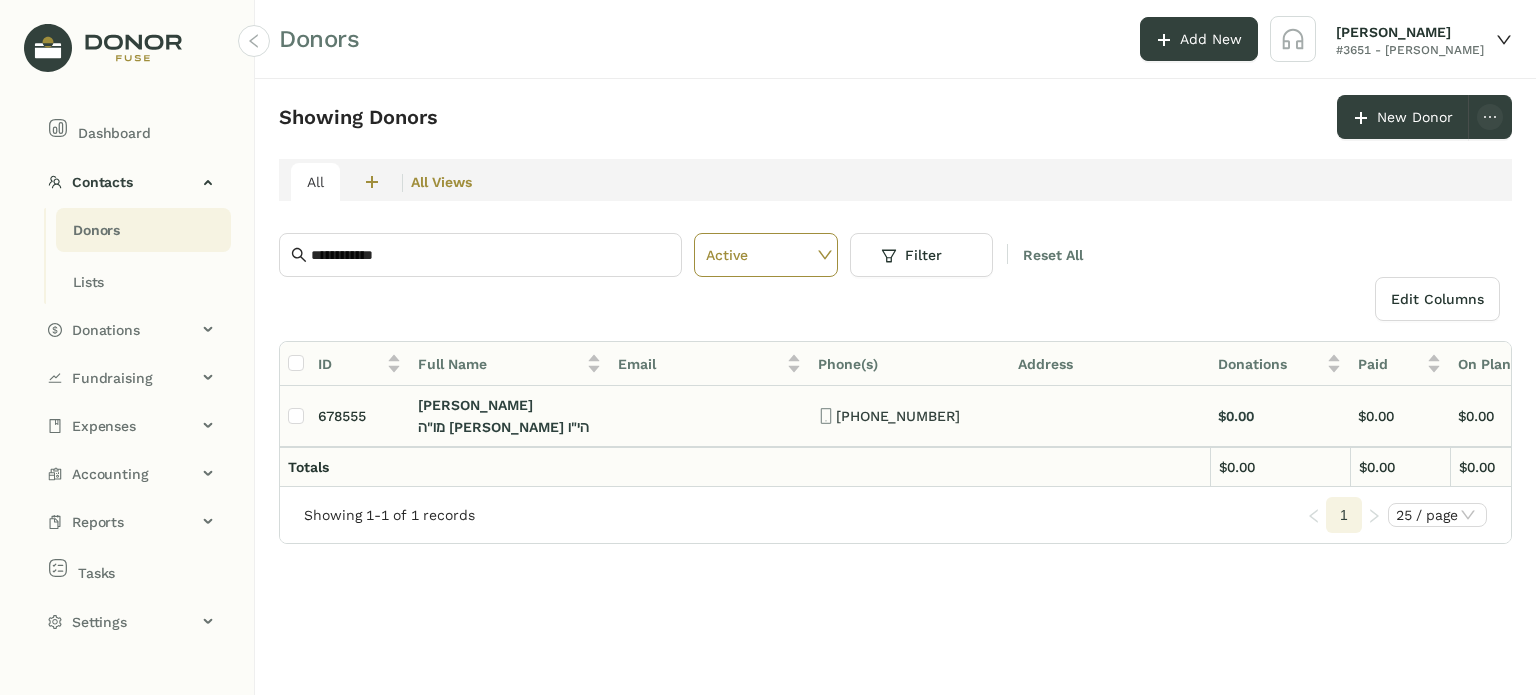 click on "מו"ה [PERSON_NAME] הי"ו" 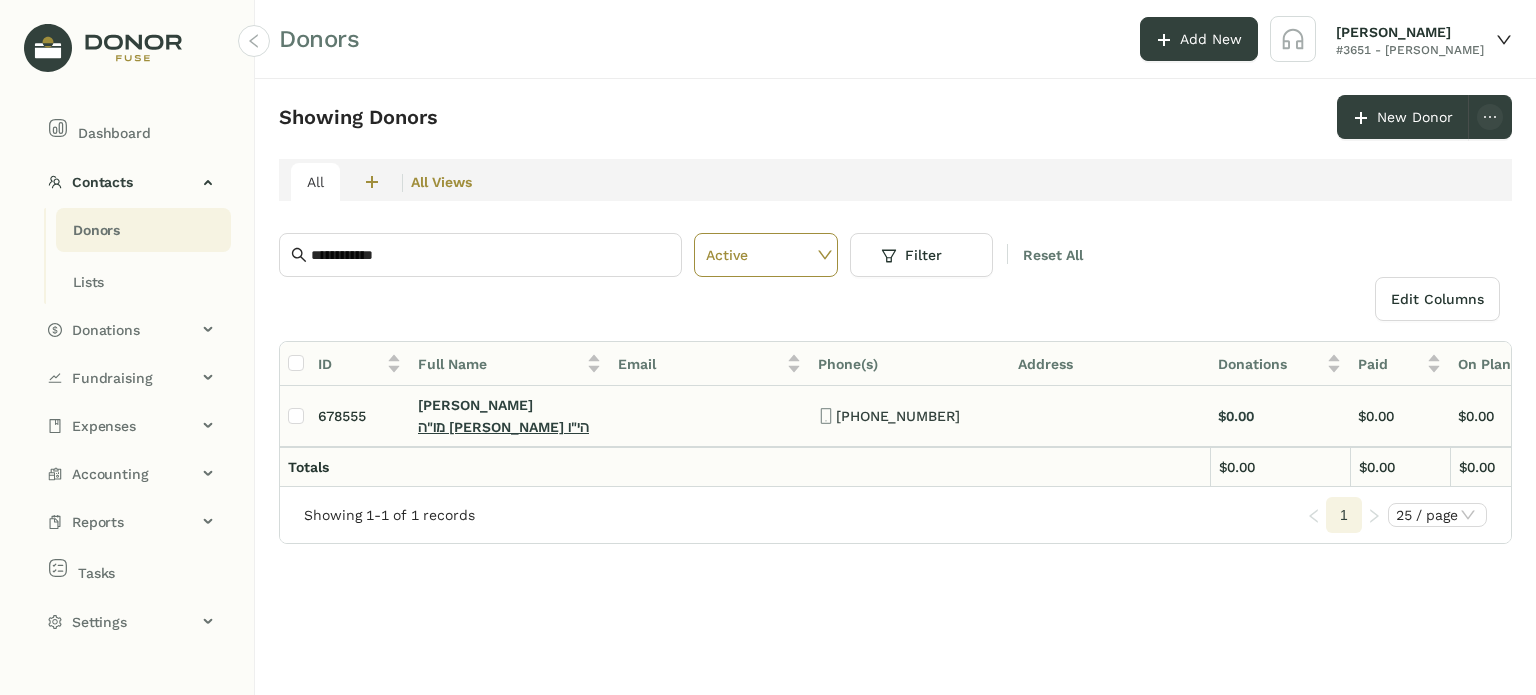 click on "מו"ה [PERSON_NAME] הי"ו" 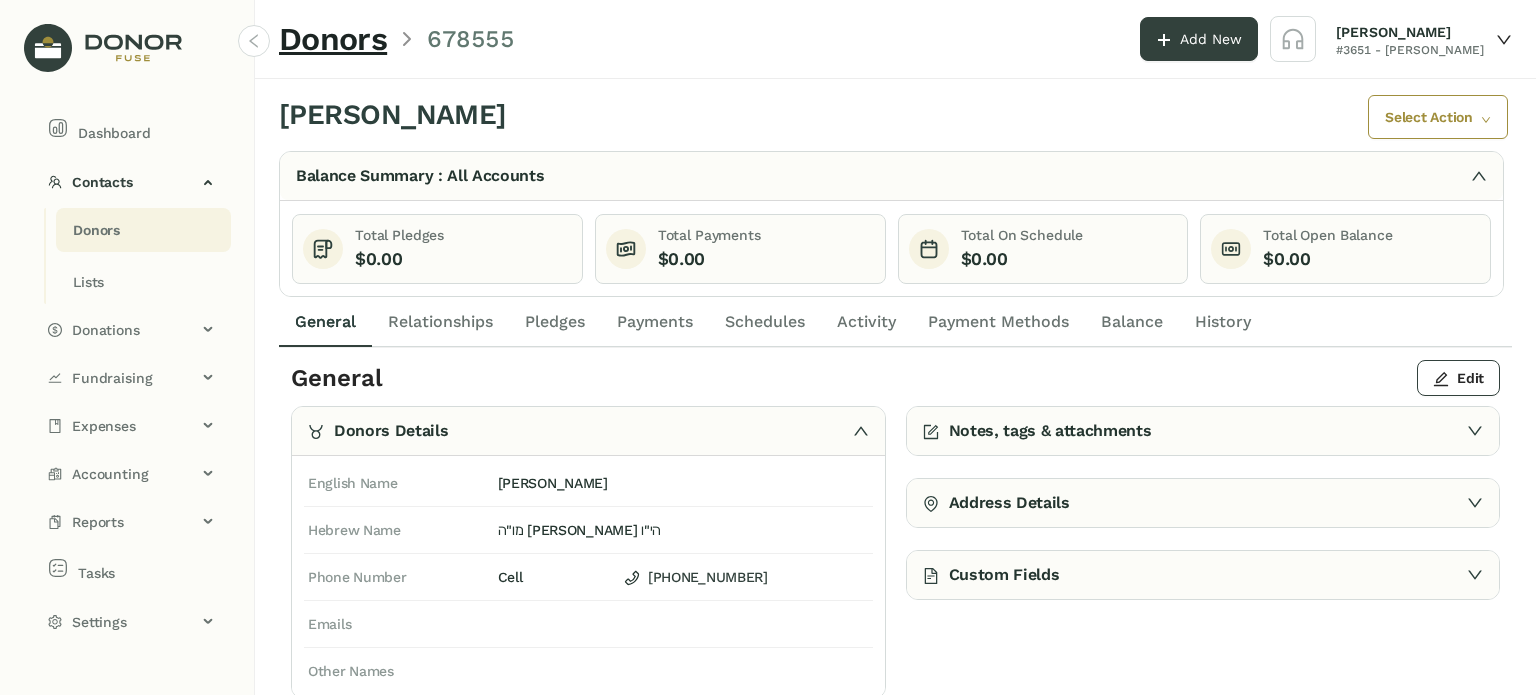 click on "Activity" 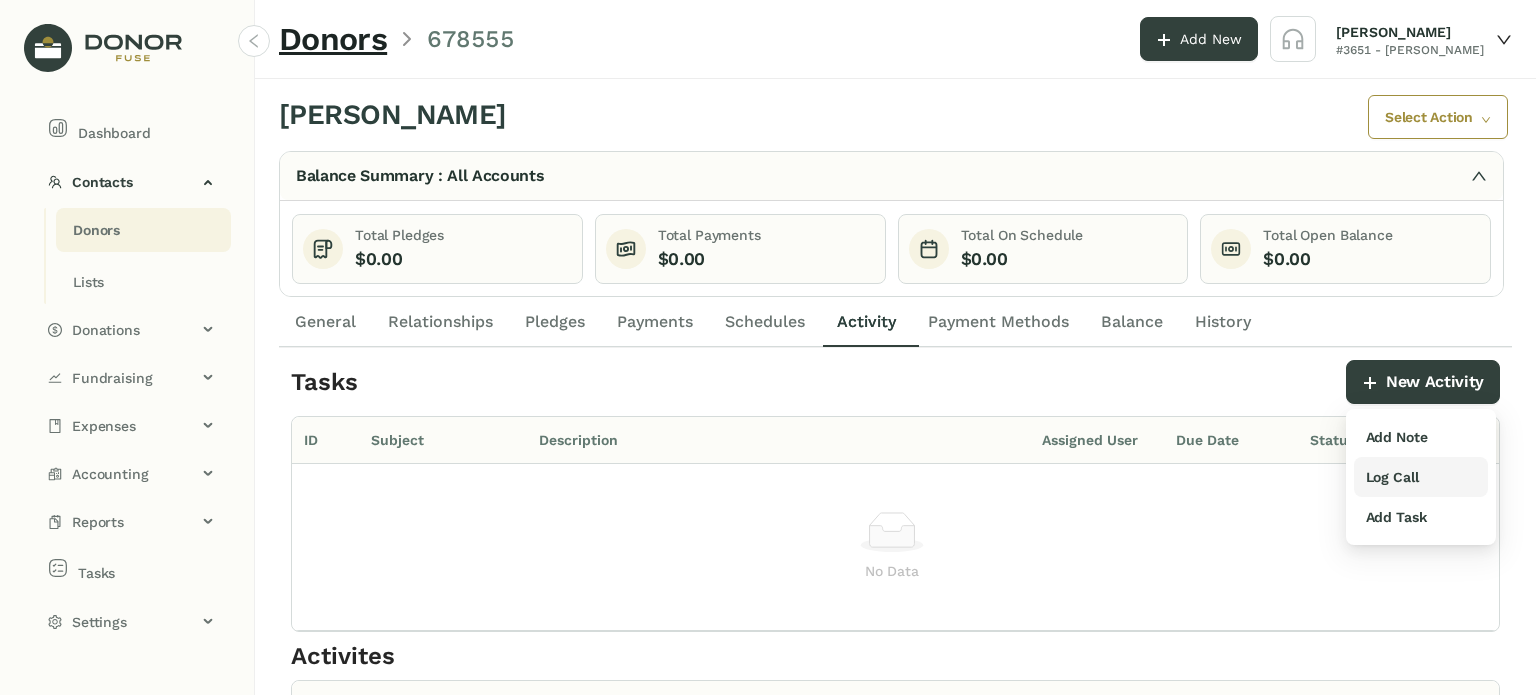 drag, startPoint x: 1404, startPoint y: 474, endPoint x: 1392, endPoint y: 466, distance: 14.422205 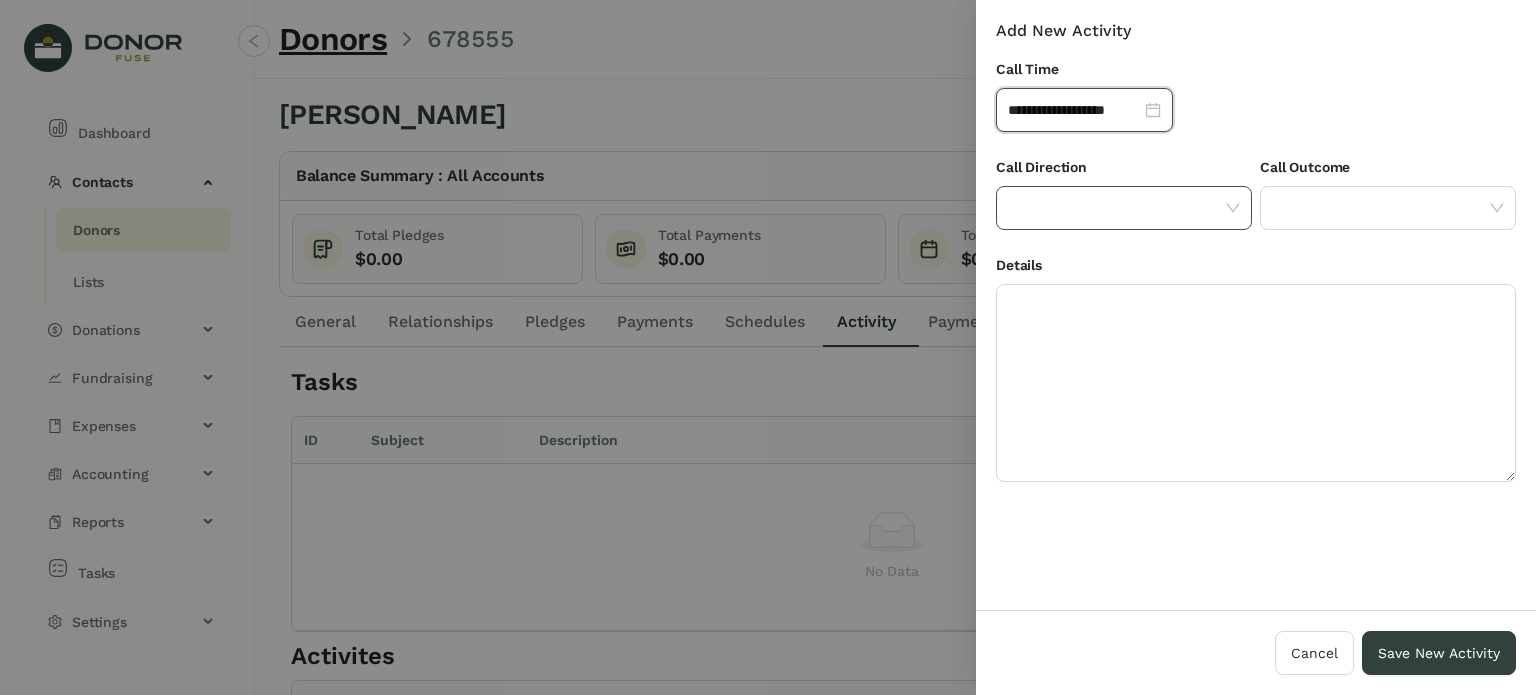 drag, startPoint x: 1232, startPoint y: 206, endPoint x: 1228, endPoint y: 219, distance: 13.601471 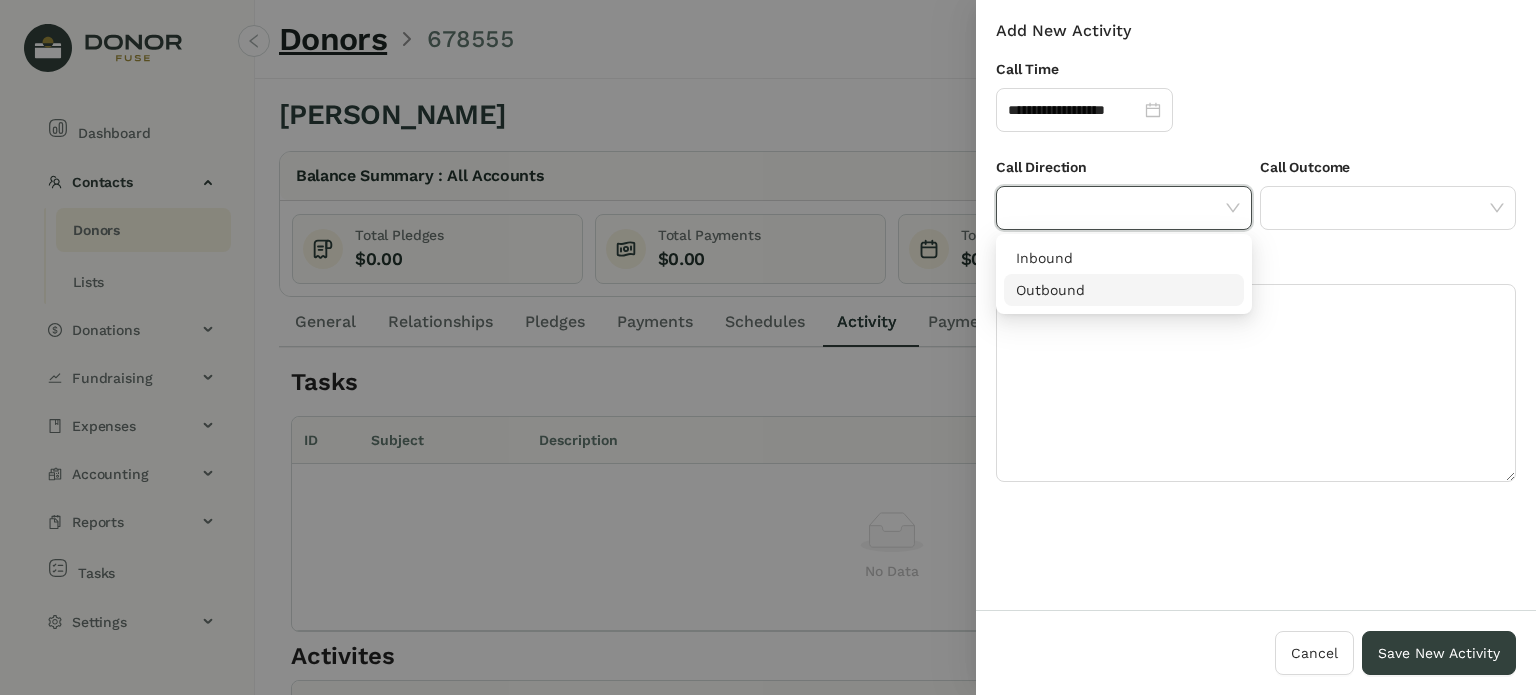 click on "Outbound" at bounding box center [1124, 290] 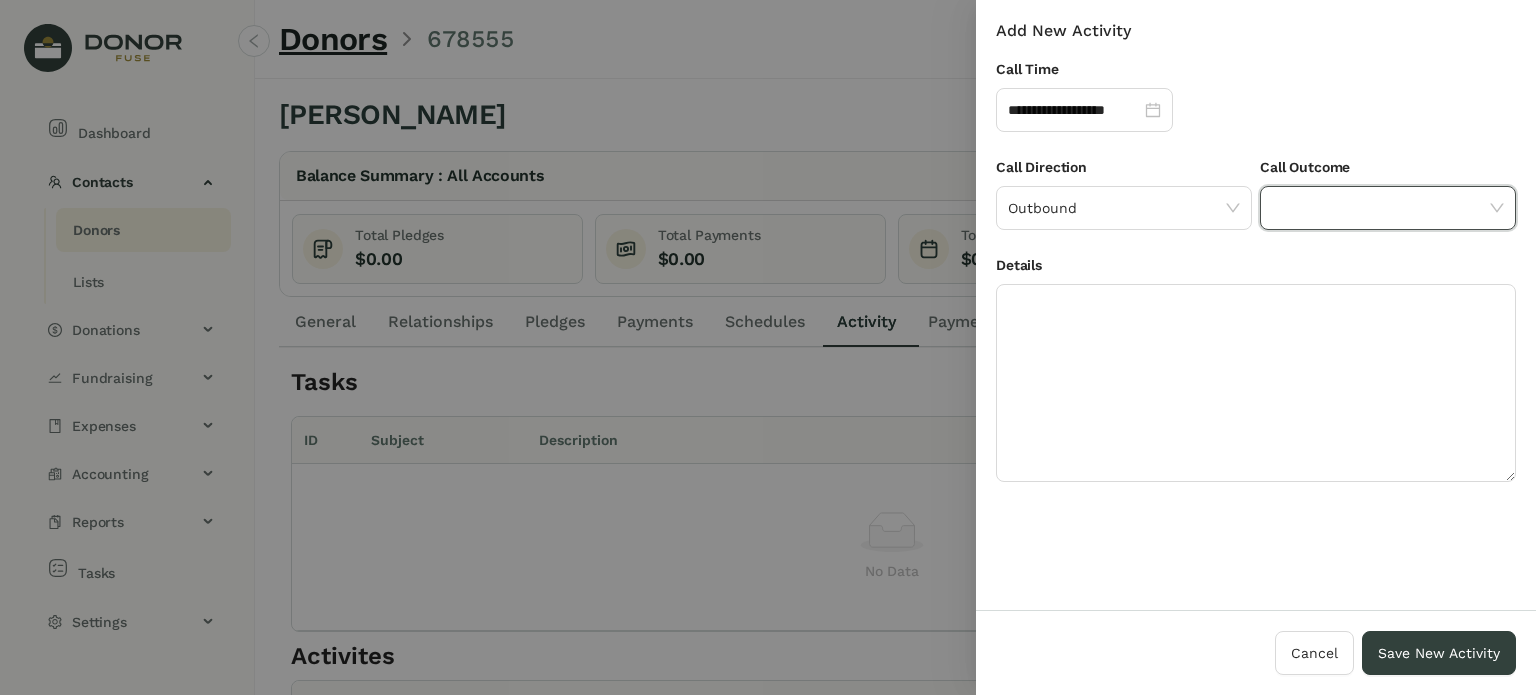 drag, startPoint x: 1331, startPoint y: 195, endPoint x: 1332, endPoint y: 228, distance: 33.01515 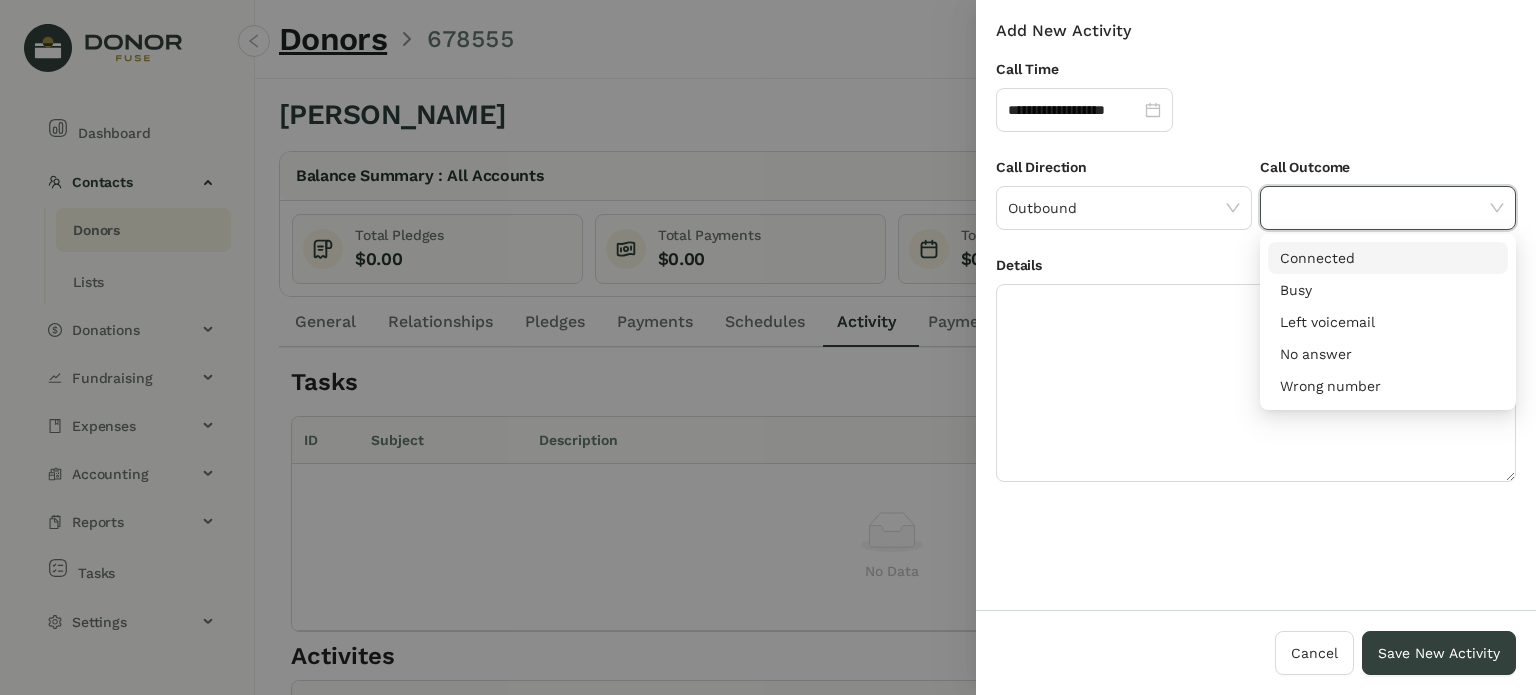 click on "Connected" at bounding box center (1388, 258) 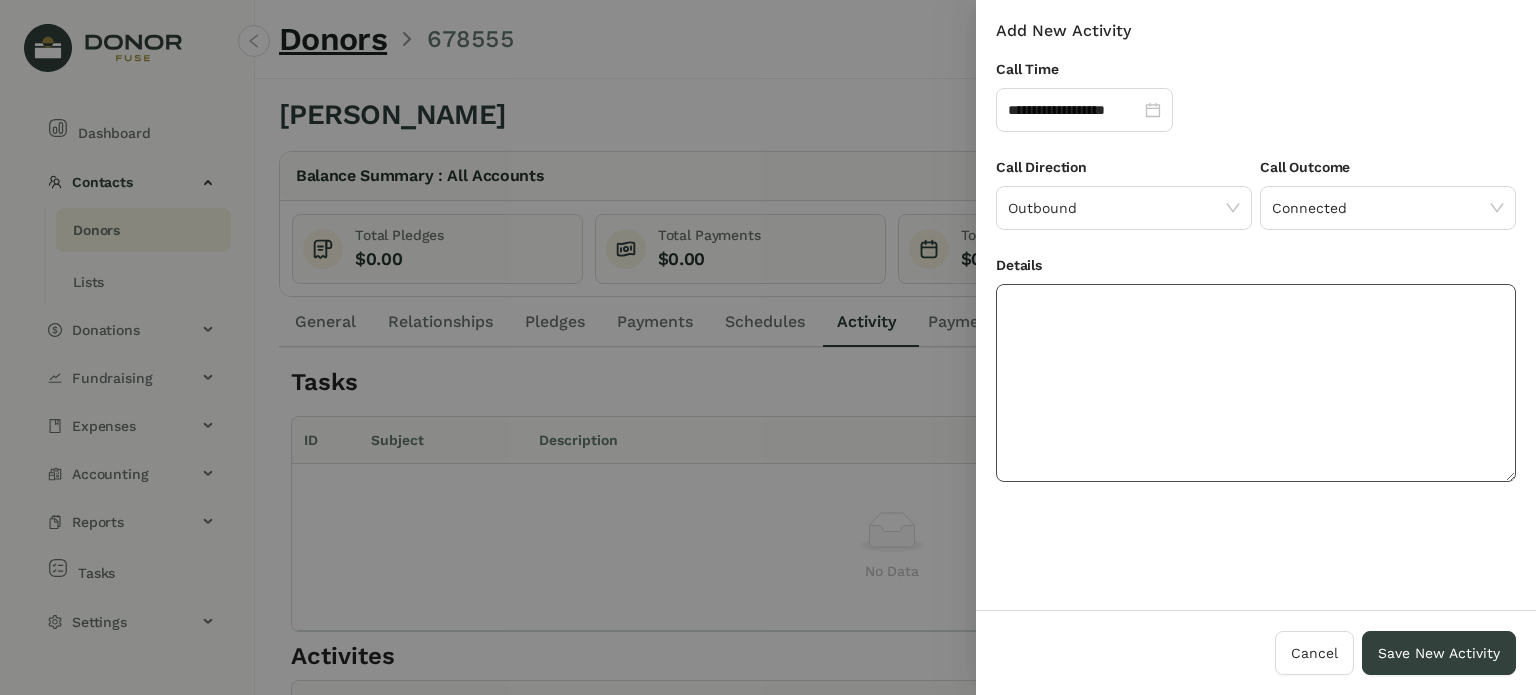 click 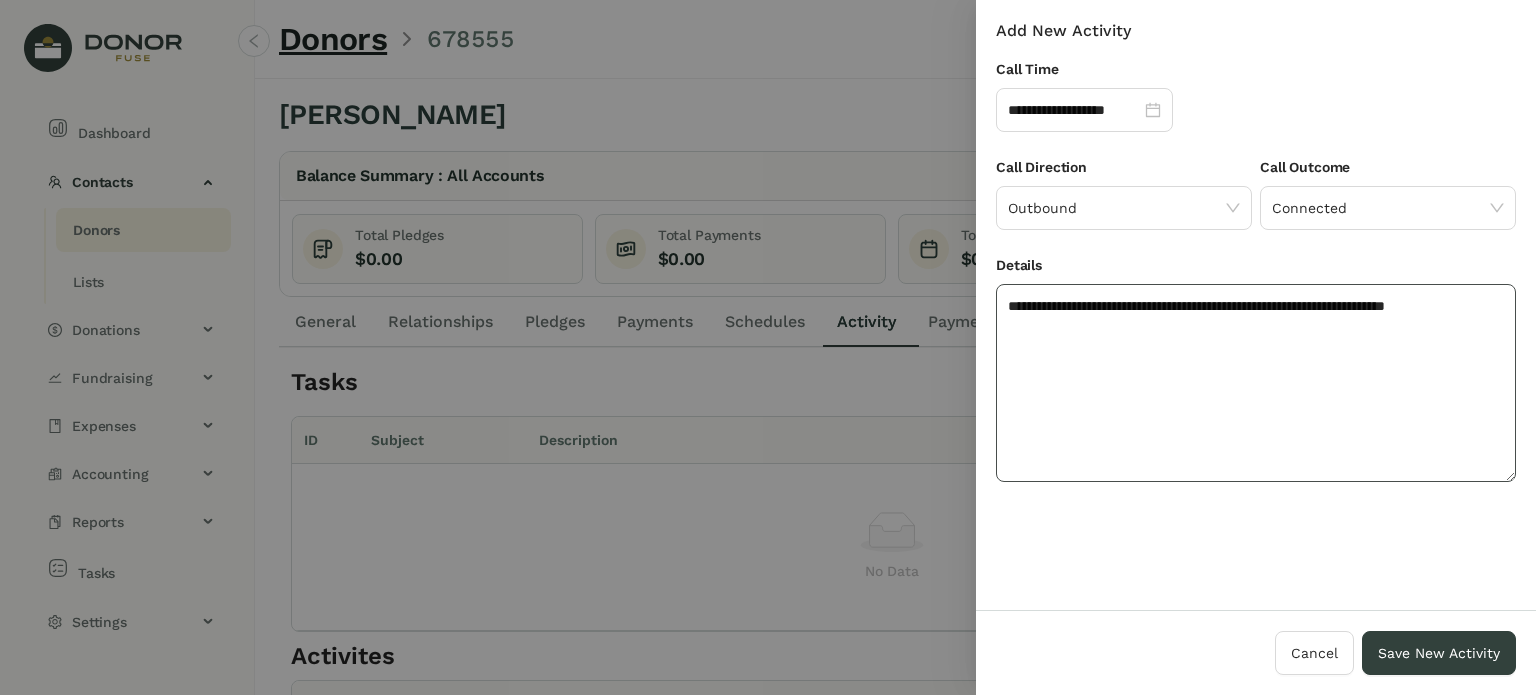 click on "**********" 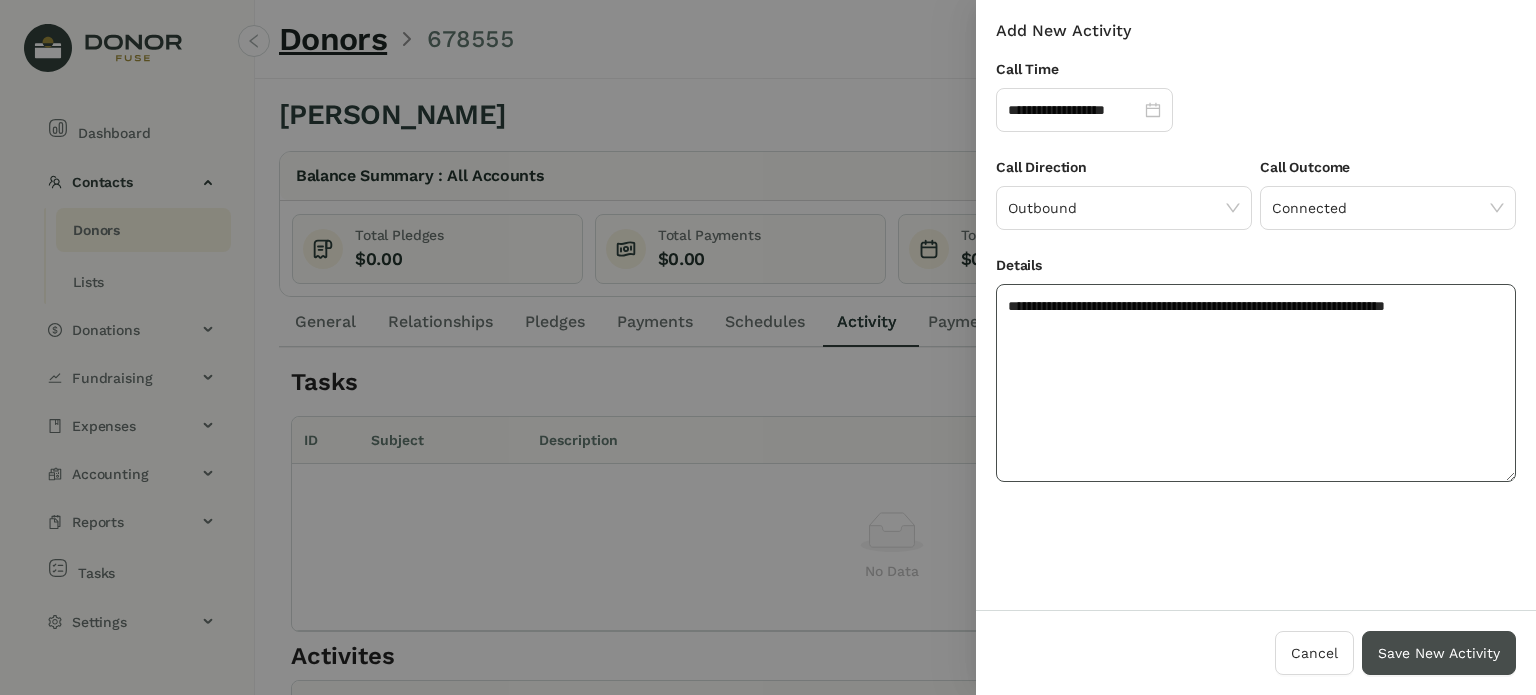 type on "**********" 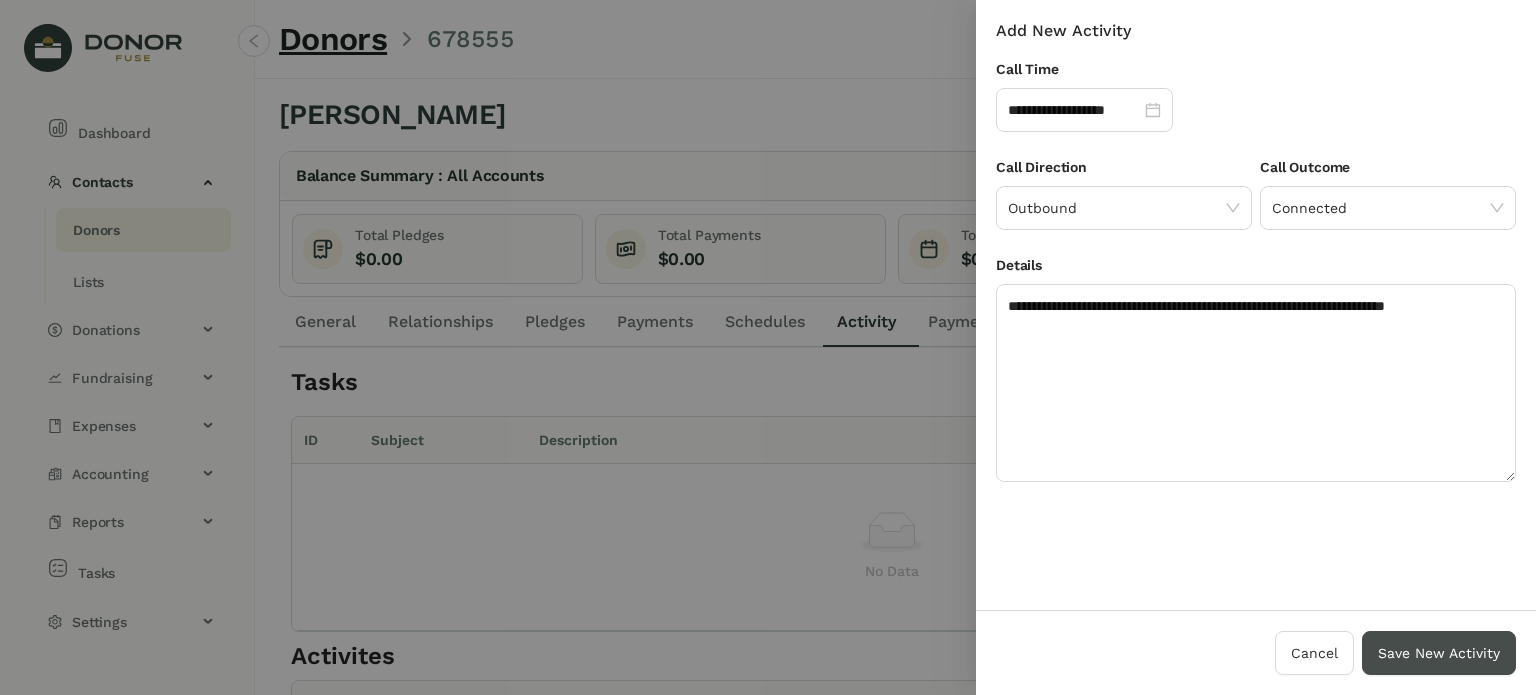 drag, startPoint x: 1408, startPoint y: 645, endPoint x: 1396, endPoint y: 646, distance: 12.0415945 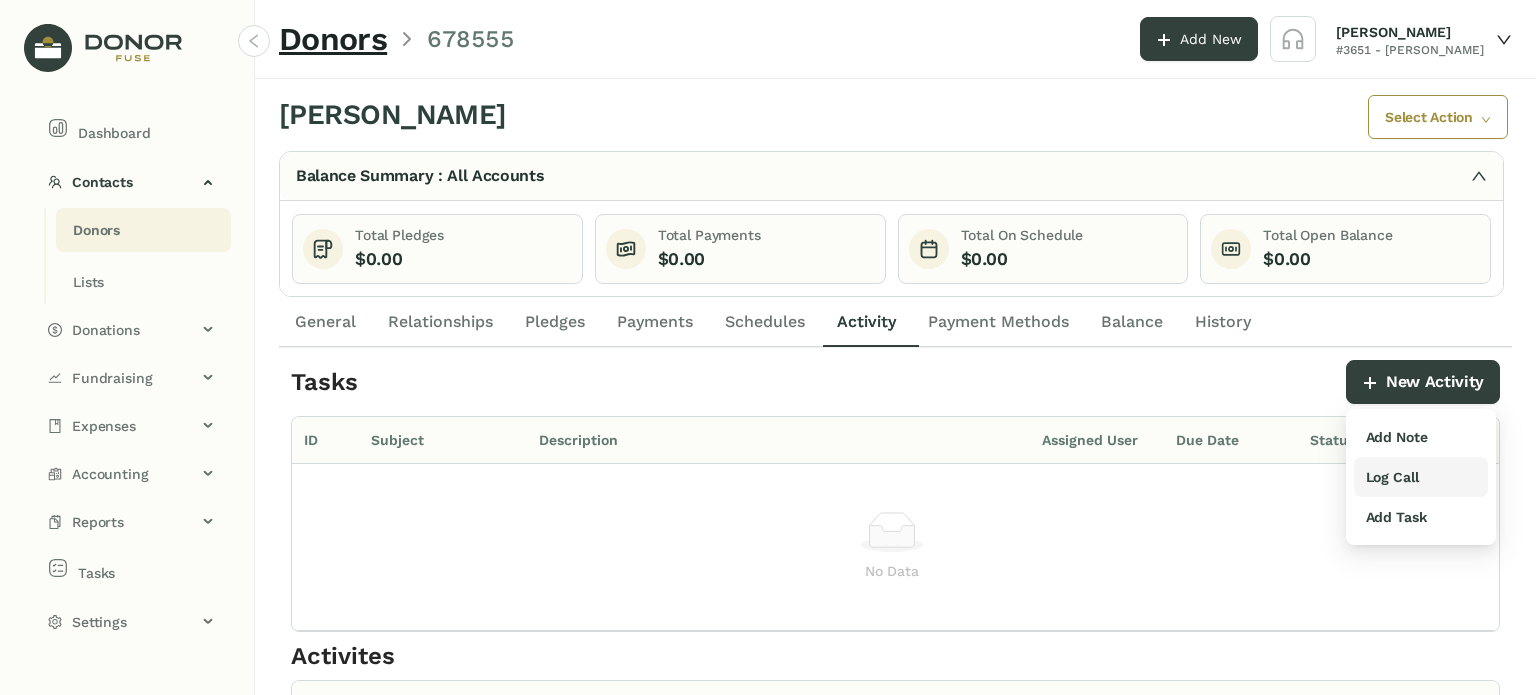 click on "Log Call" at bounding box center (1392, 477) 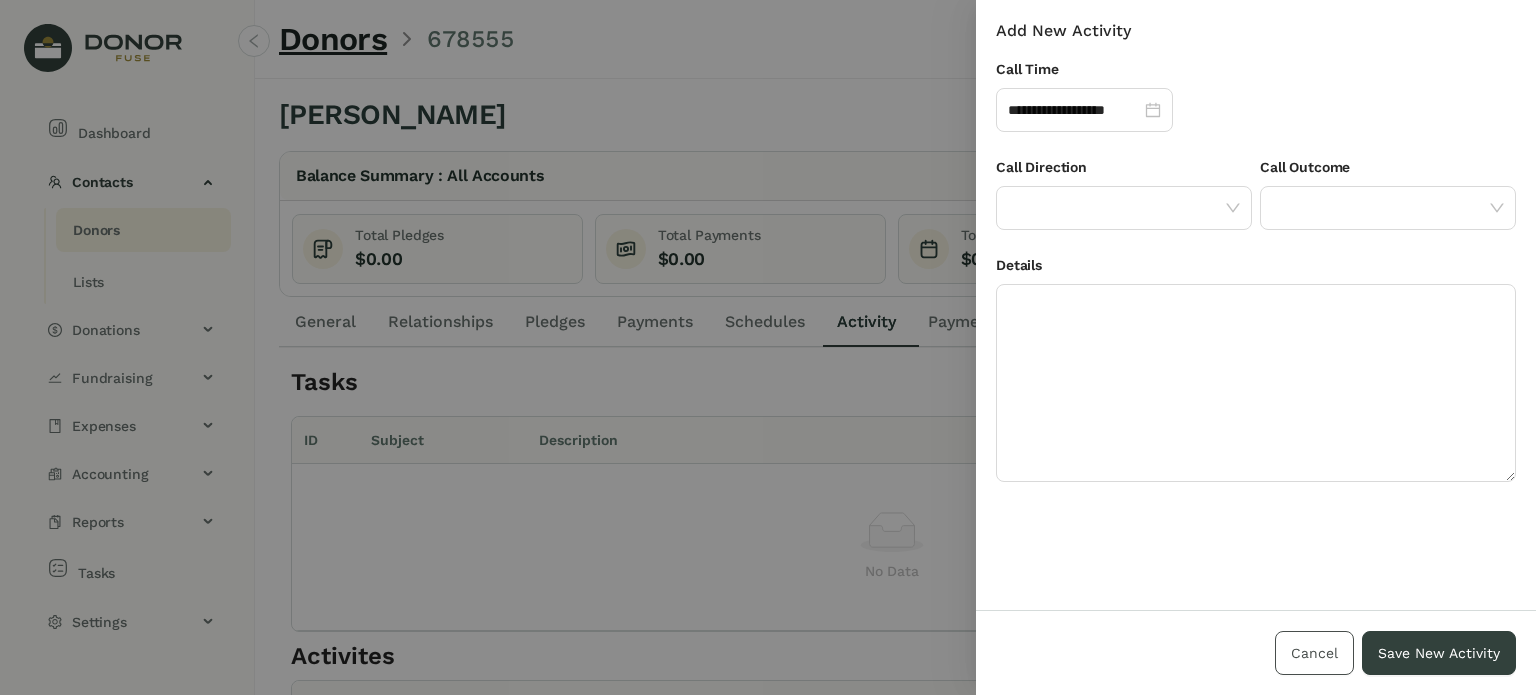 click on "Cancel" at bounding box center [1314, 653] 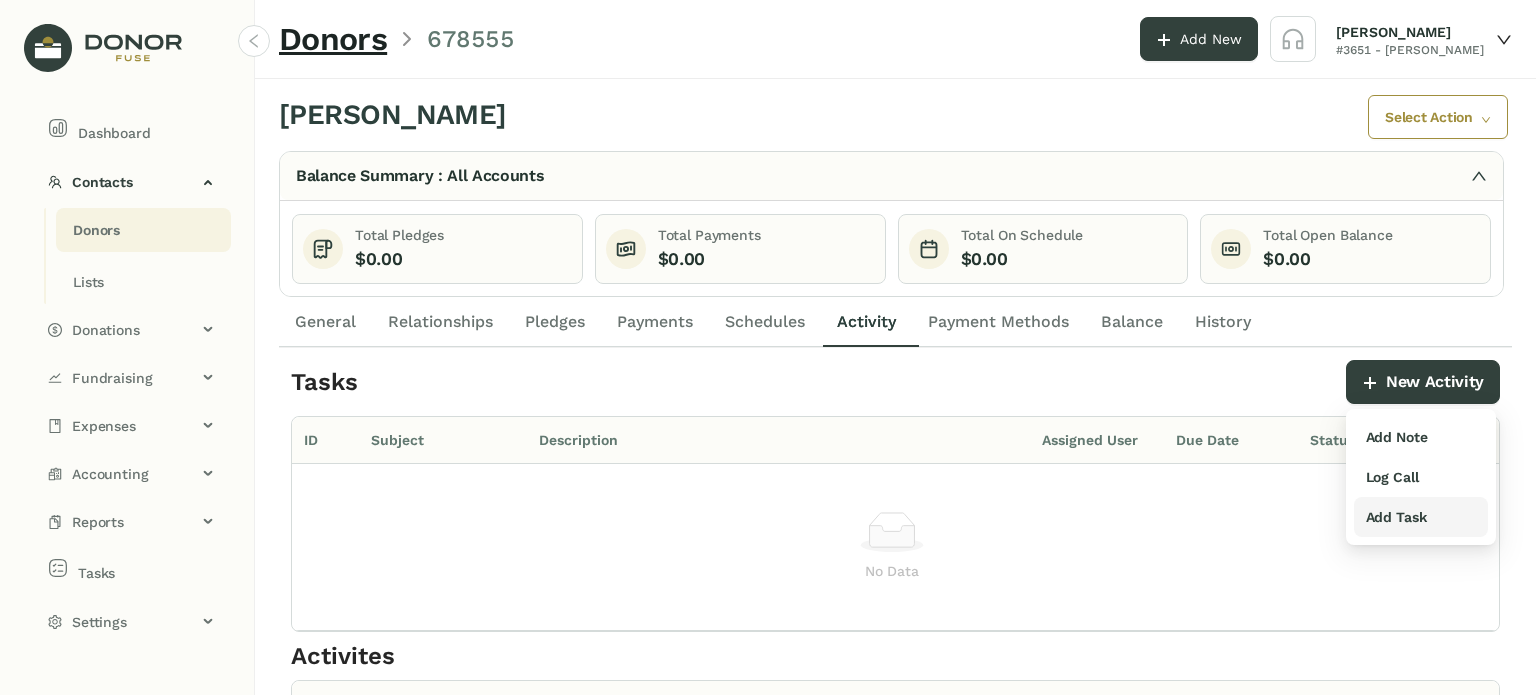 click on "Add Task" at bounding box center (1396, 517) 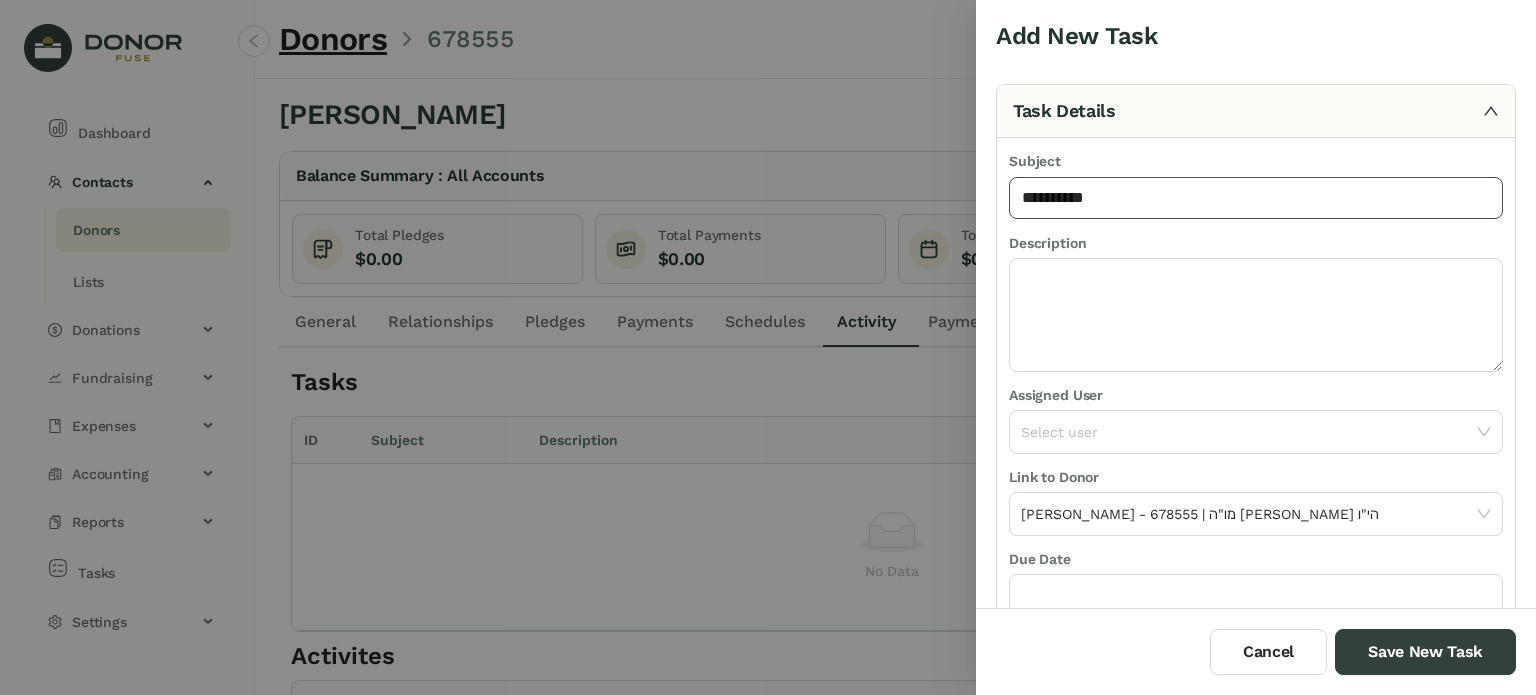 type on "**********" 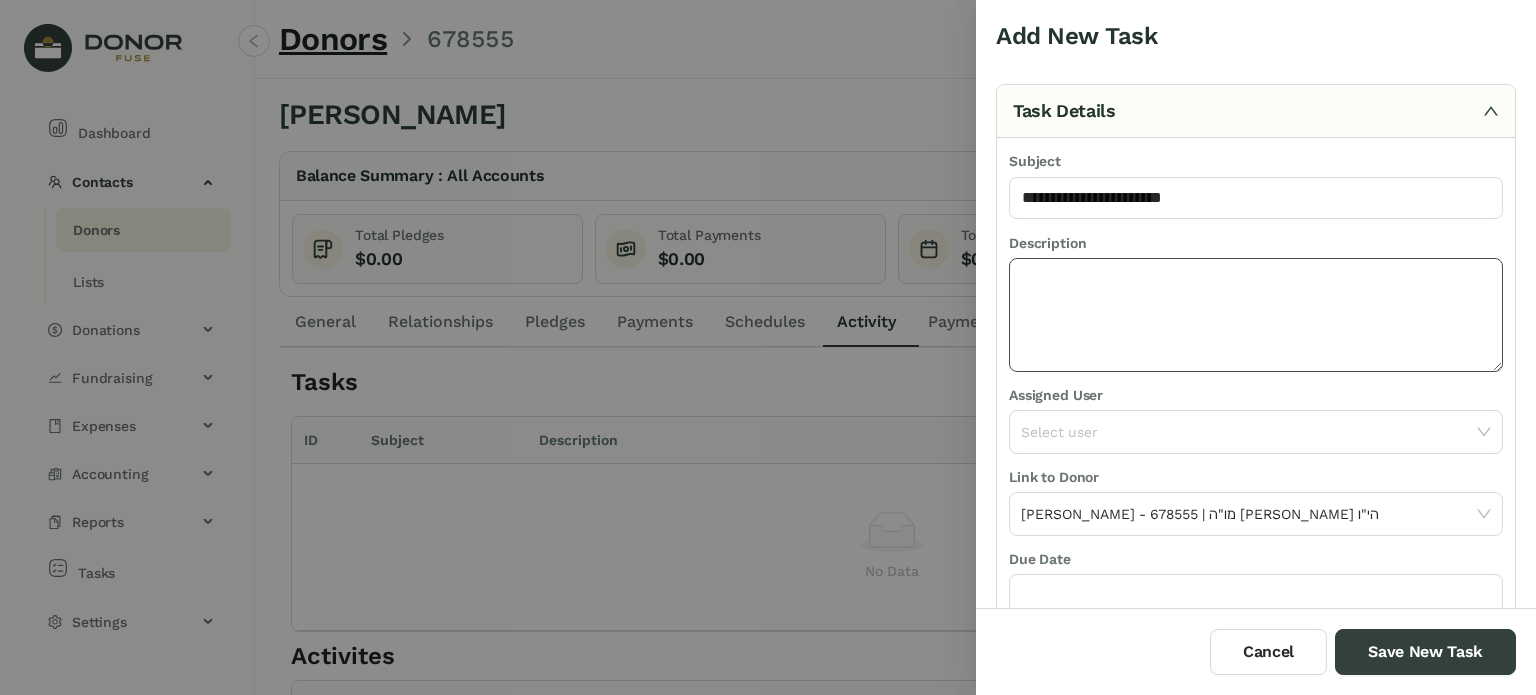 click 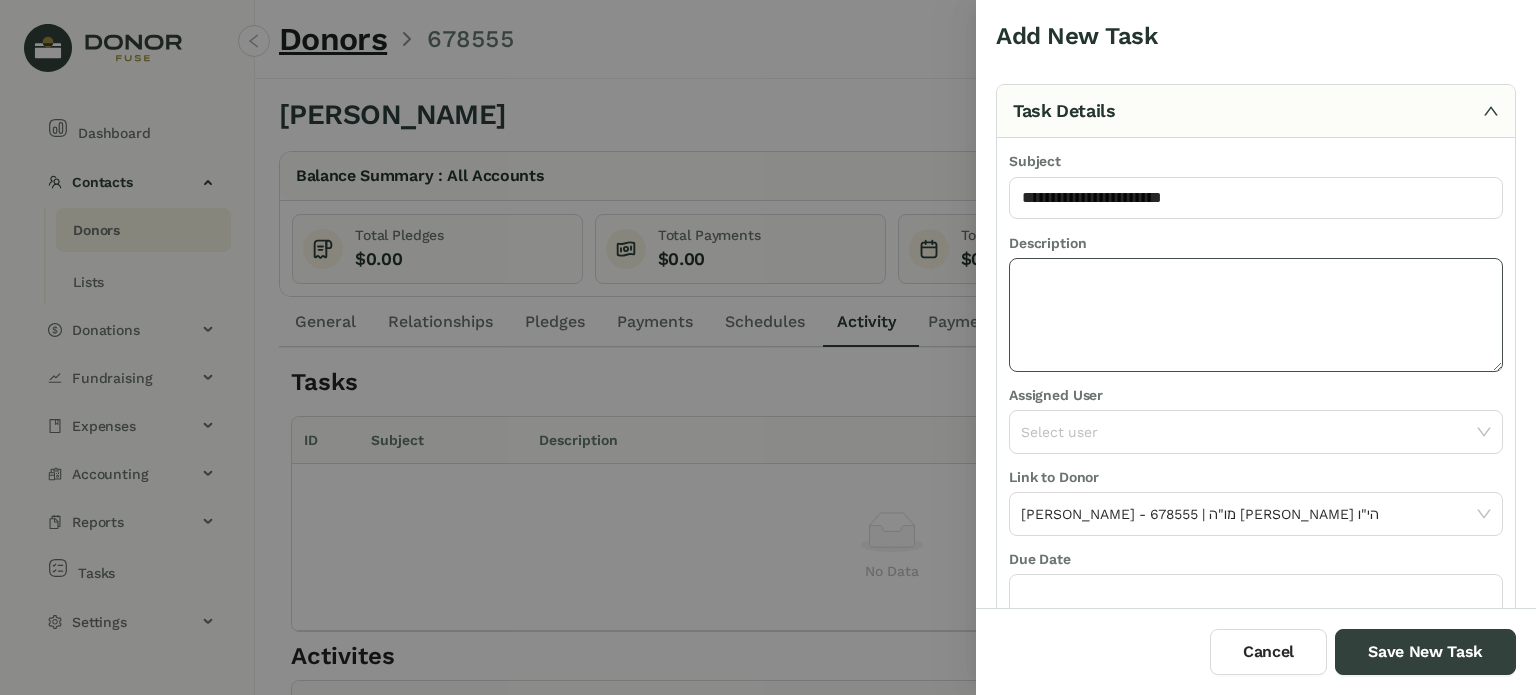 paste on "**********" 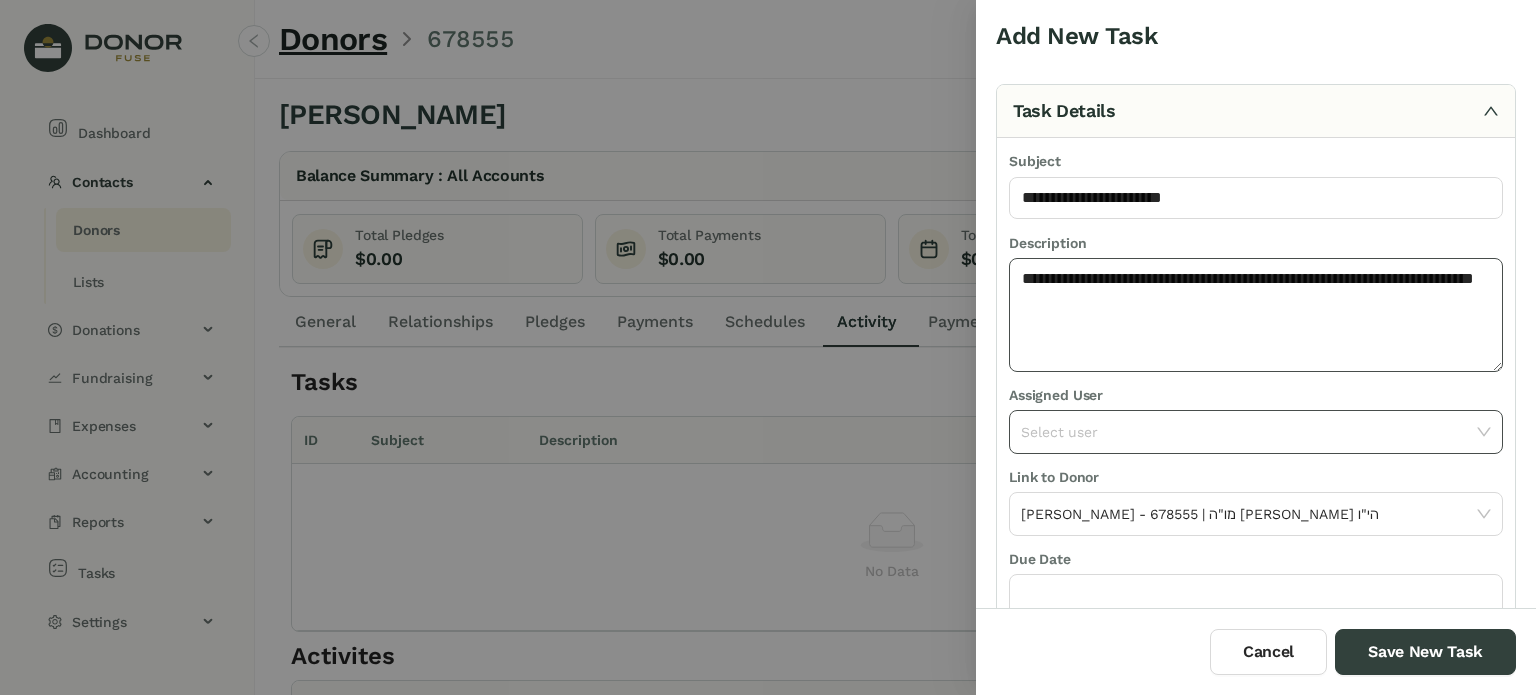 type on "**********" 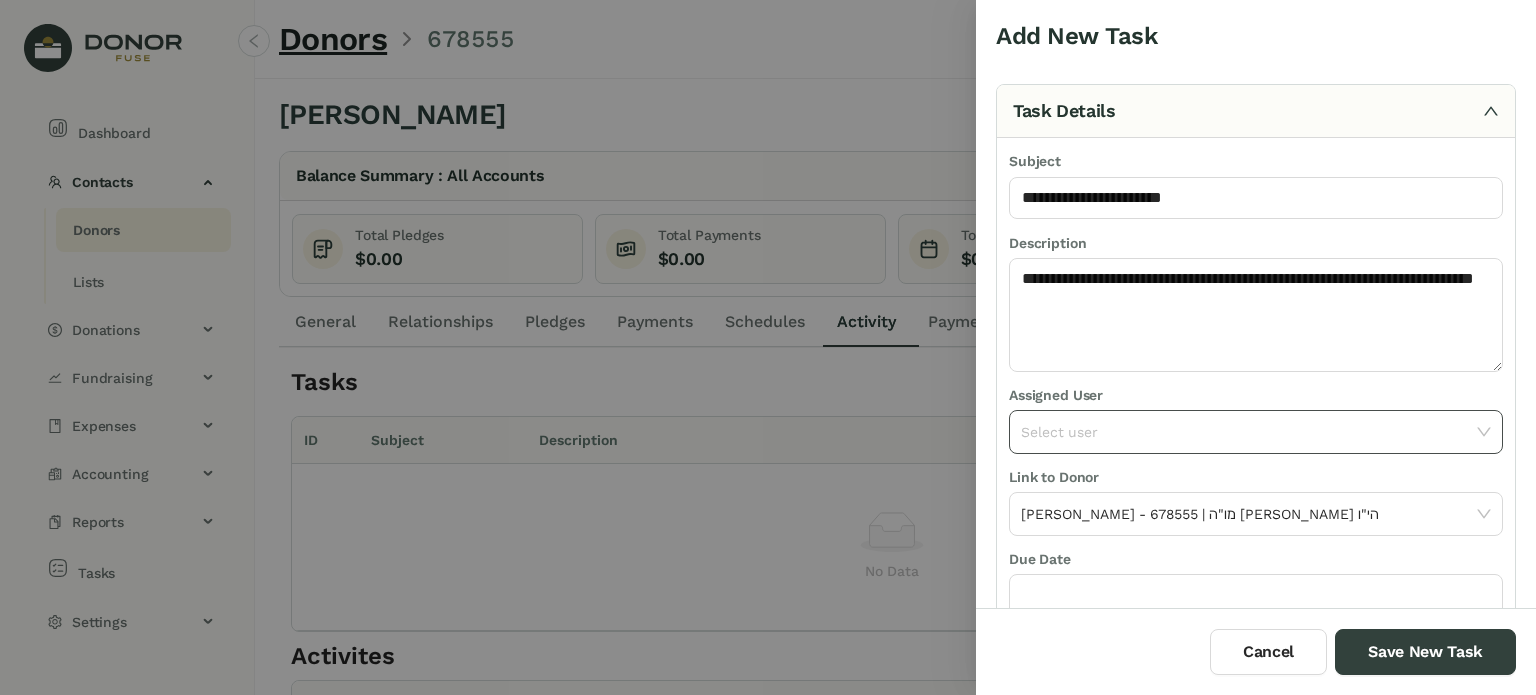 click 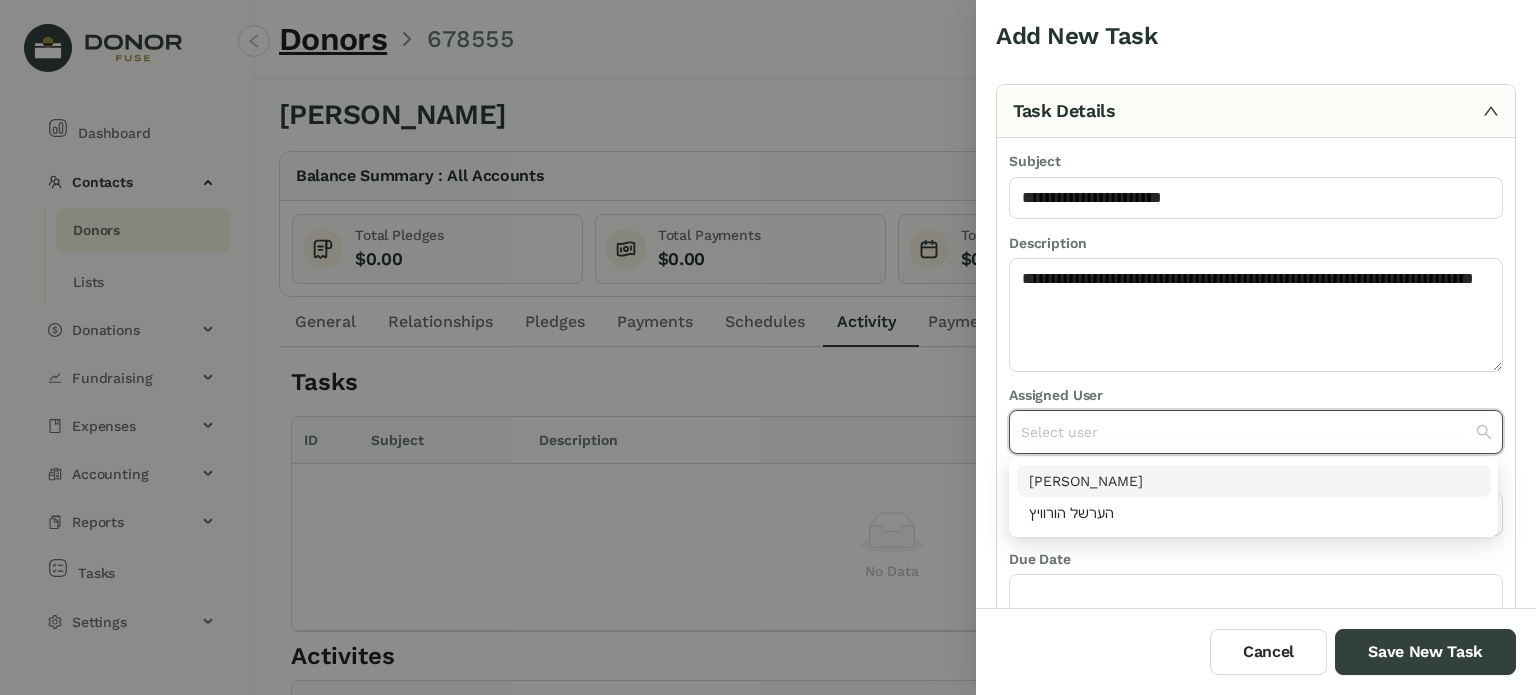 click on "[PERSON_NAME]" at bounding box center [1254, 481] 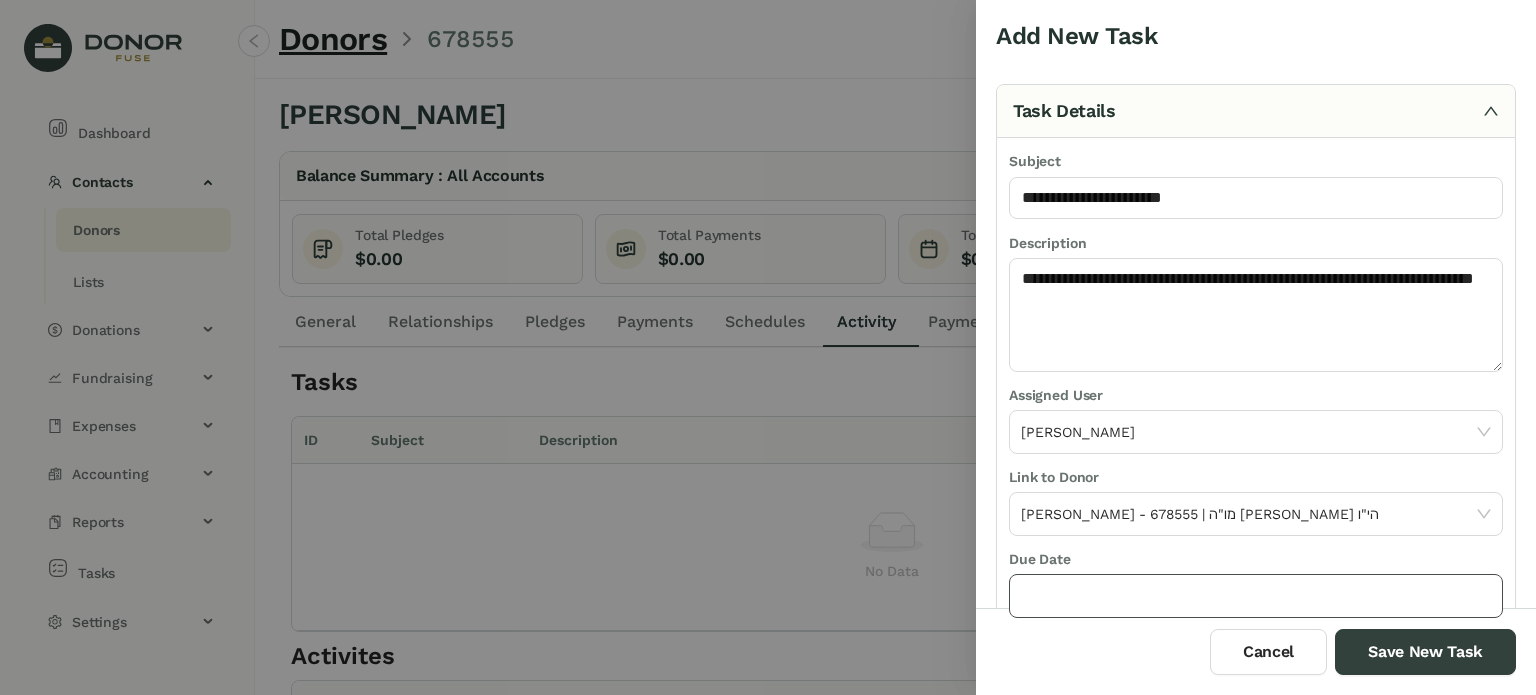click 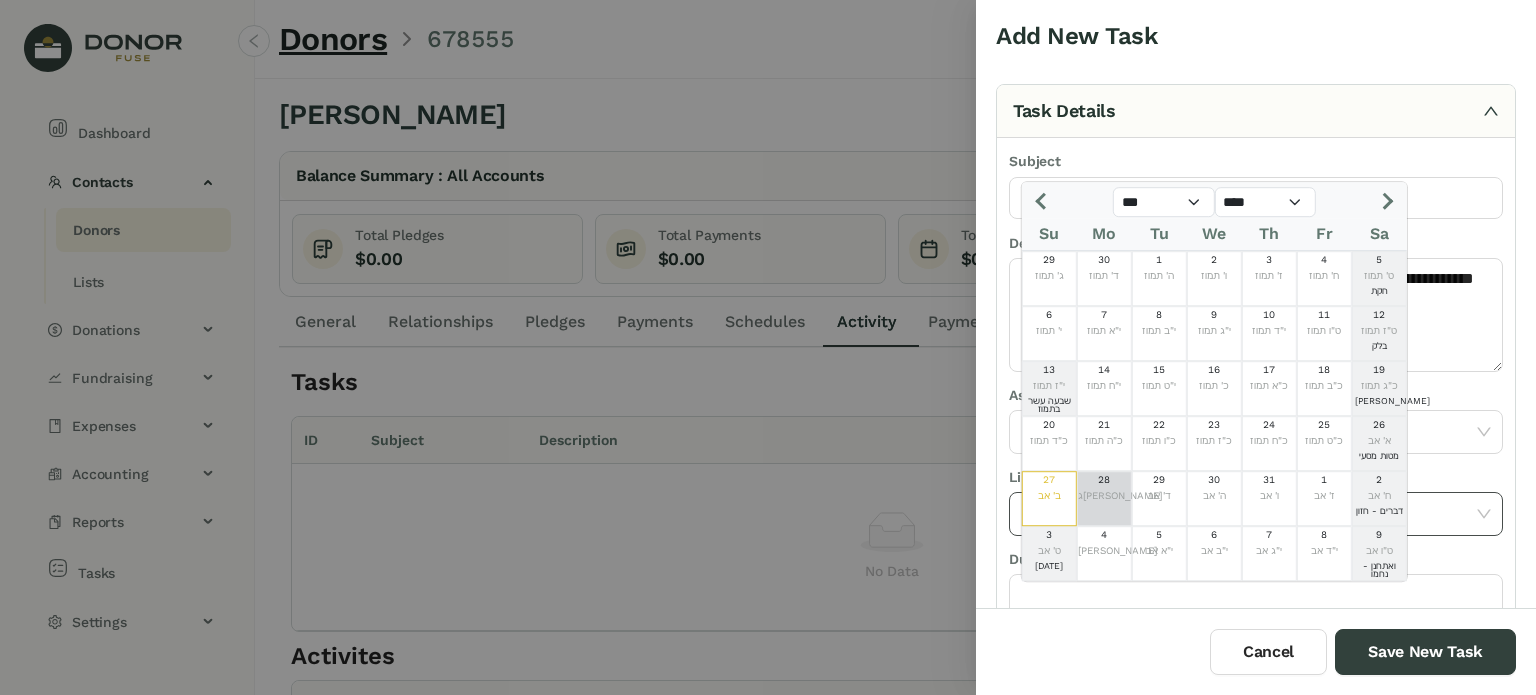 click on "28" 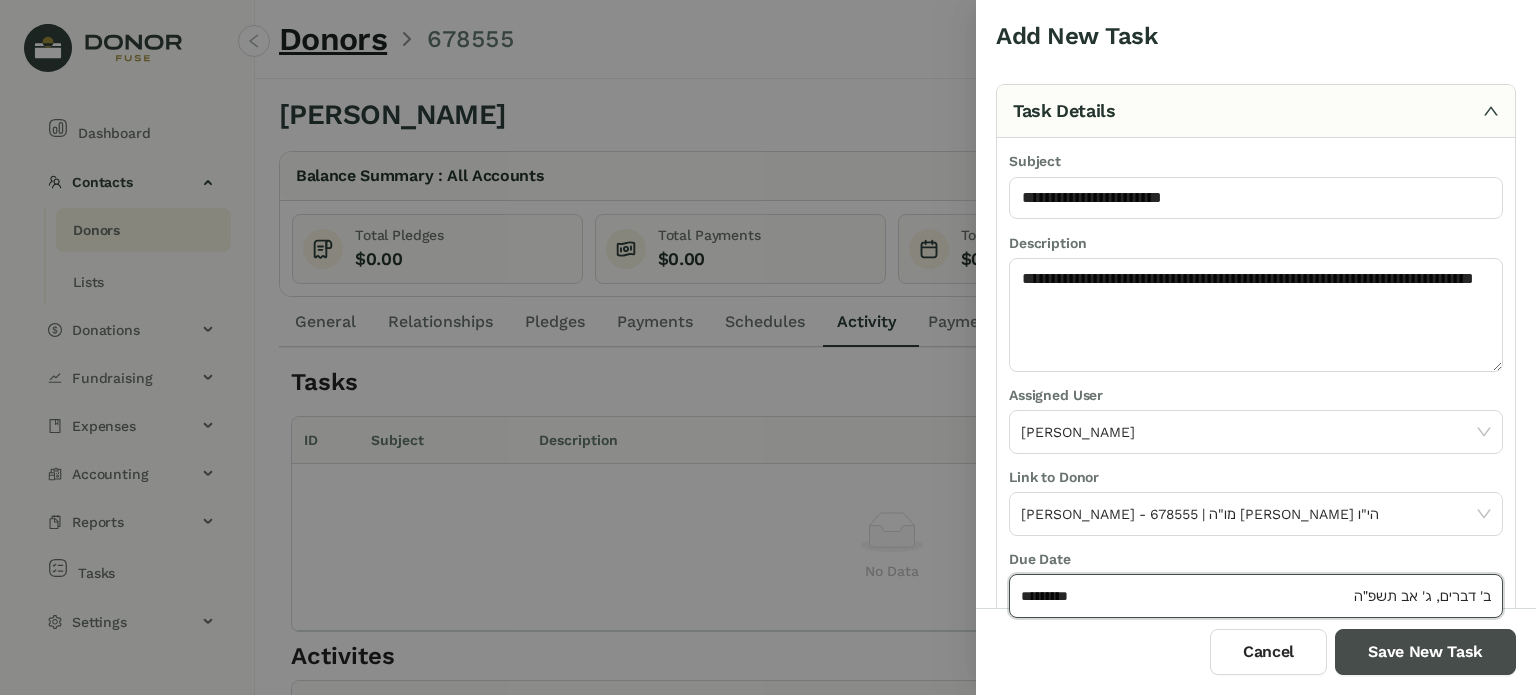 click on "Save New Task" at bounding box center (1425, 652) 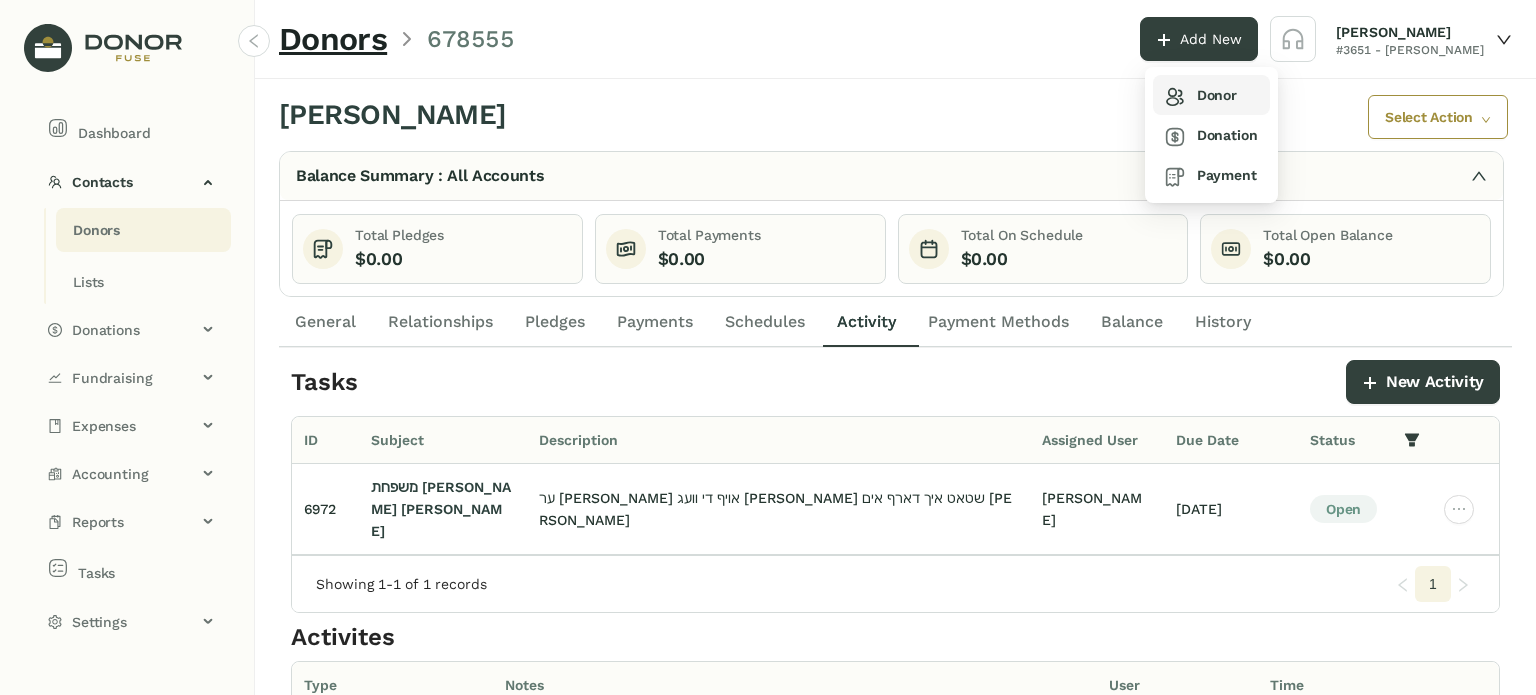 click on "Donor" at bounding box center [1201, 95] 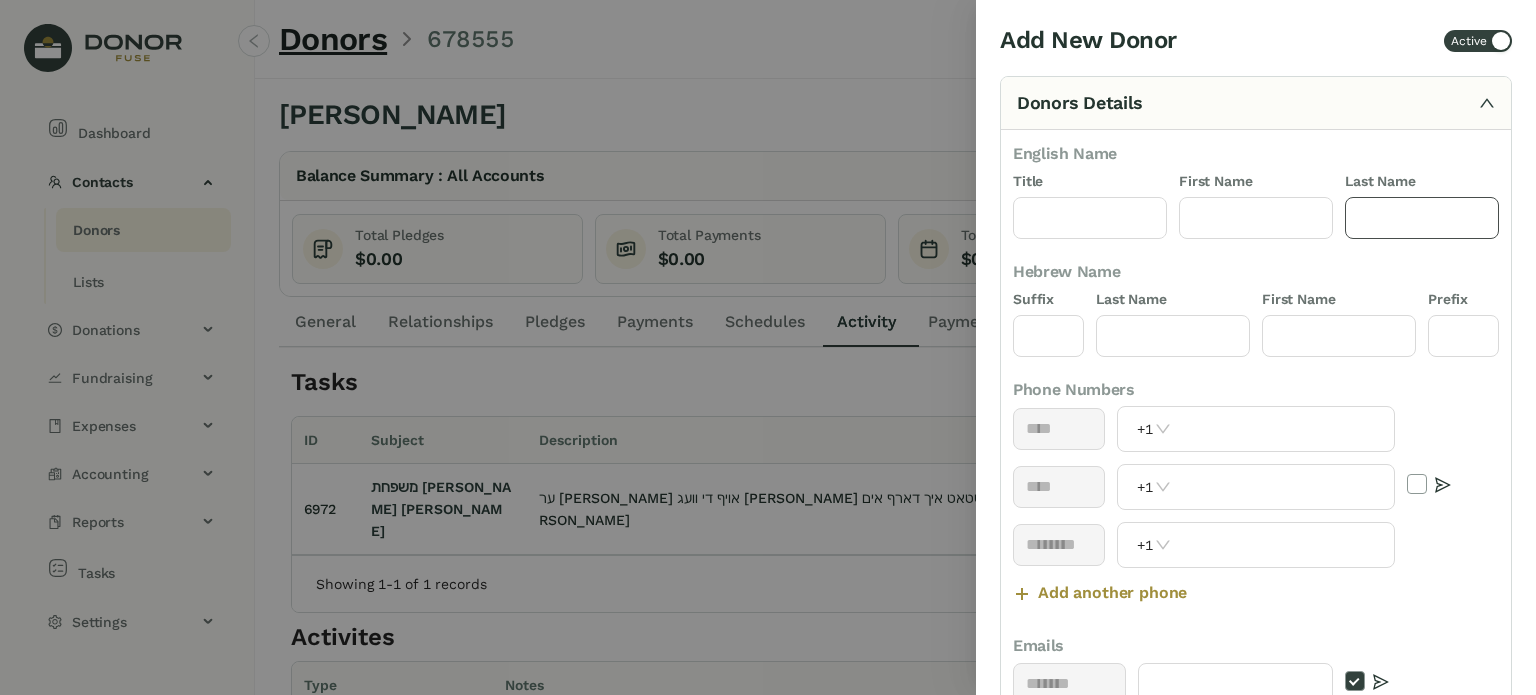 click 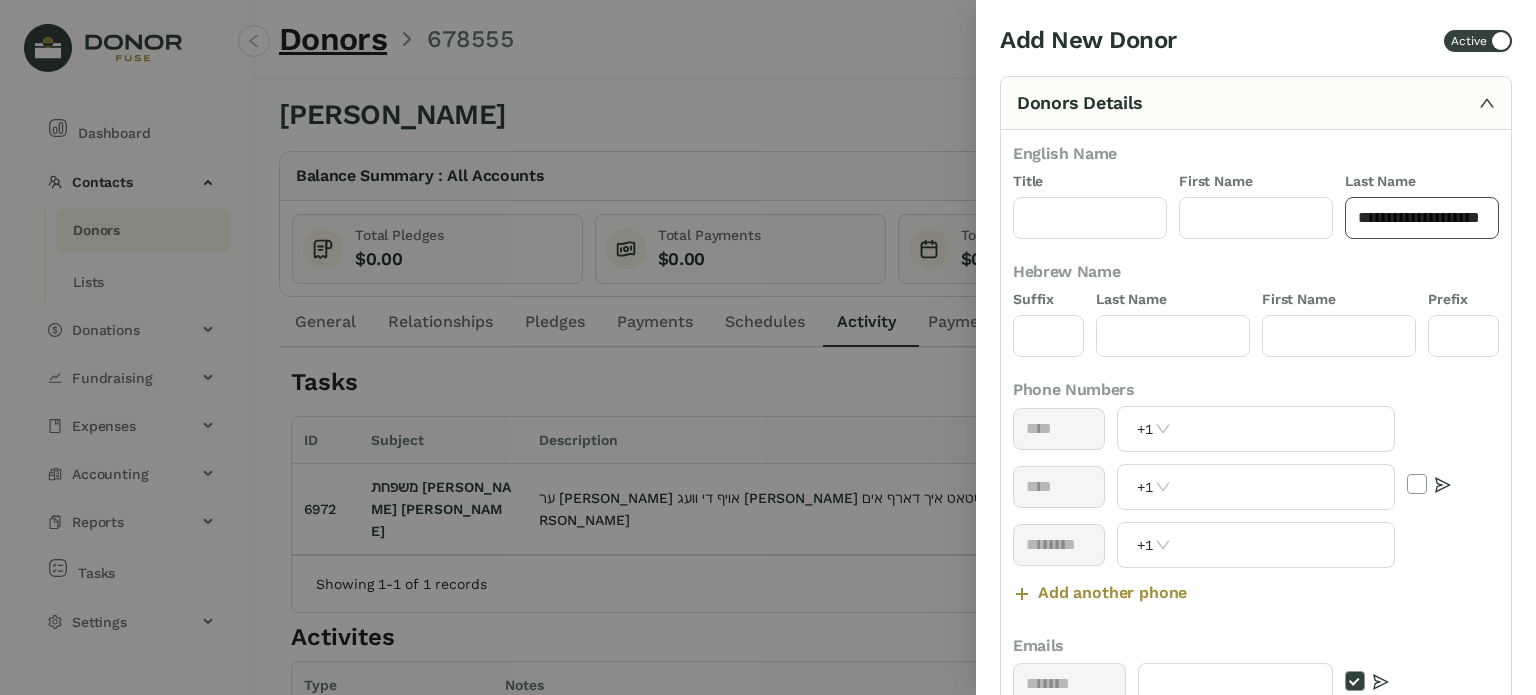 scroll, scrollTop: 0, scrollLeft: 8, axis: horizontal 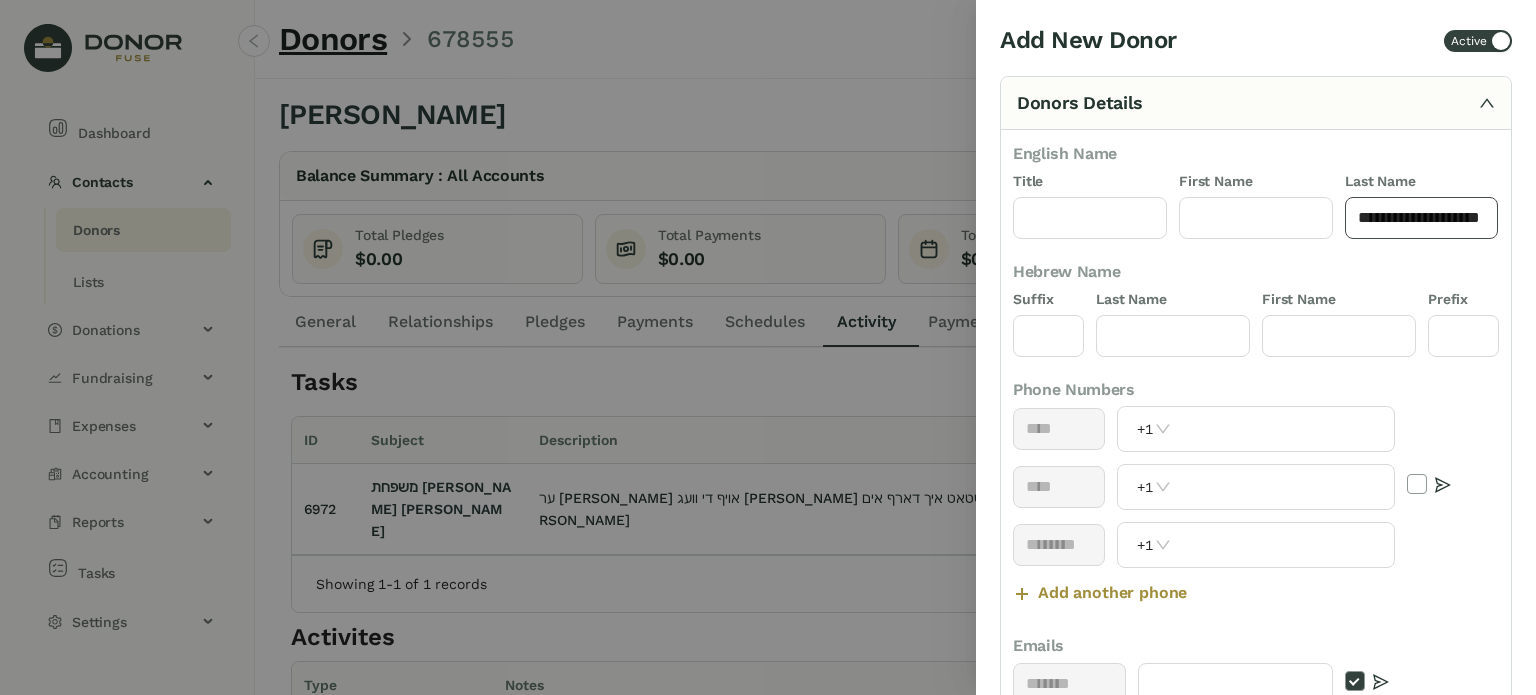 drag, startPoint x: 1468, startPoint y: 216, endPoint x: 1492, endPoint y: 215, distance: 24.020824 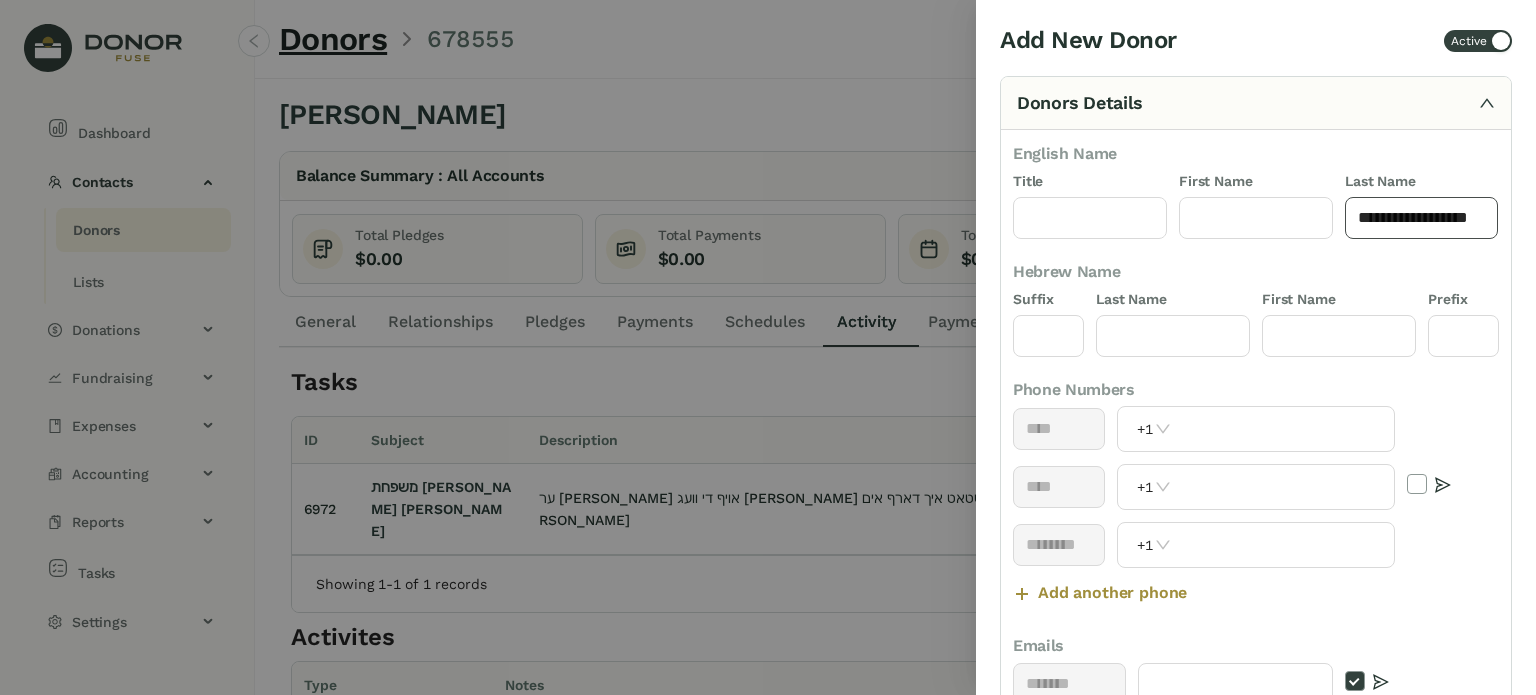 scroll, scrollTop: 0, scrollLeft: 0, axis: both 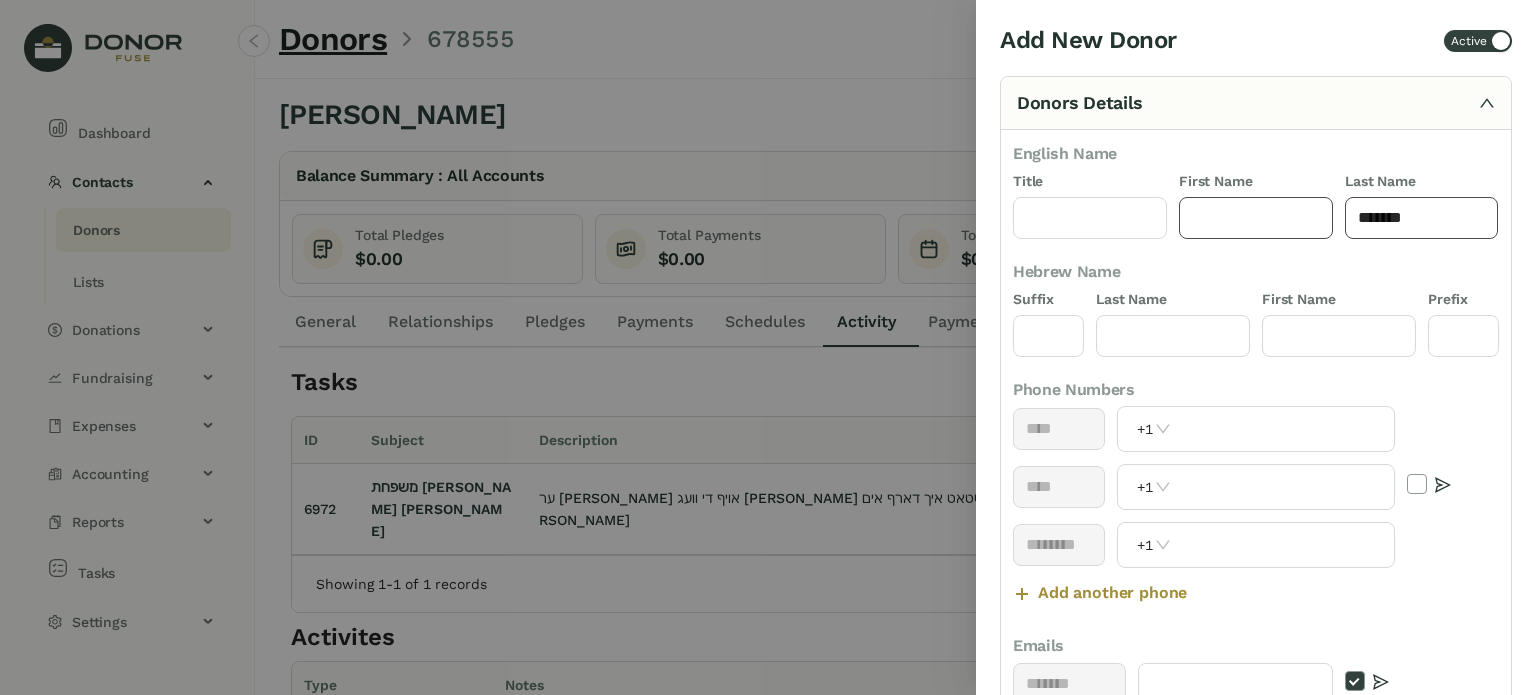 type on "*****" 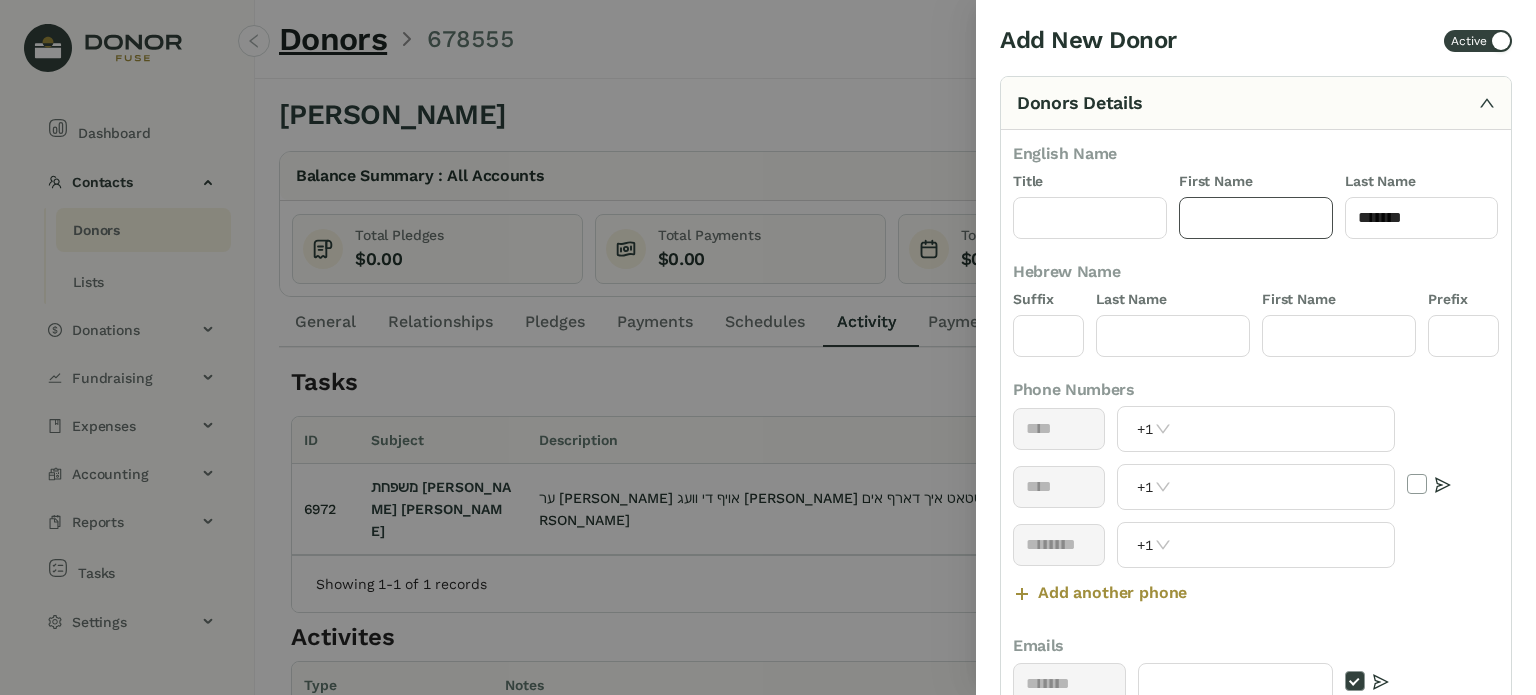 click 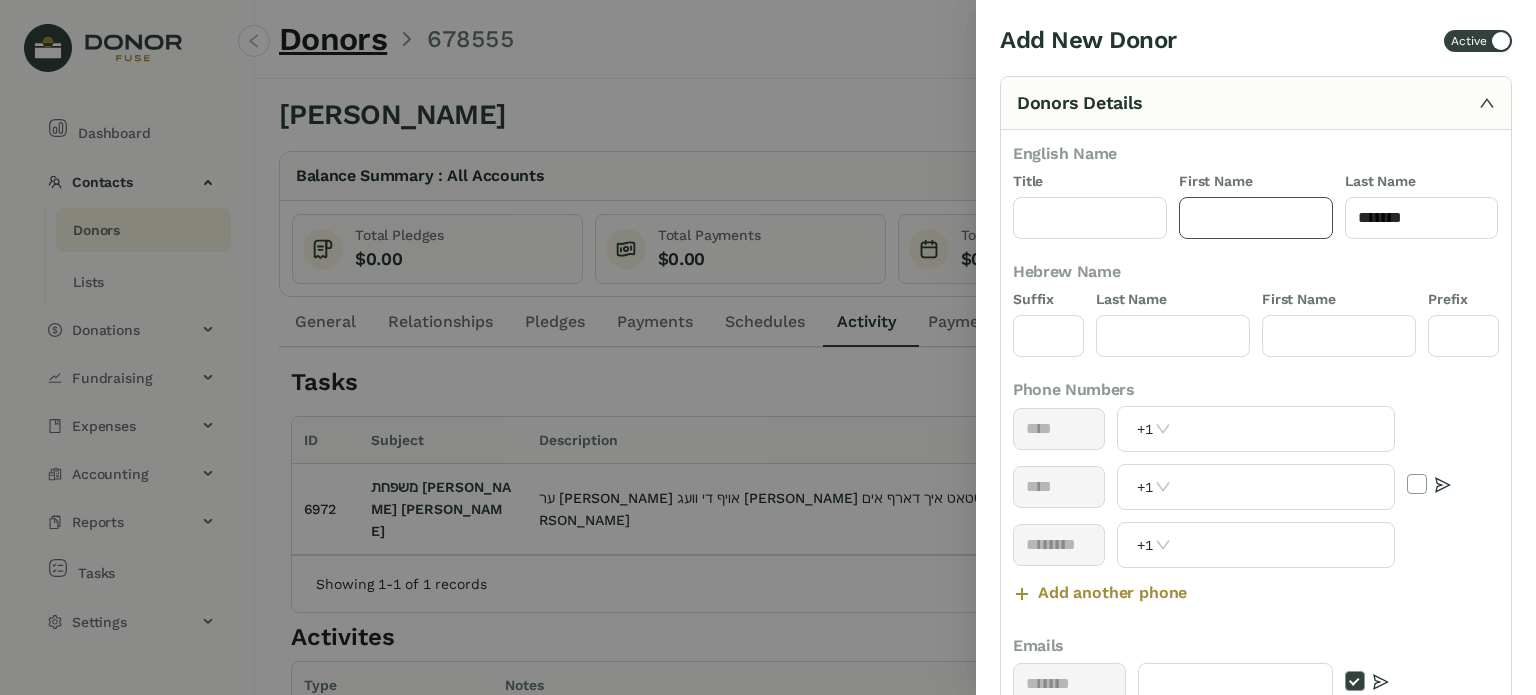 paste on "**********" 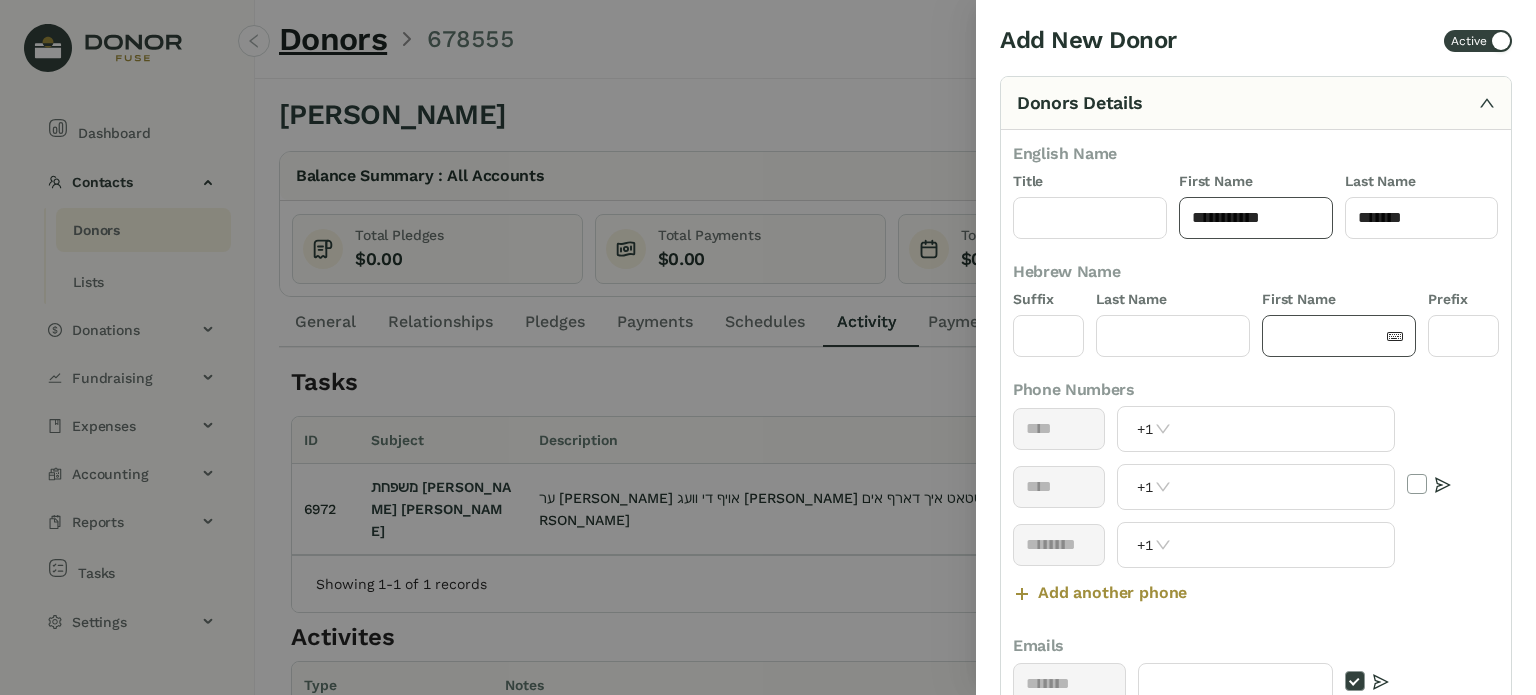 type on "**********" 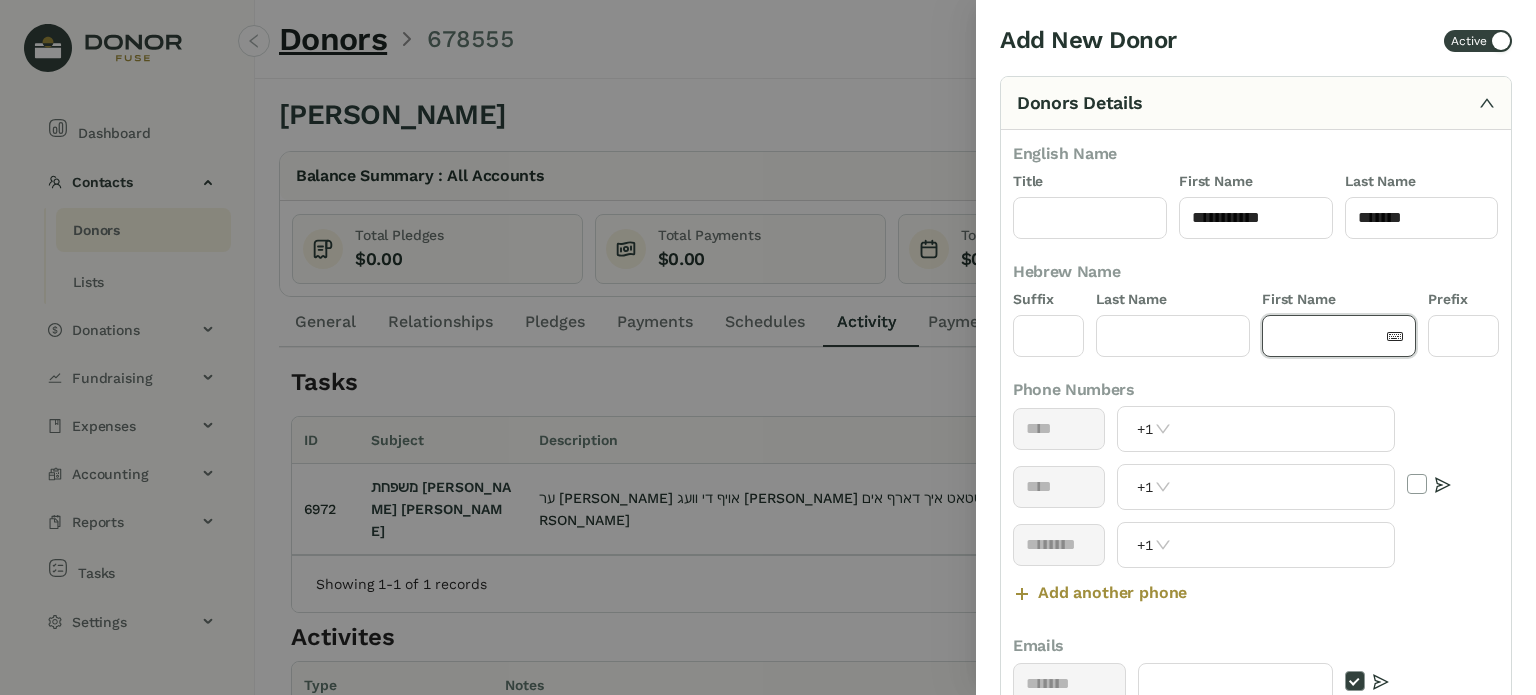 click 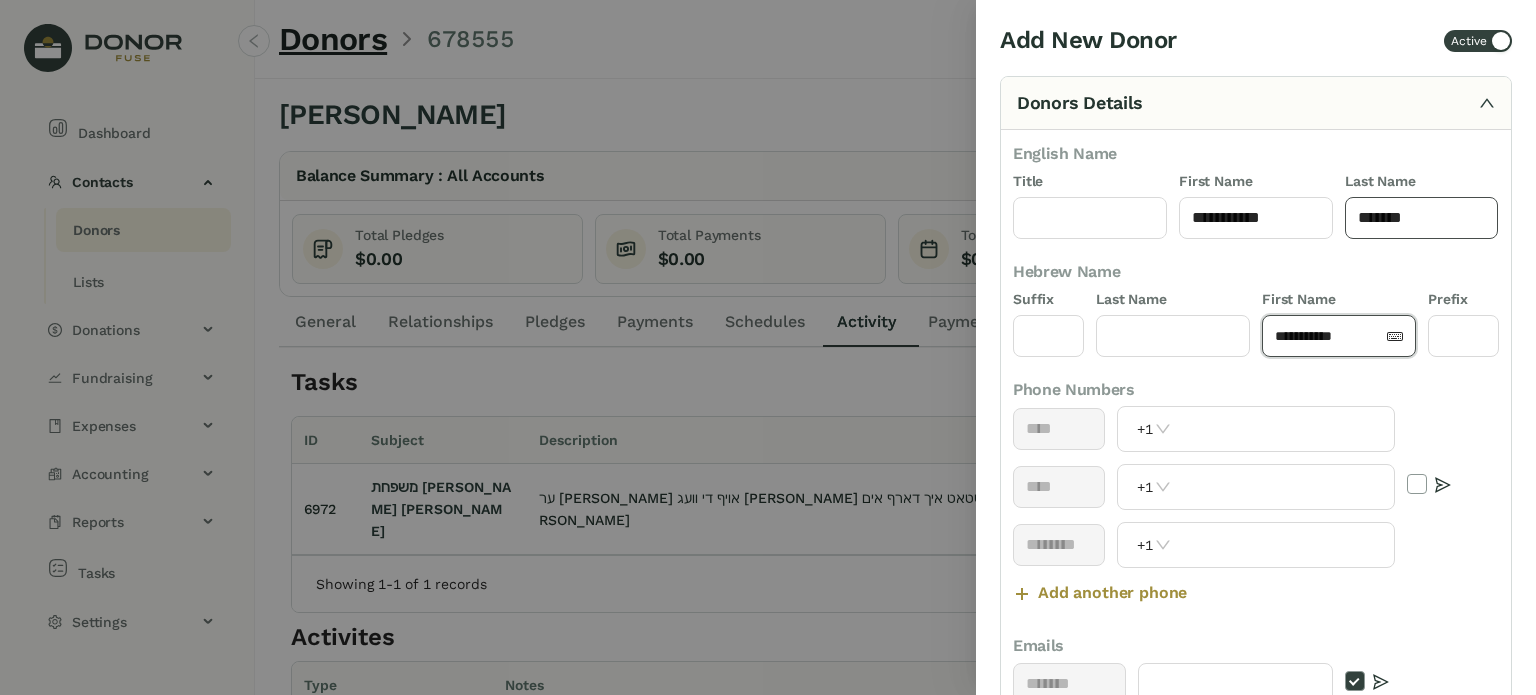 type on "**********" 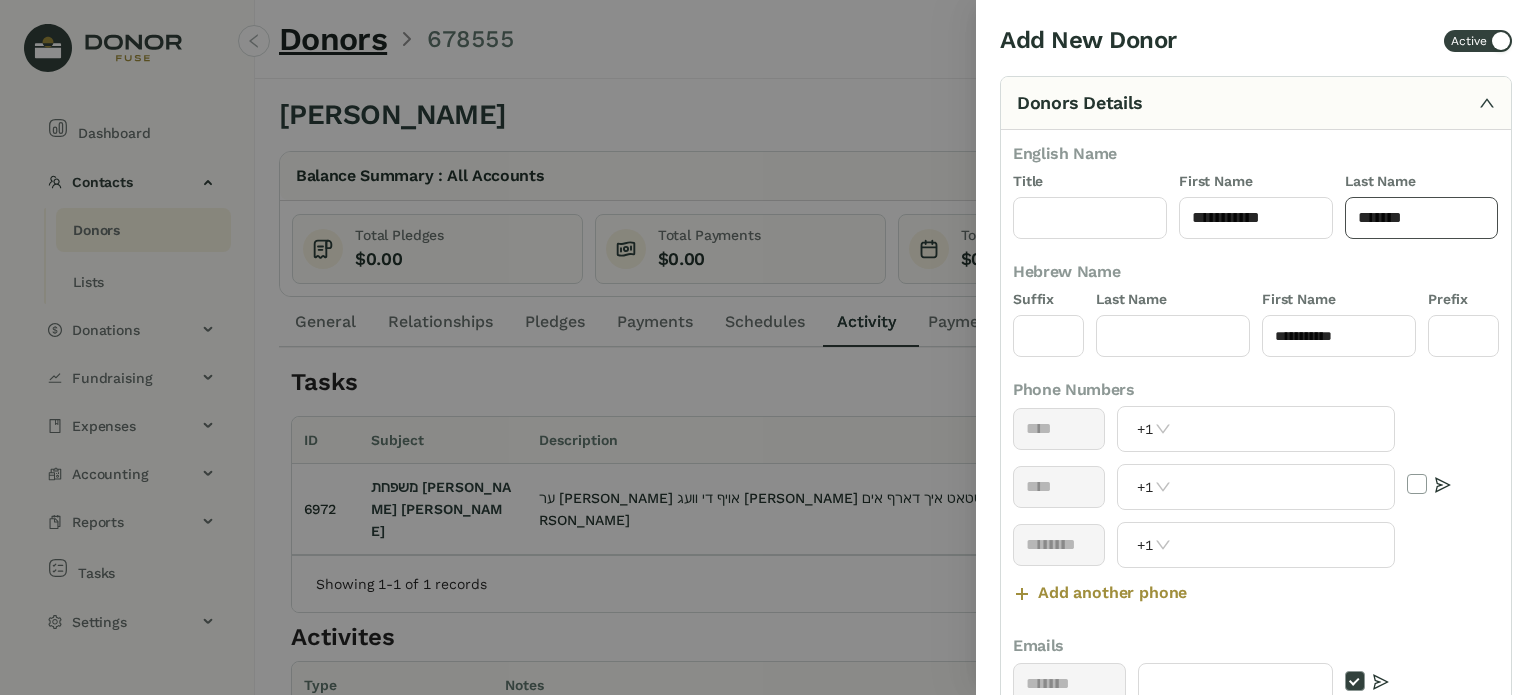 click on "*****" 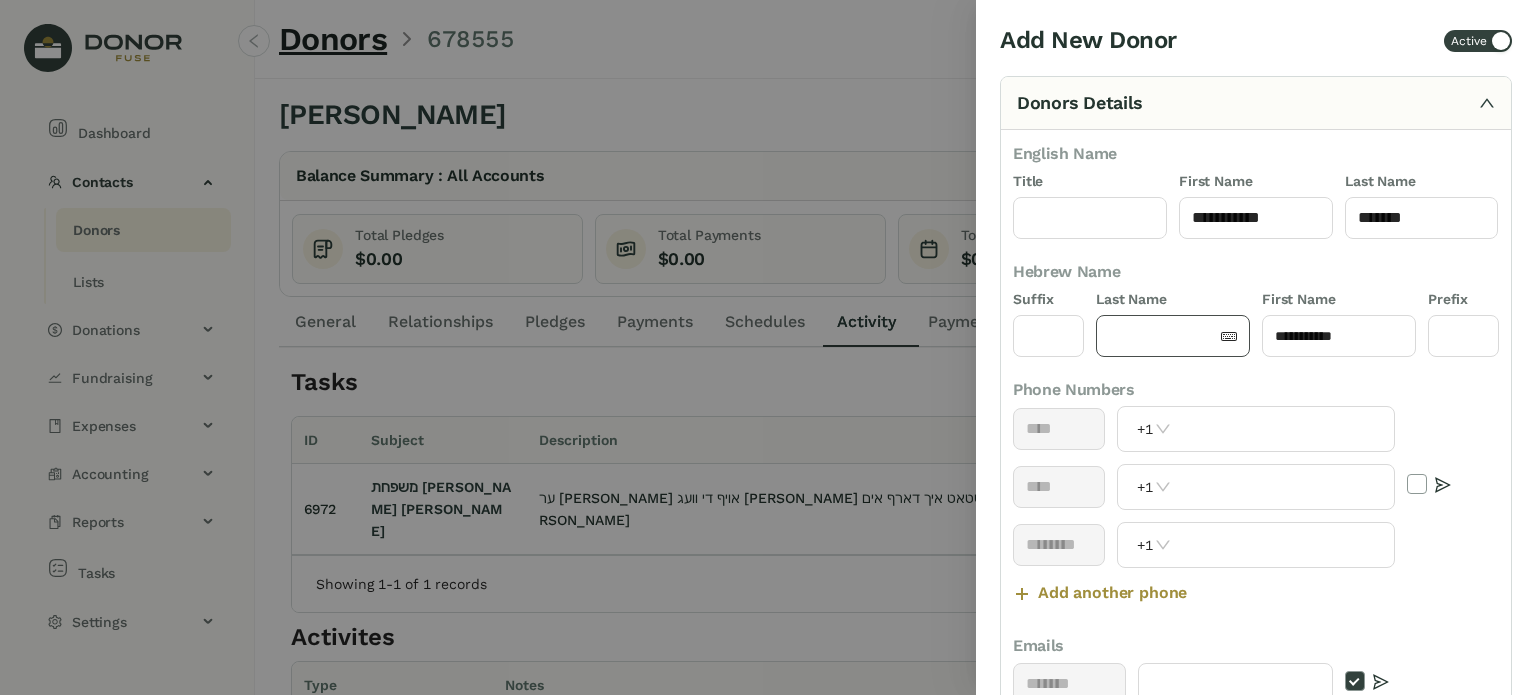 click 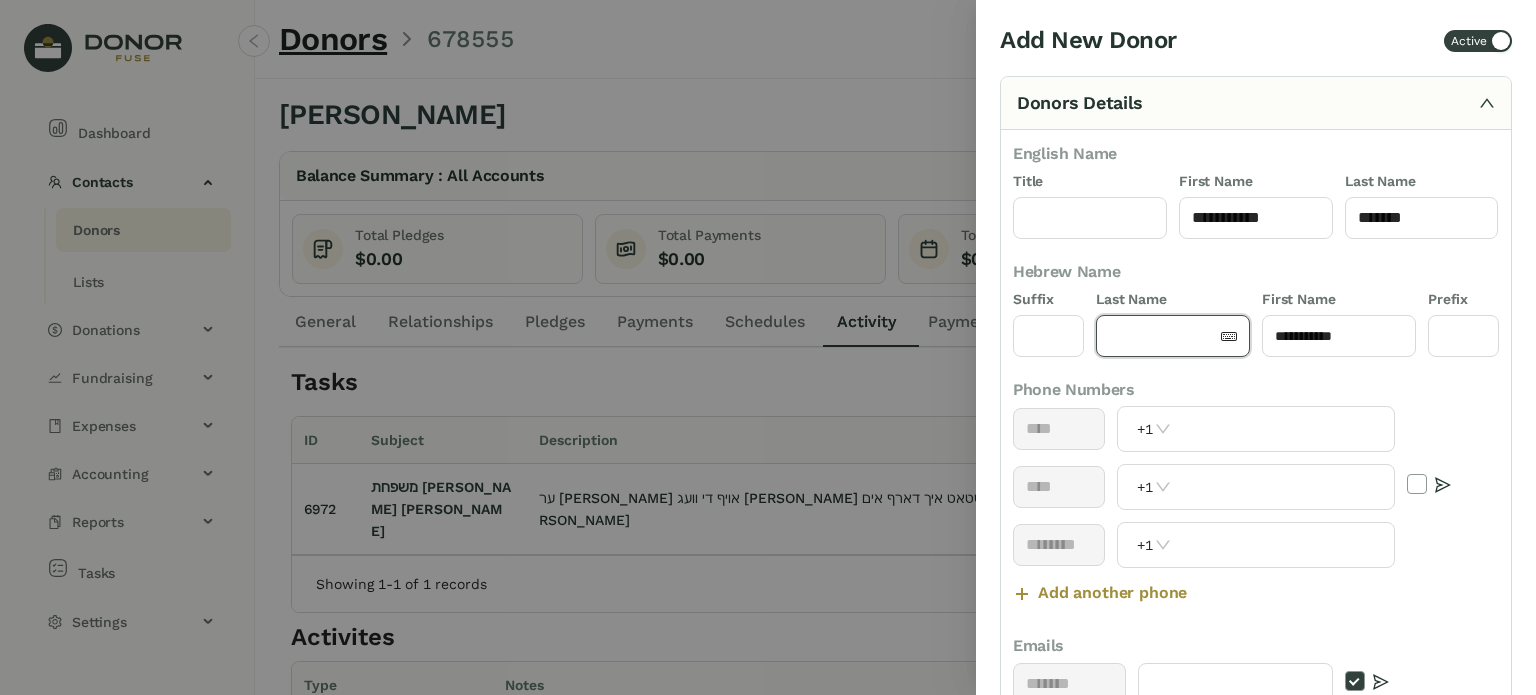 paste on "*****" 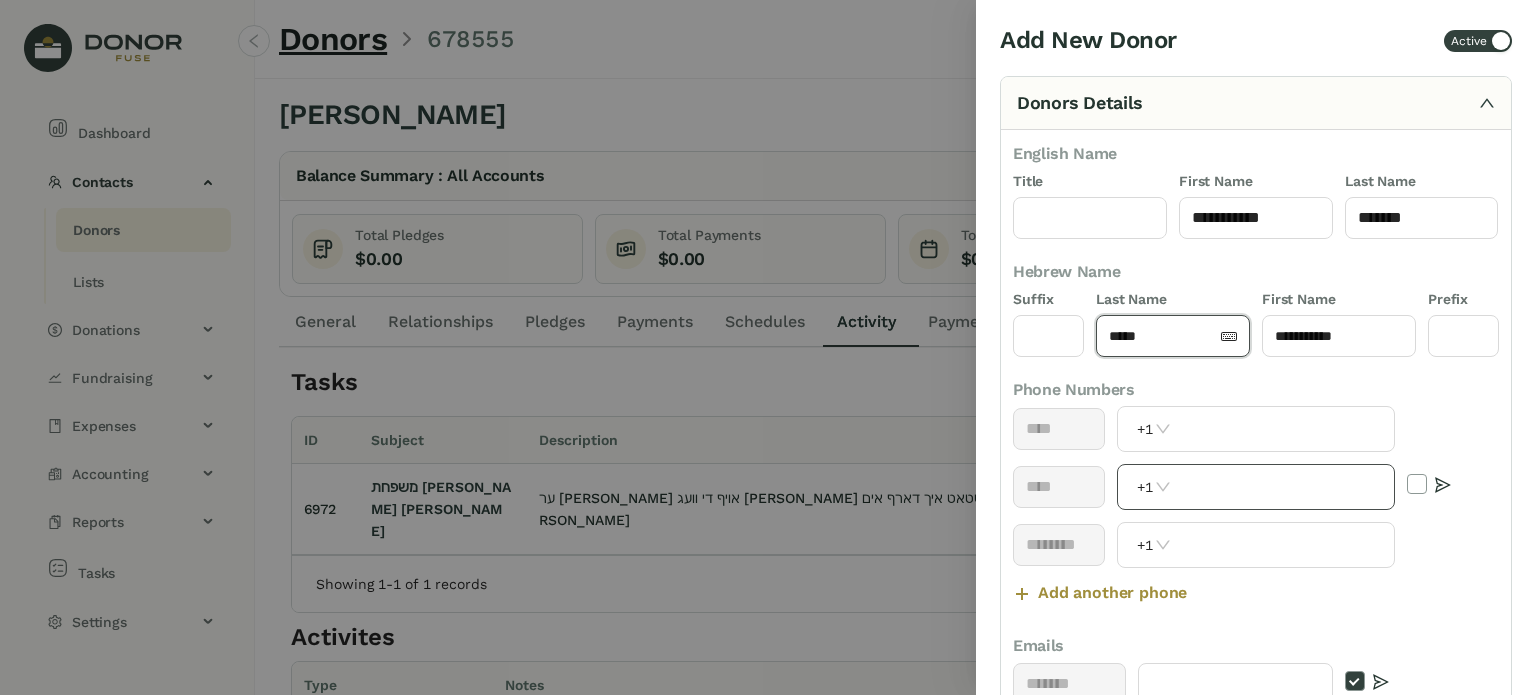 type on "*****" 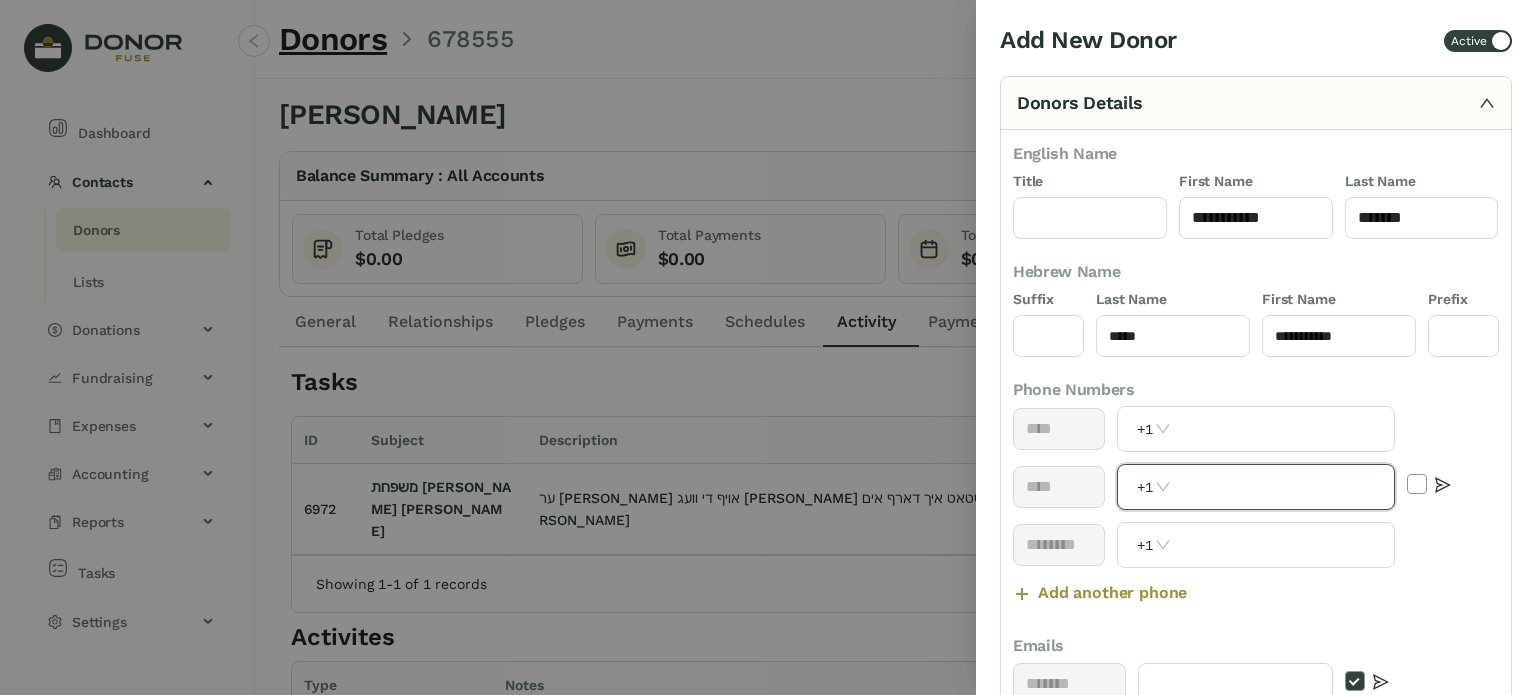 click at bounding box center [1285, 487] 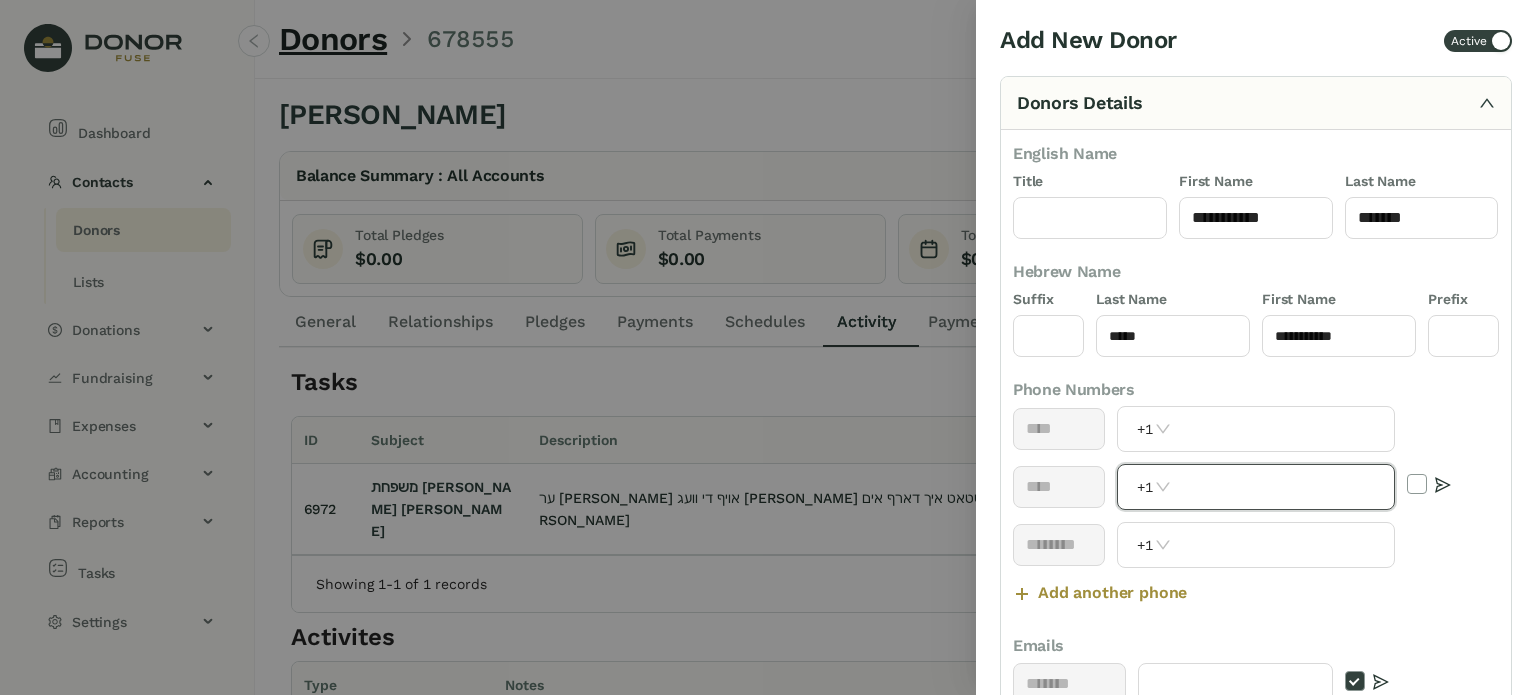 paste on "**********" 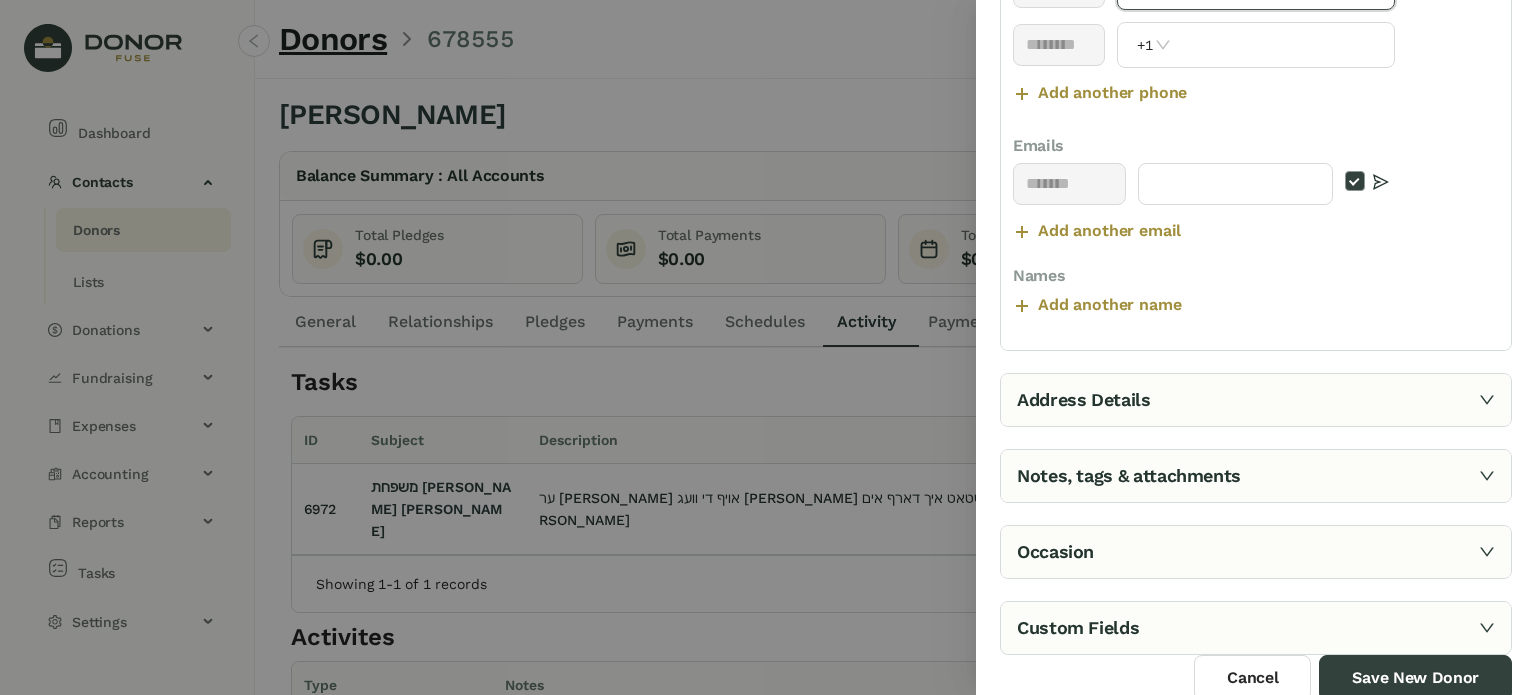 type on "**********" 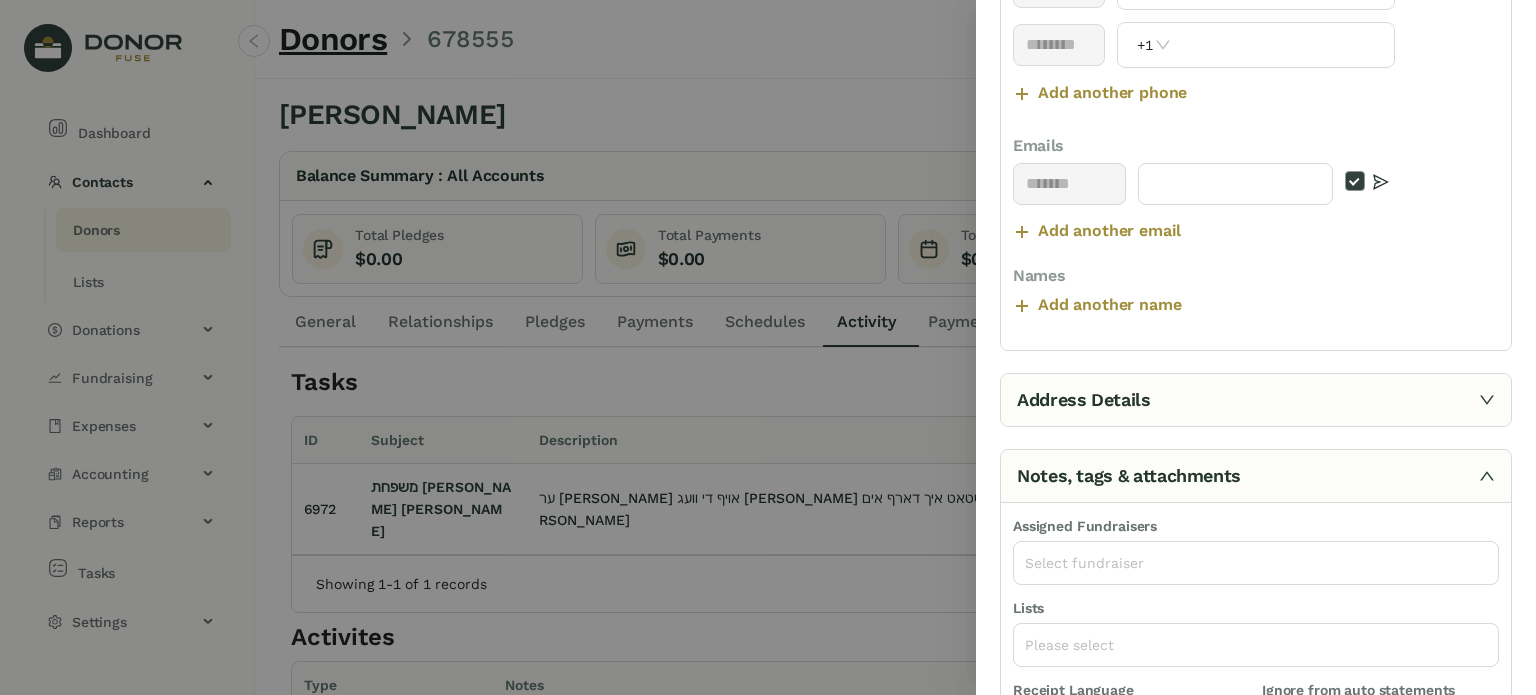 scroll, scrollTop: 160, scrollLeft: 0, axis: vertical 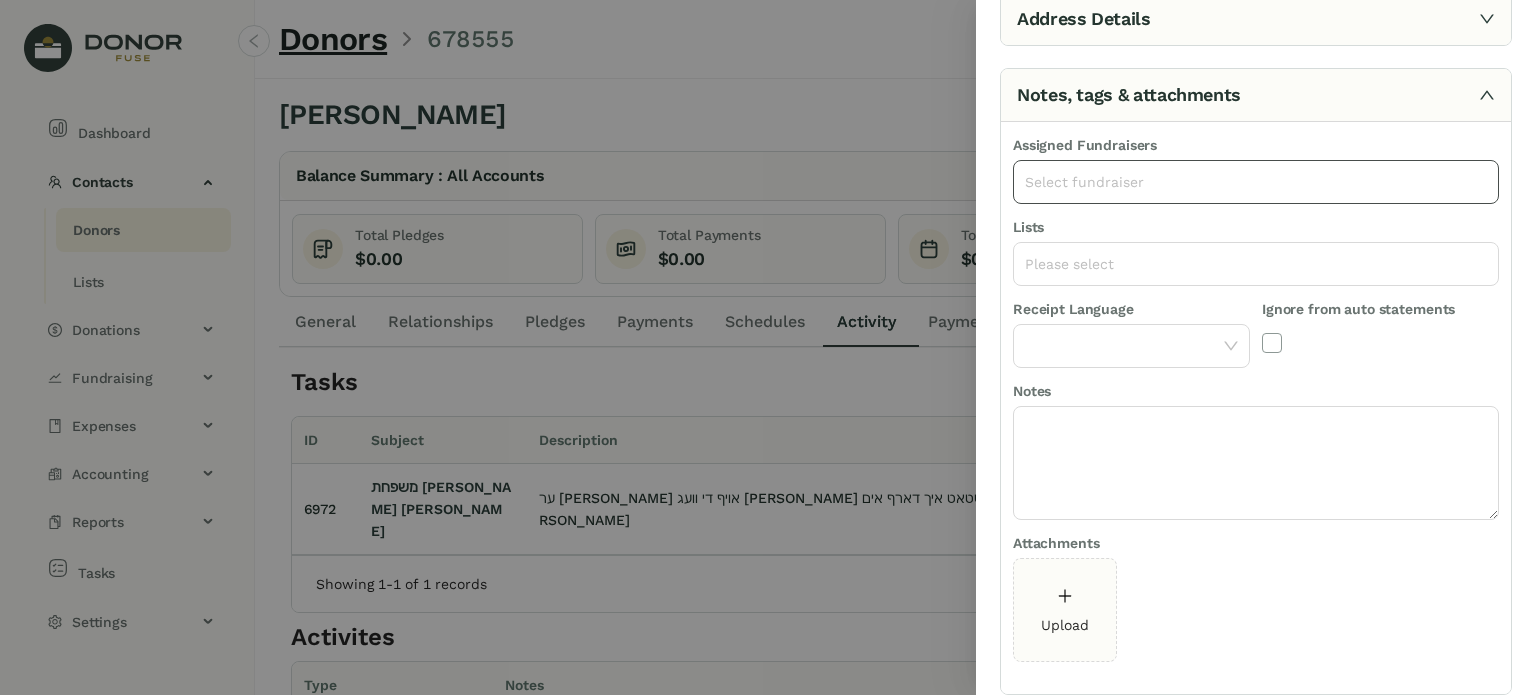 click on "Select fundraiser" 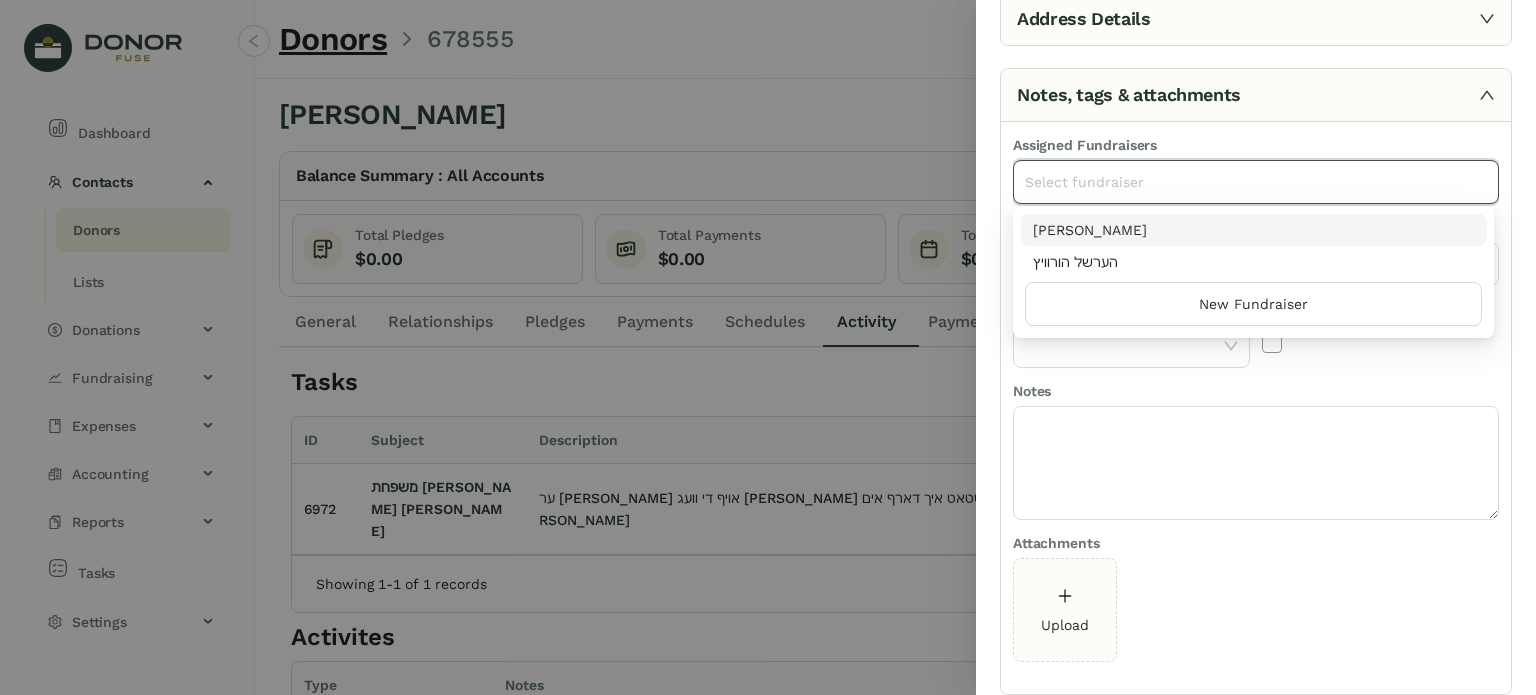 click on "[PERSON_NAME]" at bounding box center [1254, 230] 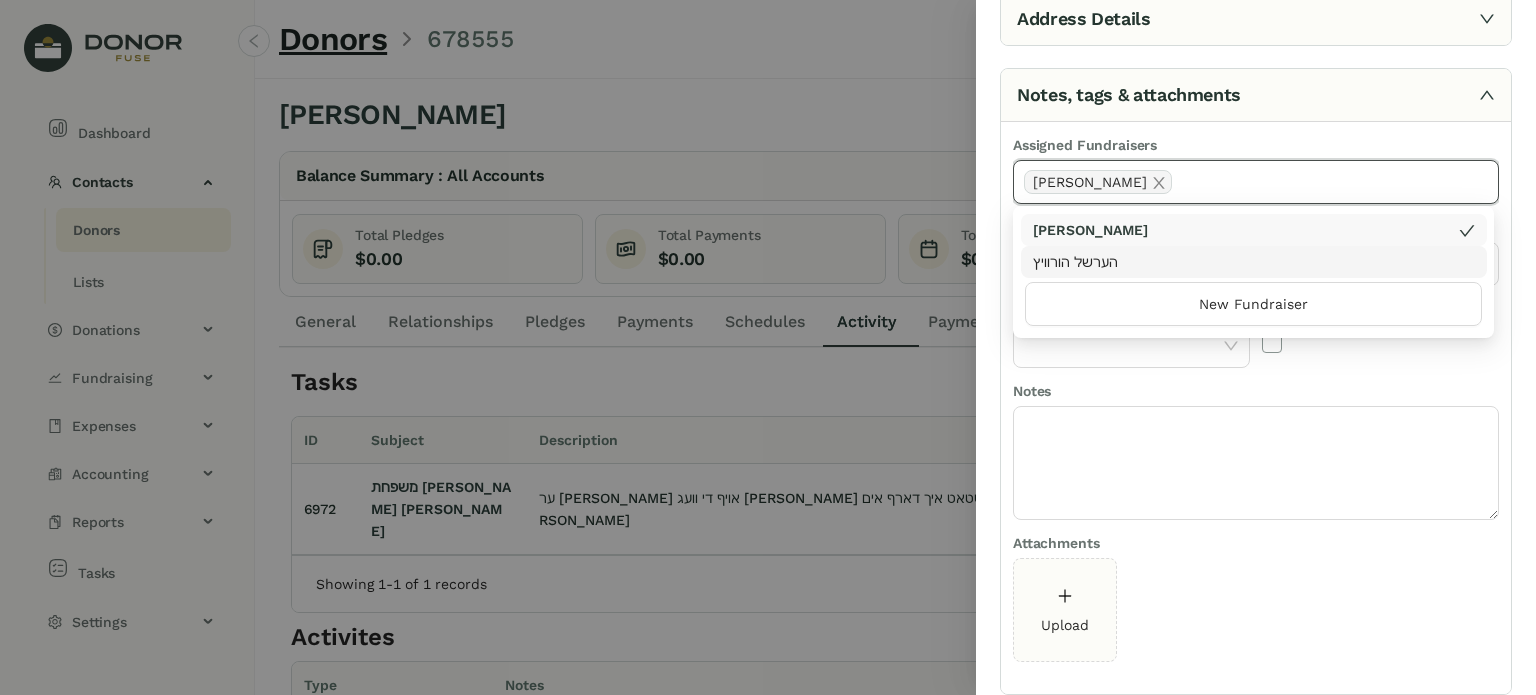 click on "Ignore from auto statements" at bounding box center [1380, 339] 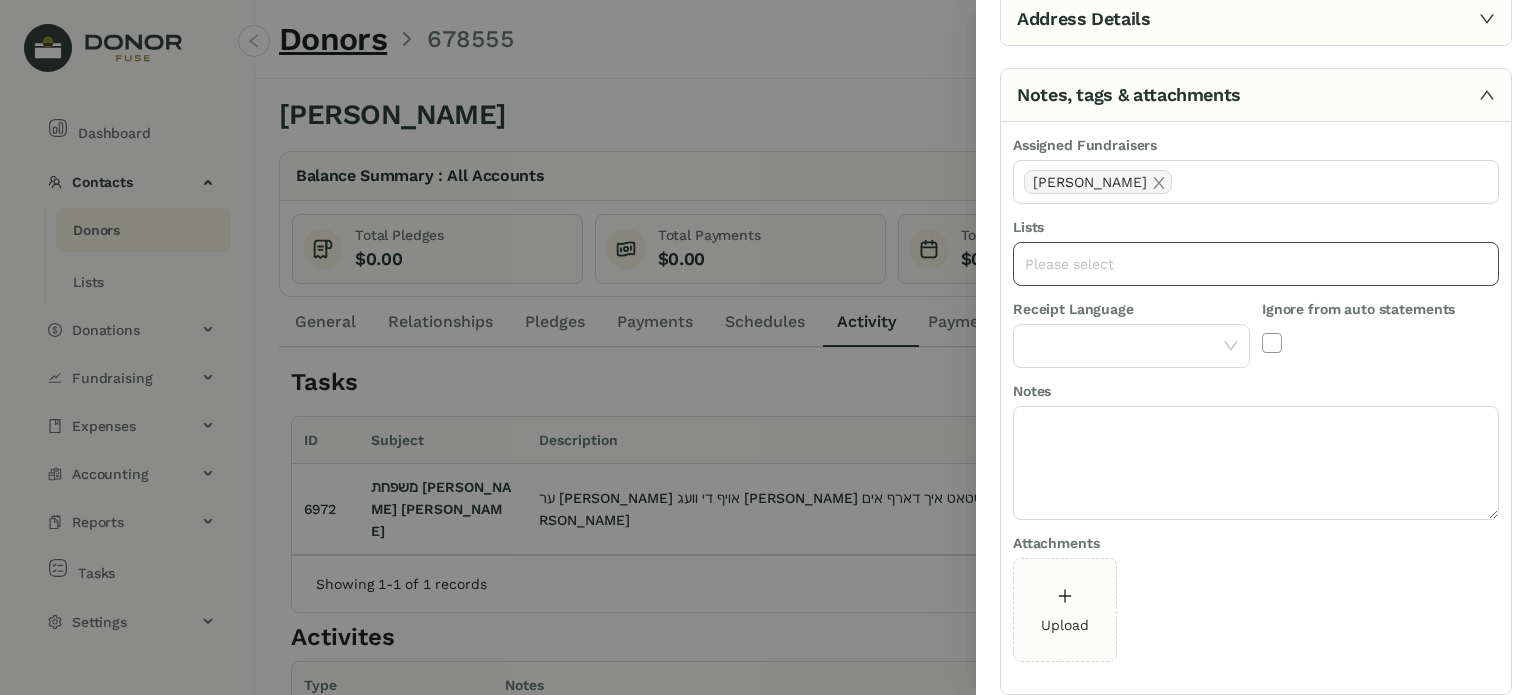 click on "Please select" 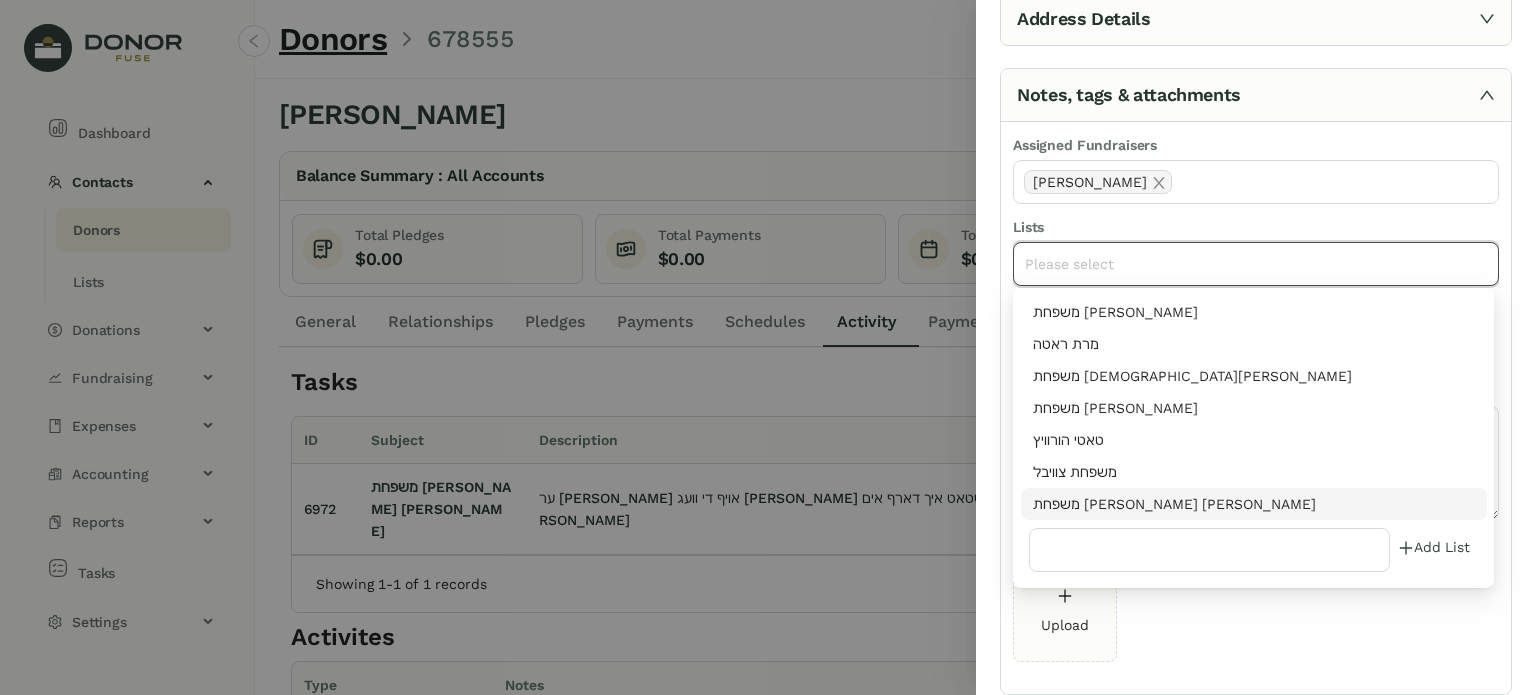 click on "משפחת [PERSON_NAME] [PERSON_NAME]" at bounding box center (1254, 504) 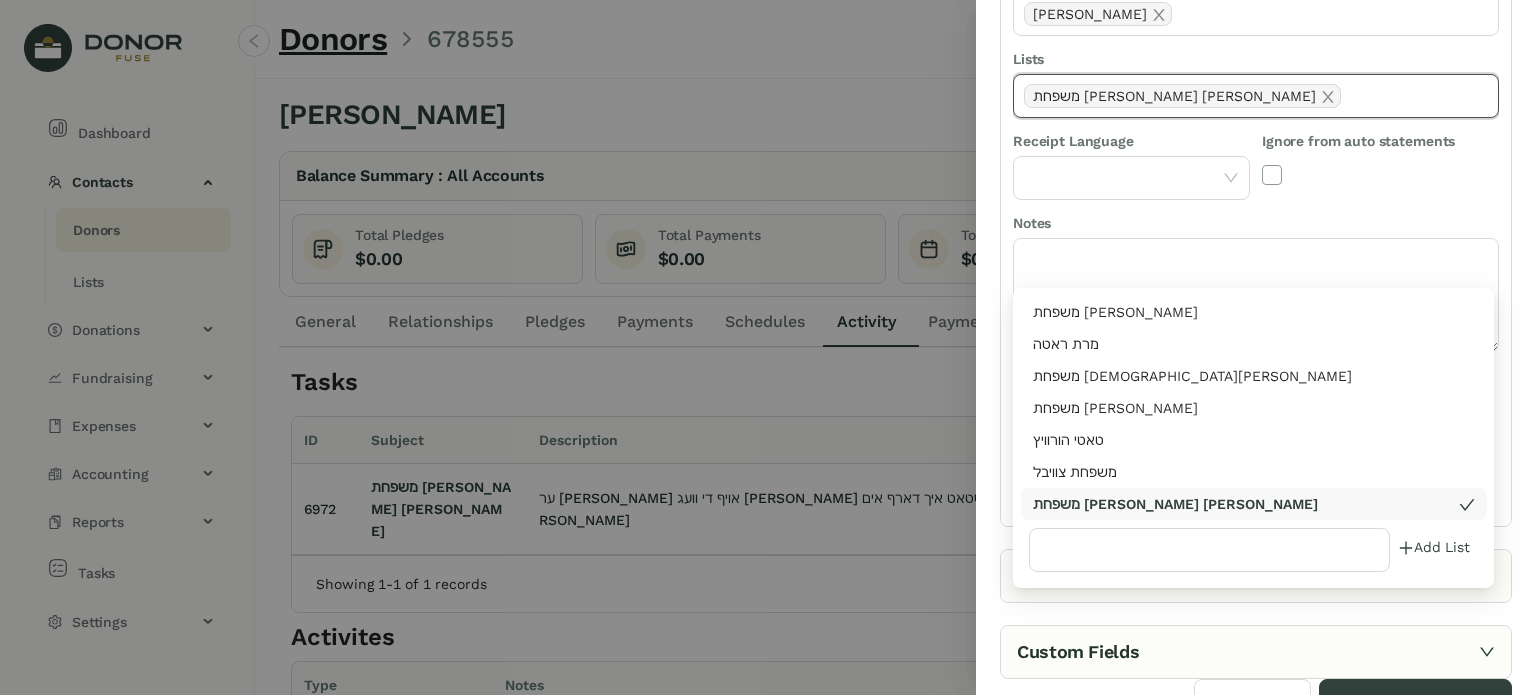 scroll, scrollTop: 355, scrollLeft: 0, axis: vertical 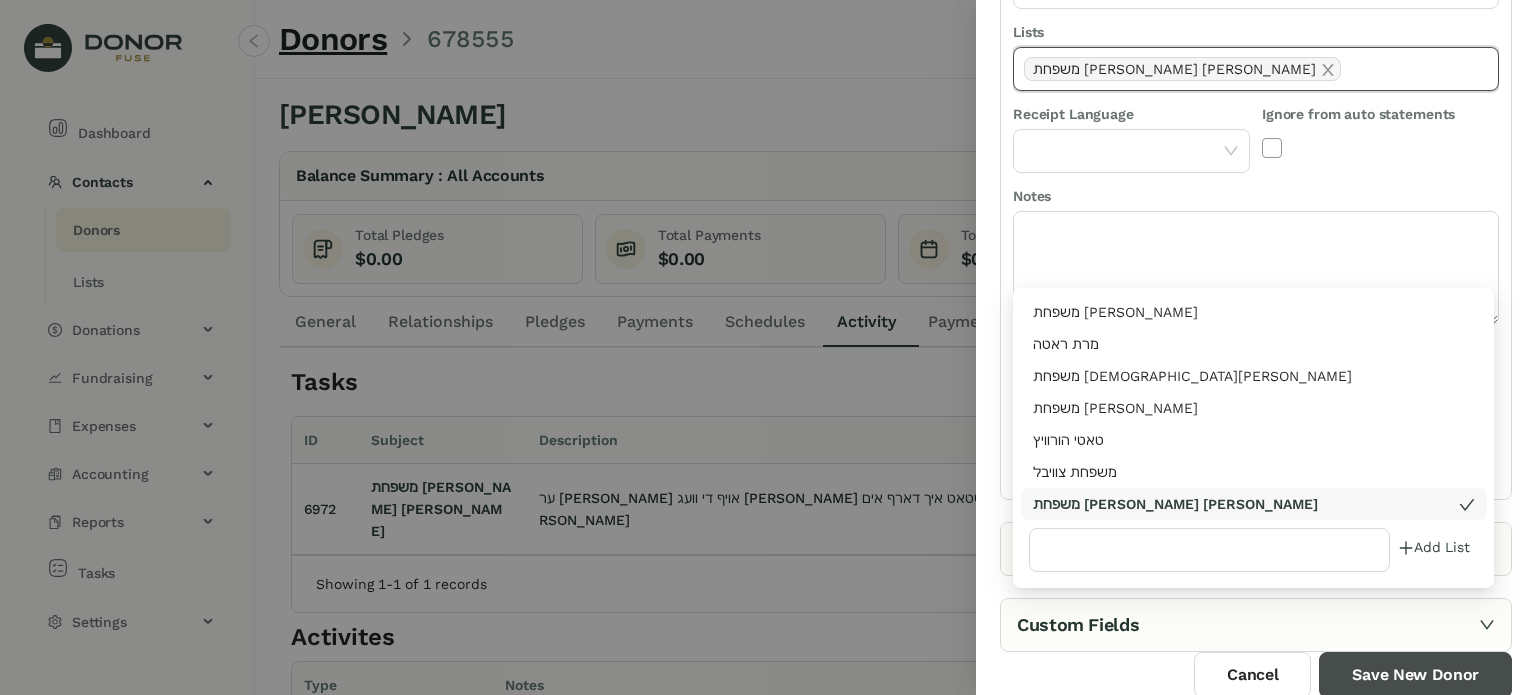 click on "Save New Donor" at bounding box center [1415, 675] 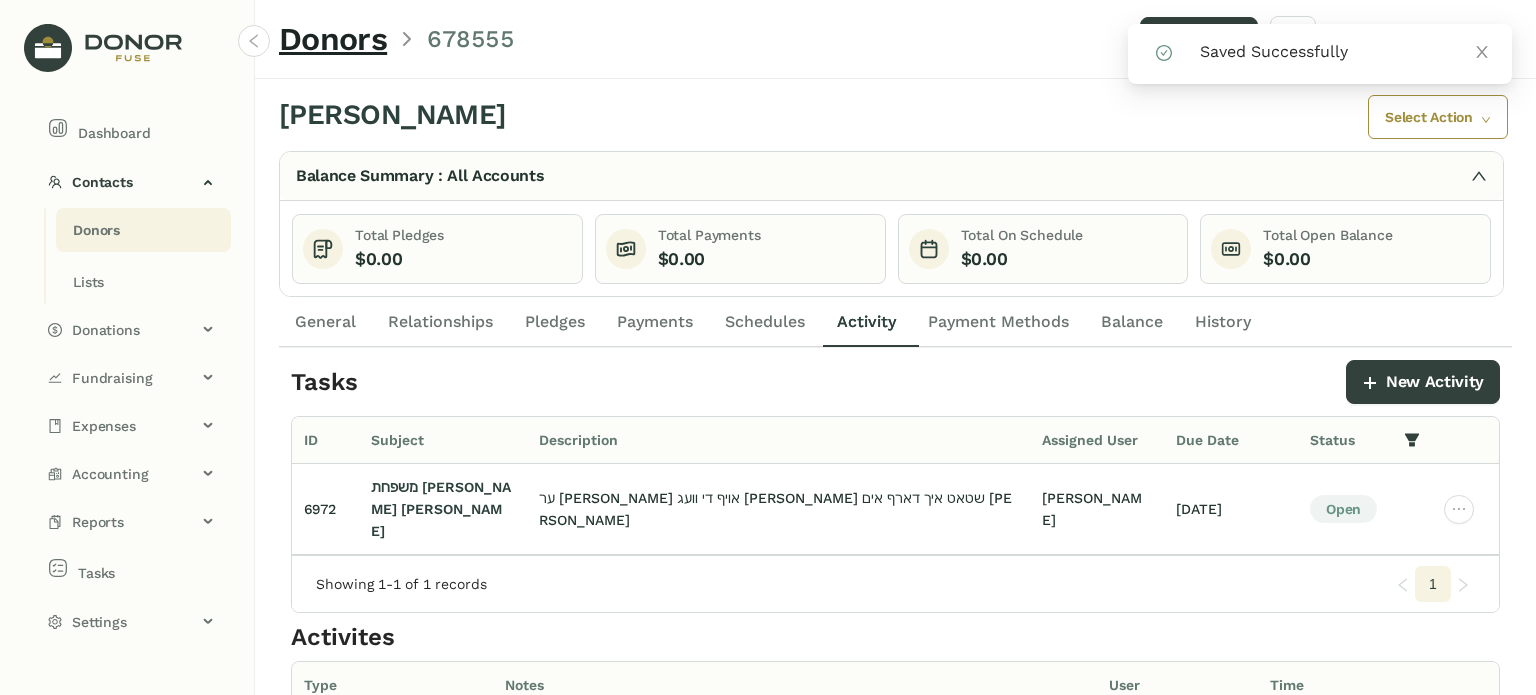 click on "Donors" 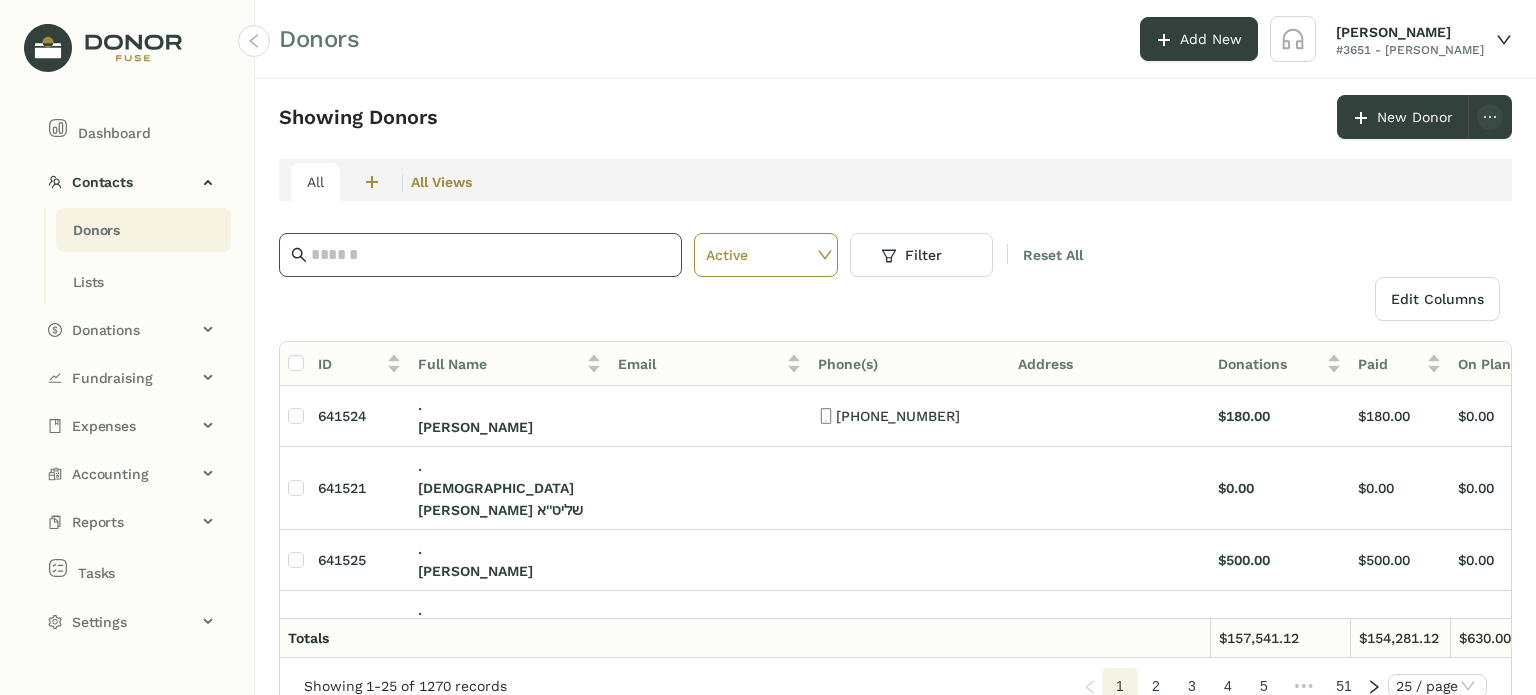 click 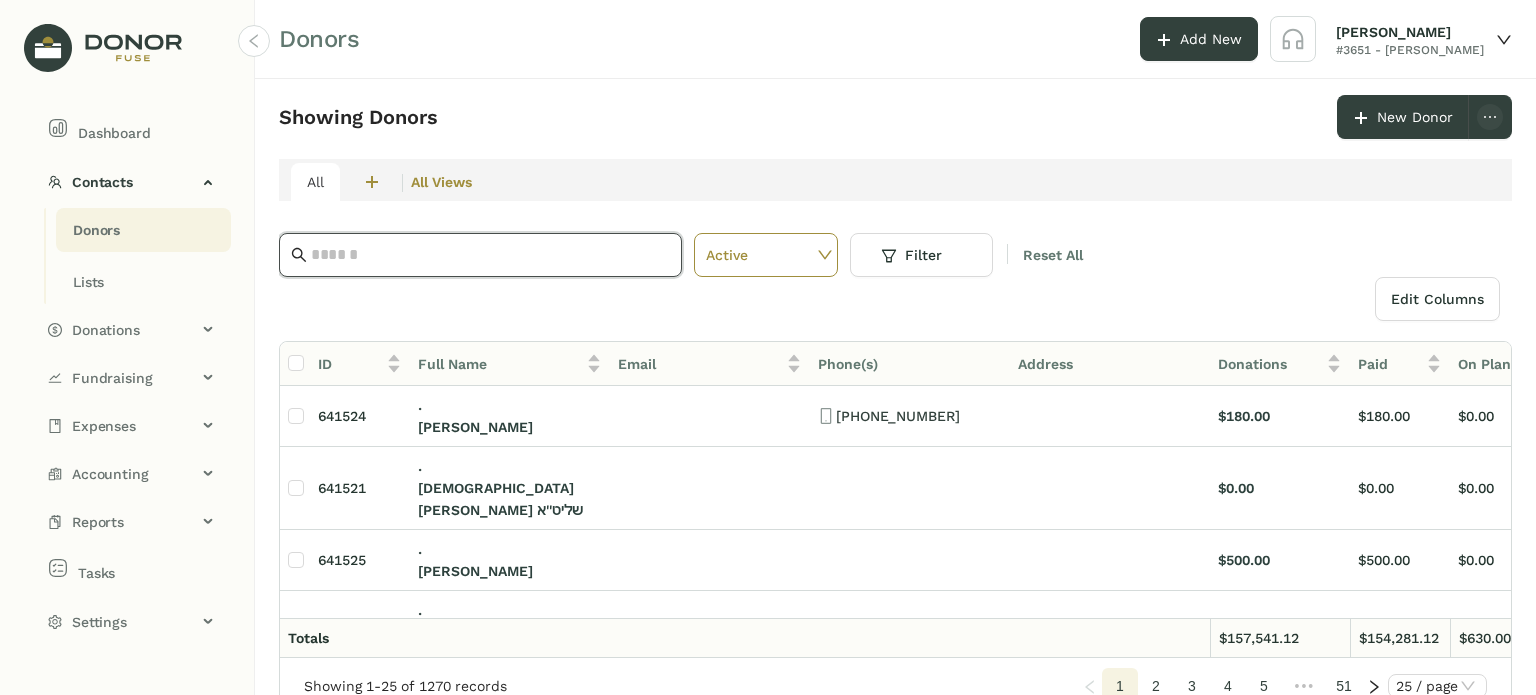paste on "**********" 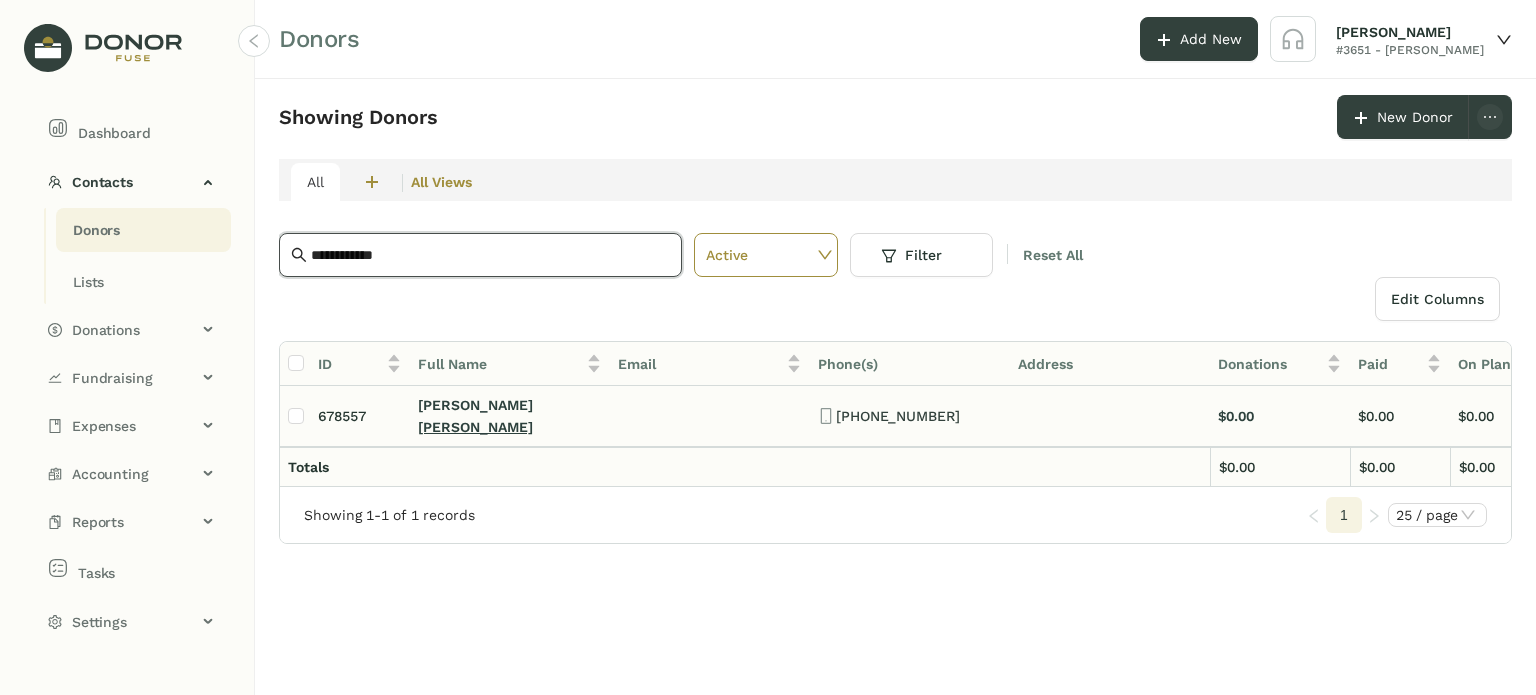 type on "**********" 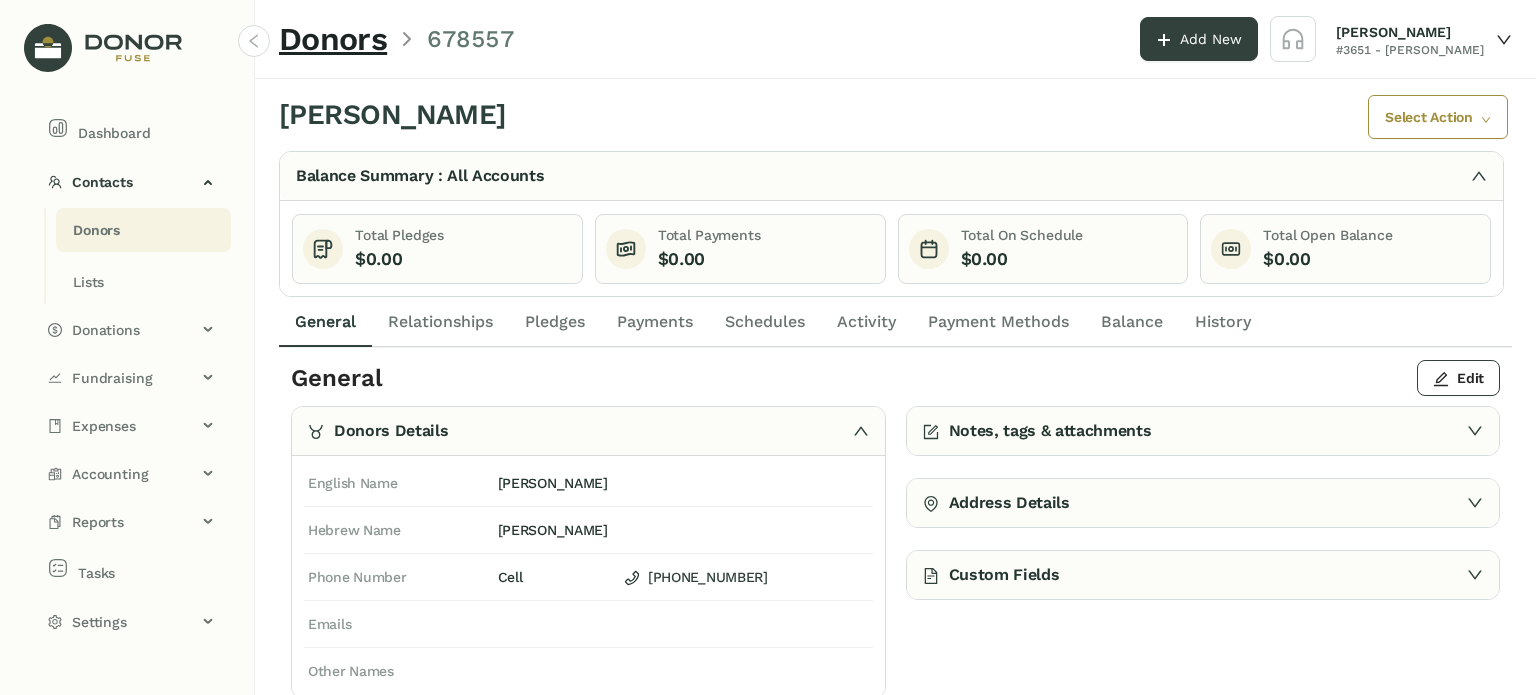 drag, startPoint x: 865, startPoint y: 314, endPoint x: 824, endPoint y: 317, distance: 41.109608 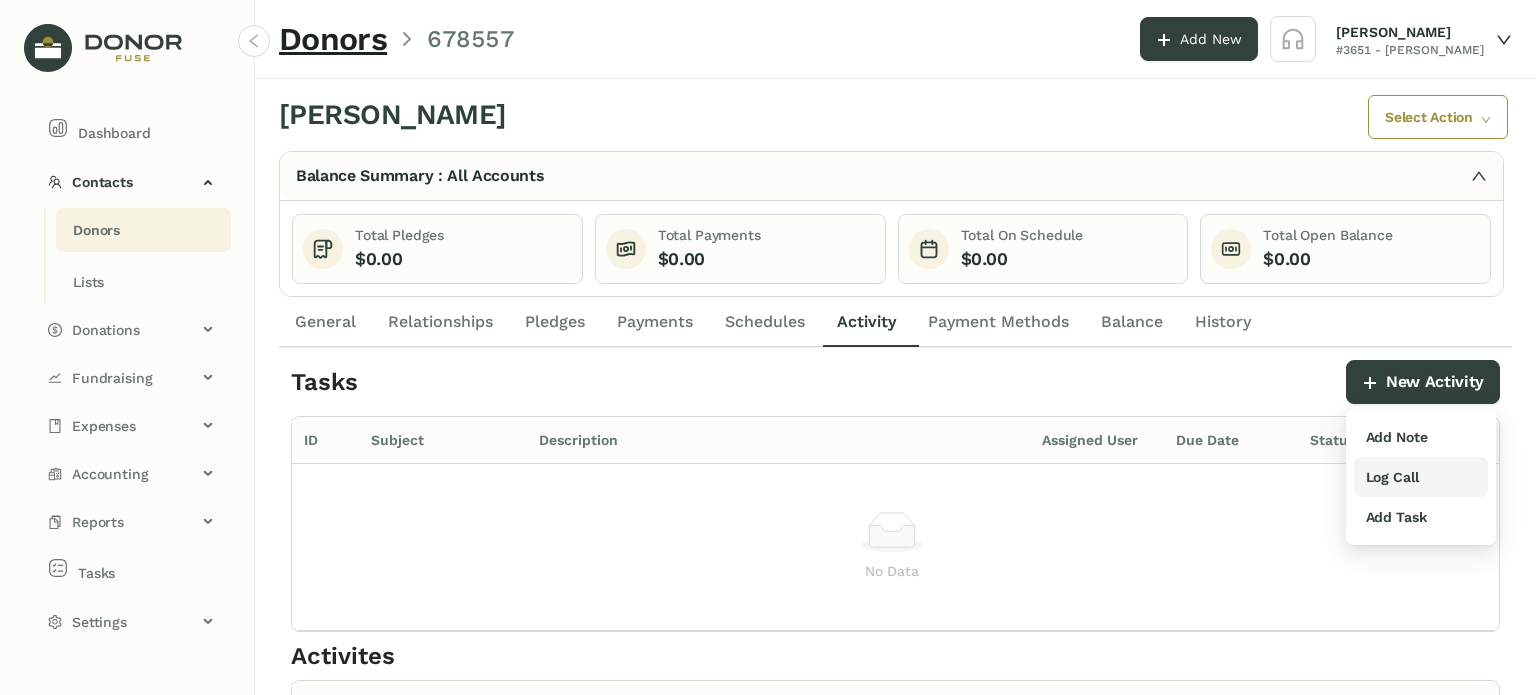 drag, startPoint x: 1411, startPoint y: 476, endPoint x: 1404, endPoint y: 467, distance: 11.401754 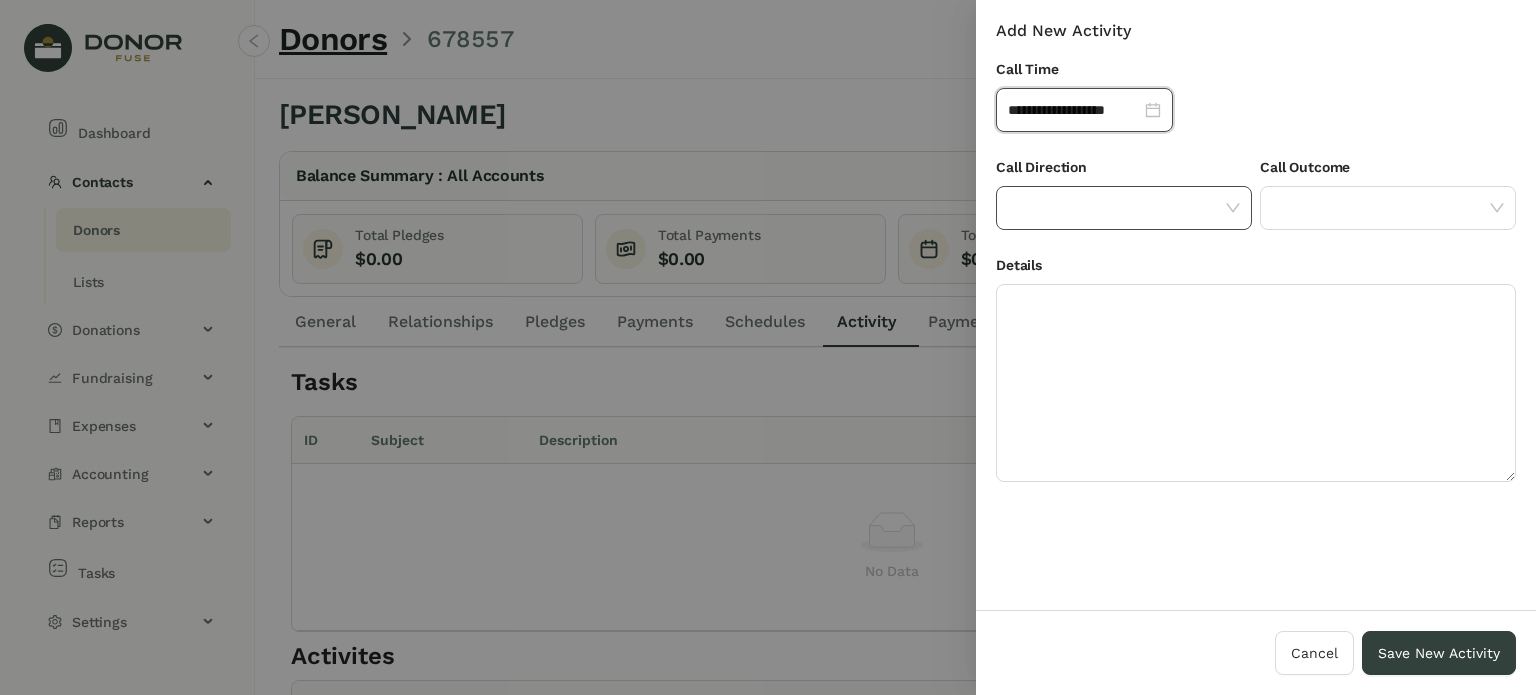 click 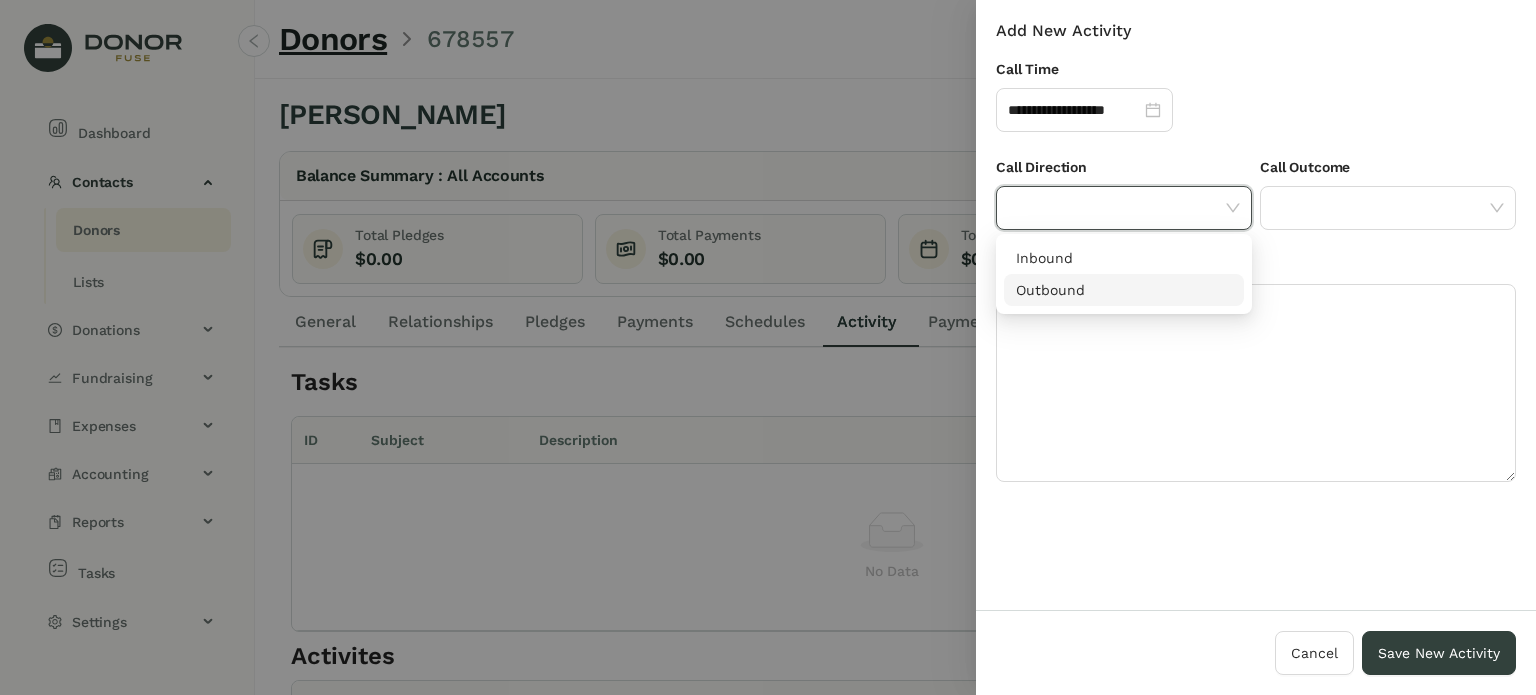 drag, startPoint x: 1132, startPoint y: 290, endPoint x: 1213, endPoint y: 231, distance: 100.20978 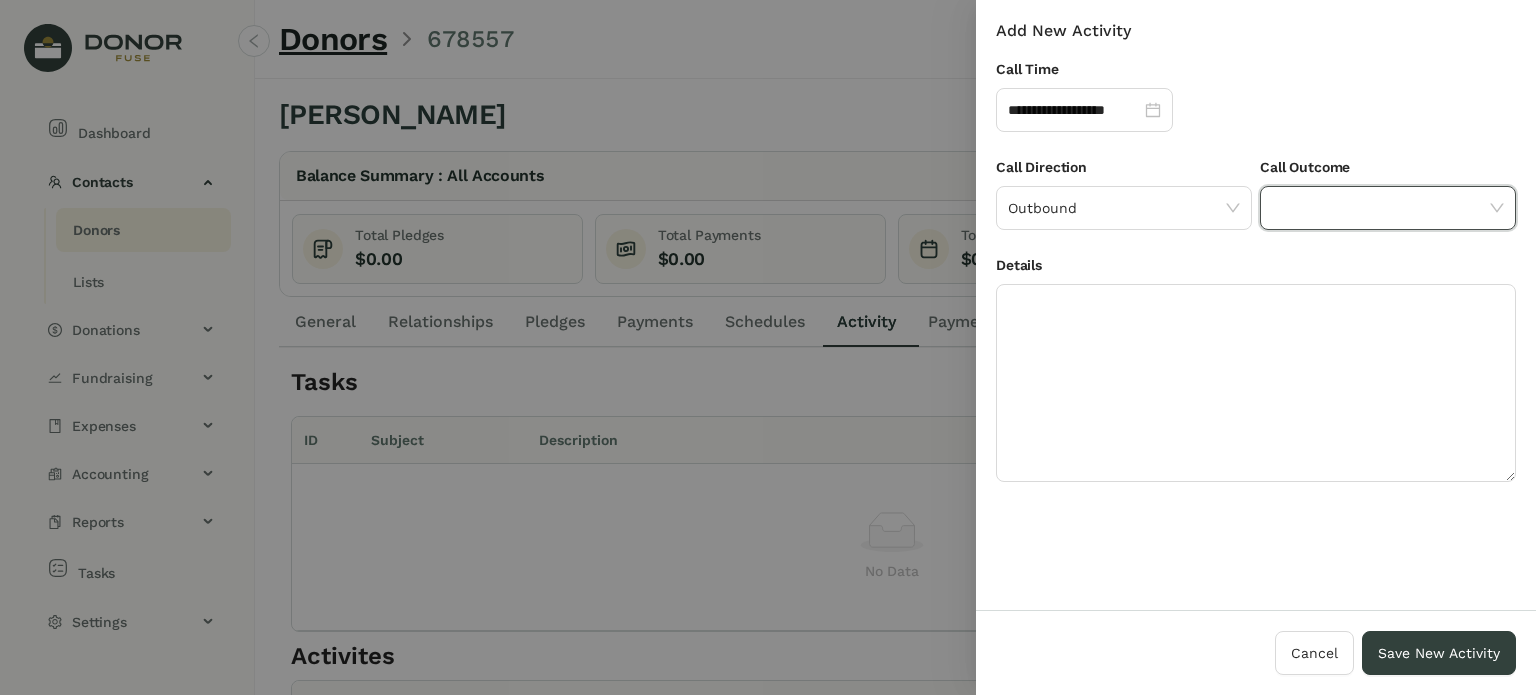 click 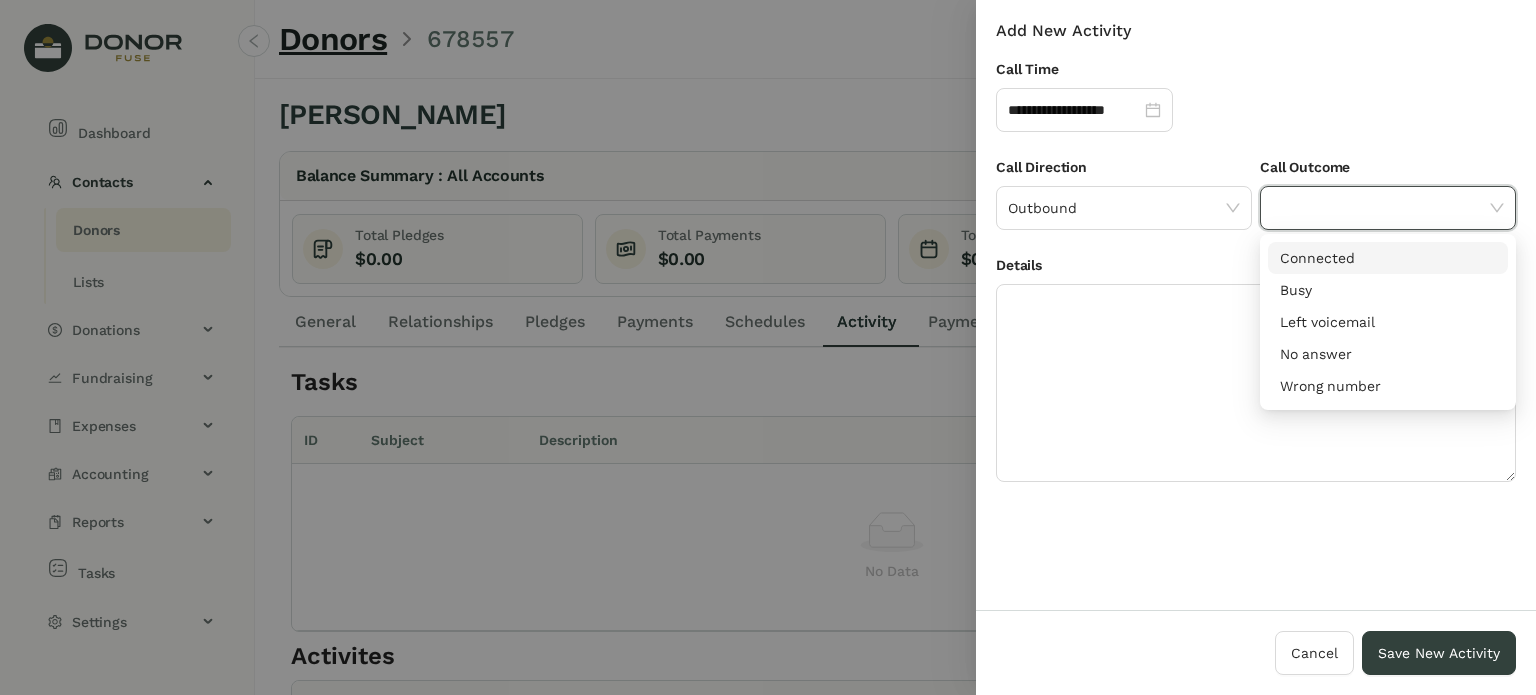 click on "Connected" at bounding box center [1388, 258] 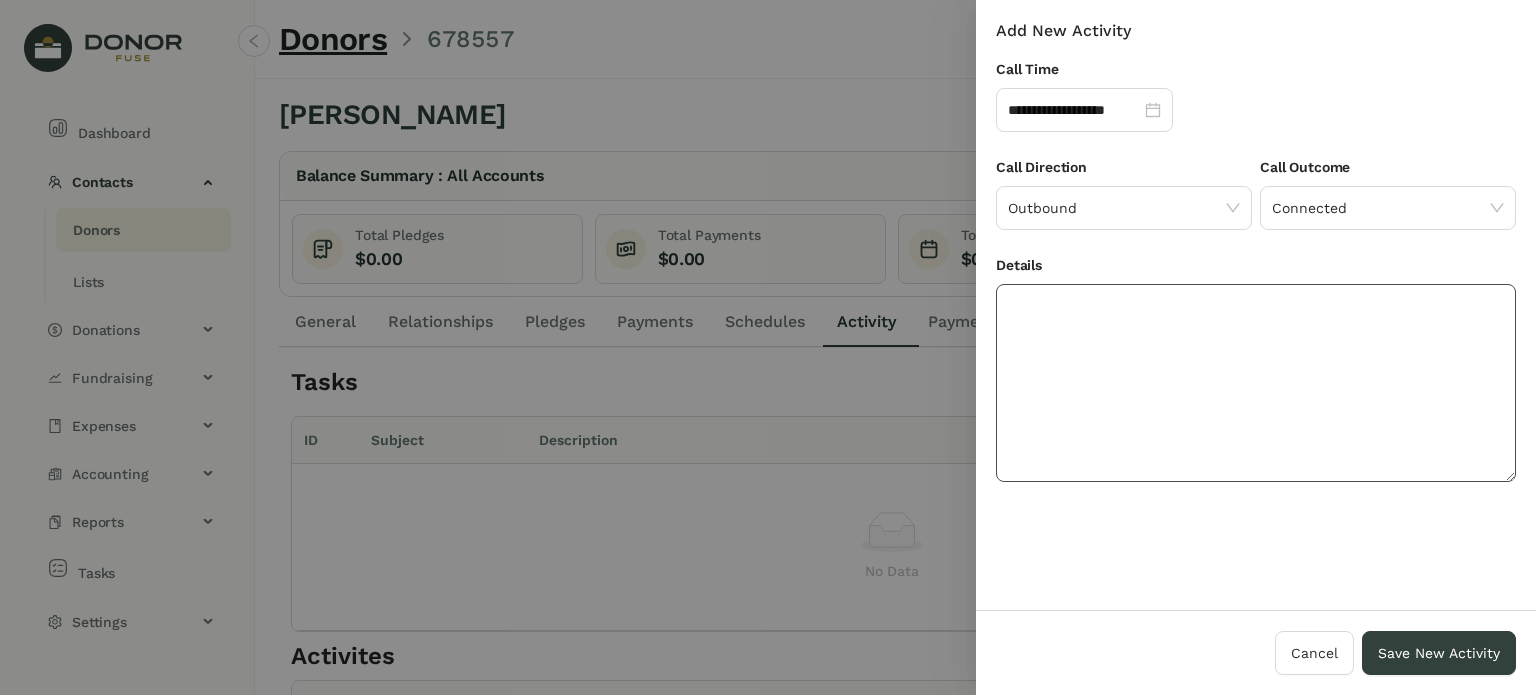 click 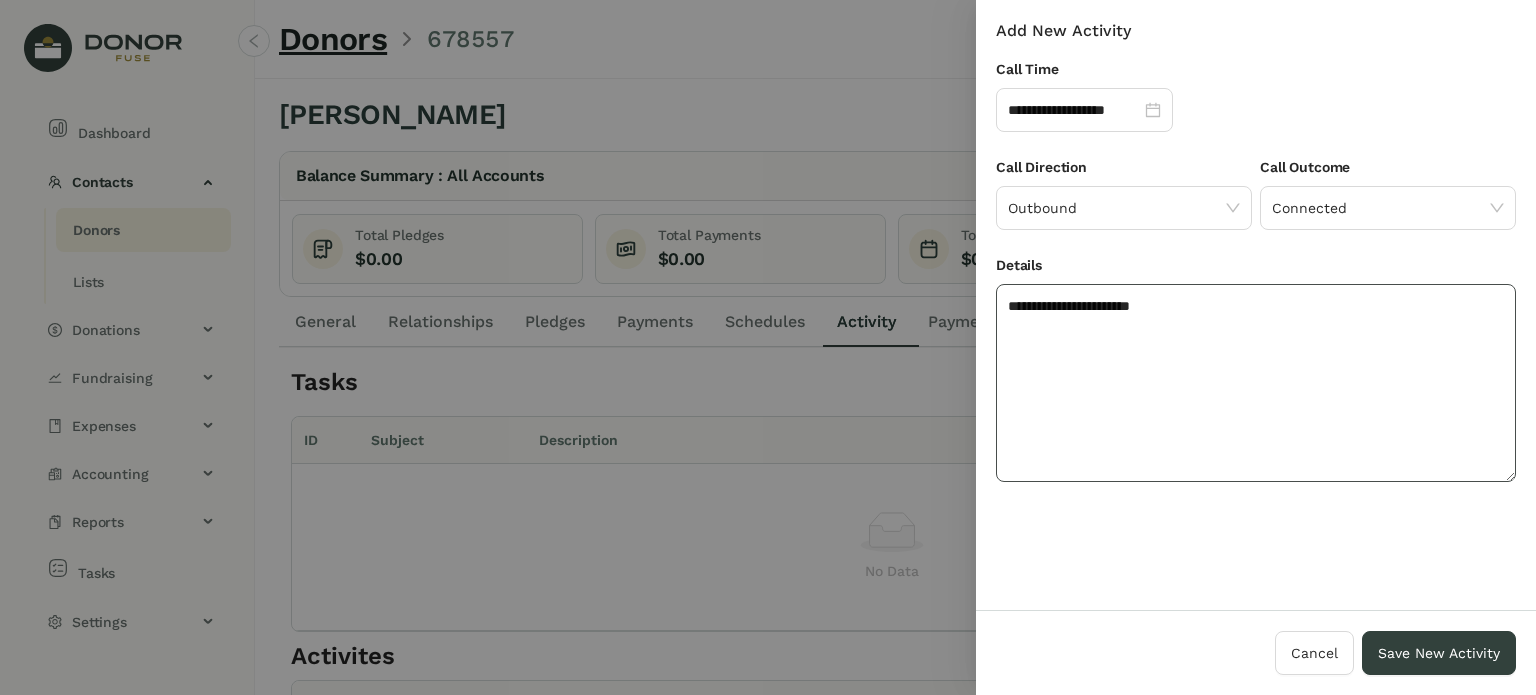 click on "**********" 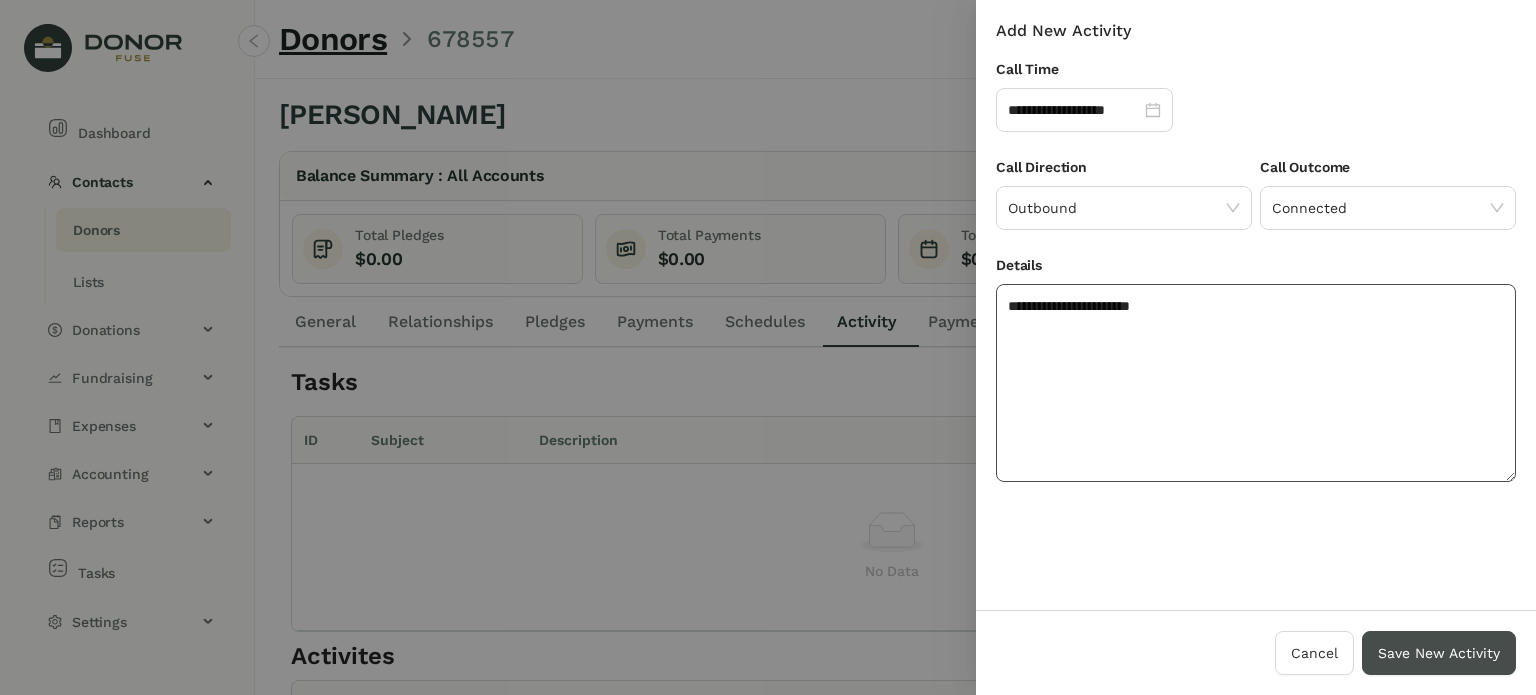type on "**********" 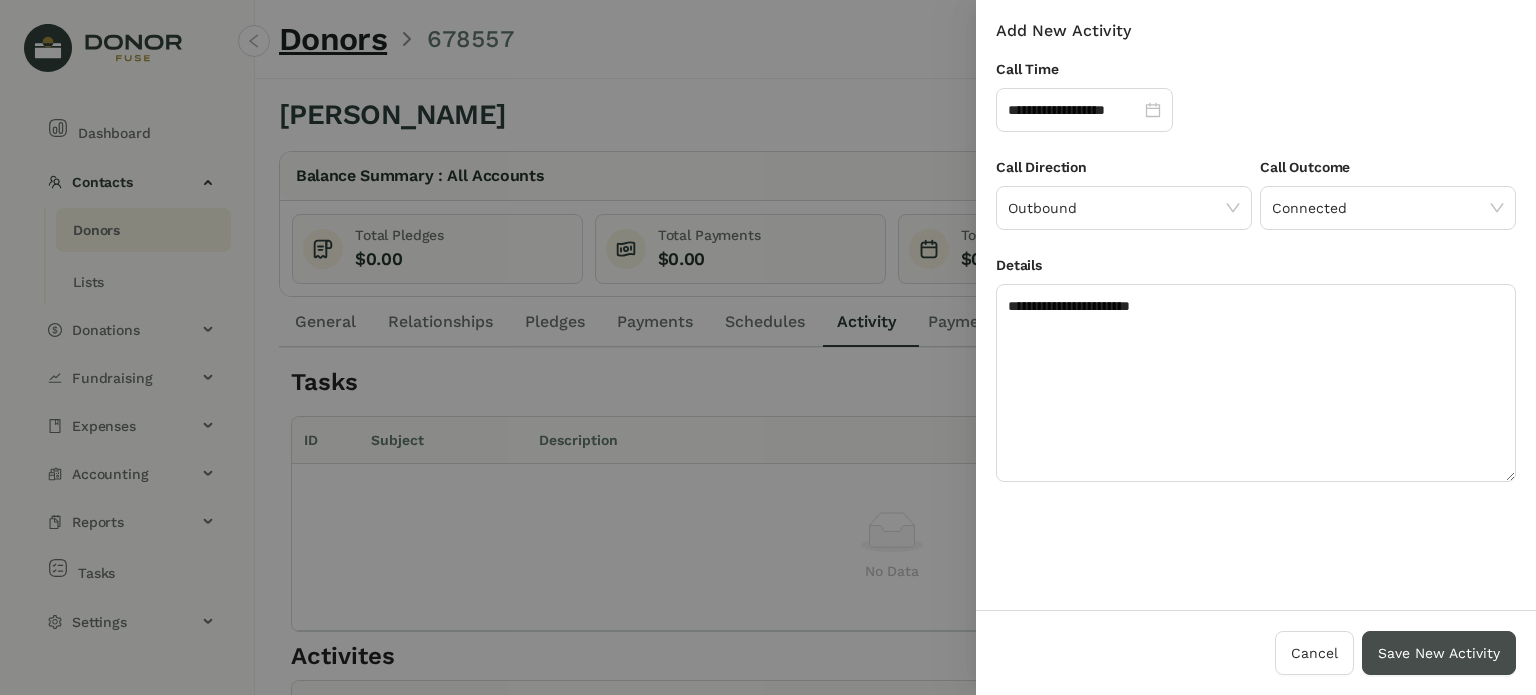 click on "Save New Activity" at bounding box center [1439, 653] 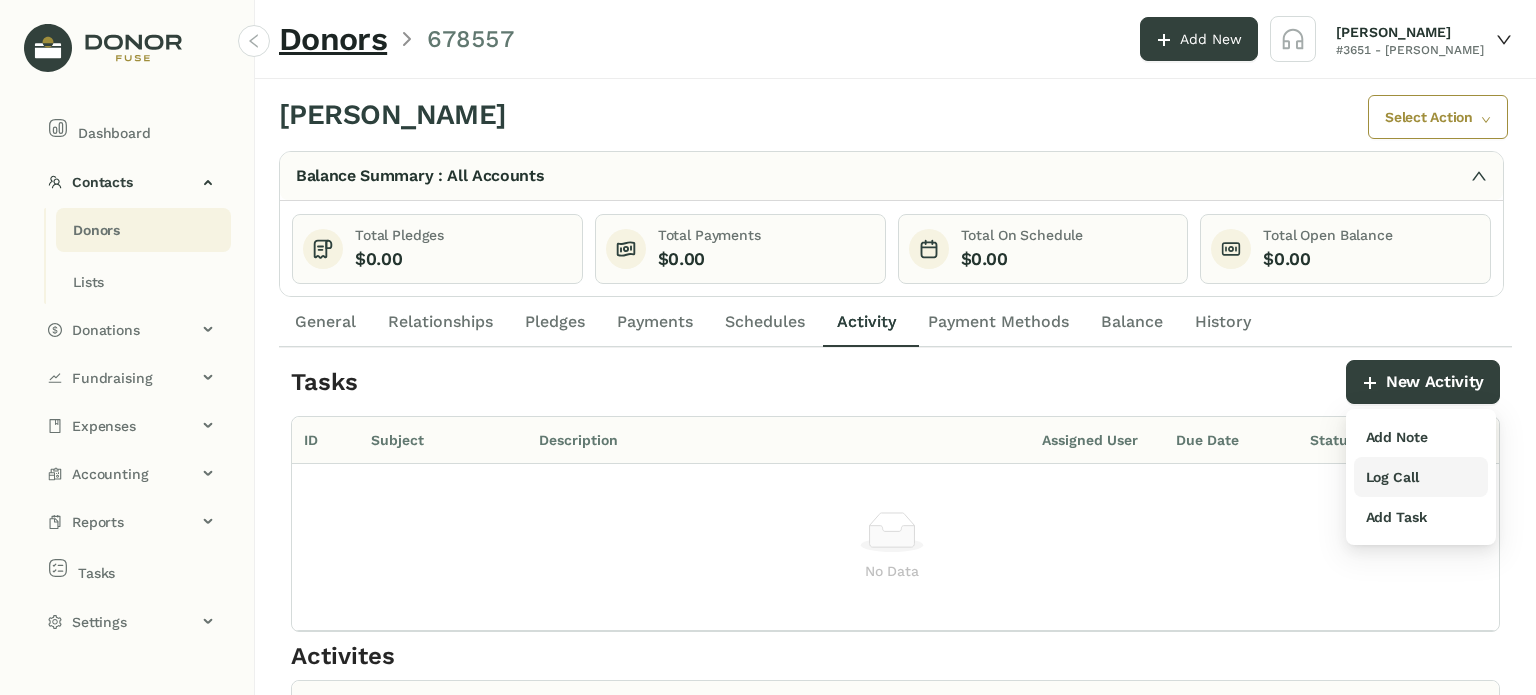 click on "Log Call" at bounding box center [1392, 477] 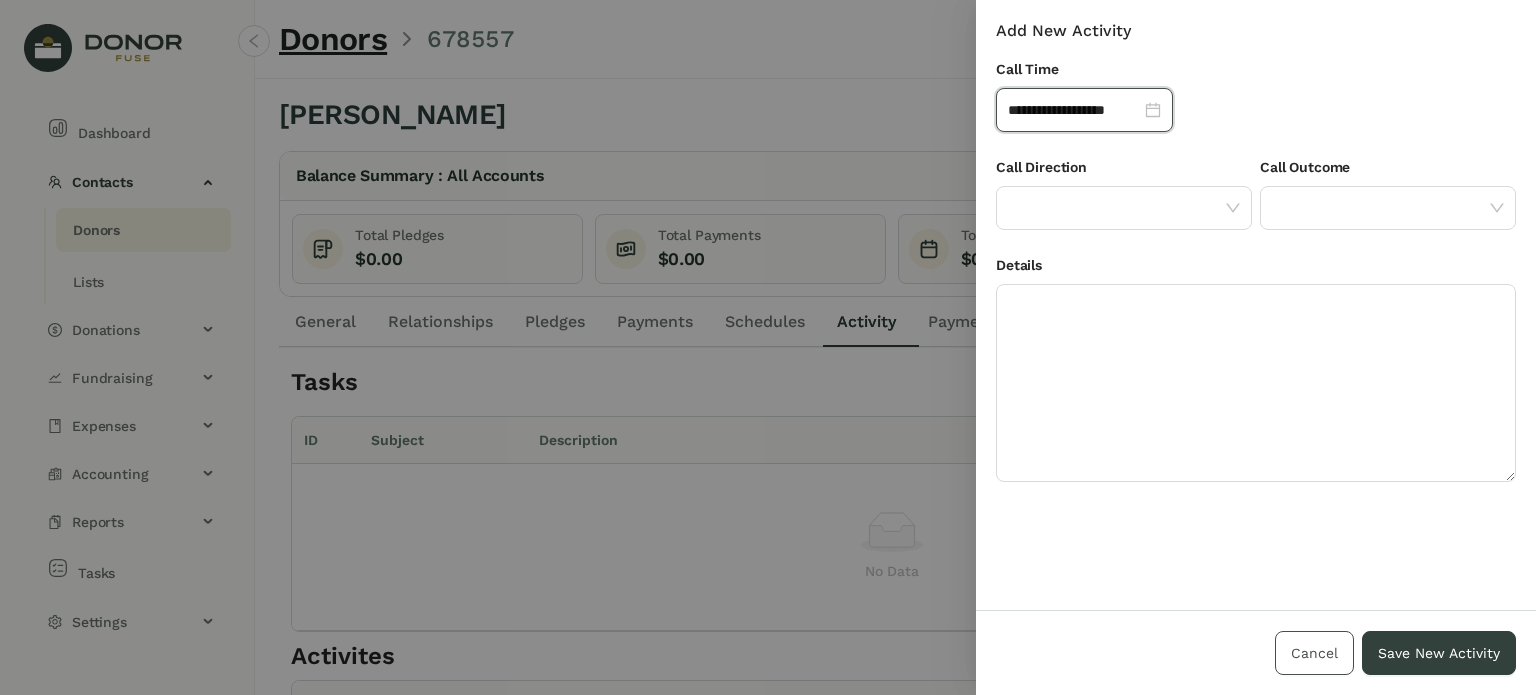 drag, startPoint x: 1335, startPoint y: 654, endPoint x: 1339, endPoint y: 613, distance: 41.19466 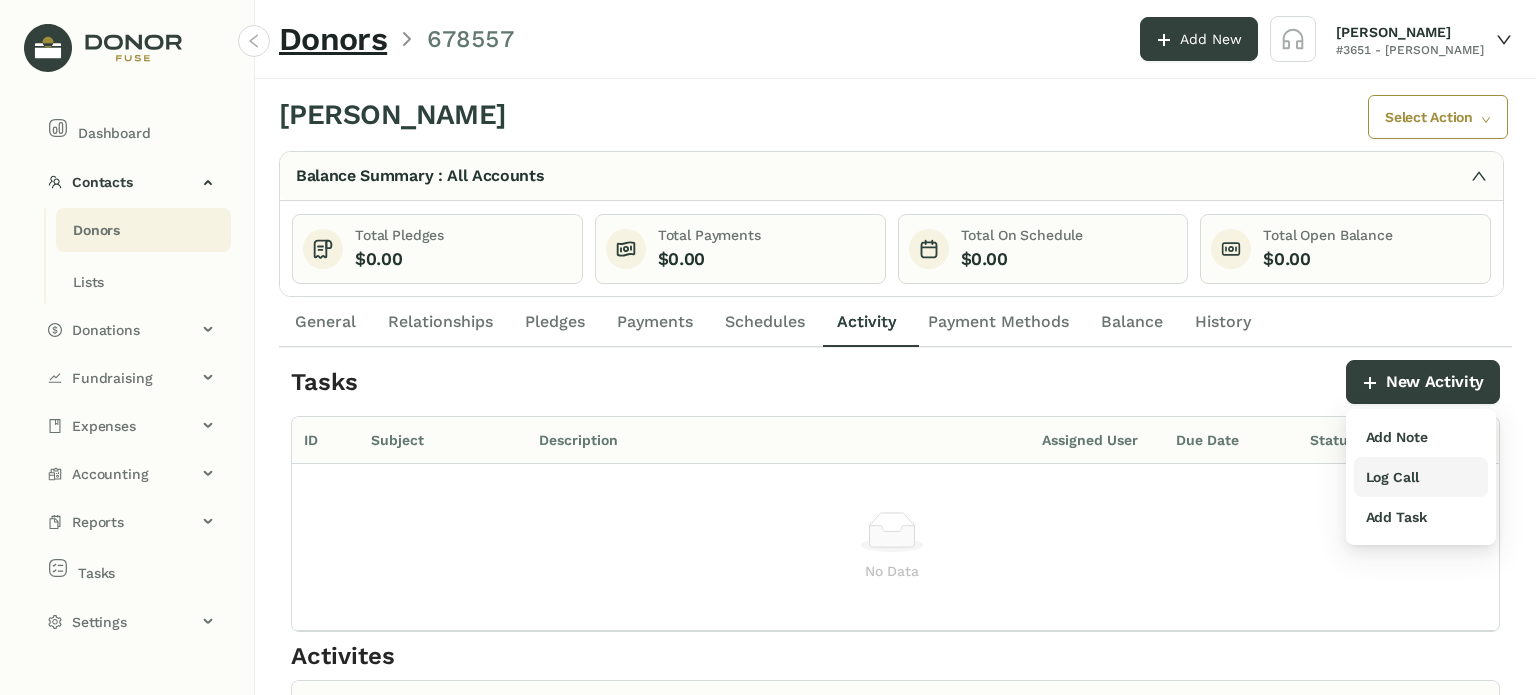 drag, startPoint x: 1411, startPoint y: 510, endPoint x: 1404, endPoint y: 495, distance: 16.552946 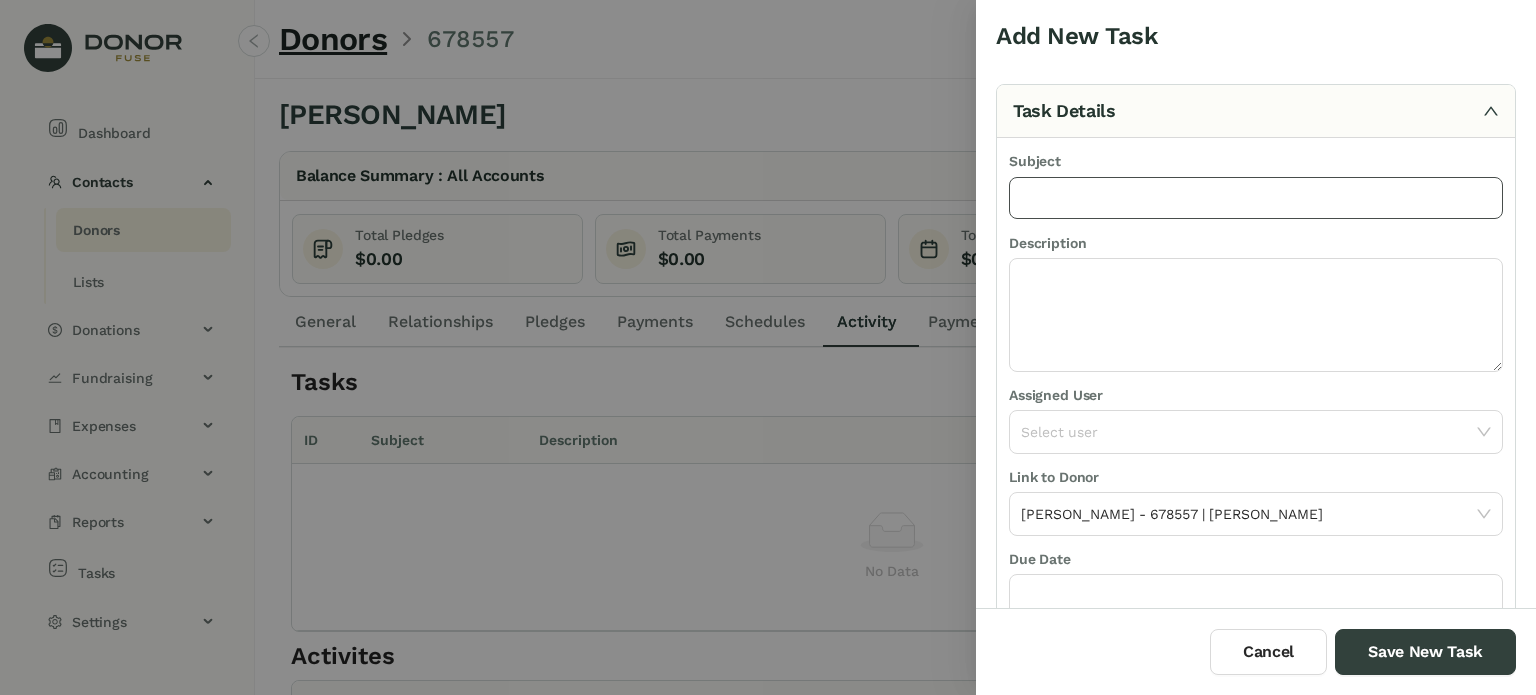 click 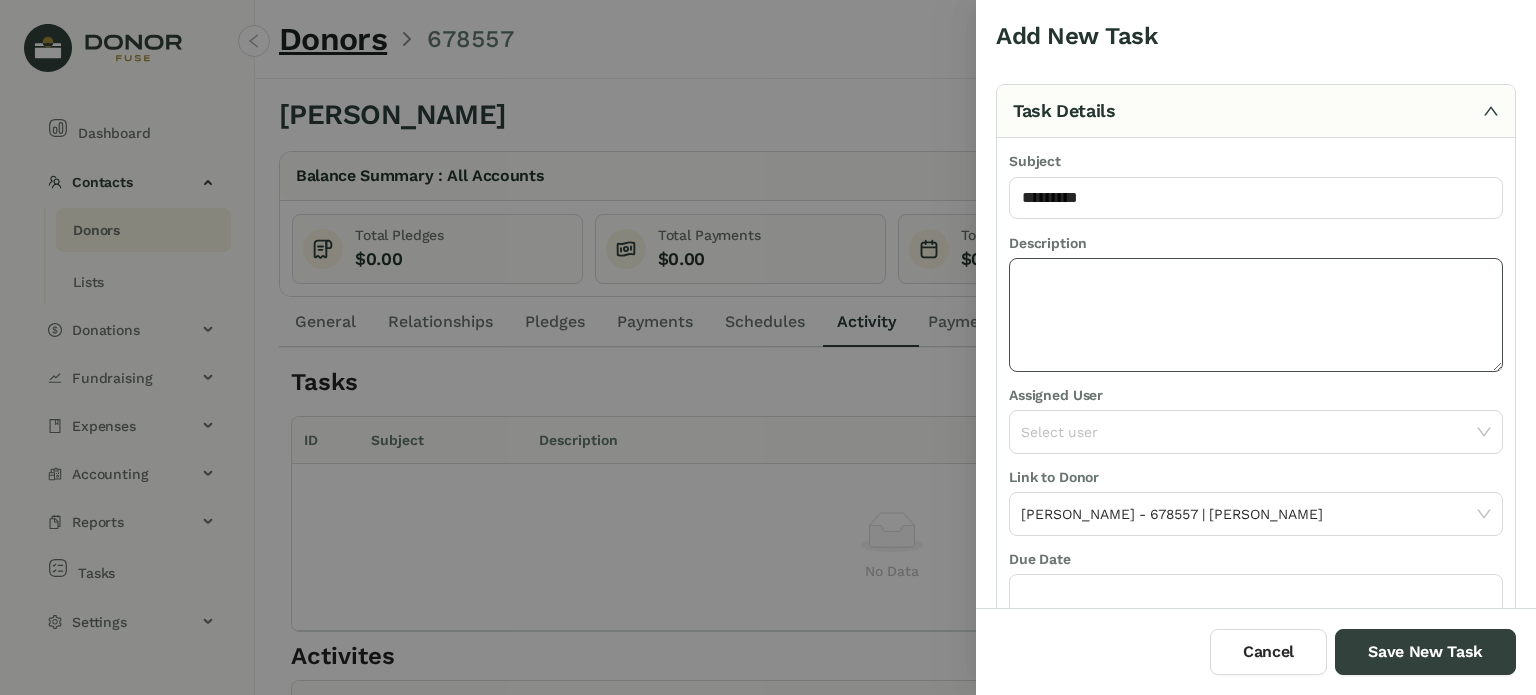 click 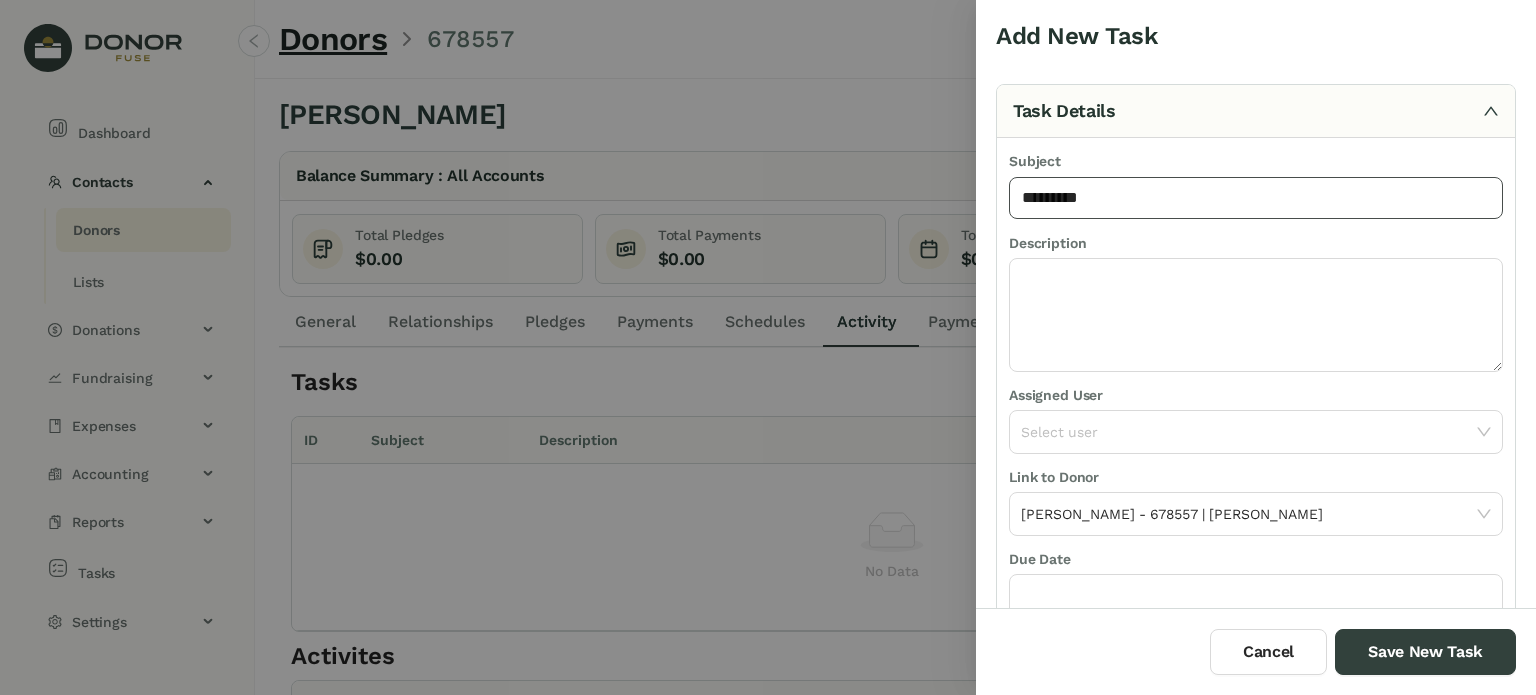 click on "*********" 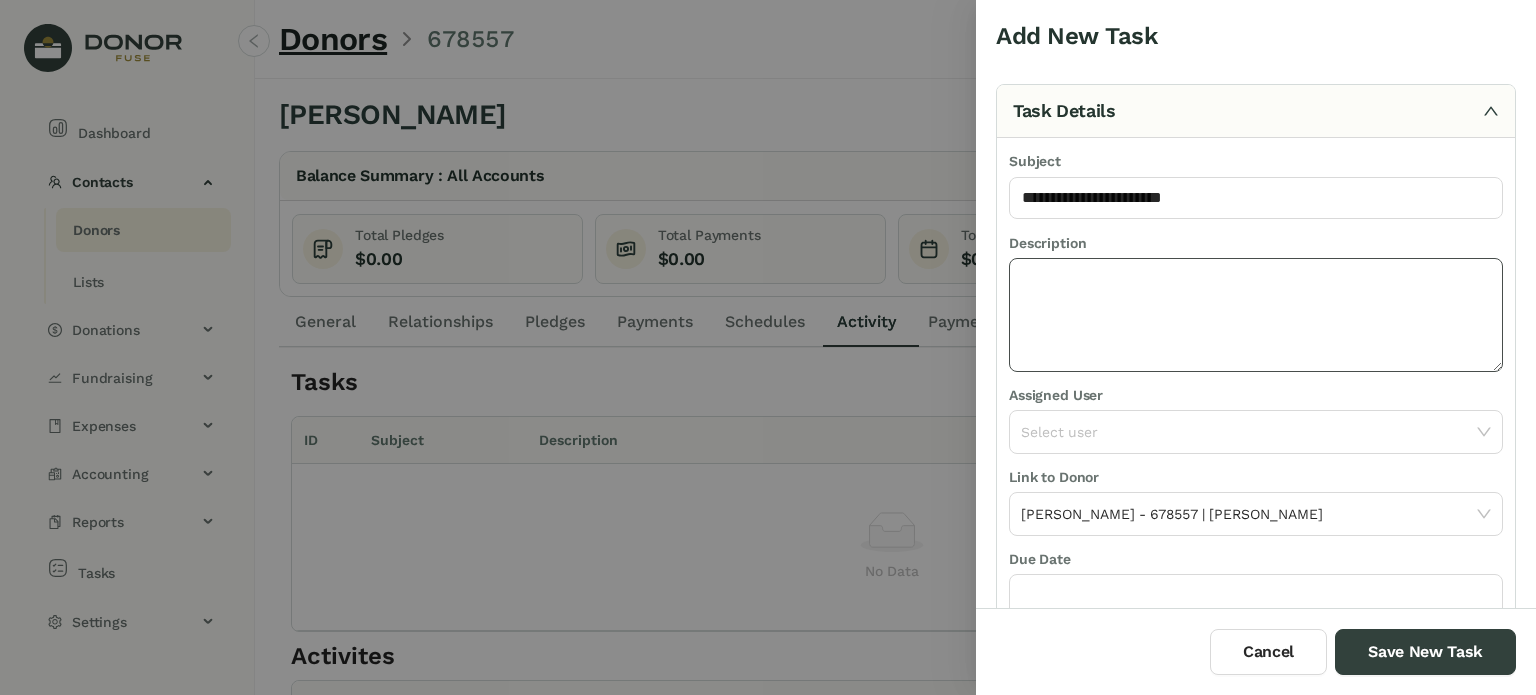 click 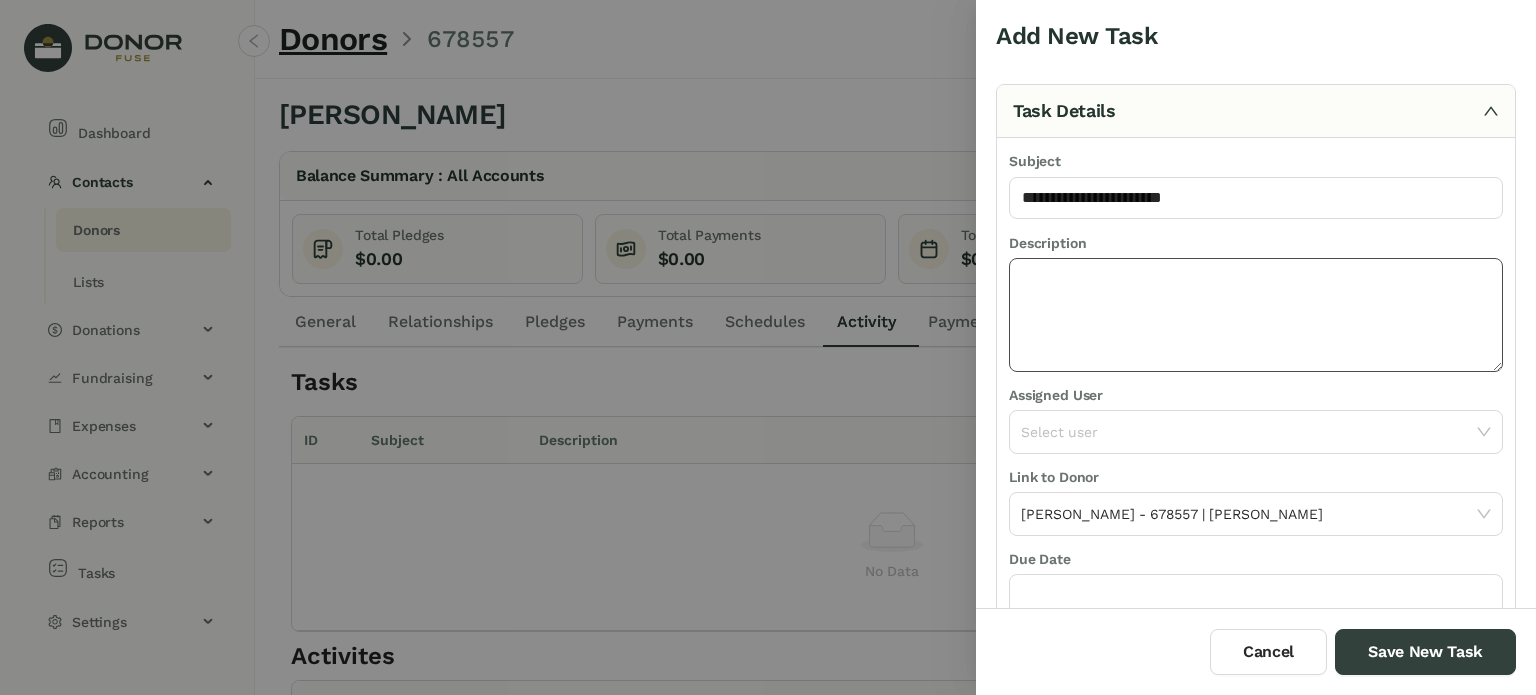 paste on "**********" 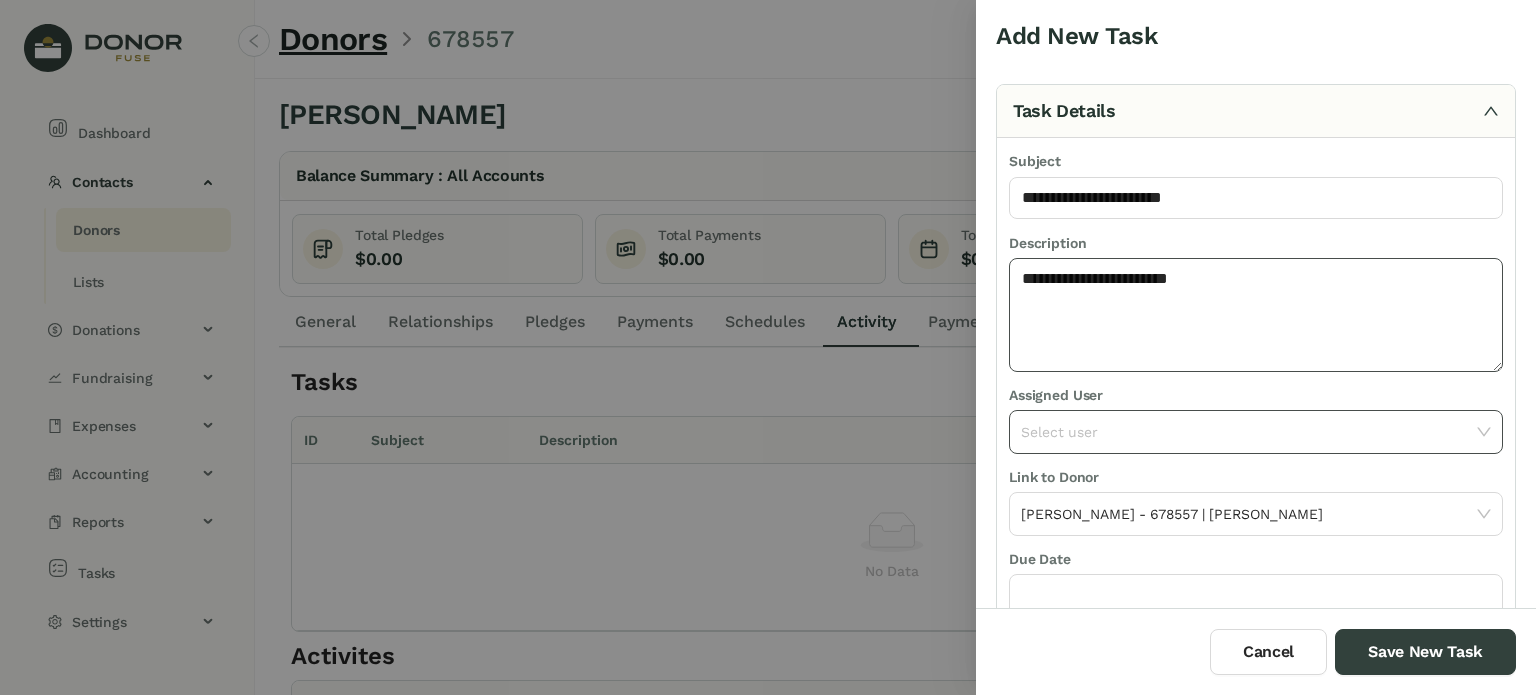 type on "**********" 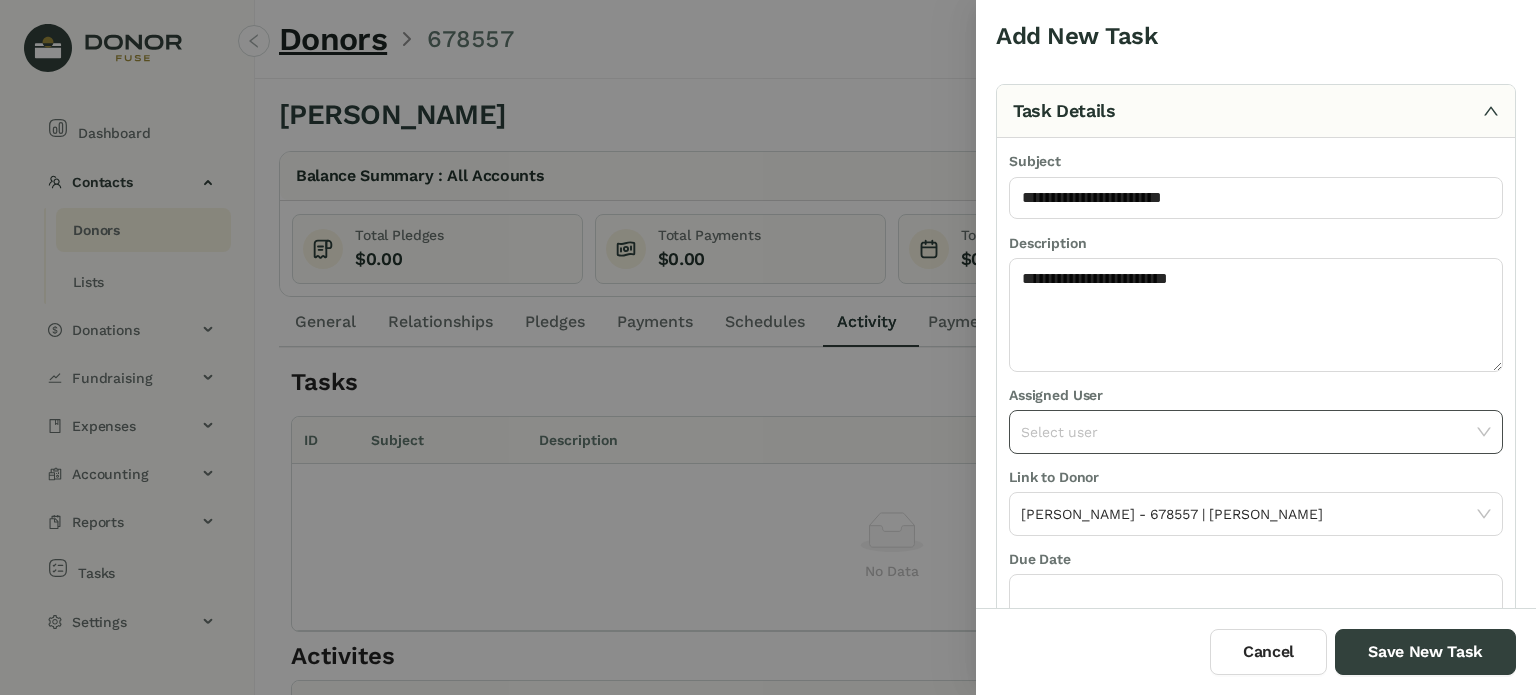 click 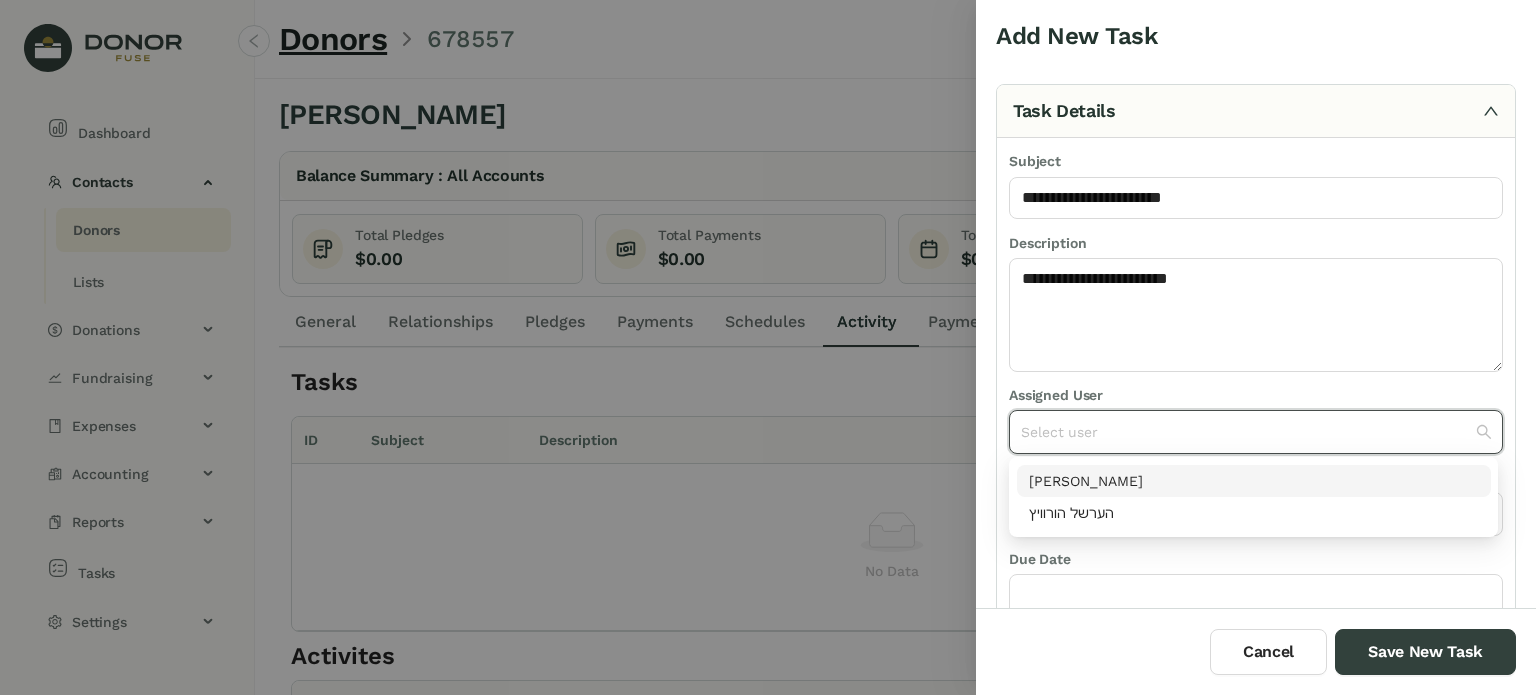 click on "[PERSON_NAME]" at bounding box center [1254, 481] 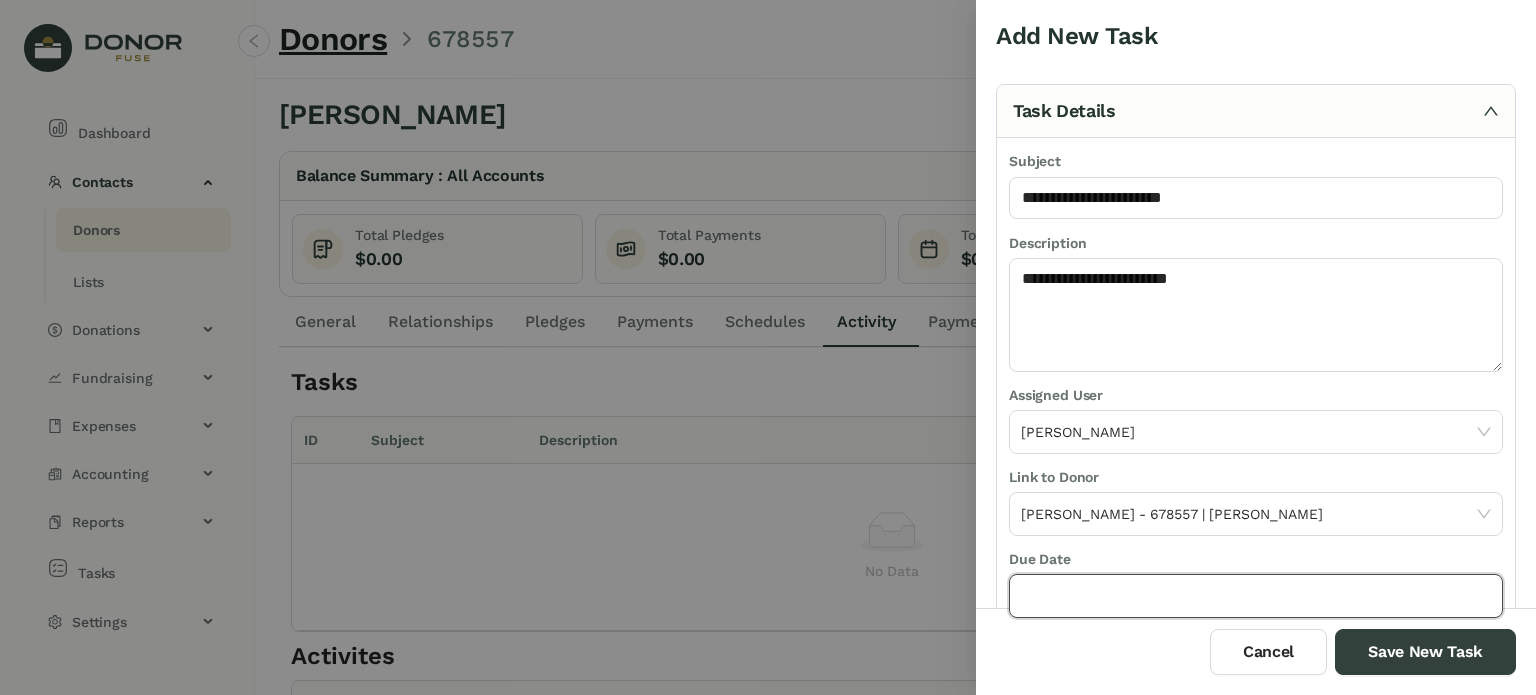 click 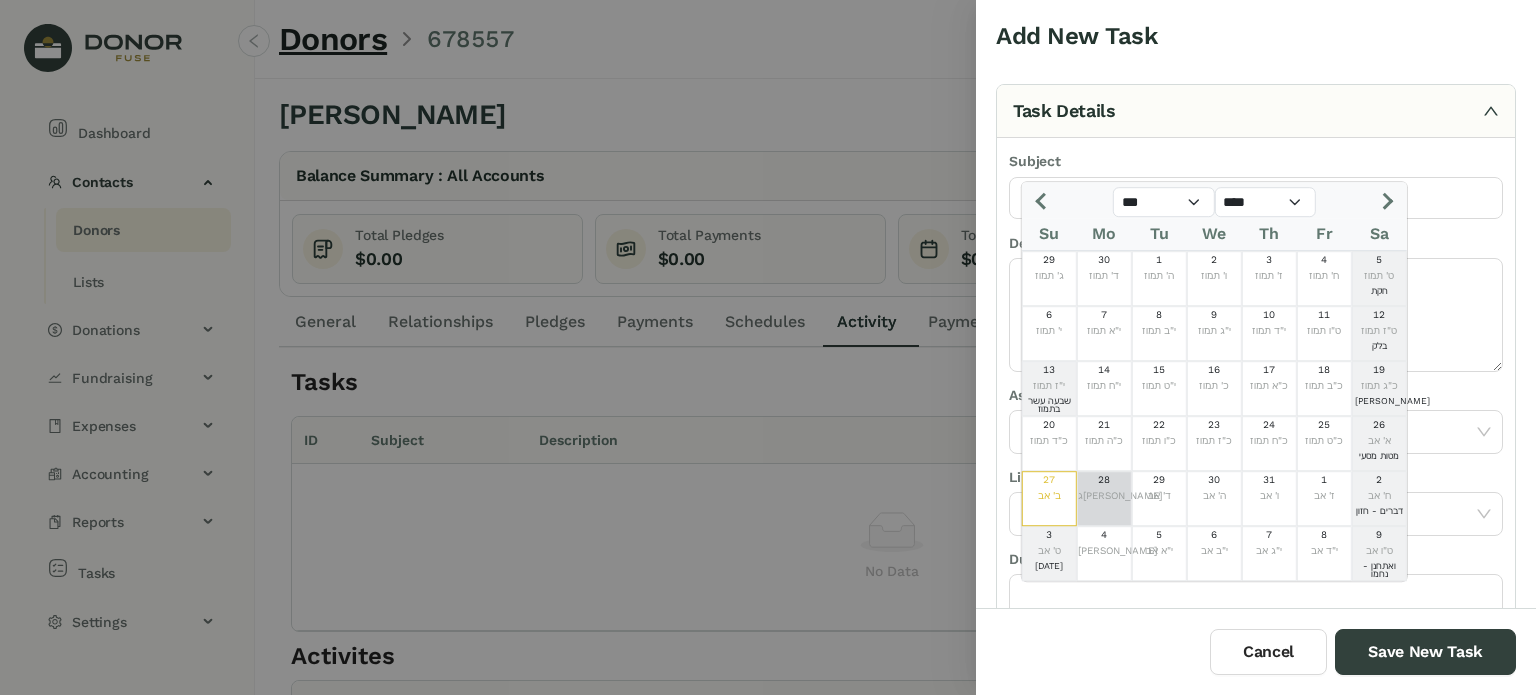 click on "ג[PERSON_NAME]" 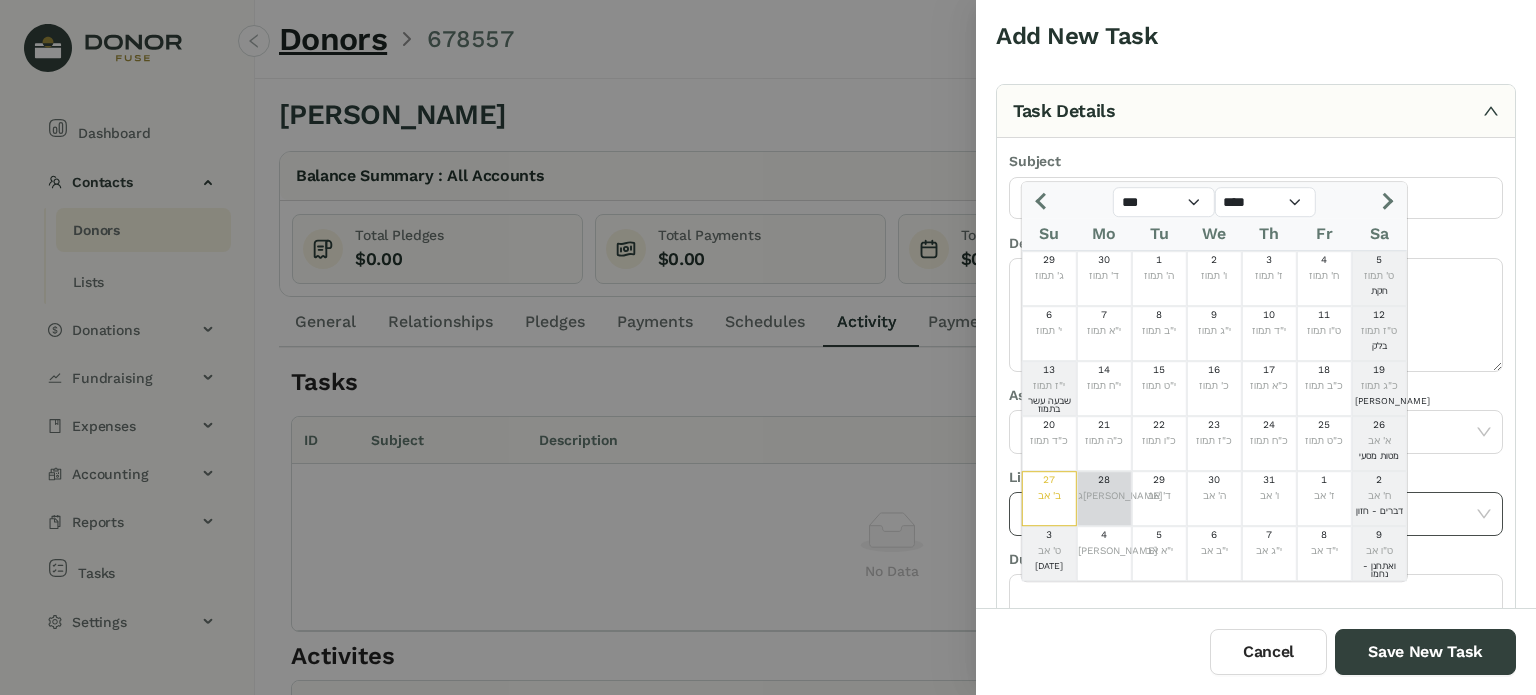 type on "*********" 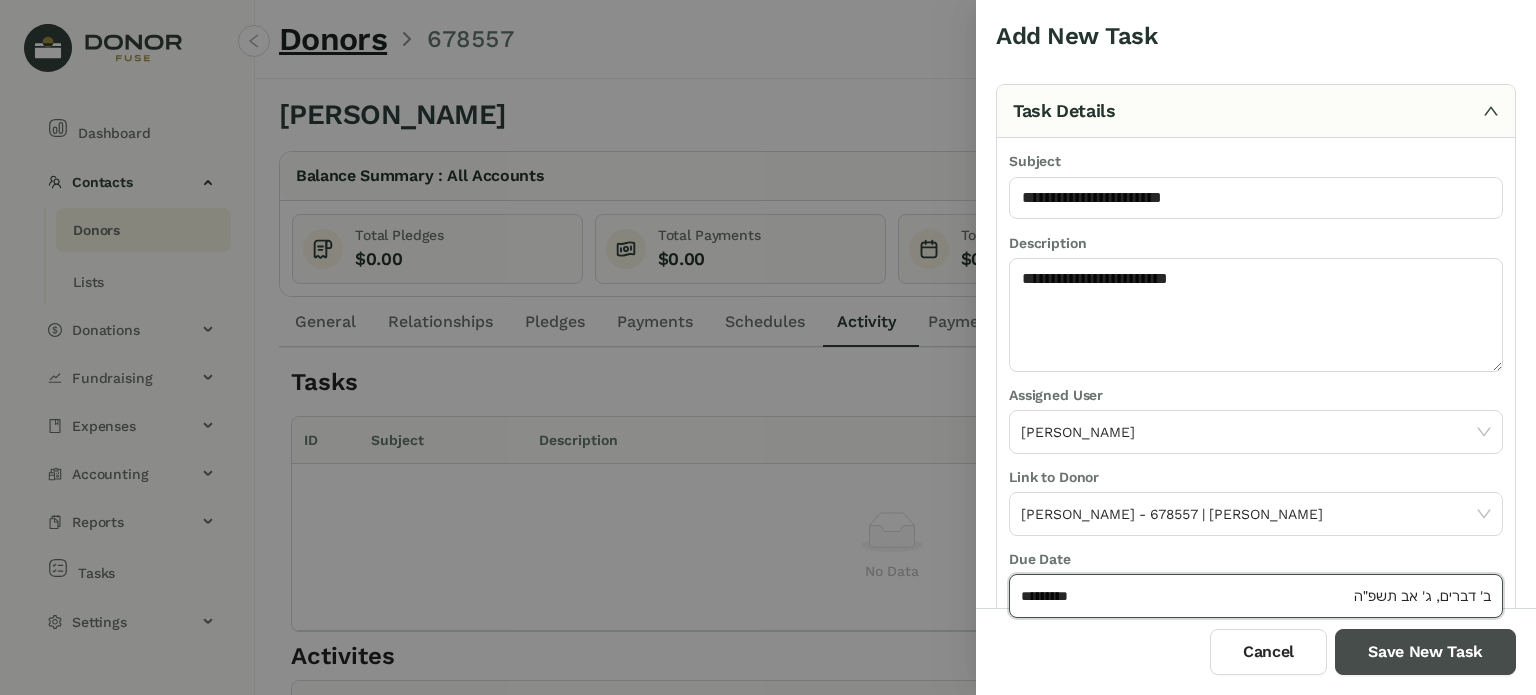 click on "Save New Task" at bounding box center [1425, 652] 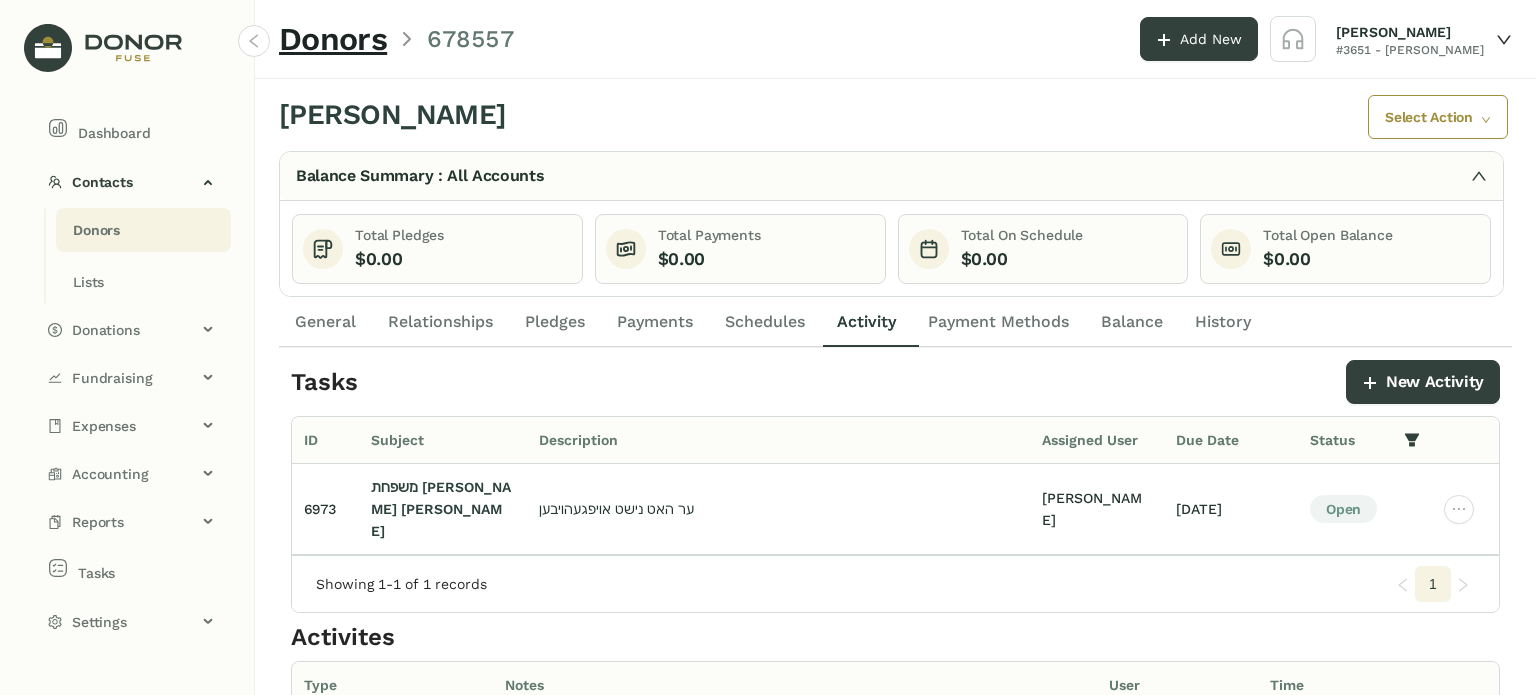 click on "Schedules" 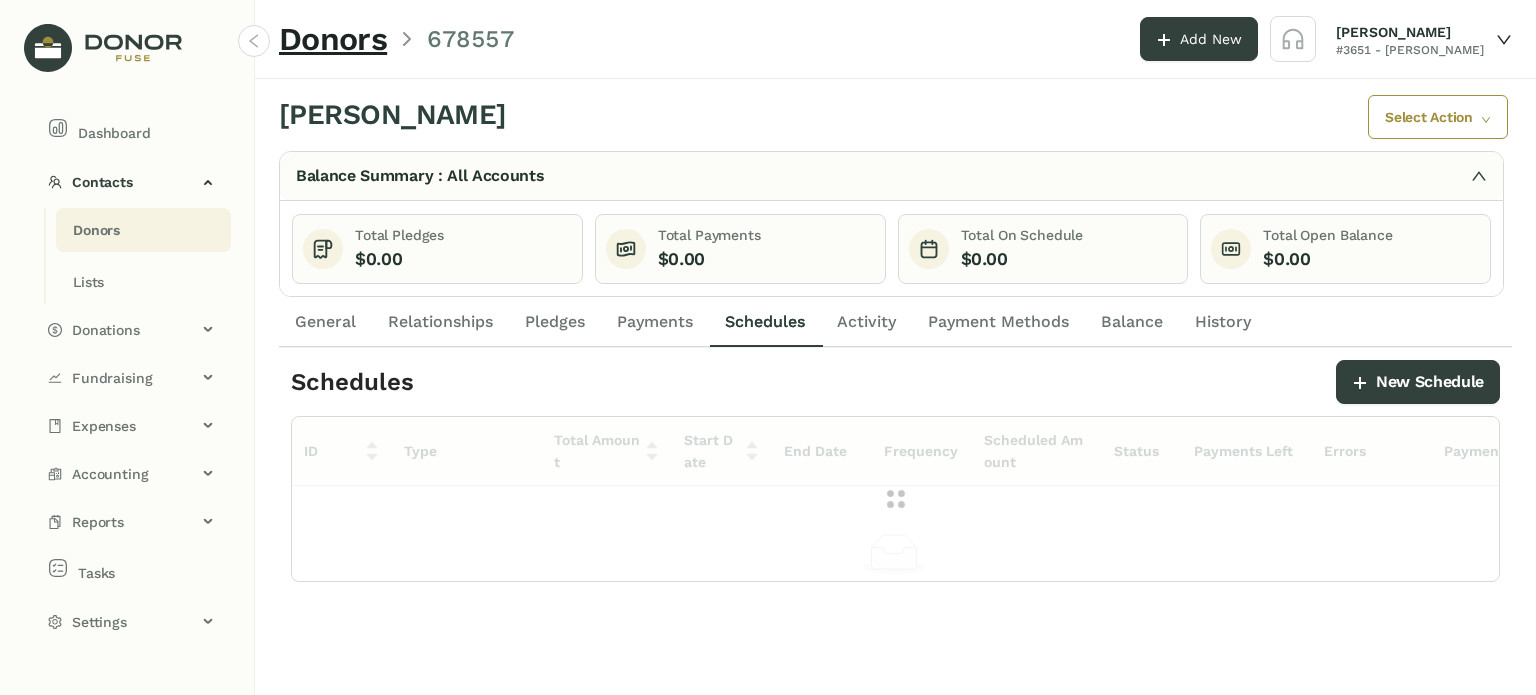 click on "Activity" 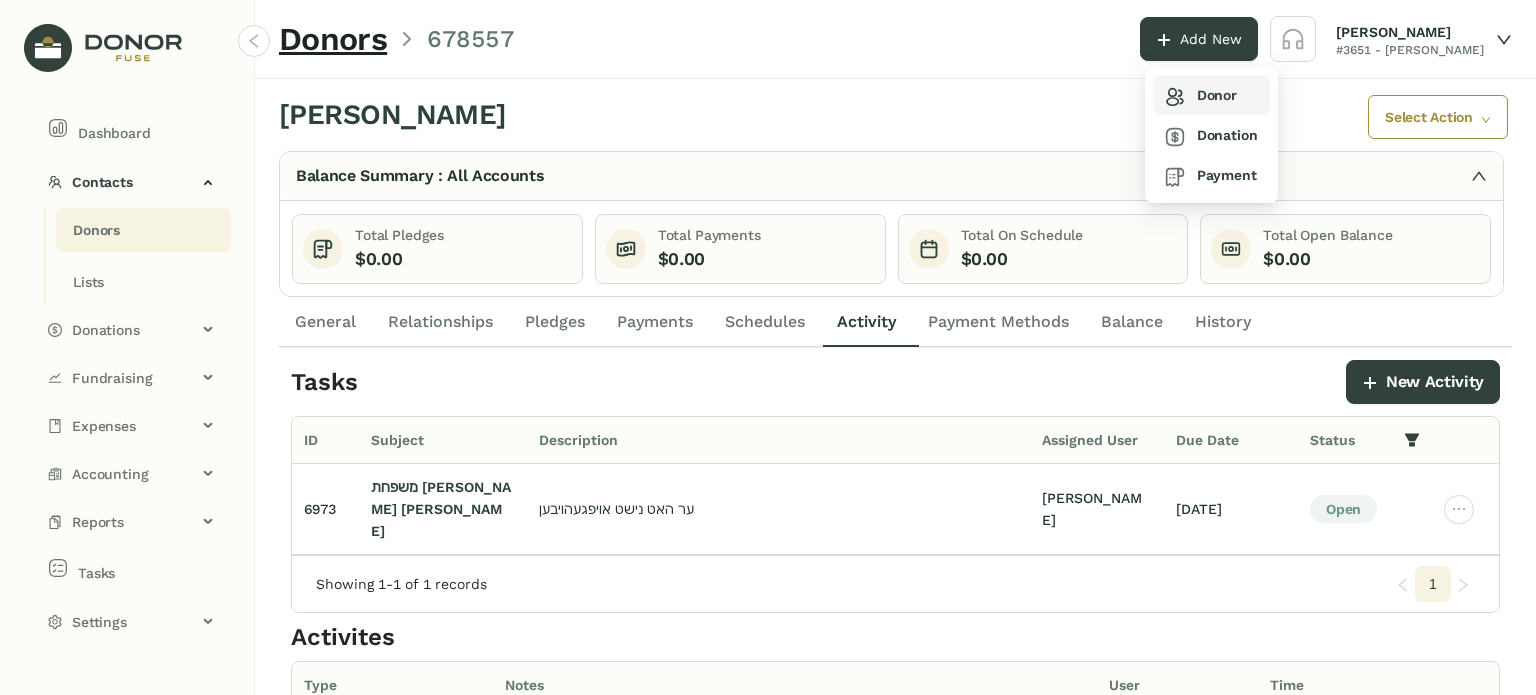 click on "Donor" at bounding box center [1201, 95] 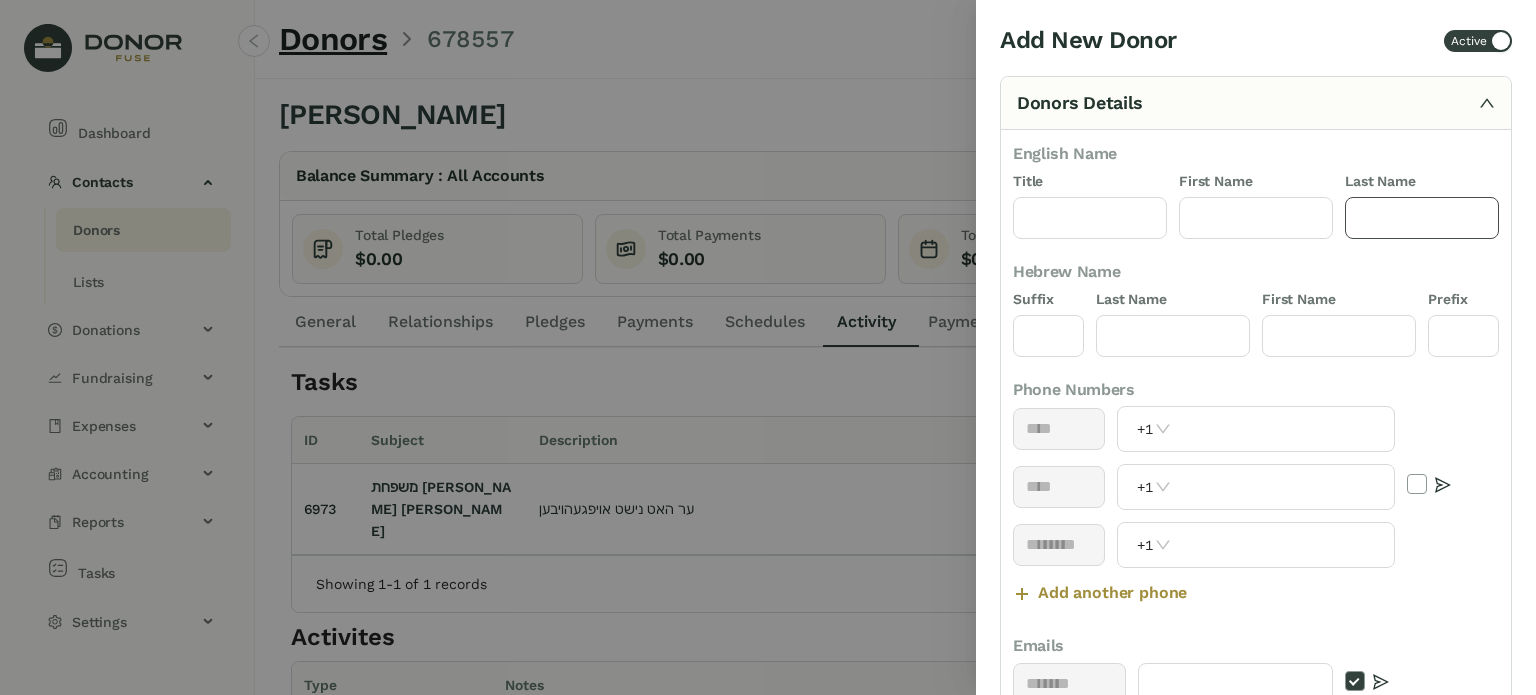 click 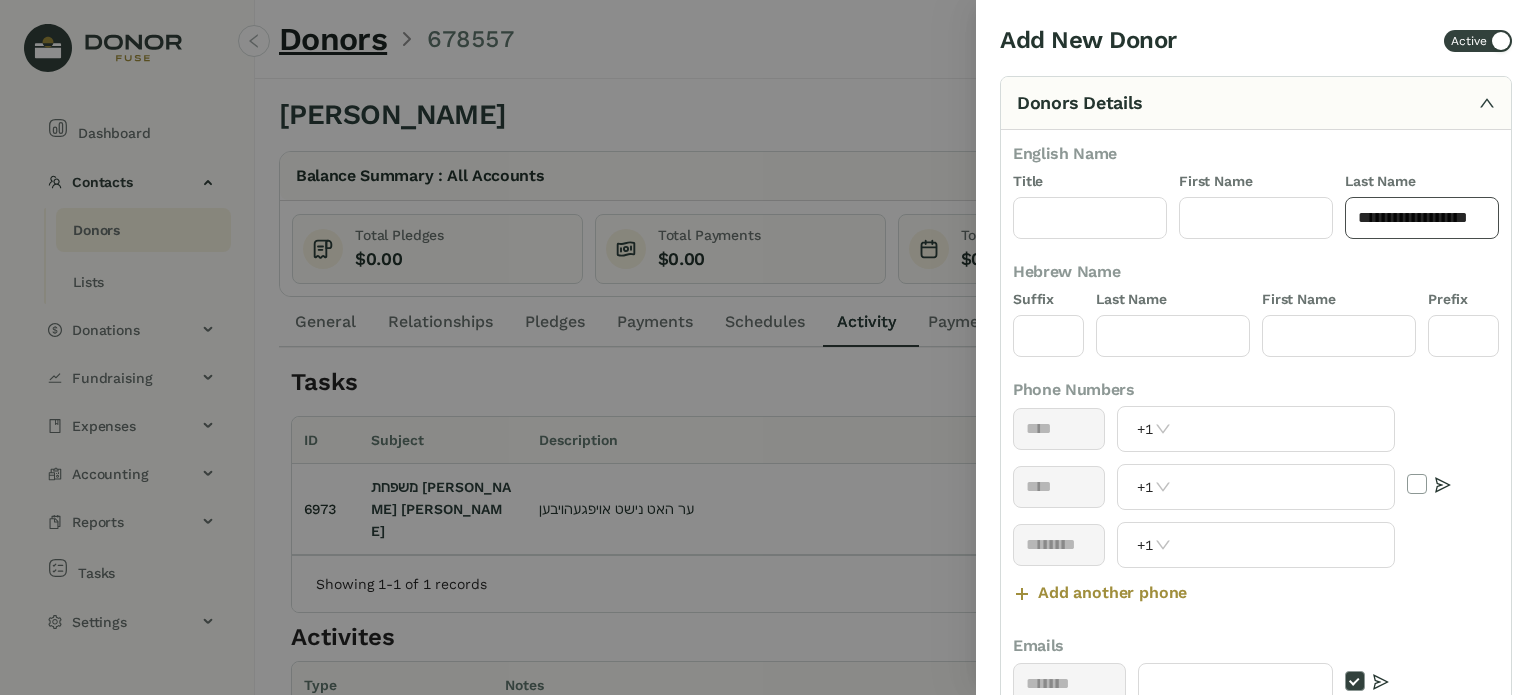 drag, startPoint x: 1460, startPoint y: 219, endPoint x: 1494, endPoint y: 219, distance: 34 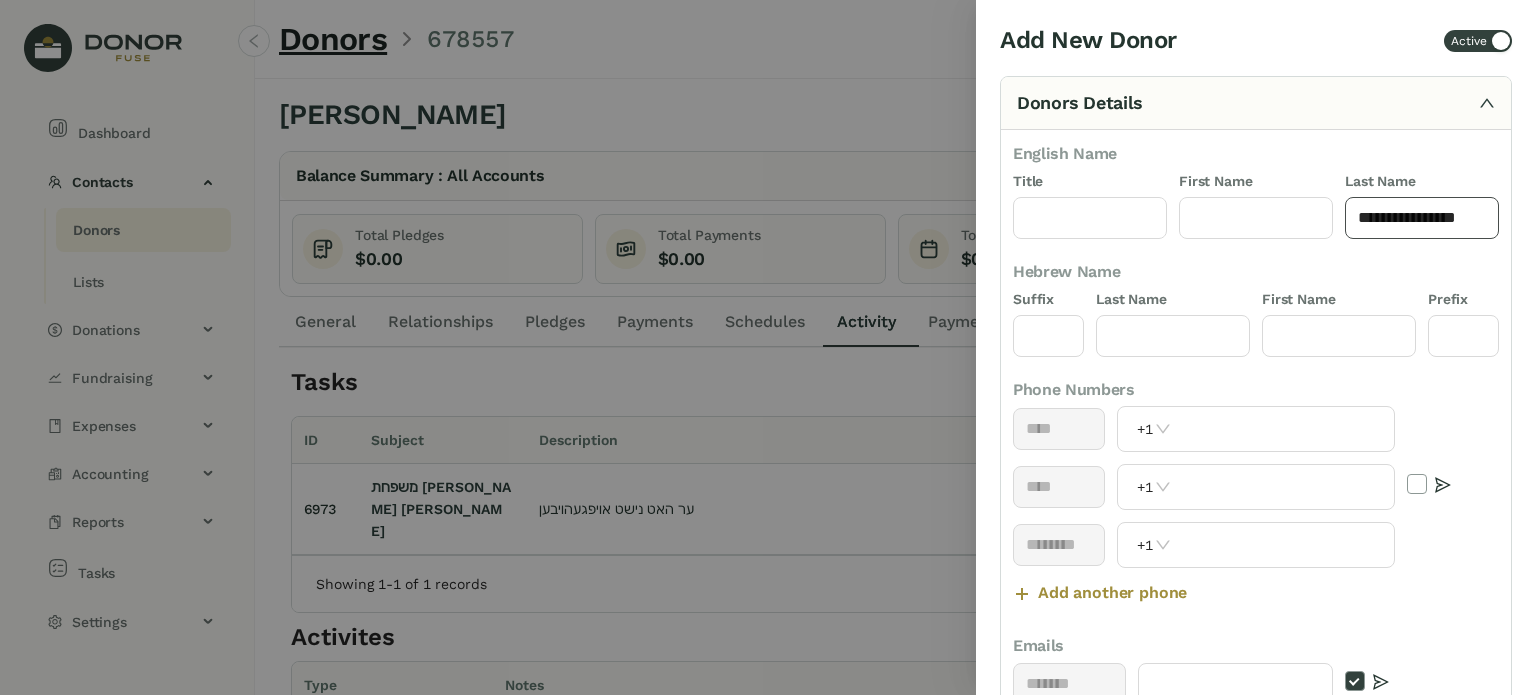 click on "**********" 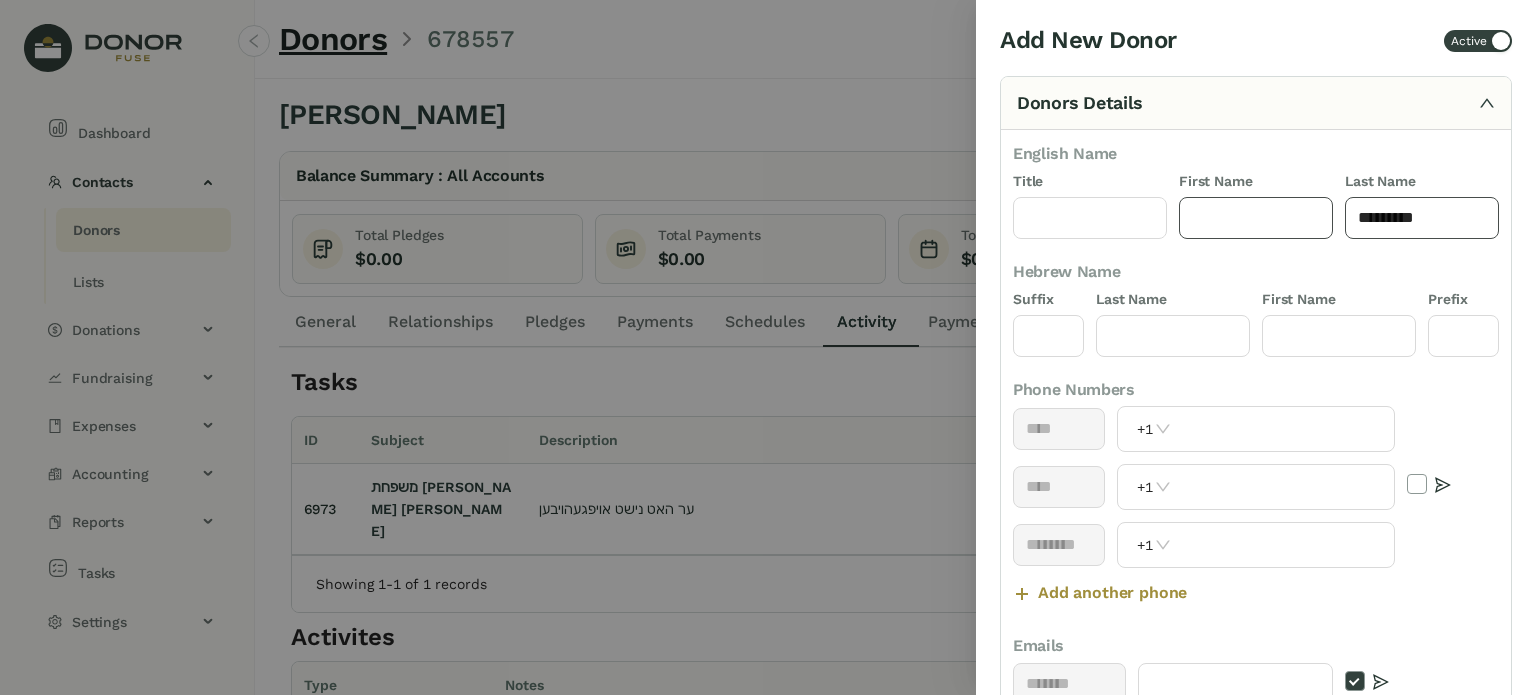 type on "********" 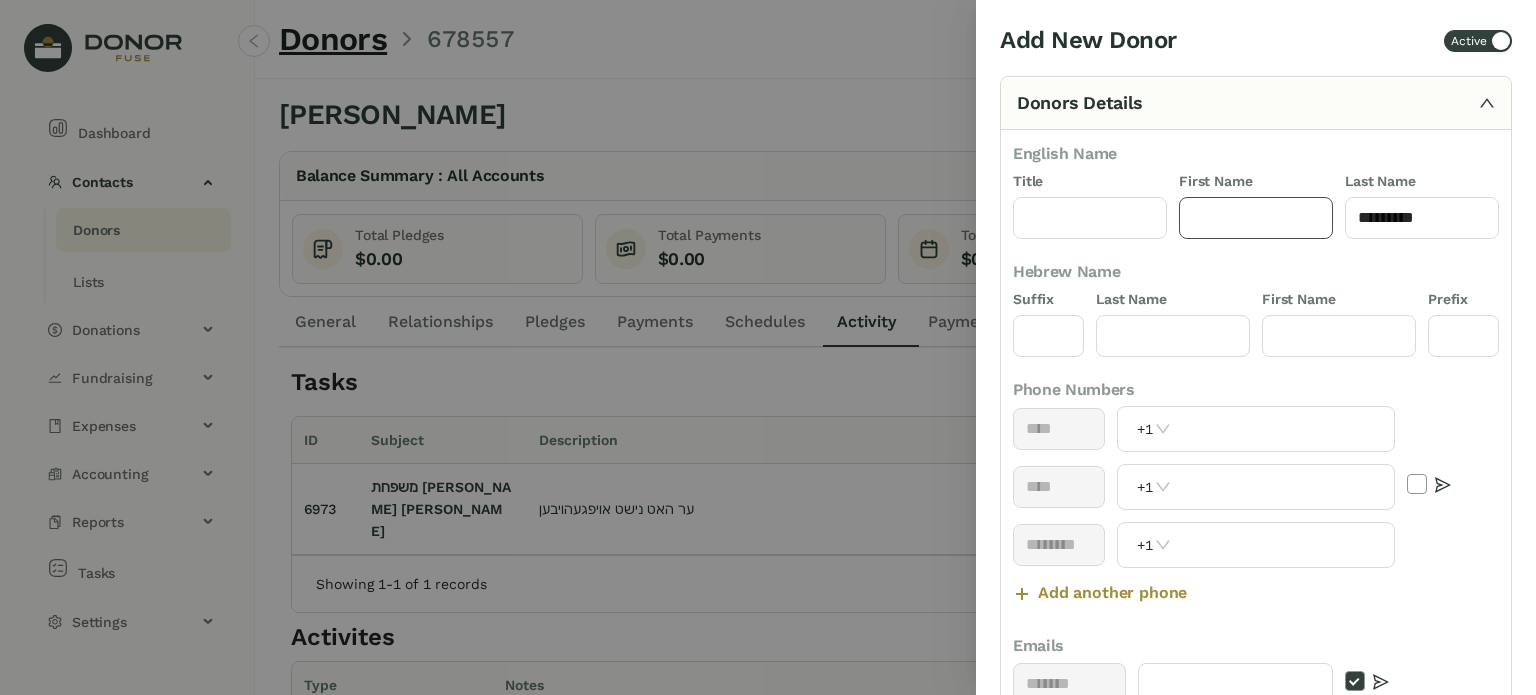 click 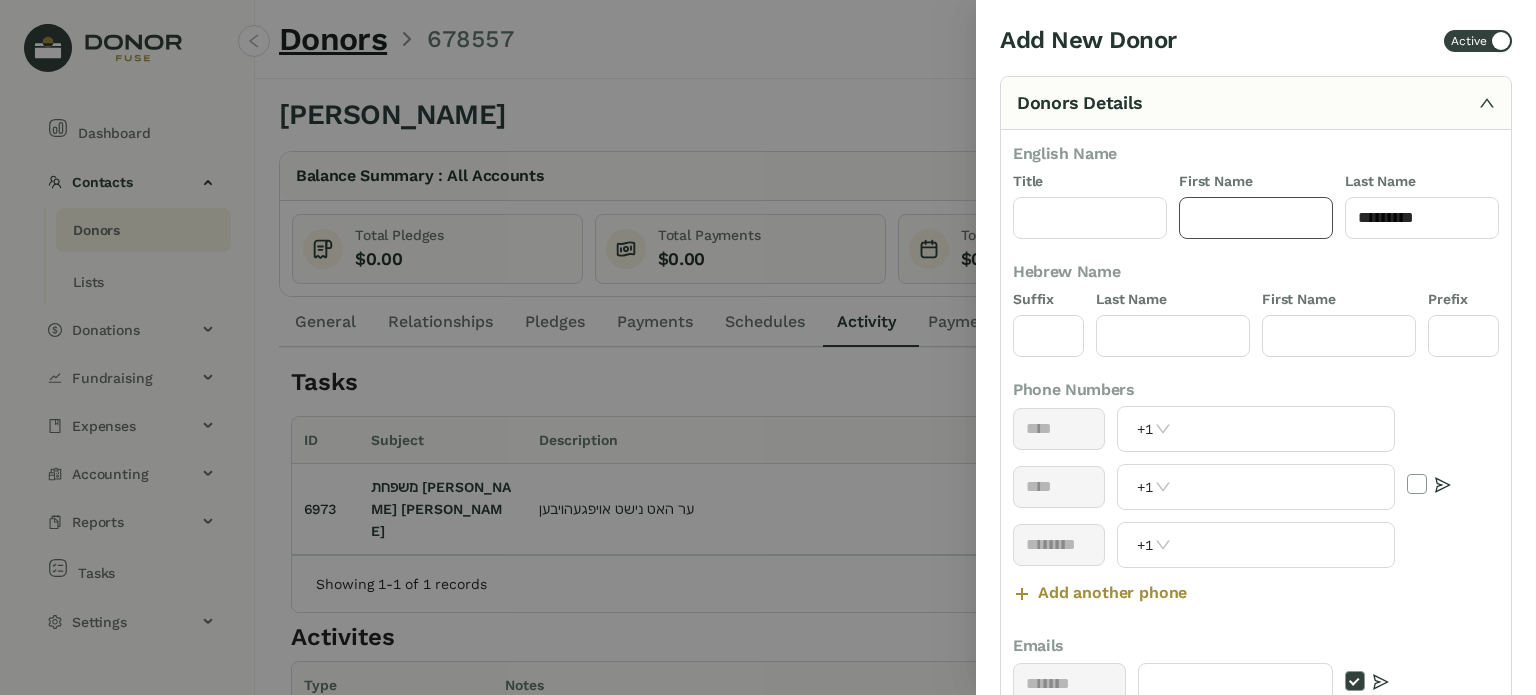 paste on "******" 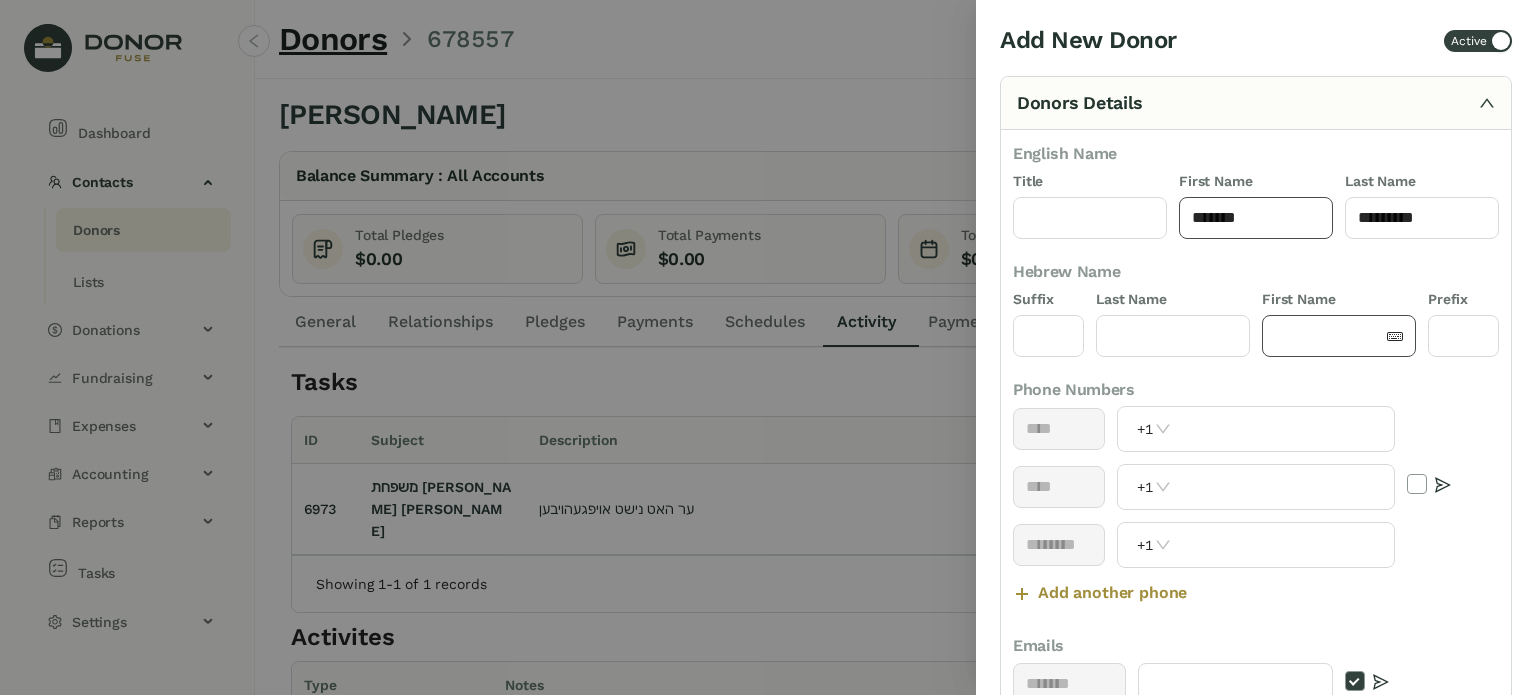 type on "******" 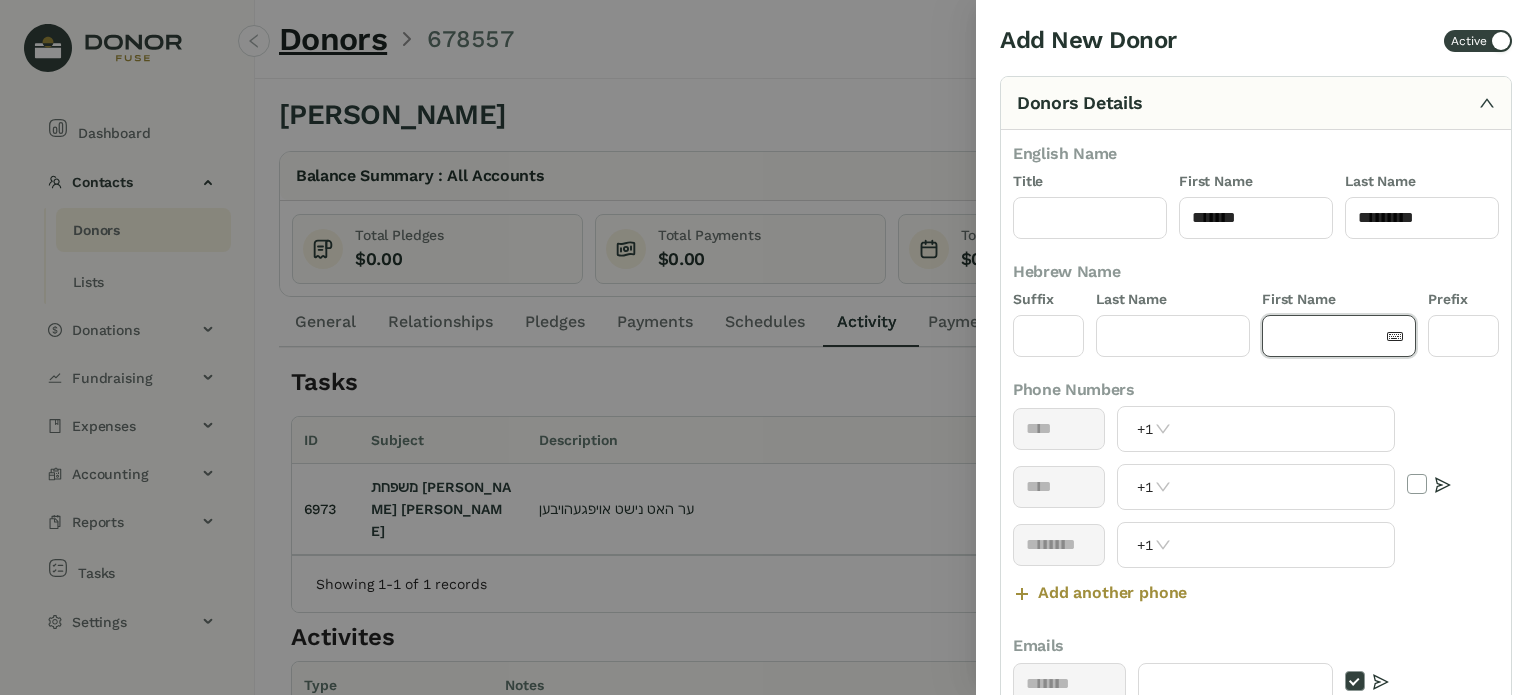 click 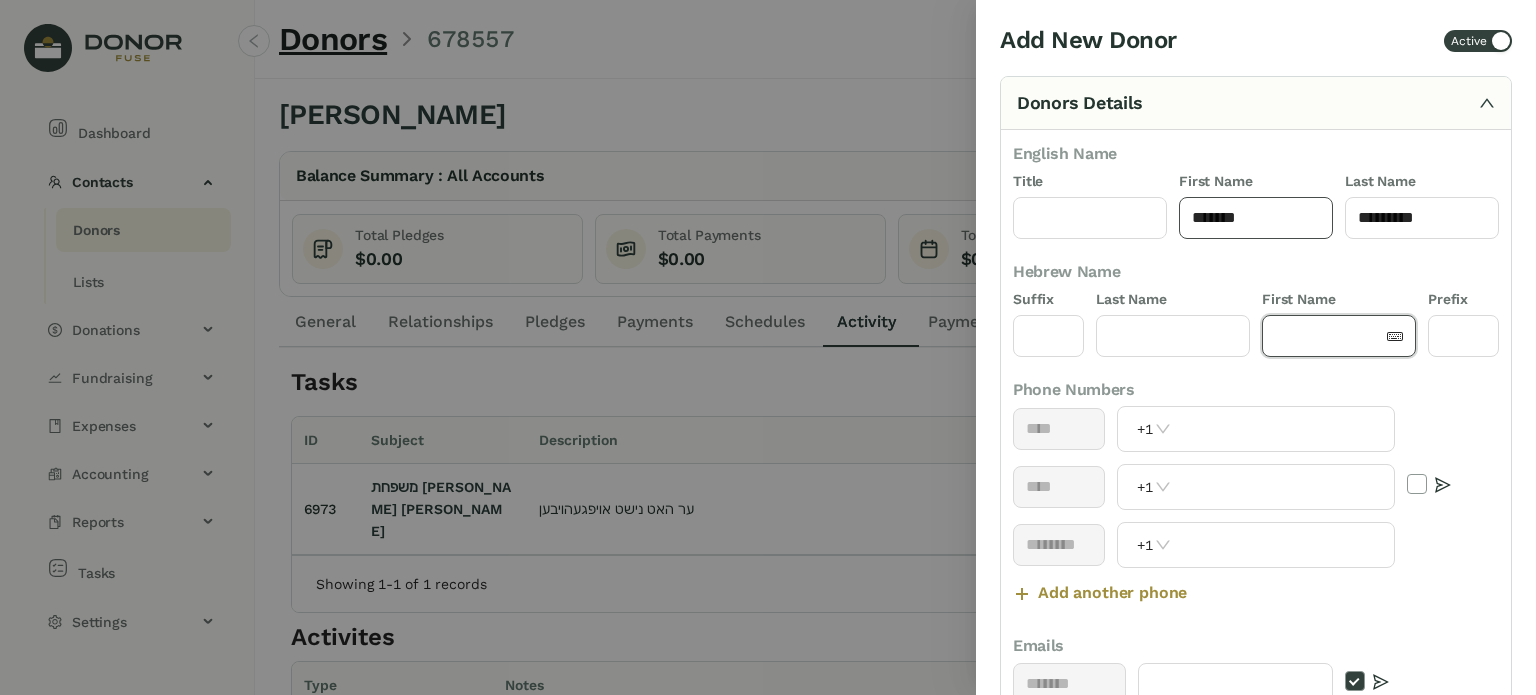 click on "******" 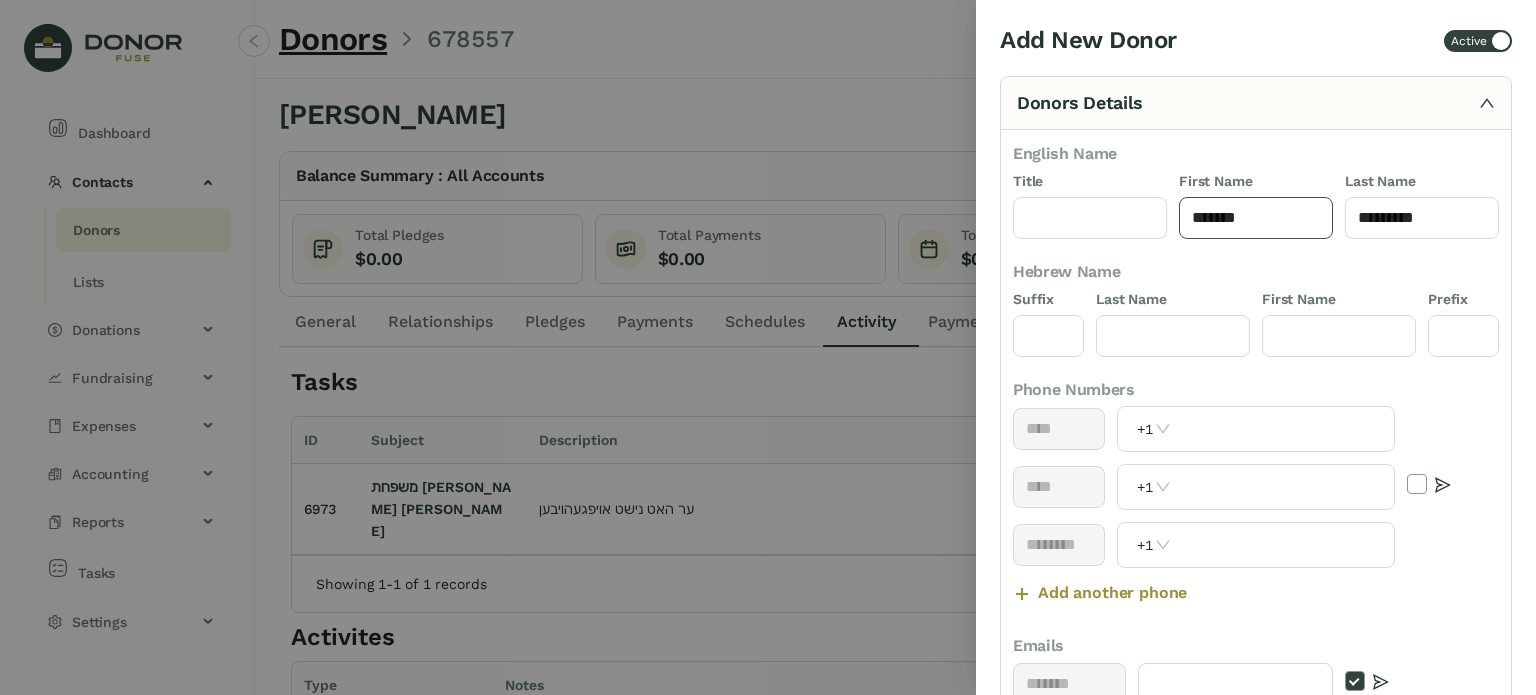 click on "******" 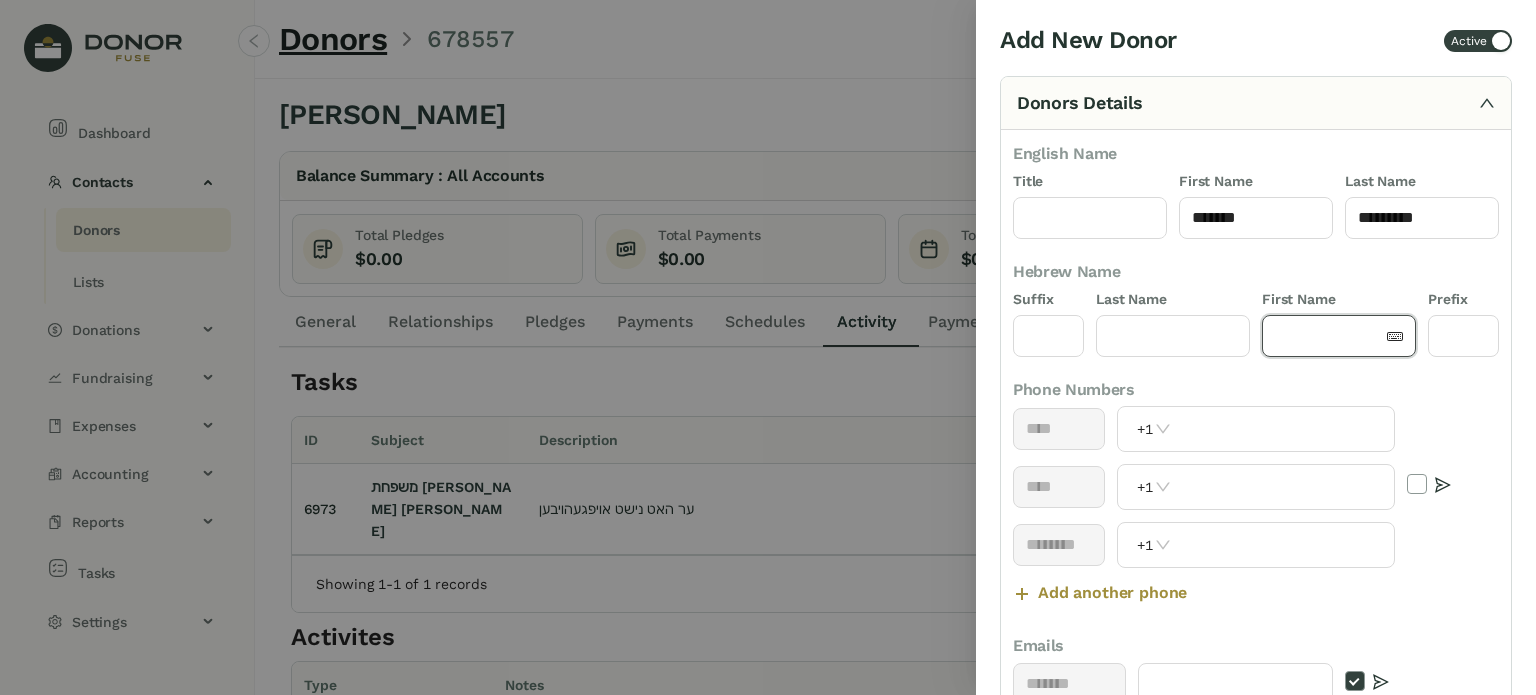 click 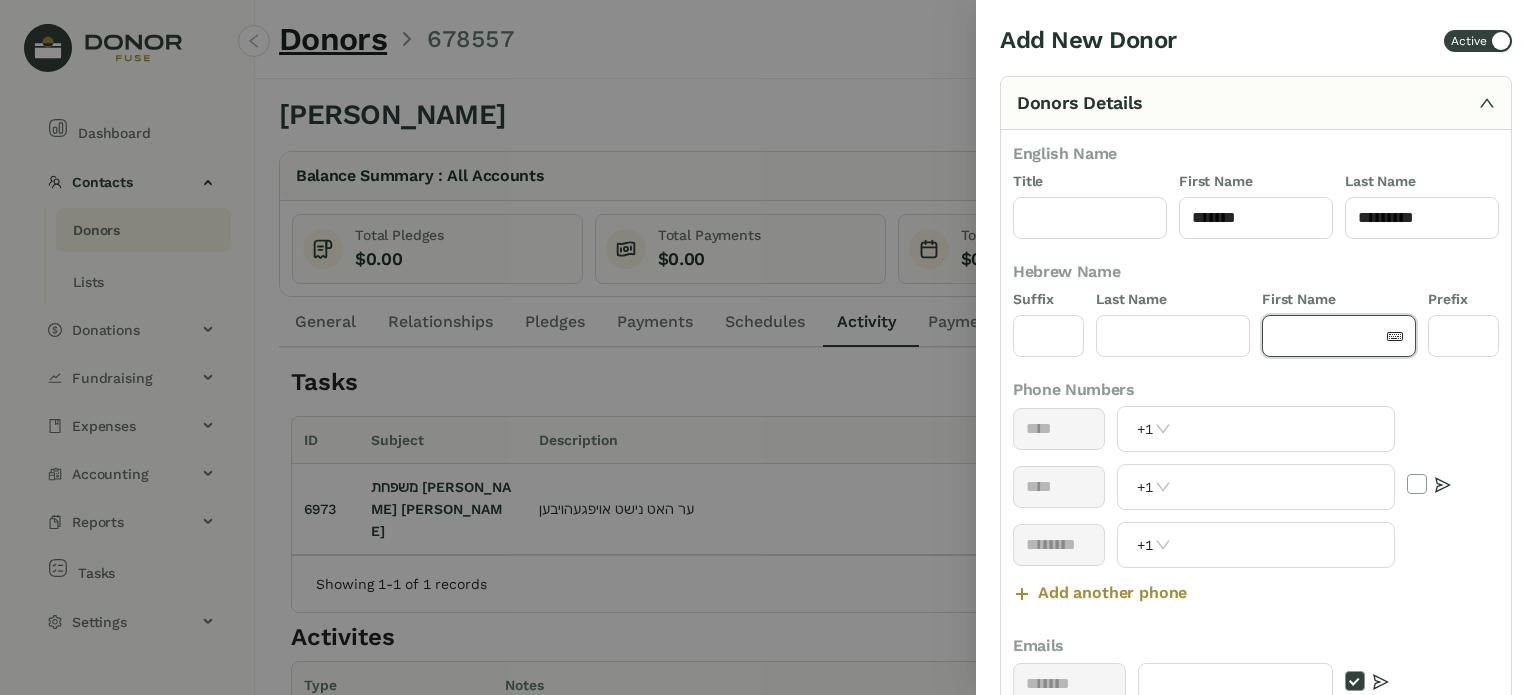 paste on "******" 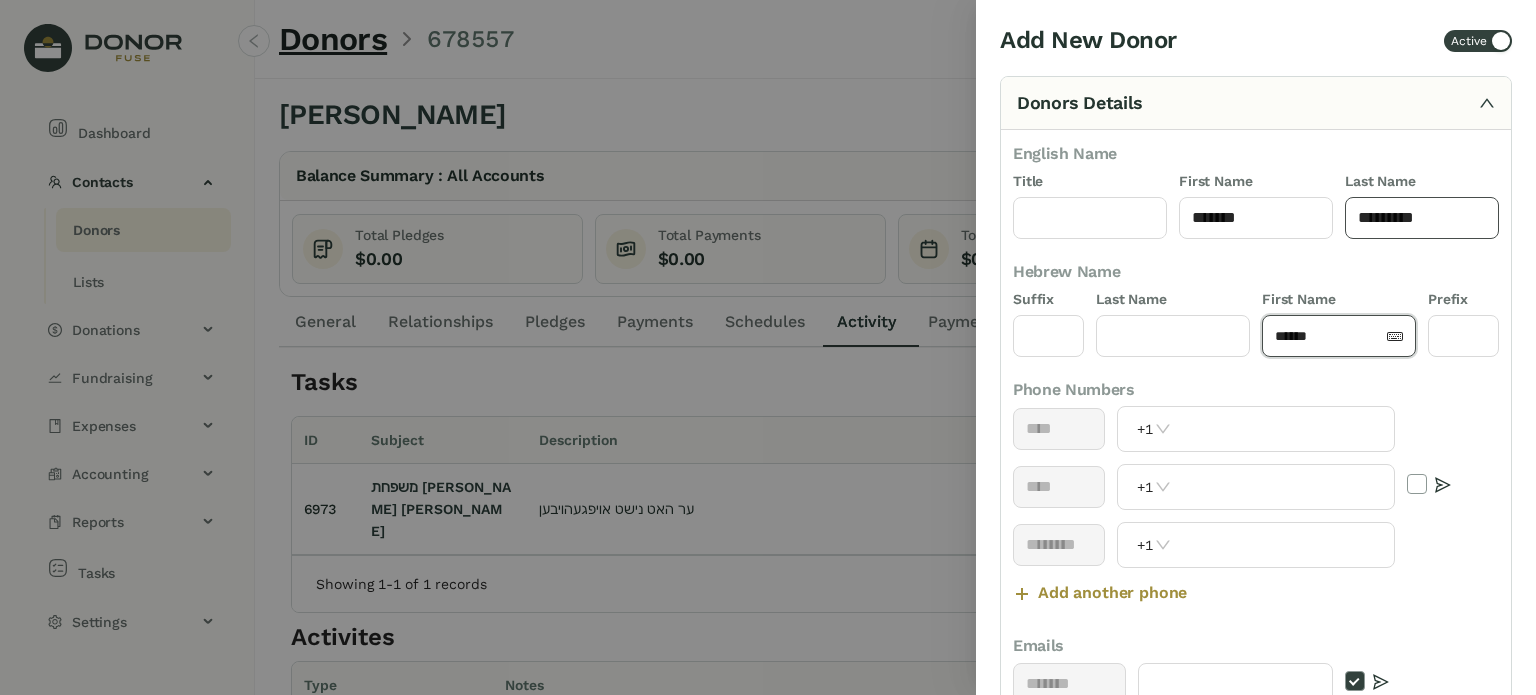type on "******" 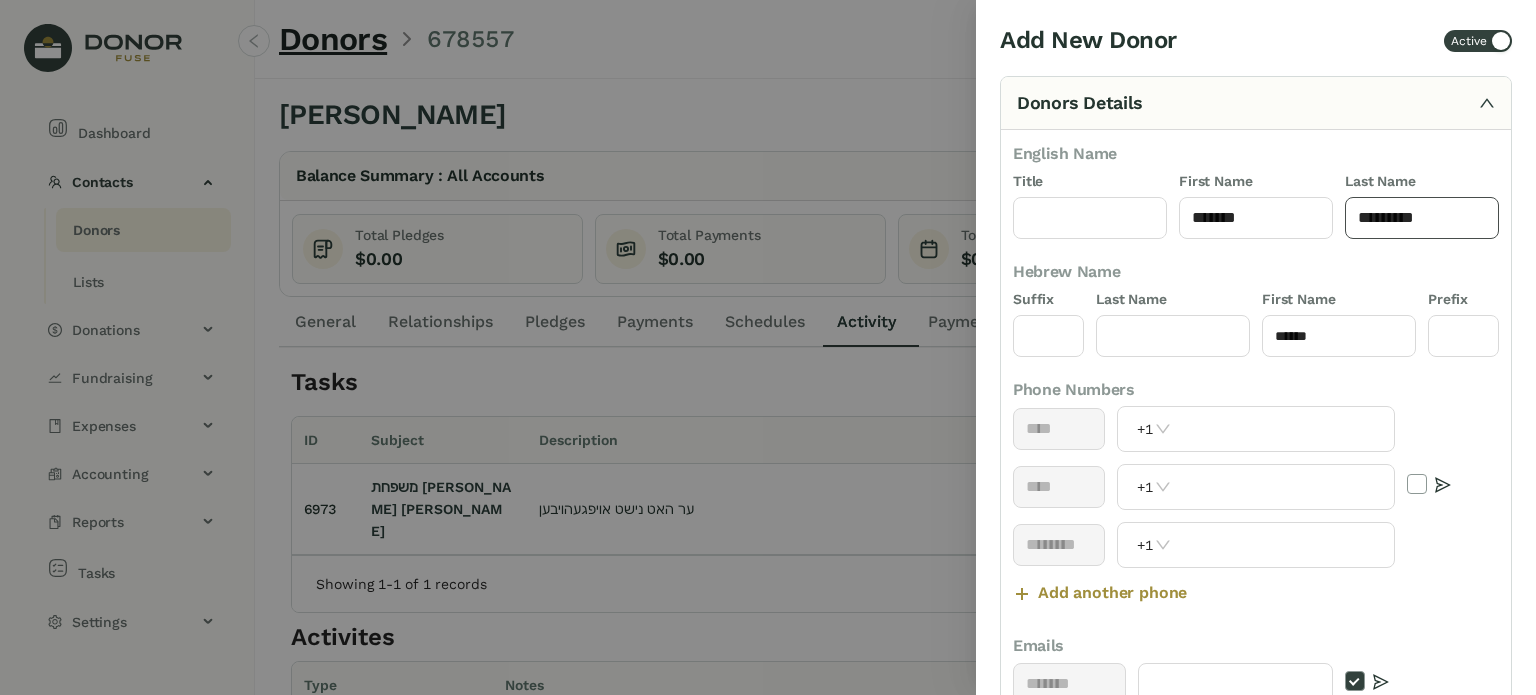 click on "********" 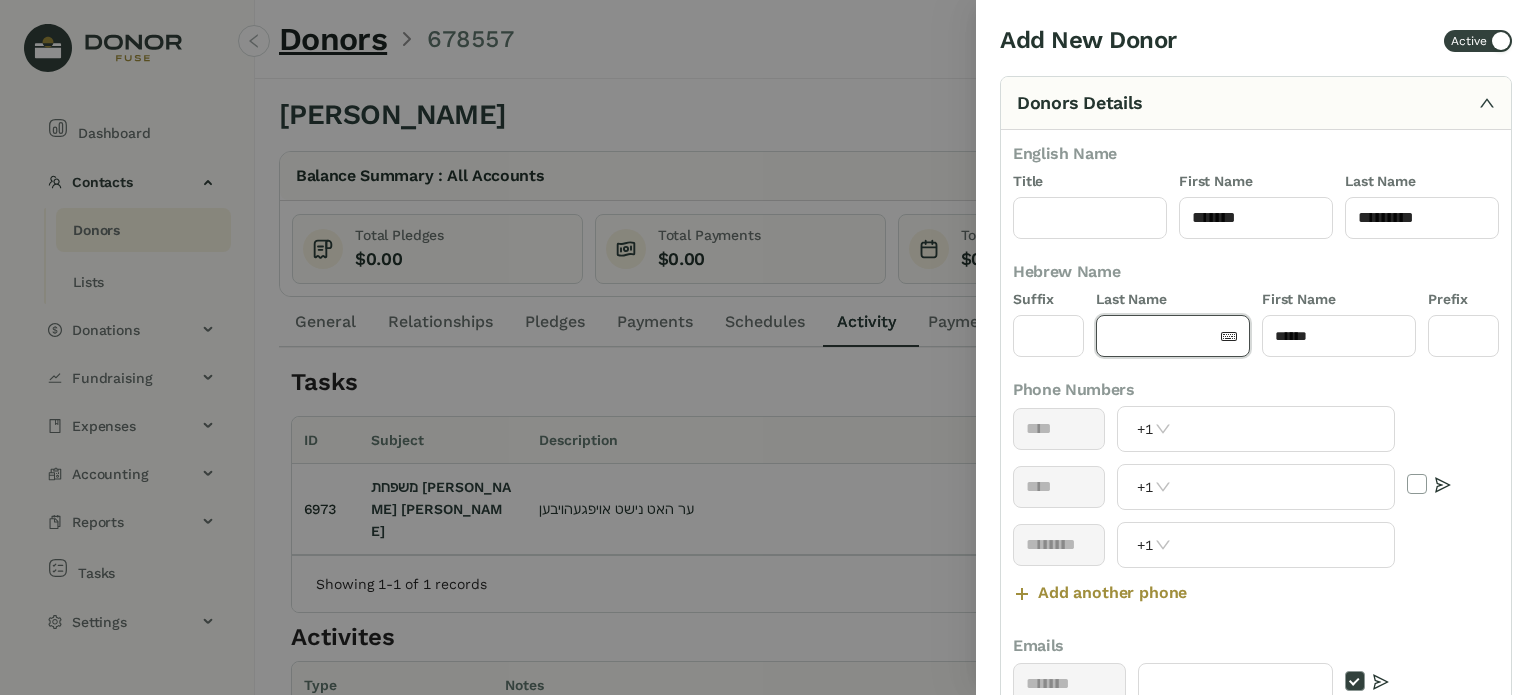 click 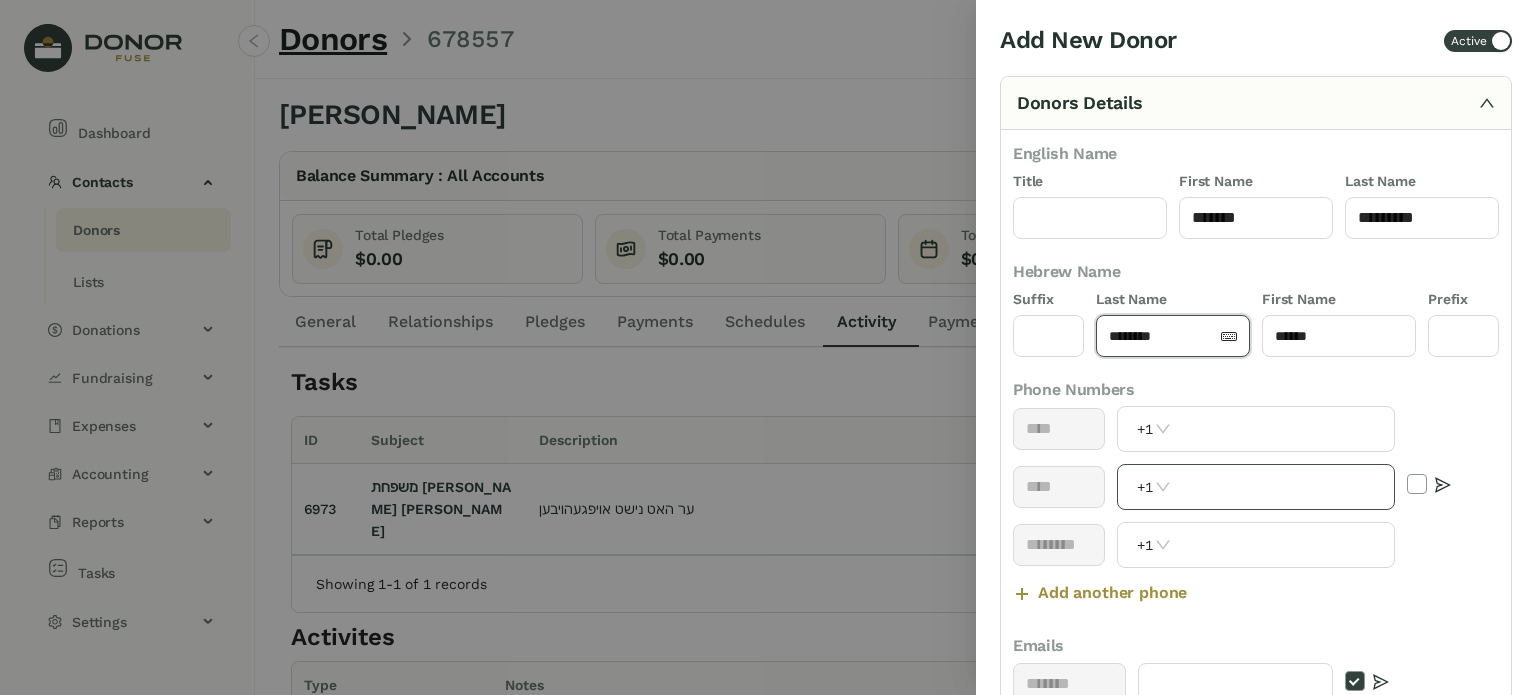 type on "********" 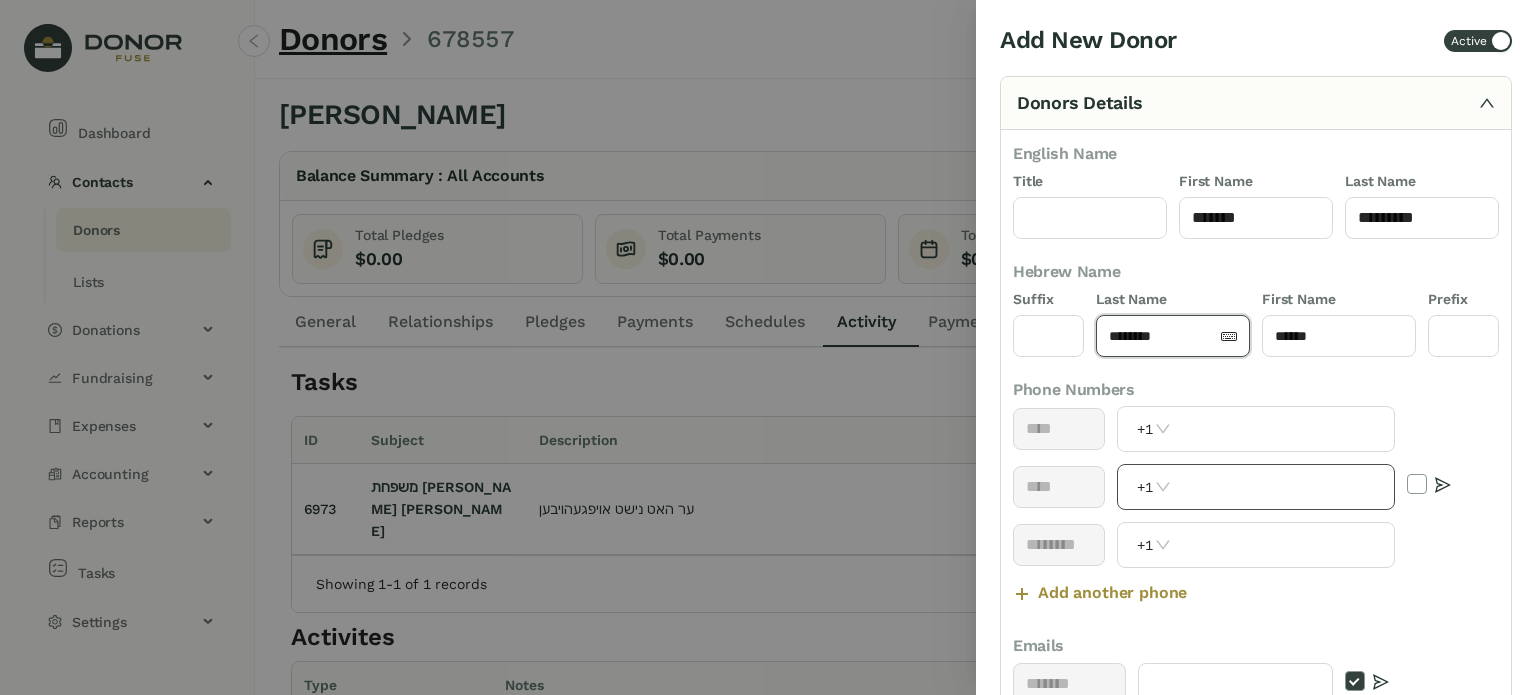 click at bounding box center [1285, 487] 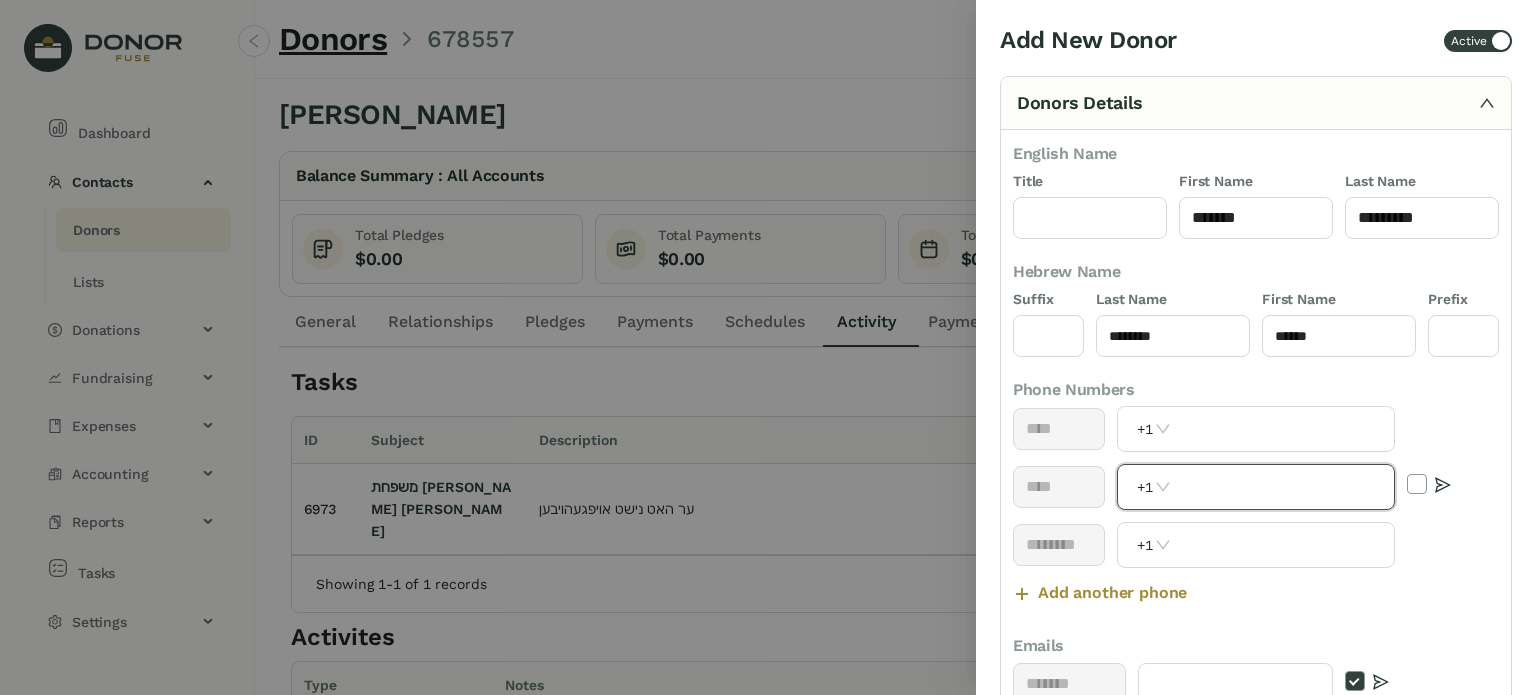 paste on "**********" 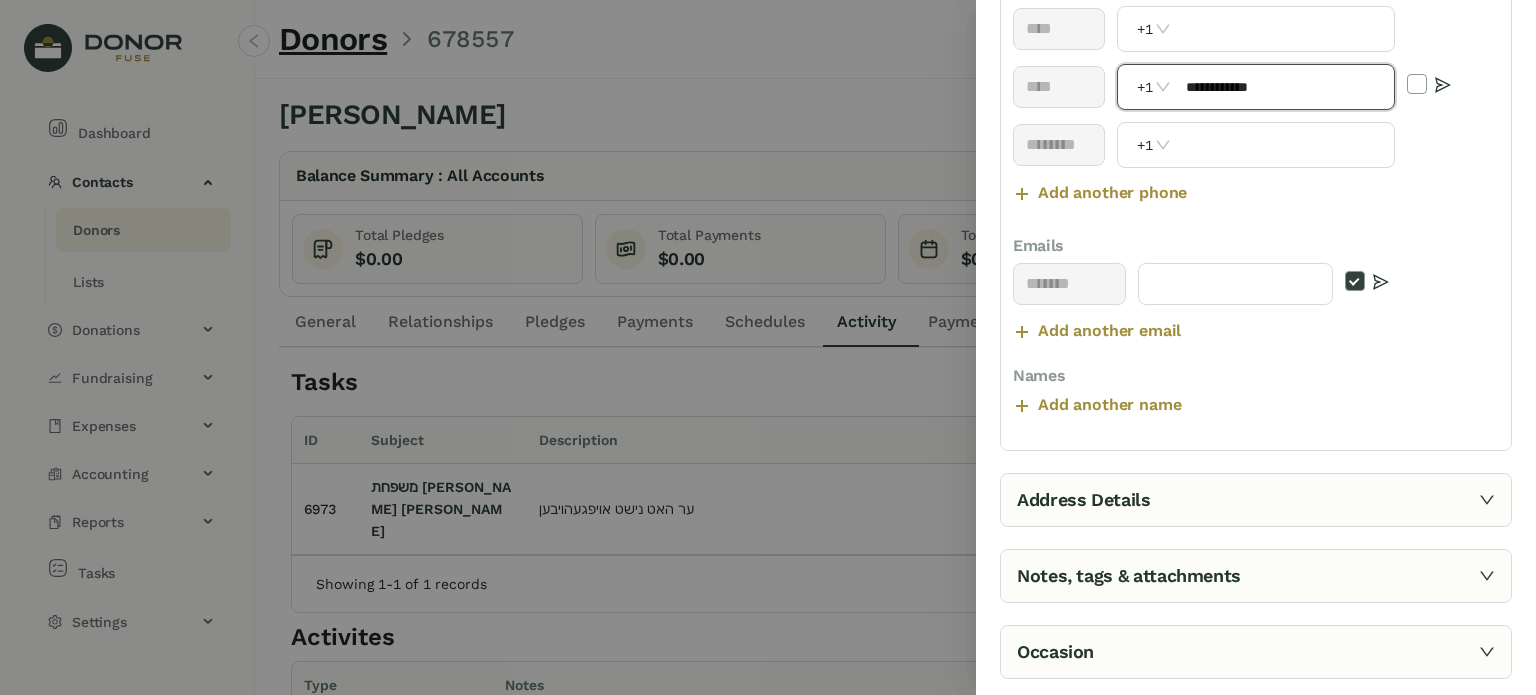 scroll, scrollTop: 500, scrollLeft: 0, axis: vertical 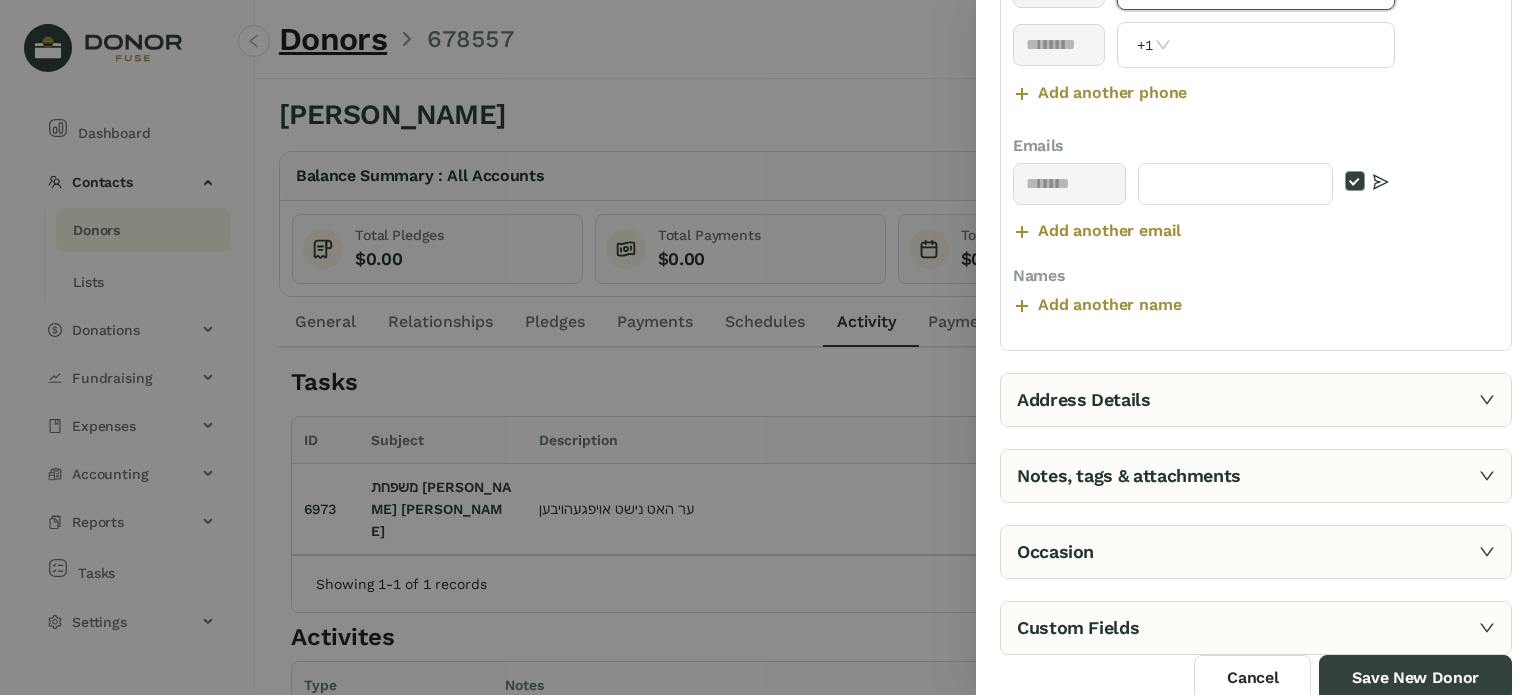type on "**********" 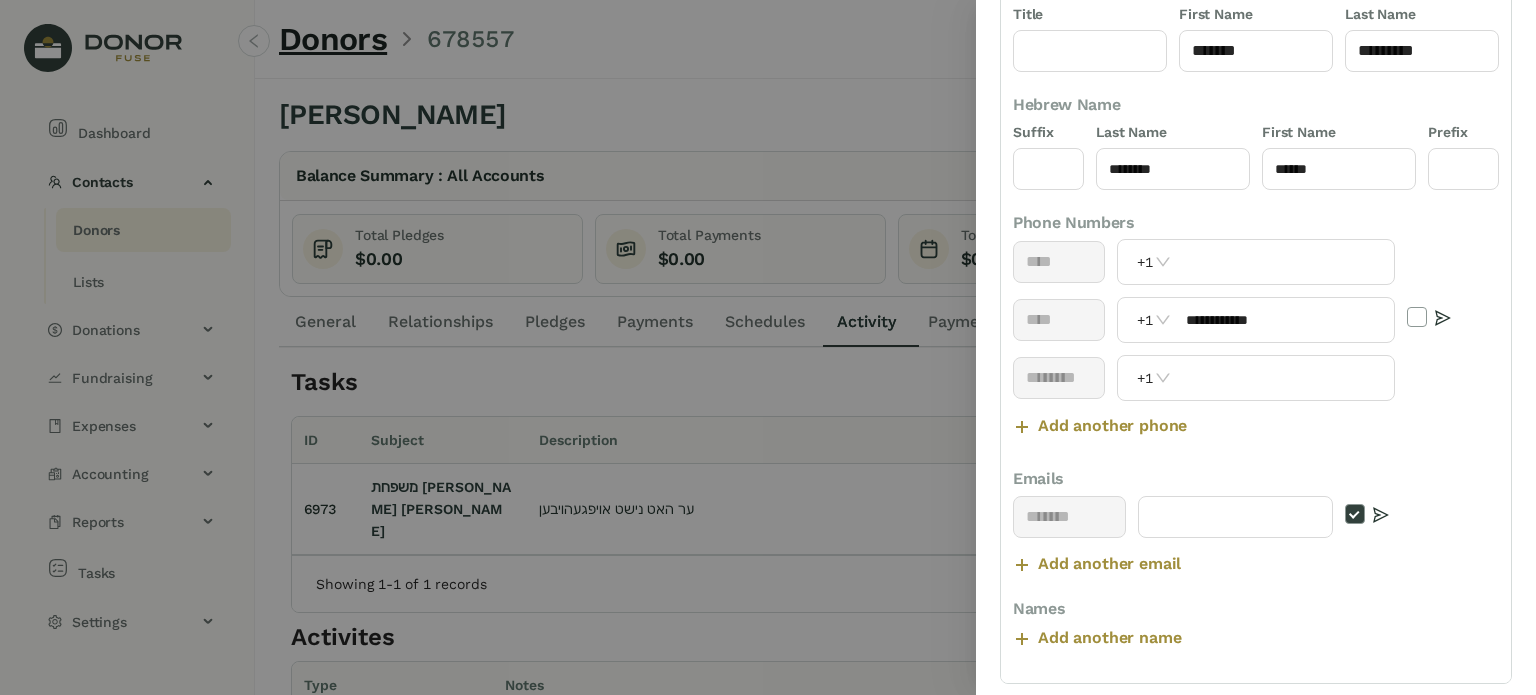 scroll, scrollTop: 160, scrollLeft: 0, axis: vertical 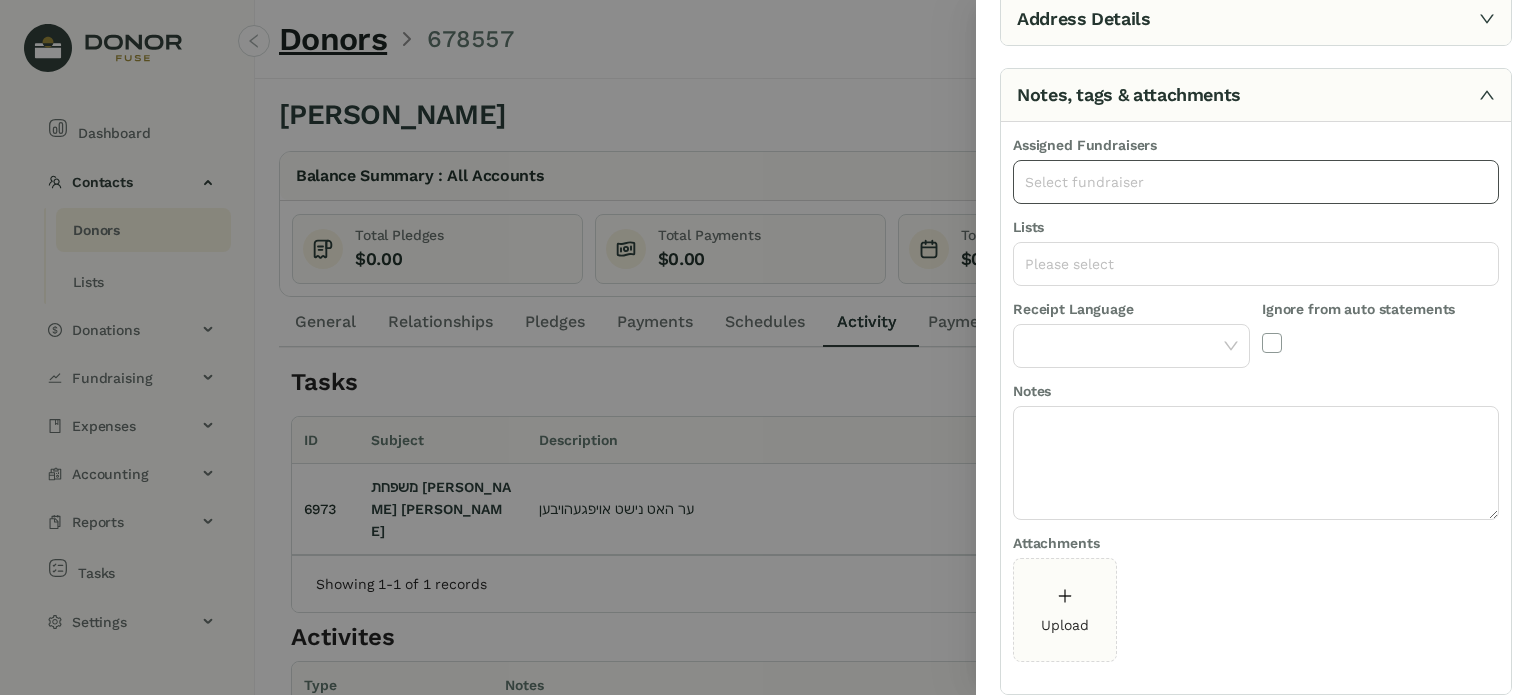 click on "Select fundraiser" 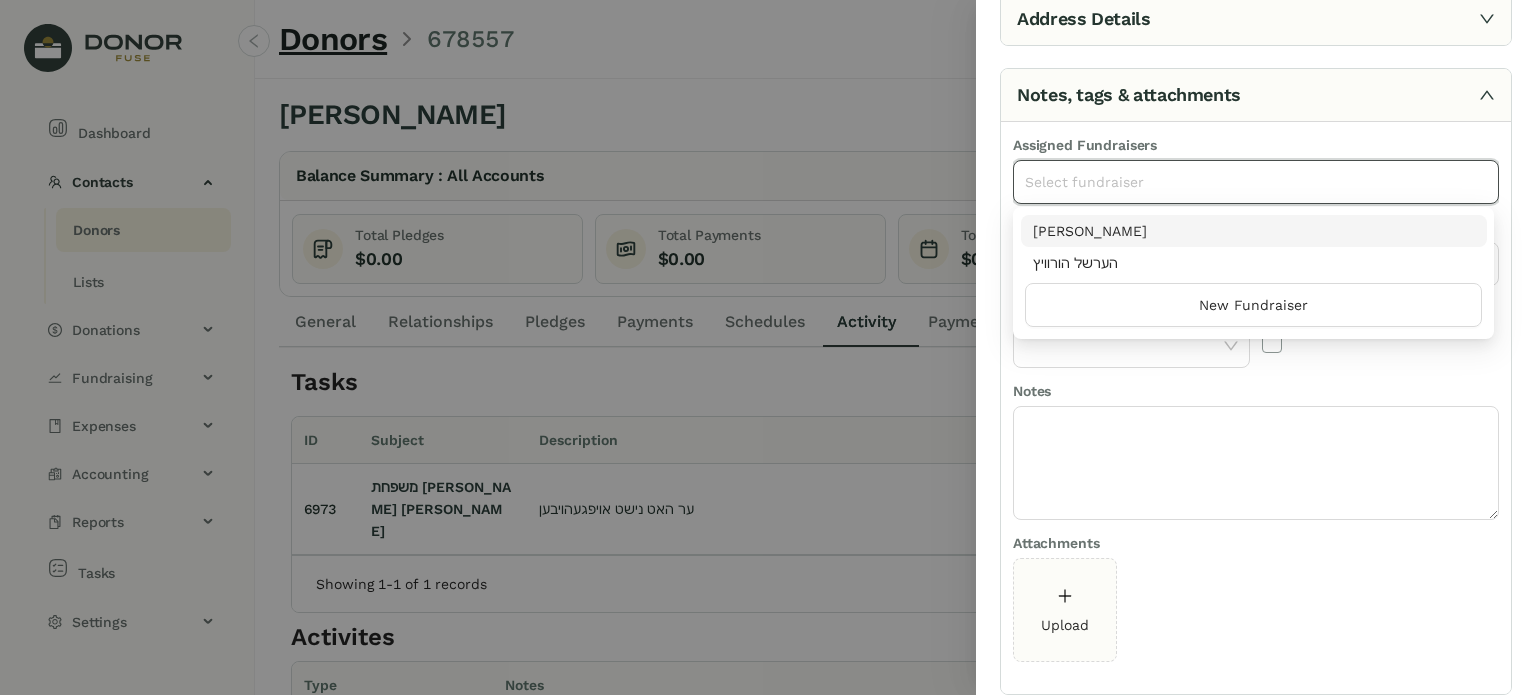 click on "Notes" at bounding box center [1256, 393] 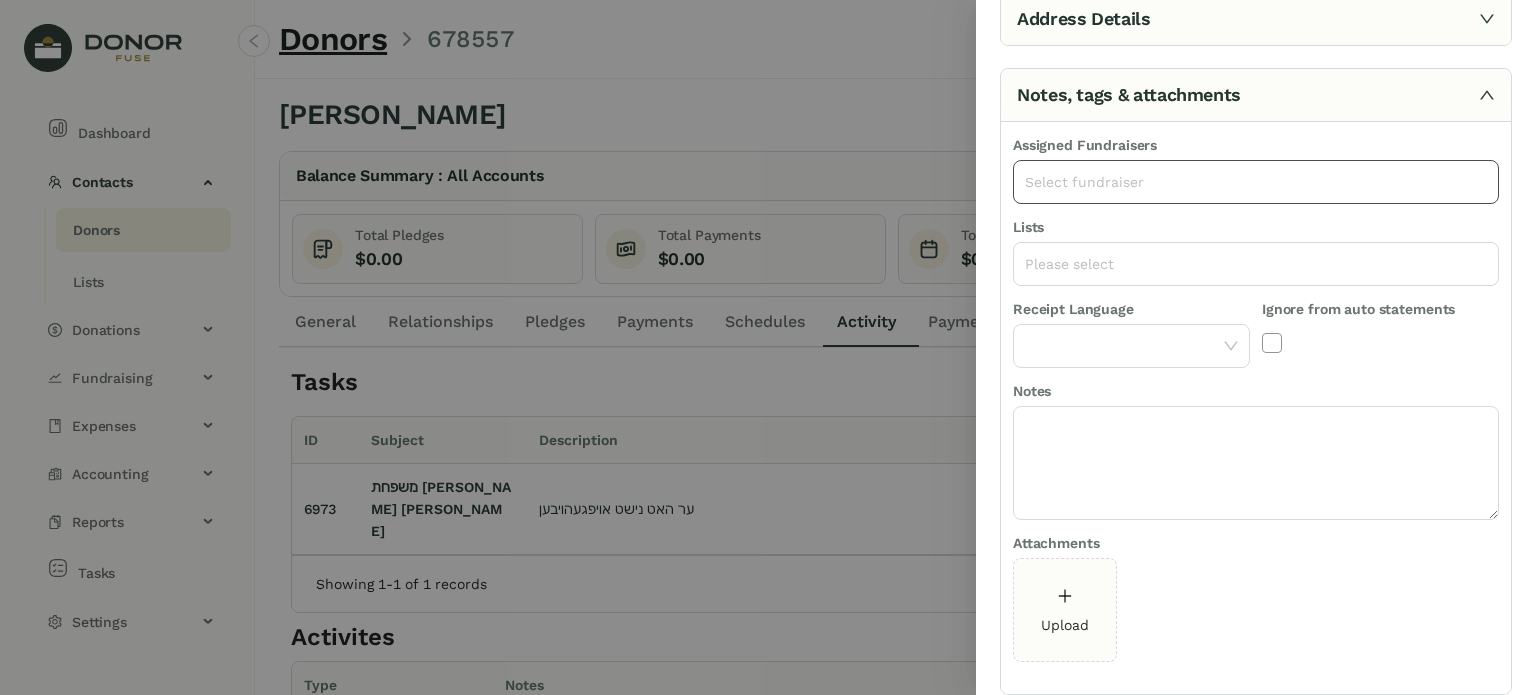 click on "Select fundraiser" 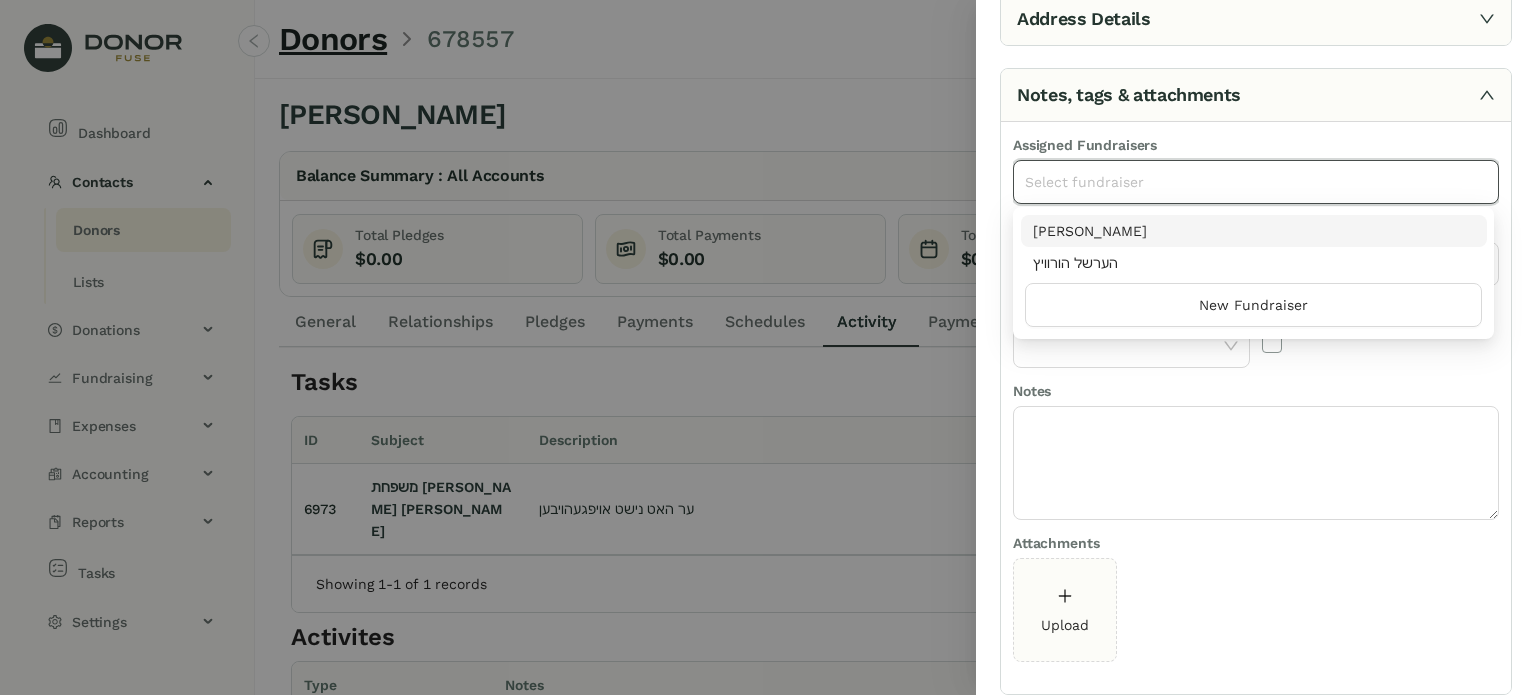 click on "[PERSON_NAME]" at bounding box center (1254, 231) 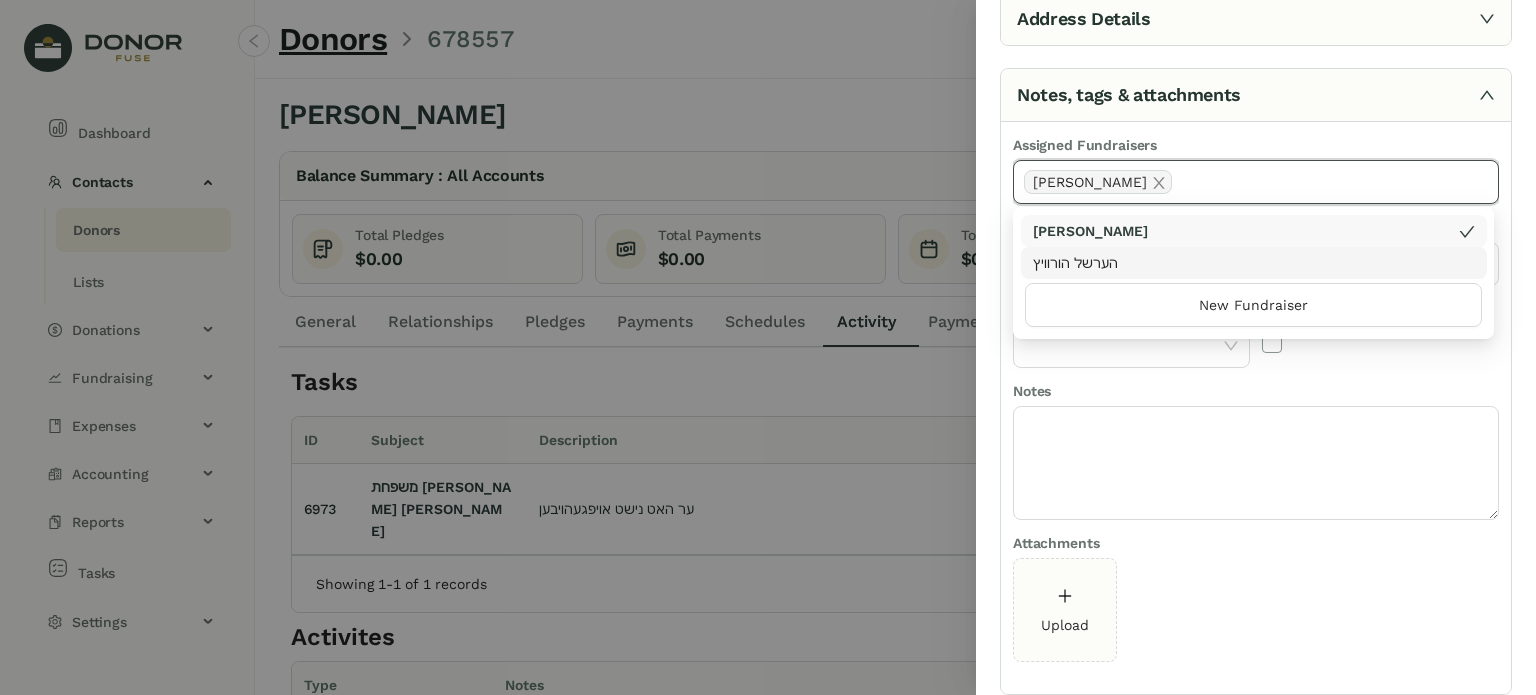 click on "Notes" at bounding box center [1256, 393] 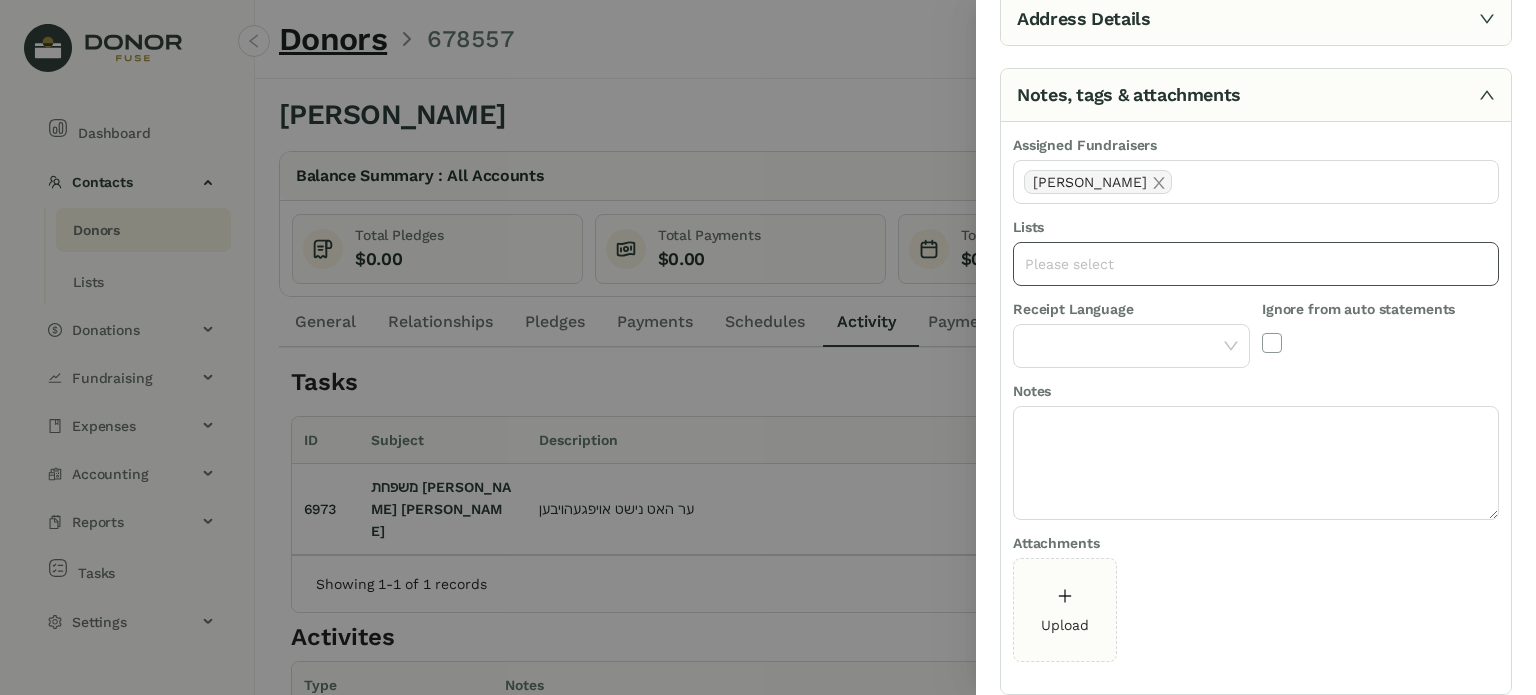 click on "Please select" 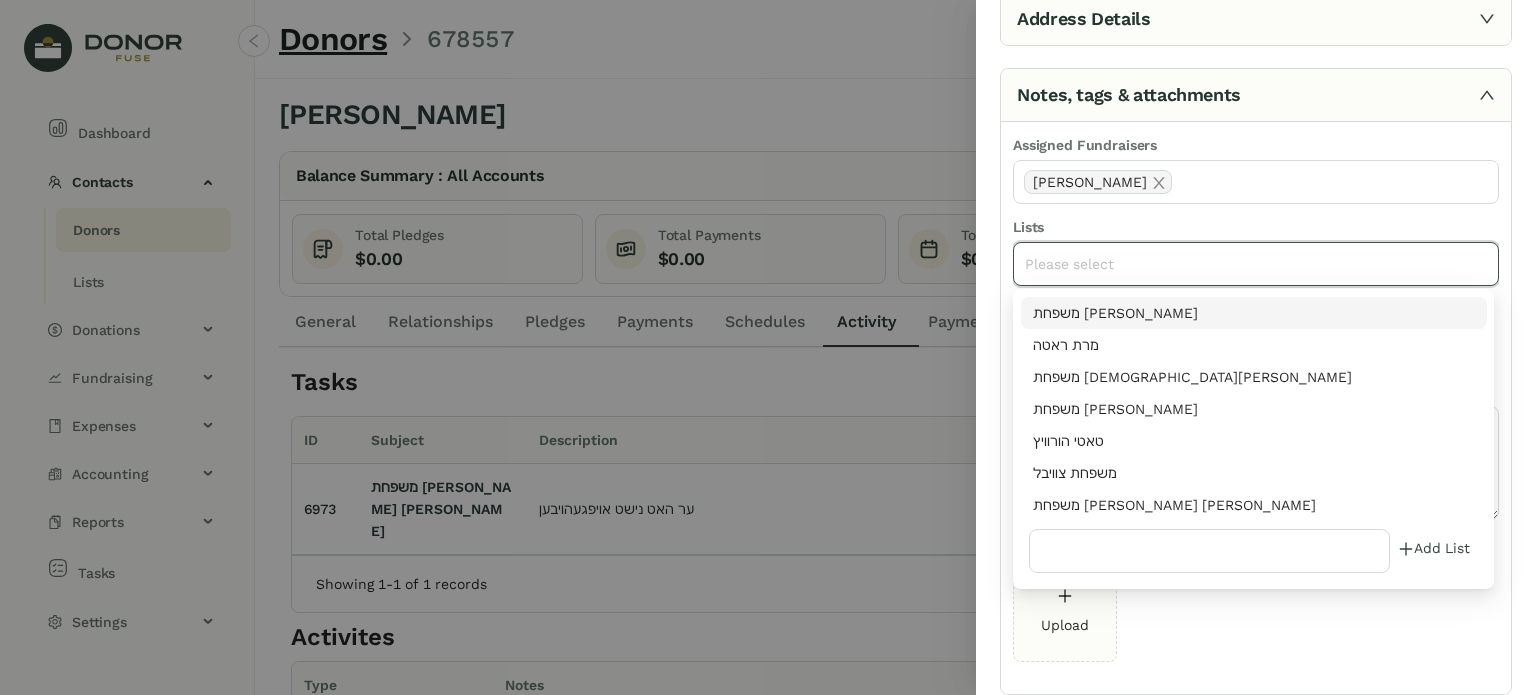 paste on "**********" 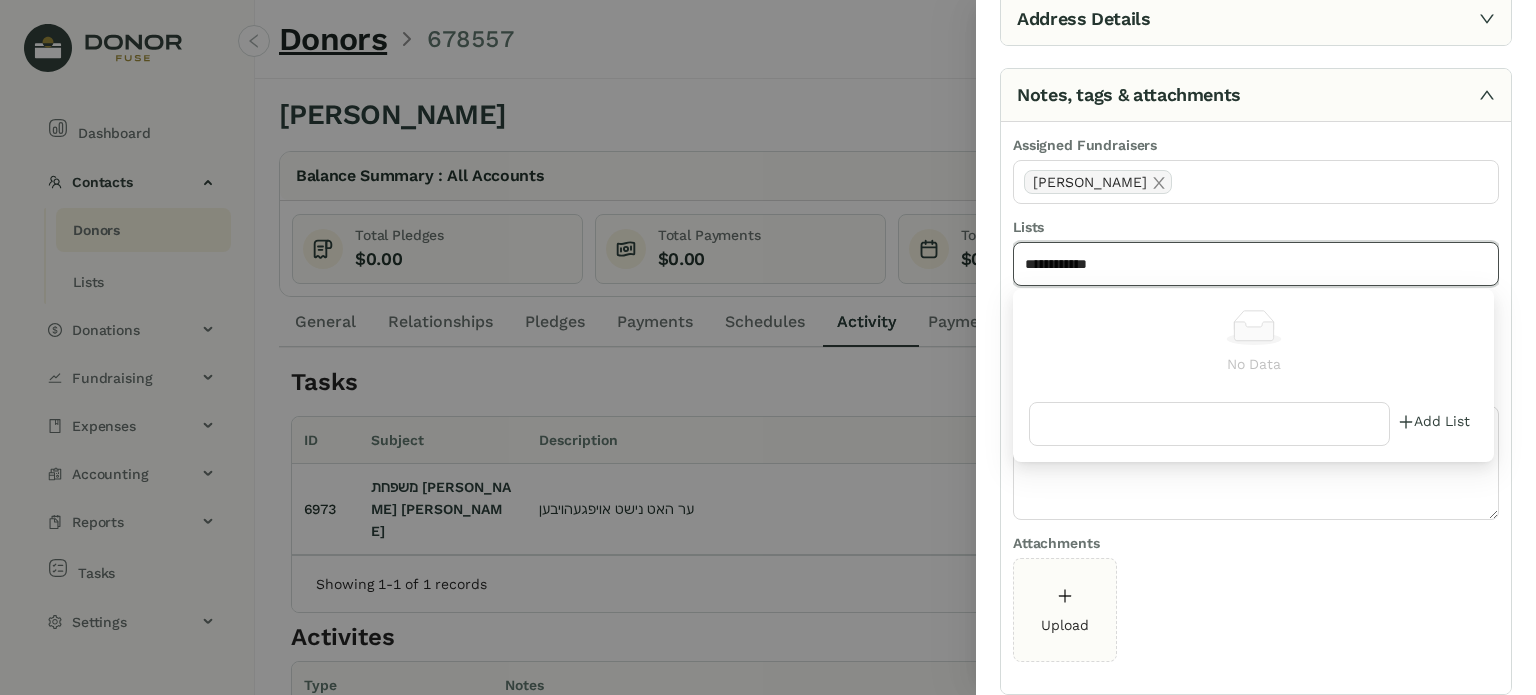 click on "**********" 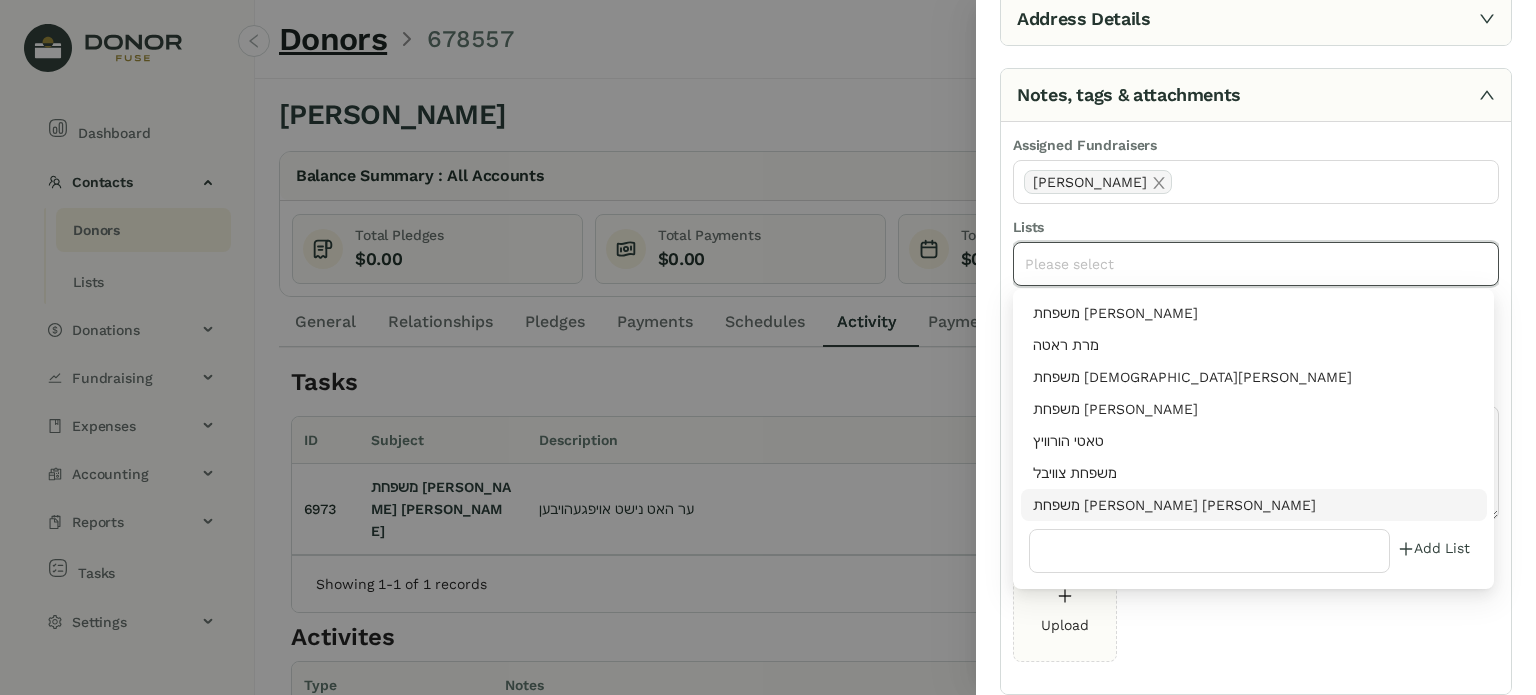 click on "משפחת [PERSON_NAME] [PERSON_NAME]" at bounding box center [1254, 505] 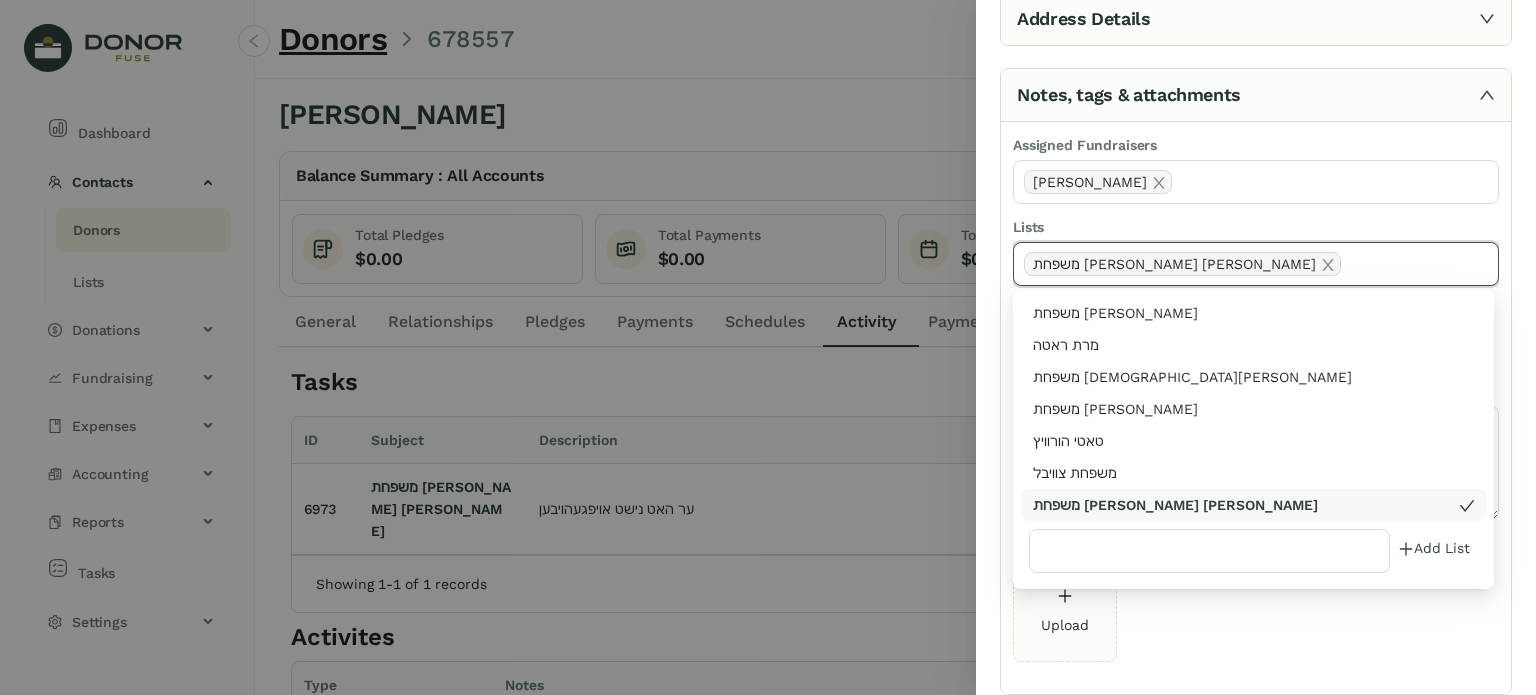 click on "Upload" 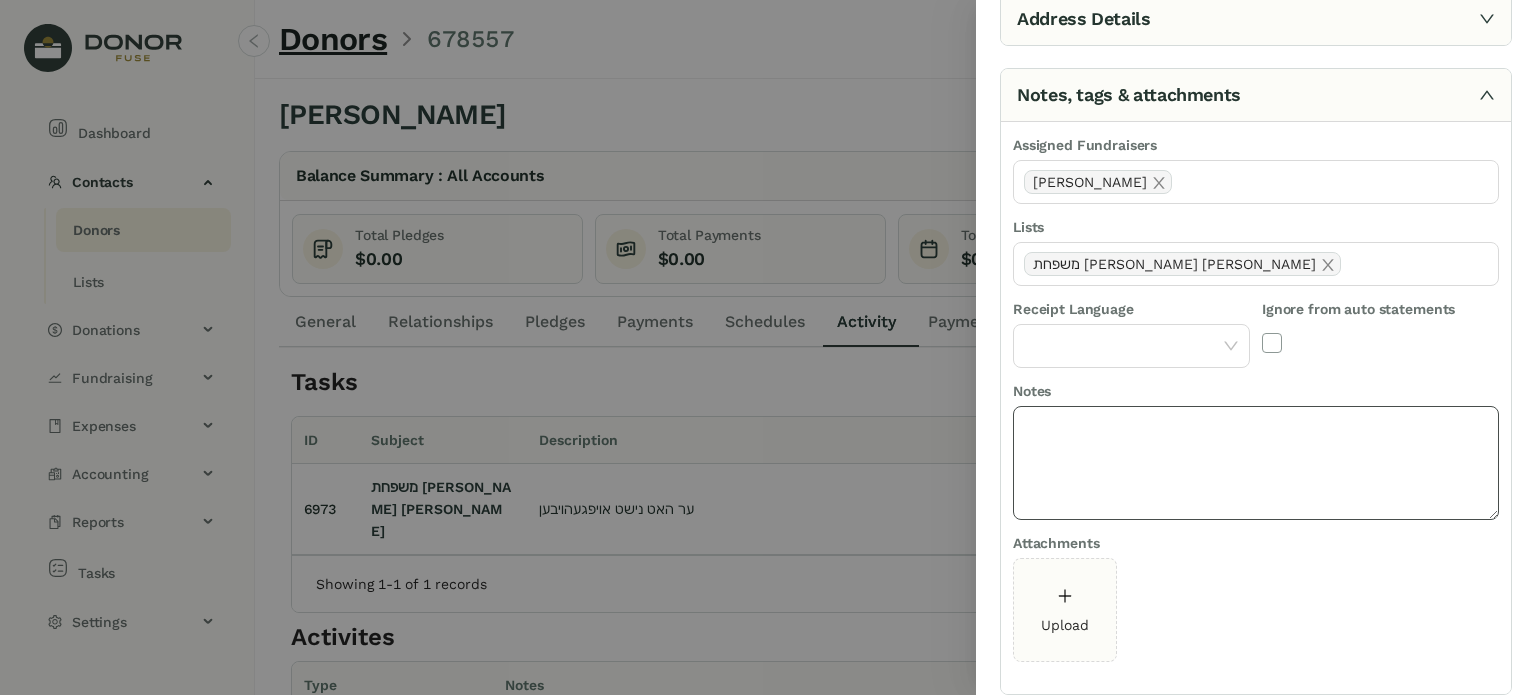 scroll, scrollTop: 355, scrollLeft: 0, axis: vertical 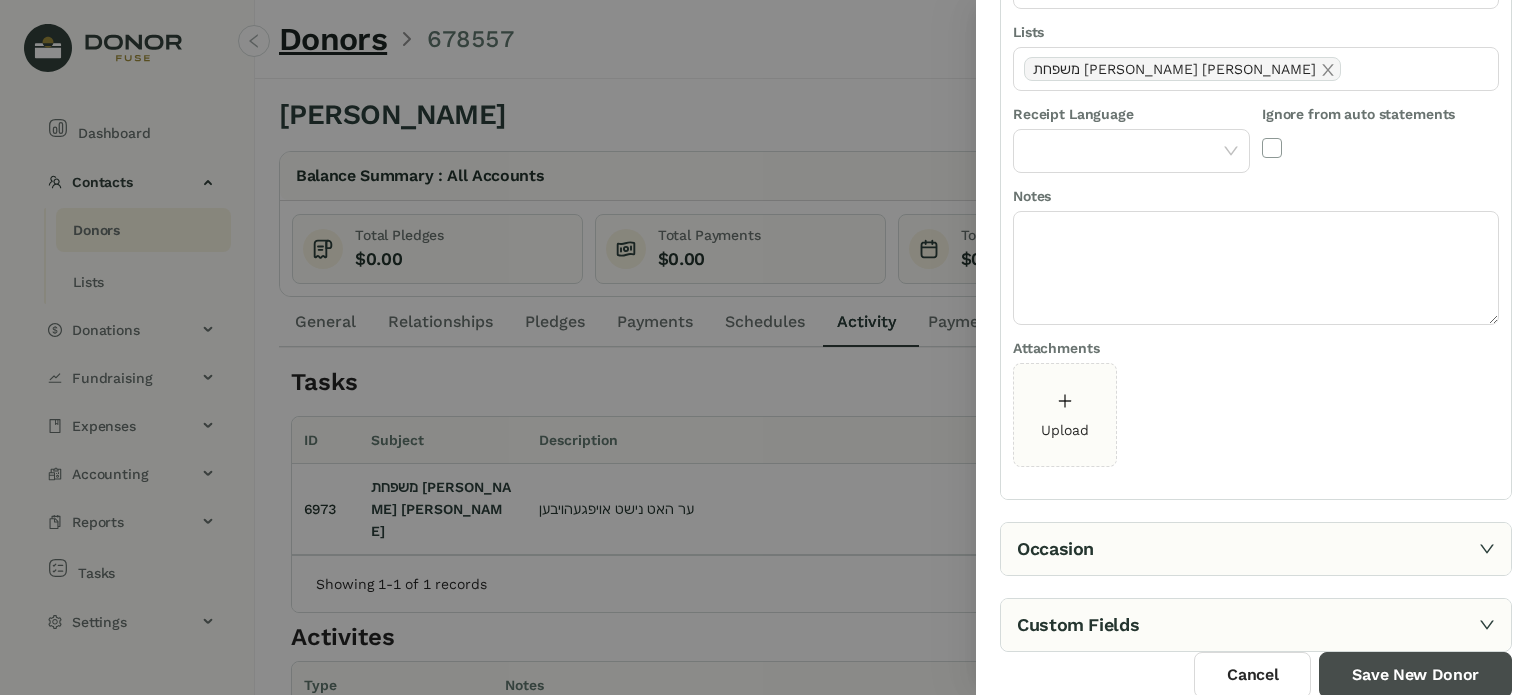 click on "Save New Donor" at bounding box center (1415, 675) 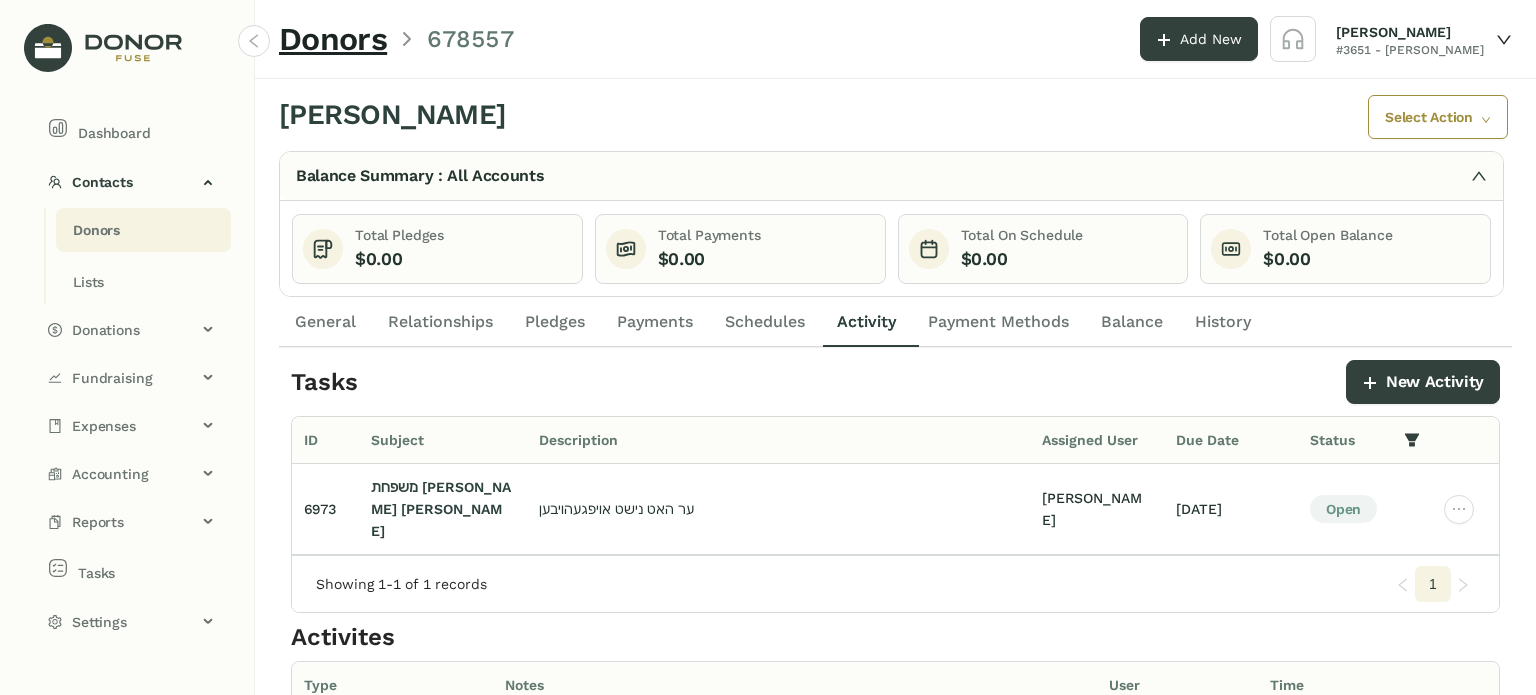 click on "Relationships" 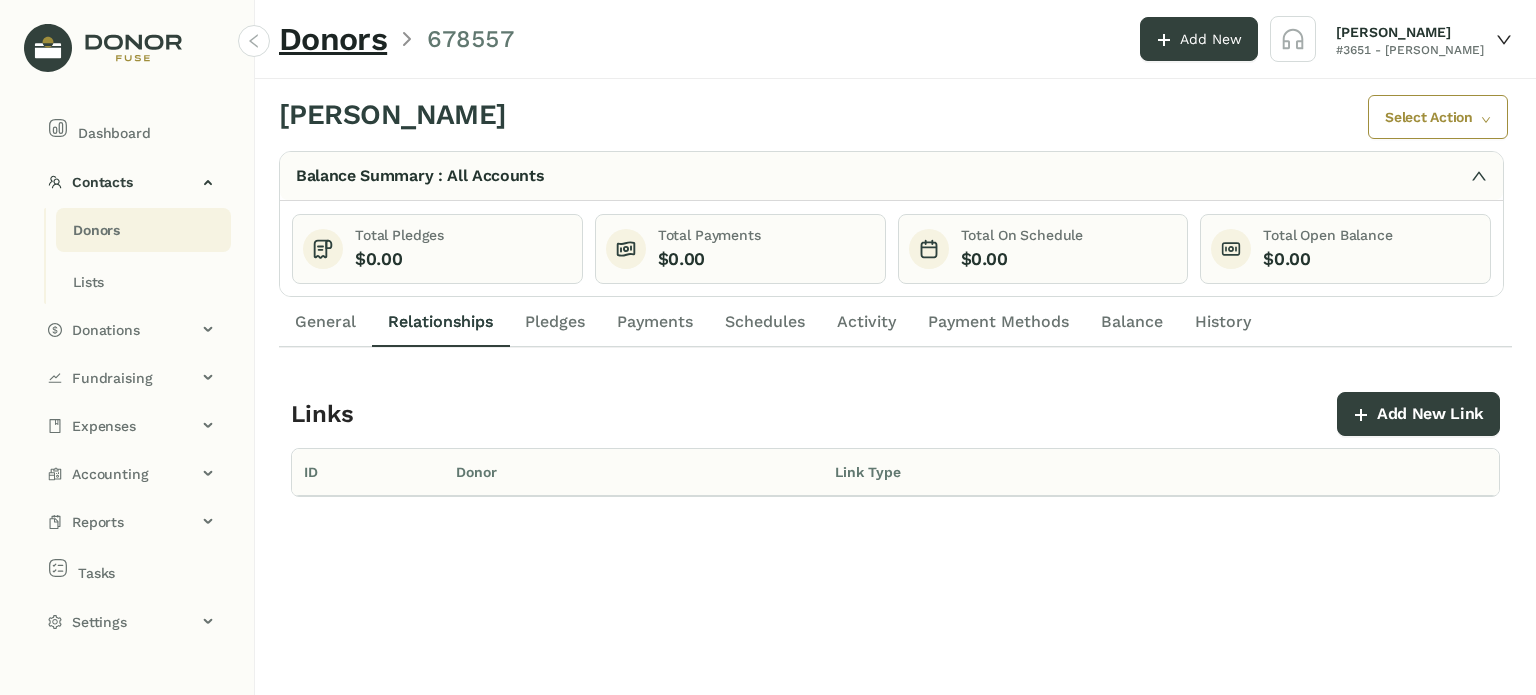 click on "Pledges" 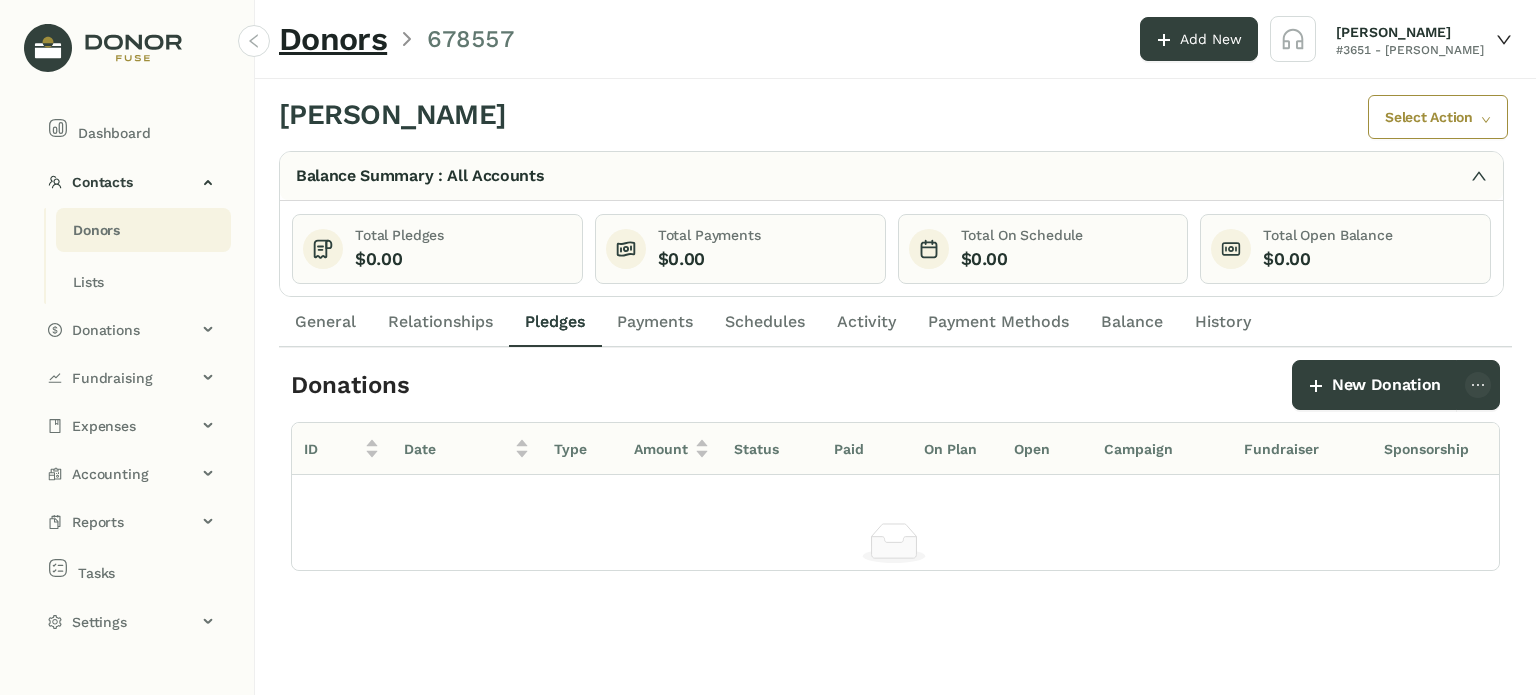 click on "Payments" 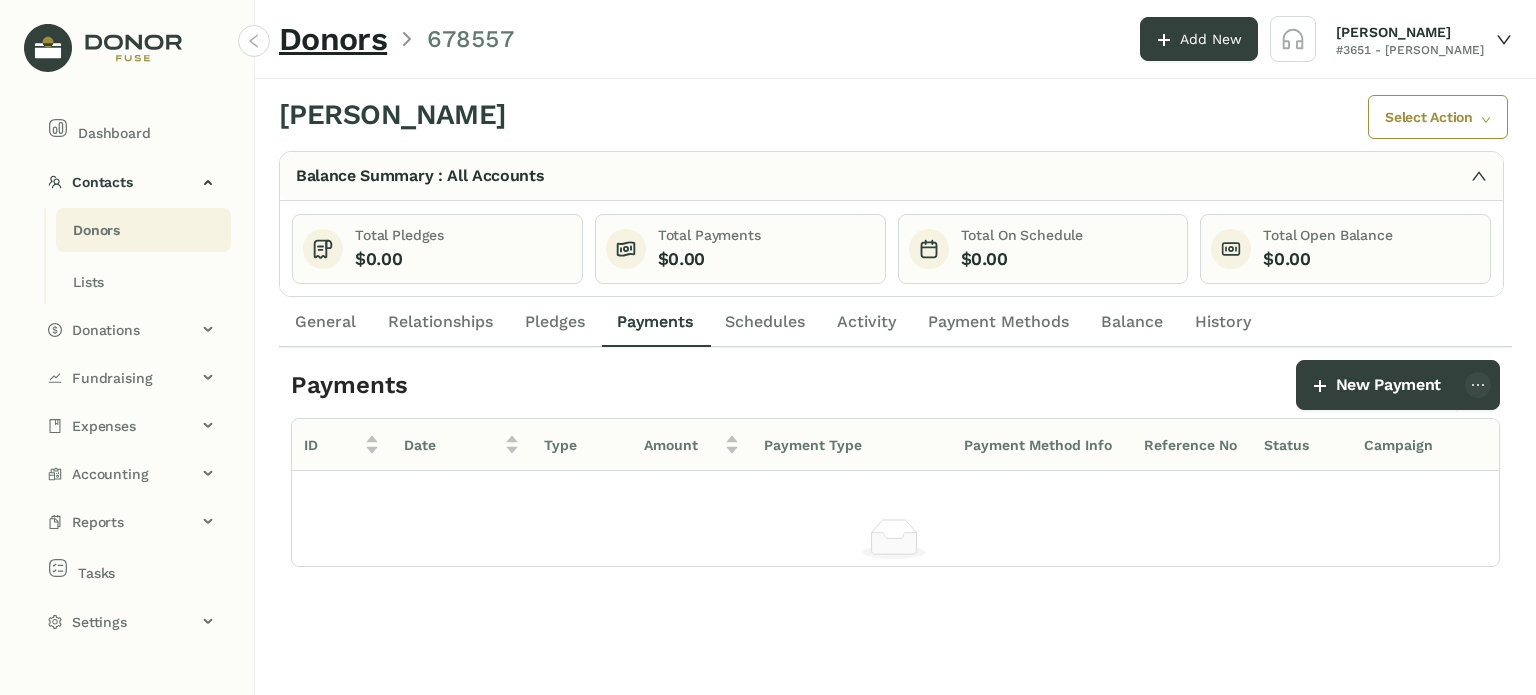 click on "Schedules" 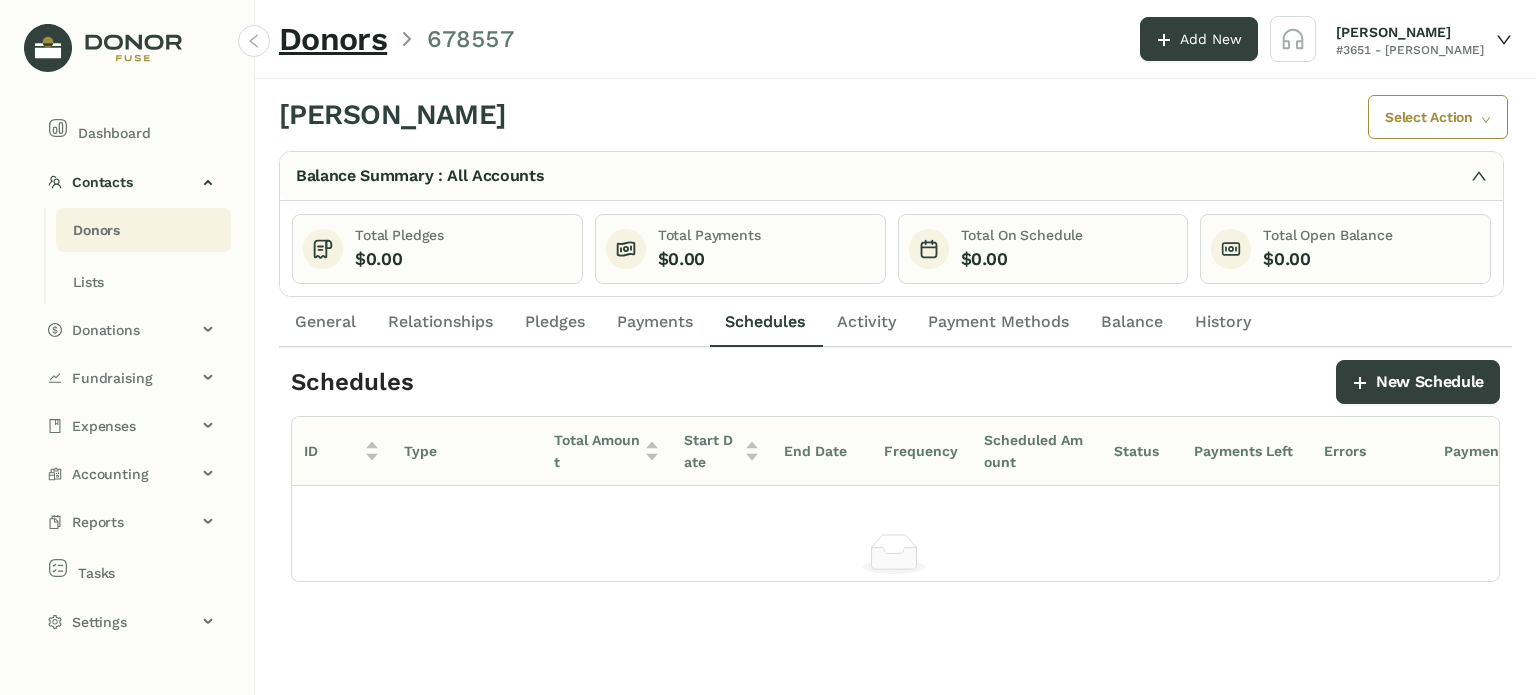 click on "Payments" 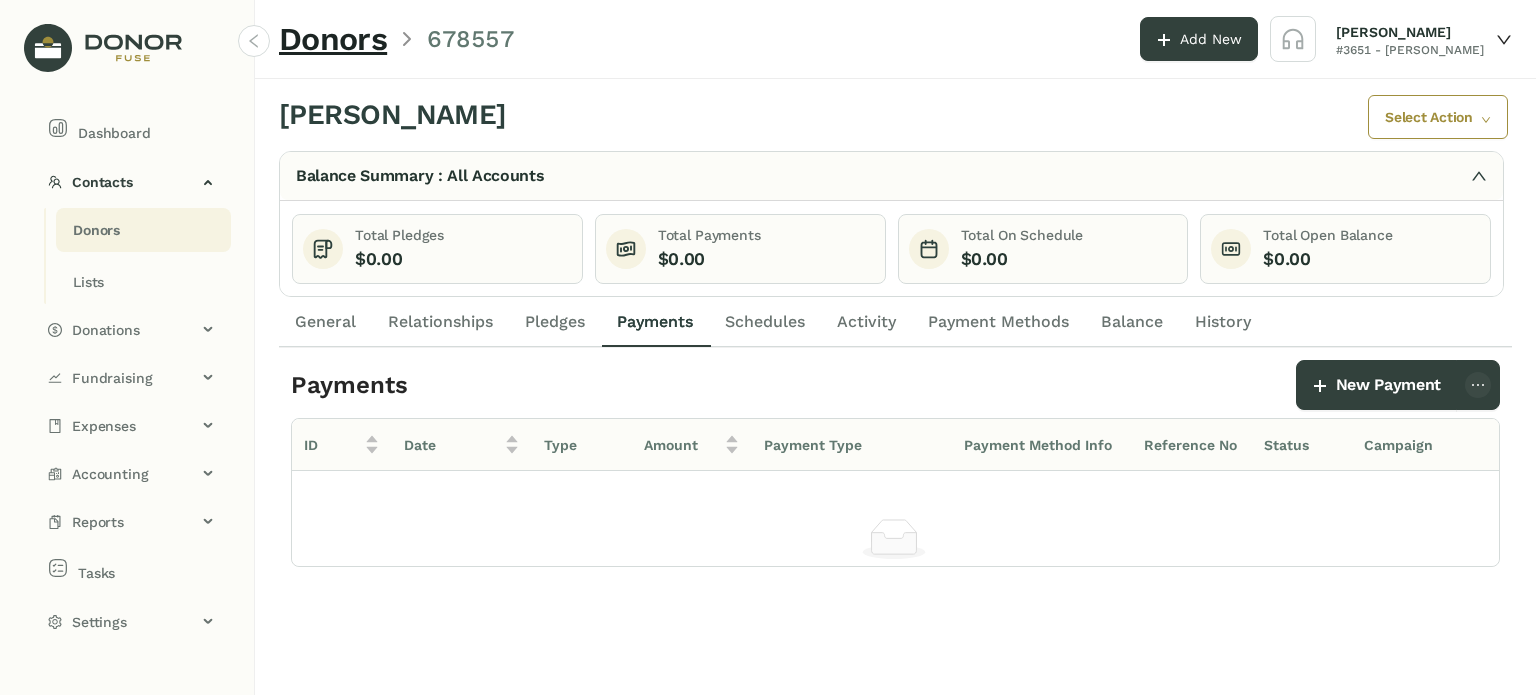 click on "Schedules" 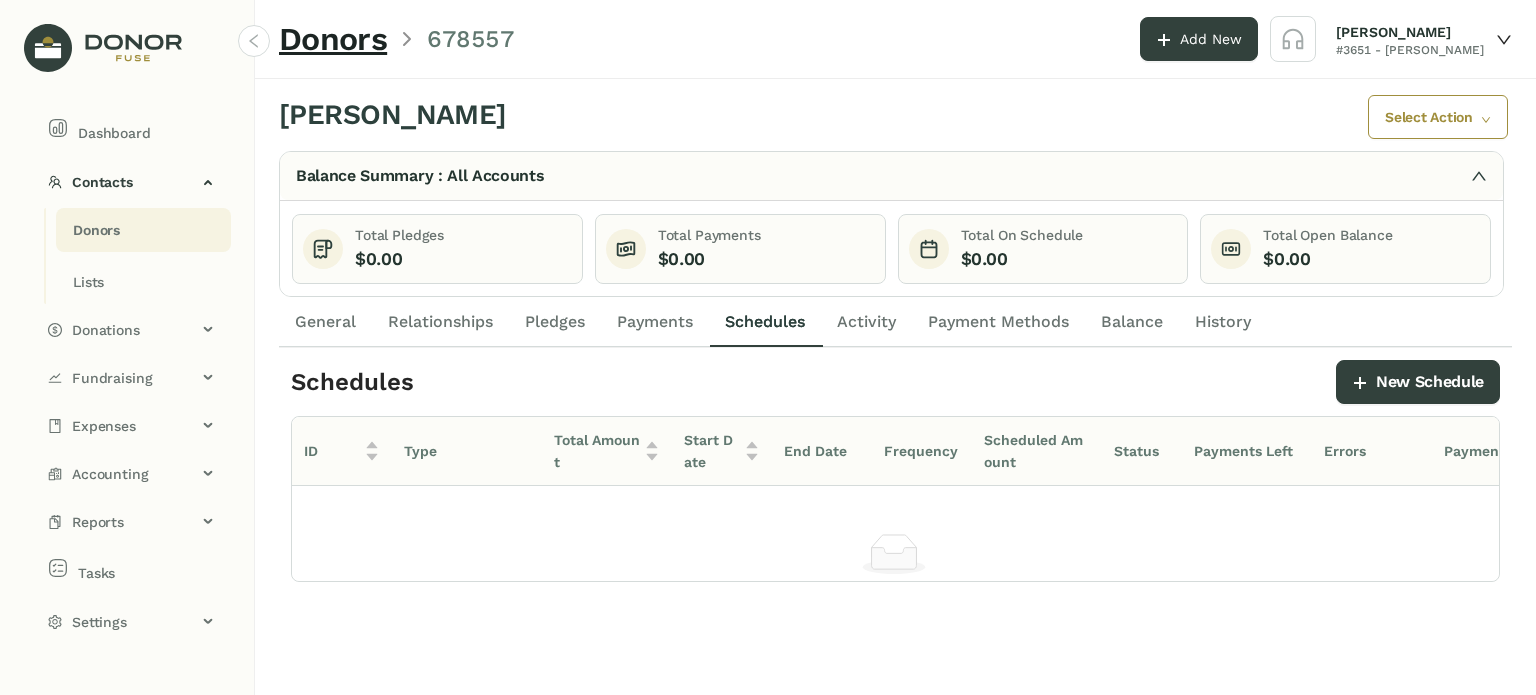 click on "Payments" 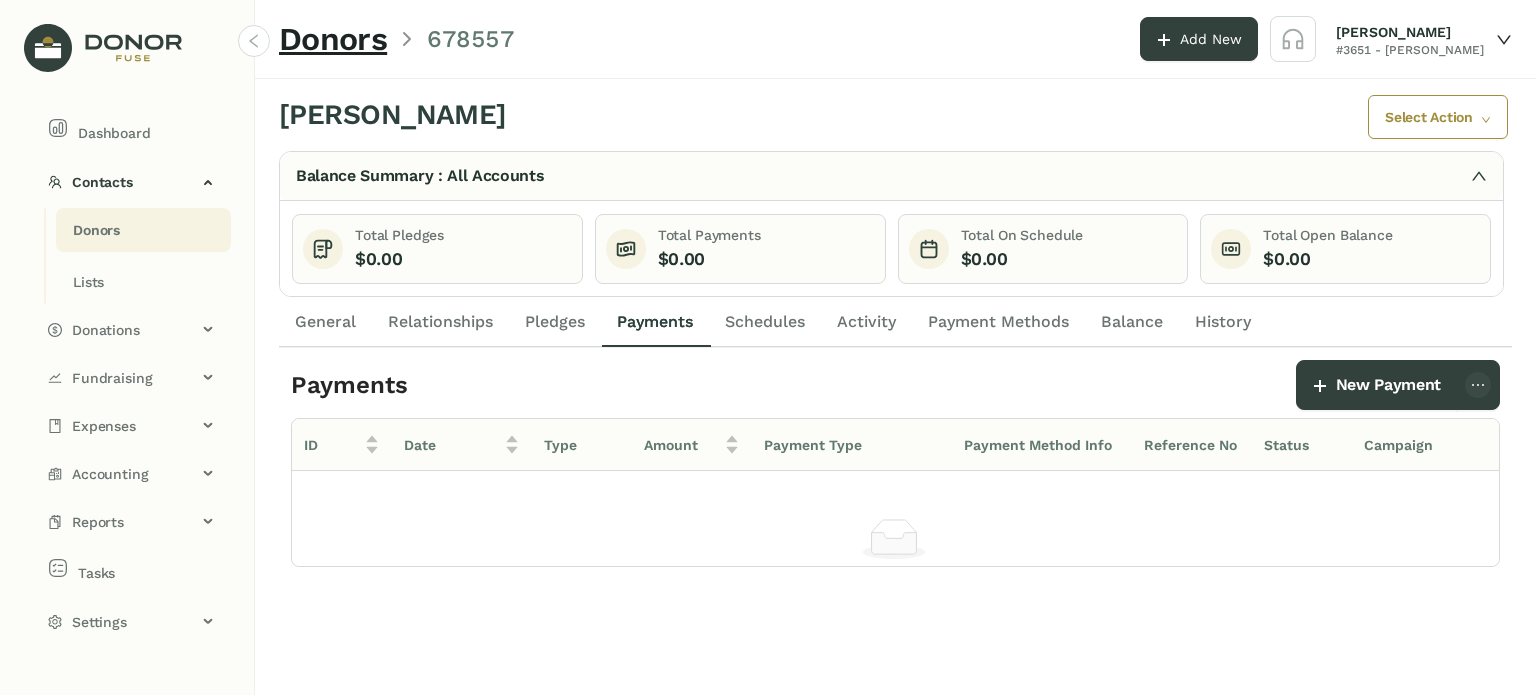 click on "Schedules" 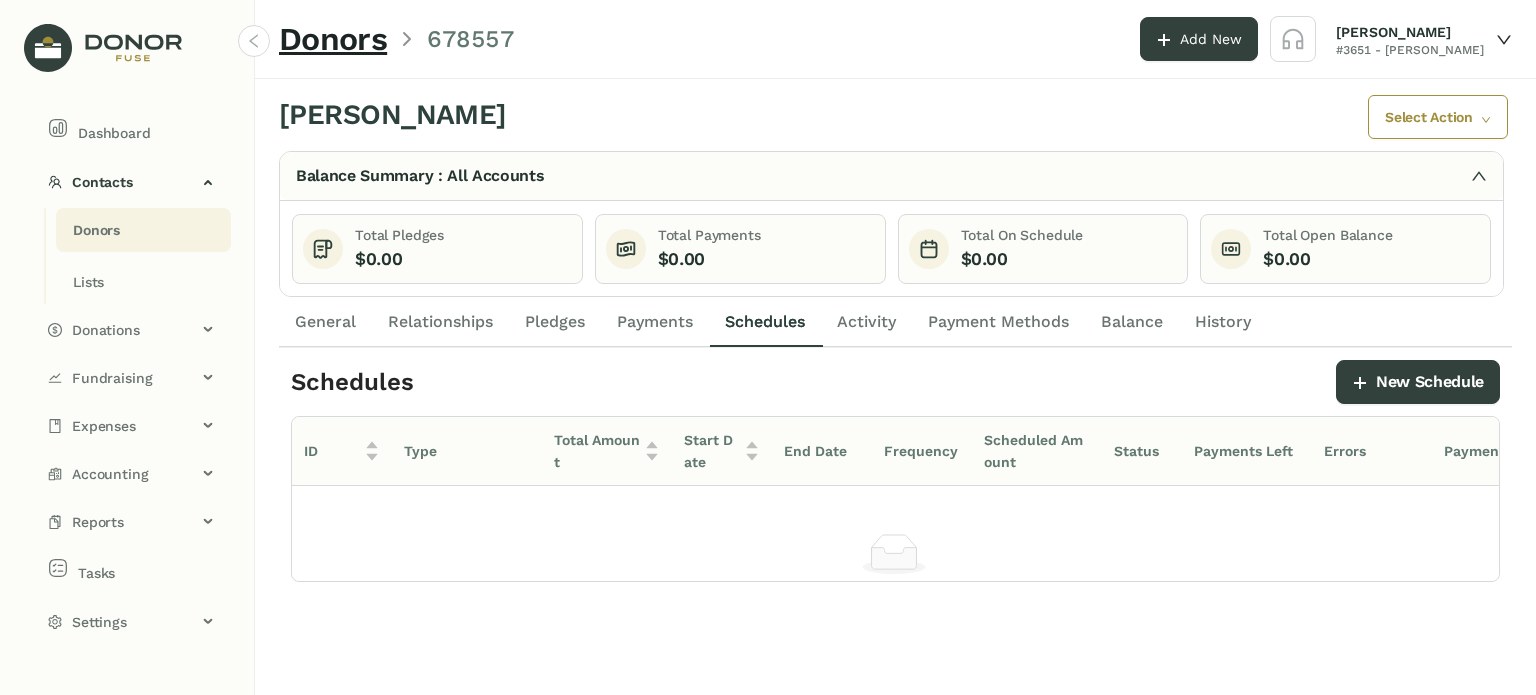click on "Payments" 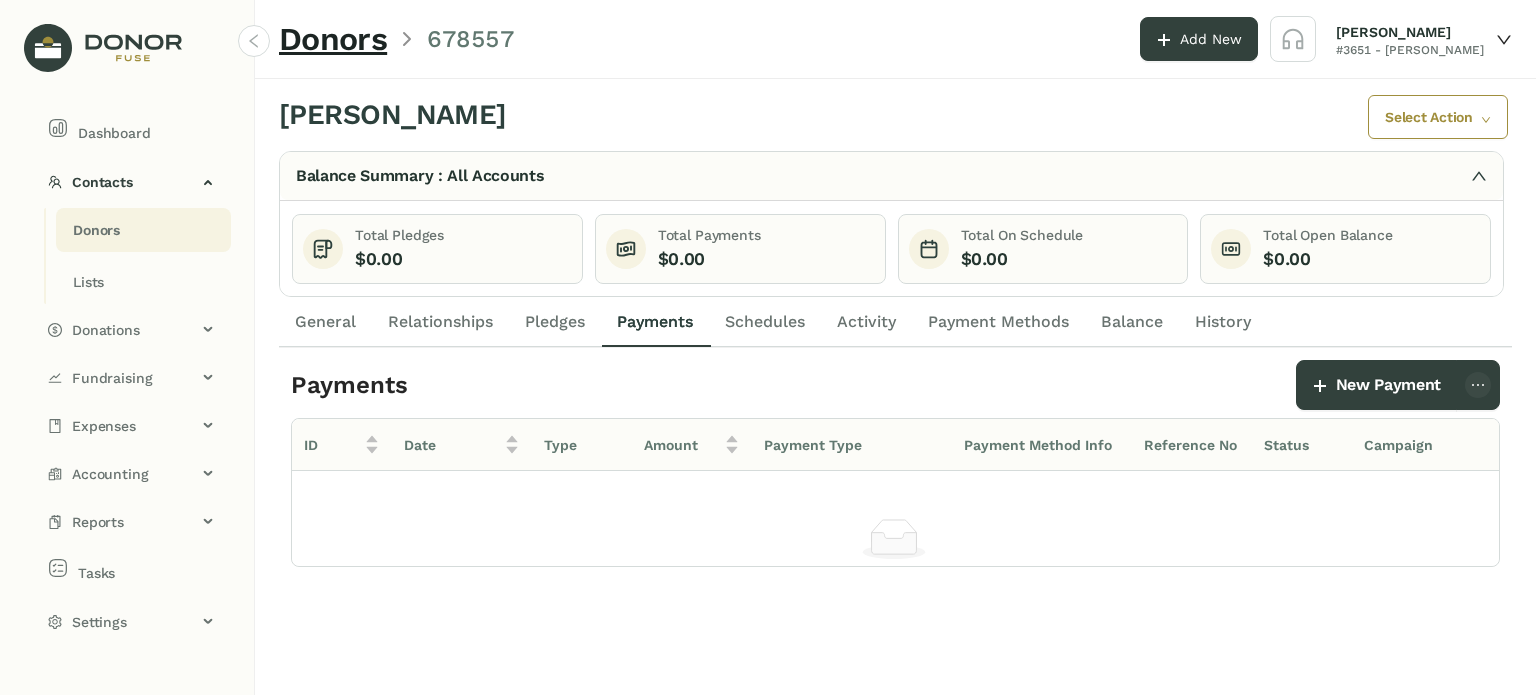 click on "Pledges" 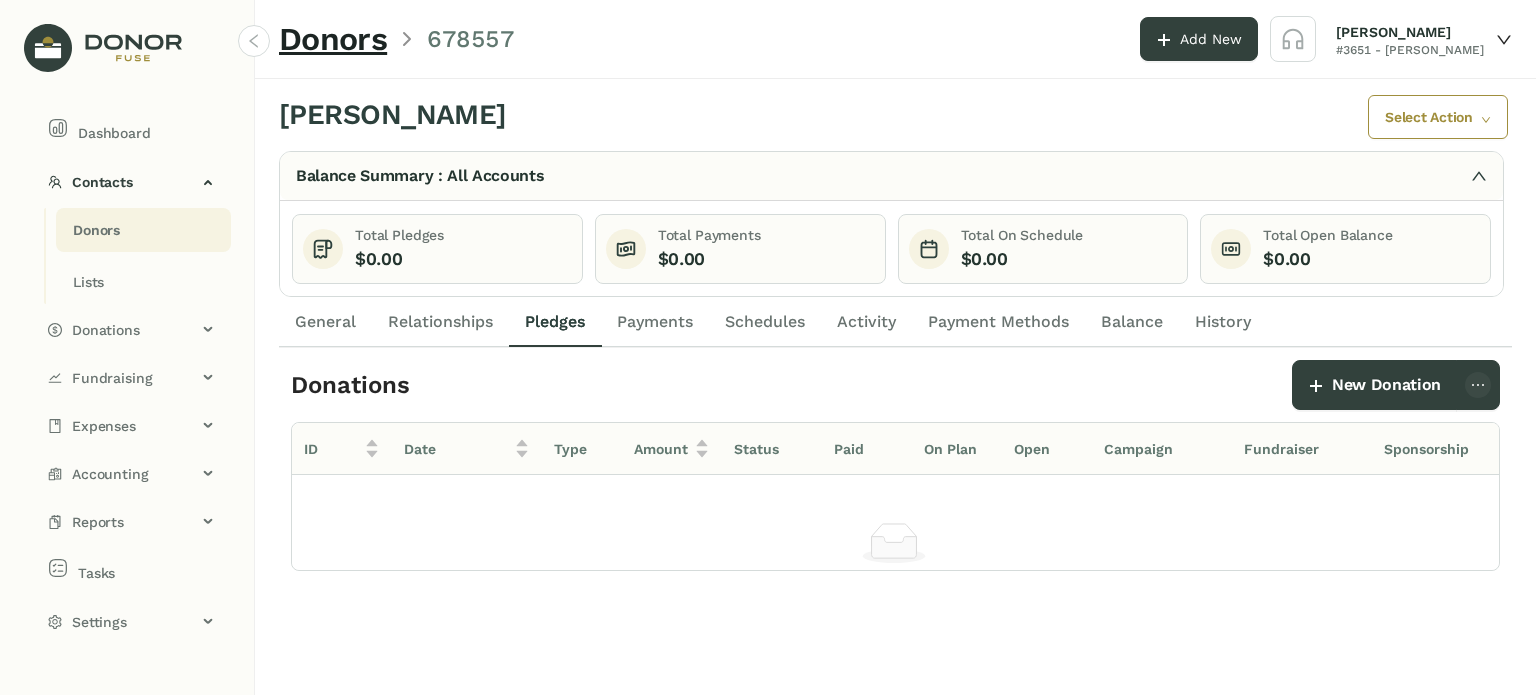 click on "Payments" 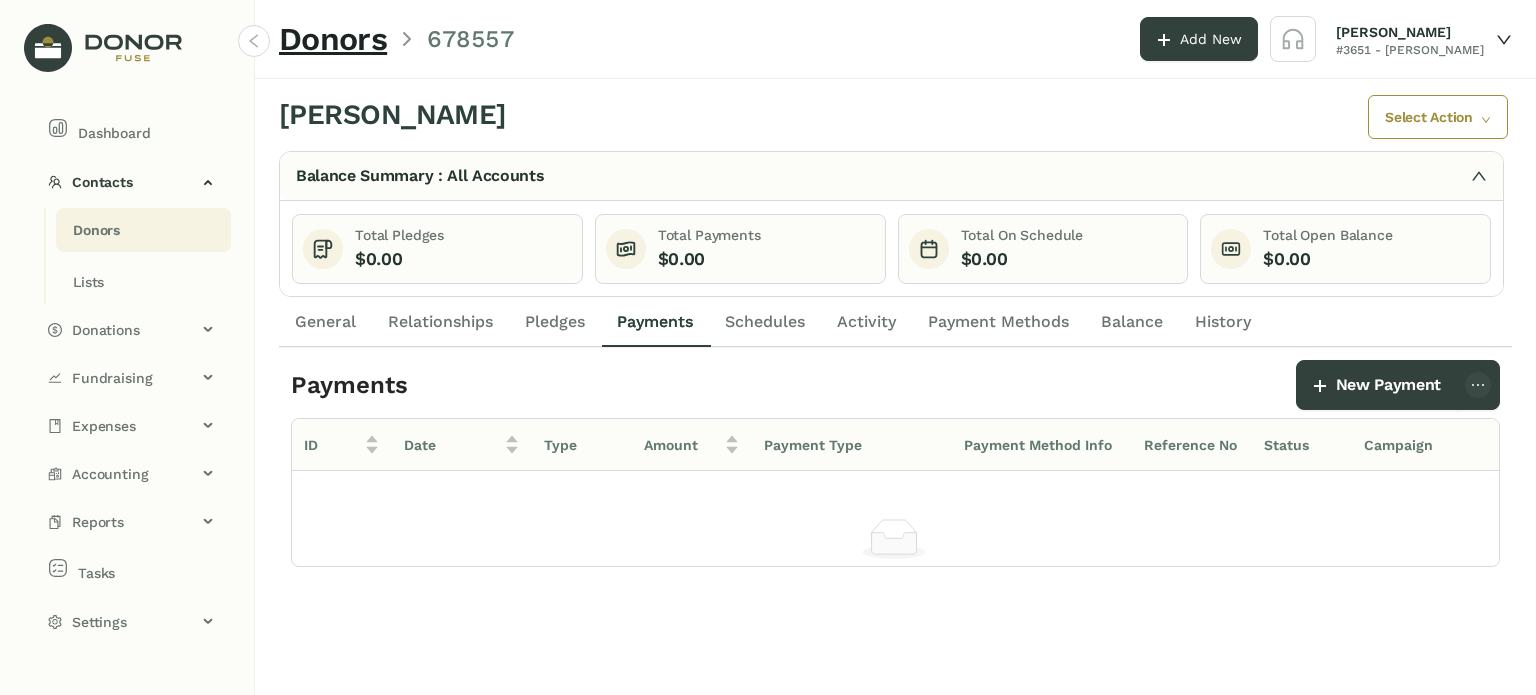 click on "Schedules" 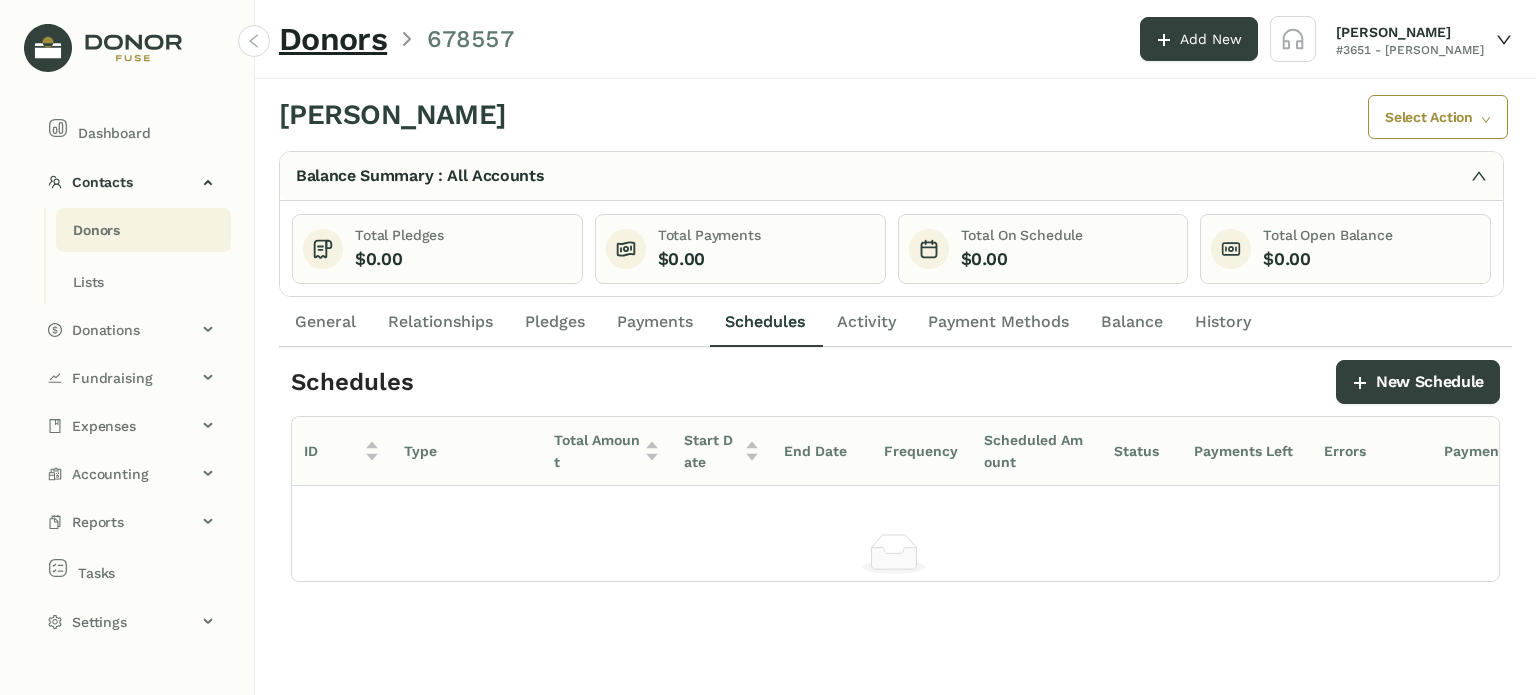 drag, startPoint x: 544, startPoint y: 322, endPoint x: 567, endPoint y: 322, distance: 23 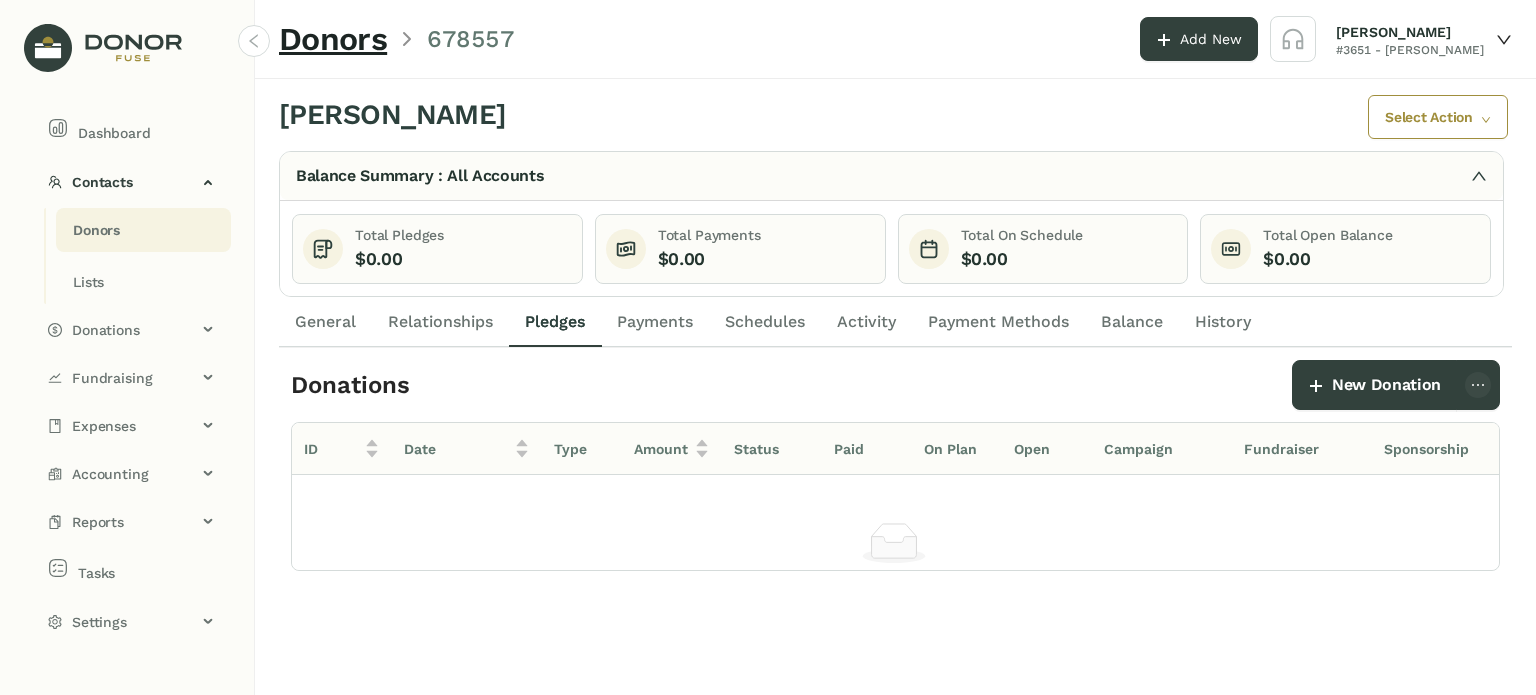 click on "Payments" 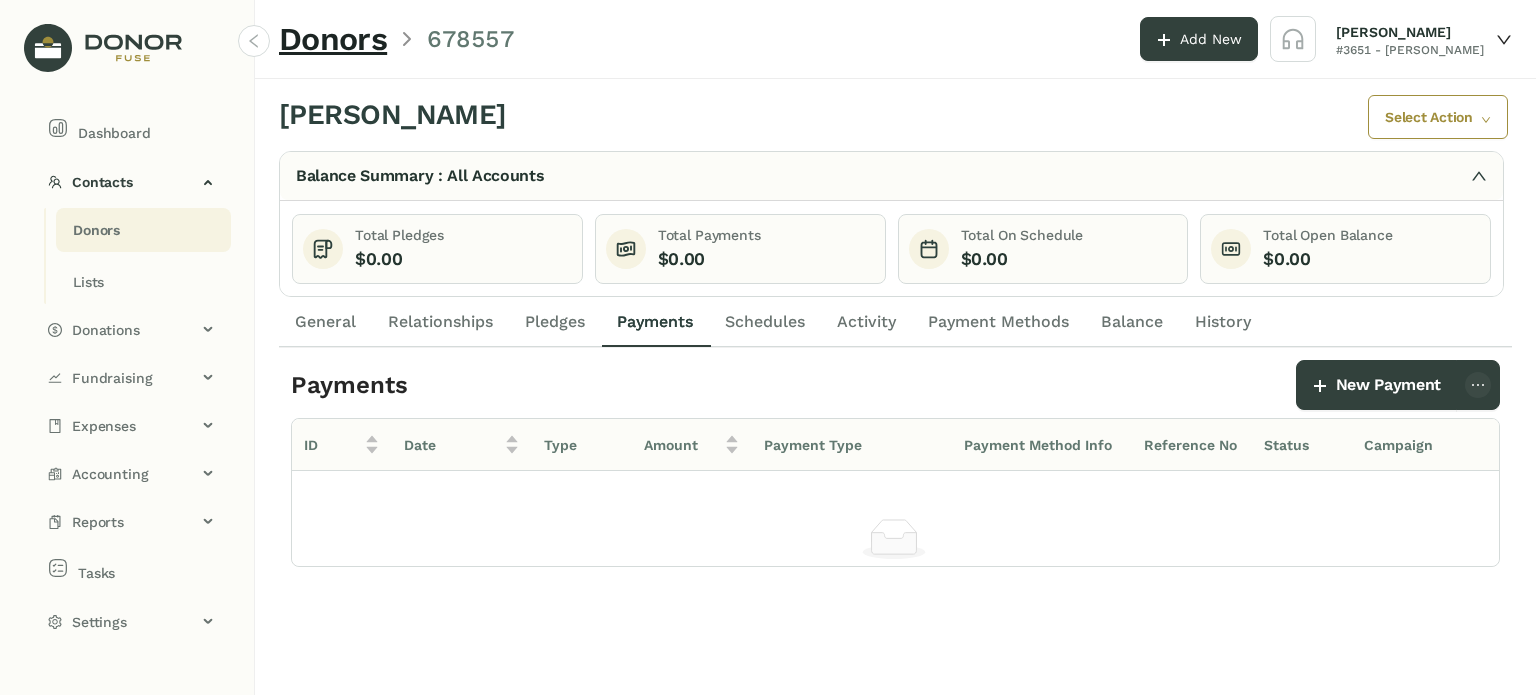 click on "Schedules" 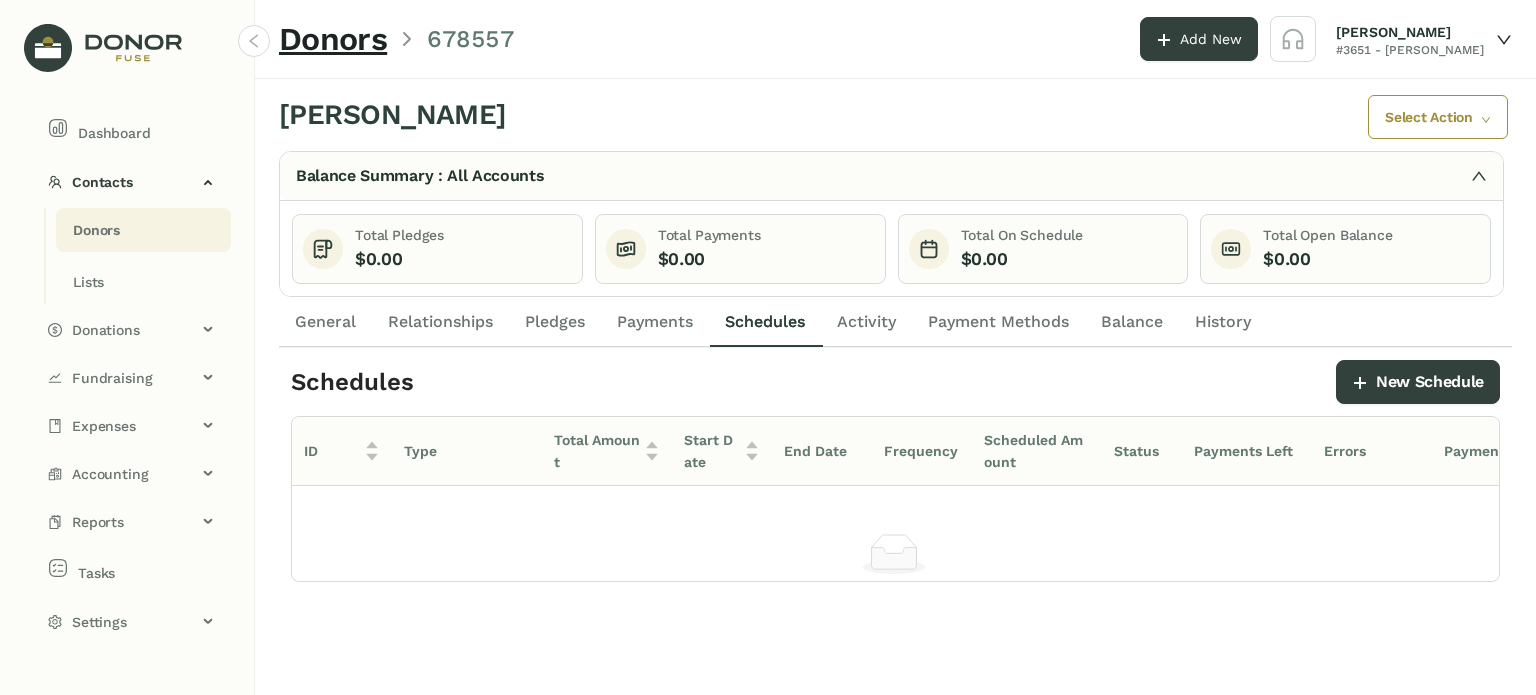 click on "Payments" 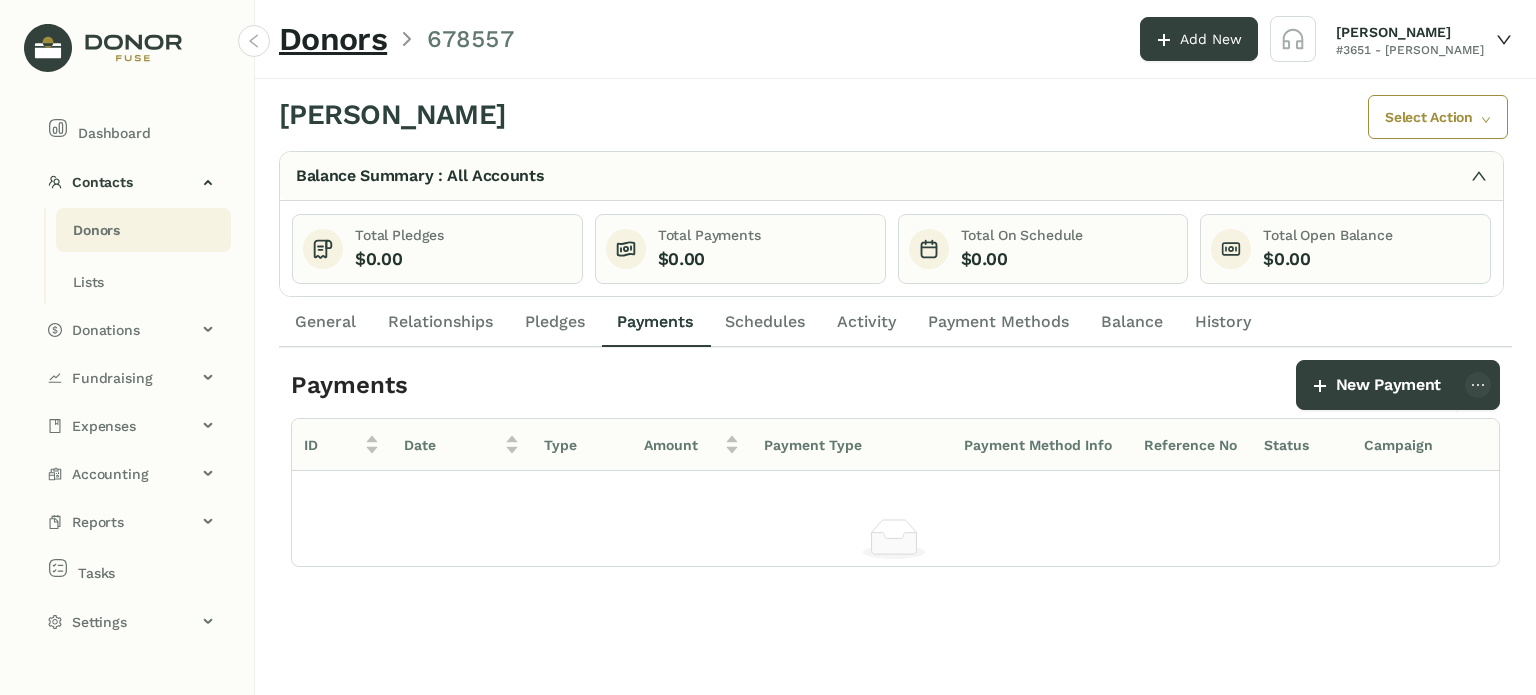 click on "Schedules" 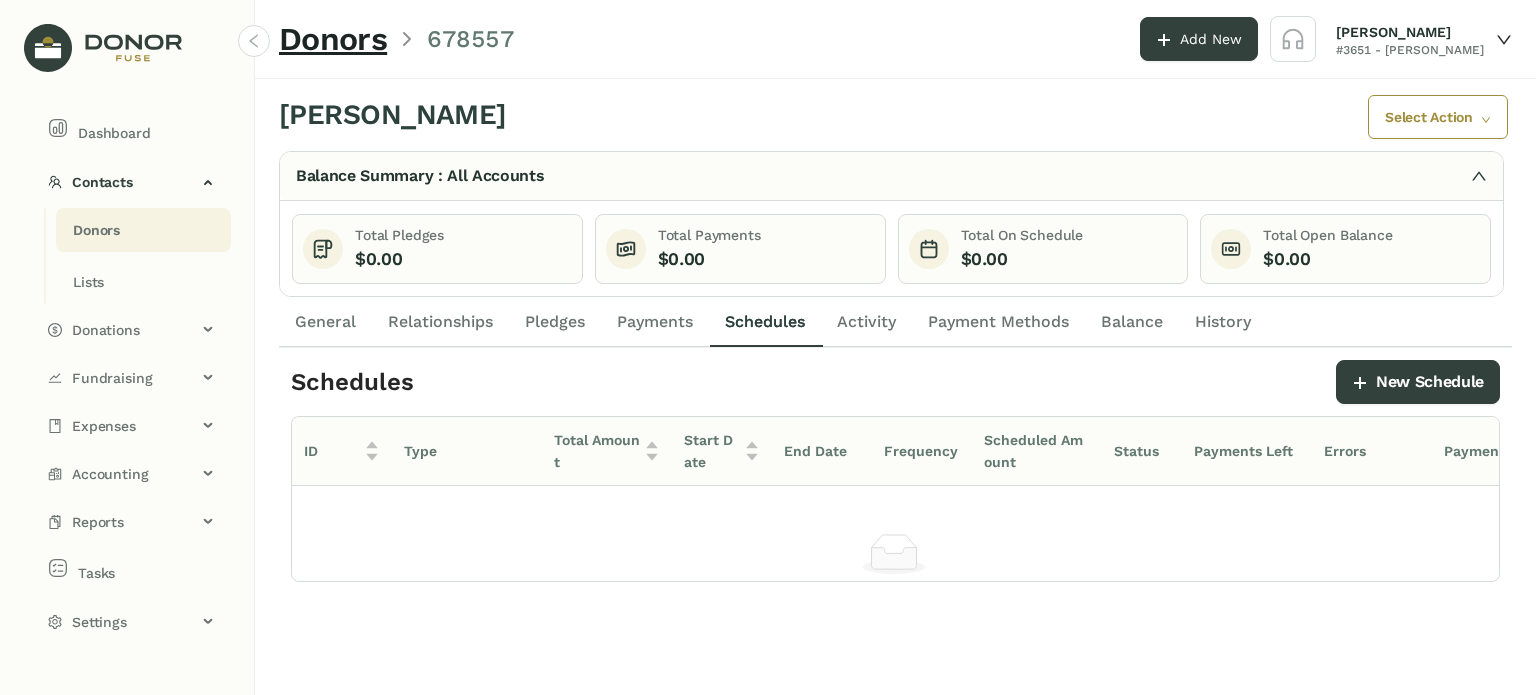 click on "Pledges" 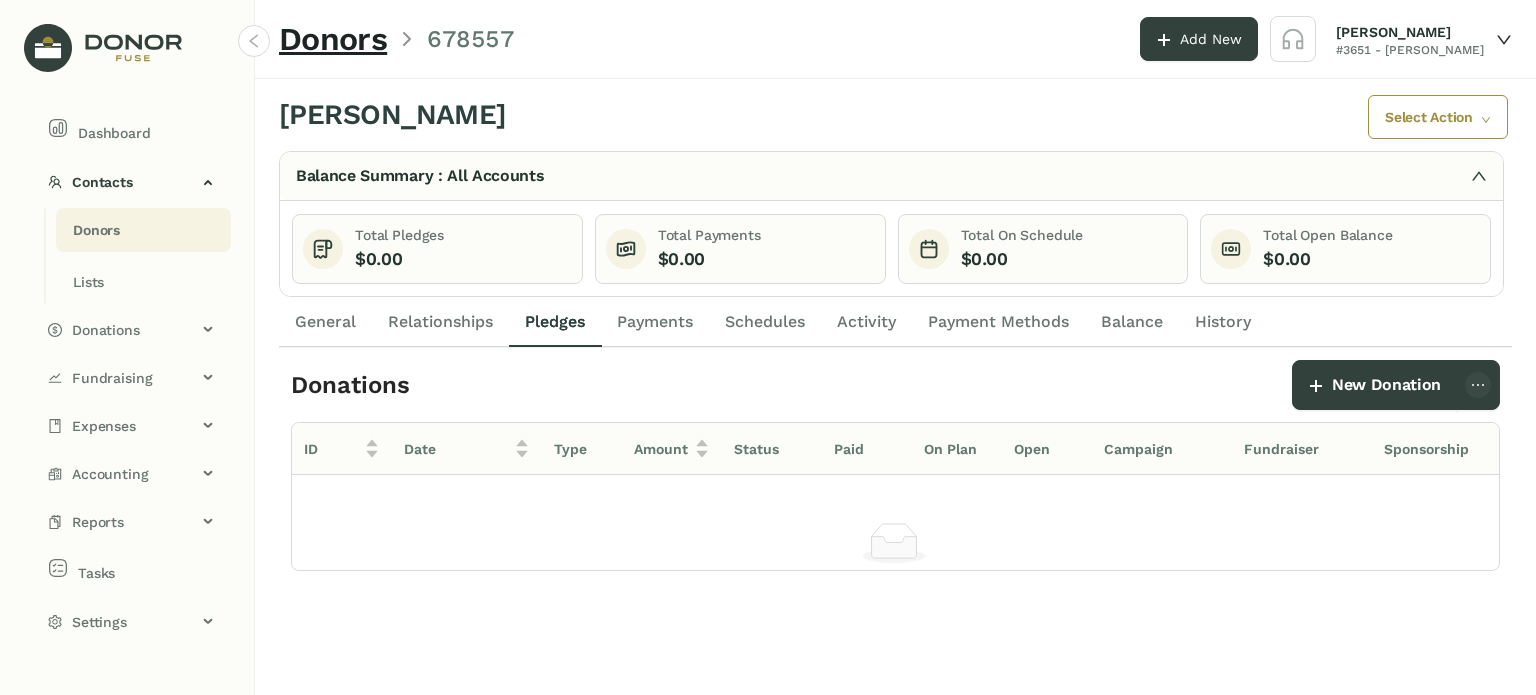 click on "Payments" 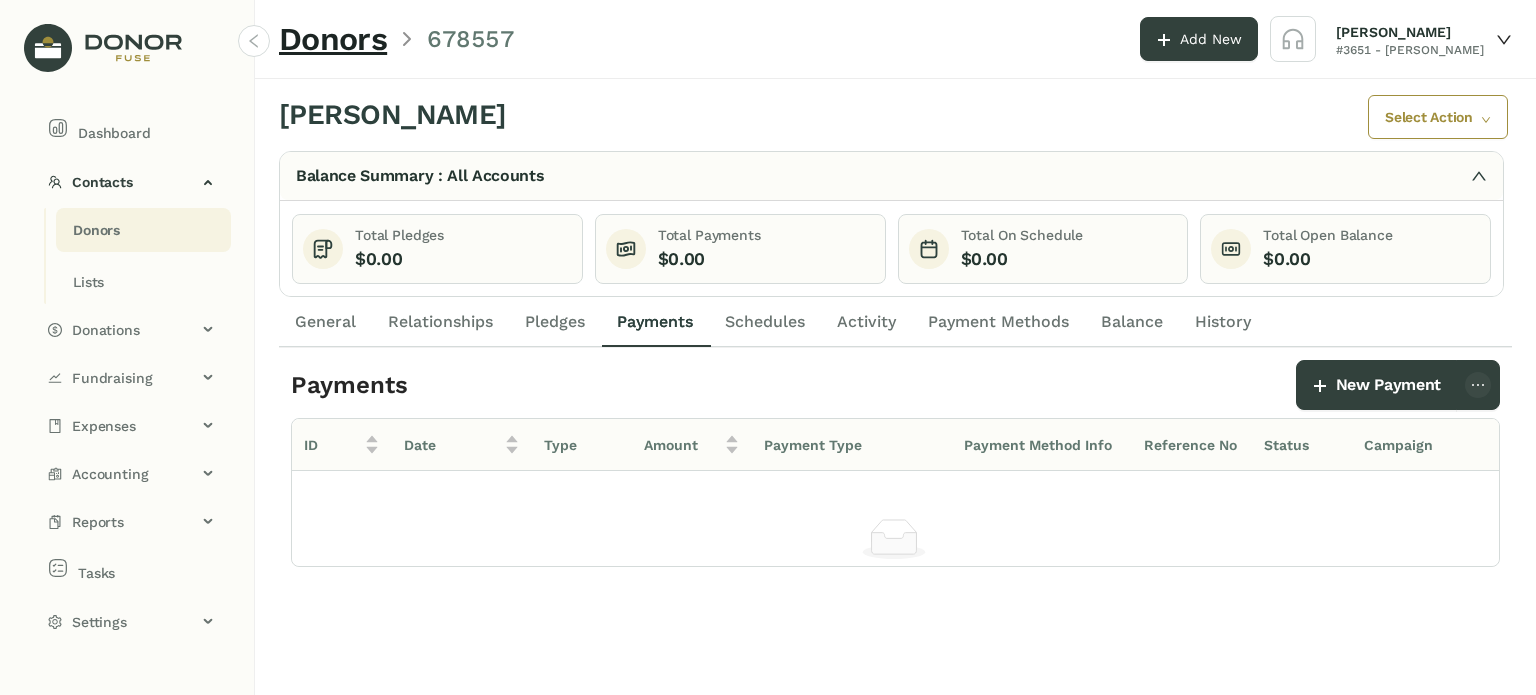 click on "Schedules" 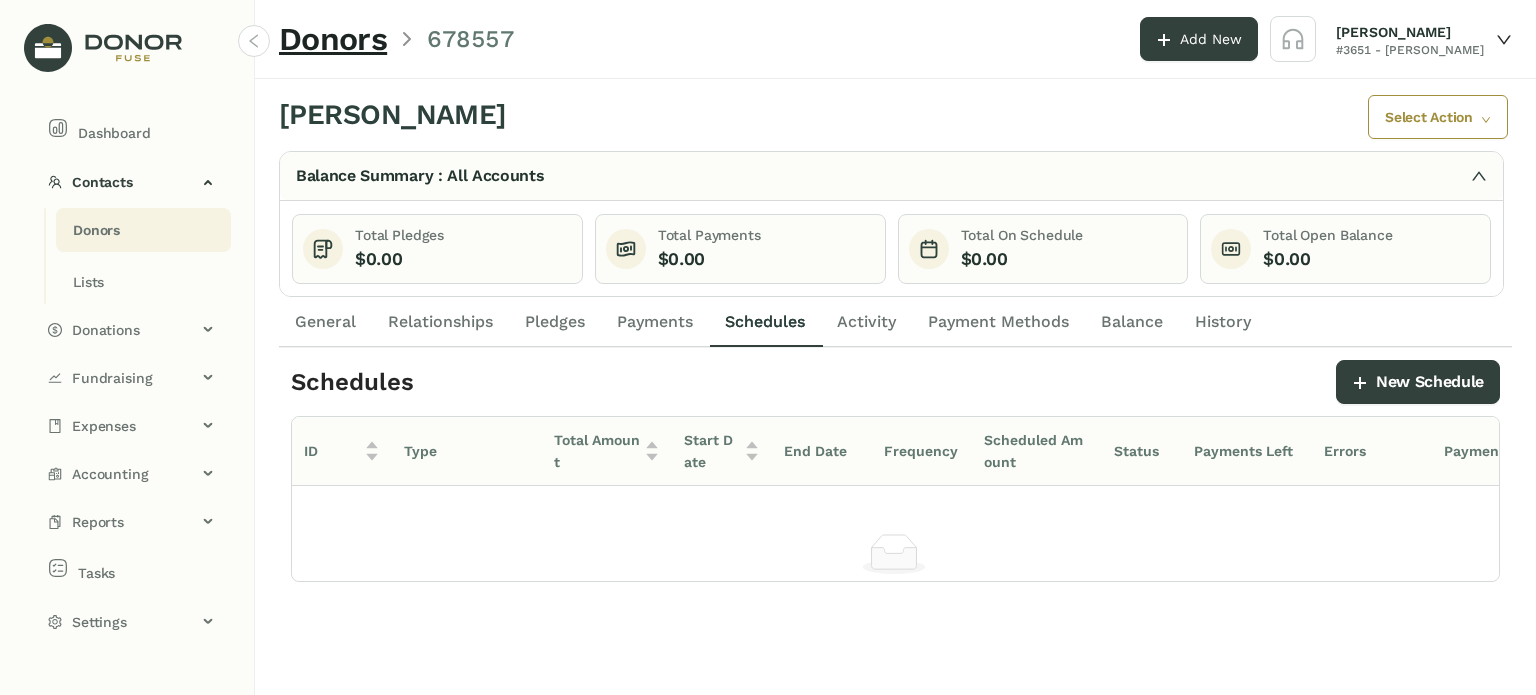 click on "Payments" 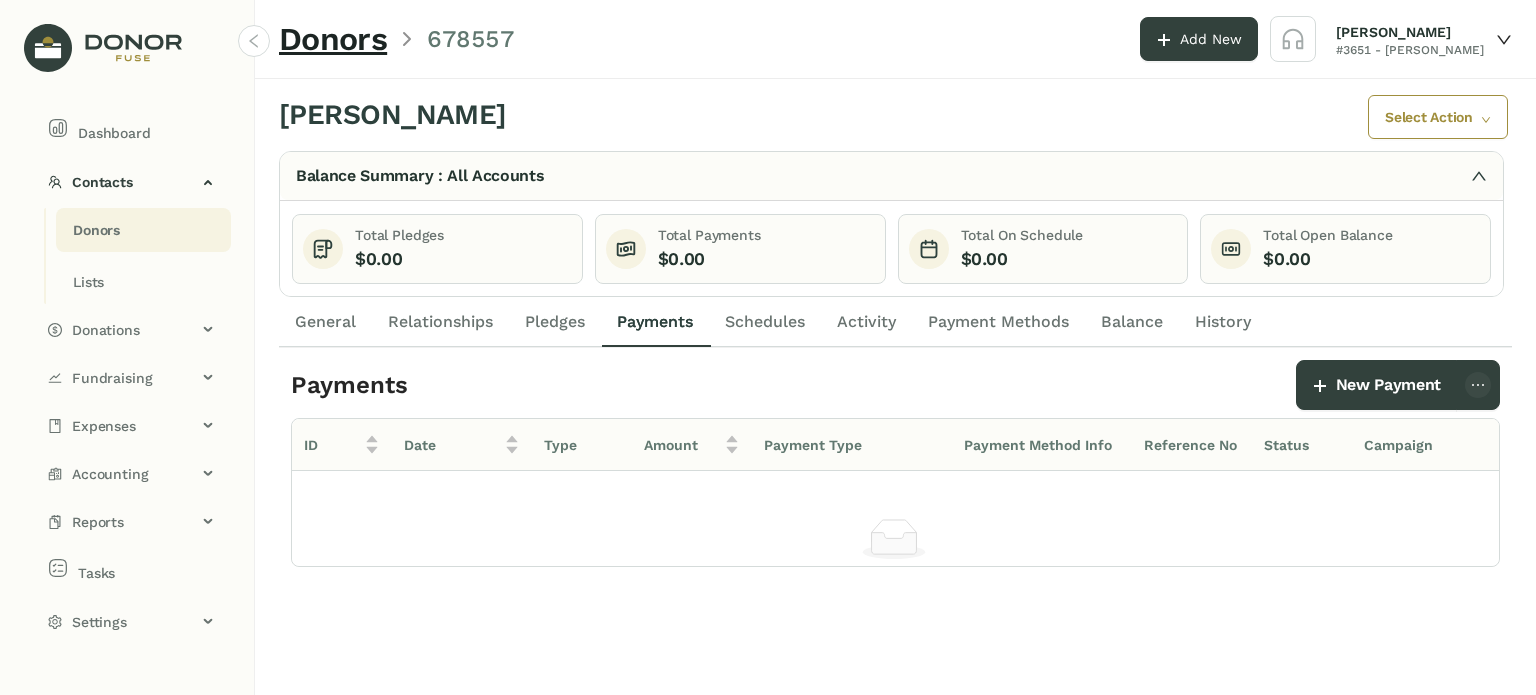 click on "Pledges" 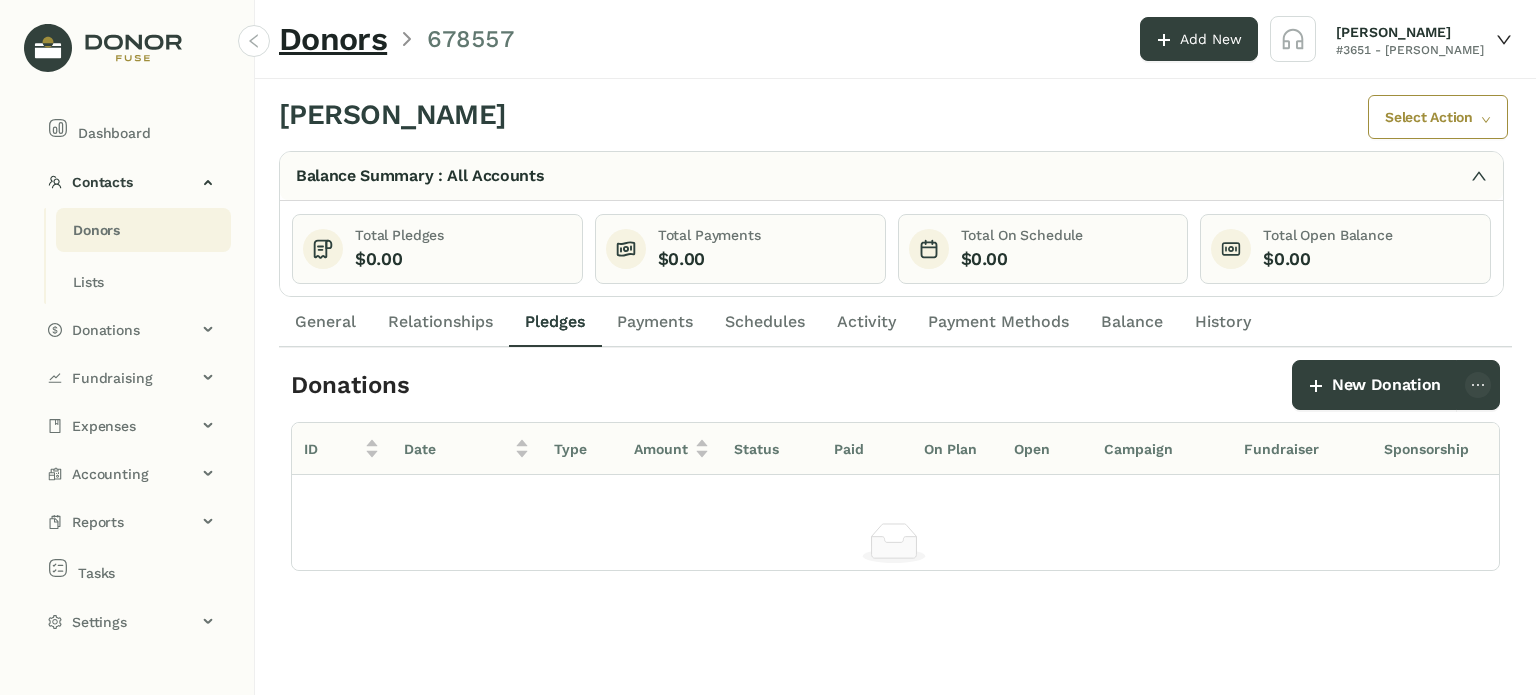 click on "Schedules" 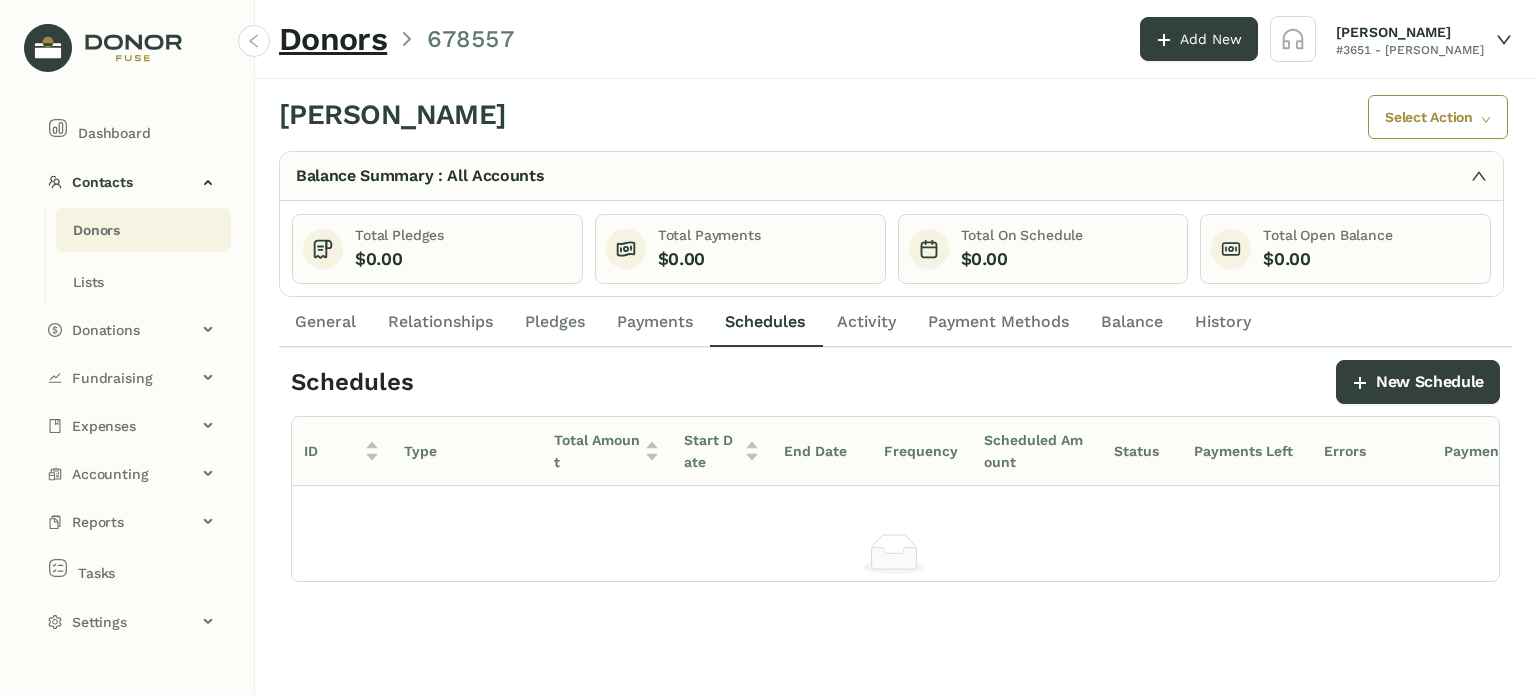 click on "Payments" 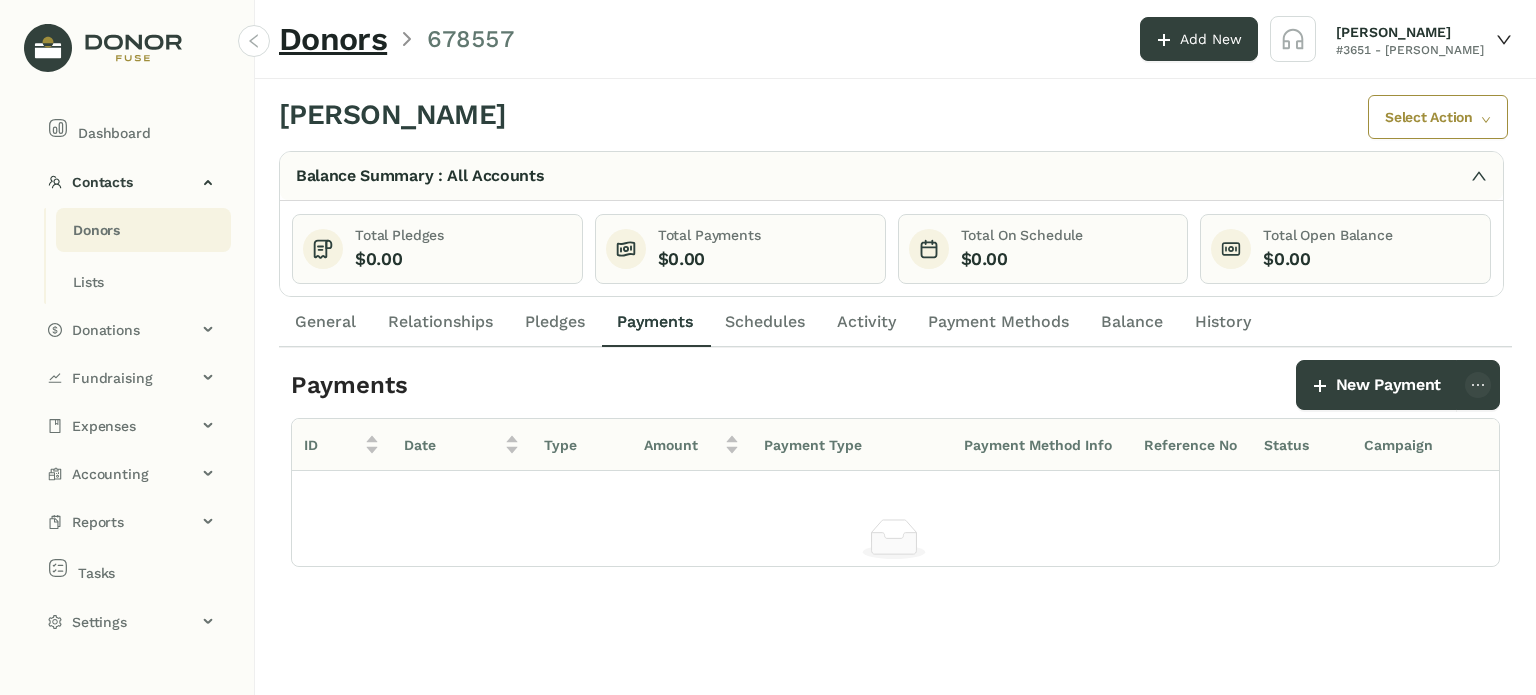 click on "Payments" 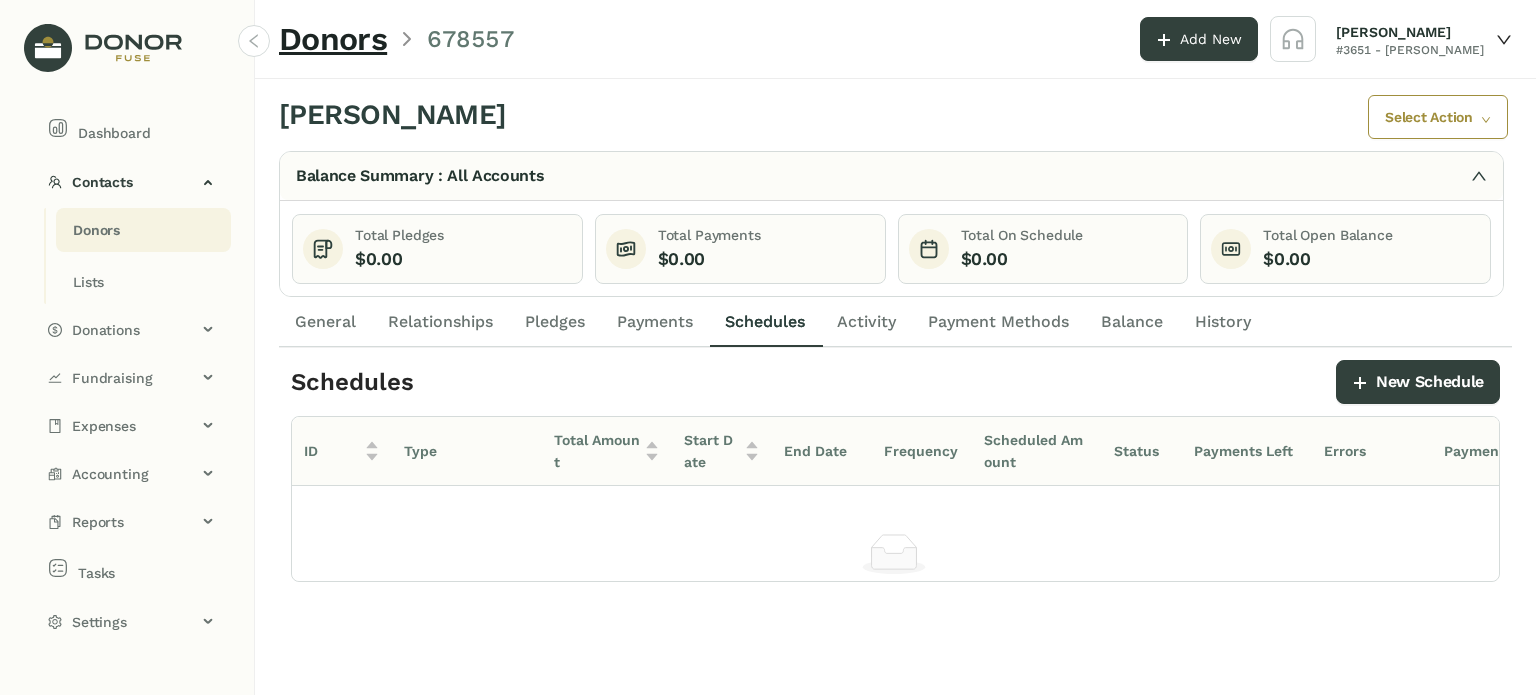 click on "Payments" 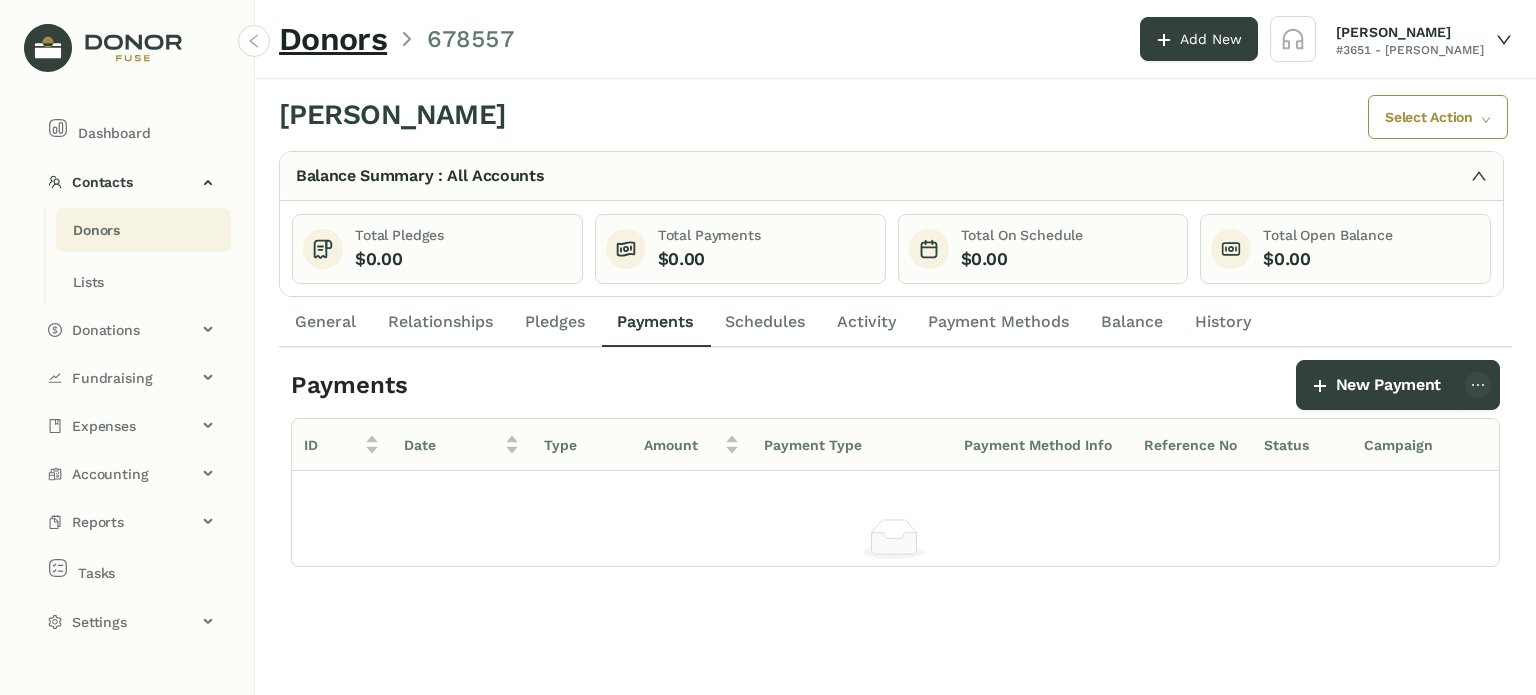 click on "Schedules" 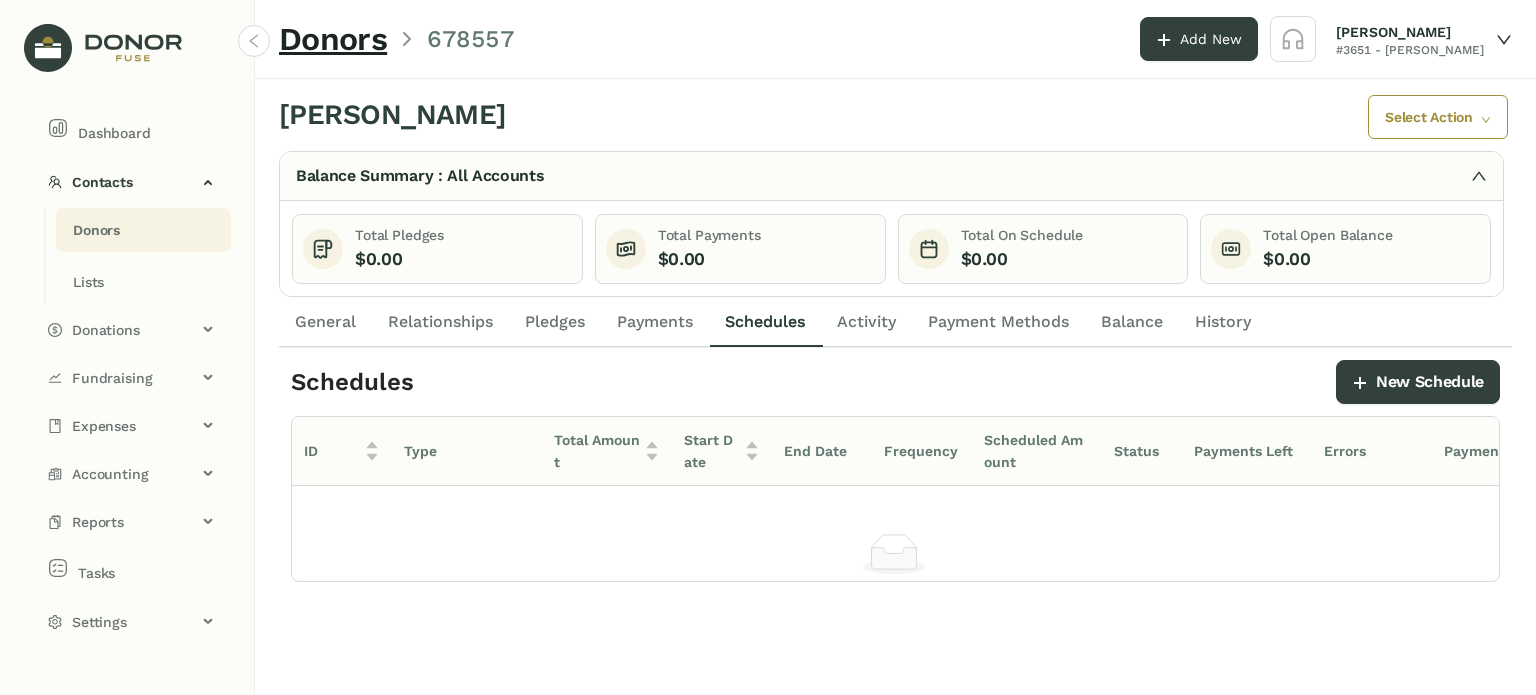 click on "Activity" 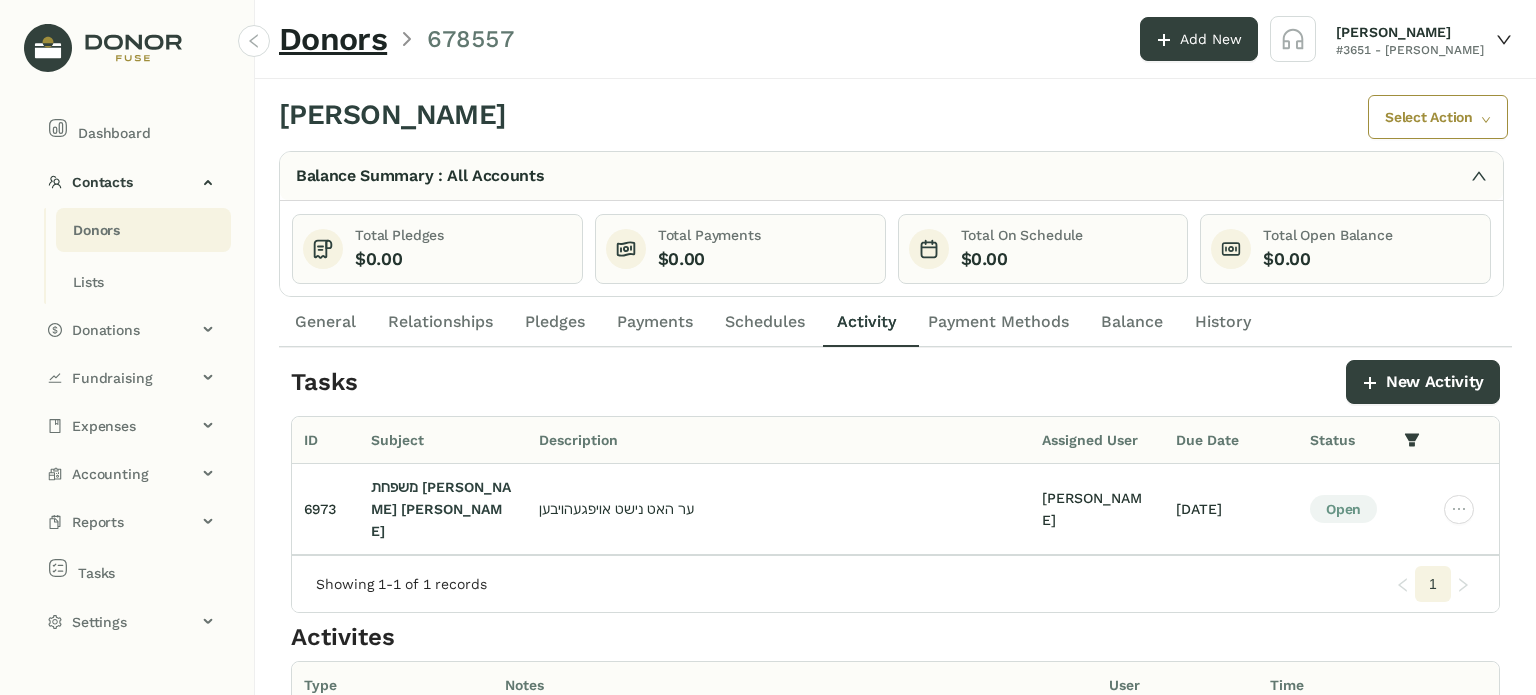 click on "Payments" 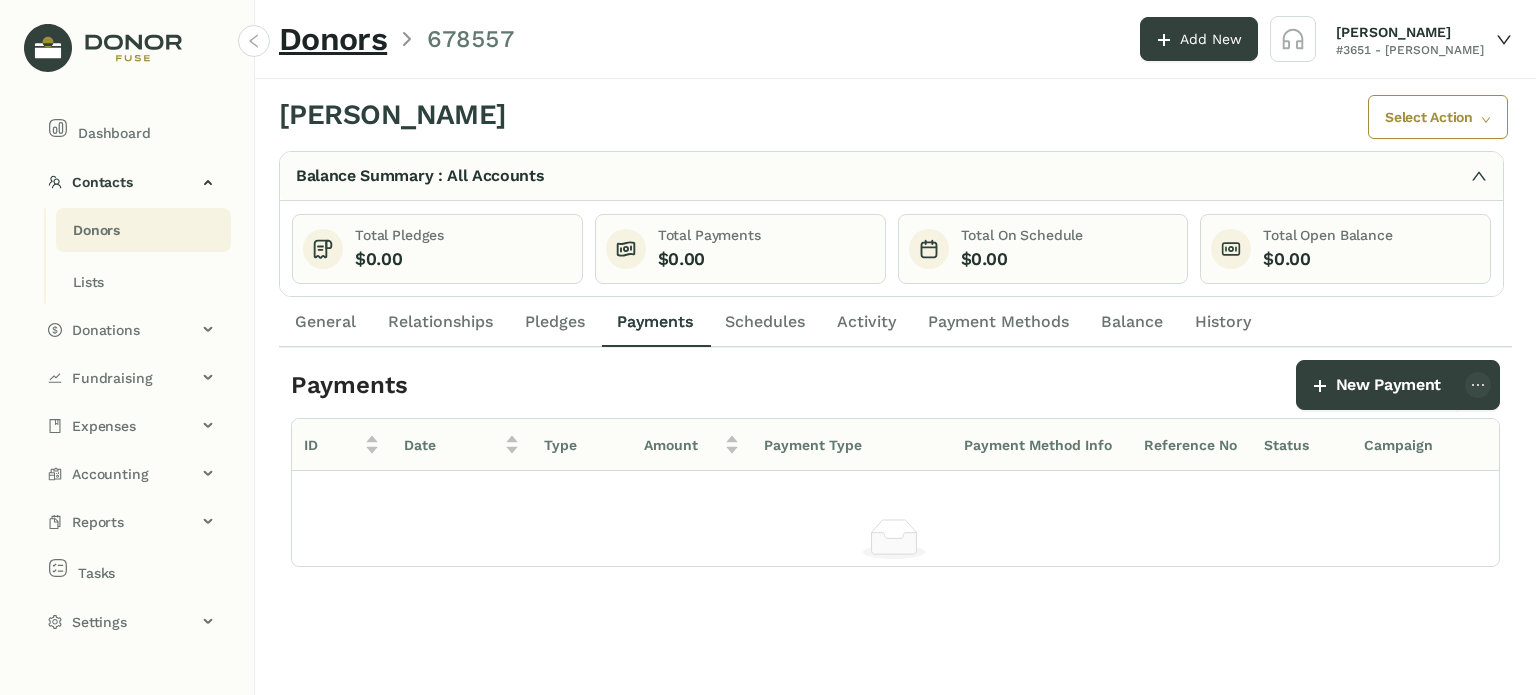 click on "Schedules" 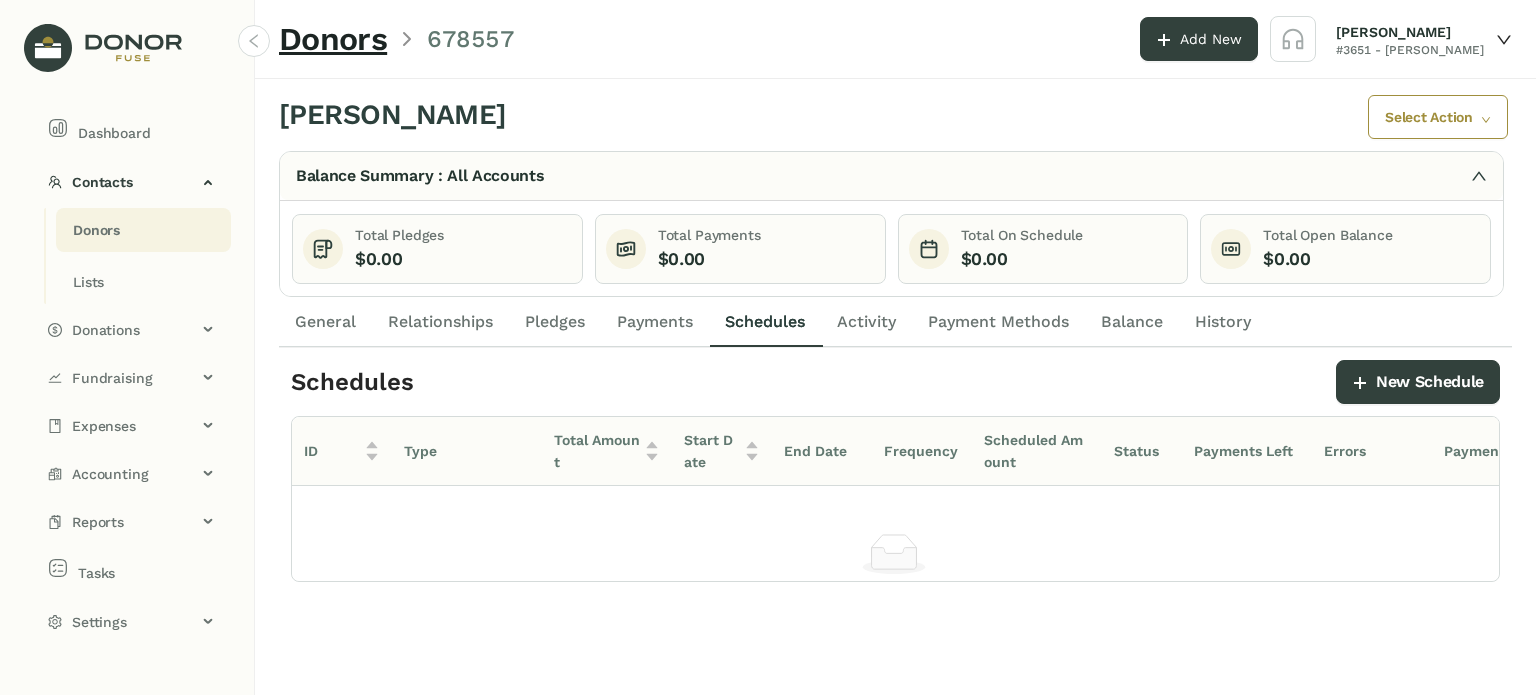 drag, startPoint x: 851, startPoint y: 319, endPoint x: 810, endPoint y: 316, distance: 41.109608 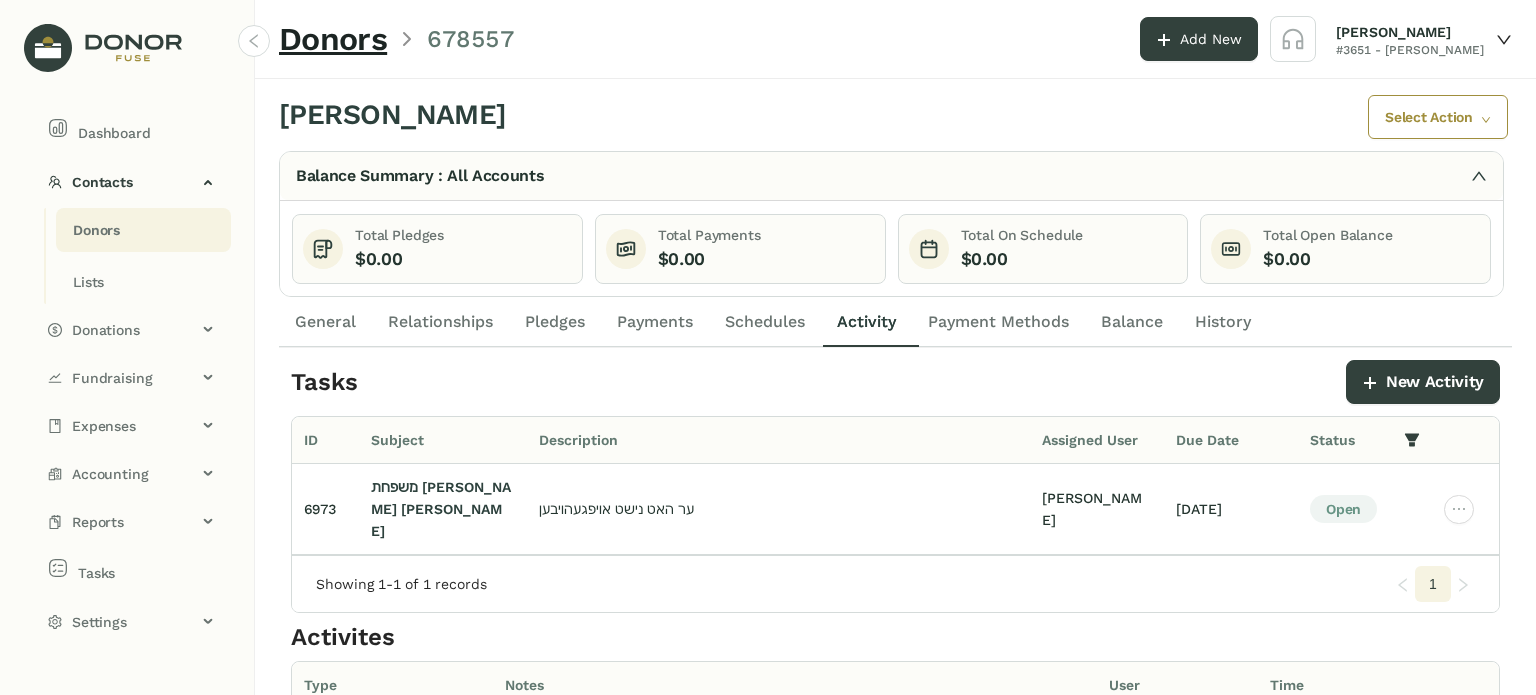 click on "Payments" 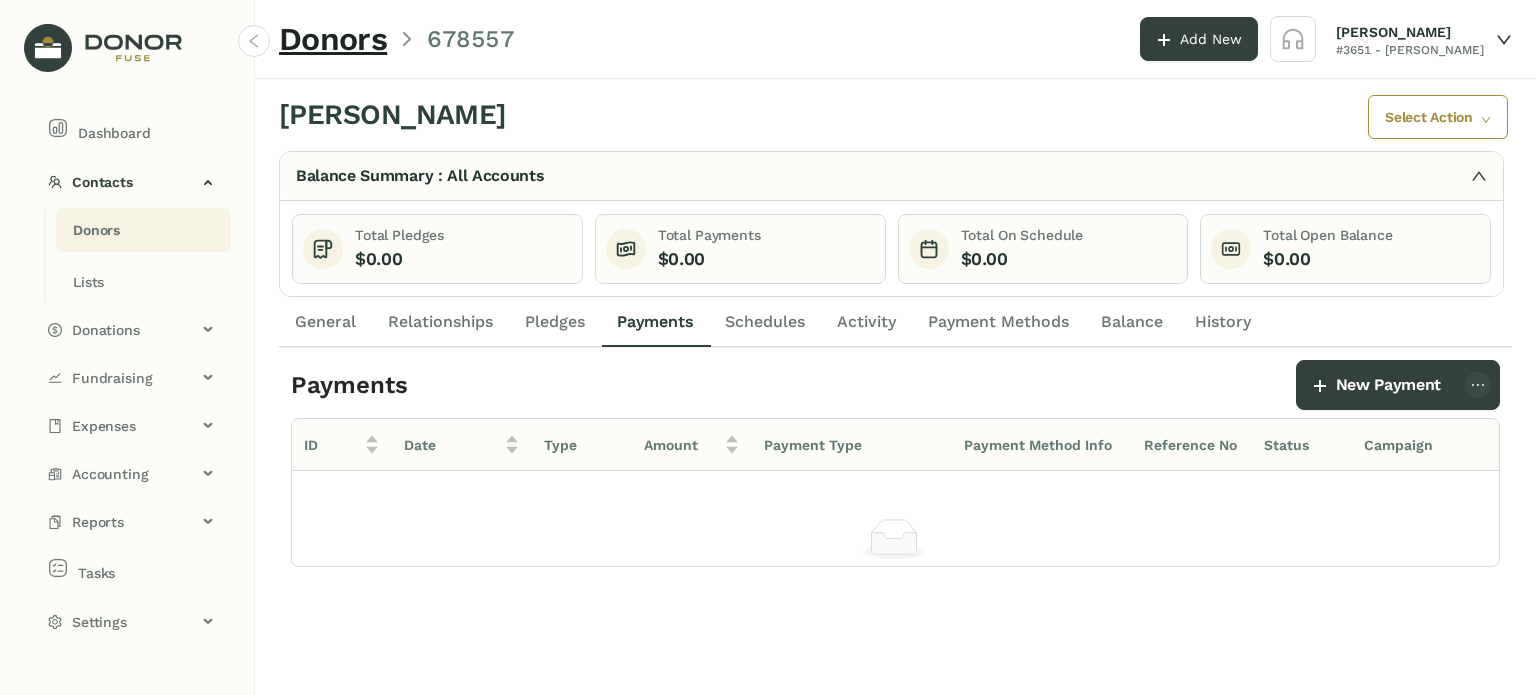 click on "Schedules" 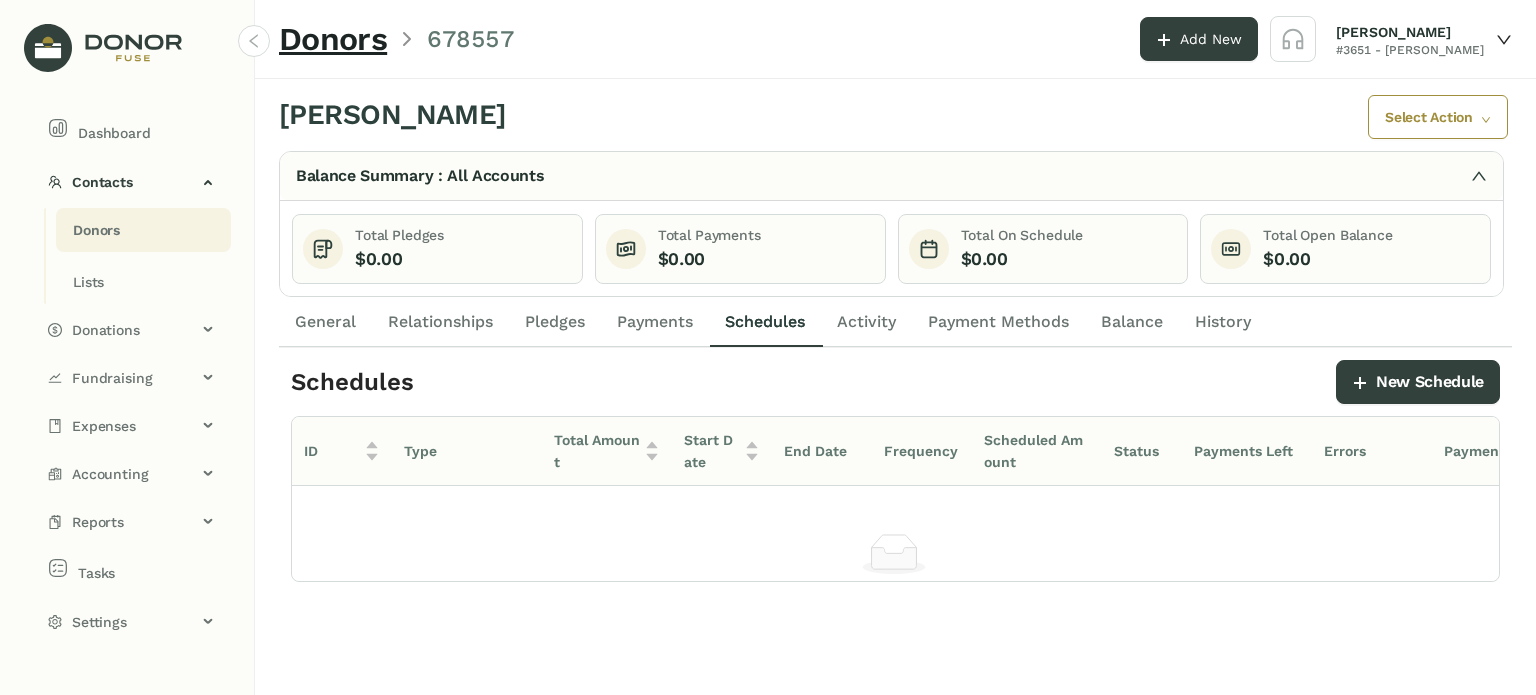 click on "Payments" 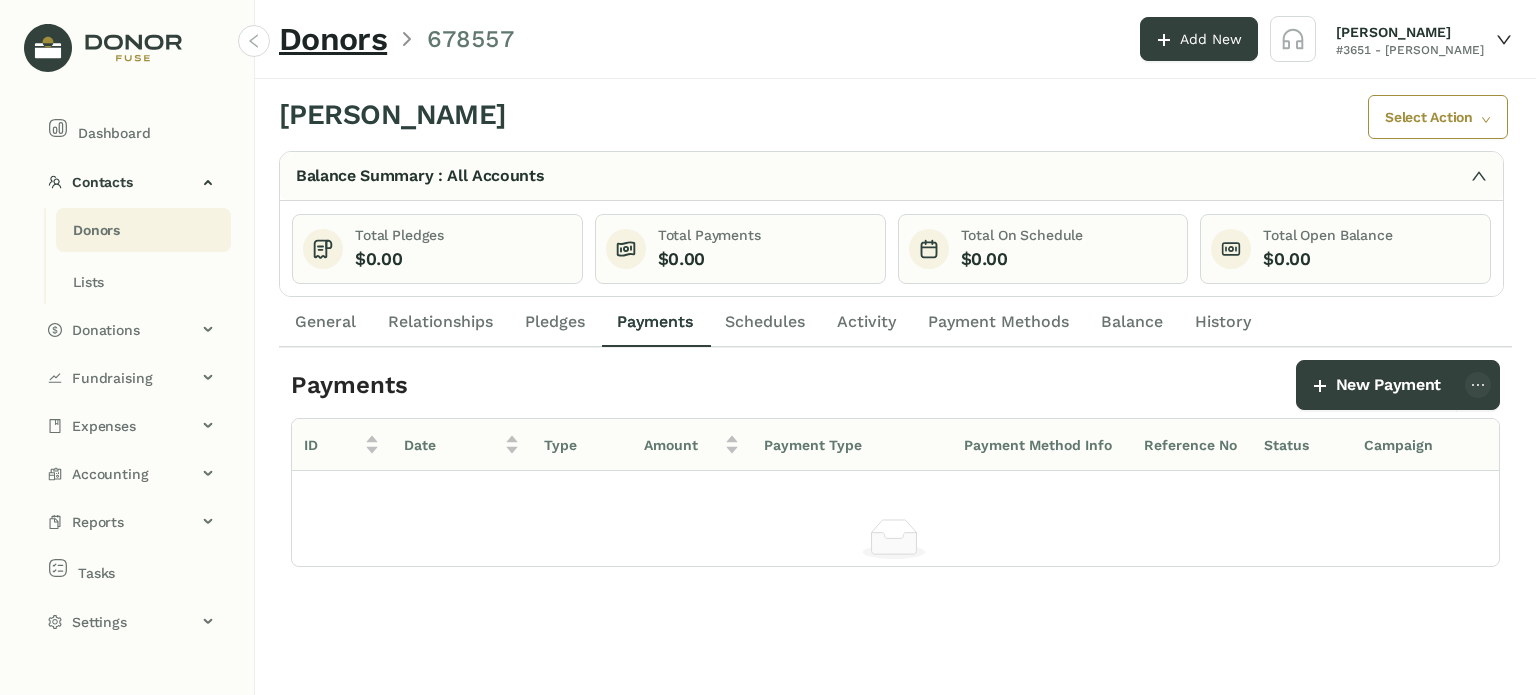 click on "Schedules" 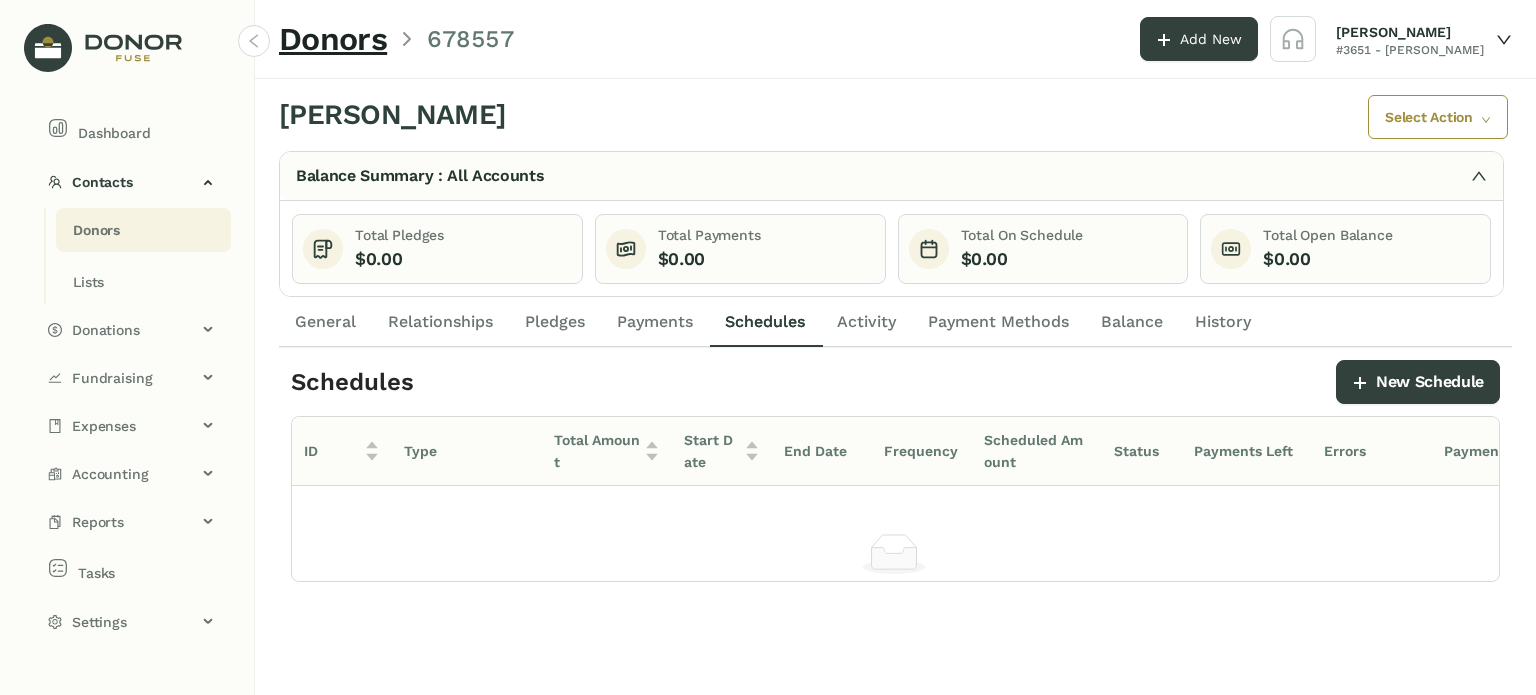 click on "Payments" 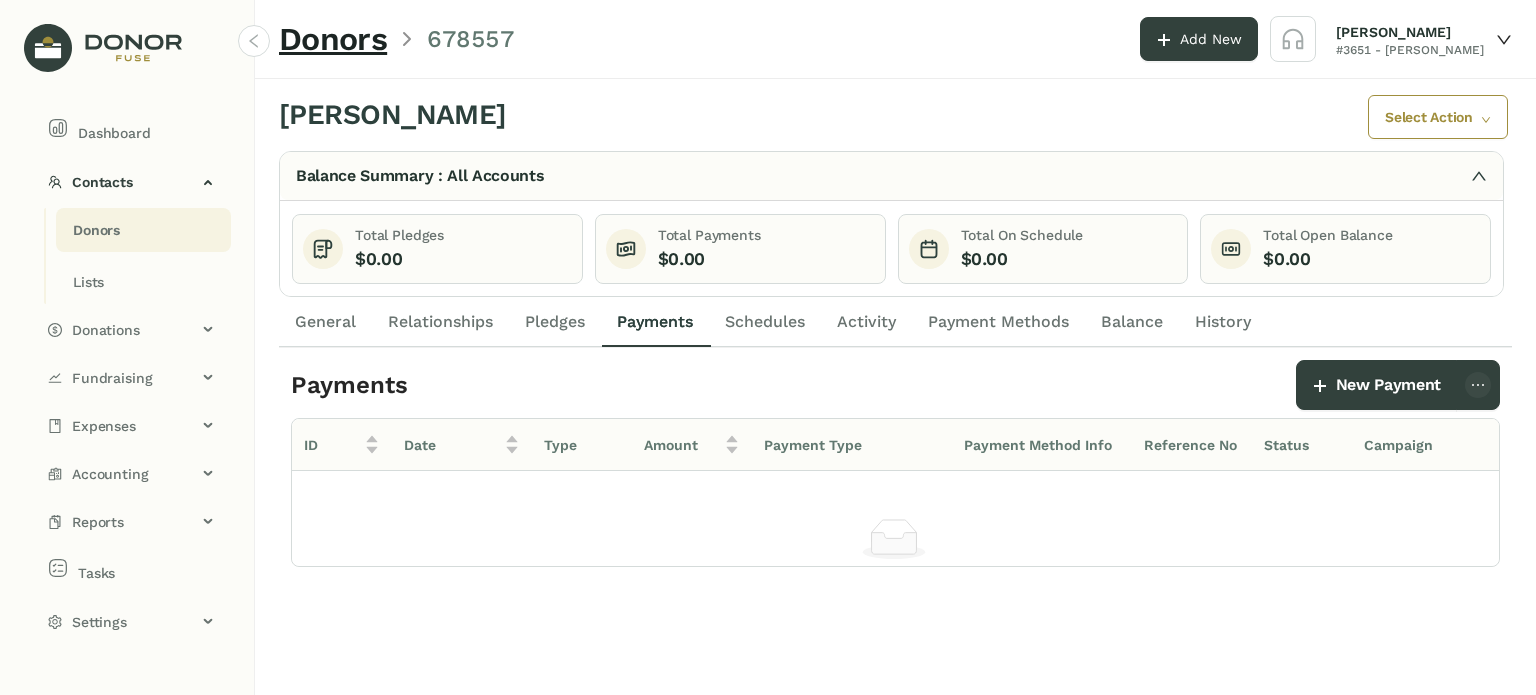 drag, startPoint x: 861, startPoint y: 327, endPoint x: 832, endPoint y: 322, distance: 29.427877 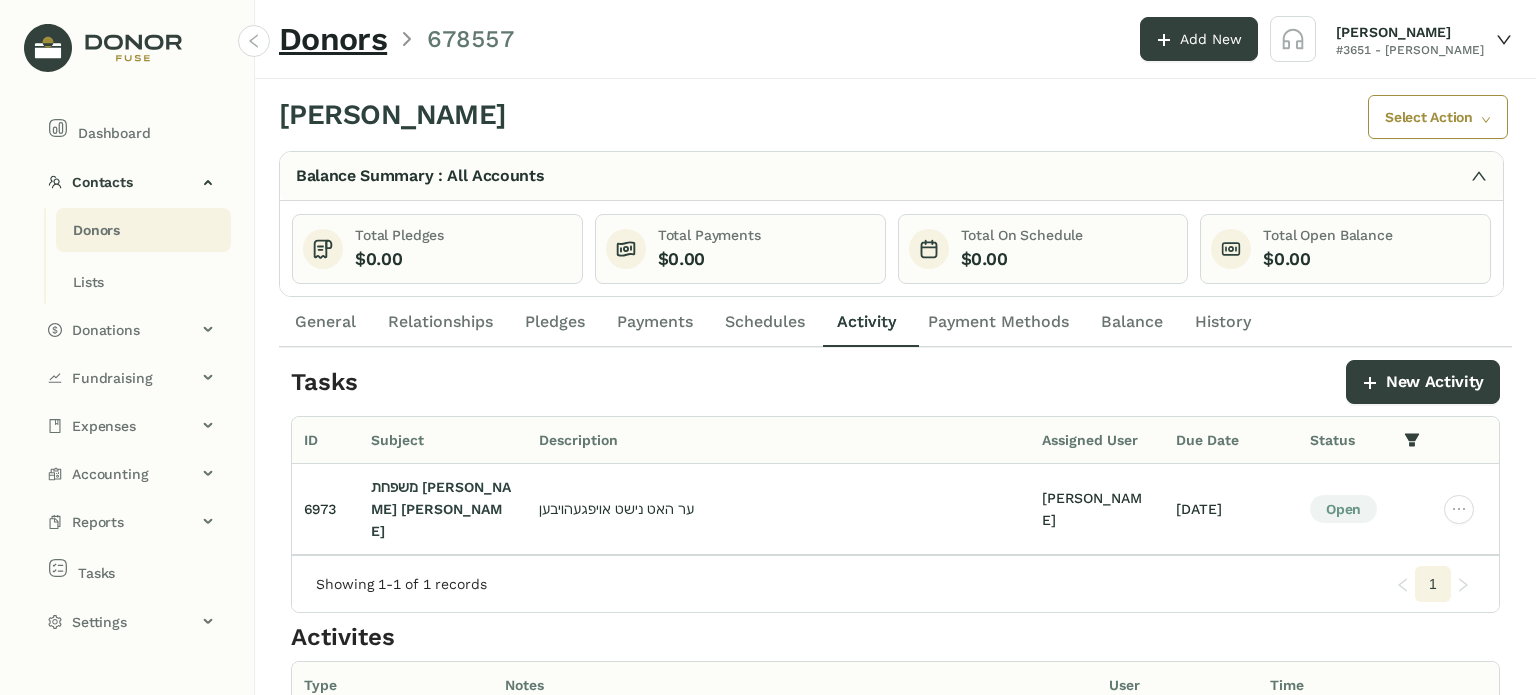 click on "Schedules" 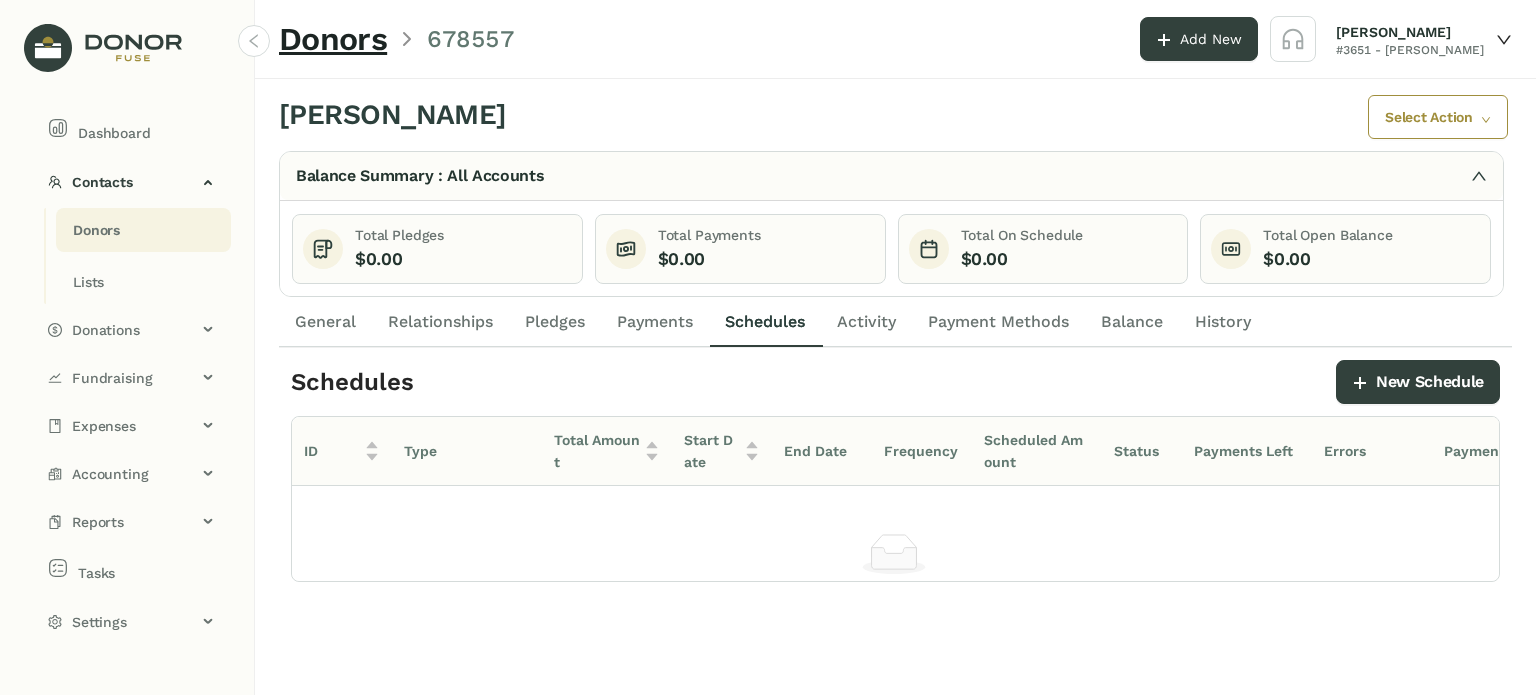 click on "Payments" 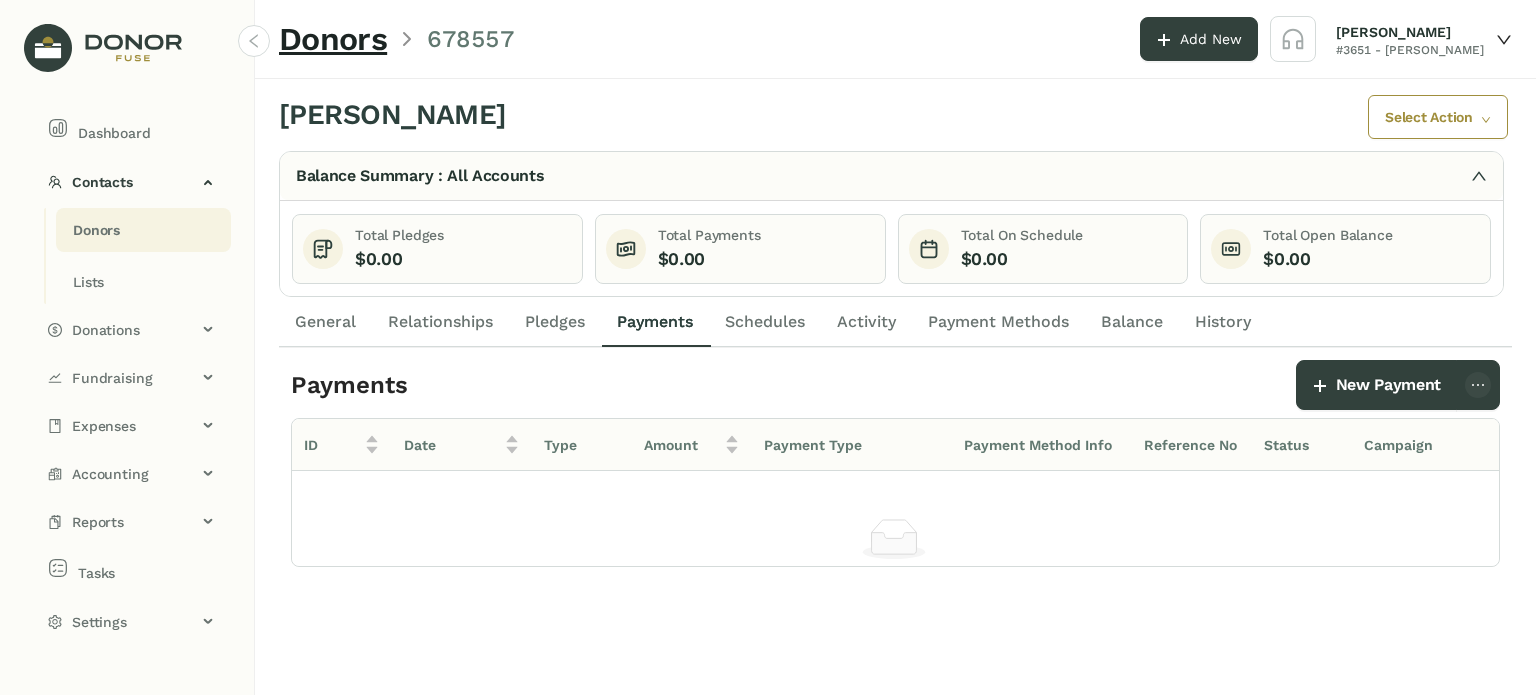 click on "Schedules" 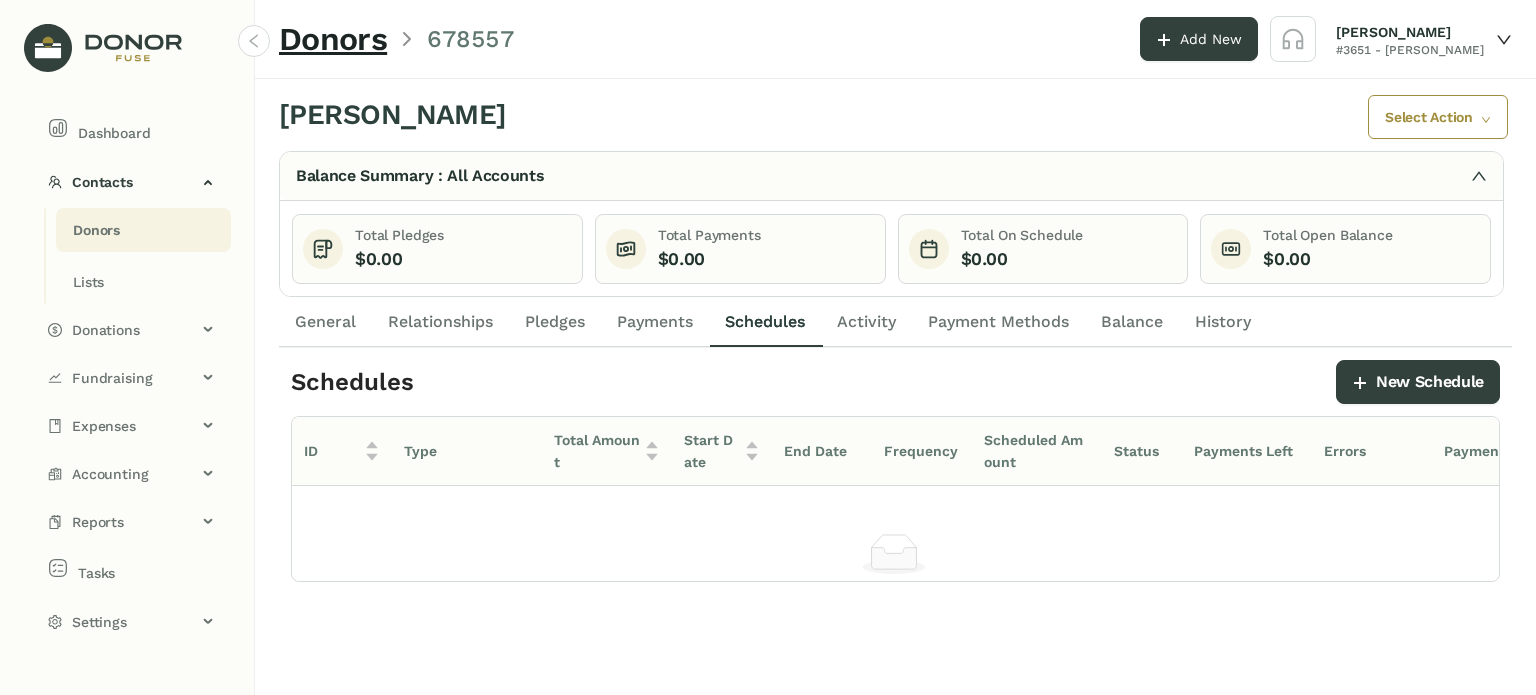click on "Payments" 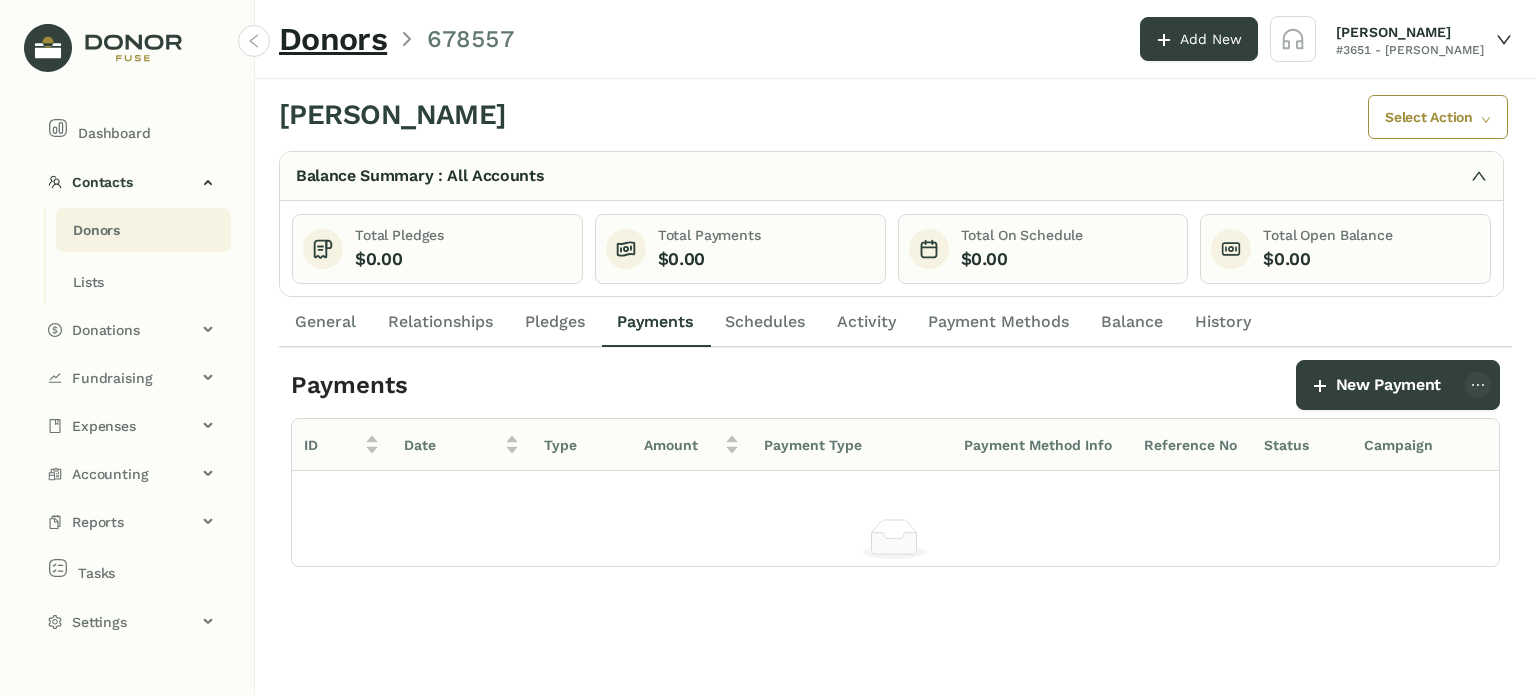 click on "Activity" 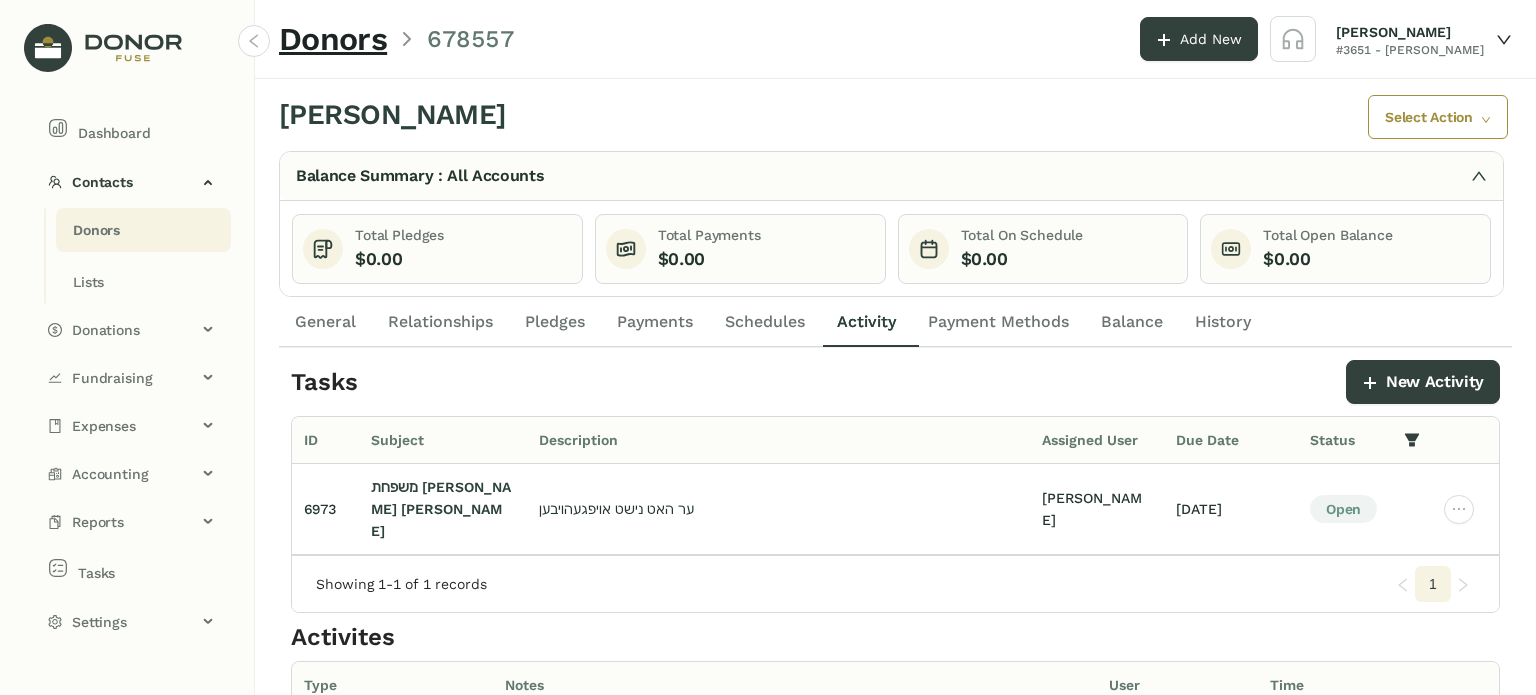 click on "Payments" 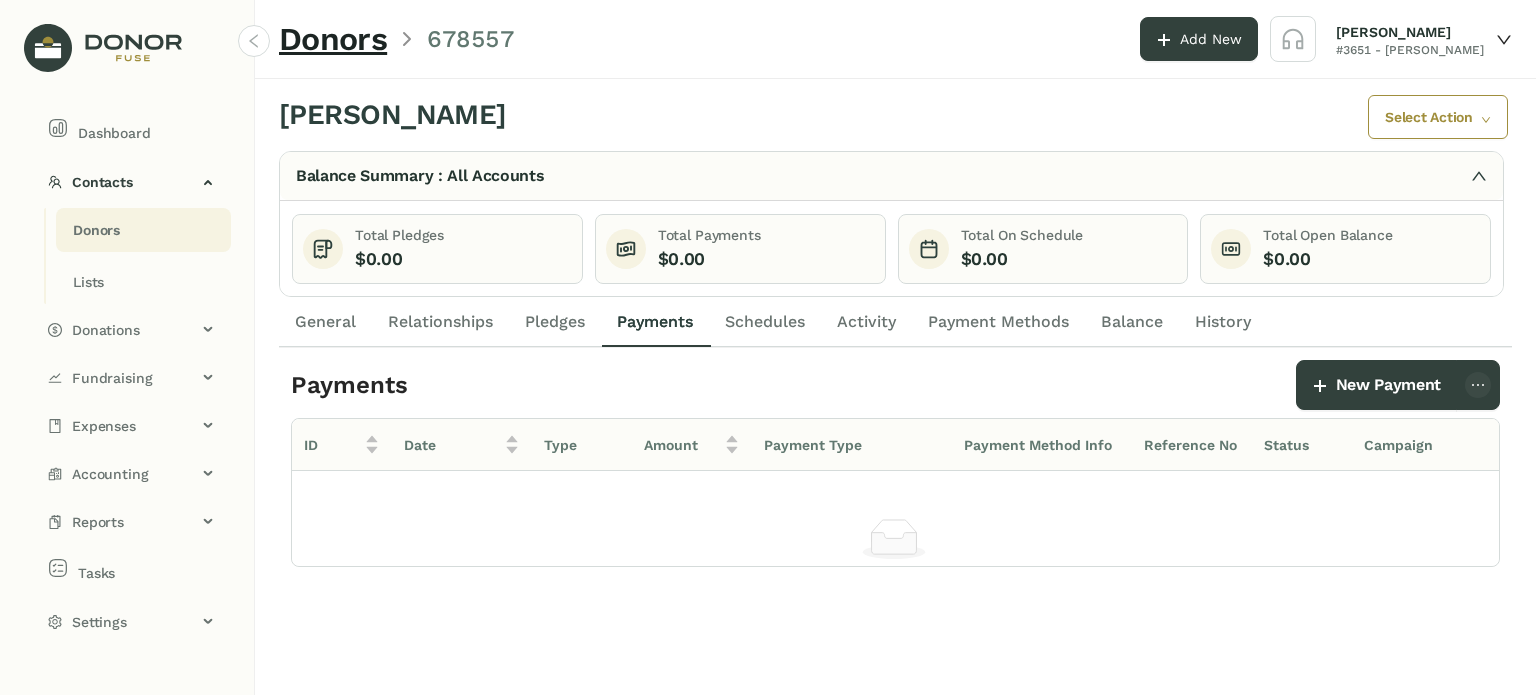 drag, startPoint x: 711, startPoint y: 314, endPoint x: 726, endPoint y: 314, distance: 15 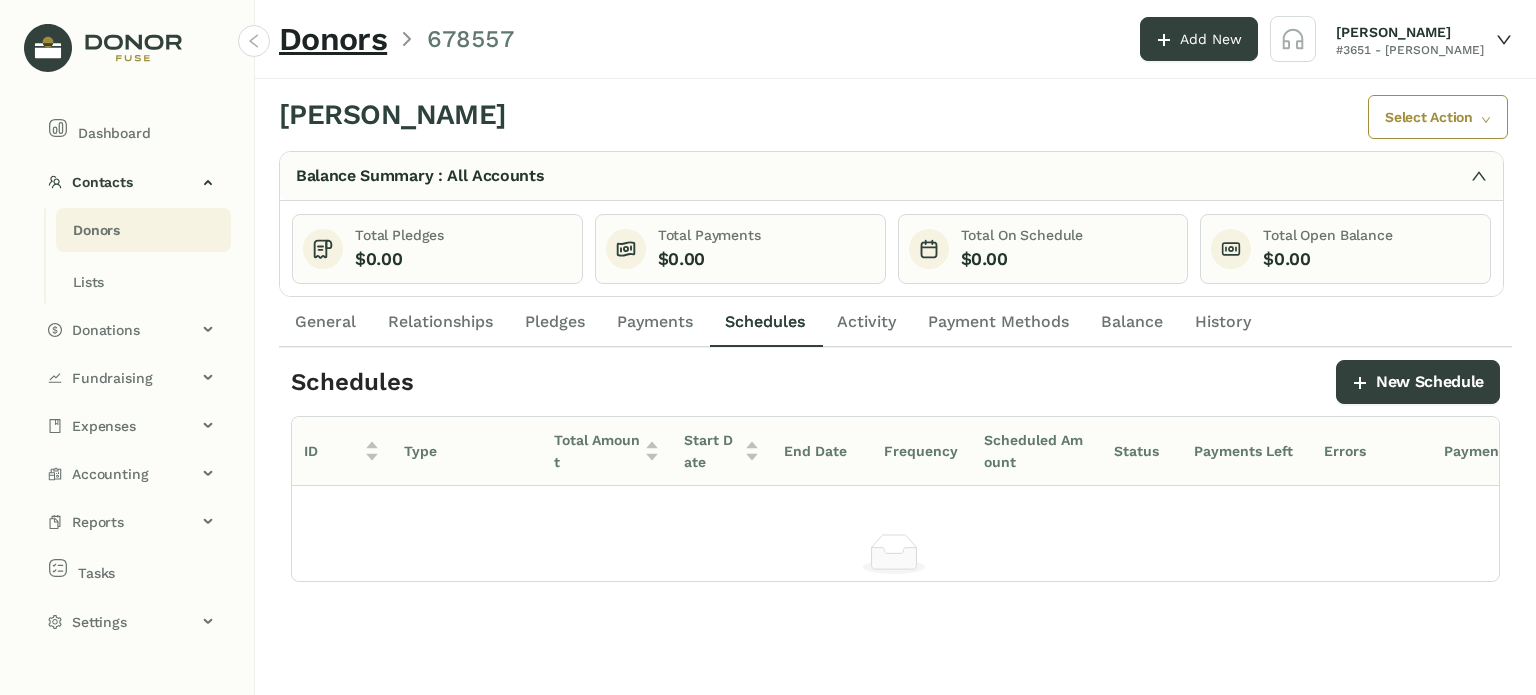 click on "Activity" 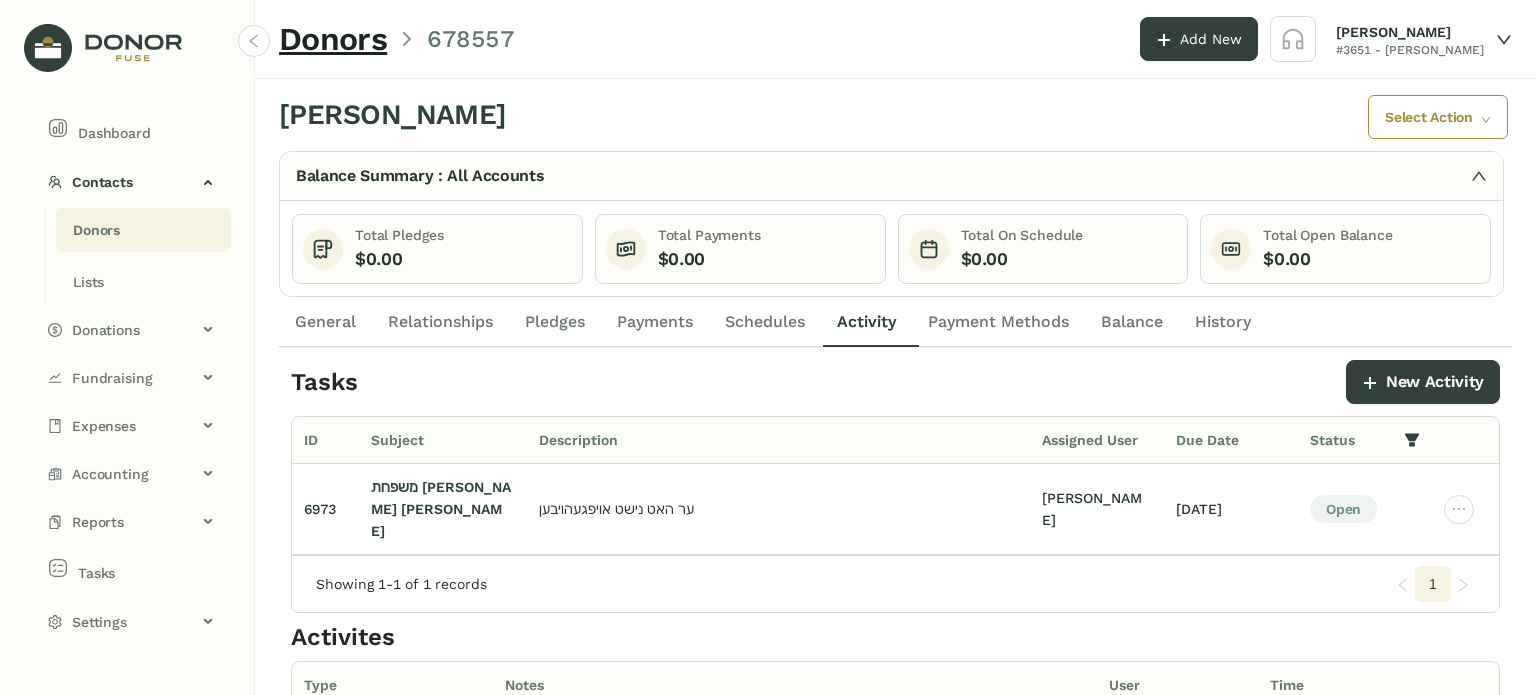 click on "Payments" 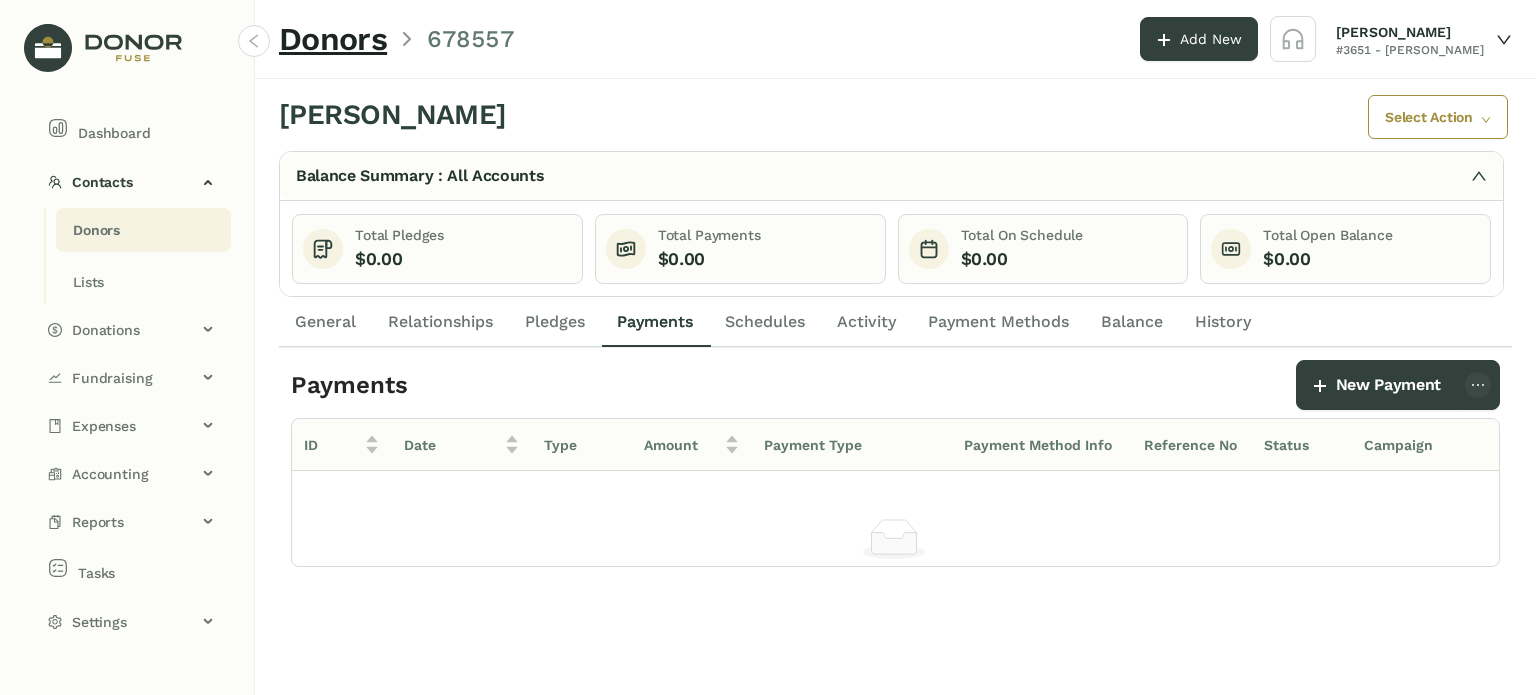 click on "Schedules" 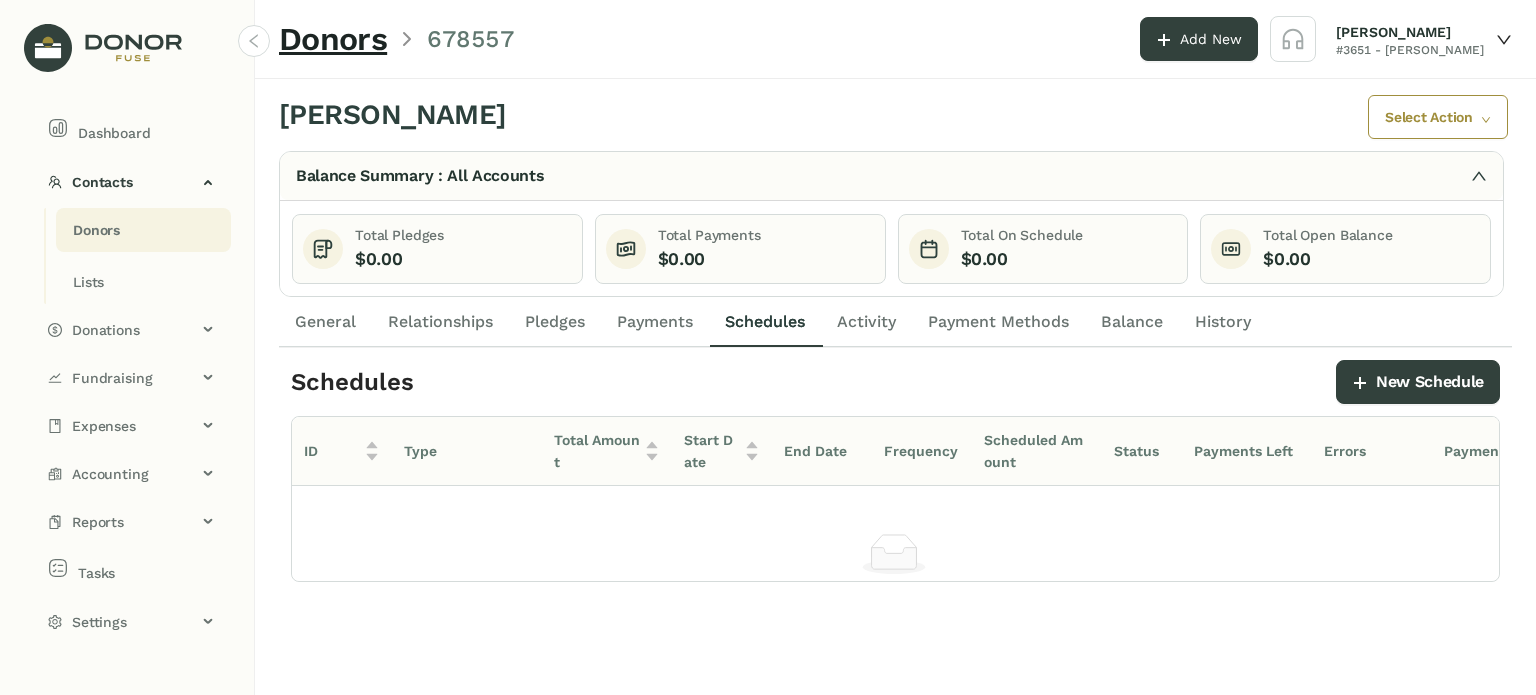 click on "Pledges" 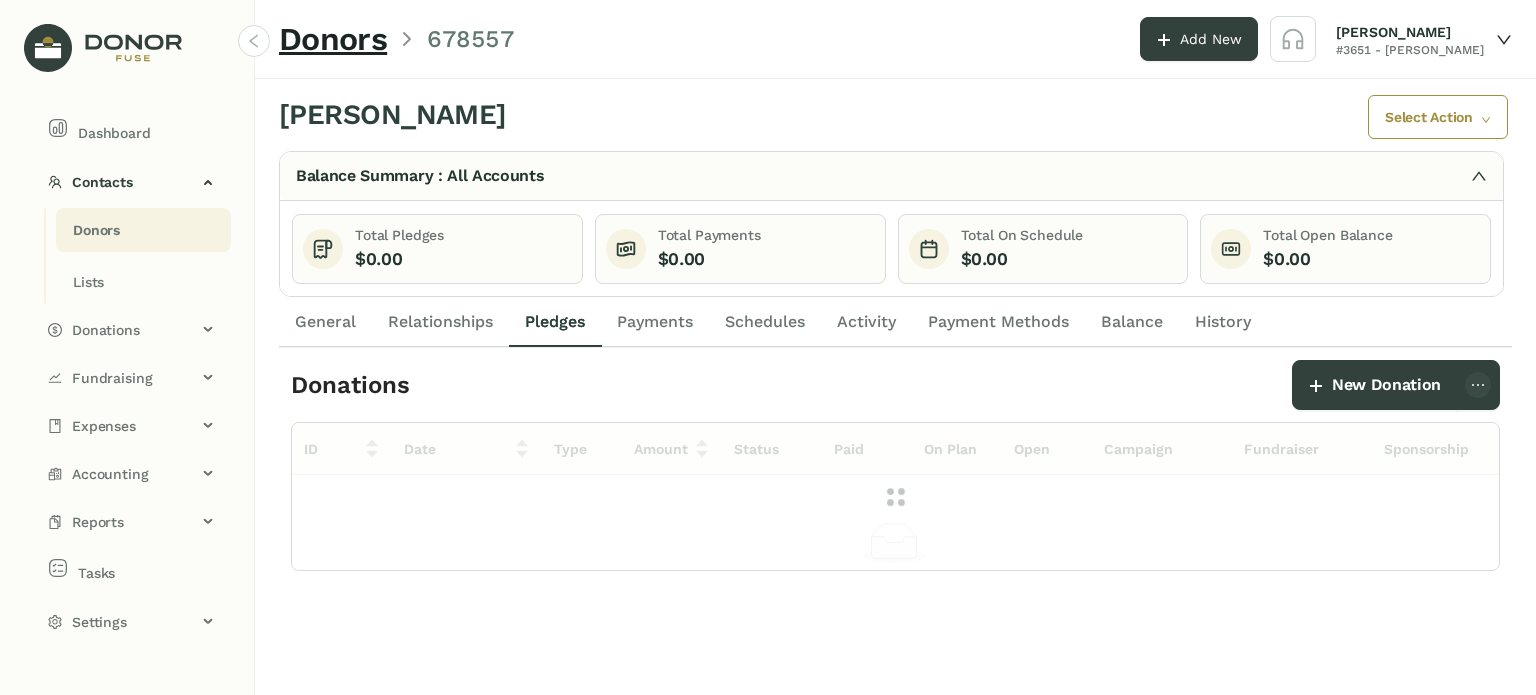 click on "Payments" 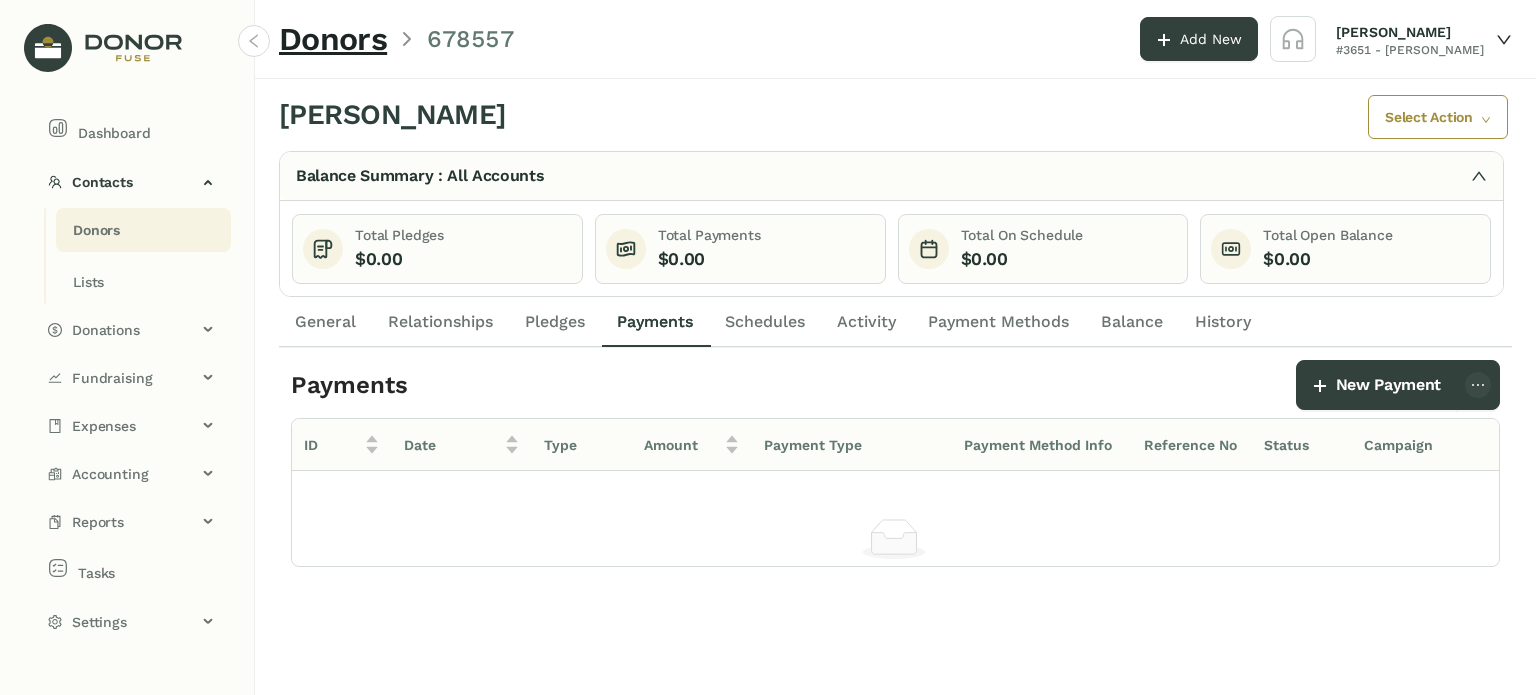 click on "Schedules" 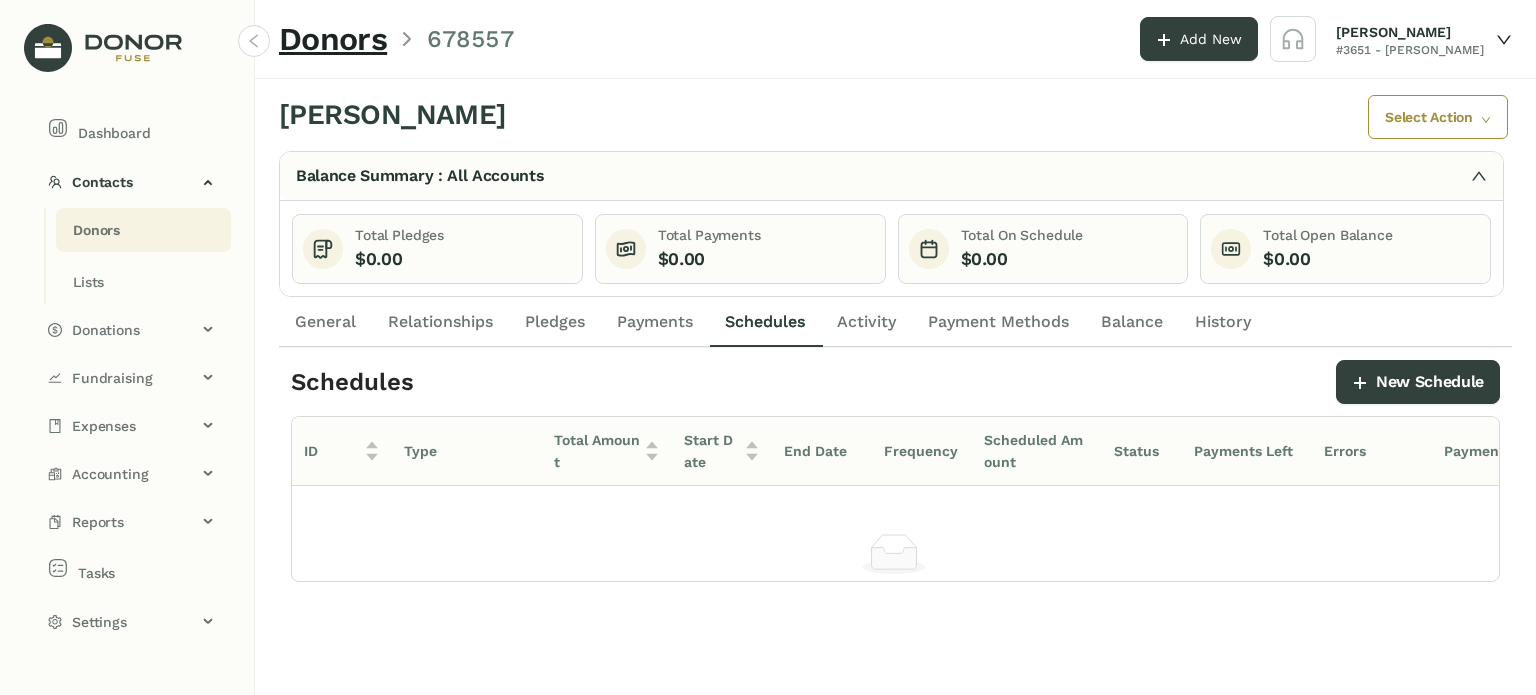 click on "Payments" 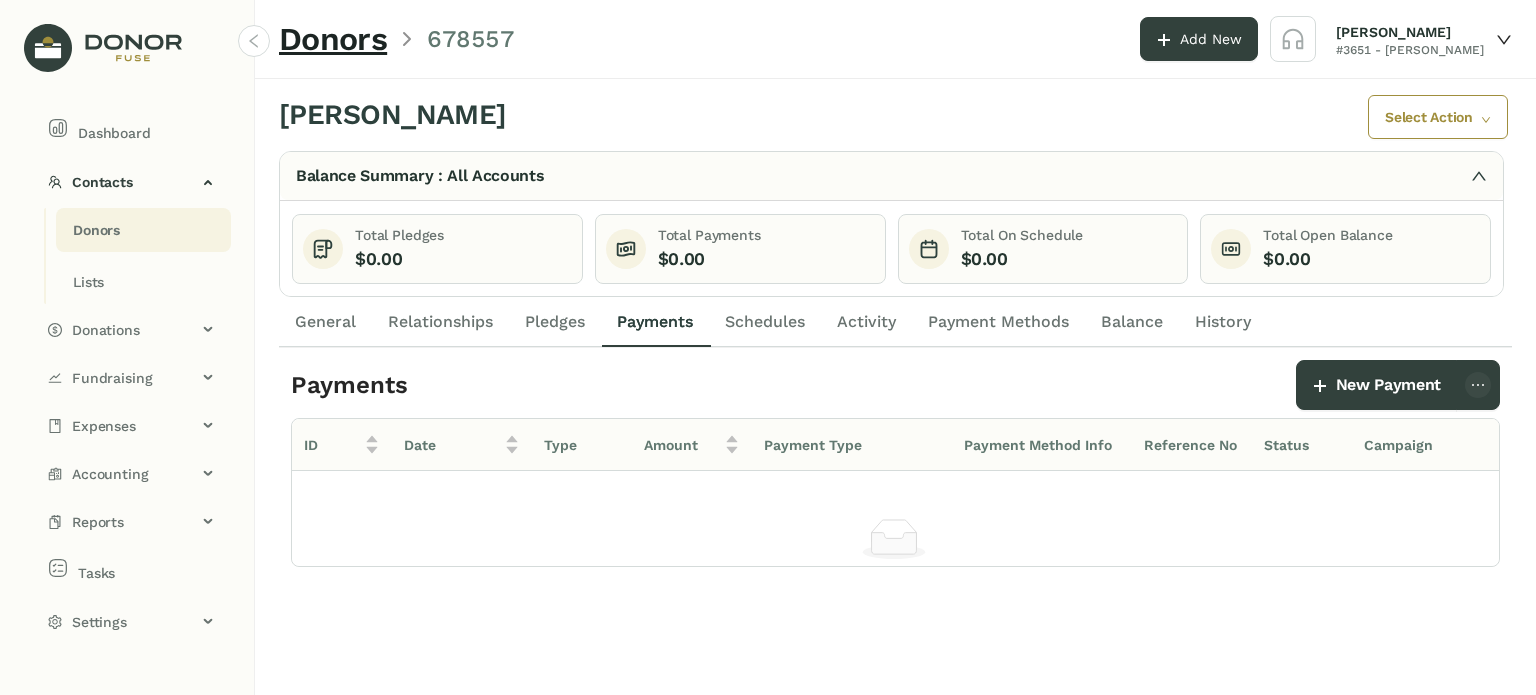 click on "Pledges" 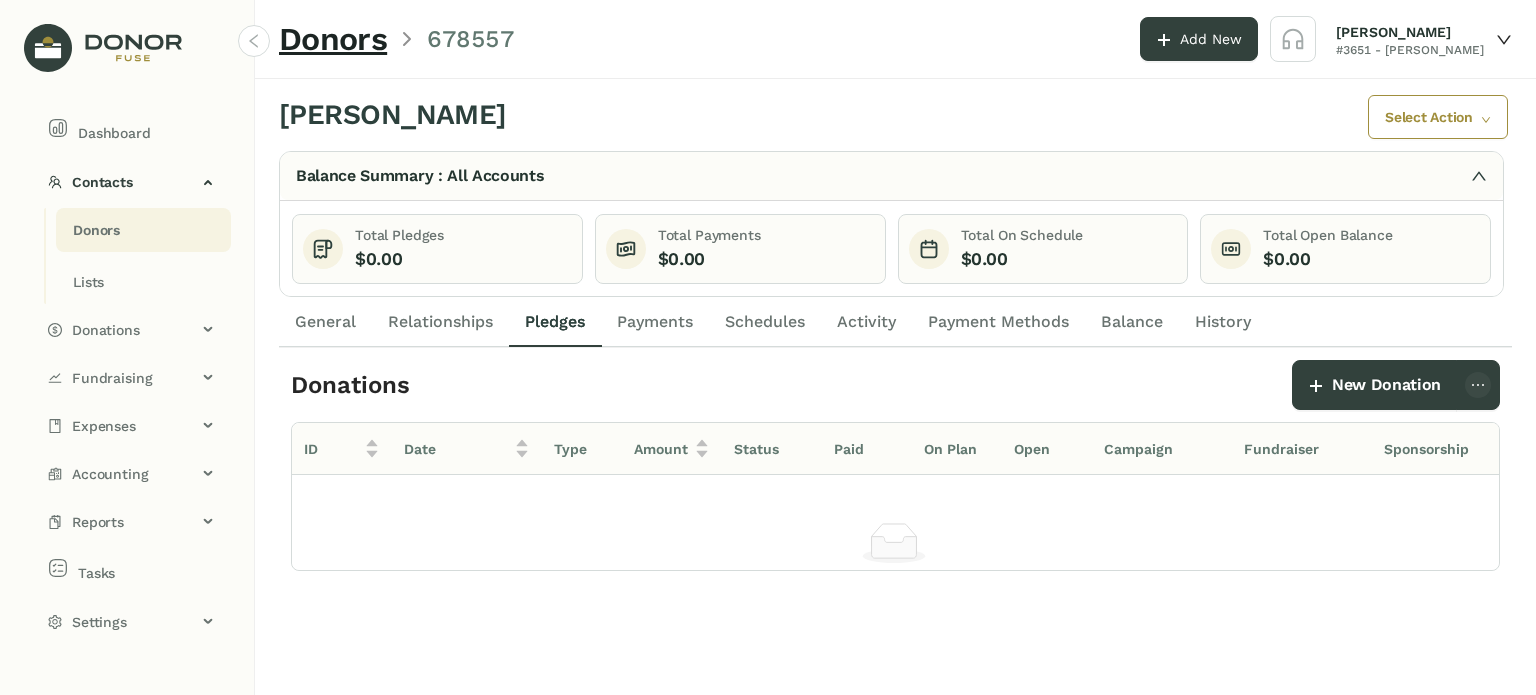 click on "Payments" 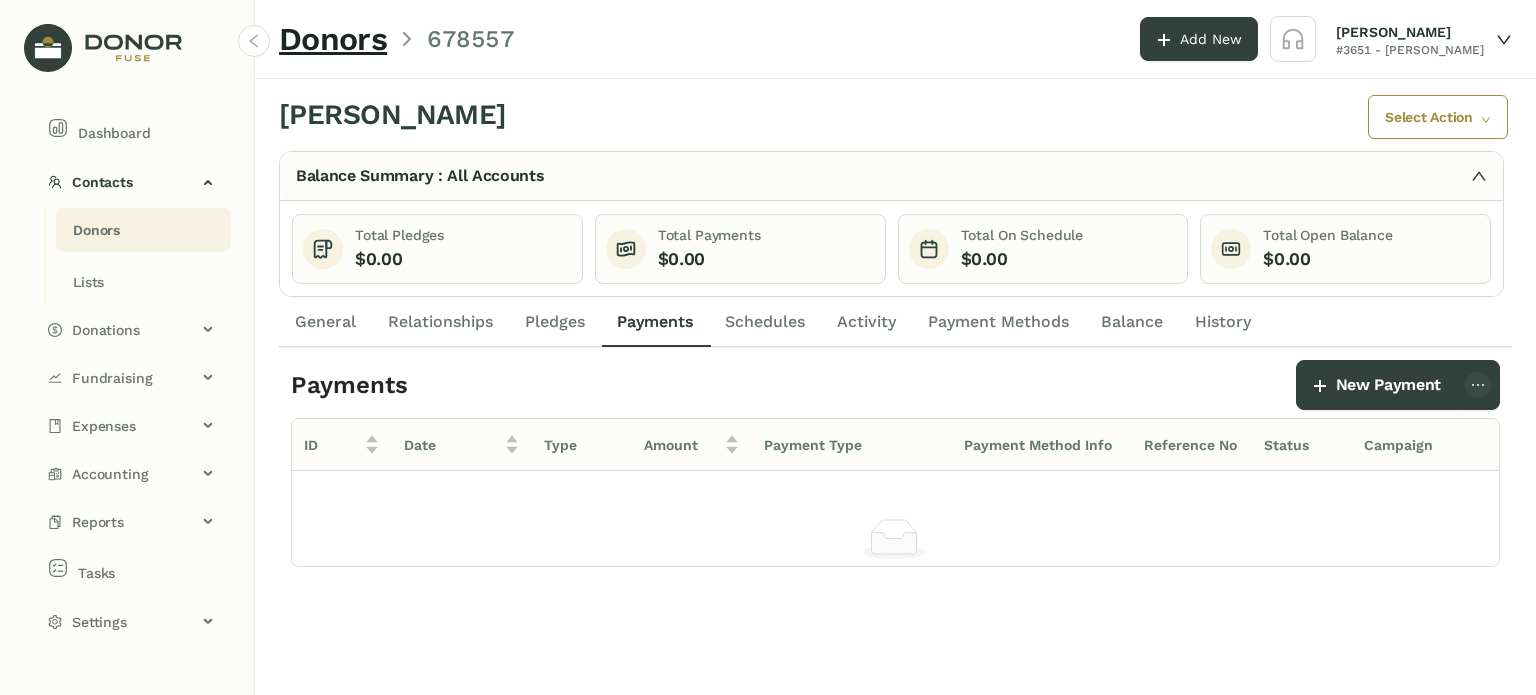 drag, startPoint x: 760, startPoint y: 331, endPoint x: 972, endPoint y: 332, distance: 212.00237 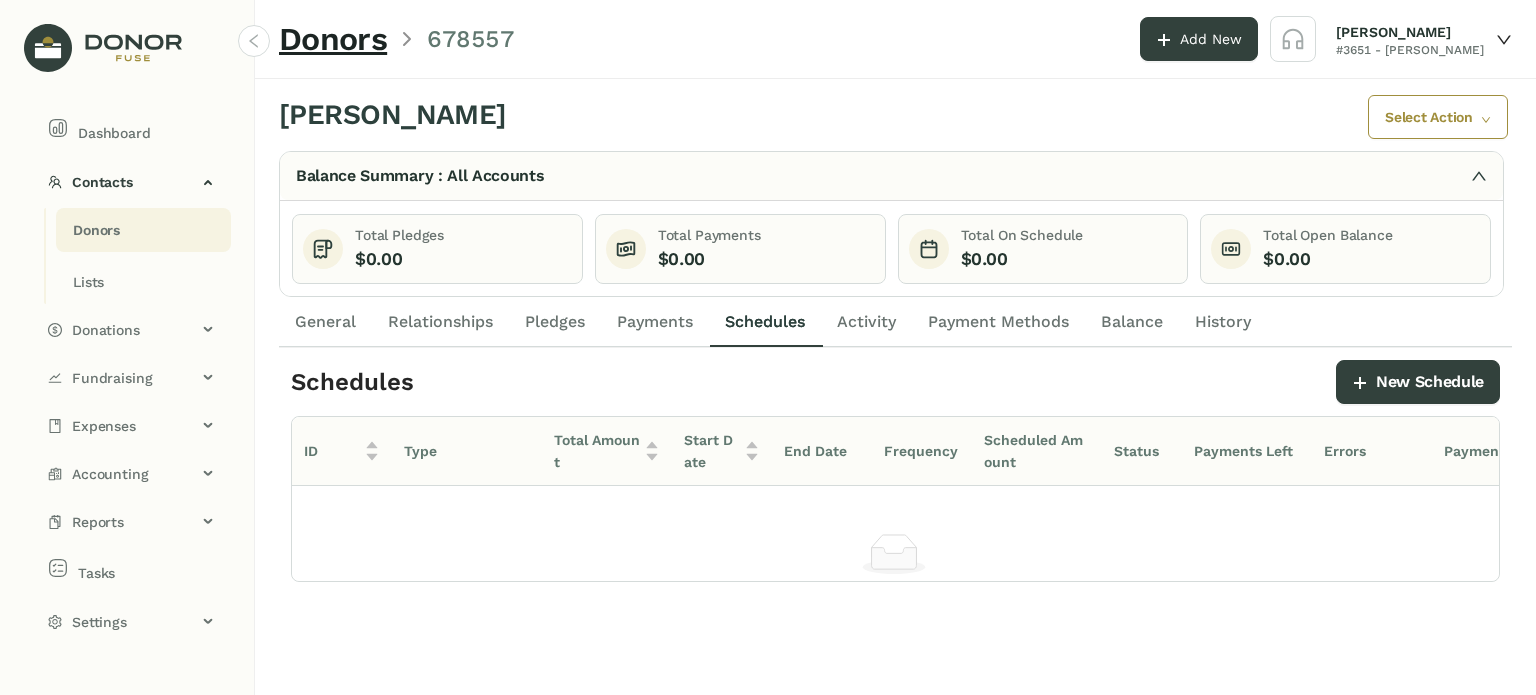 drag, startPoint x: 976, startPoint y: 312, endPoint x: 803, endPoint y: 312, distance: 173 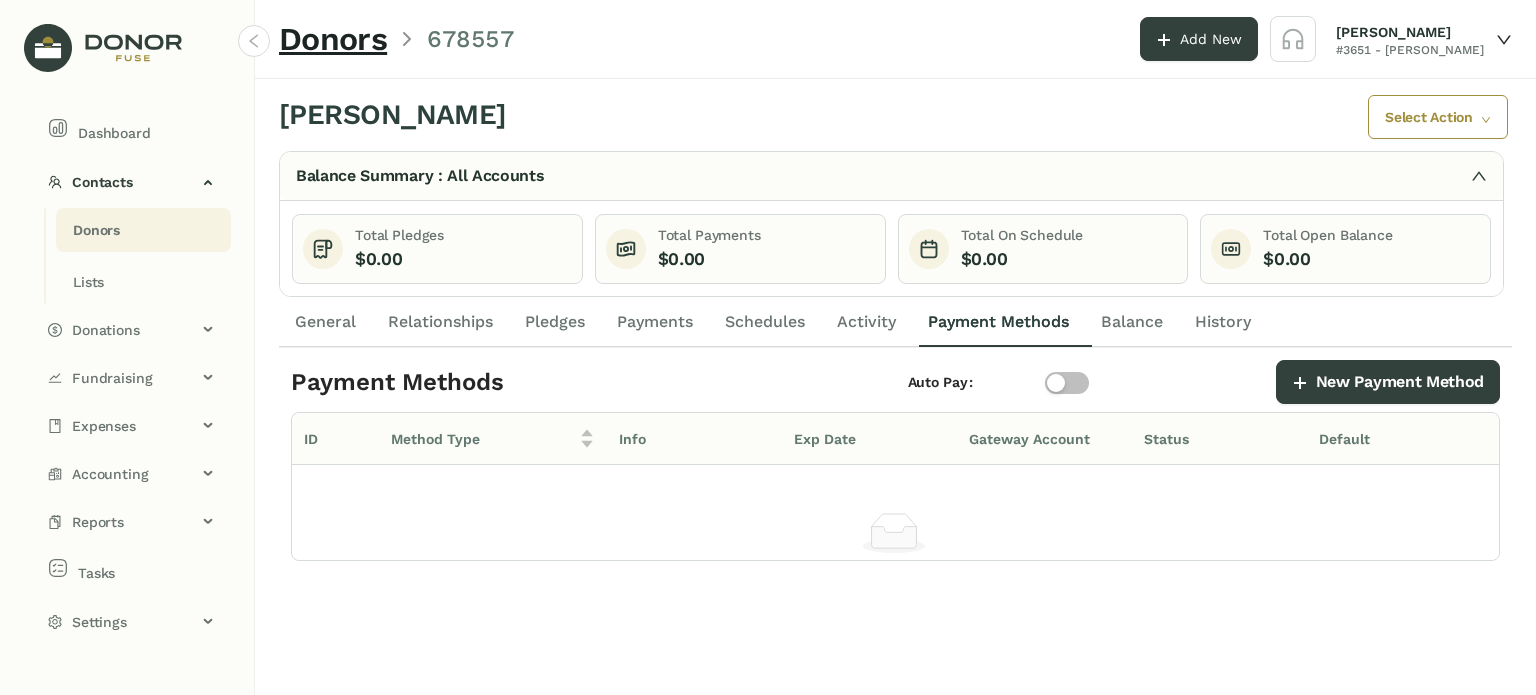 click on "Payments" 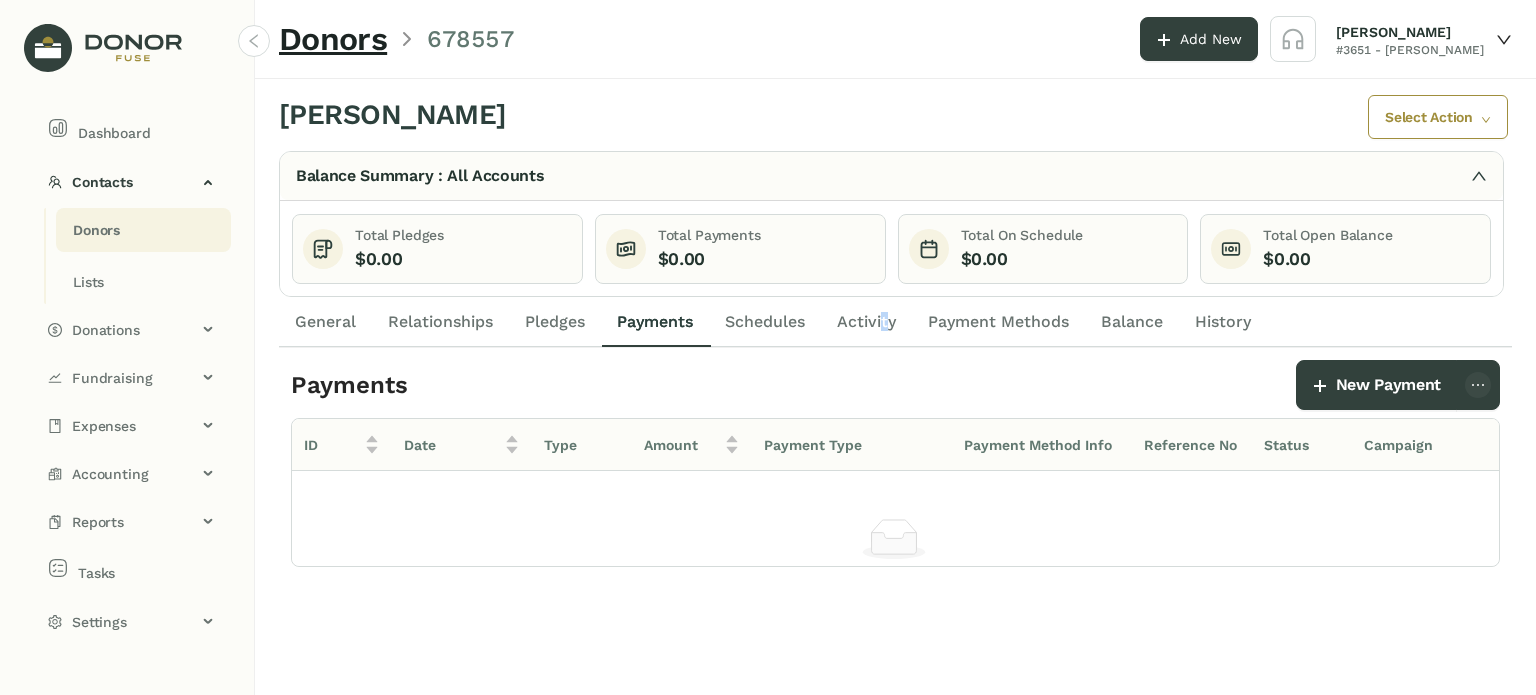 click on "Activity" 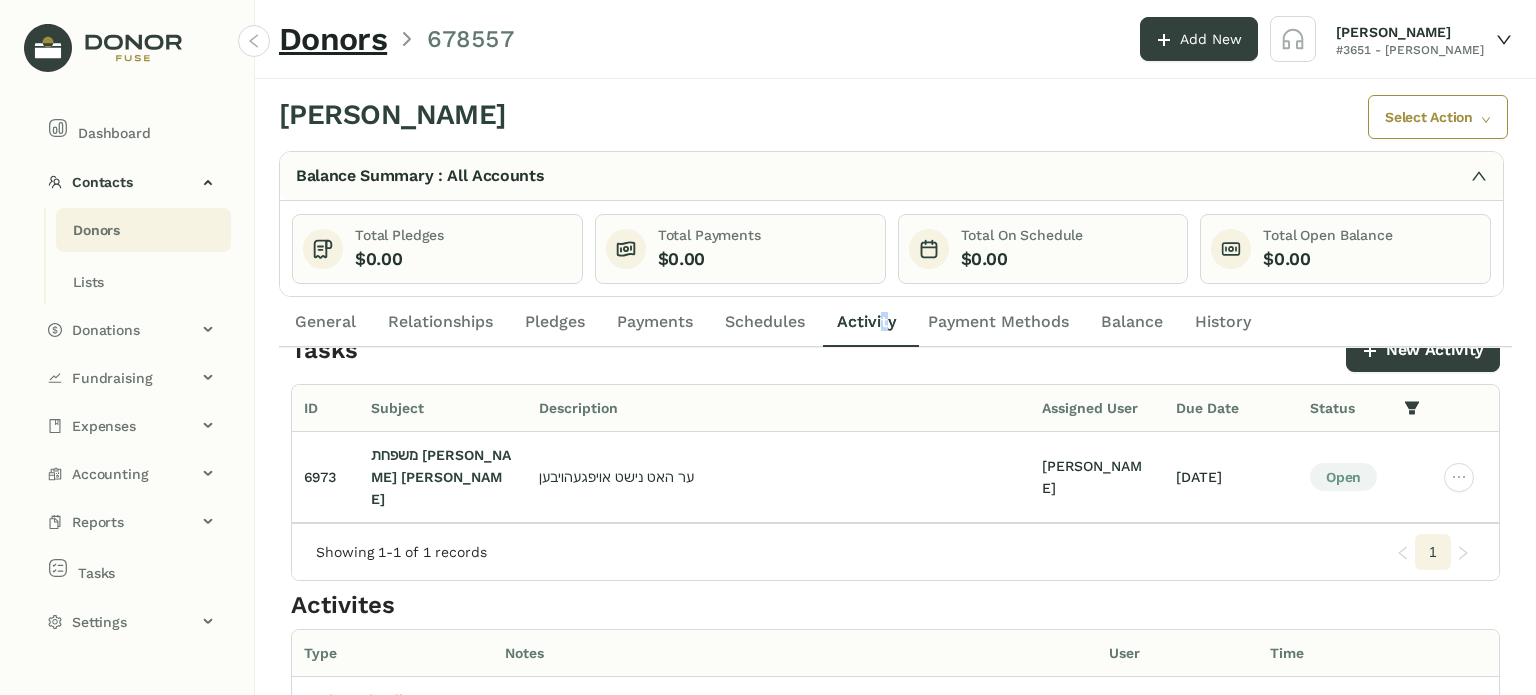 scroll, scrollTop: 0, scrollLeft: 0, axis: both 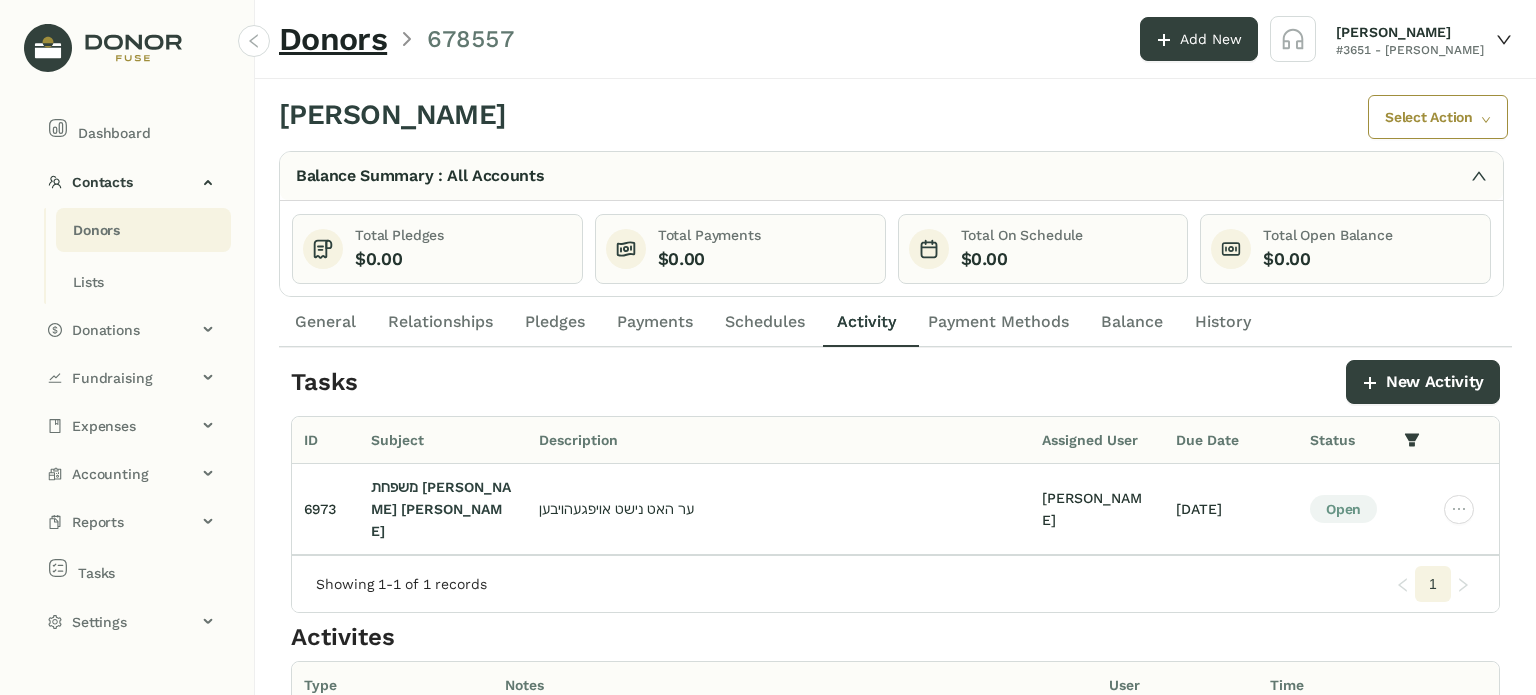 click on "Activity" 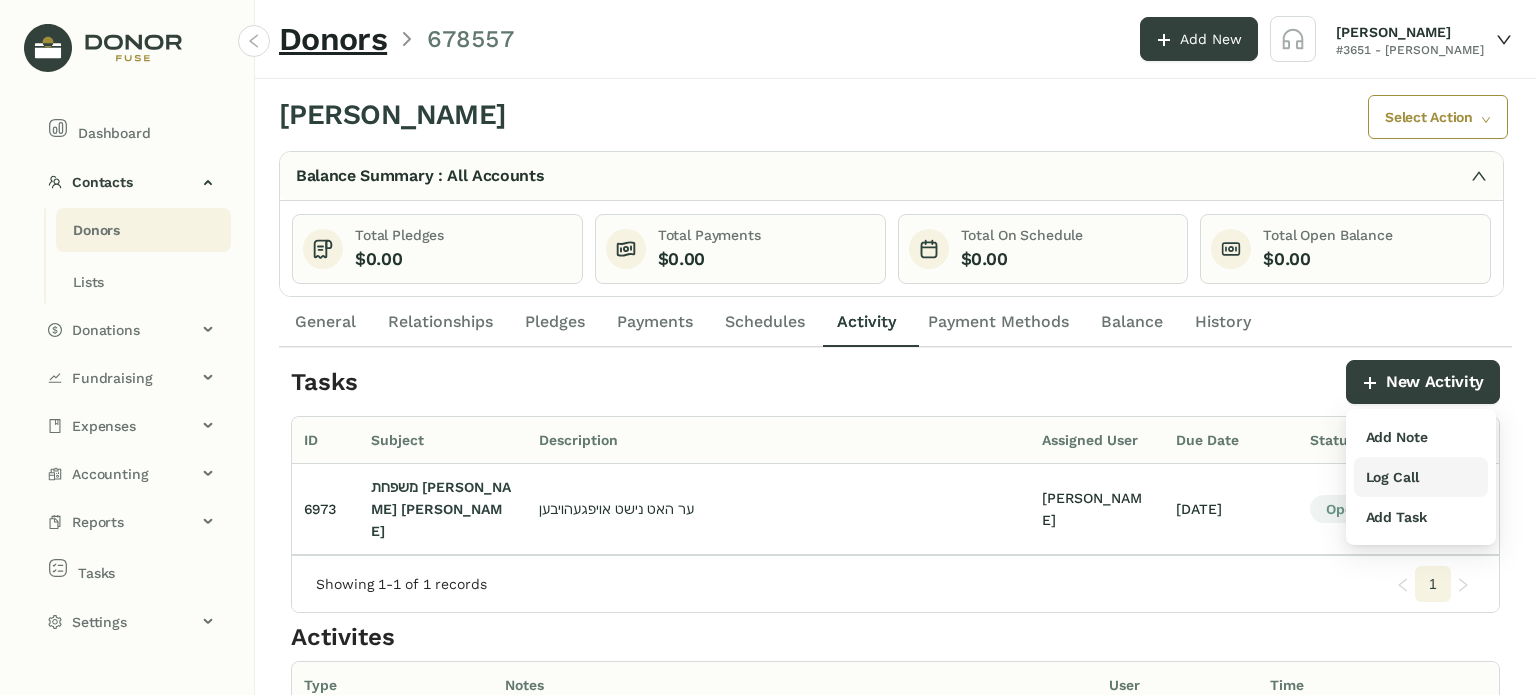 click on "Log Call" at bounding box center (1392, 477) 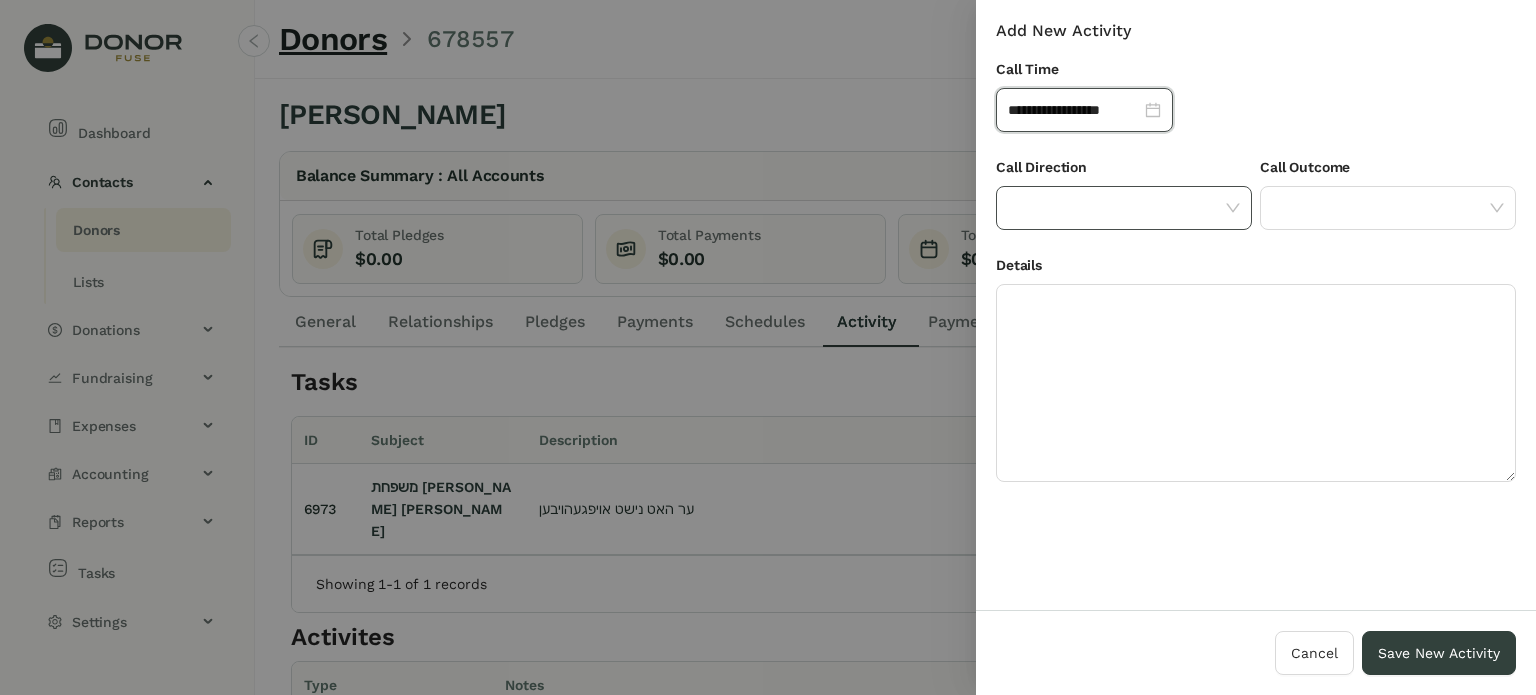 click 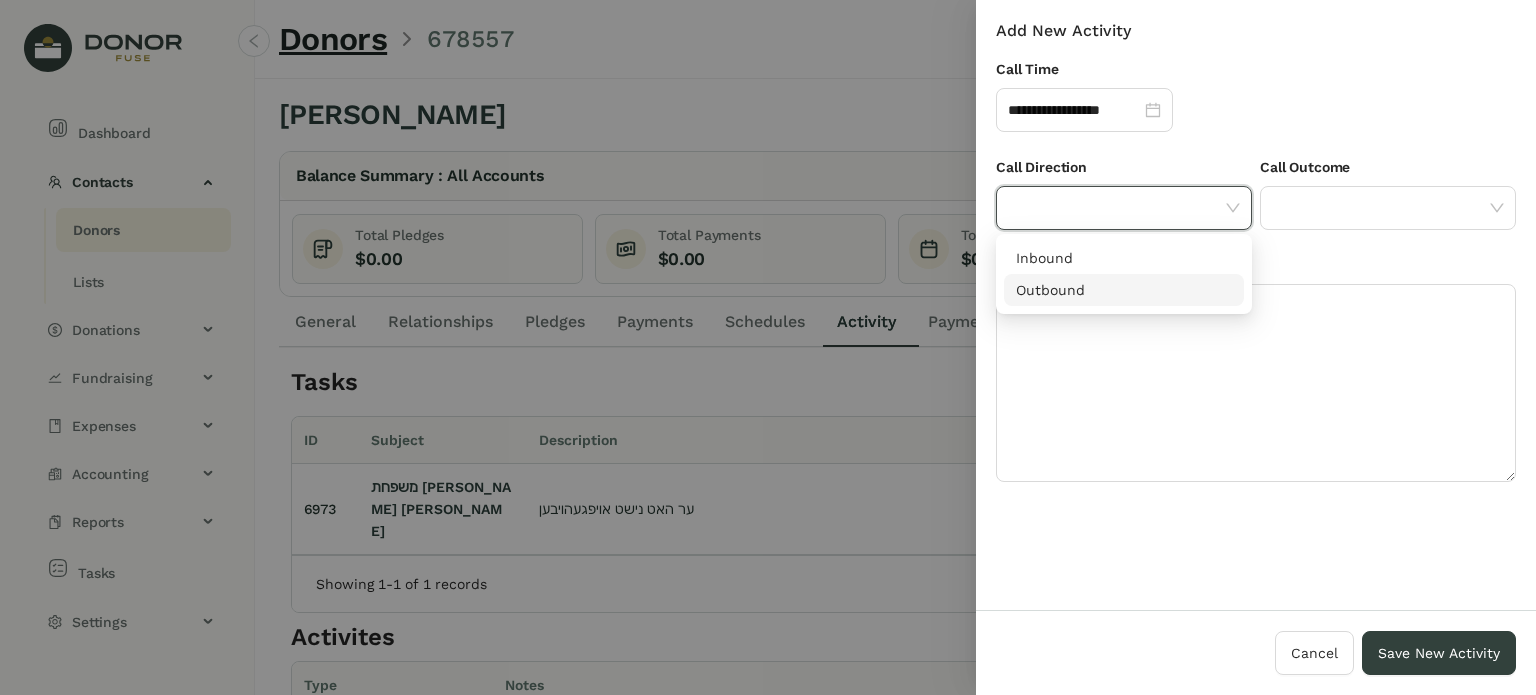 click on "Outbound" at bounding box center [1124, 290] 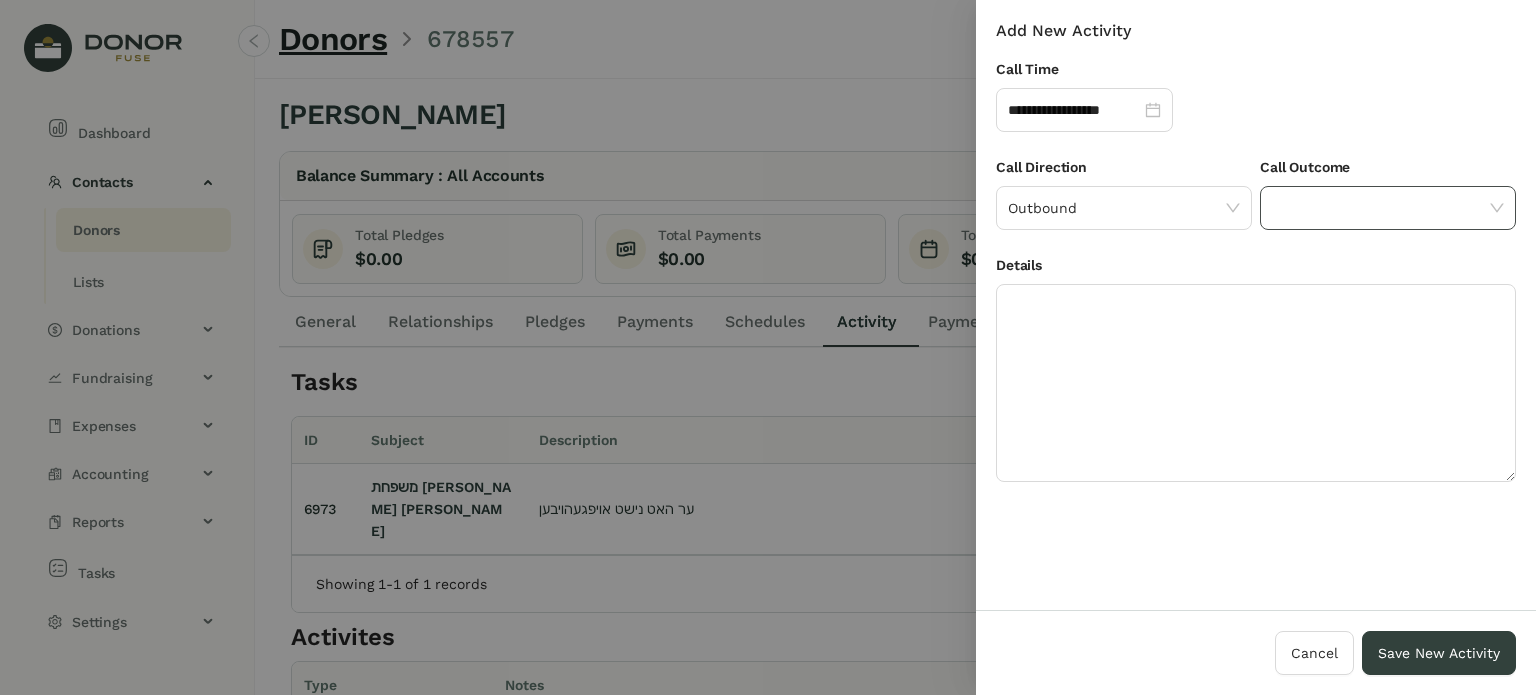 drag, startPoint x: 1332, startPoint y: 200, endPoint x: 1328, endPoint y: 212, distance: 12.649111 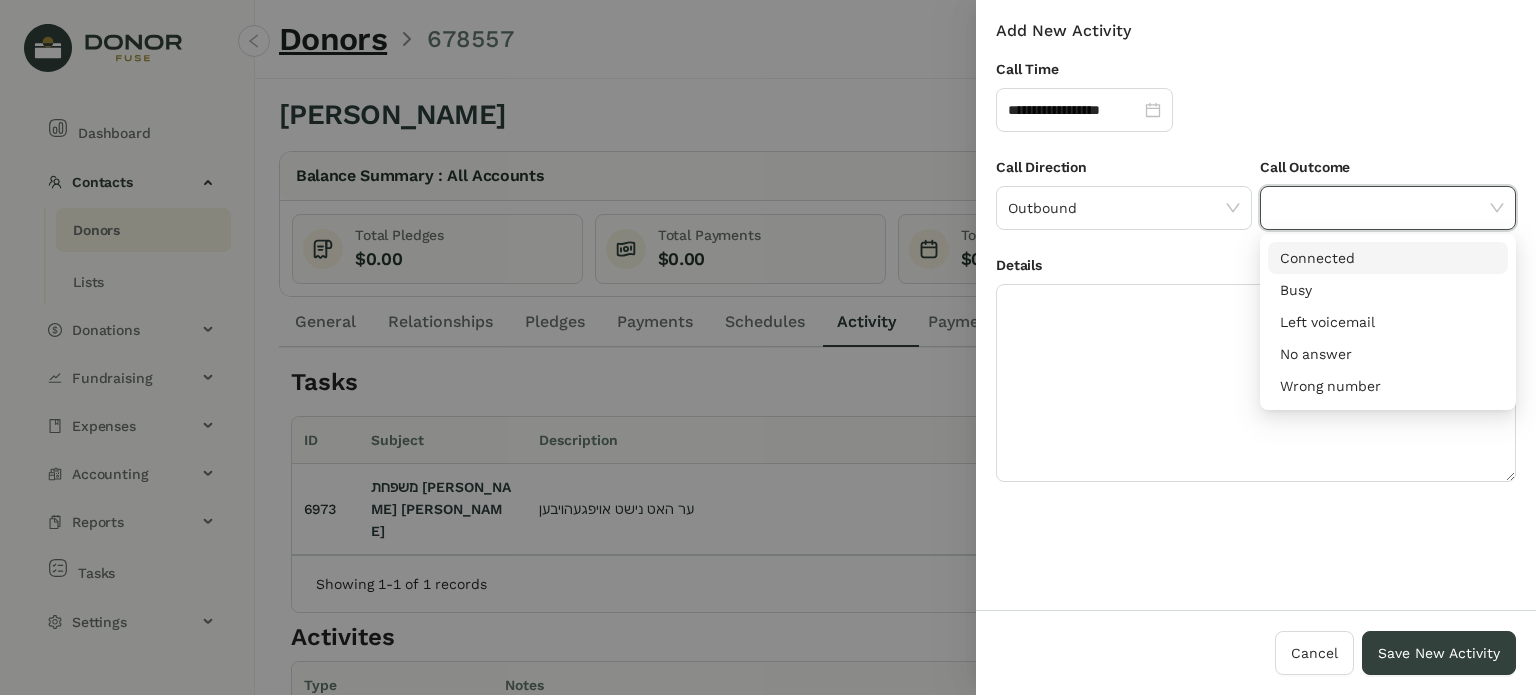 click on "Connected" at bounding box center [1388, 258] 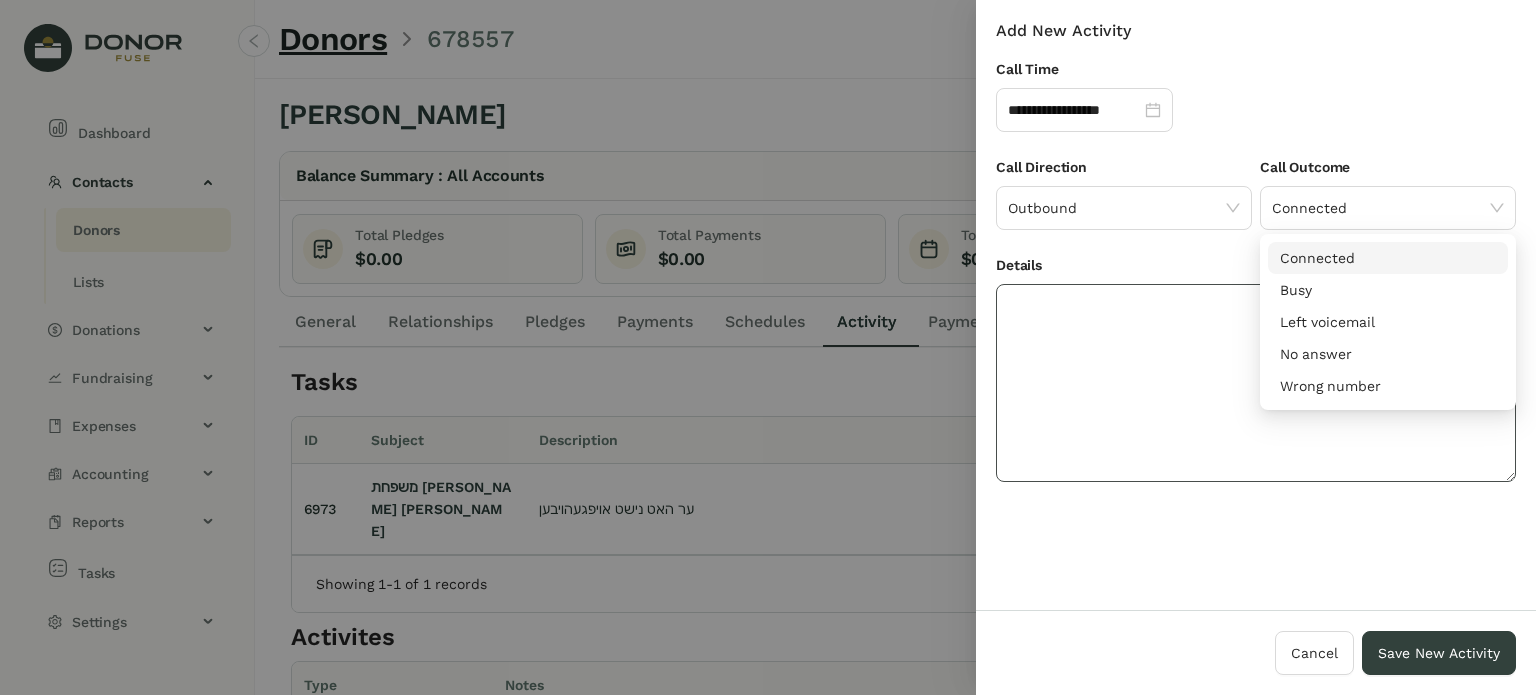 click 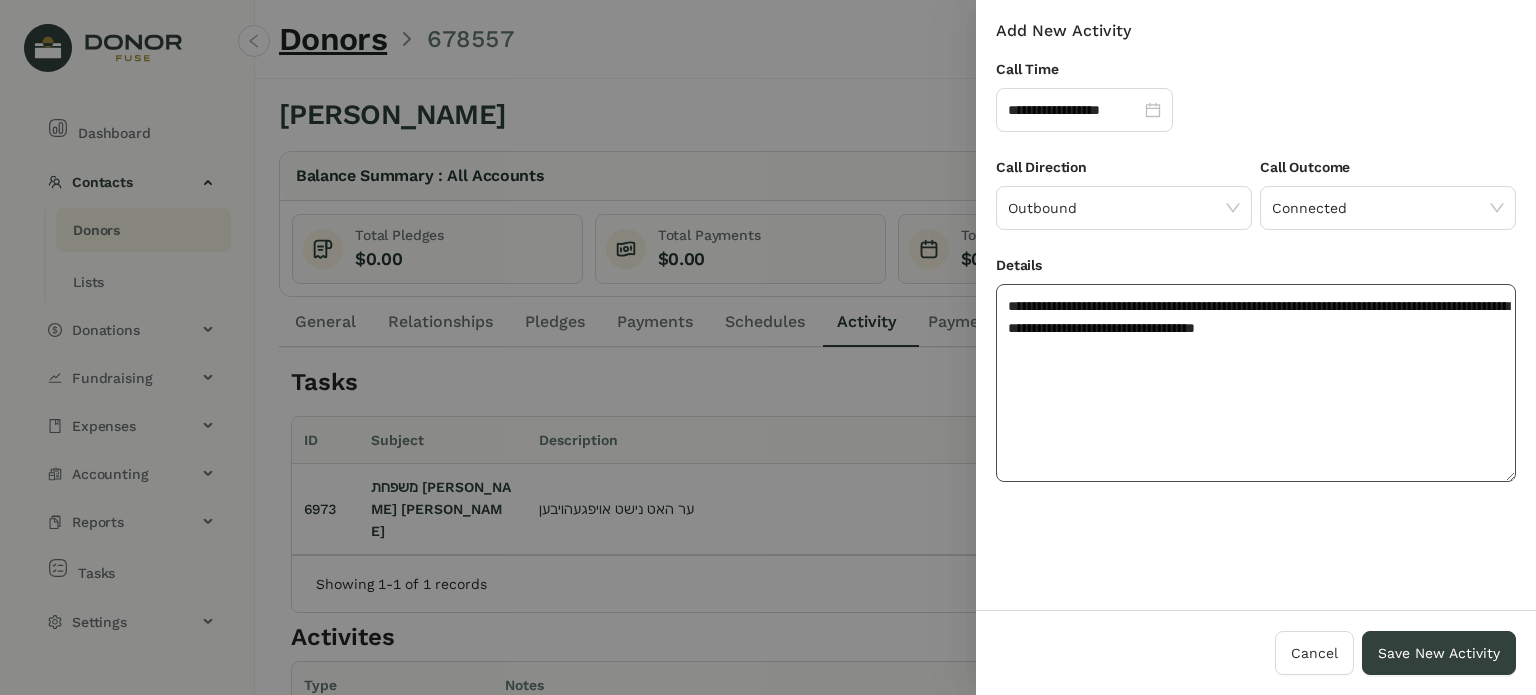 click on "**********" 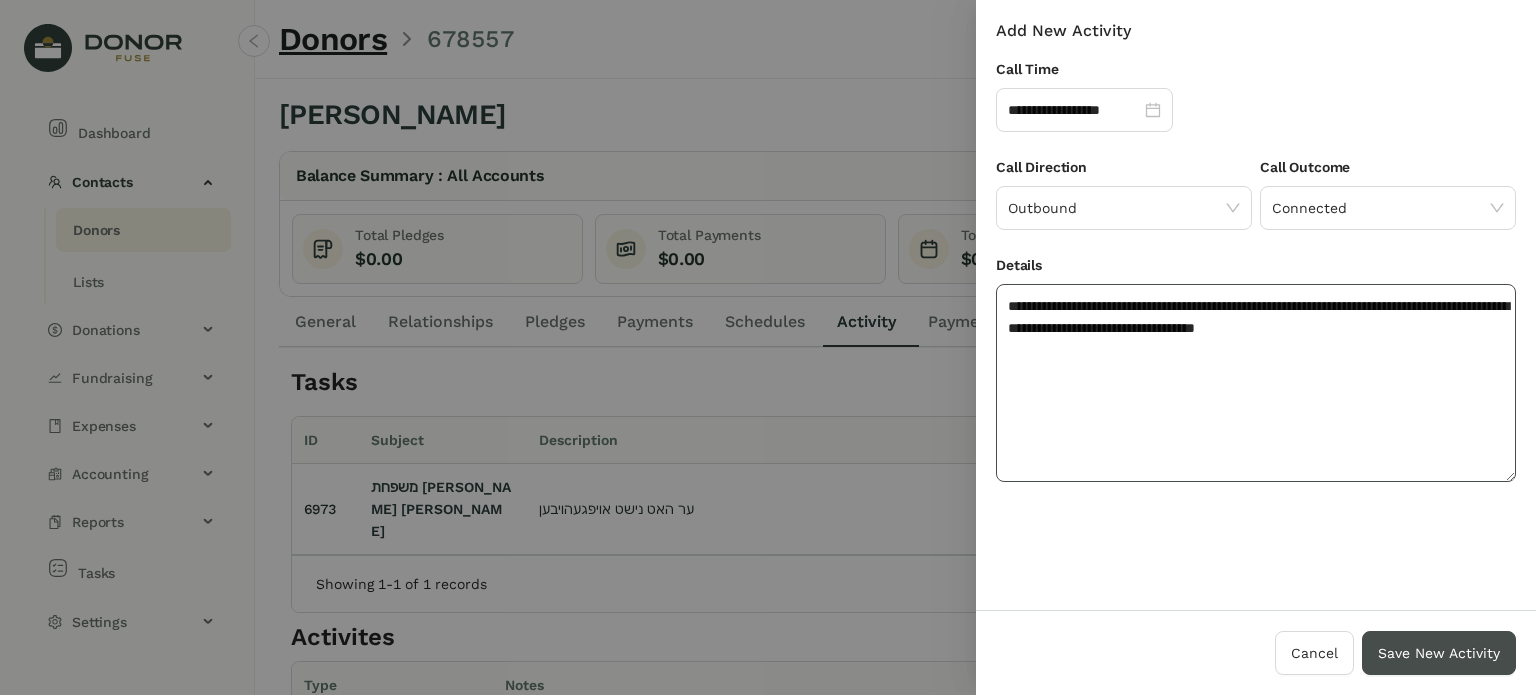 type on "**********" 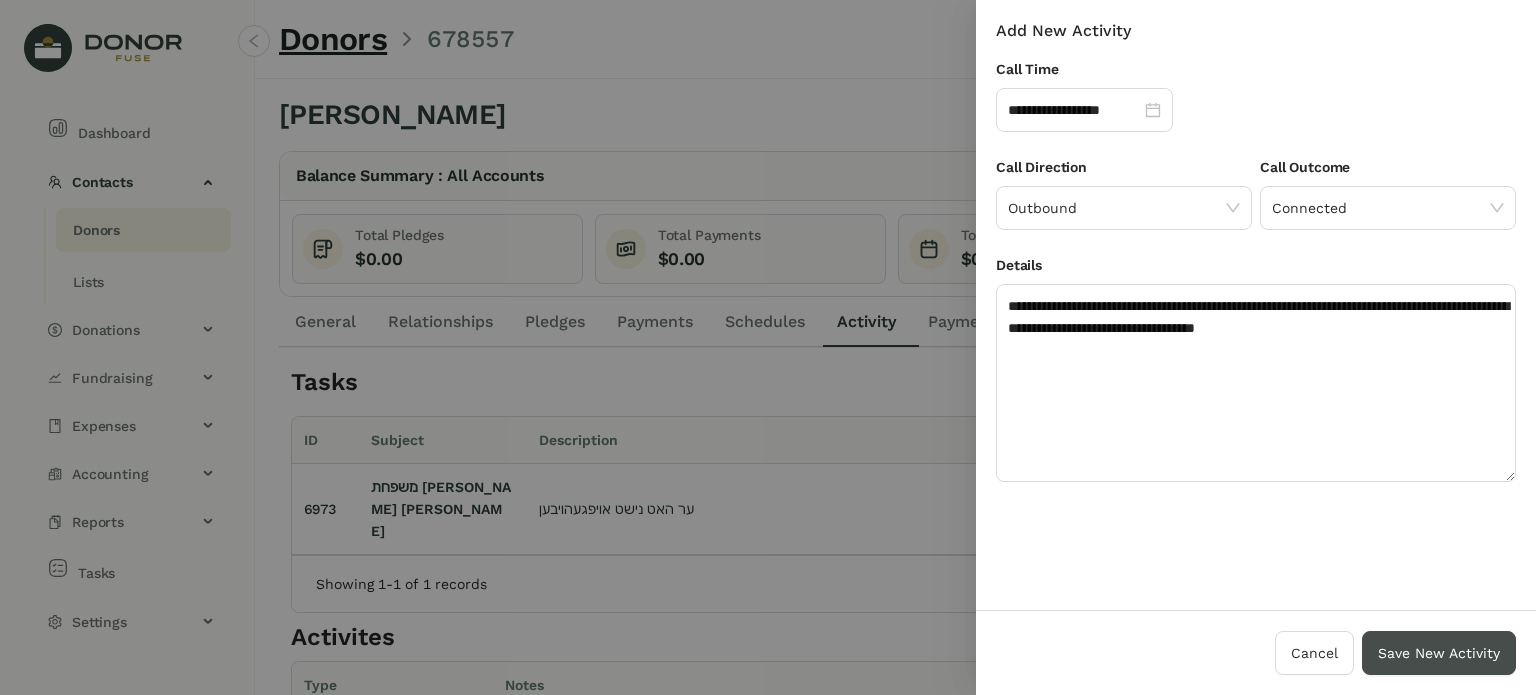 click on "Save New Activity" at bounding box center [1439, 653] 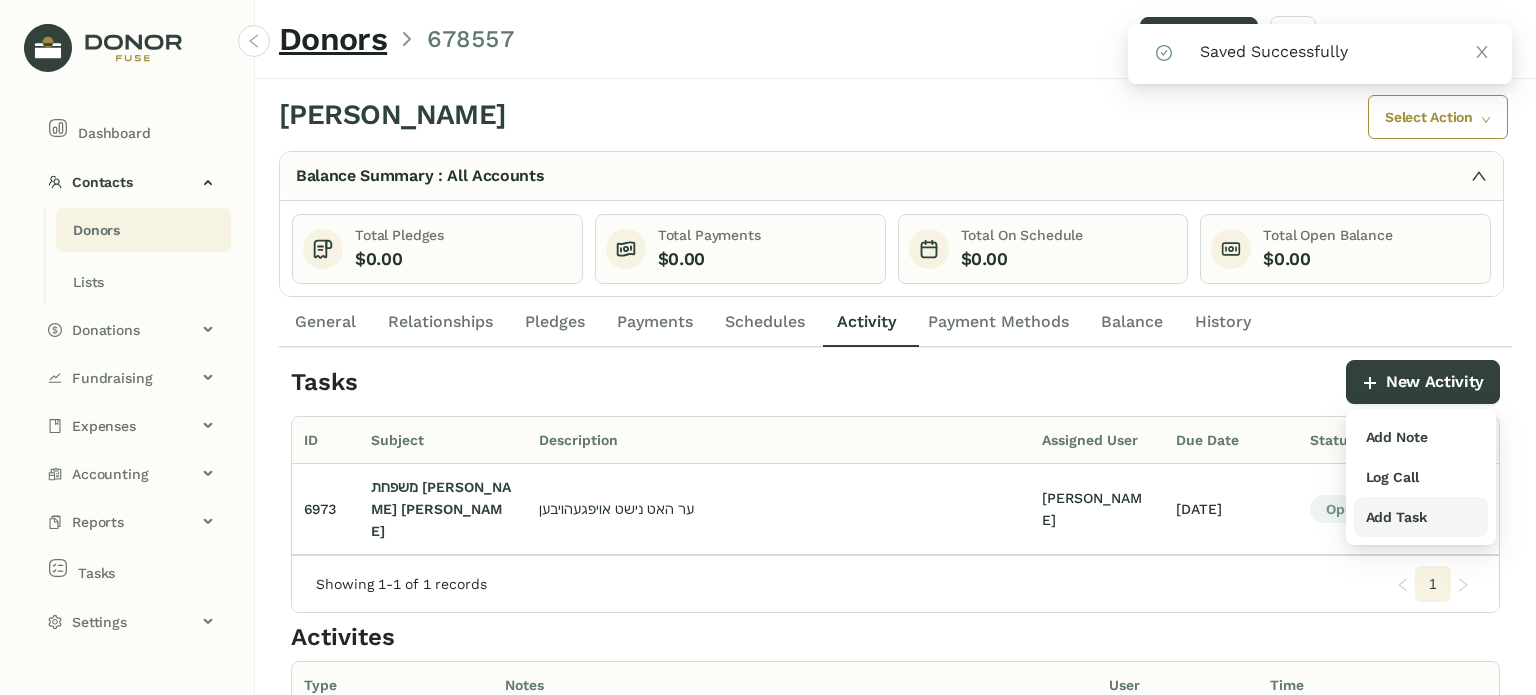 click on "Add Task" at bounding box center (1396, 517) 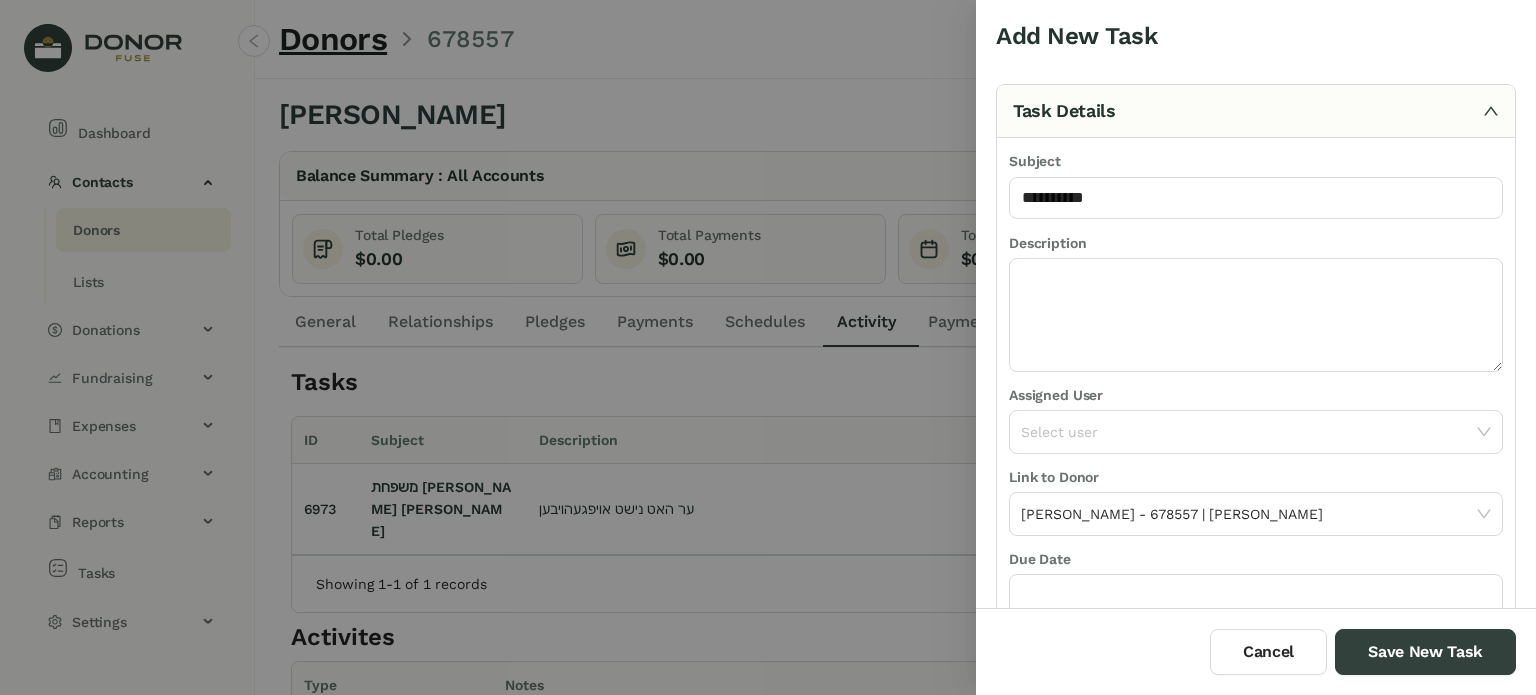 type on "**********" 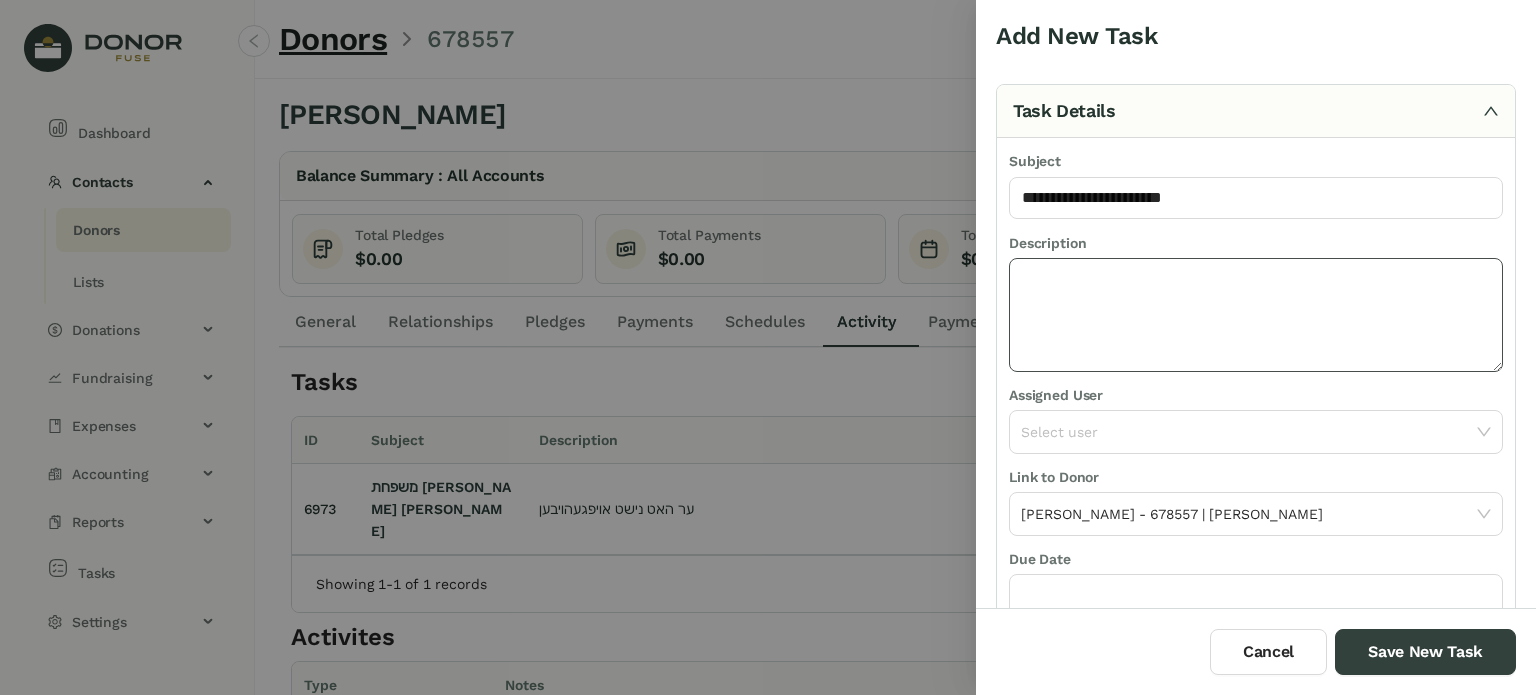 click 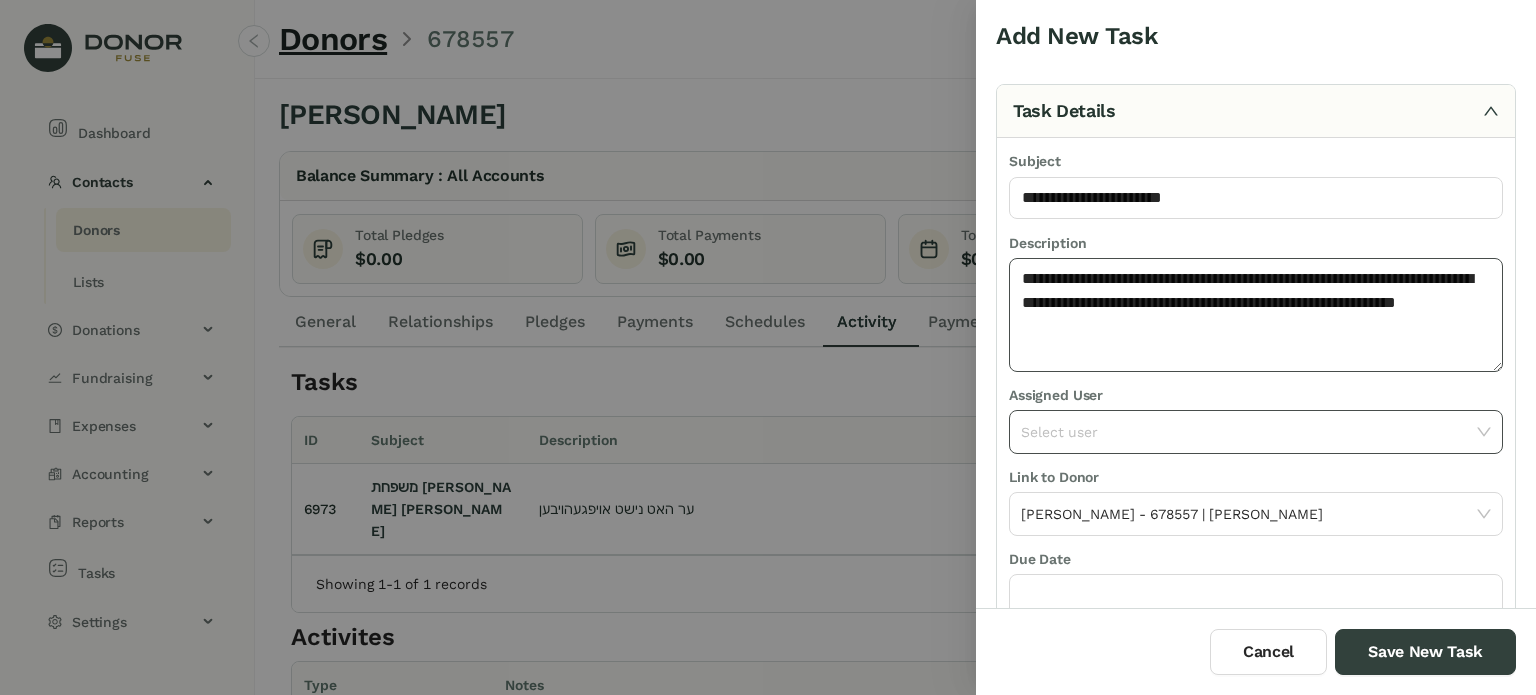 type on "**********" 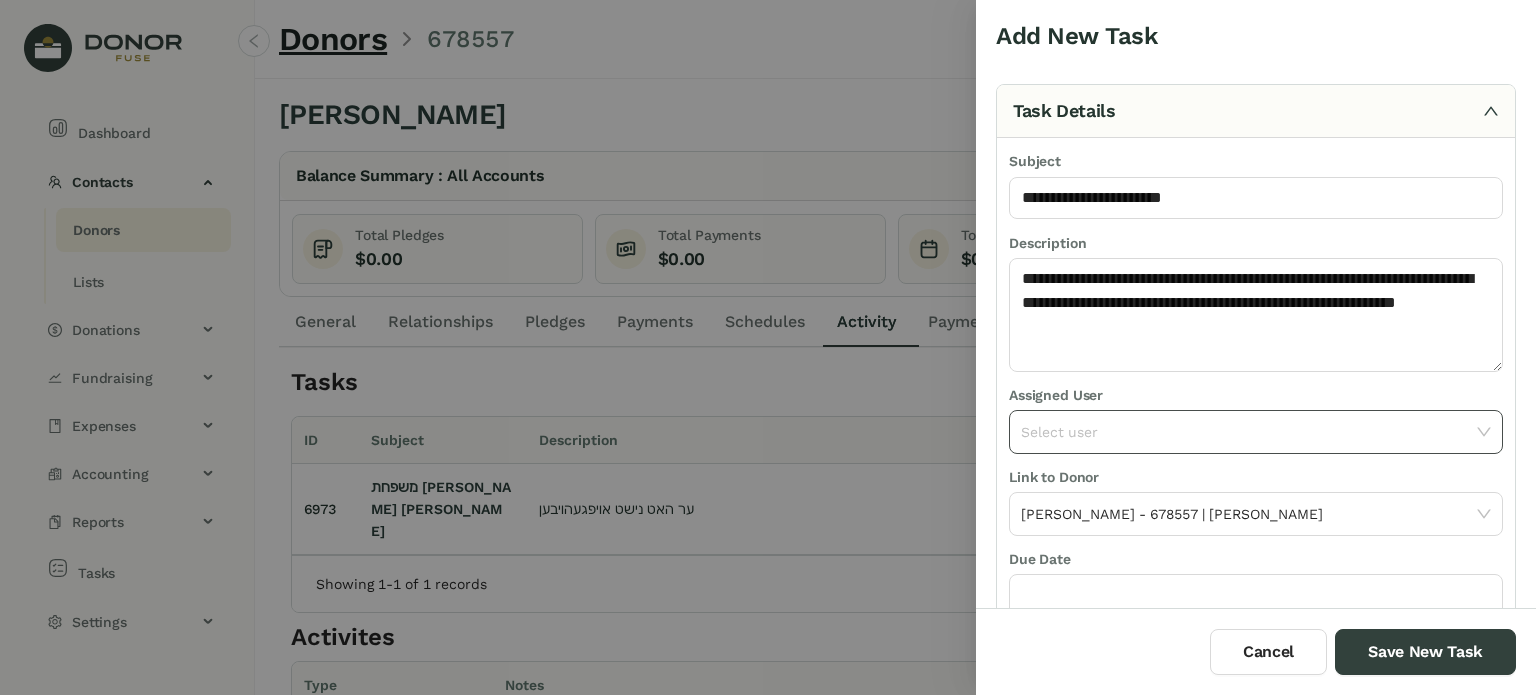 click 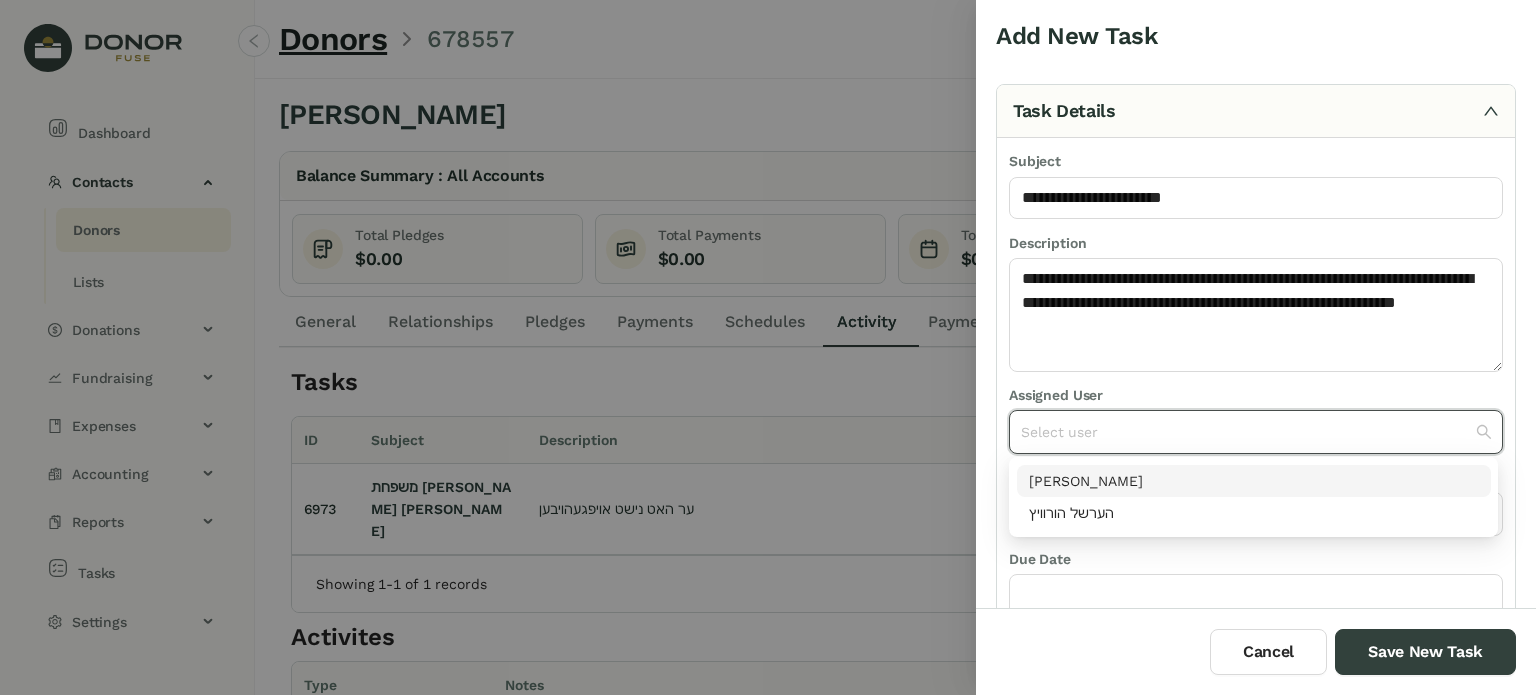 click on "[PERSON_NAME]" at bounding box center [1254, 481] 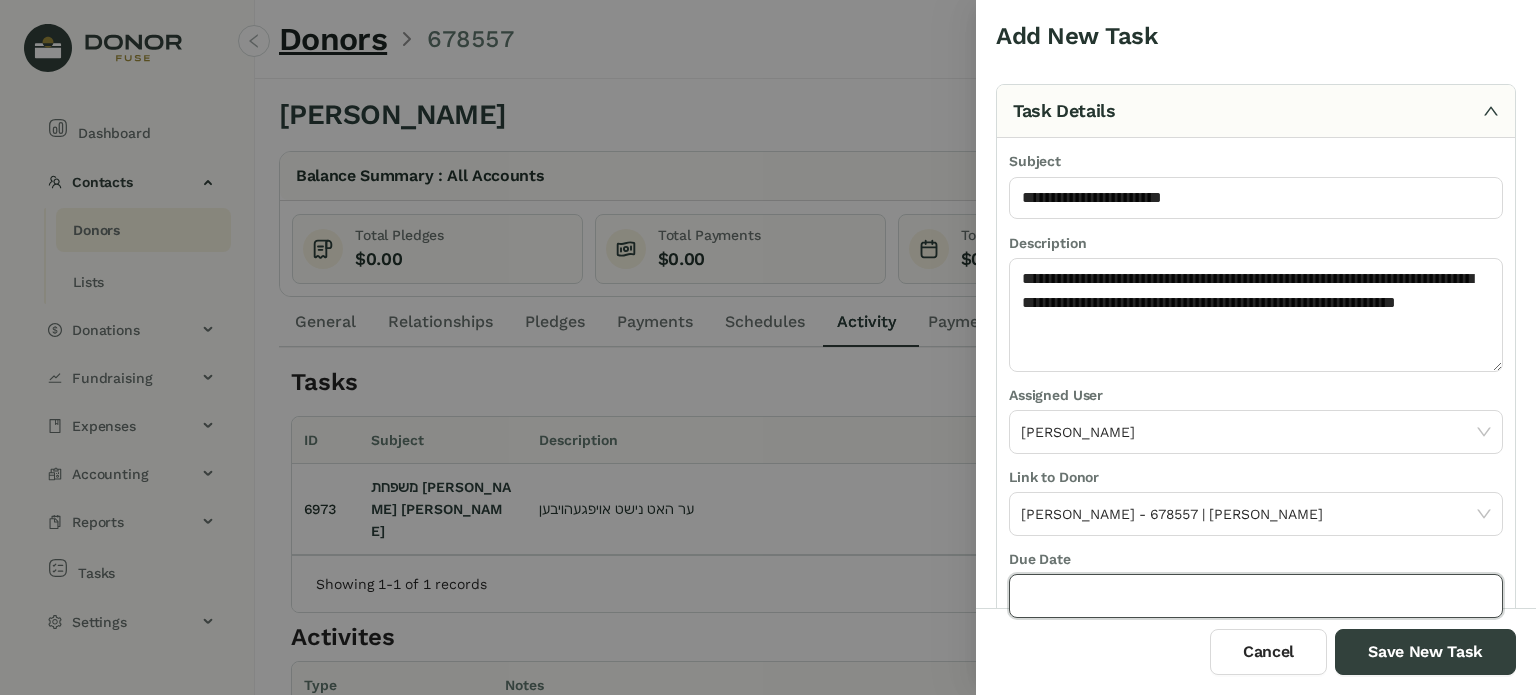 click 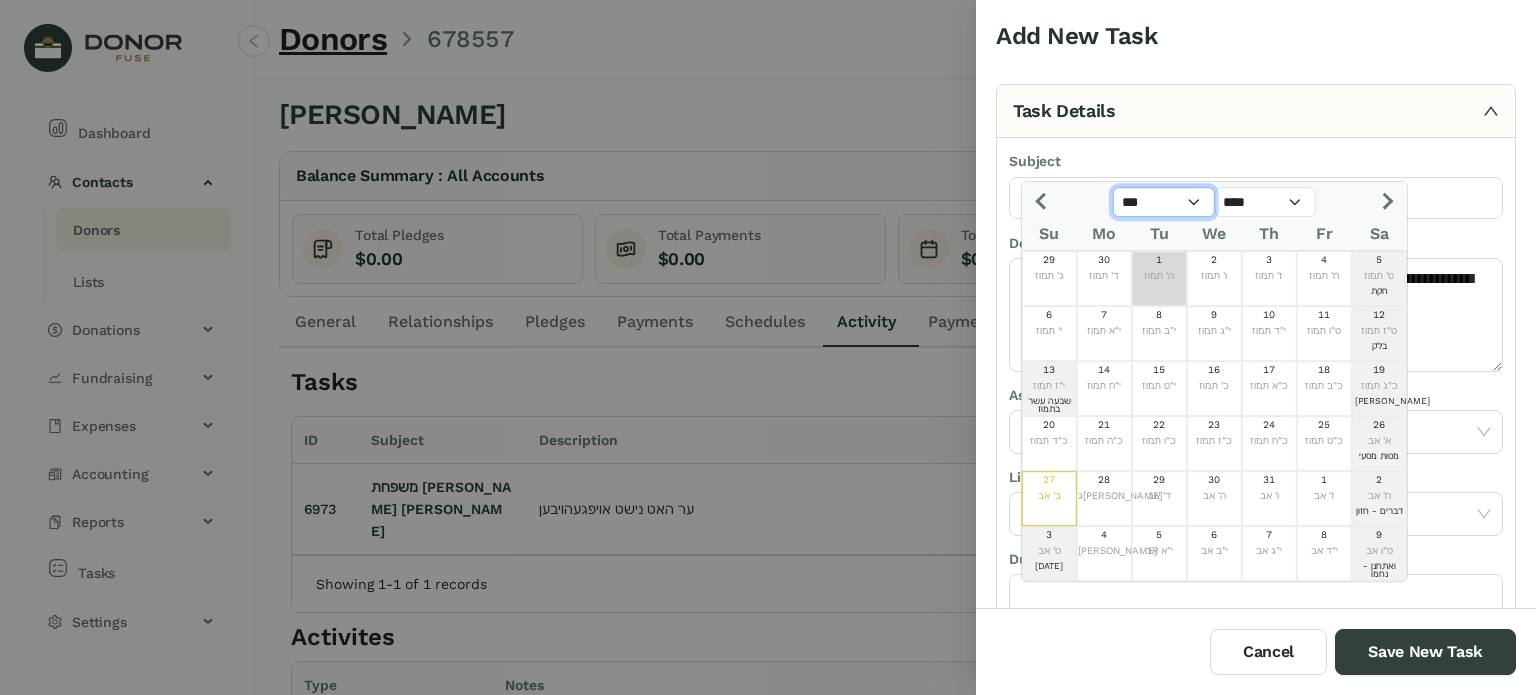 click on "*** *** *** *** *** *** *** *** *** *** *** ***" 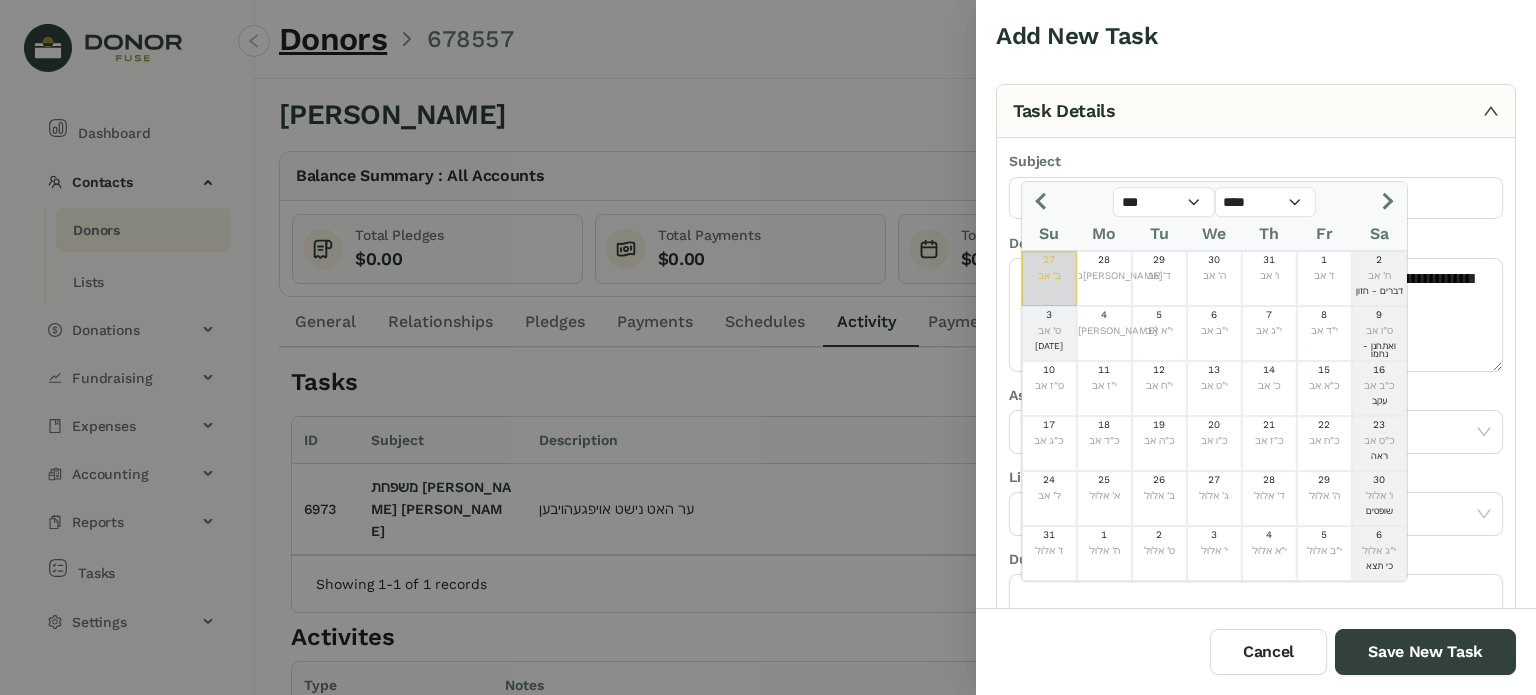 click on "27" 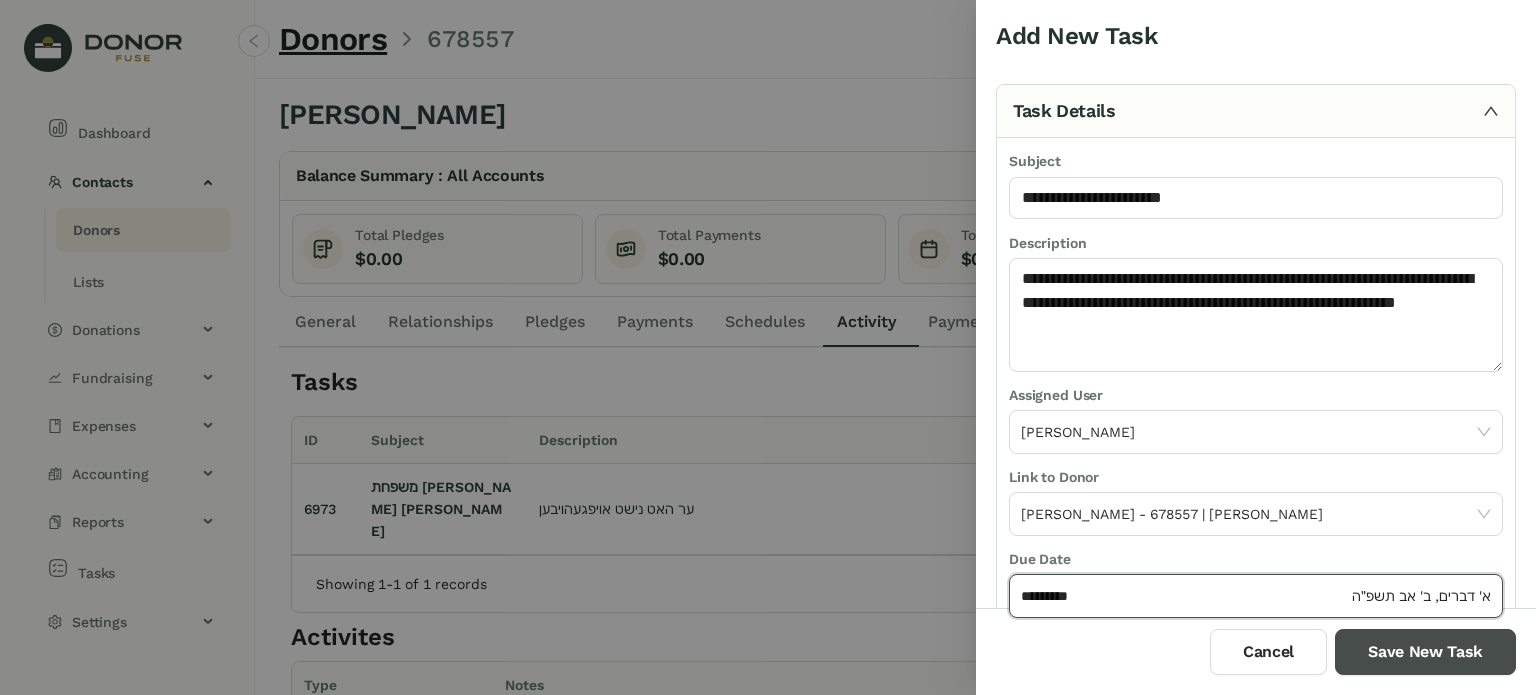 click on "Save New Task" at bounding box center (1425, 652) 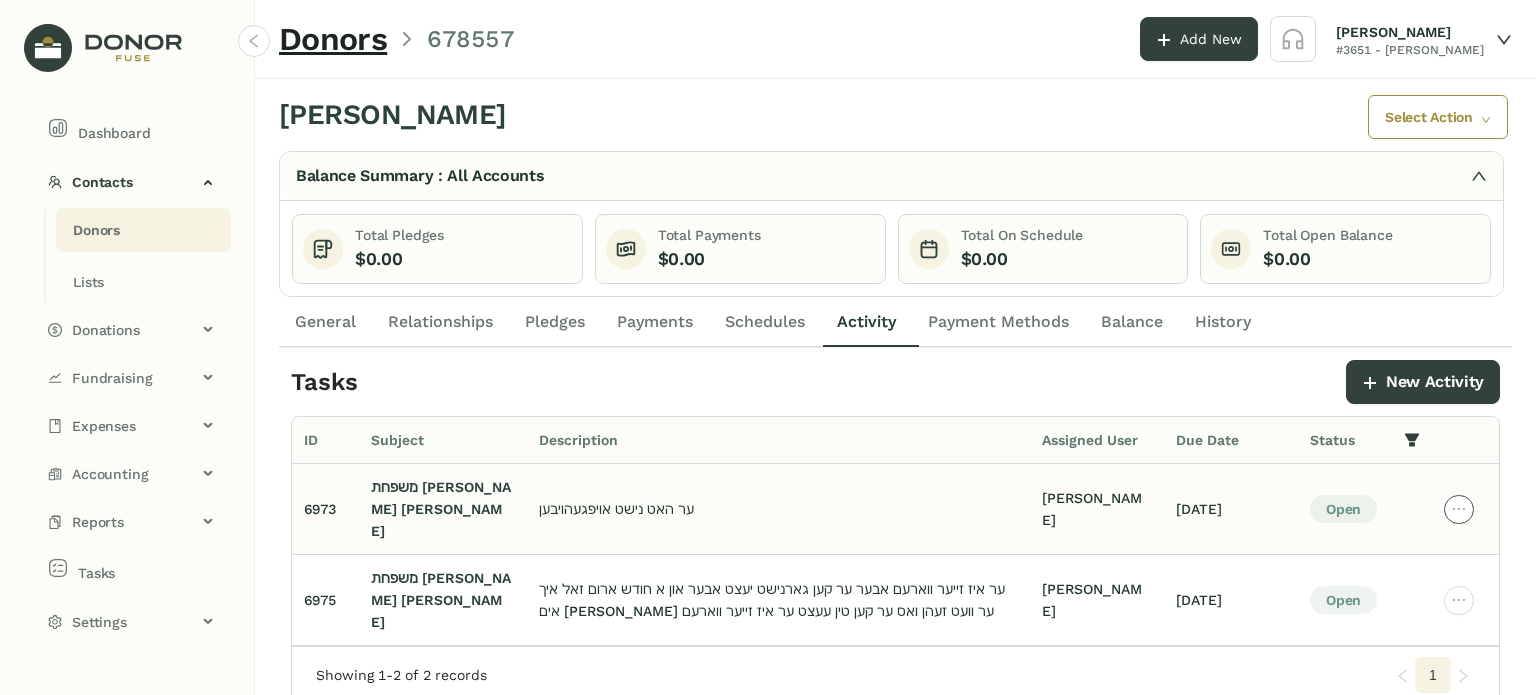 click 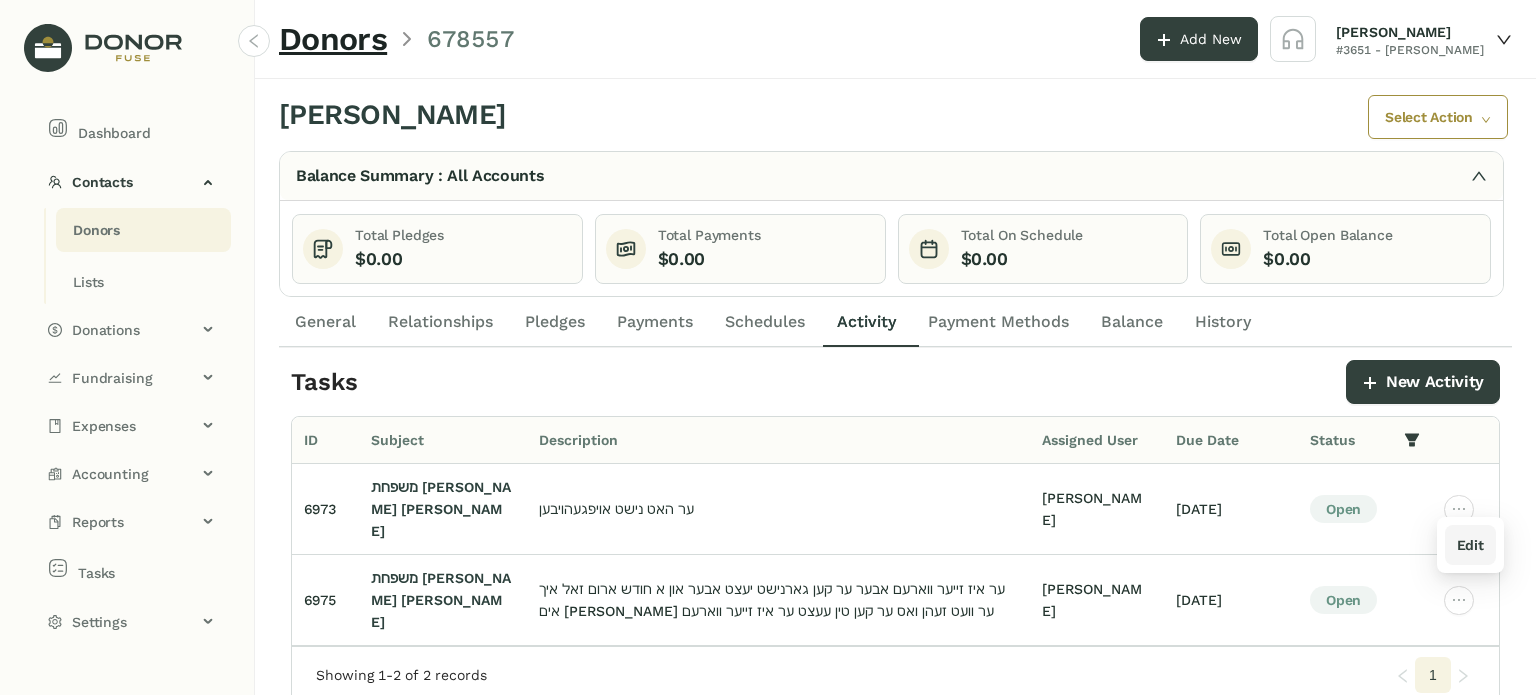 click on "Edit" at bounding box center (1470, 545) 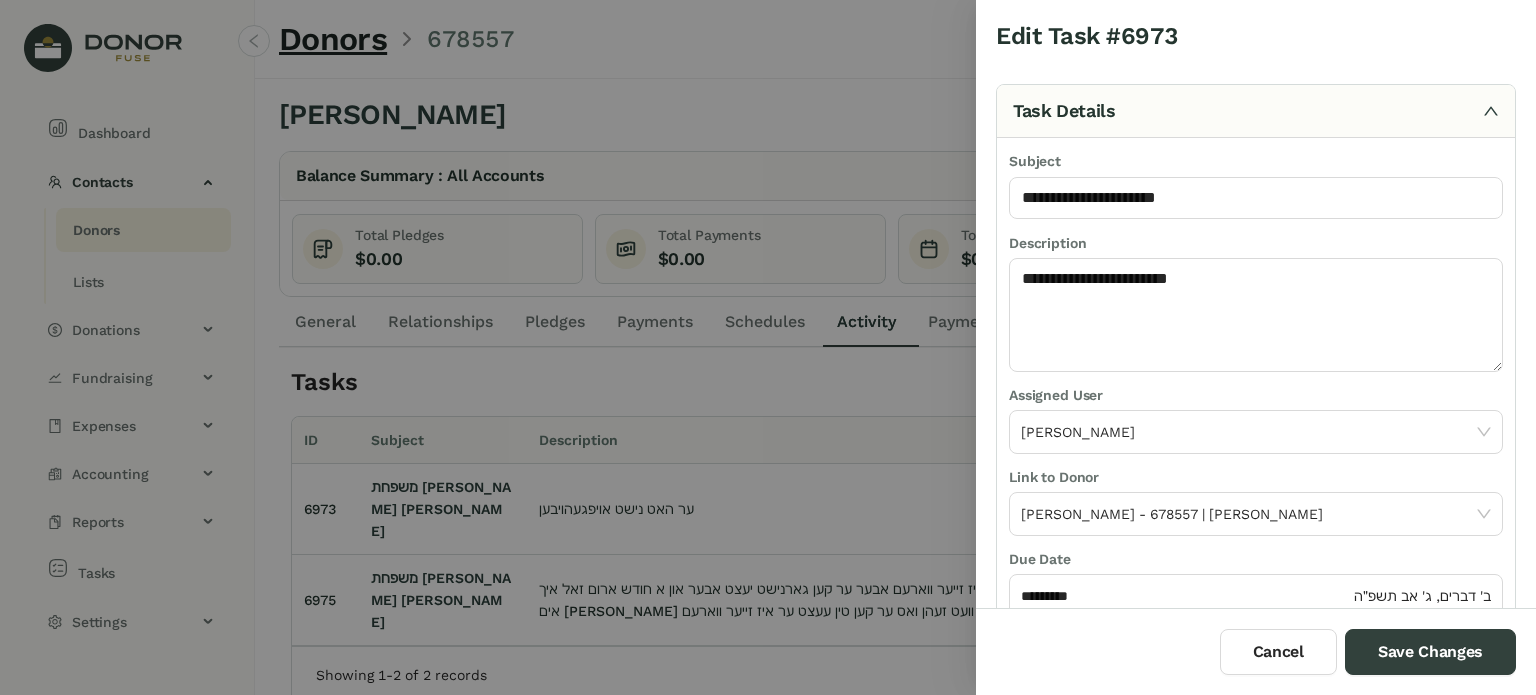 scroll, scrollTop: 292, scrollLeft: 0, axis: vertical 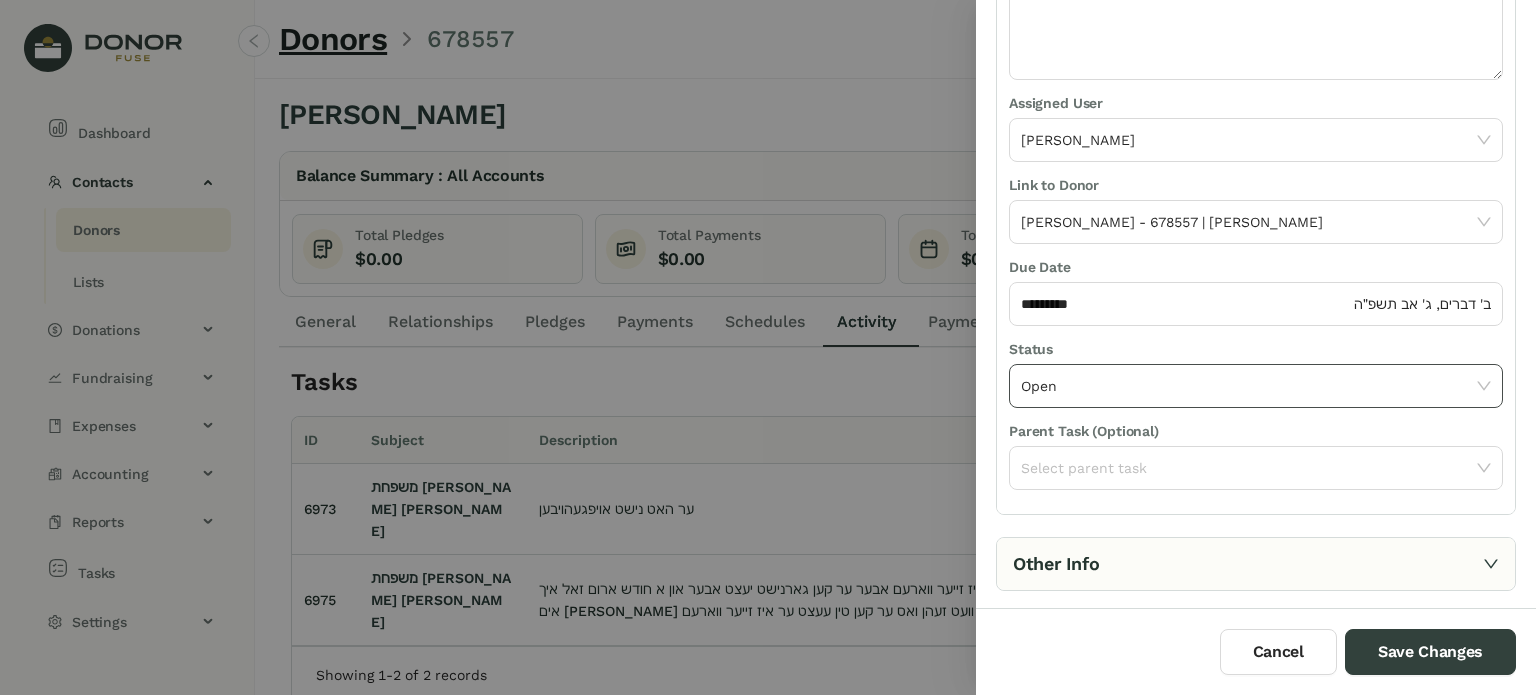click on "Open" 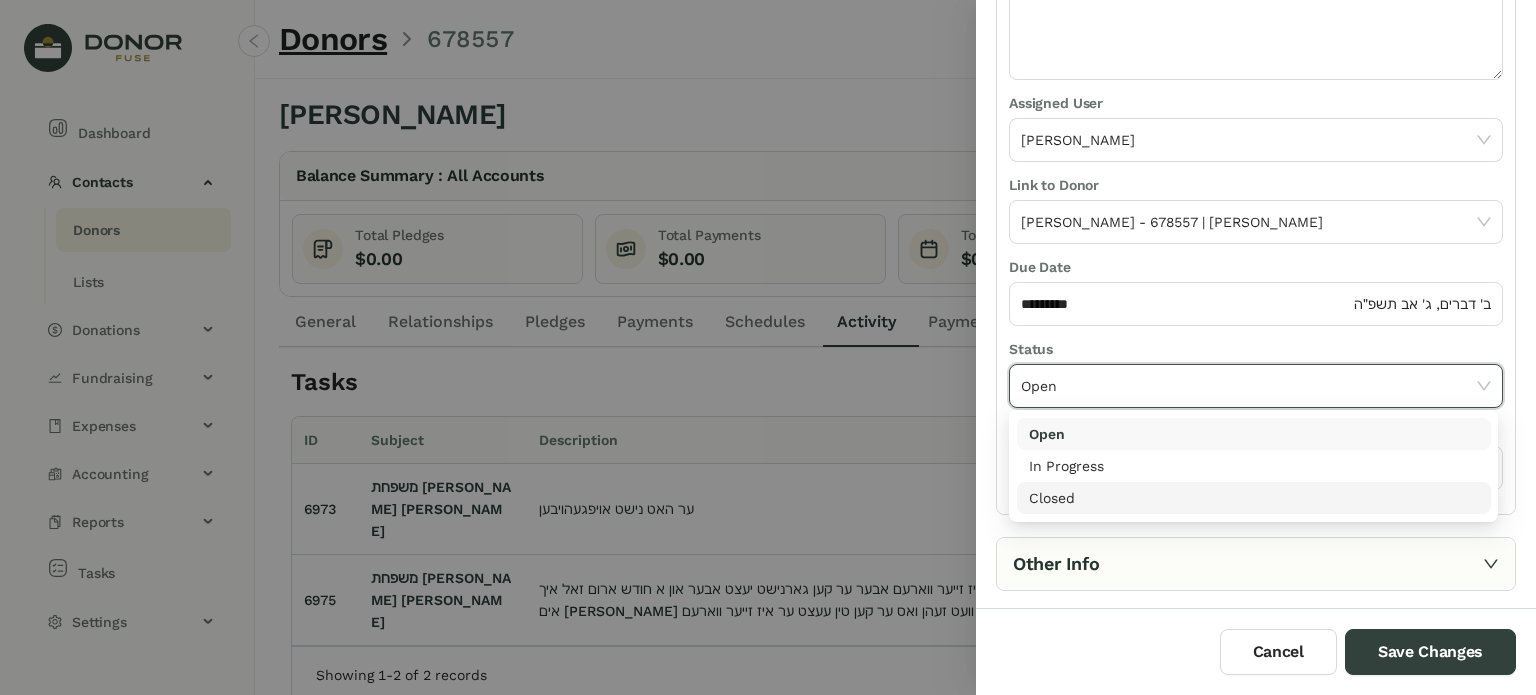 click on "Closed" at bounding box center (1254, 498) 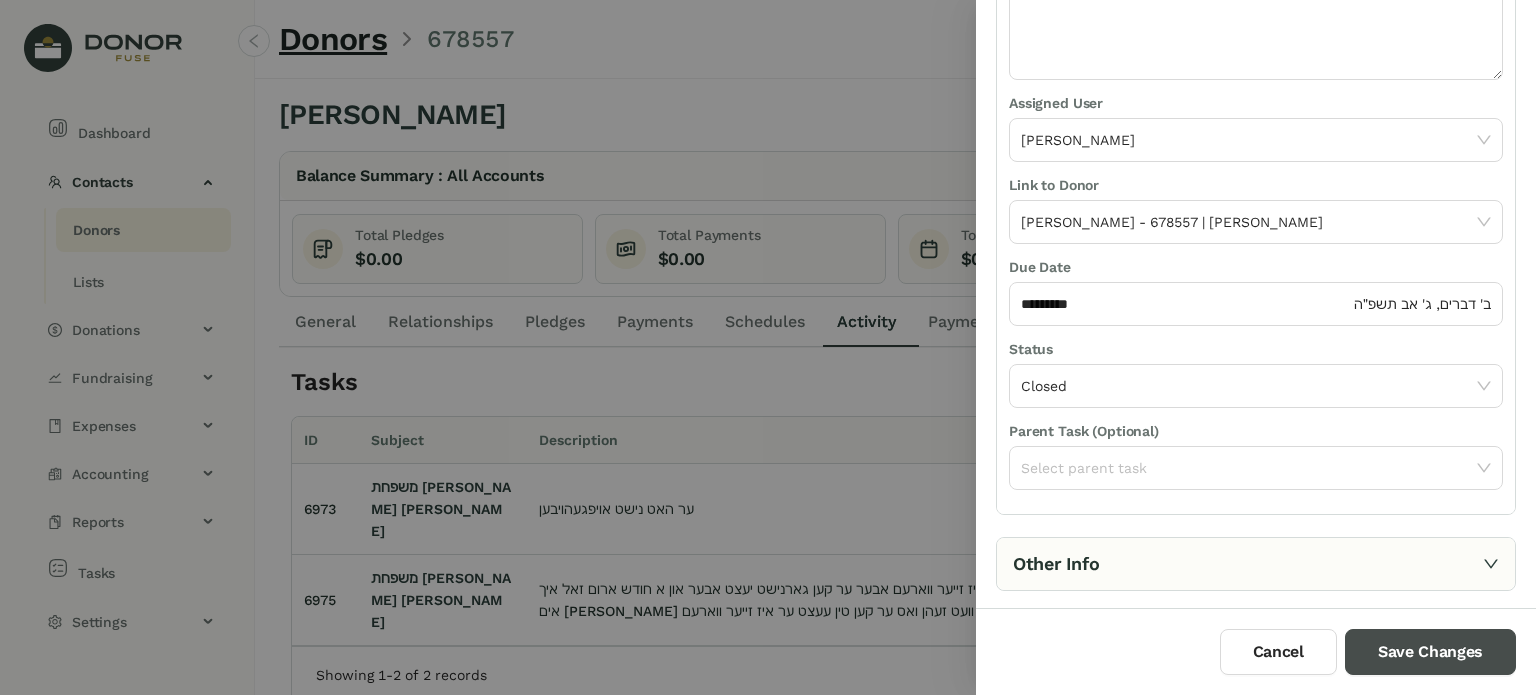 click on "Save Changes" at bounding box center (1430, 652) 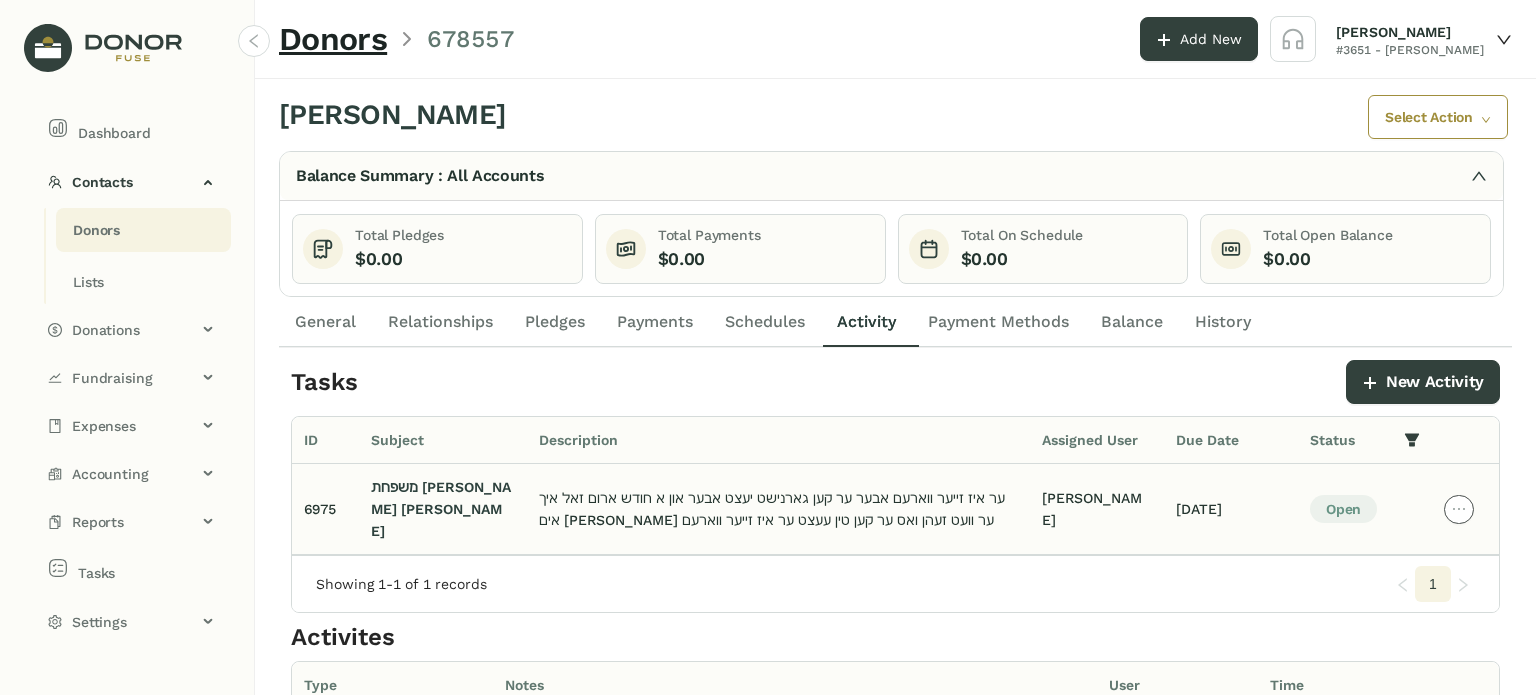 click 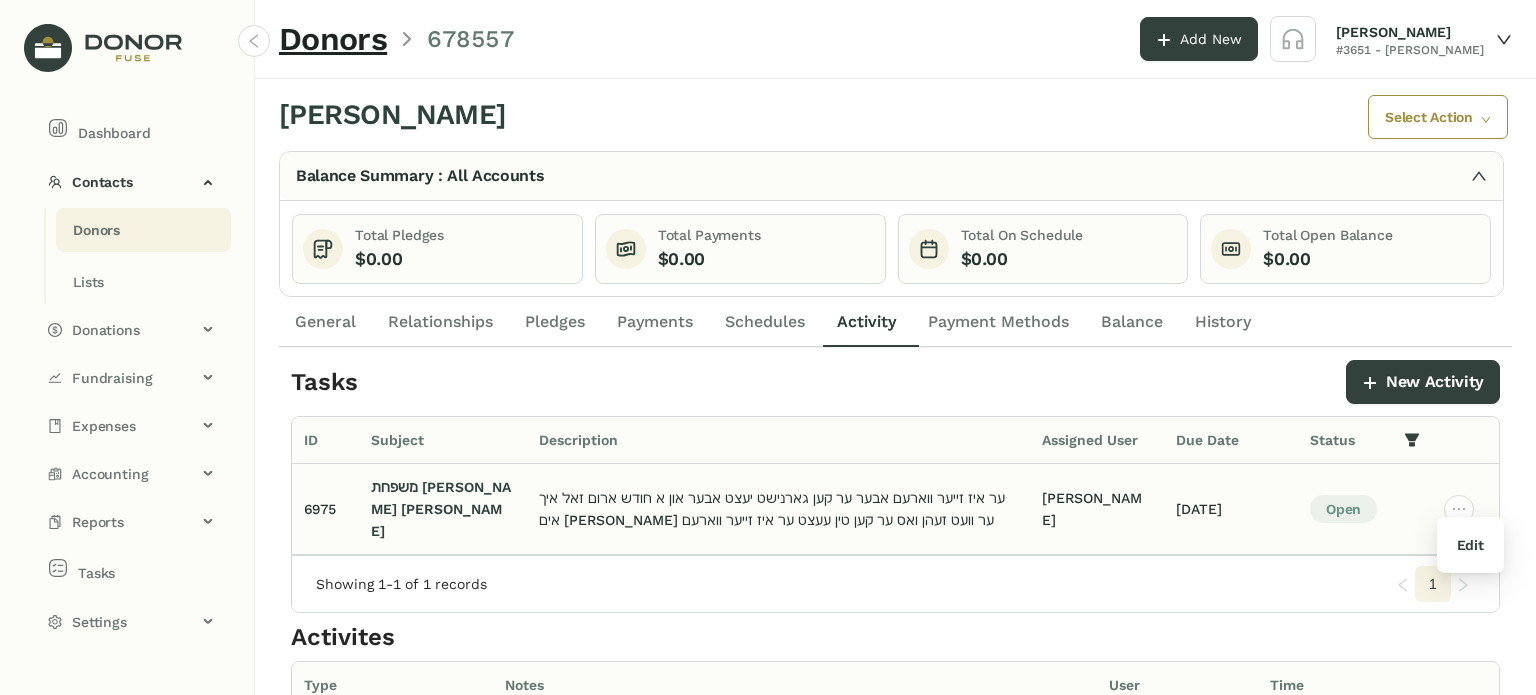 click on "Edit" at bounding box center (1470, 545) 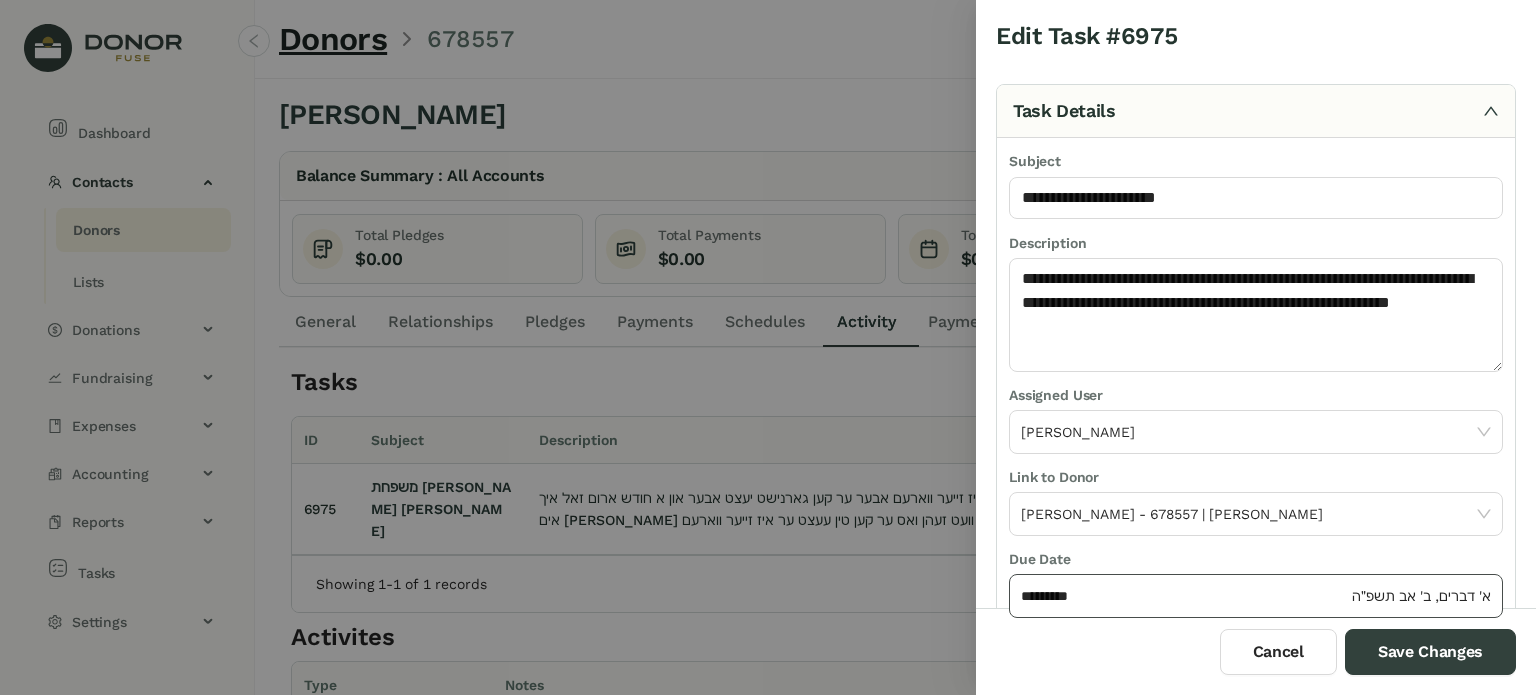 click on "*********" 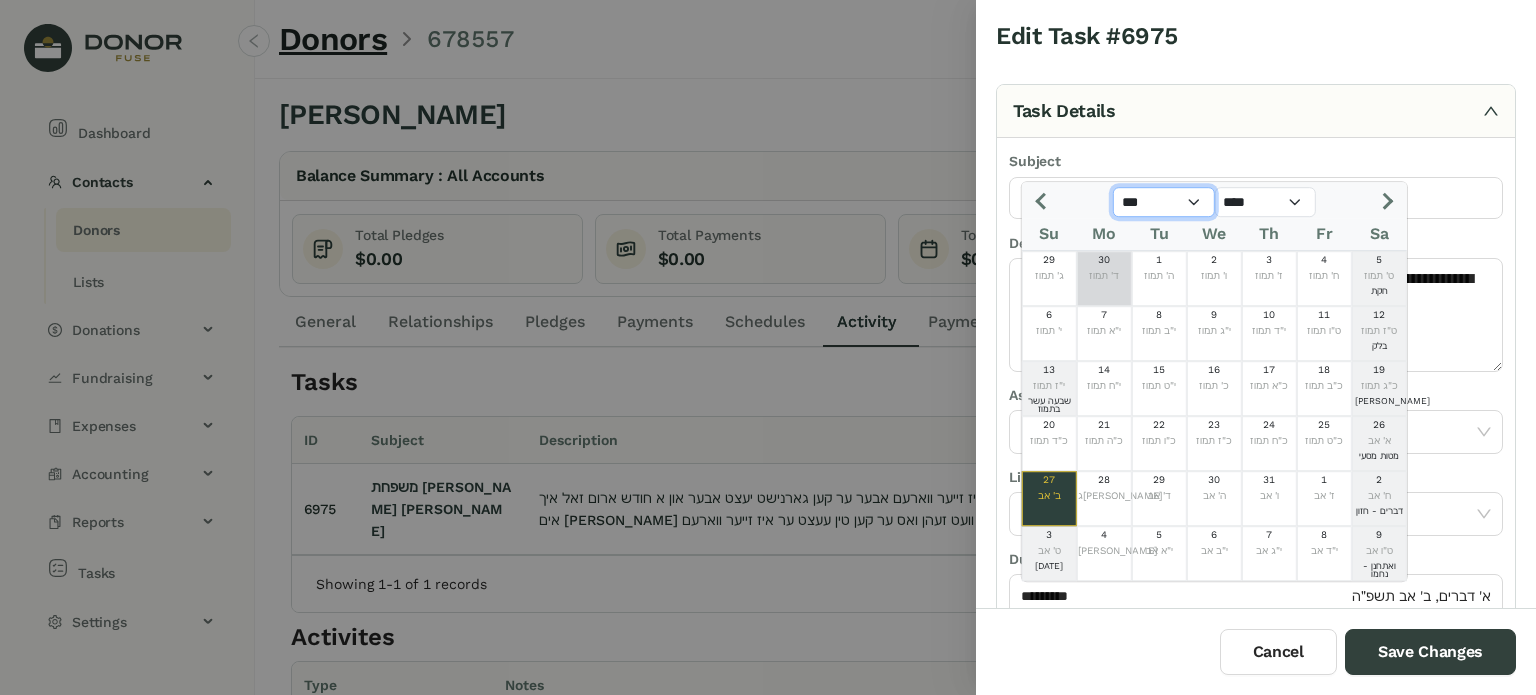drag, startPoint x: 1136, startPoint y: 203, endPoint x: 1140, endPoint y: 215, distance: 12.649111 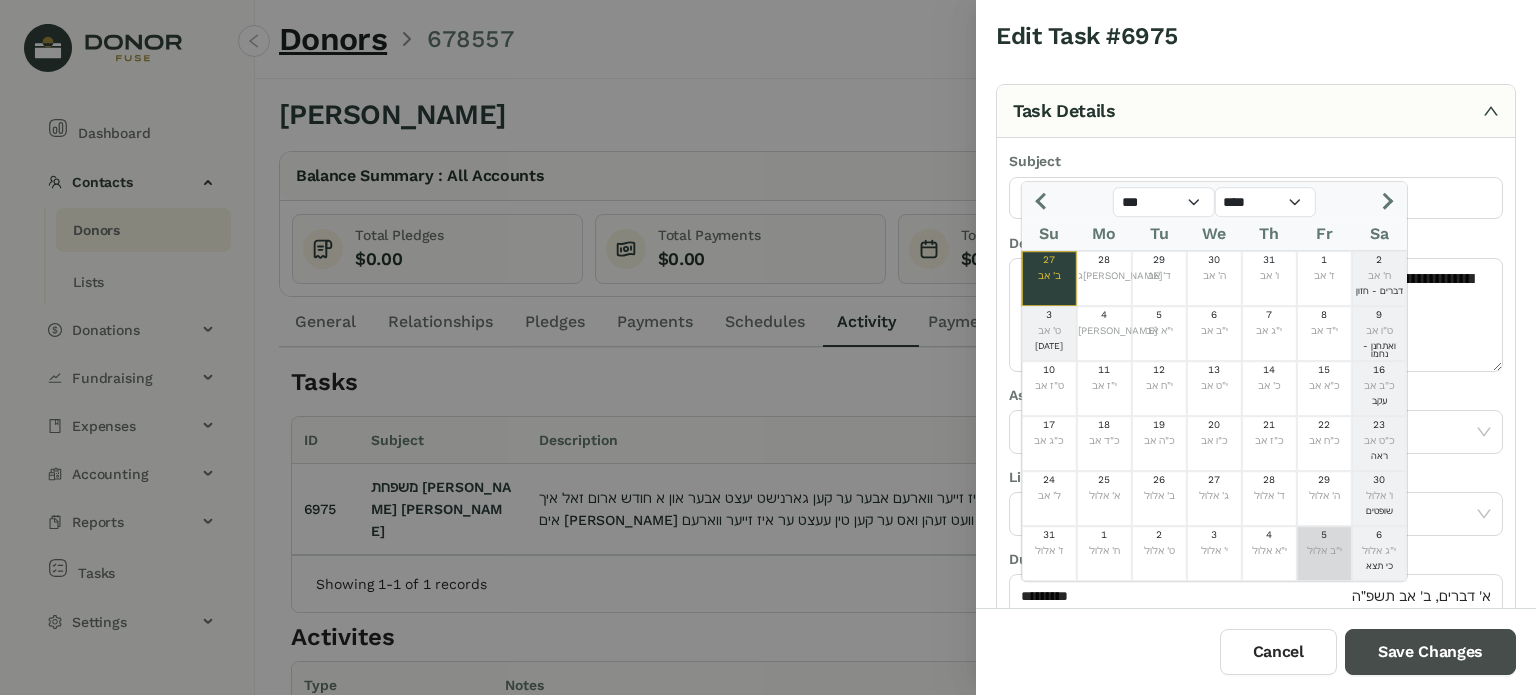 click on "Save Changes" at bounding box center (1430, 652) 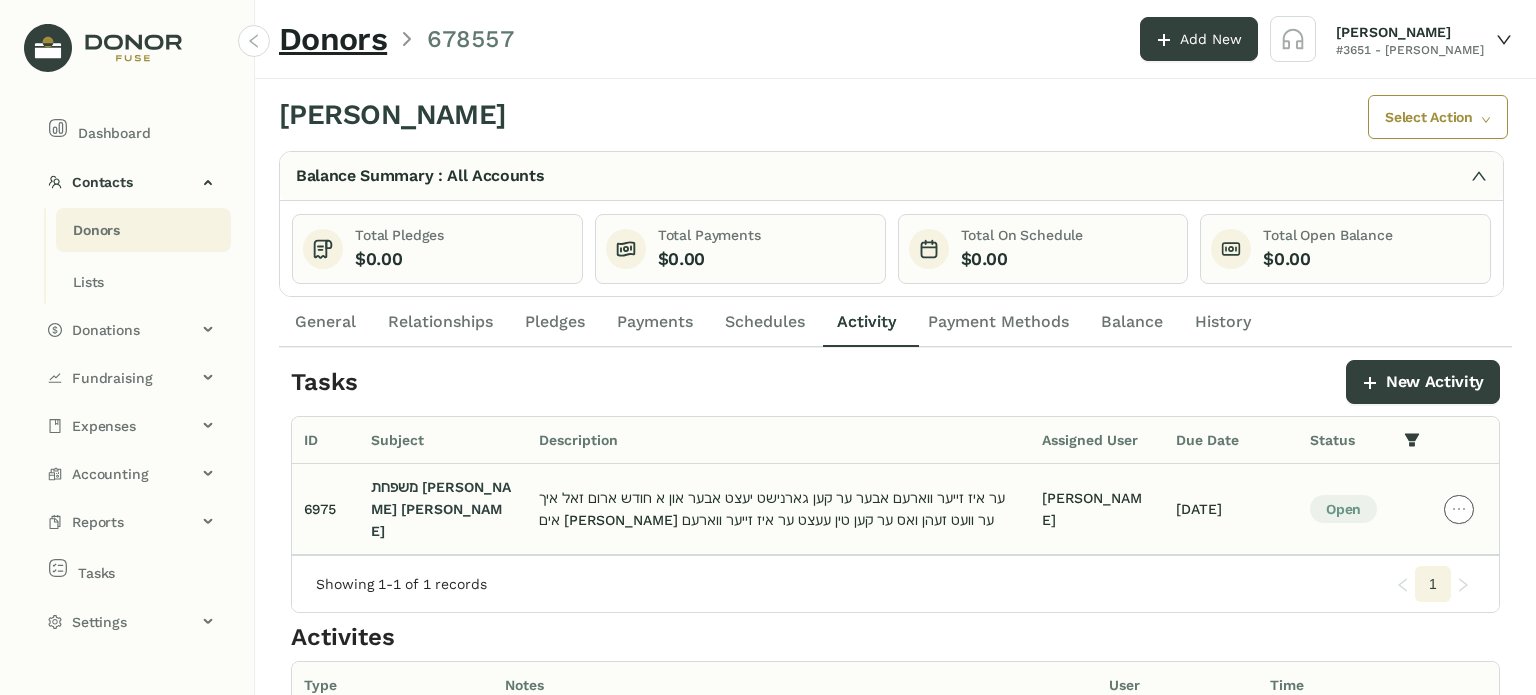click 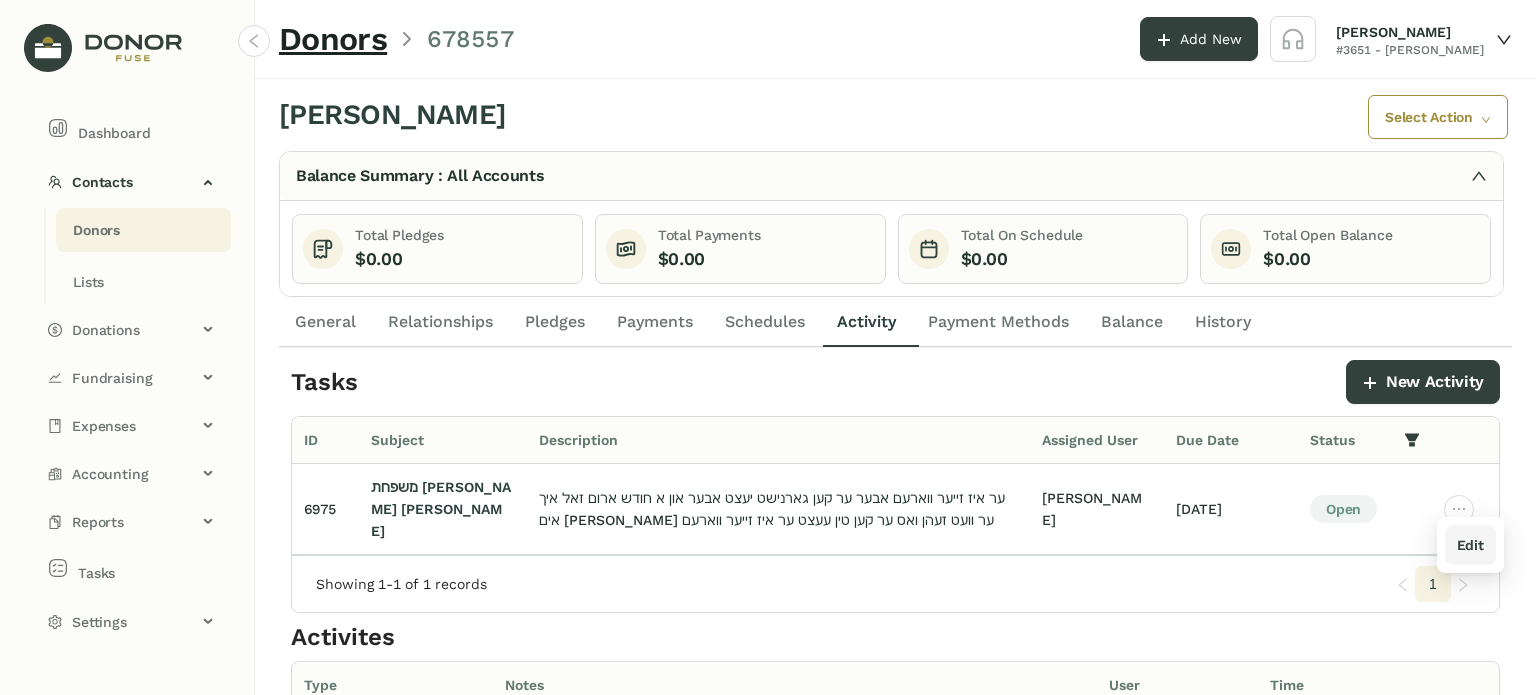 click on "Edit" at bounding box center [1470, 545] 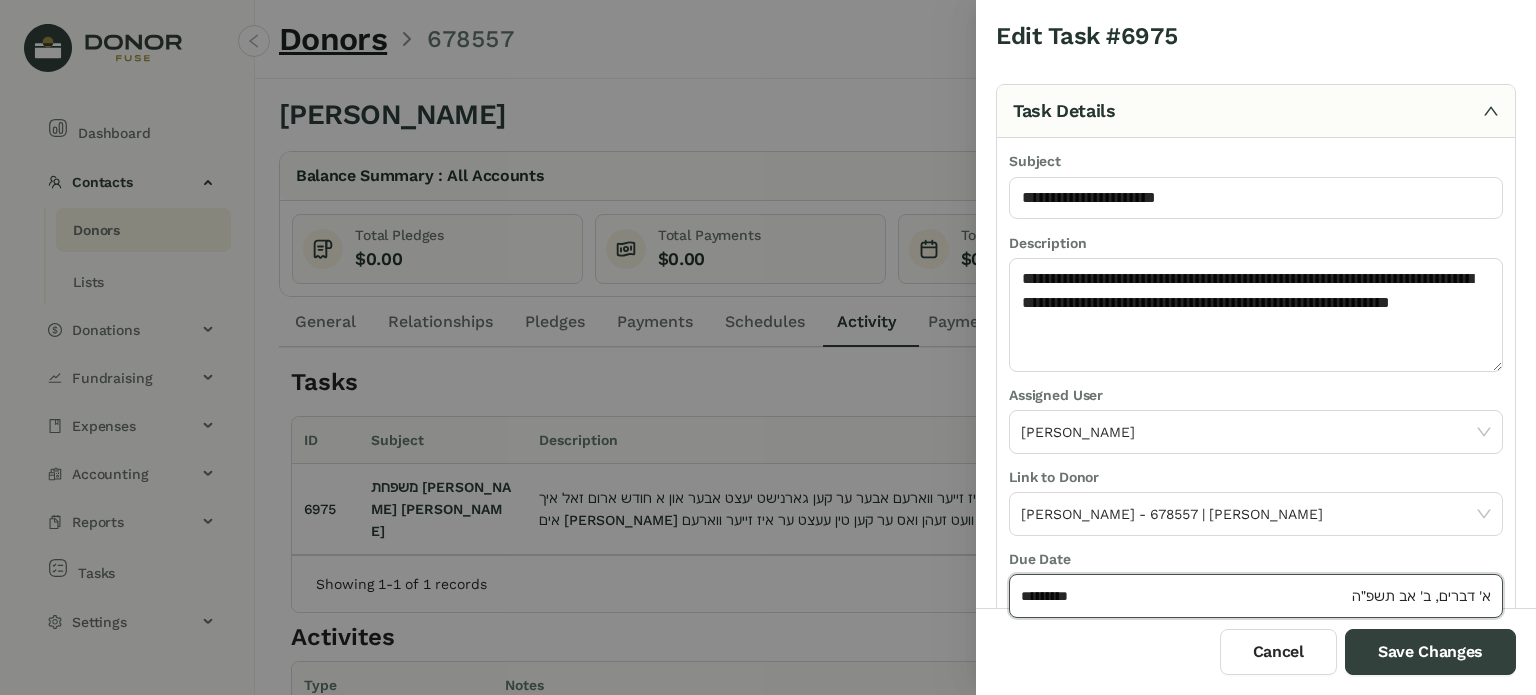 click on "*********" 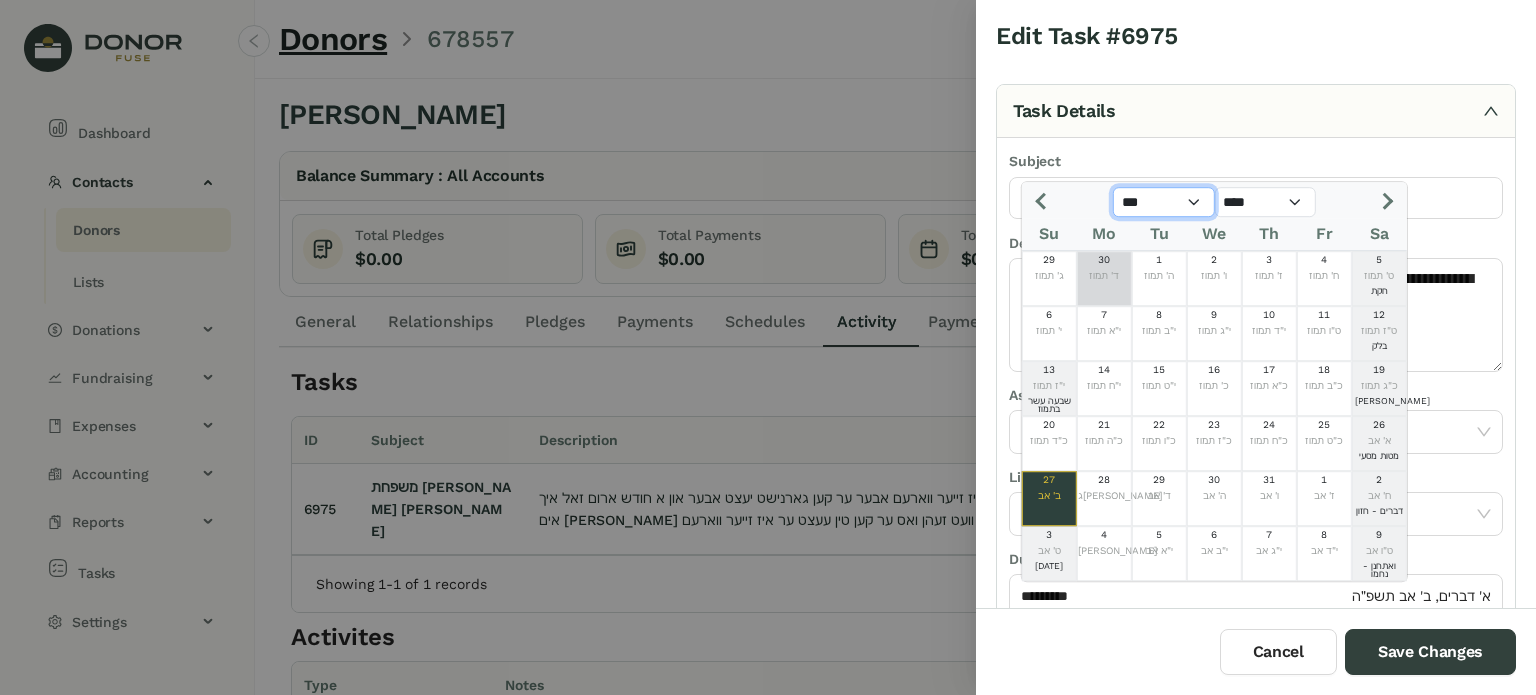 click on "*** *** *** *** *** *** *** *** *** *** *** ***" 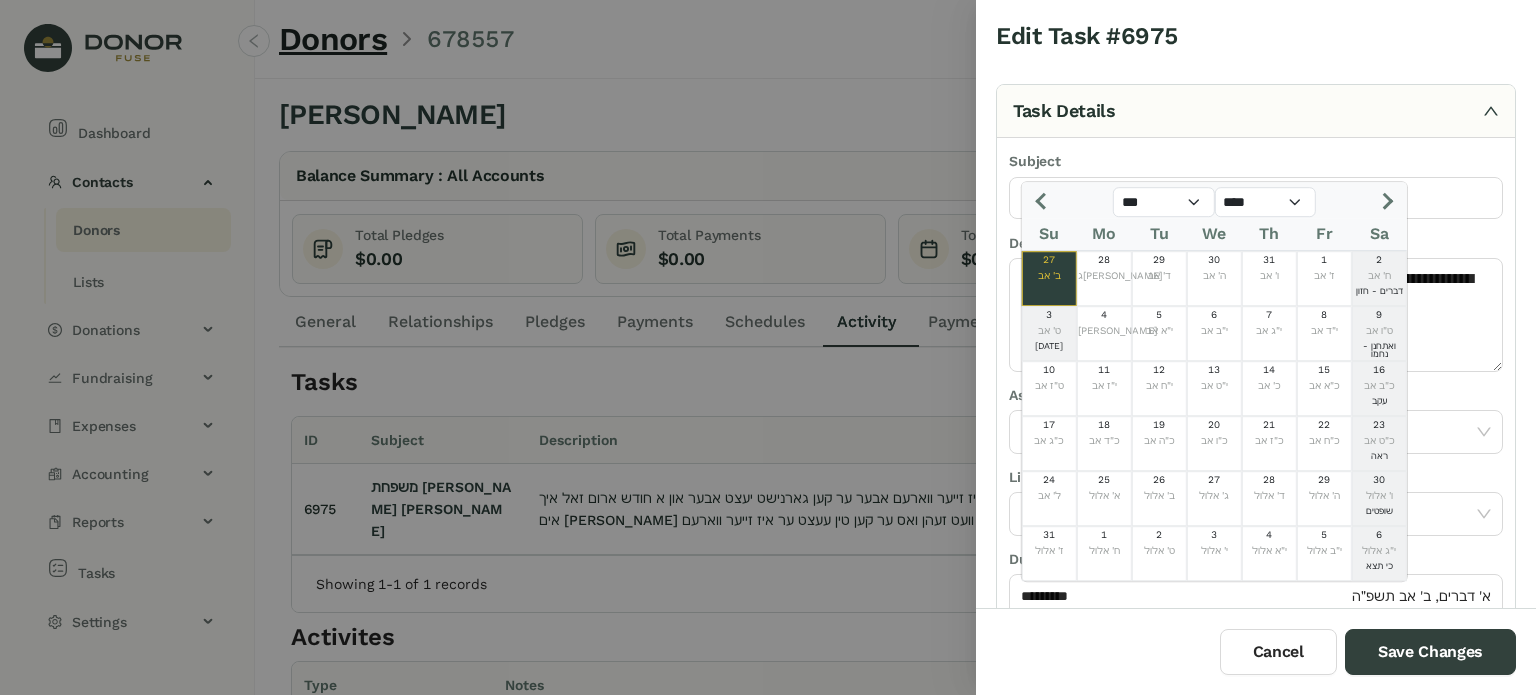 click on "ב' אב" 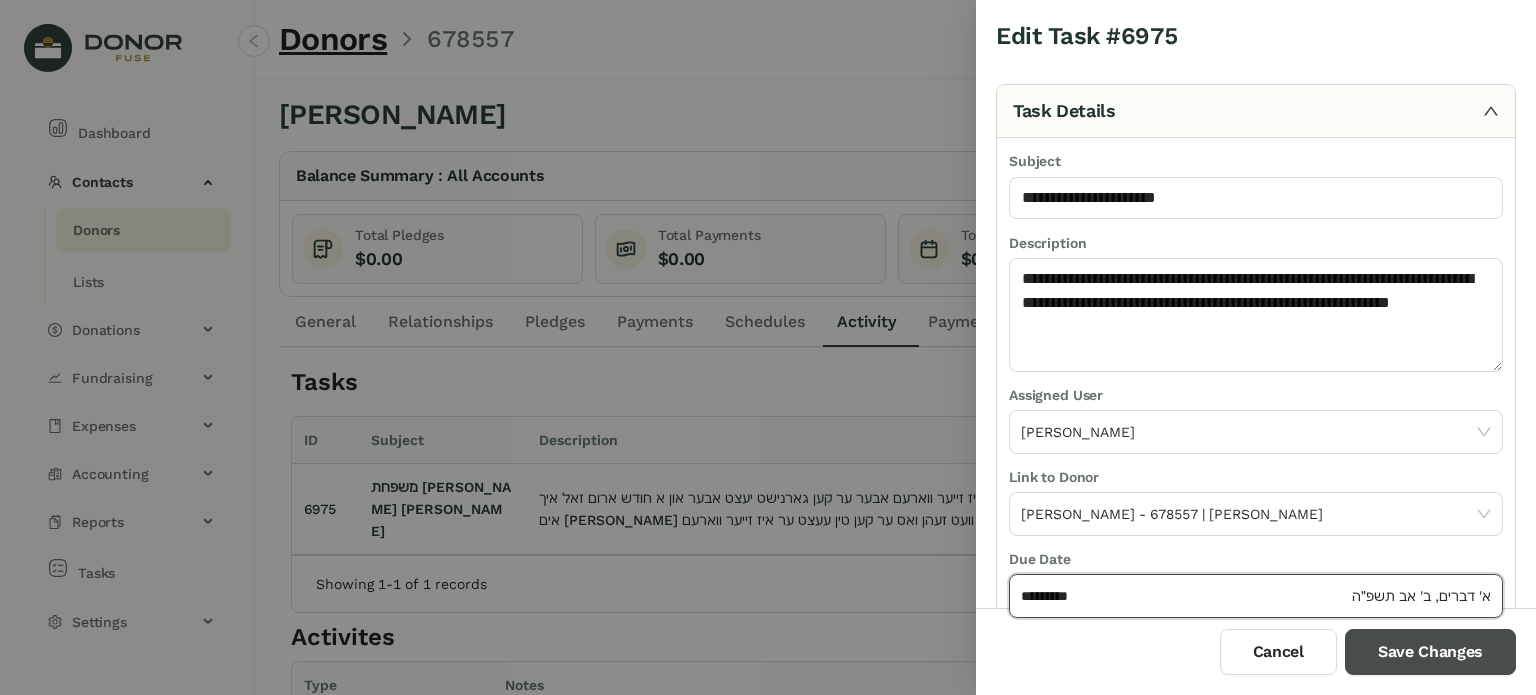 click on "Save Changes" at bounding box center [1430, 652] 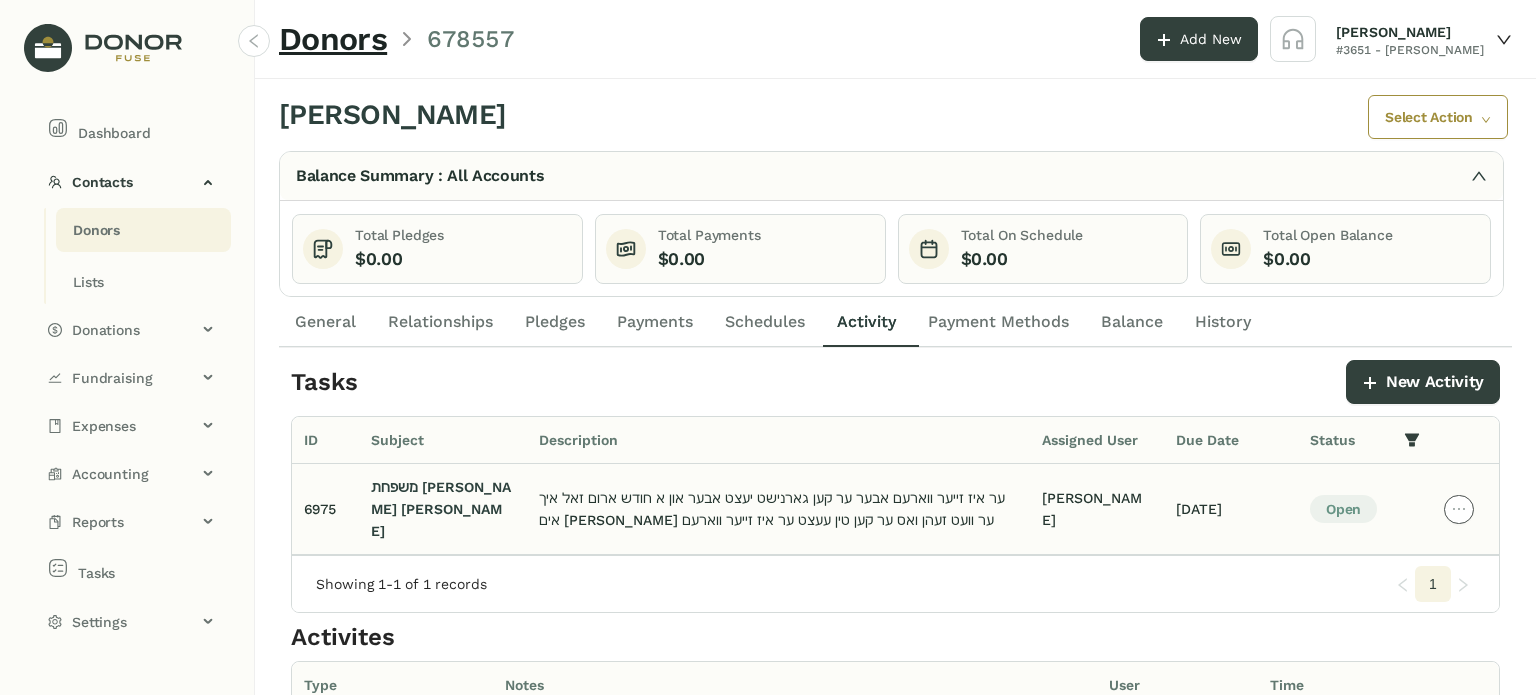 click 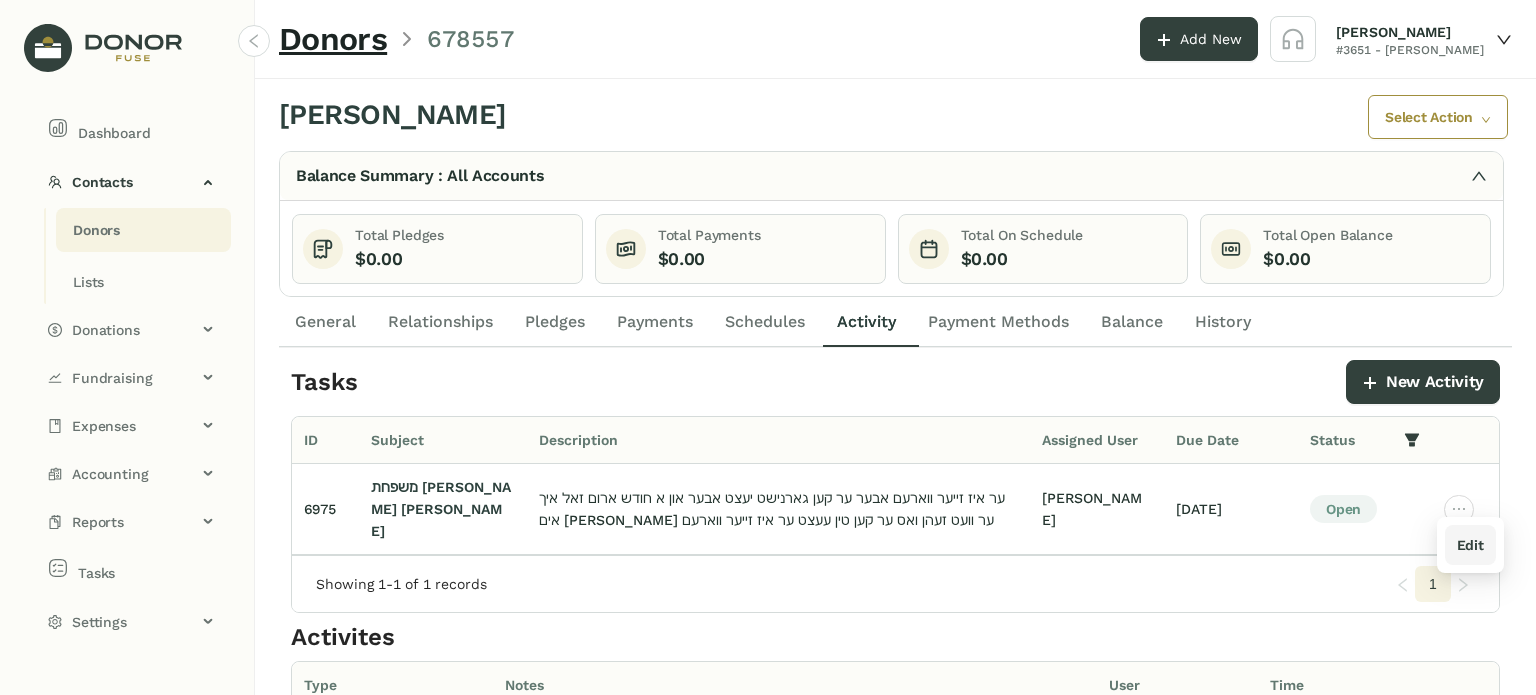 click on "Edit" at bounding box center [1470, 545] 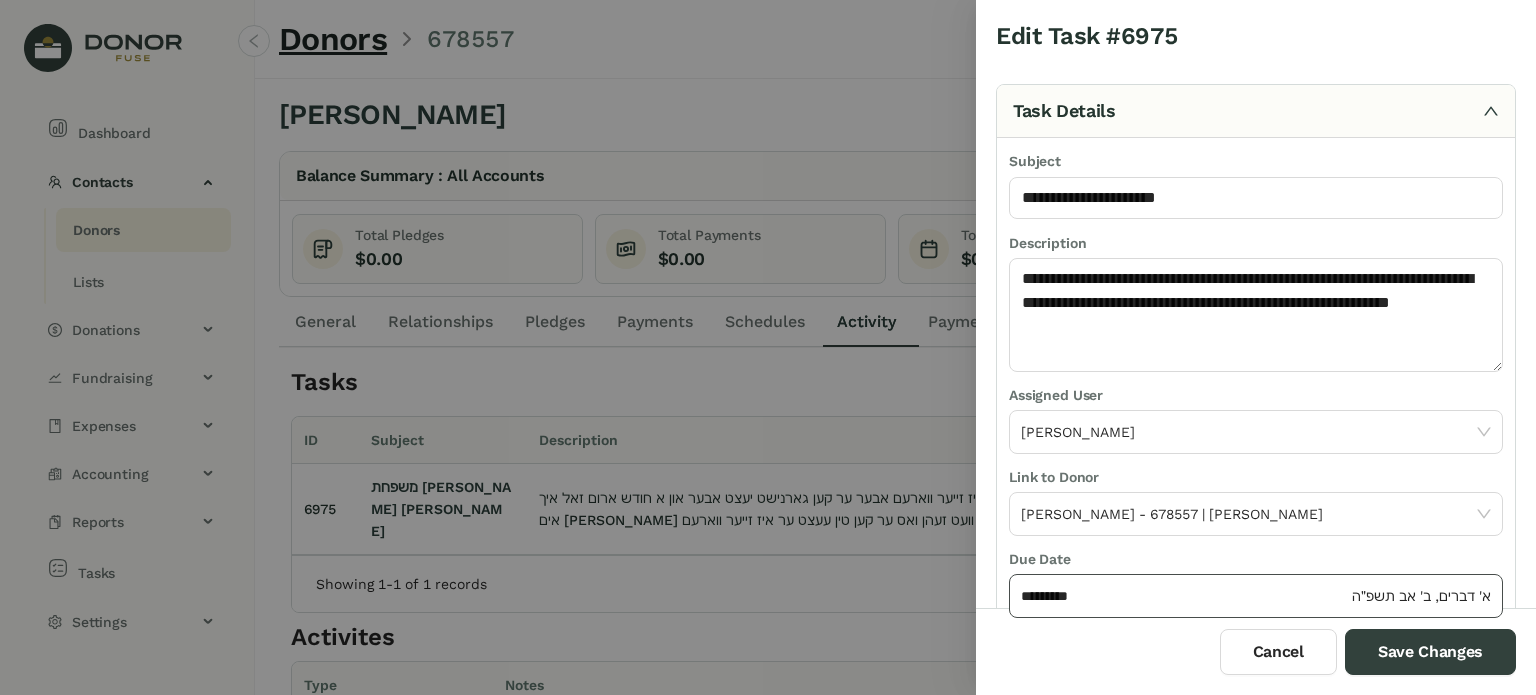 click on "*********" 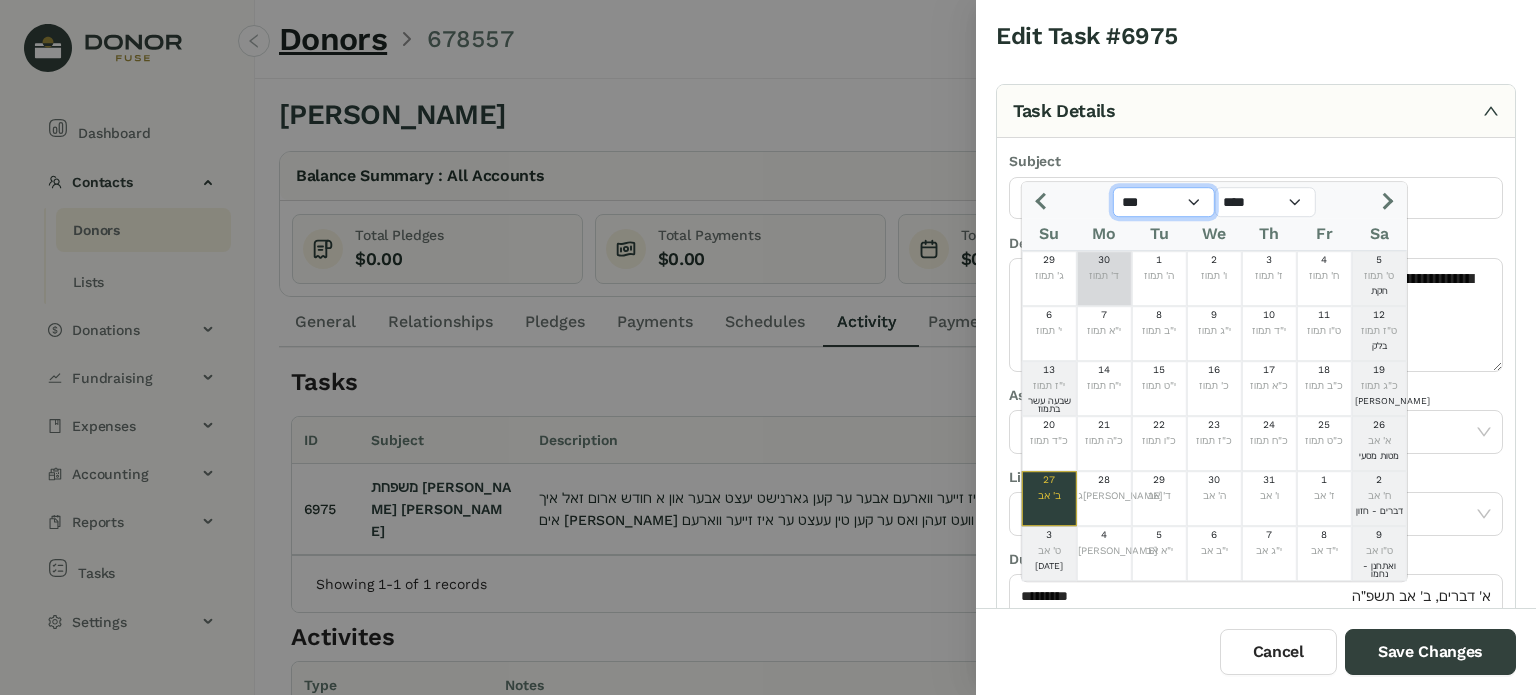 click on "*** *** *** *** *** *** *** *** *** *** *** ***" 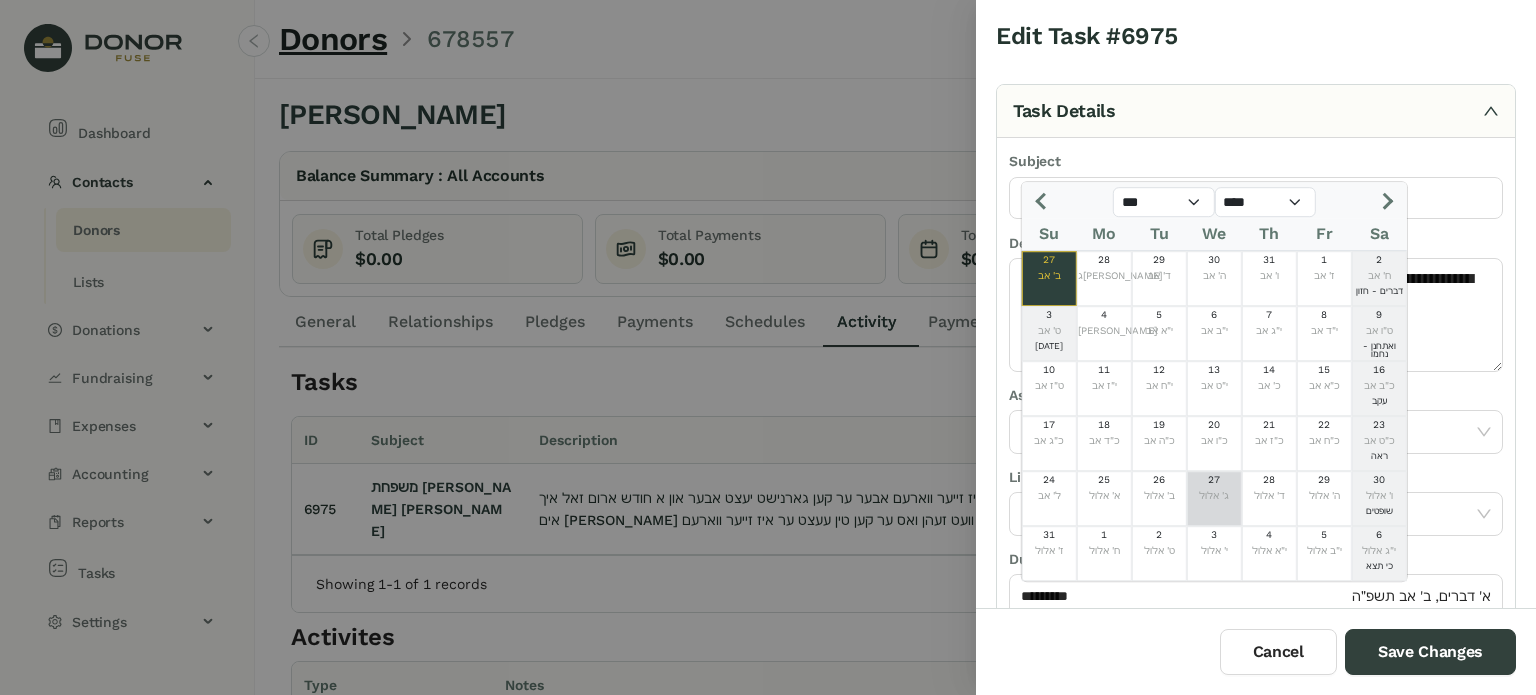 click on "ג' אלול" 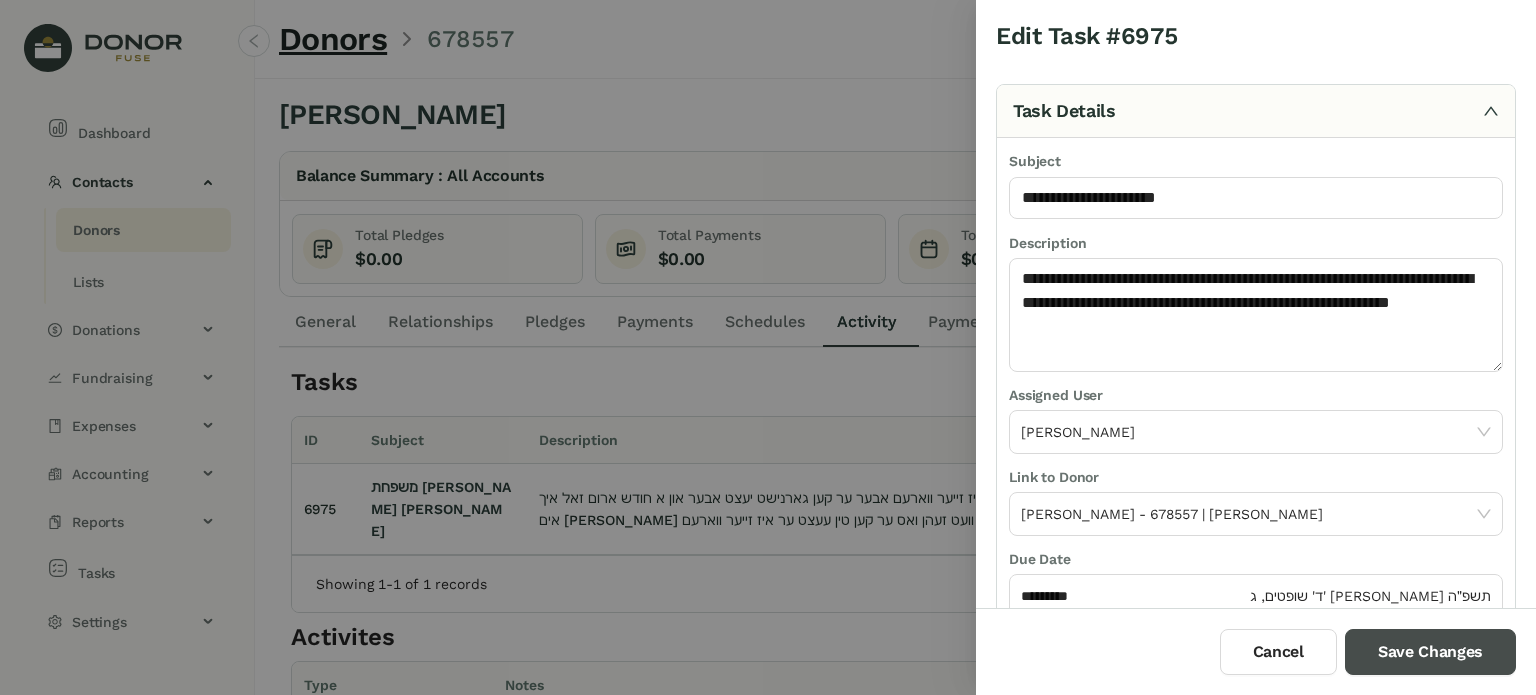 click on "Save Changes" at bounding box center [1430, 652] 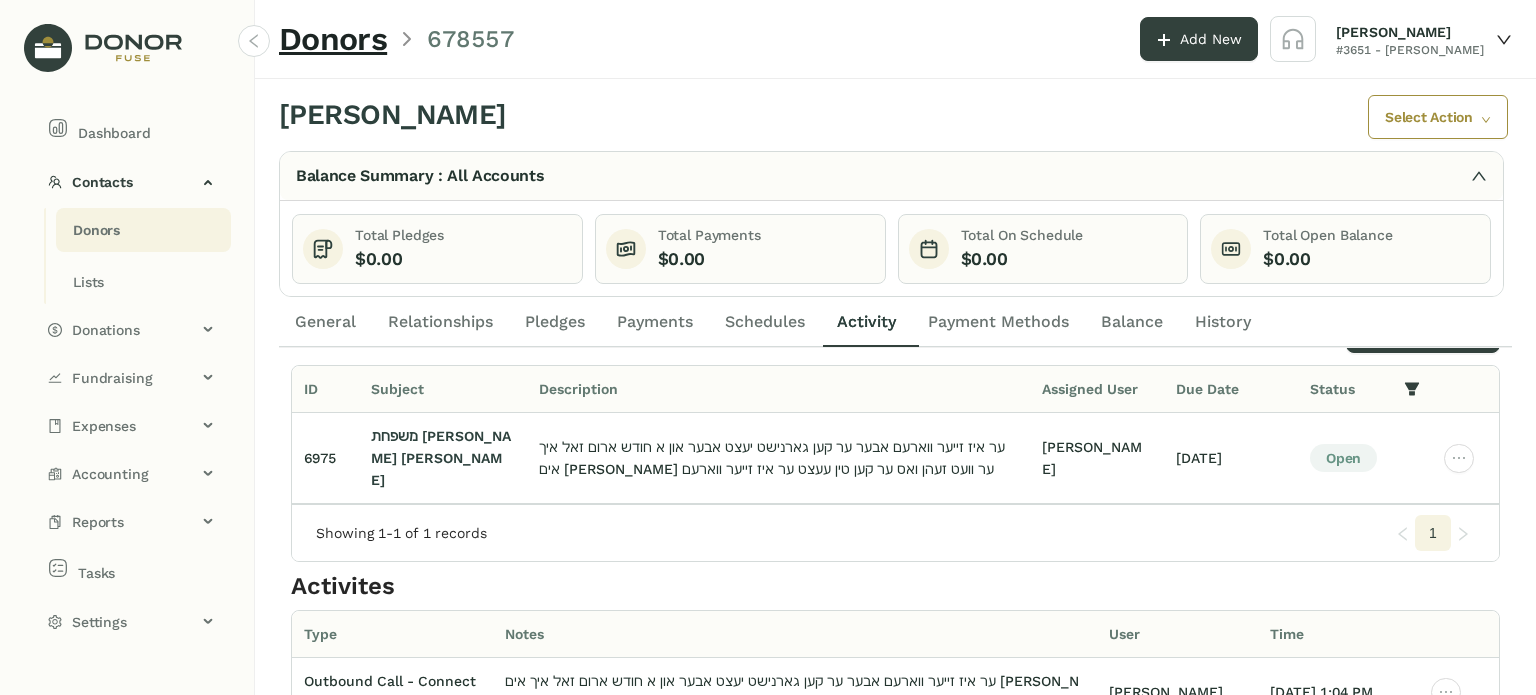 scroll, scrollTop: 0, scrollLeft: 0, axis: both 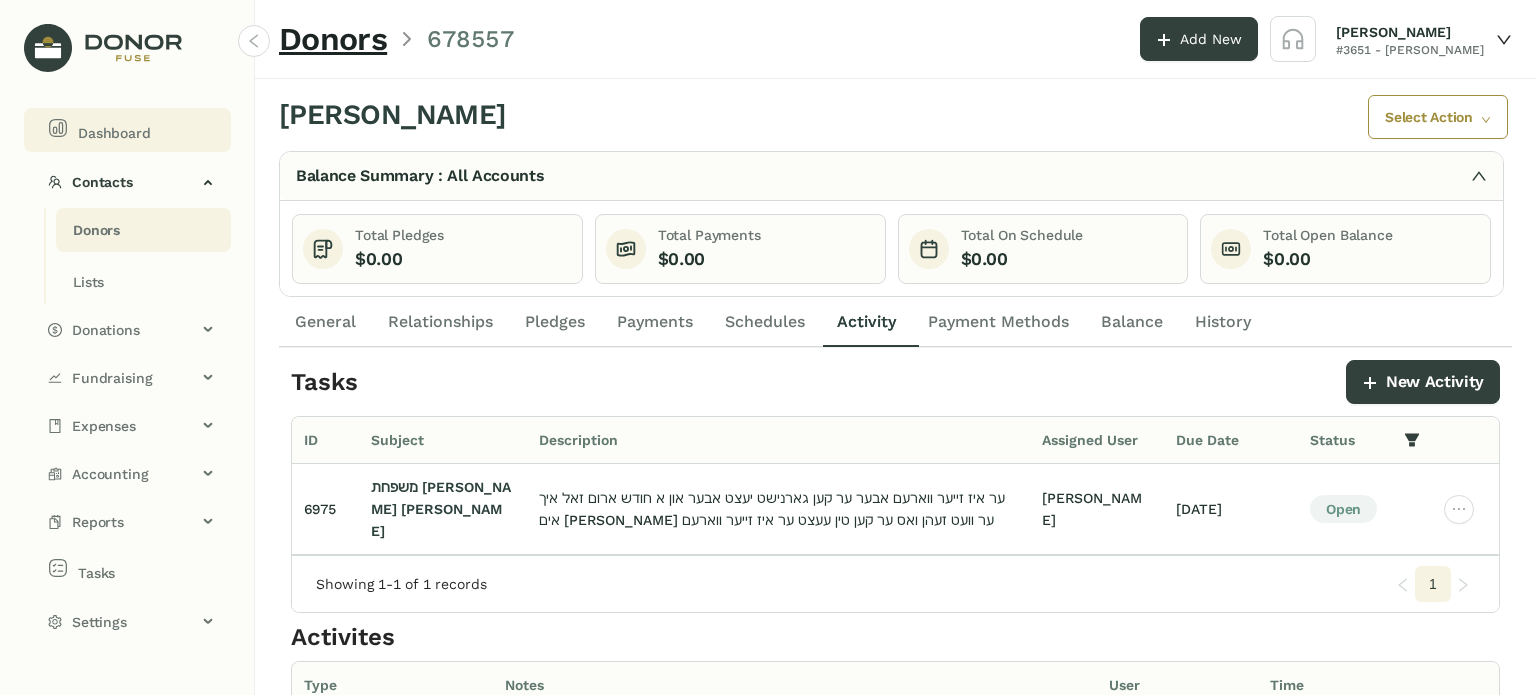 click on "Dashboard" 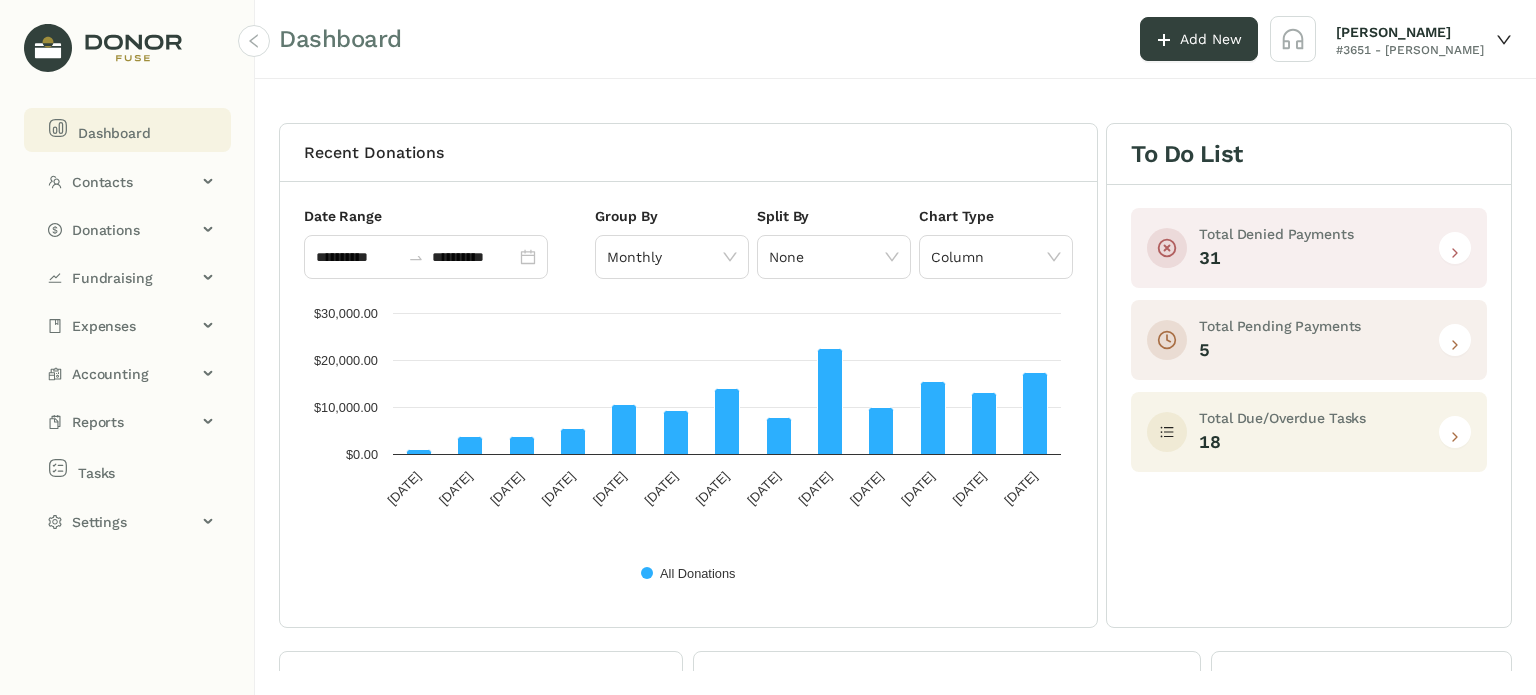 click on "Dashboard" 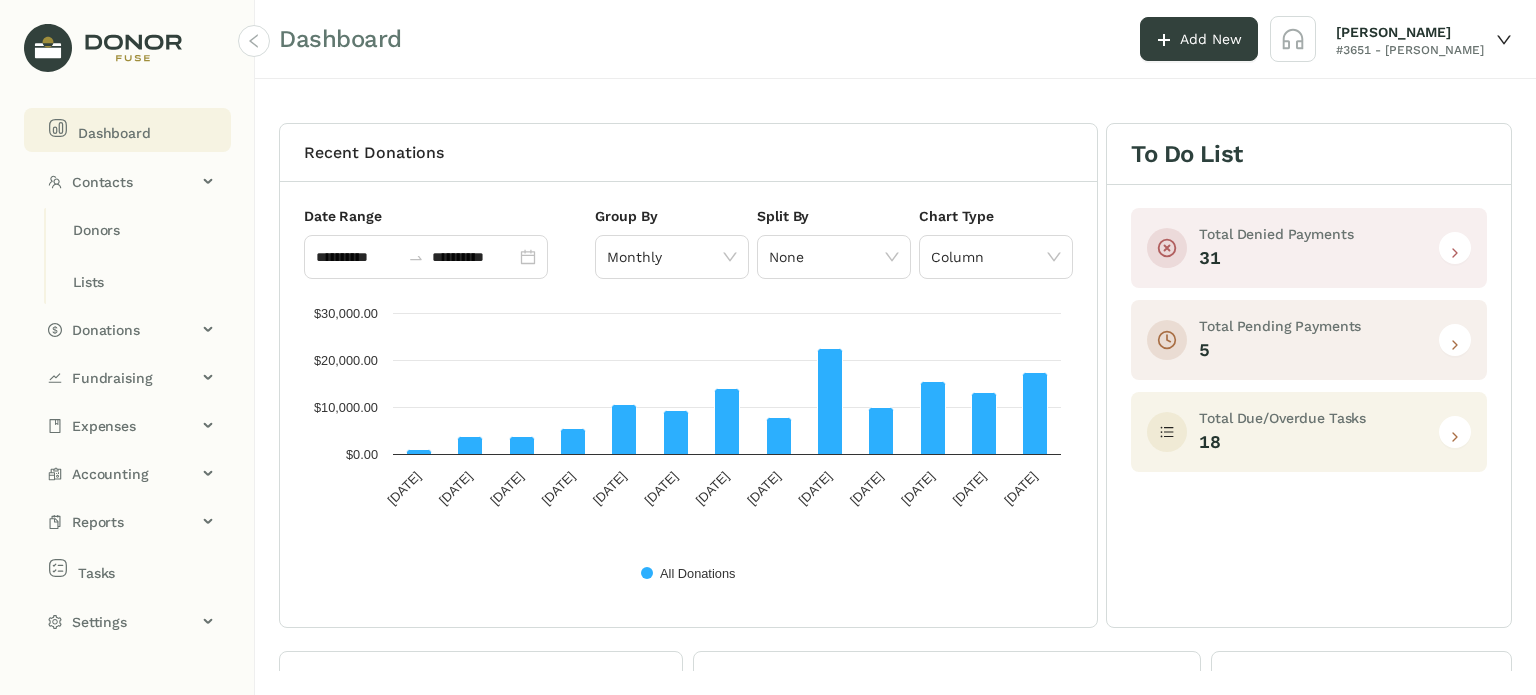 click on "Contacts" 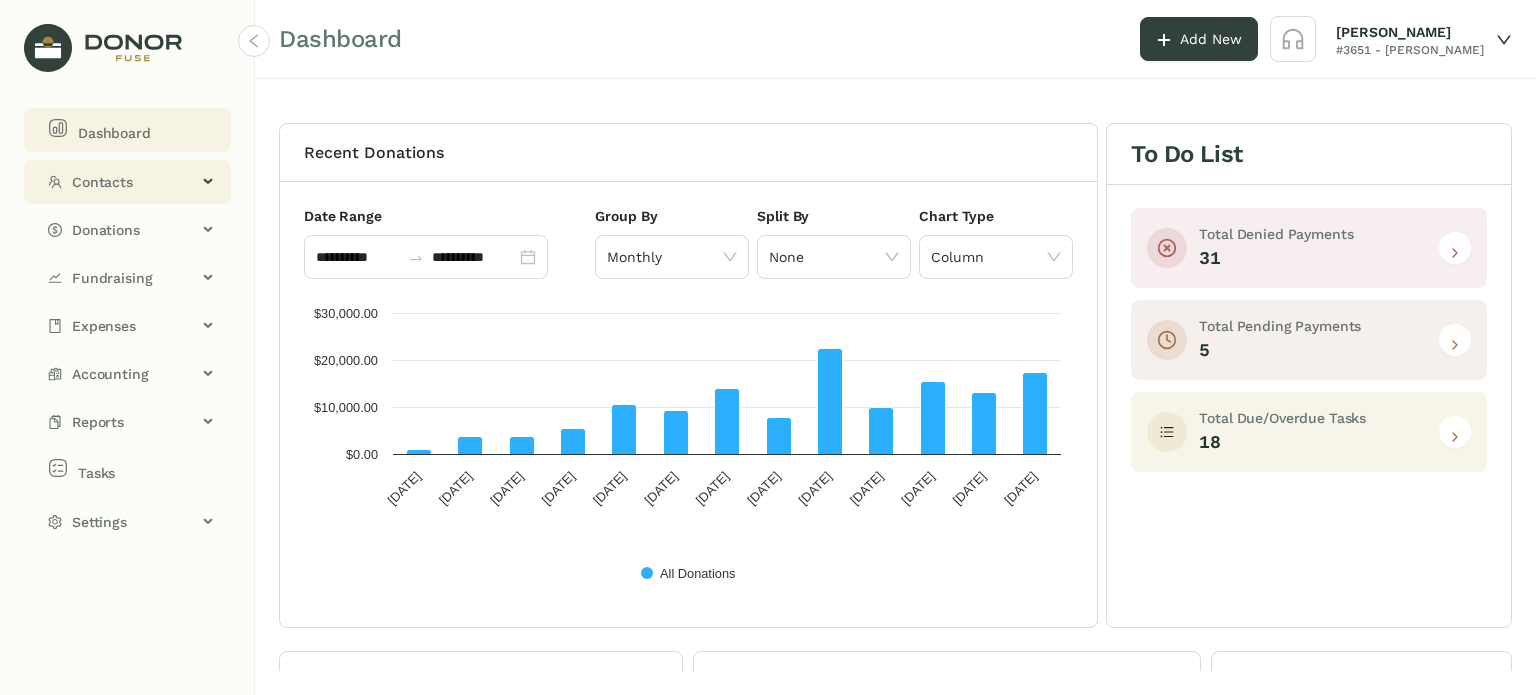click on "Contacts" 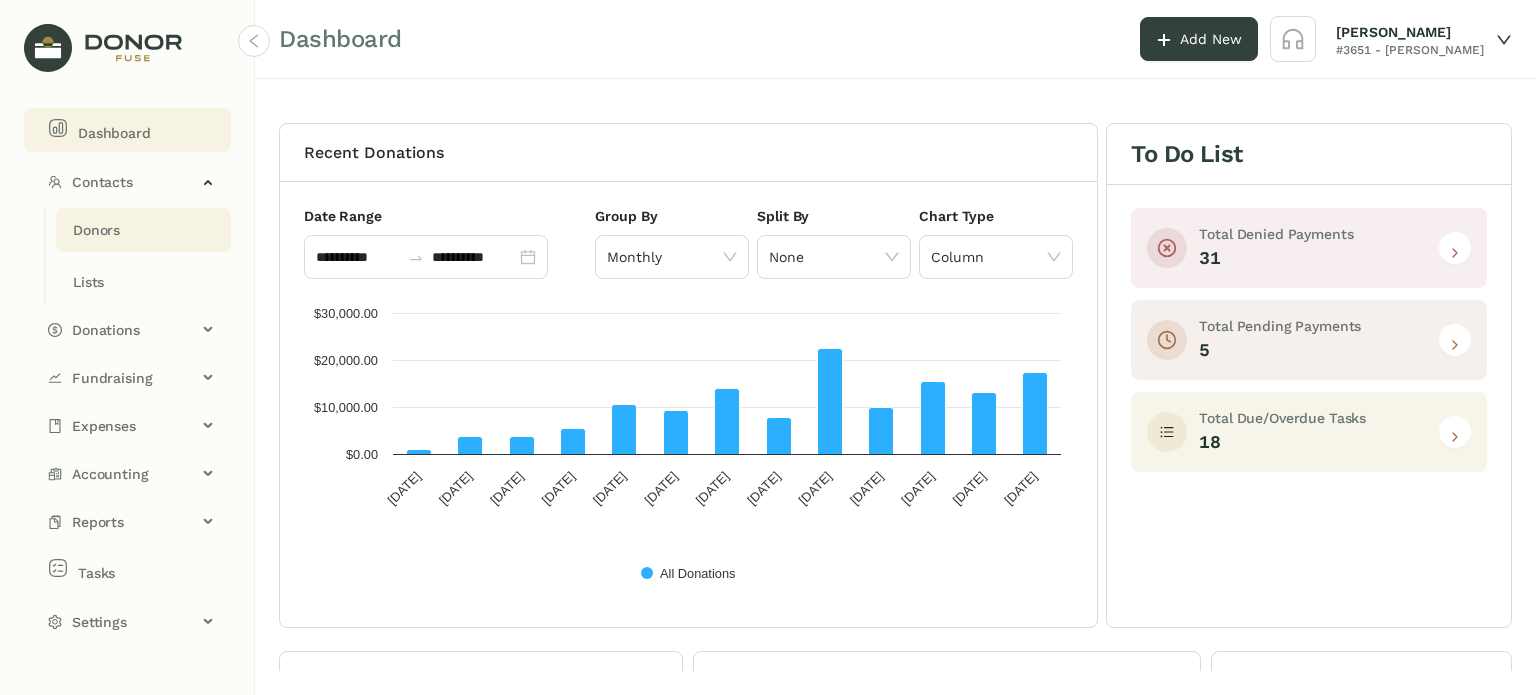 click on "Donors" 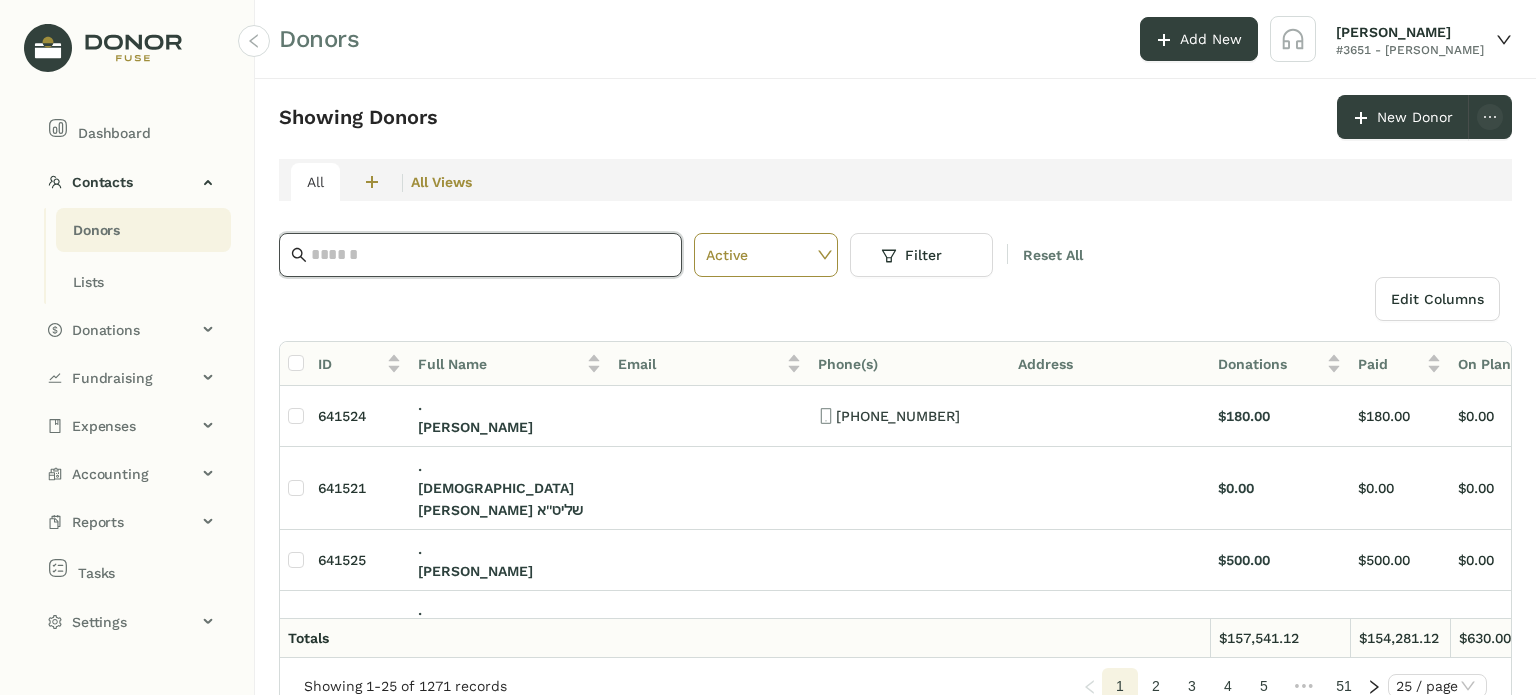 click 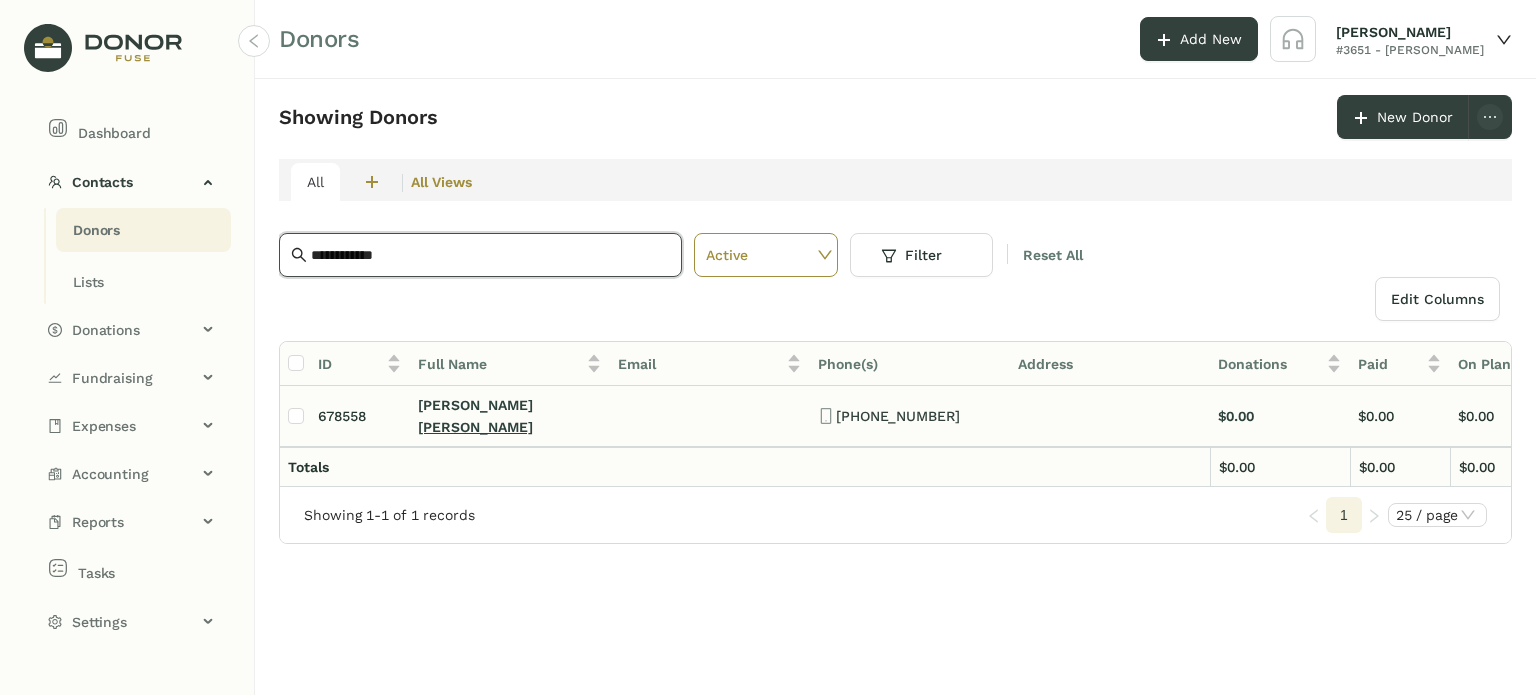type on "**********" 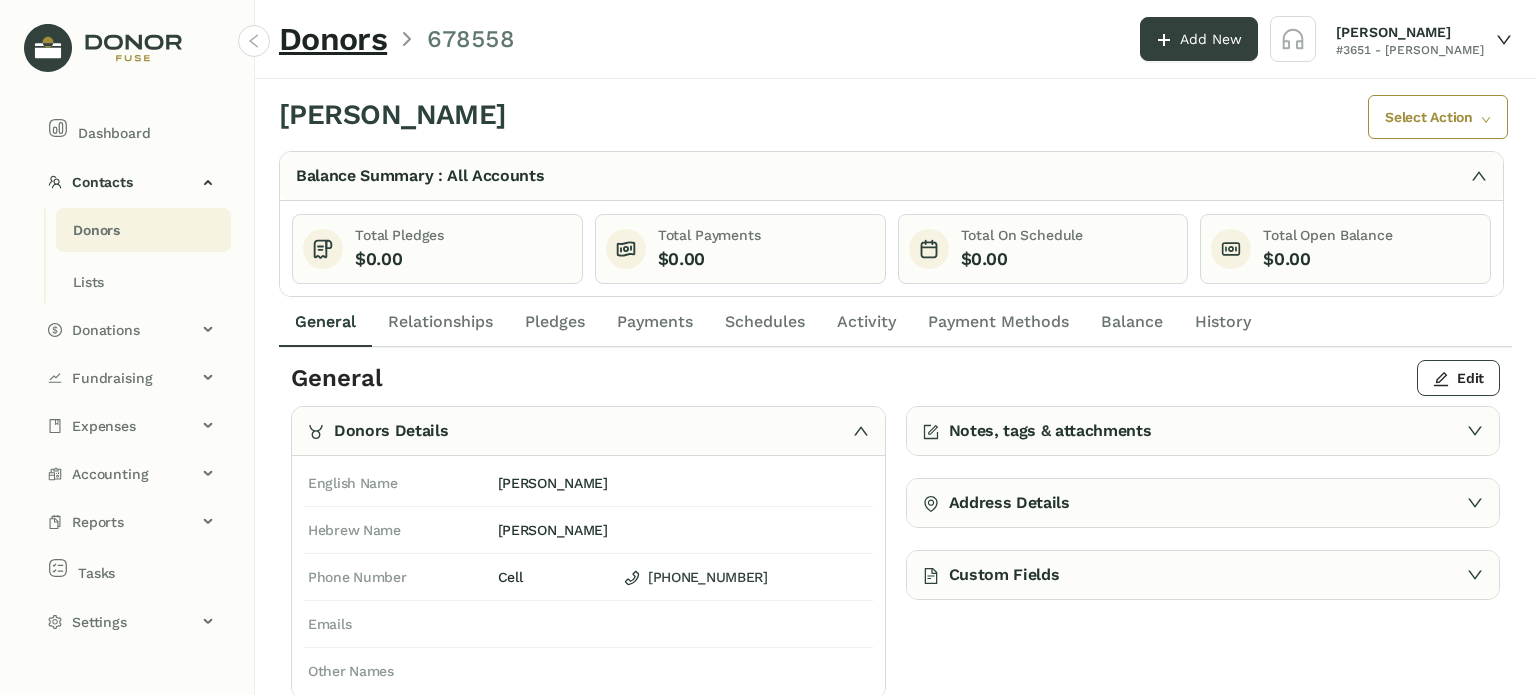 click on "Activity" 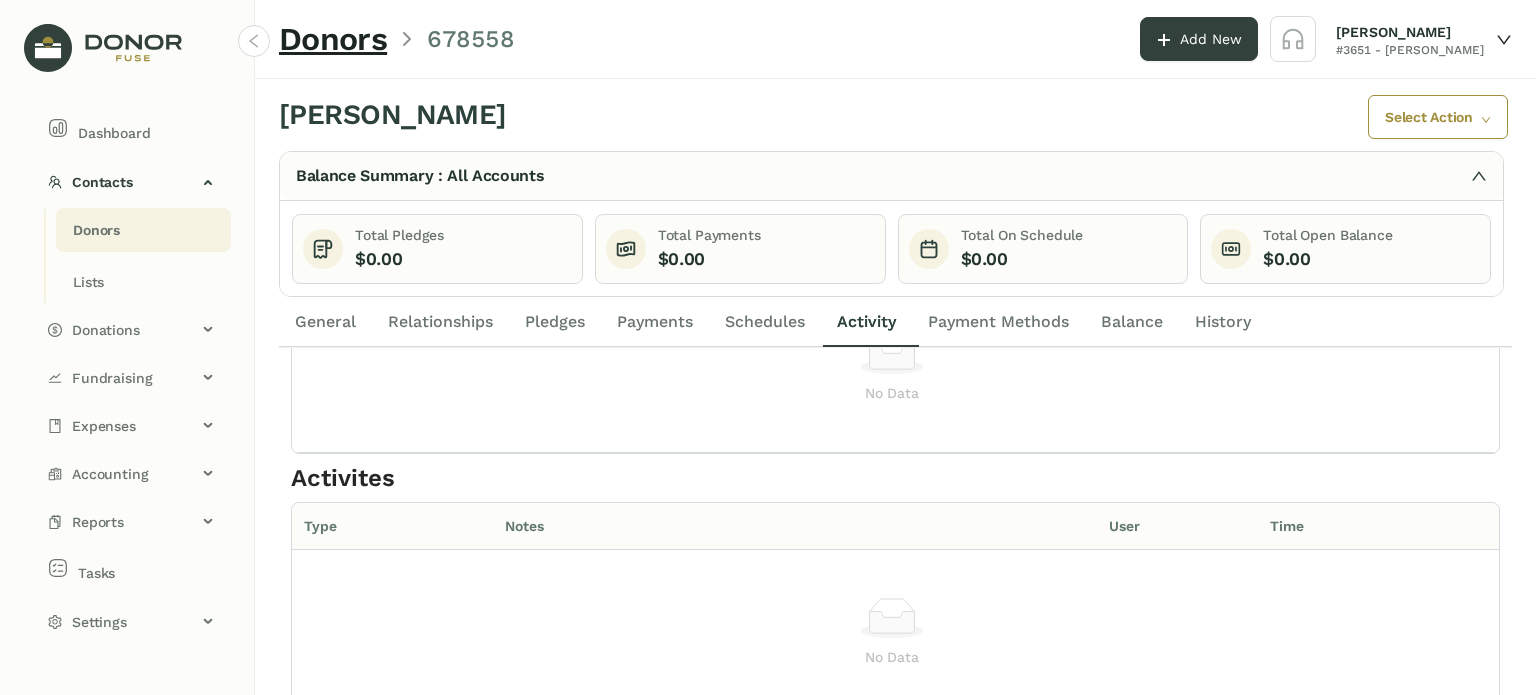 scroll, scrollTop: 0, scrollLeft: 0, axis: both 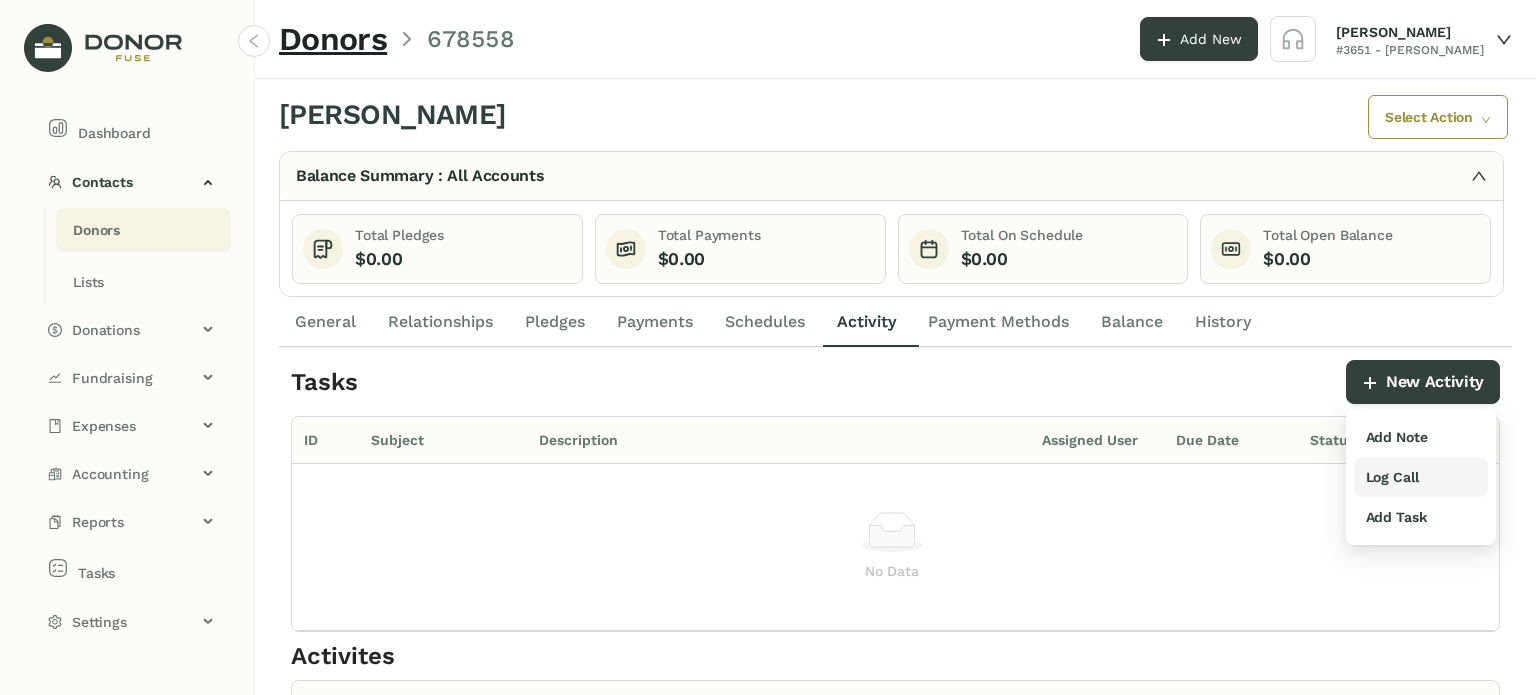 click on "Log Call" at bounding box center [1392, 477] 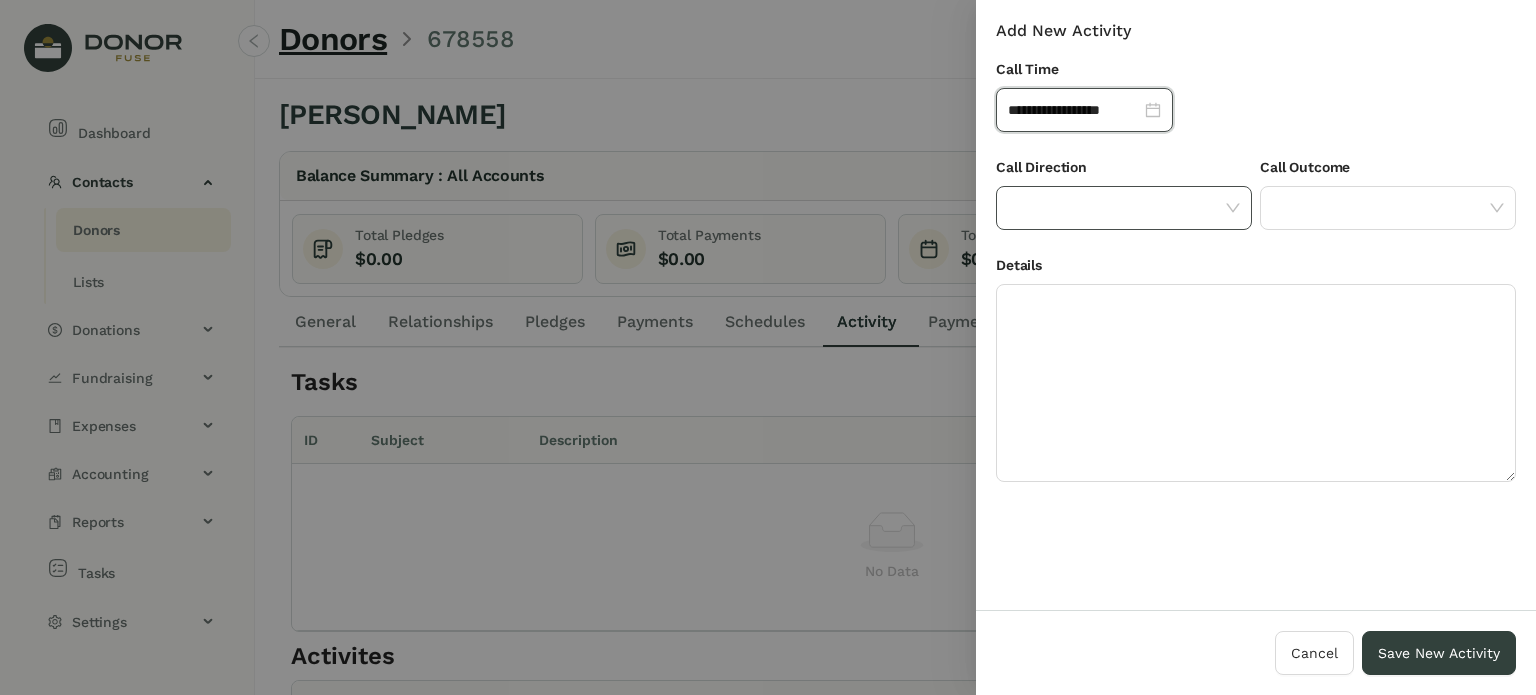 click 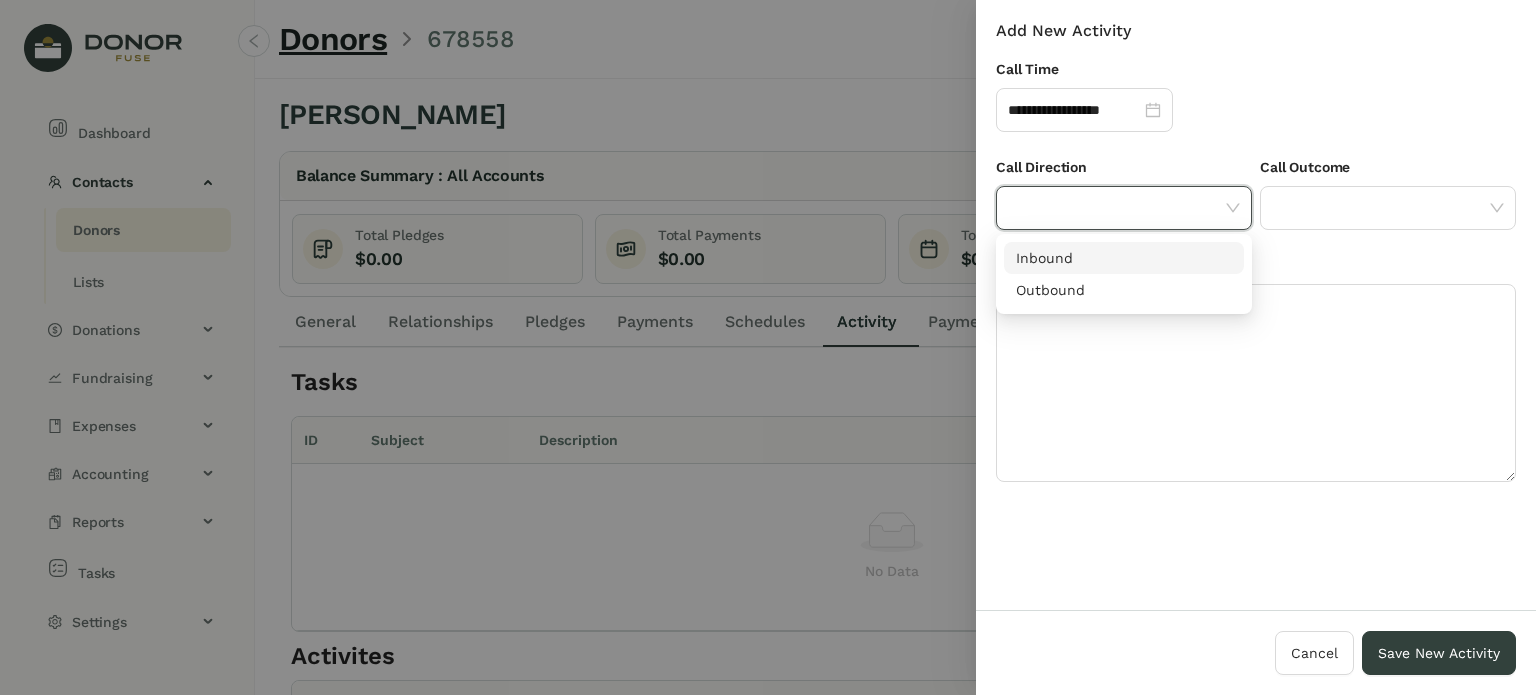 click on "Inbound" at bounding box center (1124, 258) 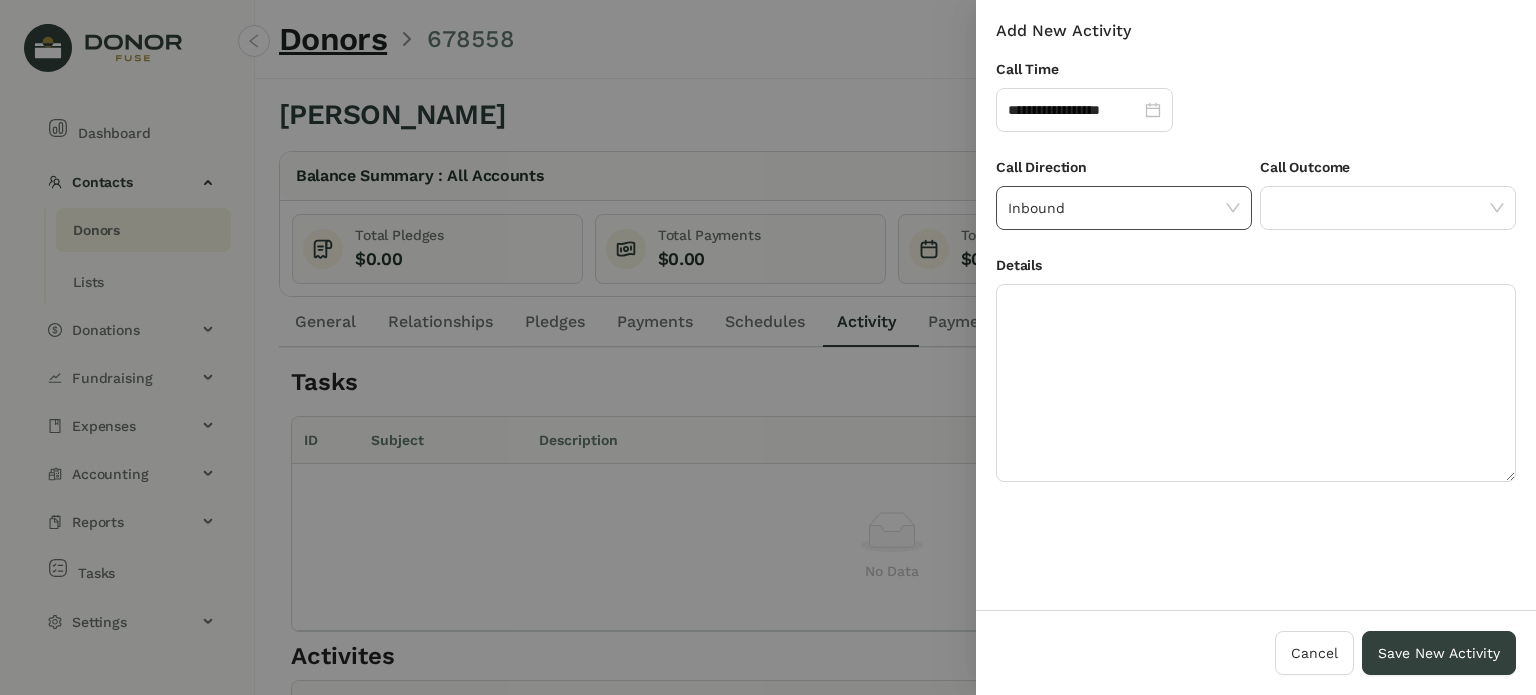 click on "Inbound" 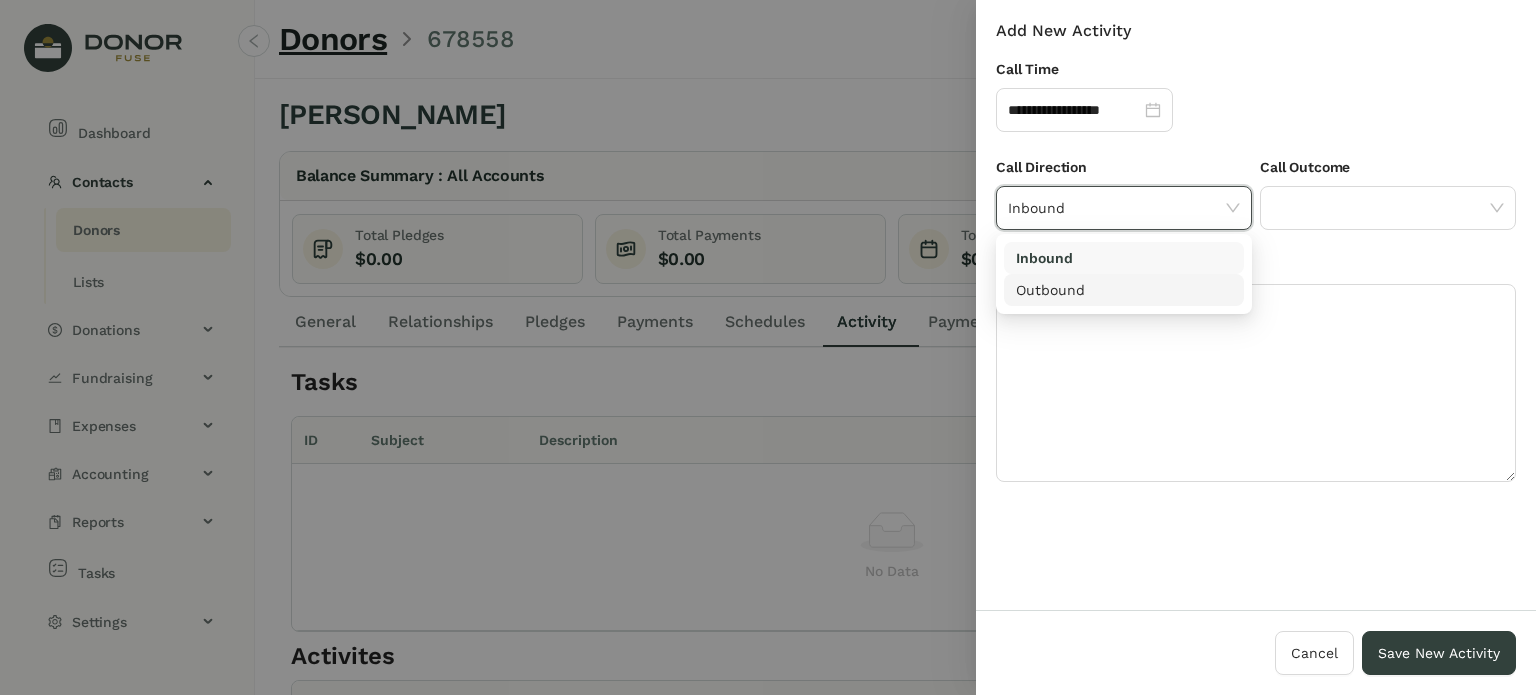 click on "Inbound" at bounding box center (1124, 258) 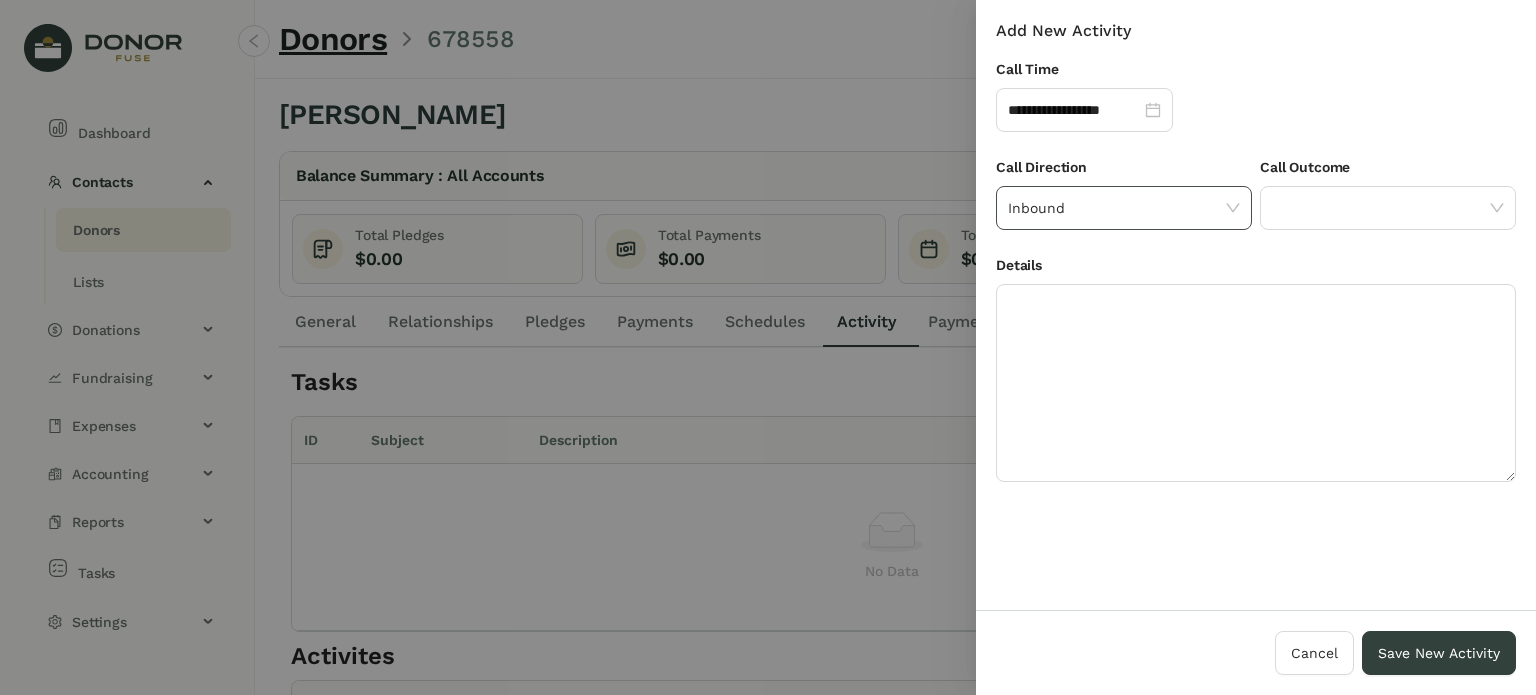 click on "Inbound" 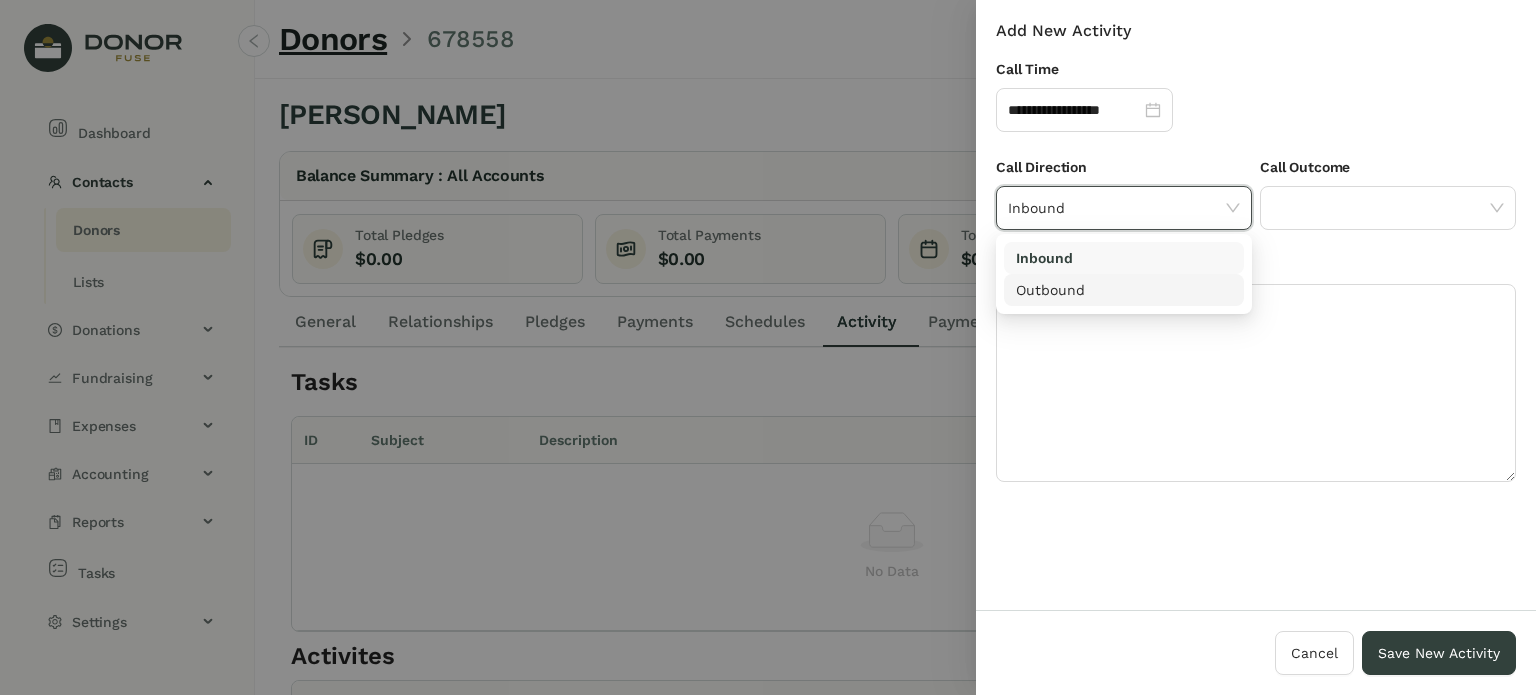 click on "Outbound" at bounding box center [1124, 290] 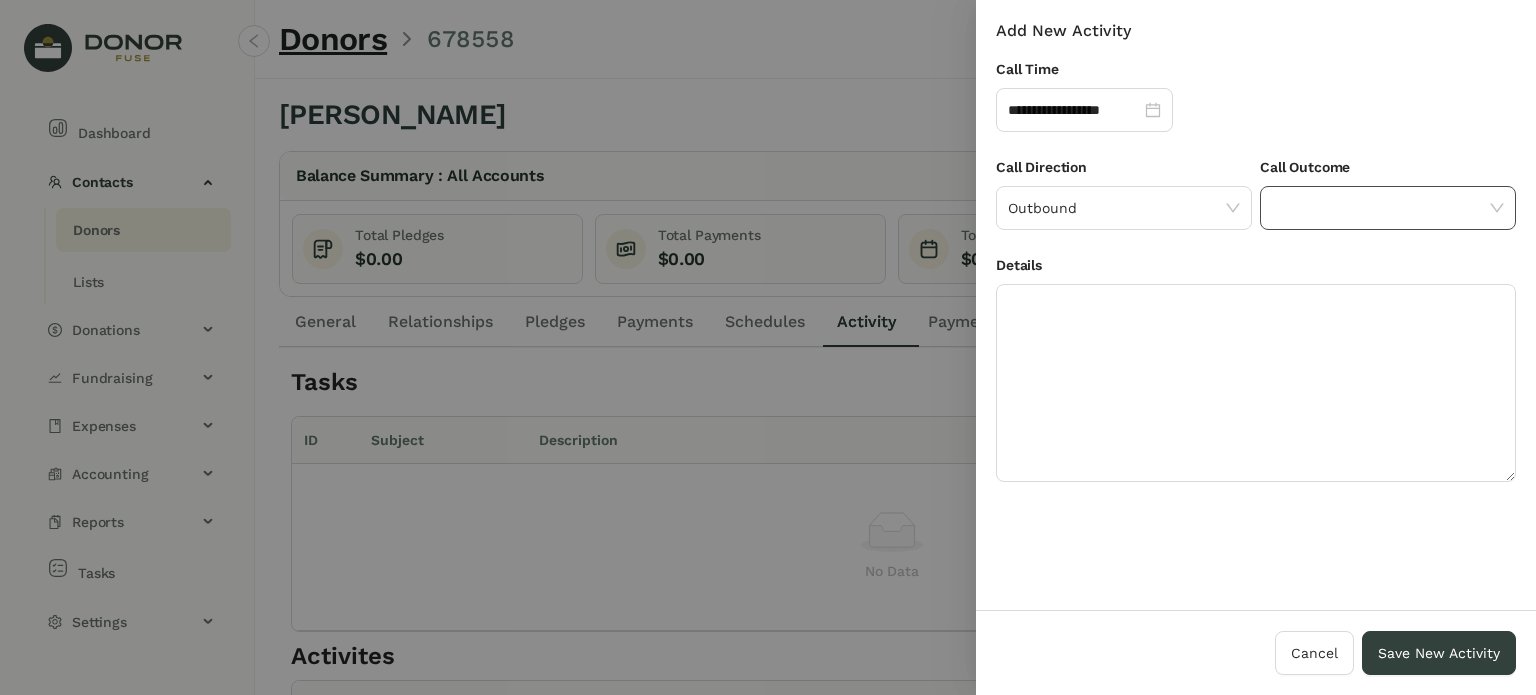 click 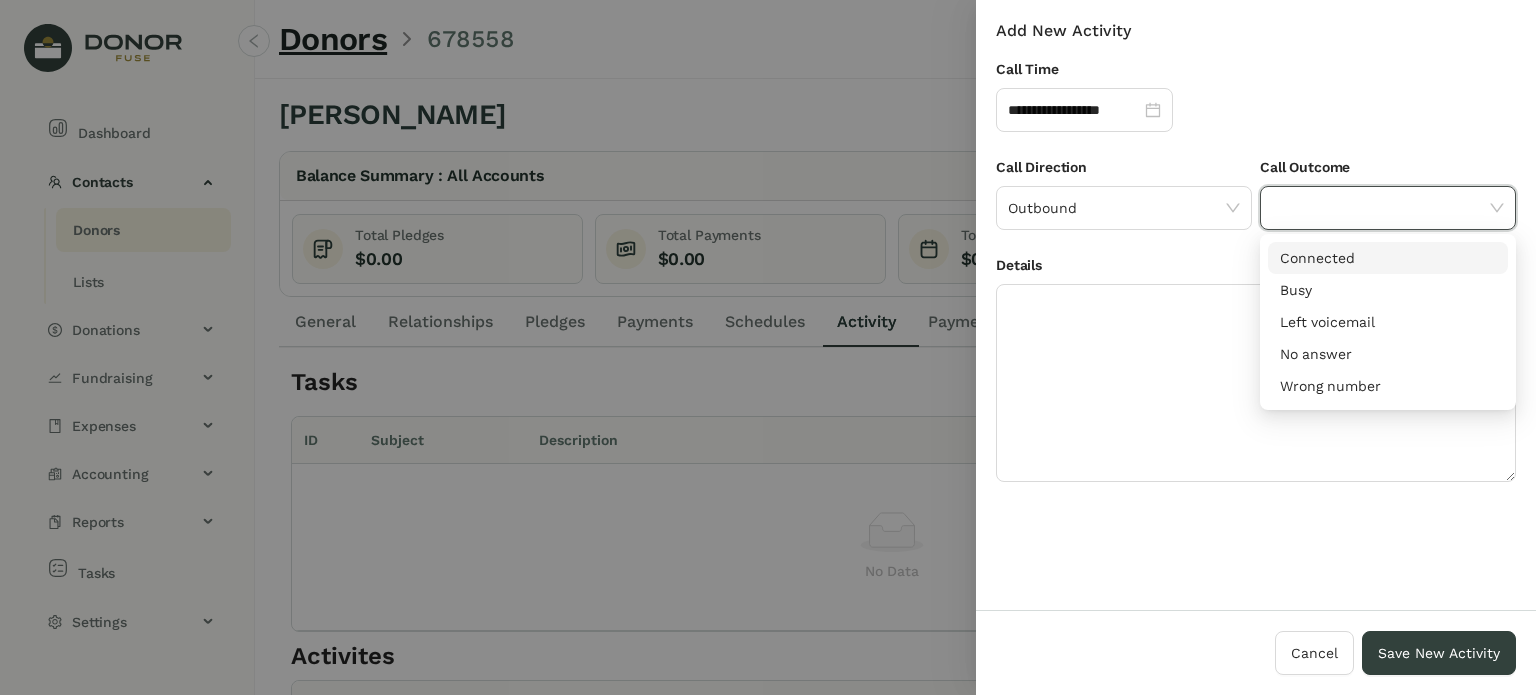 drag, startPoint x: 1317, startPoint y: 255, endPoint x: 1298, endPoint y: 278, distance: 29.832869 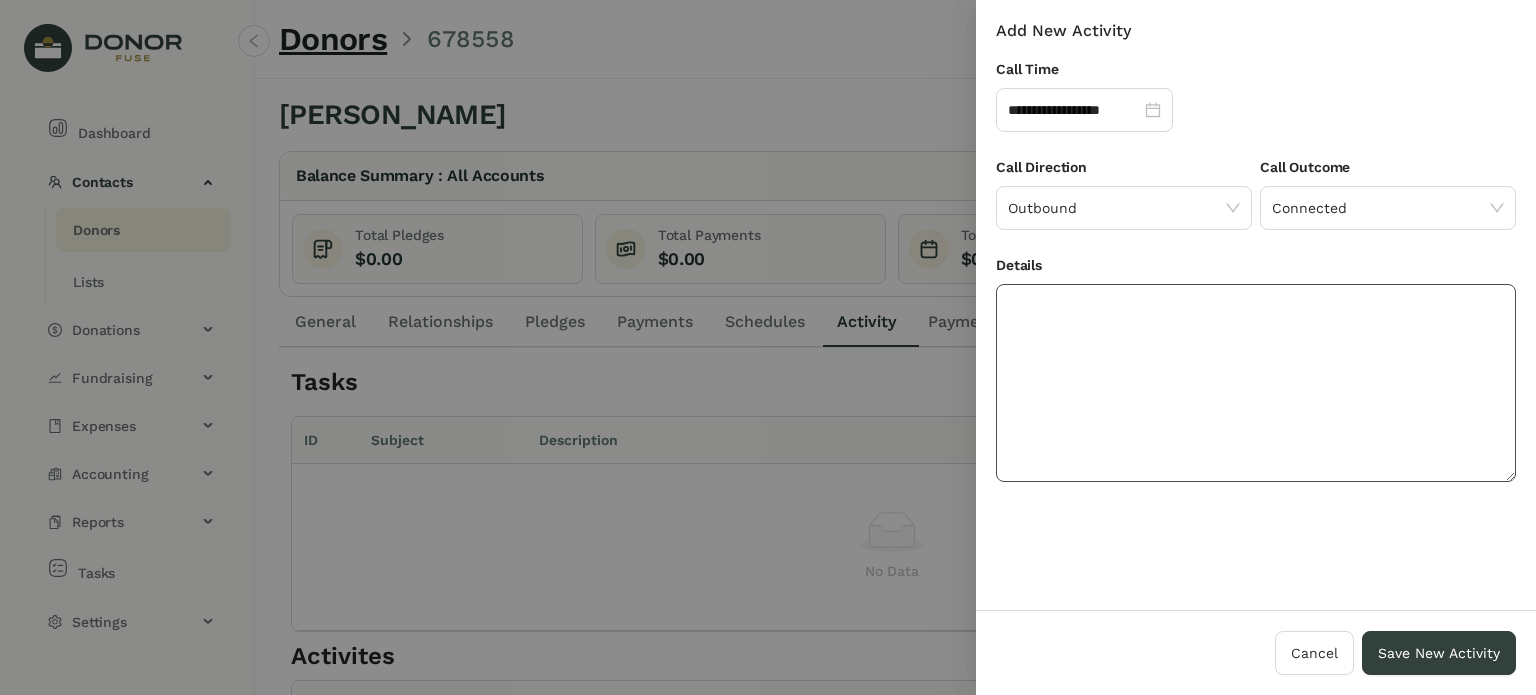click 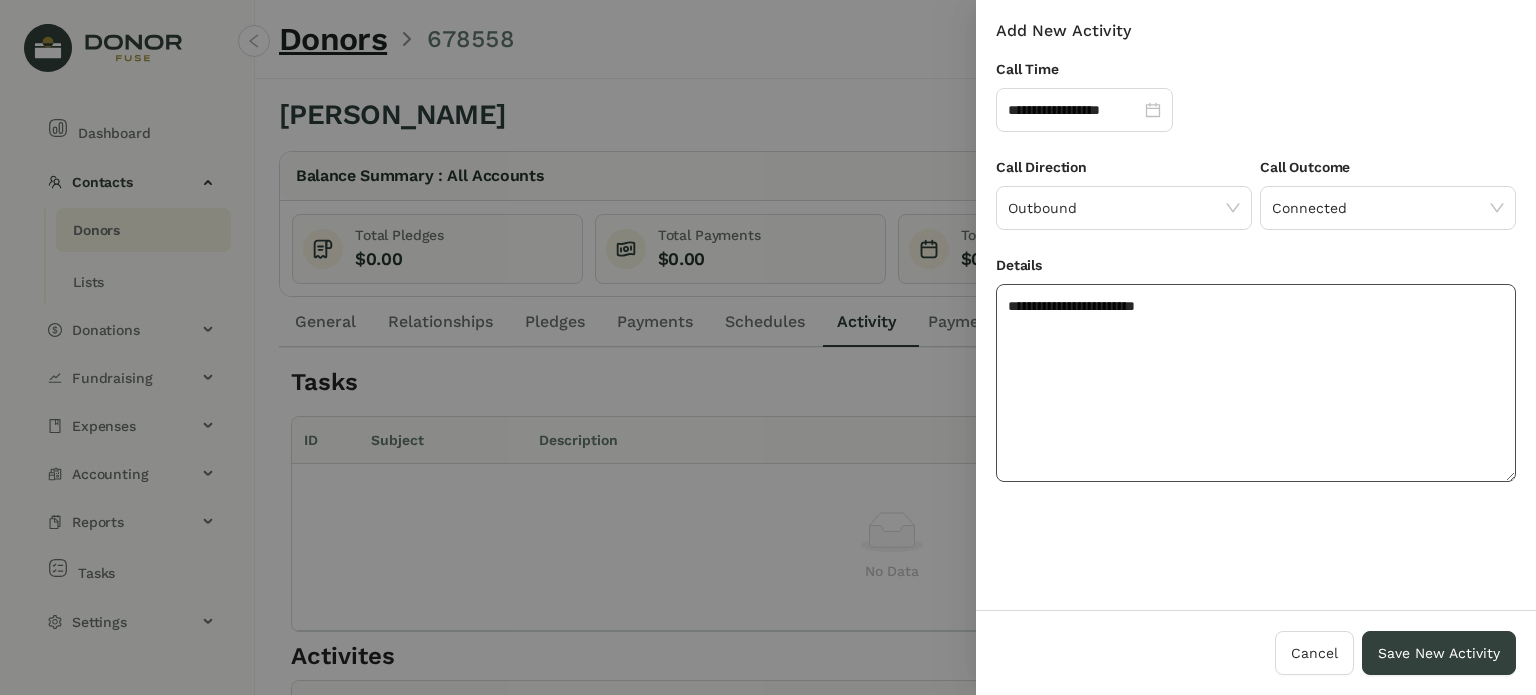 click on "**********" 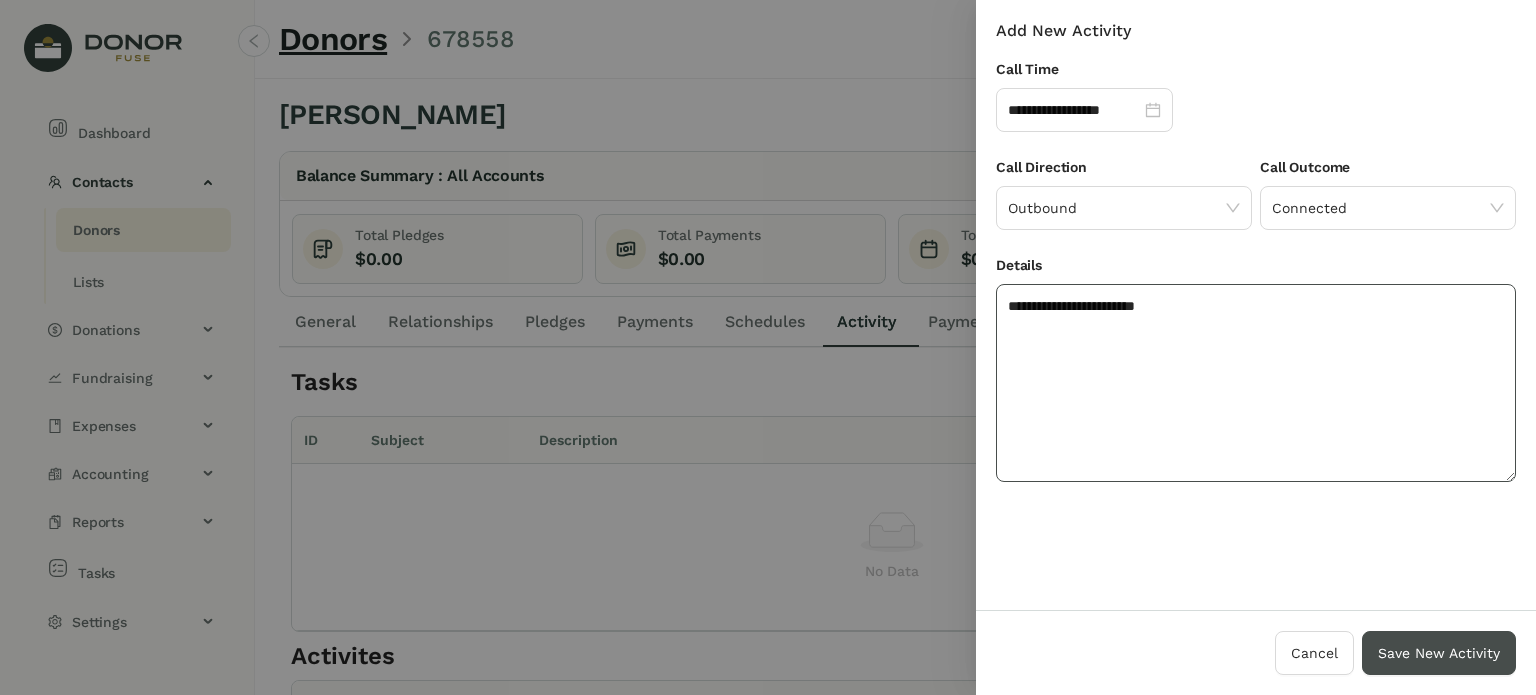 type on "**********" 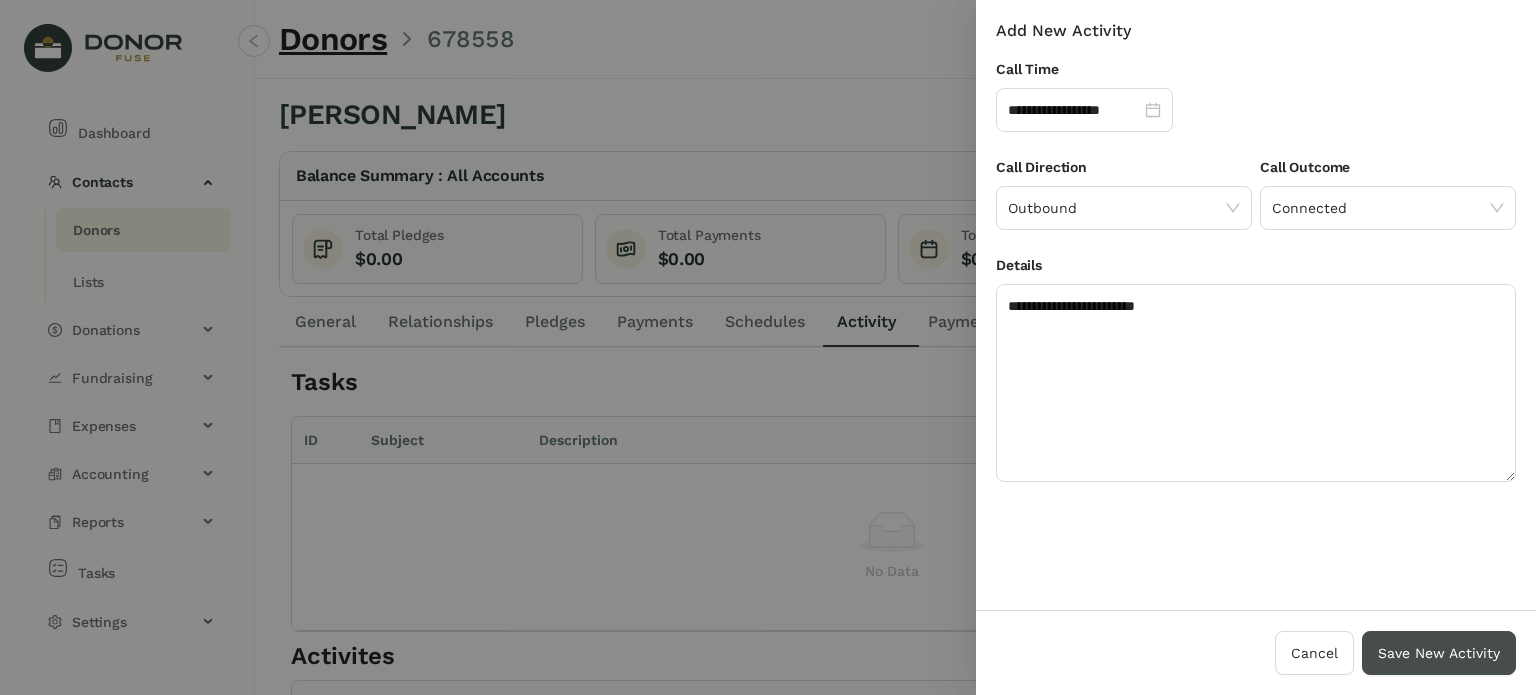 click on "Save New Activity" at bounding box center (1439, 653) 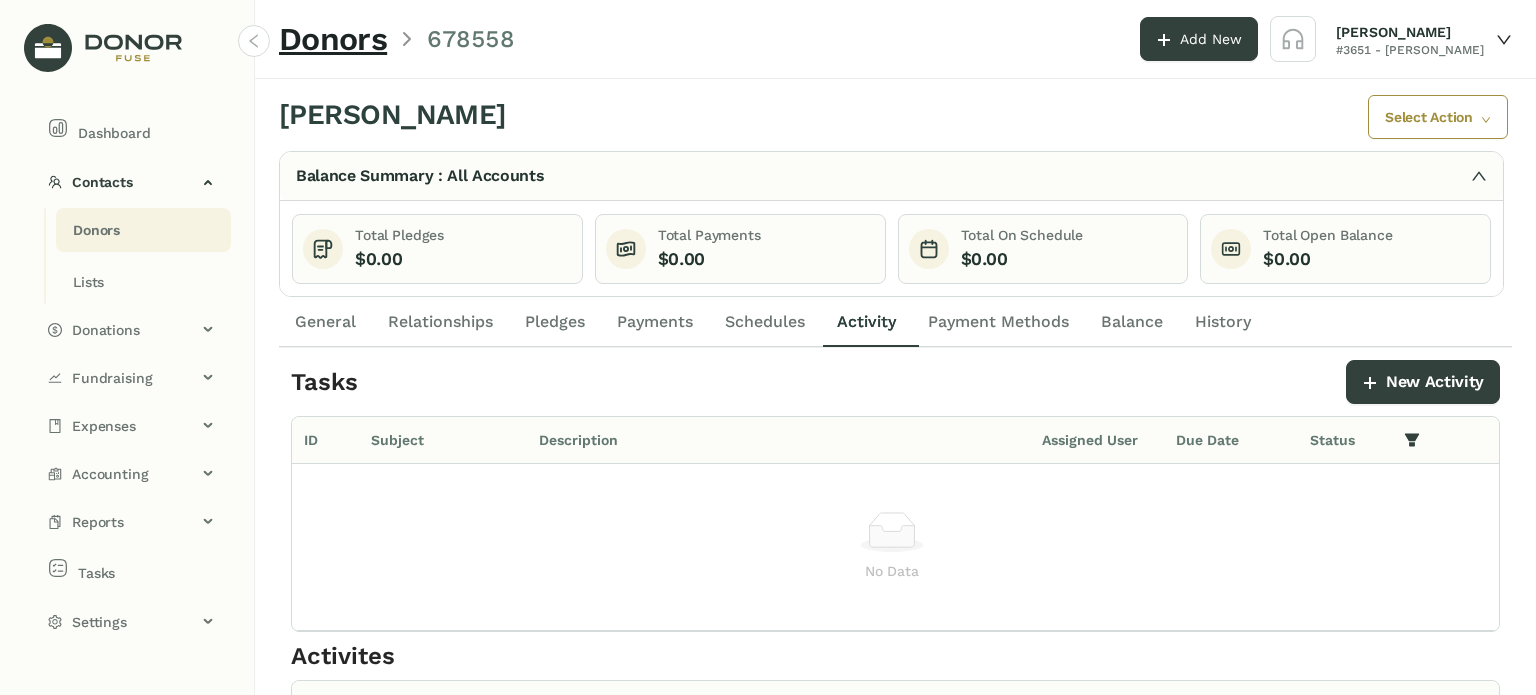 click on "ID Subject Description Assigned User Due Date Status  No Data" 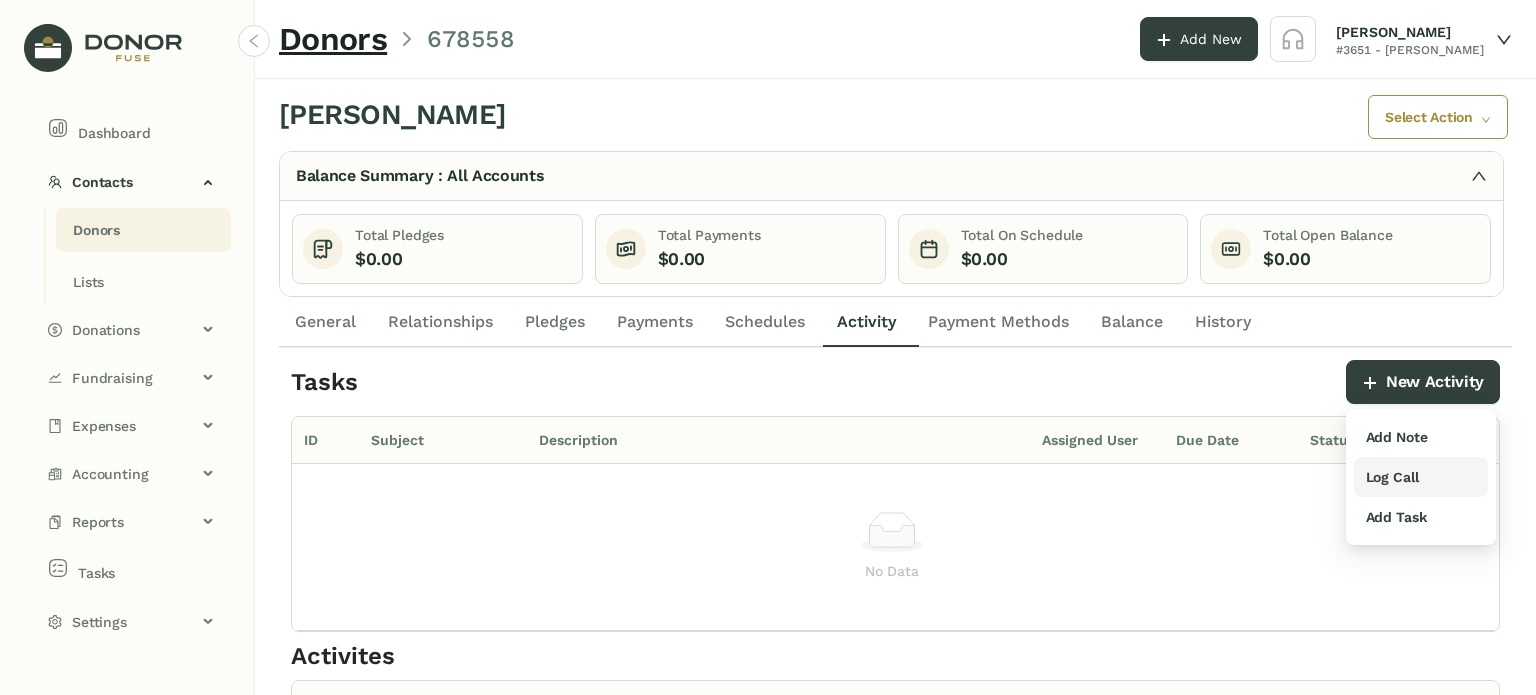 click on "Log Call" at bounding box center (1392, 477) 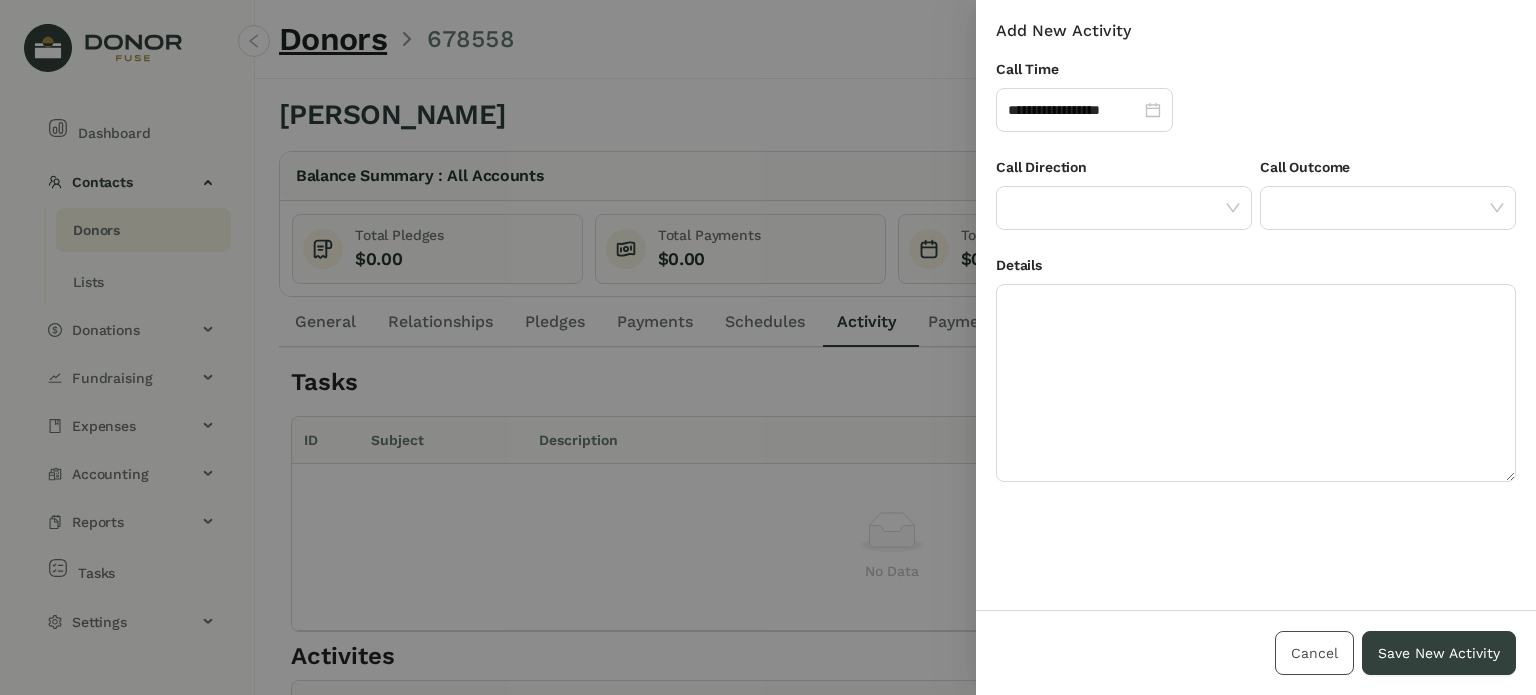 click on "Cancel" at bounding box center [1314, 653] 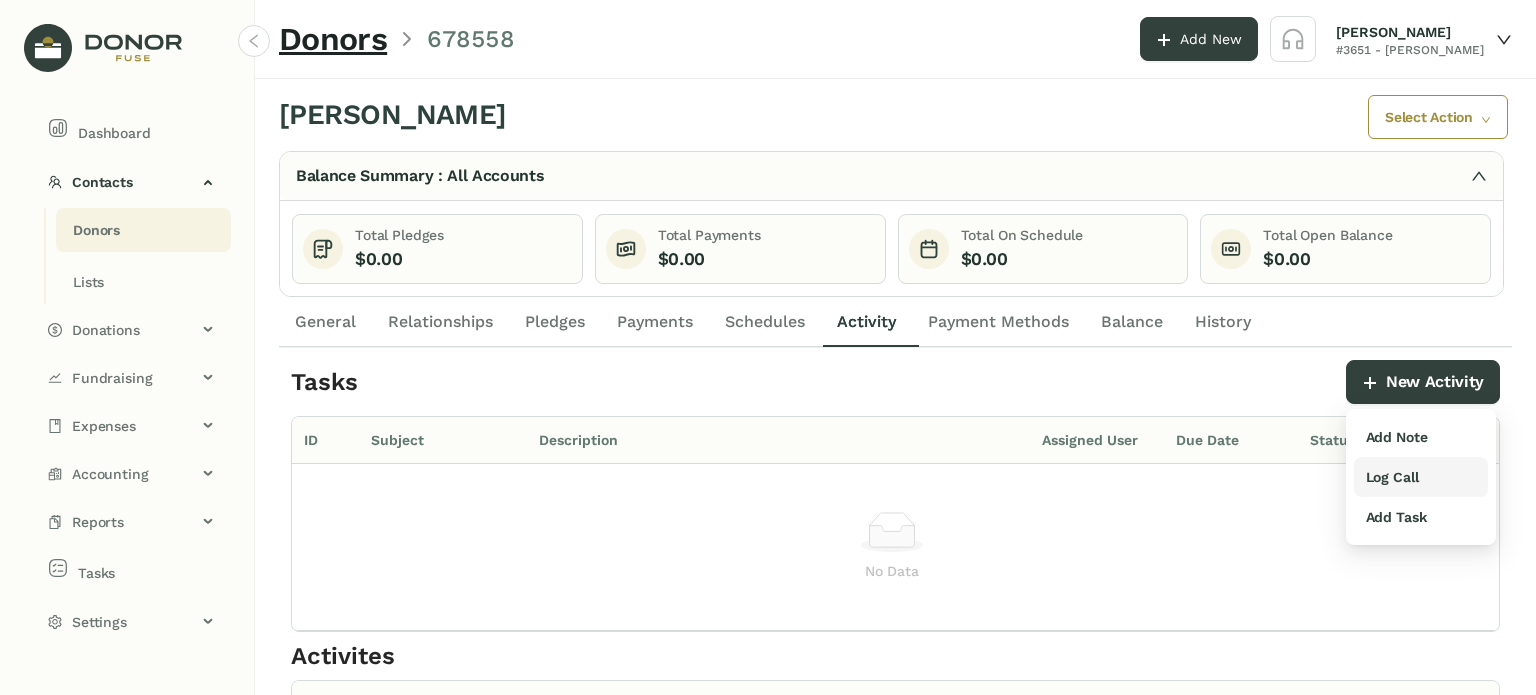 click on "Log Call" at bounding box center [1392, 477] 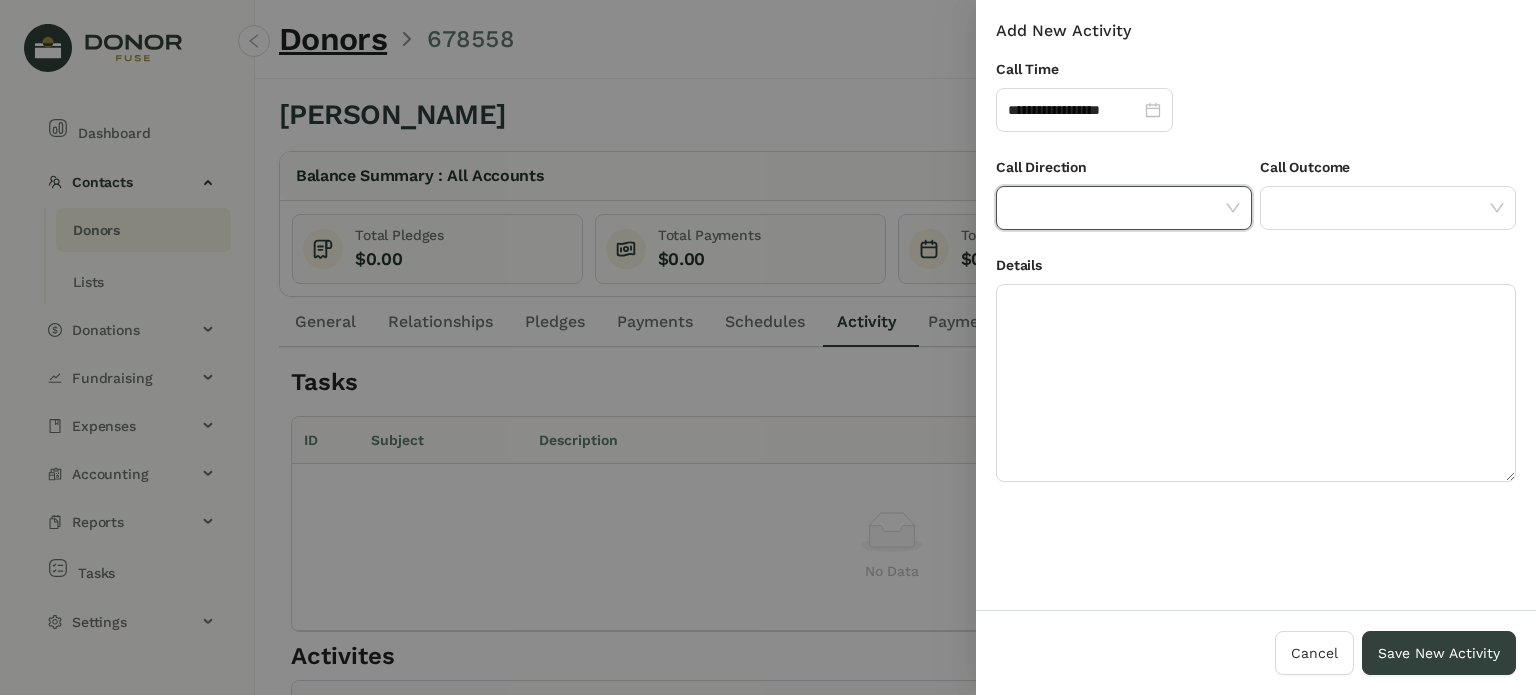 click 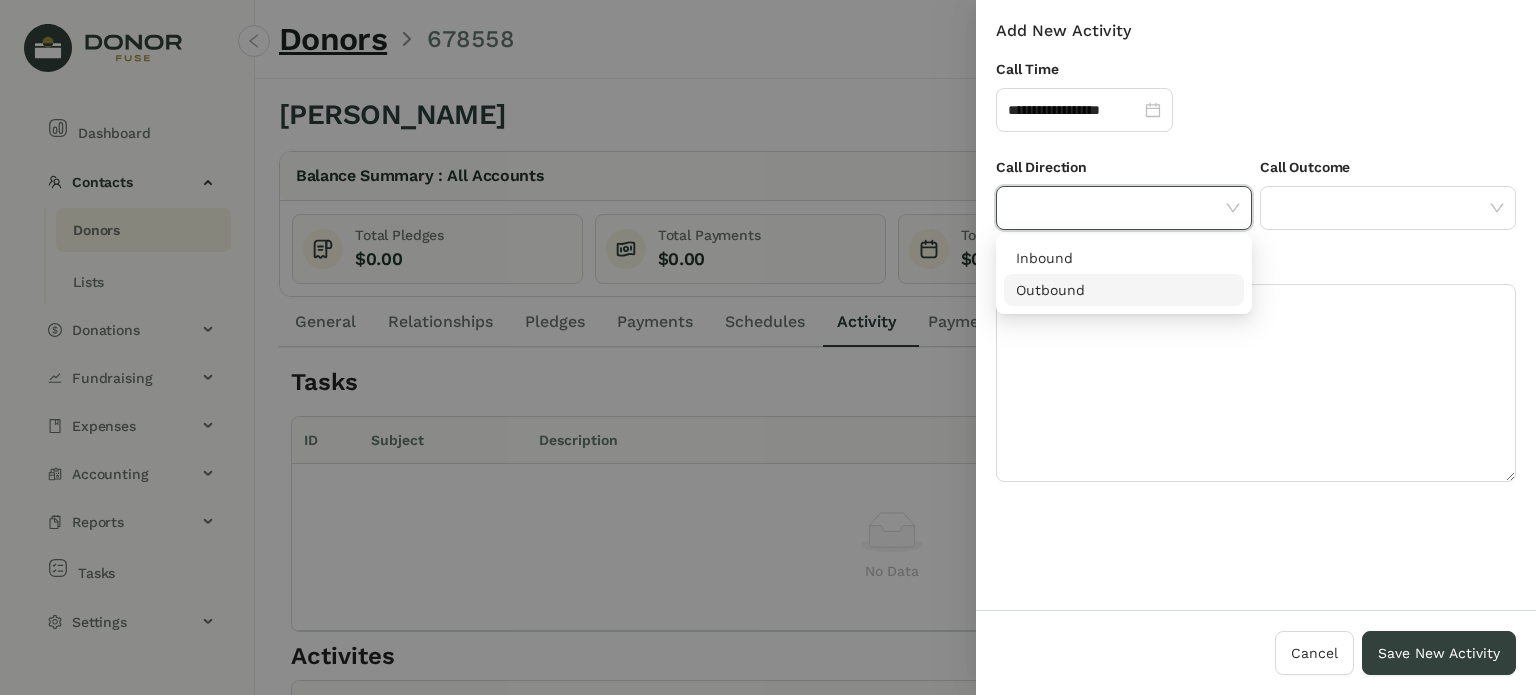 click on "Outbound" at bounding box center (1124, 290) 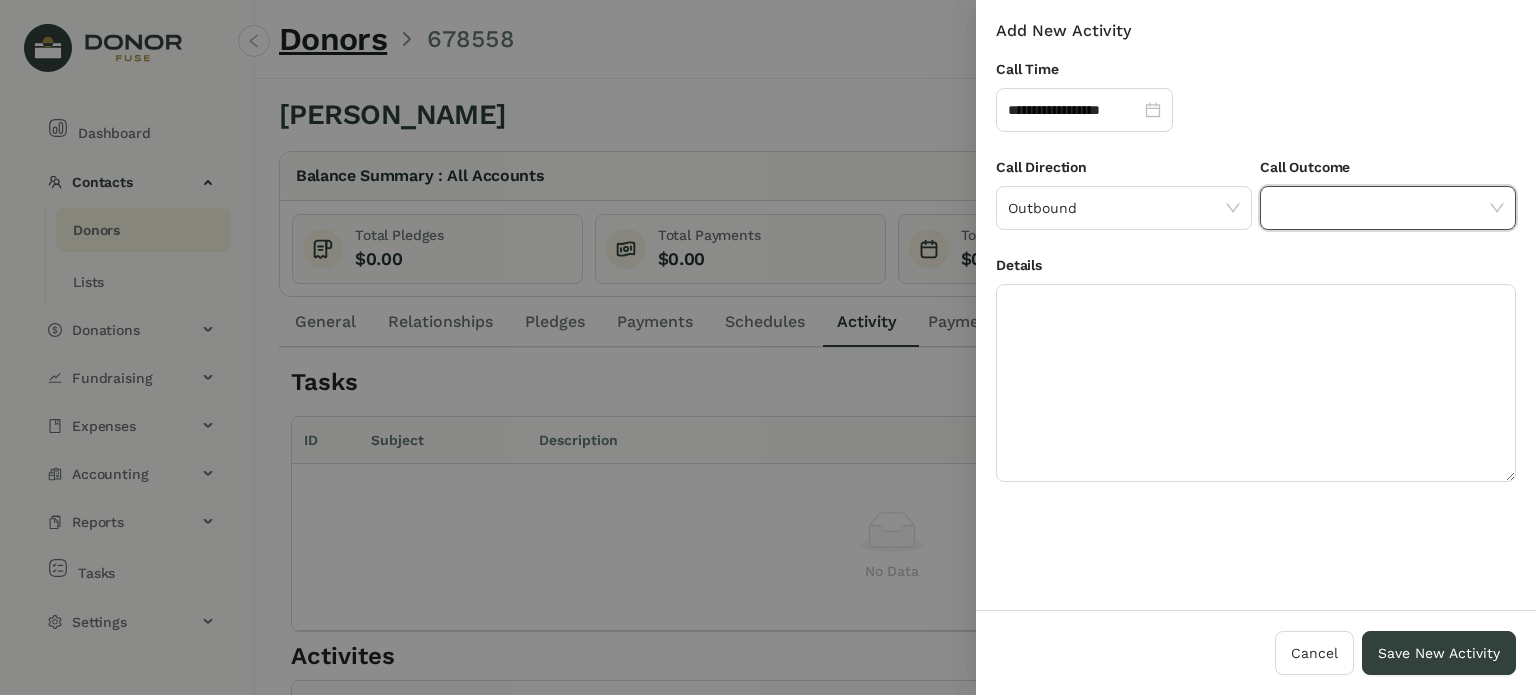 drag, startPoint x: 1372, startPoint y: 207, endPoint x: 1375, endPoint y: 219, distance: 12.369317 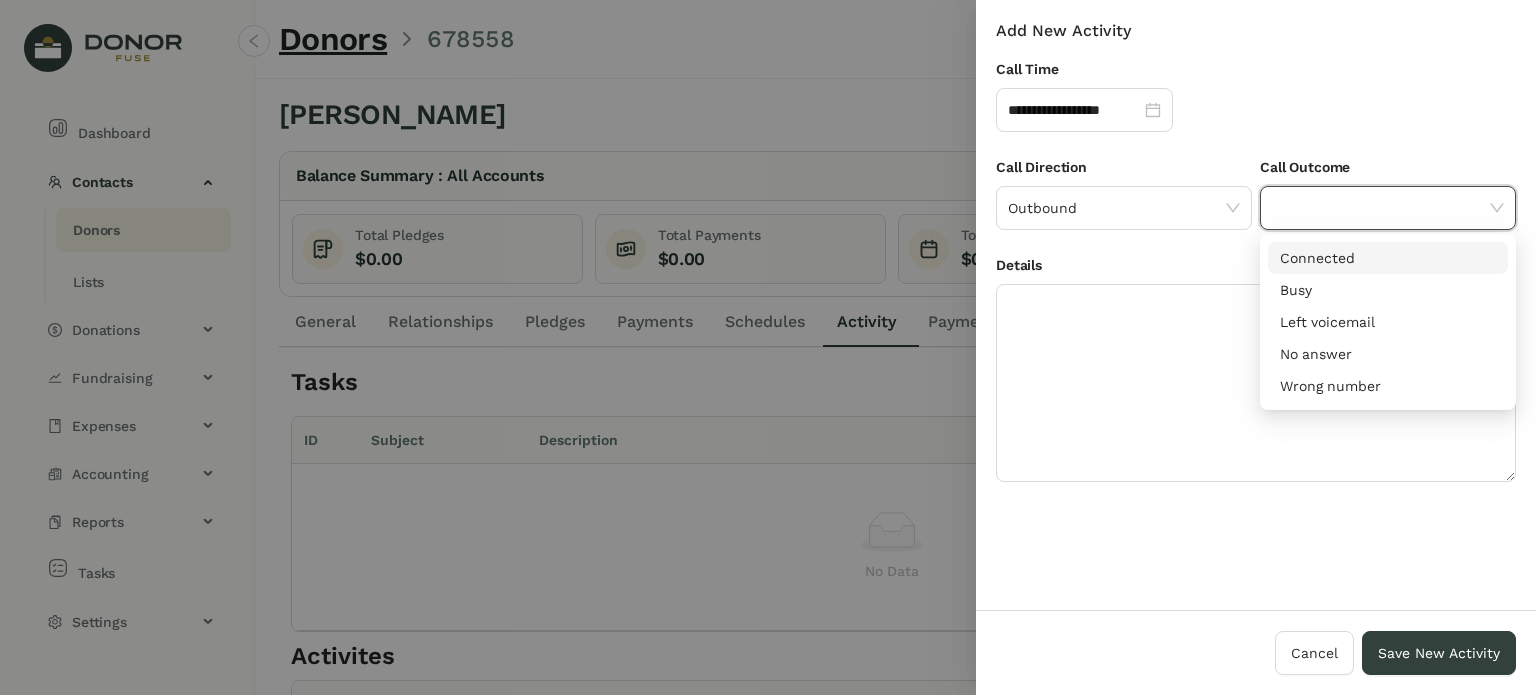 click on "Connected" at bounding box center (1388, 258) 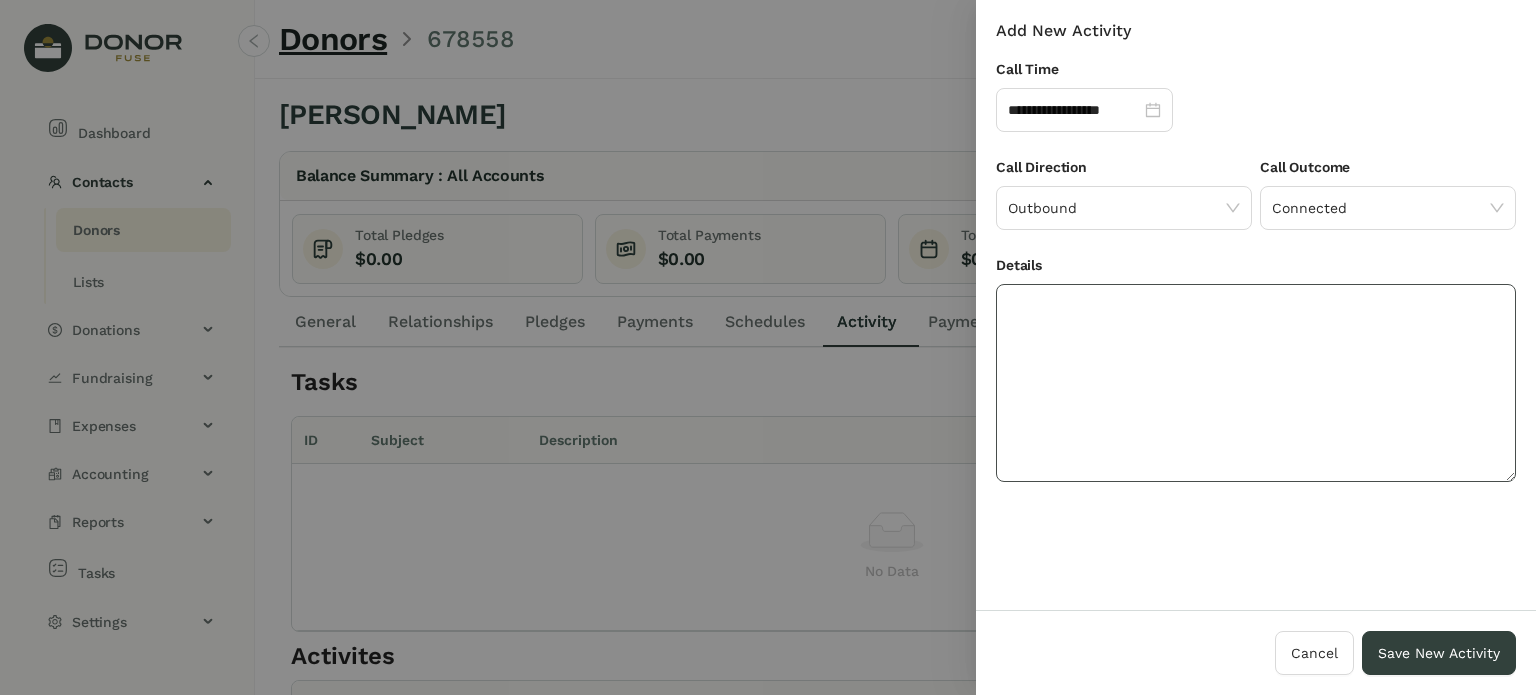 click 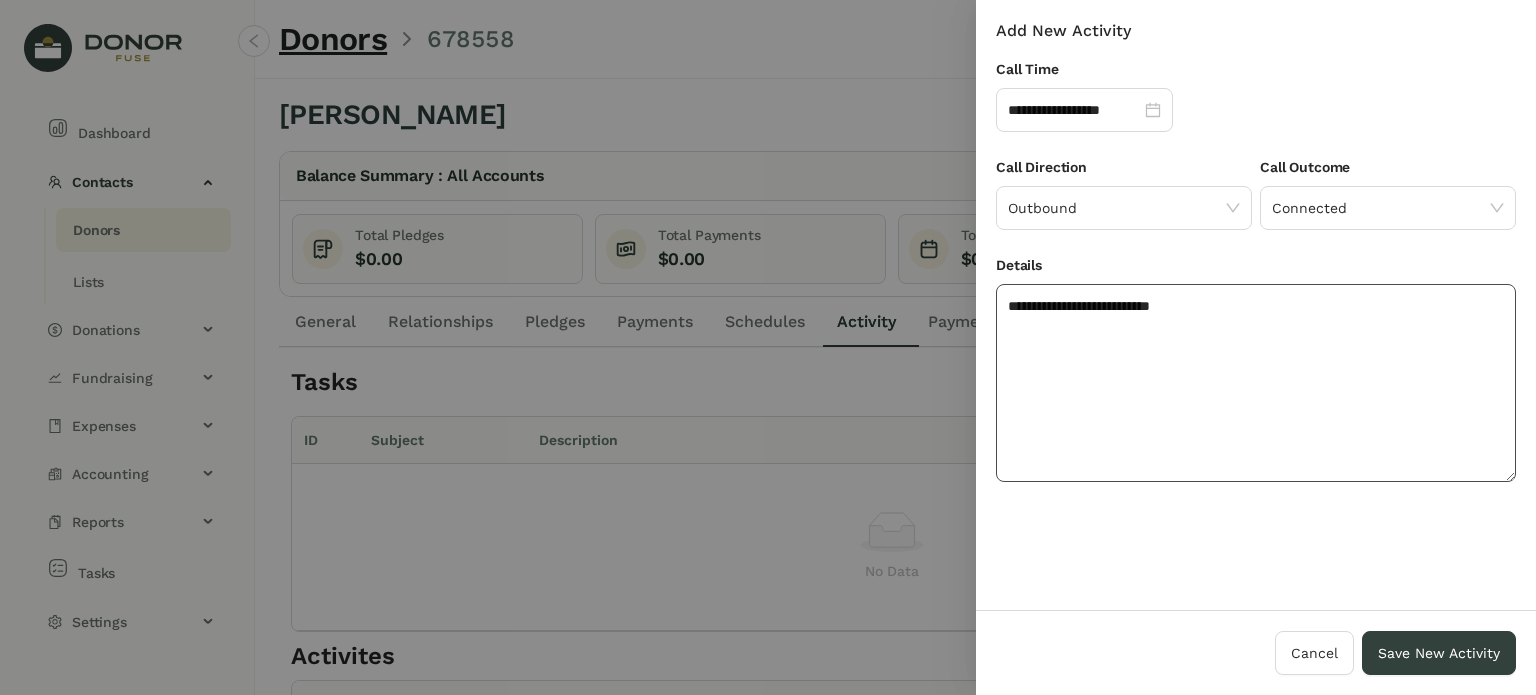 type on "**********" 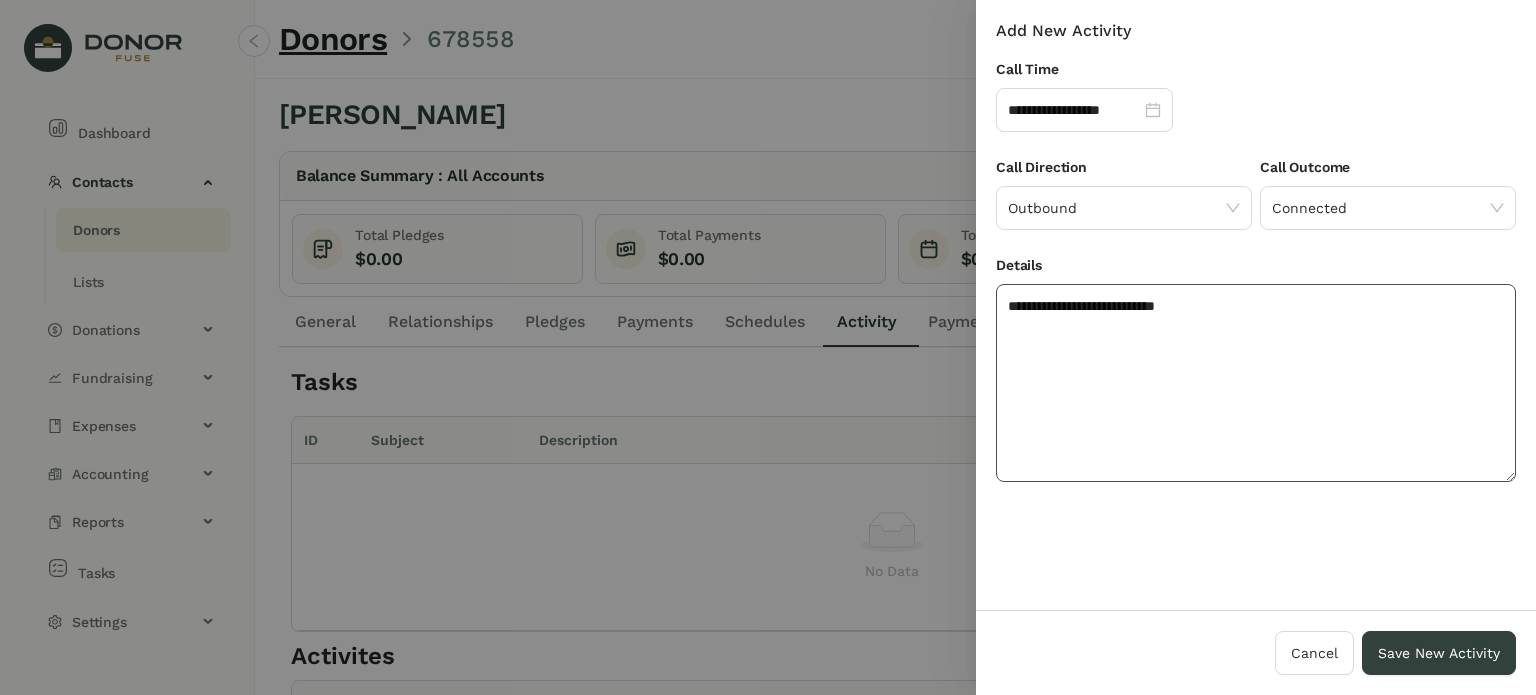 drag, startPoint x: 1148, startPoint y: 307, endPoint x: 1187, endPoint y: 304, distance: 39.115215 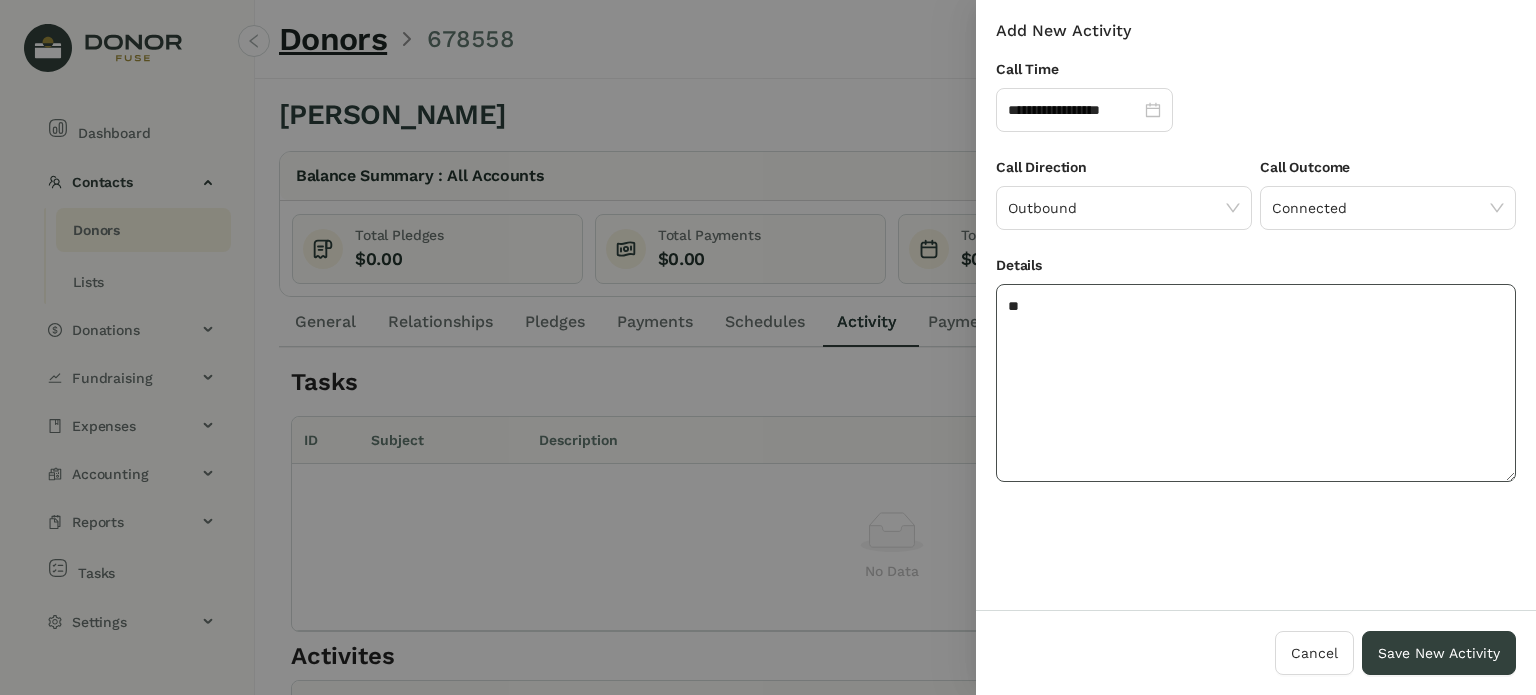 type on "*" 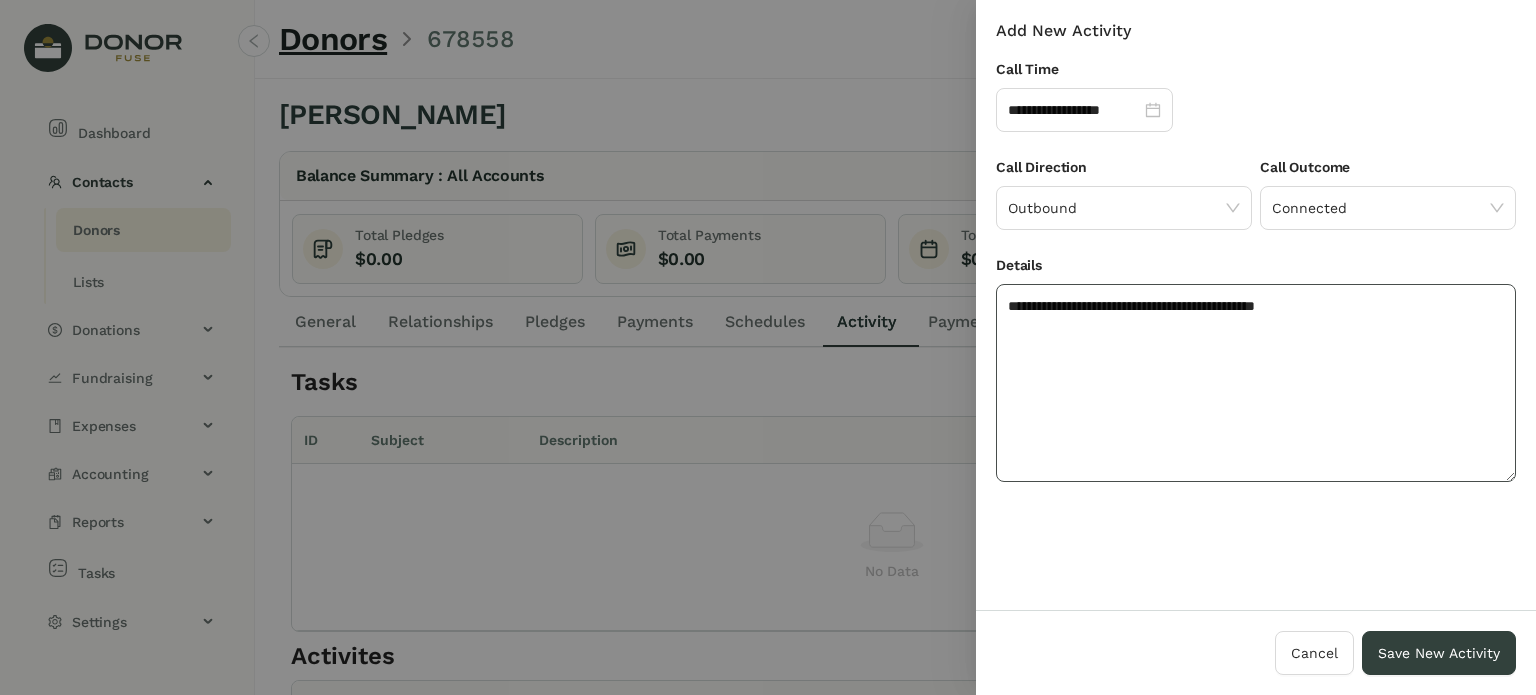 click on "**********" 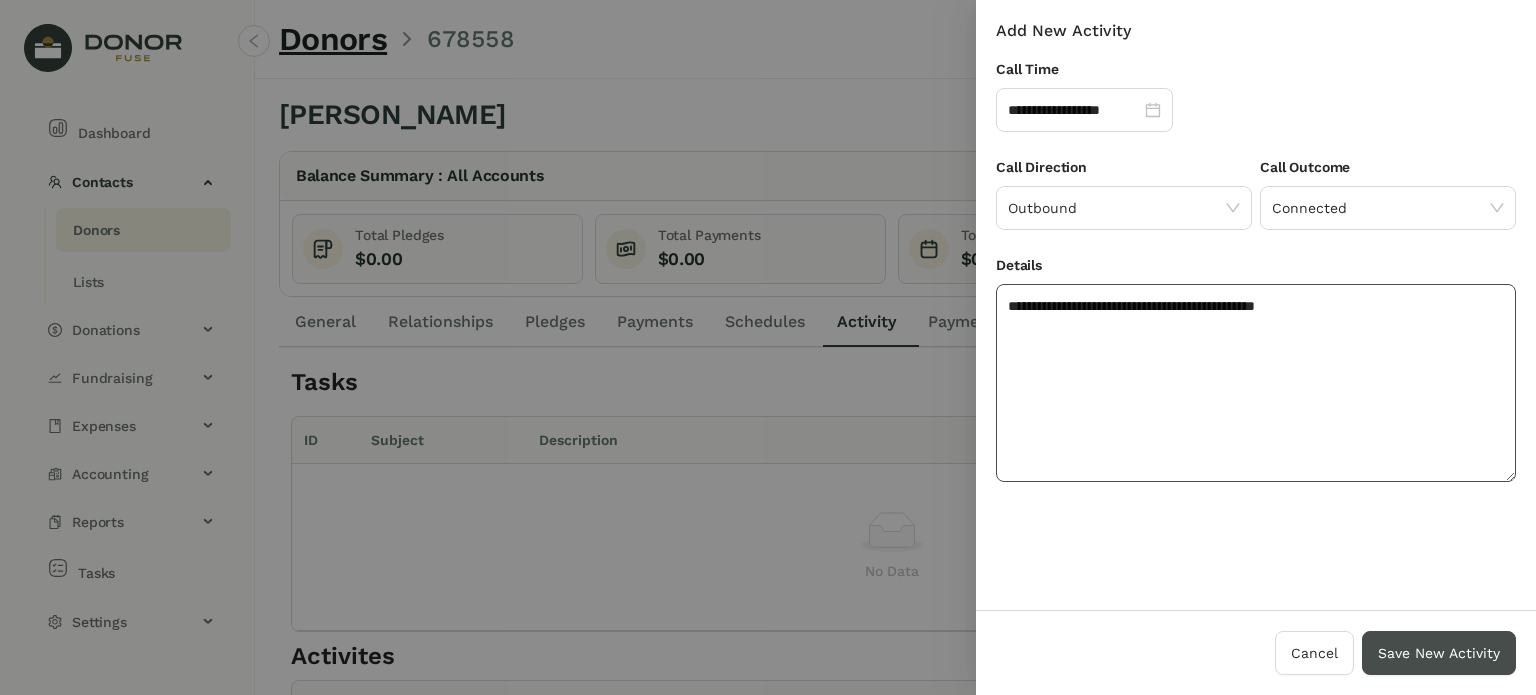 type on "**********" 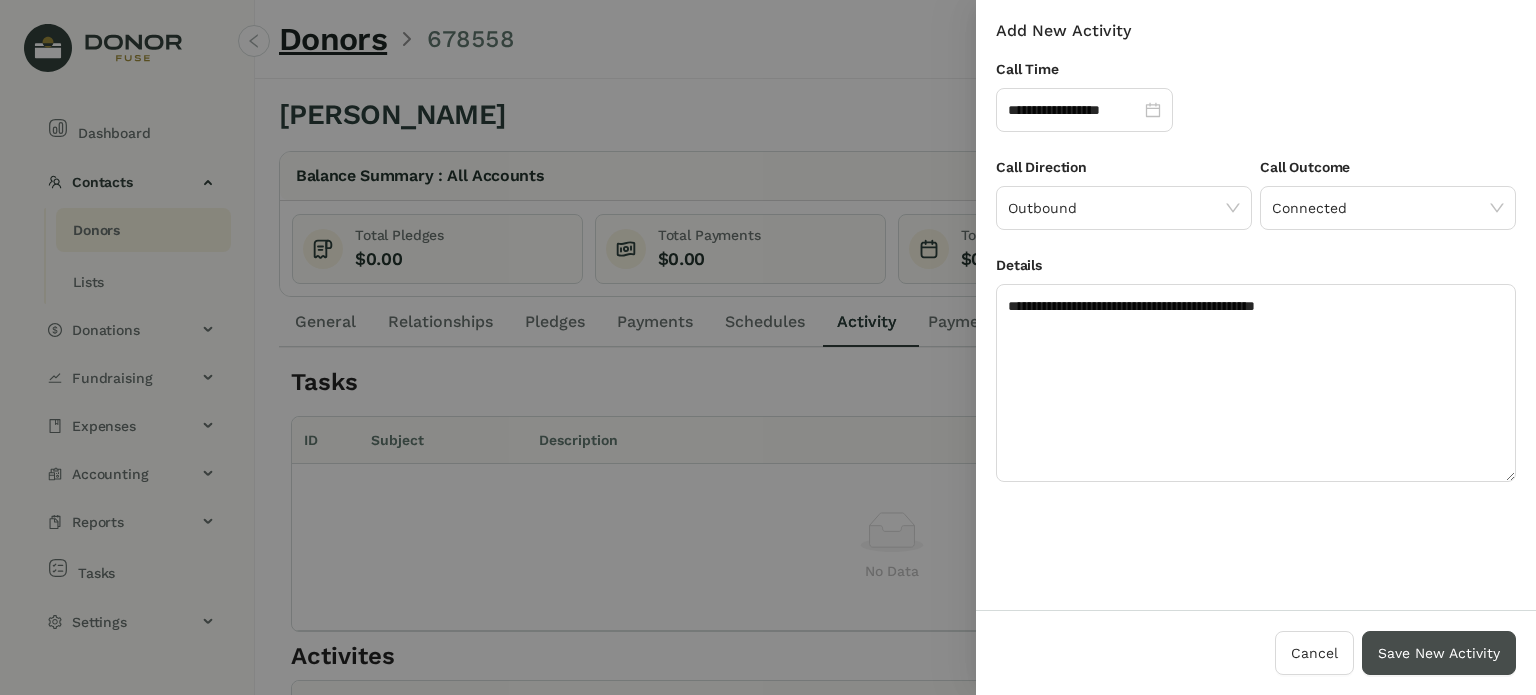 click on "Save New Activity" at bounding box center [1439, 653] 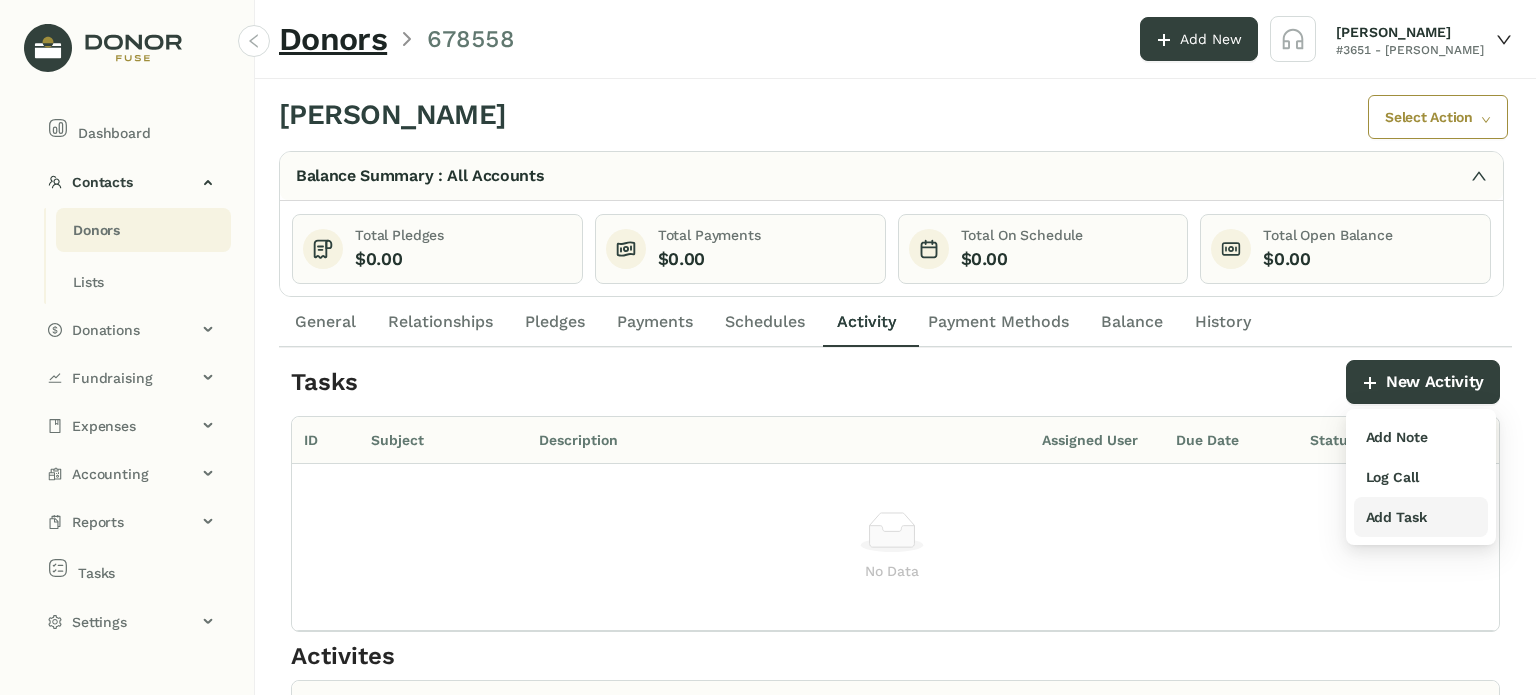 click on "Add Task" at bounding box center [1396, 517] 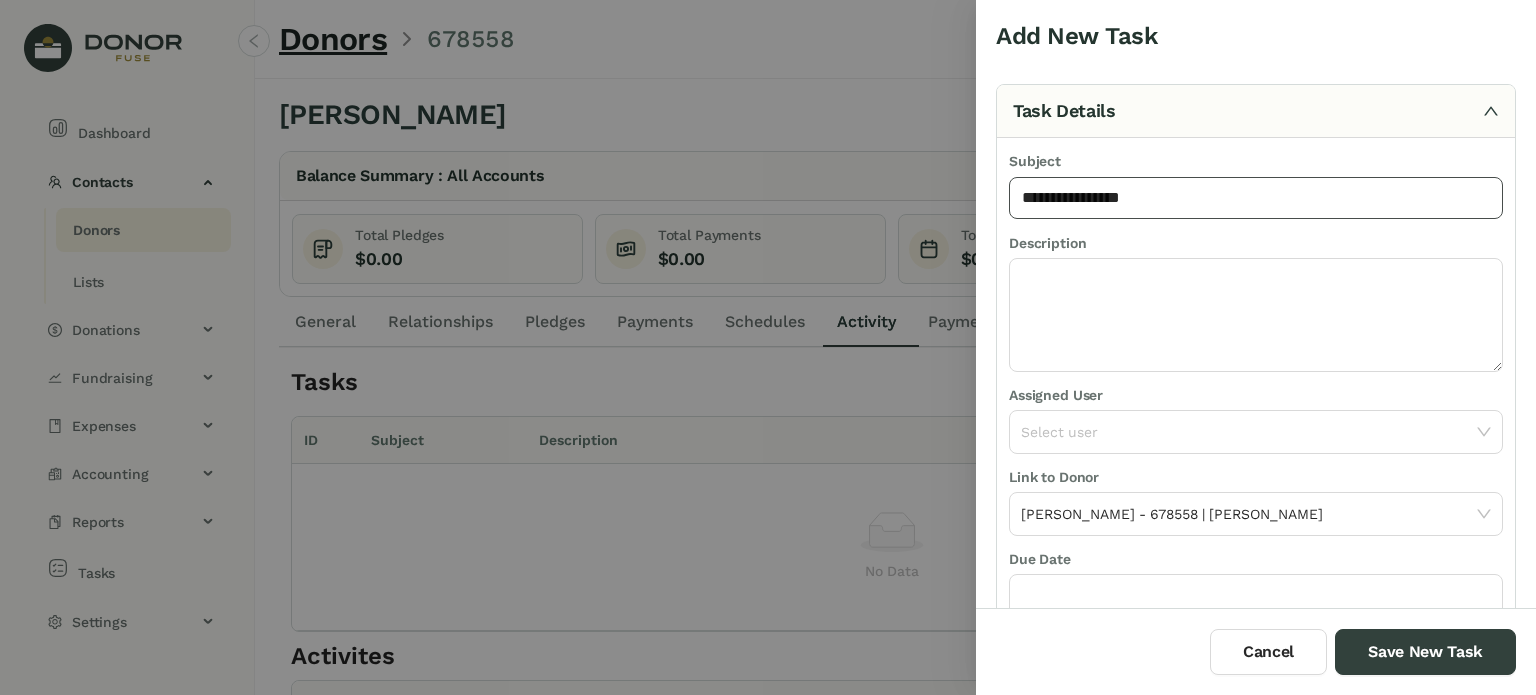 type on "**********" 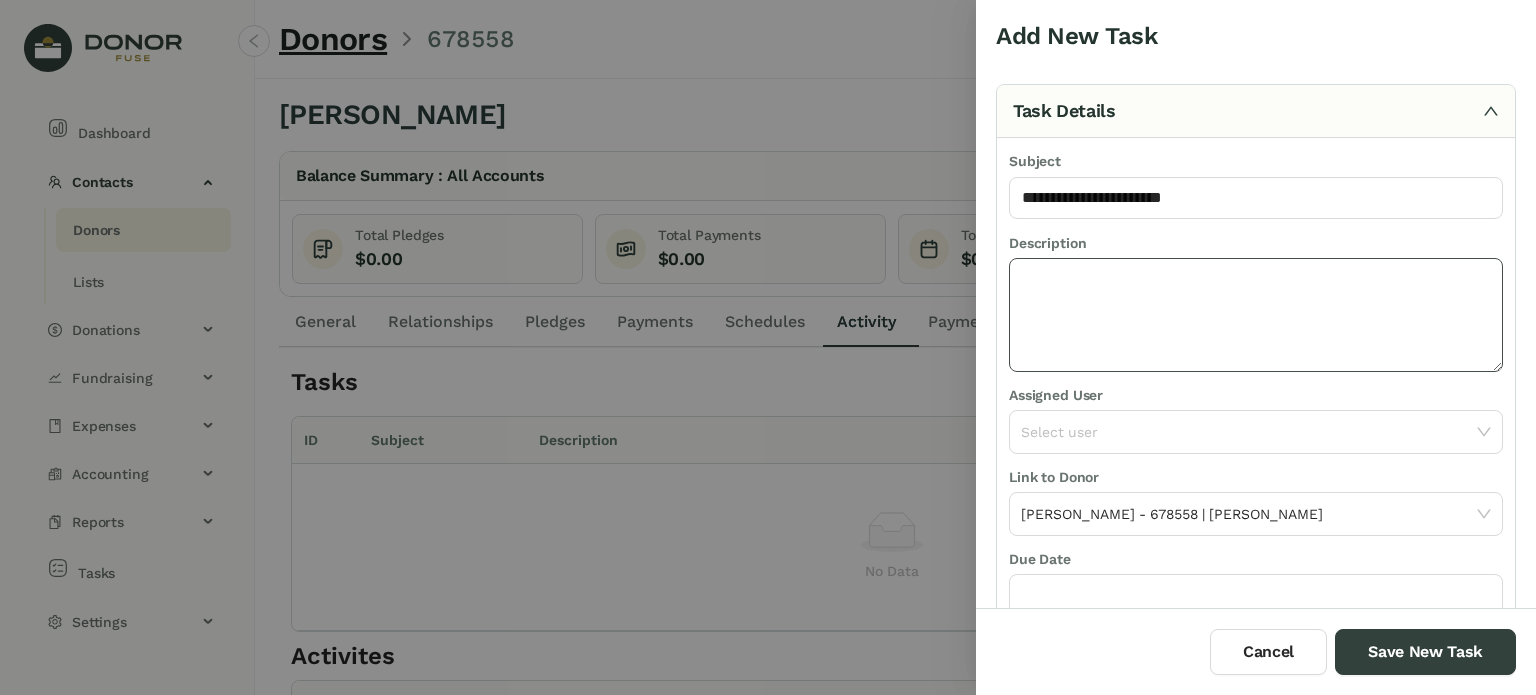 click 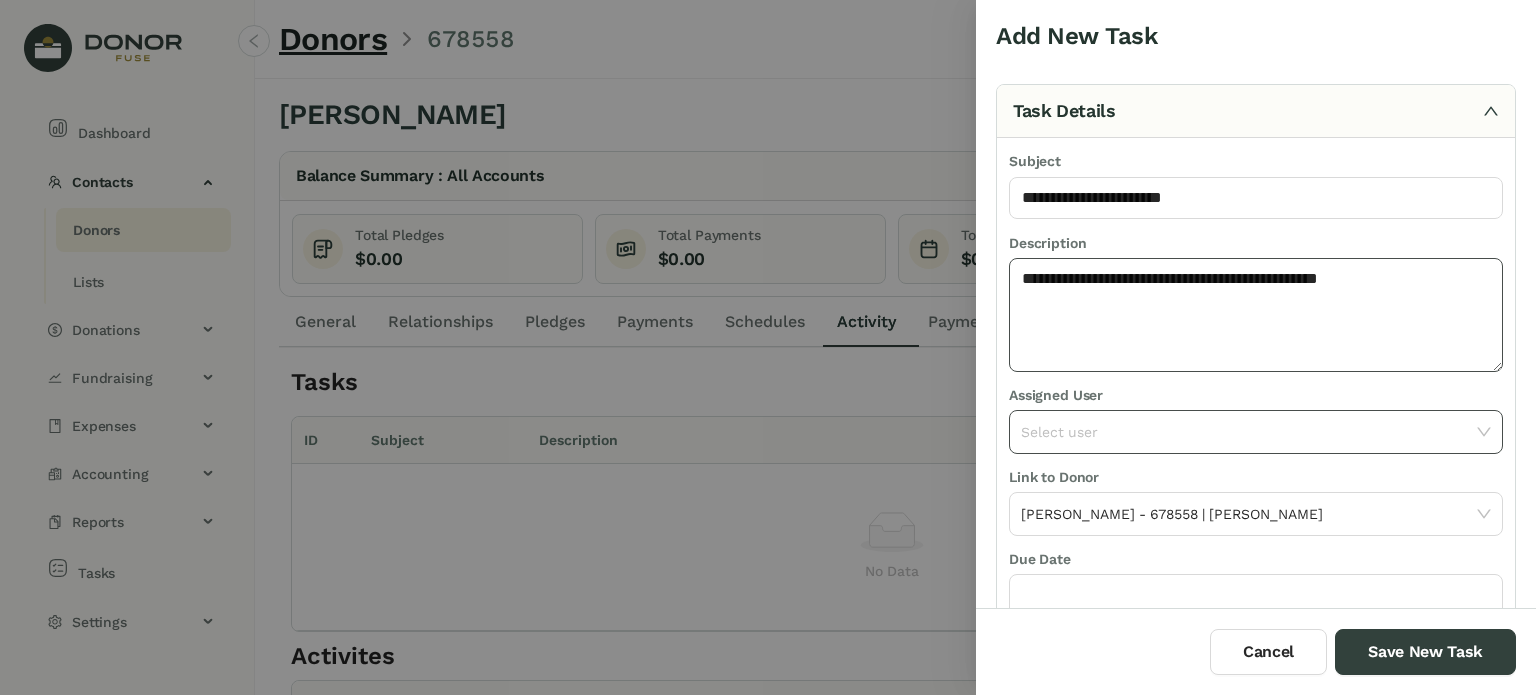 type on "**********" 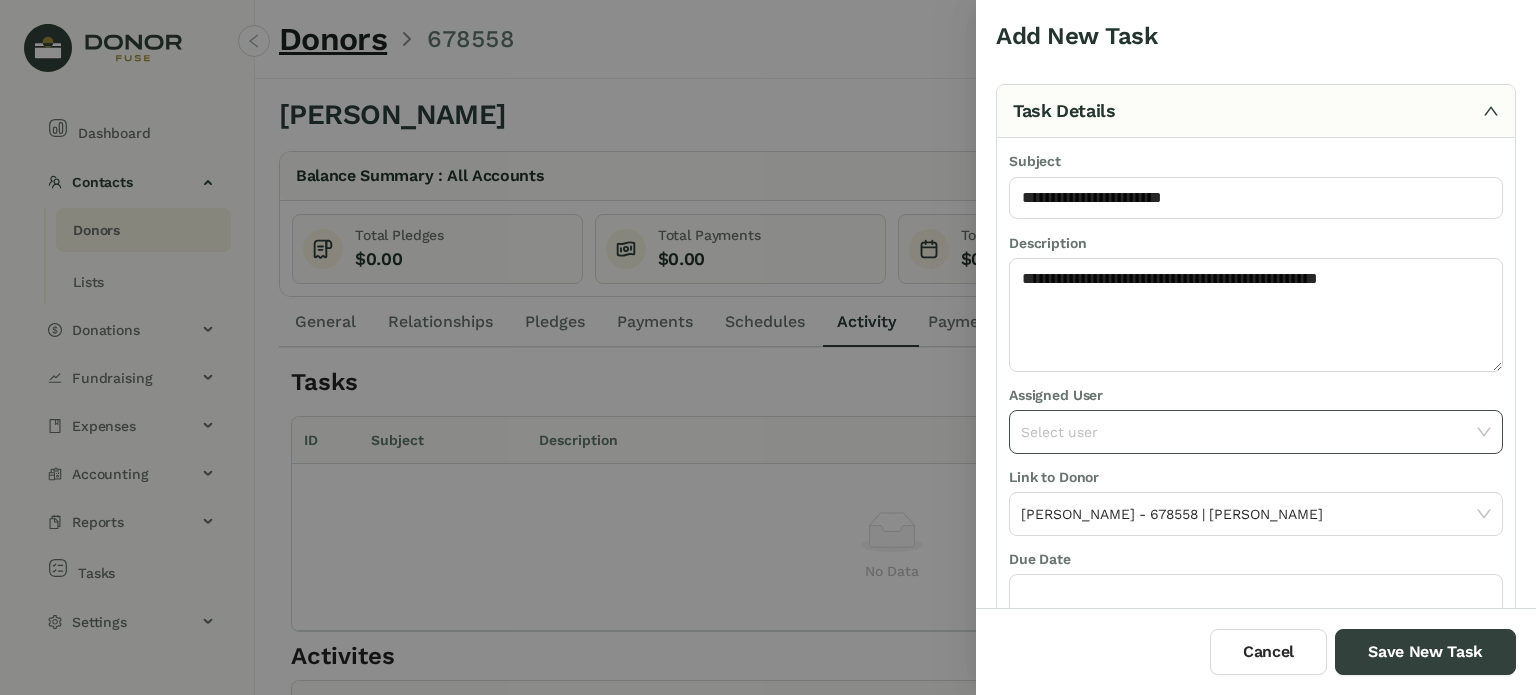 click 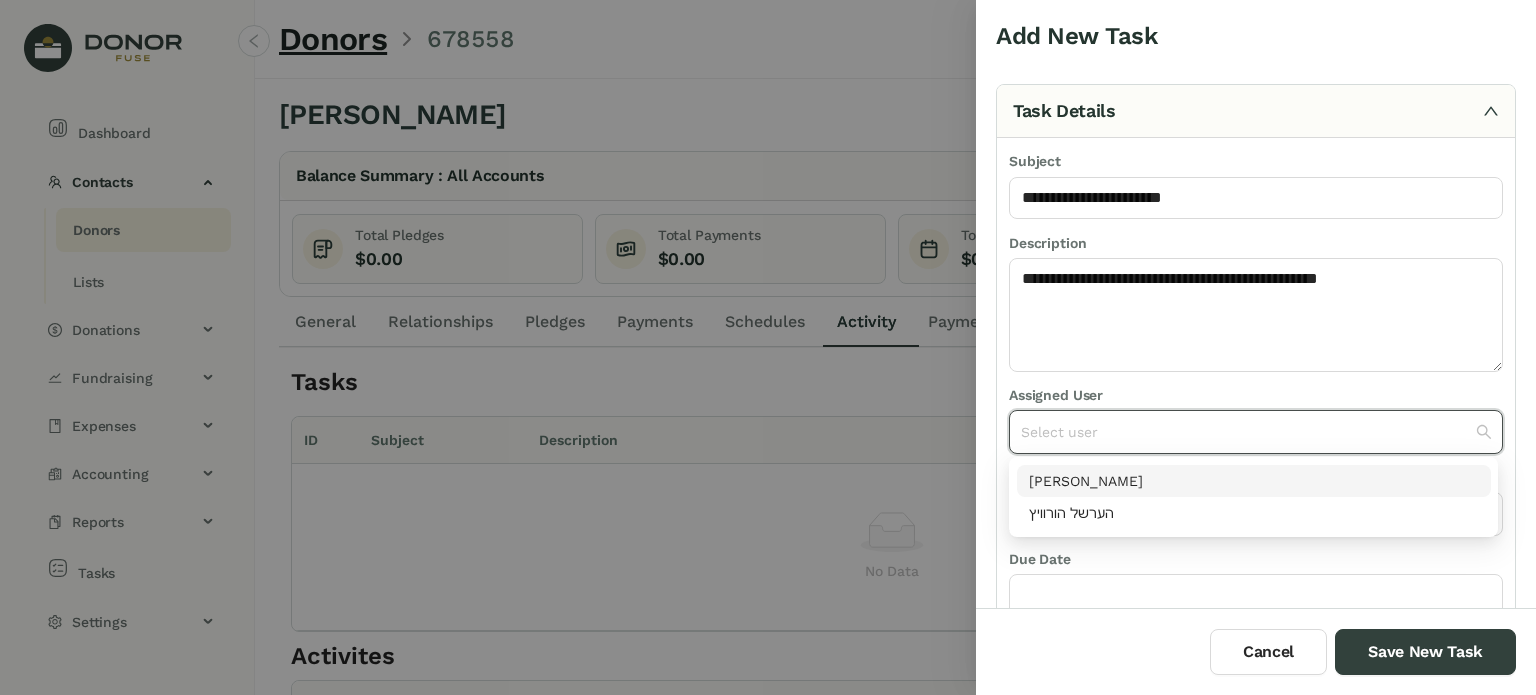 click on "[PERSON_NAME]" at bounding box center [1254, 481] 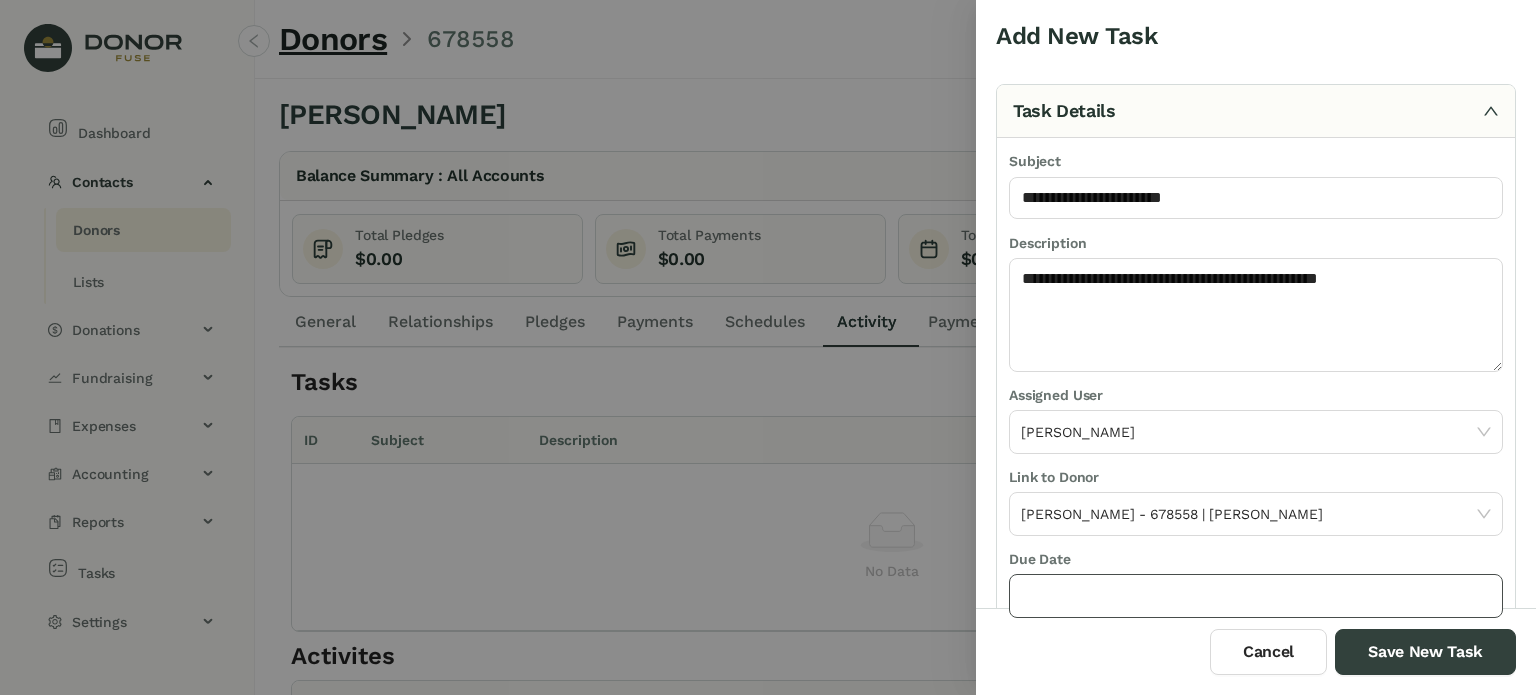 click 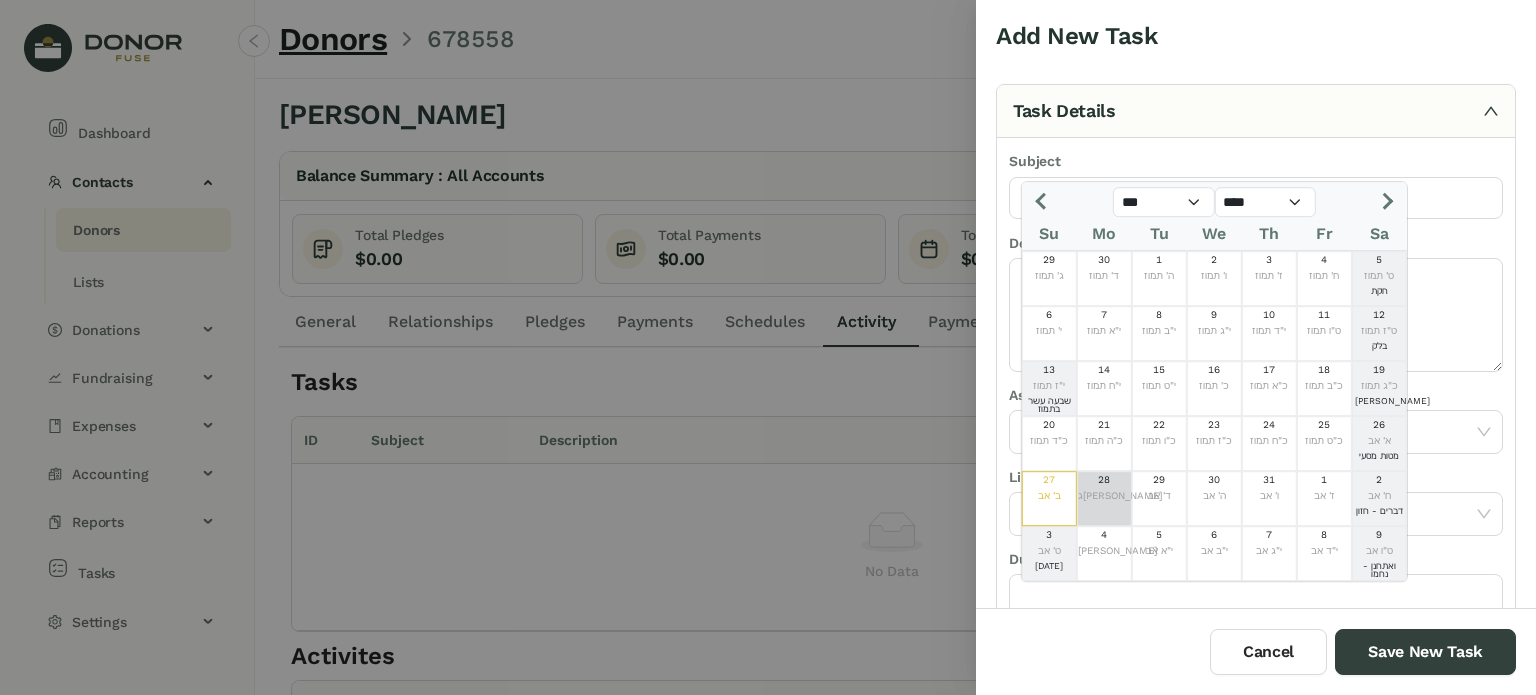 click on "ג[PERSON_NAME]" 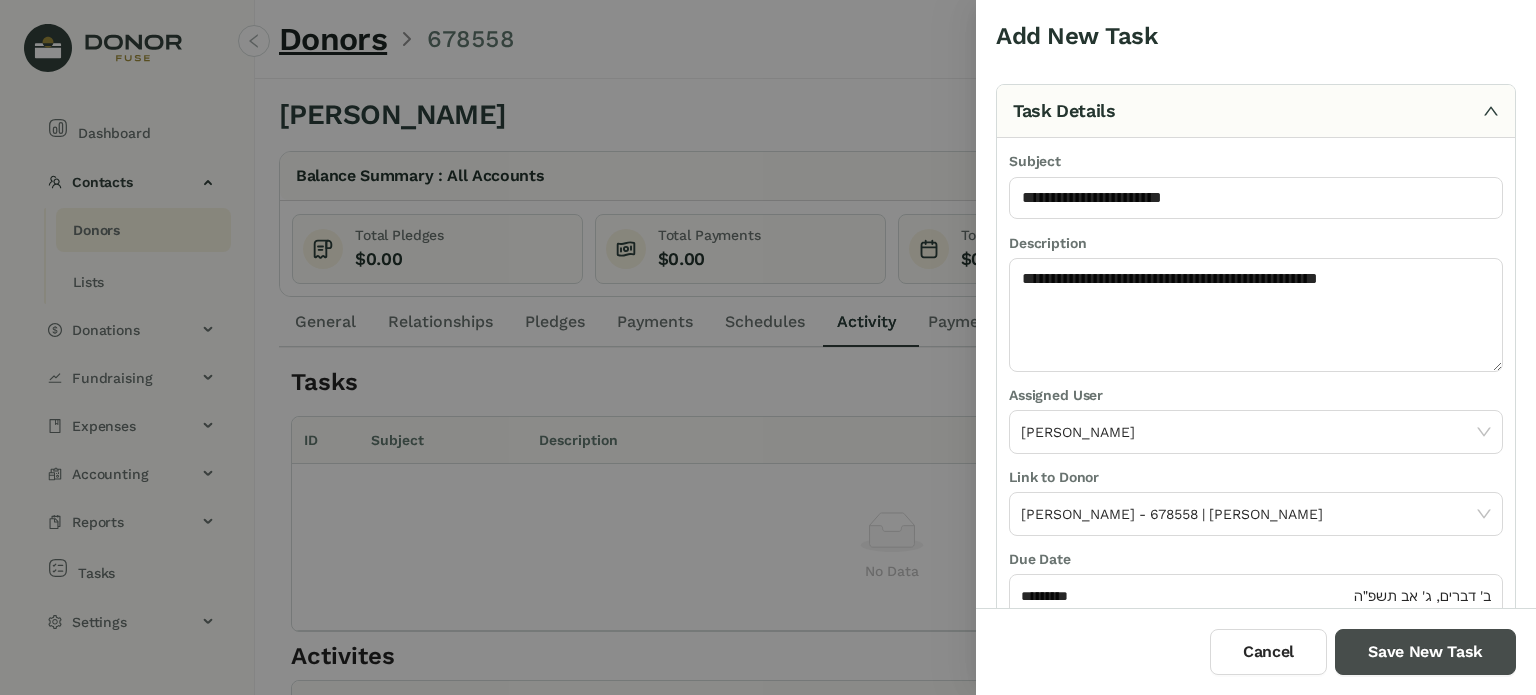 click on "Save New Task" at bounding box center [1425, 652] 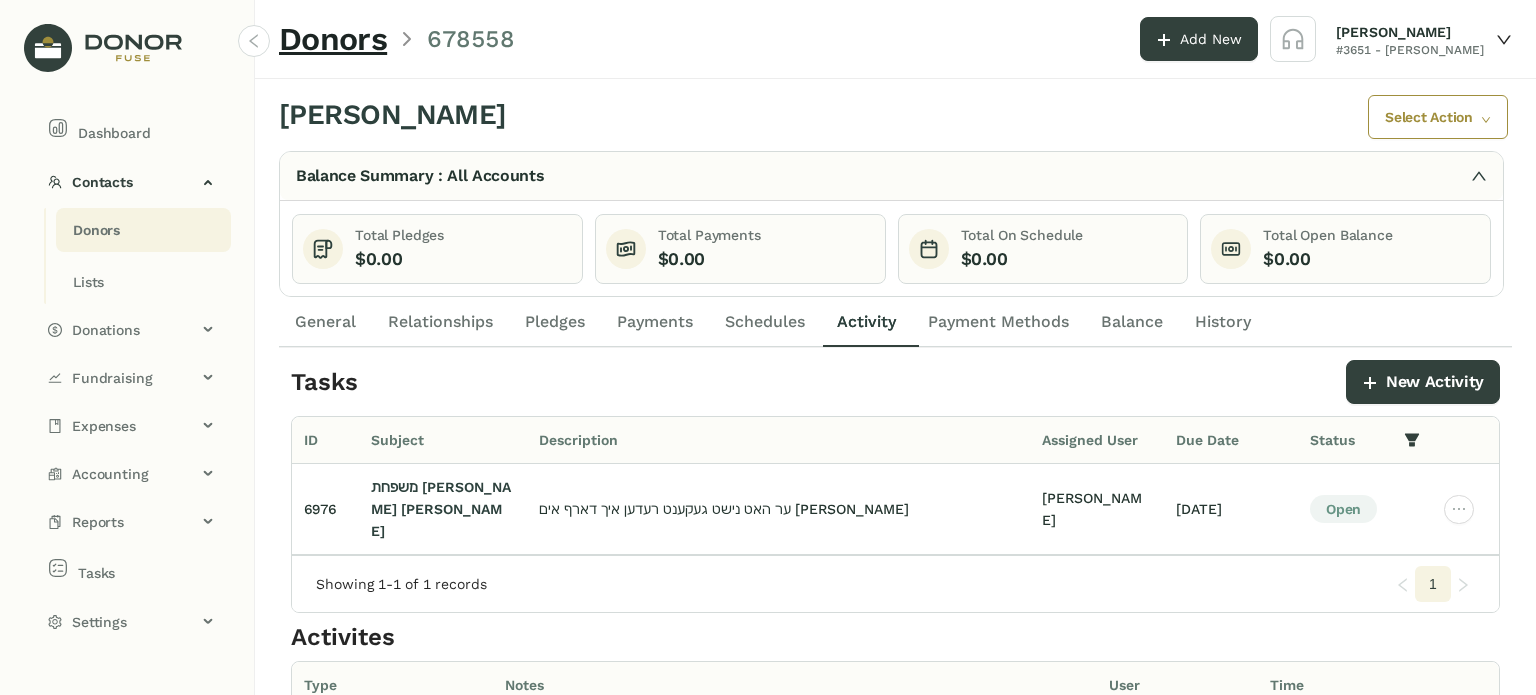 click on "Schedules" 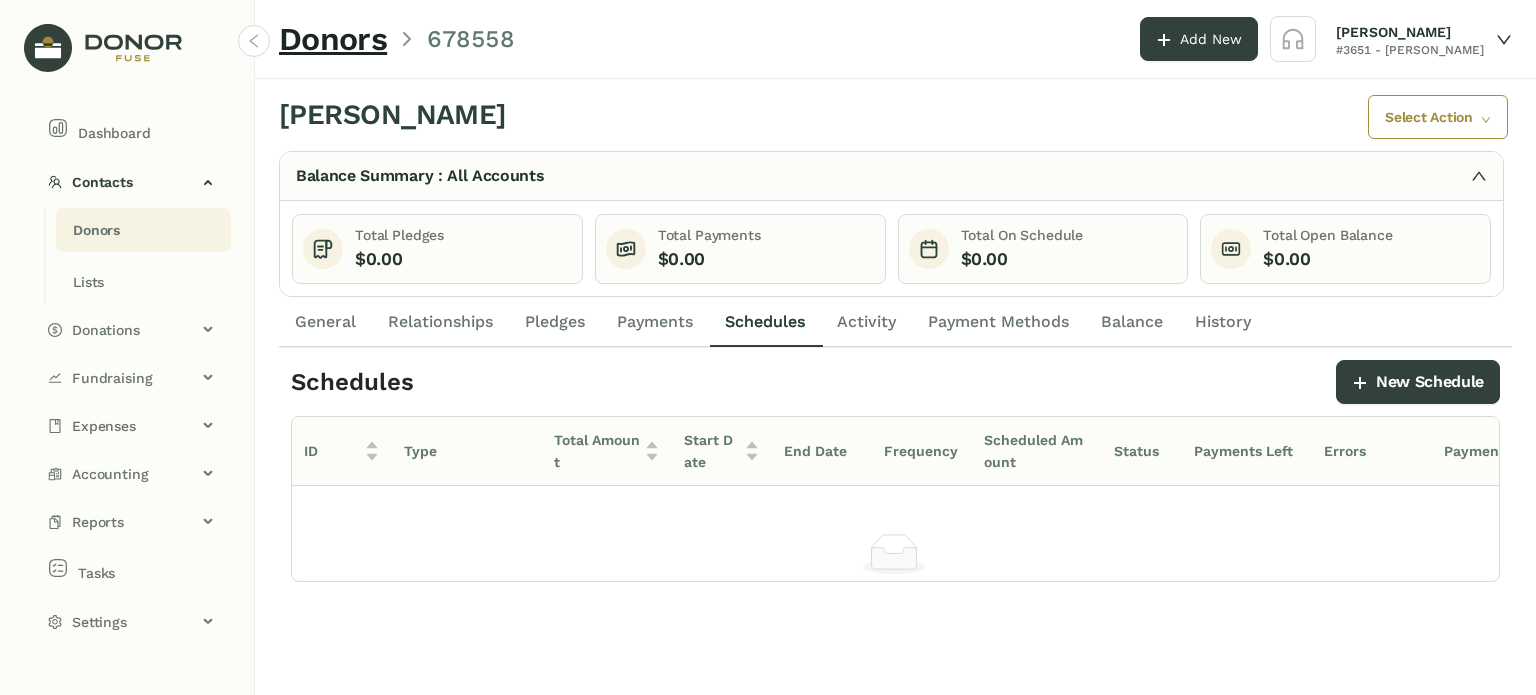 click on "Payments" 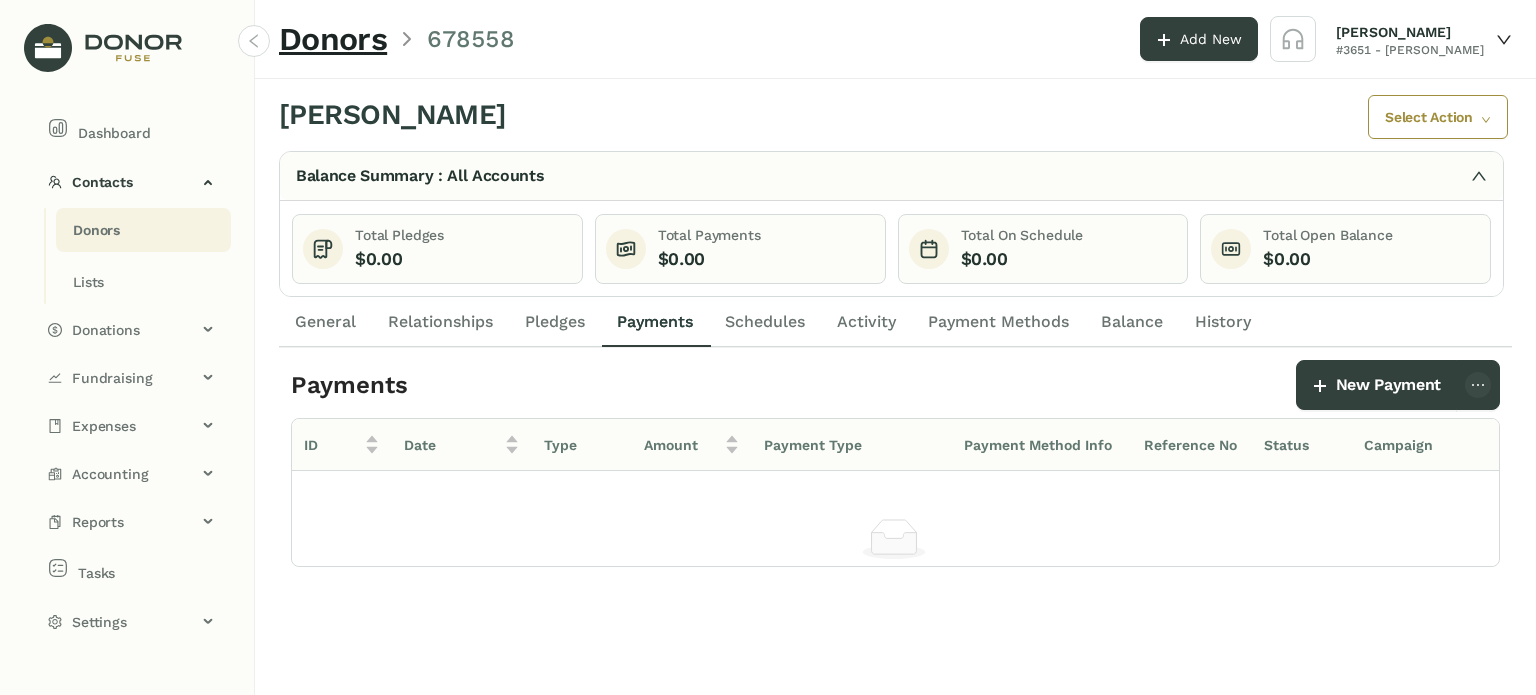 drag, startPoint x: 589, startPoint y: 323, endPoint x: 408, endPoint y: 321, distance: 181.01105 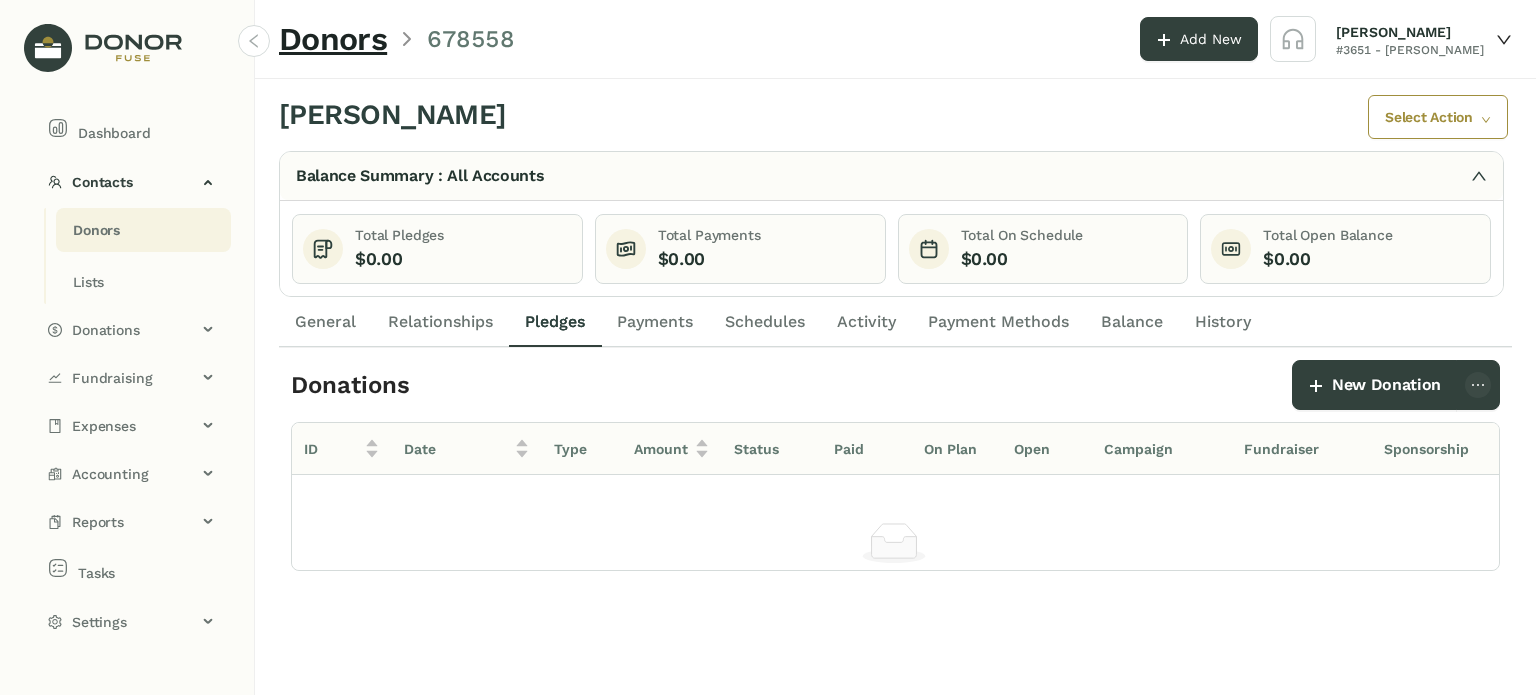 click on "Relationships" 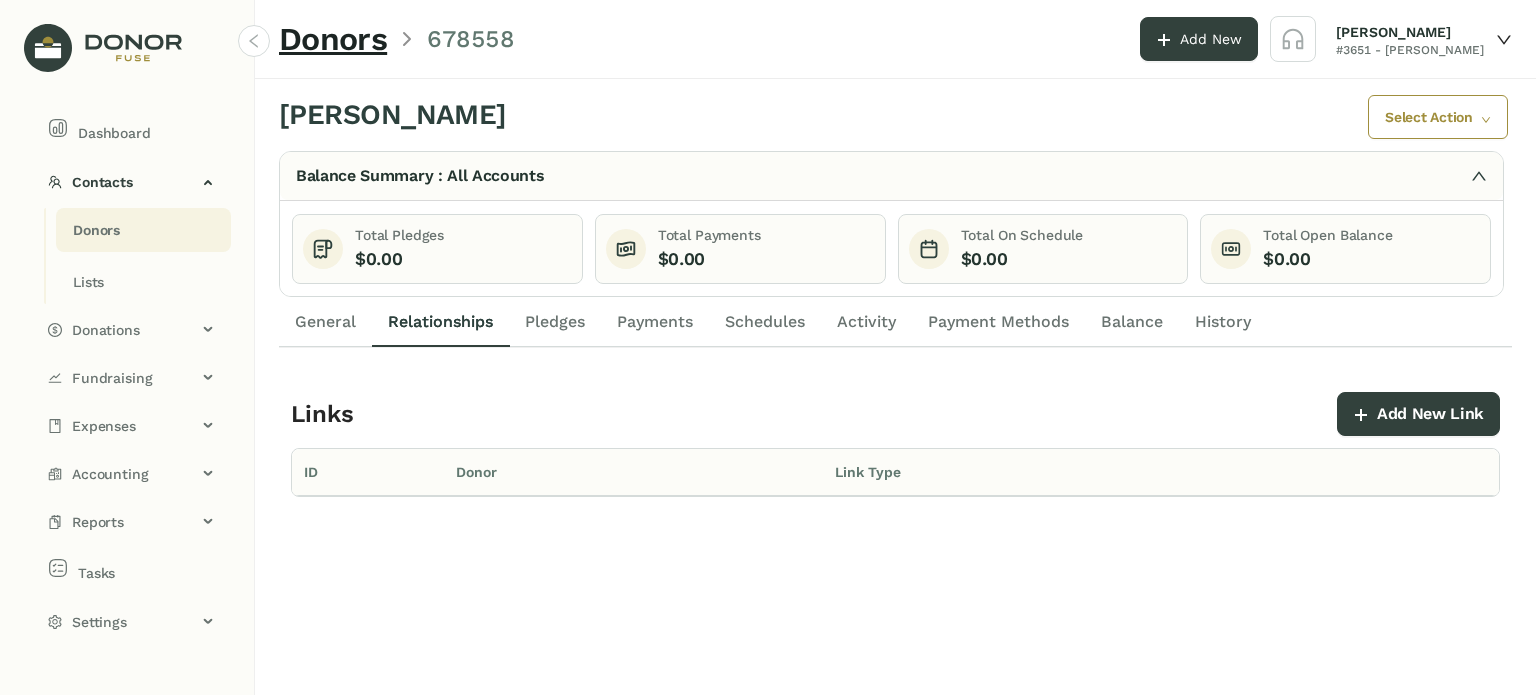 click on "General" 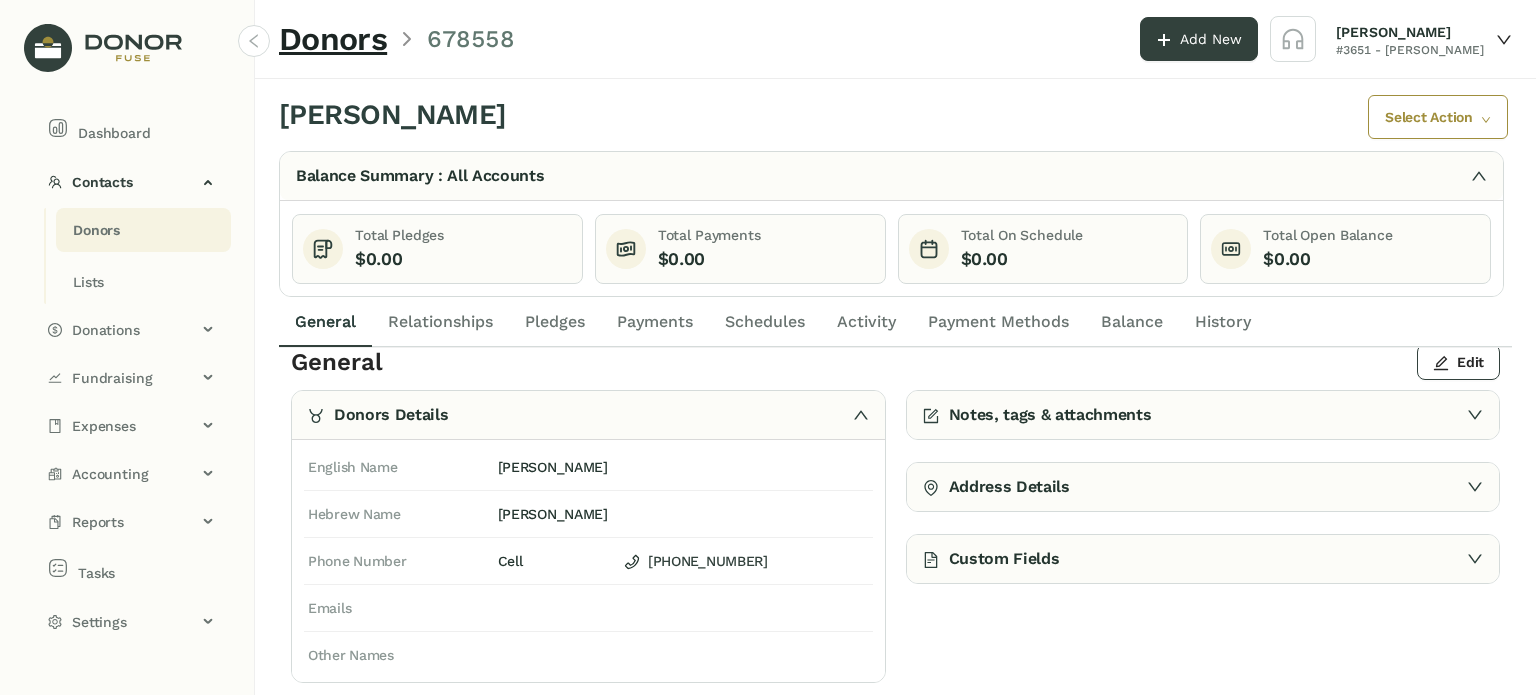 scroll, scrollTop: 0, scrollLeft: 0, axis: both 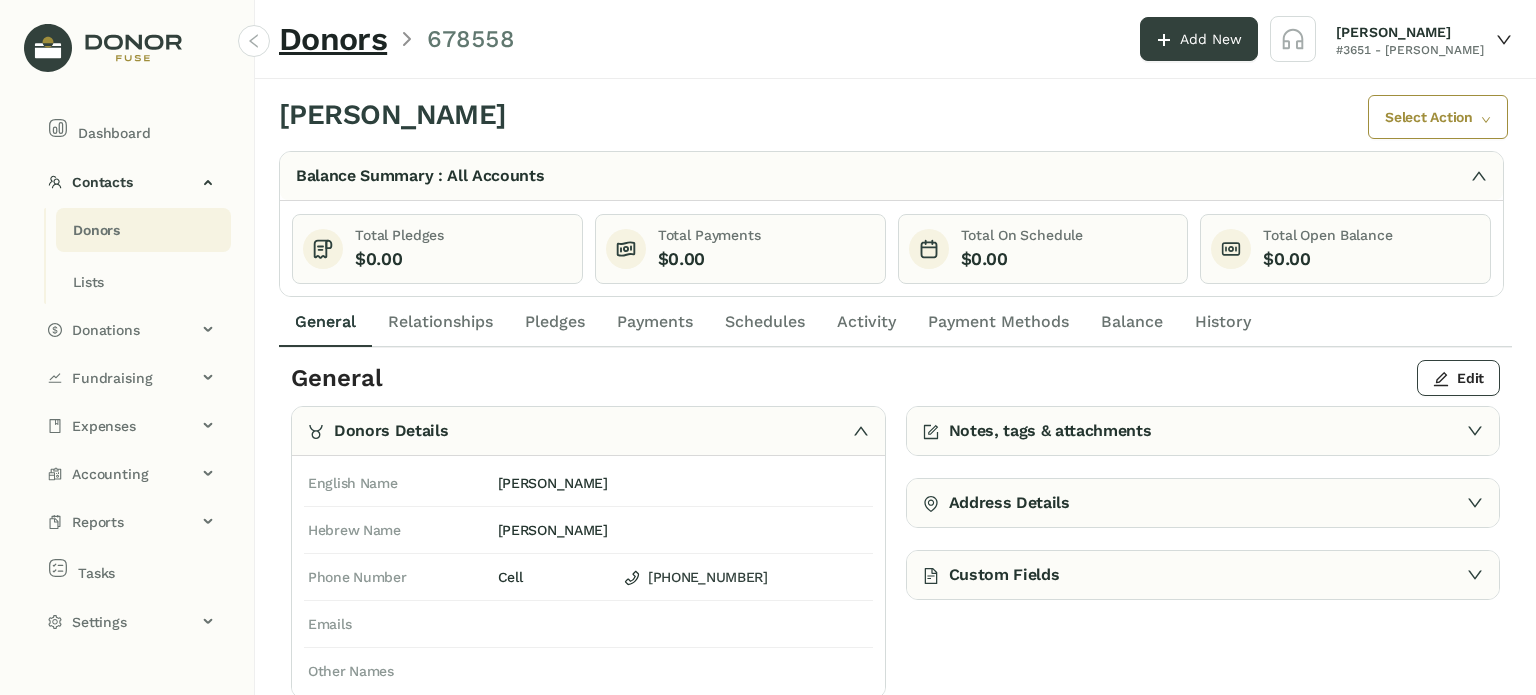 click on "Schedules" 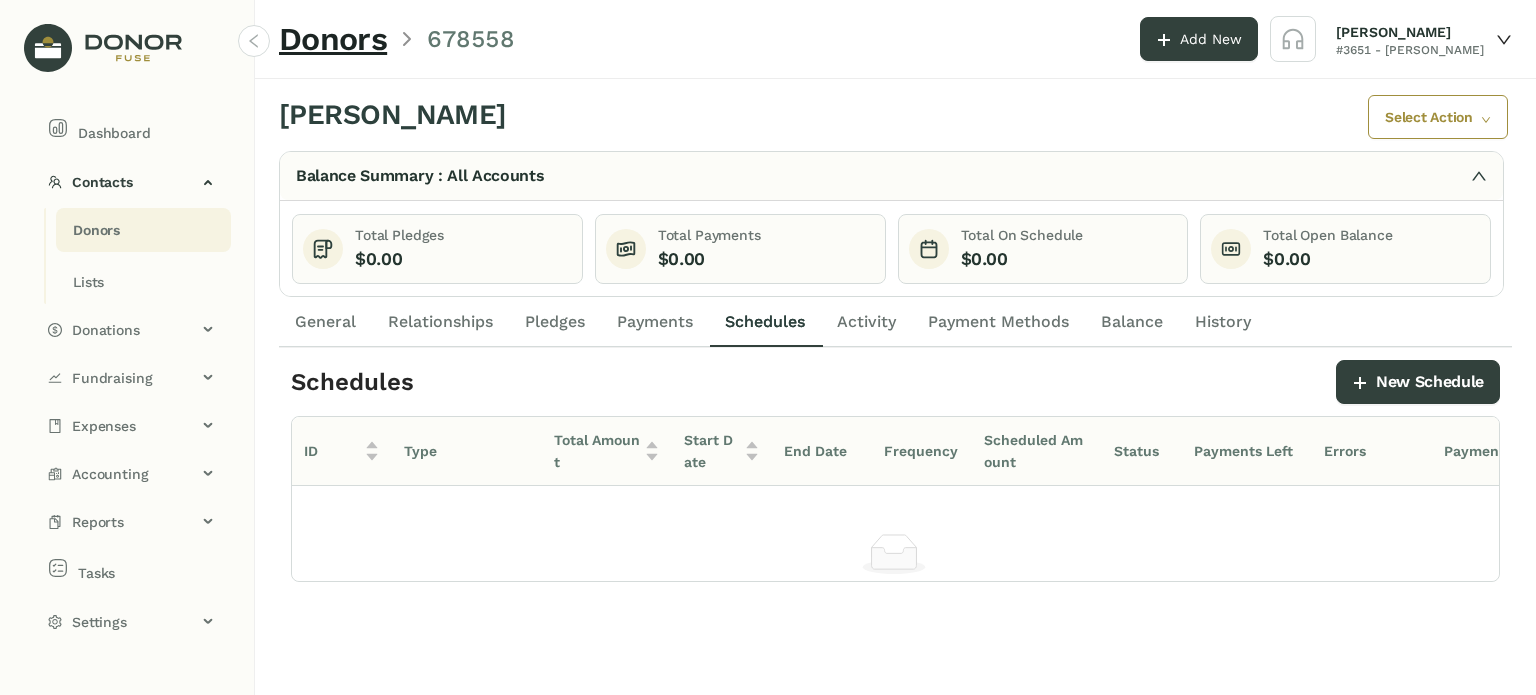 click on "Payments" 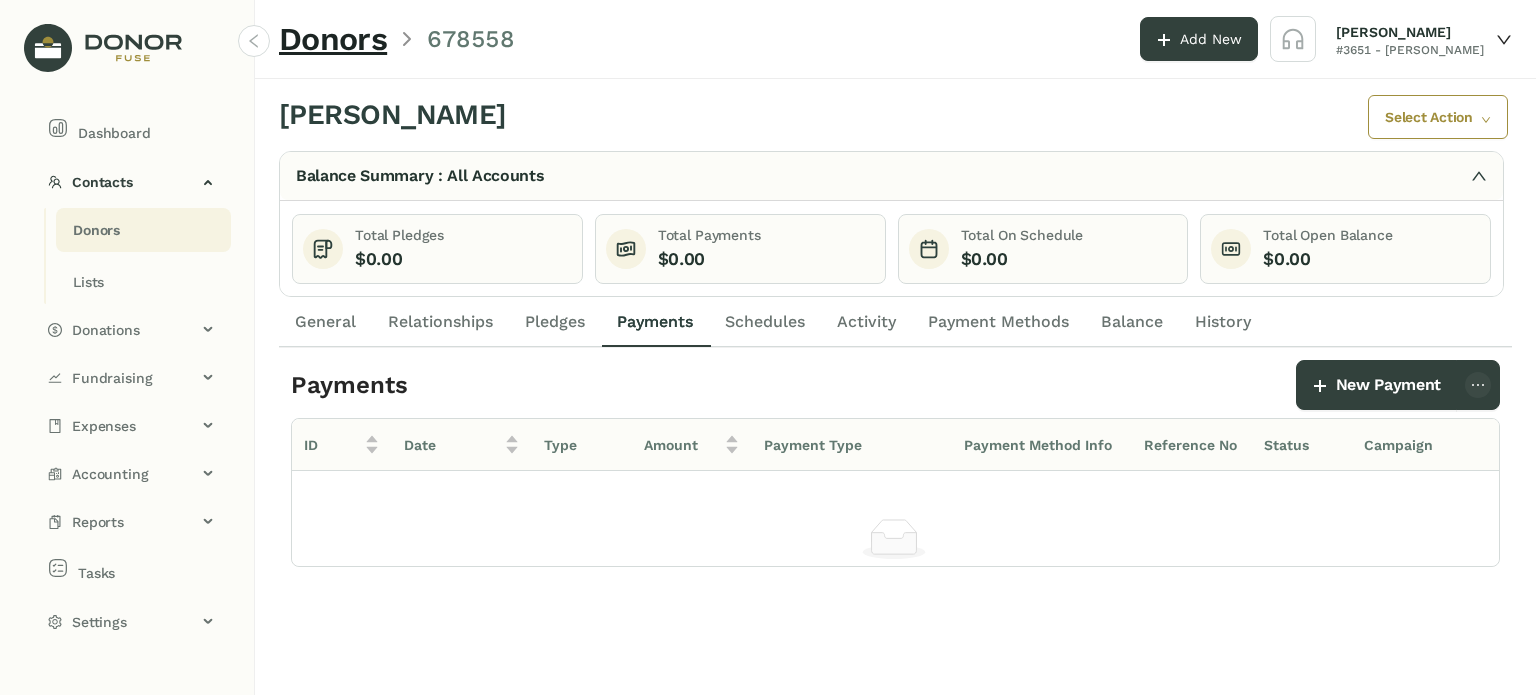 click on "Pledges" 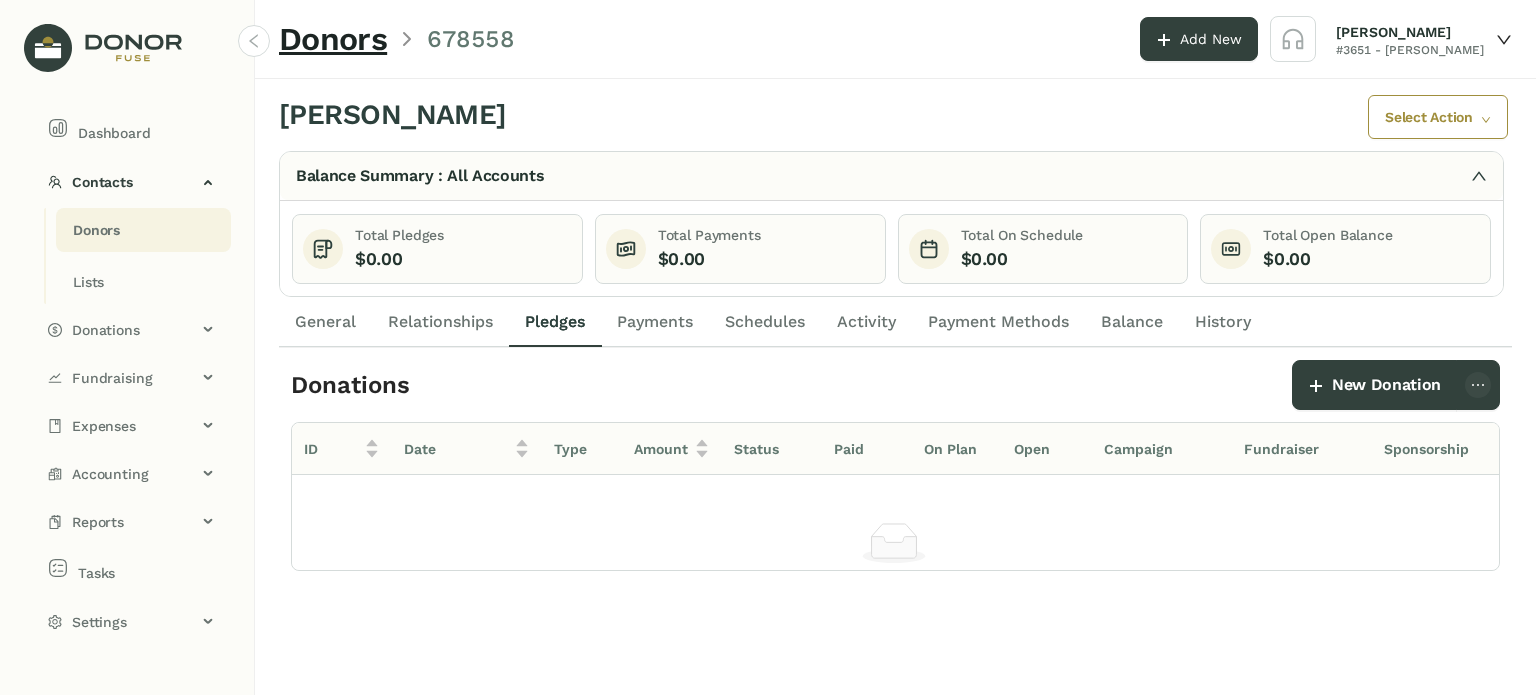 click on "Relationships" 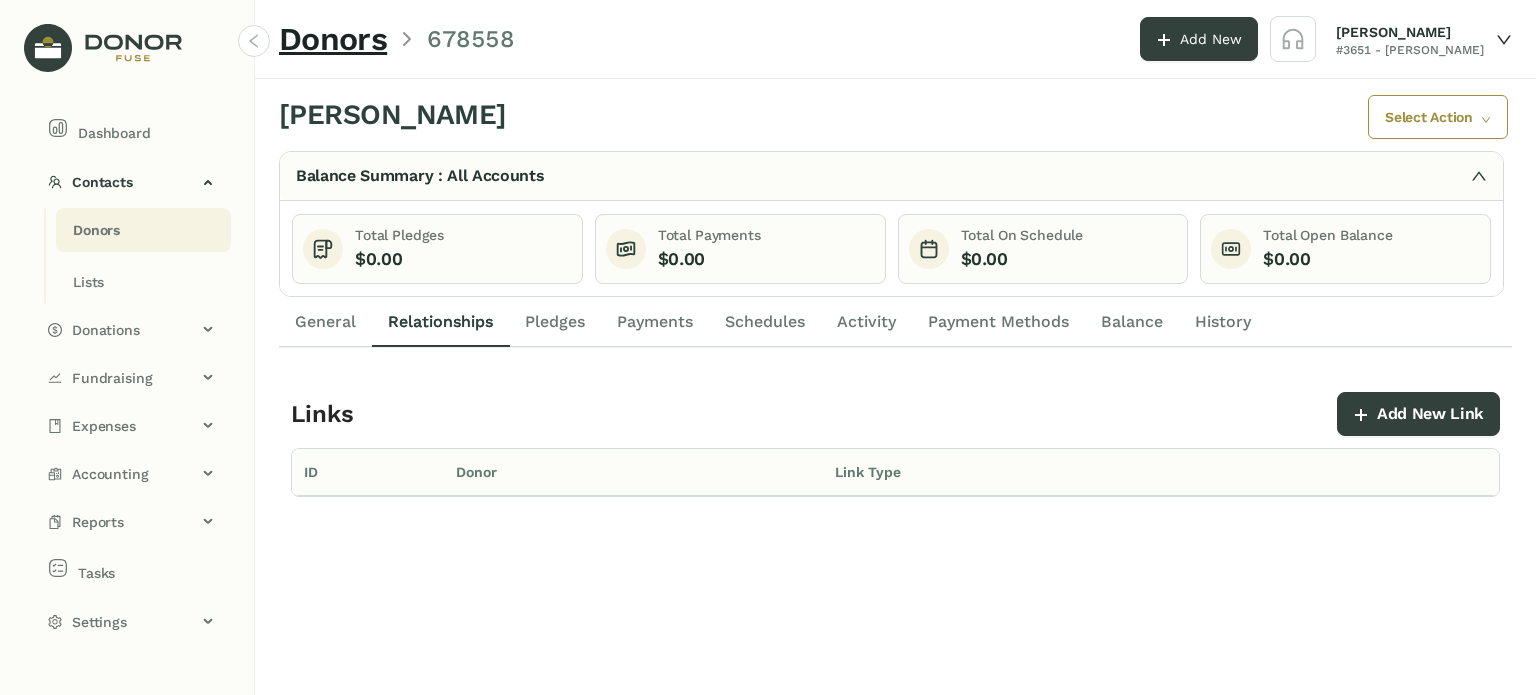 click on "General" 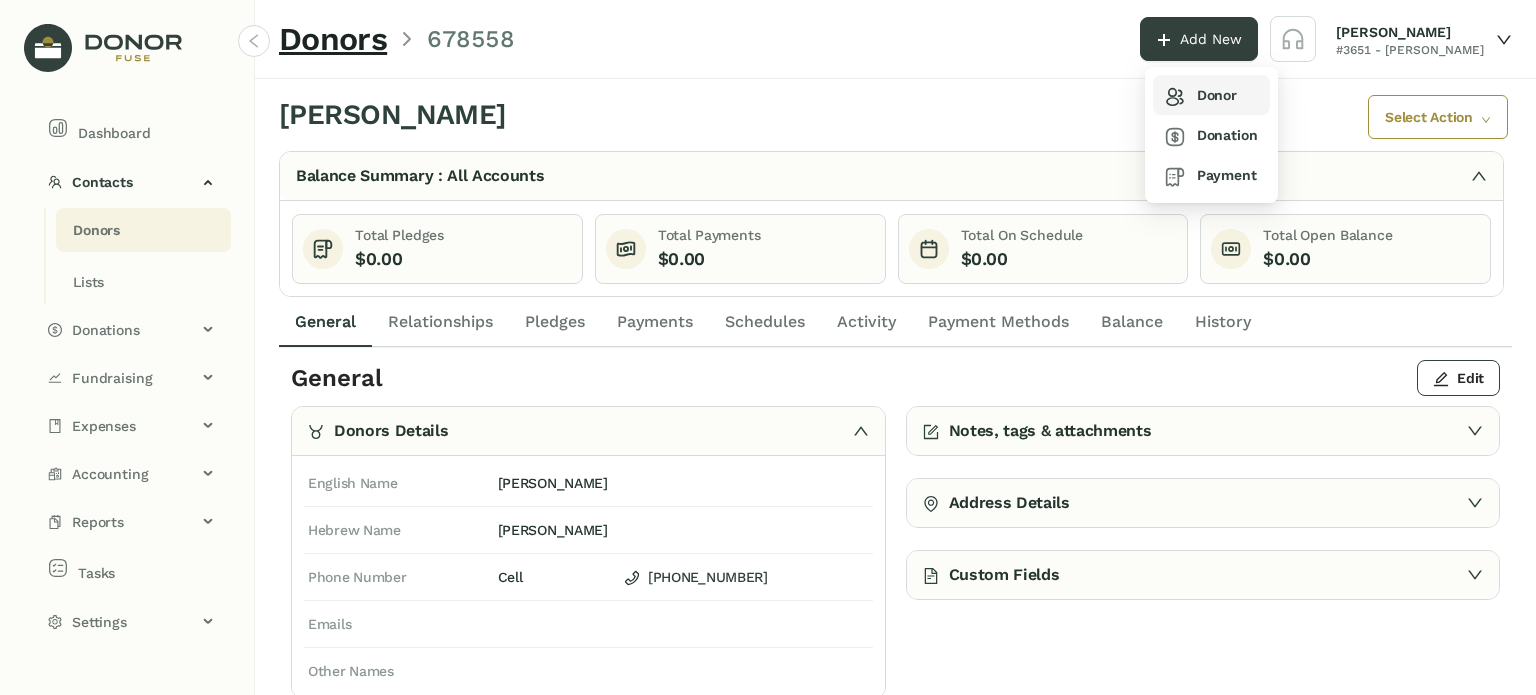 click on "Donor" at bounding box center [1201, 95] 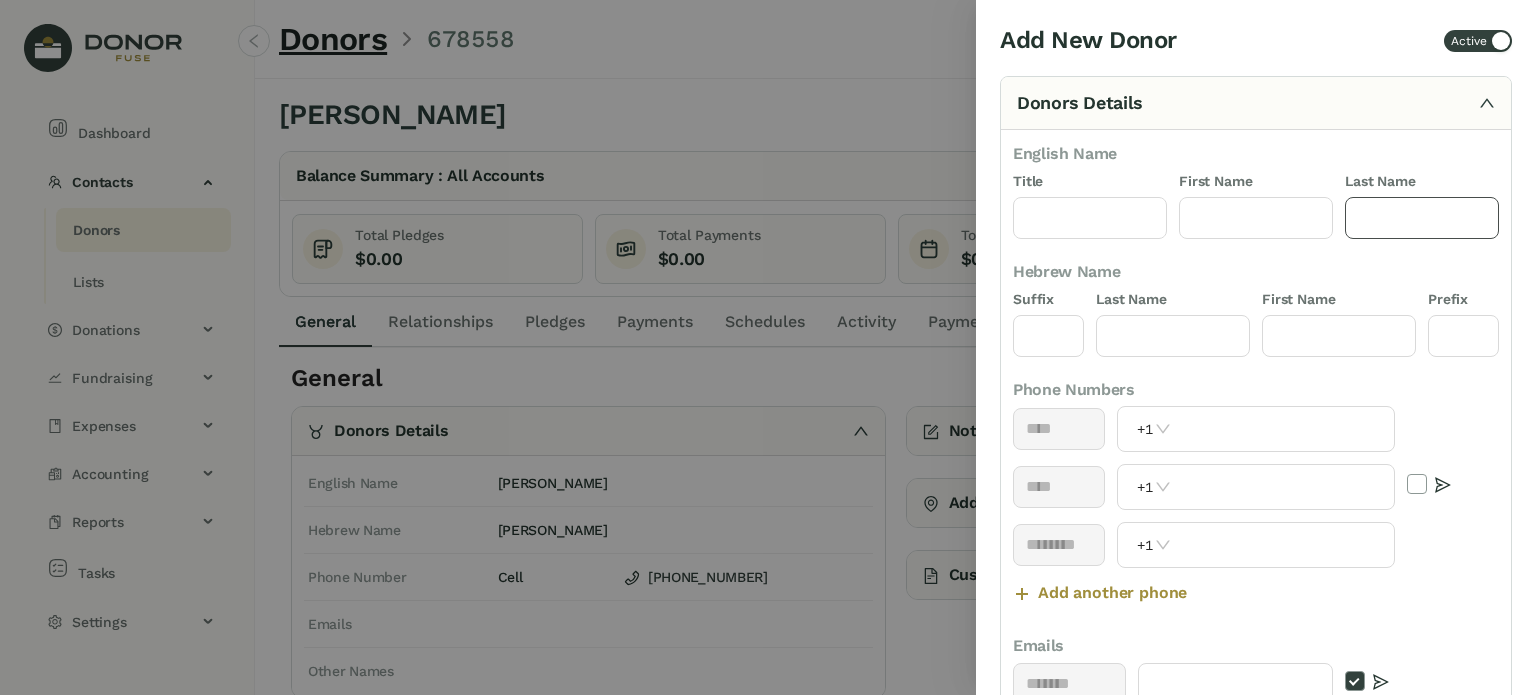 click 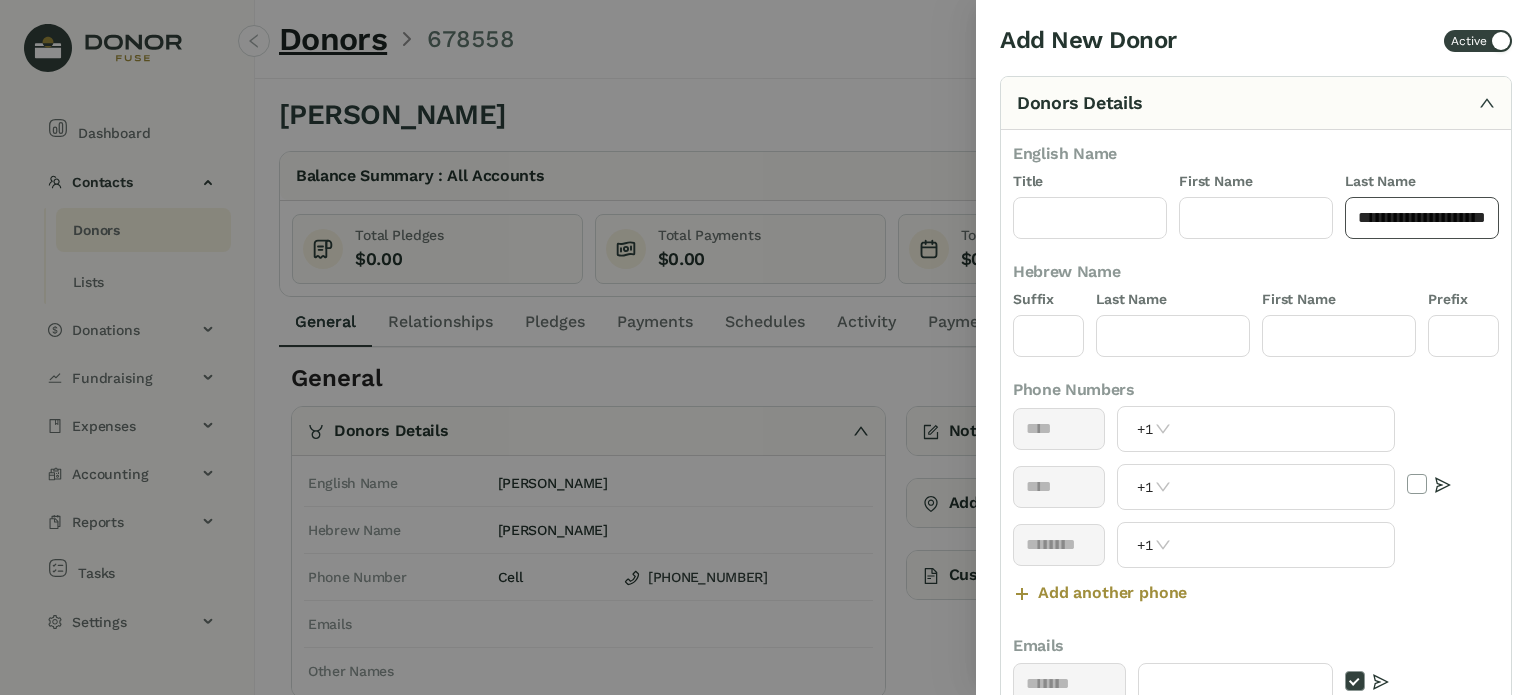 scroll, scrollTop: 0, scrollLeft: 11, axis: horizontal 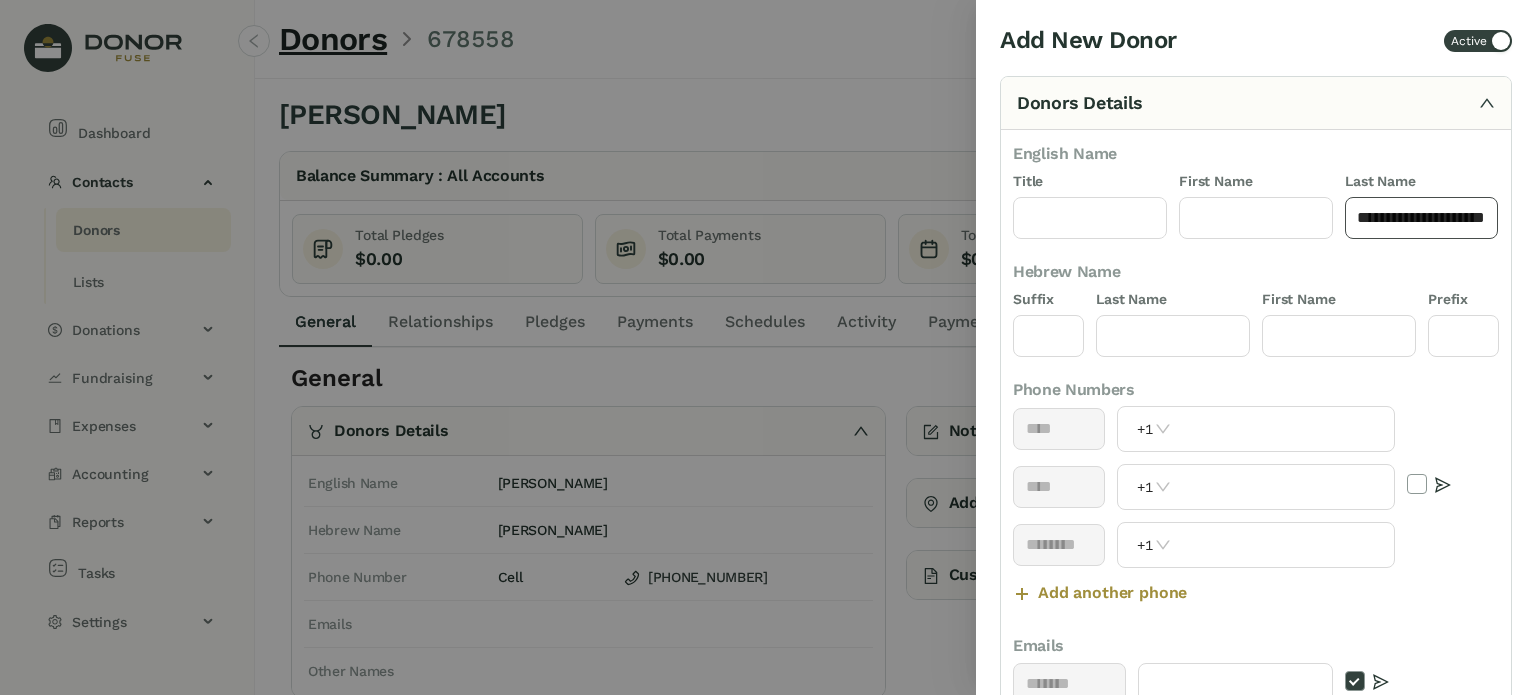 drag, startPoint x: 1468, startPoint y: 220, endPoint x: 1501, endPoint y: 219, distance: 33.01515 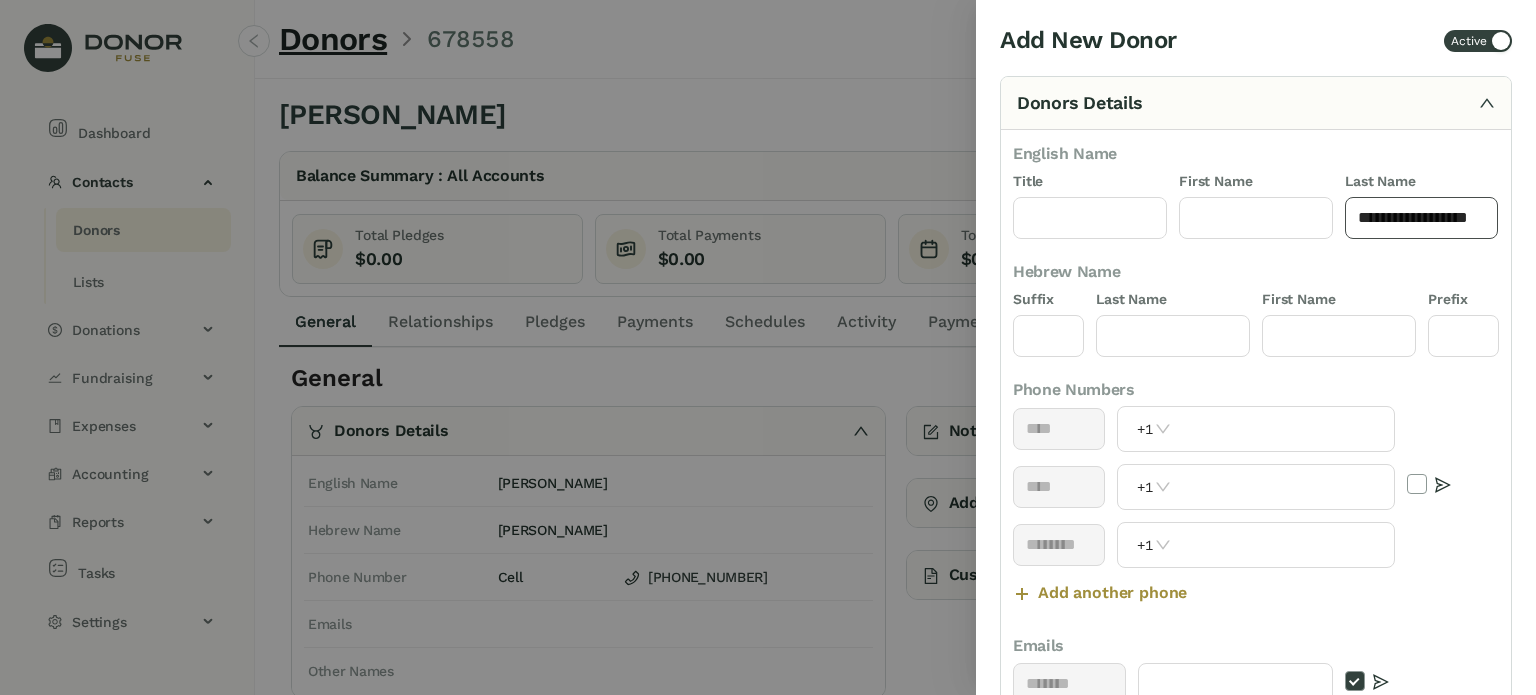 scroll, scrollTop: 0, scrollLeft: 0, axis: both 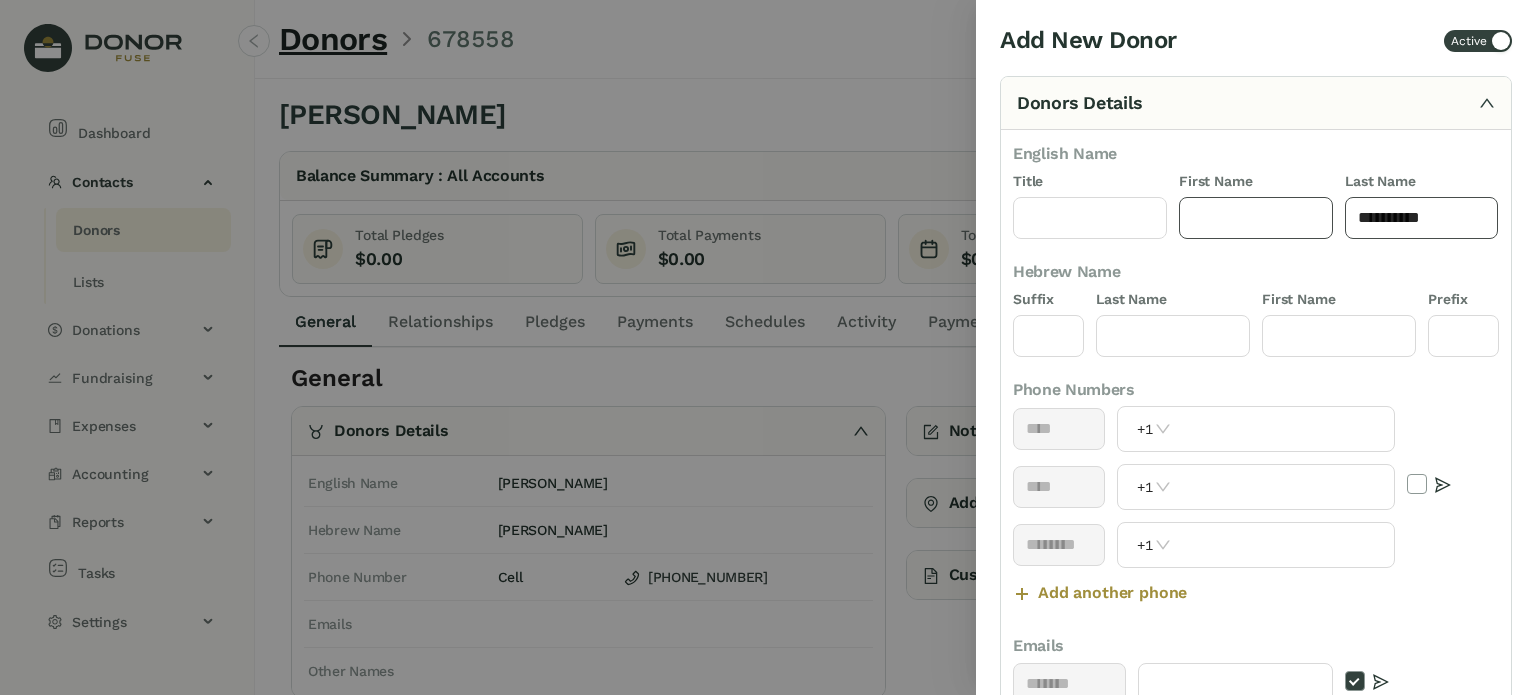 type on "**********" 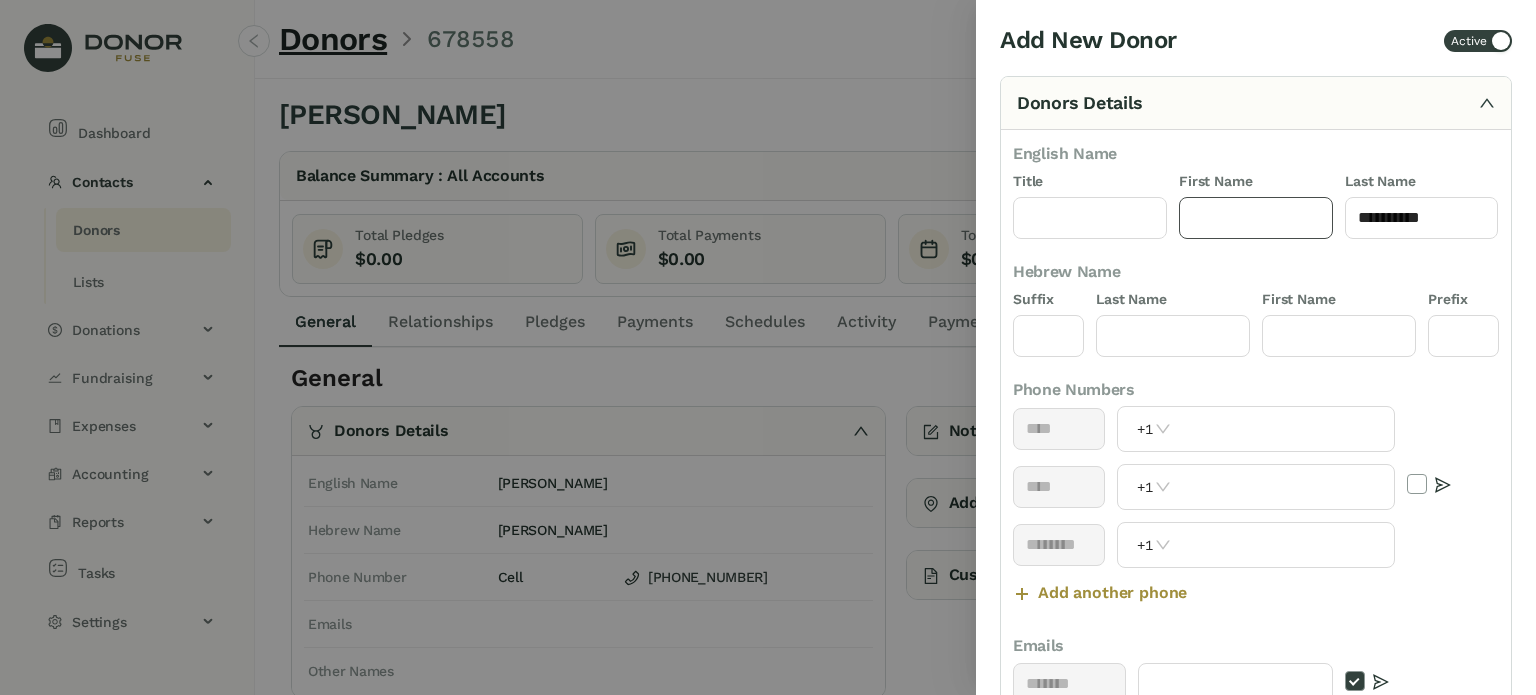 click 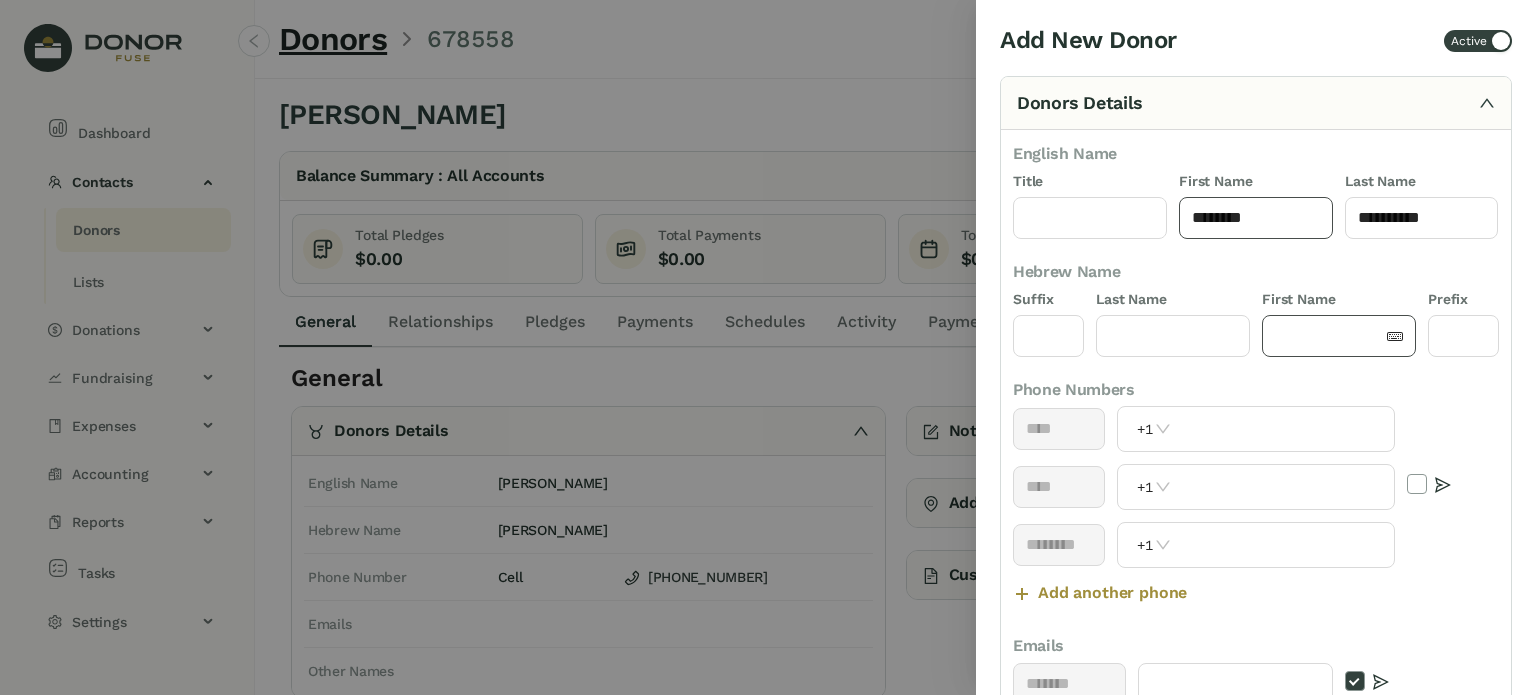 type on "*******" 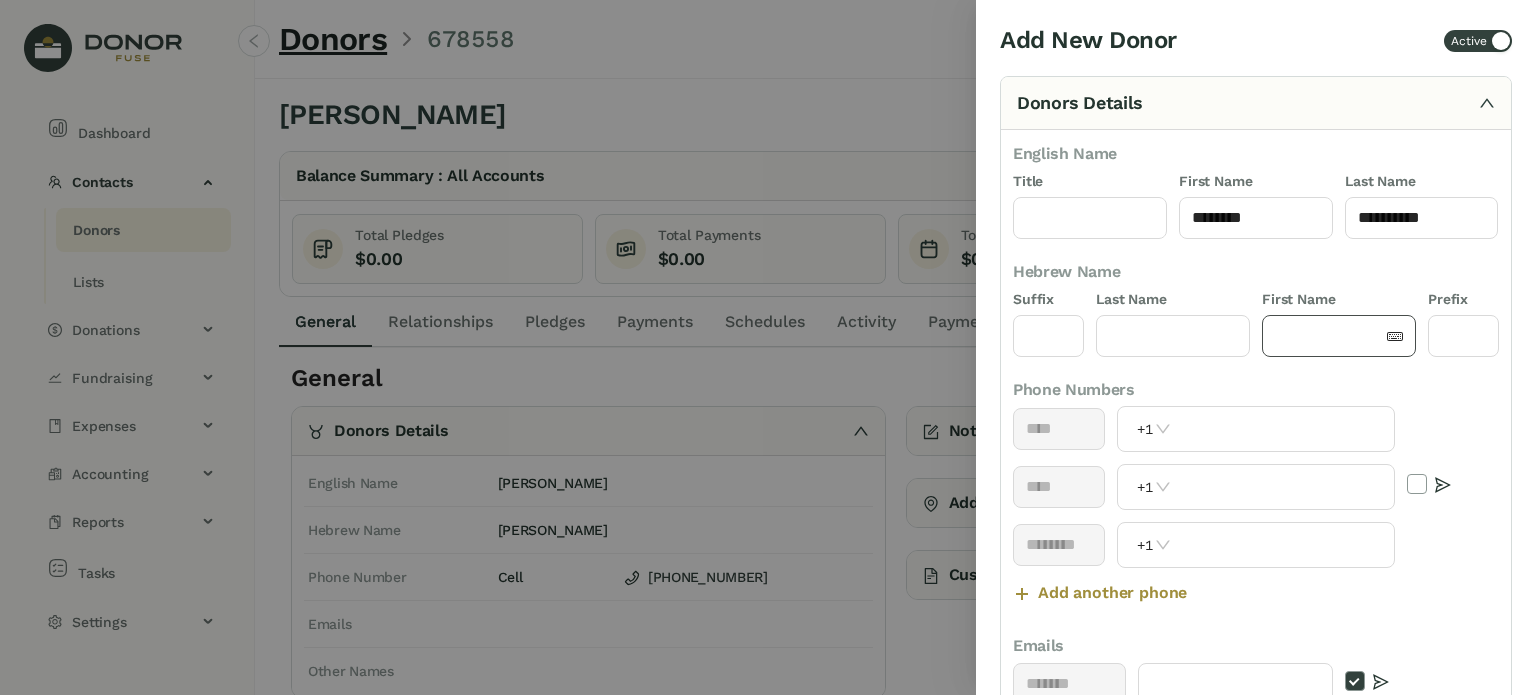 drag, startPoint x: 1316, startPoint y: 335, endPoint x: 1305, endPoint y: 327, distance: 13.601471 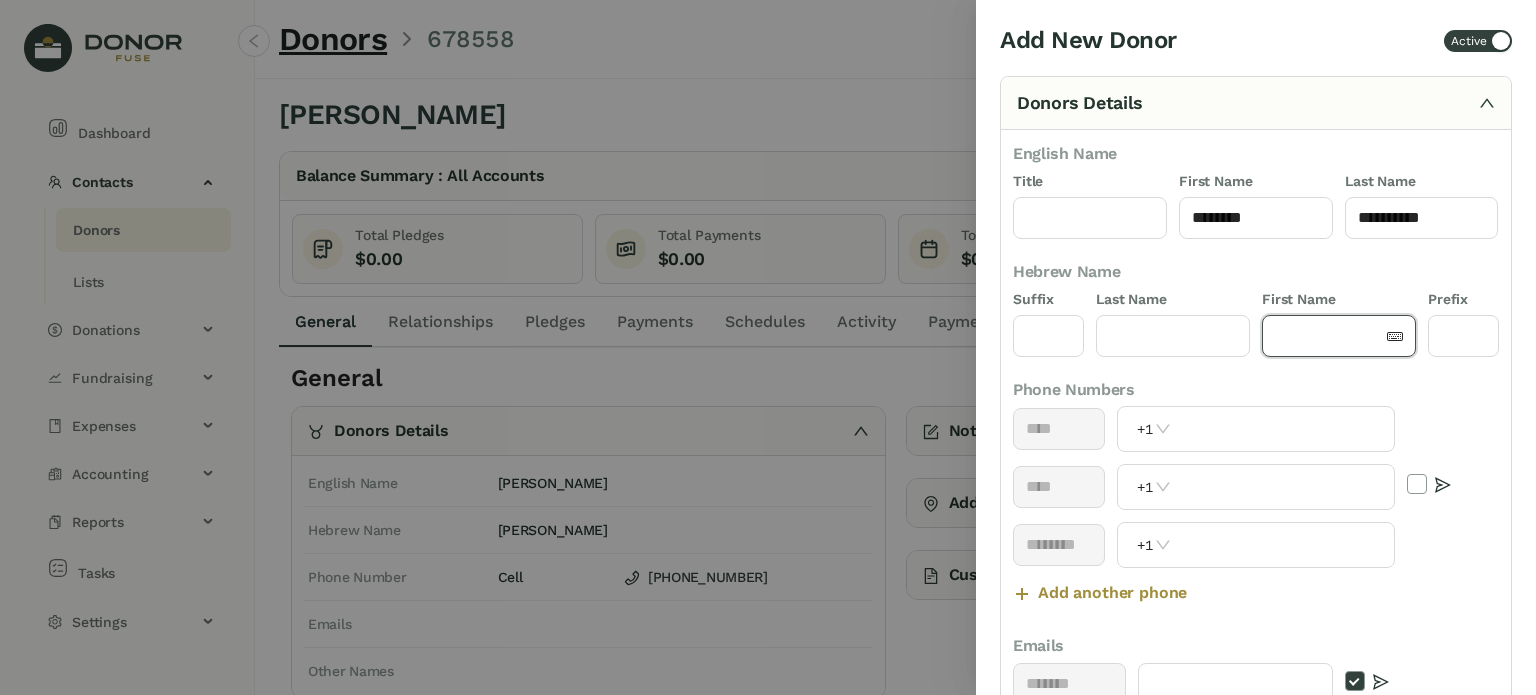 click 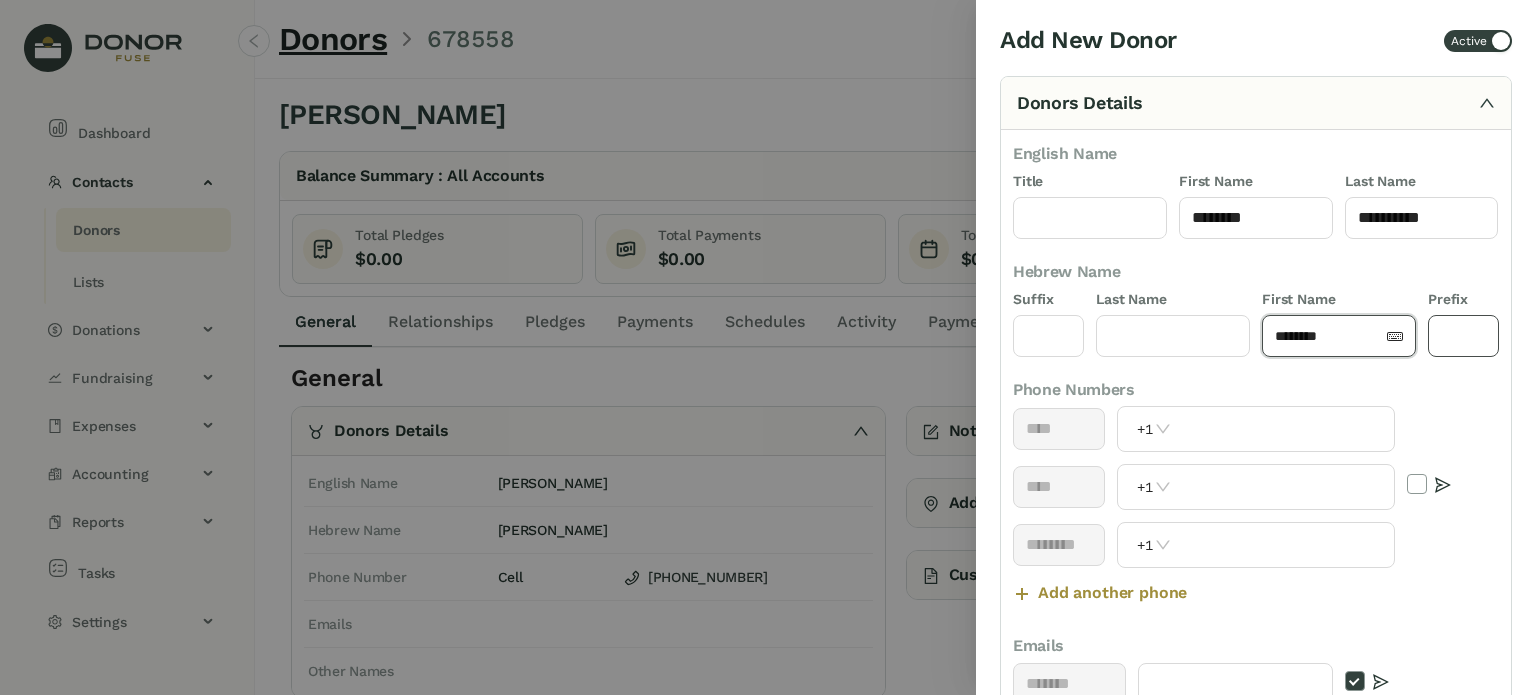 type on "*******" 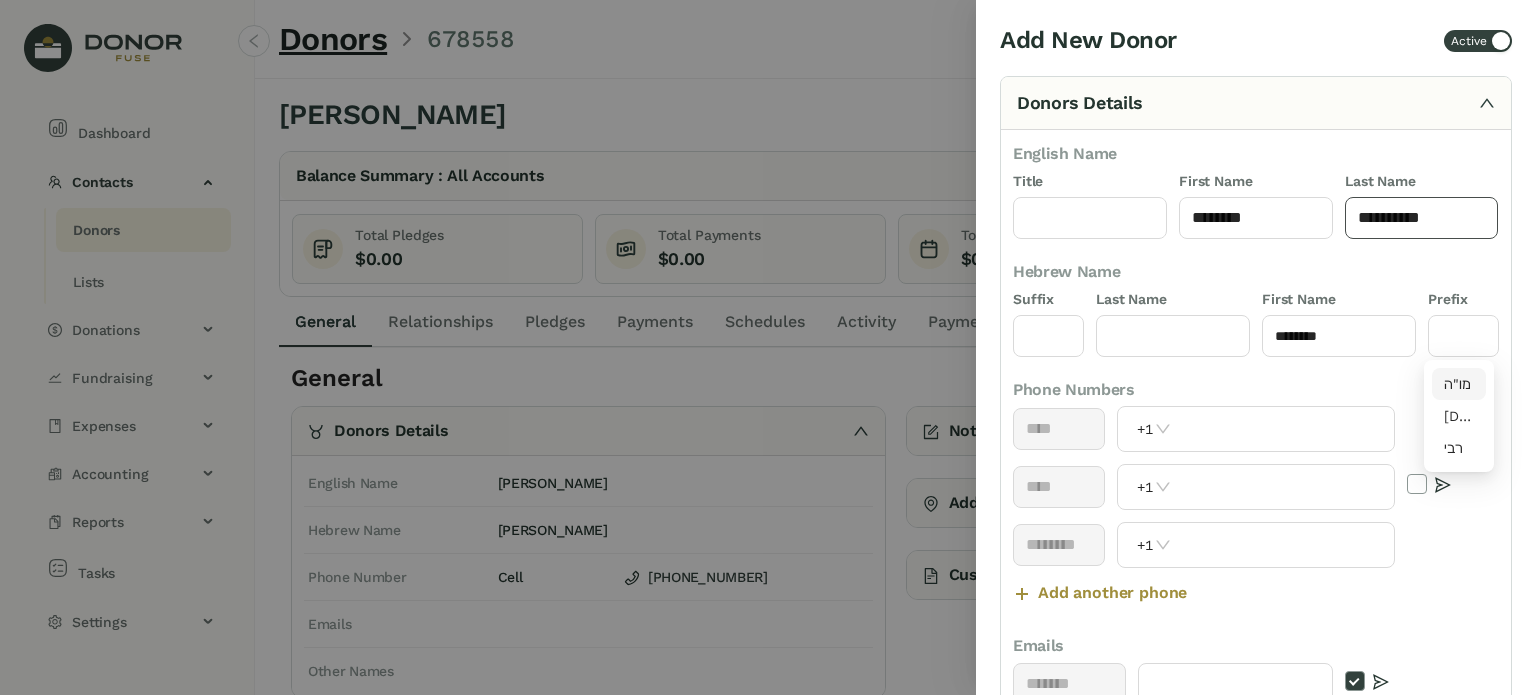 click on "**********" 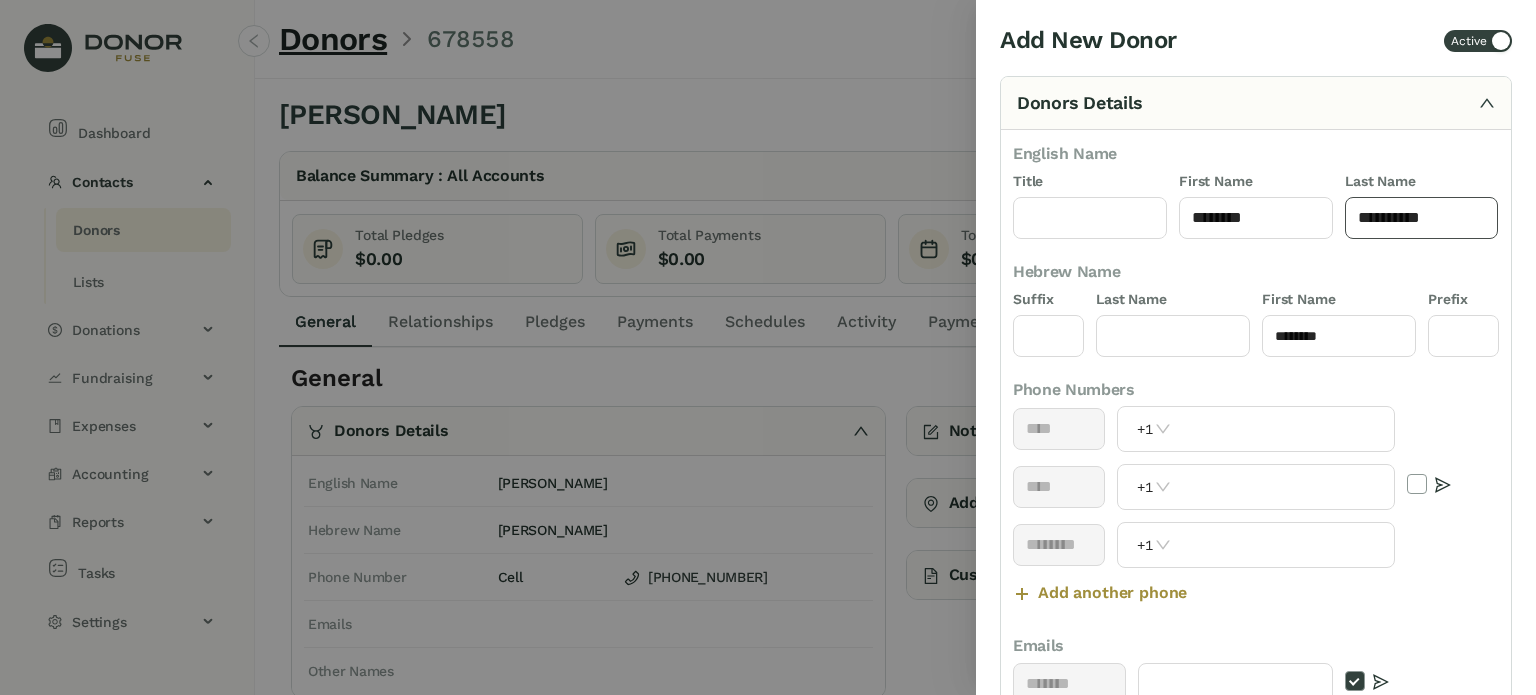 click on "**********" 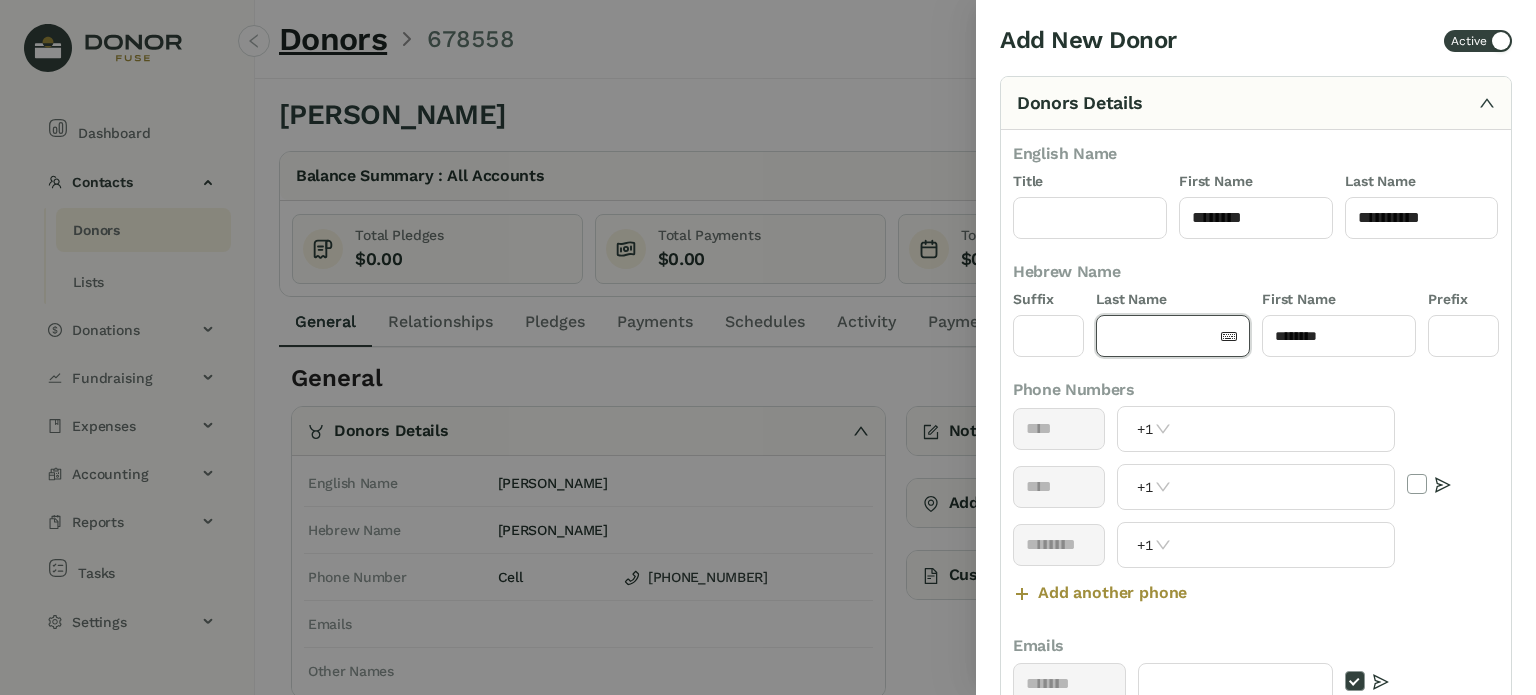 click 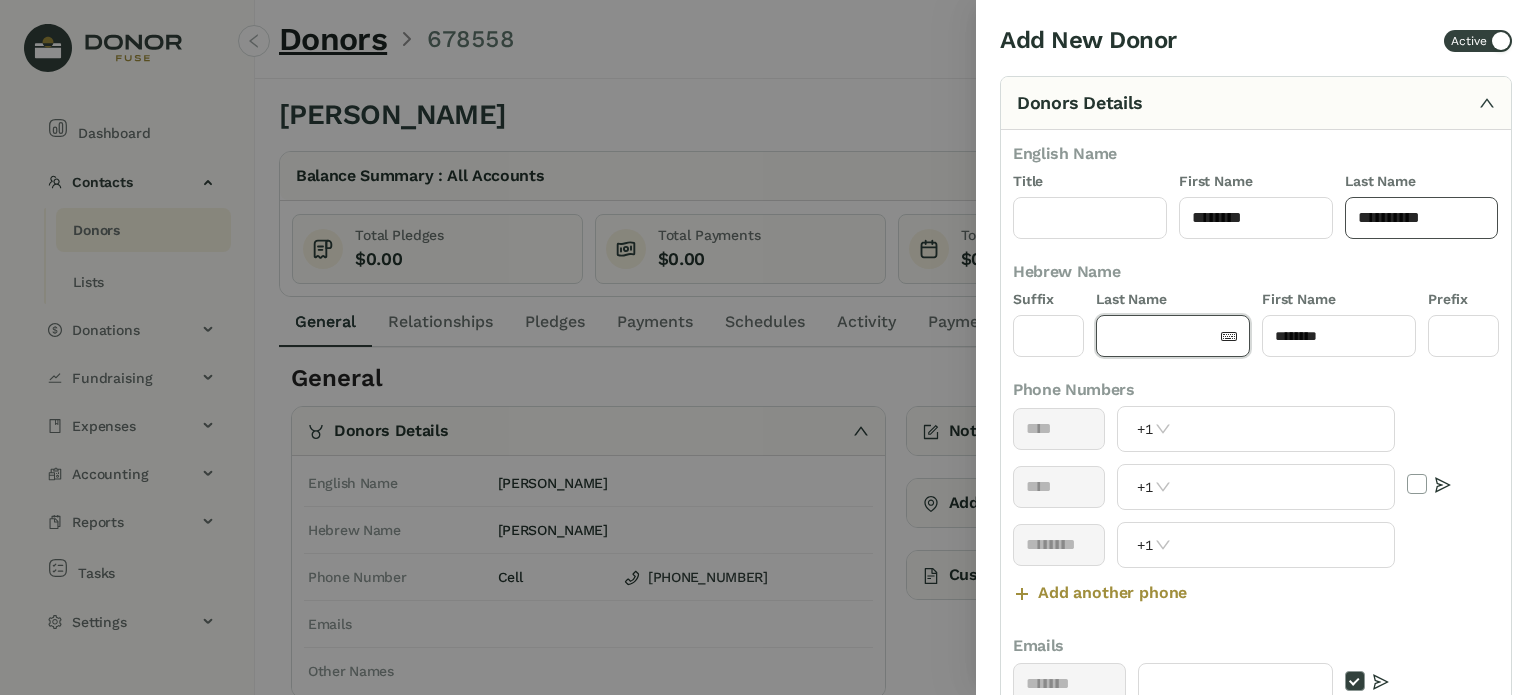 click on "**********" 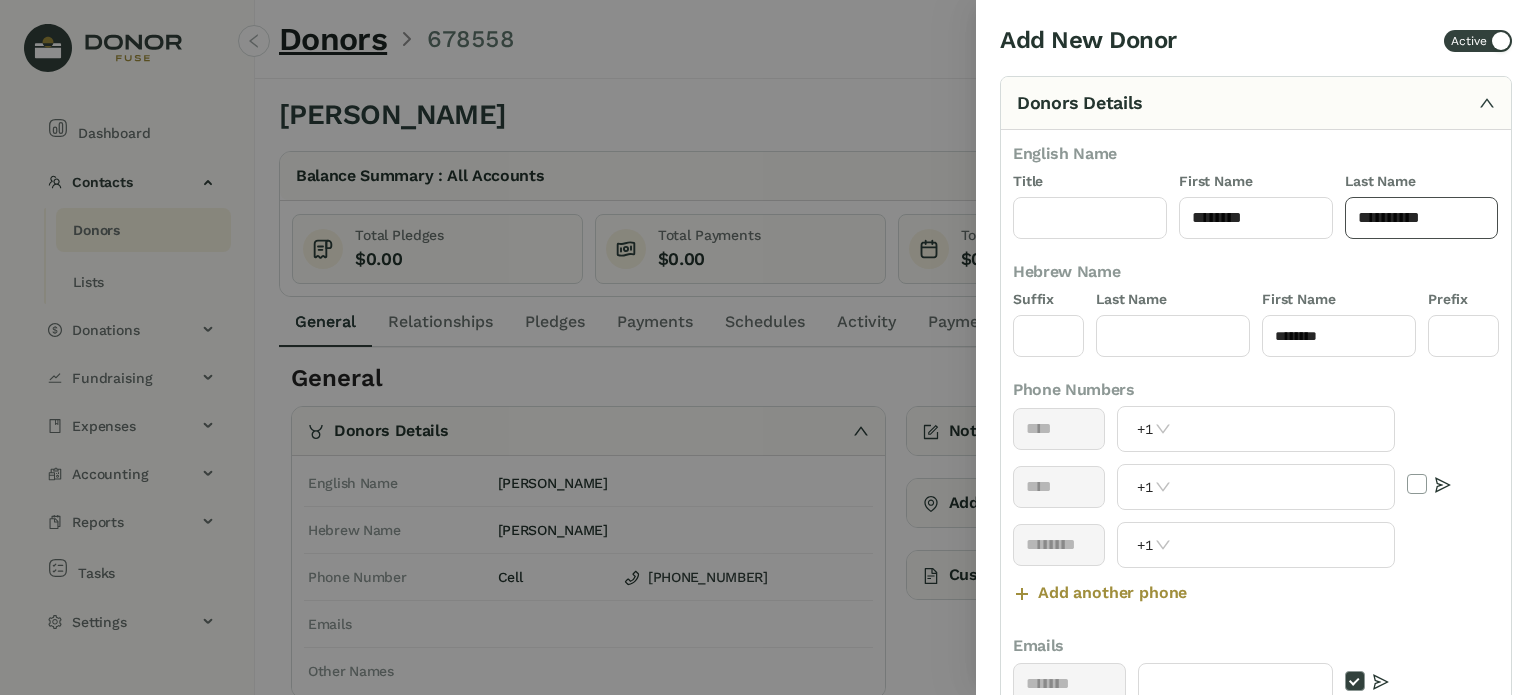 click on "**********" 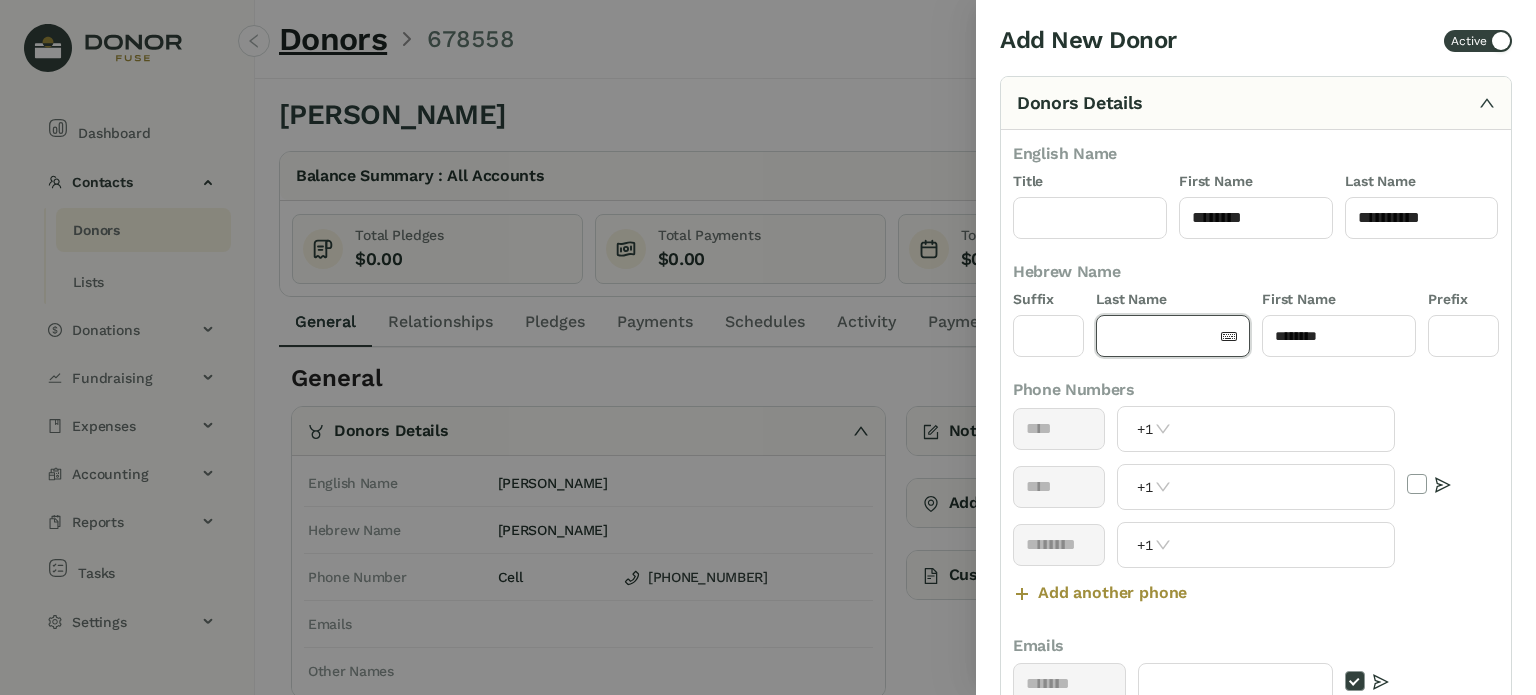 click 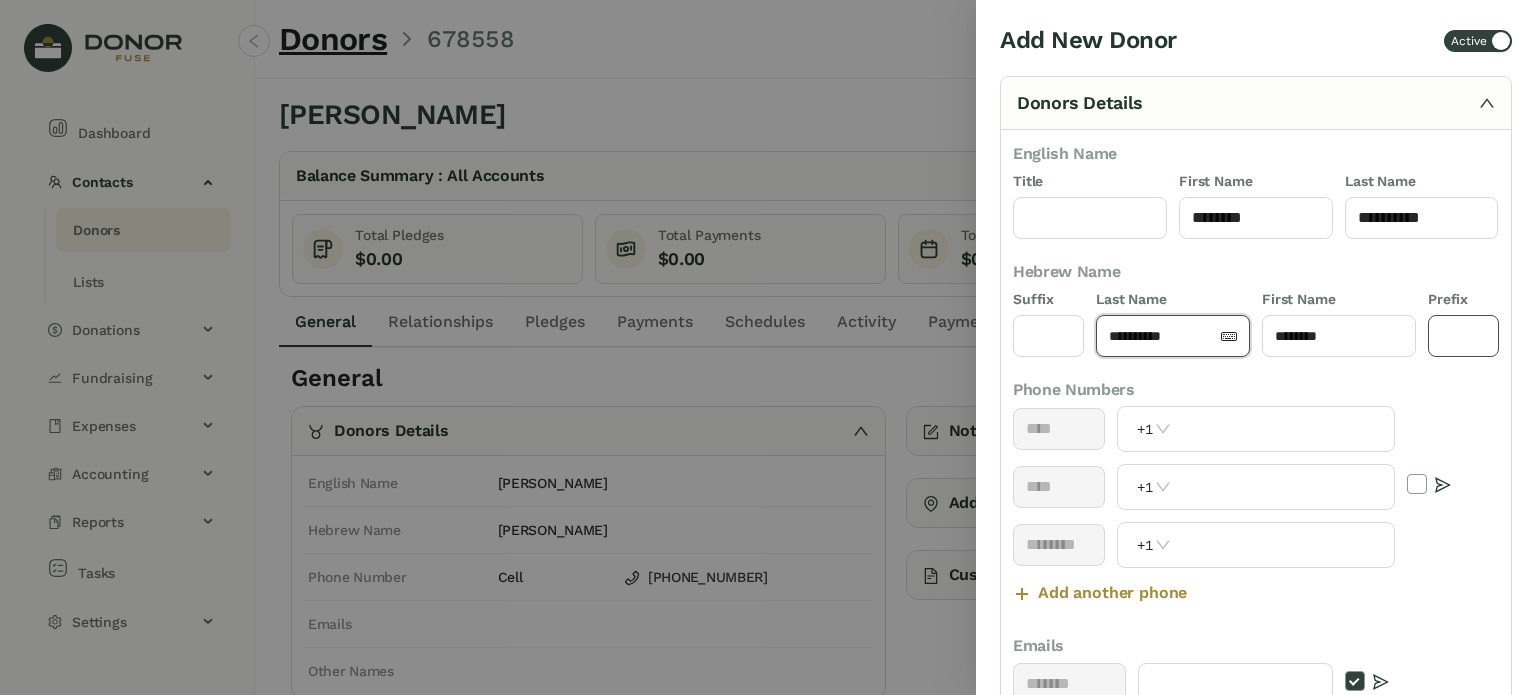 type on "**********" 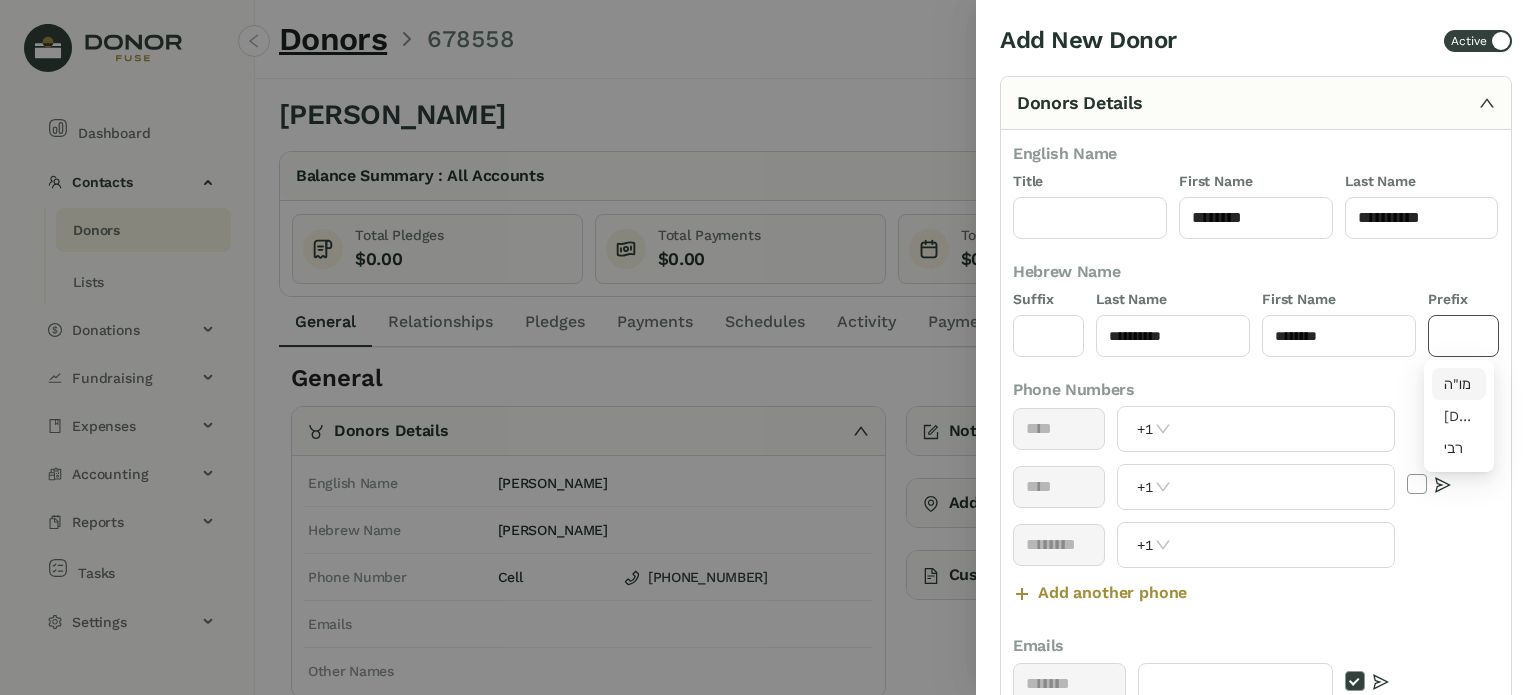 click 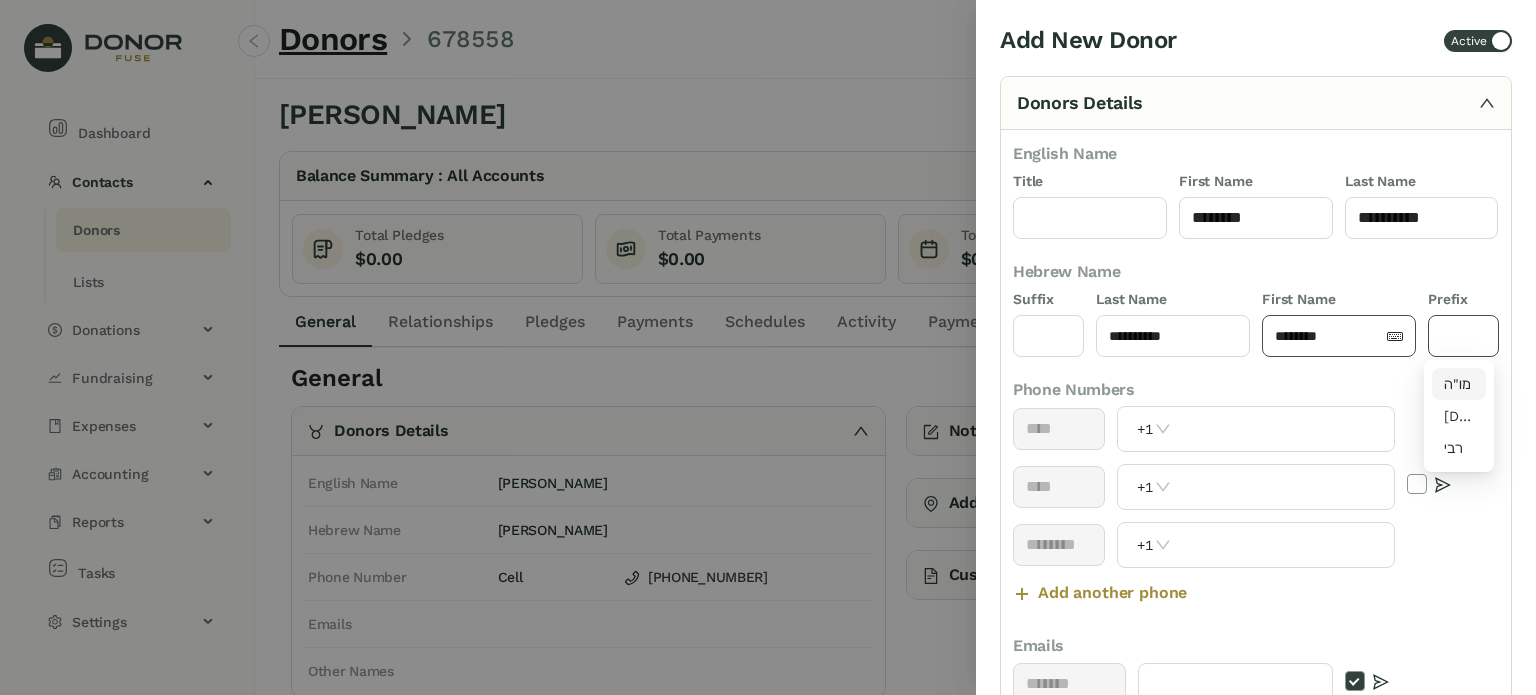 drag, startPoint x: 1442, startPoint y: 388, endPoint x: 1352, endPoint y: 355, distance: 95.85927 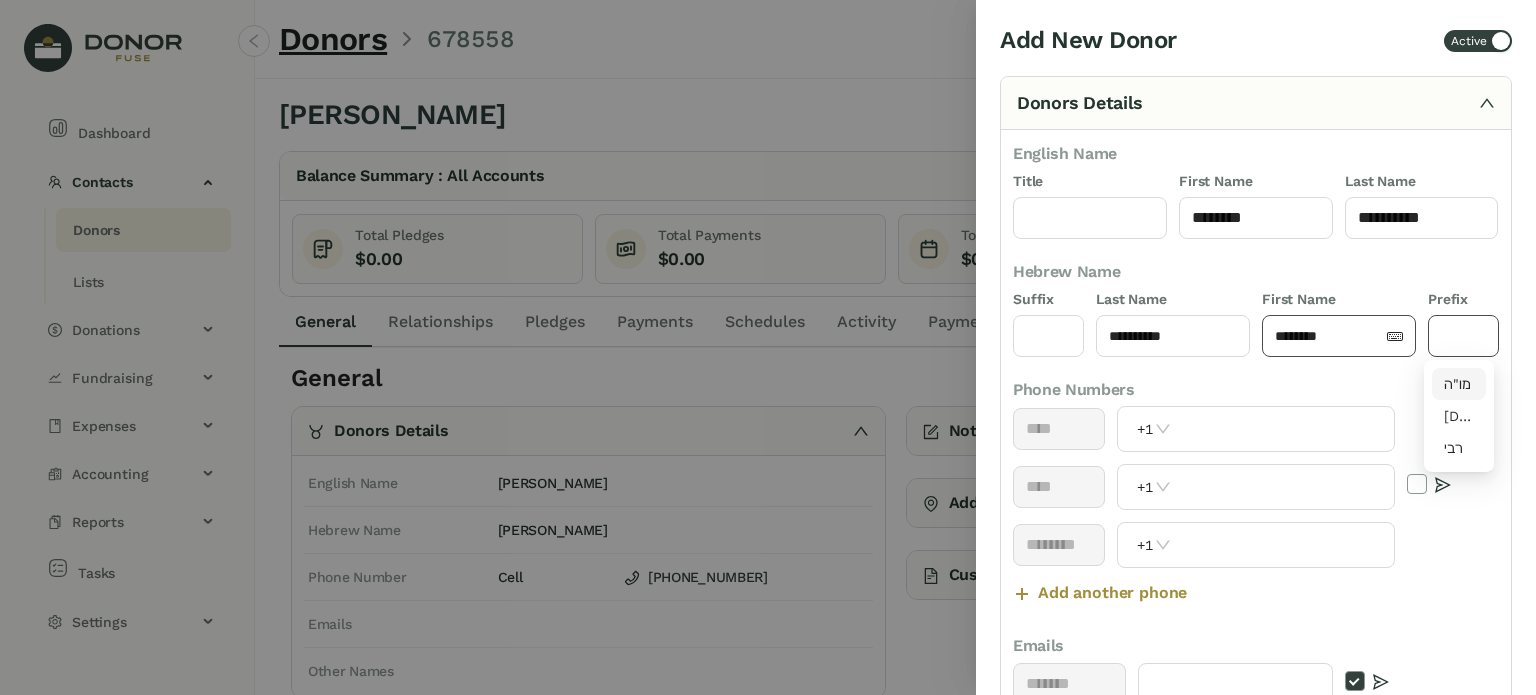 click on "מו"ה" at bounding box center (1459, 384) 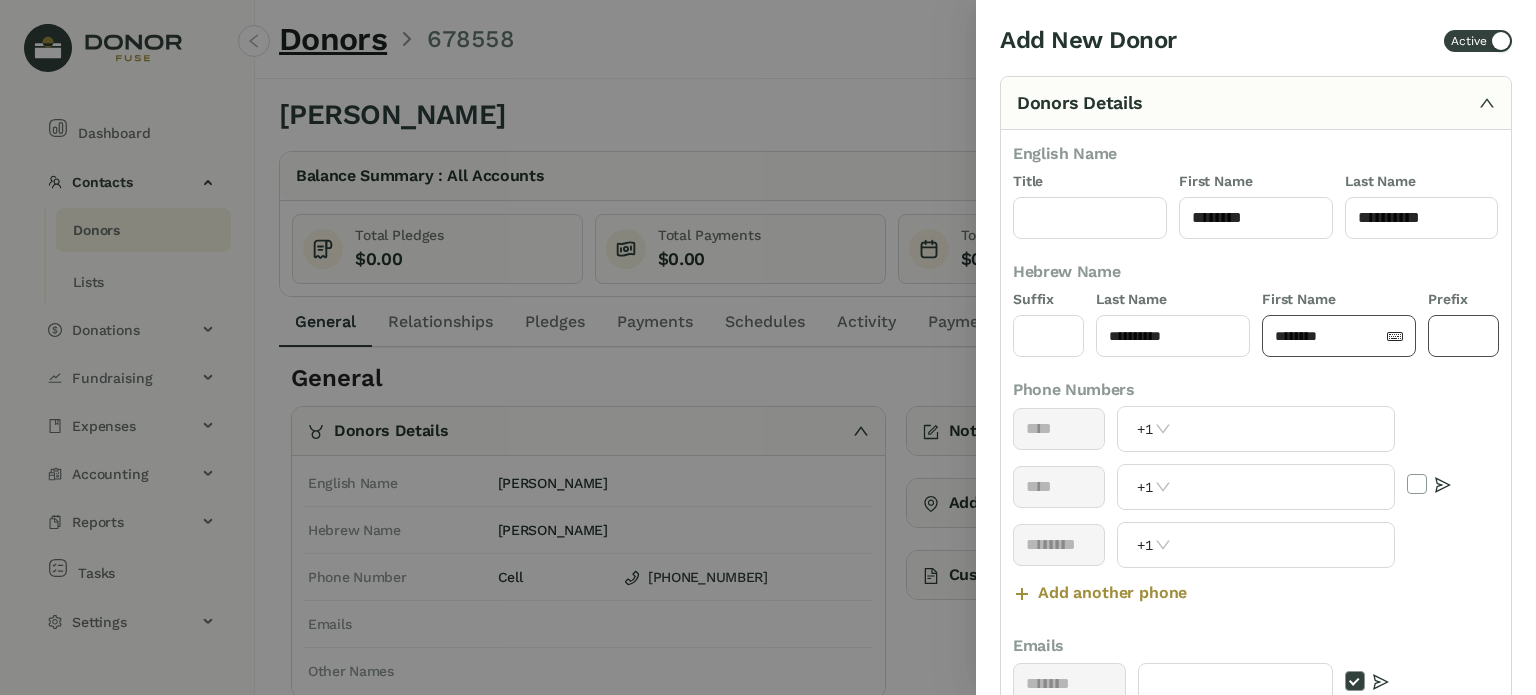 type on "****" 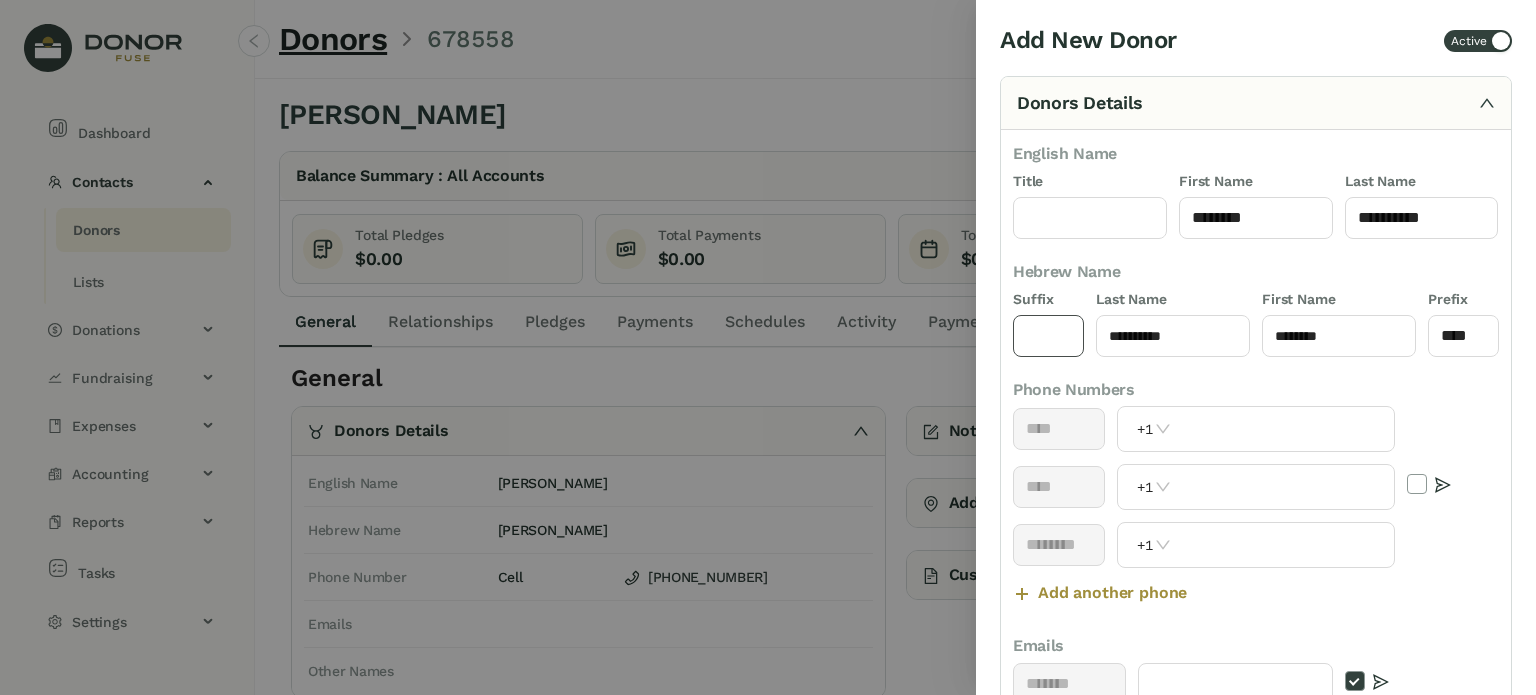 click 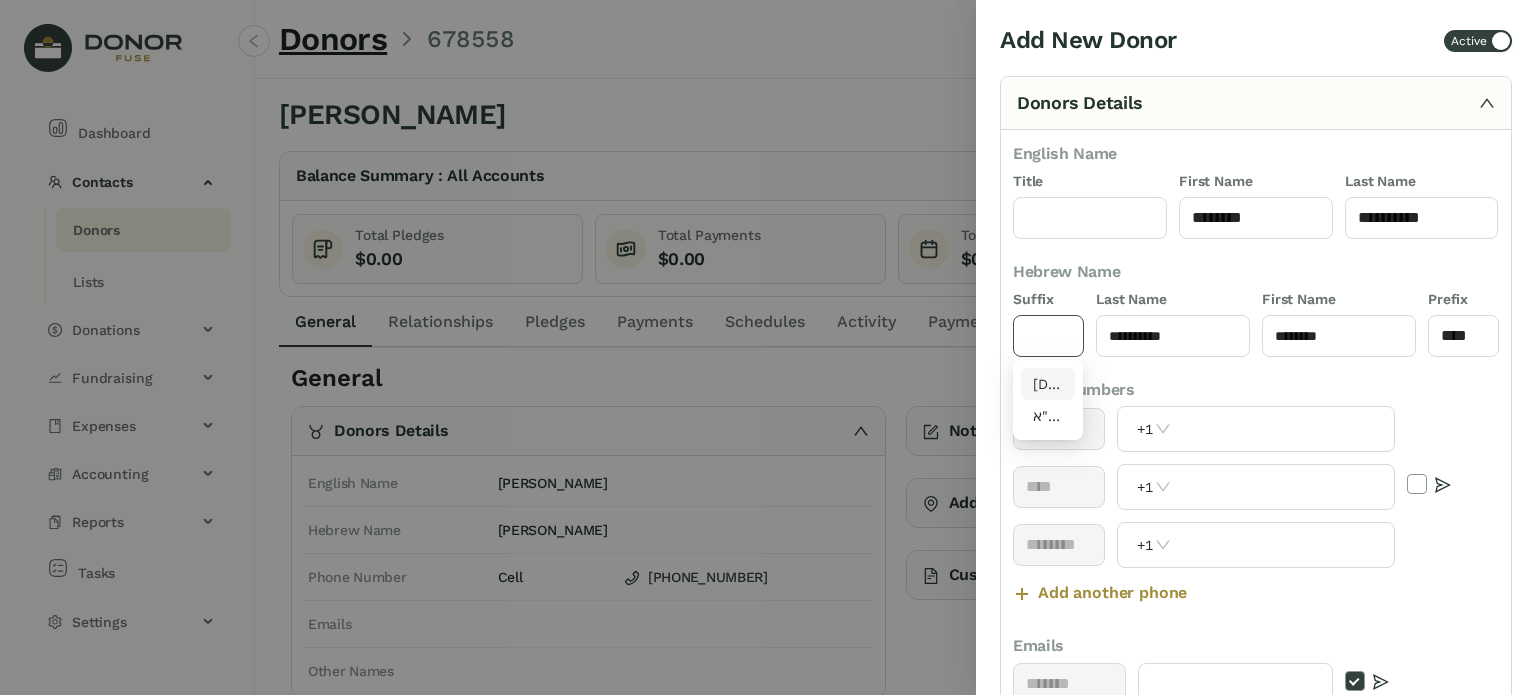 click on "[DEMOGRAPHIC_DATA]"ו" at bounding box center [1048, 384] 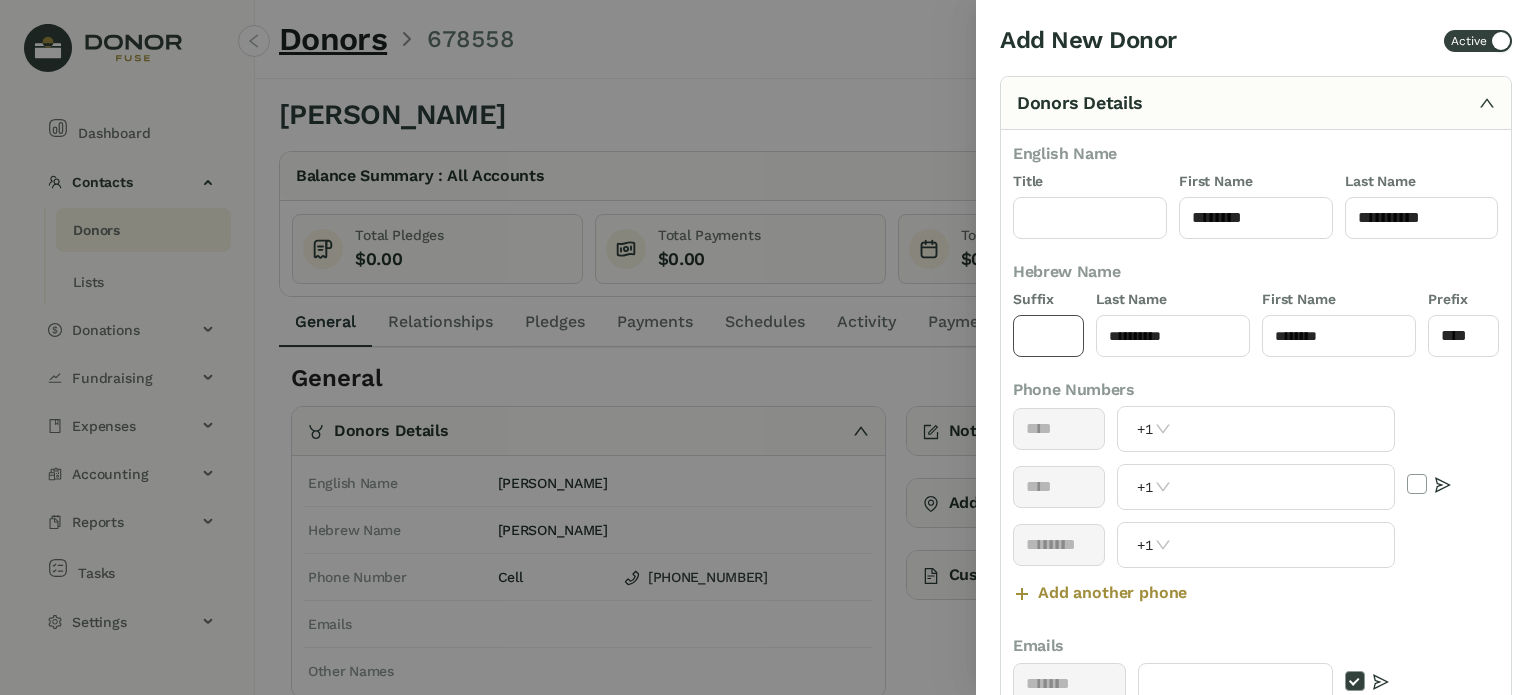 type on "****" 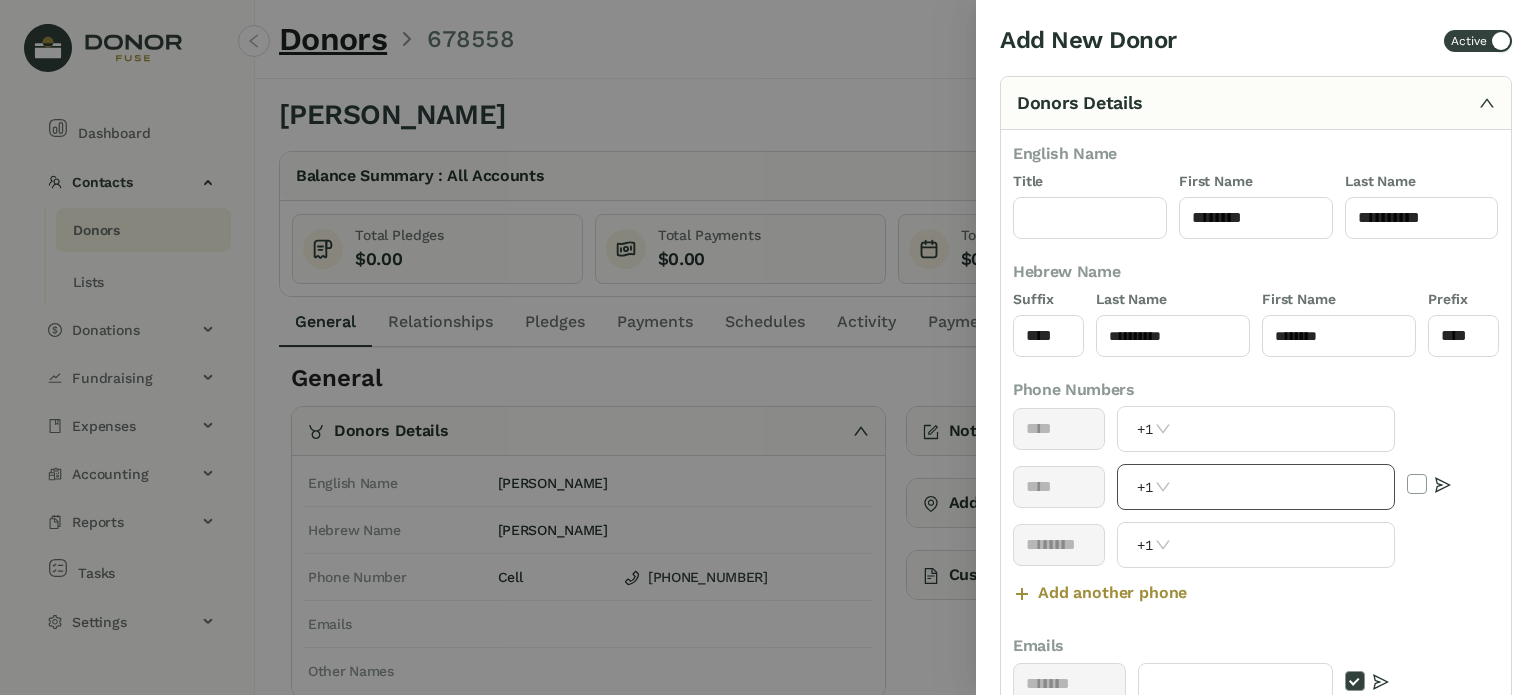 click at bounding box center [1285, 487] 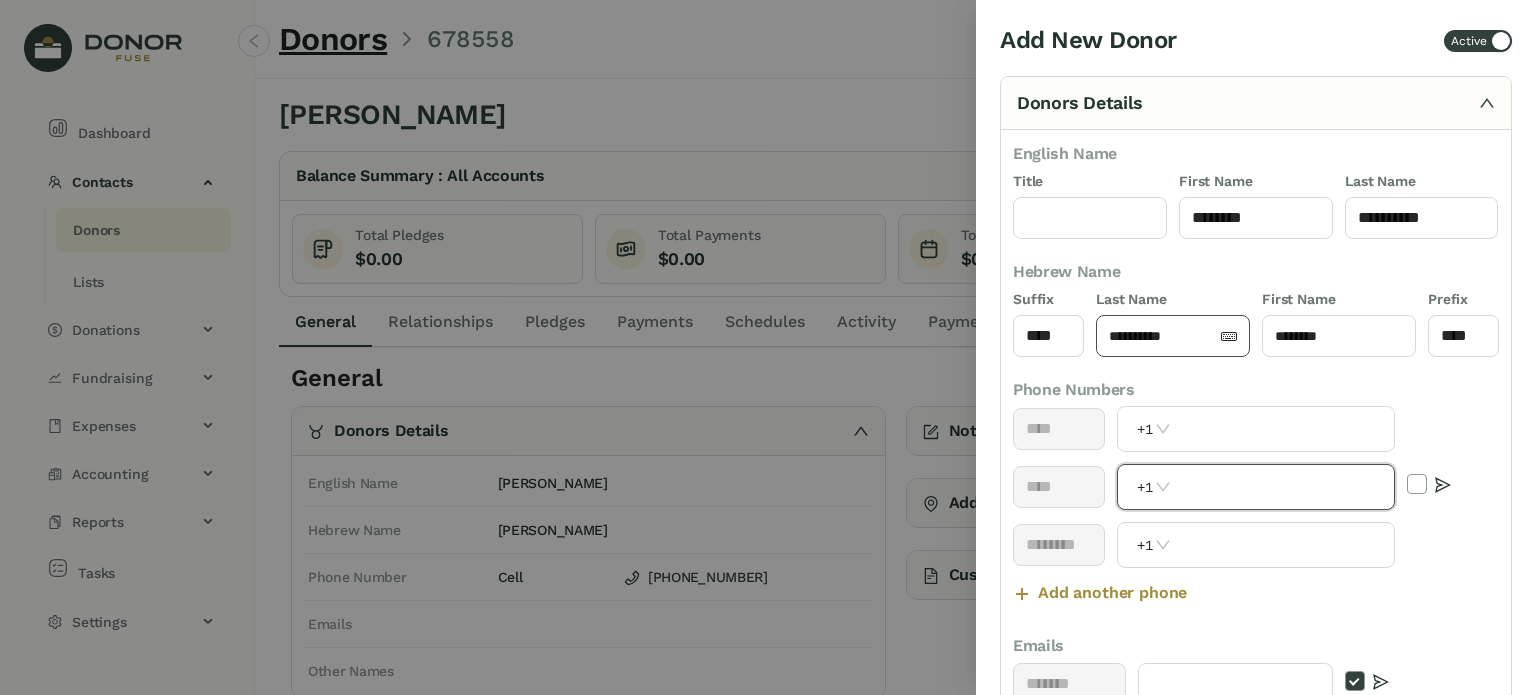 paste on "**********" 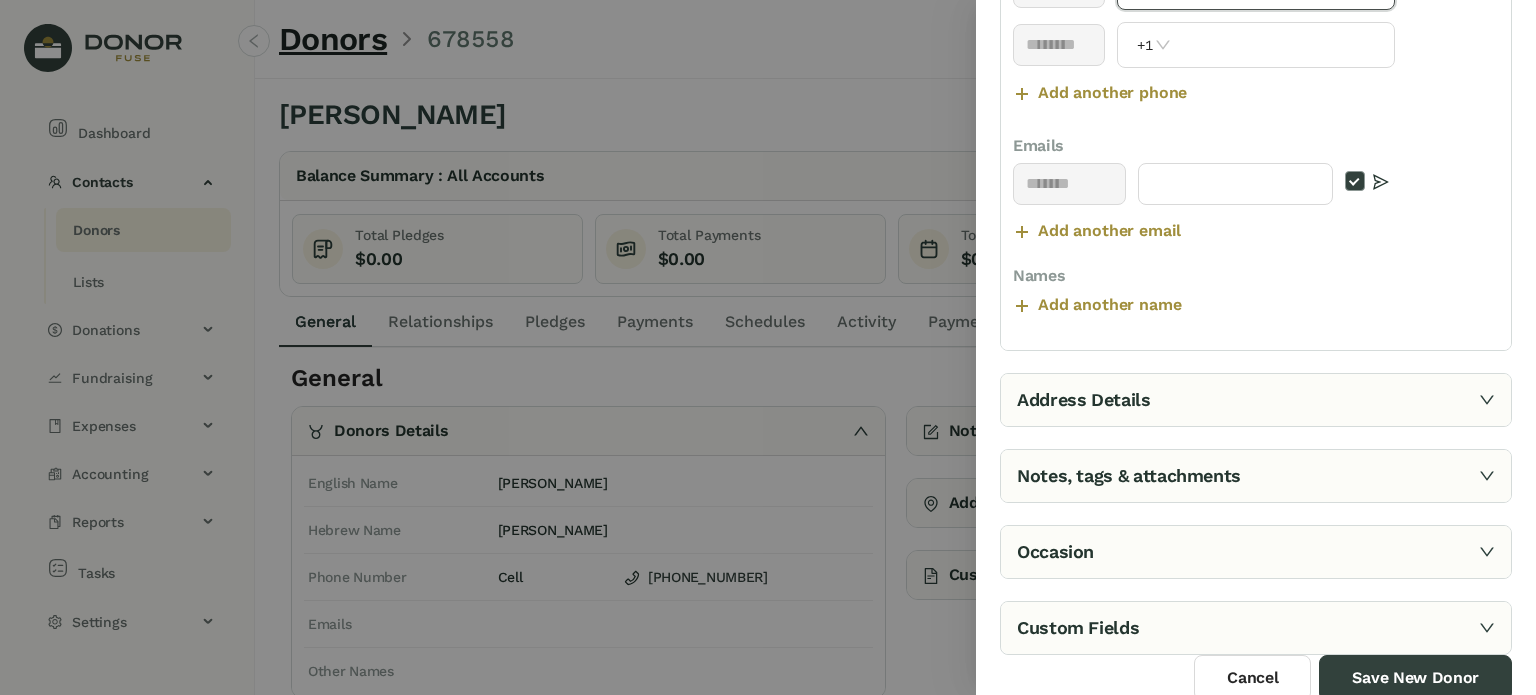 type on "**********" 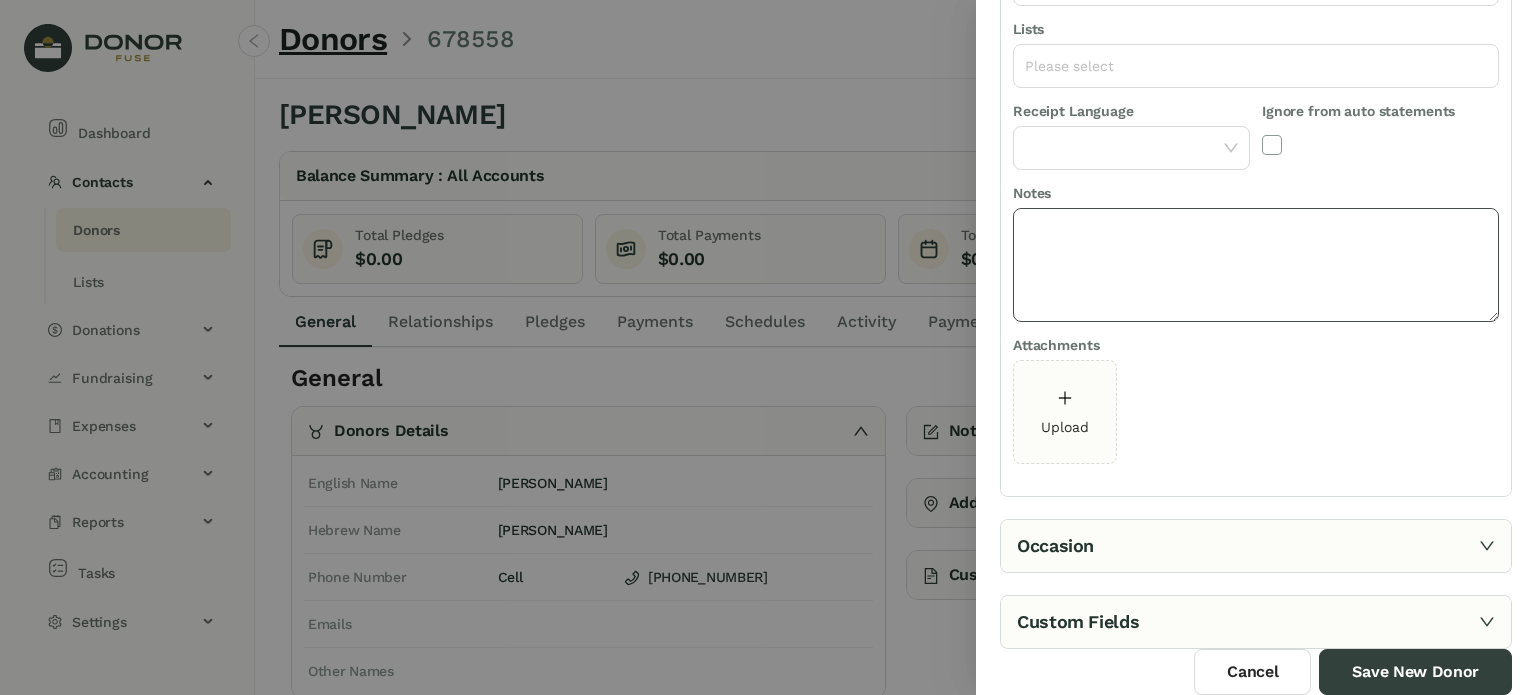 scroll, scrollTop: 160, scrollLeft: 0, axis: vertical 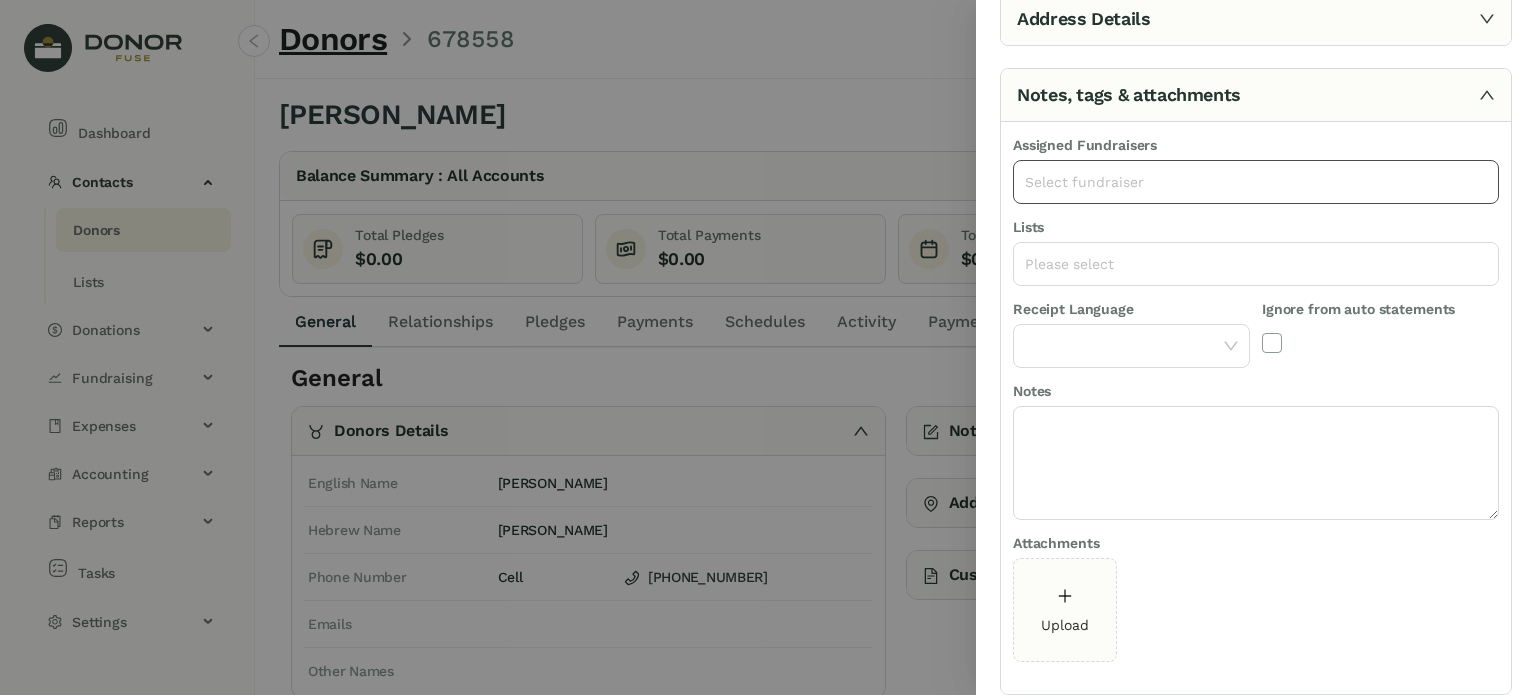 click on "Select fundraiser" 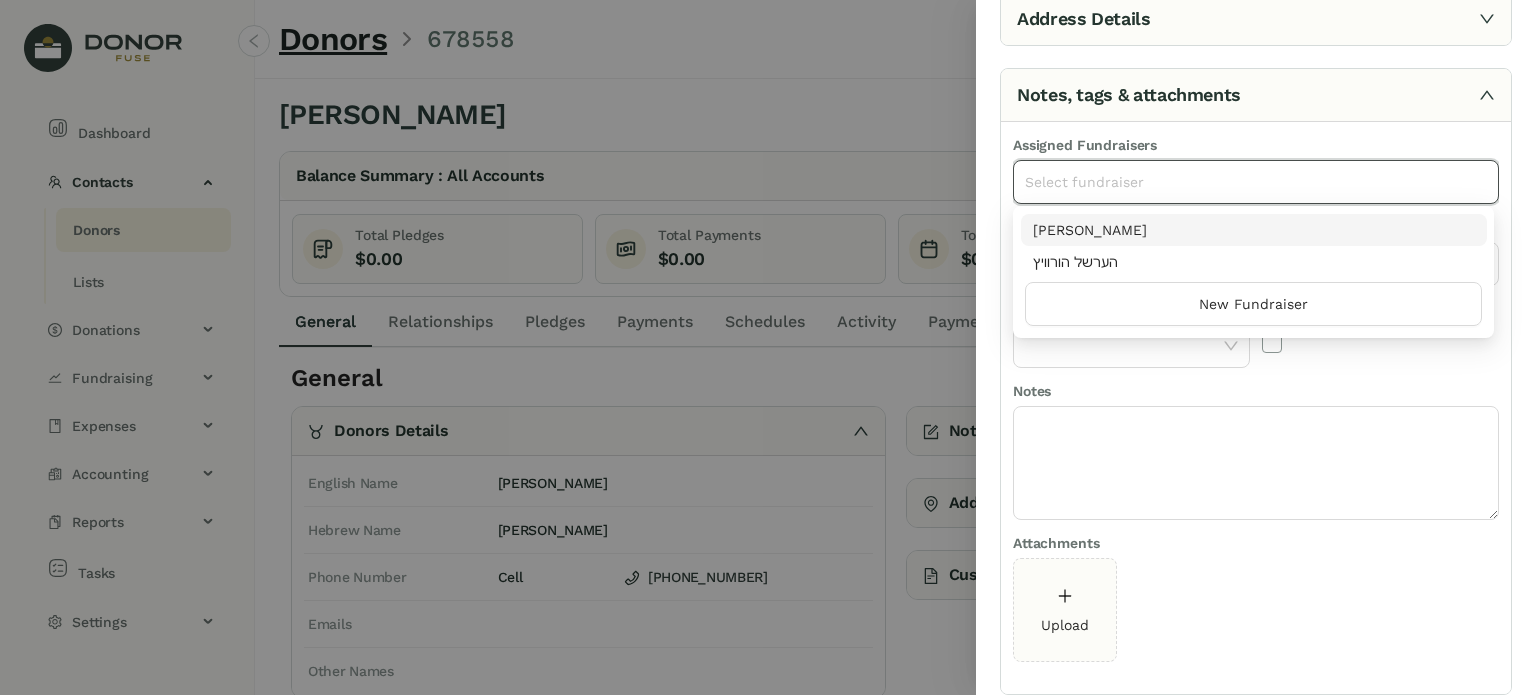 click on "[PERSON_NAME]" at bounding box center (1254, 230) 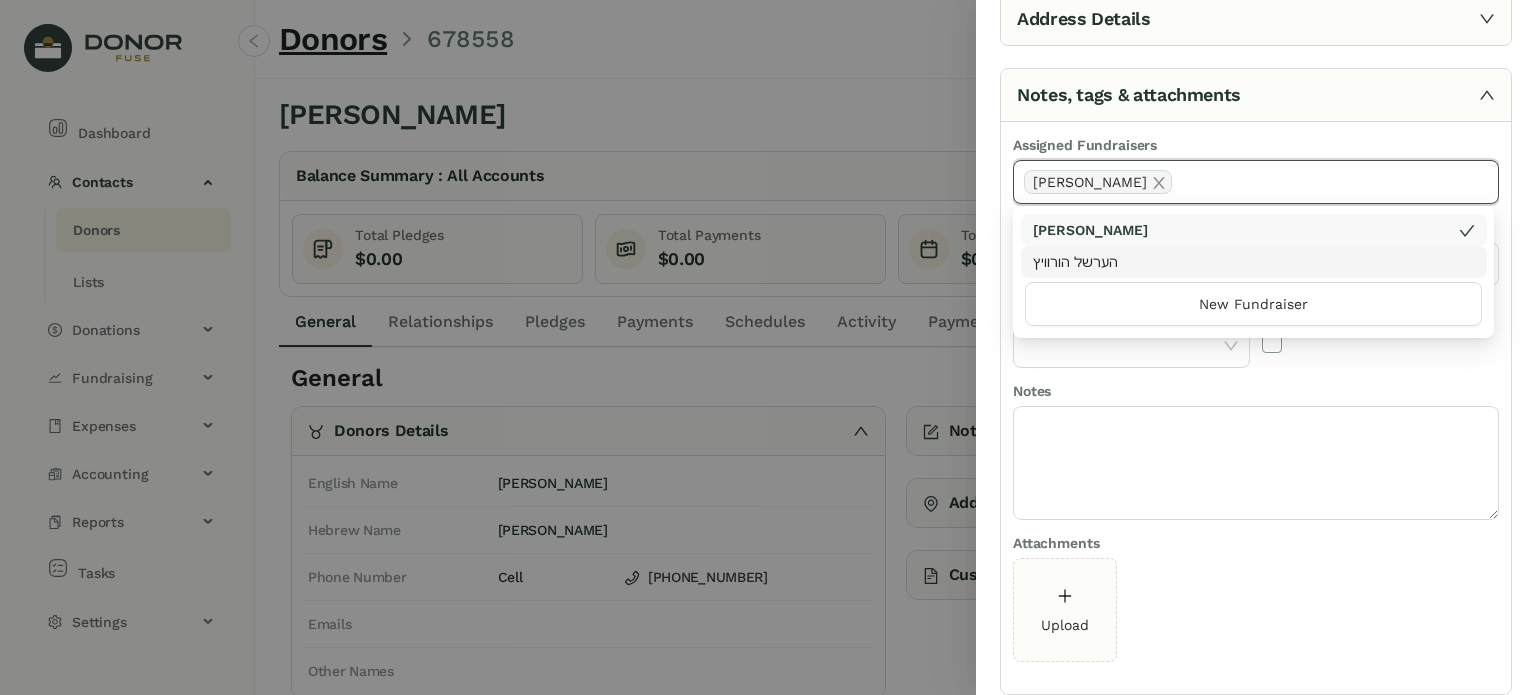 click on "Receipt Language" at bounding box center (1131, 339) 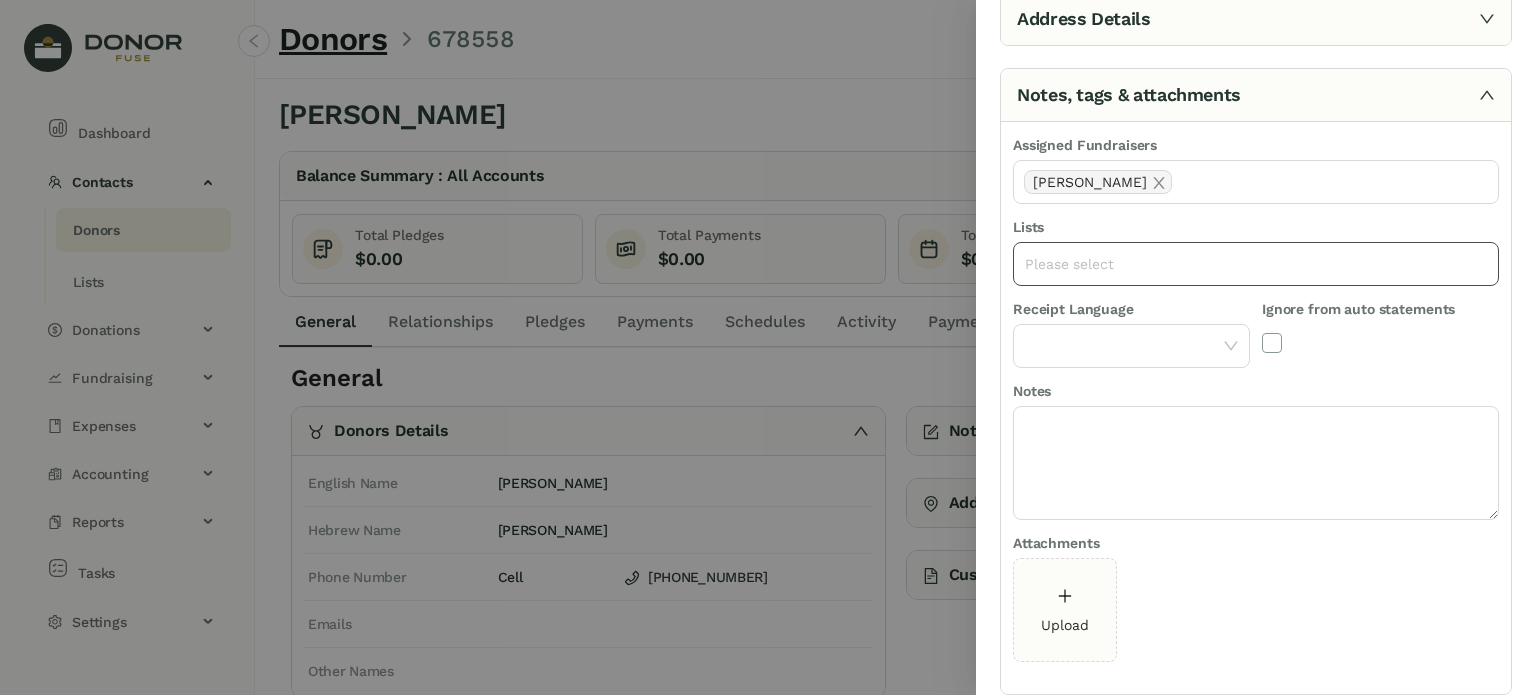 click on "Please select" 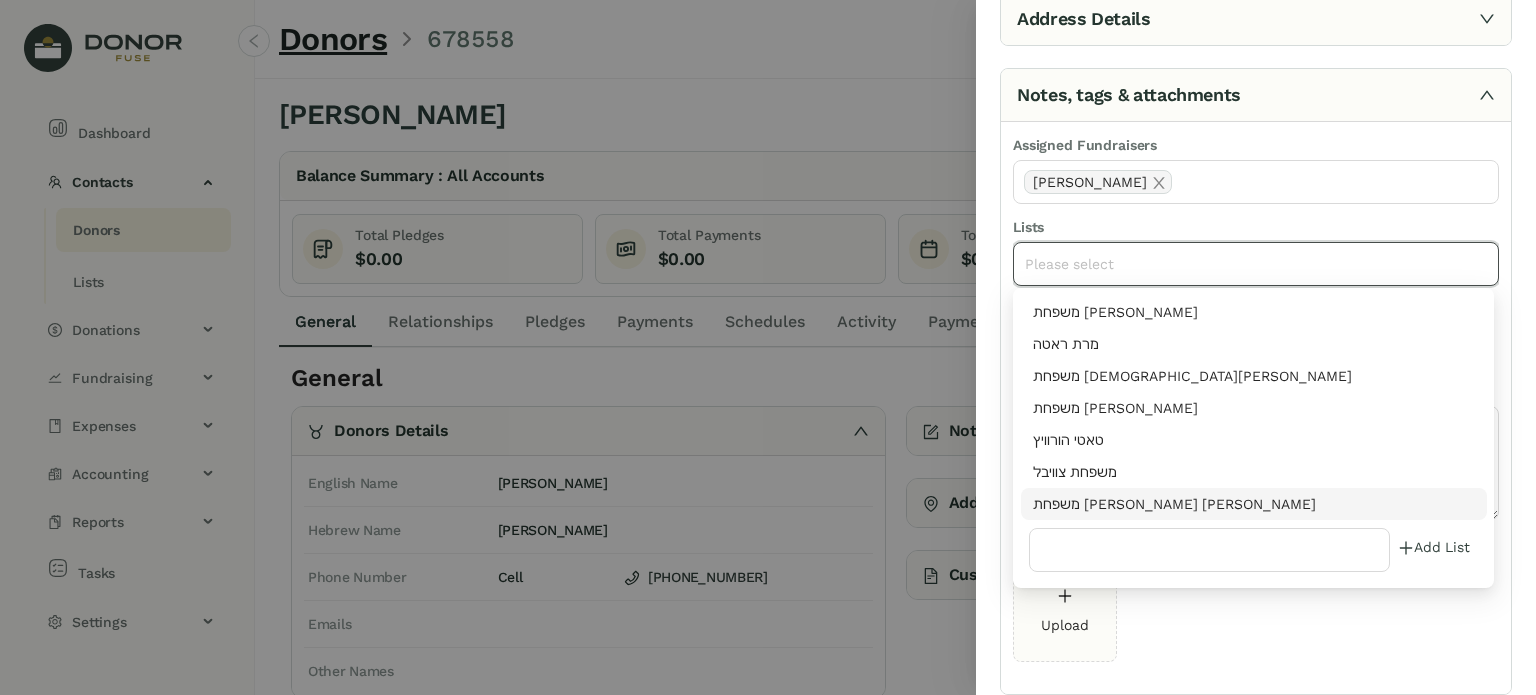 click on "משפחת [PERSON_NAME] [PERSON_NAME]" at bounding box center [1254, 504] 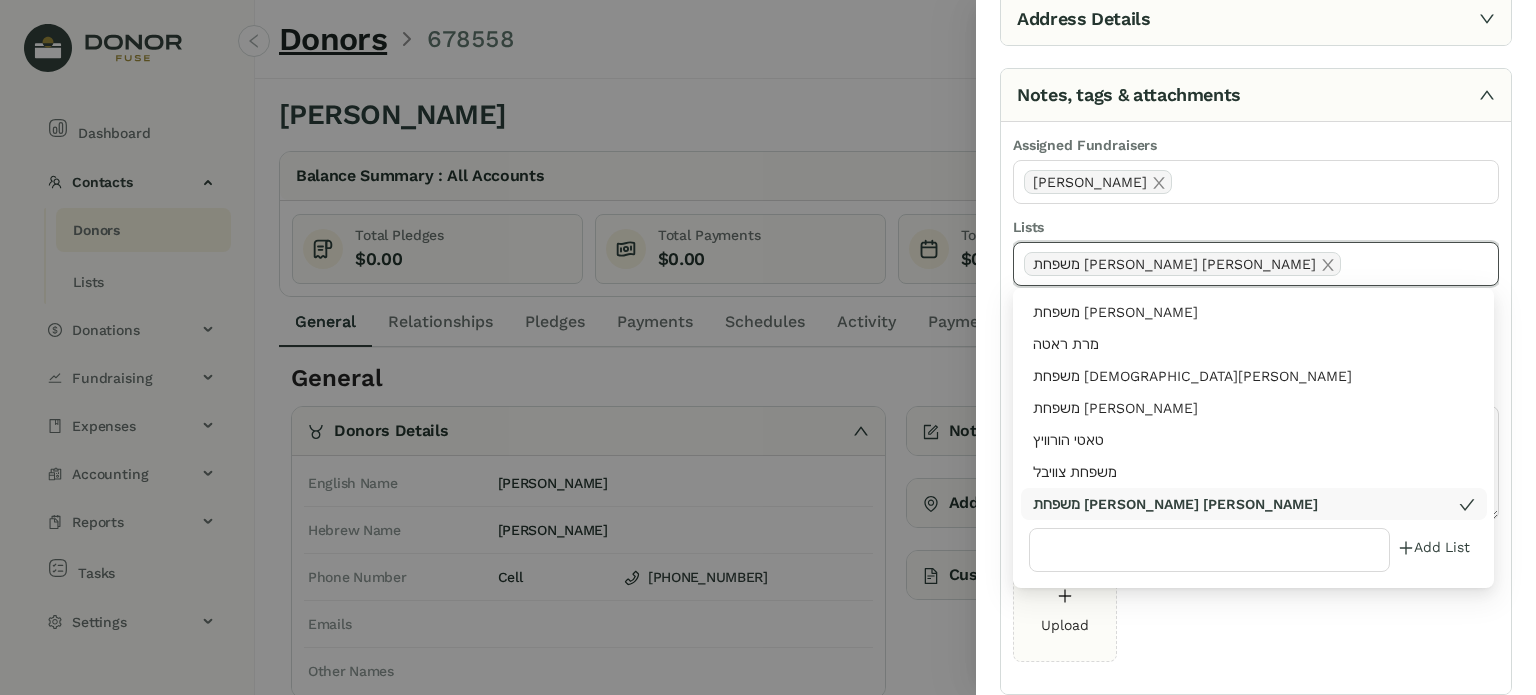 click on "Upload" 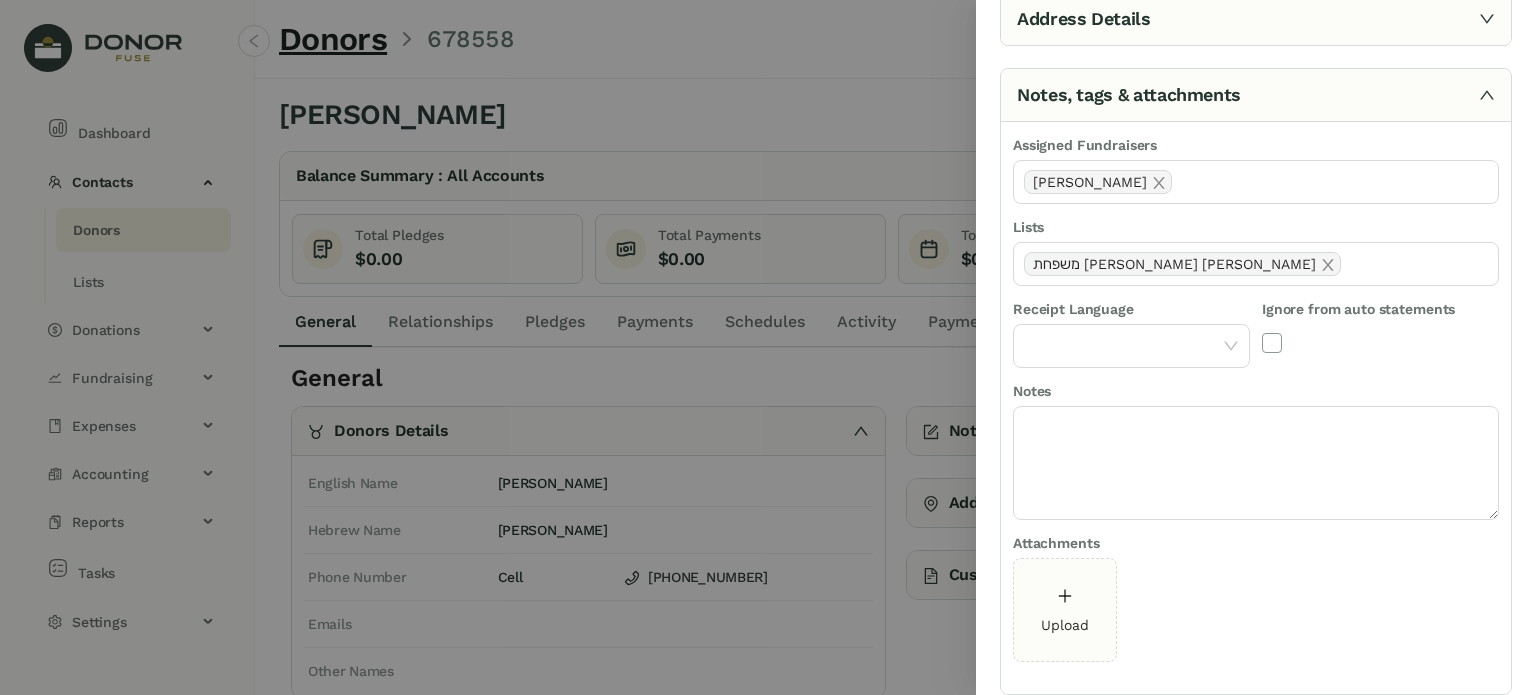 scroll, scrollTop: 355, scrollLeft: 0, axis: vertical 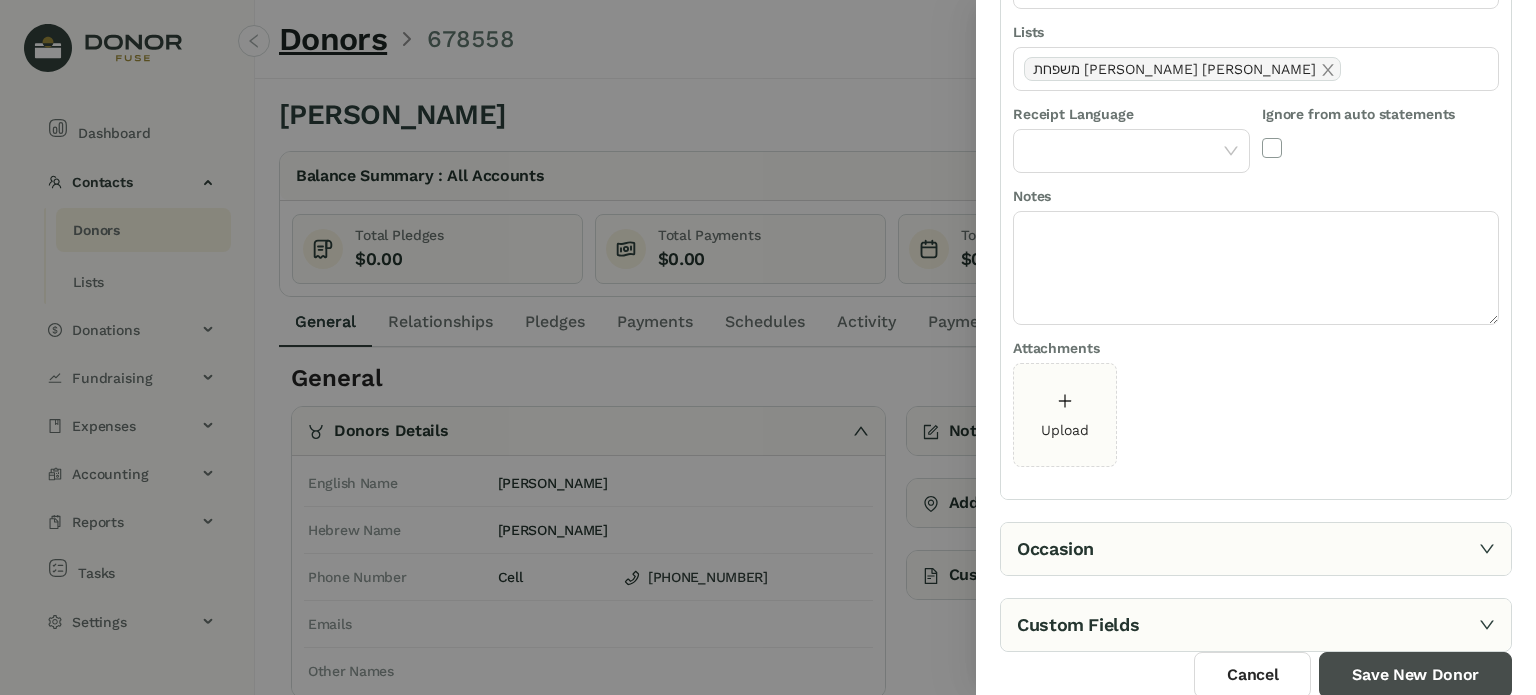 click on "Save New Donor" at bounding box center [1415, 675] 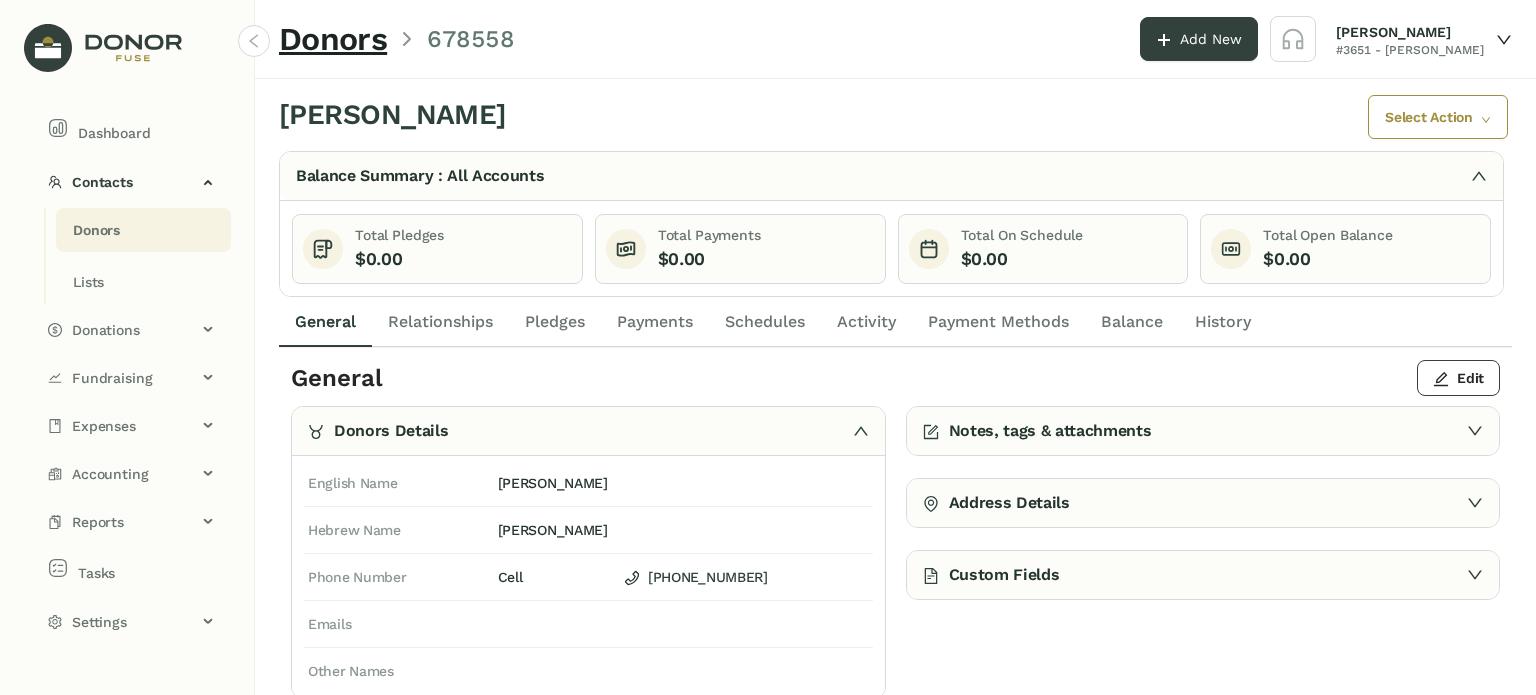 click on "Donors" 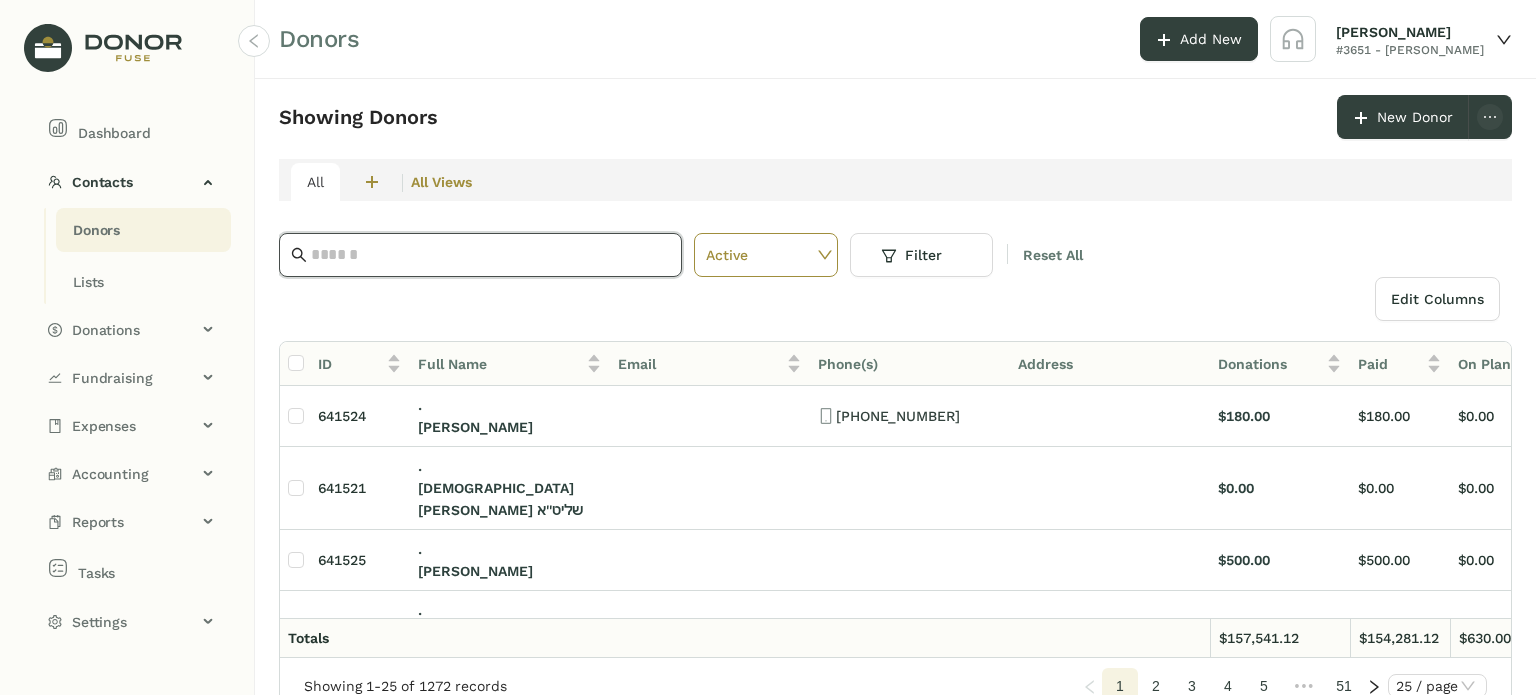 click 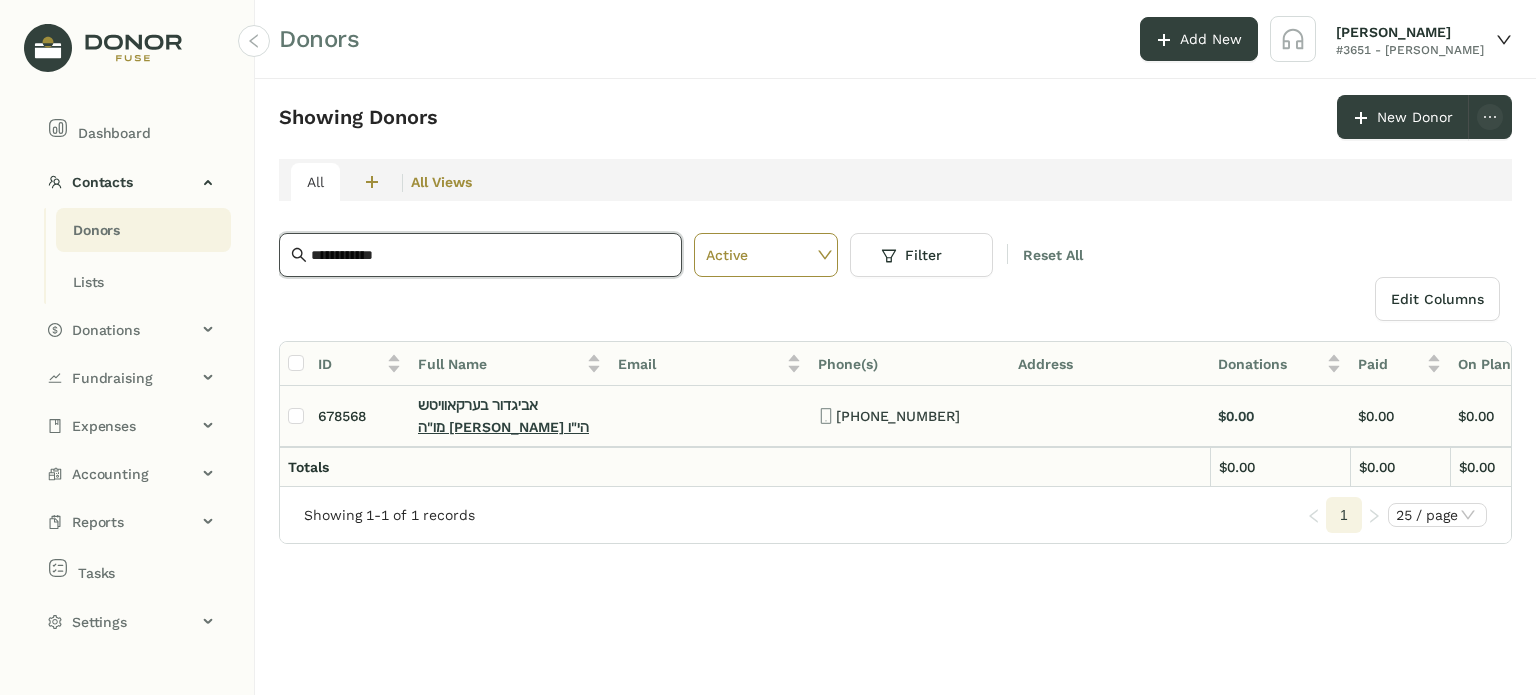 type on "**********" 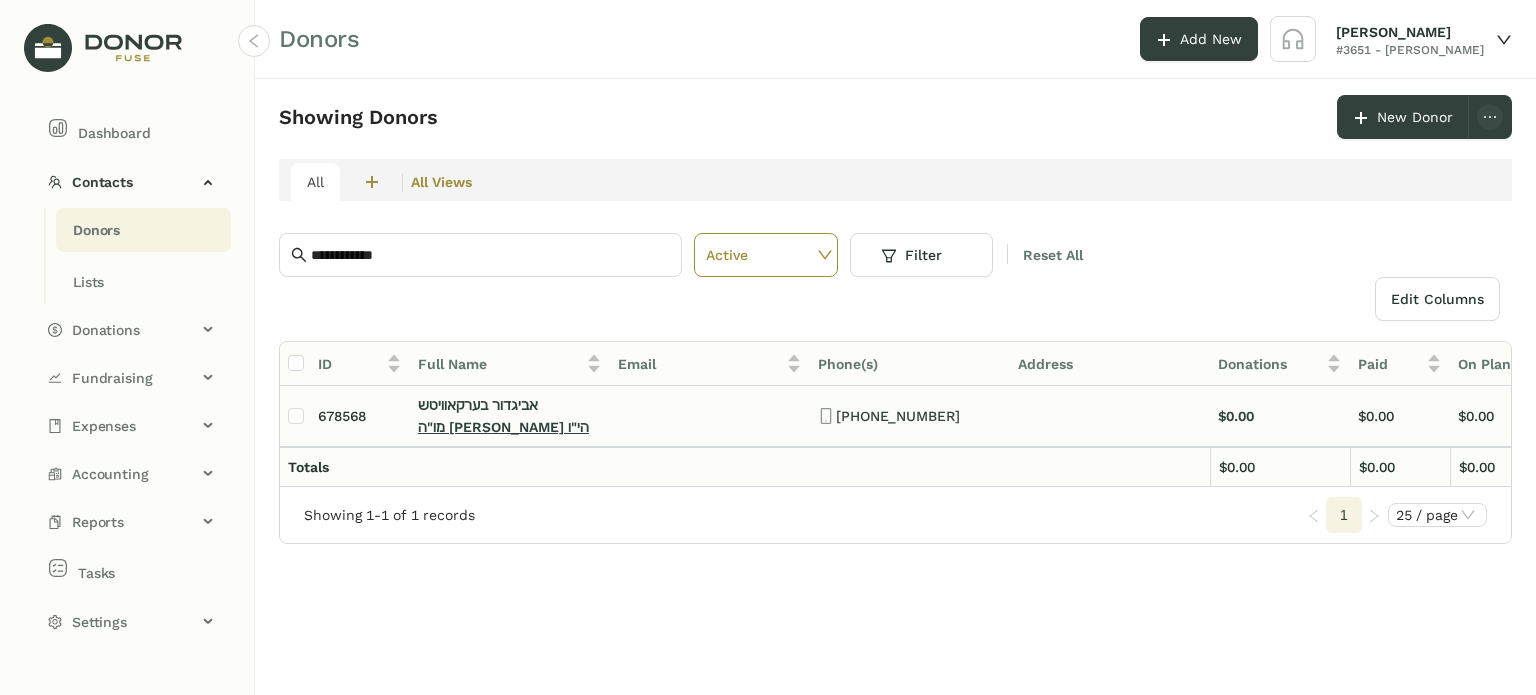 click on "מו"ה [PERSON_NAME] הי"ו" 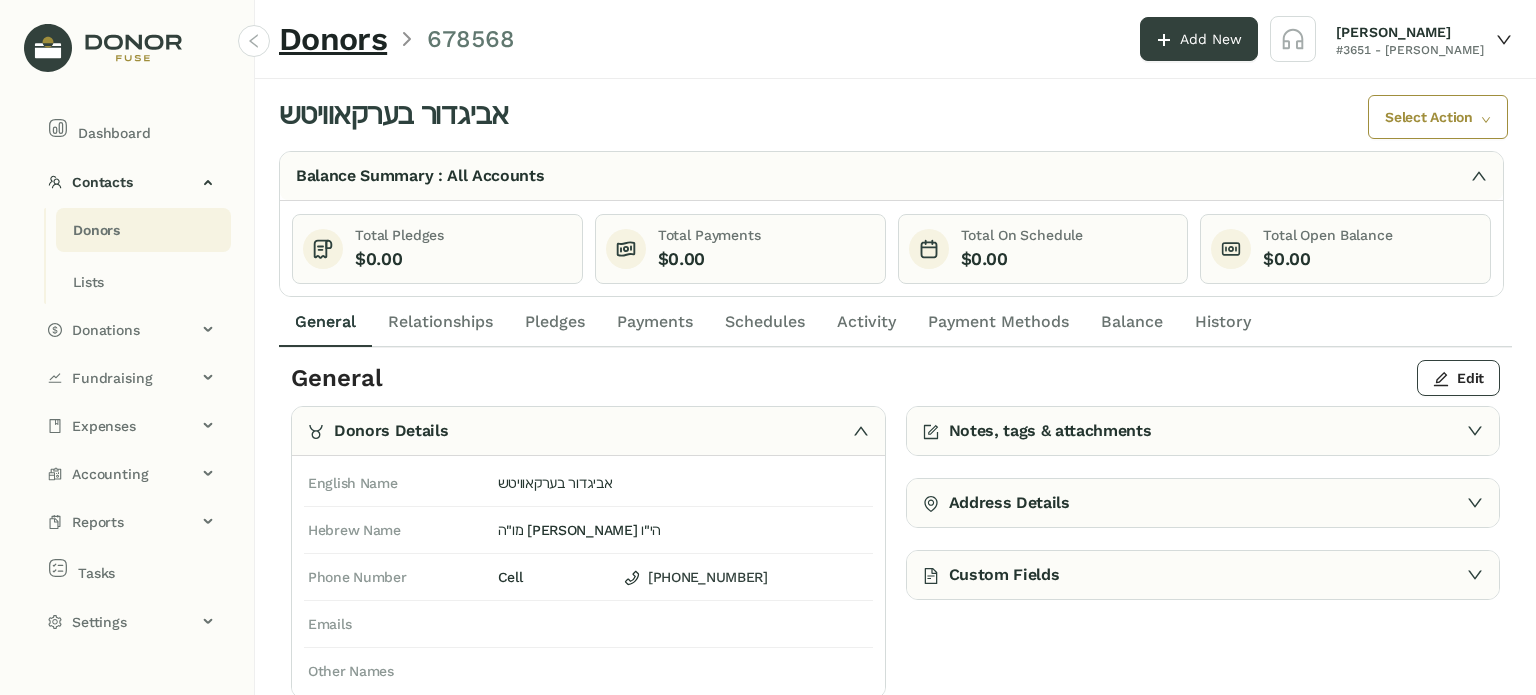 click on "Activity" 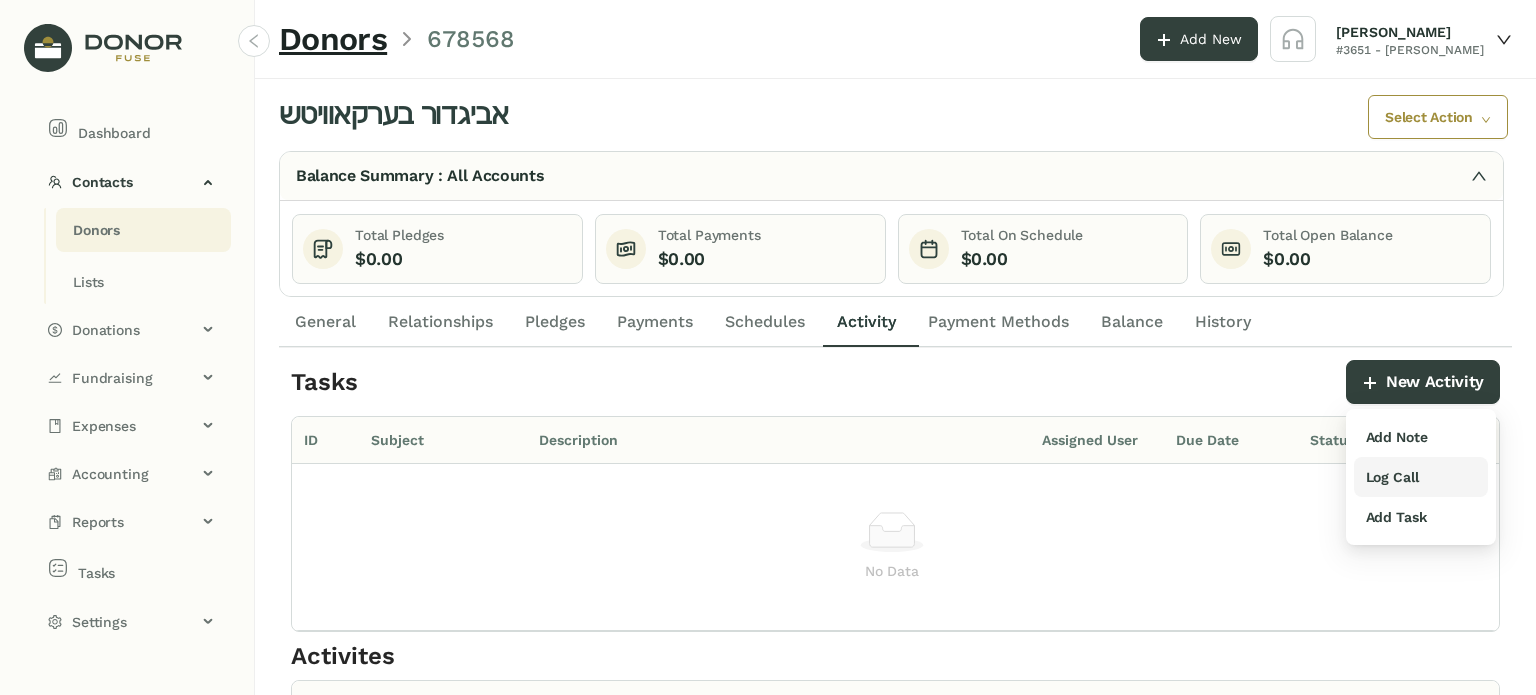 click on "Log Call" at bounding box center (1392, 477) 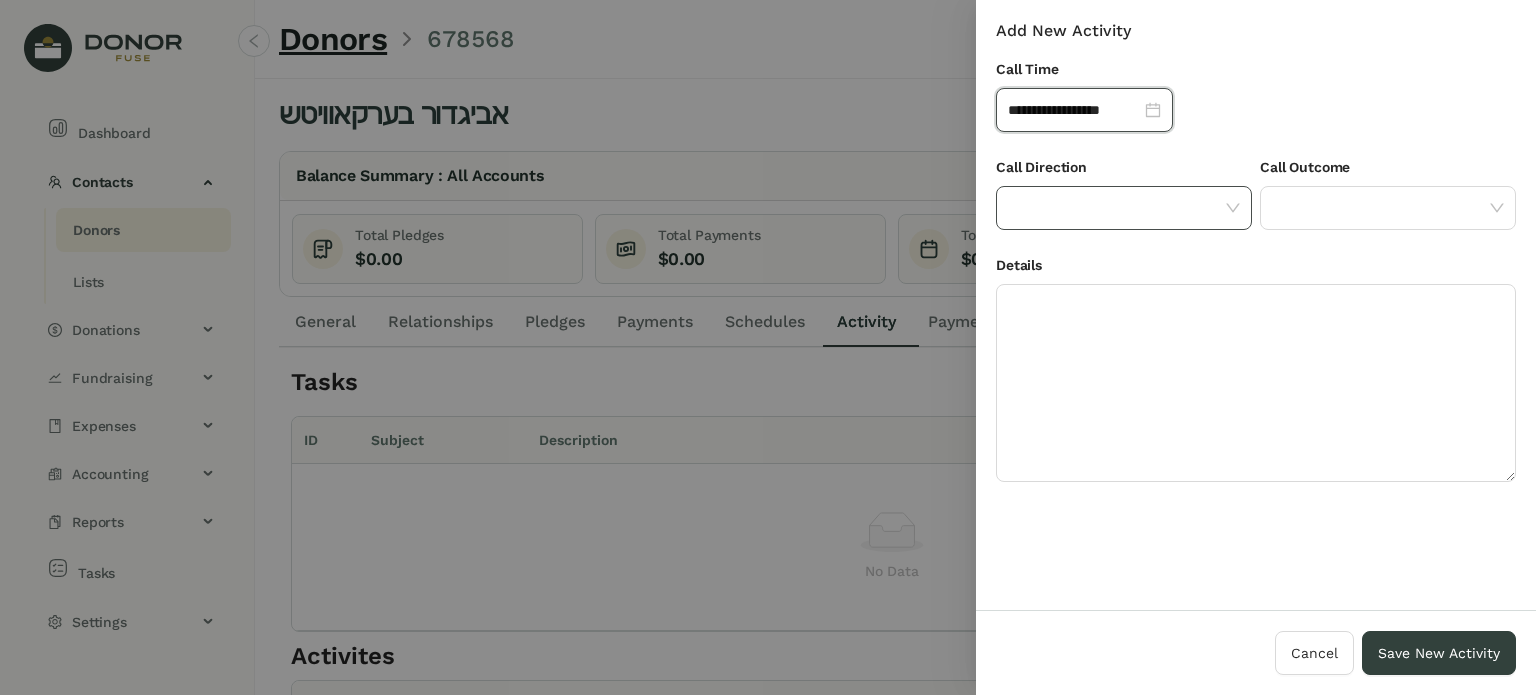 click 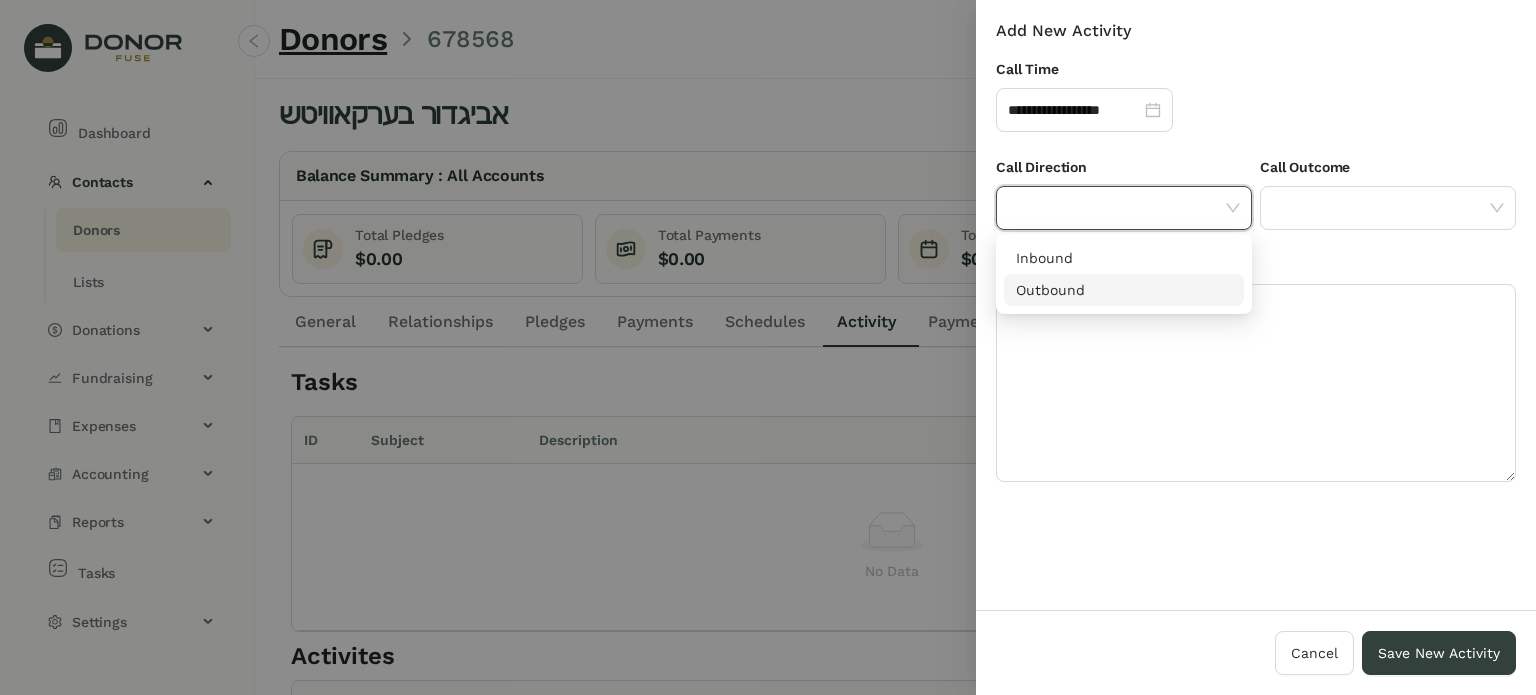 click on "Outbound" at bounding box center [1124, 290] 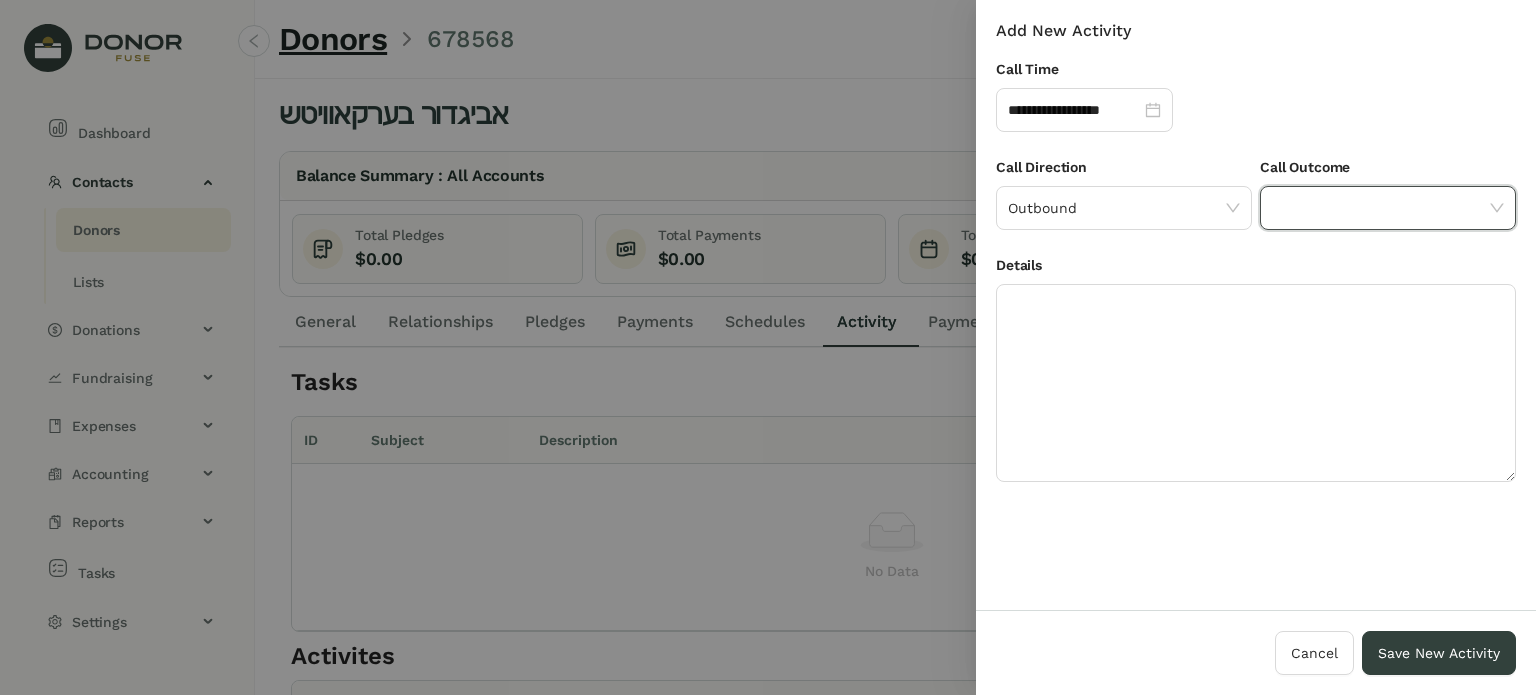 click 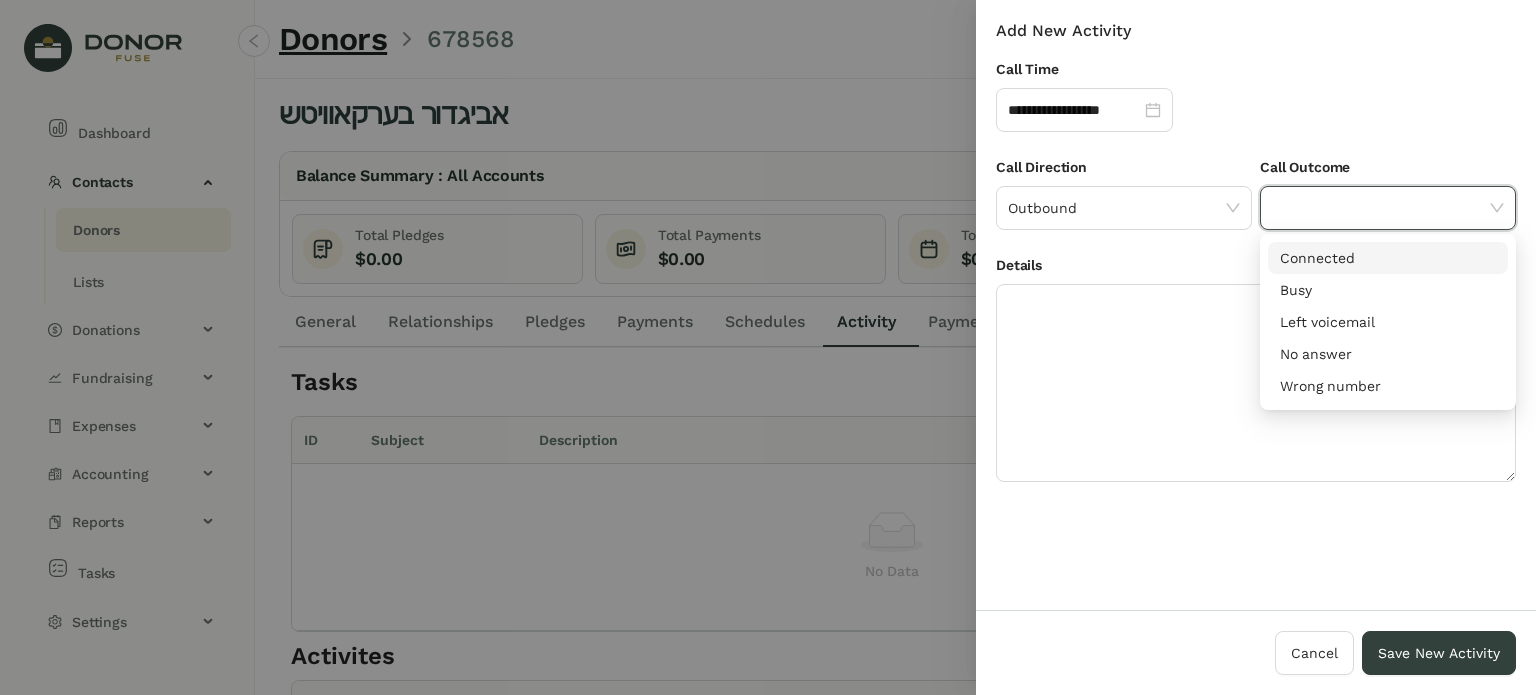 click on "Connected" at bounding box center (1388, 258) 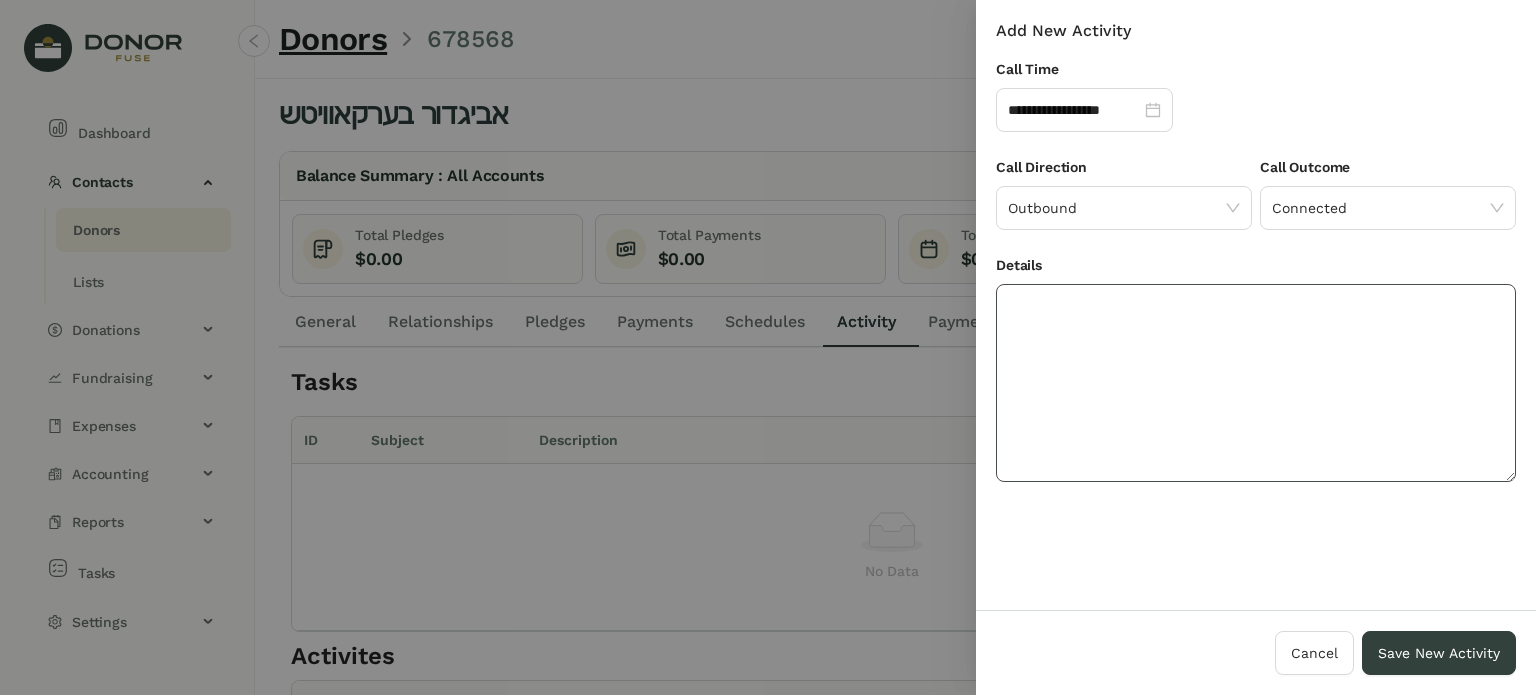 click 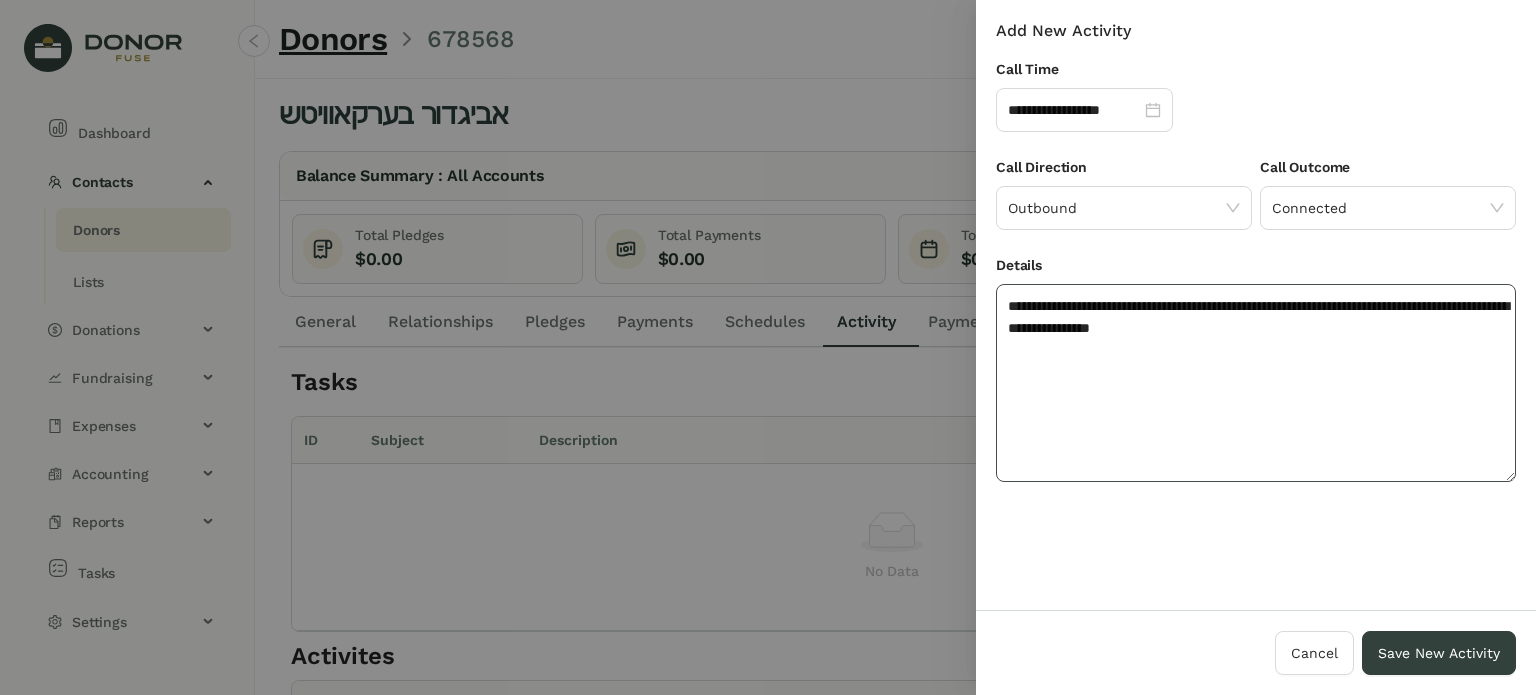 click on "**********" 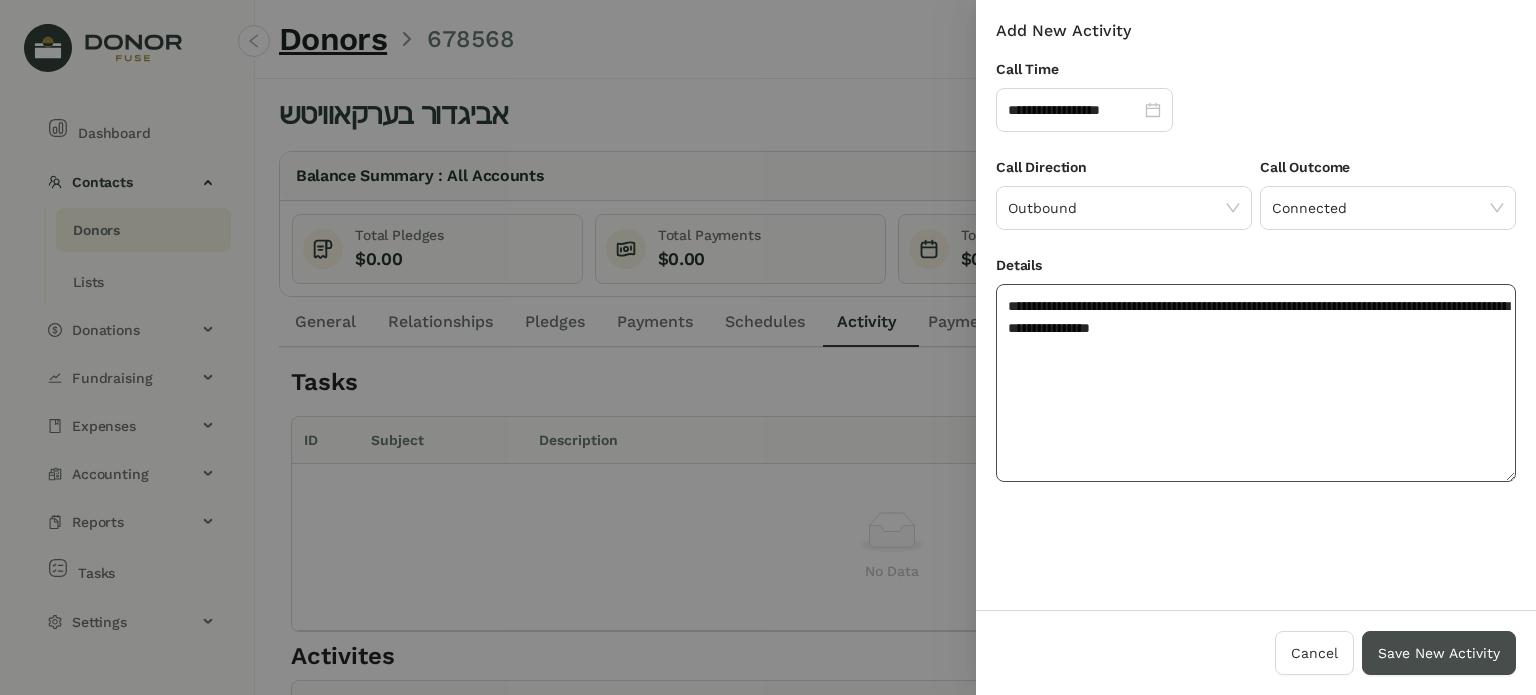 type on "**********" 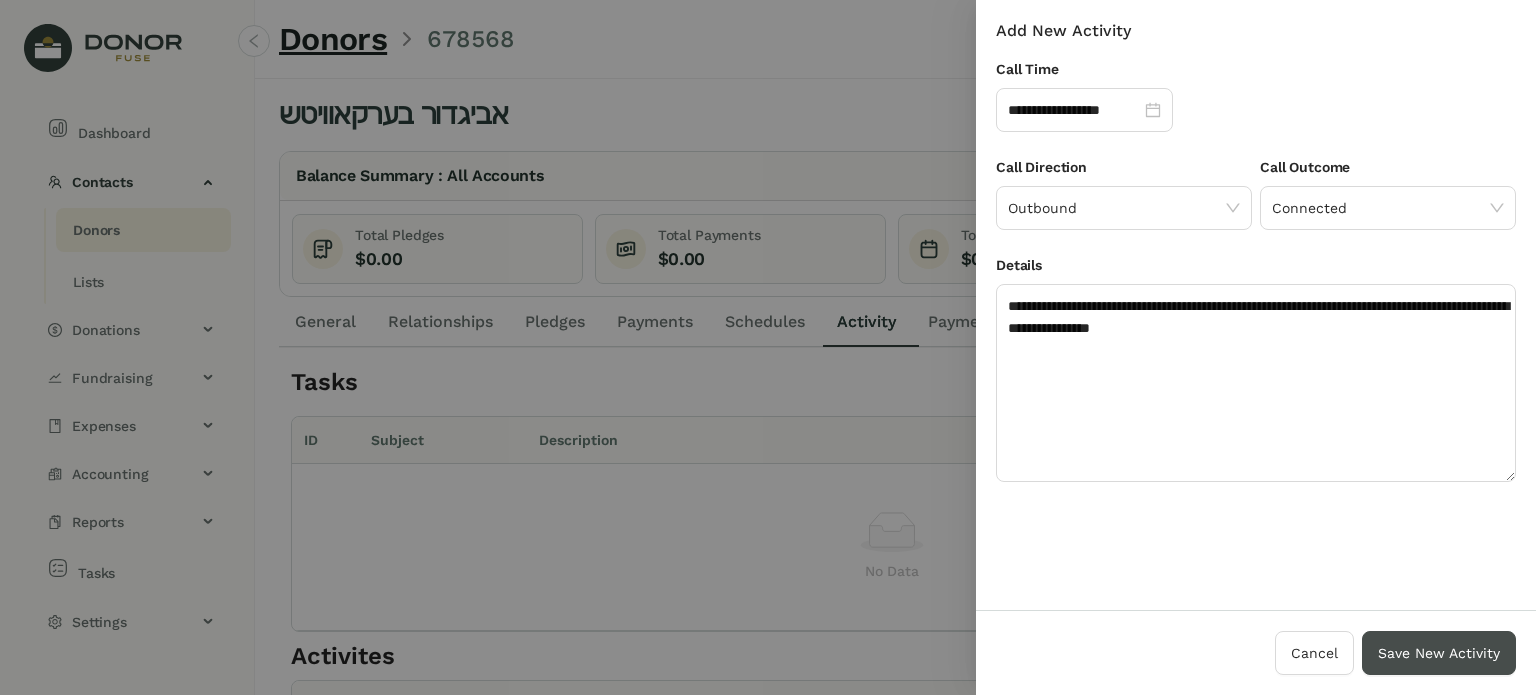 click on "Save New Activity" at bounding box center [1439, 653] 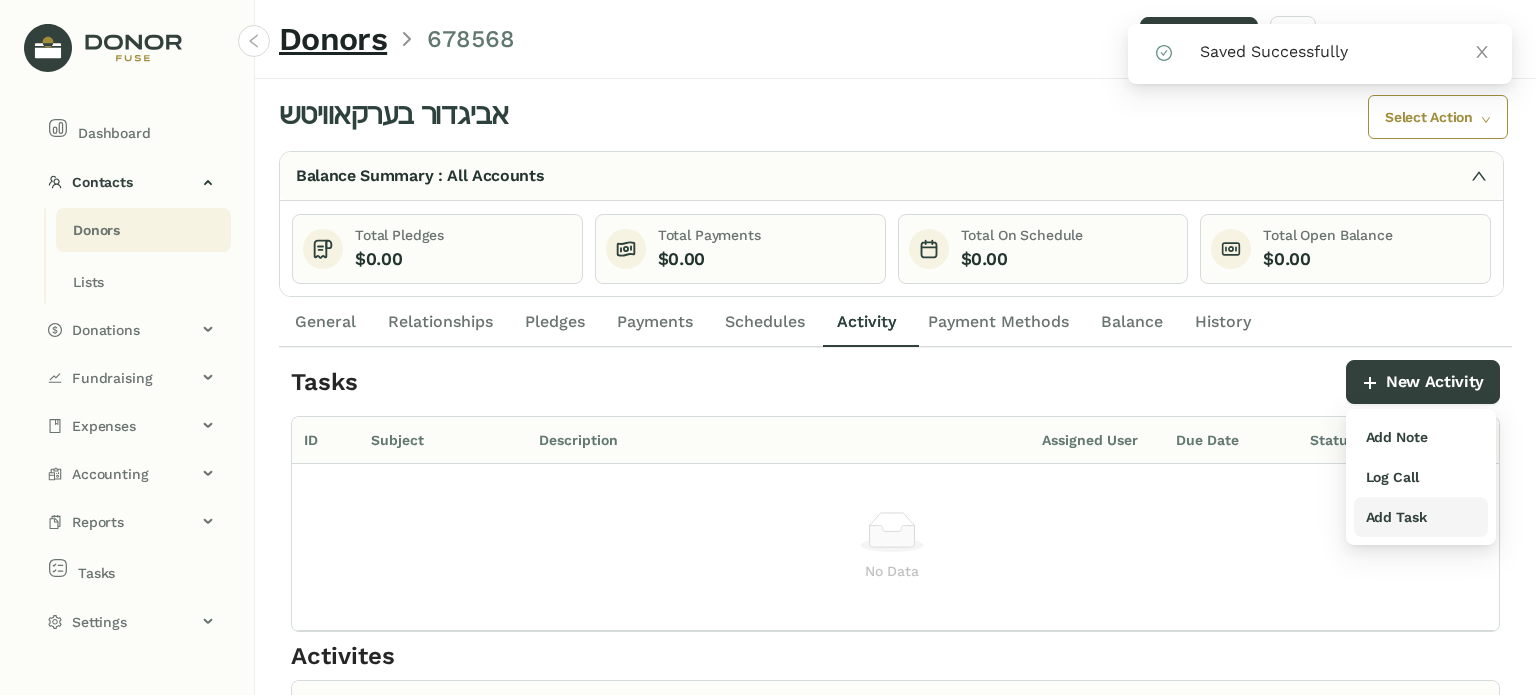 click on "Add Task" at bounding box center [1396, 517] 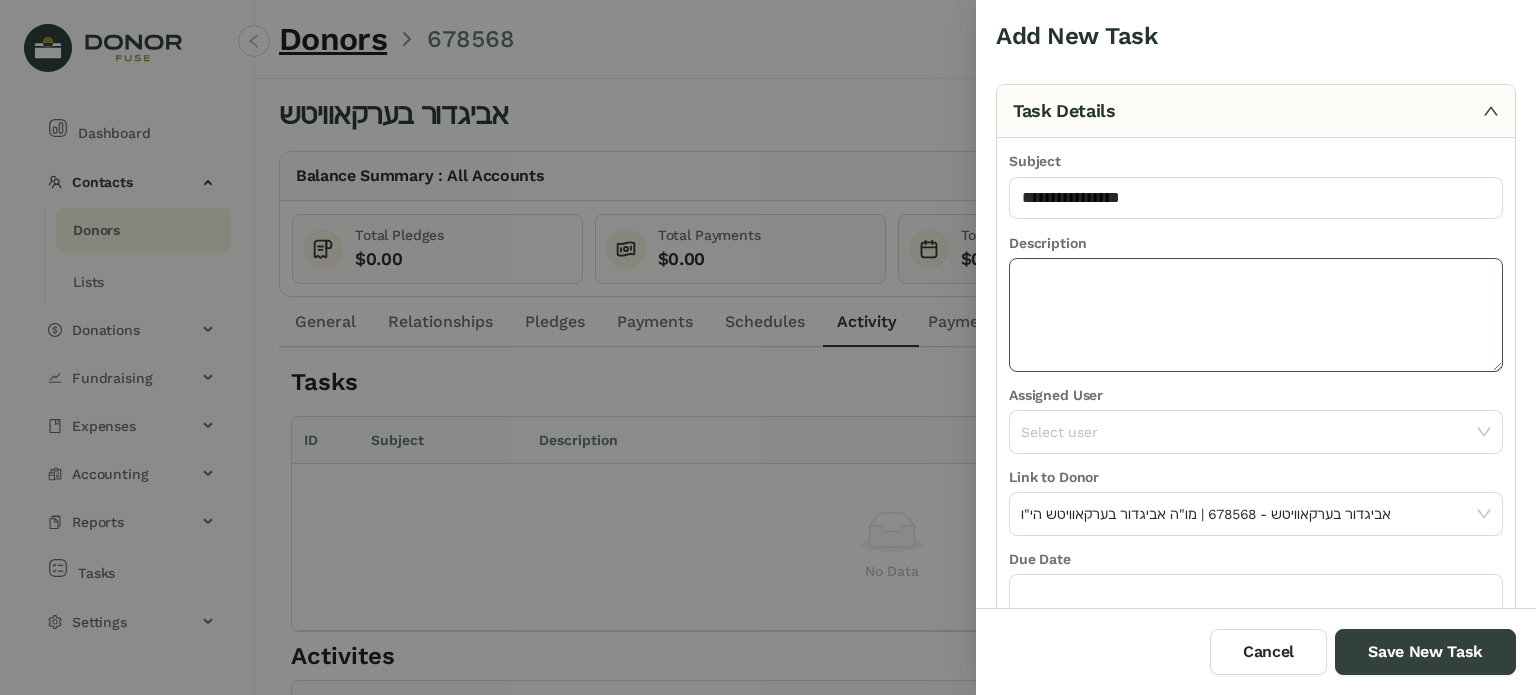 type on "**********" 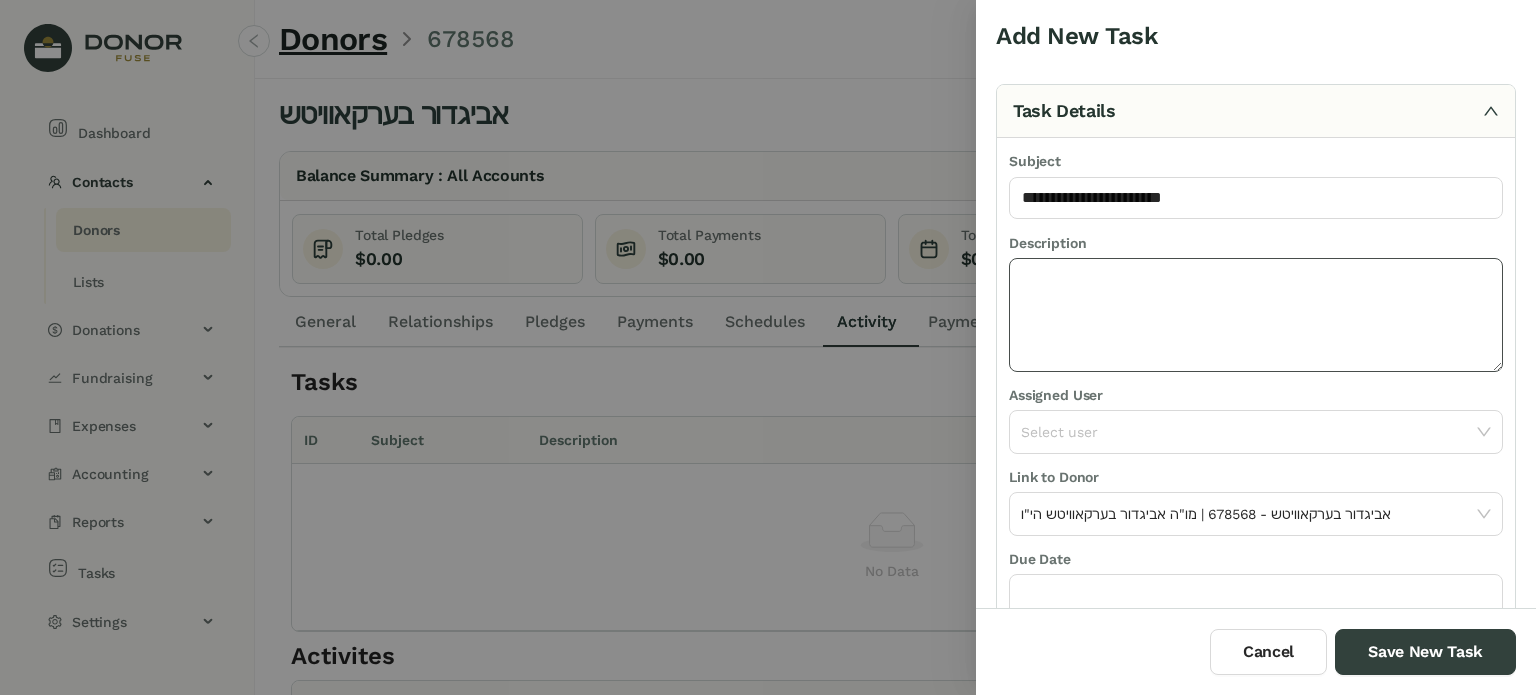 click 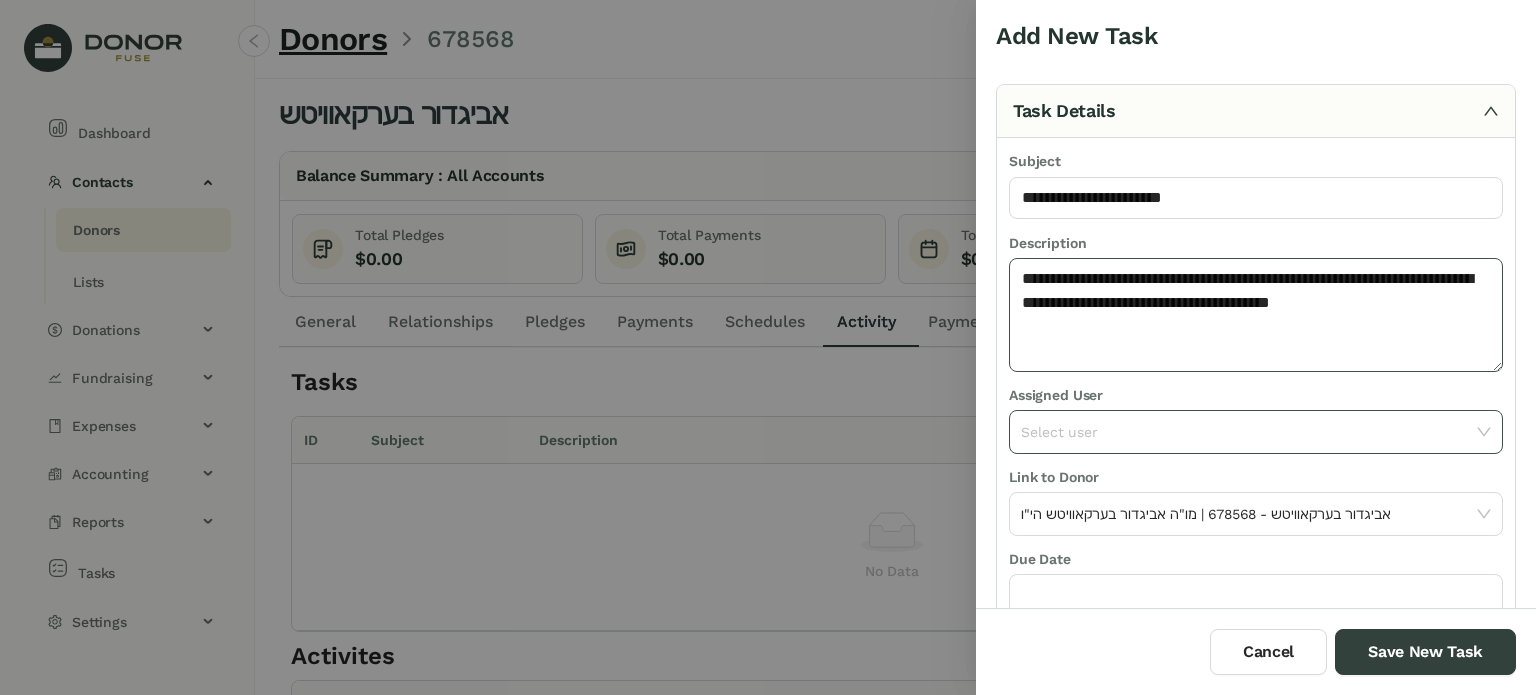 type on "**********" 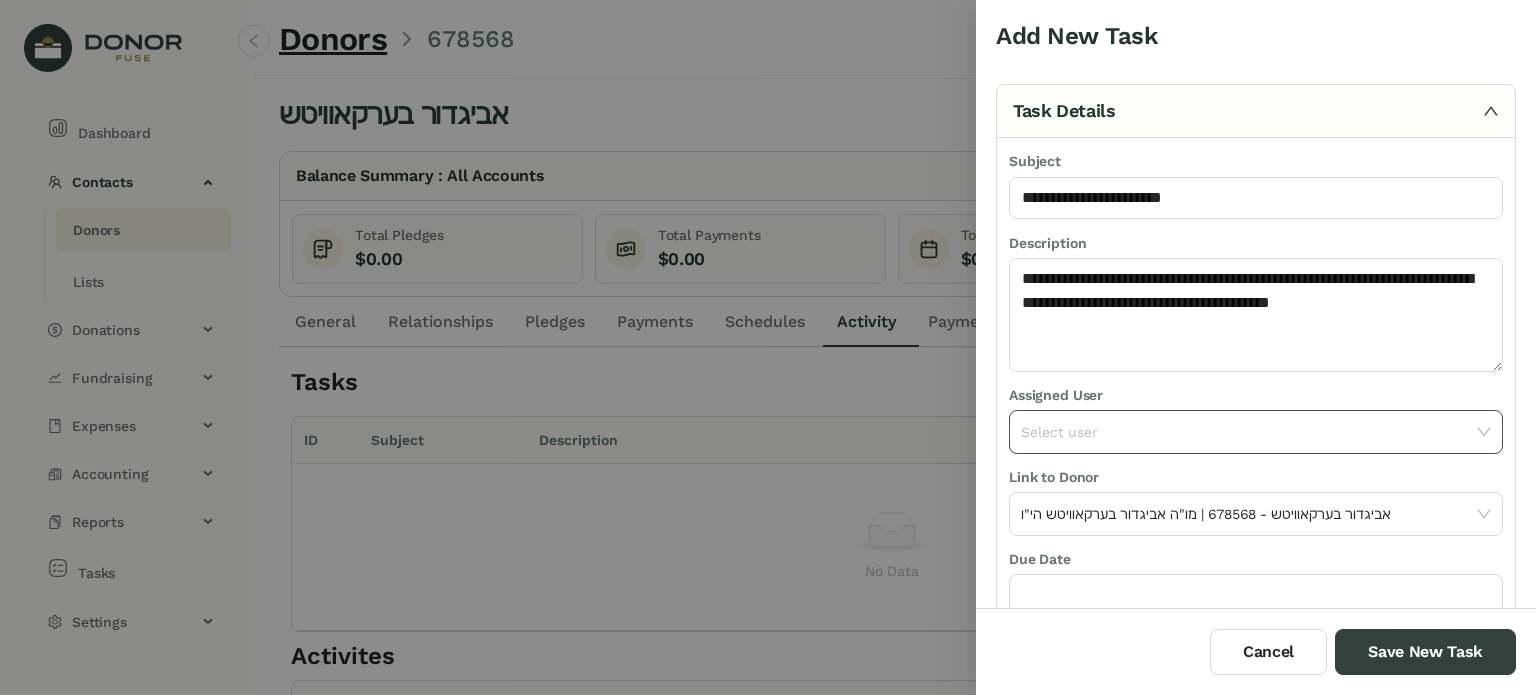 click 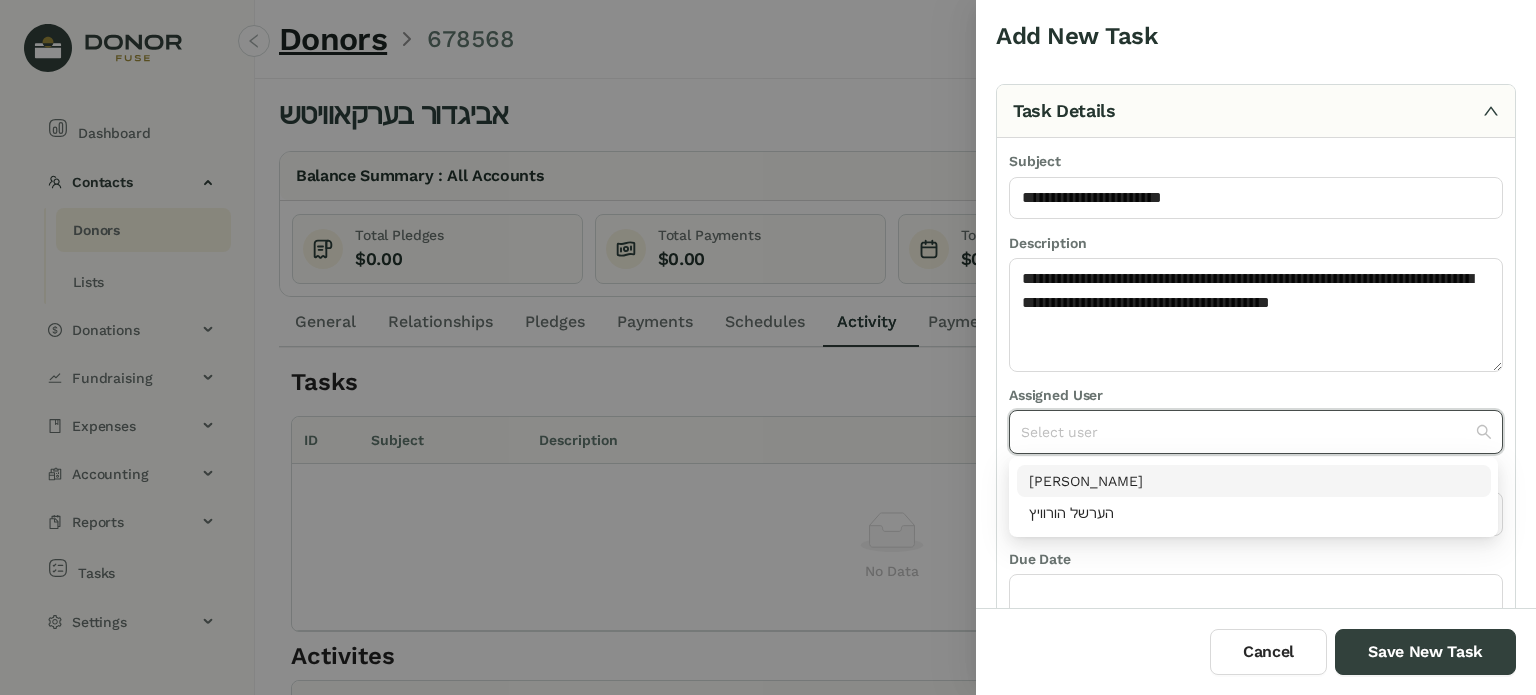 click on "[PERSON_NAME]" at bounding box center [1254, 481] 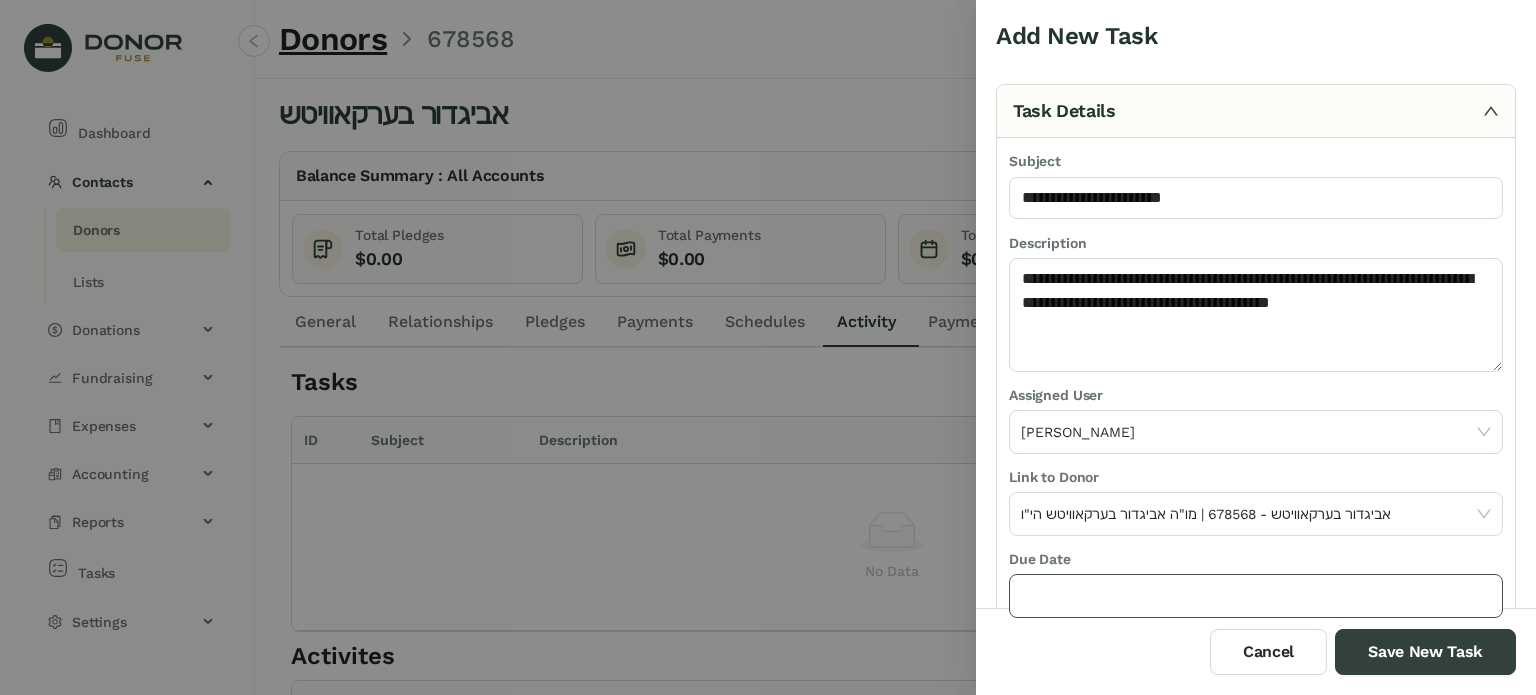 click 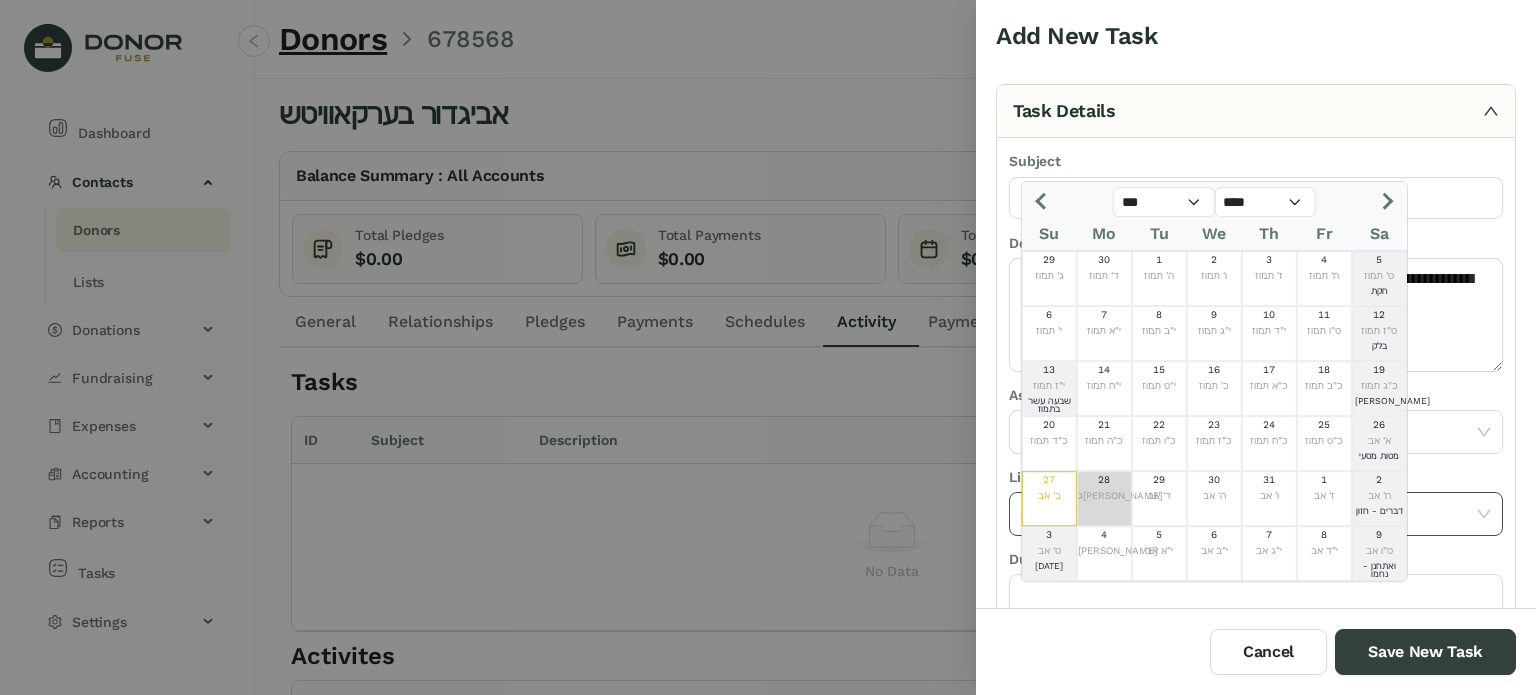 drag, startPoint x: 1084, startPoint y: 485, endPoint x: 1151, endPoint y: 507, distance: 70.5195 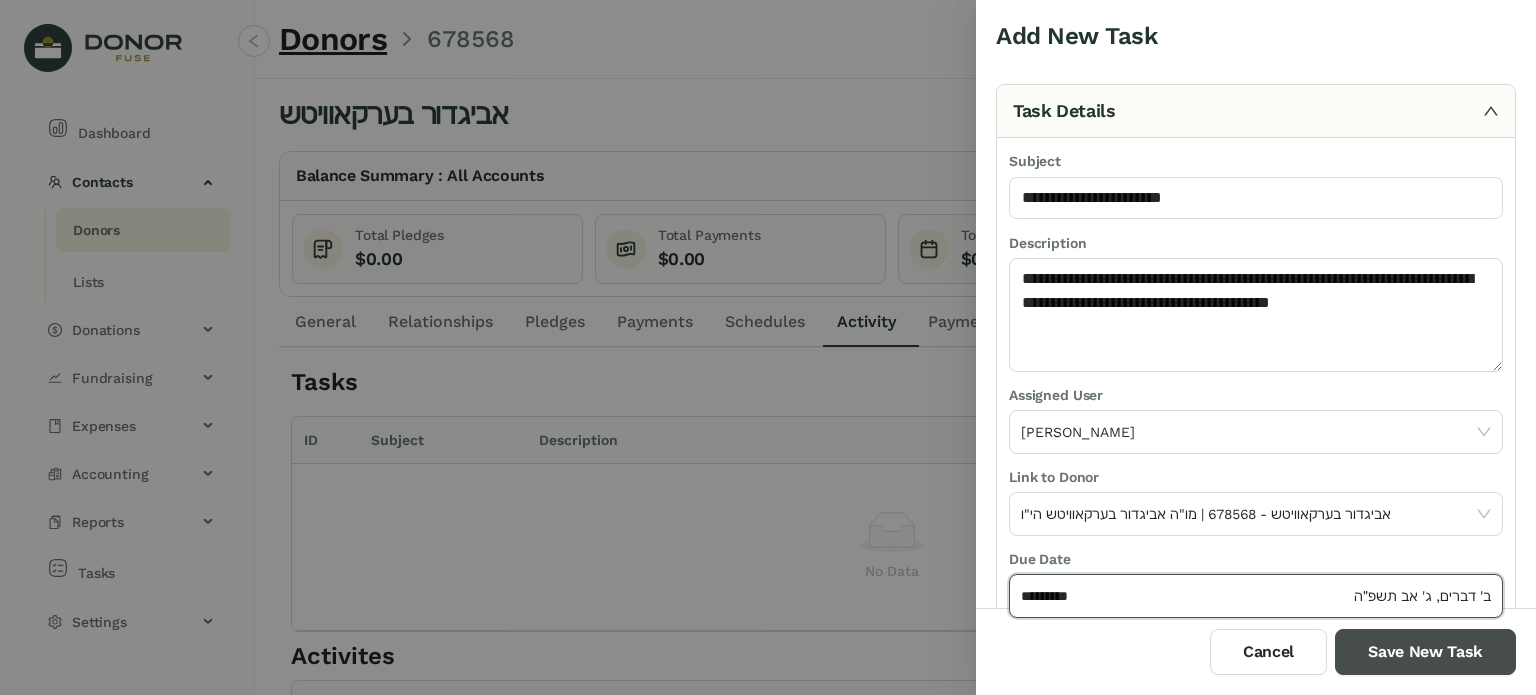 click on "Save New Task" at bounding box center (1425, 652) 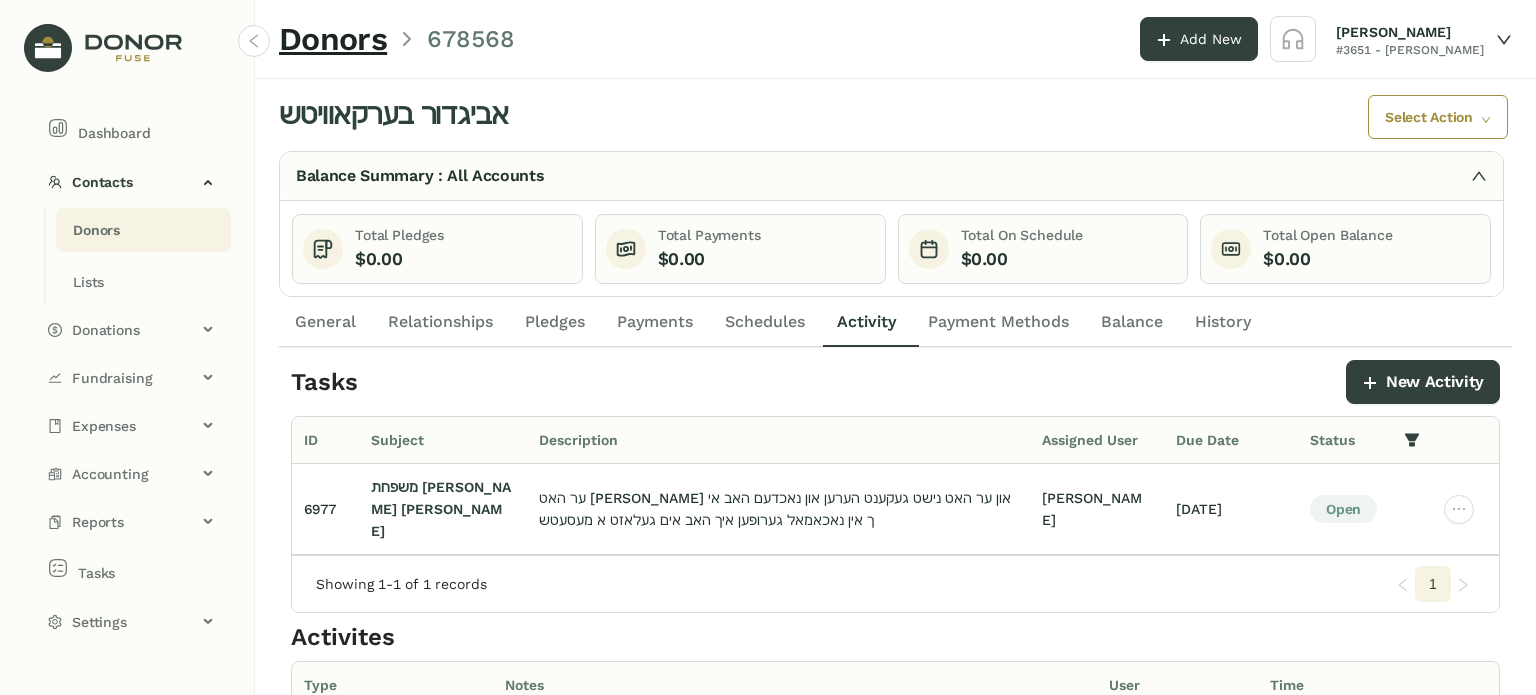 drag, startPoint x: 638, startPoint y: 324, endPoint x: 625, endPoint y: 324, distance: 13 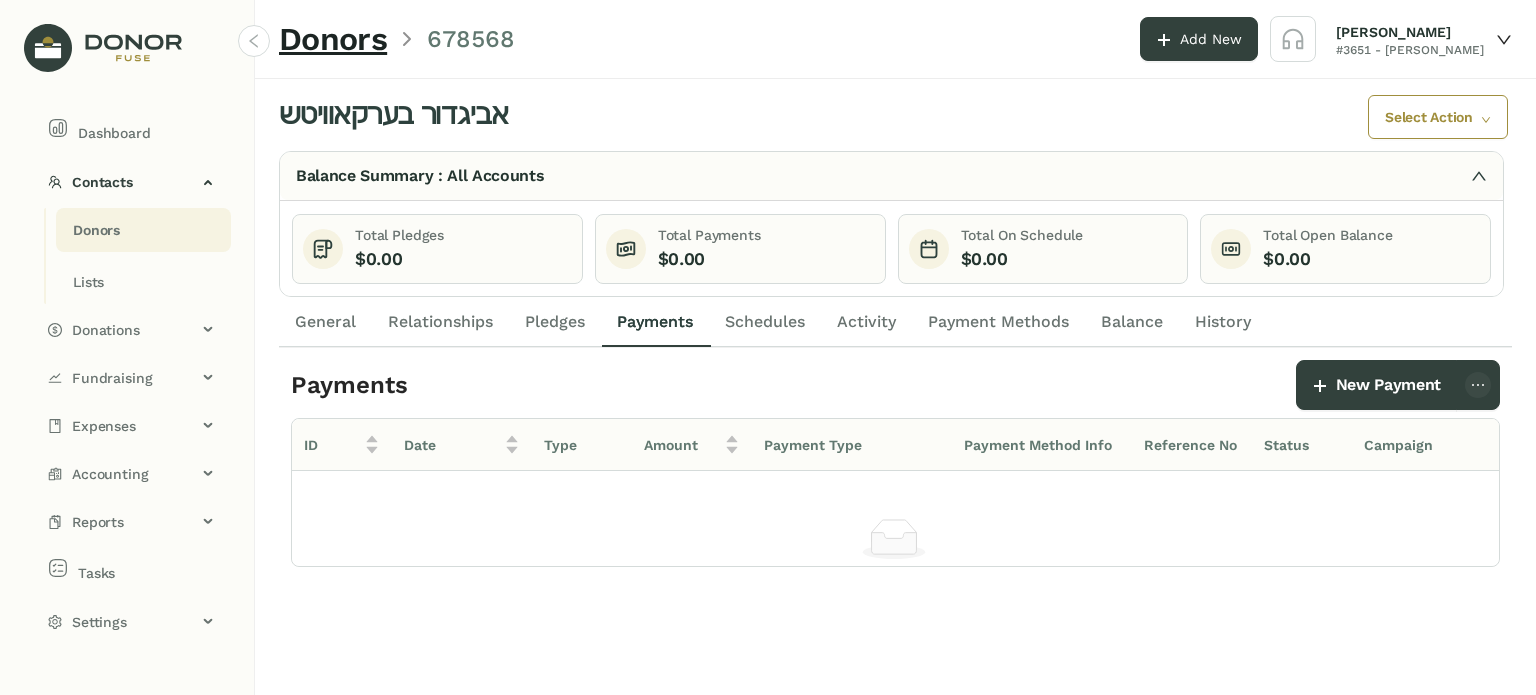 click on "General" 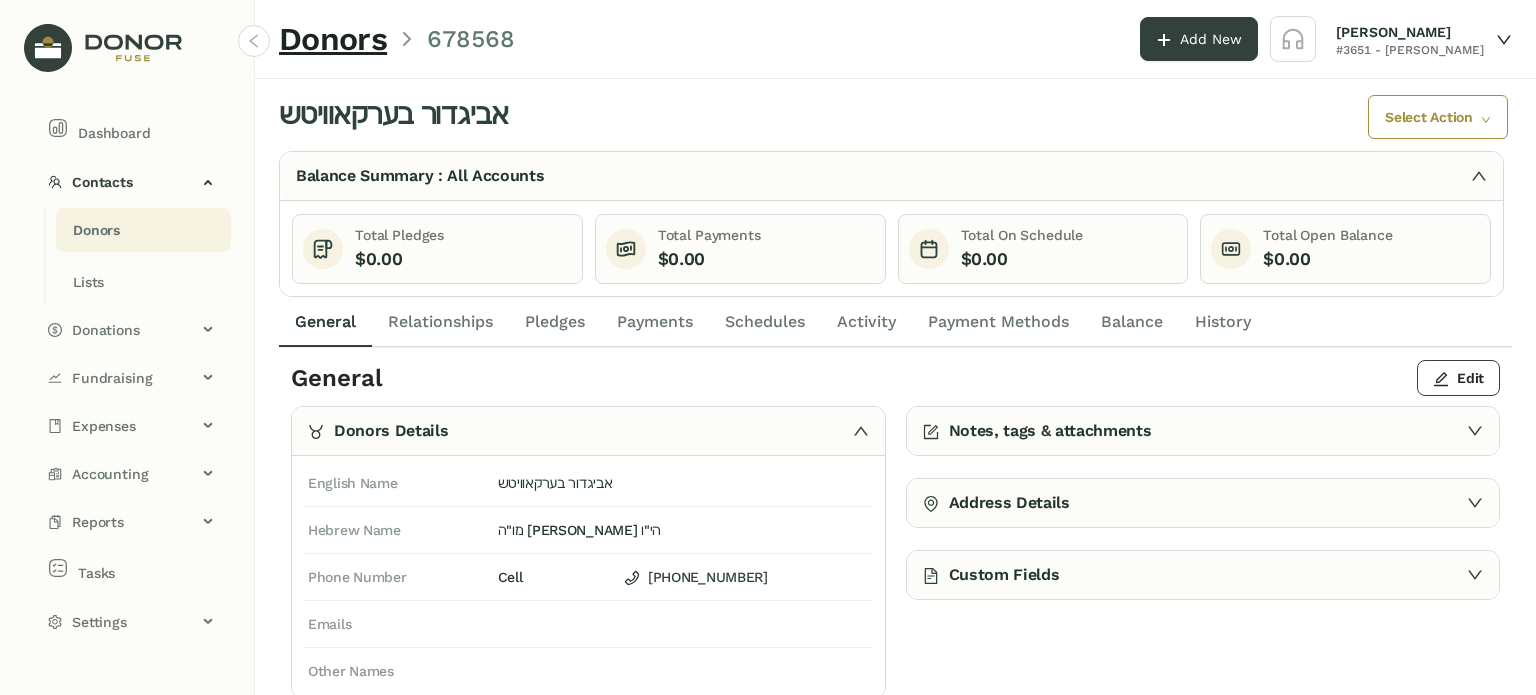 click on "General" 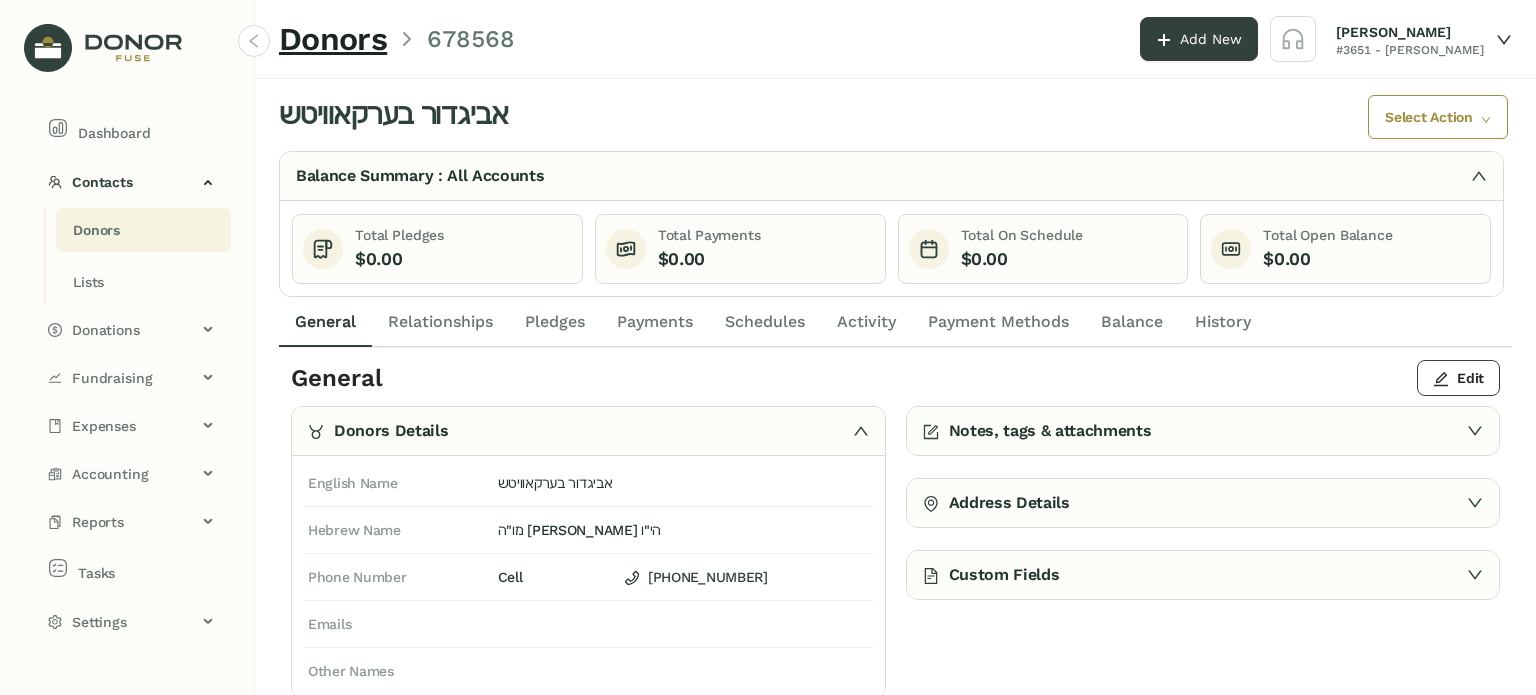 click on "Notes, tags & attachments" 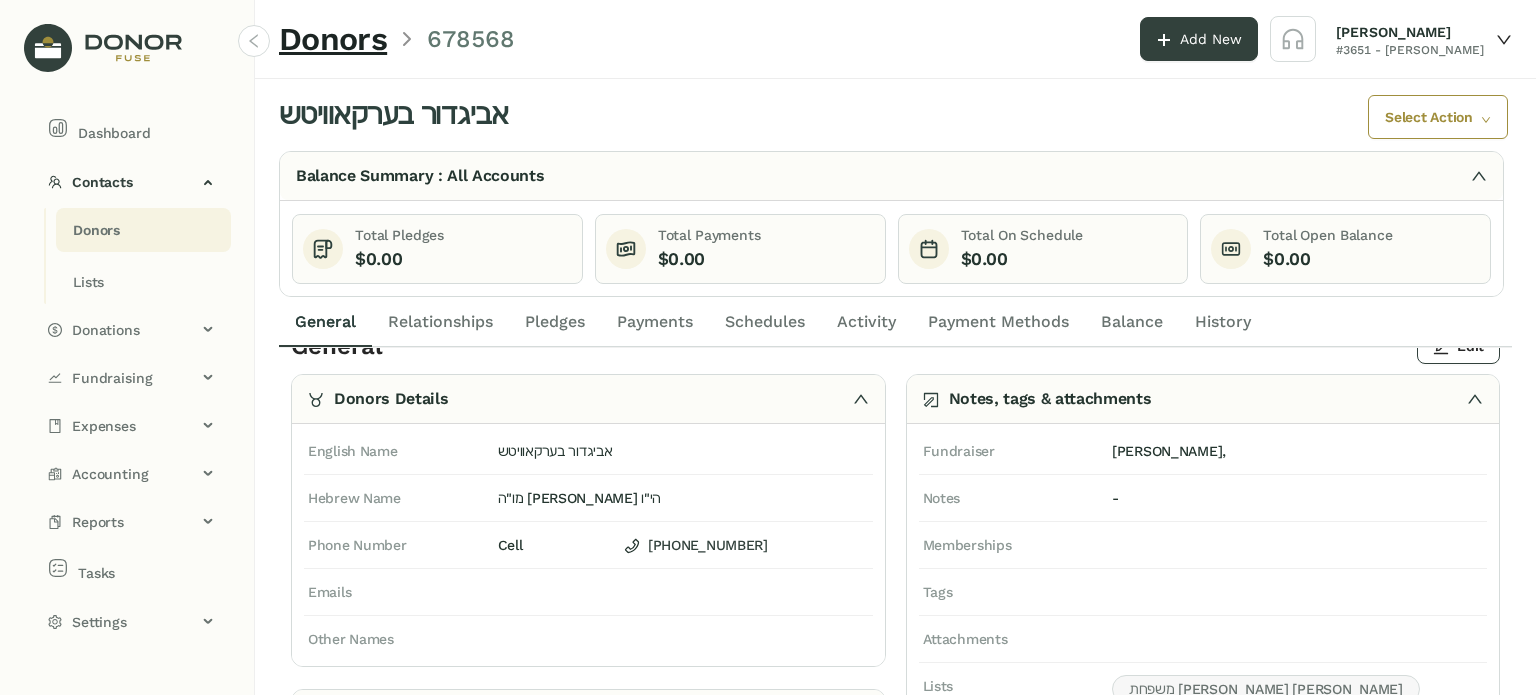 scroll, scrollTop: 0, scrollLeft: 0, axis: both 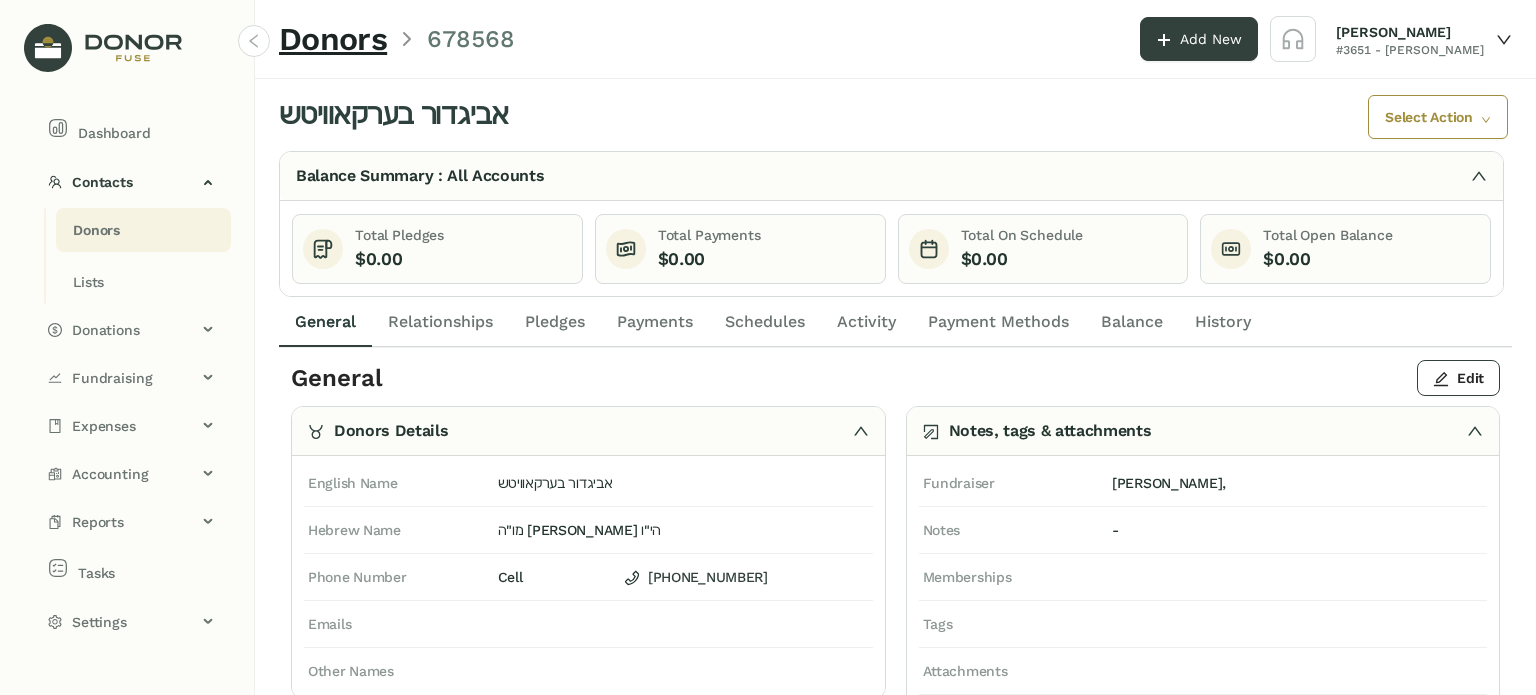 click on "Activity" 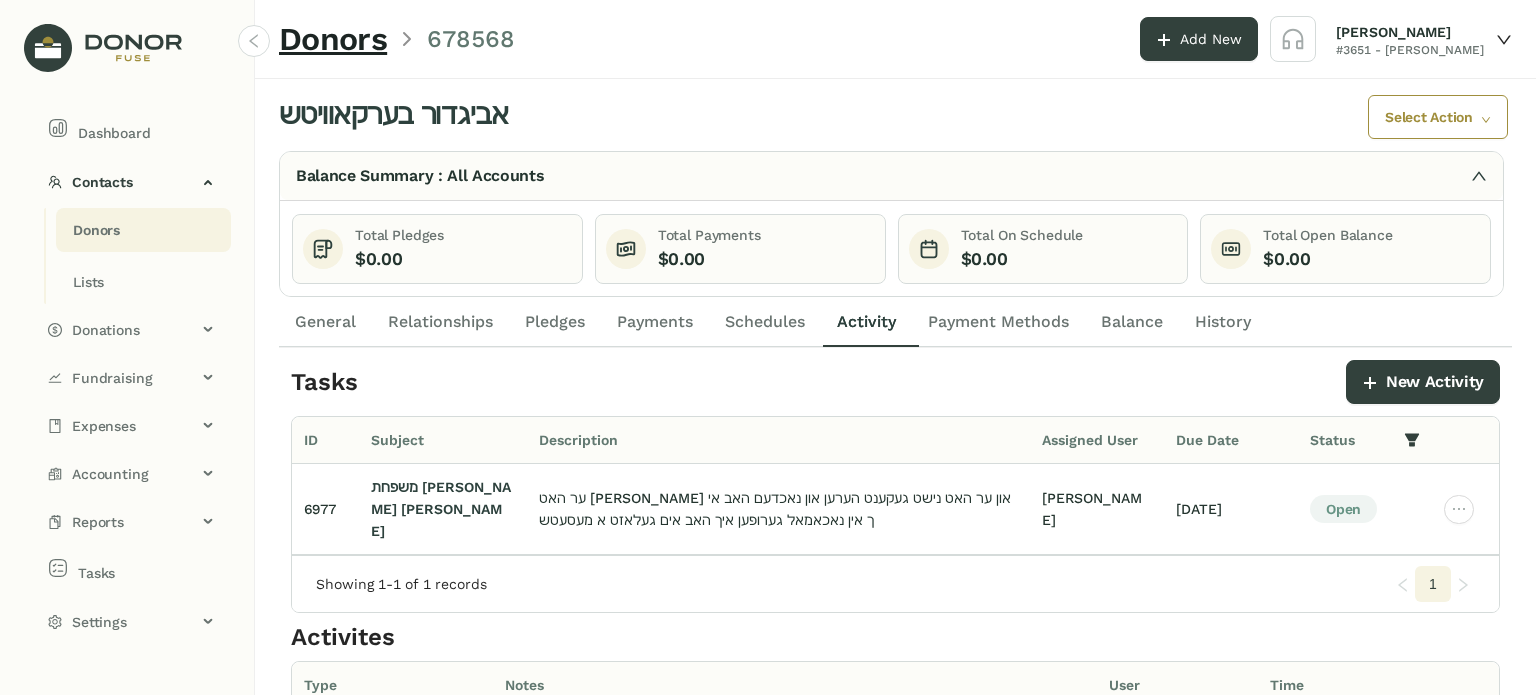 click on "Relationships" 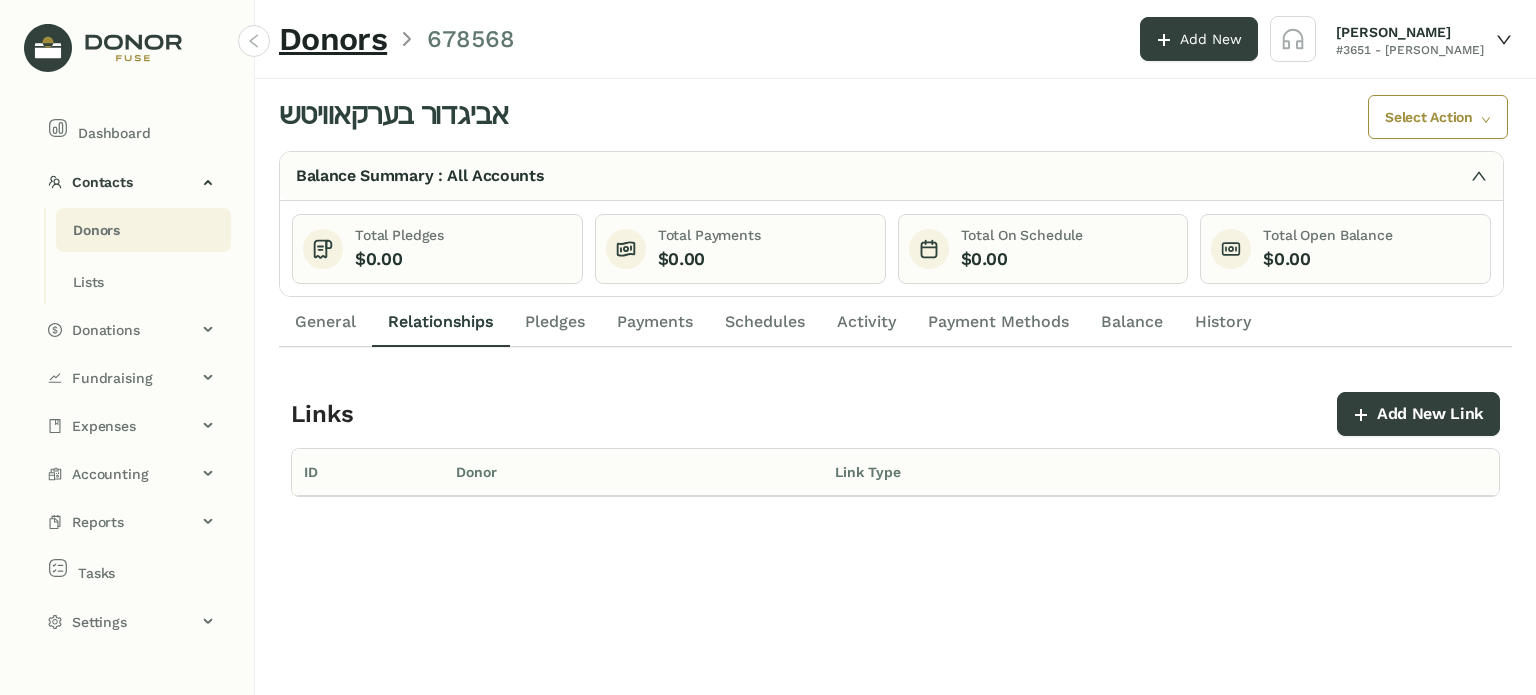 drag, startPoint x: 341, startPoint y: 318, endPoint x: 401, endPoint y: 327, distance: 60.671246 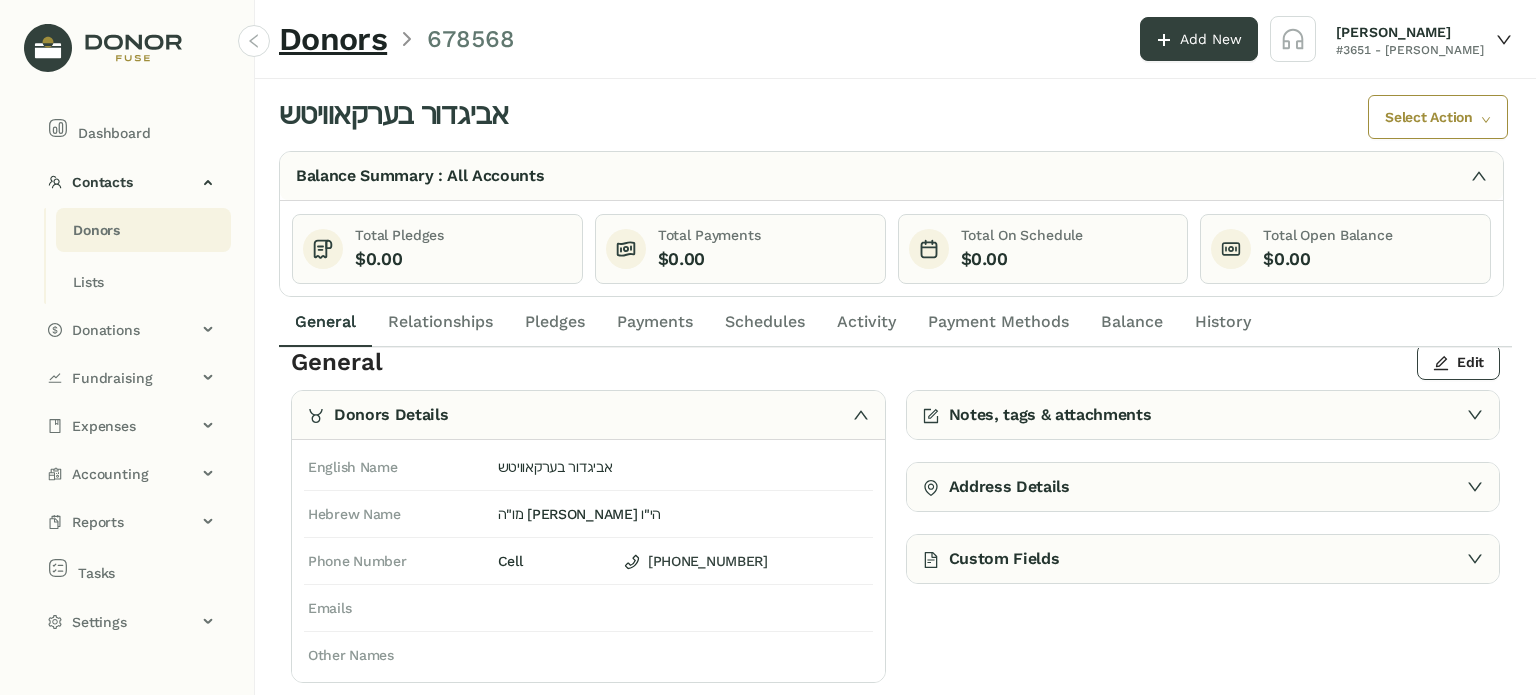 scroll, scrollTop: 0, scrollLeft: 0, axis: both 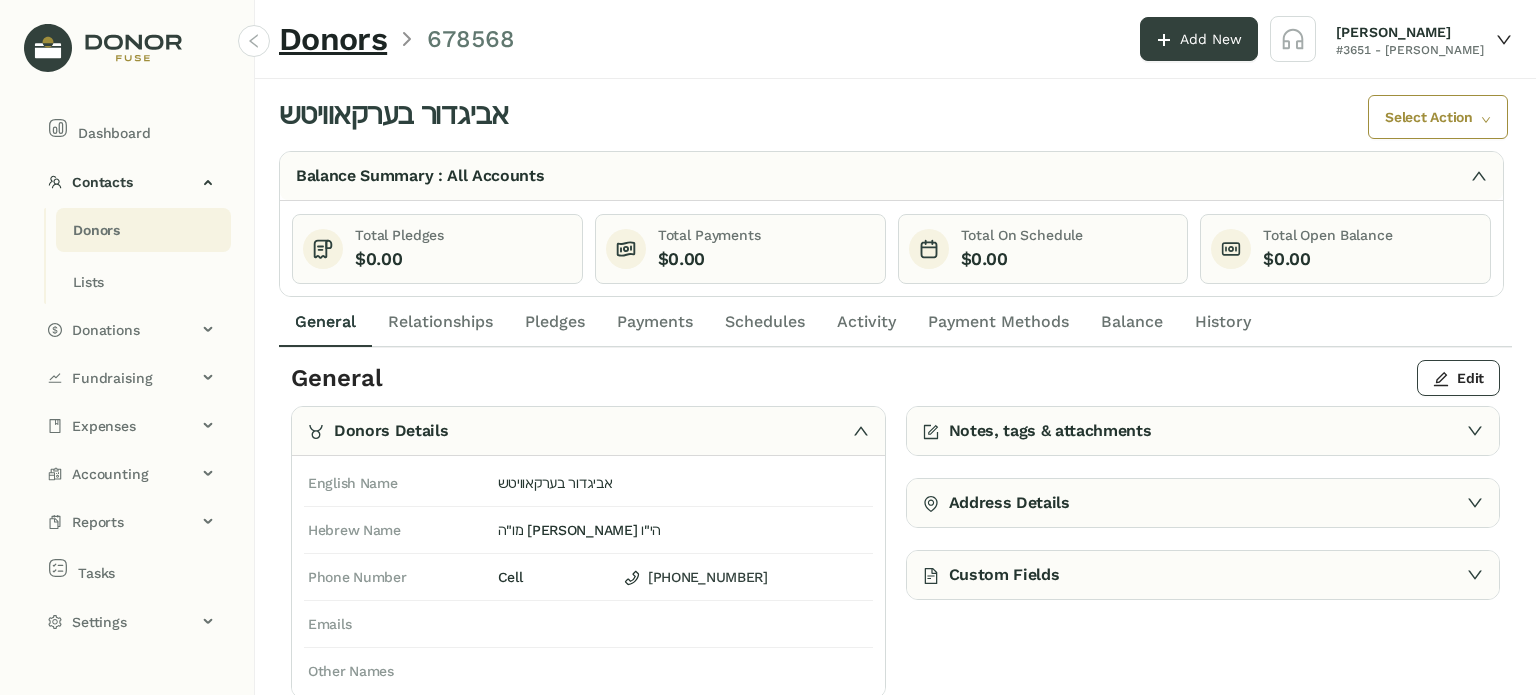 click on "Payments" 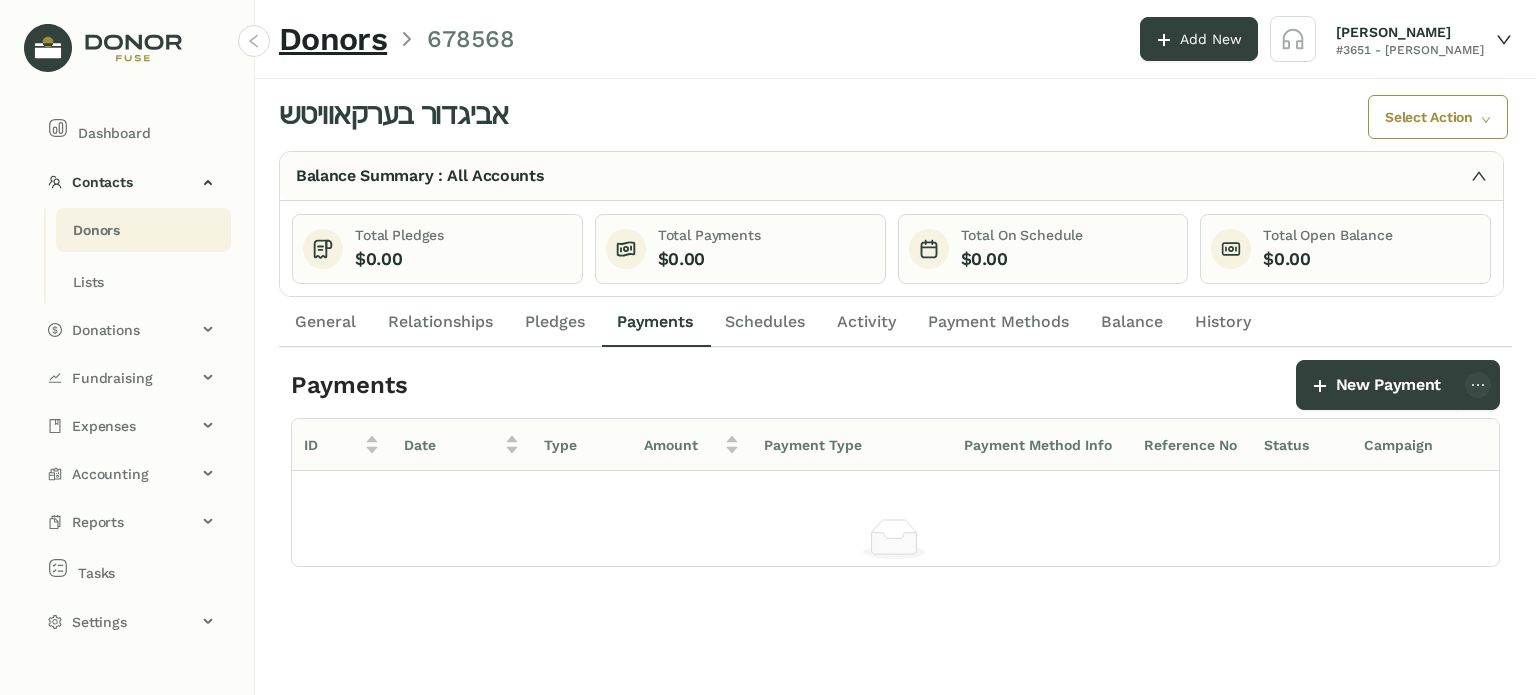 click on "Pledges" 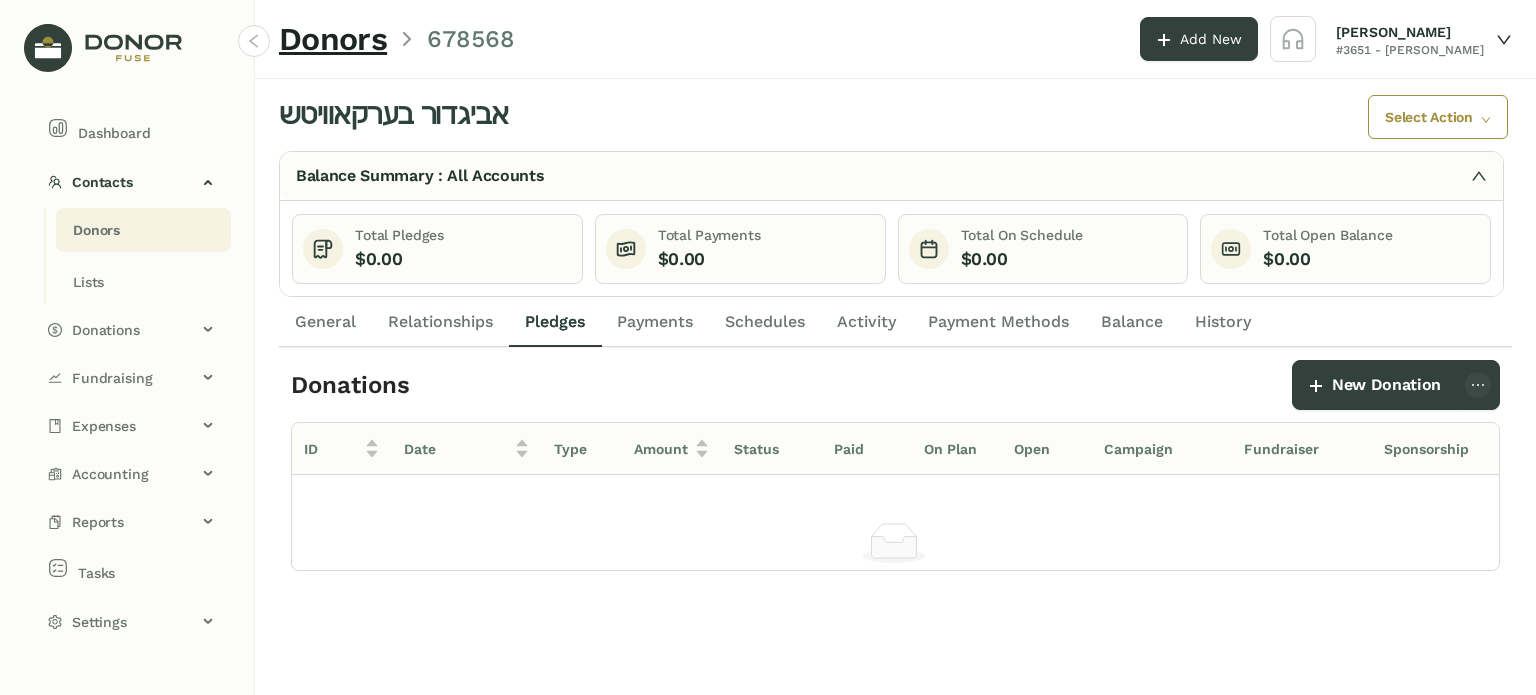 click on "Relationships" 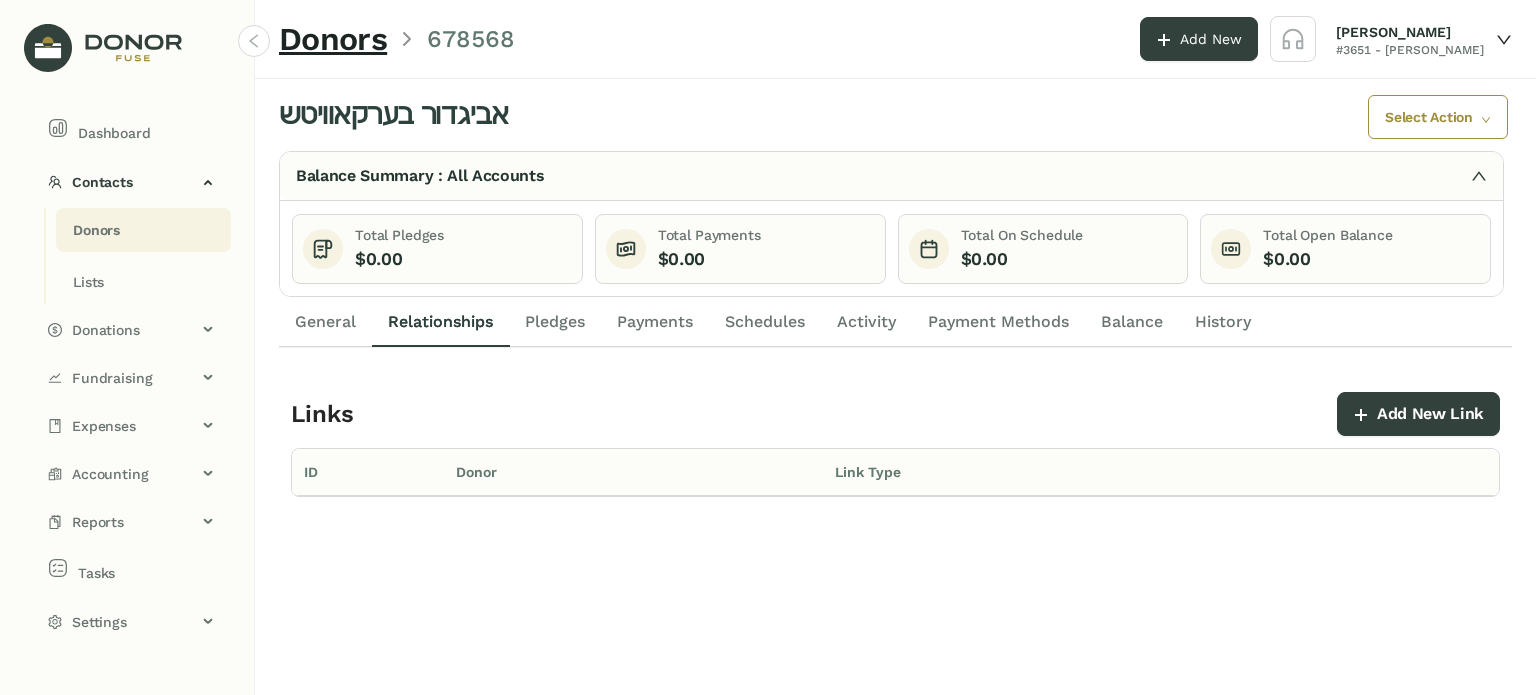 click on "General" 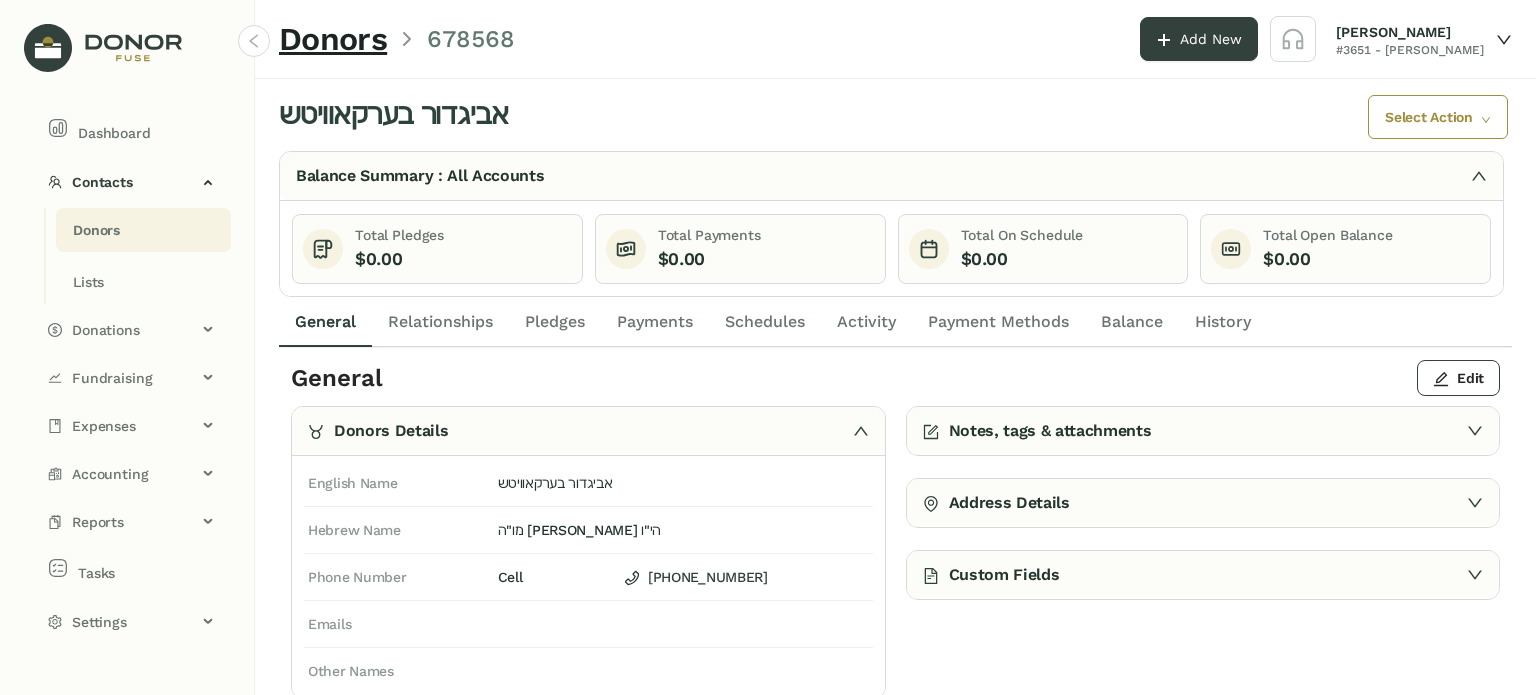 click on "Payment Methods" 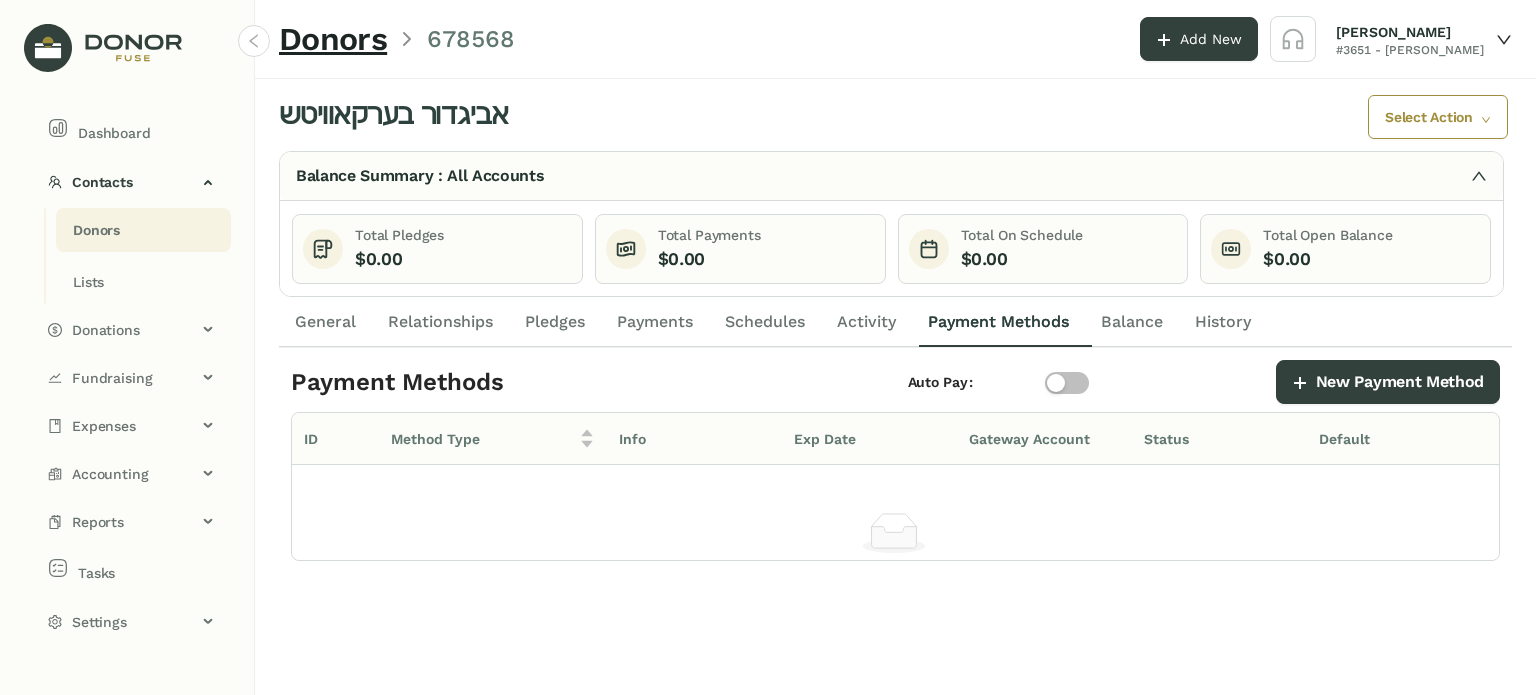 click on "Balance" 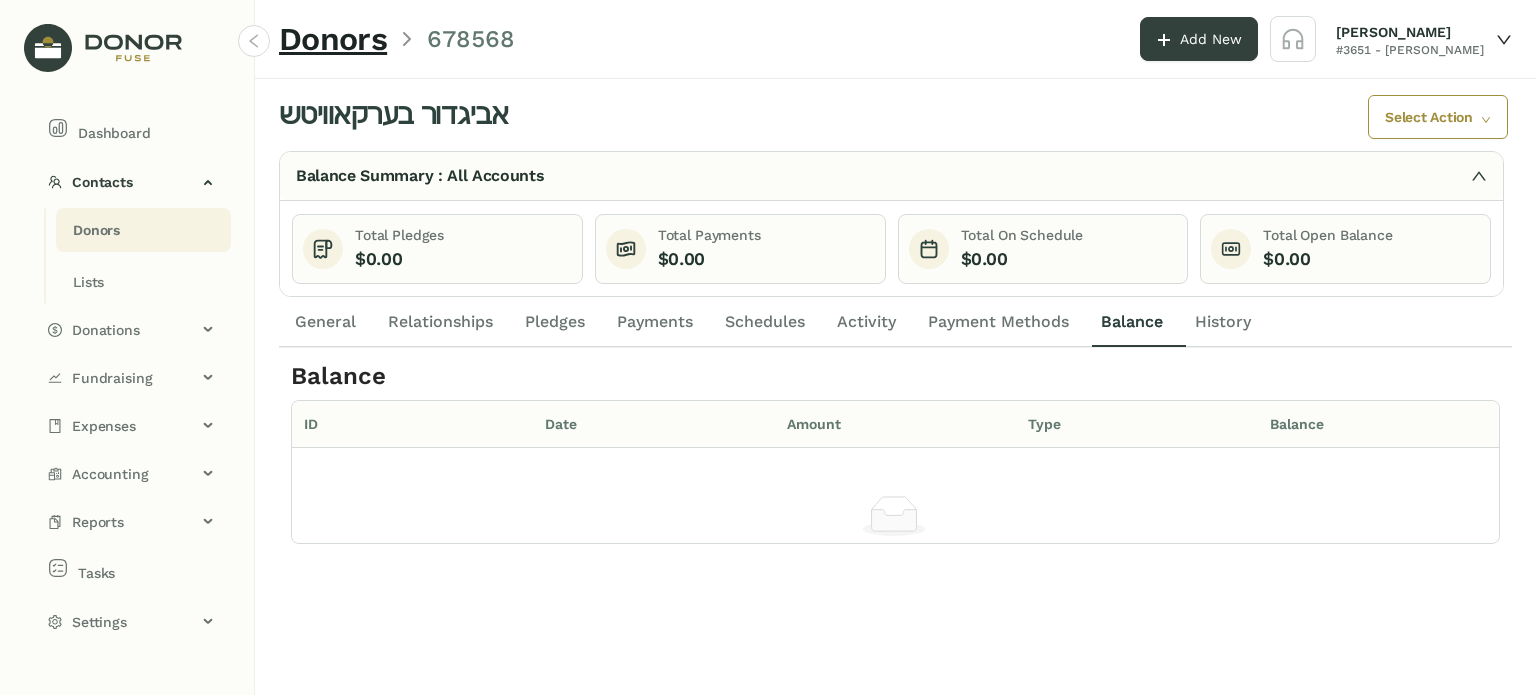 click on "Activity" 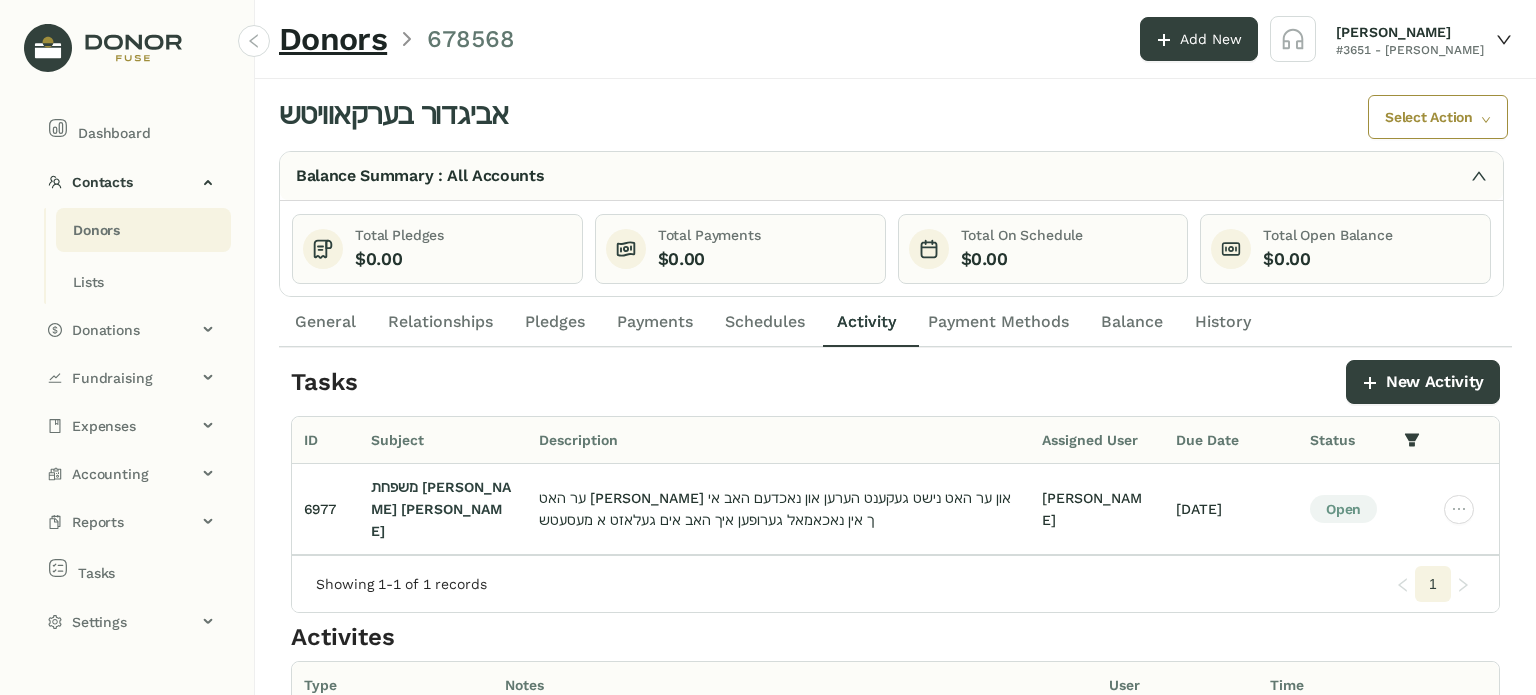 drag, startPoint x: 692, startPoint y: 326, endPoint x: 619, endPoint y: 331, distance: 73.171036 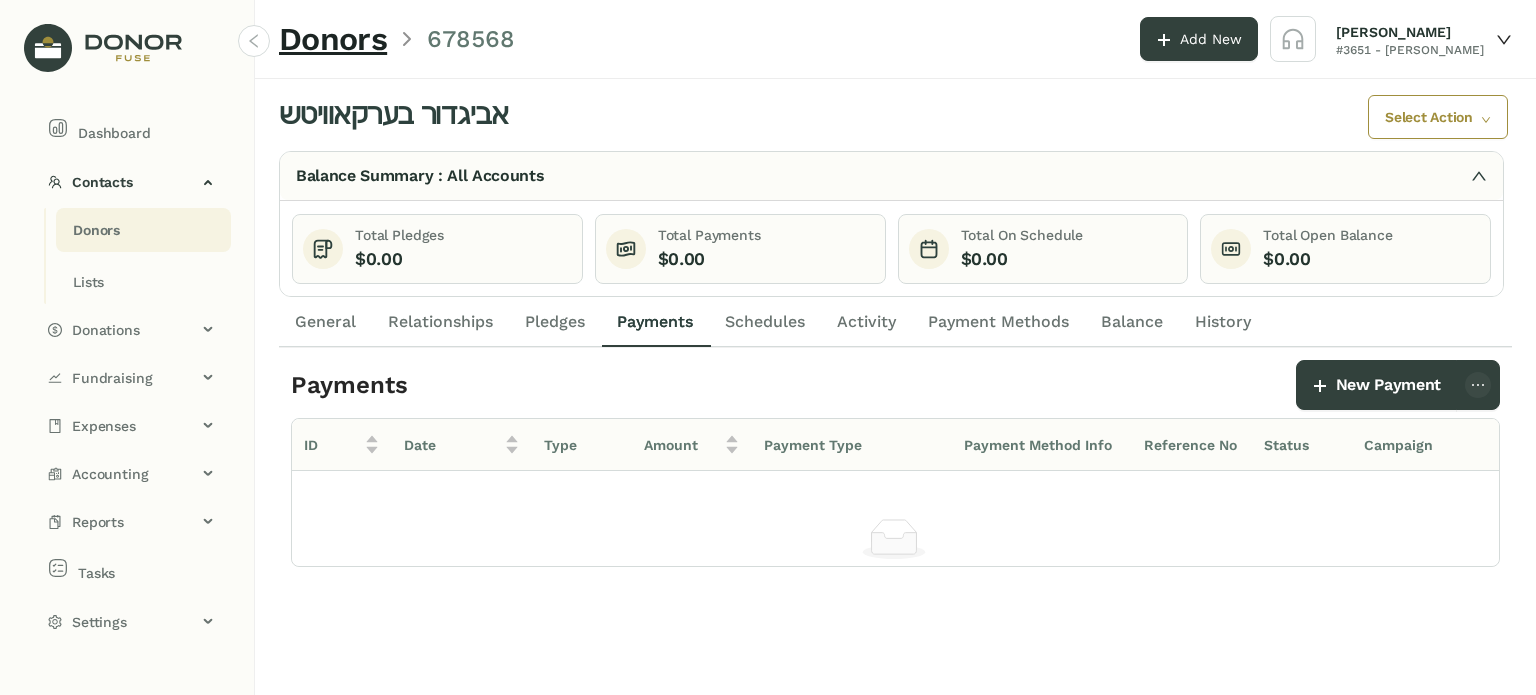 click on "General" 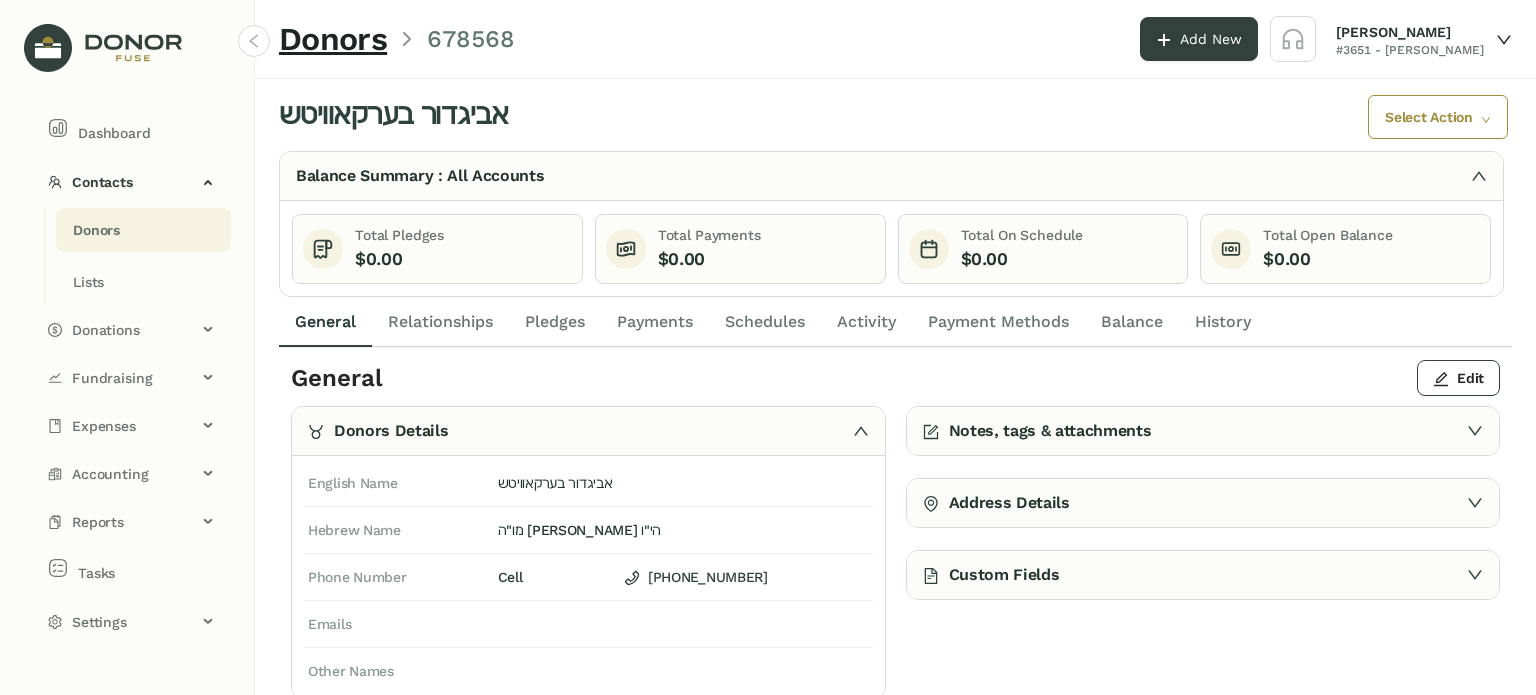 drag, startPoint x: 1048, startPoint y: 323, endPoint x: 1060, endPoint y: 322, distance: 12.0415945 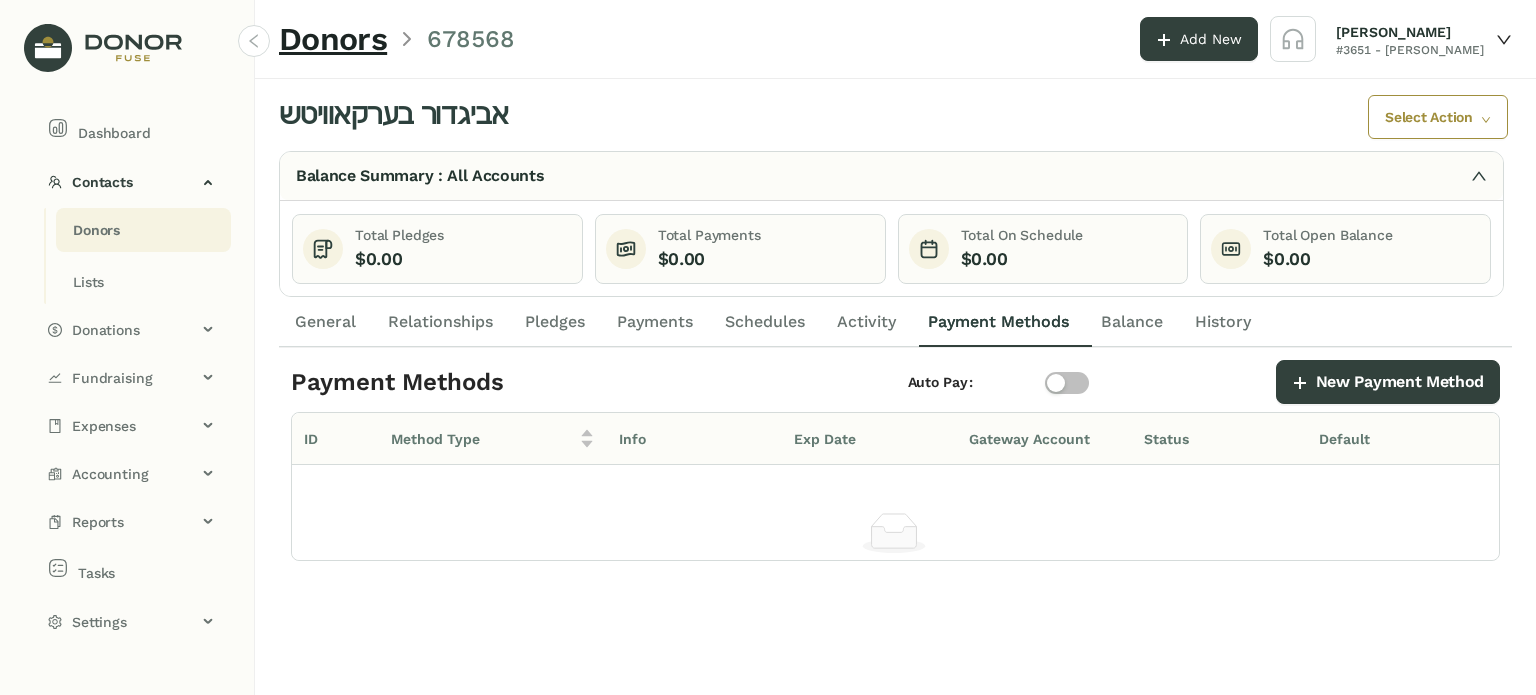 drag, startPoint x: 1100, startPoint y: 322, endPoint x: 1155, endPoint y: 323, distance: 55.00909 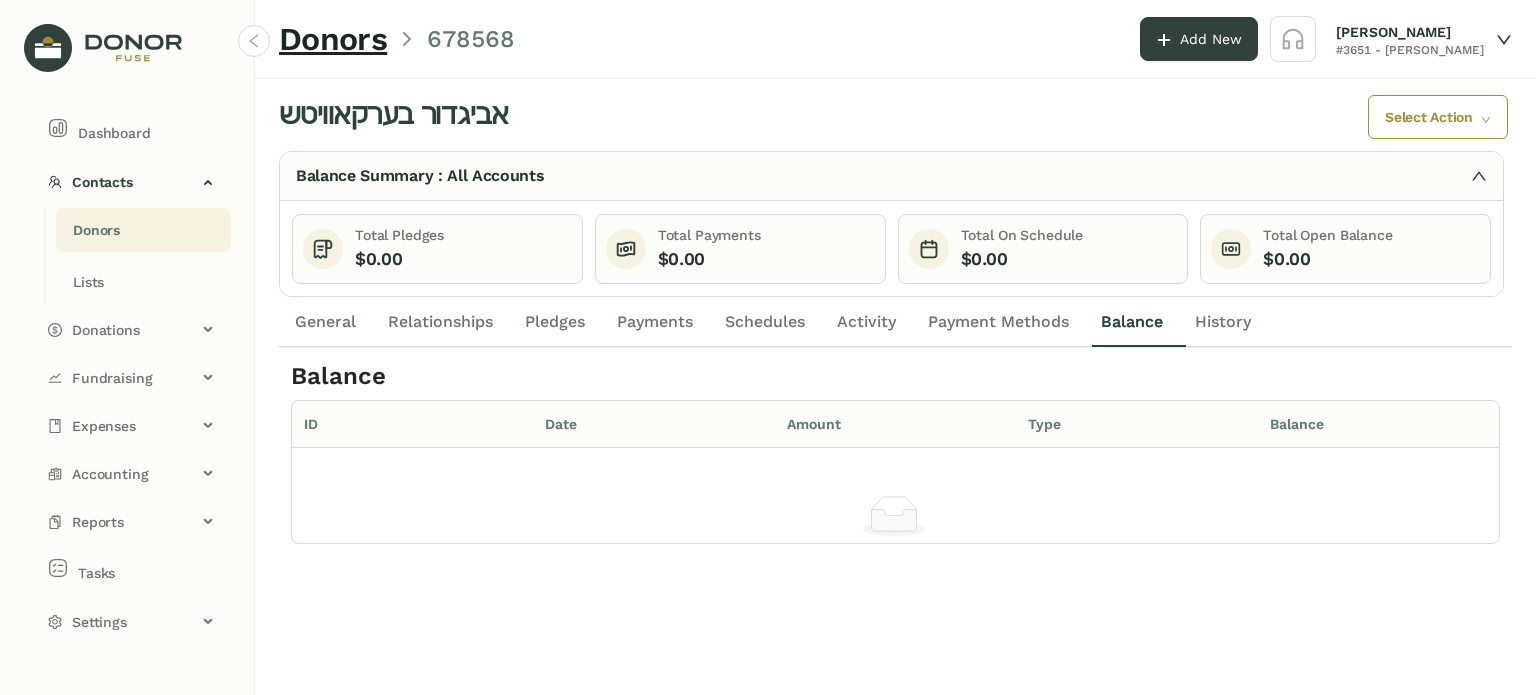 click on "History" 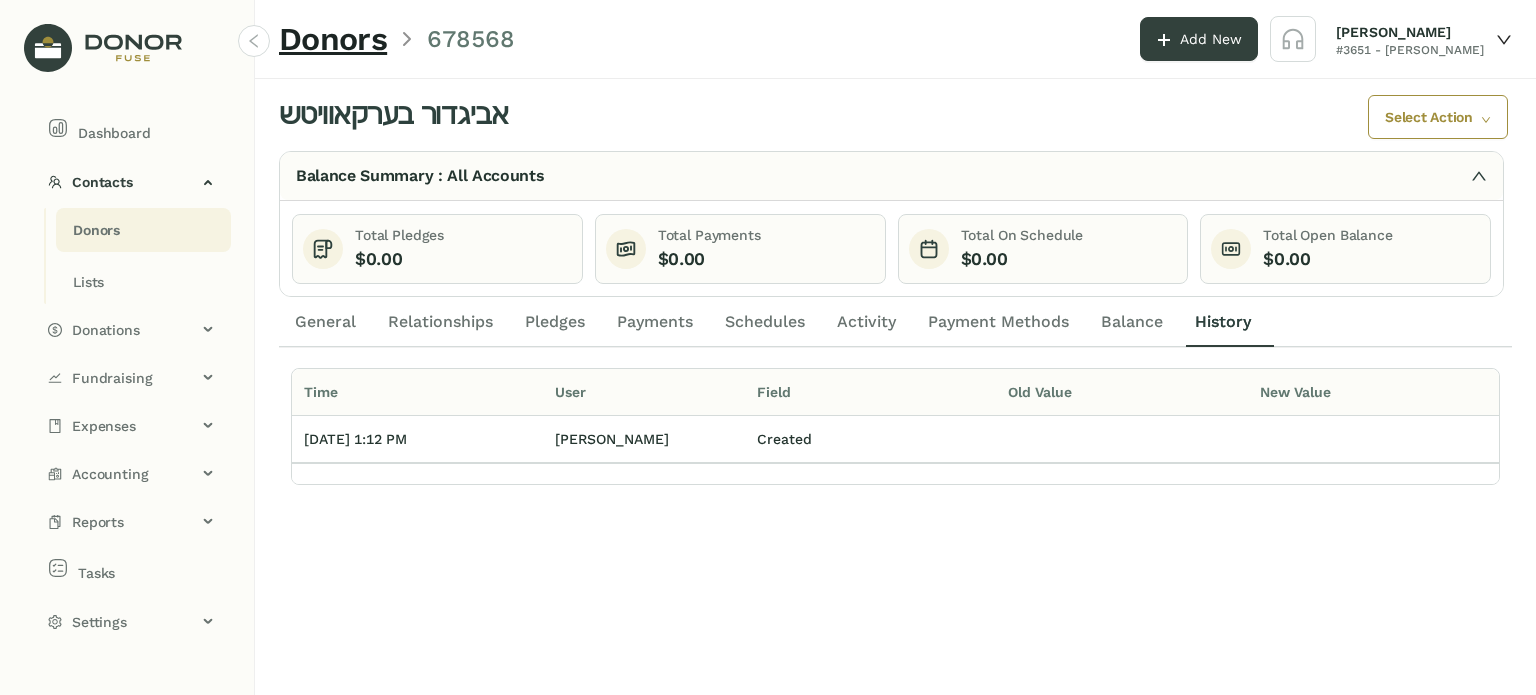 drag, startPoint x: 330, startPoint y: 312, endPoint x: 551, endPoint y: 311, distance: 221.00226 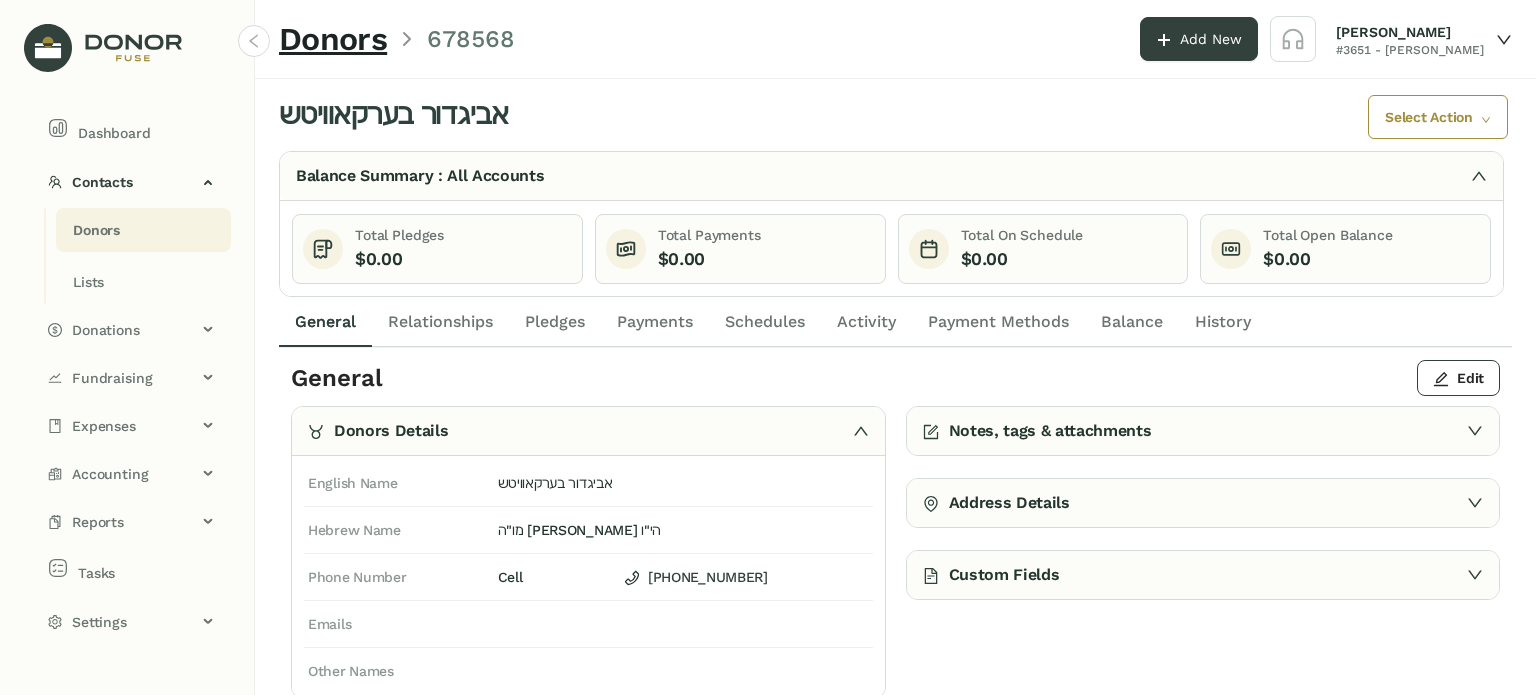 click on "Activity" 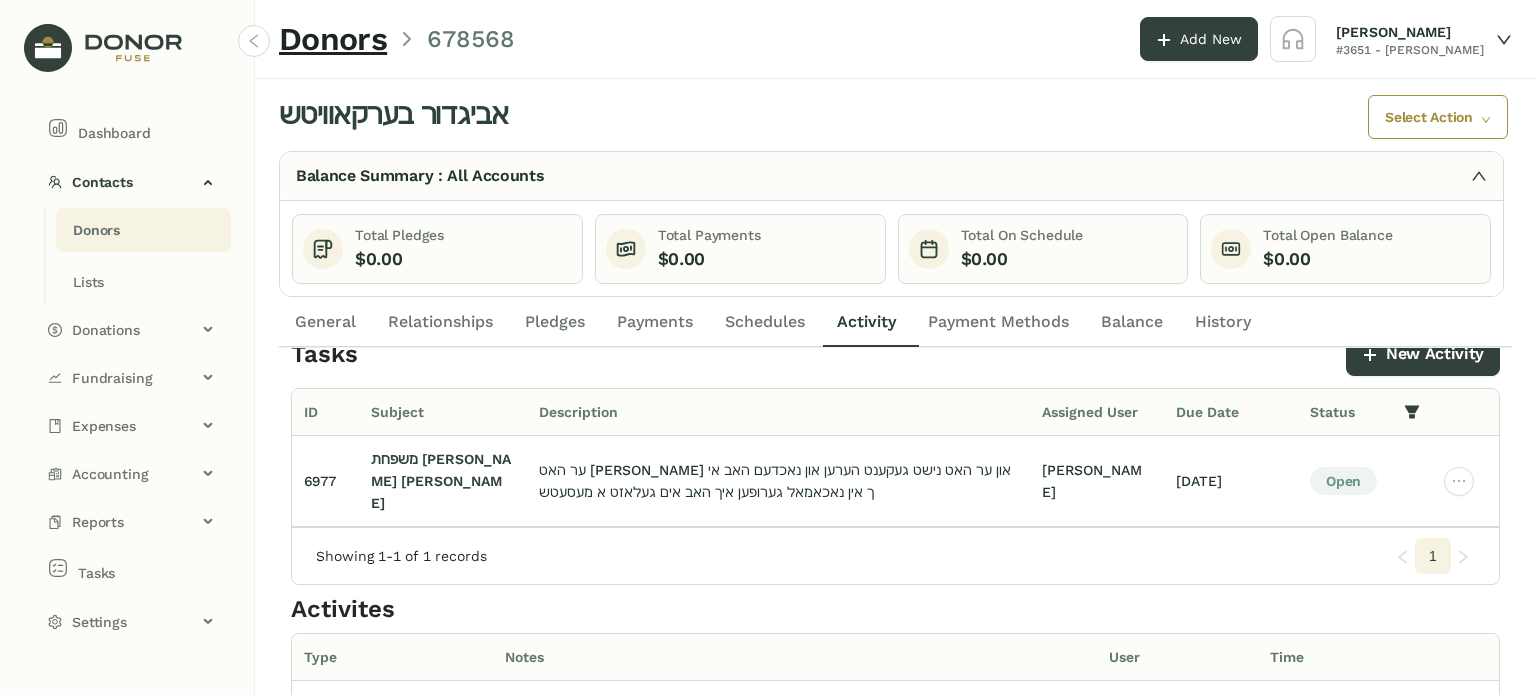 scroll, scrollTop: 0, scrollLeft: 0, axis: both 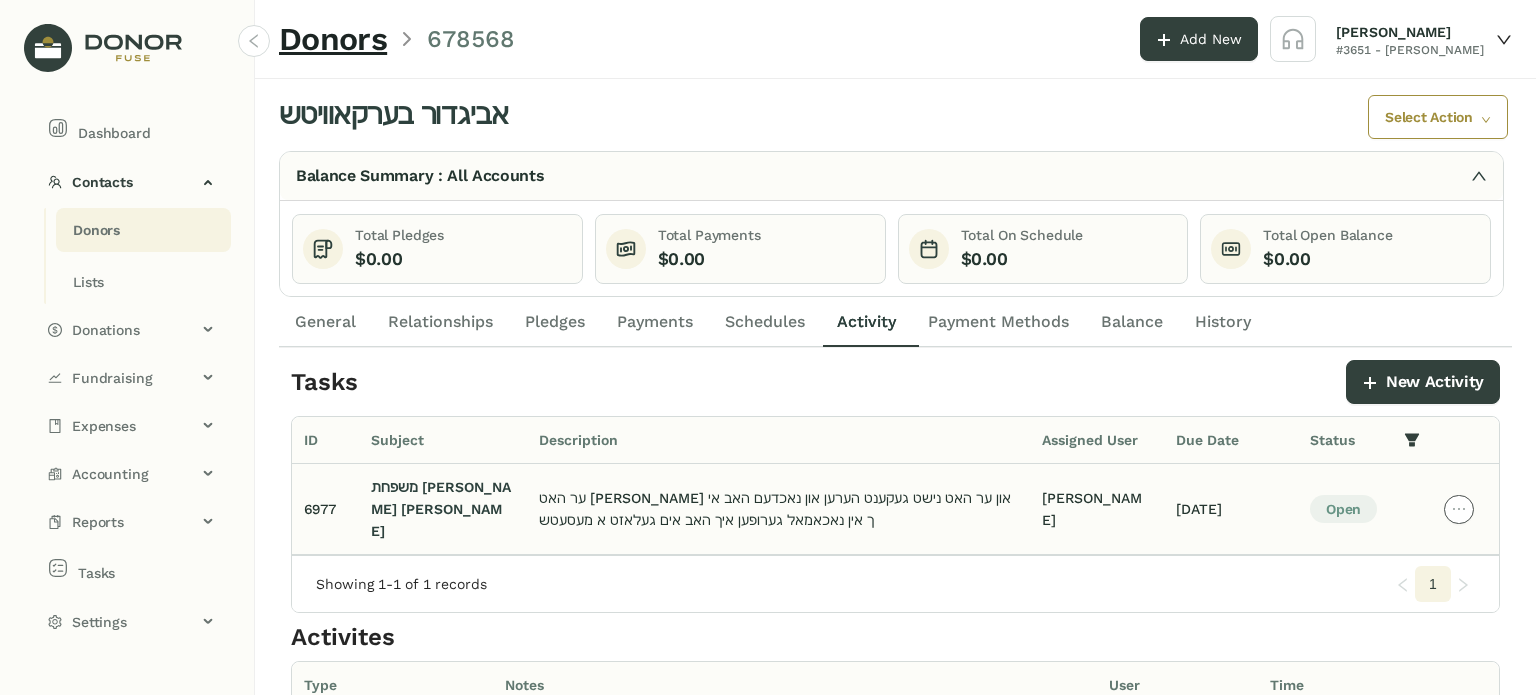 click 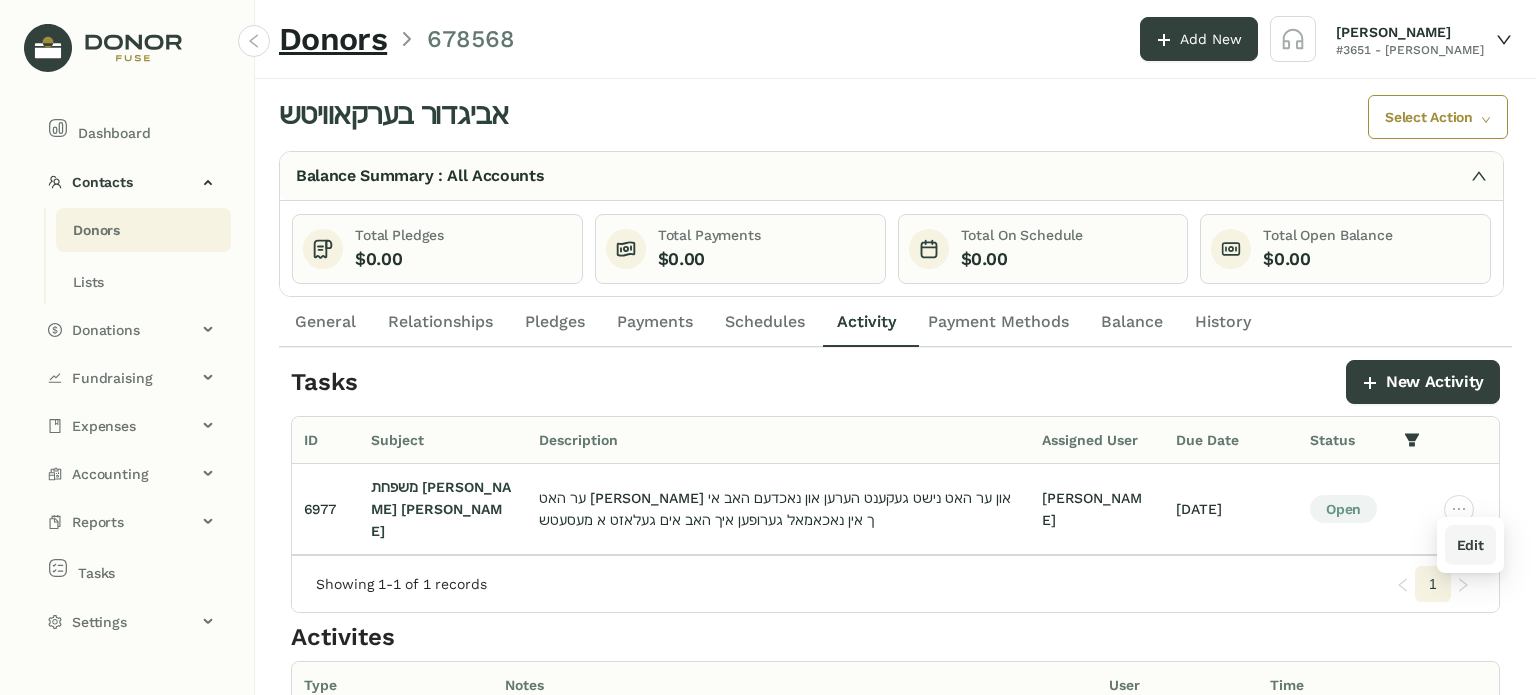 click on "Edit" at bounding box center (1470, 545) 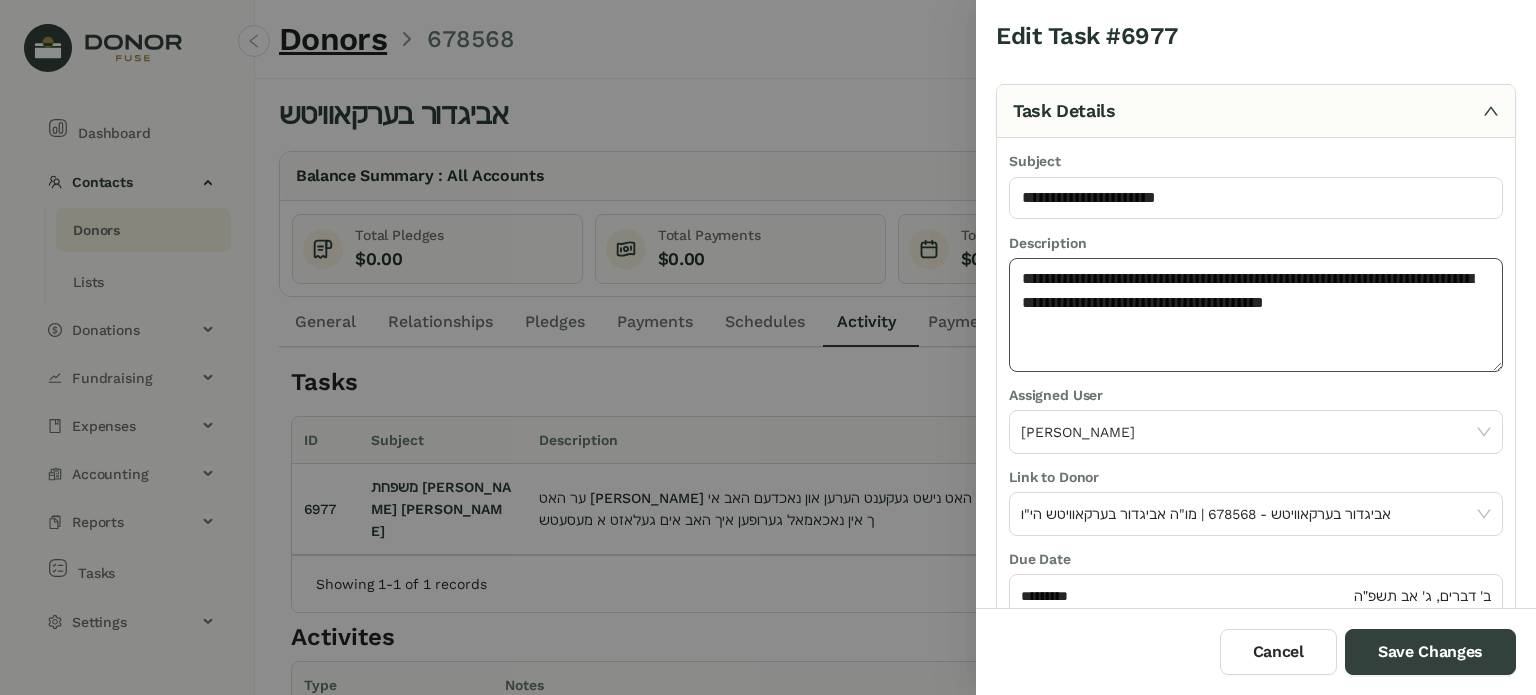 click on "**********" 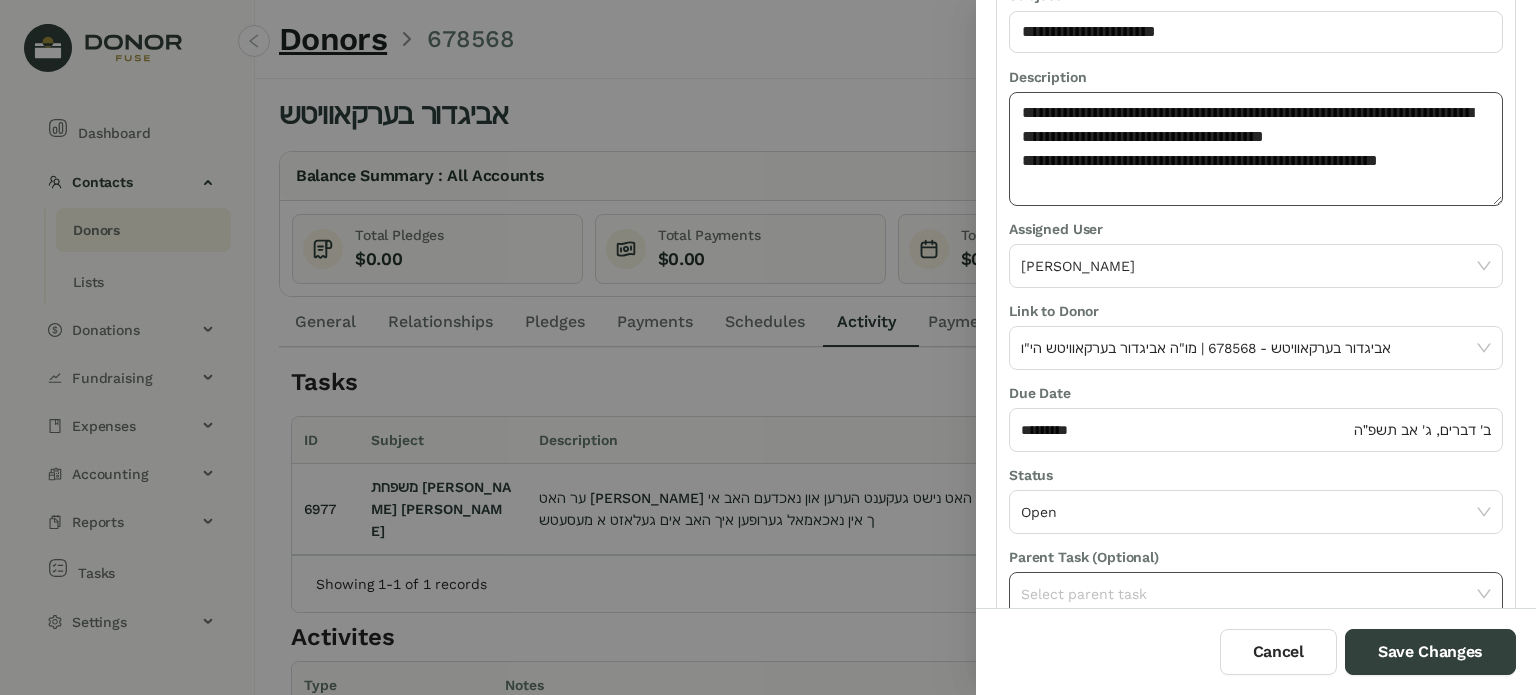 scroll, scrollTop: 292, scrollLeft: 0, axis: vertical 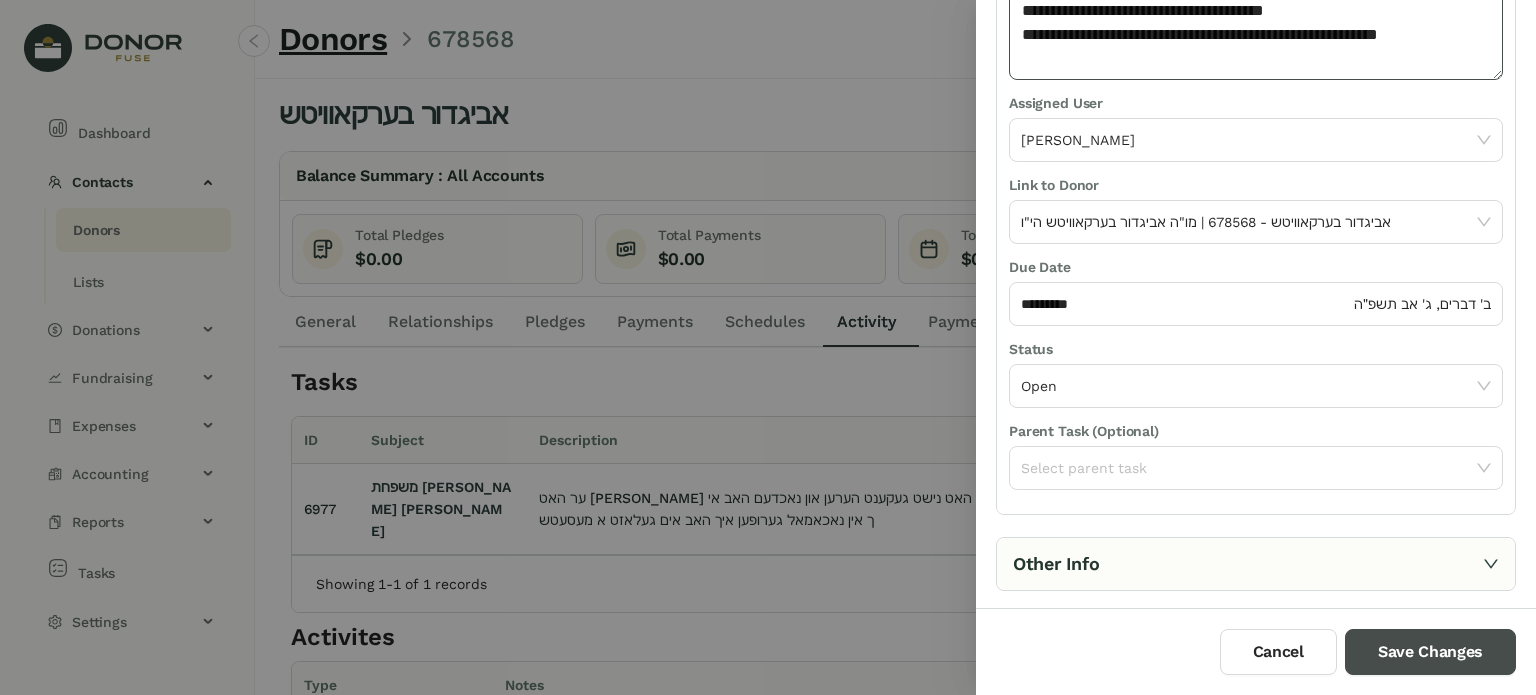 type on "**********" 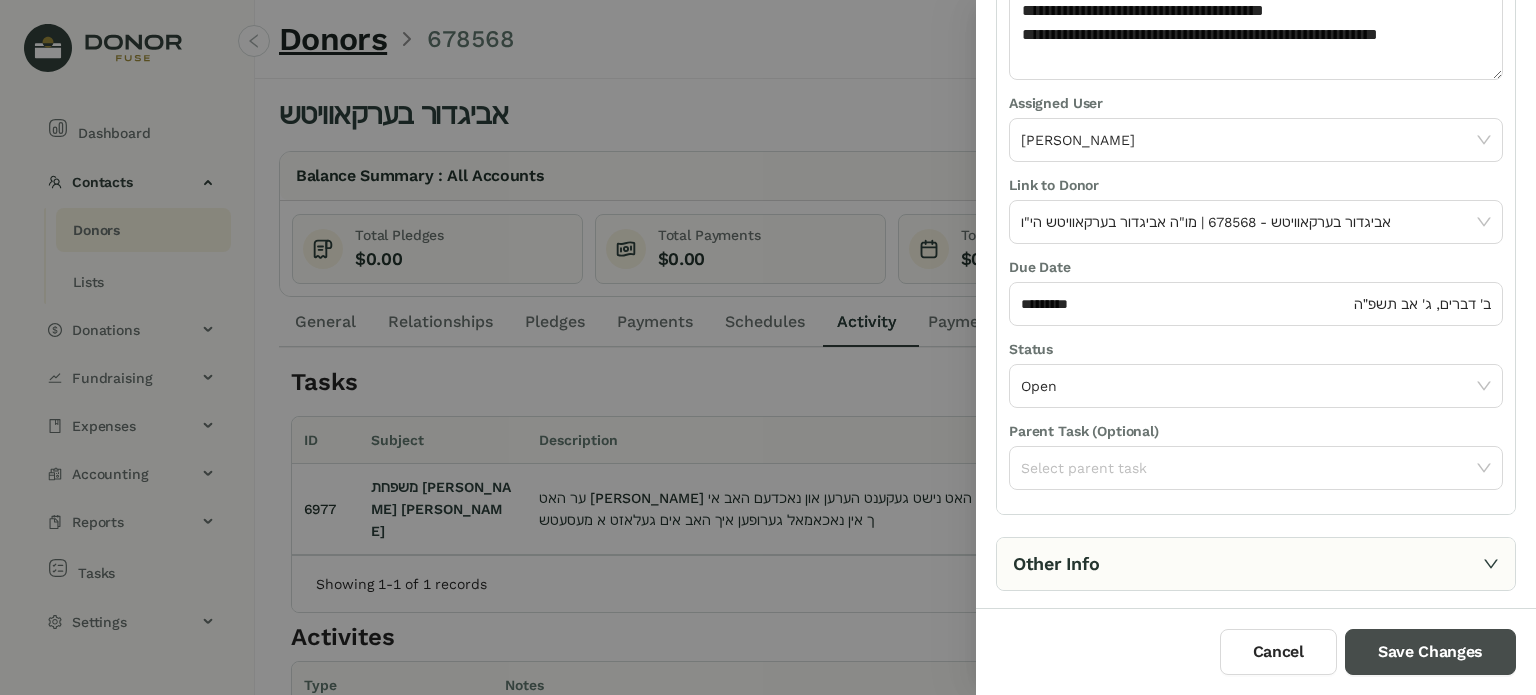 click on "Save Changes" at bounding box center [1430, 652] 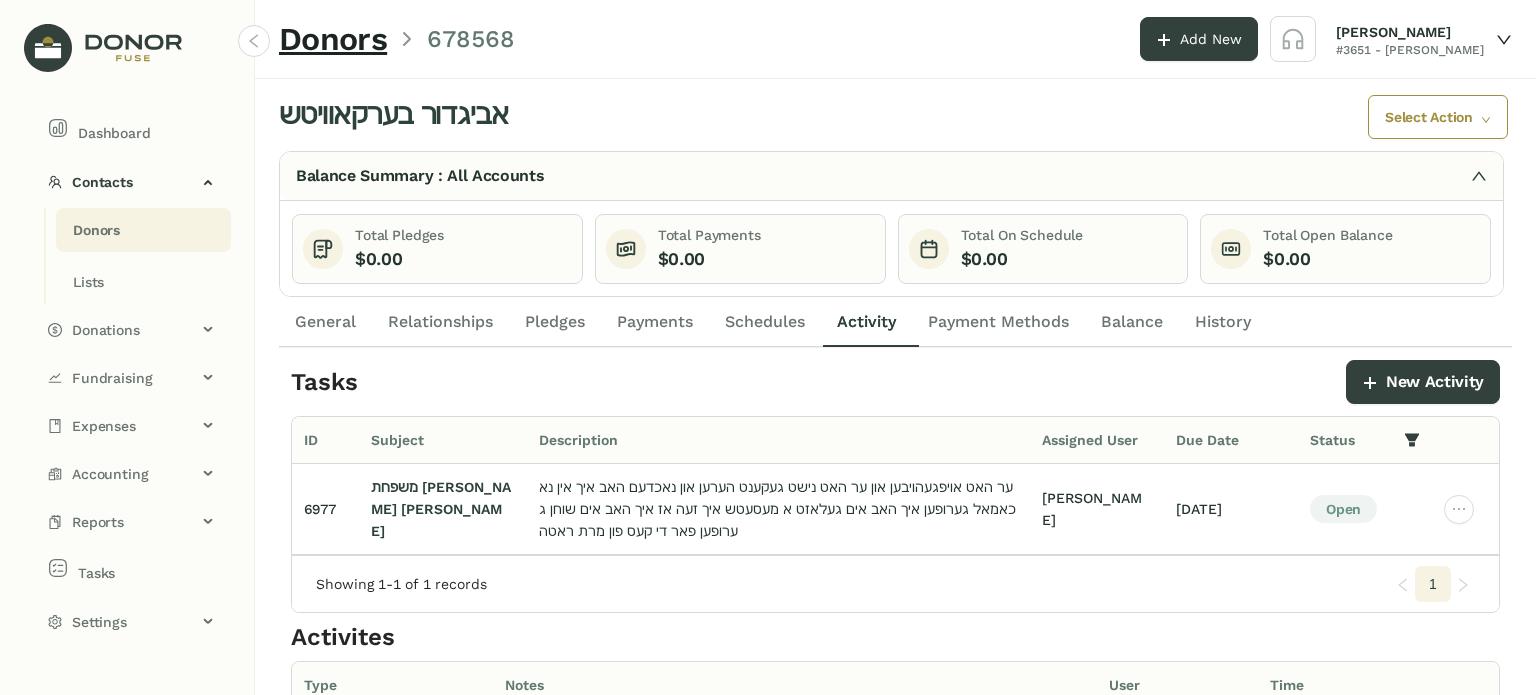click on "Donors" 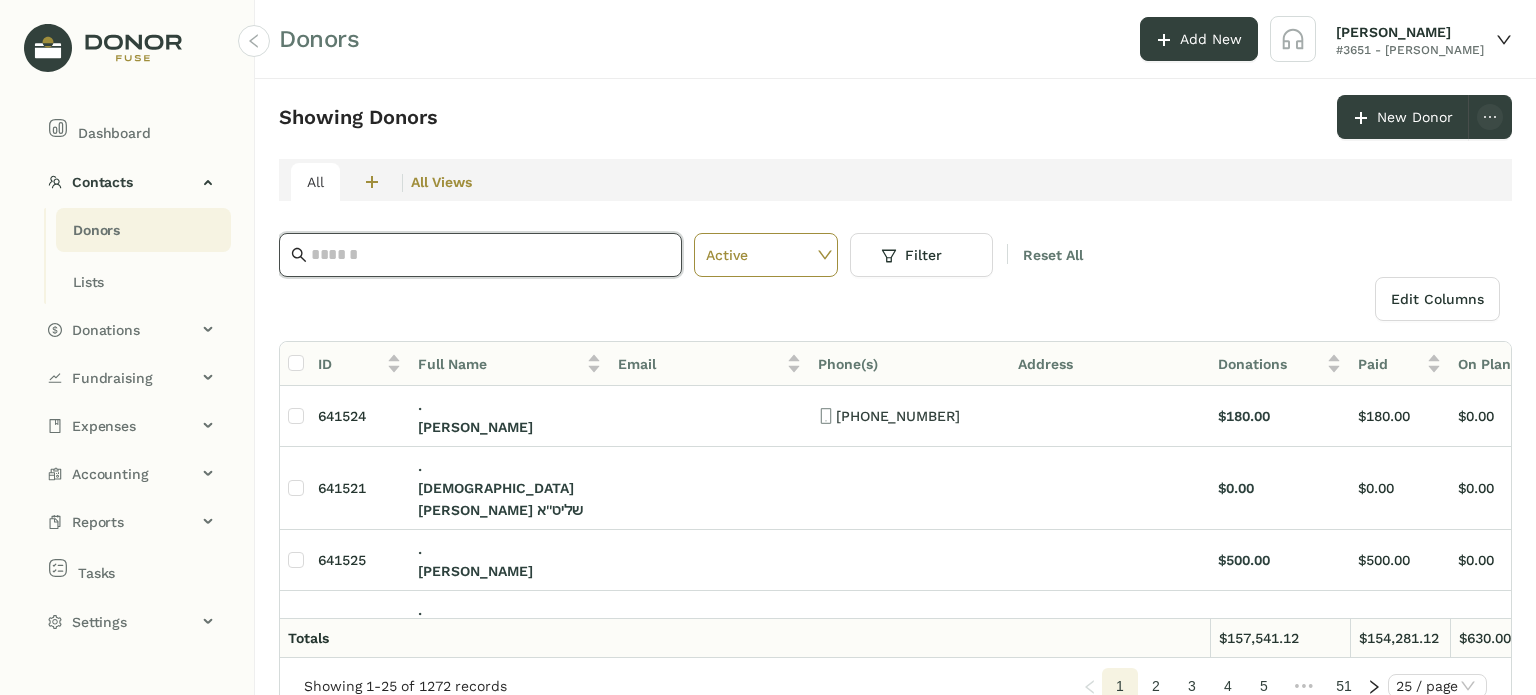 click 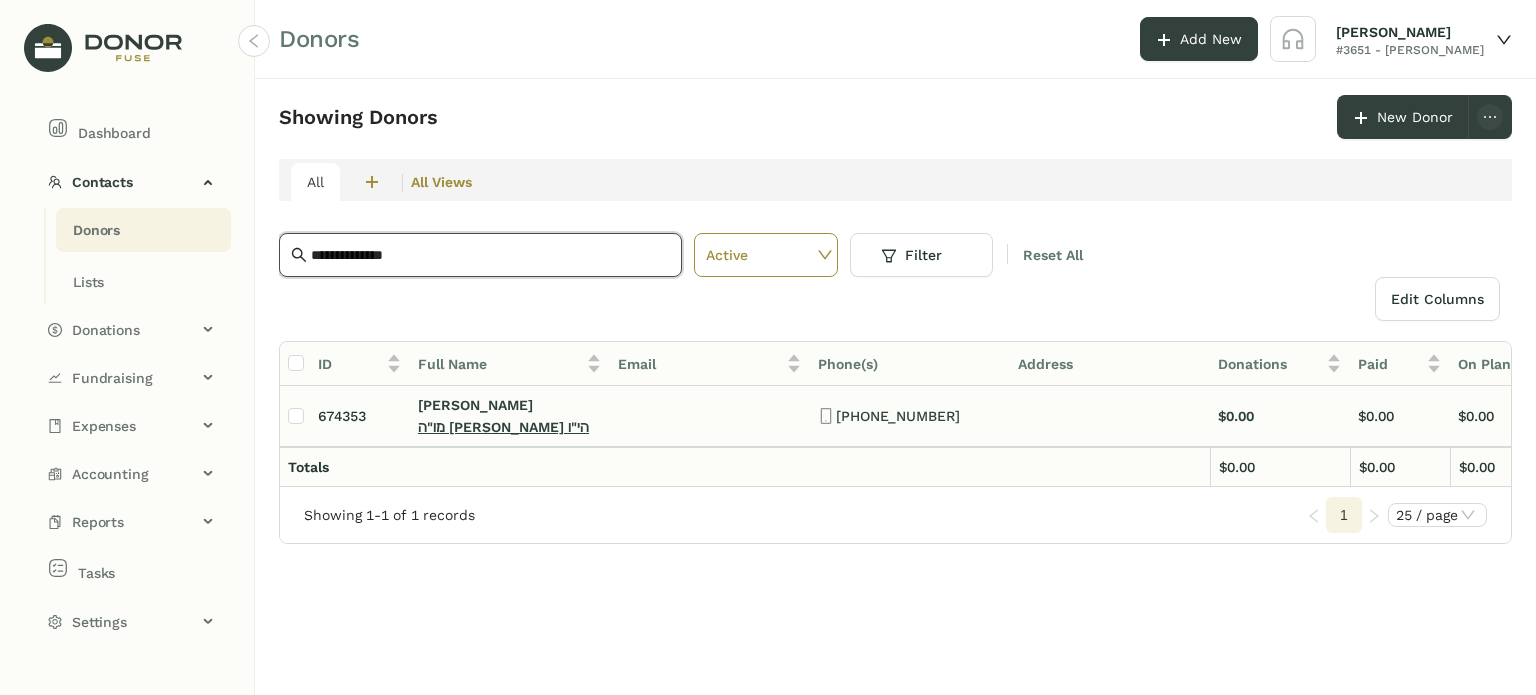 type on "**********" 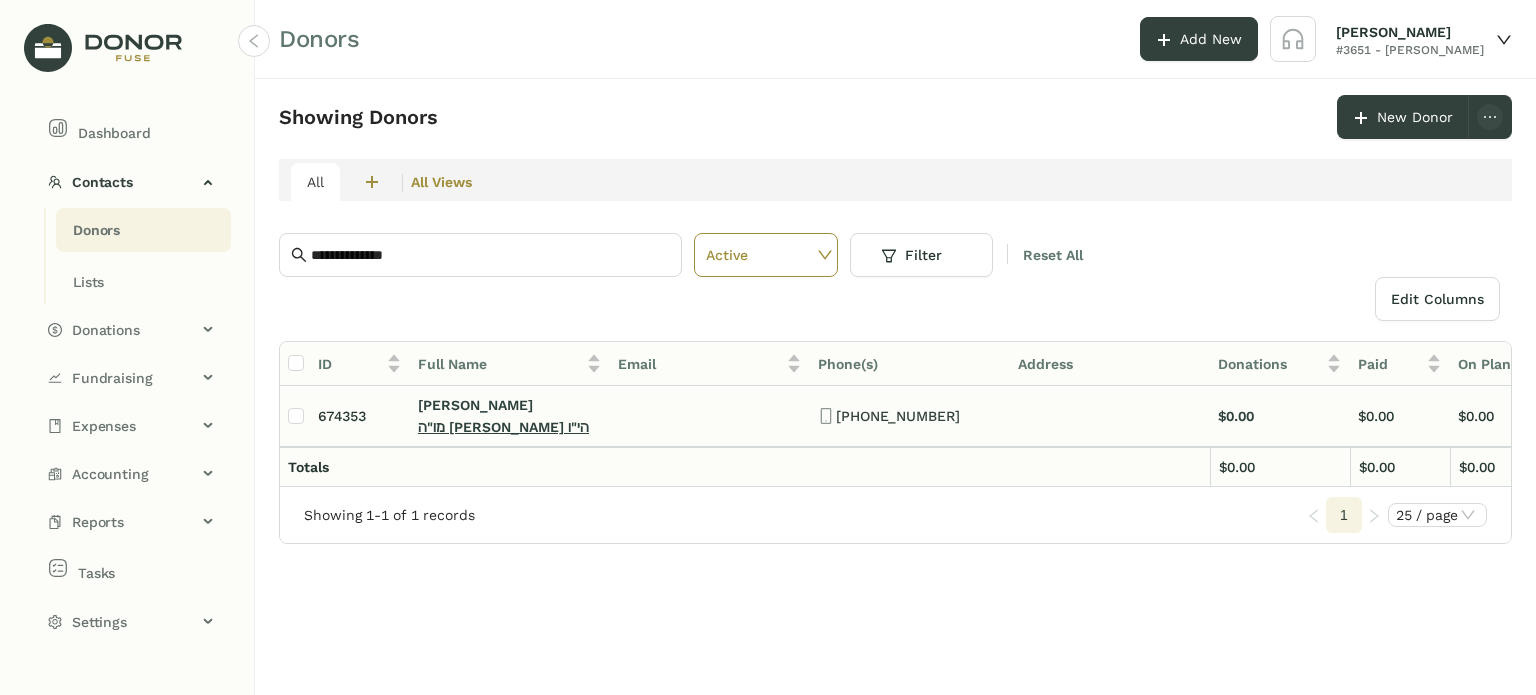 click on "מו"ה [PERSON_NAME] הי"ו" 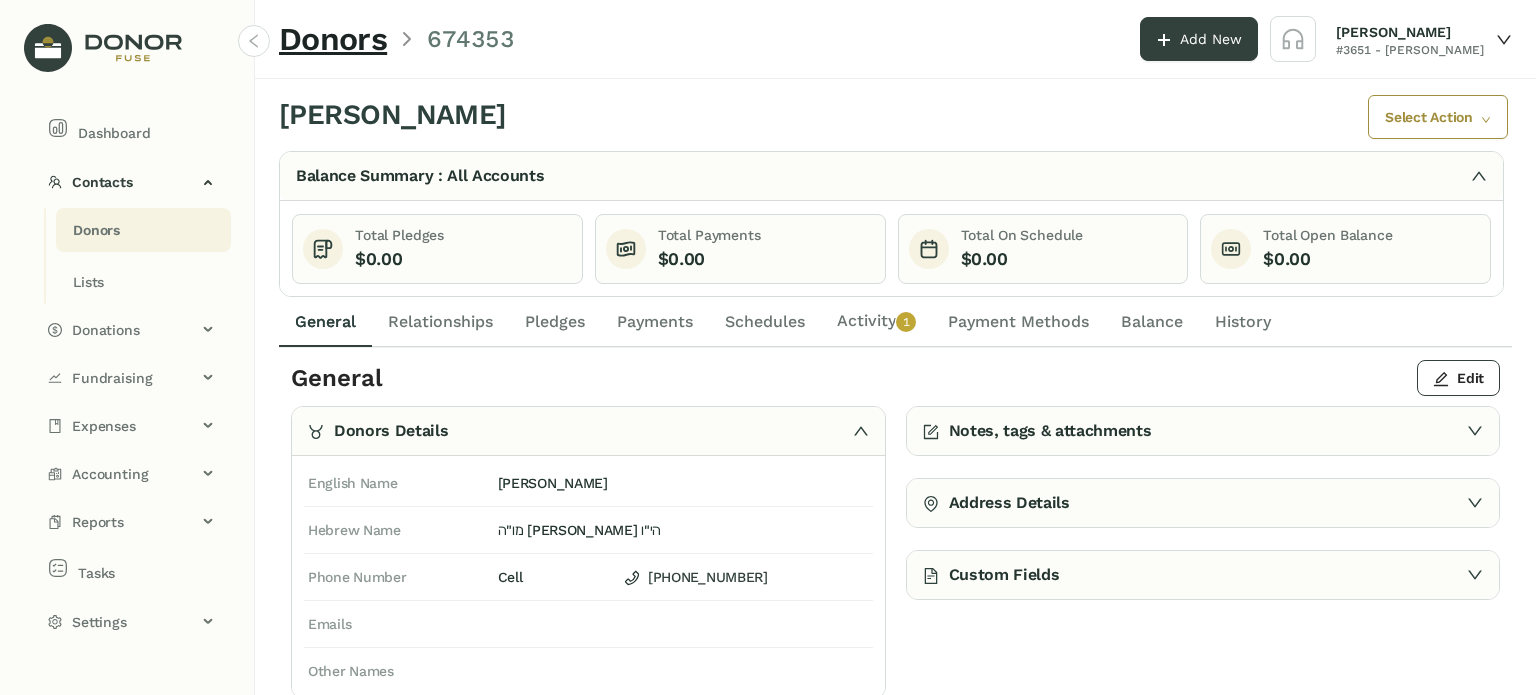 drag, startPoint x: 548, startPoint y: 320, endPoint x: 496, endPoint y: 320, distance: 52 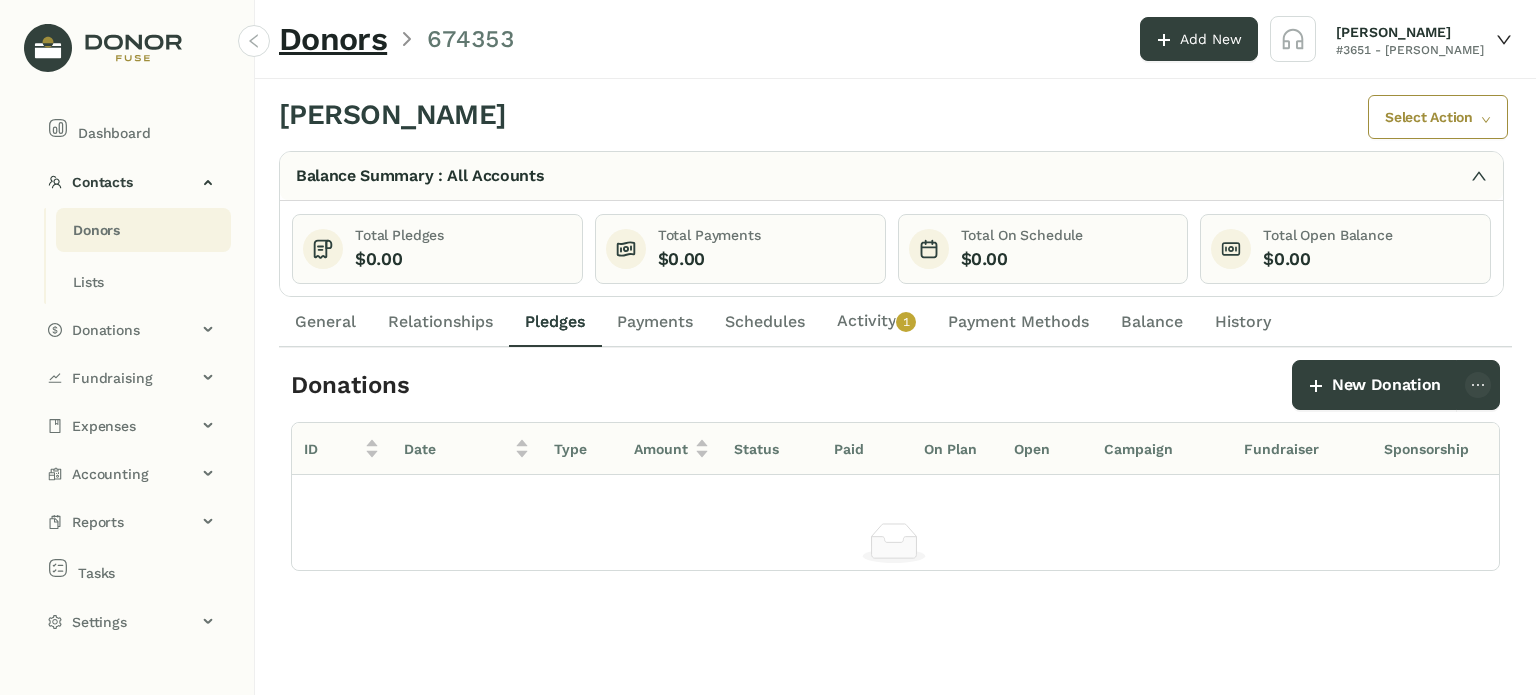 click on "Payments" 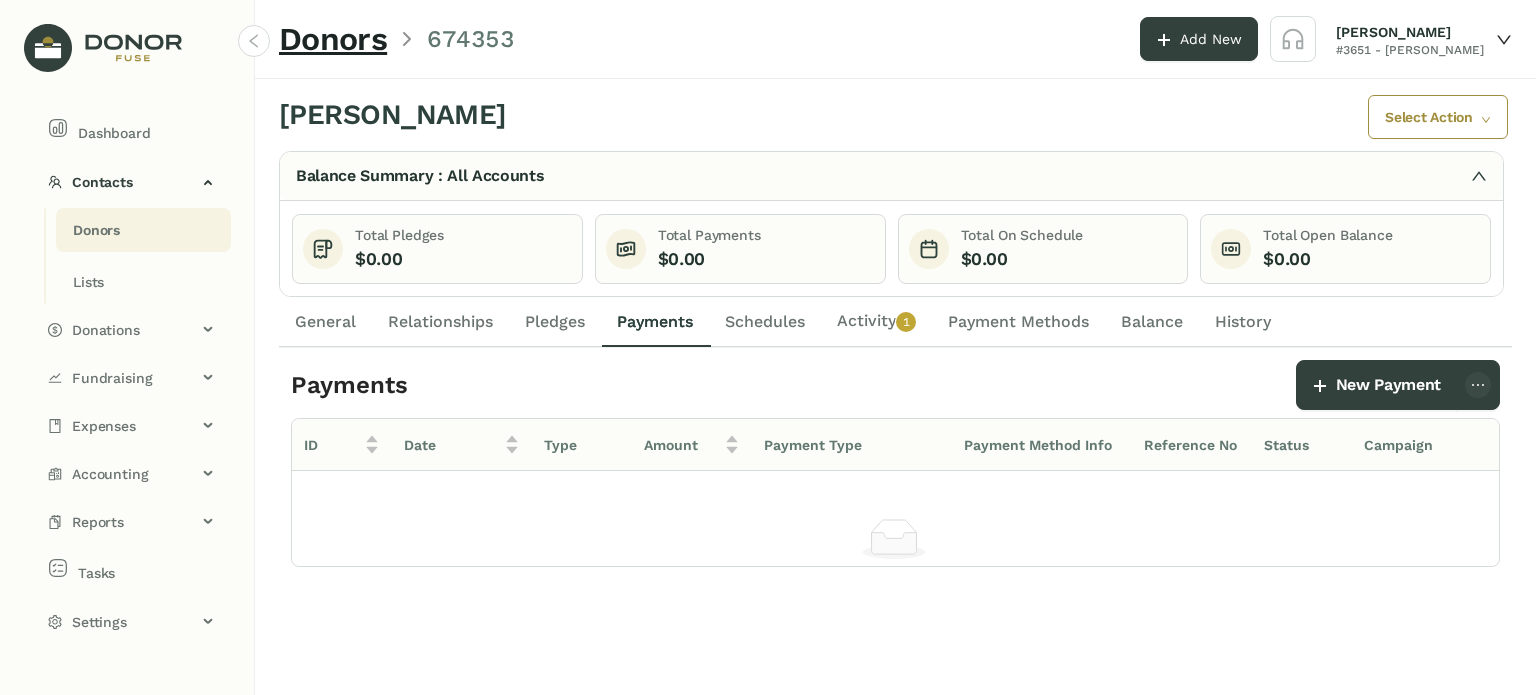 drag, startPoint x: 356, startPoint y: 321, endPoint x: 376, endPoint y: 329, distance: 21.540659 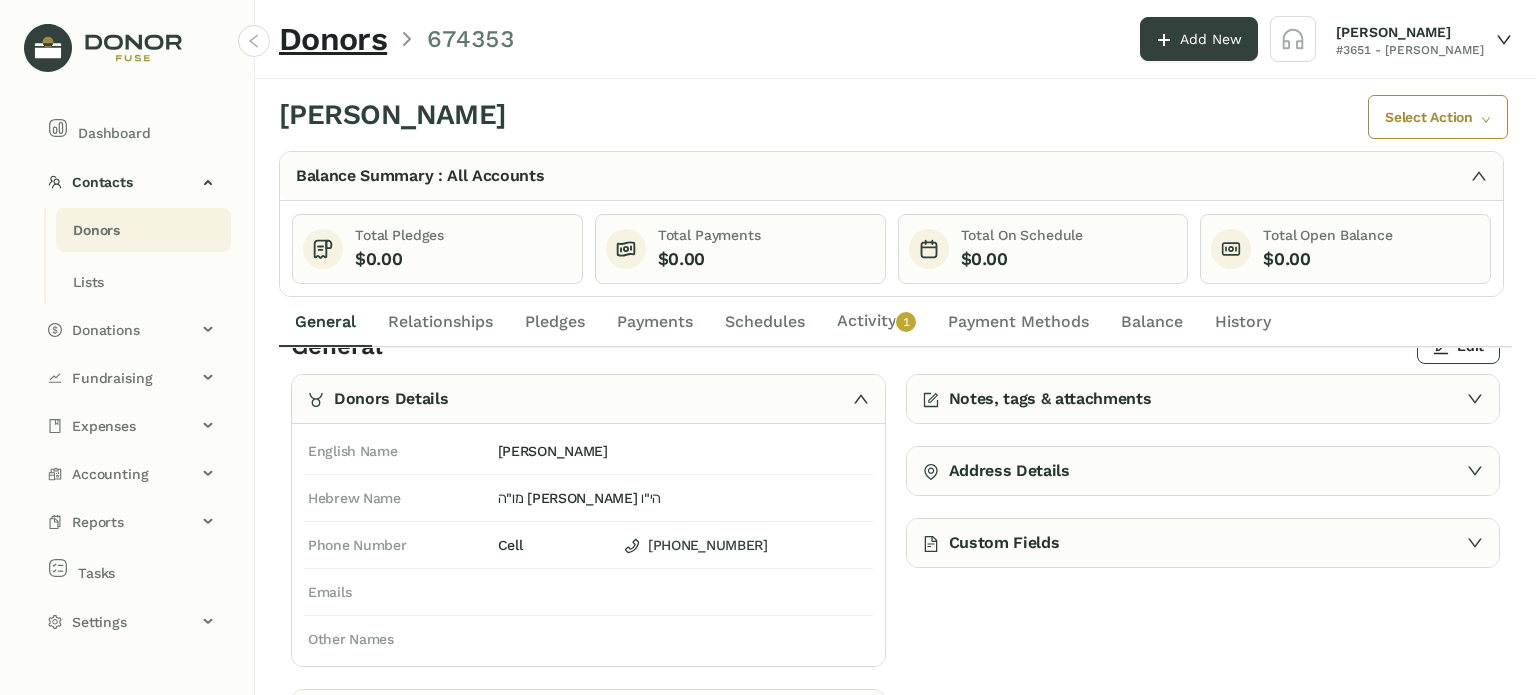scroll, scrollTop: 50, scrollLeft: 0, axis: vertical 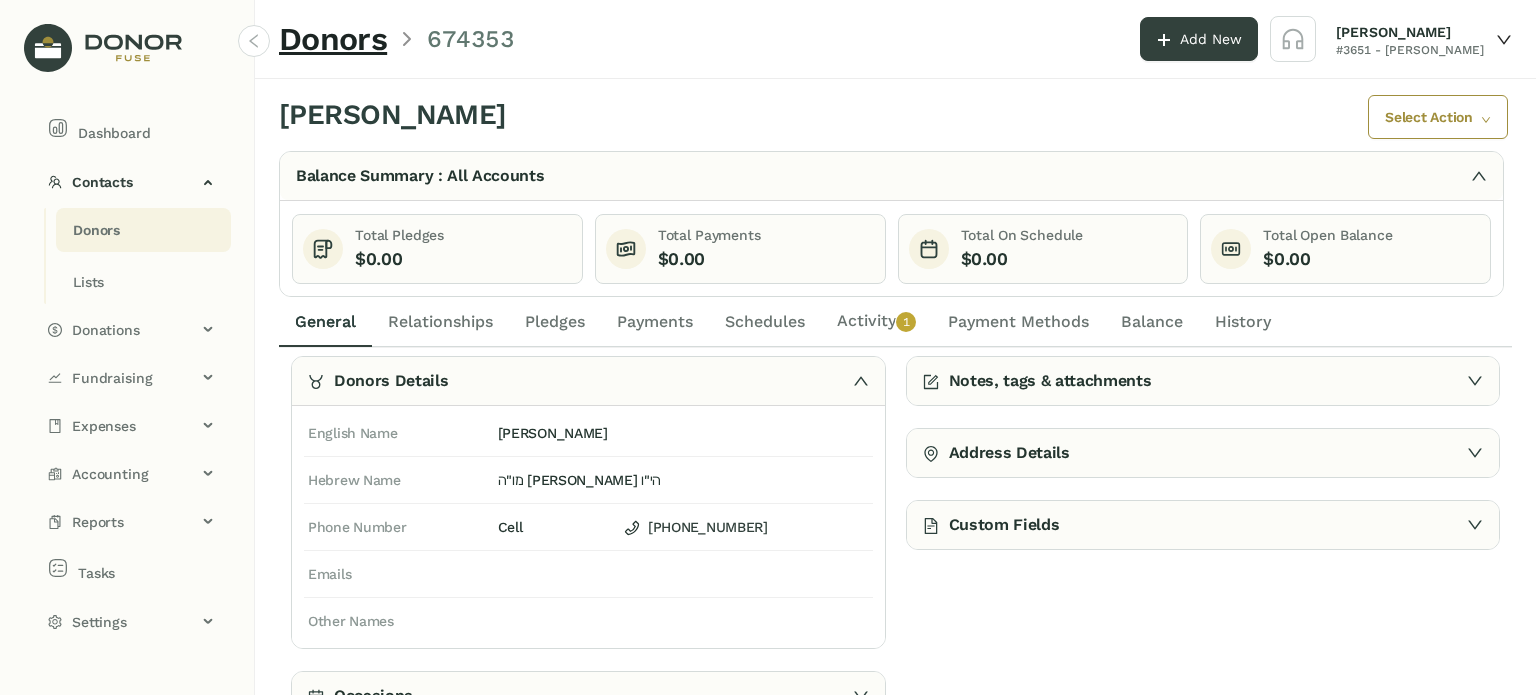 click on "0   1   2   3   4   5   6   7   8   9" 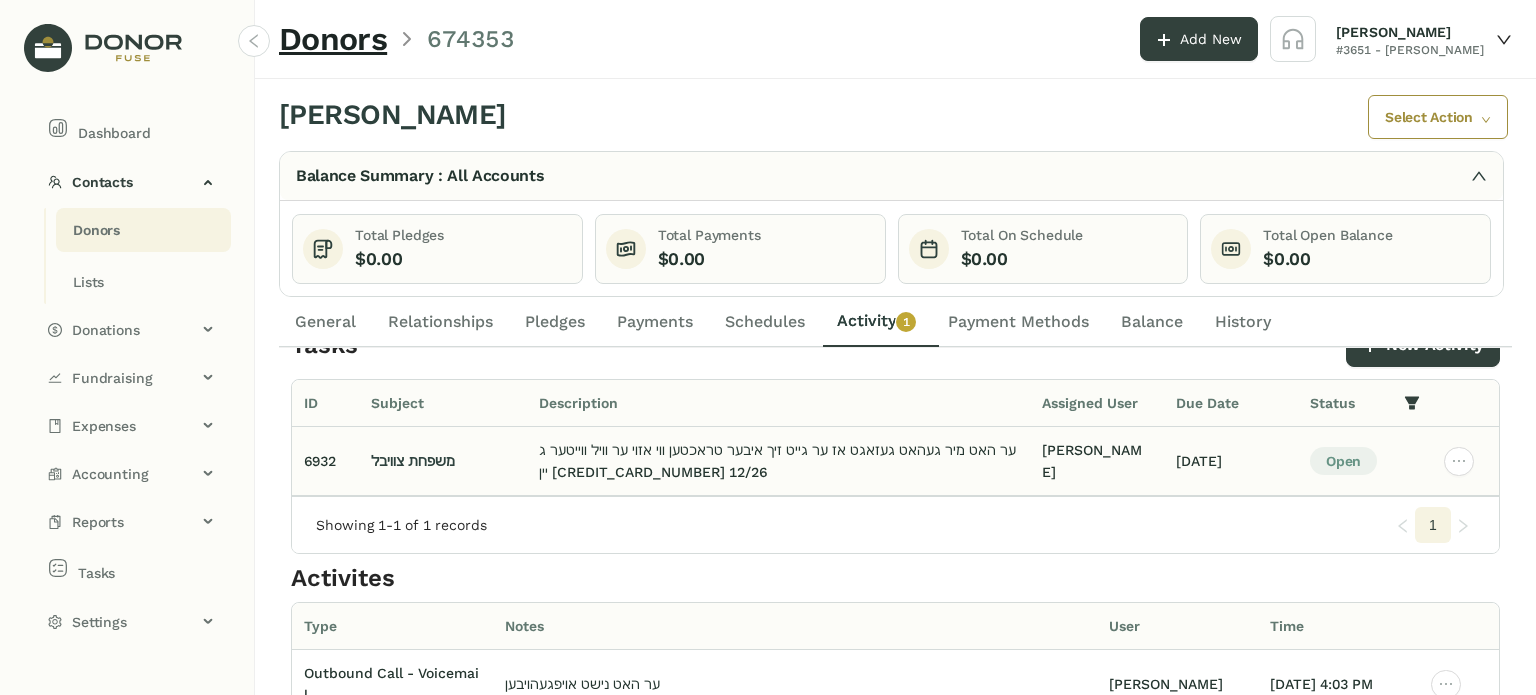 scroll, scrollTop: 0, scrollLeft: 0, axis: both 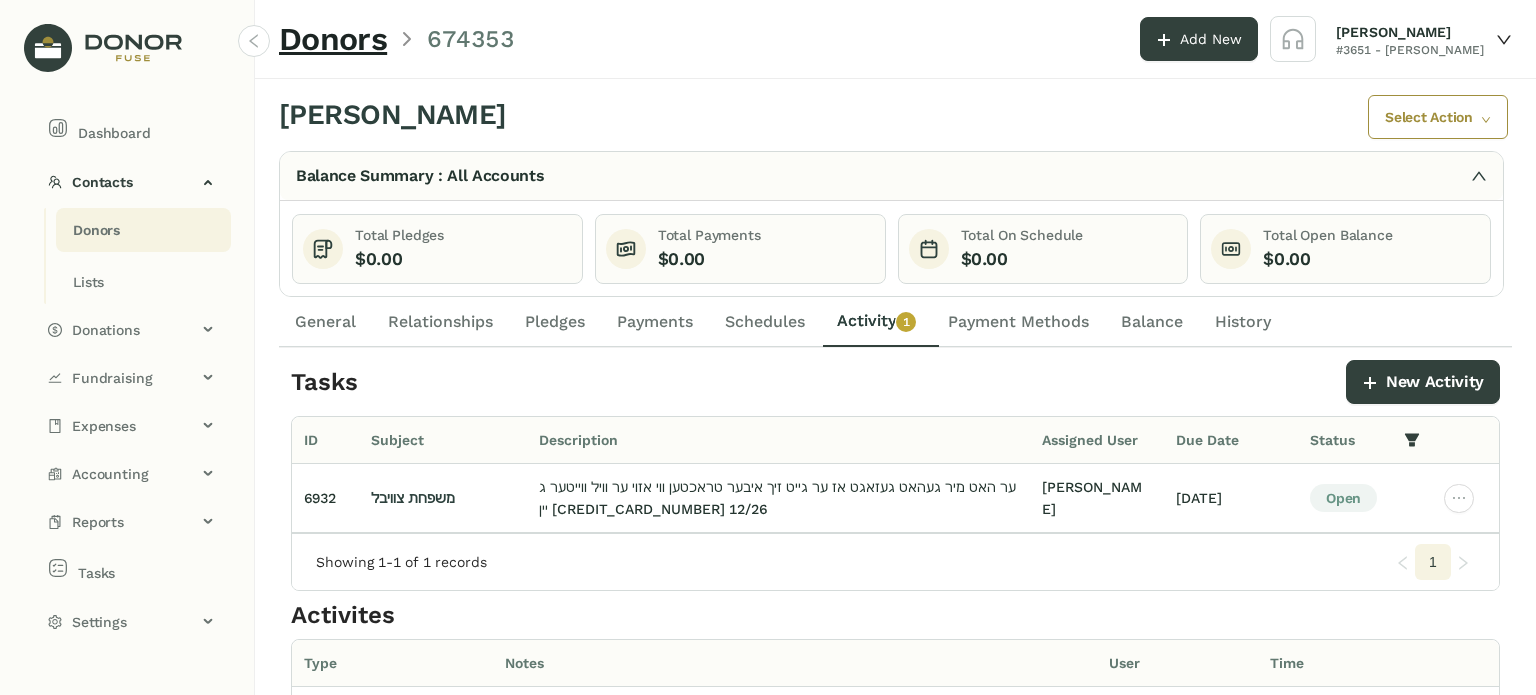 click on "Pledges" 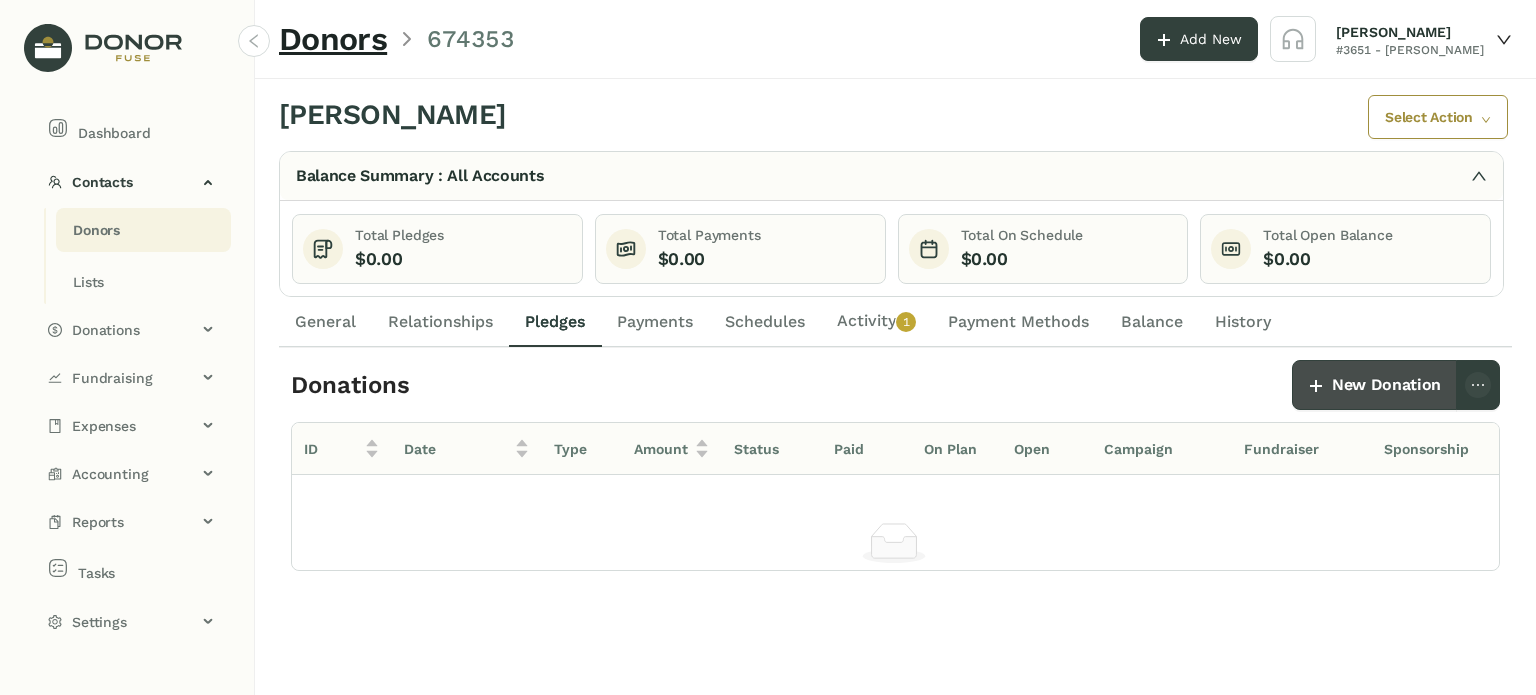 click on "New Donation" 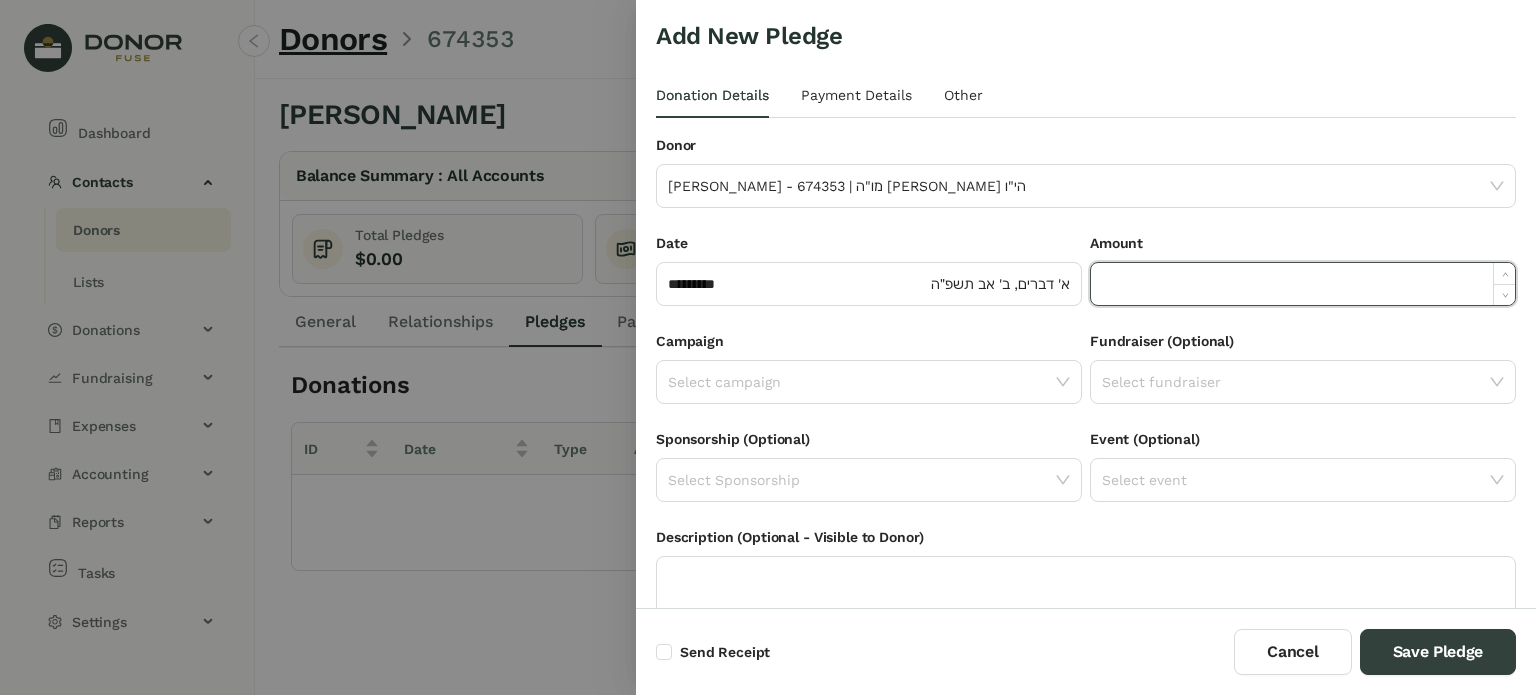 click 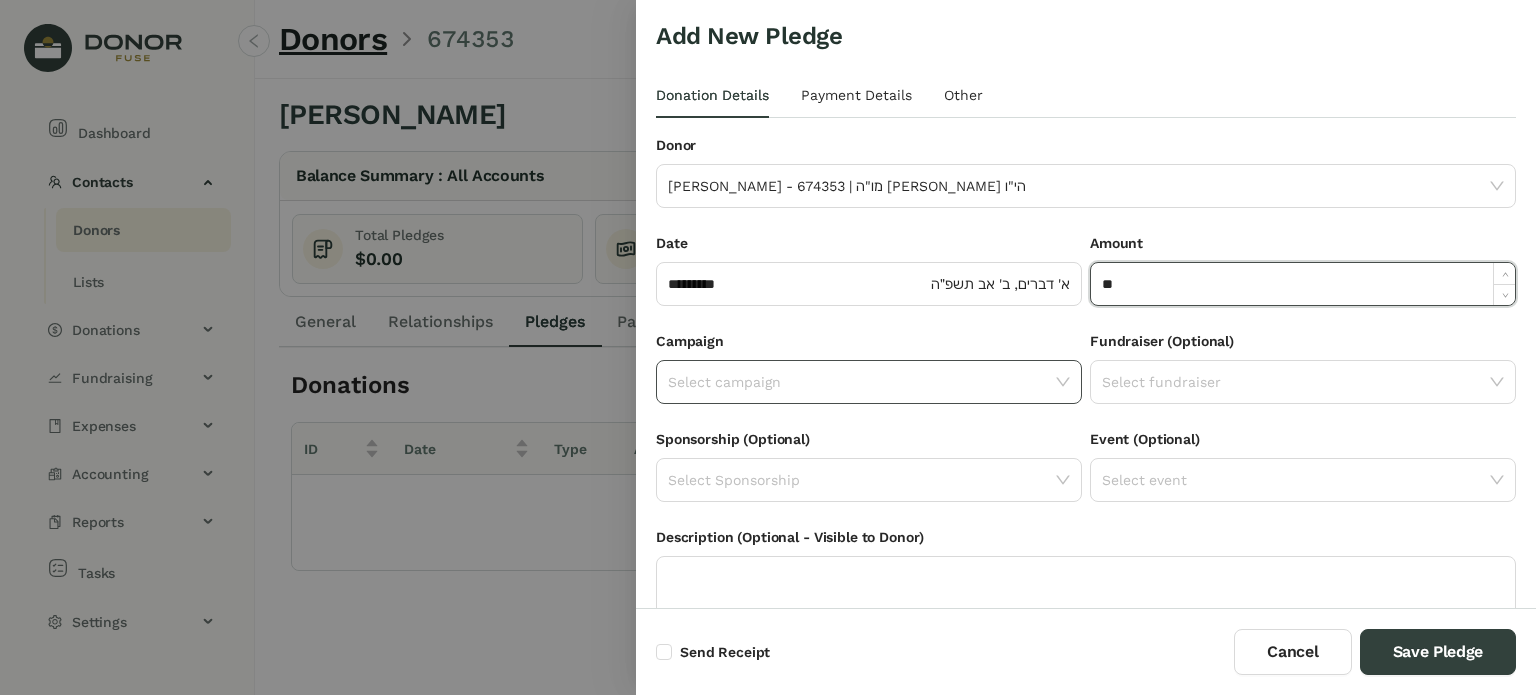 type on "******" 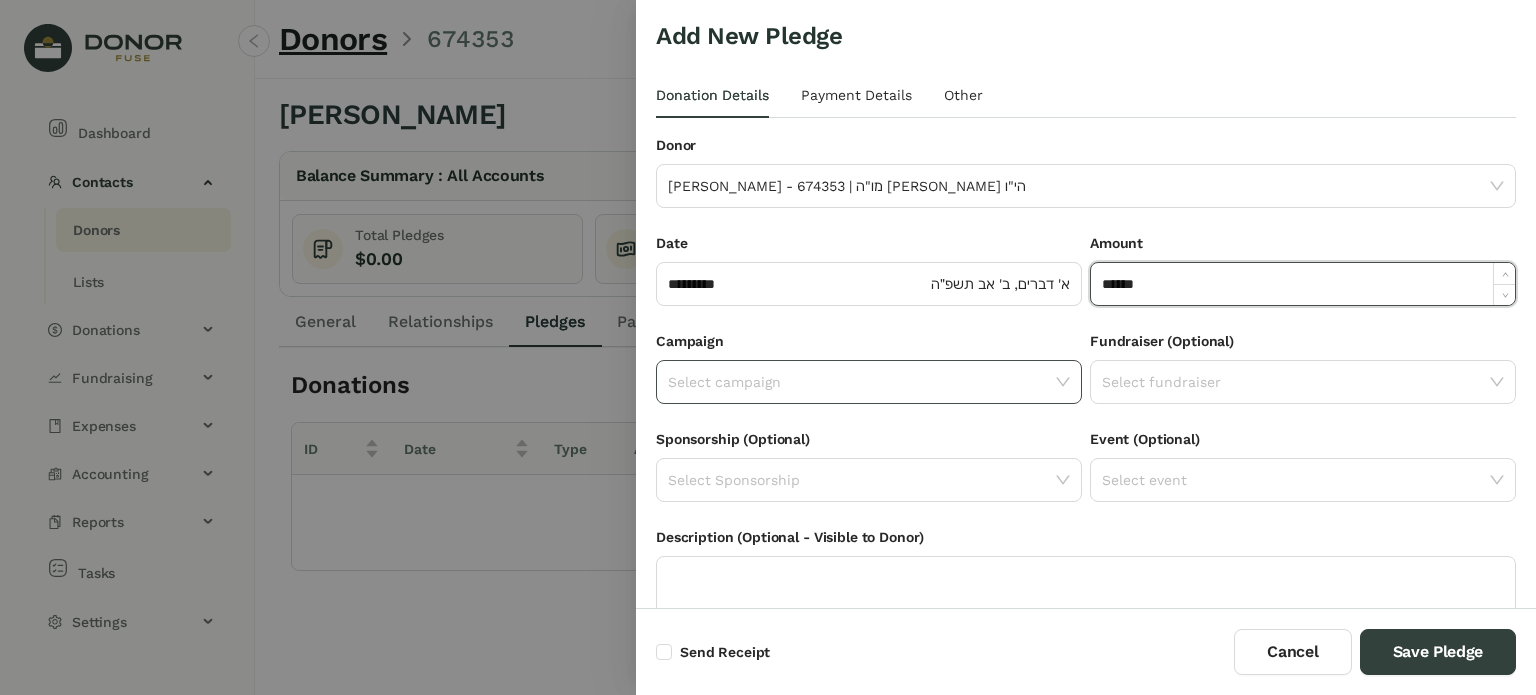 click 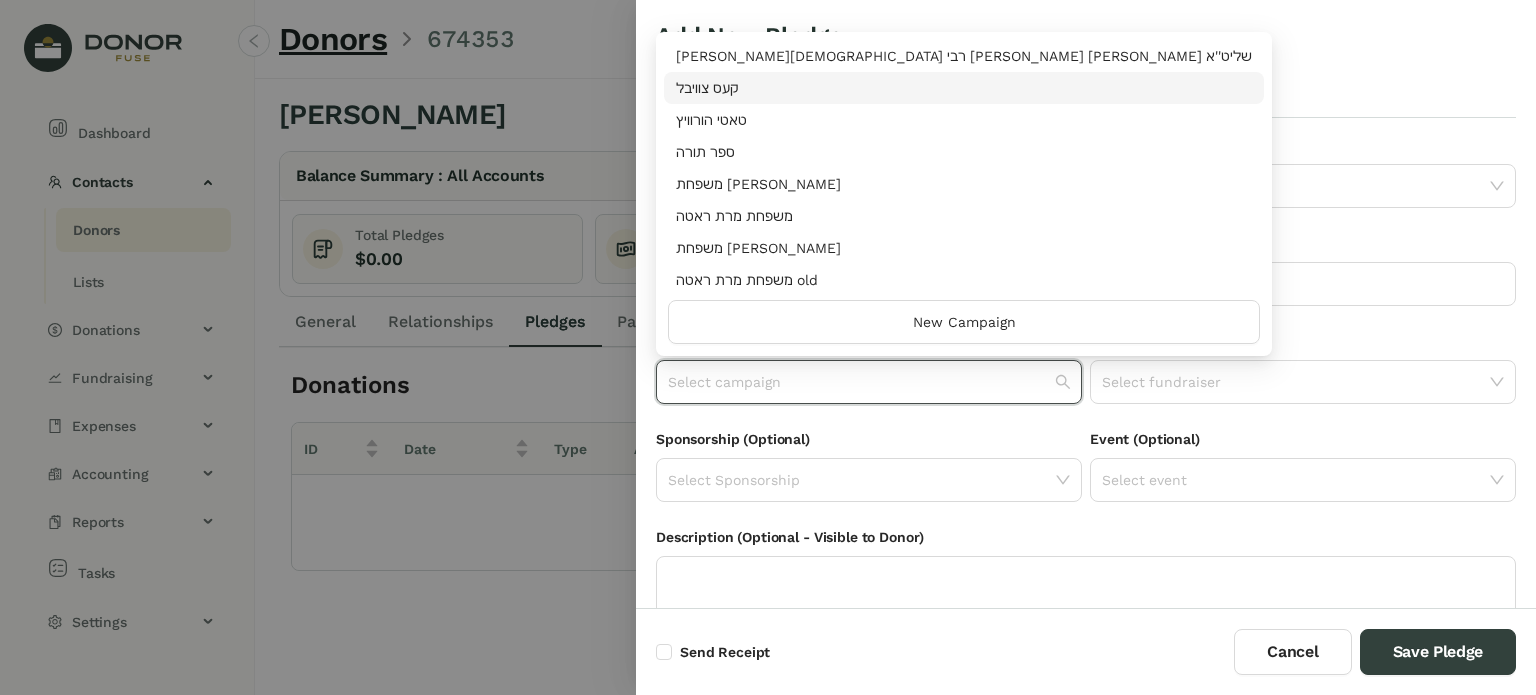 click on "‫קעס צוויבל‬" at bounding box center [964, 88] 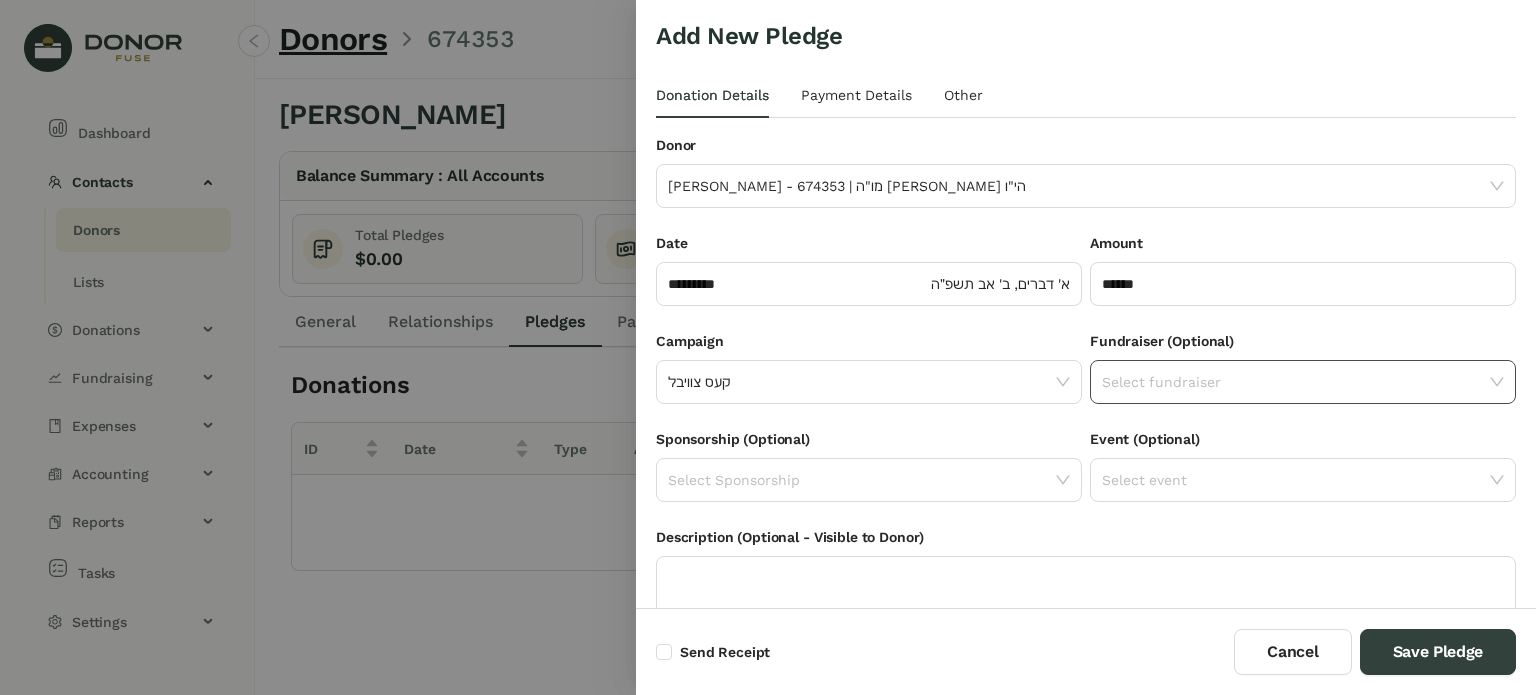click 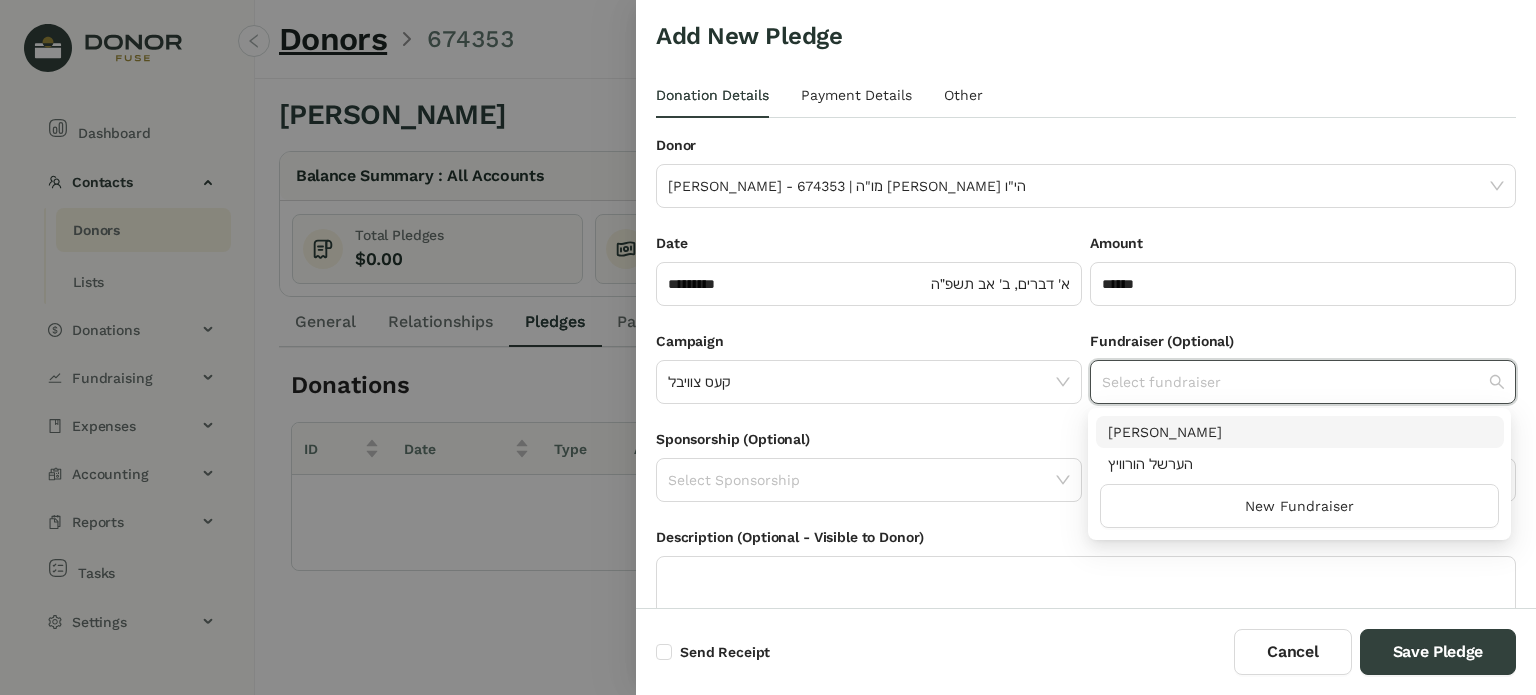 click on "[PERSON_NAME]" at bounding box center [1300, 432] 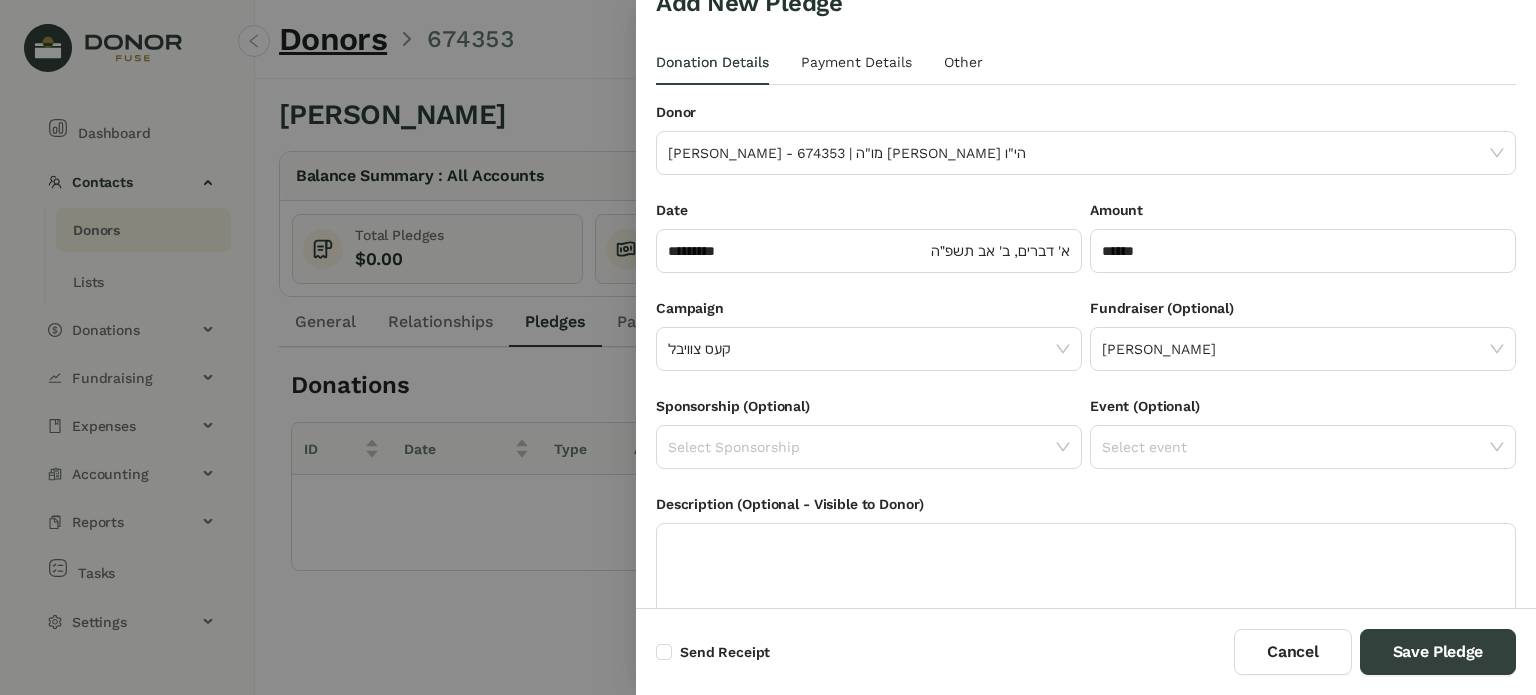 scroll, scrollTop: 0, scrollLeft: 0, axis: both 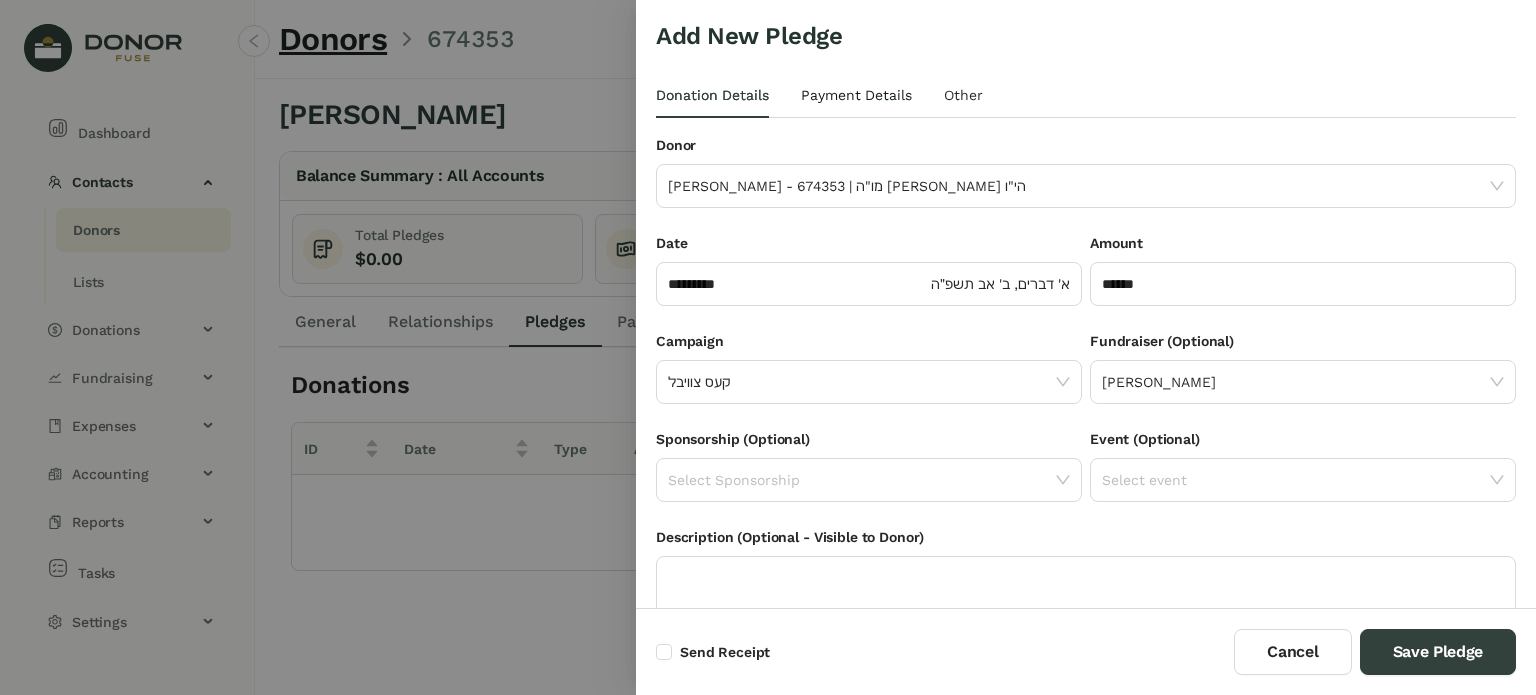 click on "Payment Details" at bounding box center (856, 95) 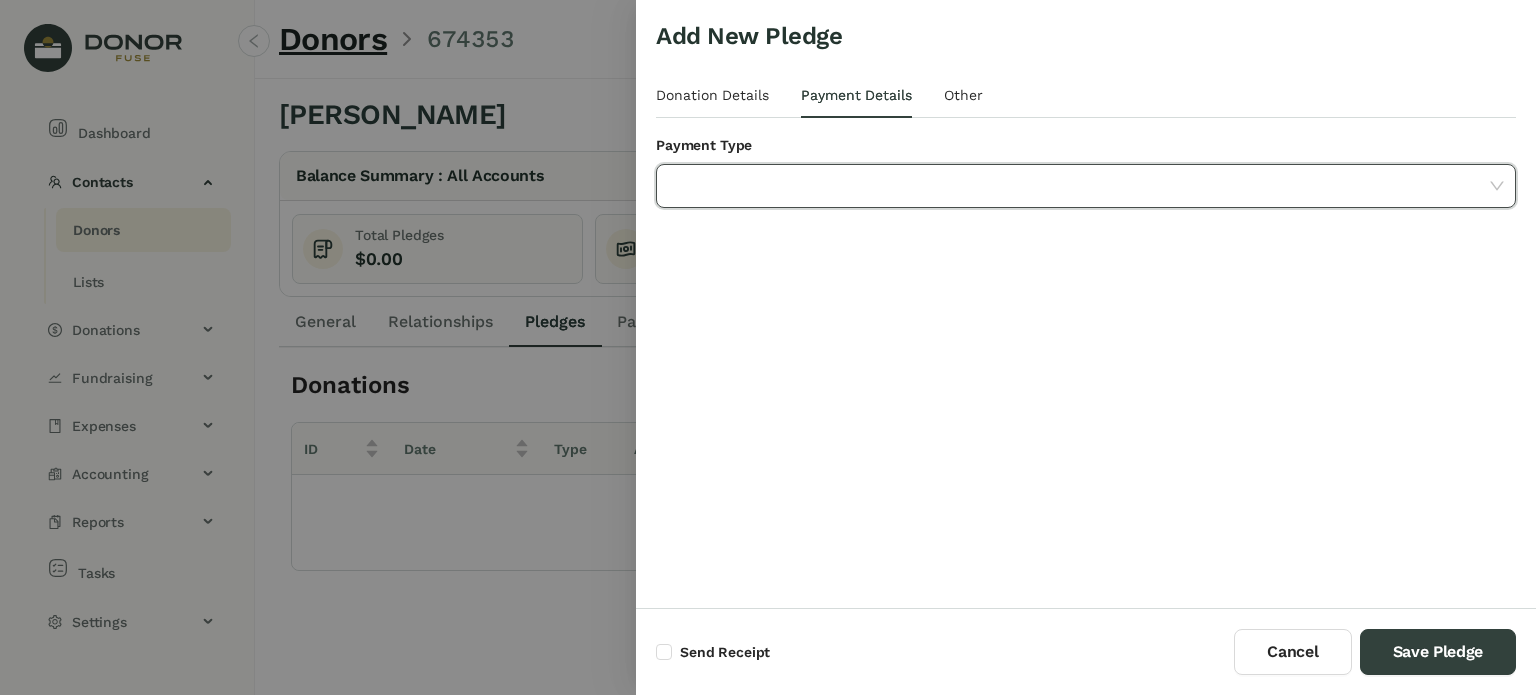 click 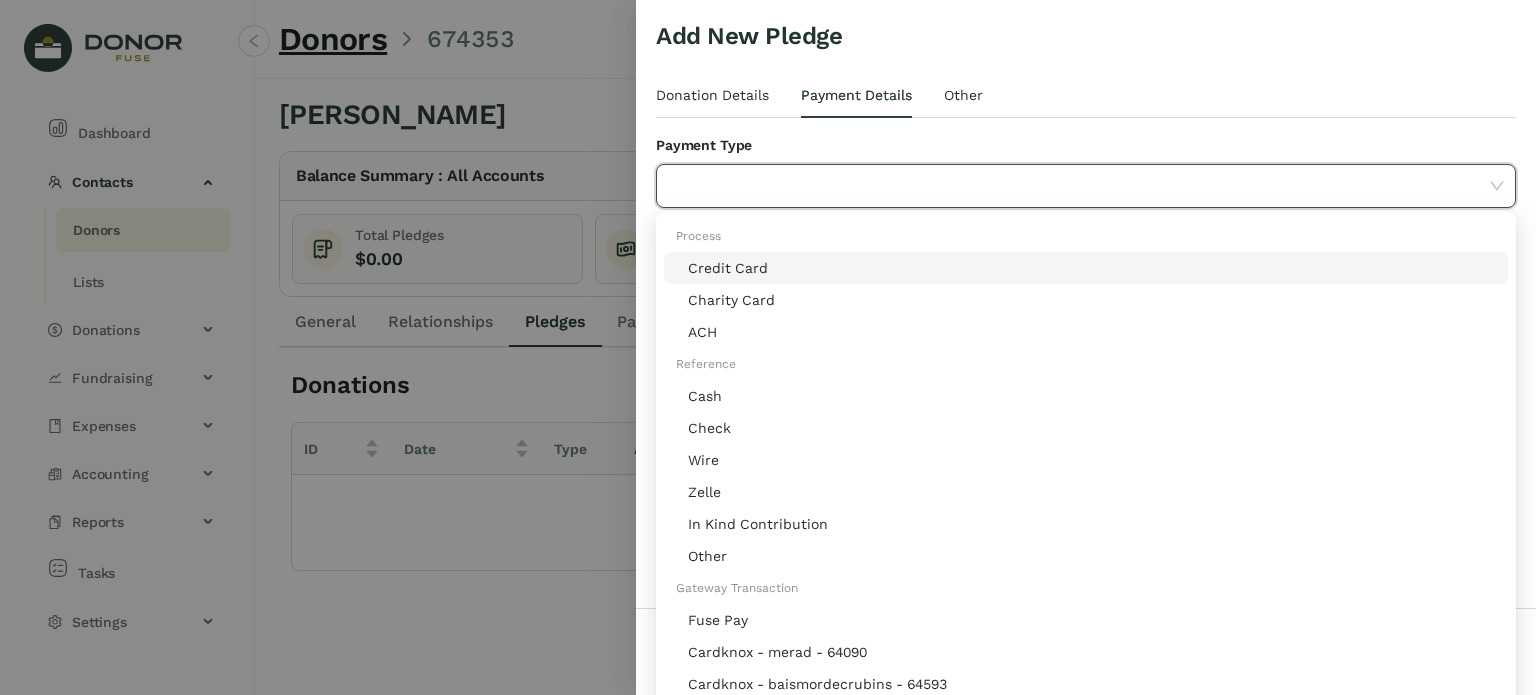 click on "Credit Card" 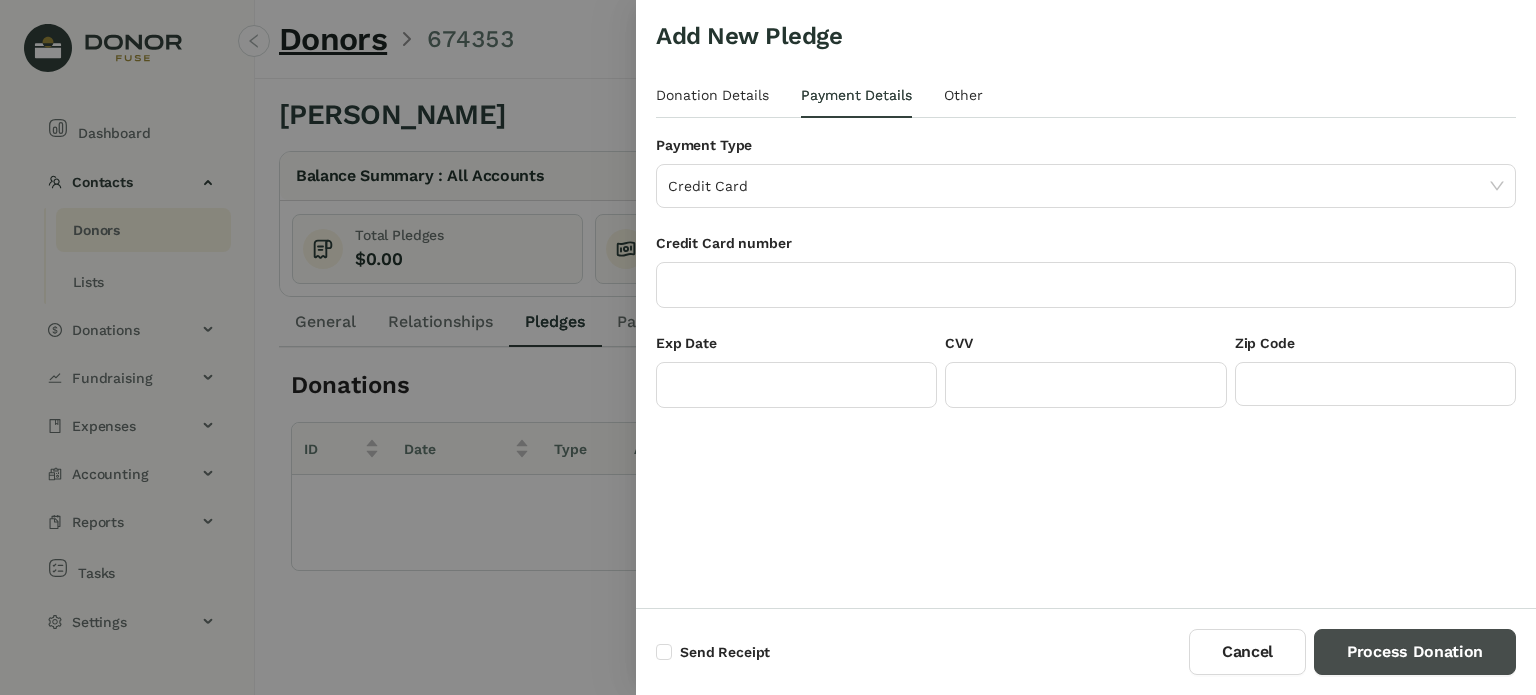 click on "Process Donation" at bounding box center (1415, 652) 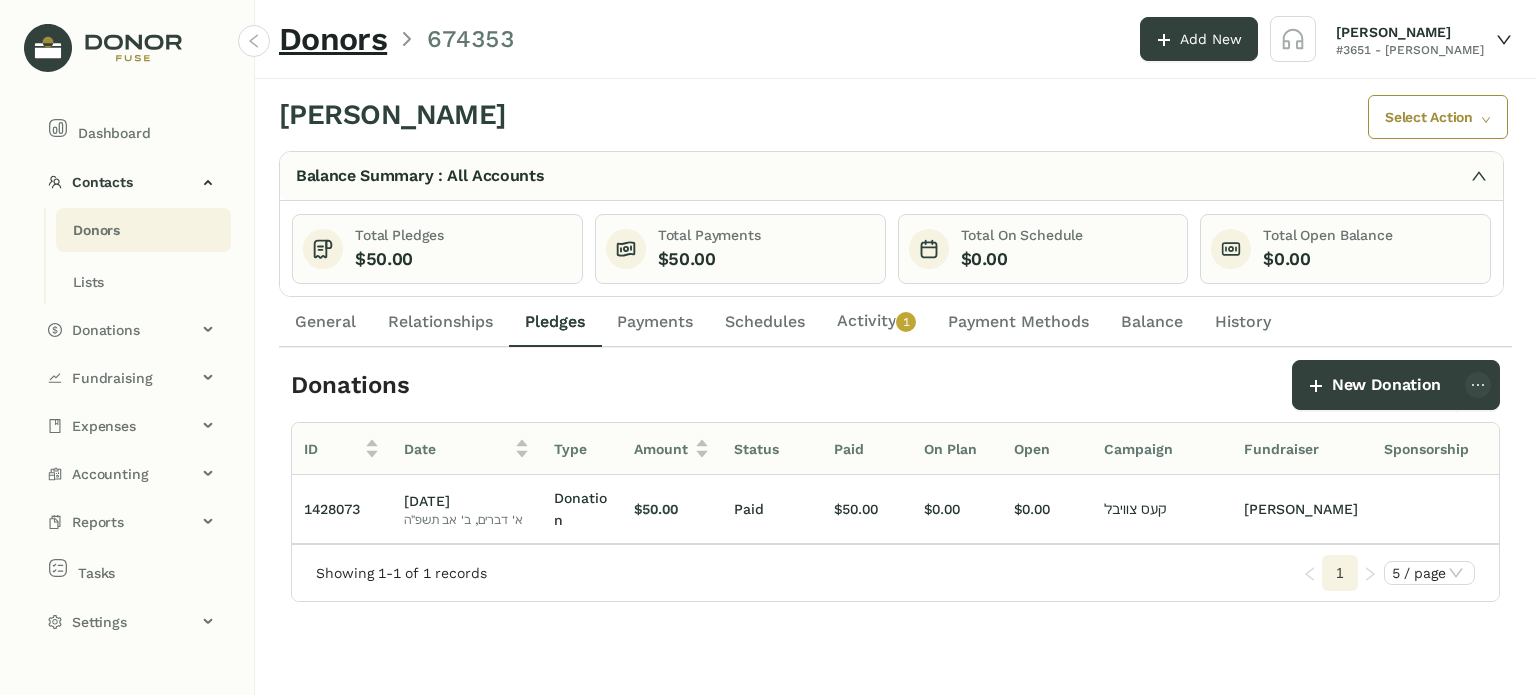 click on "Activity   0   1   2   3   4   5   6   7   8   9" 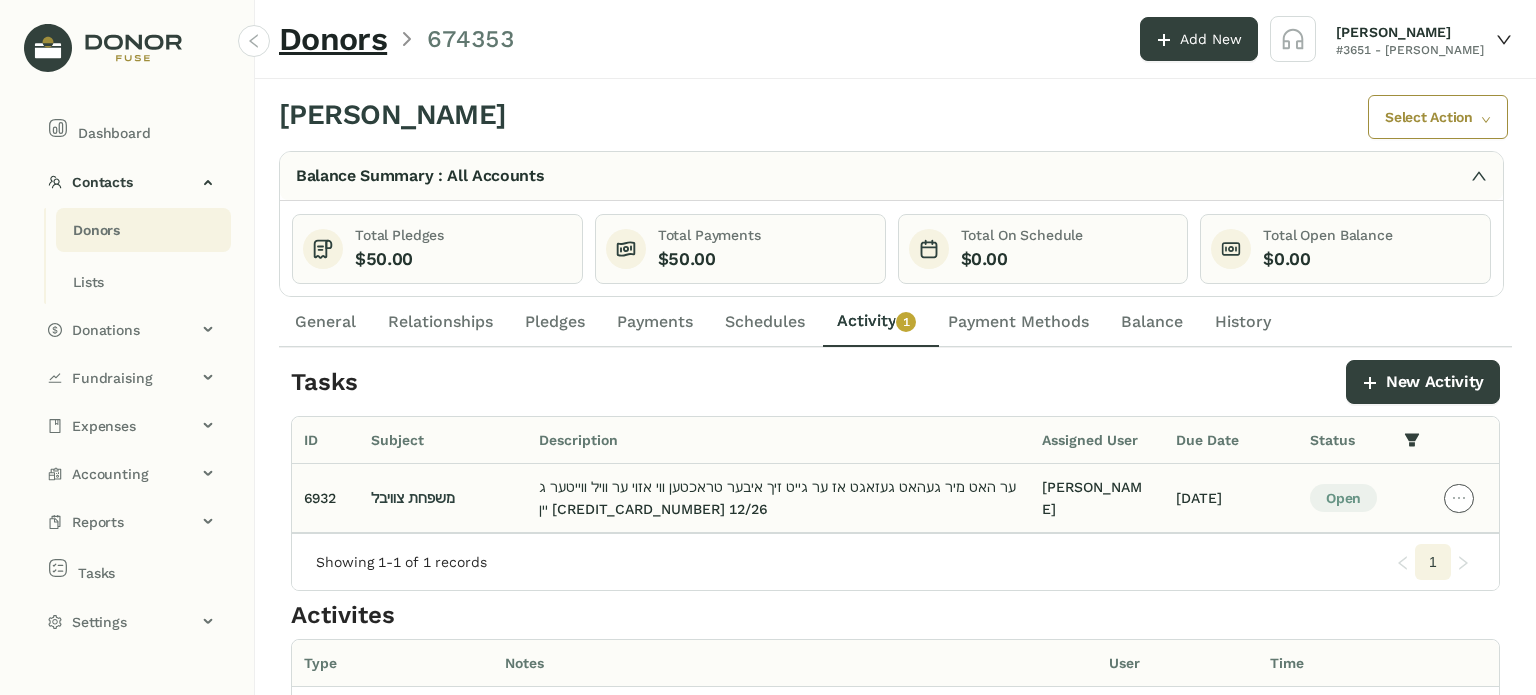 click 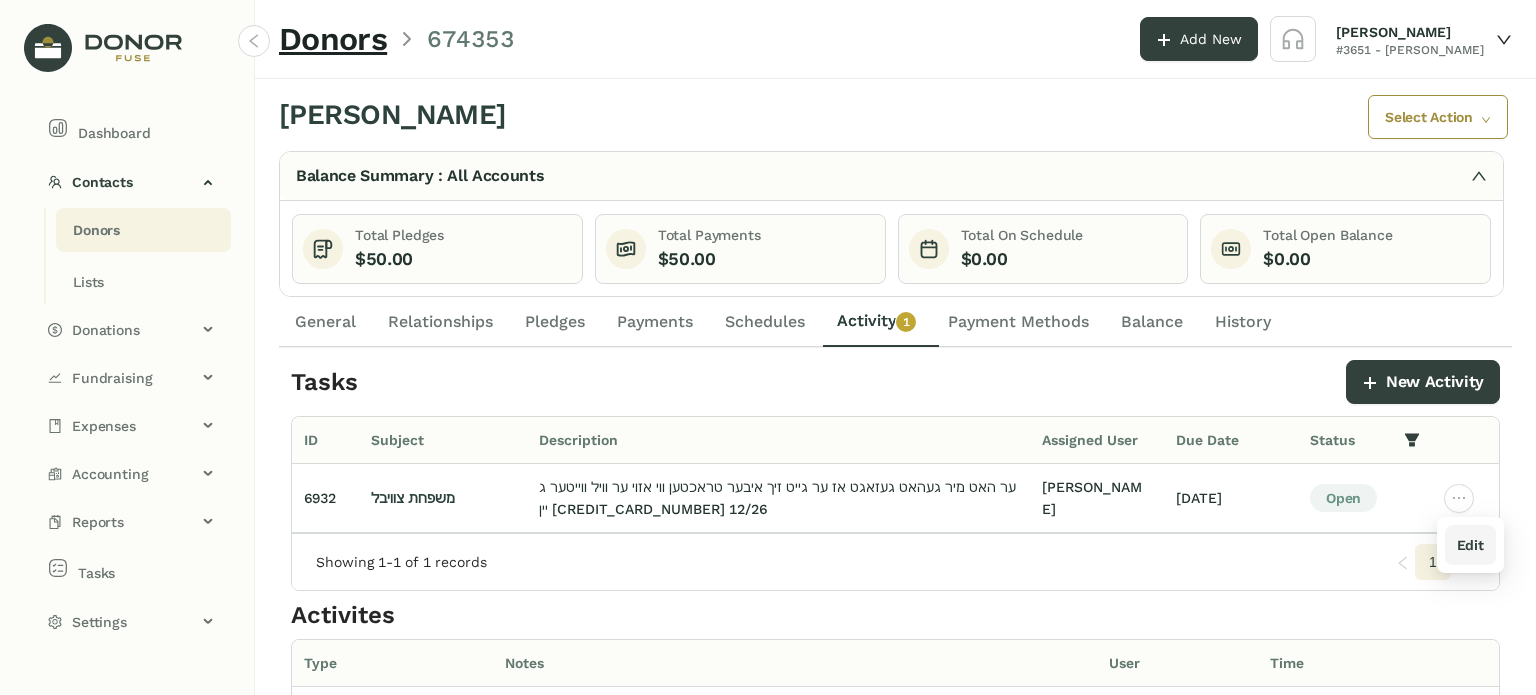 click on "Edit" at bounding box center [1470, 545] 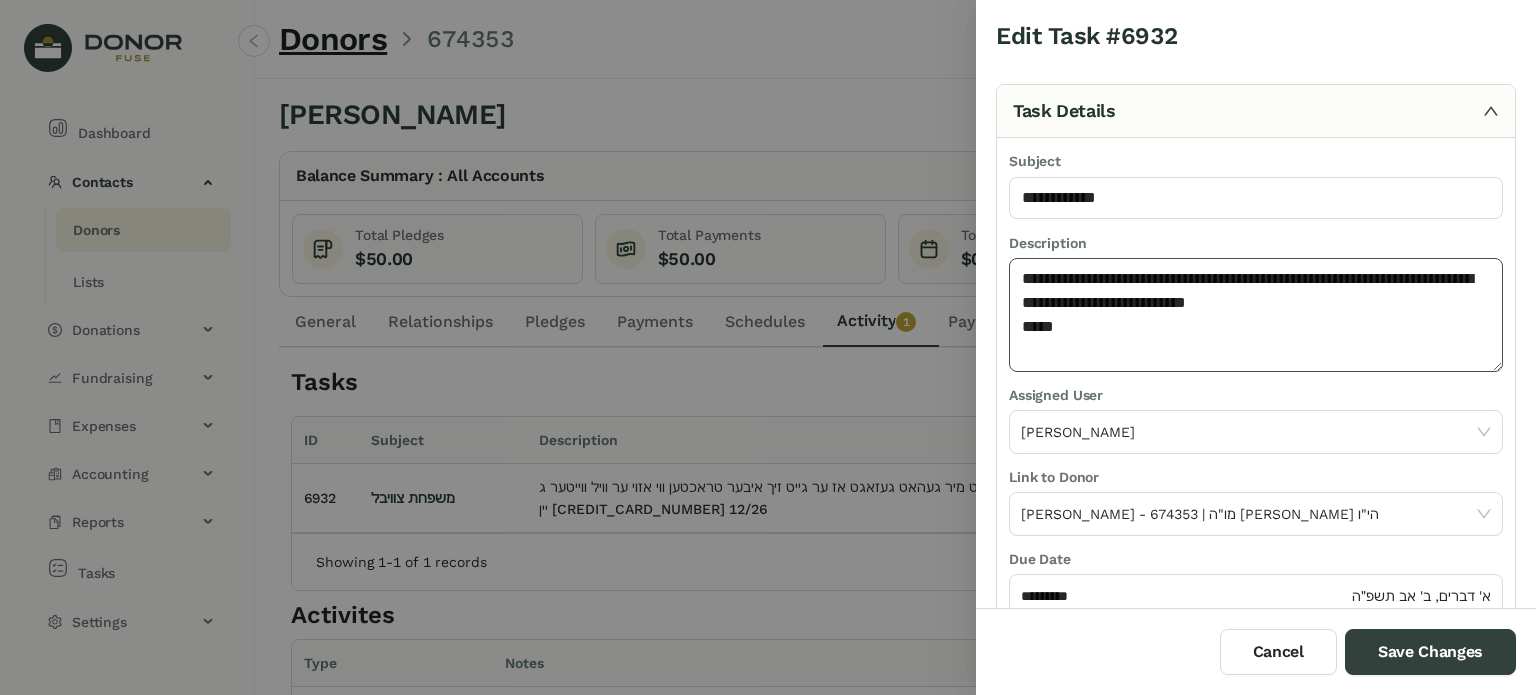 click on "**********" 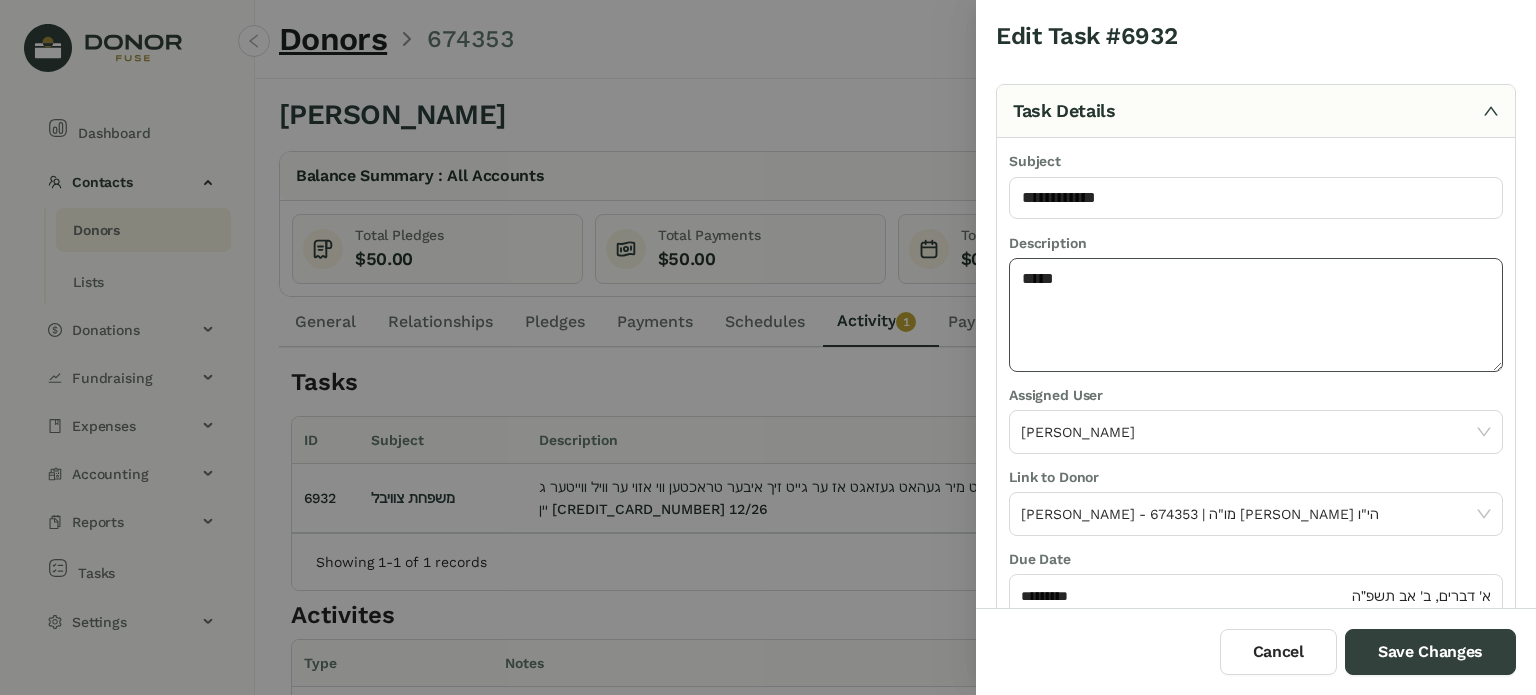 drag, startPoint x: 1016, startPoint y: 279, endPoint x: 1088, endPoint y: 283, distance: 72.11102 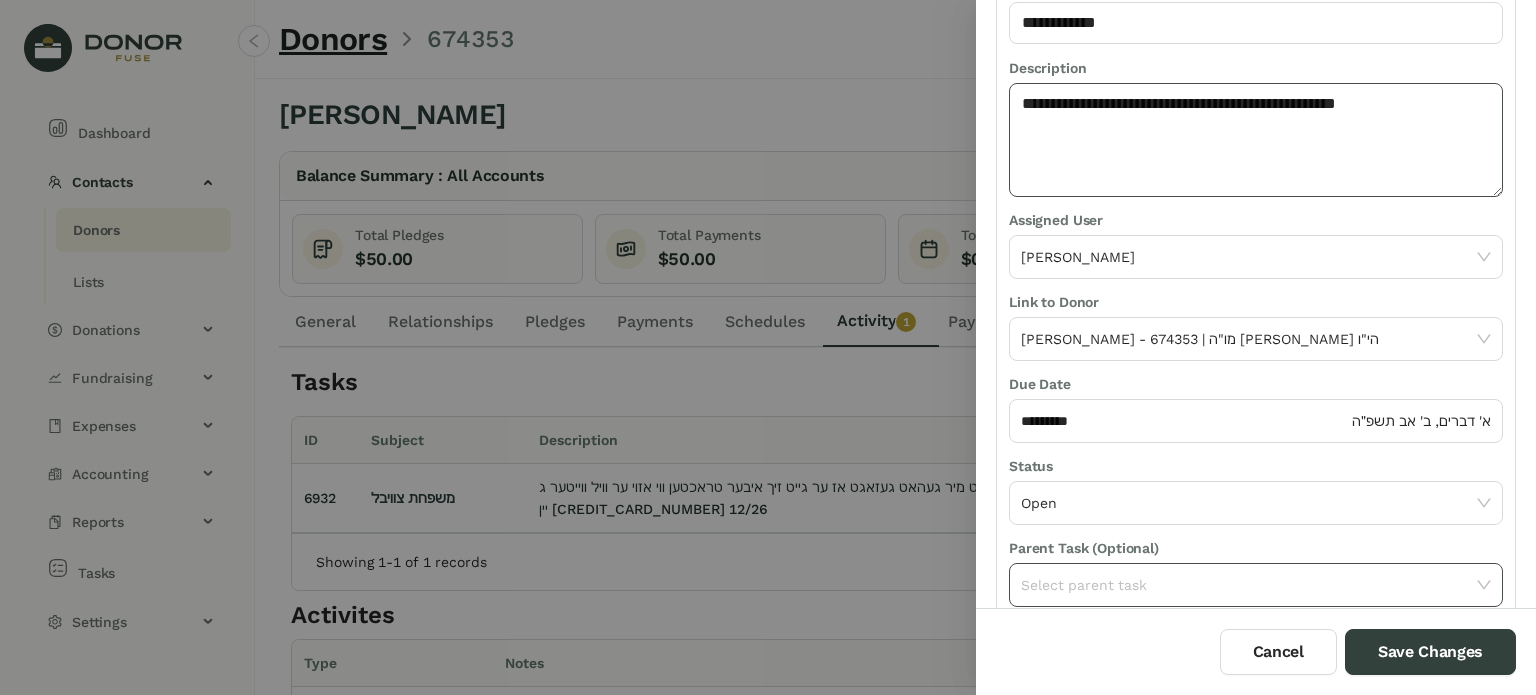 scroll, scrollTop: 292, scrollLeft: 0, axis: vertical 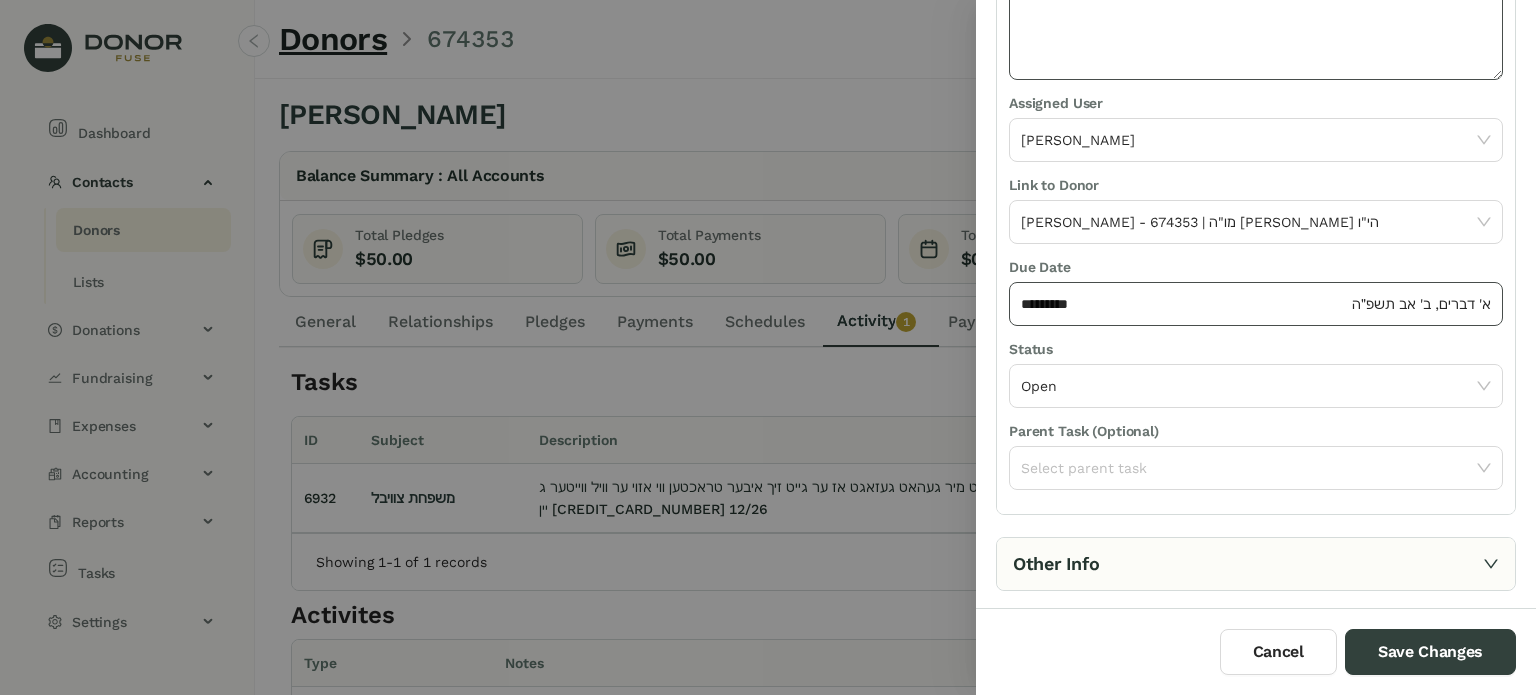 type on "**********" 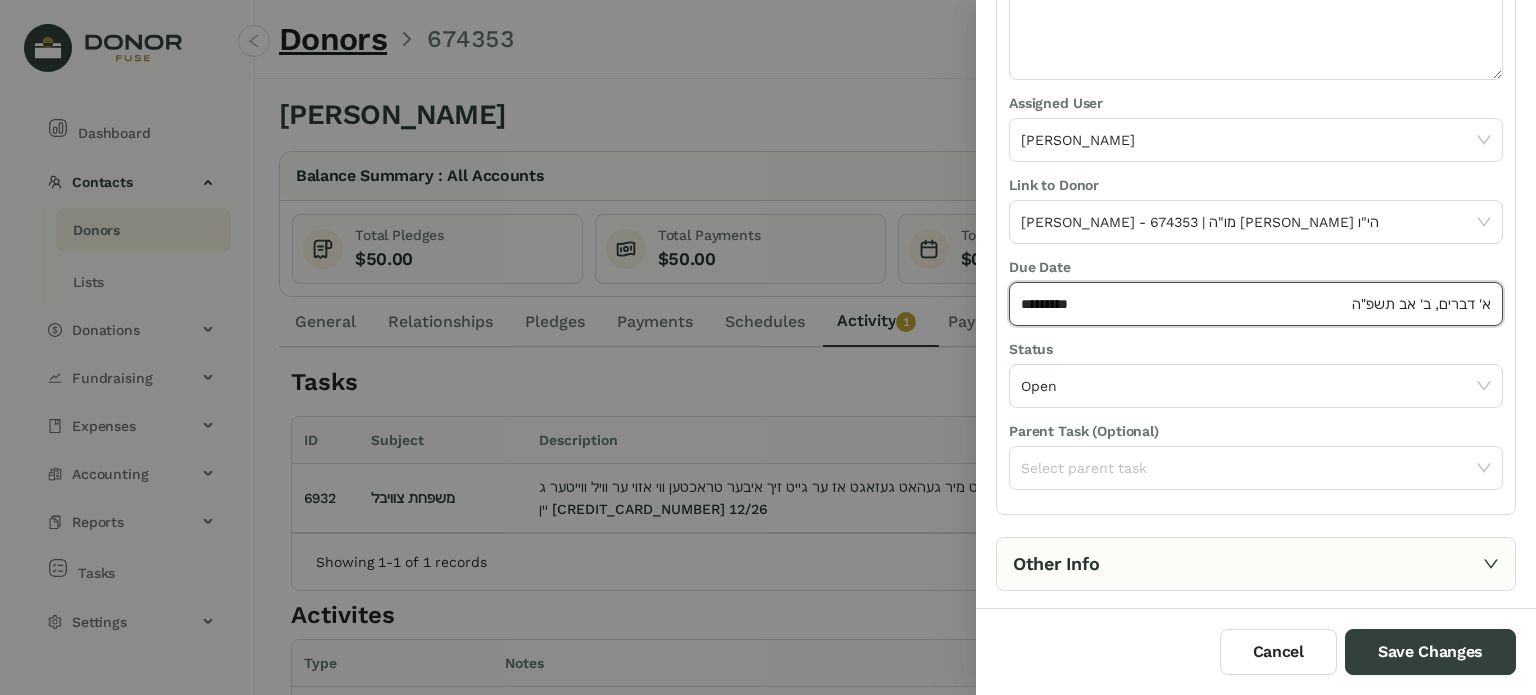 click on "*********" 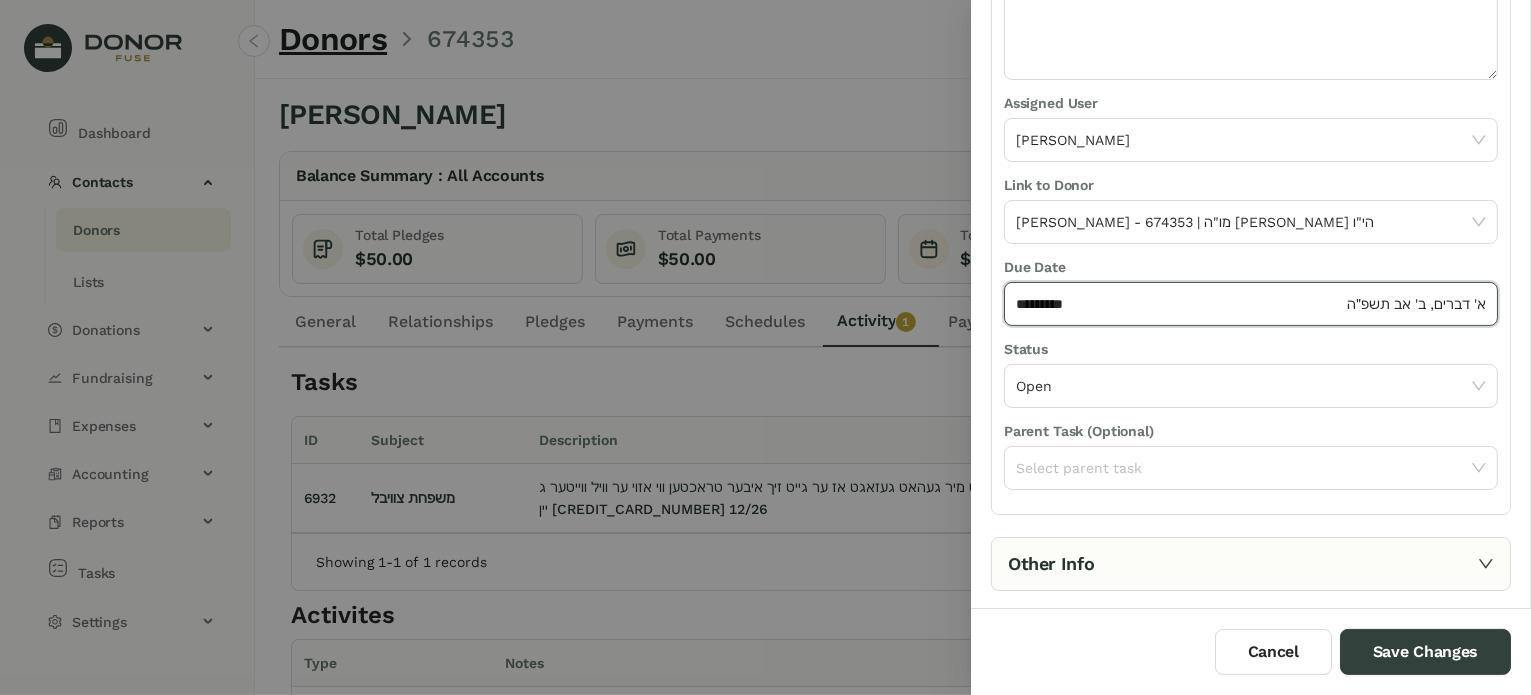 select on "*" 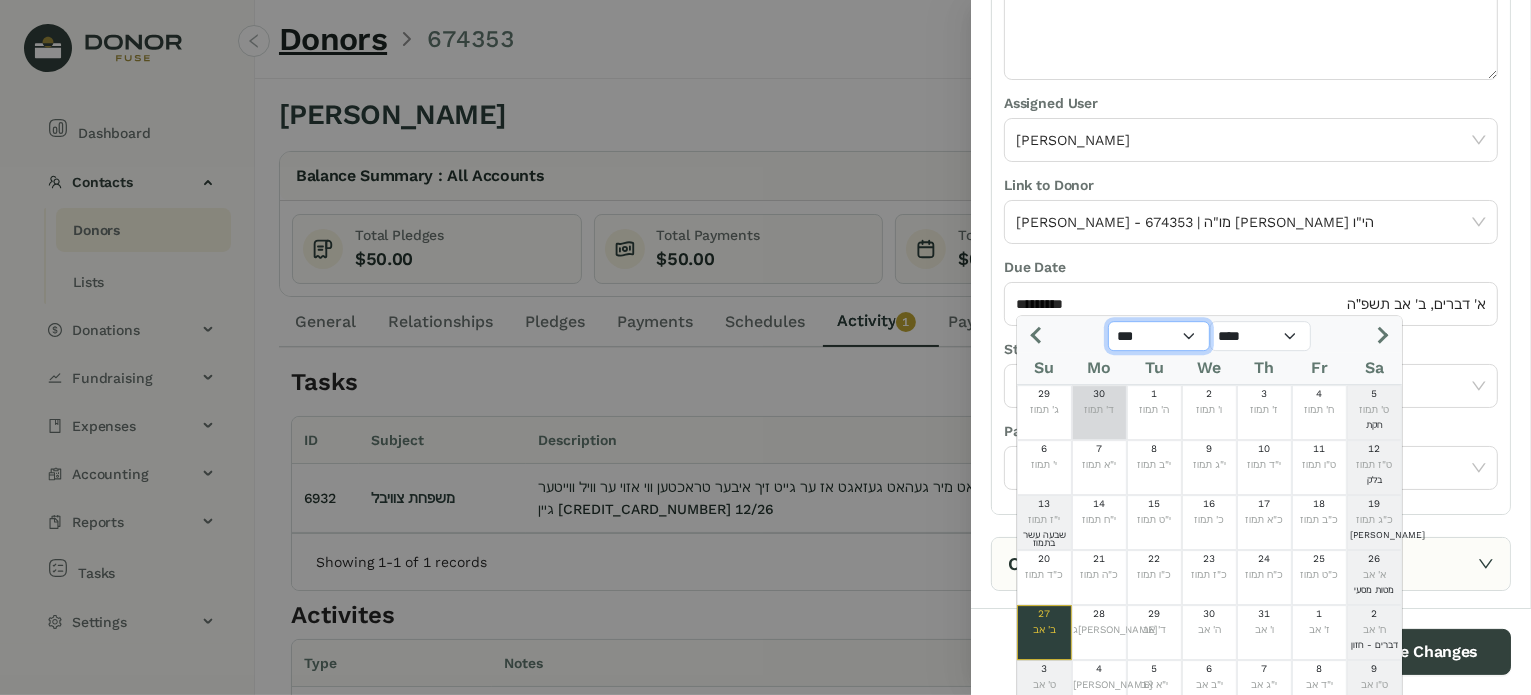 click on "*** *** *** *** *** *** *** *** *** *** *** ***" 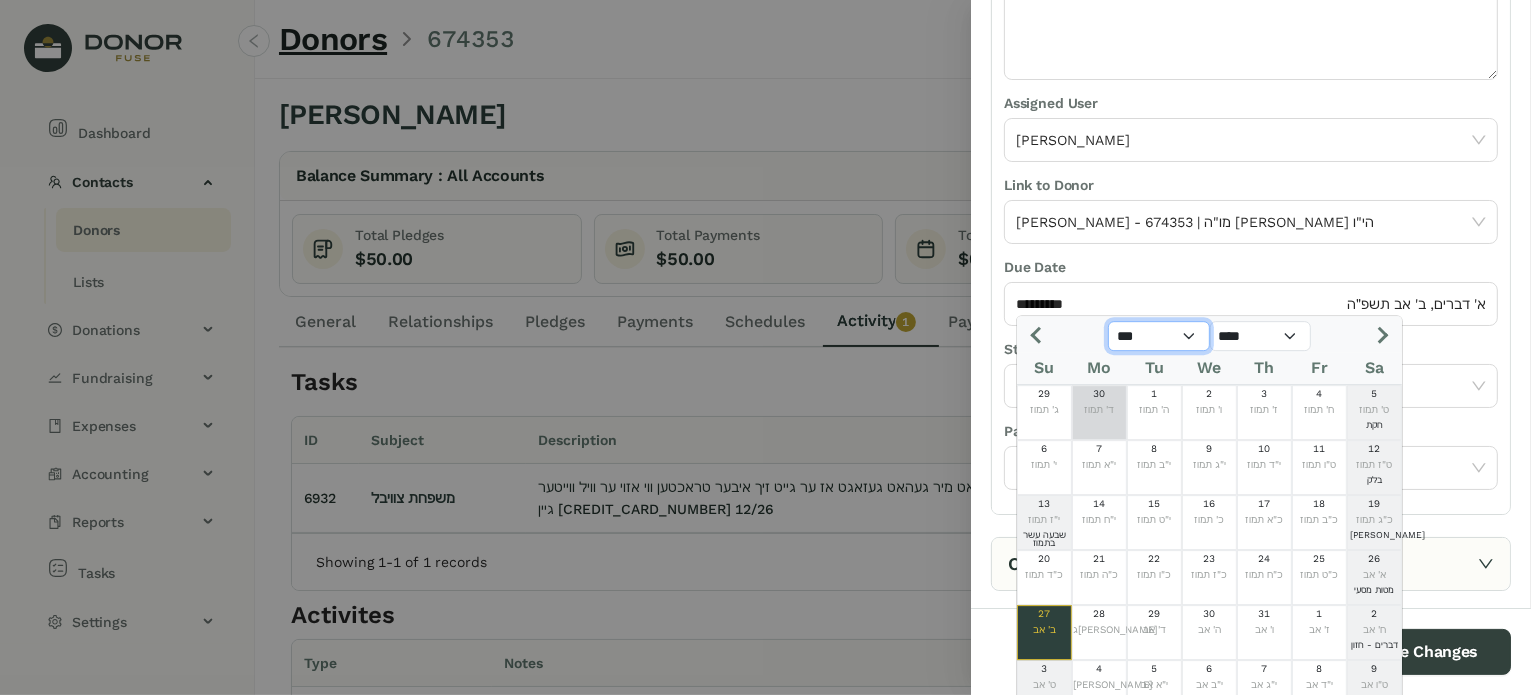 select on "*" 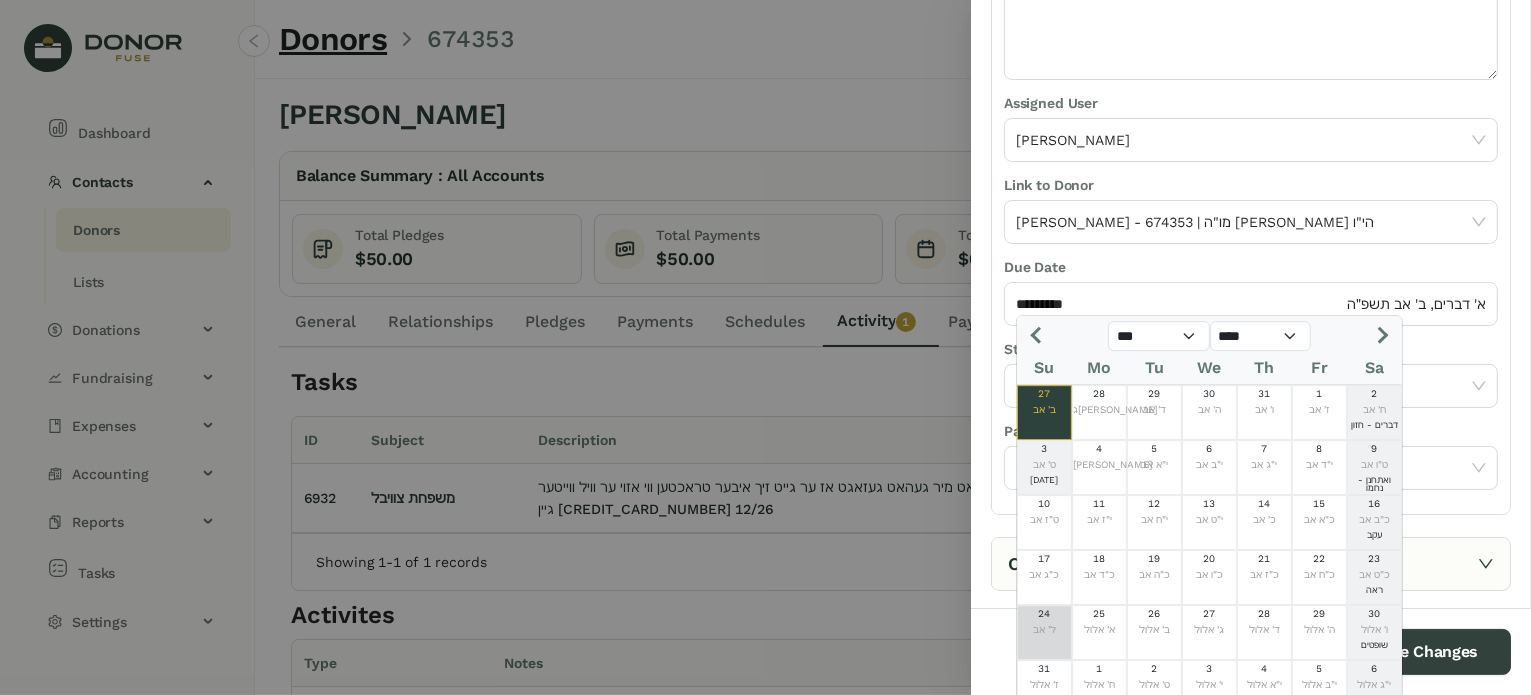click on "24" 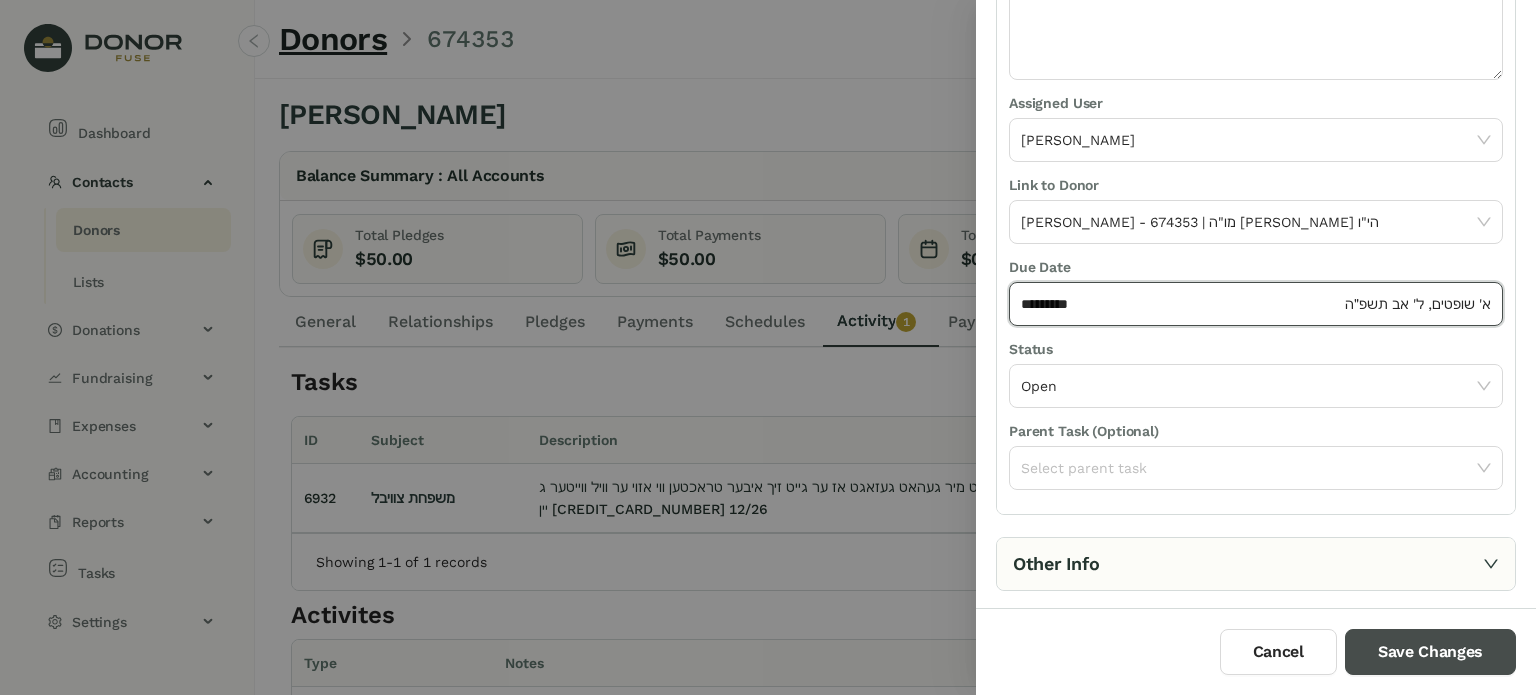 click on "Save Changes" at bounding box center (1430, 652) 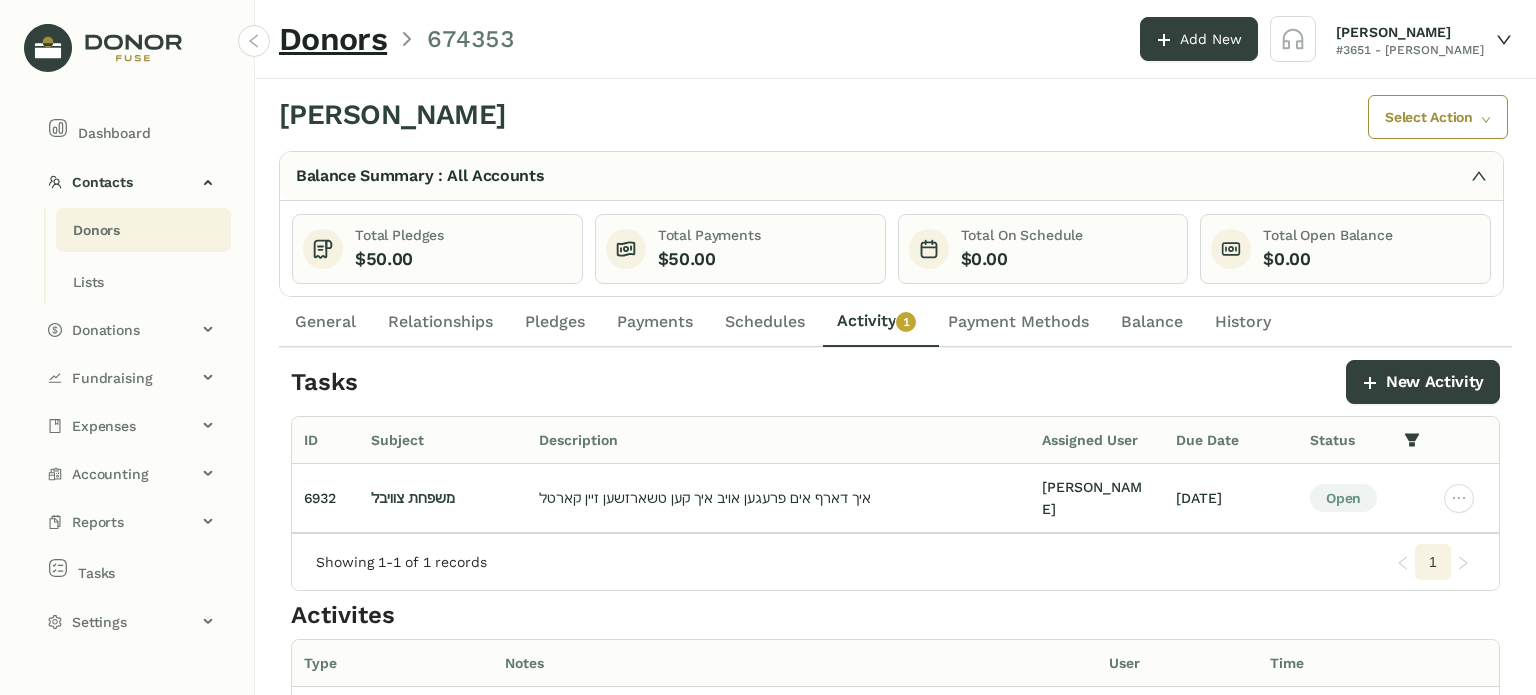 click on "Donors" 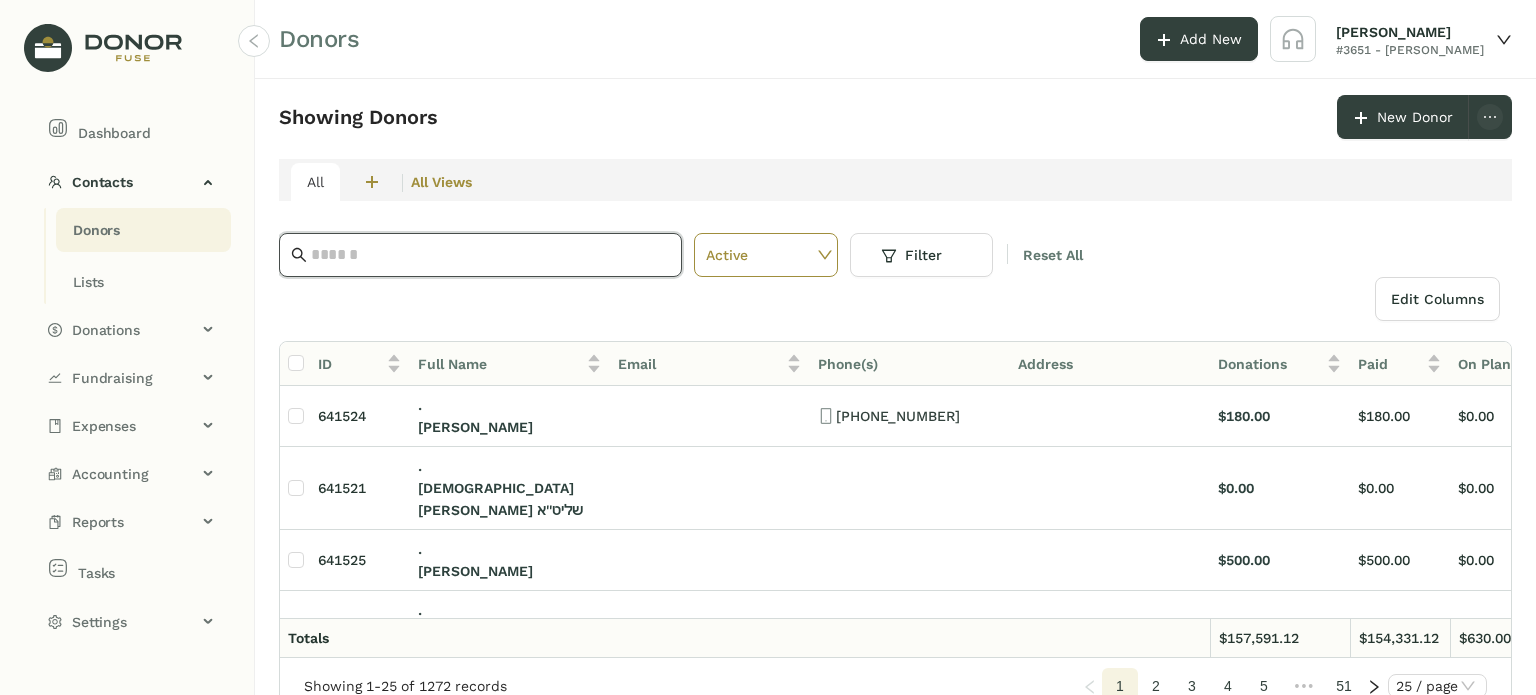 click 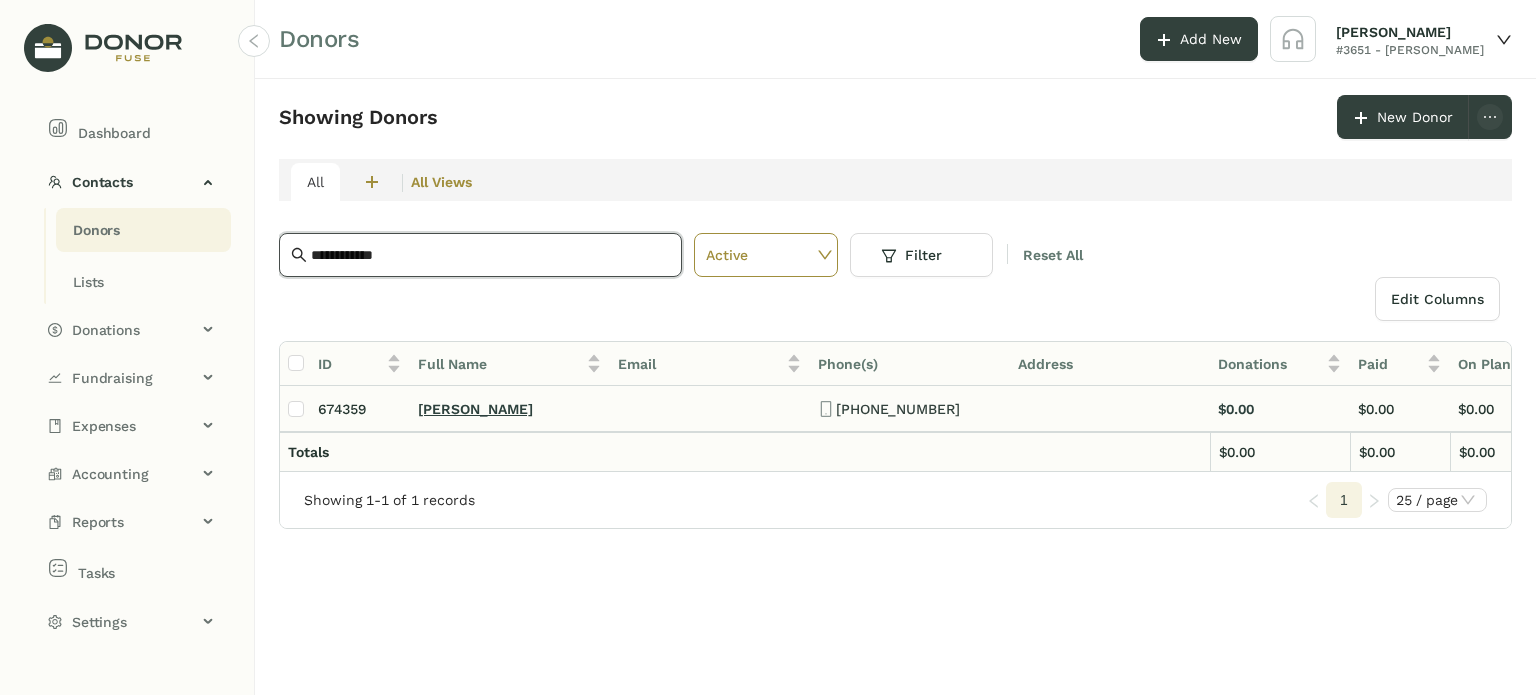 type on "**********" 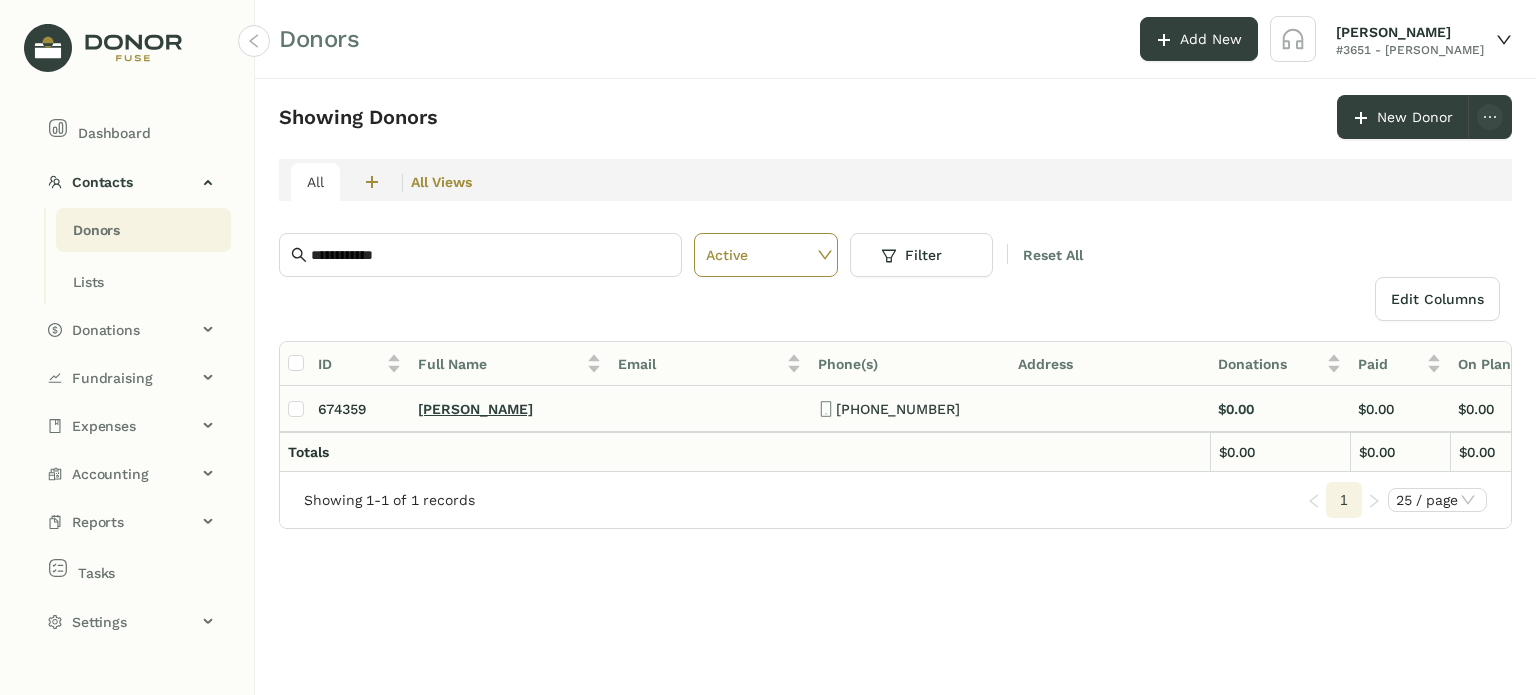 click on "[PERSON_NAME]" 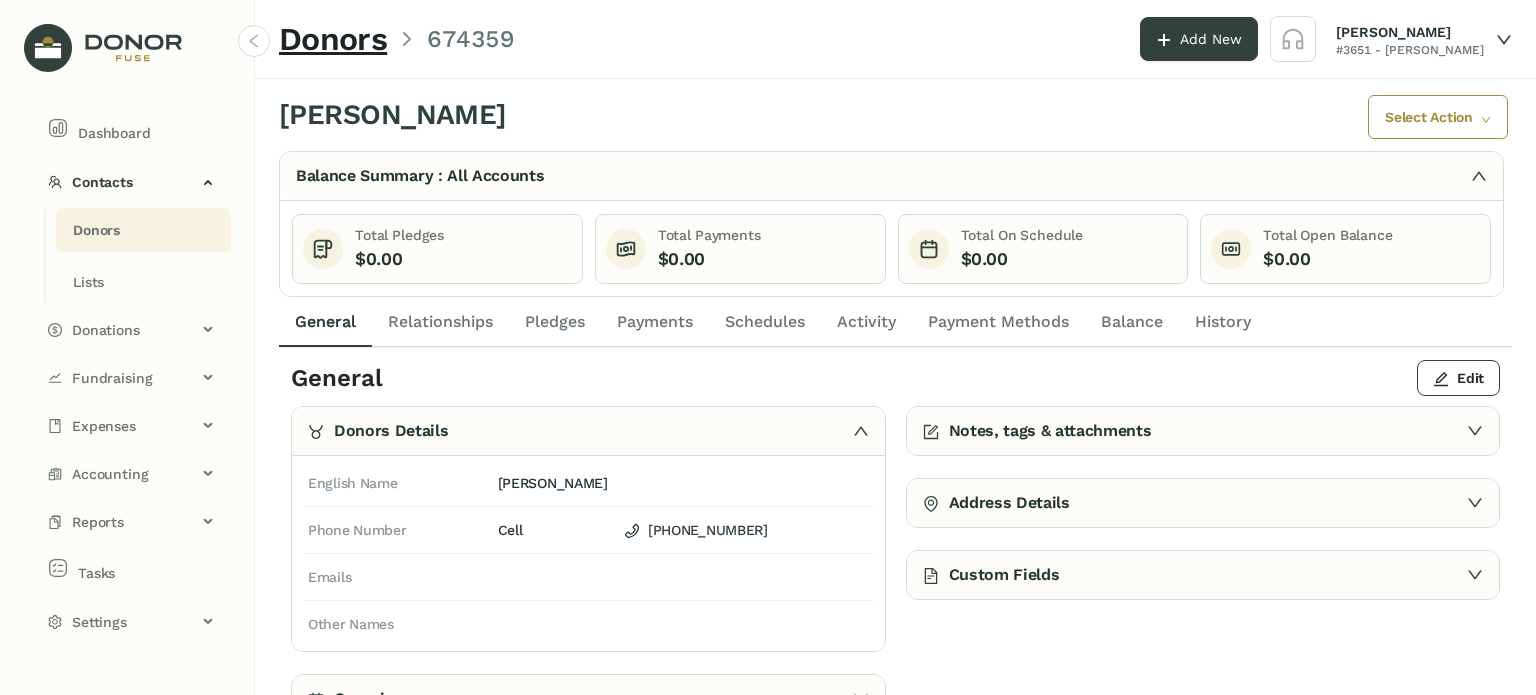 click on "Activity" 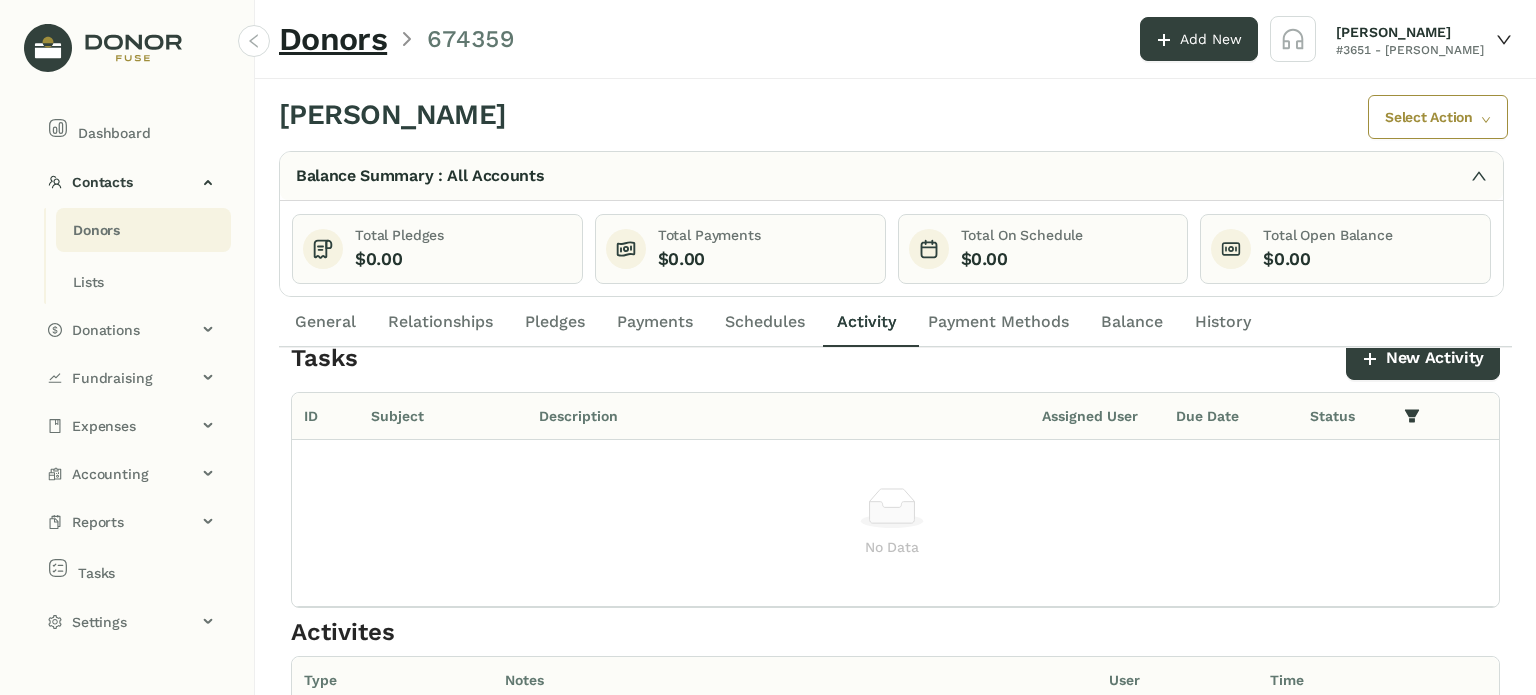 scroll, scrollTop: 0, scrollLeft: 0, axis: both 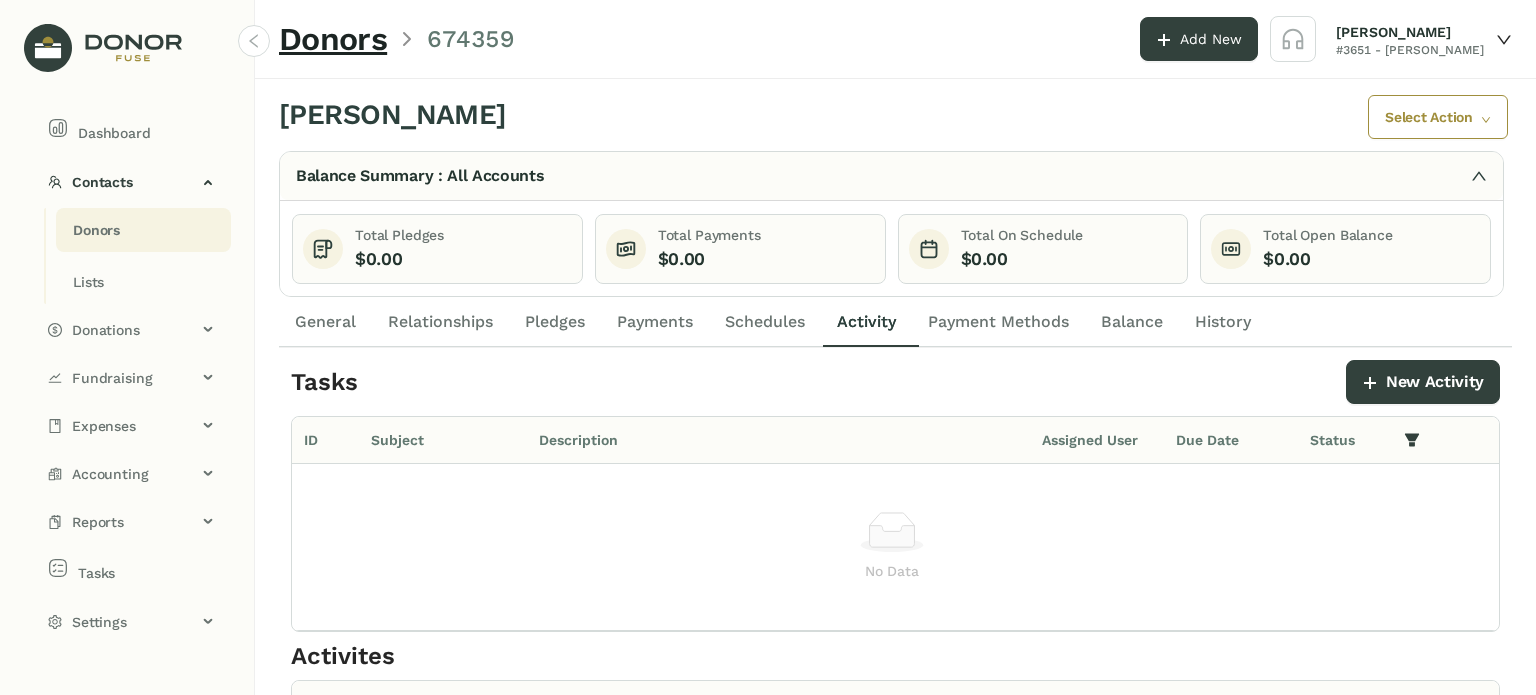 click on "General" 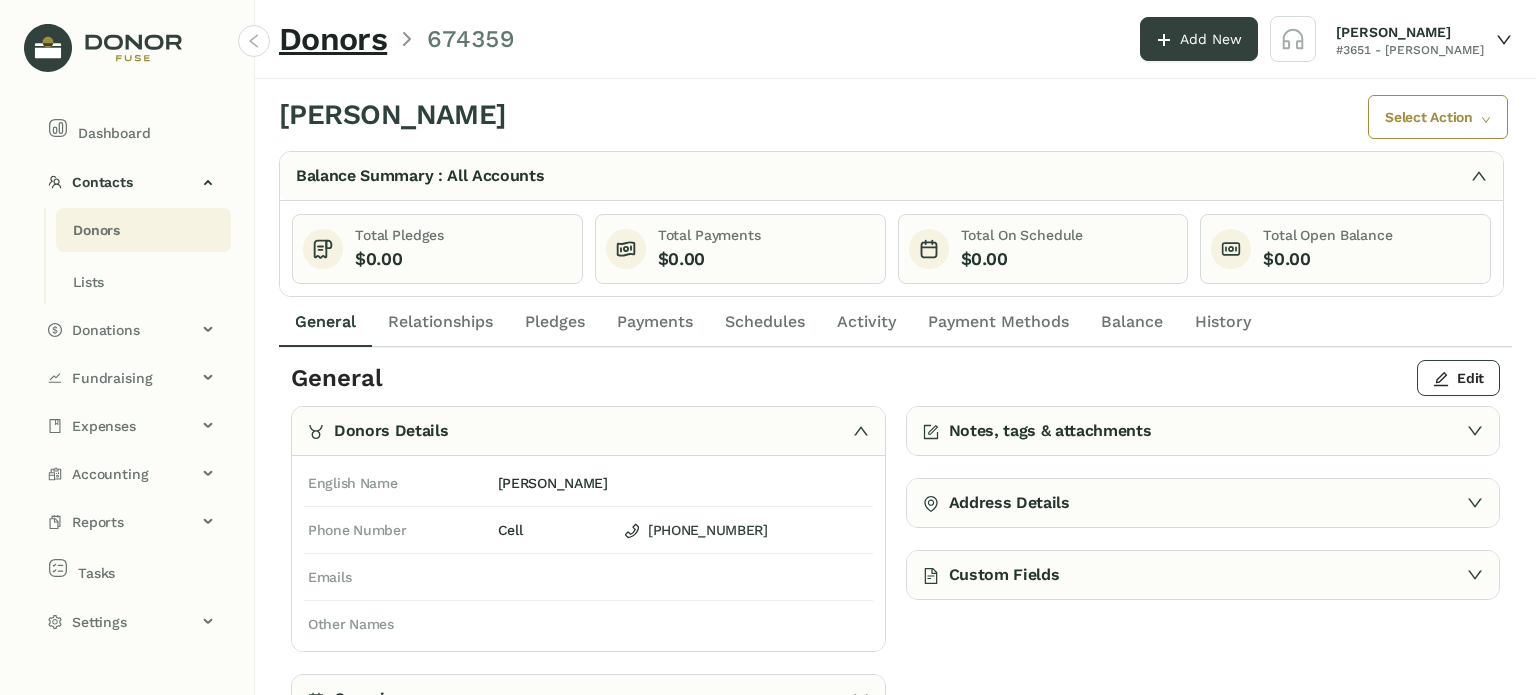 click on "Activity" 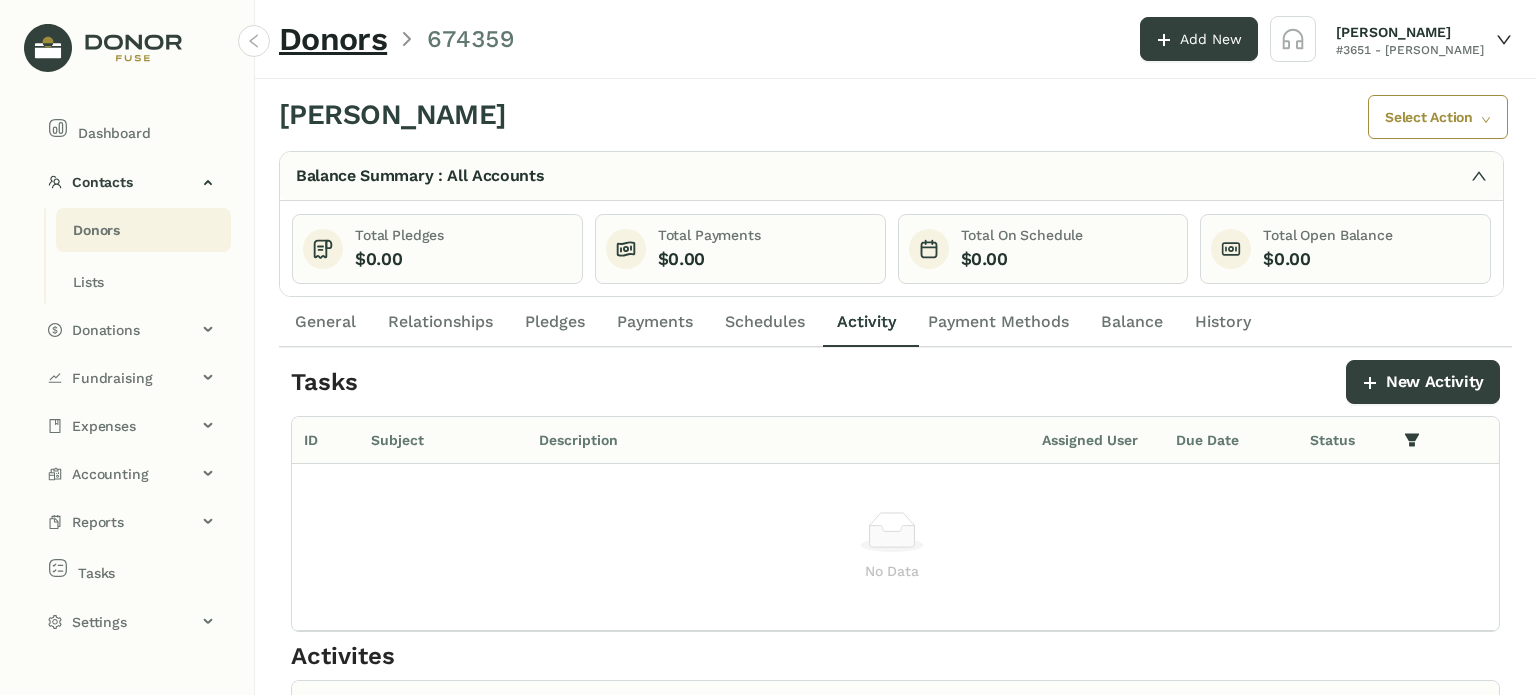 click on "General" 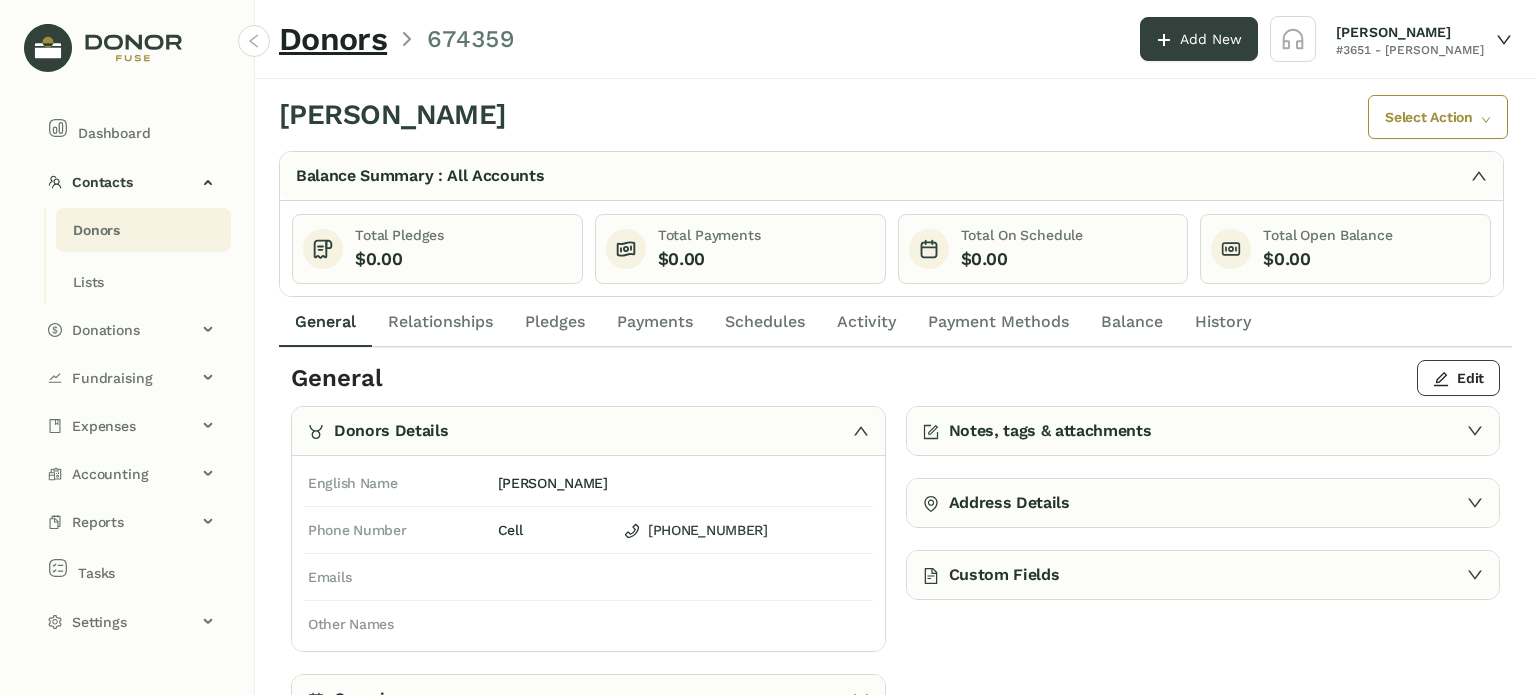 click on "Notes, tags & attachments" 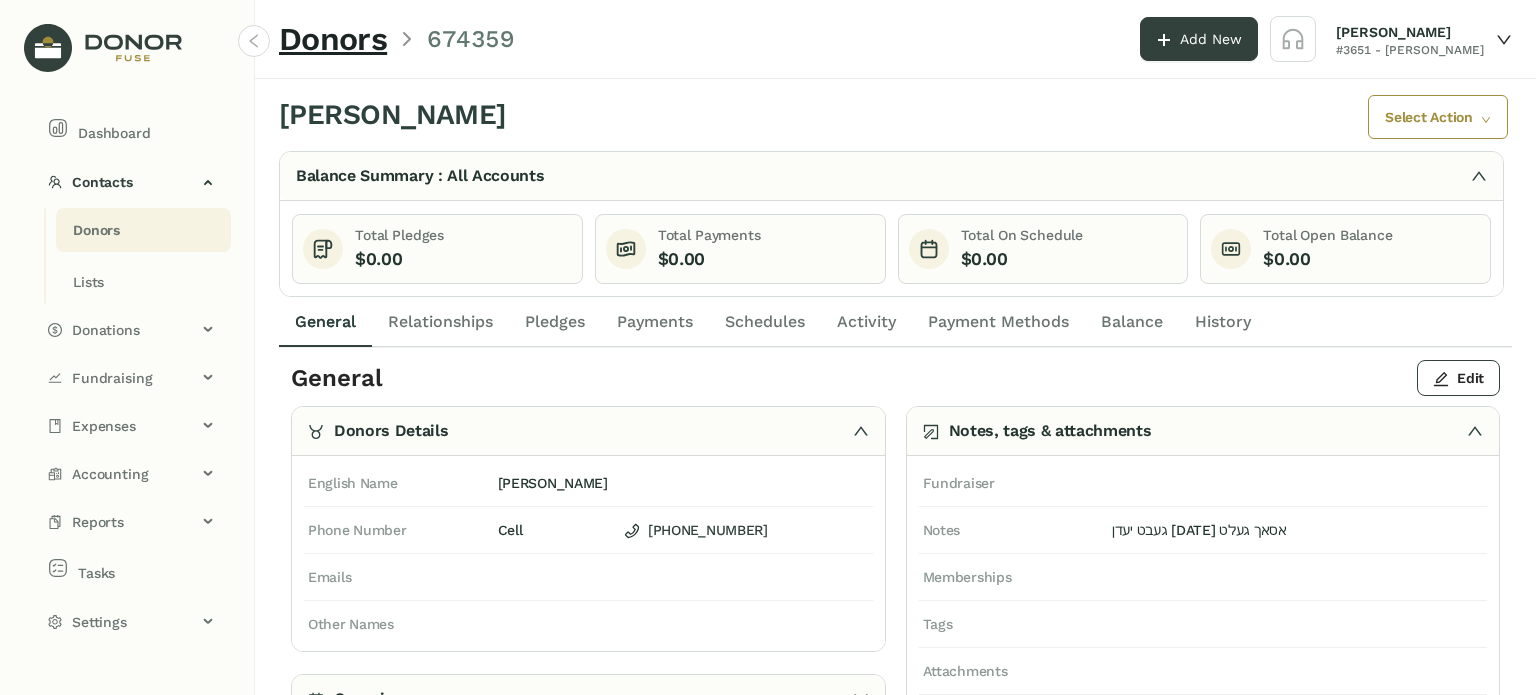 click on "Activity" 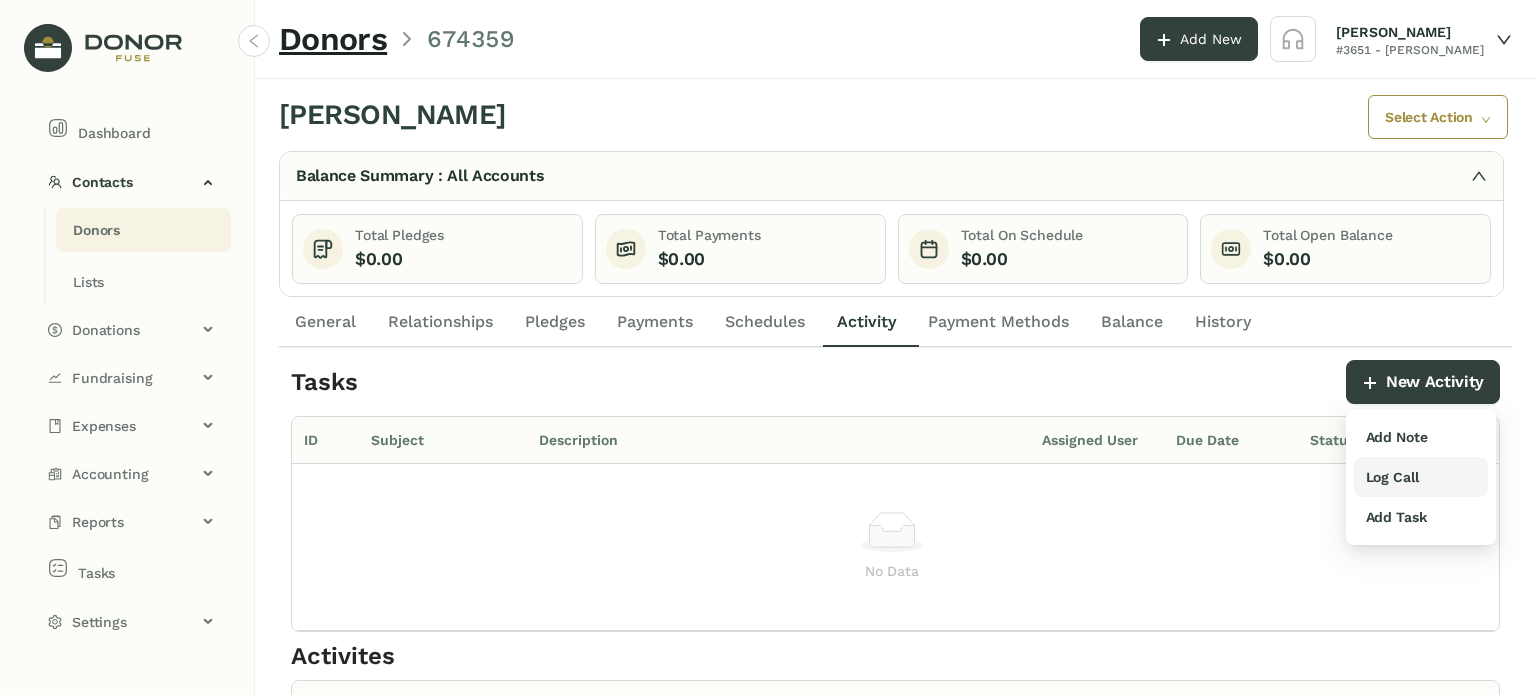 click on "Log Call" at bounding box center [1421, 477] 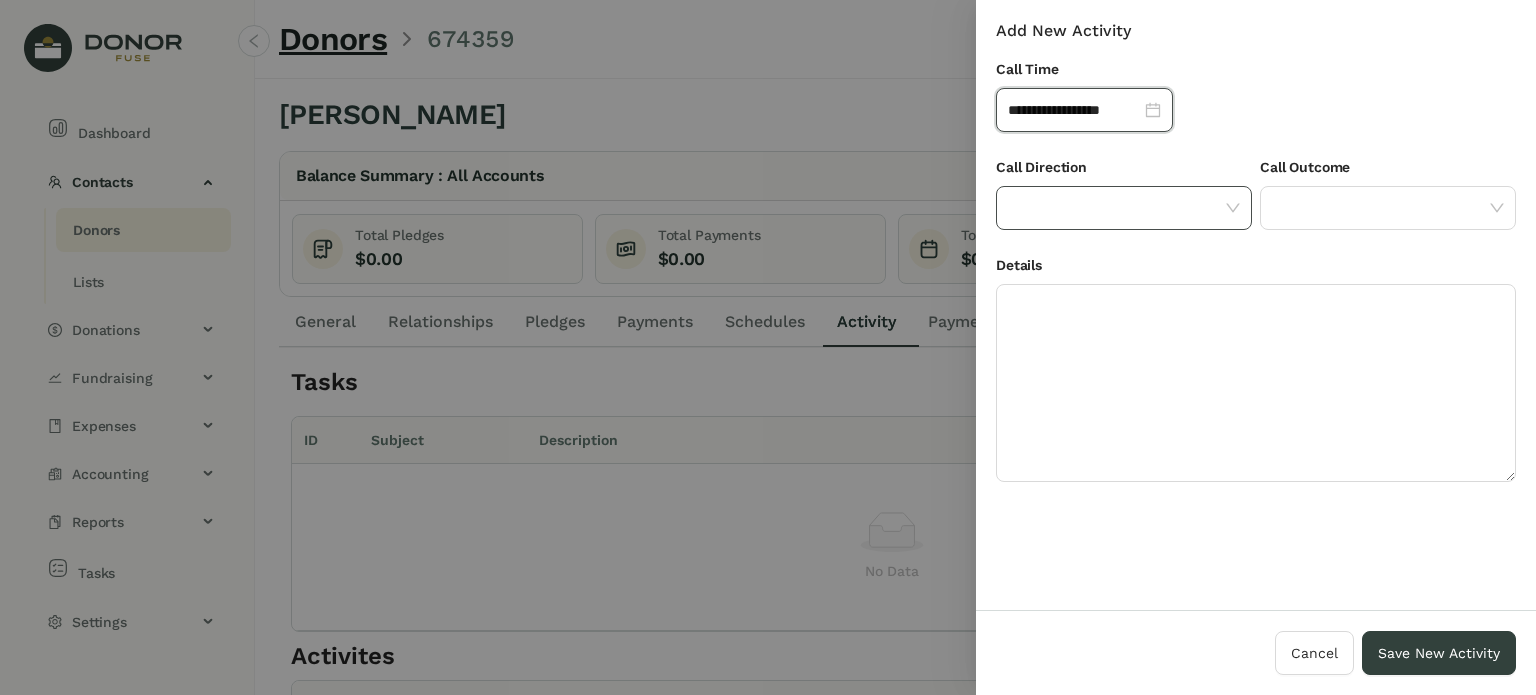 click 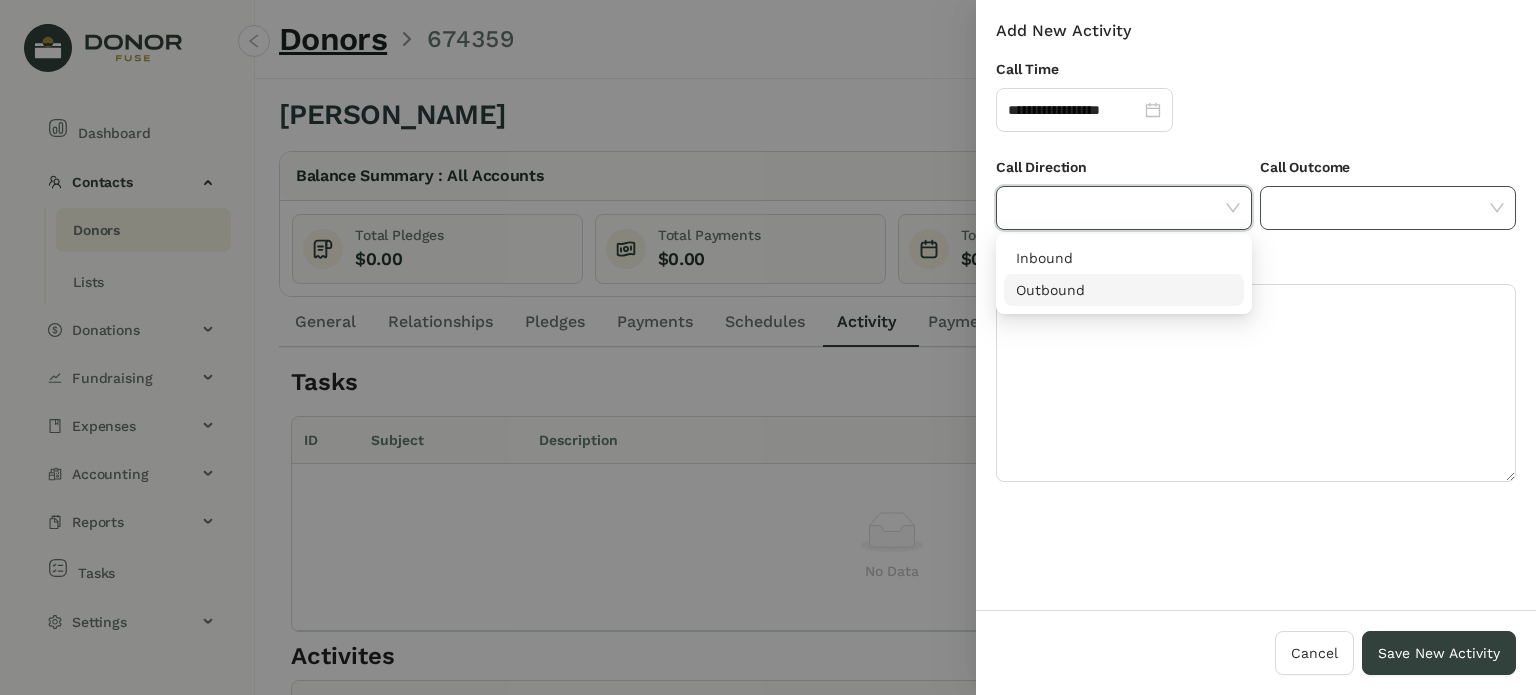 drag, startPoint x: 1160, startPoint y: 281, endPoint x: 1372, endPoint y: 215, distance: 222.03603 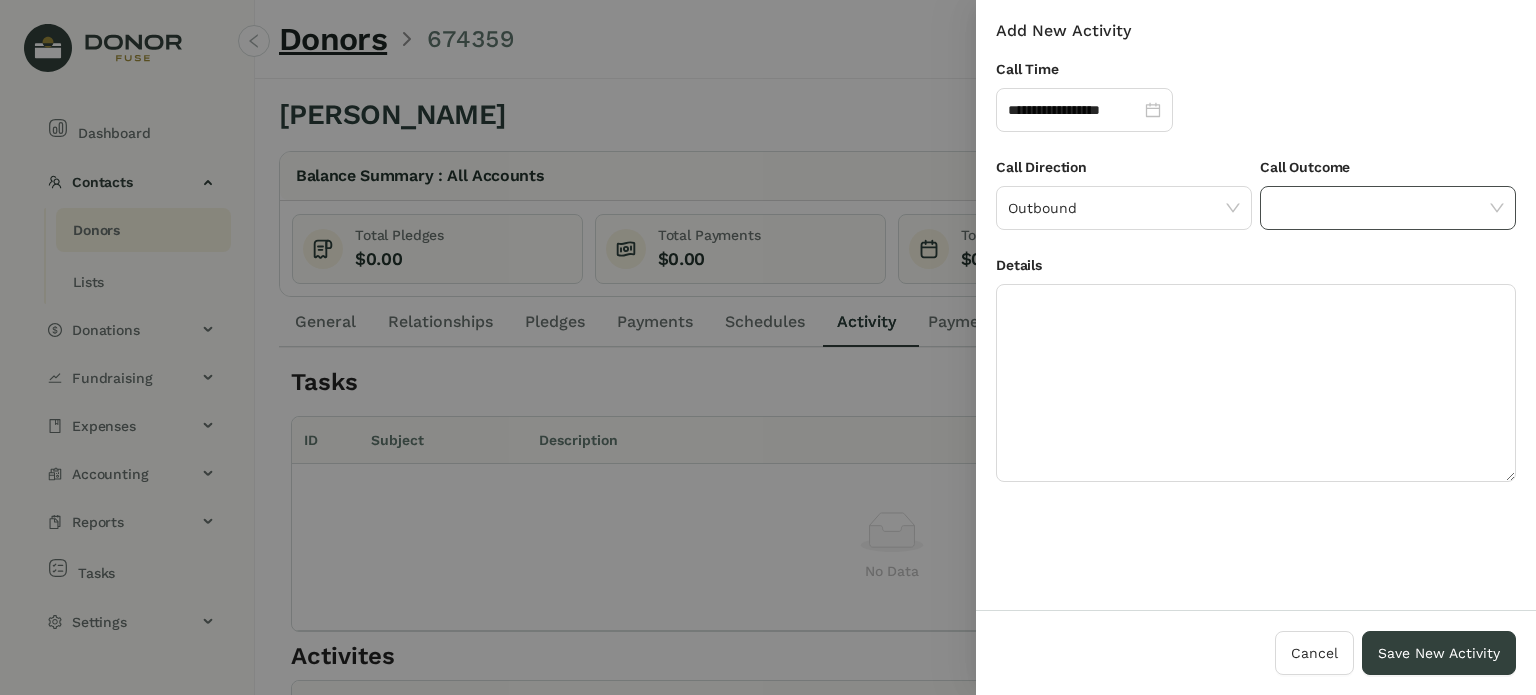 click on "Call Outcome" at bounding box center (1388, 193) 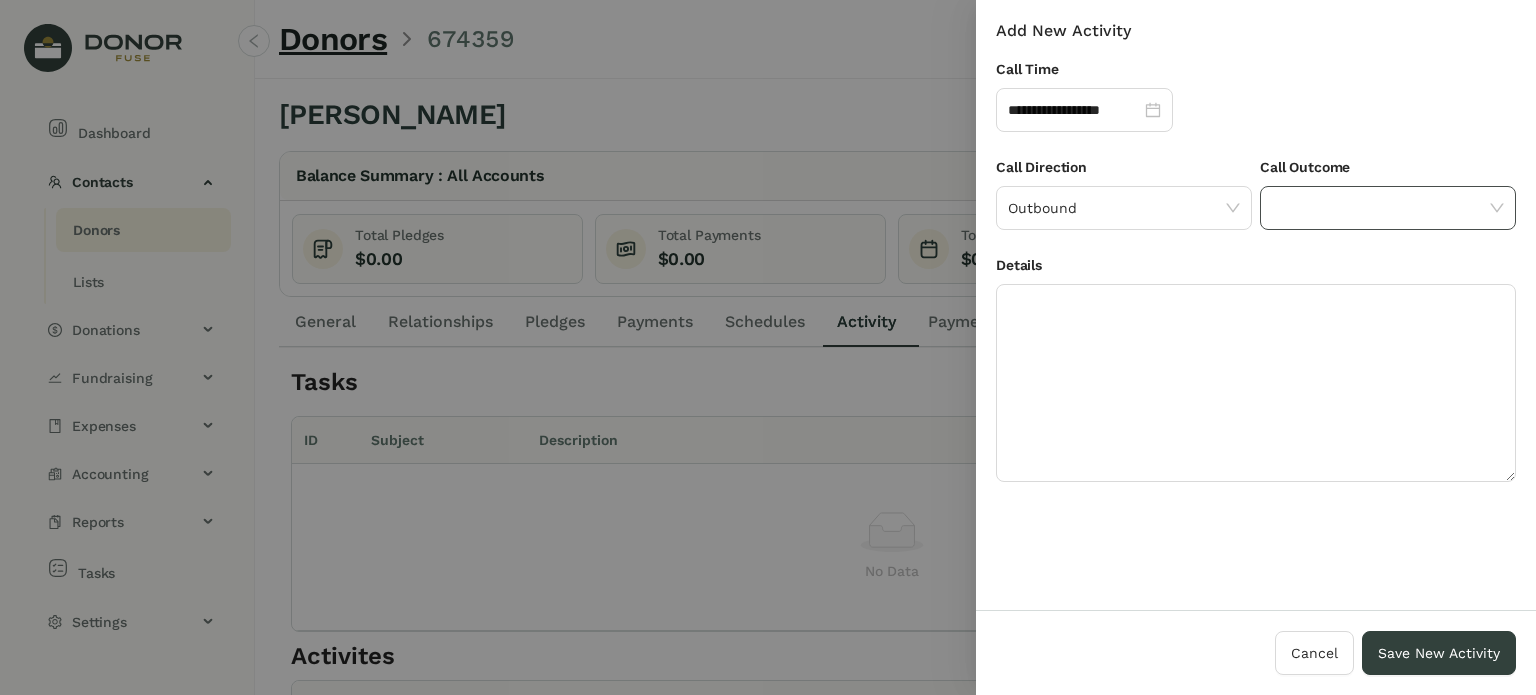 click 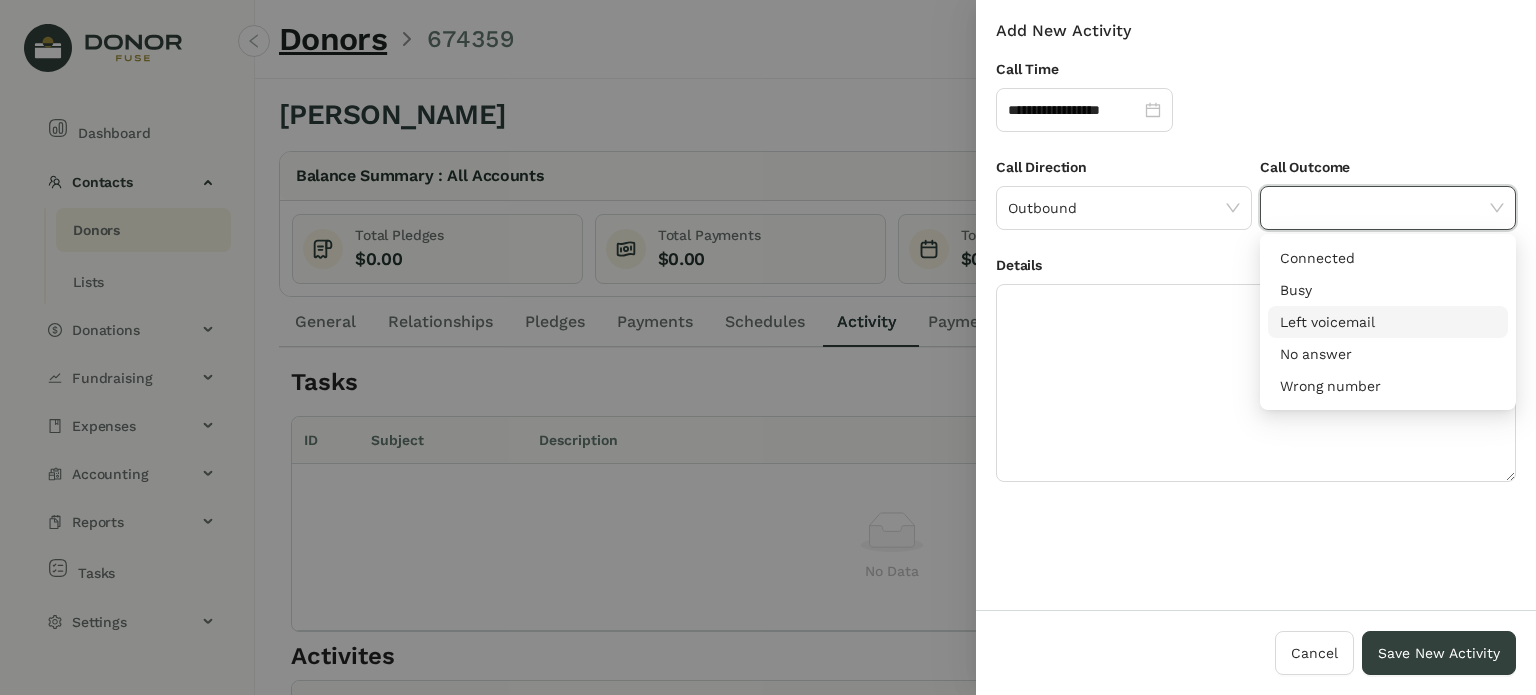 click on "Left voicemail" at bounding box center (1388, 322) 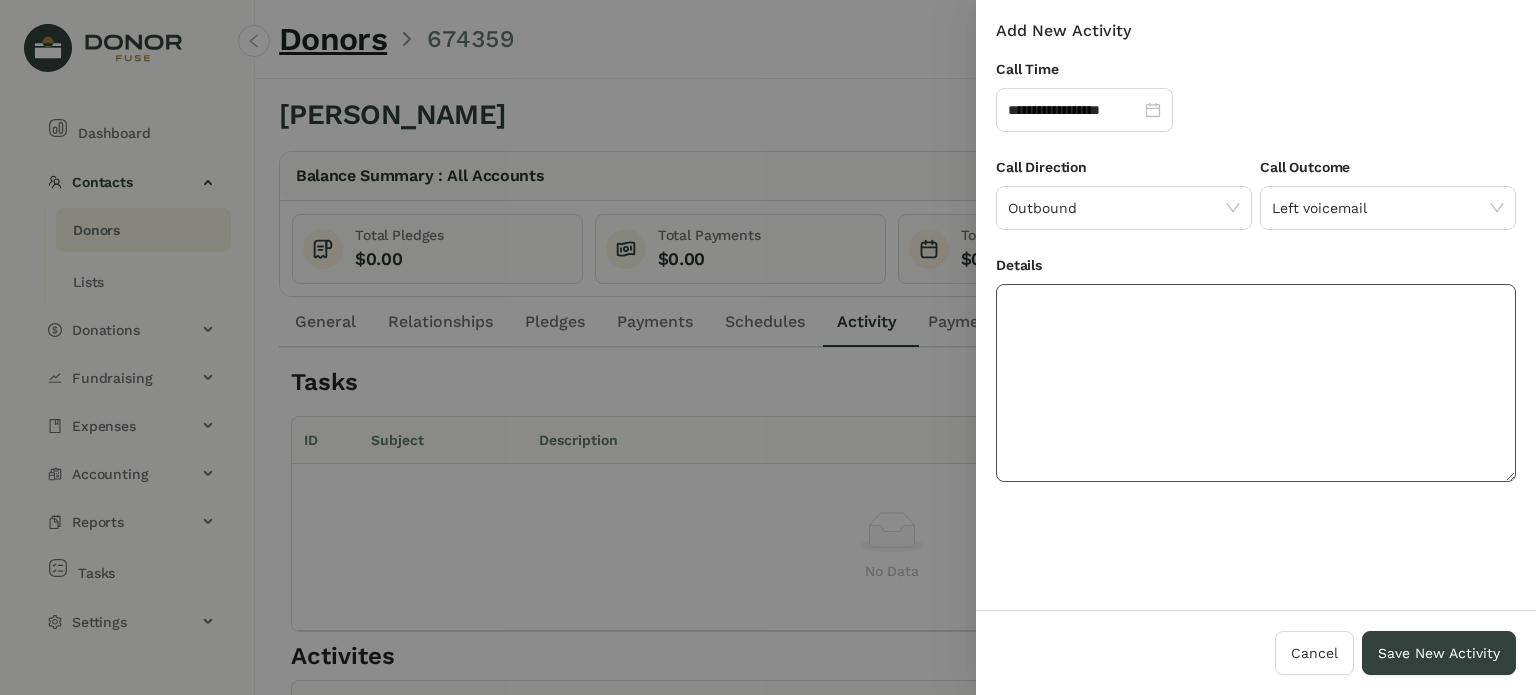 click 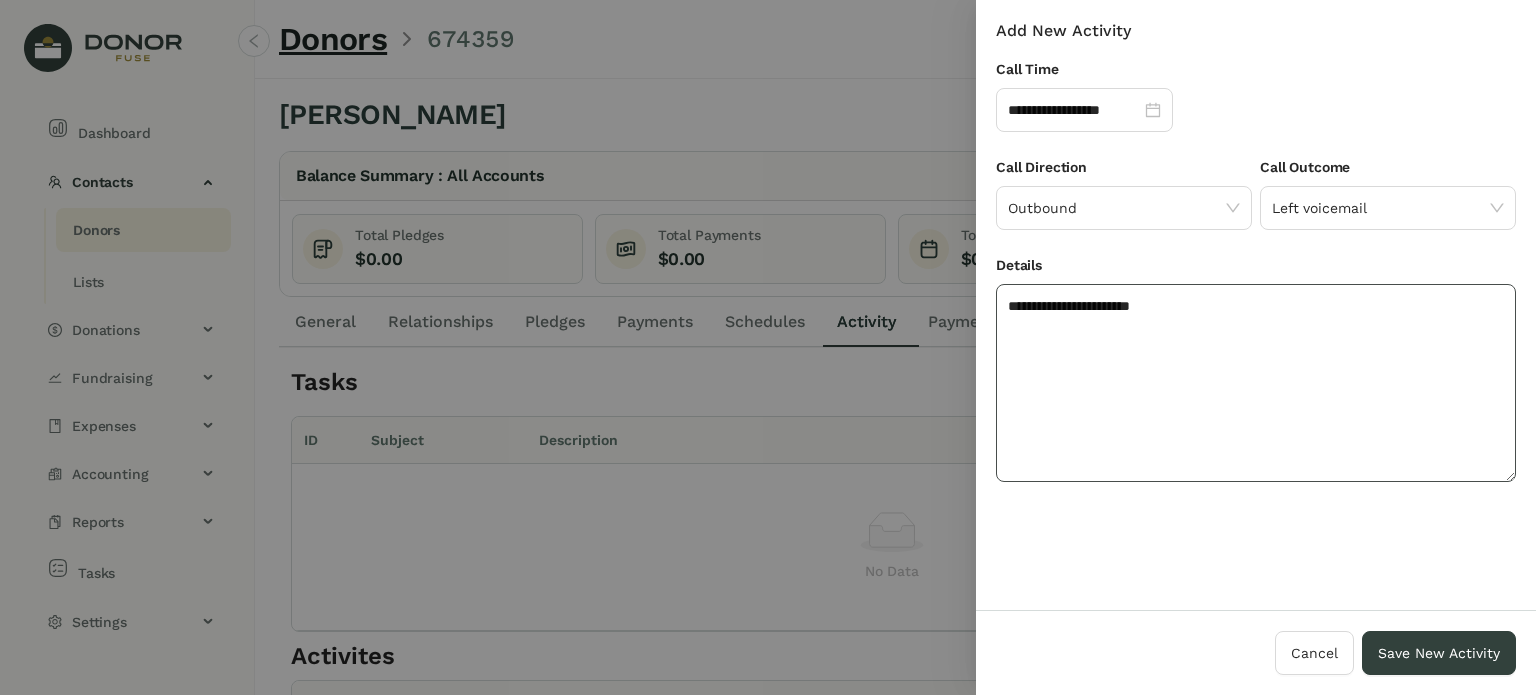 click on "**********" 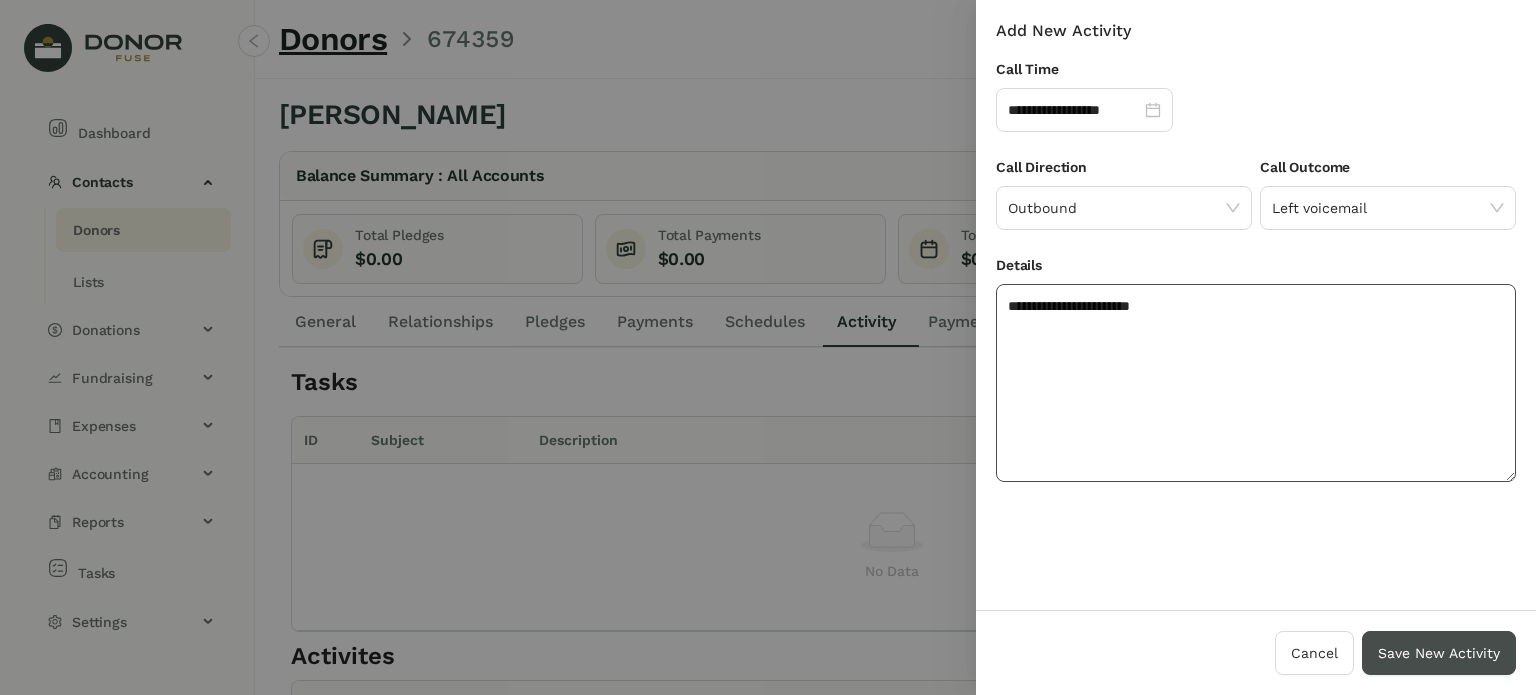 type on "**********" 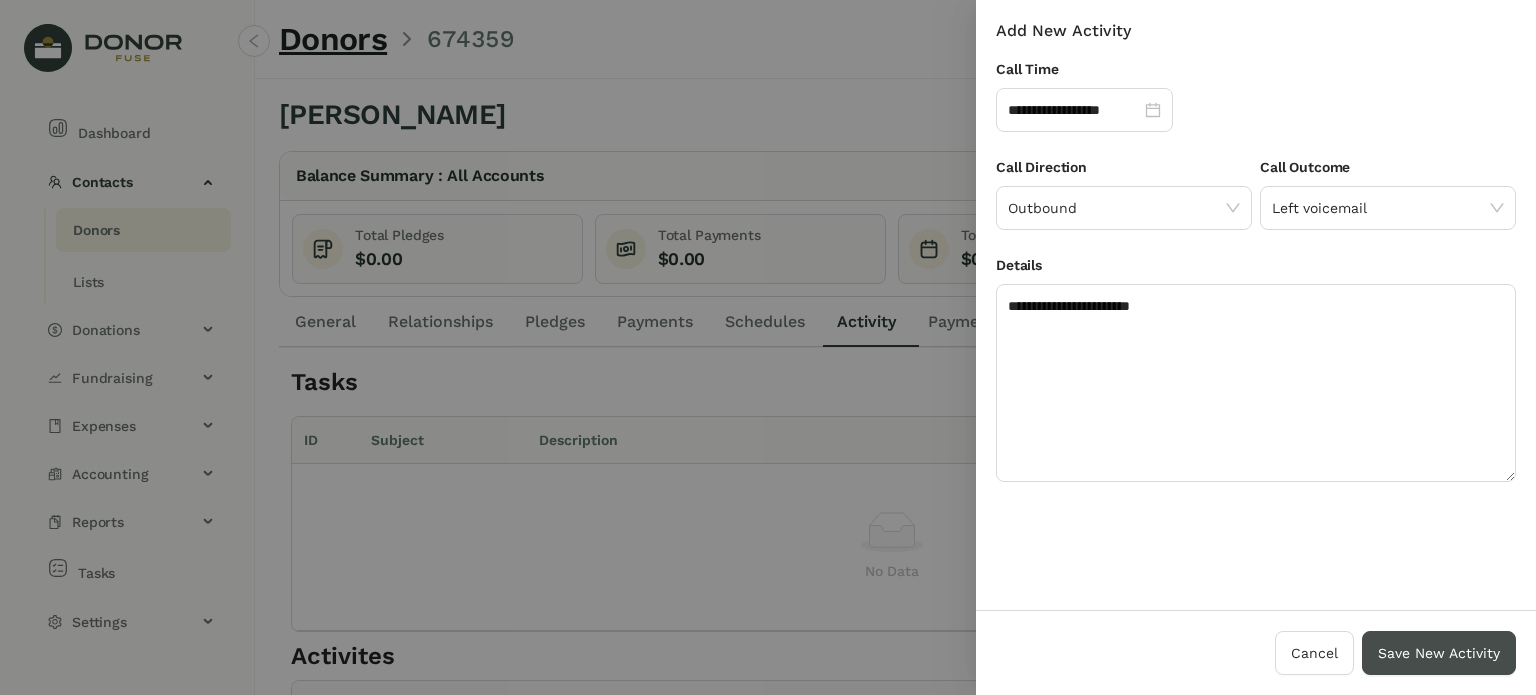 click on "Save New Activity" at bounding box center [1439, 653] 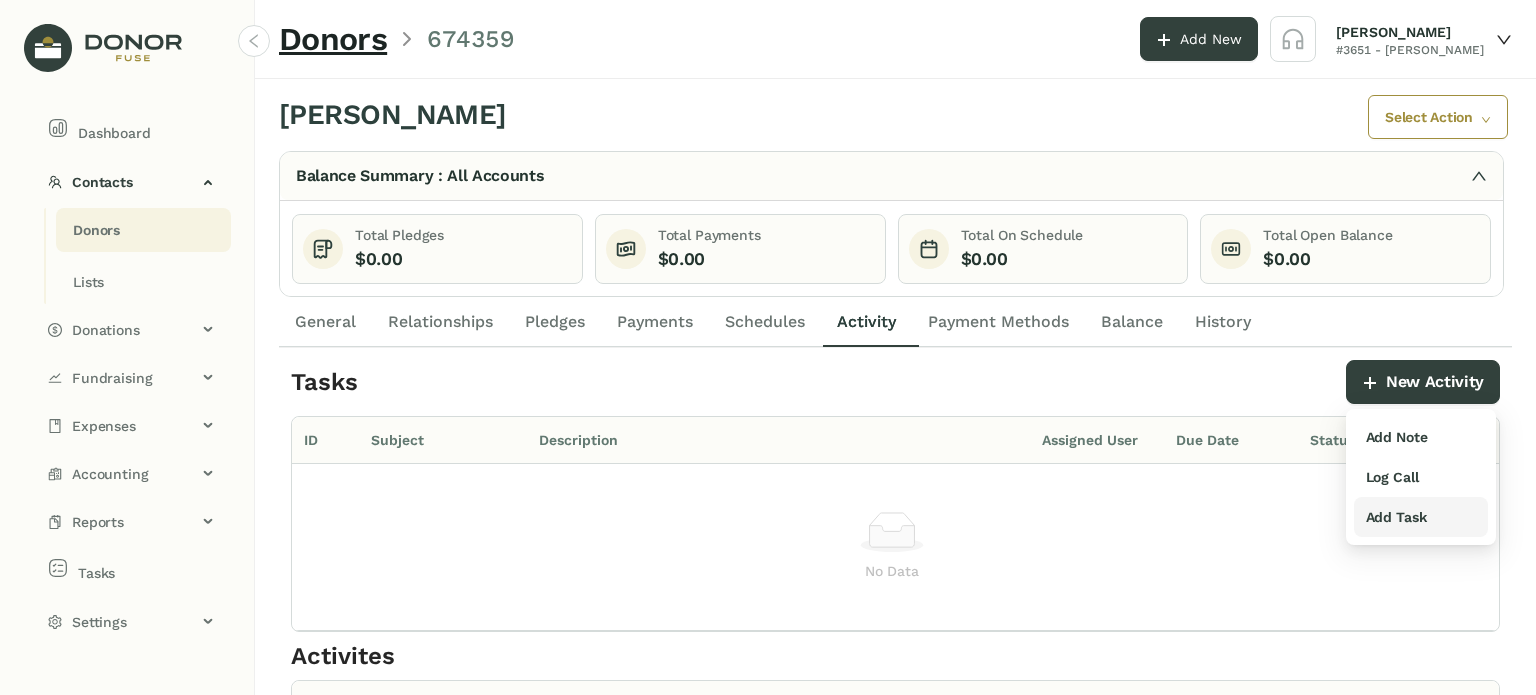 drag, startPoint x: 1389, startPoint y: 516, endPoint x: 1378, endPoint y: 506, distance: 14.866069 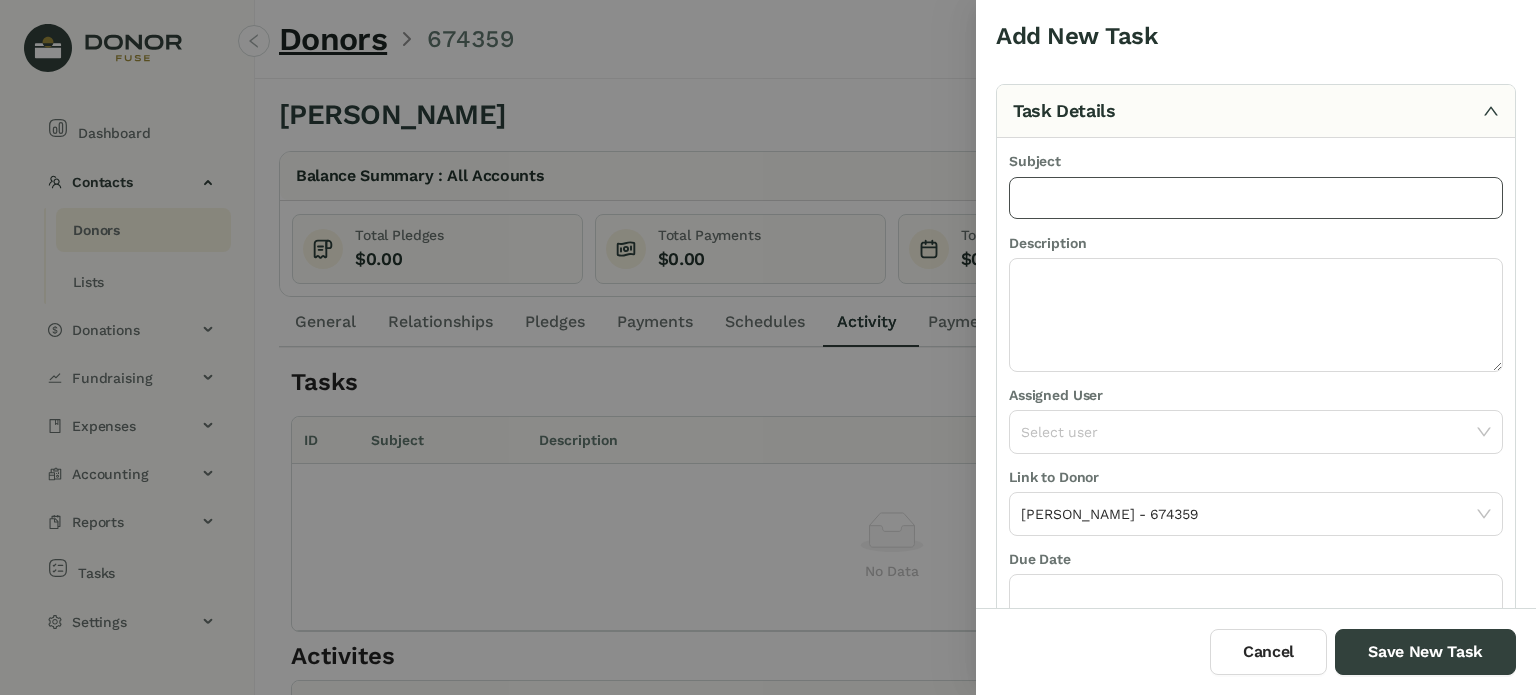 drag, startPoint x: 1208, startPoint y: 203, endPoint x: 1206, endPoint y: 216, distance: 13.152946 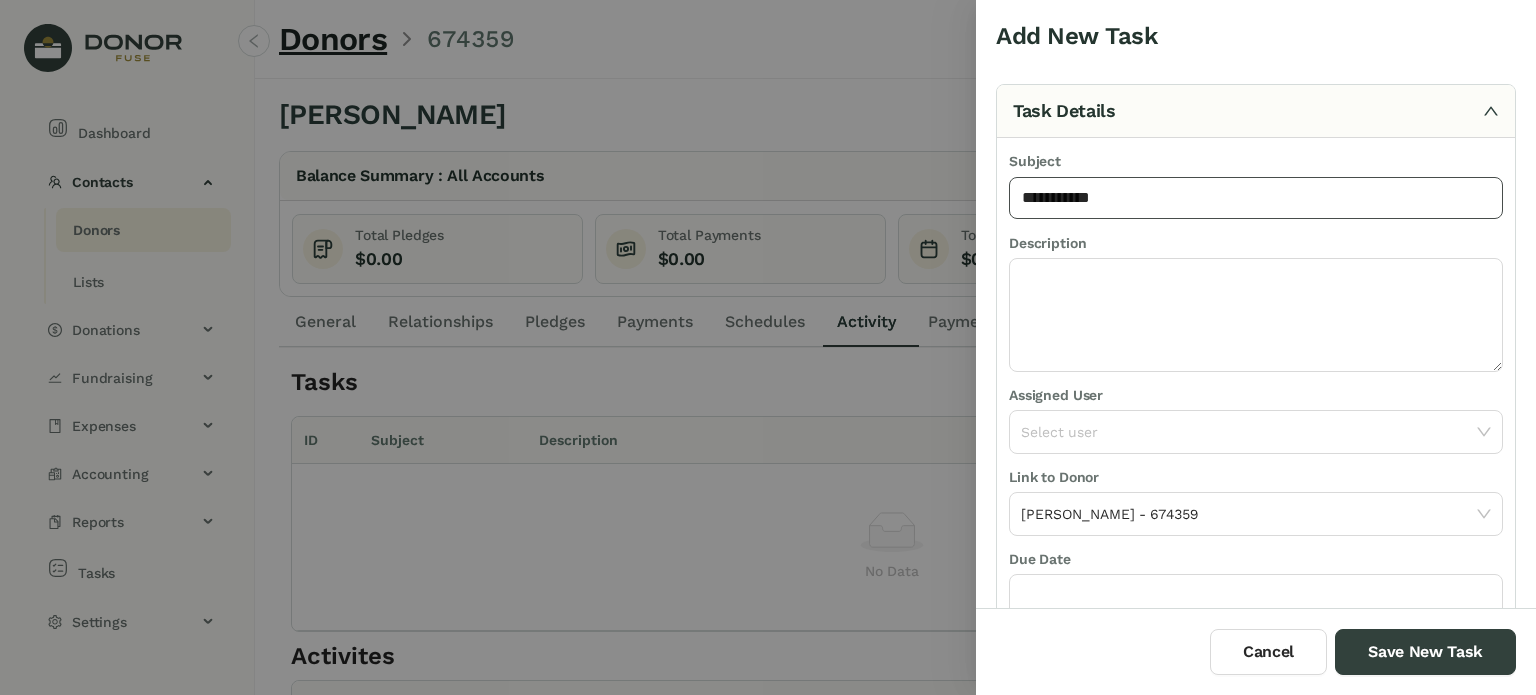 type on "**********" 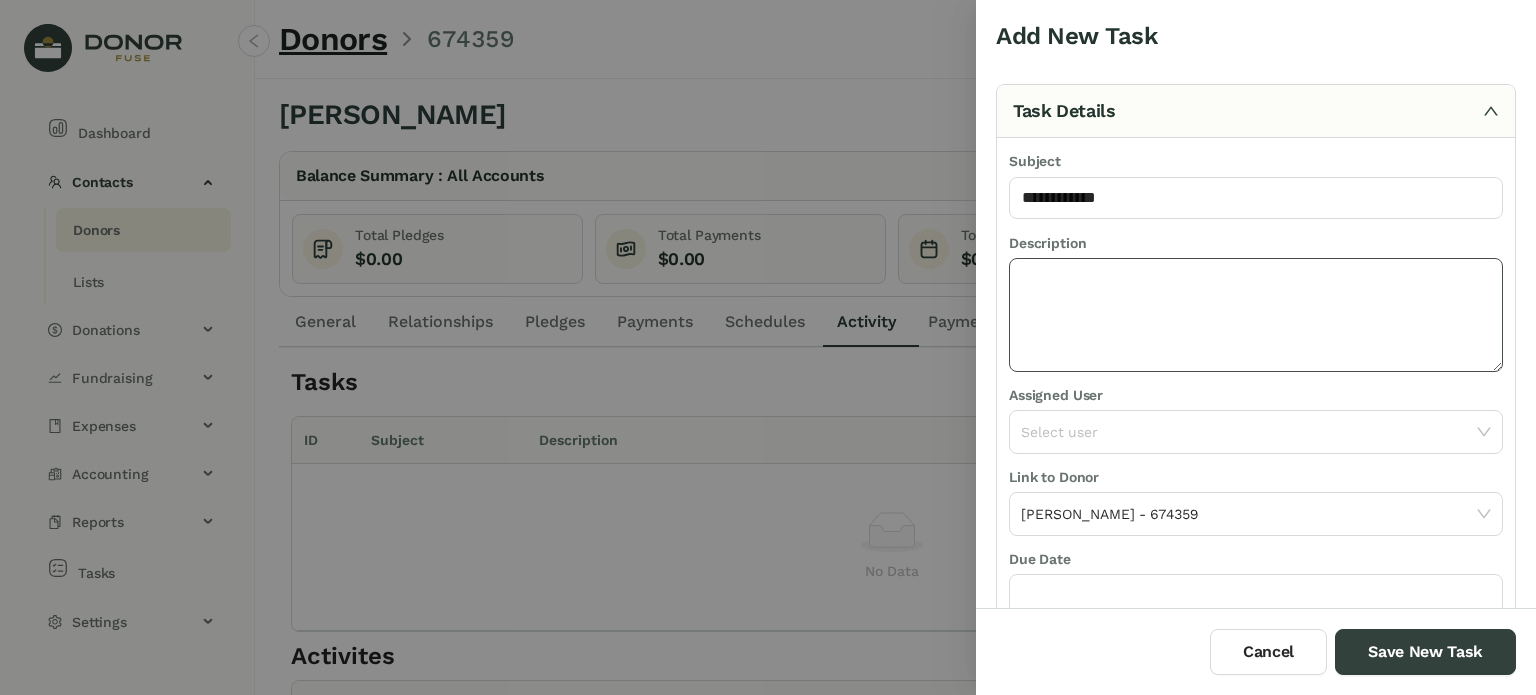click 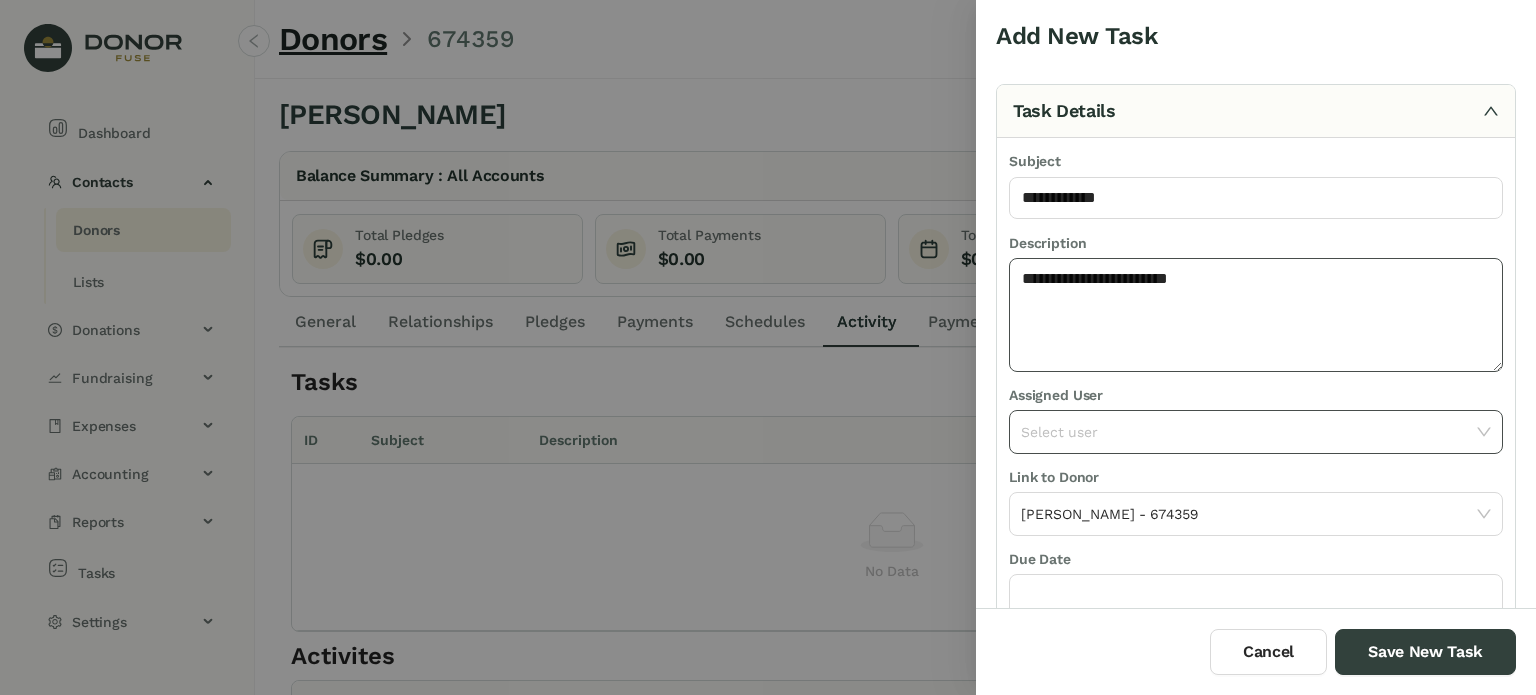 type on "**********" 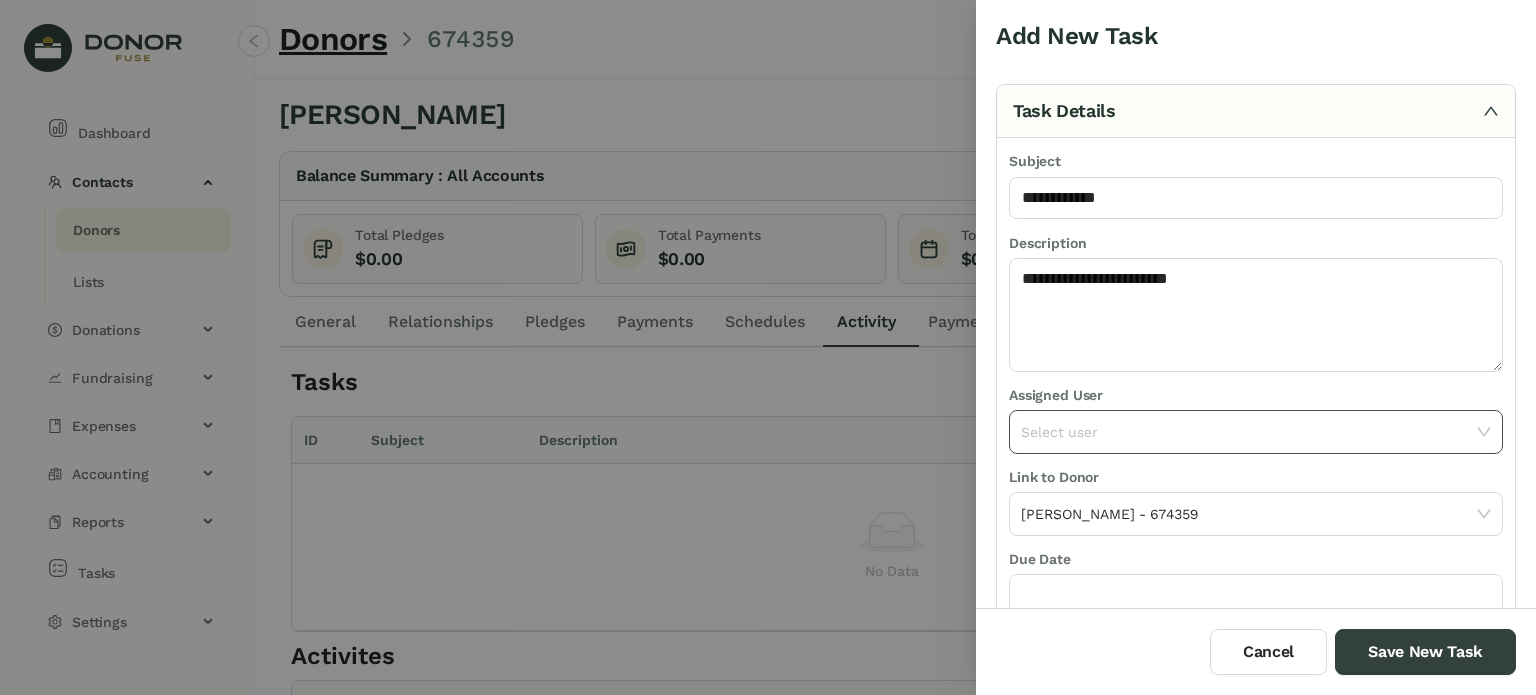 click 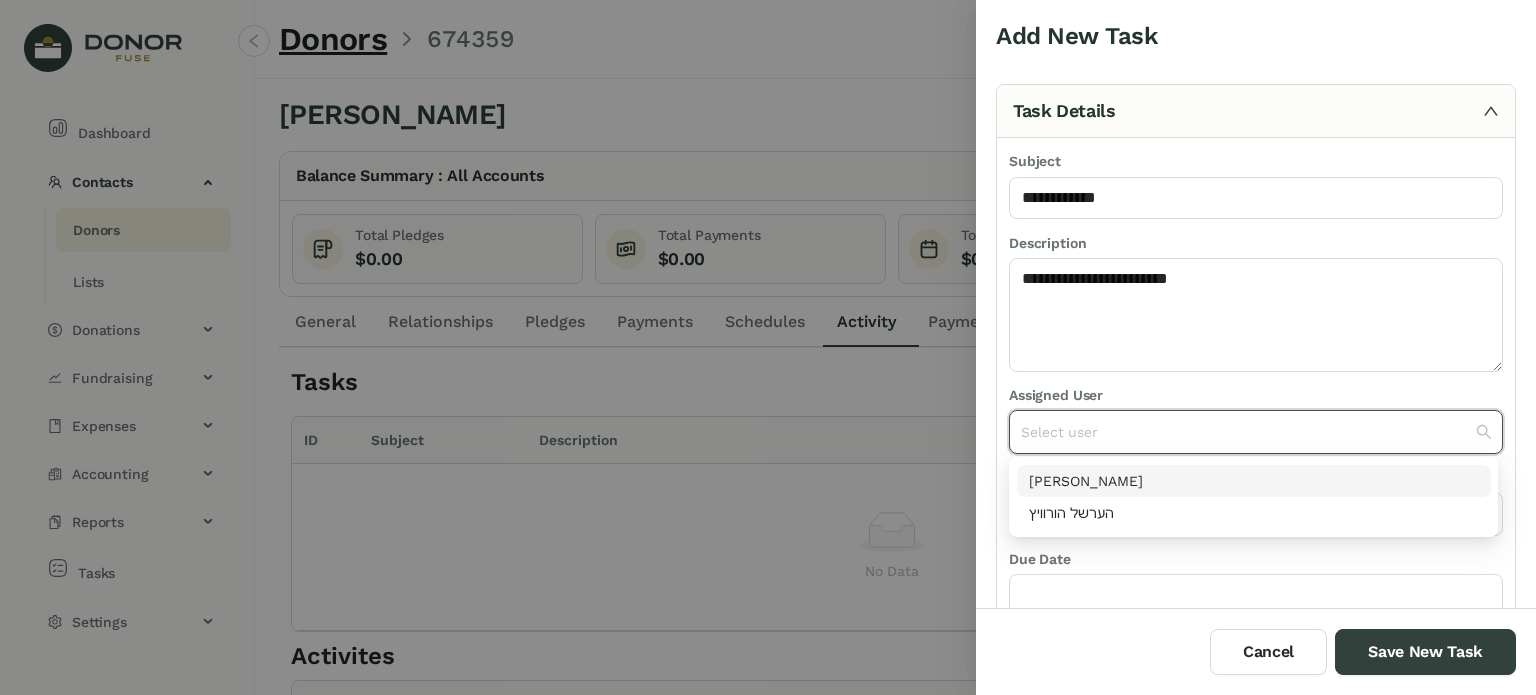 click on "[PERSON_NAME]" at bounding box center (1254, 481) 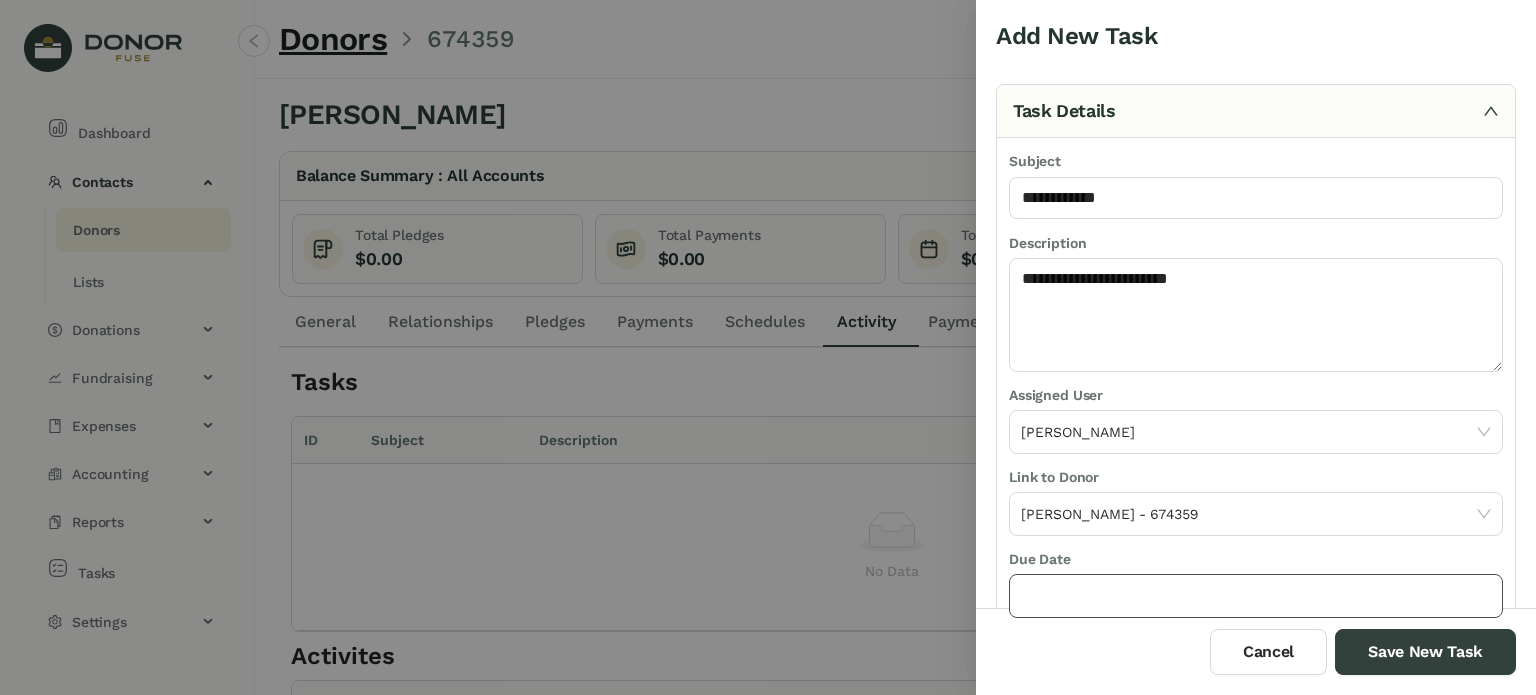 click 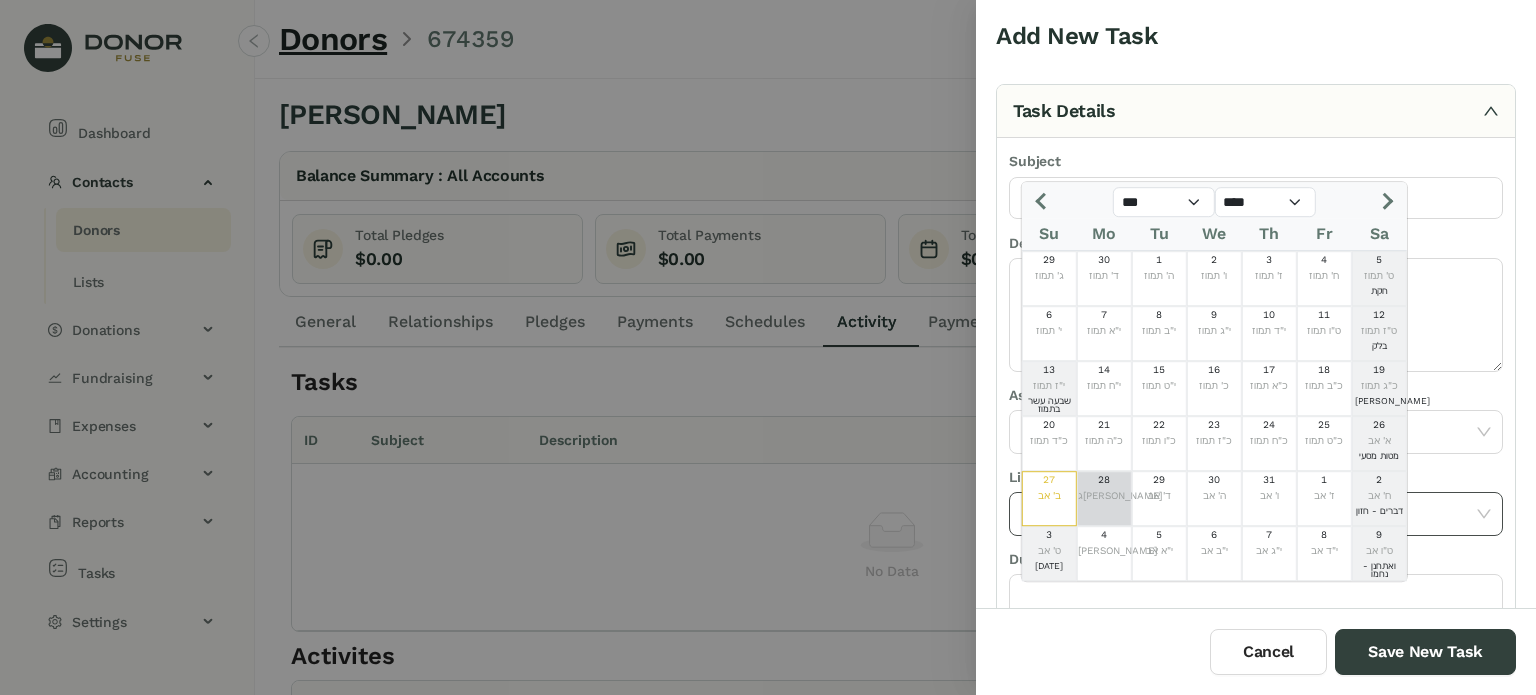 drag, startPoint x: 1091, startPoint y: 492, endPoint x: 1123, endPoint y: 500, distance: 32.984844 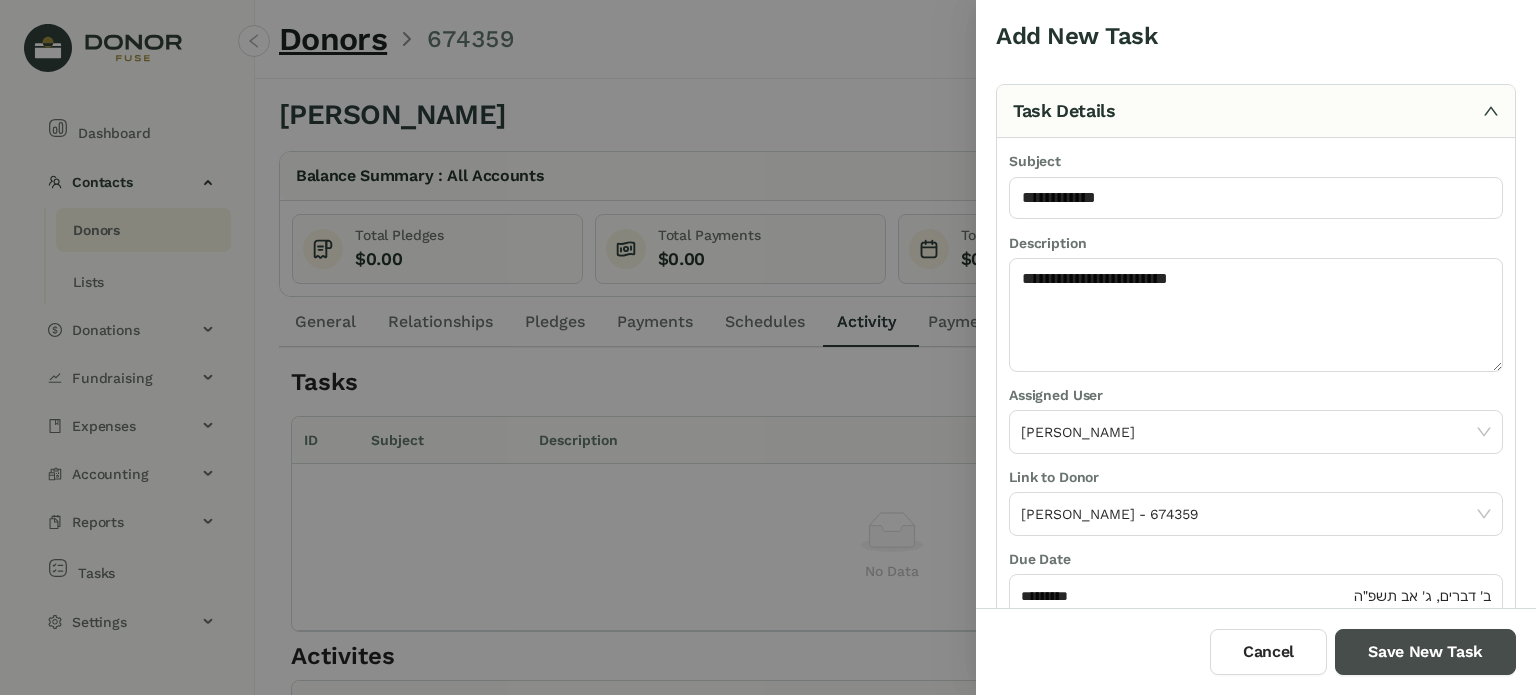 click on "Save New Task" at bounding box center [1425, 652] 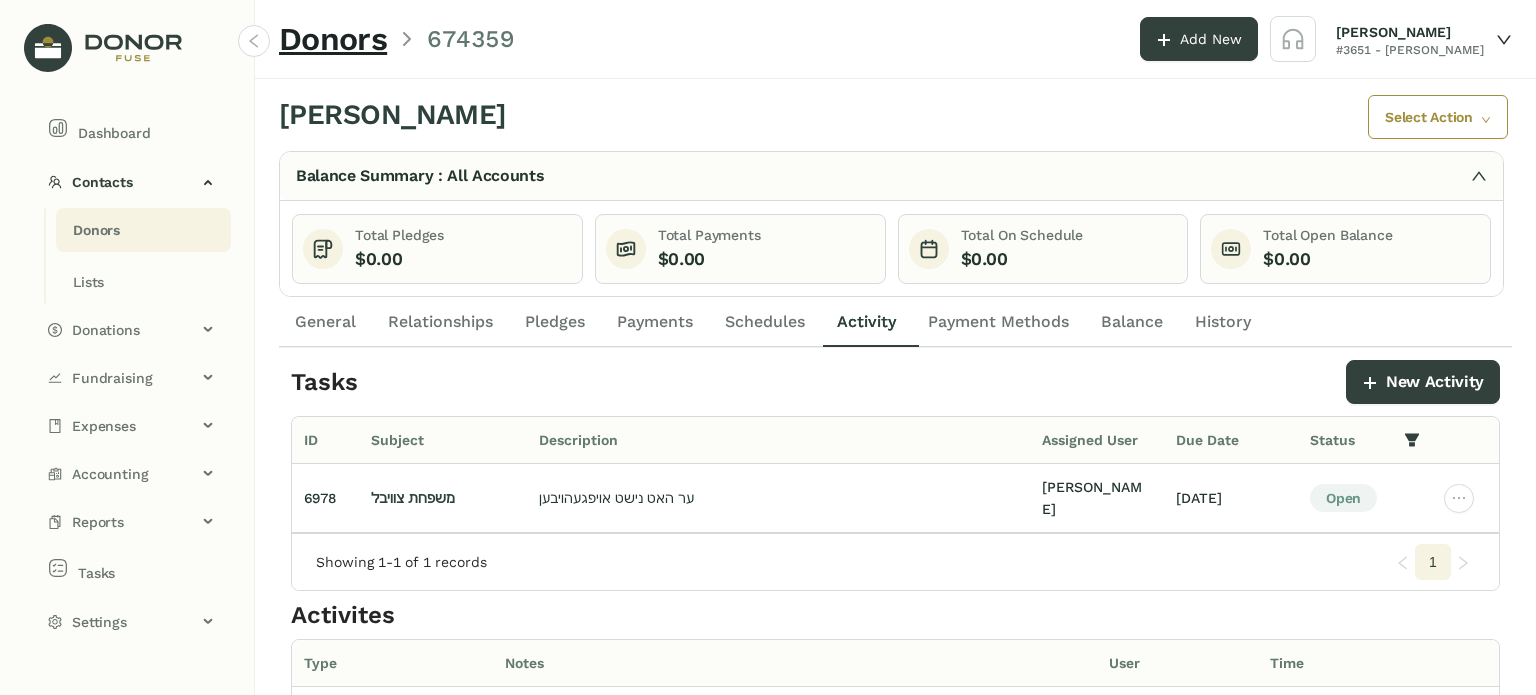click on "Donors" 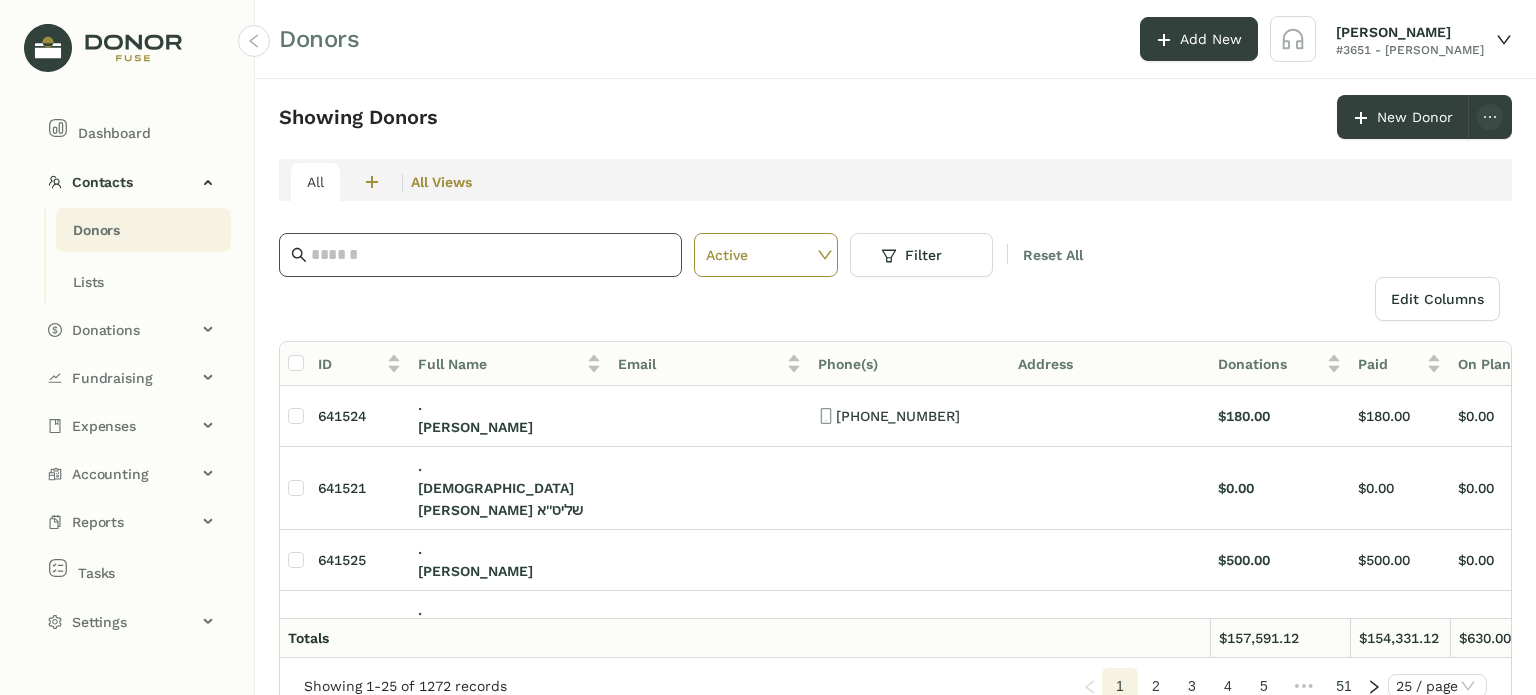 click 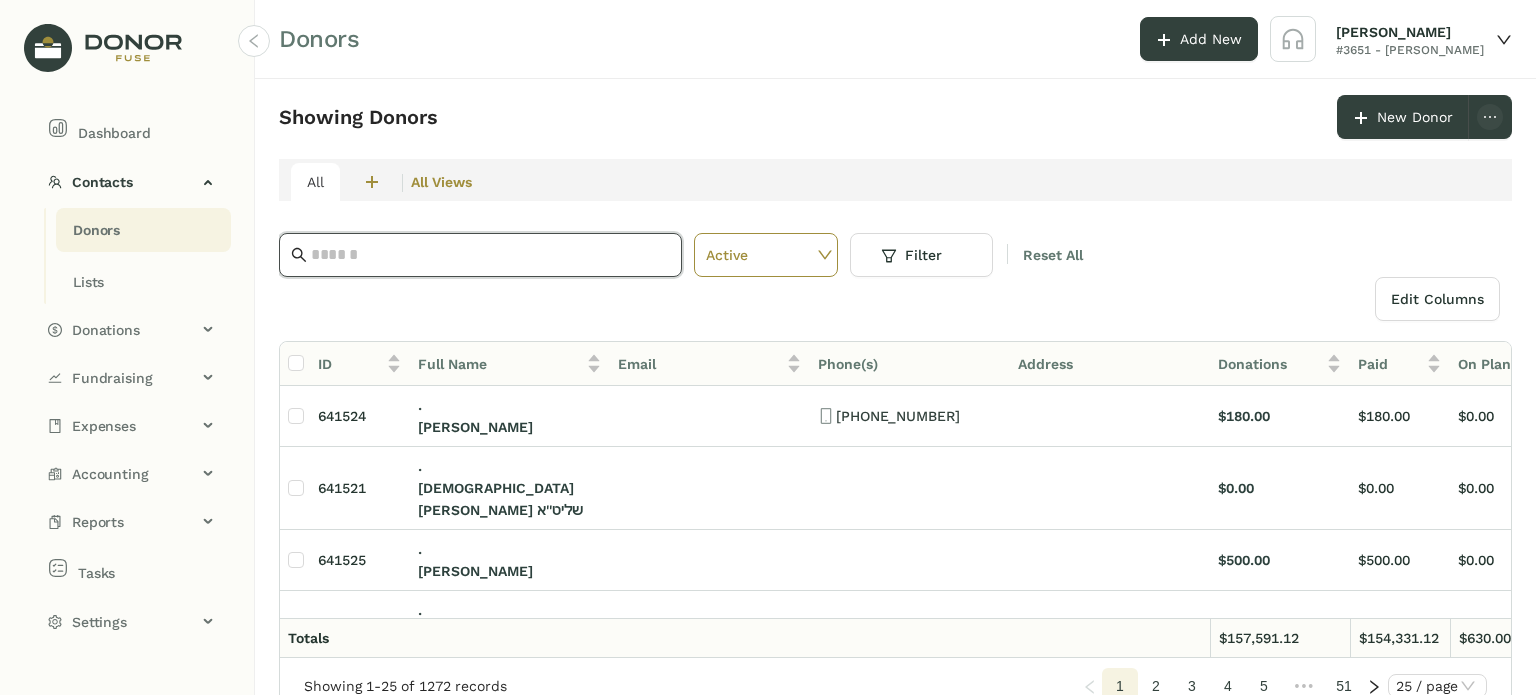 paste on "**********" 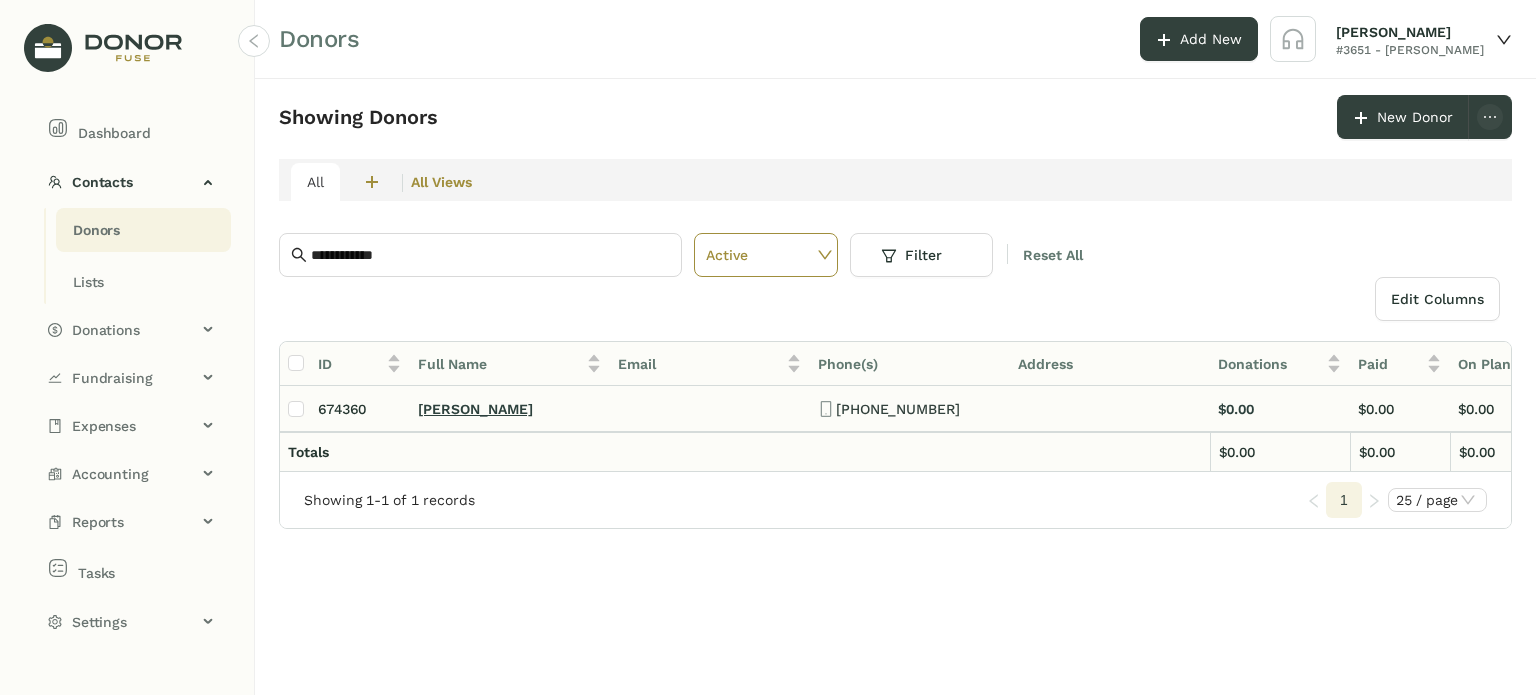 click on "[PERSON_NAME]" 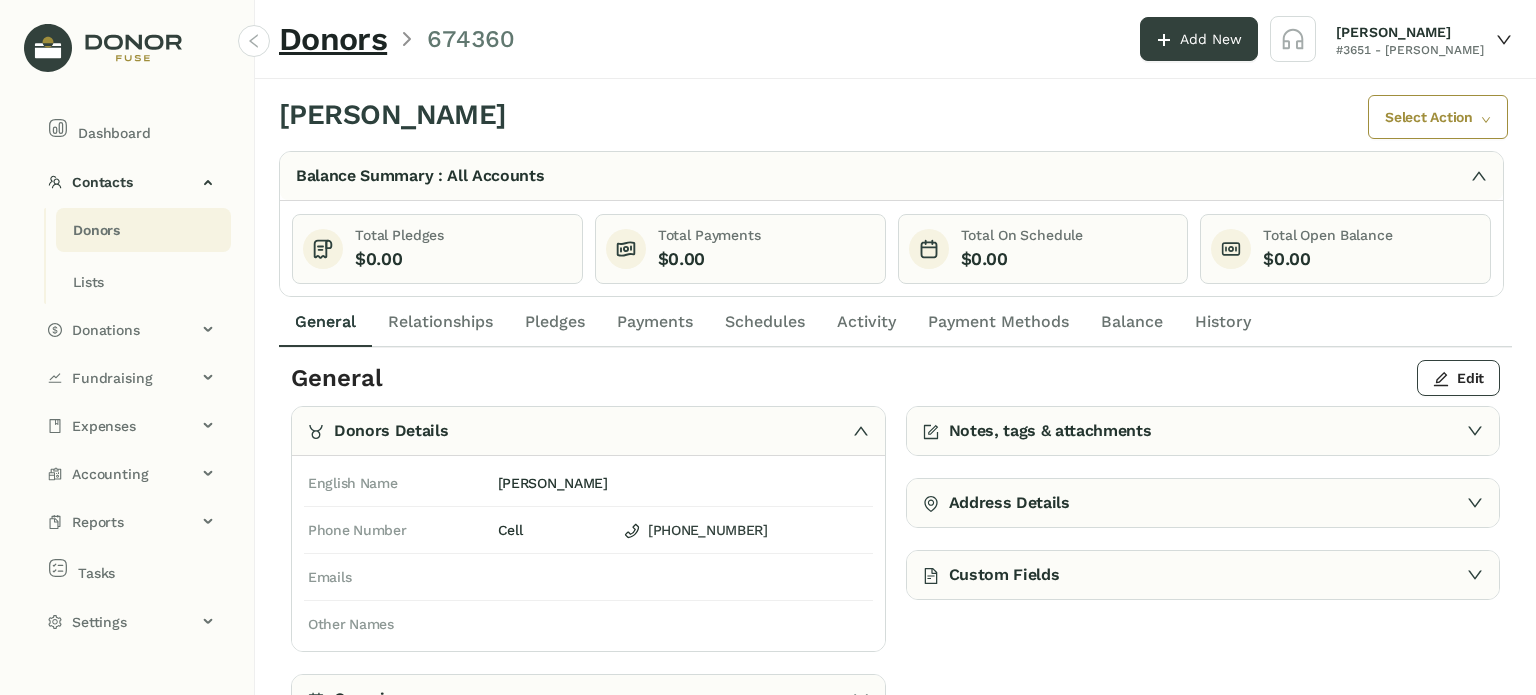 click on "Schedules" 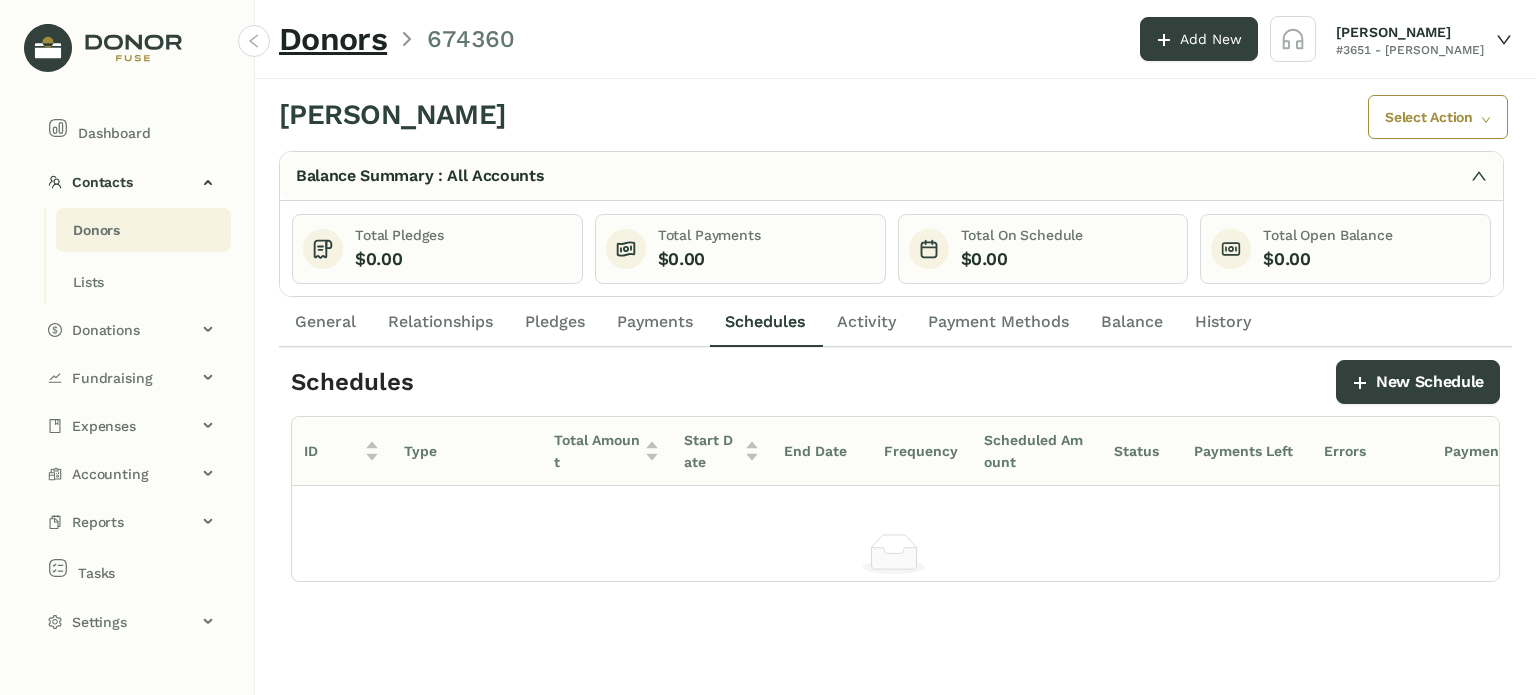 click on "Activity" 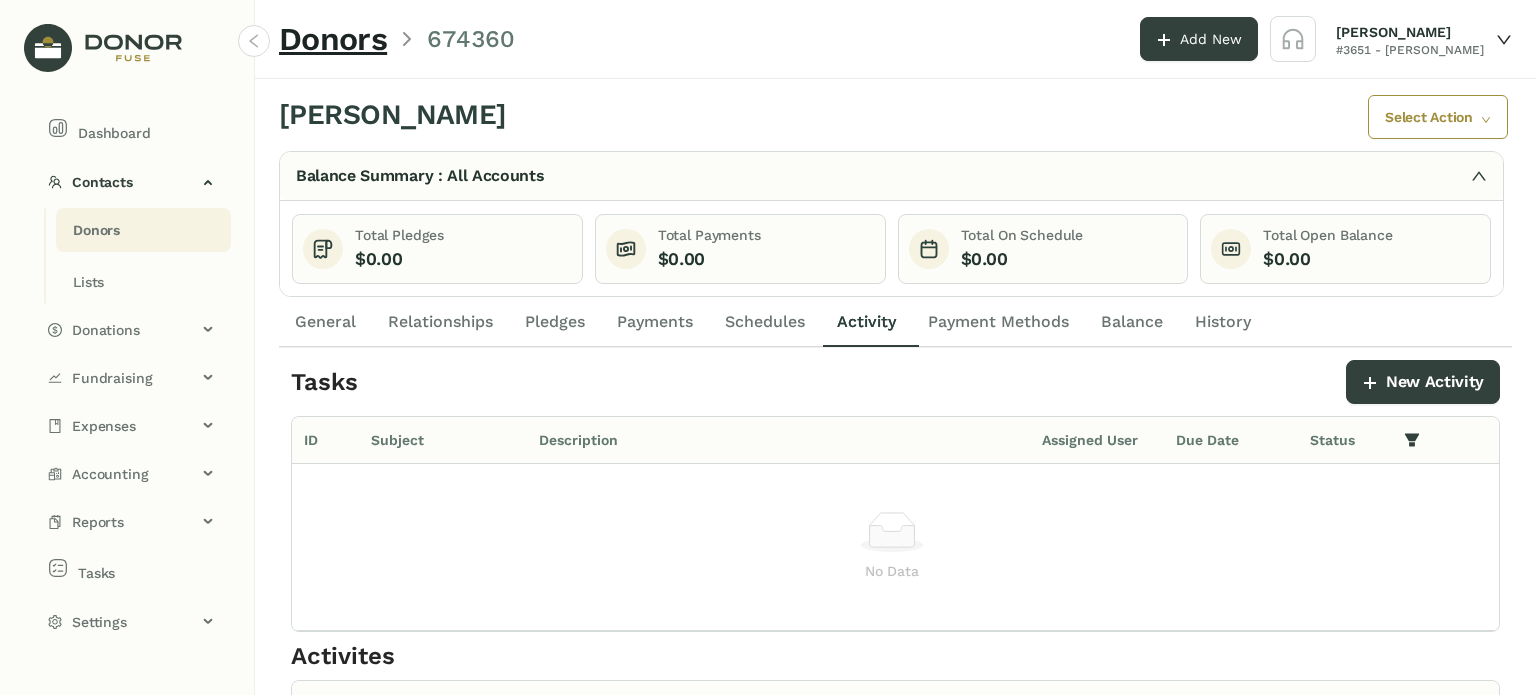 click on "General" 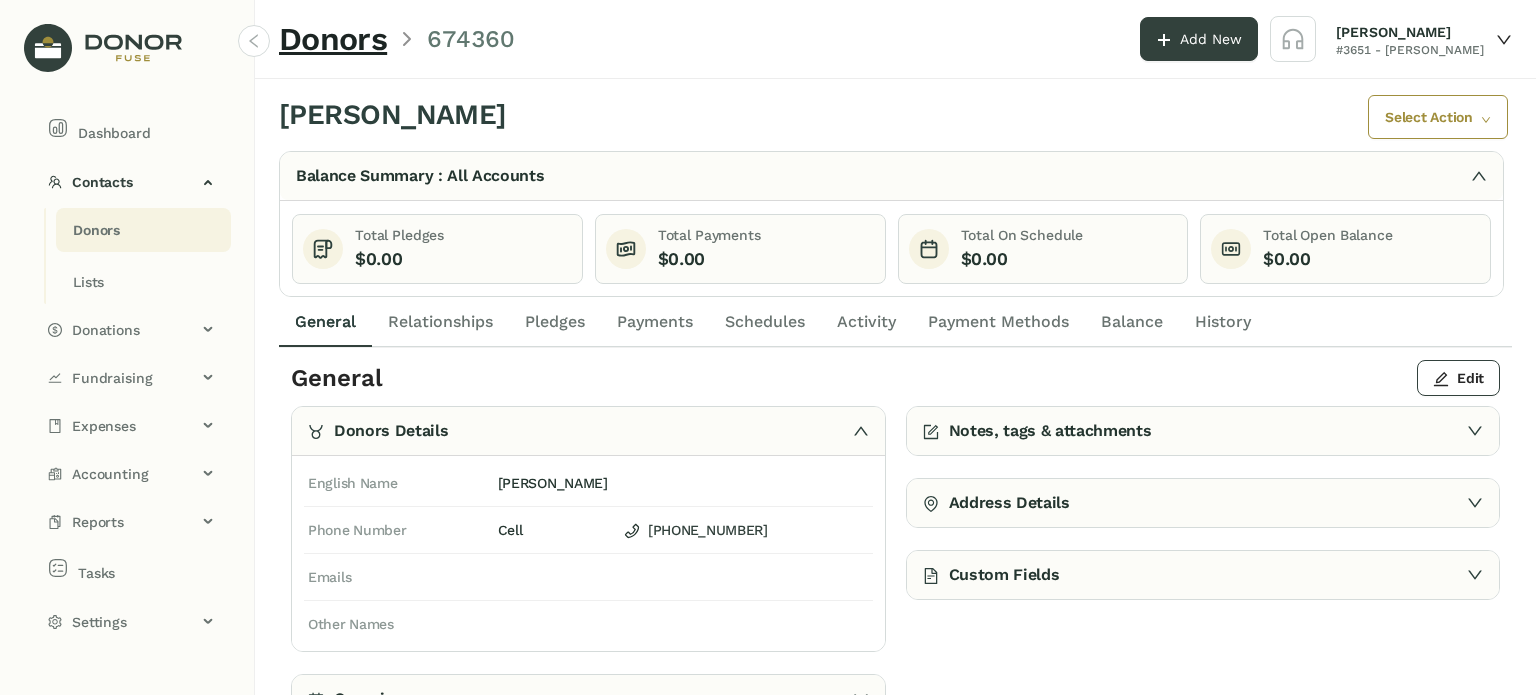 click on "Donors" 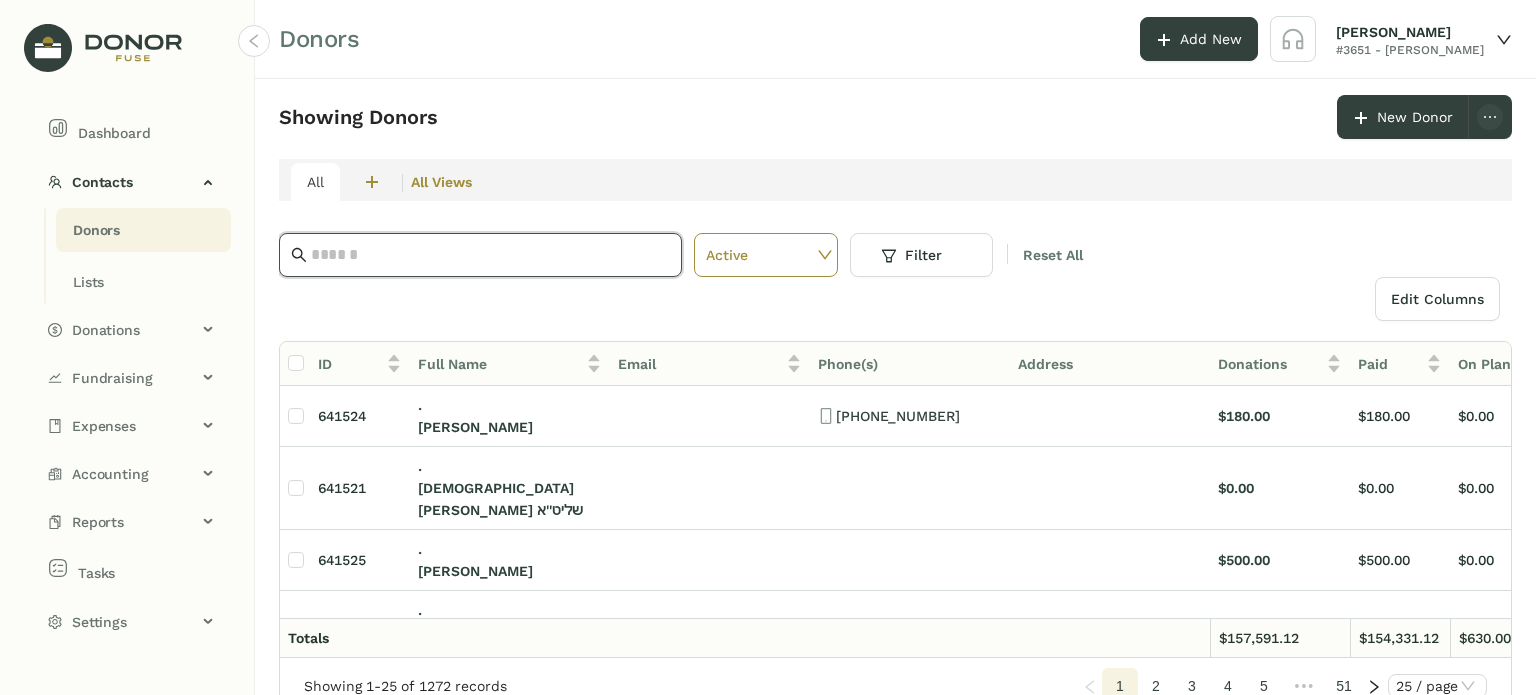 click 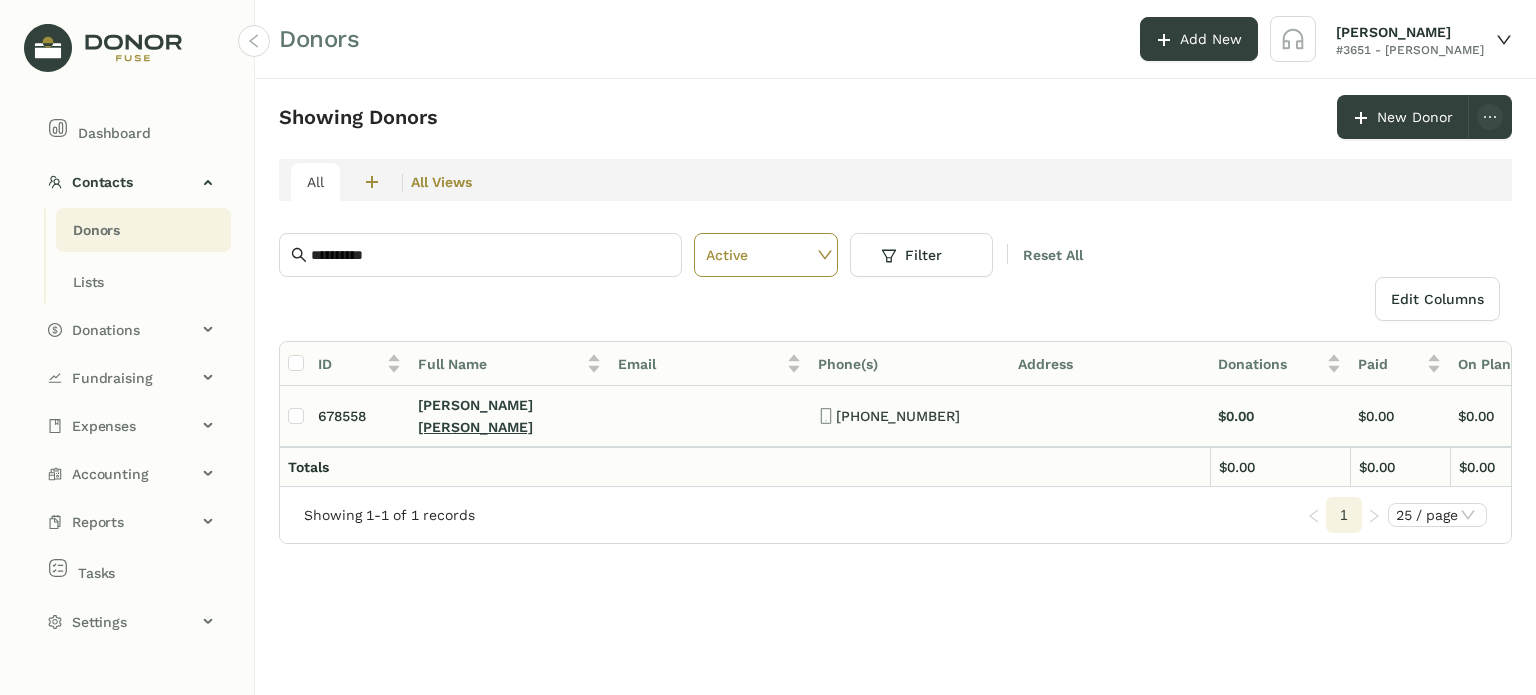 click on "[PERSON_NAME]" 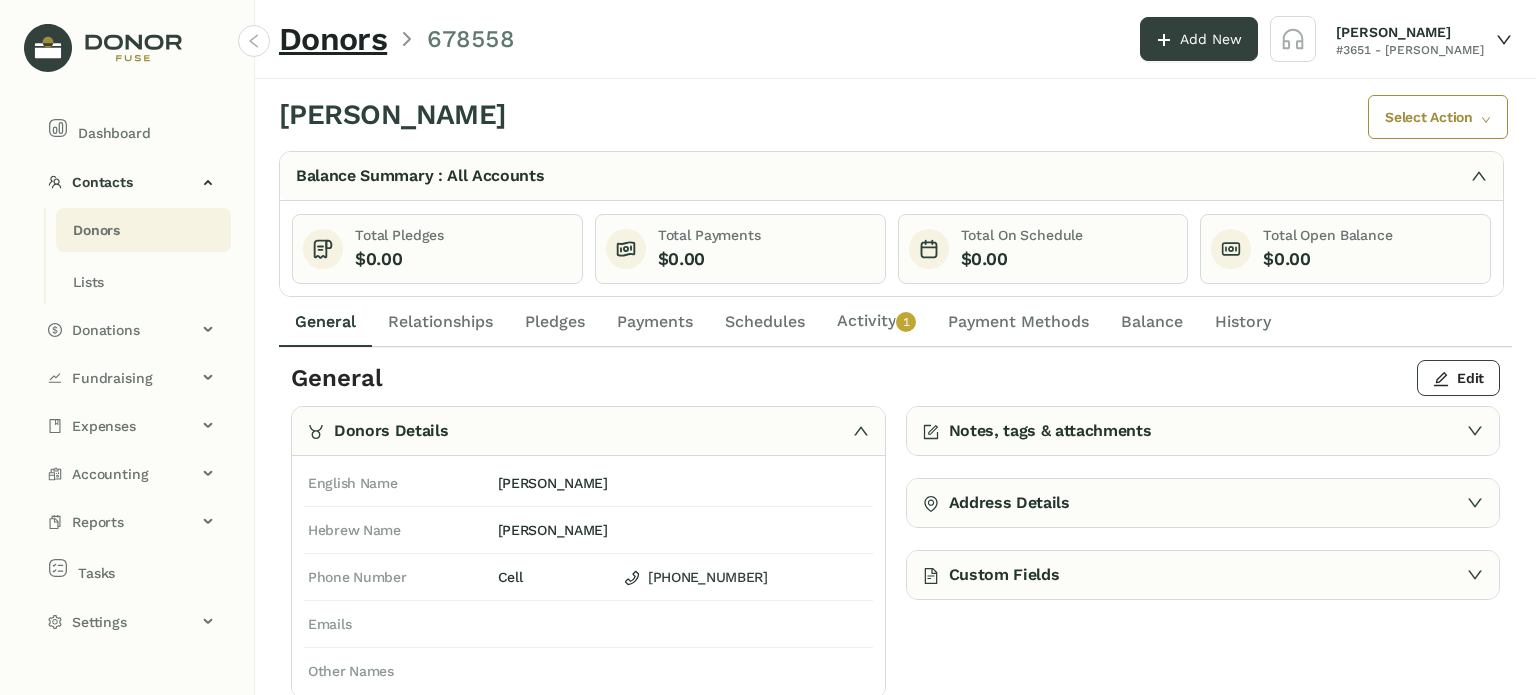 click on "Activity   0   1   2   3   4   5   6   7   8   9" 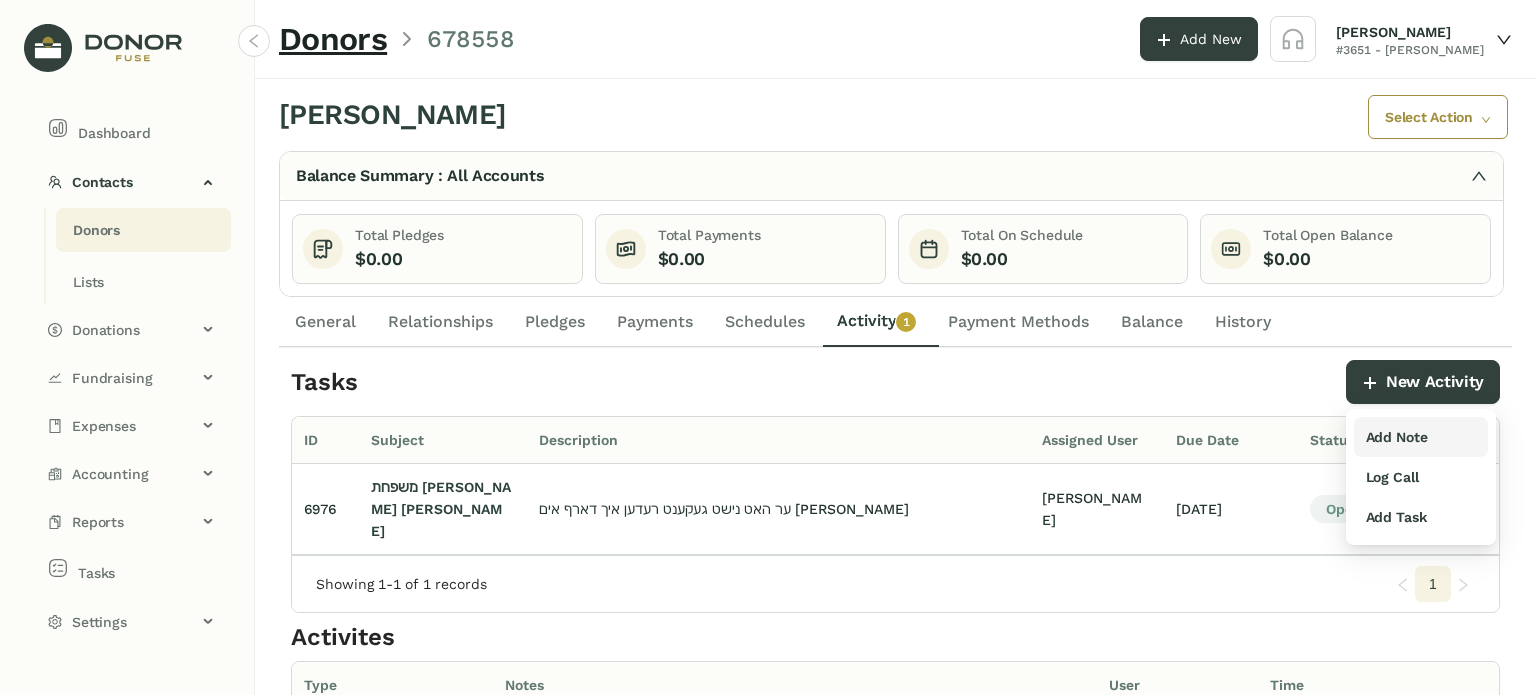 click on "Add Note" at bounding box center [1397, 437] 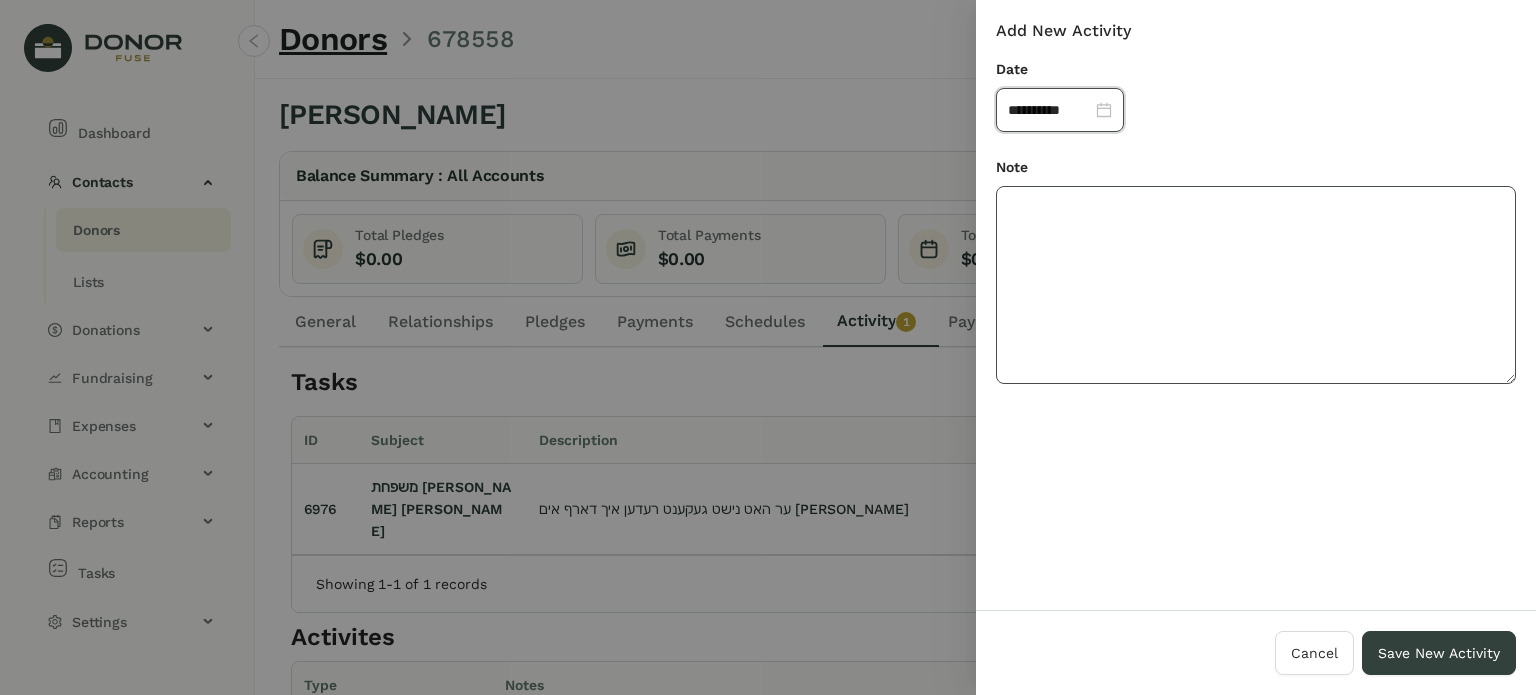click 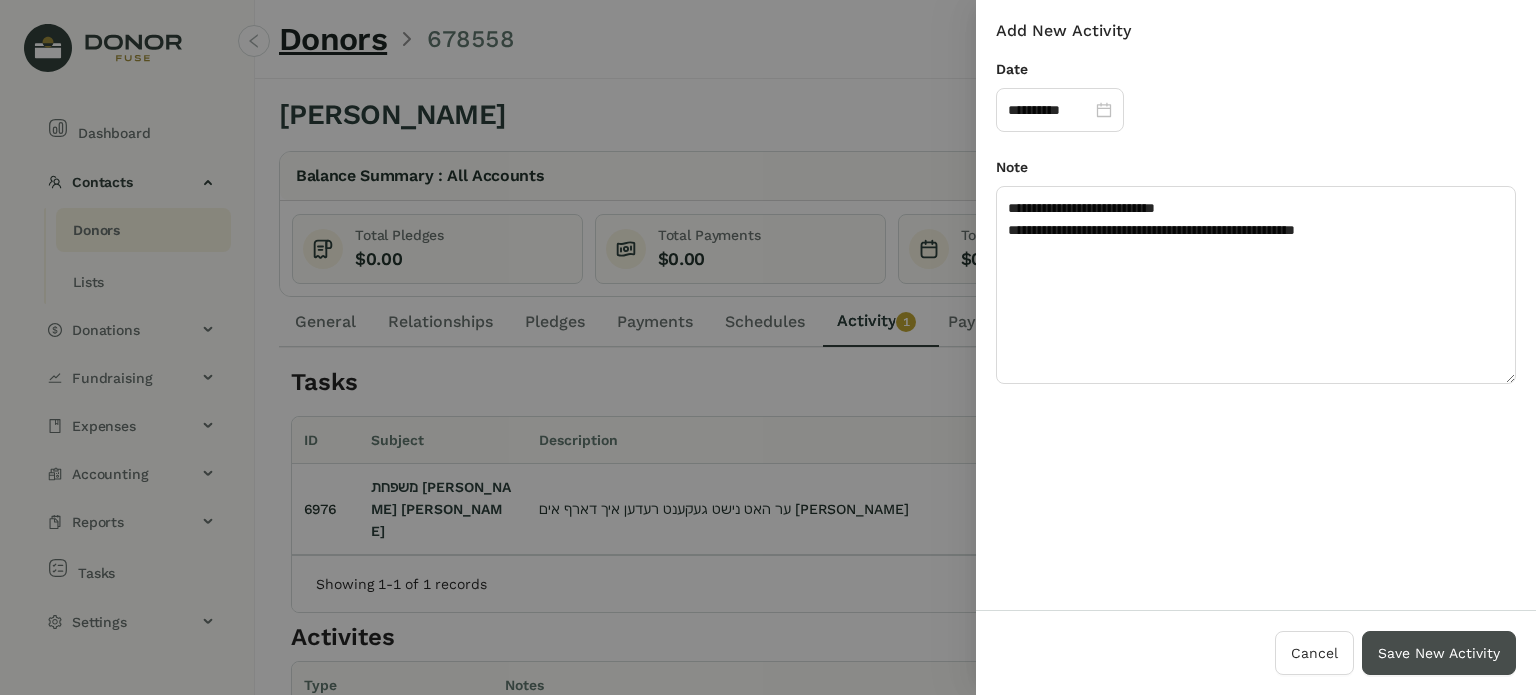 click on "Save New Activity" at bounding box center (1439, 653) 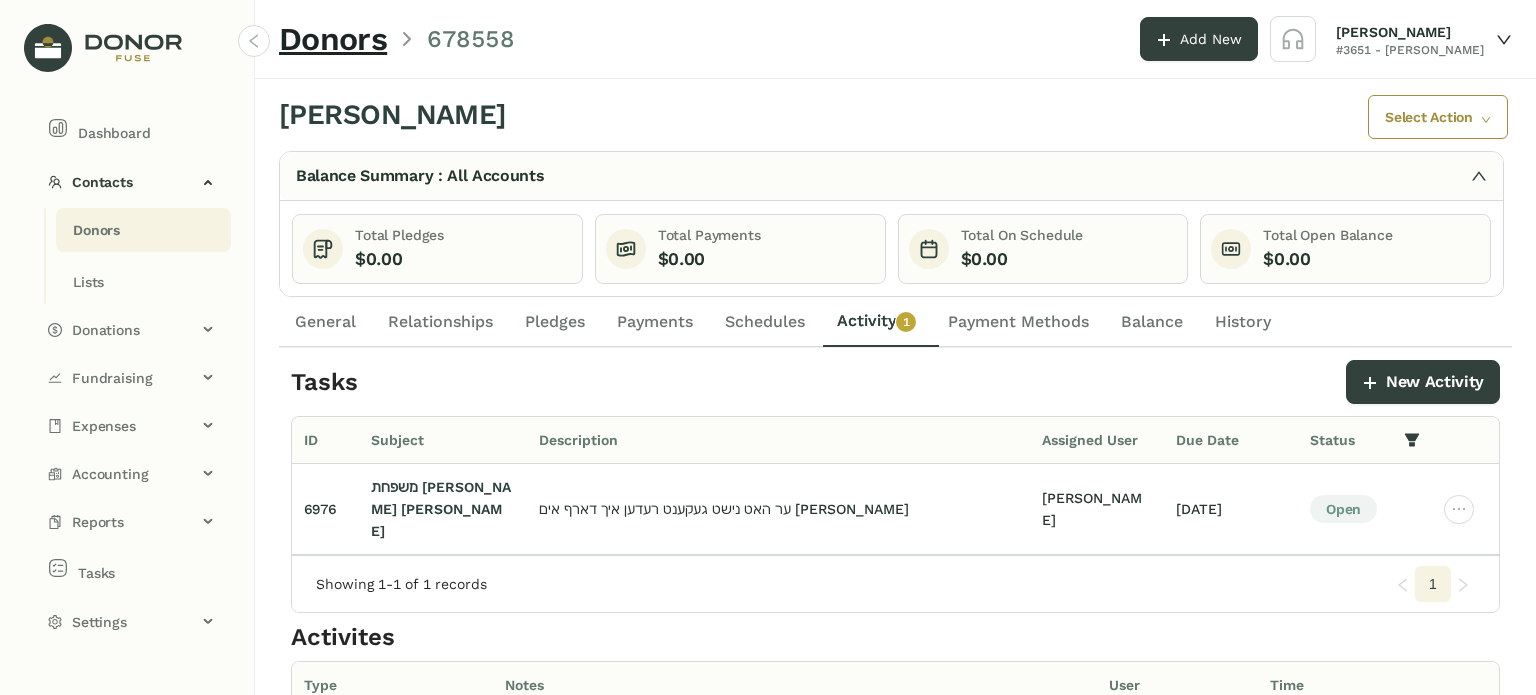 click on "General" 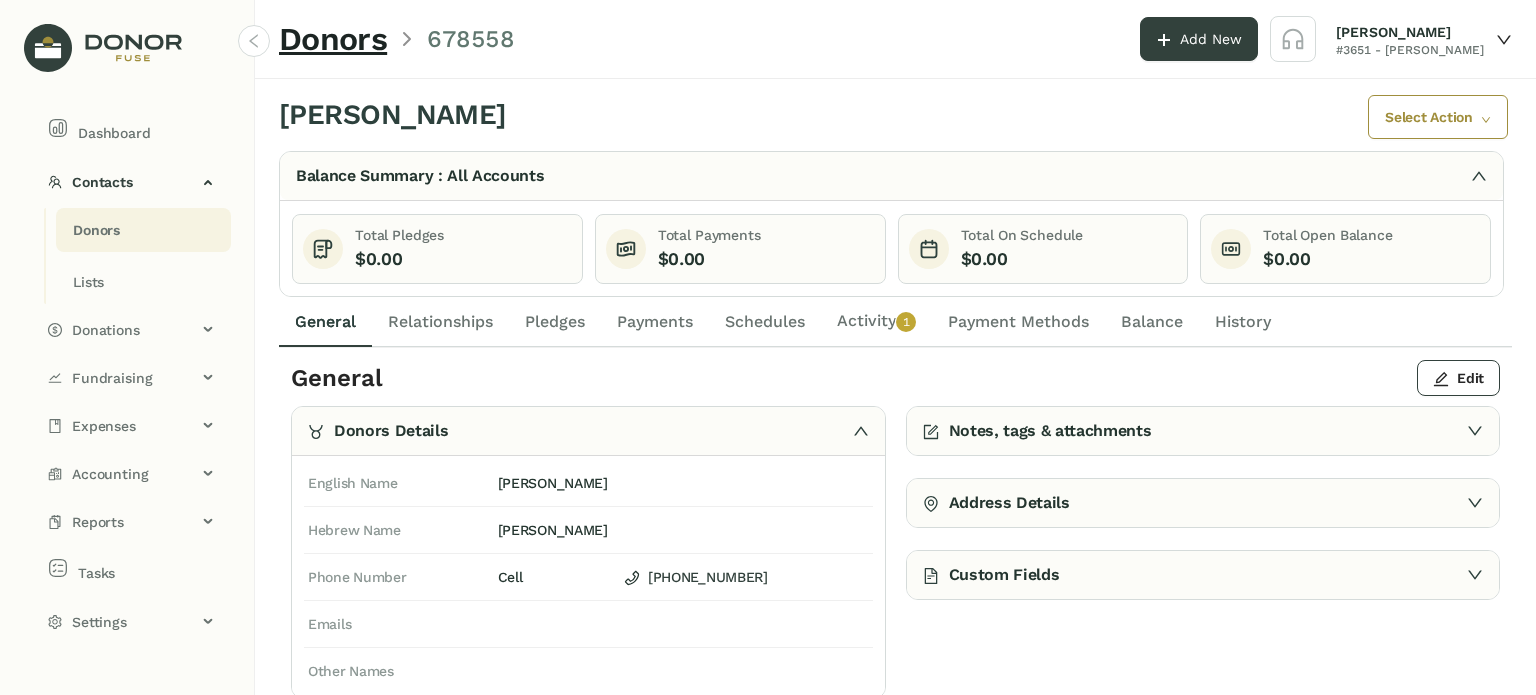 click on "Activity   0   1   2   3   4   5   6   7   8   9" 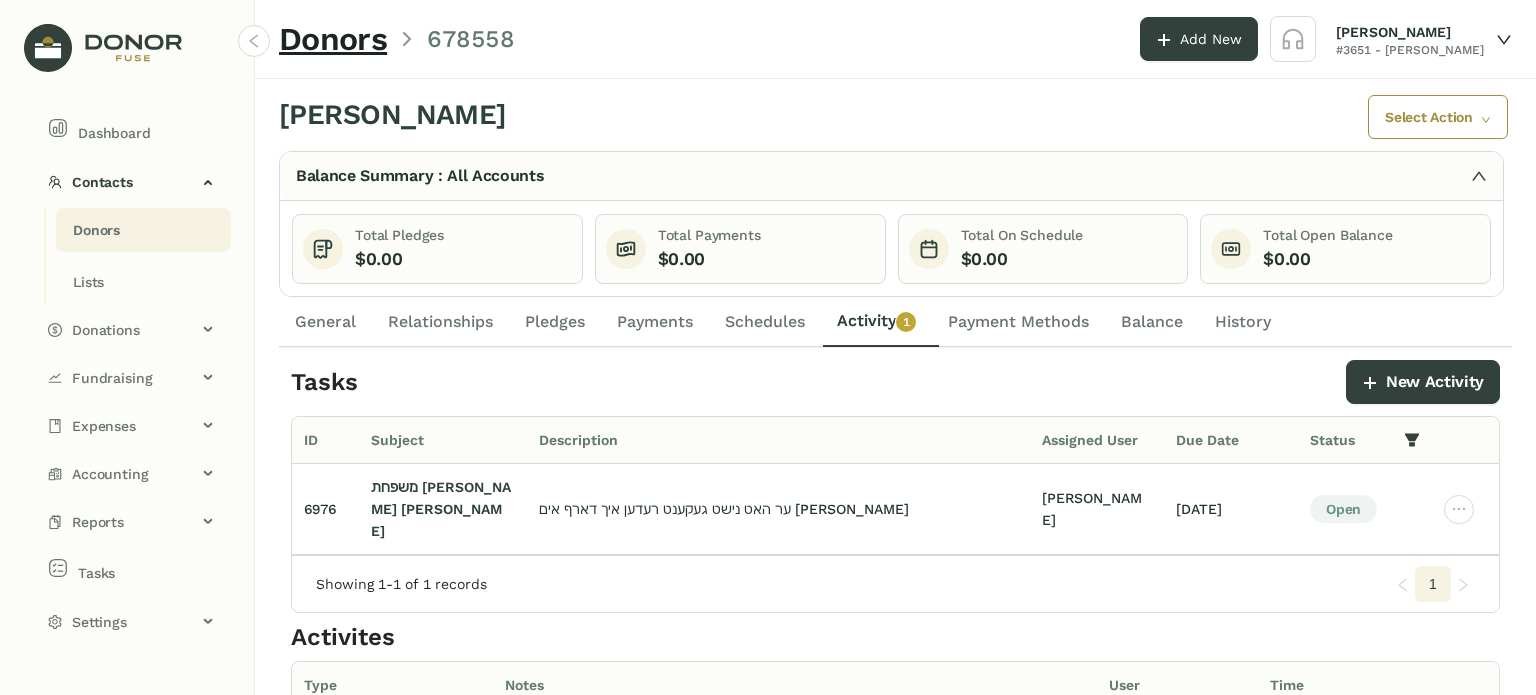 click on "Schedules" 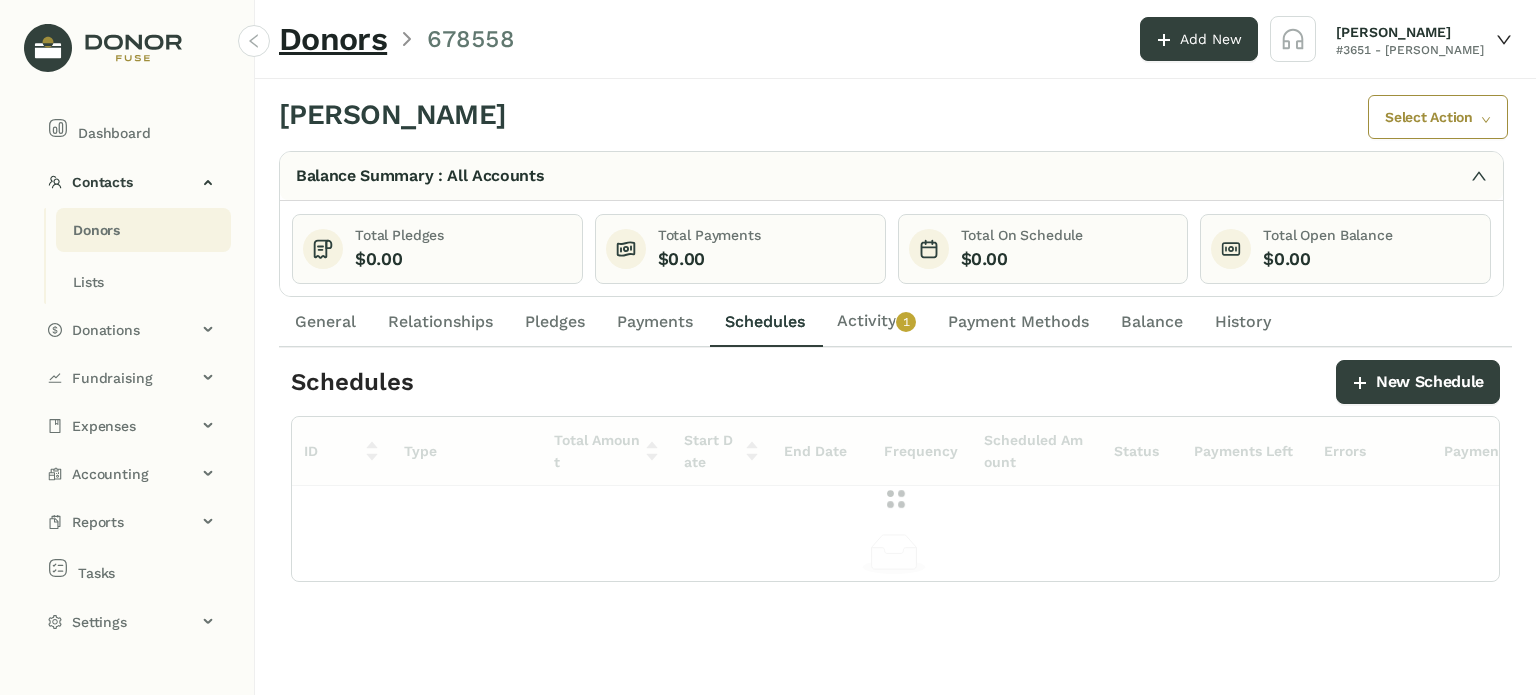 click on "Pledges" 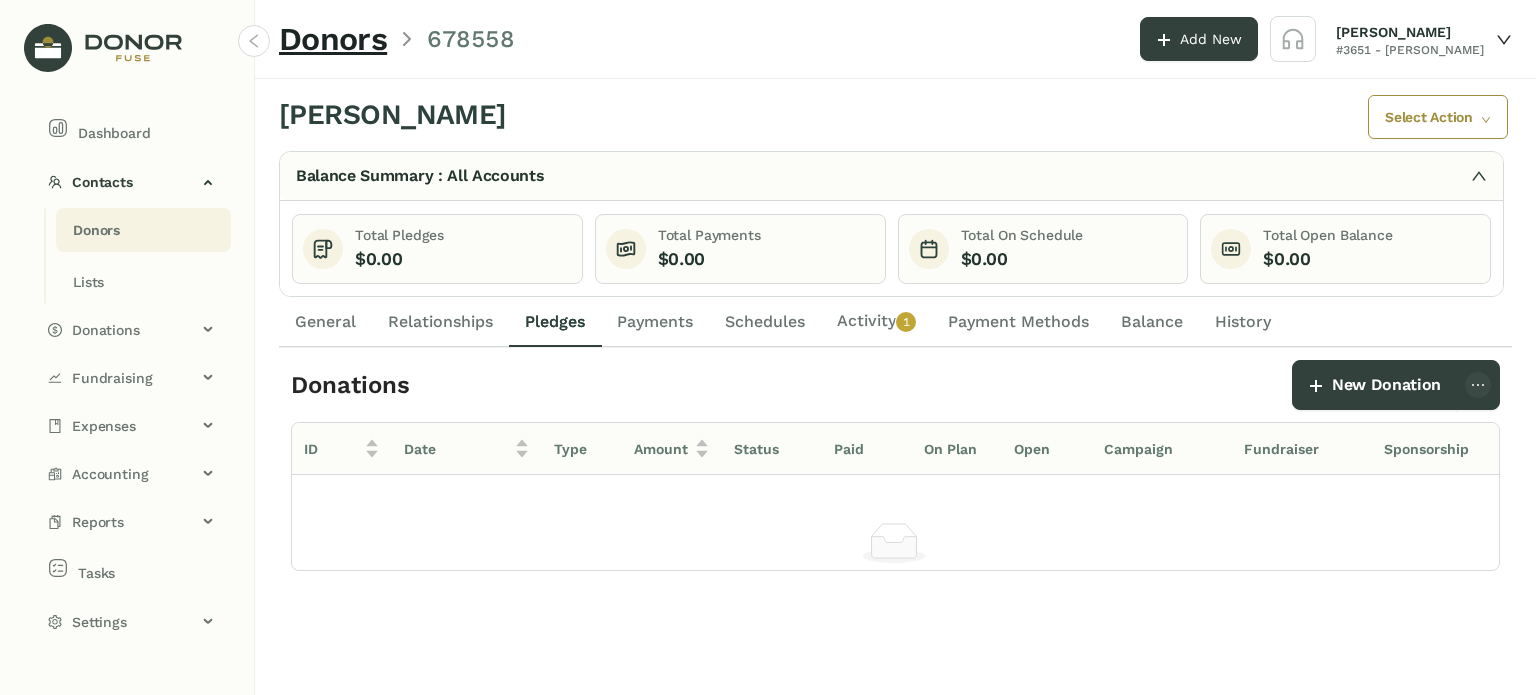 click on "Relationships" 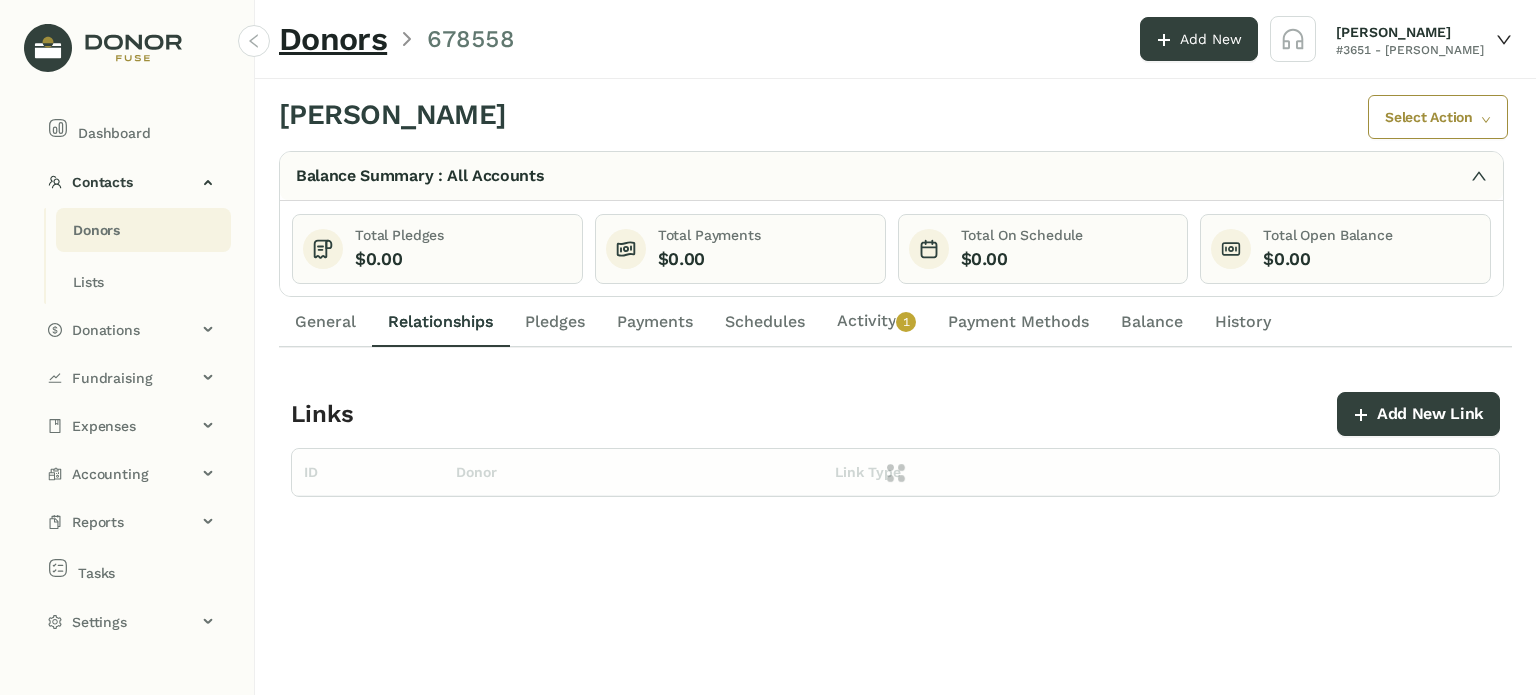 click on "General" 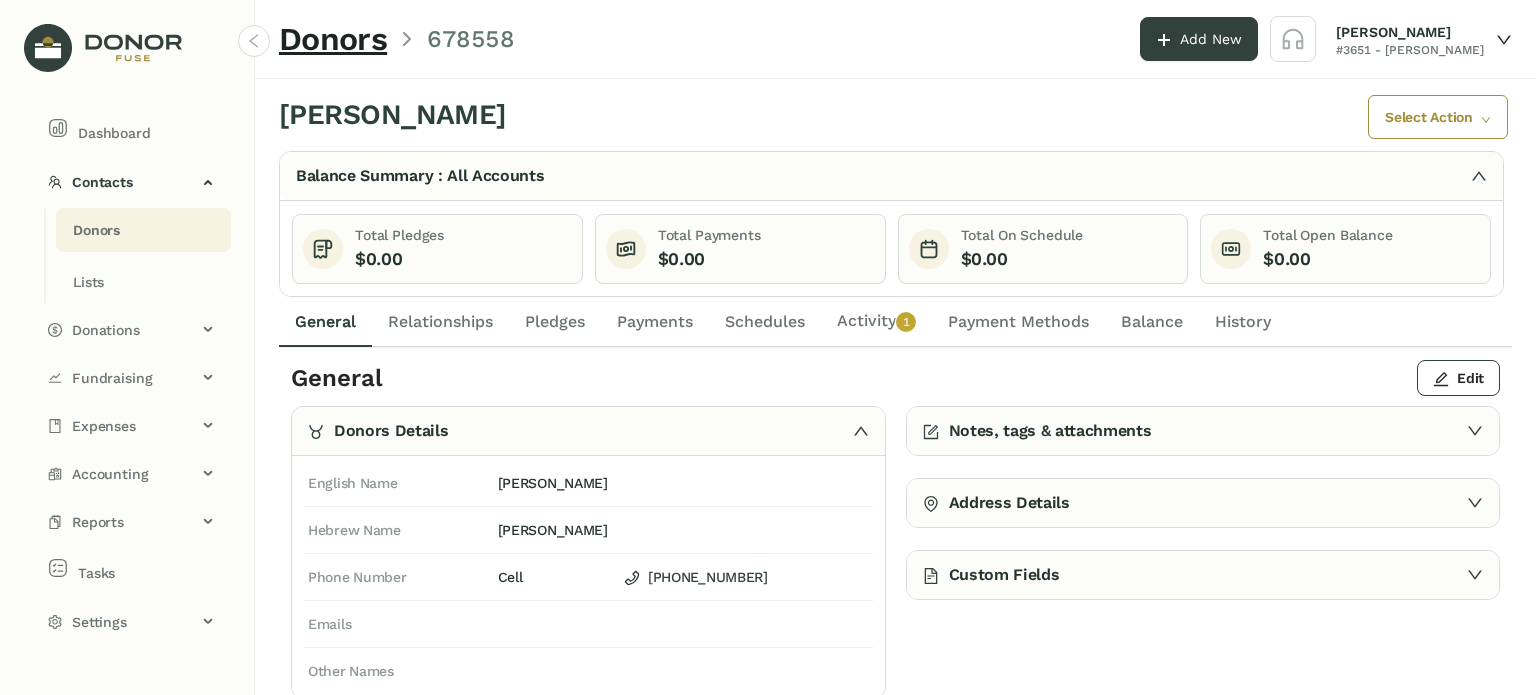 click on "Activity   0   1   2   3   4   5   6   7   8   9" 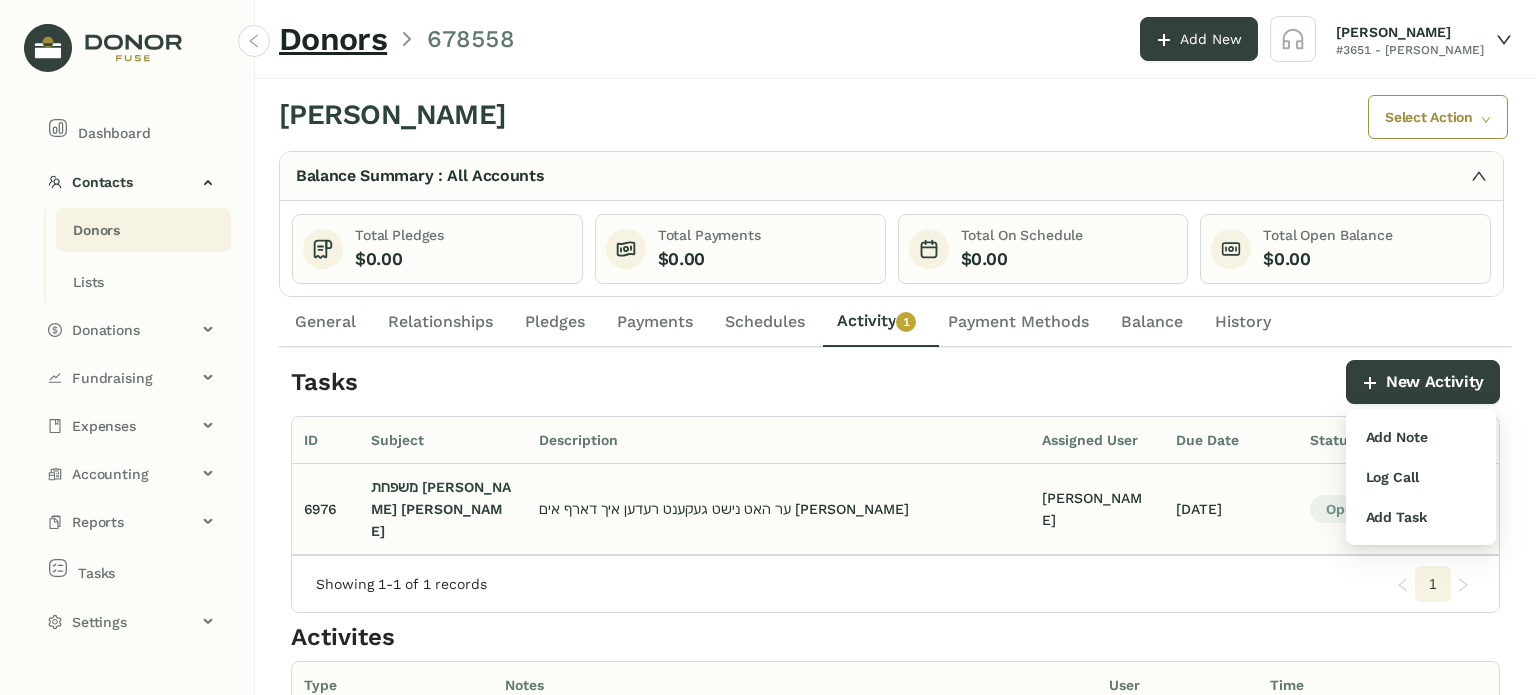 click on "6976 משפחת [PERSON_NAME] [PERSON_NAME] ער האט נישט געקענט רעדען איך דארף אים [PERSON_NAME] [PERSON_NAME] [DATE] Open" 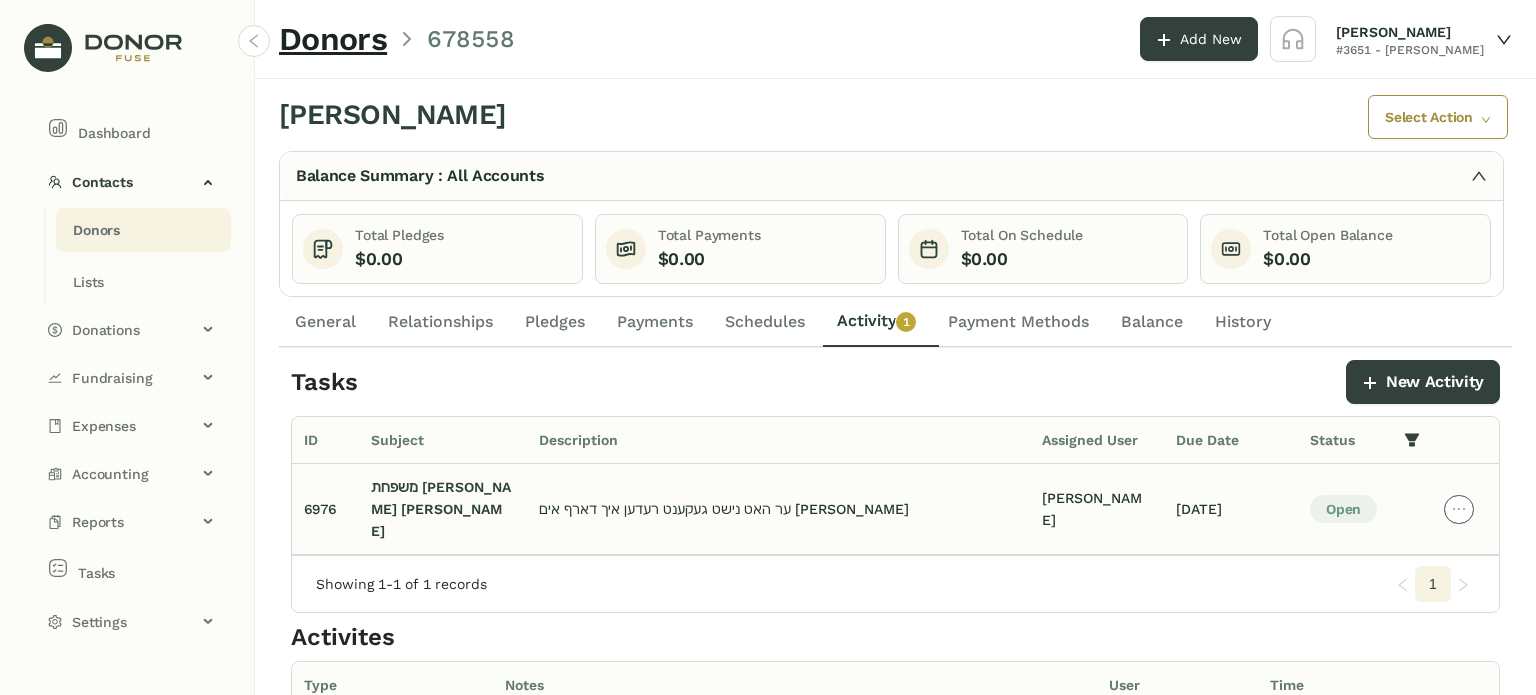 click 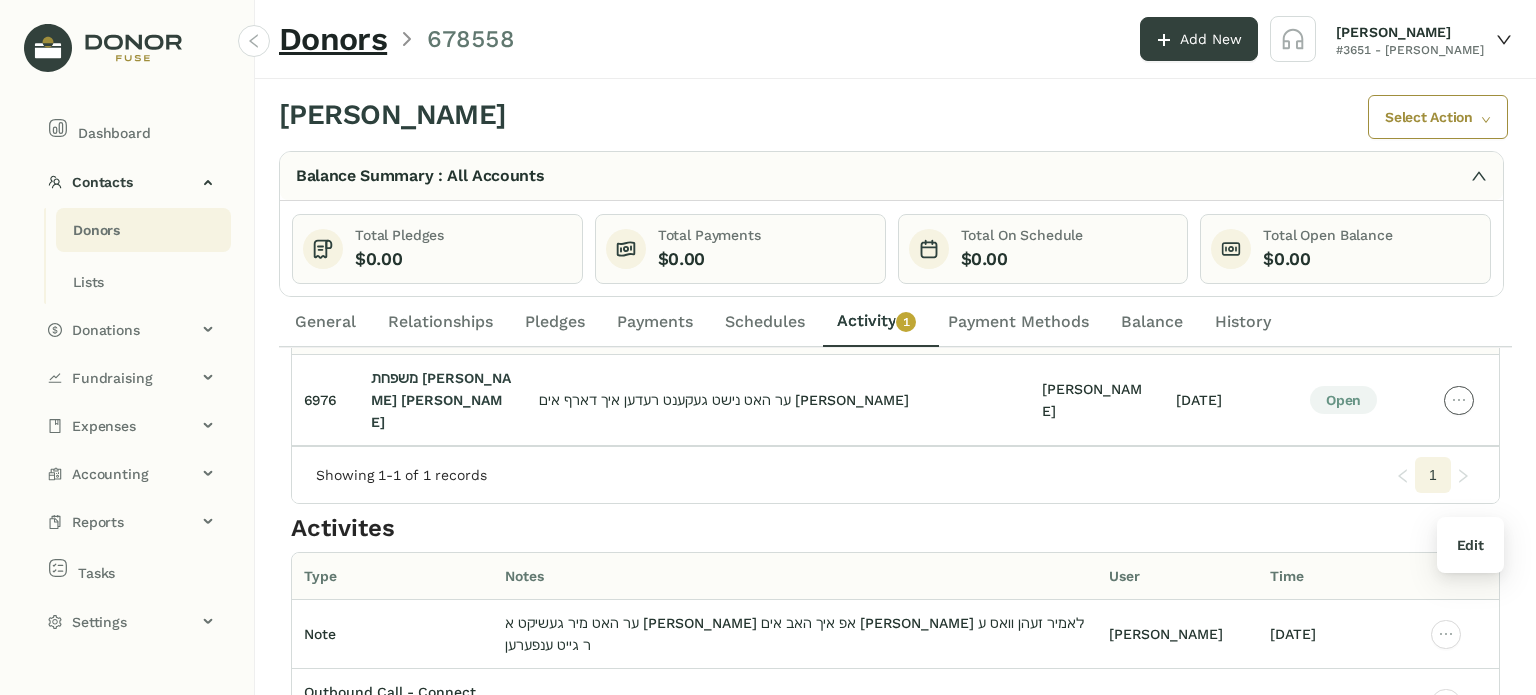 scroll, scrollTop: 147, scrollLeft: 0, axis: vertical 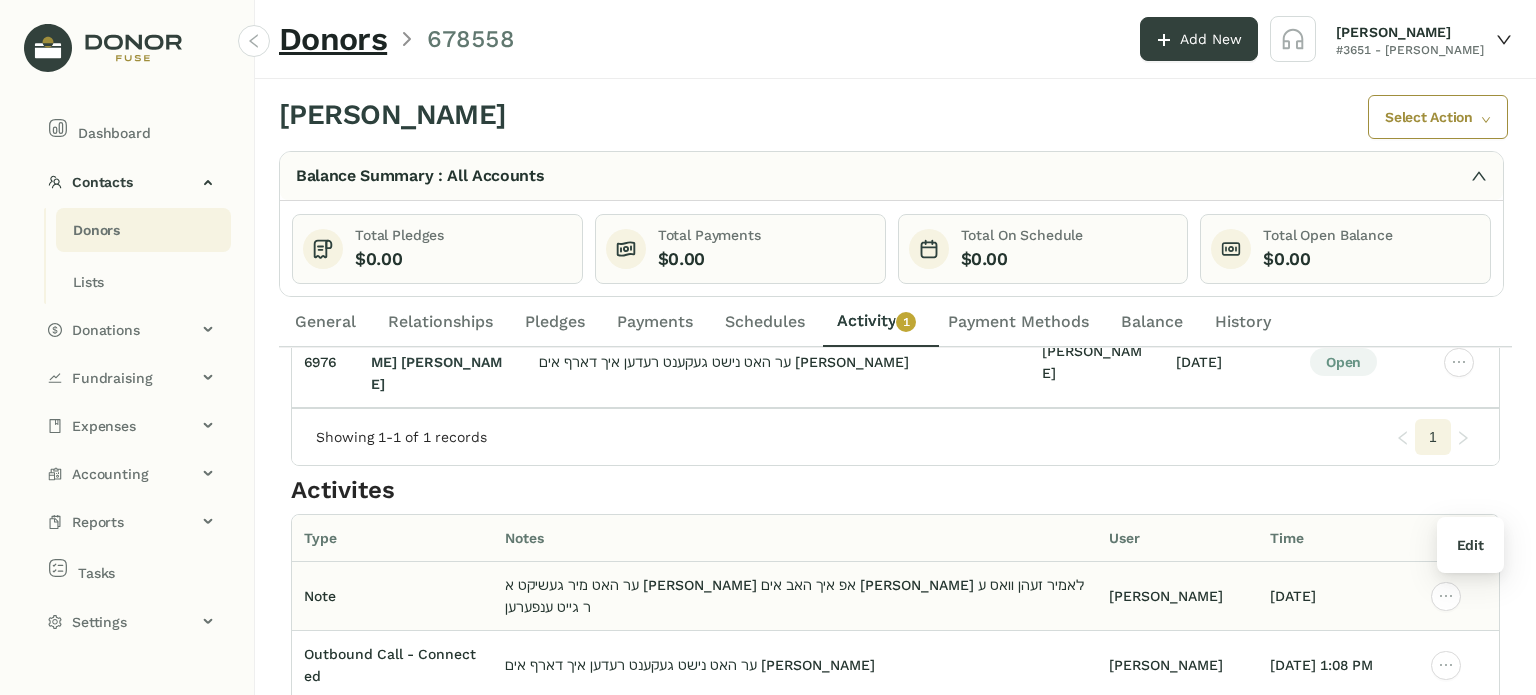 click on "ער האט מיר געשיקט א [PERSON_NAME] אפ
איך האב אים [PERSON_NAME] לאמיר זעהן וואס ער גייט ענפערען" 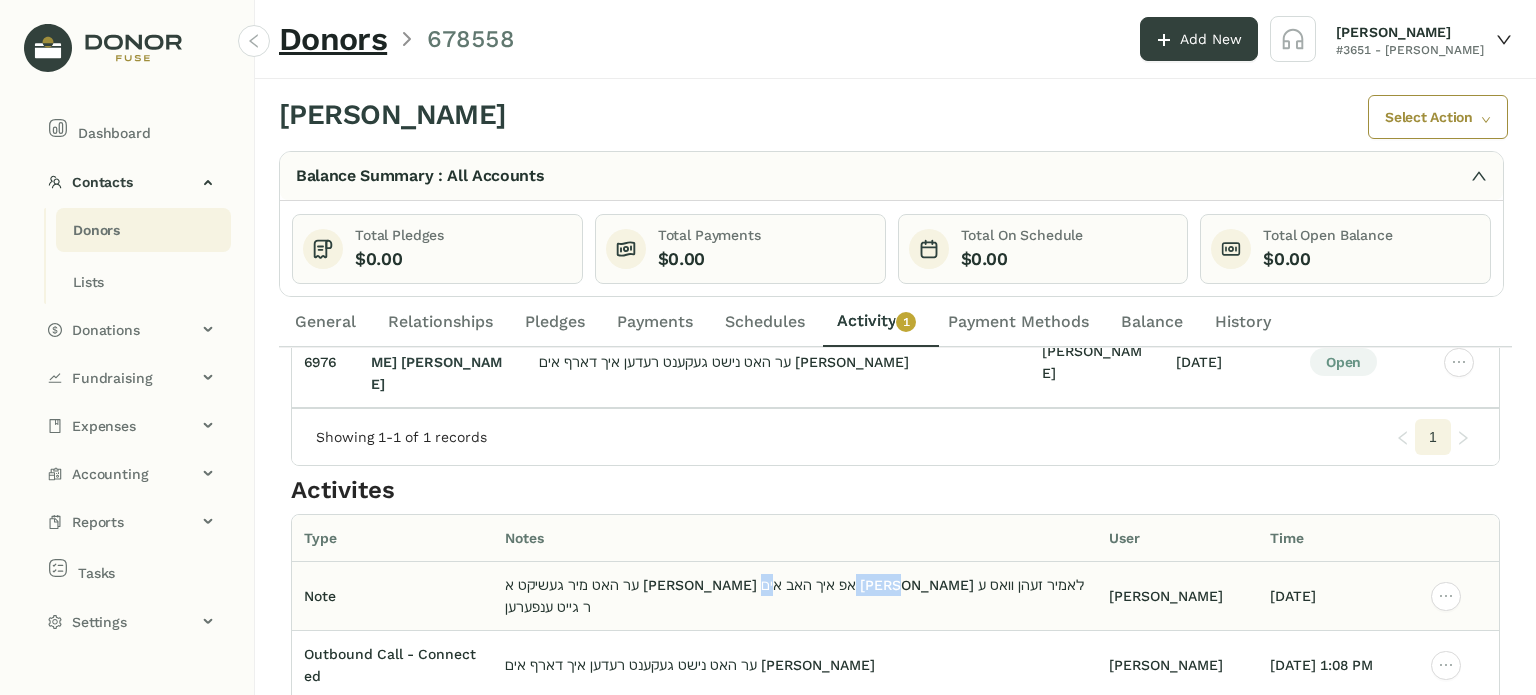 click on "ער האט מיר געשיקט א [PERSON_NAME] אפ
איך האב אים [PERSON_NAME] לאמיר זעהן וואס ער גייט ענפערען" 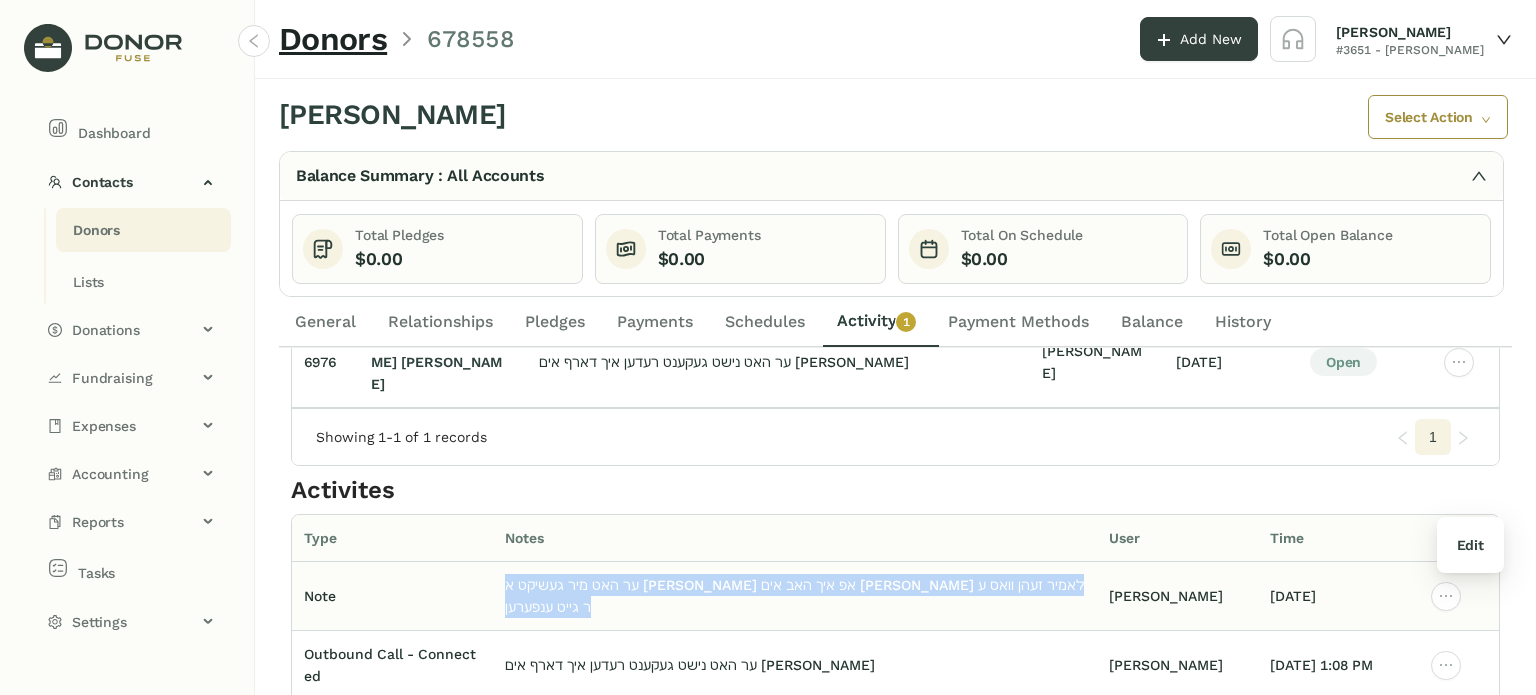 click on "ער האט מיר געשיקט א [PERSON_NAME] אפ
איך האב אים [PERSON_NAME] לאמיר זעהן וואס ער גייט ענפערען" 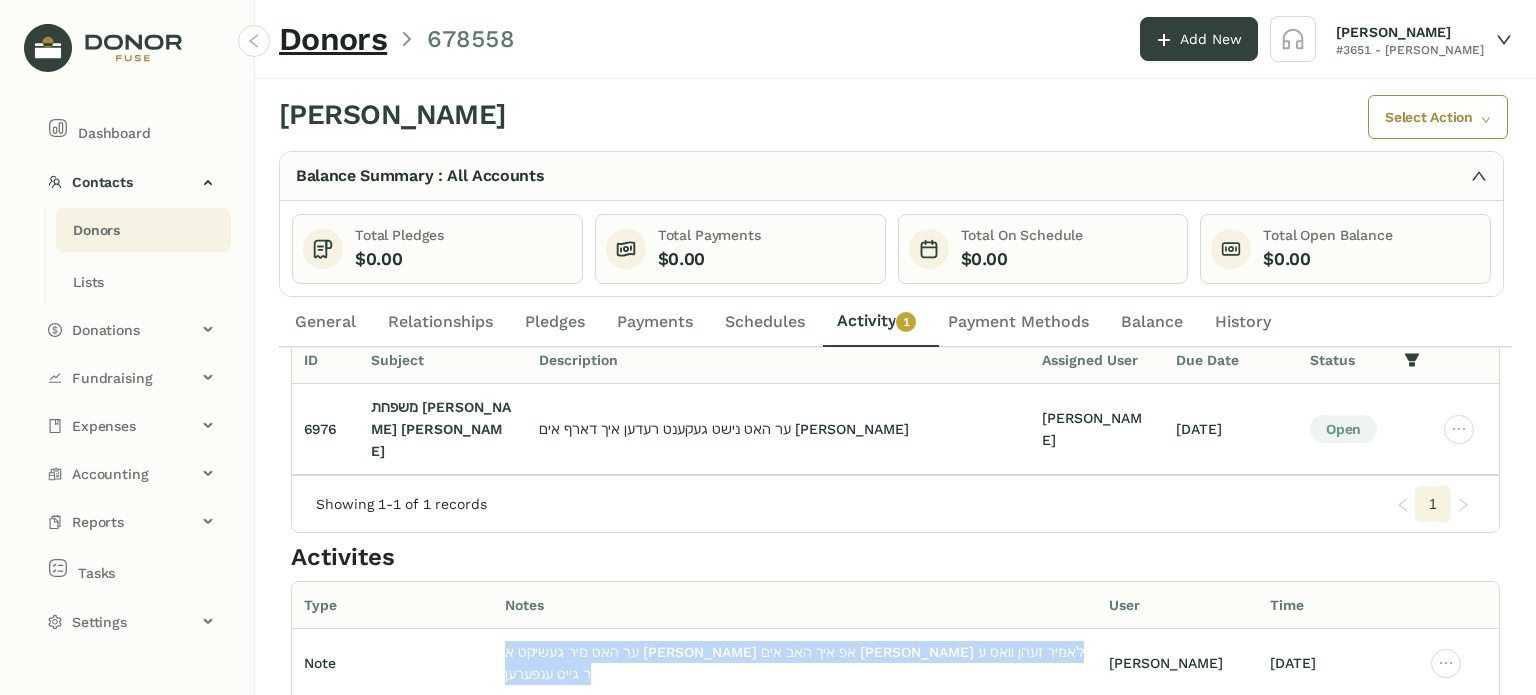 scroll, scrollTop: 0, scrollLeft: 0, axis: both 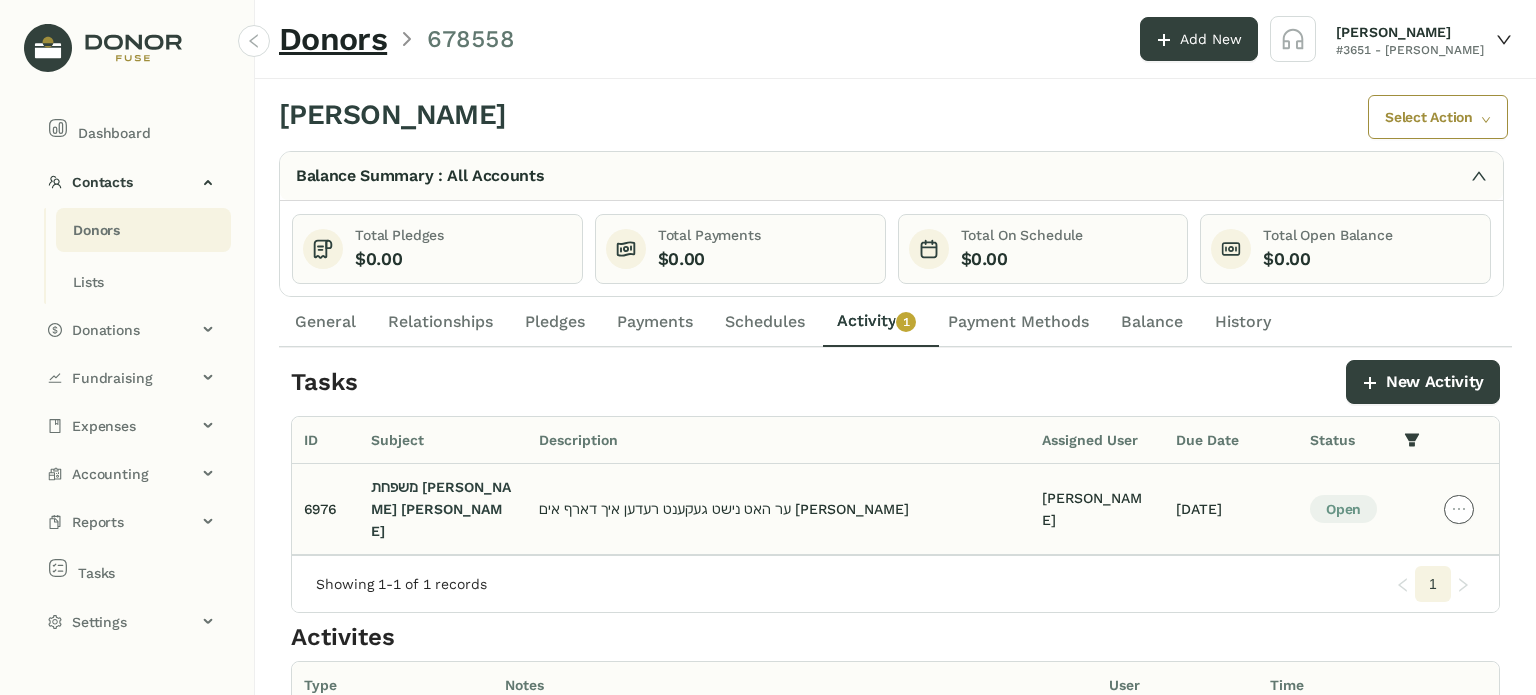 click 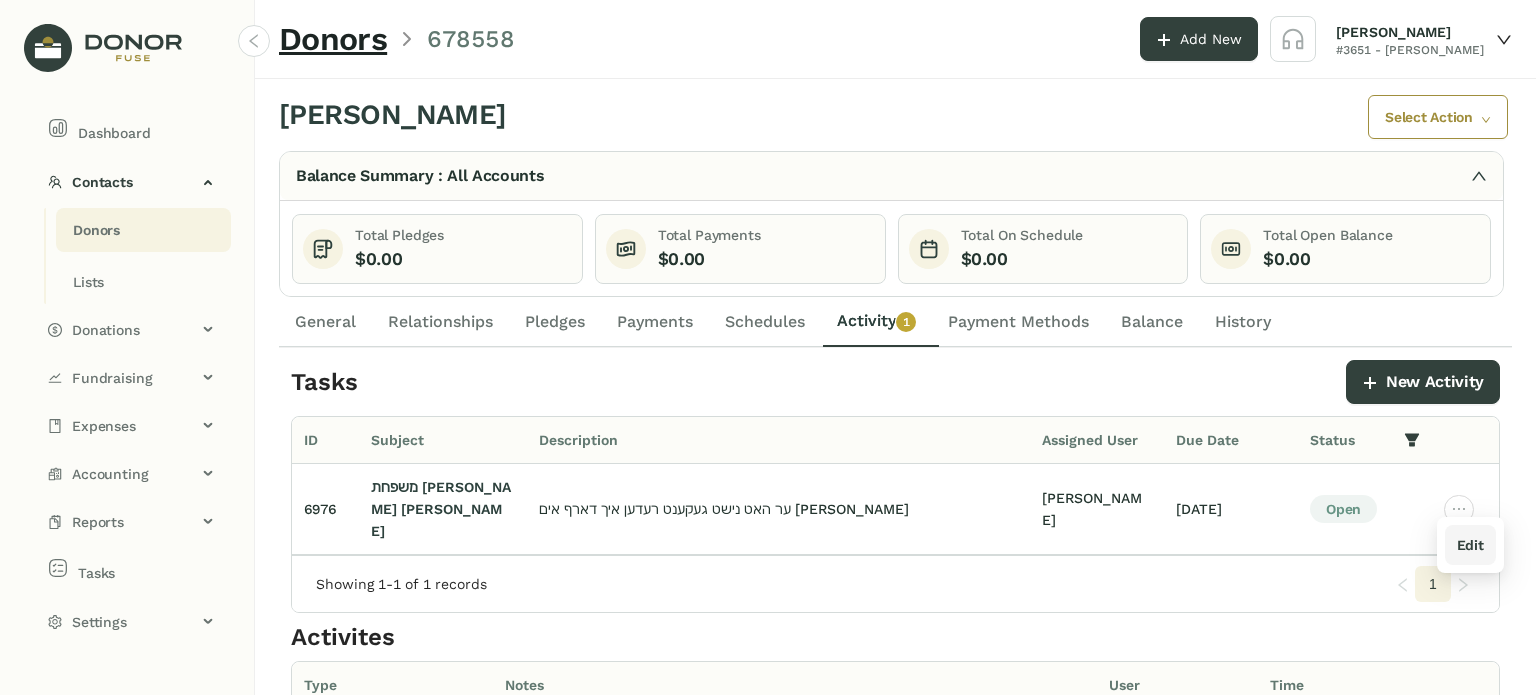 click on "Edit" at bounding box center [1470, 545] 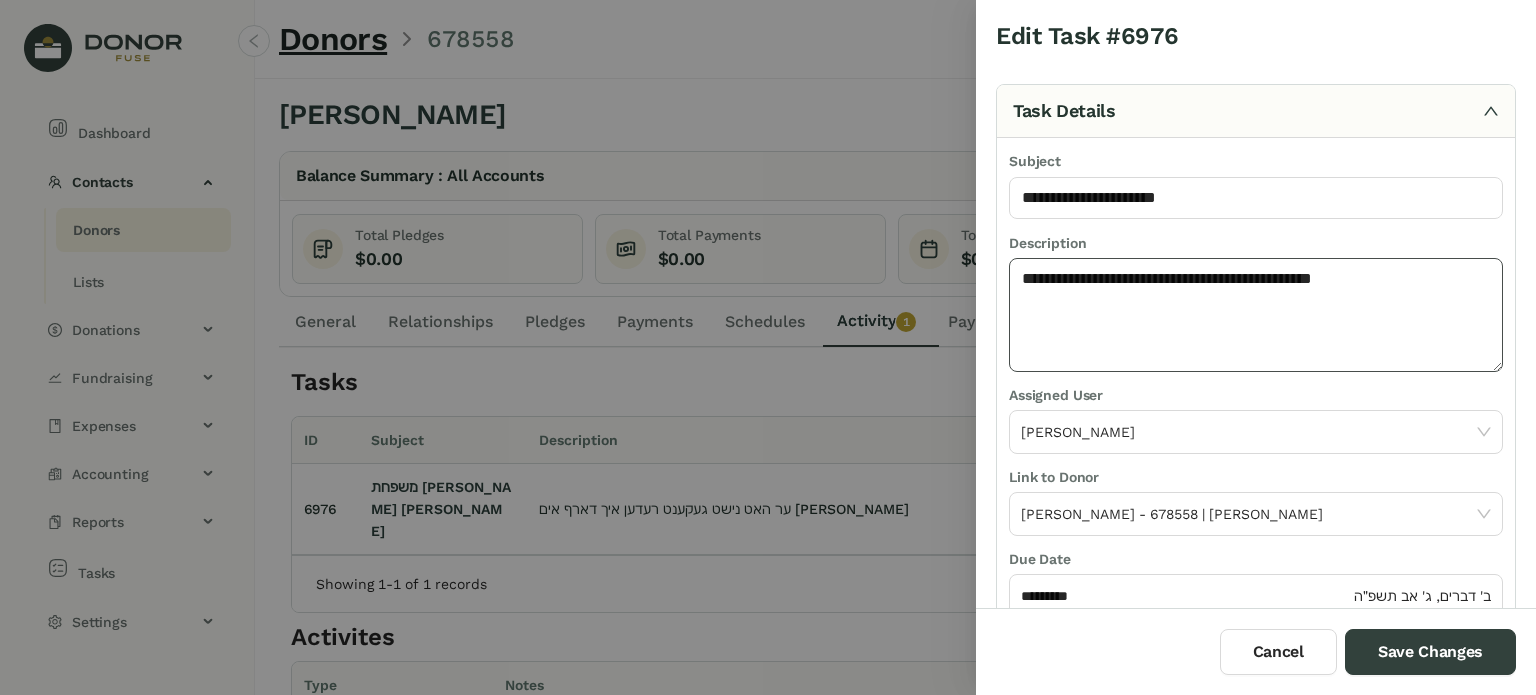 drag, startPoint x: 1013, startPoint y: 279, endPoint x: 1535, endPoint y: 331, distance: 524.5836 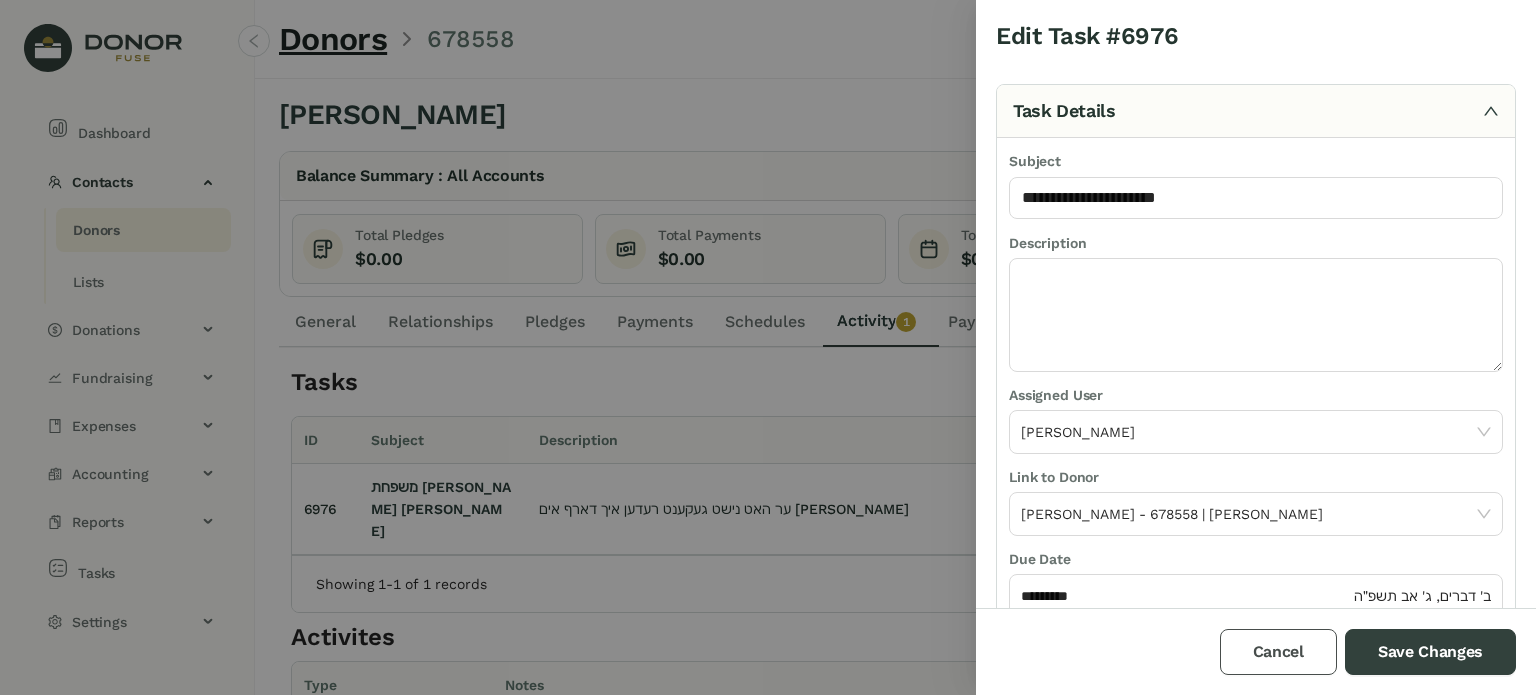 click on "Cancel" at bounding box center [1278, 652] 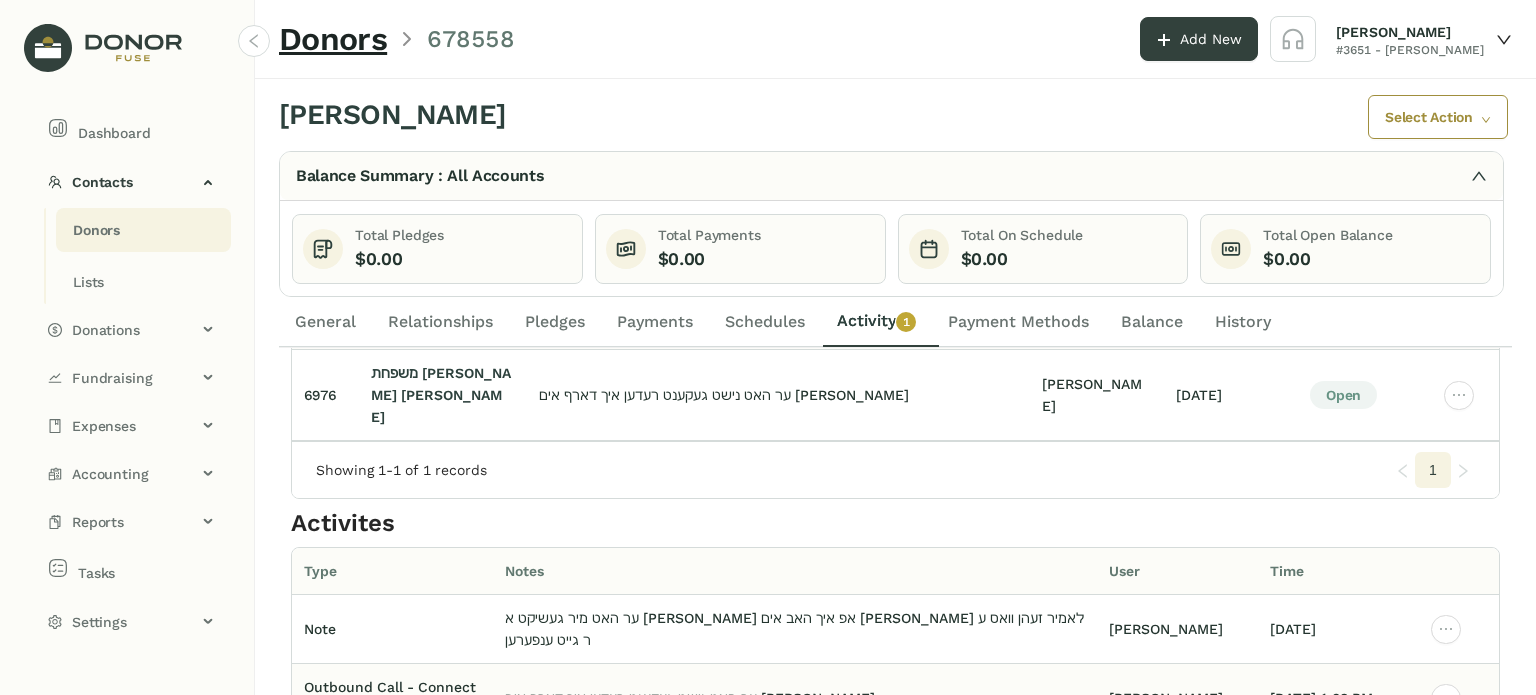 scroll, scrollTop: 147, scrollLeft: 0, axis: vertical 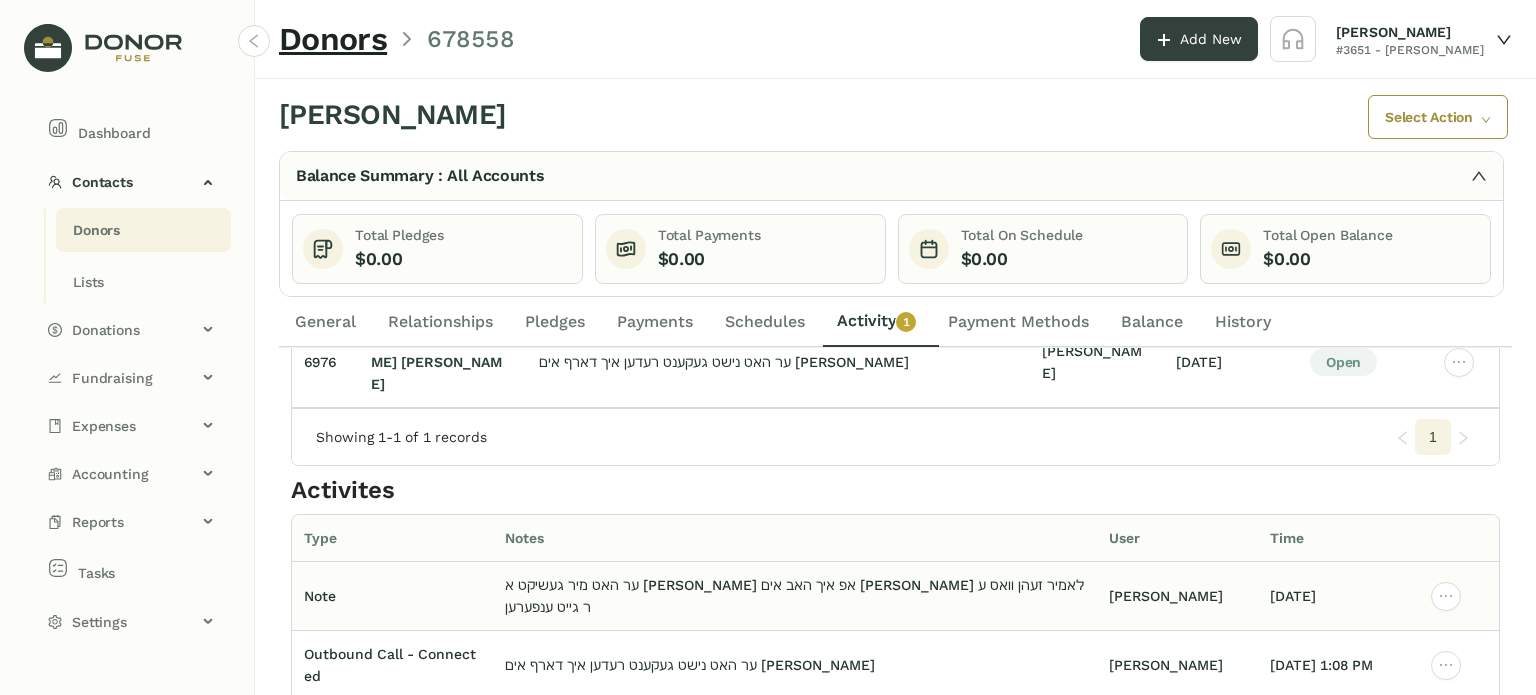 click on "ער האט מיר געשיקט א [PERSON_NAME] אפ
איך האב אים [PERSON_NAME] לאמיר זעהן וואס ער גייט ענפערען" 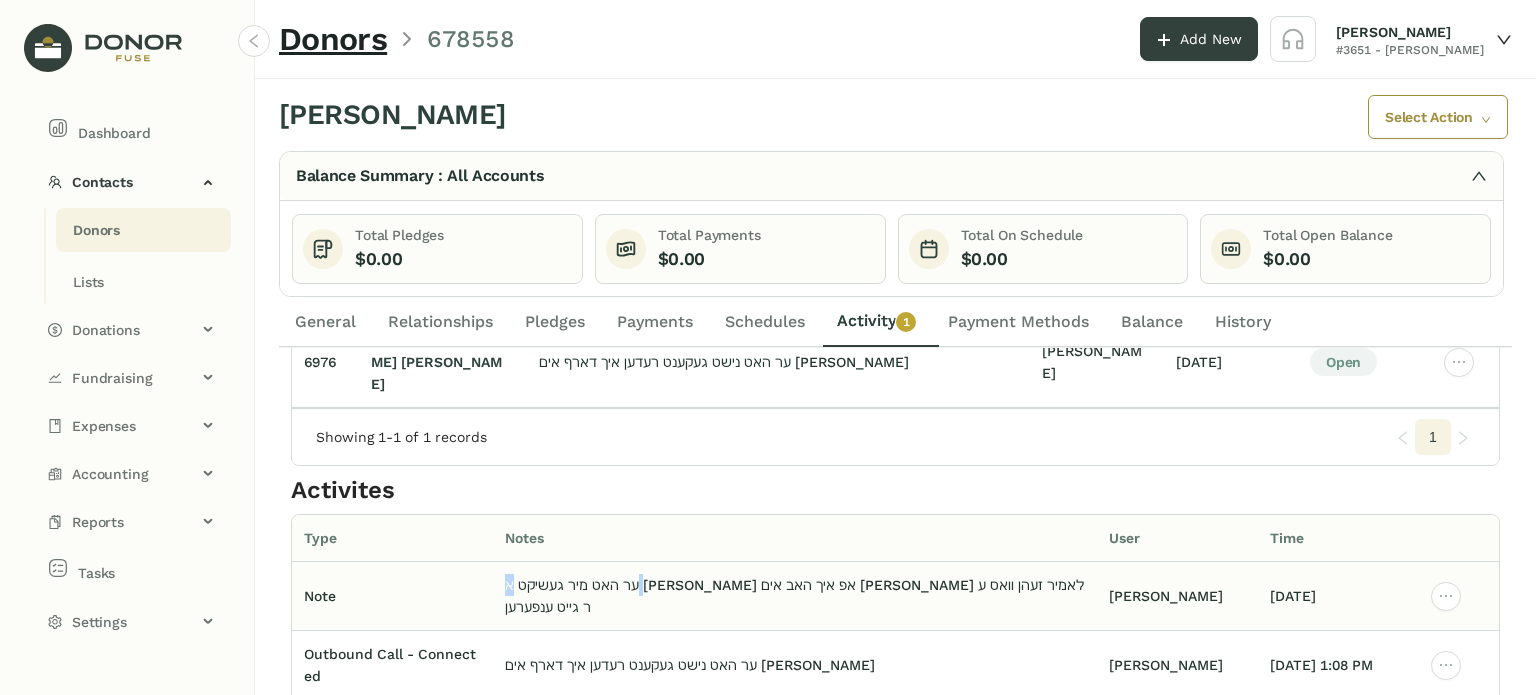 click on "ער האט מיר געשיקט א [PERSON_NAME] אפ
איך האב אים [PERSON_NAME] לאמיר זעהן וואס ער גייט ענפערען" 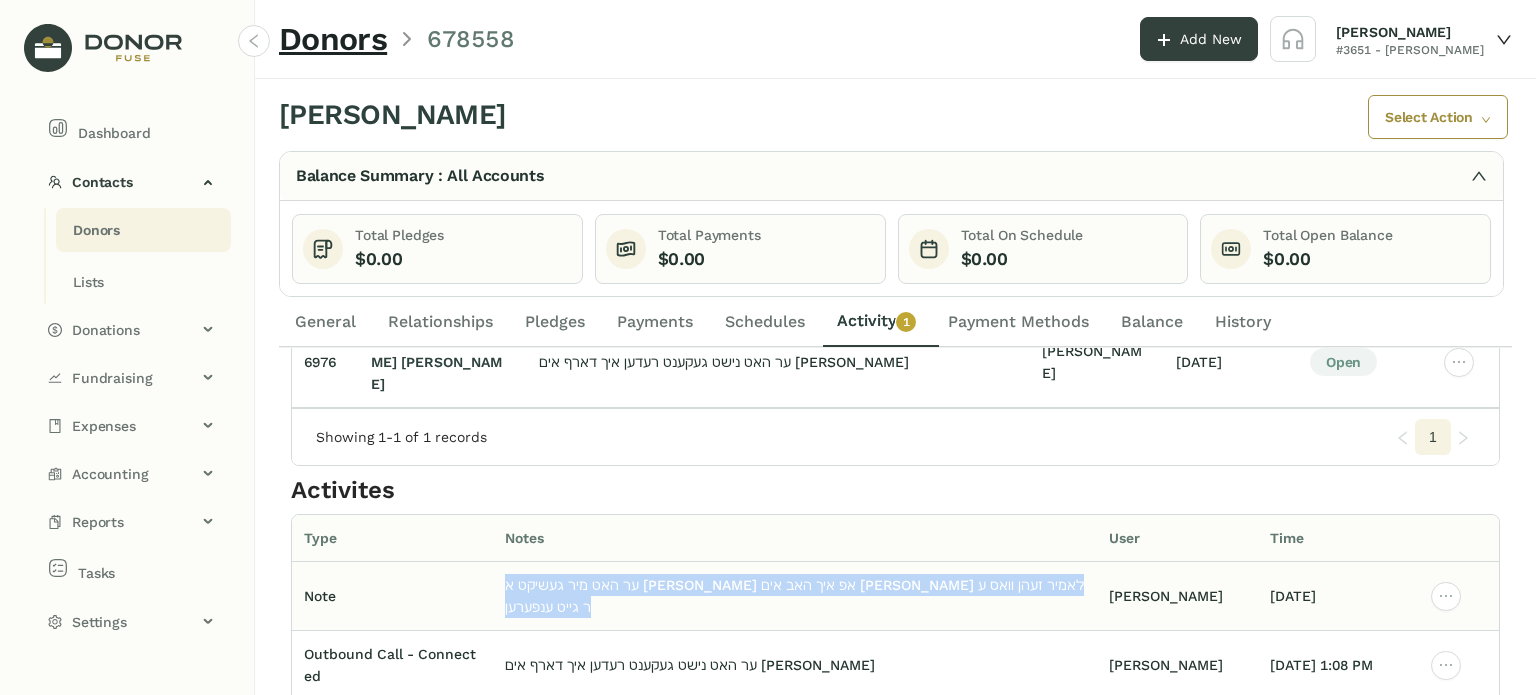 click on "ער האט מיר געשיקט א [PERSON_NAME] אפ
איך האב אים [PERSON_NAME] לאמיר זעהן וואס ער גייט ענפערען" 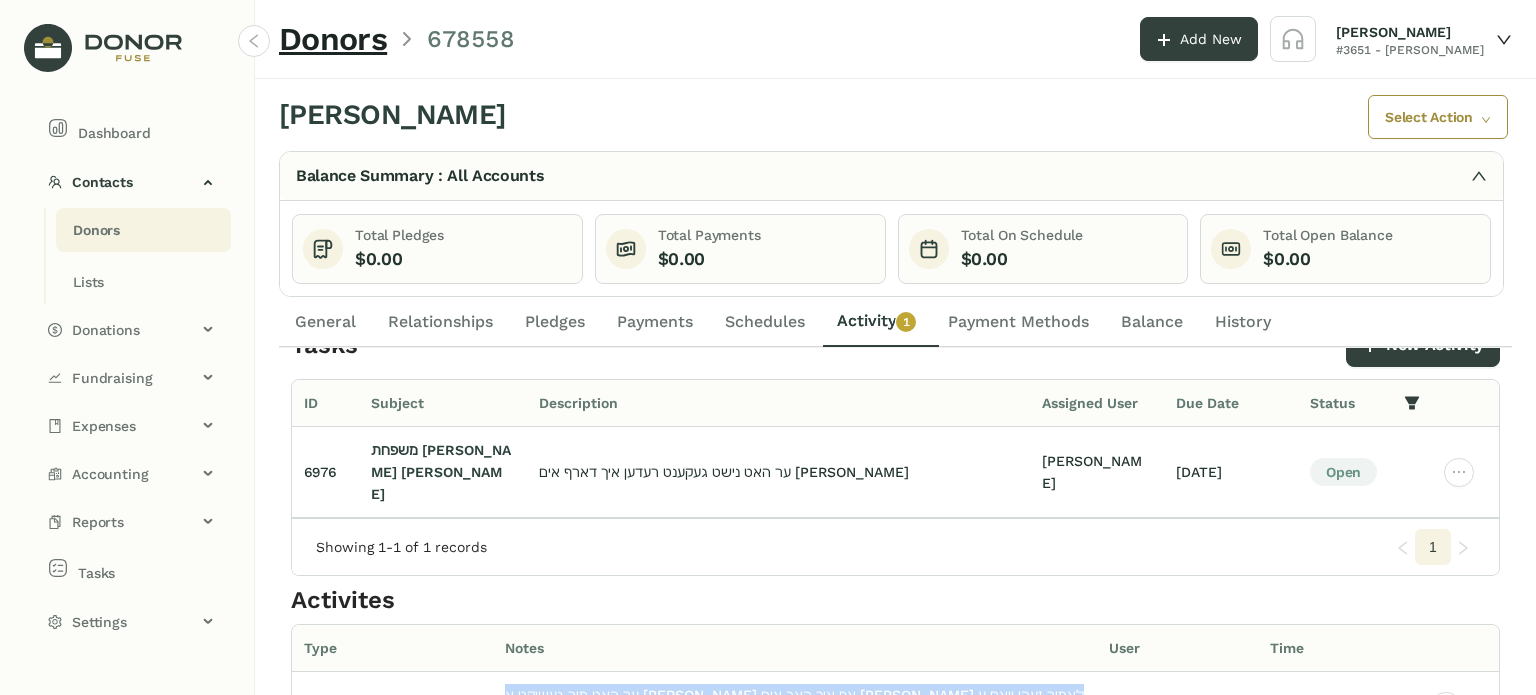 scroll, scrollTop: 0, scrollLeft: 0, axis: both 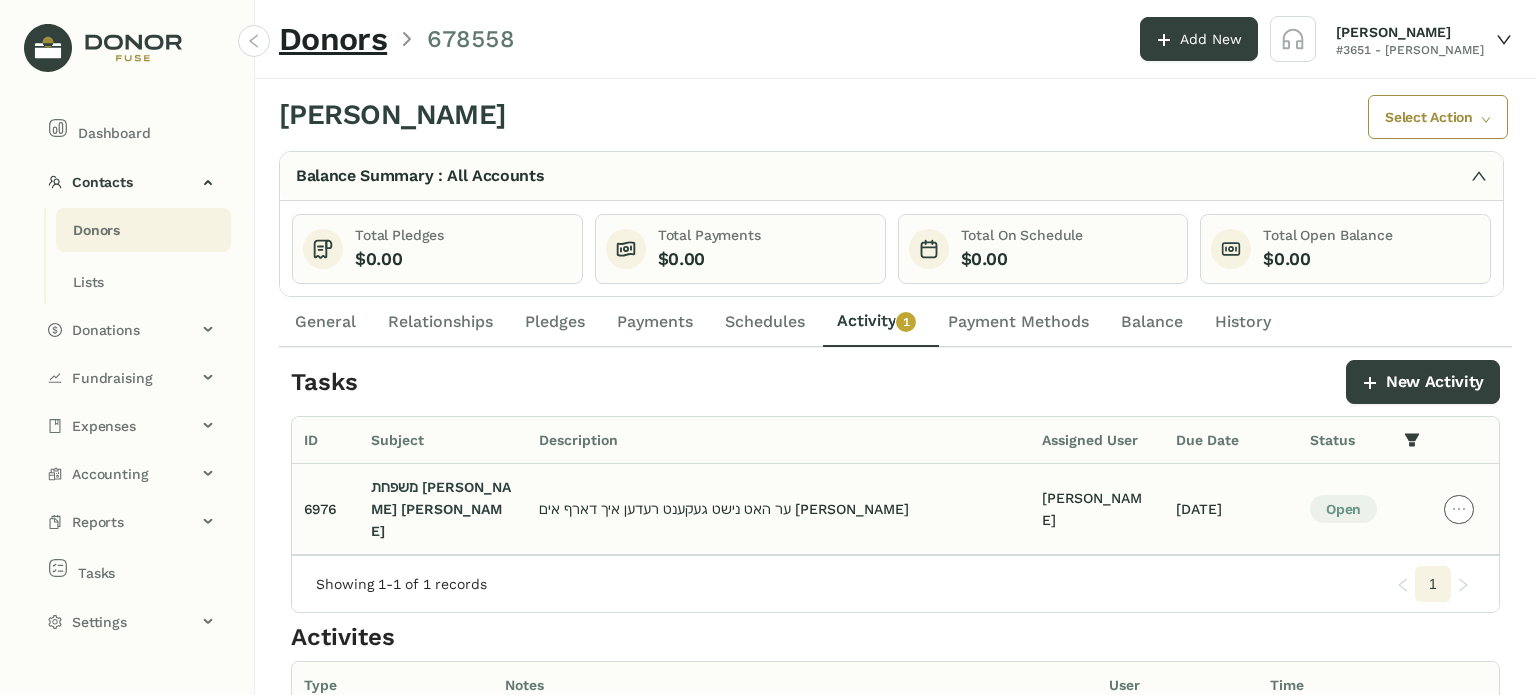click 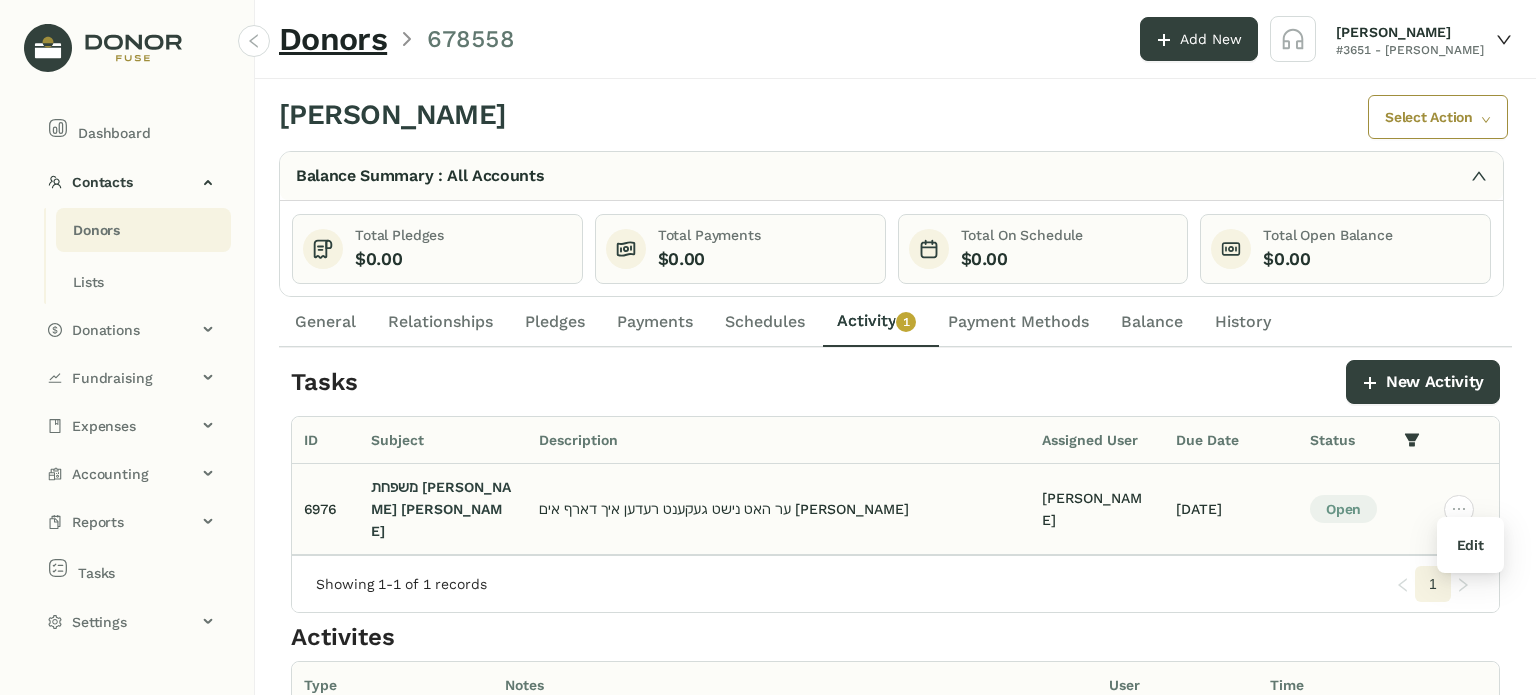 drag, startPoint x: 1446, startPoint y: 538, endPoint x: 1428, endPoint y: 518, distance: 26.907248 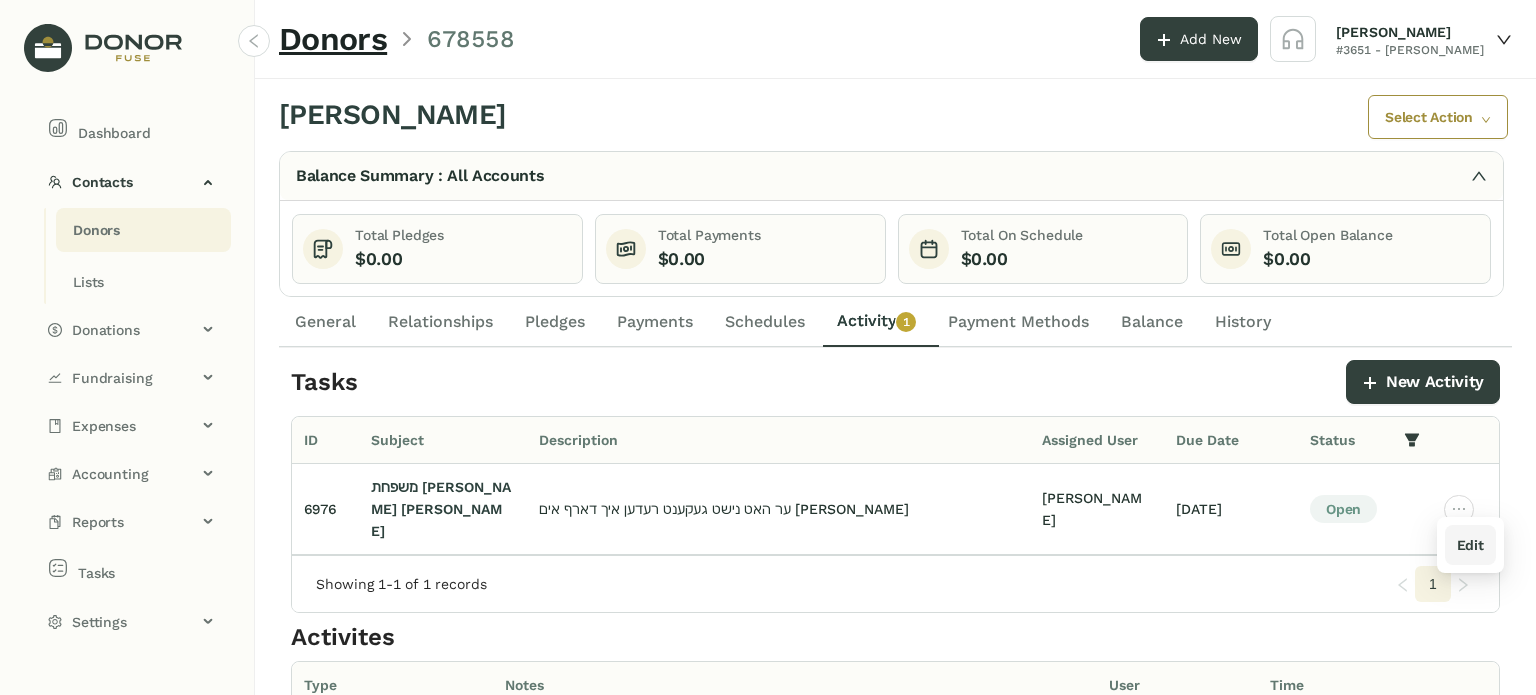click on "Edit" at bounding box center [1470, 545] 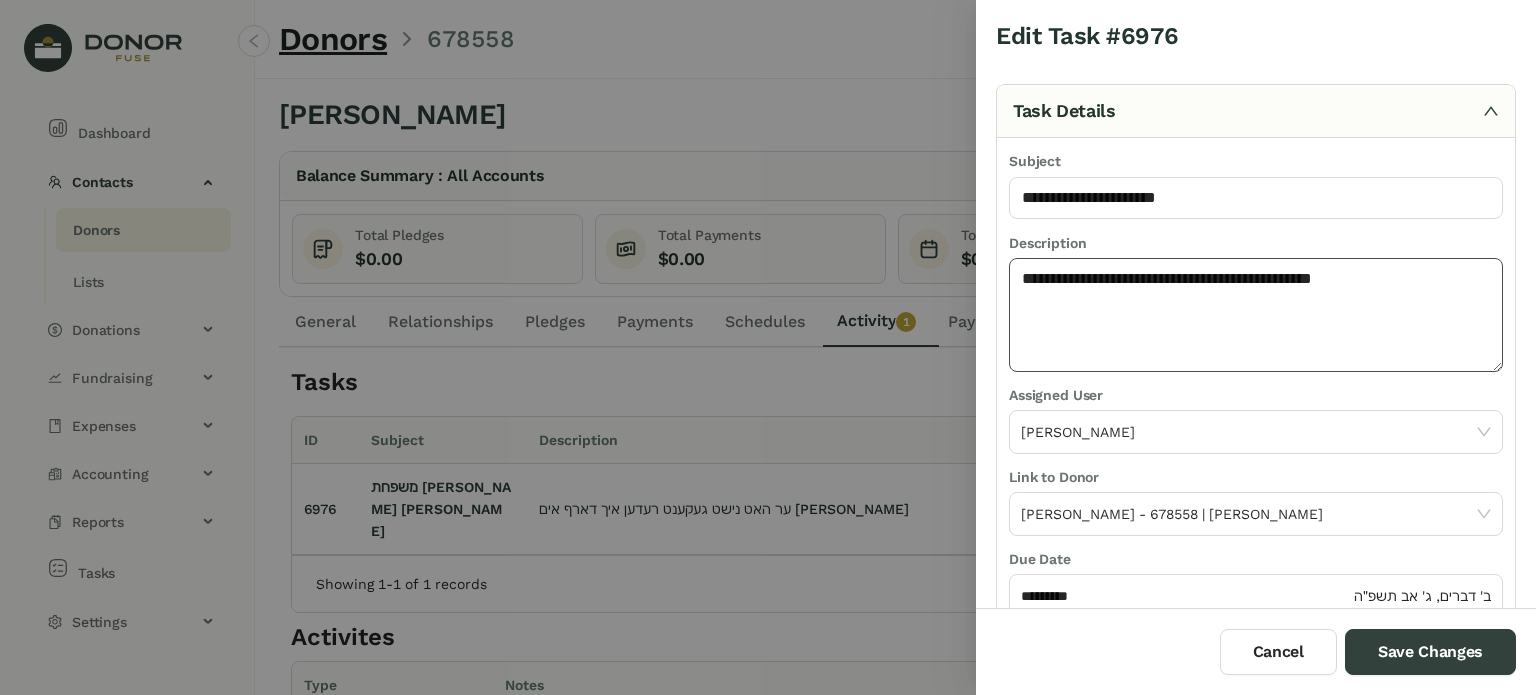 click on "**********" 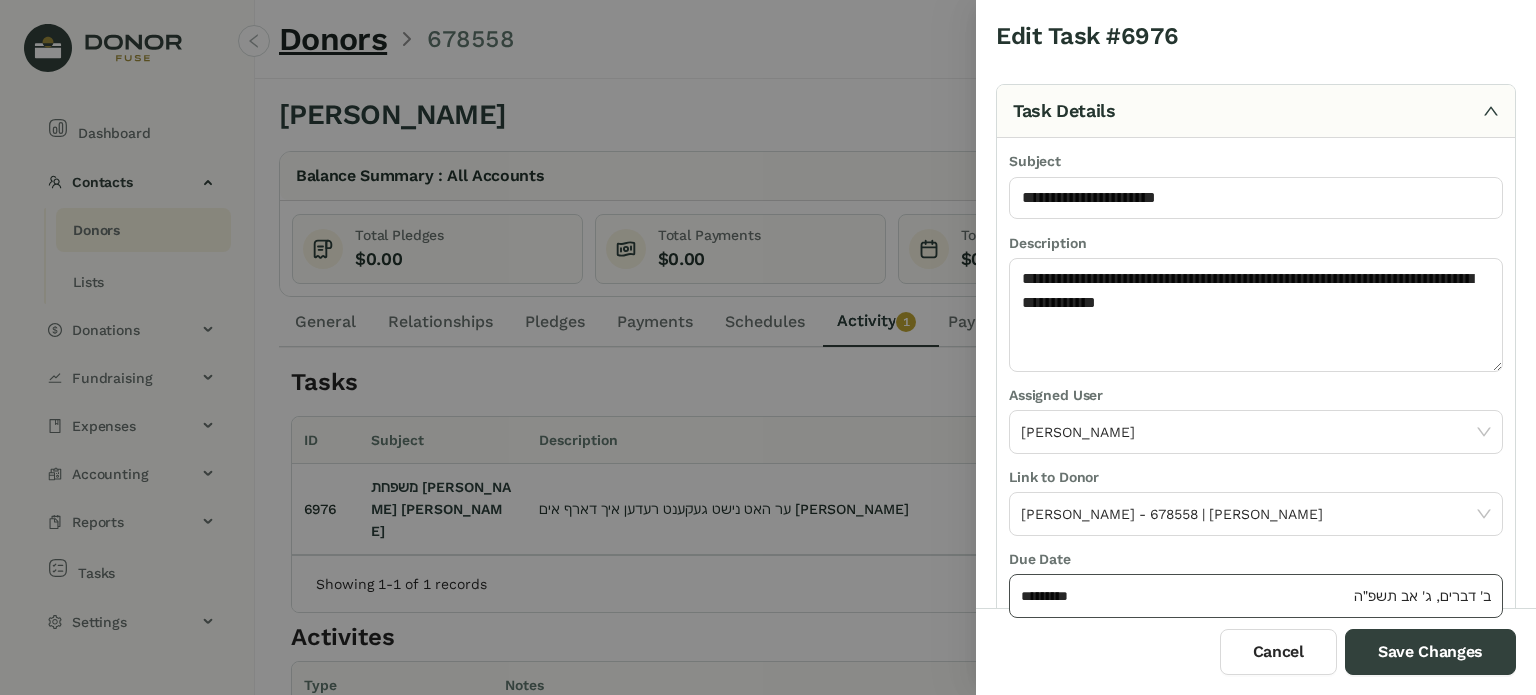 click on "*********" 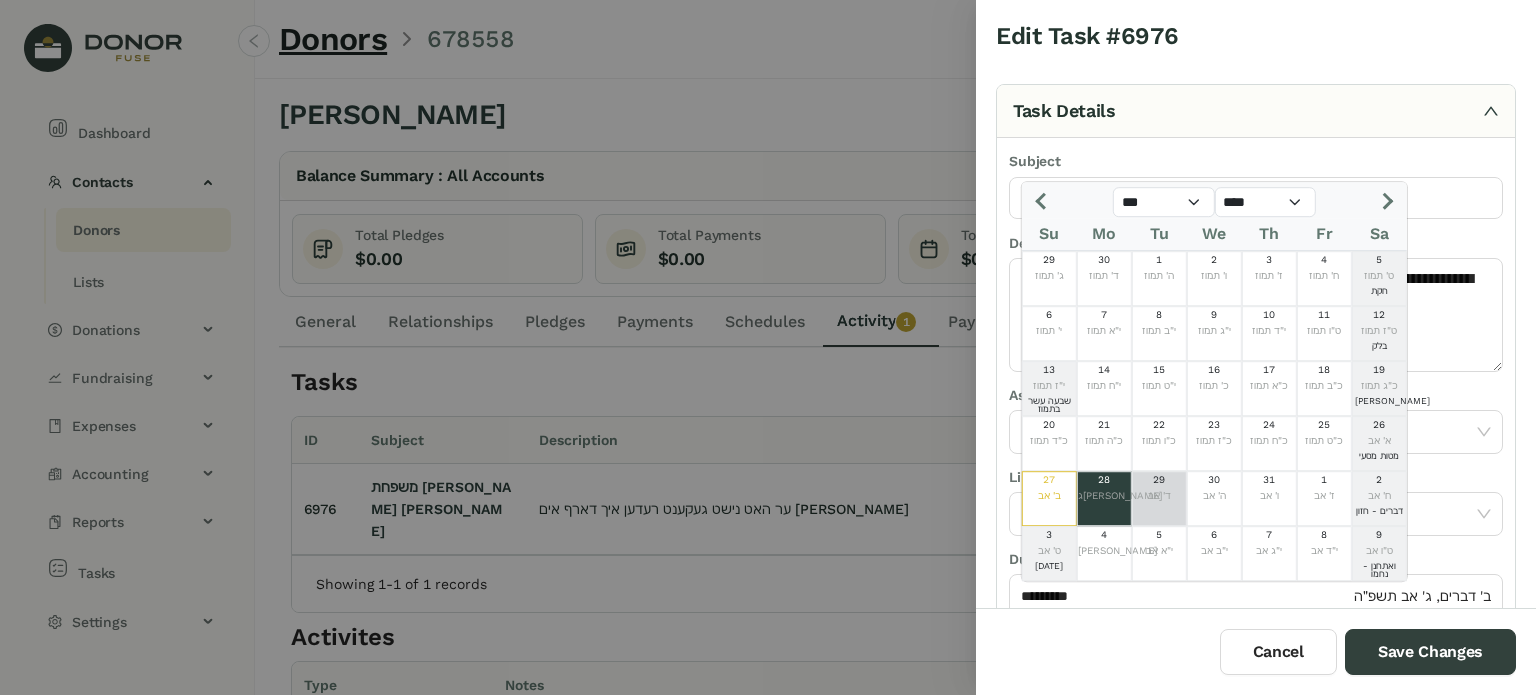 click on "ד' אב" 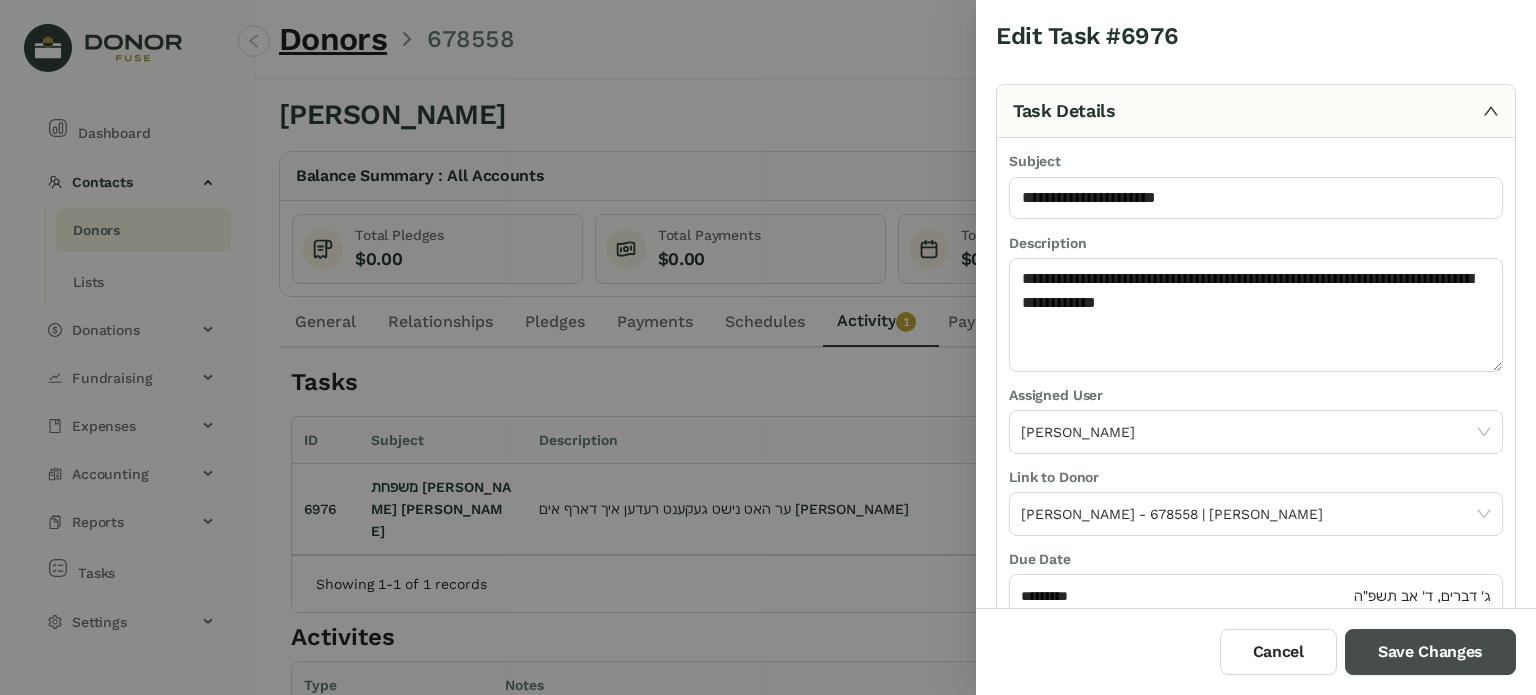 click on "Save Changes" at bounding box center (1430, 652) 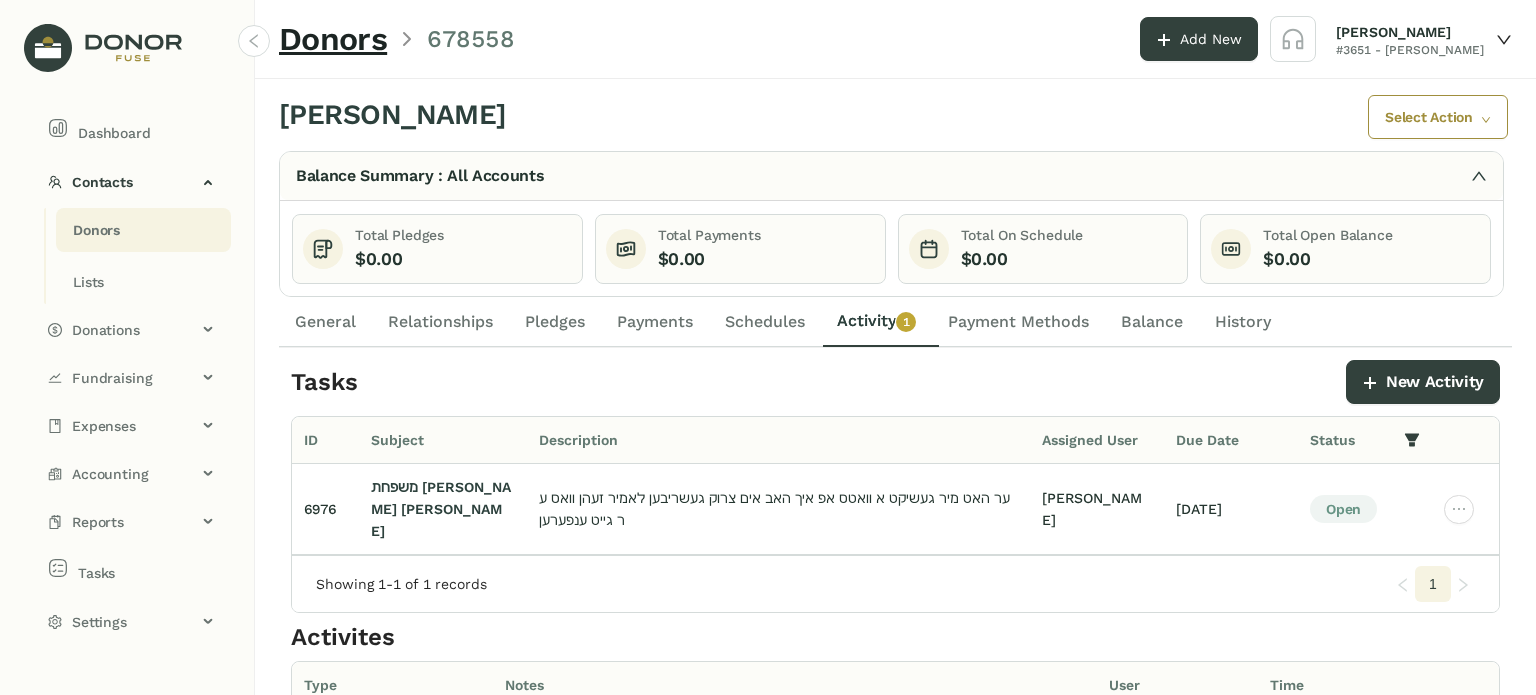 click on "Donors" 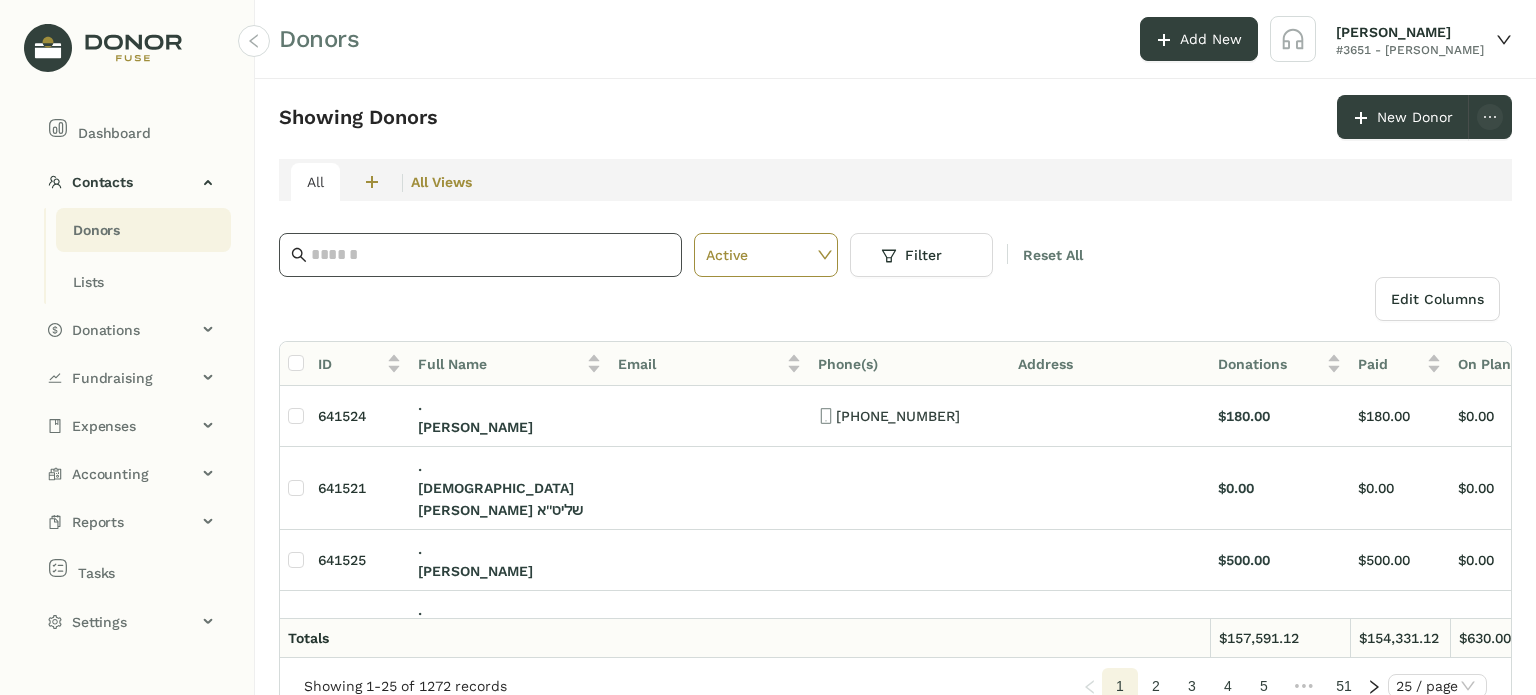 click 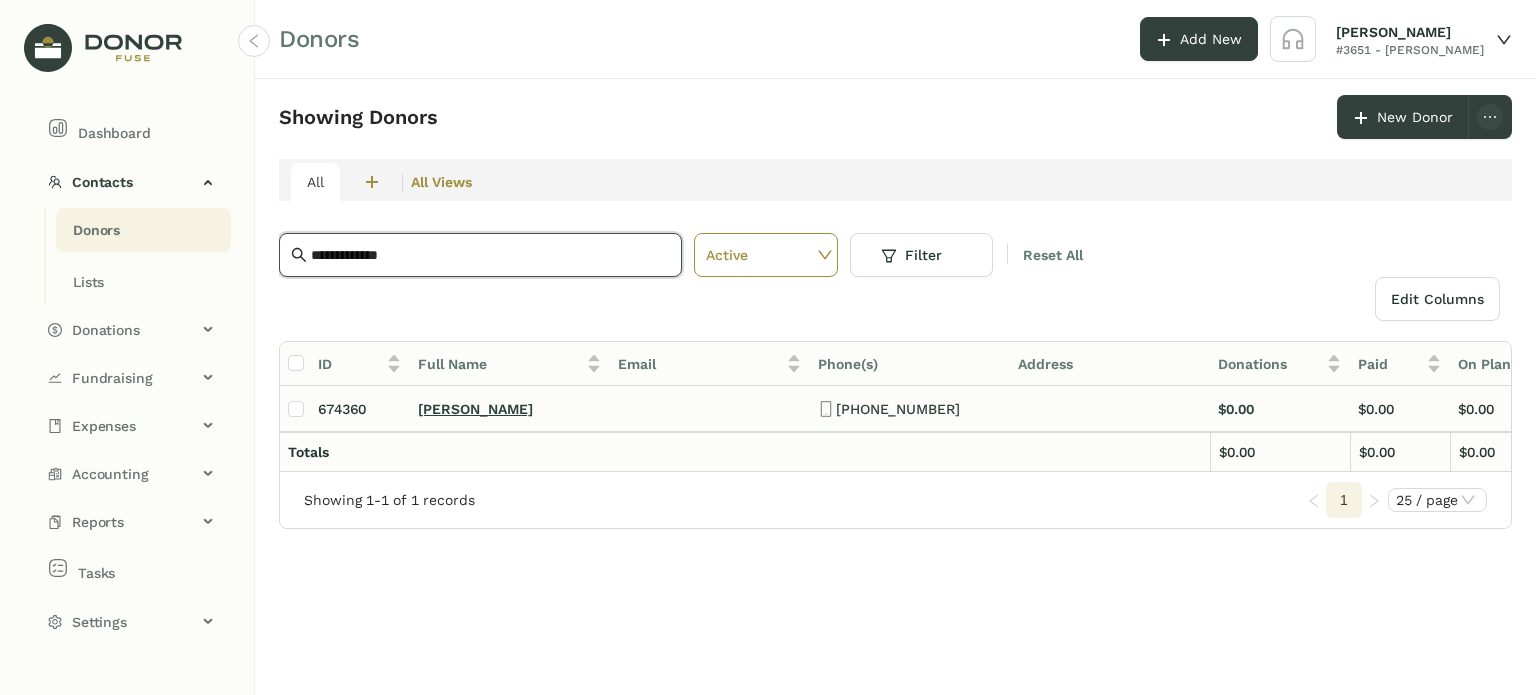 click on "[PERSON_NAME]" 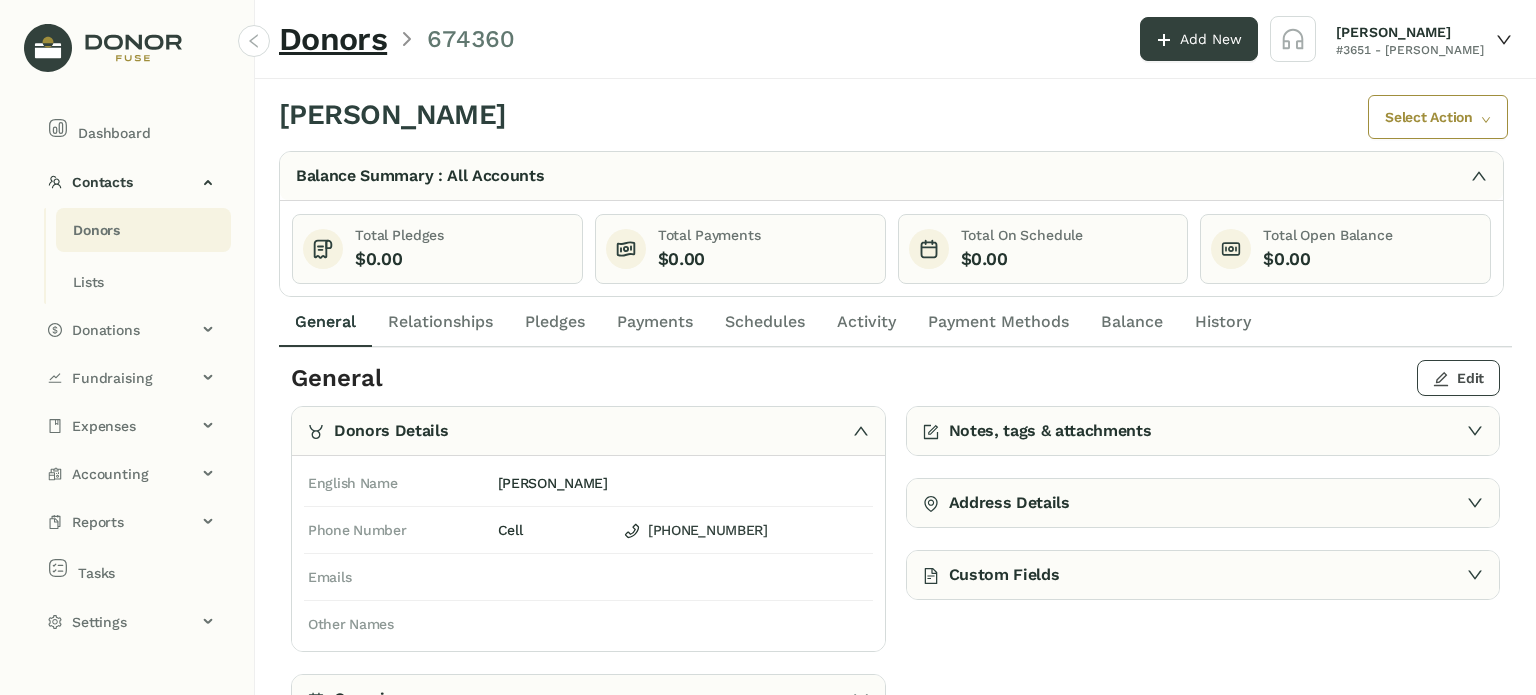 click 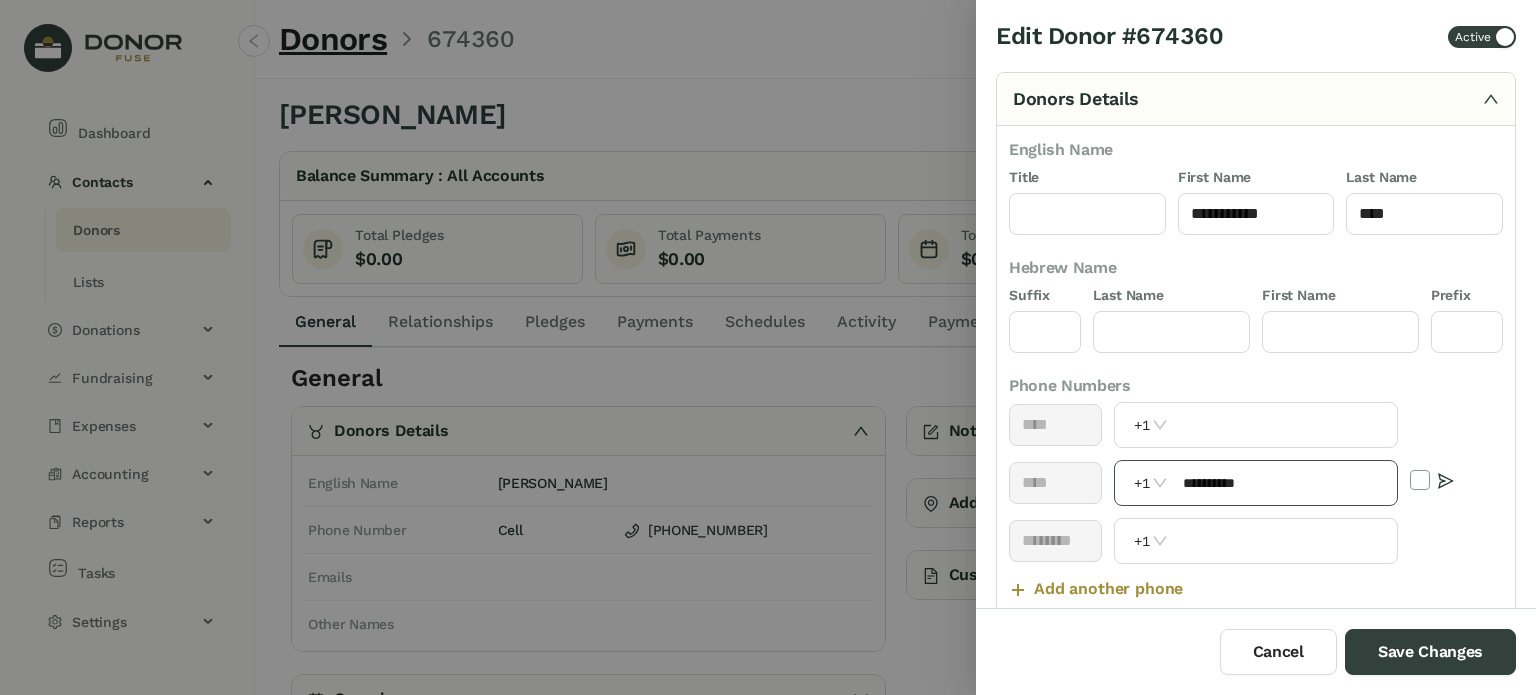 click on "**********" at bounding box center [1284, 483] 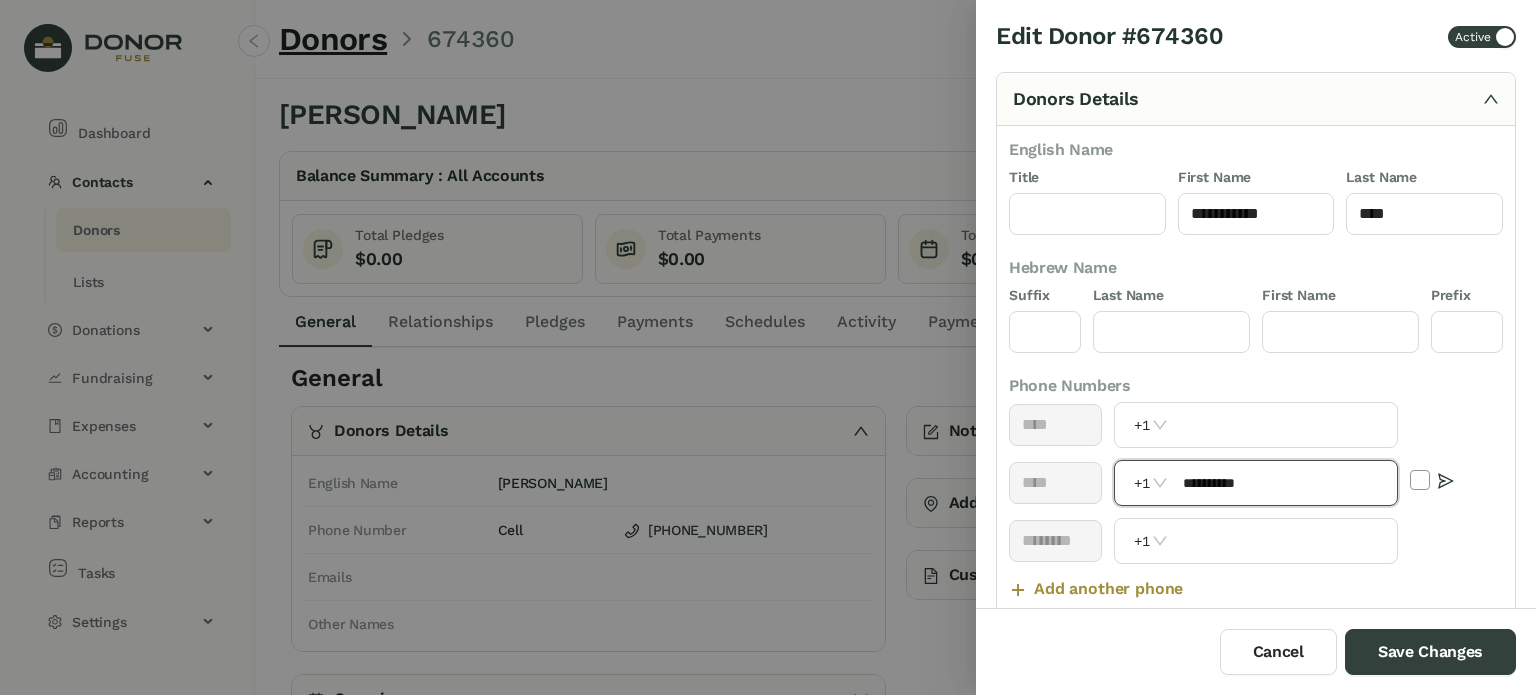 click on "**********" at bounding box center [1284, 483] 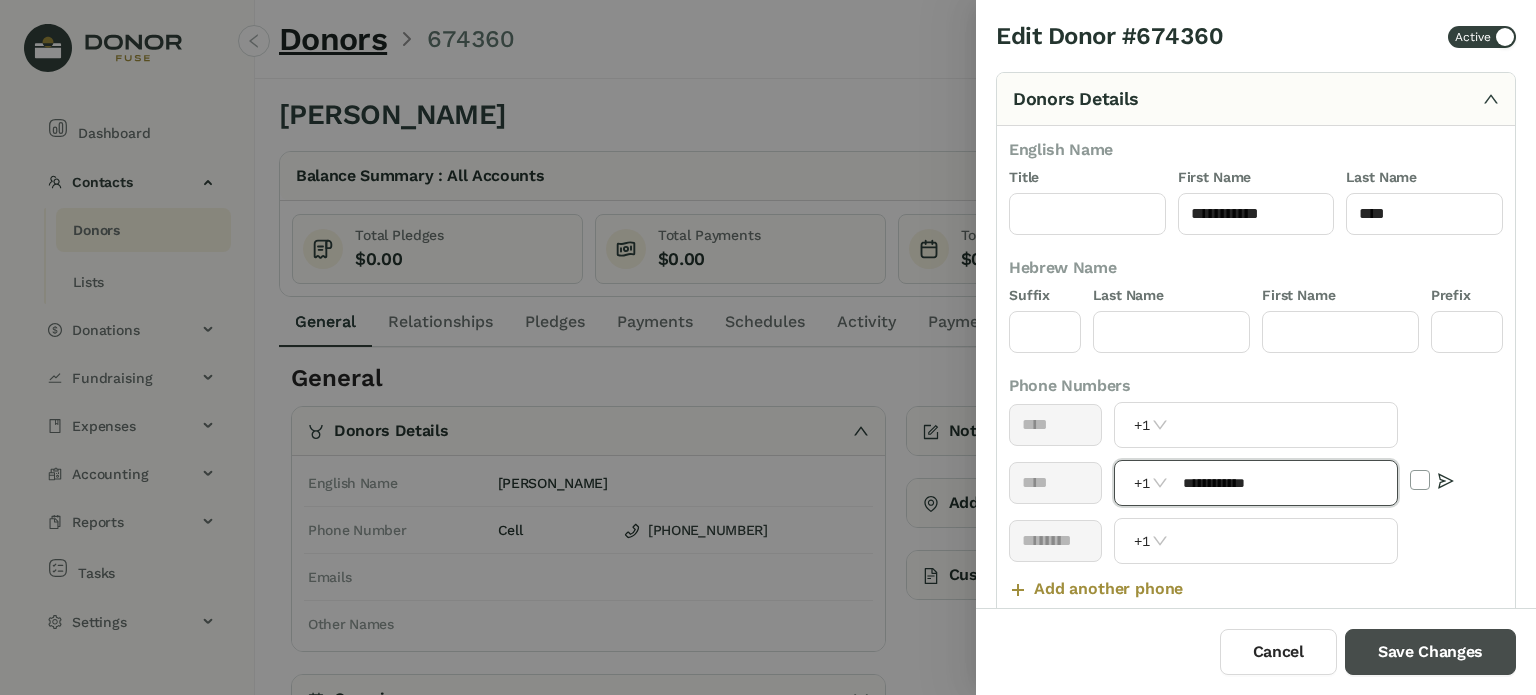 click on "Save Changes" at bounding box center [1430, 652] 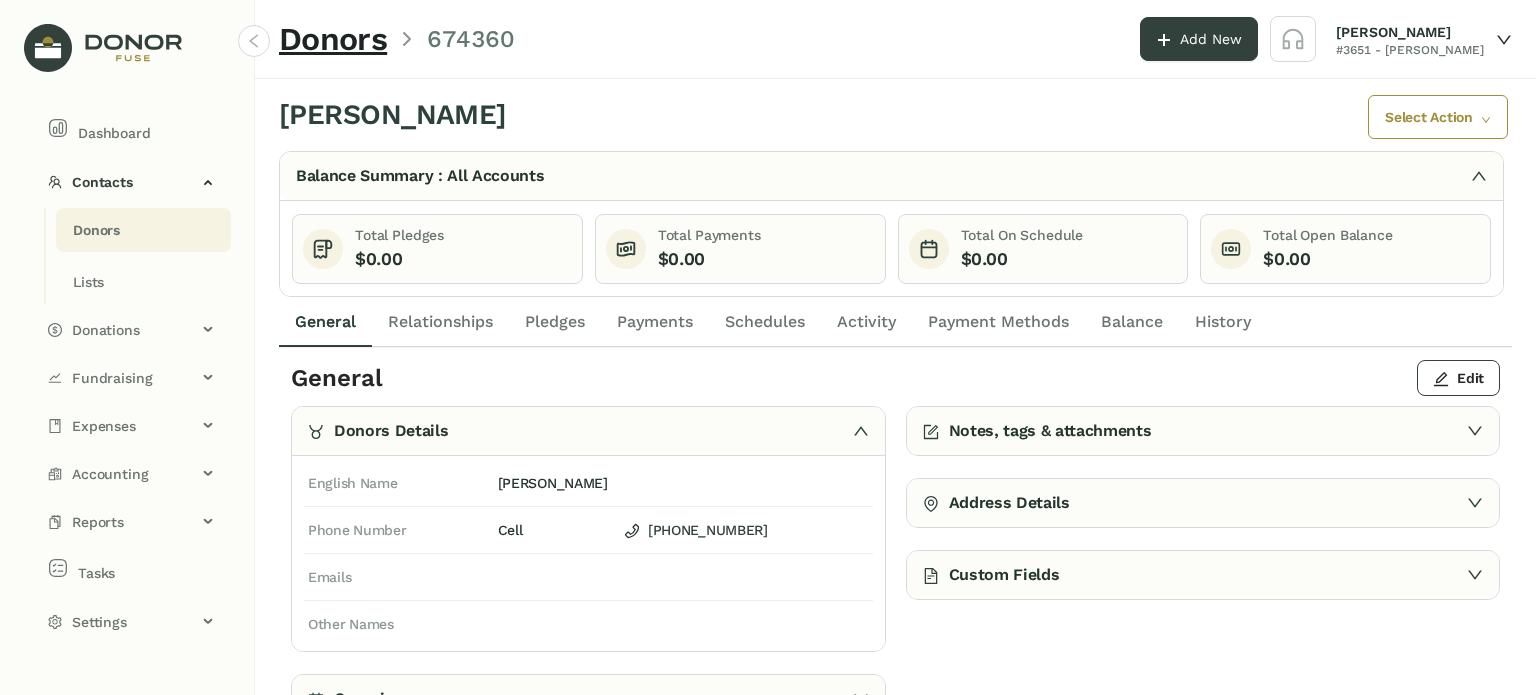 click on "Activity" 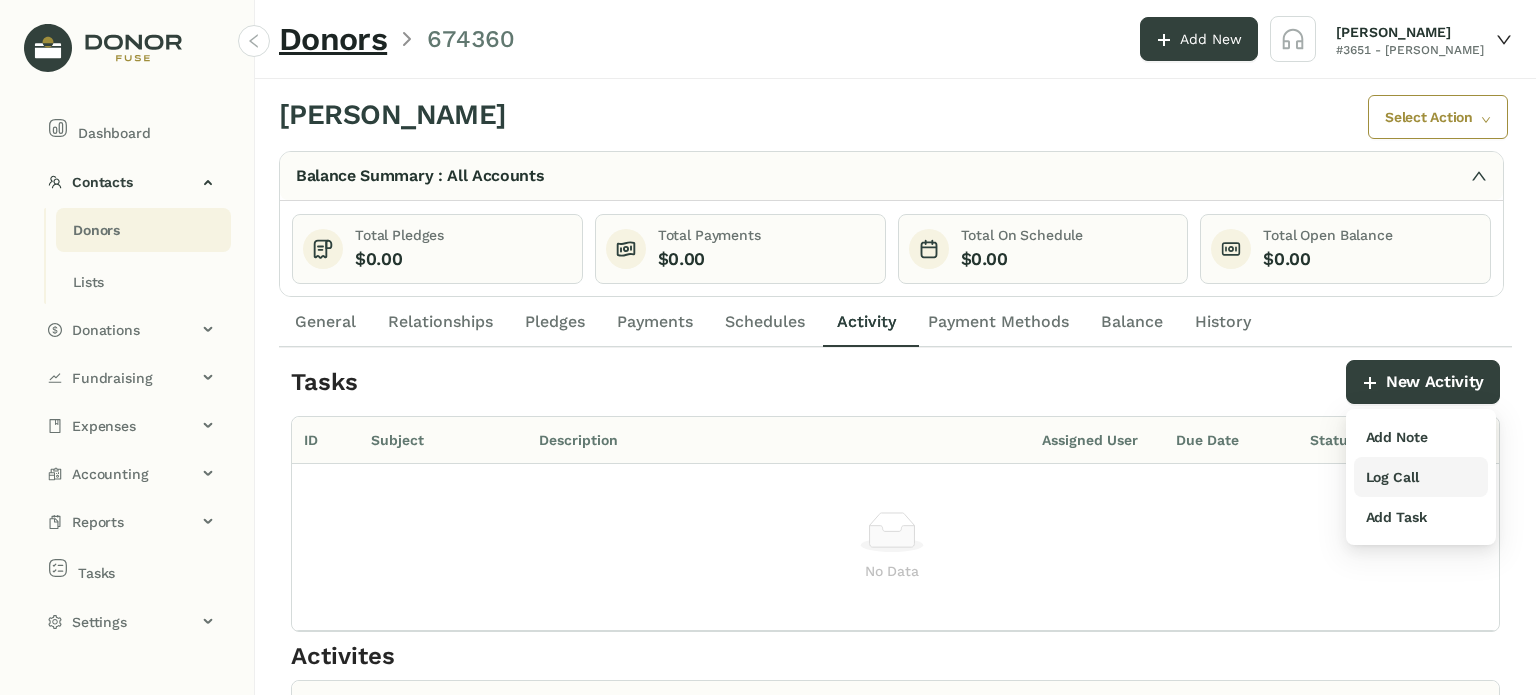 click on "Log Call" at bounding box center [1392, 477] 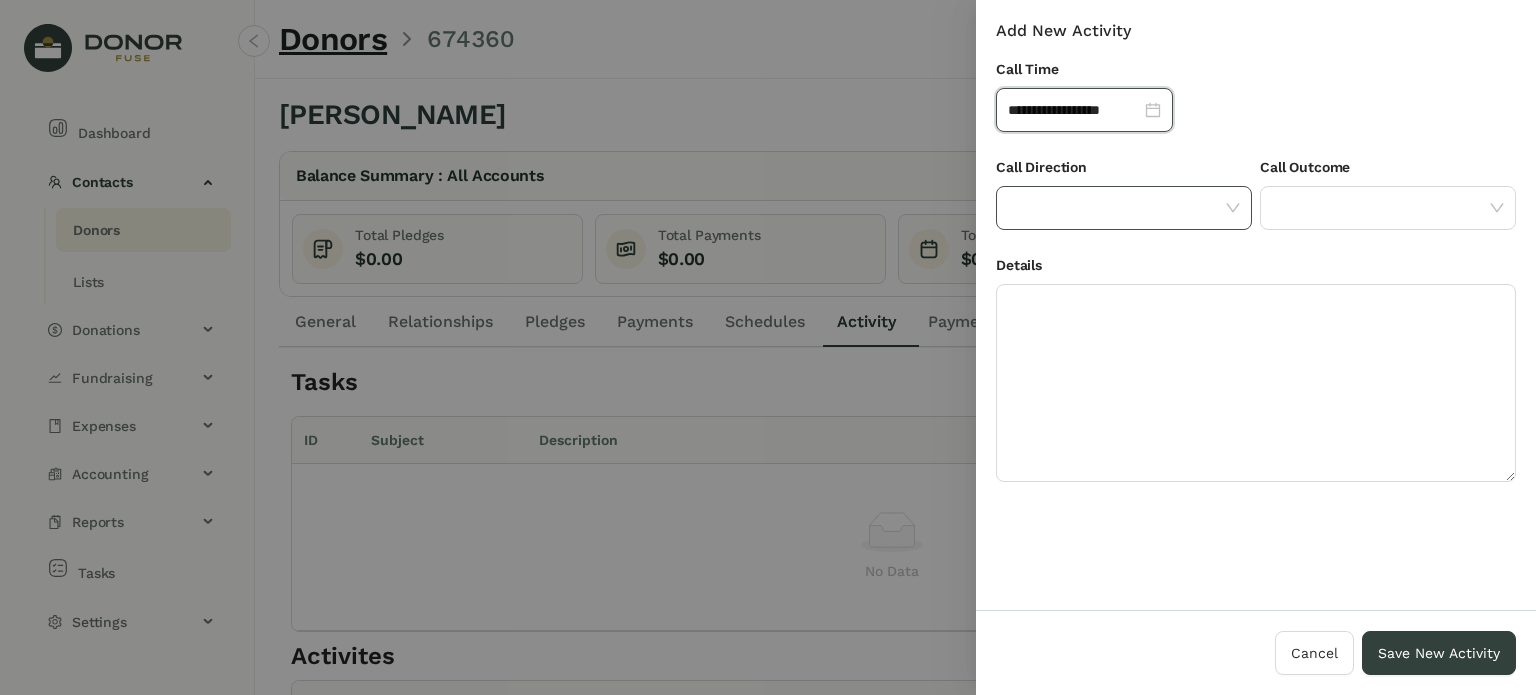click 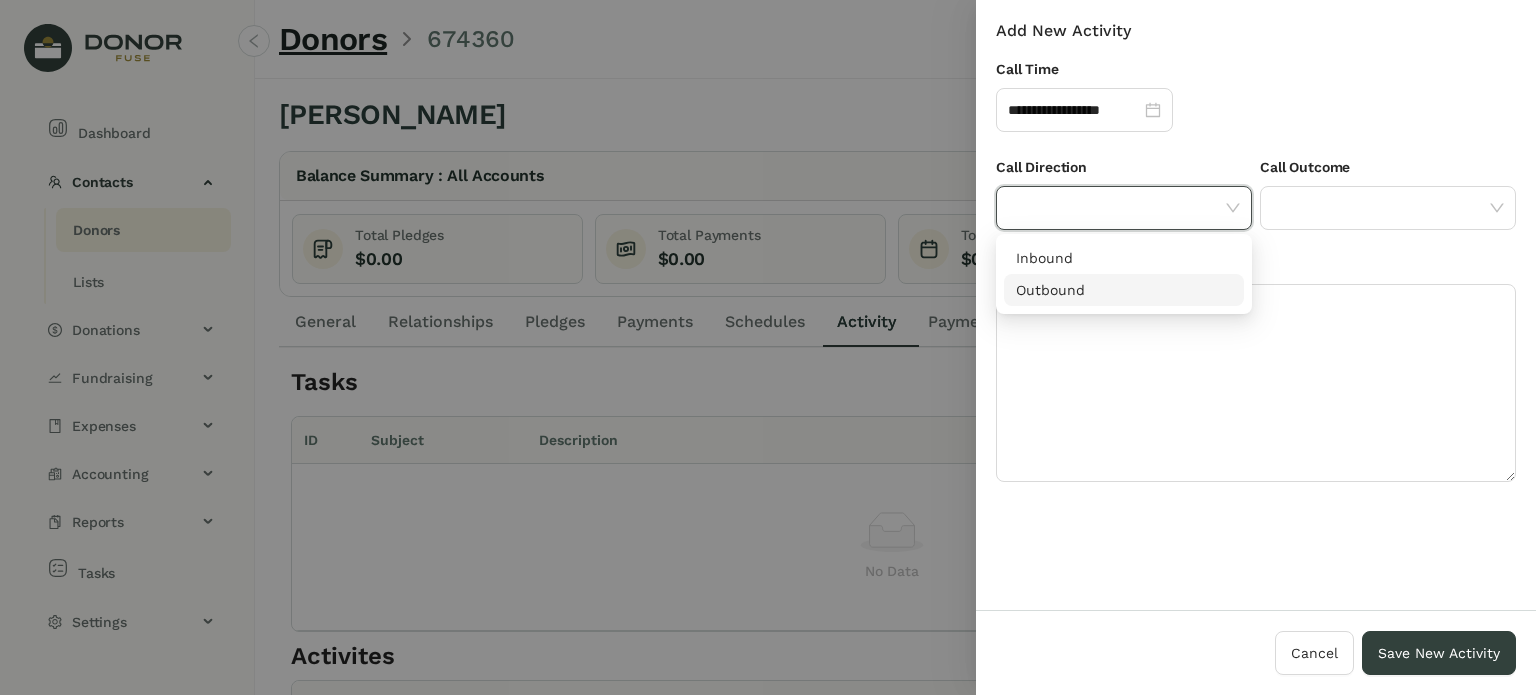 click on "Outbound" at bounding box center (1124, 290) 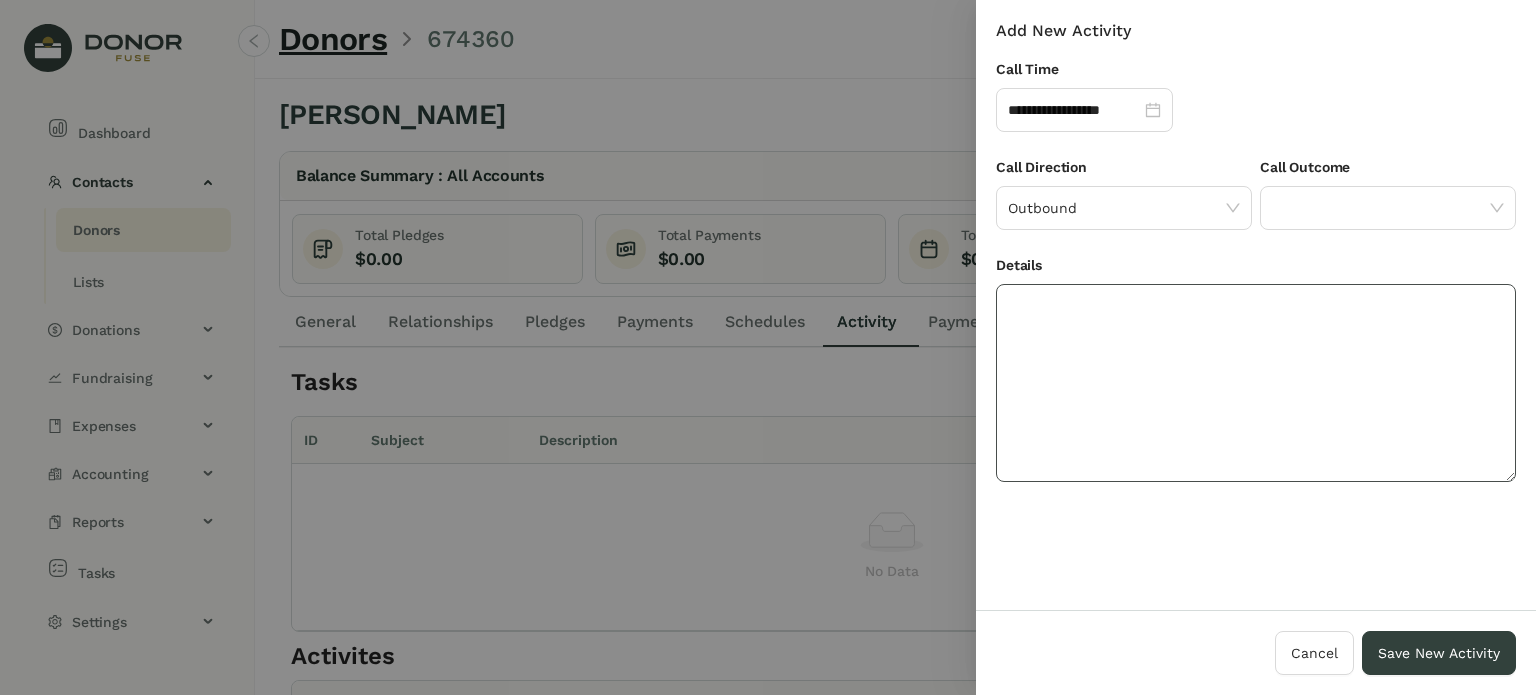 click 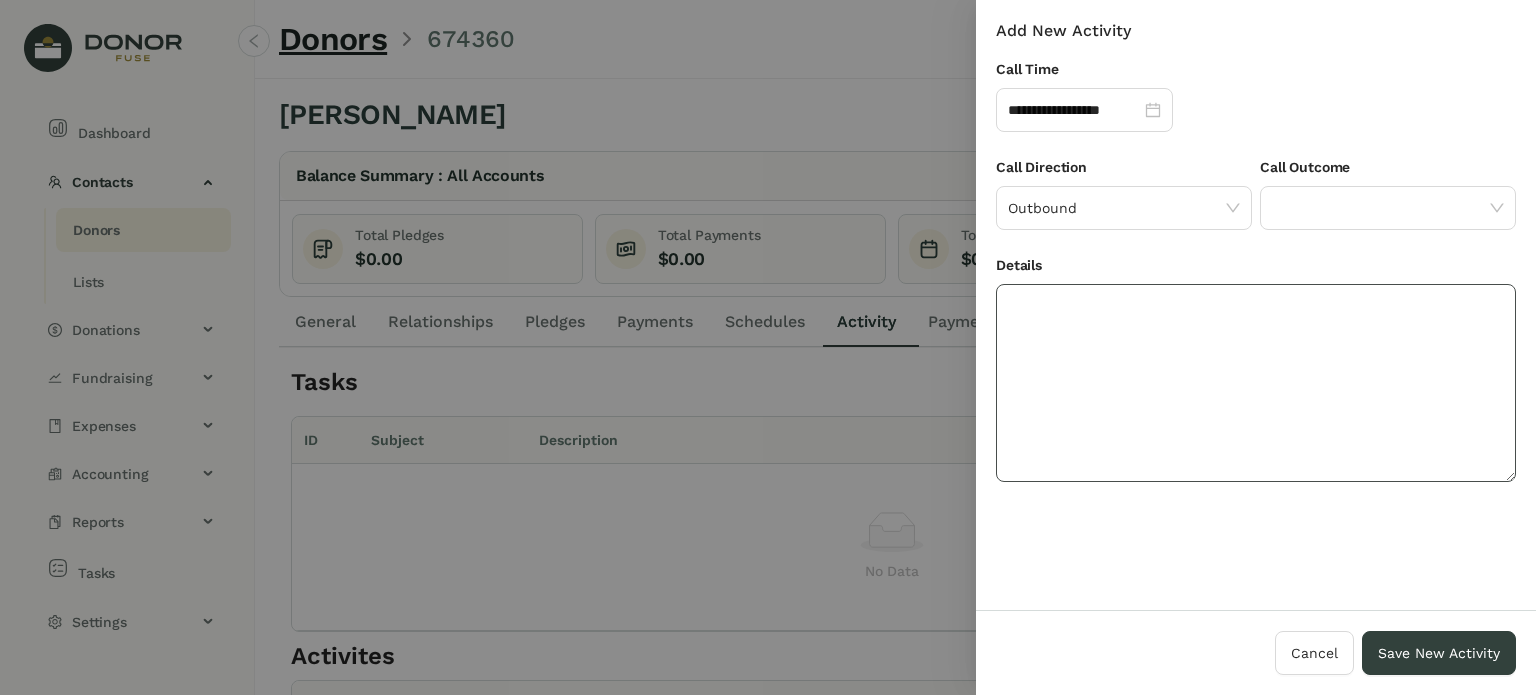 click 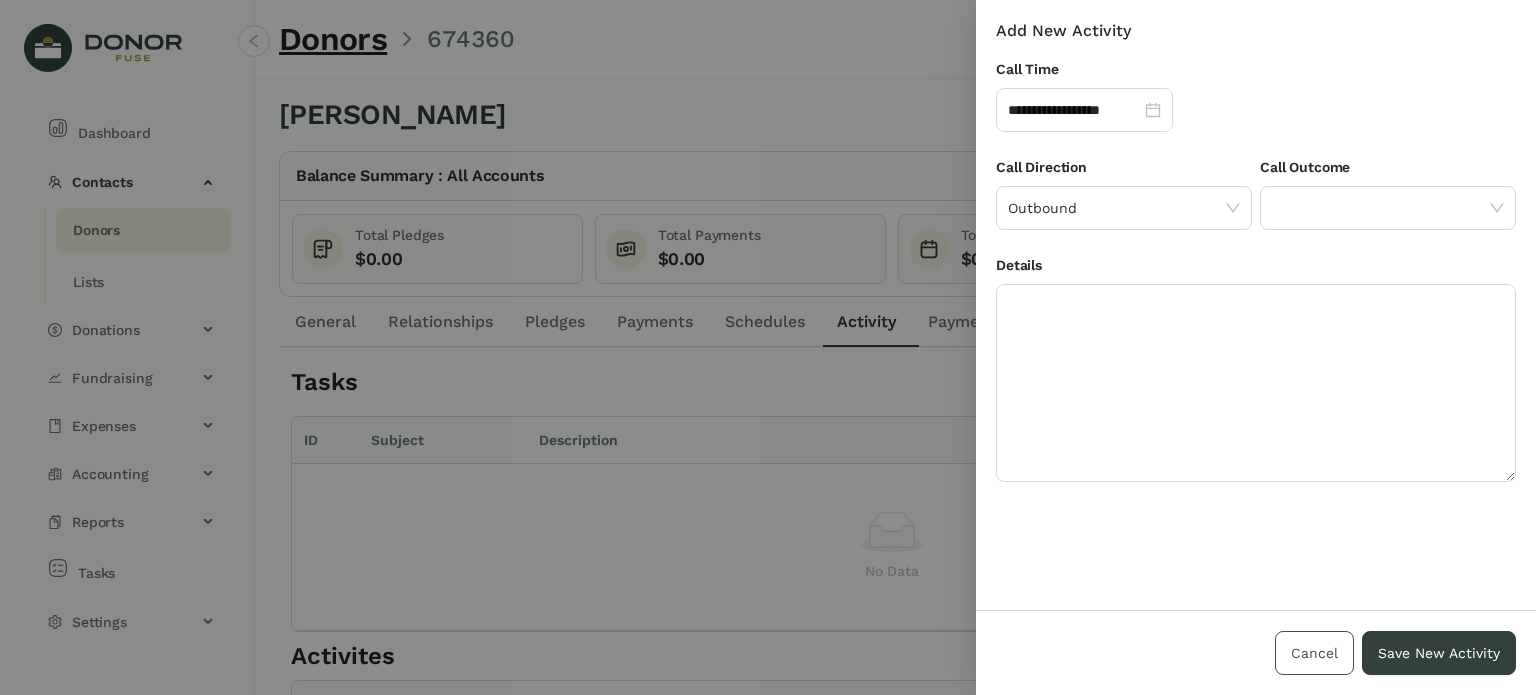 click on "Cancel" at bounding box center [1314, 653] 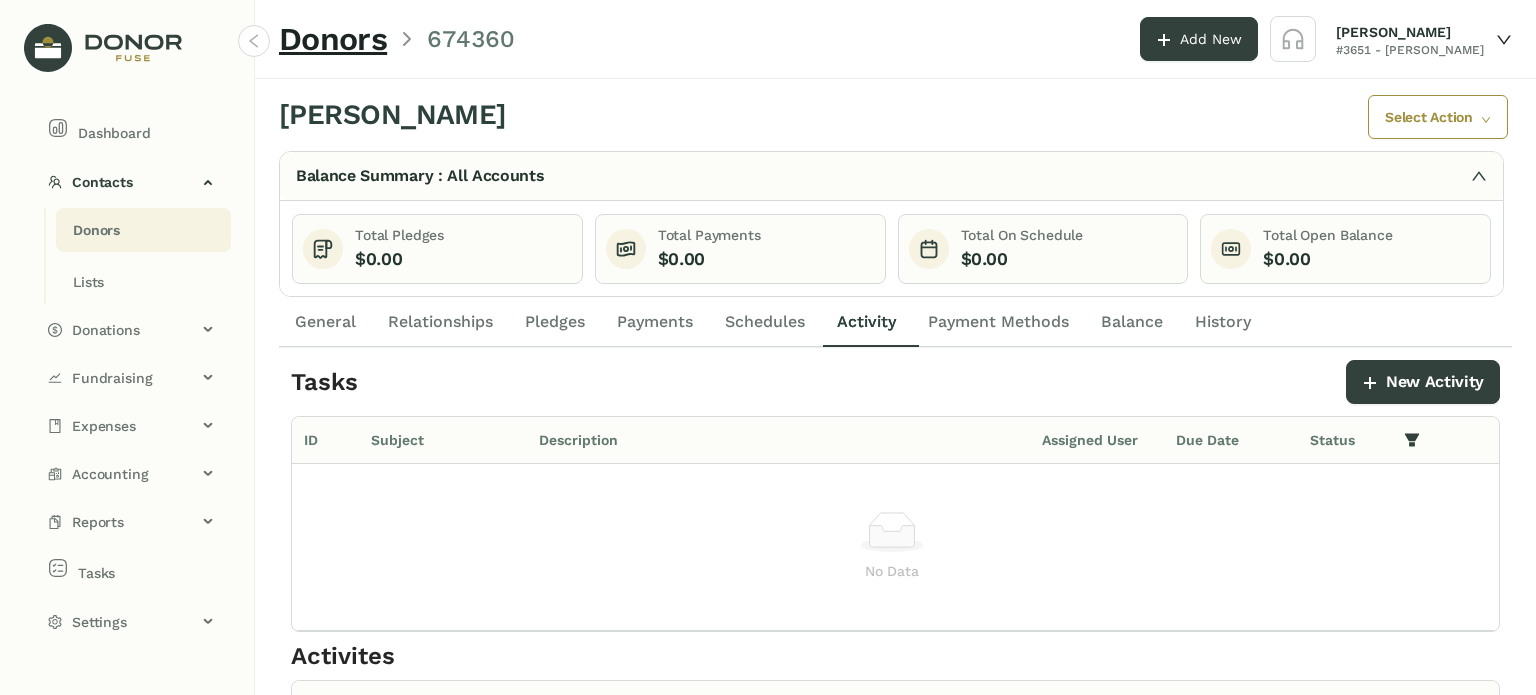 click on "General" 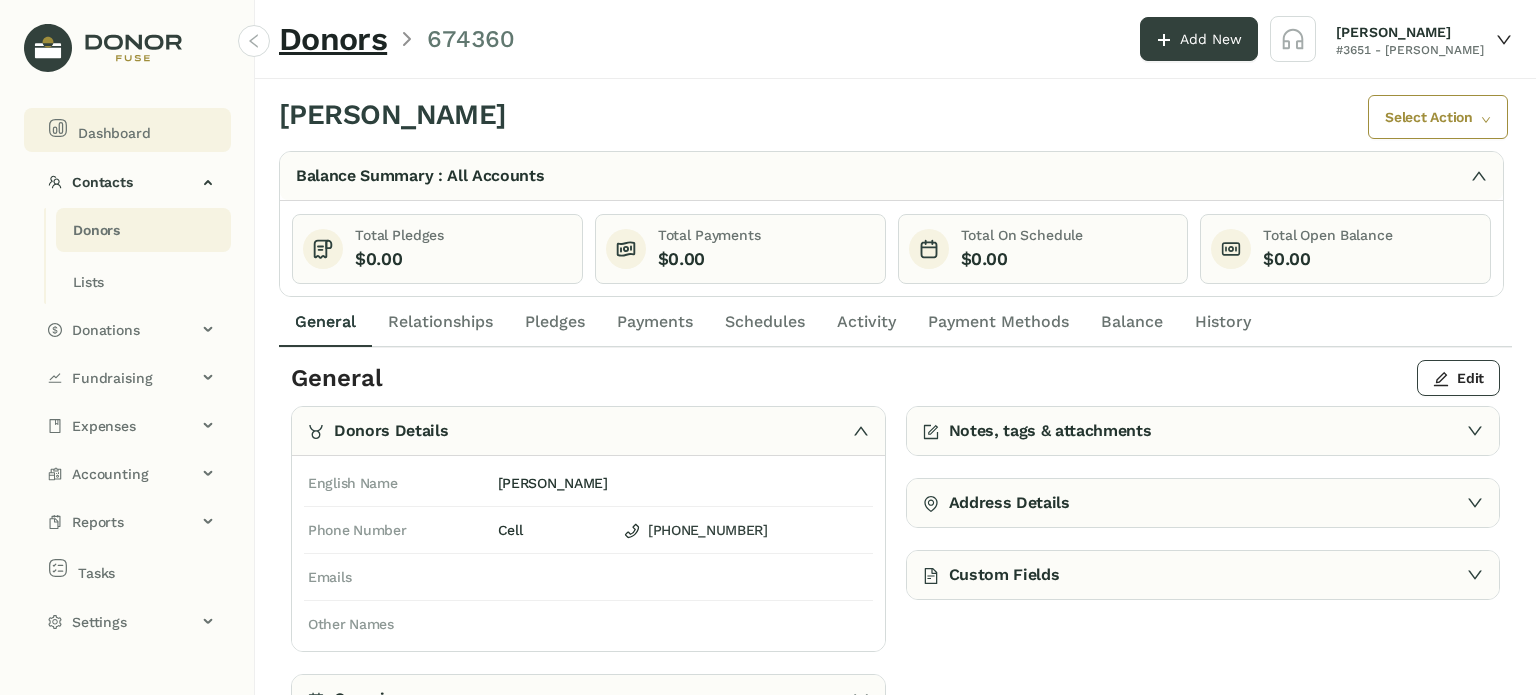click on "Dashboard" 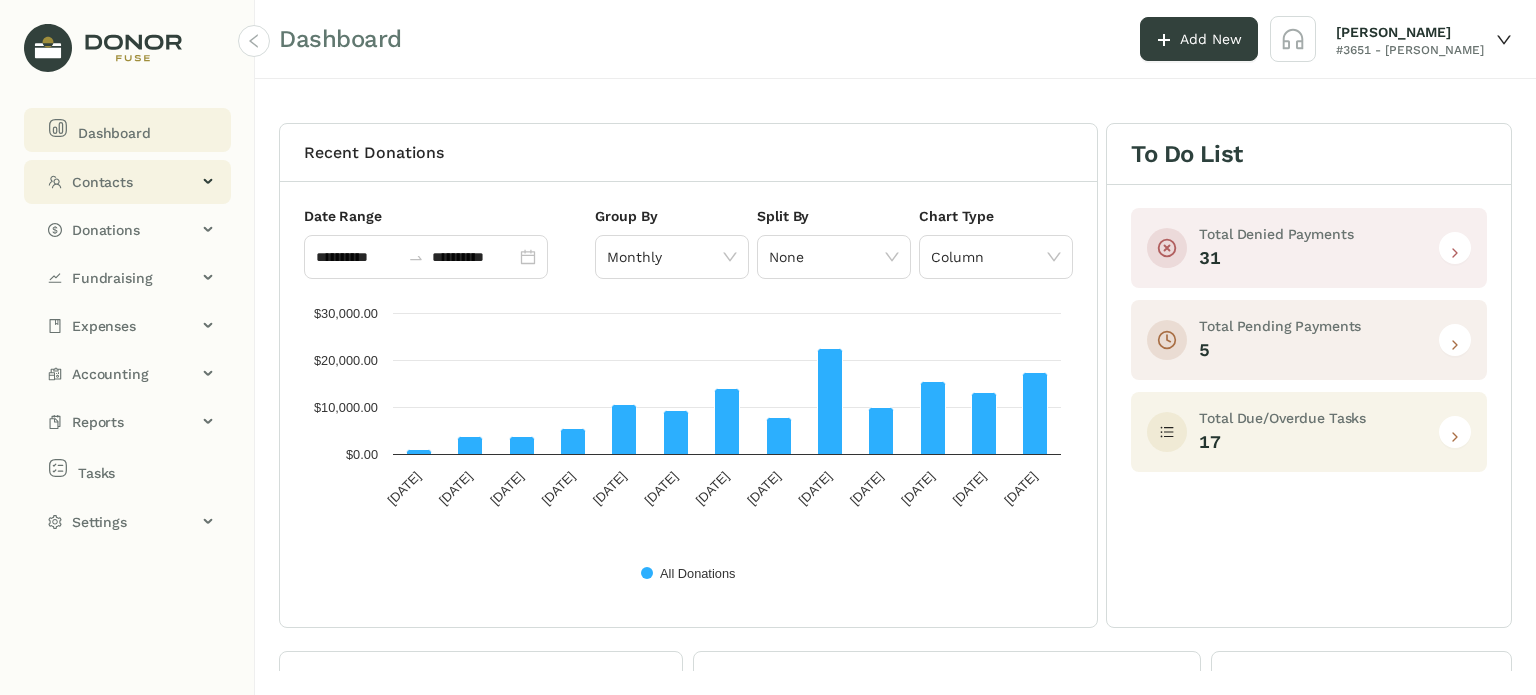 drag, startPoint x: 147, startPoint y: 175, endPoint x: 151, endPoint y: 189, distance: 14.56022 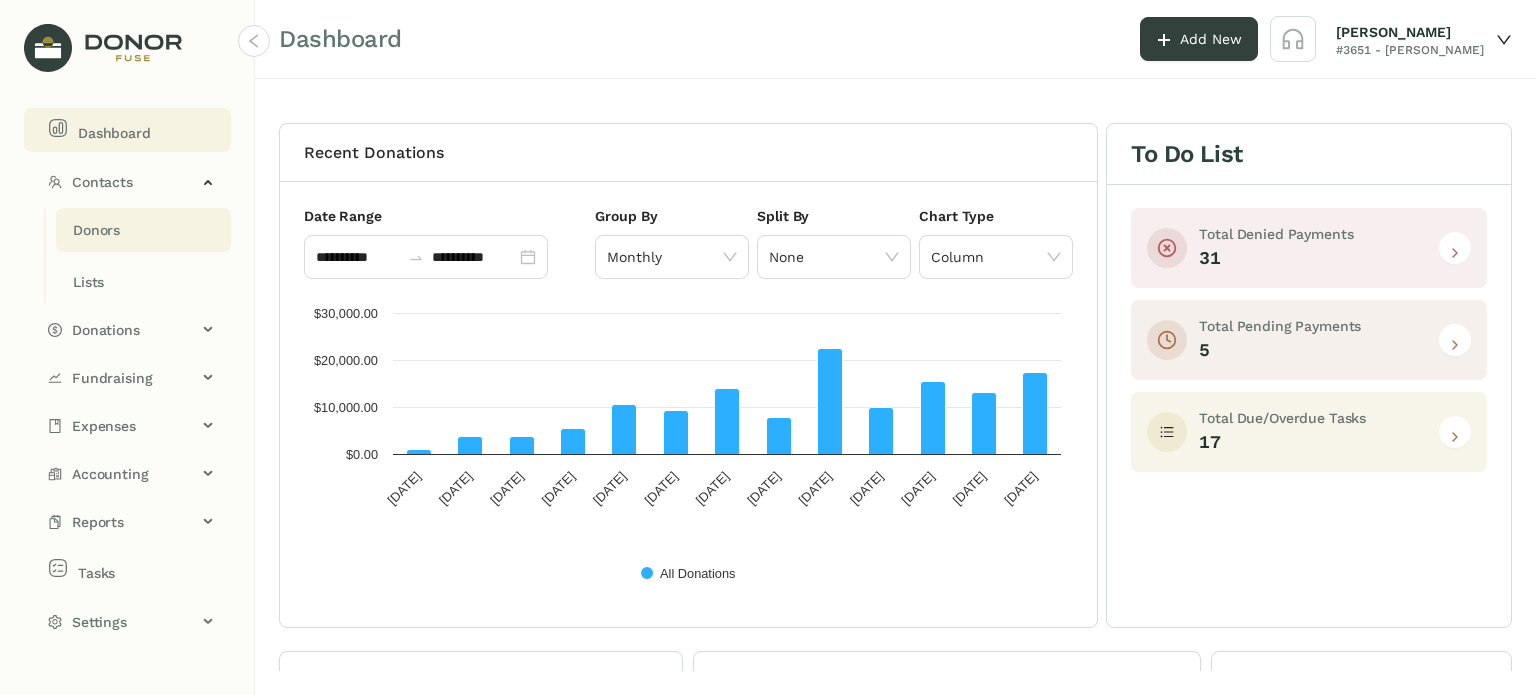 click on "Donors" 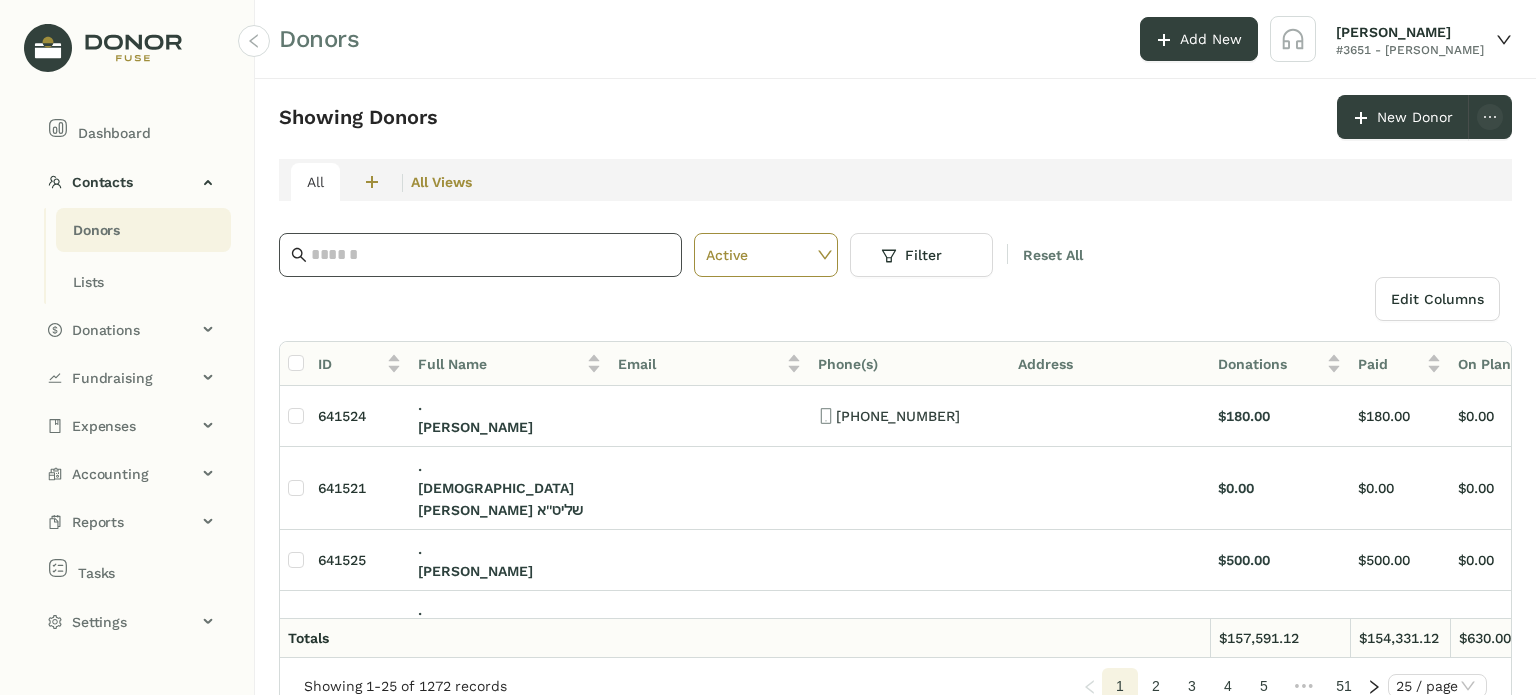click 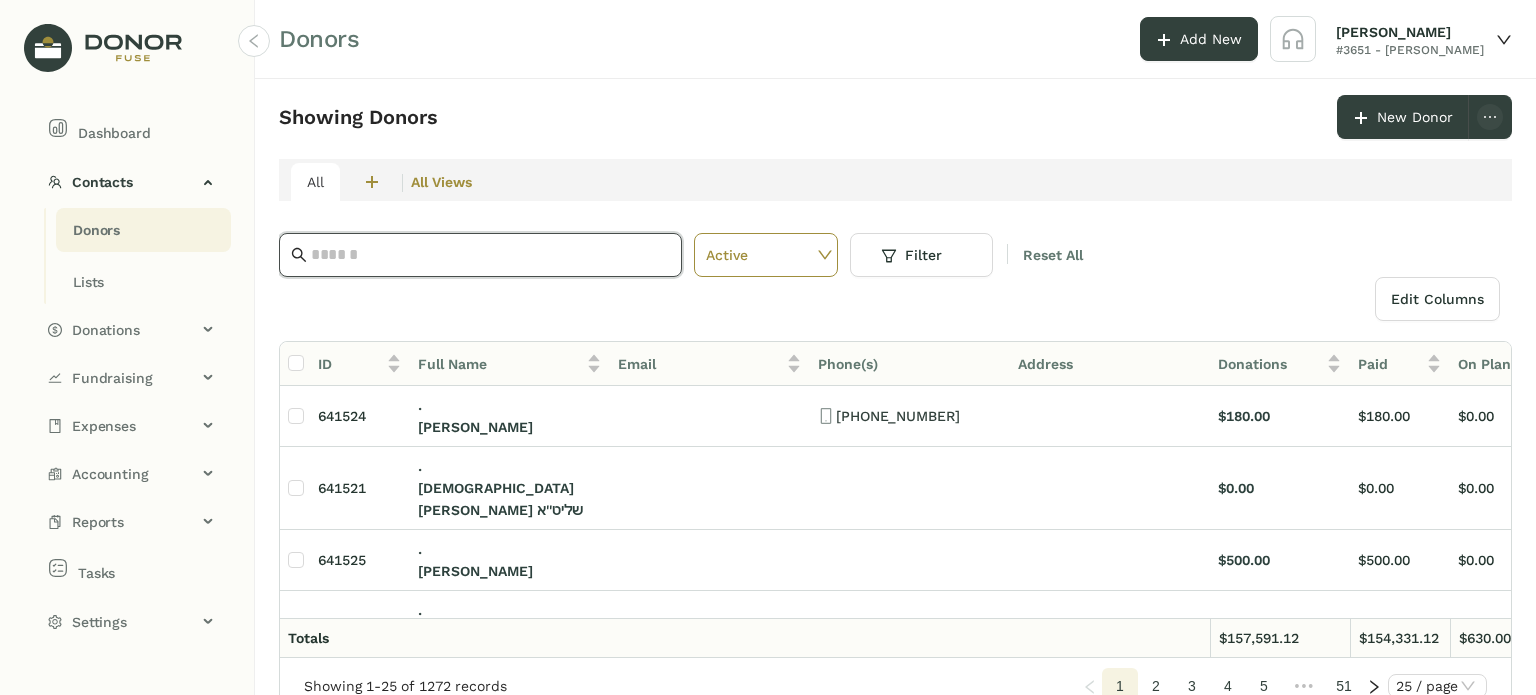 paste on "**********" 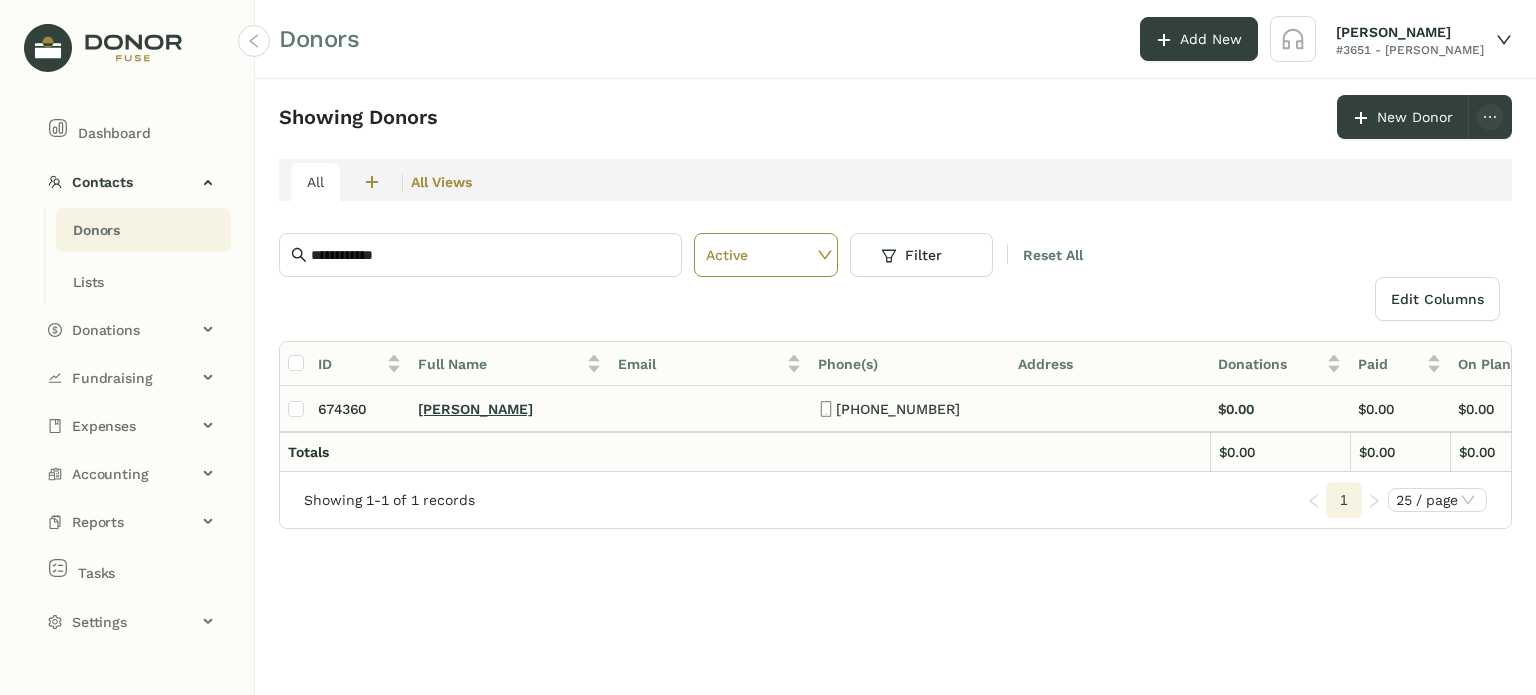 click on "[PERSON_NAME]" 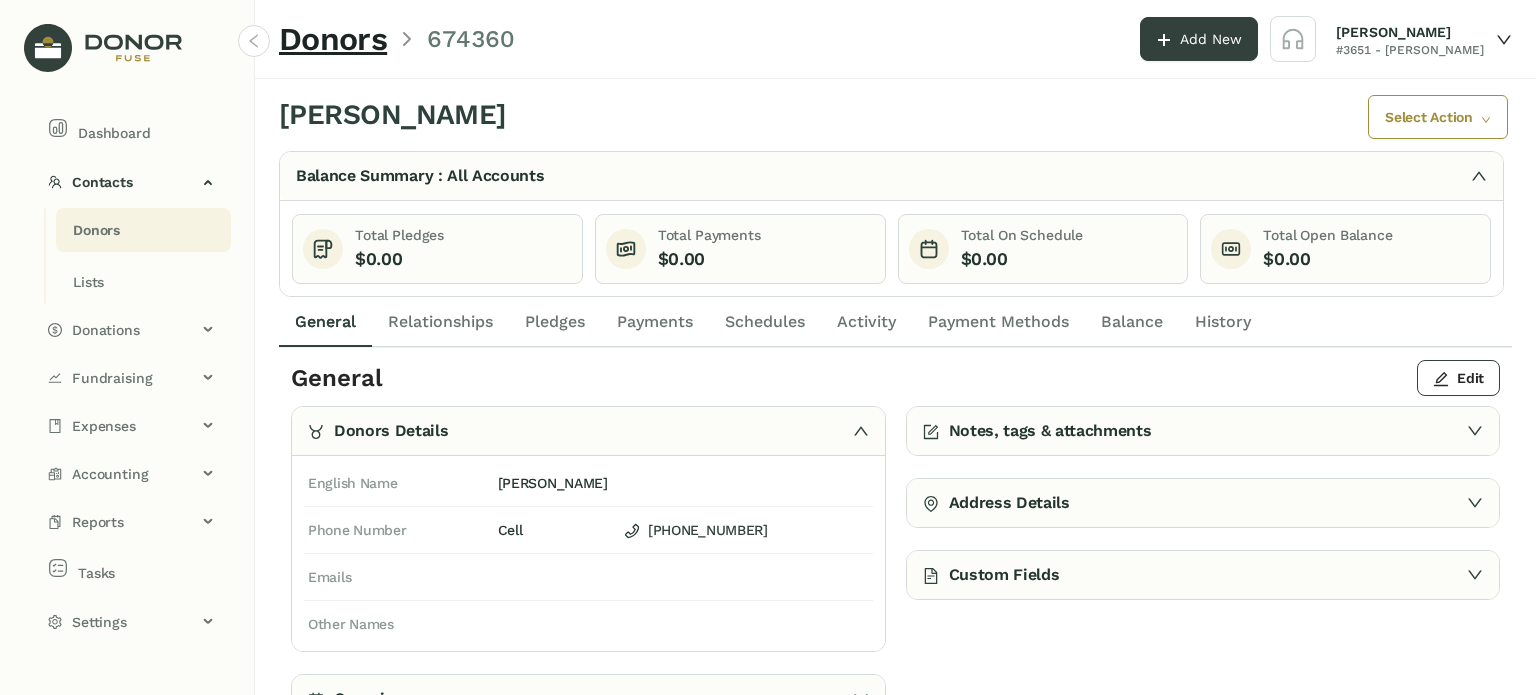 click on "Activity" 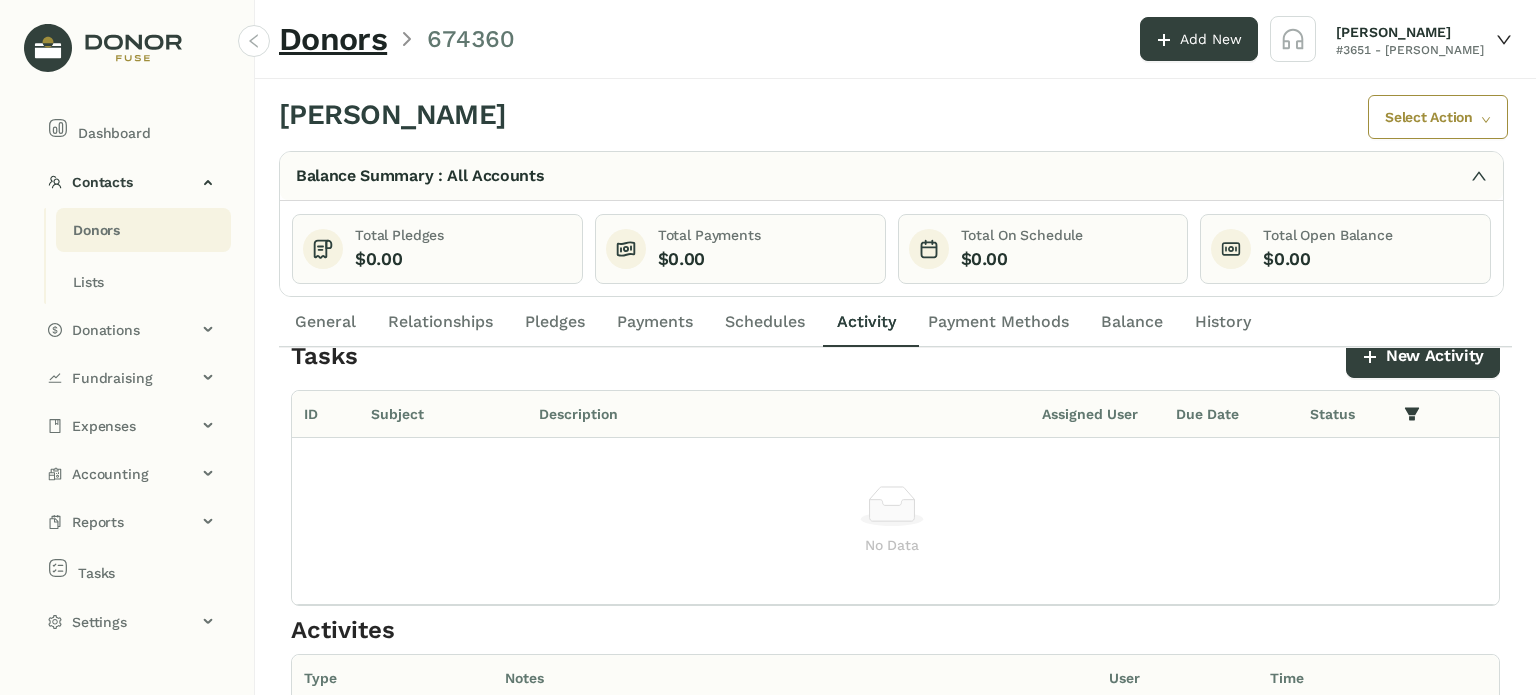scroll, scrollTop: 0, scrollLeft: 0, axis: both 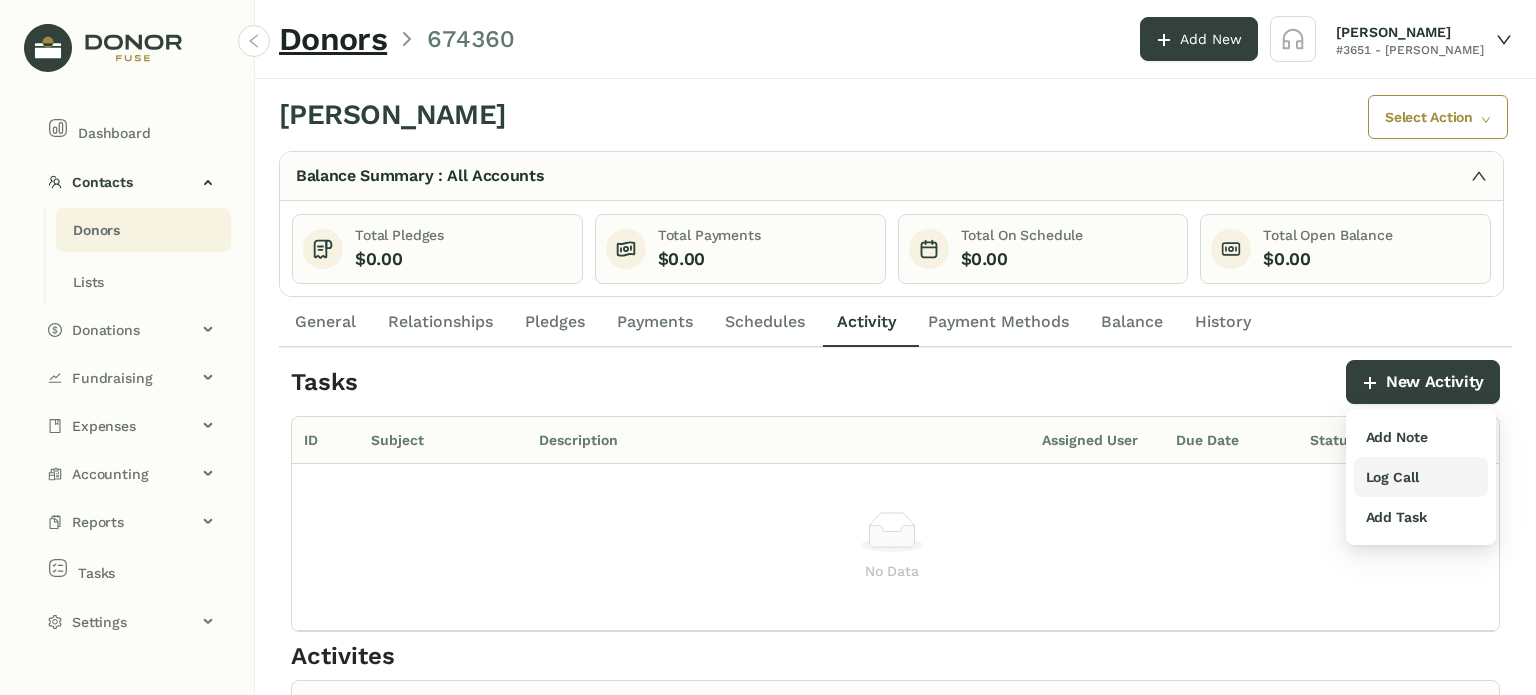 click on "Log Call" at bounding box center [1392, 477] 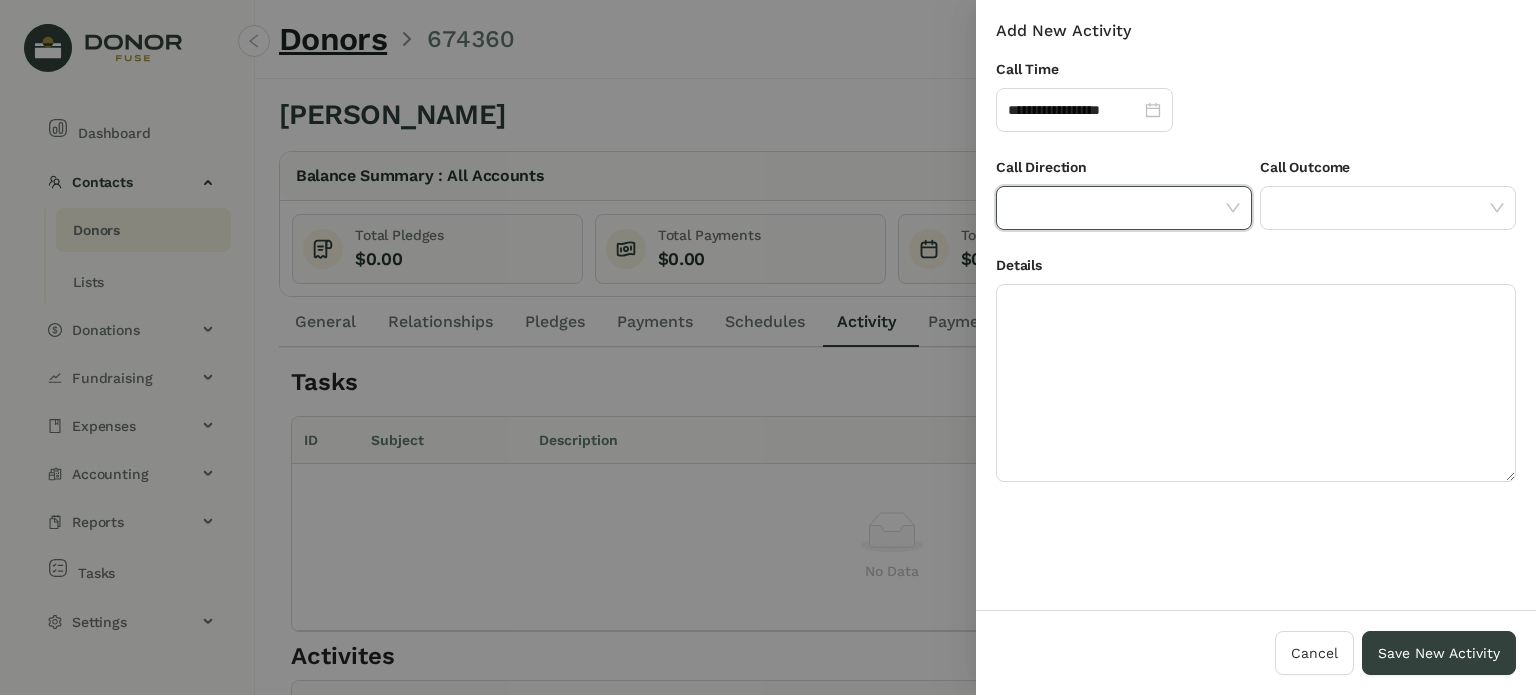 drag, startPoint x: 1190, startPoint y: 212, endPoint x: 1195, endPoint y: 222, distance: 11.18034 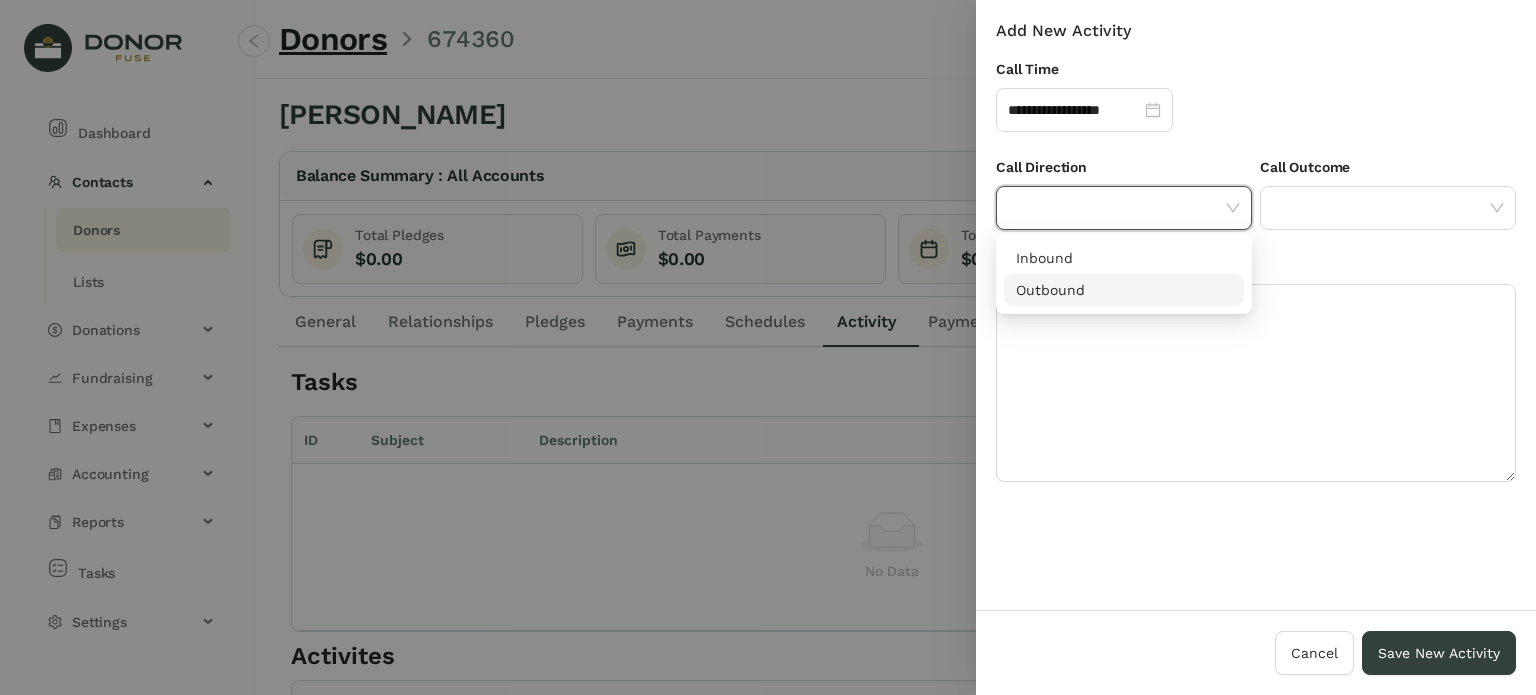 click on "Outbound" at bounding box center [1124, 290] 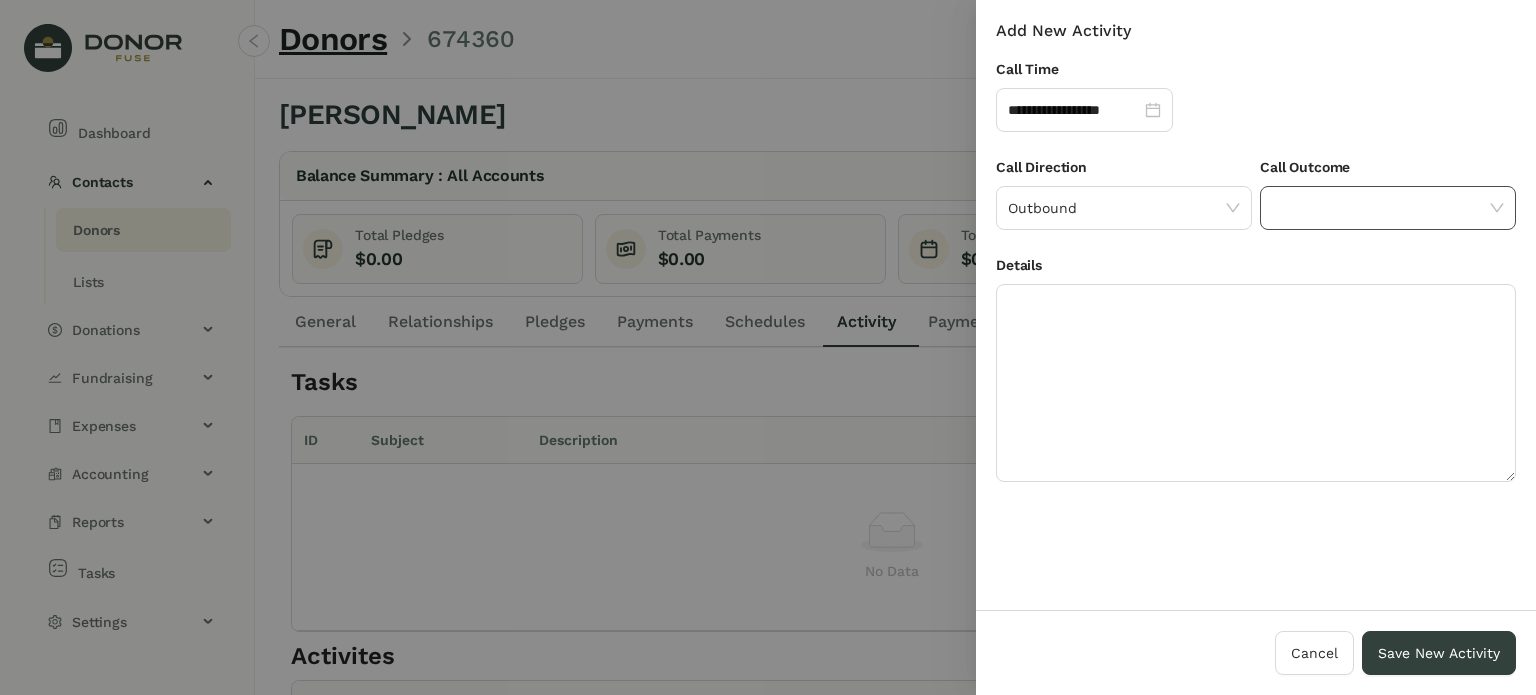 click 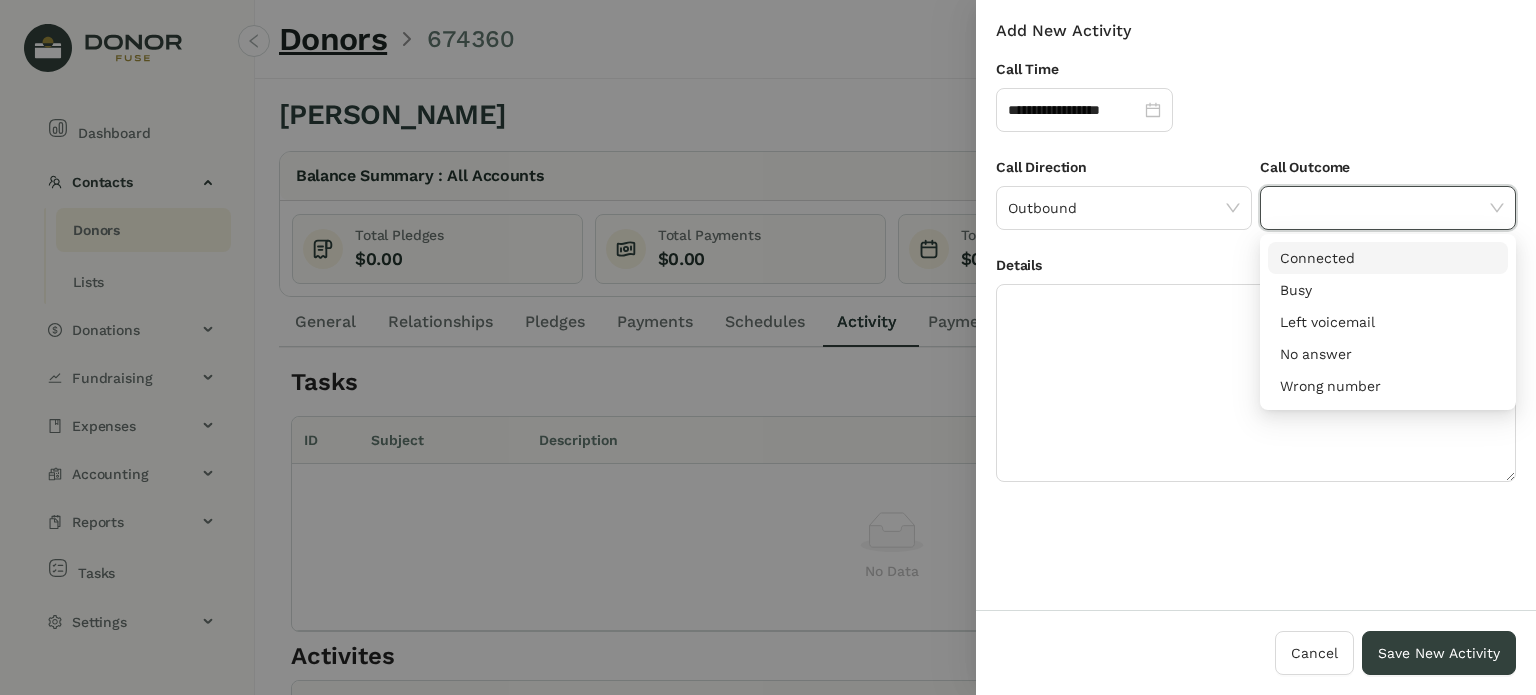 click on "Connected" at bounding box center [1388, 258] 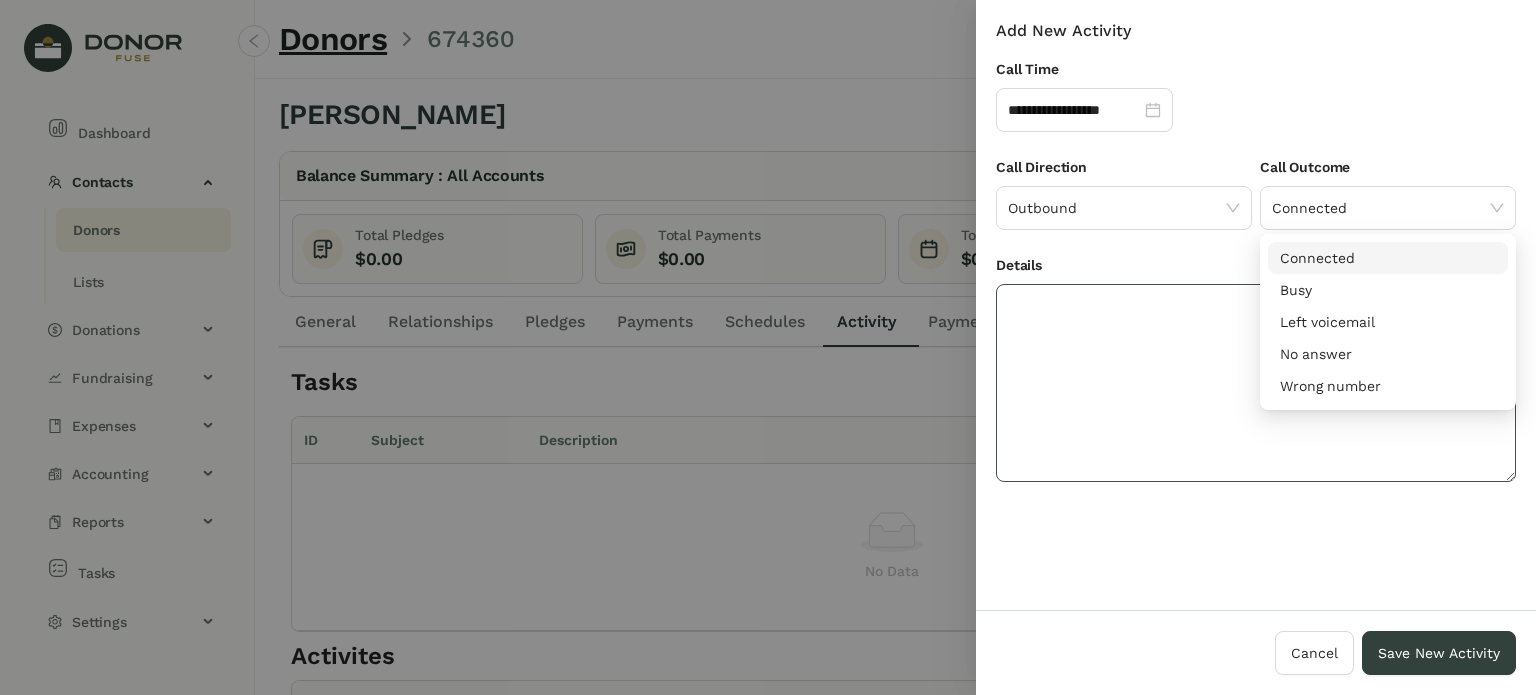 click 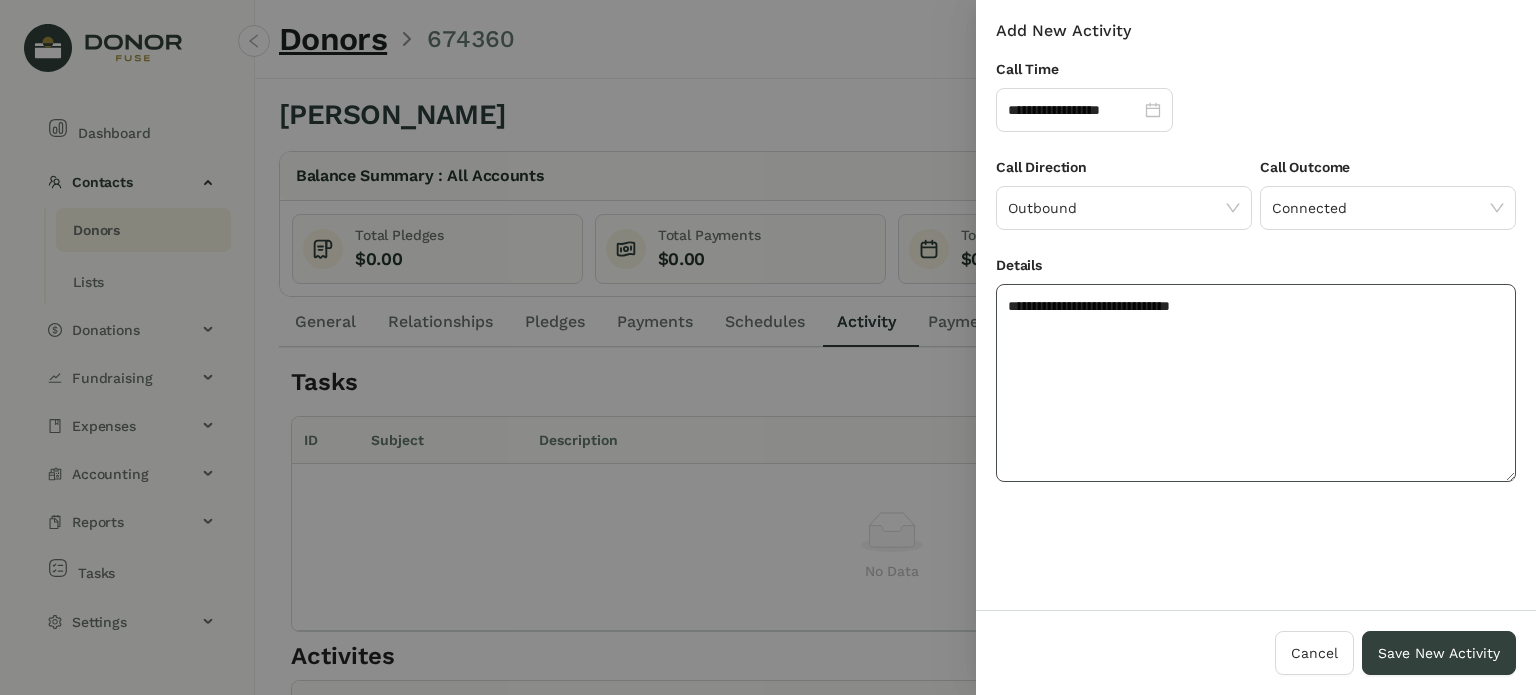 click on "**********" 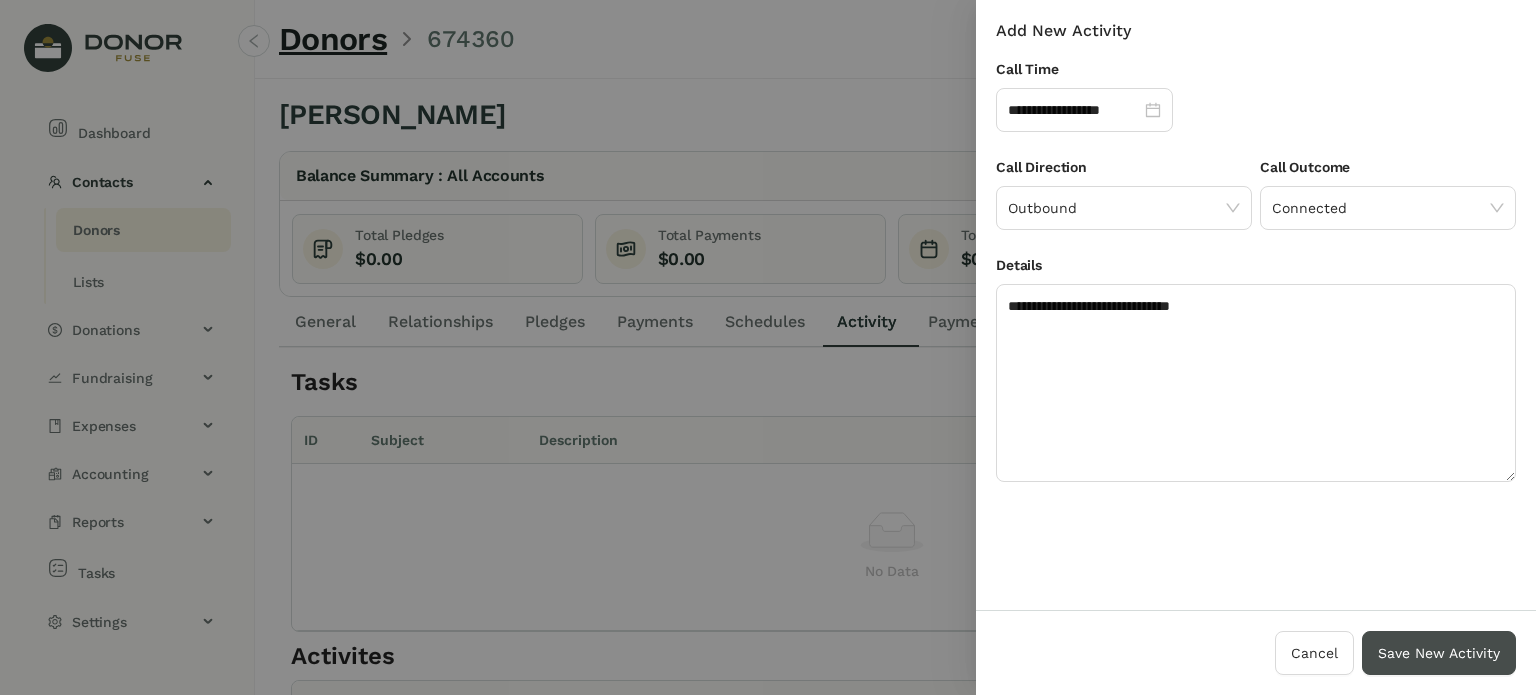 click on "Save New Activity" at bounding box center (1439, 653) 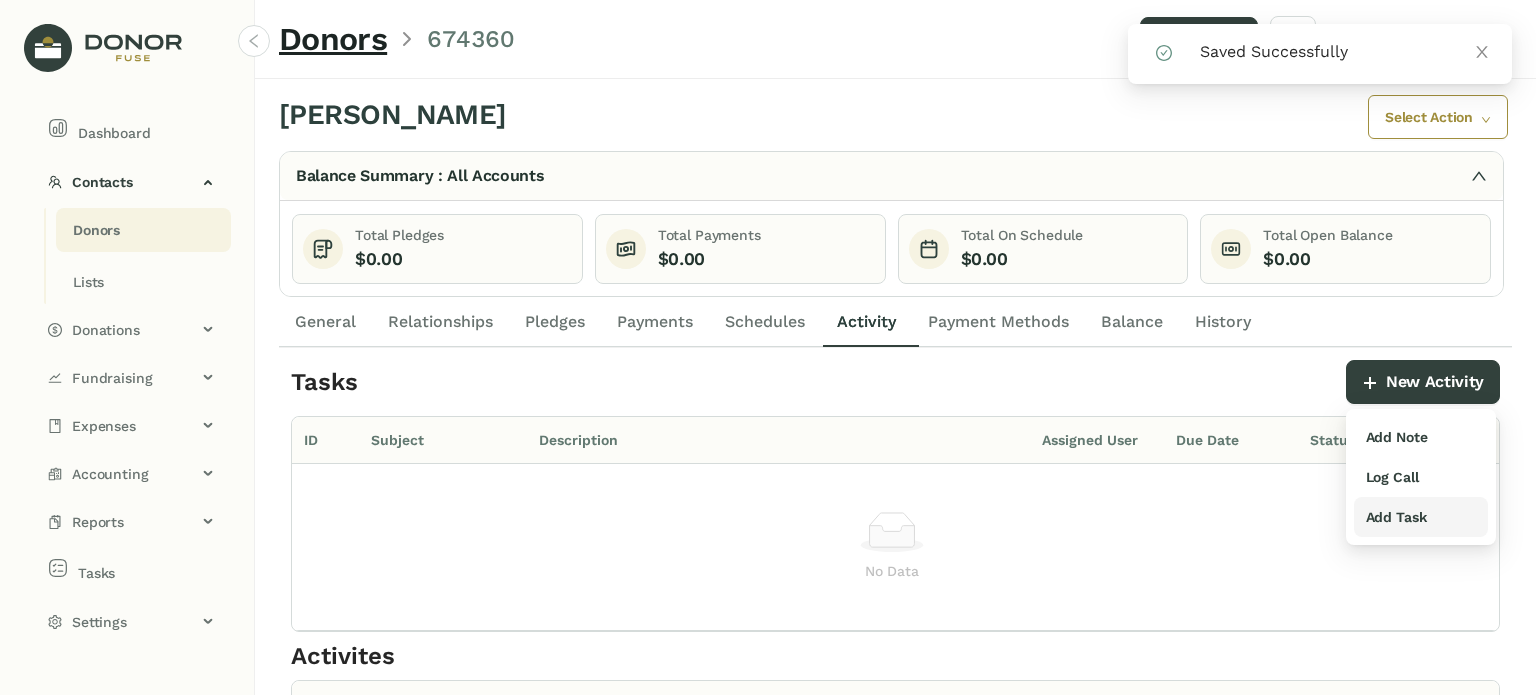 click on "Add Task" at bounding box center (1396, 517) 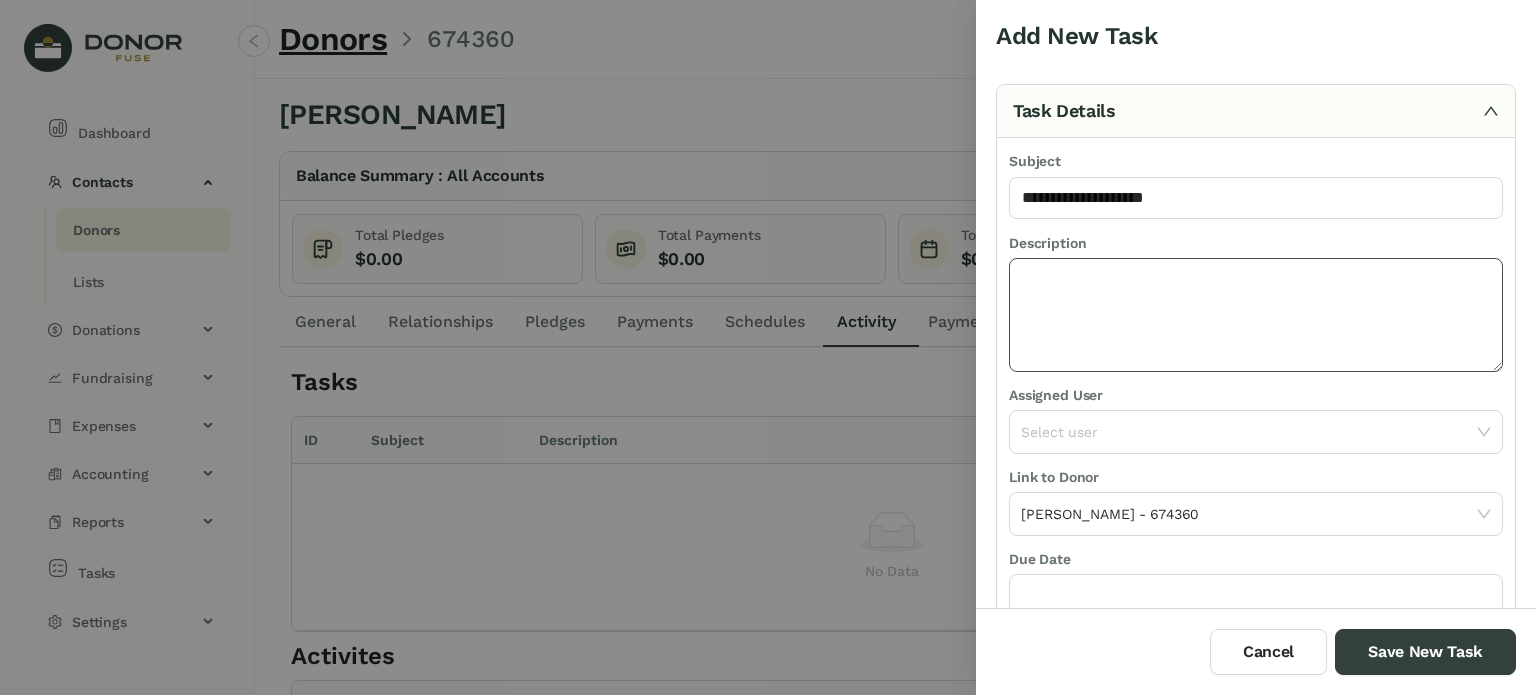 click 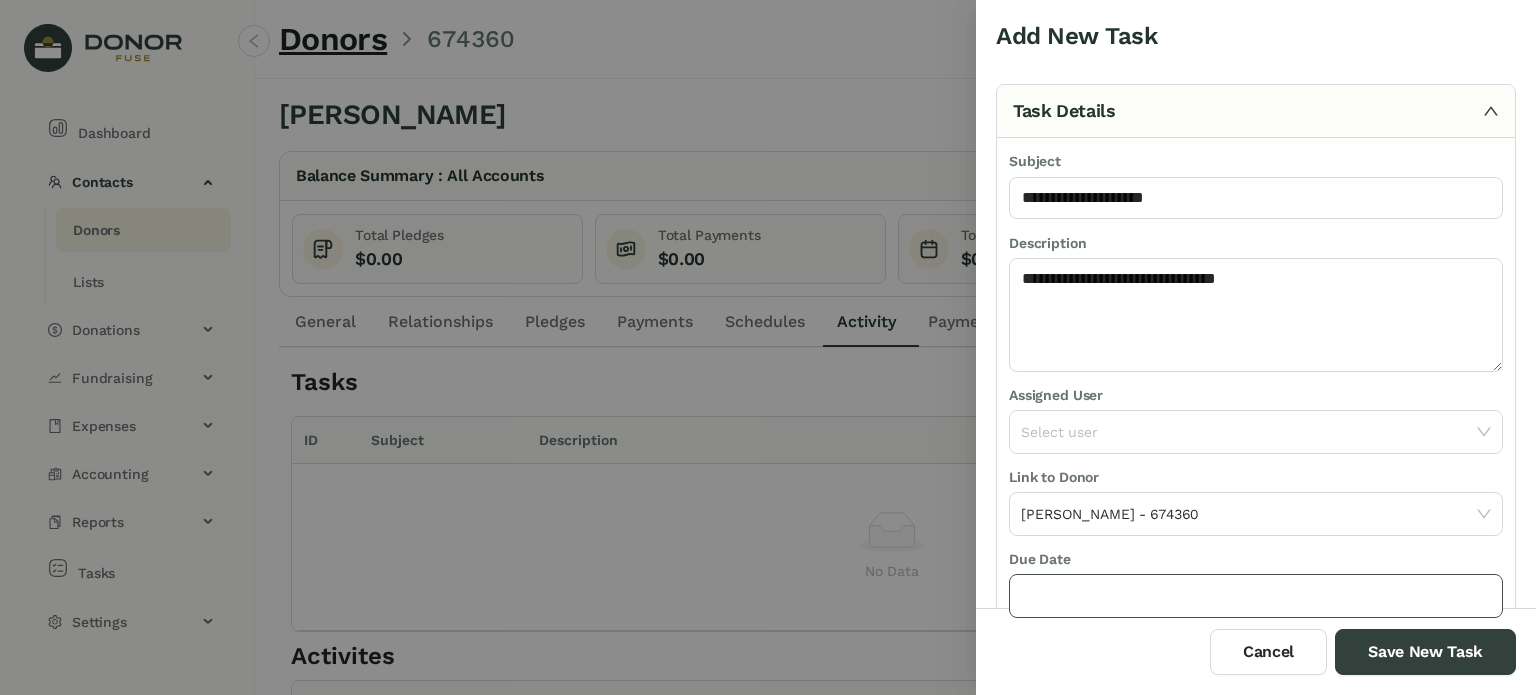 click 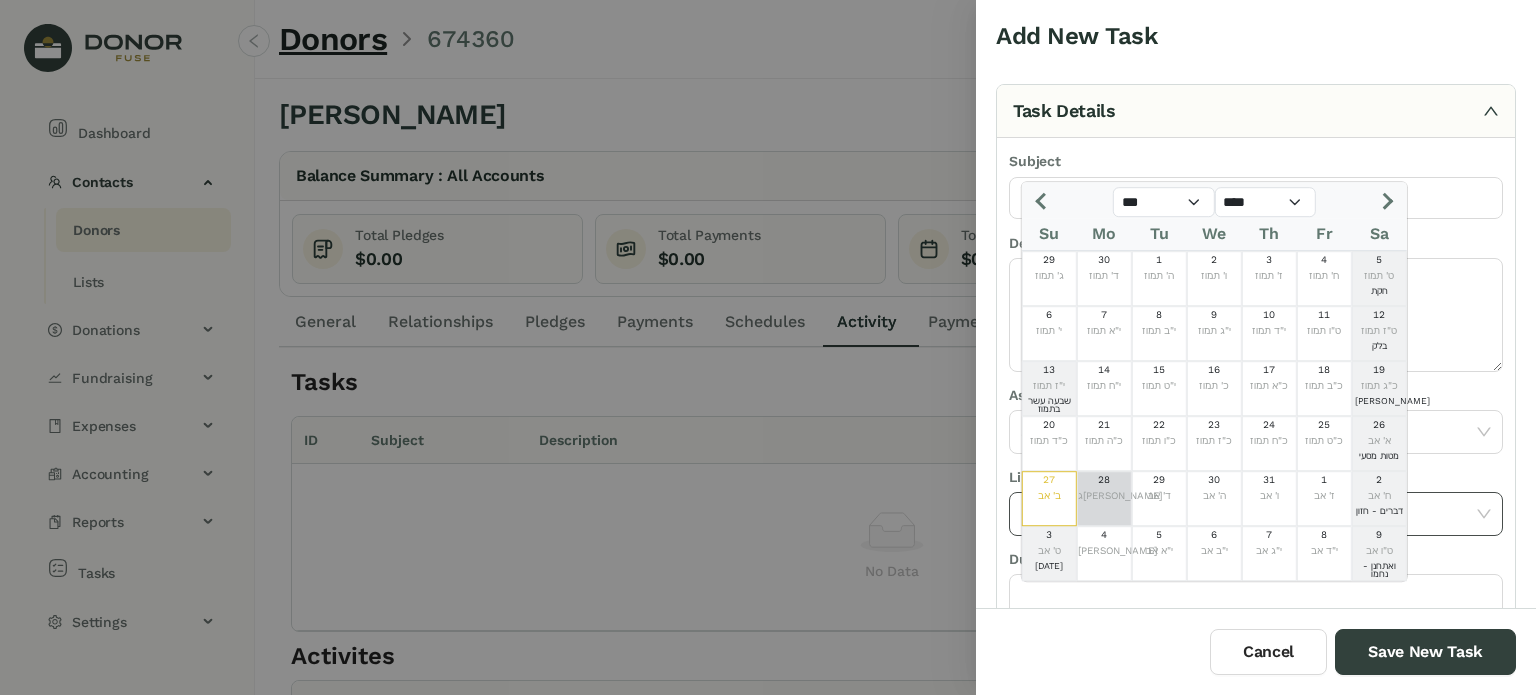 click on "28  ג[PERSON_NAME]" 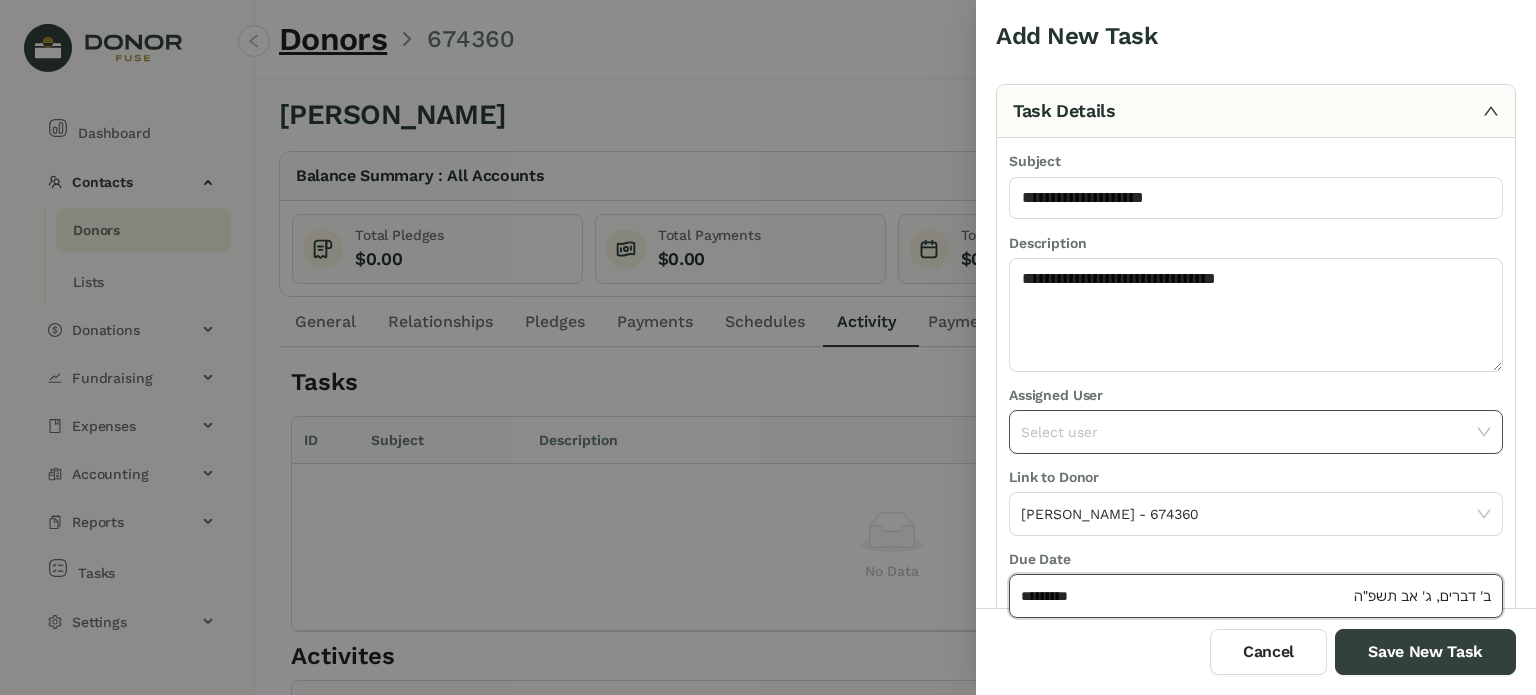 click 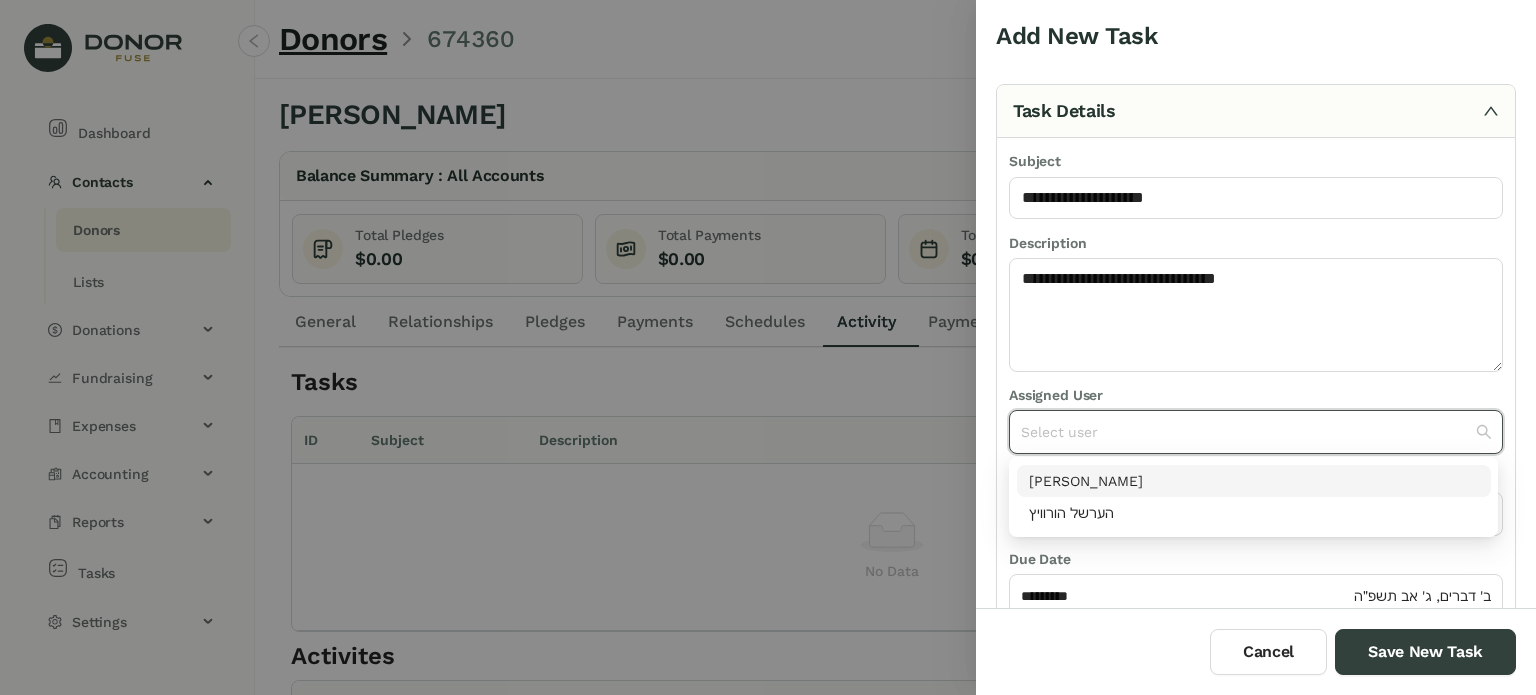 click on "[PERSON_NAME]" at bounding box center (1254, 481) 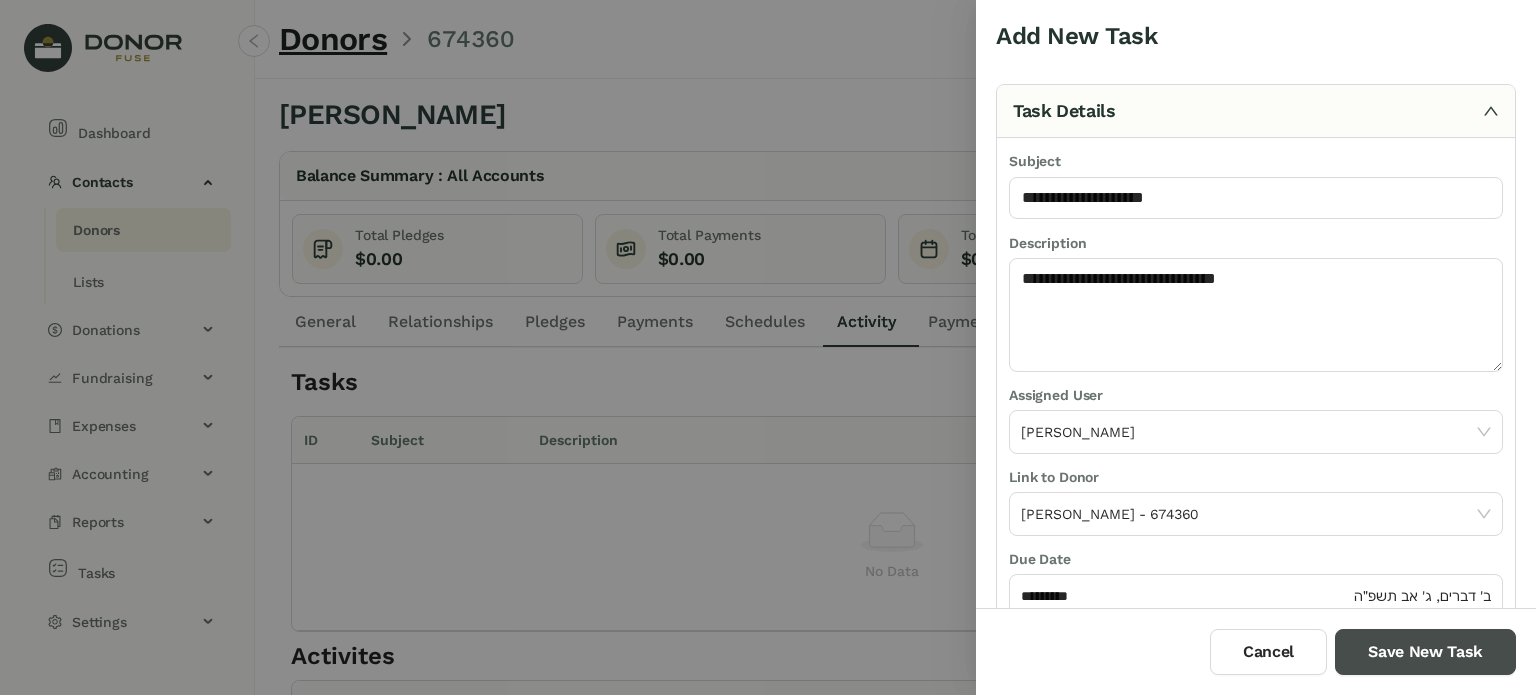 drag, startPoint x: 1394, startPoint y: 656, endPoint x: 1388, endPoint y: 642, distance: 15.231546 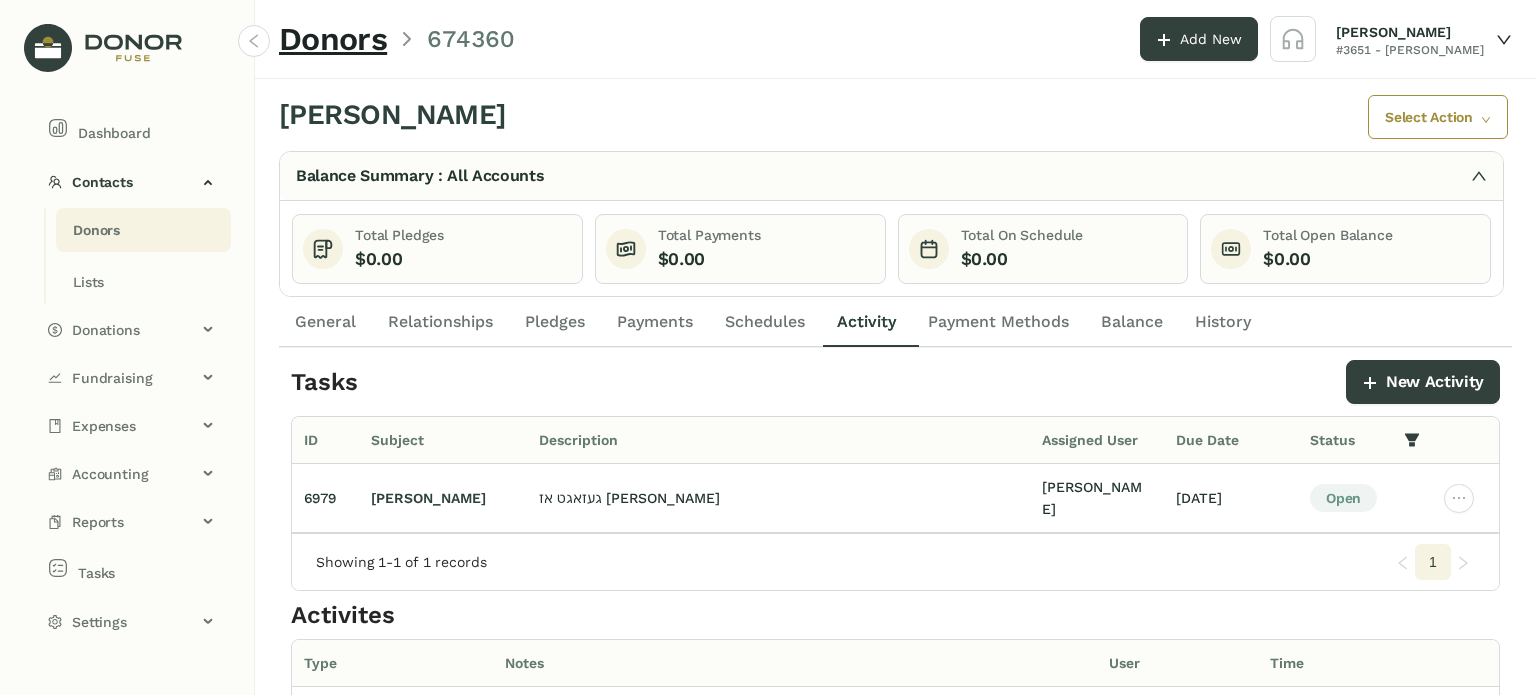 click on "Donors" 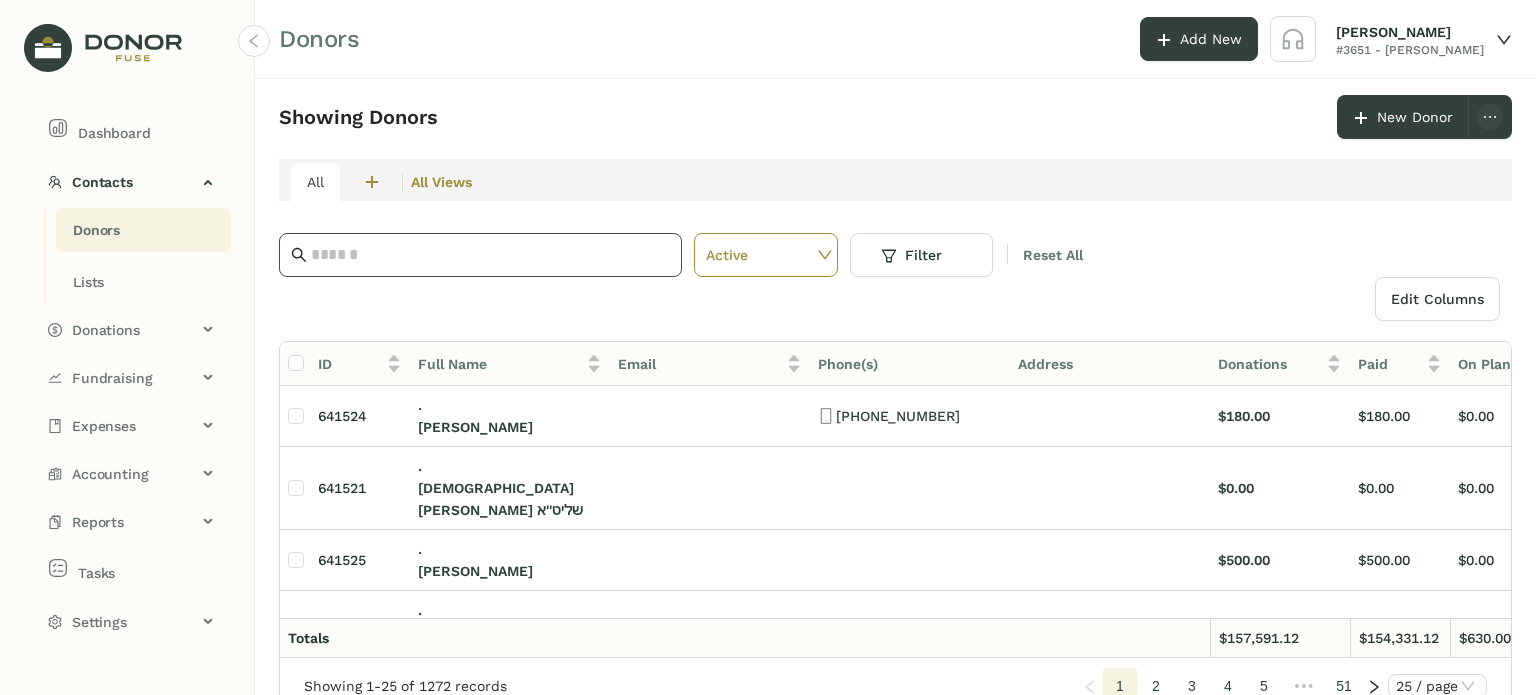 click 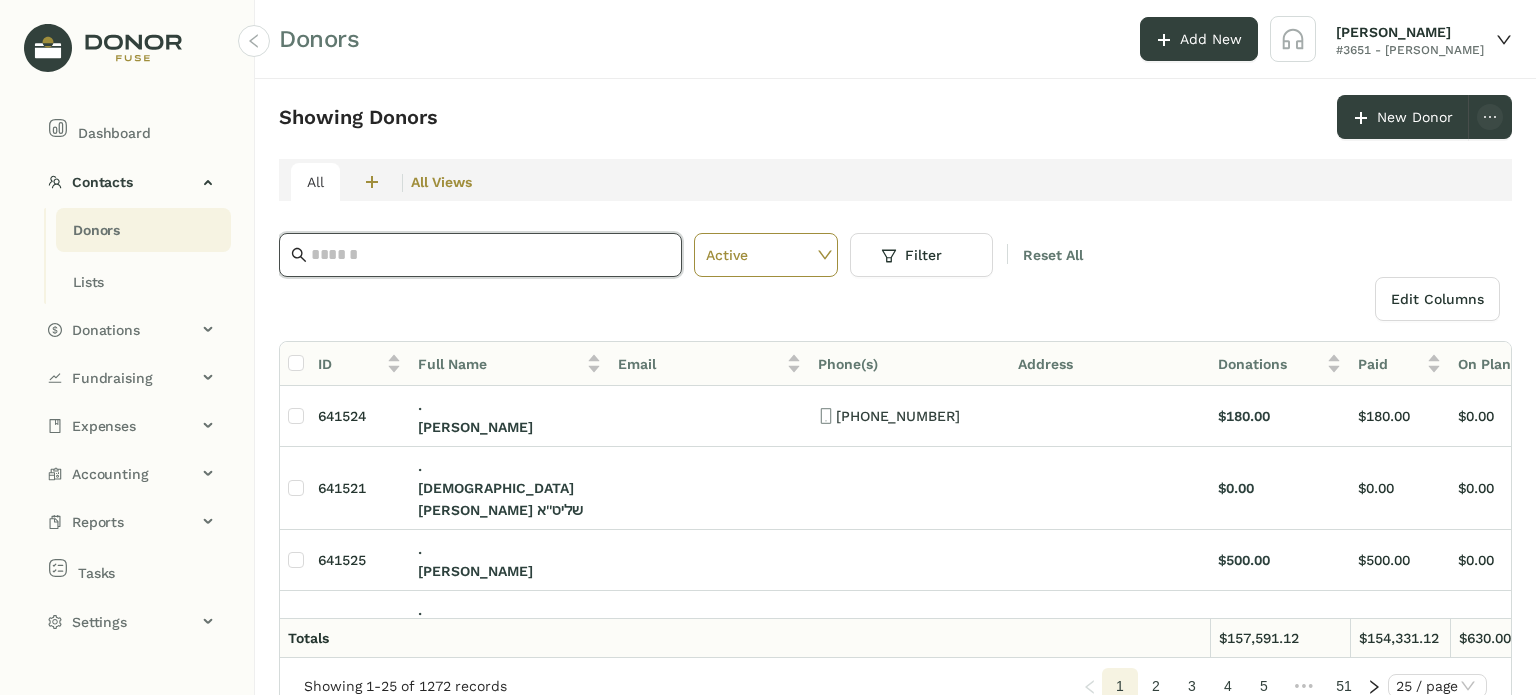 paste on "**********" 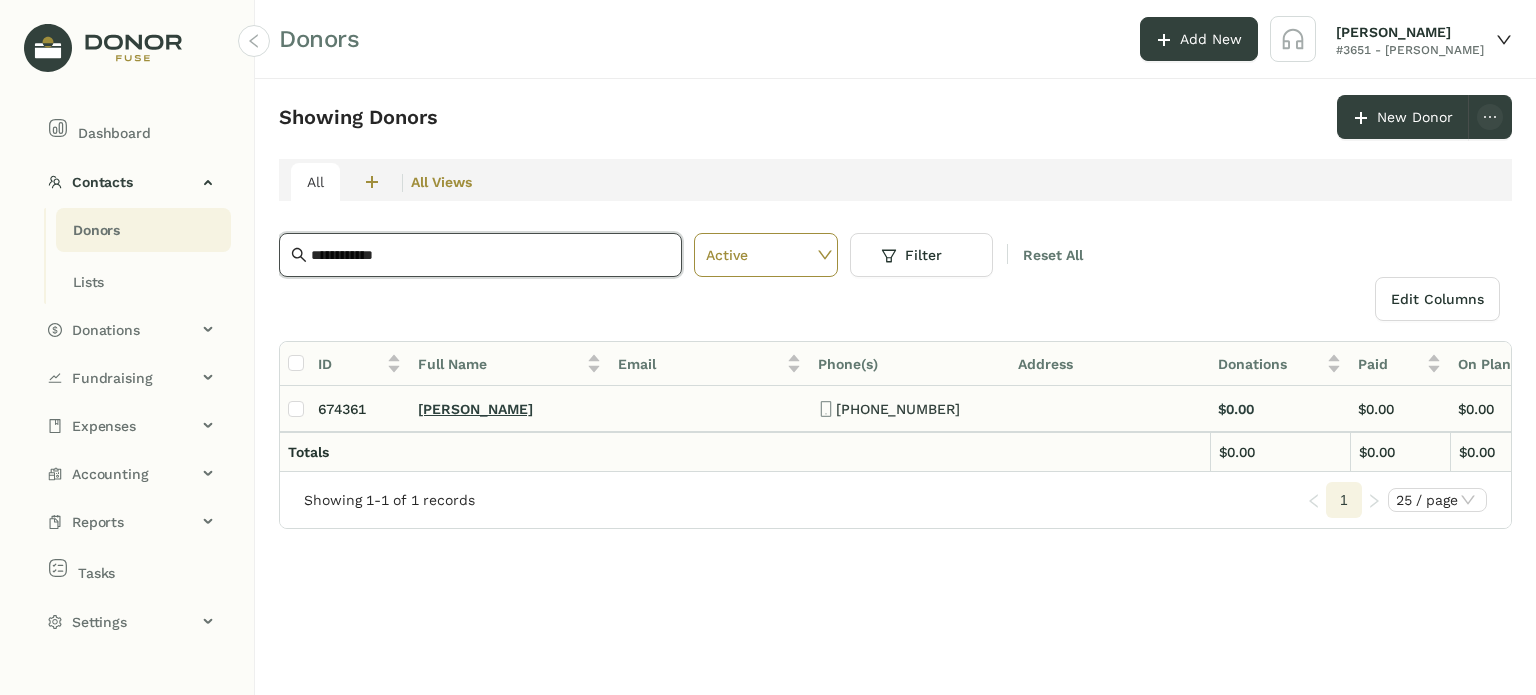 click on "[PERSON_NAME]" 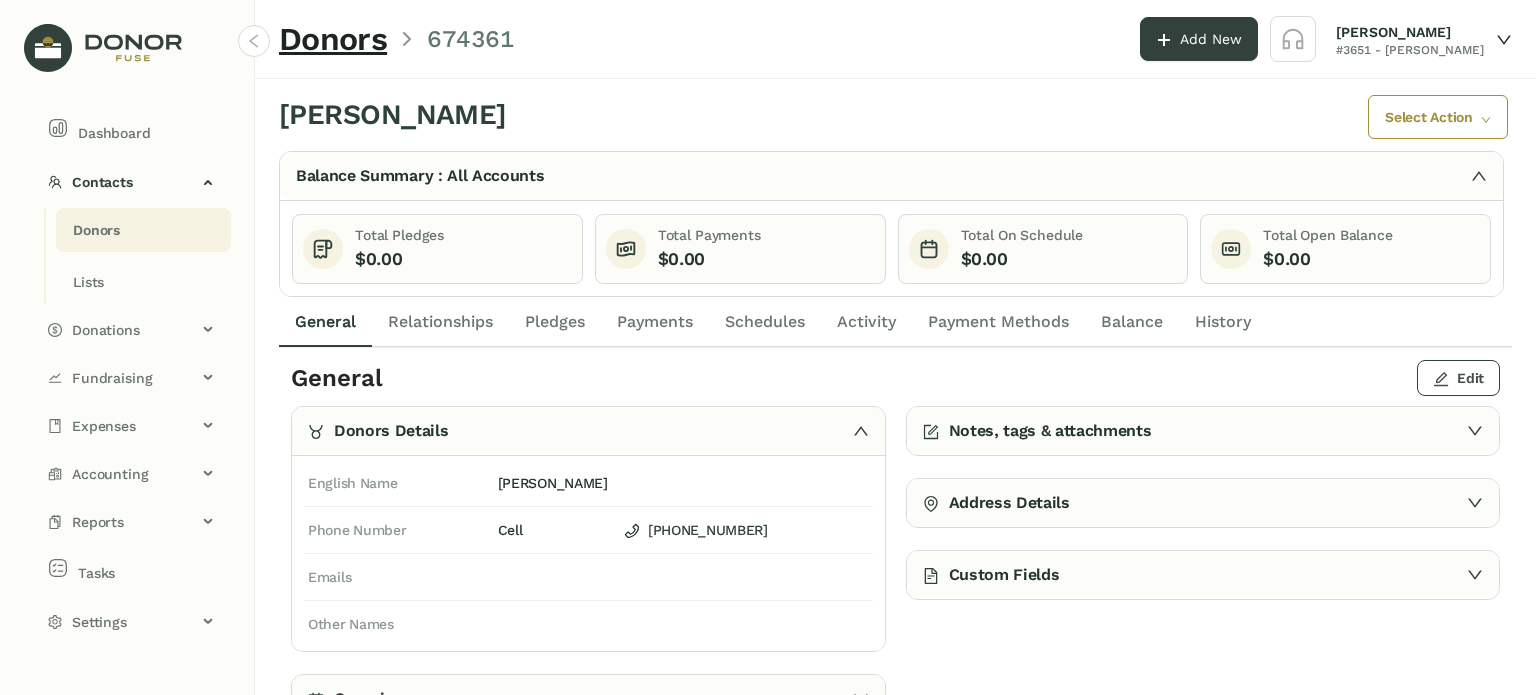 click on "Edit" 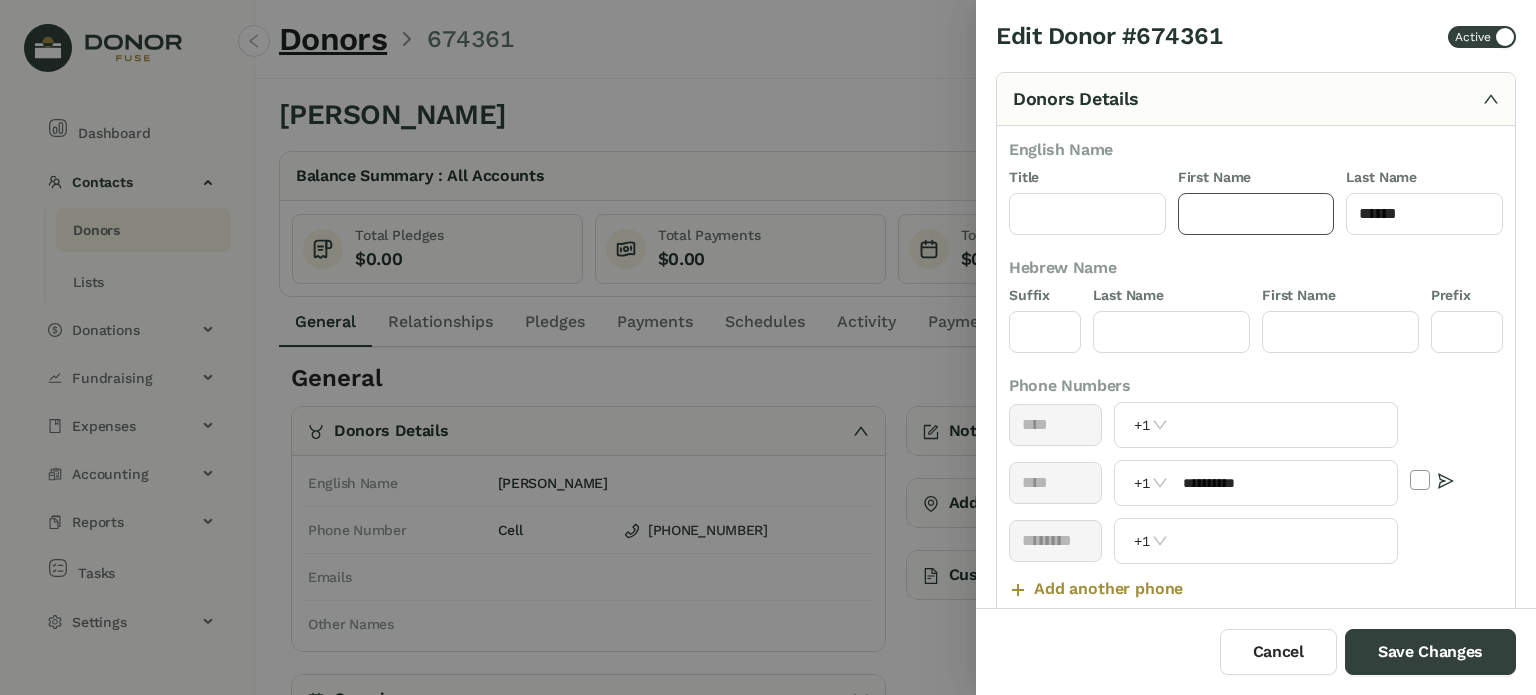 drag, startPoint x: 1246, startPoint y: 214, endPoint x: 1250, endPoint y: 234, distance: 20.396078 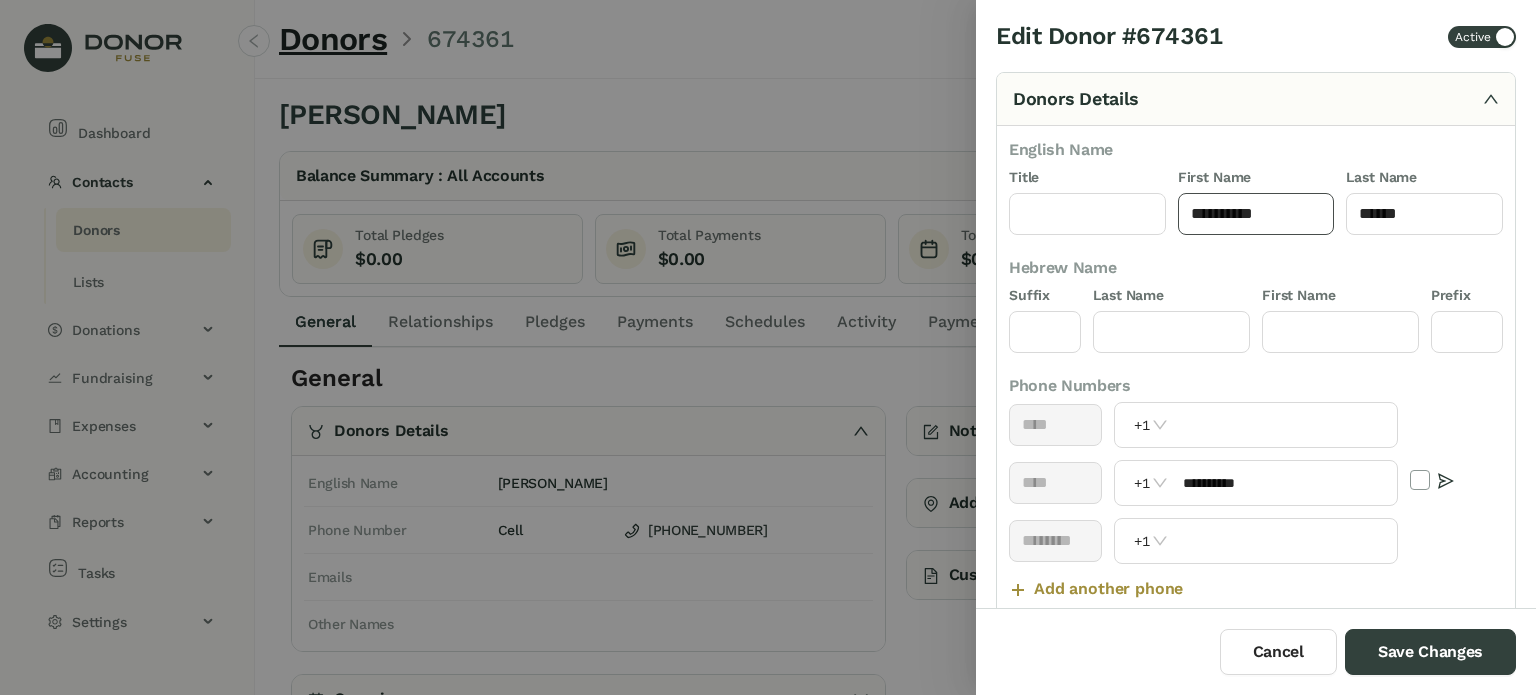 click on "**********" 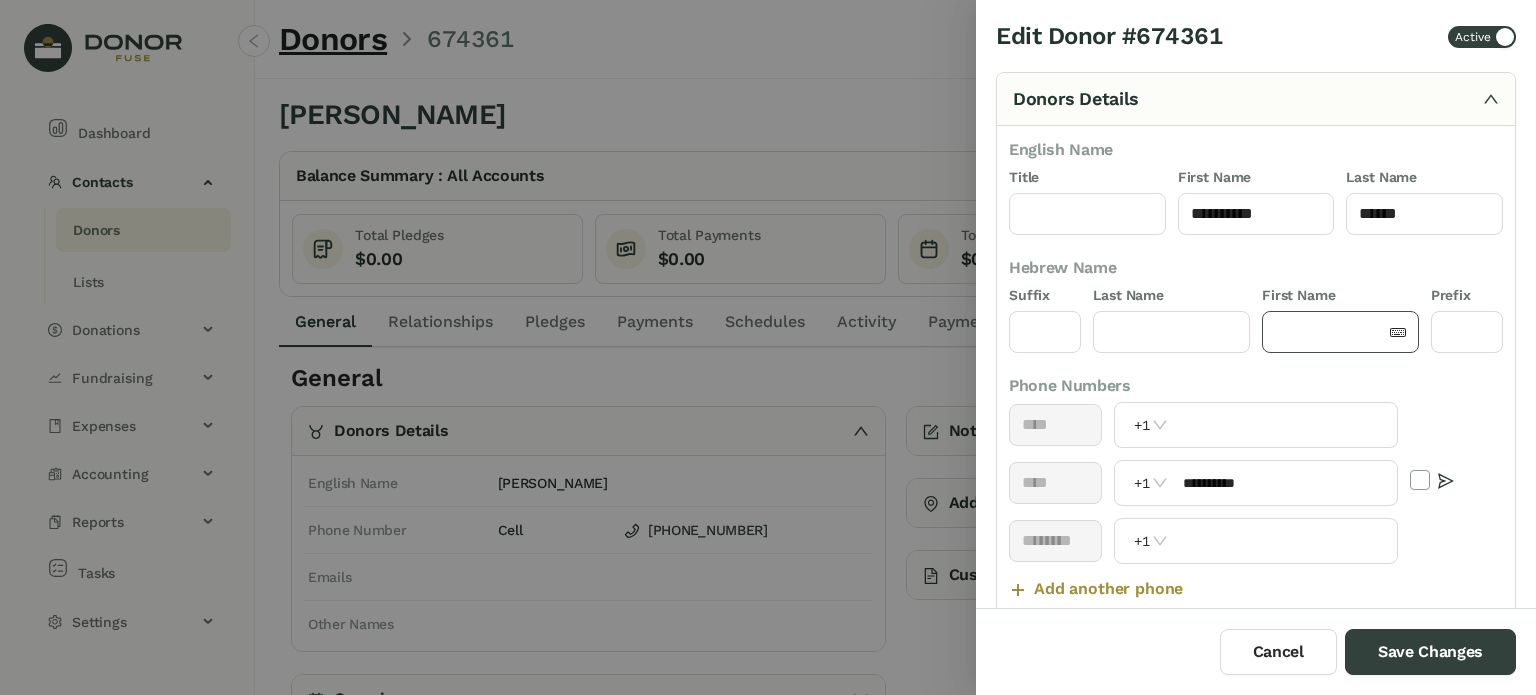 click 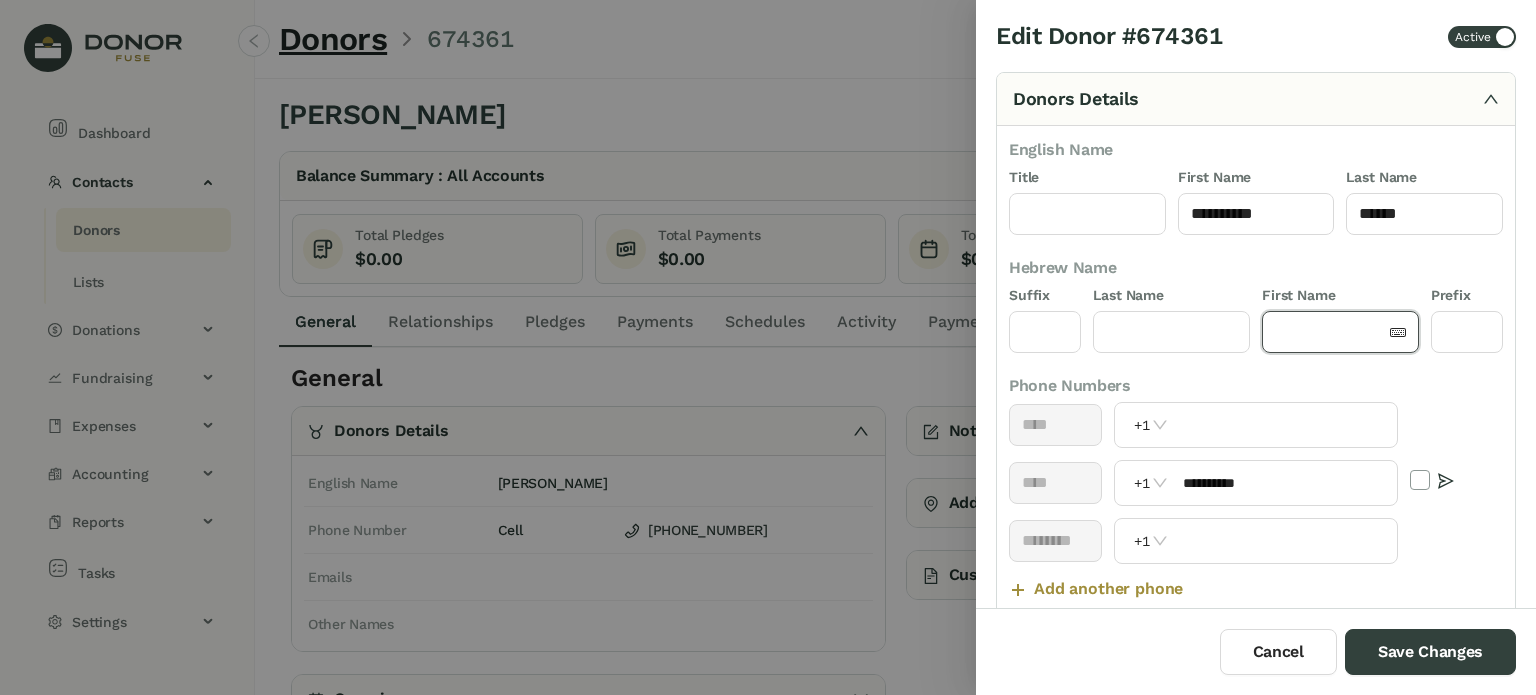 paste on "**********" 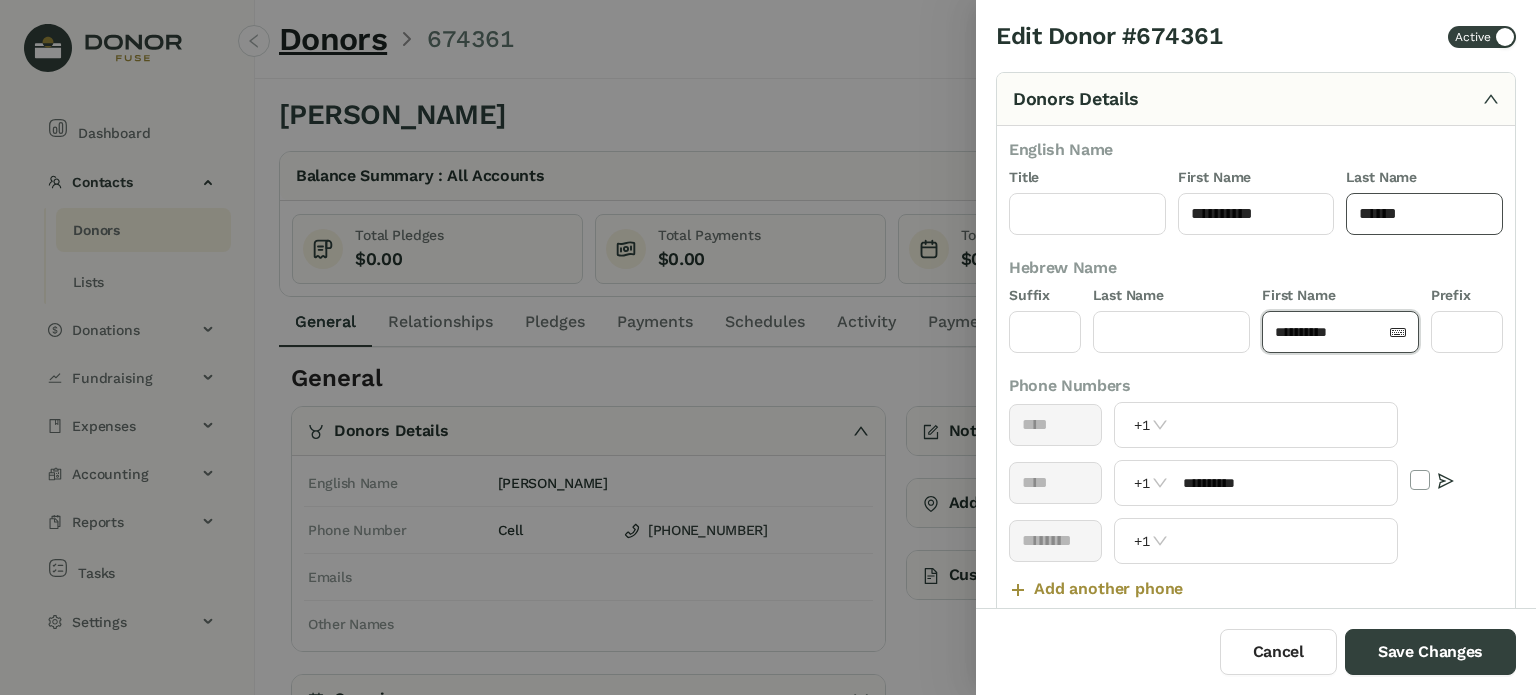 click on "******" 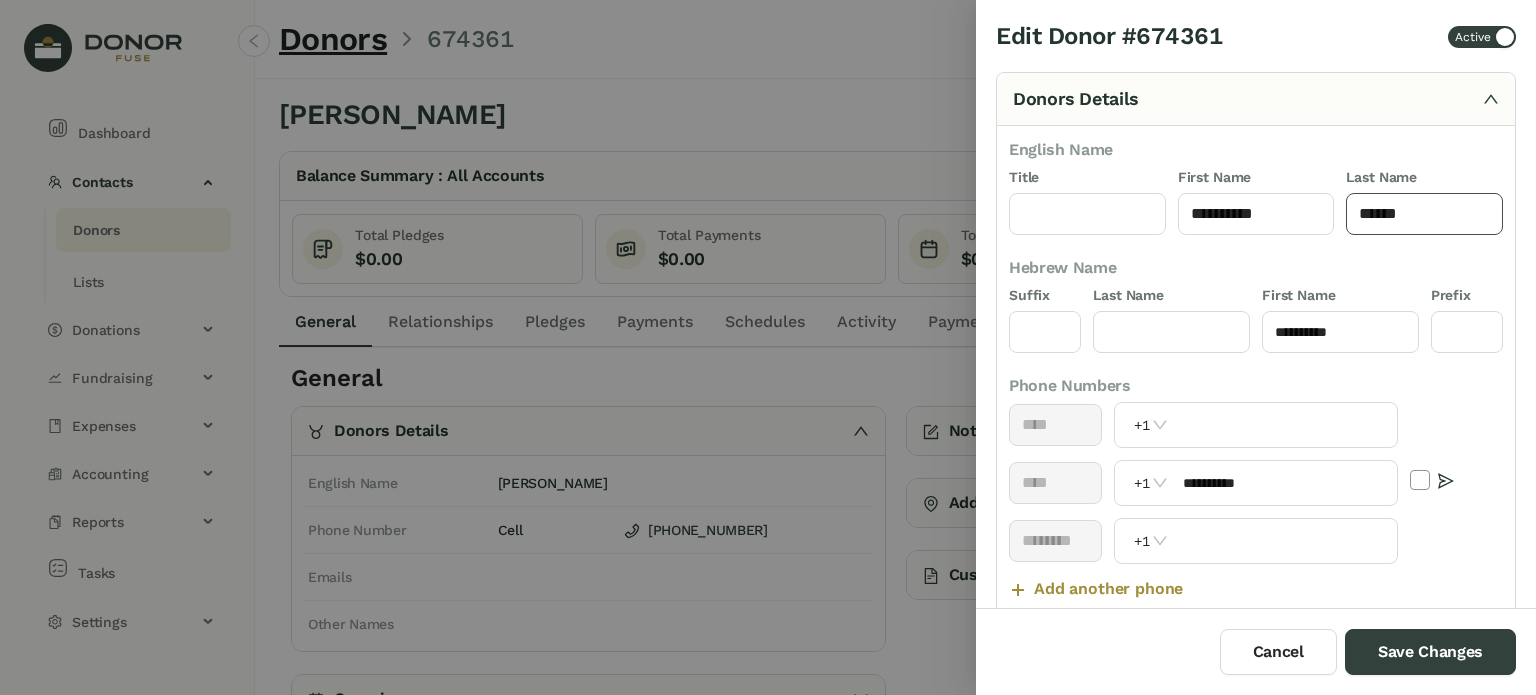 click on "******" 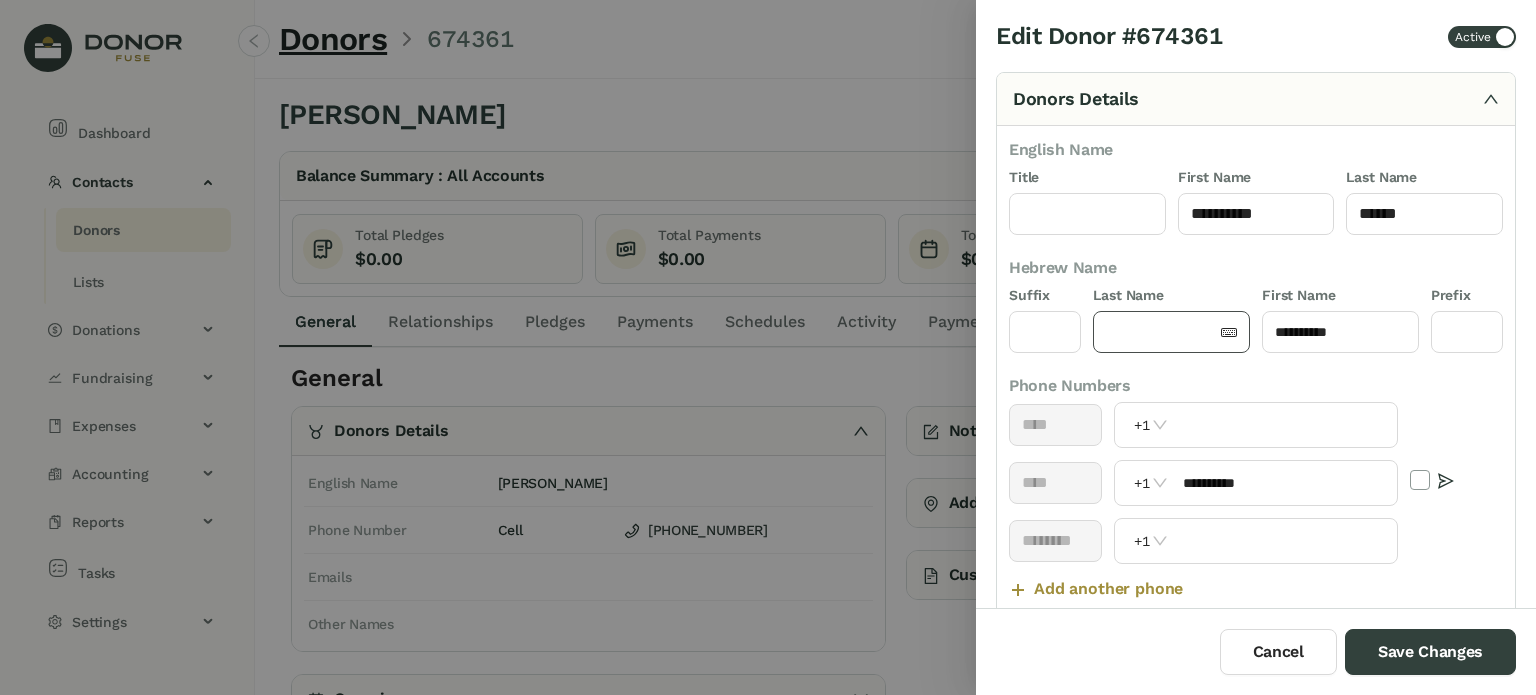 click 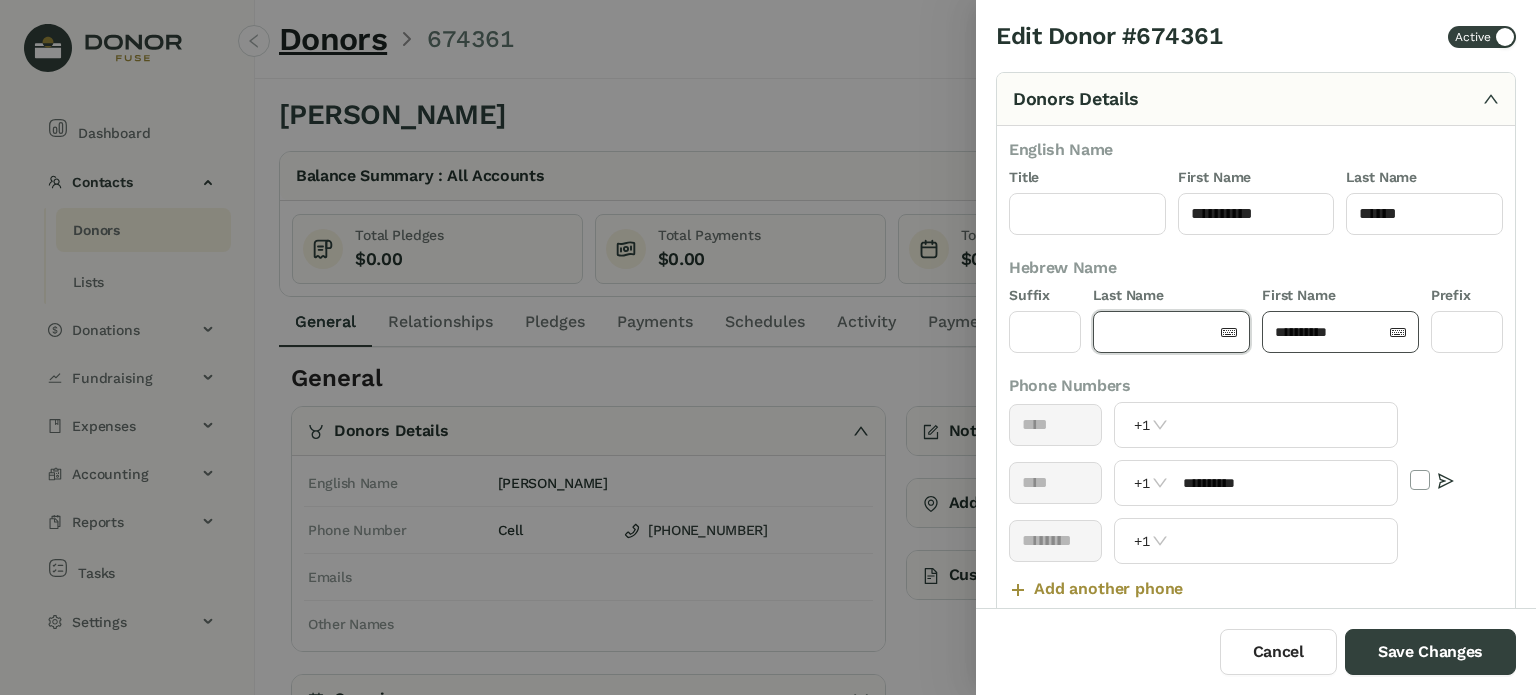paste on "******" 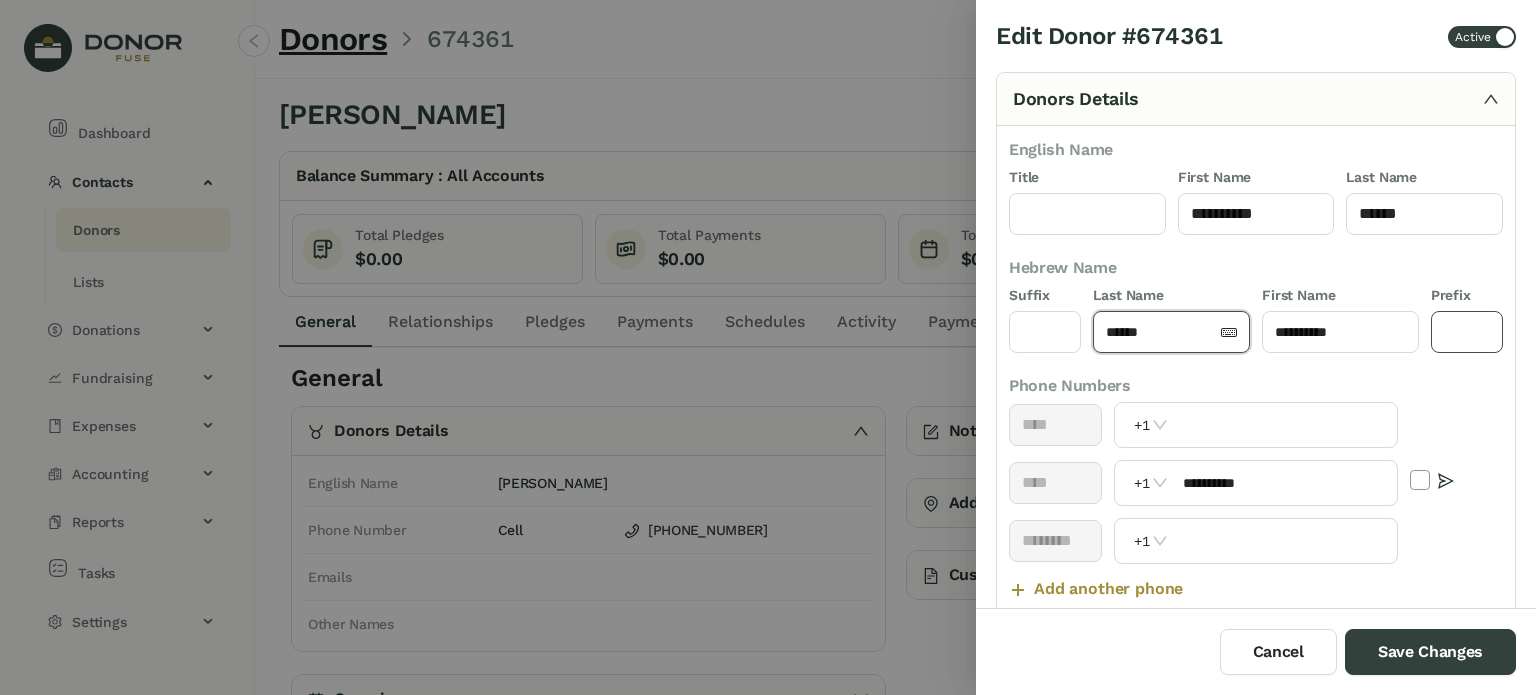 click 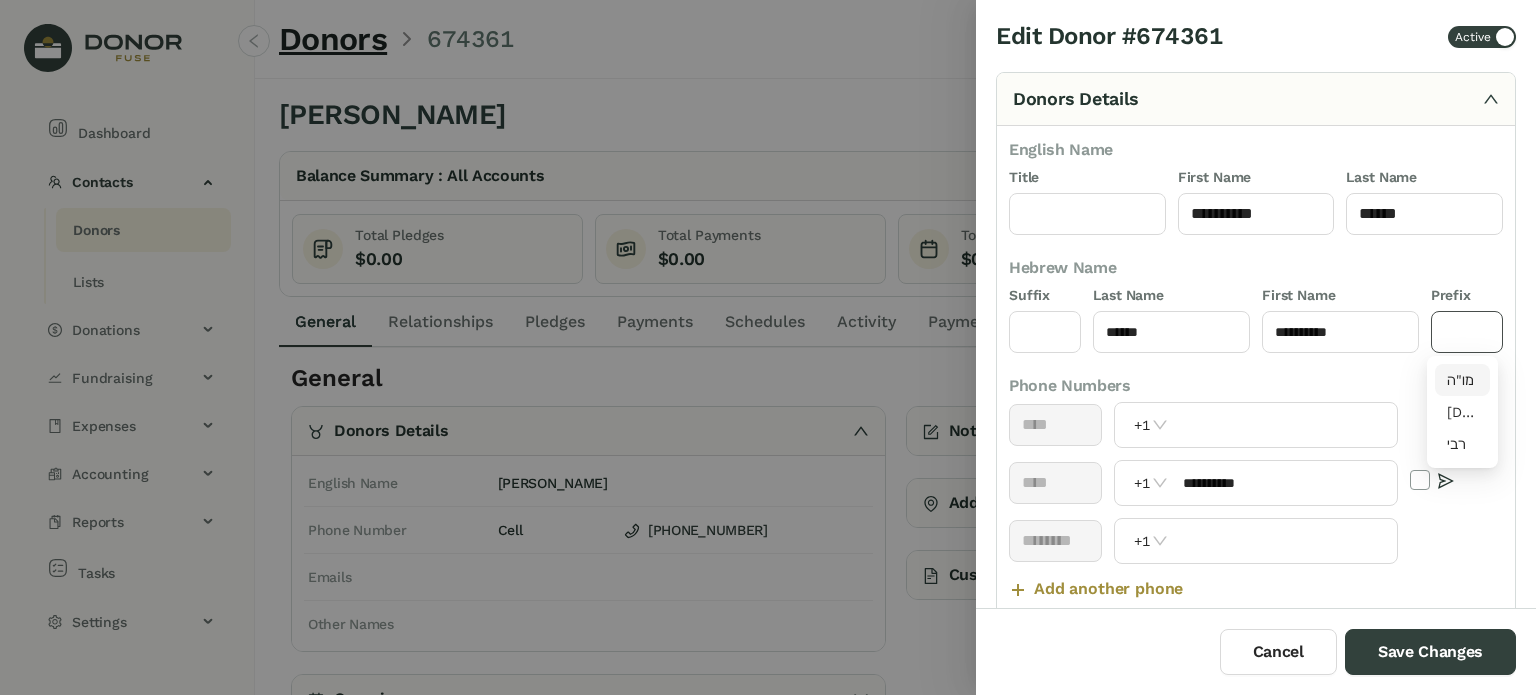 drag, startPoint x: 1466, startPoint y: 377, endPoint x: 1302, endPoint y: 383, distance: 164.10973 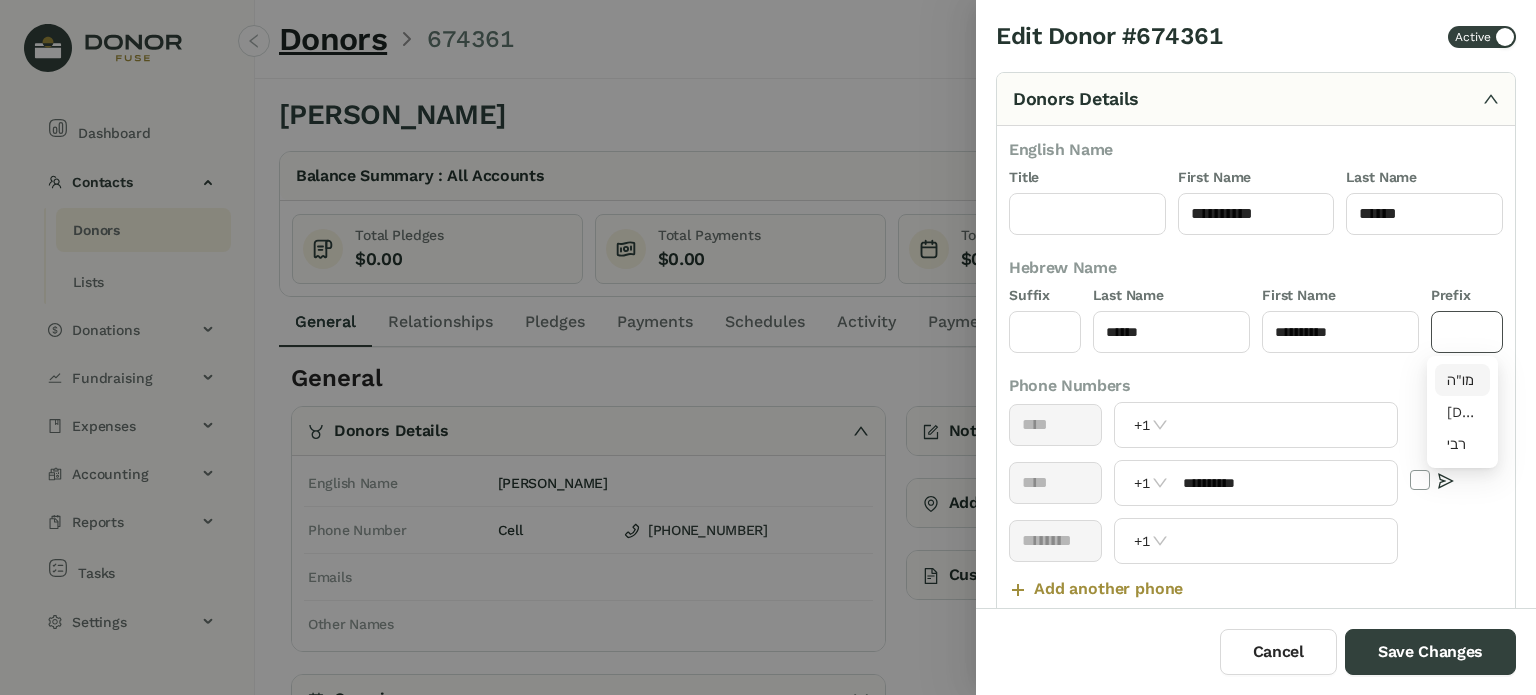click on "מו"ה" at bounding box center [1463, 380] 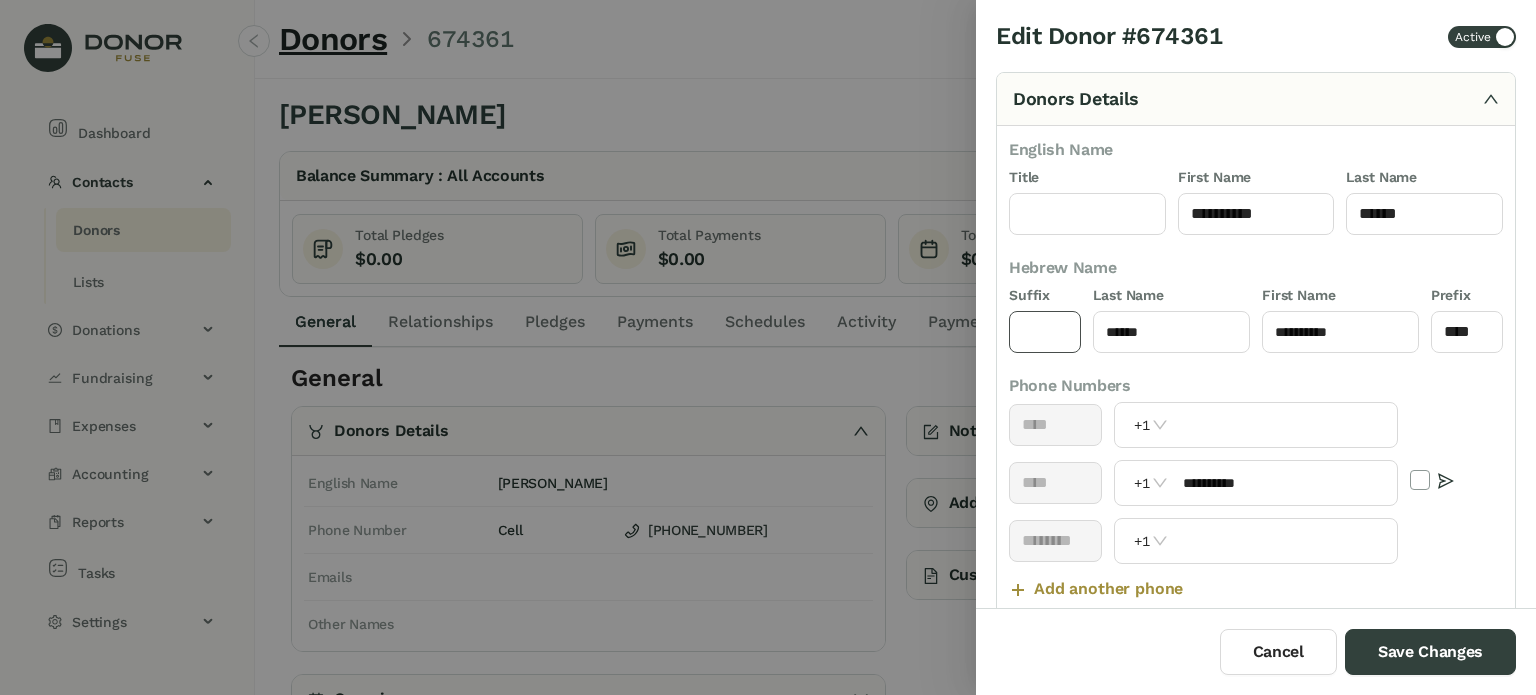 click 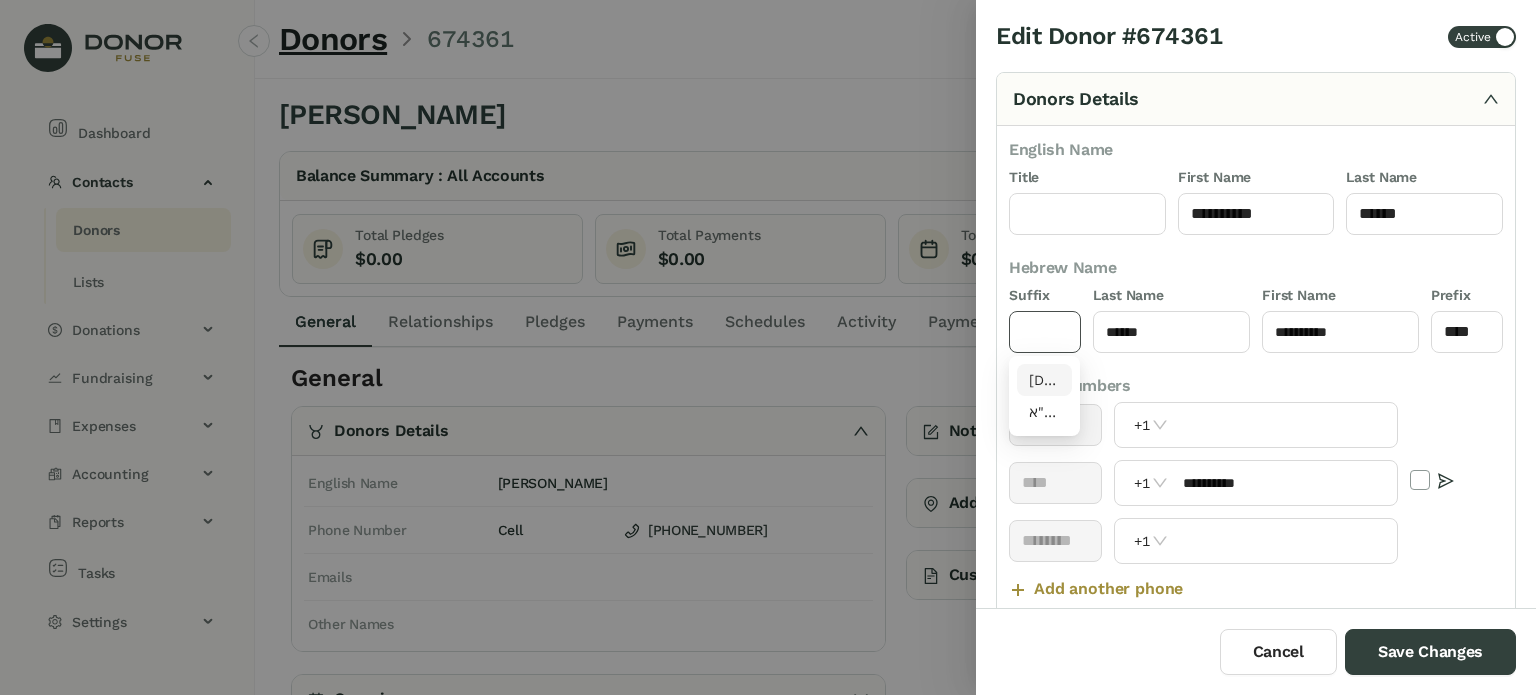 click on "[DEMOGRAPHIC_DATA]"ו" at bounding box center [1045, 380] 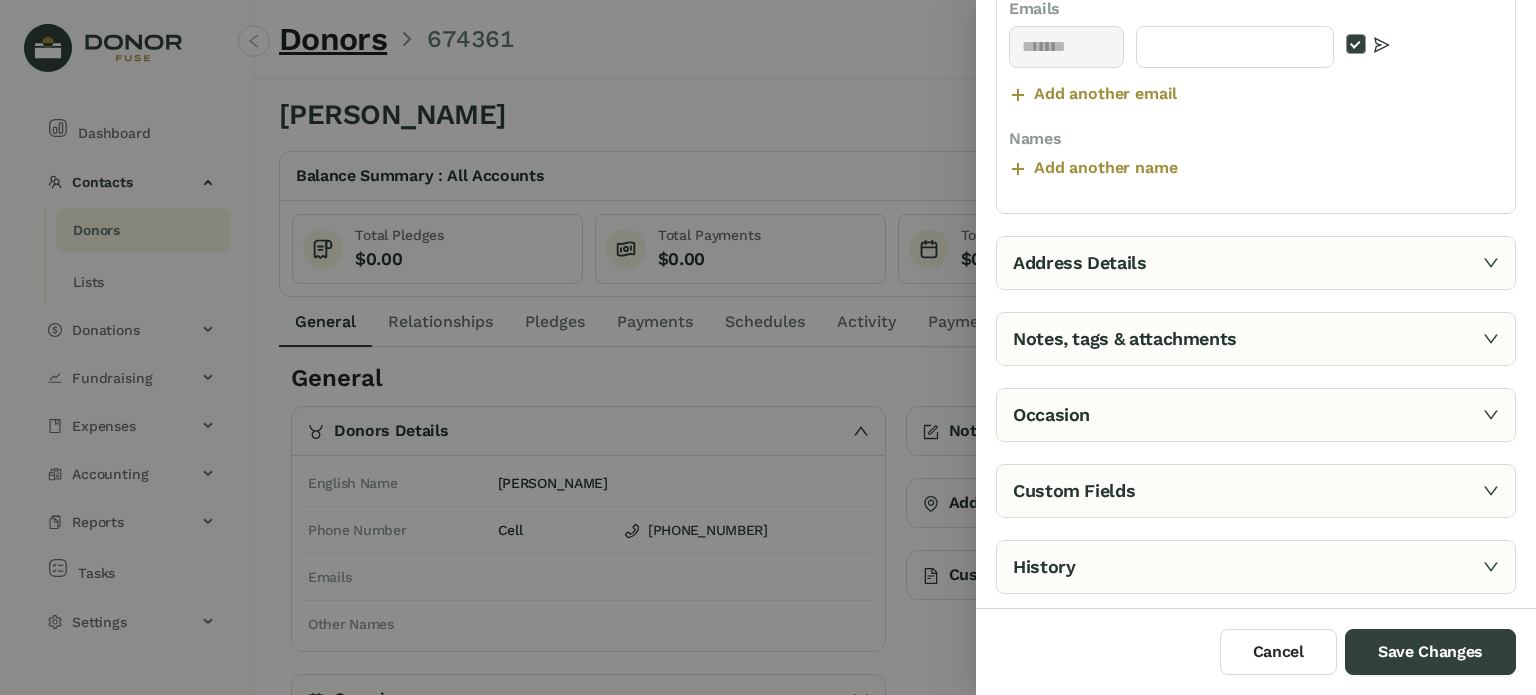 click on "Notes, tags & attachments" at bounding box center [1256, 339] 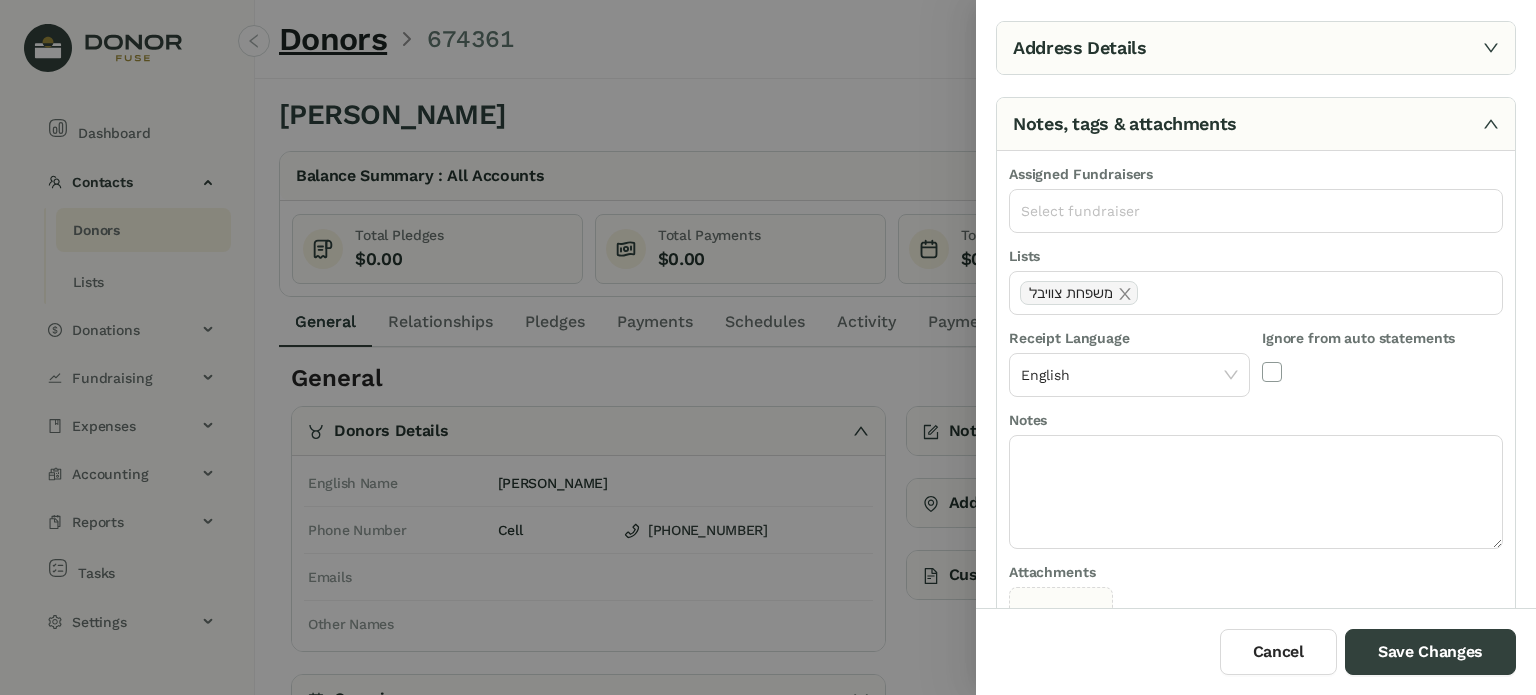 scroll, scrollTop: 127, scrollLeft: 0, axis: vertical 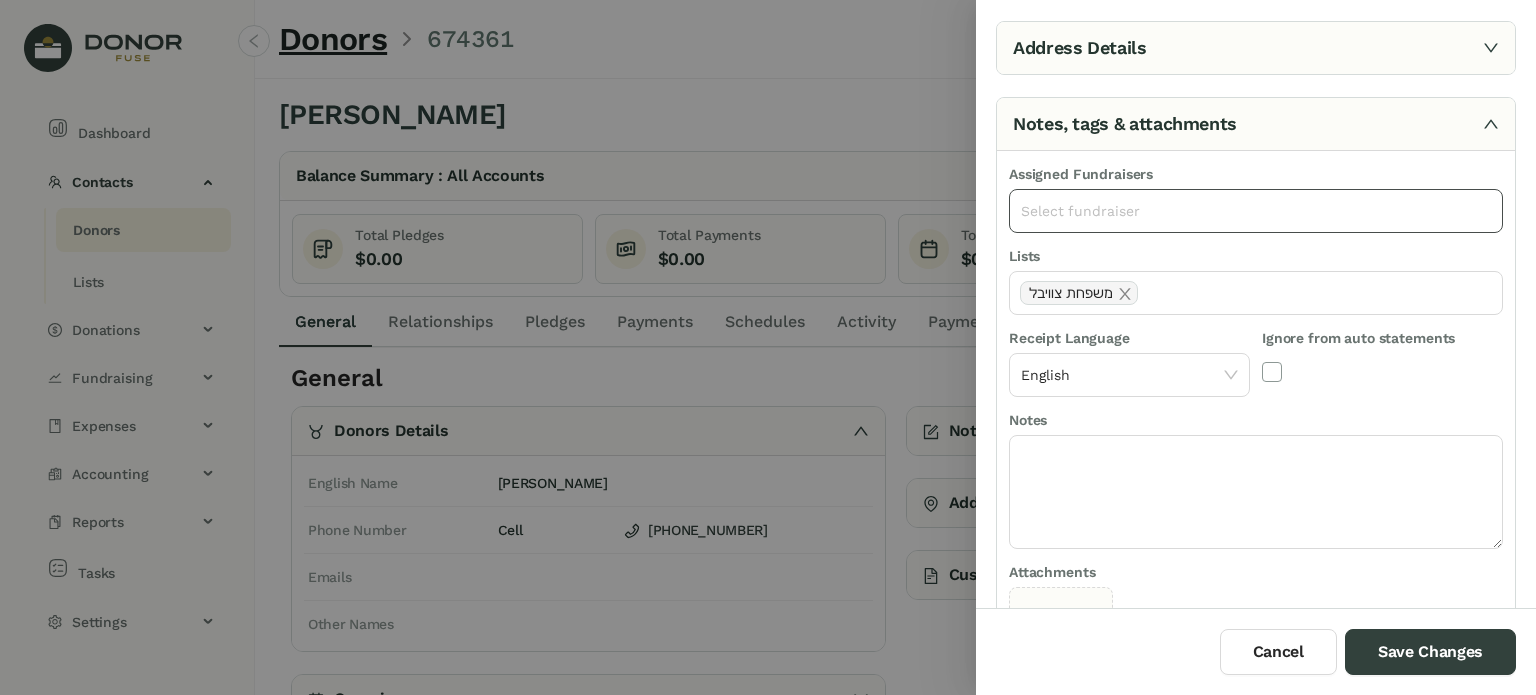 click on "Select fundraiser" 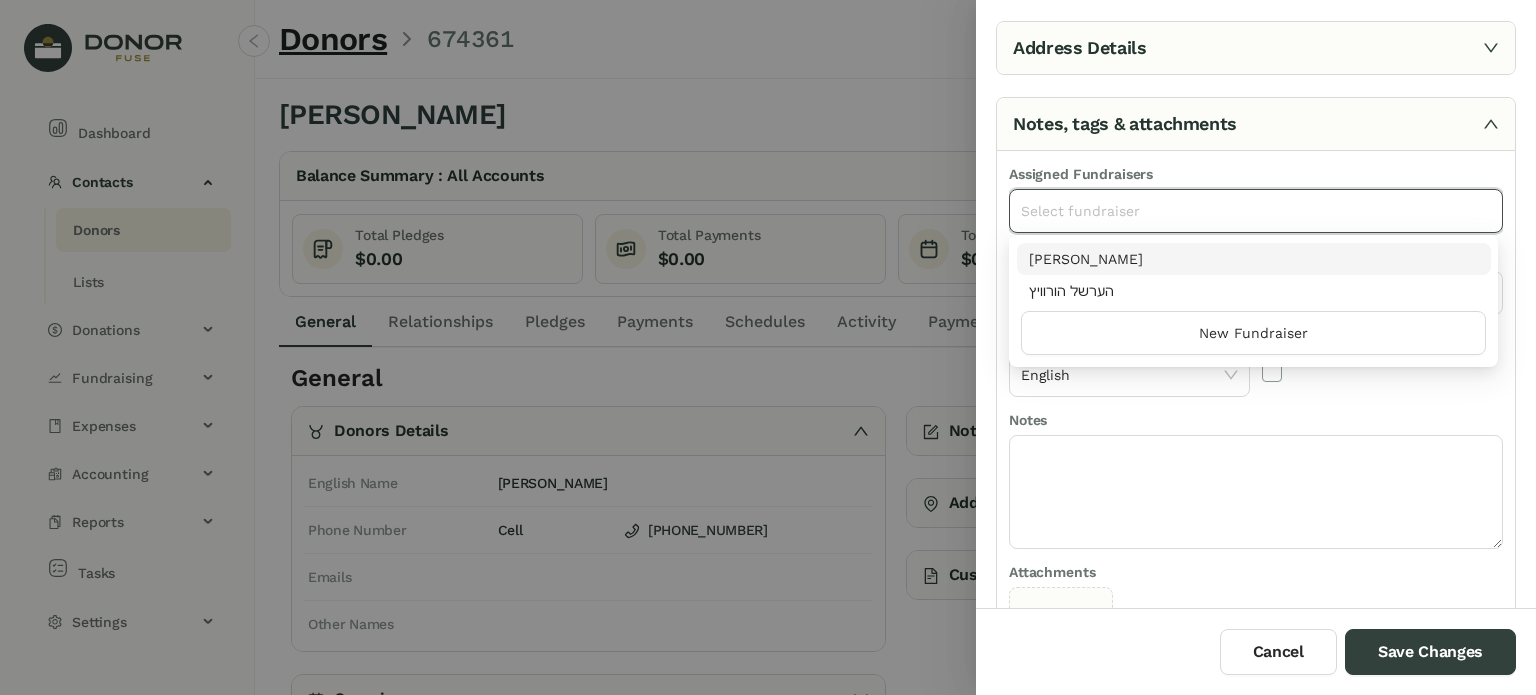 click on "[PERSON_NAME]" at bounding box center [1254, 259] 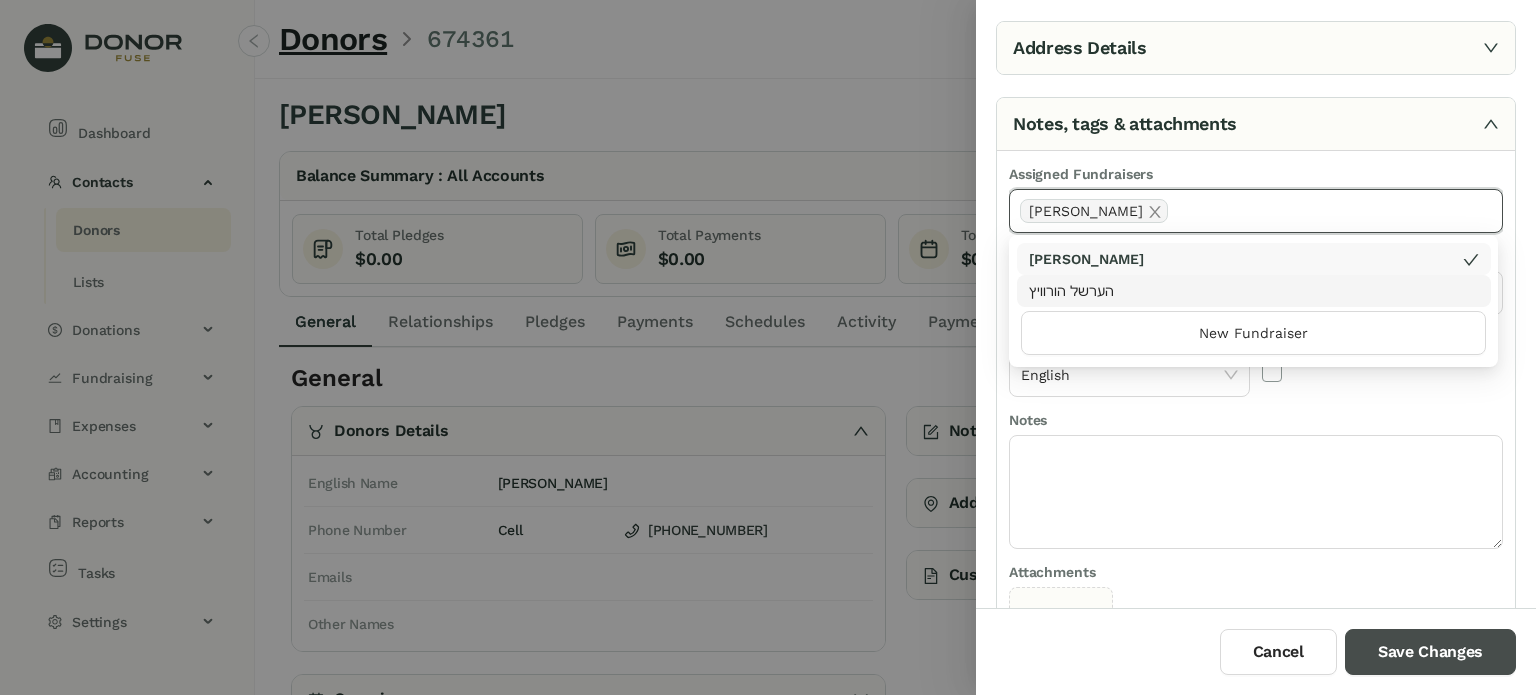 click on "Save Changes" at bounding box center (1430, 652) 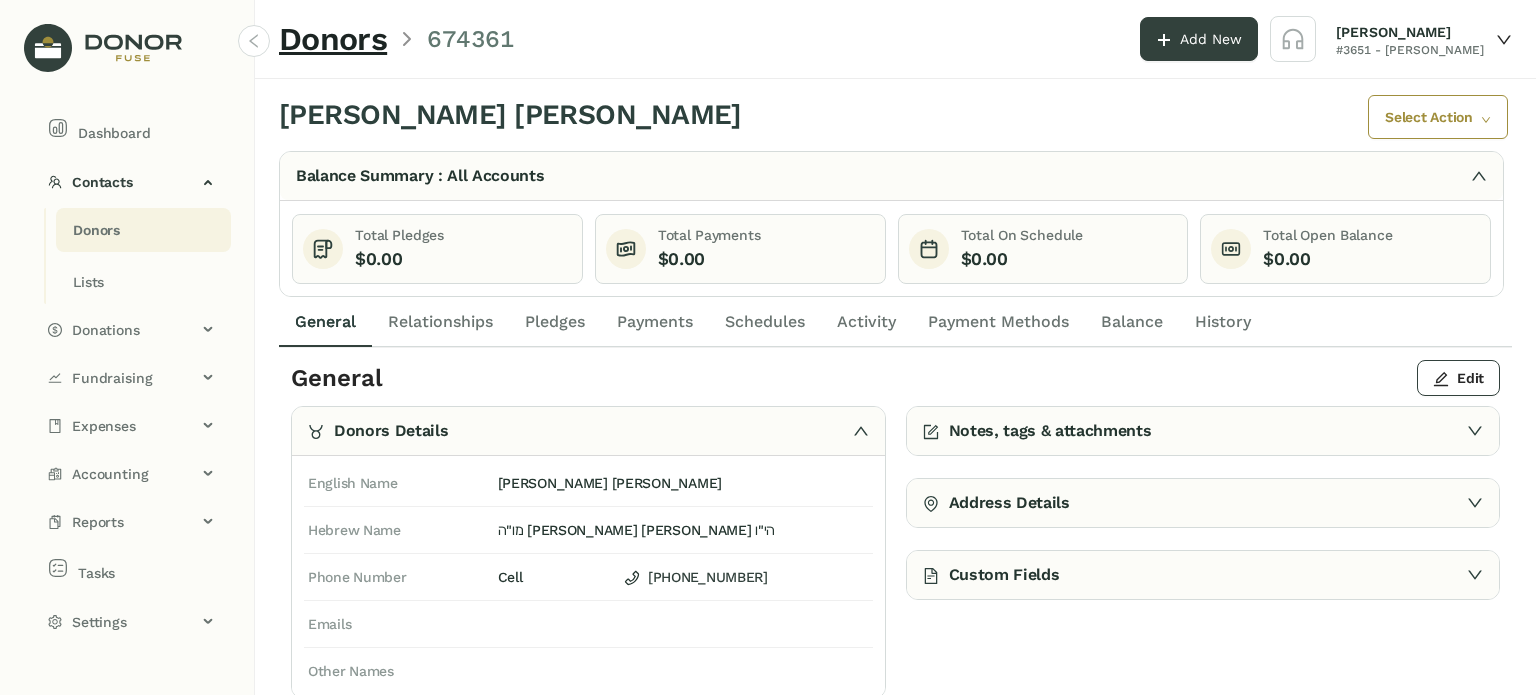 click on "Payment Methods" 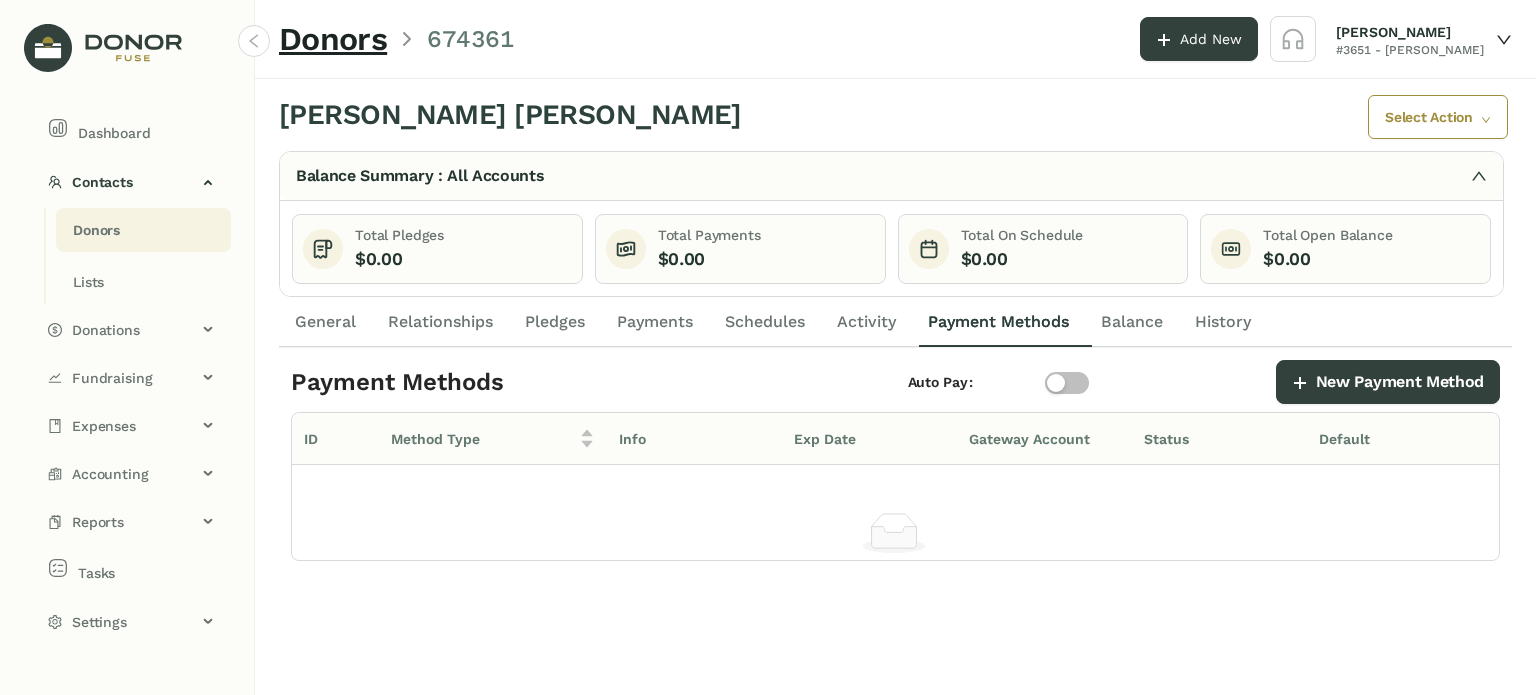 click on "Schedules" 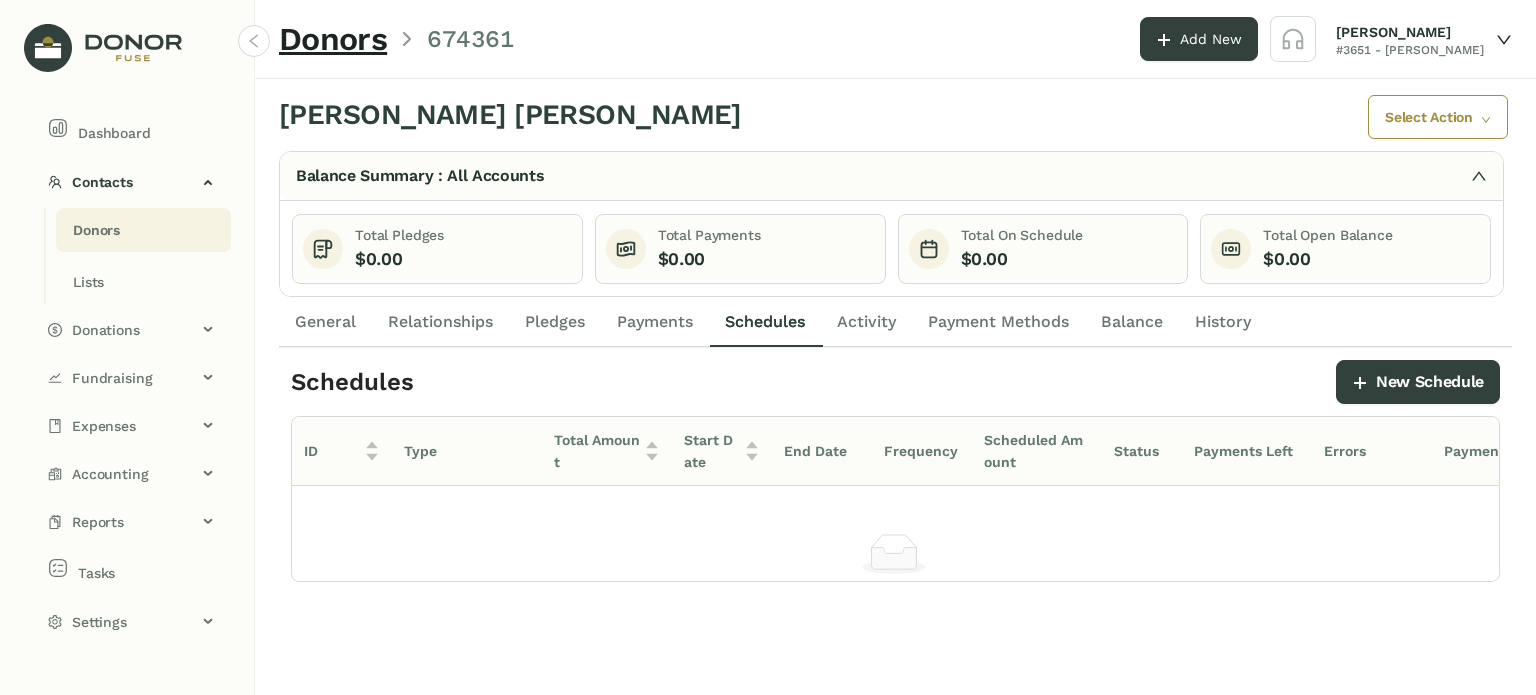 click on "Relationships" 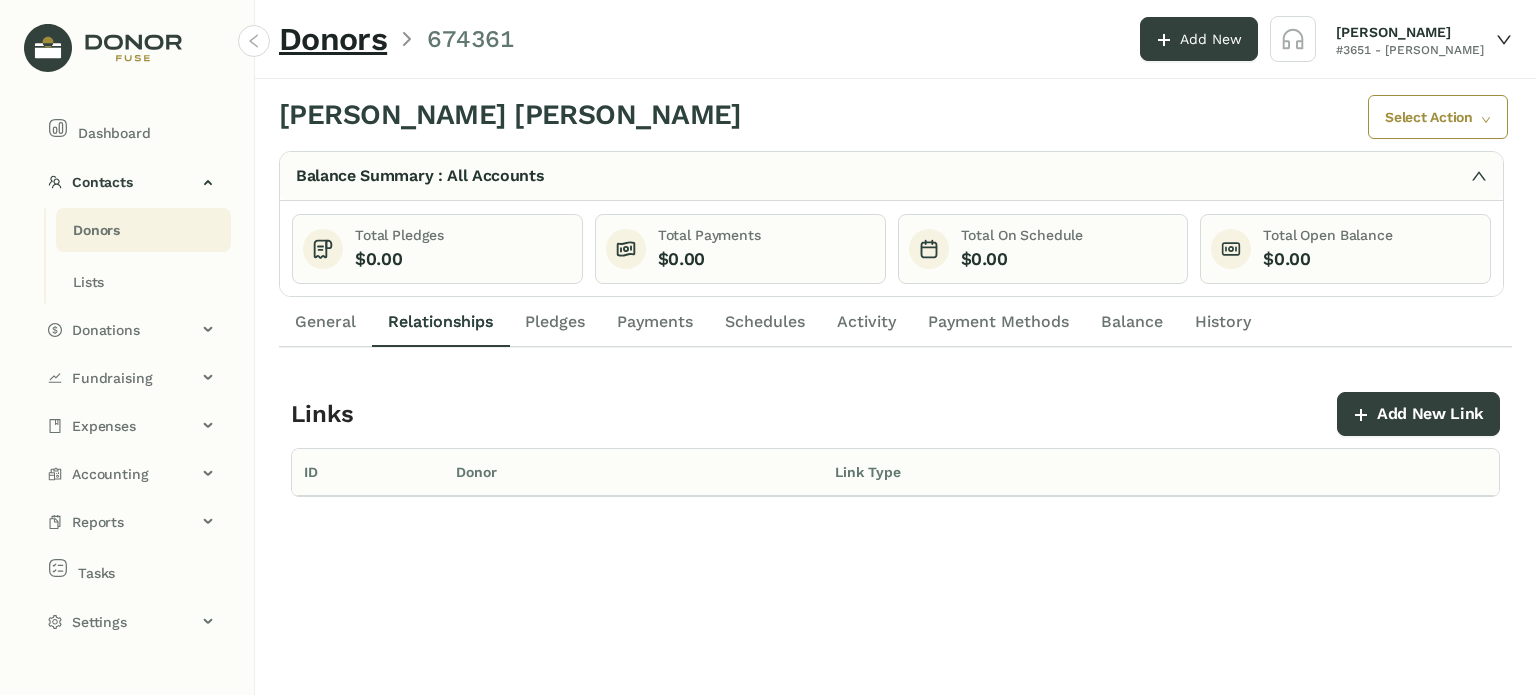 click on "General" 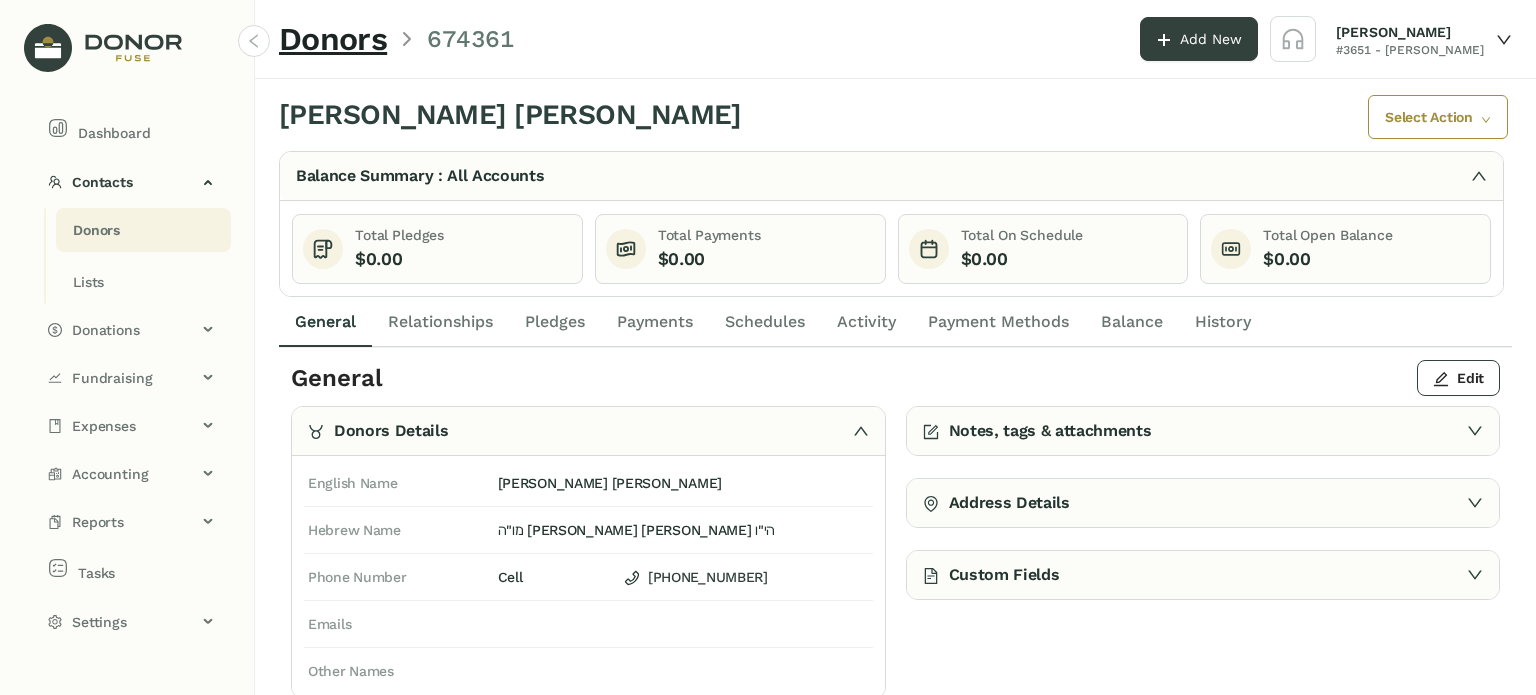 drag, startPoint x: 450, startPoint y: 323, endPoint x: 466, endPoint y: 327, distance: 16.492422 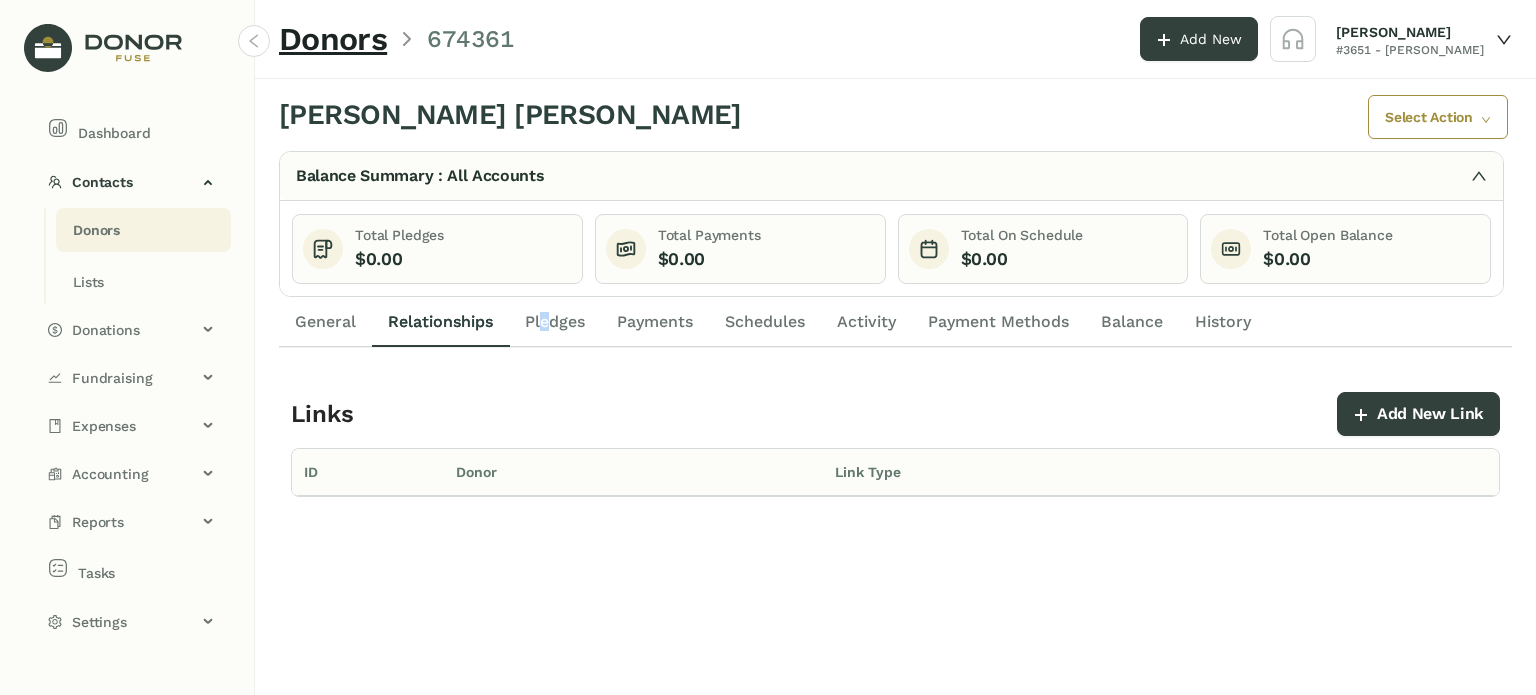 drag, startPoint x: 544, startPoint y: 331, endPoint x: 605, endPoint y: 332, distance: 61.008198 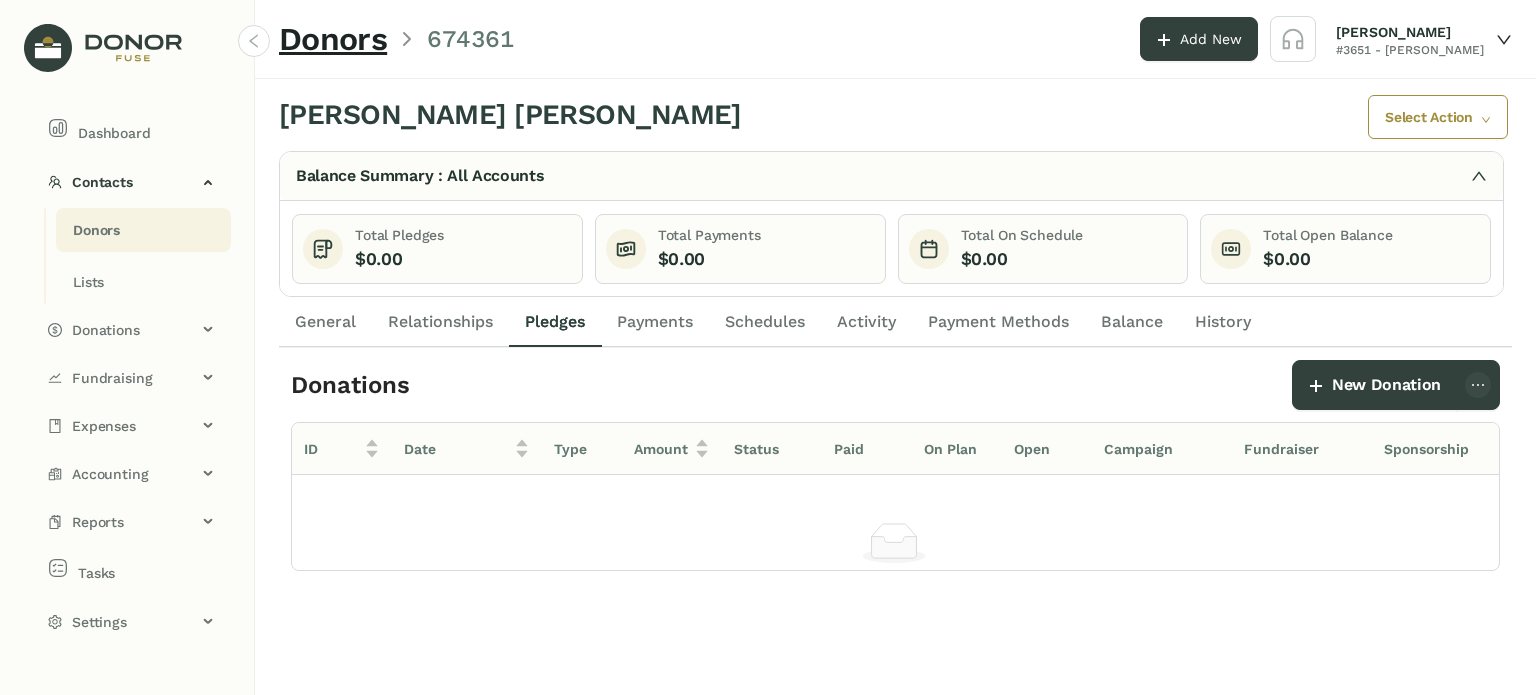 click on "Payments" 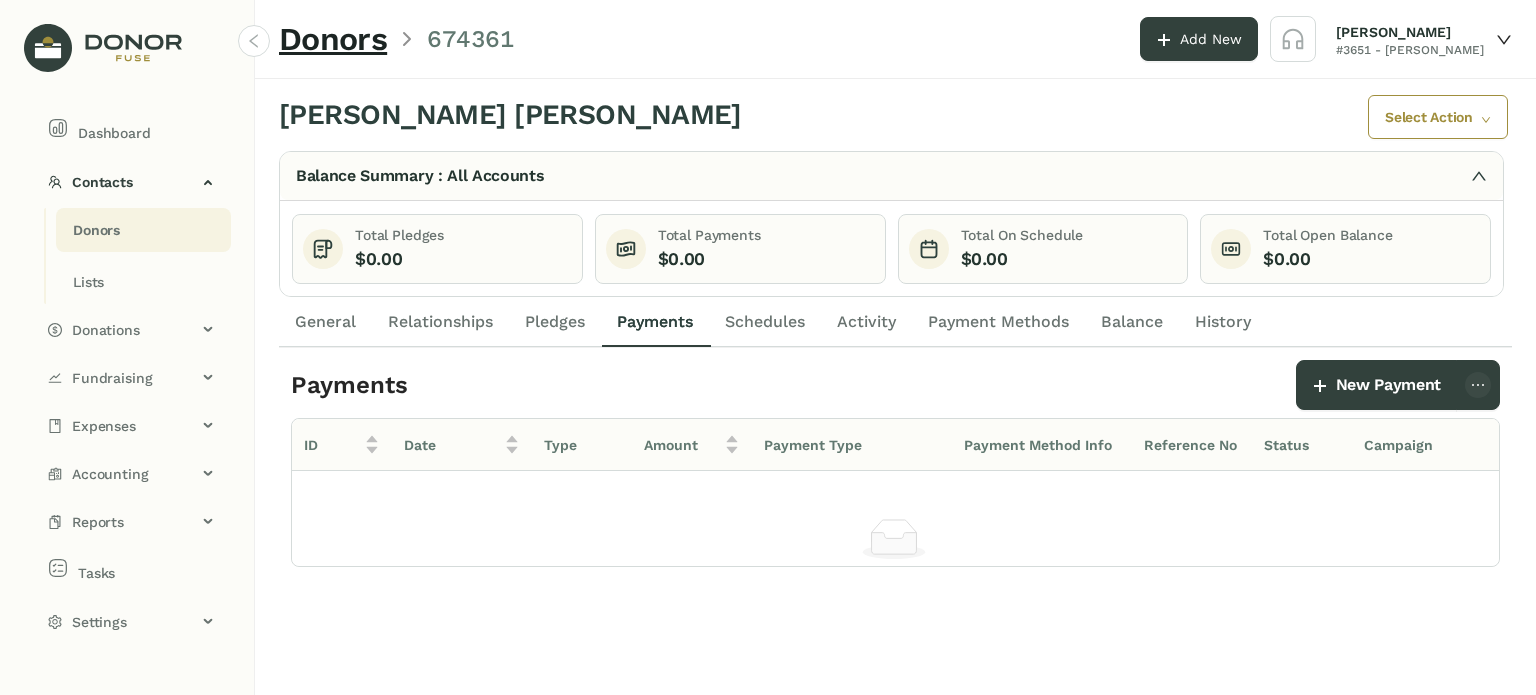 drag, startPoint x: 428, startPoint y: 333, endPoint x: 372, endPoint y: 341, distance: 56.568542 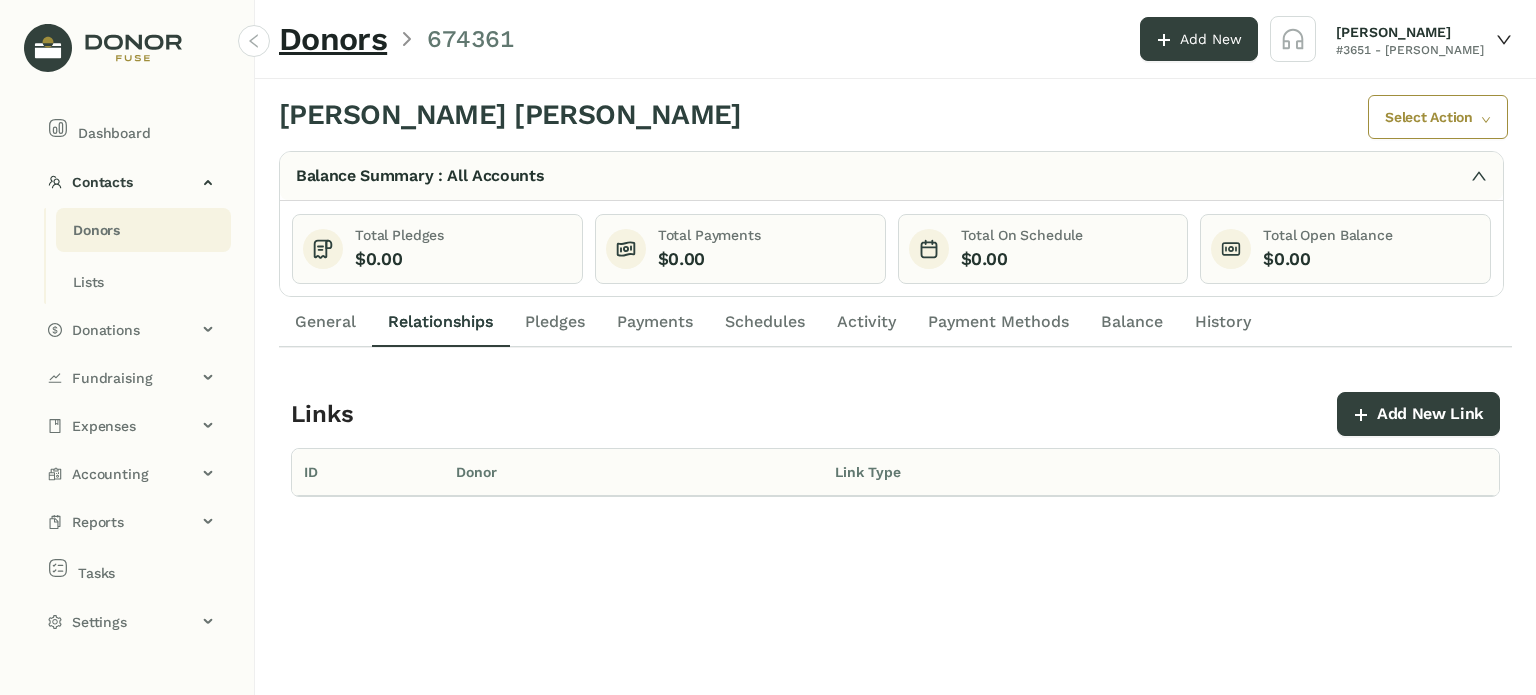 click on "General" 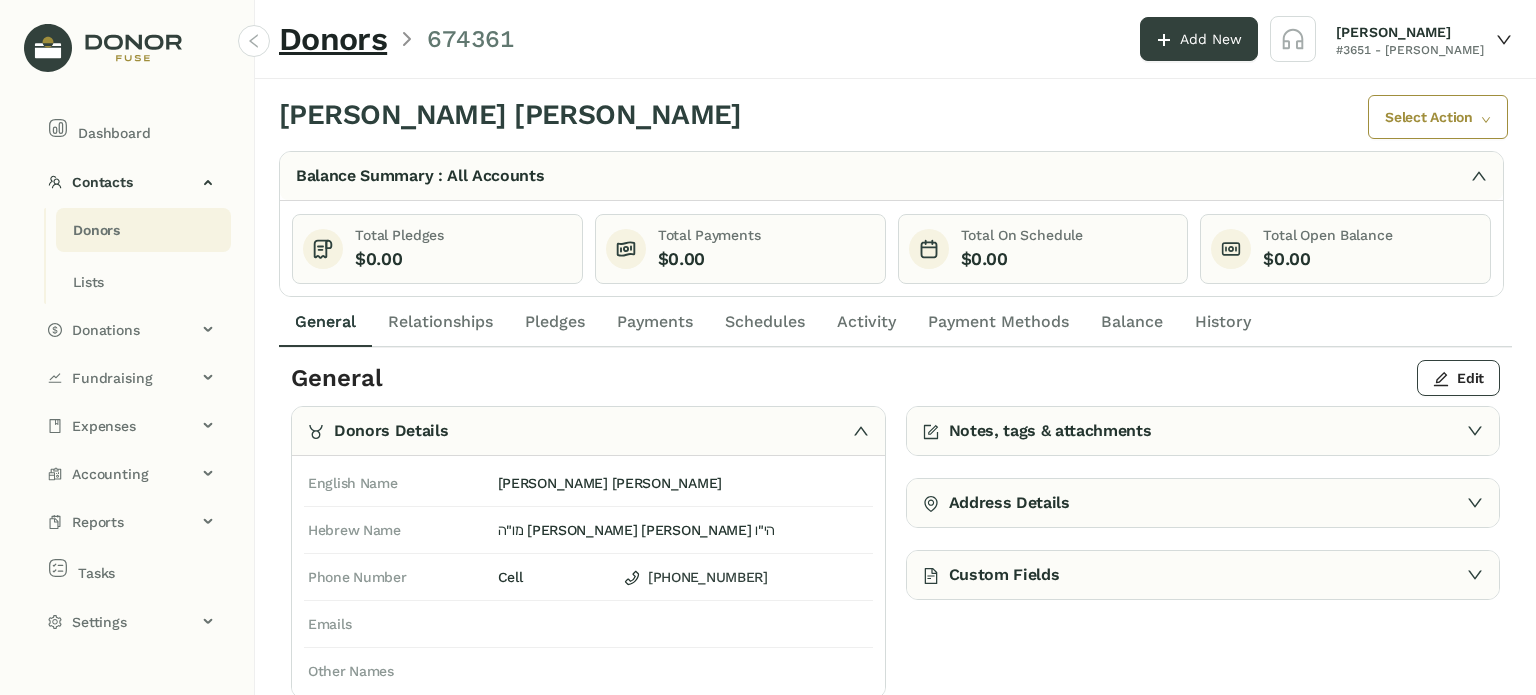 drag, startPoint x: 698, startPoint y: 331, endPoint x: 764, endPoint y: 331, distance: 66 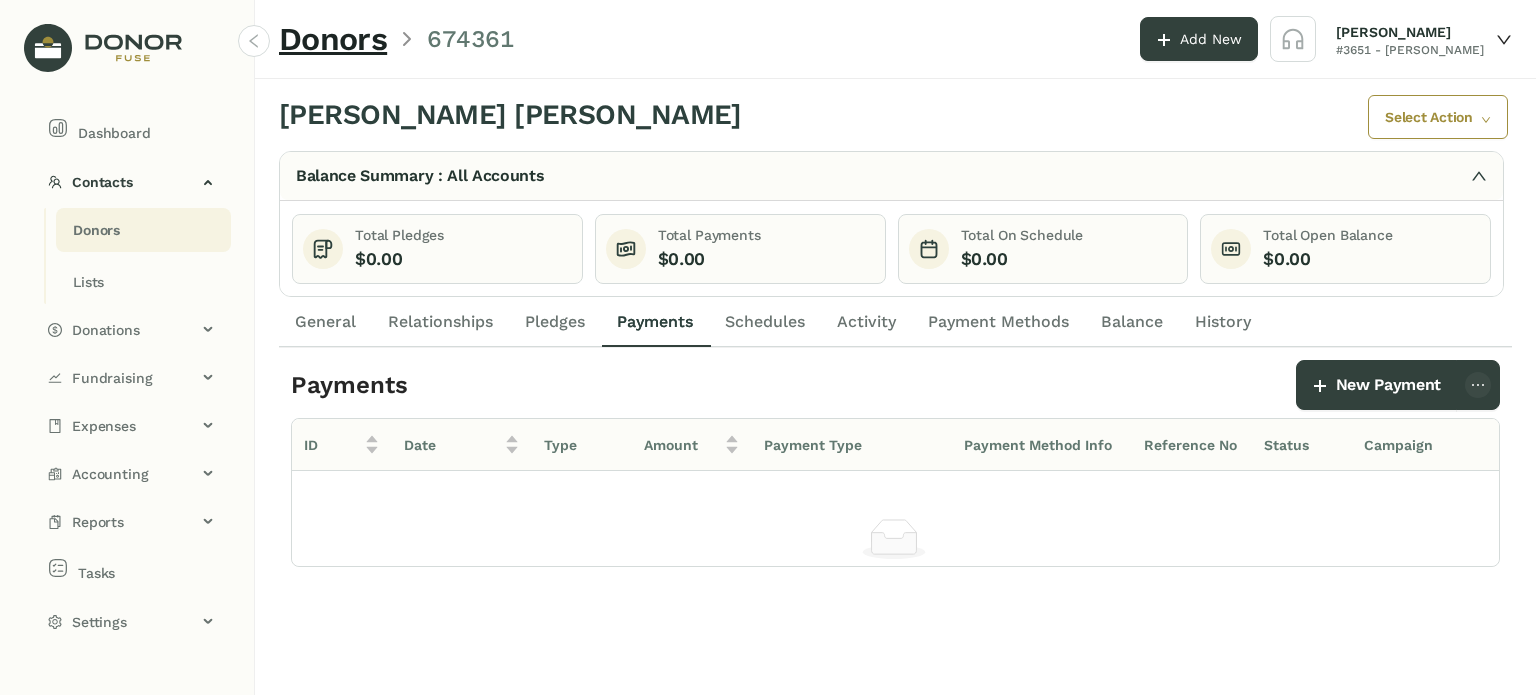 drag, startPoint x: 802, startPoint y: 331, endPoint x: 820, endPoint y: 331, distance: 18 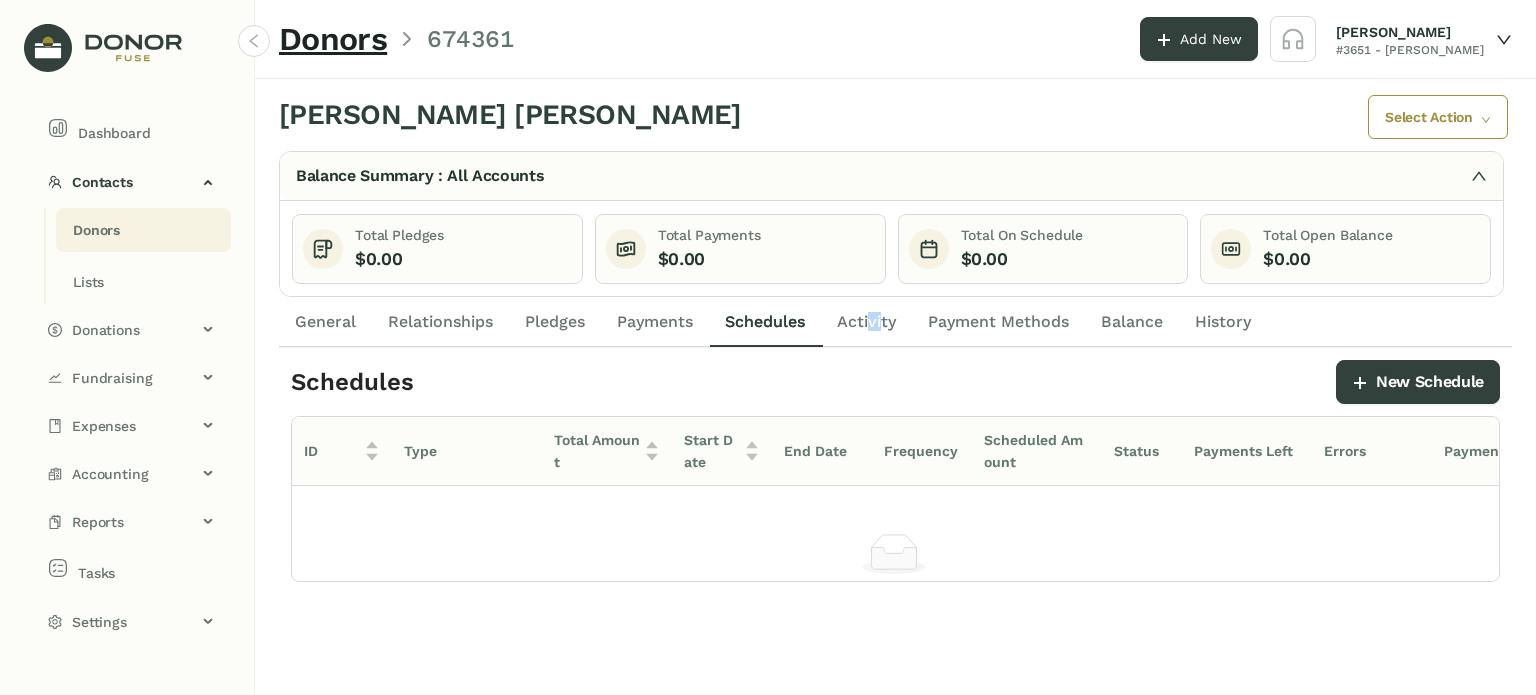 drag, startPoint x: 868, startPoint y: 331, endPoint x: 909, endPoint y: 332, distance: 41.01219 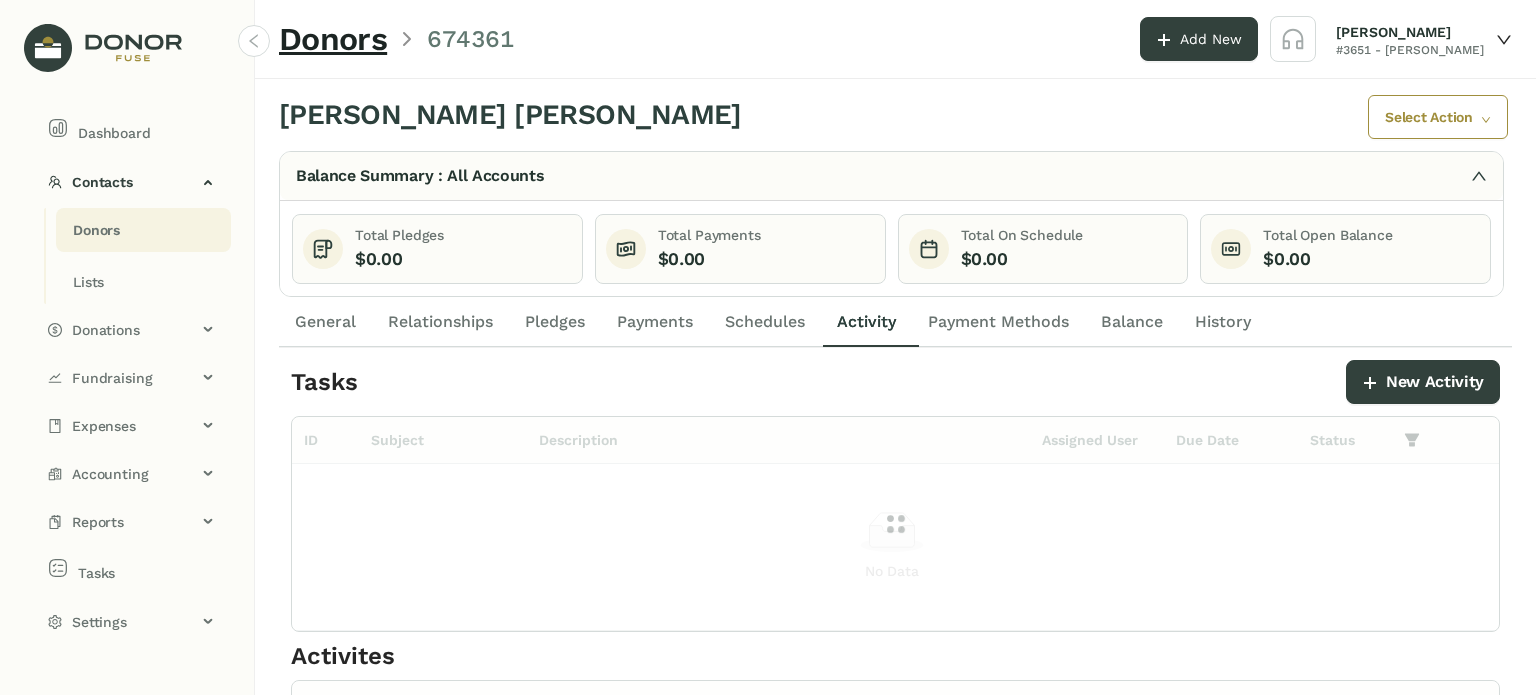 click on "Payment Methods" 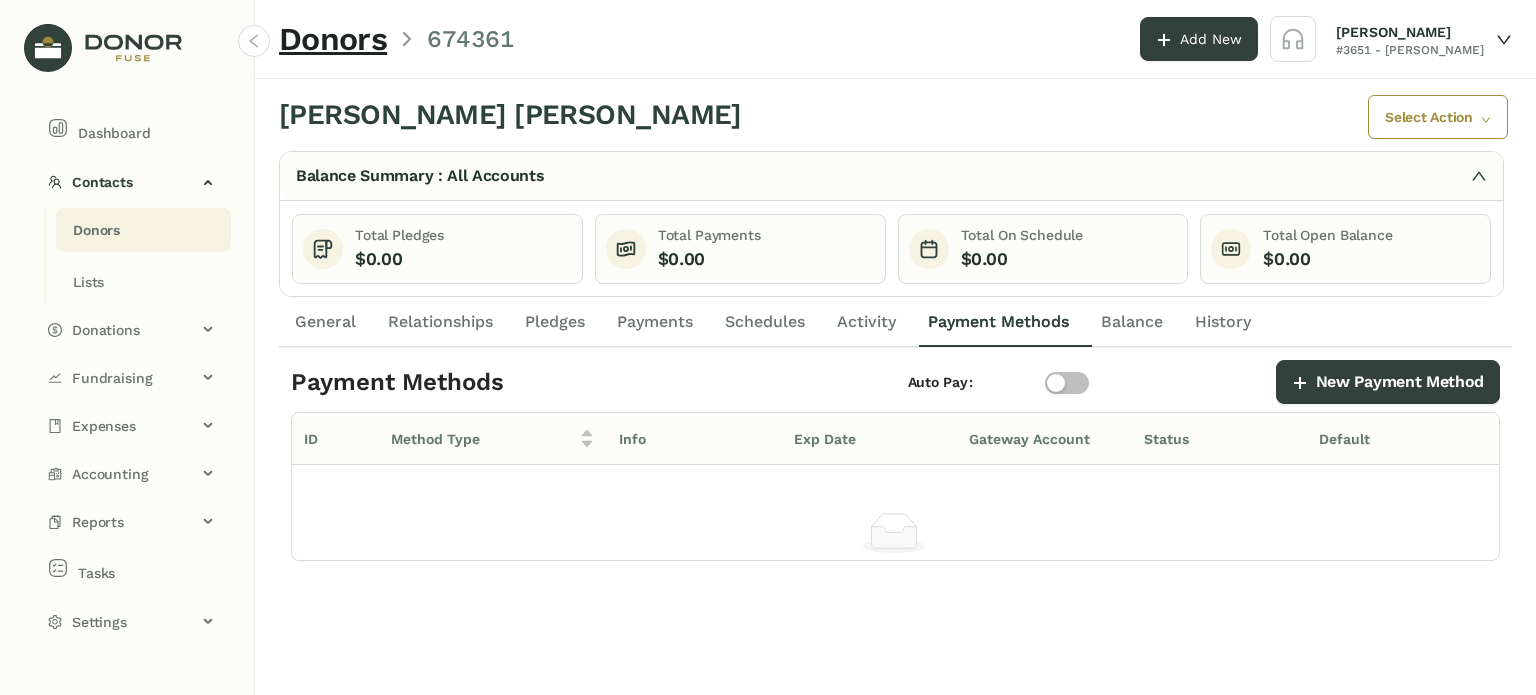 drag, startPoint x: 702, startPoint y: 332, endPoint x: 689, endPoint y: 335, distance: 13.341664 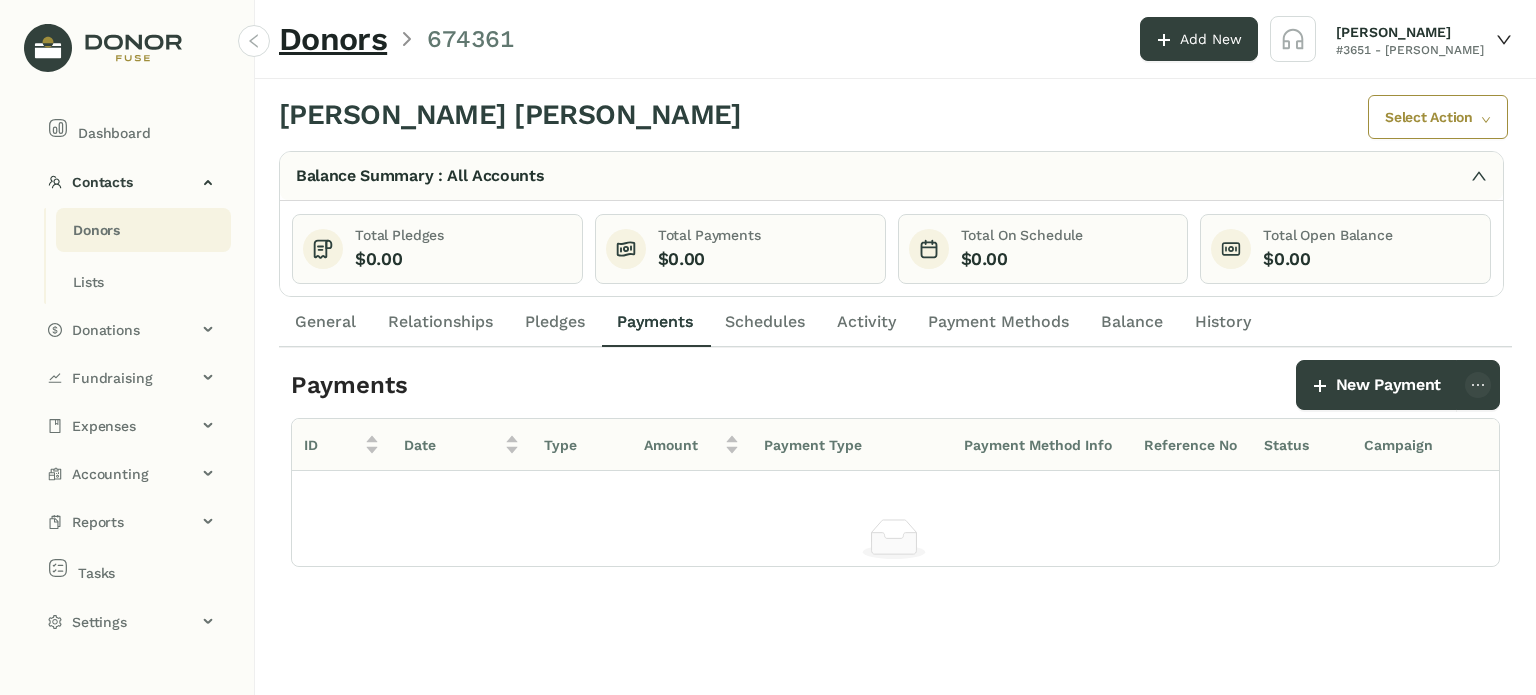 click on "Relationships" 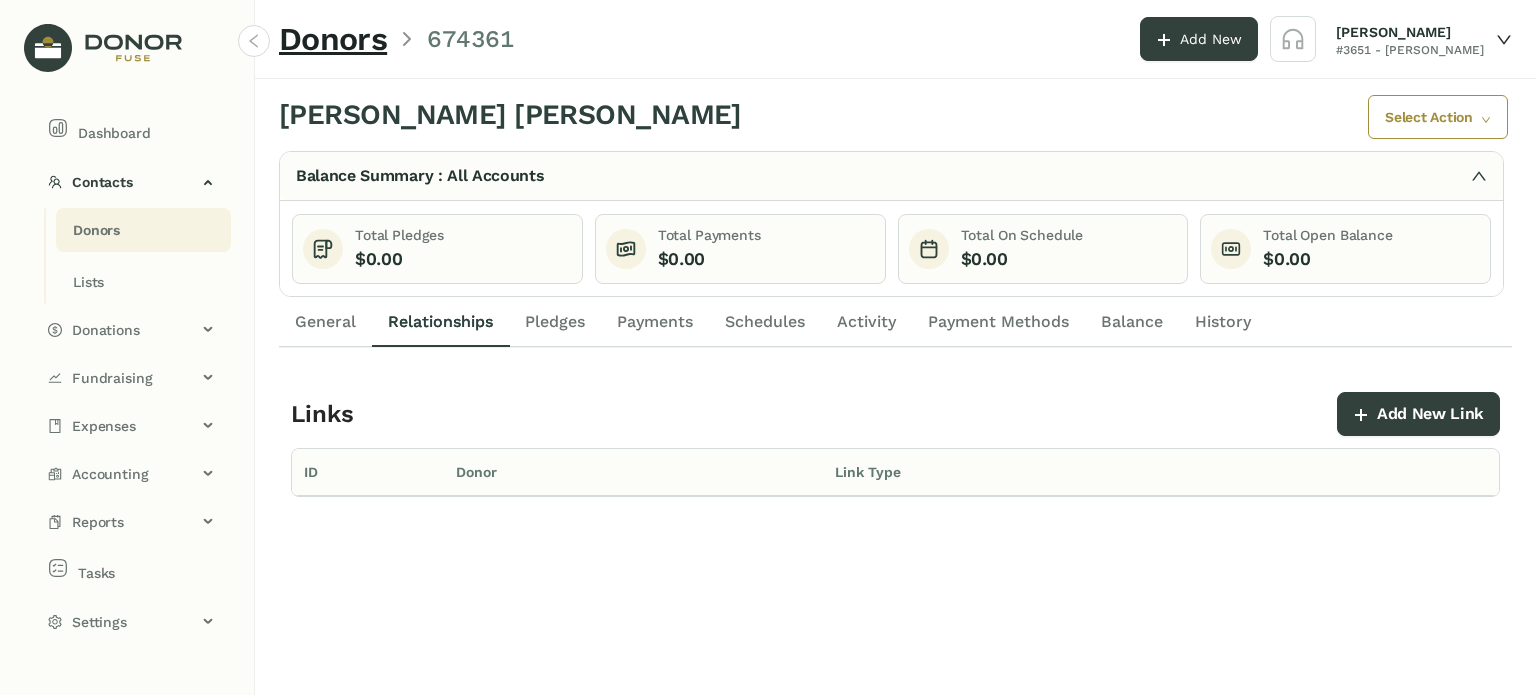 drag, startPoint x: 339, startPoint y: 326, endPoint x: 365, endPoint y: 324, distance: 26.076809 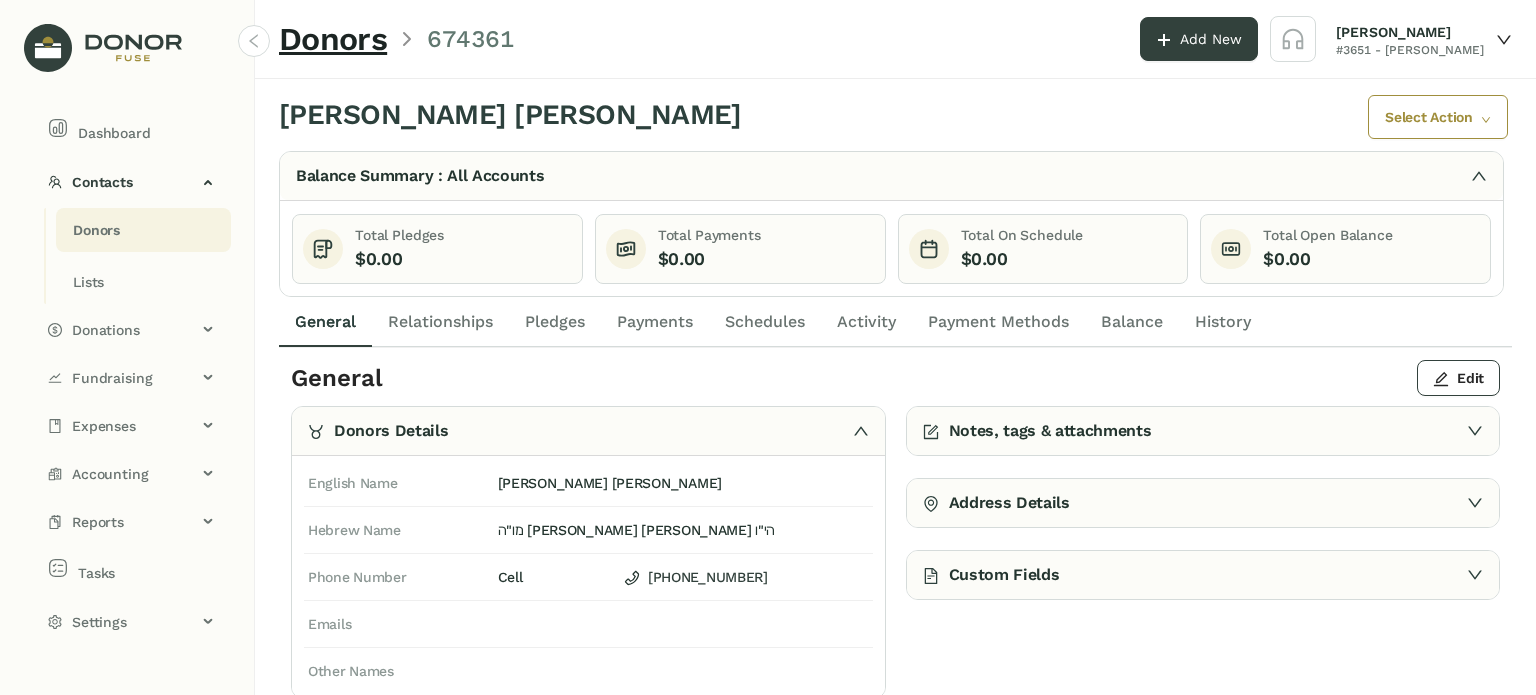 drag, startPoint x: 427, startPoint y: 324, endPoint x: 523, endPoint y: 324, distance: 96 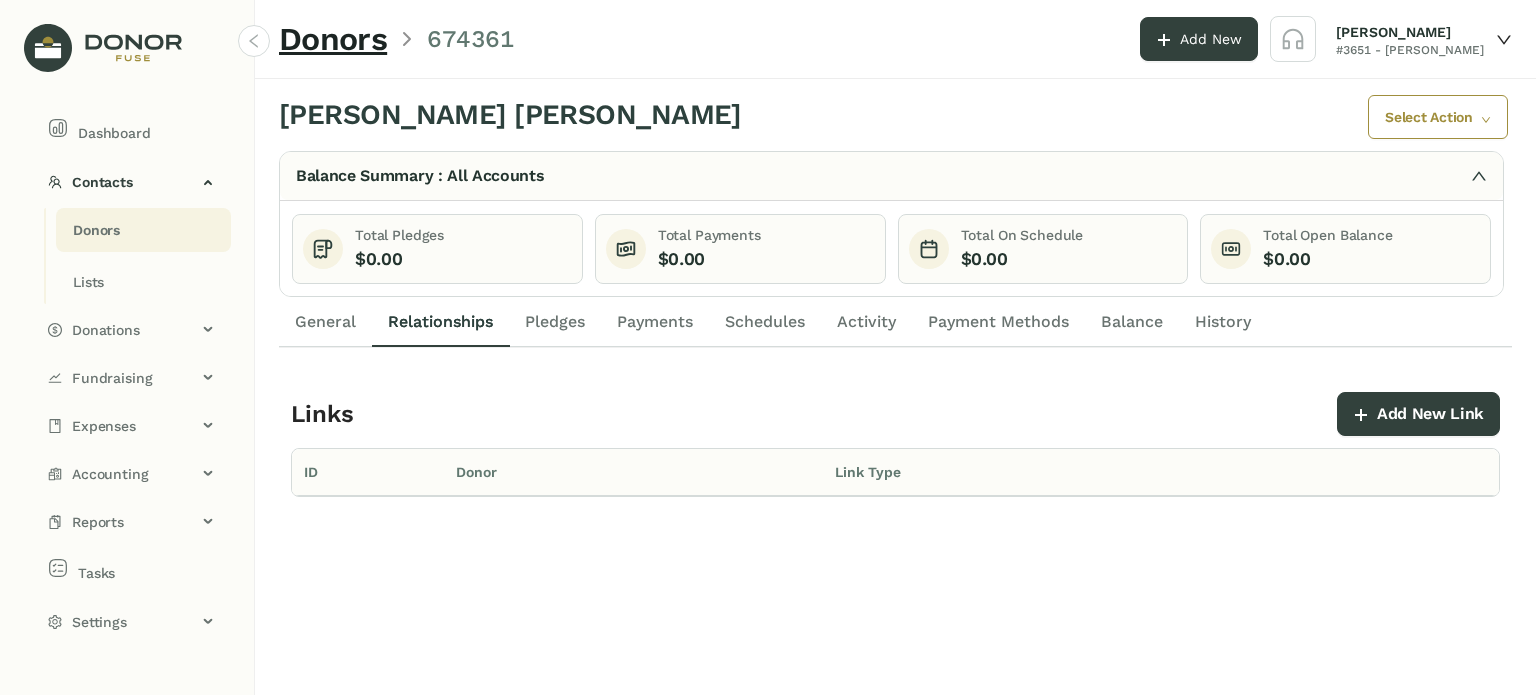 drag, startPoint x: 583, startPoint y: 324, endPoint x: 600, endPoint y: 323, distance: 17.029387 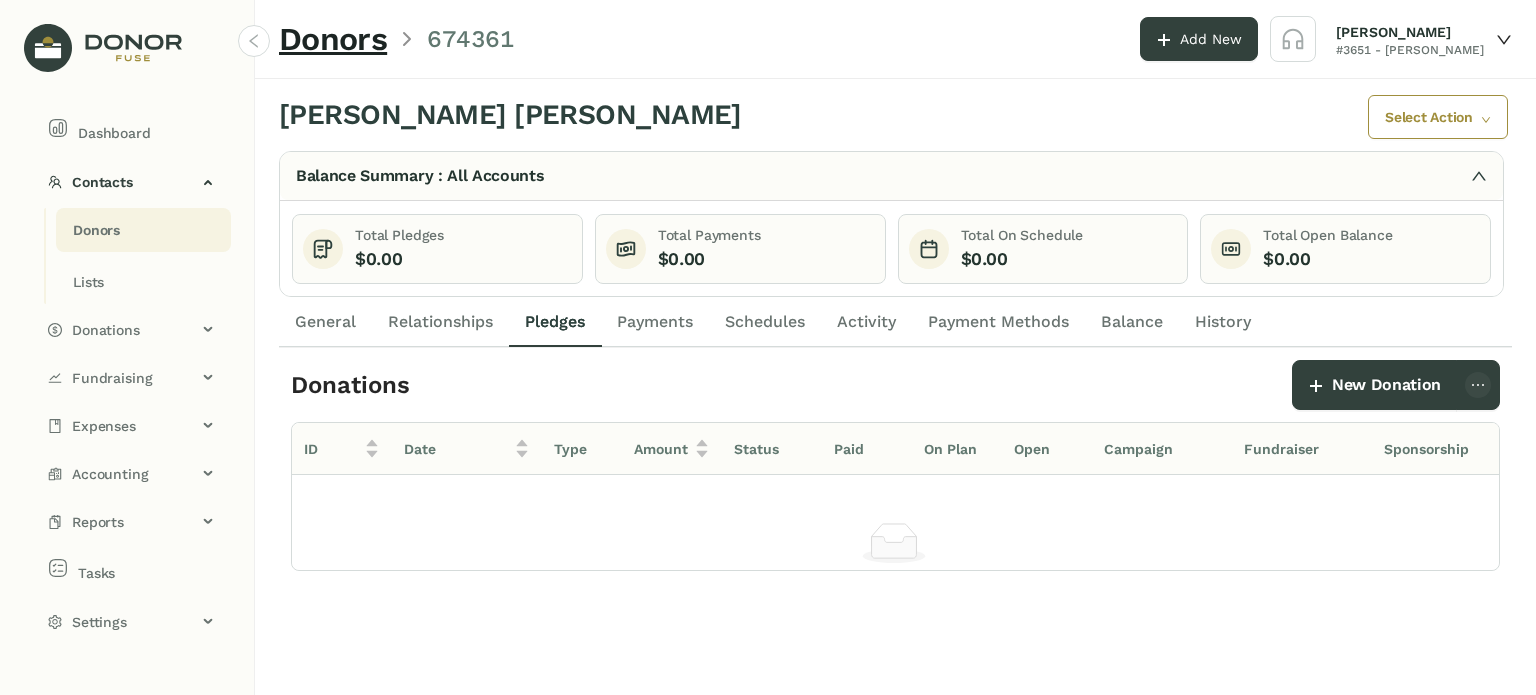drag, startPoint x: 660, startPoint y: 323, endPoint x: 643, endPoint y: 323, distance: 17 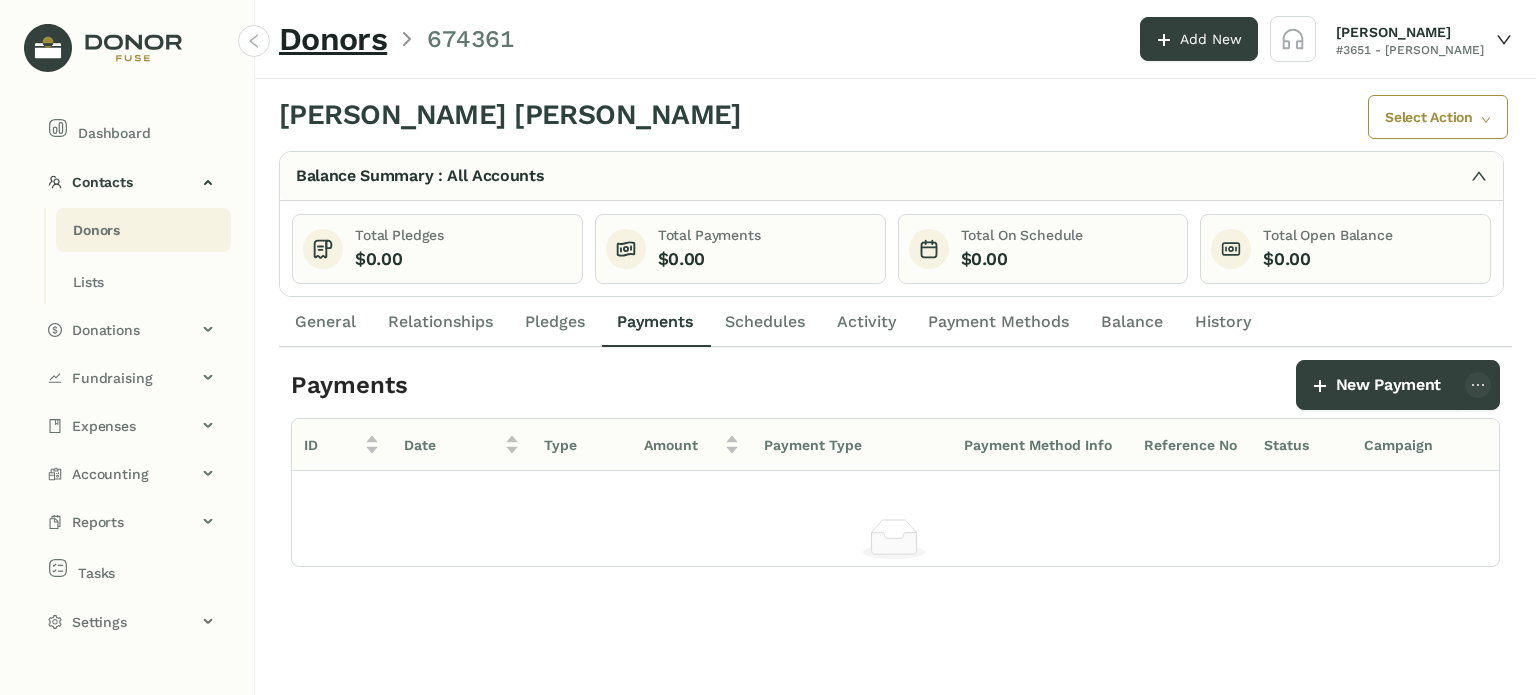 drag, startPoint x: 496, startPoint y: 323, endPoint x: 467, endPoint y: 323, distance: 29 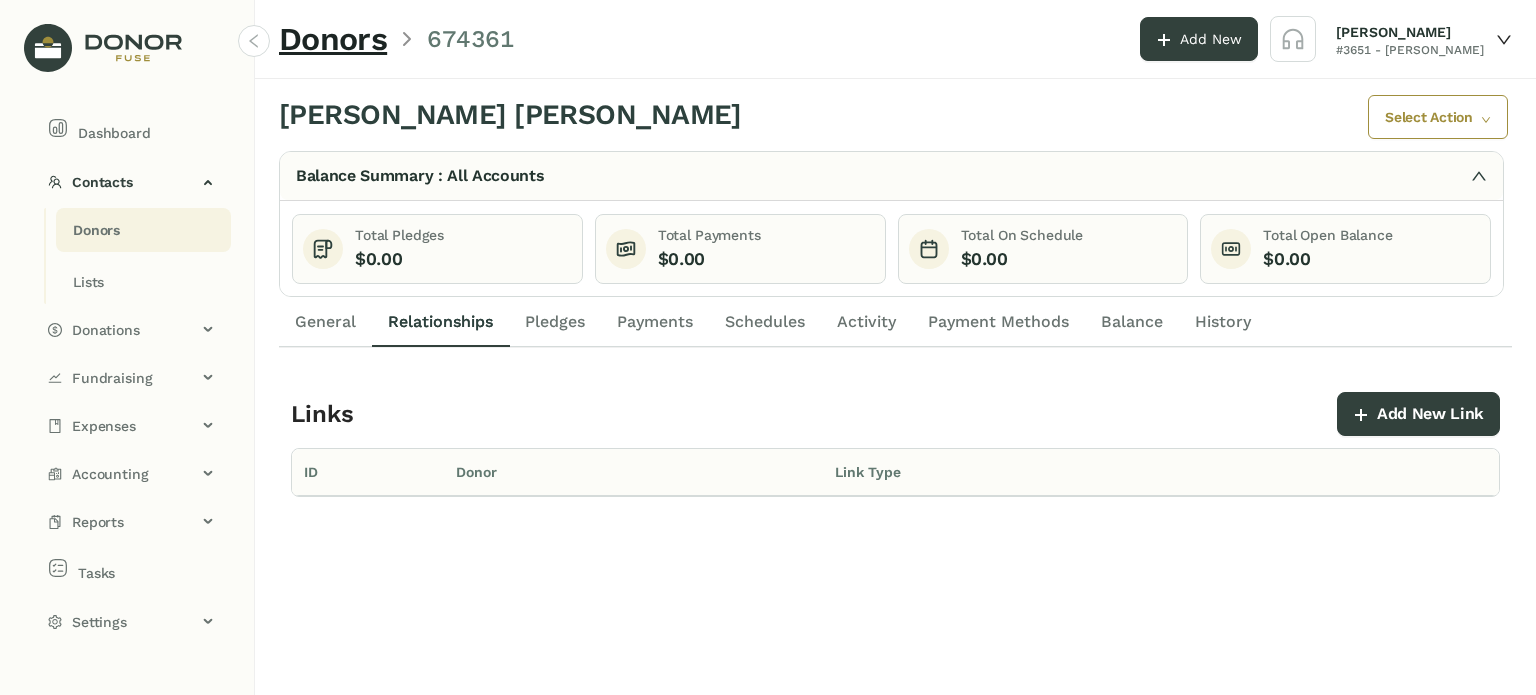 drag, startPoint x: 405, startPoint y: 327, endPoint x: 383, endPoint y: 327, distance: 22 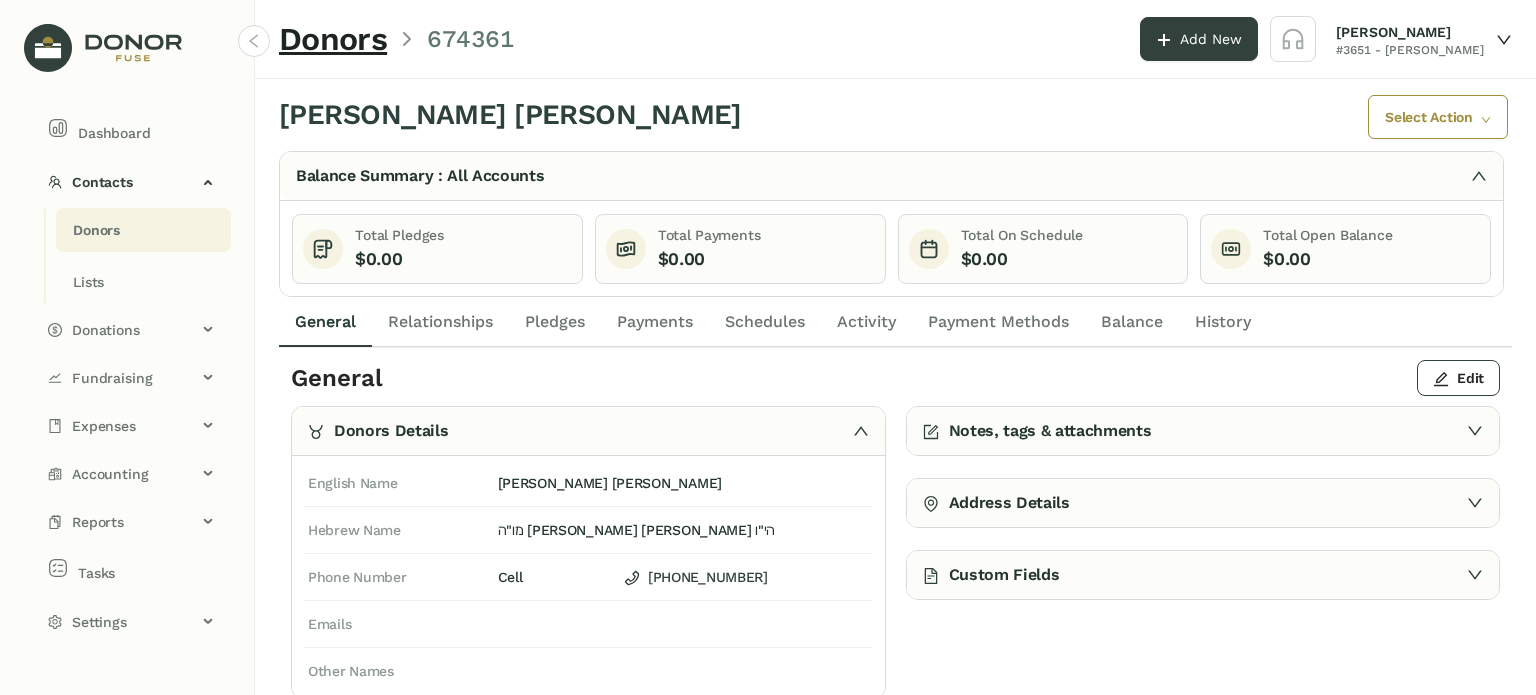 click on "מו"ה [PERSON_NAME] [PERSON_NAME] הי"ו" 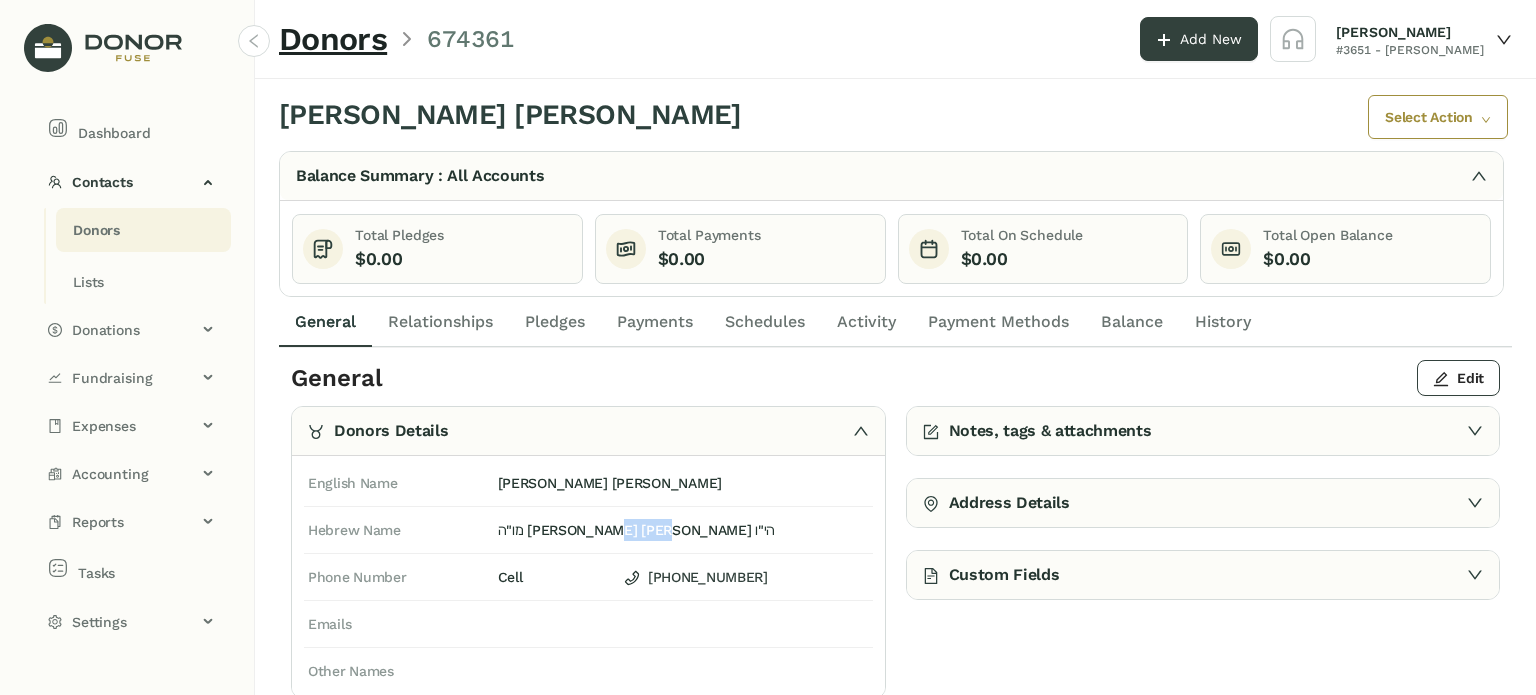 click on "מו"ה [PERSON_NAME] [PERSON_NAME] הי"ו" 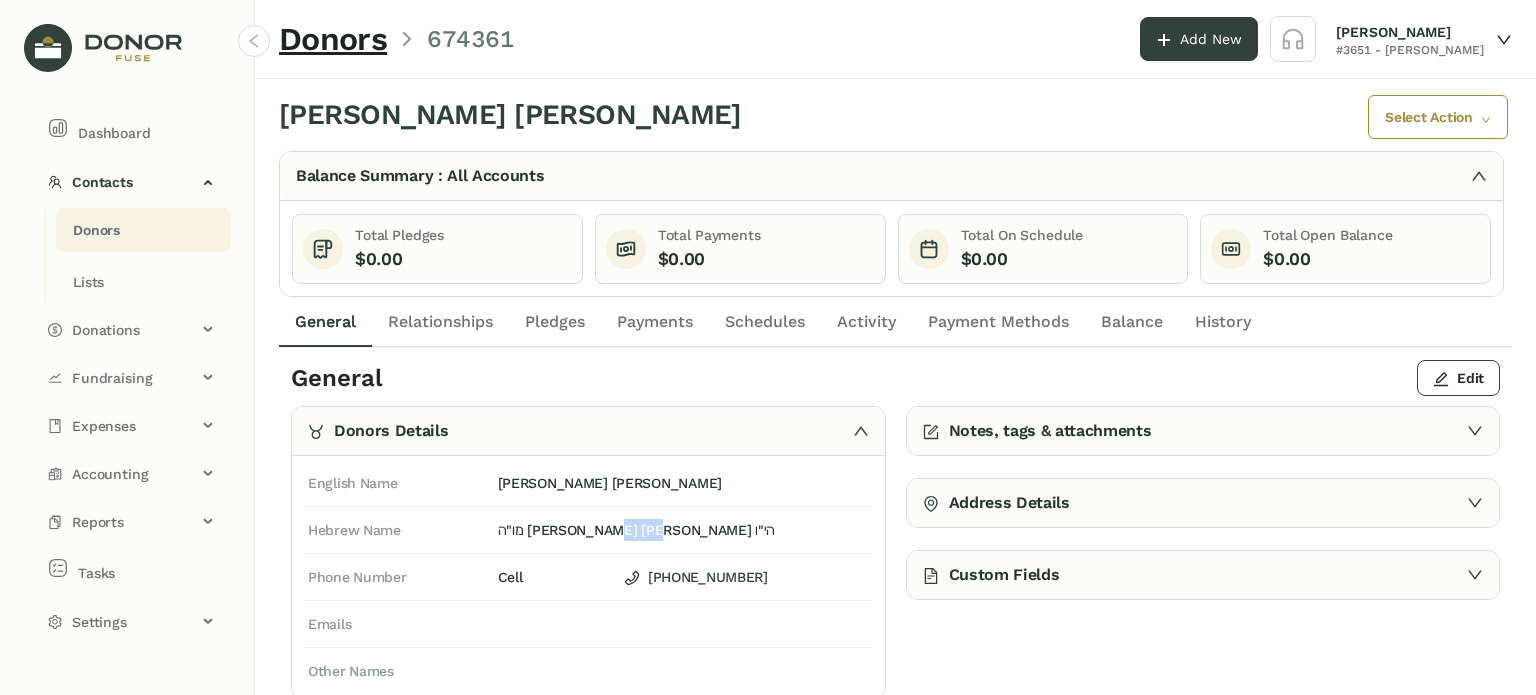 drag, startPoint x: 548, startPoint y: 525, endPoint x: 544, endPoint y: 512, distance: 13.601471 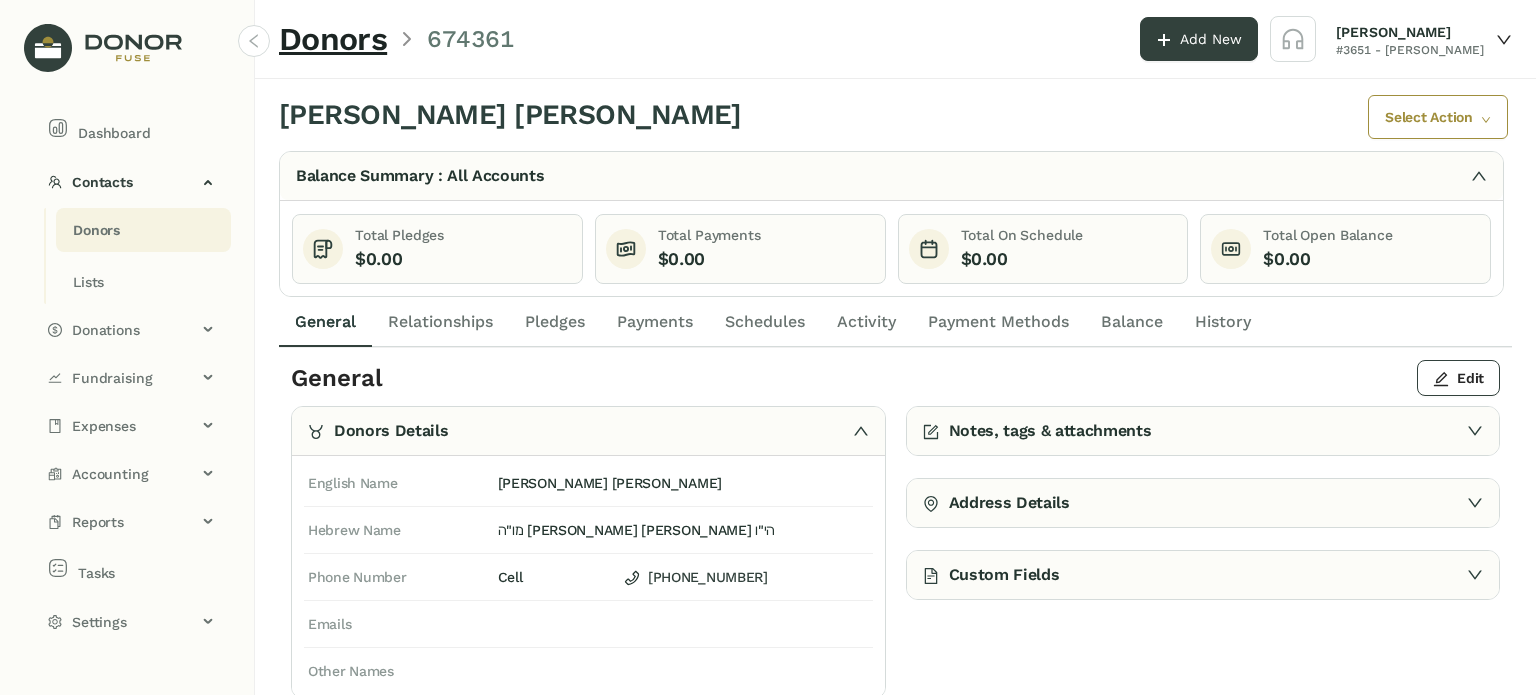 drag, startPoint x: 548, startPoint y: 478, endPoint x: 542, endPoint y: 441, distance: 37.48333 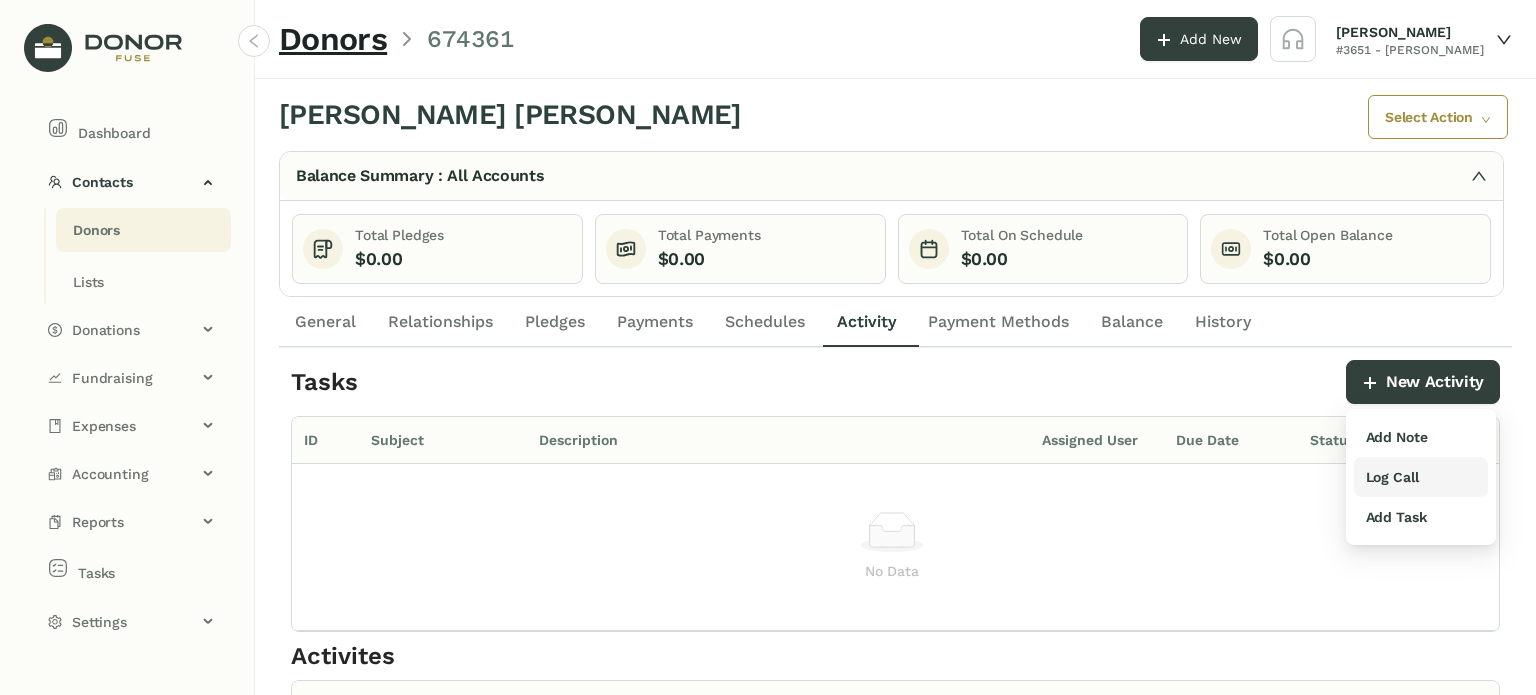 click on "Log Call" at bounding box center (1392, 477) 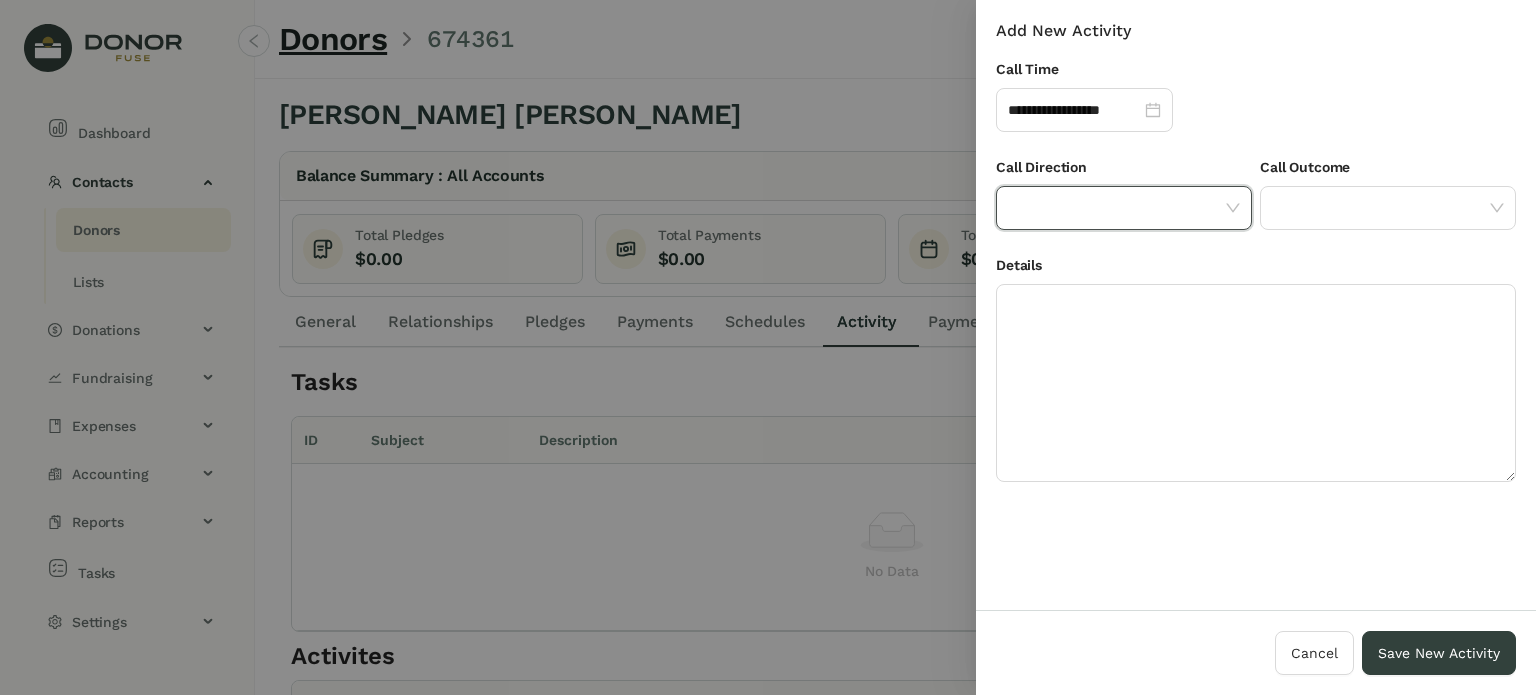 click 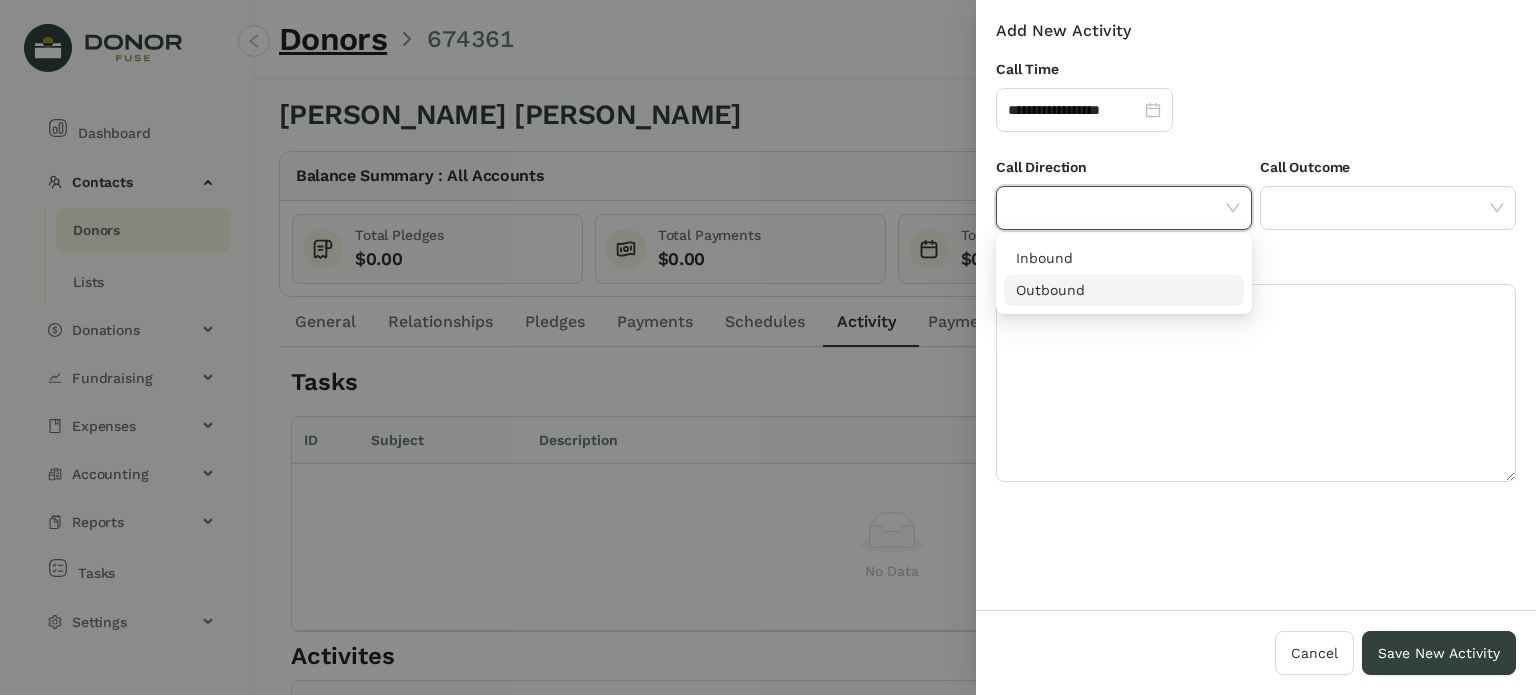 click on "Outbound" at bounding box center [1124, 290] 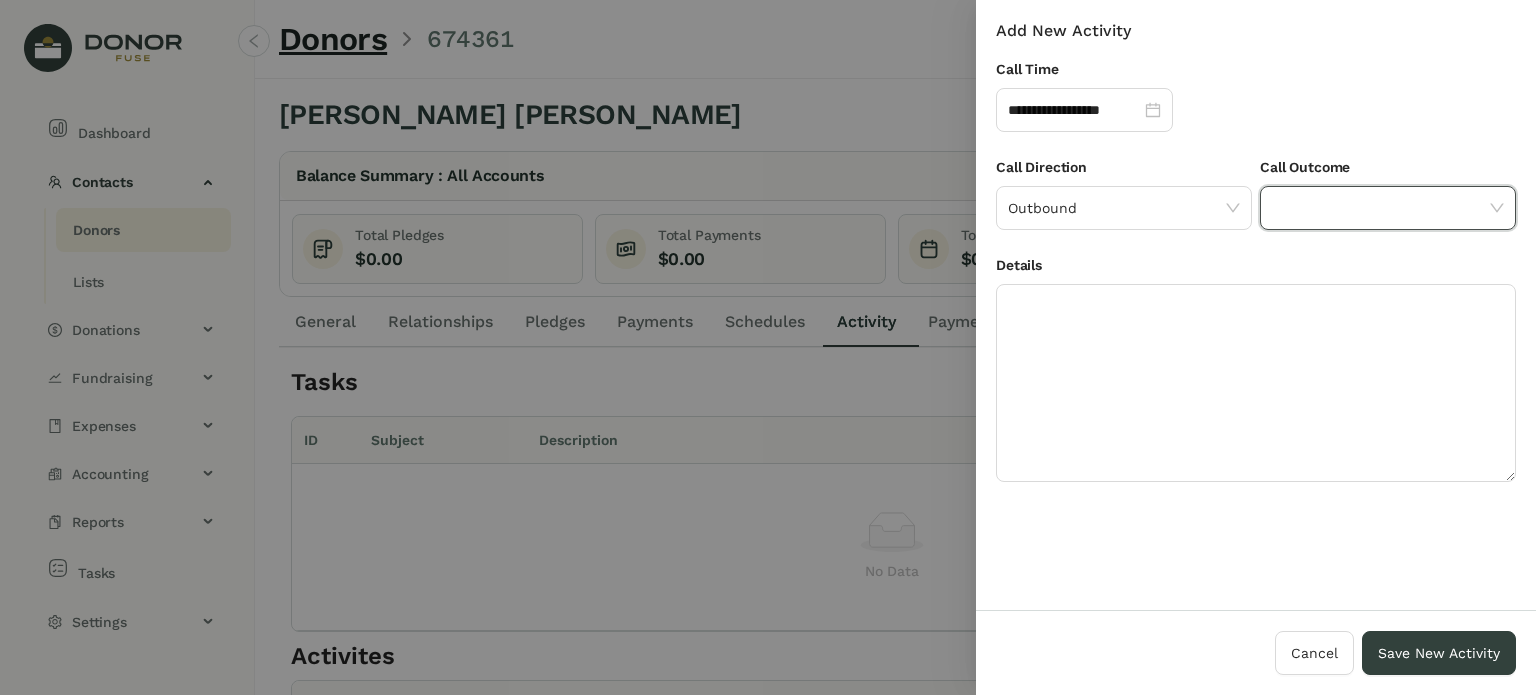 click 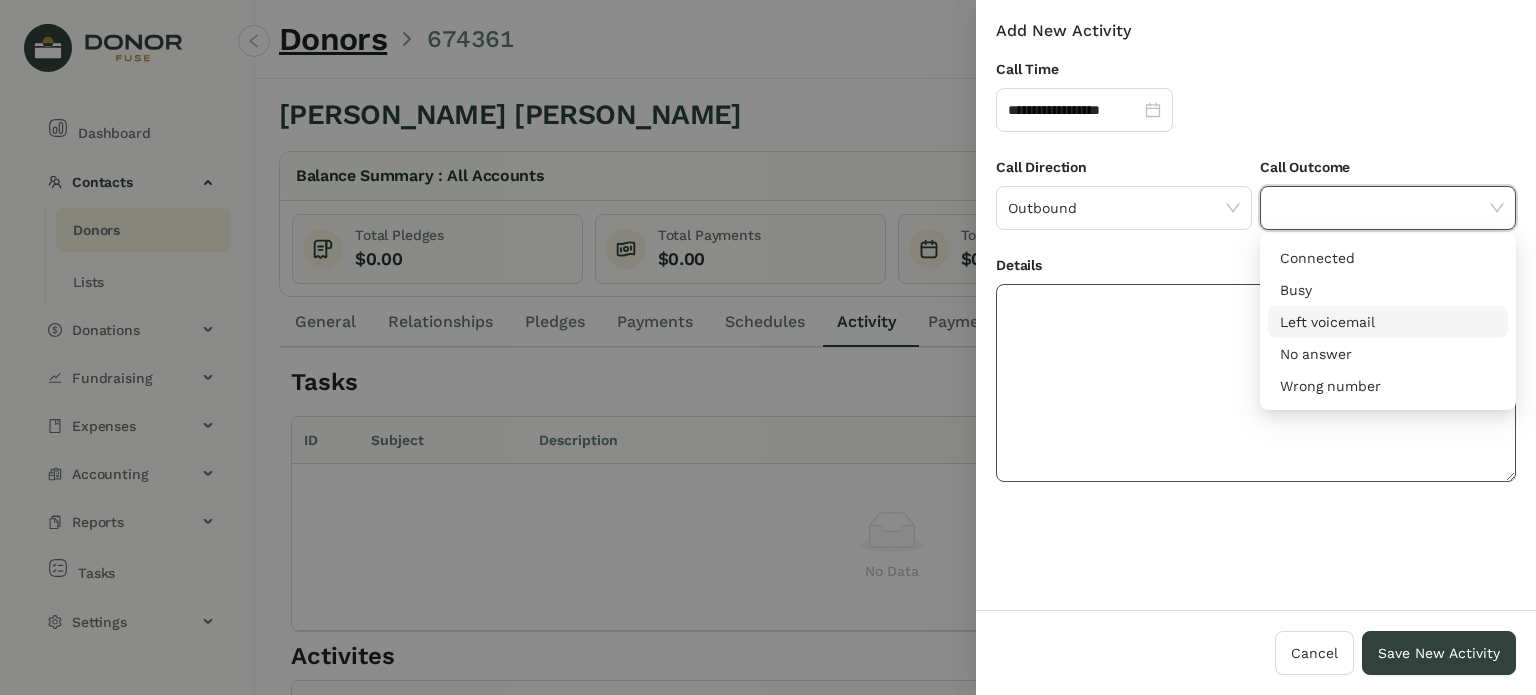 drag, startPoint x: 1290, startPoint y: 319, endPoint x: 1183, endPoint y: 356, distance: 113.216606 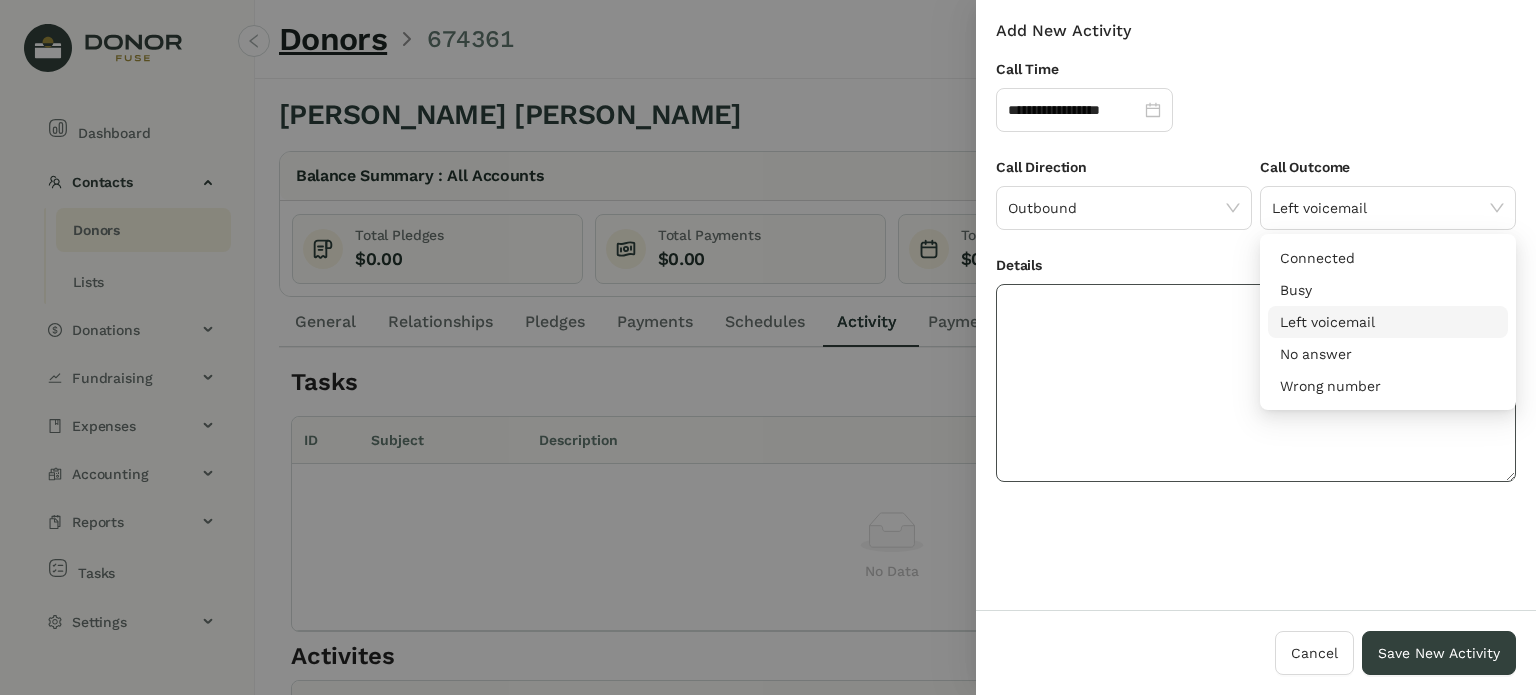 click 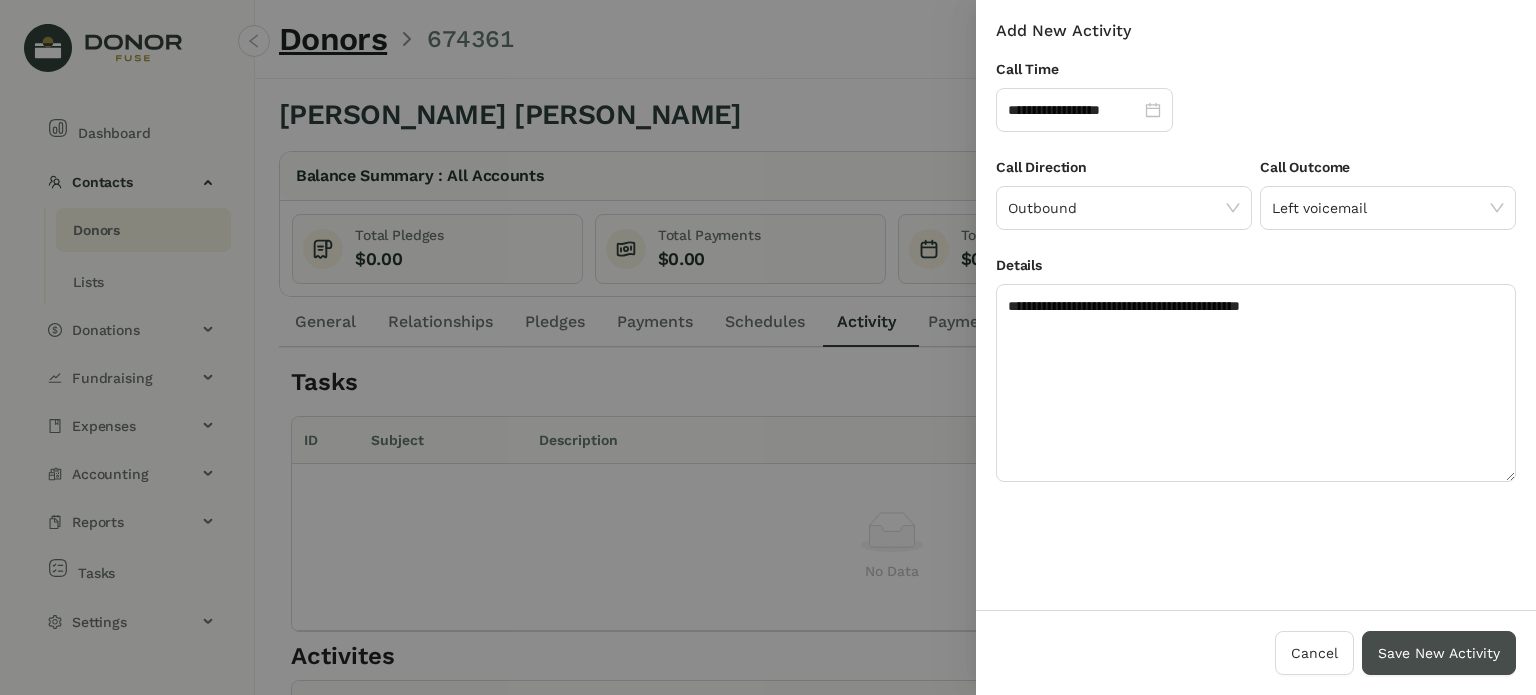 click on "Save New Activity" at bounding box center [1439, 653] 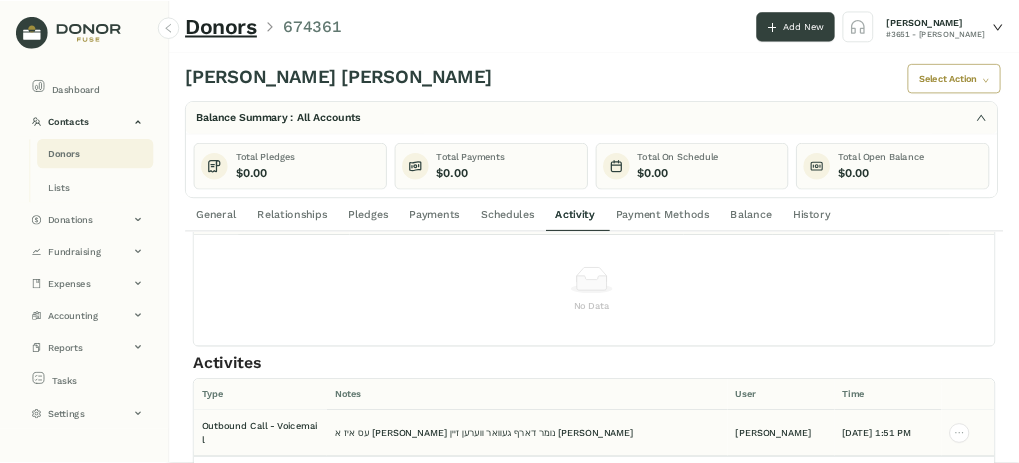 scroll, scrollTop: 144, scrollLeft: 0, axis: vertical 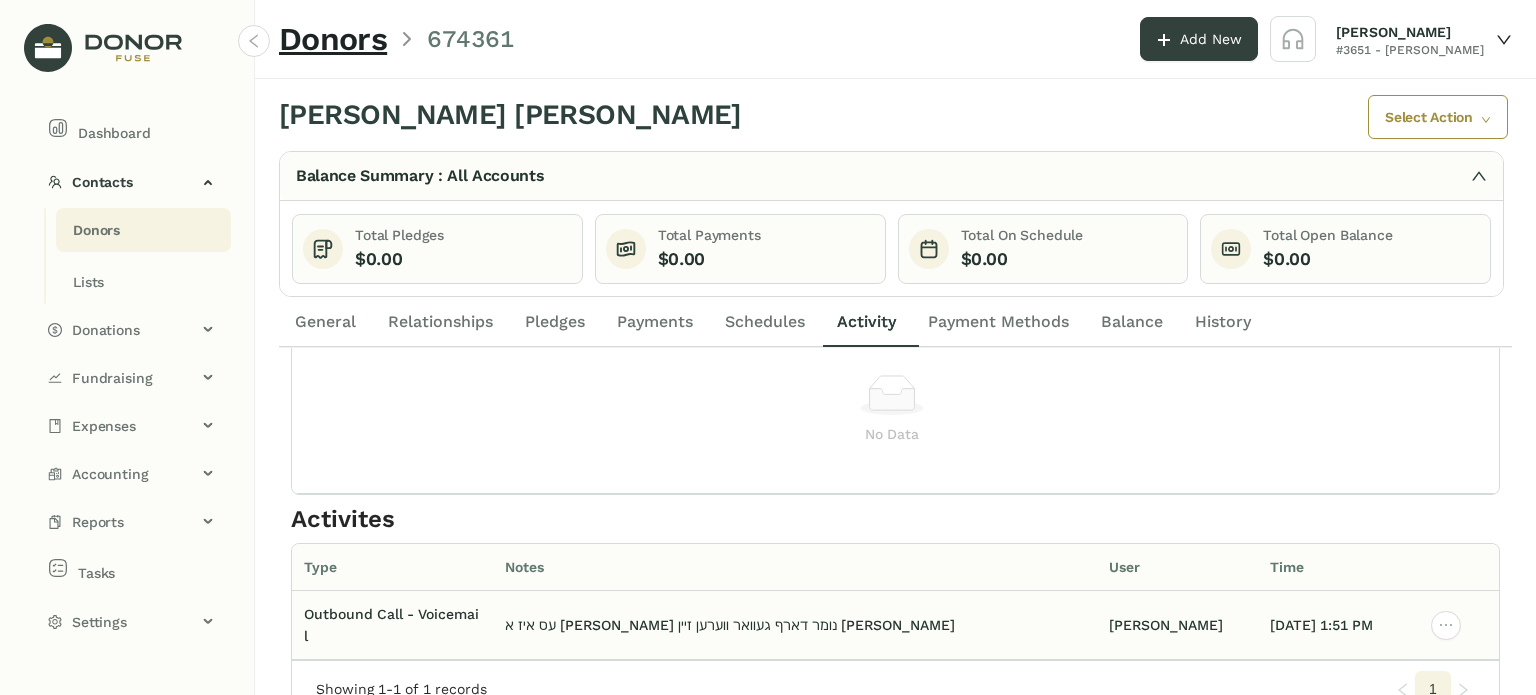 click on "עס איז א [PERSON_NAME] נומר דארף געוואר ווערען זיין [PERSON_NAME]" 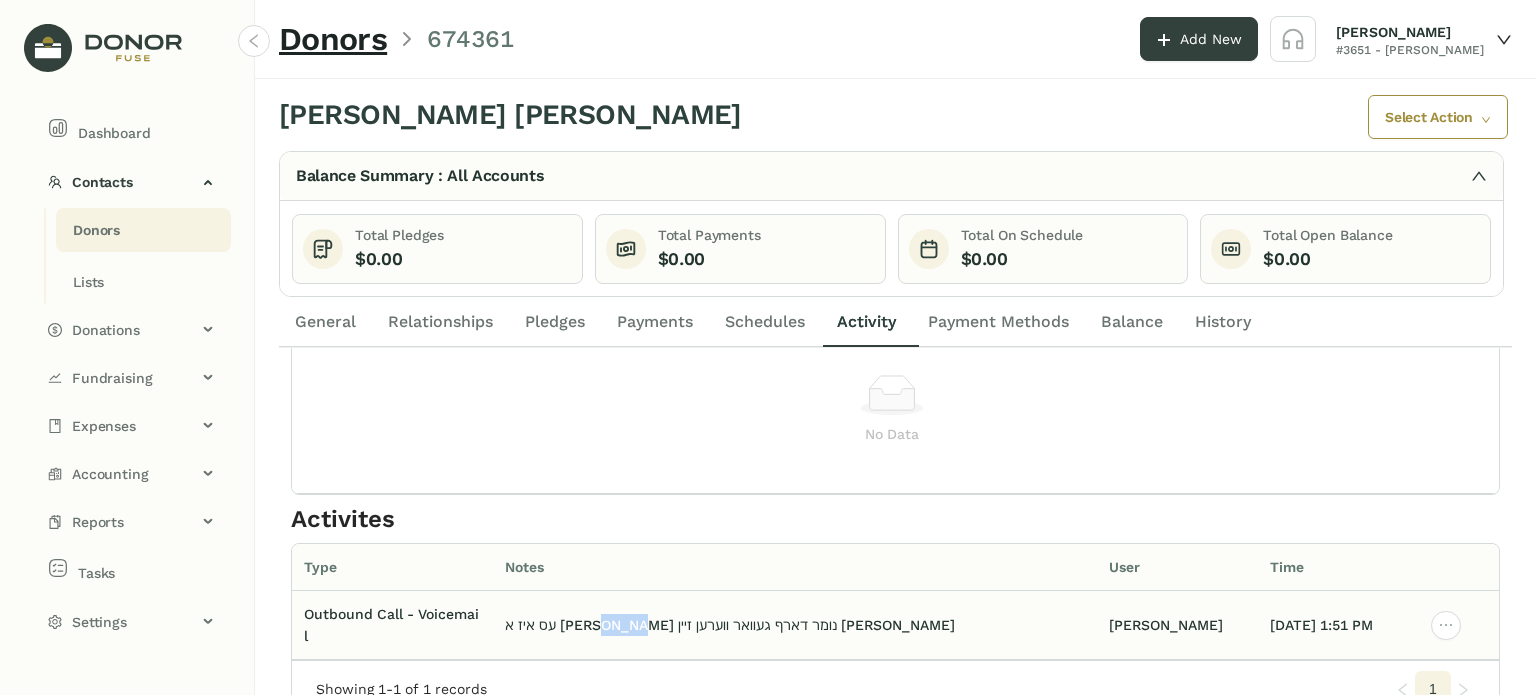 click on "עס איז א [PERSON_NAME] נומר דארף געוואר ווערען זיין [PERSON_NAME]" 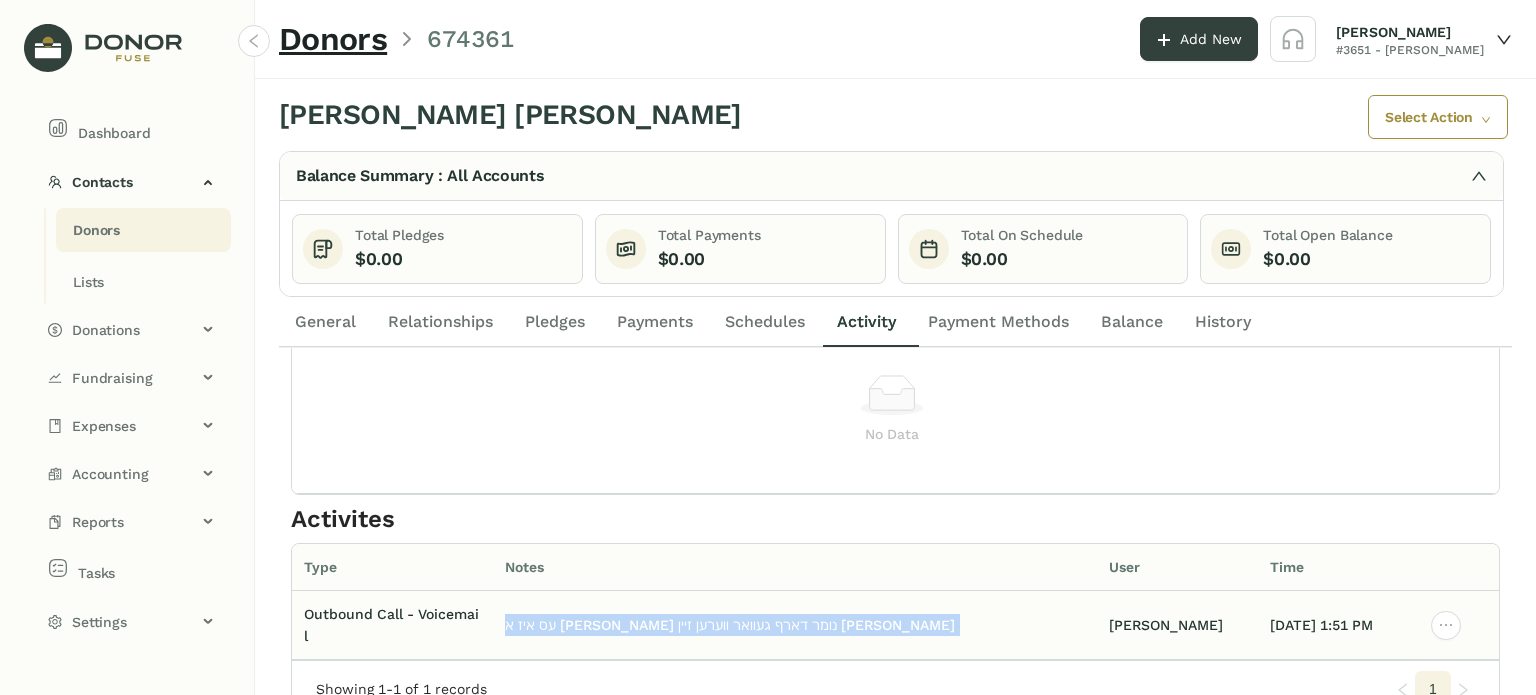 click on "עס איז א [PERSON_NAME] נומר דארף געוואר ווערען זיין [PERSON_NAME]" 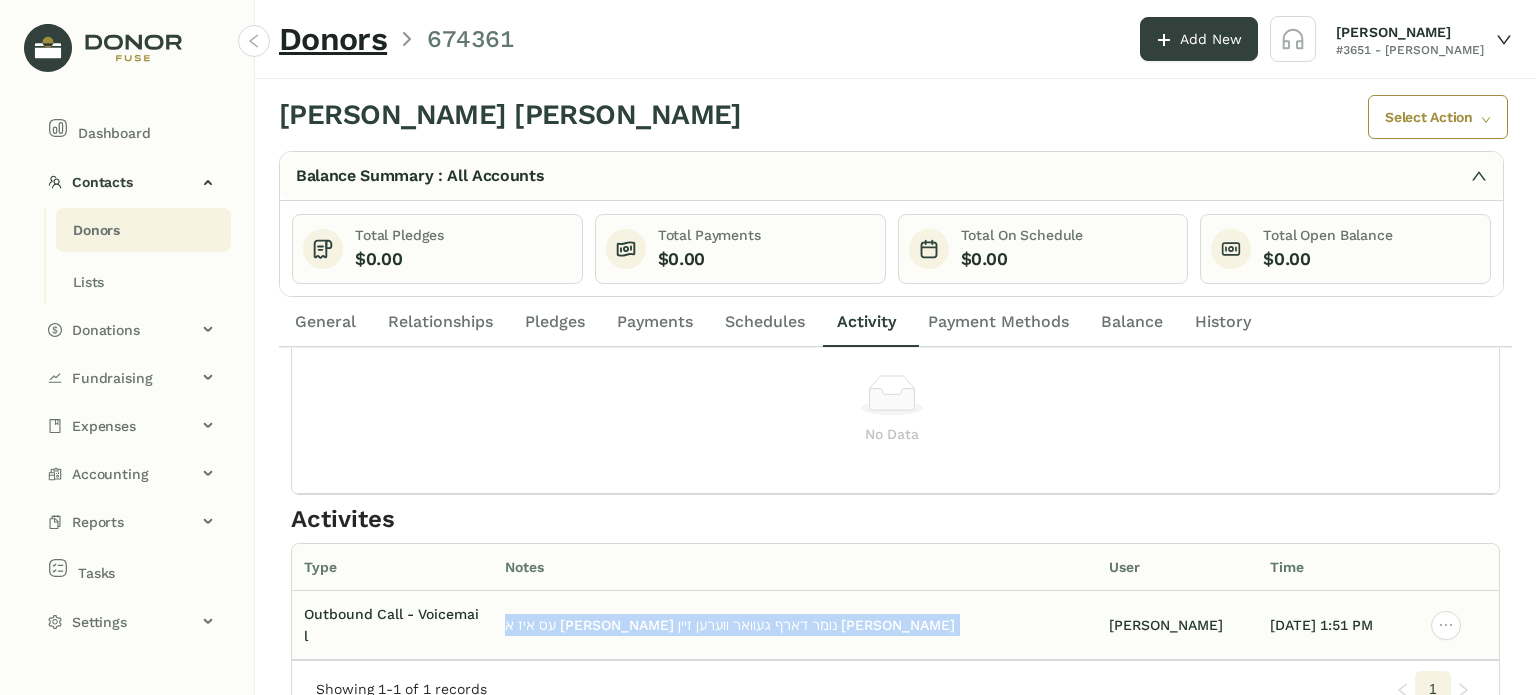 copy on "עס איז א [PERSON_NAME] נומר דארף געוואר ווערען זיין [PERSON_NAME]" 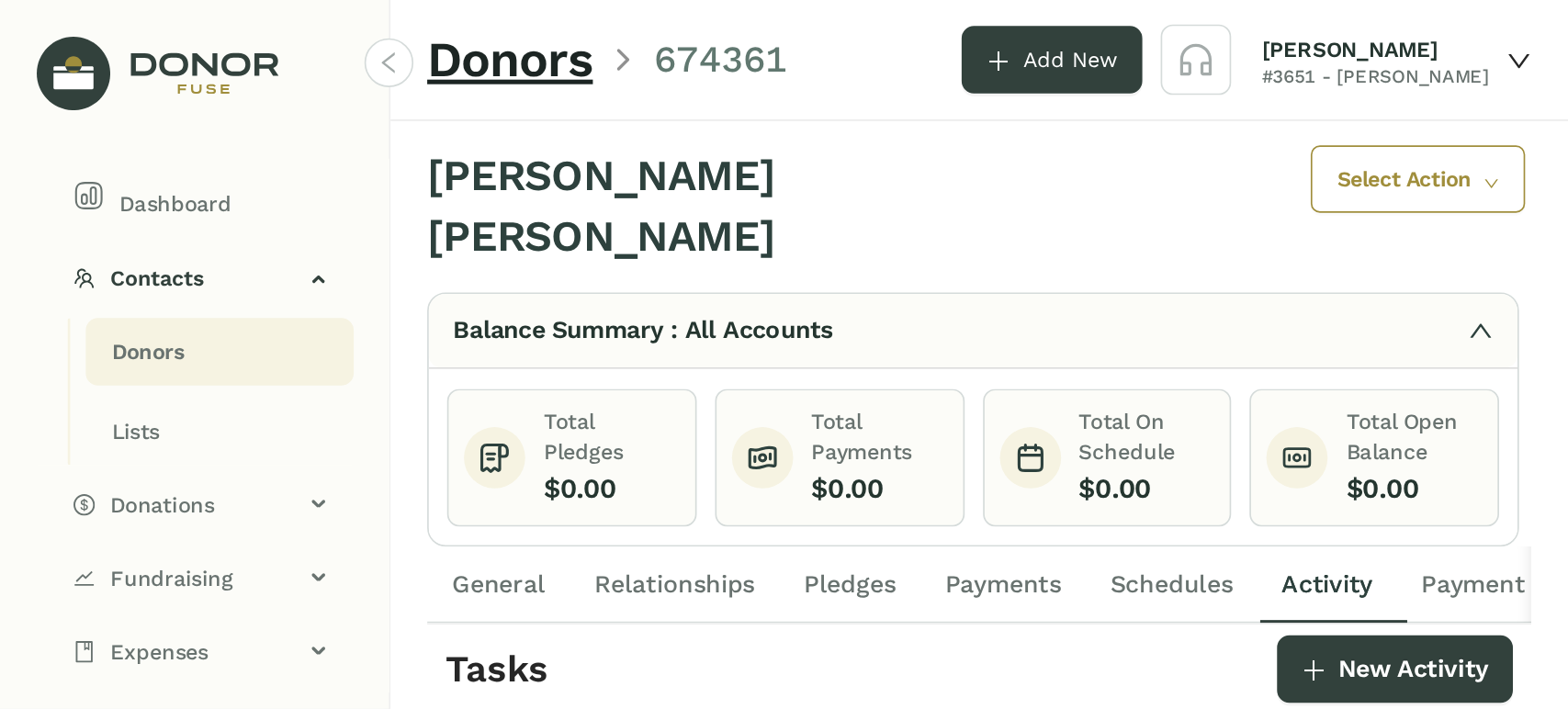 scroll, scrollTop: 0, scrollLeft: 0, axis: both 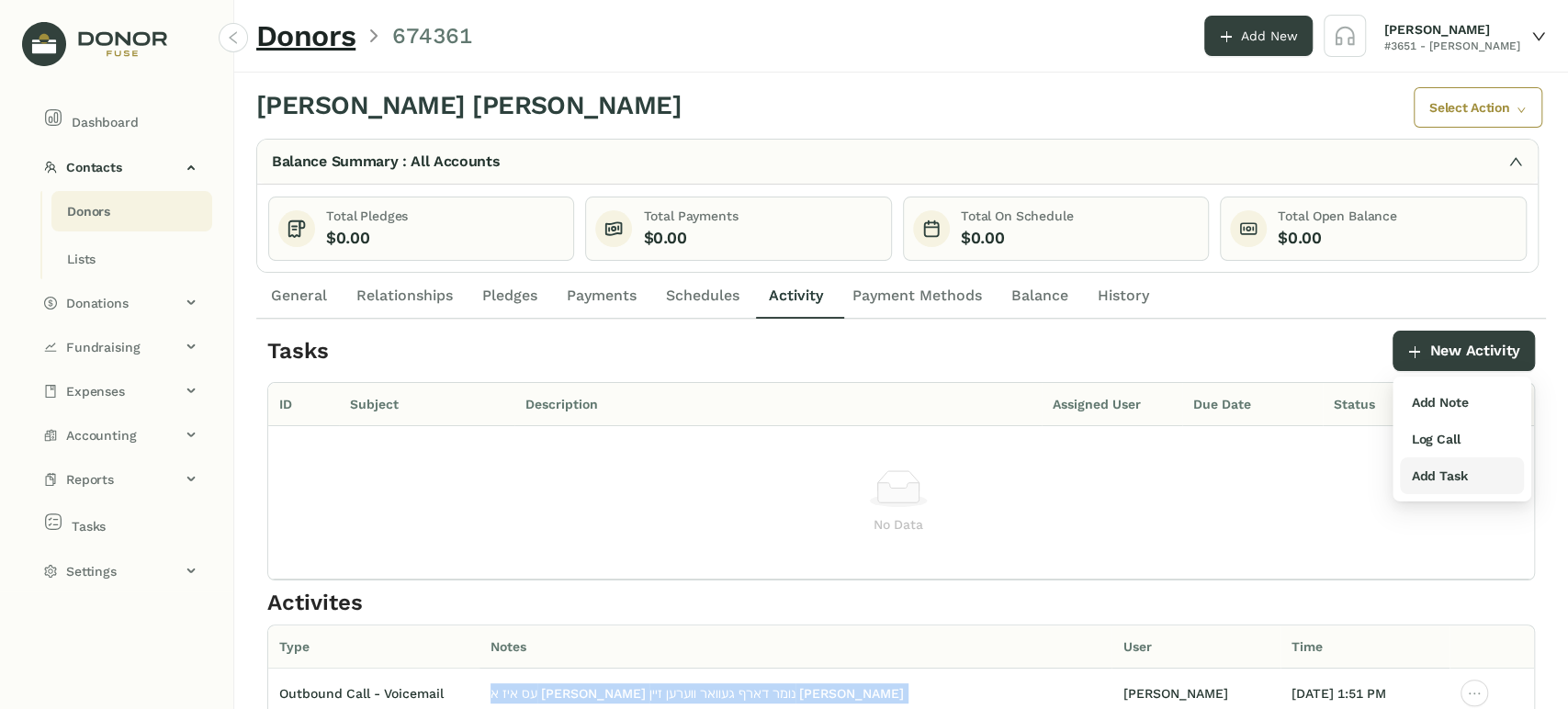 click on "Add Task" at bounding box center [1438, 476] 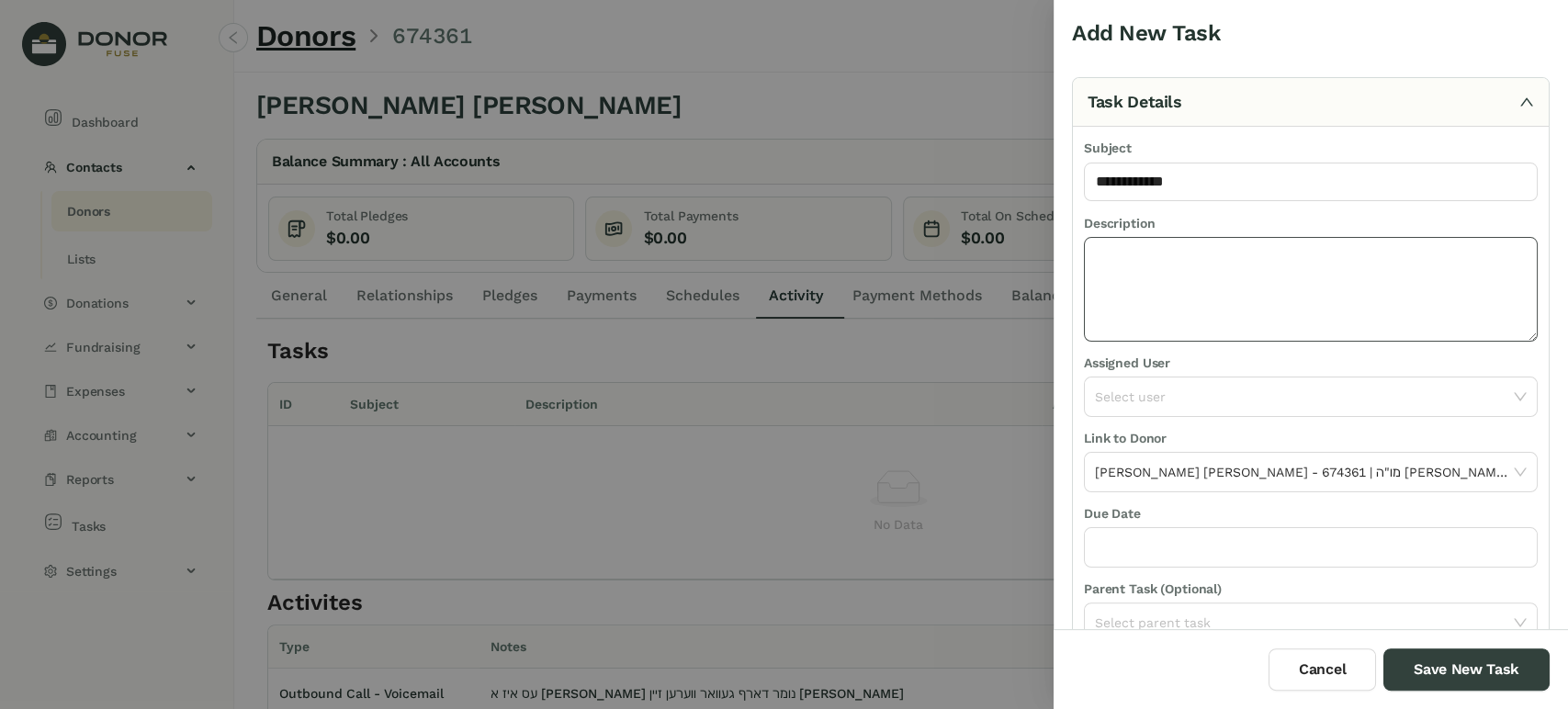 click 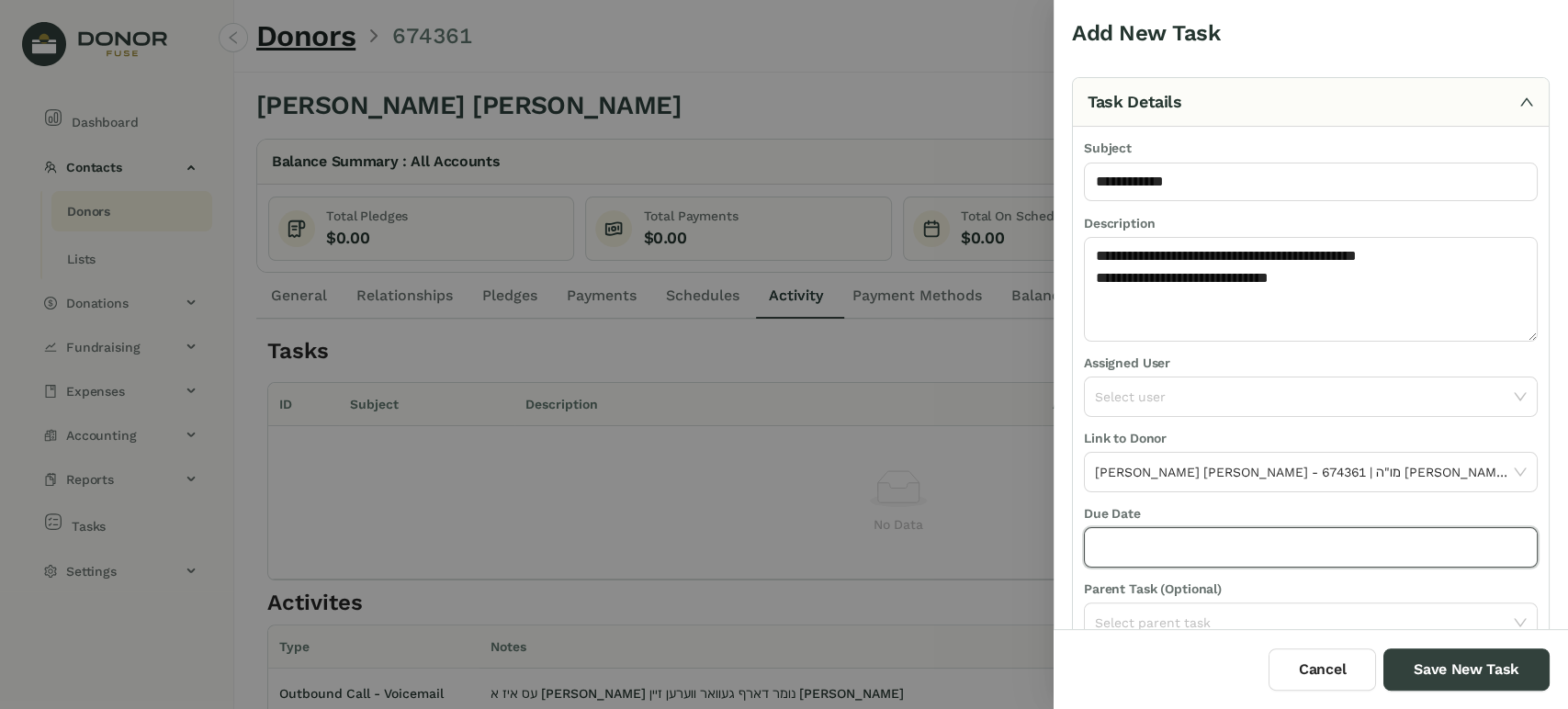 click 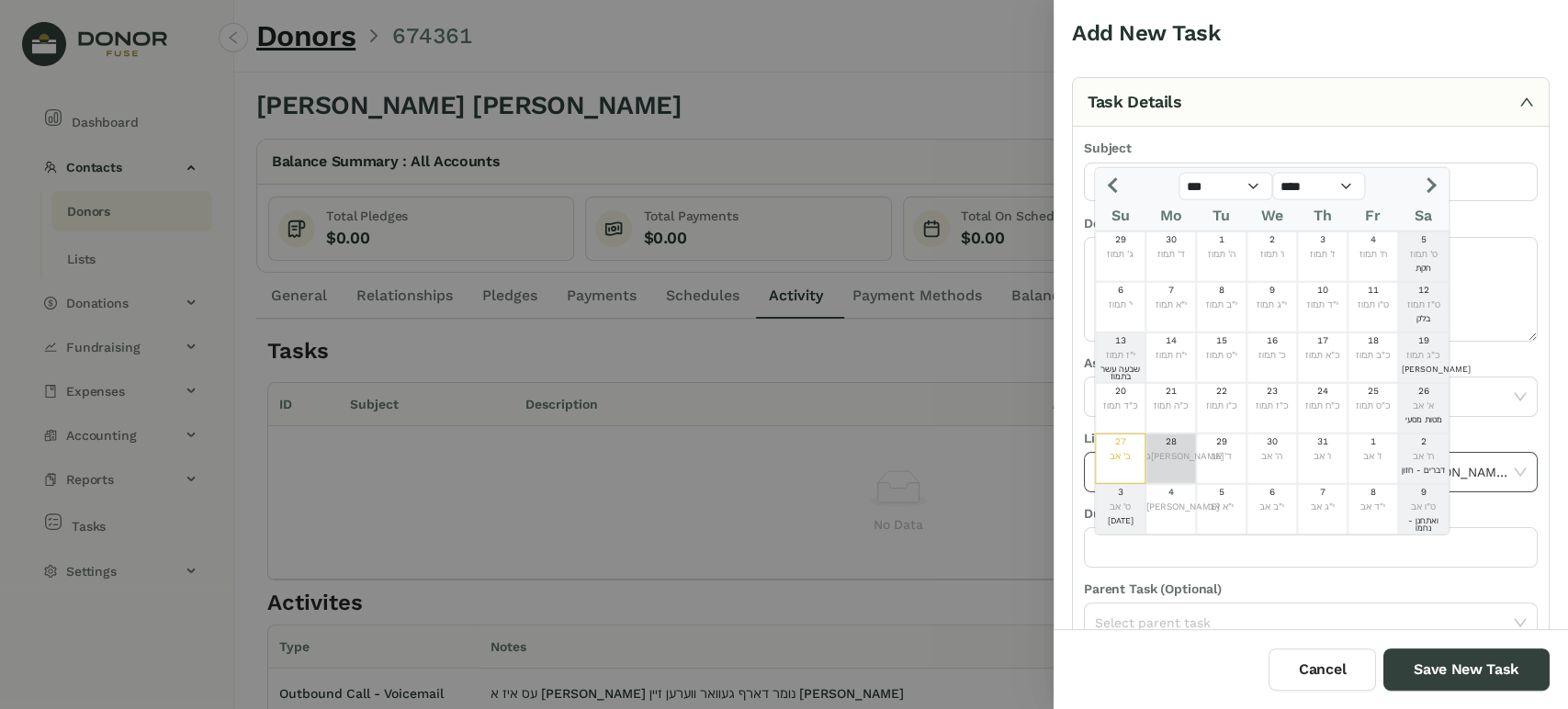 drag, startPoint x: 1159, startPoint y: 447, endPoint x: 1164, endPoint y: 490, distance: 43.28972 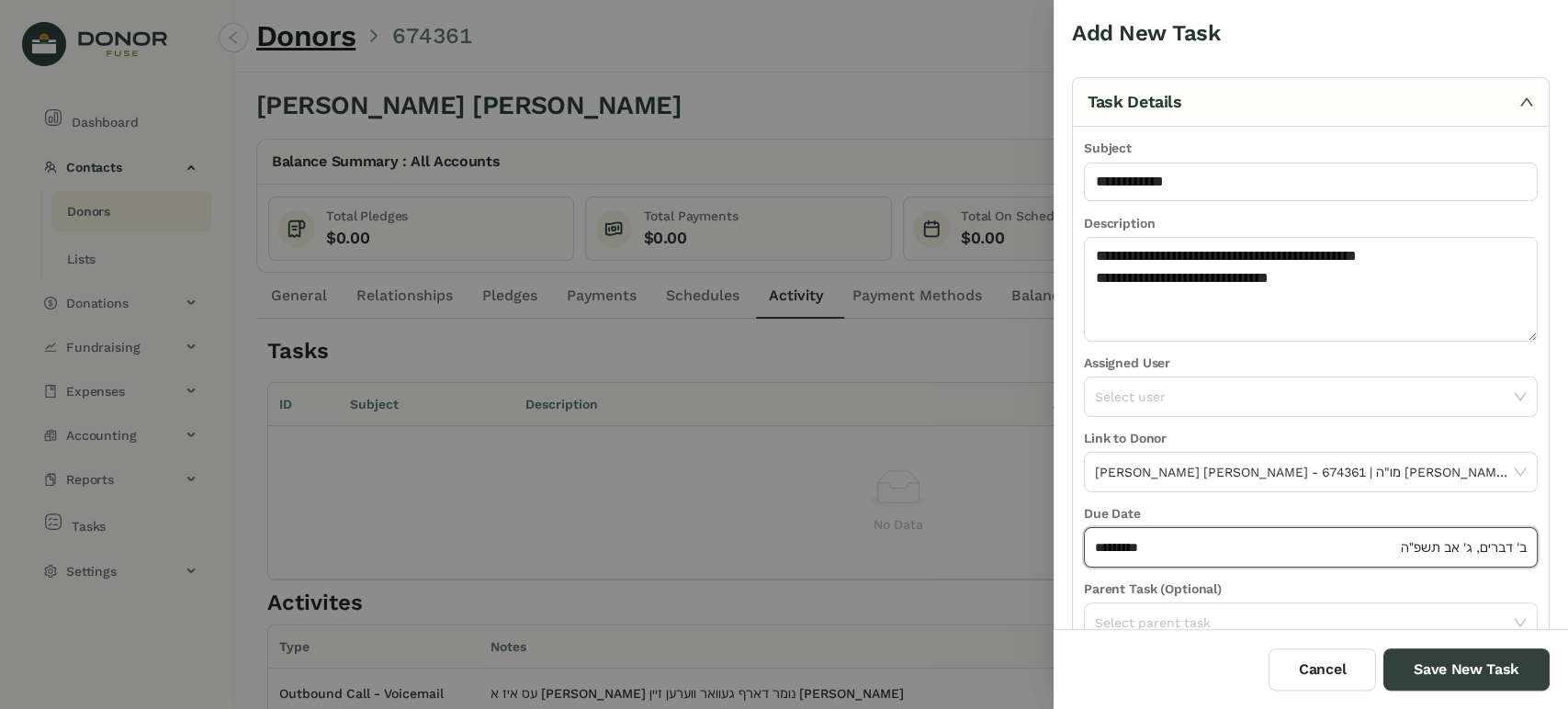 scroll, scrollTop: 123, scrollLeft: 0, axis: vertical 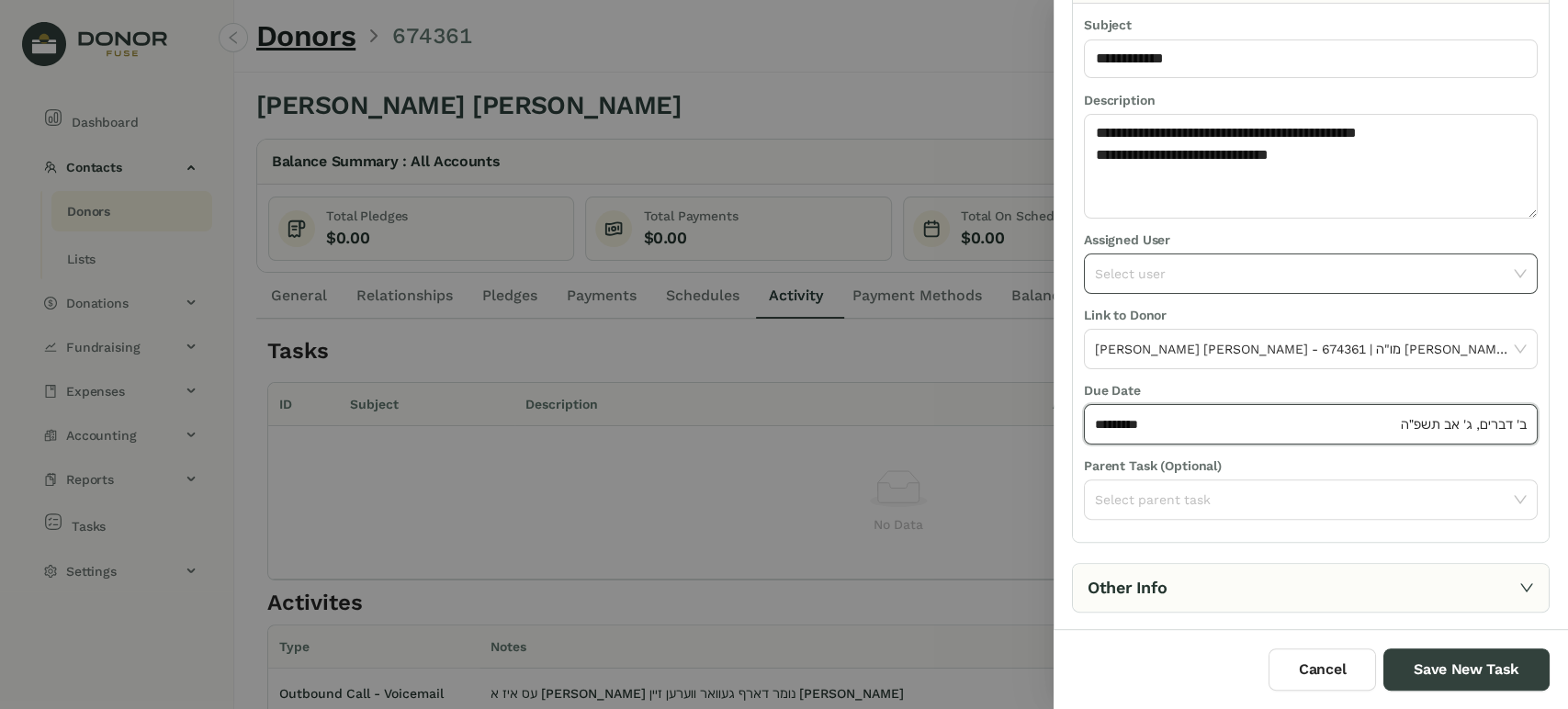 click 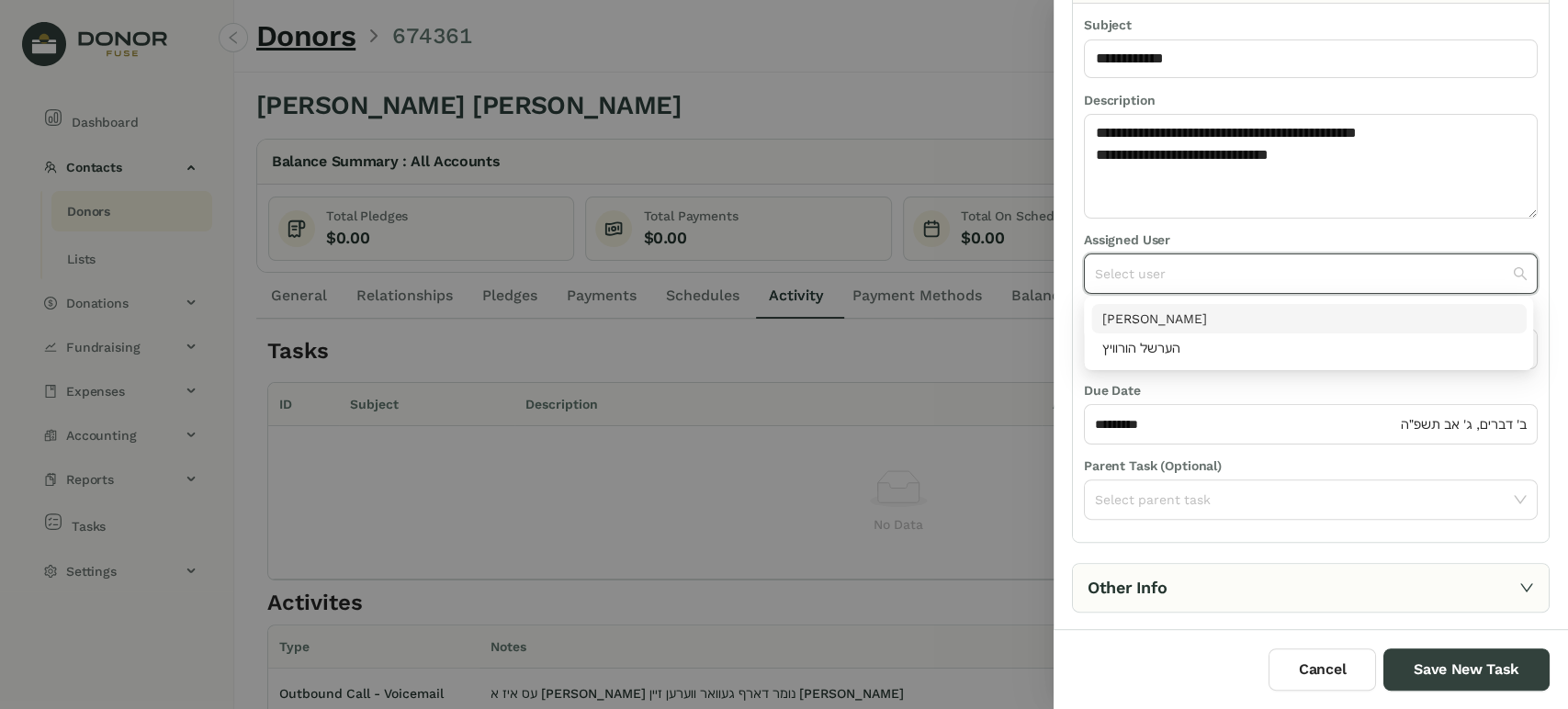 drag, startPoint x: 1172, startPoint y: 309, endPoint x: 1170, endPoint y: 320, distance: 11.18034 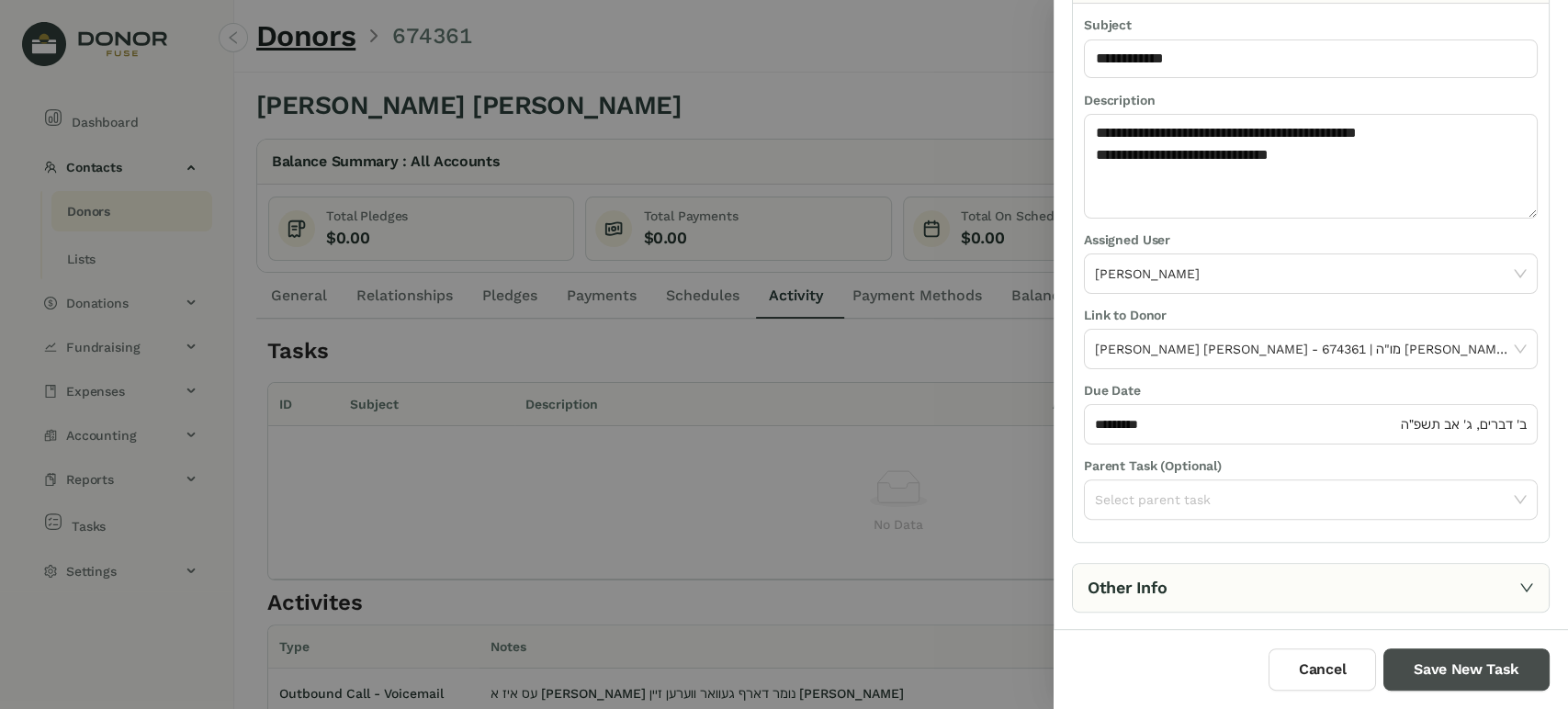 click on "Save New Task" at bounding box center [1466, 670] 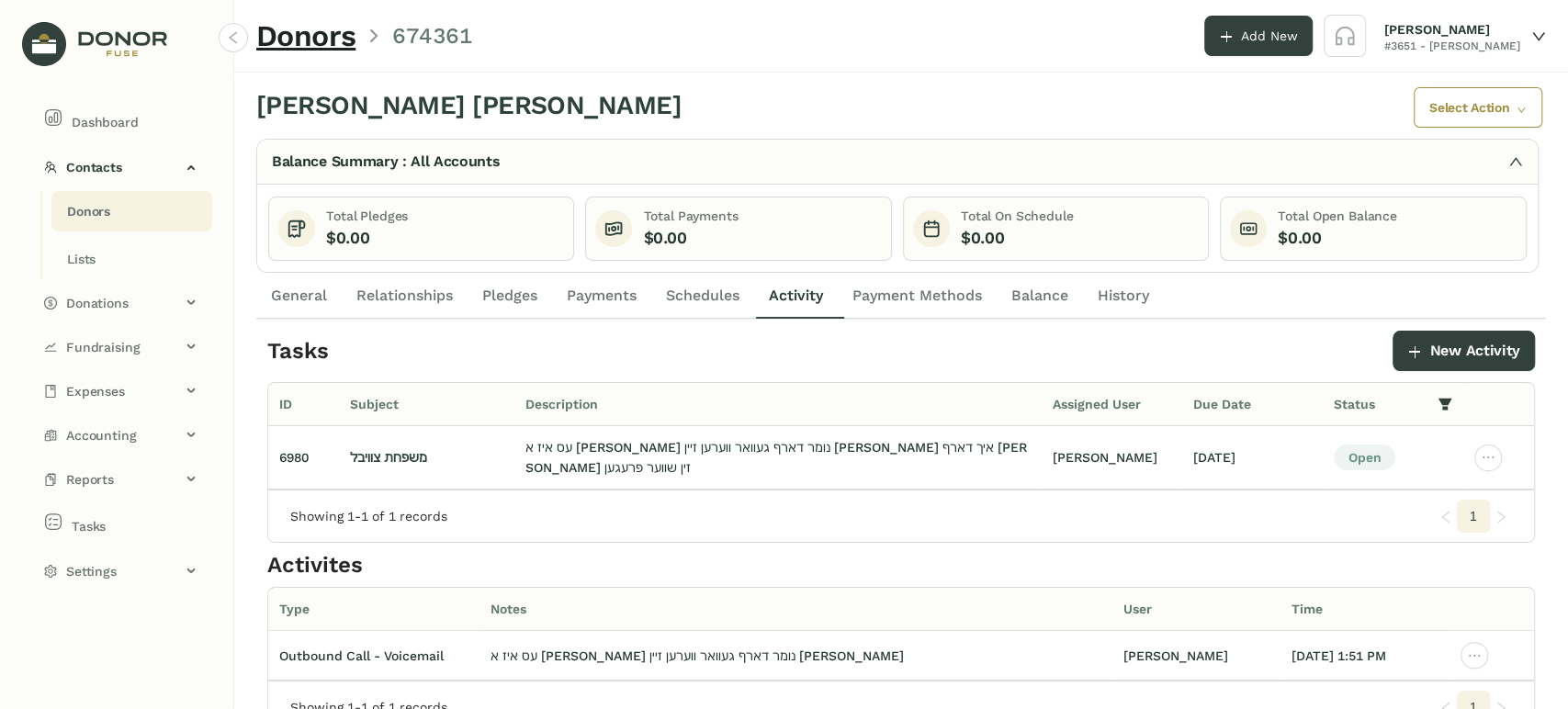 click on "Donors" 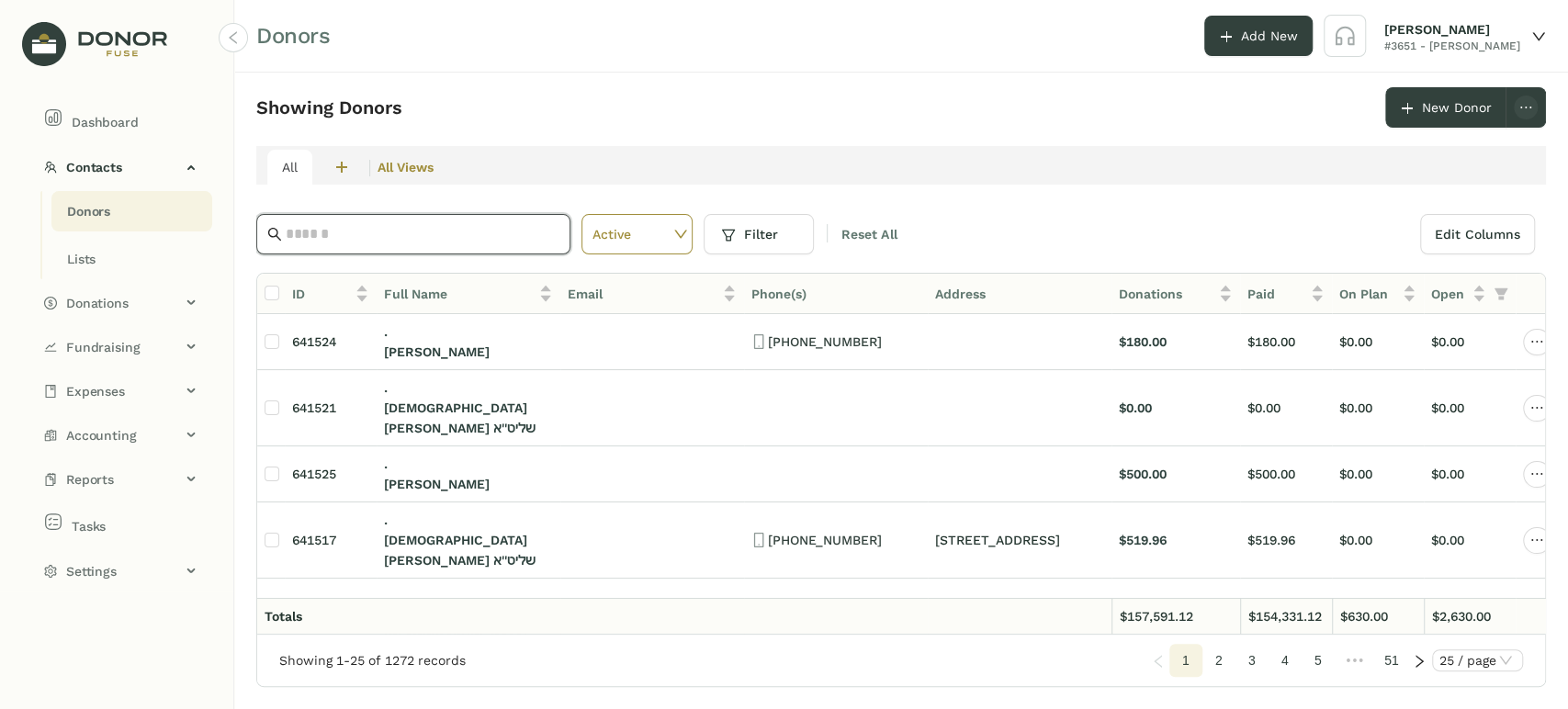 click 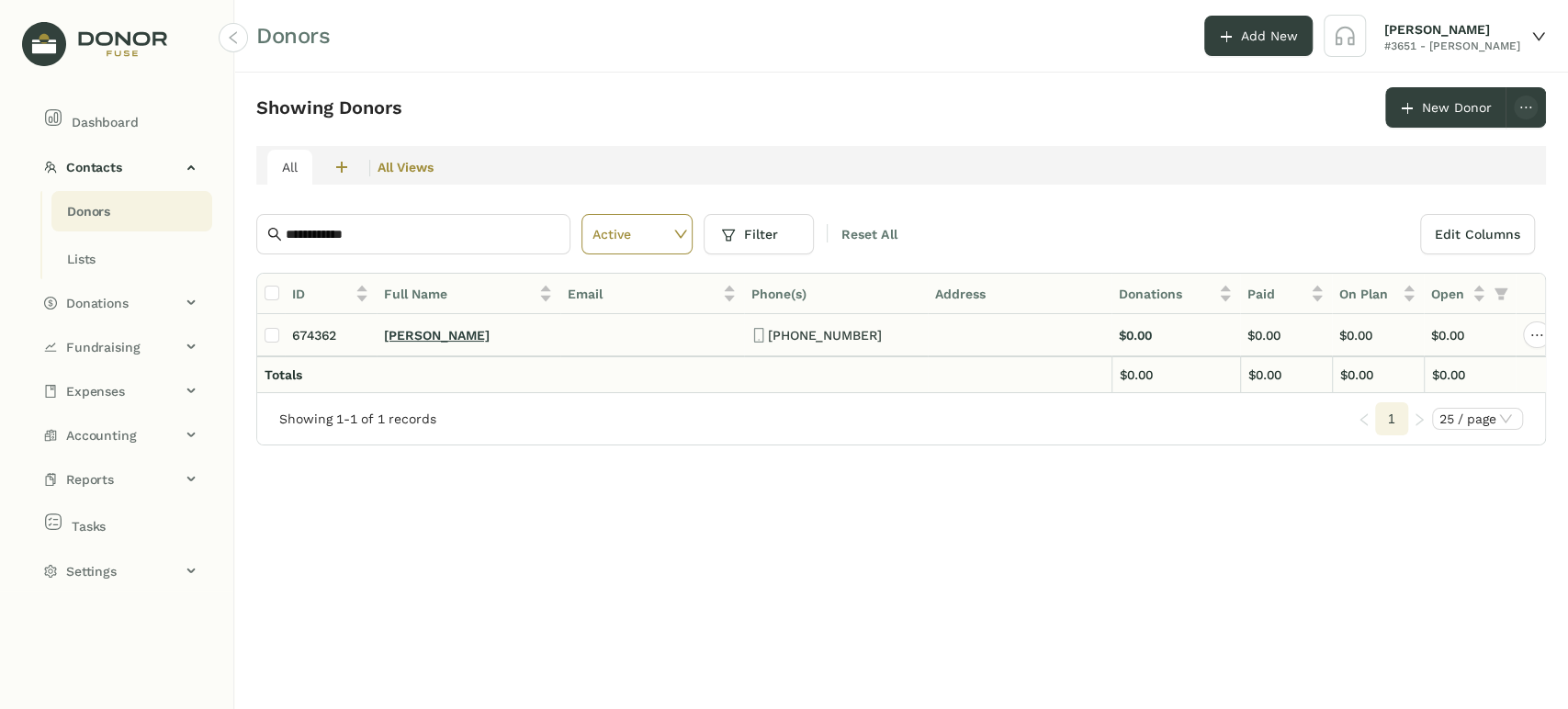click on "[PERSON_NAME]" 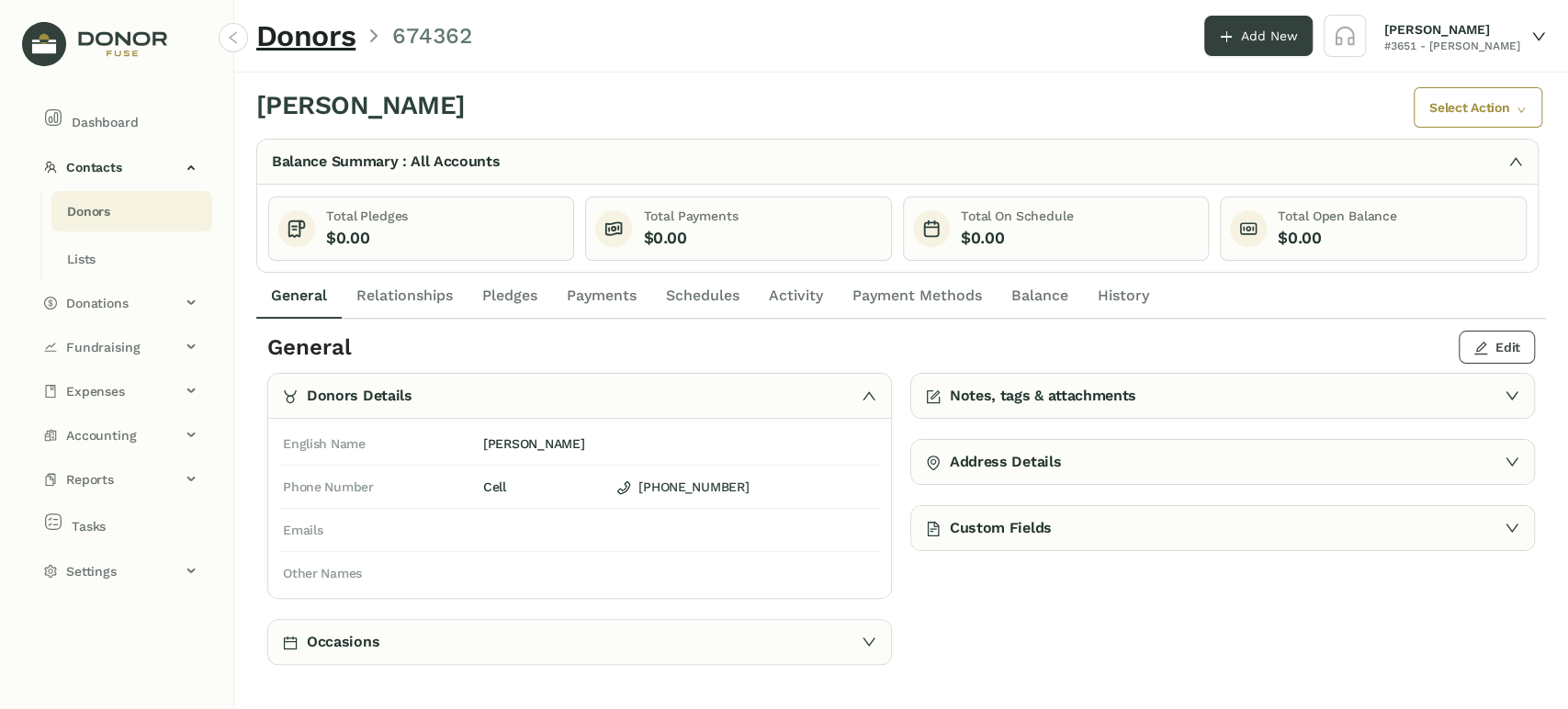click on "Edit" 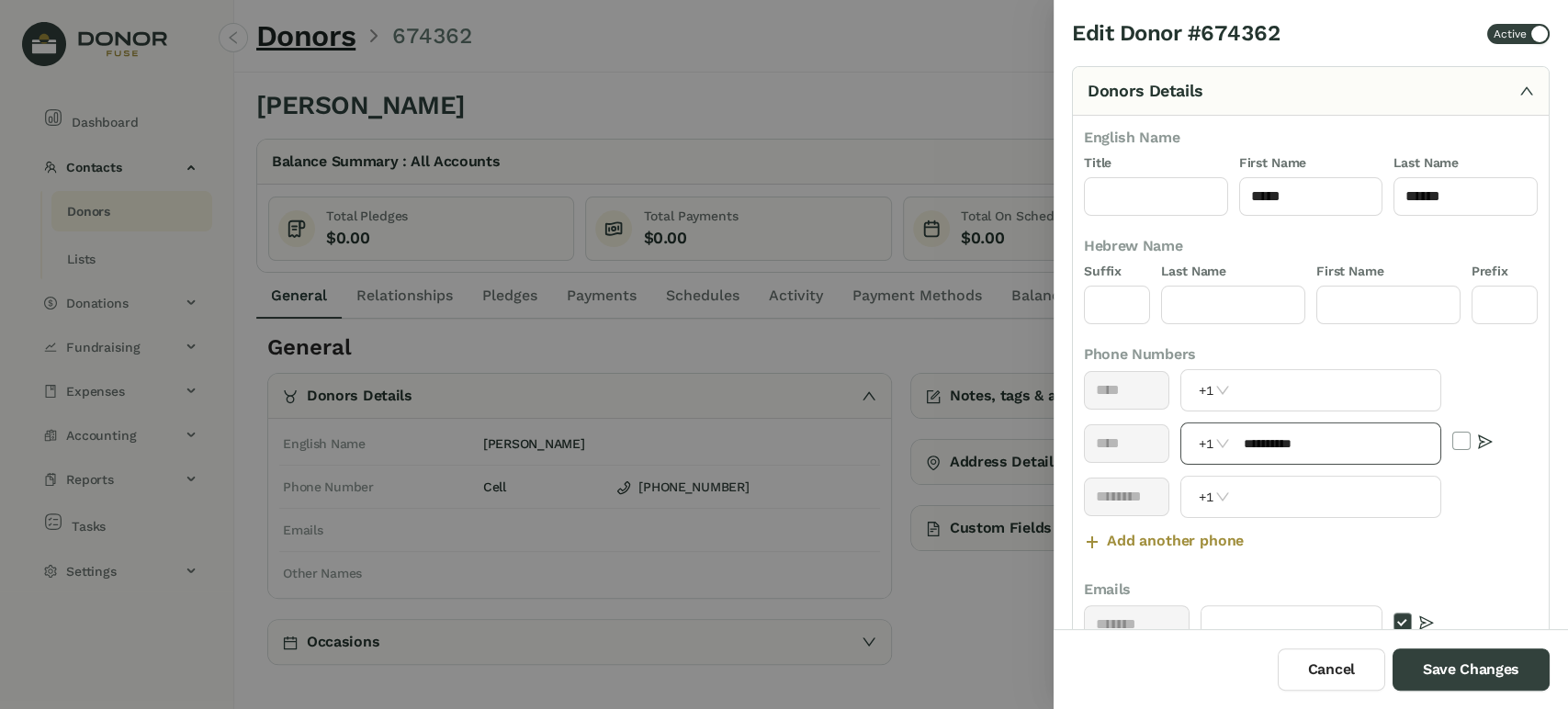 click on "**********" at bounding box center [1337, 444] 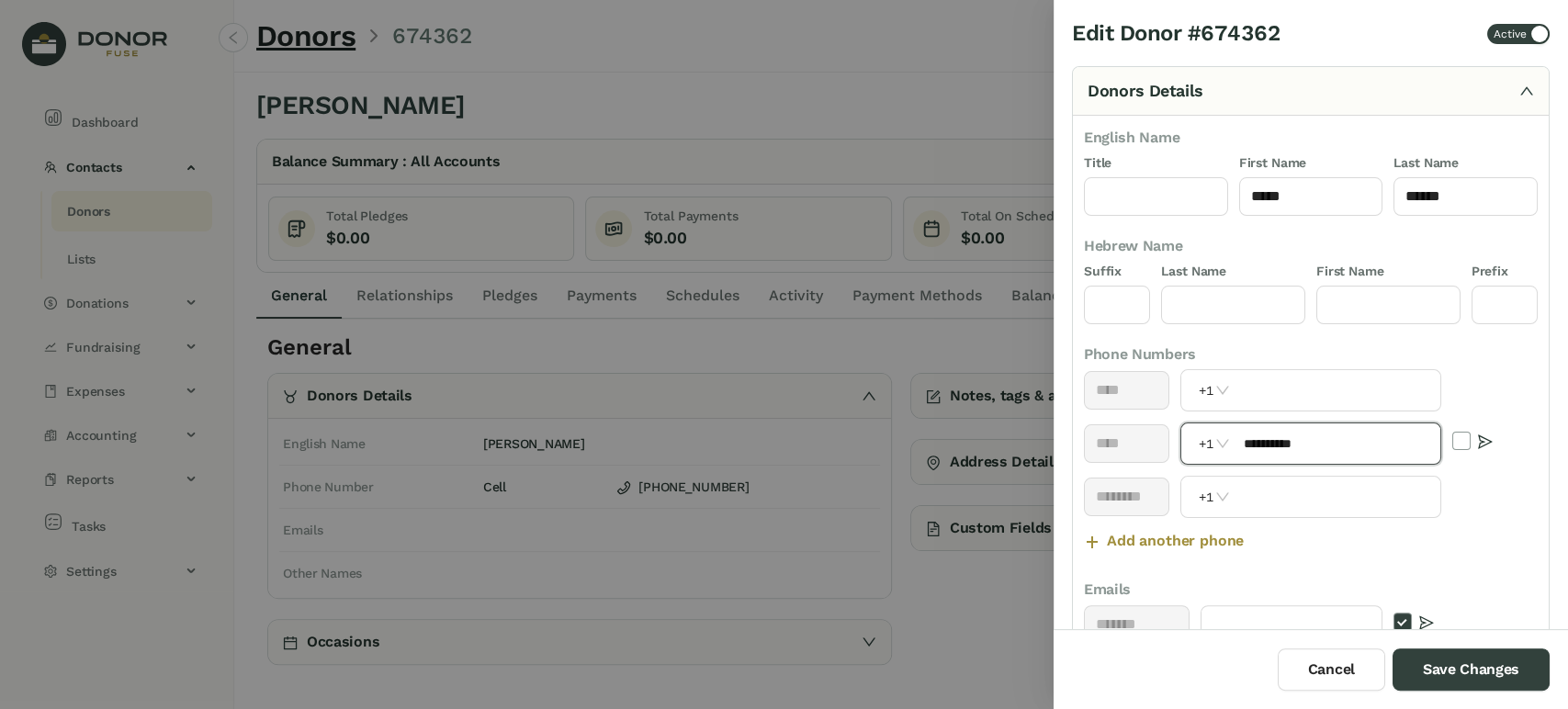 click on "**********" at bounding box center (1337, 444) 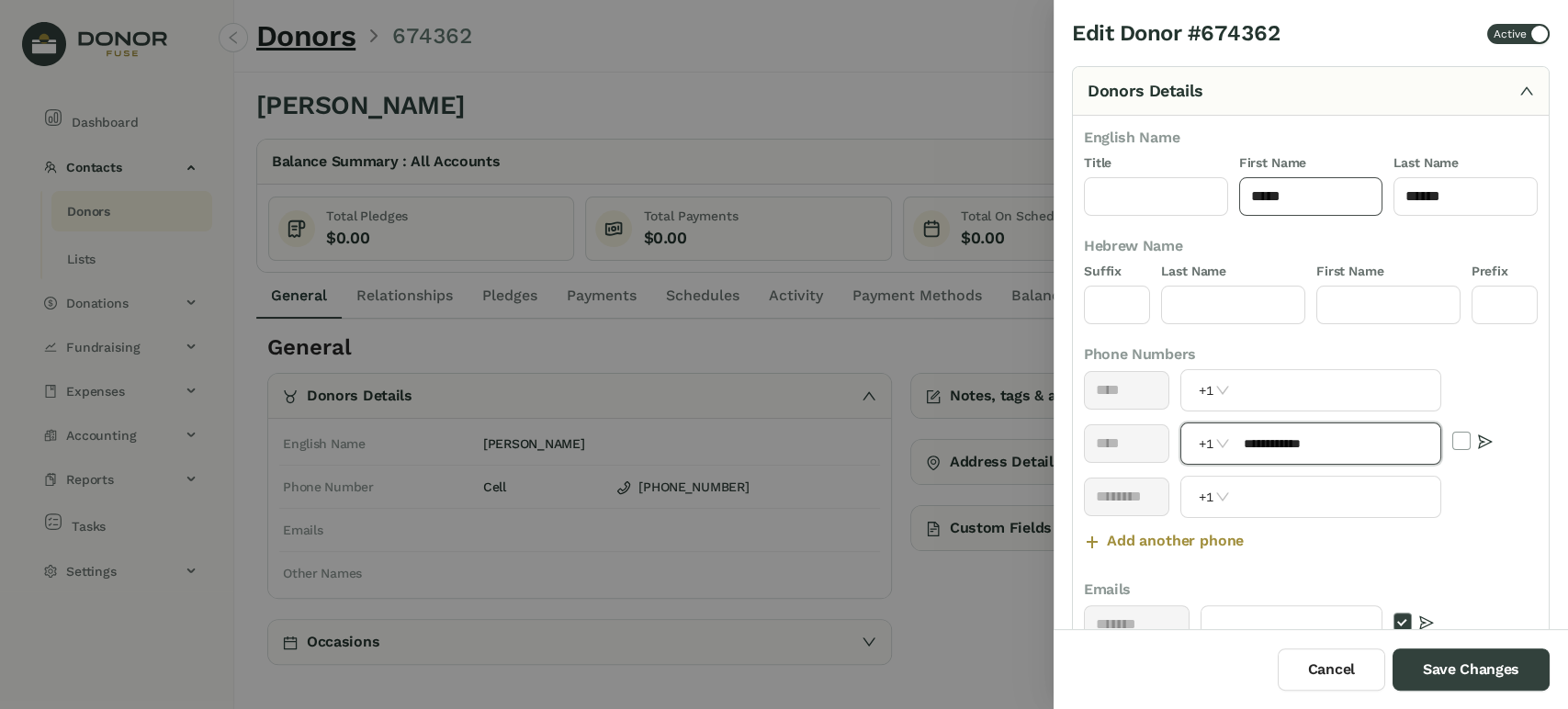 click on "*****" 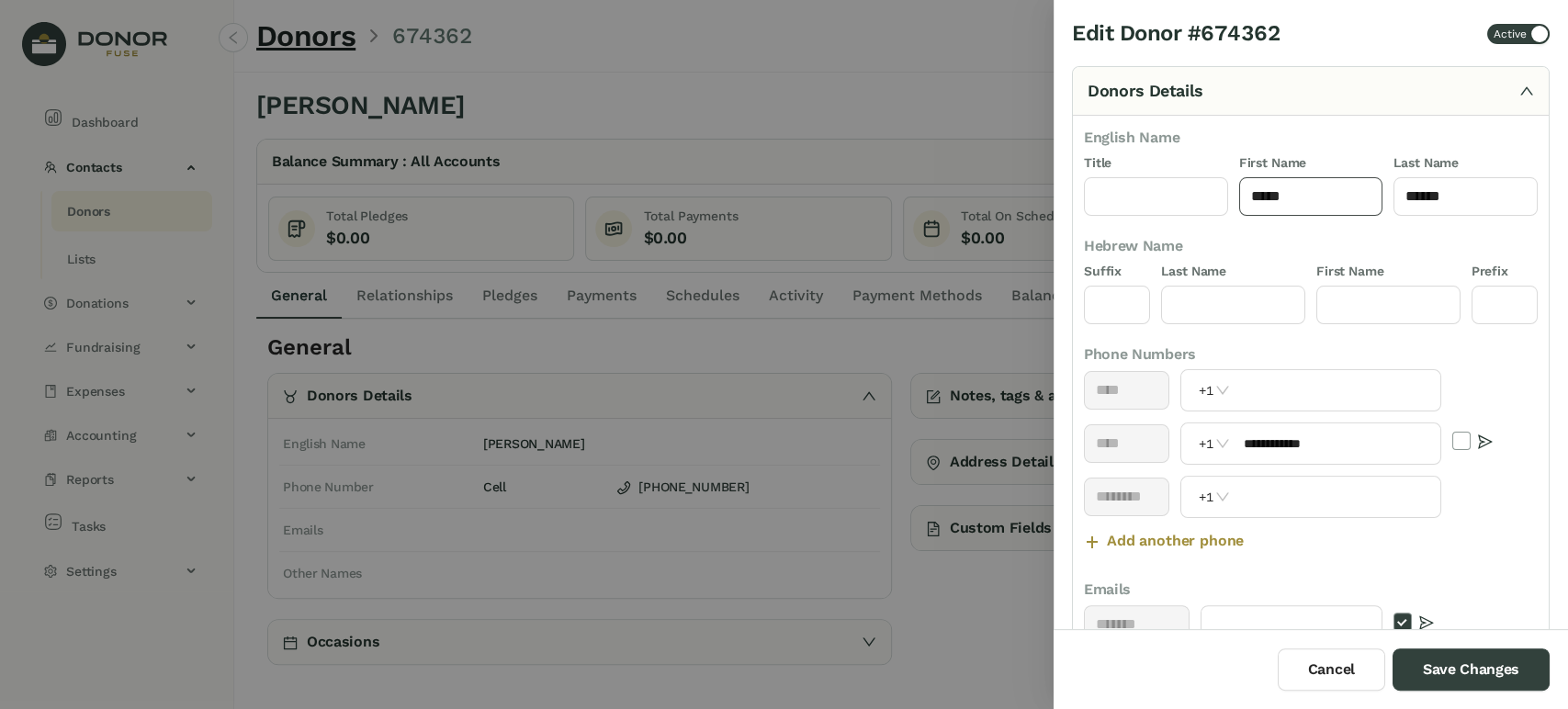 click on "*****" 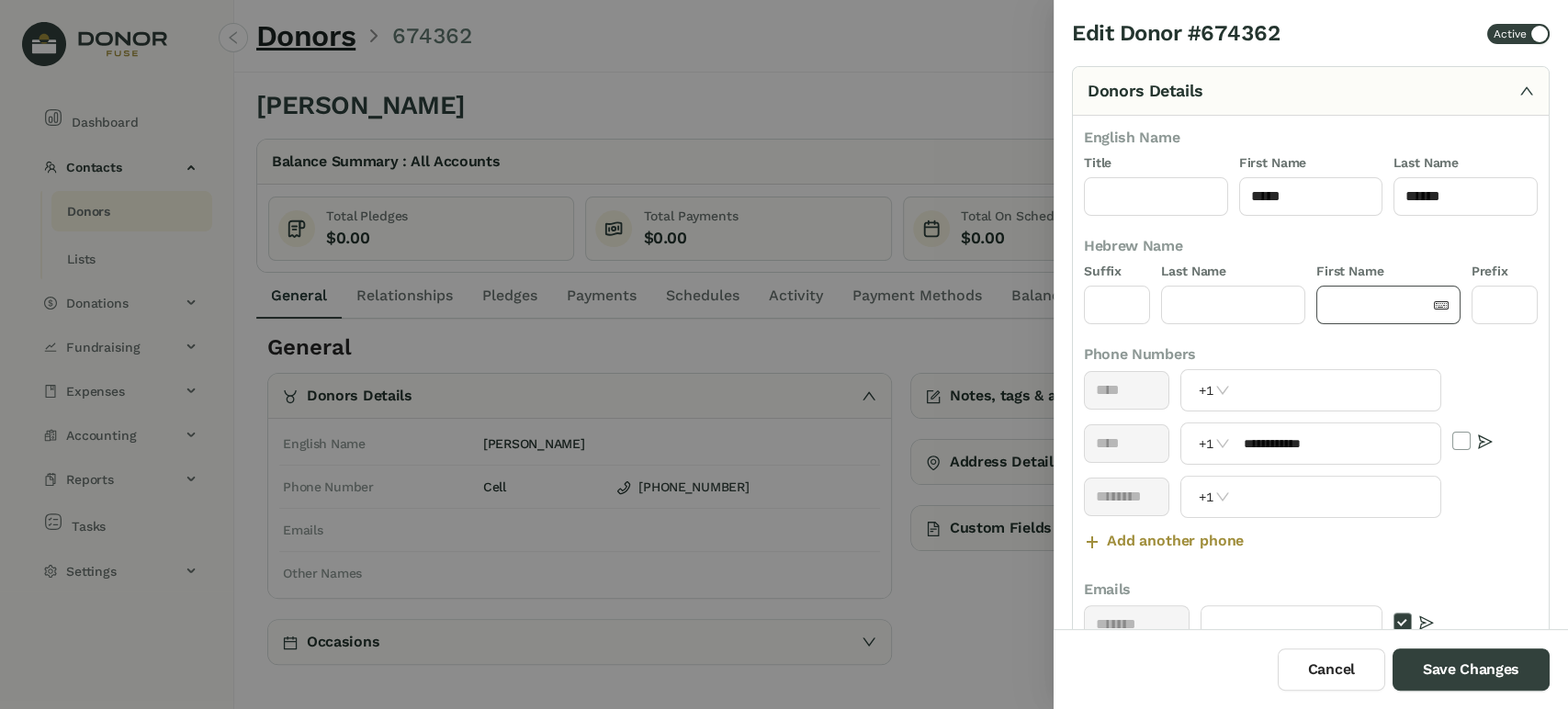 click 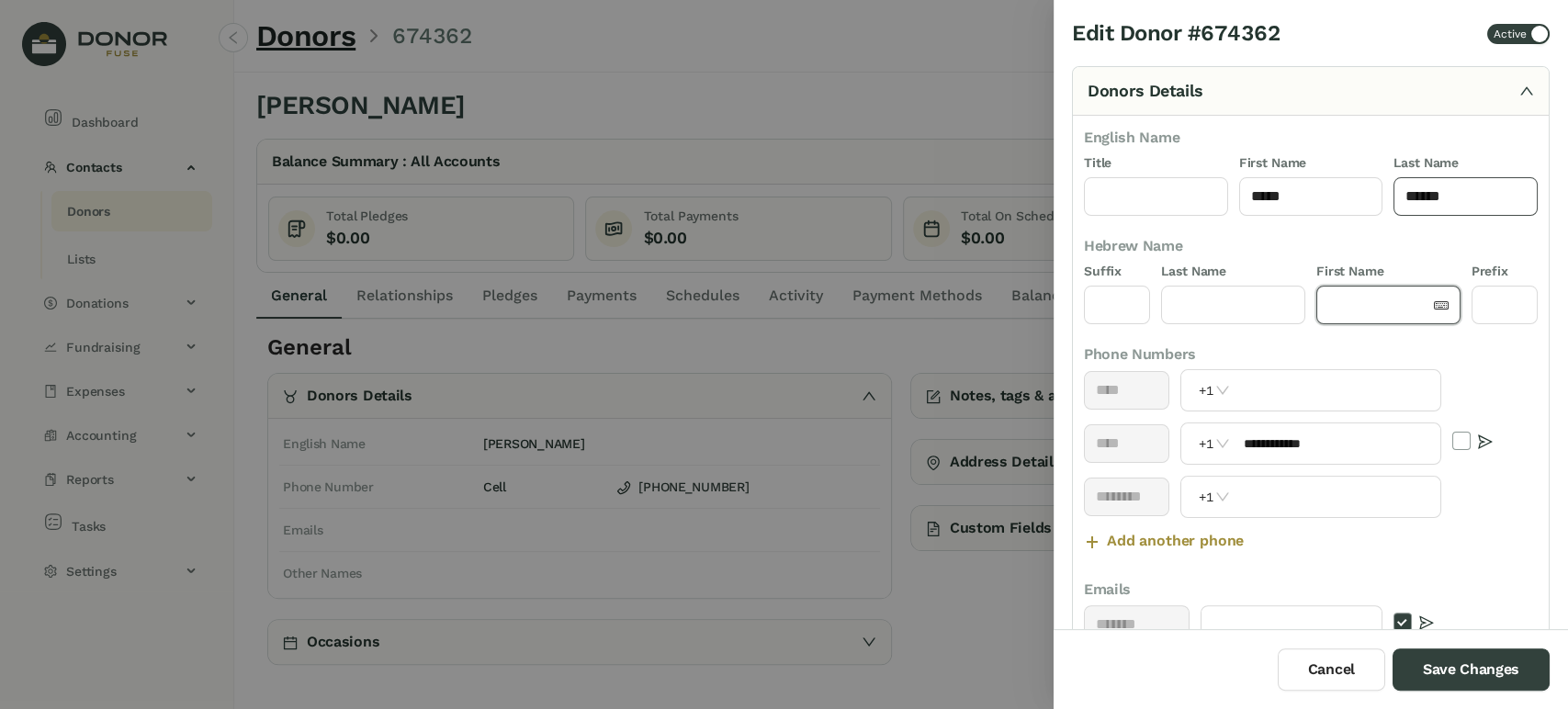 paste on "*****" 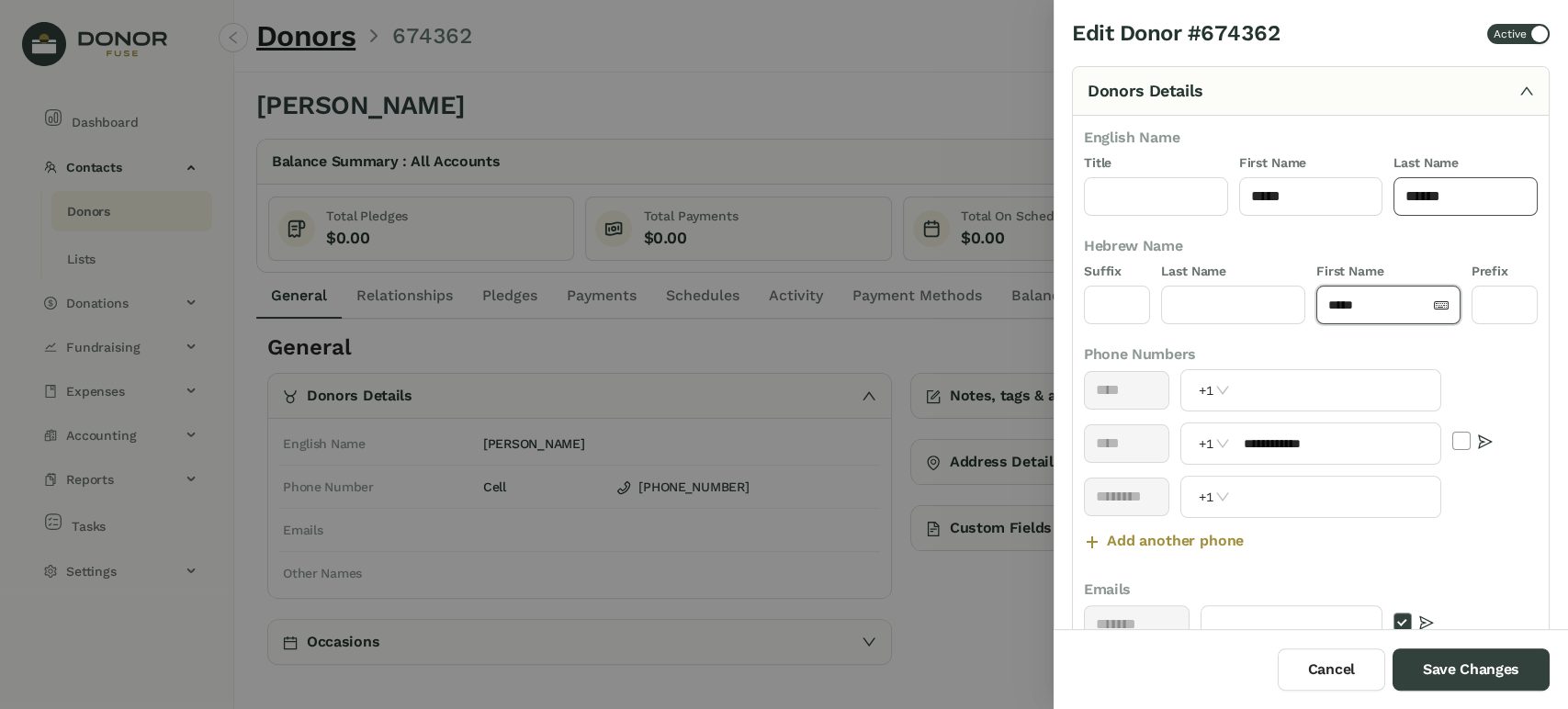 click on "******" 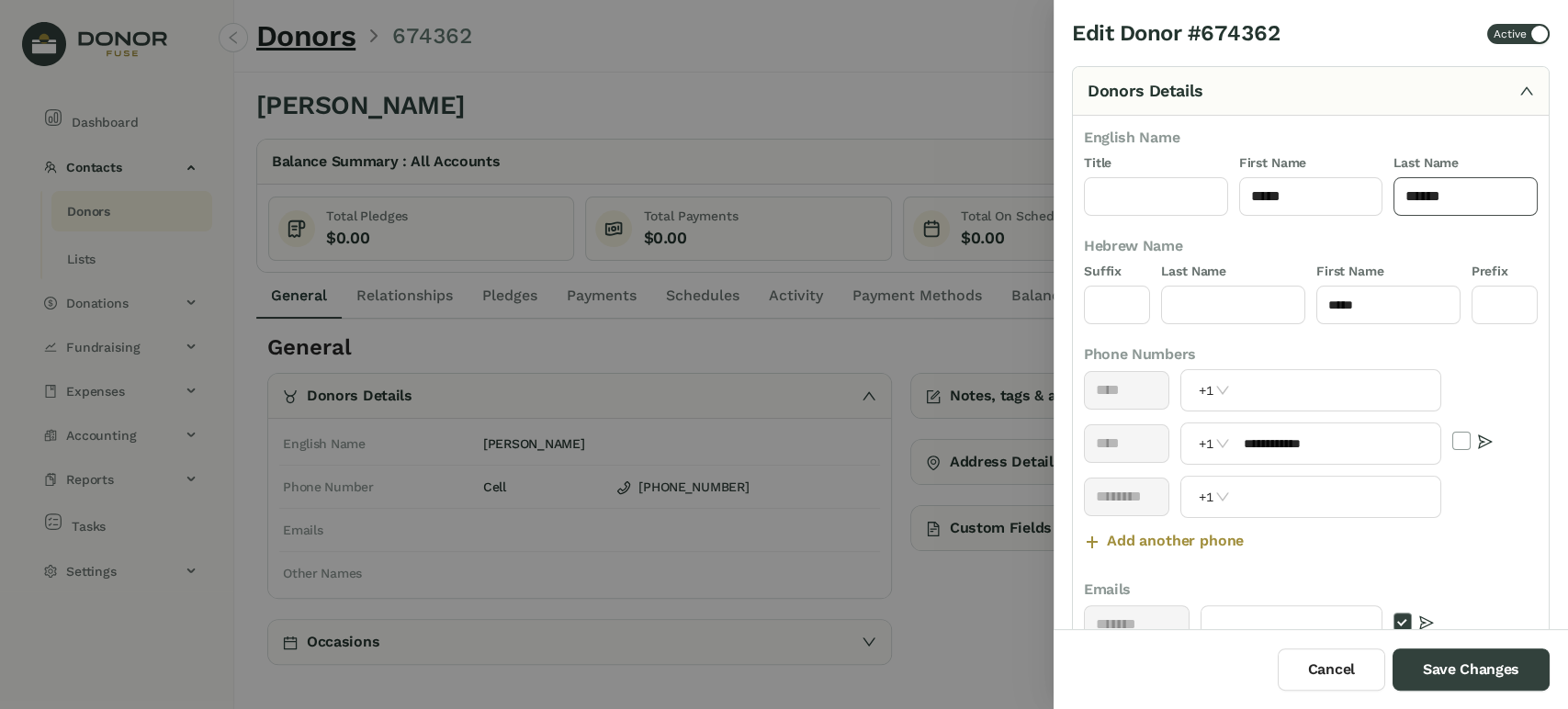 click on "******" 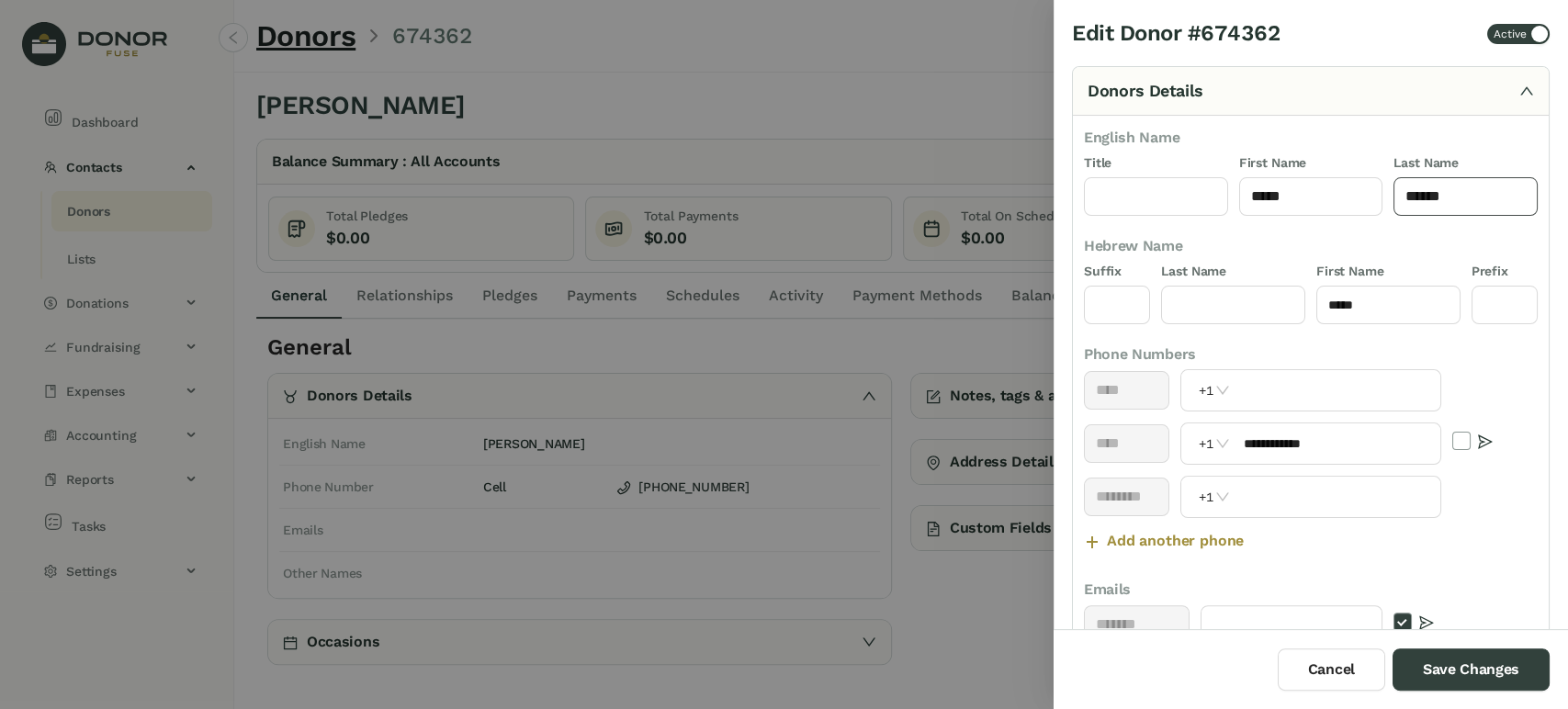 paste 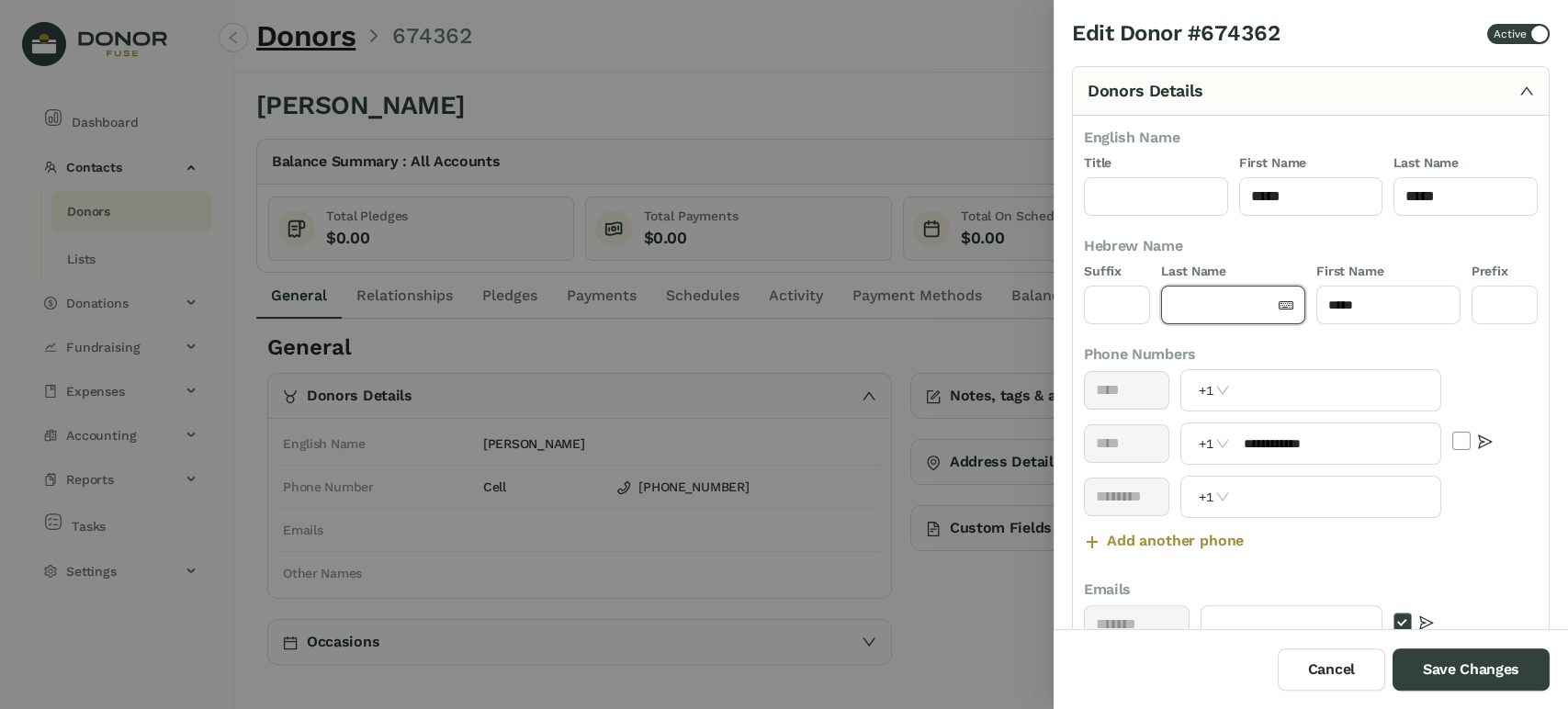 click 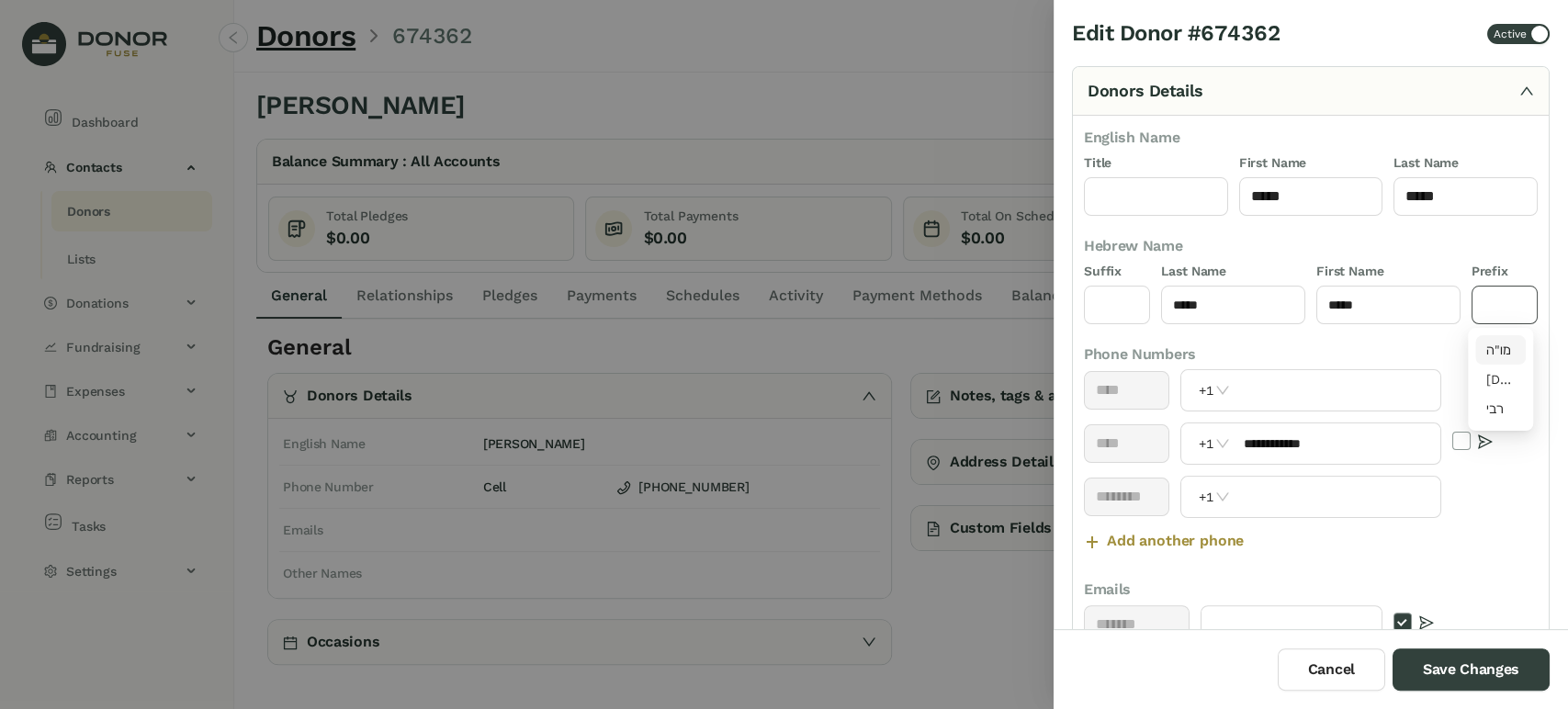 click 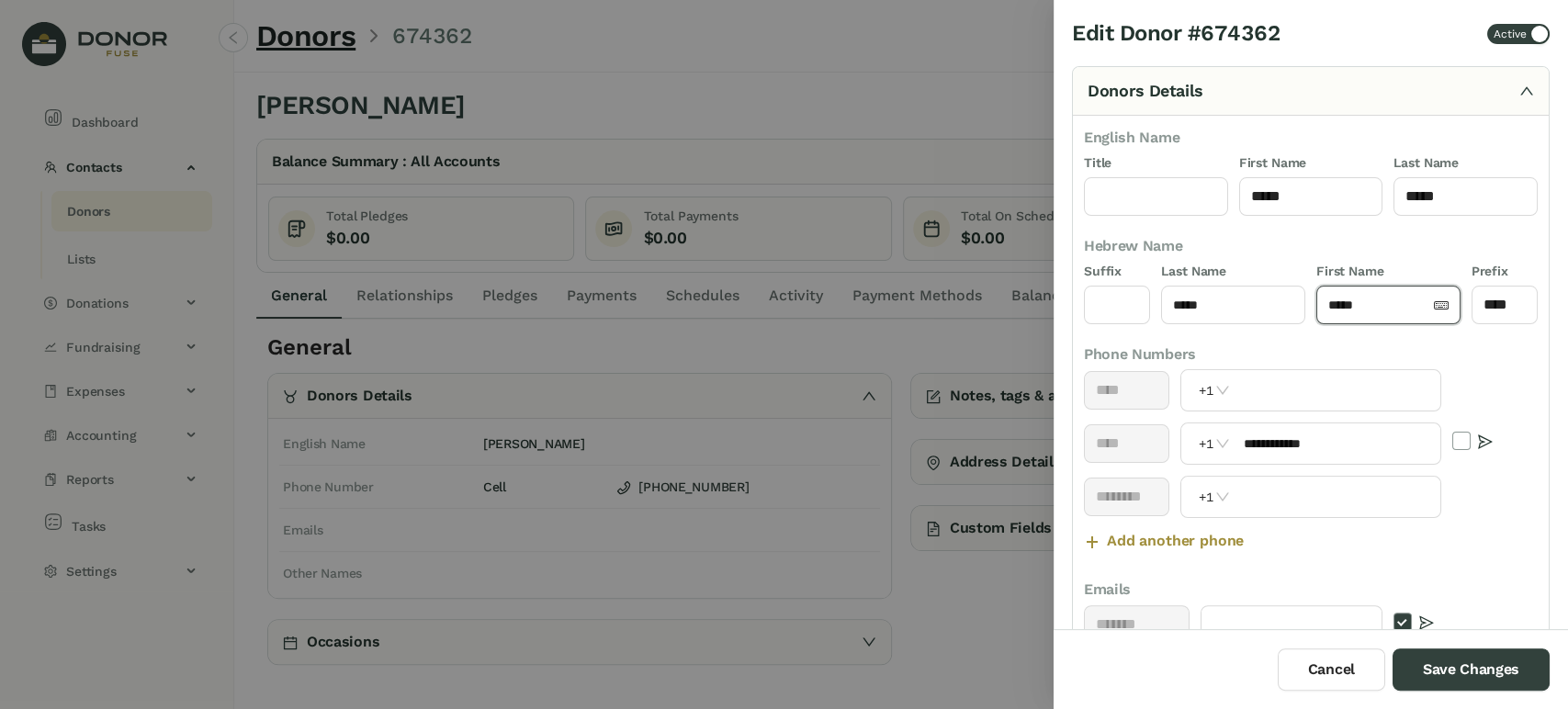 click on "*****" 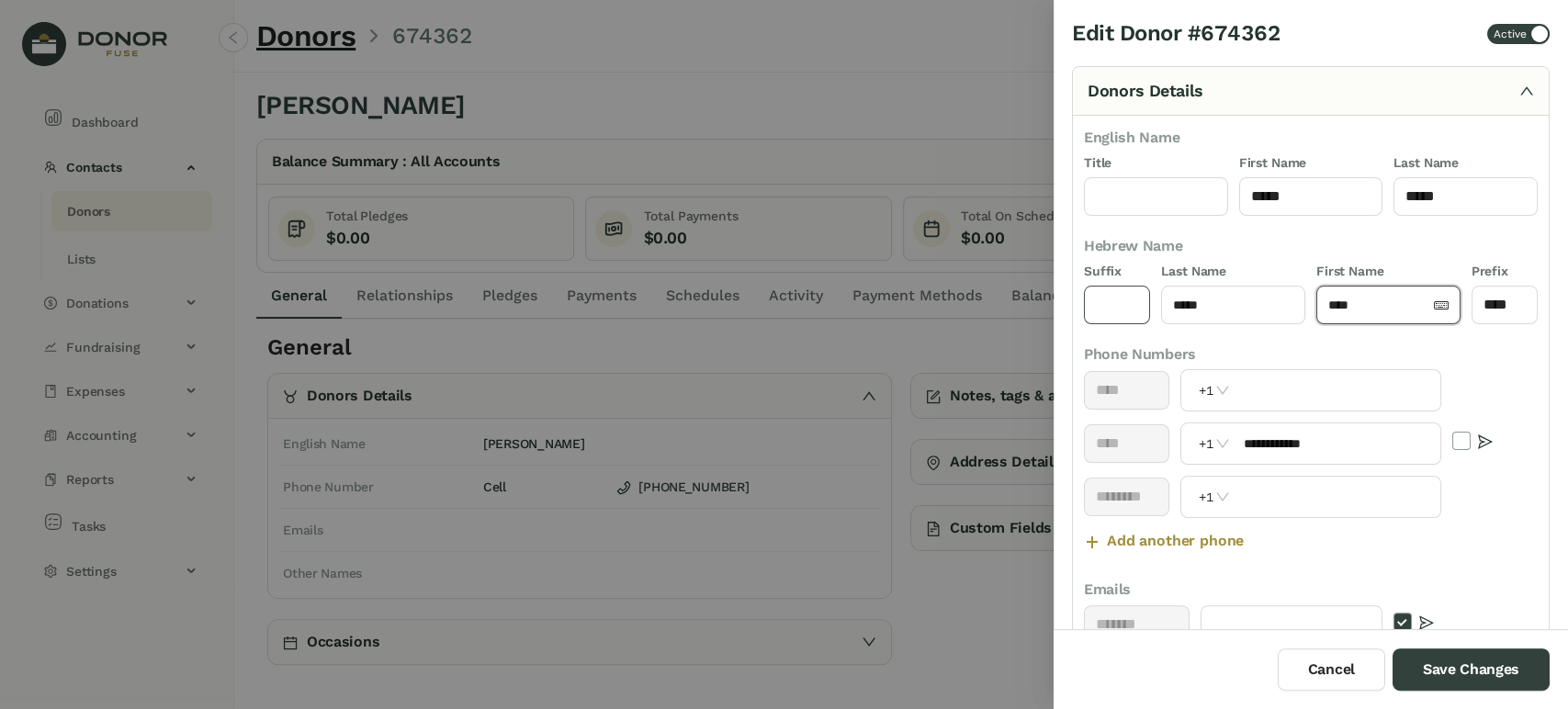 click 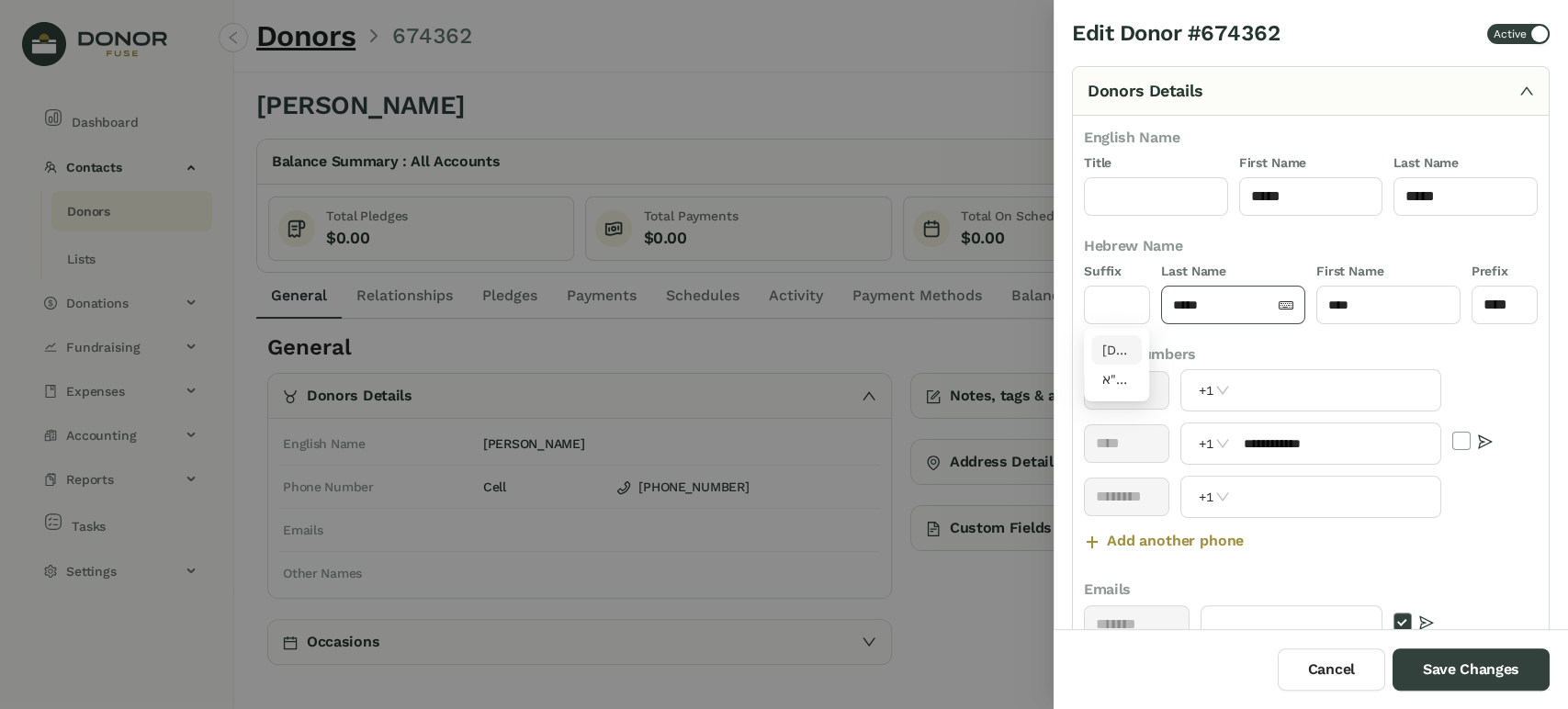 click on "*****" 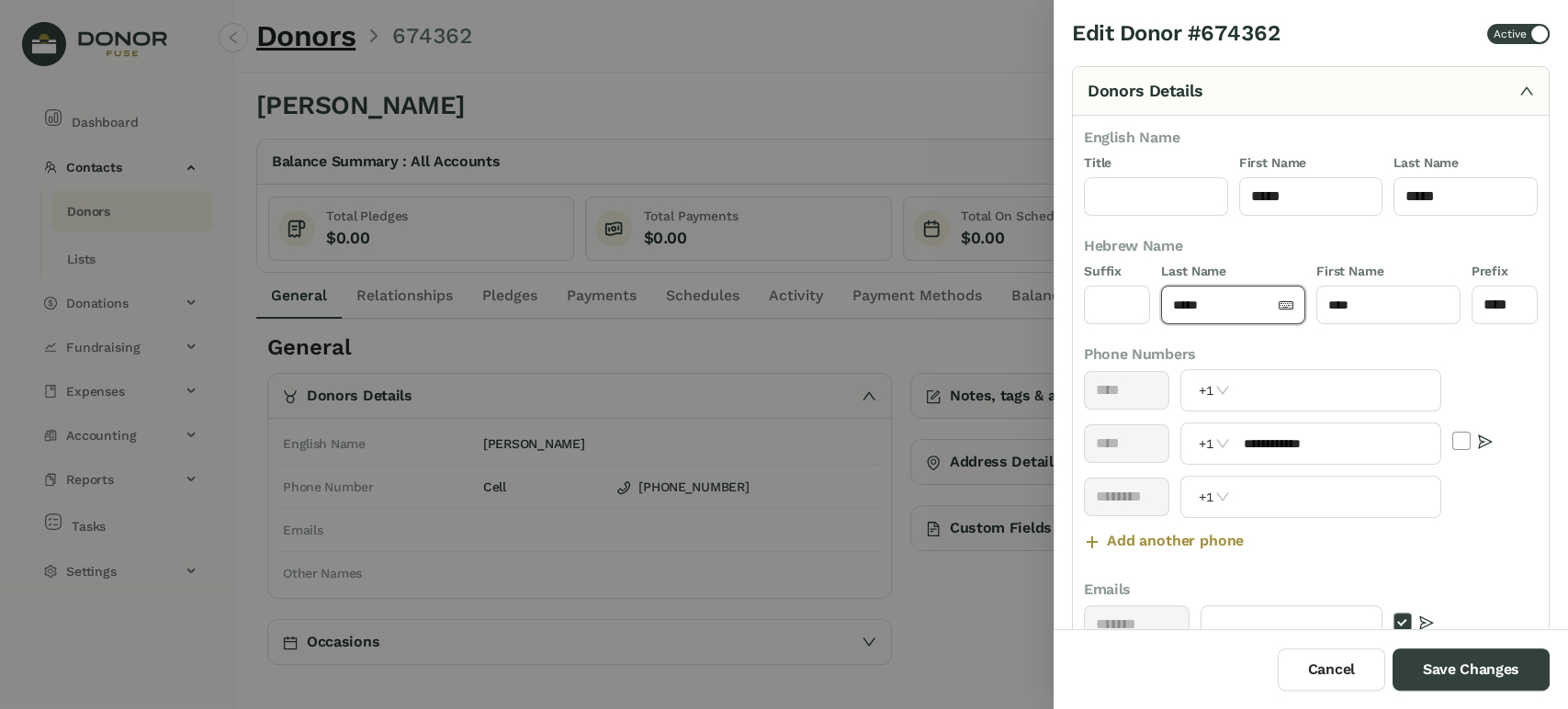 click on "*****" 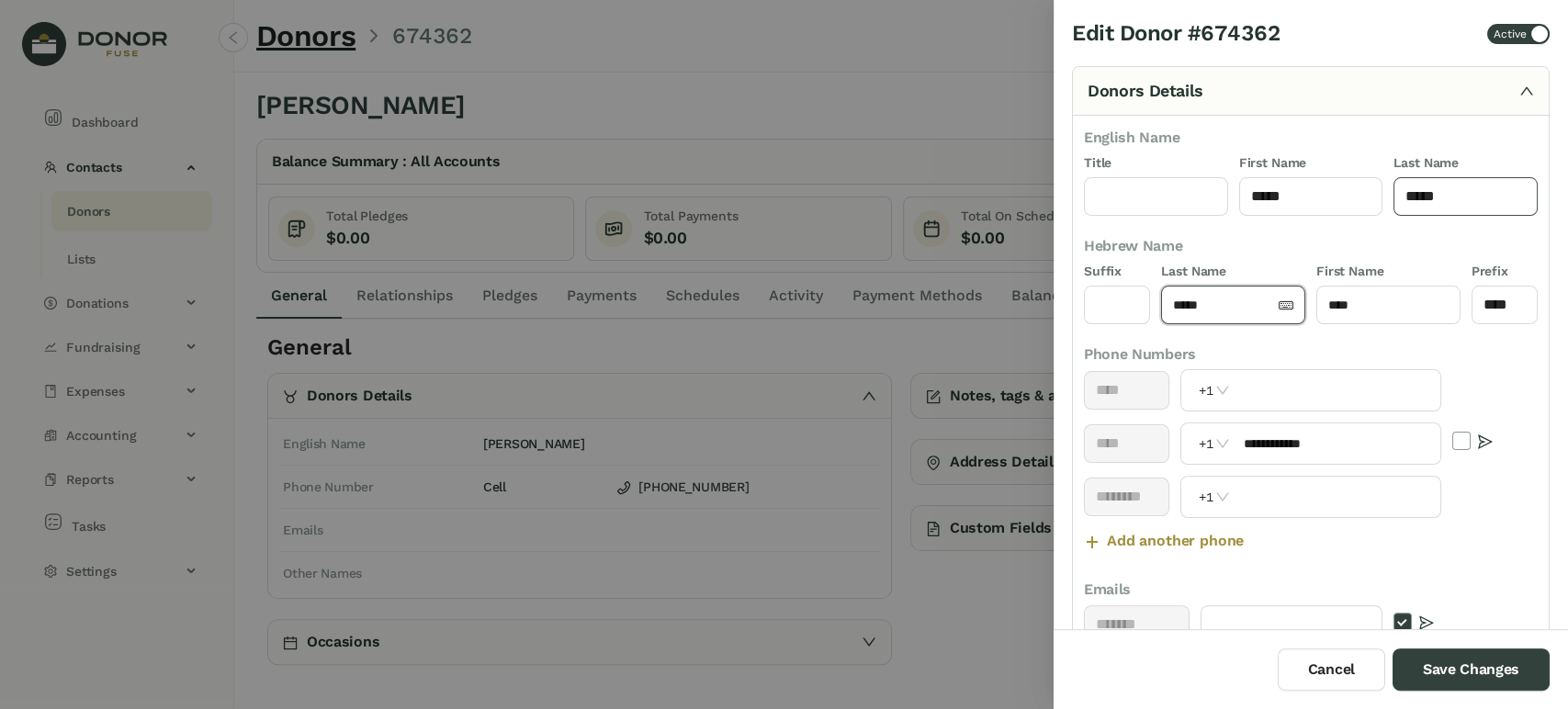 click on "*****" 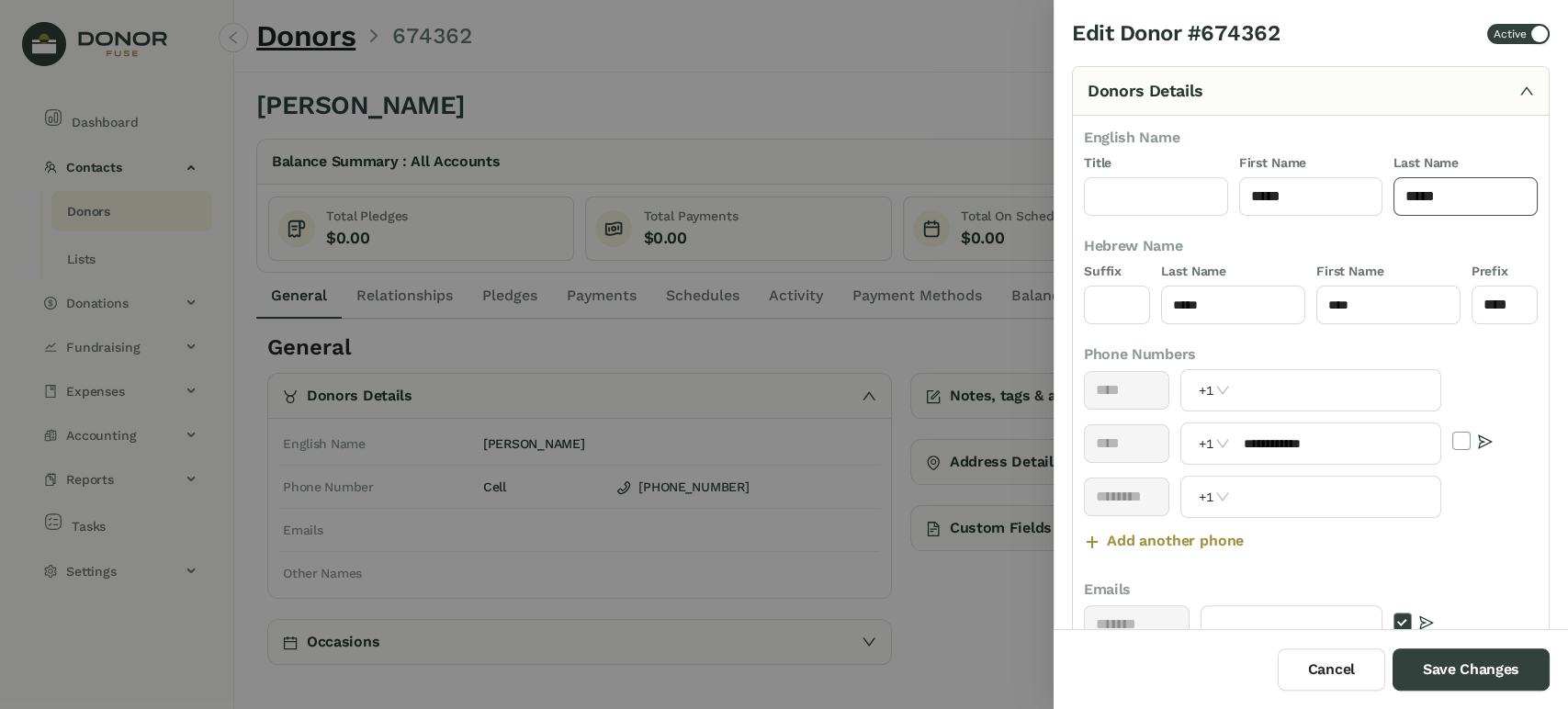 click on "*****" 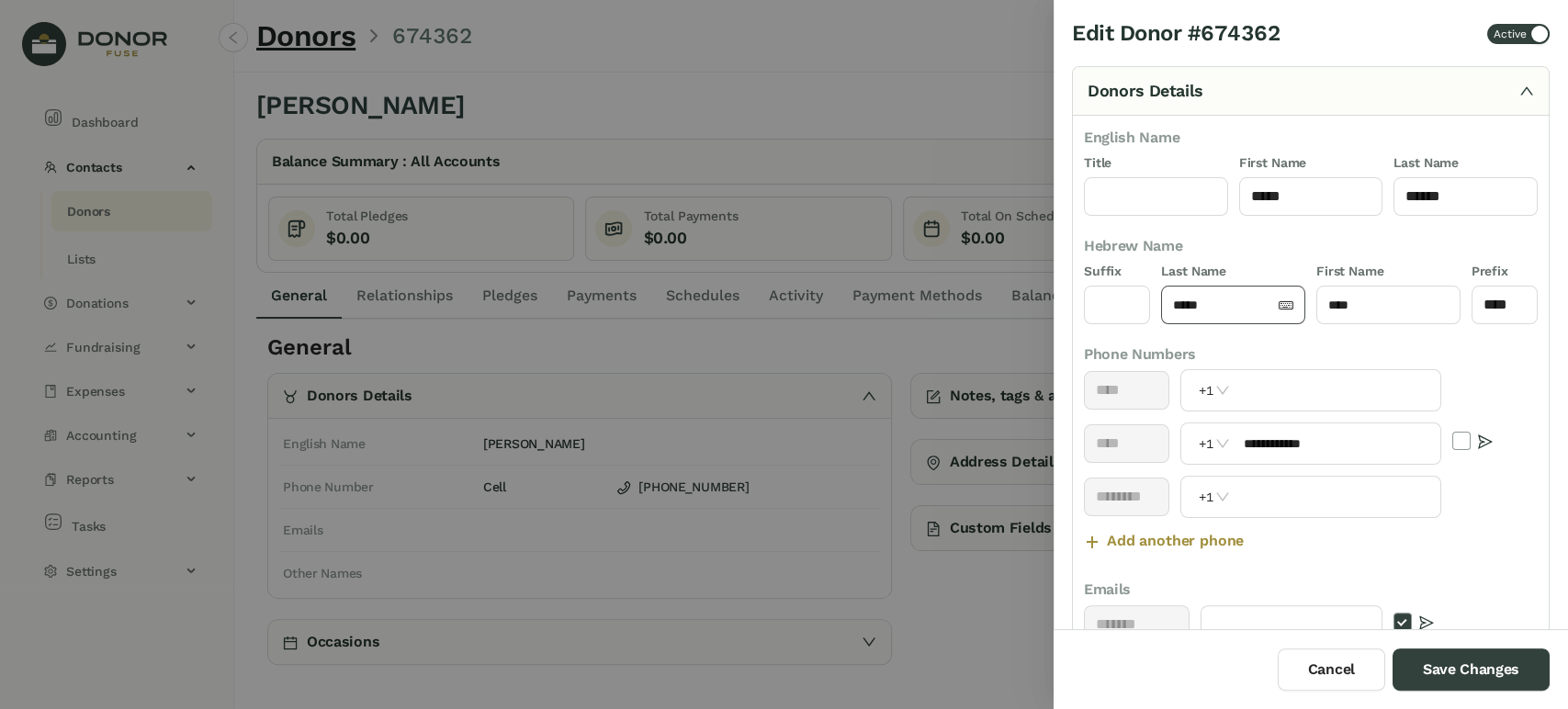 click on "*****" 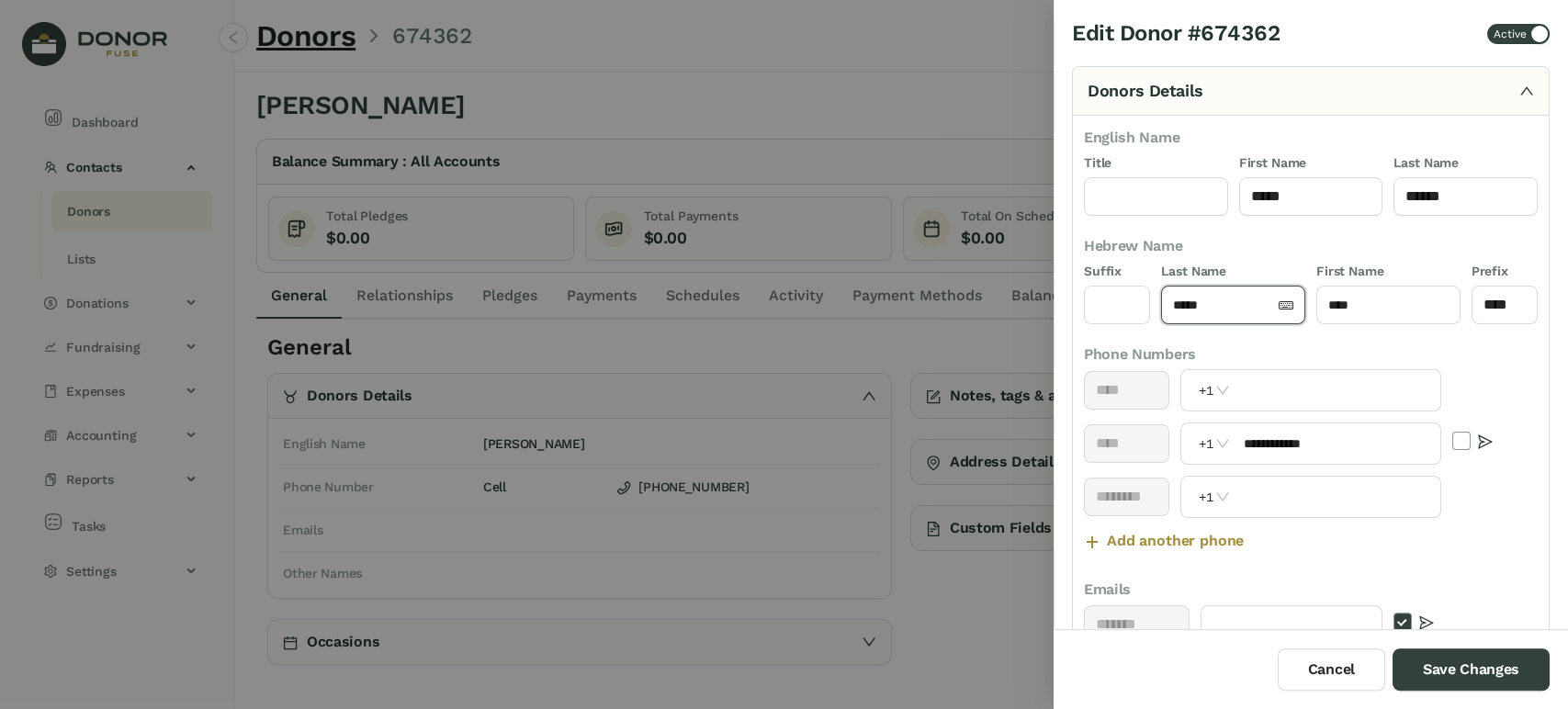 click on "*****" 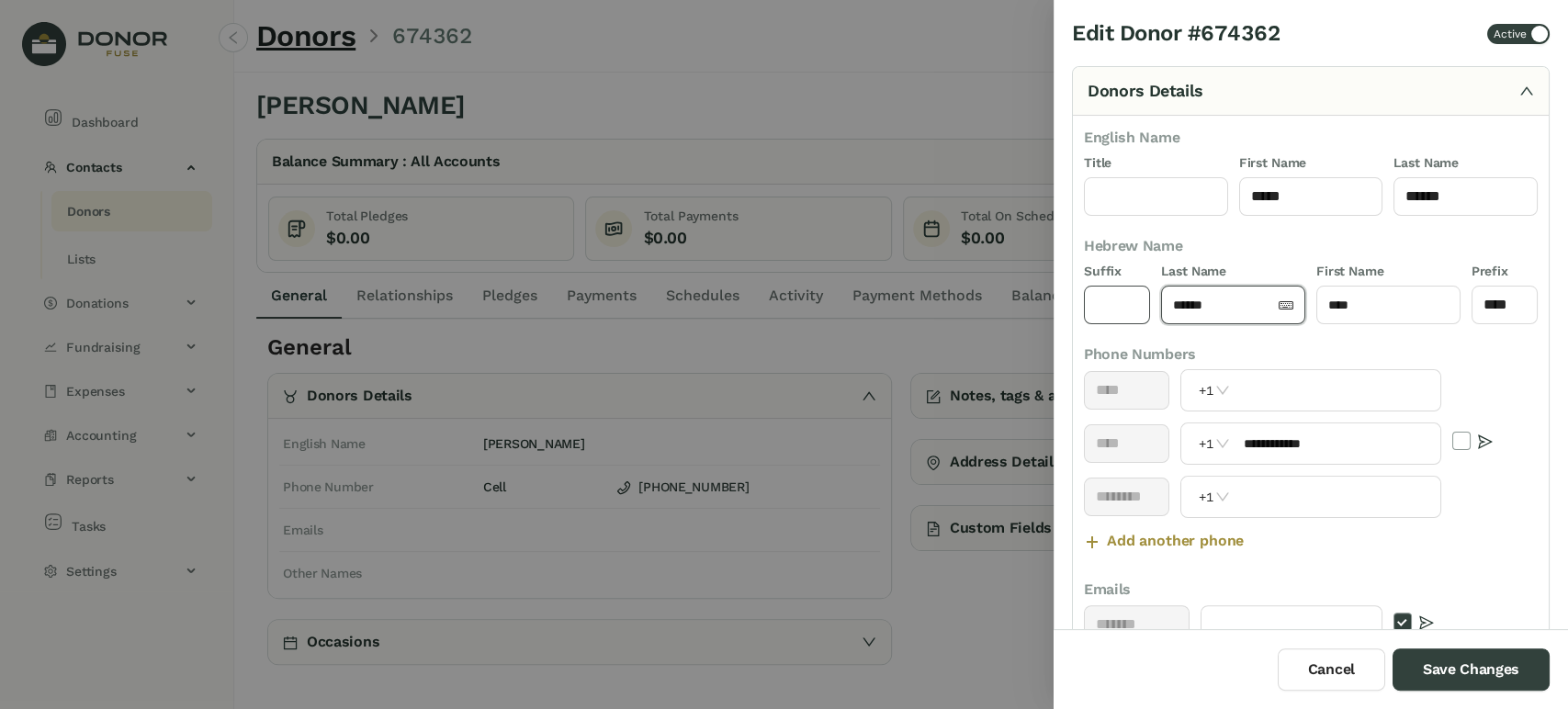 click 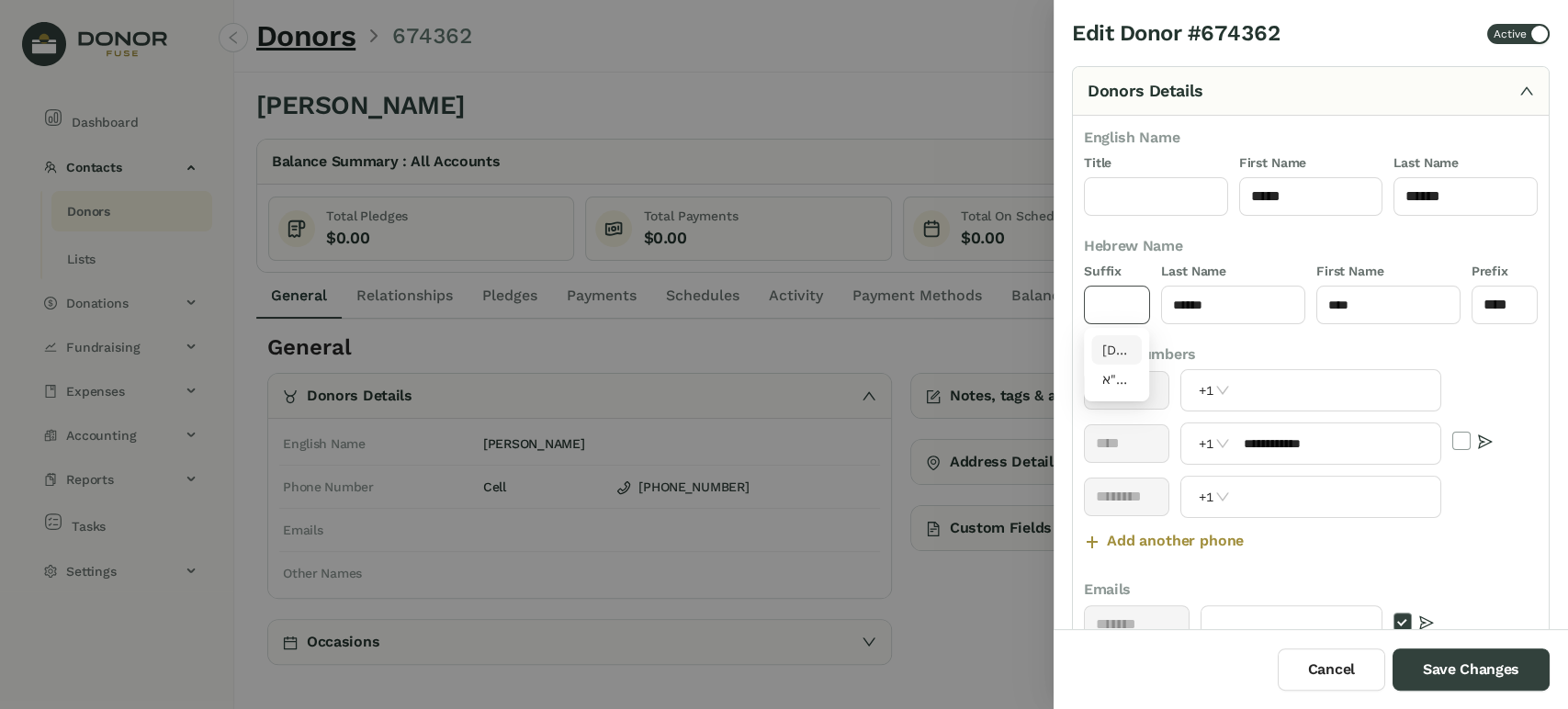 click 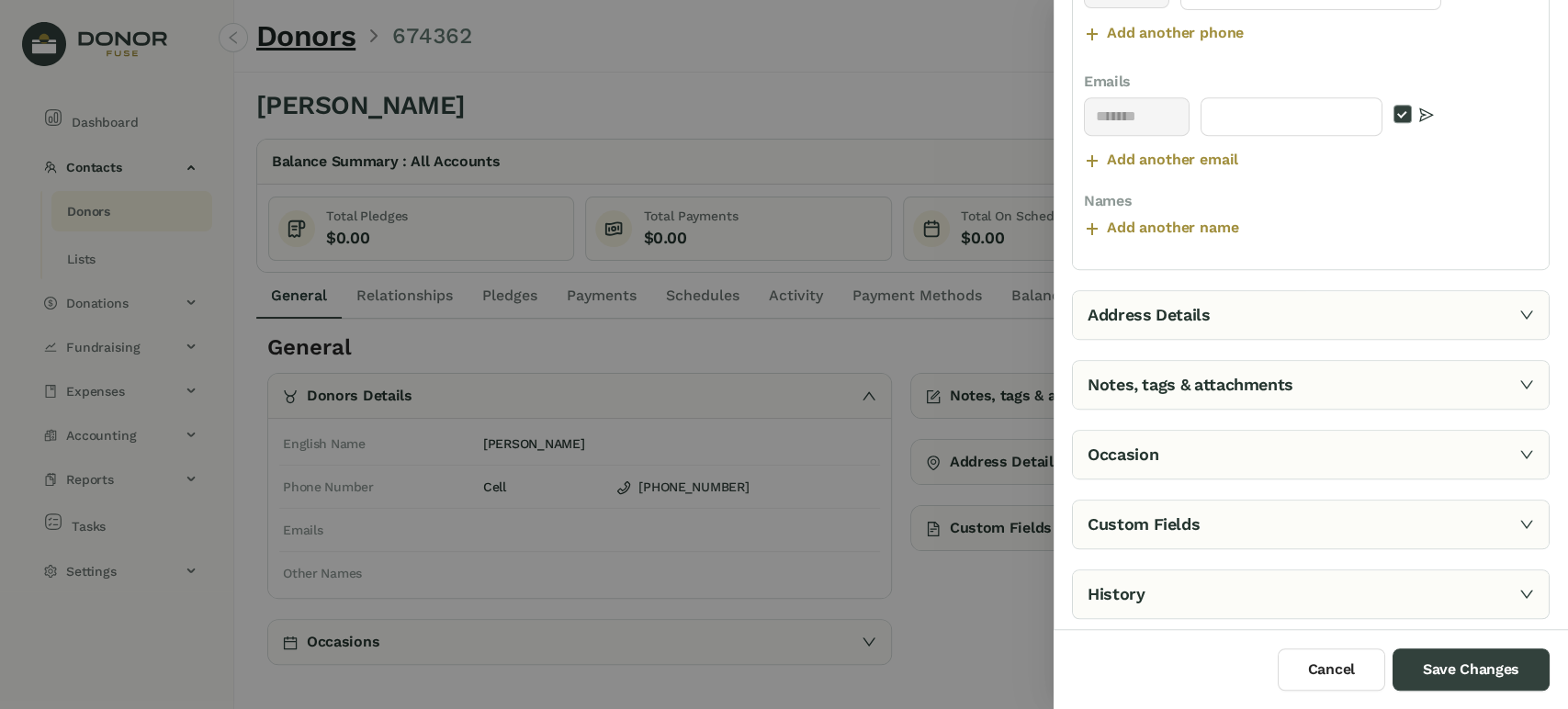 scroll, scrollTop: 512, scrollLeft: 0, axis: vertical 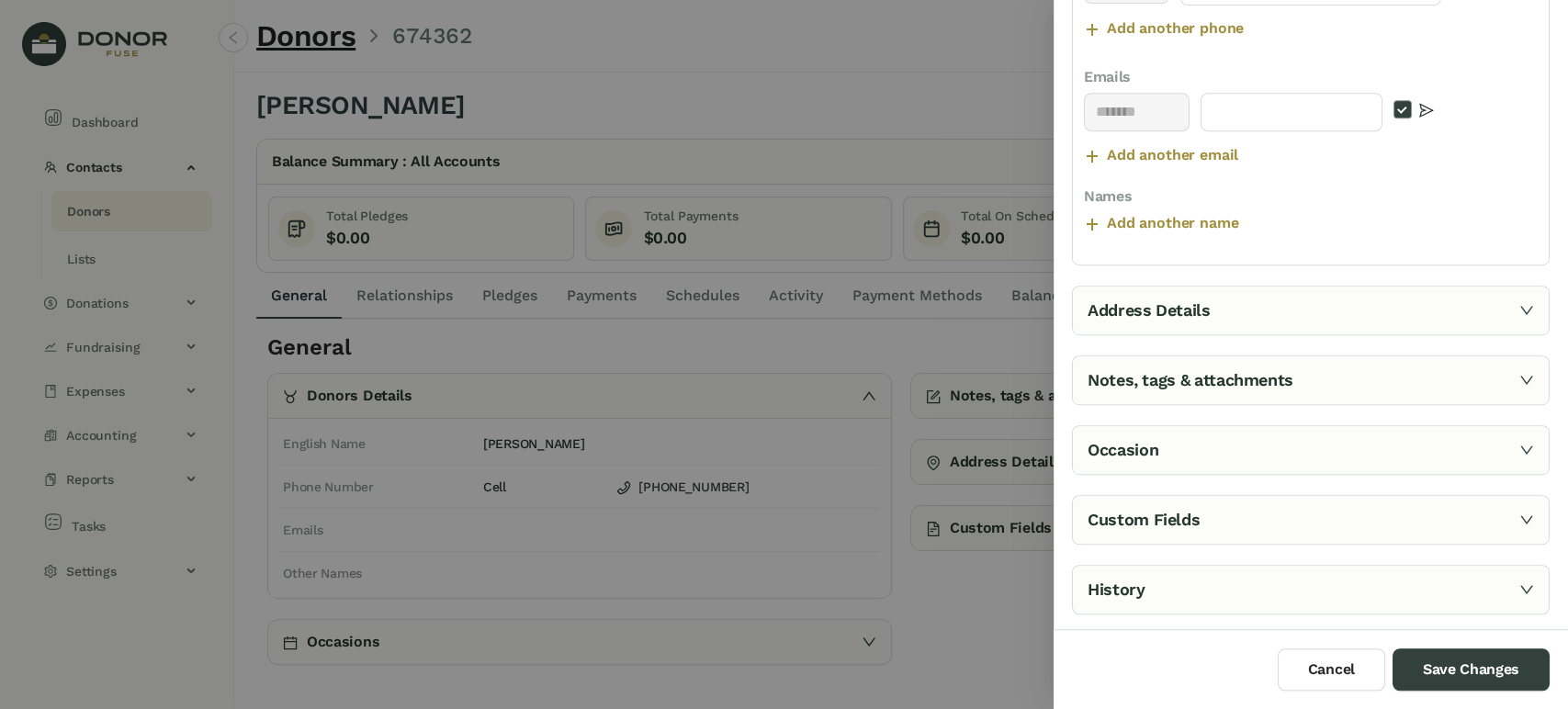 click on "Notes, tags & attachments" at bounding box center [1311, 380] 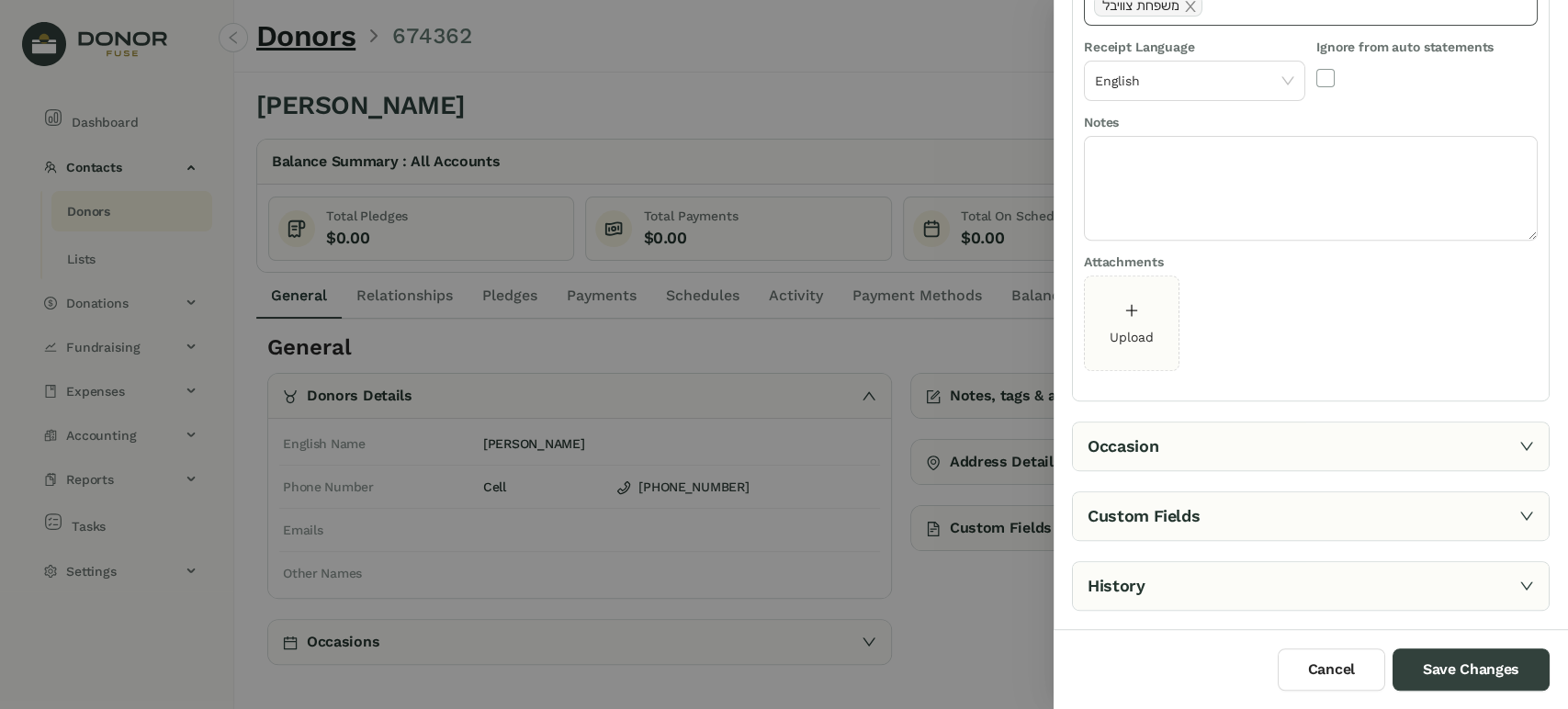 scroll, scrollTop: 192, scrollLeft: 0, axis: vertical 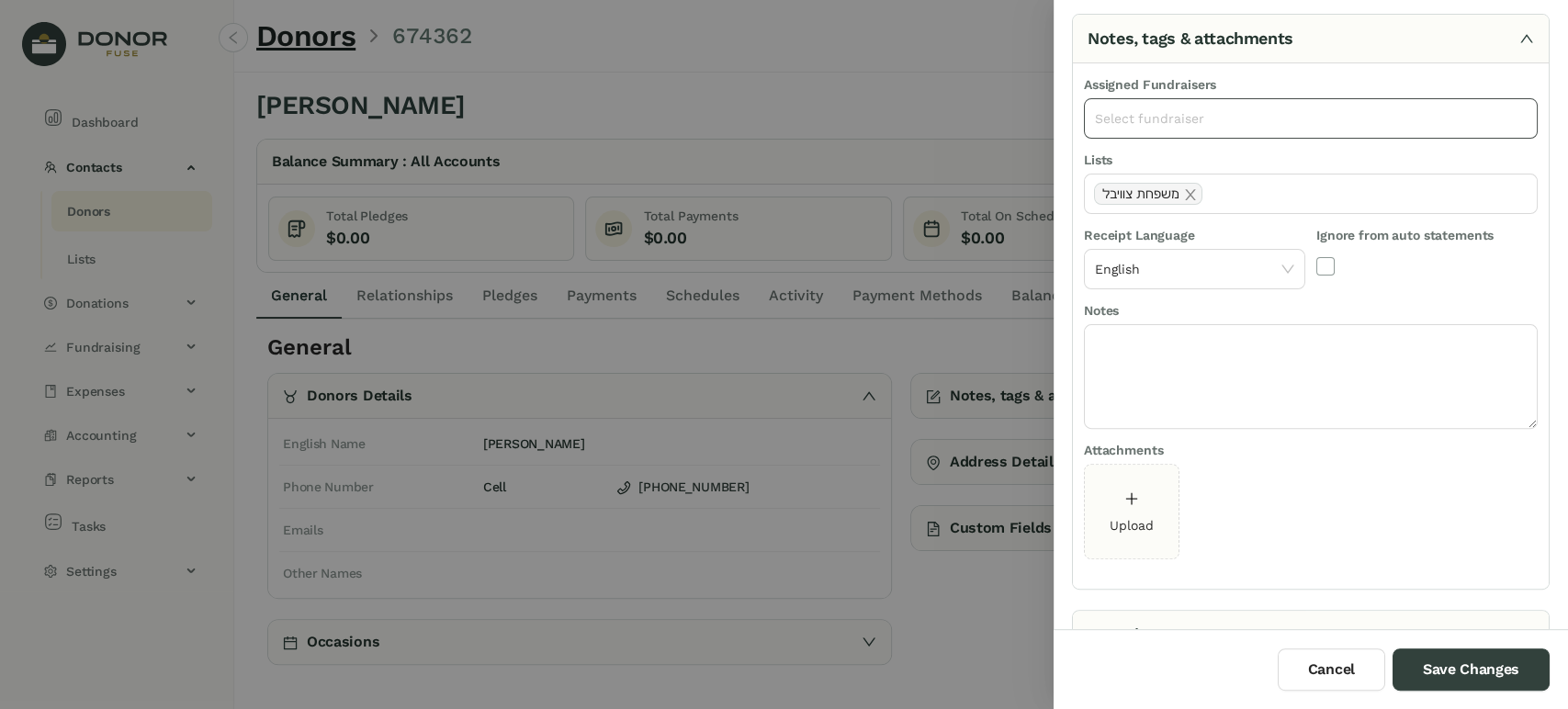 click on "Select fundraiser" 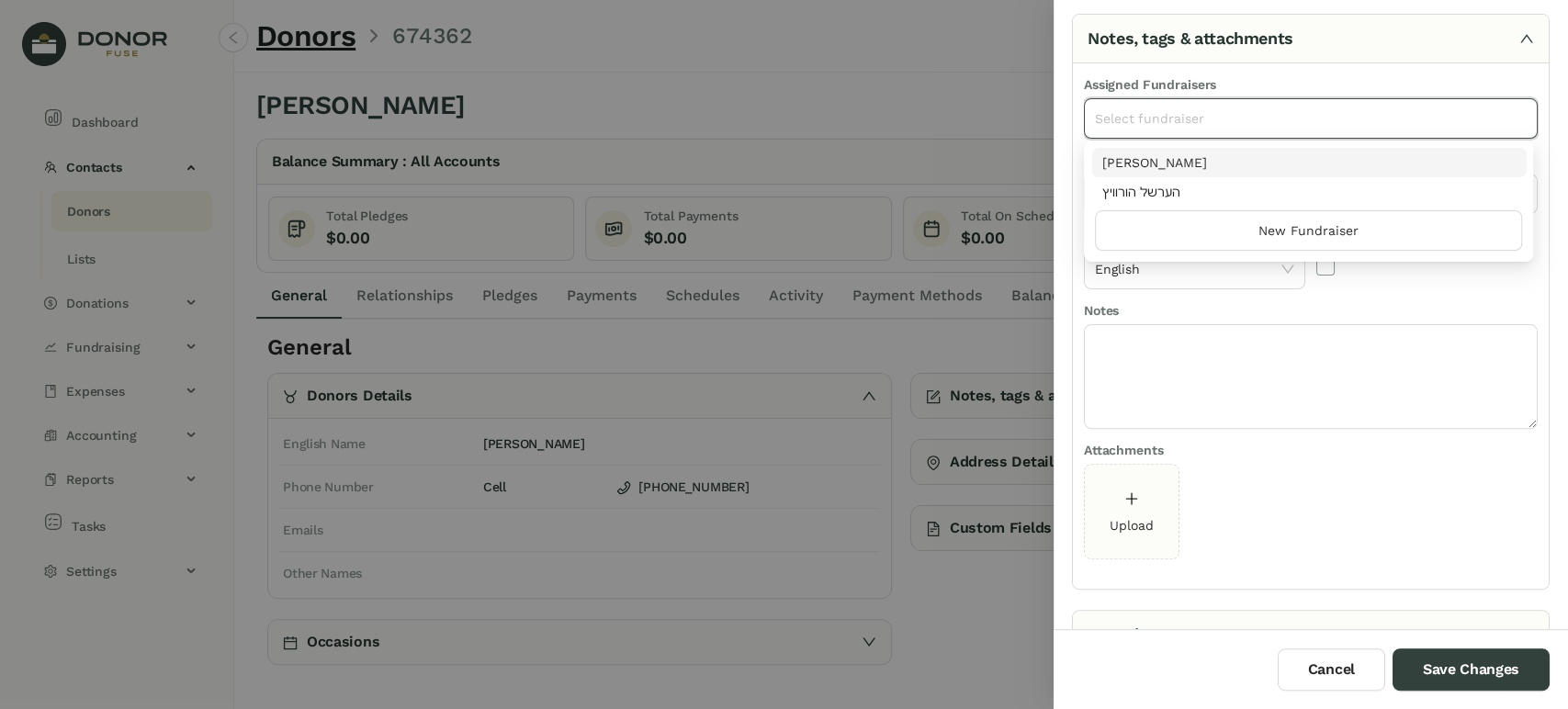 click on "[PERSON_NAME]" at bounding box center [1309, 163] 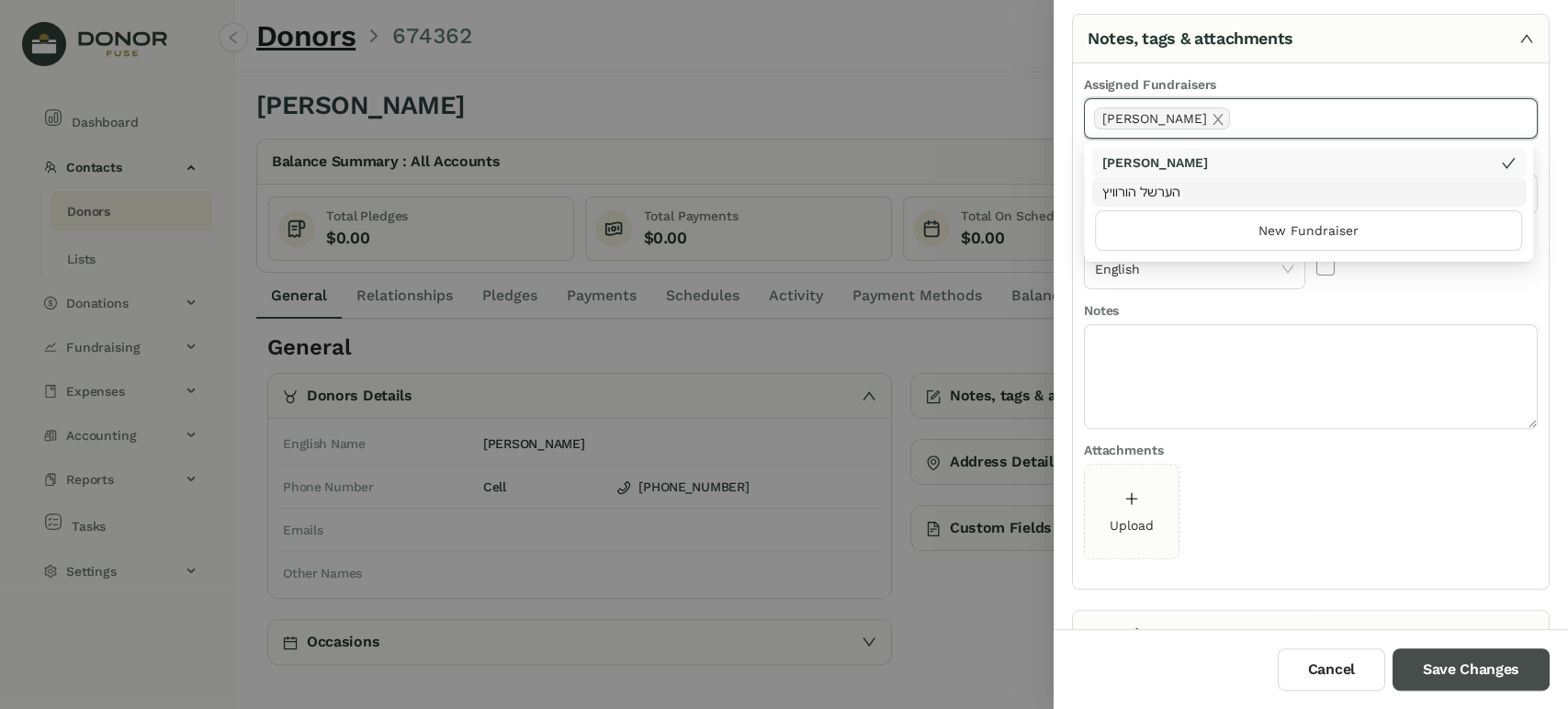 click on "Save Changes" at bounding box center [1471, 670] 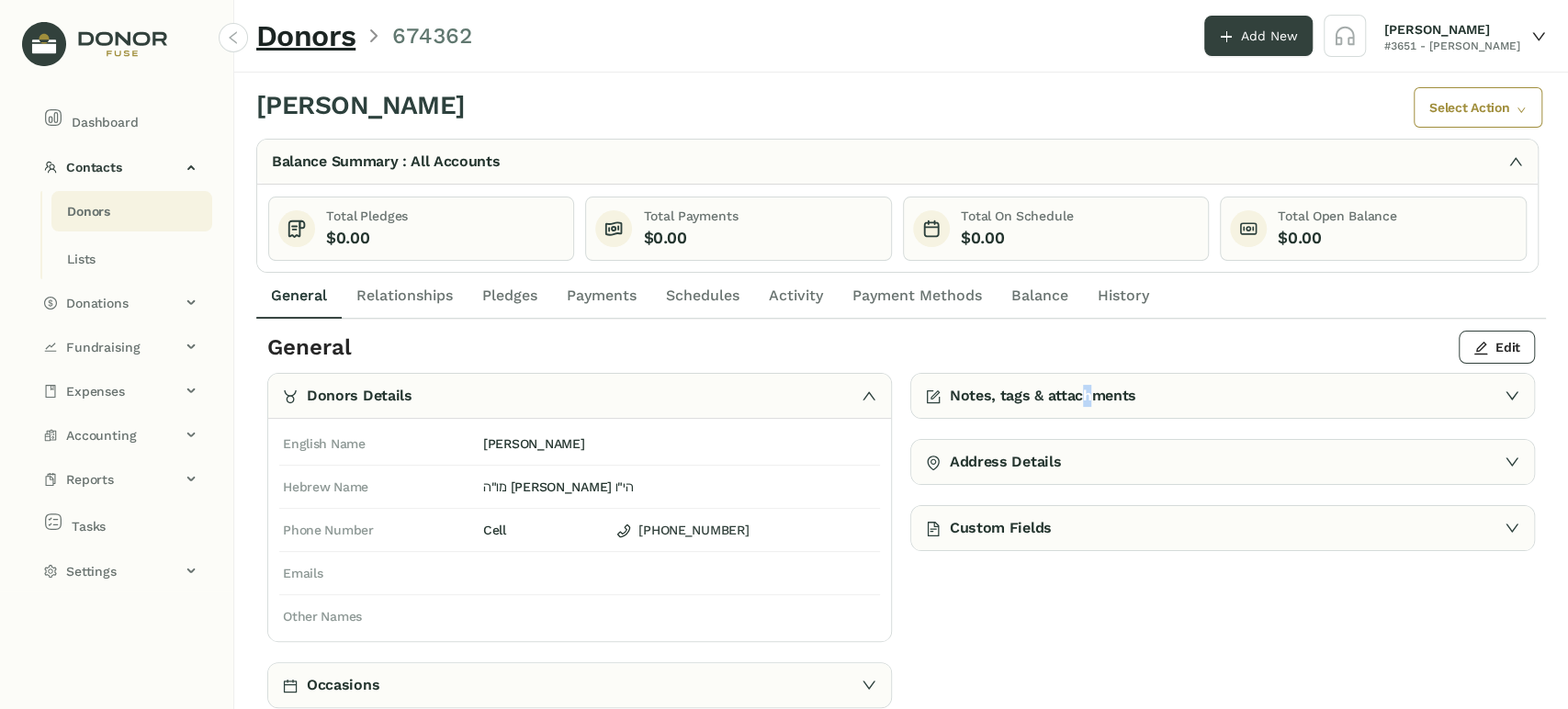 click on "Notes, tags & attachments" 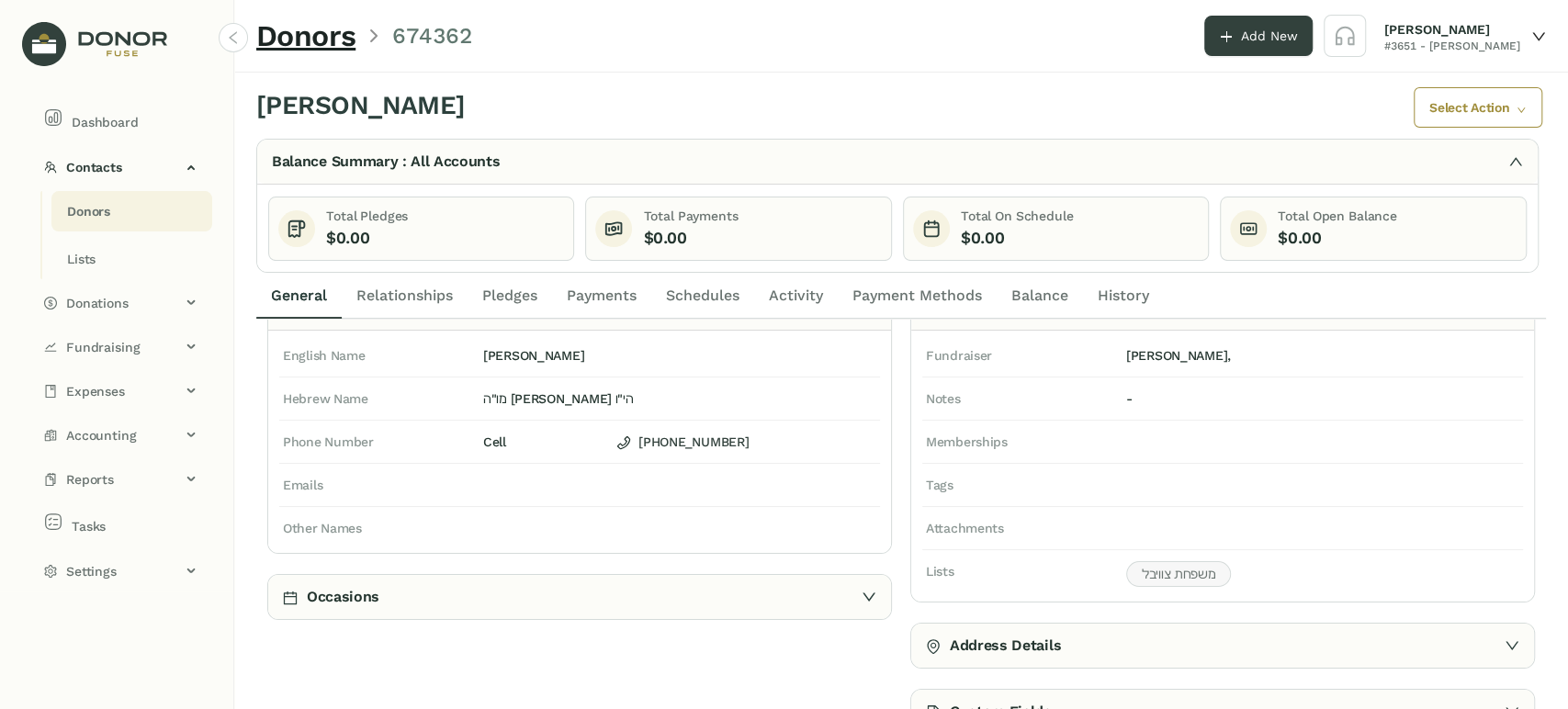 scroll, scrollTop: 122, scrollLeft: 0, axis: vertical 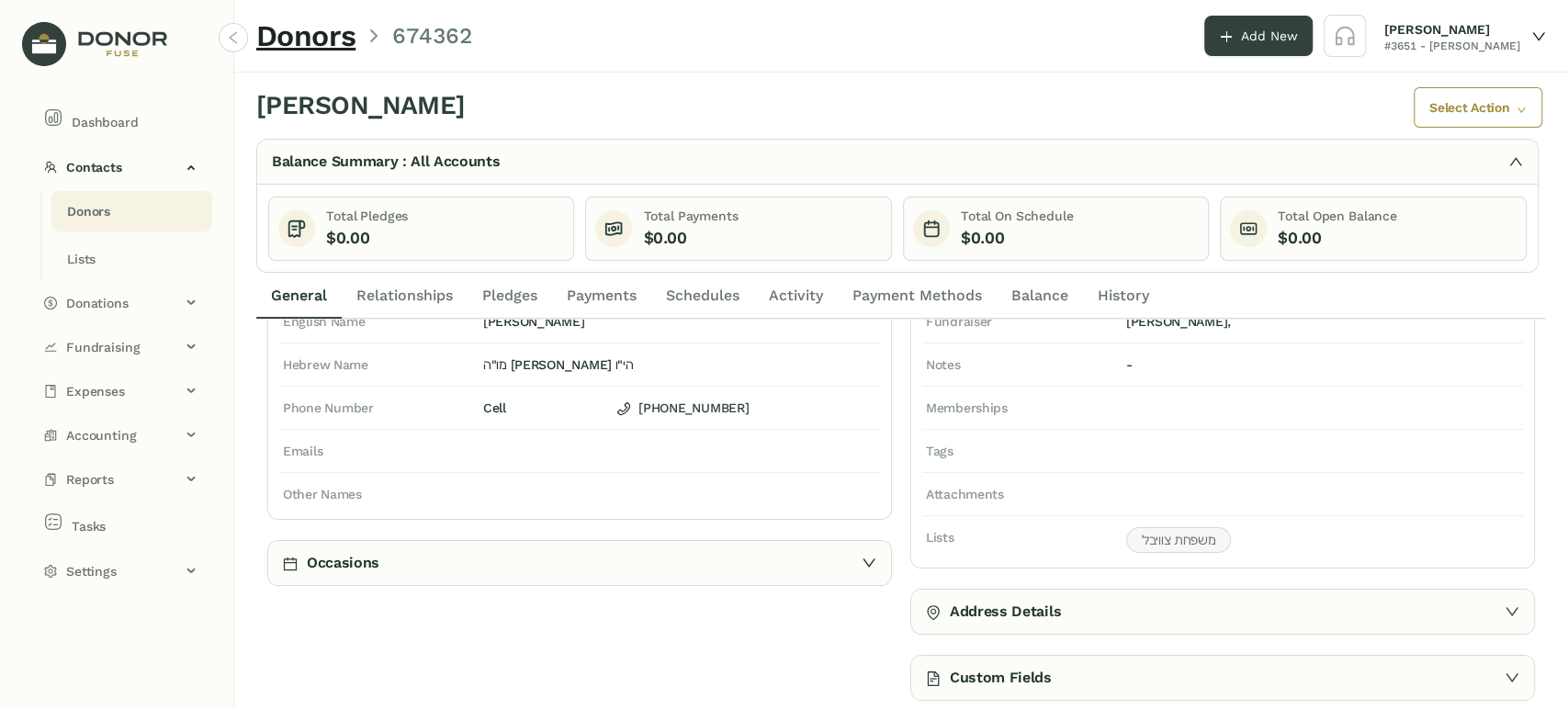 click on "Custom Fields" 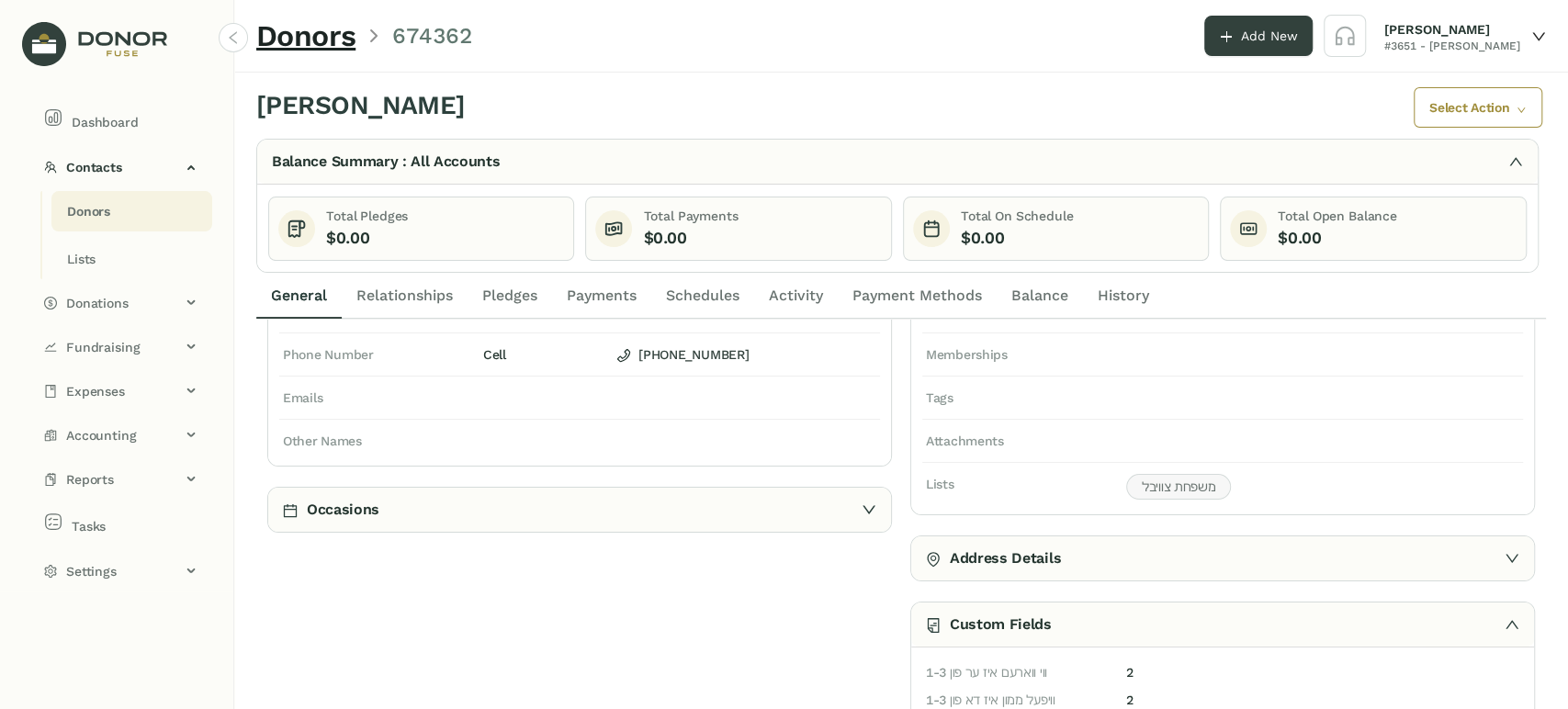 scroll, scrollTop: 283, scrollLeft: 0, axis: vertical 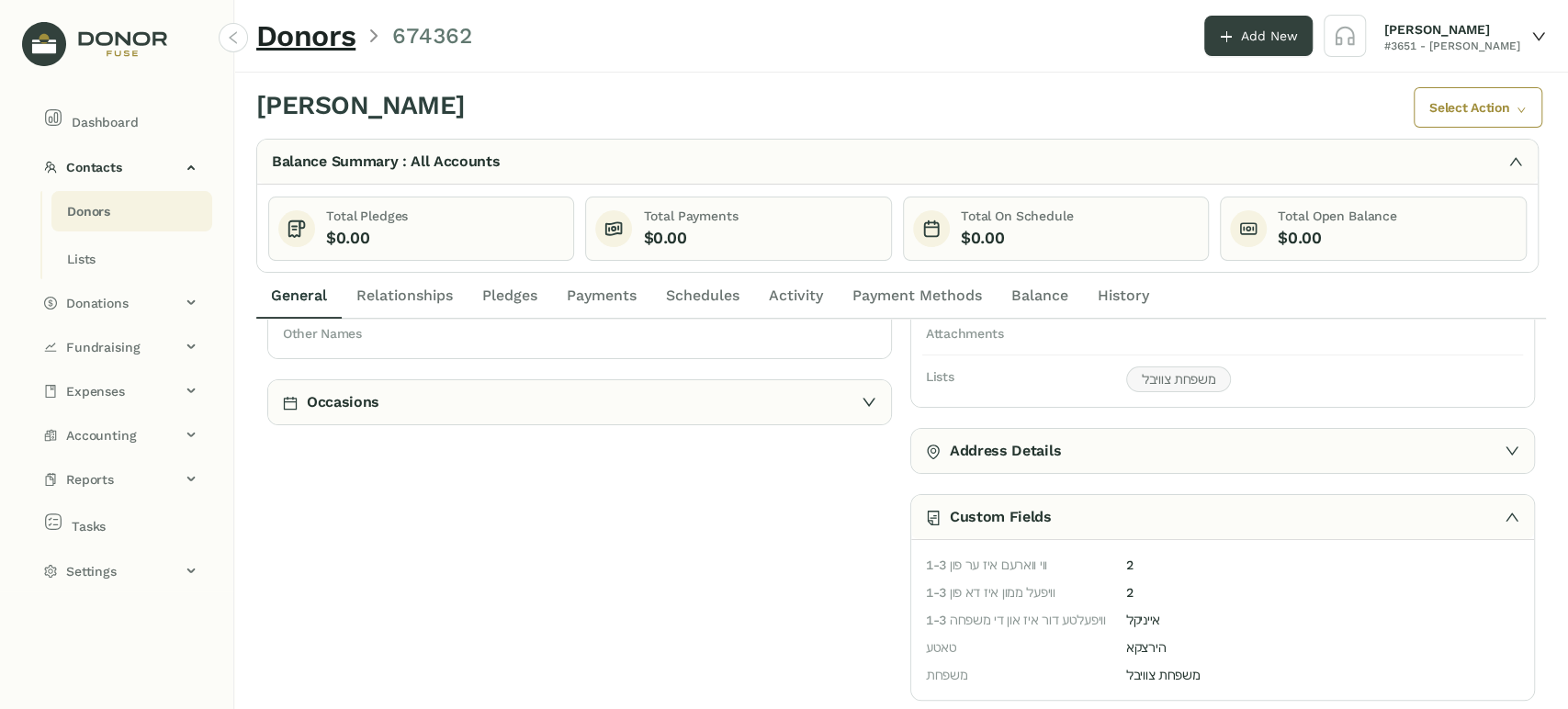 click on "General" 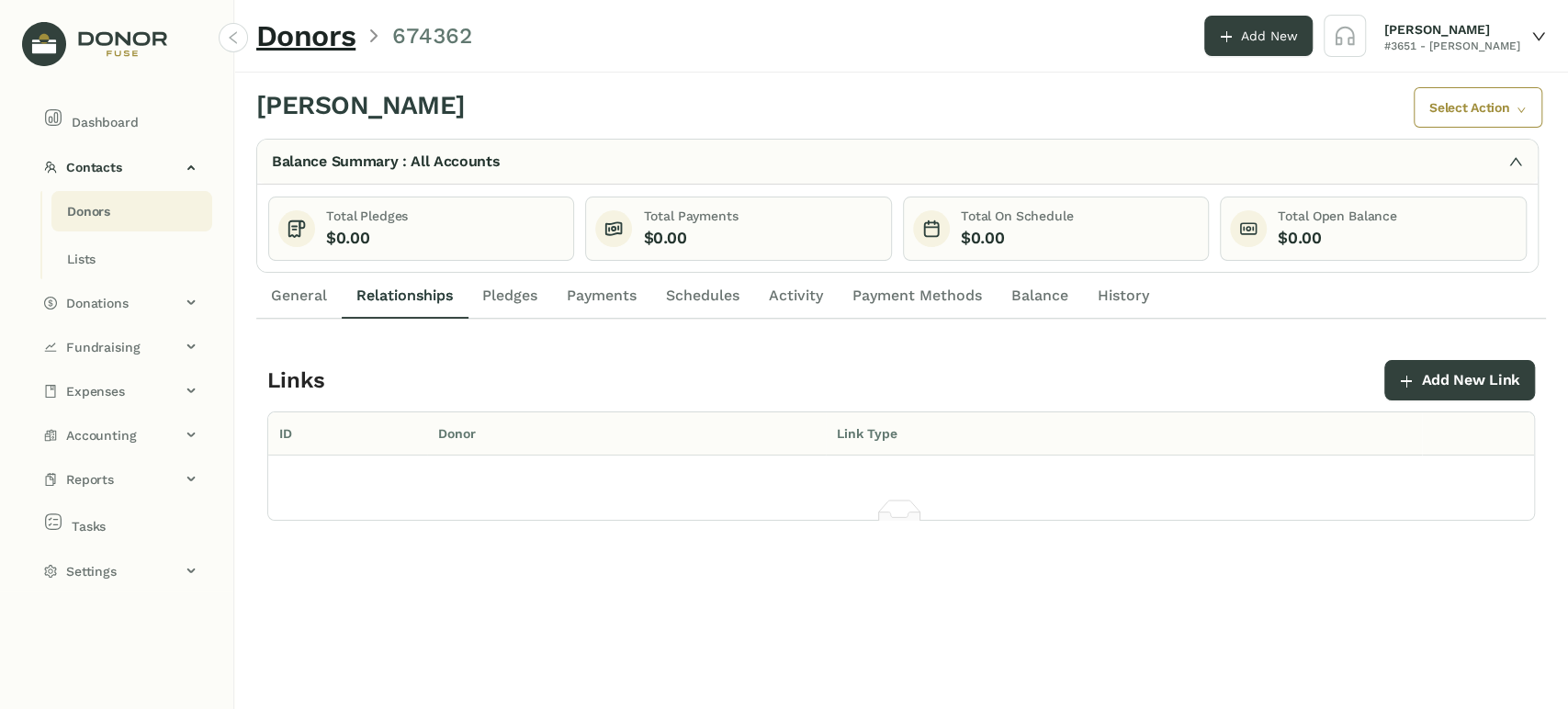 click on "Pledges" 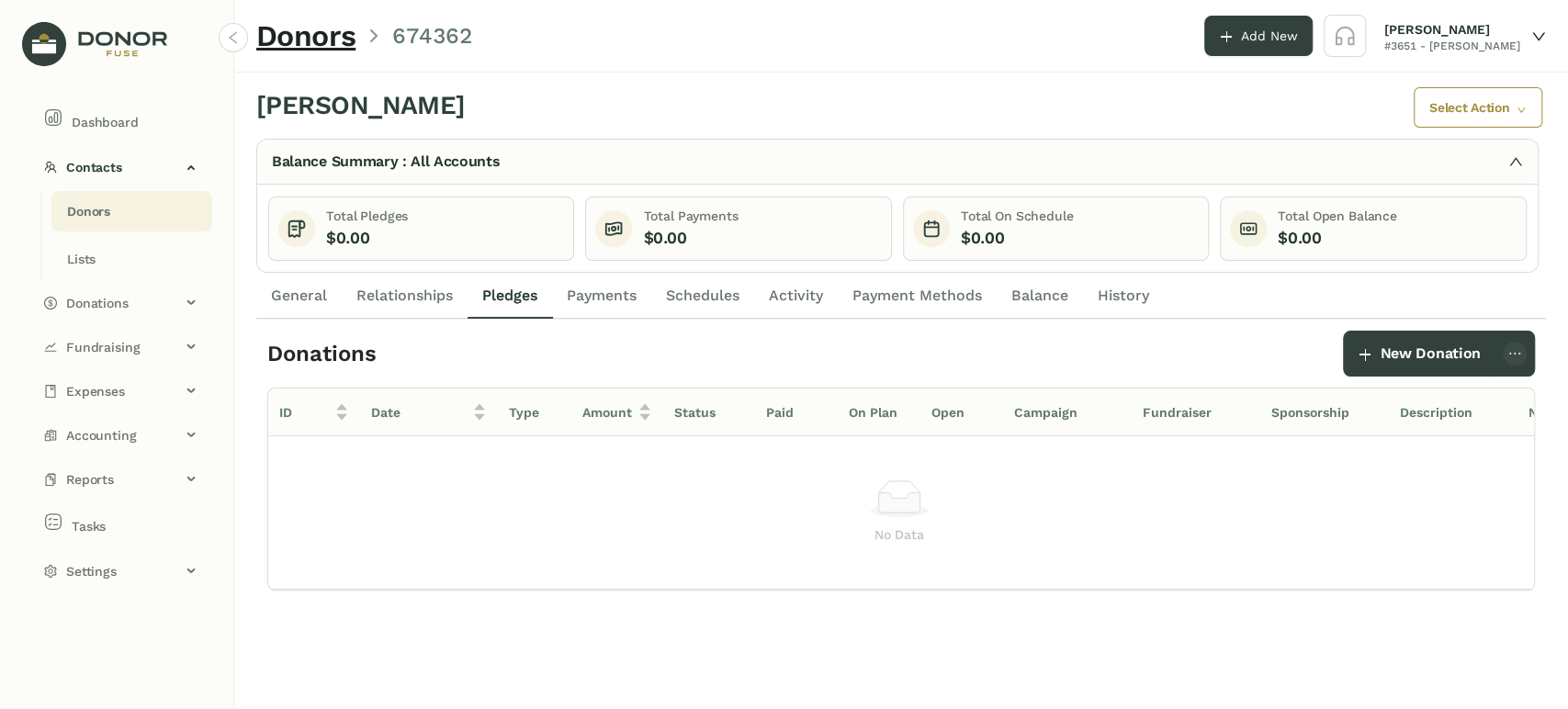 click on "Relationships" 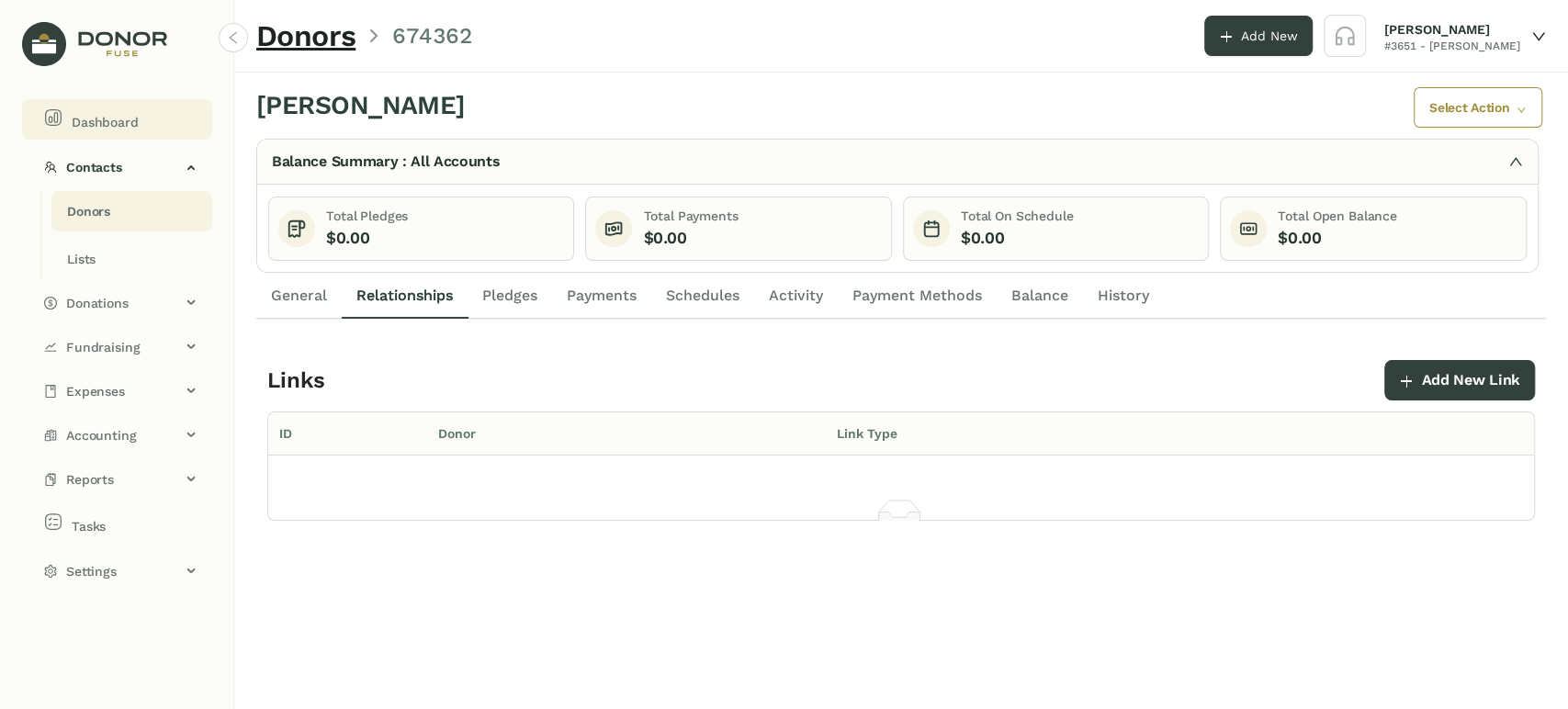 drag, startPoint x: 111, startPoint y: 113, endPoint x: 104, endPoint y: 120, distance: 9.899495 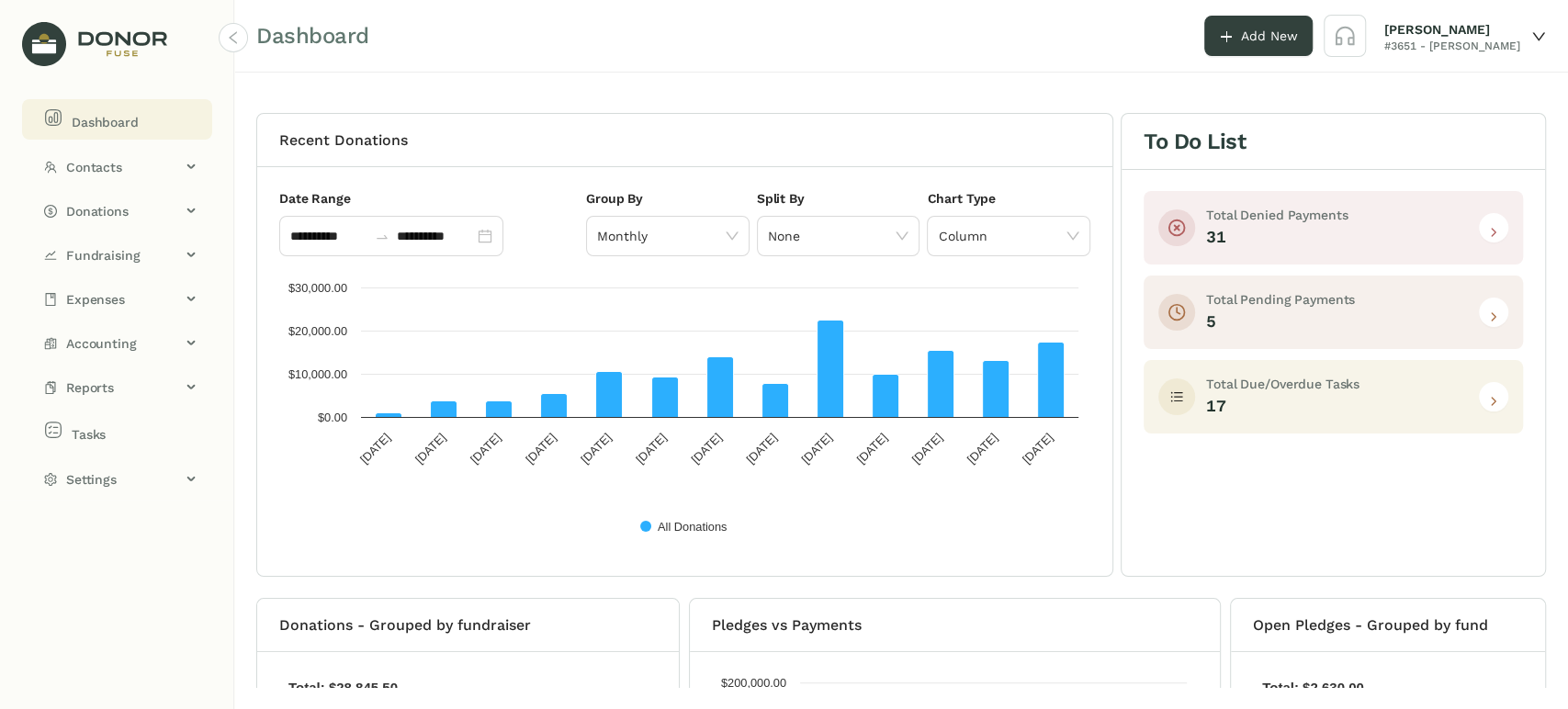 click on "Dashboard" 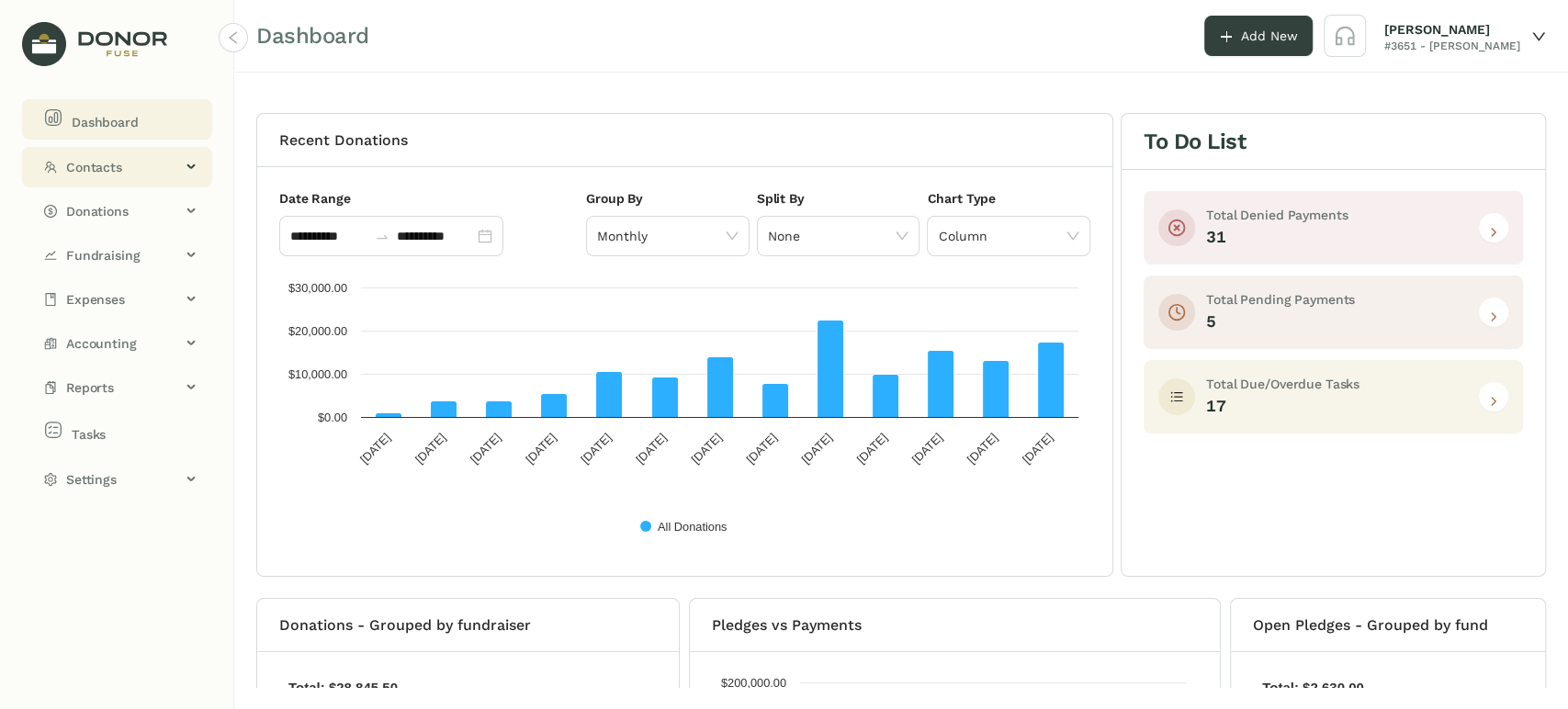 click on "Contacts" 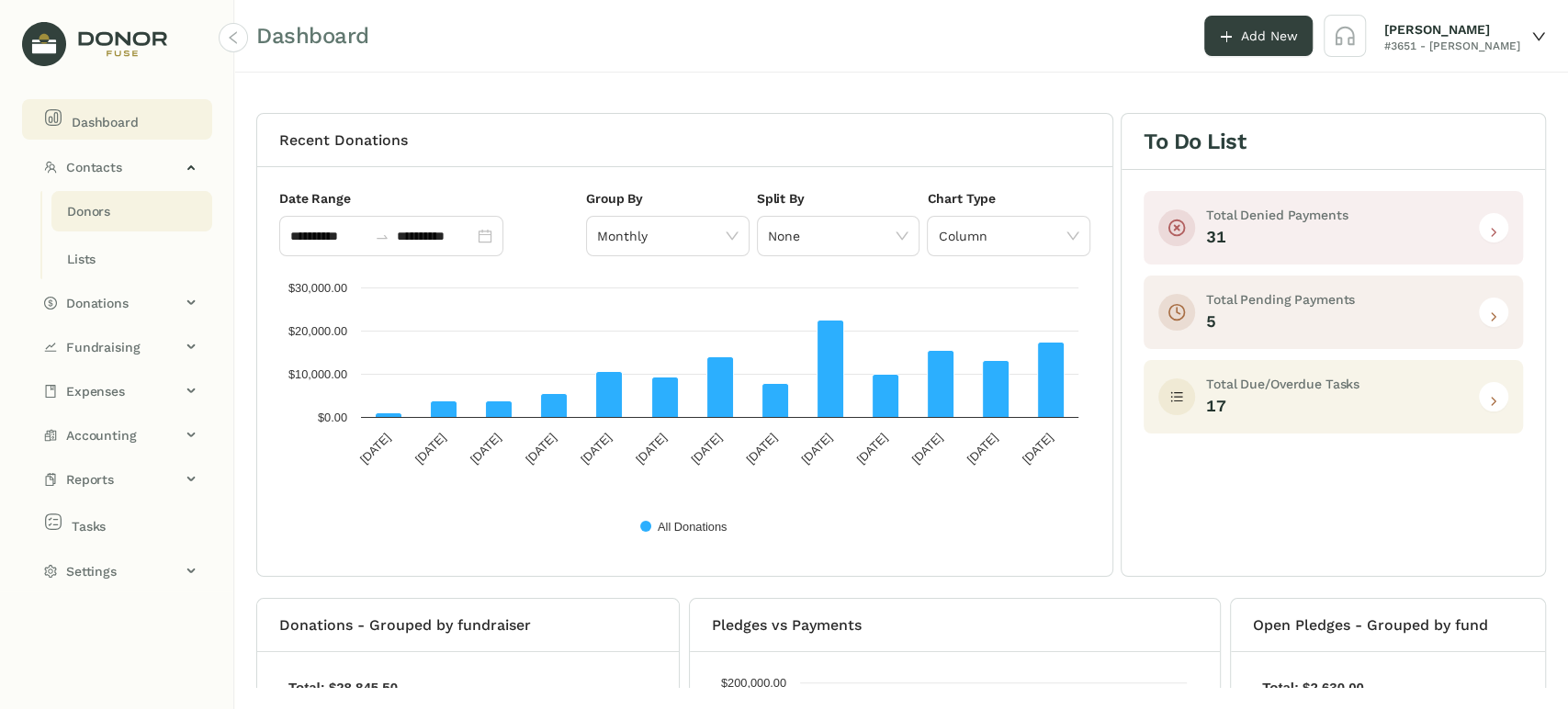drag, startPoint x: 125, startPoint y: 201, endPoint x: 140, endPoint y: 203, distance: 15.132746 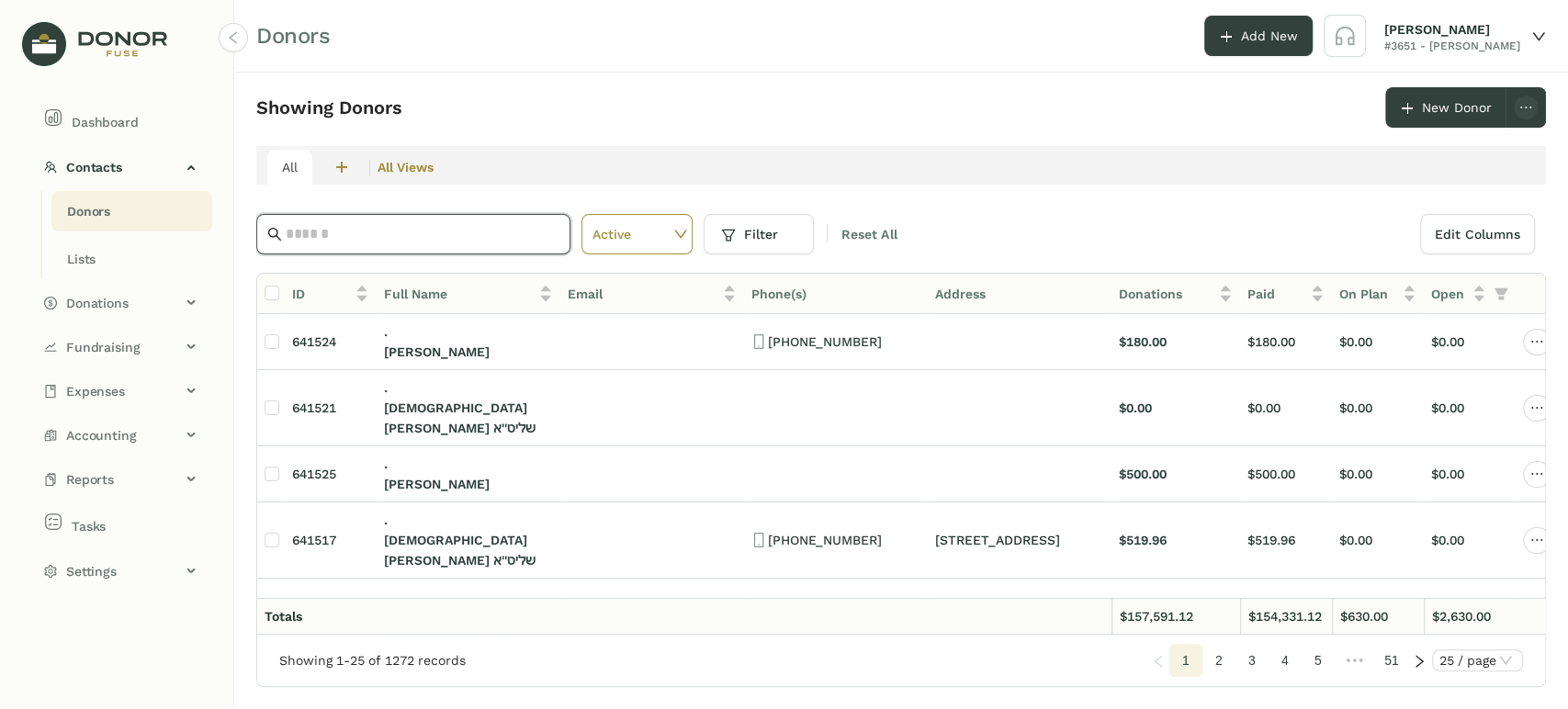 click 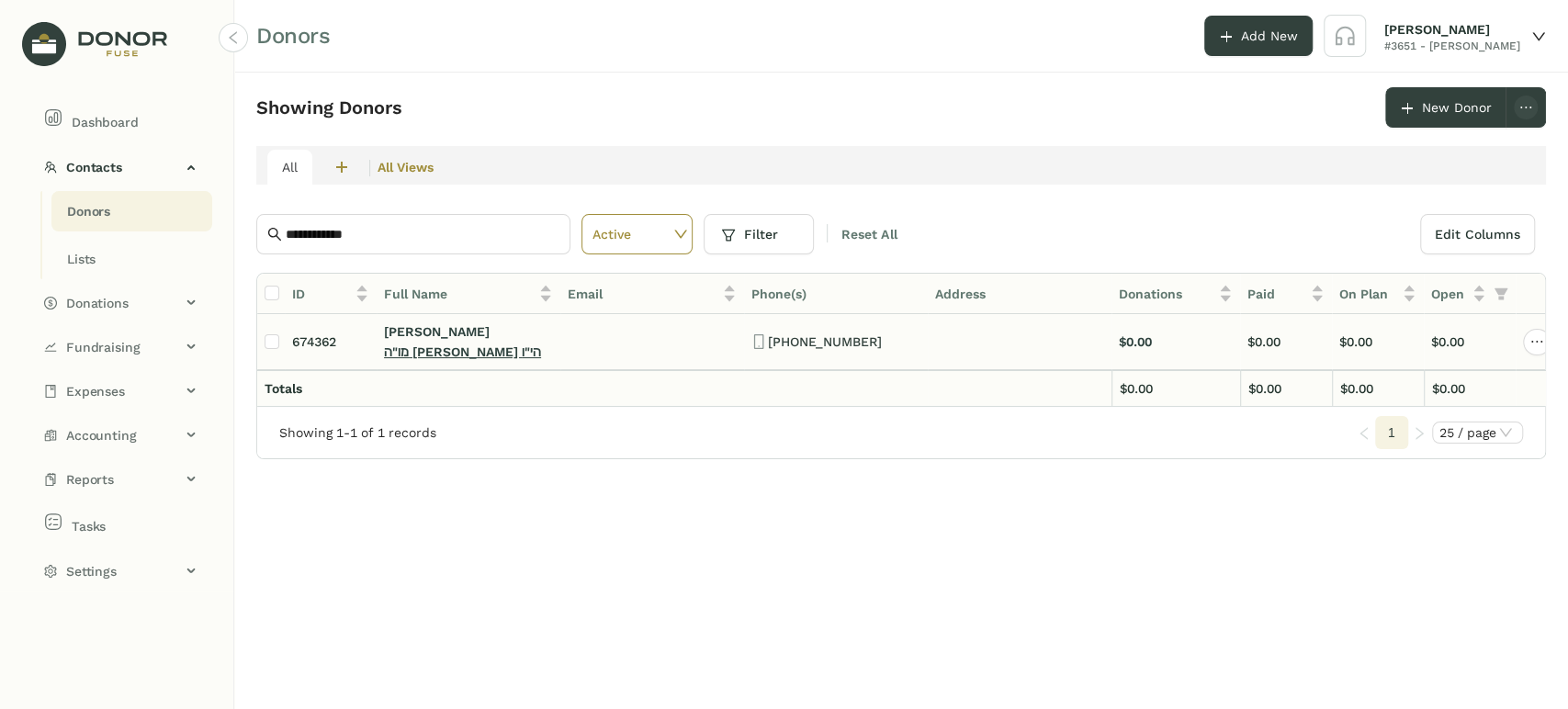 click on "מו"ה [PERSON_NAME] הי"ו" 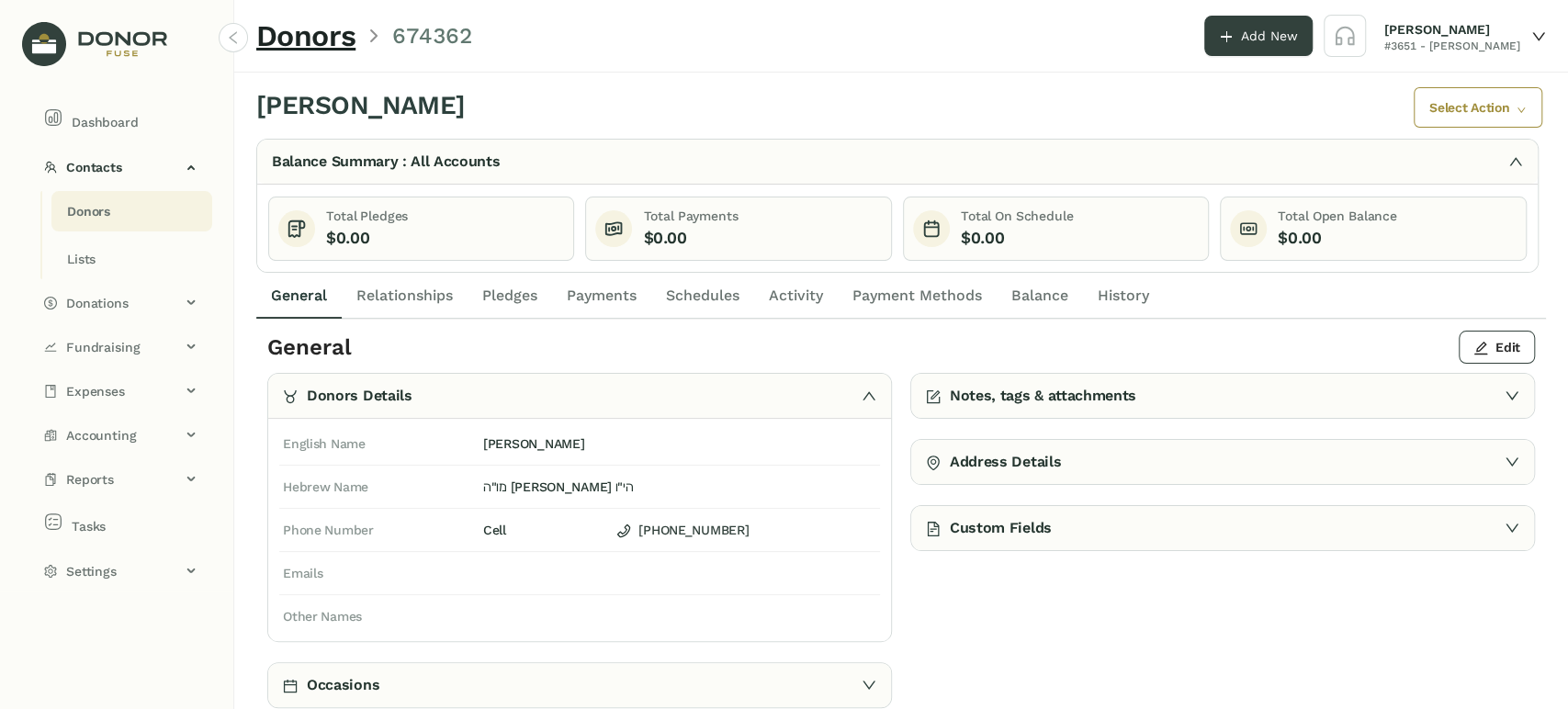 click on "Activity" 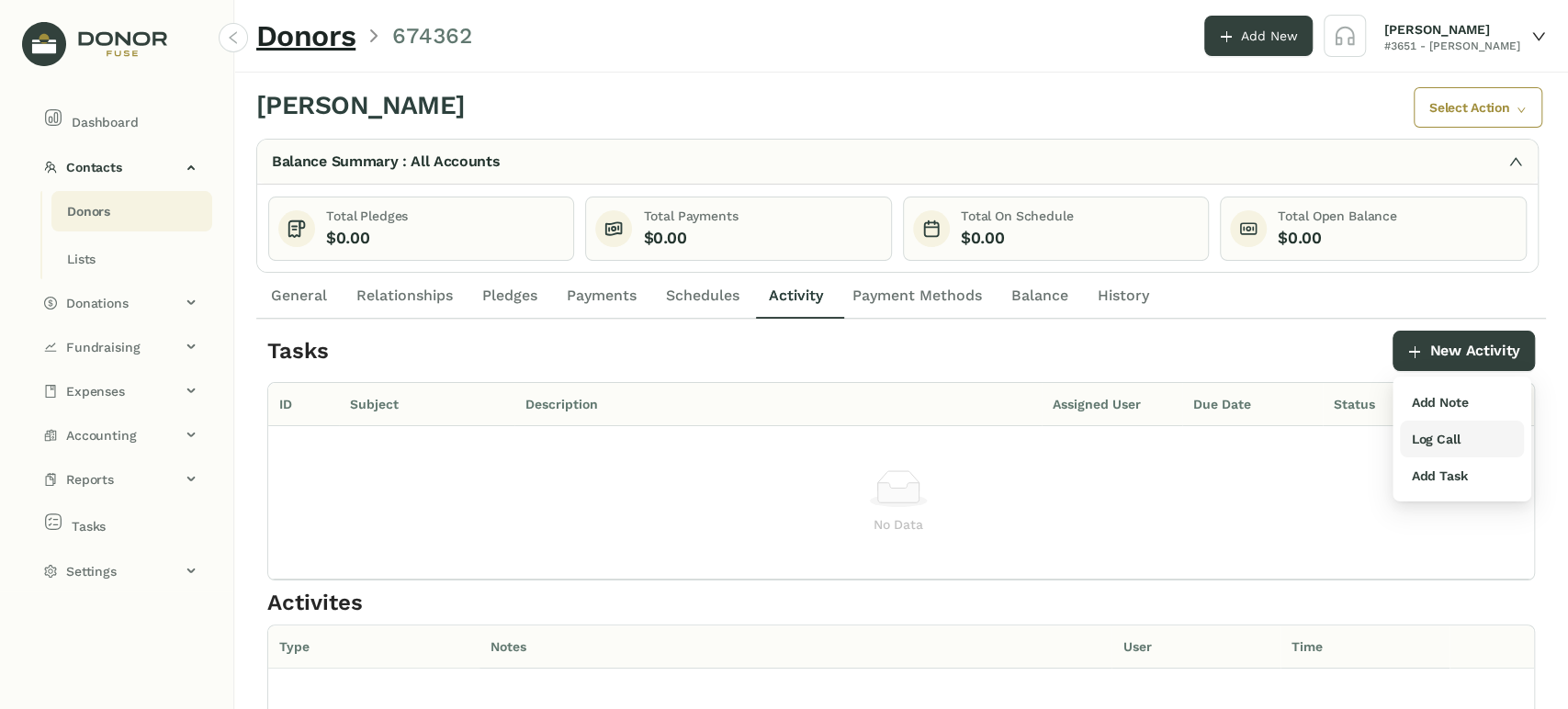 click on "Log Call" at bounding box center [1435, 439] 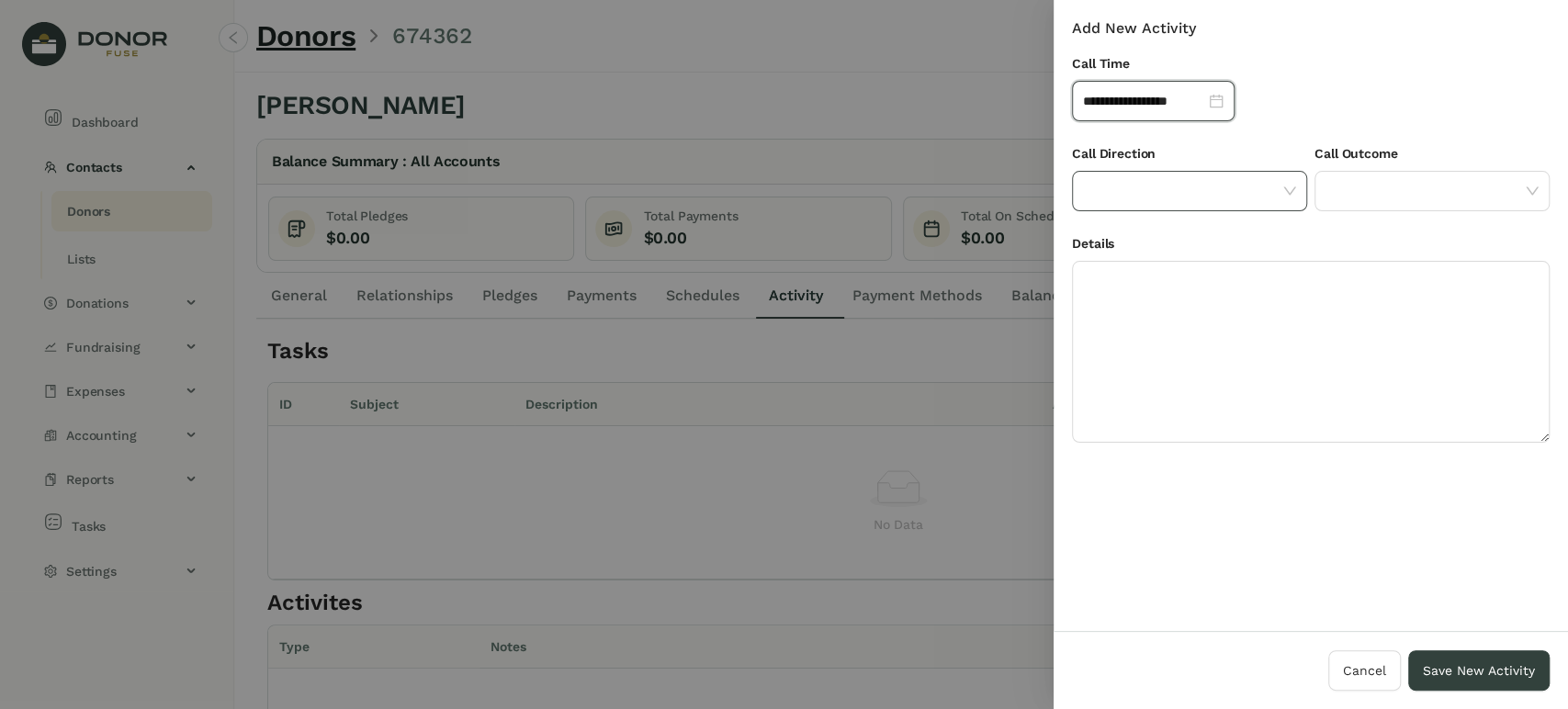 click 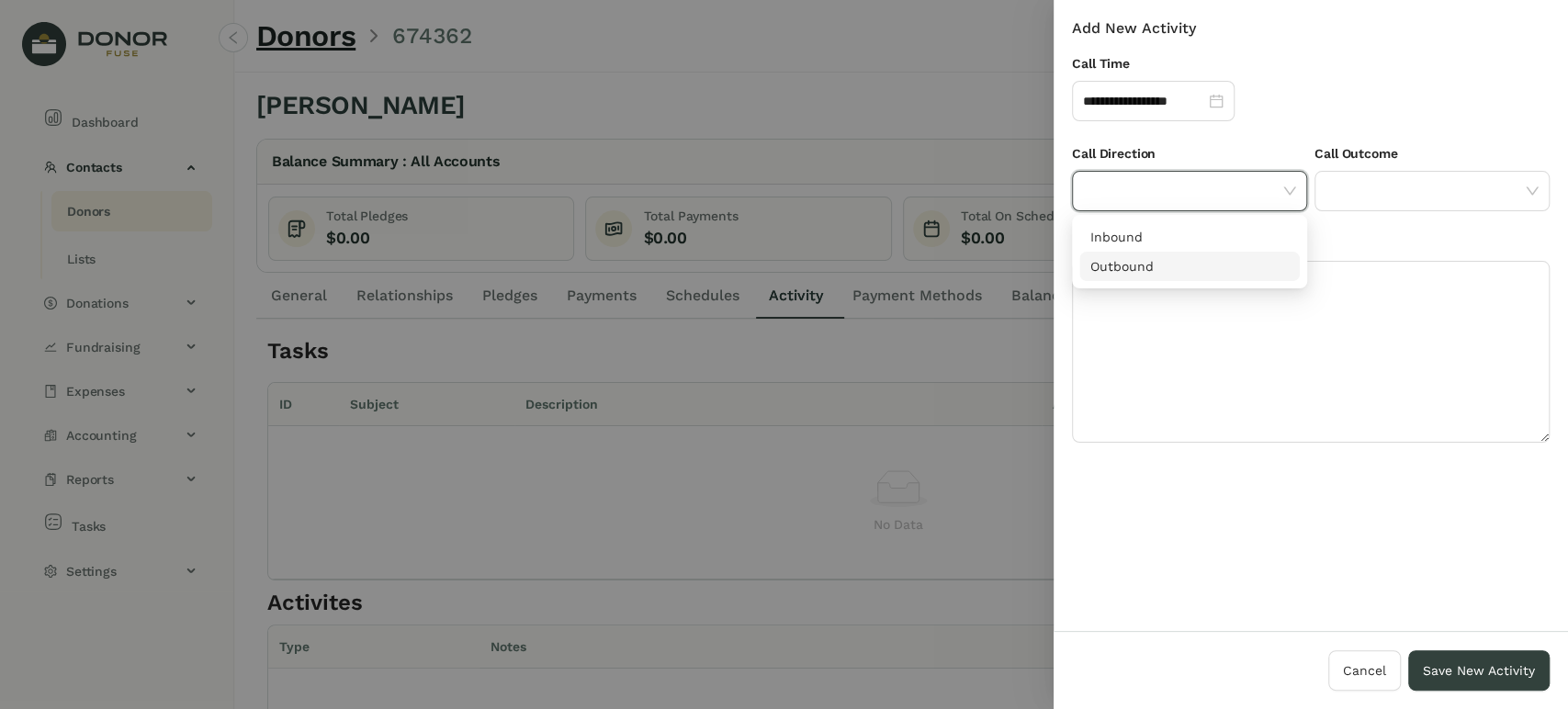 click on "Outbound" at bounding box center (1190, 266) 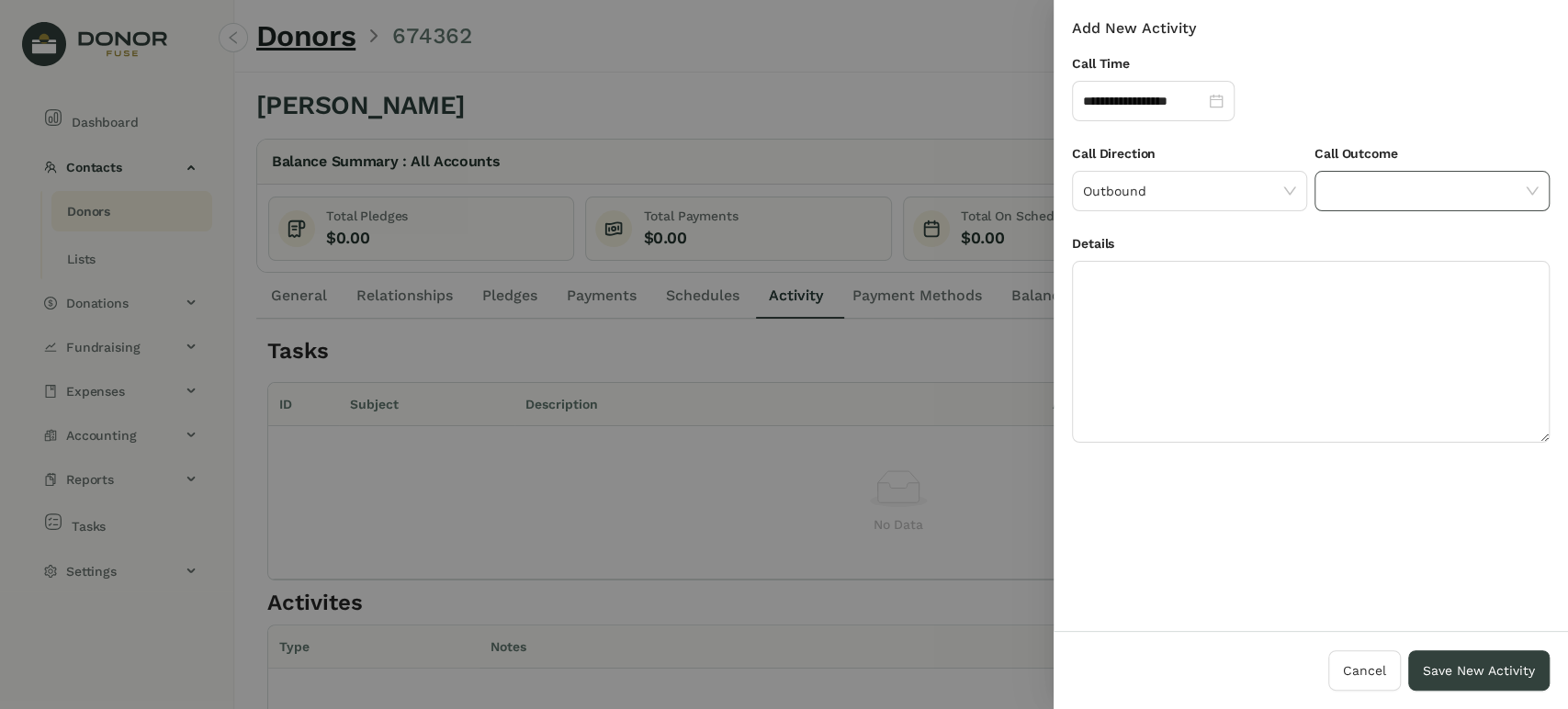 click 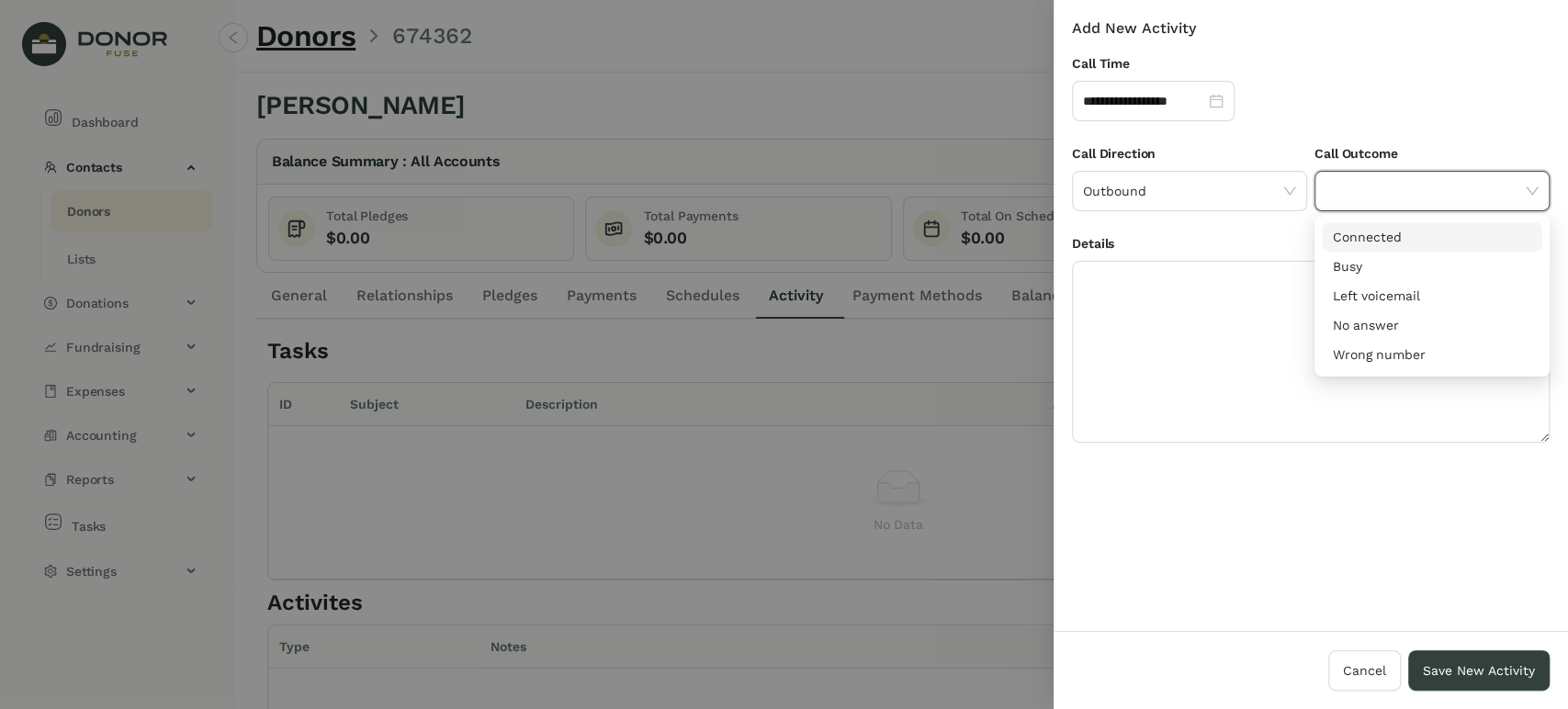 click on "Connected" at bounding box center (1432, 237) 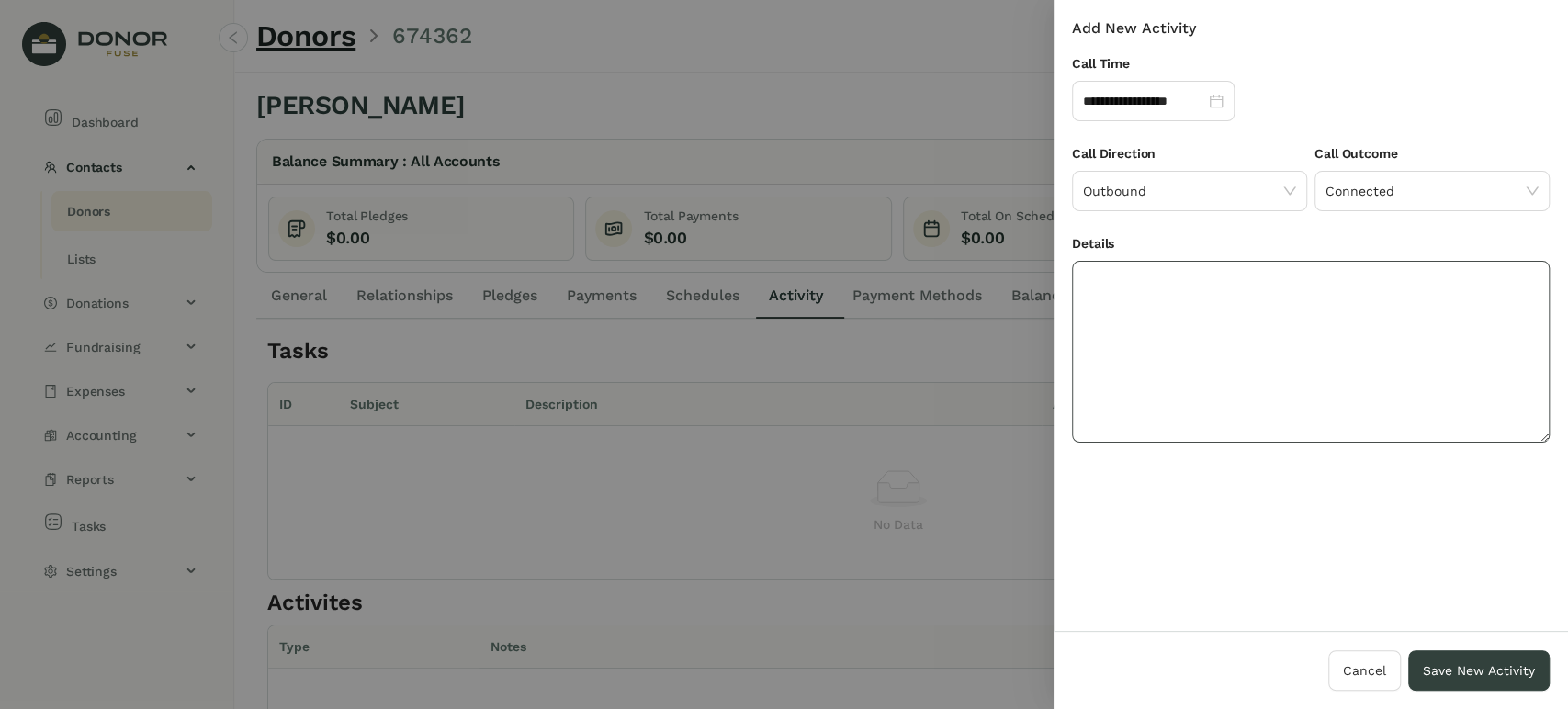 click 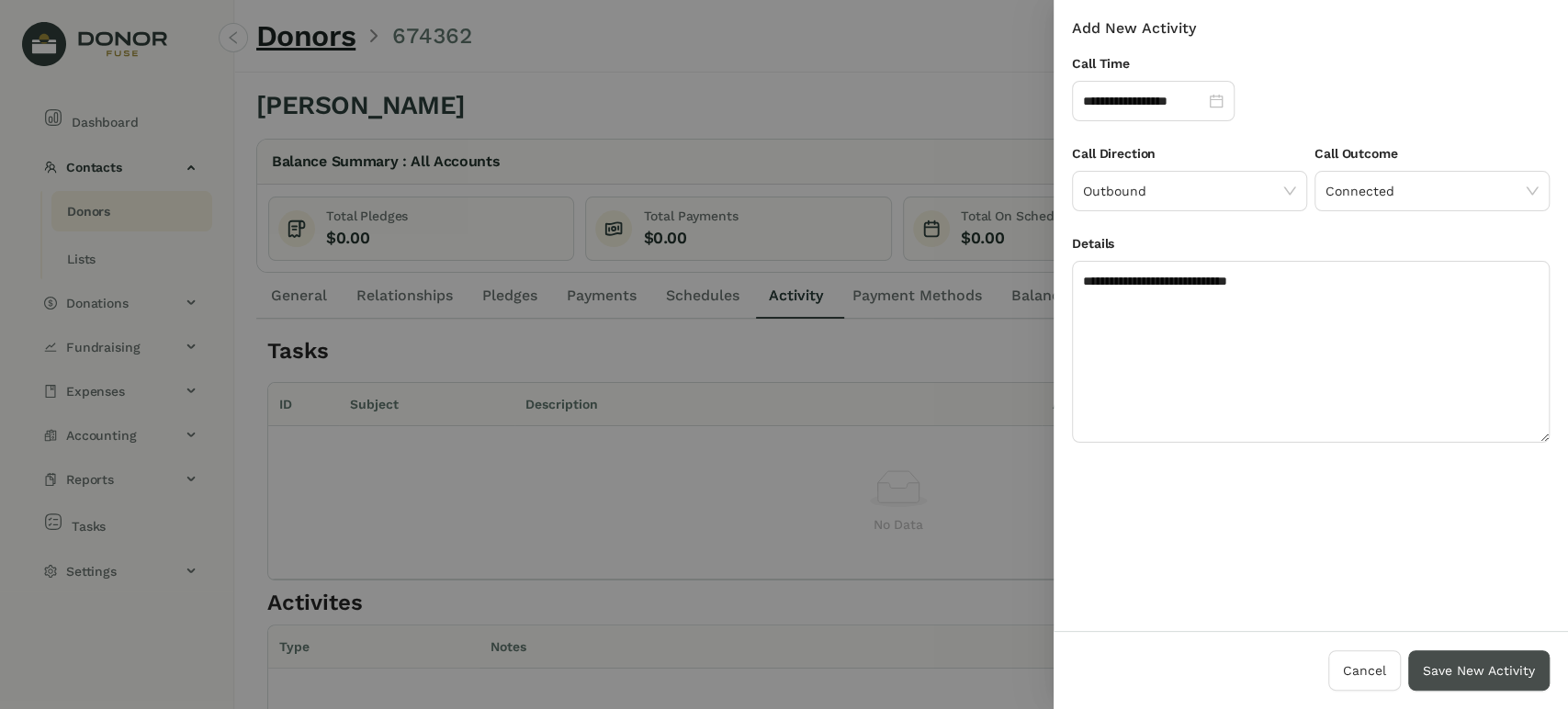 click on "Save New Activity" at bounding box center (1479, 670) 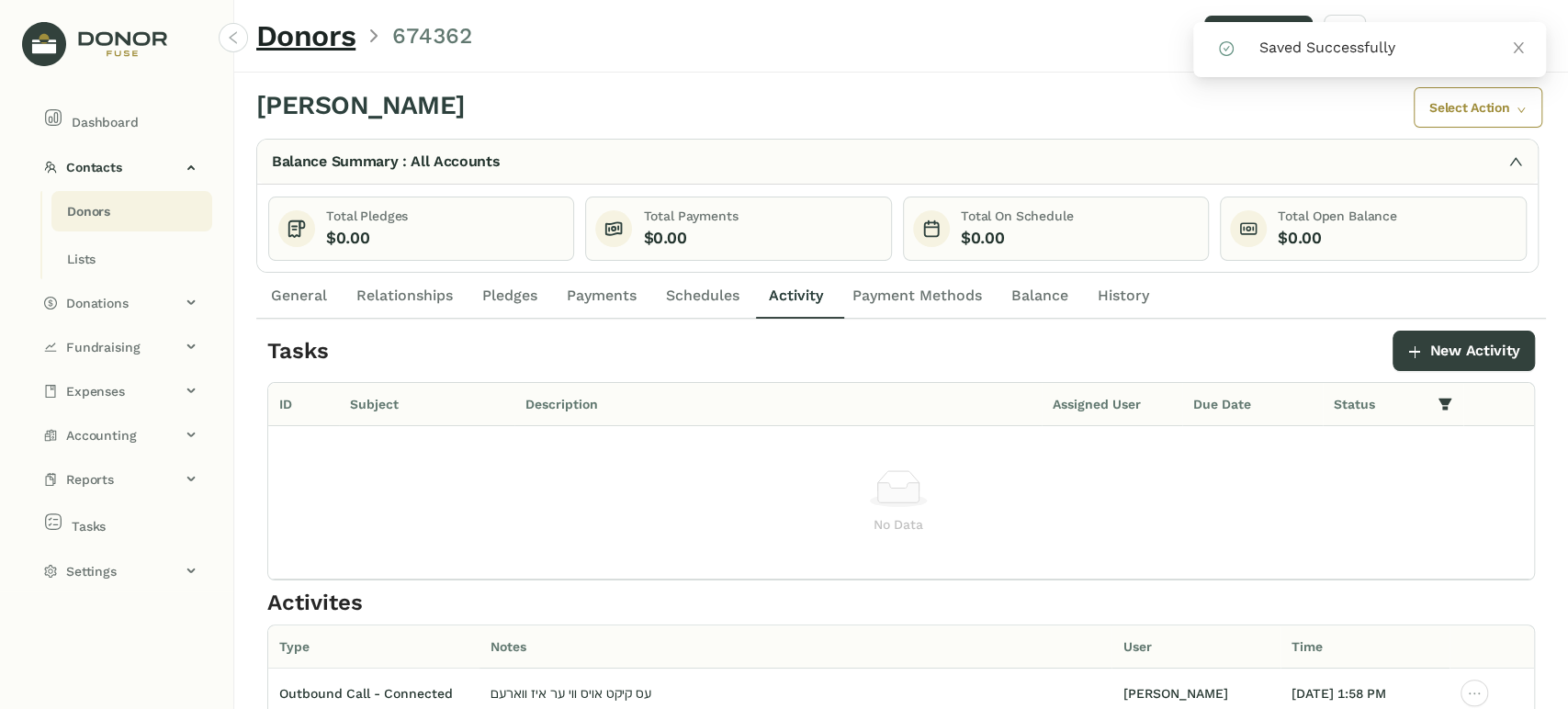 click on "Relationships" 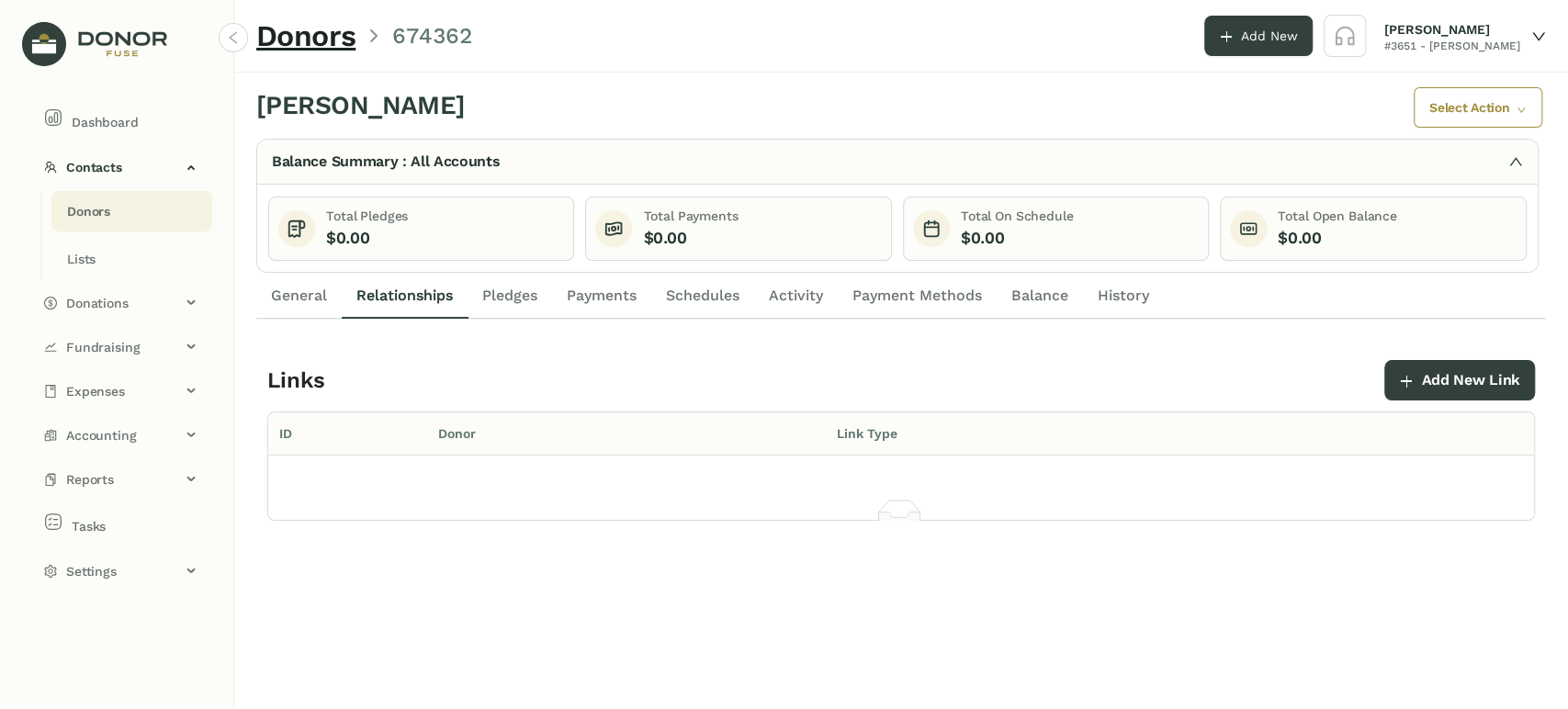 click on "Activity" 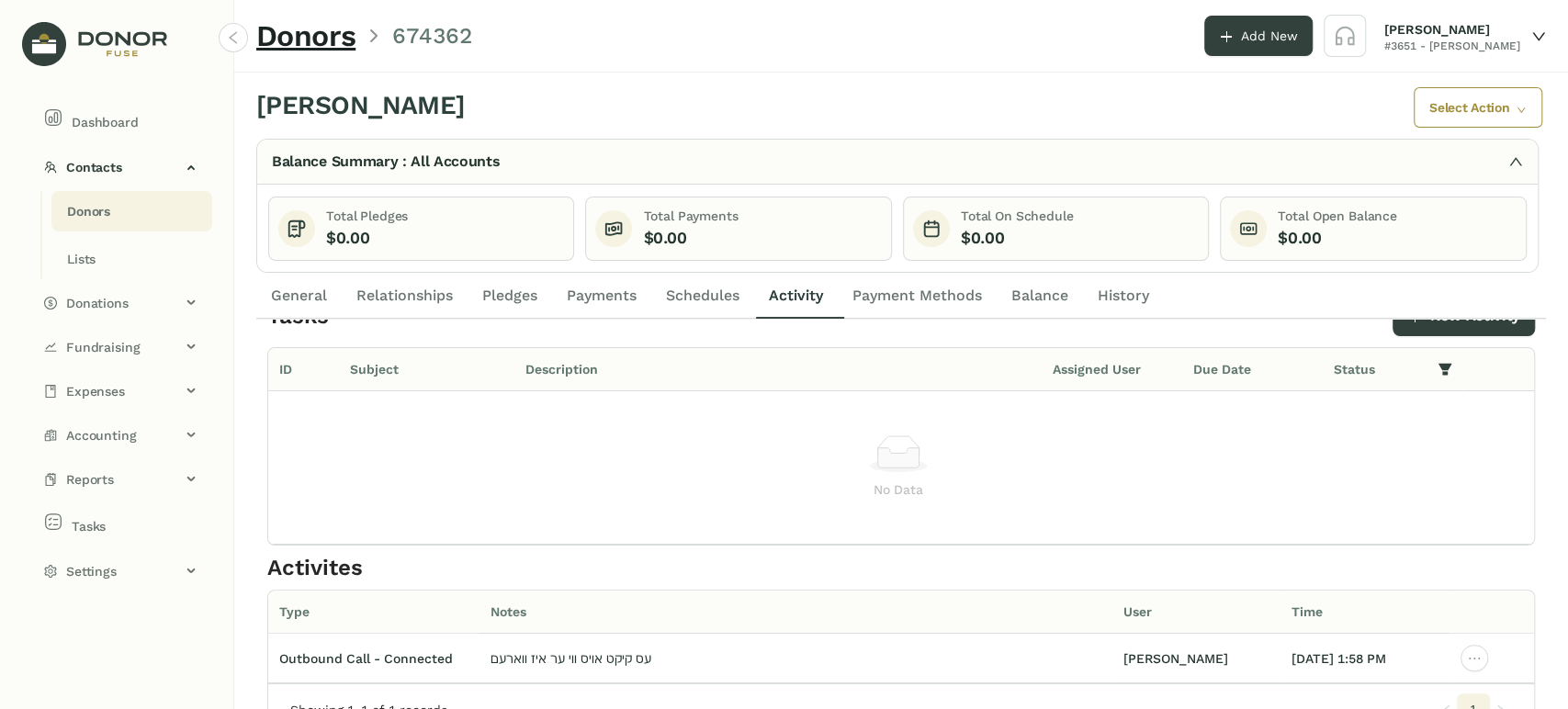 scroll, scrollTop: 0, scrollLeft: 0, axis: both 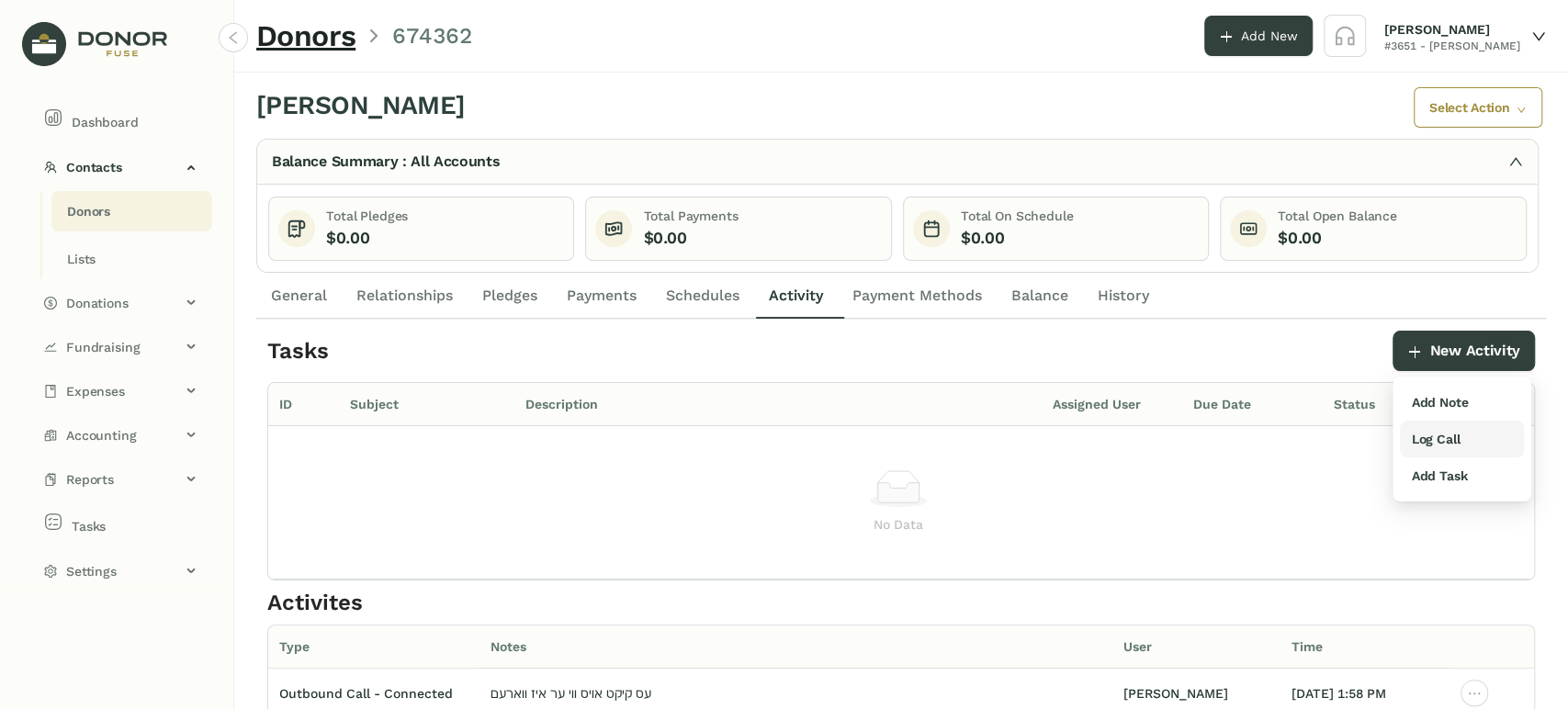 click on "Log Call" at bounding box center [1461, 439] 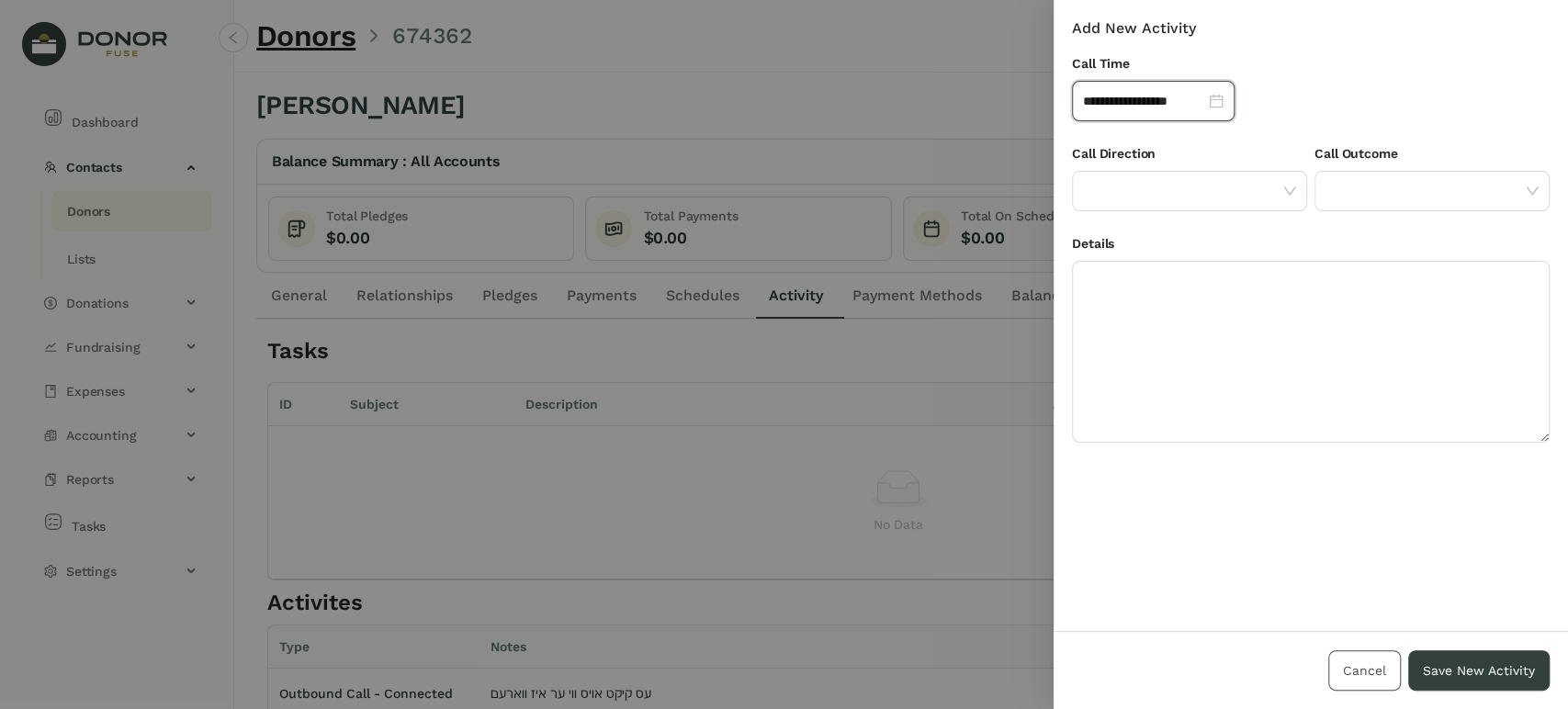 click on "Cancel" at bounding box center (1364, 670) 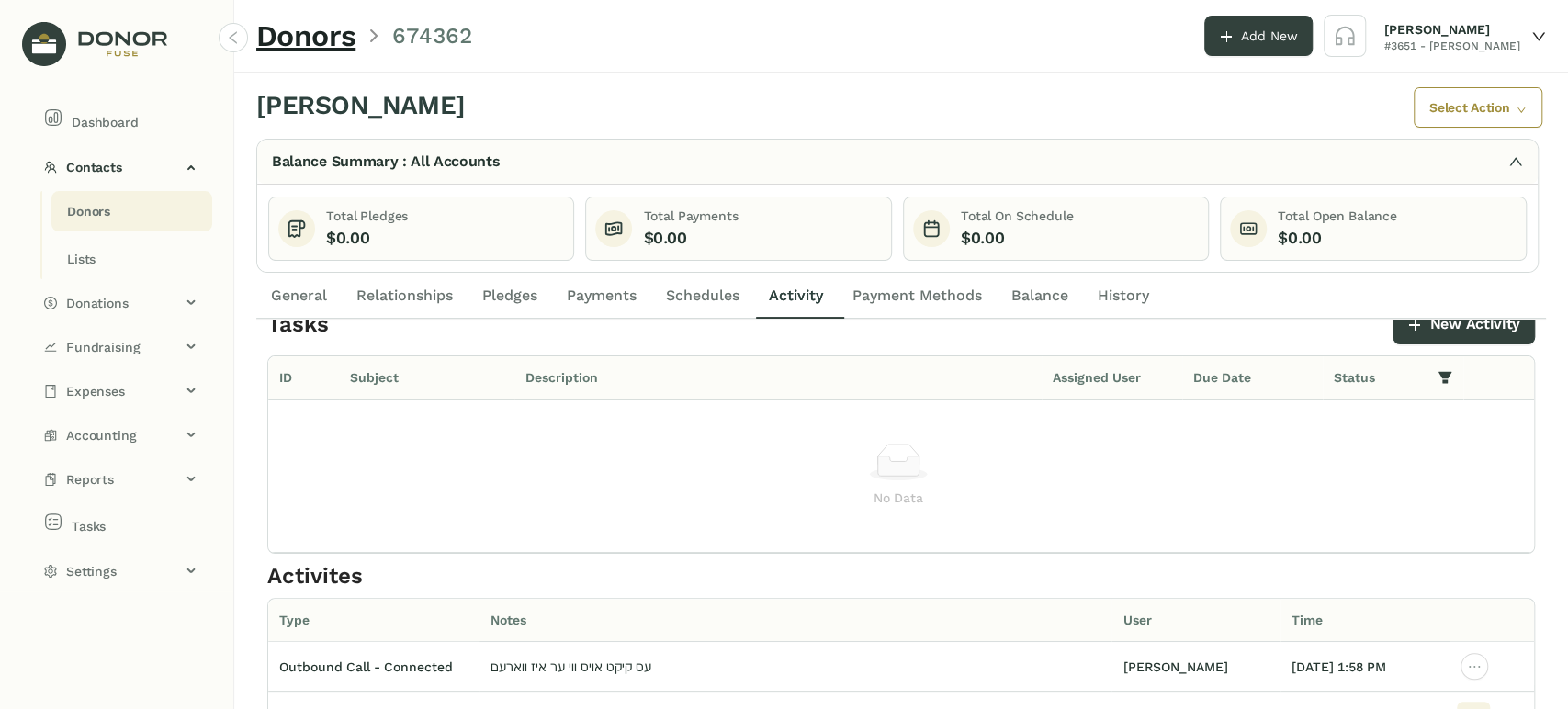 scroll, scrollTop: 72, scrollLeft: 0, axis: vertical 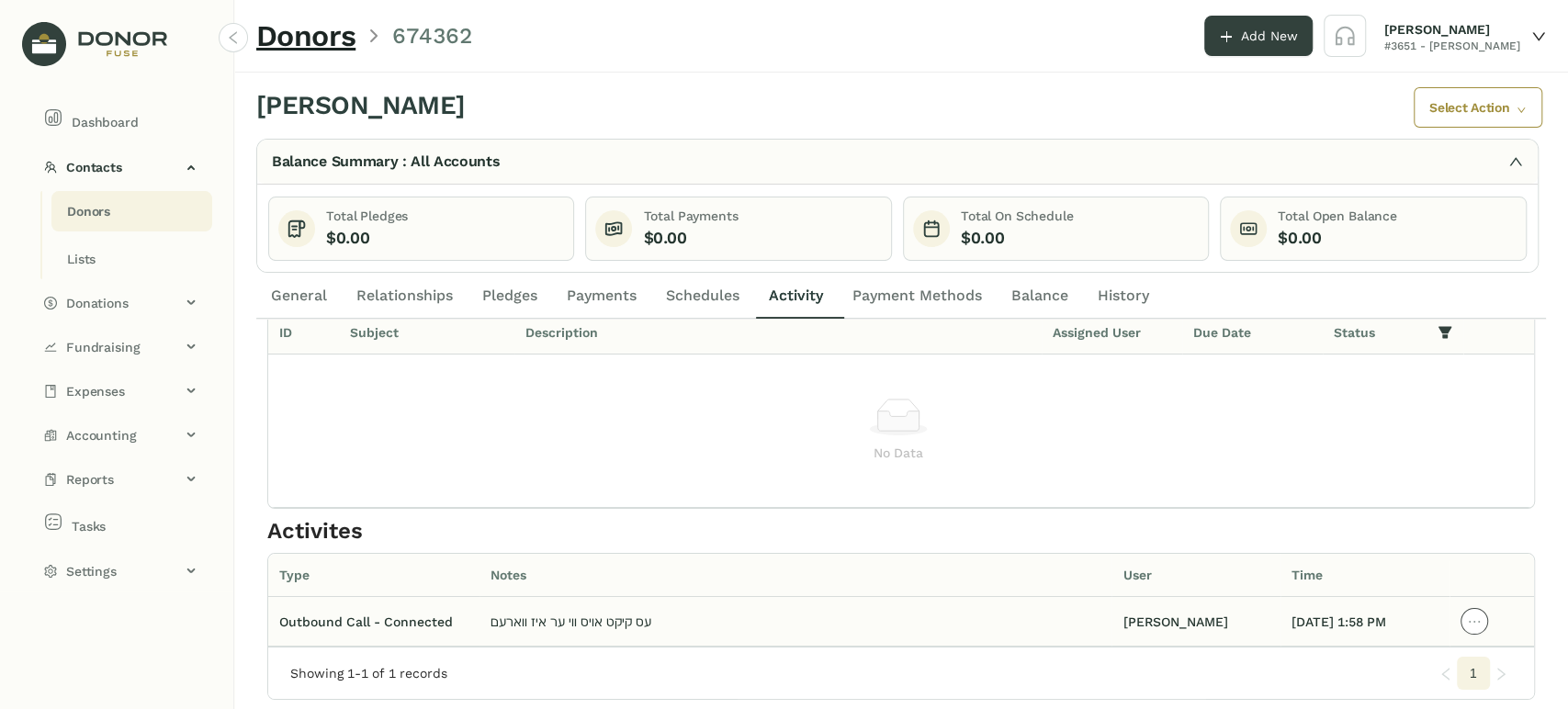 click 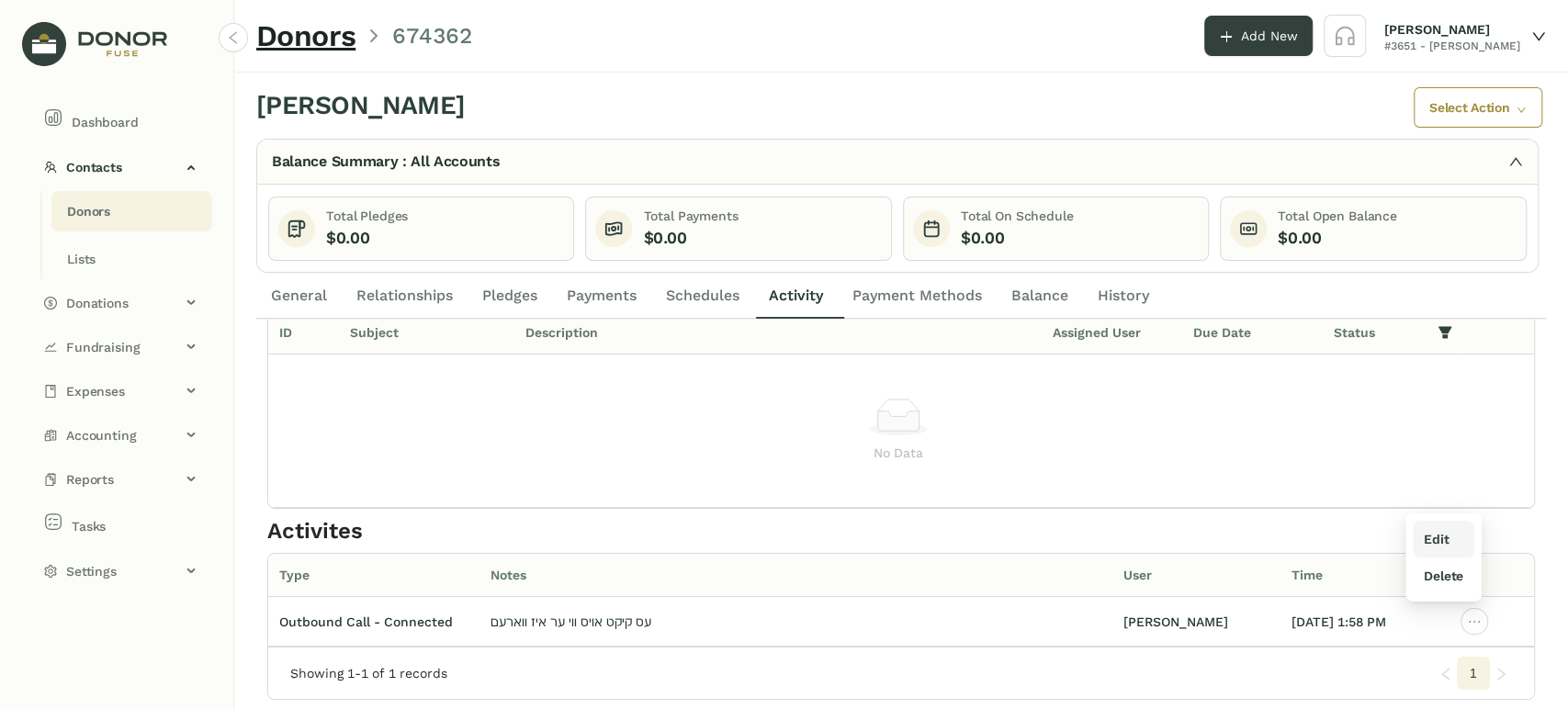 click on "Edit" at bounding box center [1436, 539] 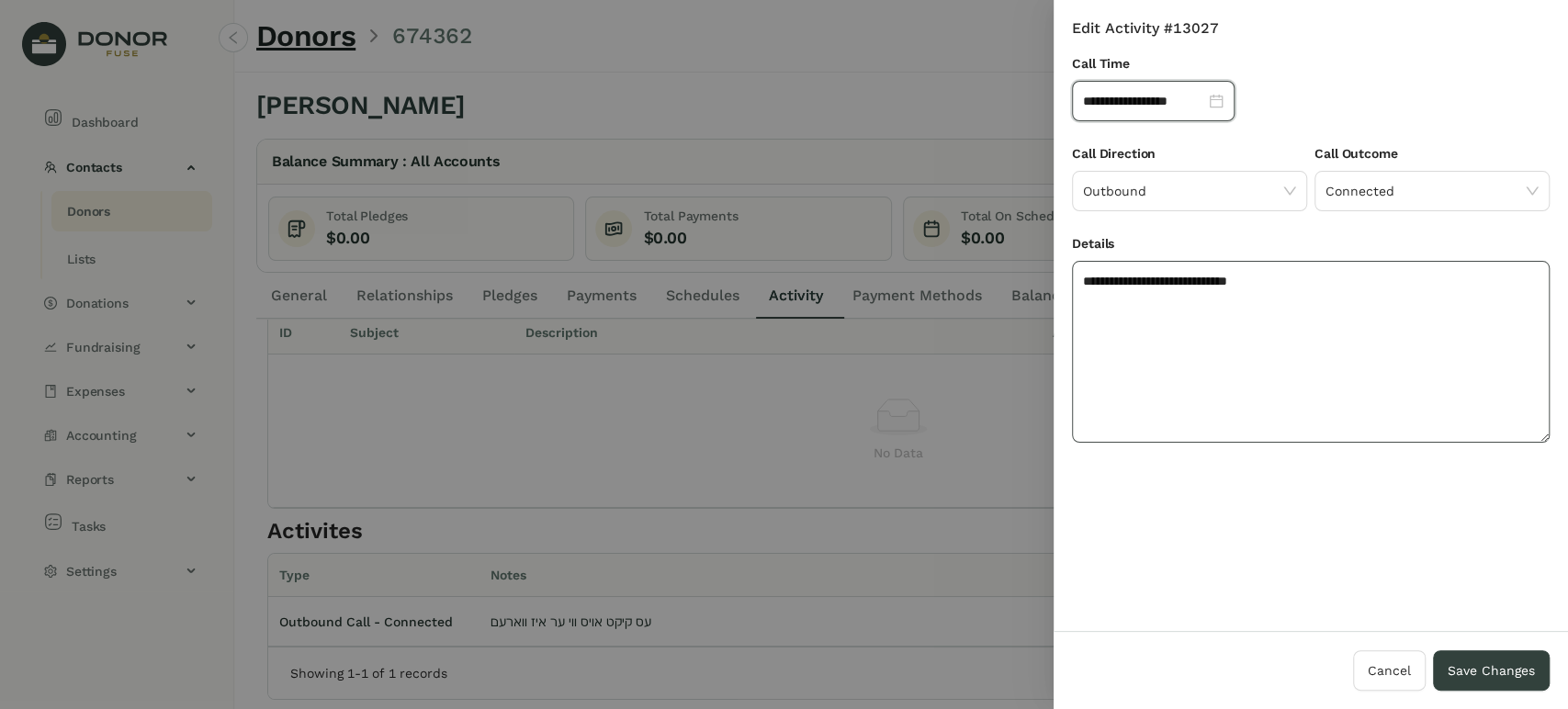 click on "**********" 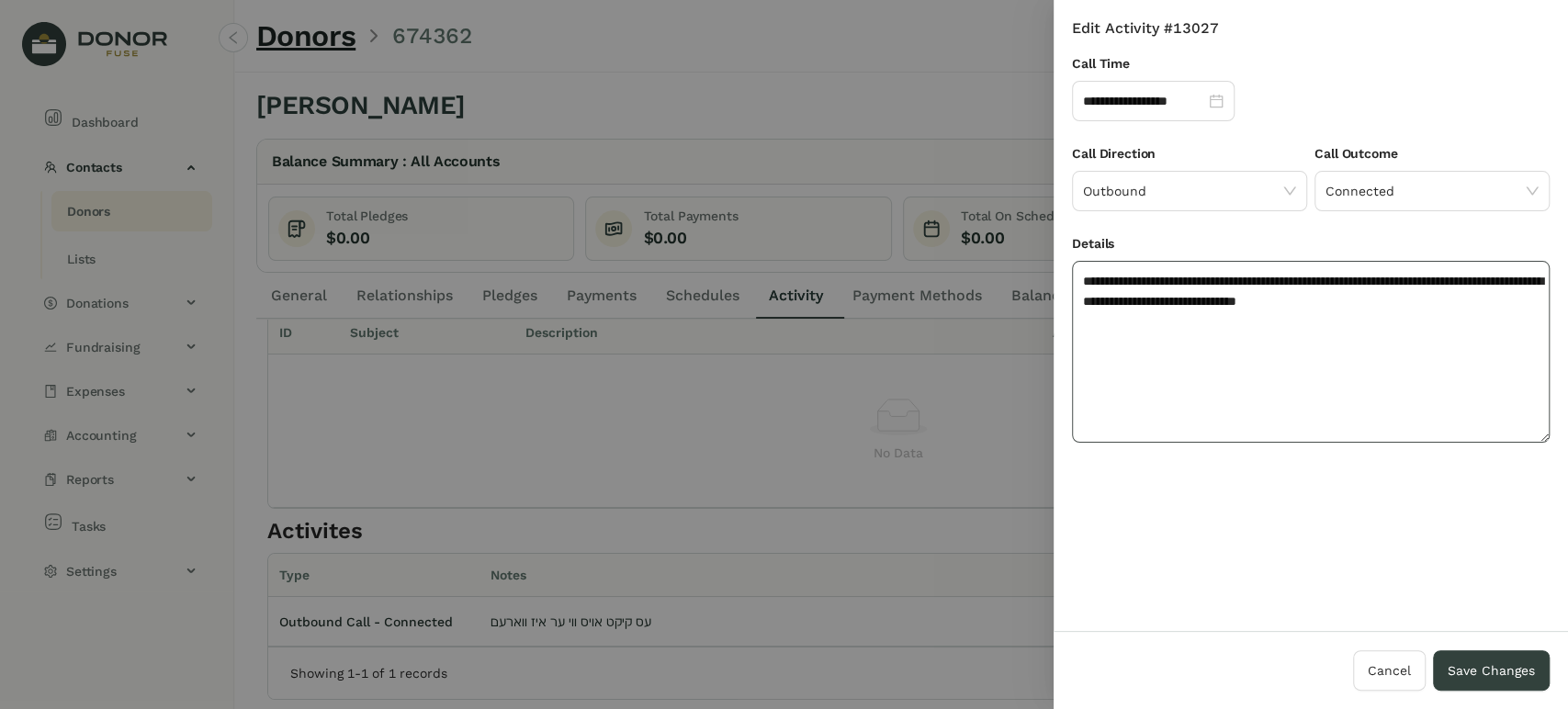 click on "**********" 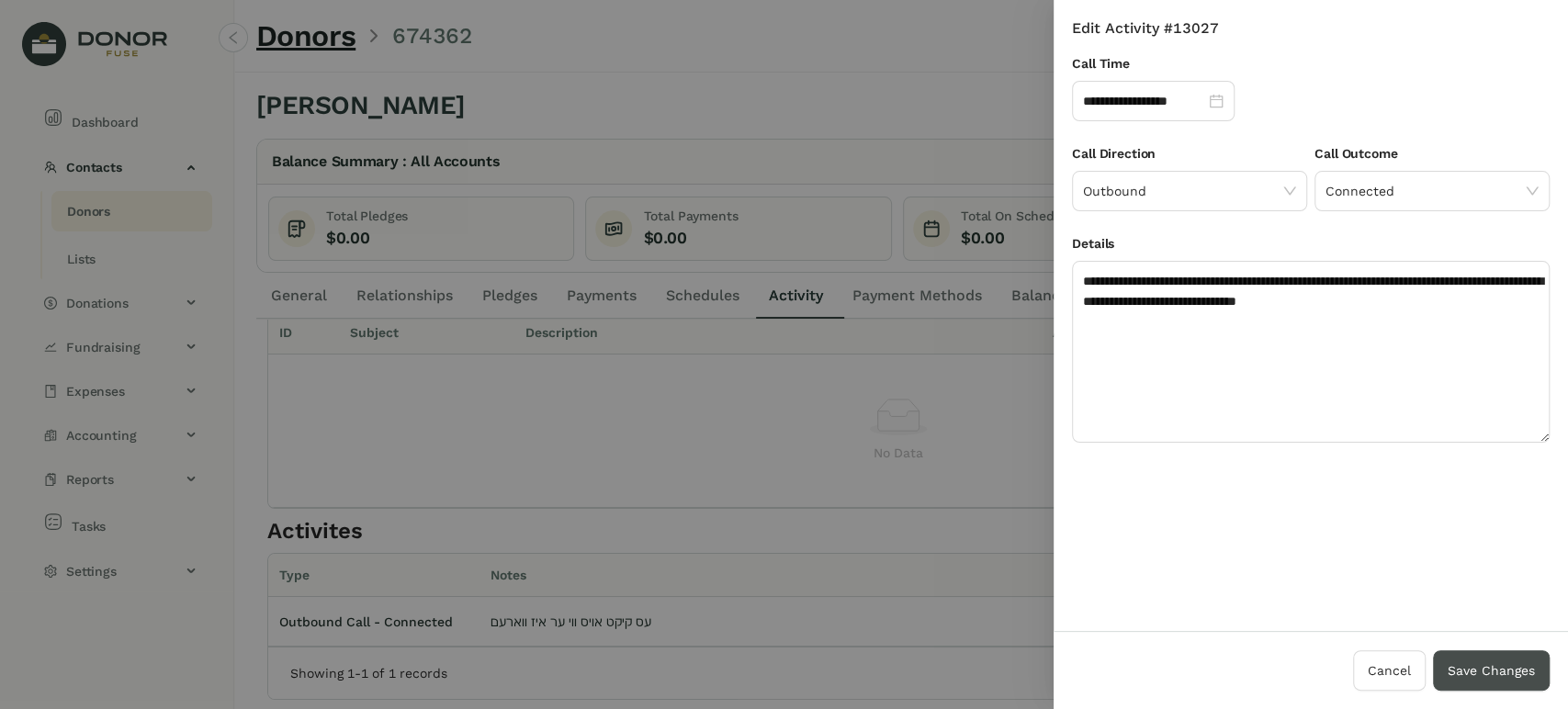 click on "Save Changes" at bounding box center [1491, 670] 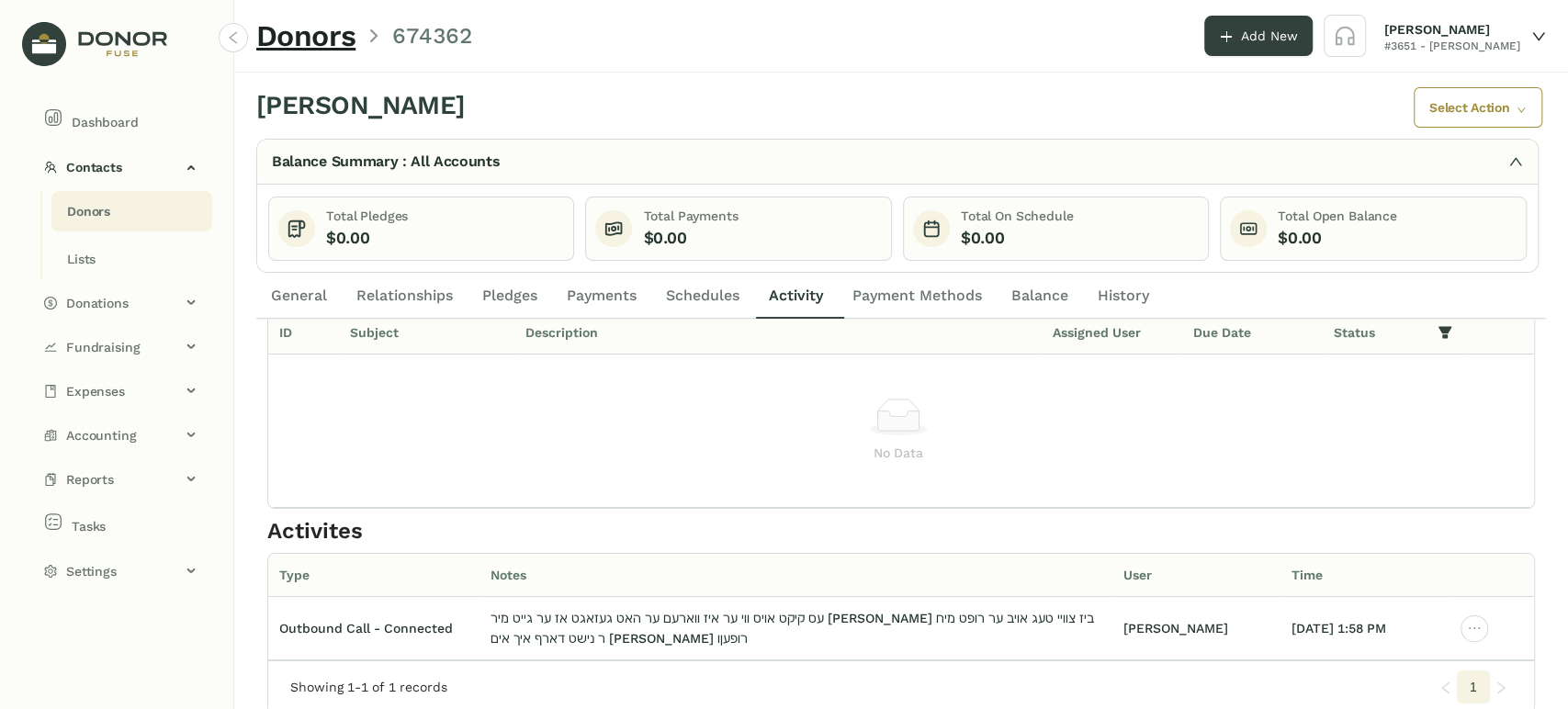 click on "Activity" 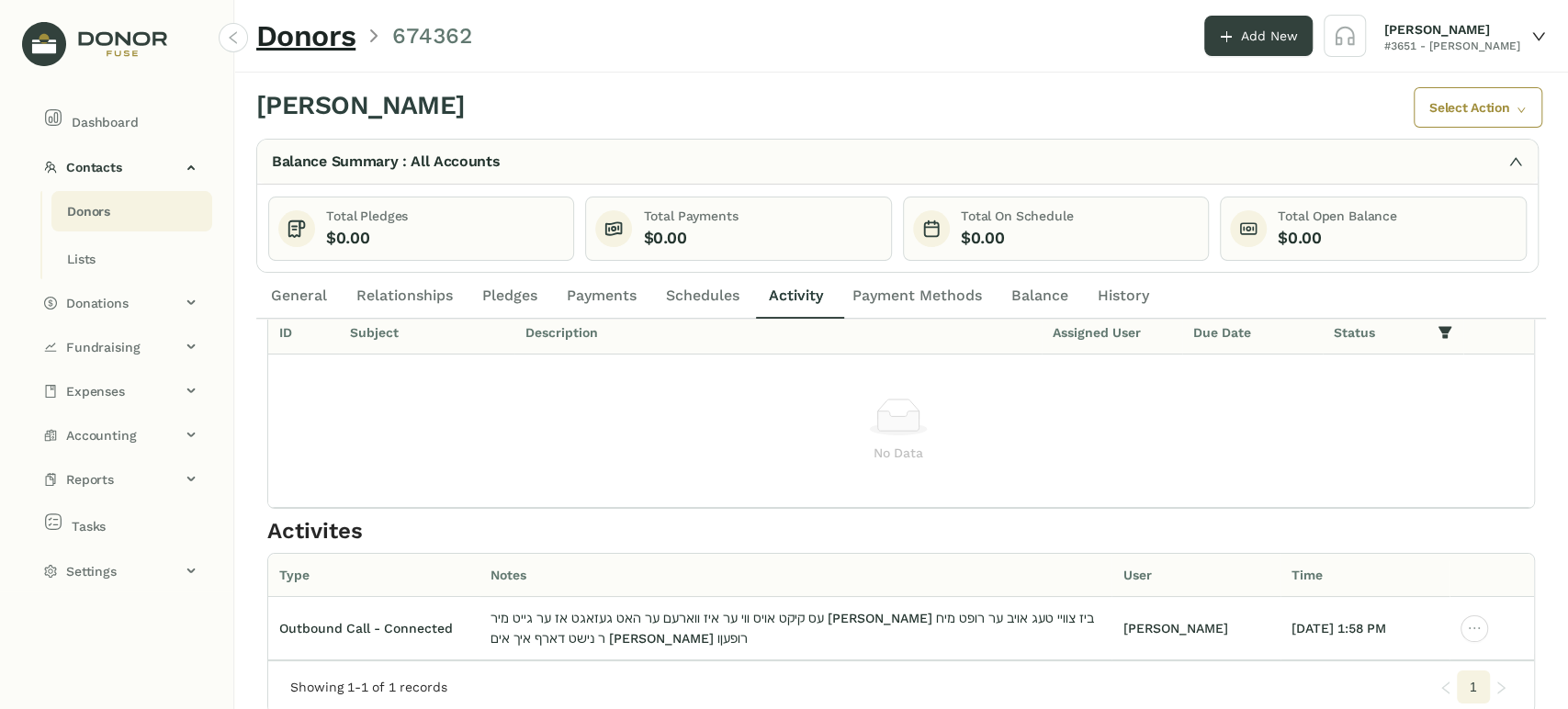 scroll, scrollTop: 0, scrollLeft: 0, axis: both 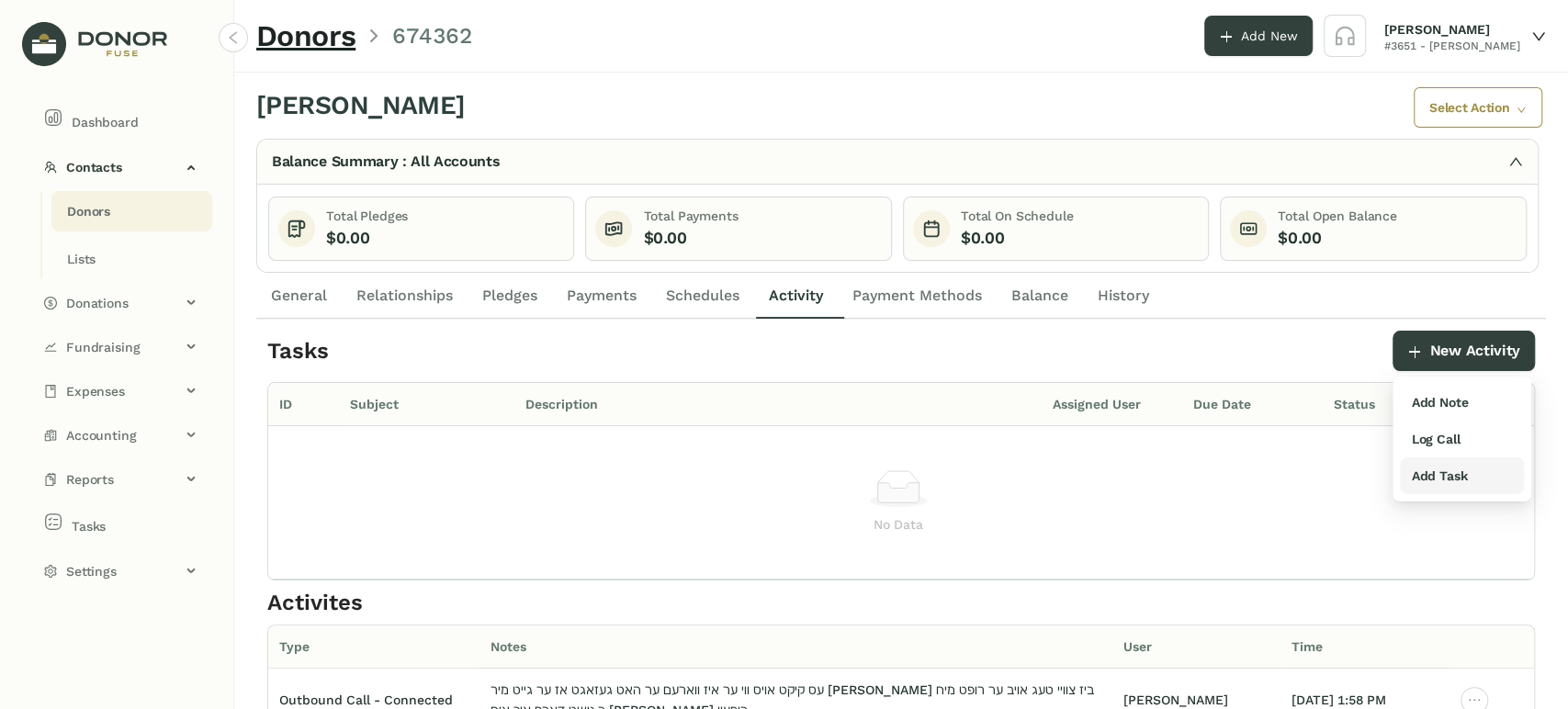click on "Add Task" at bounding box center (1438, 476) 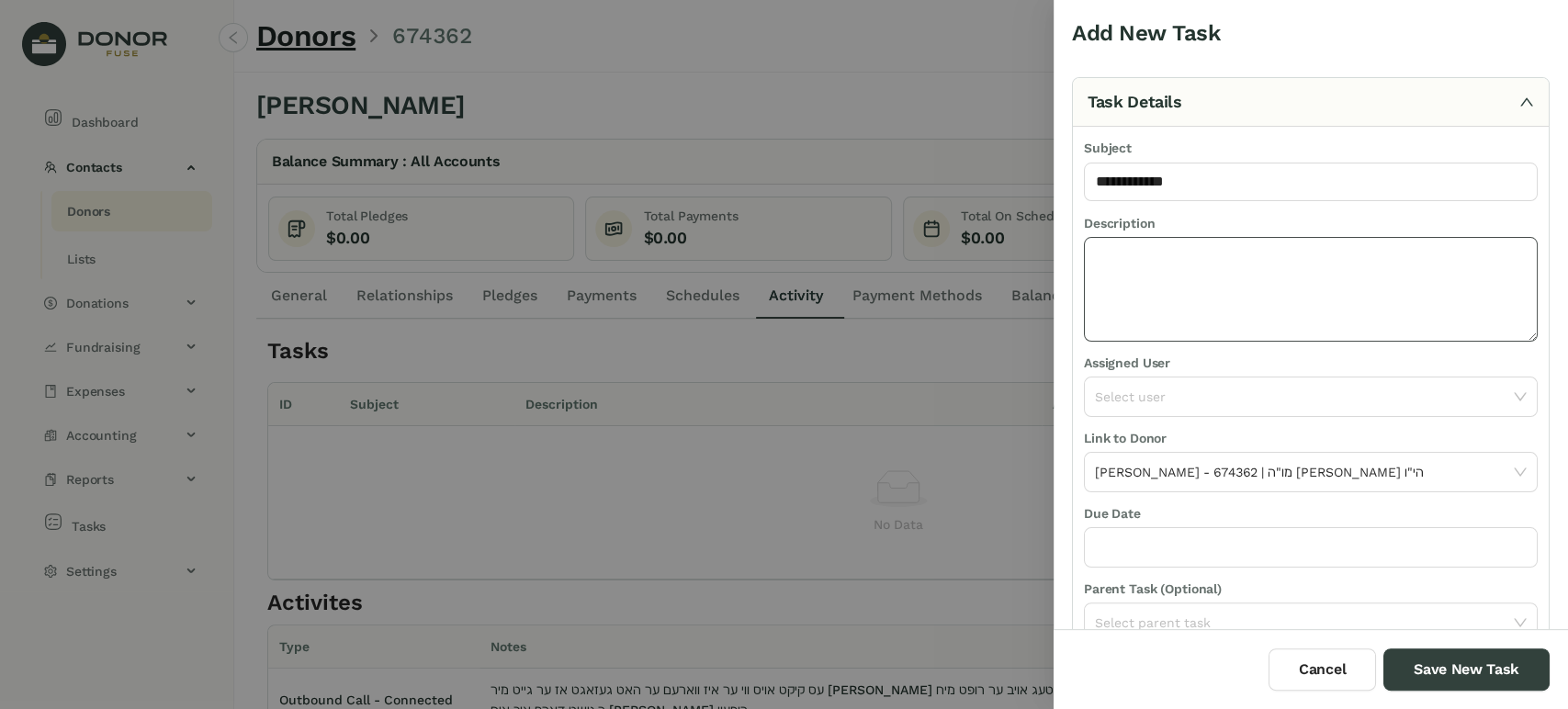 click 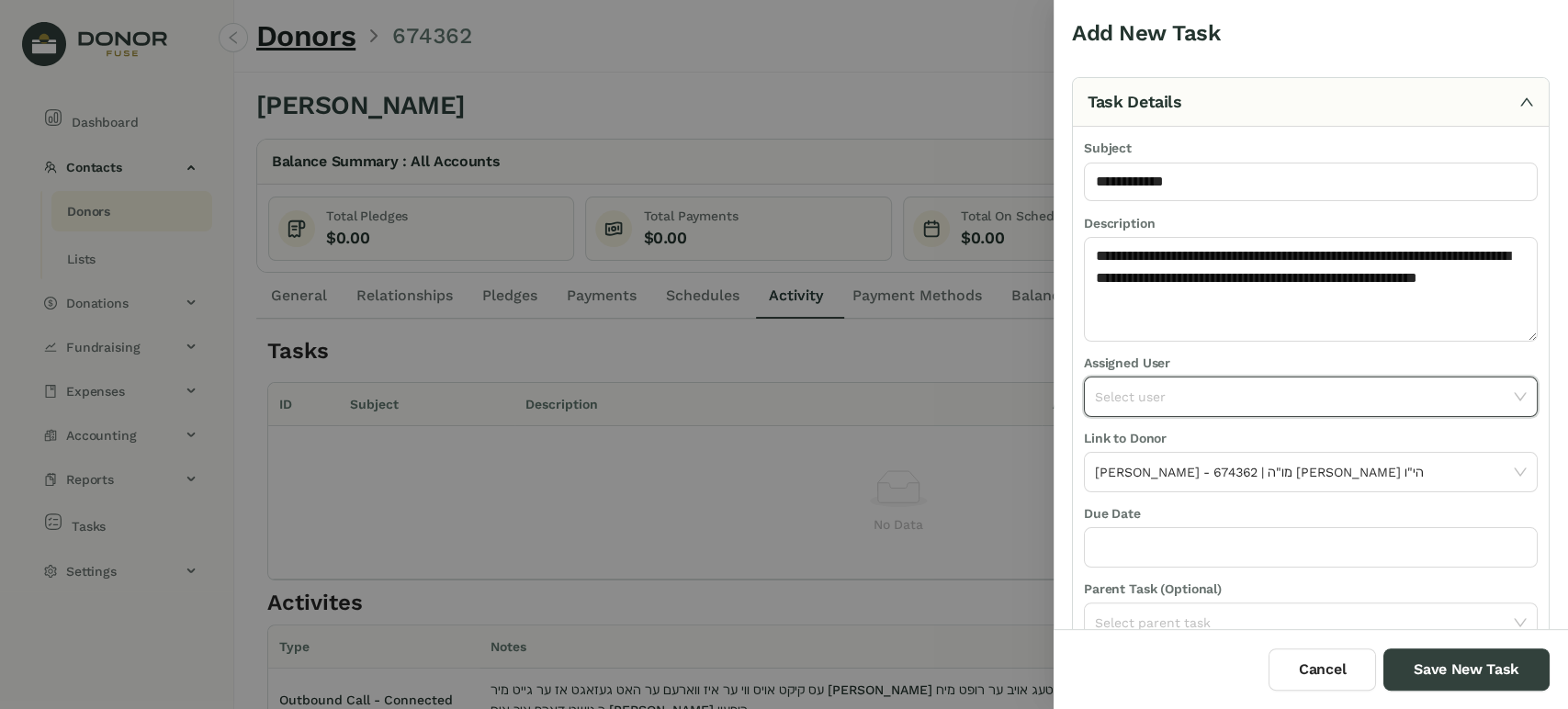 click 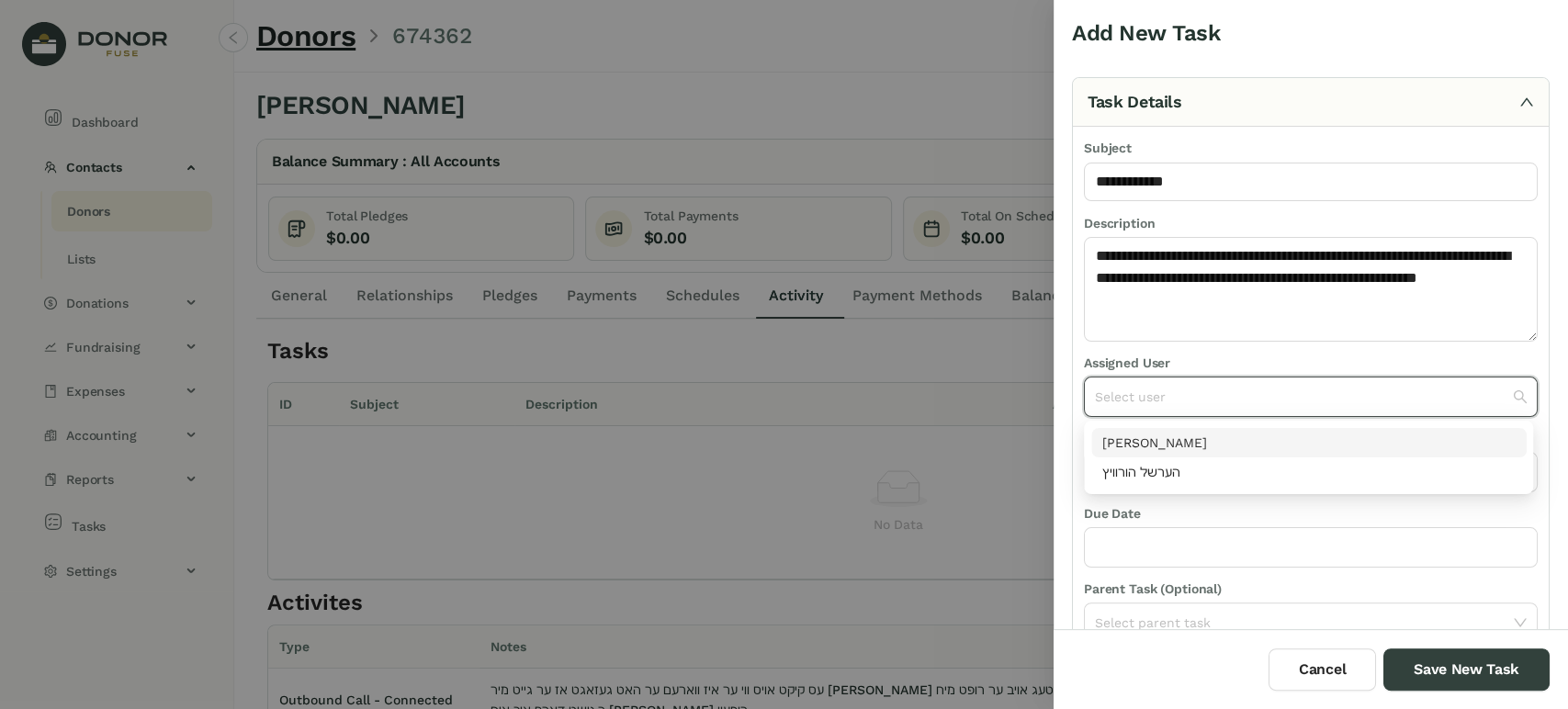 click on "[PERSON_NAME]" at bounding box center (1309, 443) 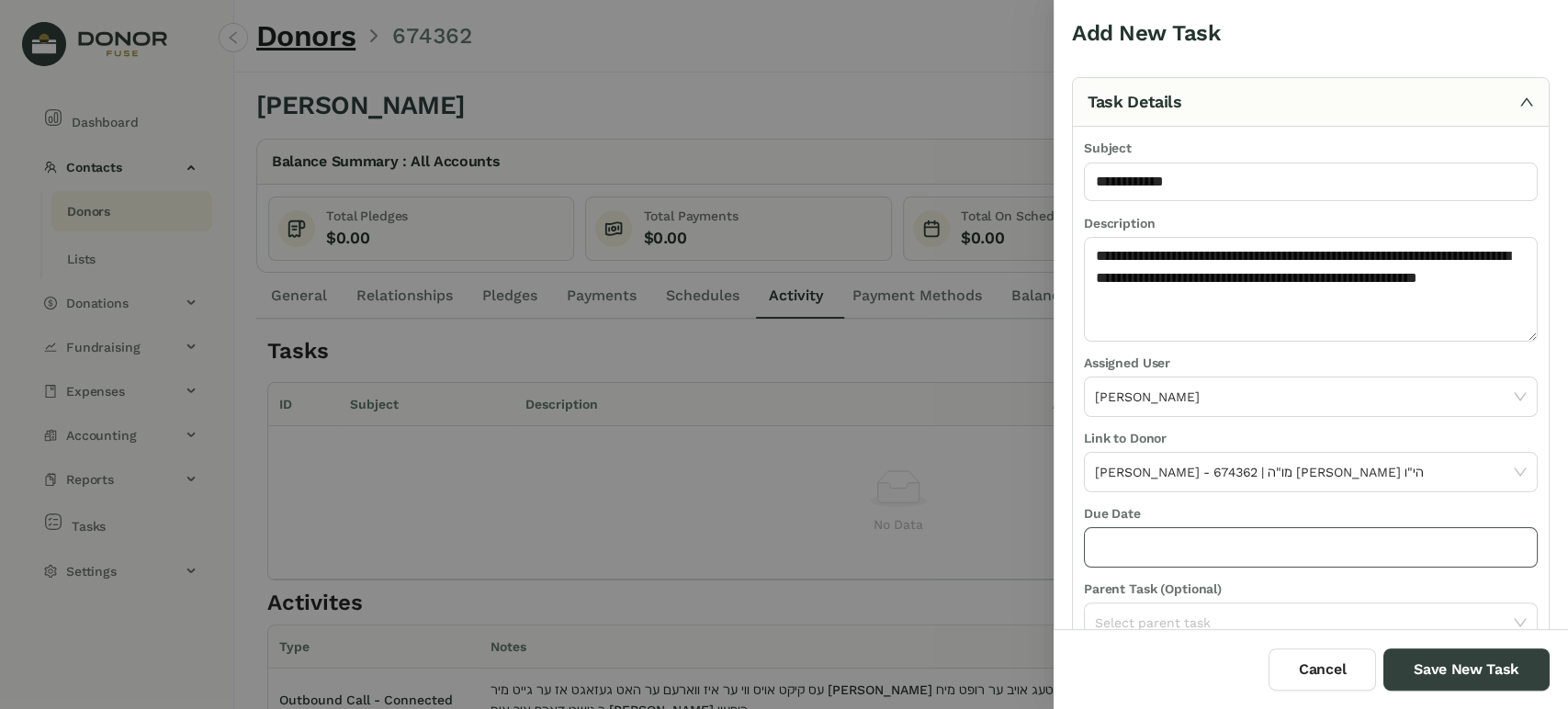 click 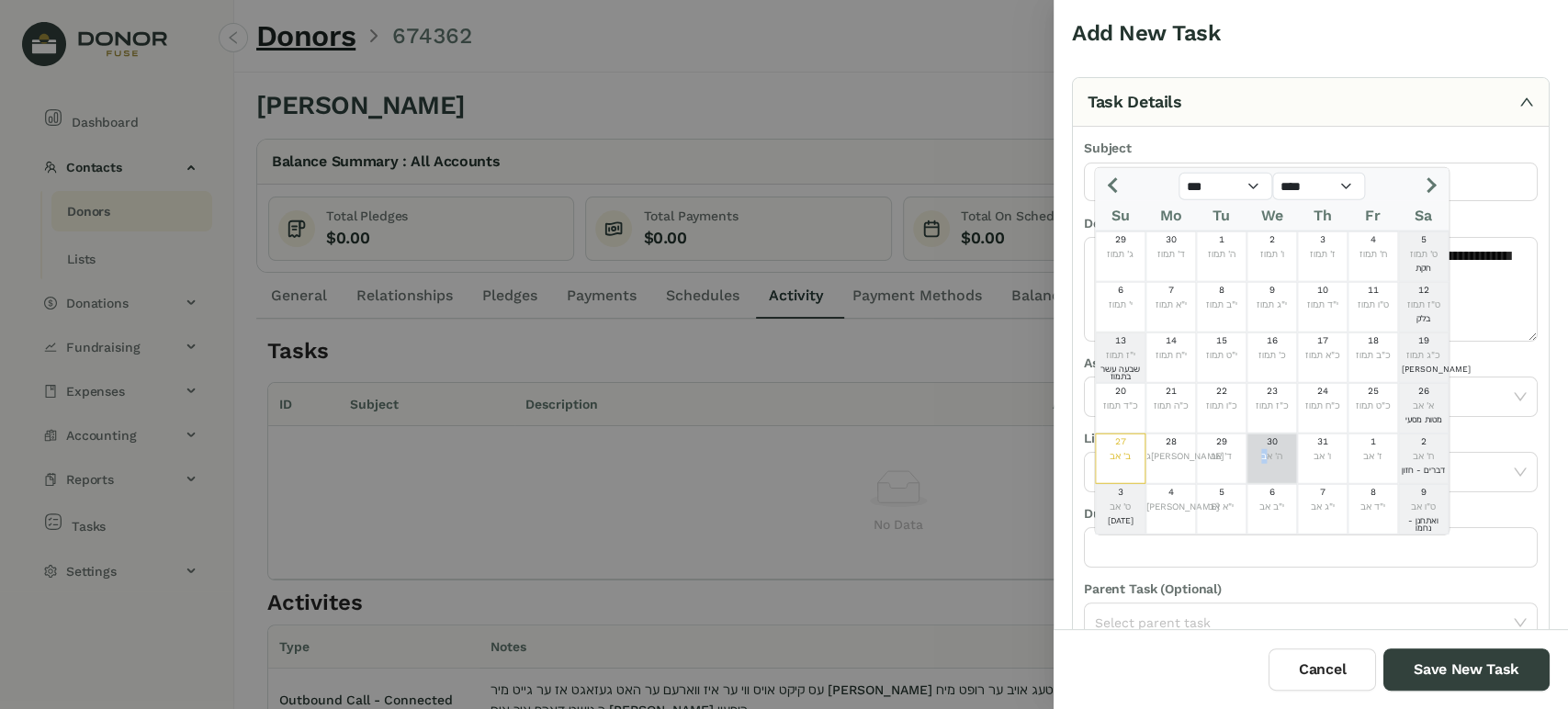 click on "ה' אב" 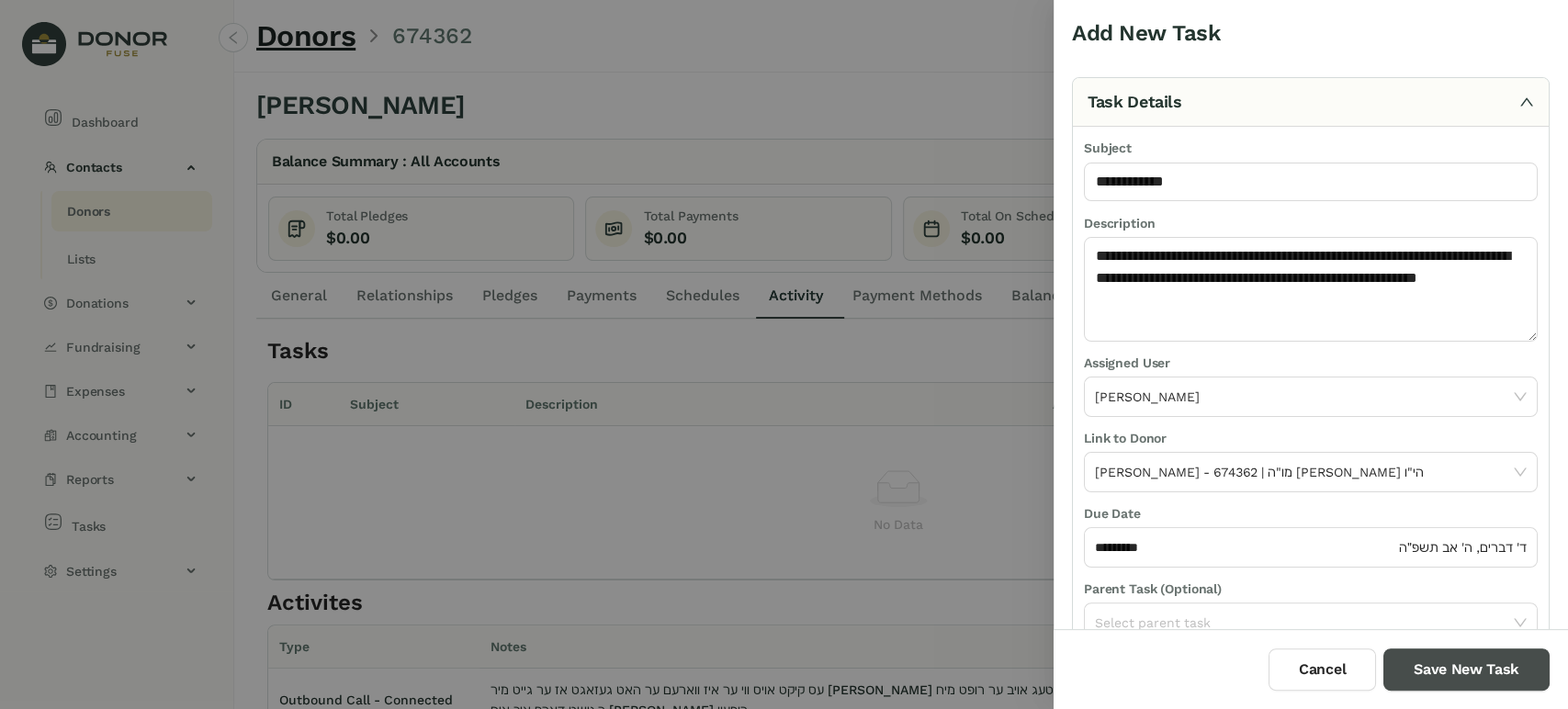 drag, startPoint x: 1426, startPoint y: 674, endPoint x: 1401, endPoint y: 647, distance: 36.796739 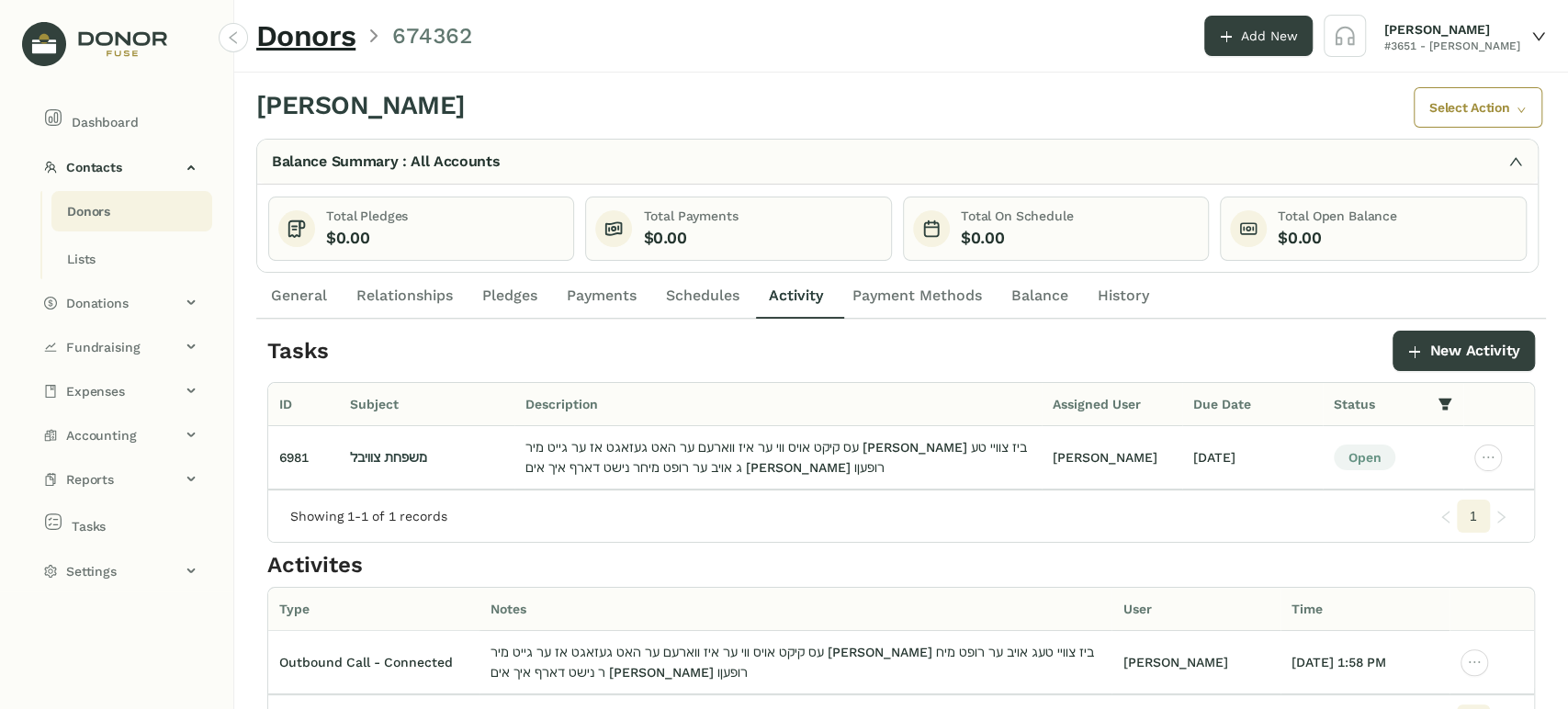 click on "Donors" 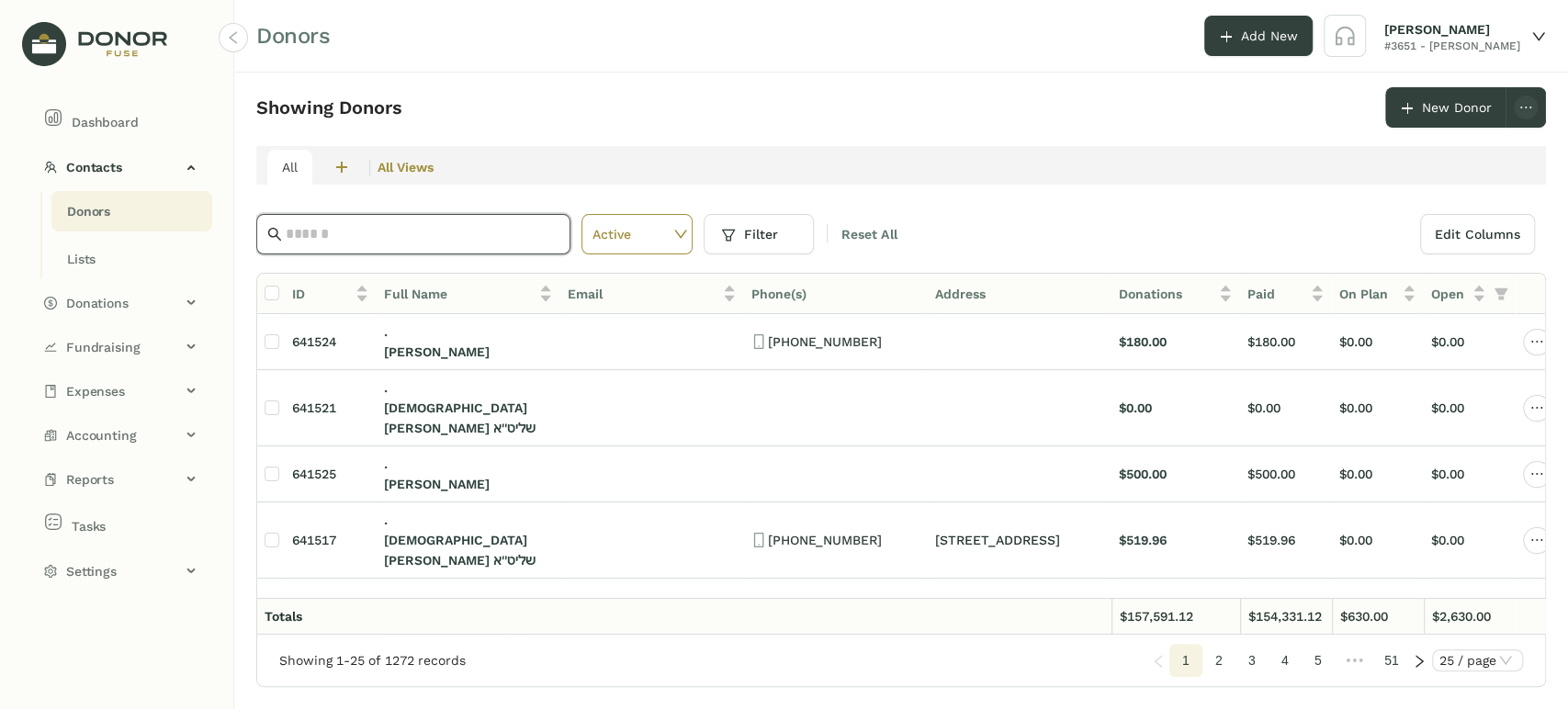 click 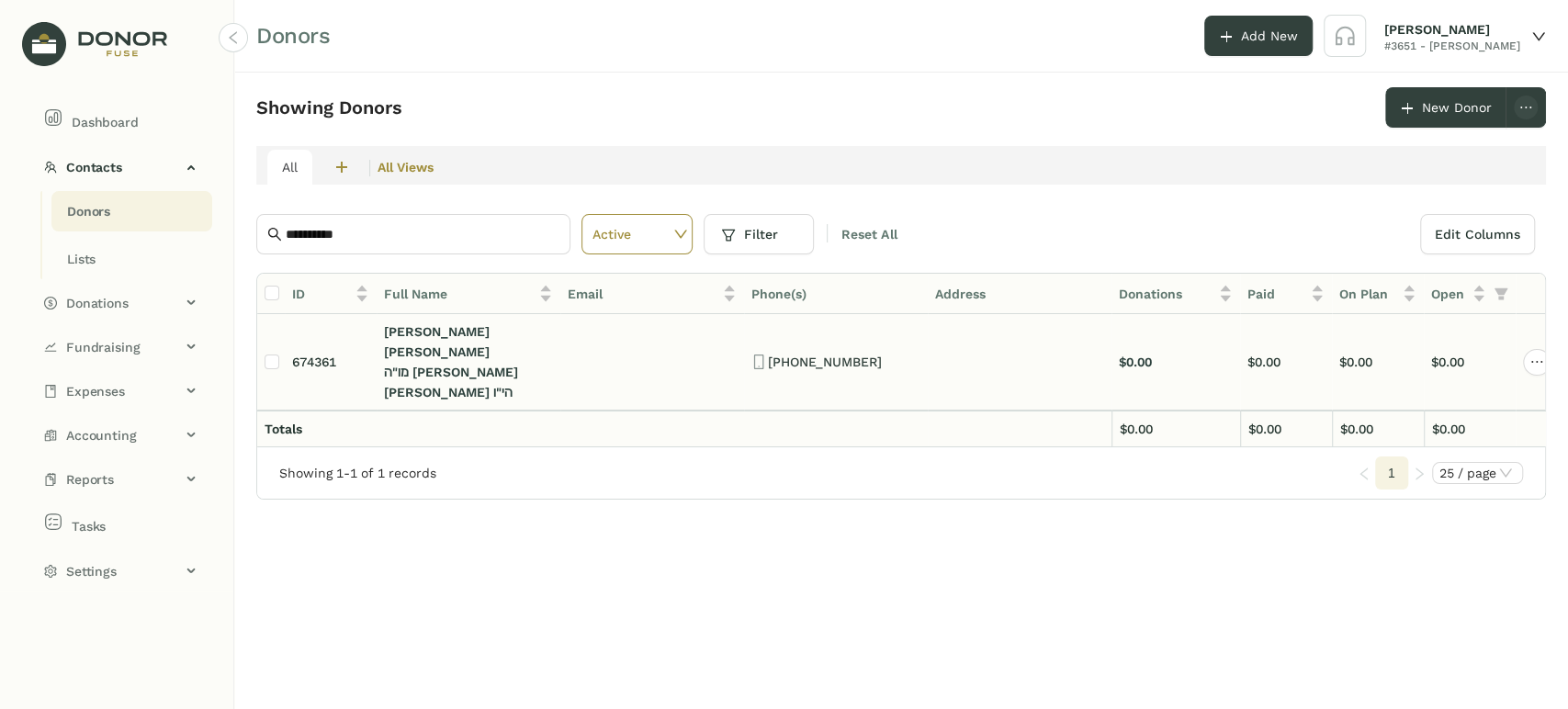 click on "מו"ה [PERSON_NAME] [PERSON_NAME] הי"ו" 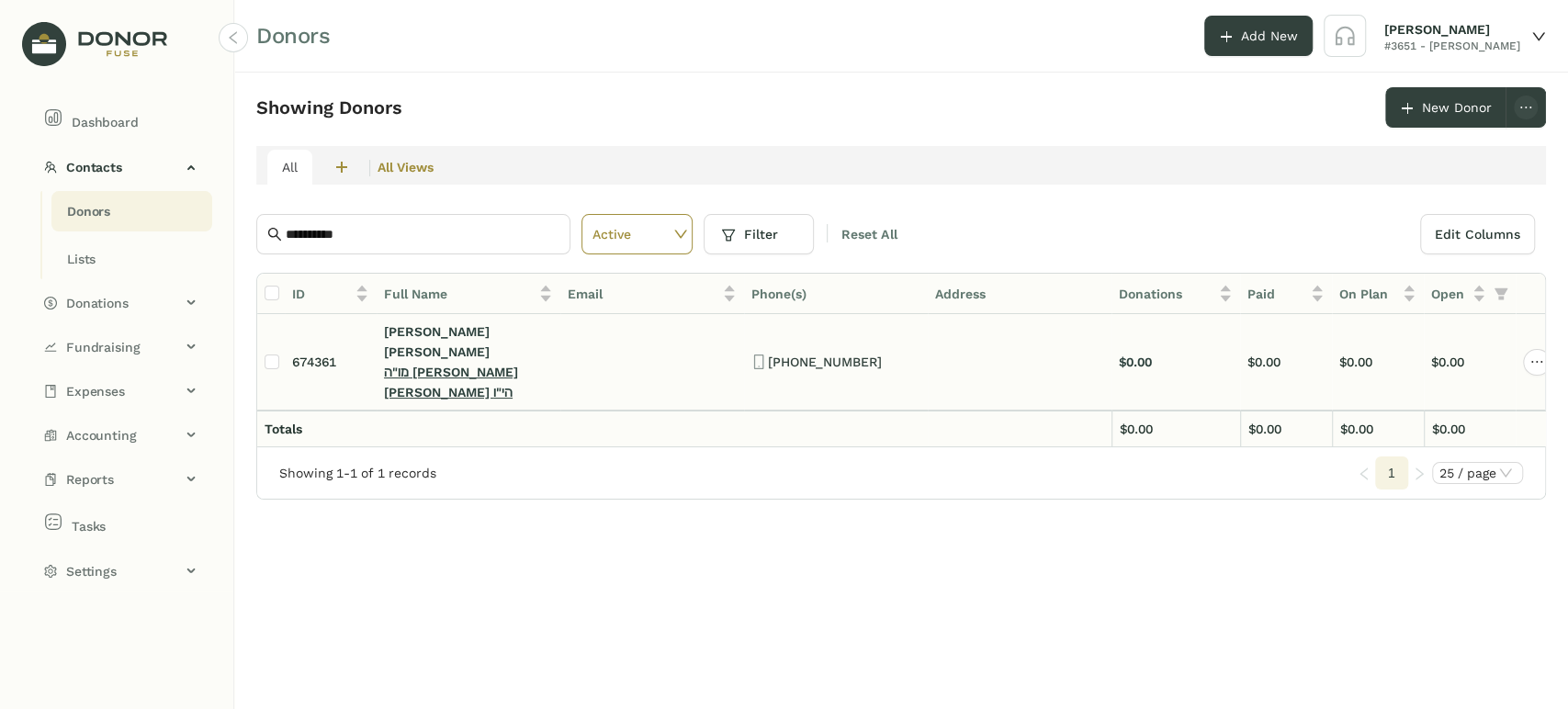click on "מו"ה [PERSON_NAME] [PERSON_NAME] הי"ו" 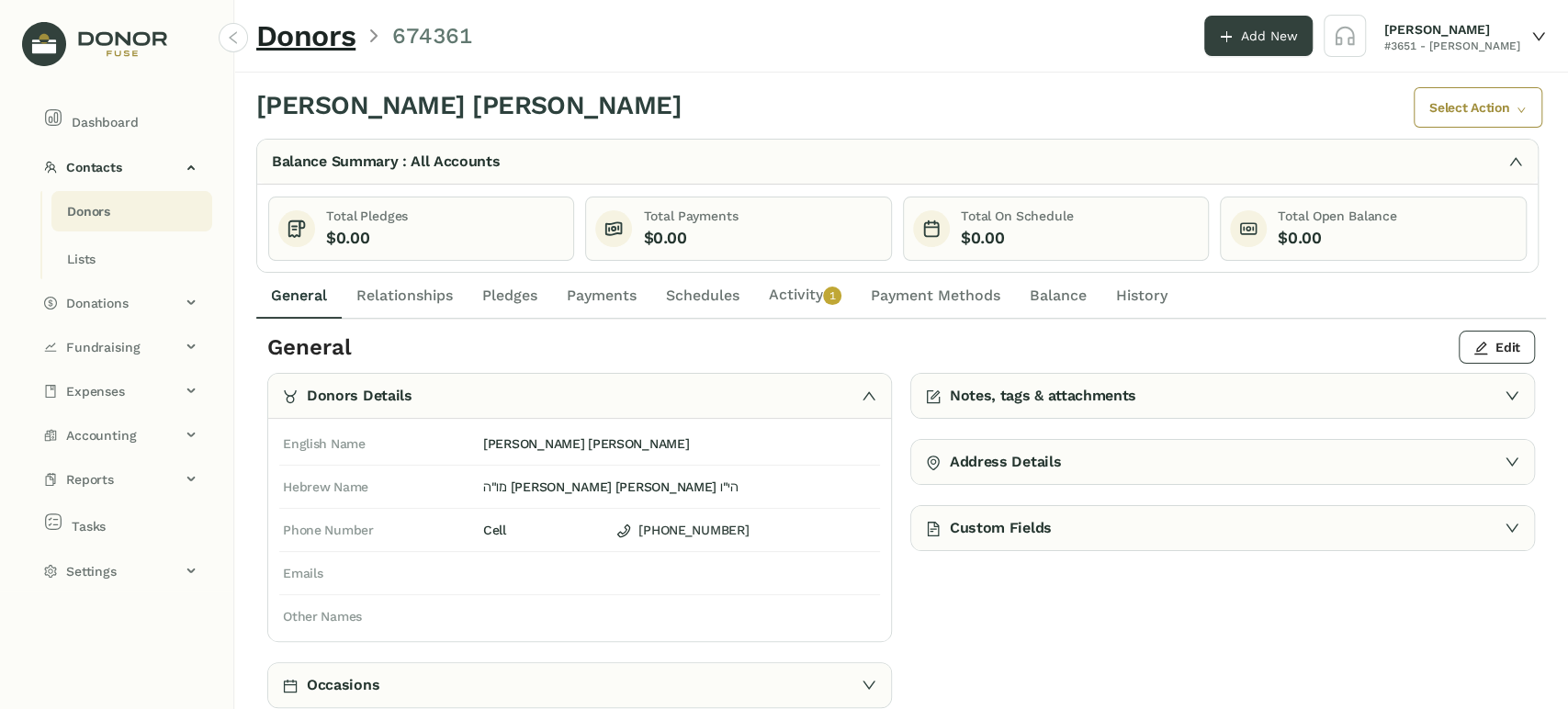 click on "Activity   0   1   2   3   4   5   6   7   8   9" 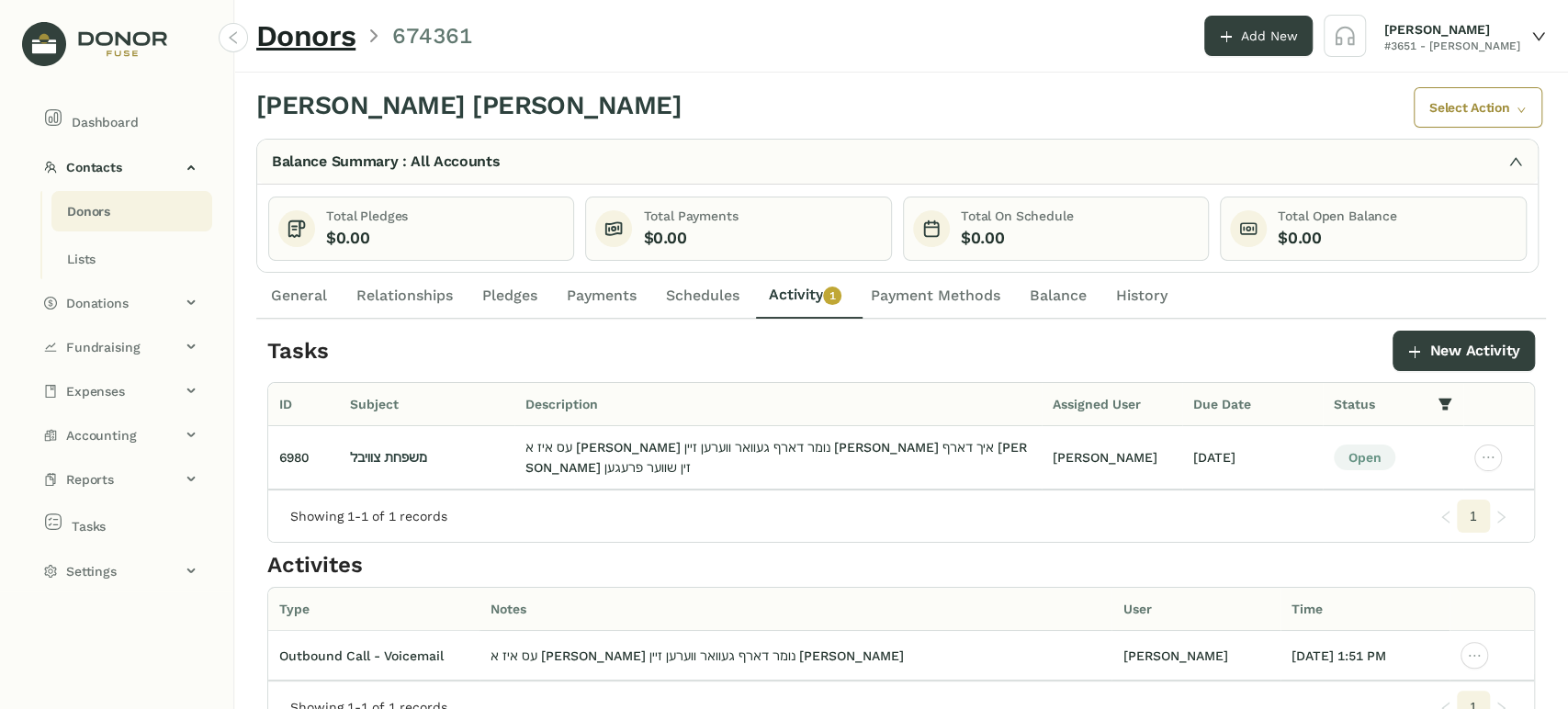 click on "General" 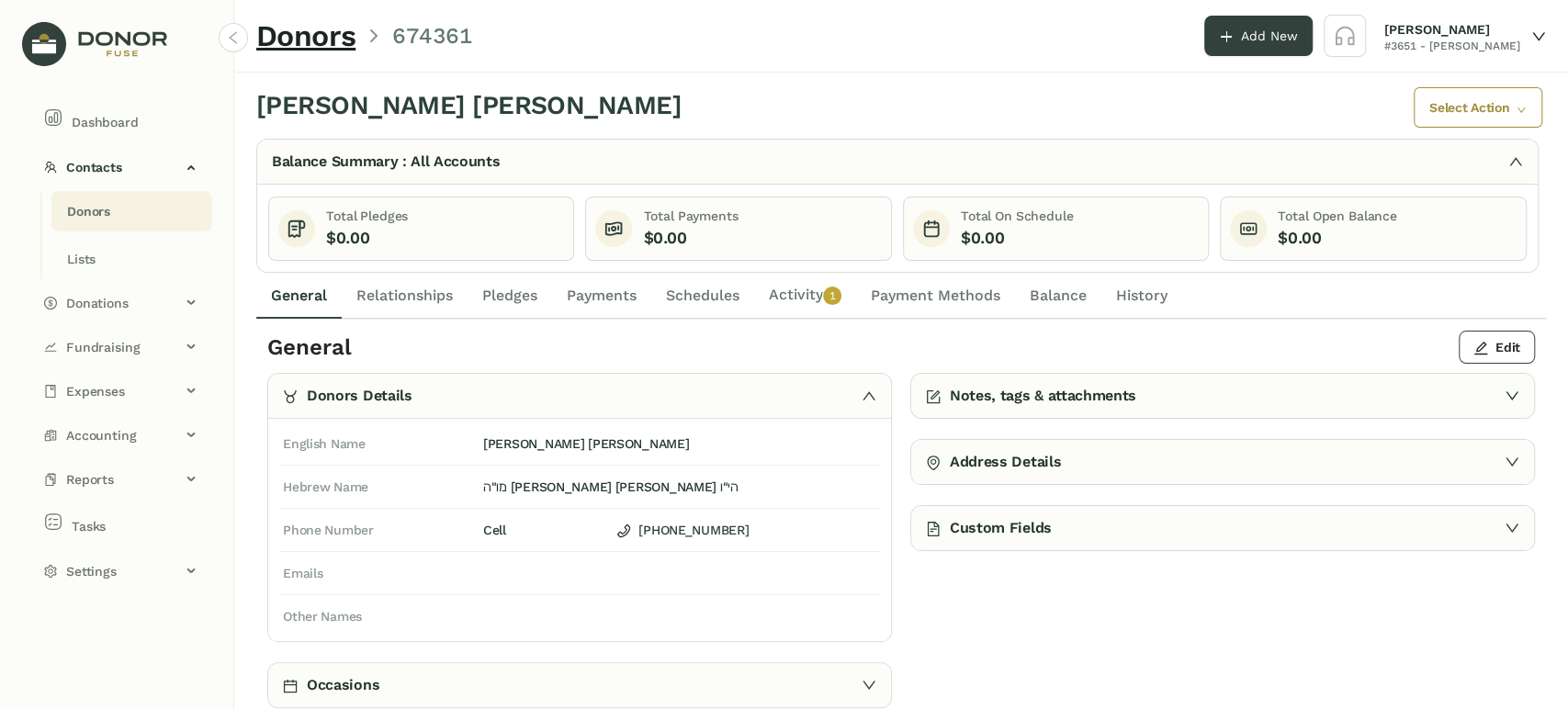 click on "Activity   0   1   2   3   4   5   6   7   8   9" 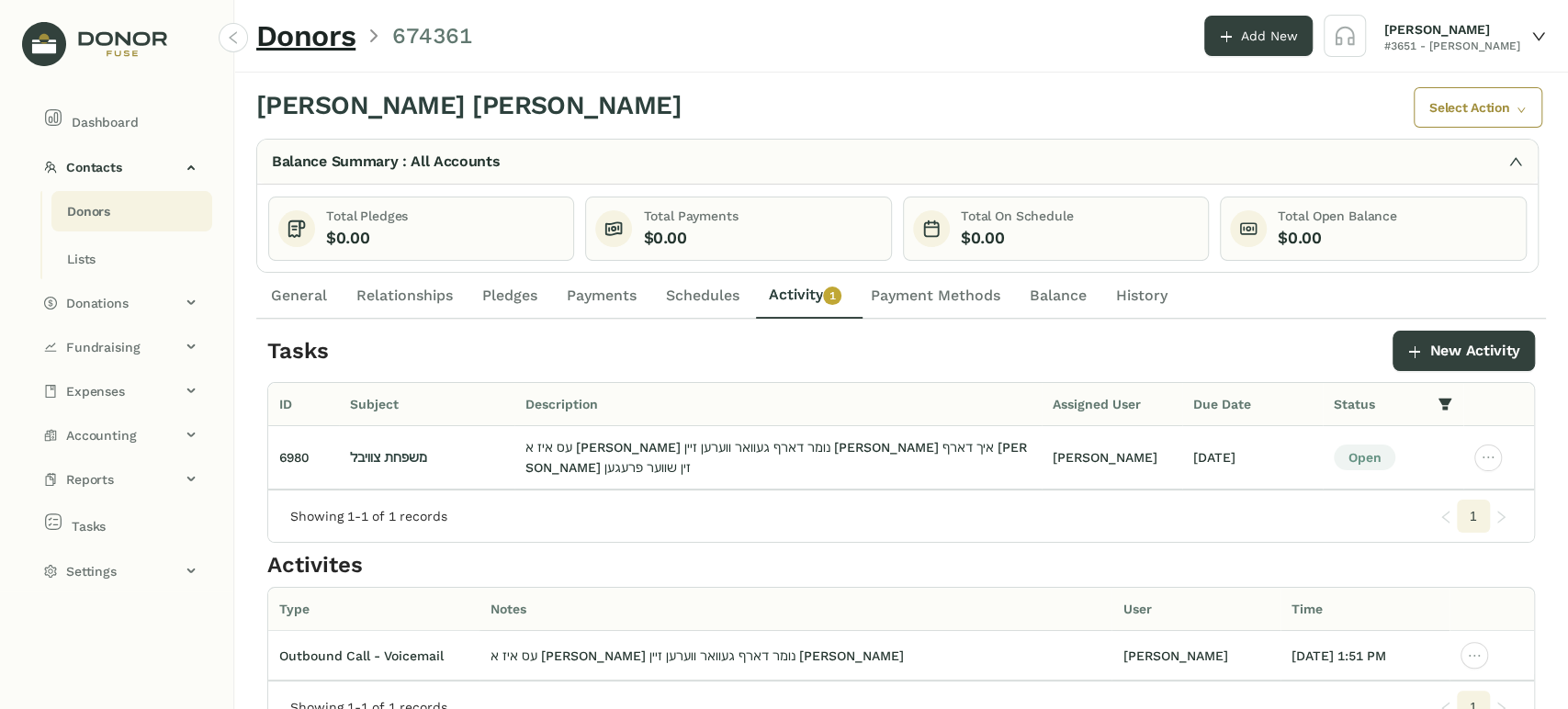 click on "General" 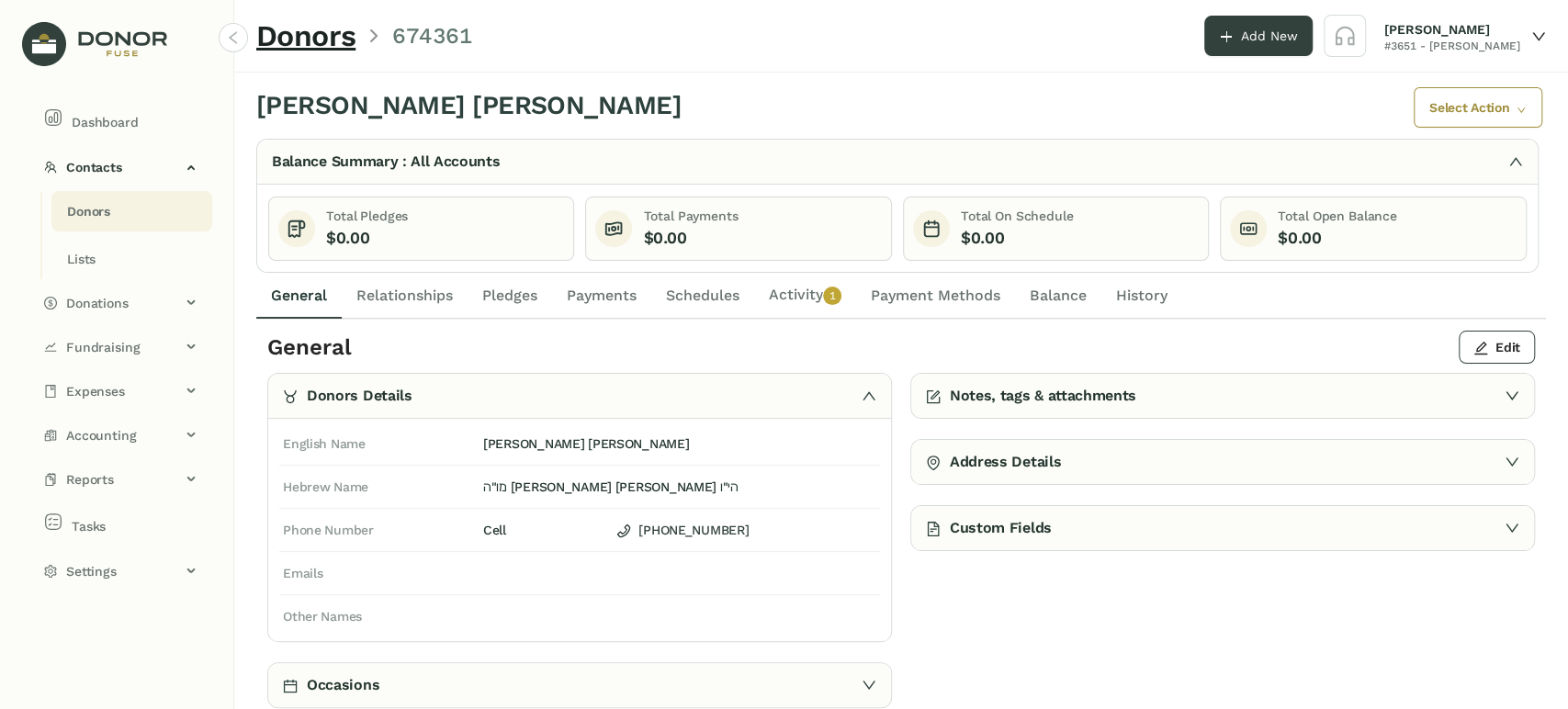 drag, startPoint x: 783, startPoint y: 302, endPoint x: 772, endPoint y: 315, distance: 17.029386 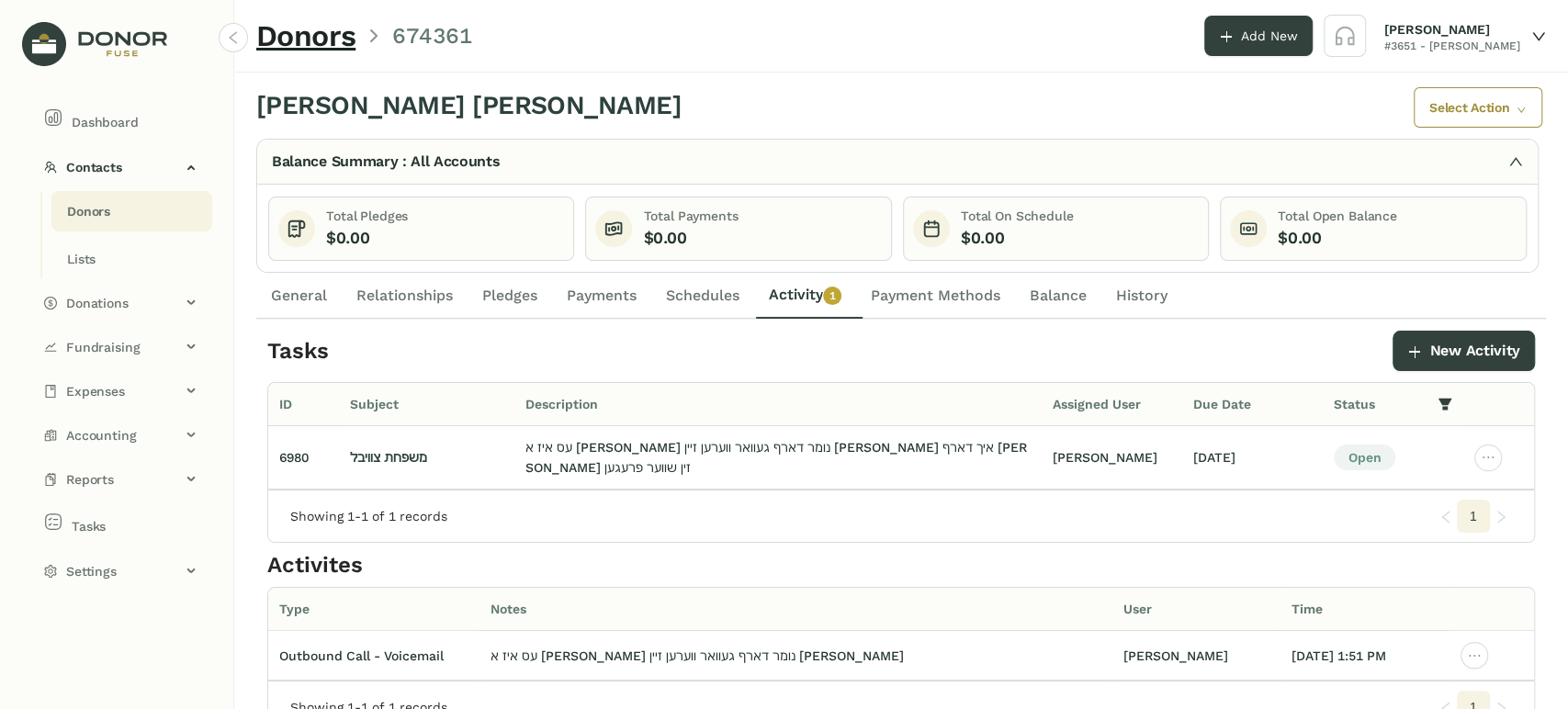 click on "General" 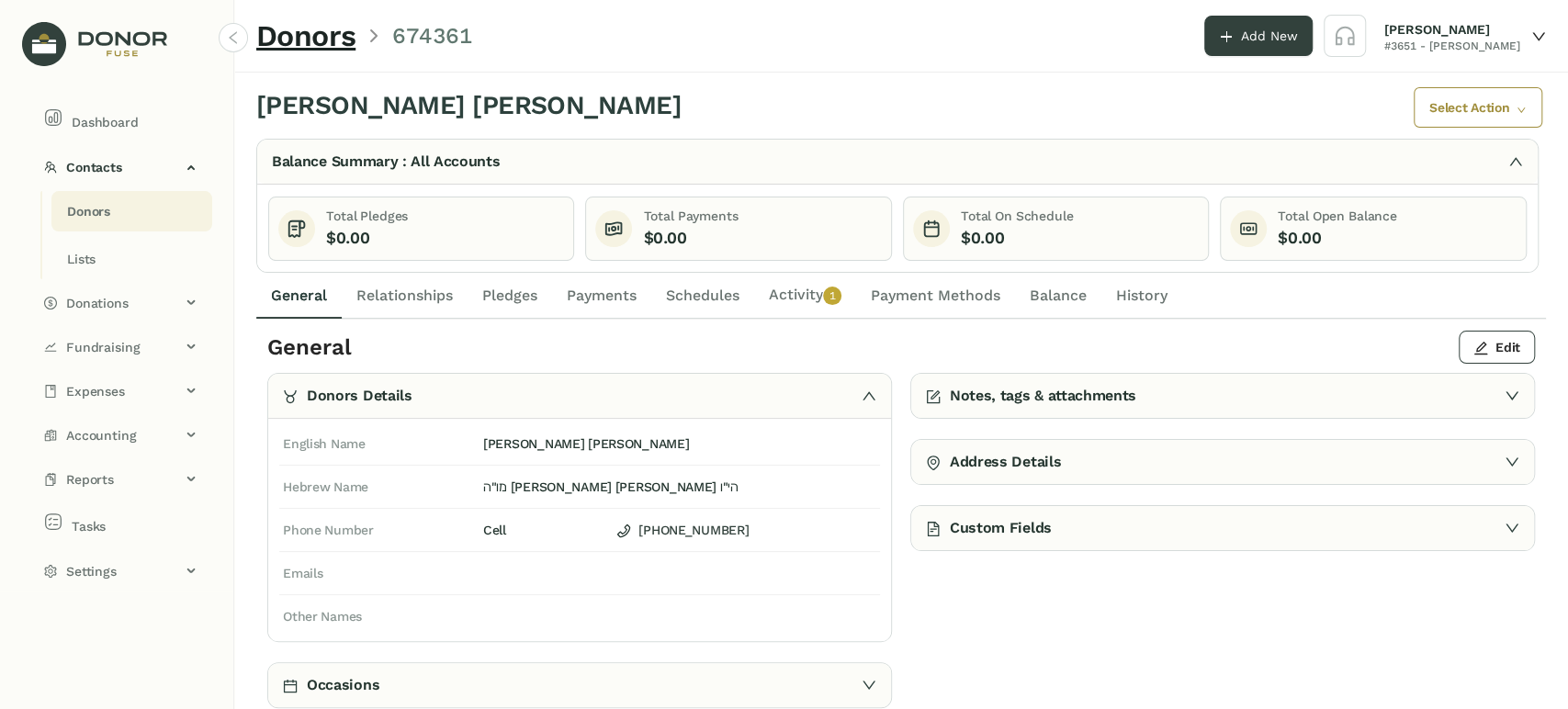 drag, startPoint x: 806, startPoint y: 295, endPoint x: 786, endPoint y: 295, distance: 20 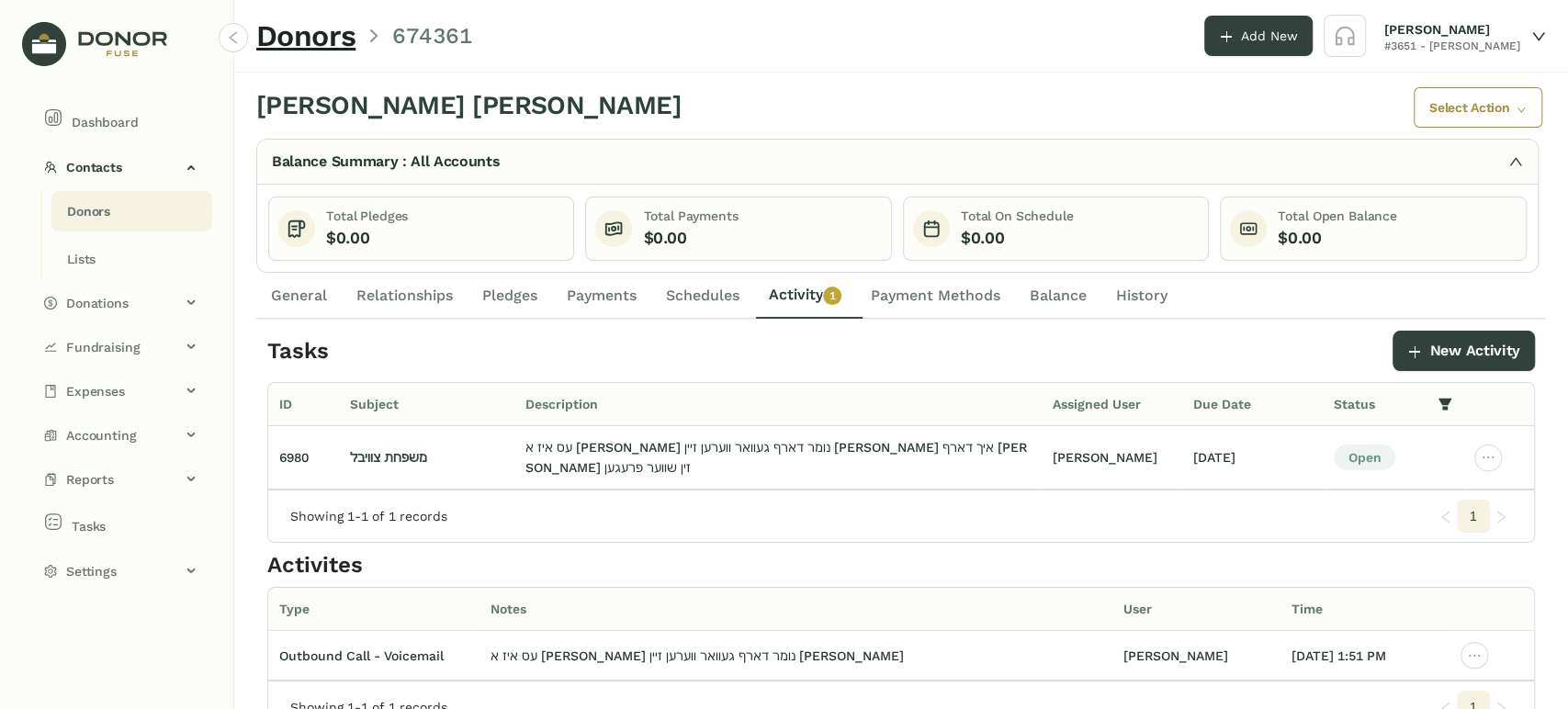 click on "General" 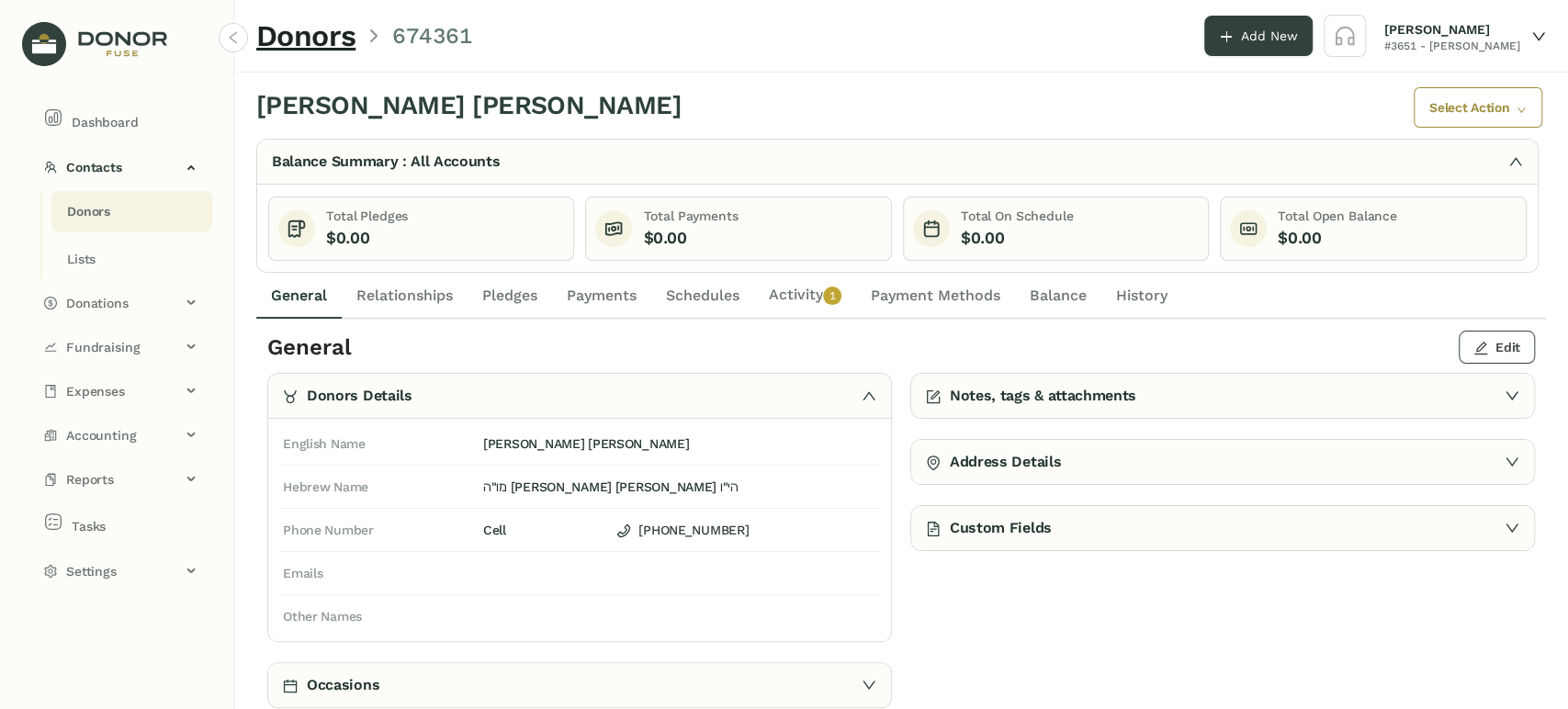 click 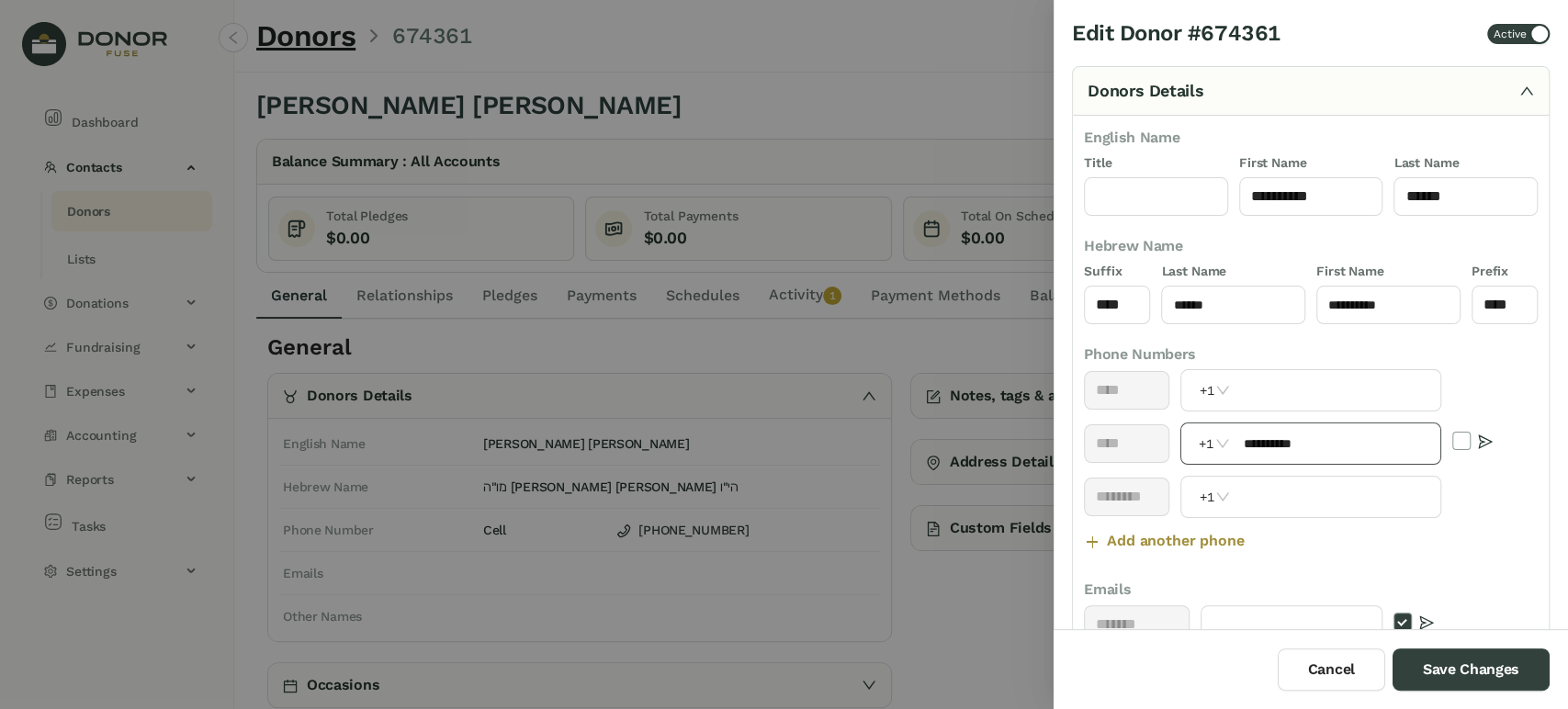 click on "**********" at bounding box center [1337, 444] 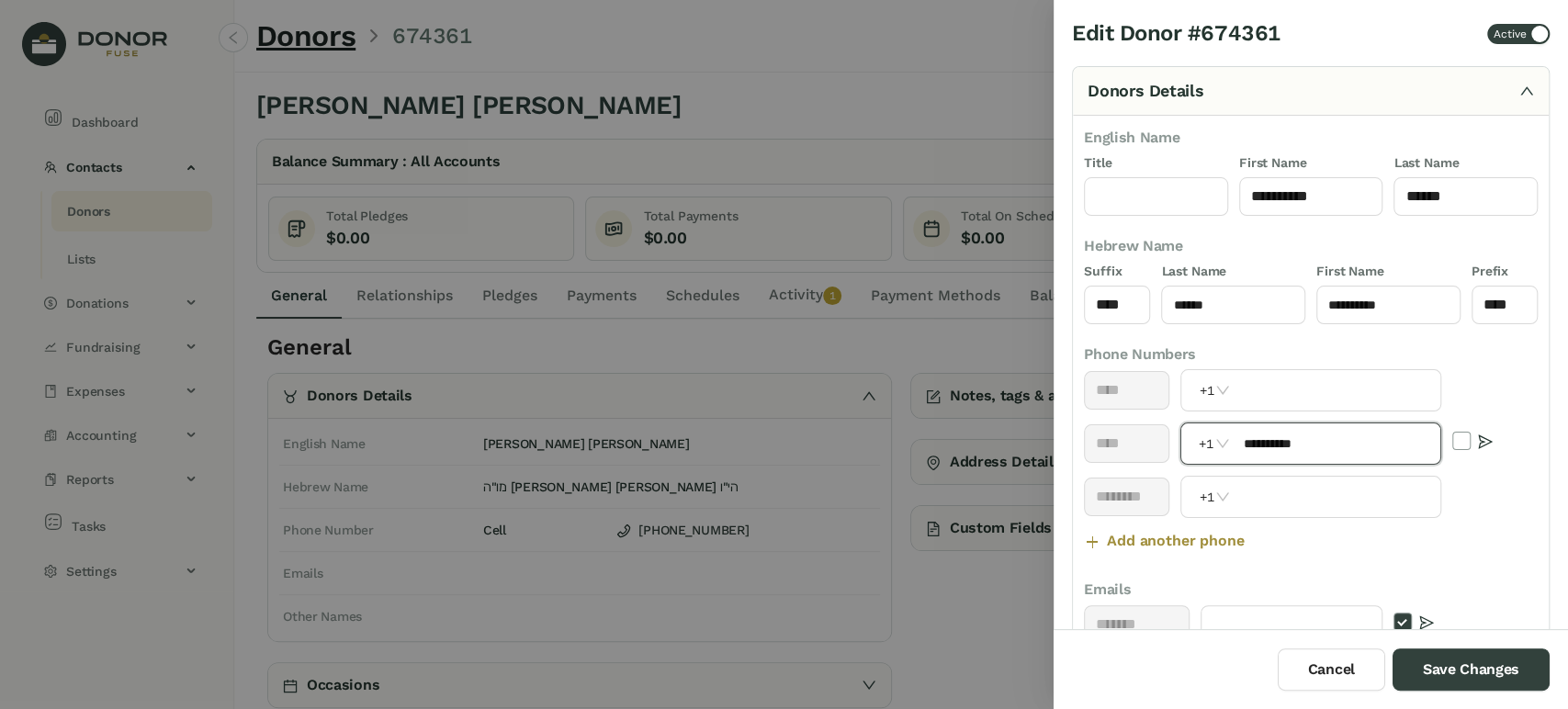 click on "**********" at bounding box center (1337, 444) 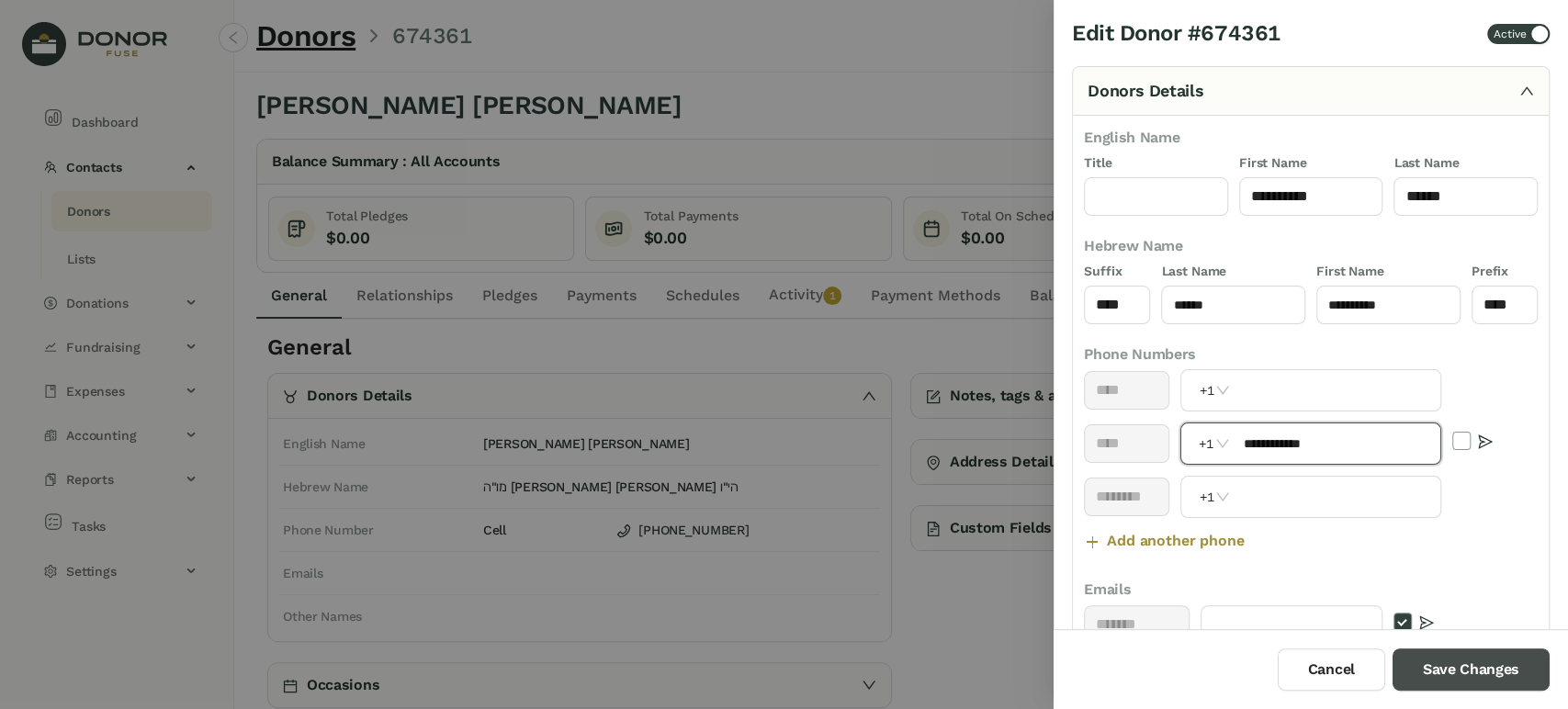 click on "Save Changes" at bounding box center (1471, 670) 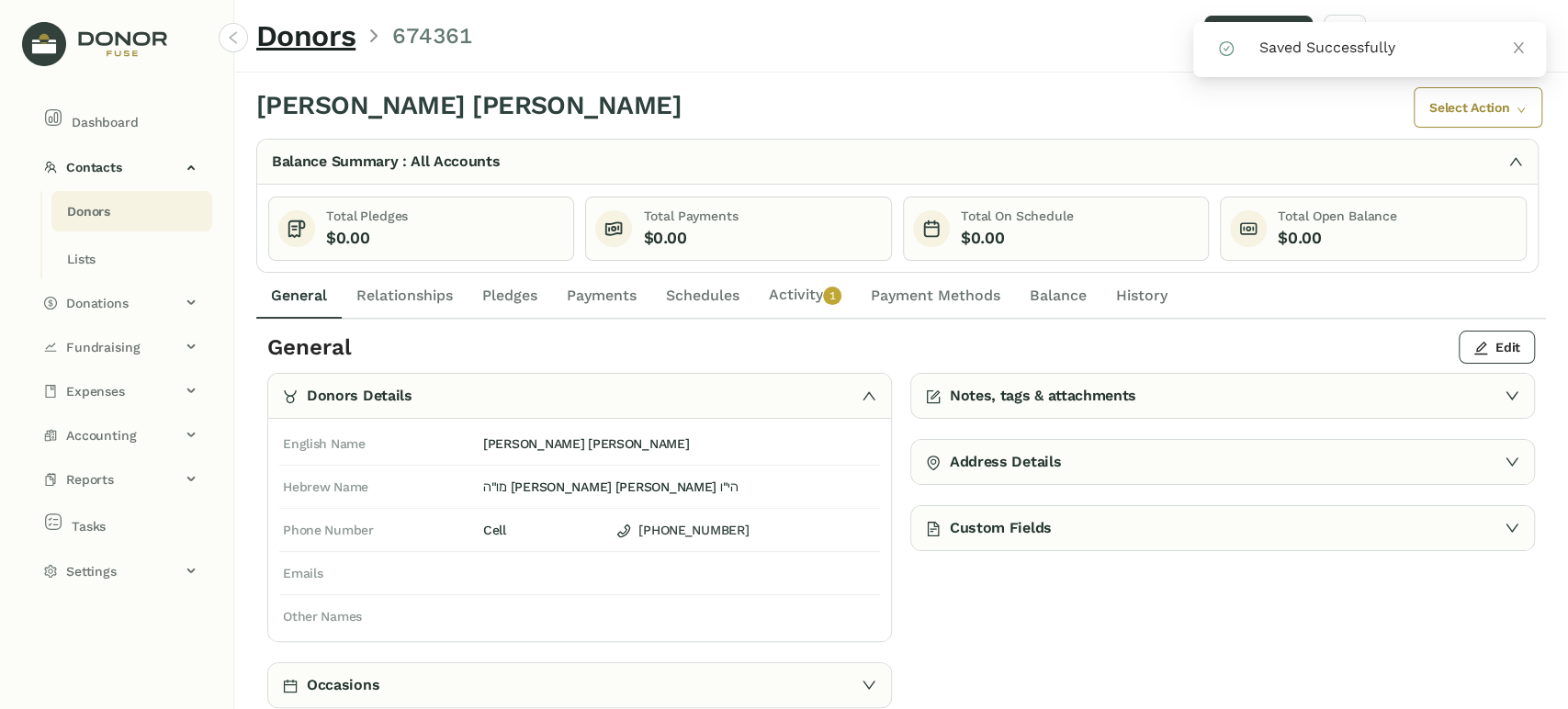 drag, startPoint x: 818, startPoint y: 293, endPoint x: 852, endPoint y: 307, distance: 37 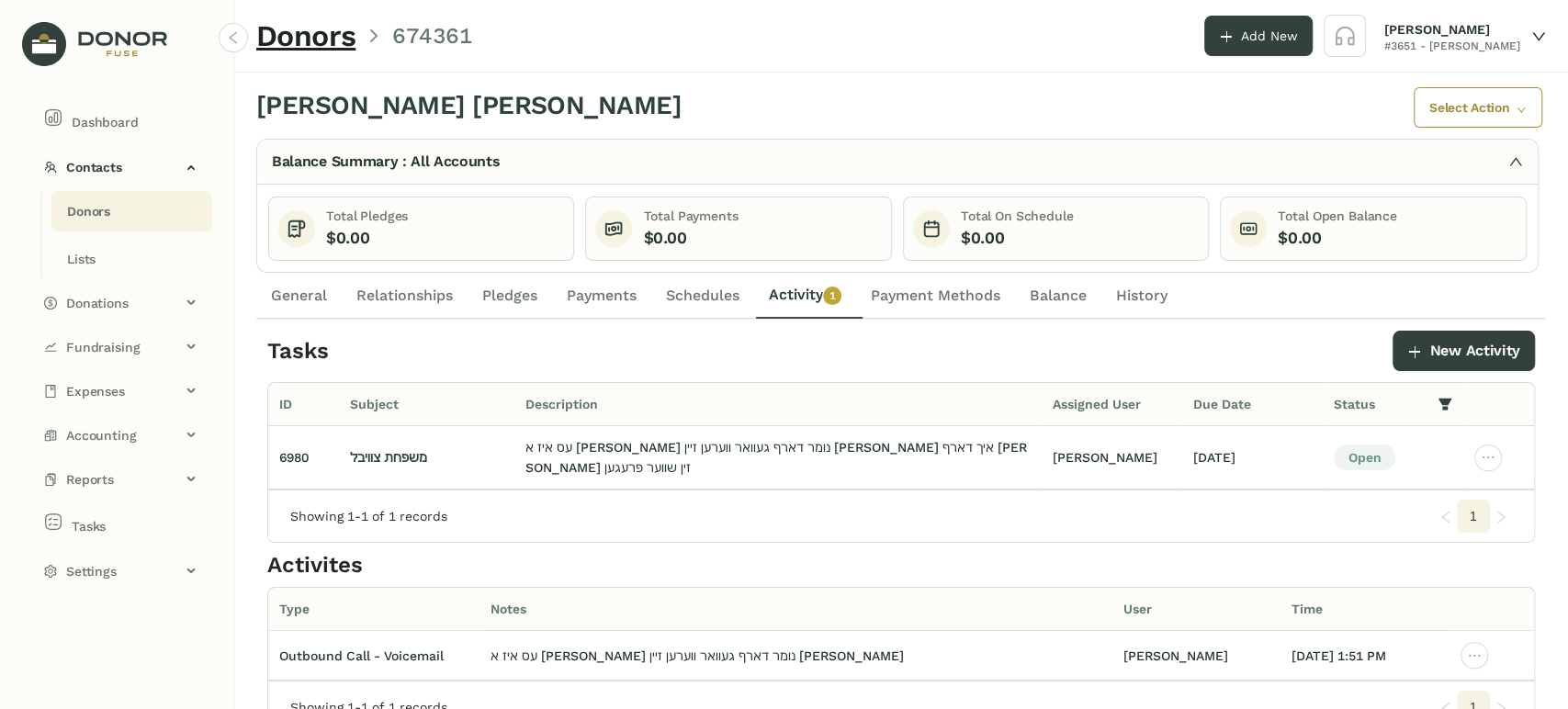 drag, startPoint x: 307, startPoint y: 286, endPoint x: 331, endPoint y: 286, distance: 24 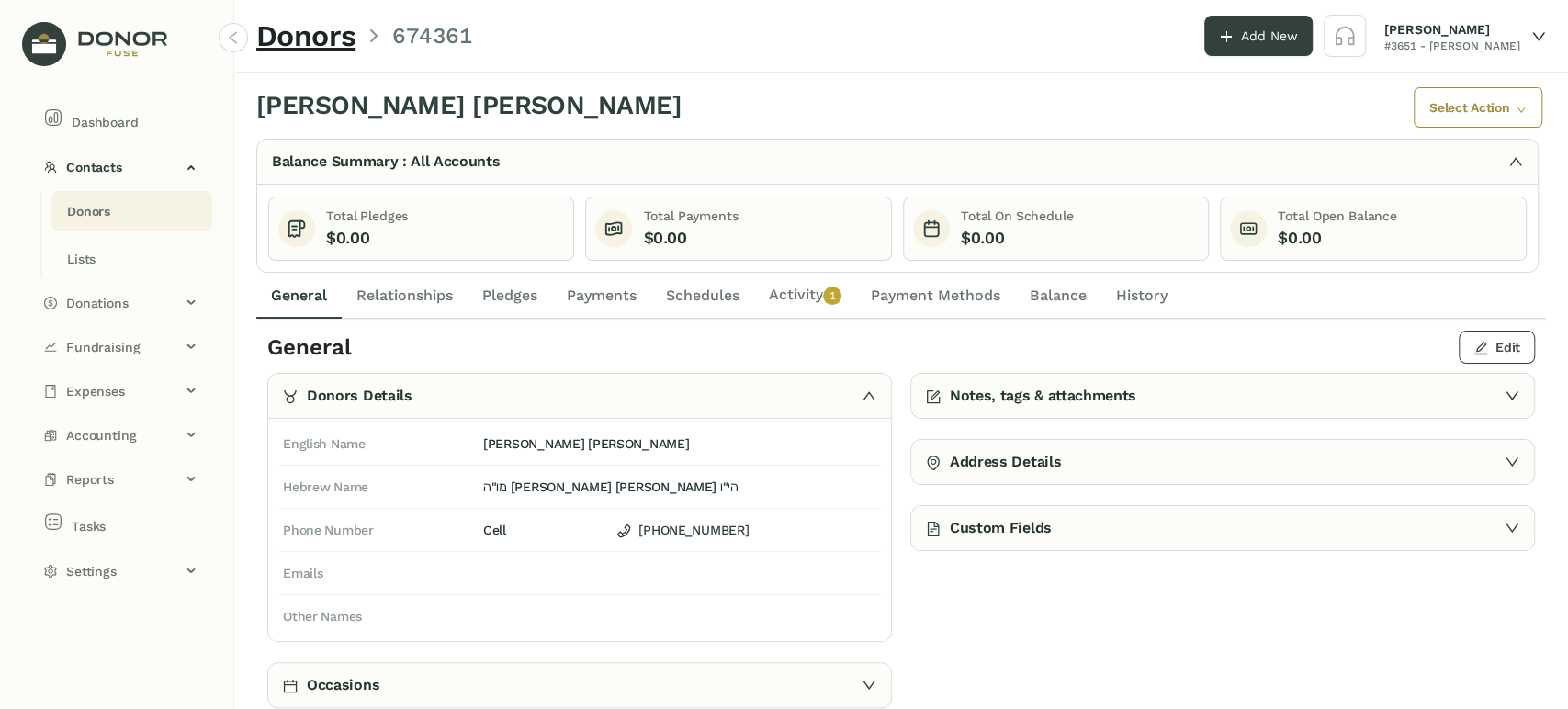 click on "Edit" 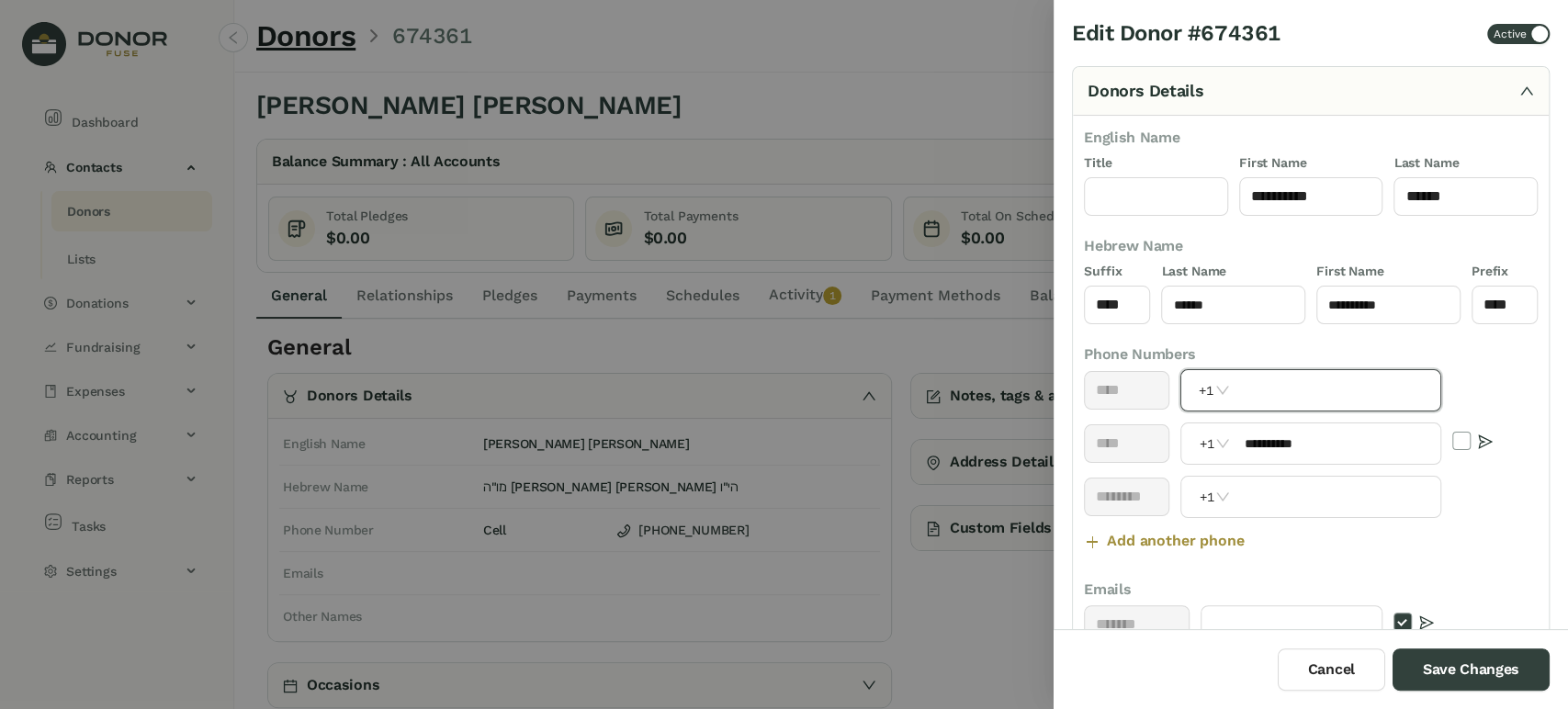 click at bounding box center [1337, 390] 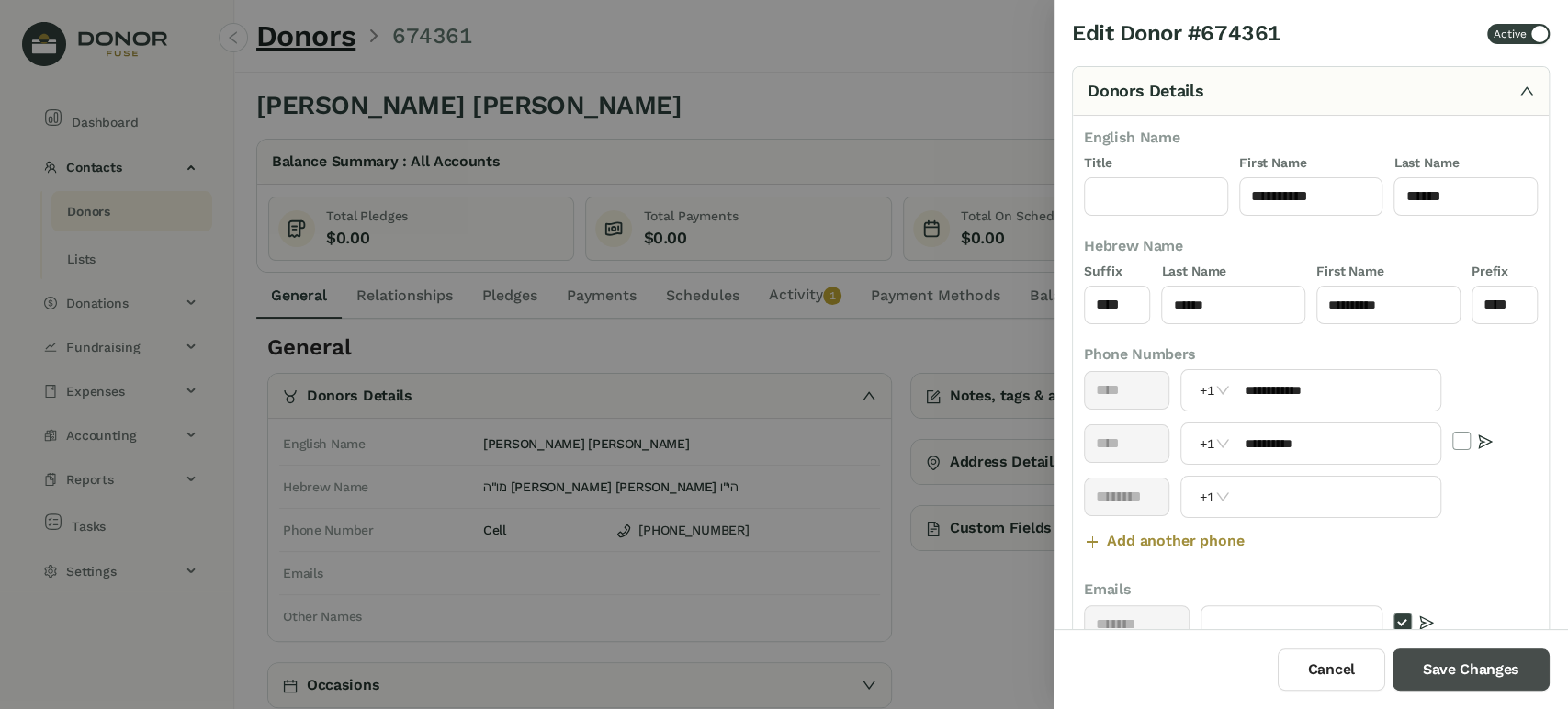 click on "Save Changes" at bounding box center (1471, 670) 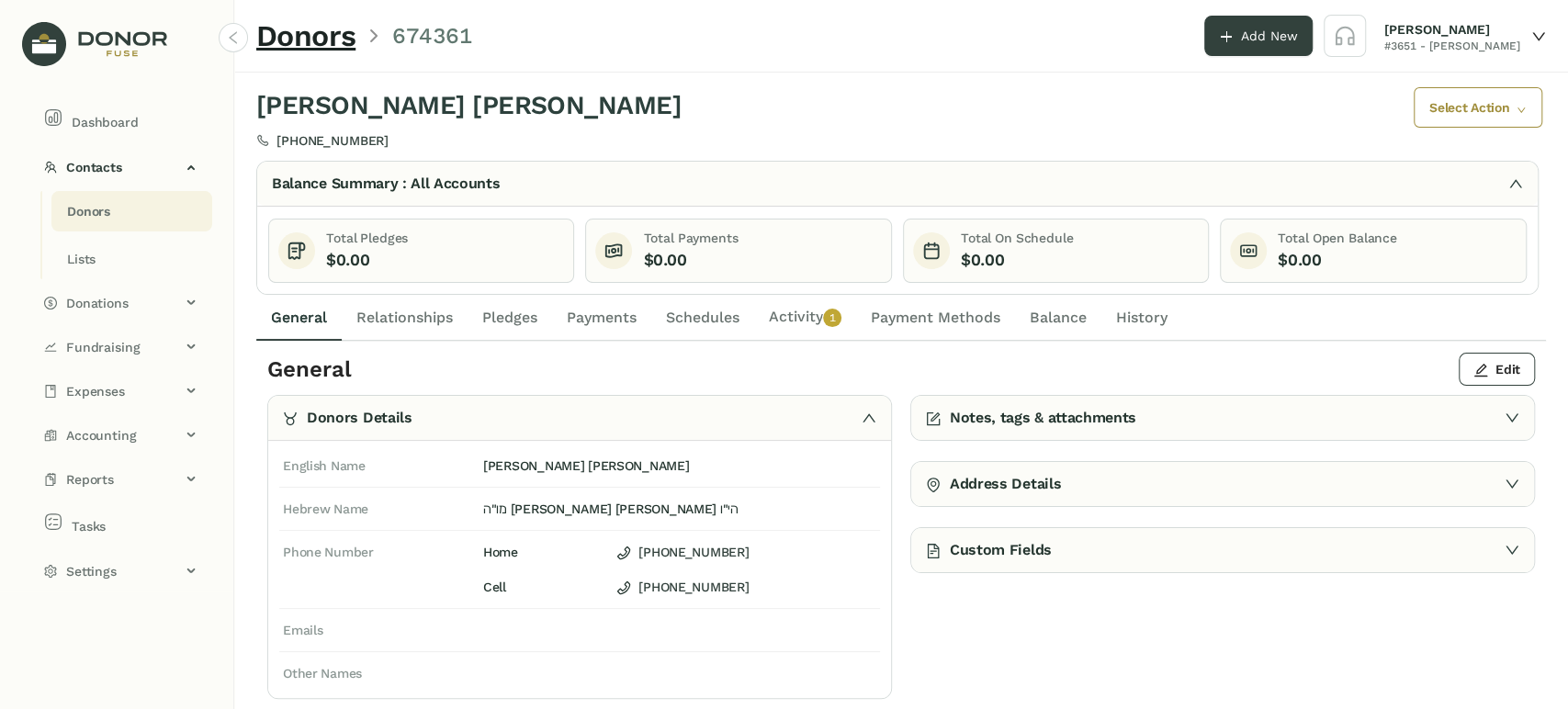 click on "Activity   0   1   2   3   4   5   6   7   8   9" 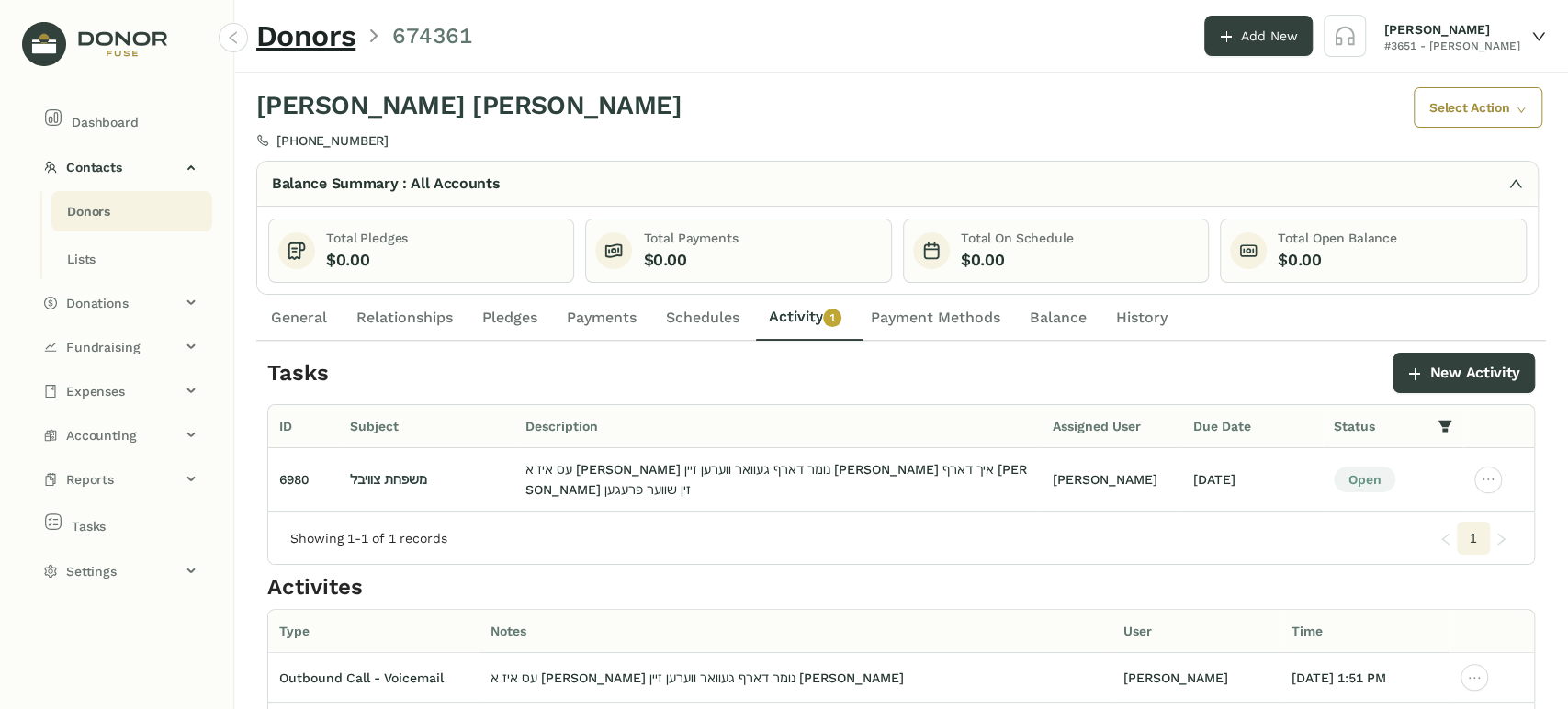 click on "General" 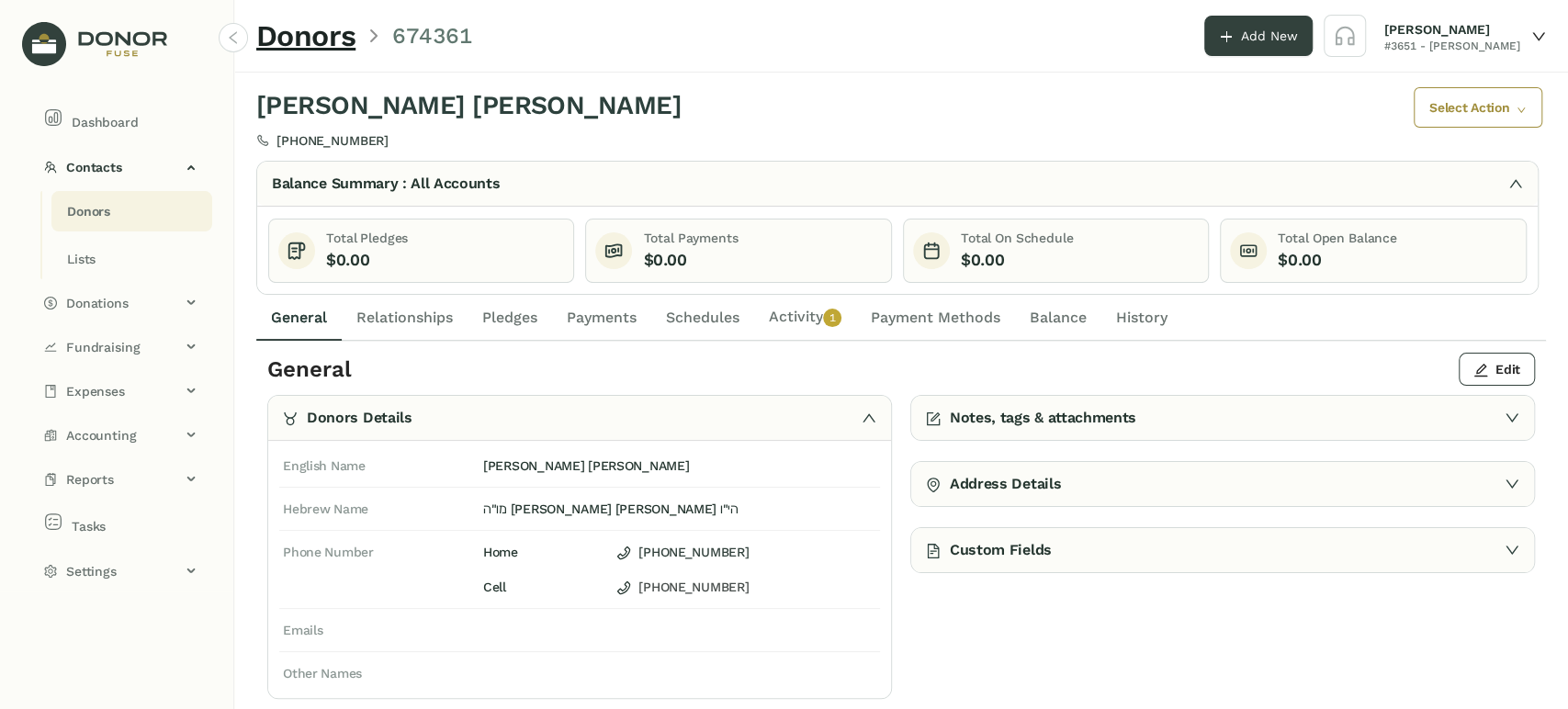 click on "[PHONE_NUMBER]" 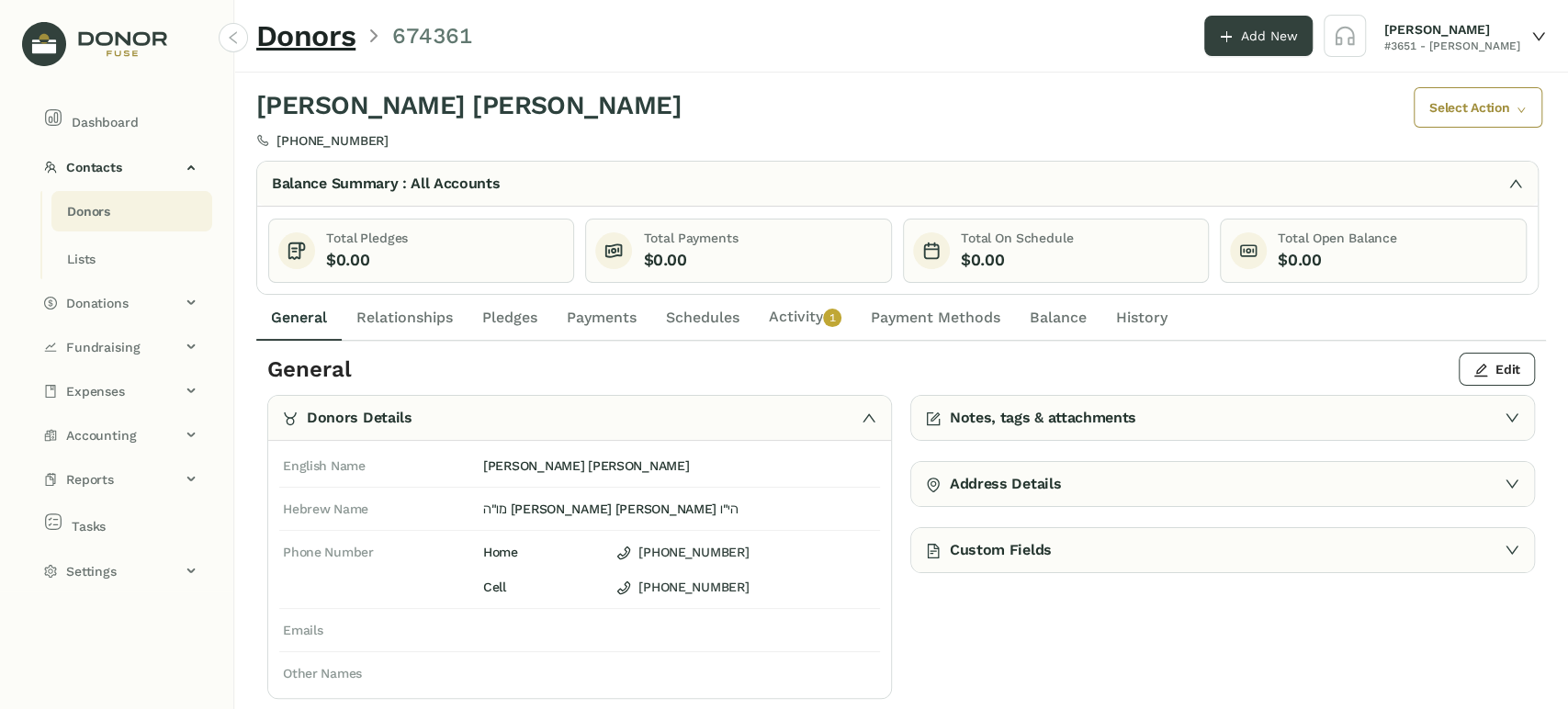 click on "Pledges" 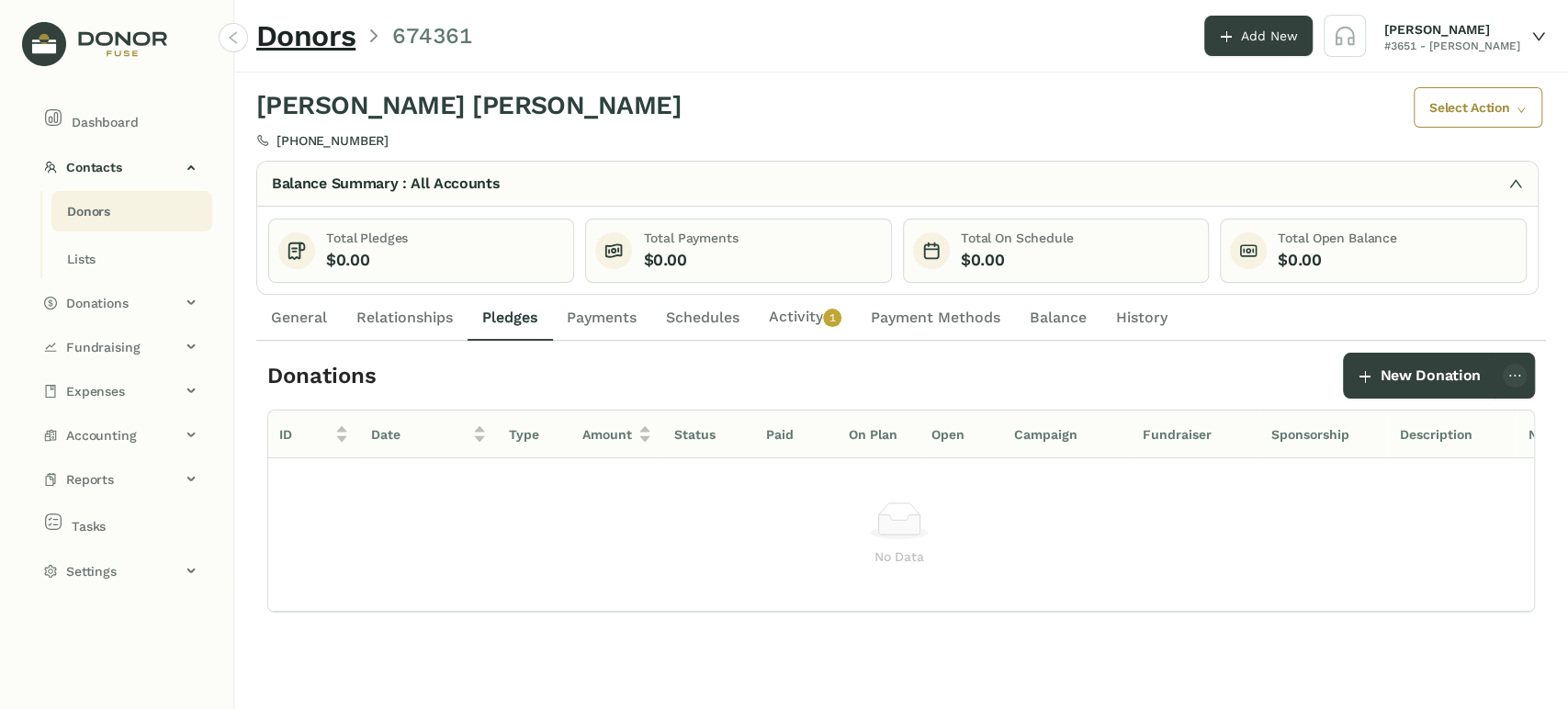 click on "Relationships" 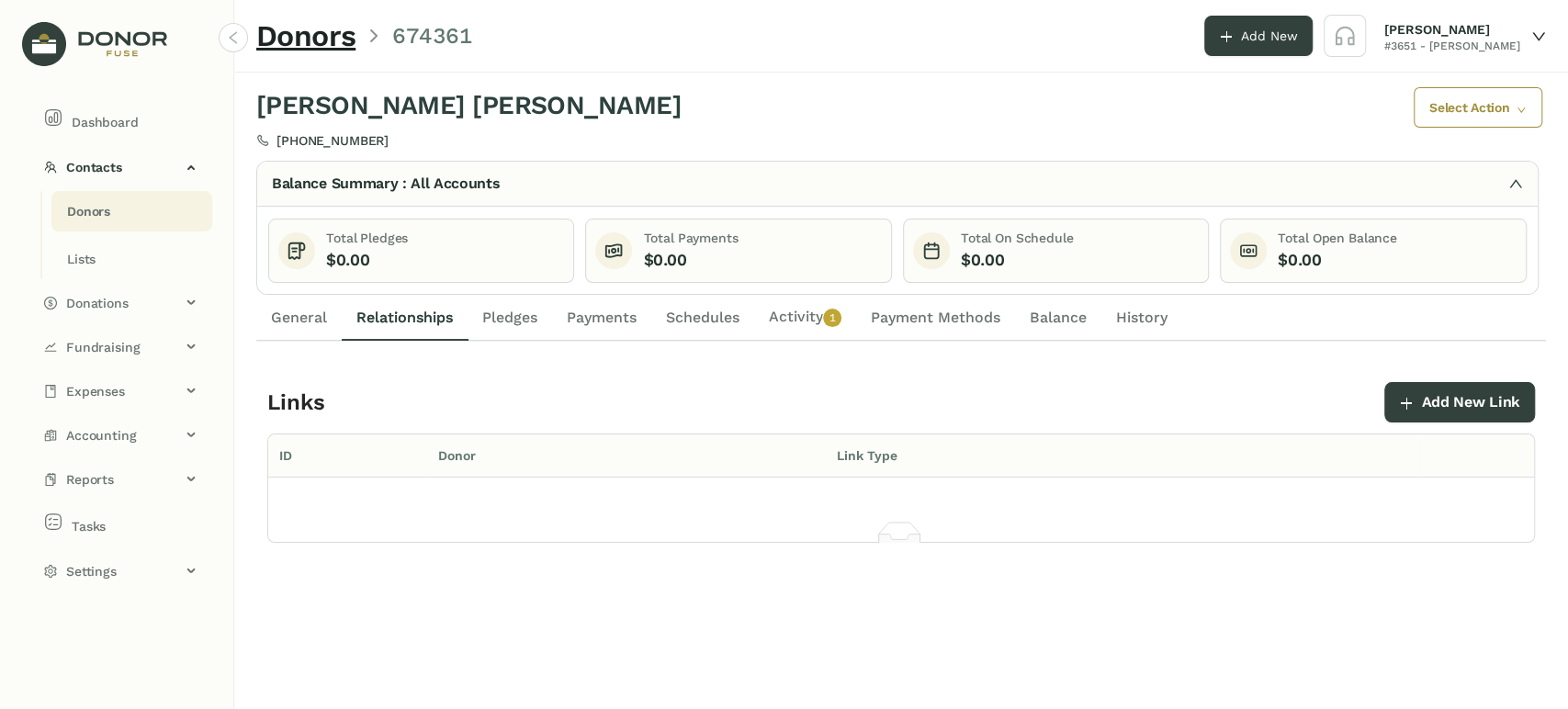 click on "General" 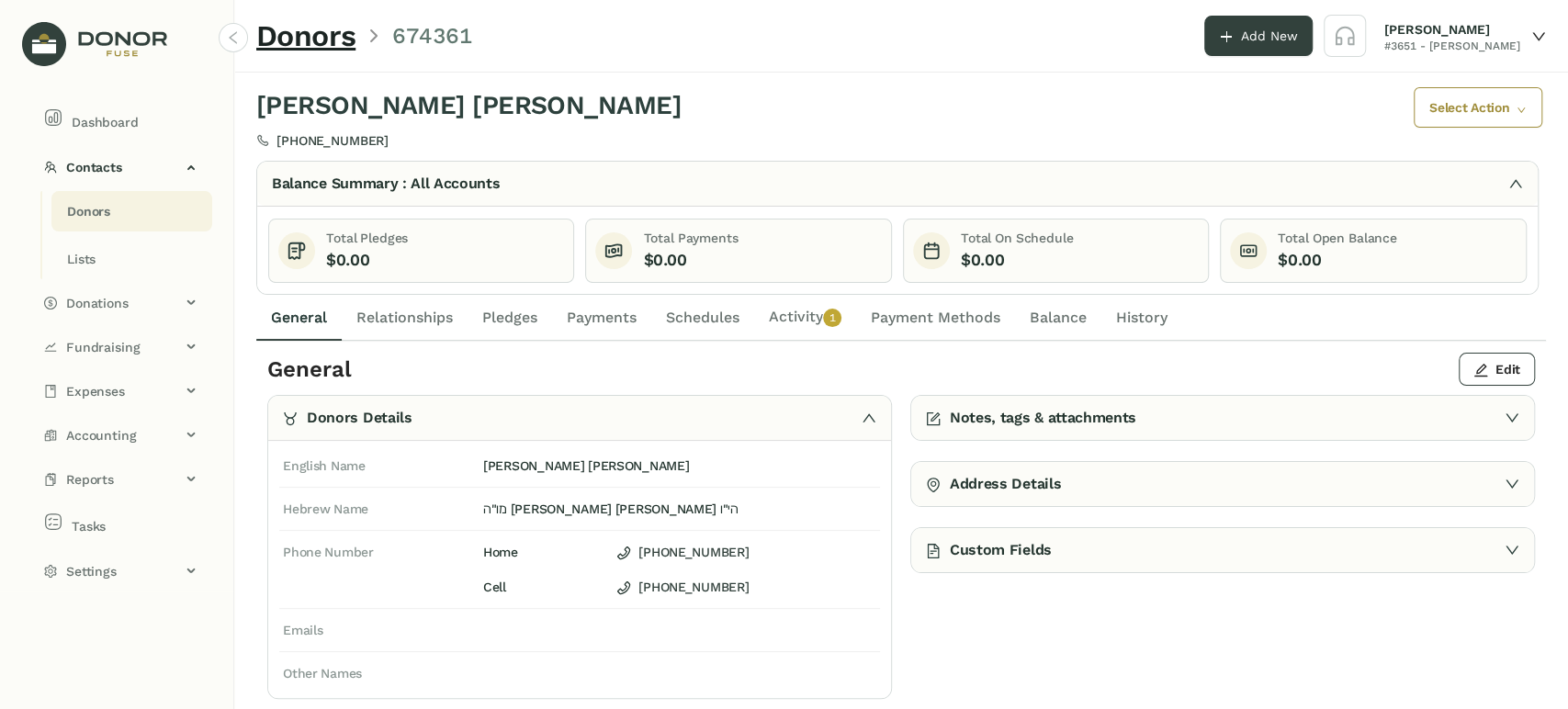 click on "Activity   0   1   2   3   4   5   6   7   8   9" 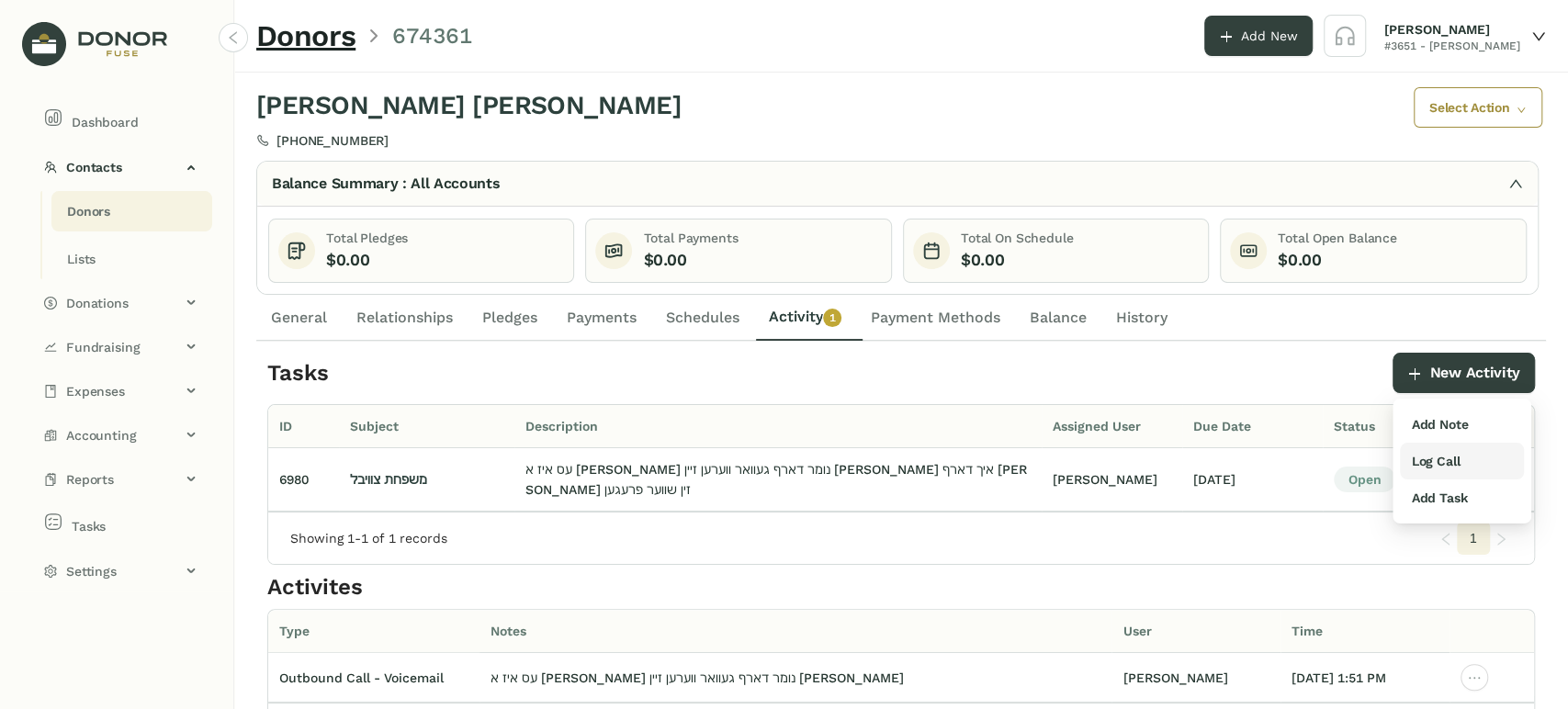 click on "Log Call" at bounding box center (1435, 461) 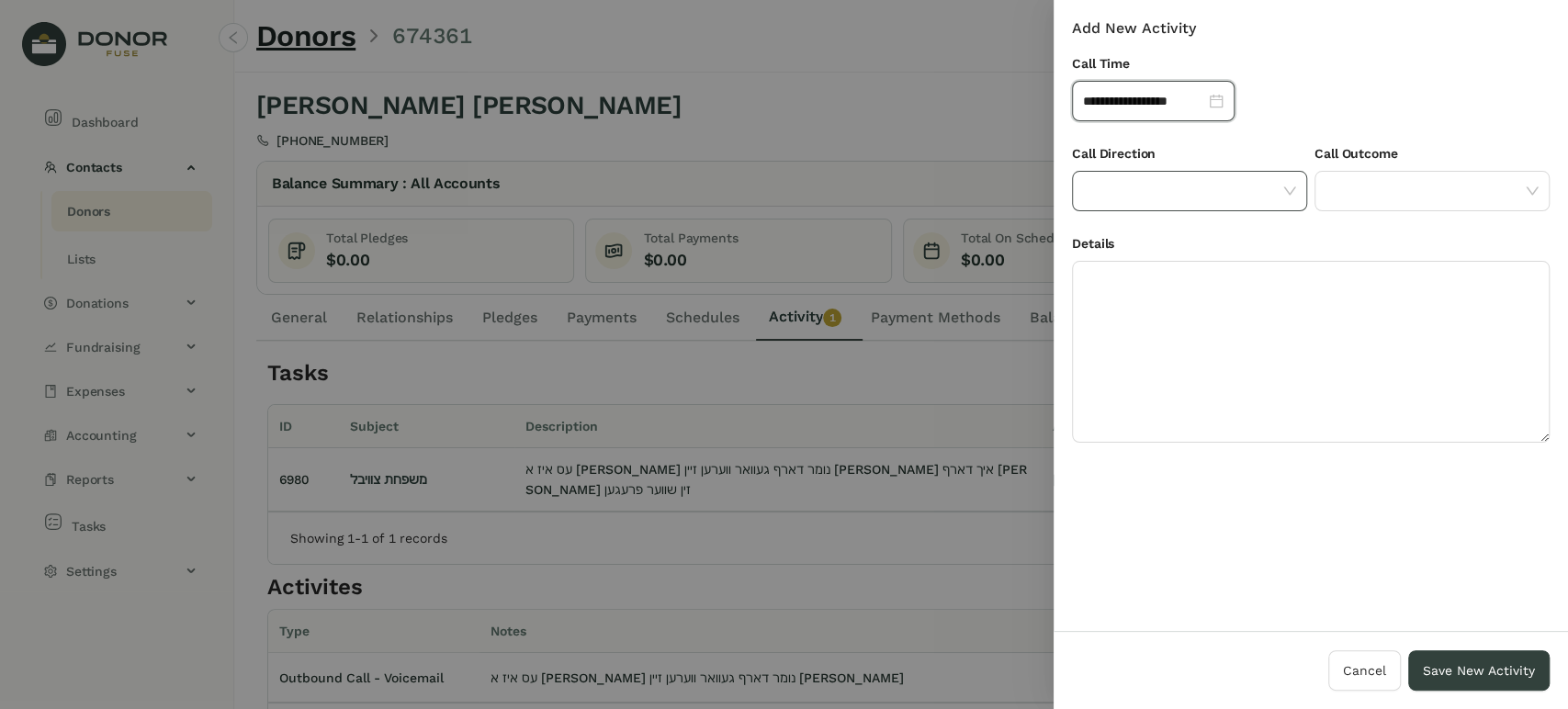 drag, startPoint x: 1201, startPoint y: 171, endPoint x: 1197, endPoint y: 184, distance: 13.601471 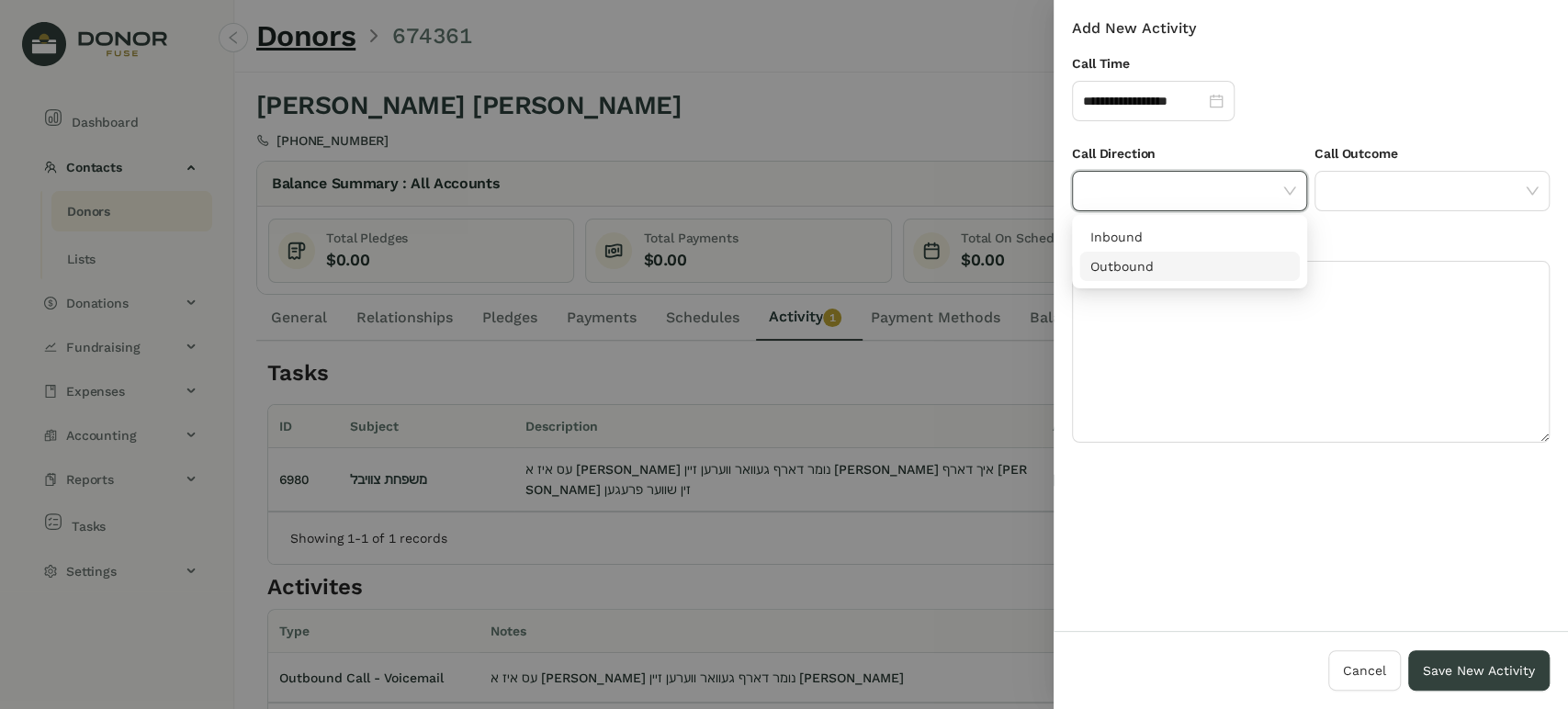 click on "Outbound" at bounding box center (1190, 266) 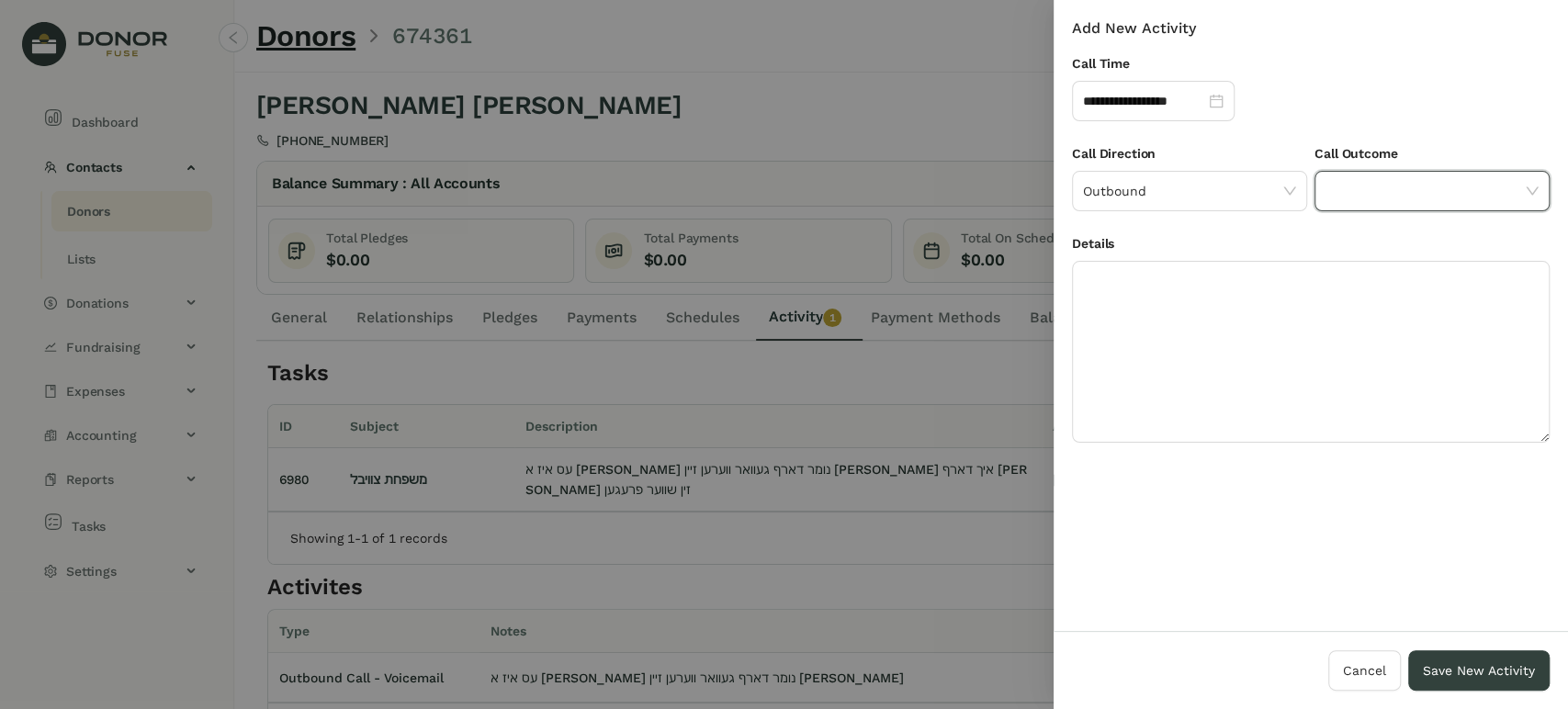 click 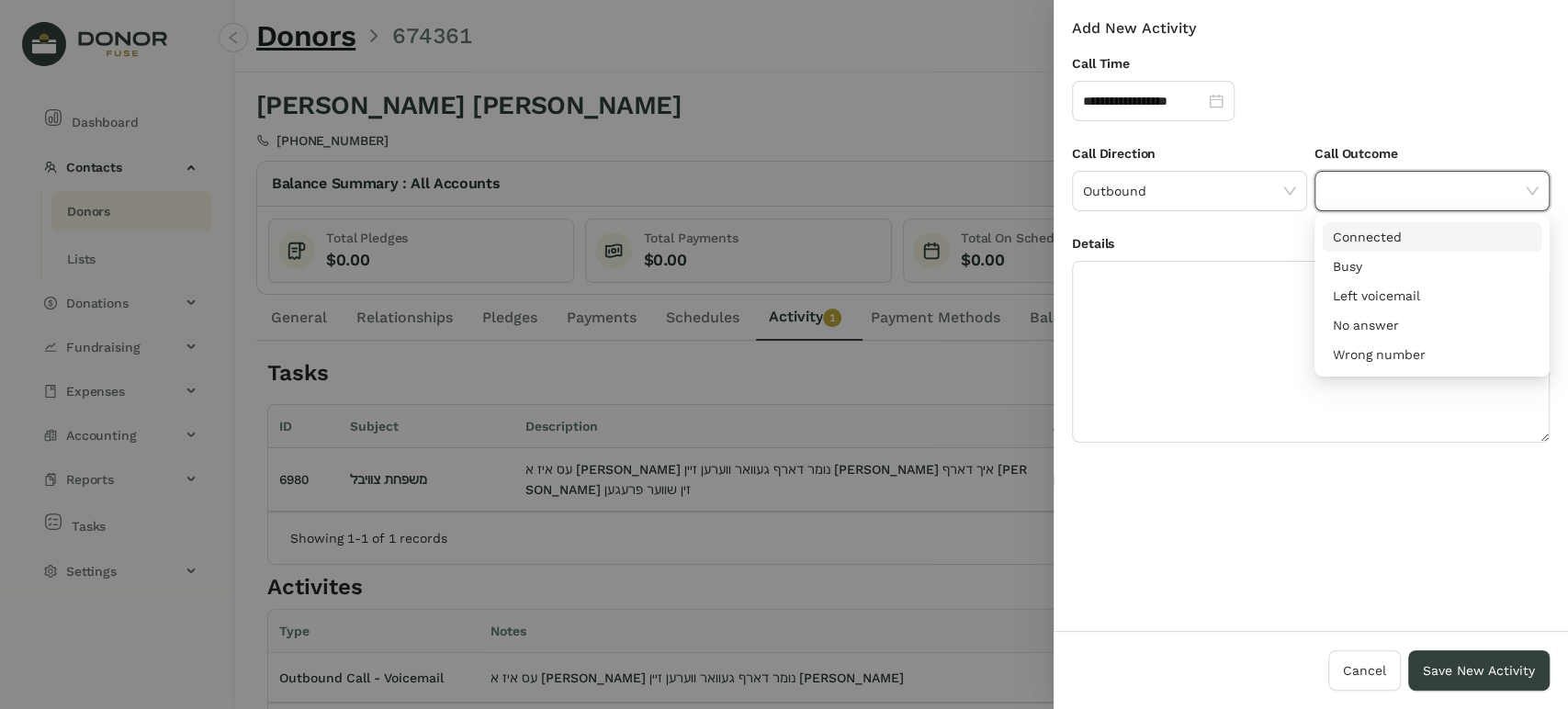 click on "Connected" at bounding box center [1432, 237] 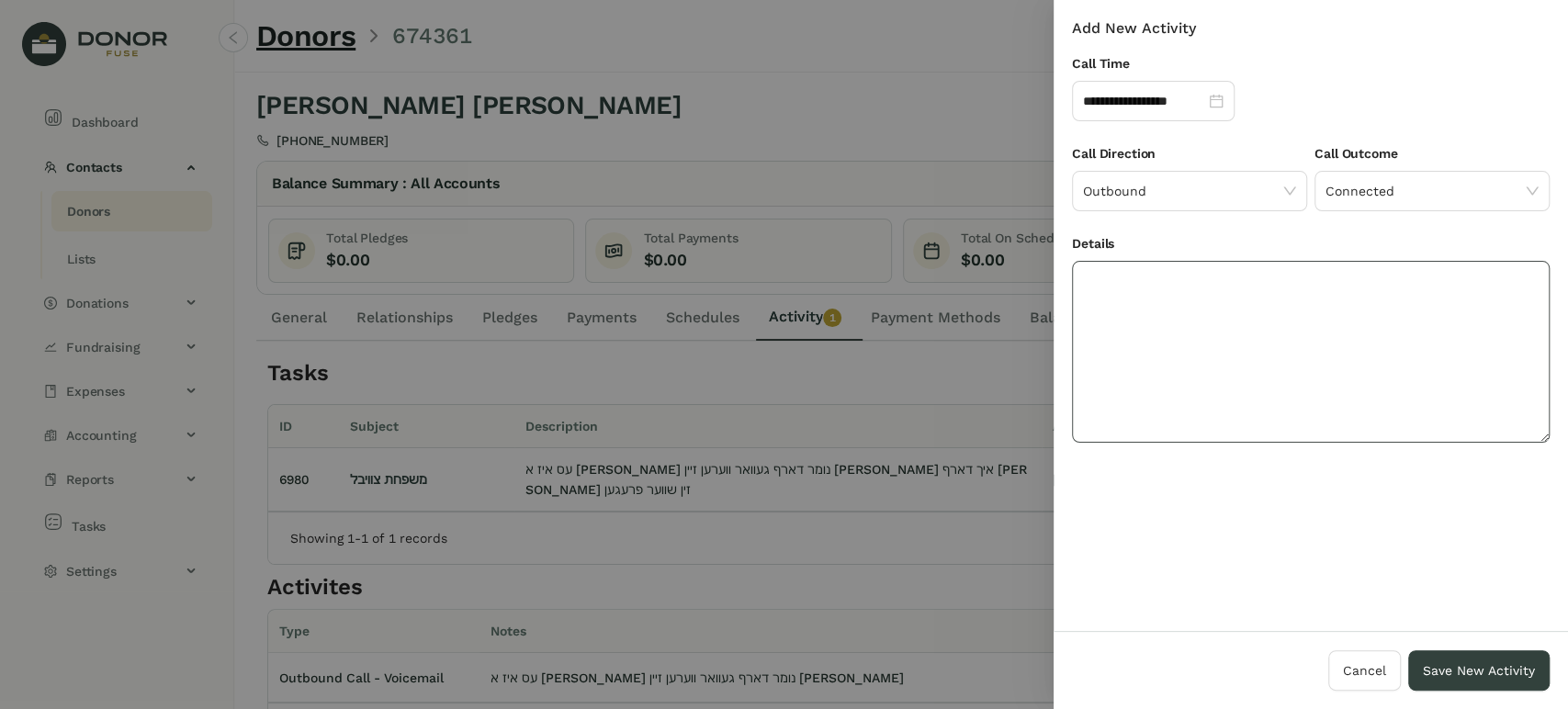 drag, startPoint x: 1302, startPoint y: 316, endPoint x: 1287, endPoint y: 333, distance: 22.671568 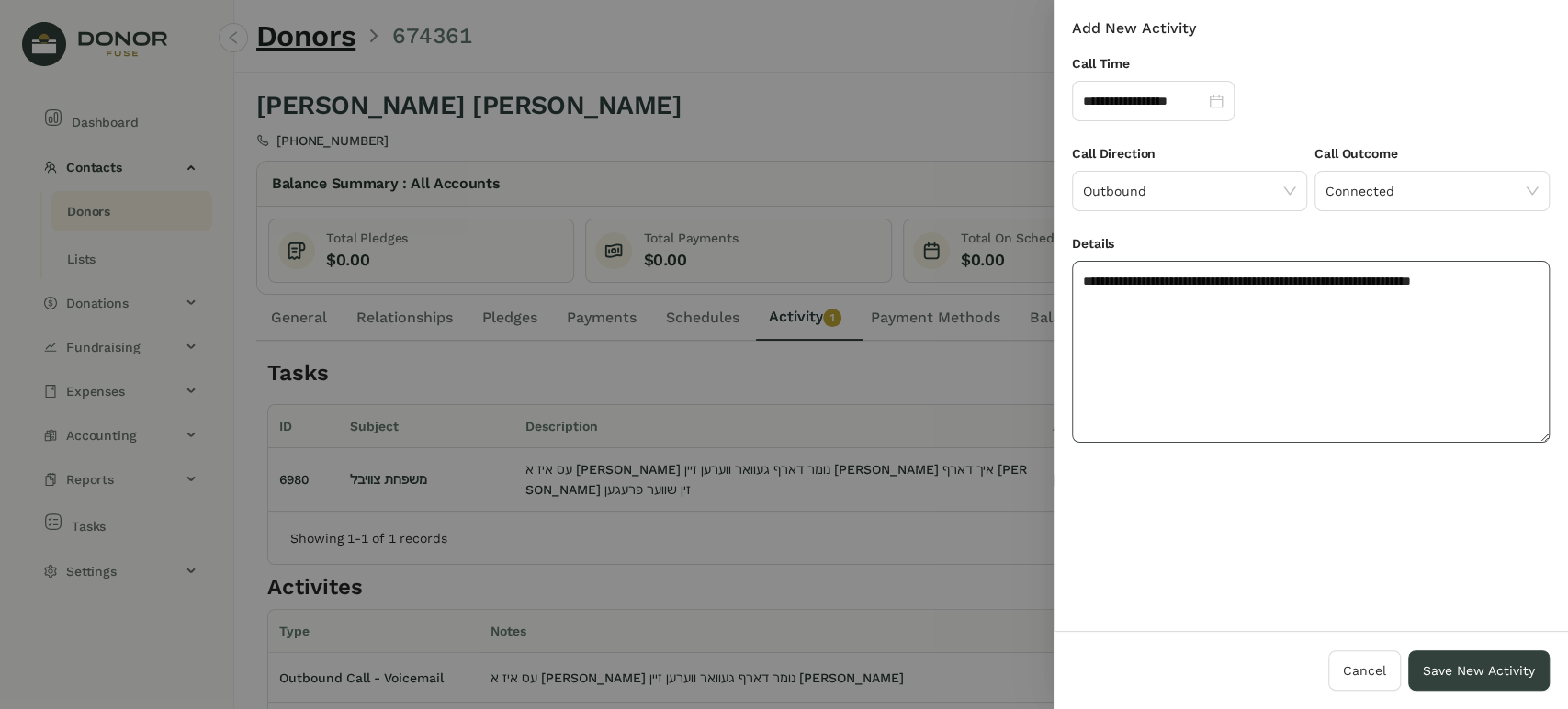 click on "**********" 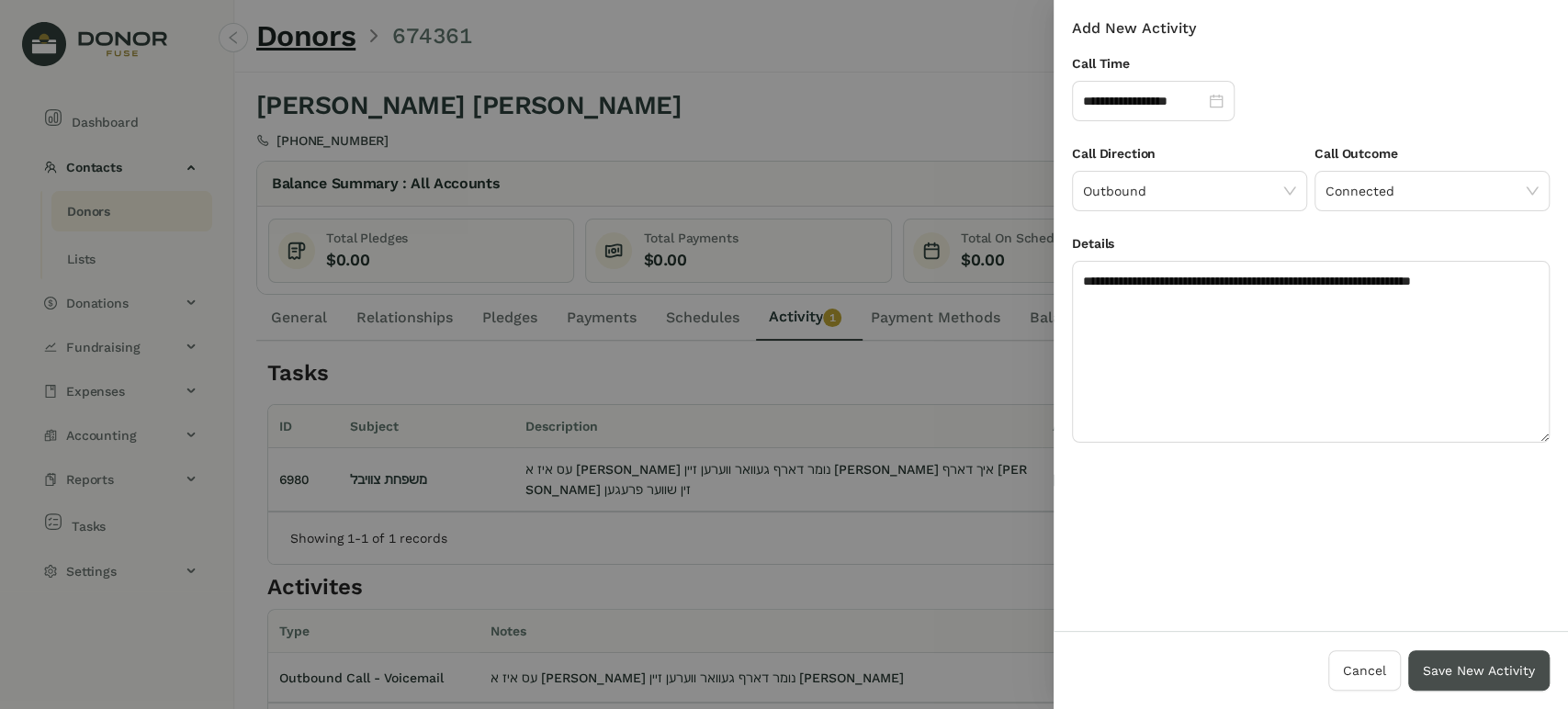 drag, startPoint x: 1461, startPoint y: 663, endPoint x: 1451, endPoint y: 664, distance: 10.049876 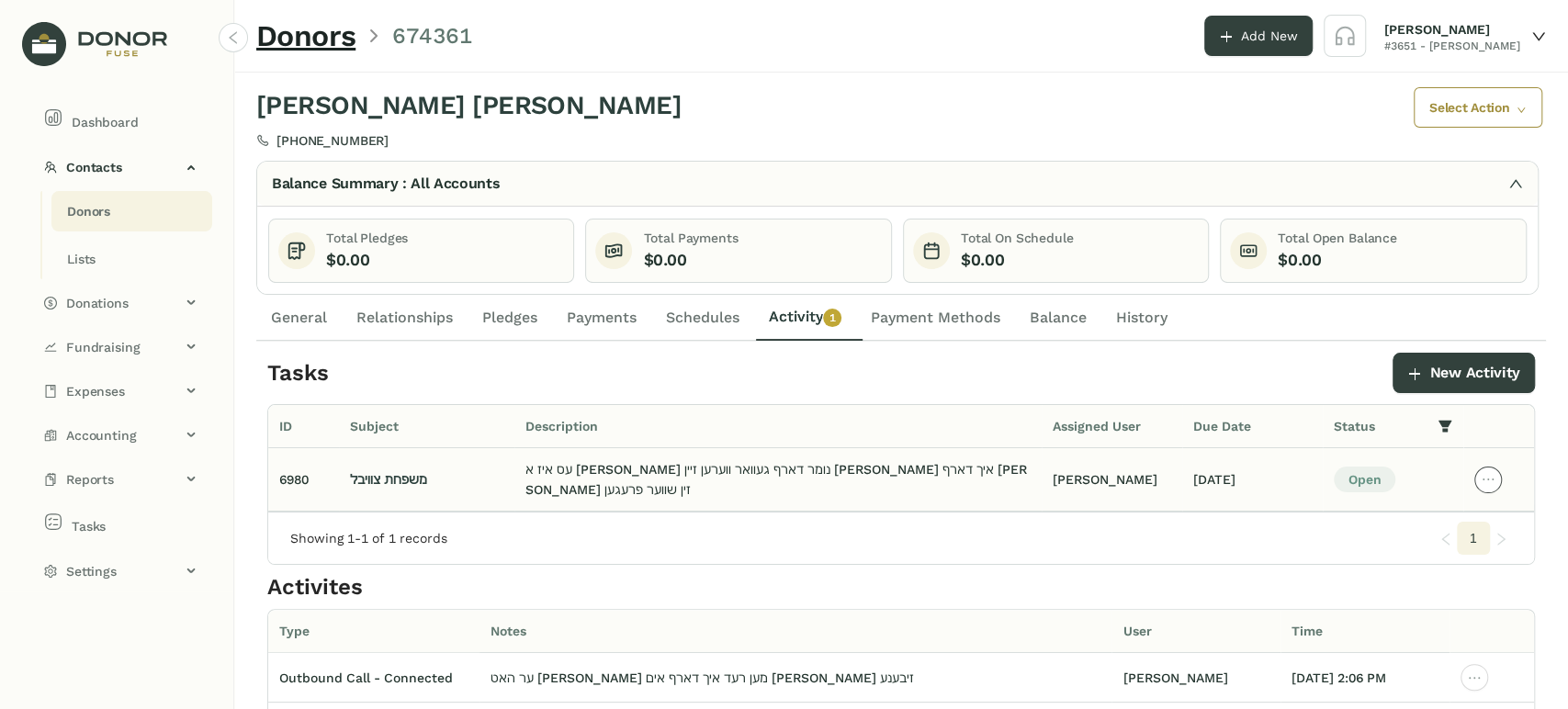 click 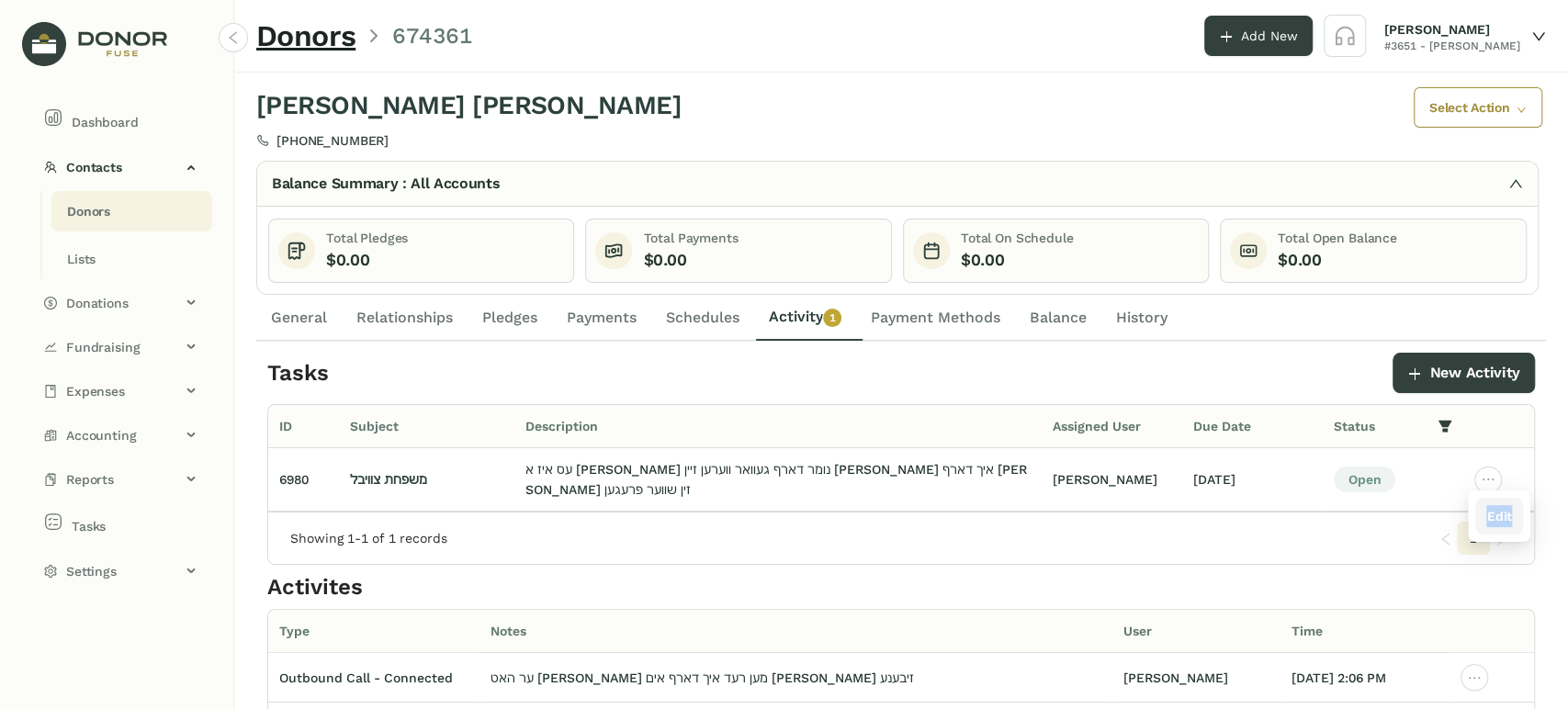 drag, startPoint x: 1487, startPoint y: 517, endPoint x: 1477, endPoint y: 513, distance: 10.7703296 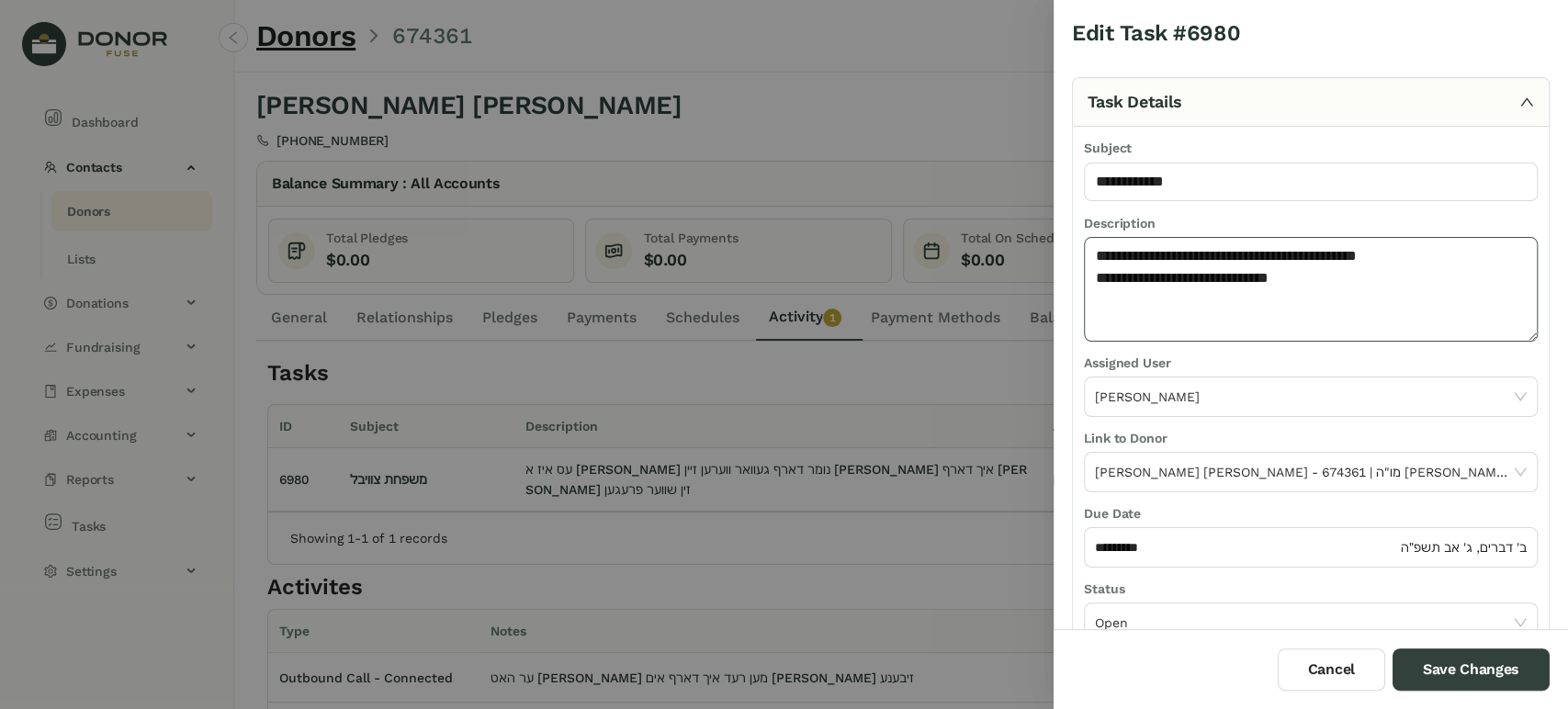 click on "**********" 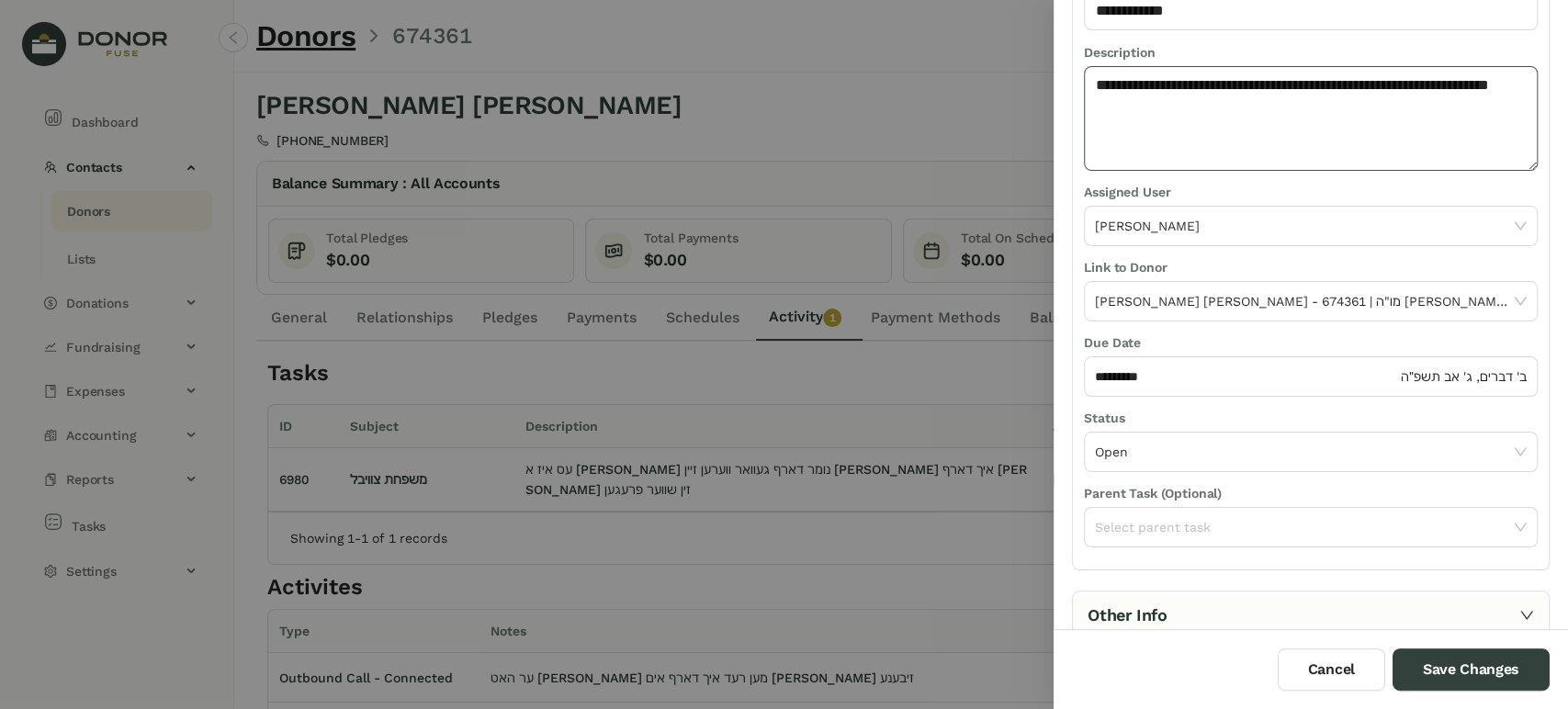 scroll, scrollTop: 198, scrollLeft: 0, axis: vertical 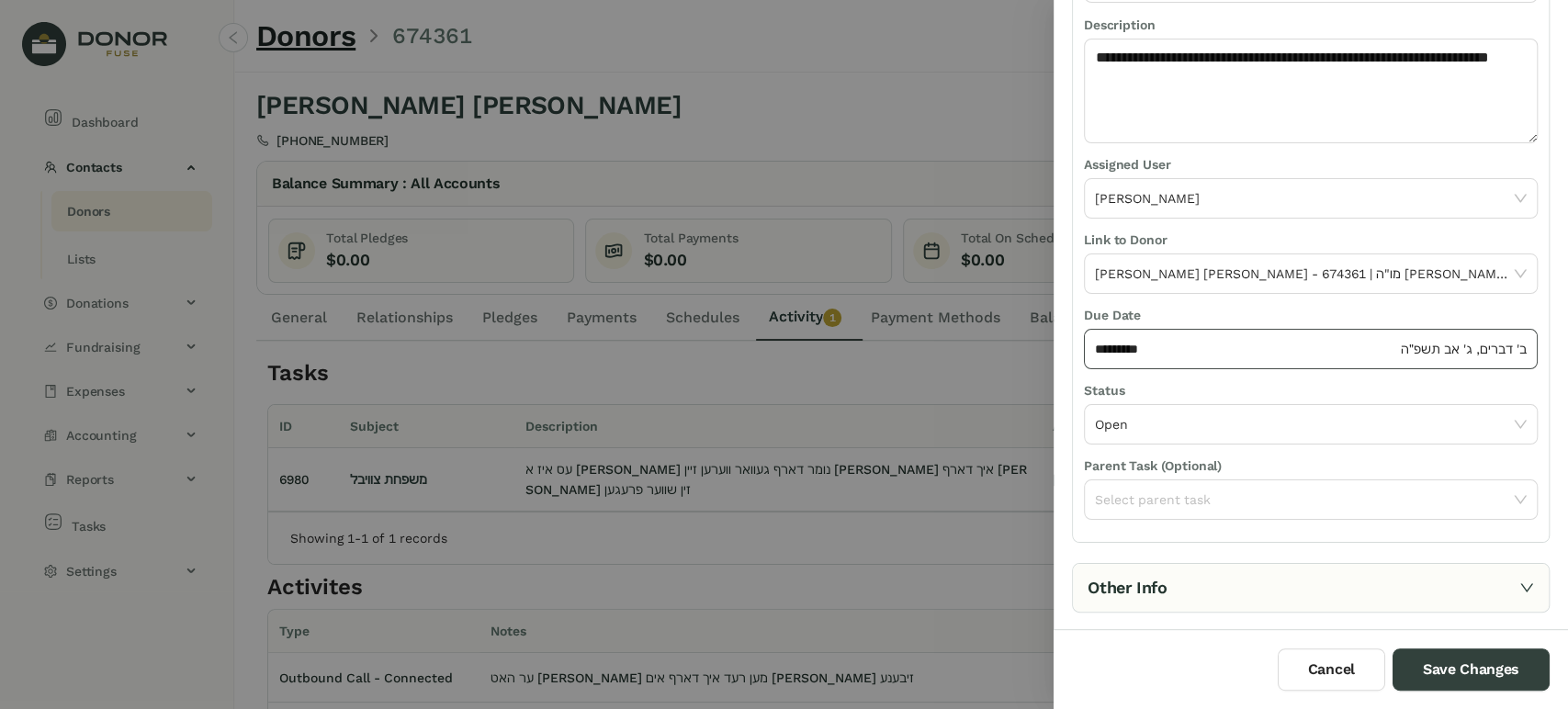 click on "*********" 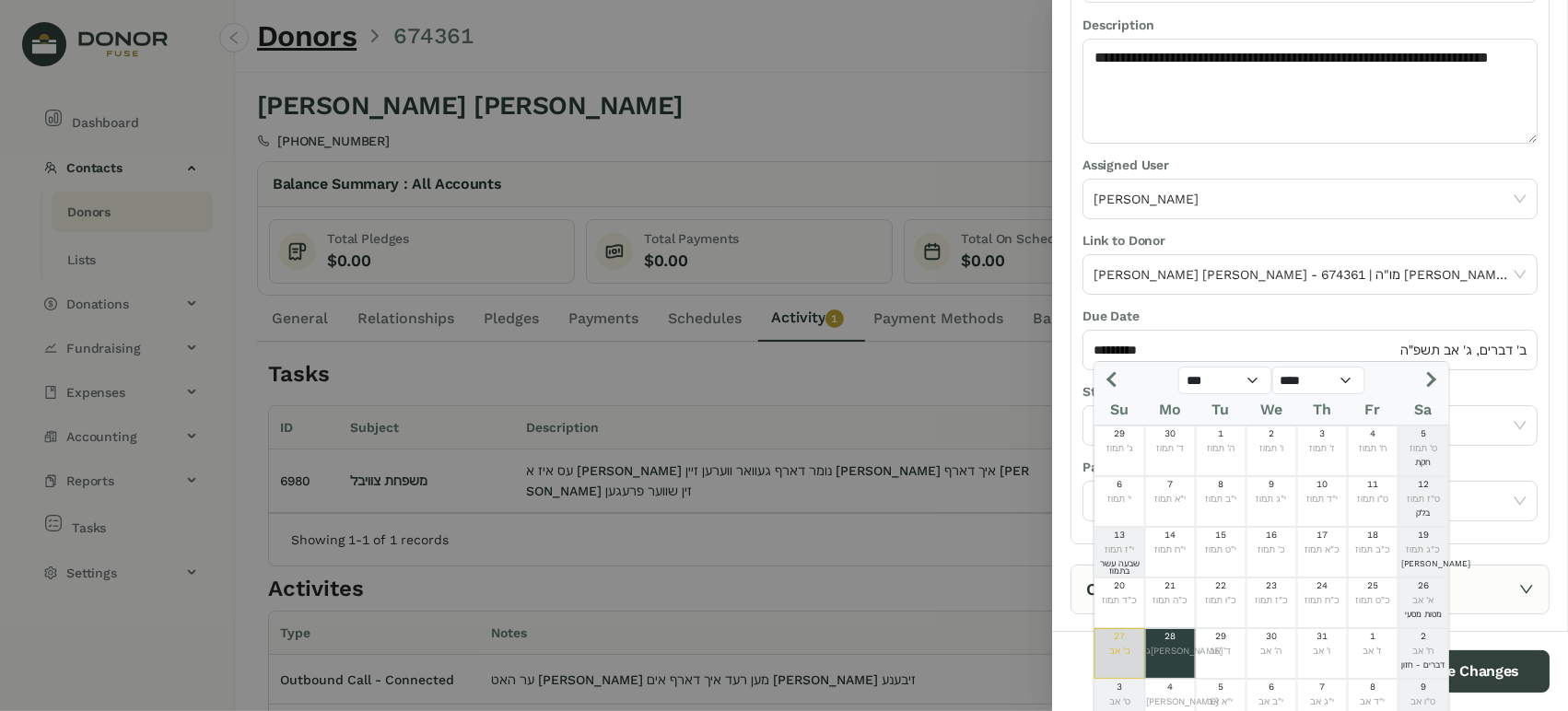 click on "27  ב' אב" 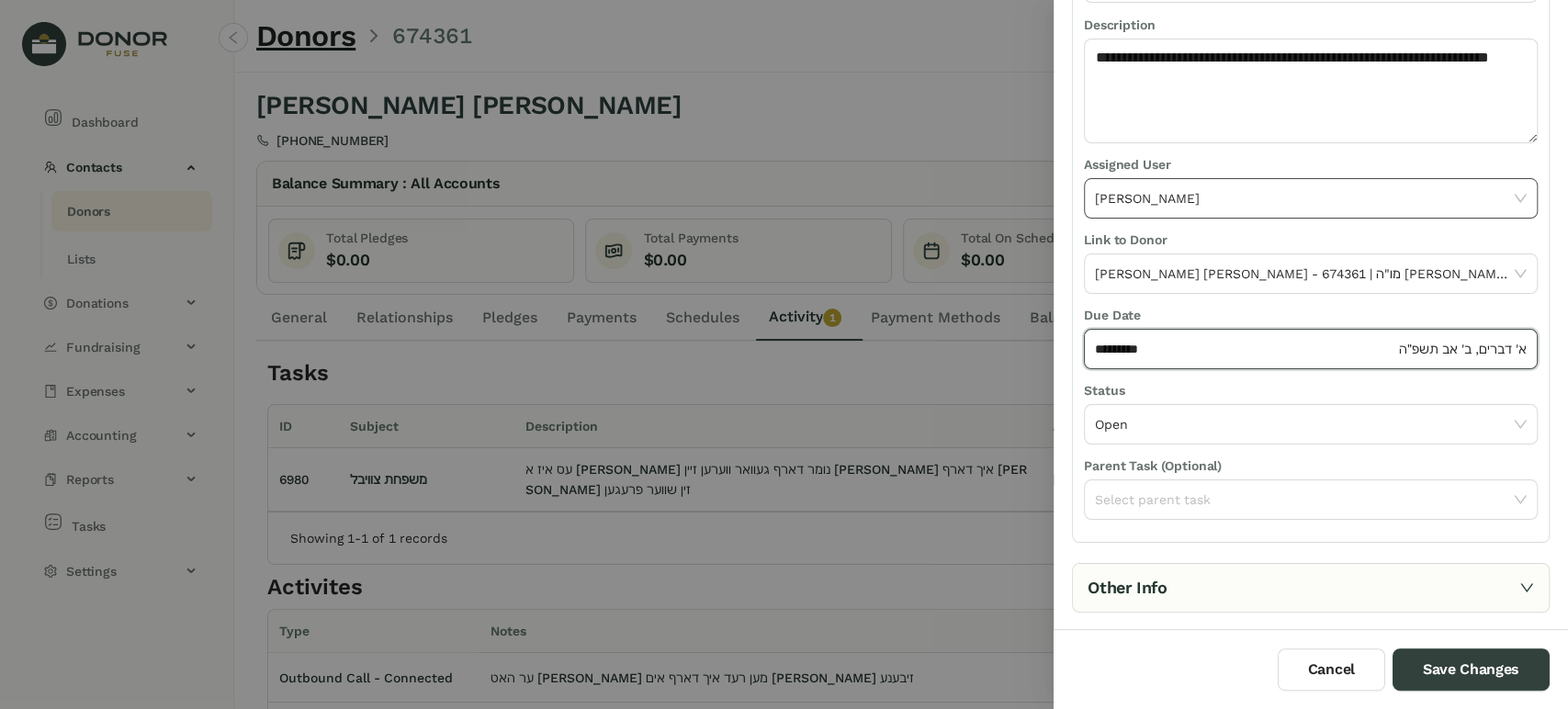 scroll, scrollTop: 0, scrollLeft: 0, axis: both 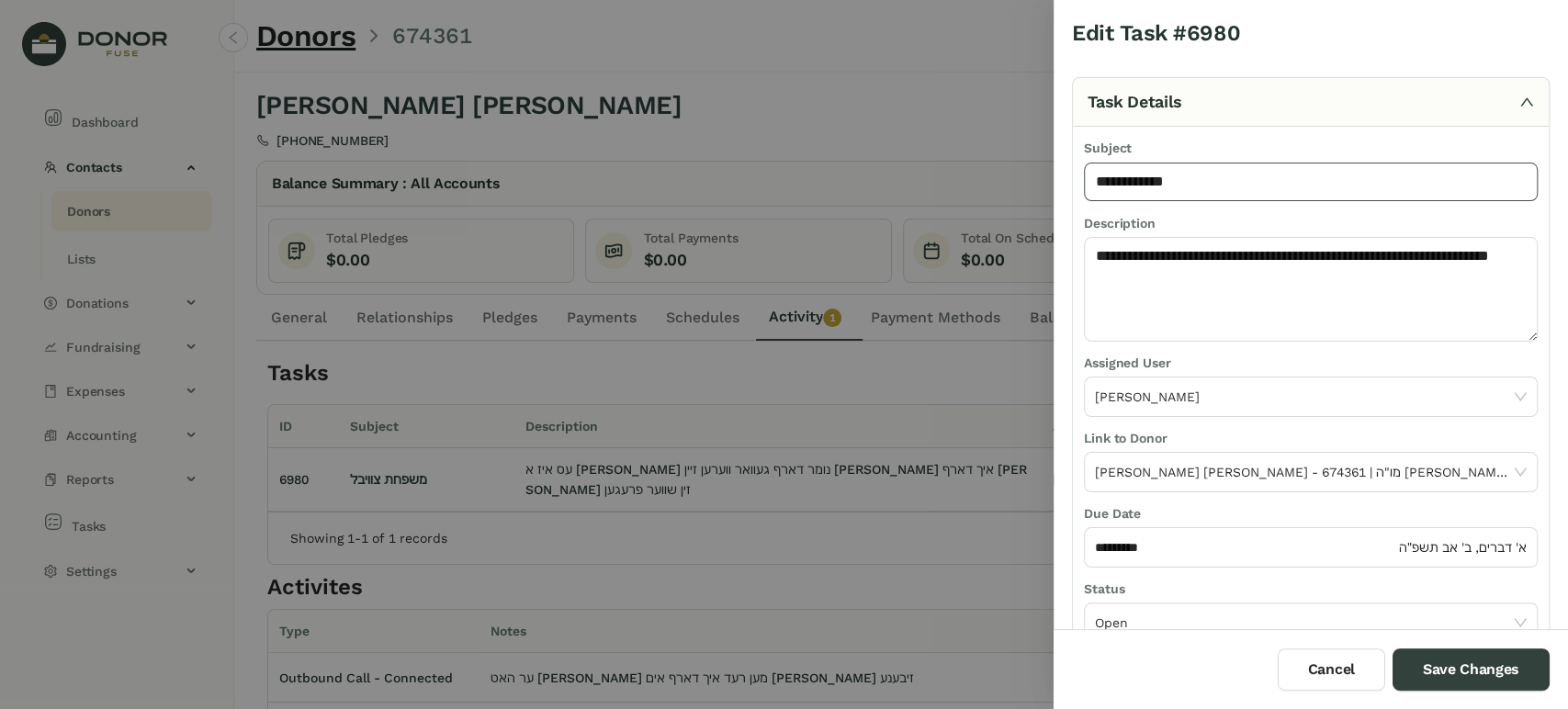 click on "**********" 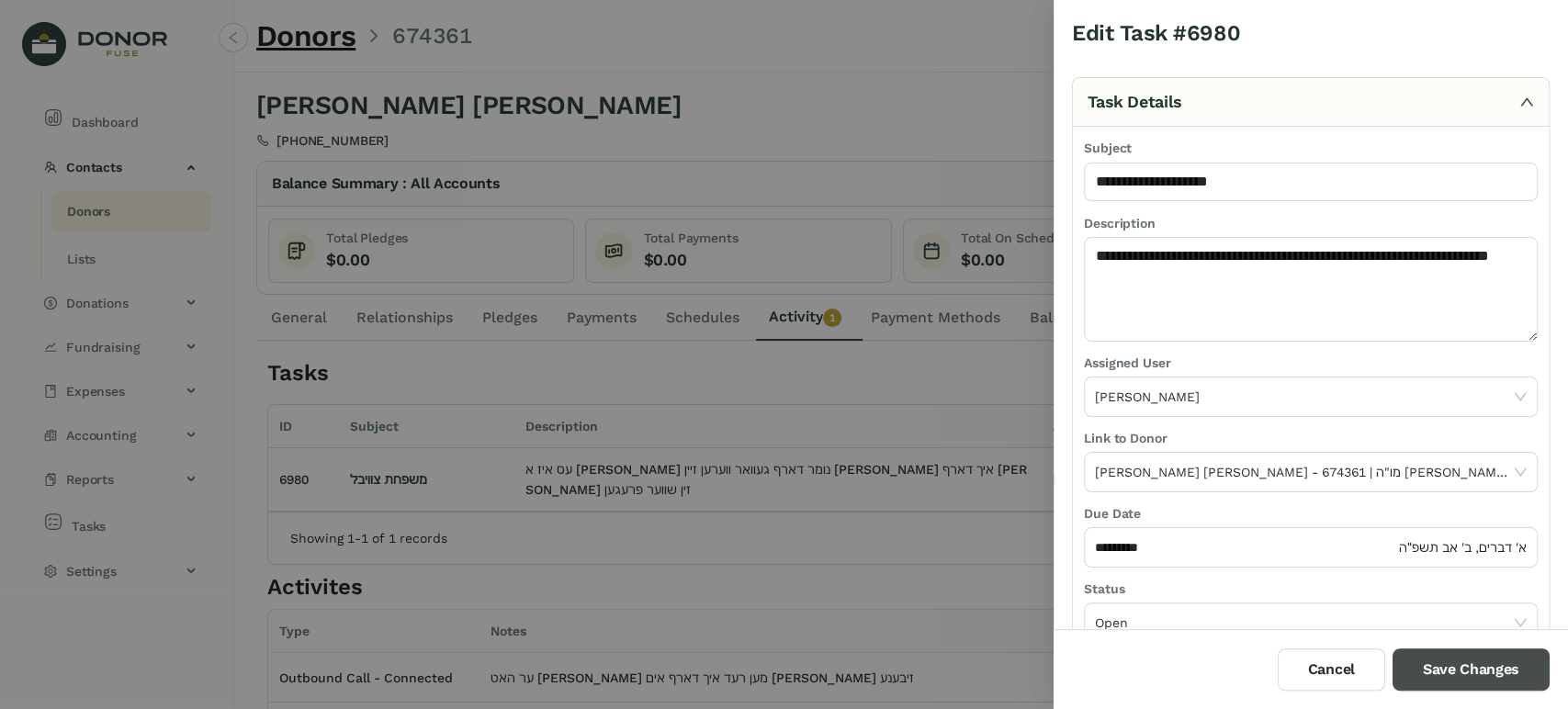 drag, startPoint x: 1438, startPoint y: 654, endPoint x: 1428, endPoint y: 643, distance: 14.86607 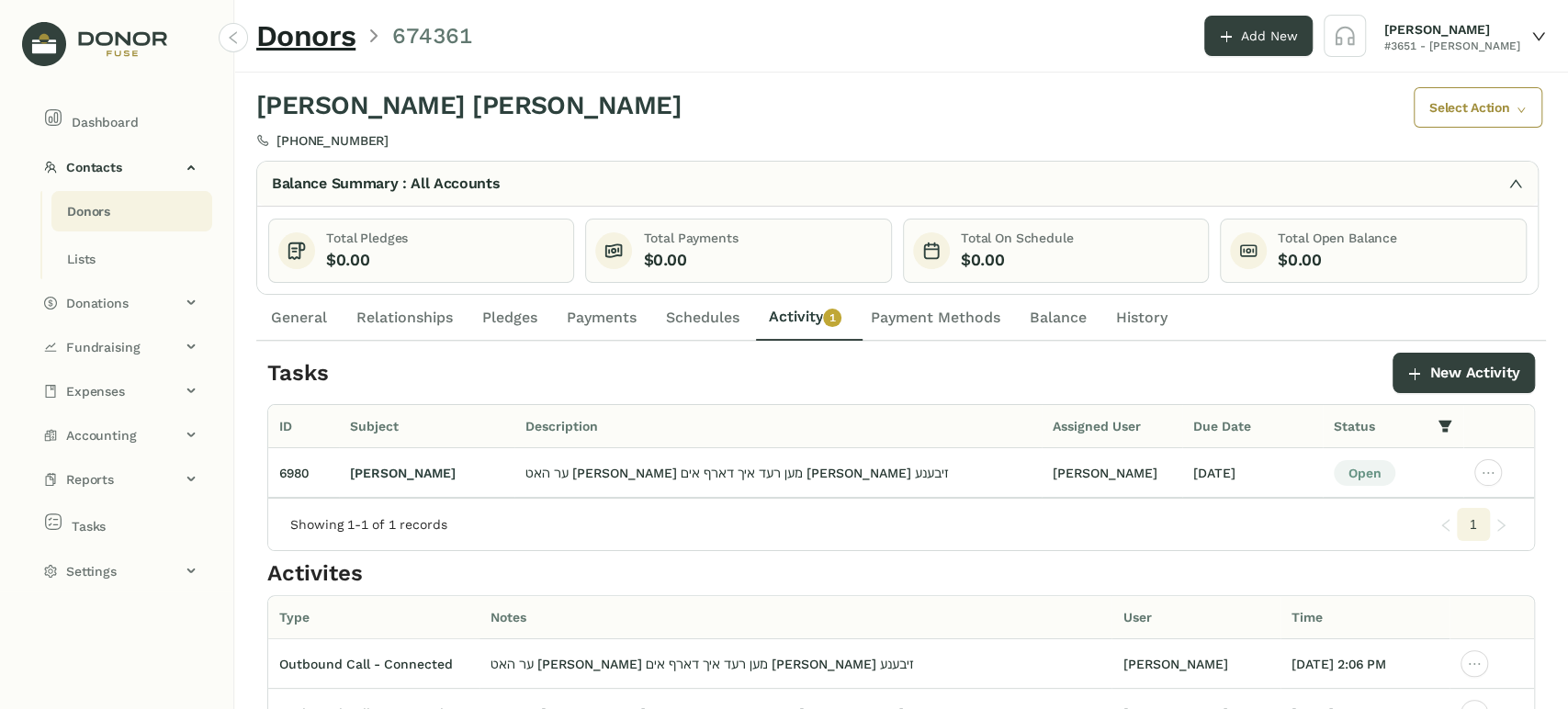 click on "Donors" 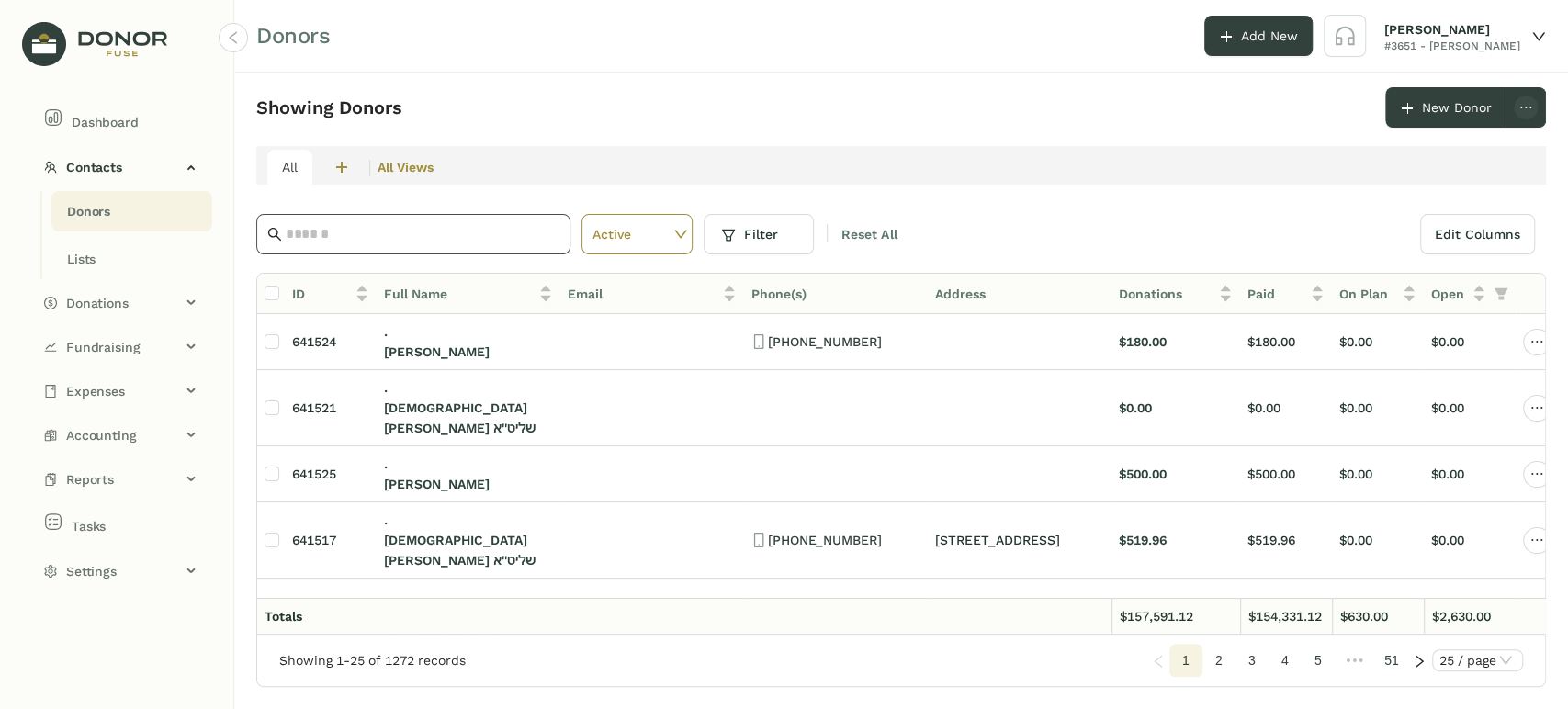 click 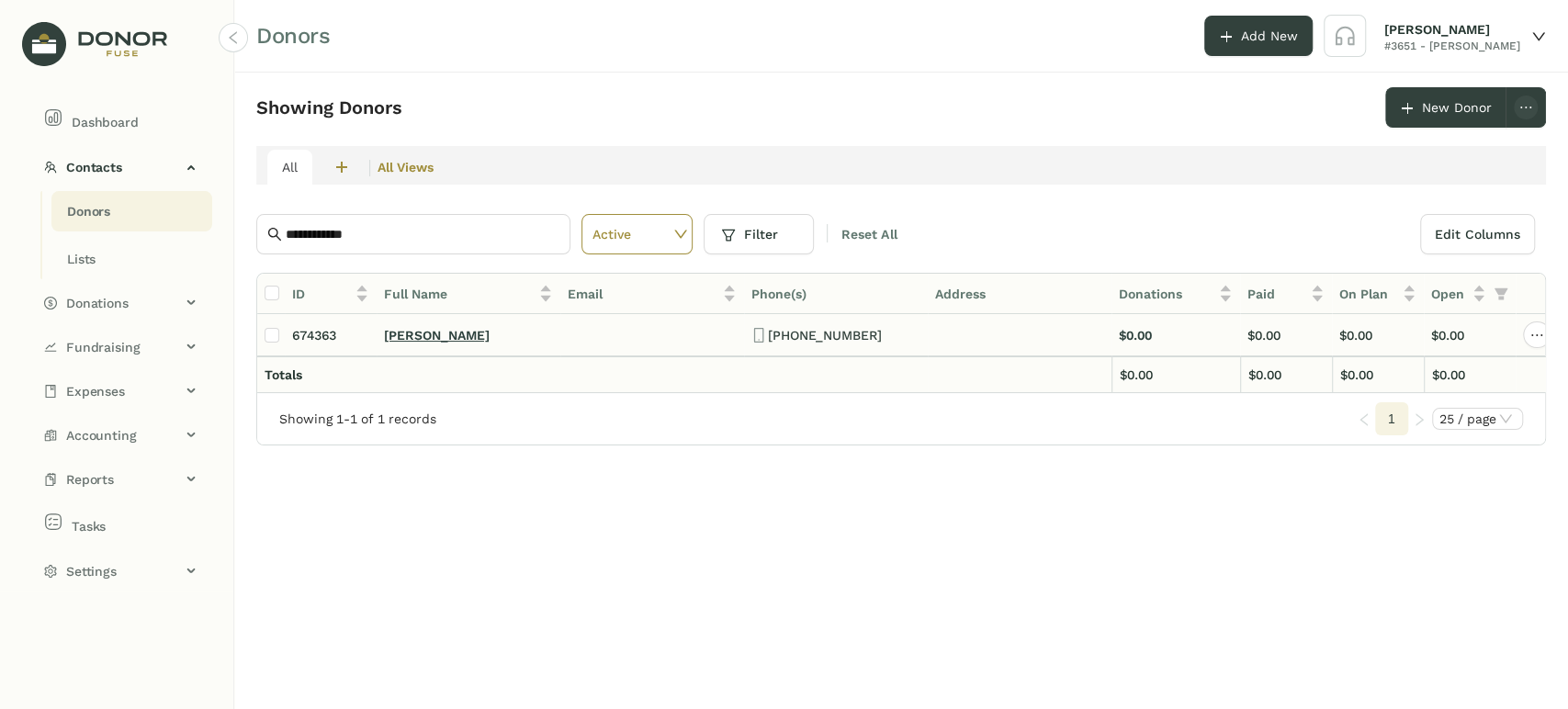 click on "[PERSON_NAME]" 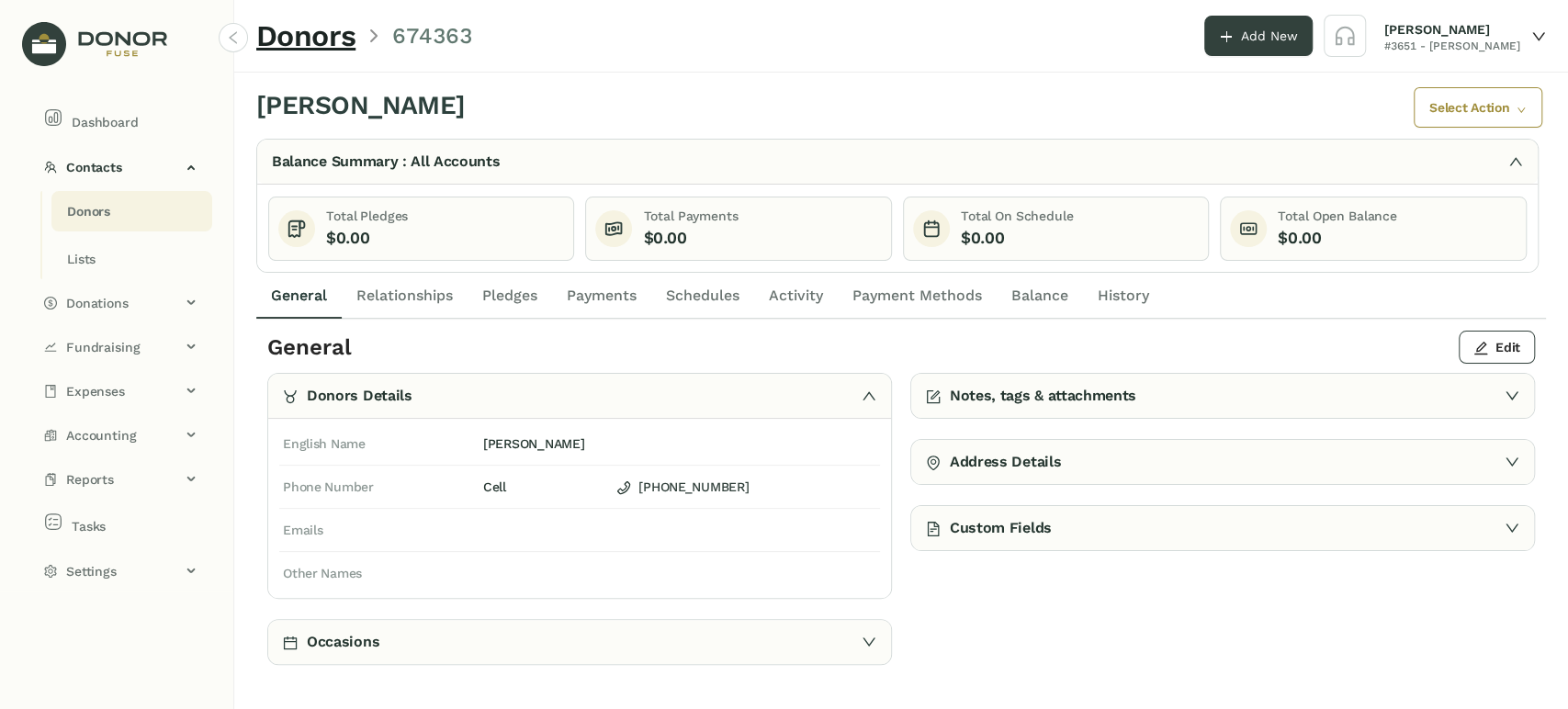 click on "Activity" 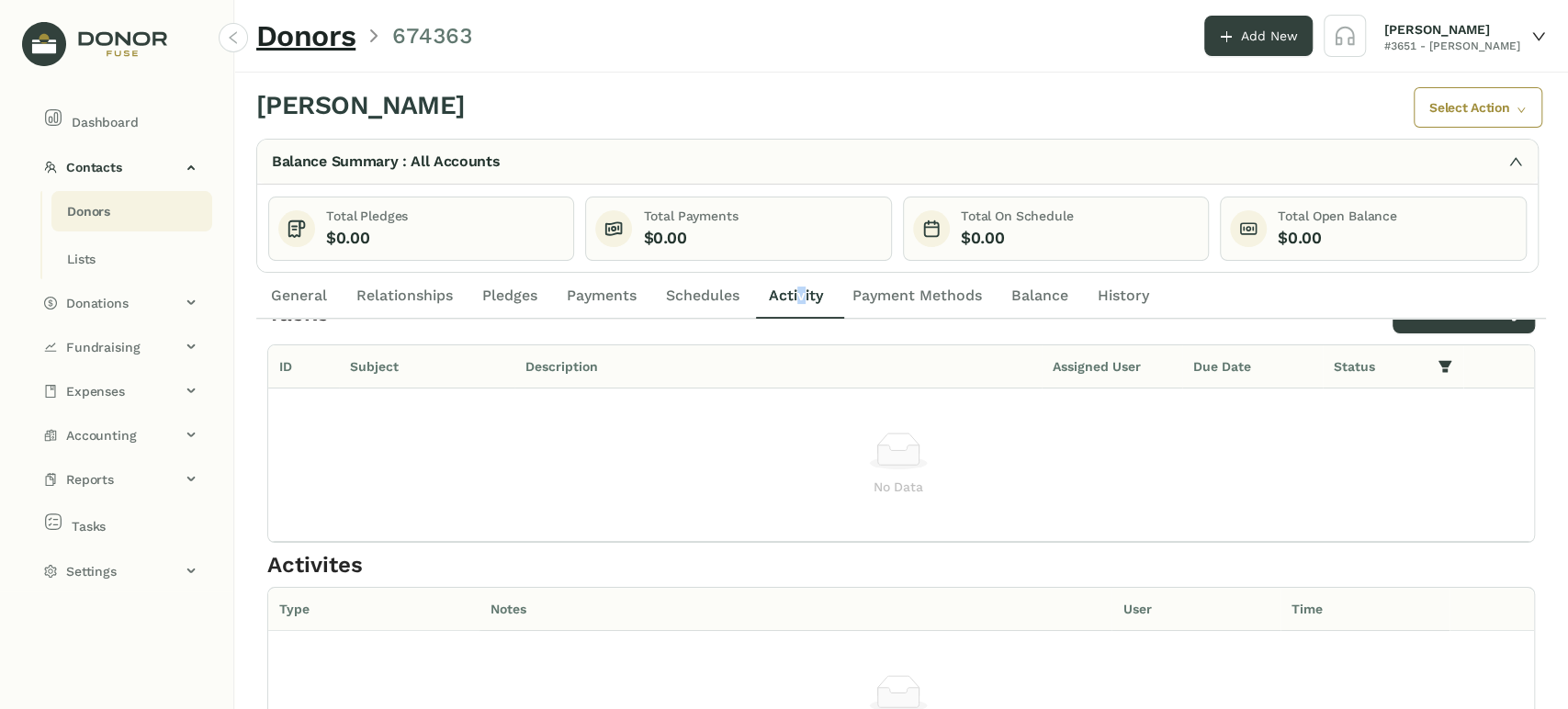 scroll, scrollTop: 0, scrollLeft: 0, axis: both 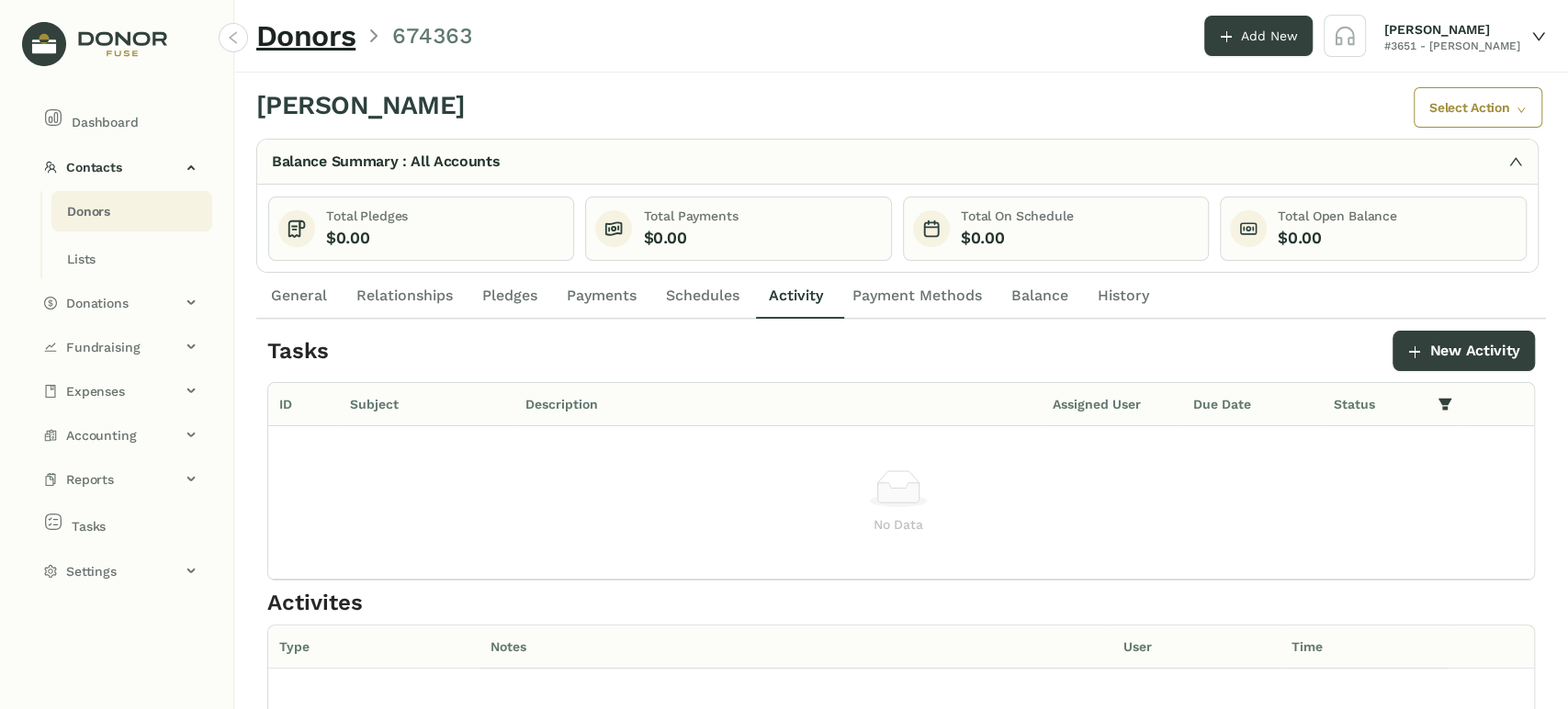 click on "General" 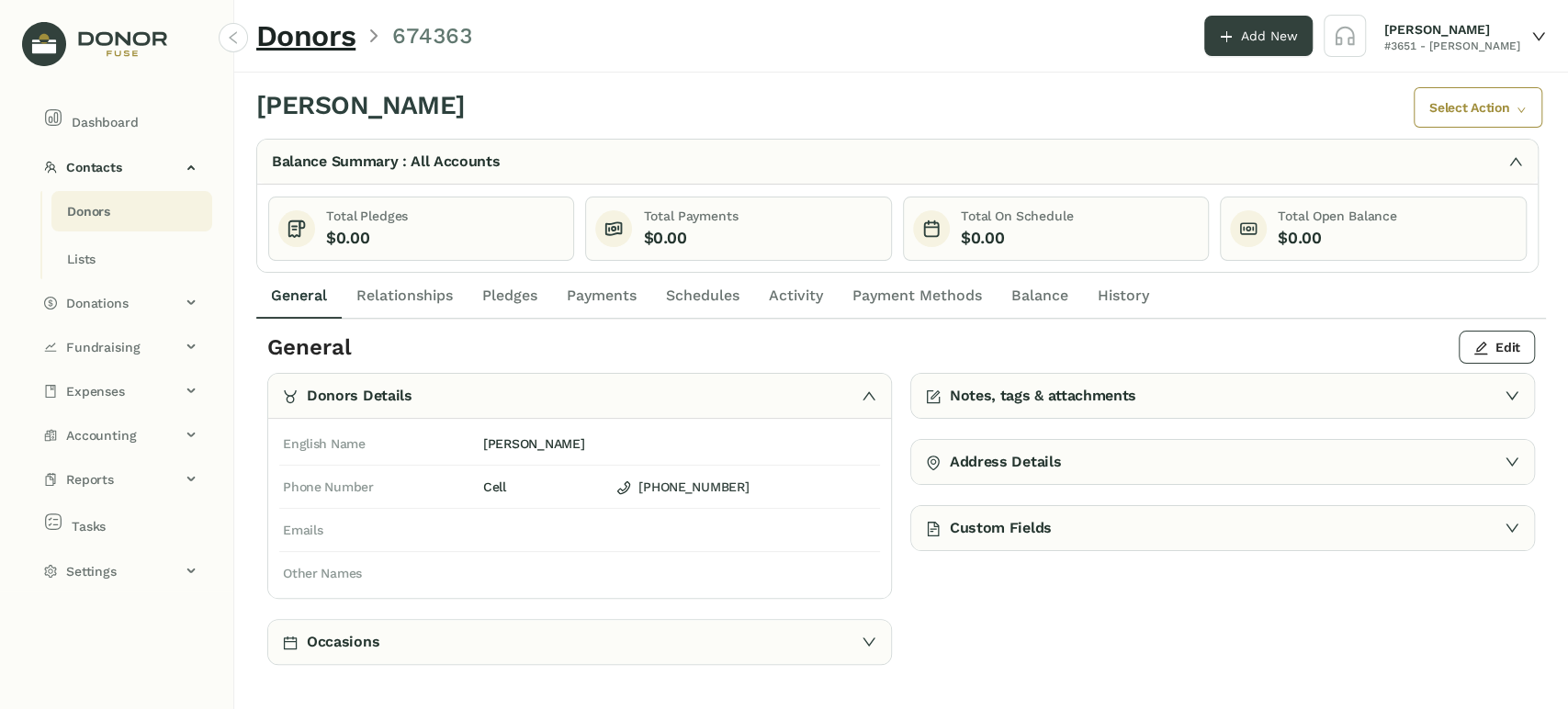 click on "Pledges" 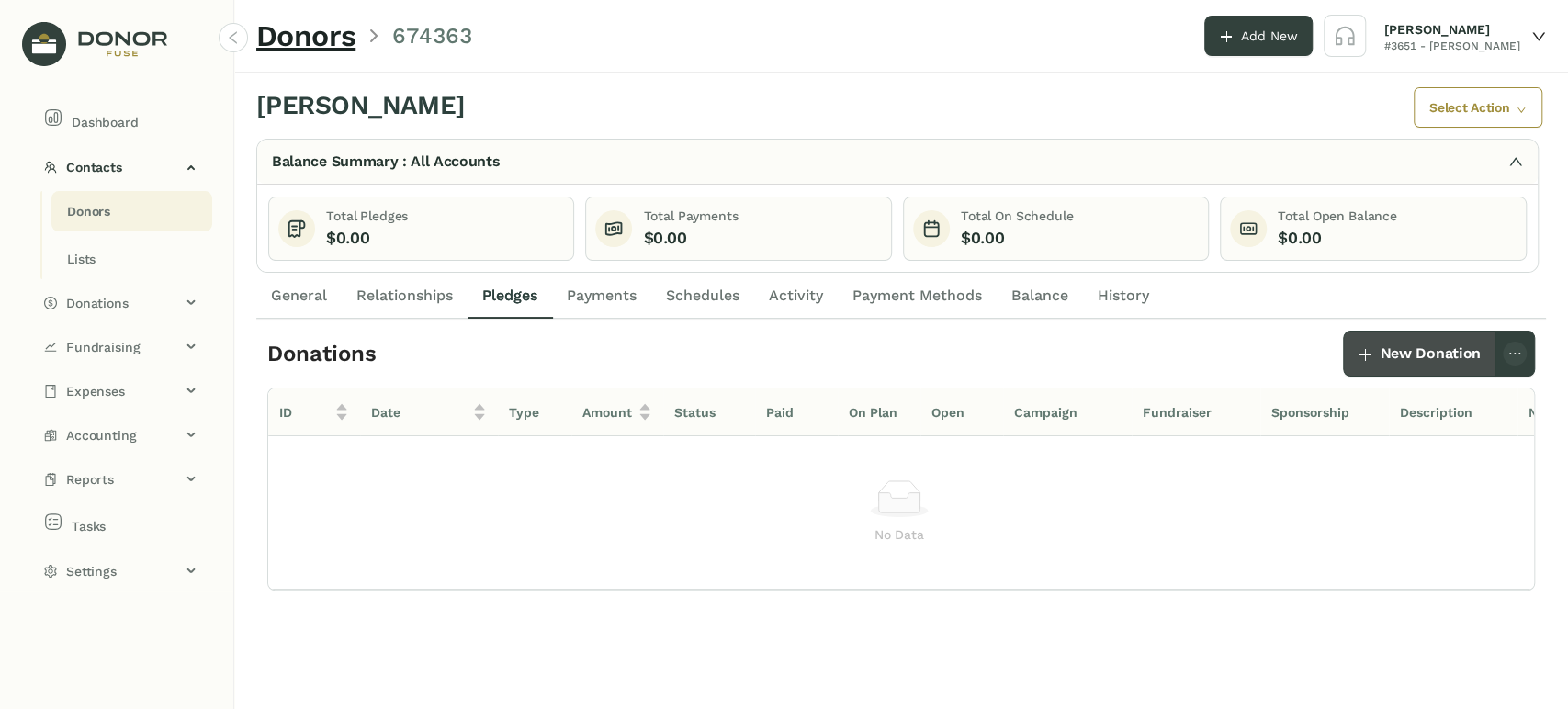 click on "New Donation" 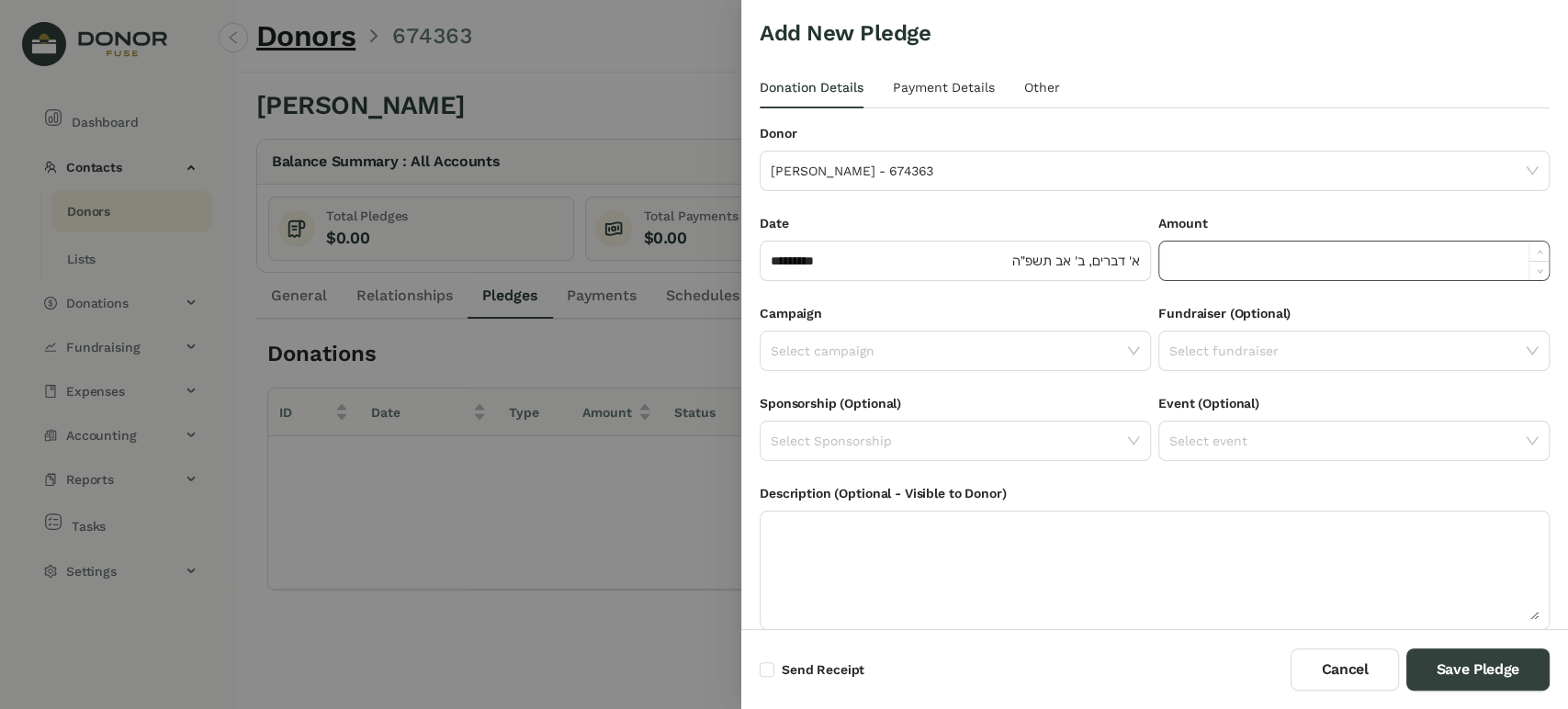 click 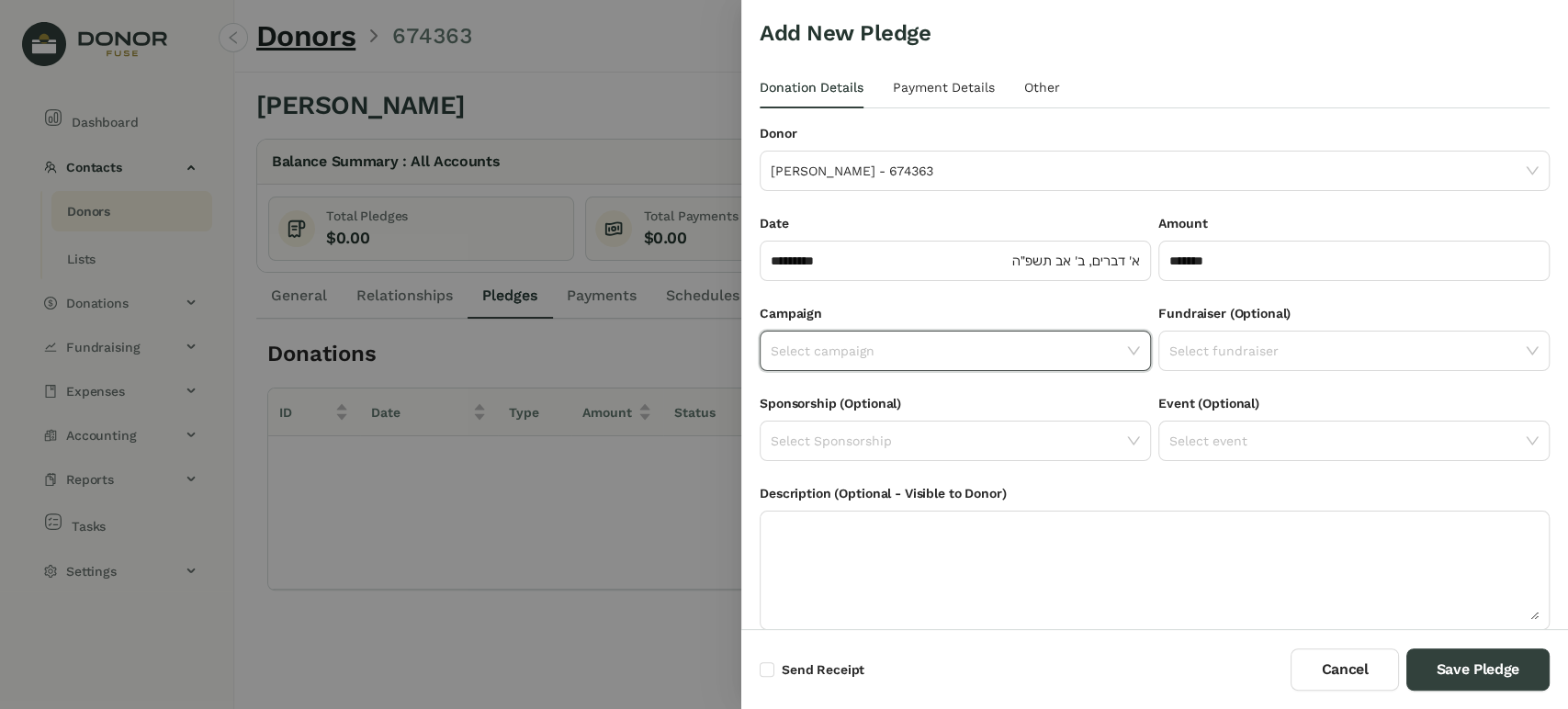 click 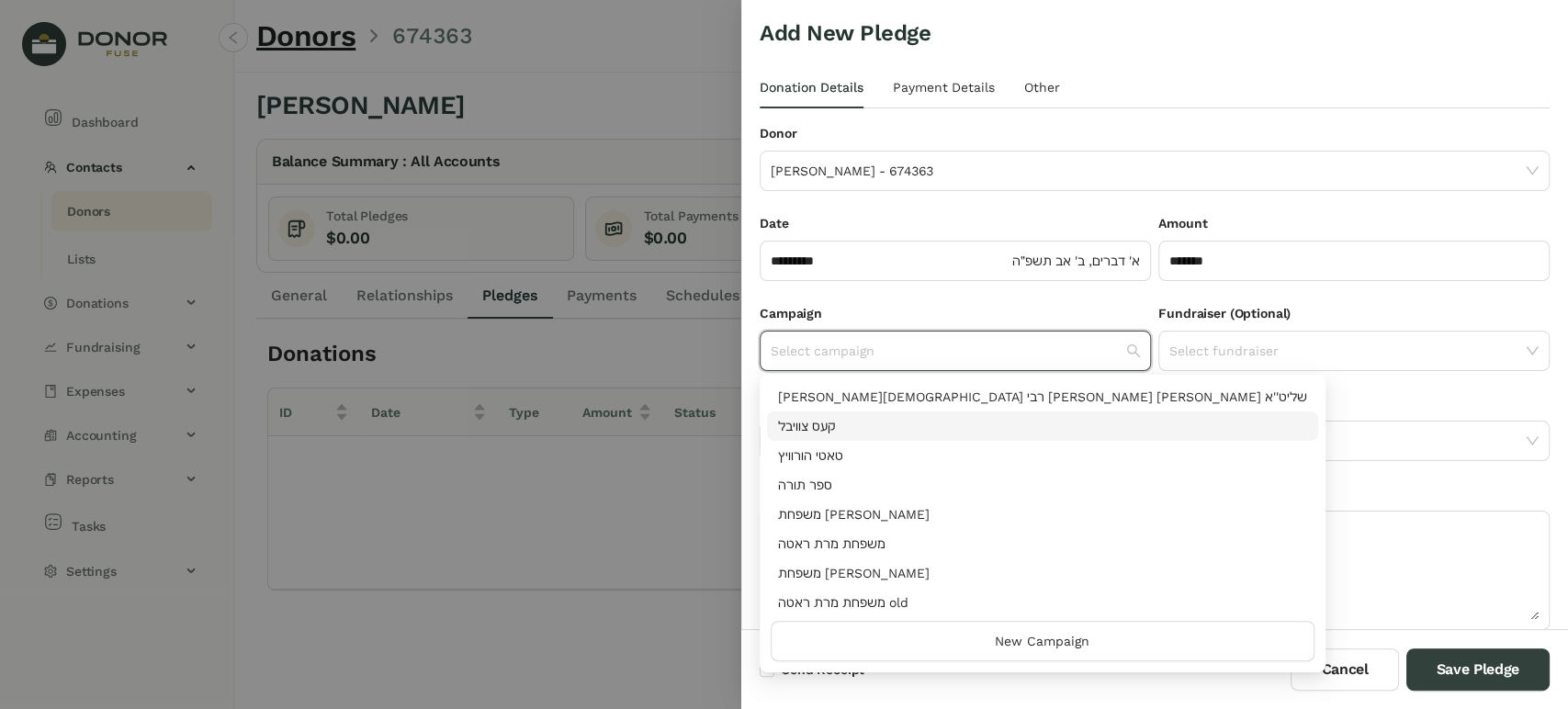 click on "‫קעס צוויבל‬" at bounding box center [1043, 426] 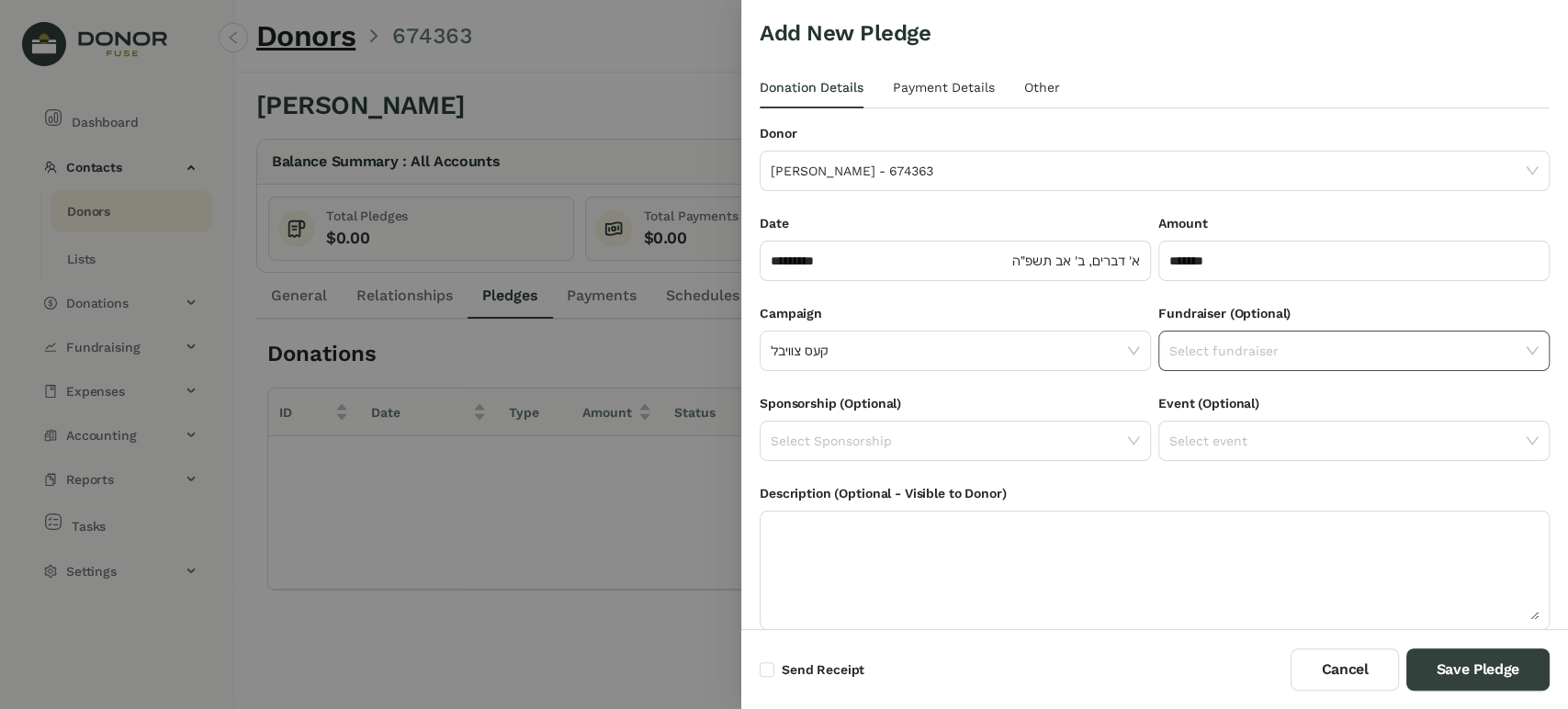 click 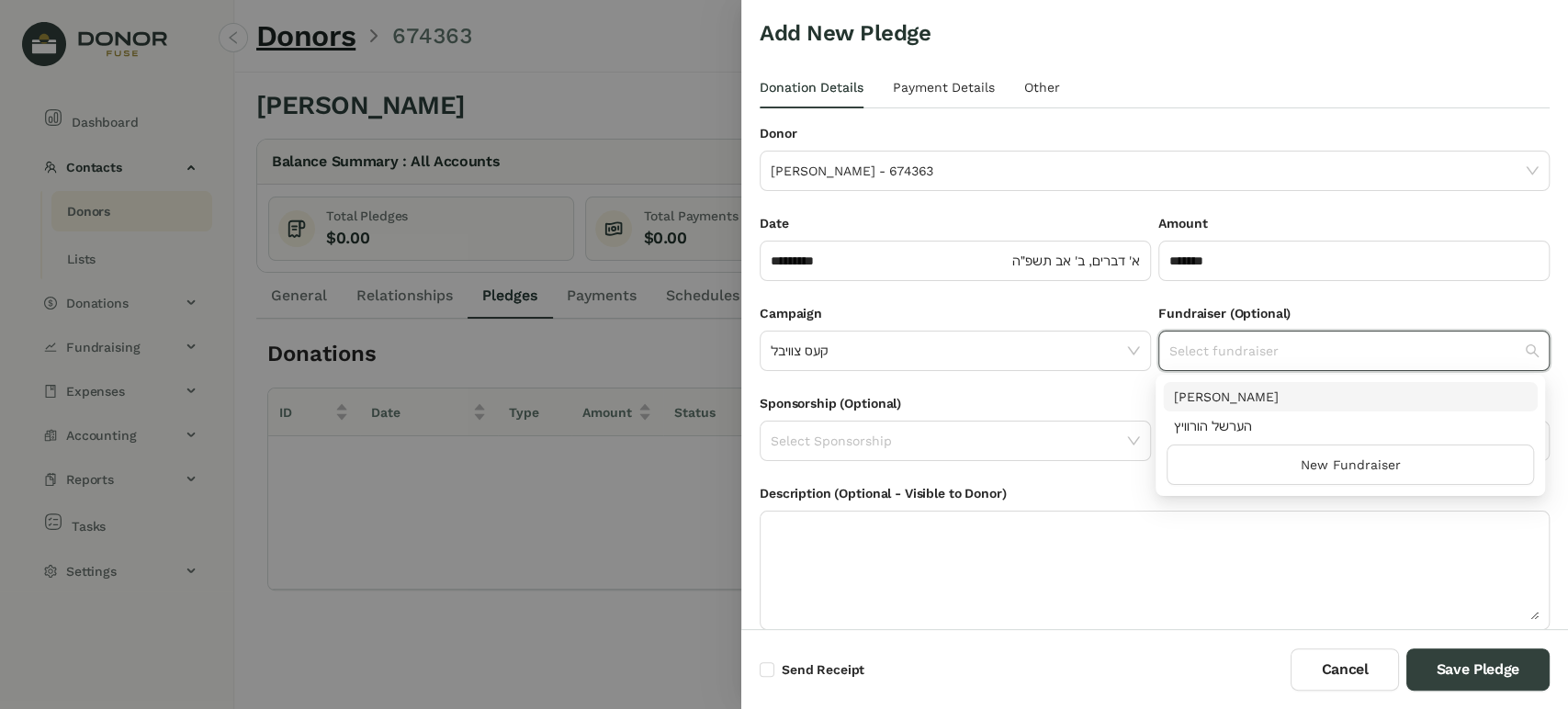 click on "[PERSON_NAME]" at bounding box center [1350, 397] 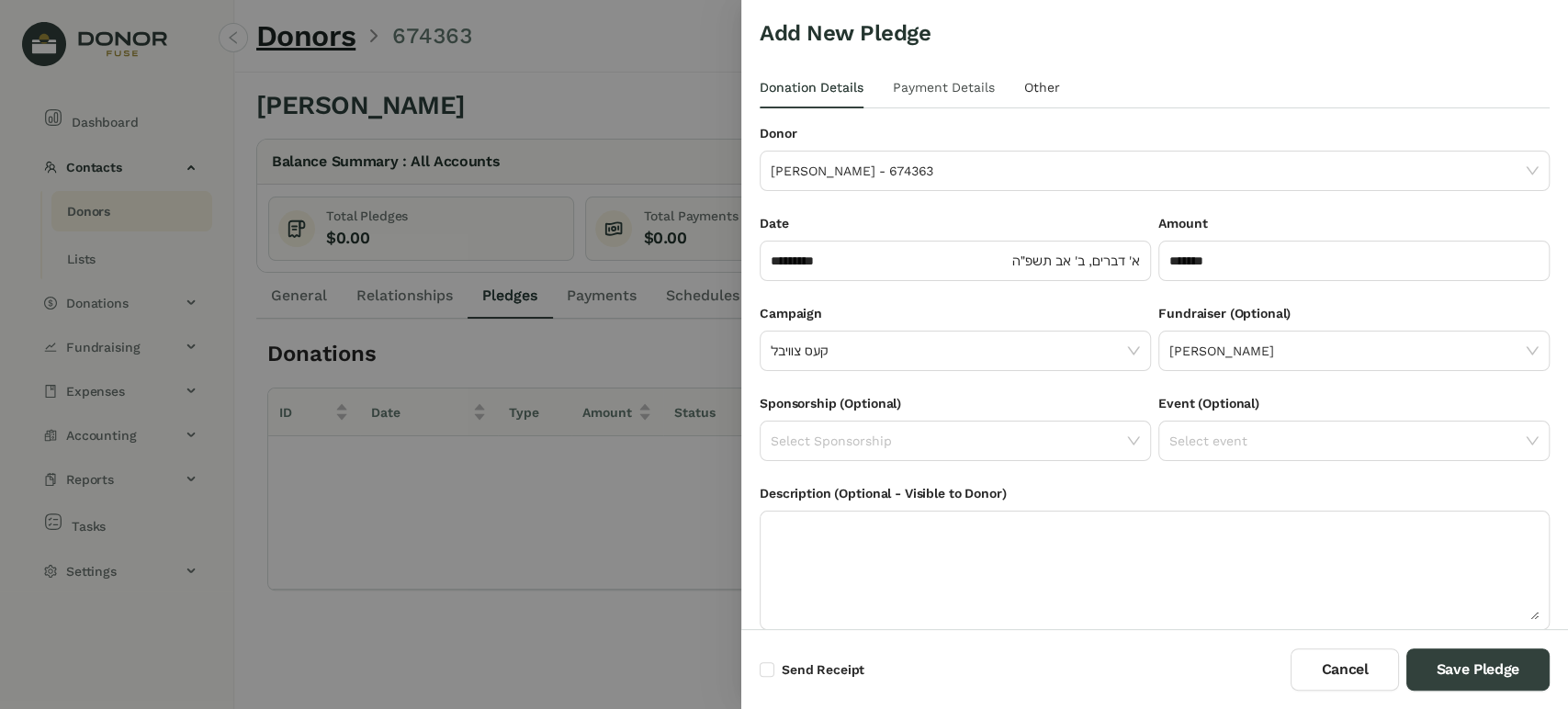 drag, startPoint x: 925, startPoint y: 72, endPoint x: 928, endPoint y: 97, distance: 25.179357 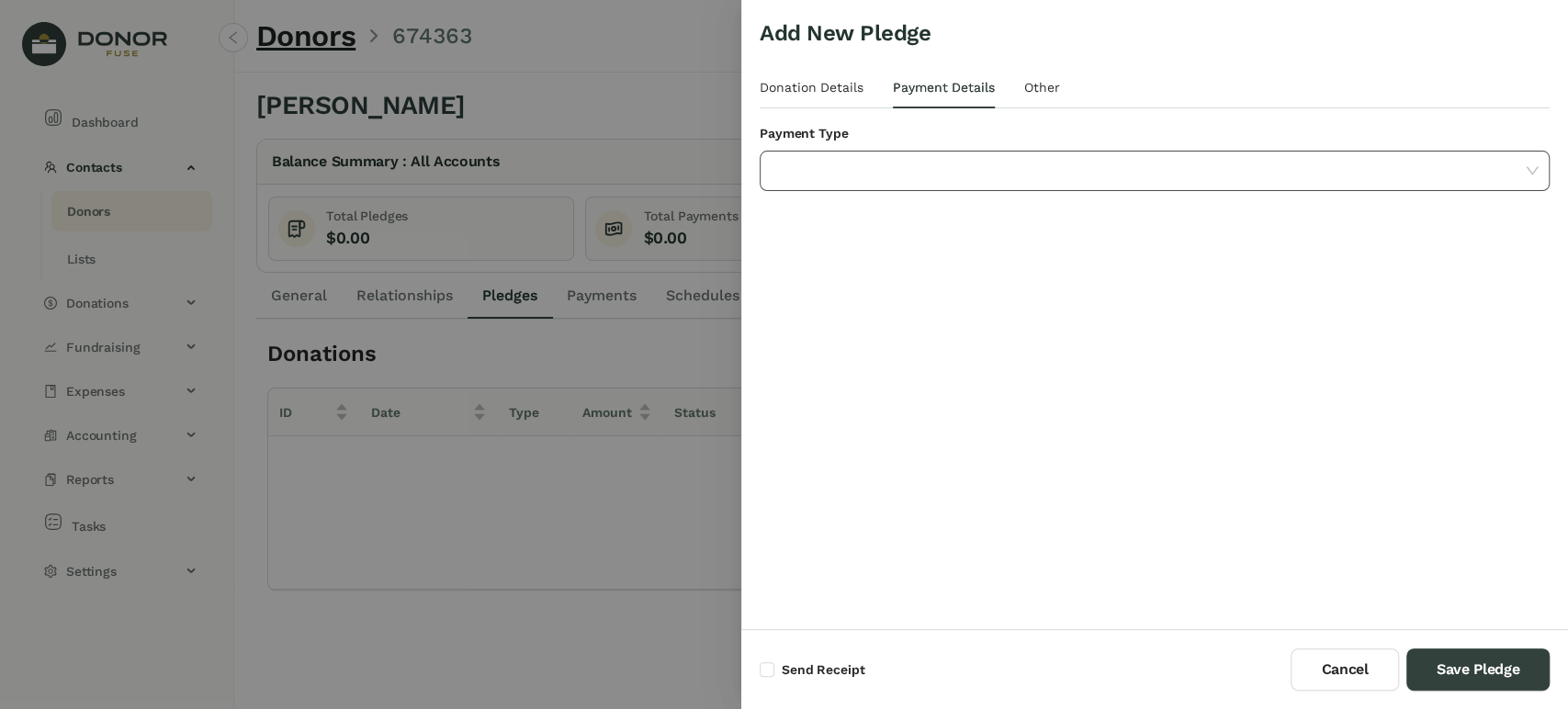 click 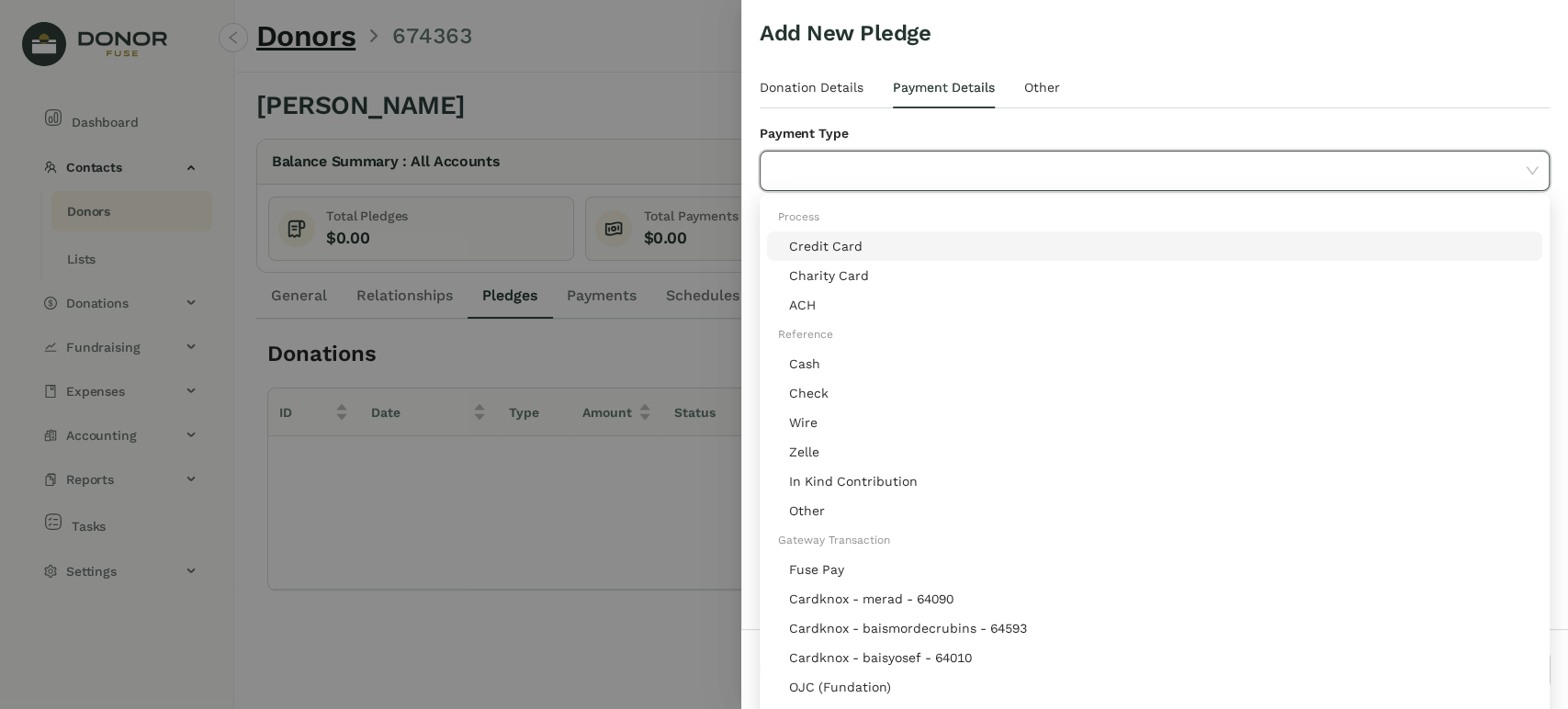 click on "Credit Card" 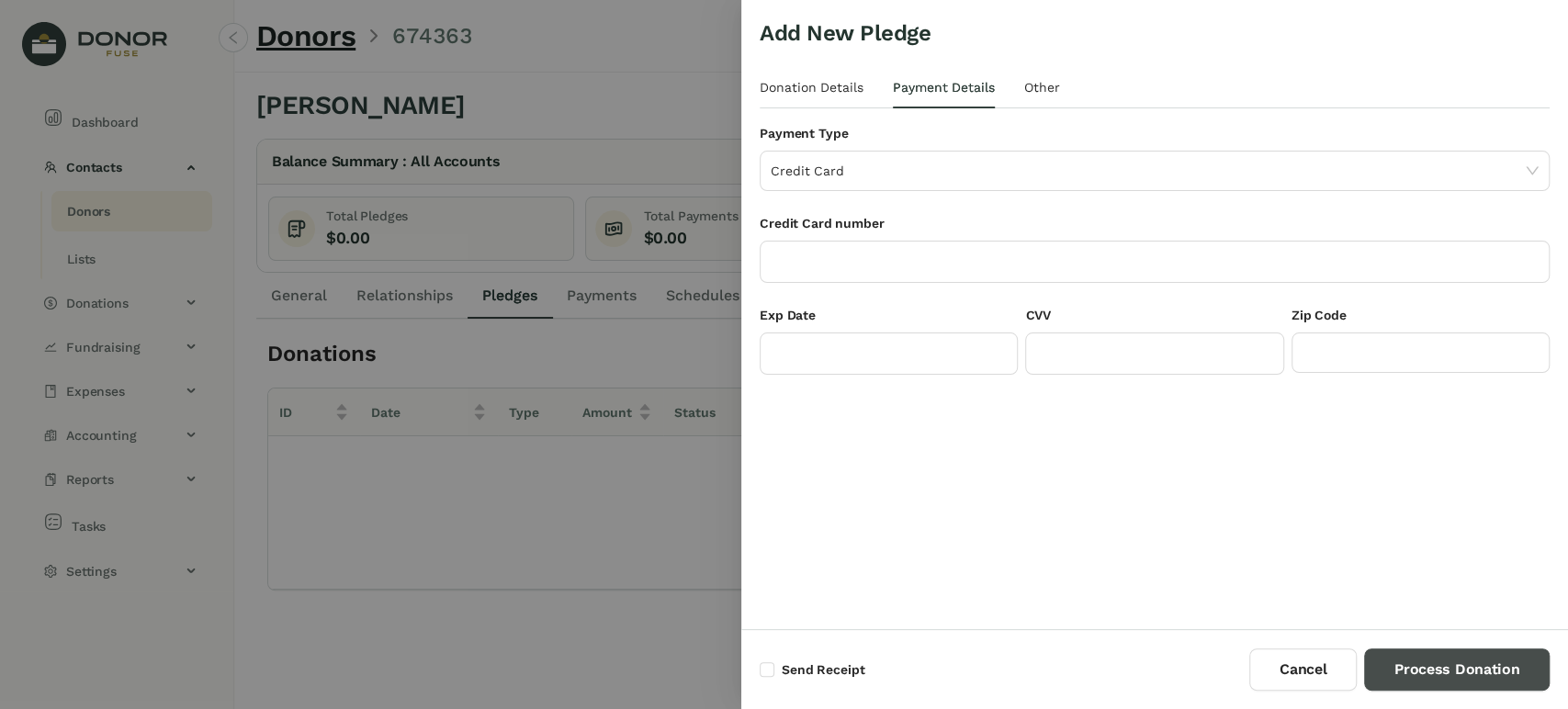 click on "Process Donation" at bounding box center [1457, 670] 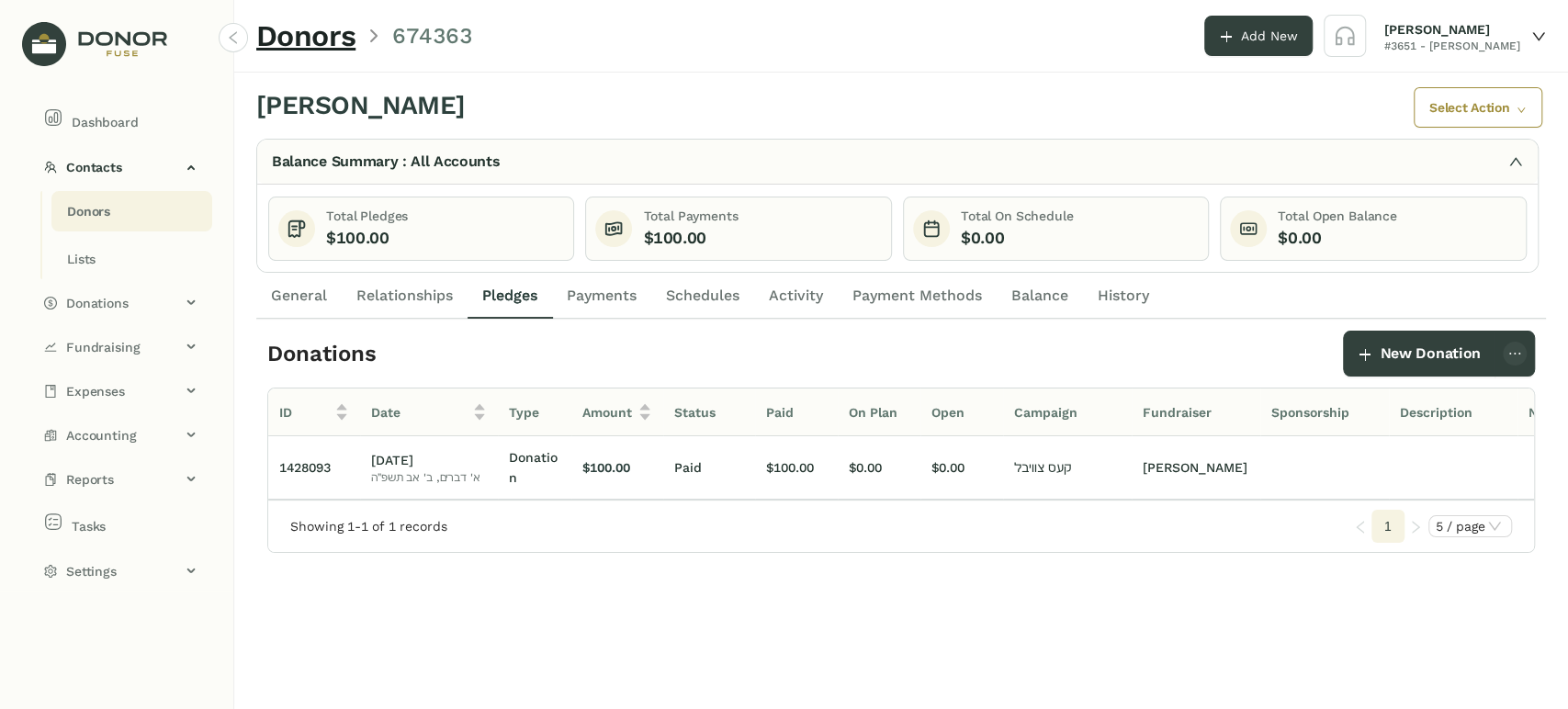 click on "Schedules" 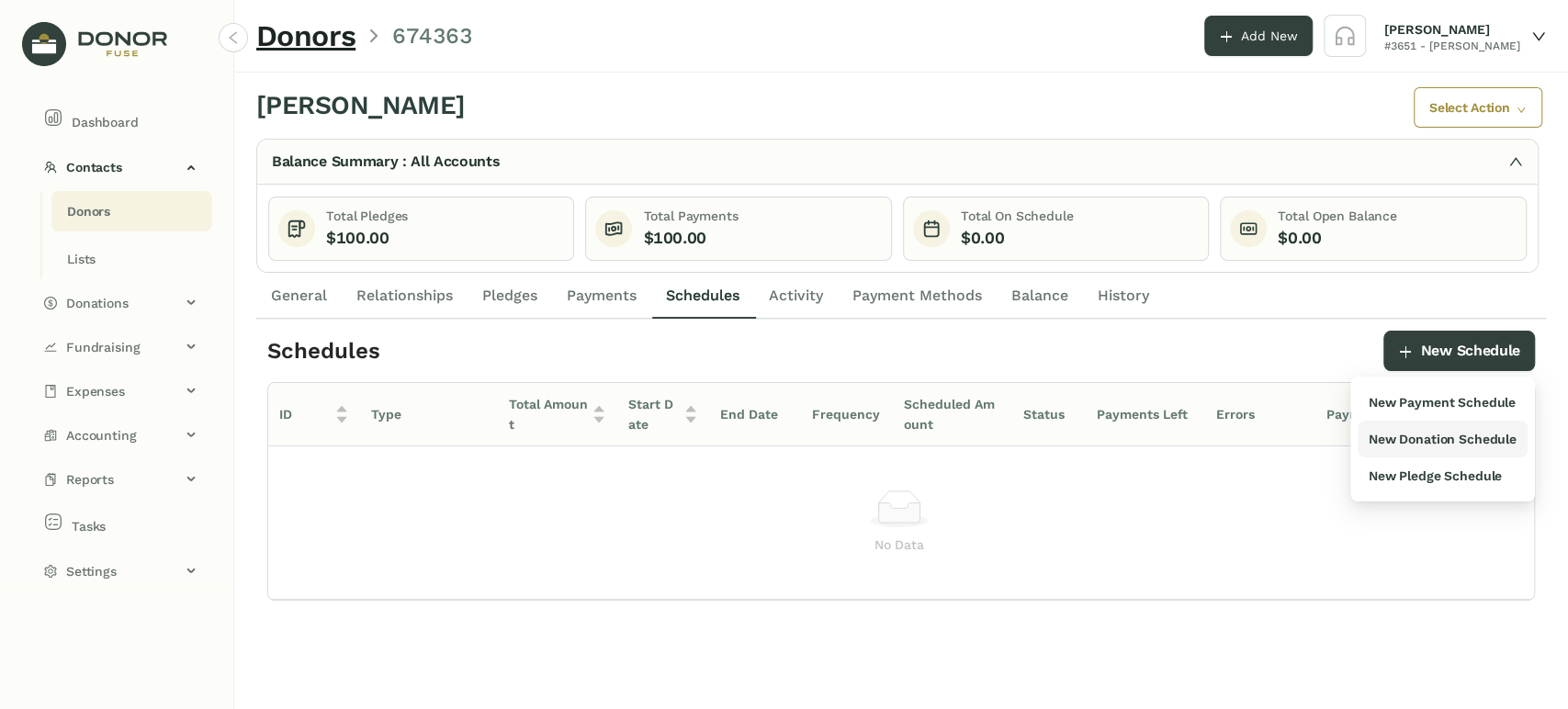 click on "New Donation Schedule" at bounding box center (1442, 439) 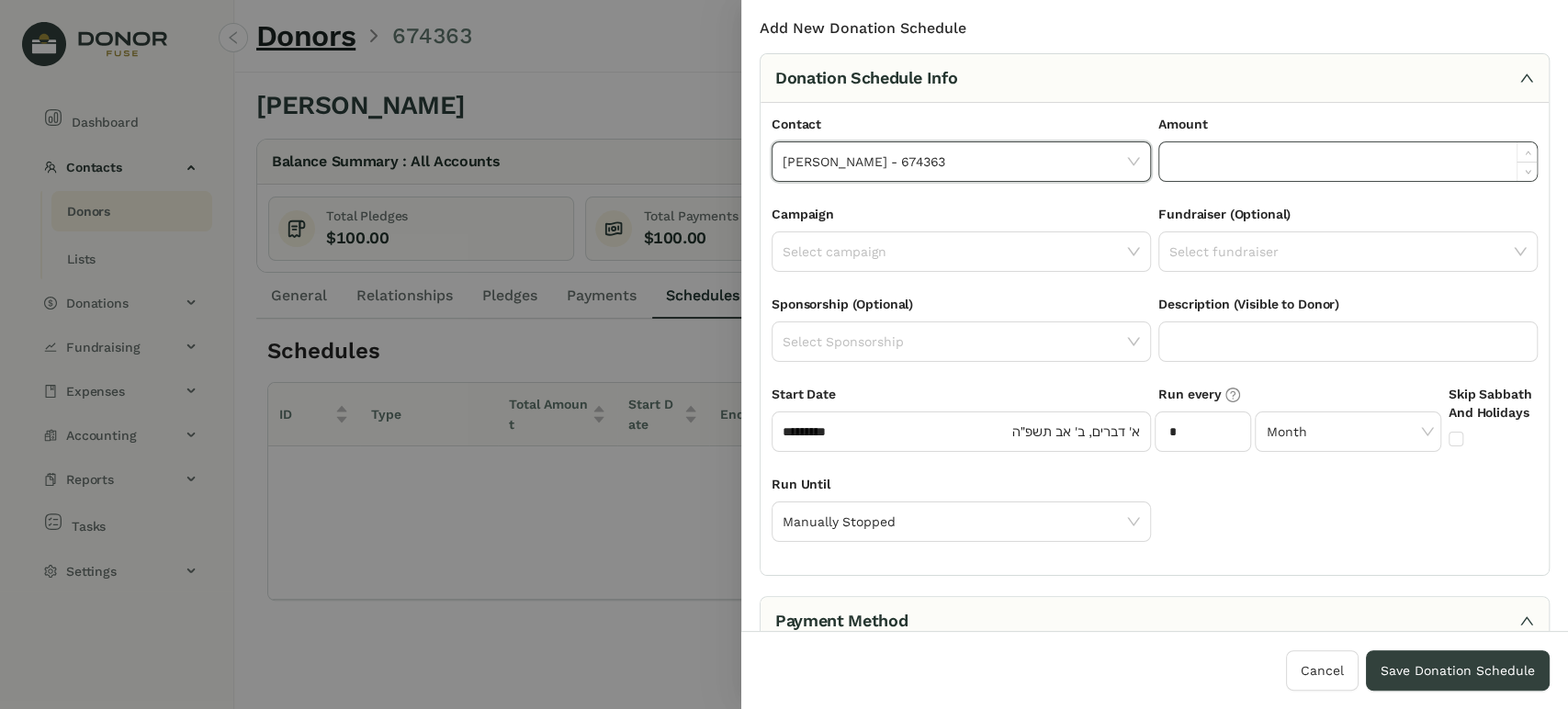 click 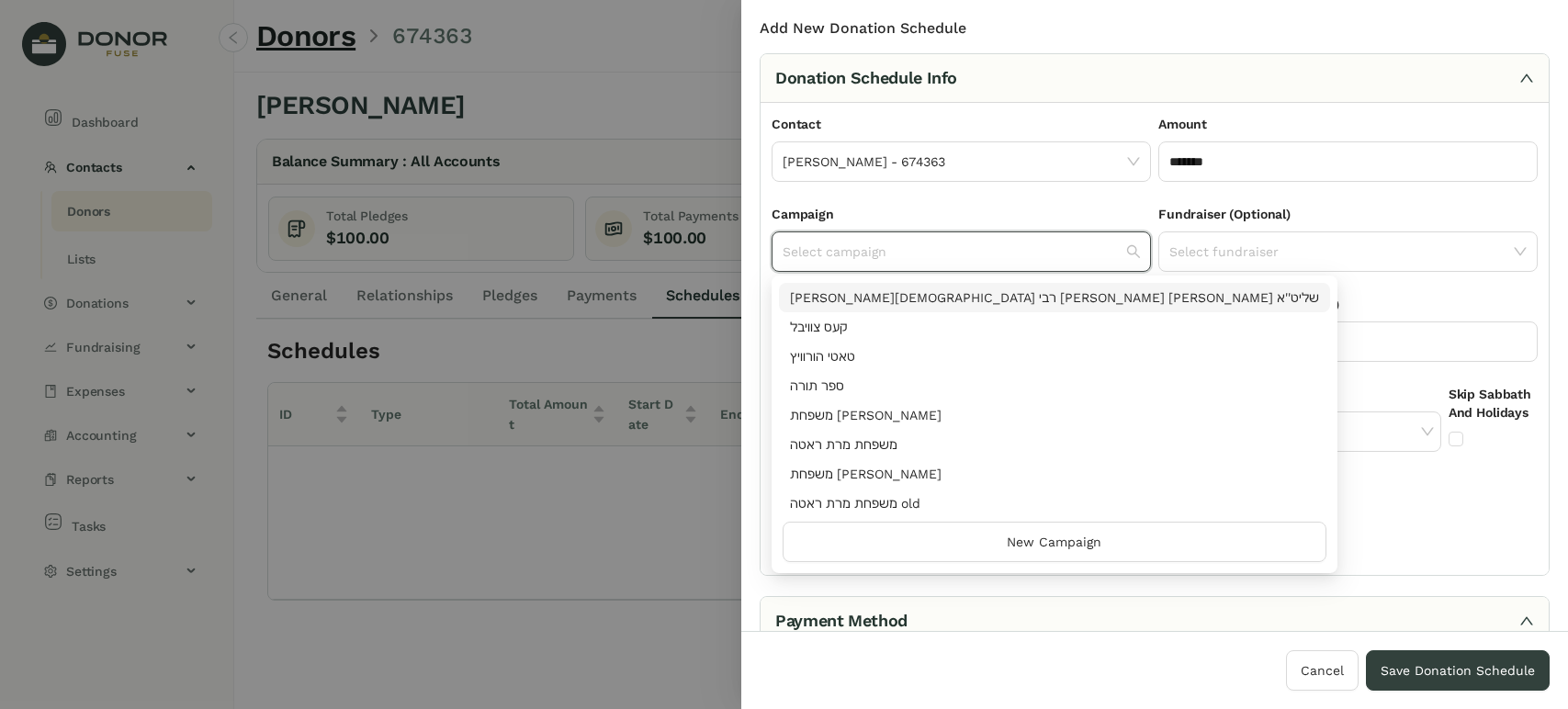 scroll, scrollTop: 0, scrollLeft: 0, axis: both 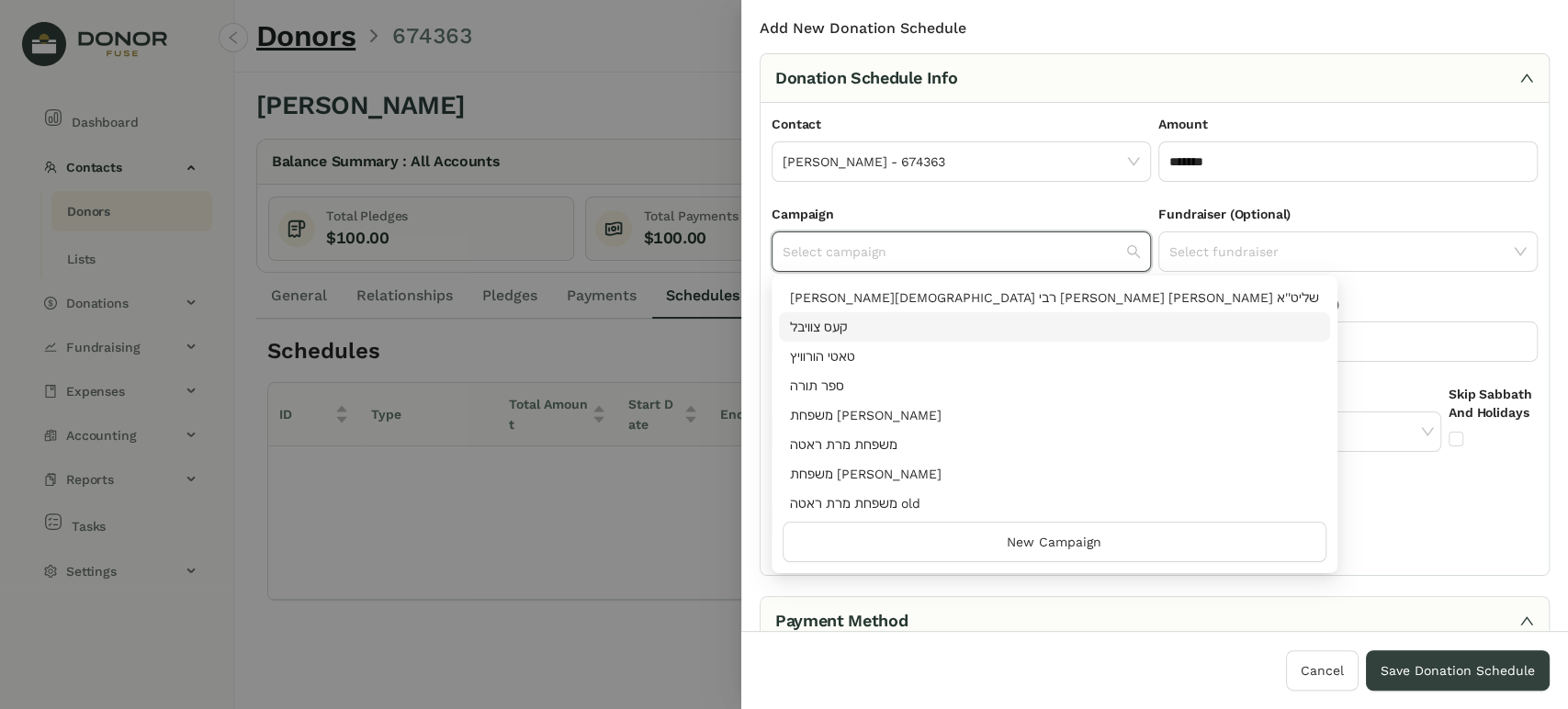 click on "‫קעס צוויבל‬" at bounding box center (1055, 327) 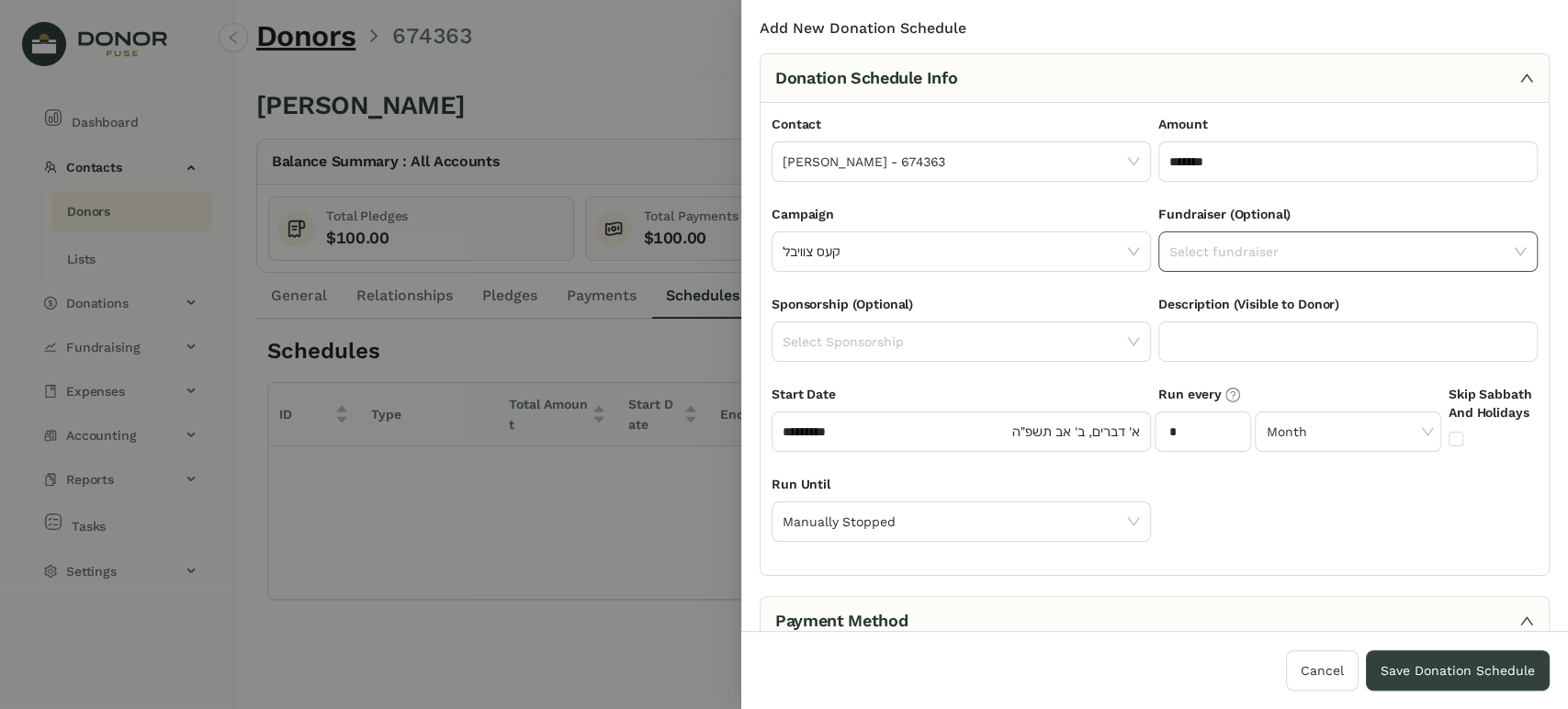 click 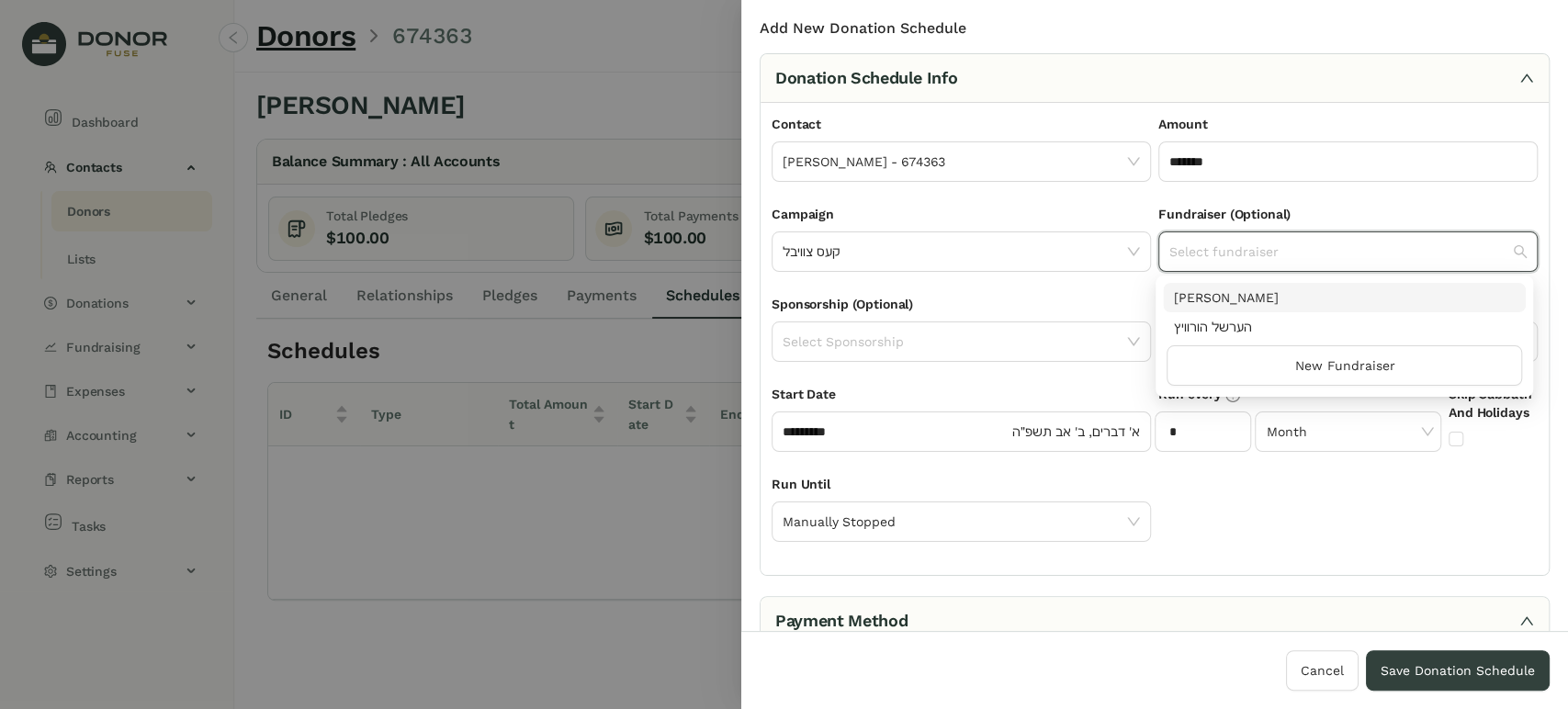 drag, startPoint x: 1265, startPoint y: 299, endPoint x: 1241, endPoint y: 294, distance: 24.515301 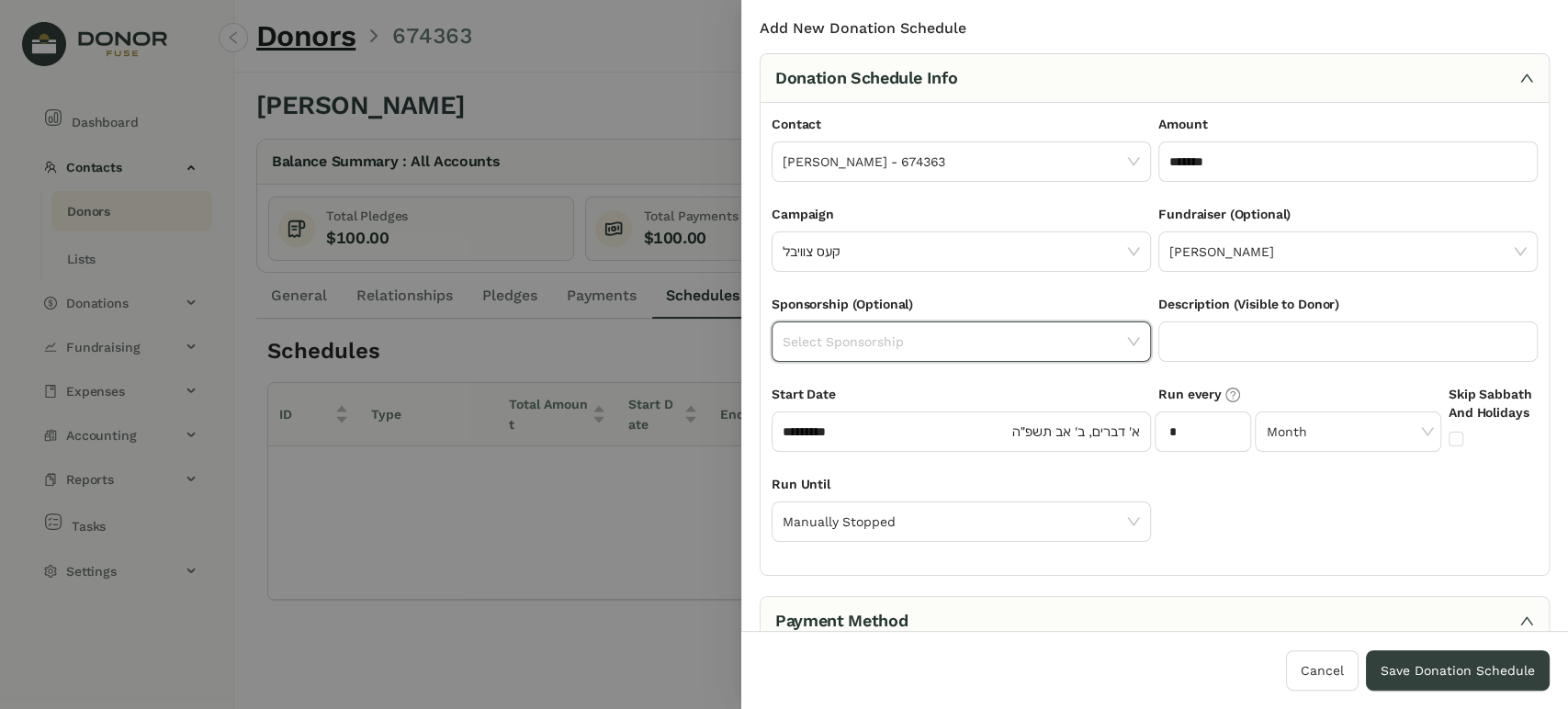 click 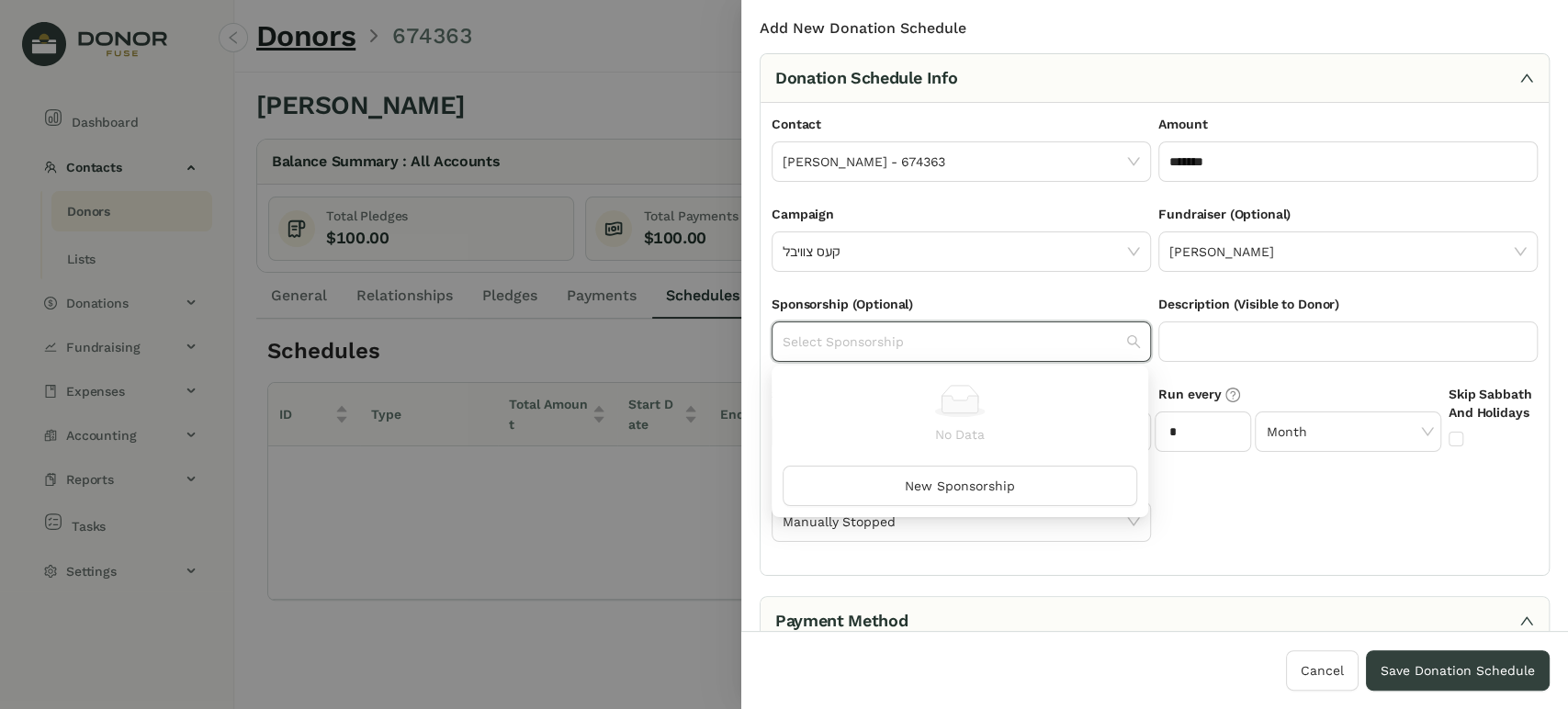 drag, startPoint x: 1566, startPoint y: 306, endPoint x: 1550, endPoint y: 348, distance: 44.94441 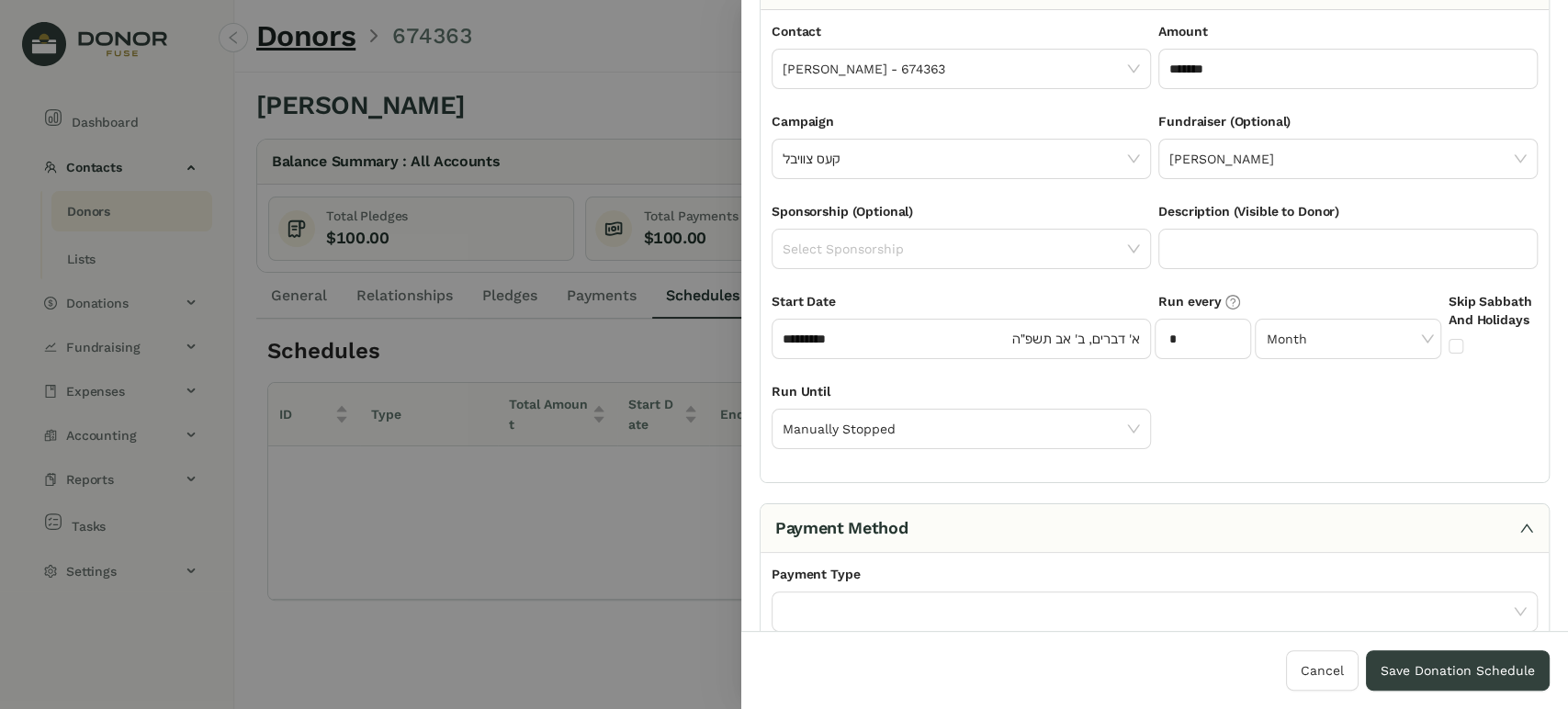 scroll, scrollTop: 95, scrollLeft: 0, axis: vertical 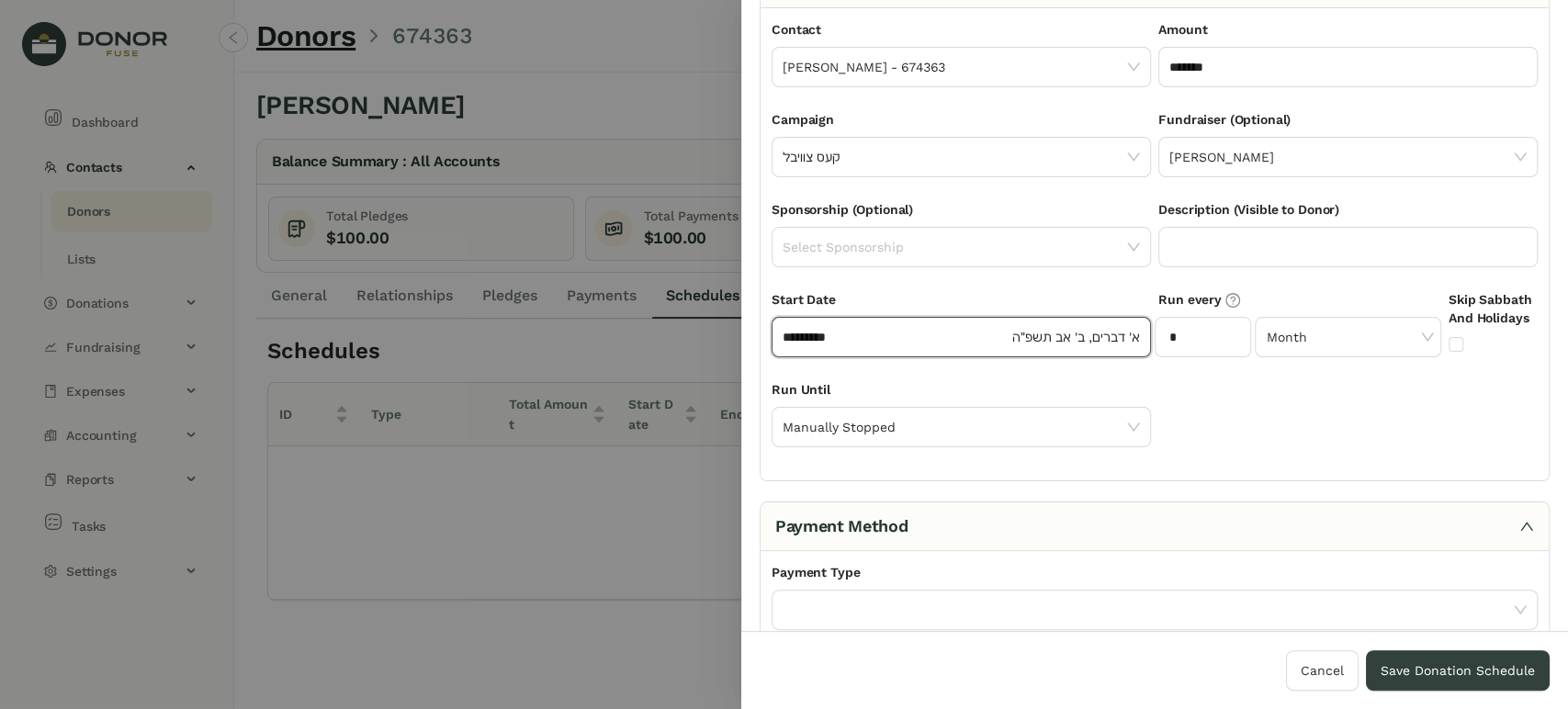 click on "*********" 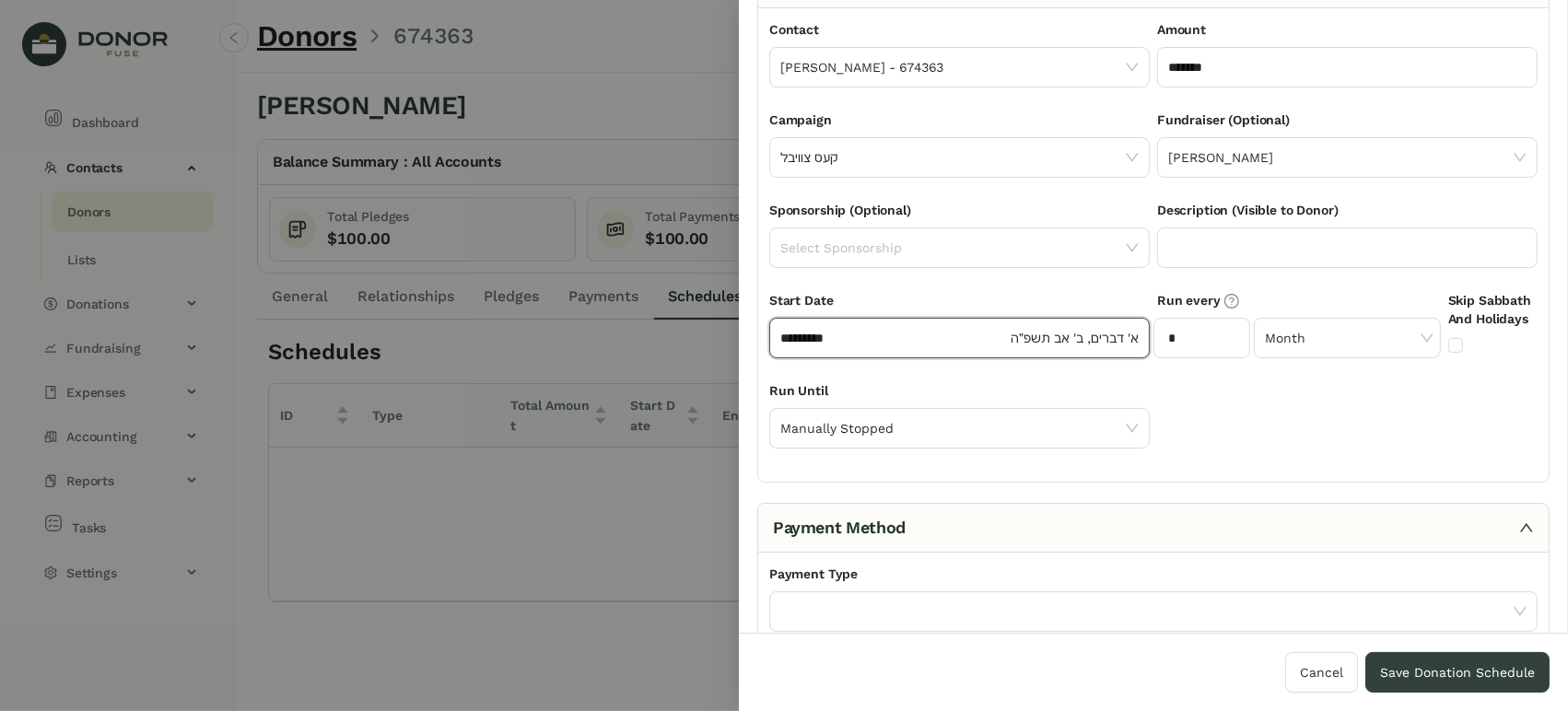 select on "*" 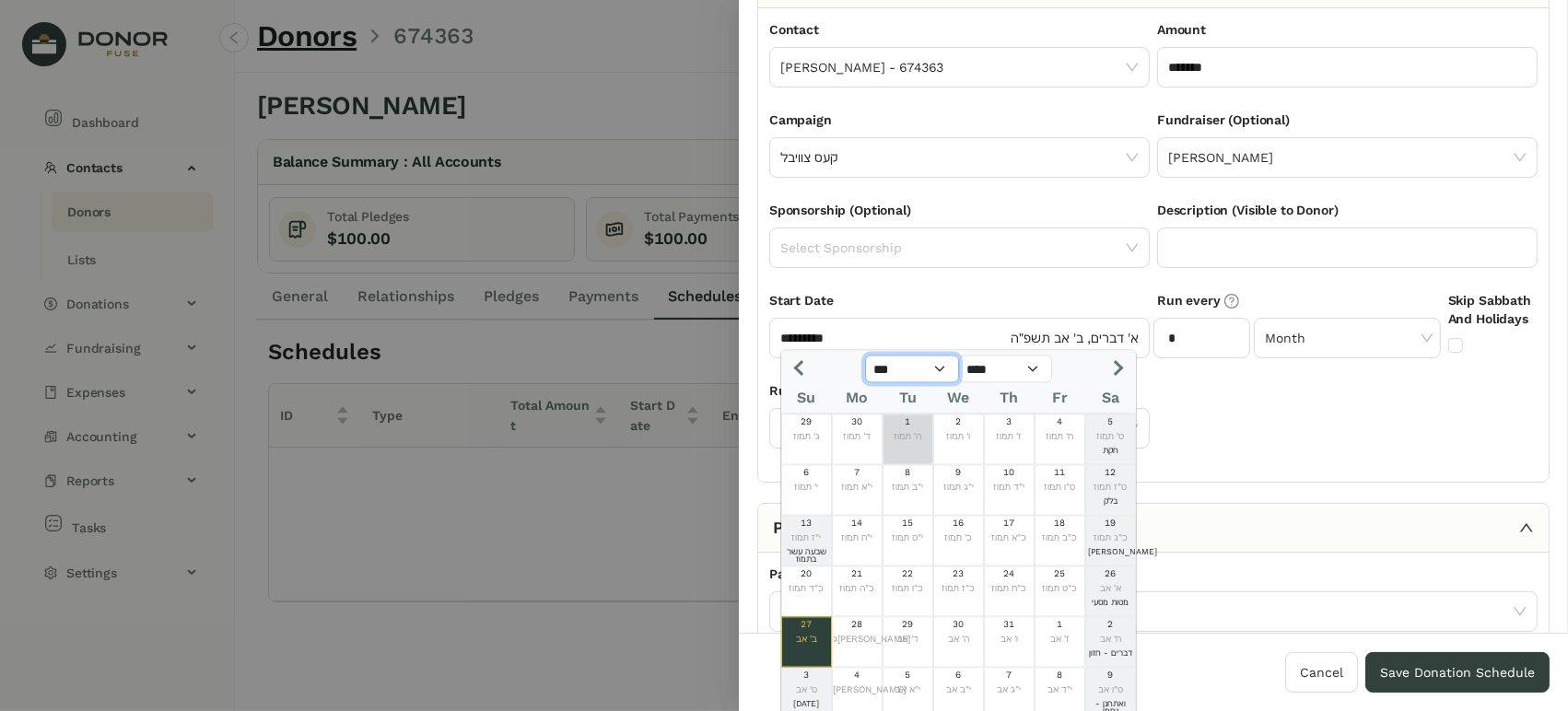 click on "*** *** *** *** *** *** *** *** *** *** *** ***" 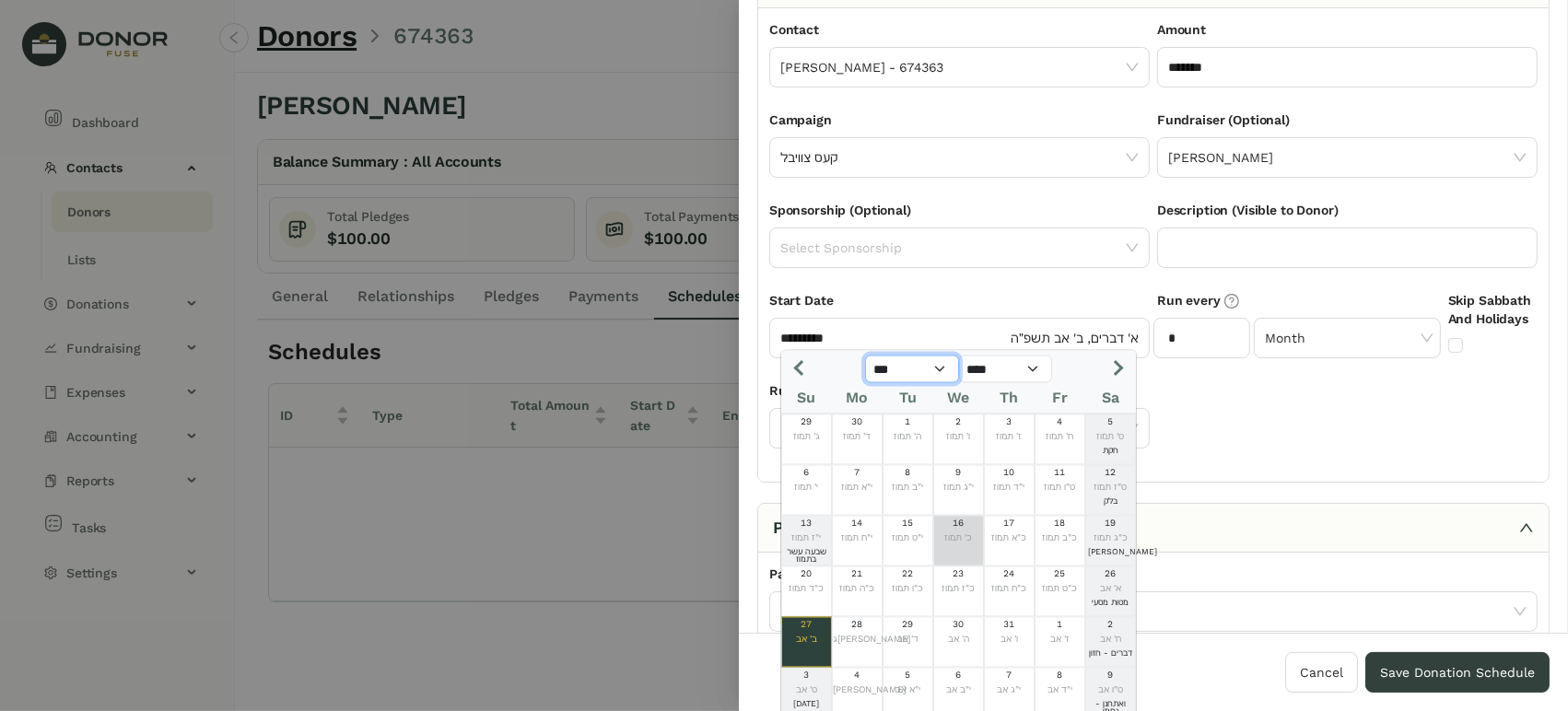 select on "*" 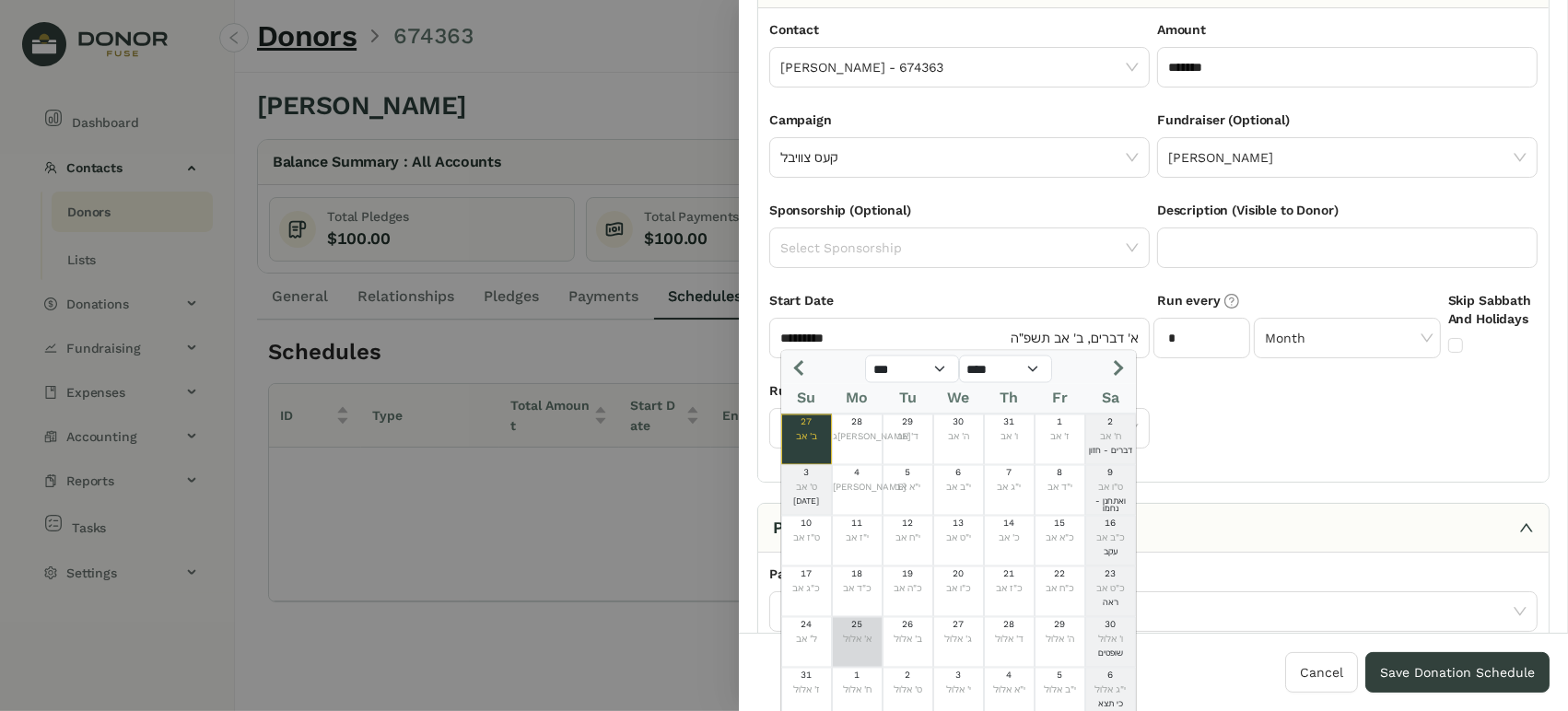 click on "25" 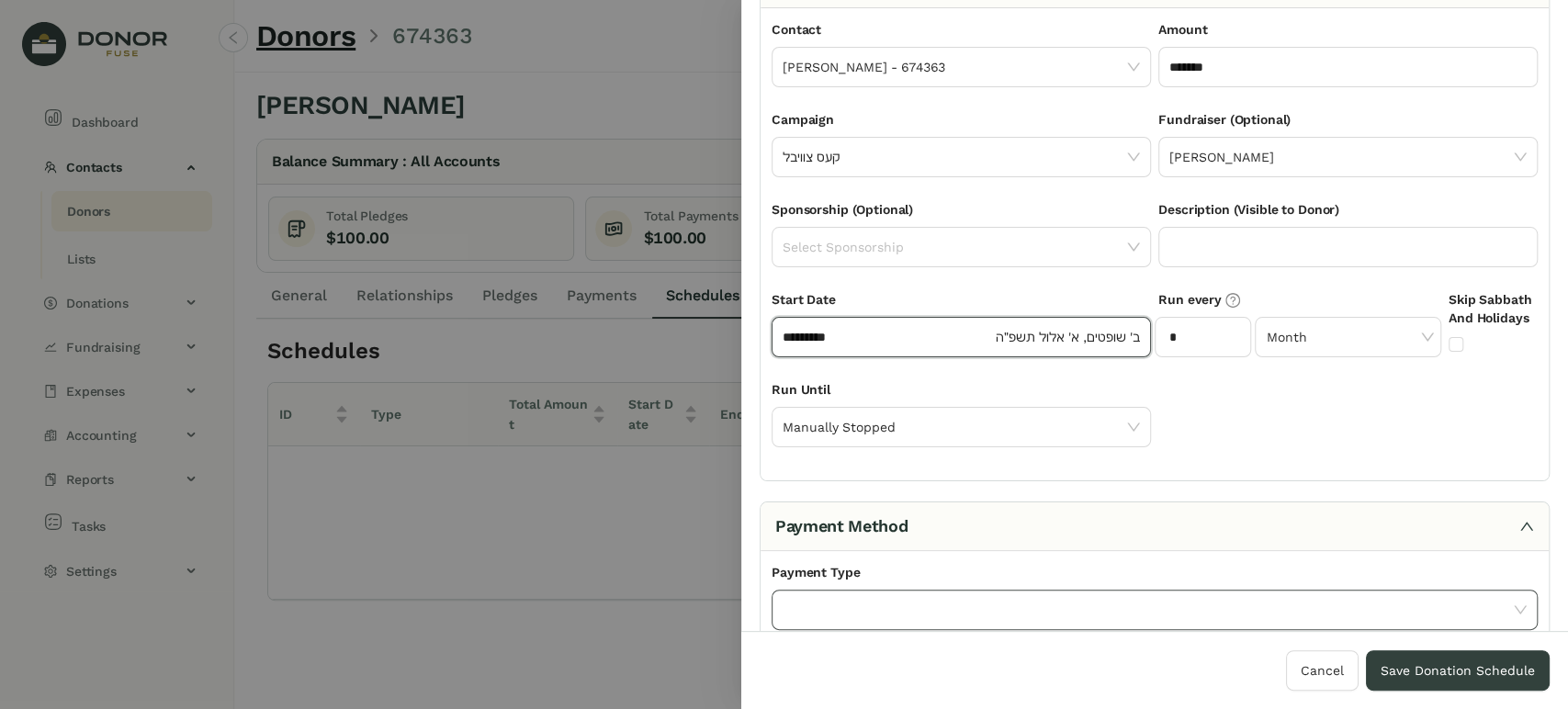 click 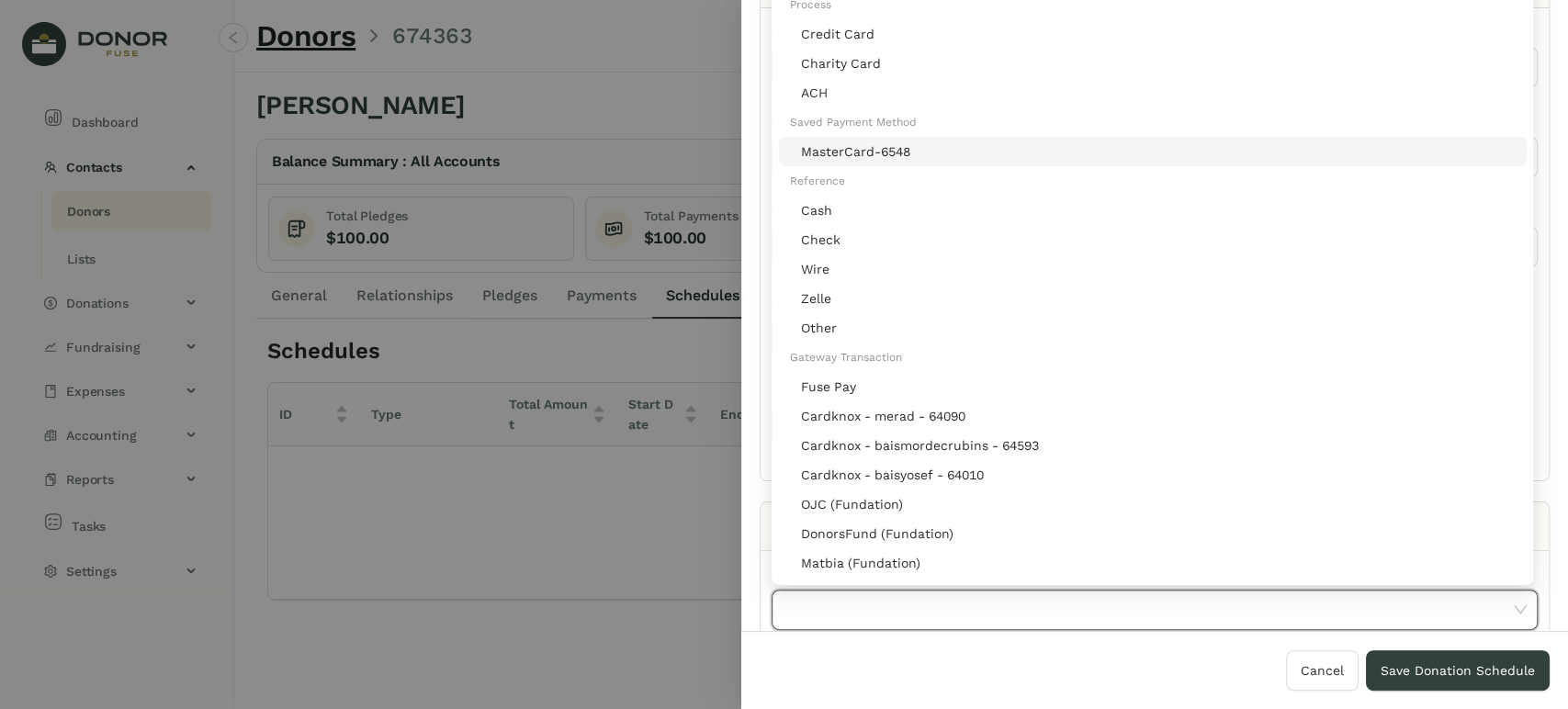 click on "MasterCard-6548" 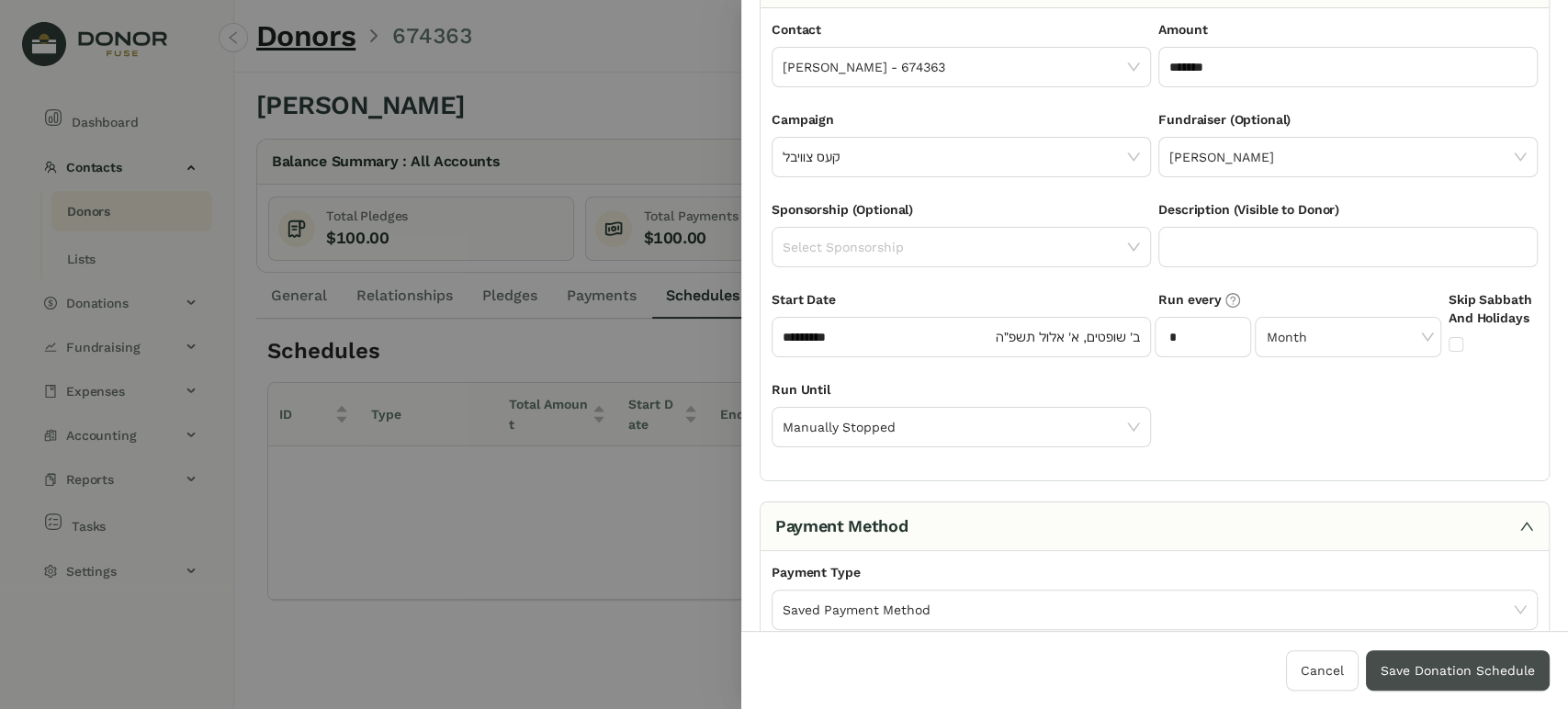 click on "Save Donation Schedule" at bounding box center (1458, 670) 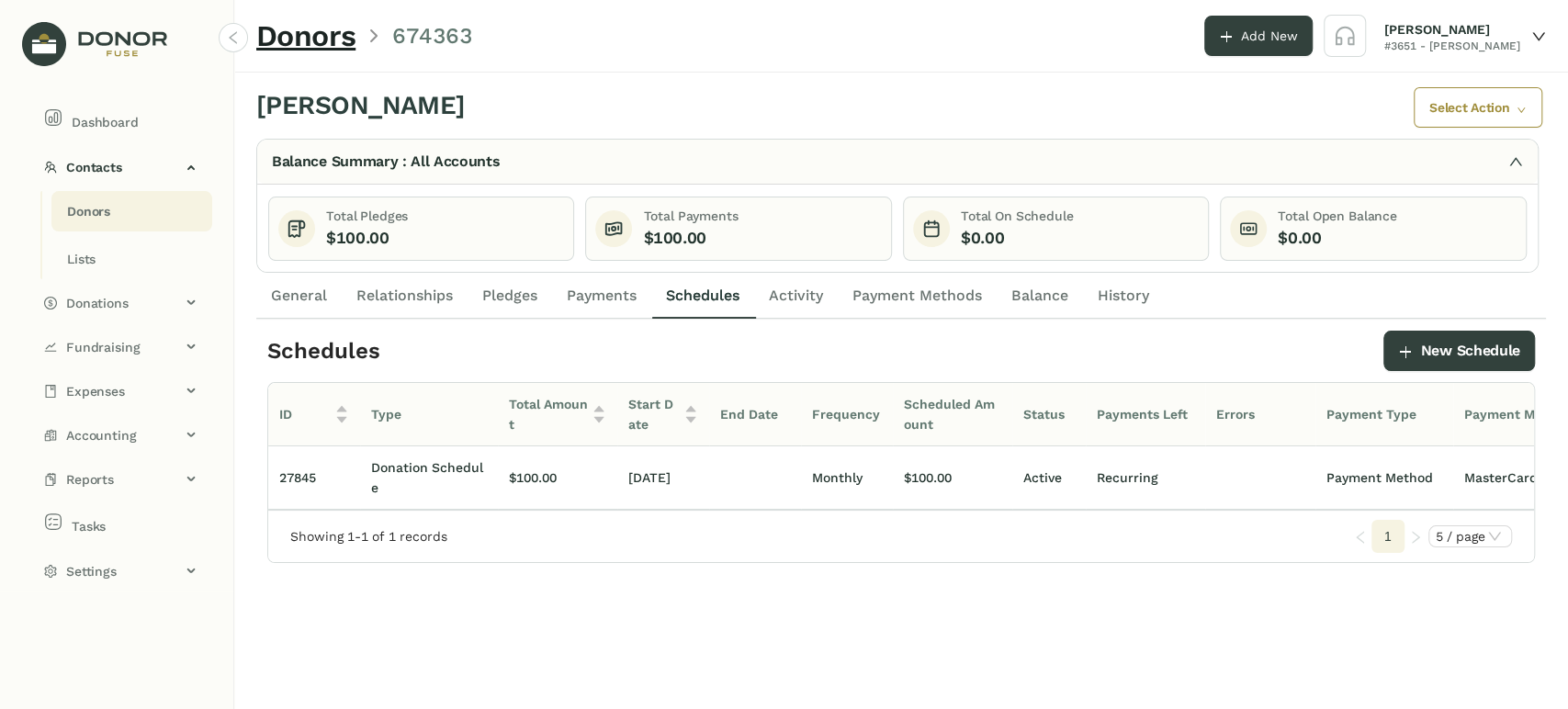 click on "Activity" 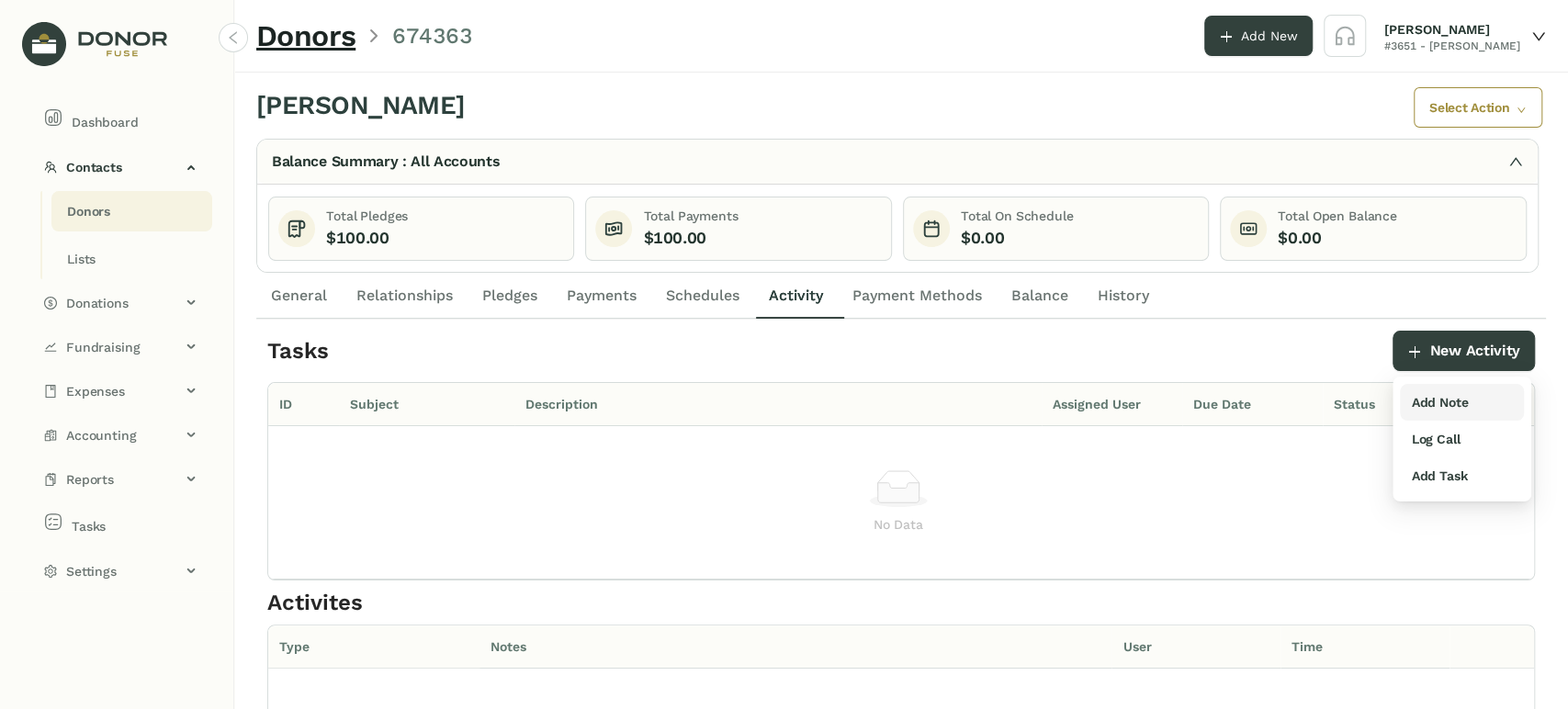 click on "Add Note" at bounding box center [1439, 402] 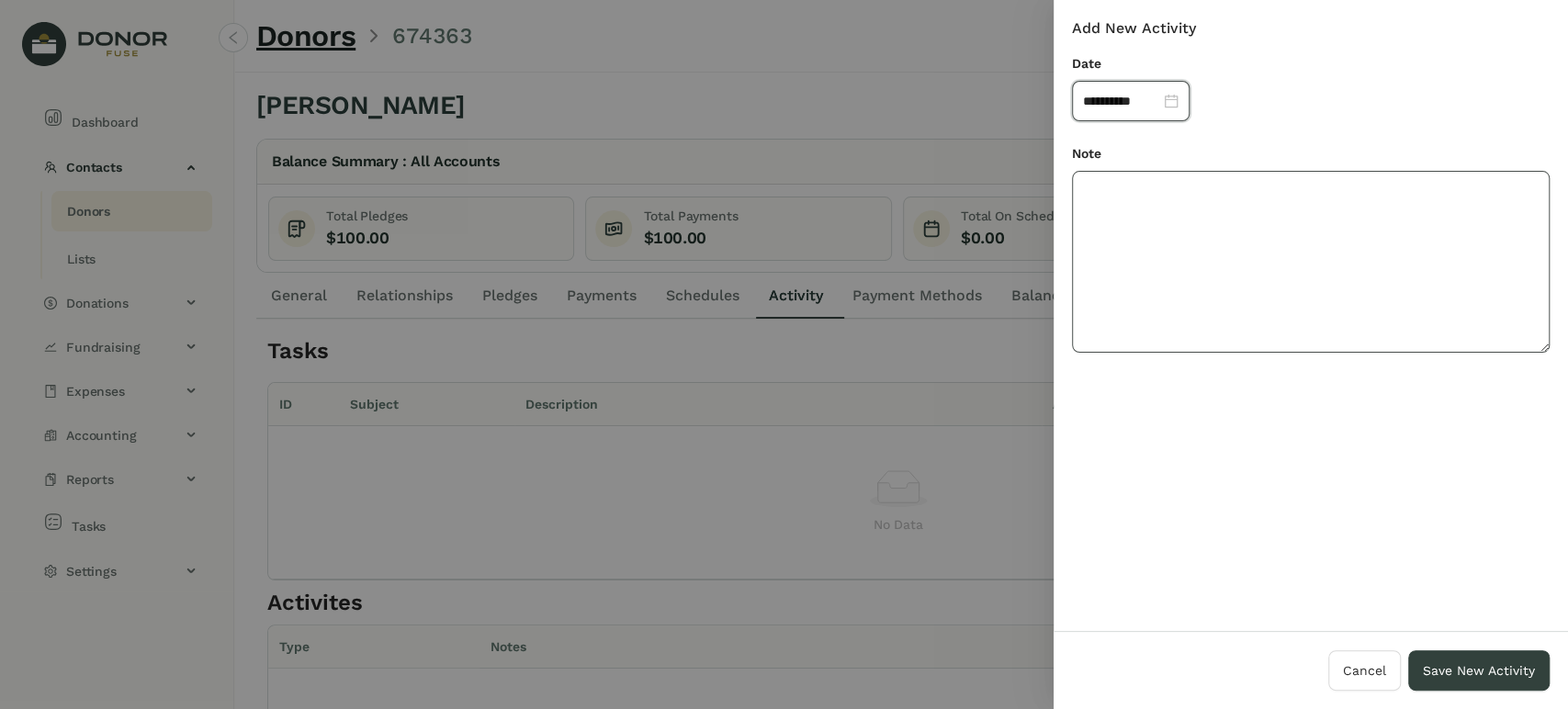 click 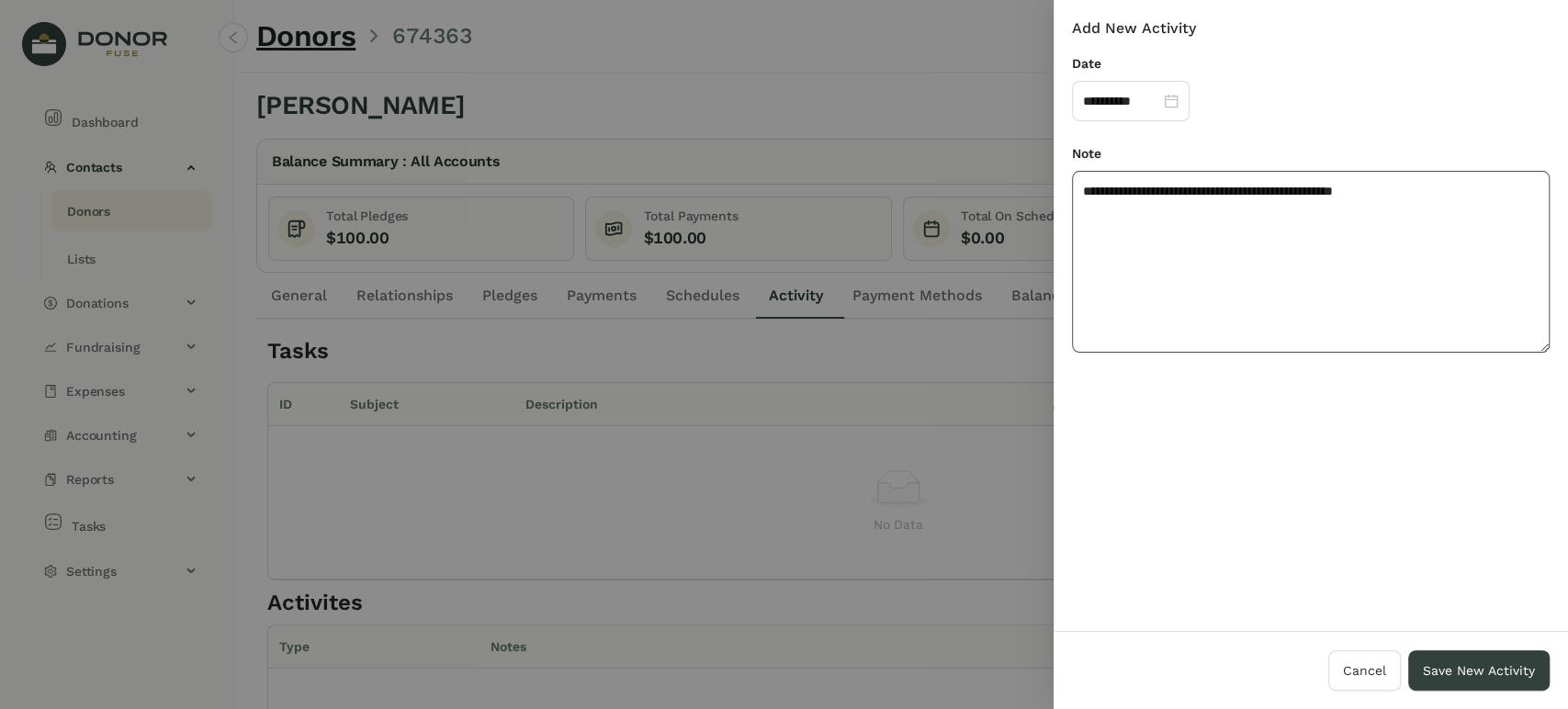 paste on "**********" 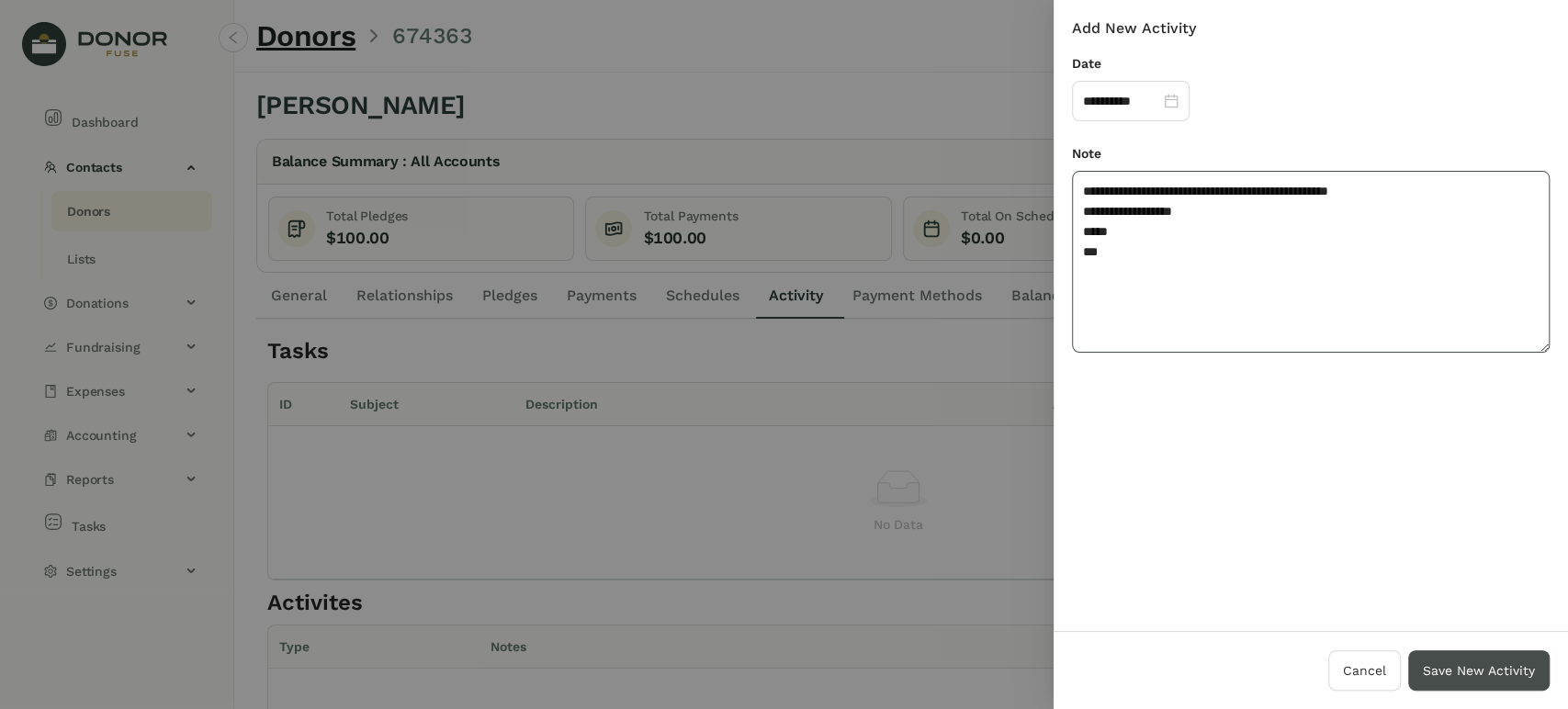 type on "**********" 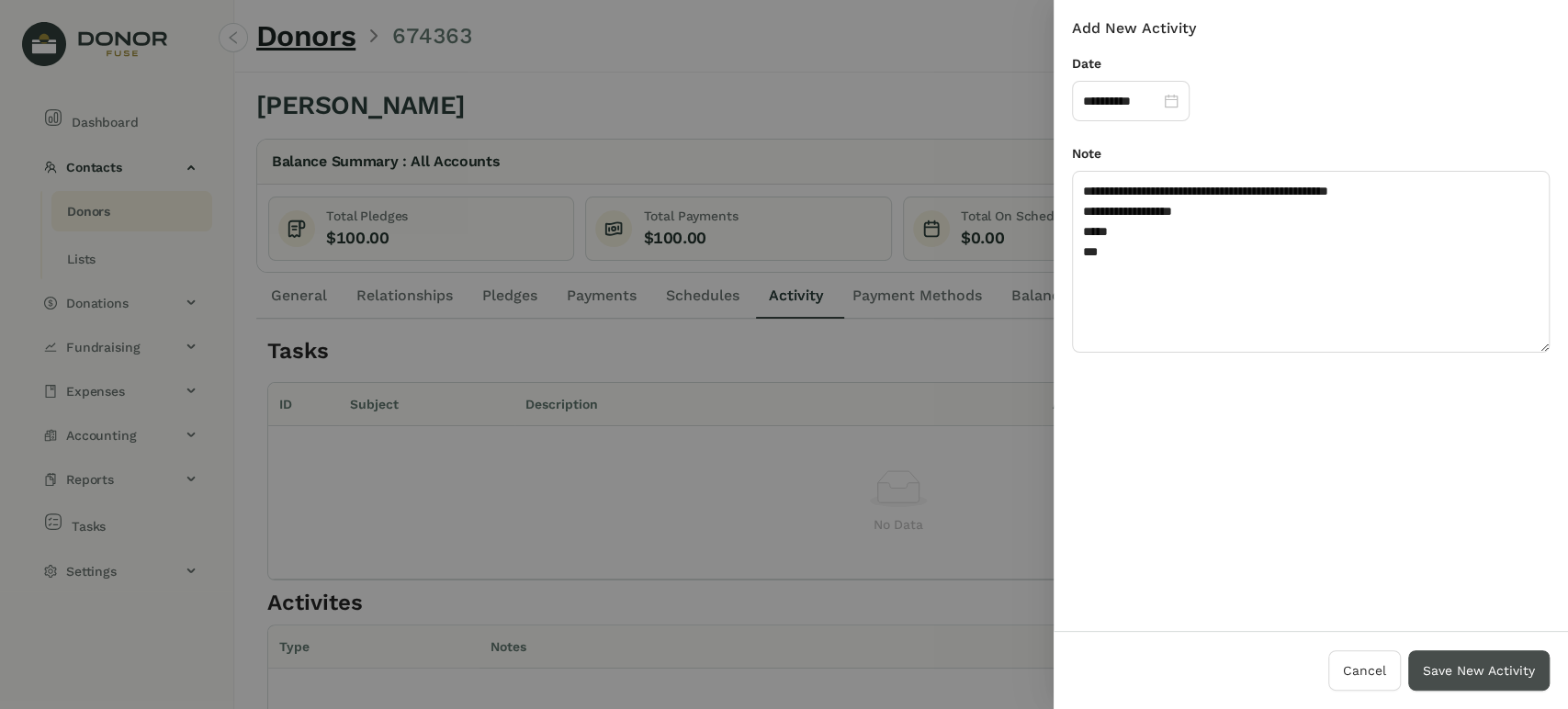 click on "Save New Activity" at bounding box center [1479, 670] 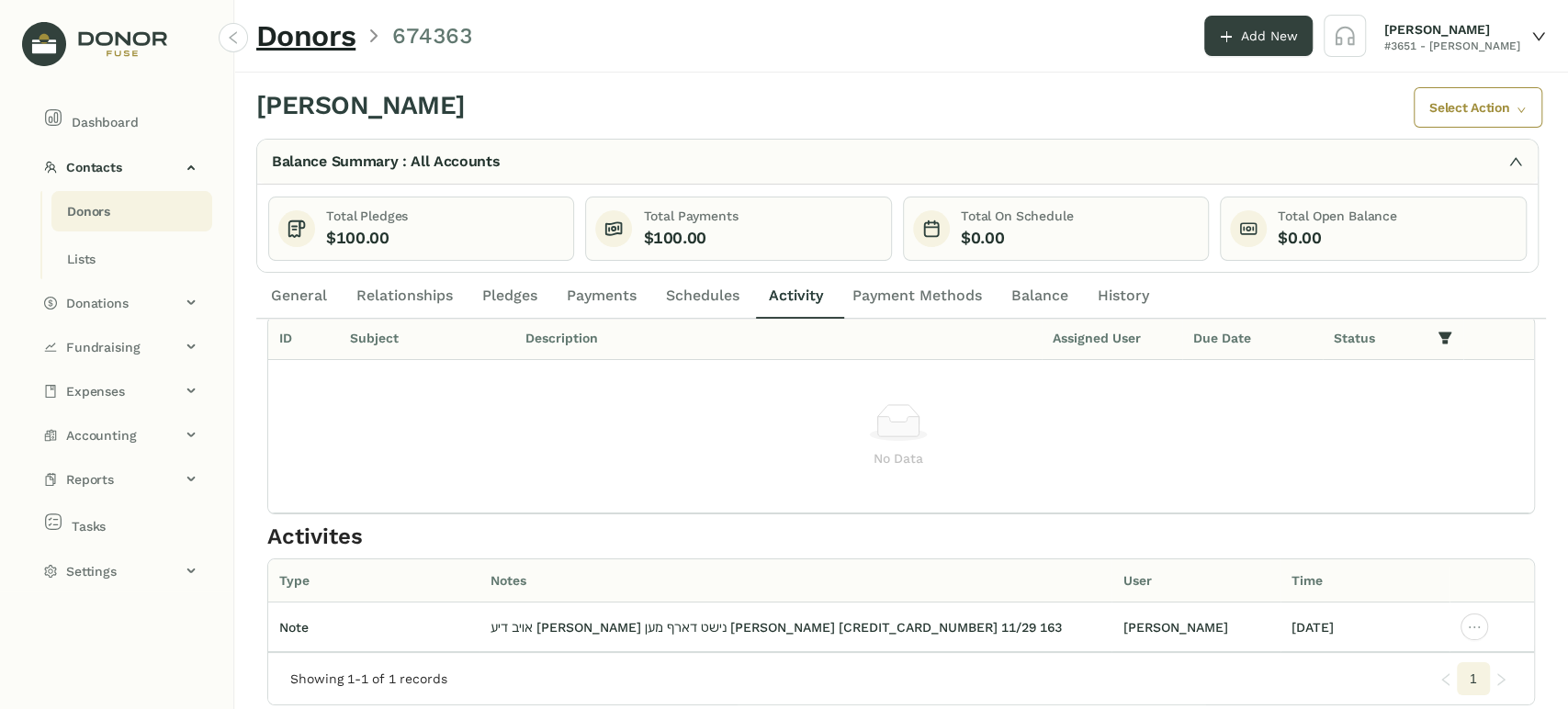 scroll, scrollTop: 72, scrollLeft: 0, axis: vertical 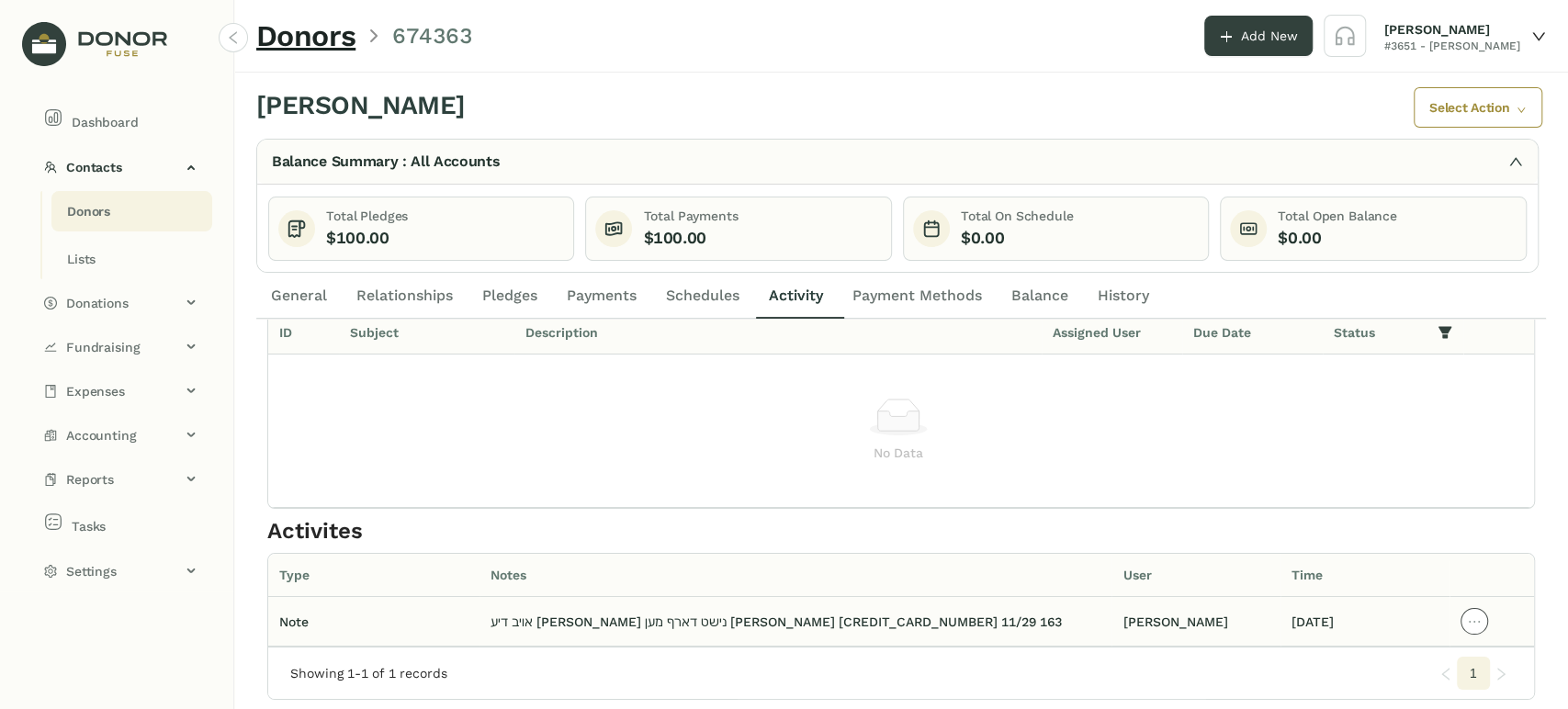 click 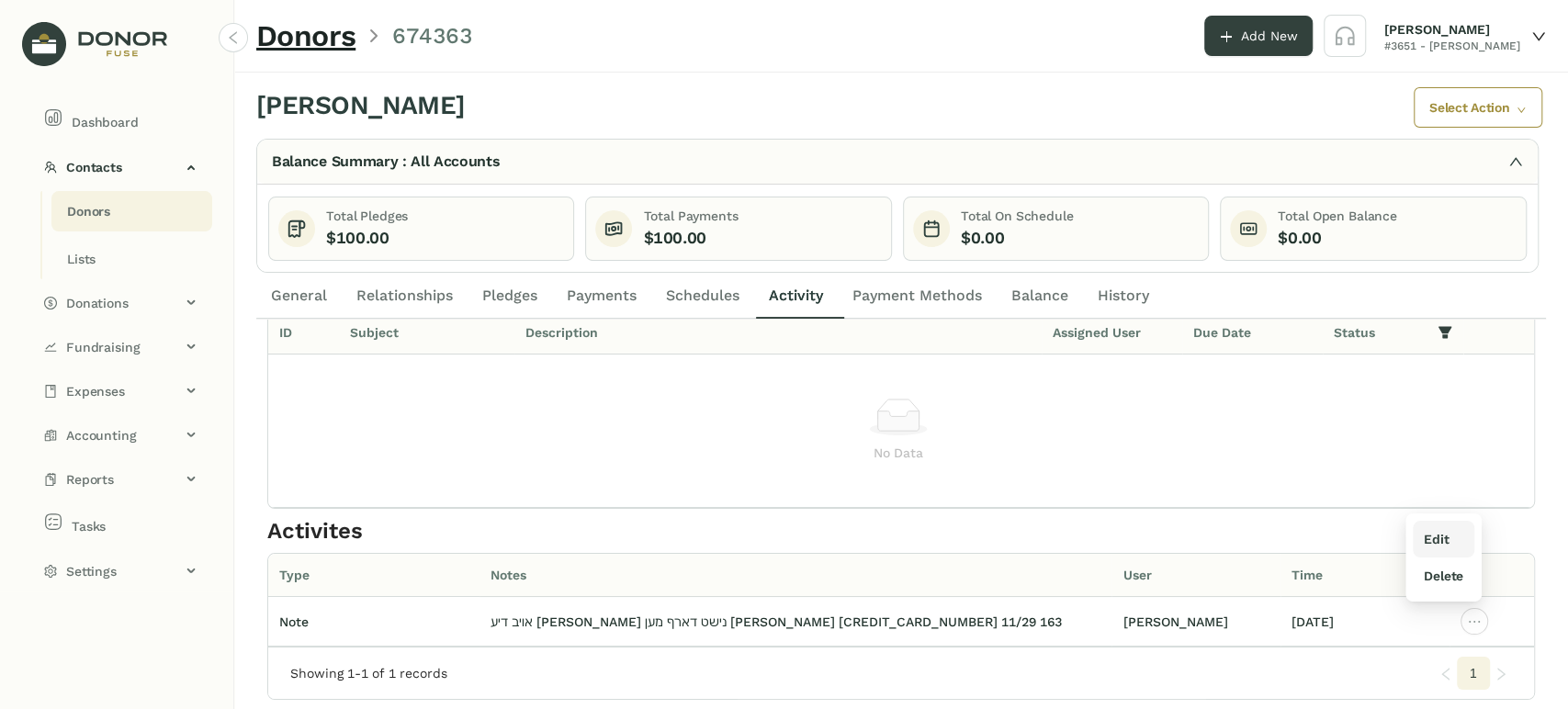 click on "Edit" at bounding box center (1436, 539) 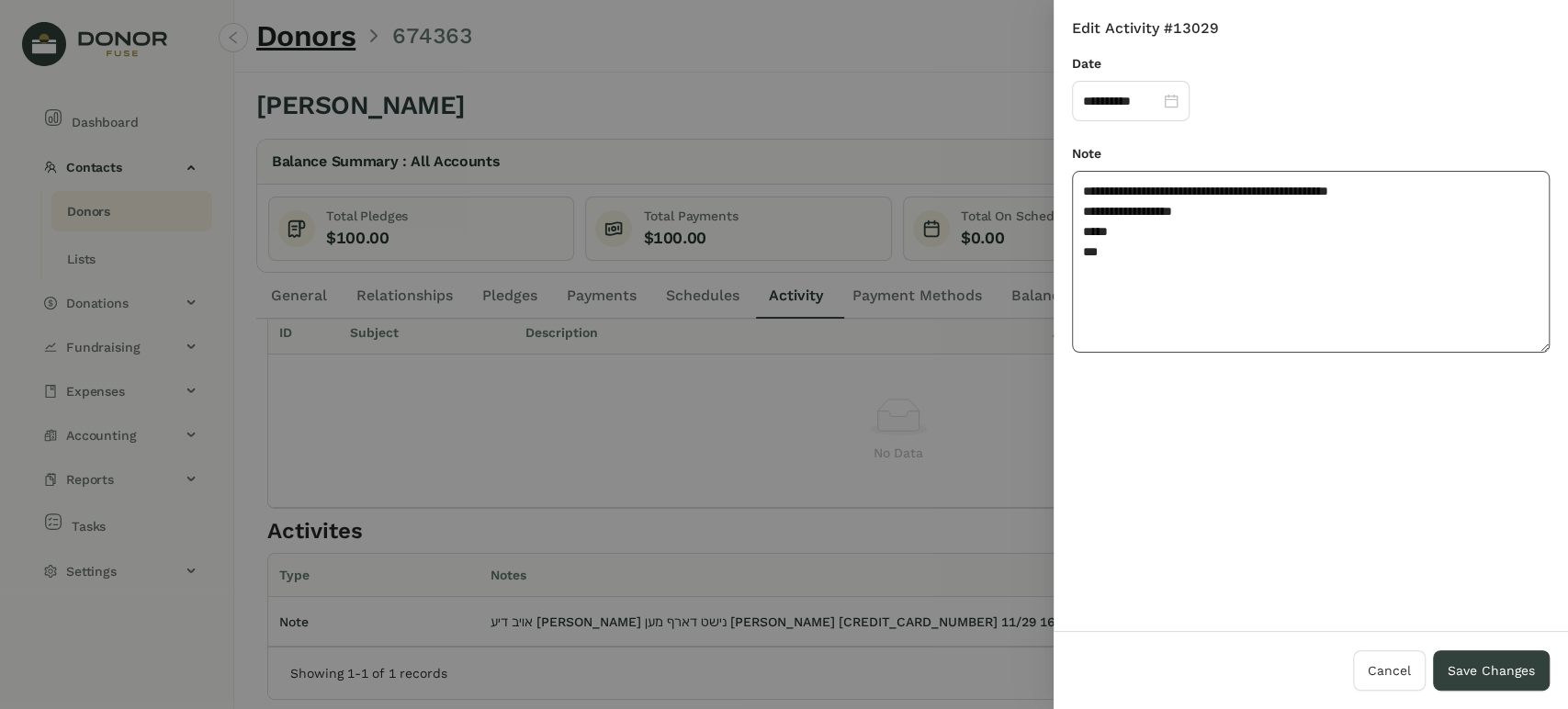 drag, startPoint x: 1287, startPoint y: 185, endPoint x: 1279, endPoint y: 254, distance: 69.46222 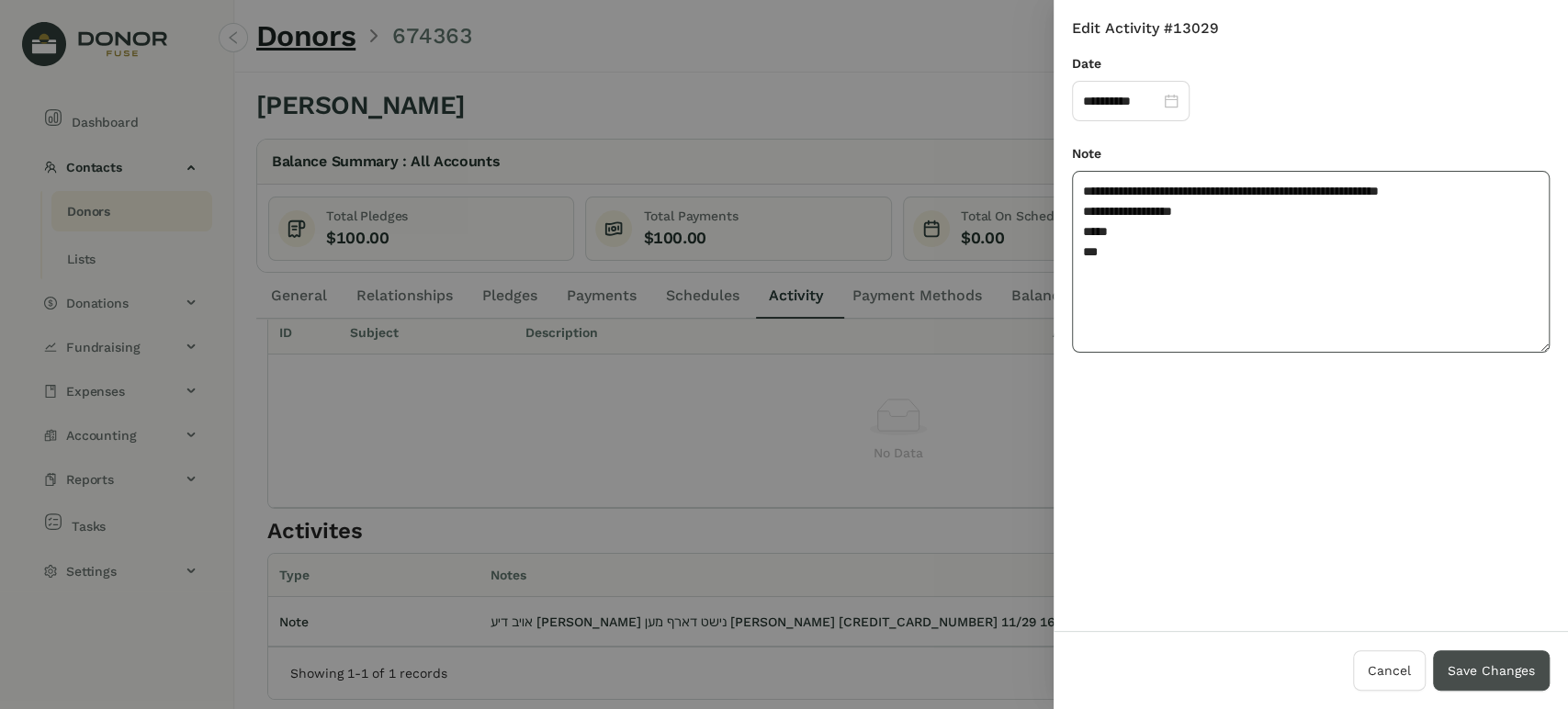 type on "**********" 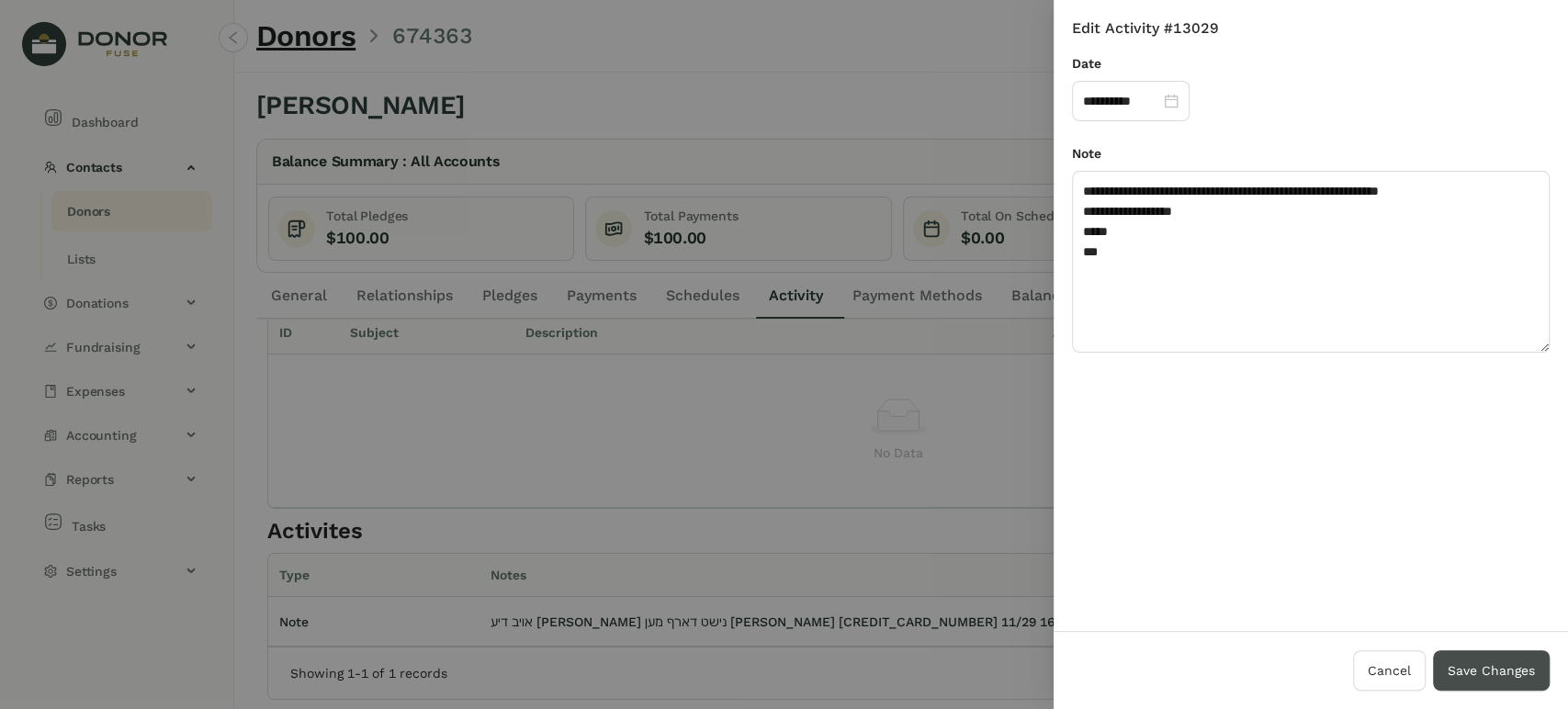 drag, startPoint x: 1486, startPoint y: 669, endPoint x: 1458, endPoint y: 657, distance: 30.46309 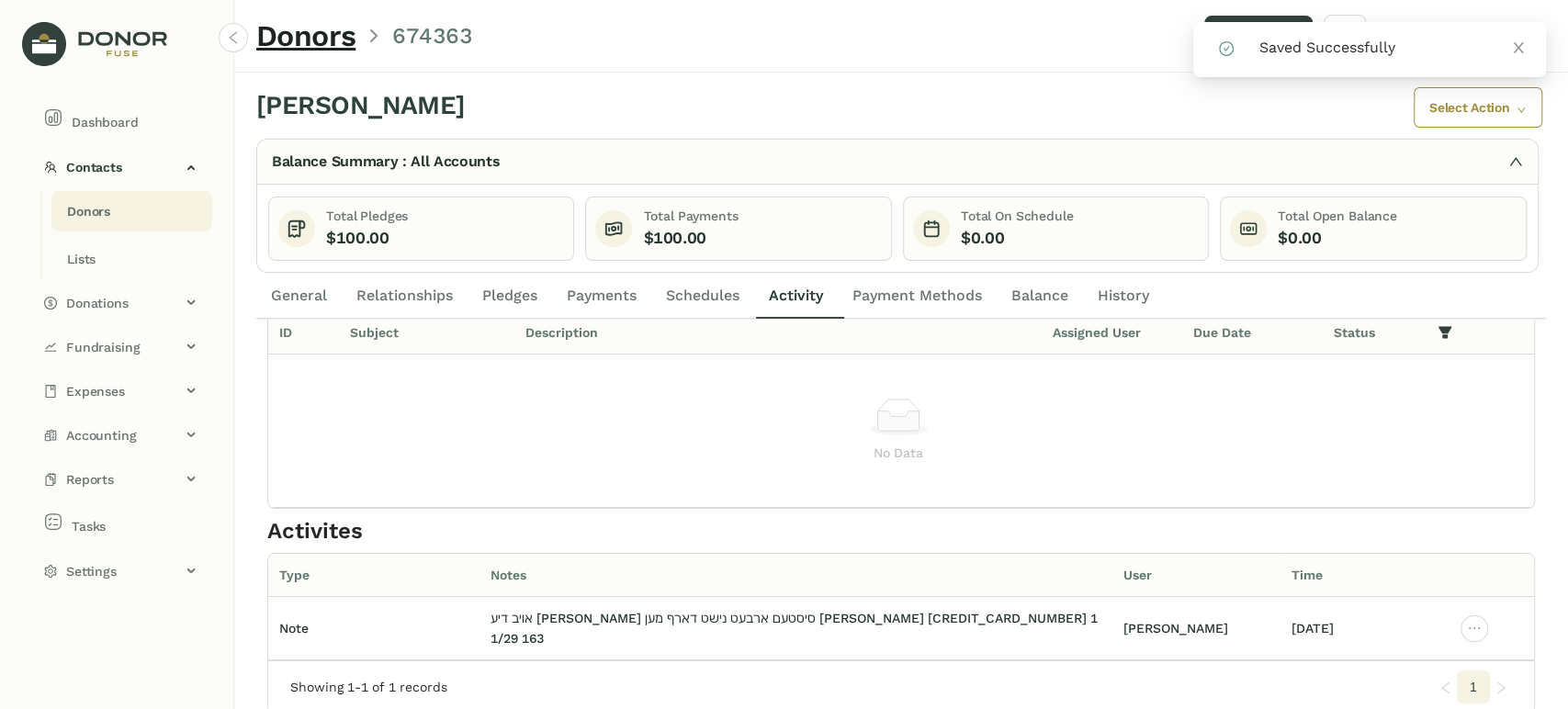 click on "General" 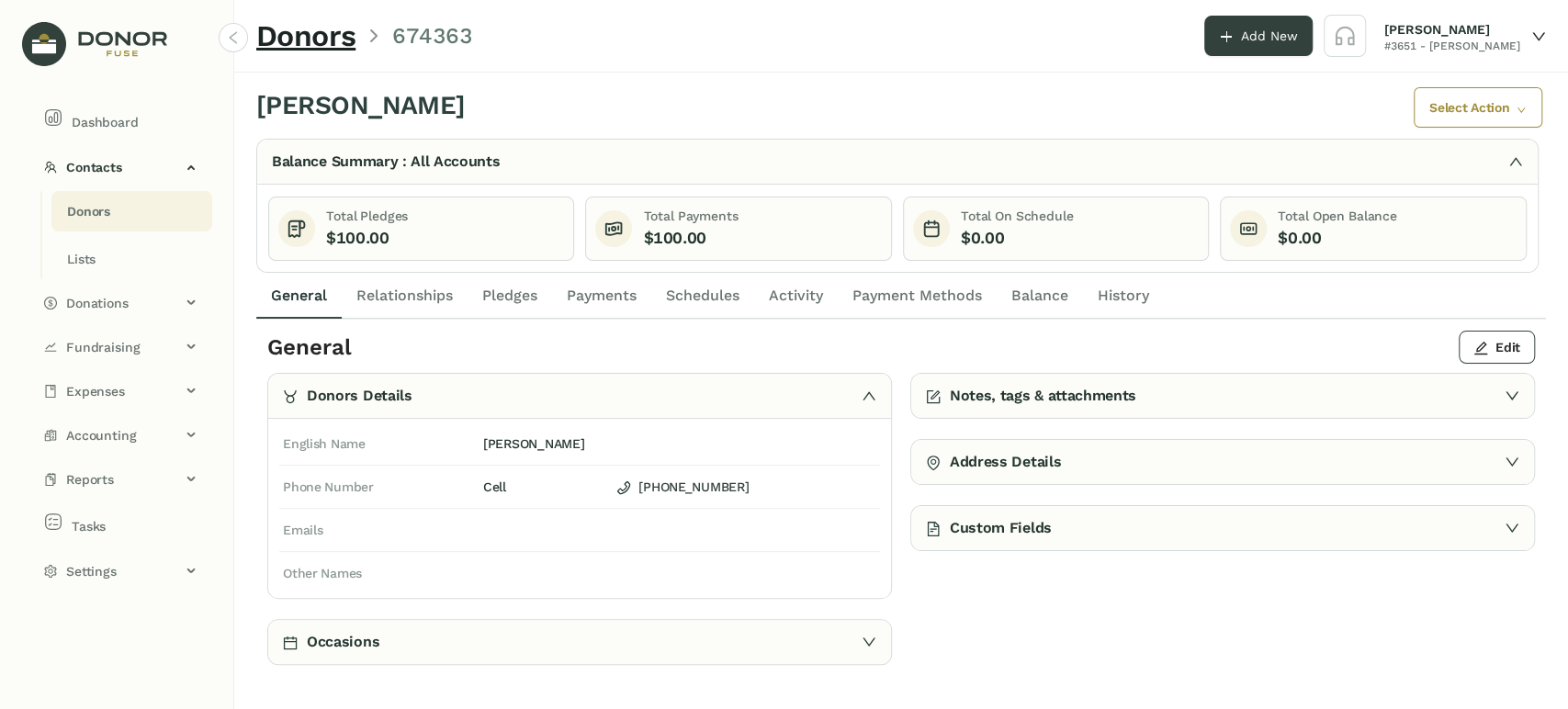 click on "Donors" 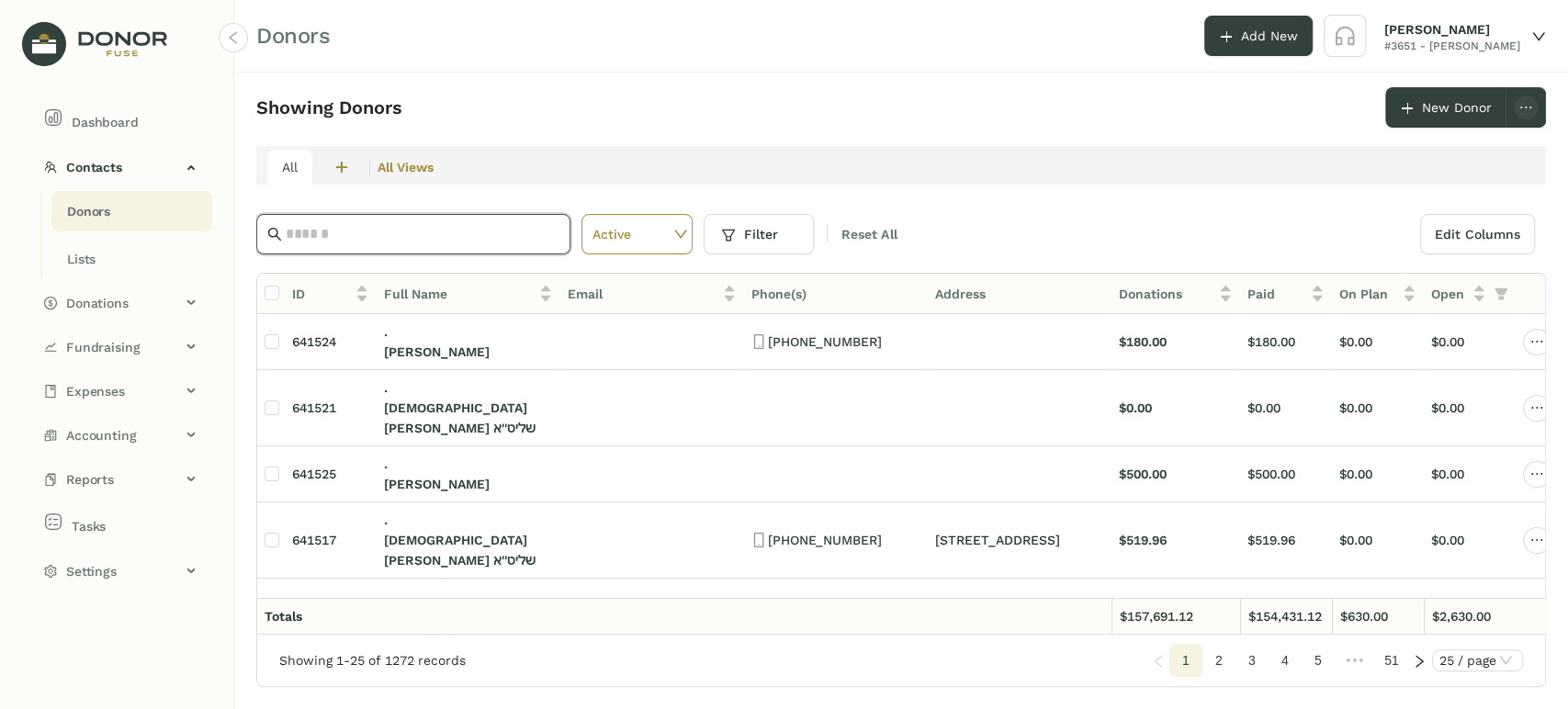 click 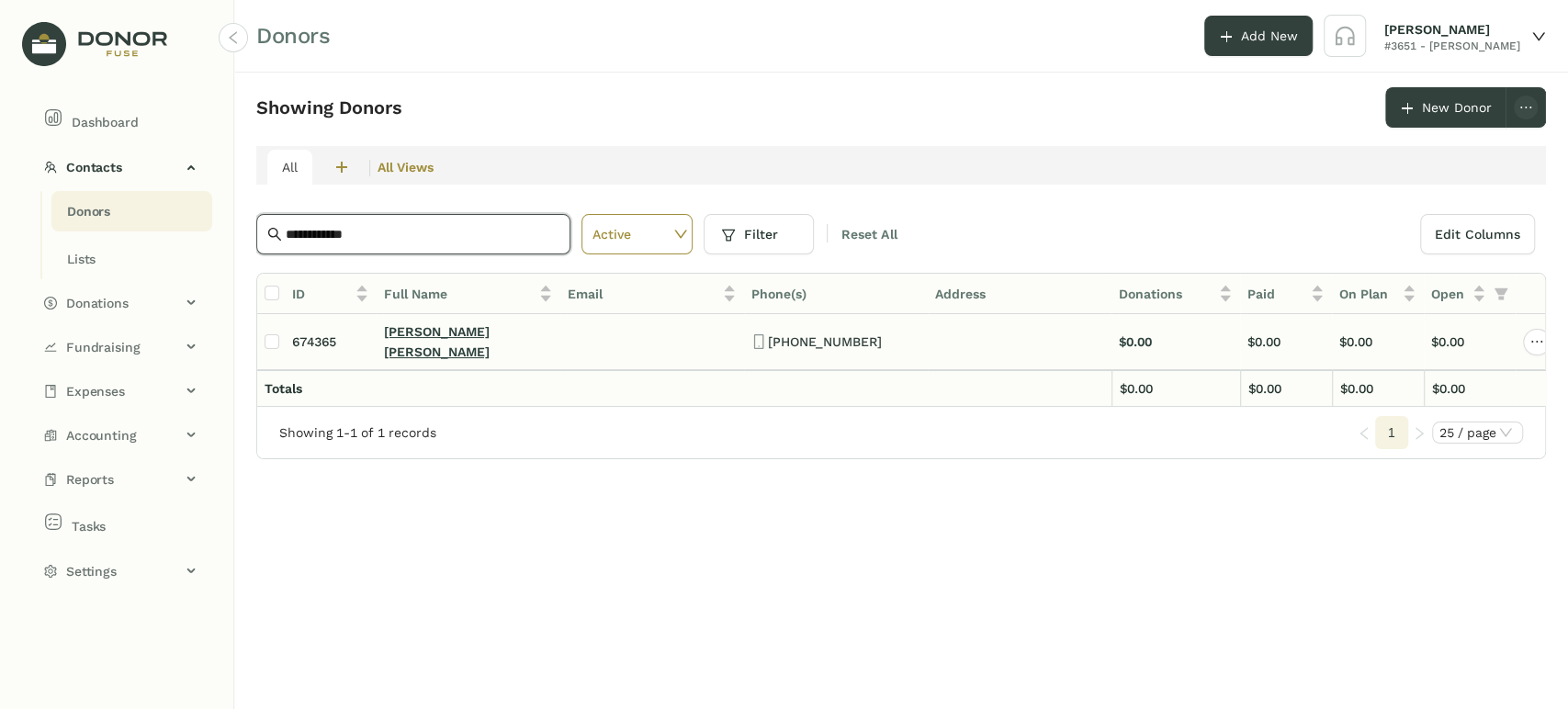 type on "**********" 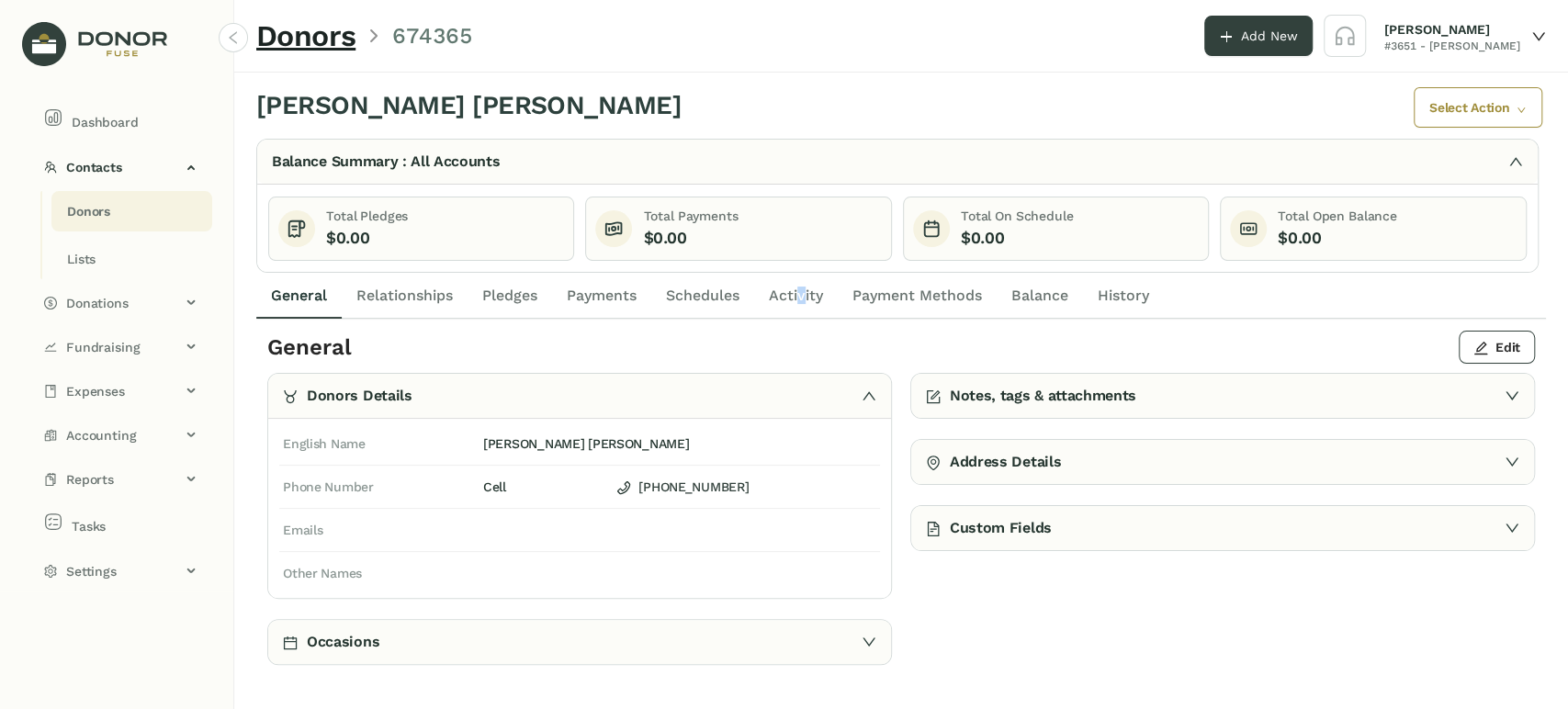 click on "Activity" 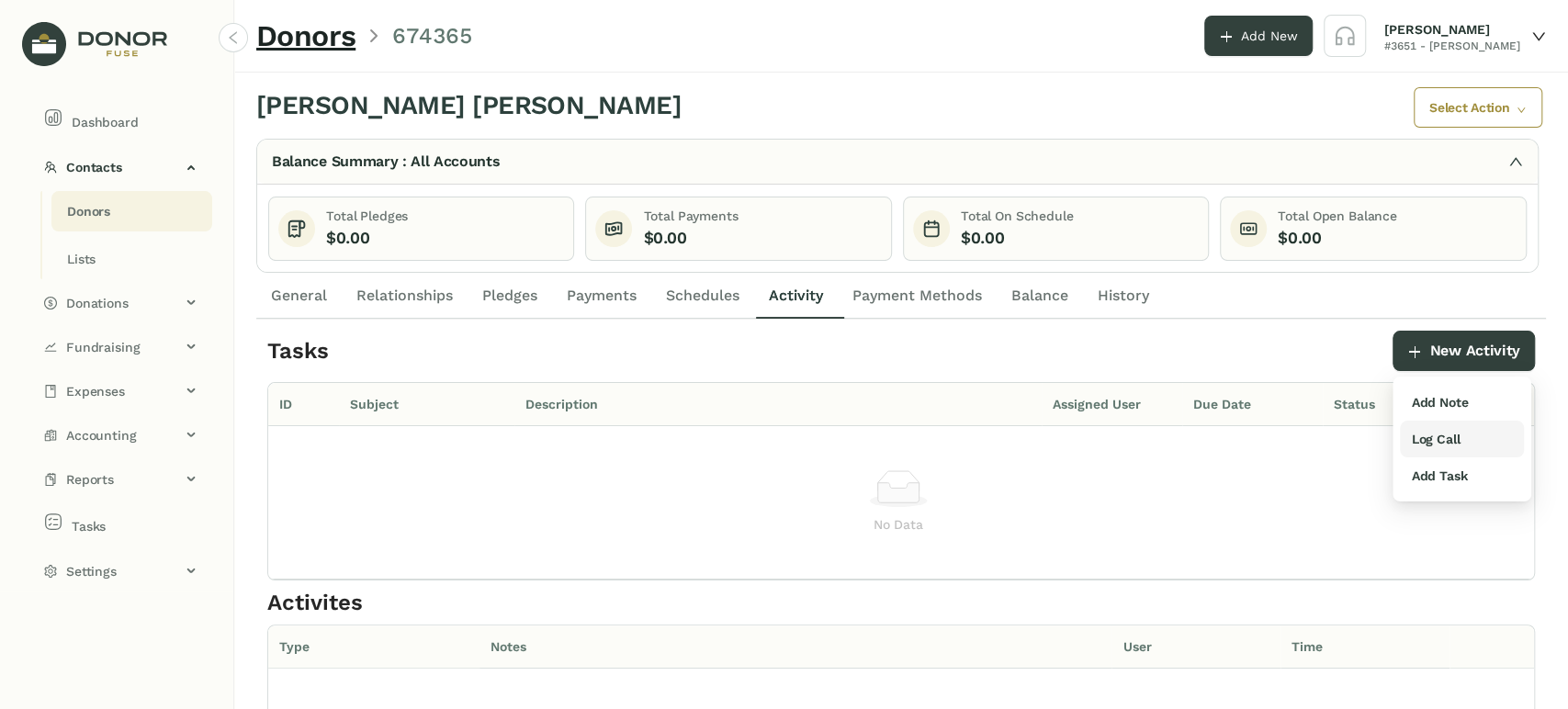 click on "Log Call" at bounding box center (1461, 439) 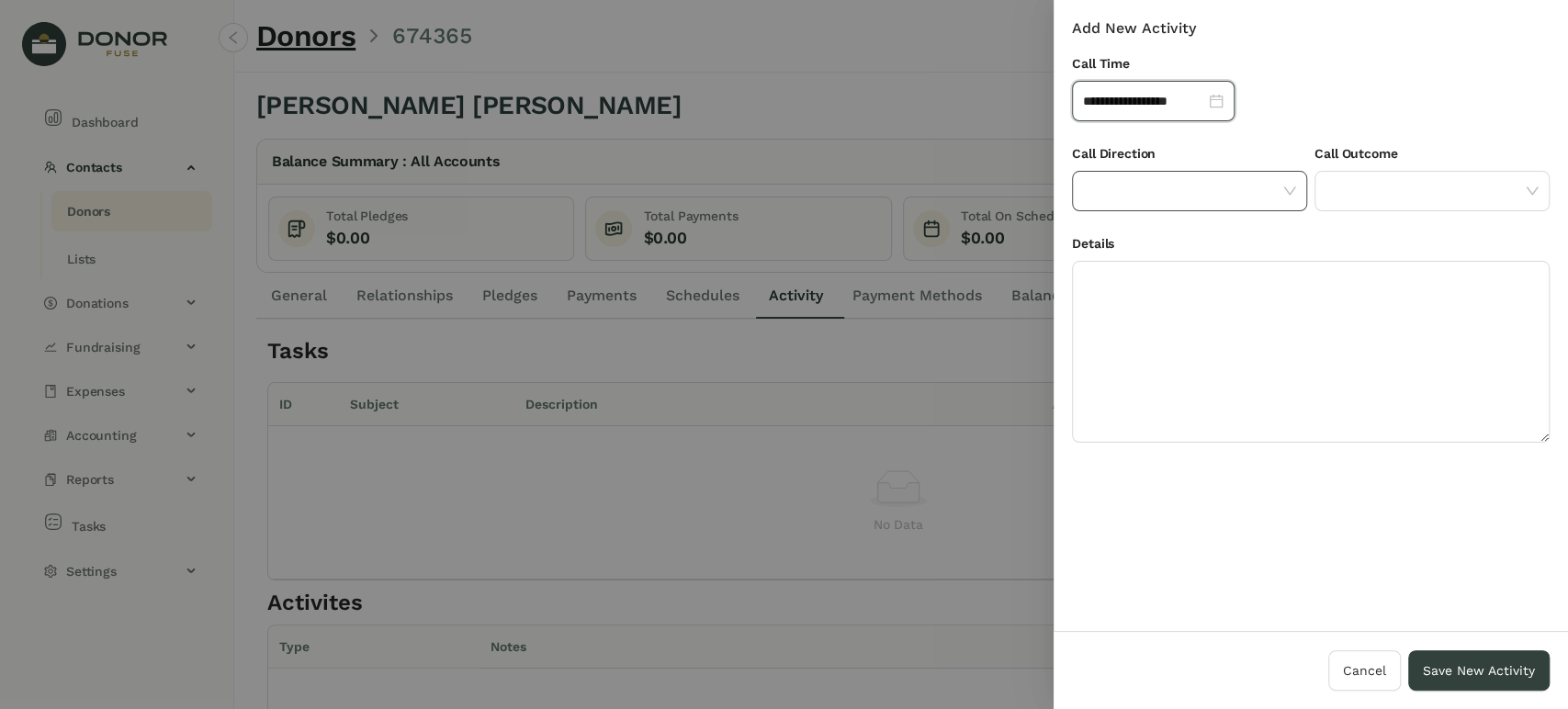 click 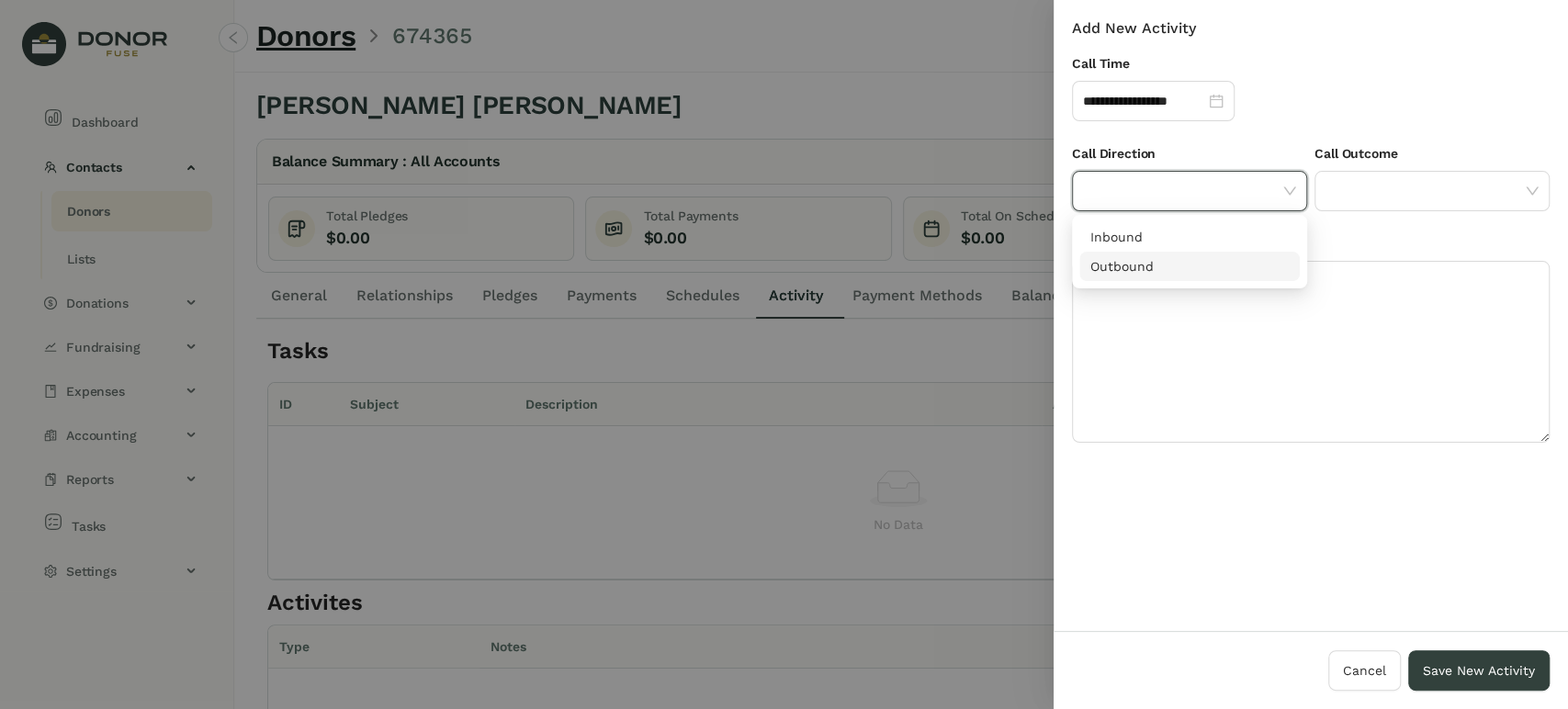 click on "Outbound" at bounding box center (1190, 266) 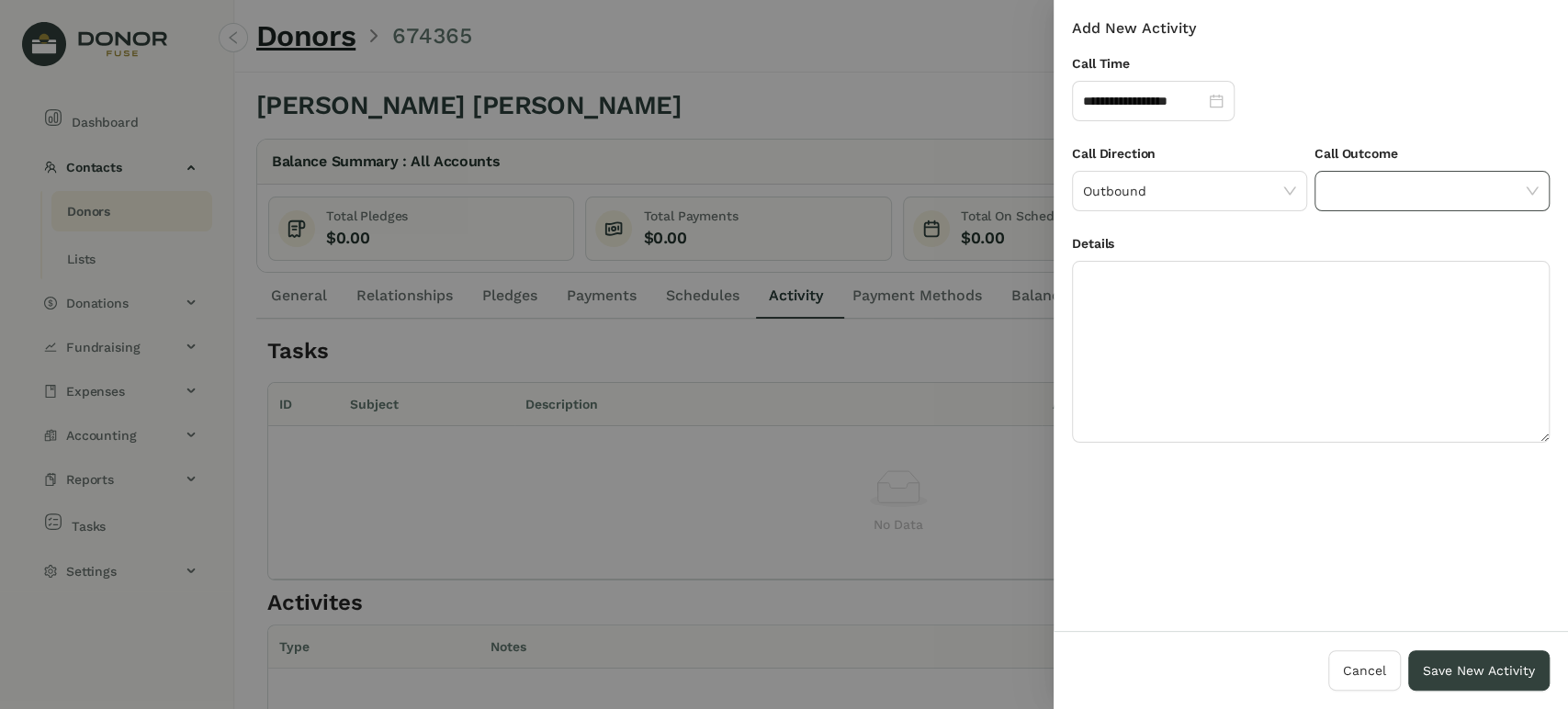 click 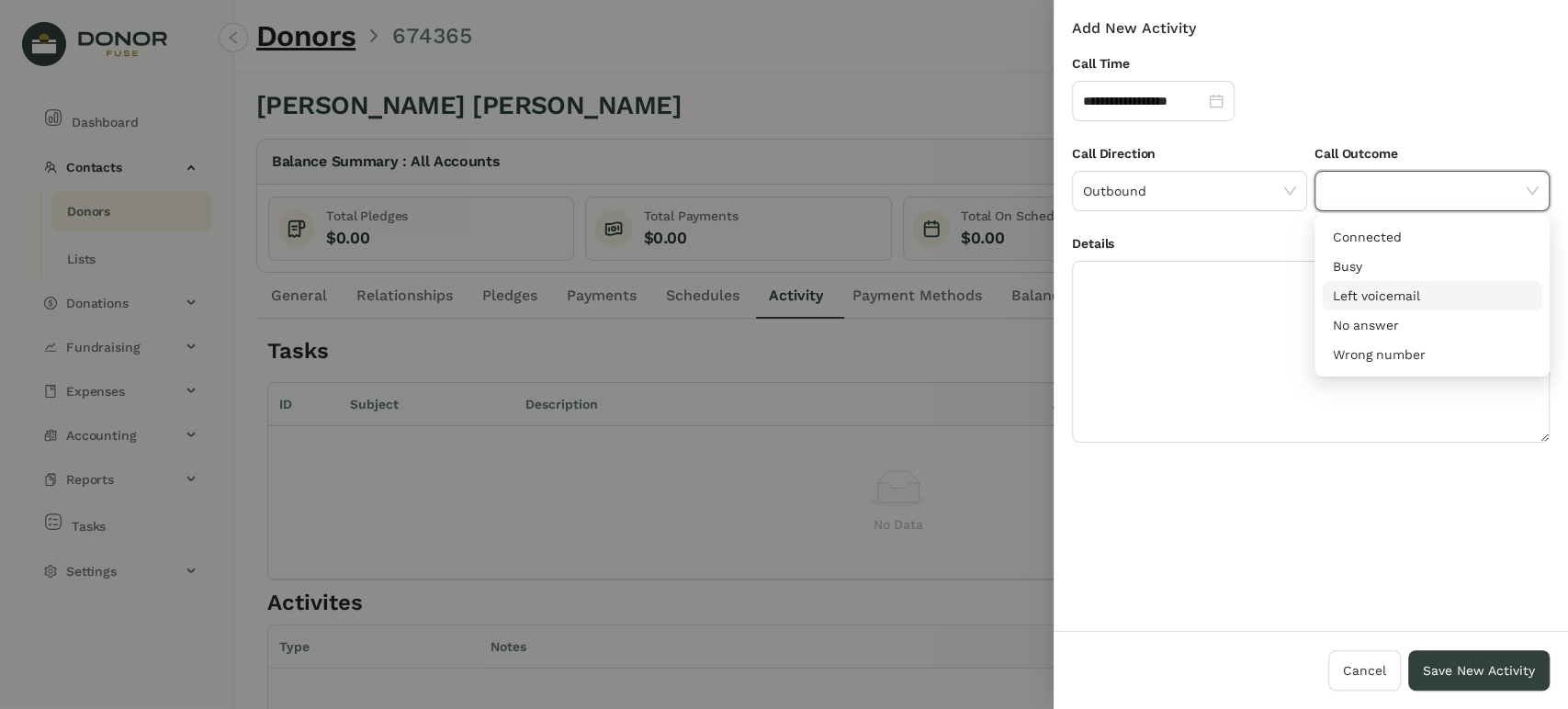 click on "Left voicemail" at bounding box center [1432, 296] 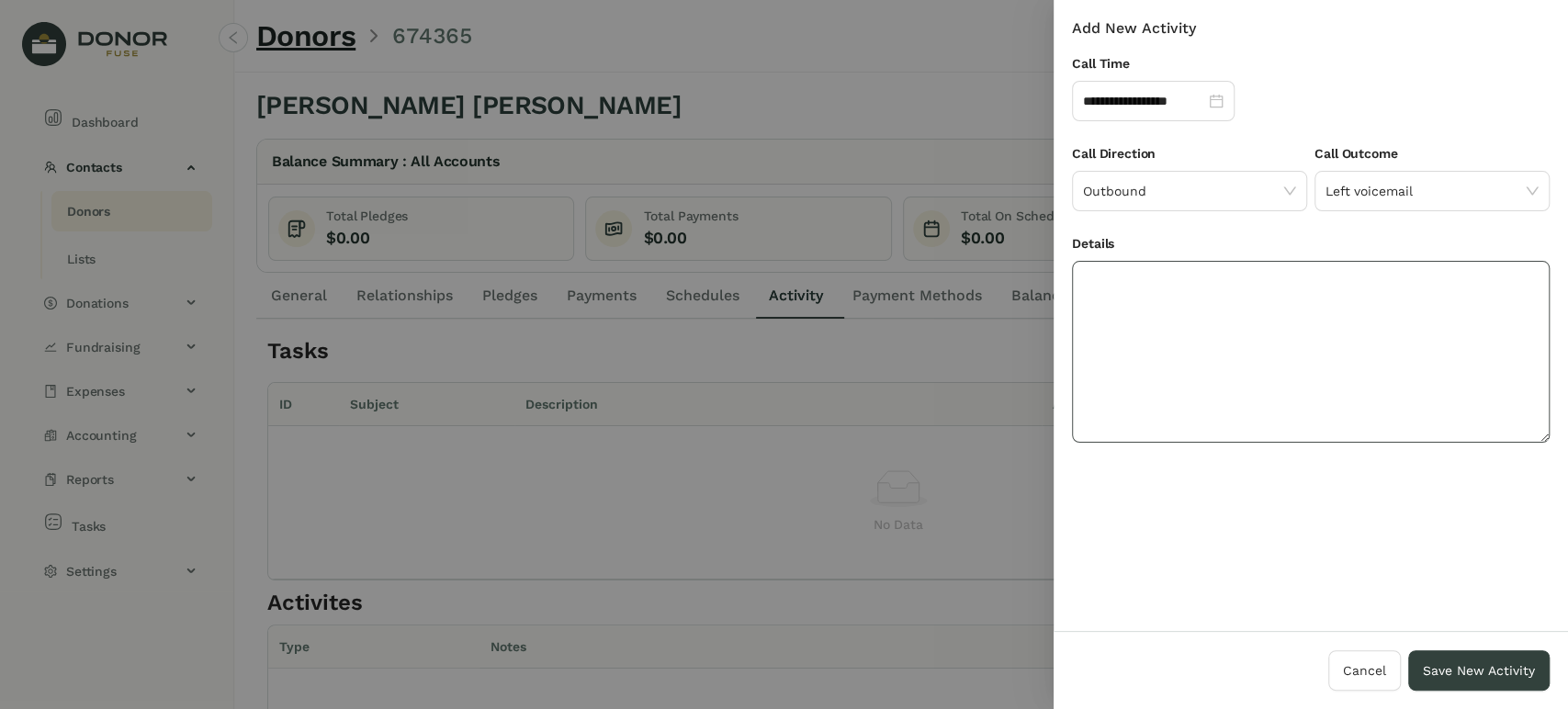 drag, startPoint x: 1277, startPoint y: 300, endPoint x: 1293, endPoint y: 307, distance: 17.464249 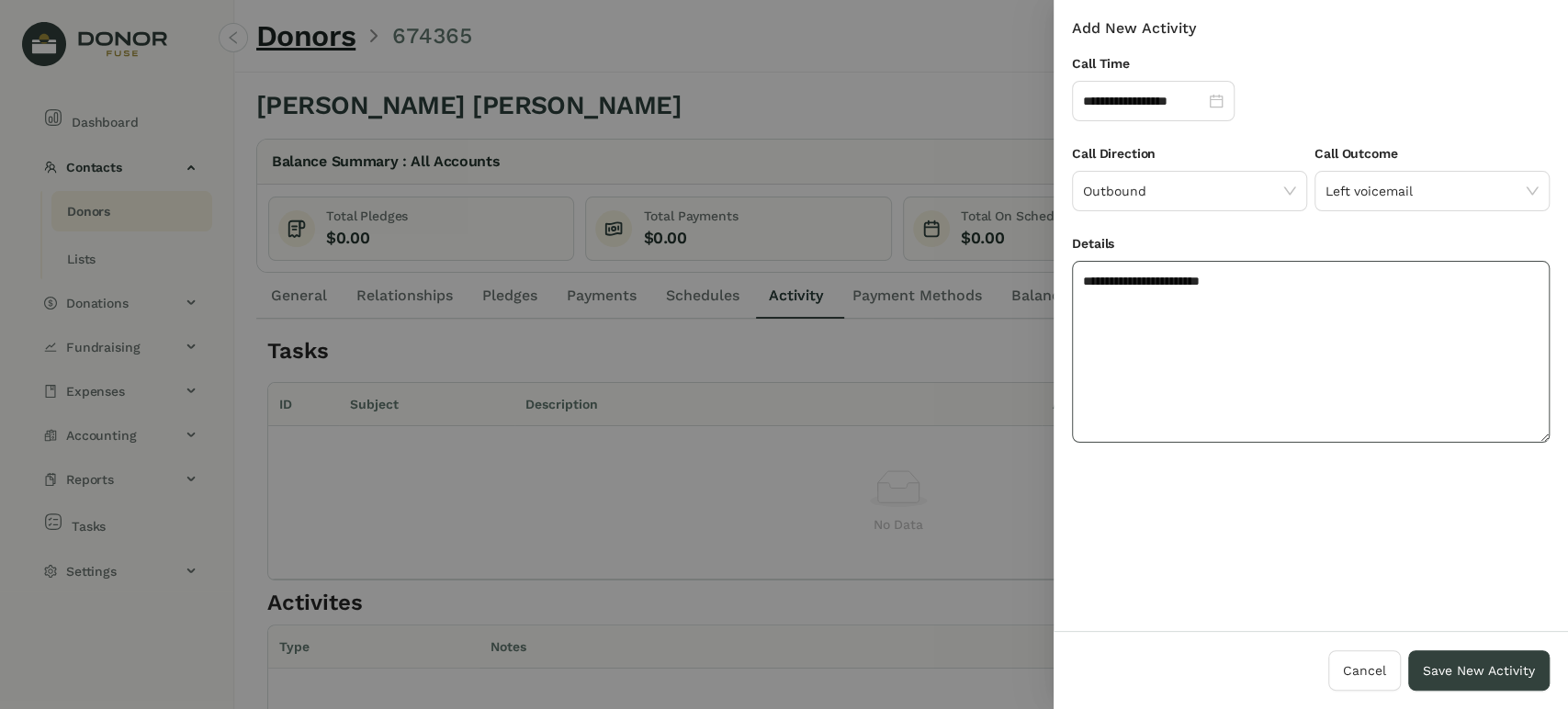 click on "**********" 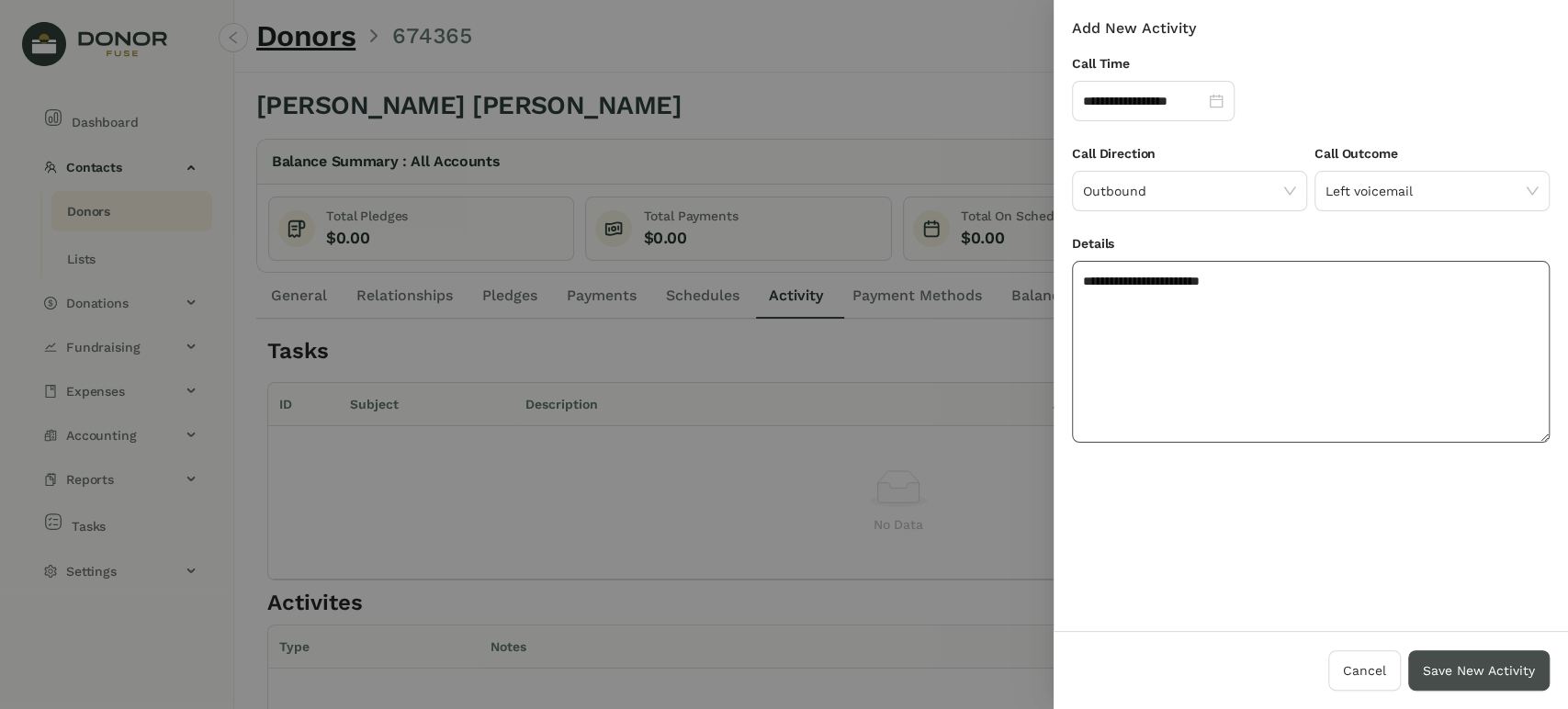 type on "**********" 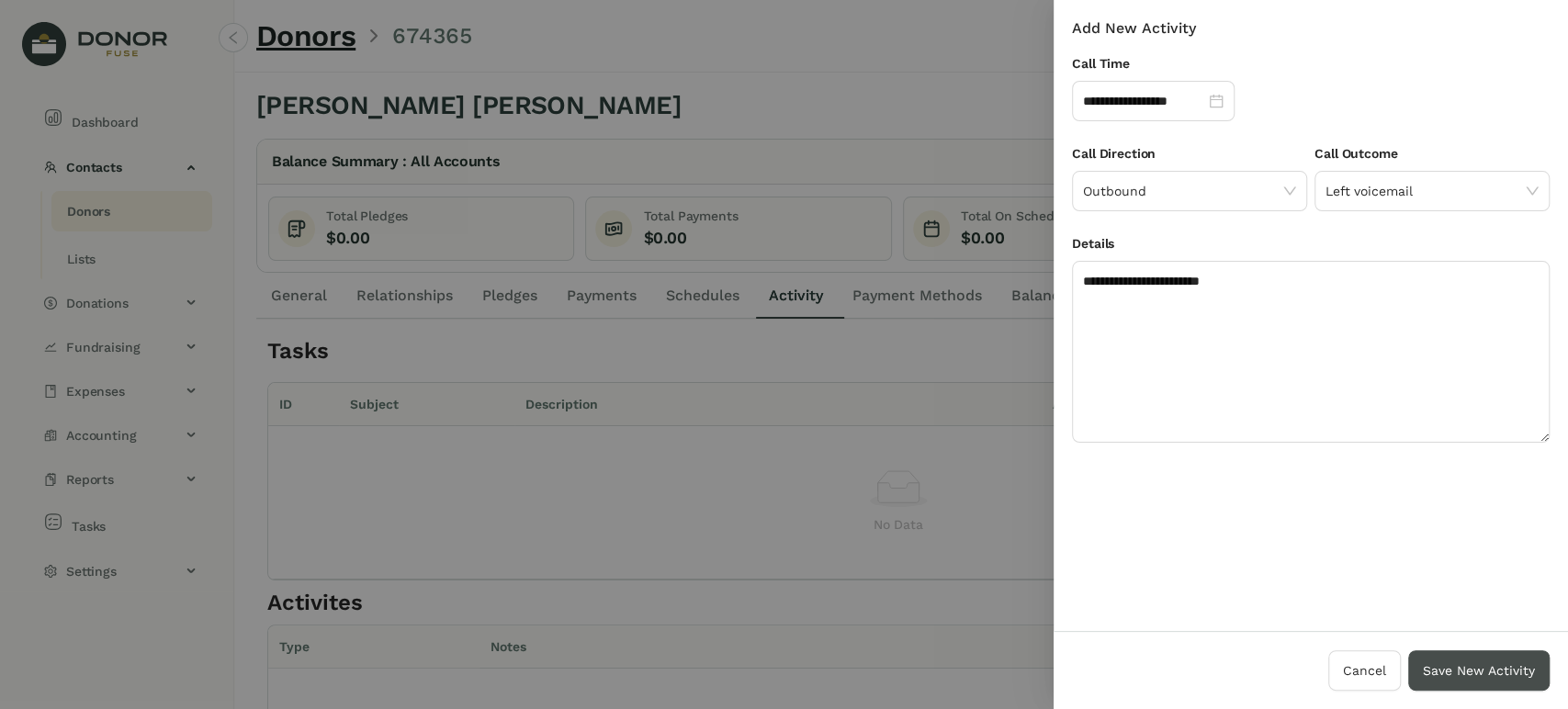 click on "Save New Activity" at bounding box center (1479, 670) 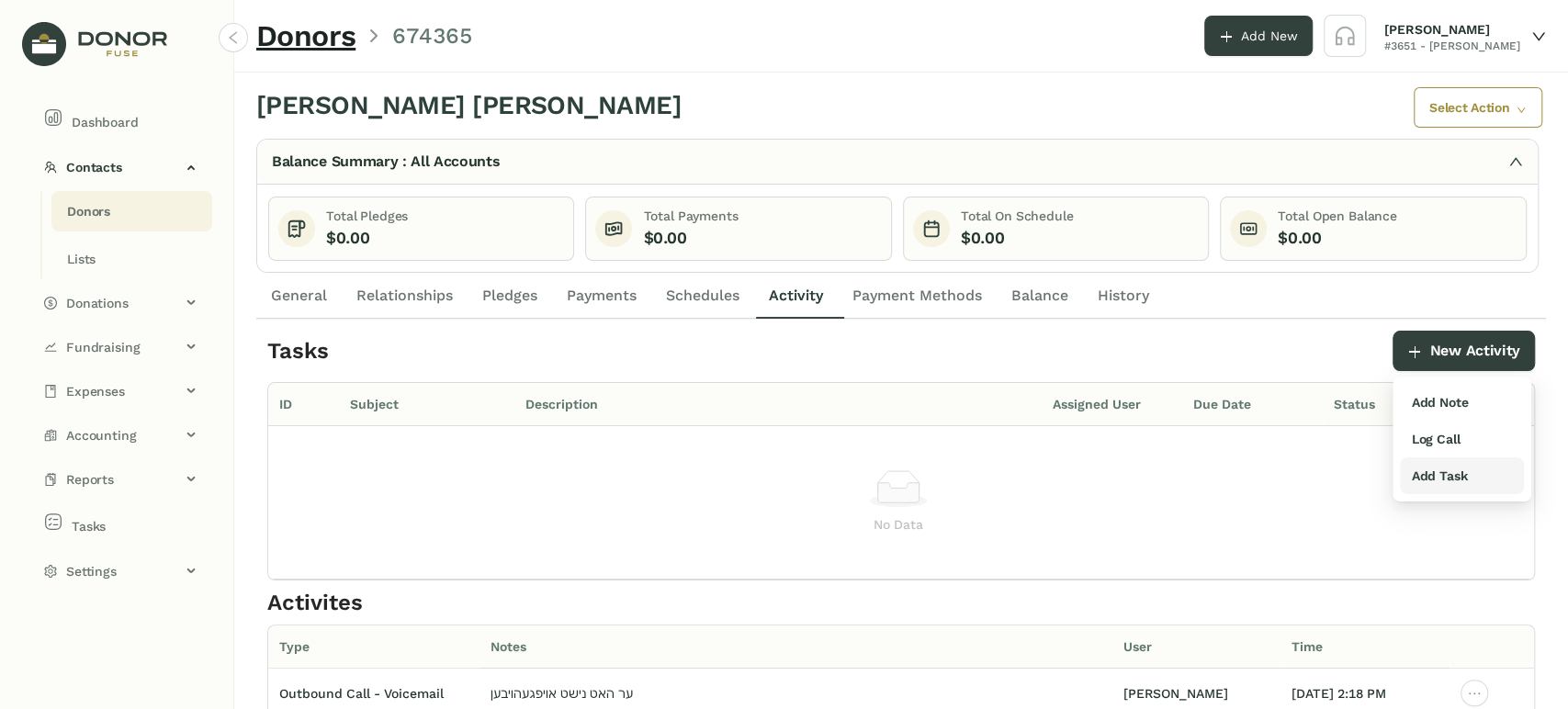 click on "Add Task" at bounding box center (1438, 476) 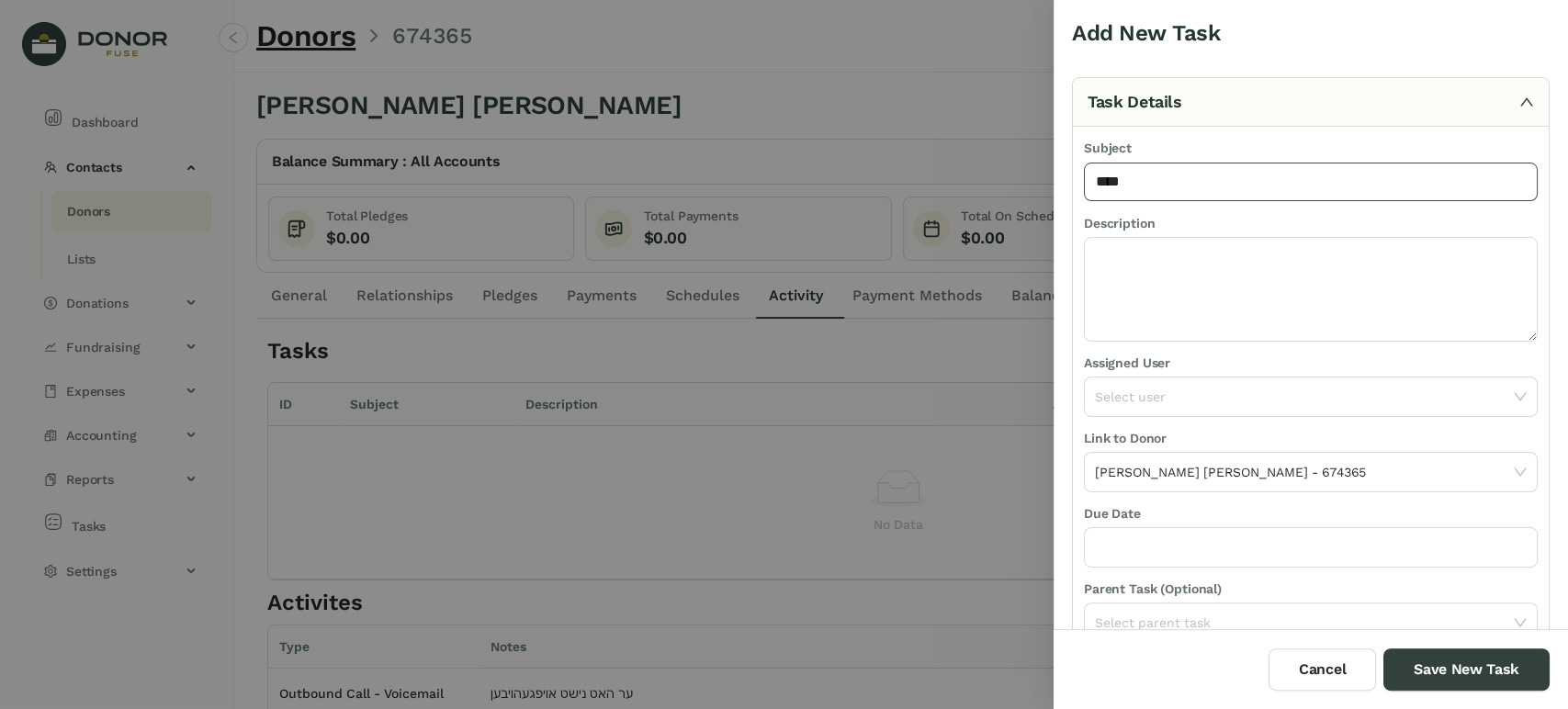 type on "**********" 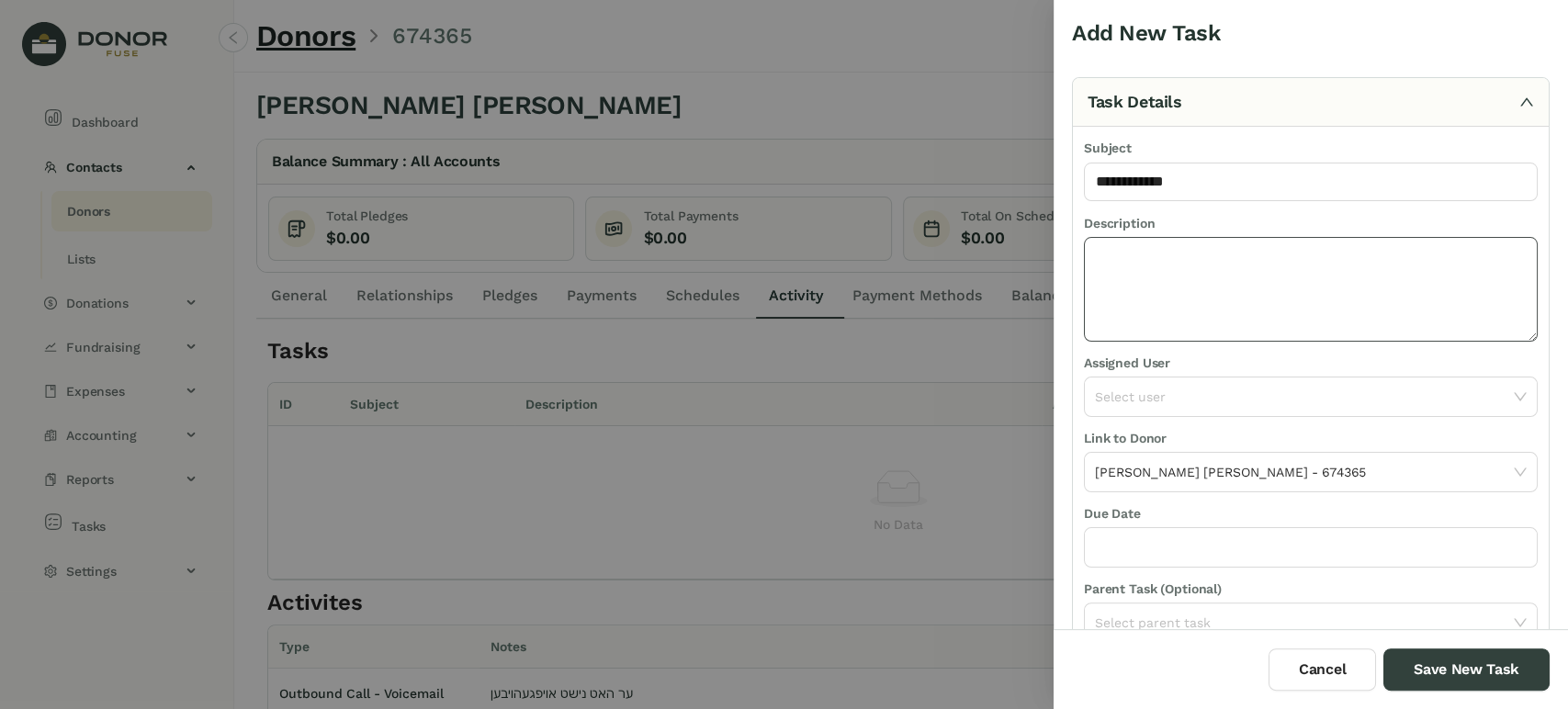 click 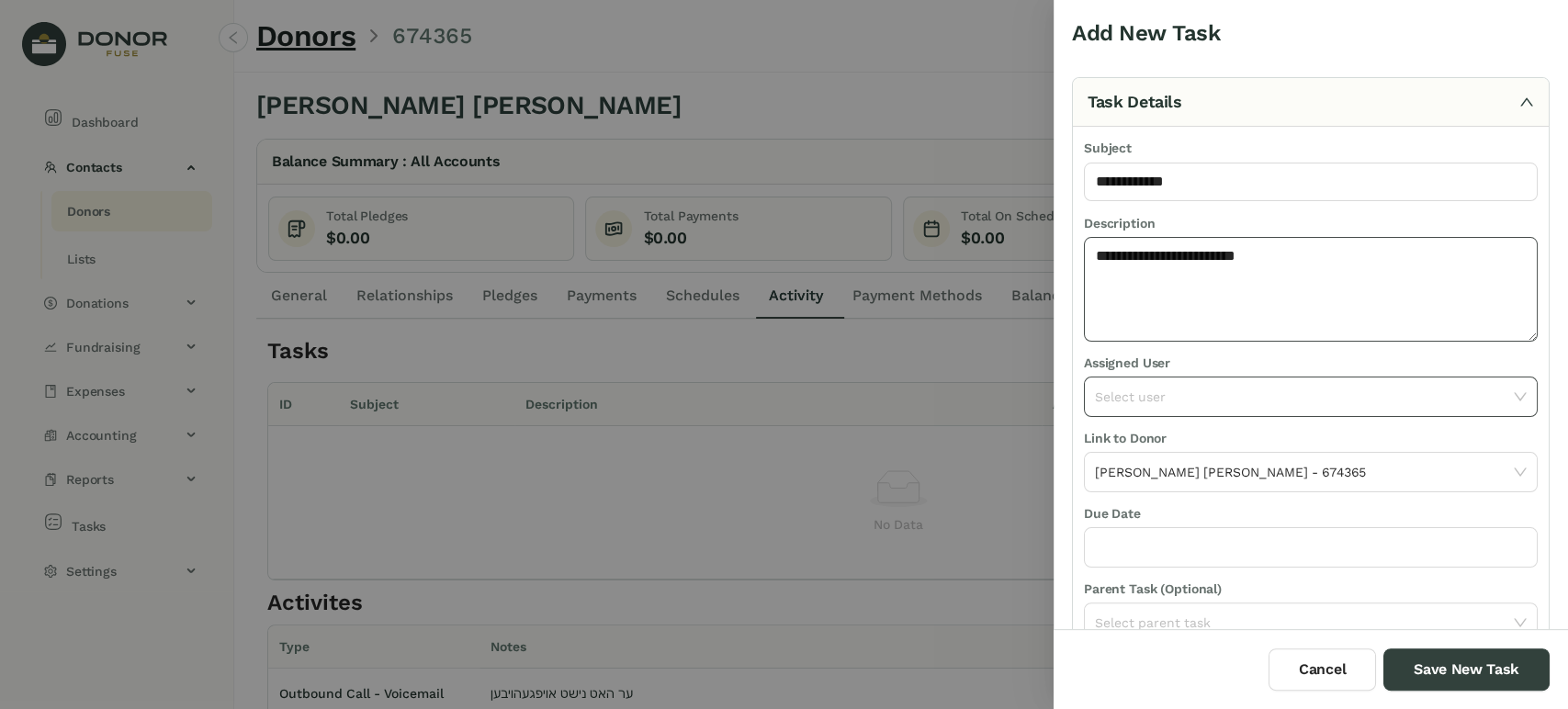 type on "**********" 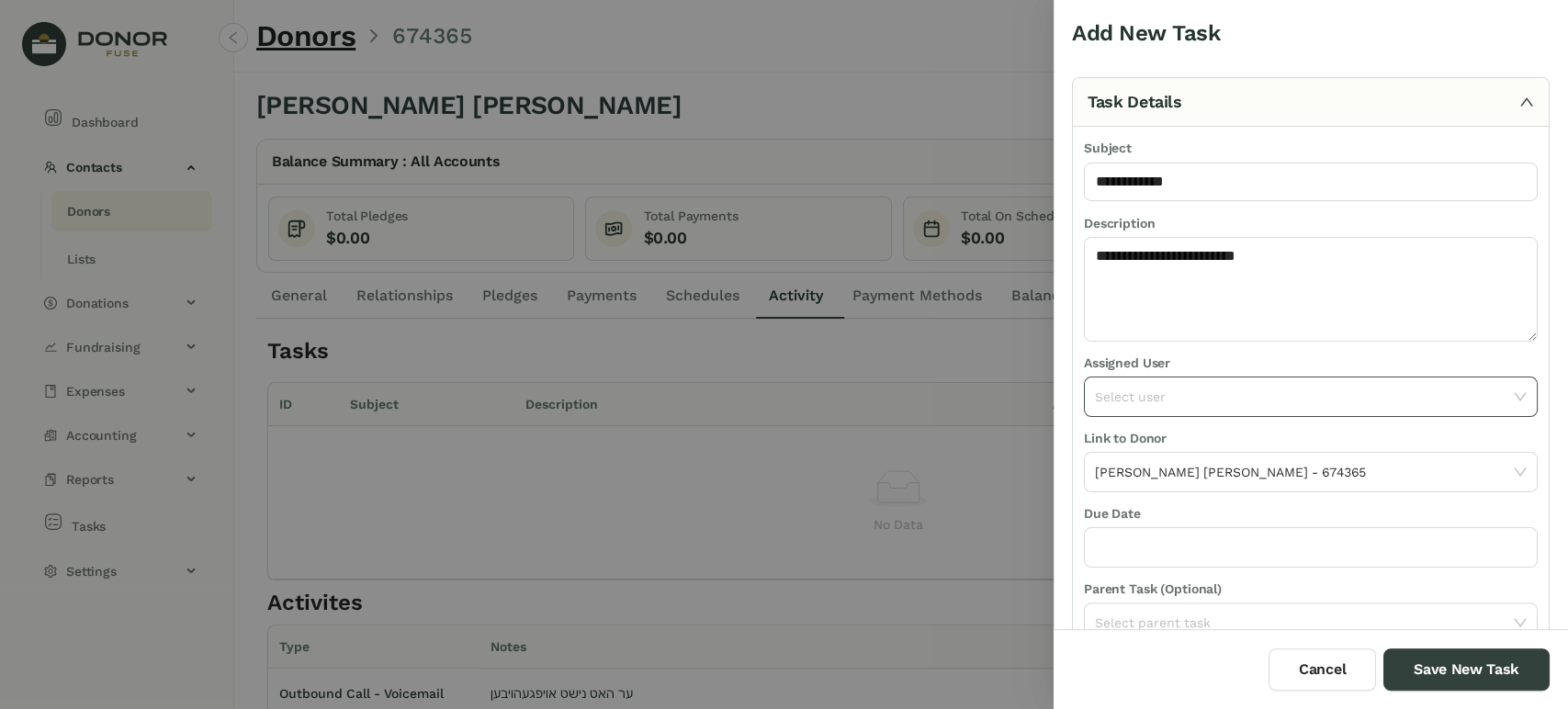 click 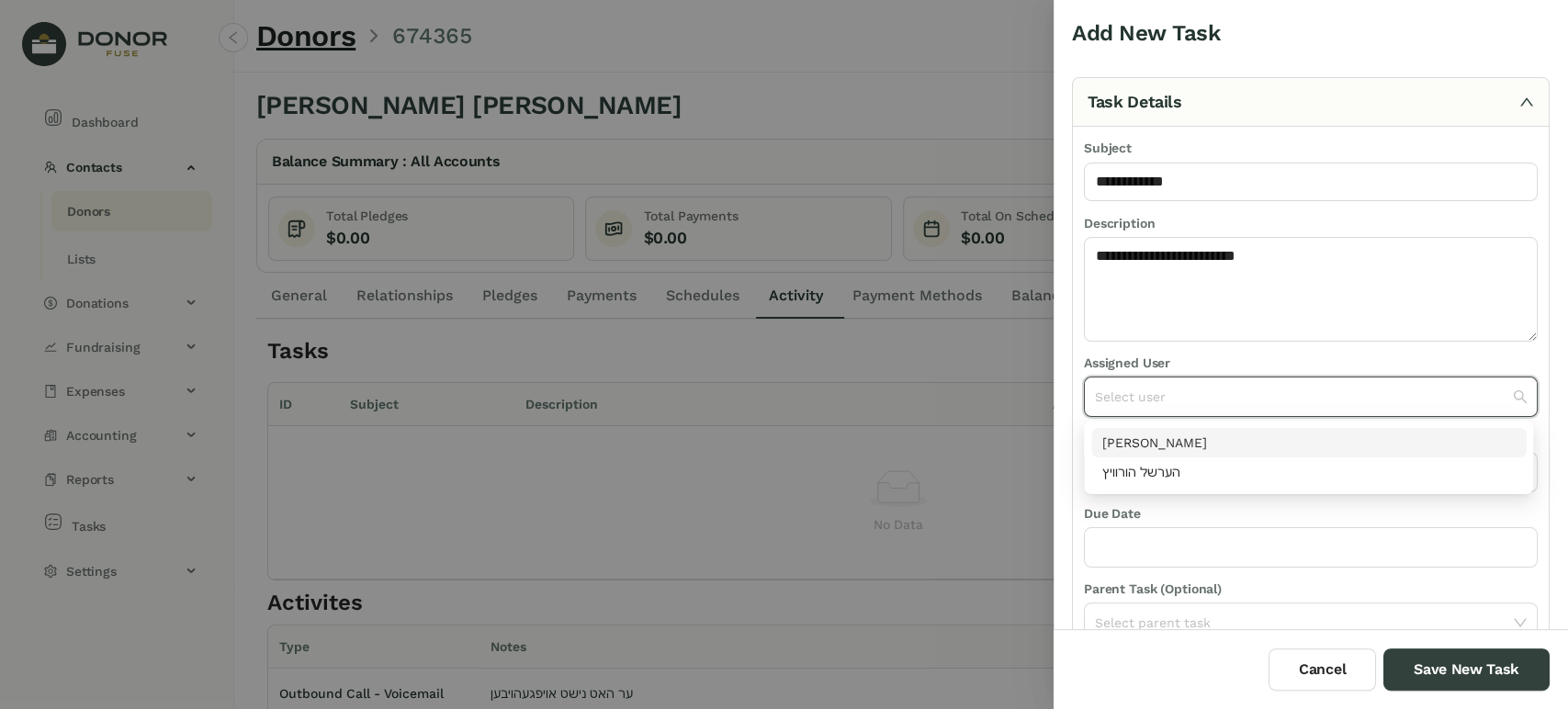 click on "[PERSON_NAME]" at bounding box center [1309, 443] 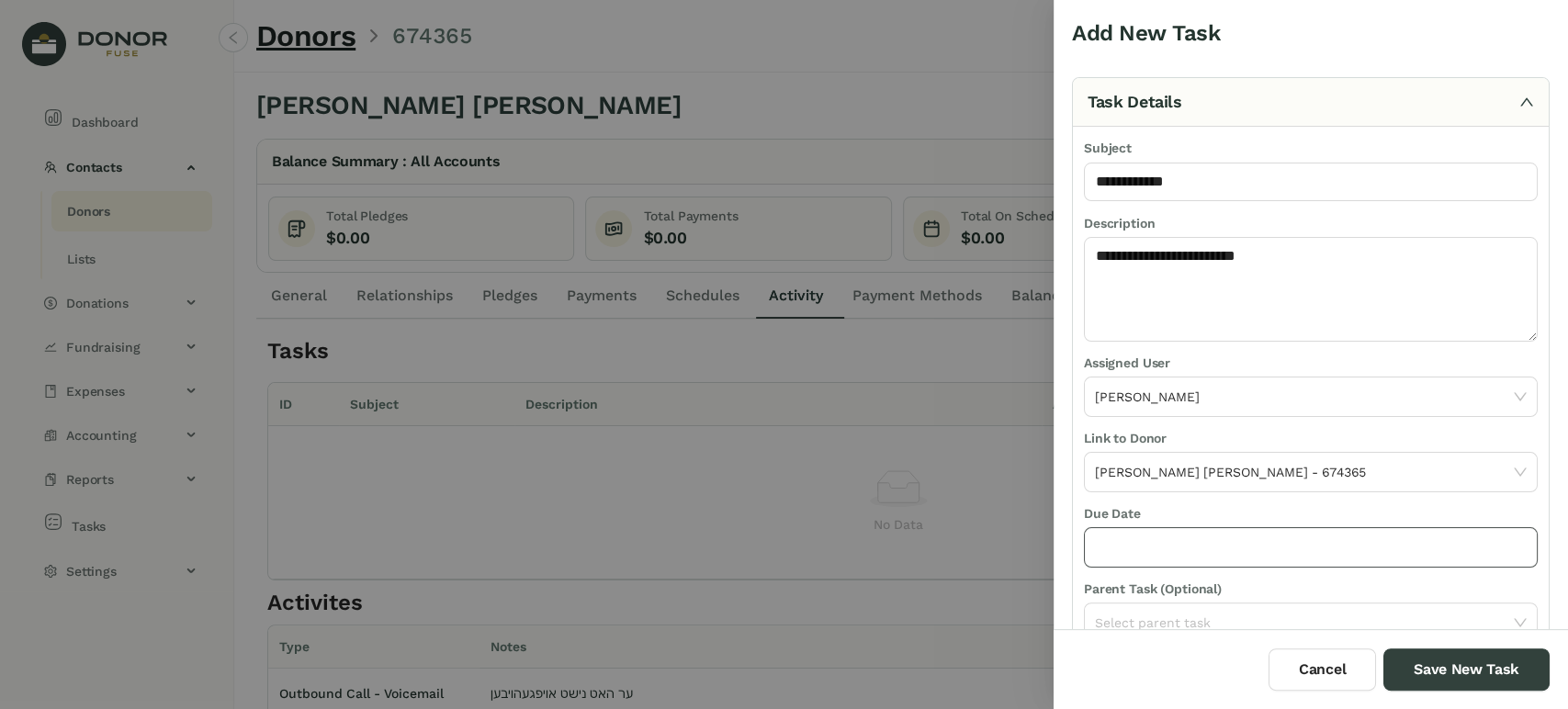 click 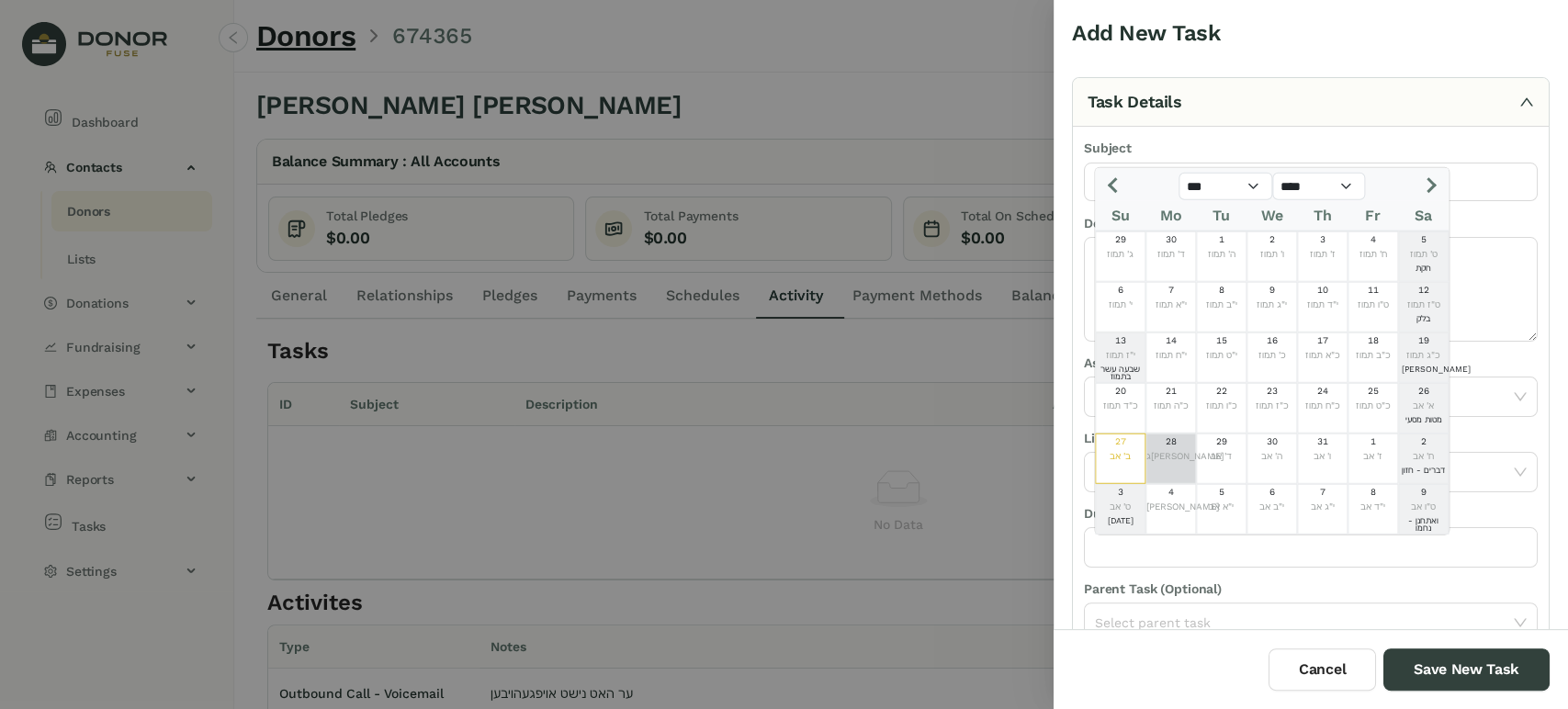 click on "28  ג[PERSON_NAME]" 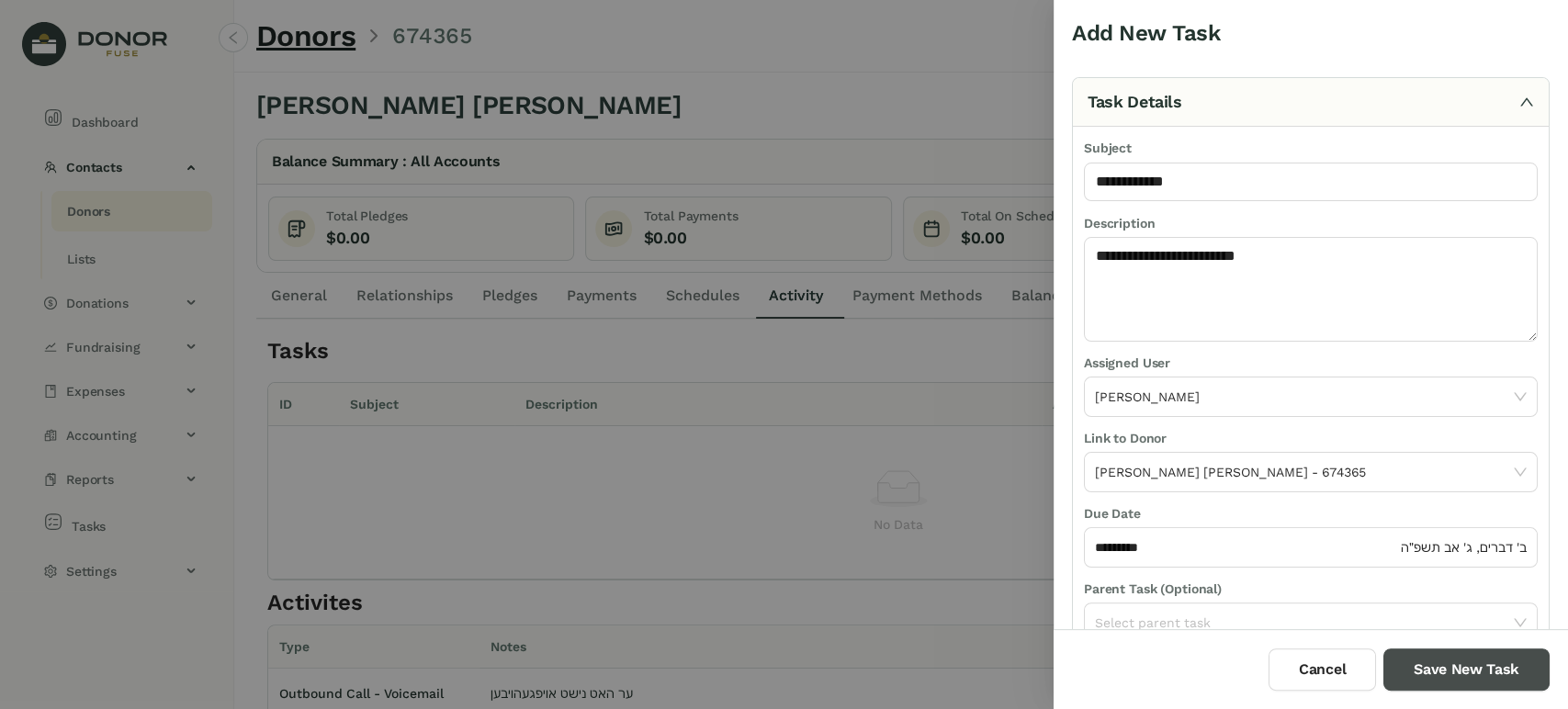 click on "Save New Task" at bounding box center [1466, 670] 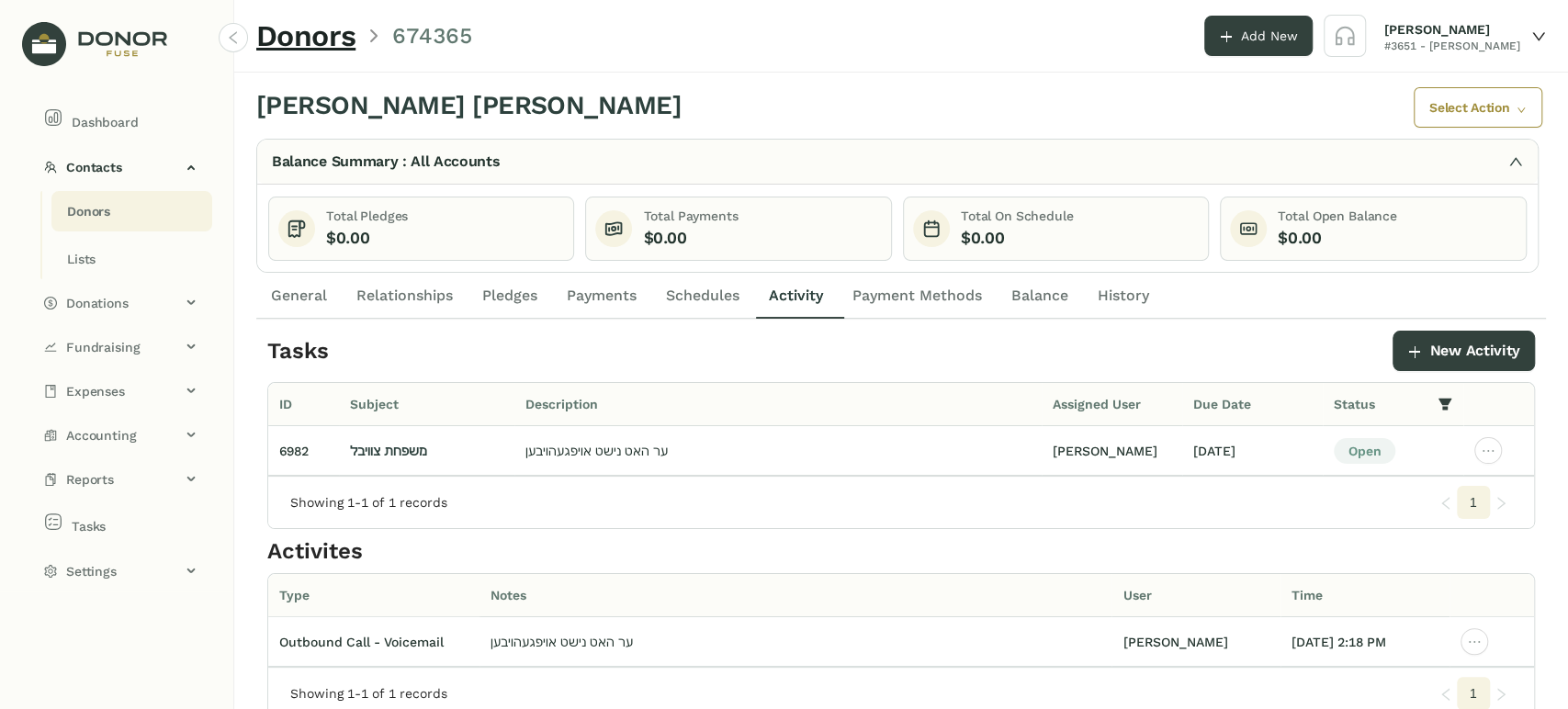 click on "Donors" 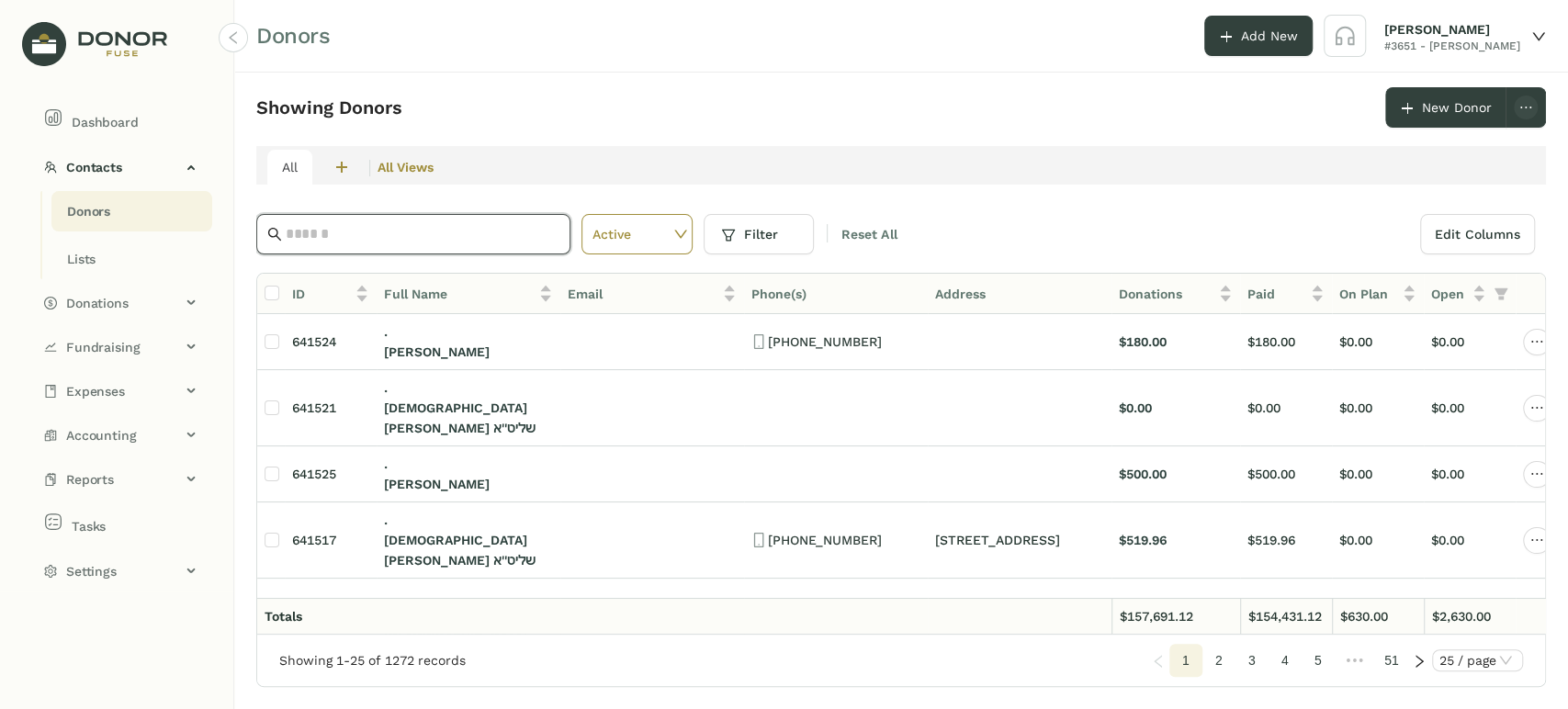 click 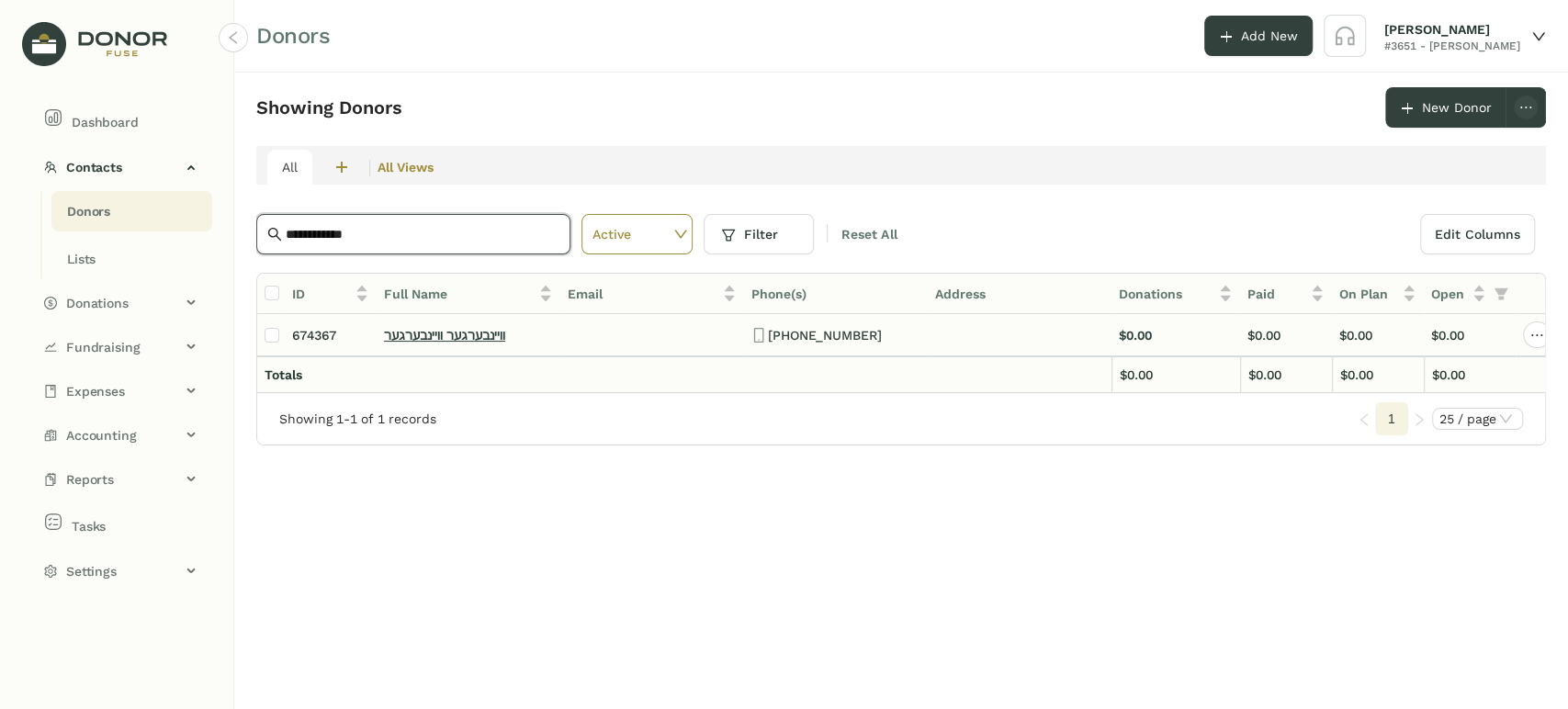 type on "**********" 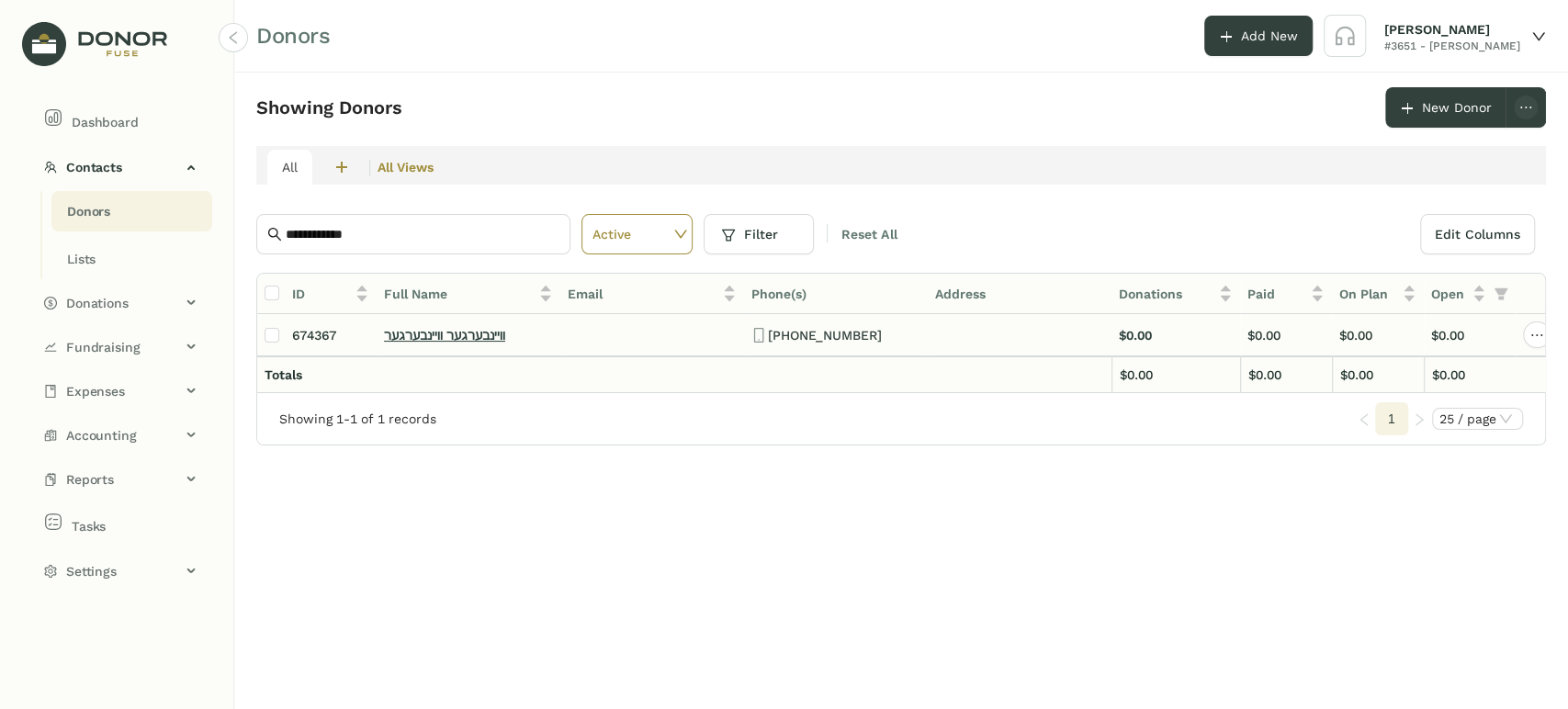 click on "וויינבערגער וויינבערגער" 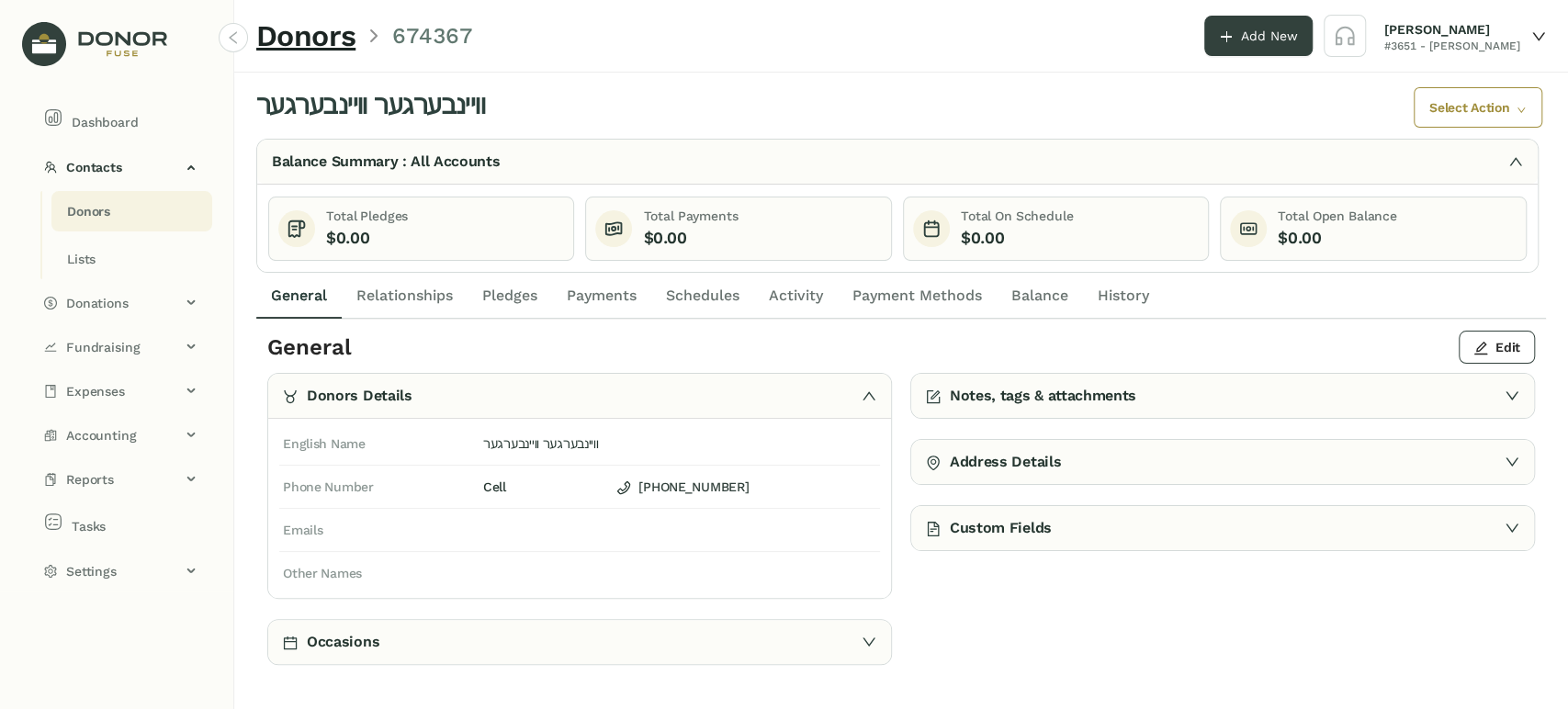 click on "Activity" 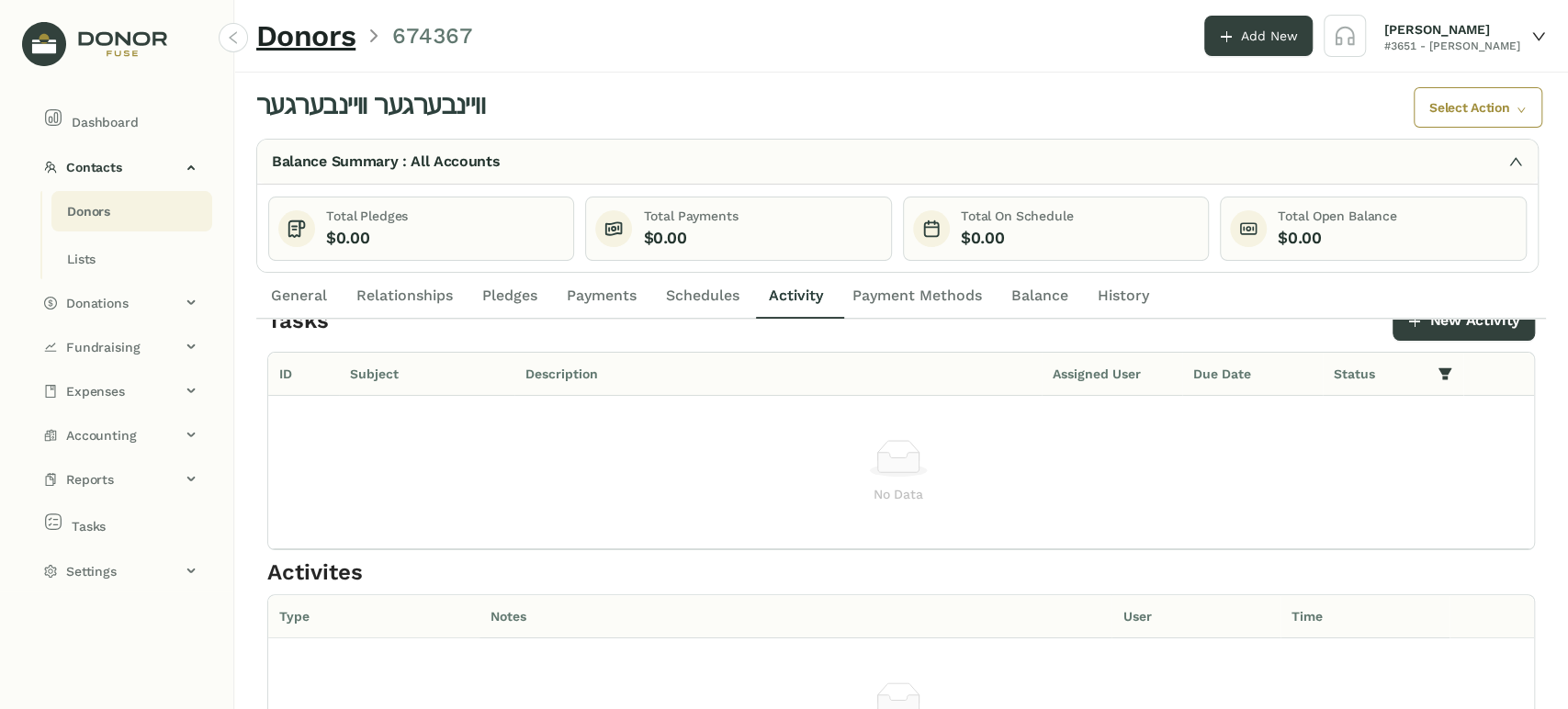 scroll, scrollTop: 0, scrollLeft: 0, axis: both 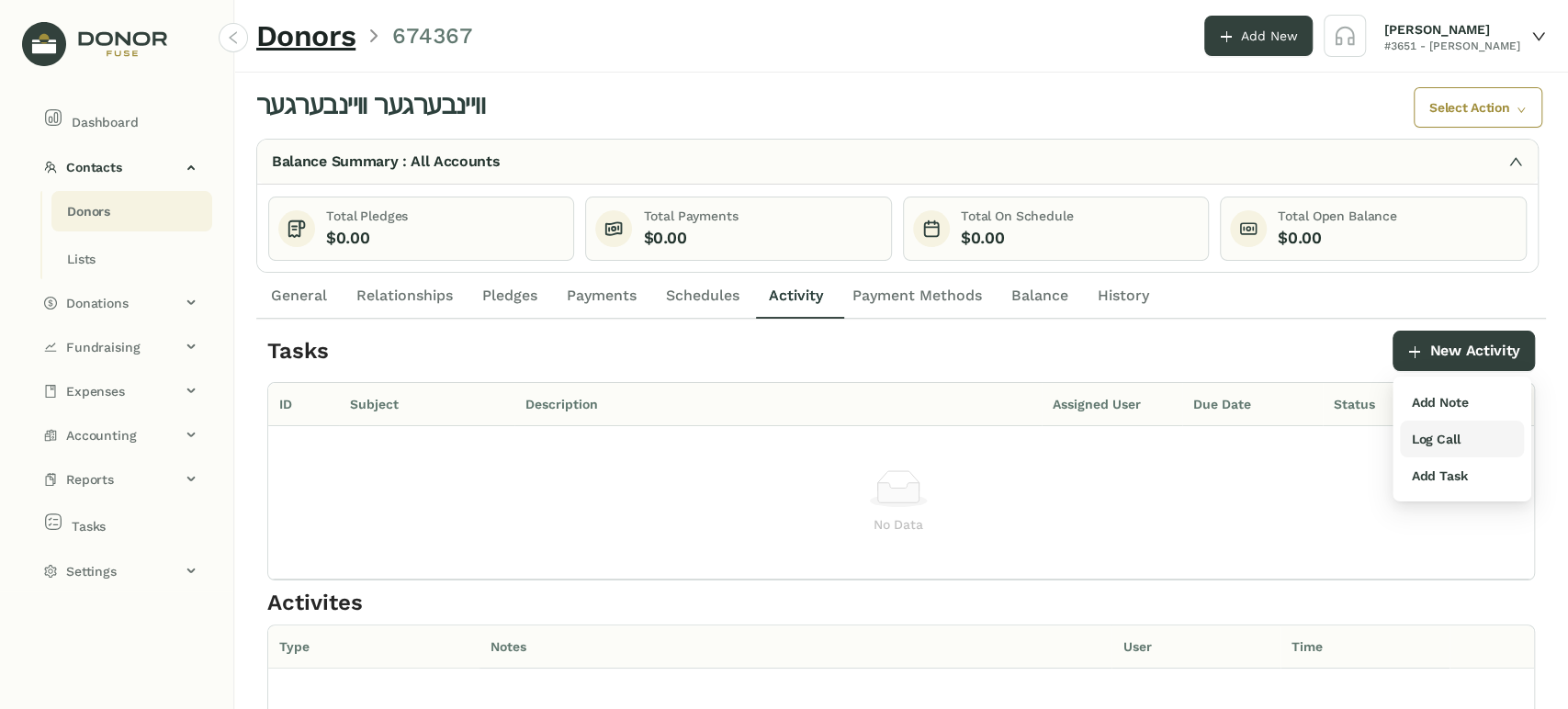 click on "Log Call" at bounding box center (1461, 439) 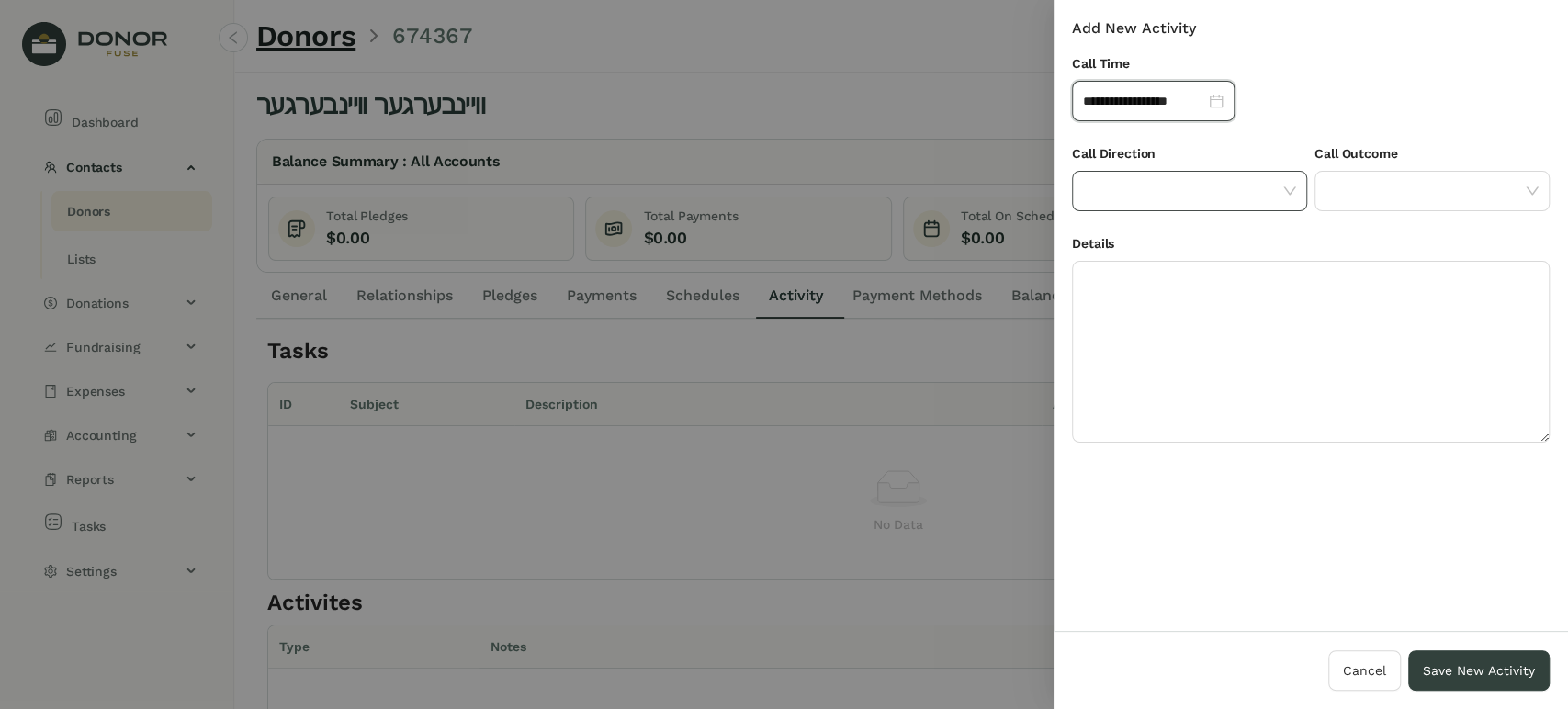 click 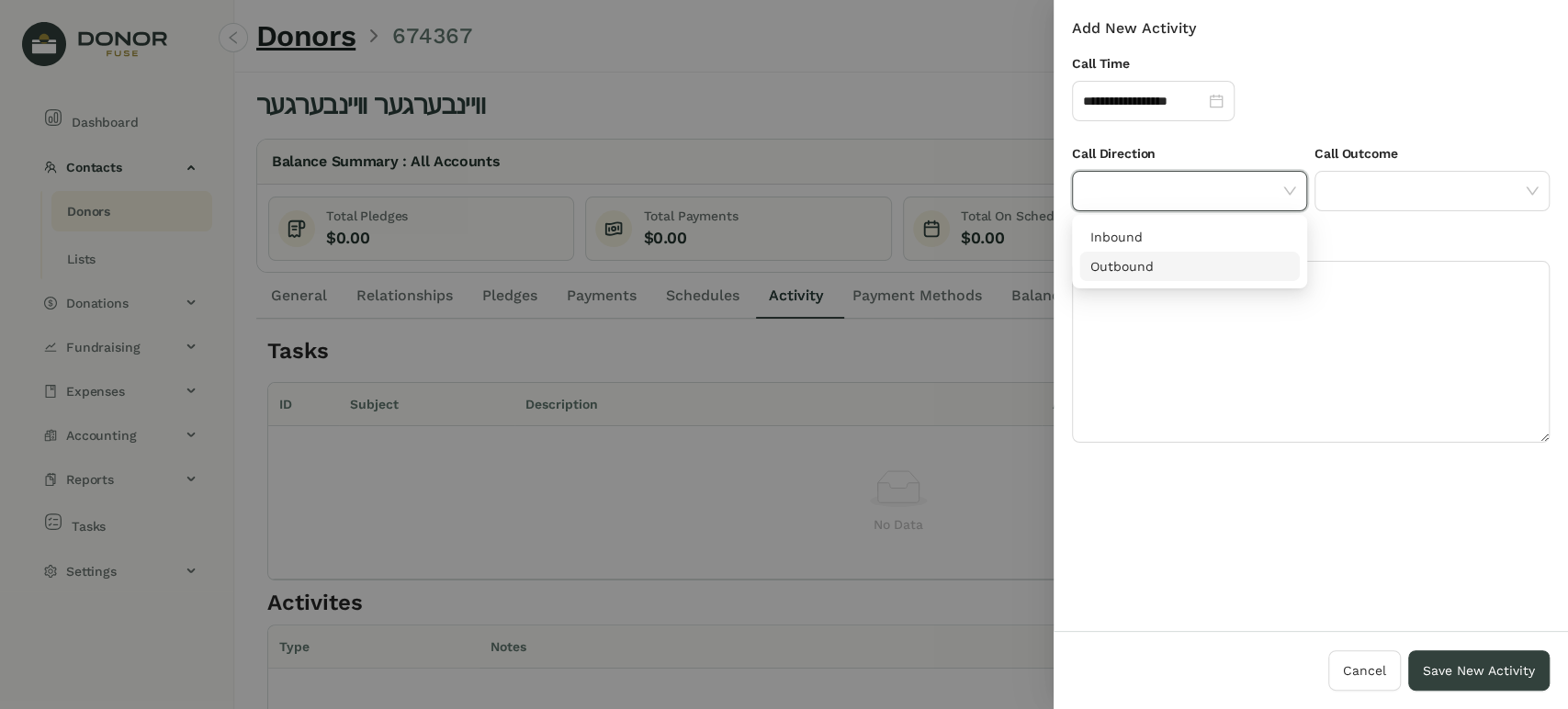 click on "Outbound" at bounding box center [1190, 266] 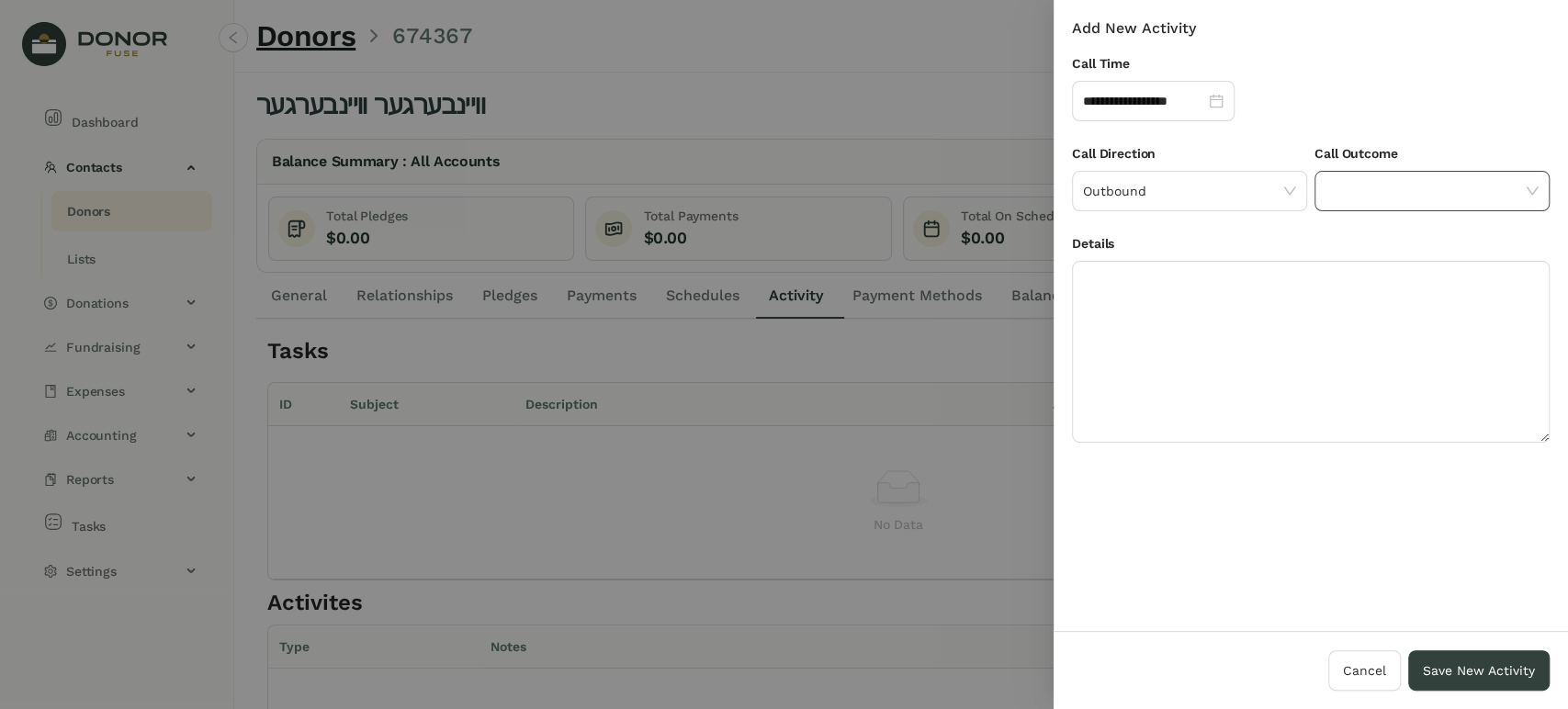 click 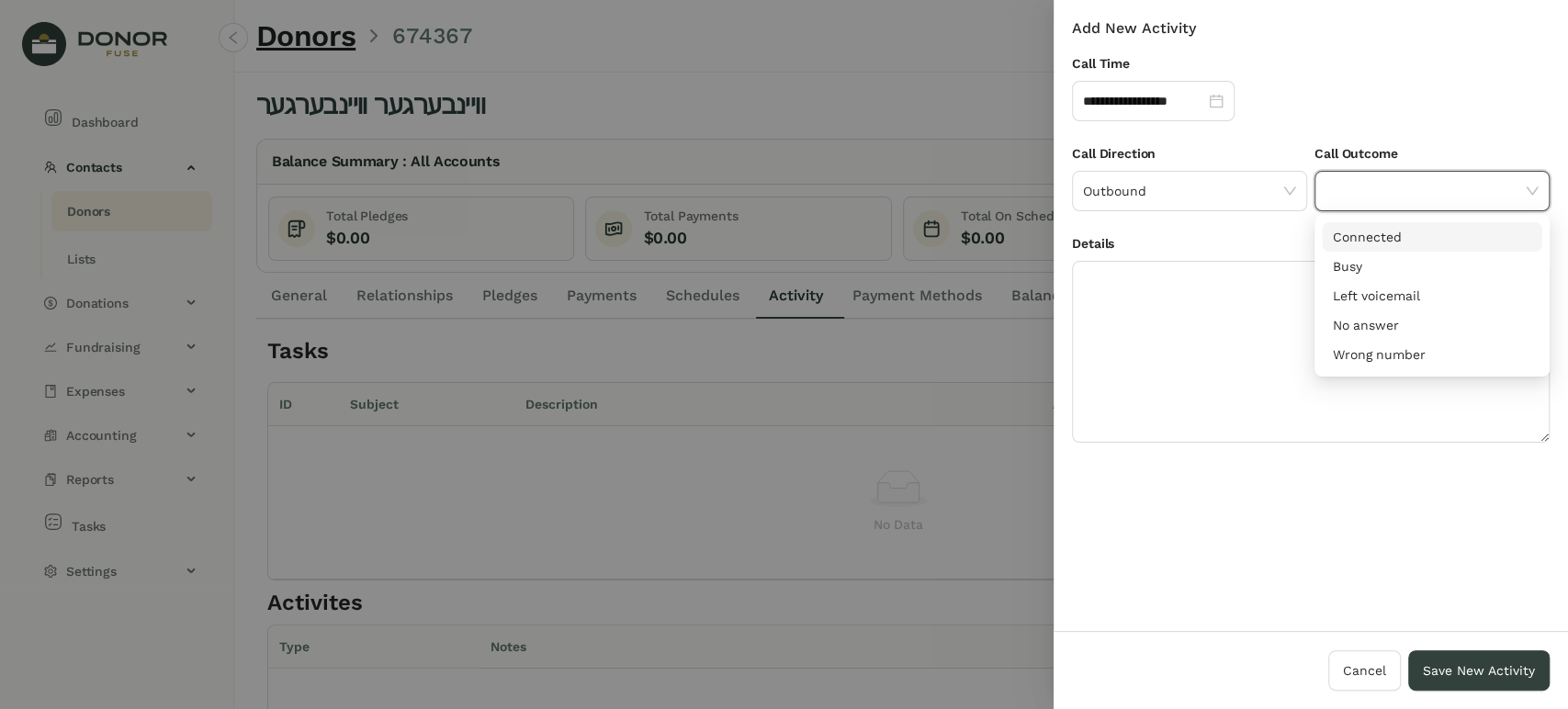 drag, startPoint x: 1393, startPoint y: 231, endPoint x: 1370, endPoint y: 247, distance: 28.017851 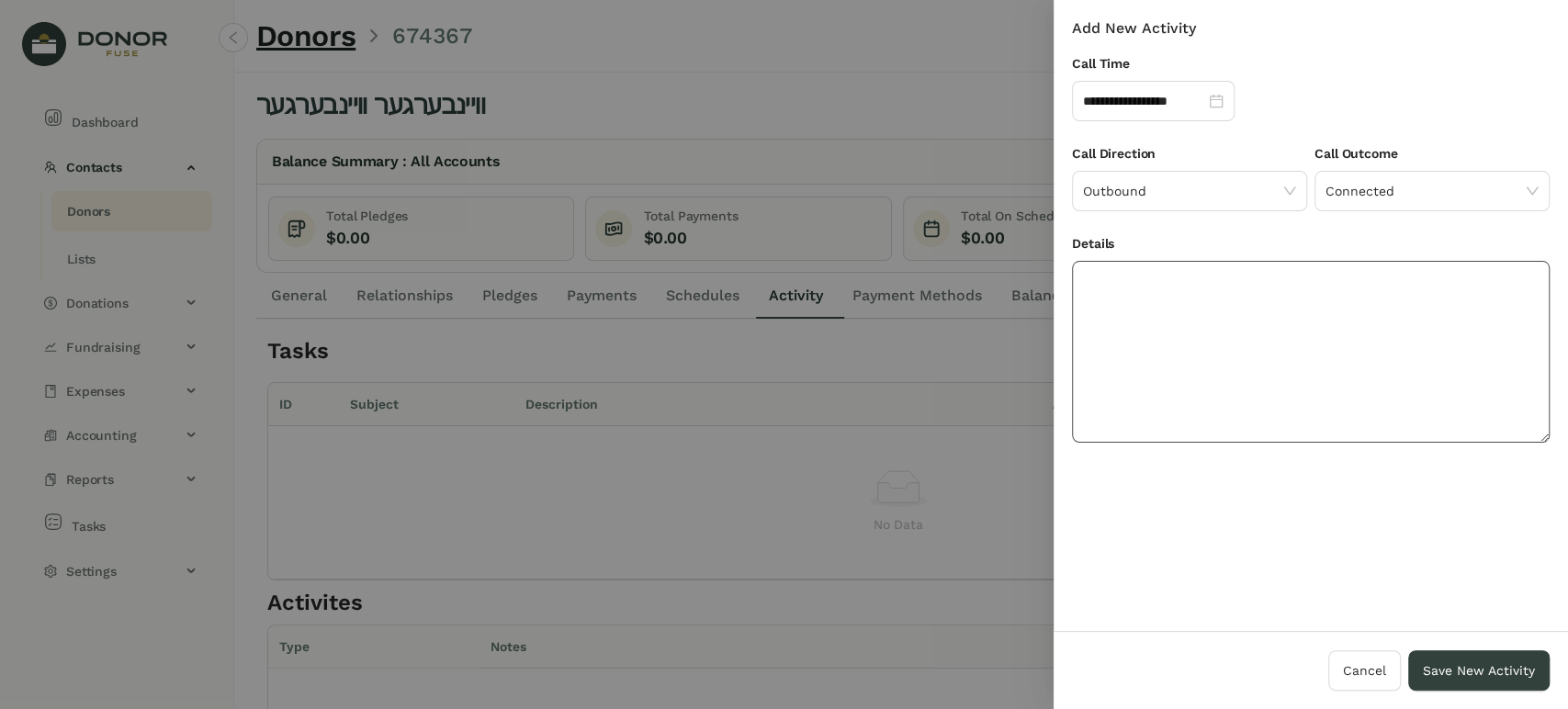 drag, startPoint x: 1330, startPoint y: 288, endPoint x: 1327, endPoint y: 307, distance: 19.23538 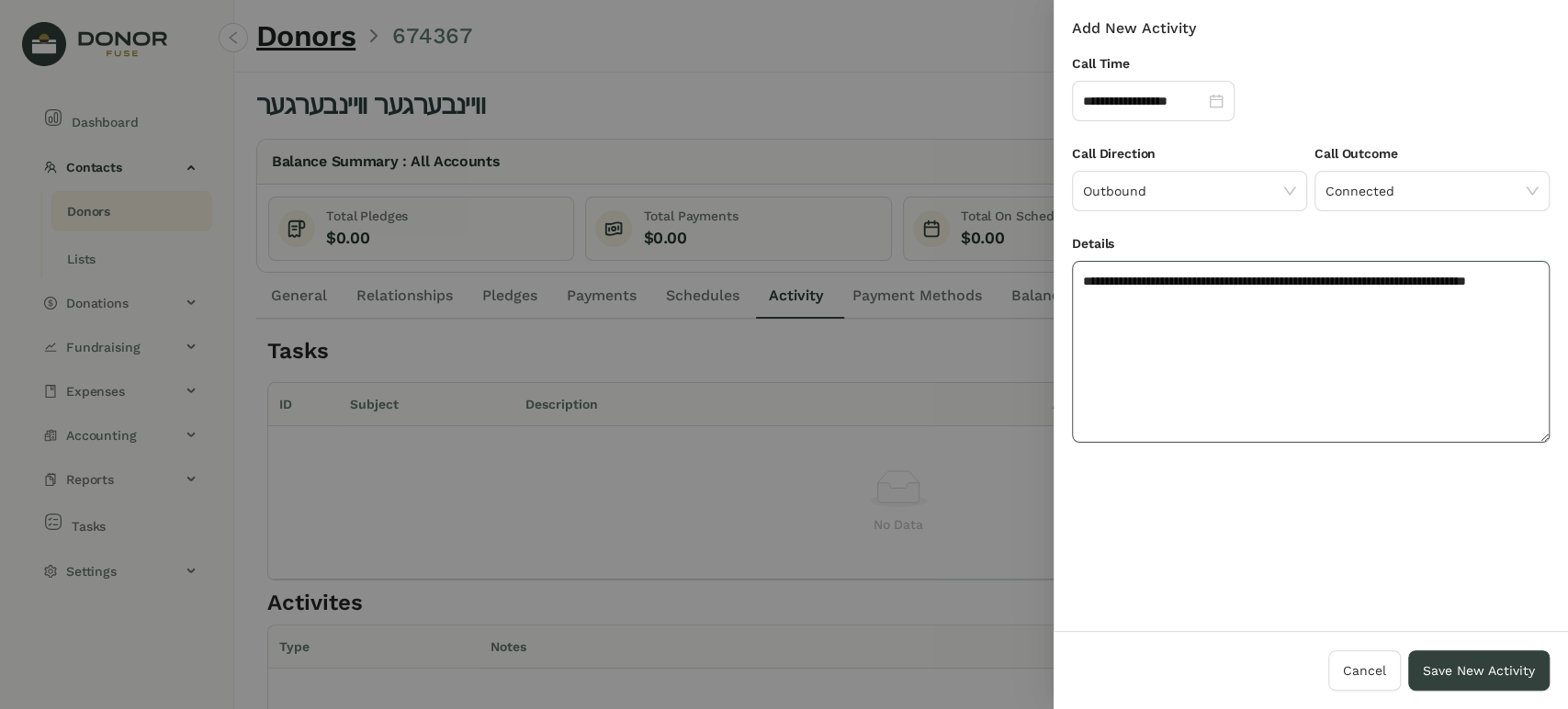 click on "**********" 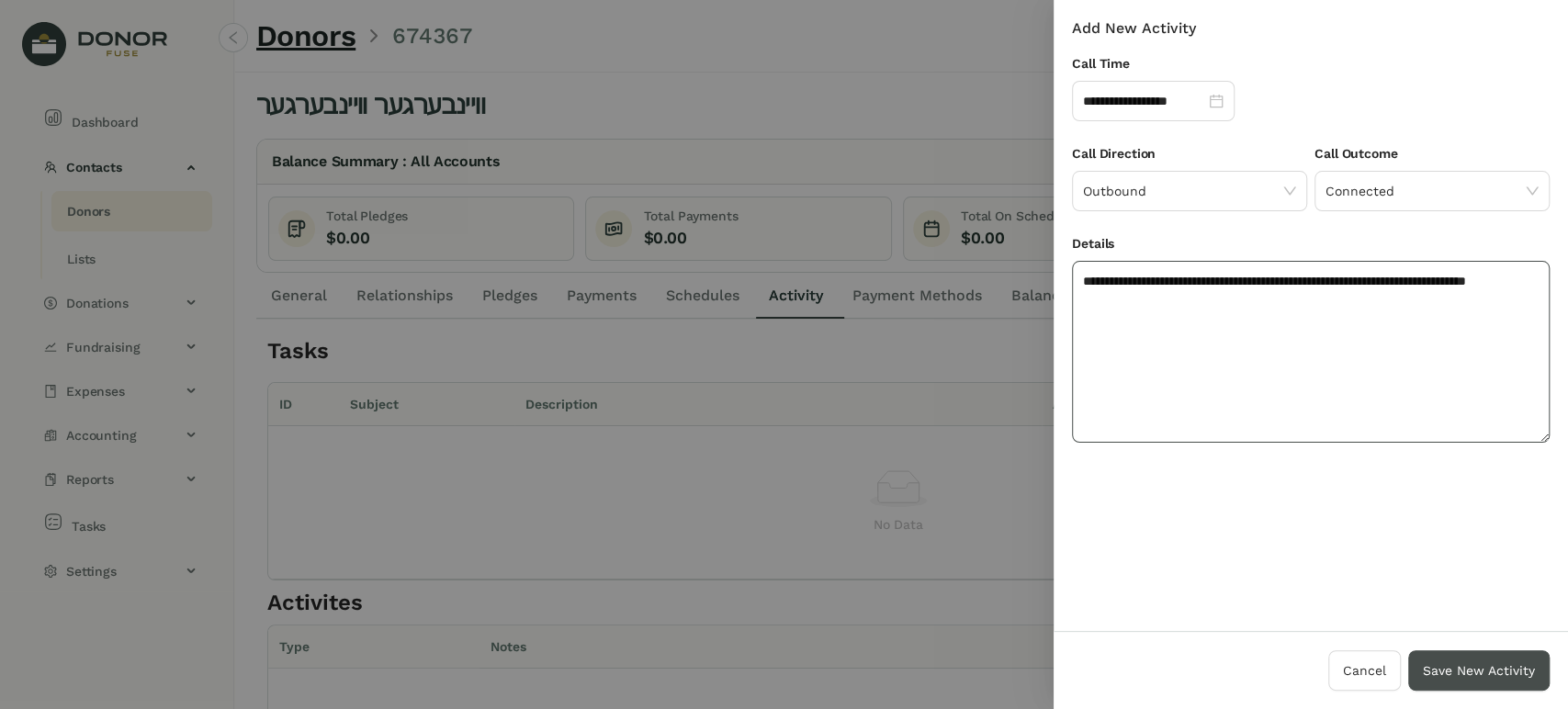 type on "**********" 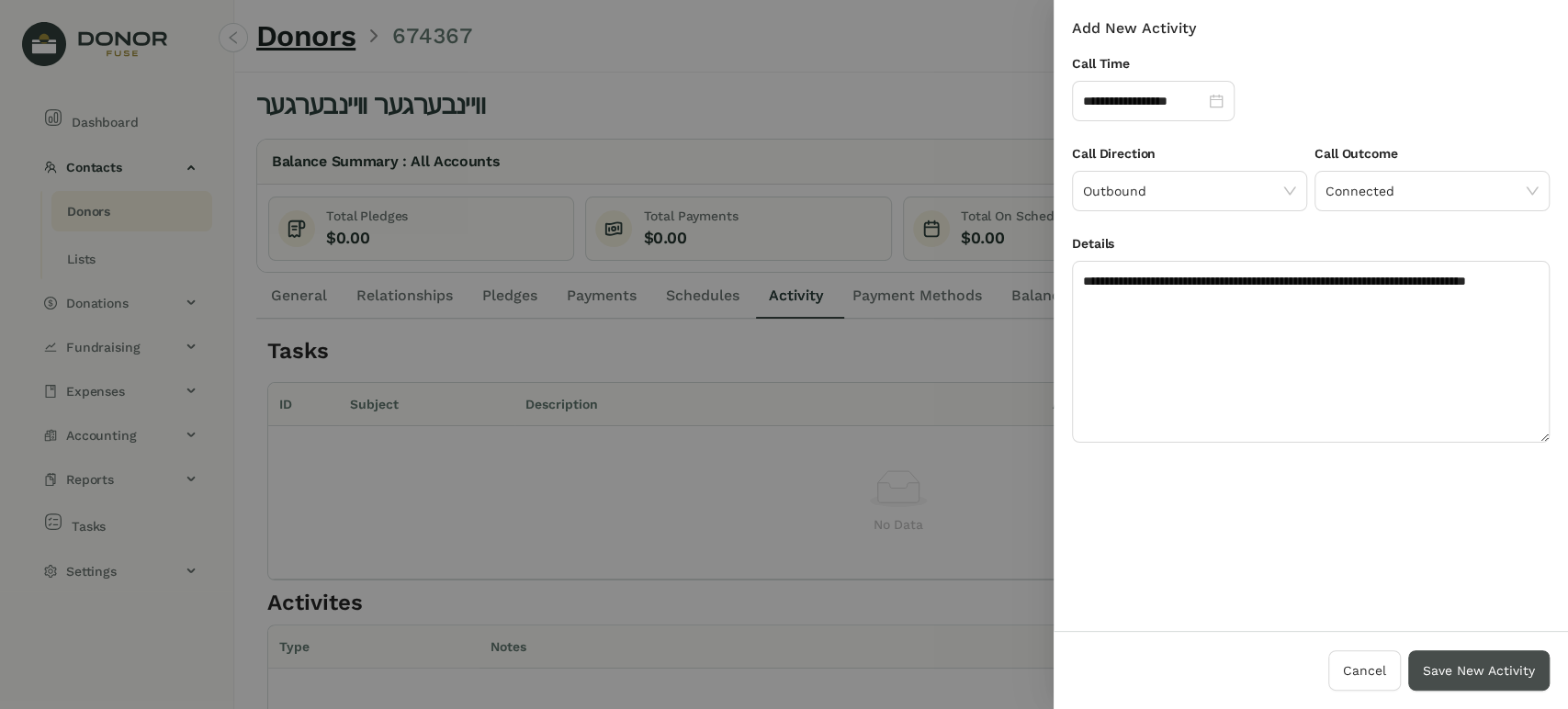 click on "Save New Activity" at bounding box center (1479, 670) 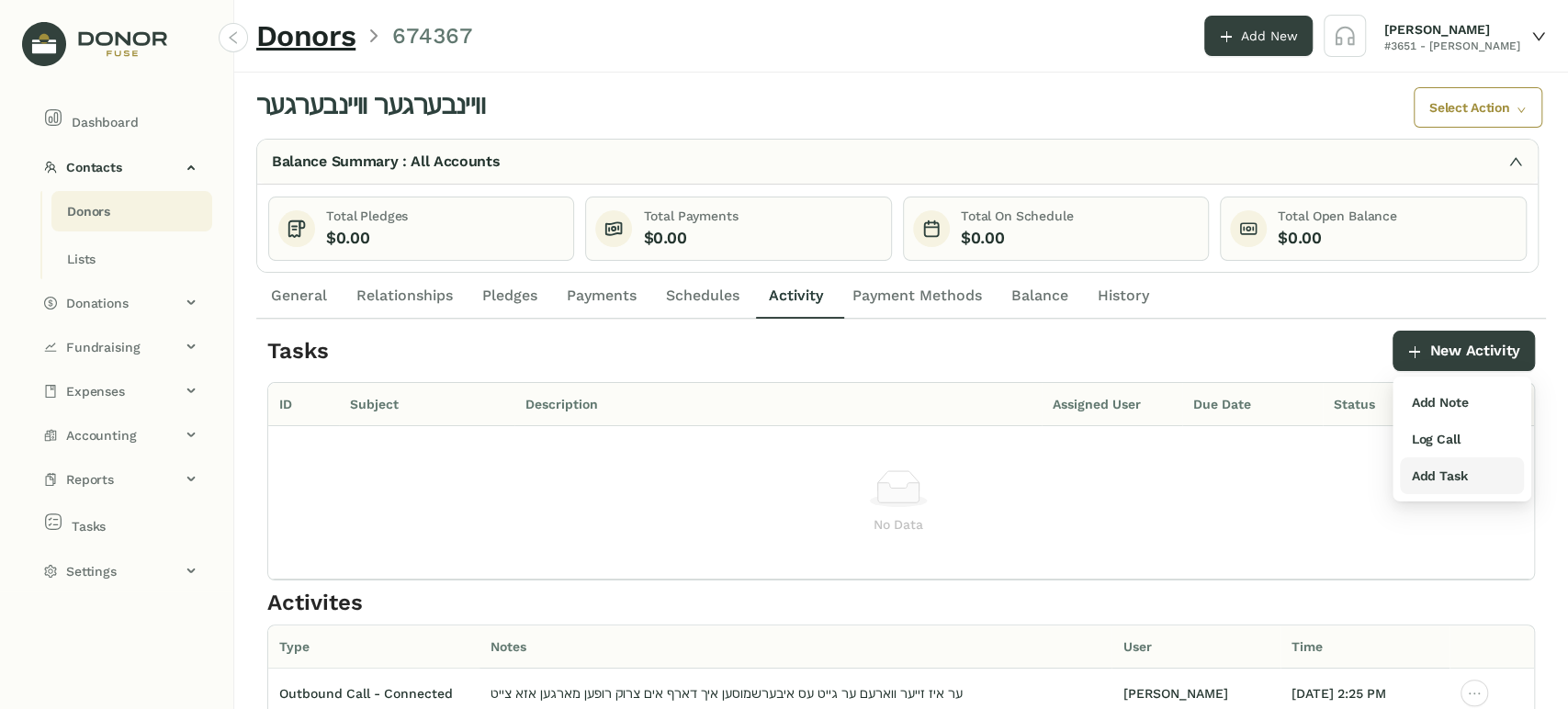 click on "Add Task" at bounding box center (1438, 476) 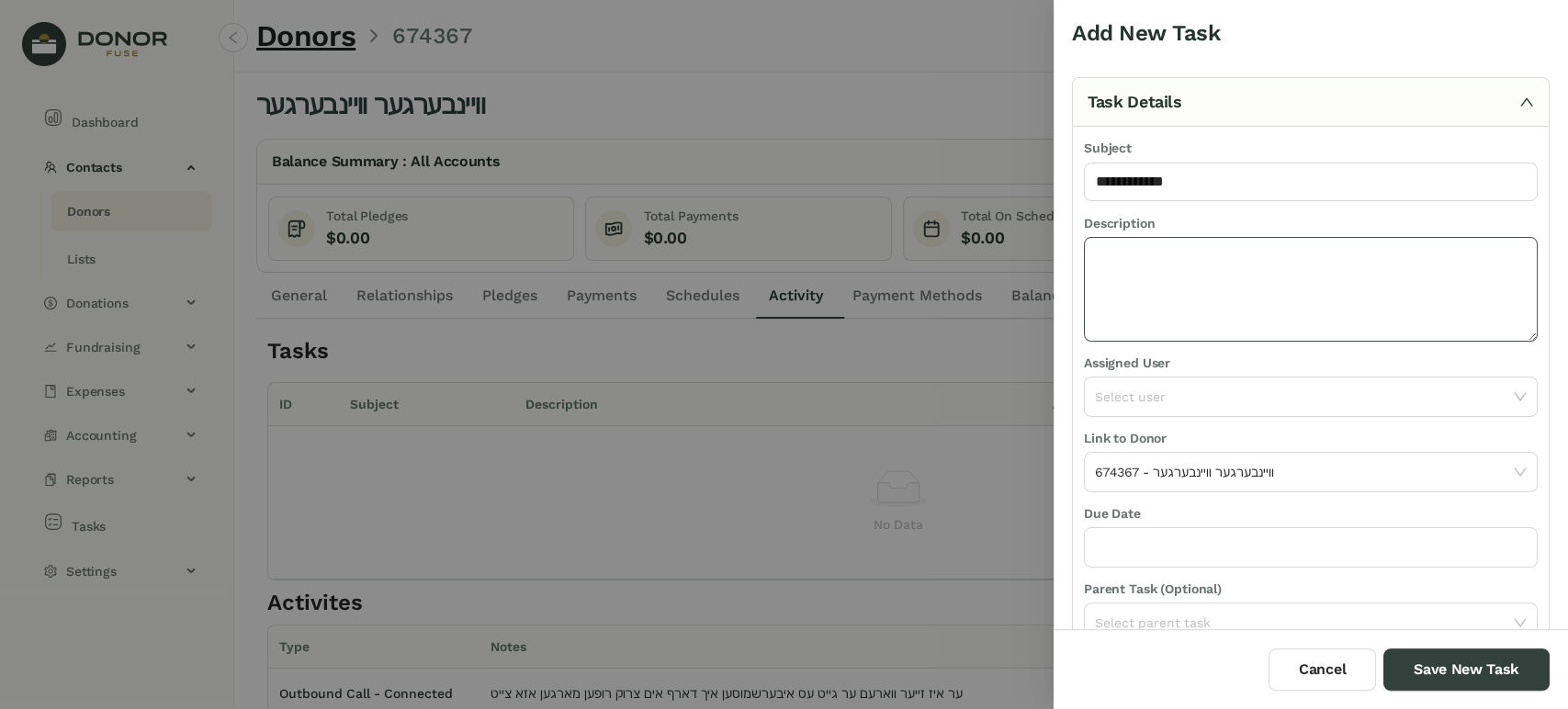 type on "**********" 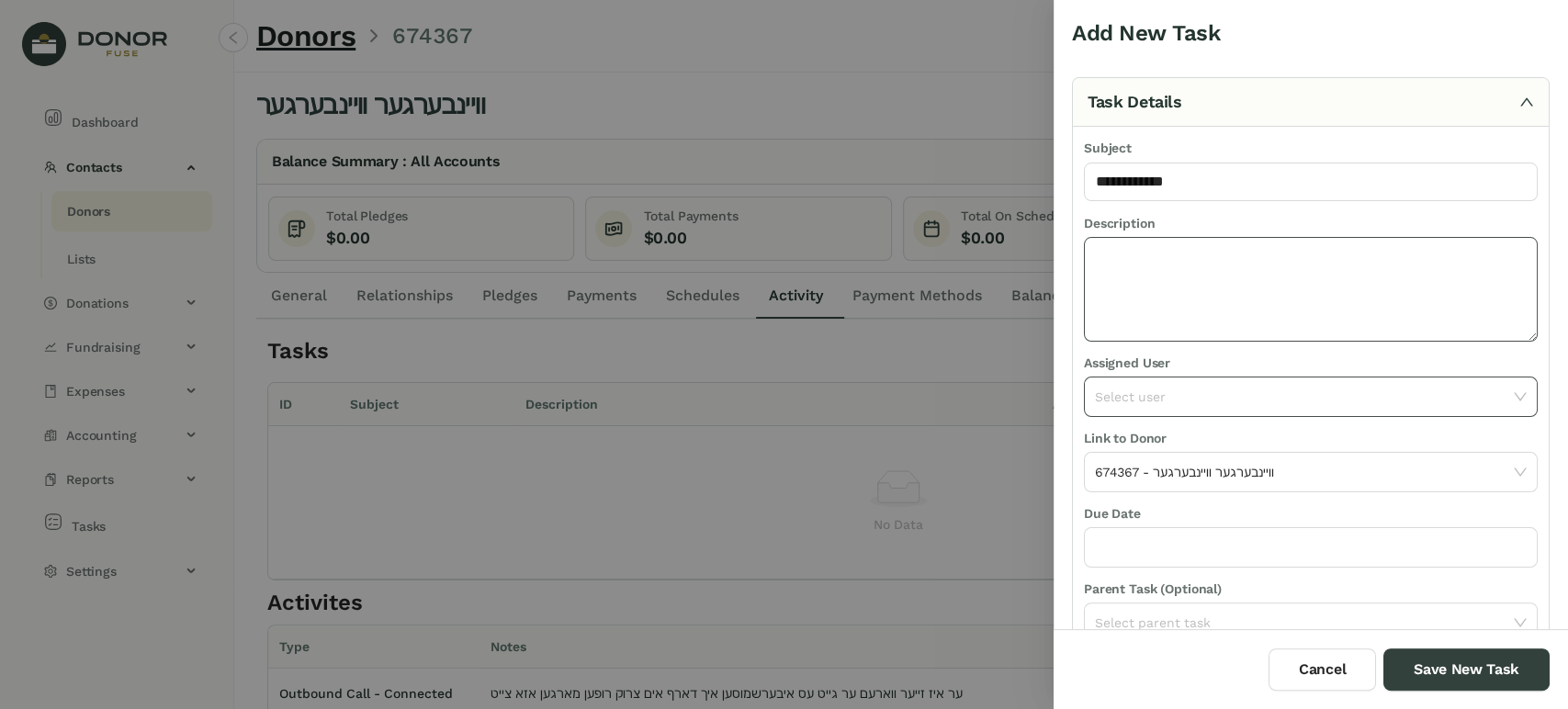 paste on "**********" 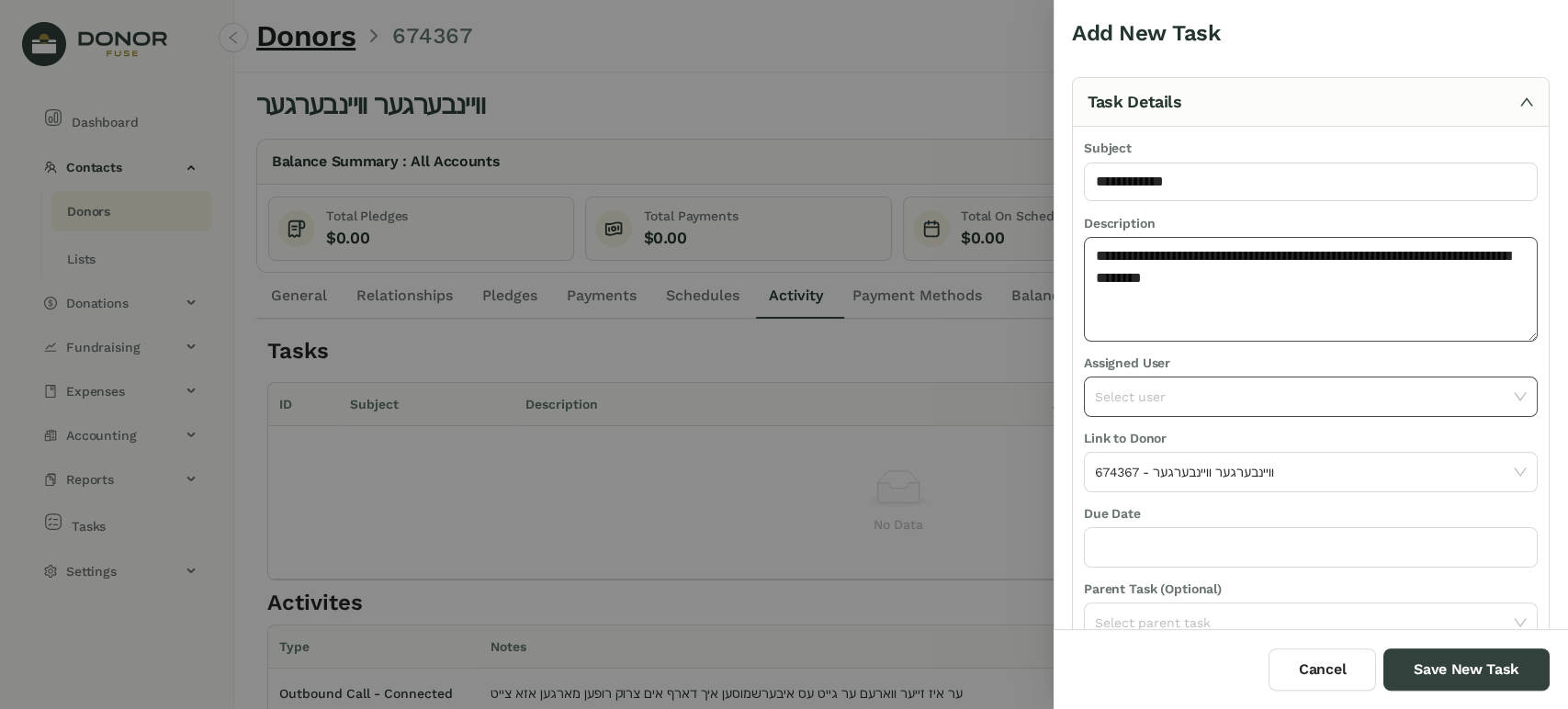 type on "**********" 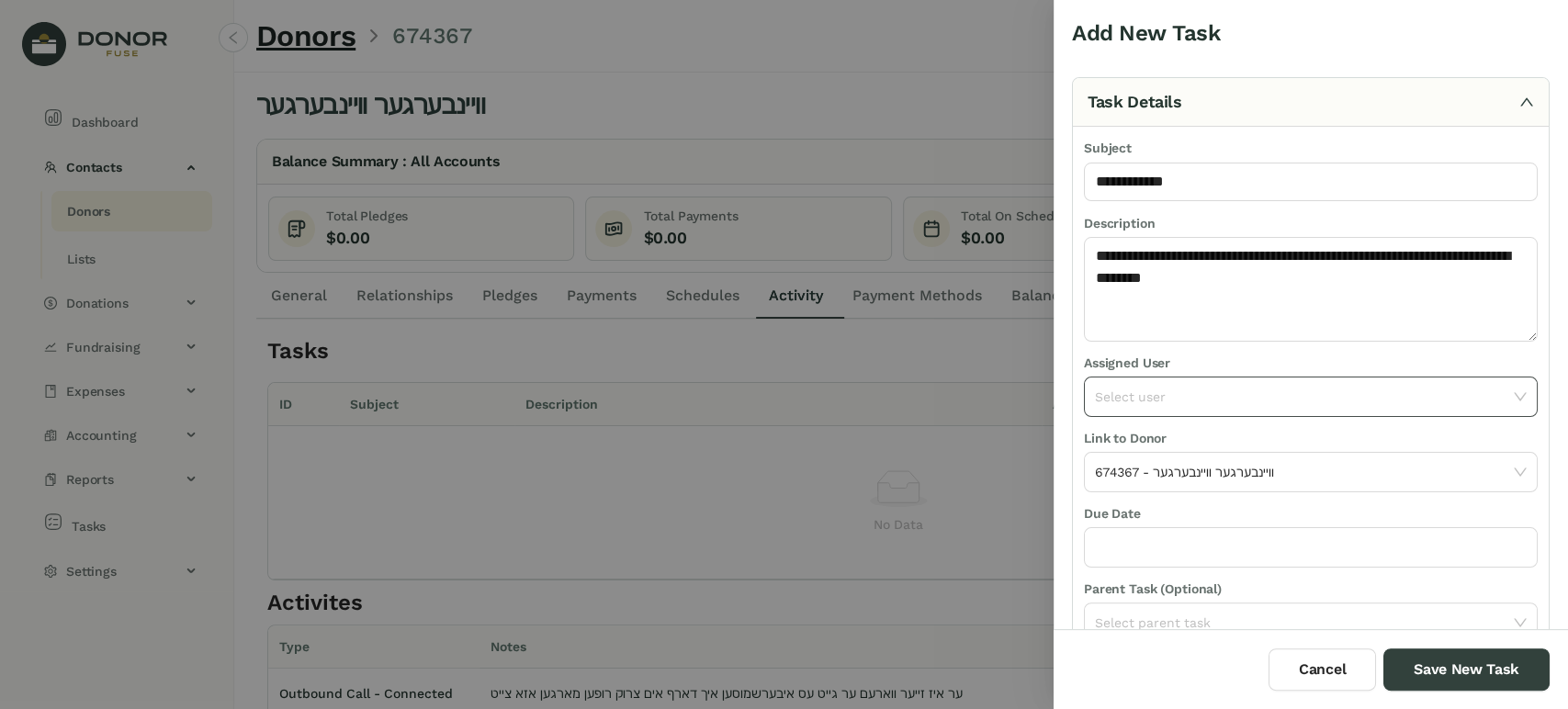 drag, startPoint x: 1136, startPoint y: 385, endPoint x: 1132, endPoint y: 404, distance: 19.416488 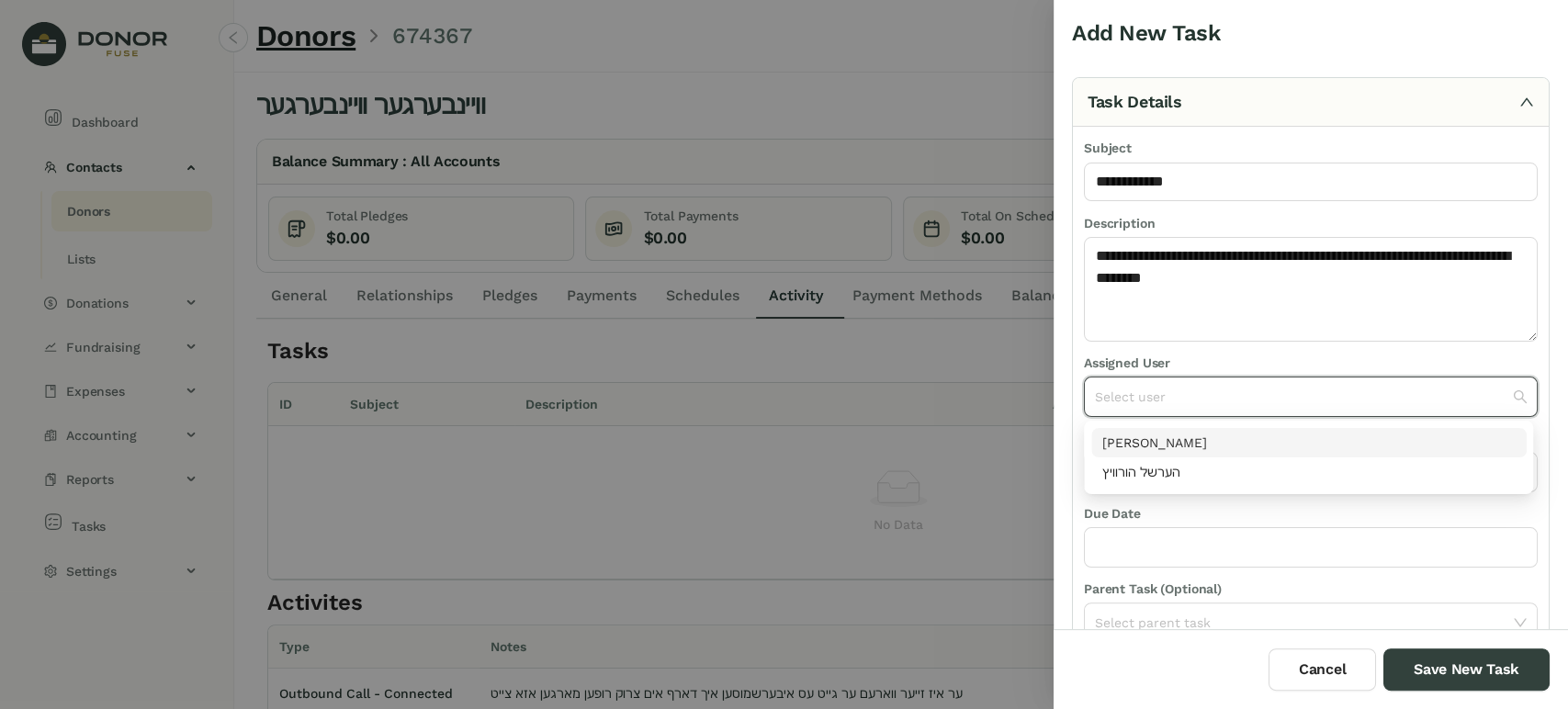click on "[PERSON_NAME]" at bounding box center [1309, 443] 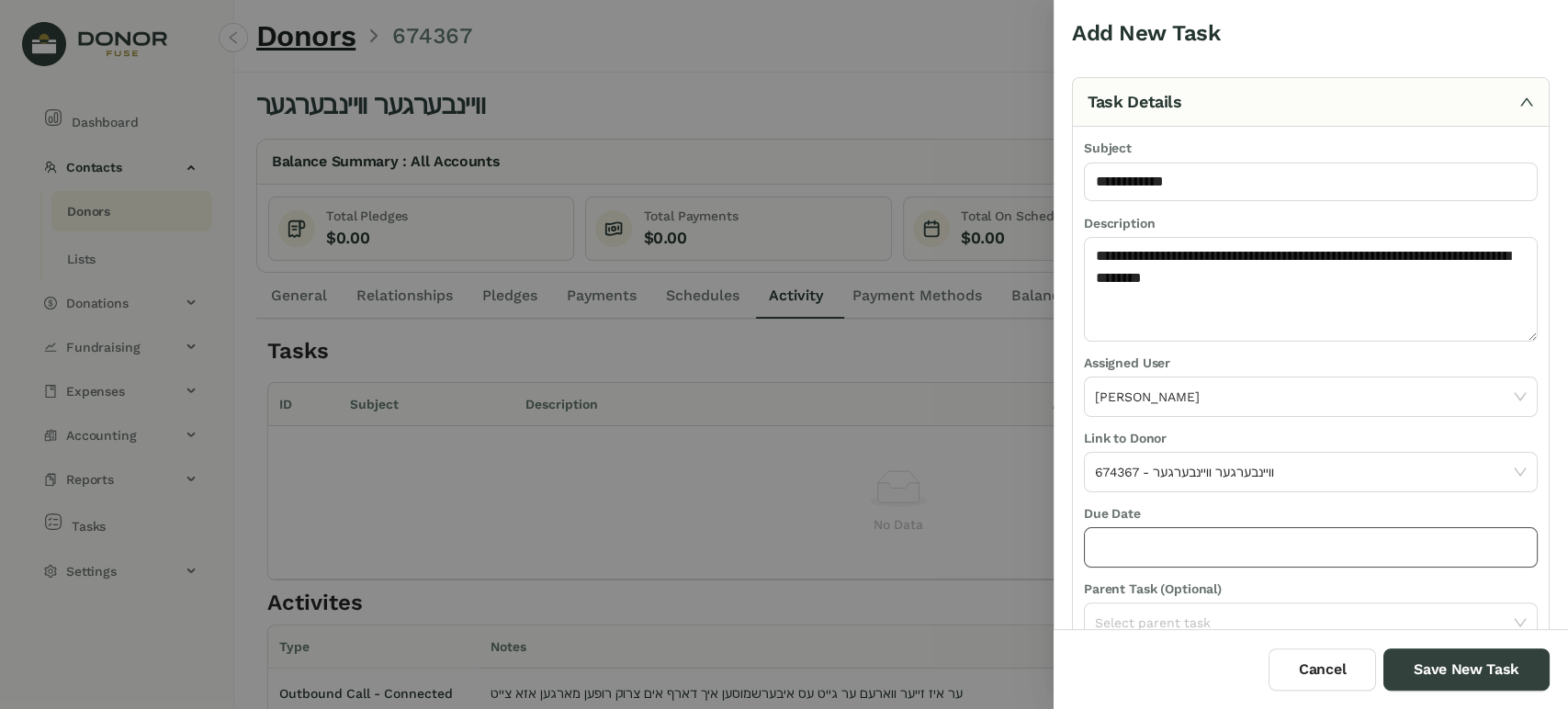 click 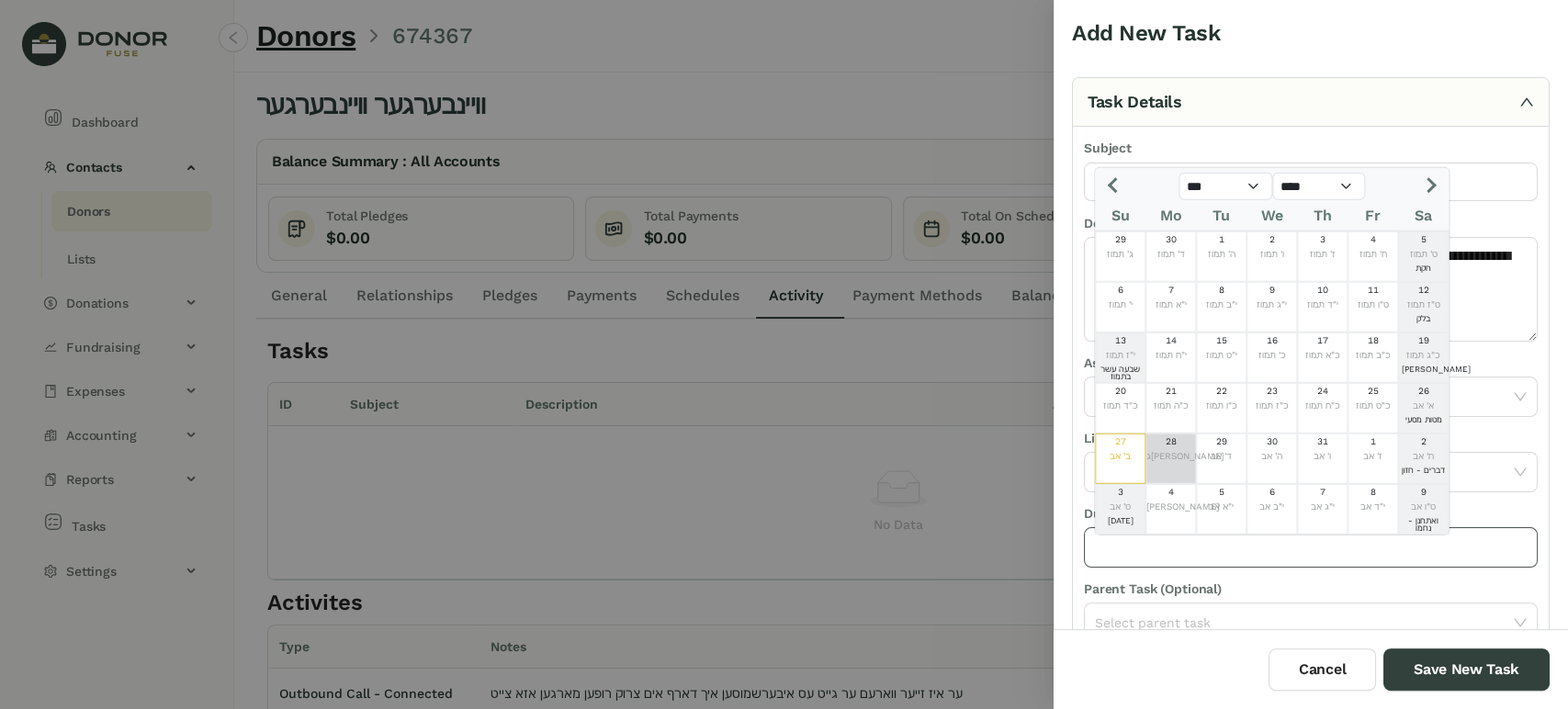 drag, startPoint x: 1160, startPoint y: 450, endPoint x: 1262, endPoint y: 526, distance: 127.20063 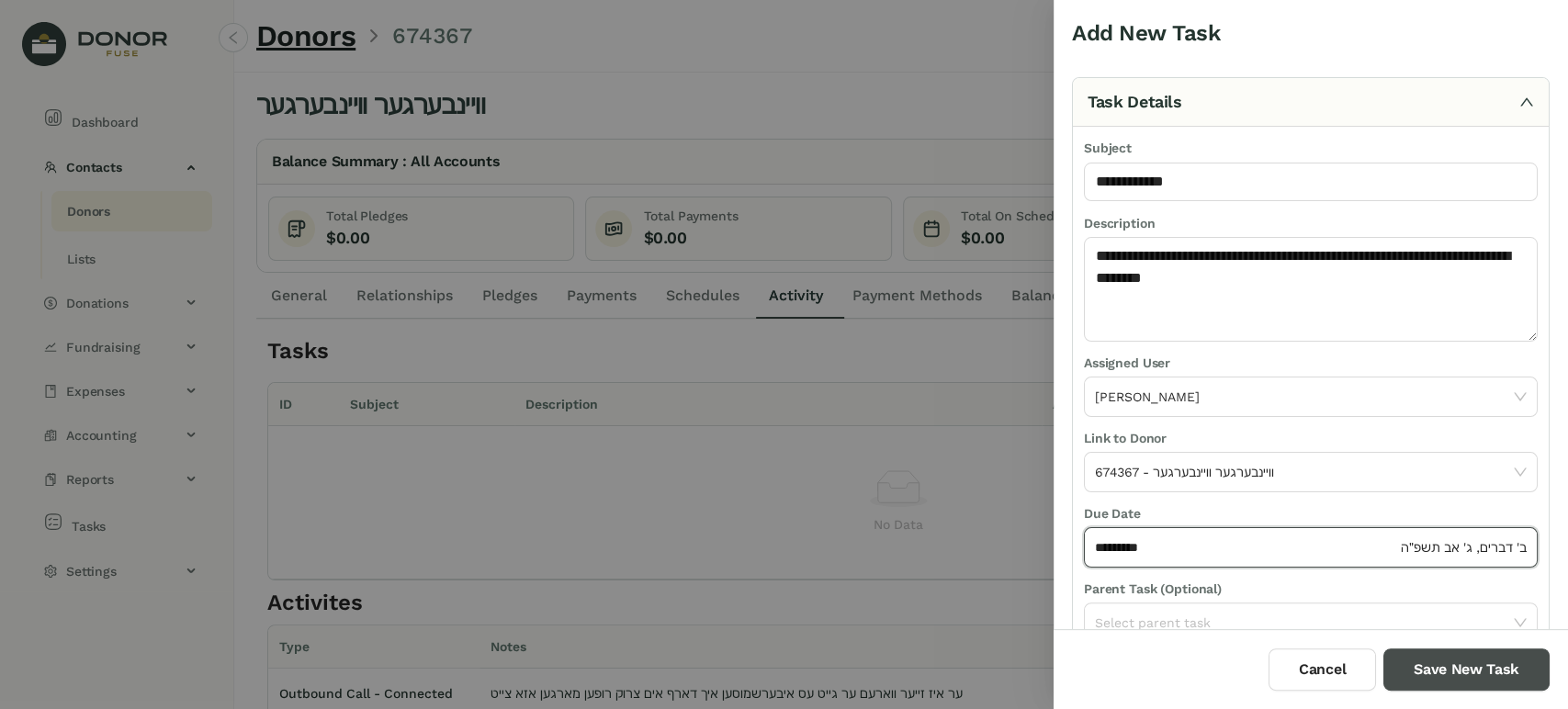 click on "Save New Task" at bounding box center (1466, 670) 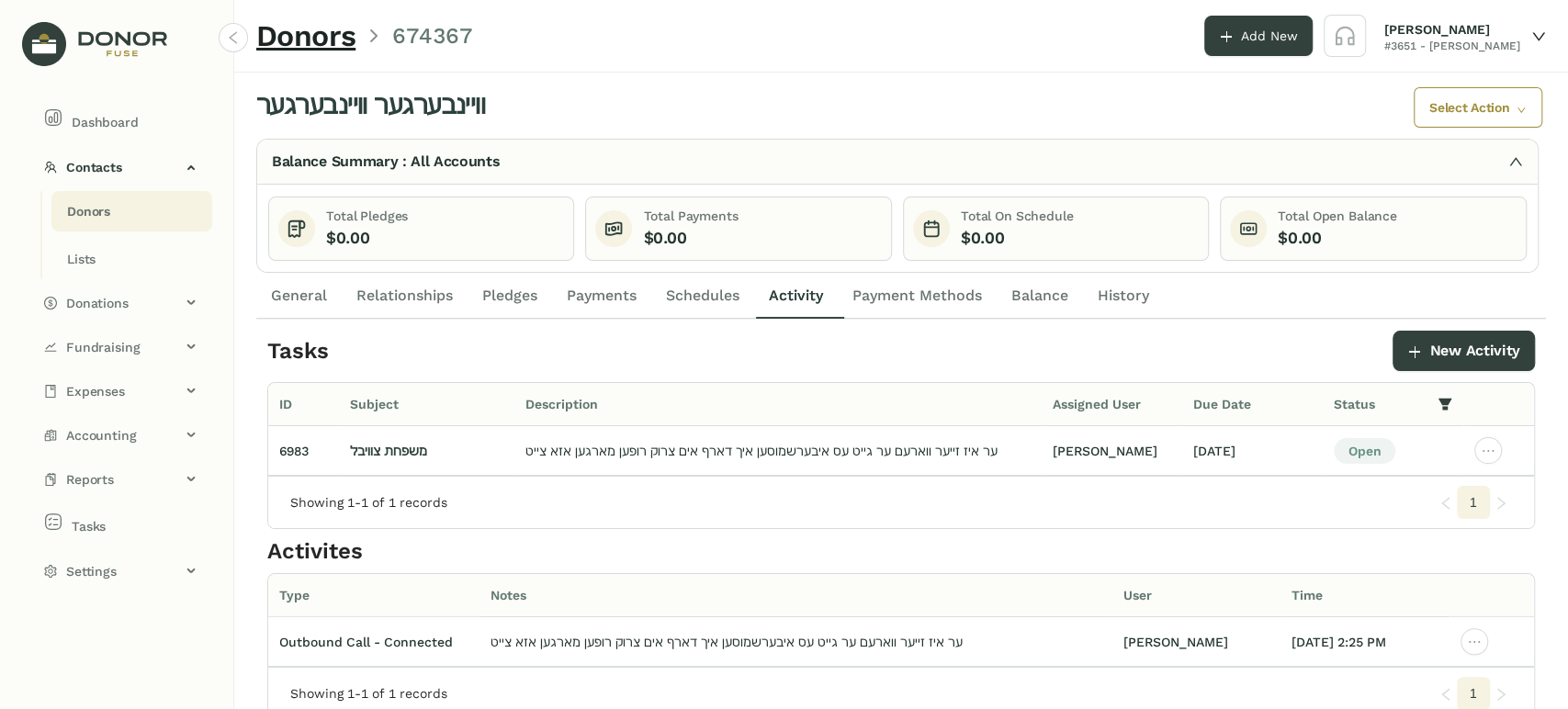 click on "Donors" 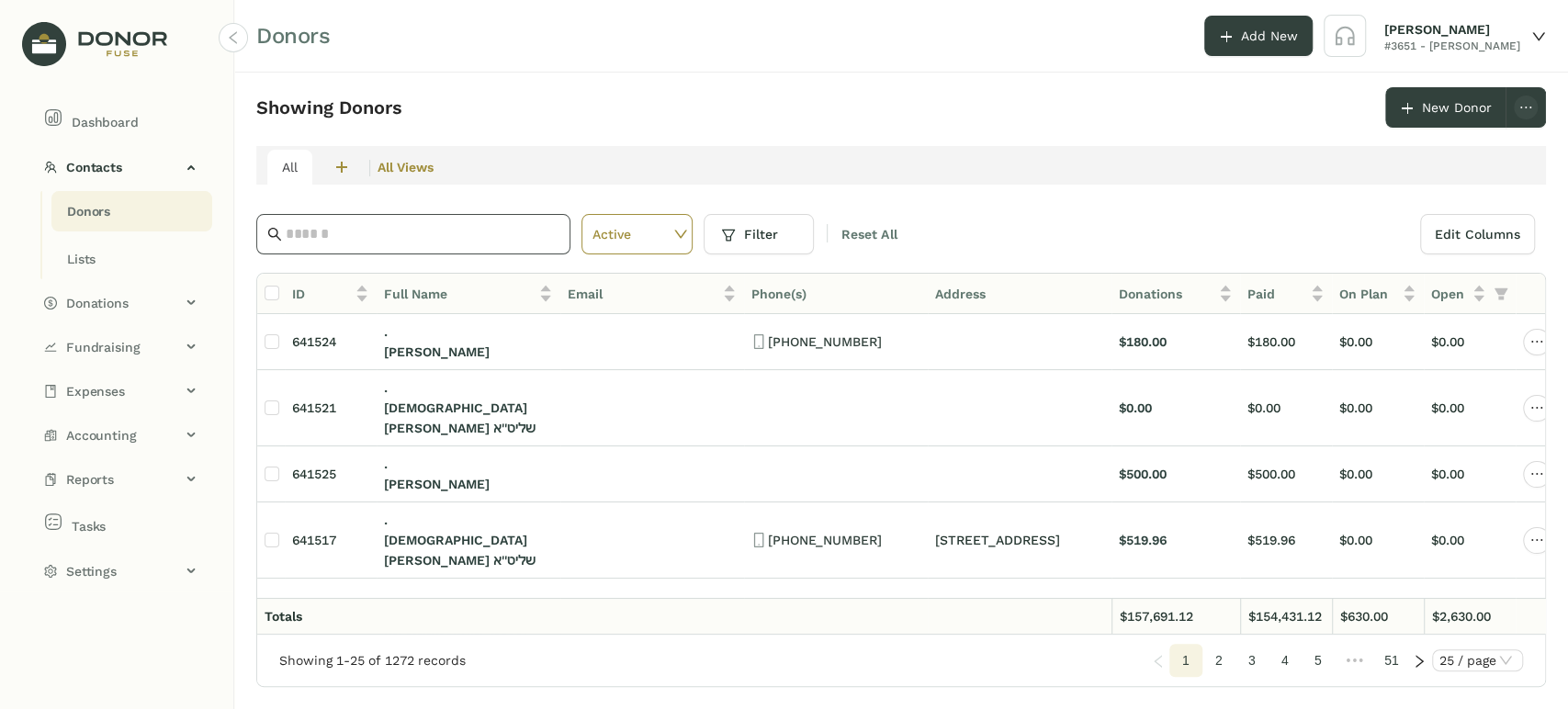 click 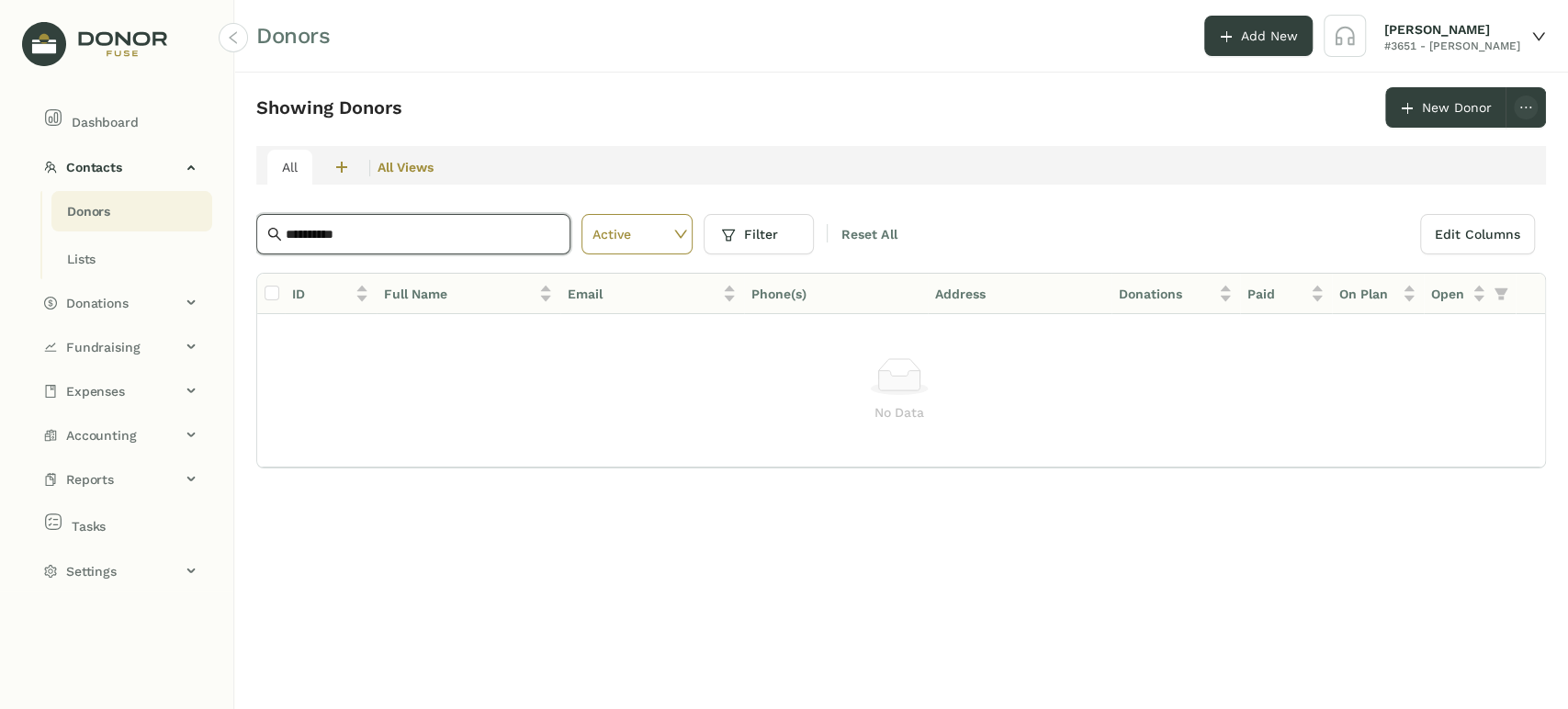 click on "**********" 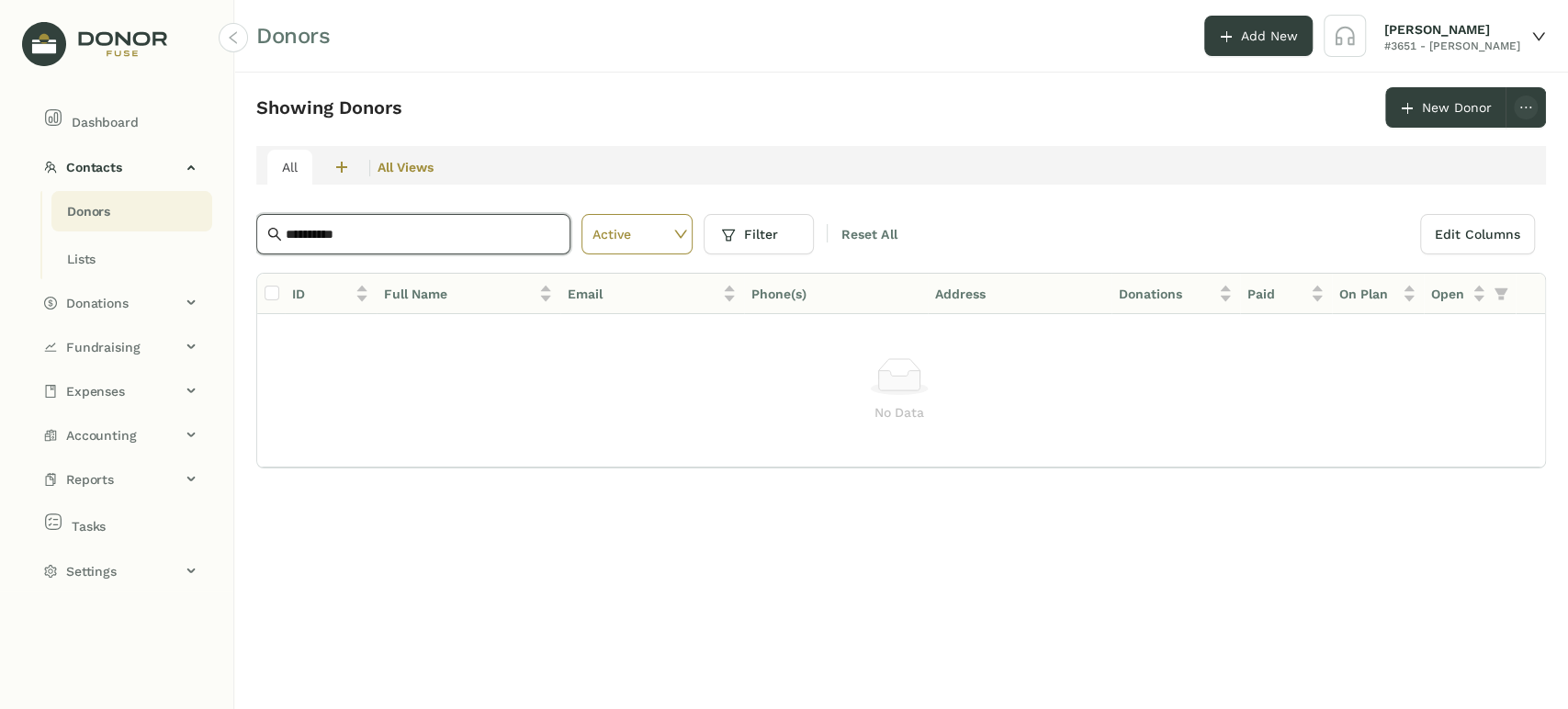 paste on "**" 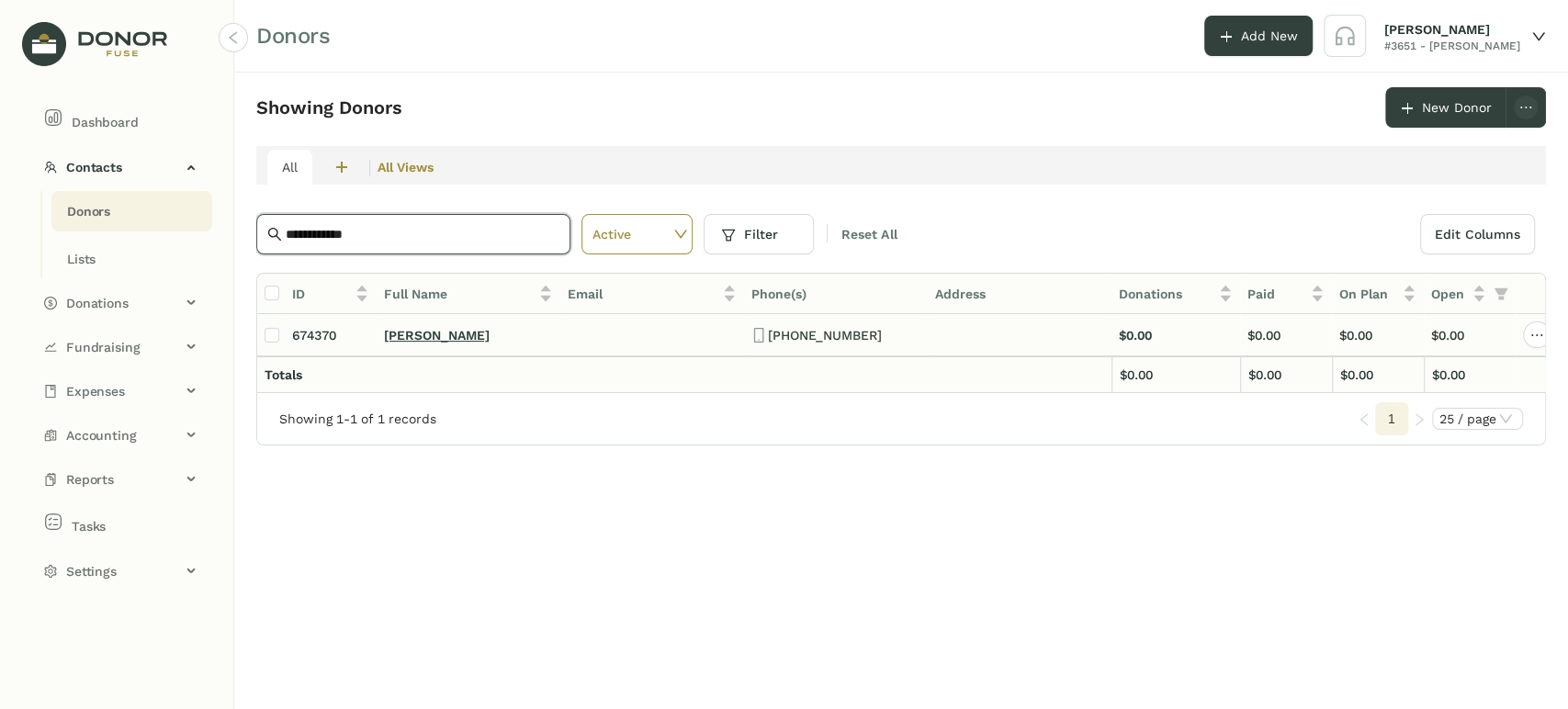 type on "**********" 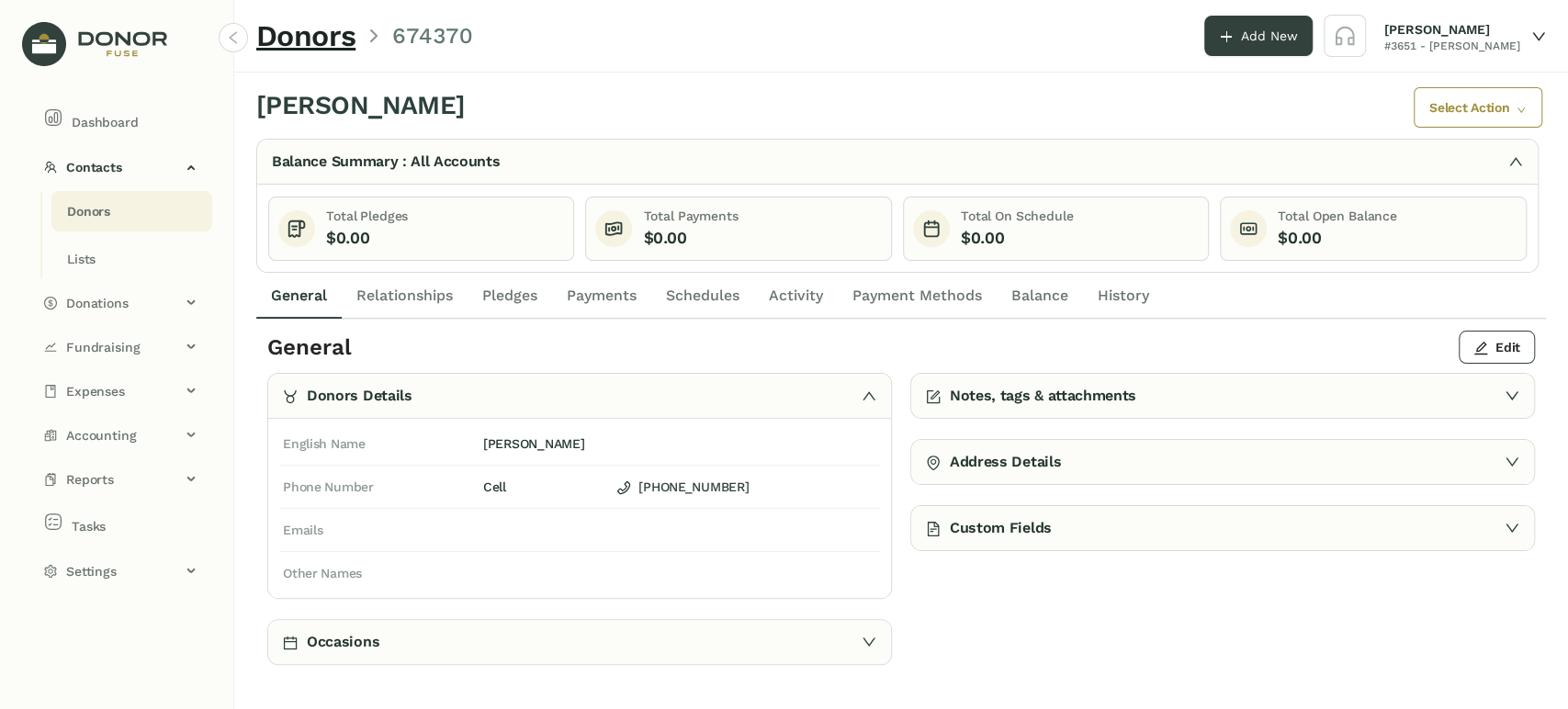 click on "Activity" 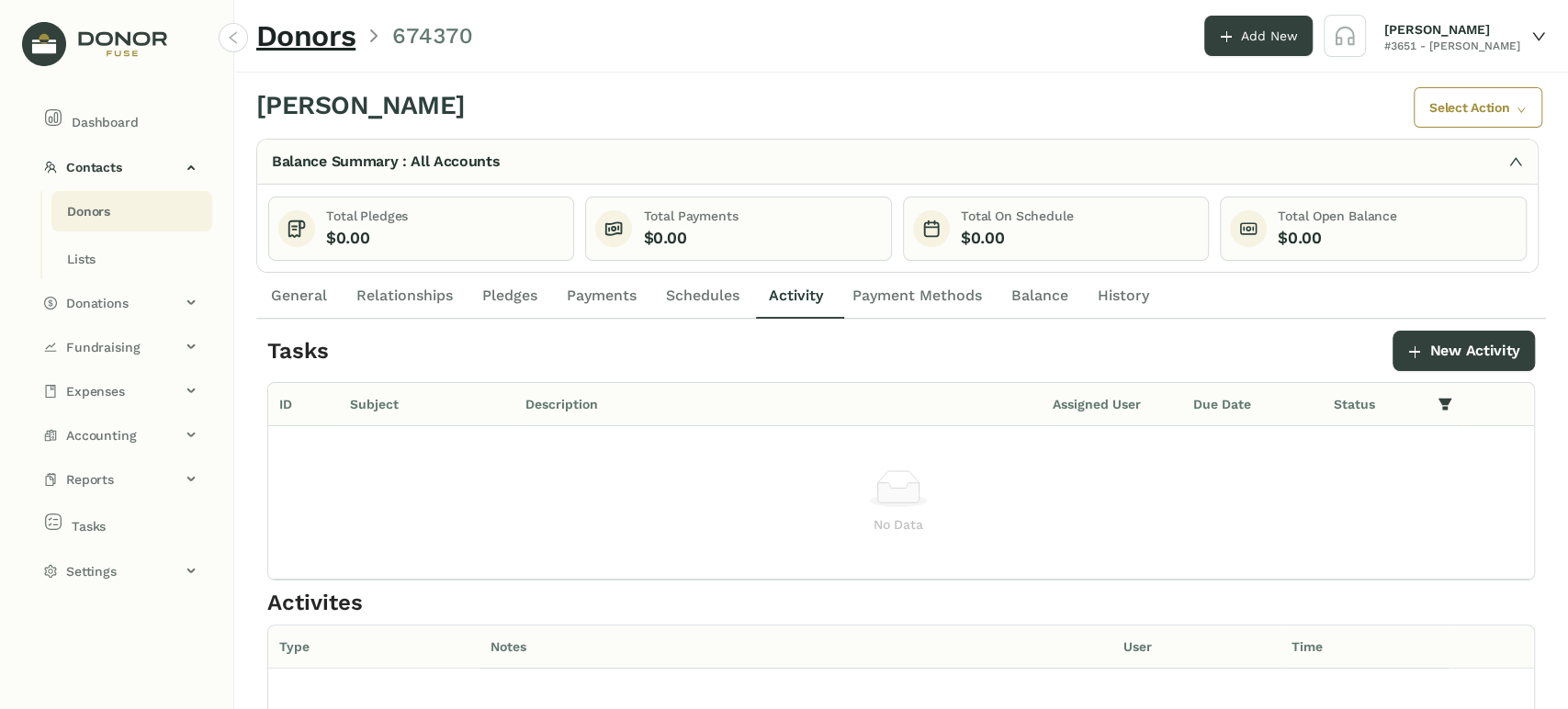 click on "General" 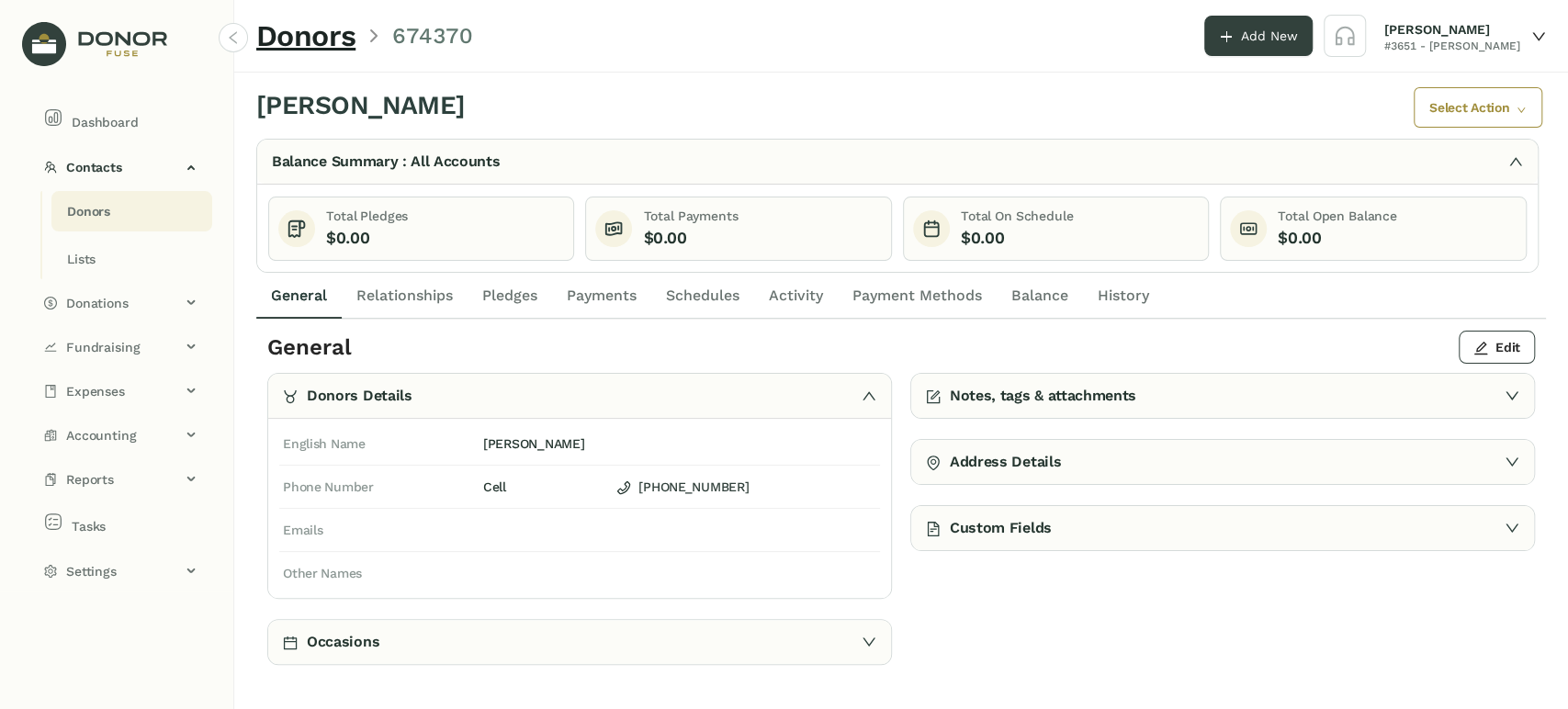 drag, startPoint x: 502, startPoint y: 289, endPoint x: 464, endPoint y: 297, distance: 38.832976 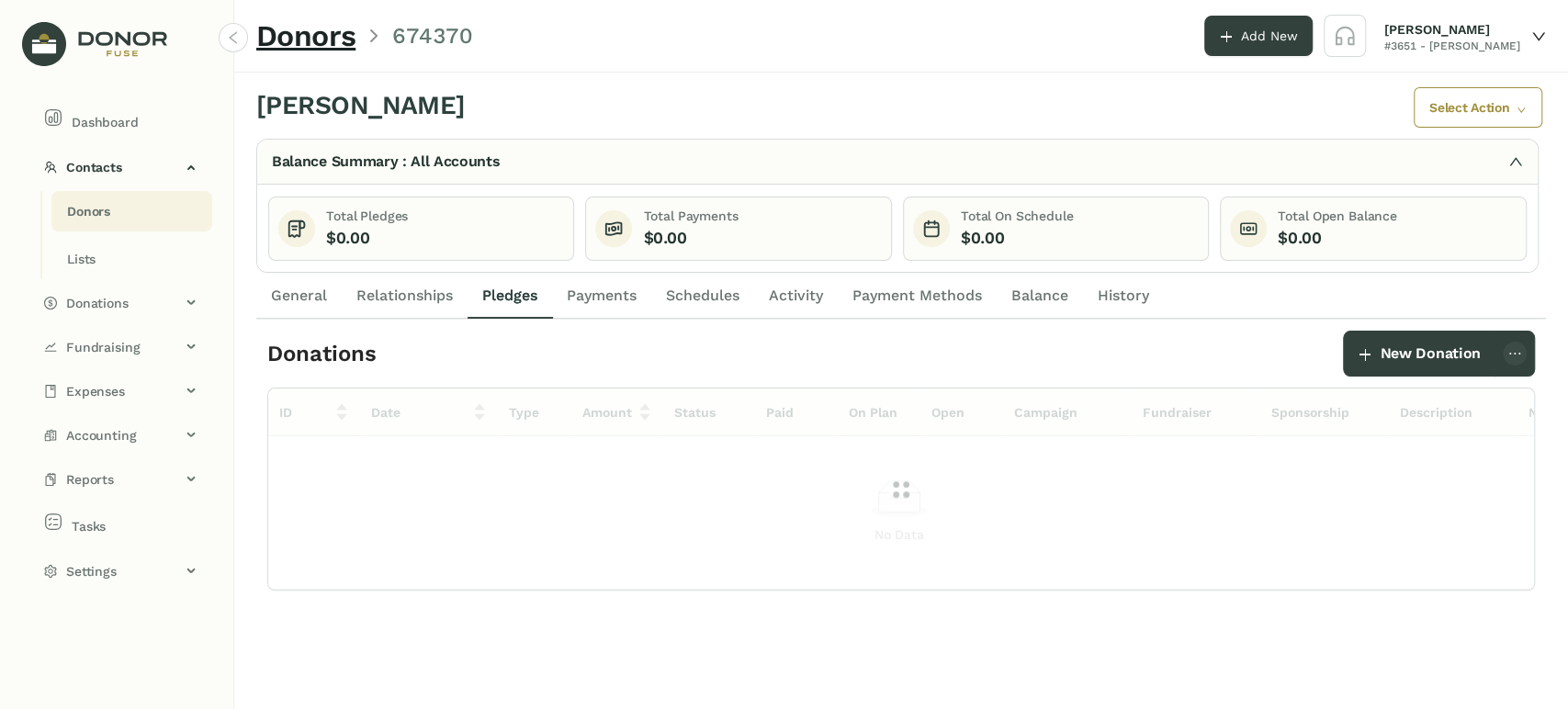 click on "Relationships" 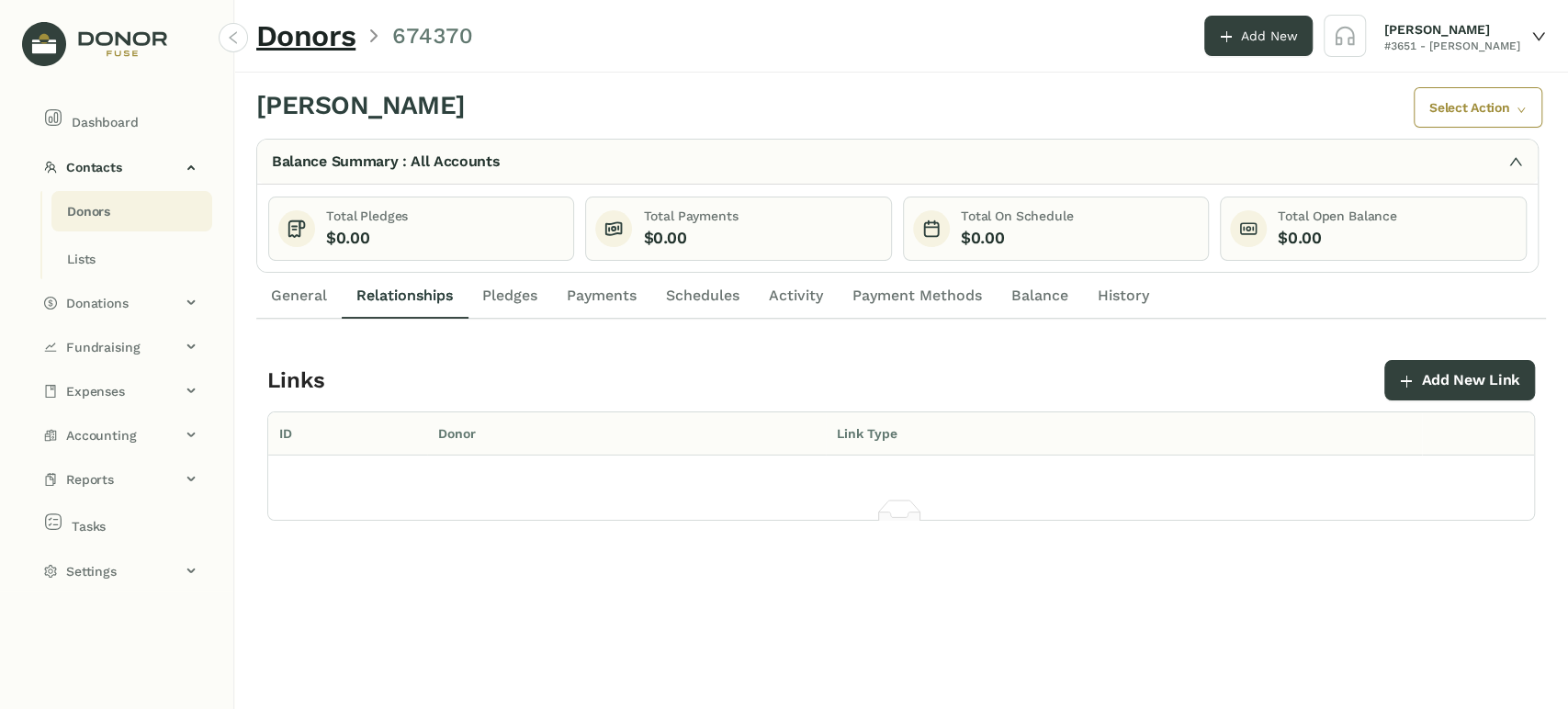 click on "General" 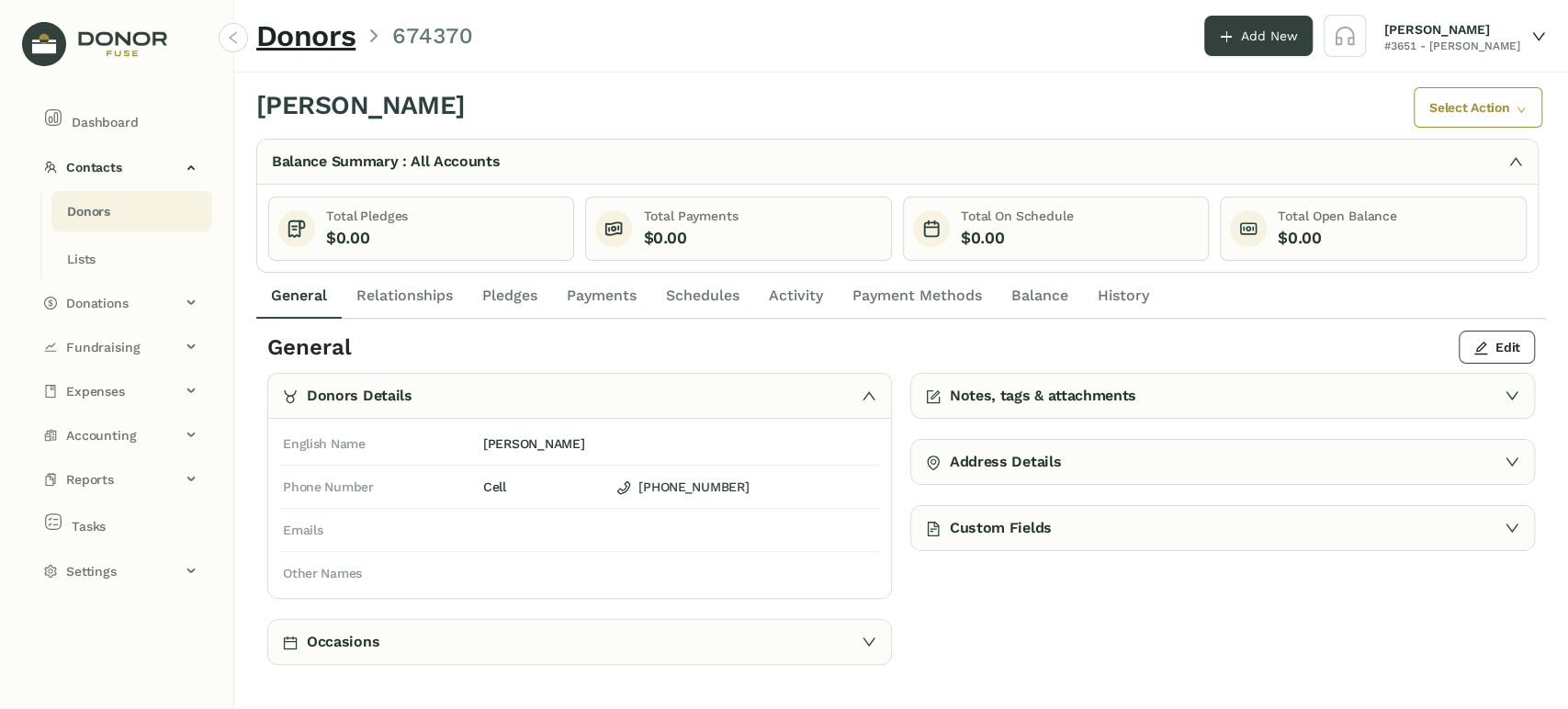 drag, startPoint x: 682, startPoint y: 302, endPoint x: 707, endPoint y: 296, distance: 25.70992 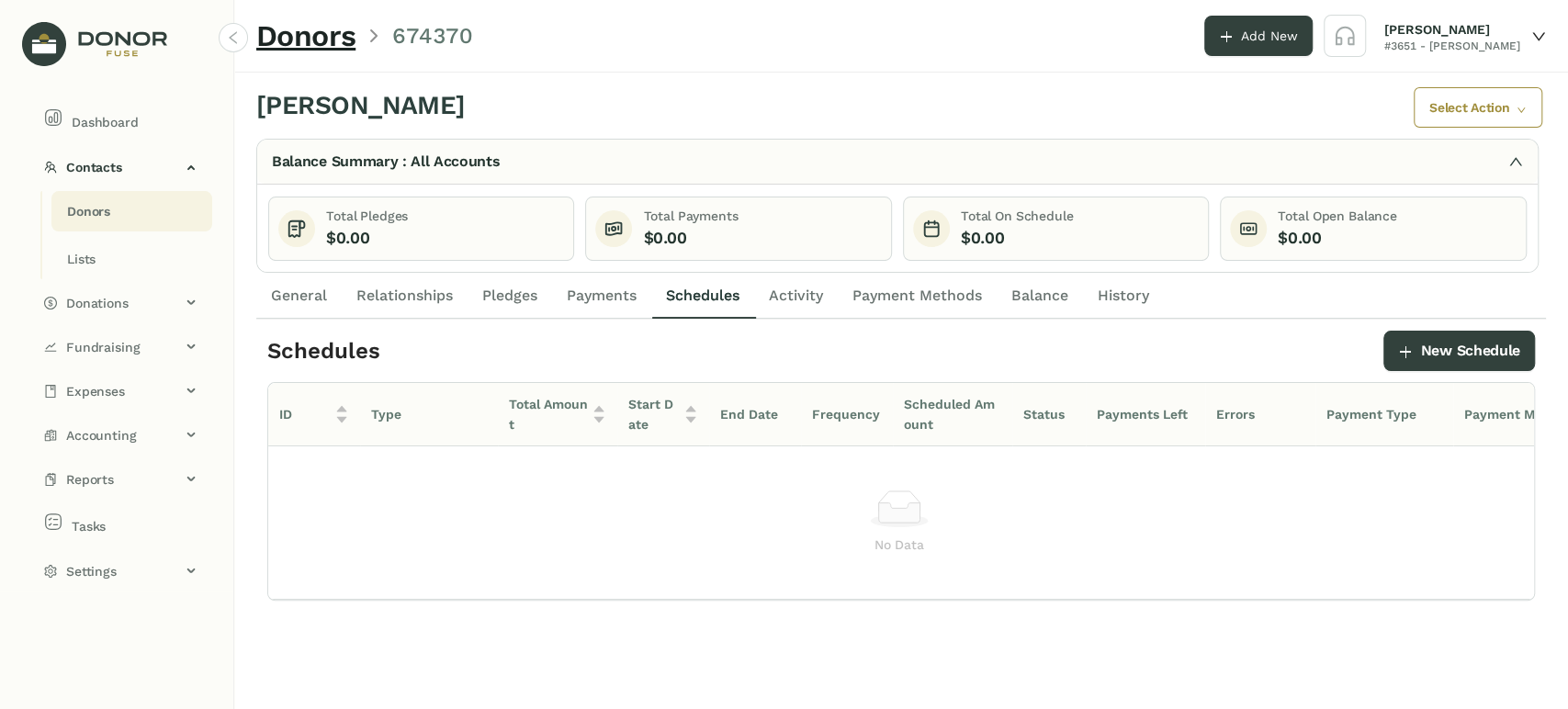 click on "Activity" 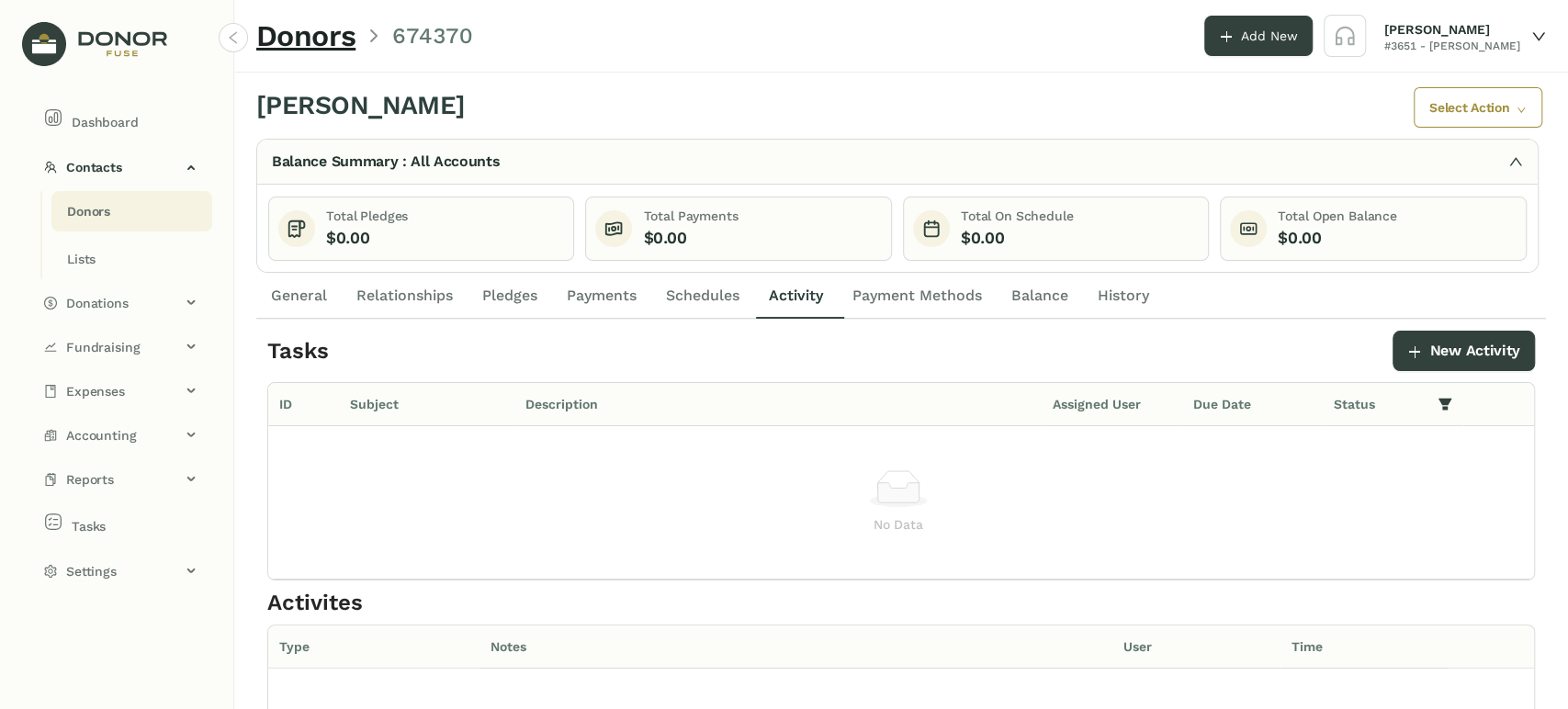 drag, startPoint x: 897, startPoint y: 298, endPoint x: 611, endPoint y: 284, distance: 286.34245 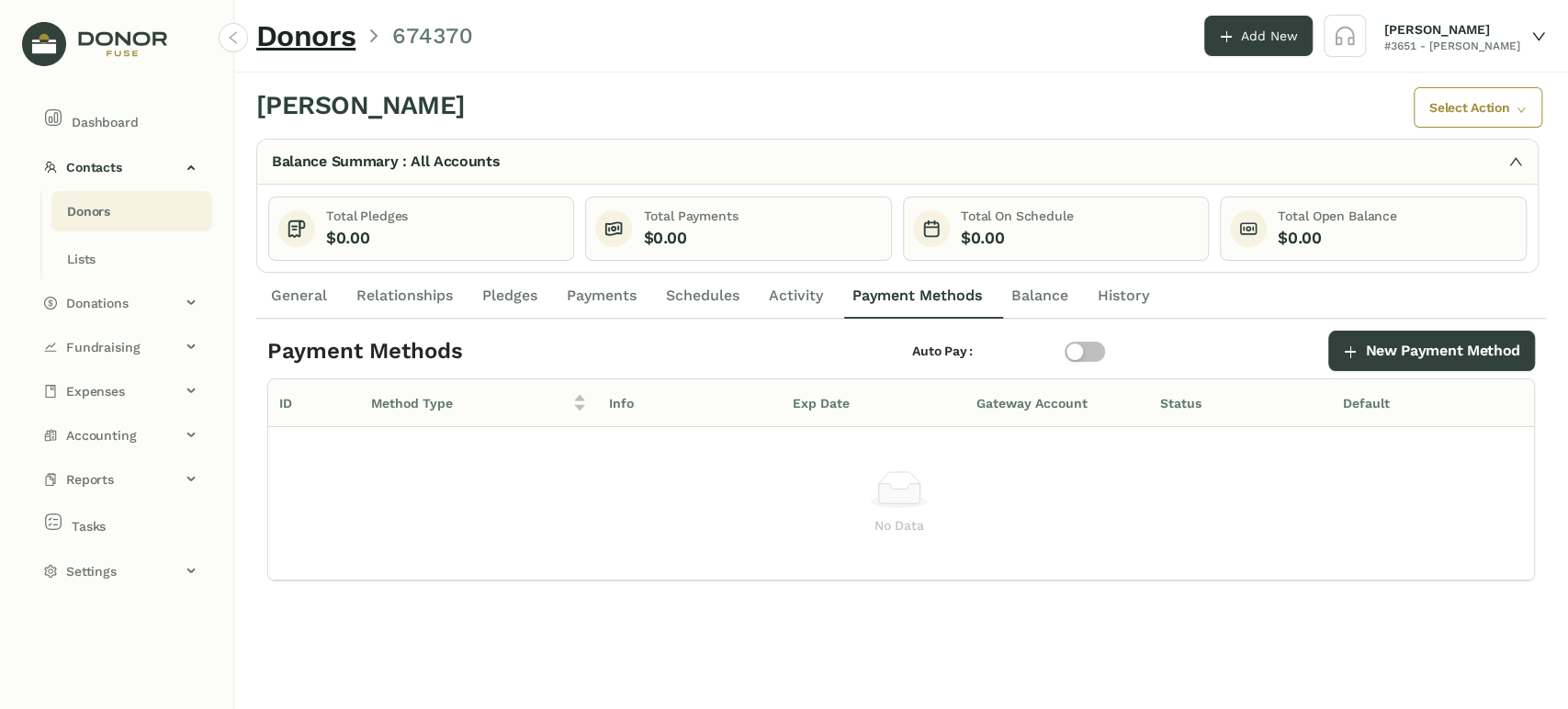 click on "General" 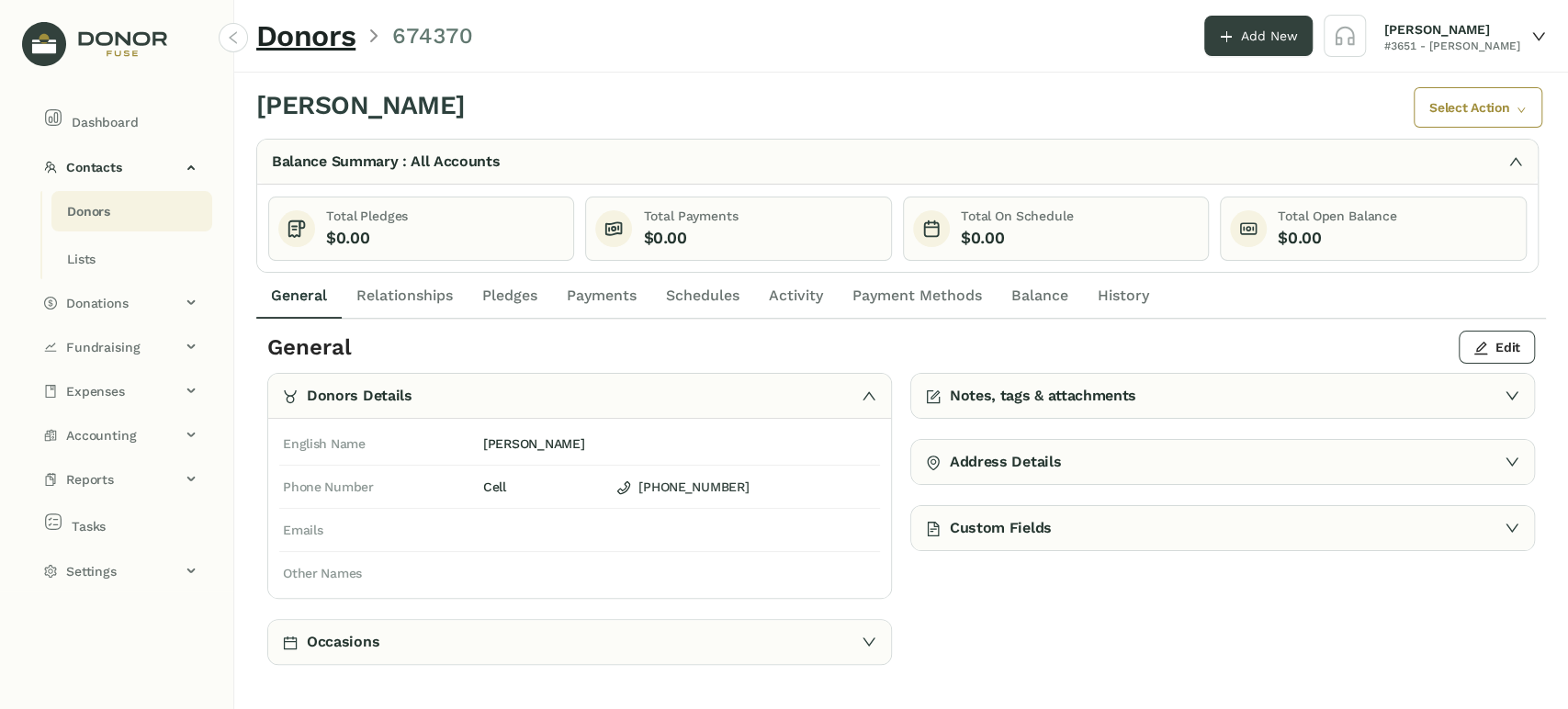 click on "History" 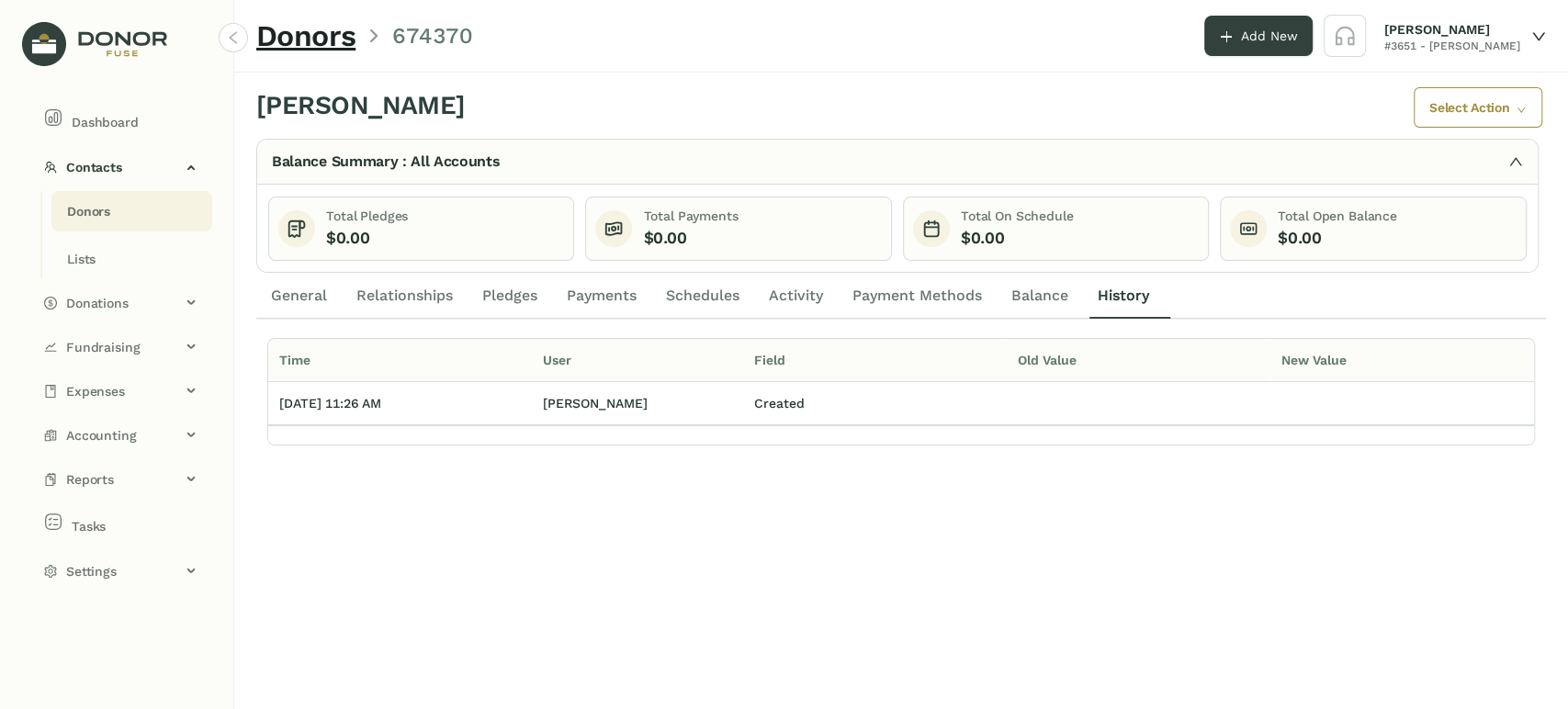 click on "Payment Methods" 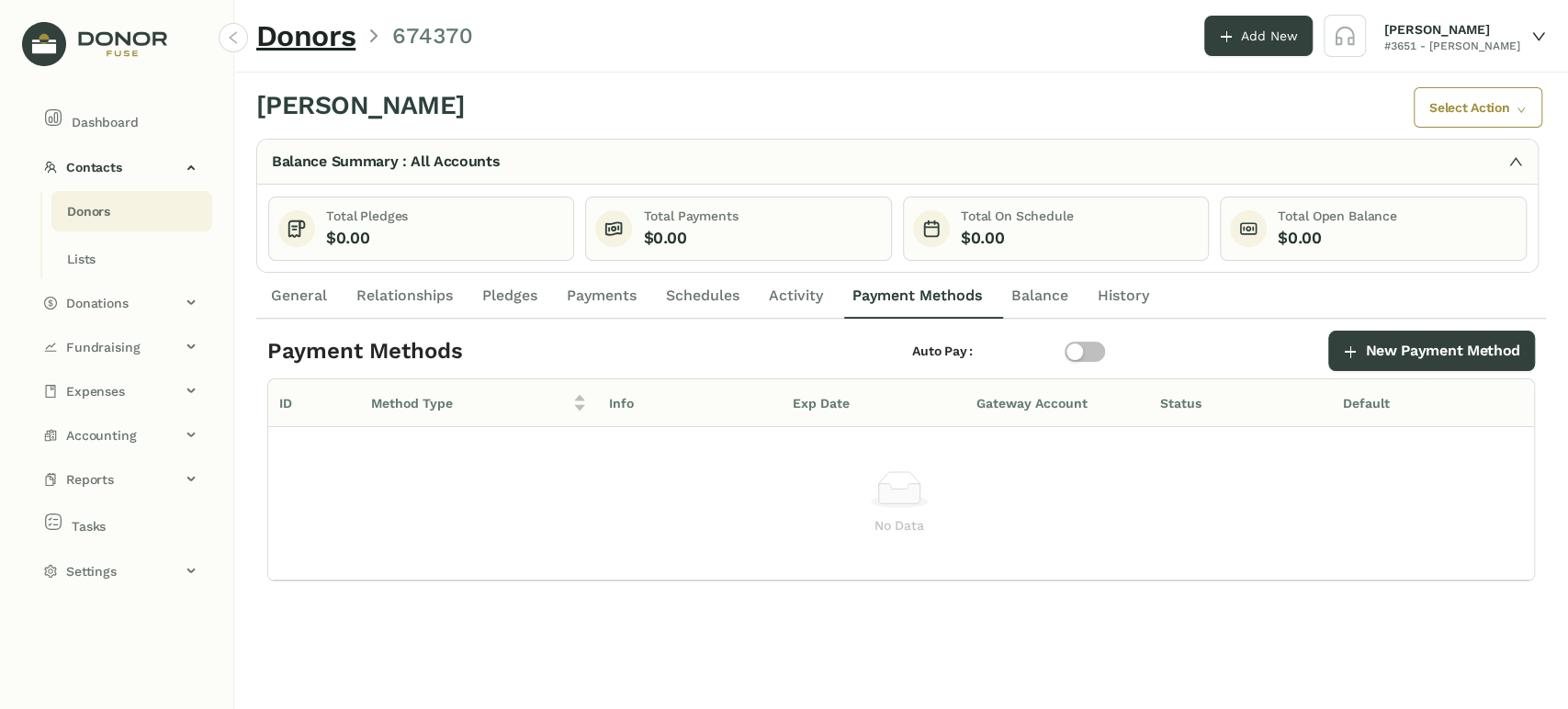 click on "Activity" 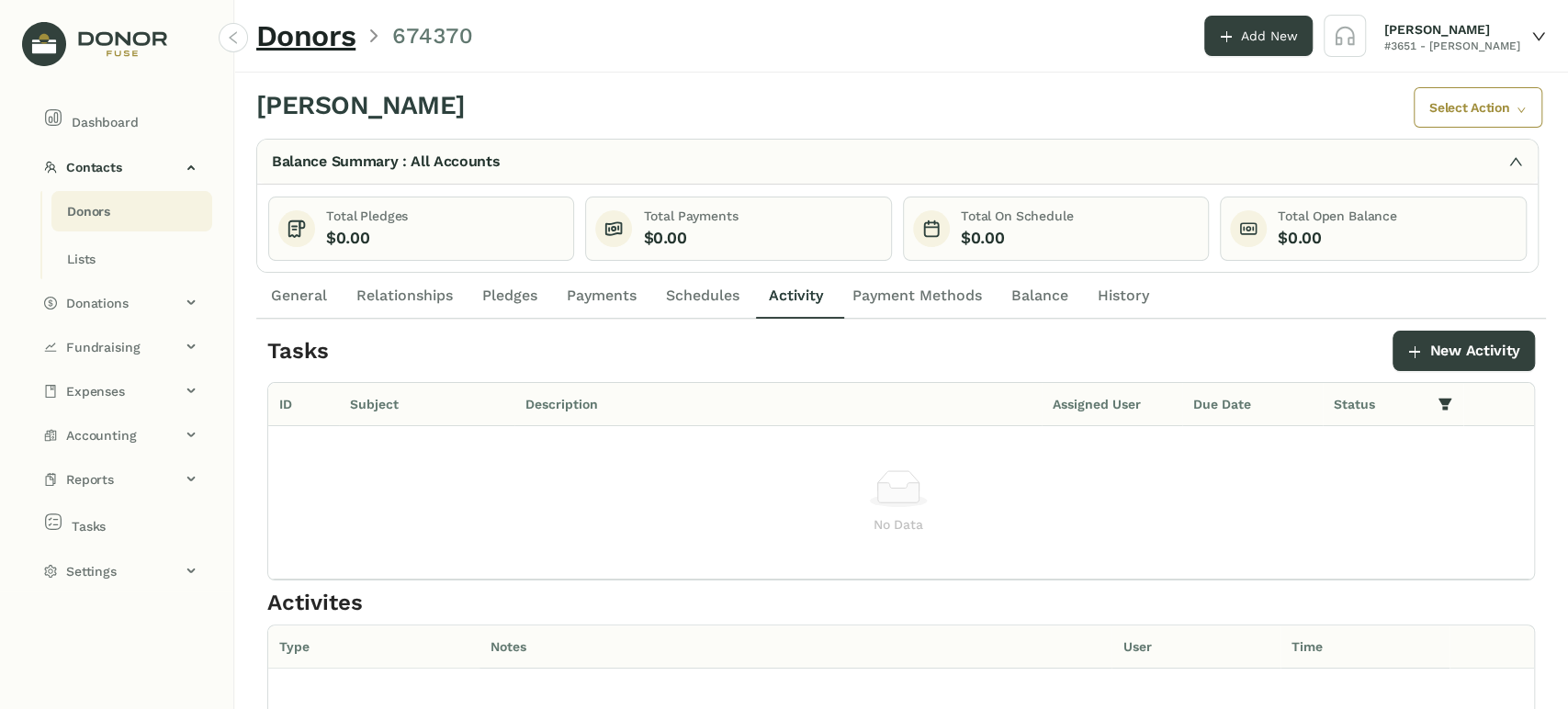 drag, startPoint x: 660, startPoint y: 295, endPoint x: 640, endPoint y: 293, distance: 20.099751 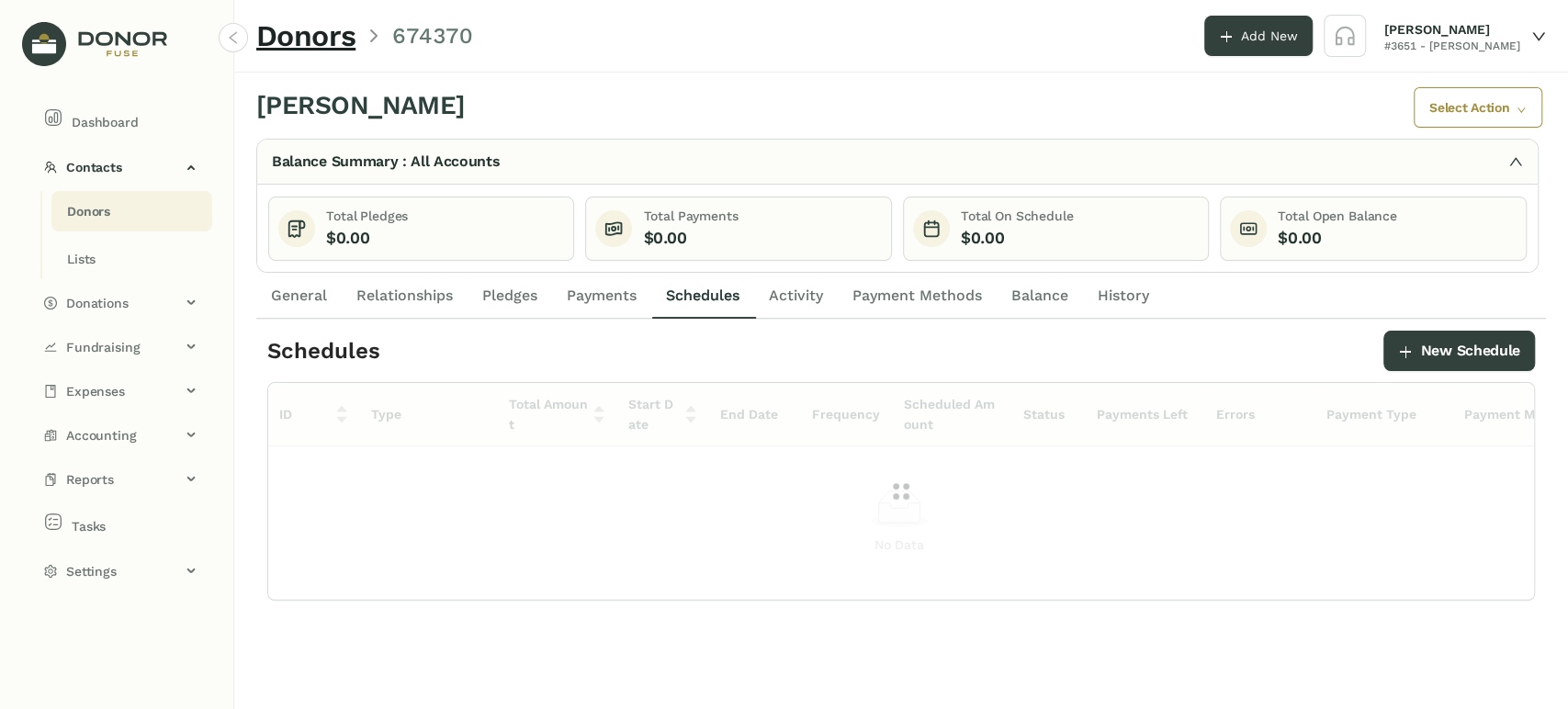 click on "Payments" 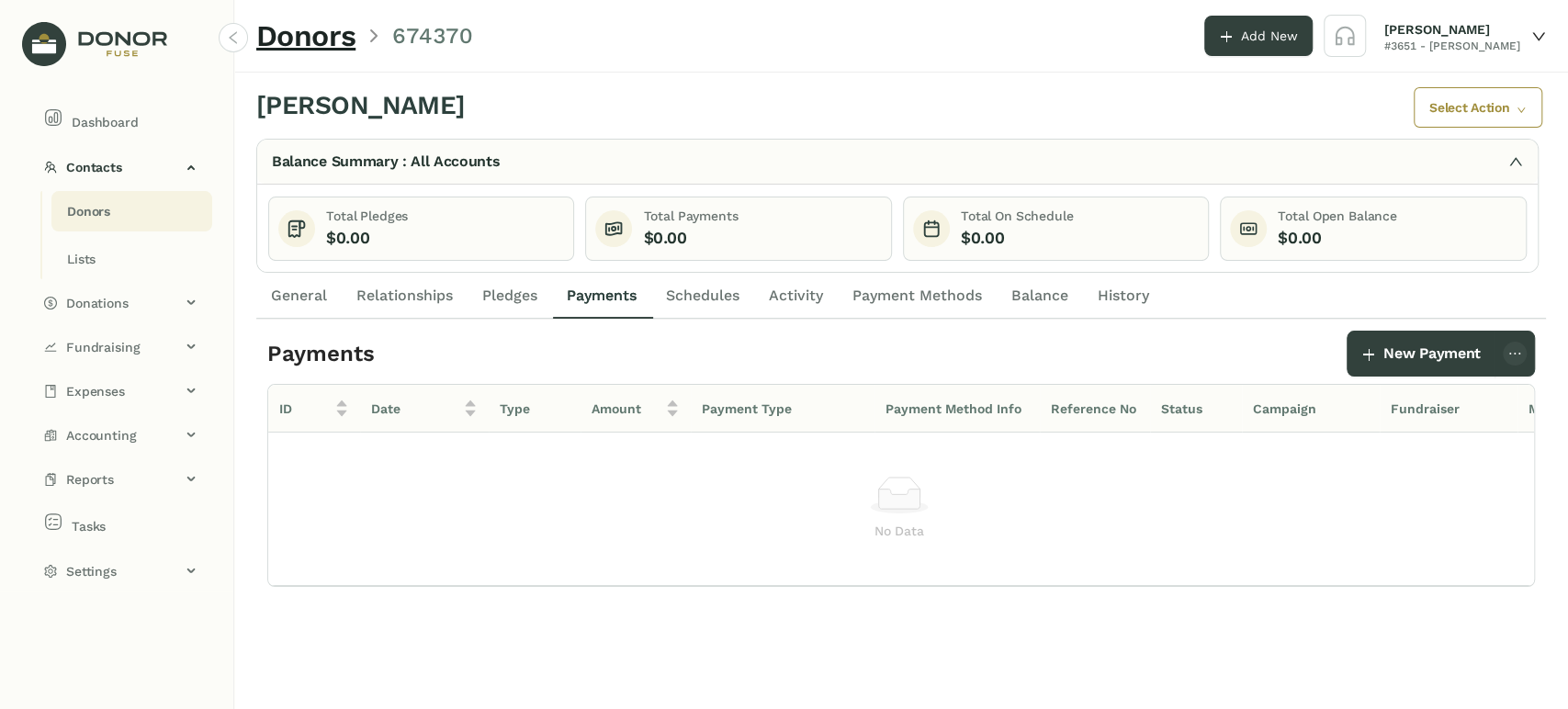 click on "Pledges" 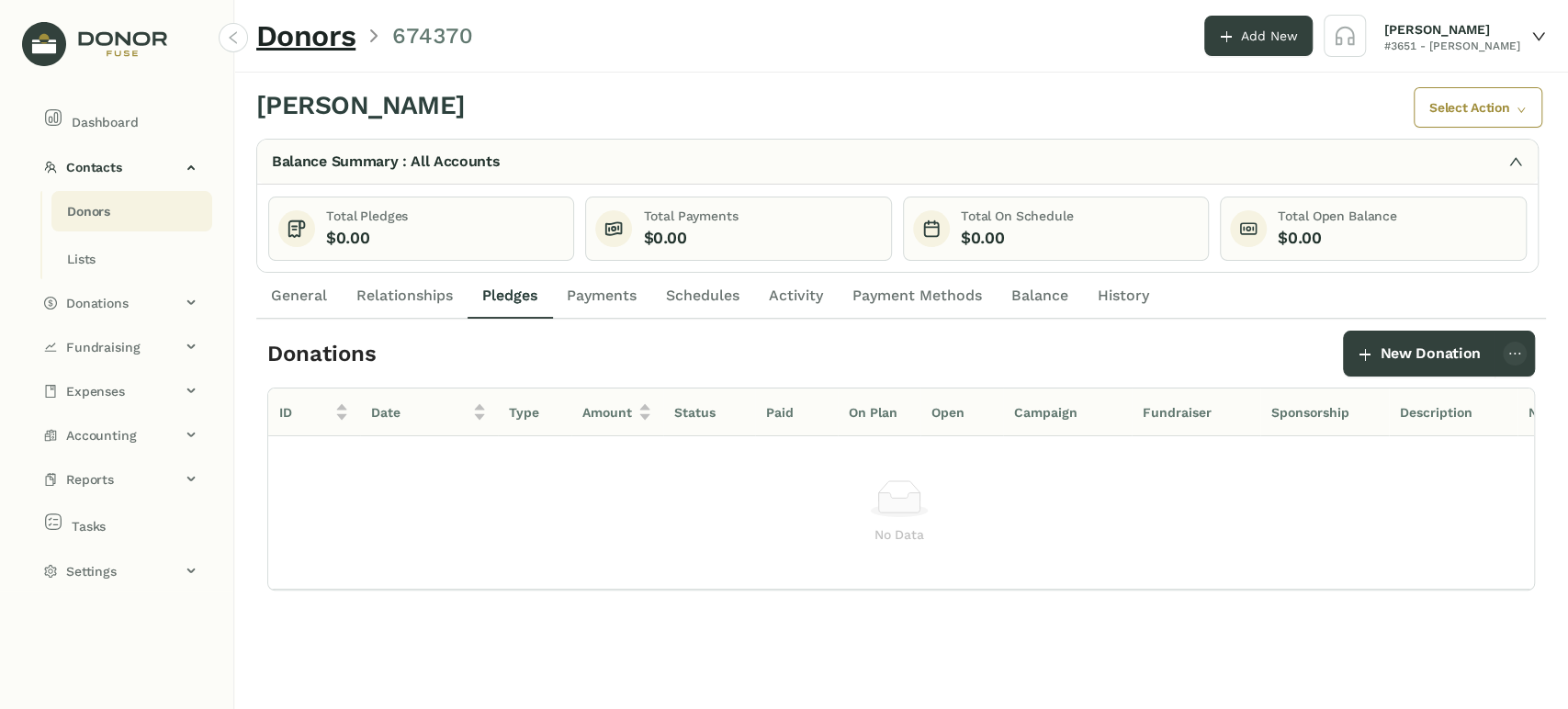 click on "General" 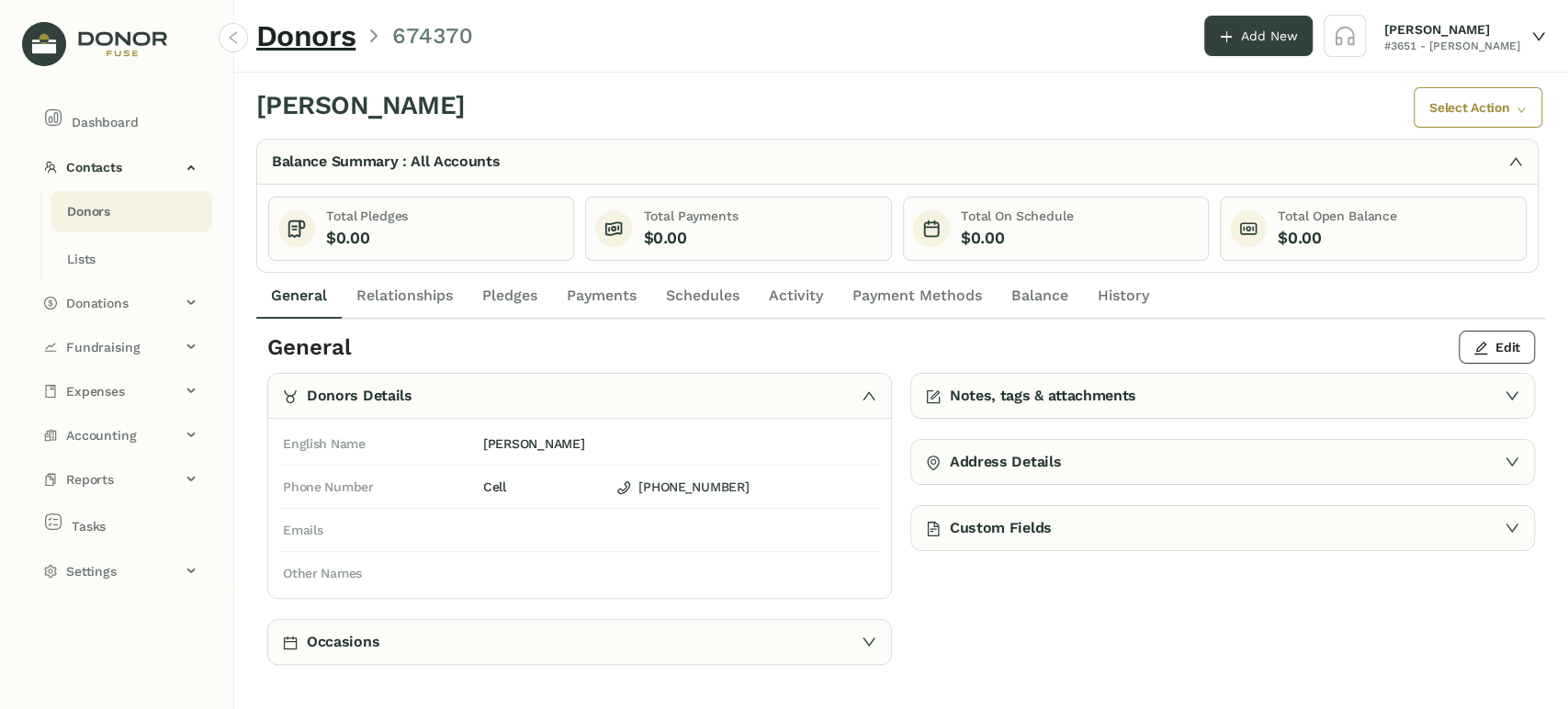 click on "Activity" 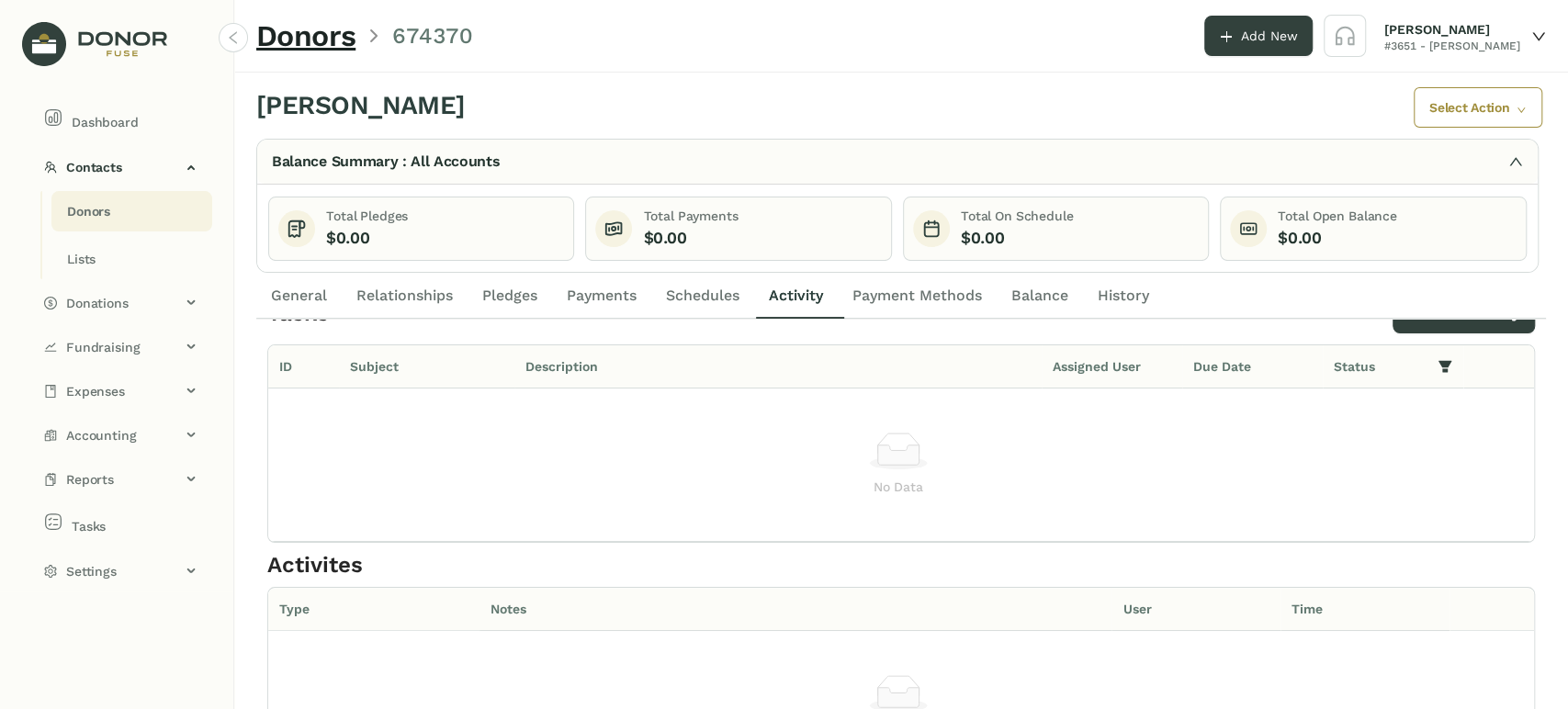scroll, scrollTop: 0, scrollLeft: 0, axis: both 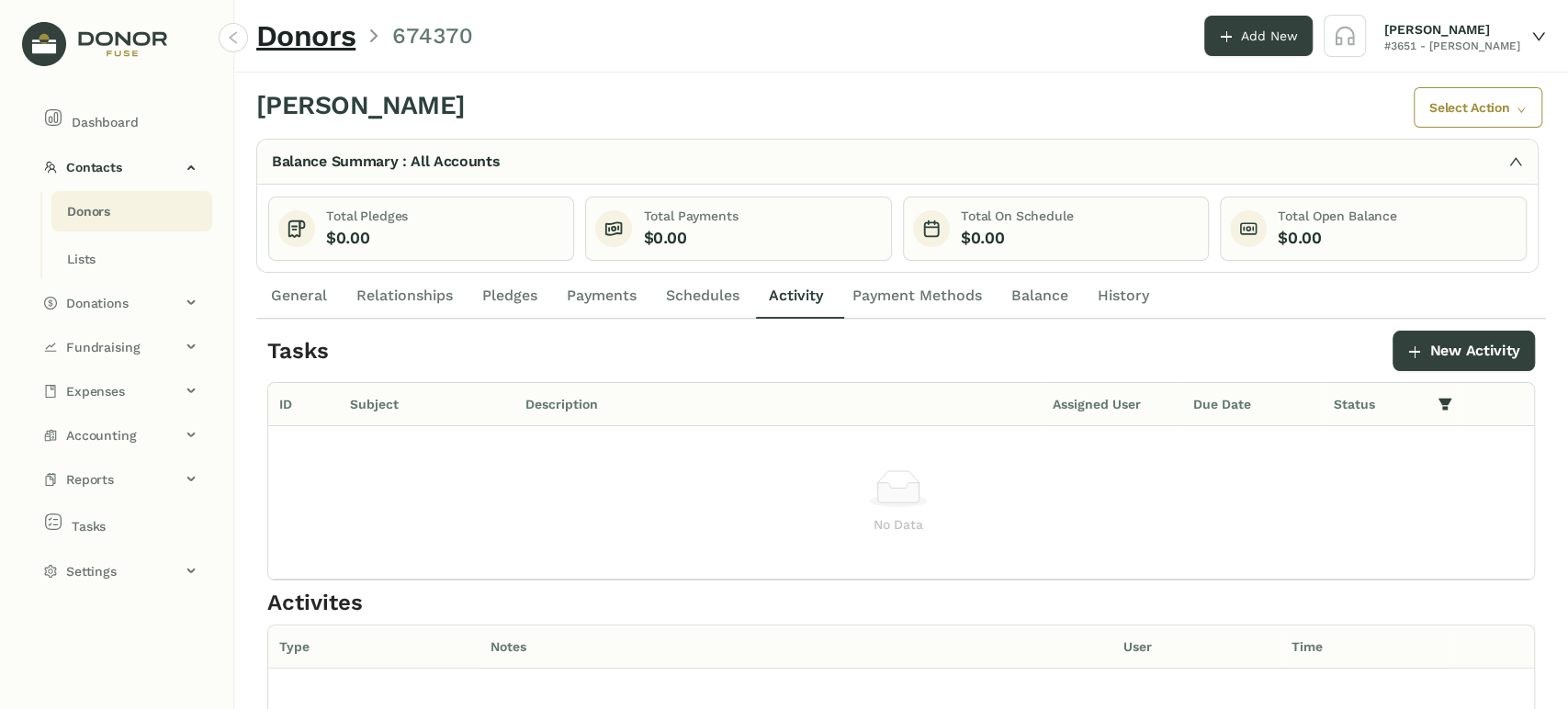 click on "General" 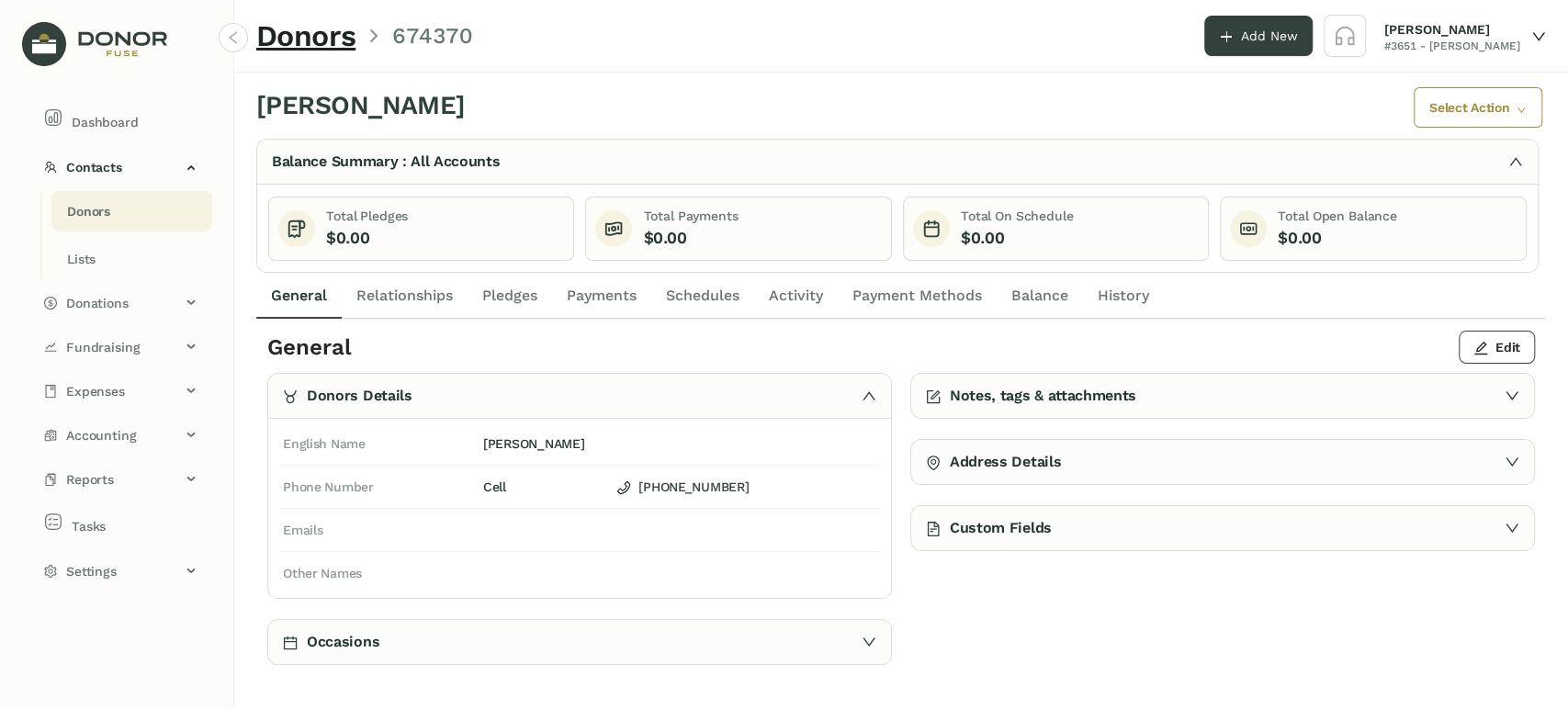 click on "Custom Fields" 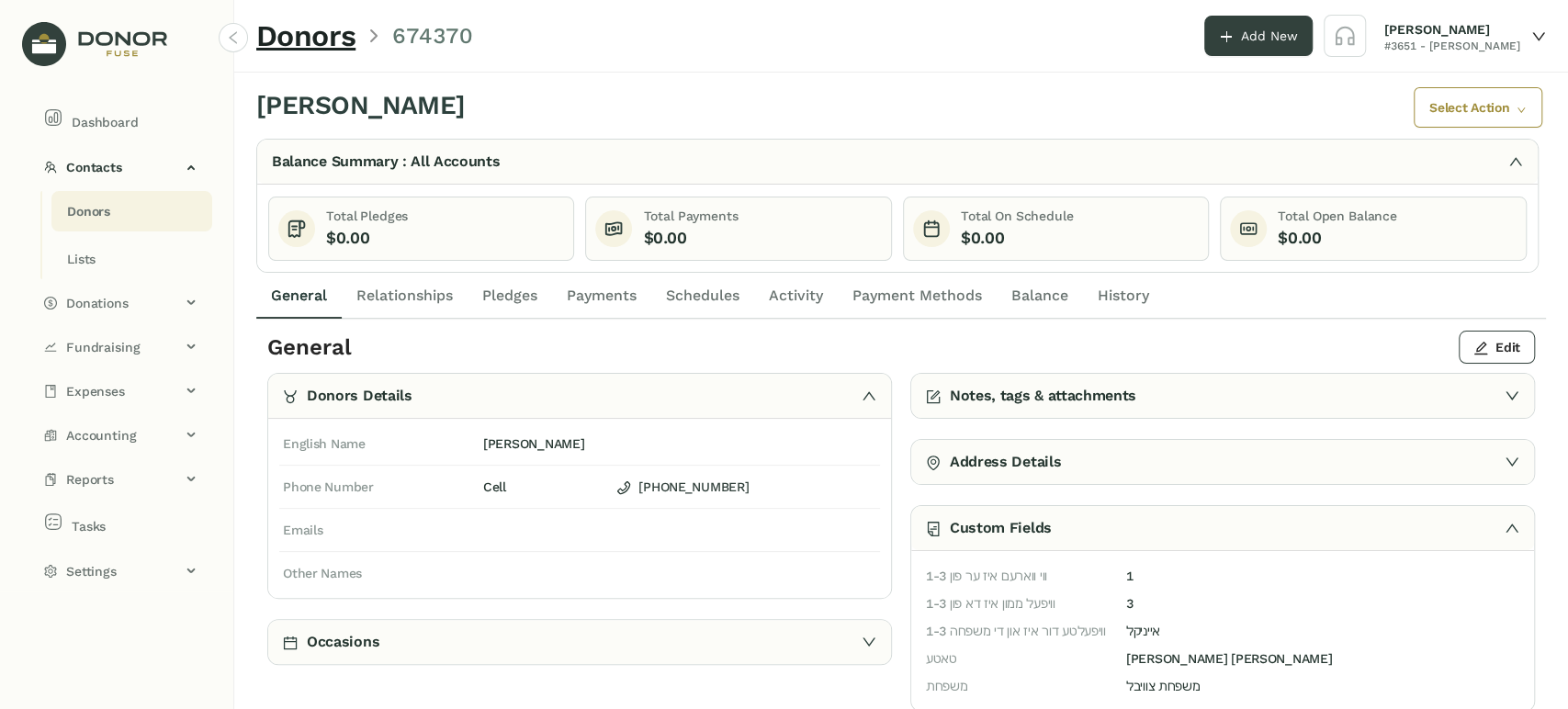 click on "Activity" 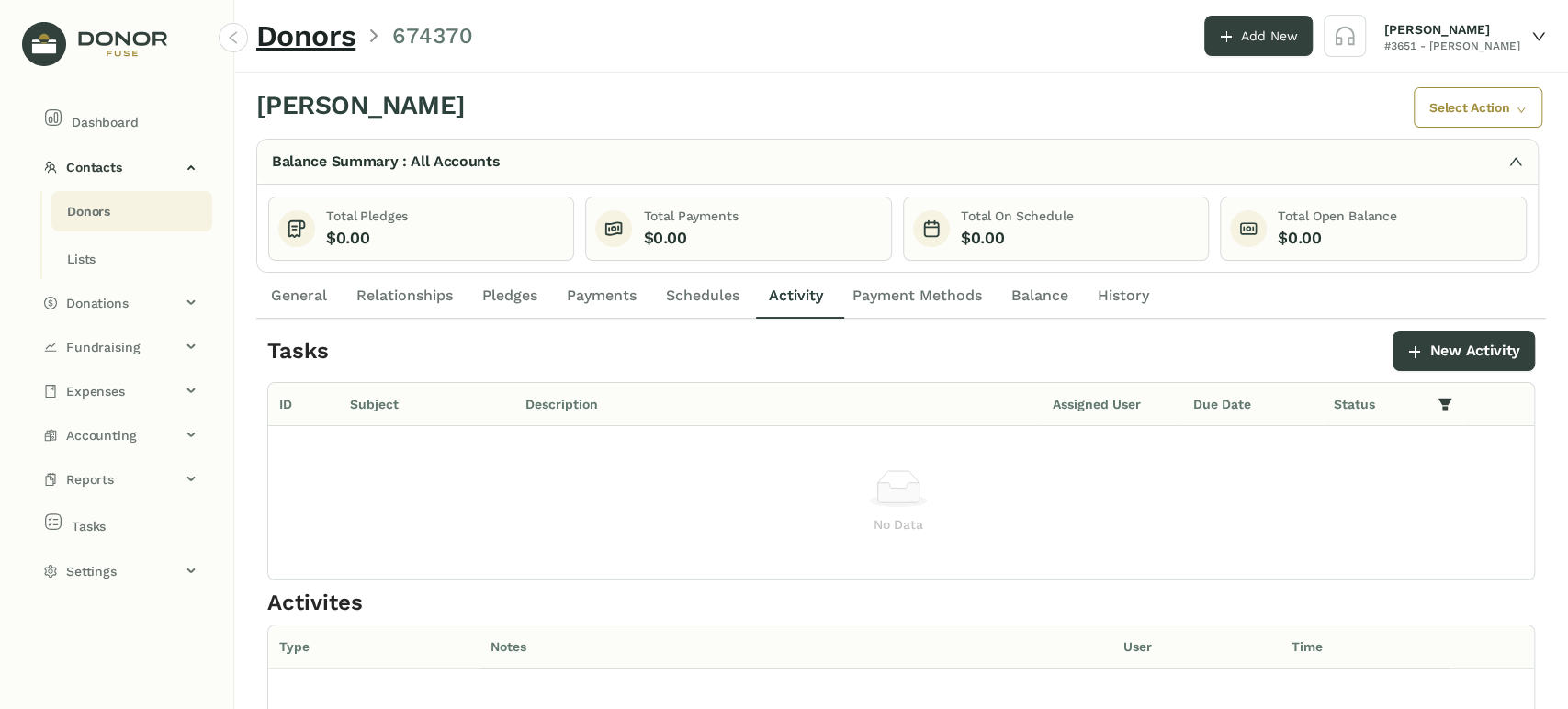 click on "General" 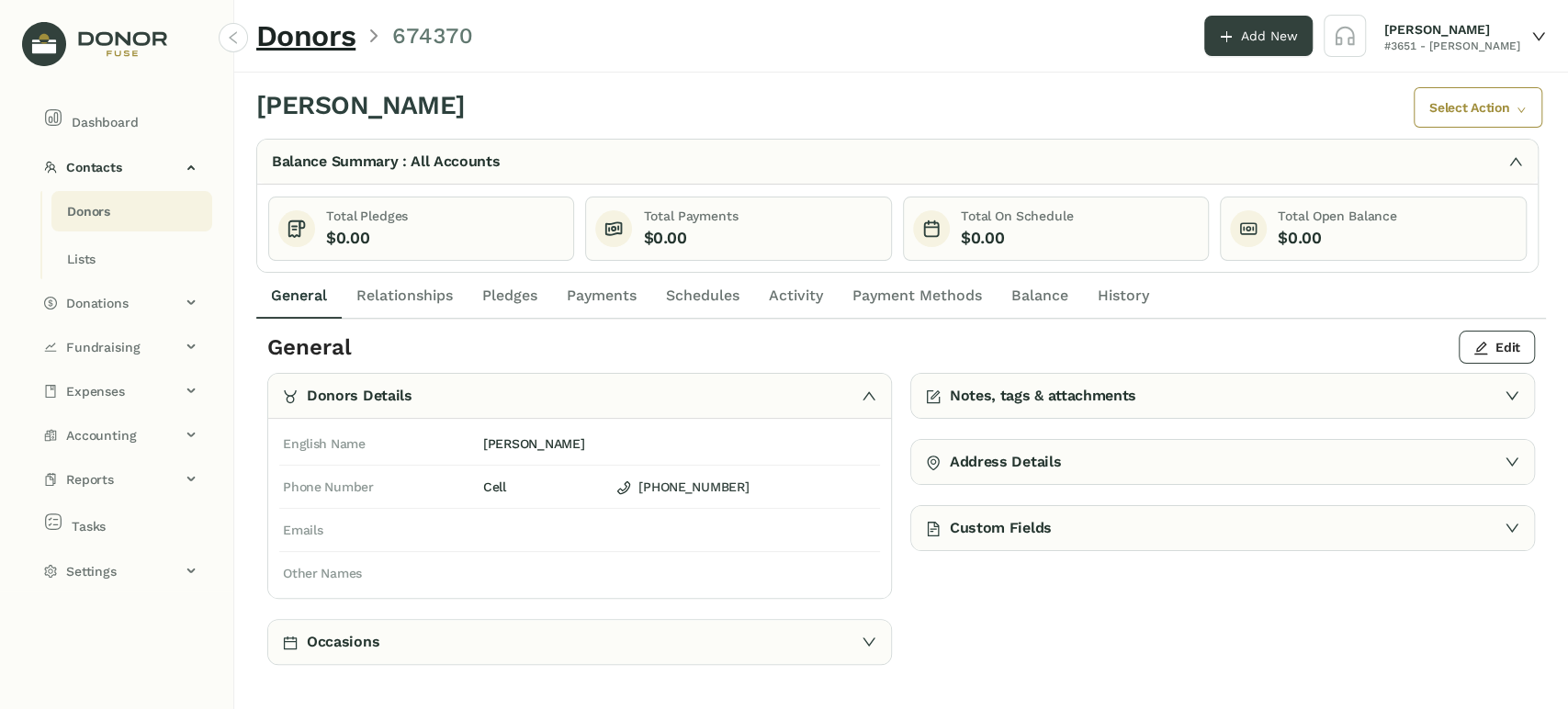 click on "Activity" 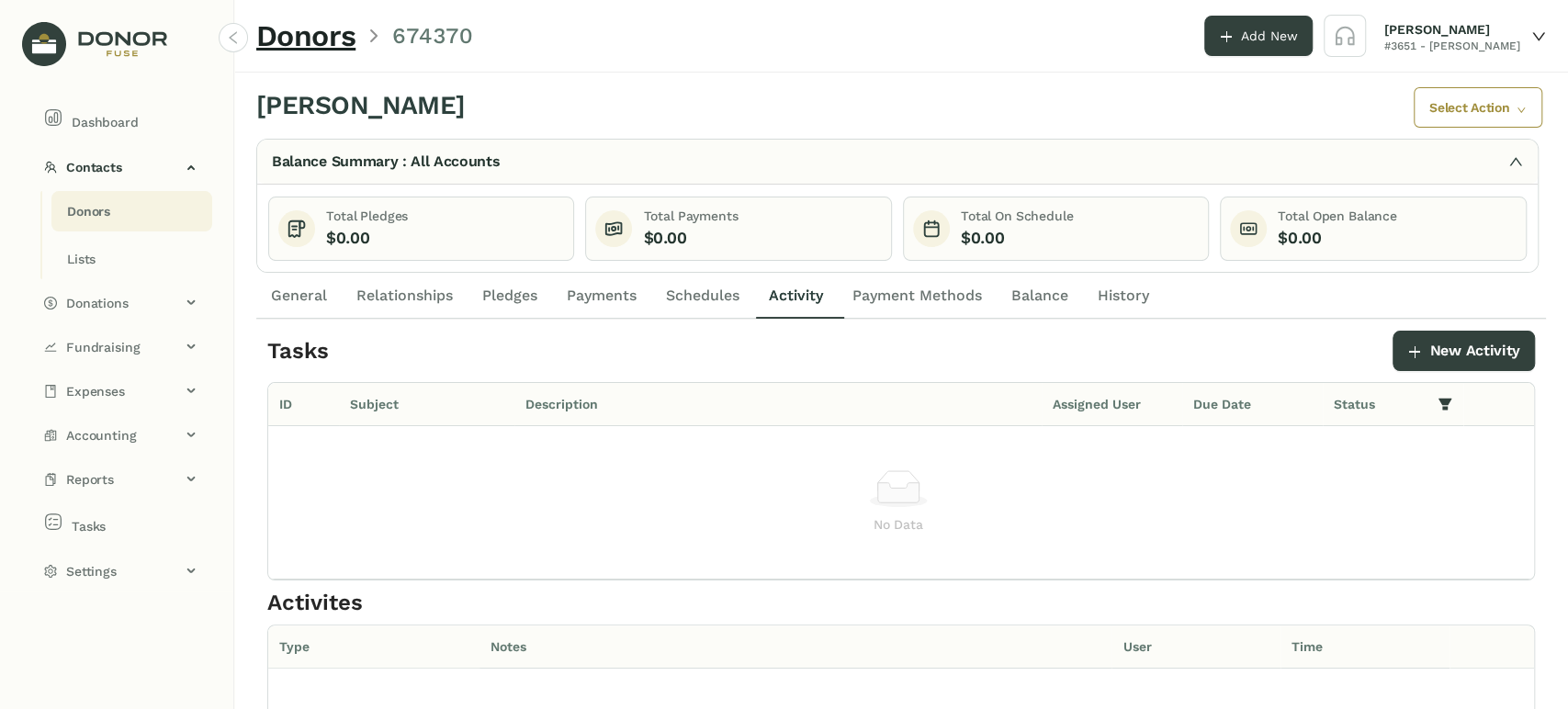 click on "General" 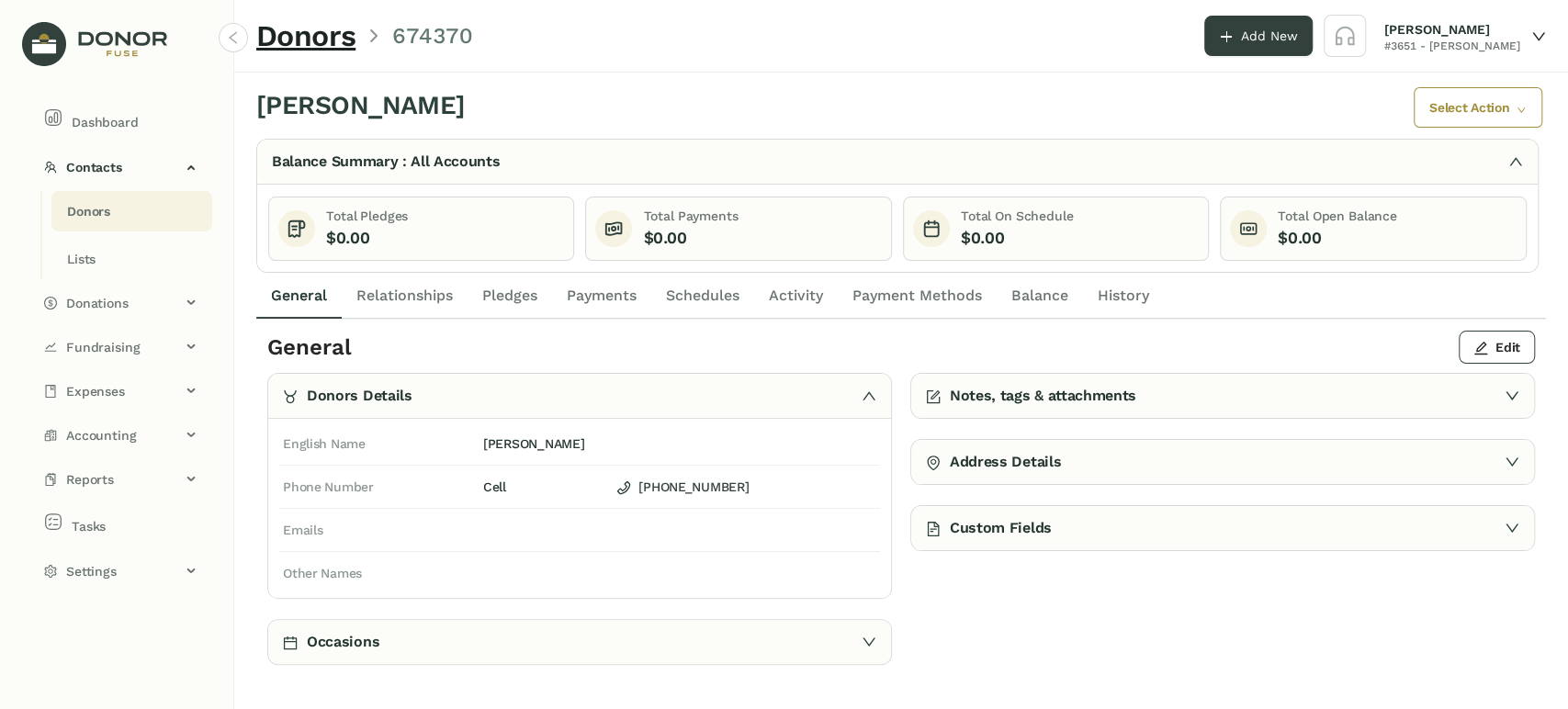 click on "Activity" 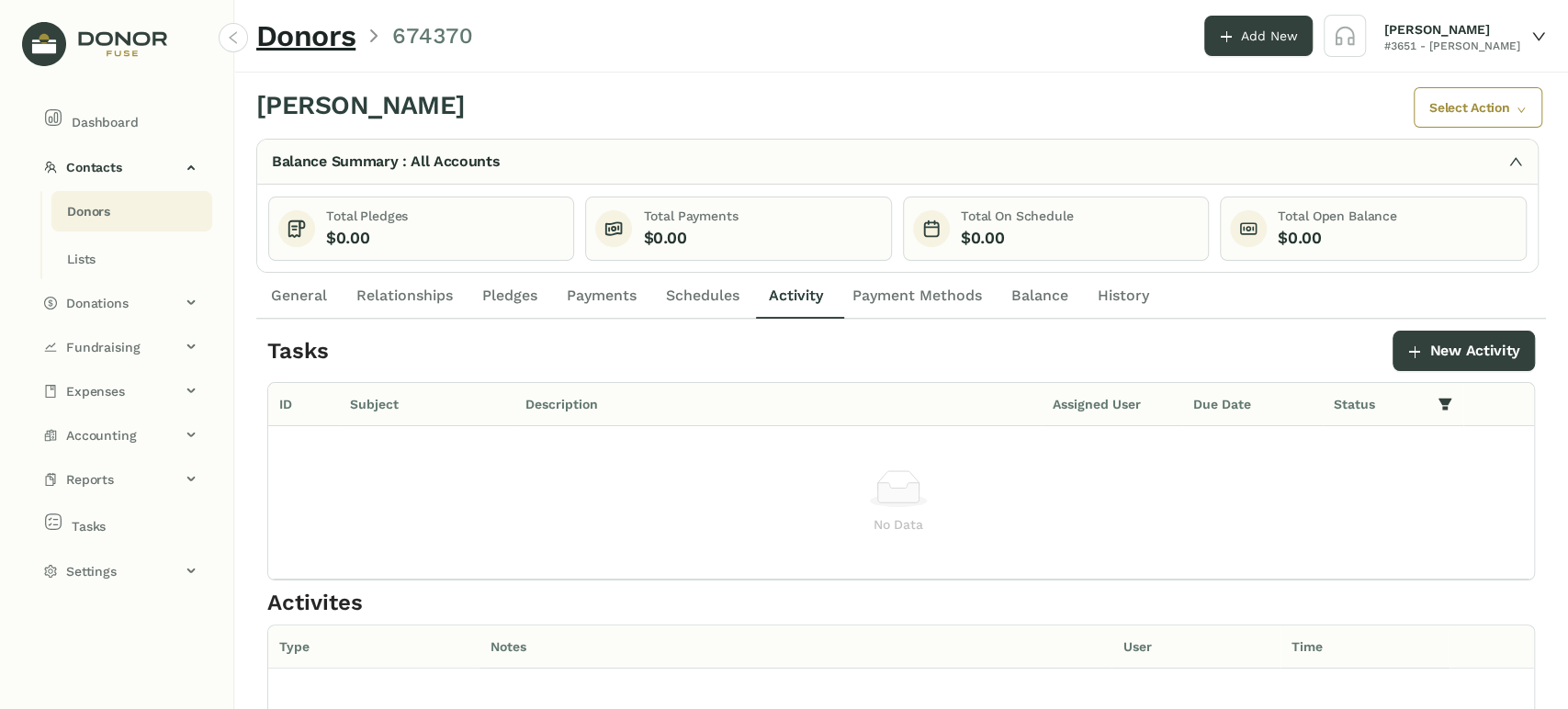 click on "Schedules" 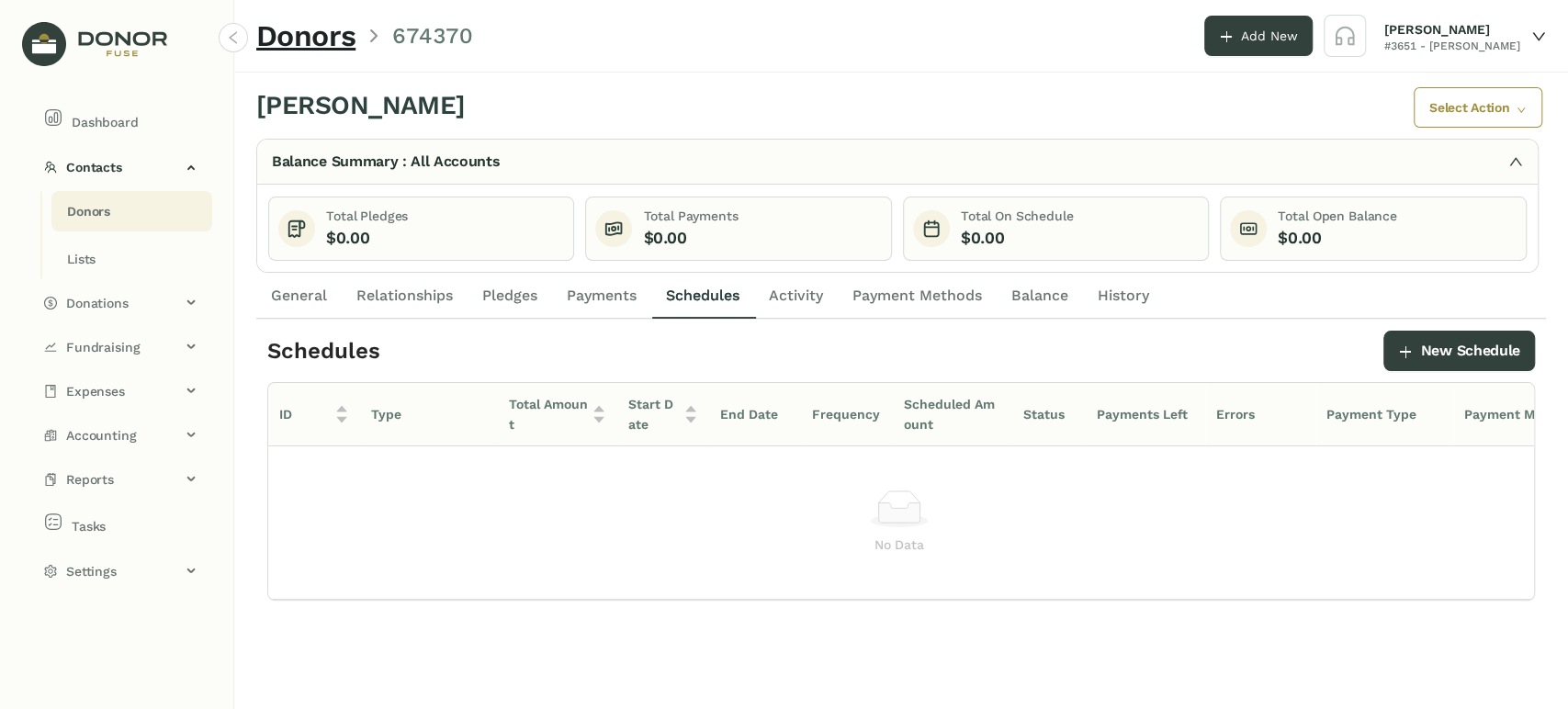 click on "Activity" 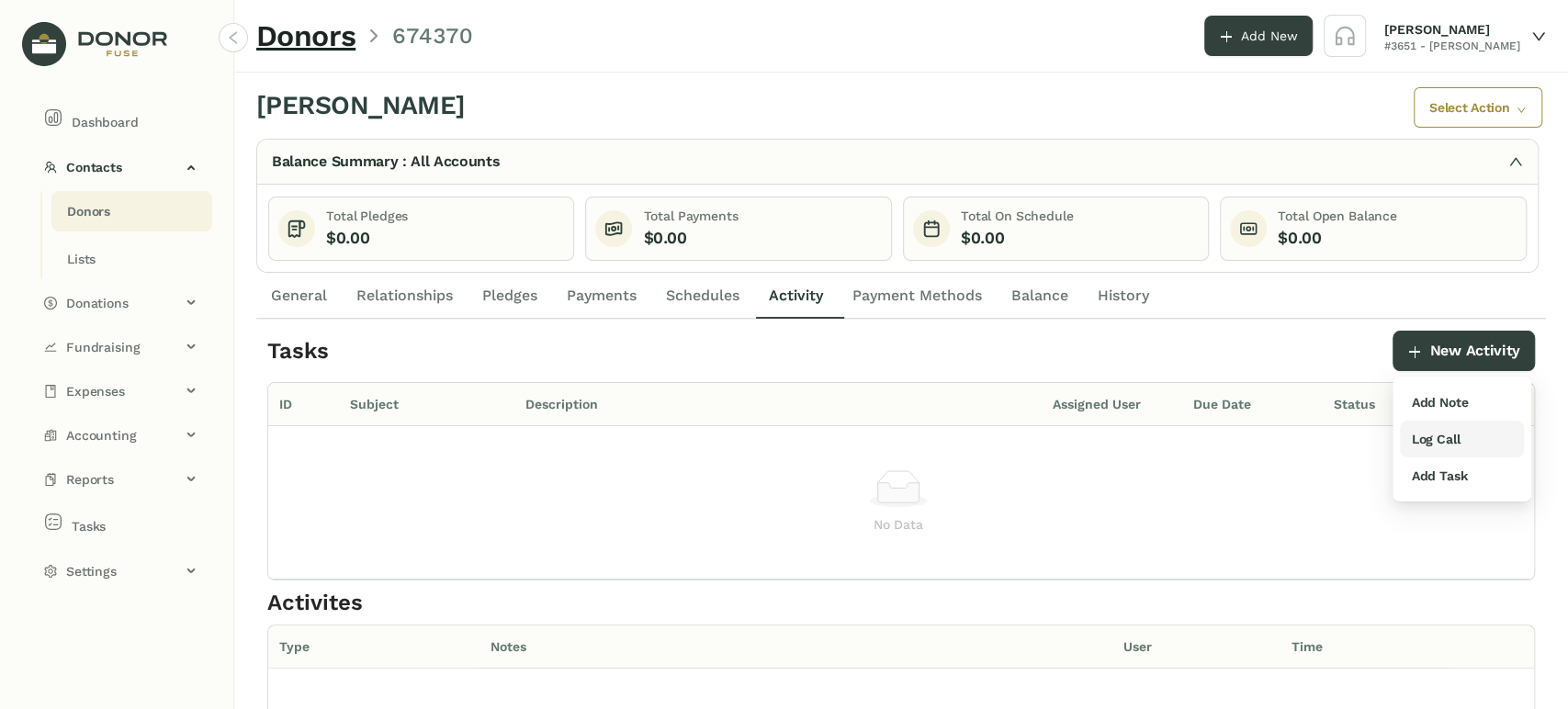 click on "Log Call" at bounding box center (1435, 439) 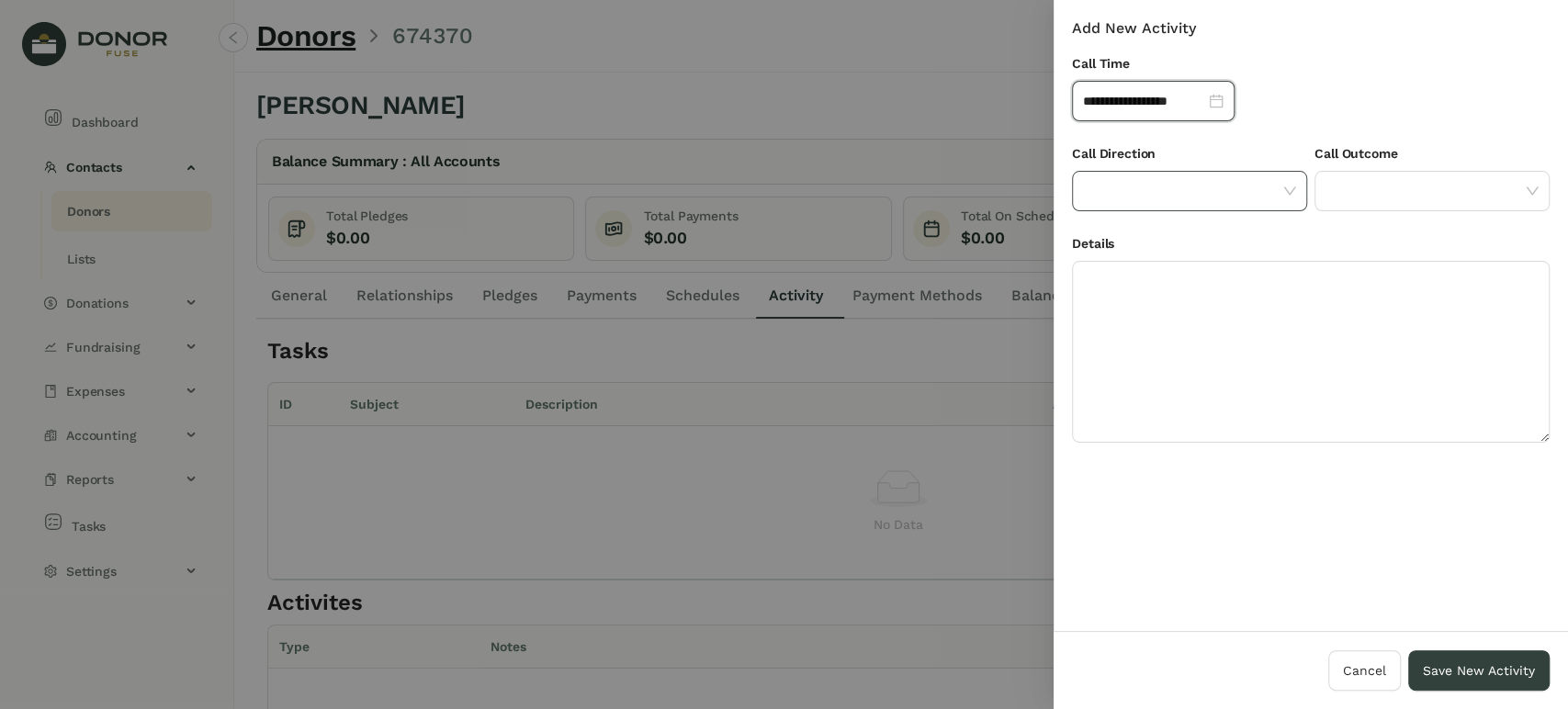 drag, startPoint x: 1193, startPoint y: 192, endPoint x: 1183, endPoint y: 208, distance: 18.867962 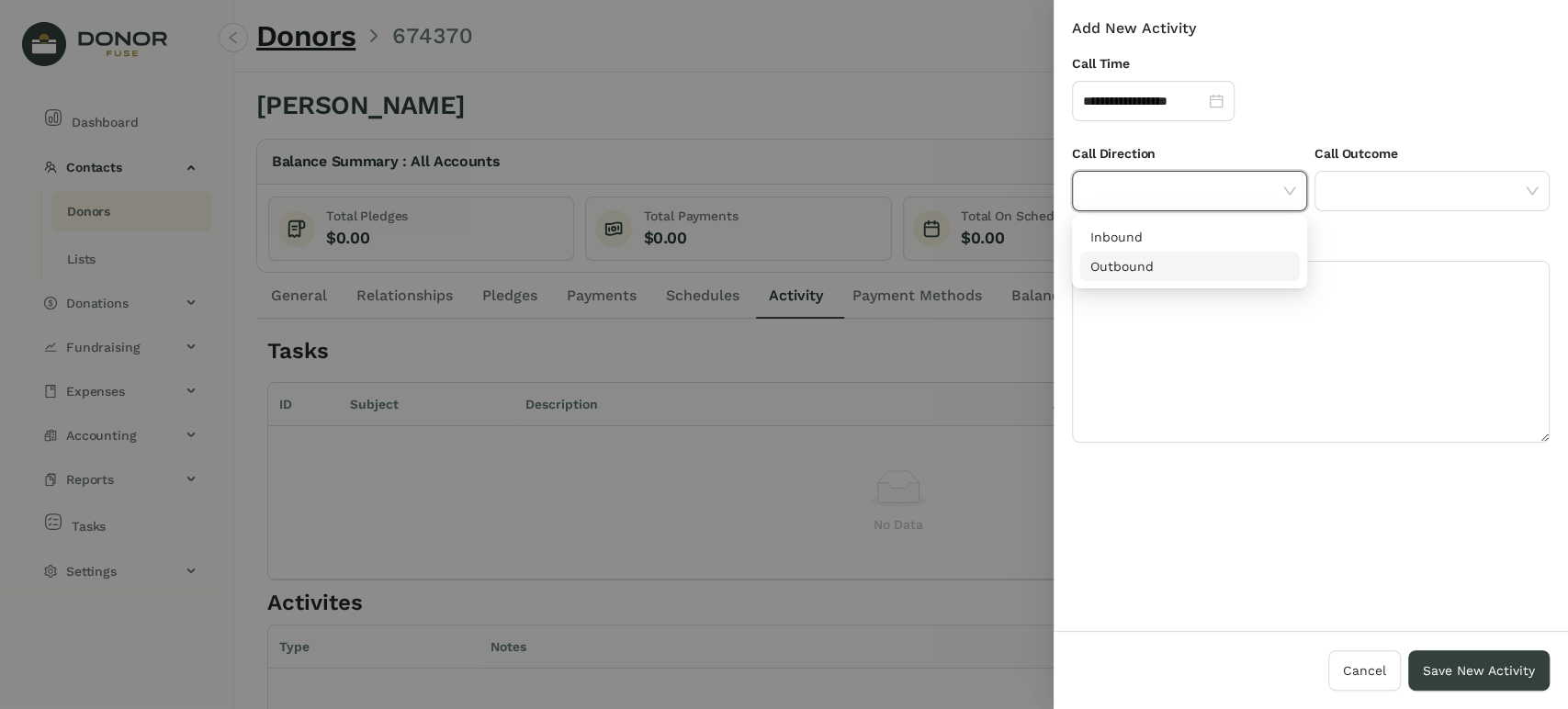 click on "Outbound" at bounding box center (1190, 266) 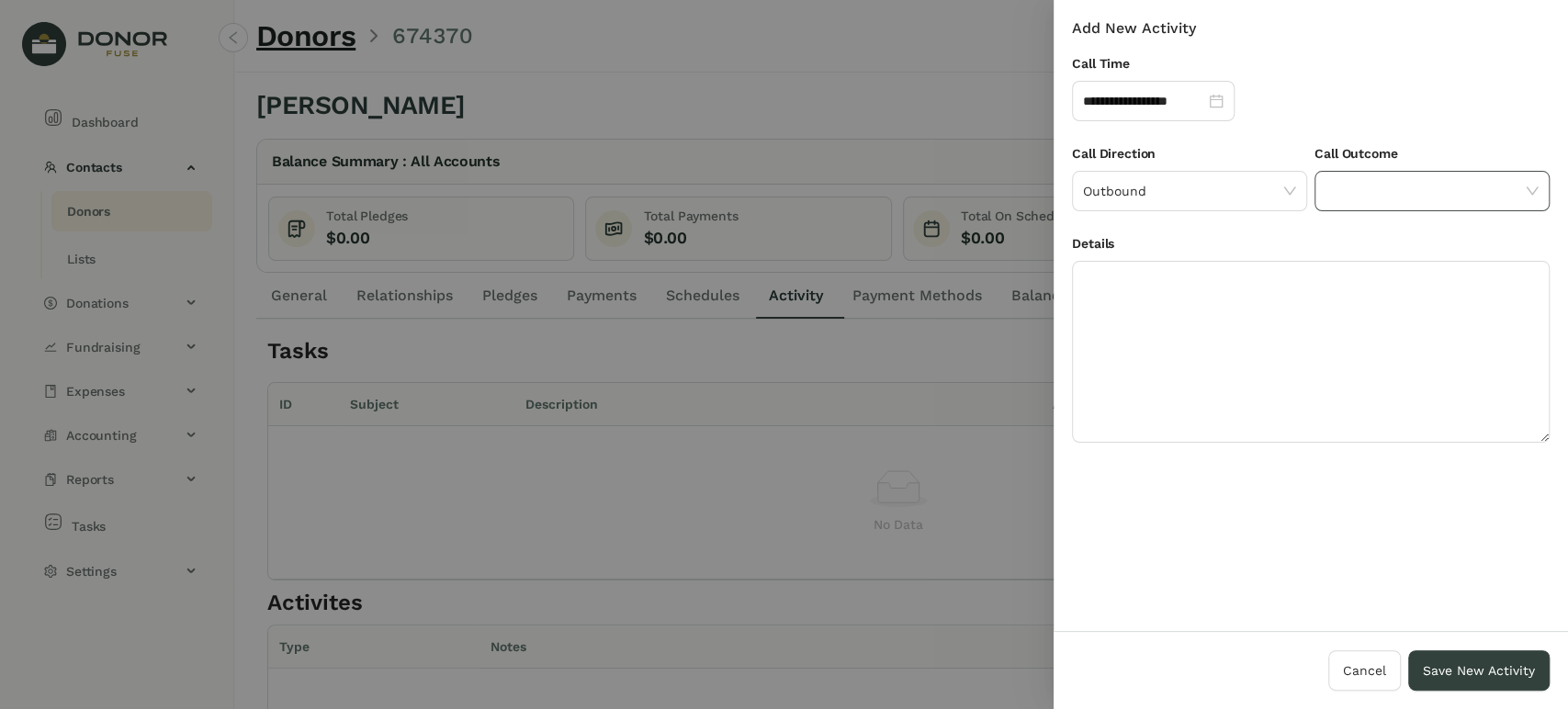 drag, startPoint x: 1461, startPoint y: 197, endPoint x: 1448, endPoint y: 210, distance: 18.384776 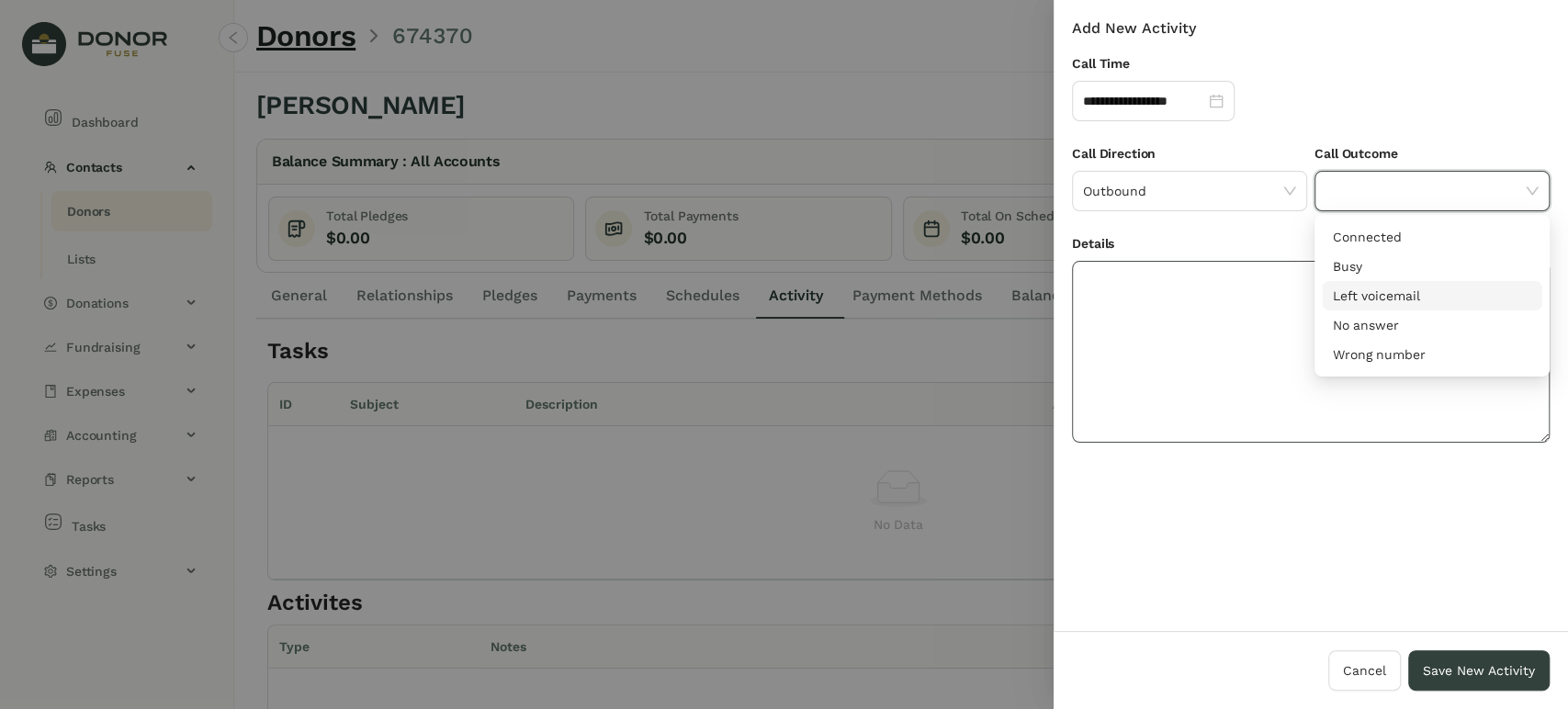 drag, startPoint x: 1350, startPoint y: 298, endPoint x: 1293, endPoint y: 321, distance: 61.46544 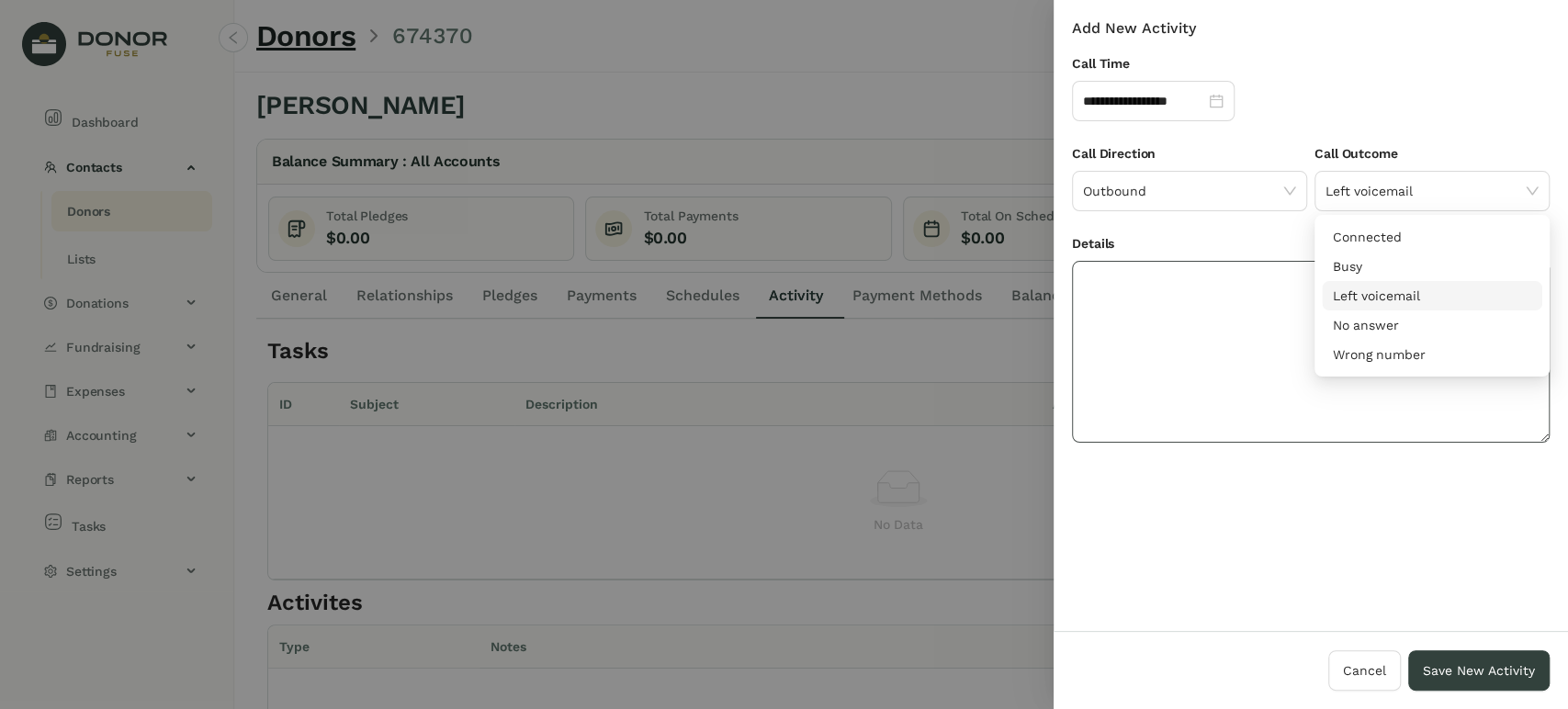 click 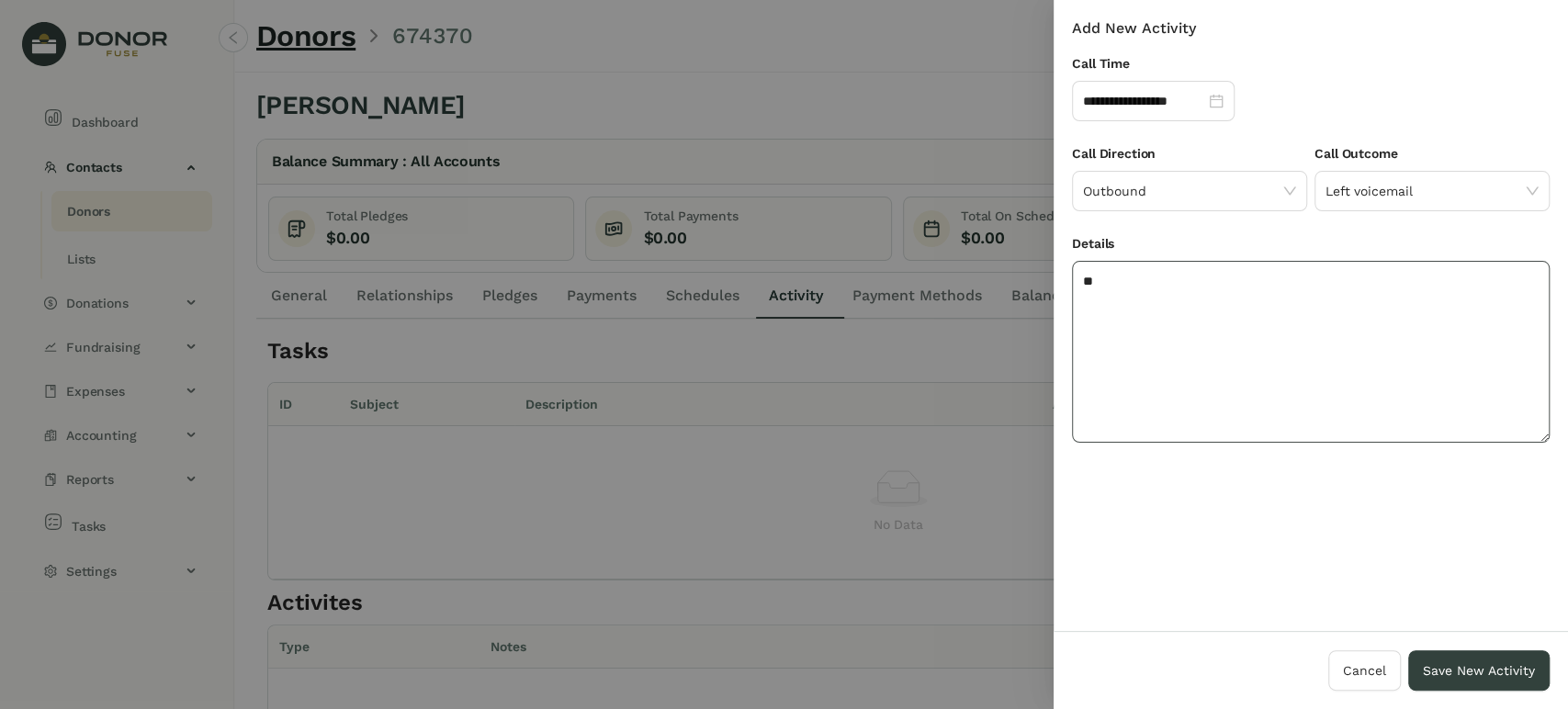 type on "*" 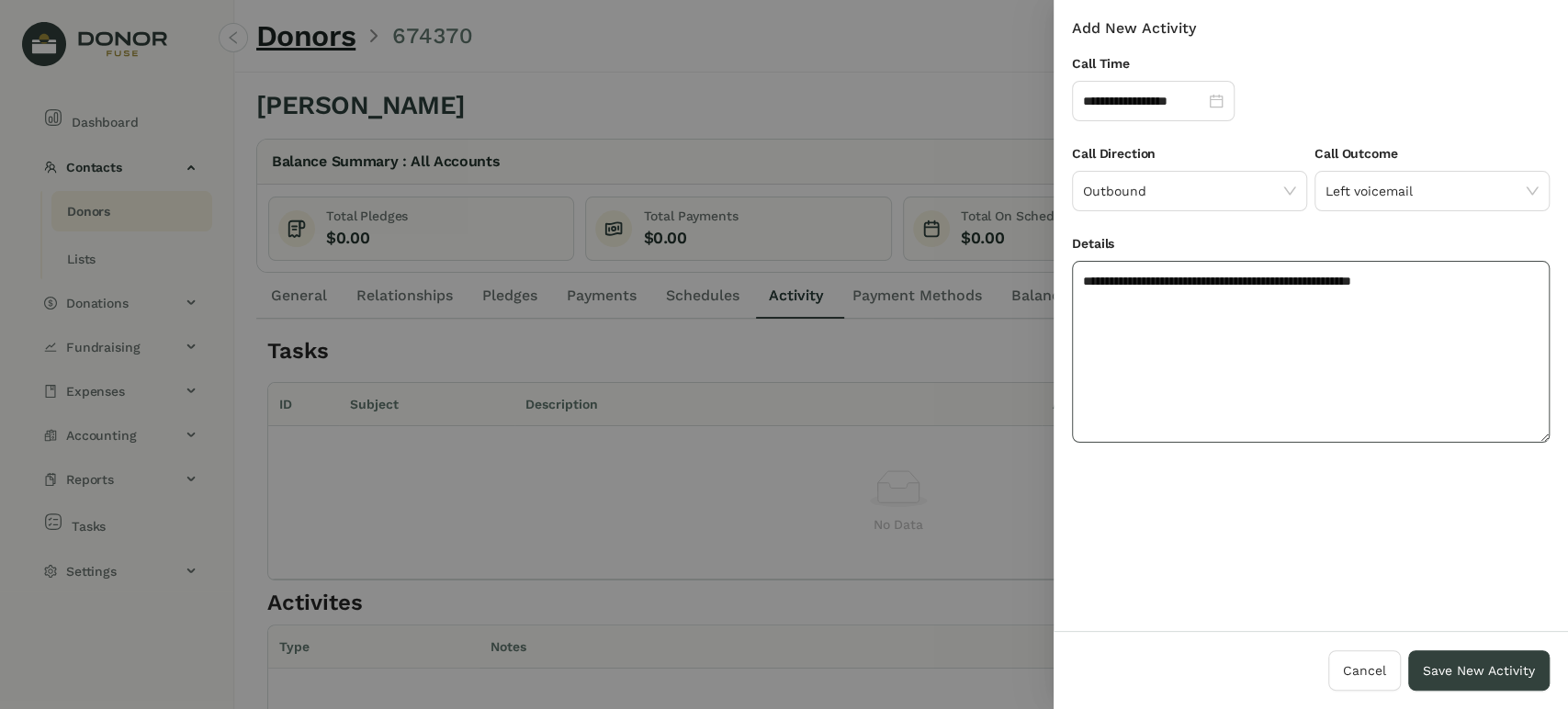 click on "**********" 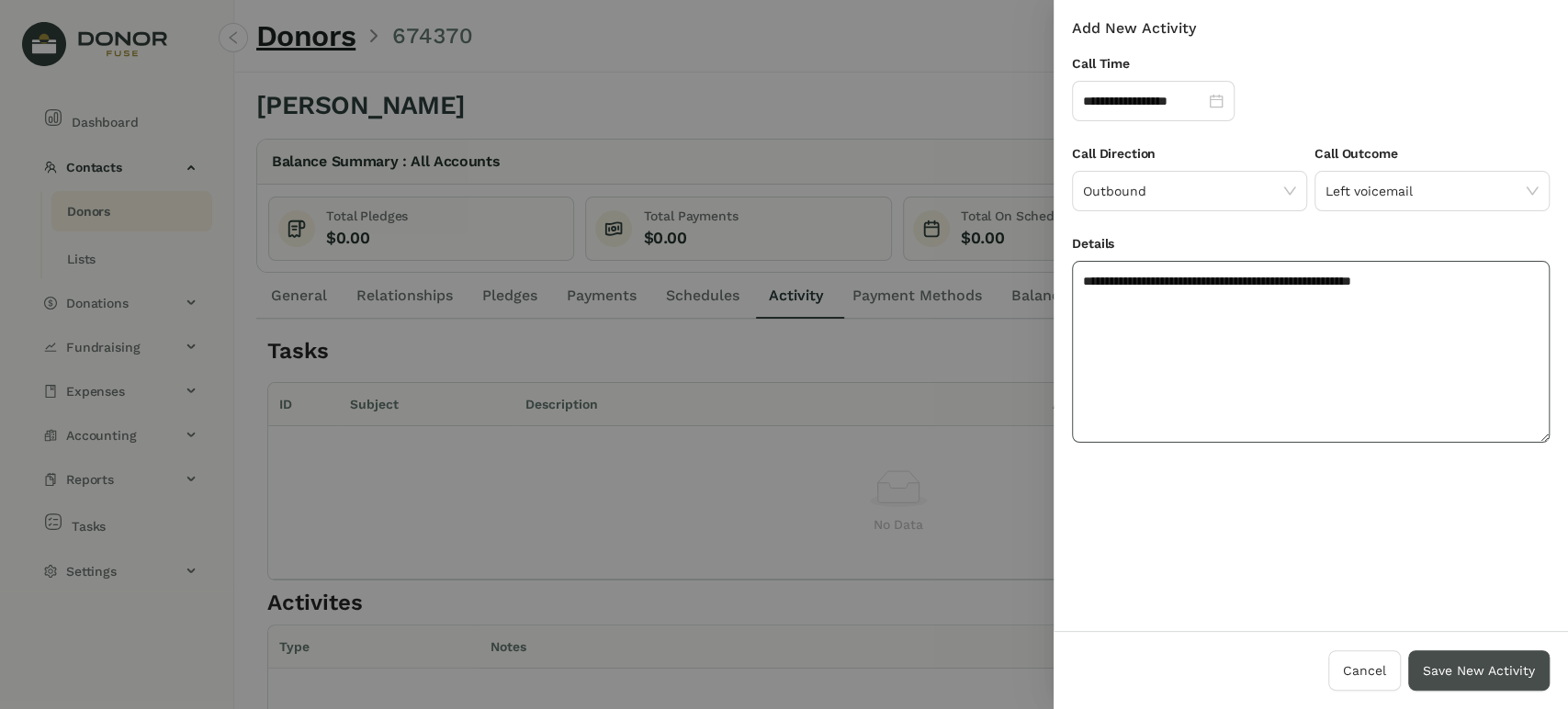 type on "**********" 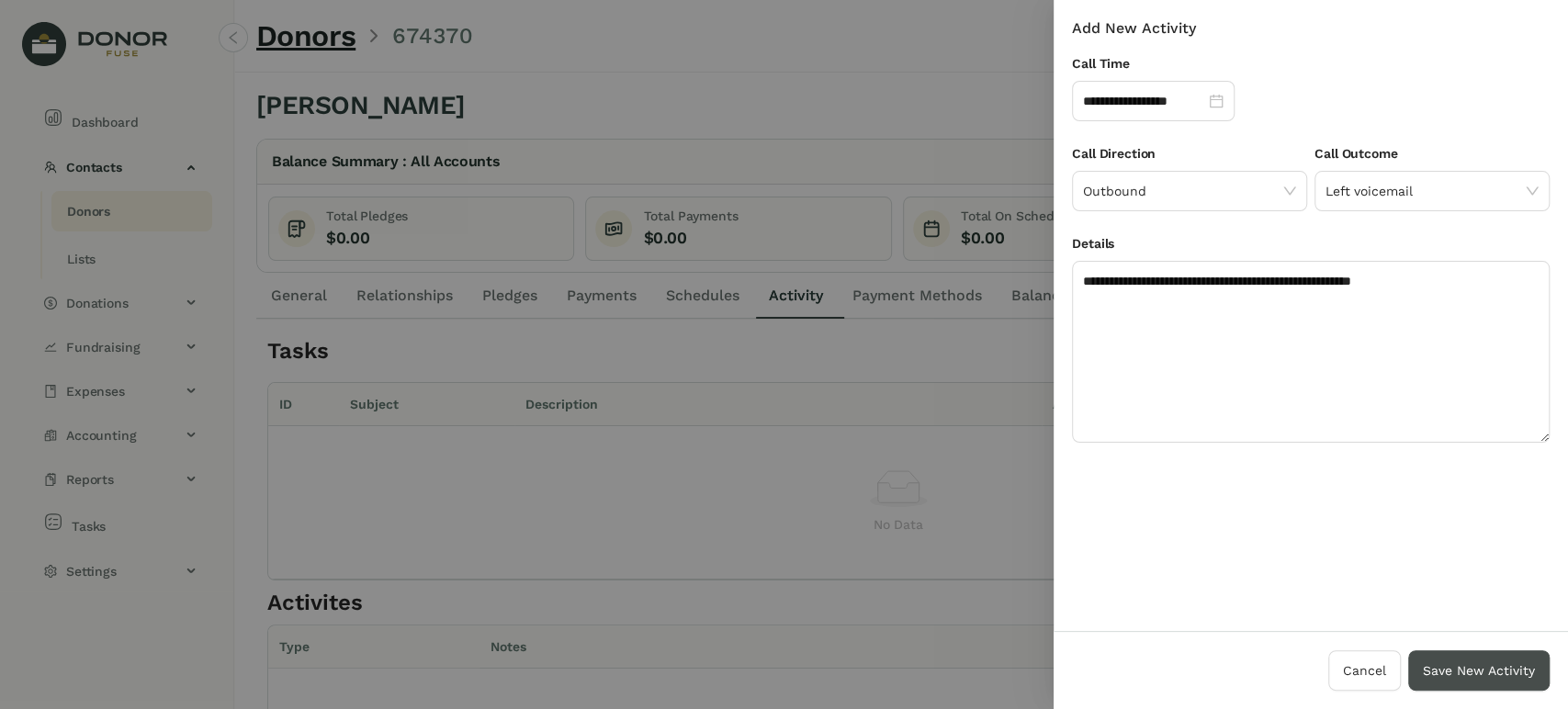 click on "Save New Activity" at bounding box center (1479, 670) 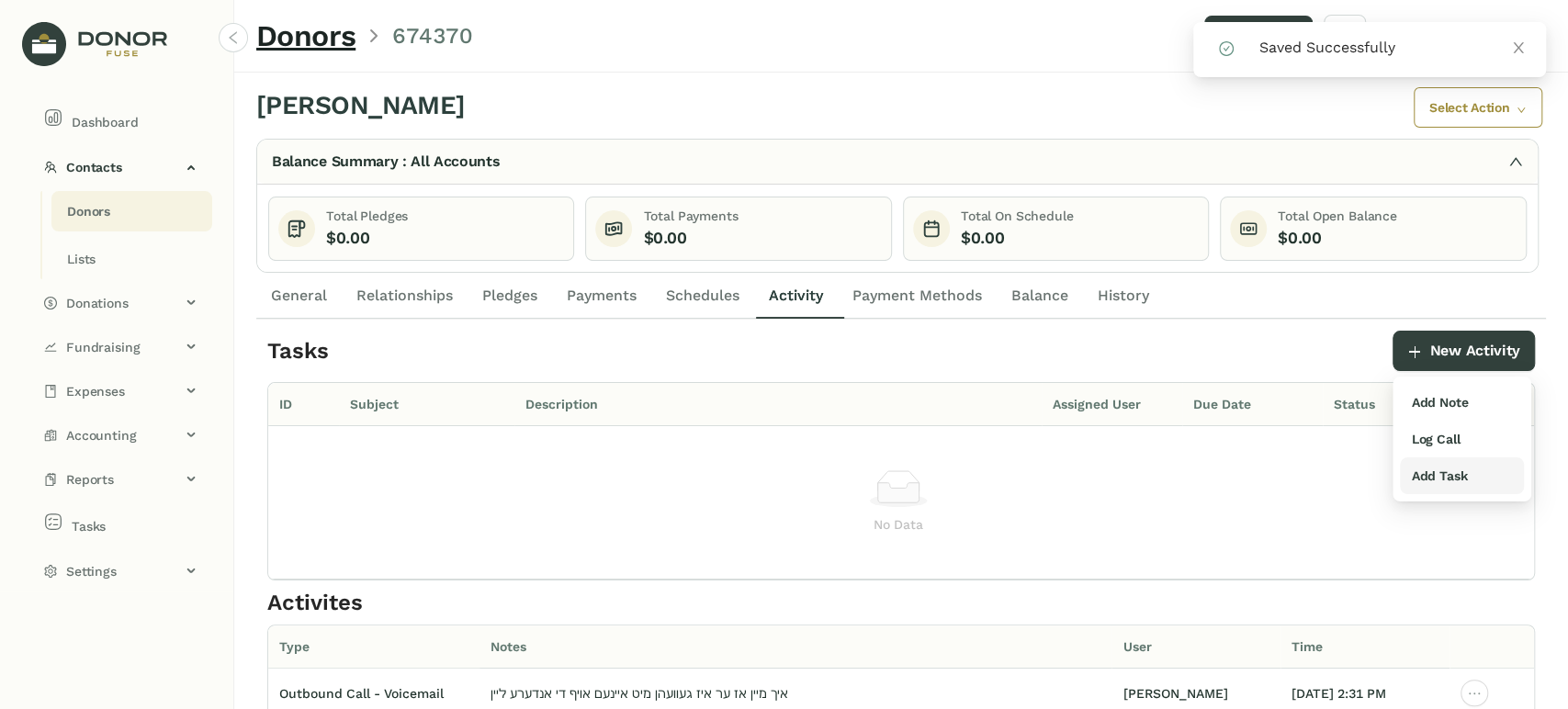 click on "Add Task" at bounding box center (1438, 476) 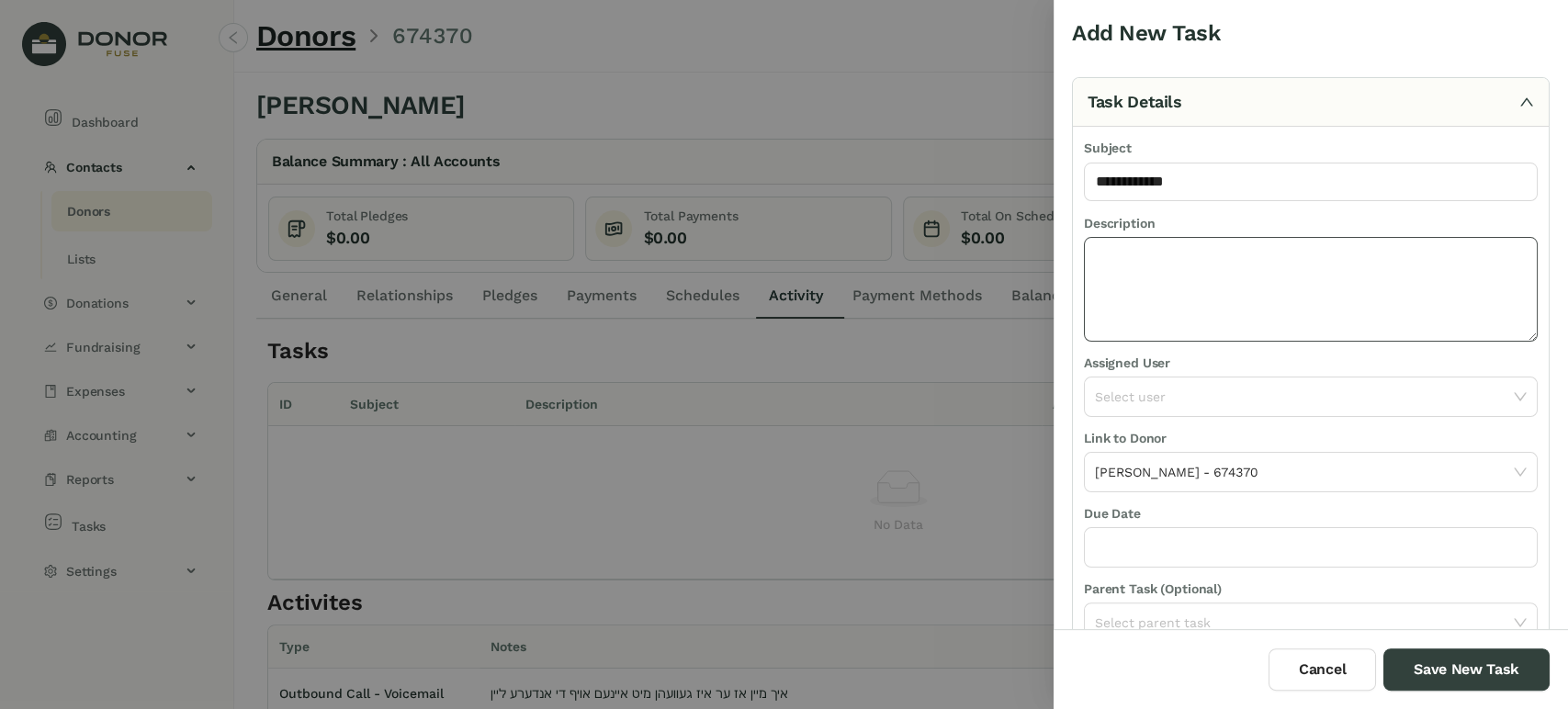 type on "**********" 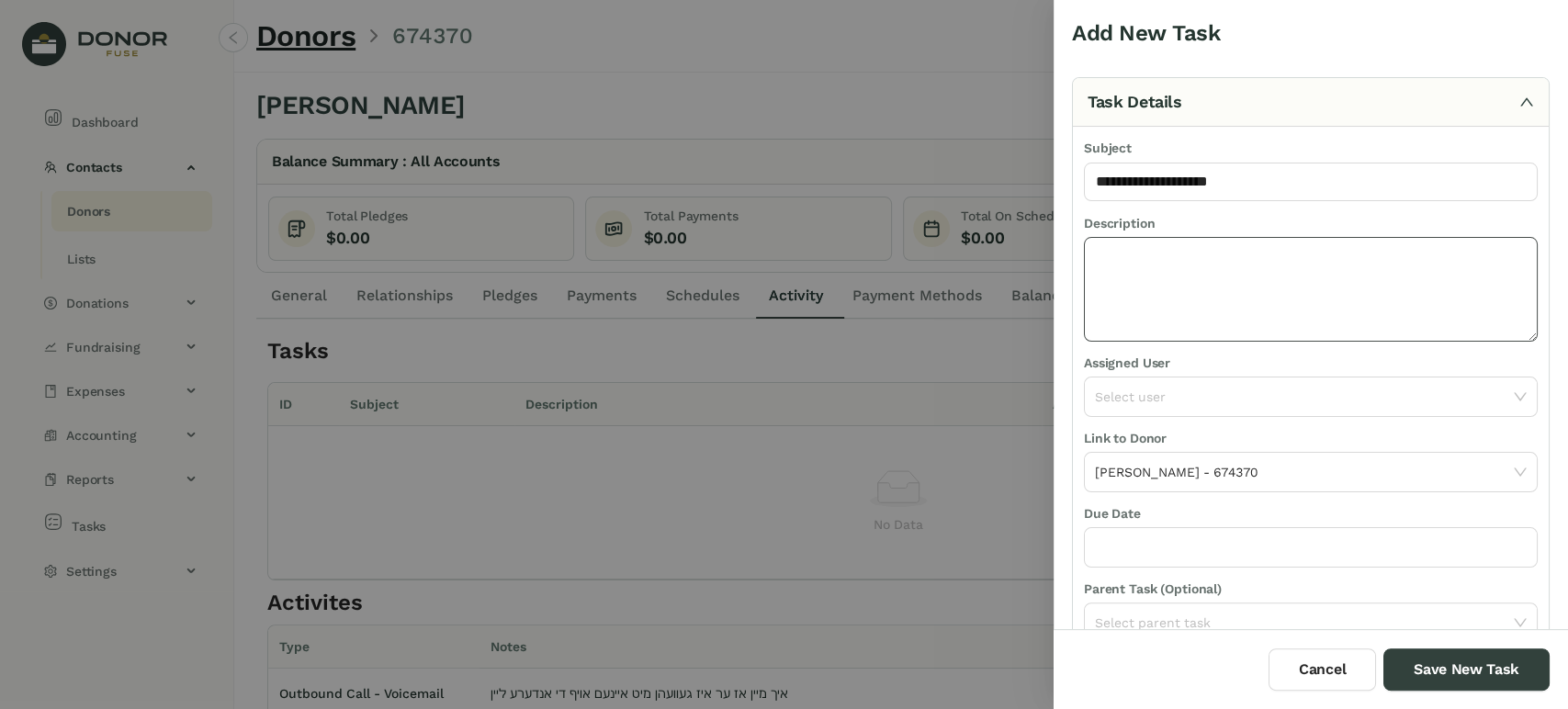click 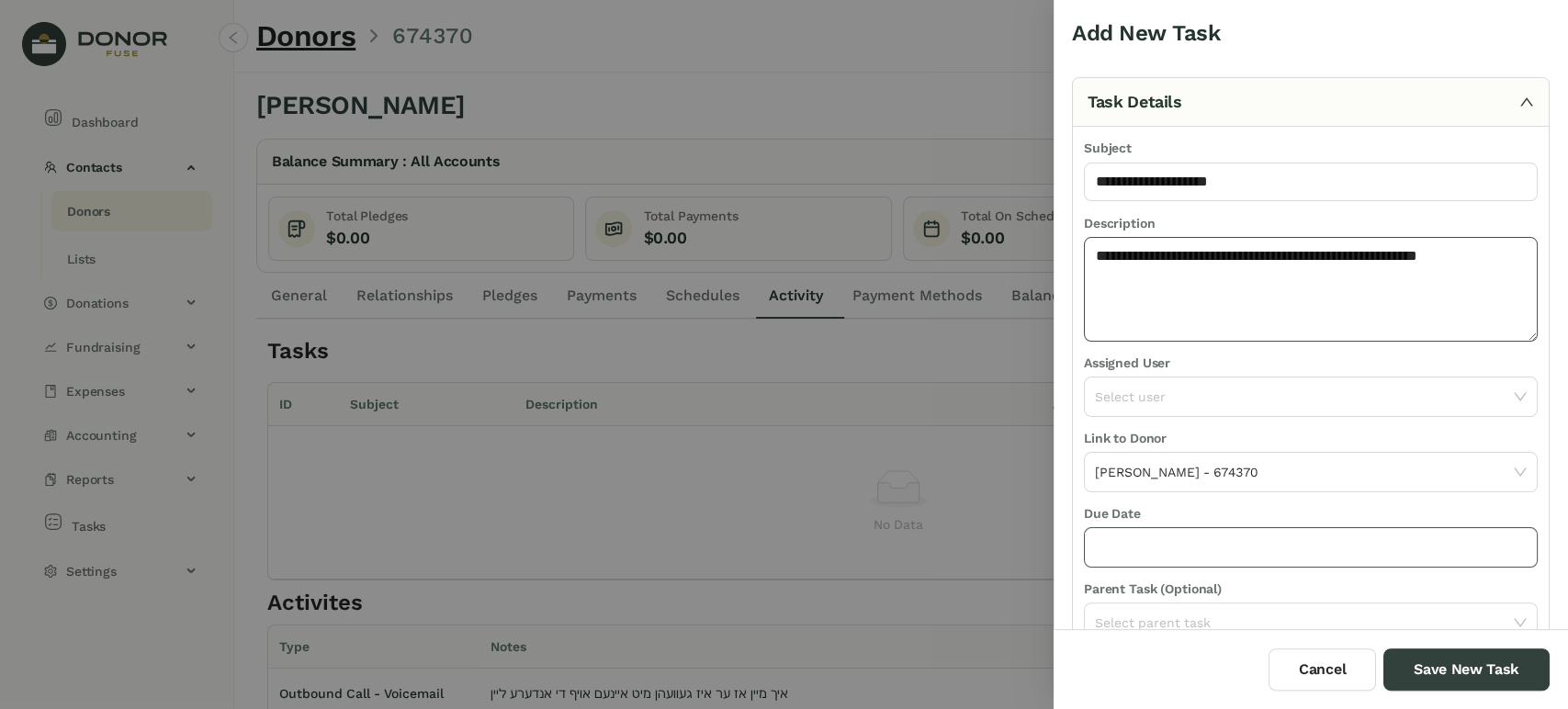 type on "**********" 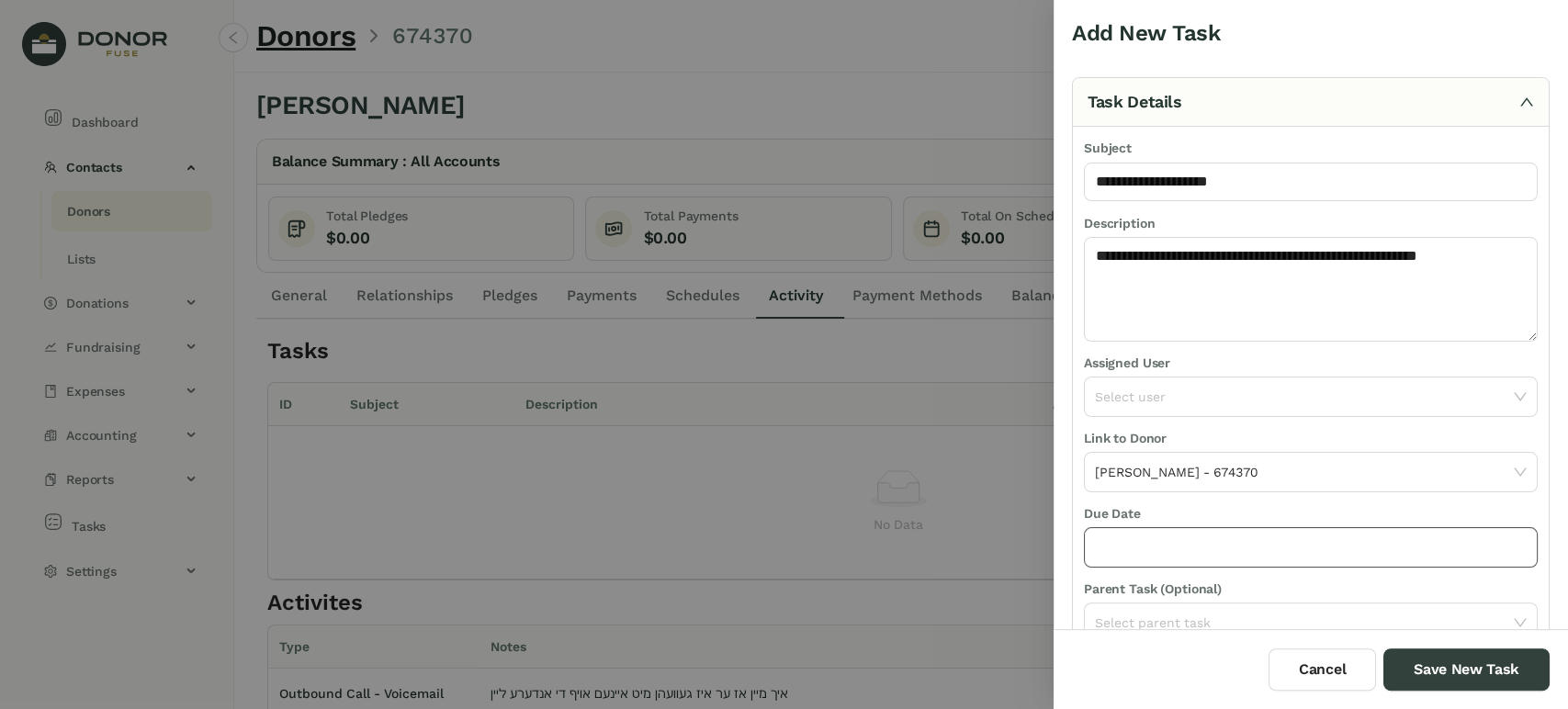 click 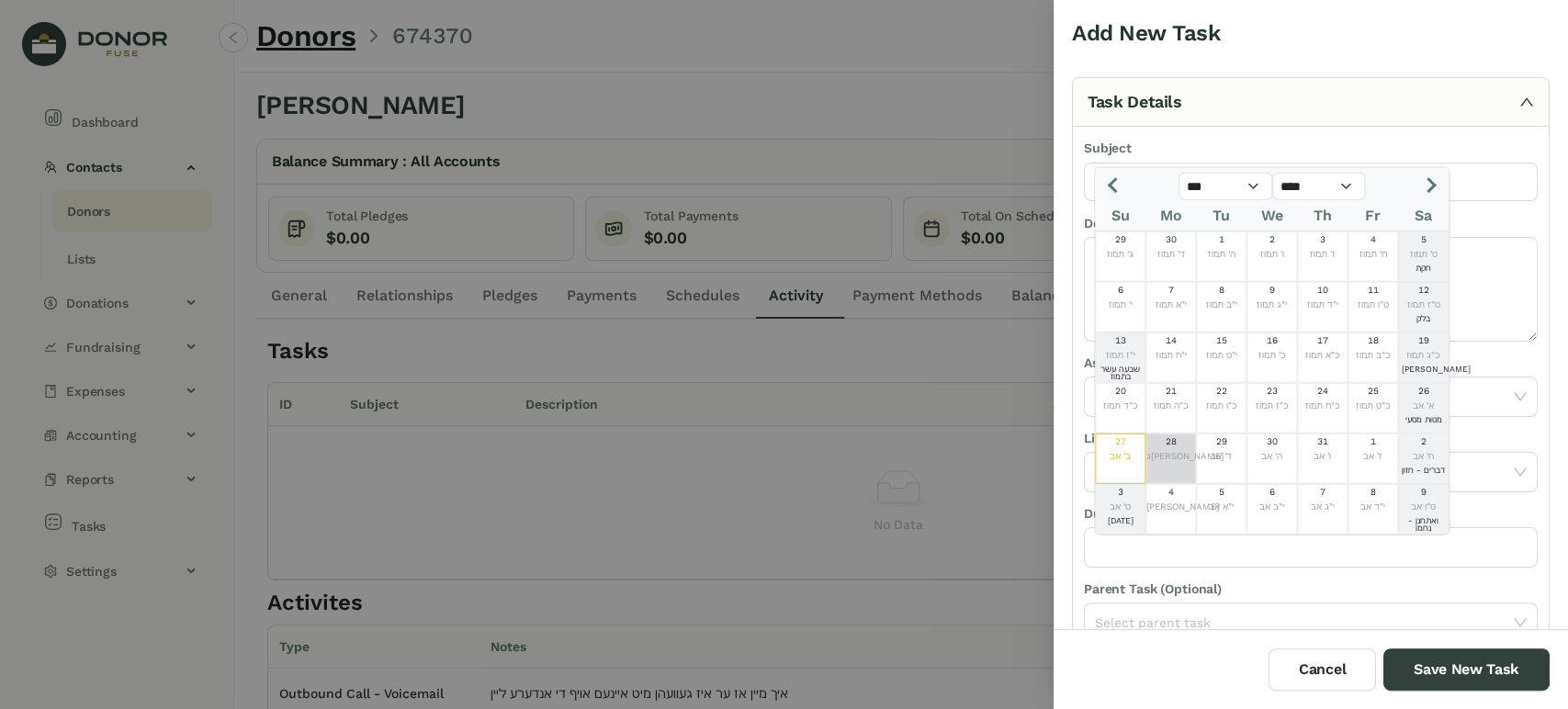 click on "28" 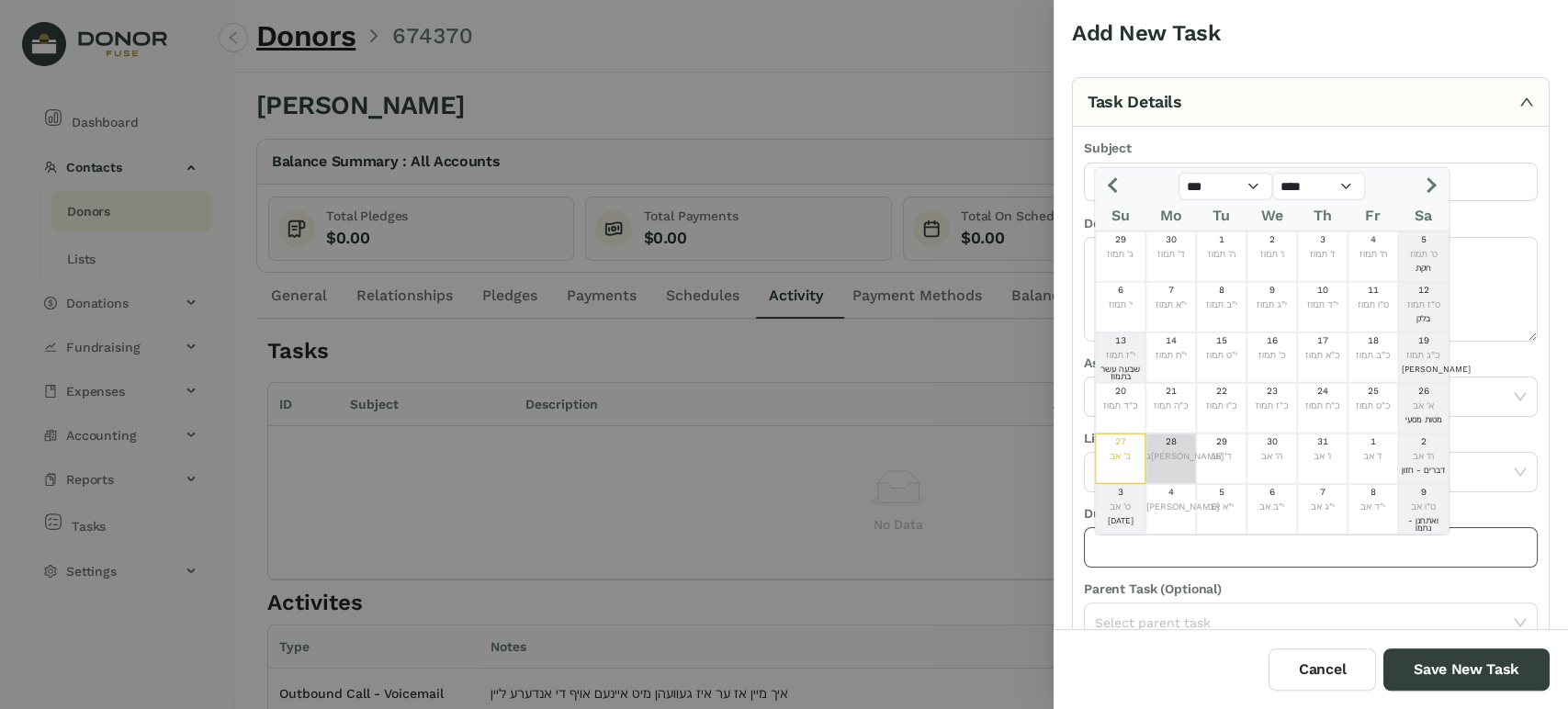 type on "*********" 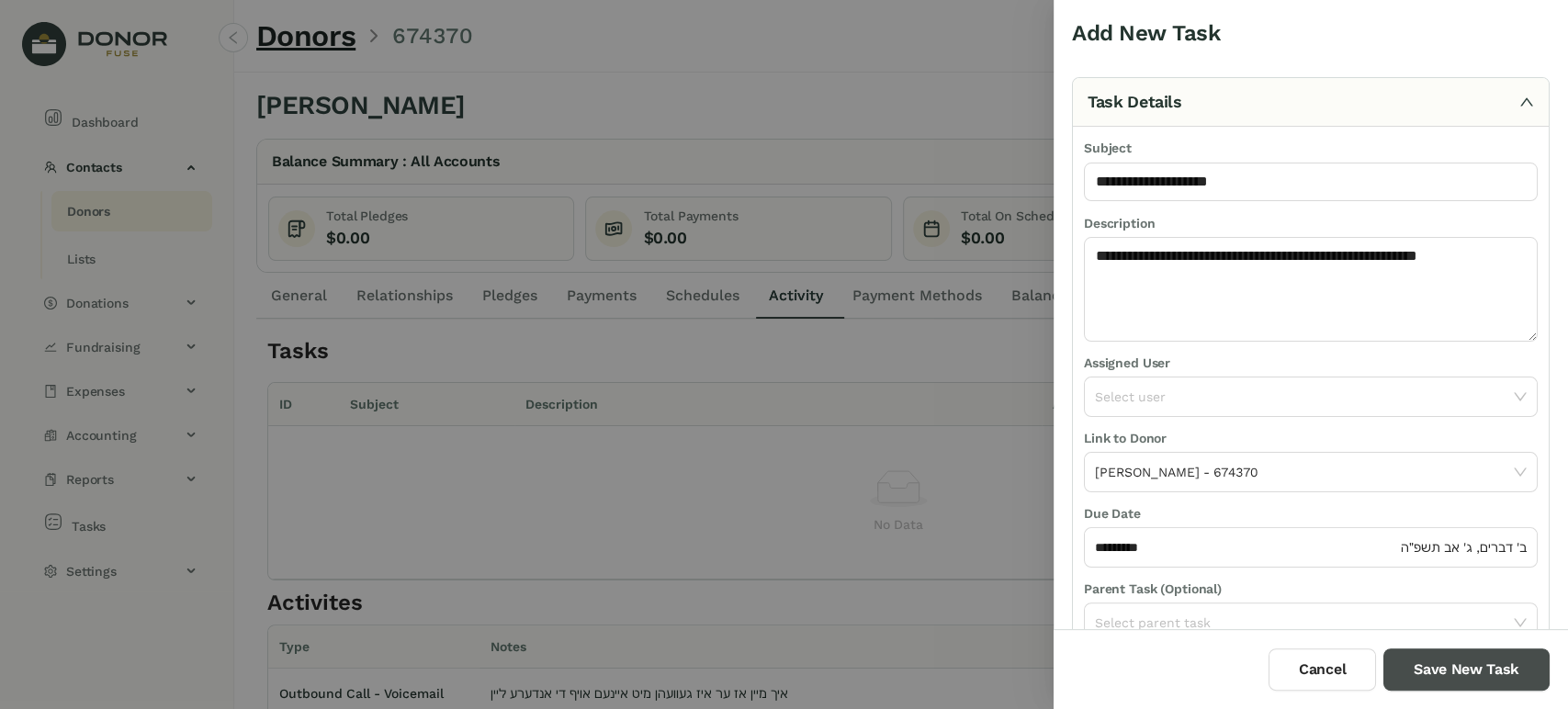 drag, startPoint x: 1429, startPoint y: 680, endPoint x: 1418, endPoint y: 676, distance: 11.7047 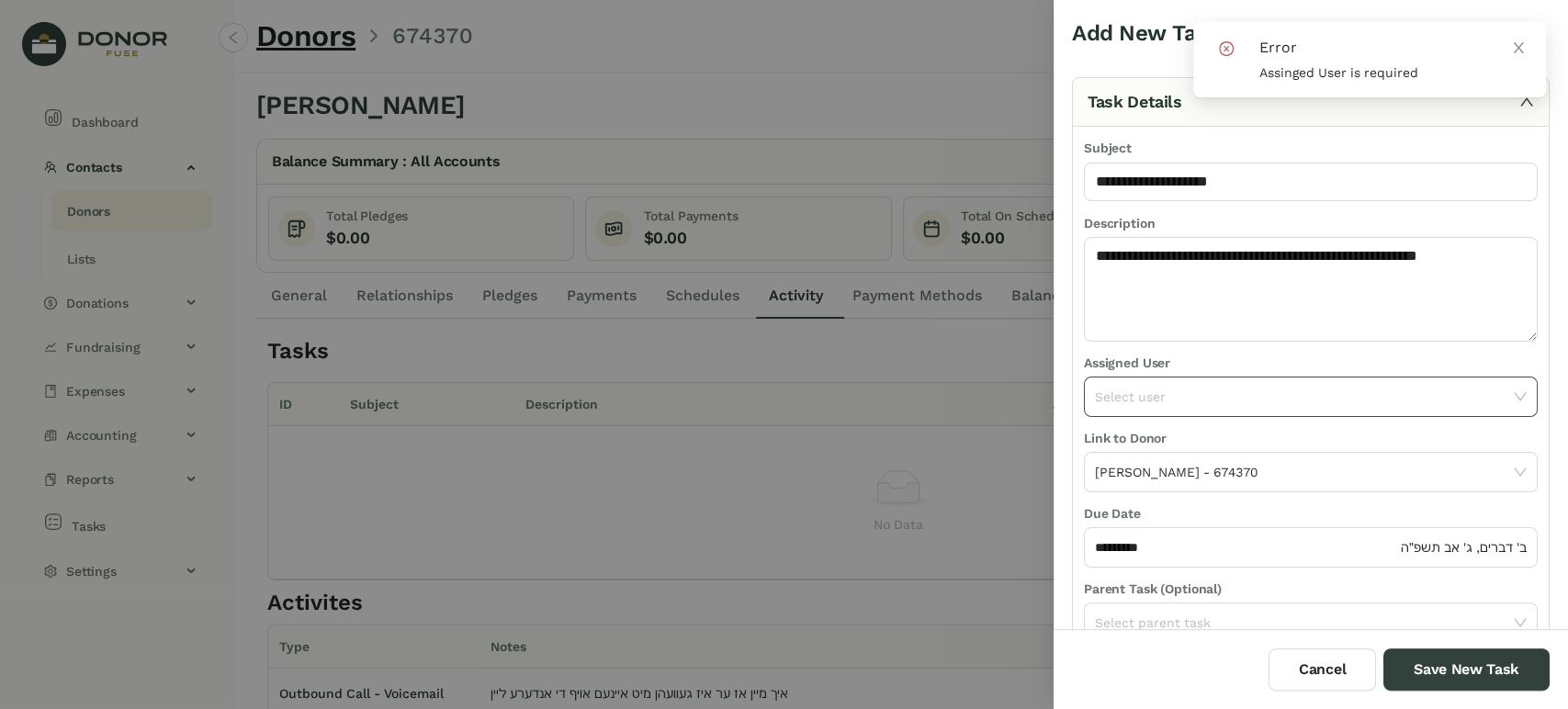 click 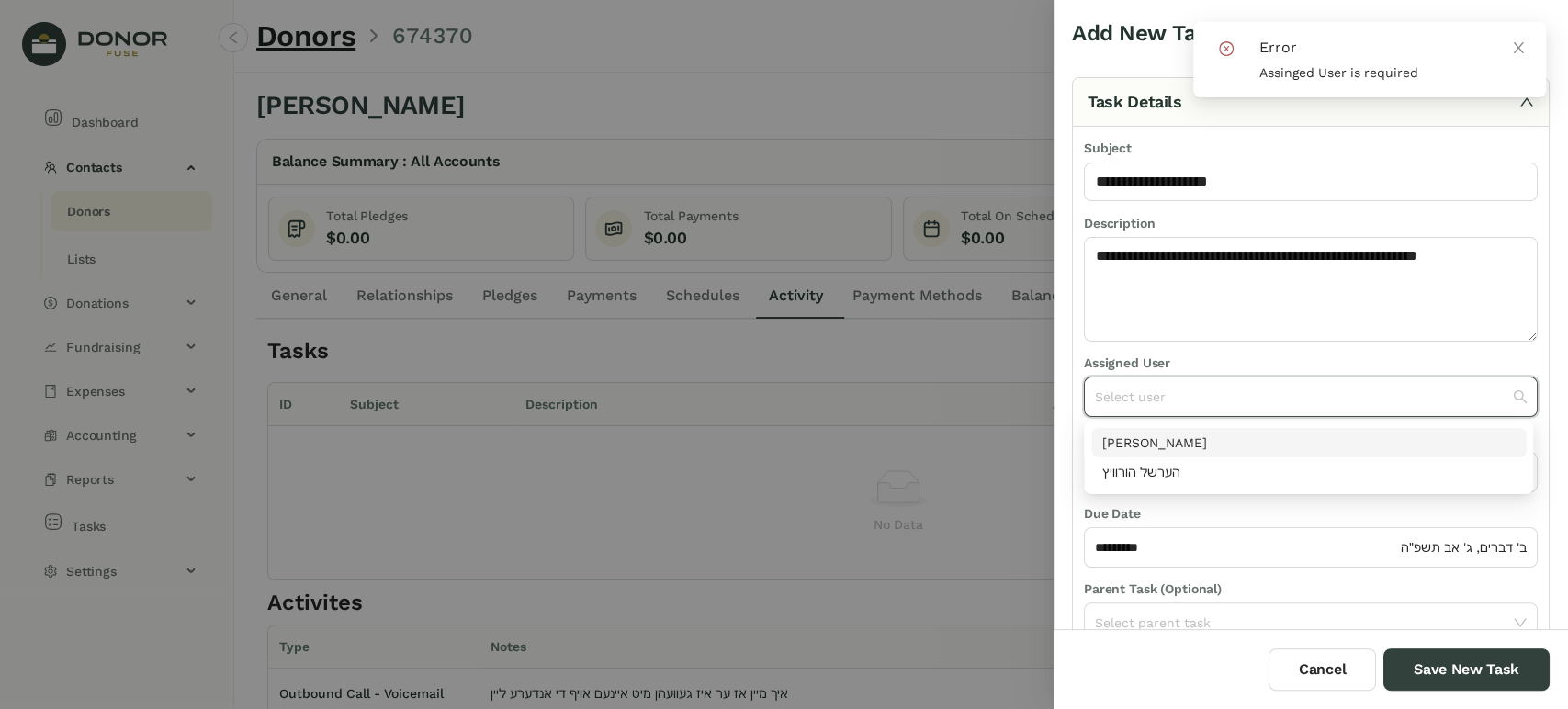 click on "[PERSON_NAME]" at bounding box center (1309, 443) 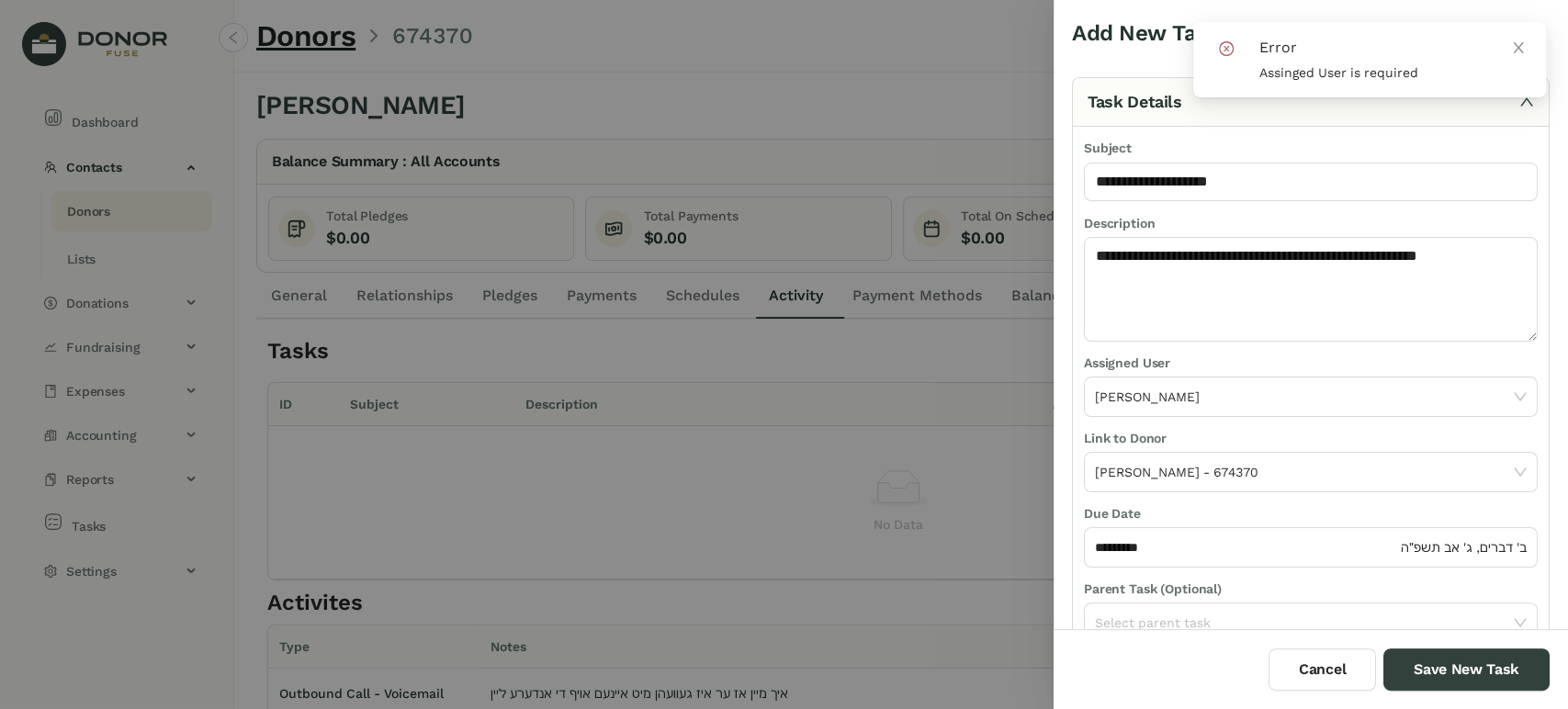 click on "Cancel Save New Task" at bounding box center [1311, 669] 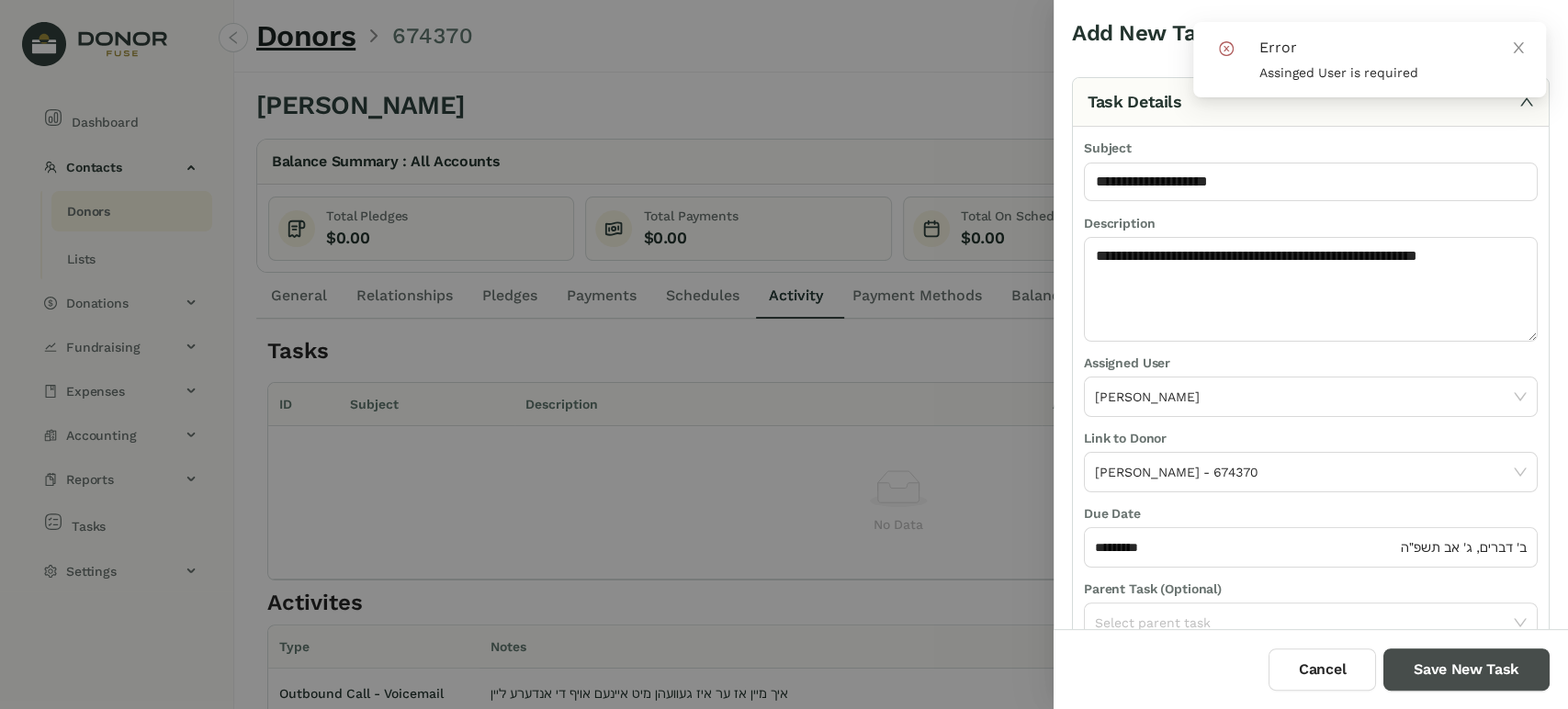 click on "Save New Task" at bounding box center [1466, 670] 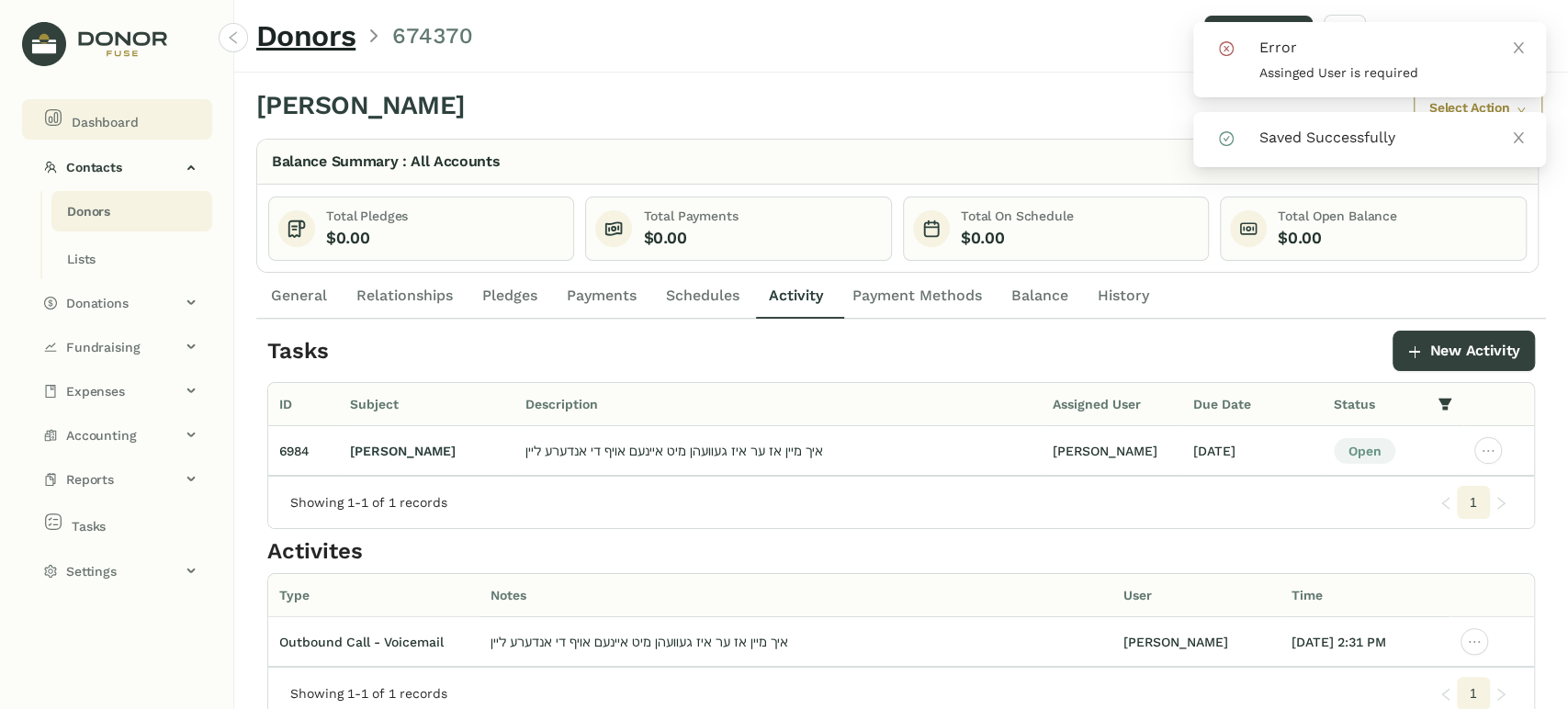 click on "Dashboard" 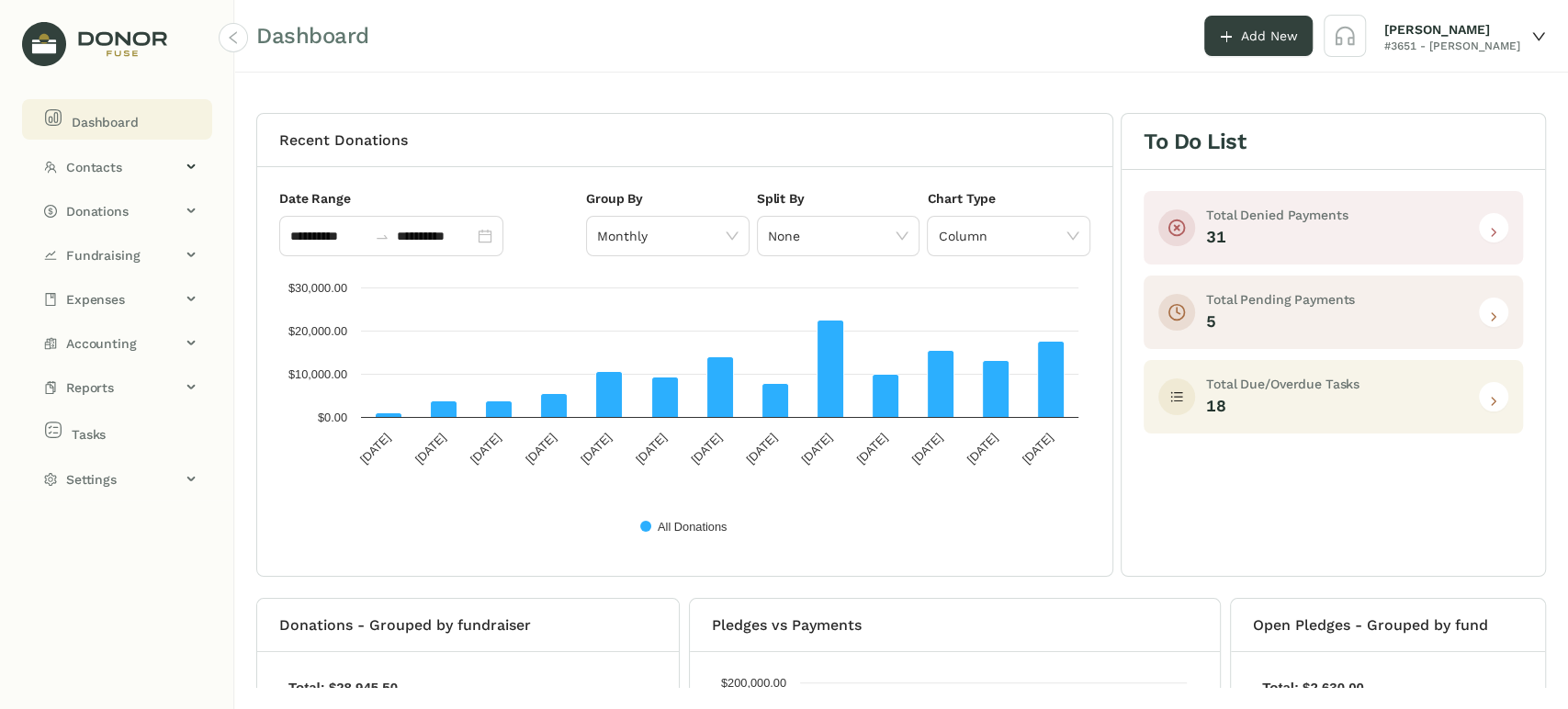 drag, startPoint x: 109, startPoint y: 160, endPoint x: 97, endPoint y: 197, distance: 38.897301 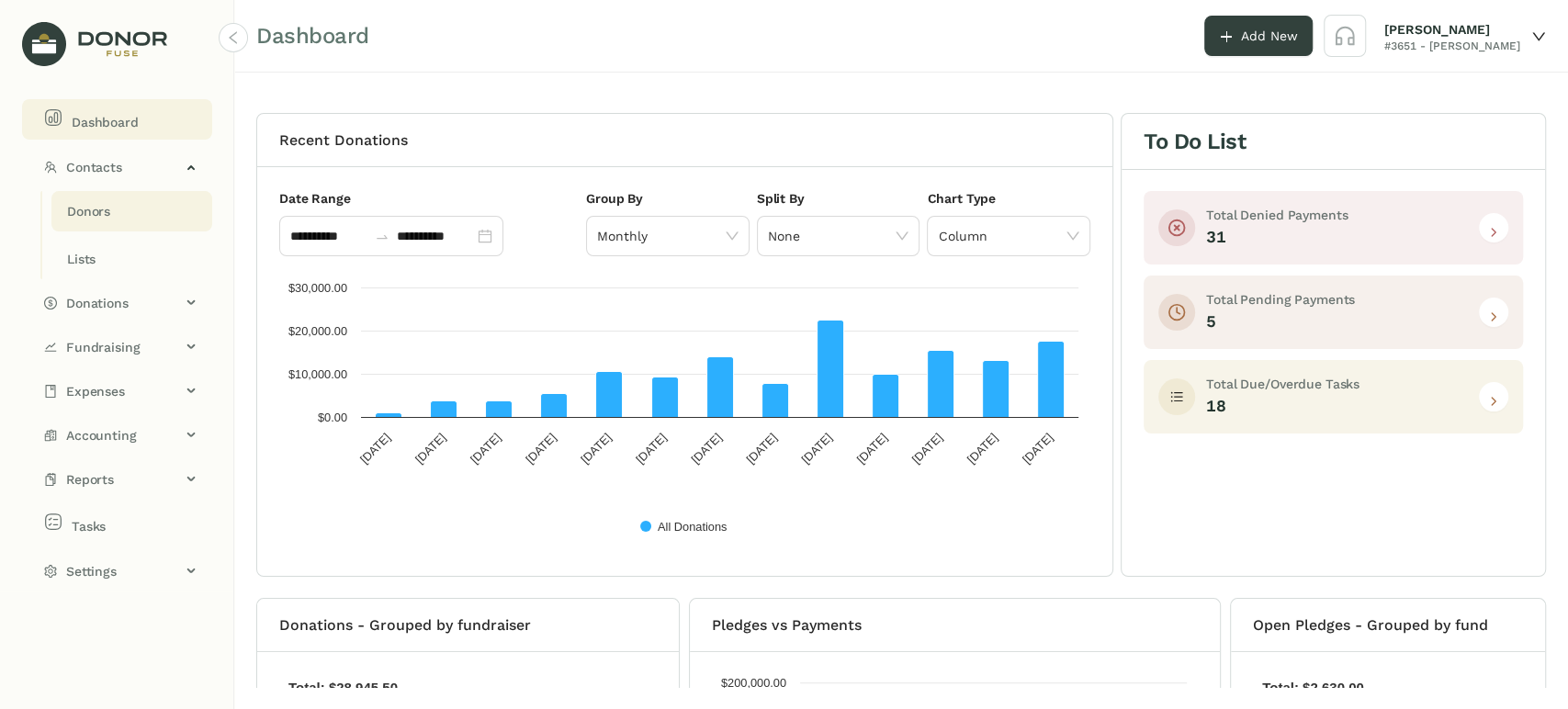 drag, startPoint x: 94, startPoint y: 209, endPoint x: 149, endPoint y: 202, distance: 55.443665 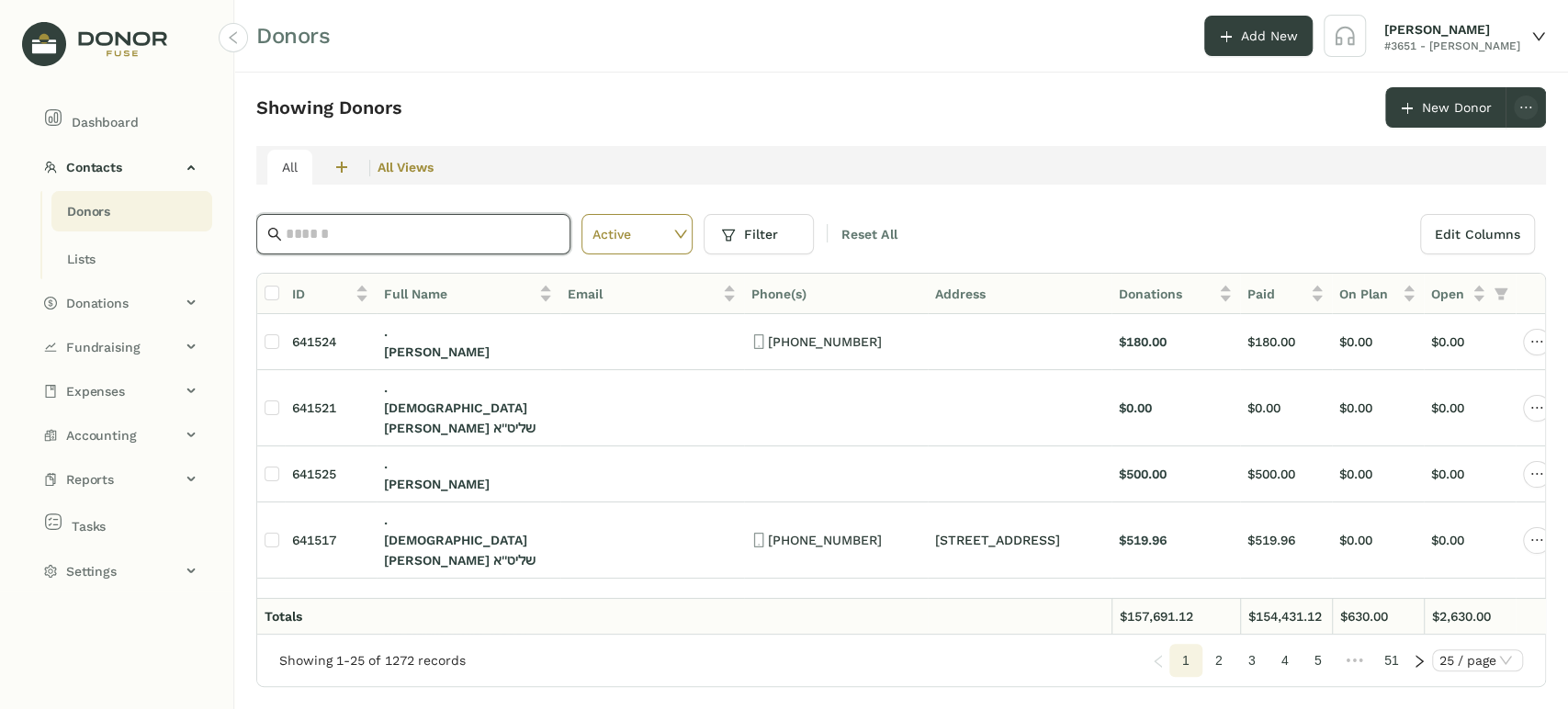 click 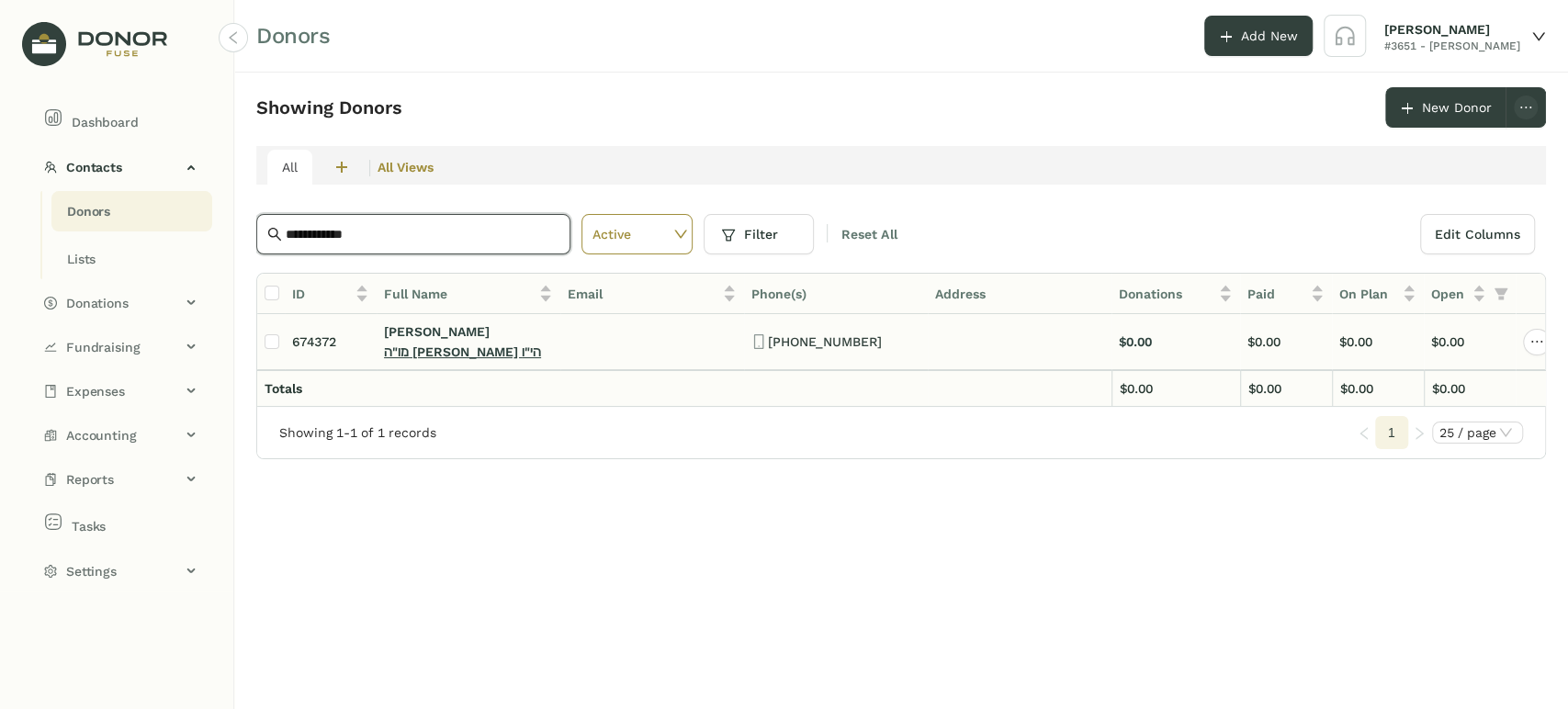 type on "**********" 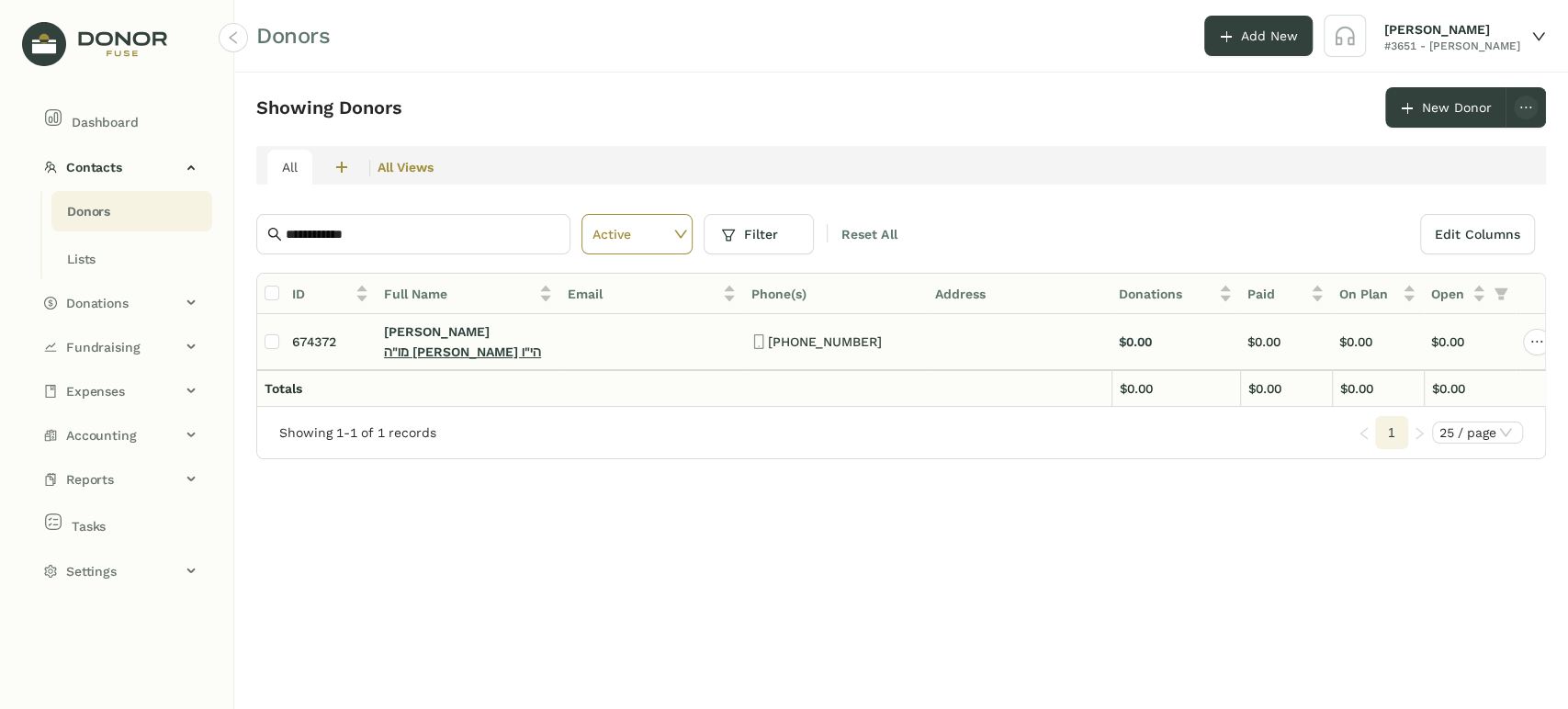 click on "מו"ה דוד צוויבל הי"ו" 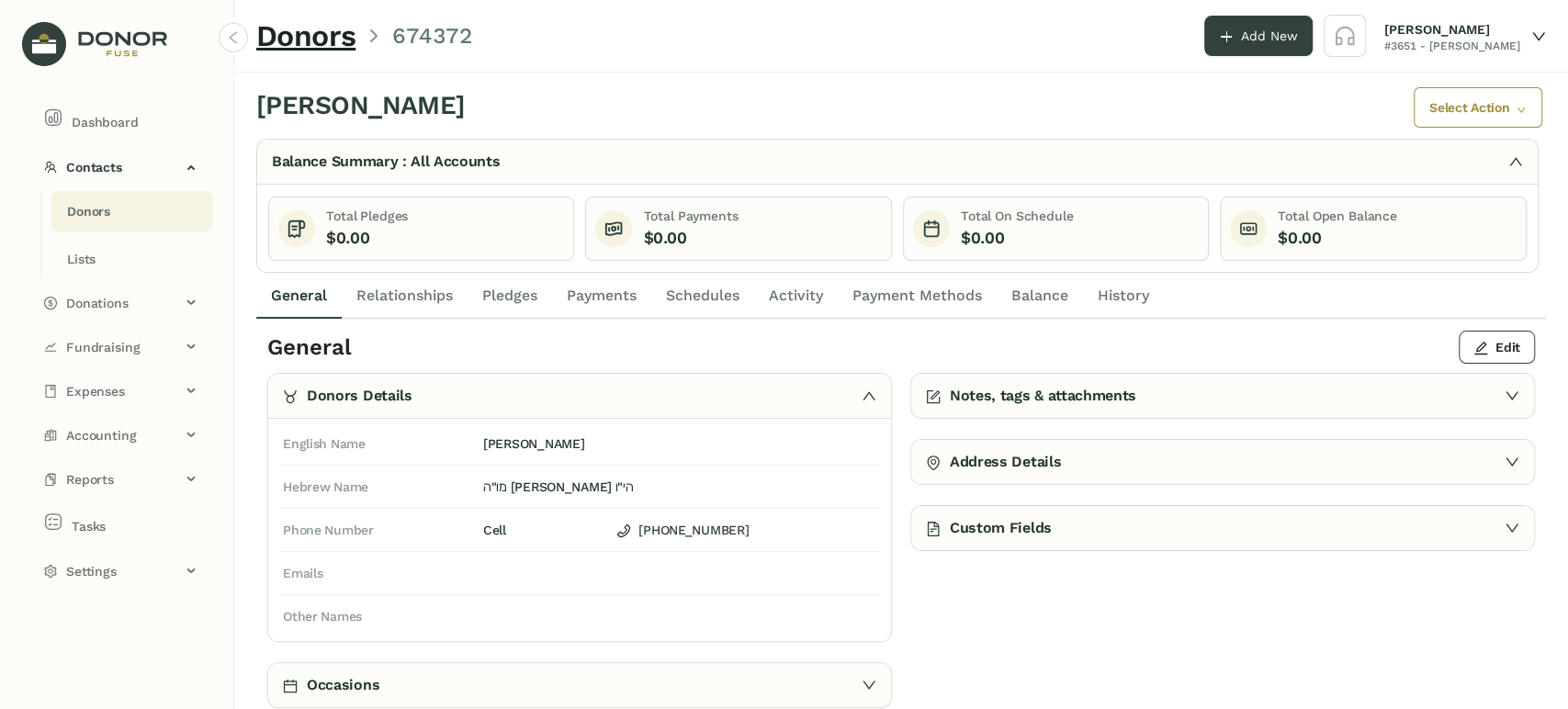 click on "Activity" 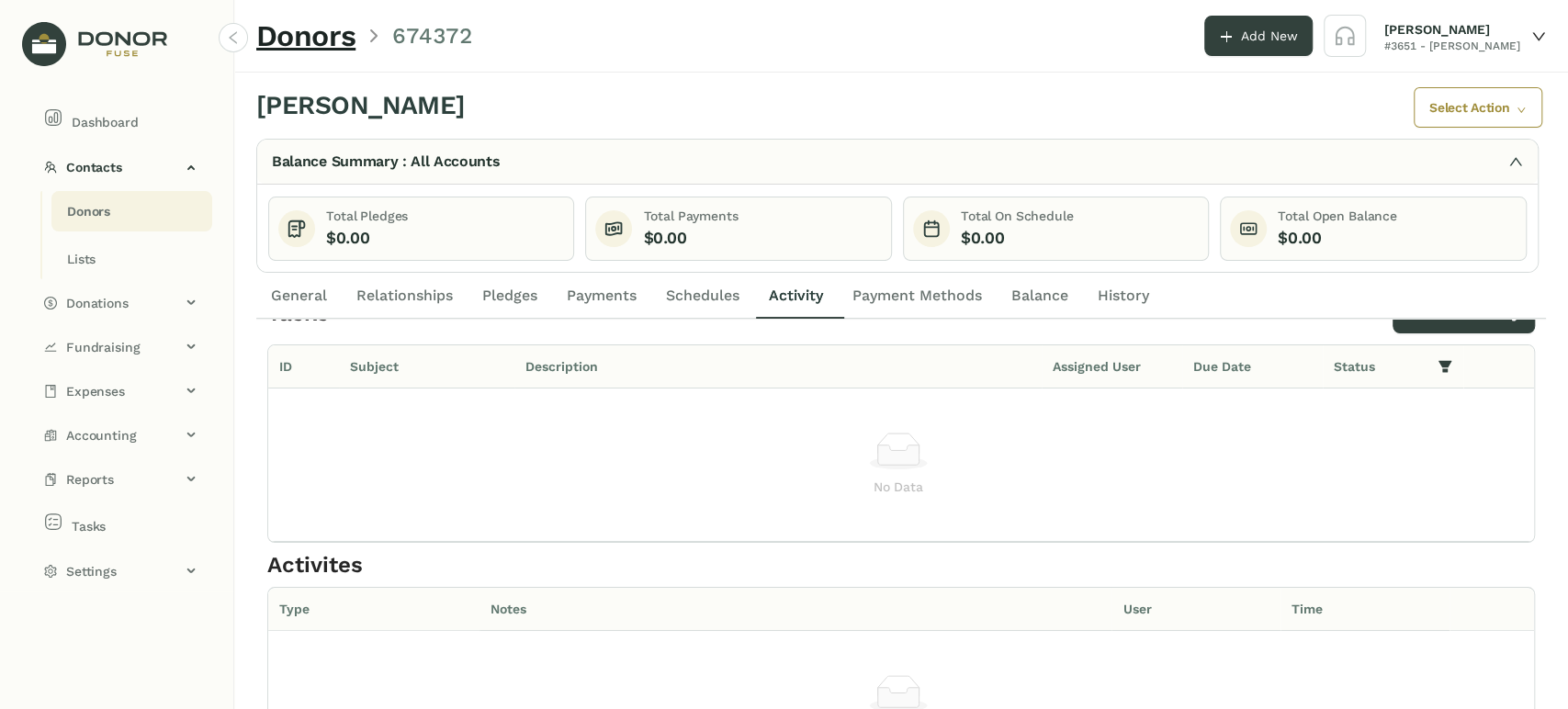 scroll, scrollTop: 0, scrollLeft: 0, axis: both 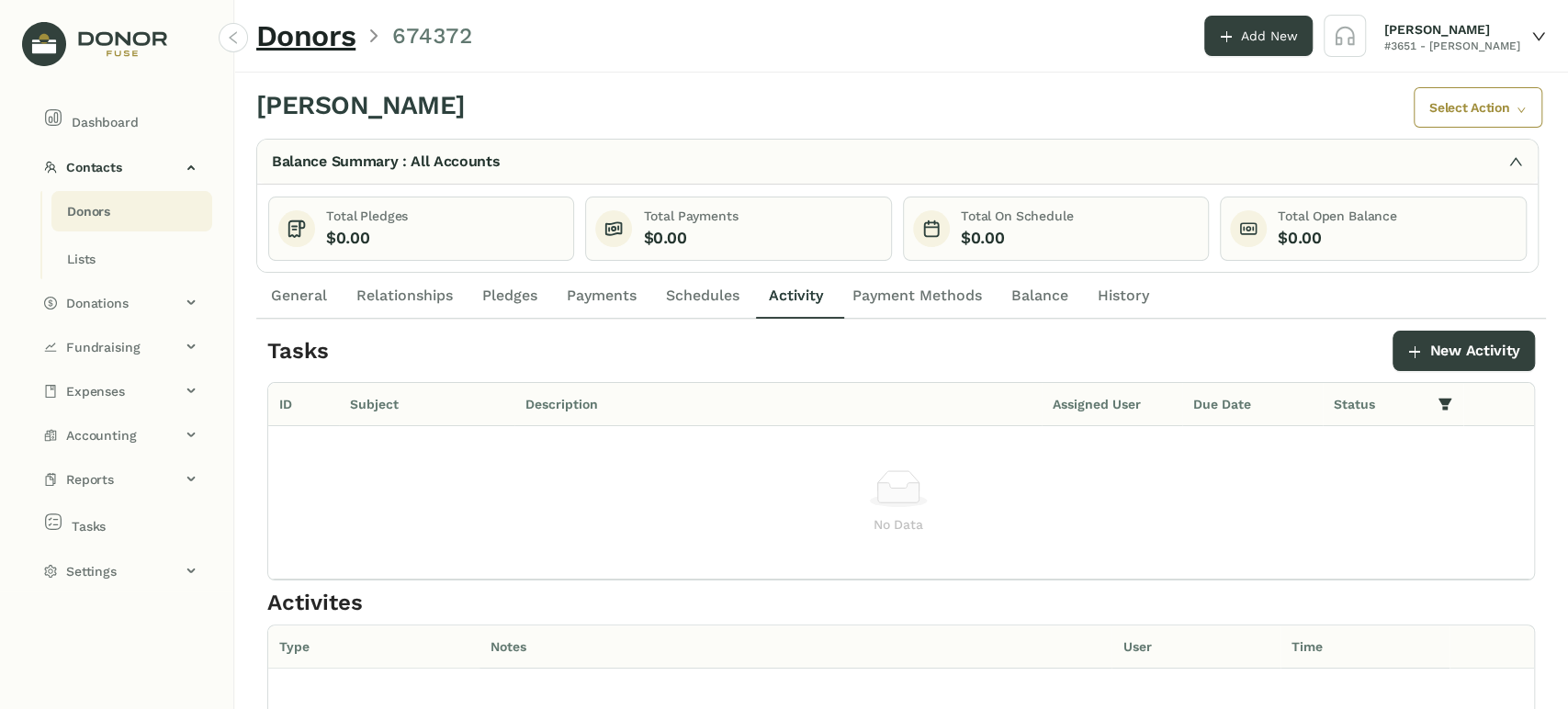 click on "General" 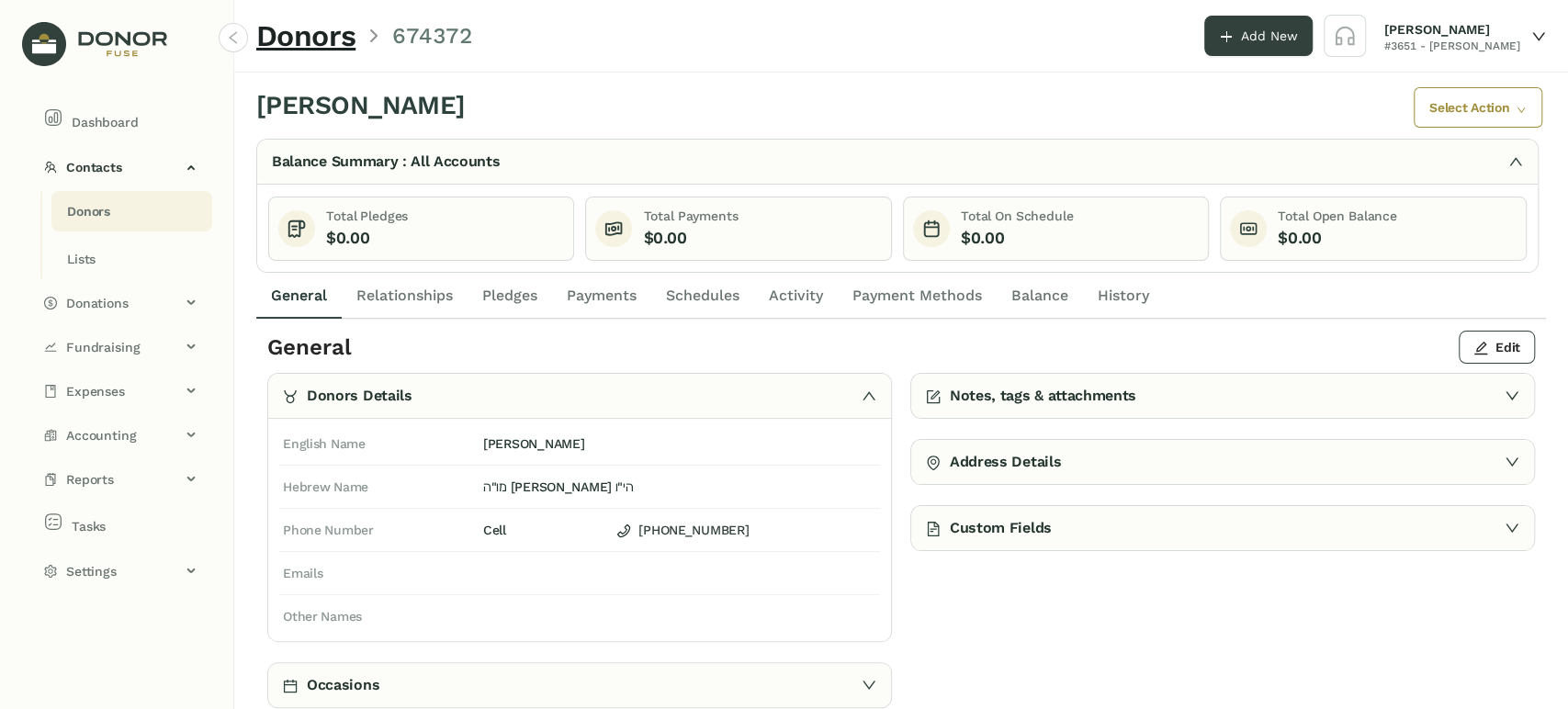 click on "Notes, tags & attachments" 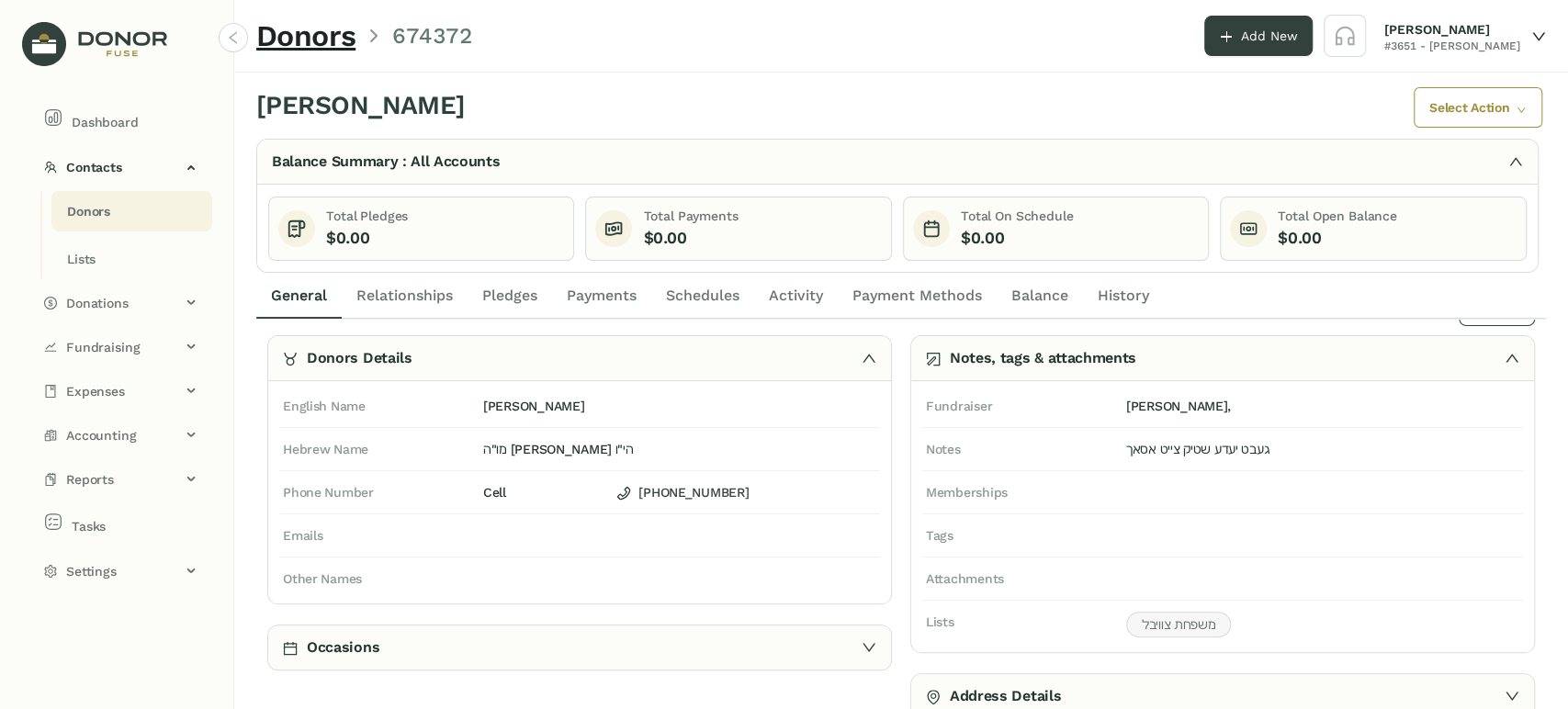 scroll, scrollTop: 0, scrollLeft: 0, axis: both 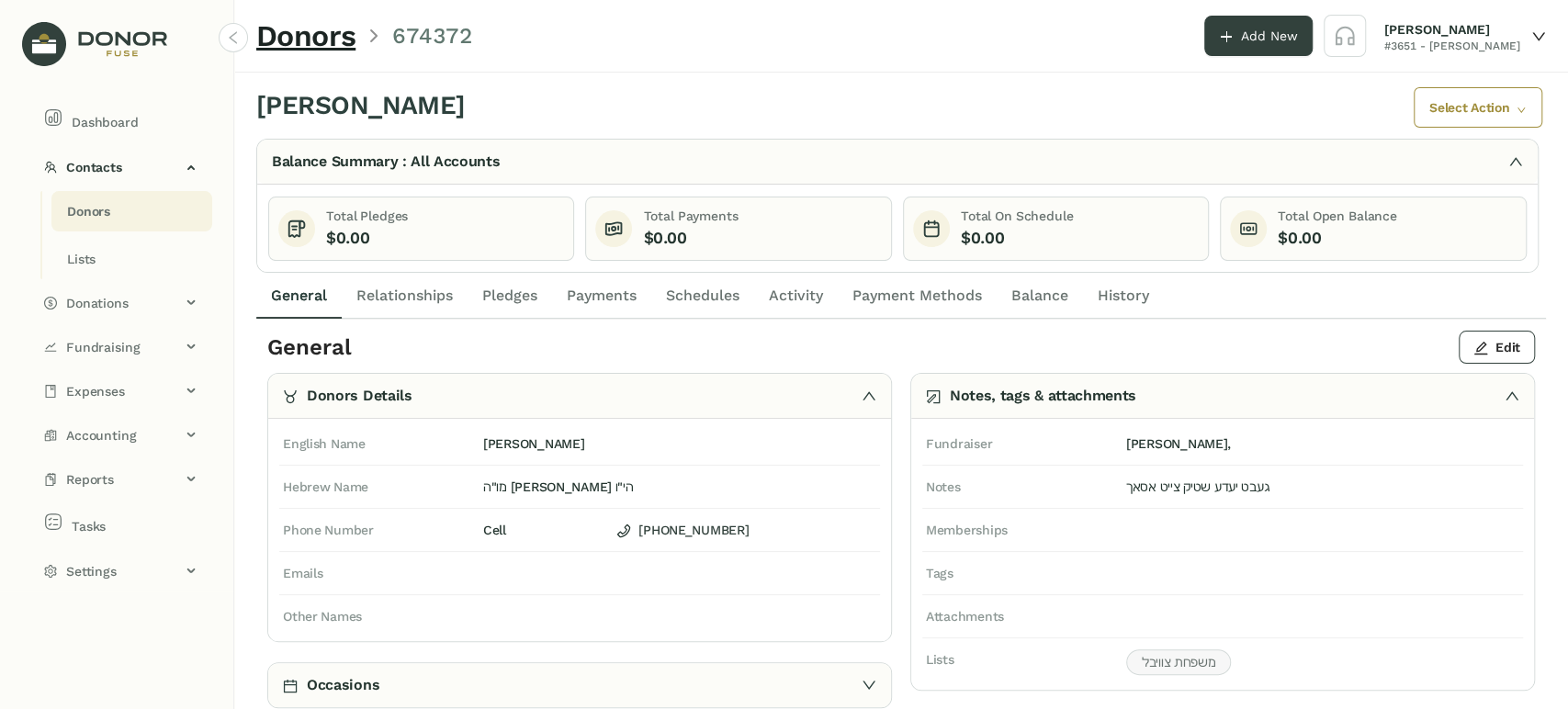click on "Activity" 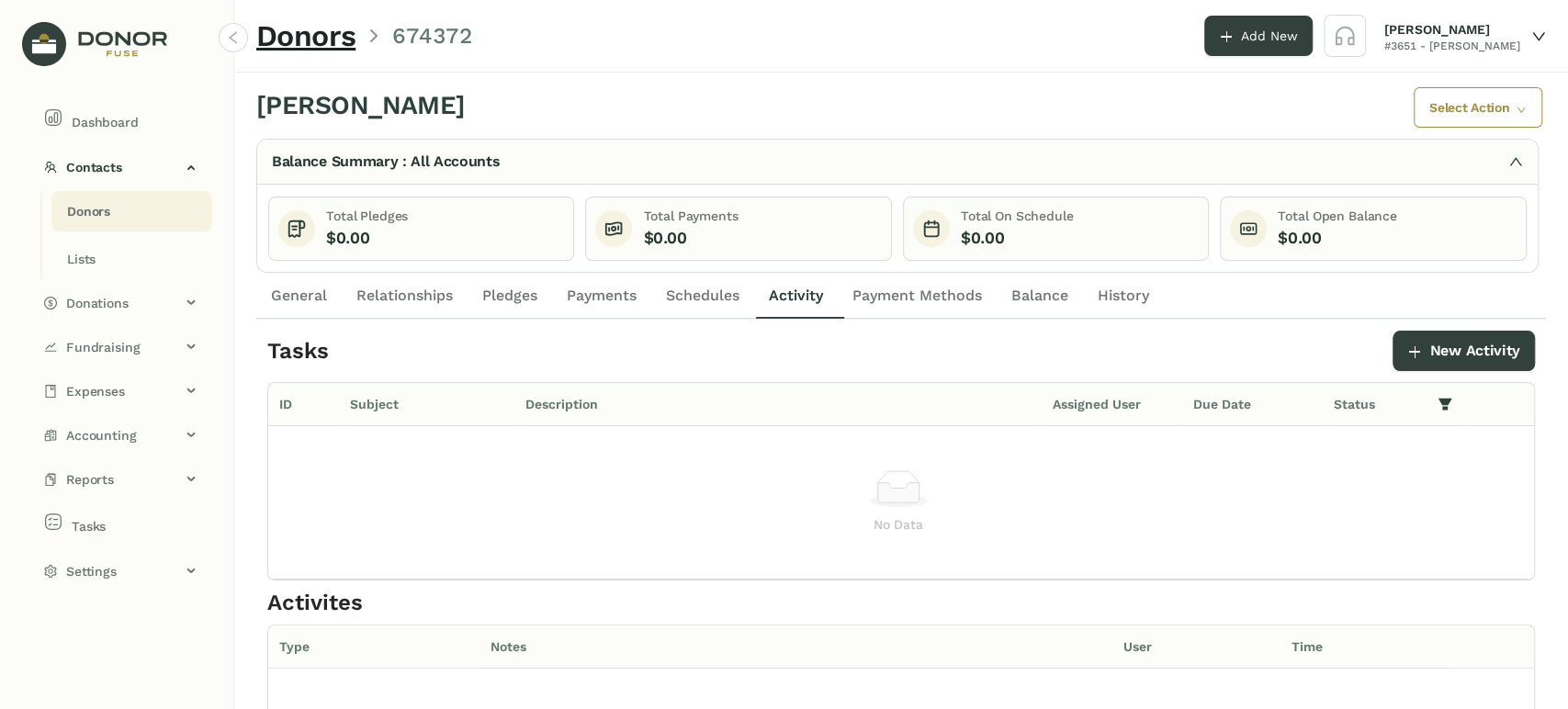 click on "General" 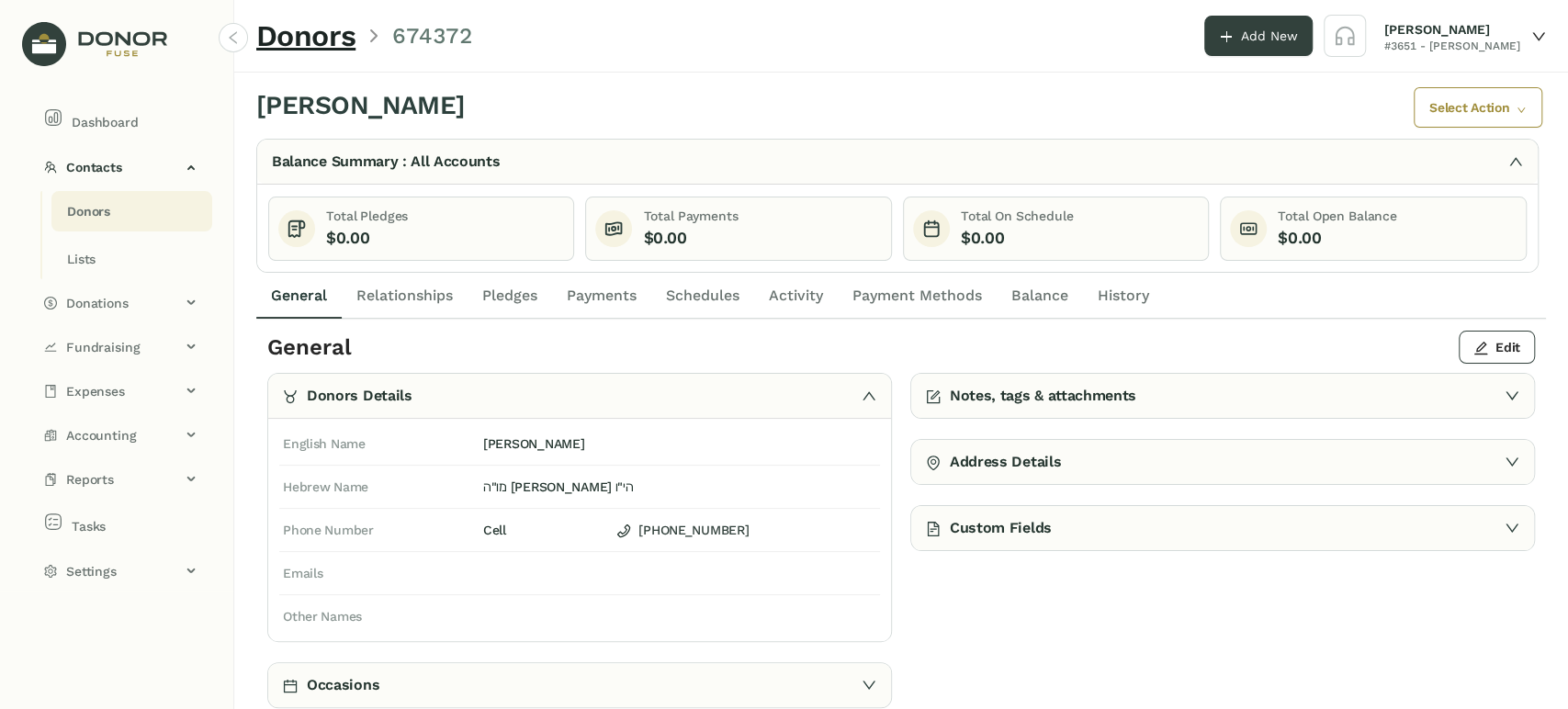 click on "Activity" 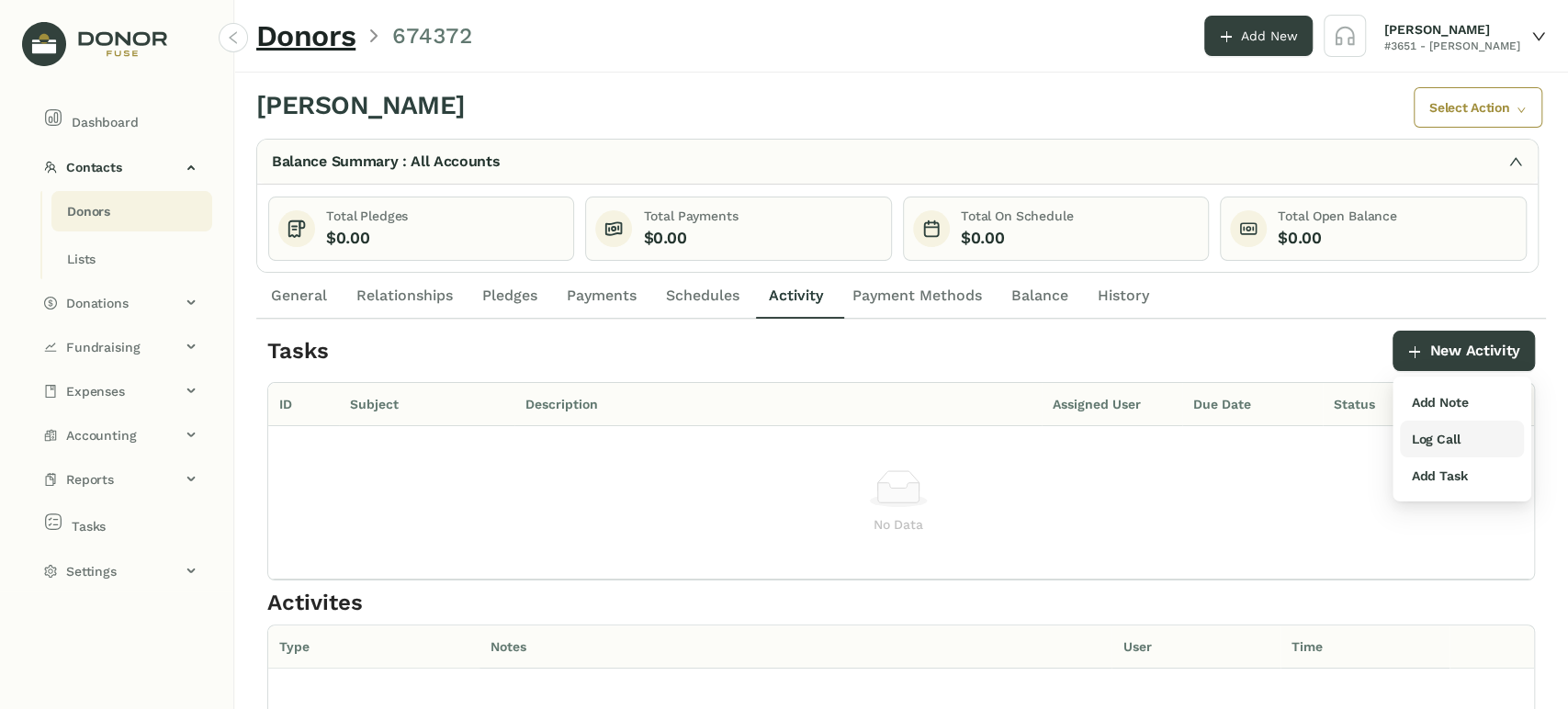 click on "Log Call" at bounding box center [1435, 439] 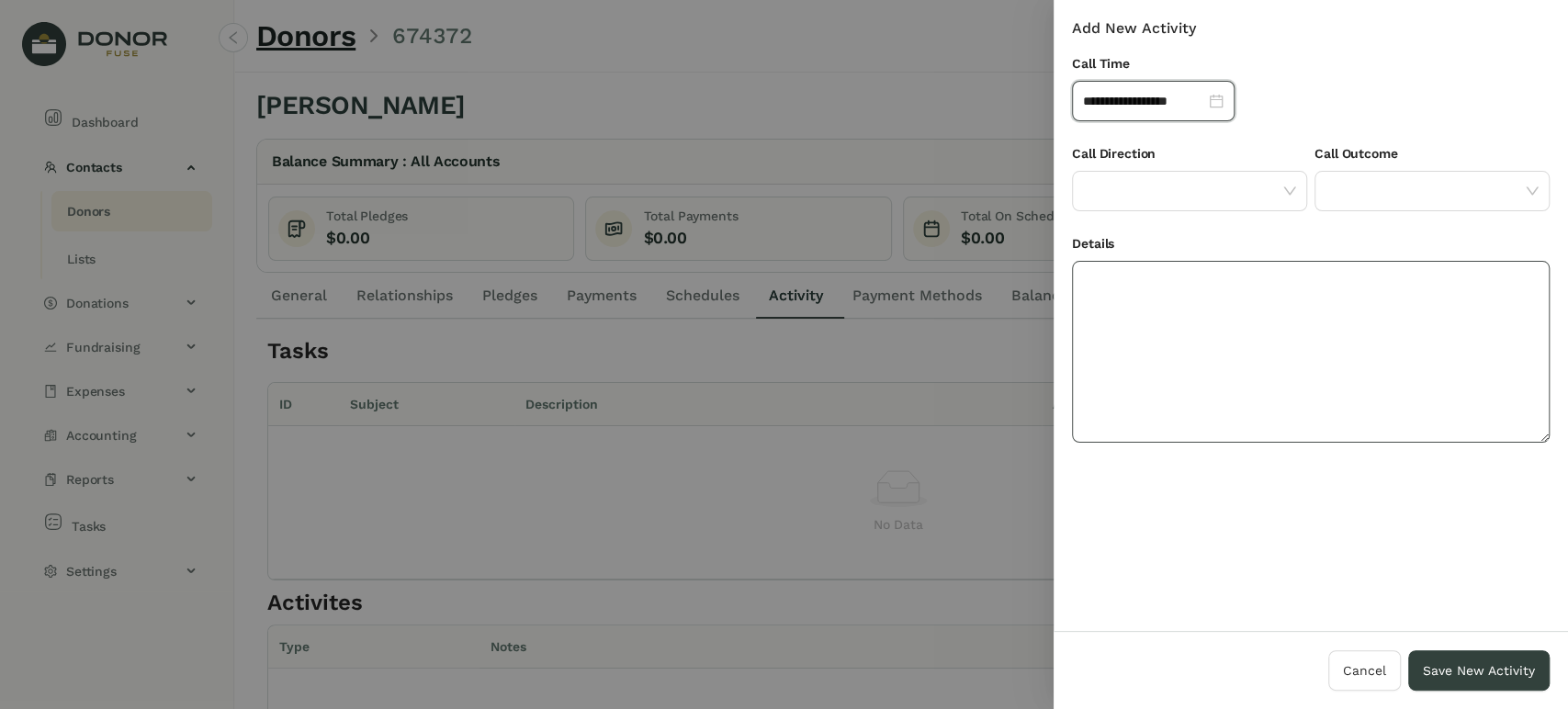 drag, startPoint x: 1193, startPoint y: 188, endPoint x: 1173, endPoint y: 314, distance: 127.57743 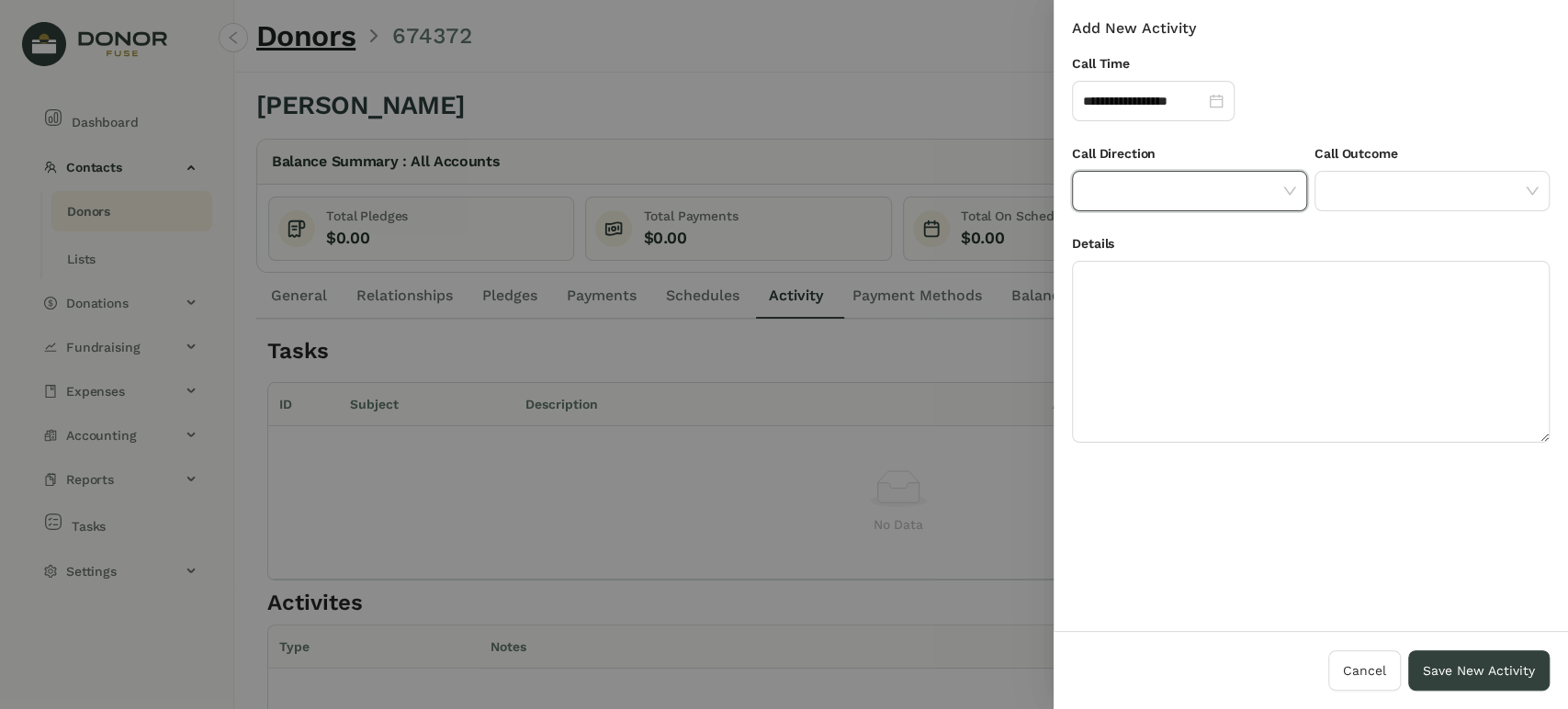 click 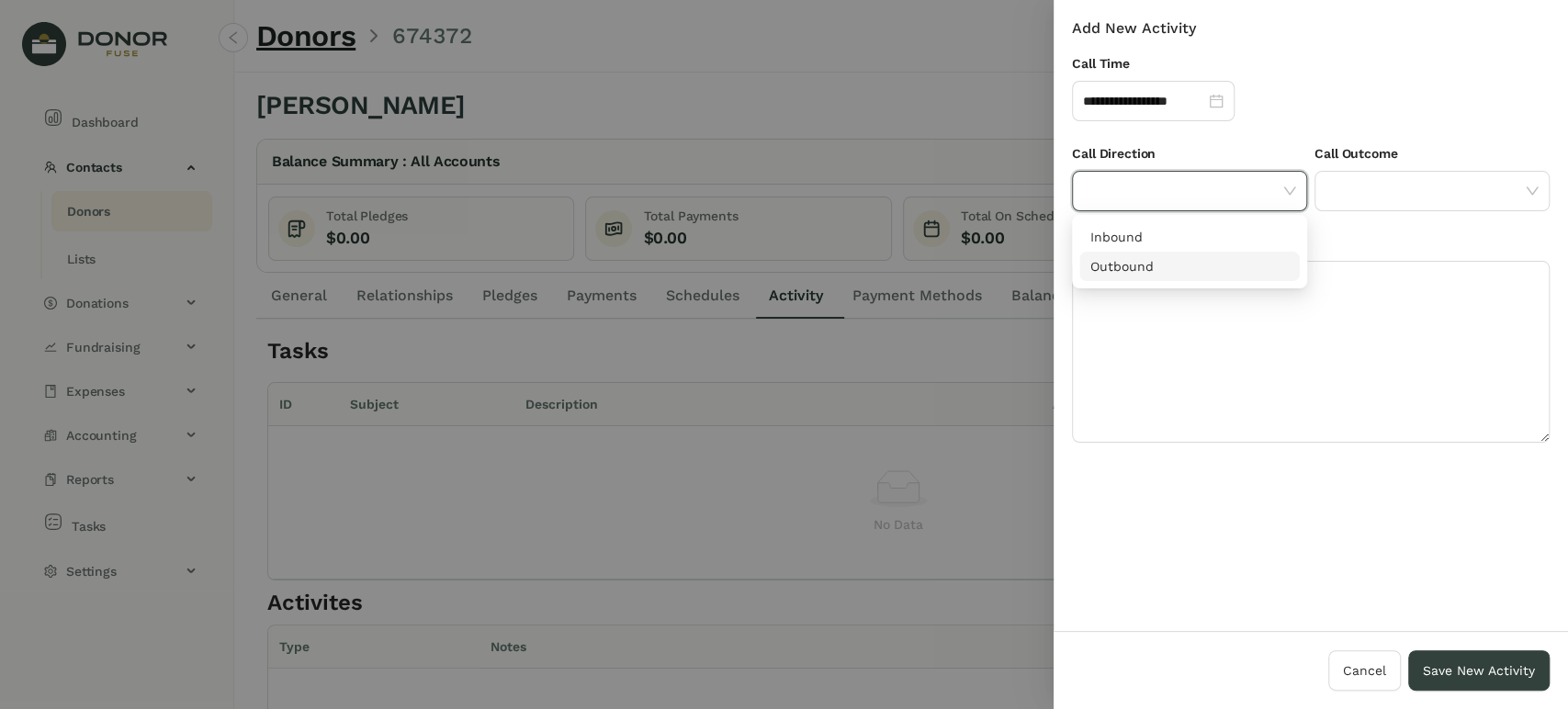 click on "Outbound" at bounding box center (1190, 266) 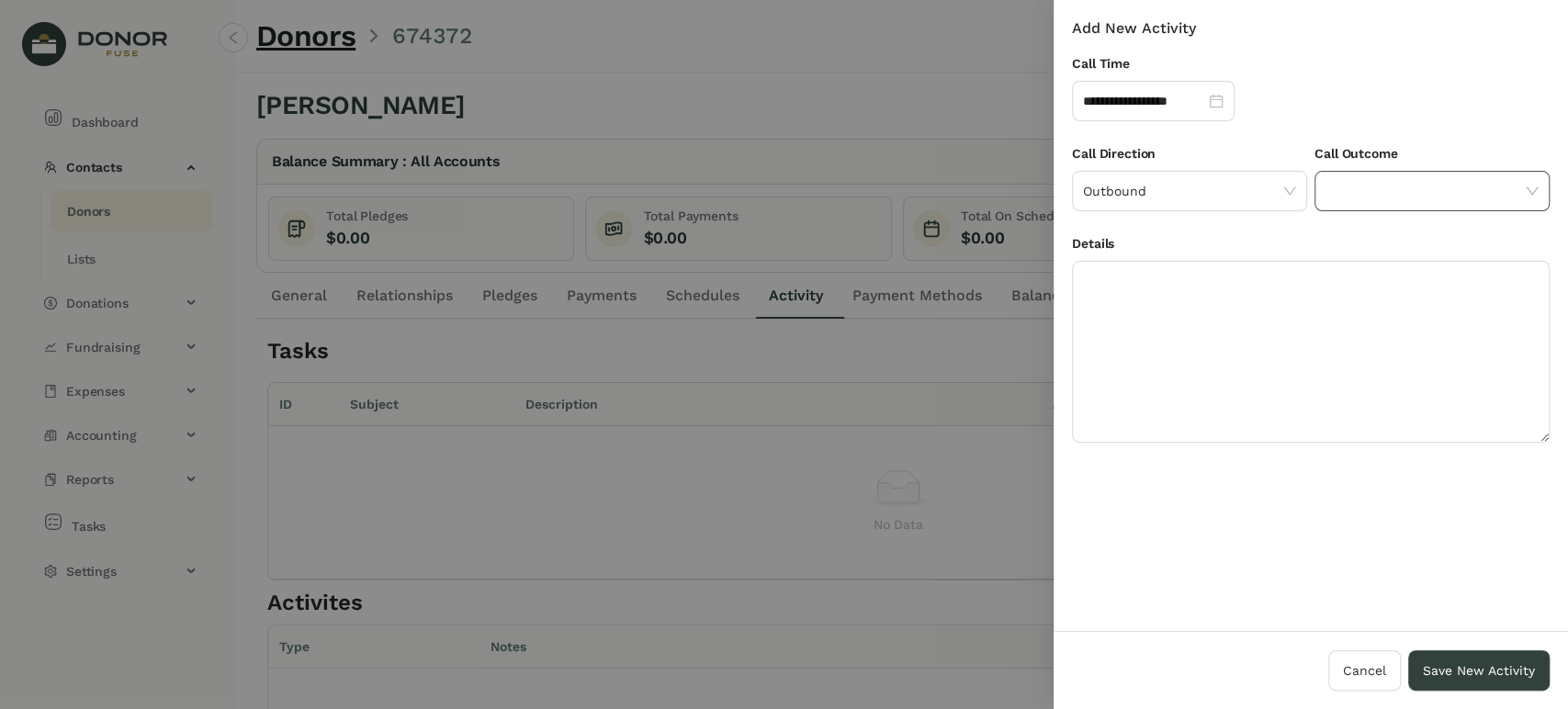 click 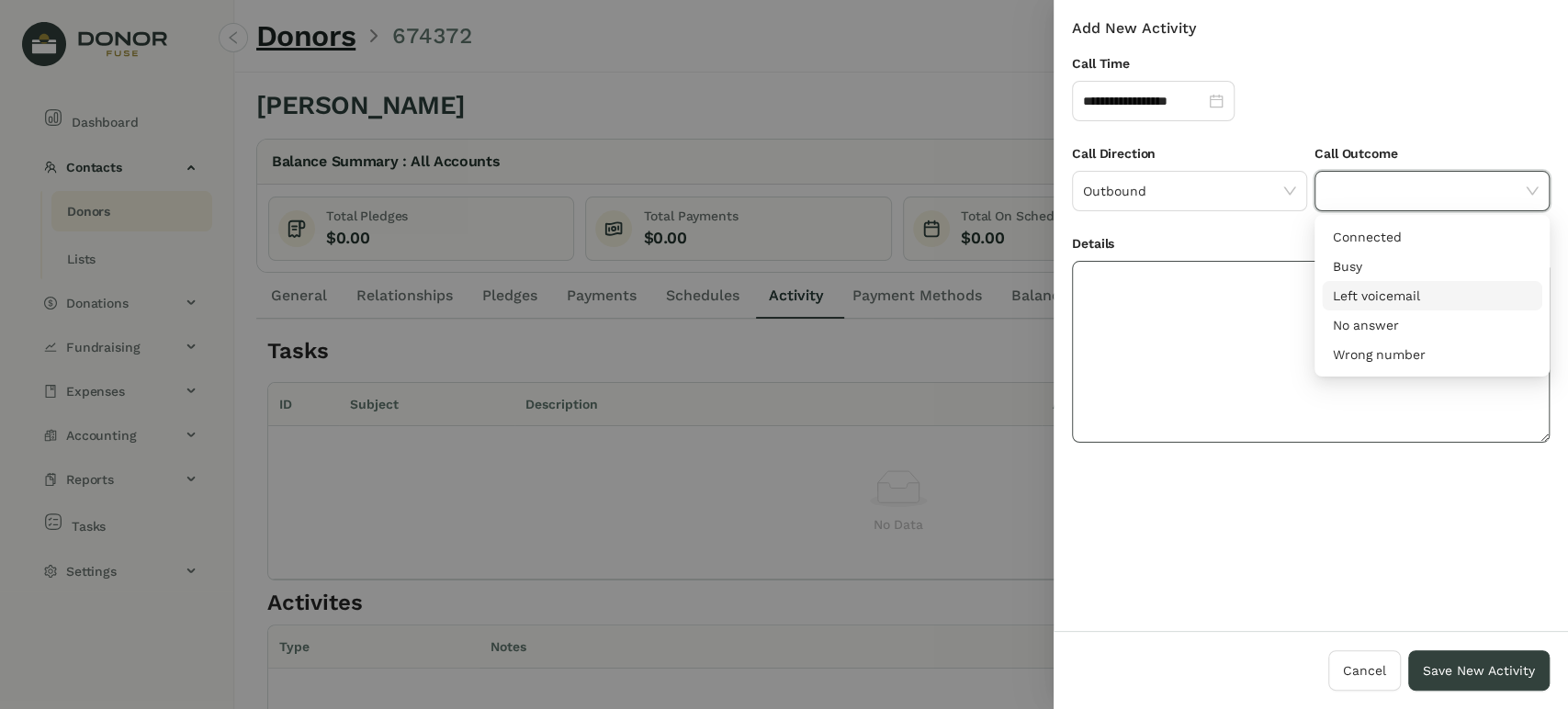 drag, startPoint x: 1343, startPoint y: 287, endPoint x: 1334, endPoint y: 277, distance: 13.453624 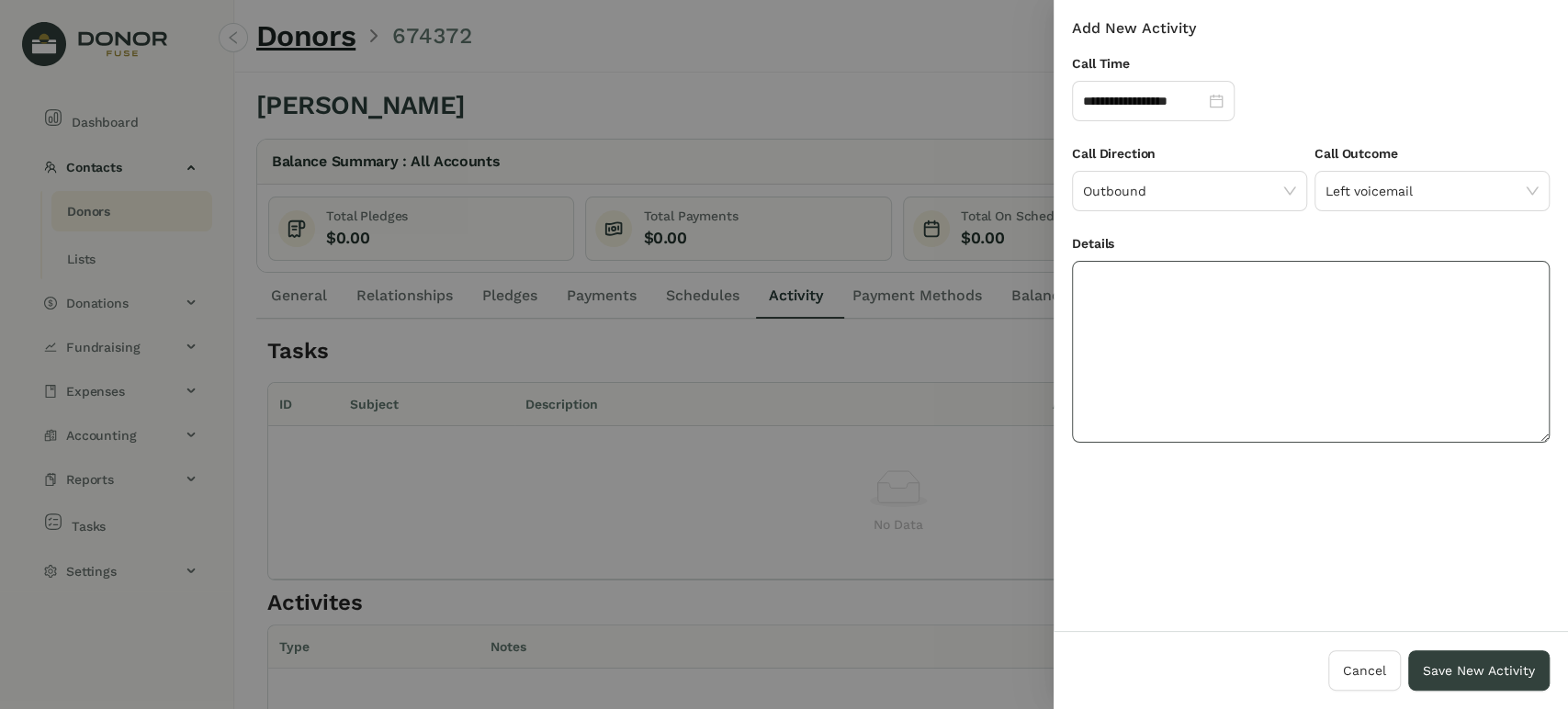 click 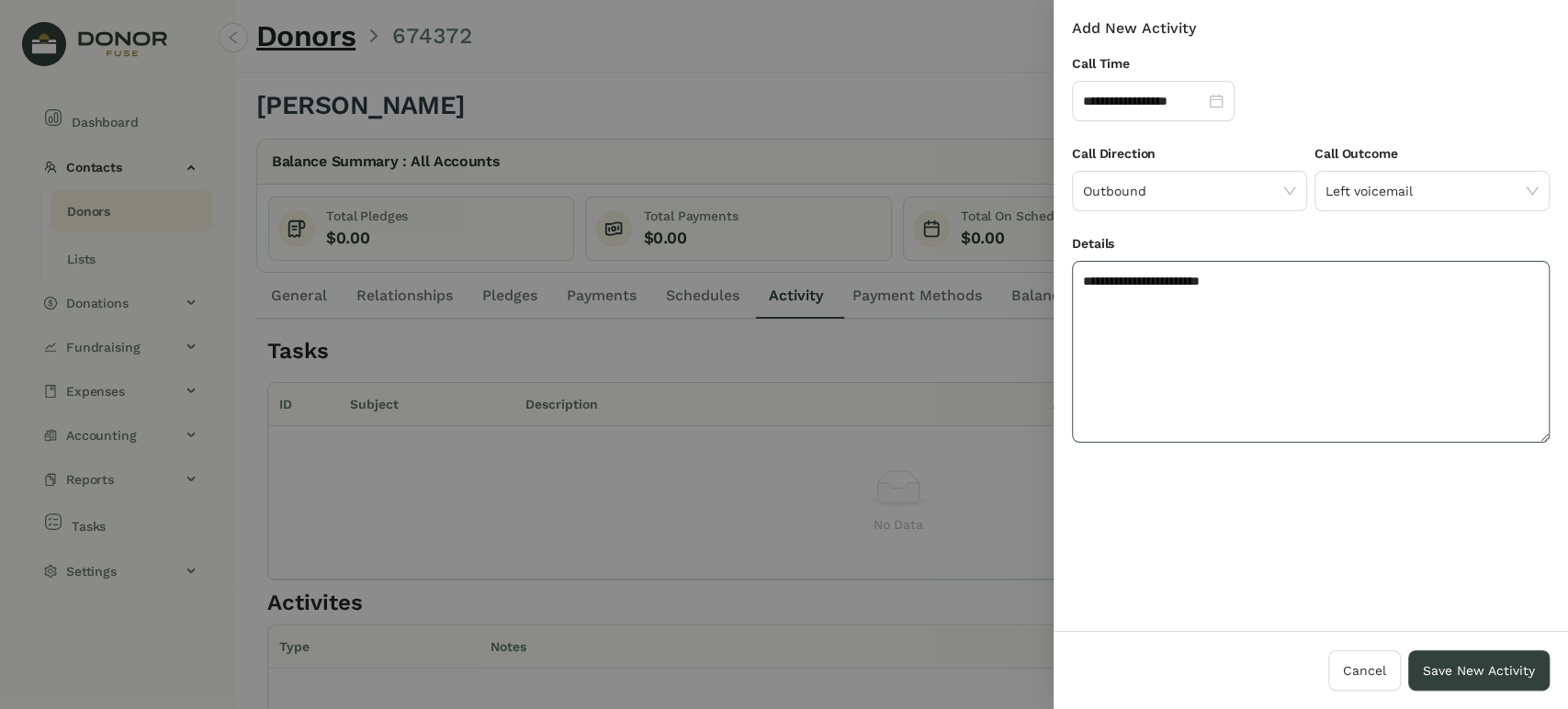 click on "**********" 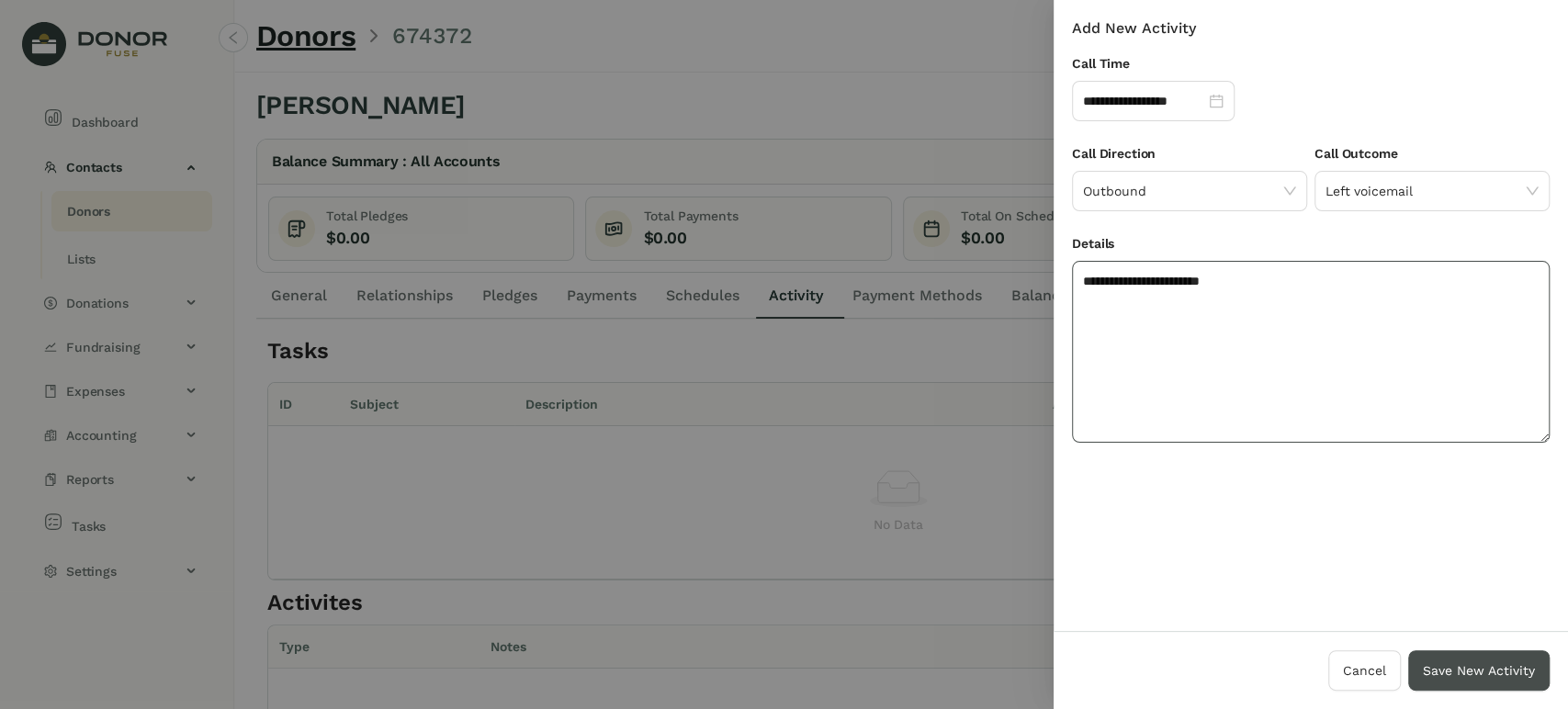 type on "**********" 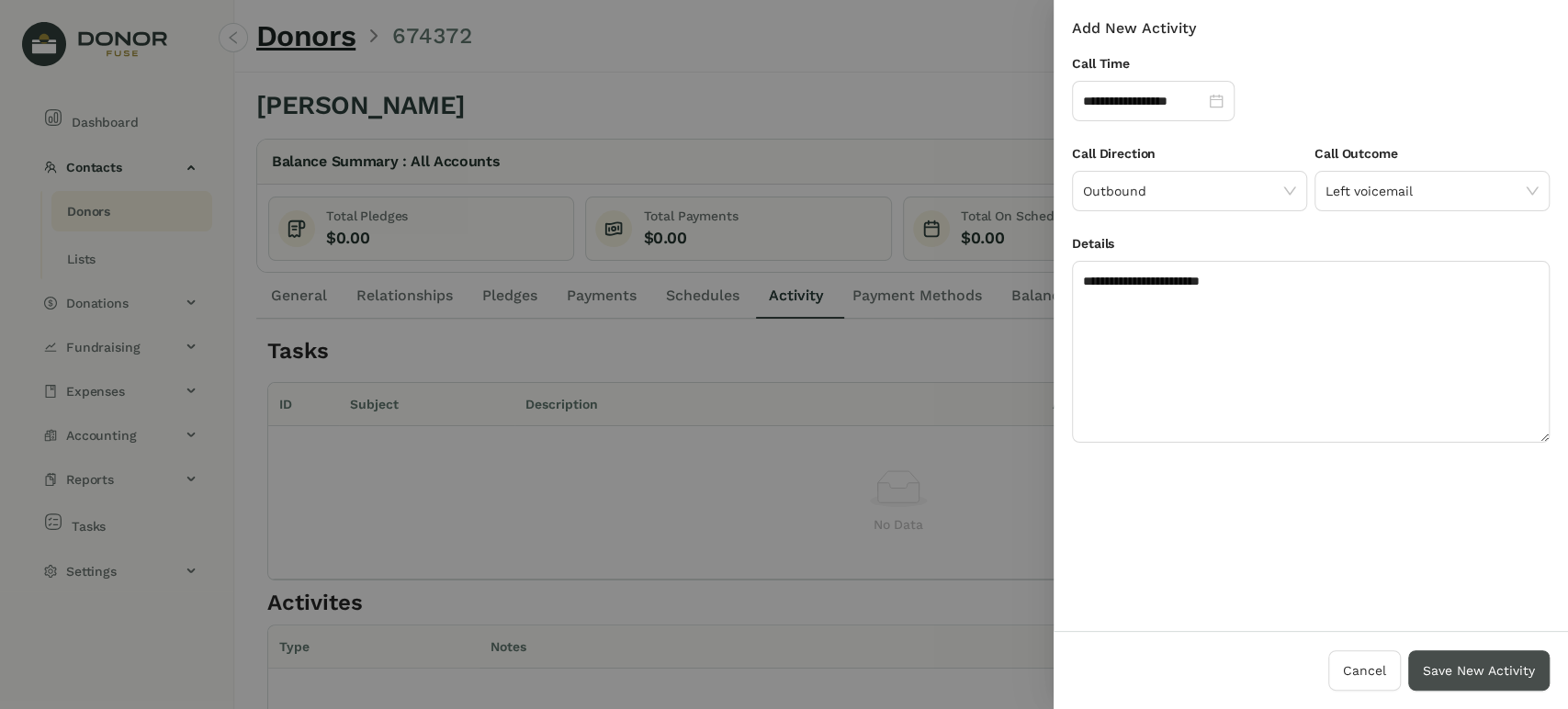 click on "Save New Activity" at bounding box center [1479, 670] 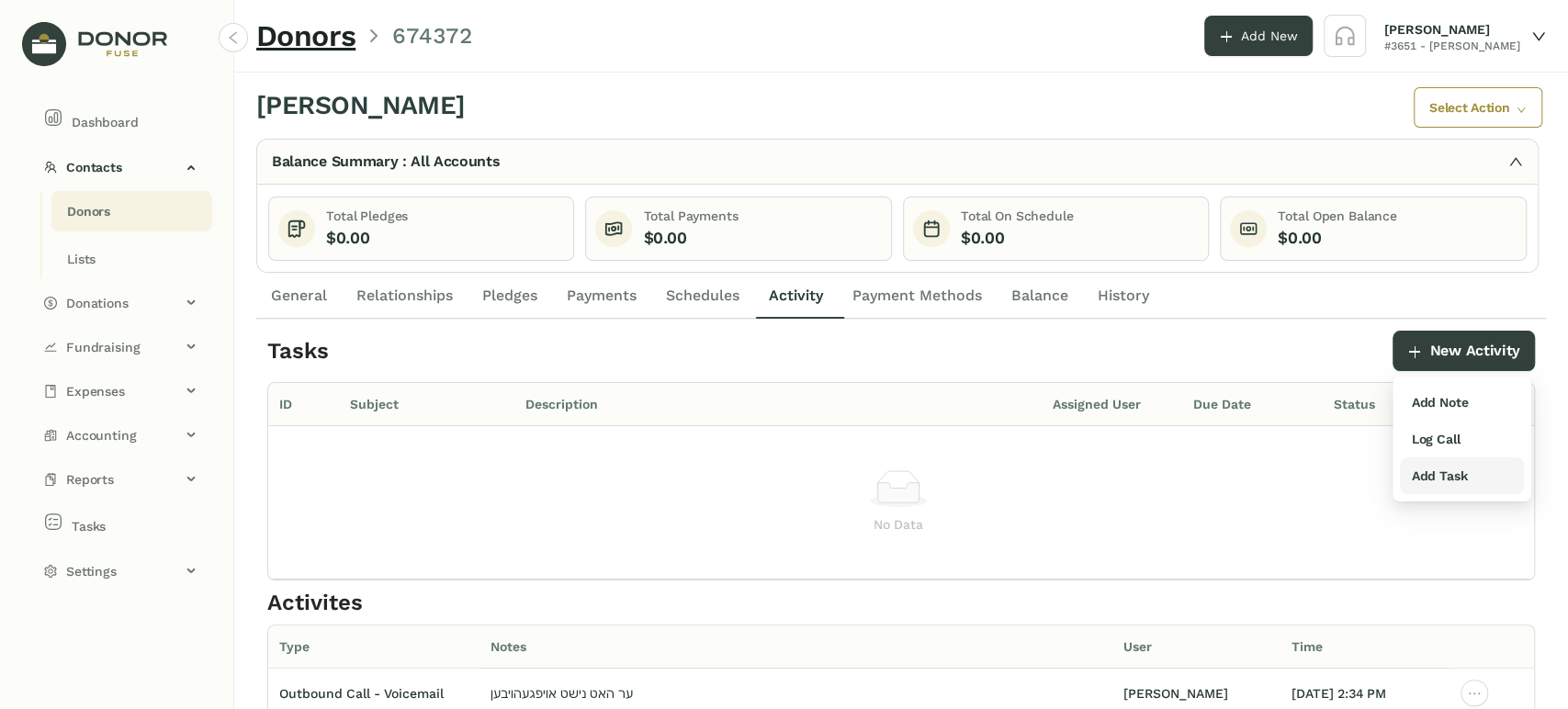 click on "Add Task" at bounding box center [1438, 476] 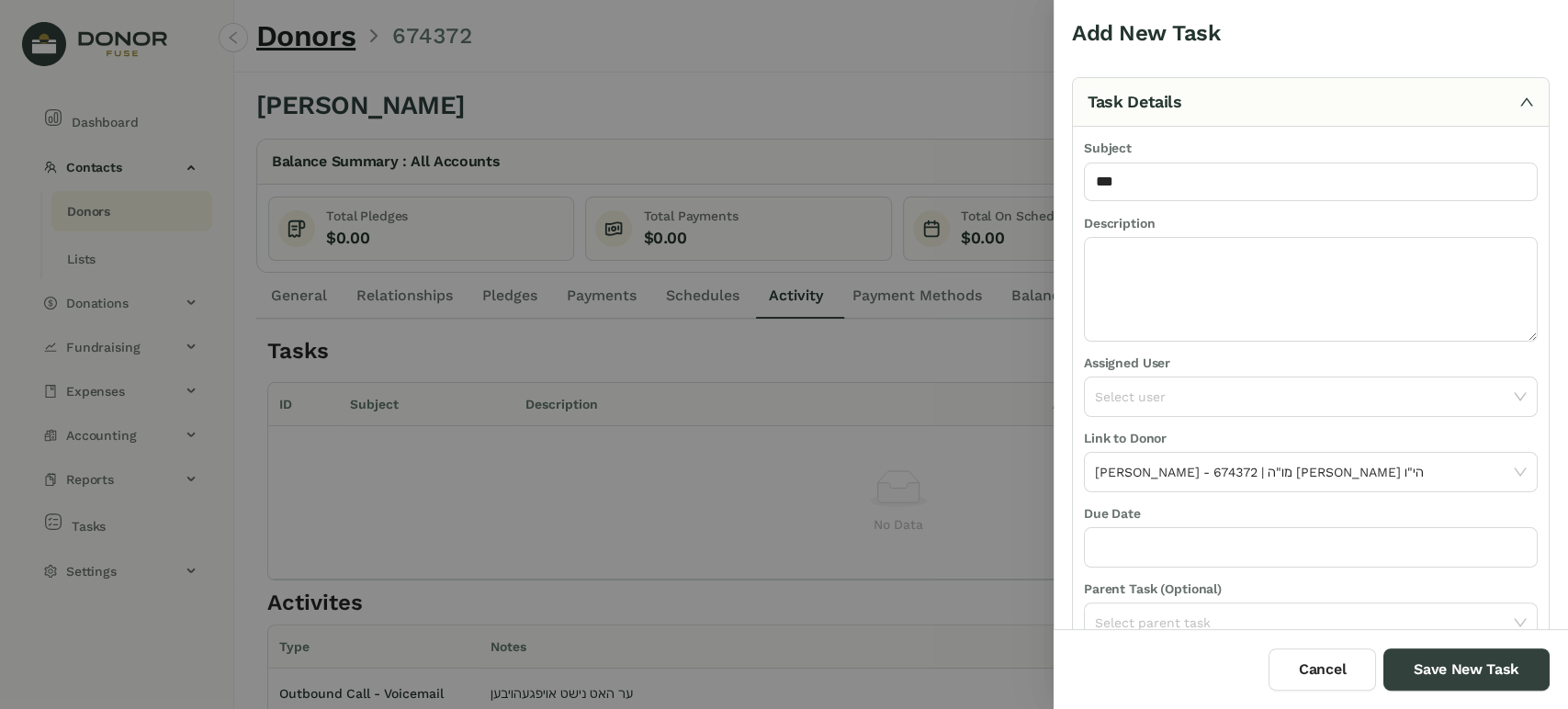type on "**********" 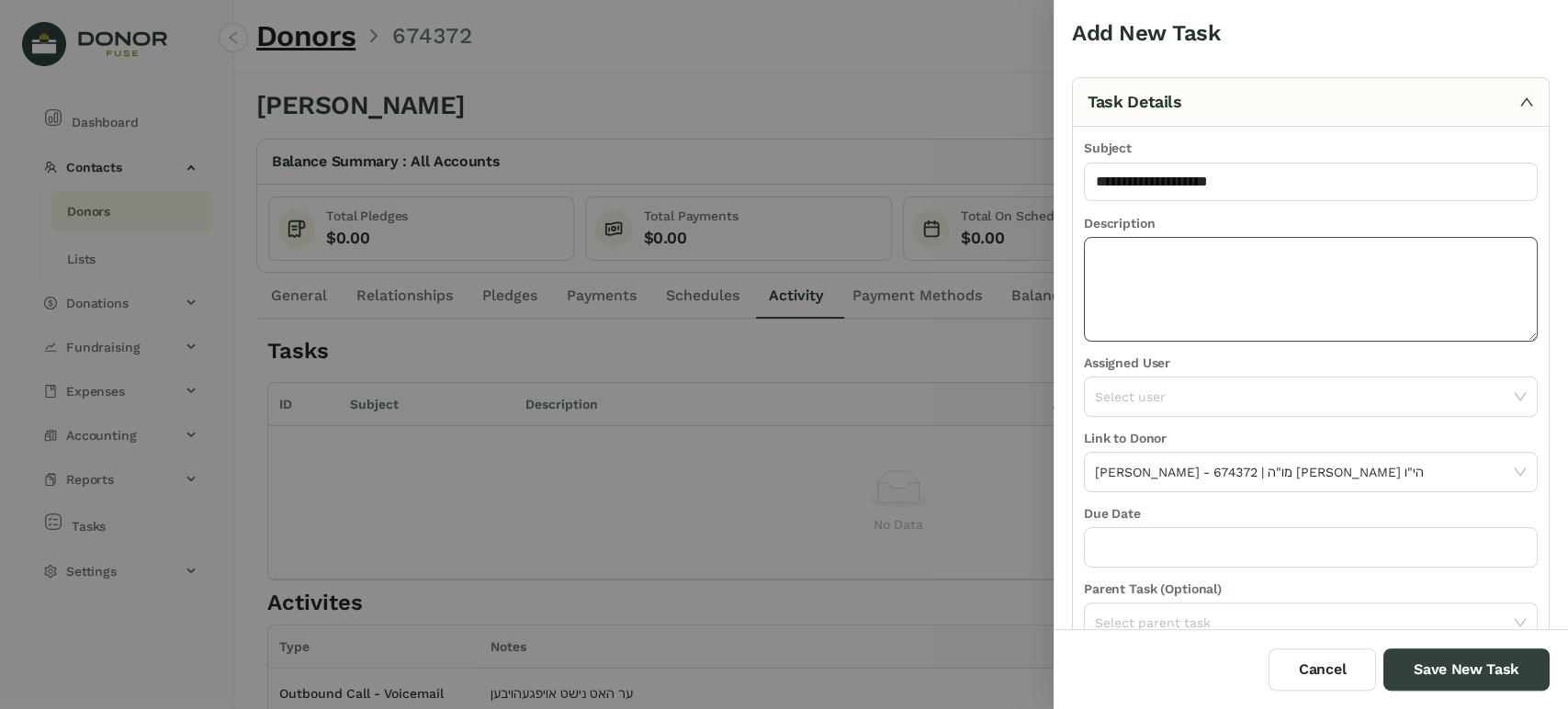 click 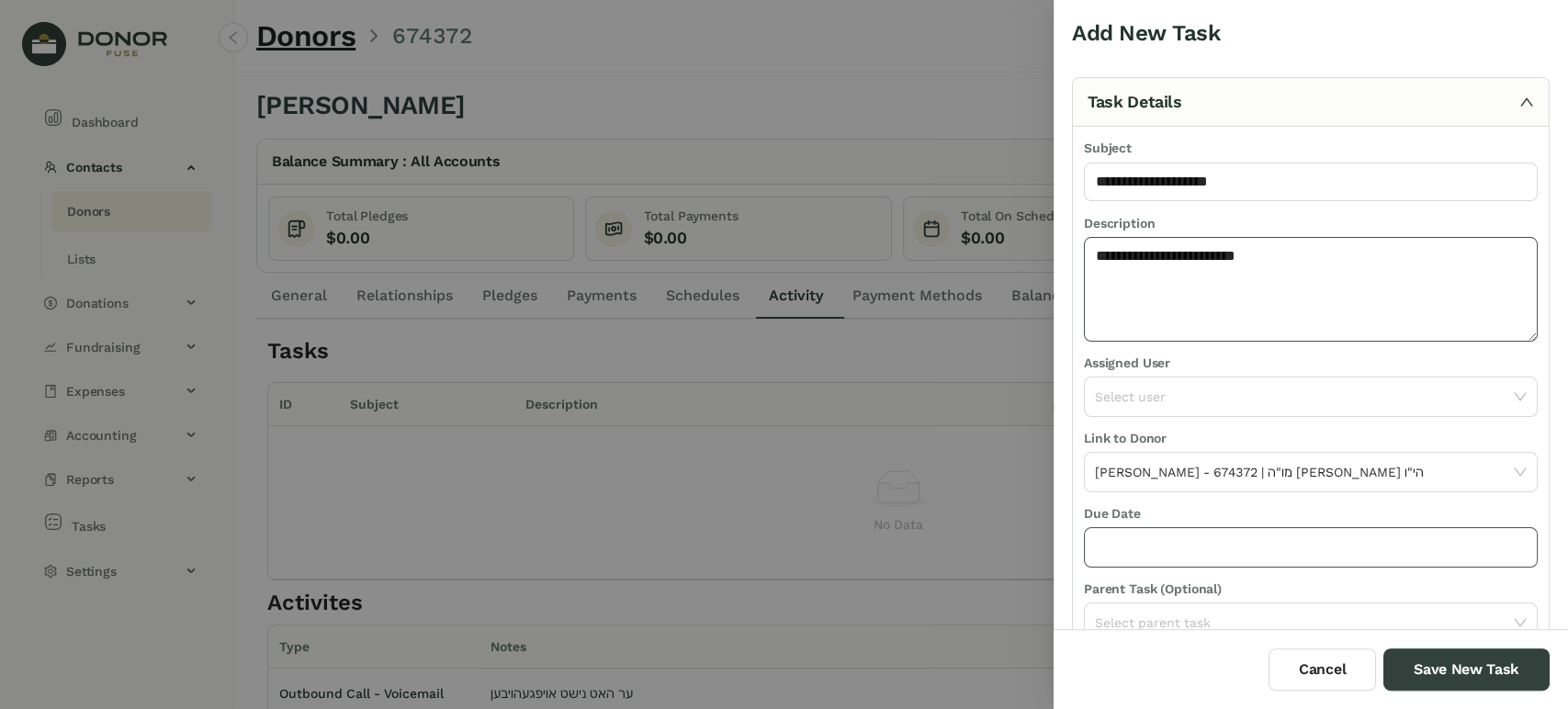 type on "**********" 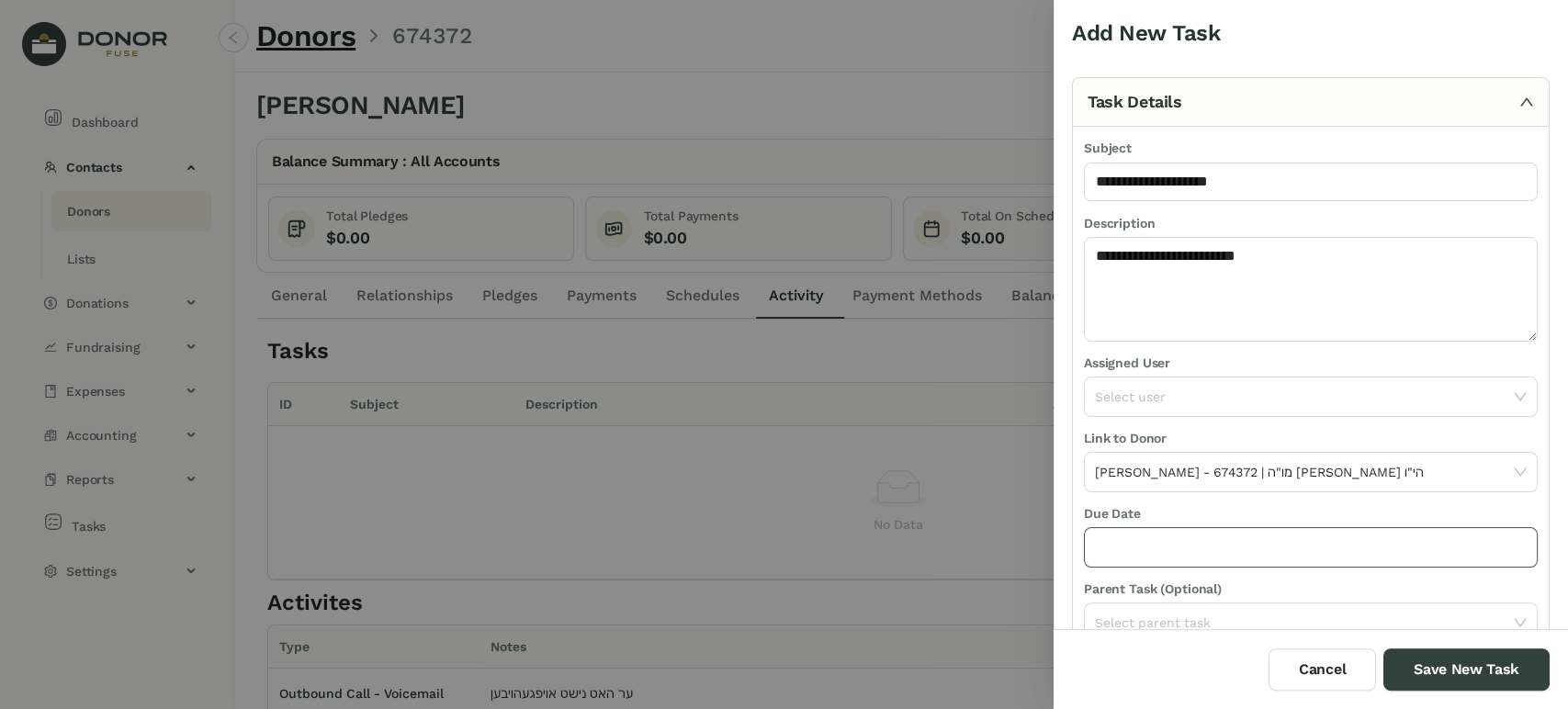 click 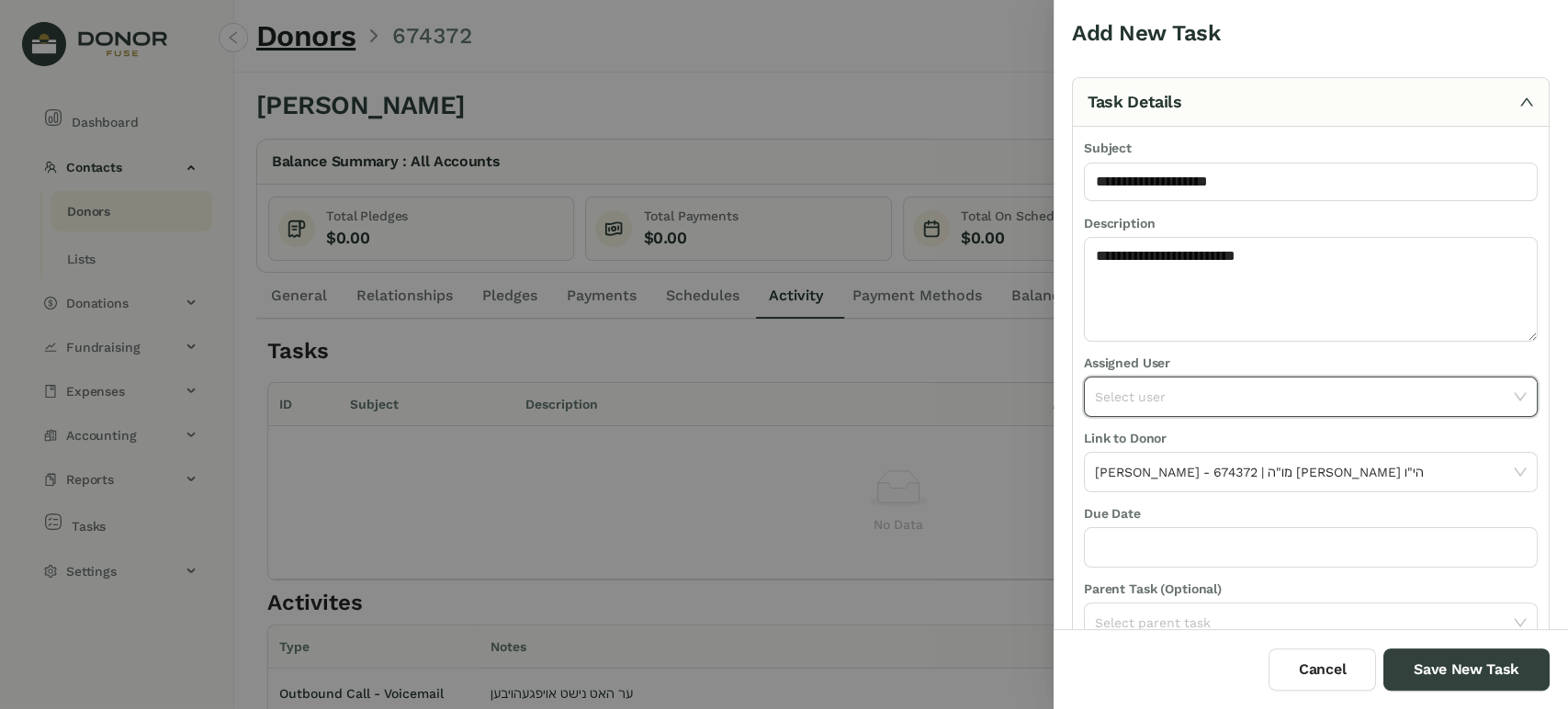 click 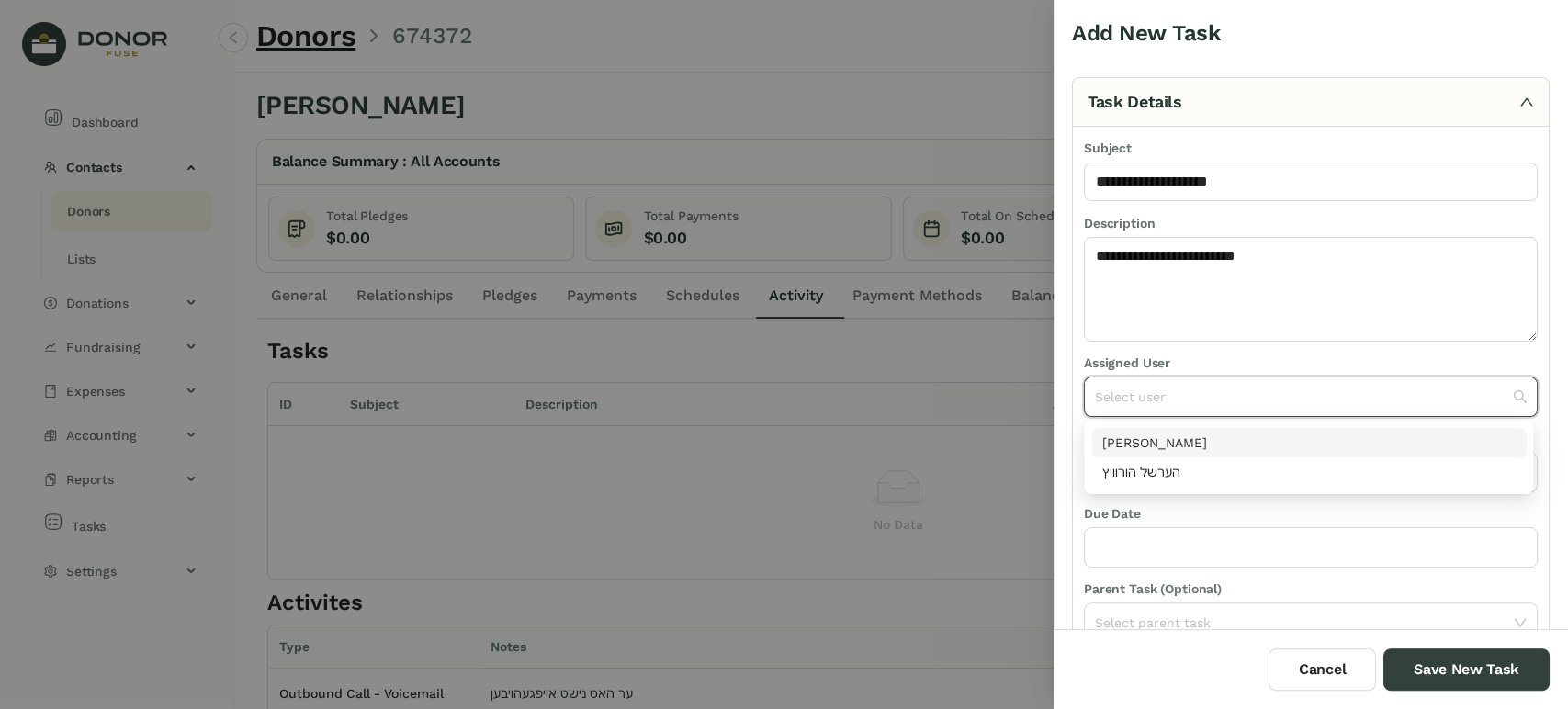 click on "[PERSON_NAME]" at bounding box center (1309, 443) 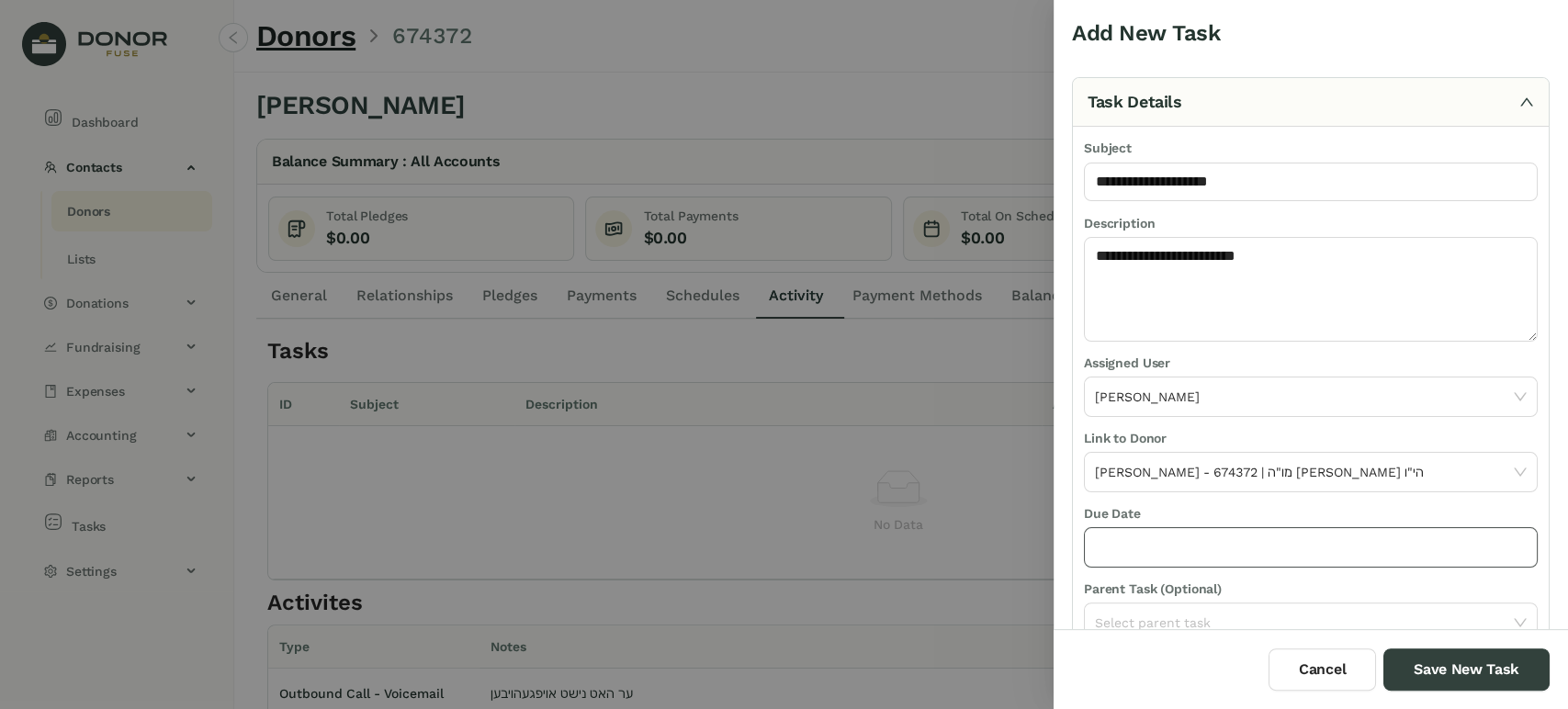click 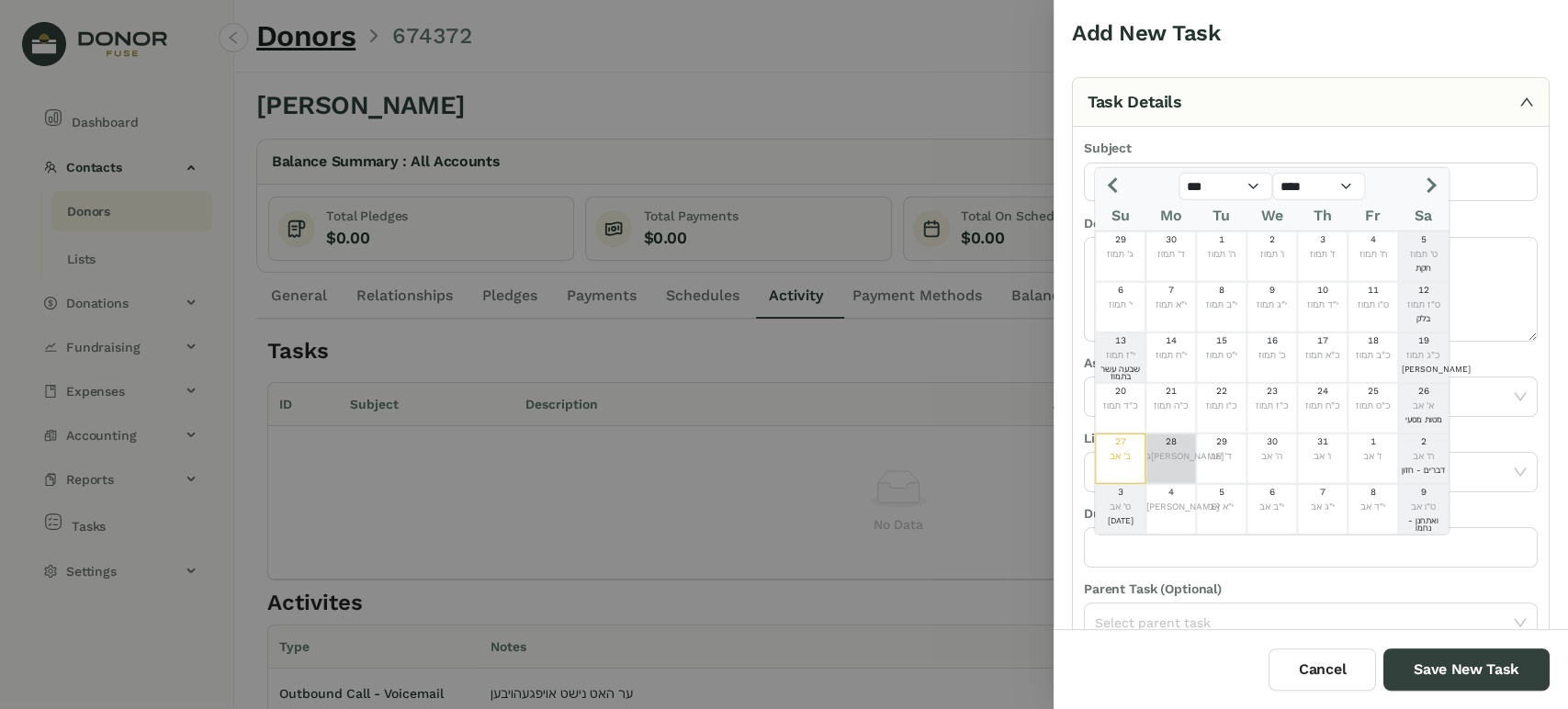 click on "ג[PERSON_NAME]" 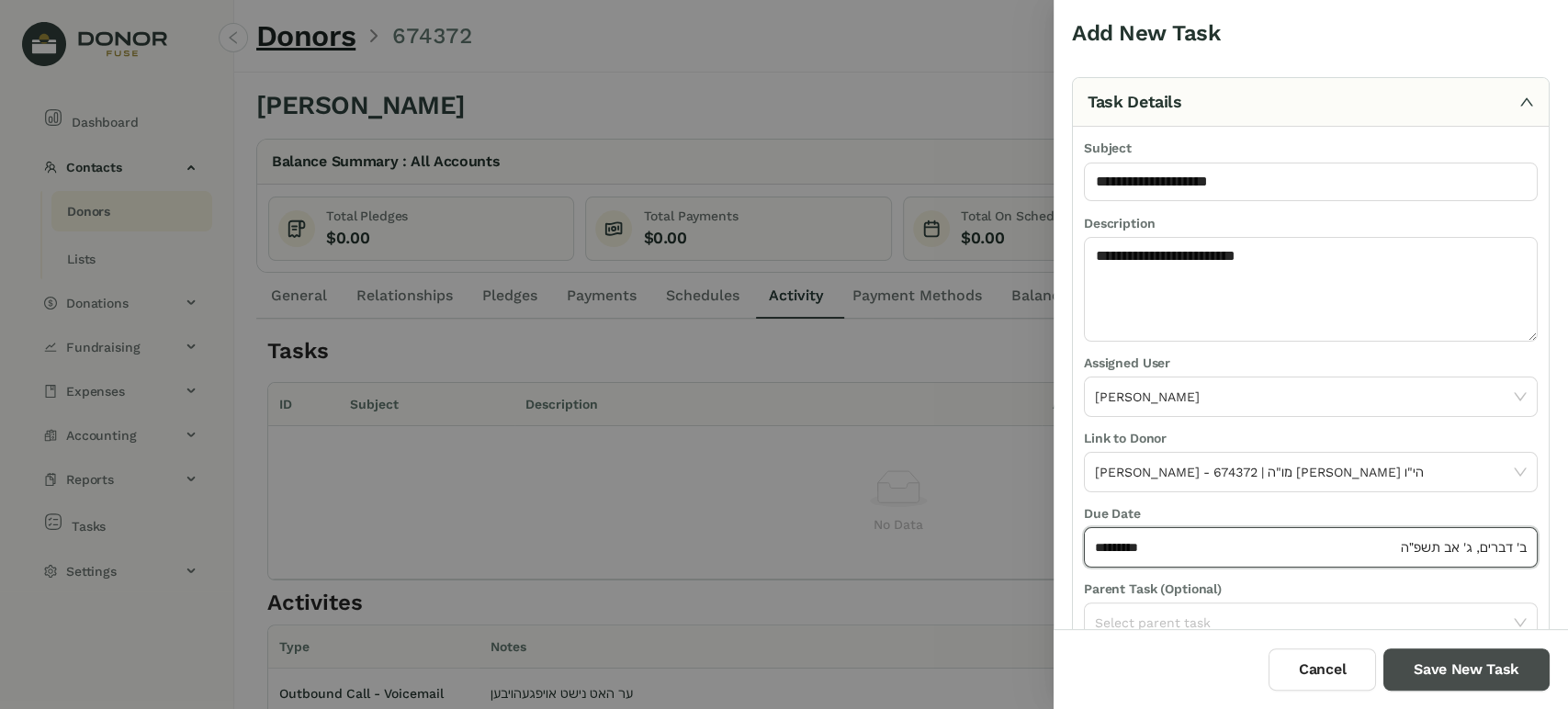 click on "Save New Task" at bounding box center (1466, 670) 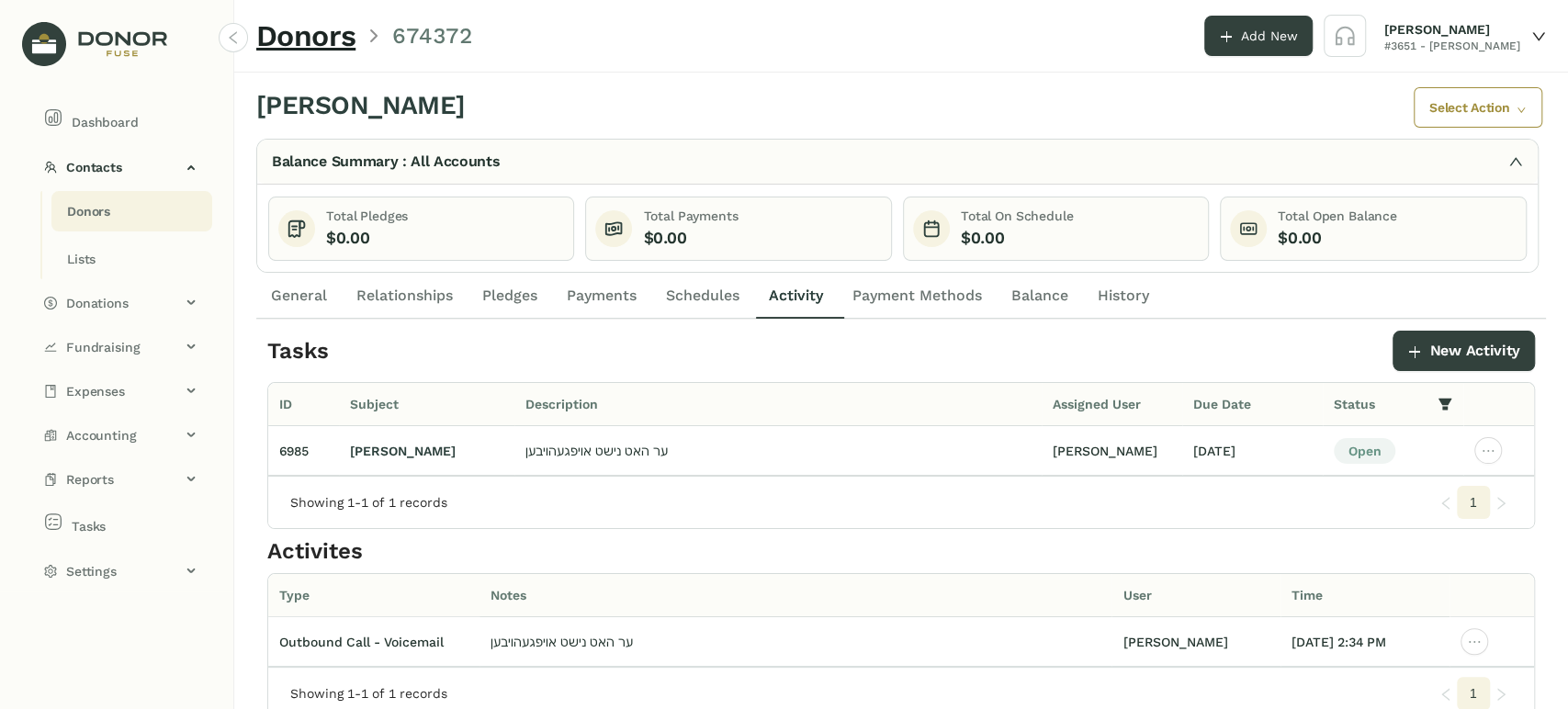click on "Donors" 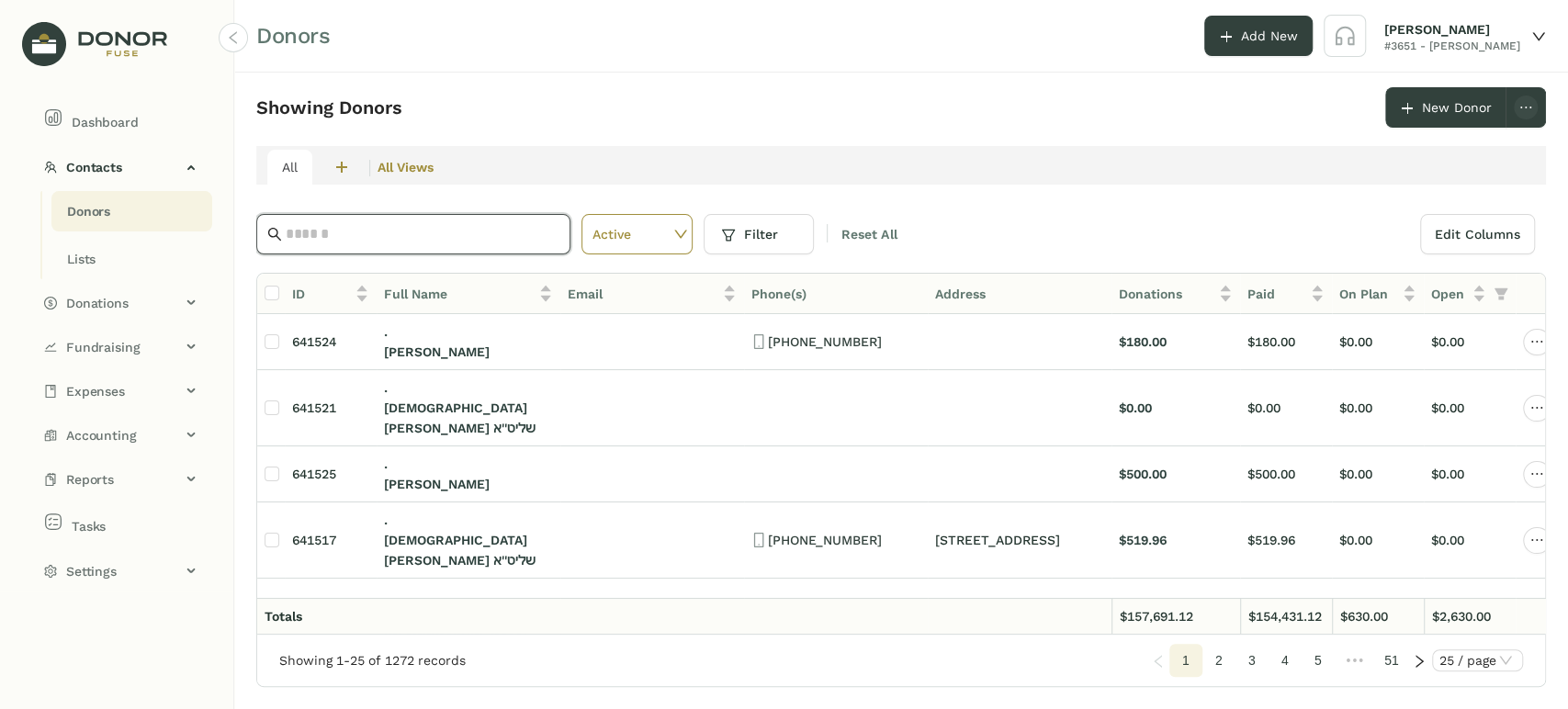click 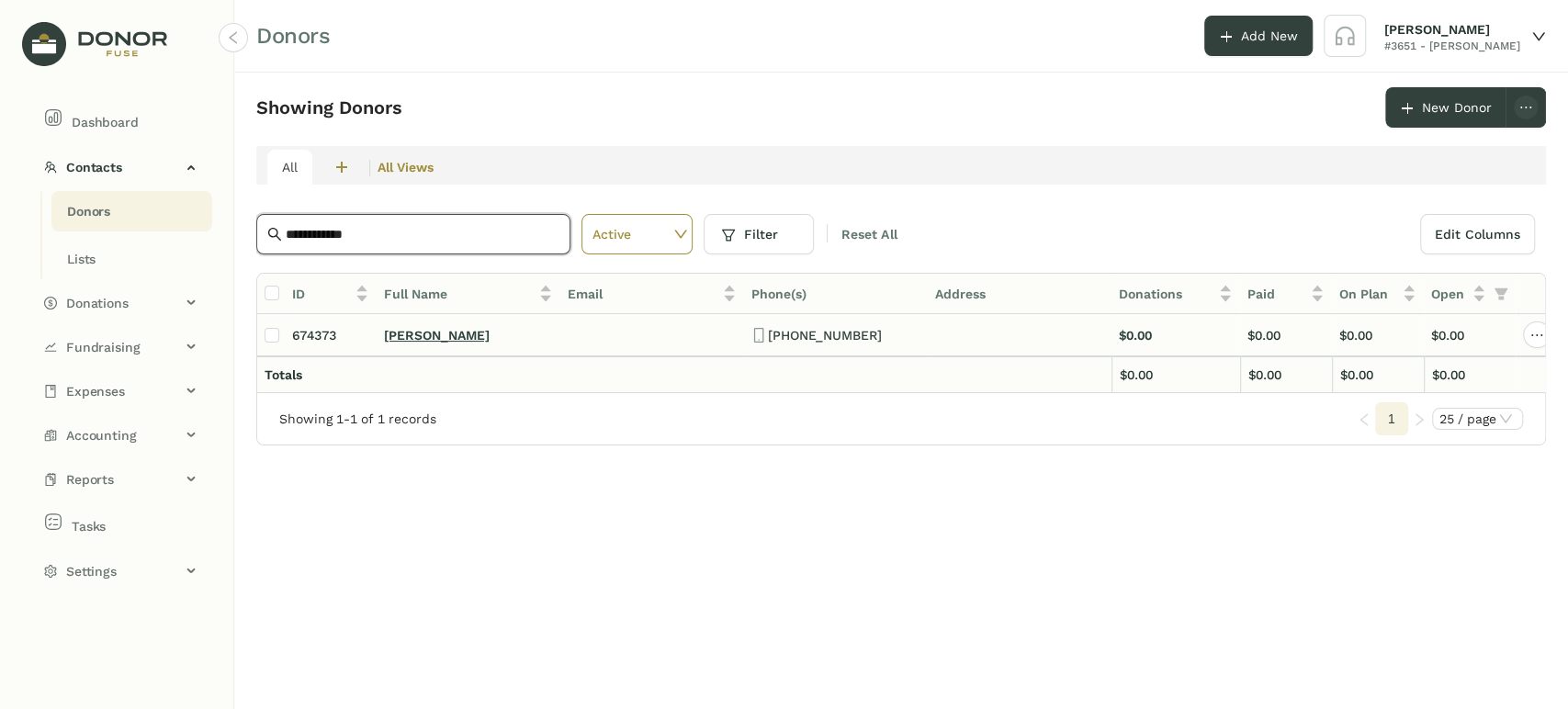 type on "**********" 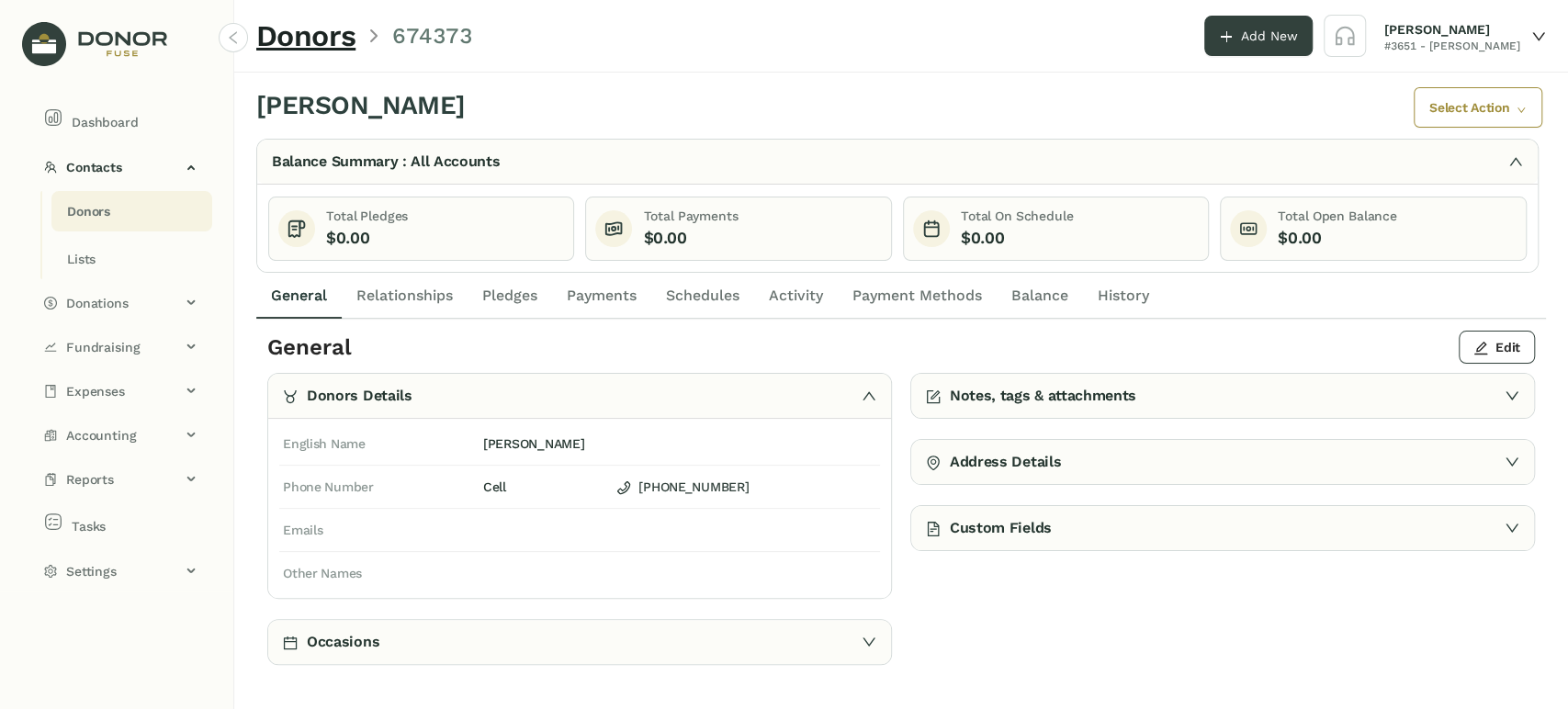click on "Activity" 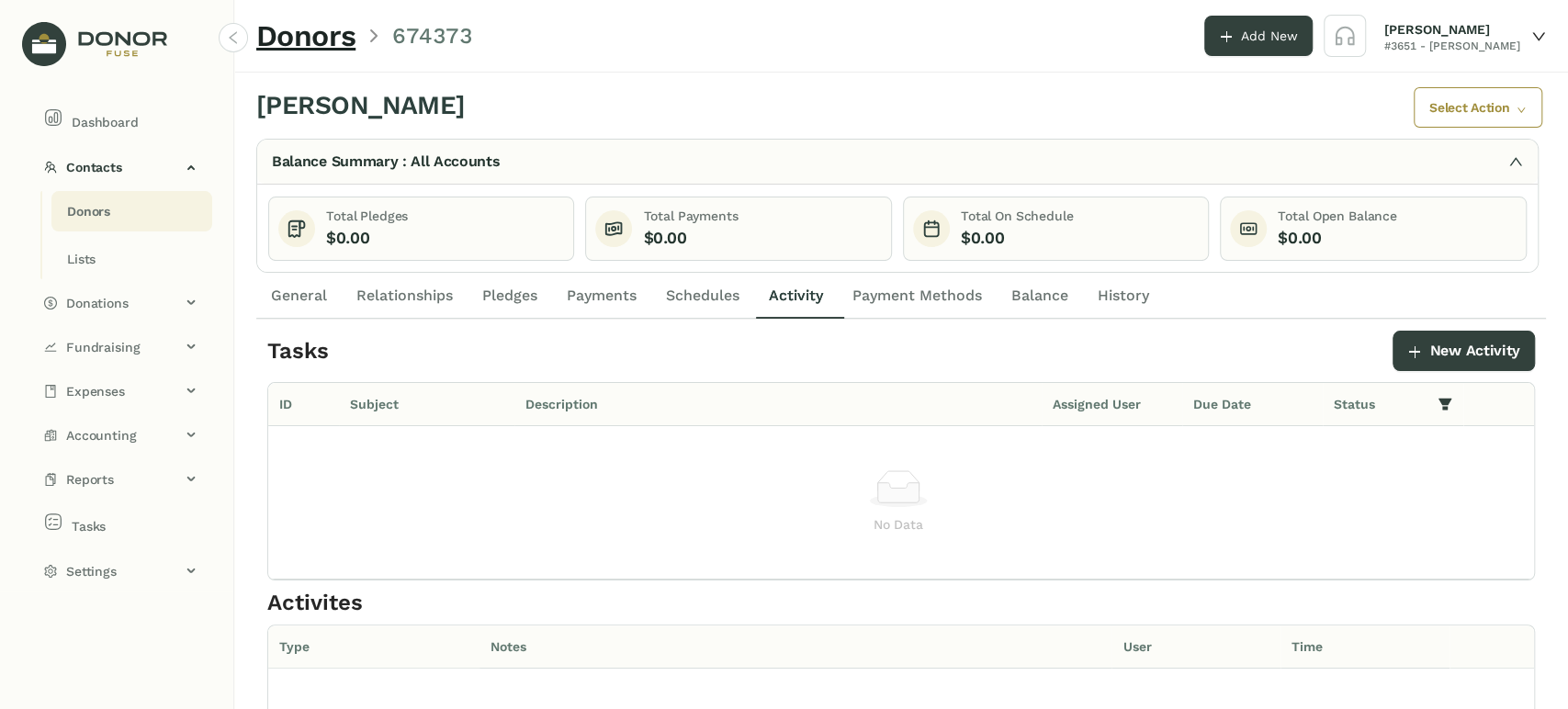 click on "General" 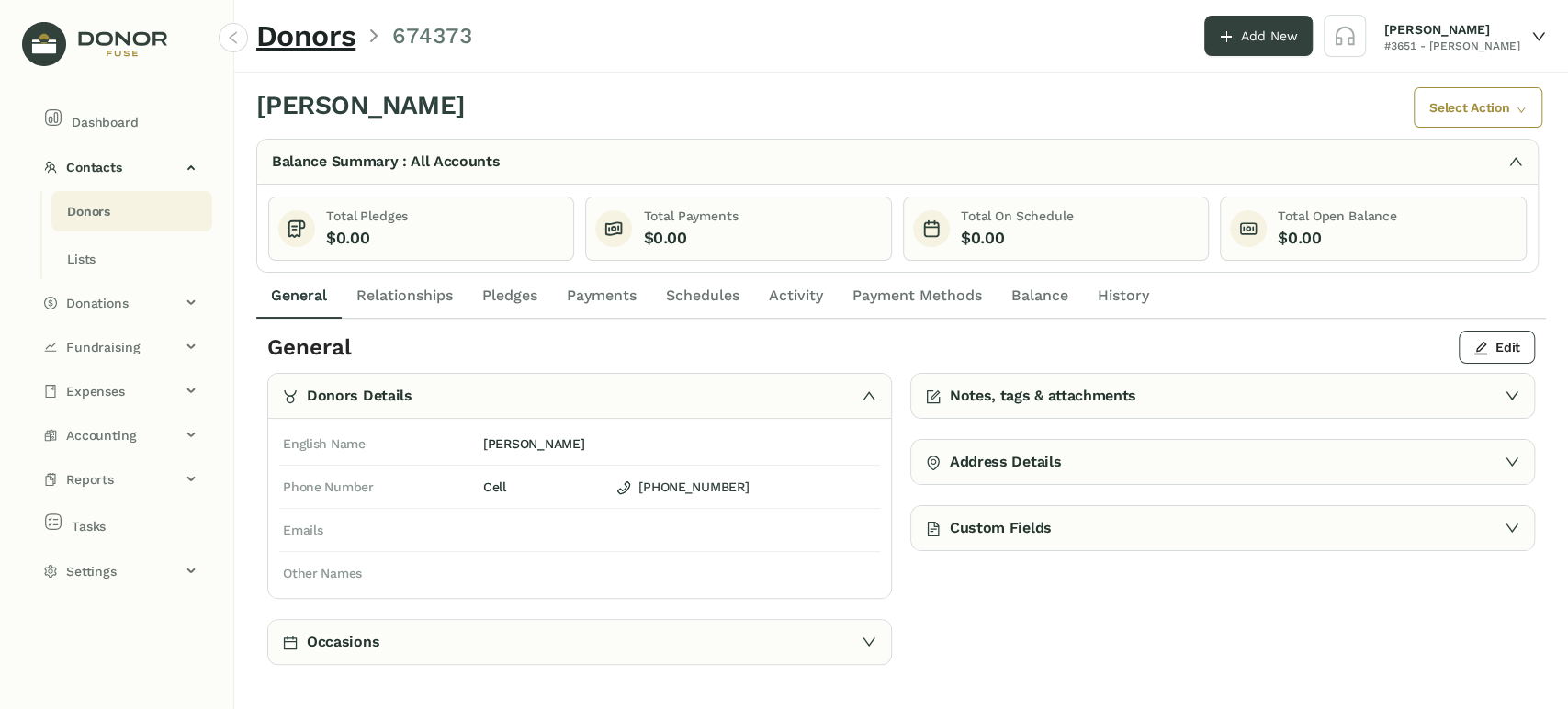 click on "Donors" 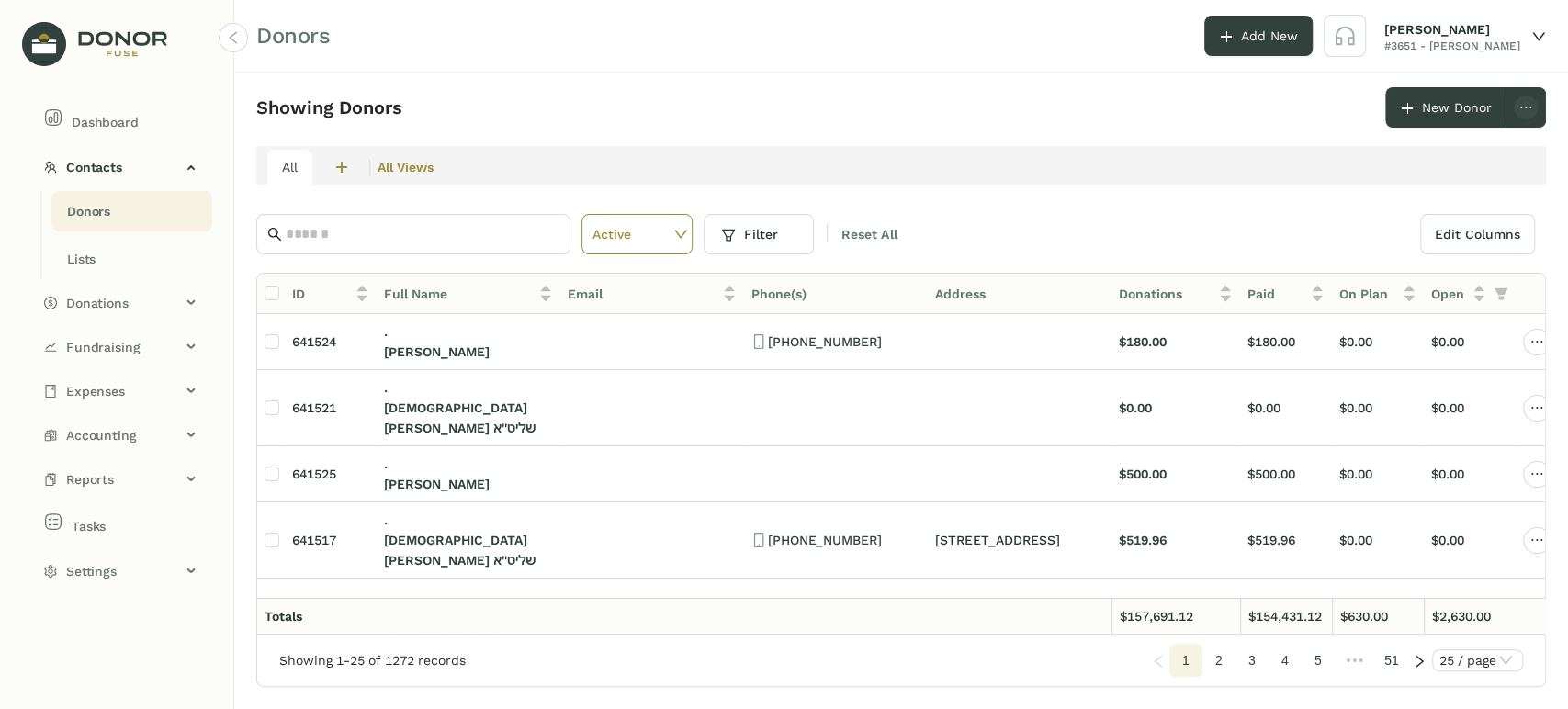 drag, startPoint x: 124, startPoint y: 212, endPoint x: 245, endPoint y: 253, distance: 127.75758 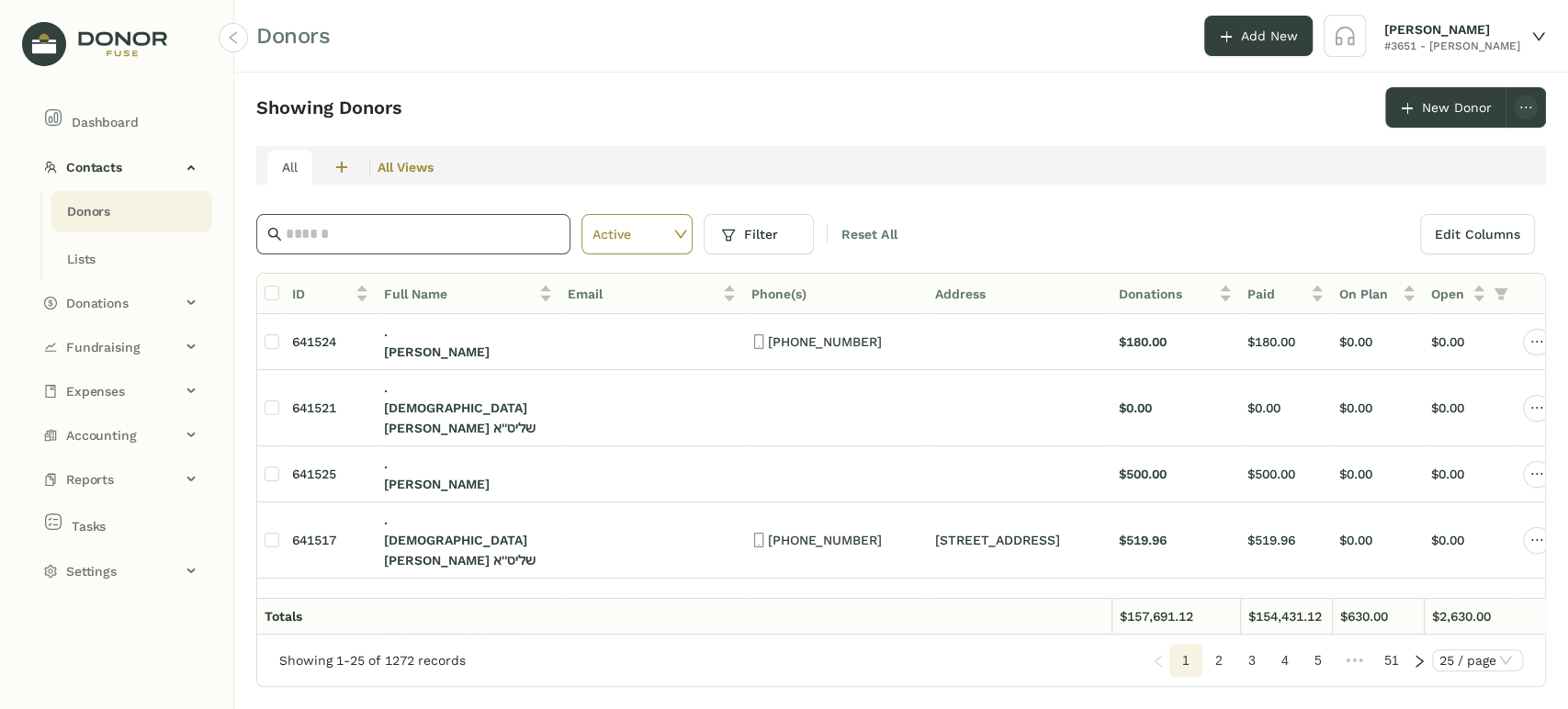 drag, startPoint x: 358, startPoint y: 230, endPoint x: 349, endPoint y: 231, distance: 9.055385 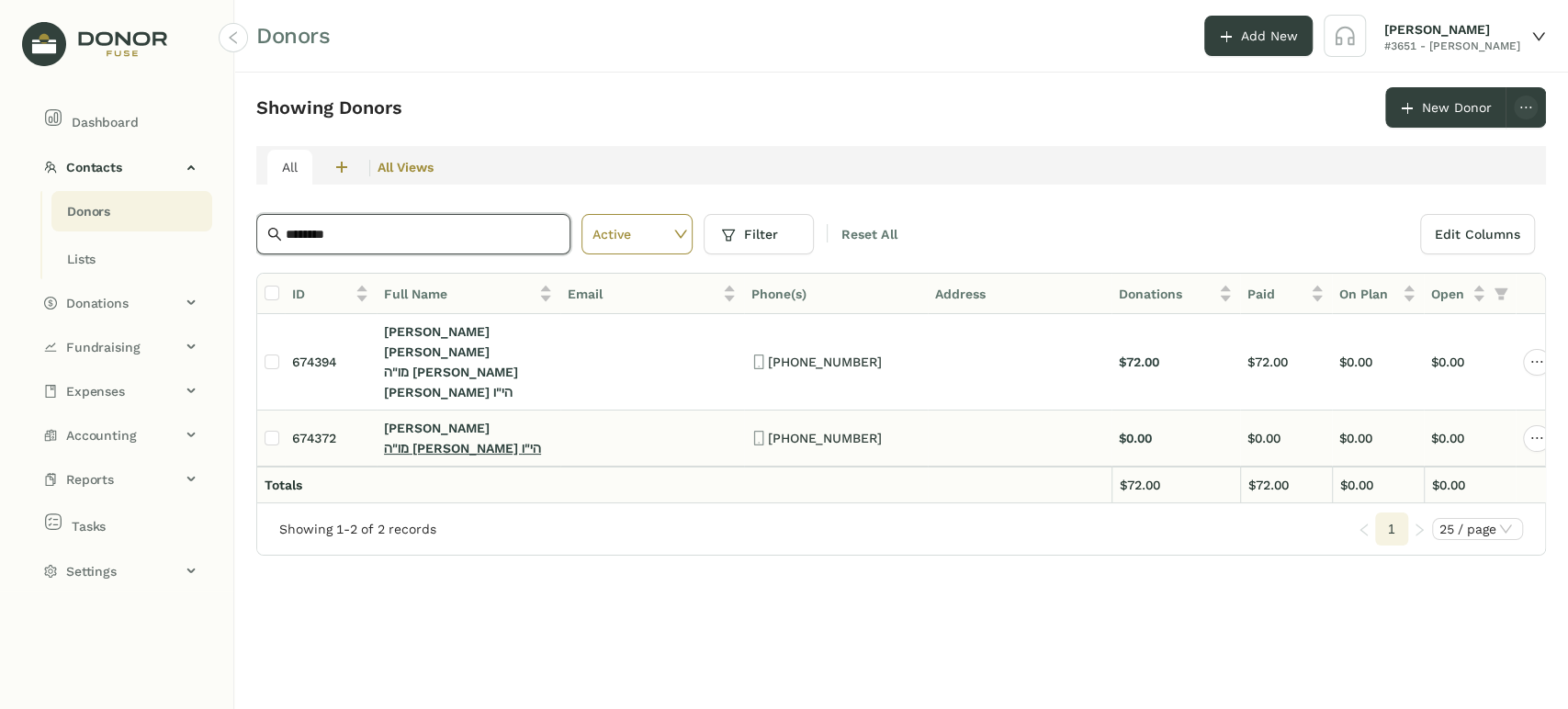 type on "********" 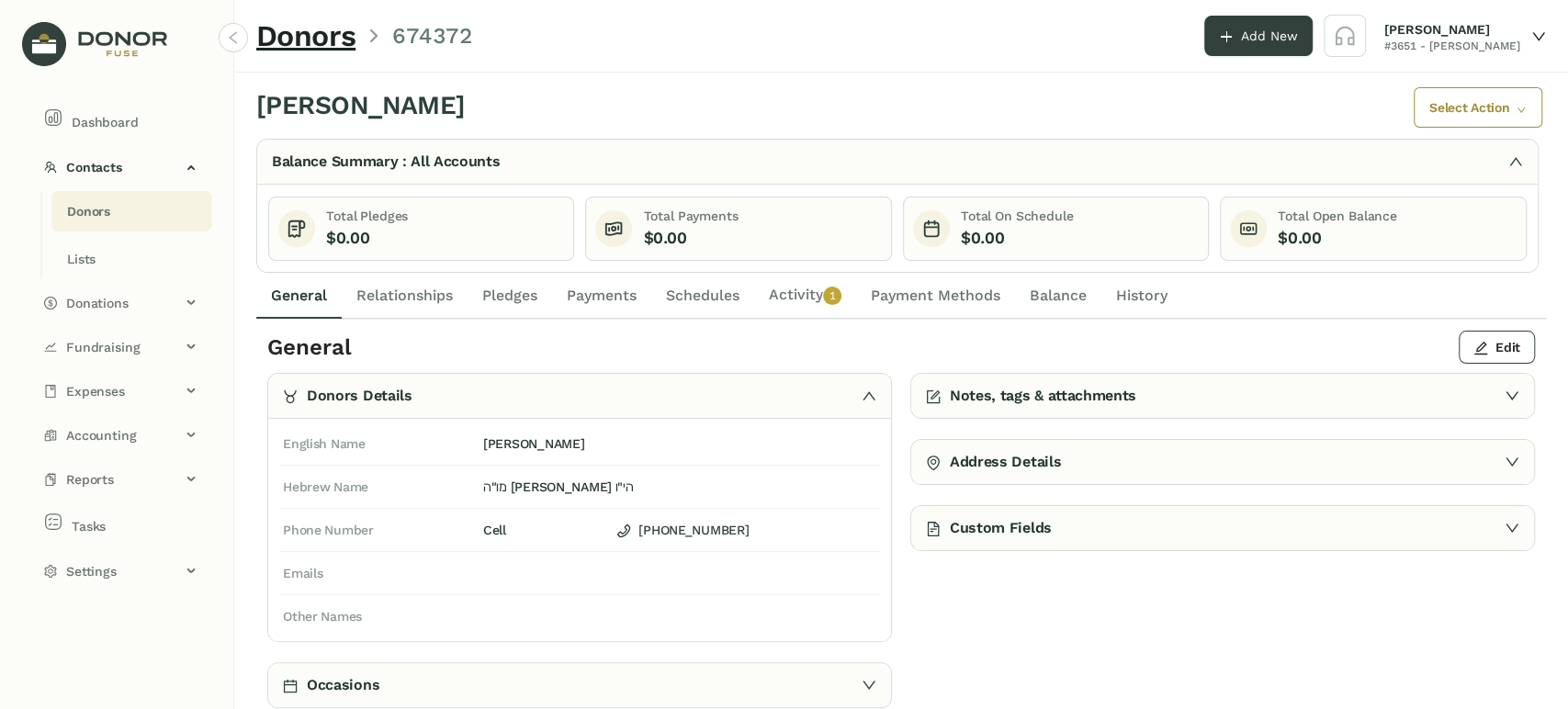 click on "Activity   0   1   2   3   4   5   6   7   8   9" 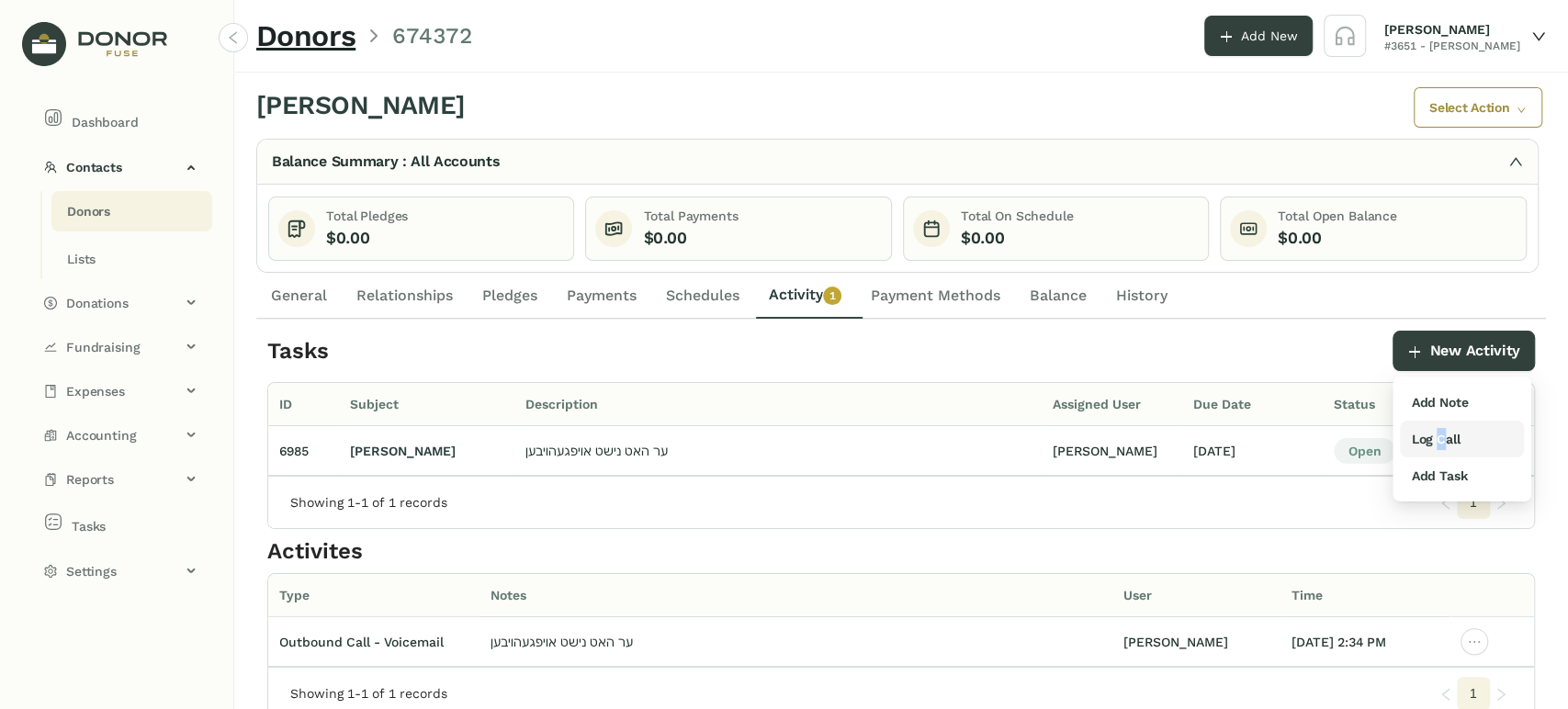 drag, startPoint x: 1441, startPoint y: 439, endPoint x: 1432, endPoint y: 438, distance: 9.055385 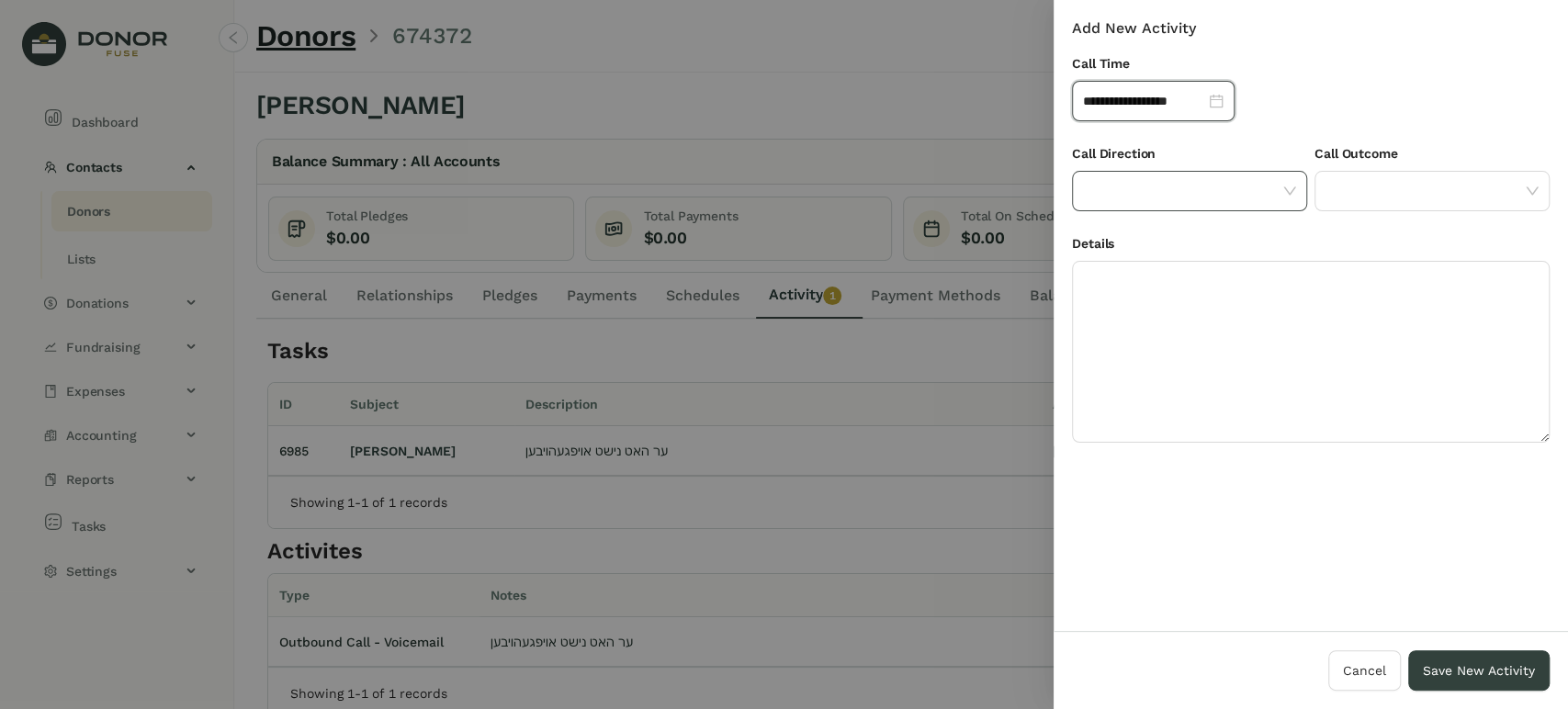 drag, startPoint x: 1130, startPoint y: 195, endPoint x: 1131, endPoint y: 204, distance: 9.055385 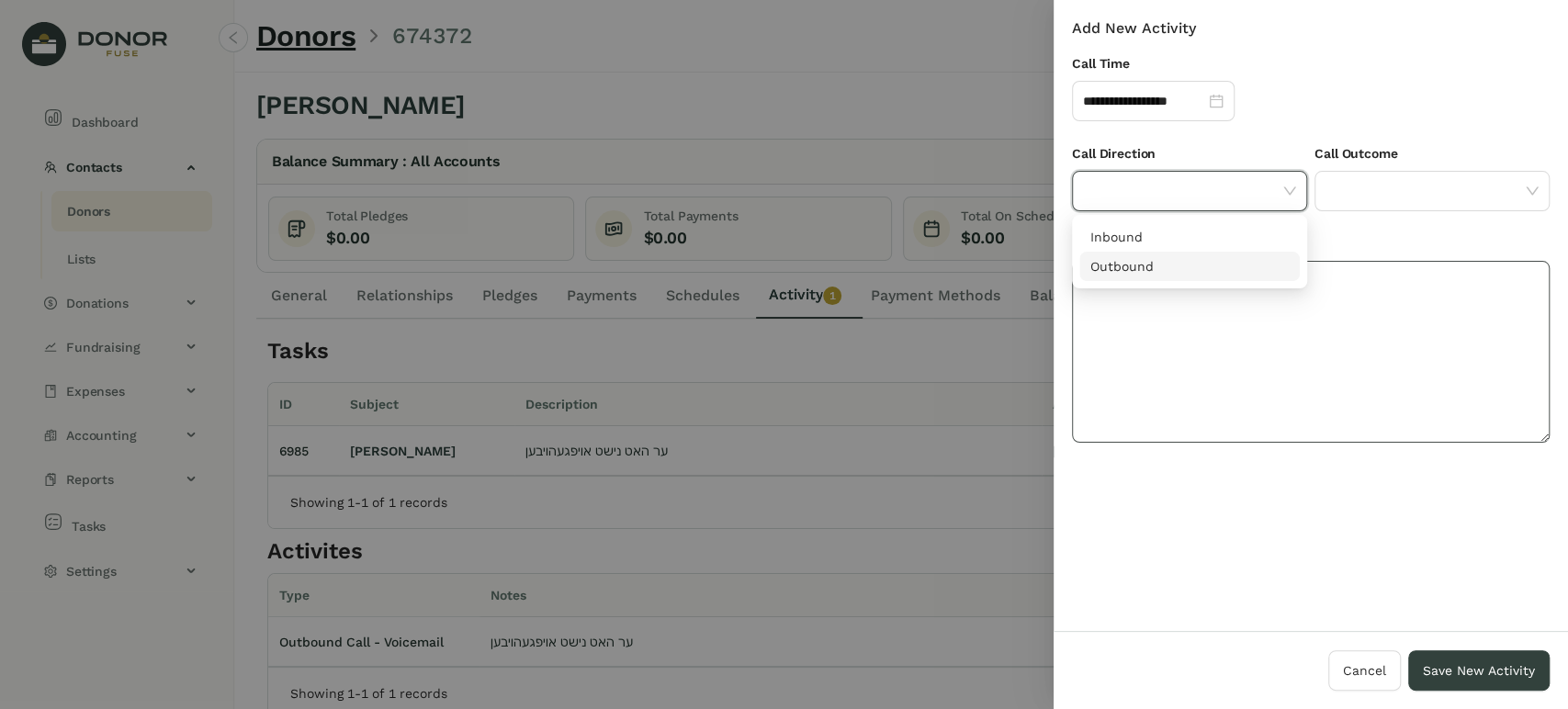click on "Outbound" at bounding box center [1190, 266] 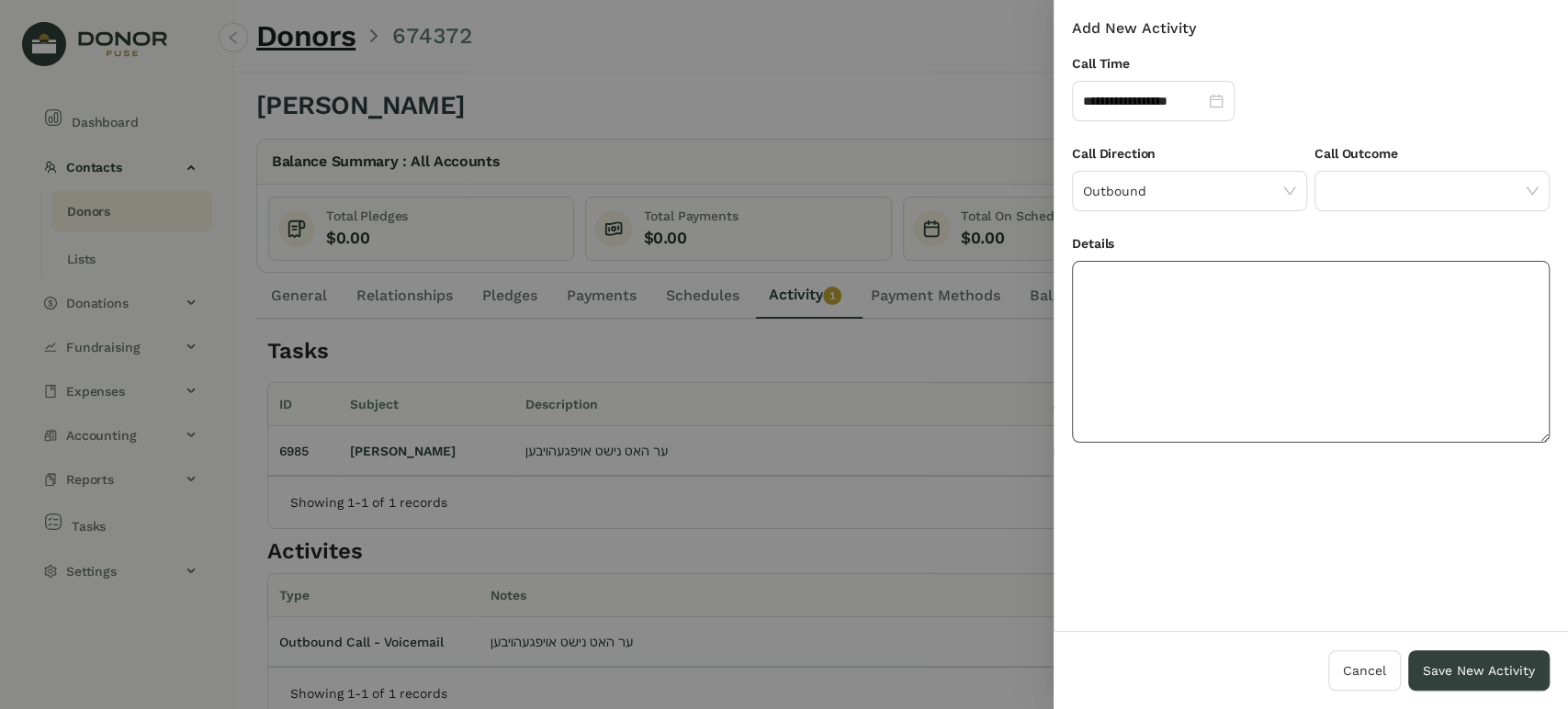 drag, startPoint x: 1175, startPoint y: 344, endPoint x: 1167, endPoint y: 334, distance: 12.80625 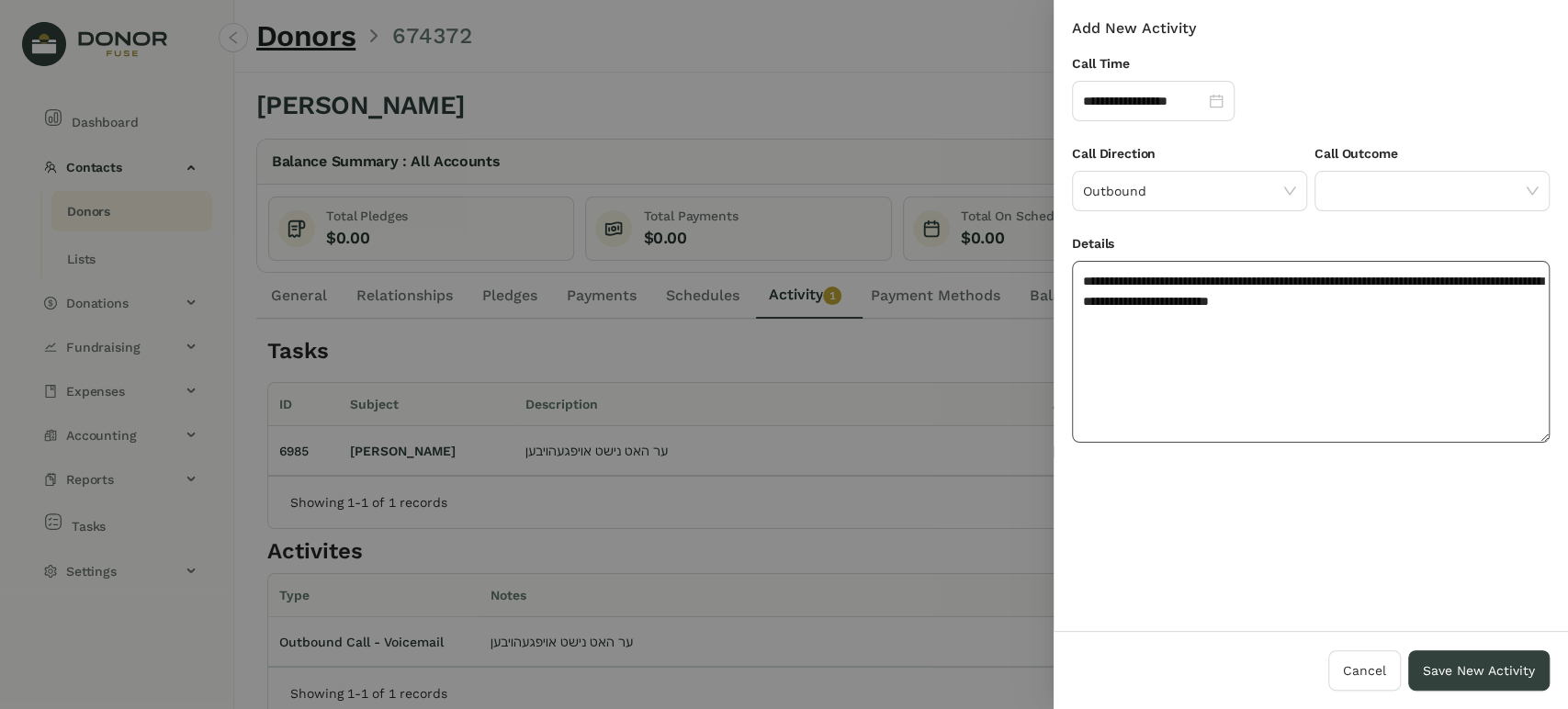 click on "**********" 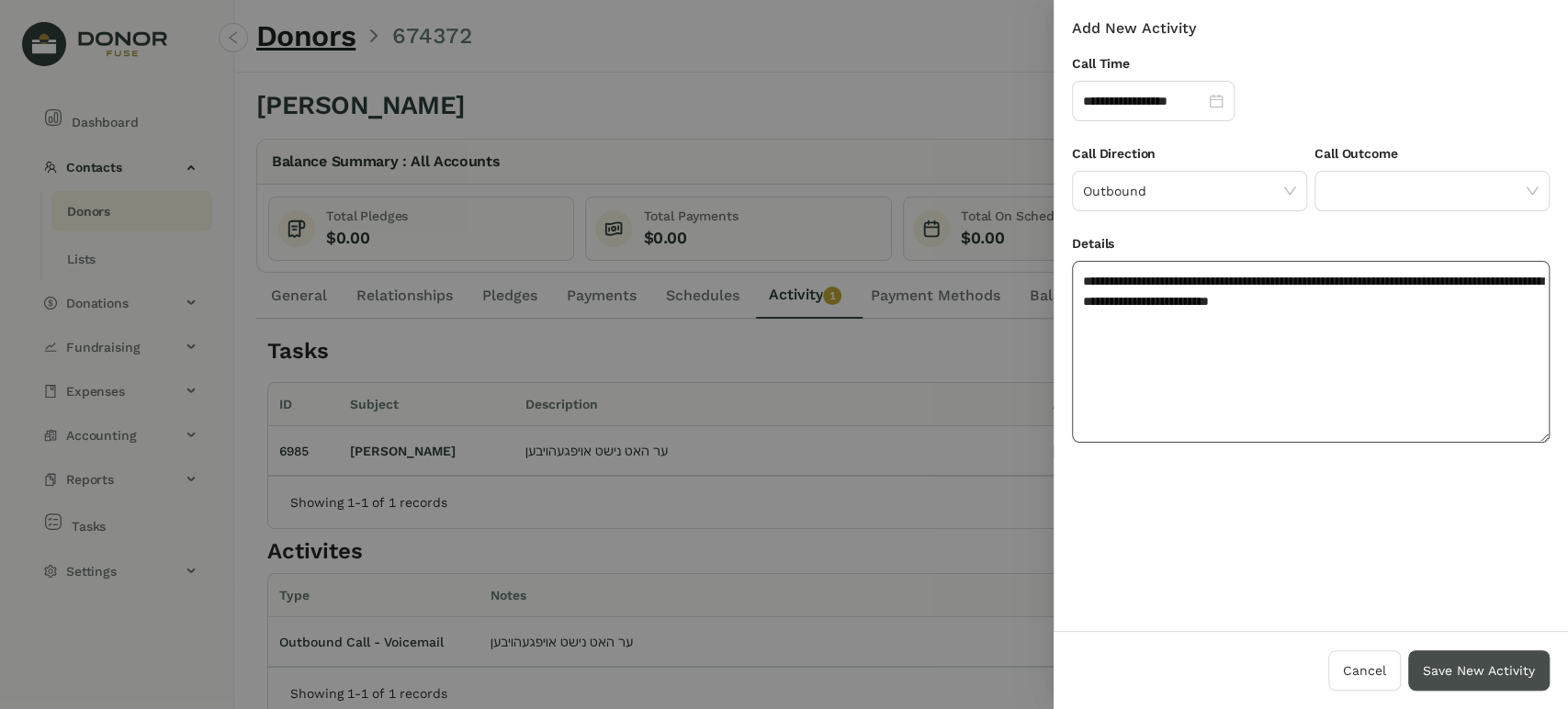 type on "**********" 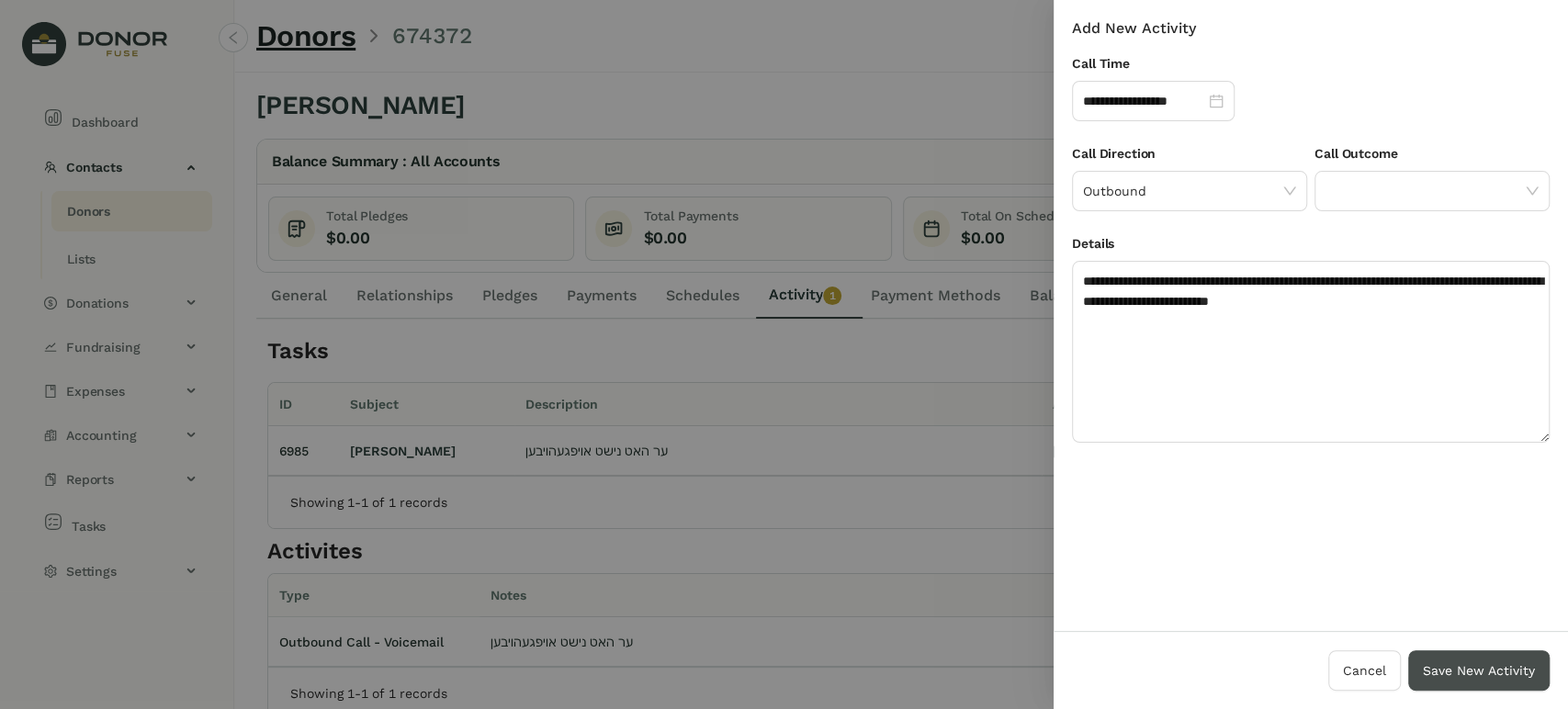click on "Save New Activity" at bounding box center (1479, 670) 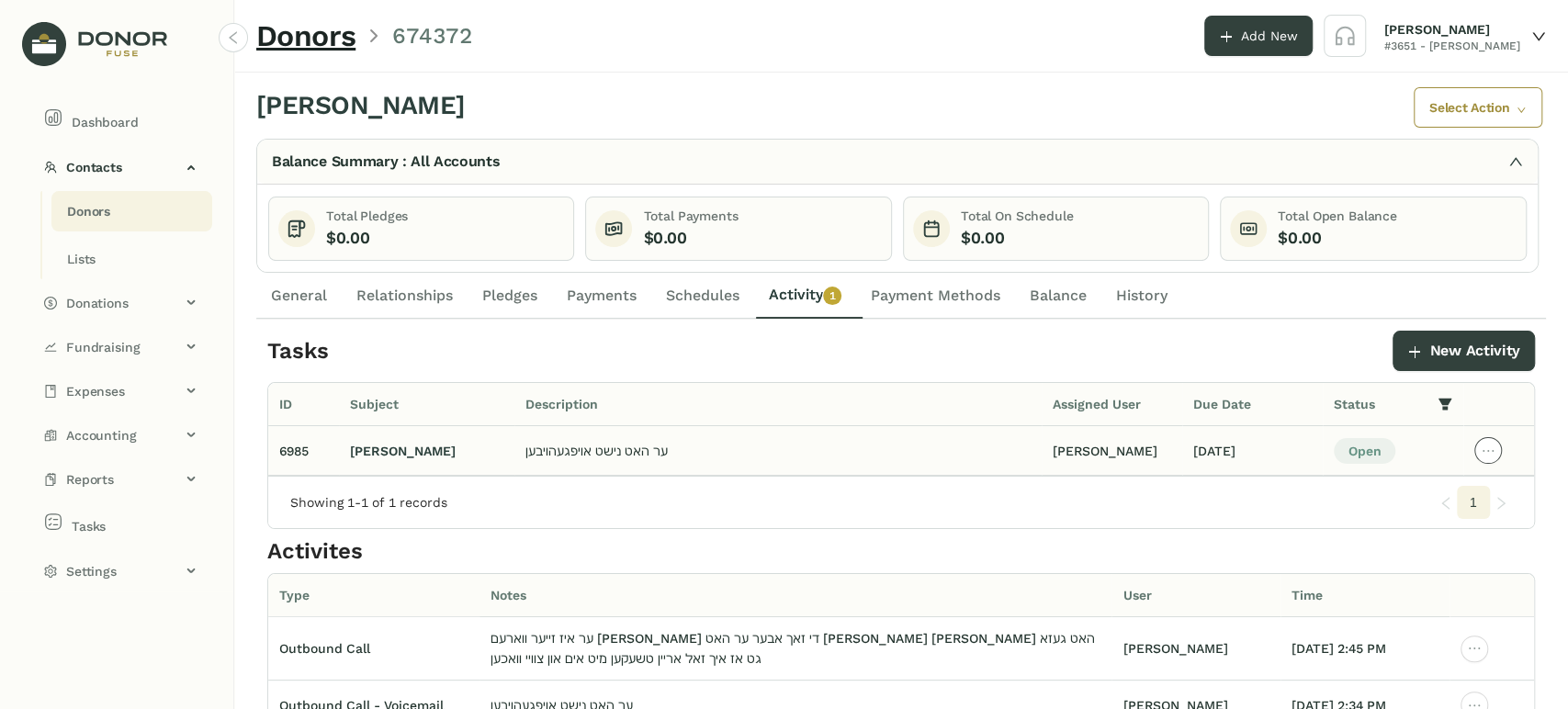 click 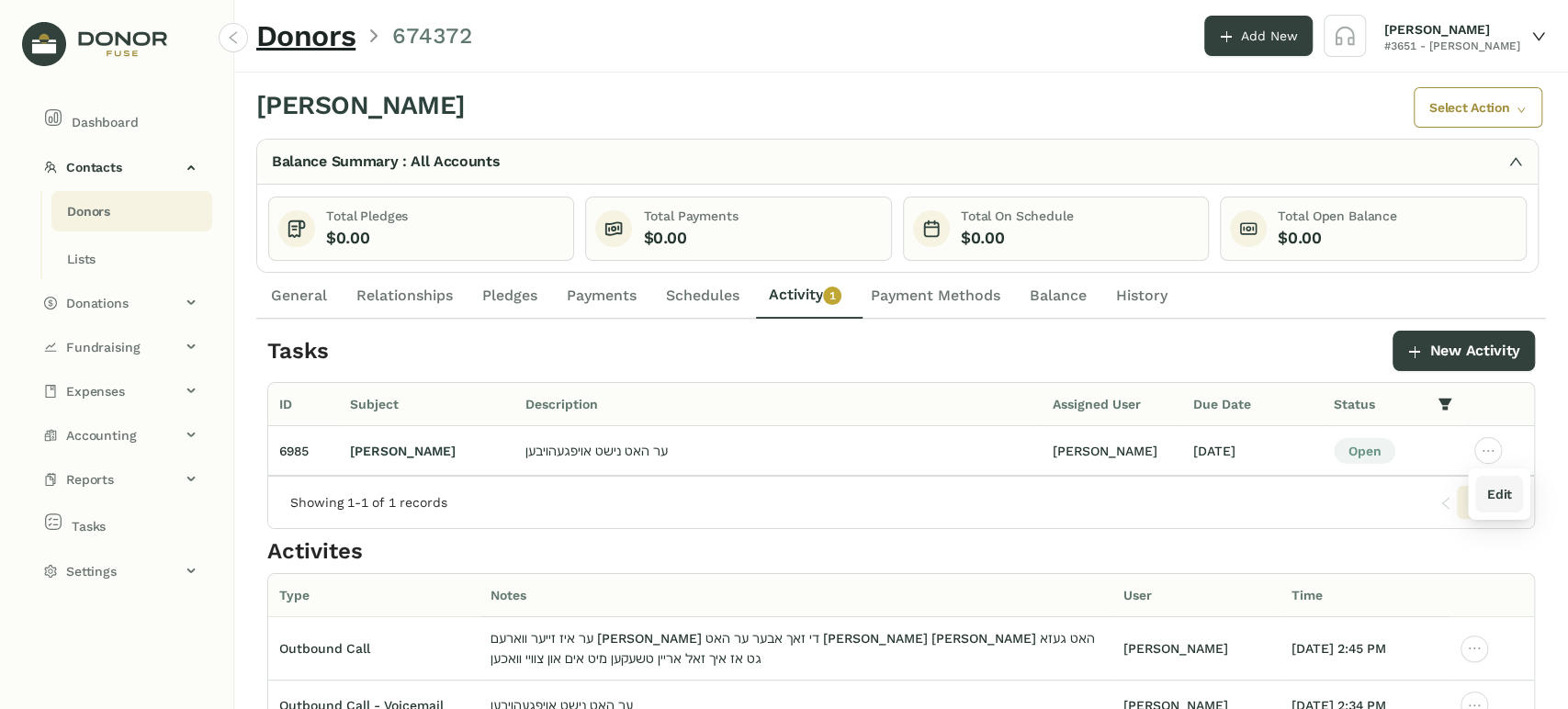 click on "Edit" at bounding box center (1498, 494) 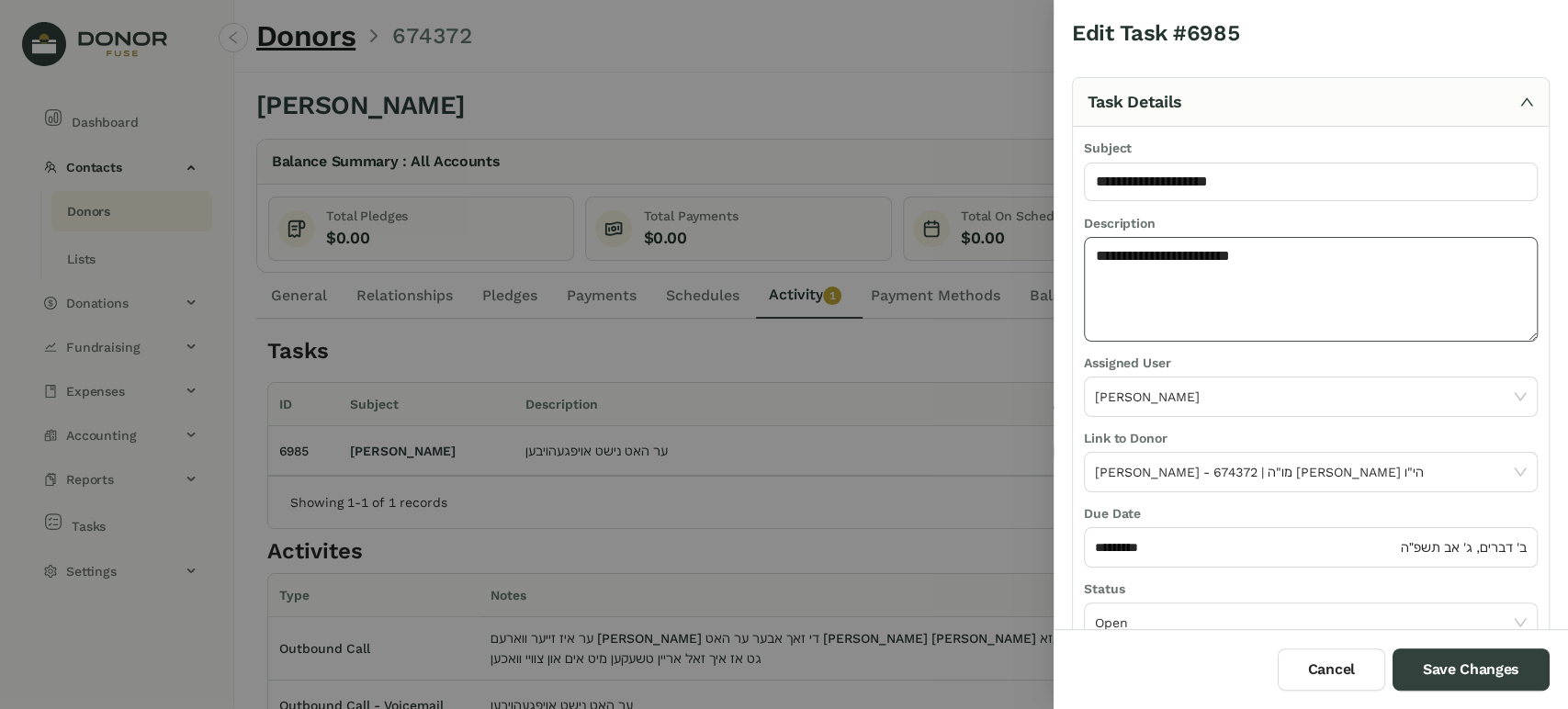 click on "**********" 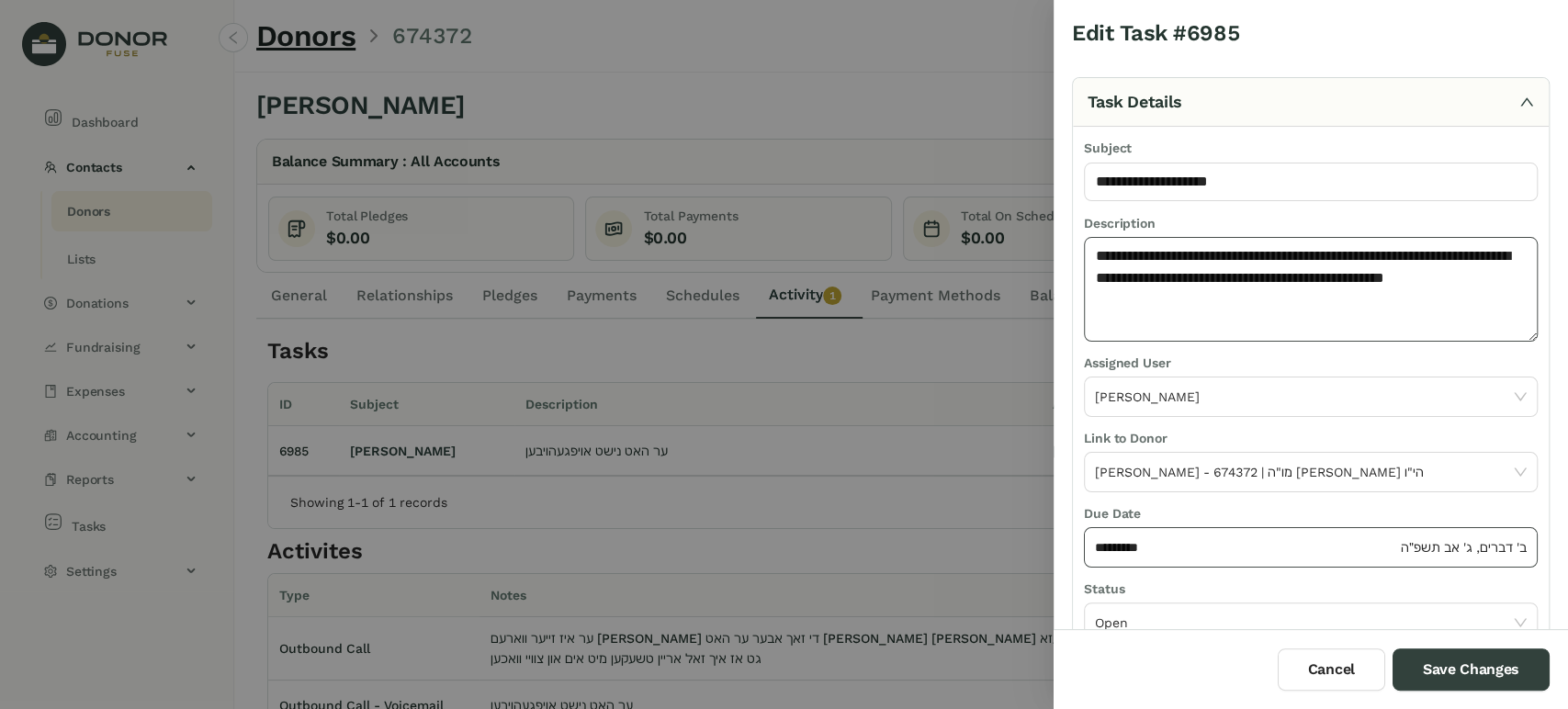 type on "**********" 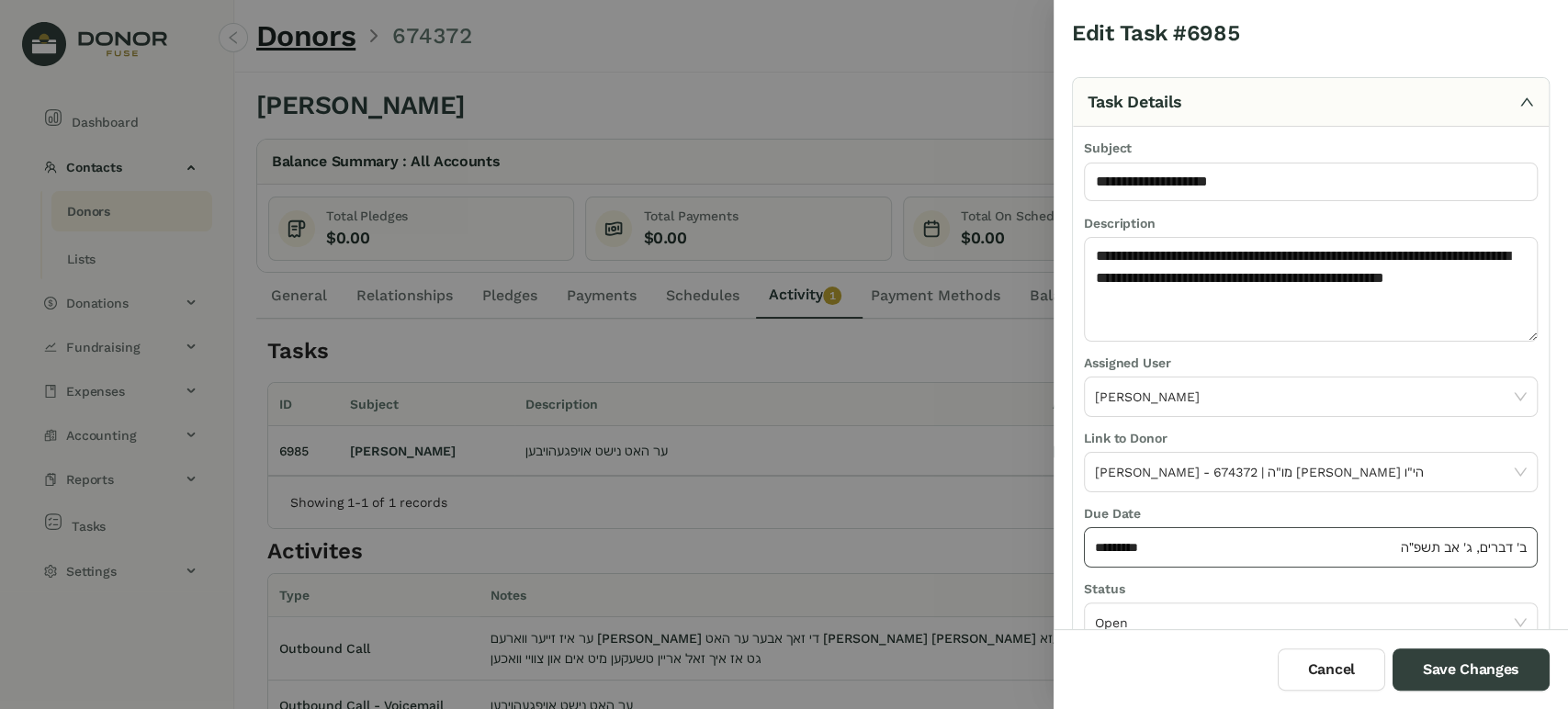 click on "*********" 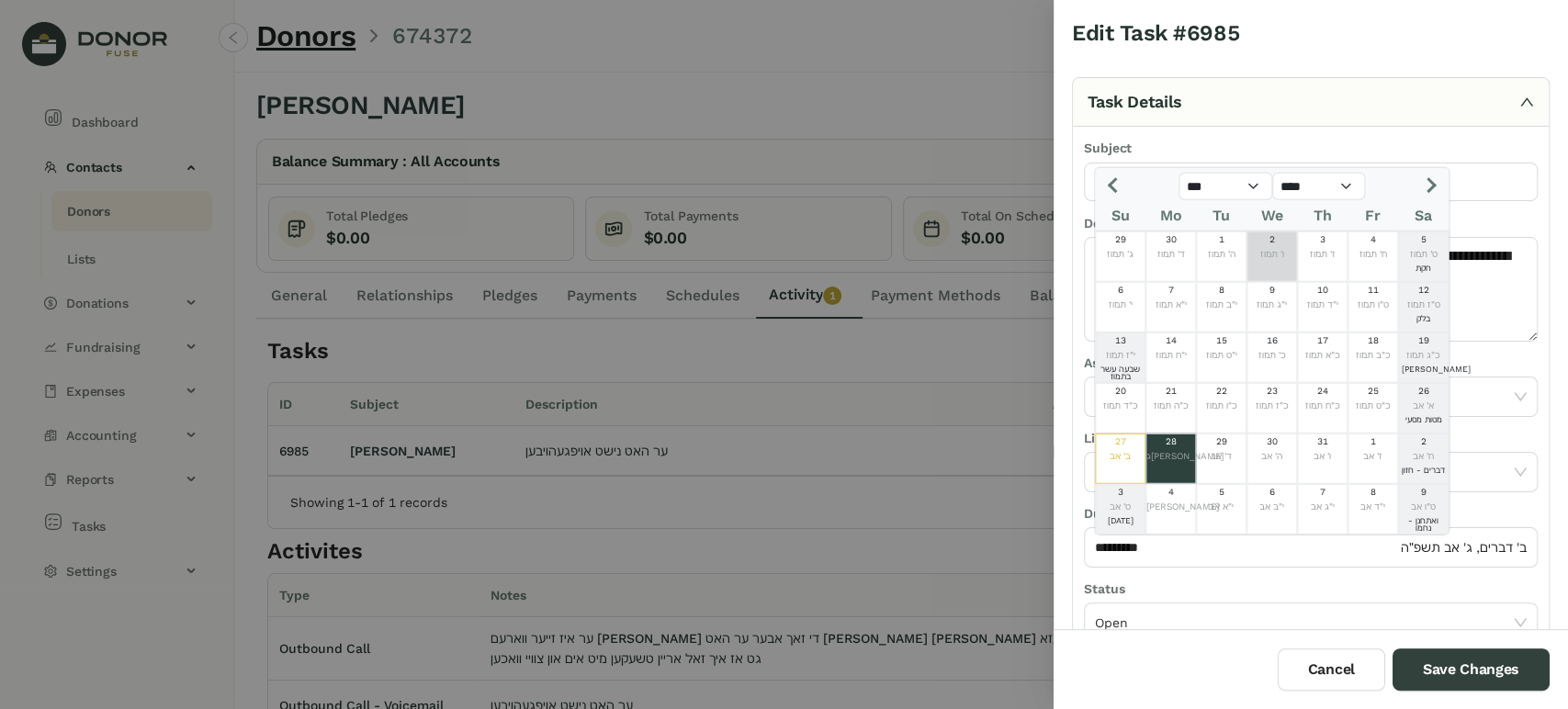 click 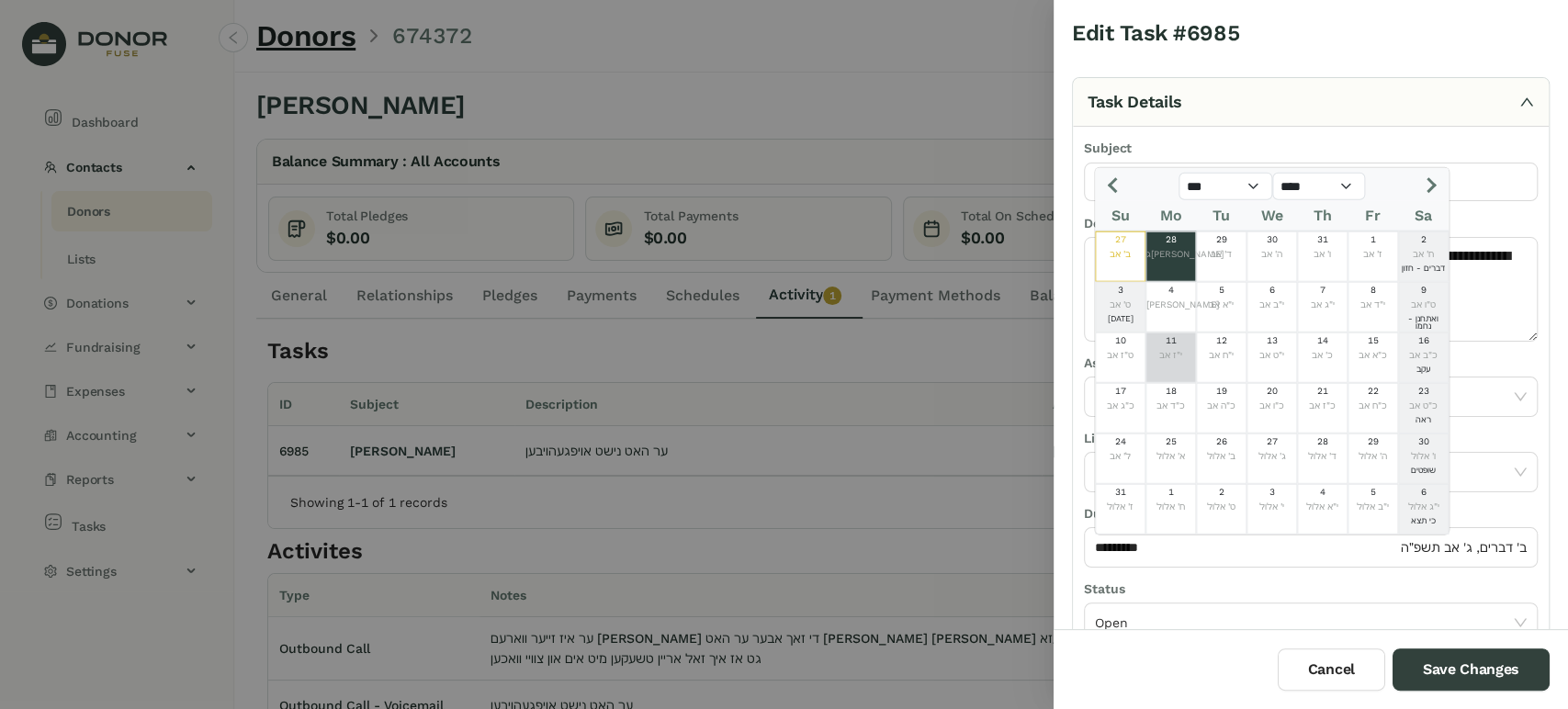 click on "11" 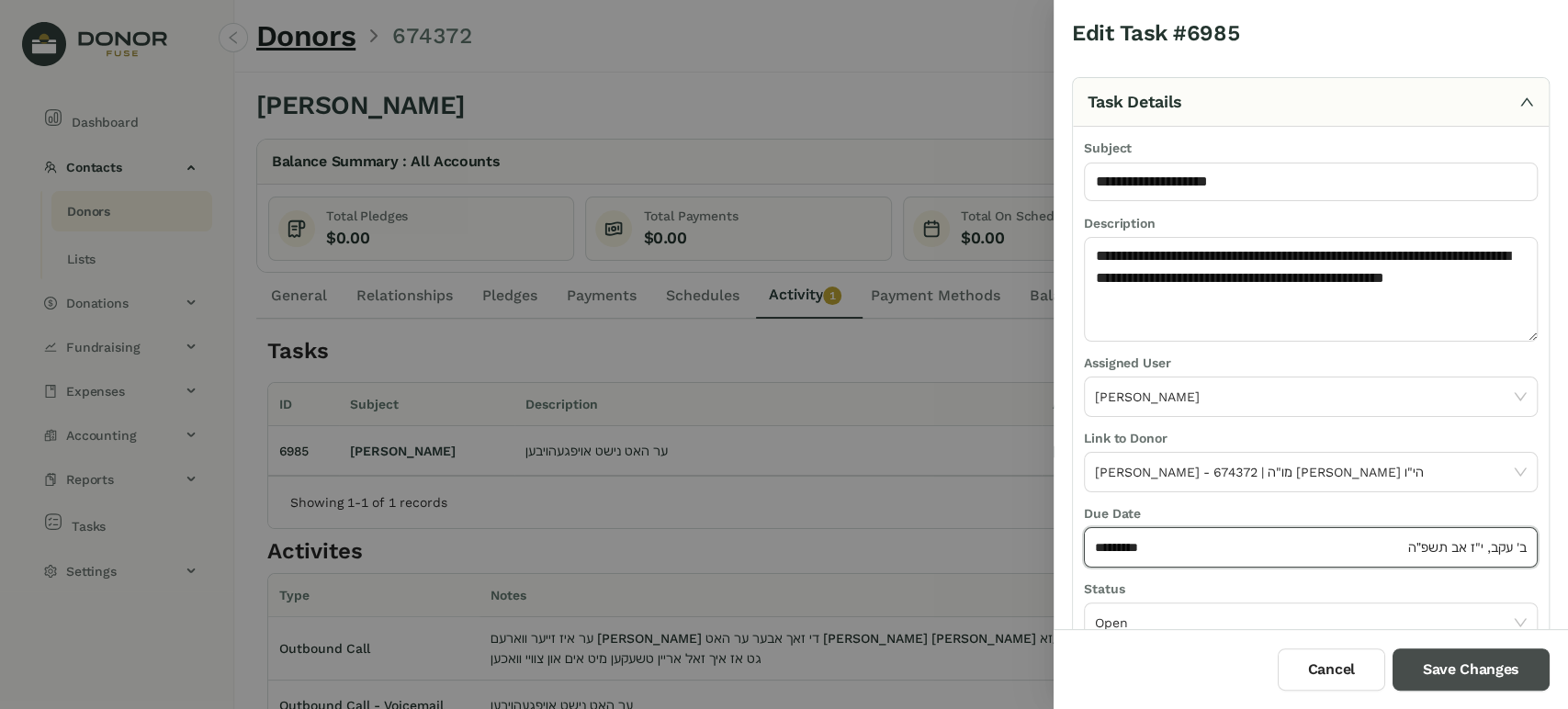 click on "Save Changes" at bounding box center (1471, 670) 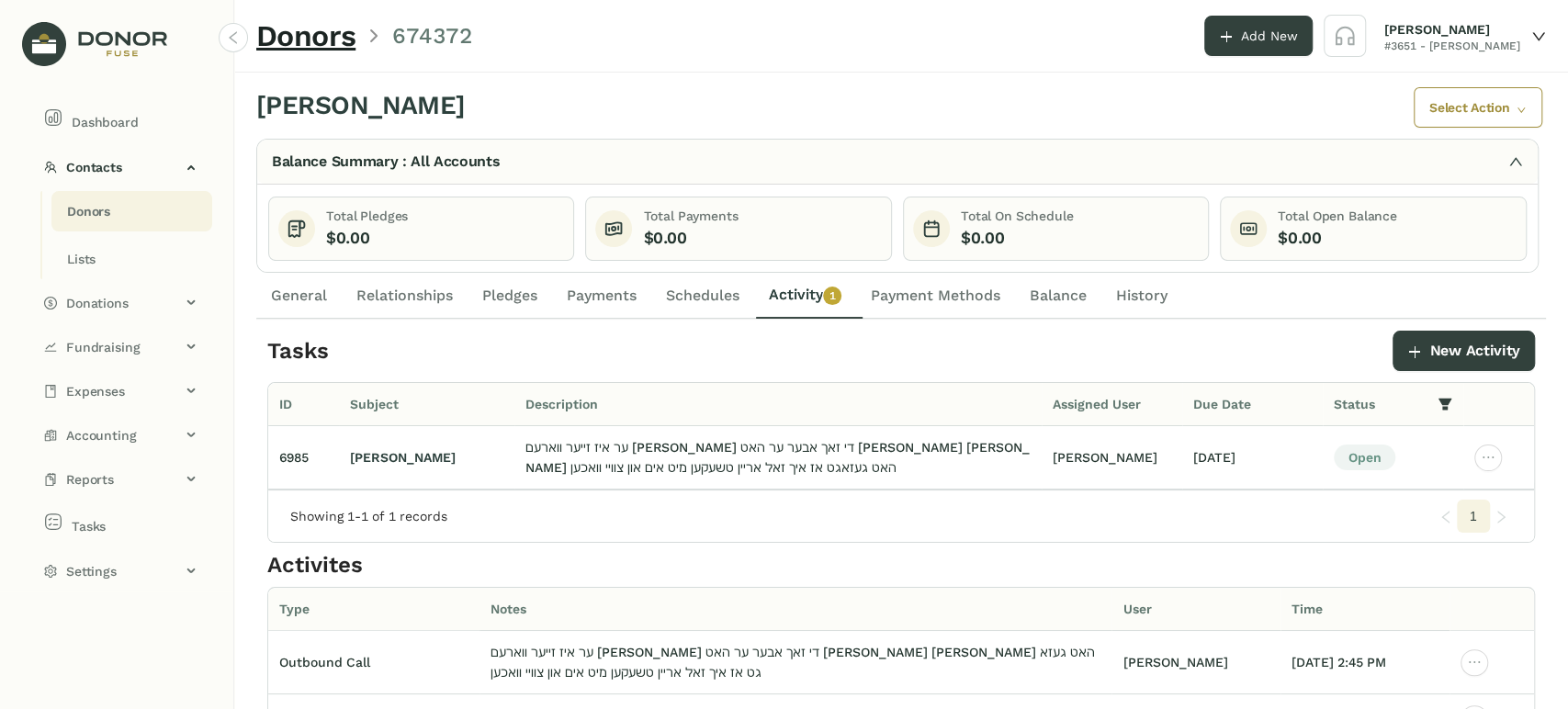 drag, startPoint x: 173, startPoint y: 116, endPoint x: 175, endPoint y: 96, distance: 20.099751 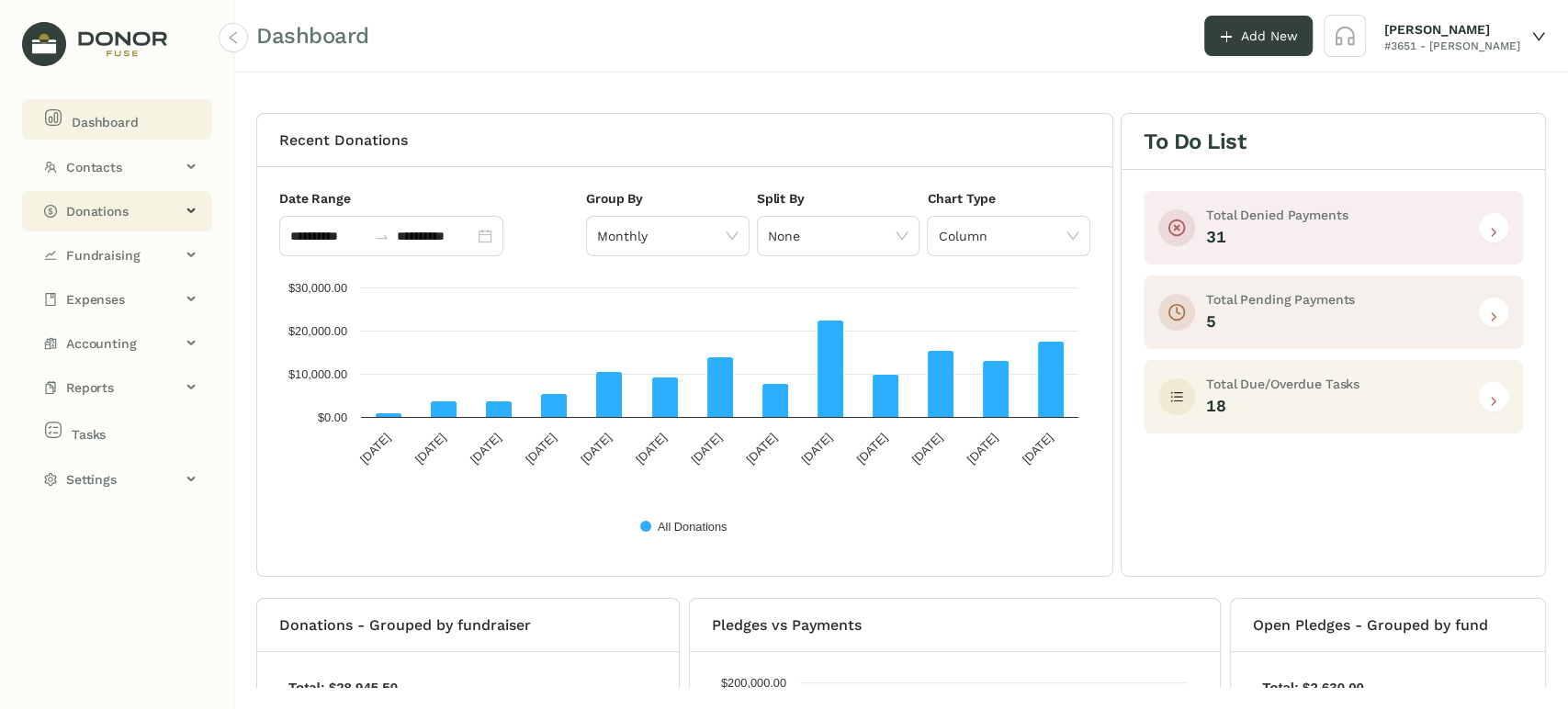 drag, startPoint x: 132, startPoint y: 197, endPoint x: 131, endPoint y: 208, distance: 11.045361 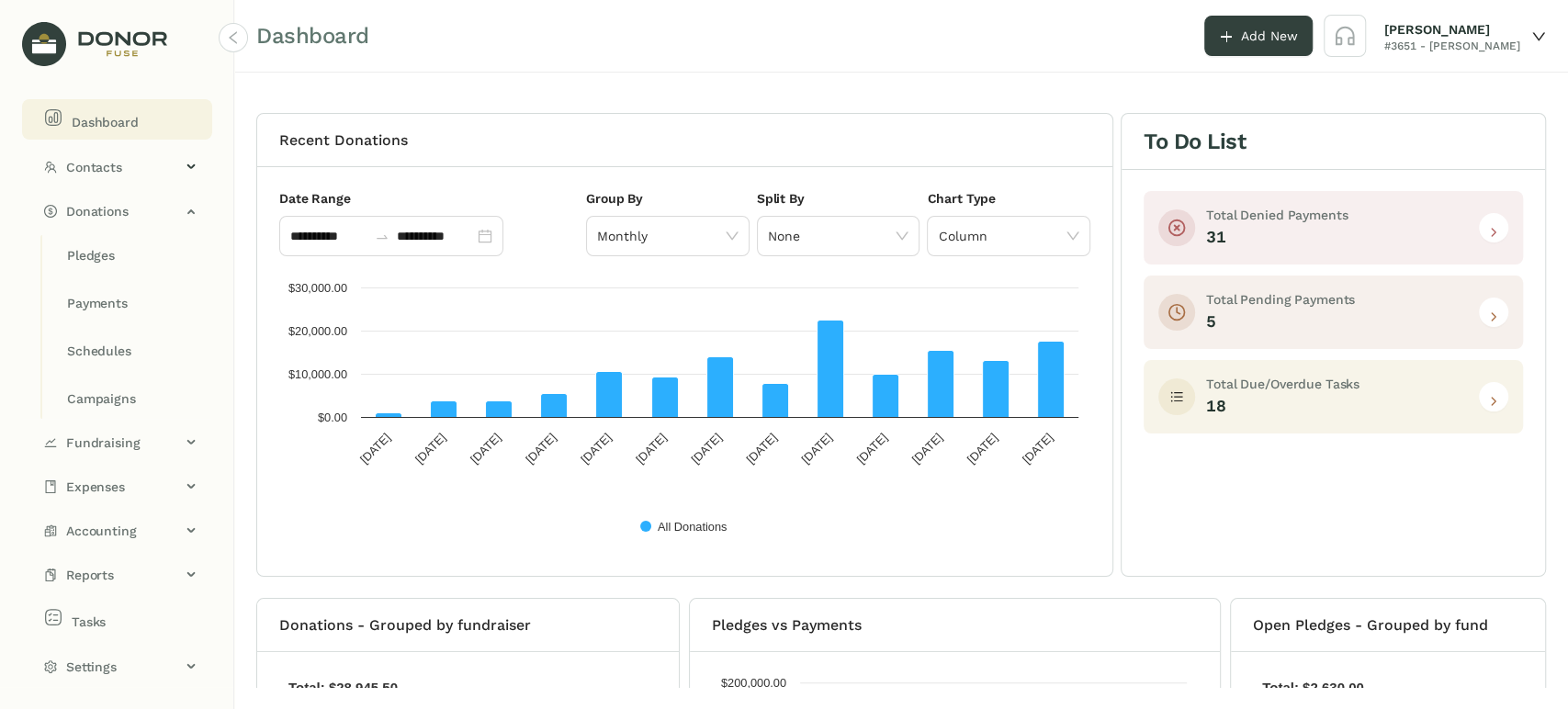 drag, startPoint x: 140, startPoint y: 176, endPoint x: 140, endPoint y: 192, distance: 16 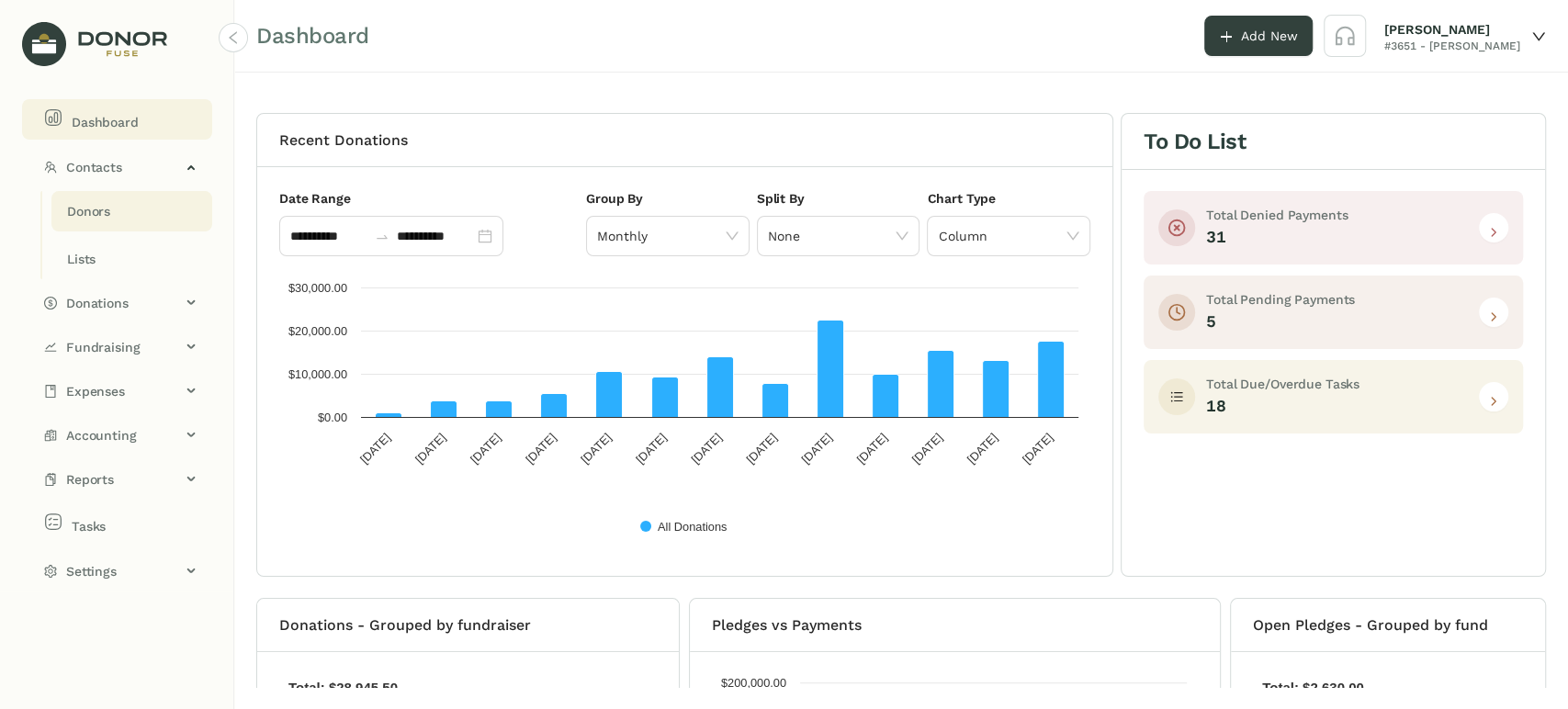 click on "Donors" 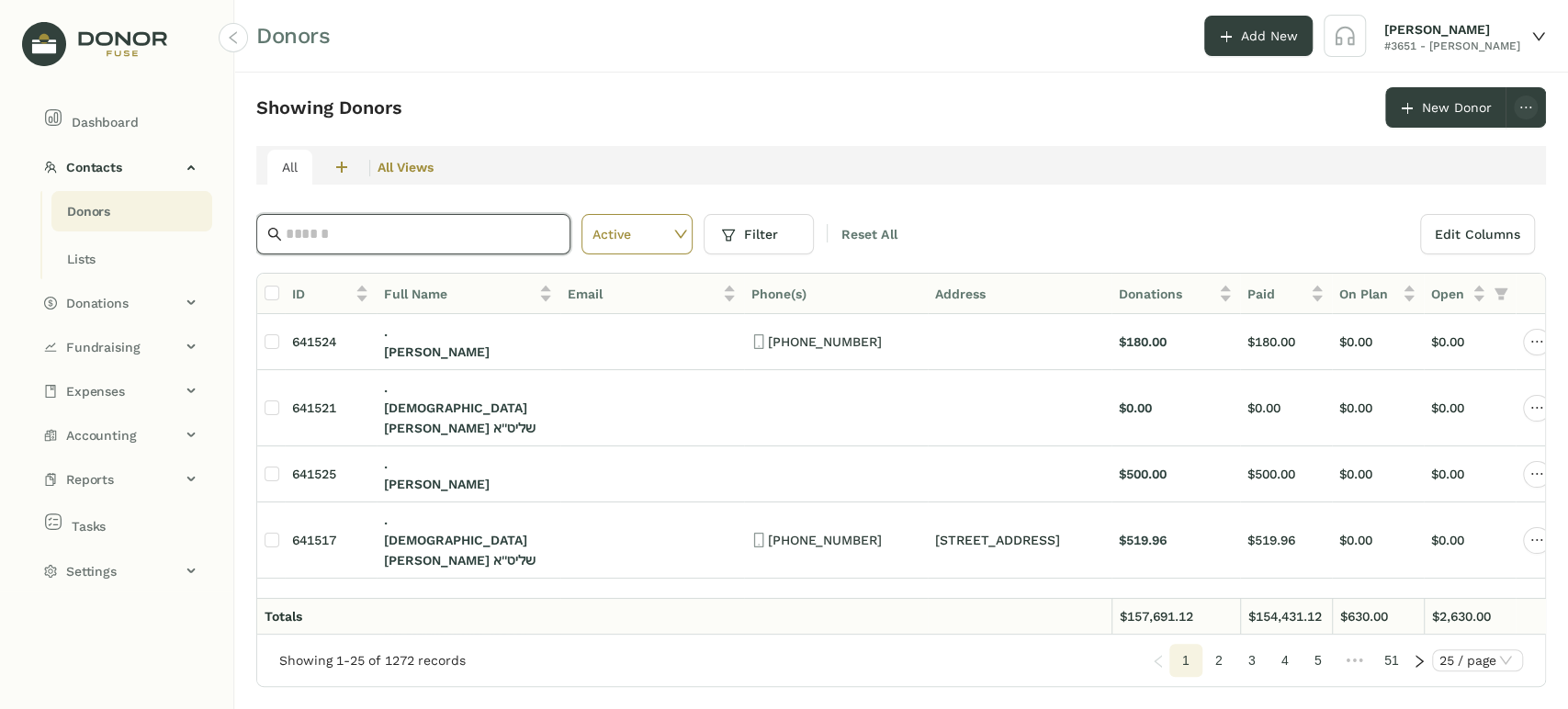 click 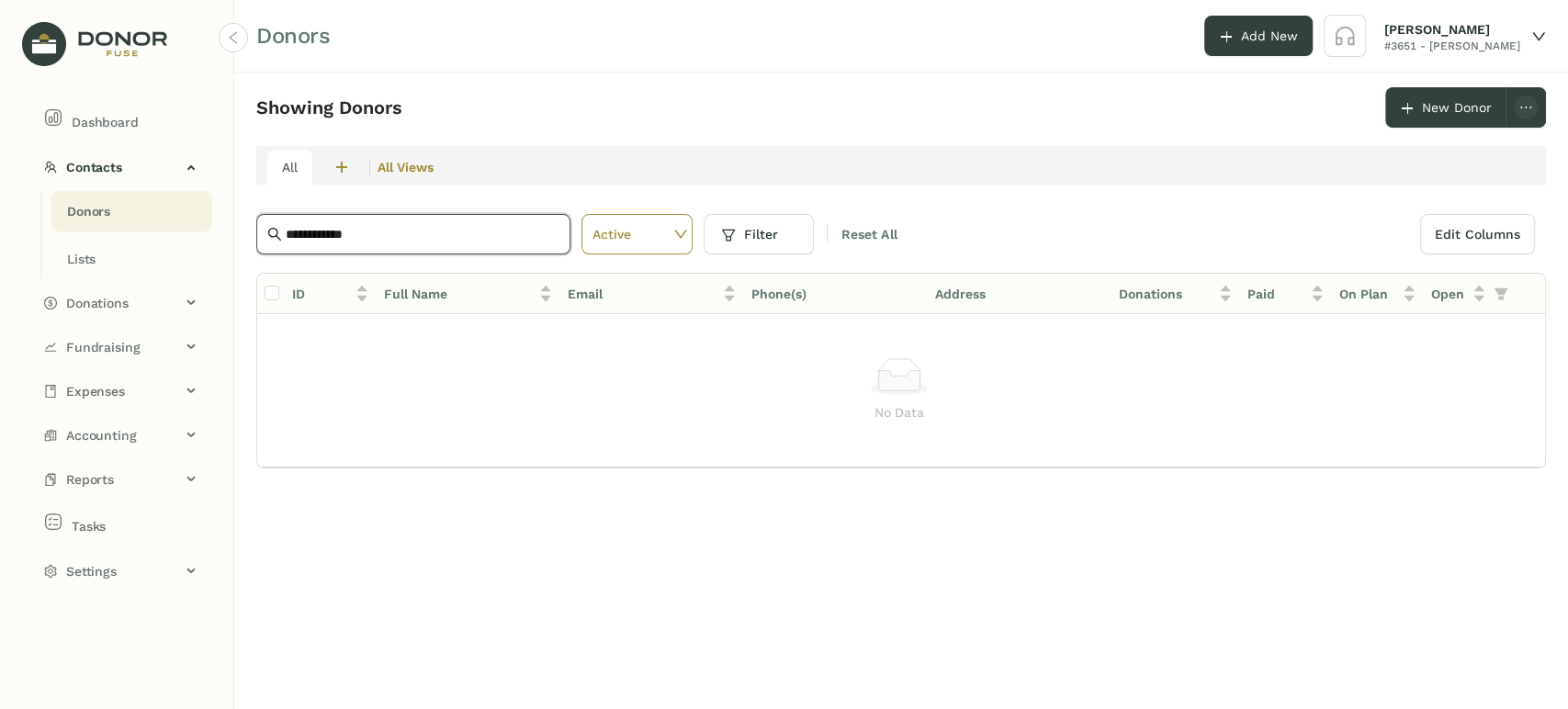 type on "**********" 